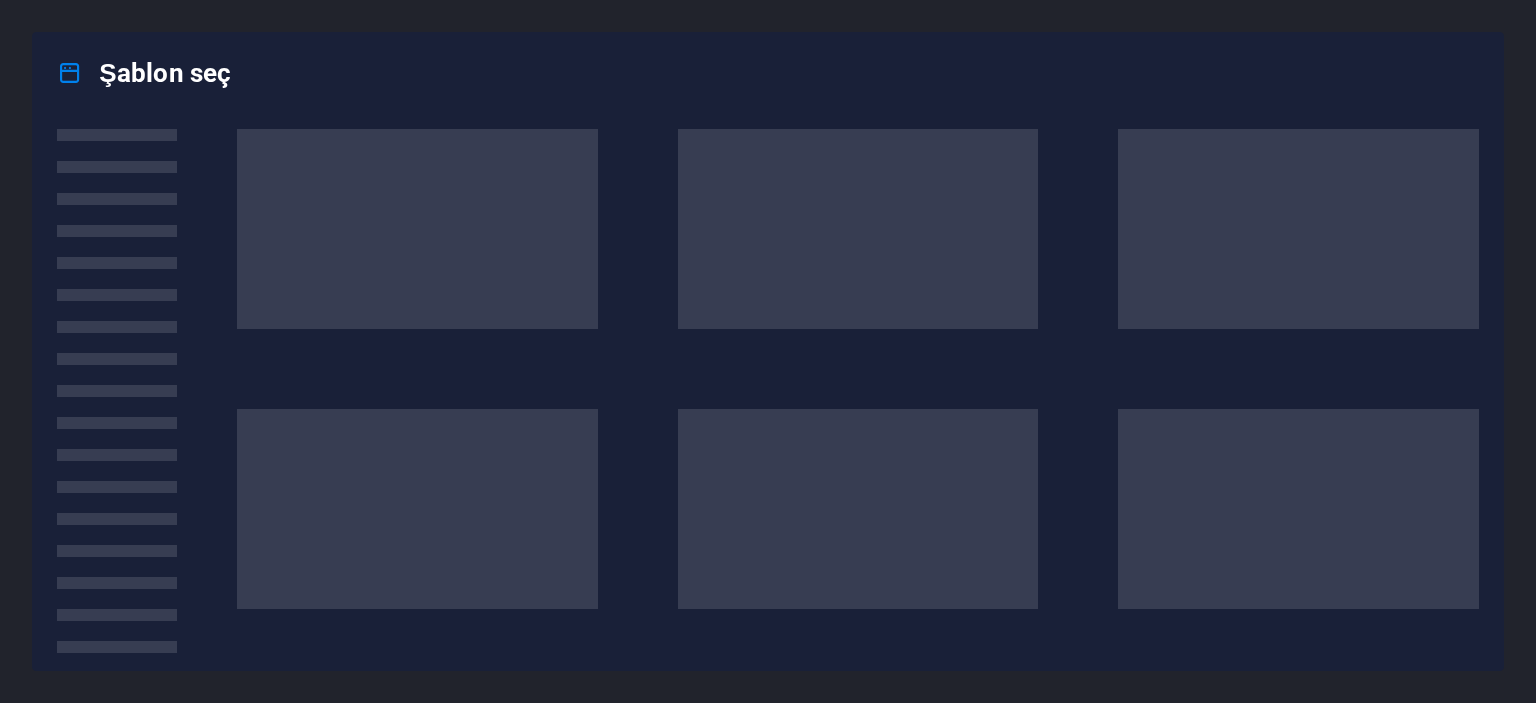 scroll, scrollTop: 0, scrollLeft: 0, axis: both 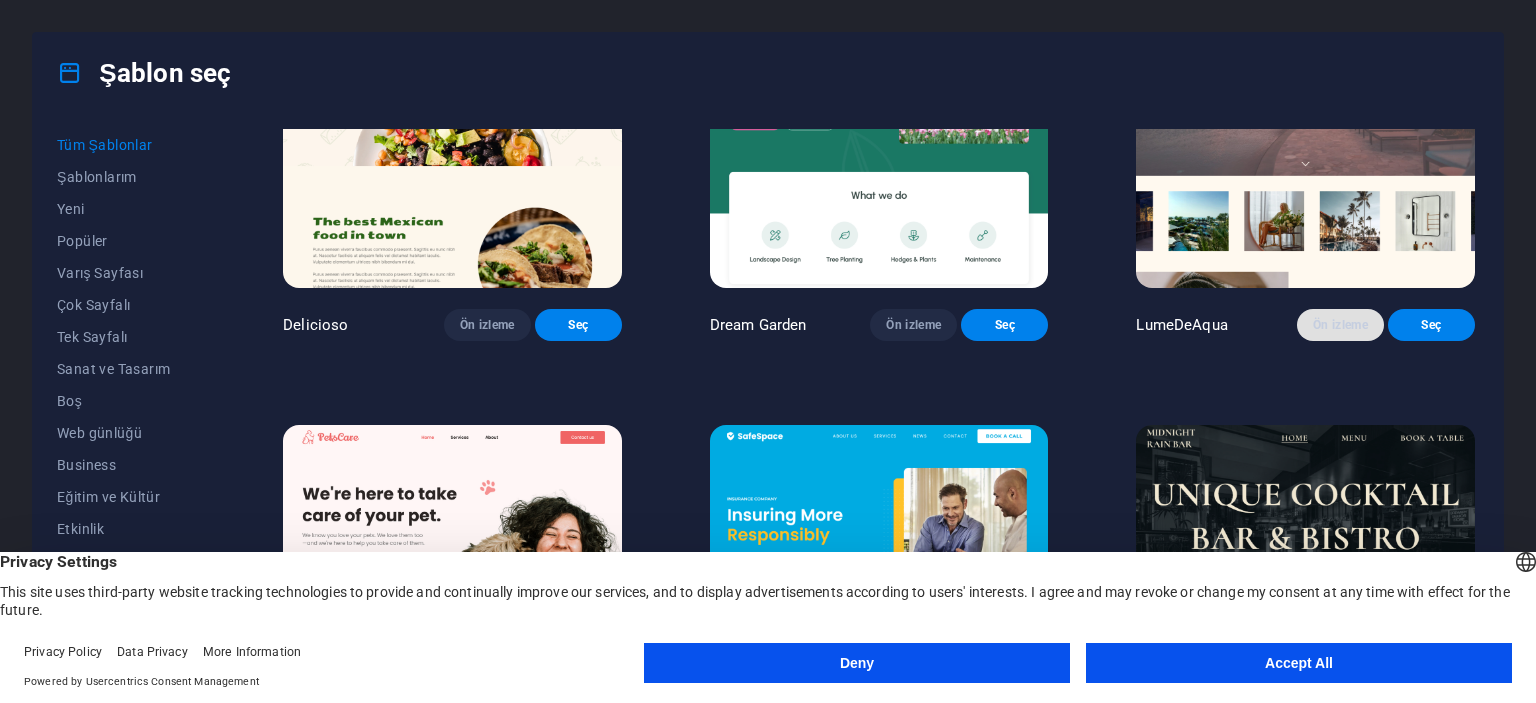 click on "Ön izleme" at bounding box center [1340, 325] 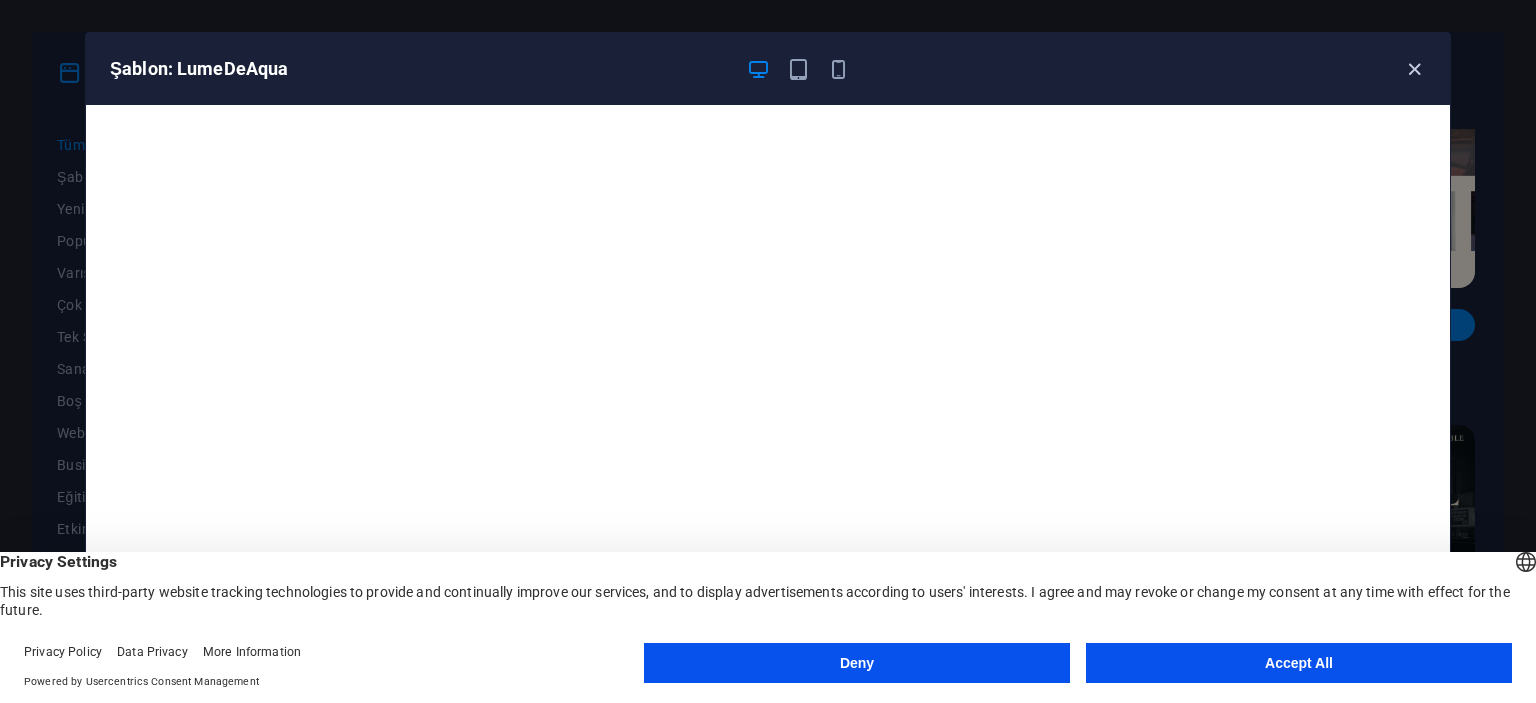 click at bounding box center [1414, 69] 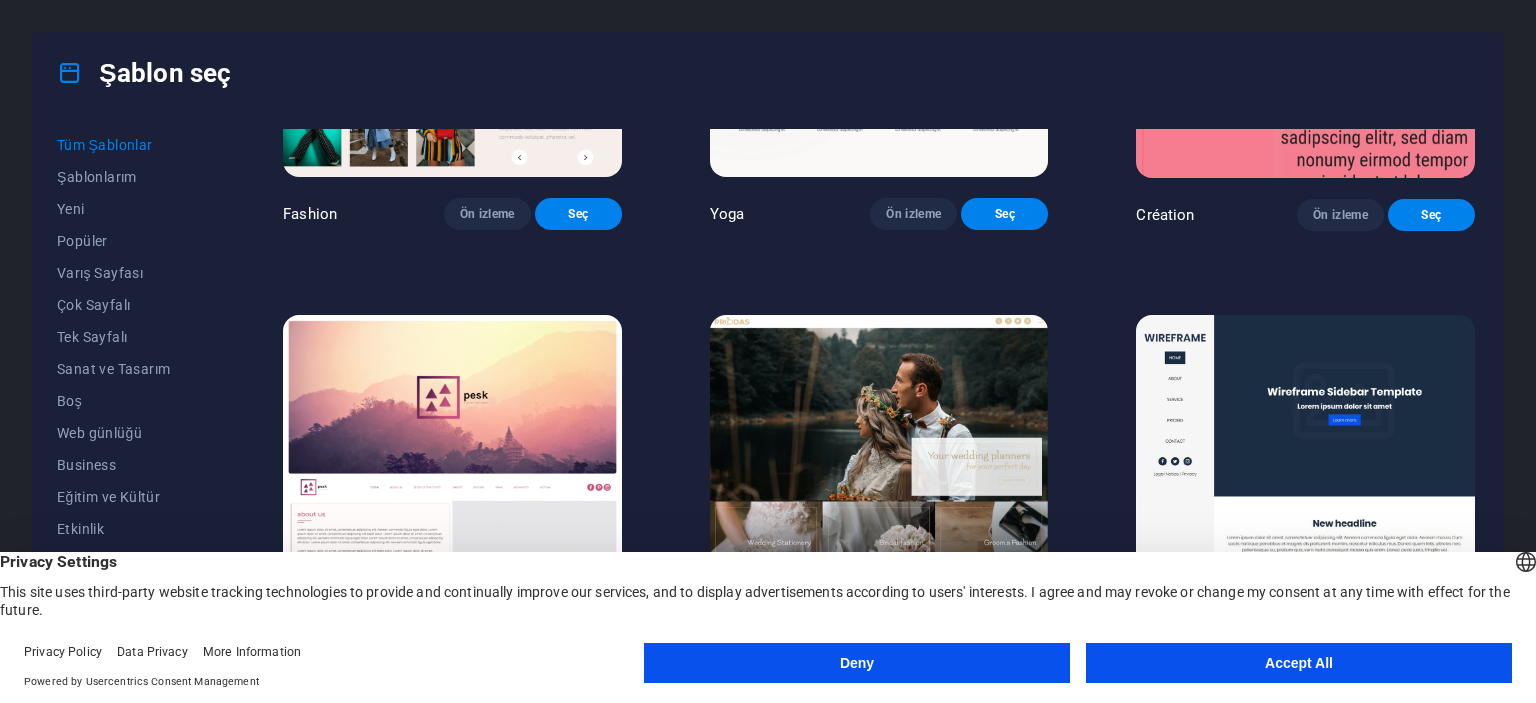 scroll, scrollTop: 7000, scrollLeft: 0, axis: vertical 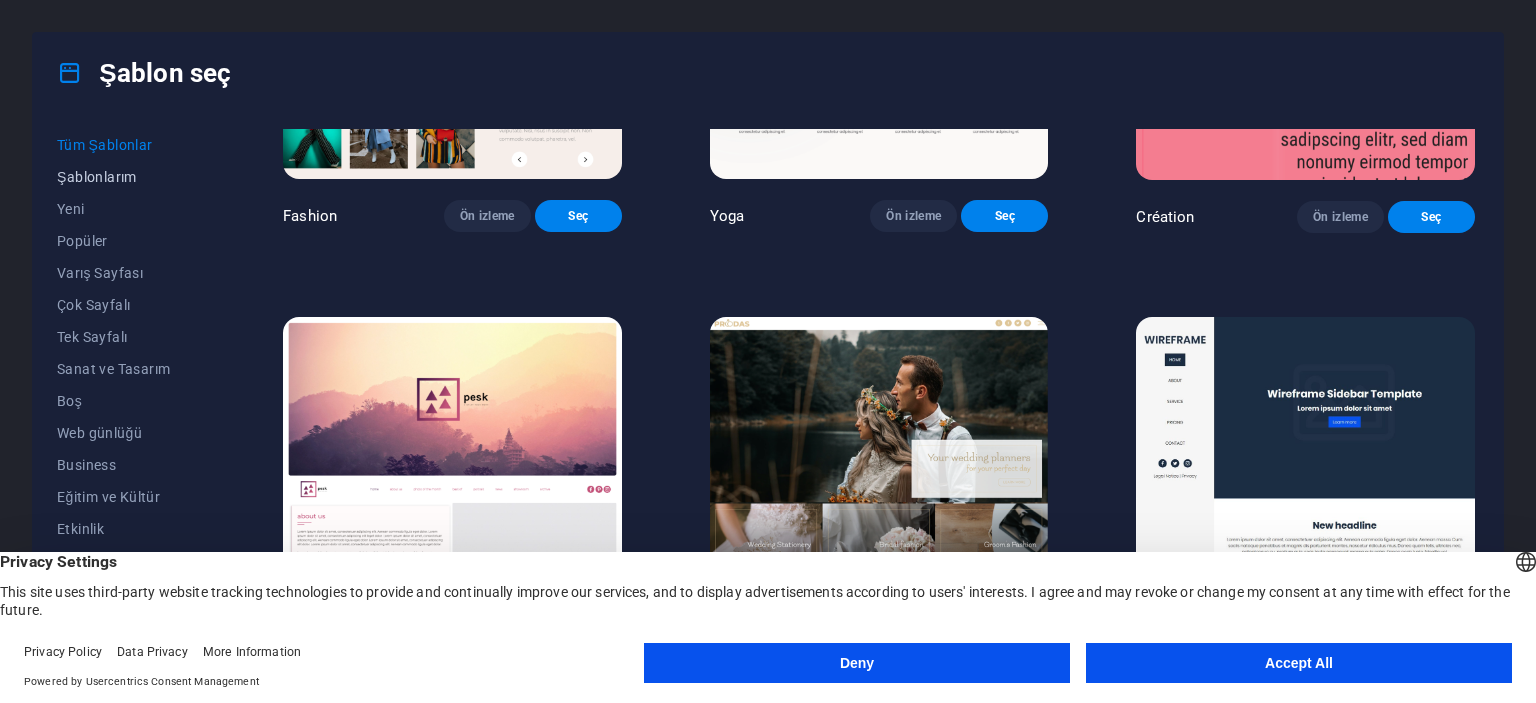 click on "Şablonlarım" at bounding box center [126, 177] 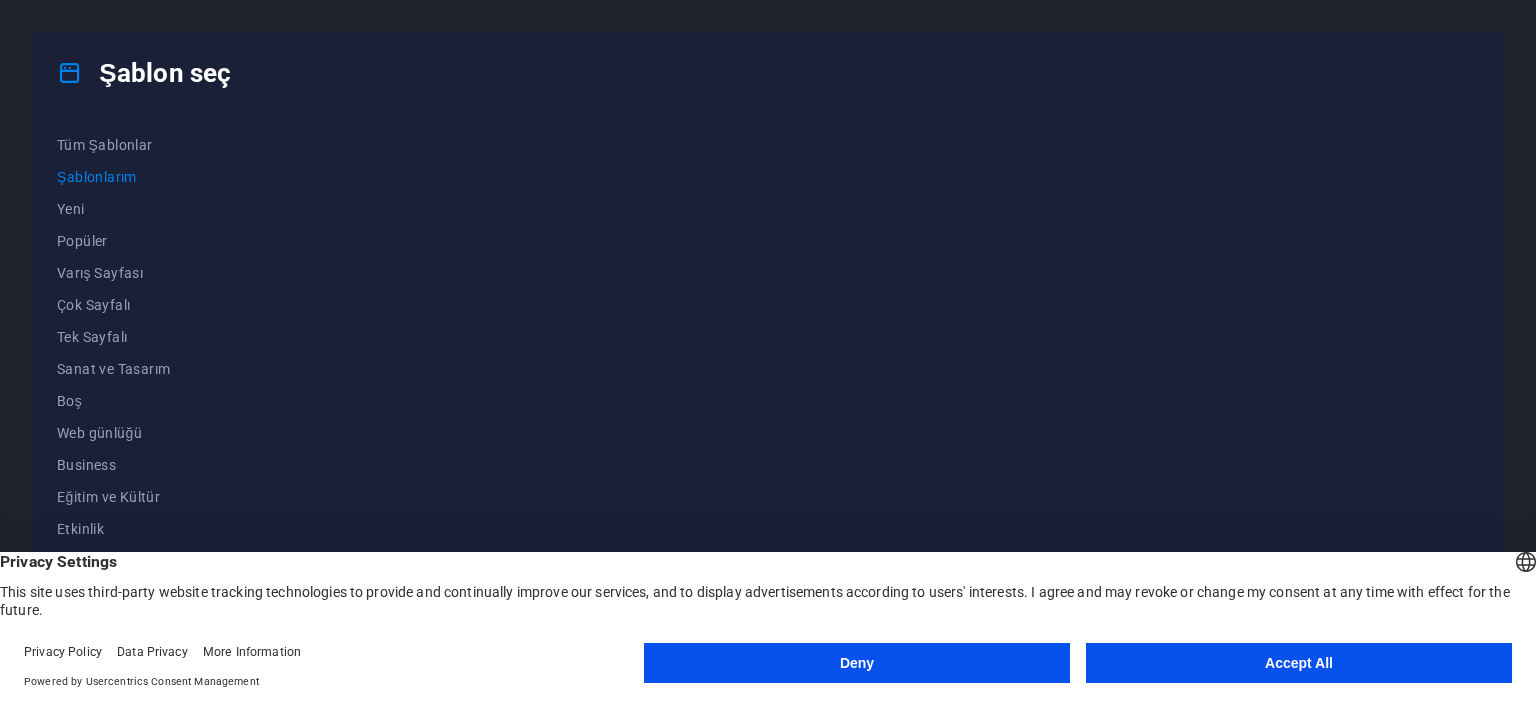 scroll, scrollTop: 0, scrollLeft: 0, axis: both 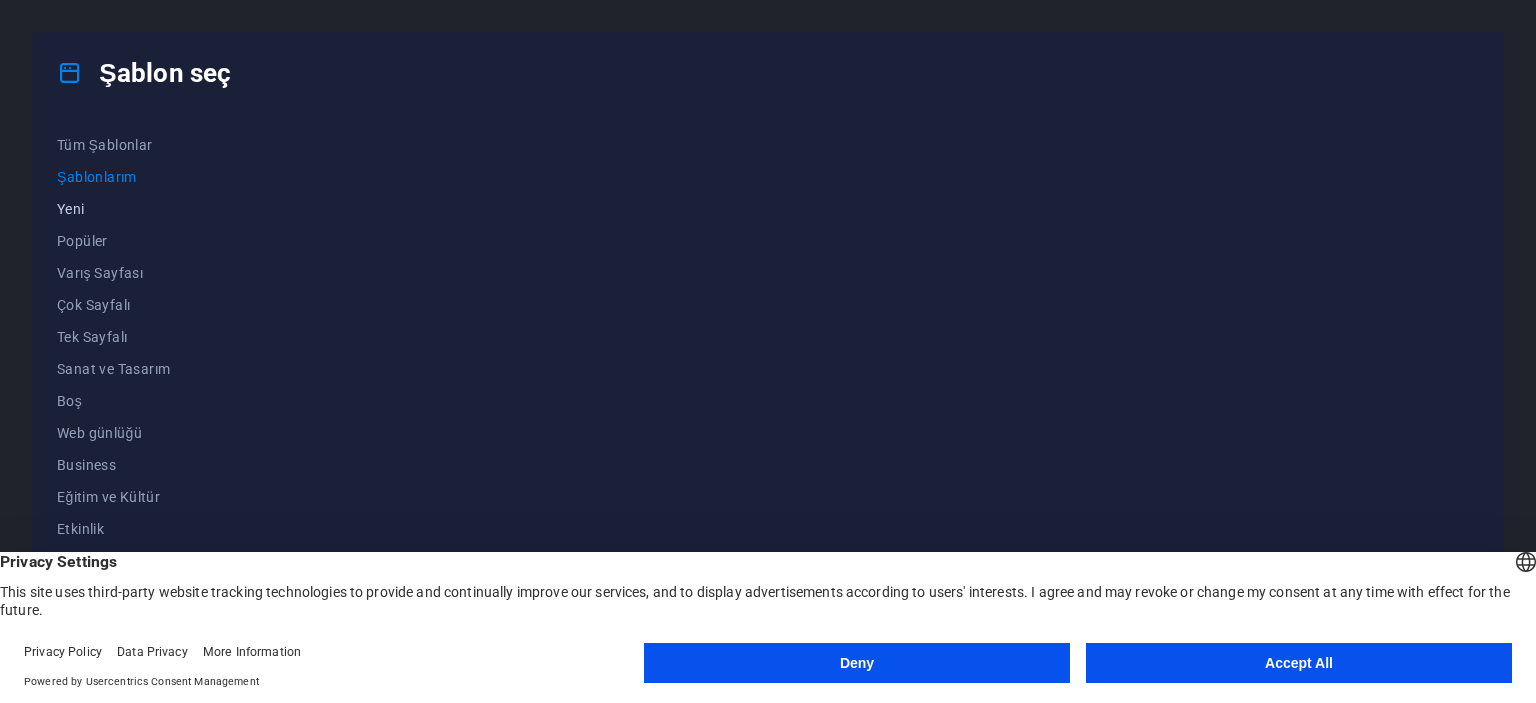 click on "Yeni" at bounding box center [126, 209] 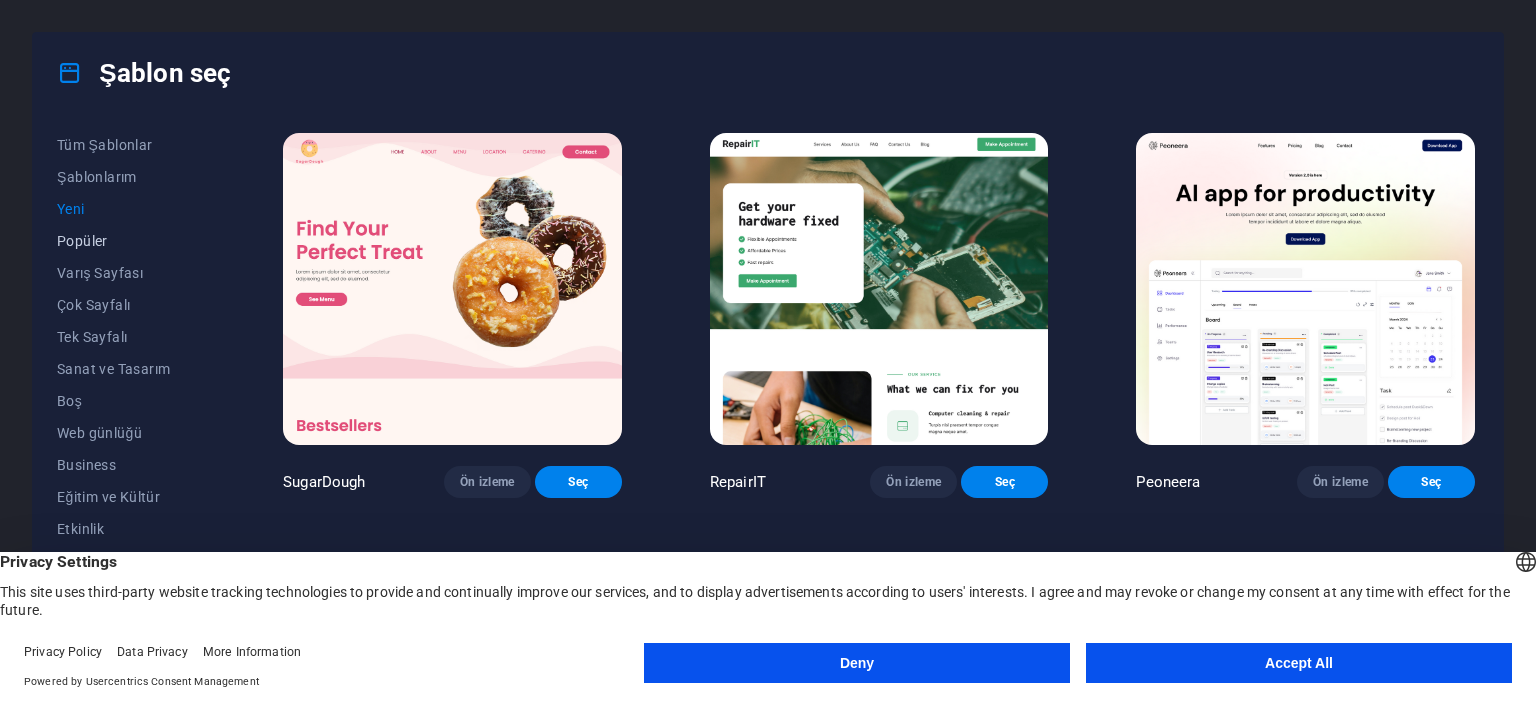 click on "Popüler" at bounding box center (126, 241) 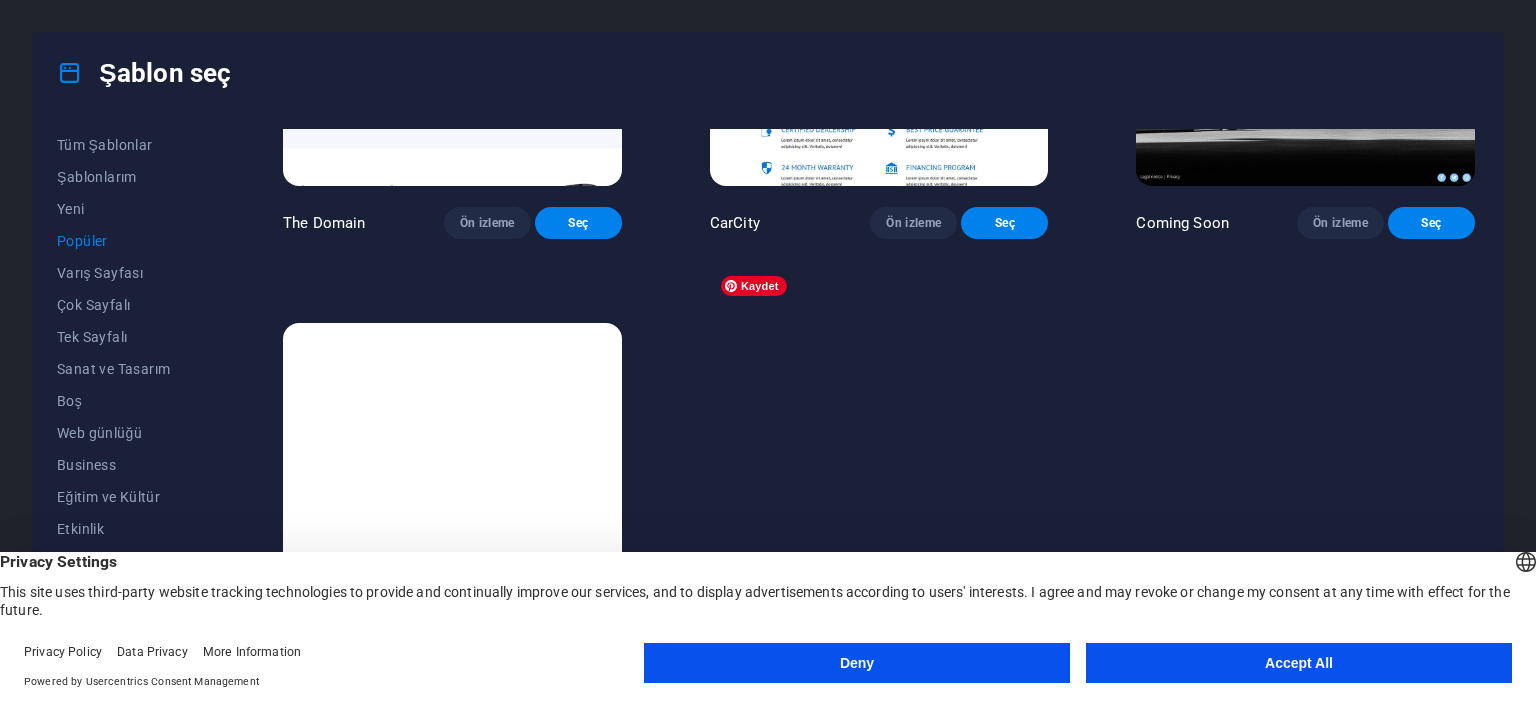 scroll, scrollTop: 2083, scrollLeft: 0, axis: vertical 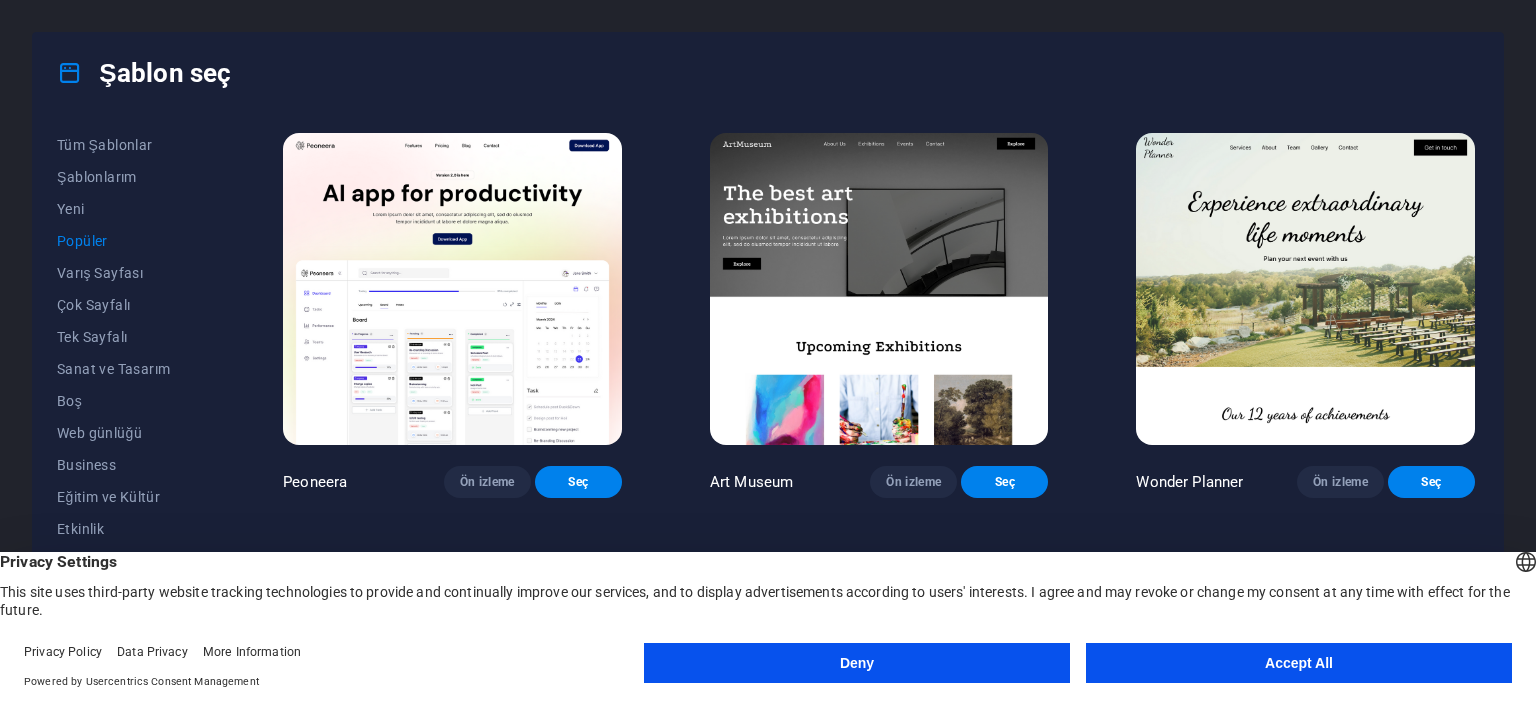 click on "Peoneera Ön izleme Seç Art Museum Ön izleme Seç Wonder Planner Ön izleme Seç Transportable Ön izleme Seç WePaint Ön izleme Seç Eco-Con Ön izleme Seç Academix Ön izleme Seç Green Change Ön izleme Seç Drive Ön izleme Seç Gadgets Ön izleme Seç Wireframe One Ön izleme Seç Genius Ön izleme Seç The Domain Ön izleme Seç CarCity Ön izleme Seç Coming Soon Ön izleme Seç Blank Ön izleme Seç" at bounding box center [879, 1436] 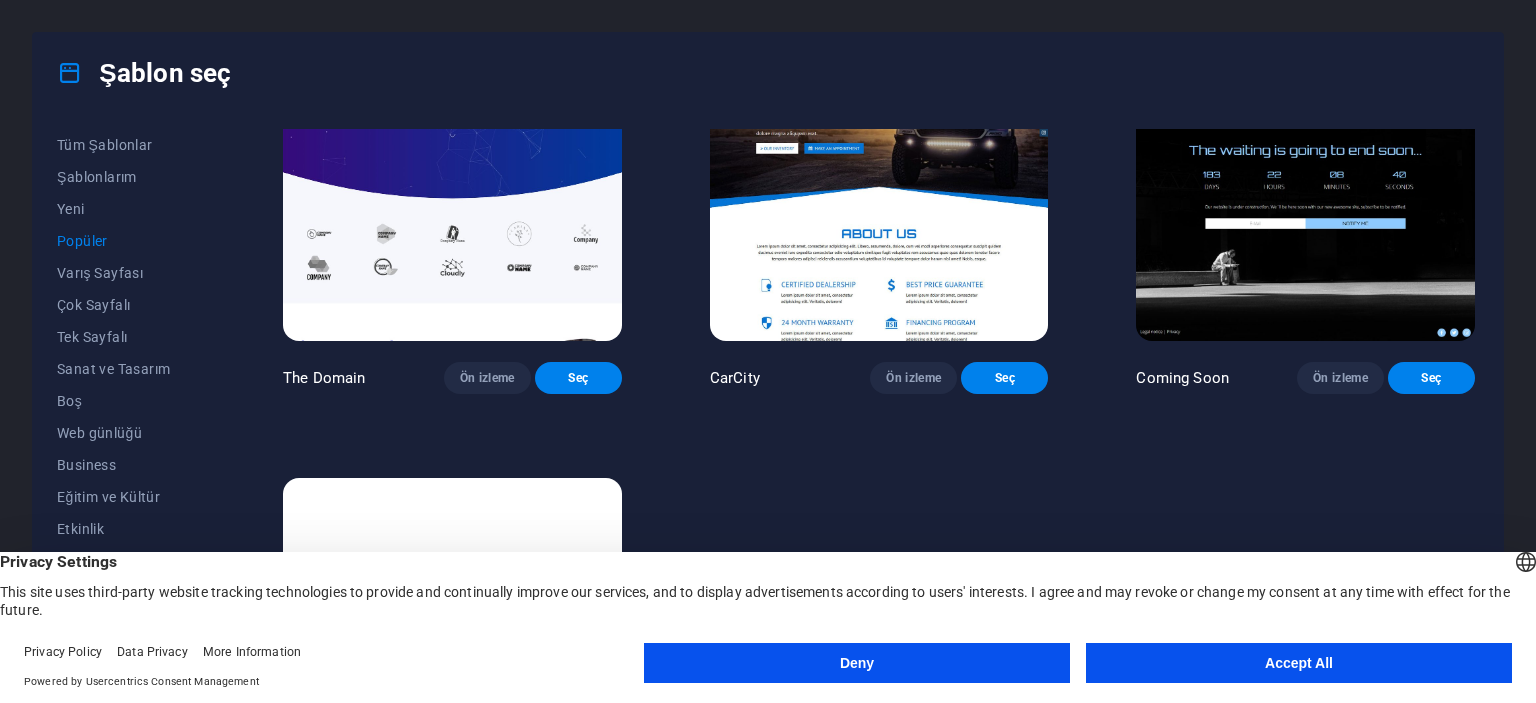 scroll, scrollTop: 2083, scrollLeft: 0, axis: vertical 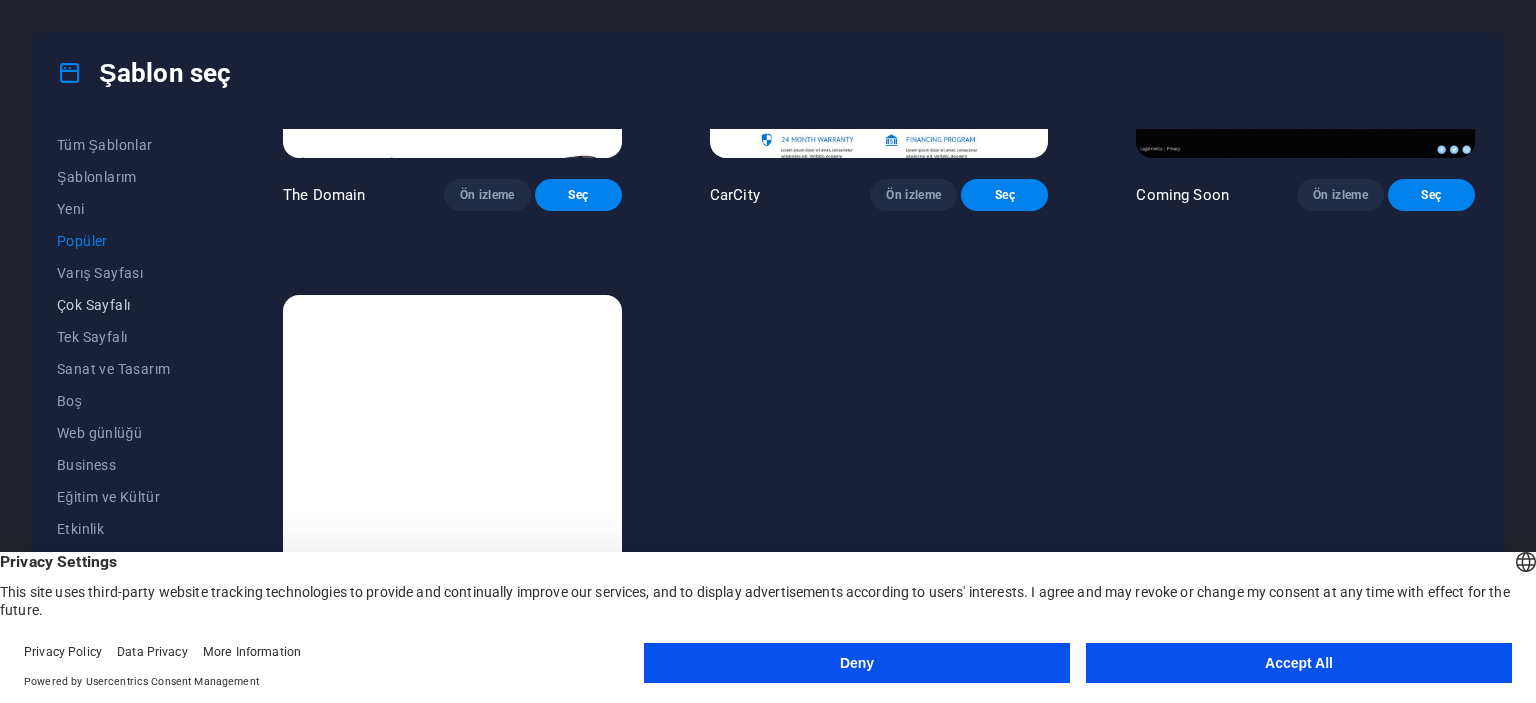 click on "Çok Sayfalı" at bounding box center (126, 305) 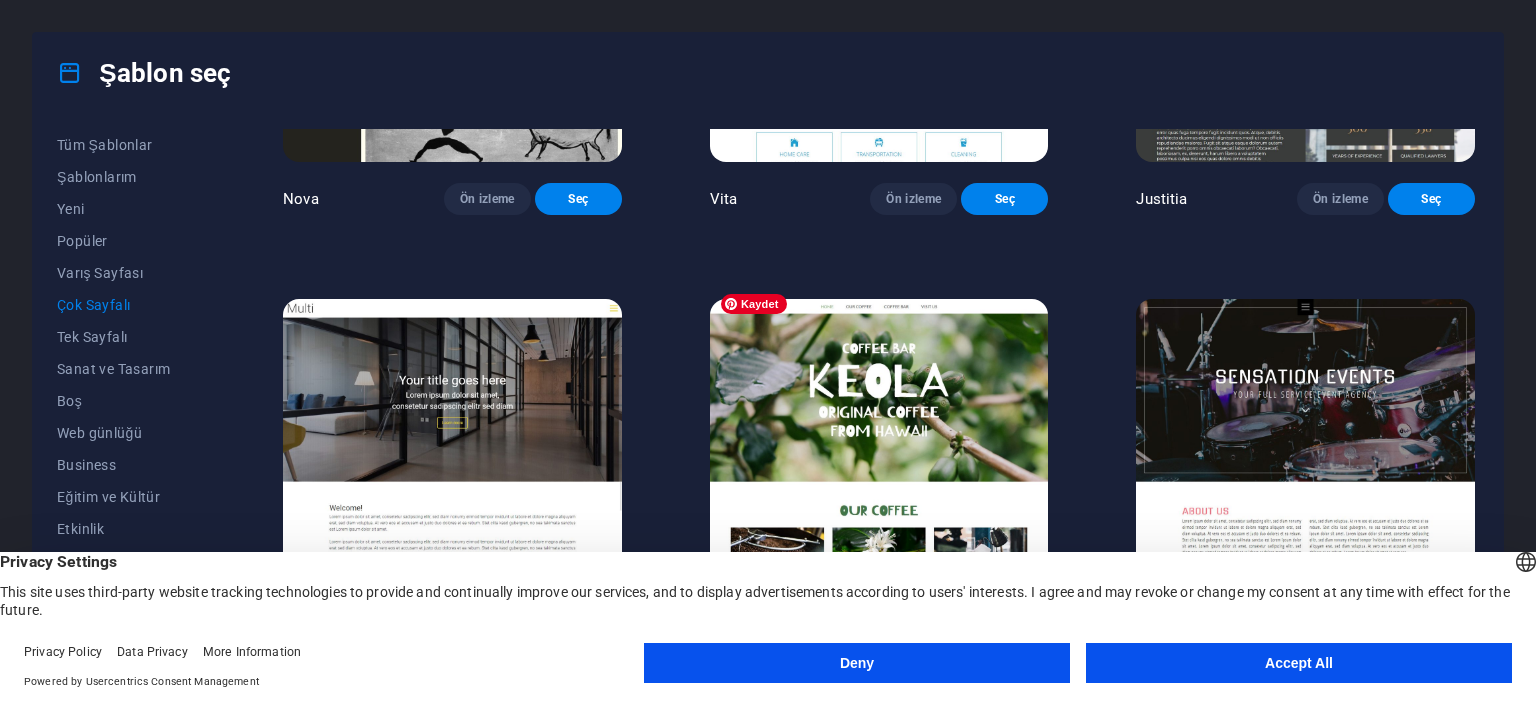 scroll, scrollTop: 8740, scrollLeft: 0, axis: vertical 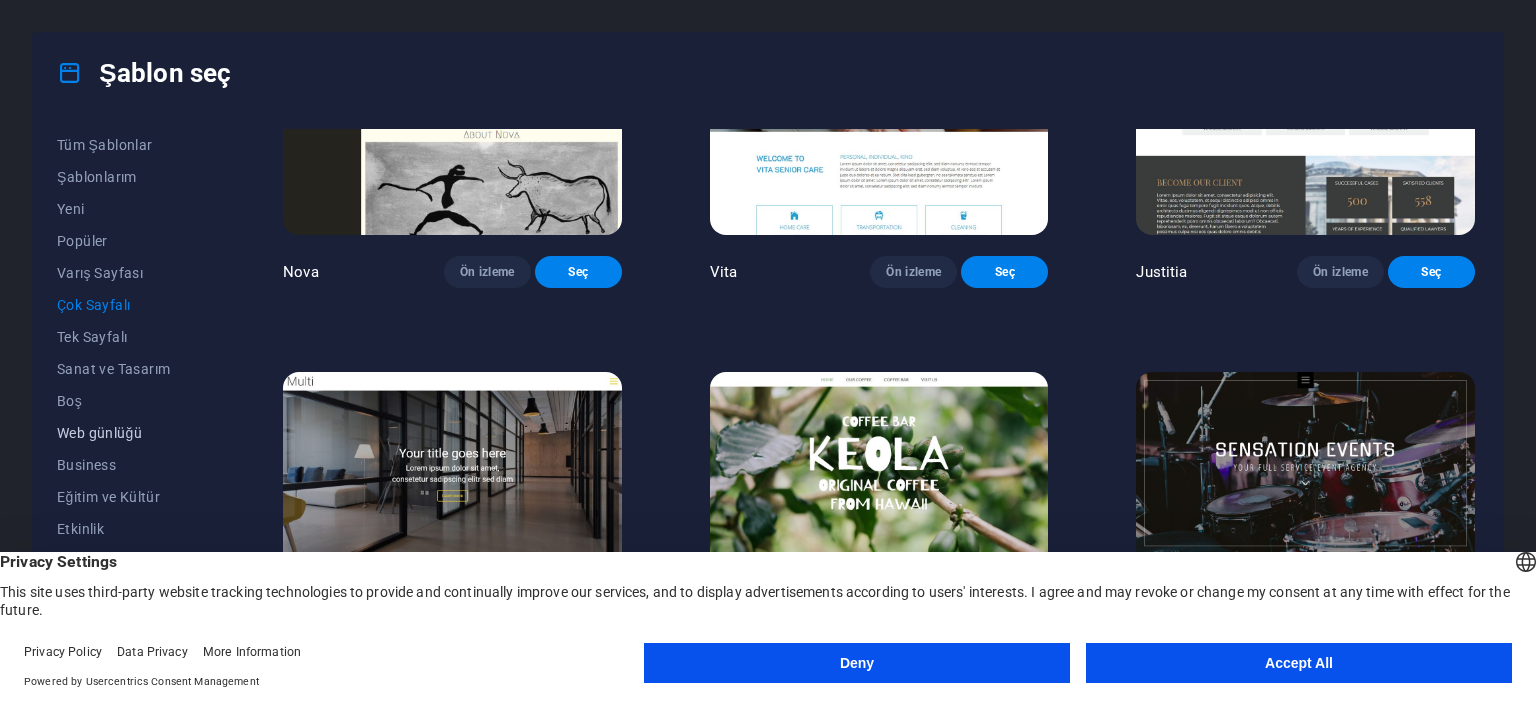click on "Web günlüğü" at bounding box center [126, 433] 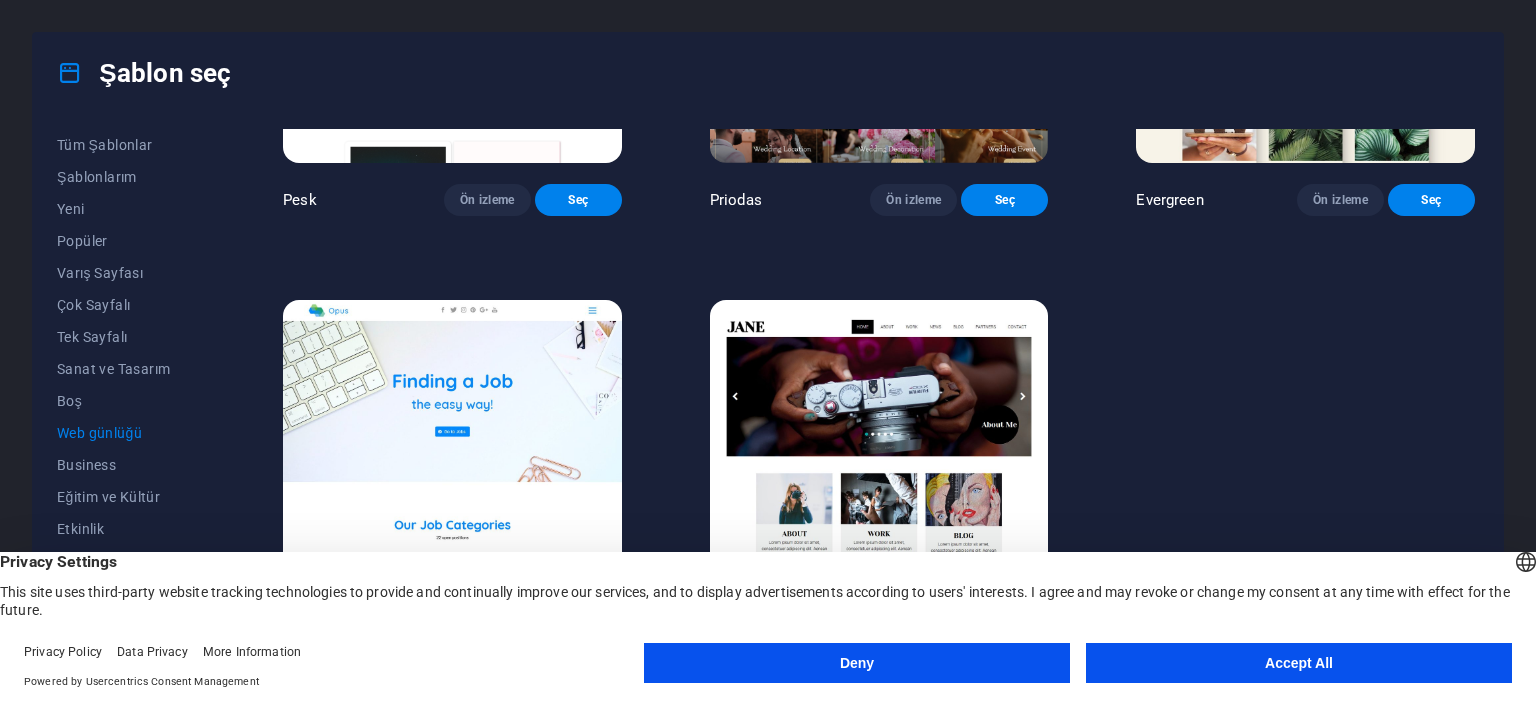 scroll, scrollTop: 2676, scrollLeft: 0, axis: vertical 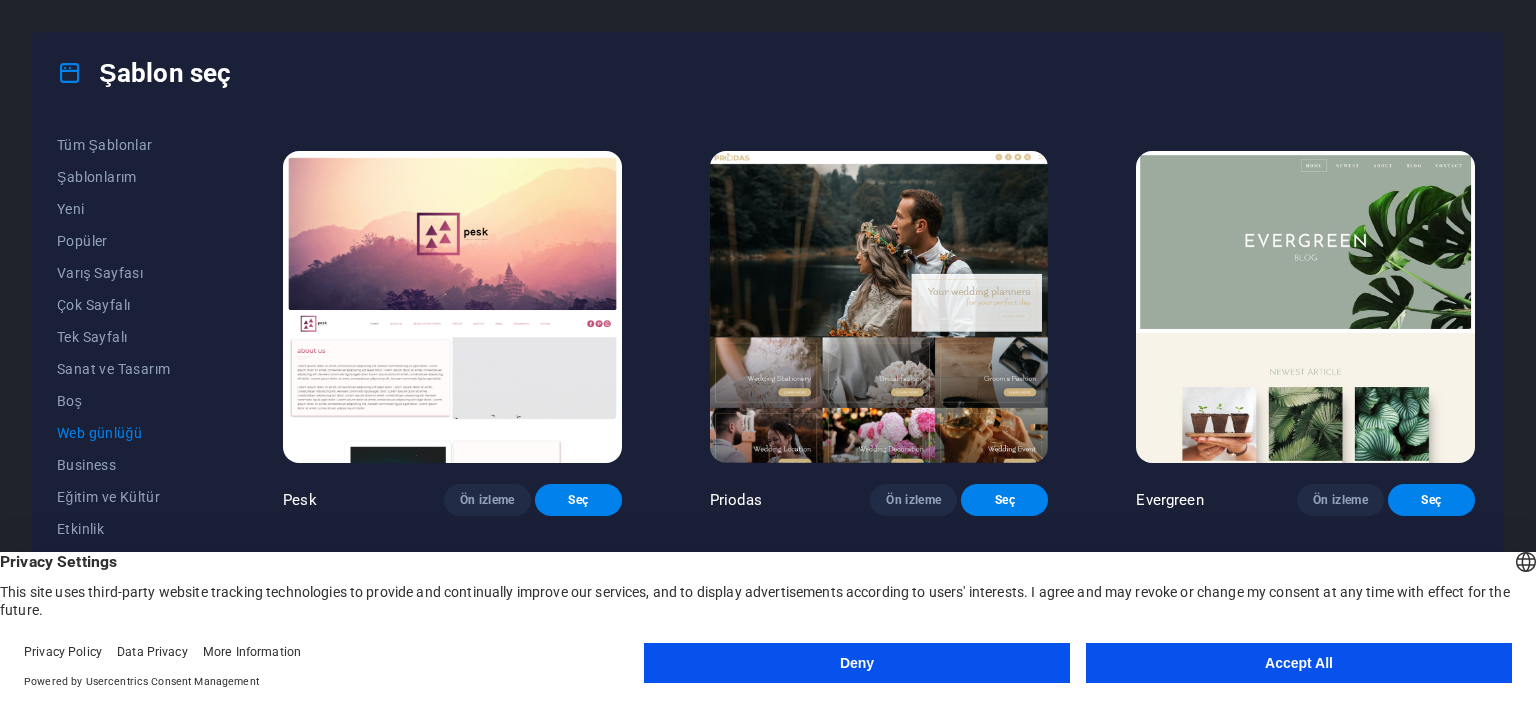 click at bounding box center [879, 307] 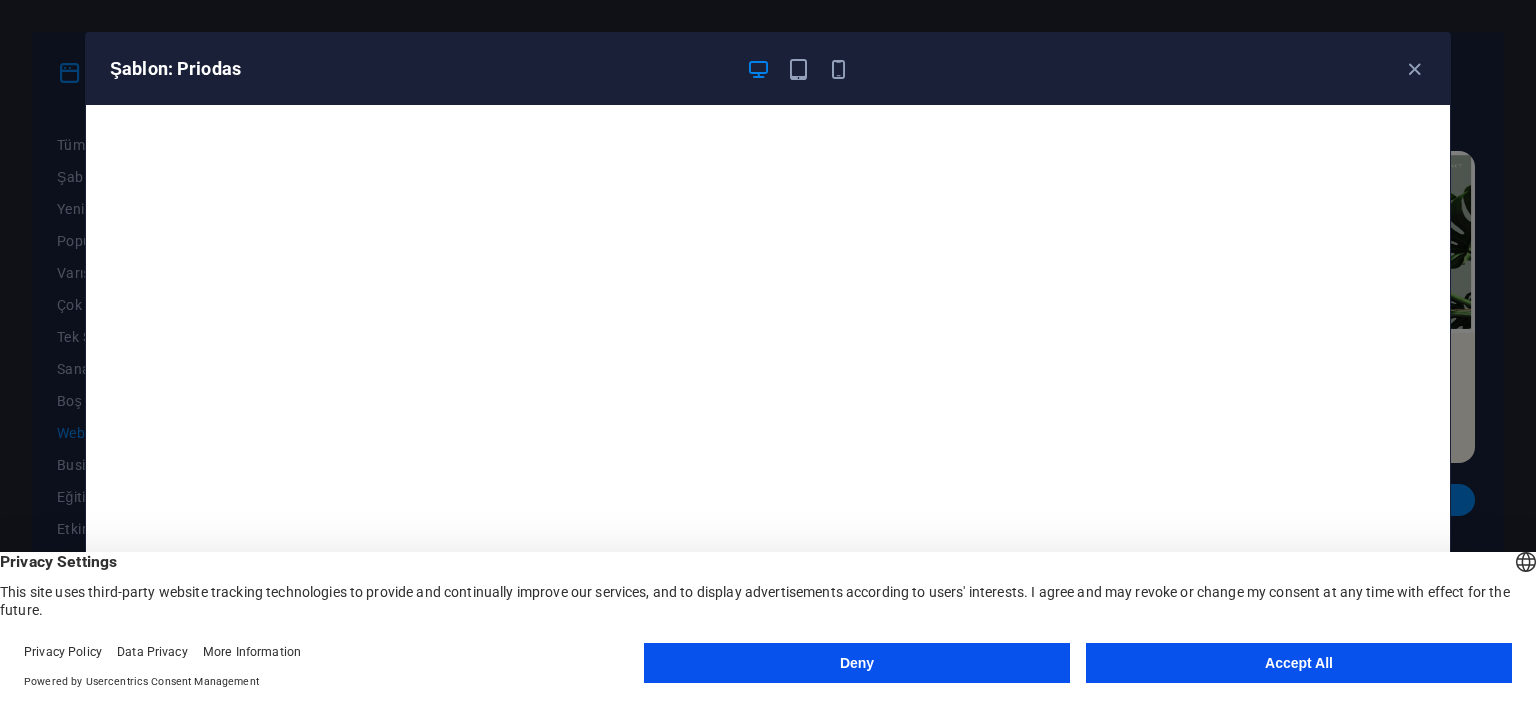 click on "Deny" at bounding box center [857, 663] 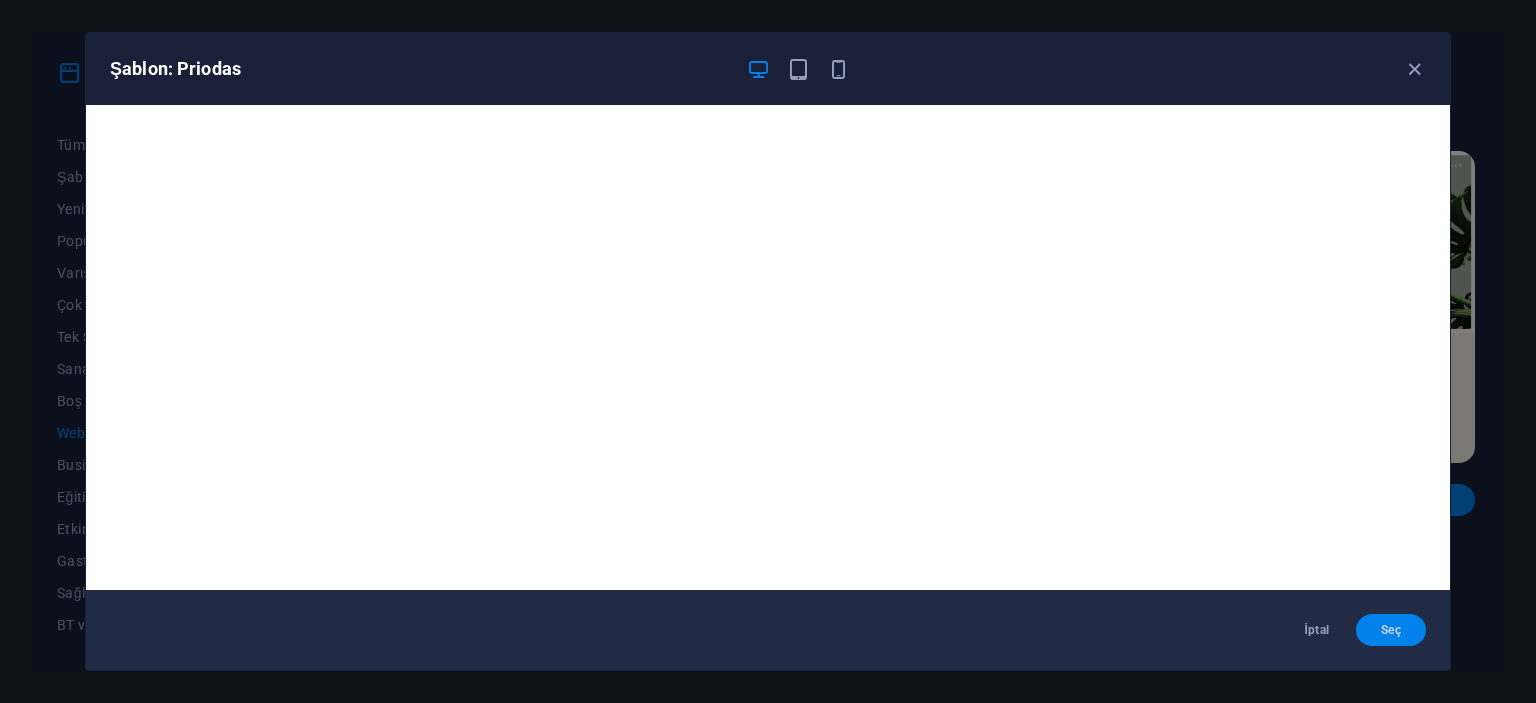 click on "Seç" at bounding box center (1391, 630) 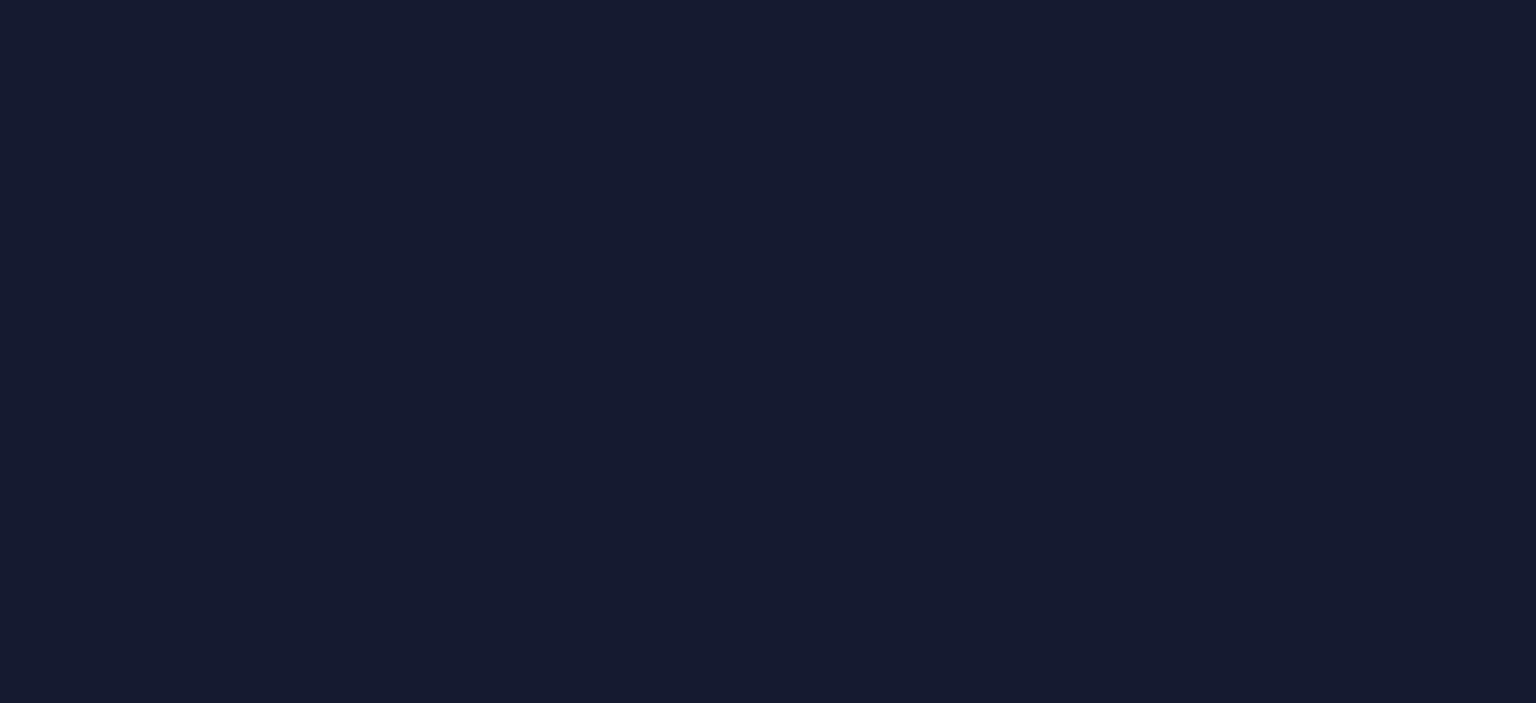 scroll, scrollTop: 0, scrollLeft: 0, axis: both 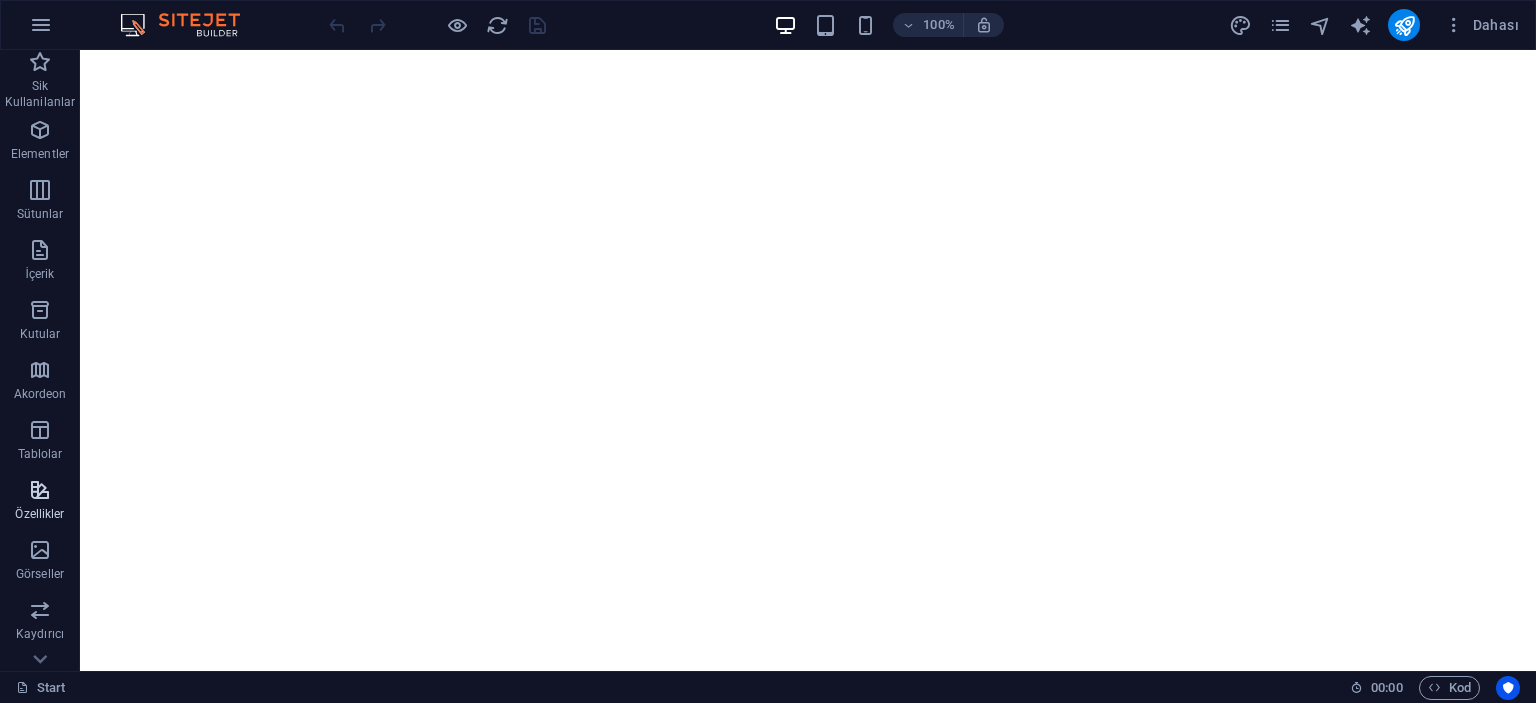 click on "Özellikler" at bounding box center [39, 514] 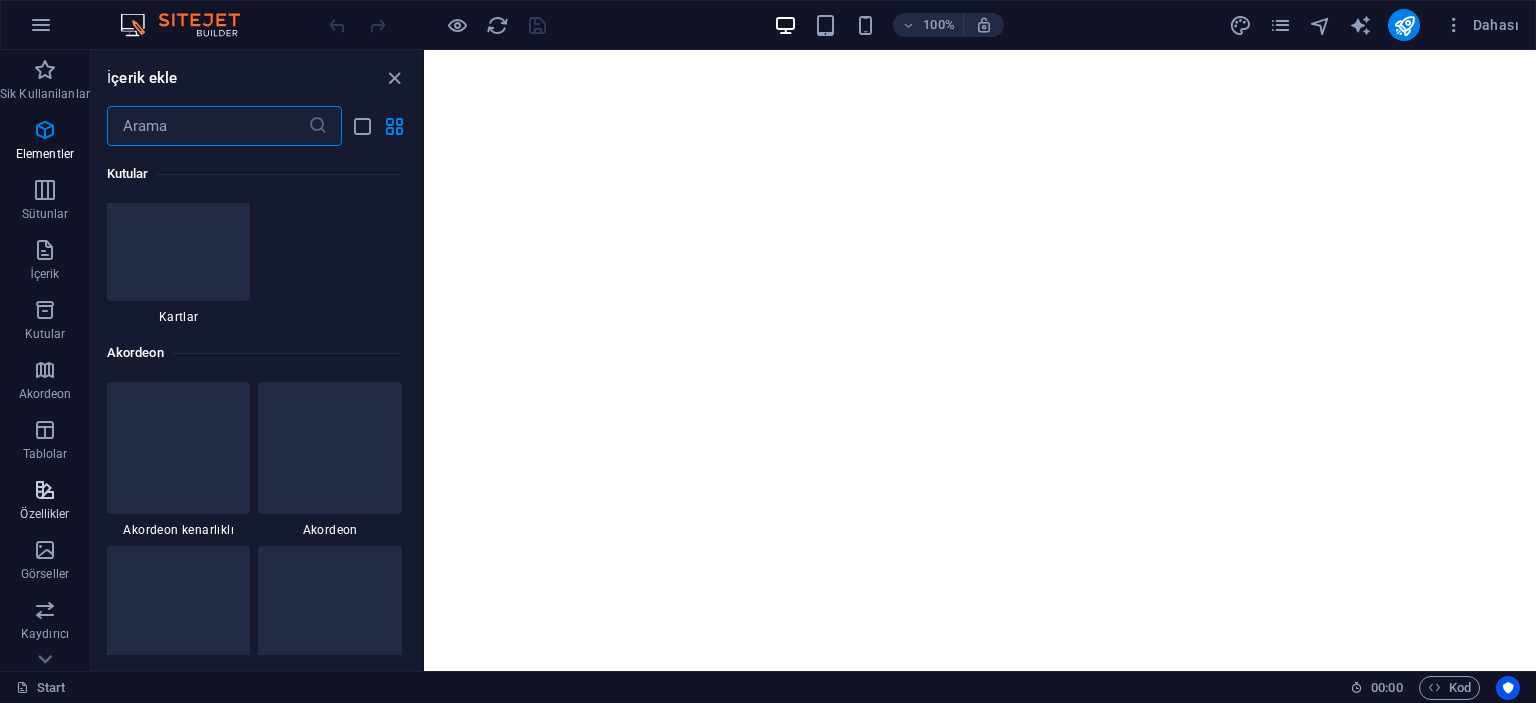 scroll, scrollTop: 7795, scrollLeft: 0, axis: vertical 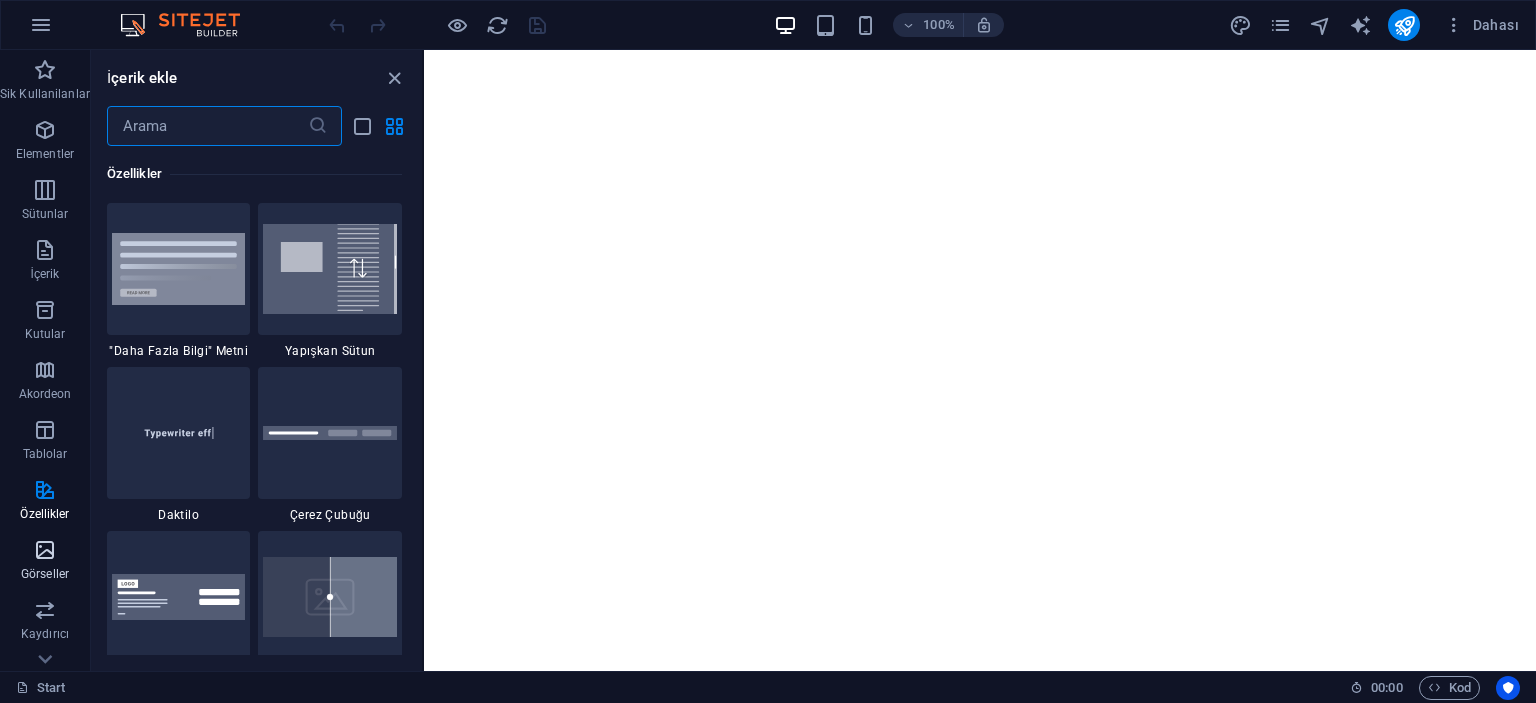 click on "Görseller" at bounding box center [45, 562] 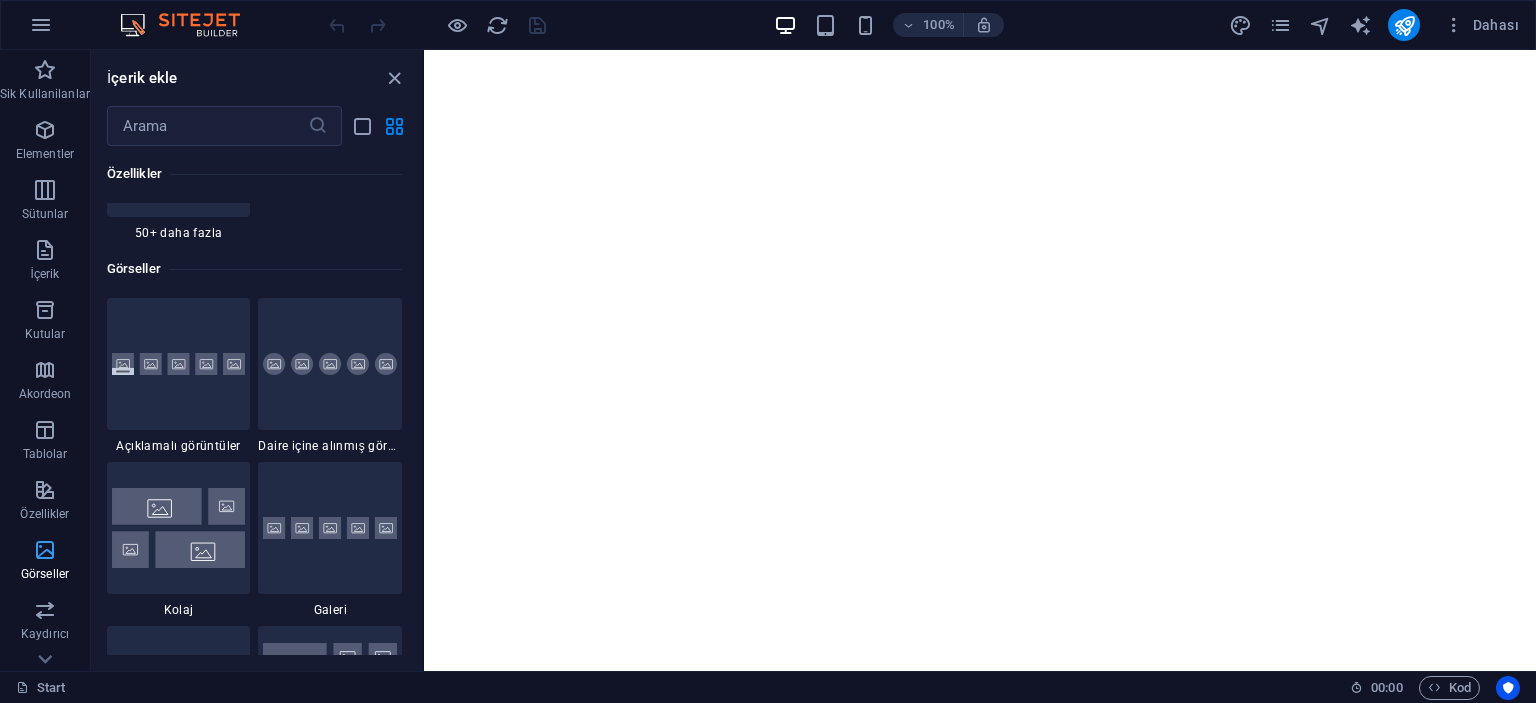 scroll, scrollTop: 10140, scrollLeft: 0, axis: vertical 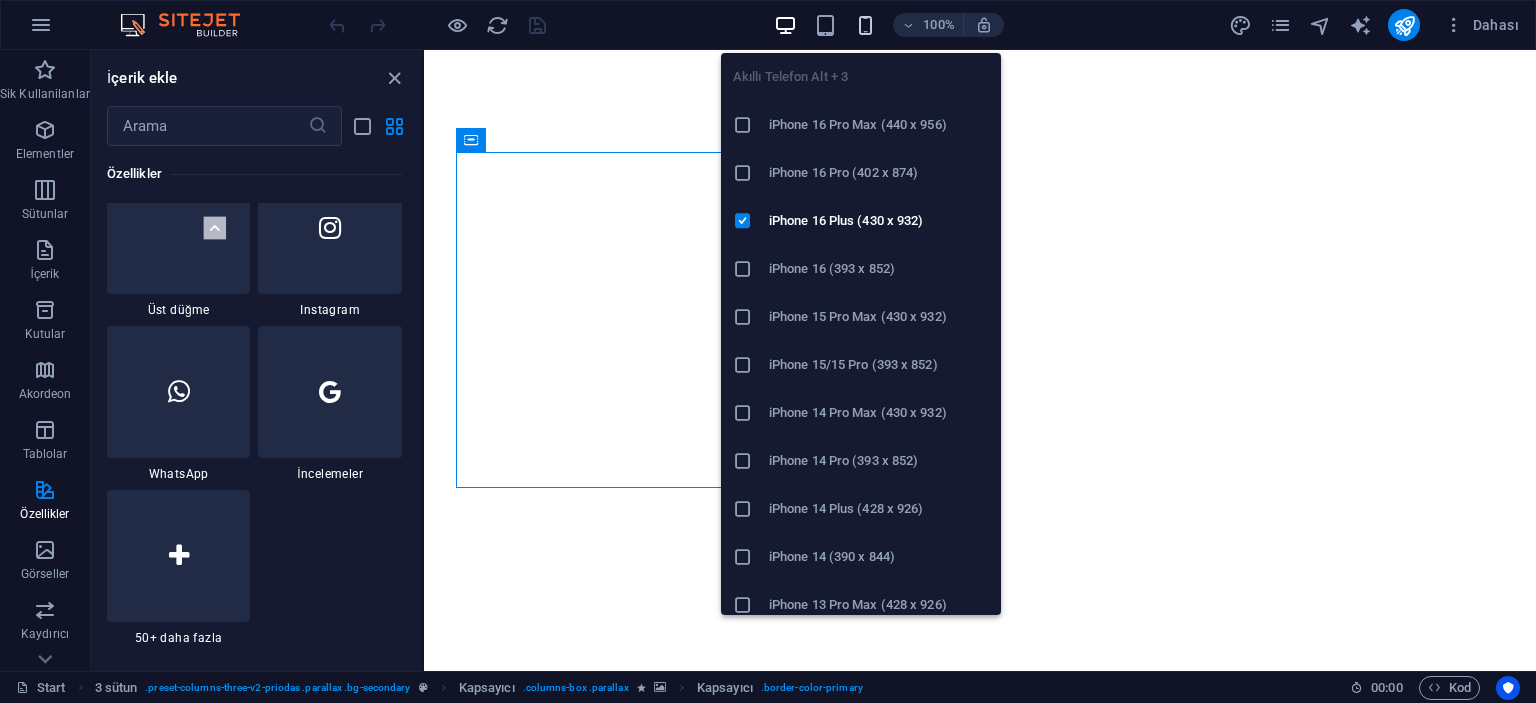click at bounding box center (865, 25) 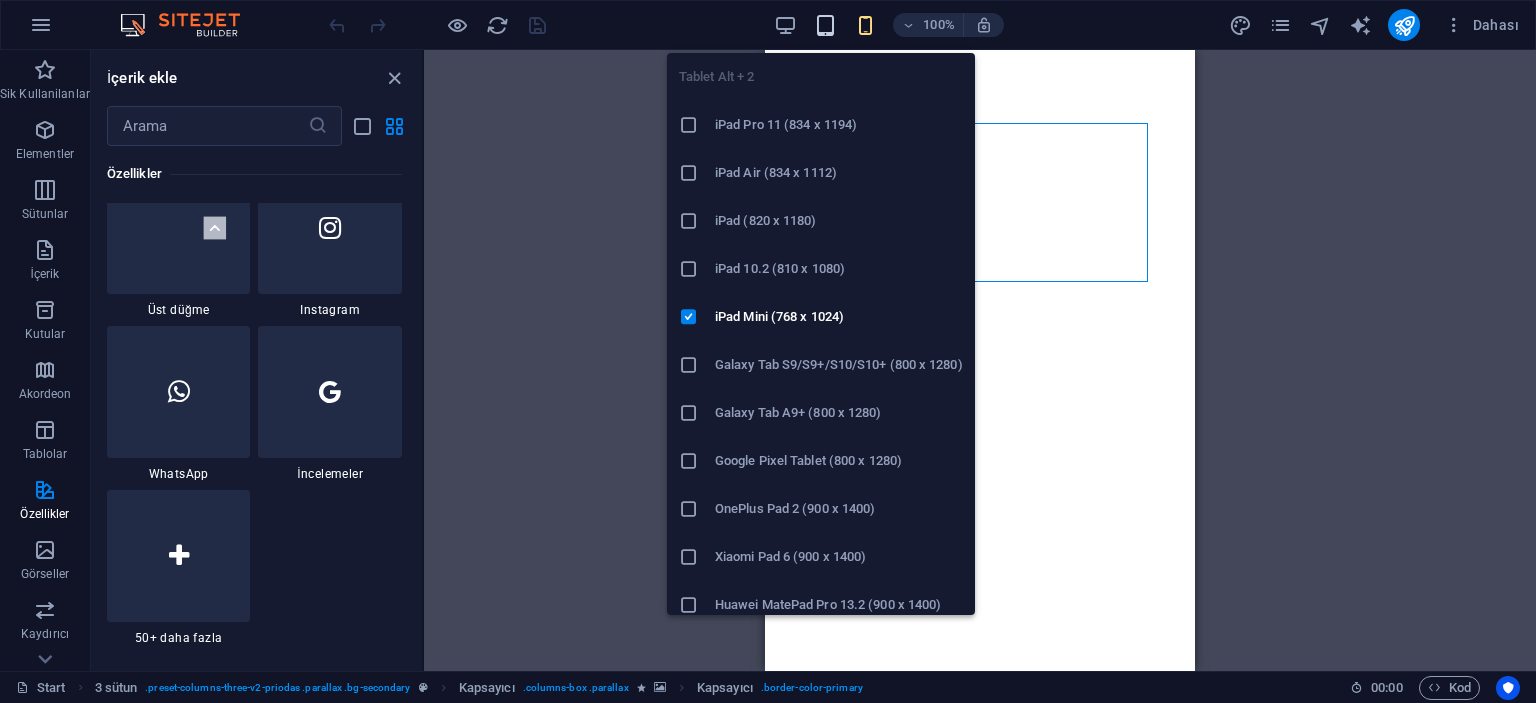 click at bounding box center (825, 25) 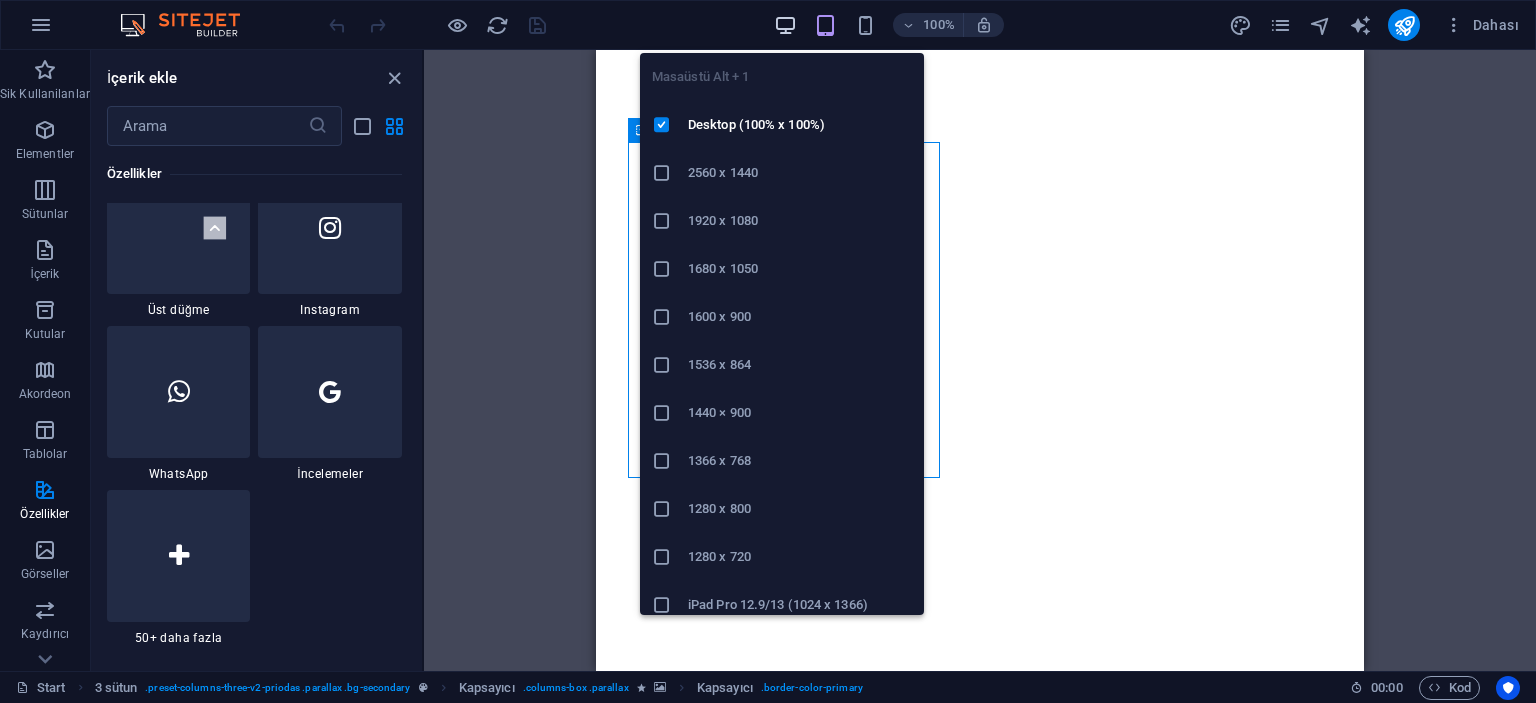 click at bounding box center (785, 25) 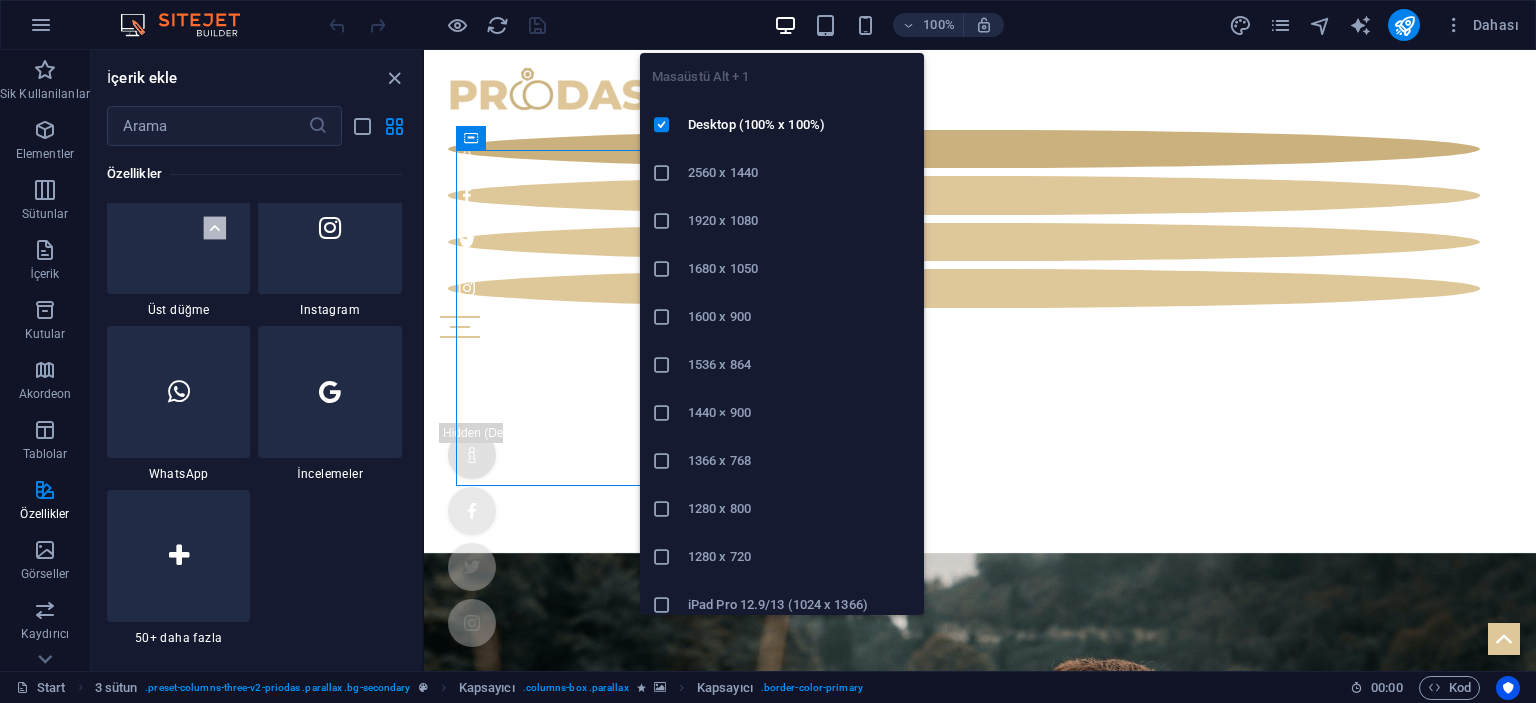 scroll, scrollTop: 600, scrollLeft: 0, axis: vertical 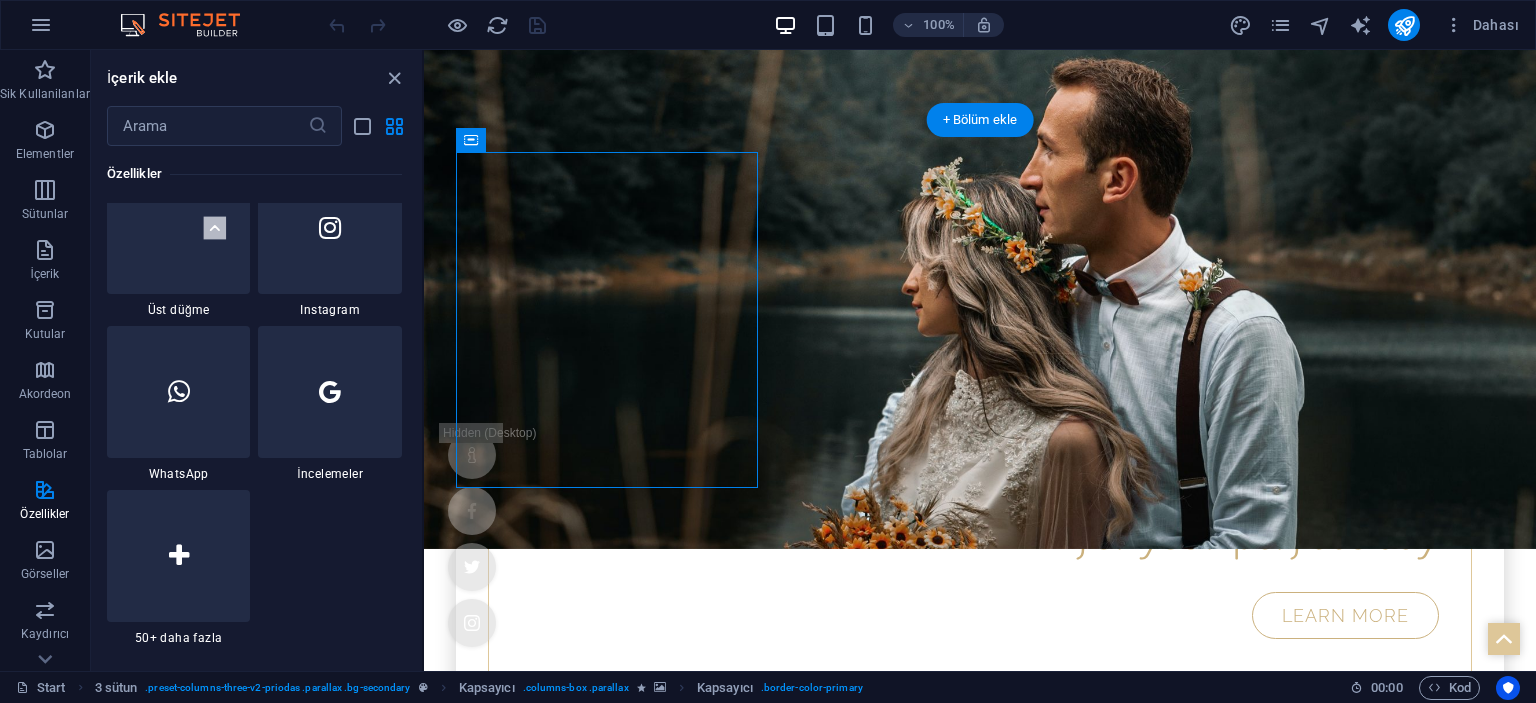 click at bounding box center (980, 956) 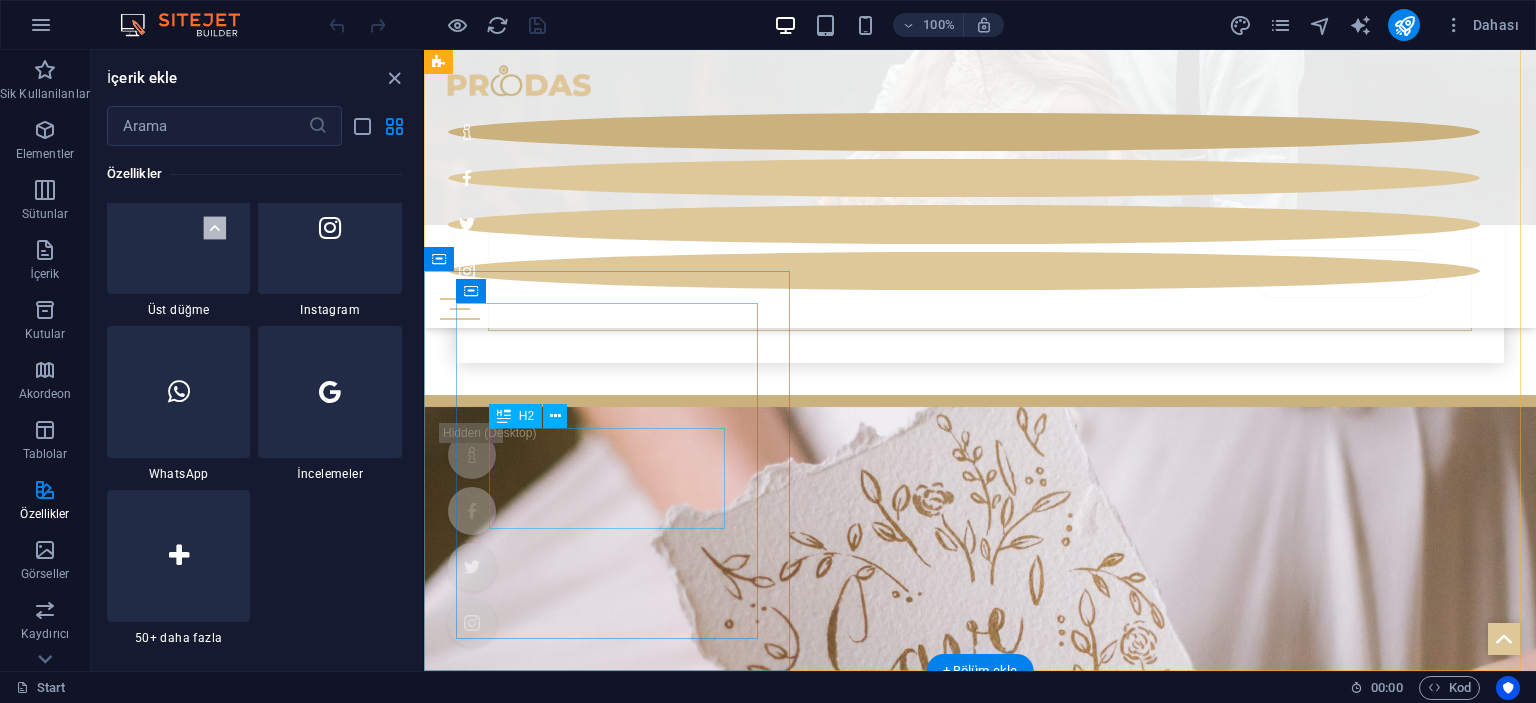 scroll, scrollTop: 700, scrollLeft: 0, axis: vertical 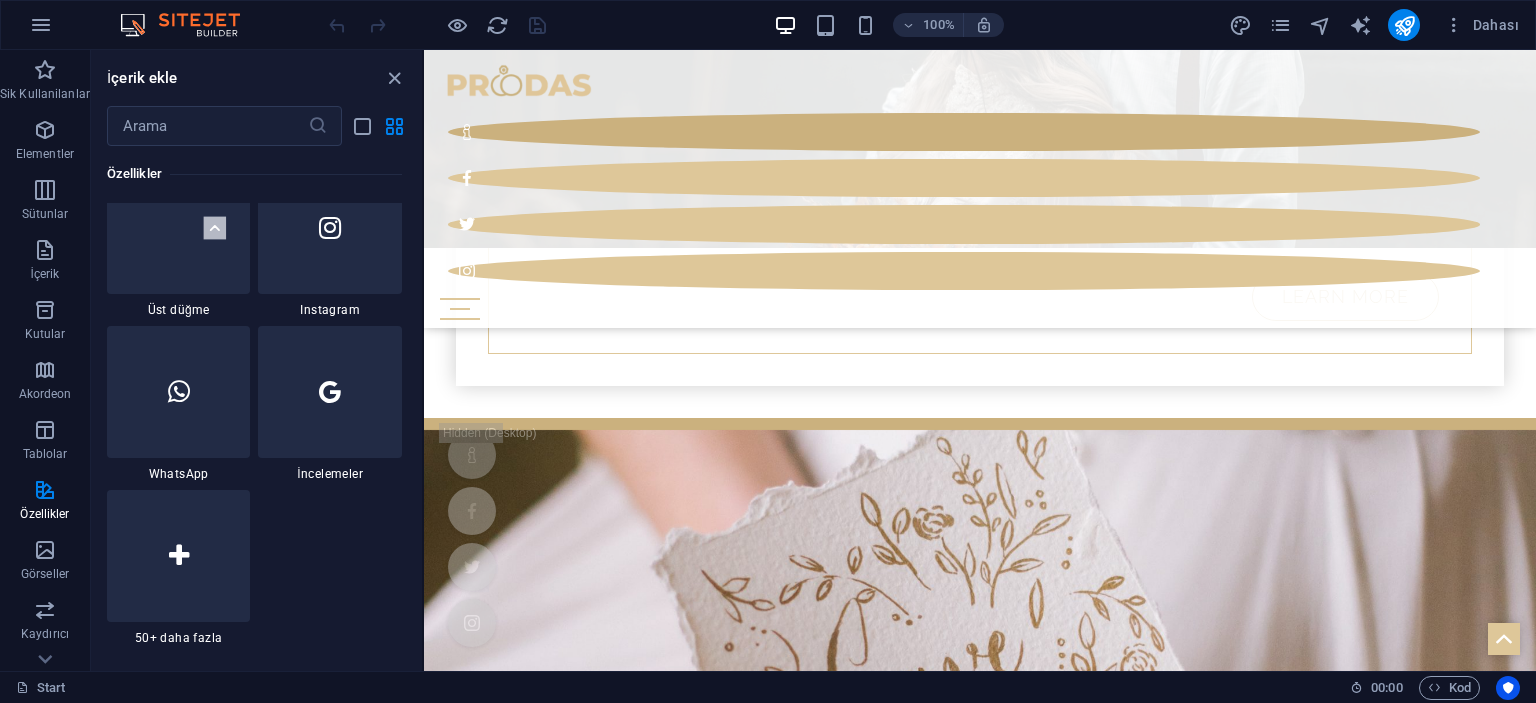 click at bounding box center [190, 25] 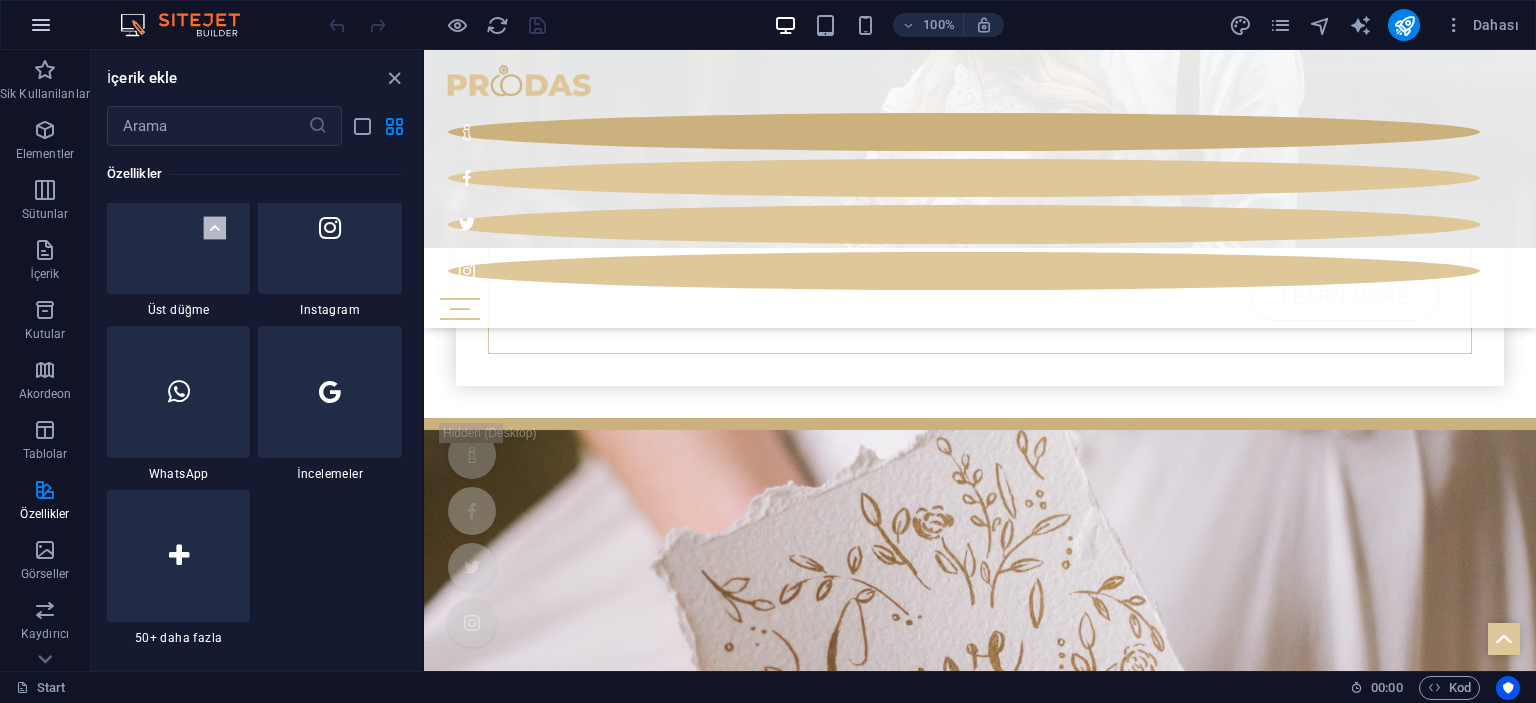 click at bounding box center (41, 25) 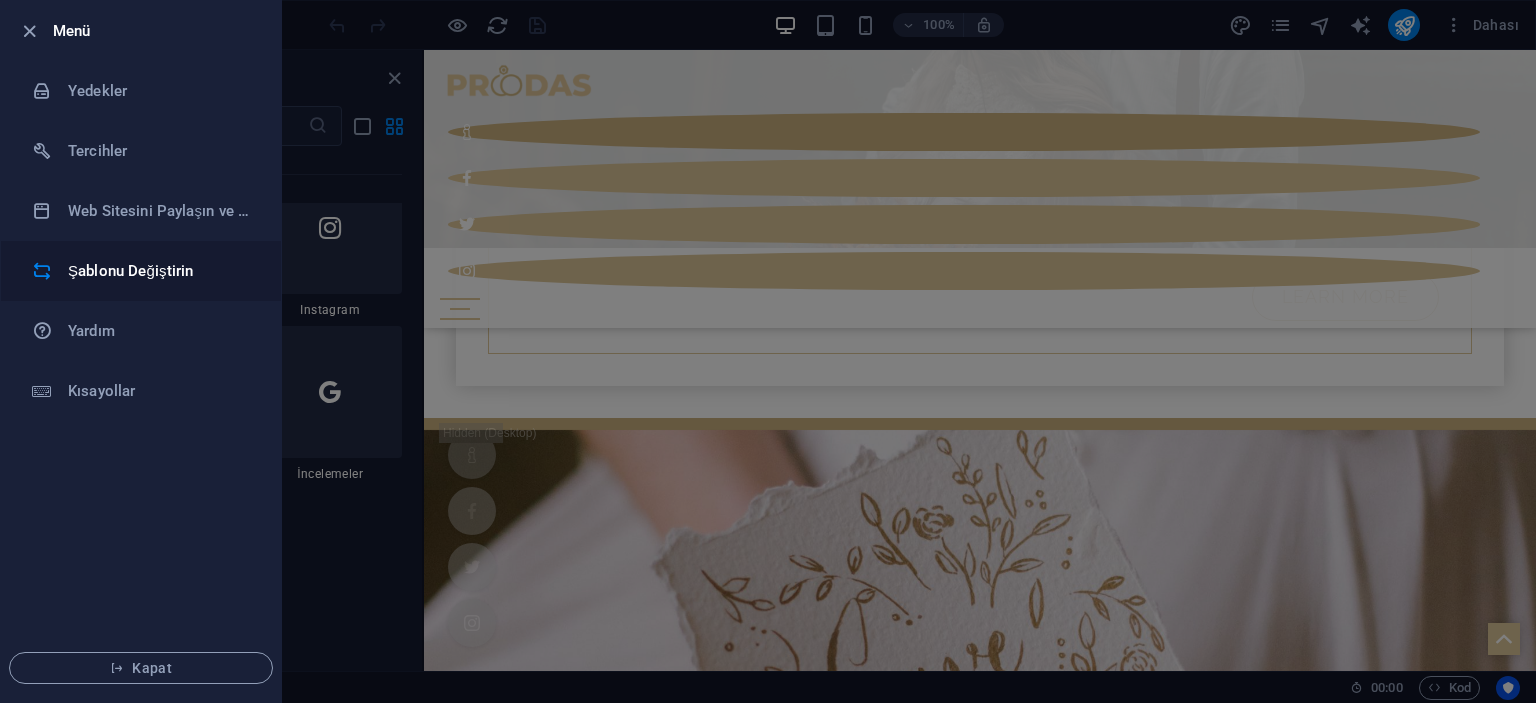 click on "Şablonu Değiştirin" at bounding box center (160, 271) 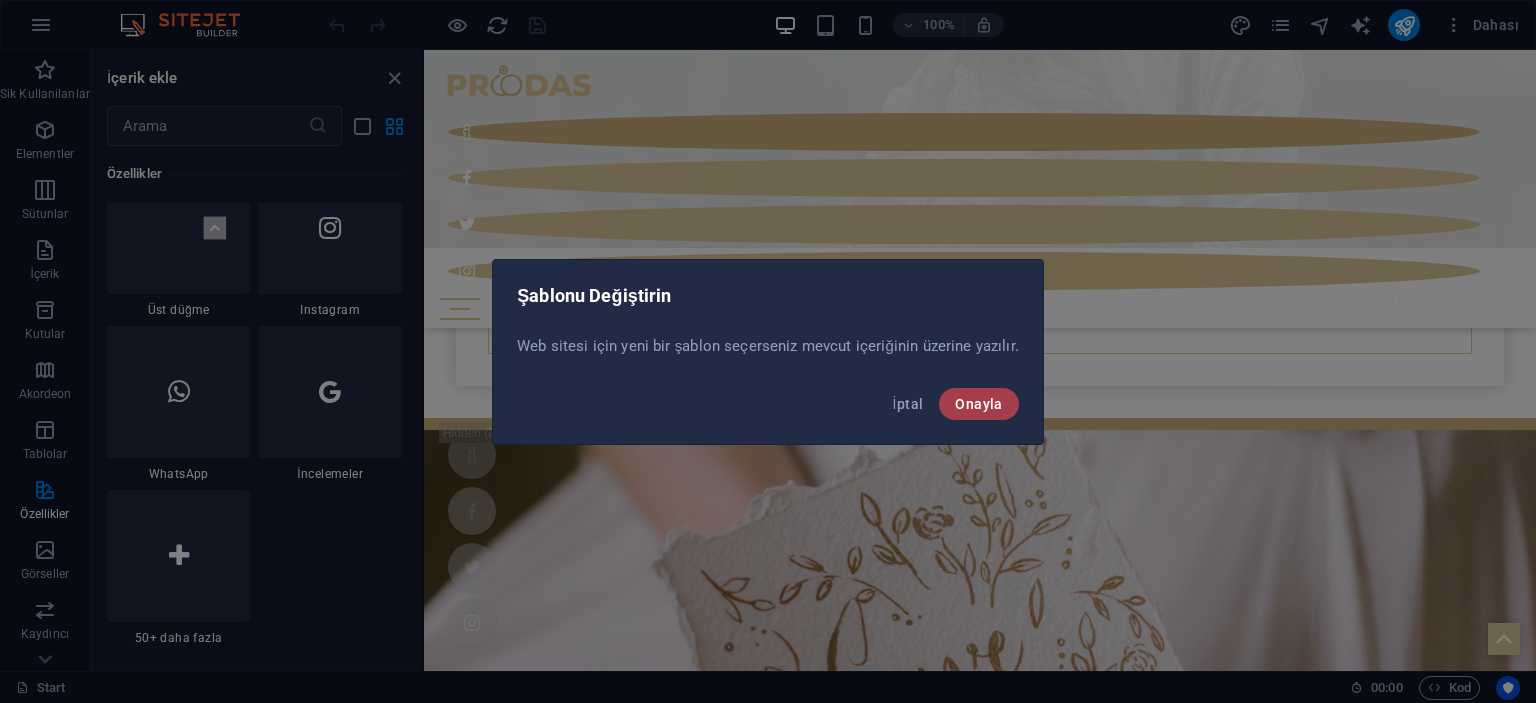 click on "Onayla" at bounding box center [978, 404] 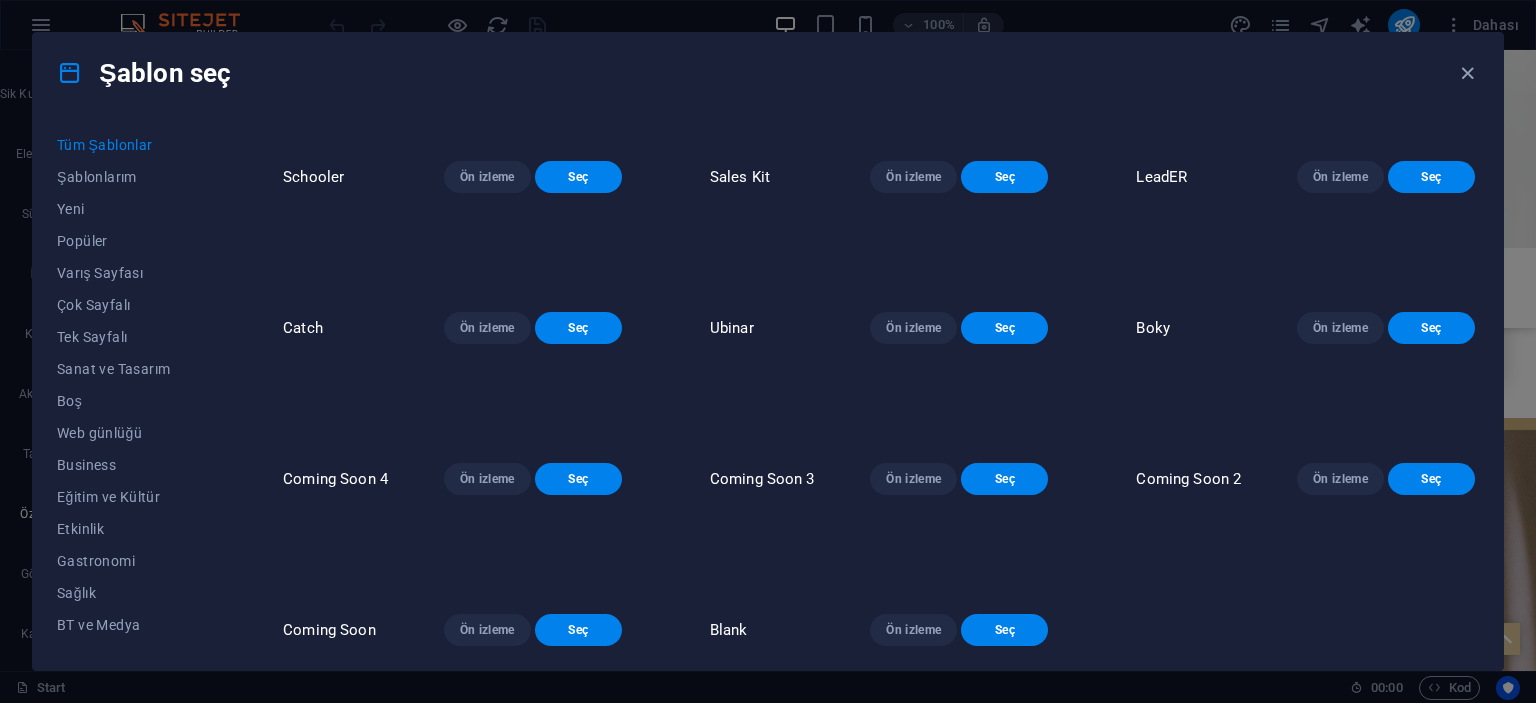 scroll, scrollTop: 12990, scrollLeft: 0, axis: vertical 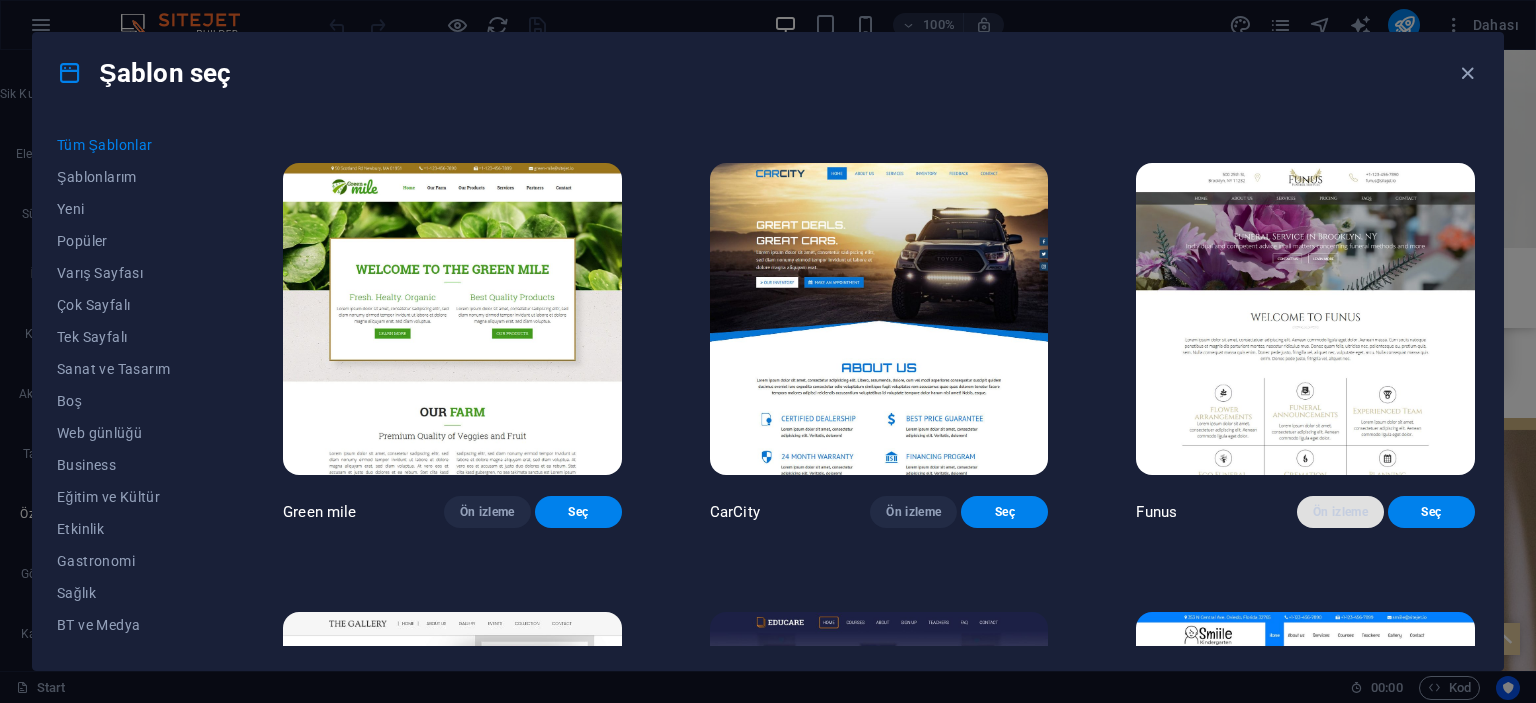 click on "Ön izleme" at bounding box center (1340, 512) 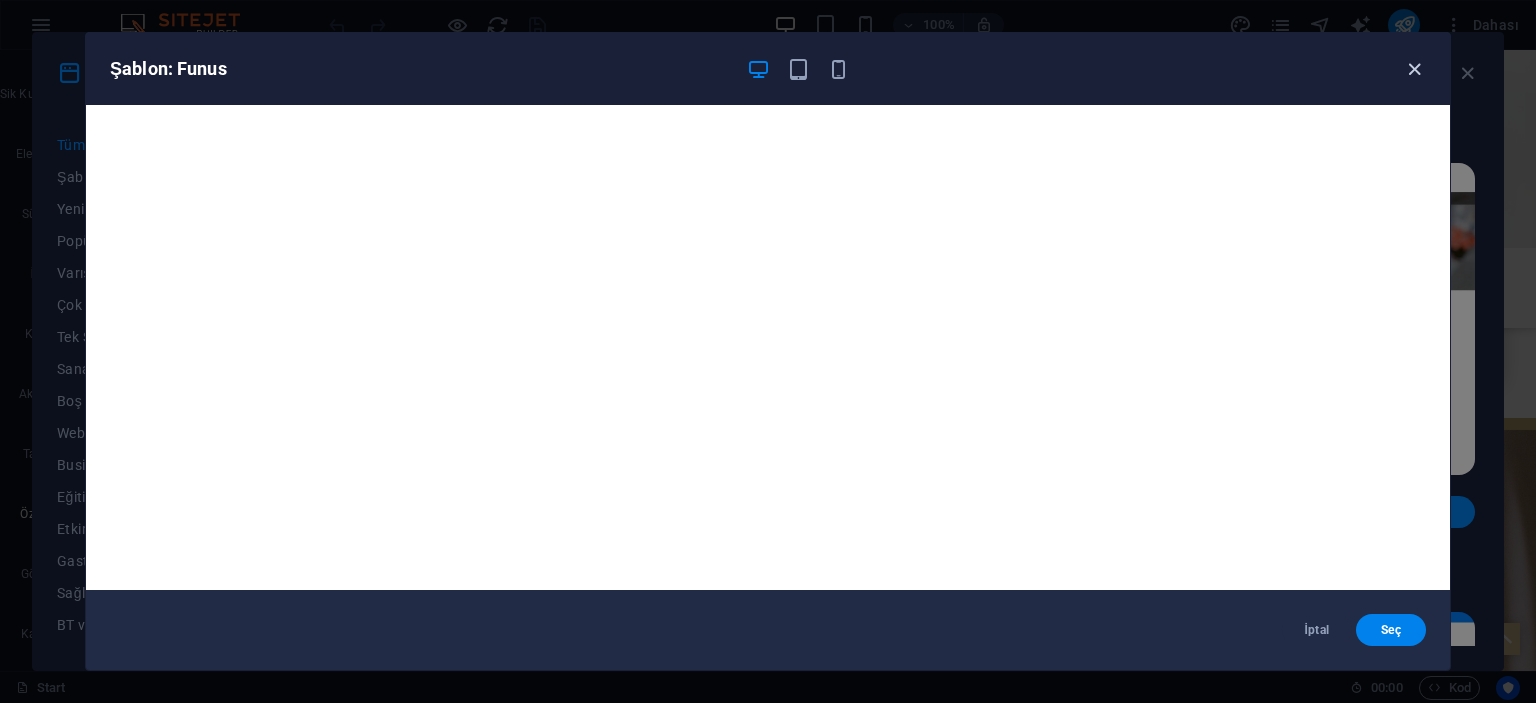 click at bounding box center (1414, 69) 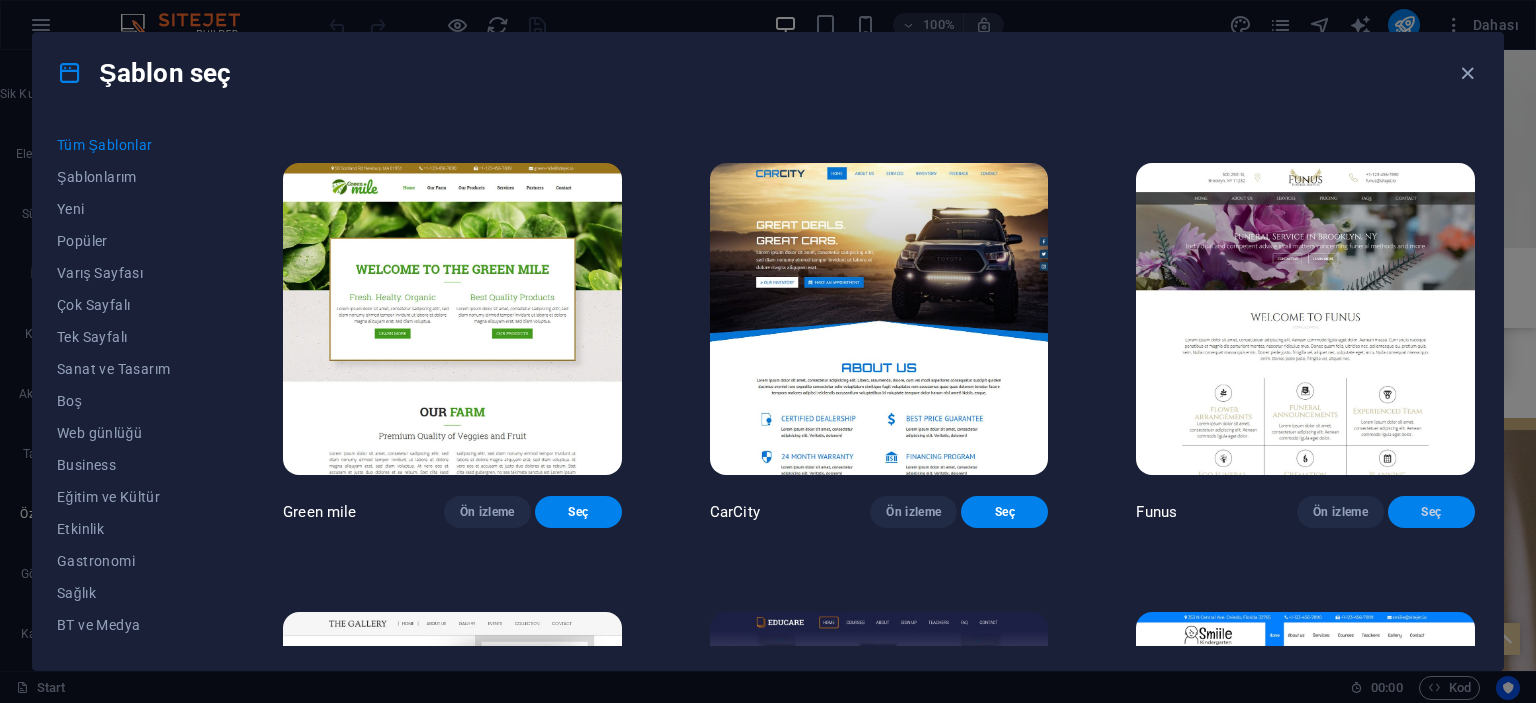 click on "Seç" at bounding box center [1431, 512] 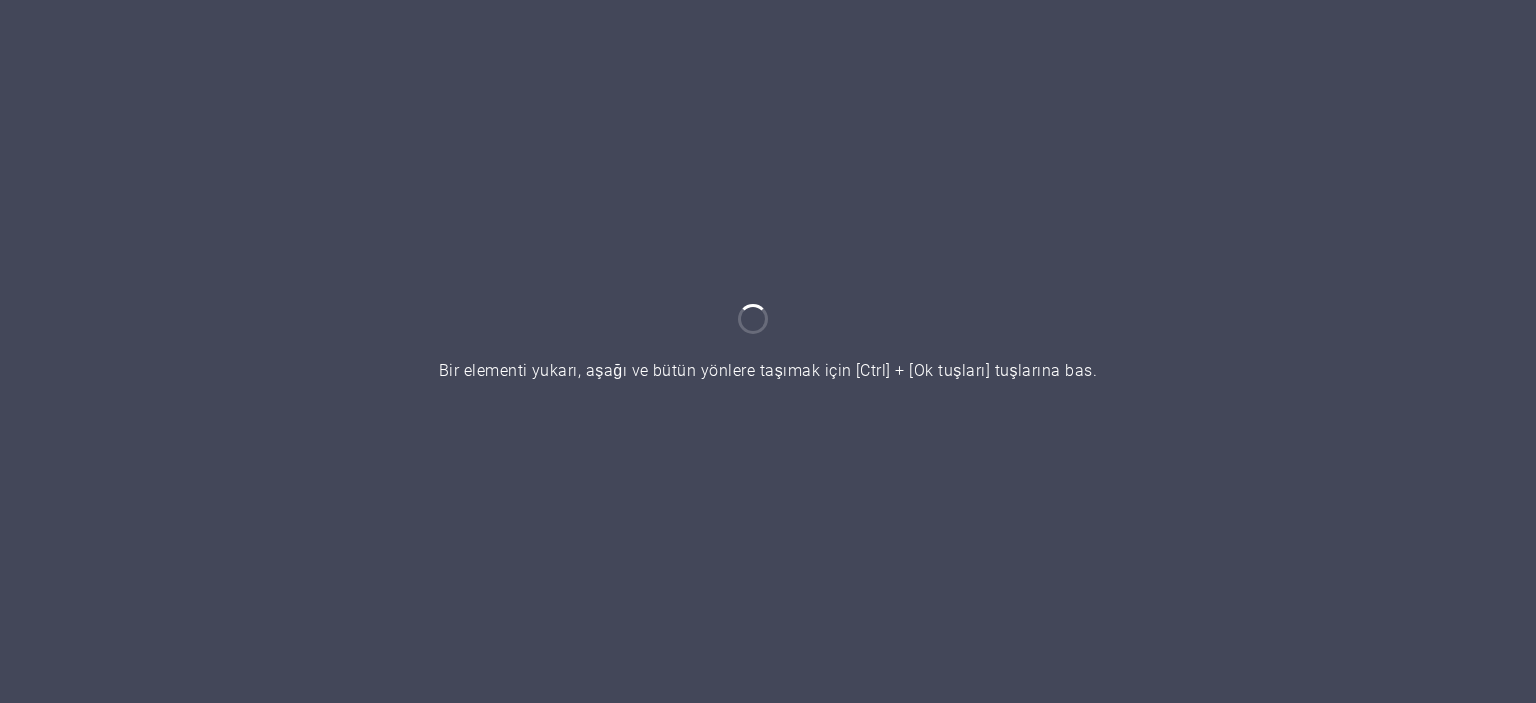 scroll, scrollTop: 0, scrollLeft: 0, axis: both 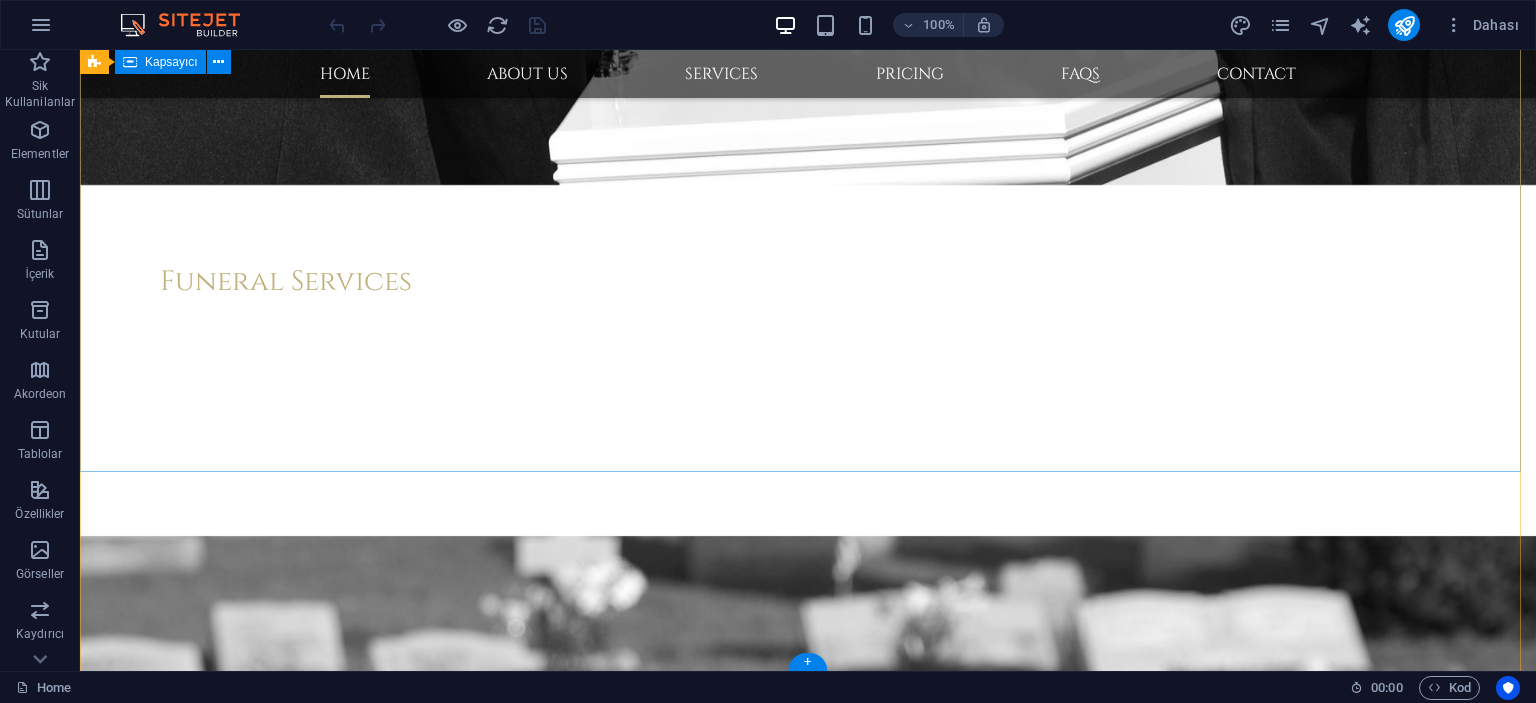 click on "About Ut wisi enim ad minim veniam, quis nostrud exerci tation ullamcorper suscipit lobortis nisl ut aliquip ex ea commodo consequat. Consetetur sadipscing elitr, sed diam nonumy eirmod tempor invidunt ut labore et dolore magna aliquyam erat, sed diam voluptua. Contact Brooklyn Bridge New York, NY   10038   + 1-123-456-7890 f66d31c0cf7a373fab220aa84d376e@cpanel.local Mo – Fr: 9:00 – 19:00 Sa – Su: 10:00 – 17:00  Navigation Home About us Services Pricing FAQs Contact Legal Notice Privacy" at bounding box center [808, 4129] 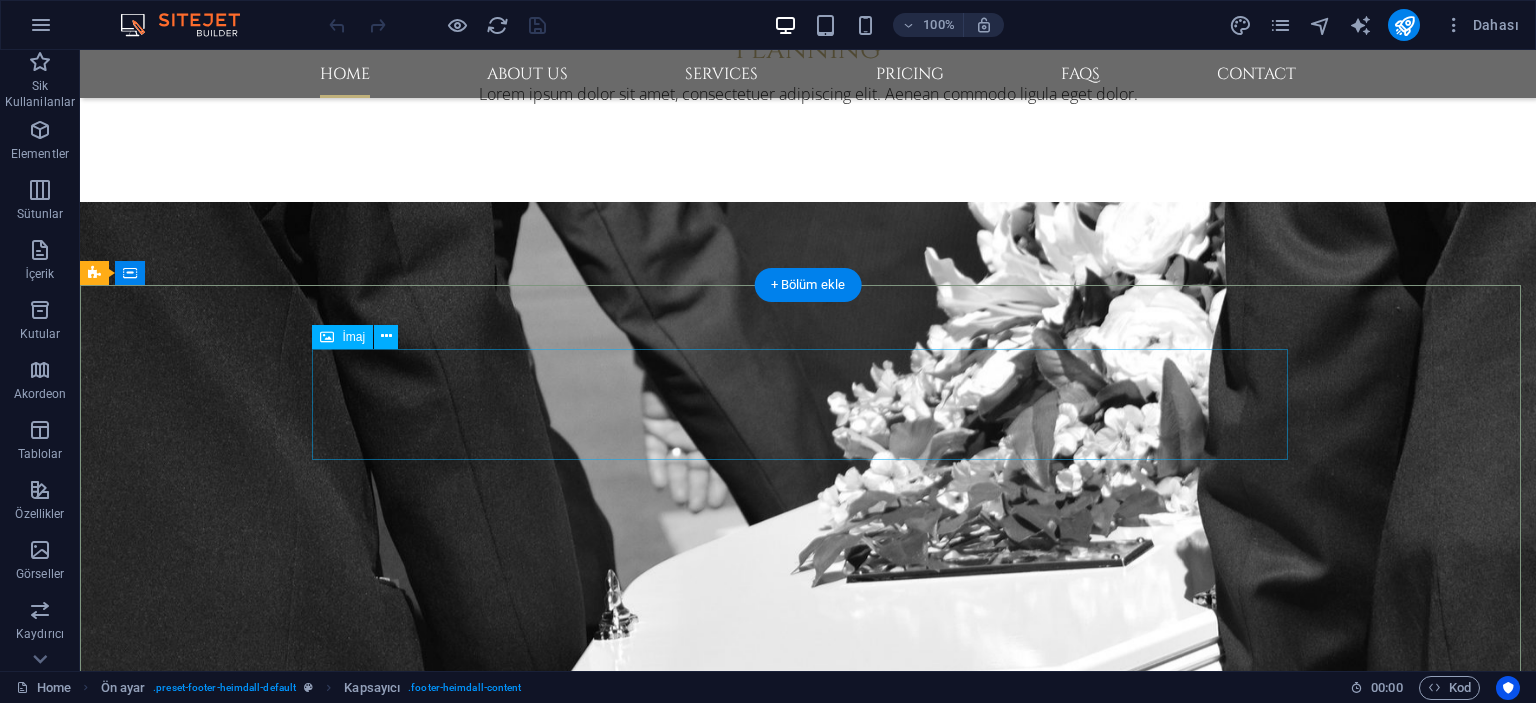 scroll, scrollTop: 2723, scrollLeft: 0, axis: vertical 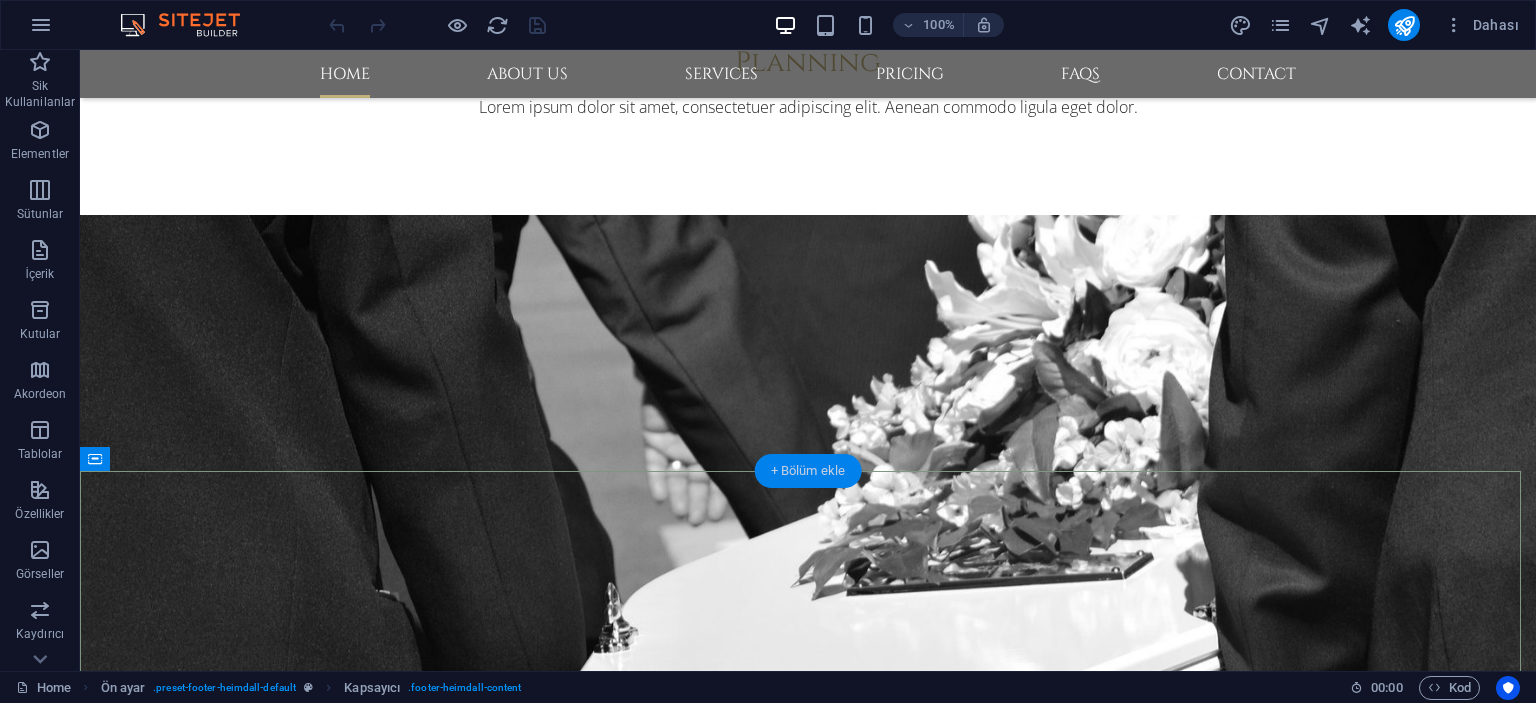 click on "+ Bölüm ekle" at bounding box center (808, 471) 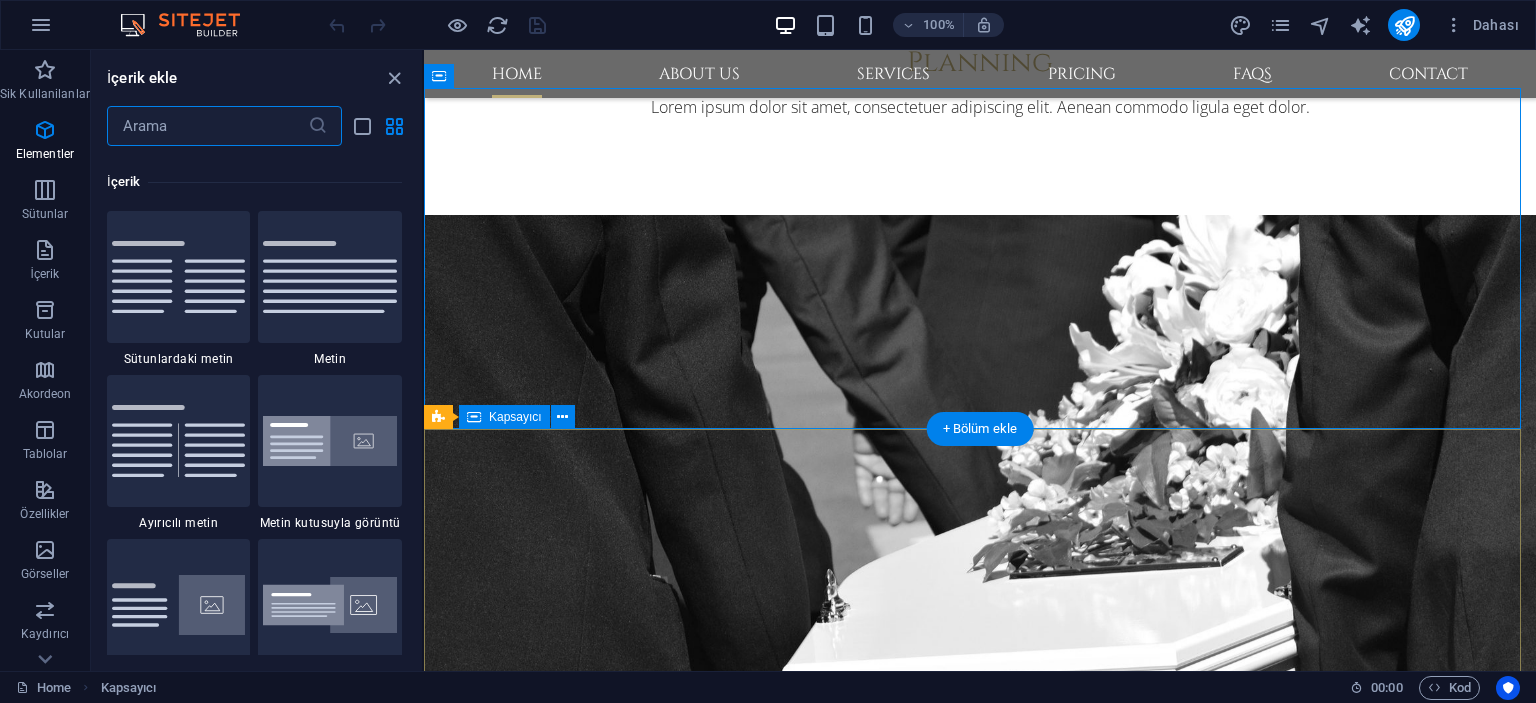 scroll, scrollTop: 3499, scrollLeft: 0, axis: vertical 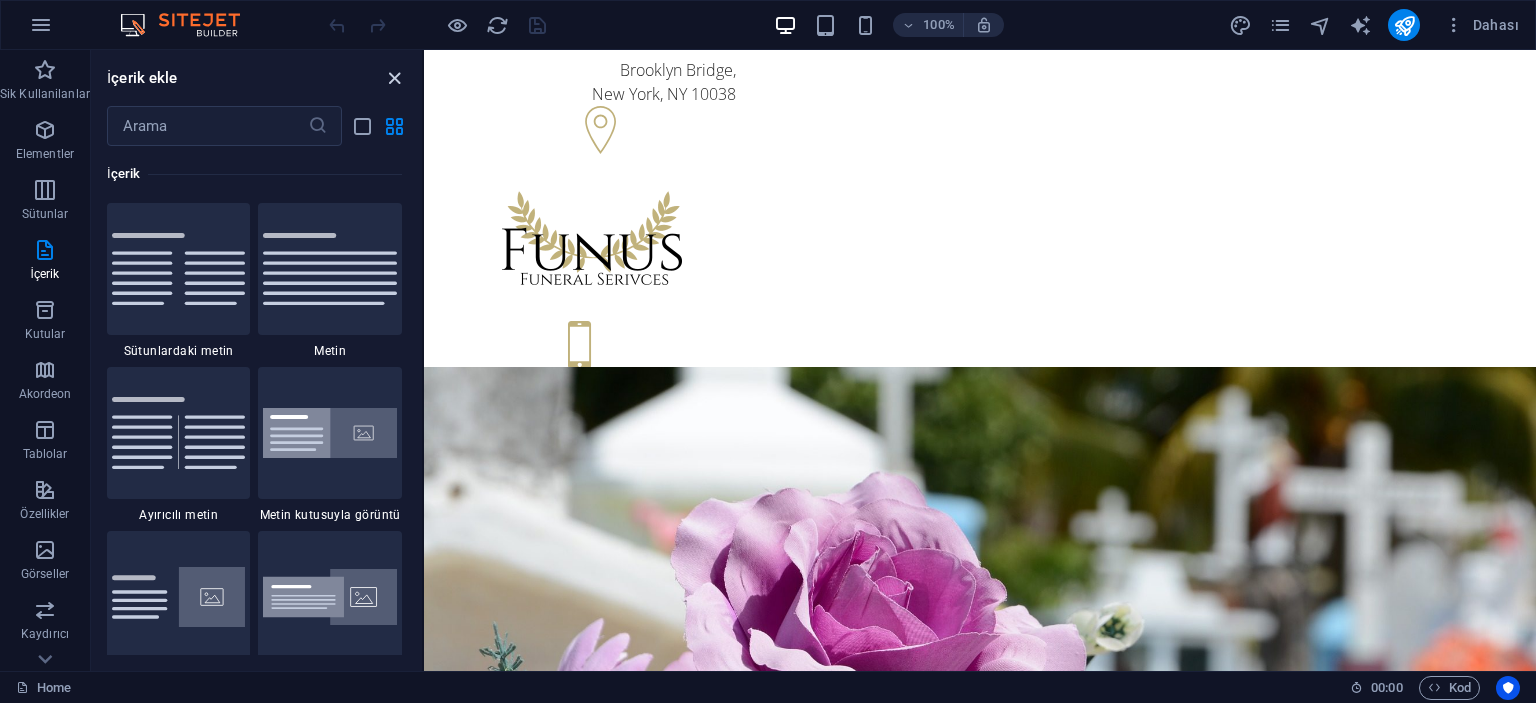 click at bounding box center (394, 78) 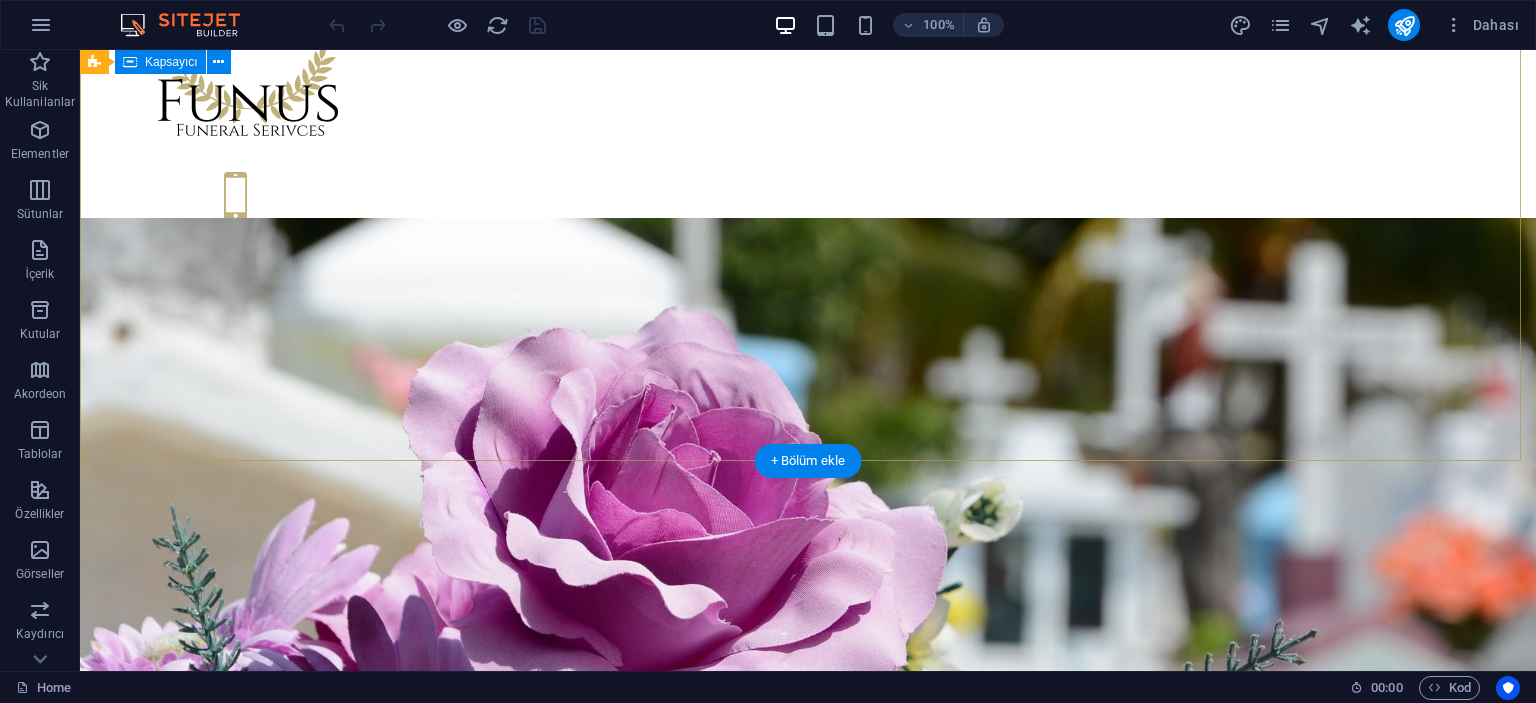 scroll, scrollTop: 0, scrollLeft: 0, axis: both 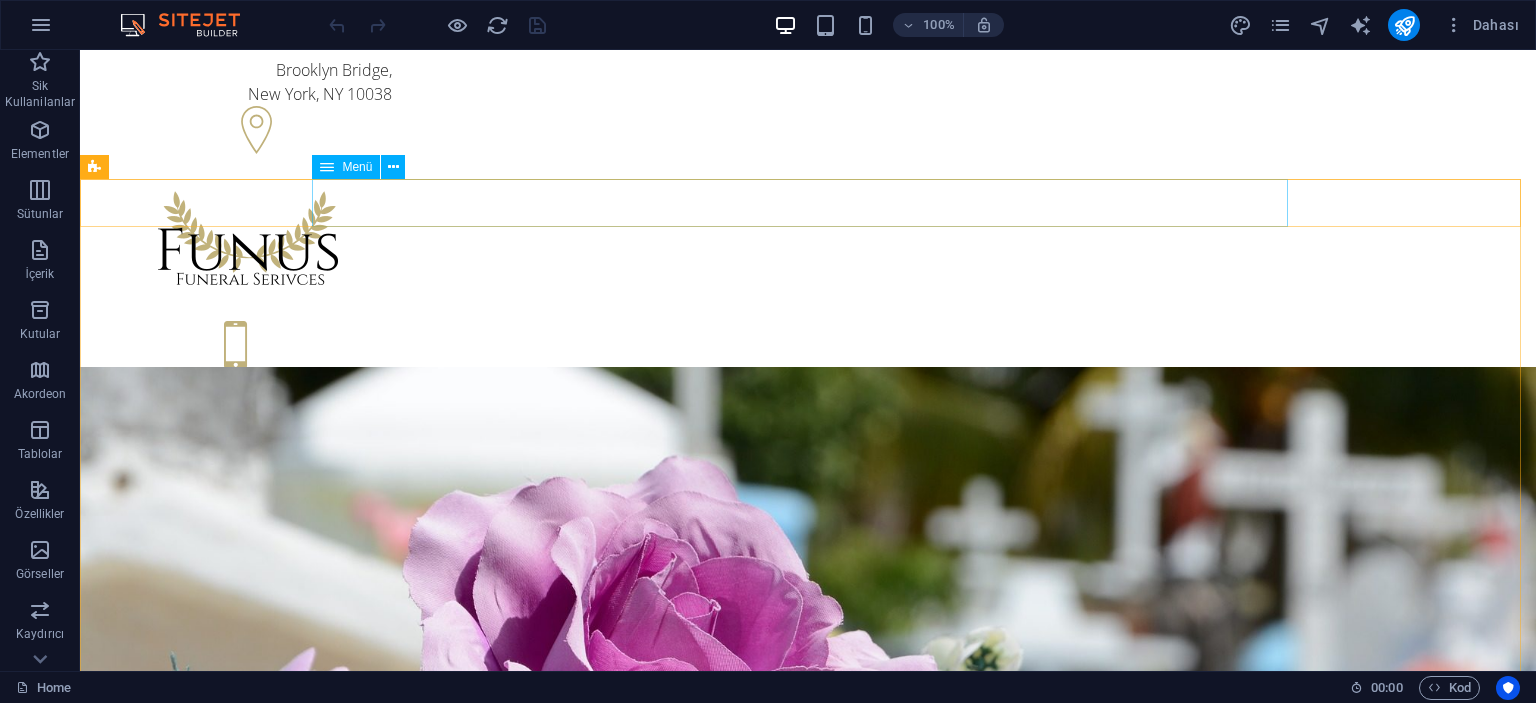 click at bounding box center (327, 167) 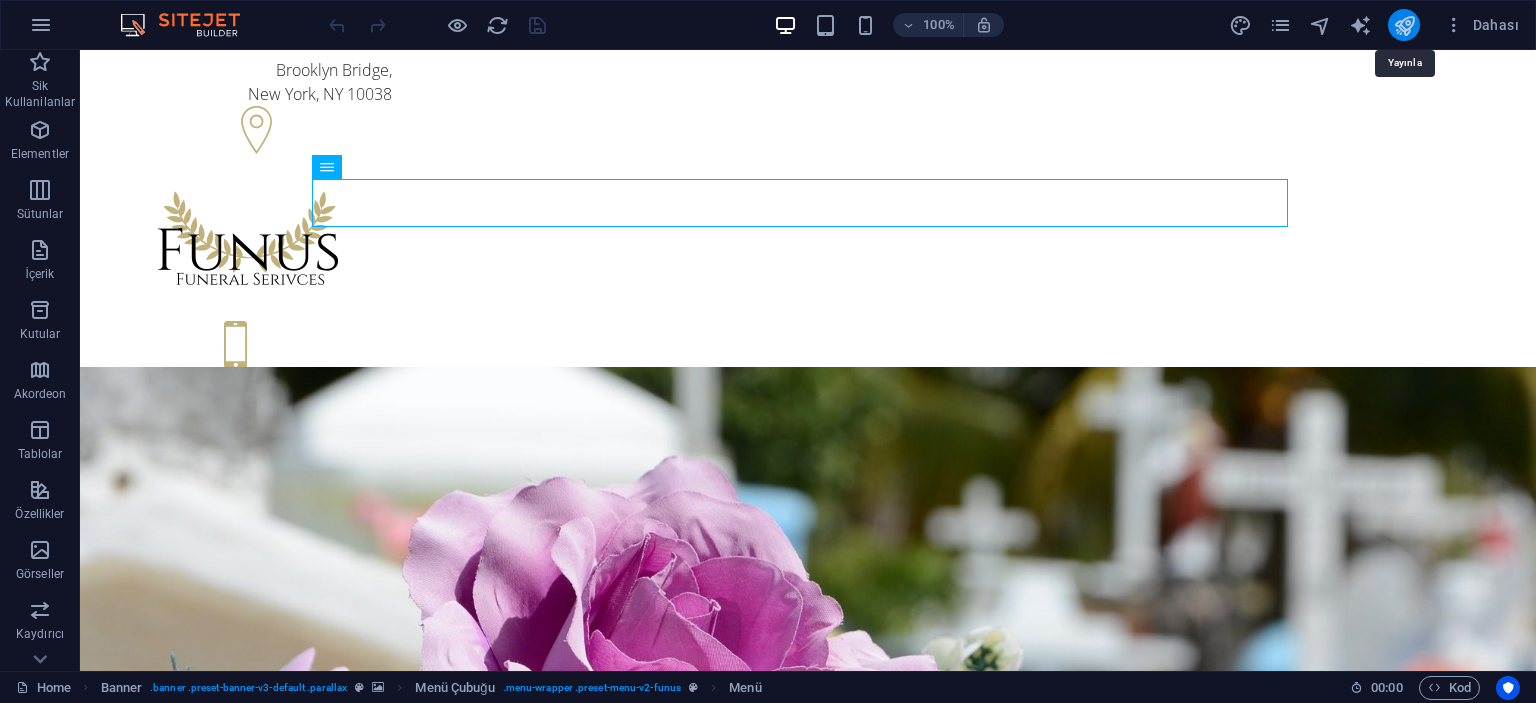 click at bounding box center [1404, 25] 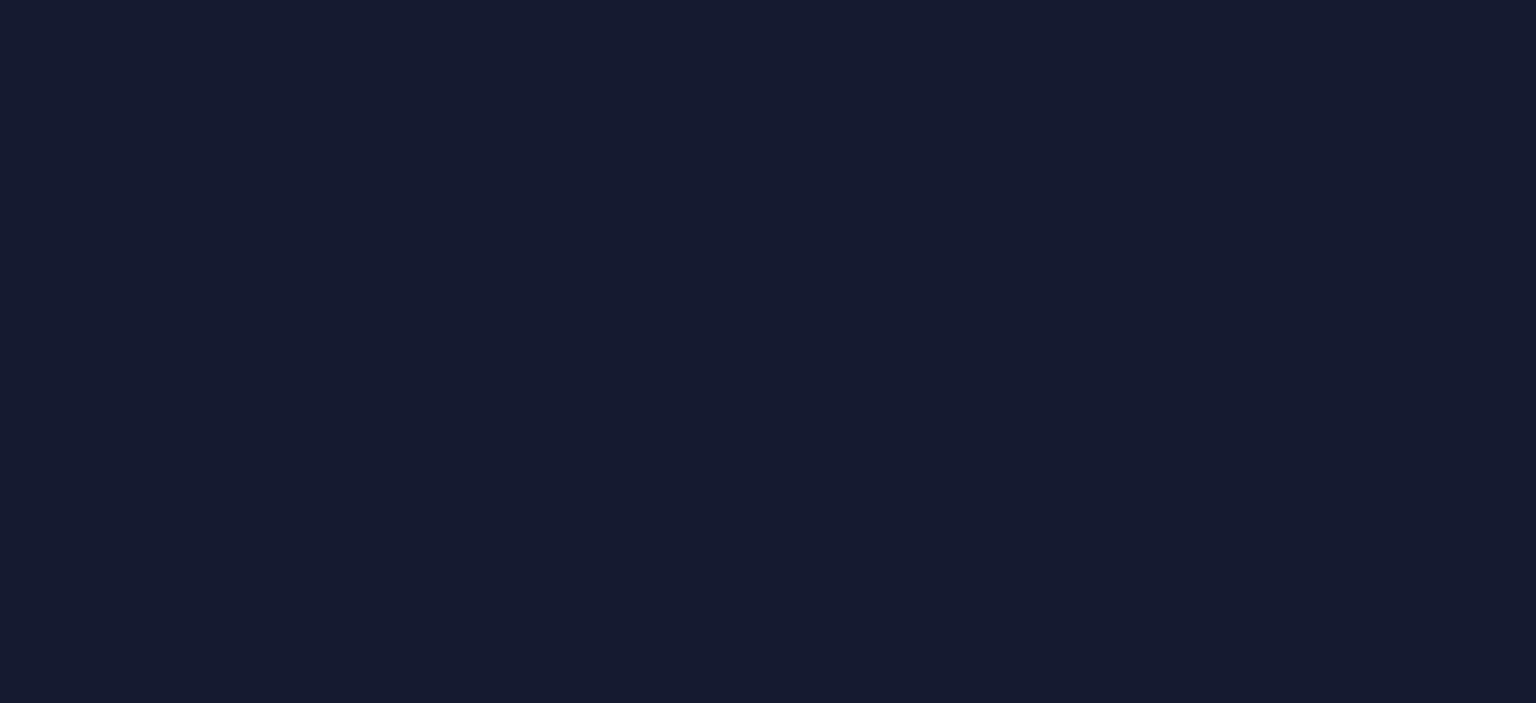 scroll, scrollTop: 0, scrollLeft: 0, axis: both 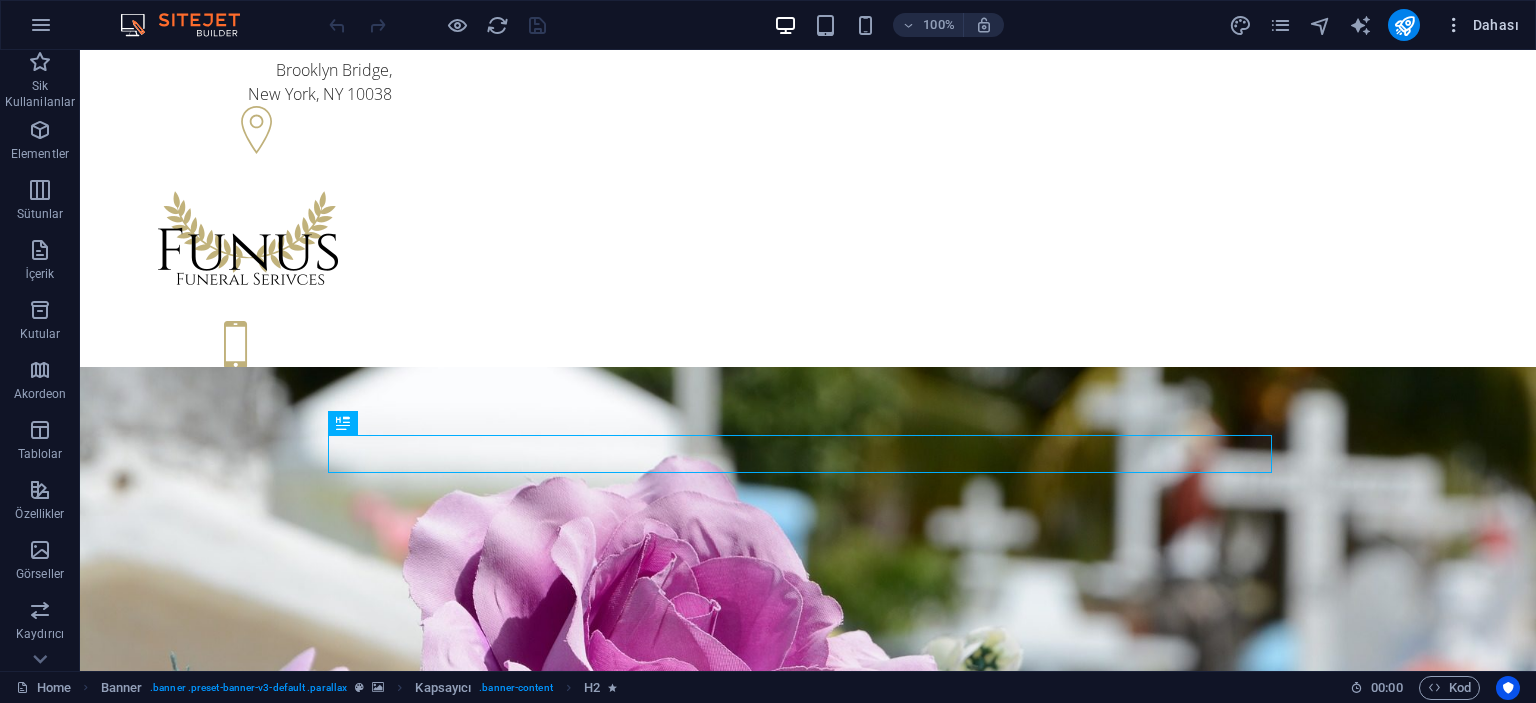 click on "Dahası" at bounding box center [1481, 25] 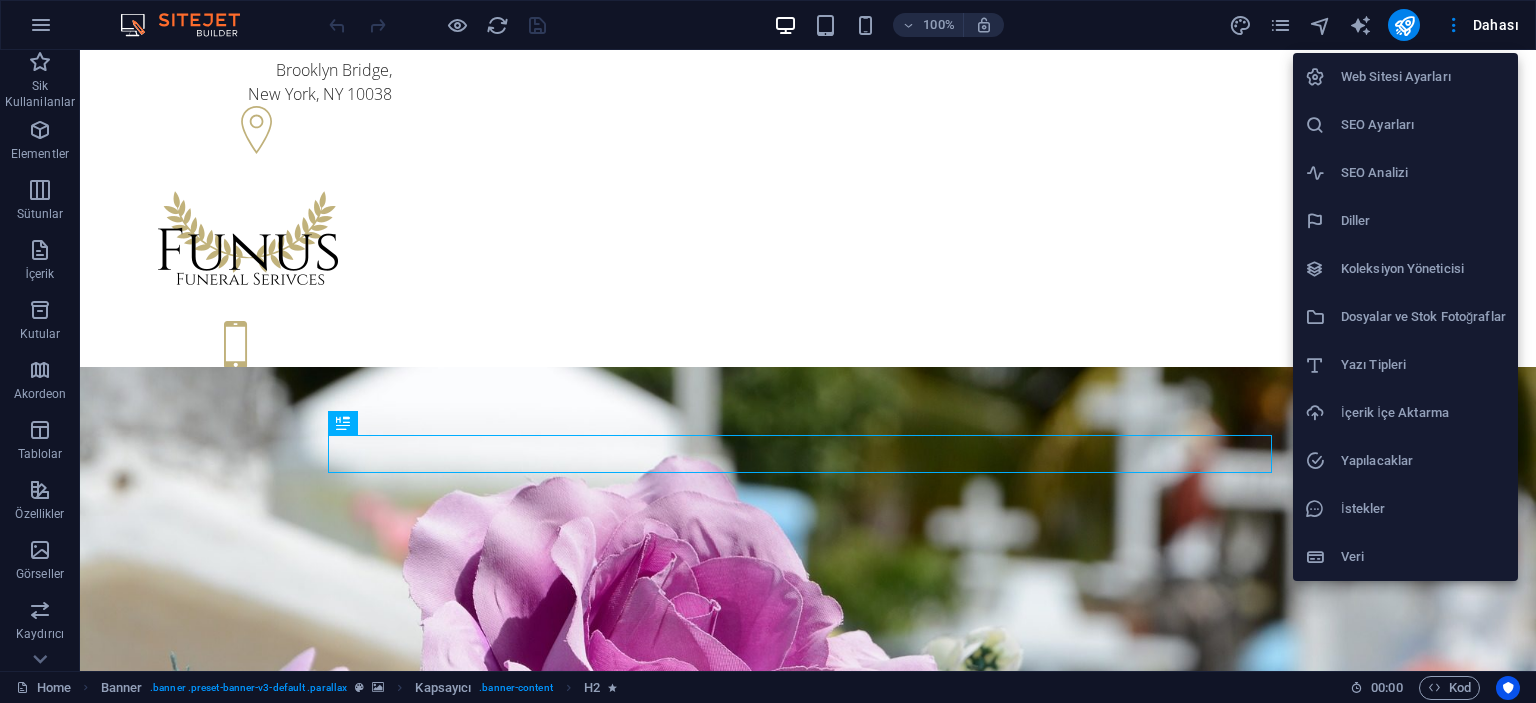 click at bounding box center (768, 351) 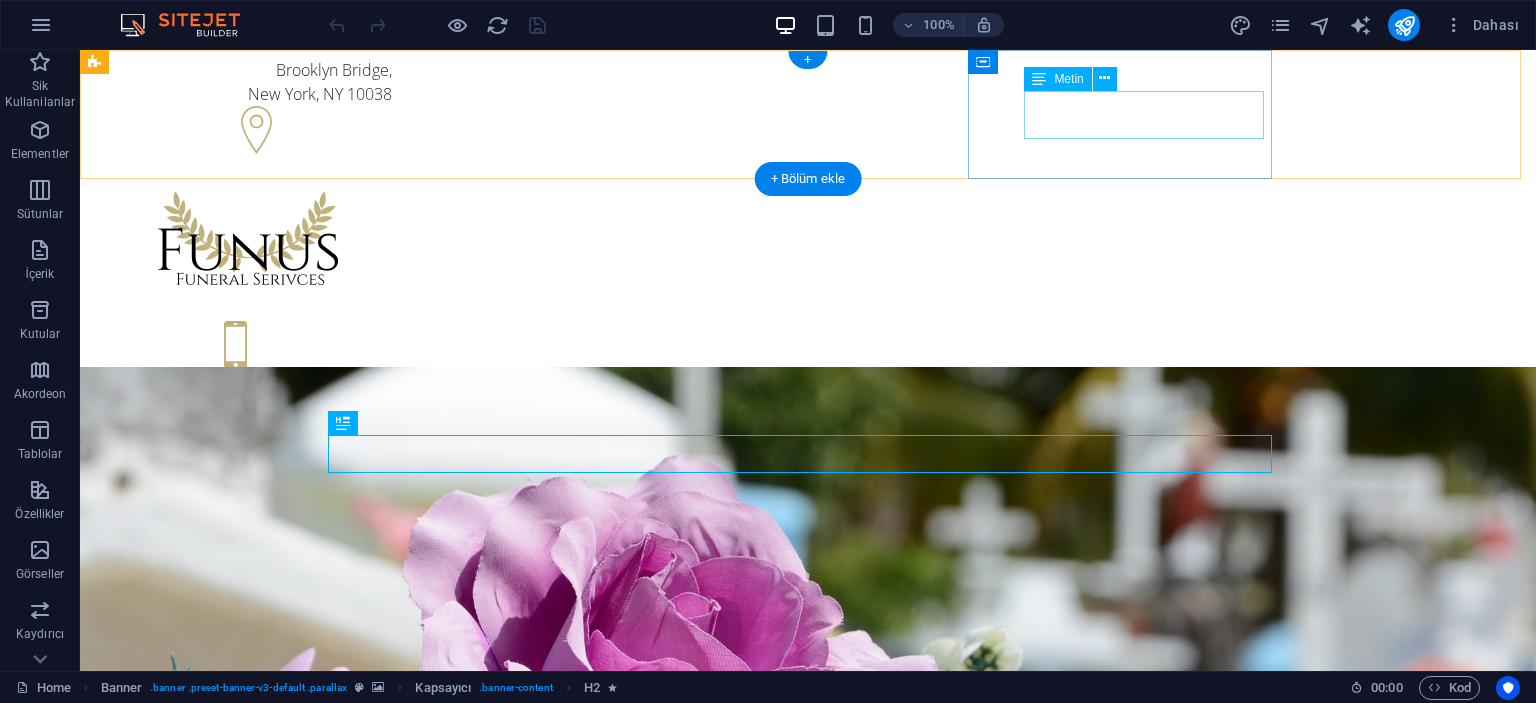 click on "+ 1-123-456-7890 + 1-123-456-7890" at bounding box center (248, 399) 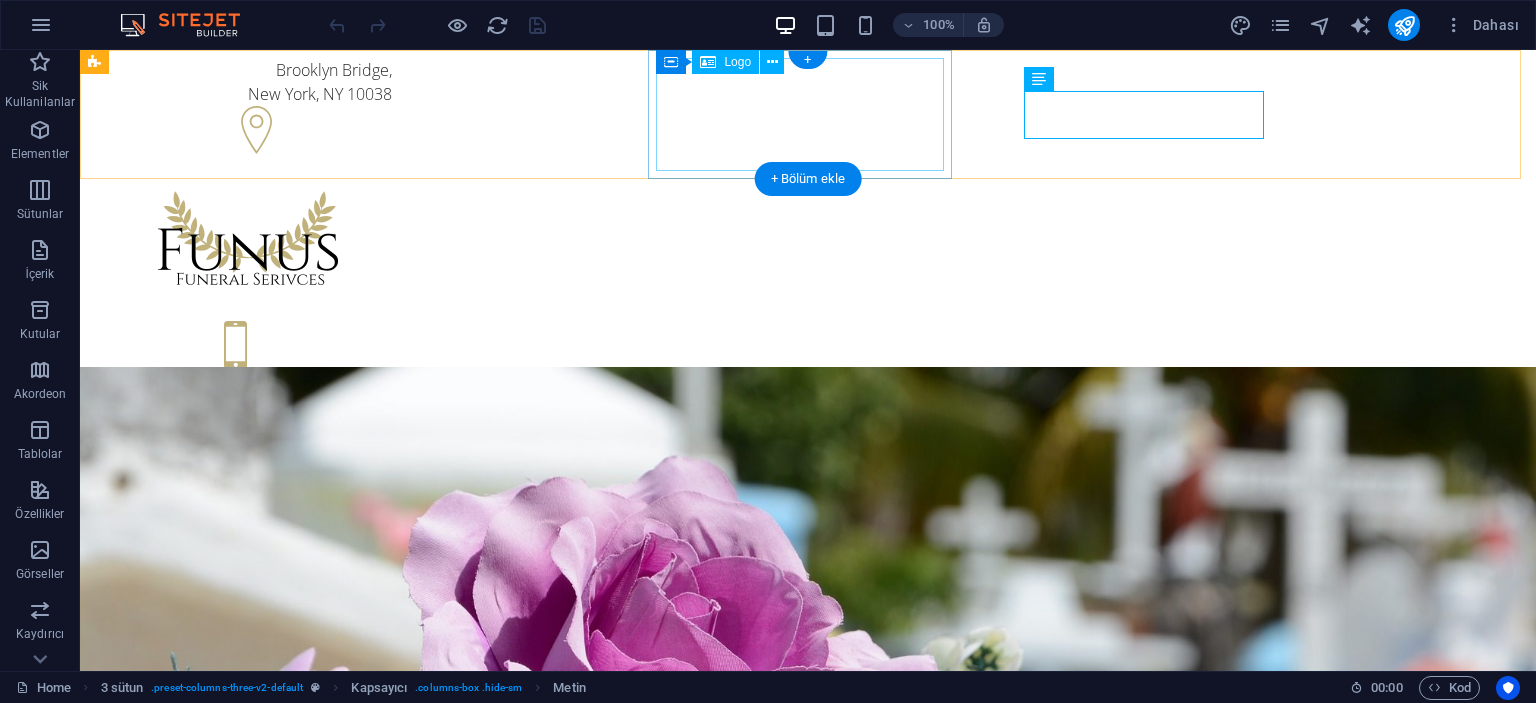 click at bounding box center (248, 240) 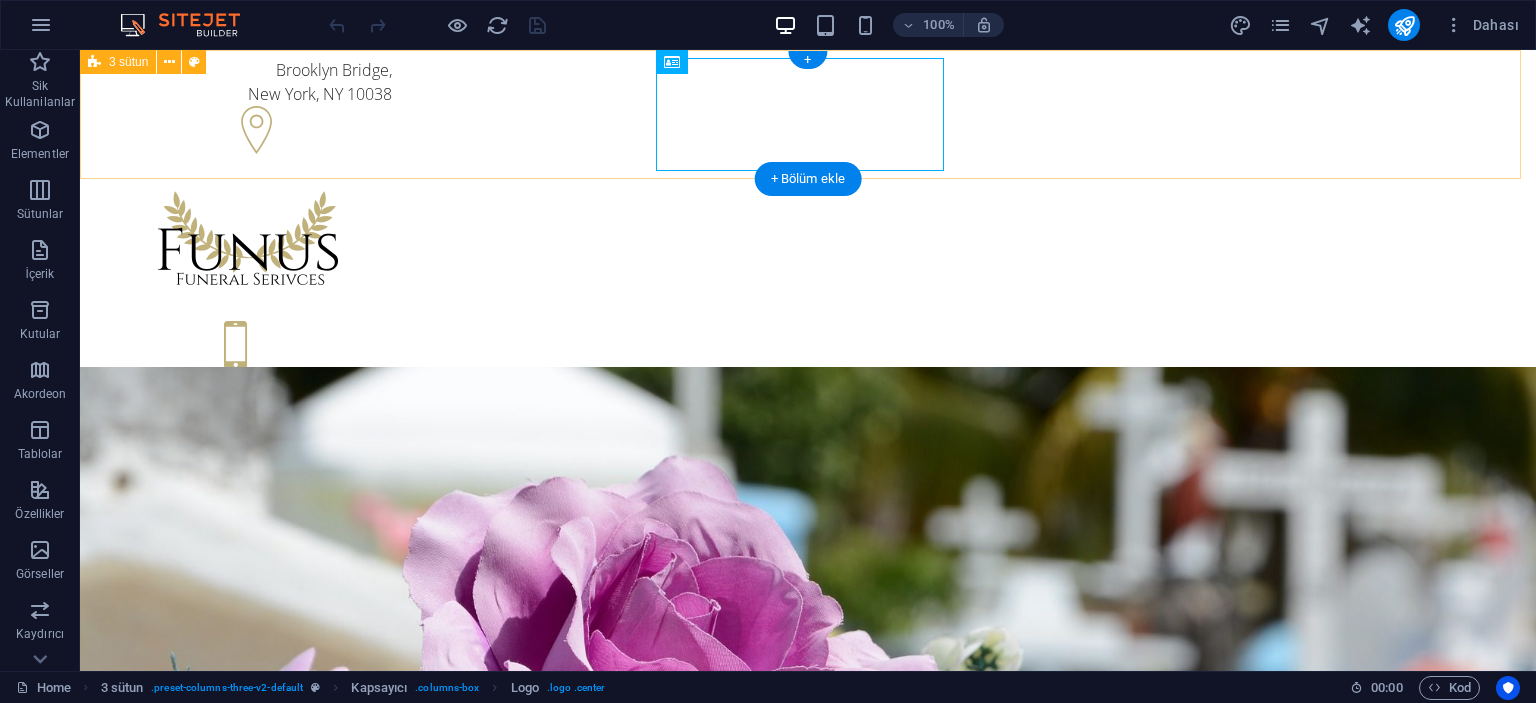 click on "Brooklyn Bridge , New York, NY   10038 + 1-123-456-7890 + 1-123-456-7890" at bounding box center [808, 240] 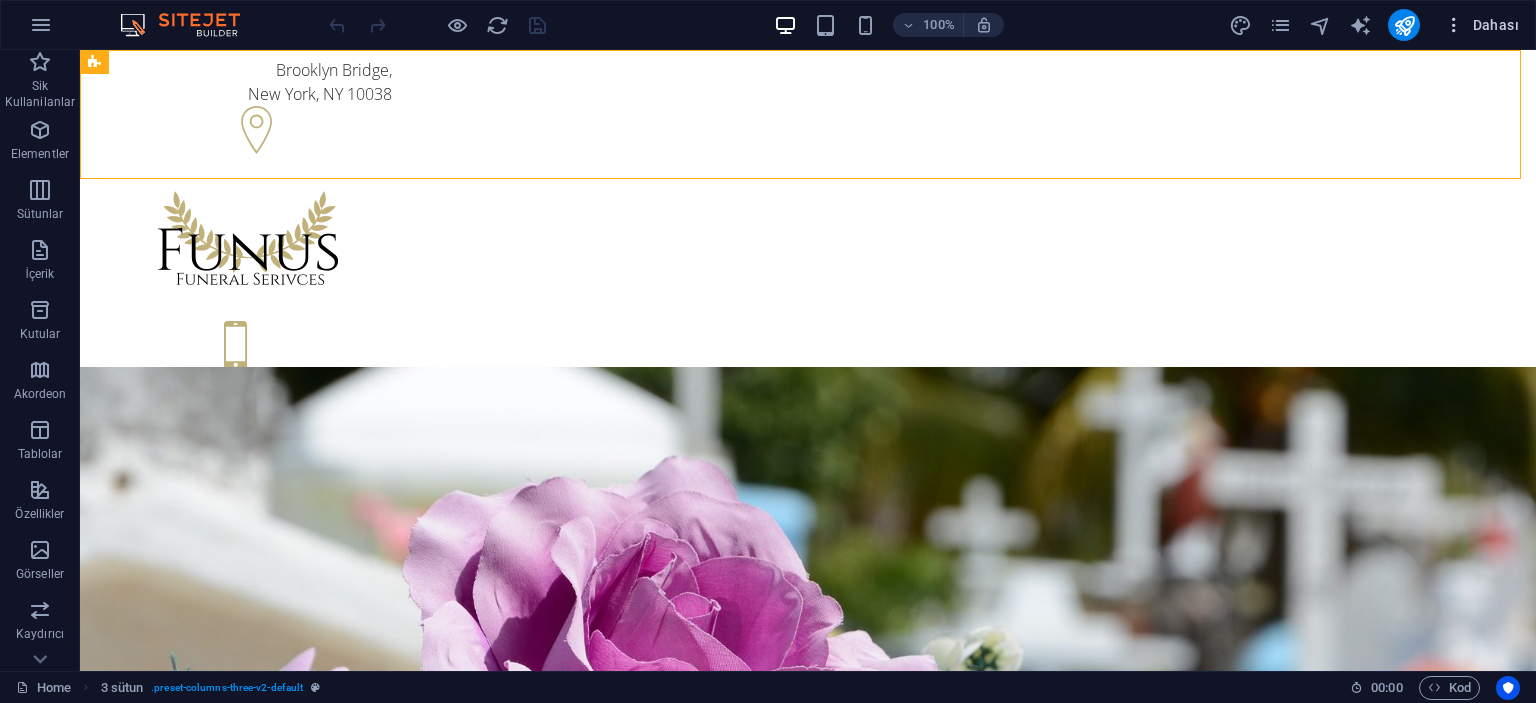 click on "Dahası" at bounding box center [1481, 25] 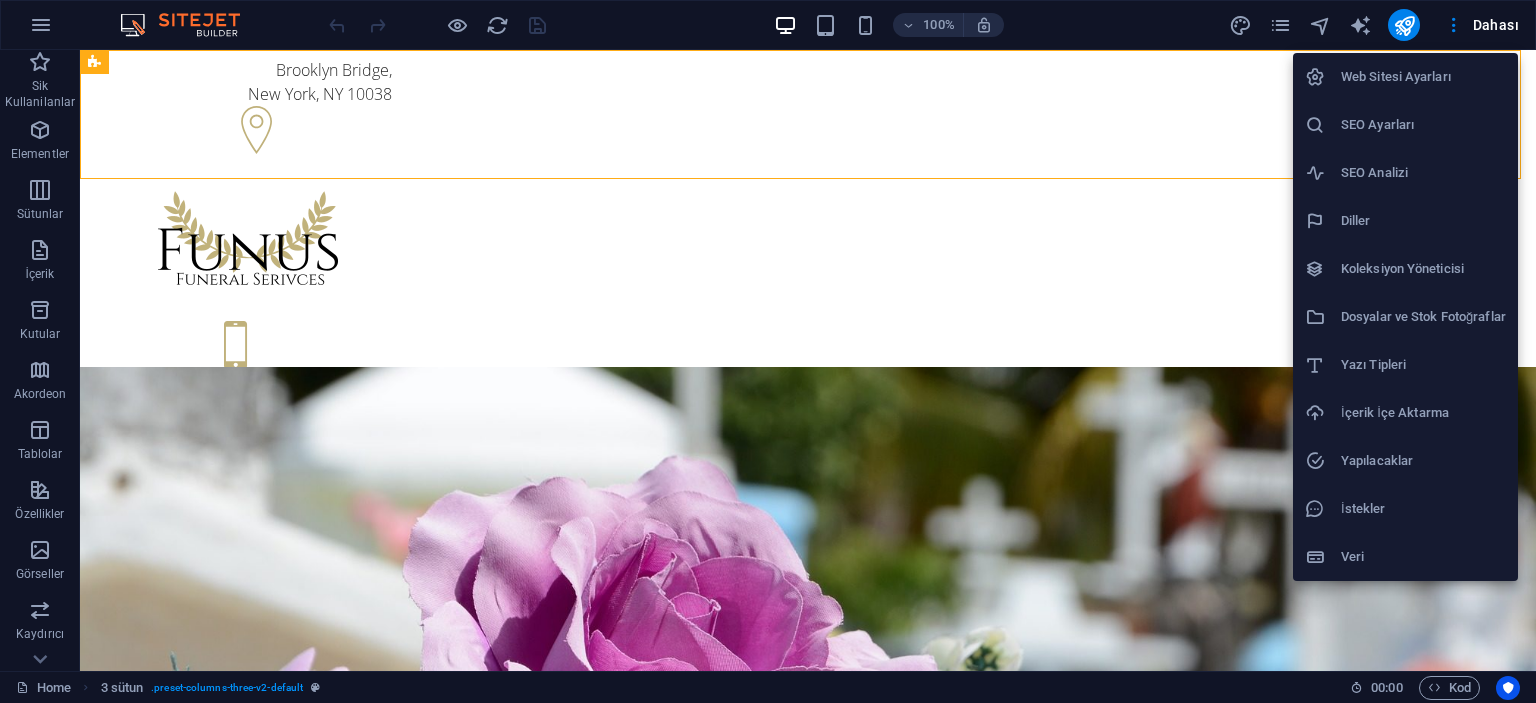 click on "Web Sitesi Ayarları" at bounding box center (1423, 77) 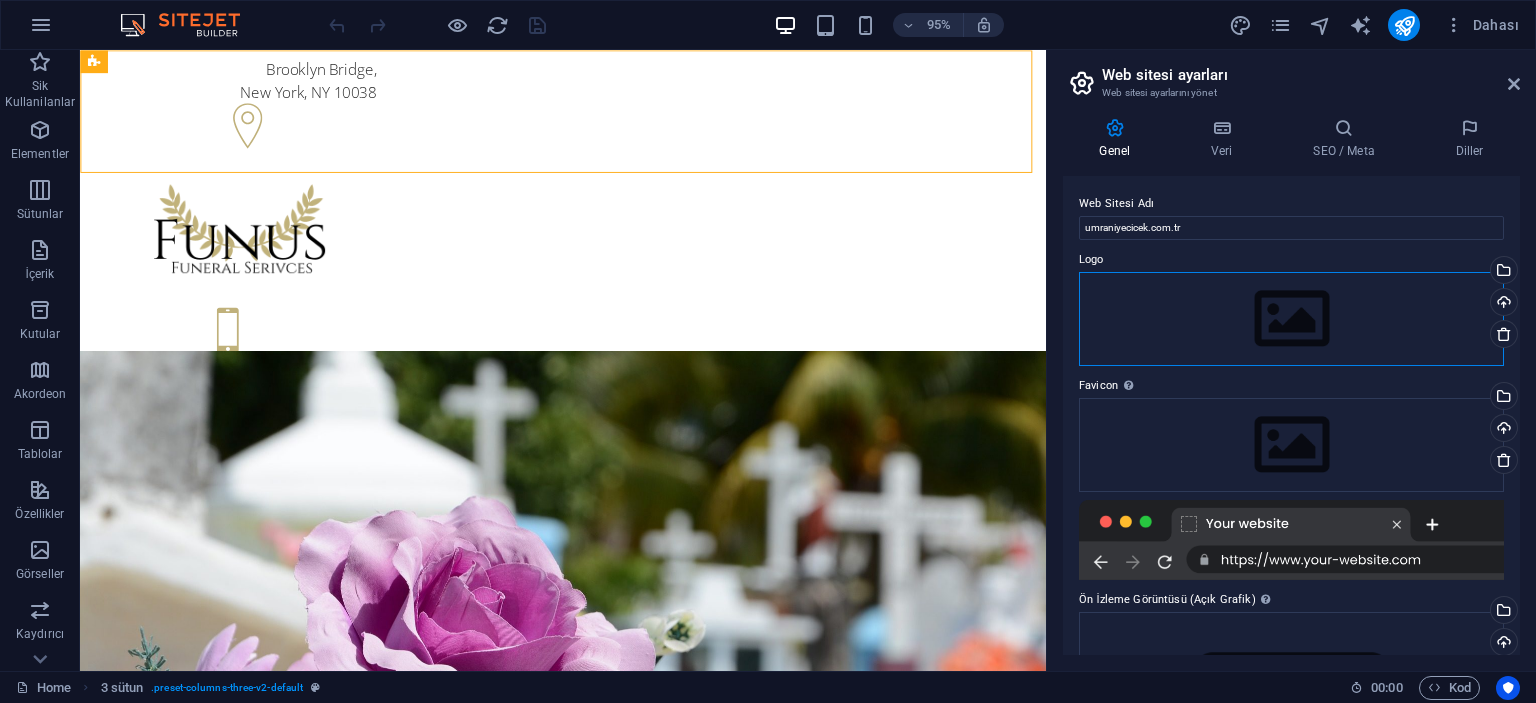 click on "Dosyaları buraya sürükleyin, dosyaları seçmek için tıklayın veya Dosyalardan ya da ücretsiz stok fotoğraf ve videolarımızdan dosyalar seçin" at bounding box center (1291, 319) 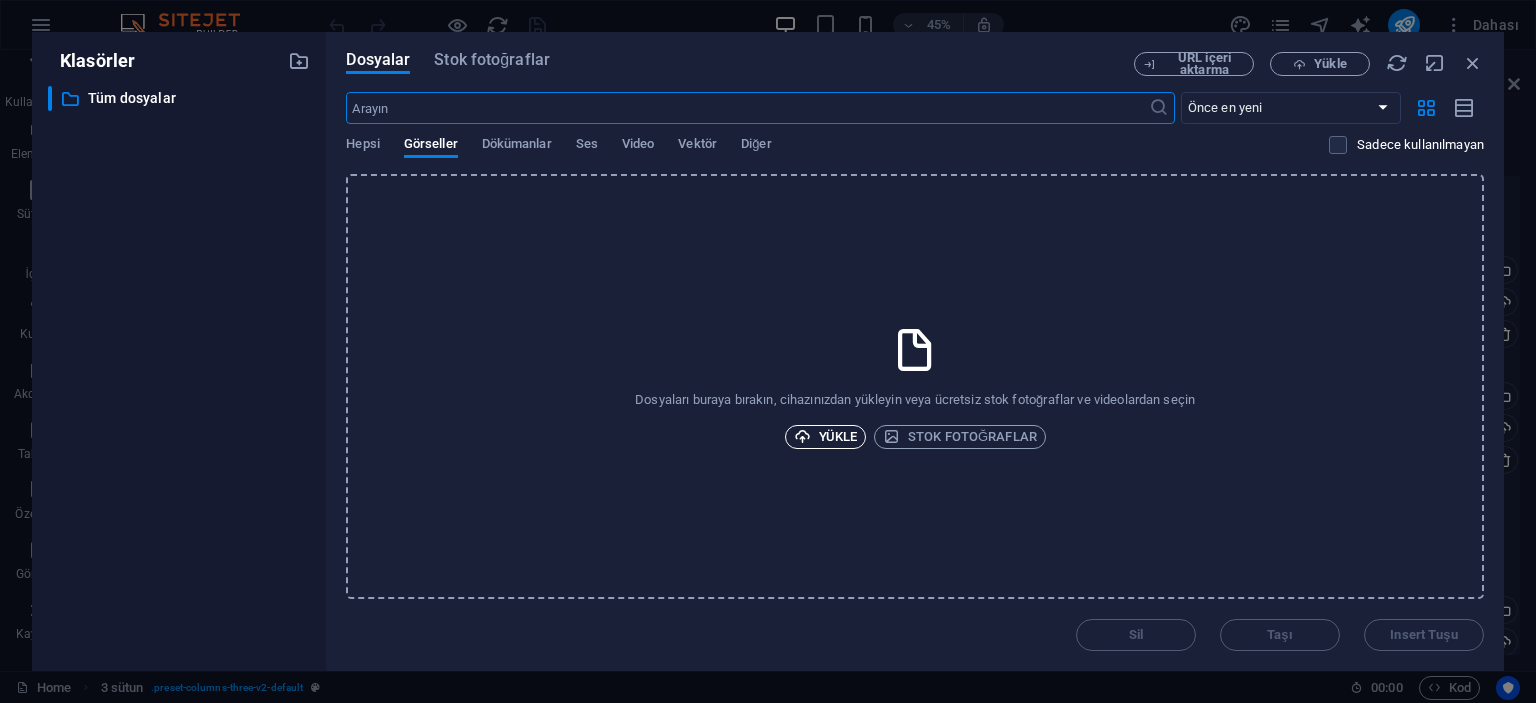 click on "Yükle" at bounding box center (826, 437) 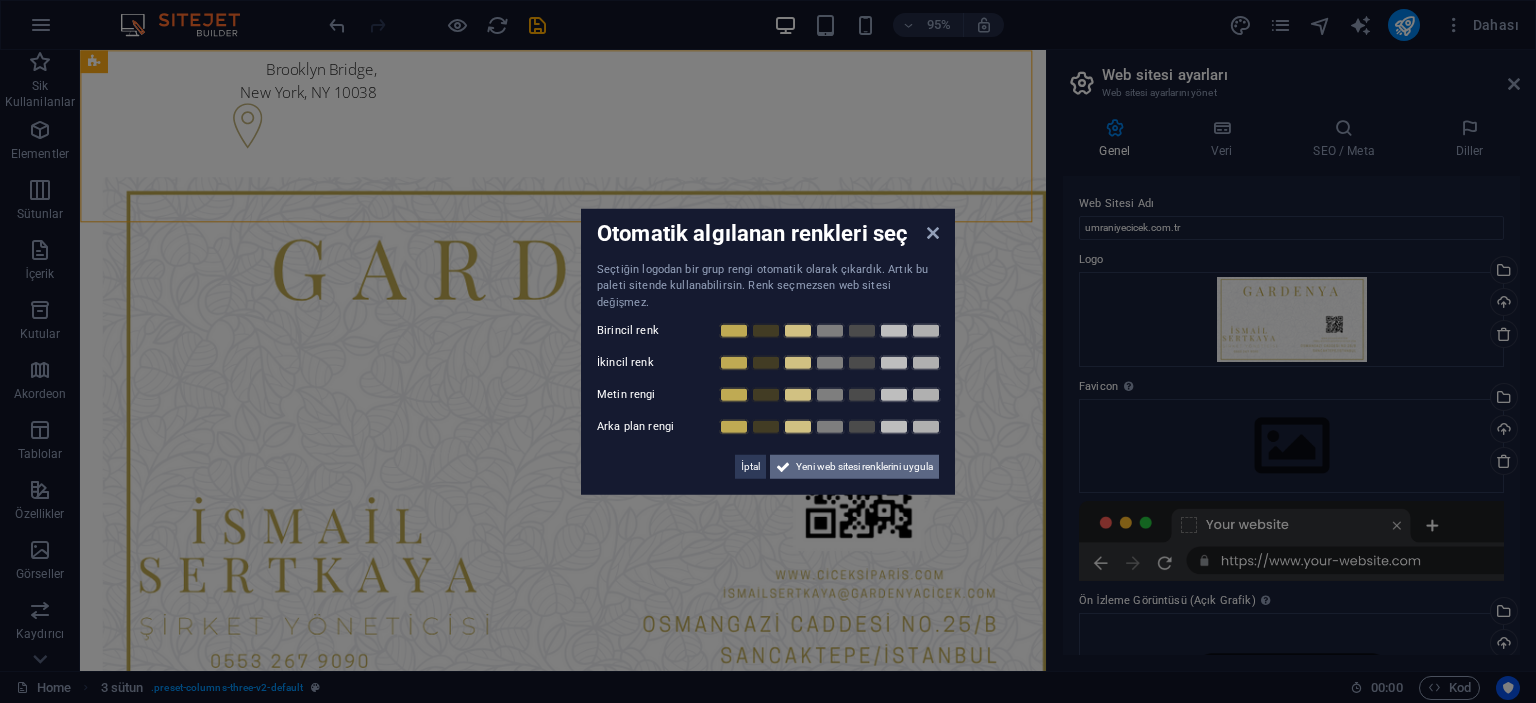 click on "Yeni web sitesi renklerini uygula" at bounding box center [864, 467] 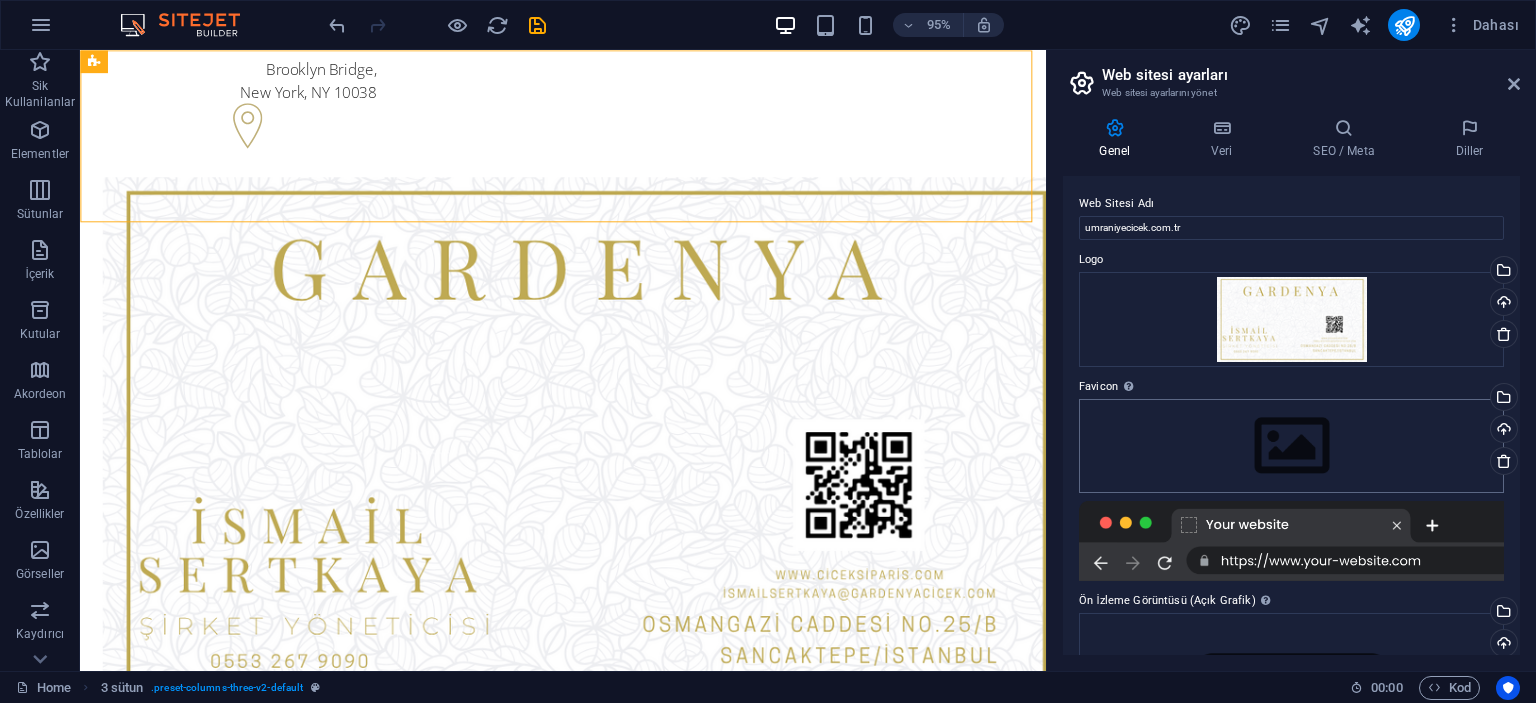 scroll, scrollTop: 100, scrollLeft: 0, axis: vertical 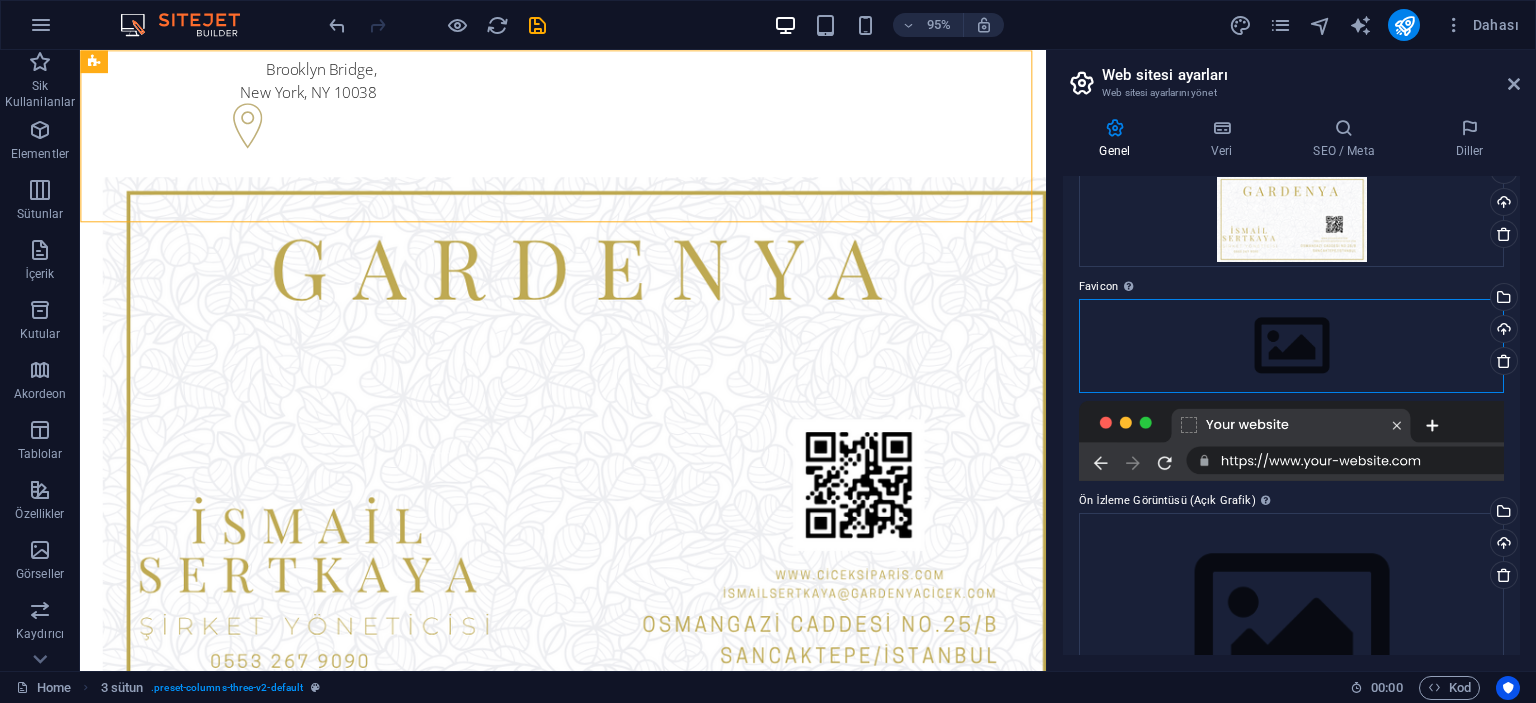 click on "Dosyaları buraya sürükleyin, dosyaları seçmek için tıklayın veya Dosyalardan ya da ücretsiz stok fotoğraf ve videolarımızdan dosyalar seçin" at bounding box center [1291, 346] 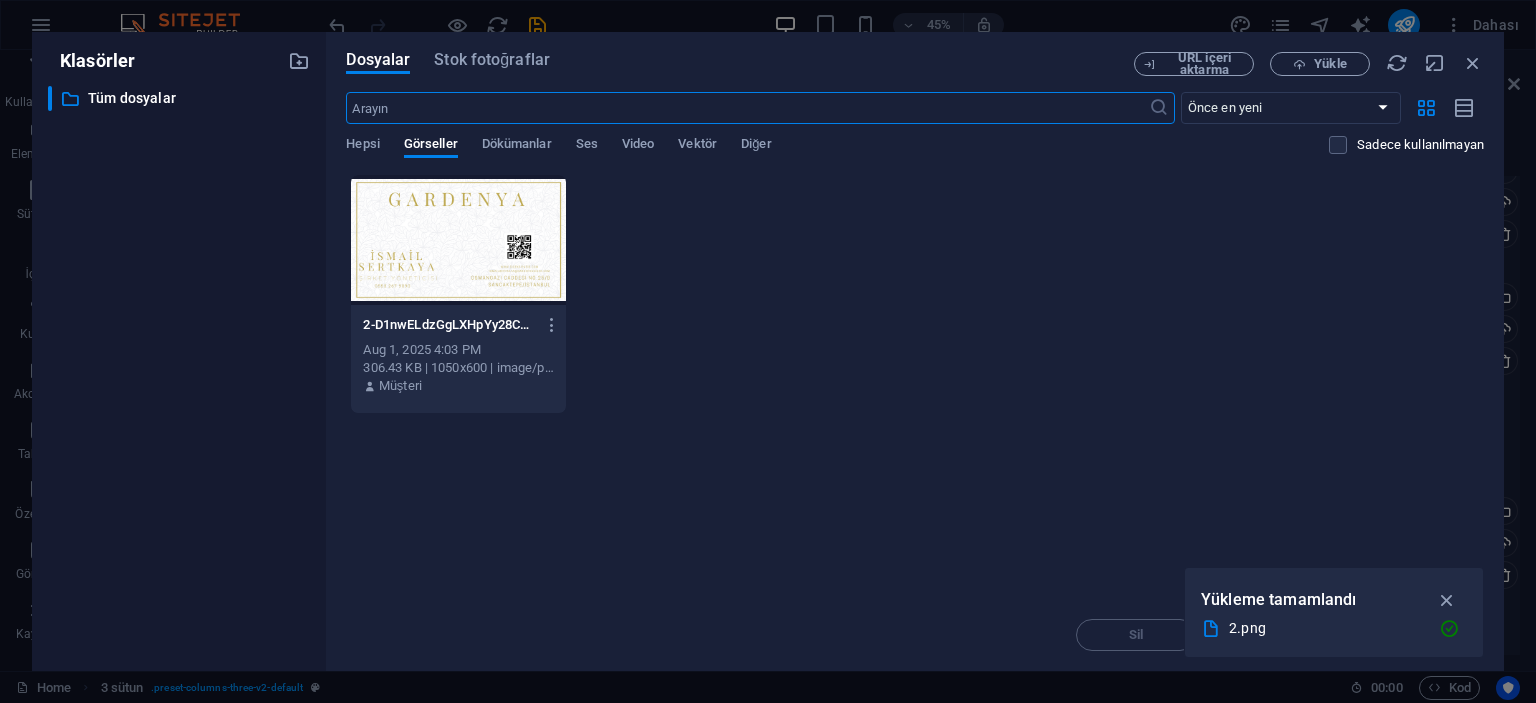 click on "2-D1nwELdzGgLXHpYy28CZkw.png 2-D1nwELdzGgLXHpYy28CZkw.png [DATE] [TIME] [SIZE] | [DIMENSIONS] | image/png Müşteri" at bounding box center [915, 294] 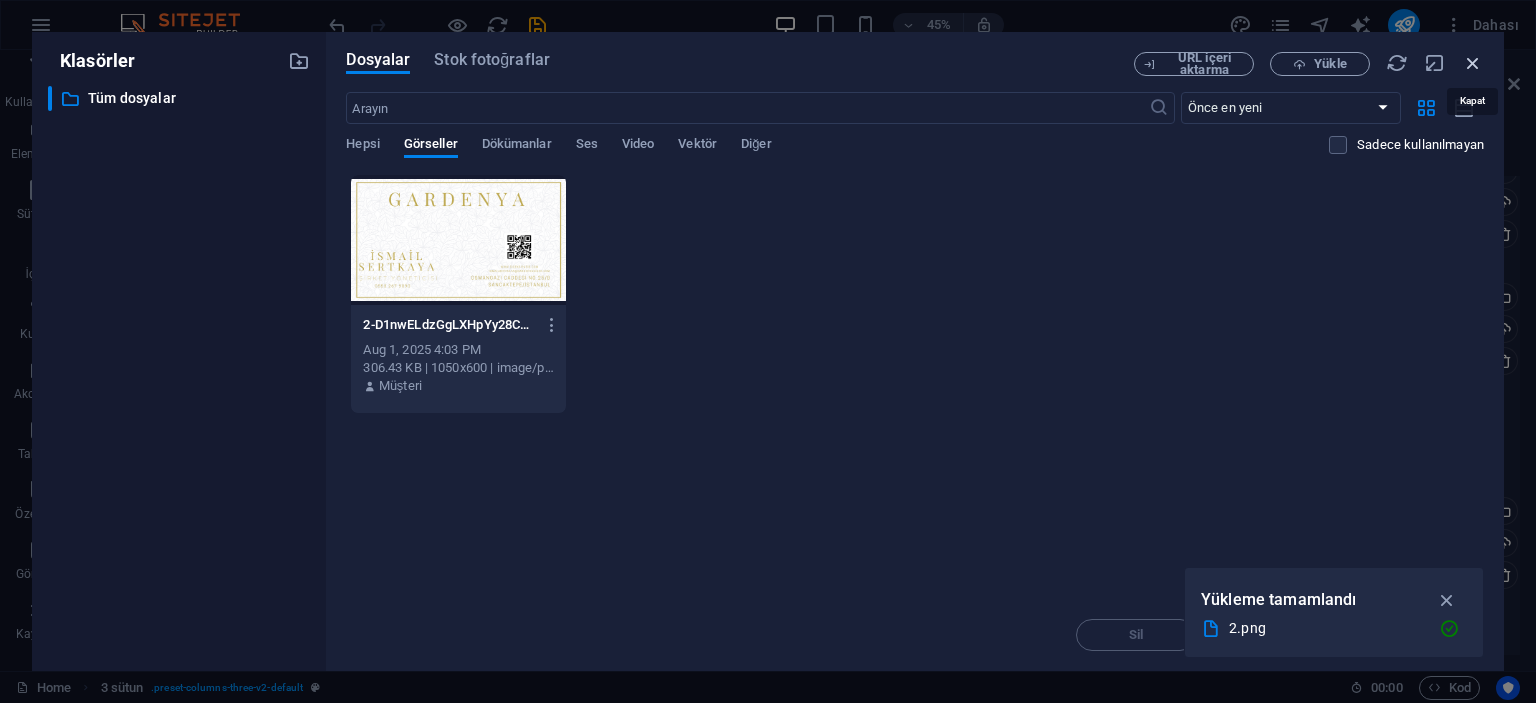 click at bounding box center (1473, 63) 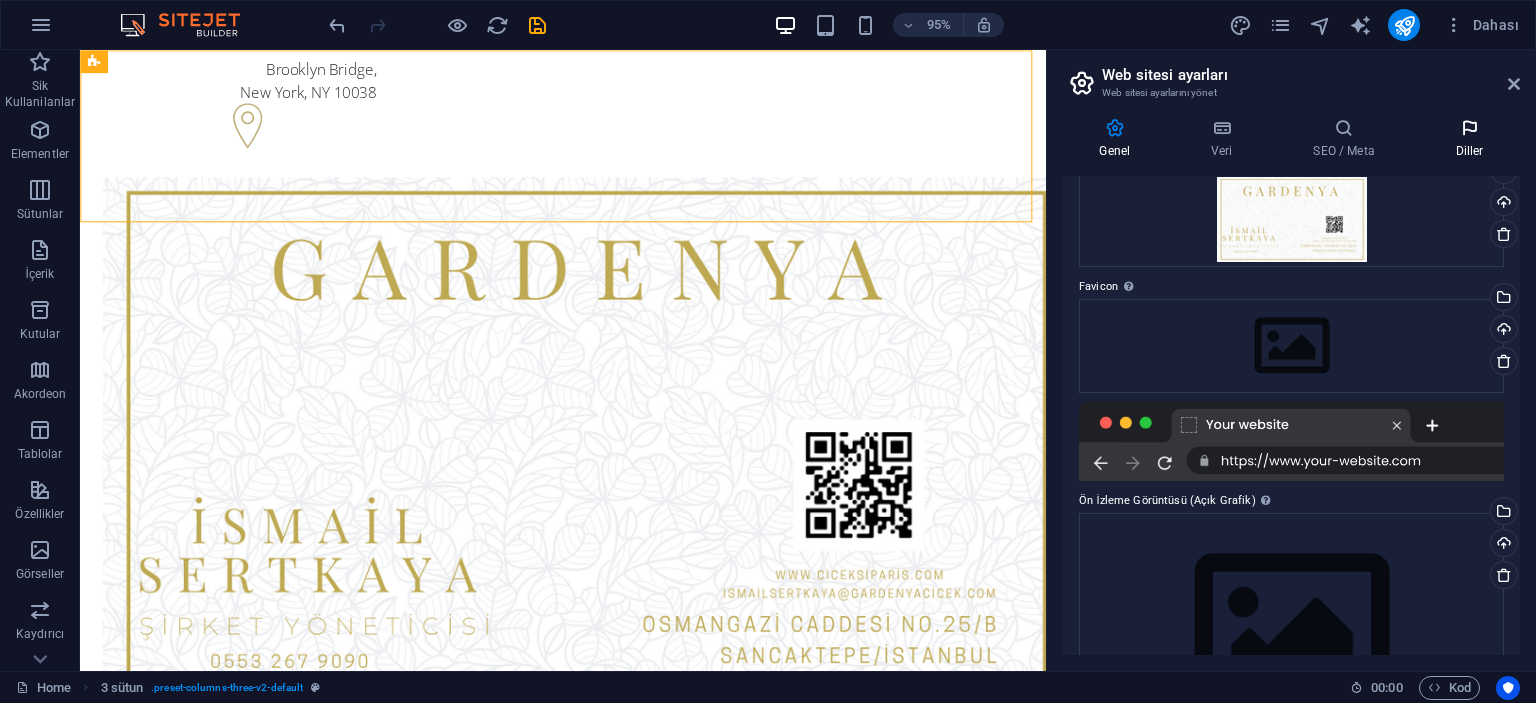 click at bounding box center [1469, 128] 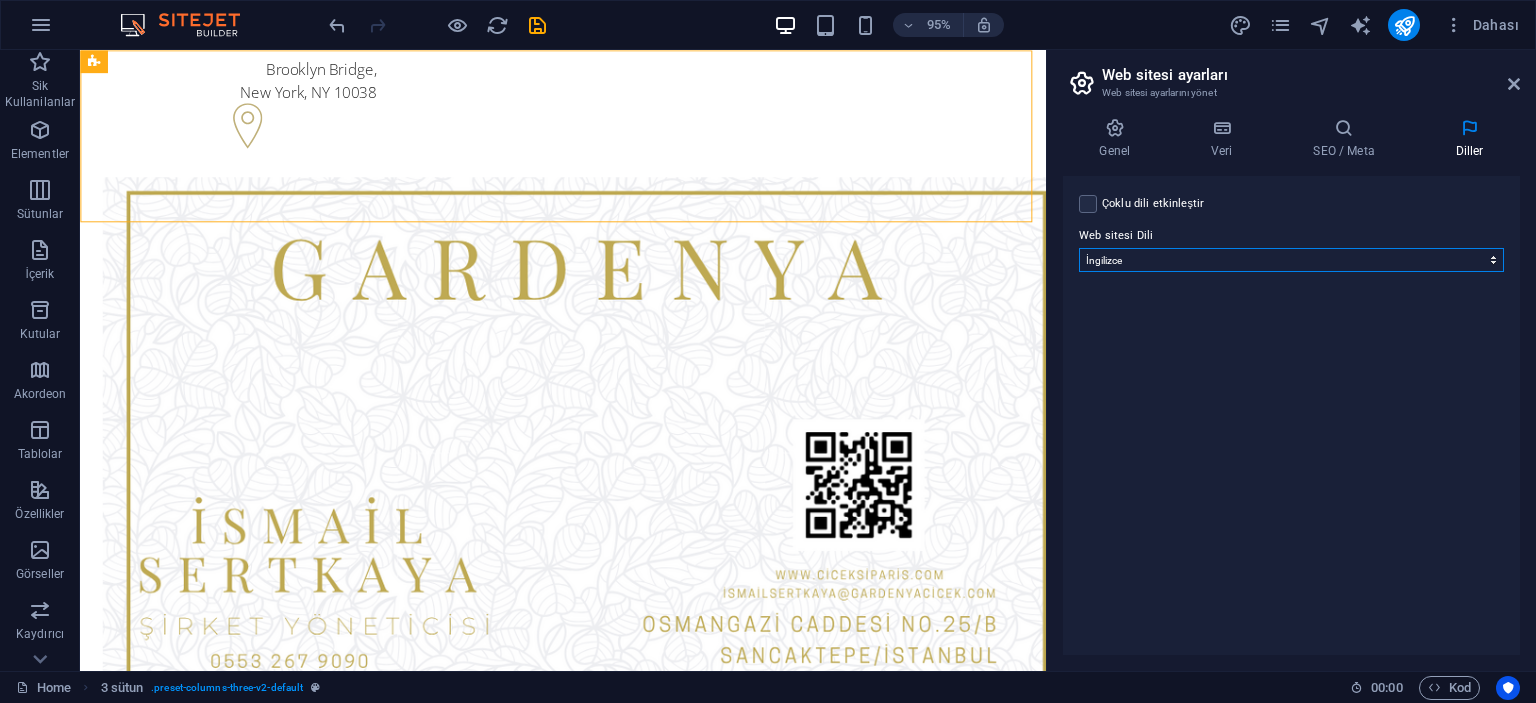 click on "Abkhazian Afar Afrikaans Akan Albanian Almanca Amharic Aragonese Arapça Armenian Assamese Avaric Avestan Aymara Azerbaijani Bambara Bashkir Basque Belarusian Bengalce Bihari languages Bislama Bokmål Bosnian Breton Bulgarca Burmese Central Khmer Chamorro Chechen Church Slavic Chuvash Cornish Corsican Cree Çekçe Çince Danca Dzongkha Endonezce Esperanto Estonian Ewe Faroese Farsça Felemenkçe Fijian Fince Fransızca Fulah Gaelic Galician Ganda Georgian Greenlandic Guaraní Gujarati Haitian Creole Hausa Herero Hırvatça Hintçe Hiri Motu Icelandic Ido Igbo Interlingua Interlingue Inuktitut Inupiaq Irish İbranice İngilizce İspanyolca İtalyanca Japonca Javanese Kannada Kanurice Kashmiri Katalanca Kazakh Kikuyu Kinyarwanda Komi Kongo Korece Kurdish Kwanyama Kyrgyz Lao Latin Lehçe Letonca Limburgish Lingala Litvanyaca Luba-Katanga Luxembourgish Macarca Makedonca Malagasy Malay Malayalam Maldivian Maltaca Manx Maori Marathi Marshallese Mongolian Nauru Navajo Ndonga Nepali North Ndebele Northern Sami Nuosu" at bounding box center [1291, 260] 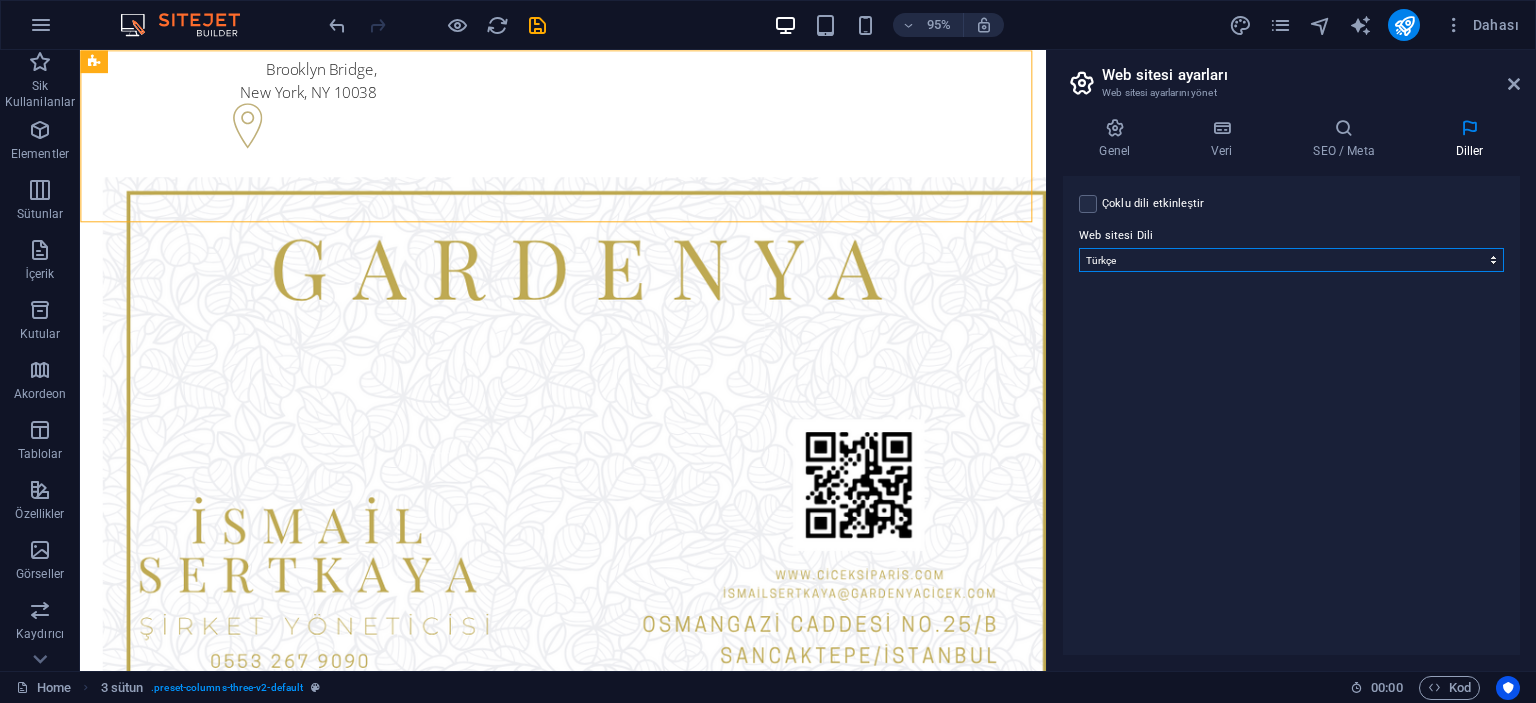click on "Abkhazian Afar Afrikaans Akan Albanian Almanca Amharic Aragonese Arapça Armenian Assamese Avaric Avestan Aymara Azerbaijani Bambara Bashkir Basque Belarusian Bengalce Bihari languages Bislama Bokmål Bosnian Breton Bulgarca Burmese Central Khmer Chamorro Chechen Church Slavic Chuvash Cornish Corsican Cree Çekçe Çince Danca Dzongkha Endonezce Esperanto Estonian Ewe Faroese Farsça Felemenkçe Fijian Fince Fransızca Fulah Gaelic Galician Ganda Georgian Greenlandic Guaraní Gujarati Haitian Creole Hausa Herero Hırvatça Hintçe Hiri Motu Icelandic Ido Igbo Interlingua Interlingue Inuktitut Inupiaq Irish İbranice İngilizce İspanyolca İtalyanca Japonca Javanese Kannada Kanurice Kashmiri Katalanca Kazakh Kikuyu Kinyarwanda Komi Kongo Korece Kurdish Kwanyama Kyrgyz Lao Latin Lehçe Letonca Limburgish Lingala Litvanyaca Luba-Katanga Luxembourgish Macarca Makedonca Malagasy Malay Malayalam Maldivian Maltaca Manx Maori Marathi Marshallese Mongolian Nauru Navajo Ndonga Nepali North Ndebele Northern Sami Nuosu" at bounding box center (1291, 260) 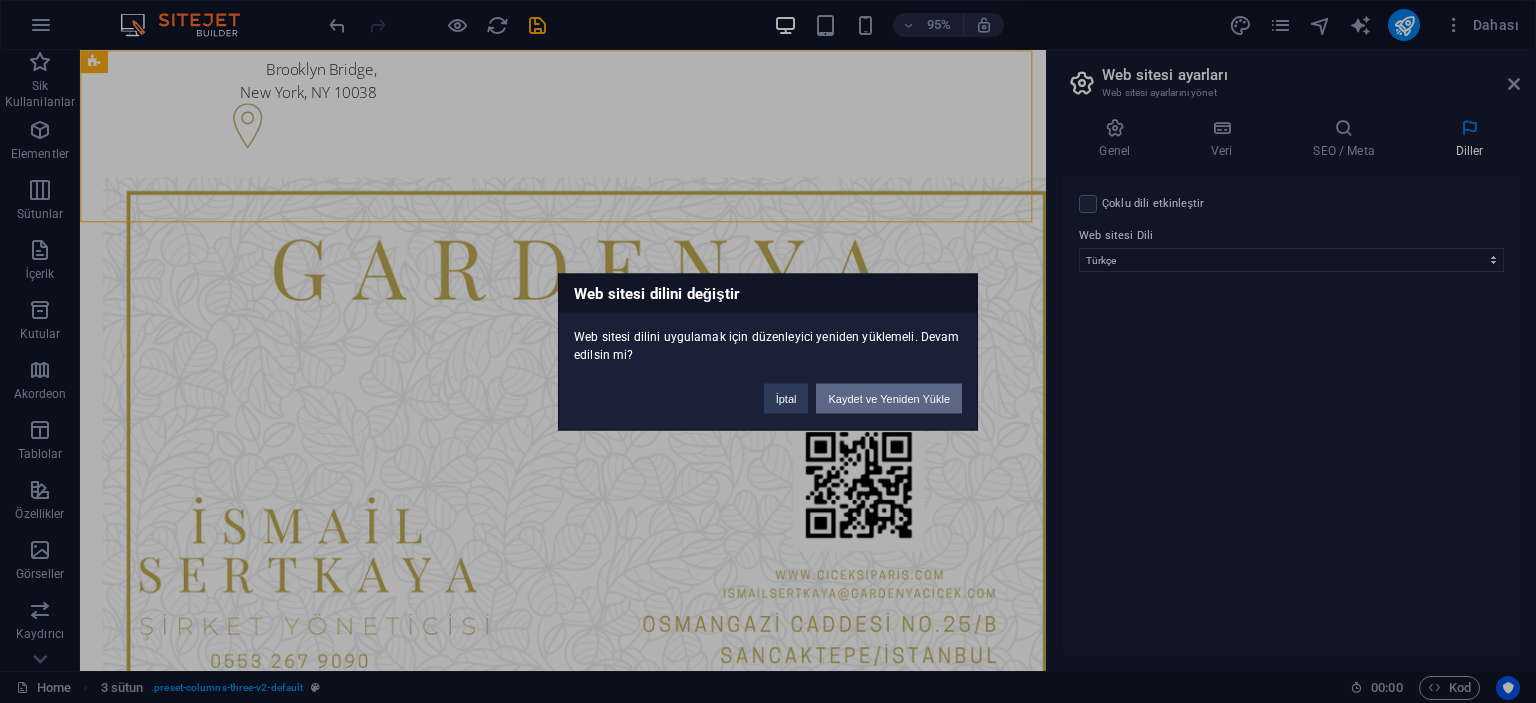 click on "Kaydet ve Yeniden Yükle" at bounding box center (889, 398) 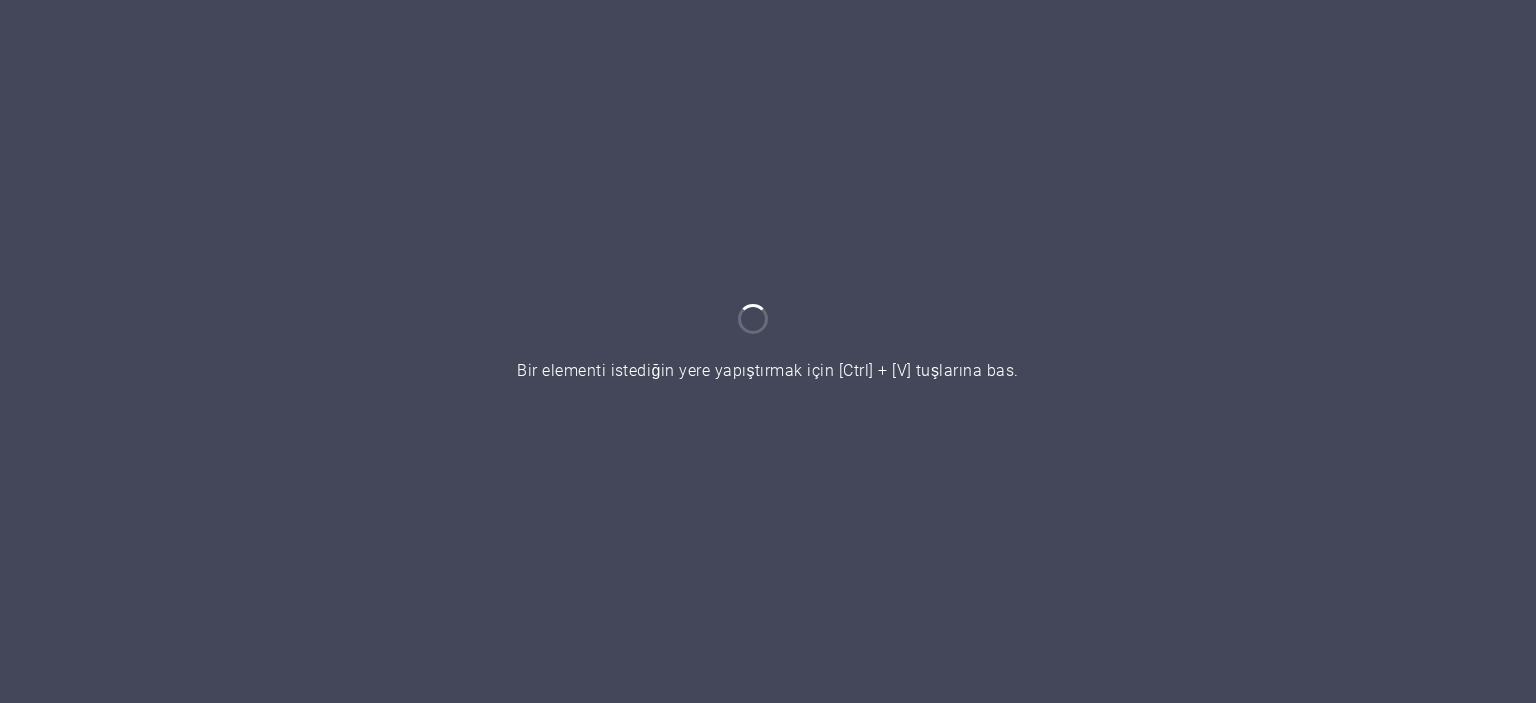 scroll, scrollTop: 0, scrollLeft: 0, axis: both 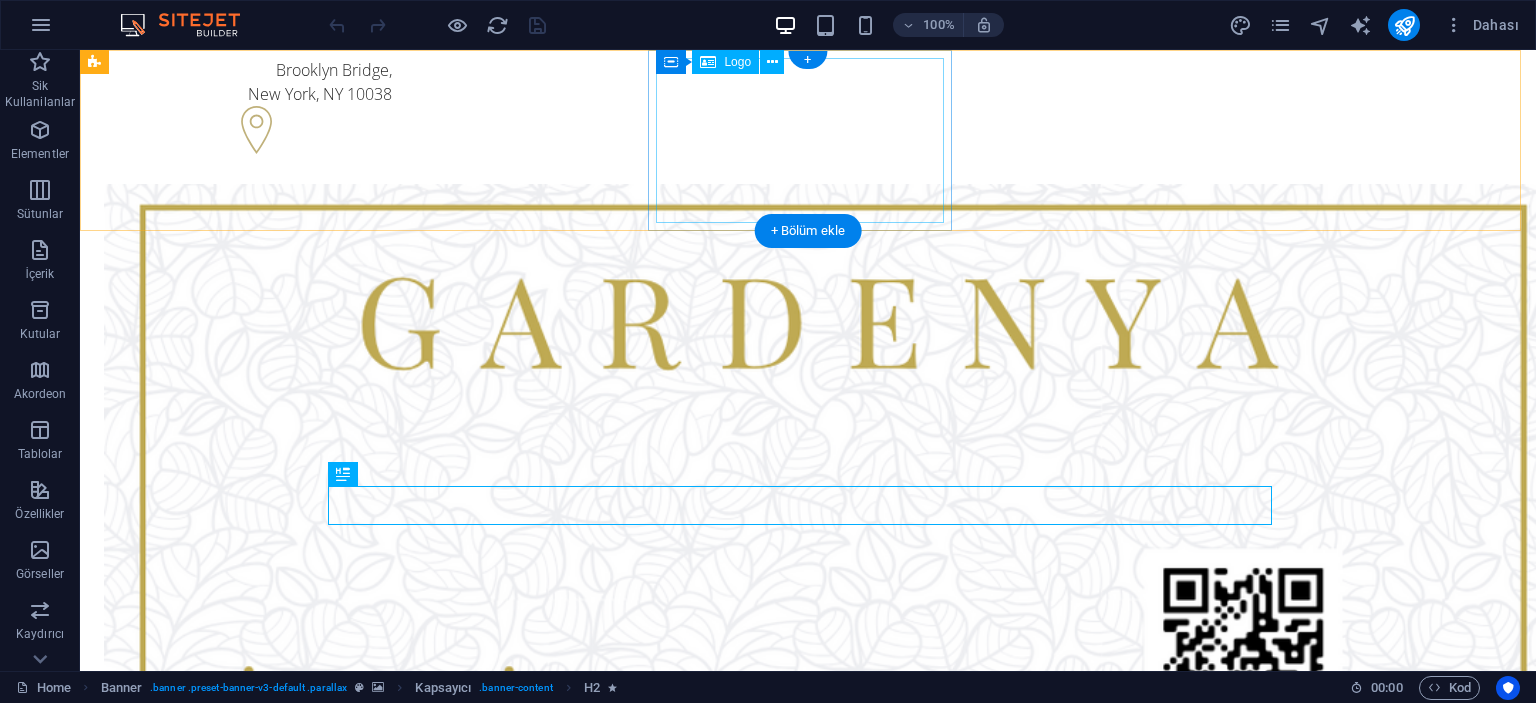 click at bounding box center (248, 600) 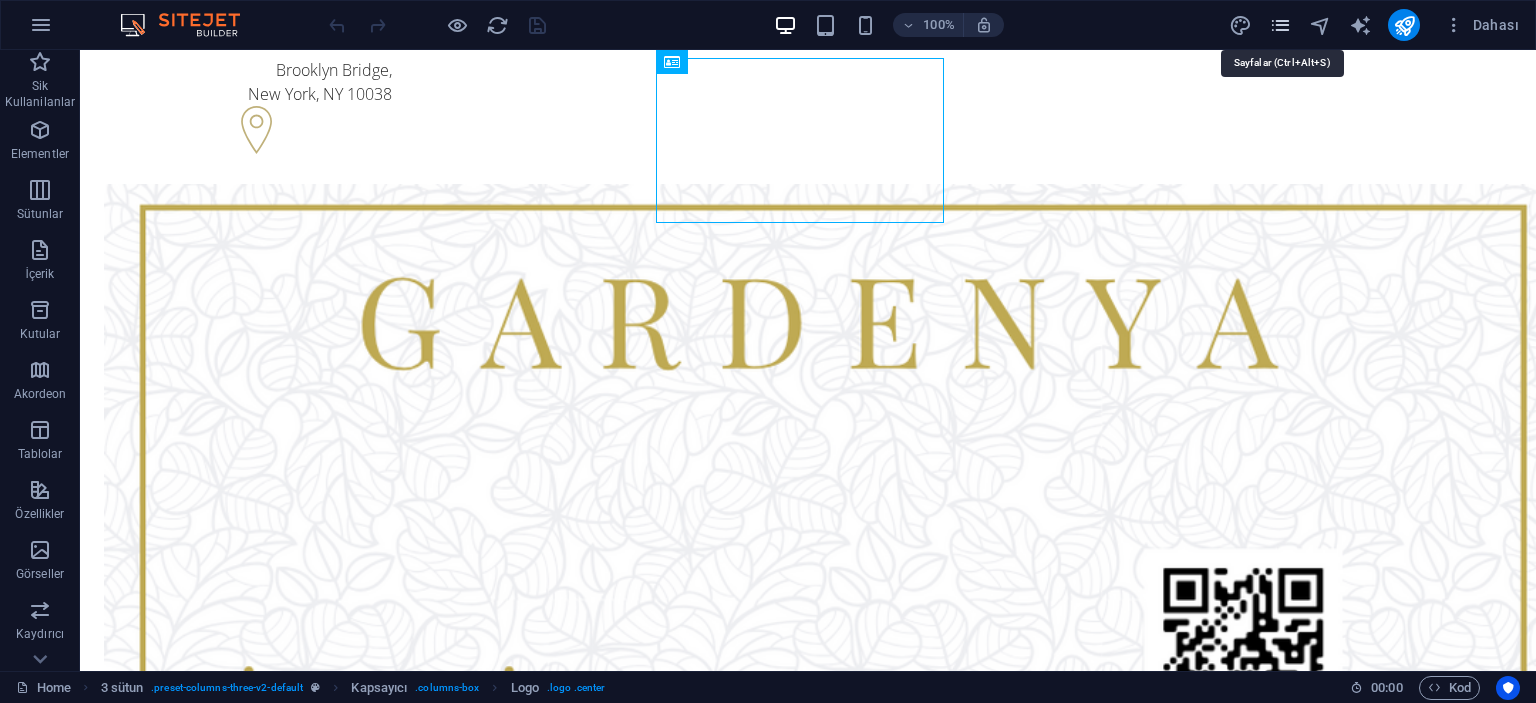 click at bounding box center (1280, 25) 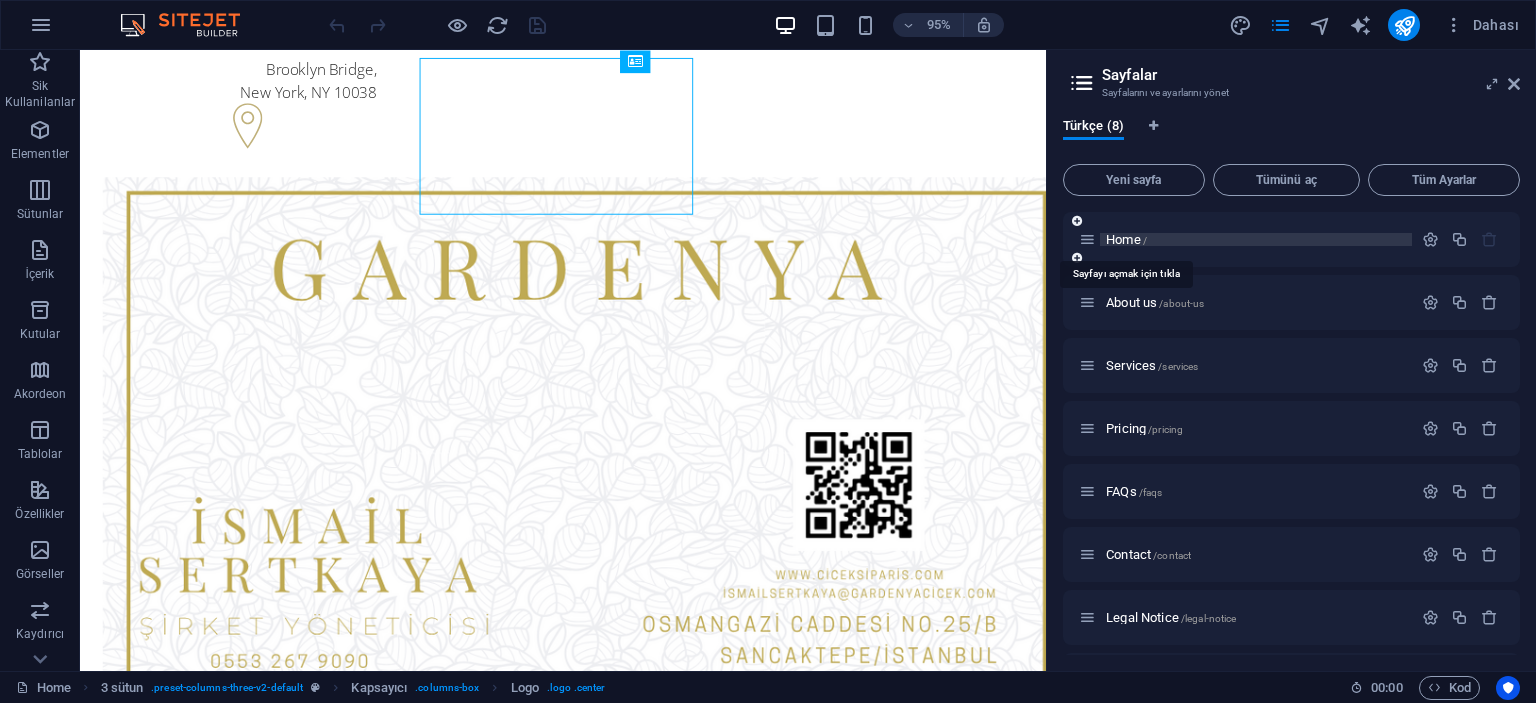 click on "/" at bounding box center (1145, 240) 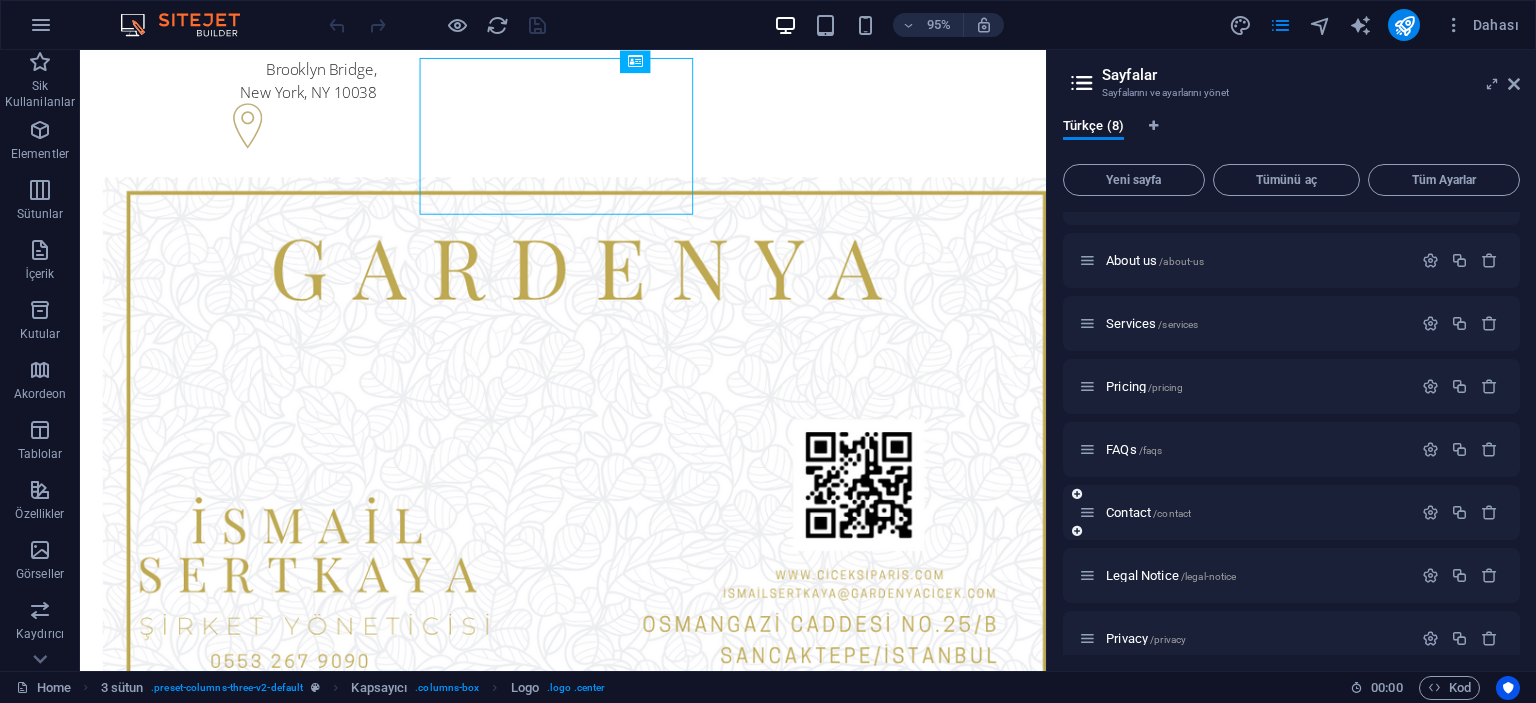 scroll, scrollTop: 60, scrollLeft: 0, axis: vertical 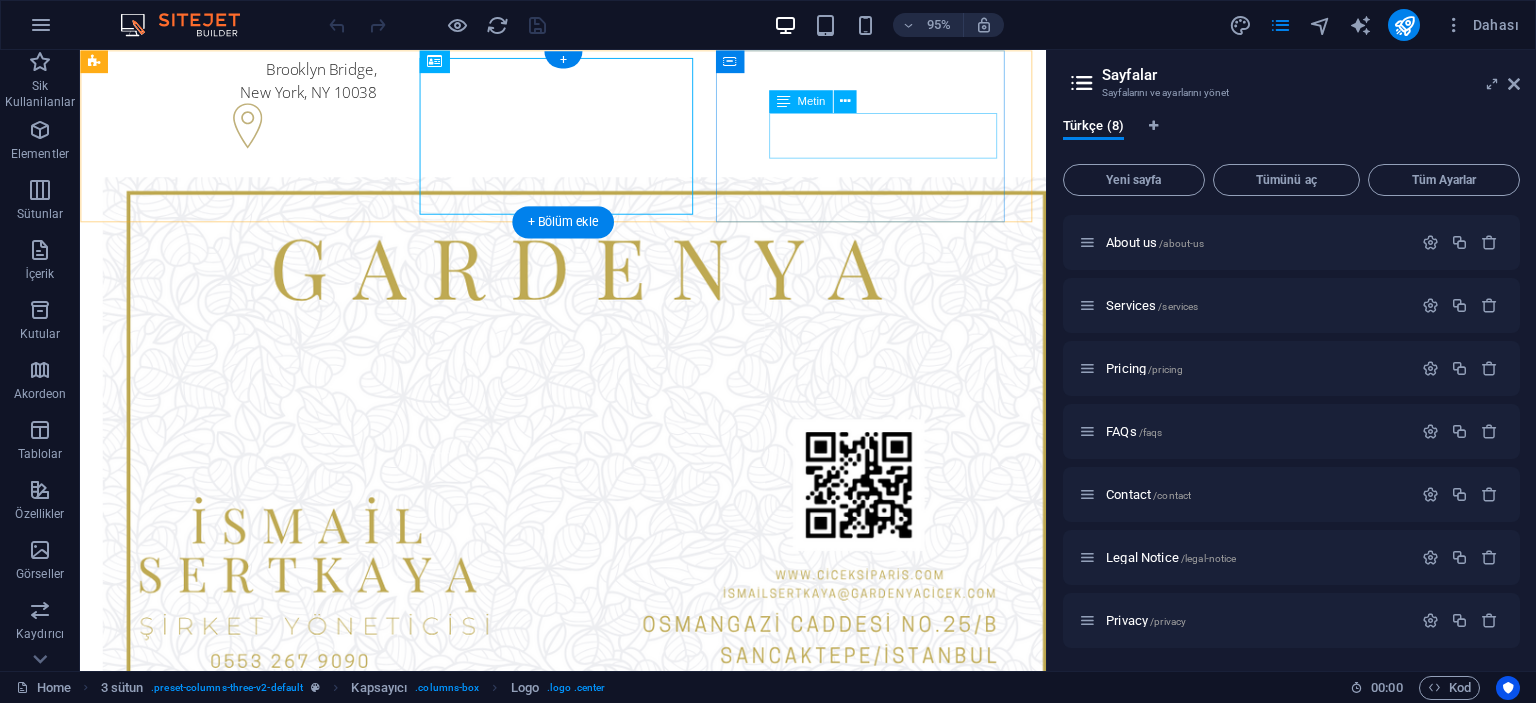 click on "[PHONE] [PHONE]" at bounding box center [248, 867] 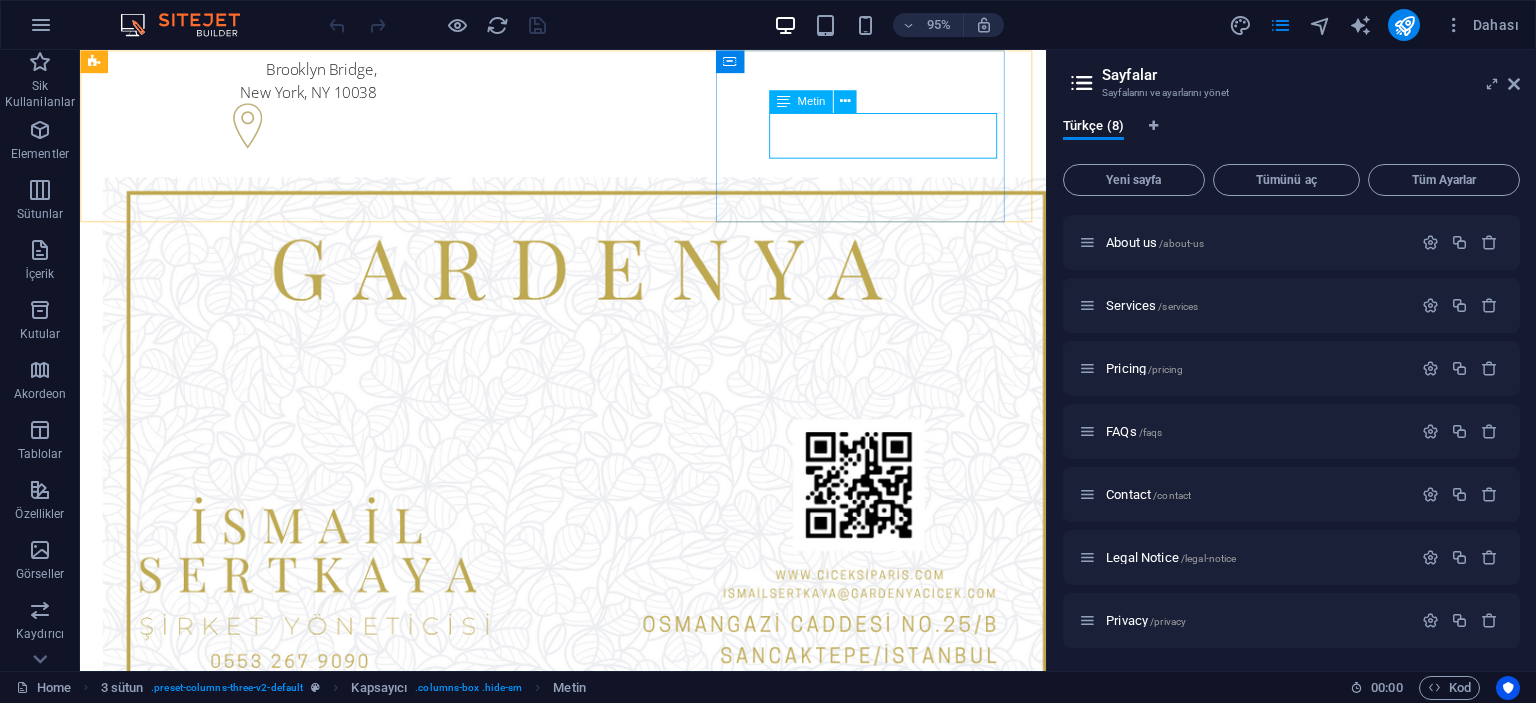 click on "Metin" at bounding box center (811, 101) 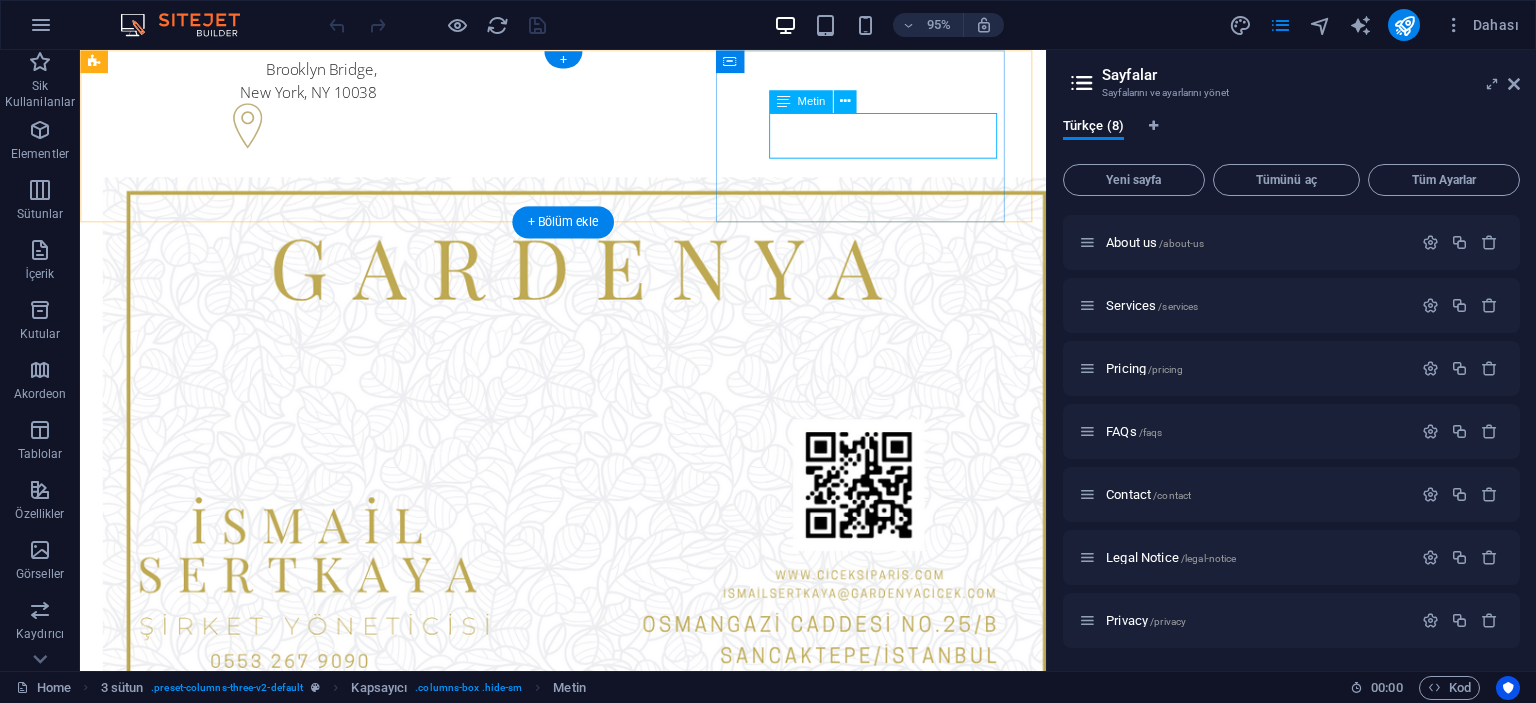 click on "[PHONE] [PHONE]" at bounding box center (248, 867) 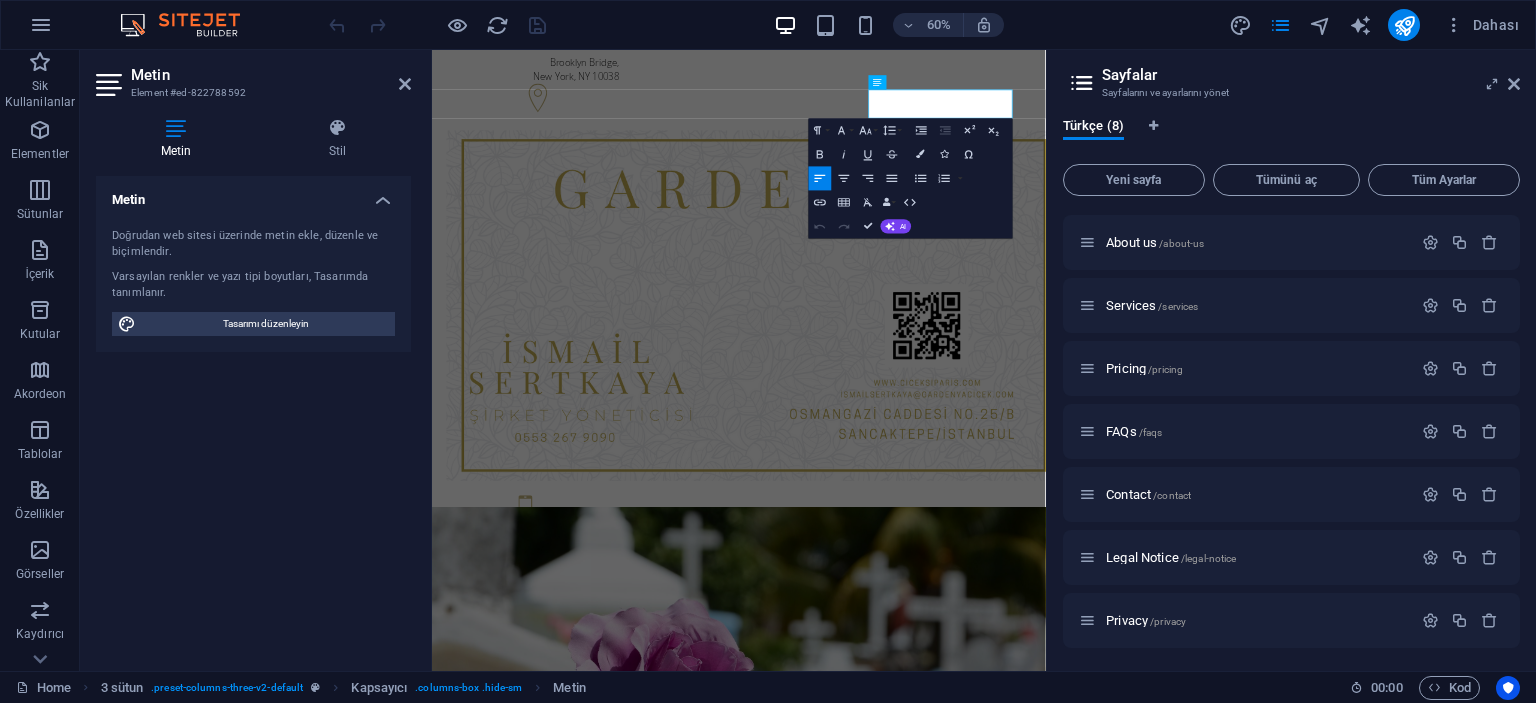click on "Metin" at bounding box center (271, 75) 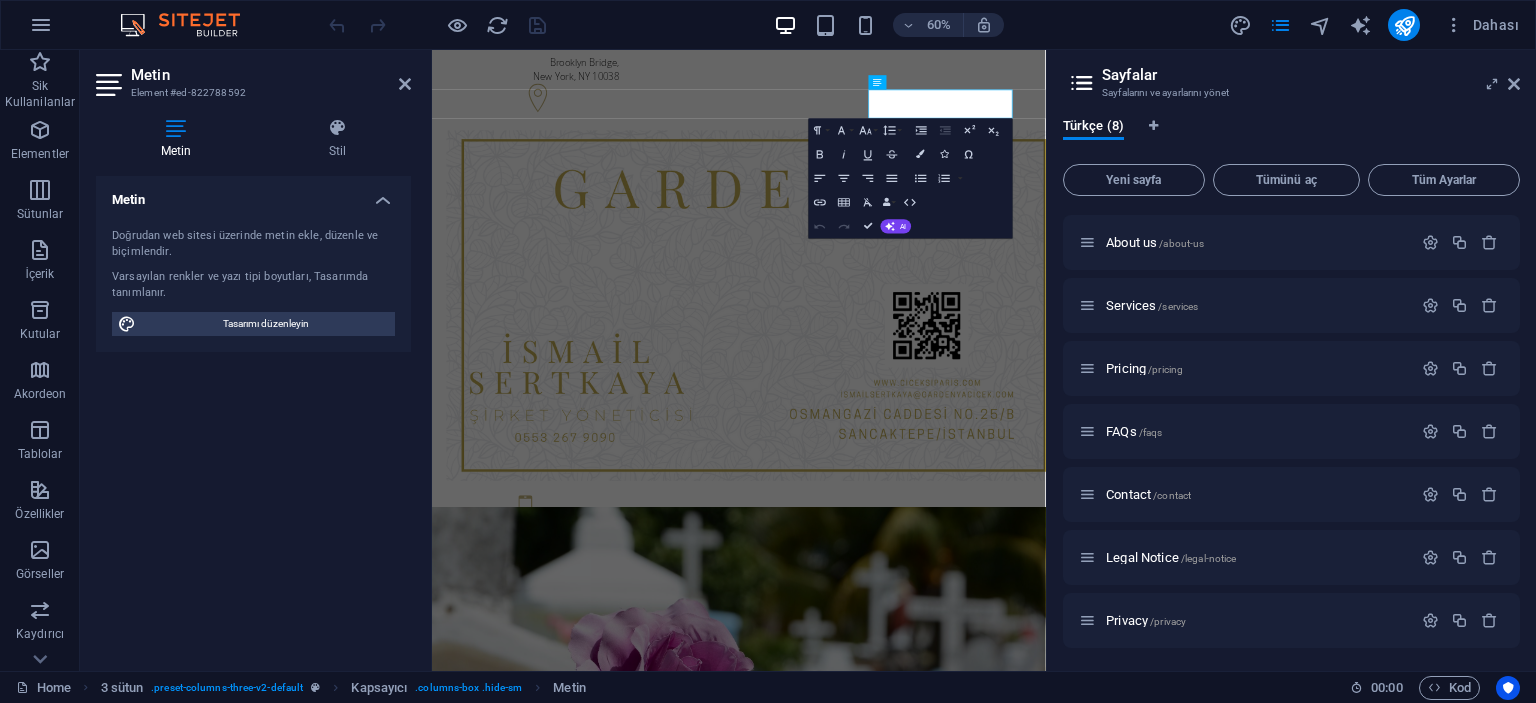 click on "Element #ed-822788592" at bounding box center [251, 93] 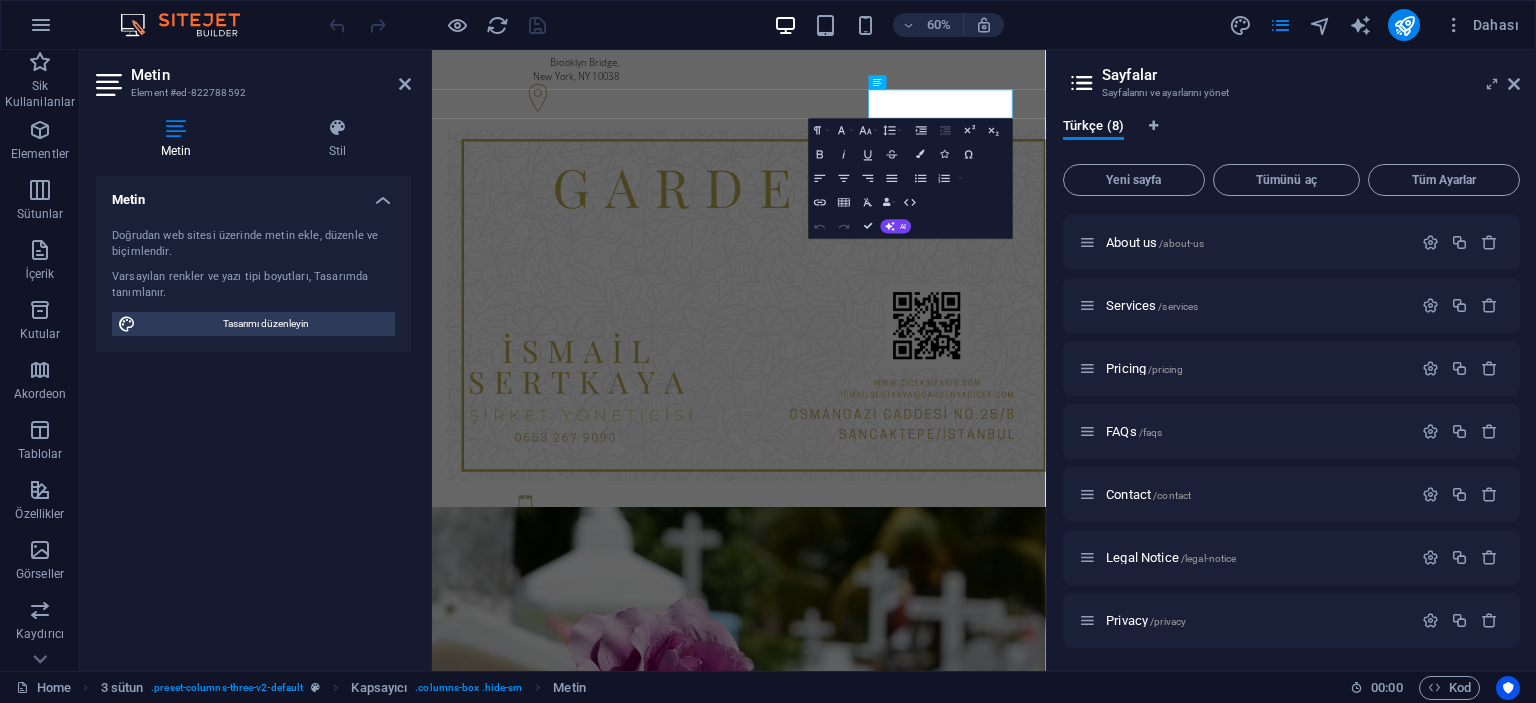 click on "Sayfalar" at bounding box center (1311, 75) 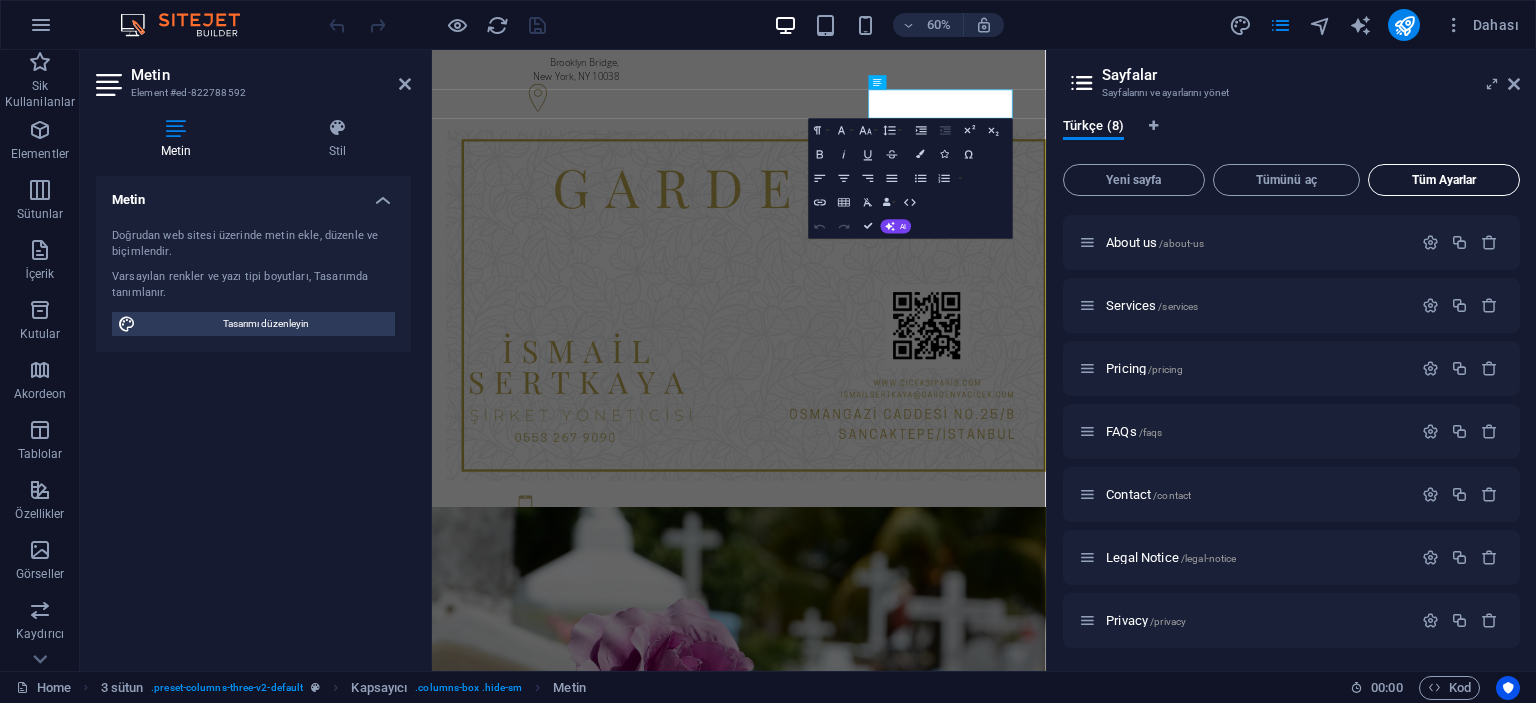 click on "Tüm Ayarlar" at bounding box center [1444, 180] 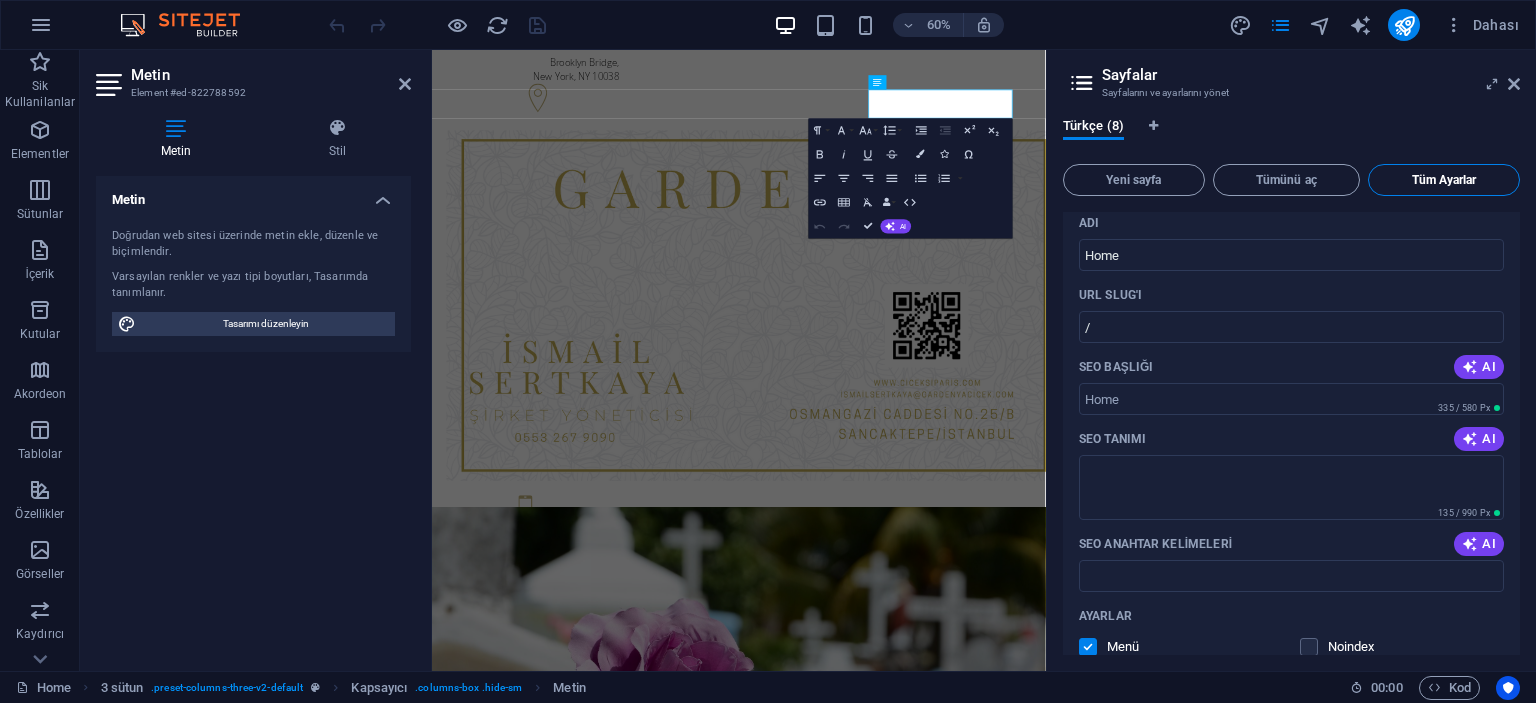 scroll, scrollTop: 5649, scrollLeft: 0, axis: vertical 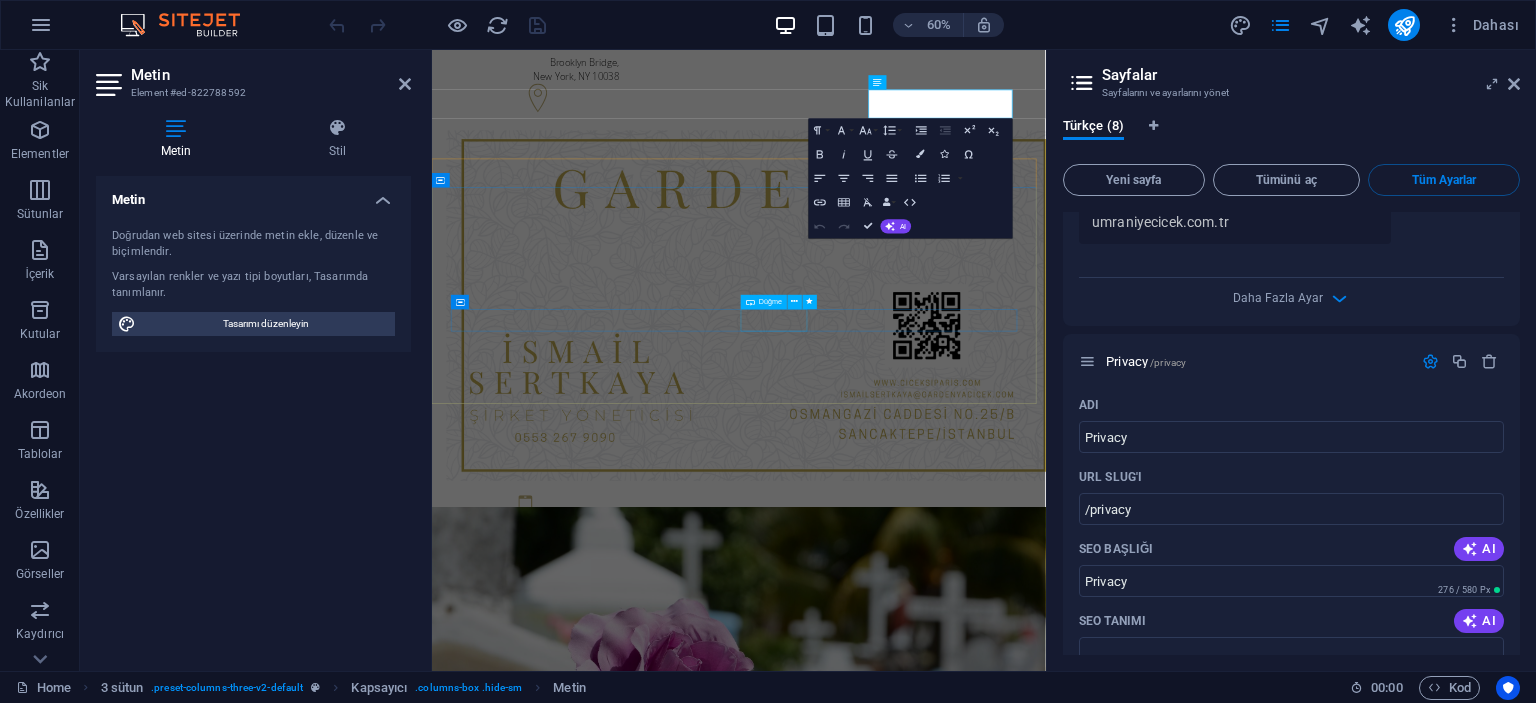 click on "Learn more" at bounding box center [944, 1782] 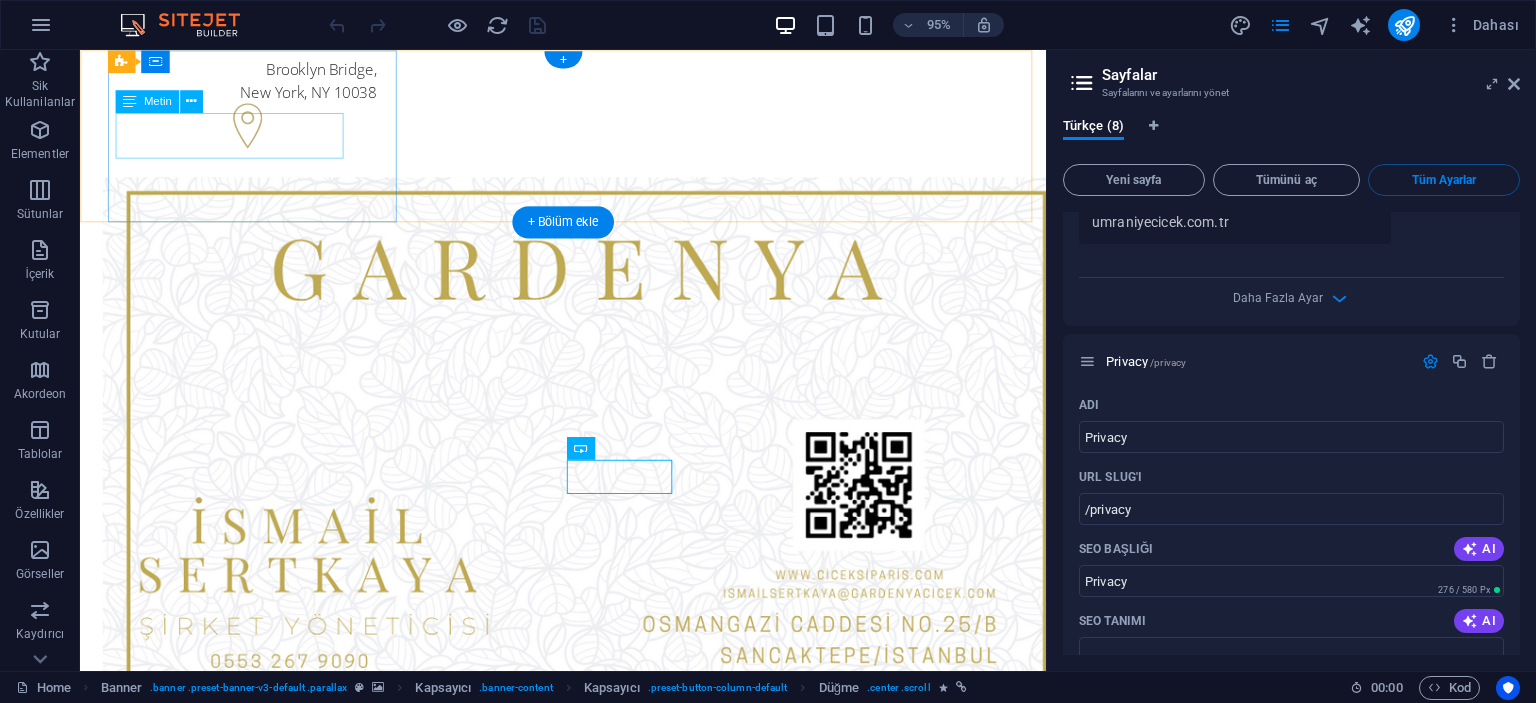 click on "[STREET] , [CITY], [STATE]   [POSTAL_CODE]" at bounding box center [248, 82] 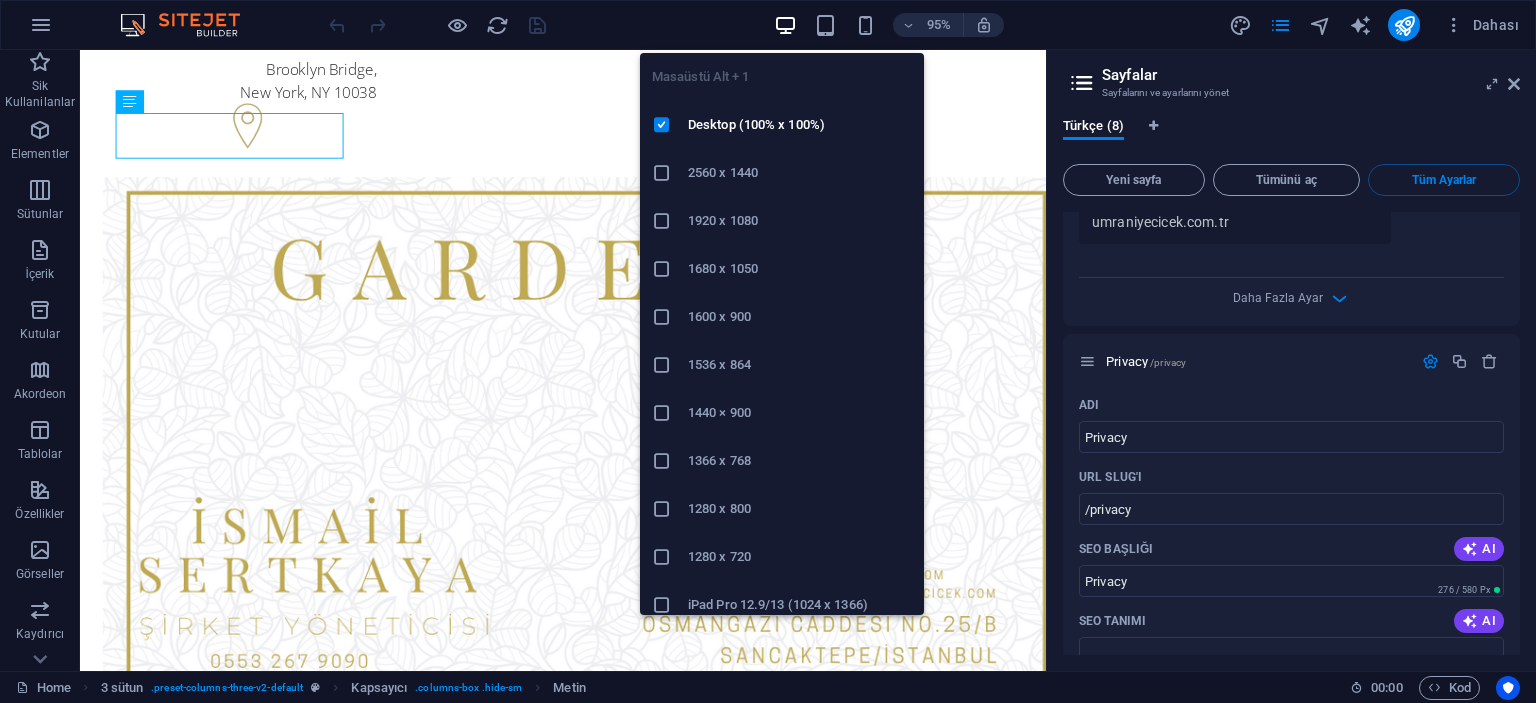 click at bounding box center [785, 25] 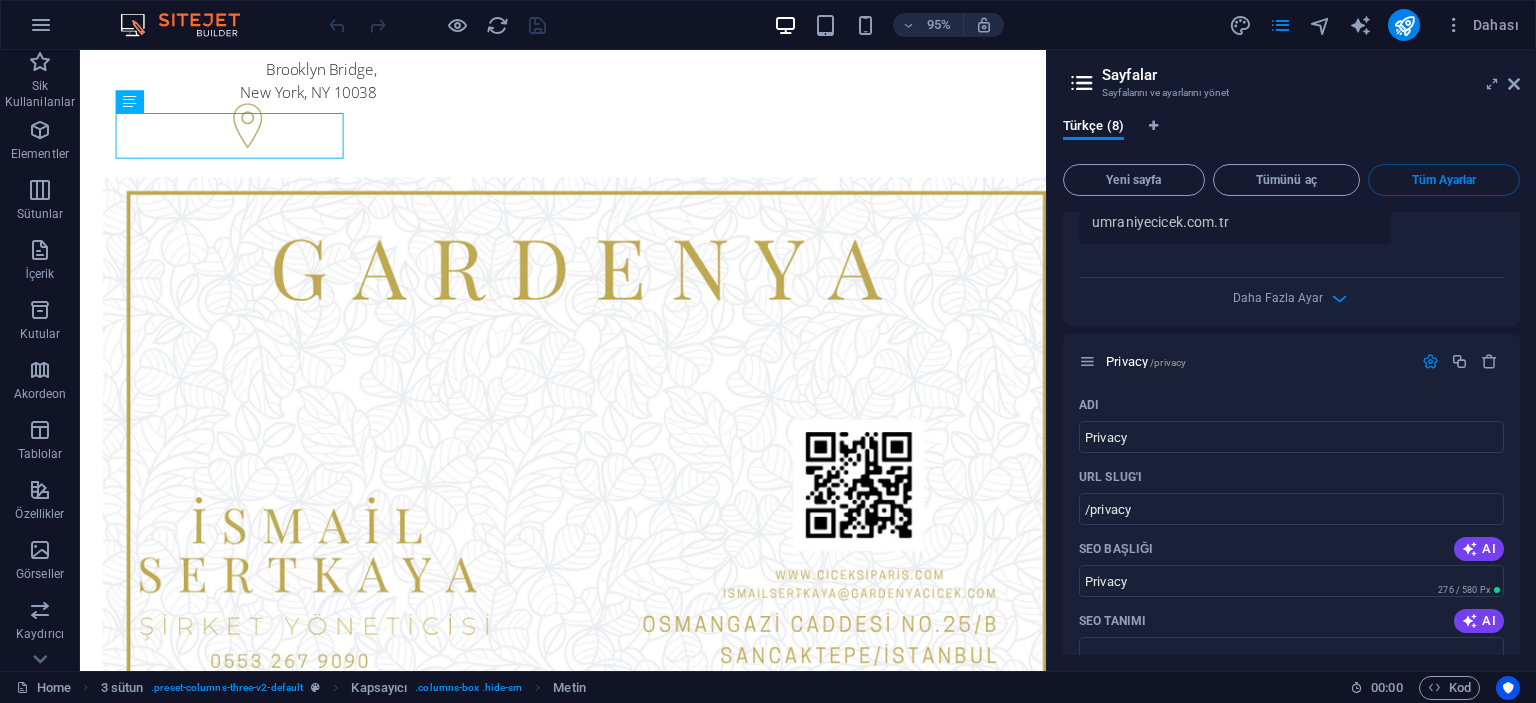 click at bounding box center (1082, 83) 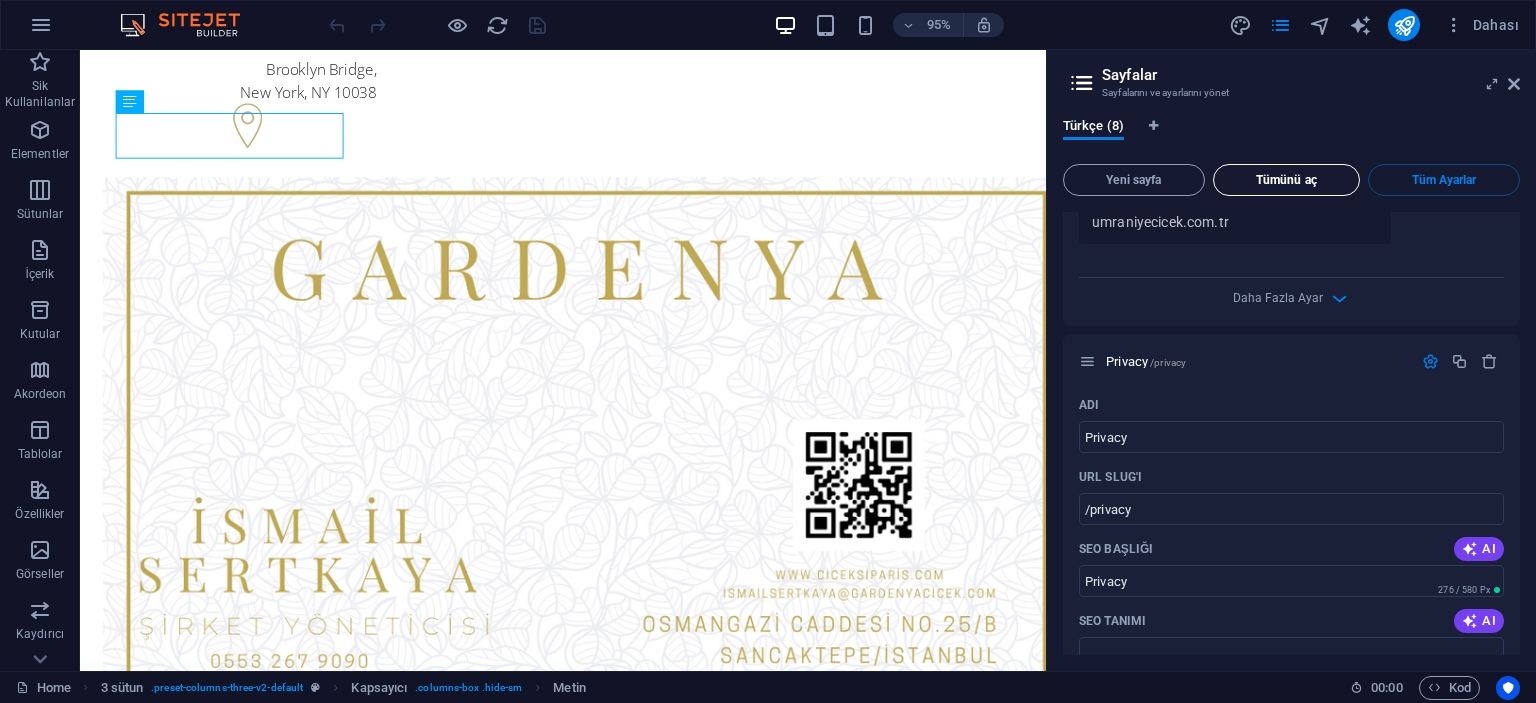 click on "Tümünü aç" at bounding box center (1287, 180) 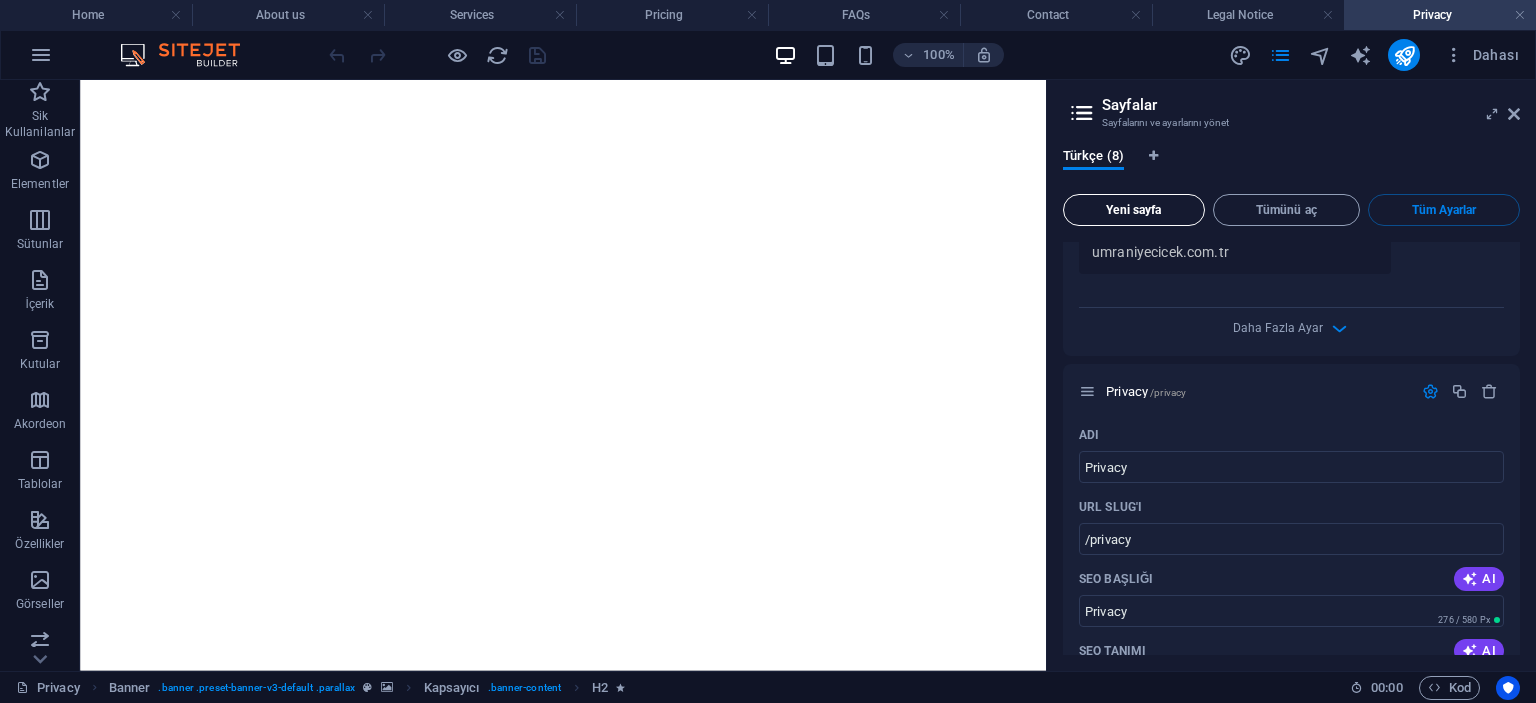 click on "Yeni sayfa" at bounding box center (1134, 210) 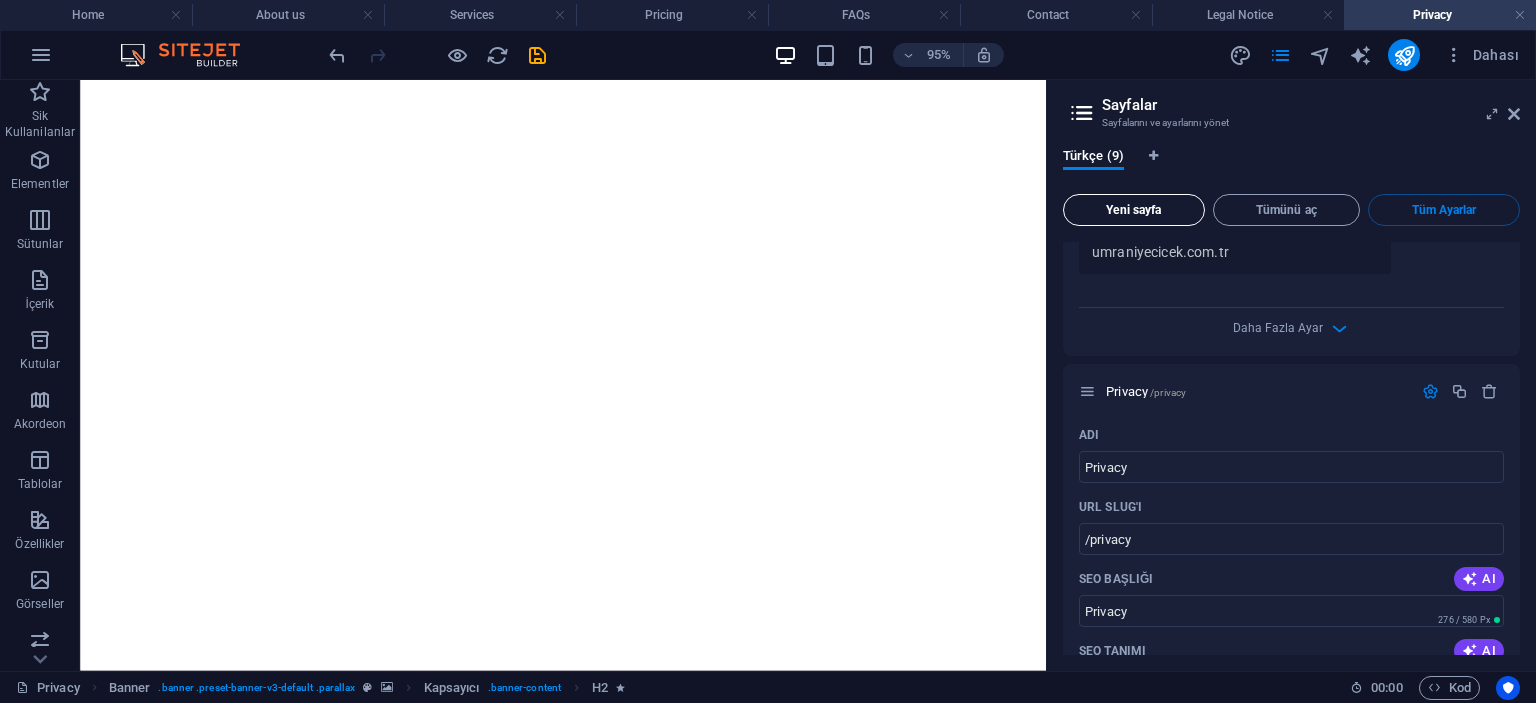 scroll, scrollTop: 6472, scrollLeft: 0, axis: vertical 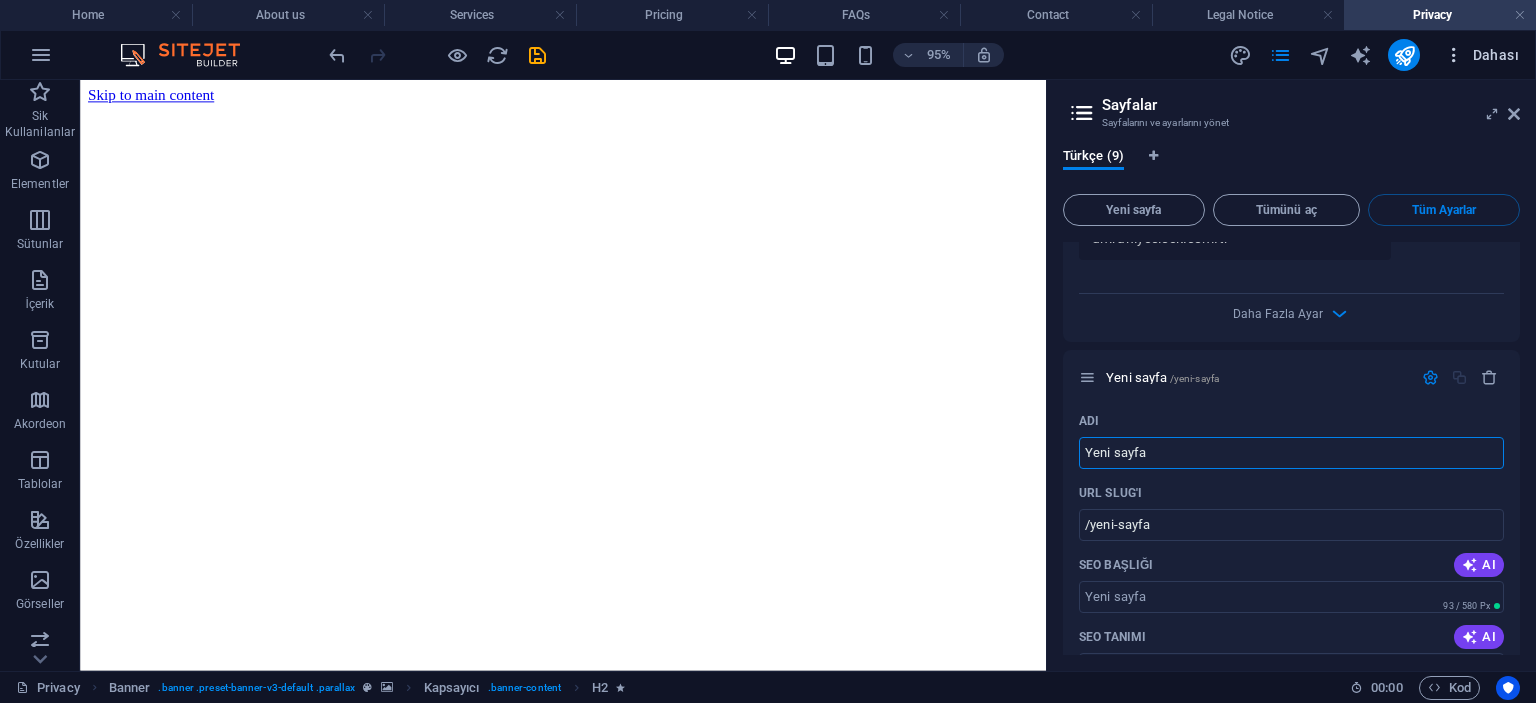 click on "Dahası" at bounding box center (1481, 55) 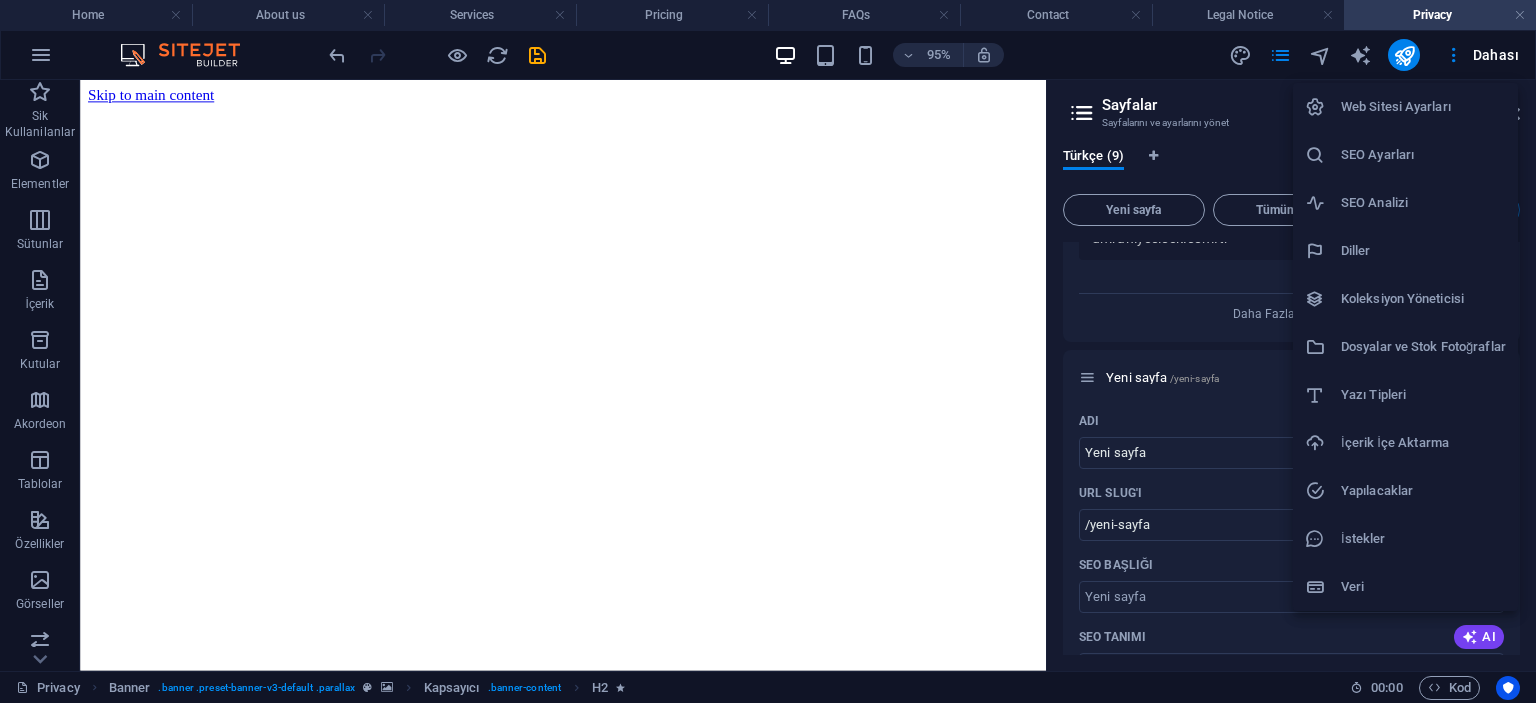 click on "Web Sitesi Ayarları" at bounding box center (1423, 107) 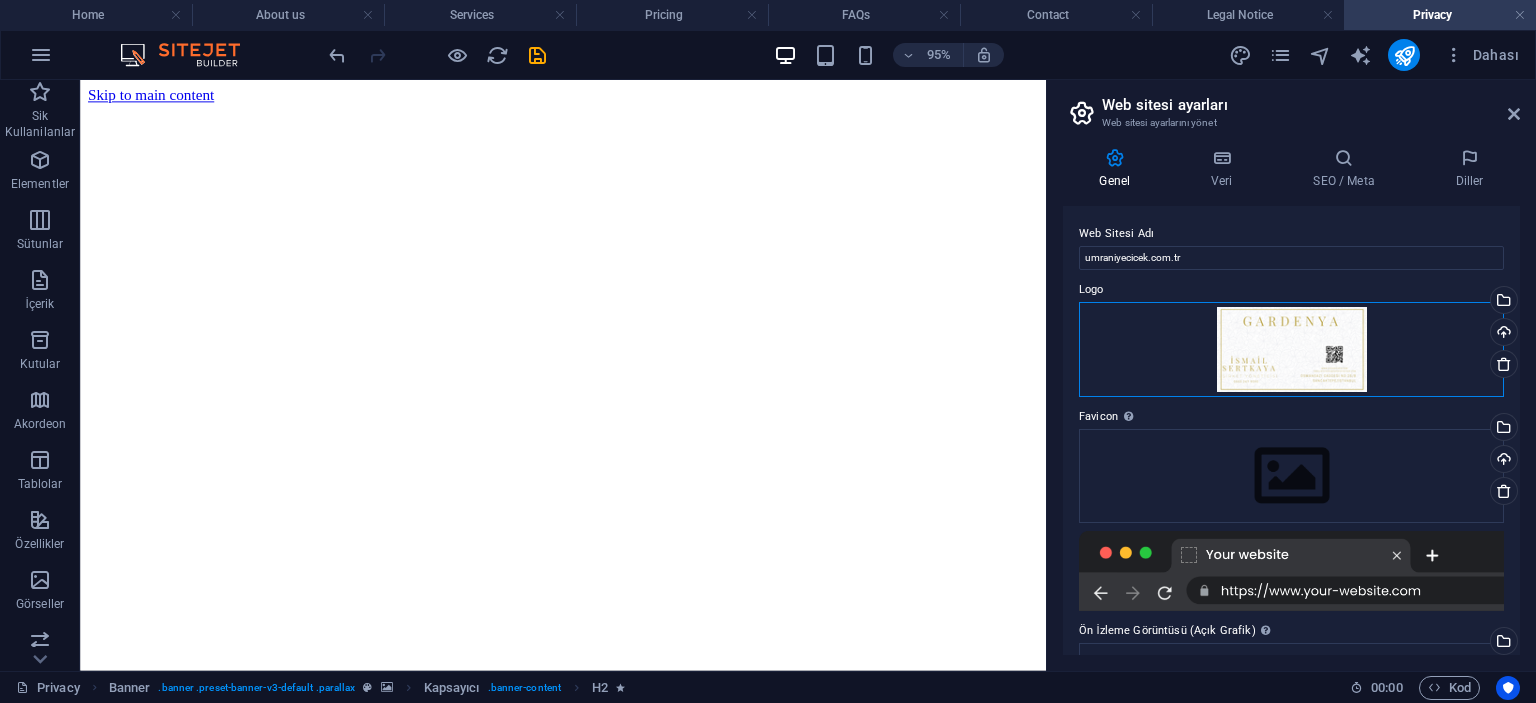 click on "Dosyaları buraya sürükleyin, dosyaları seçmek için tıklayın veya Dosyalardan ya da ücretsiz stok fotoğraf ve videolarımızdan dosyalar seçin" at bounding box center (1291, 349) 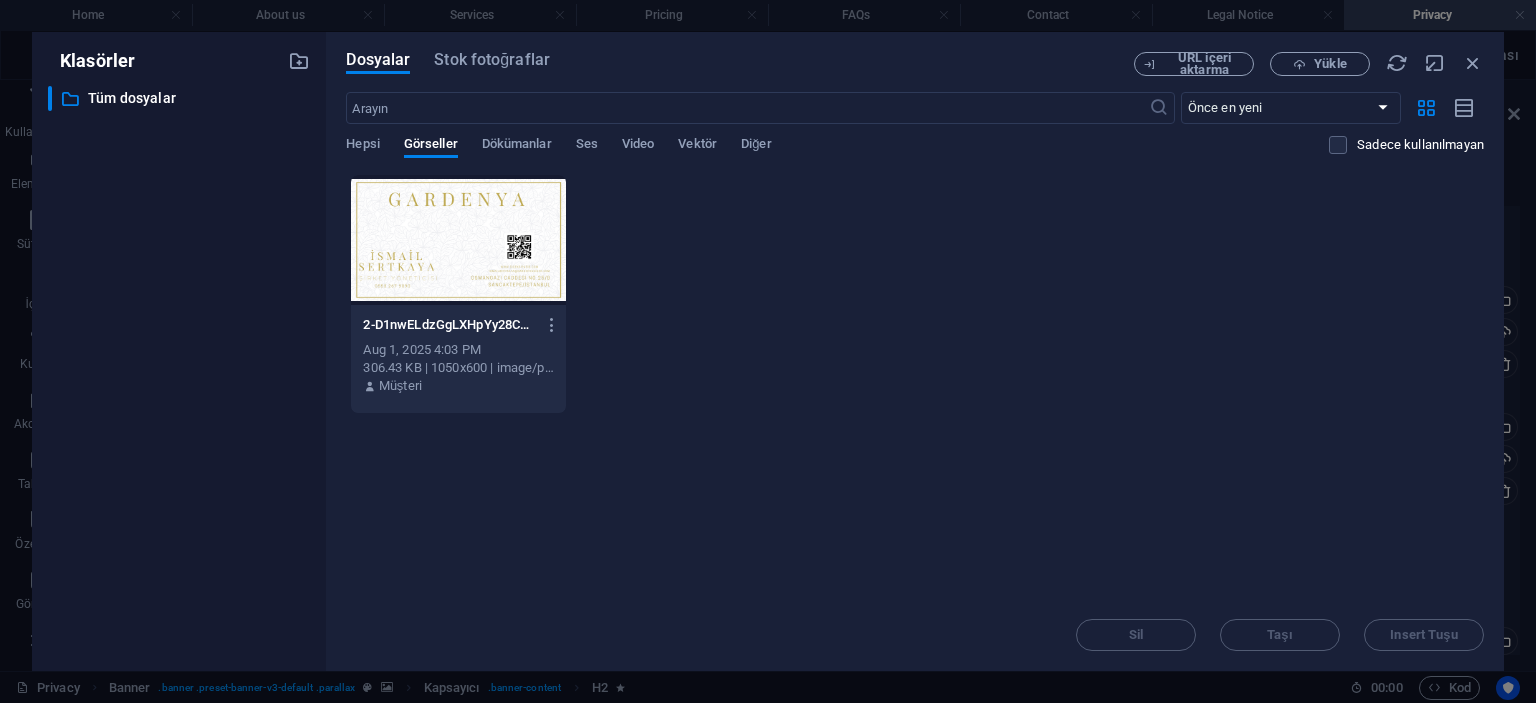 click on "306.43 KB | 1050x600 | image/png" at bounding box center [458, 368] 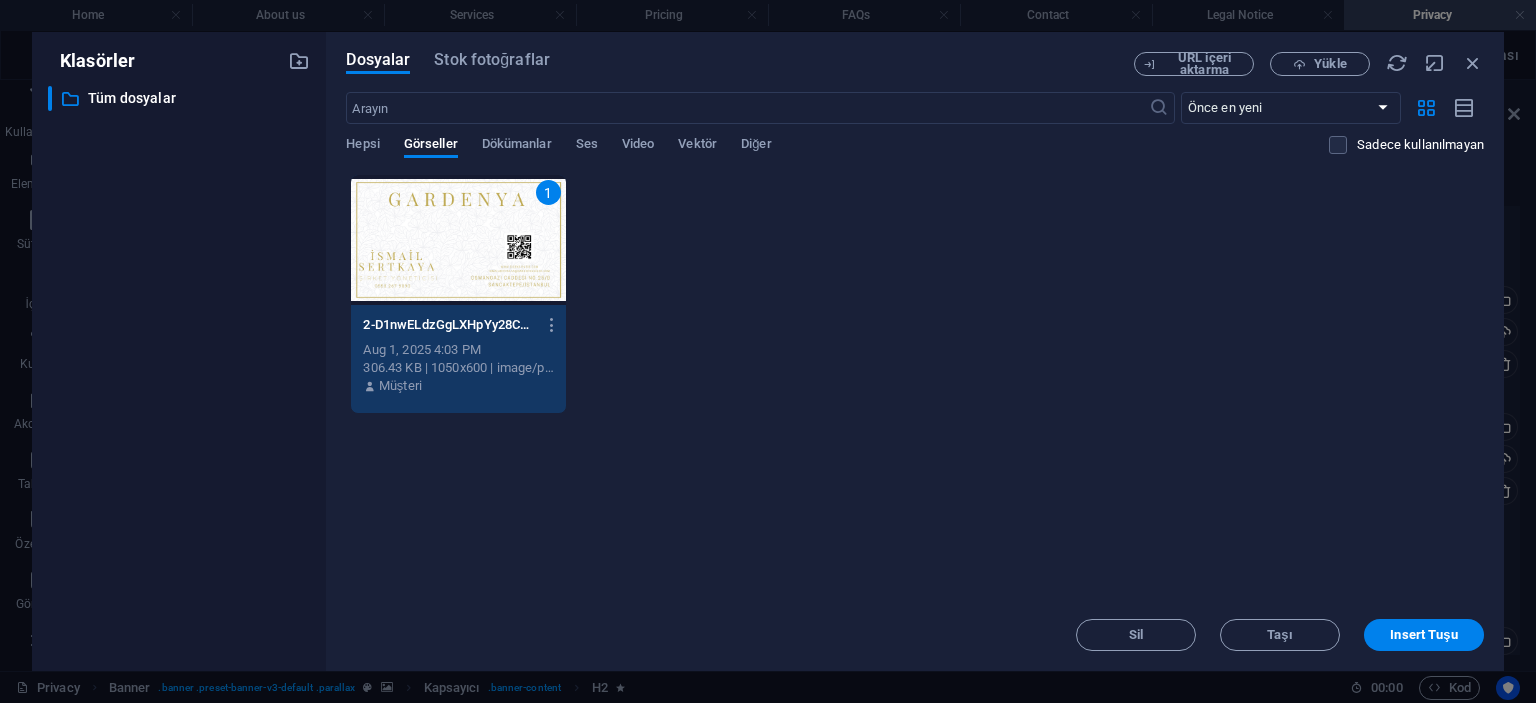 click on "1" at bounding box center (458, 240) 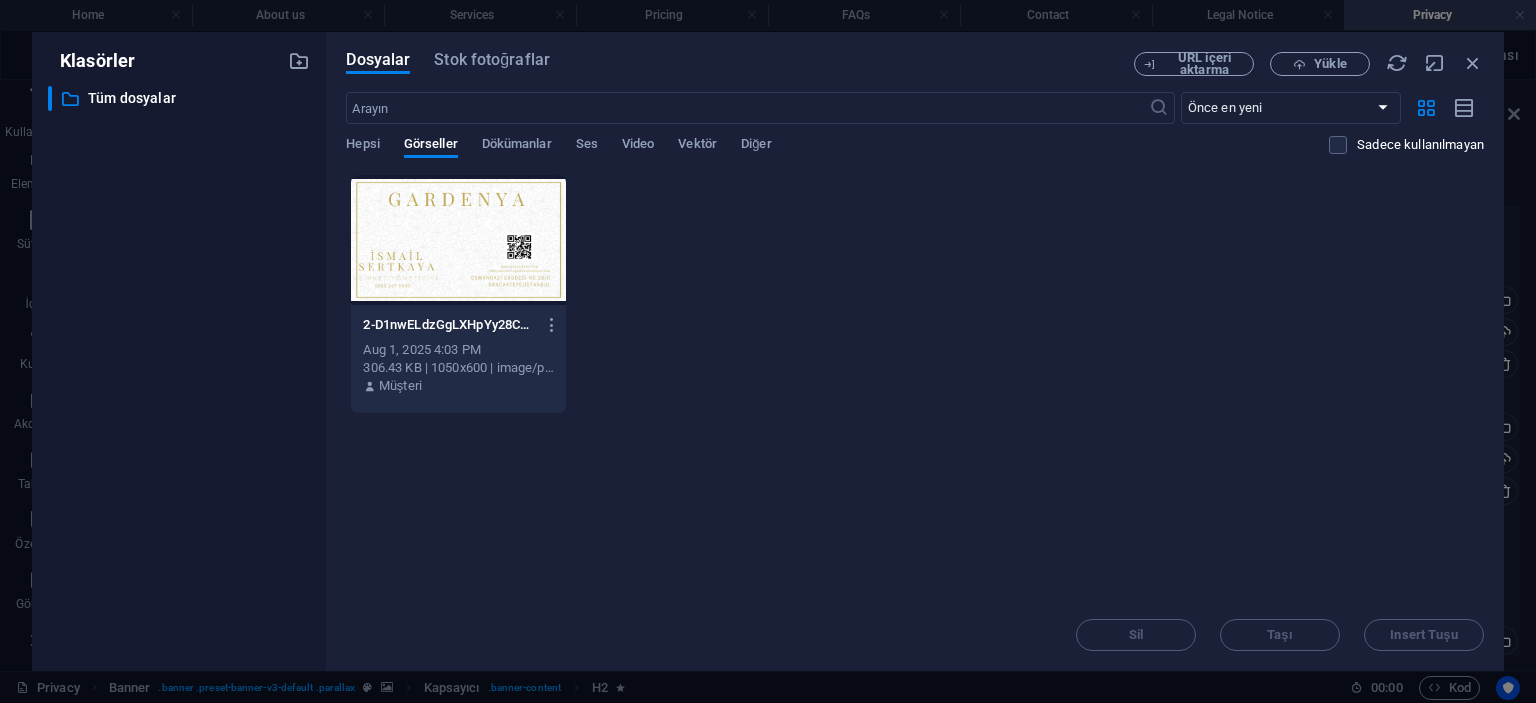 click on "2-D1nwELdzGgLXHpYy28CZkw.png 2-D1nwELdzGgLXHpYy28CZkw.png Aug 1, 2025 4:03 PM 306.43 KB | 1050x600 | image/png Müşteri" at bounding box center [915, 294] 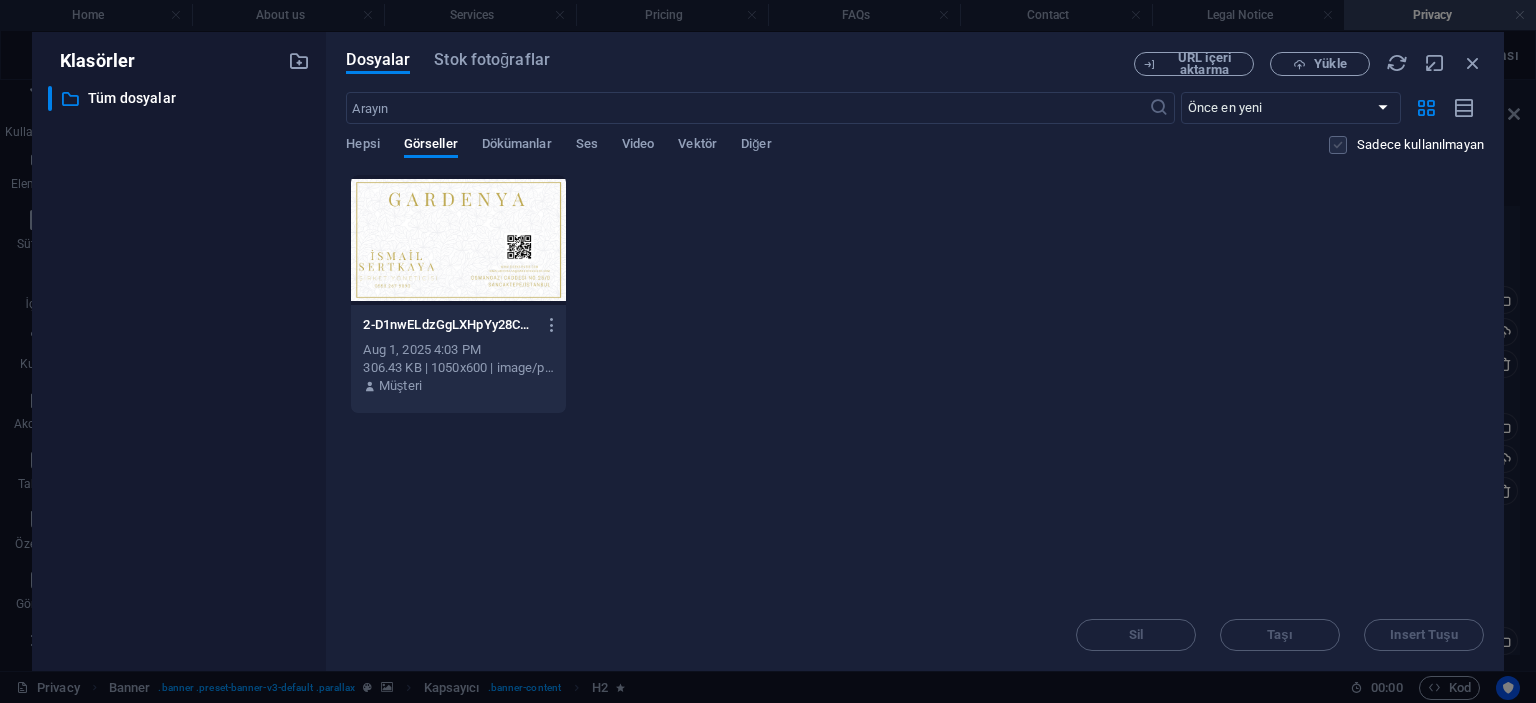 click at bounding box center (1338, 145) 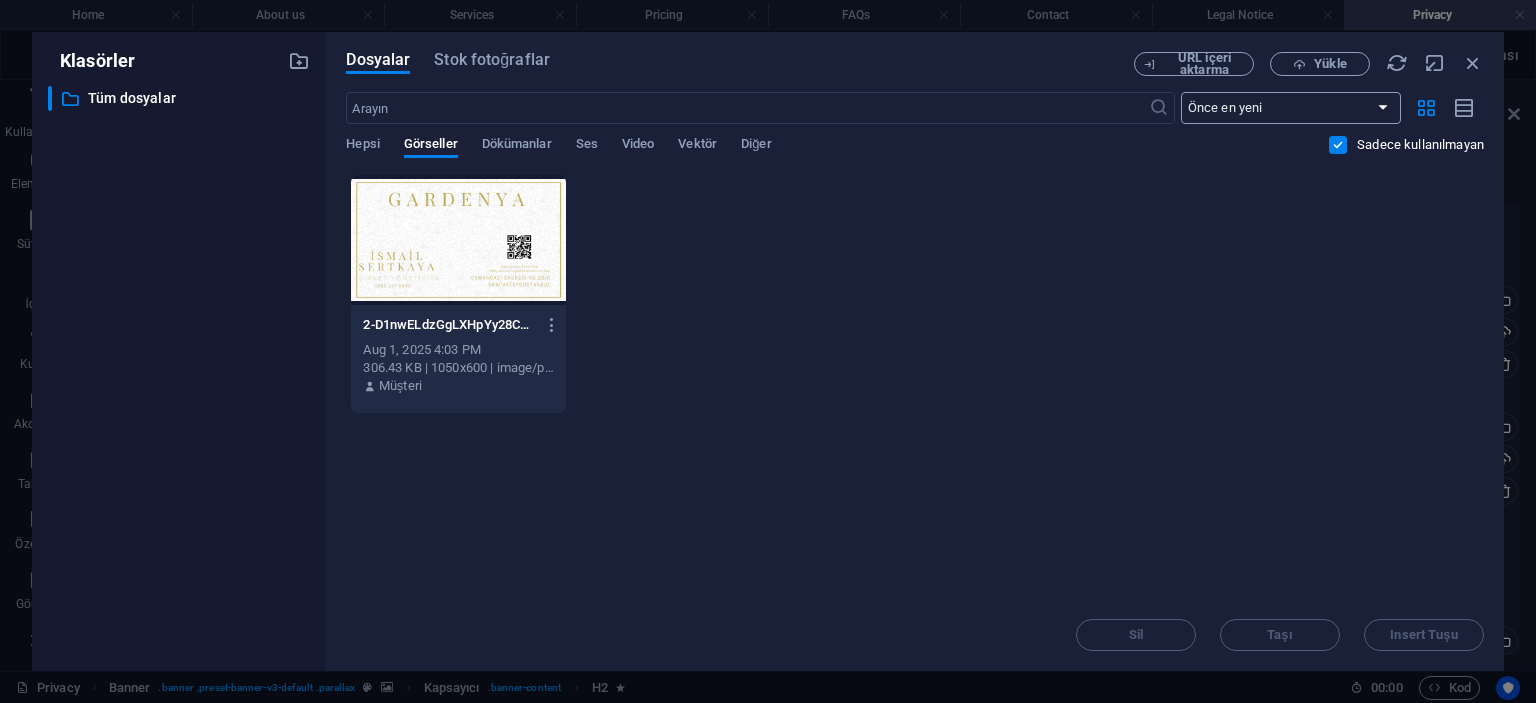 click on "Önce en yeni Önce en eski Ad (A-Z) Ad (Z-A) Boyut (0-9) Boyut (9-0) Çözünürlük (0-9) Çözünürlük (9-0)" at bounding box center [1291, 108] 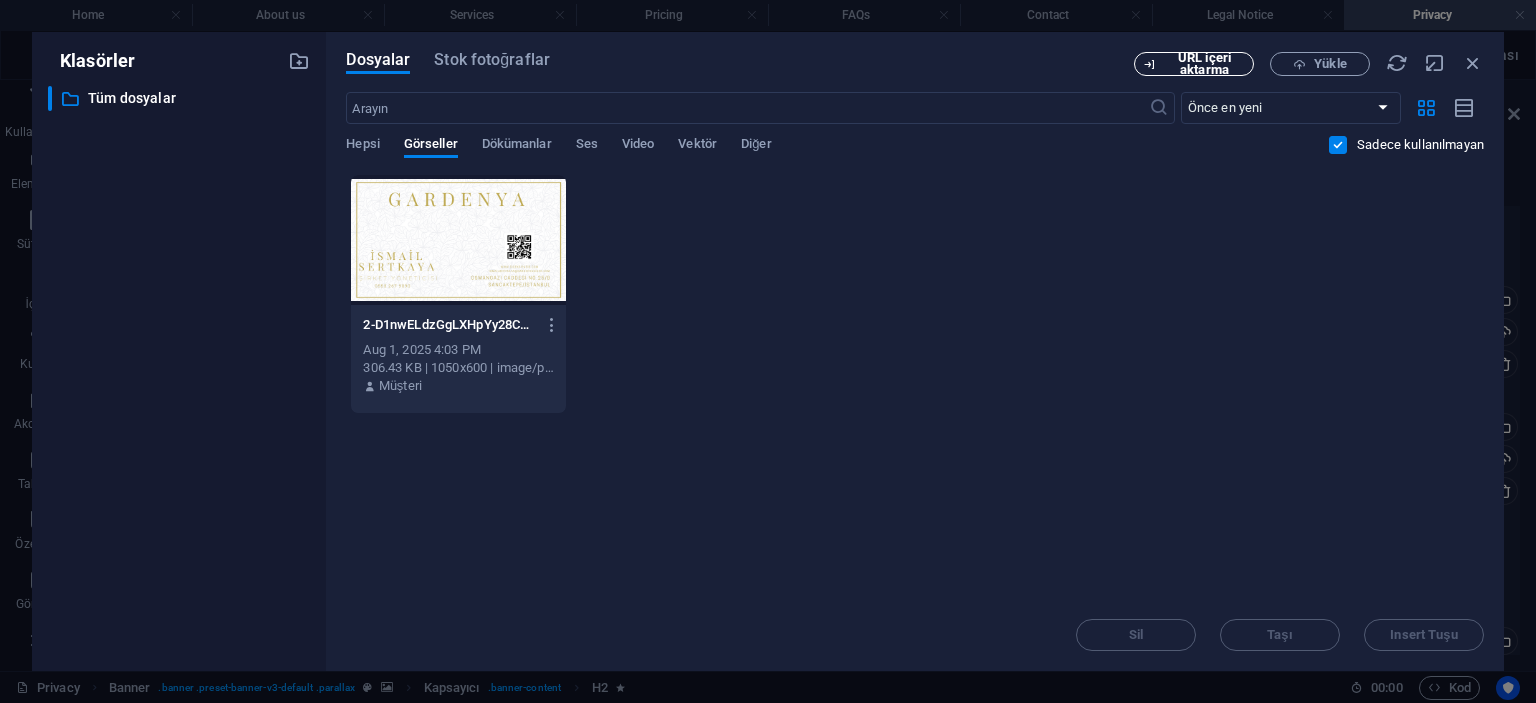 click on "URL içeri aktarma" at bounding box center [1204, 64] 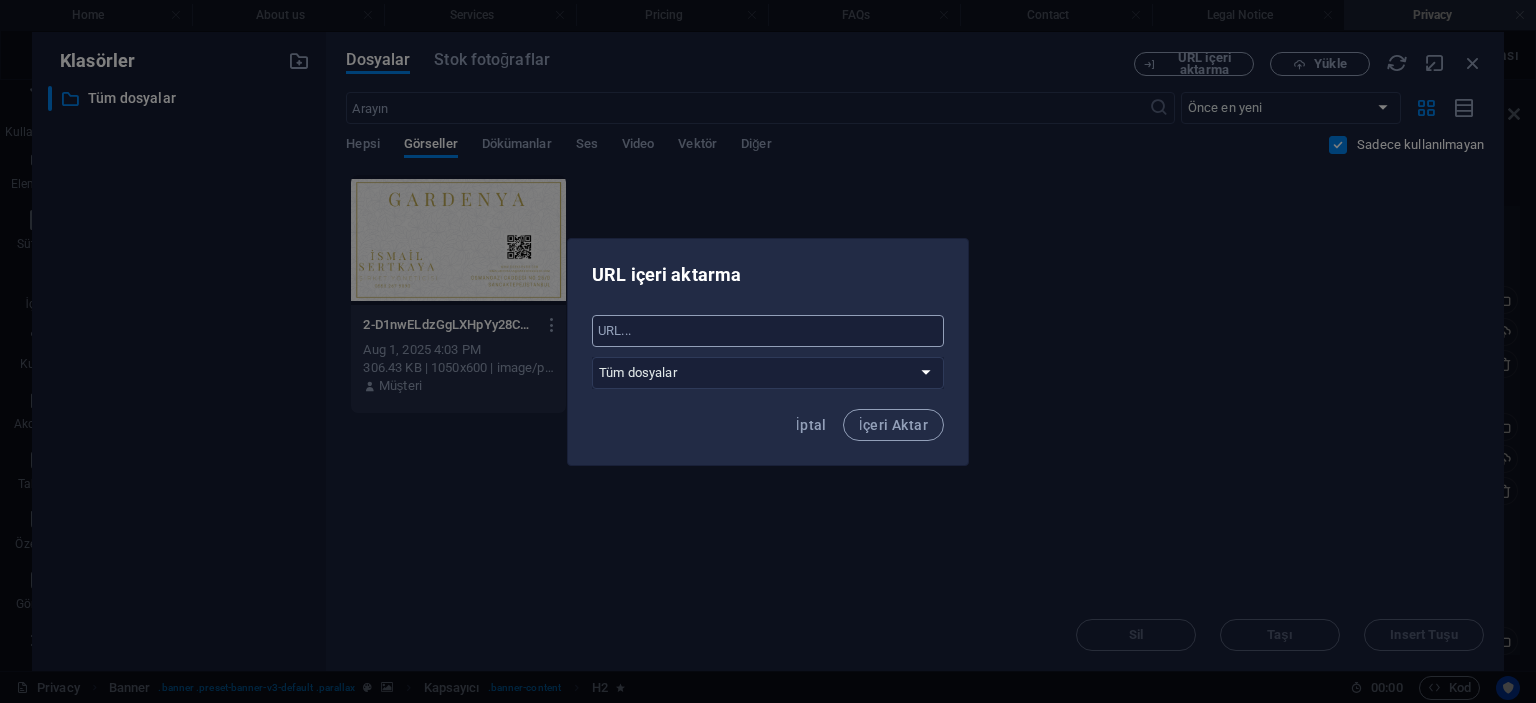 click at bounding box center [768, 331] 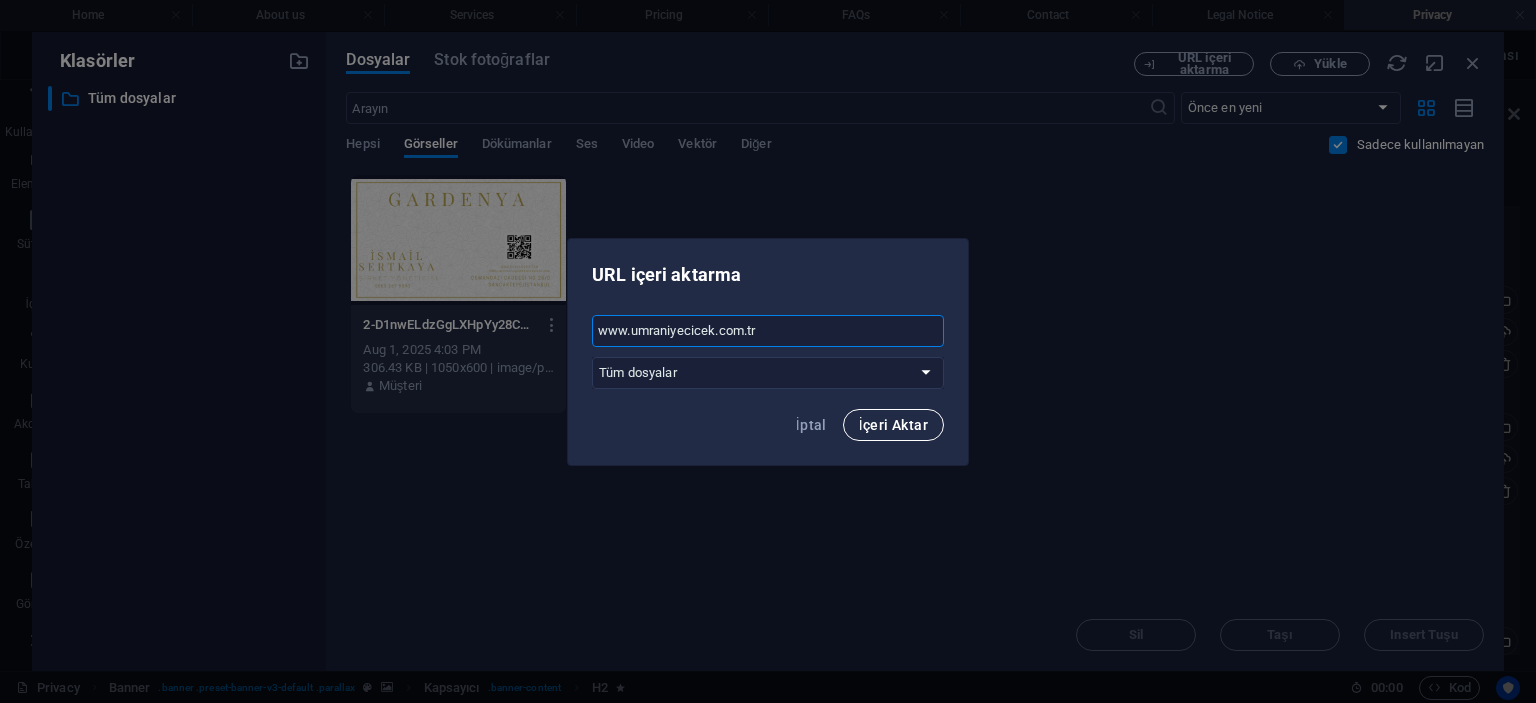 type on "www.umraniyecicek.com.tr" 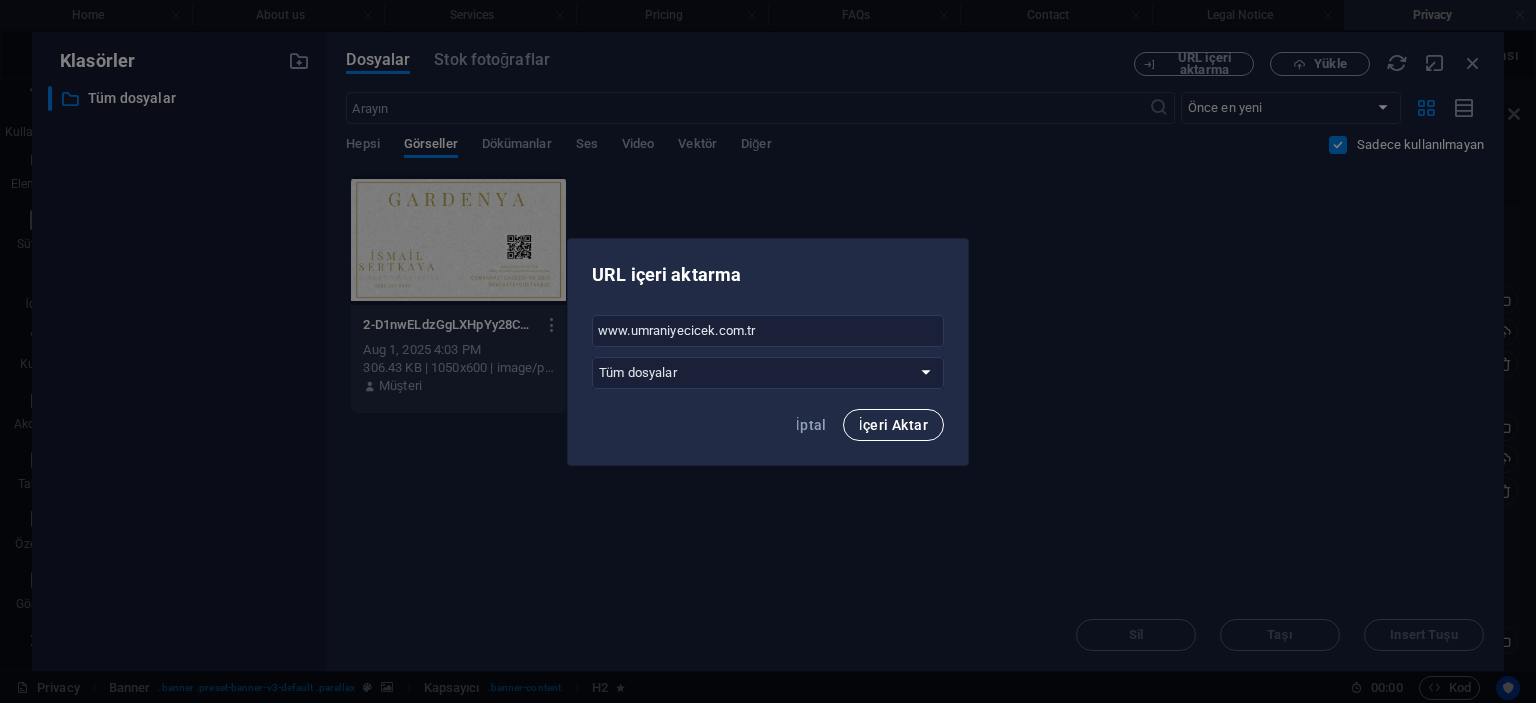 click on "İçeri Aktar" at bounding box center [893, 425] 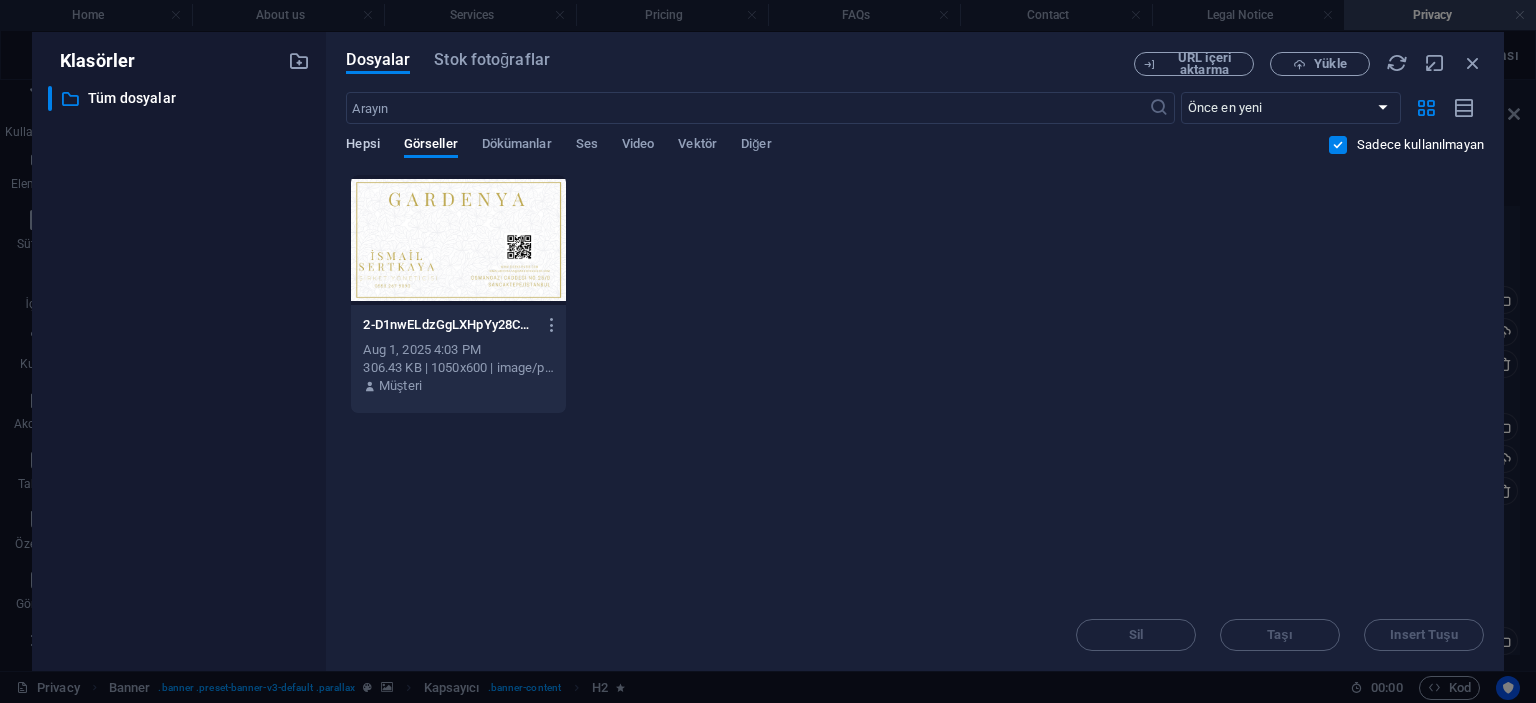 click on "Hepsi" at bounding box center (362, 146) 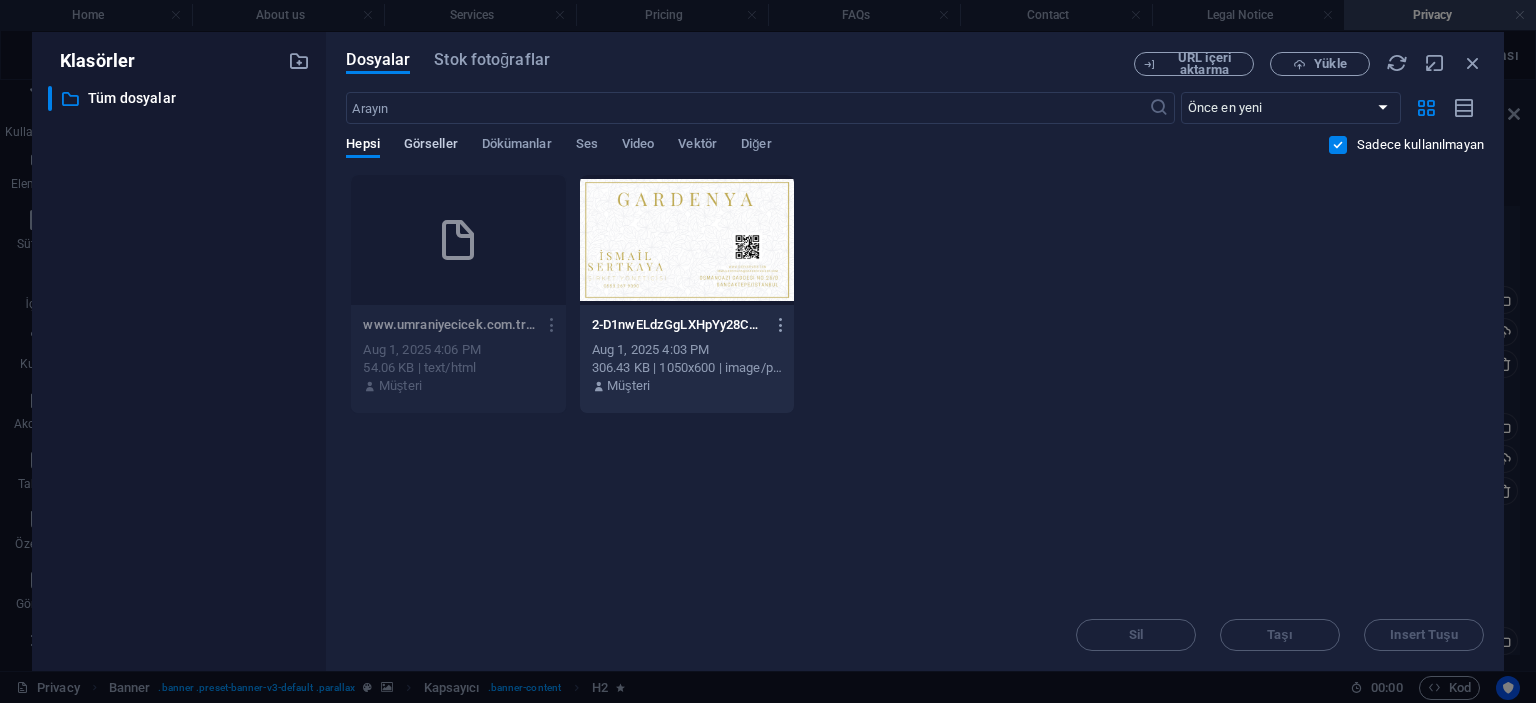 click on "Görseller" at bounding box center [431, 146] 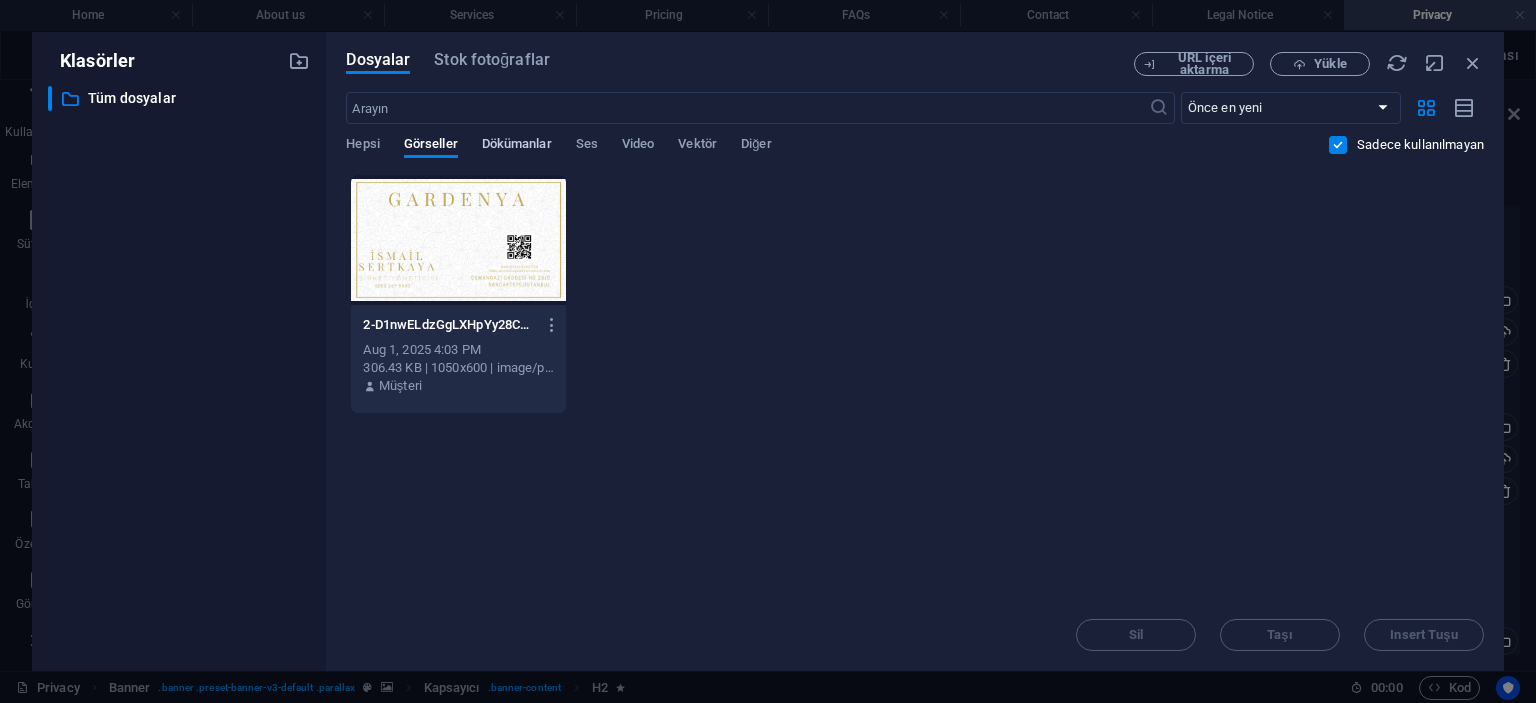 click on "Dökümanlar" at bounding box center [517, 146] 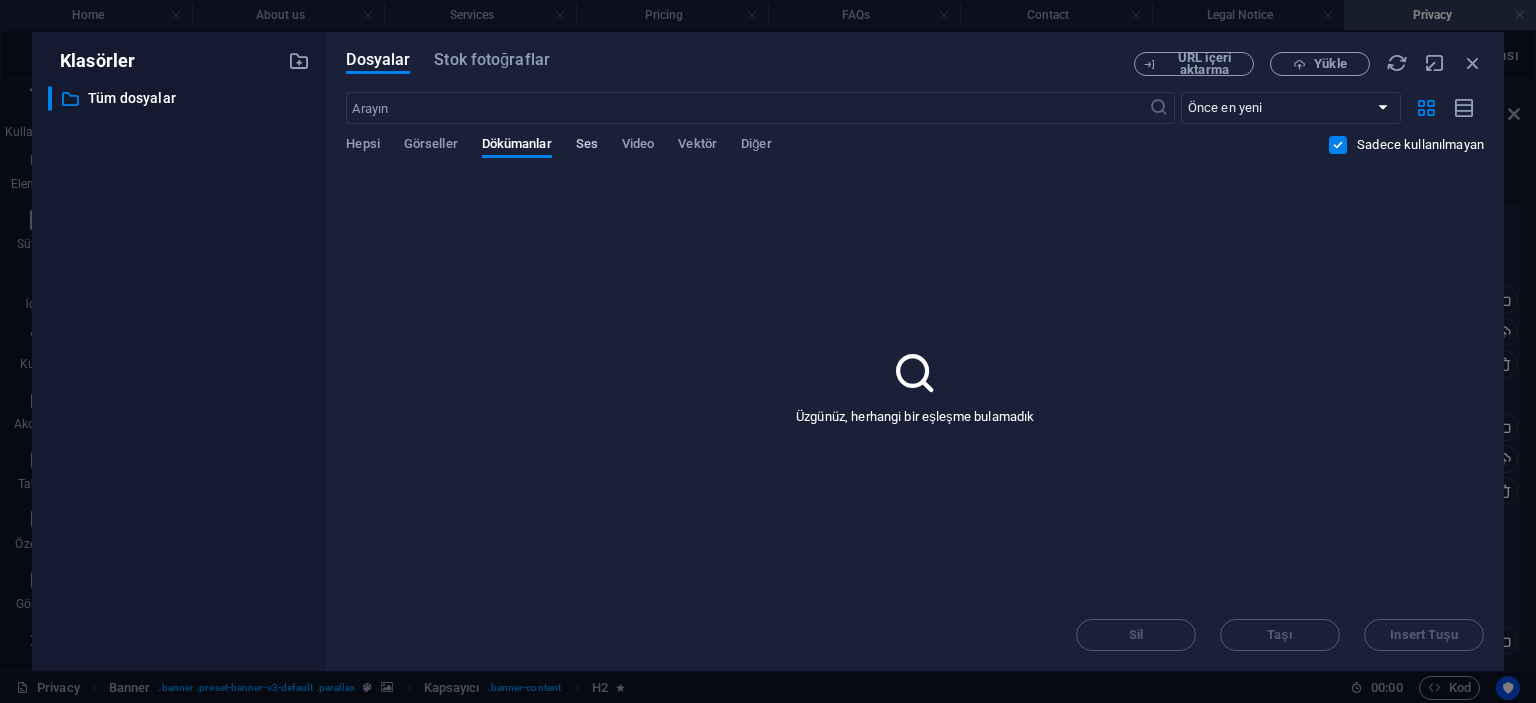 click on "Ses" at bounding box center [587, 146] 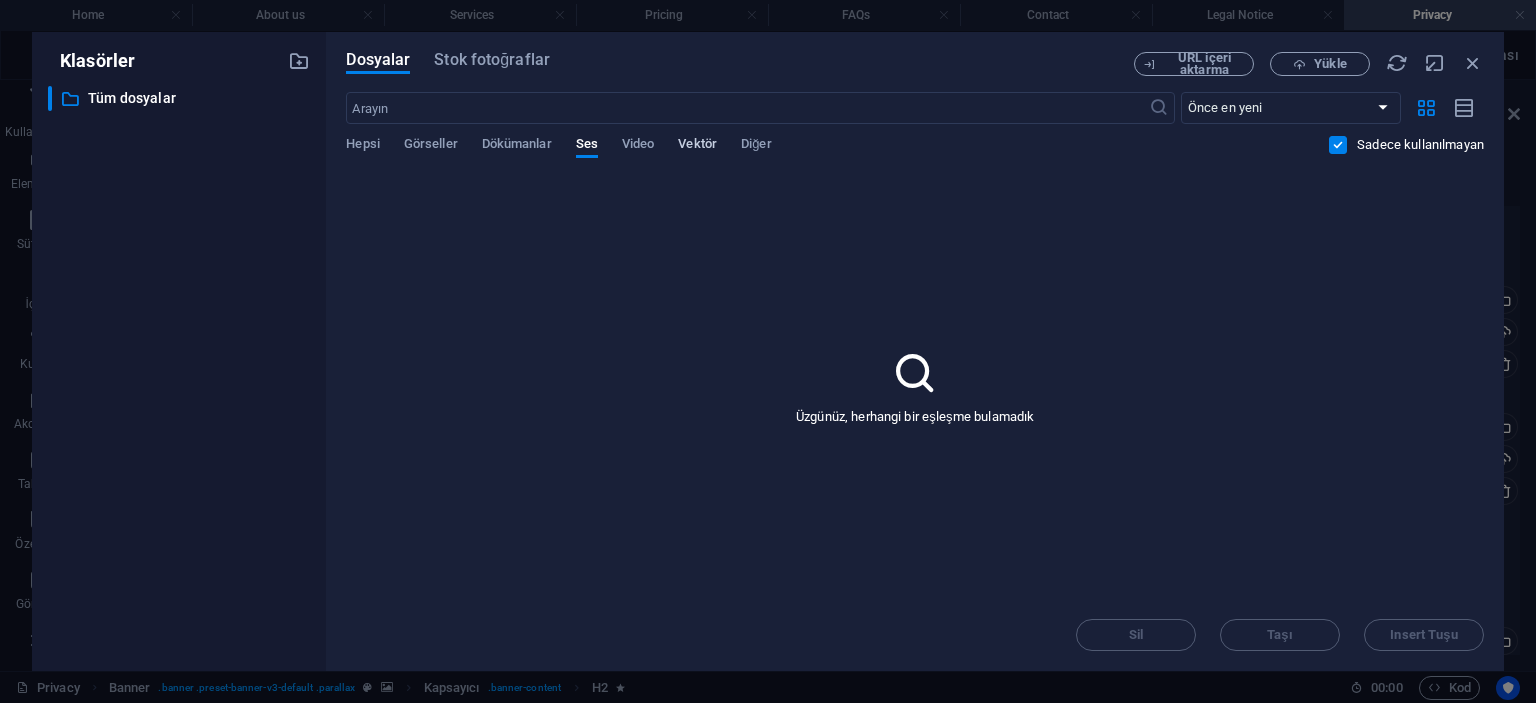 click on "Vektör" at bounding box center [697, 146] 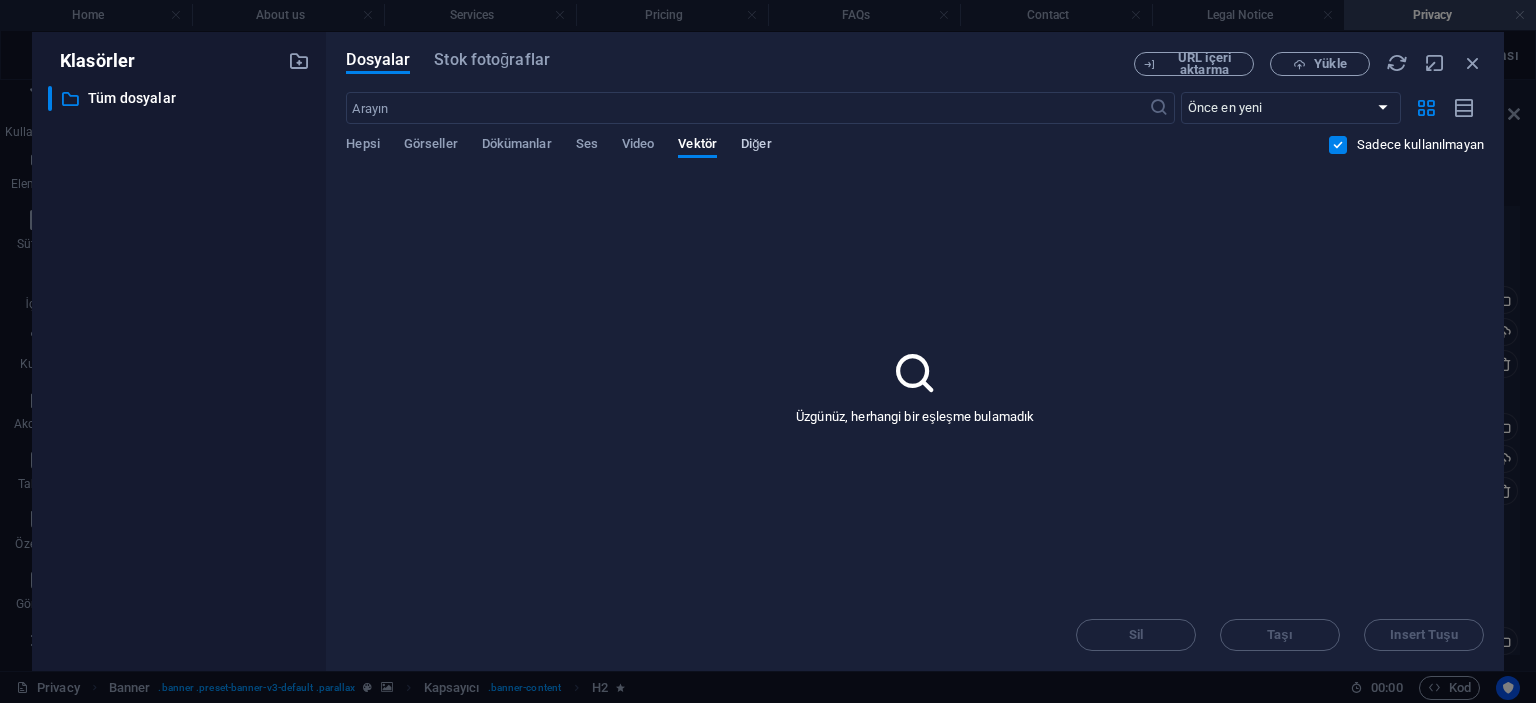 click on "Diğer" at bounding box center [756, 146] 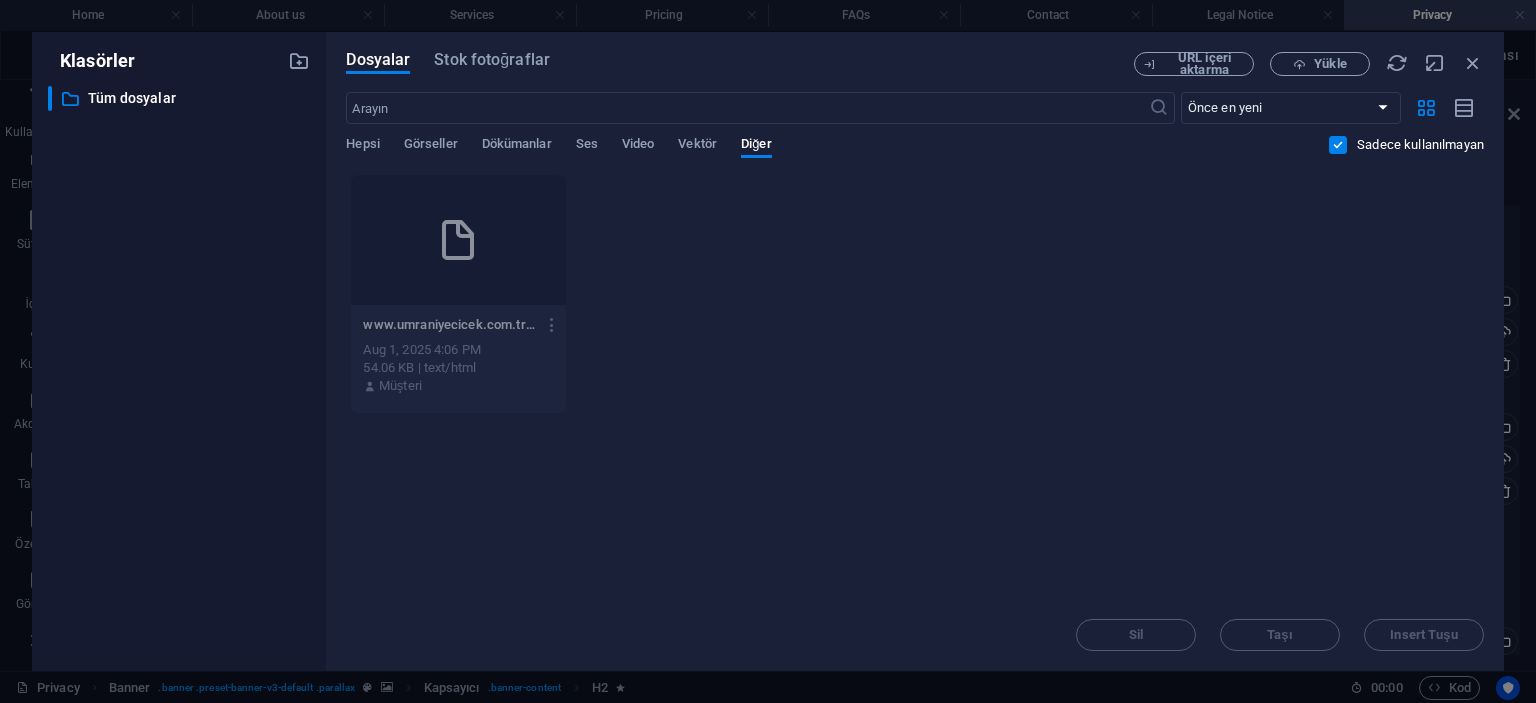 click on "www.umraniyecicek.com.tr-tclTVO1wN3OI6vGpMEyCOg.html www.umraniyecicek.com.tr-tclTVO1wN3OI6vGpMEyCOg.html Aug 1, 2025 4:06 PM 54.06 KB | text/html Müşteri" at bounding box center [915, 294] 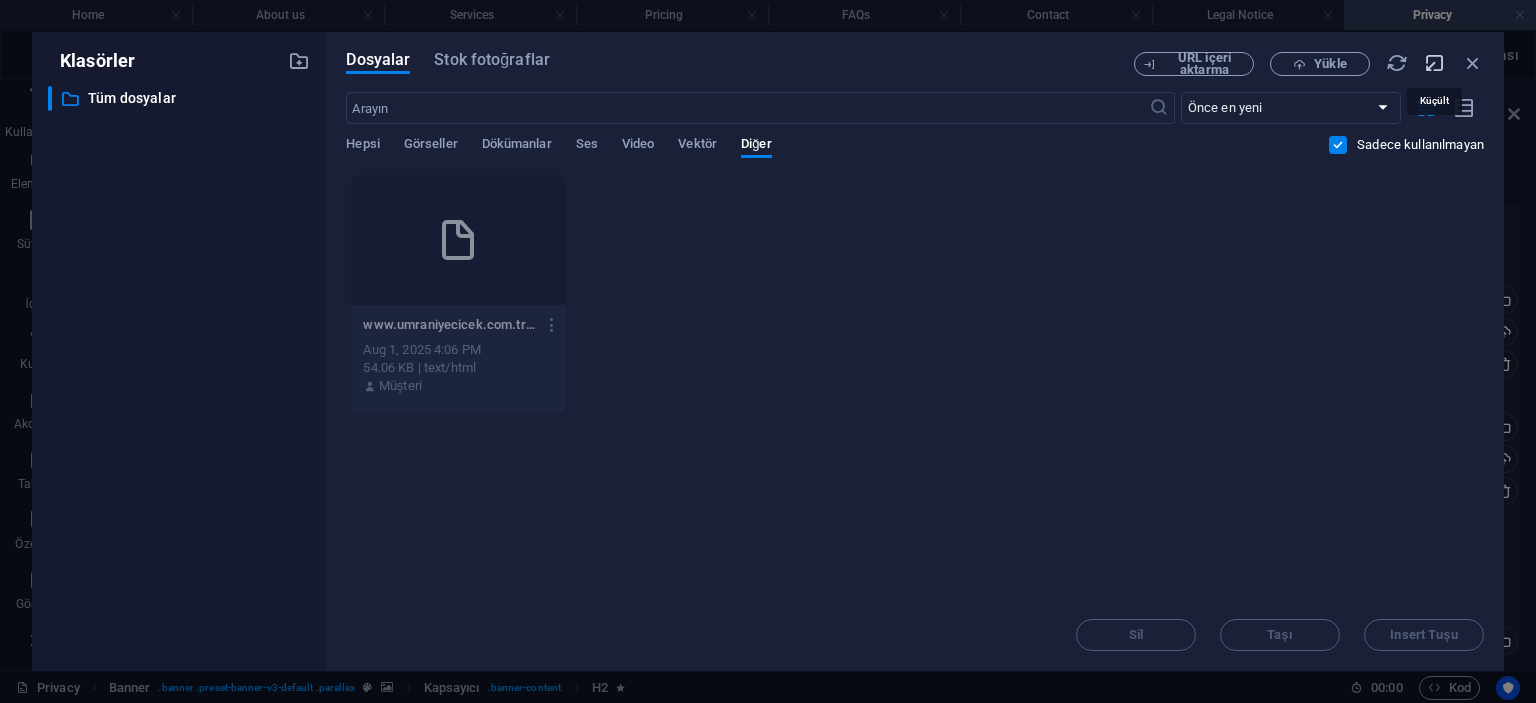 click at bounding box center (1435, 63) 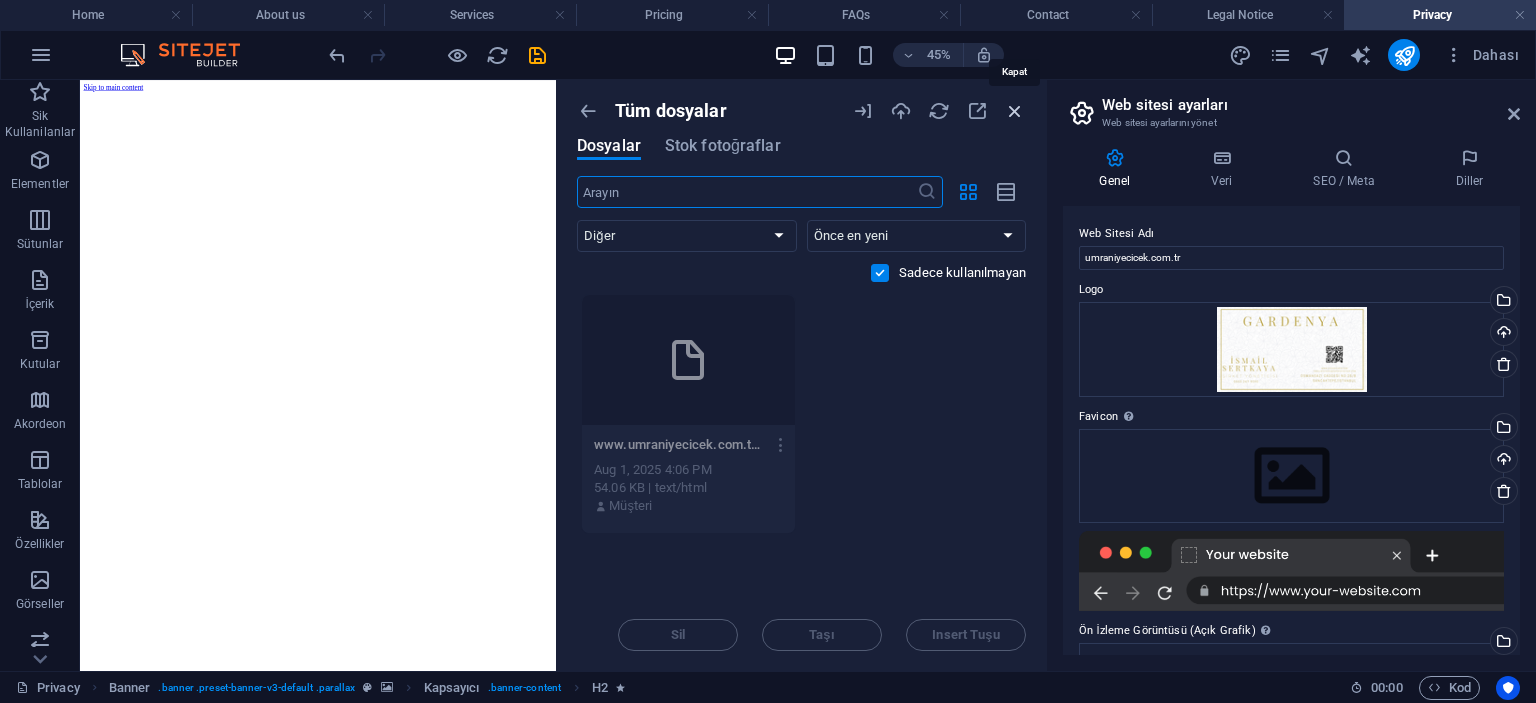 click at bounding box center (1015, 111) 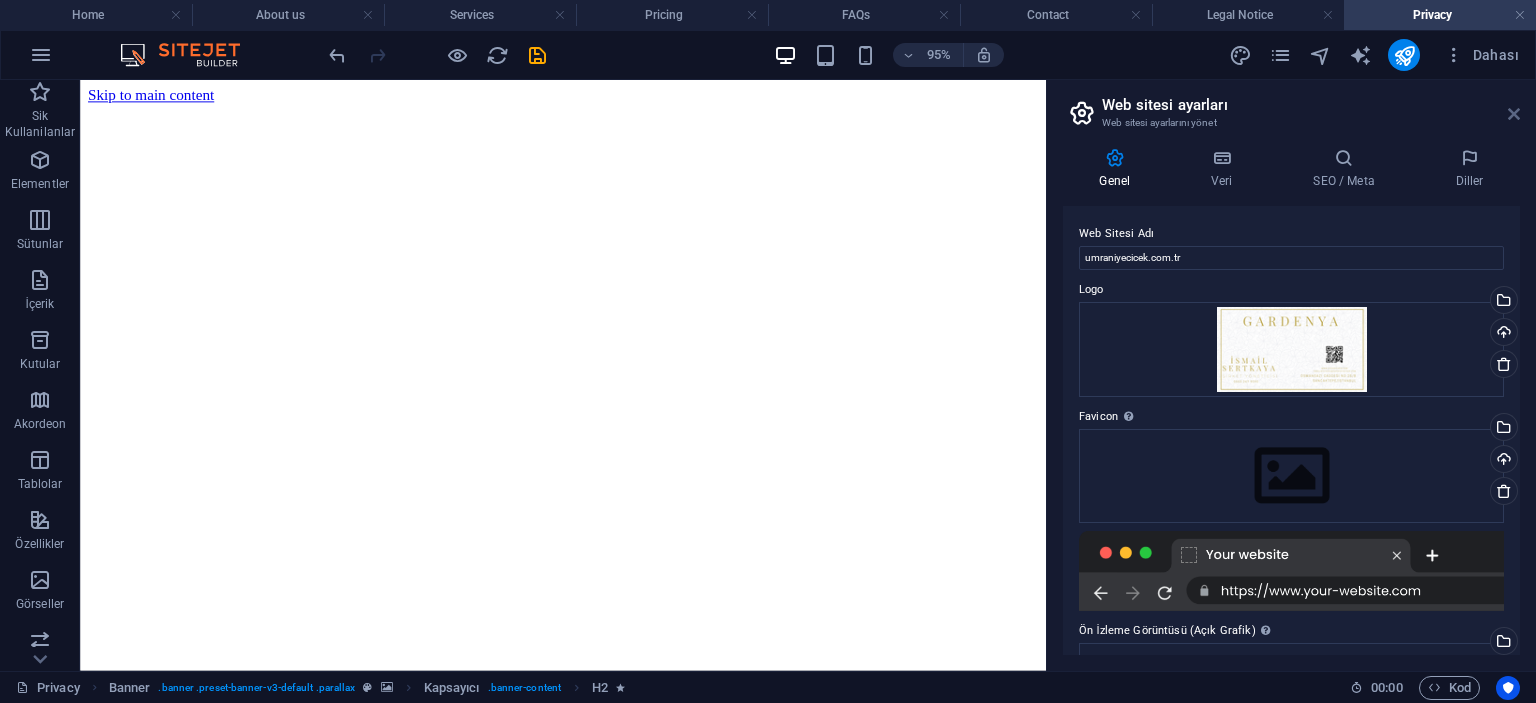 drag, startPoint x: 1512, startPoint y: 113, endPoint x: 1417, endPoint y: 33, distance: 124.197426 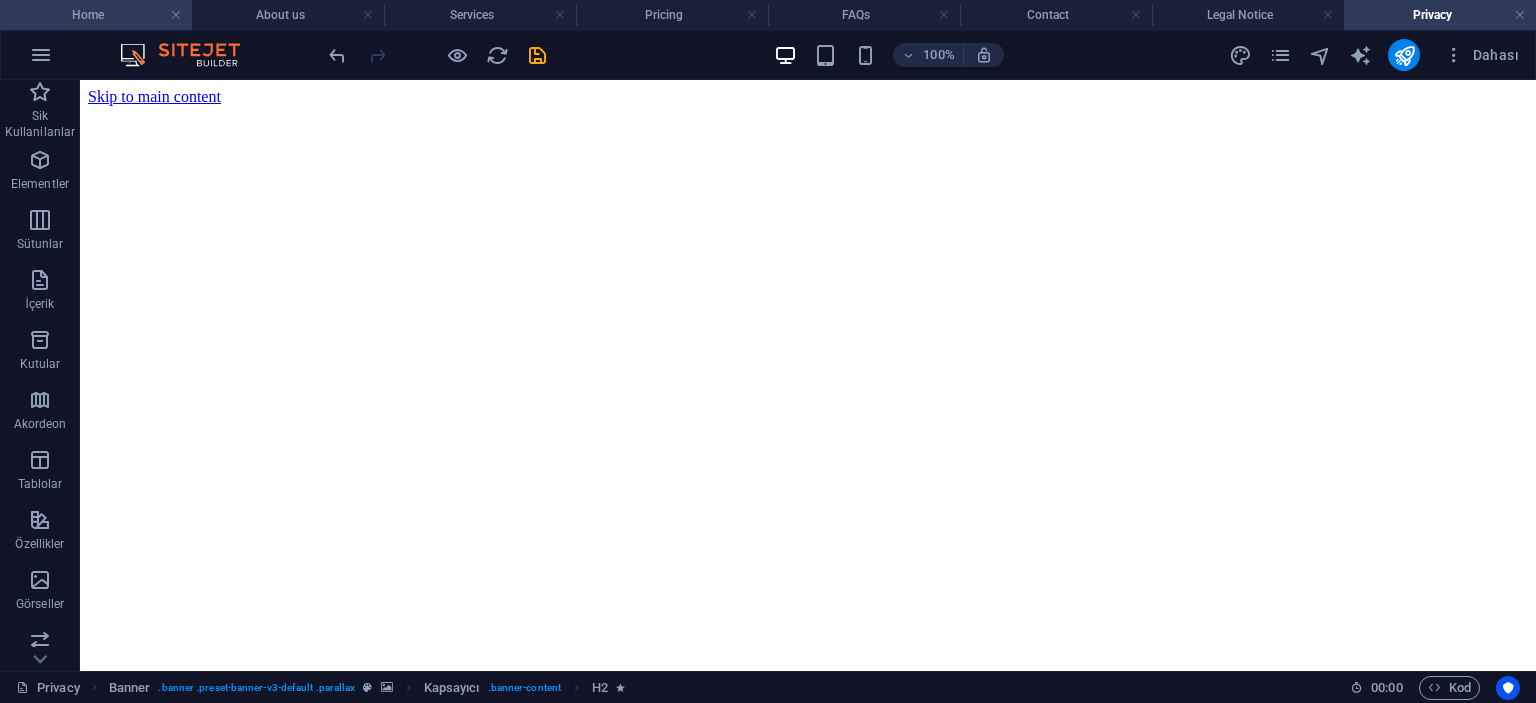 click on "Home" at bounding box center [96, 15] 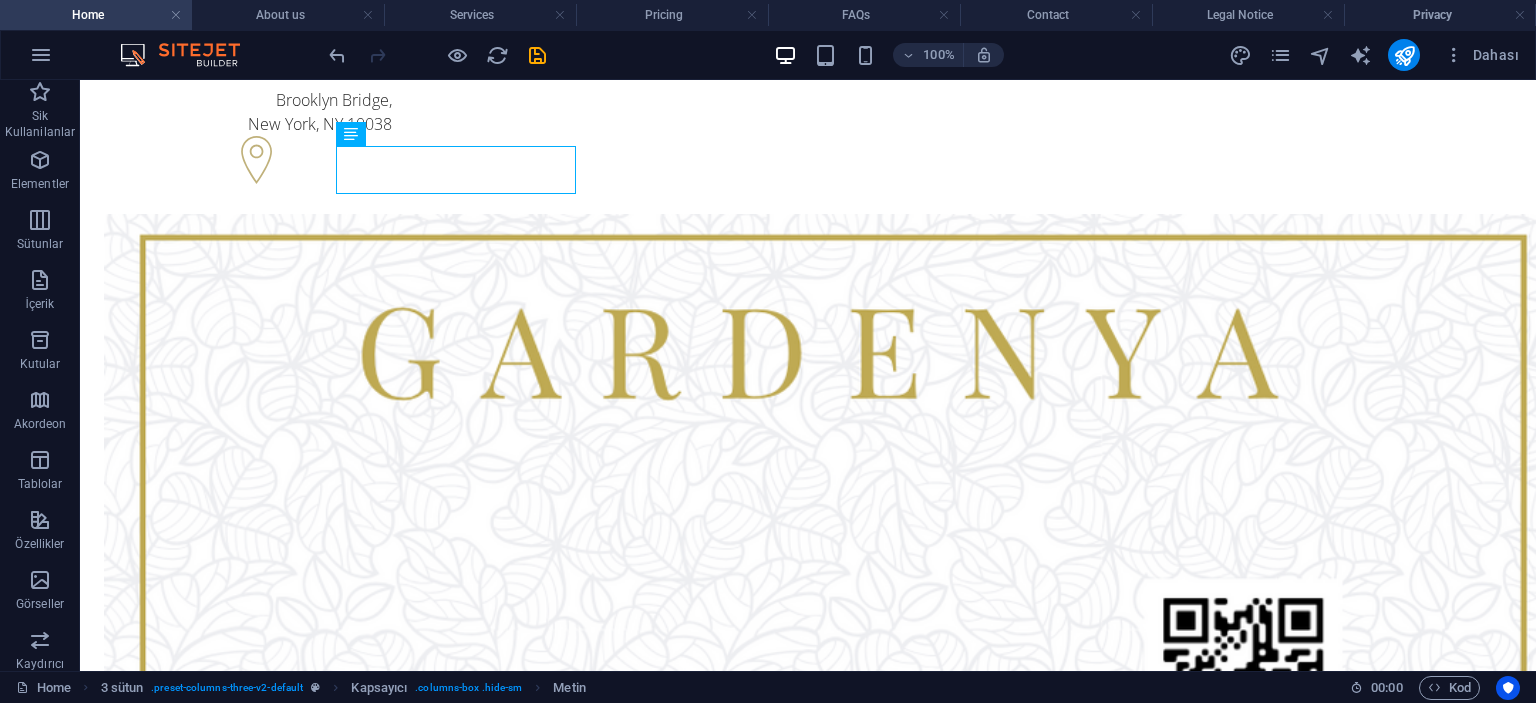 click on "Home" at bounding box center [96, 15] 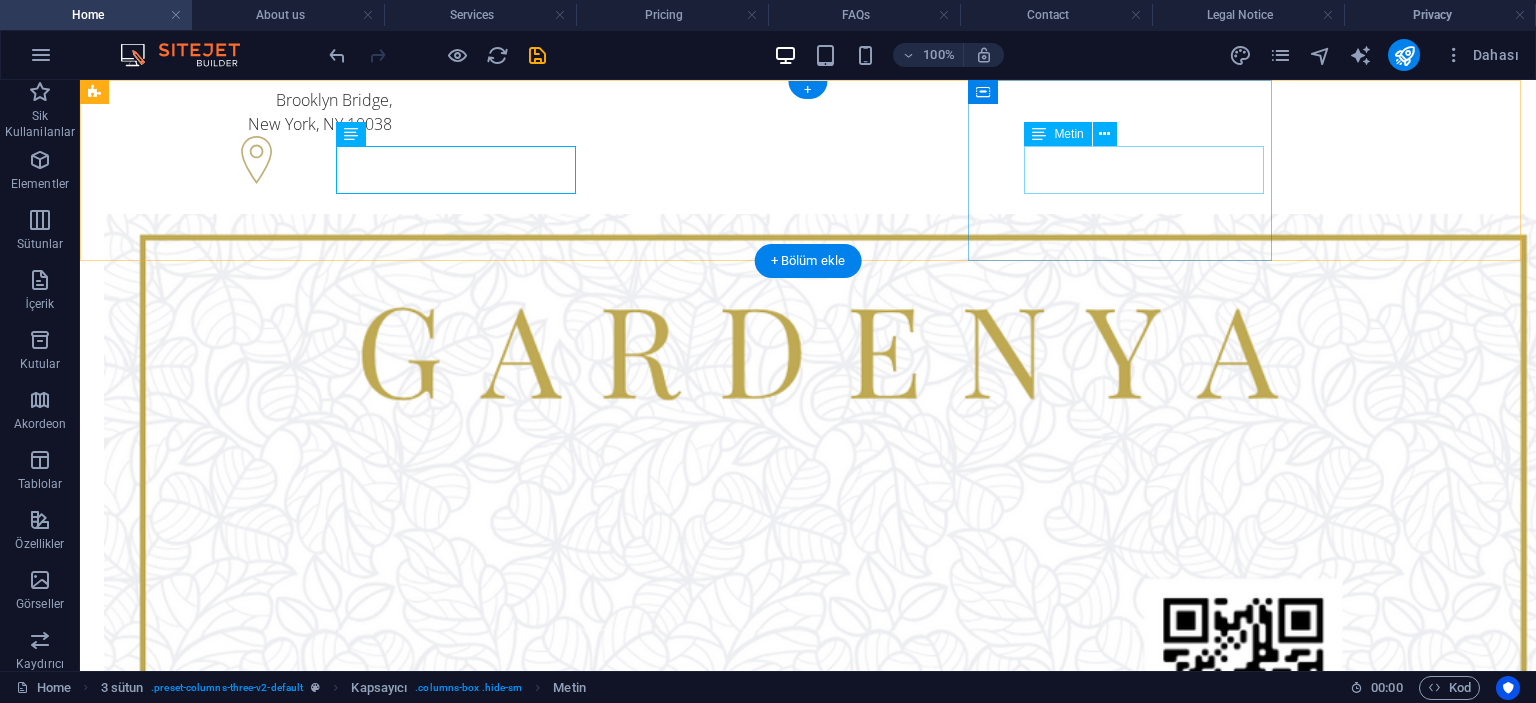 click on "+ 1-123-456-7890 + 1-123-456-7890" at bounding box center (248, 1148) 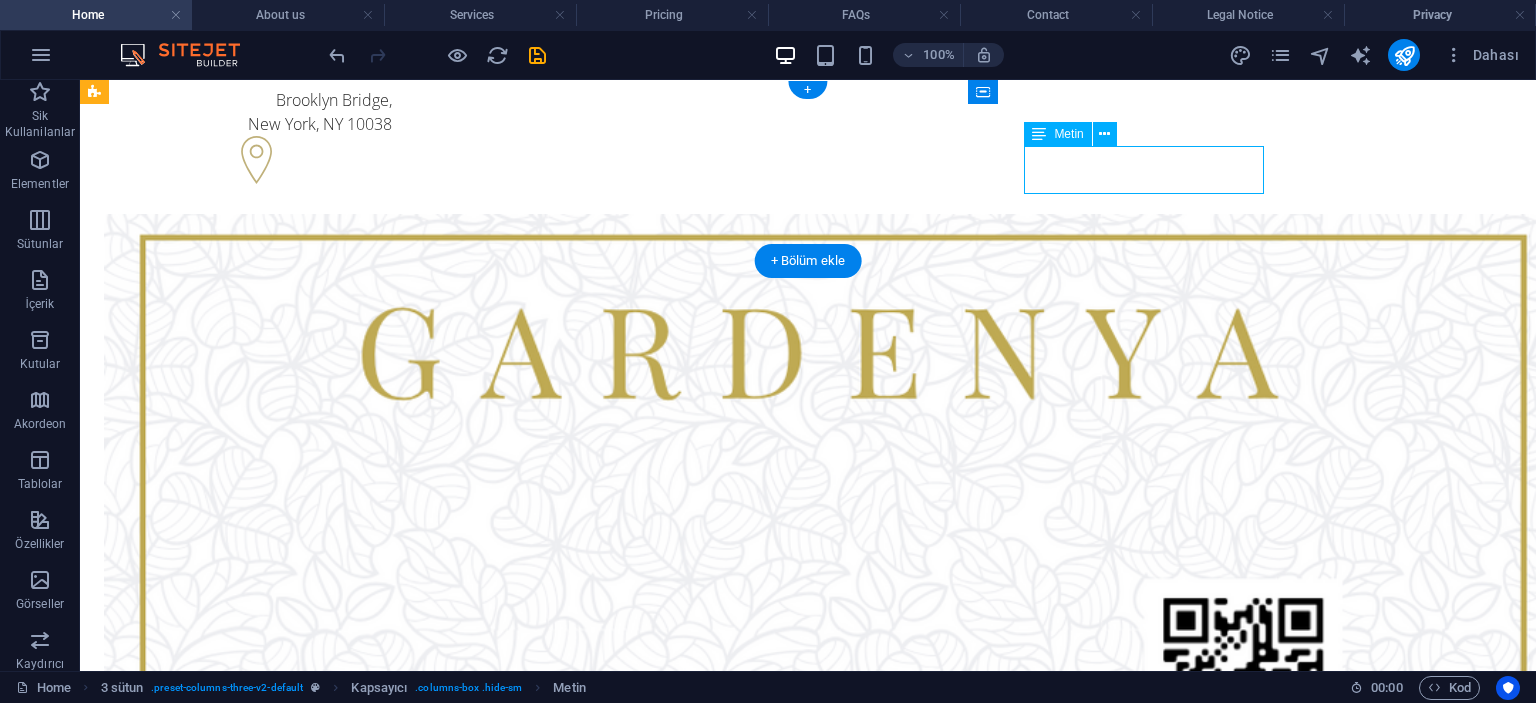 click on "+ 1-123-456-7890 + 1-123-456-7890" at bounding box center (248, 1148) 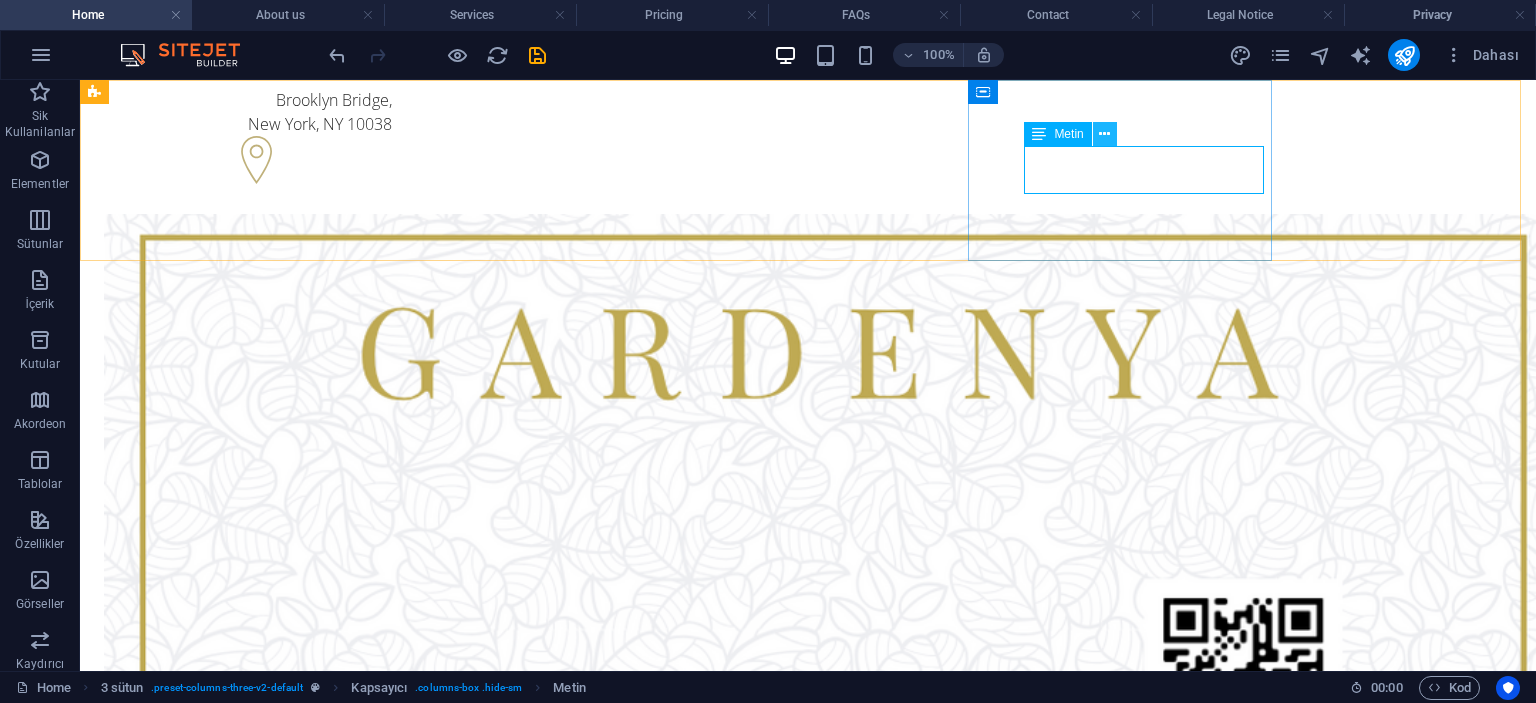 click at bounding box center [1105, 134] 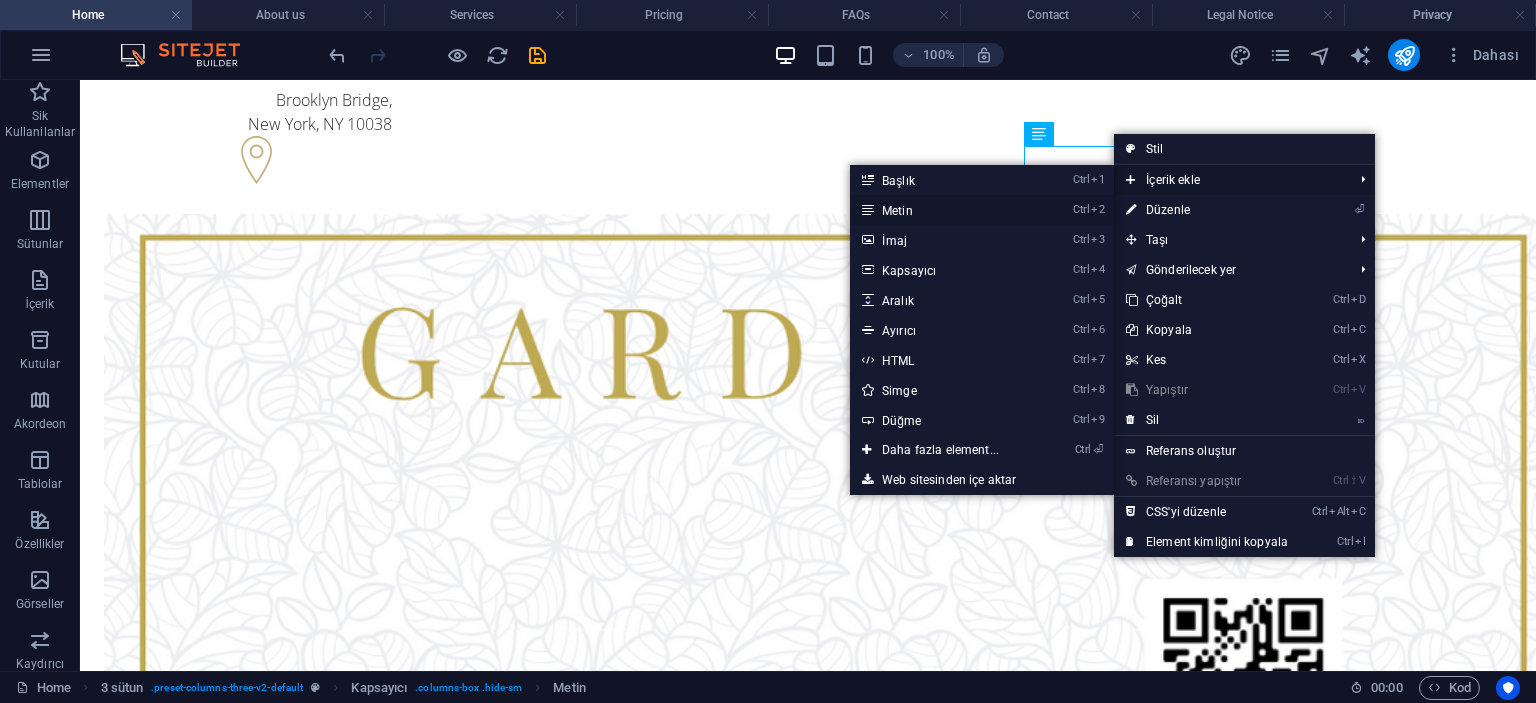 click on "Ctrl 2  Metin" at bounding box center (944, 210) 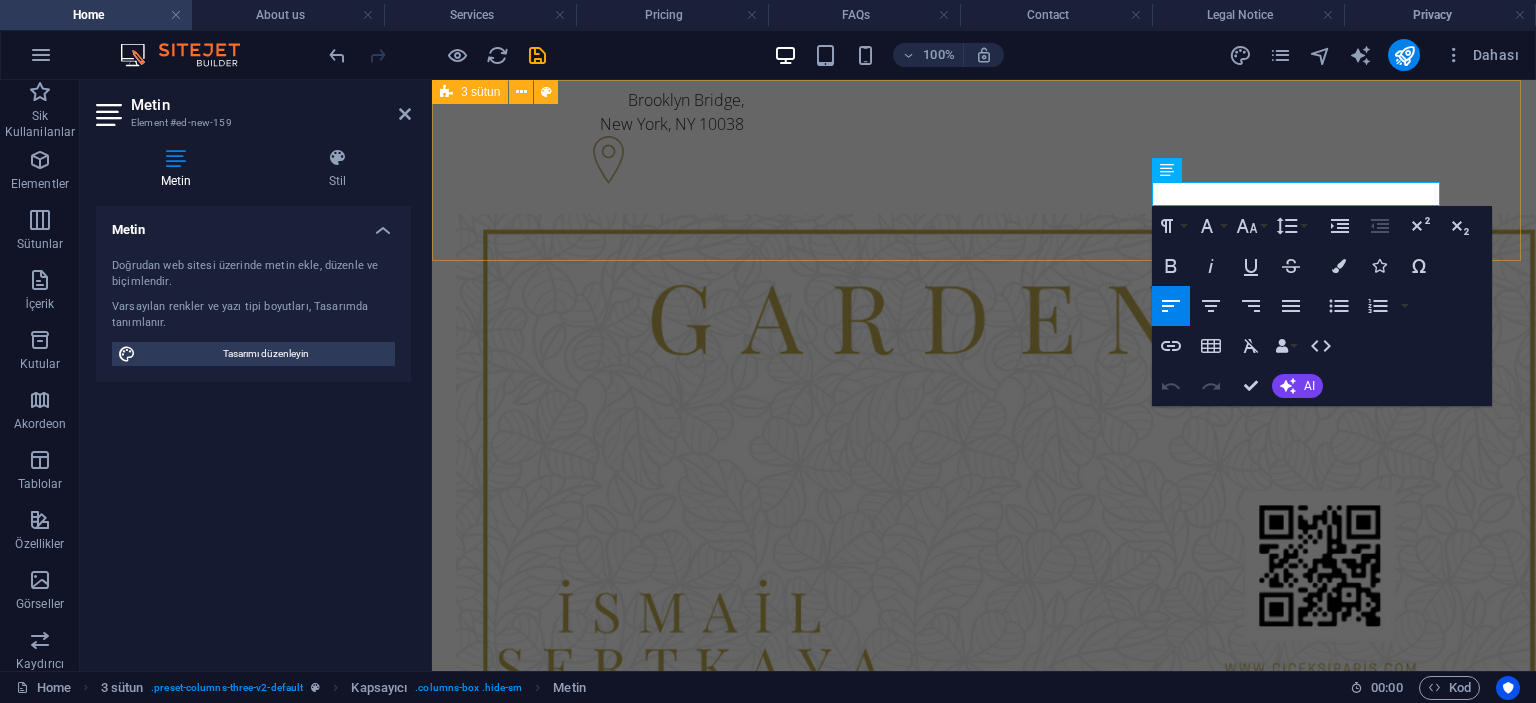 click on "Brooklyn Bridge , New York, NY   10038 + 1-123-456-7890 + 1-123-456-7890 Yeni metin elementi" at bounding box center [984, 541] 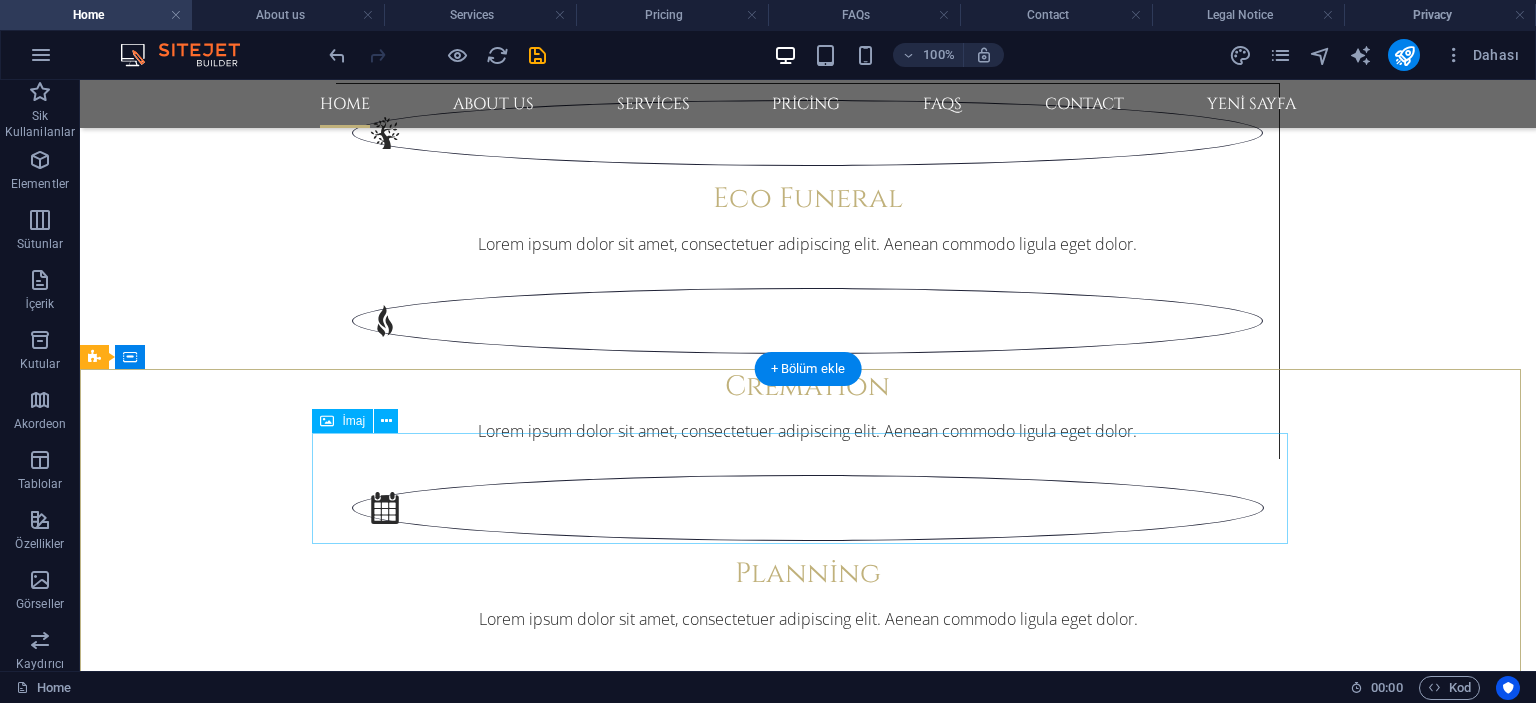 scroll, scrollTop: 3000, scrollLeft: 0, axis: vertical 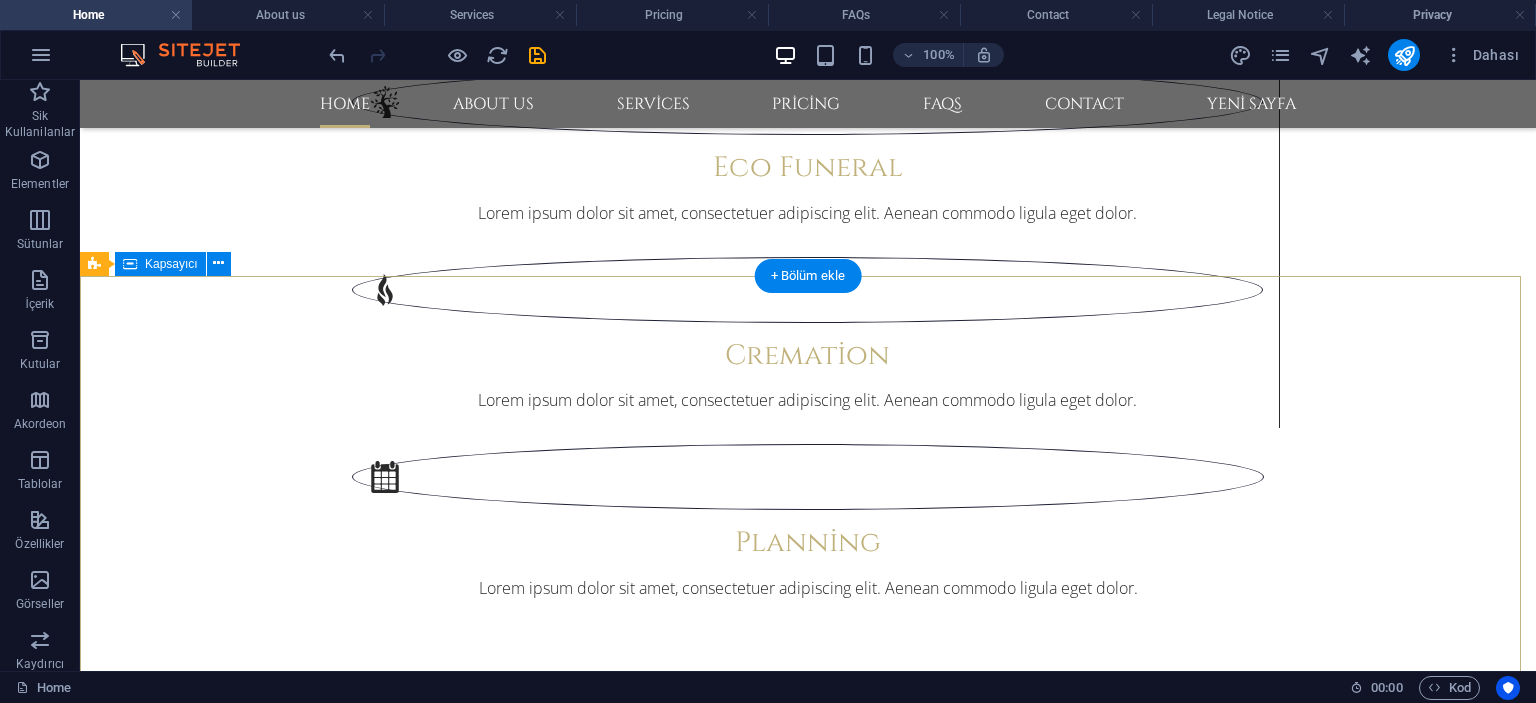click on "About Ut wisi enim ad minim veniam, quis nostrud exerci tation ullamcorper suscipit lobortis nisl ut aliquip ex ea commodo consequat. Consetetur sadipscing elitr, sed diam nonumy eirmod tempor invidunt ut labore et dolore magna aliquyam erat, sed diam voluptua. Contact Brooklyn Bridge New York, NY   10038   + 1-123-456-7890 f66d31c0cf7a373fab220aa84d376e@cpanel.local Mo – Fr: 9:00 – 19:00 Sa – Su: 10:00 – 17:00  Navigation Home About us Services Pricing FAQs Contact Legal Notice Privacy" at bounding box center [808, 5096] 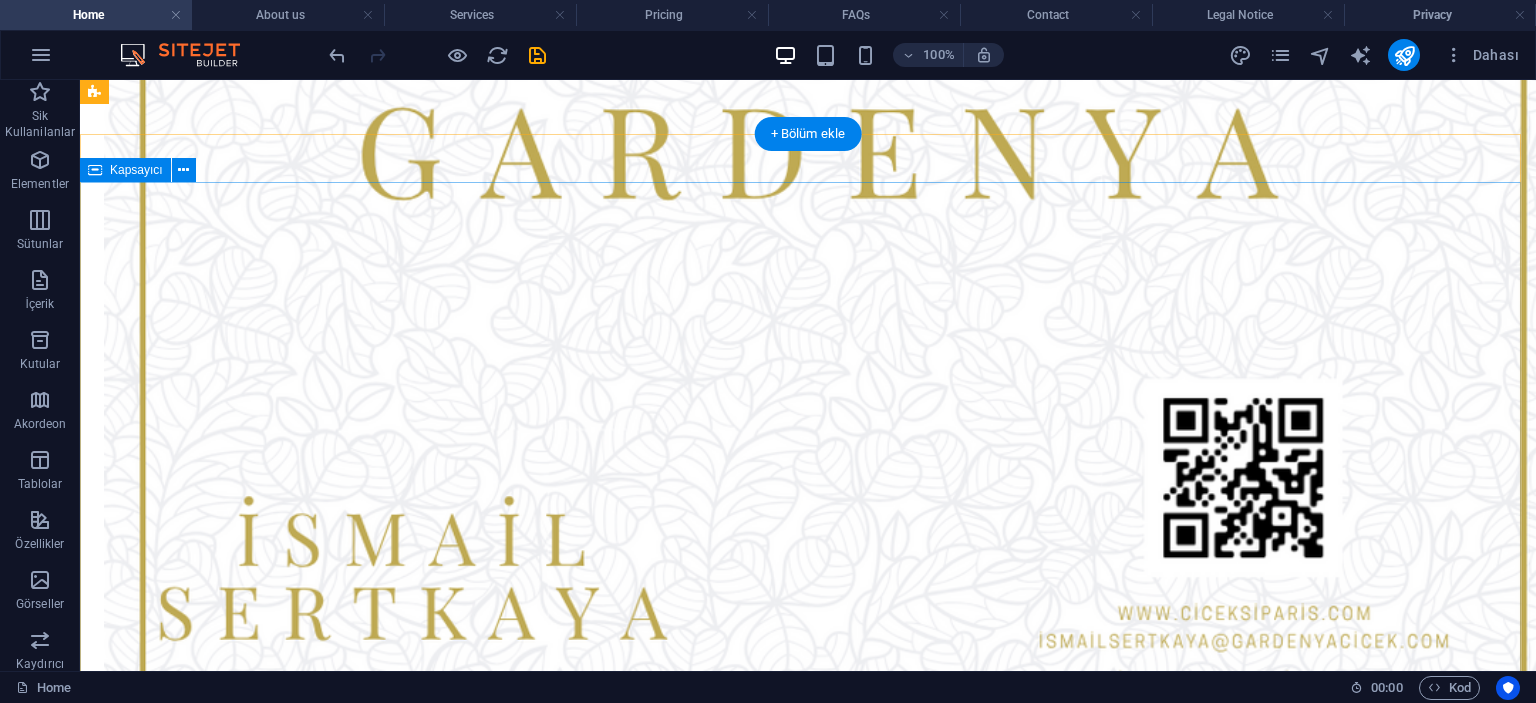 scroll, scrollTop: 0, scrollLeft: 0, axis: both 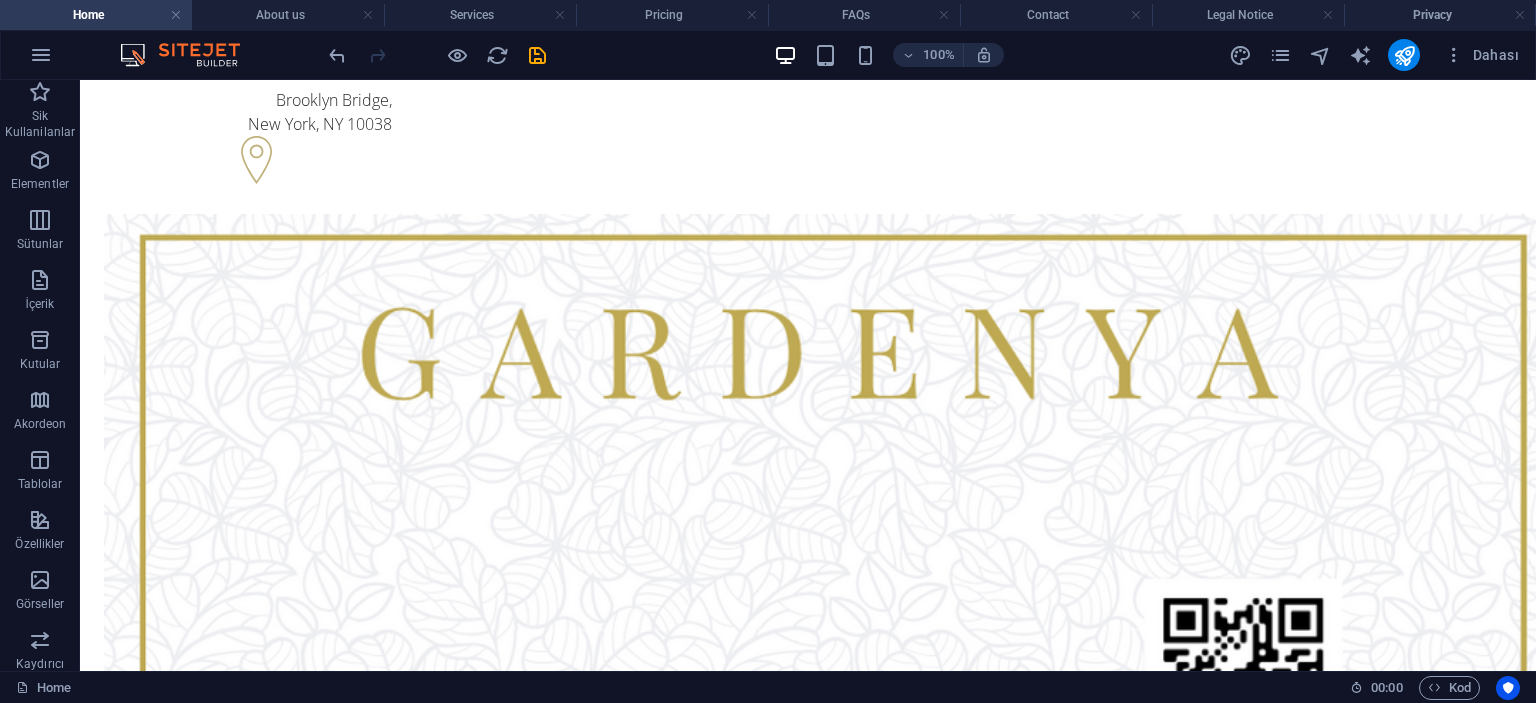 click at bounding box center [190, 55] 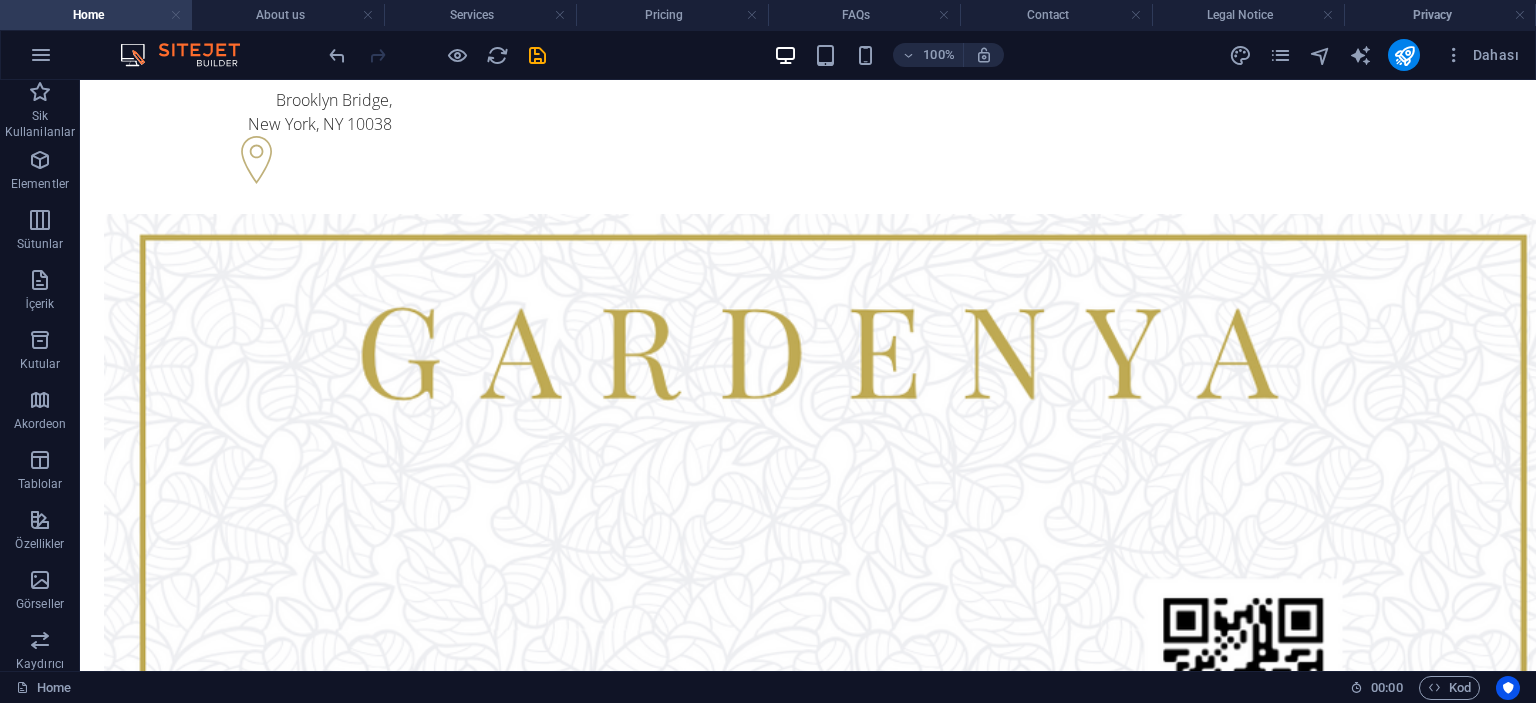 click at bounding box center [176, 15] 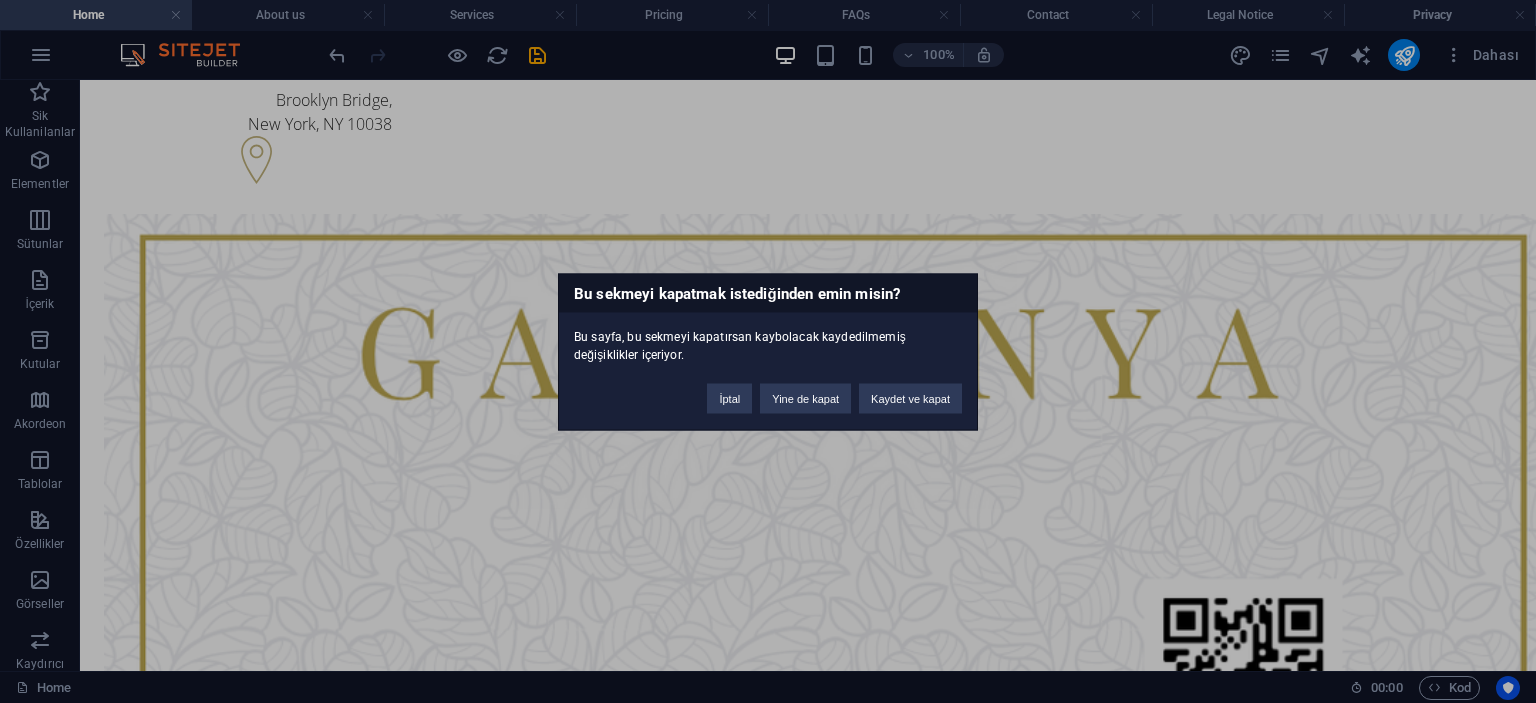 drag, startPoint x: 514, startPoint y: 171, endPoint x: 417, endPoint y: 51, distance: 154.30165 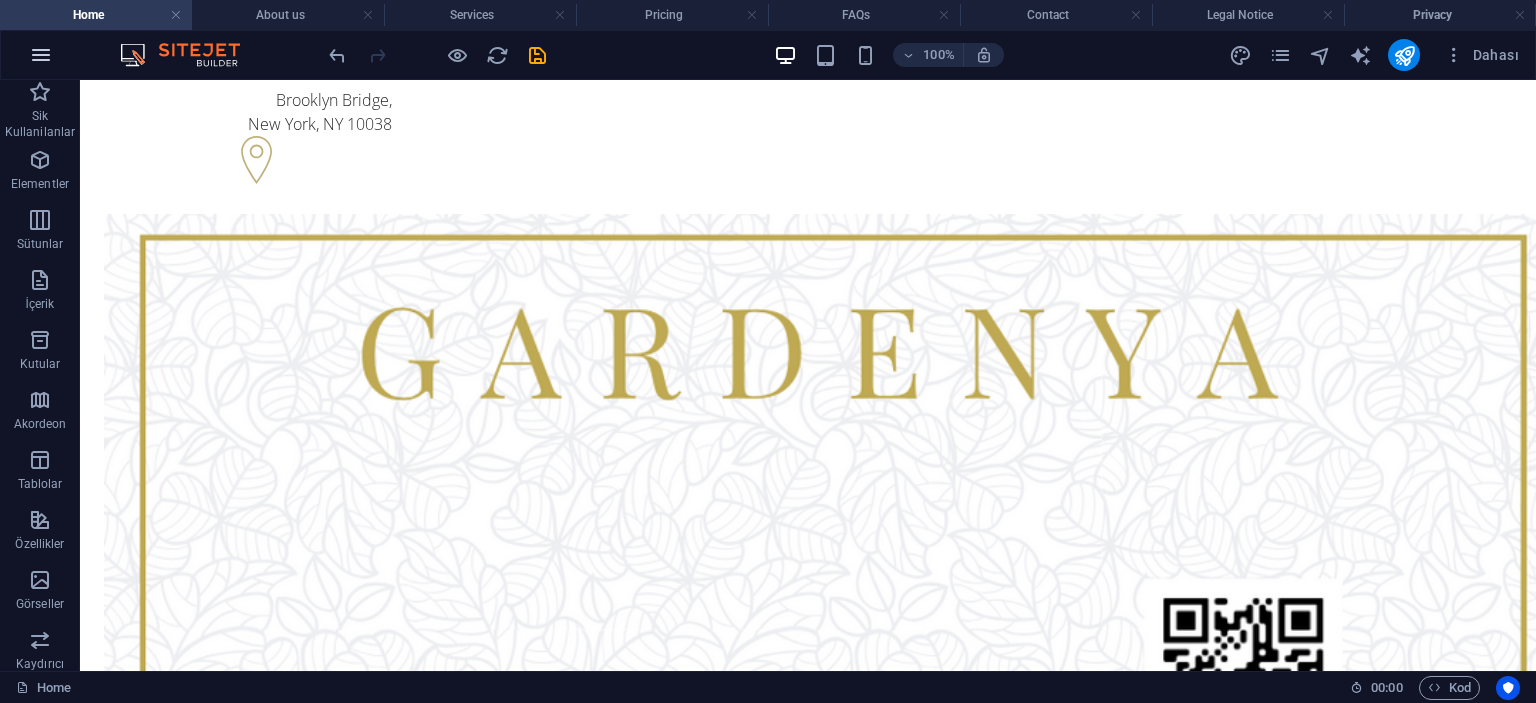 click at bounding box center [41, 55] 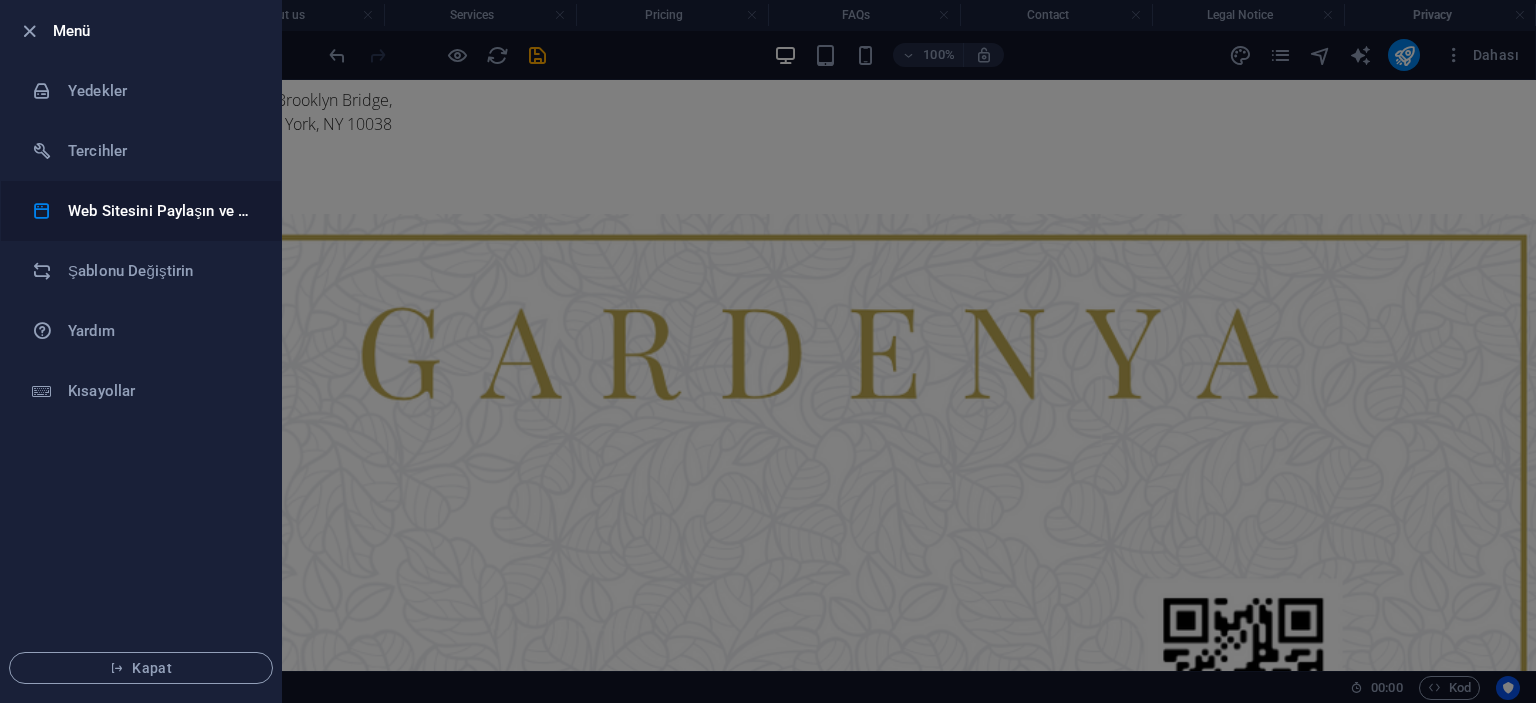 click on "Web Sitesini Paylaşın ve Kopyalayın" at bounding box center [160, 211] 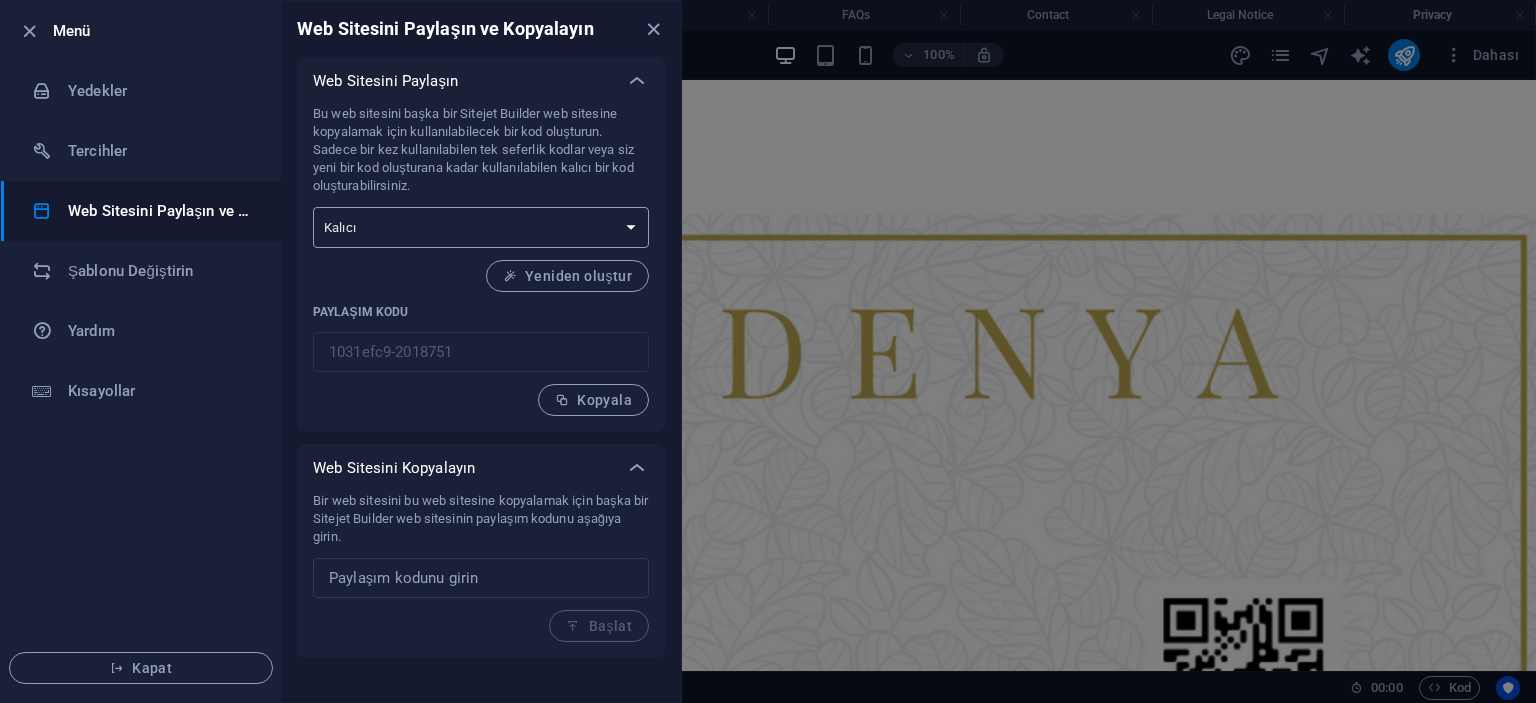 click on "Tek seferlik Kalıcı" at bounding box center (481, 227) 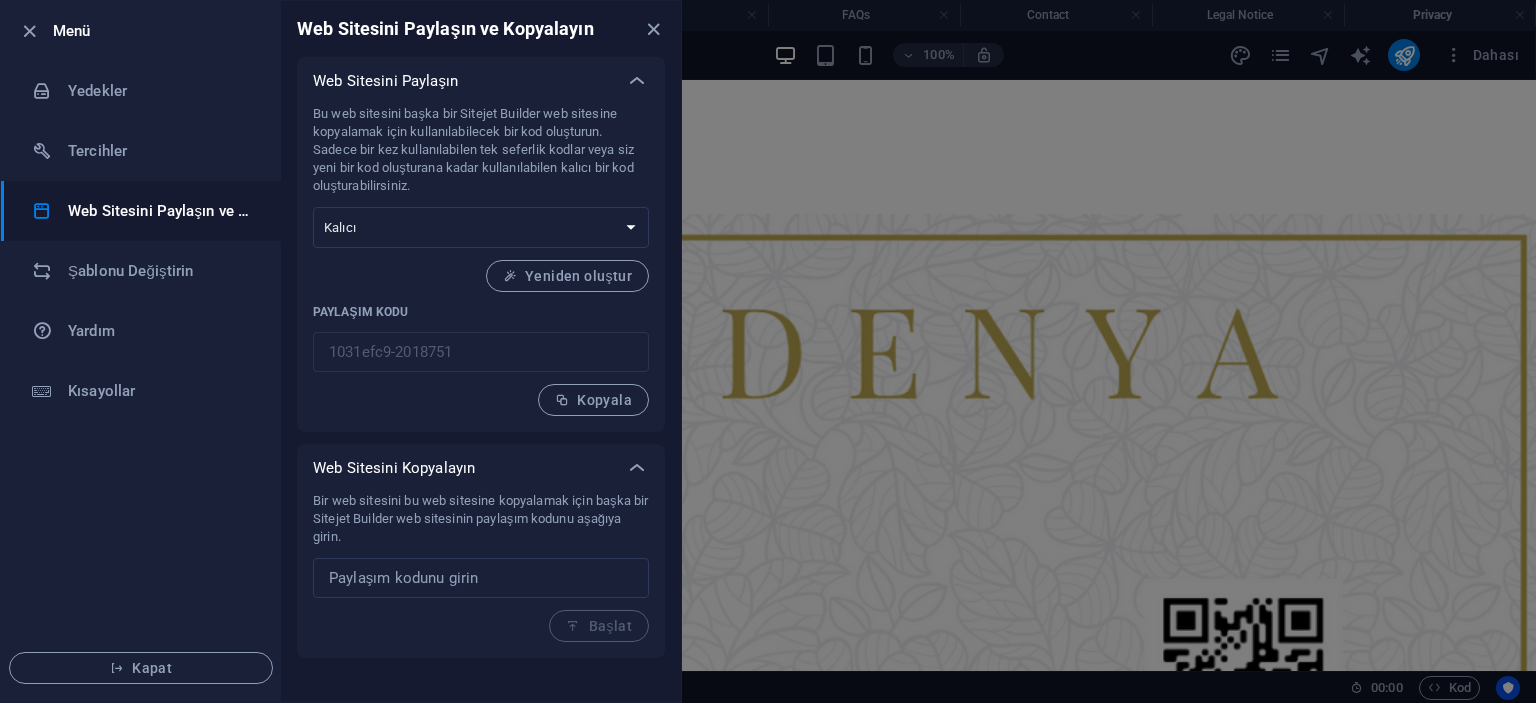 click on "Bu web sitesini başka bir Sitejet Builder web sitesine kopyalamak için kullanılabilecek bir kod oluşturun. Sadece bir kez kullanılabilen tek seferlik kodlar veya siz yeni bir kod oluşturana kadar kullanılabilen kalıcı bir kod oluşturabilirsiniz. Tek seferlik Kalıcı Yeniden oluştur Paylaşım kodu 1031efc9-2018751 ​ Kopyala" at bounding box center [481, 260] 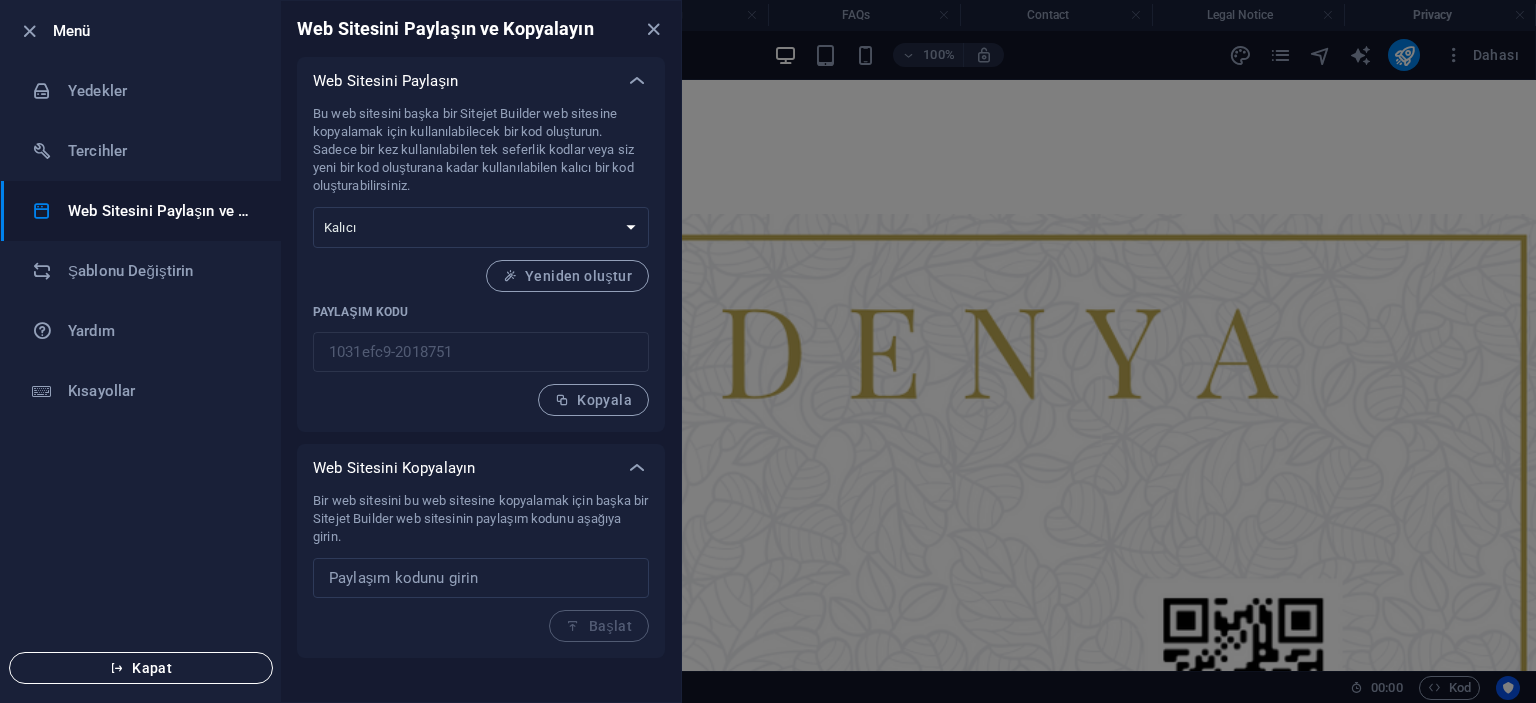 click on "Kapat" at bounding box center [141, 668] 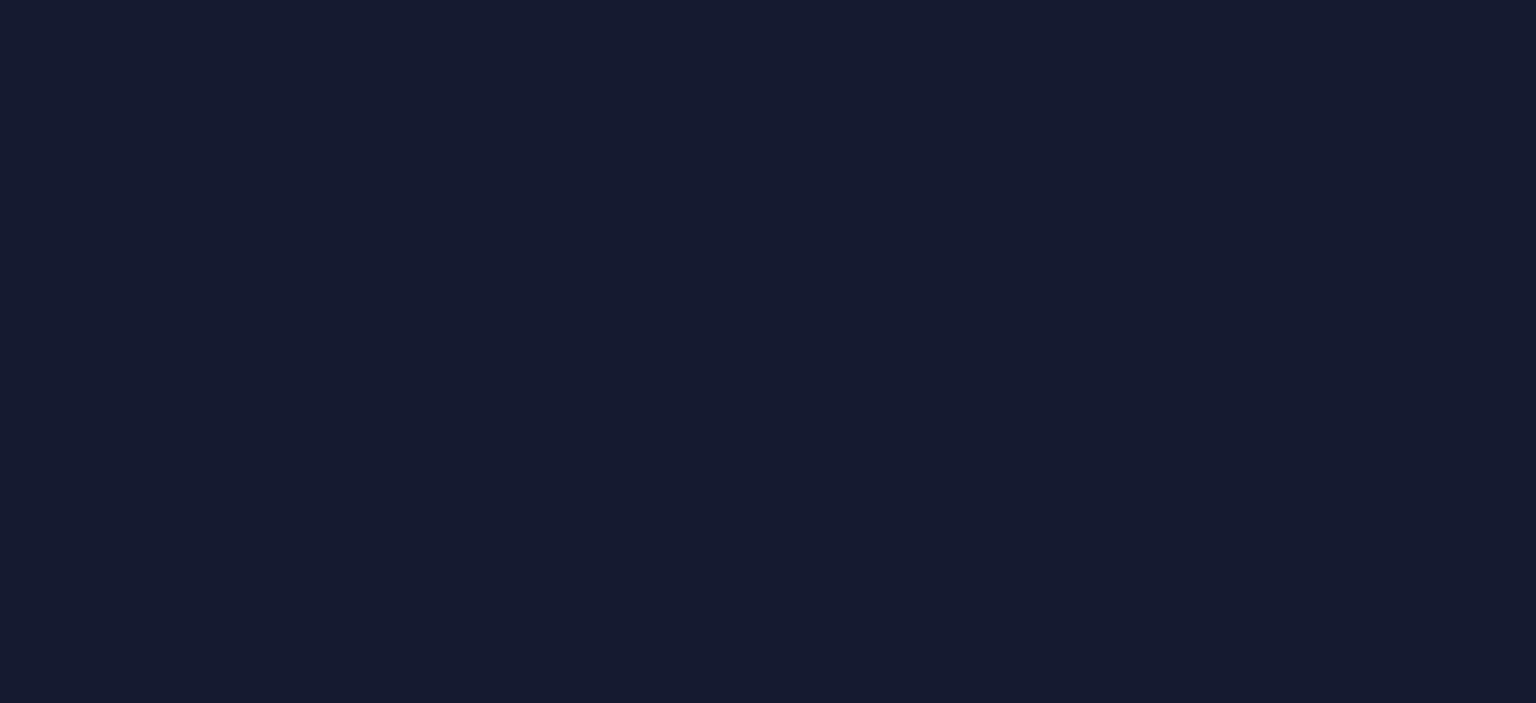 scroll, scrollTop: 0, scrollLeft: 0, axis: both 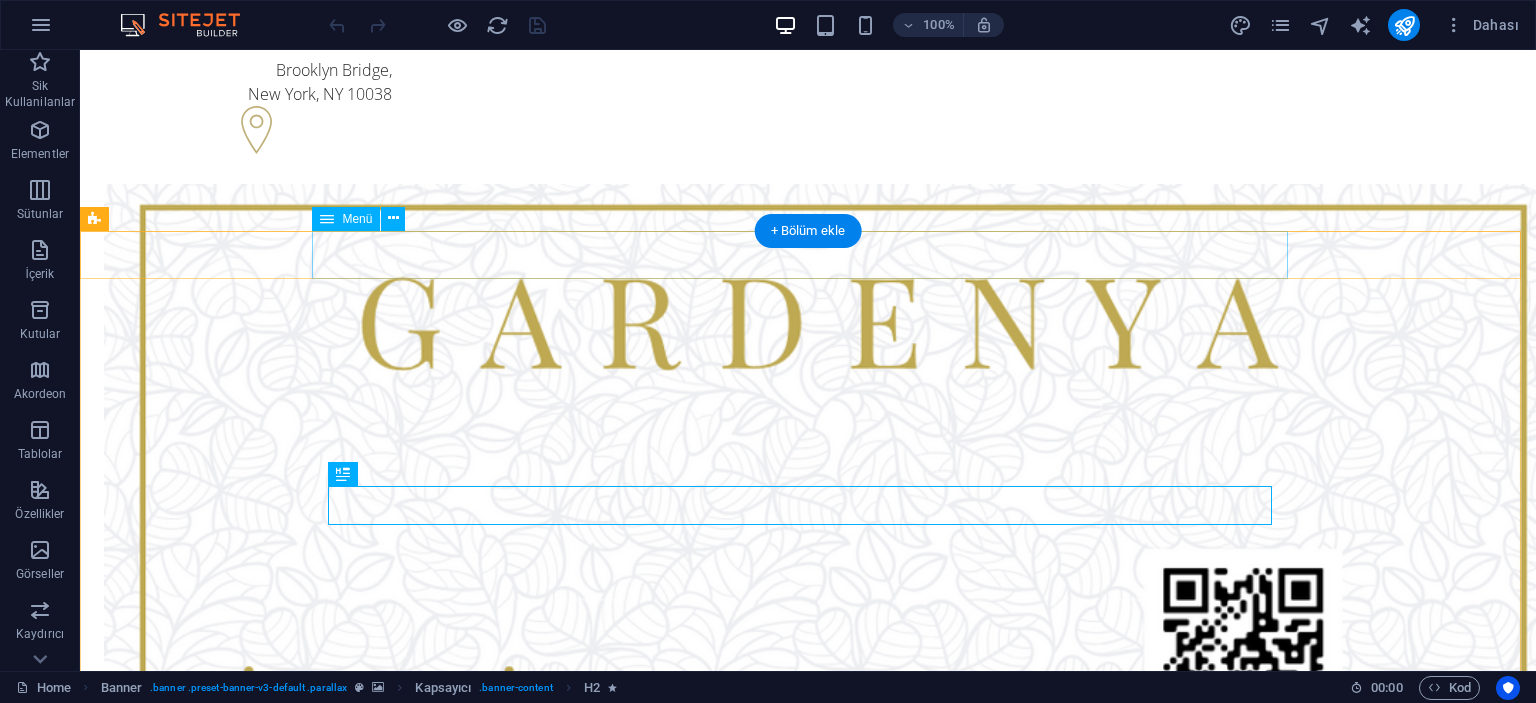 click on "Home About us Services Pricing FAQs Contact" at bounding box center [808, 1776] 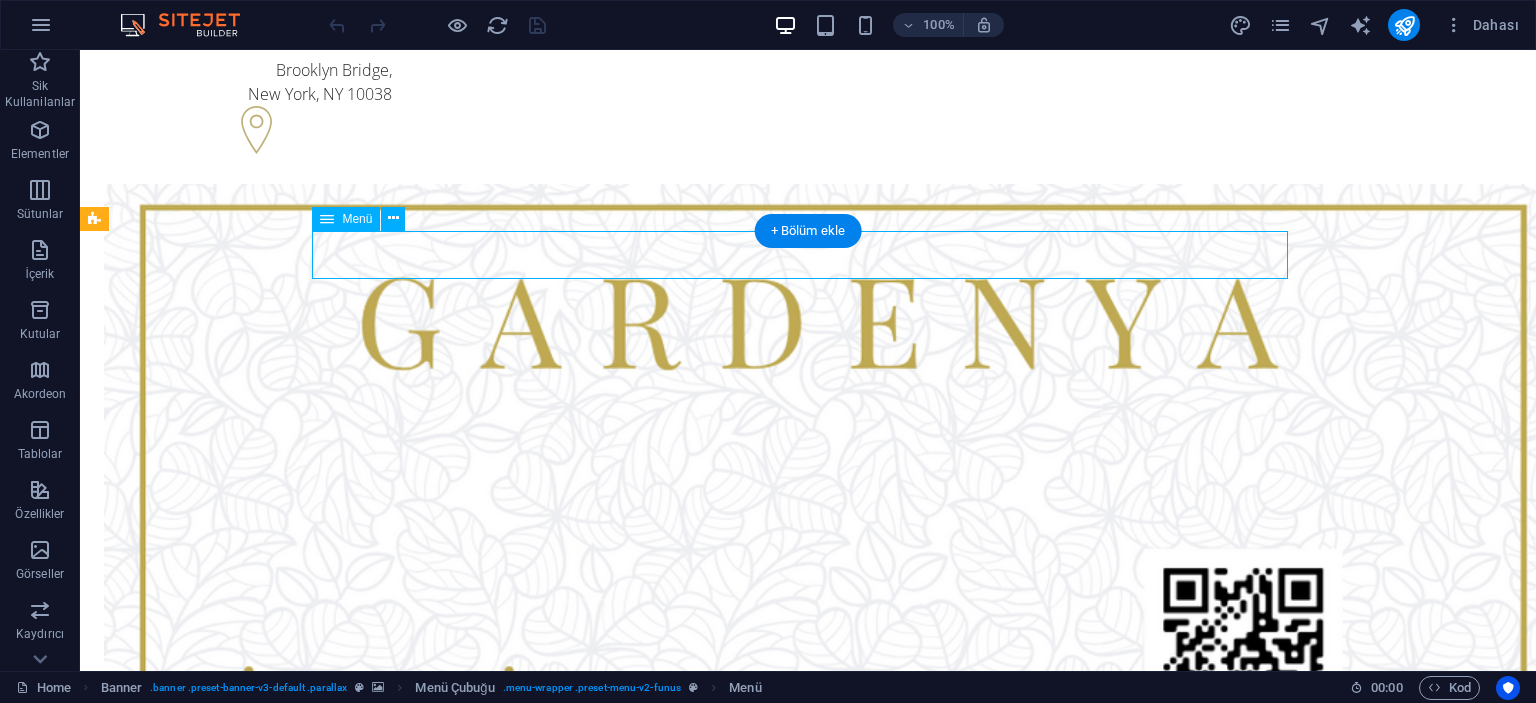 click on "Home About us Services Pricing FAQs Contact" at bounding box center [808, 1776] 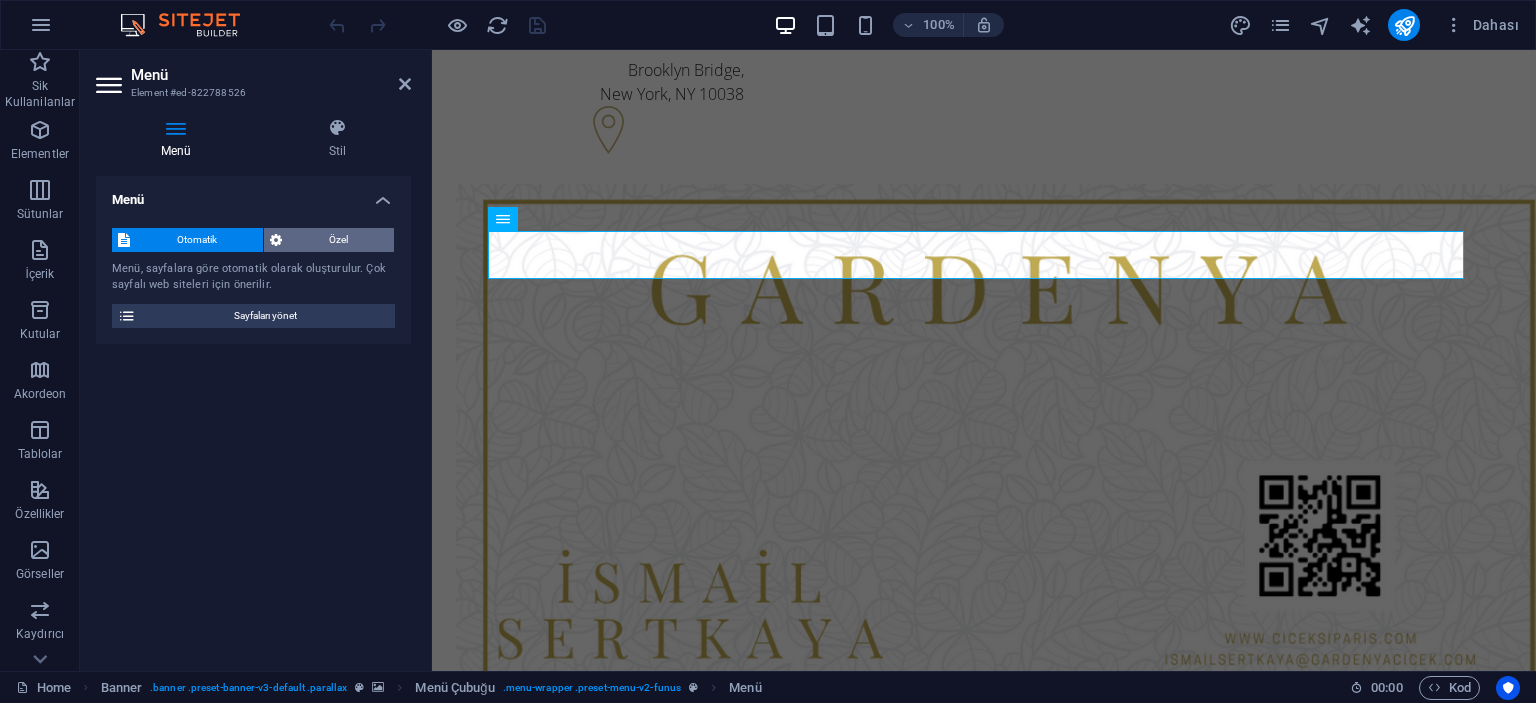 click on "Özel" at bounding box center [338, 240] 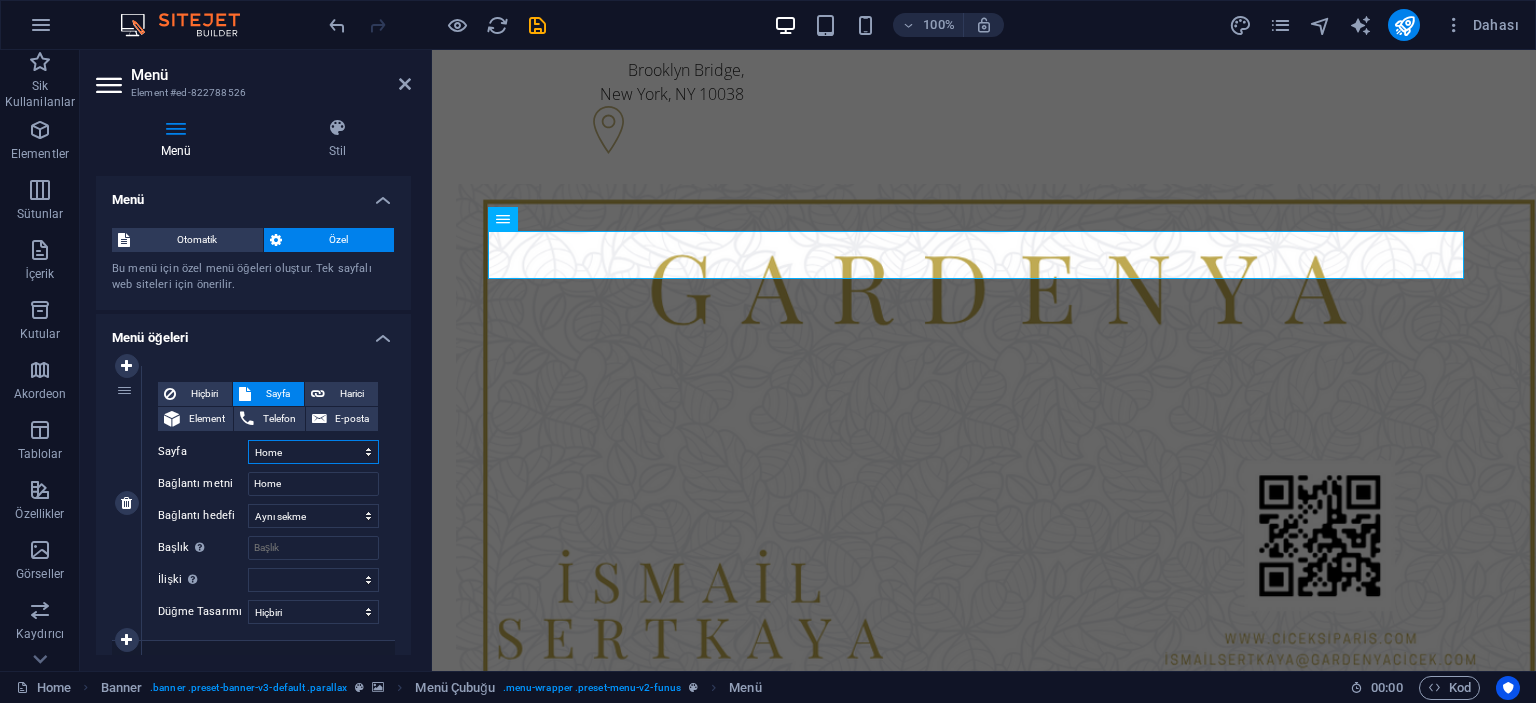click on "Home About us Services Pricing FAQs Contact Legal Notice Privacy" at bounding box center [313, 452] 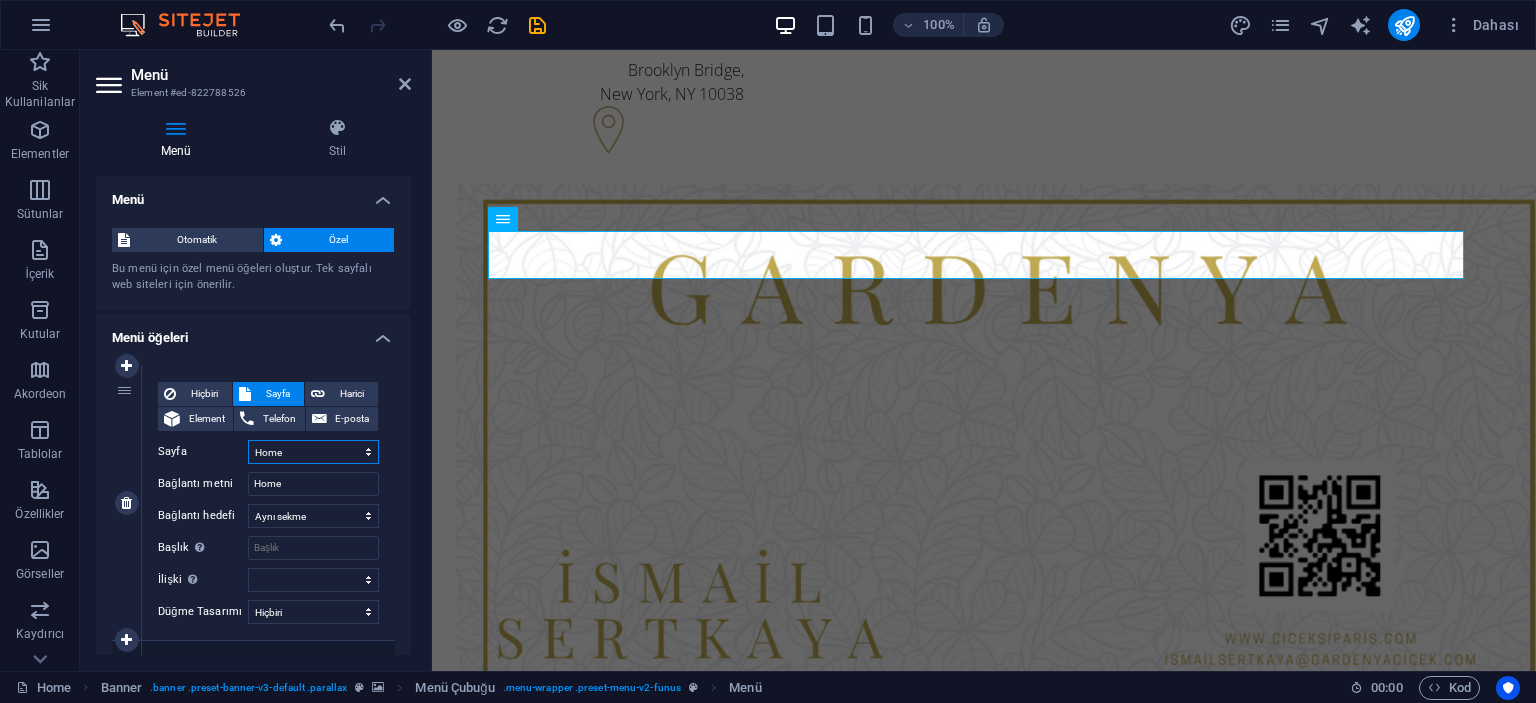 click on "Home About us Services Pricing FAQs Contact Legal Notice Privacy" at bounding box center [313, 452] 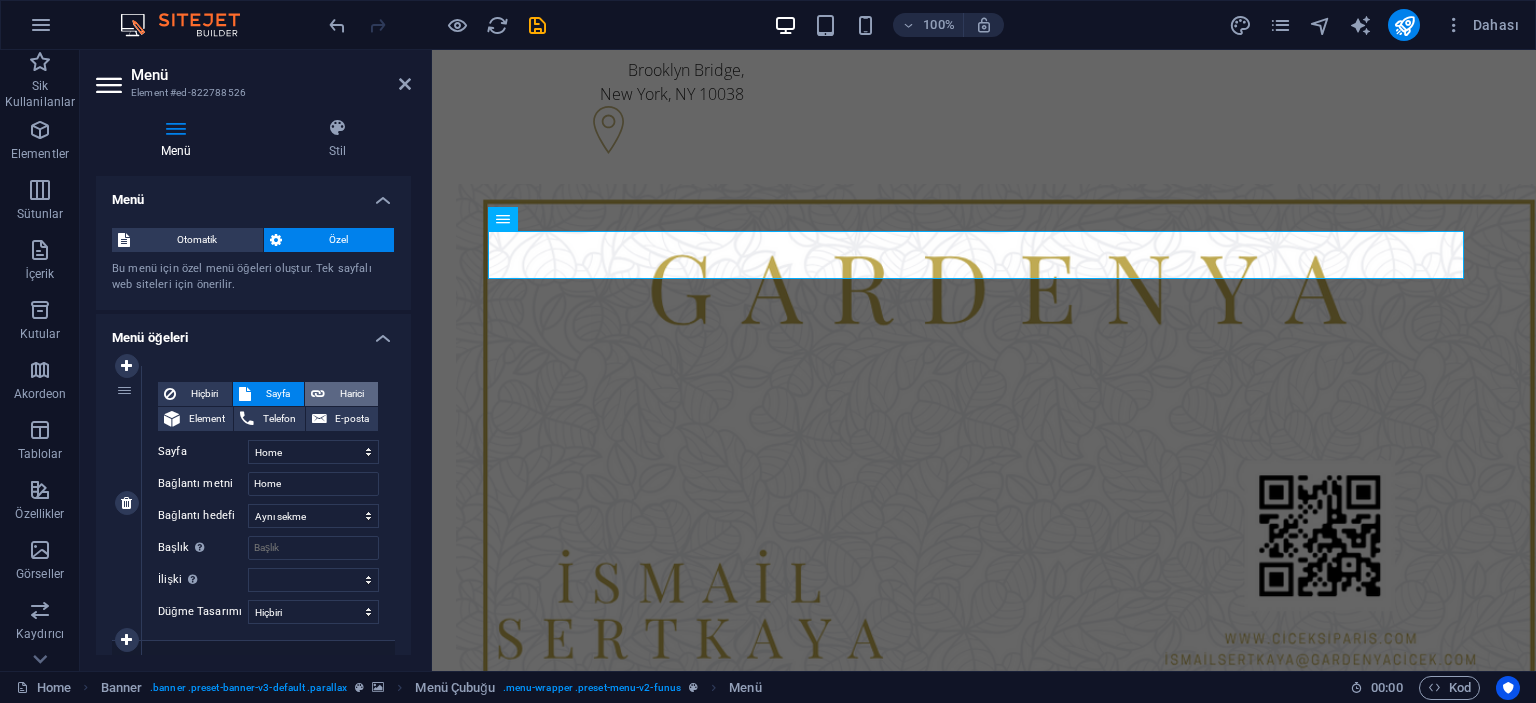 click on "Harici" at bounding box center (351, 394) 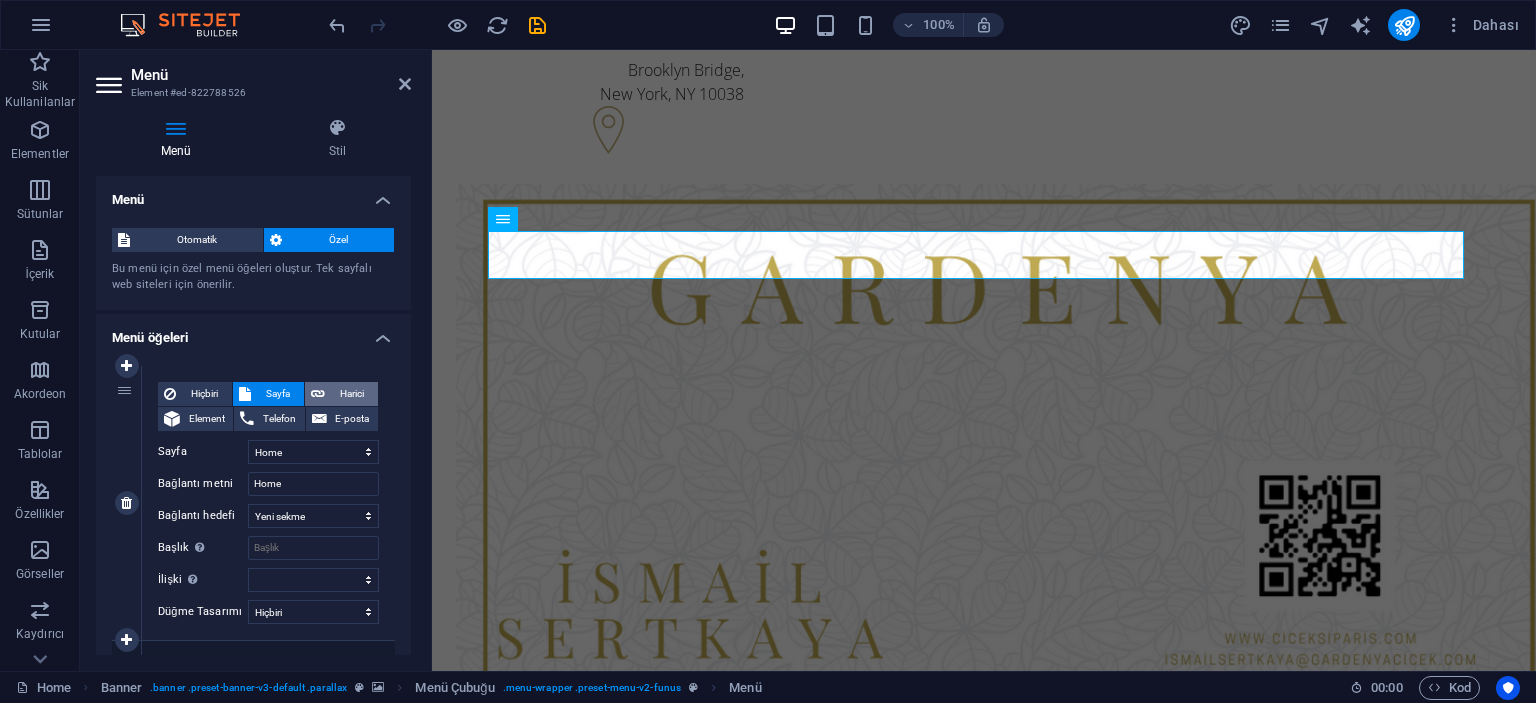 select 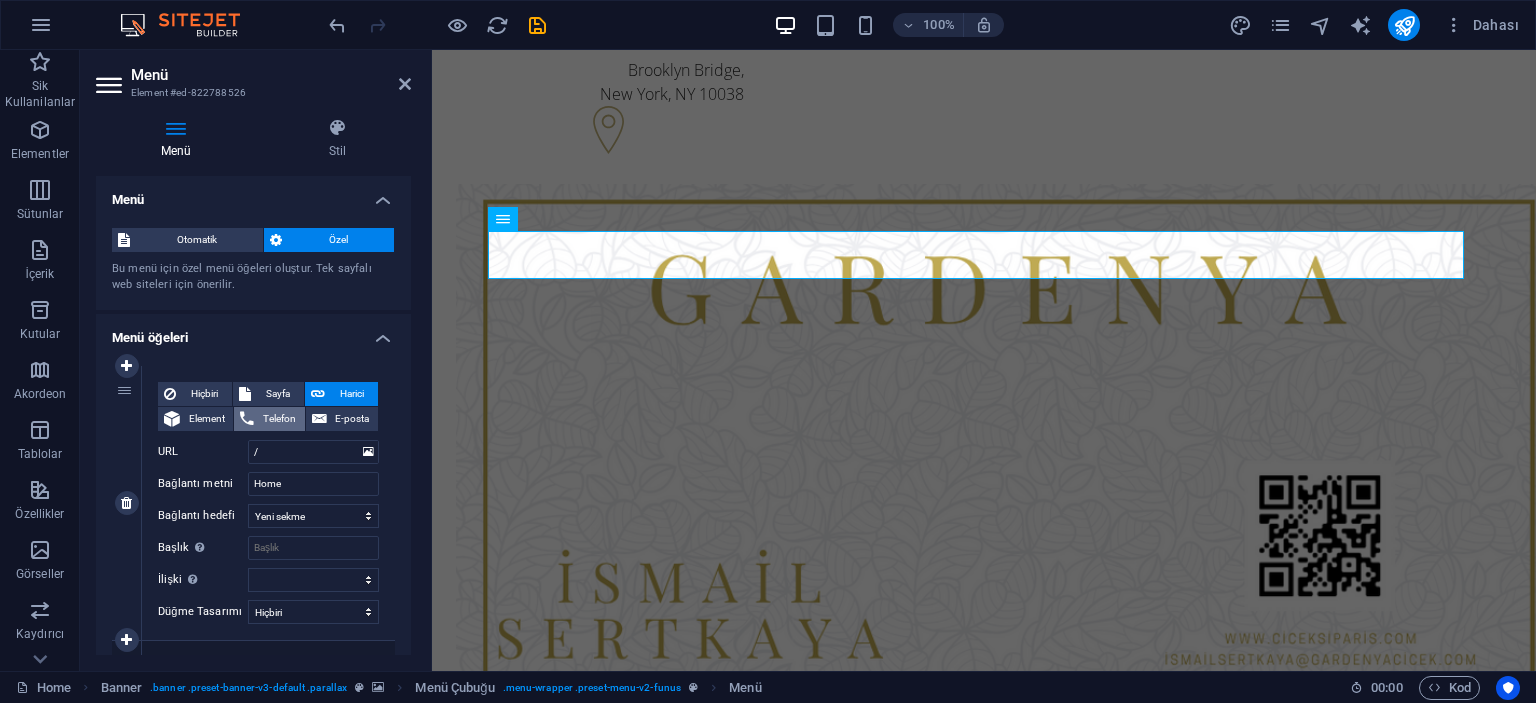 click on "Telefon" at bounding box center [279, 419] 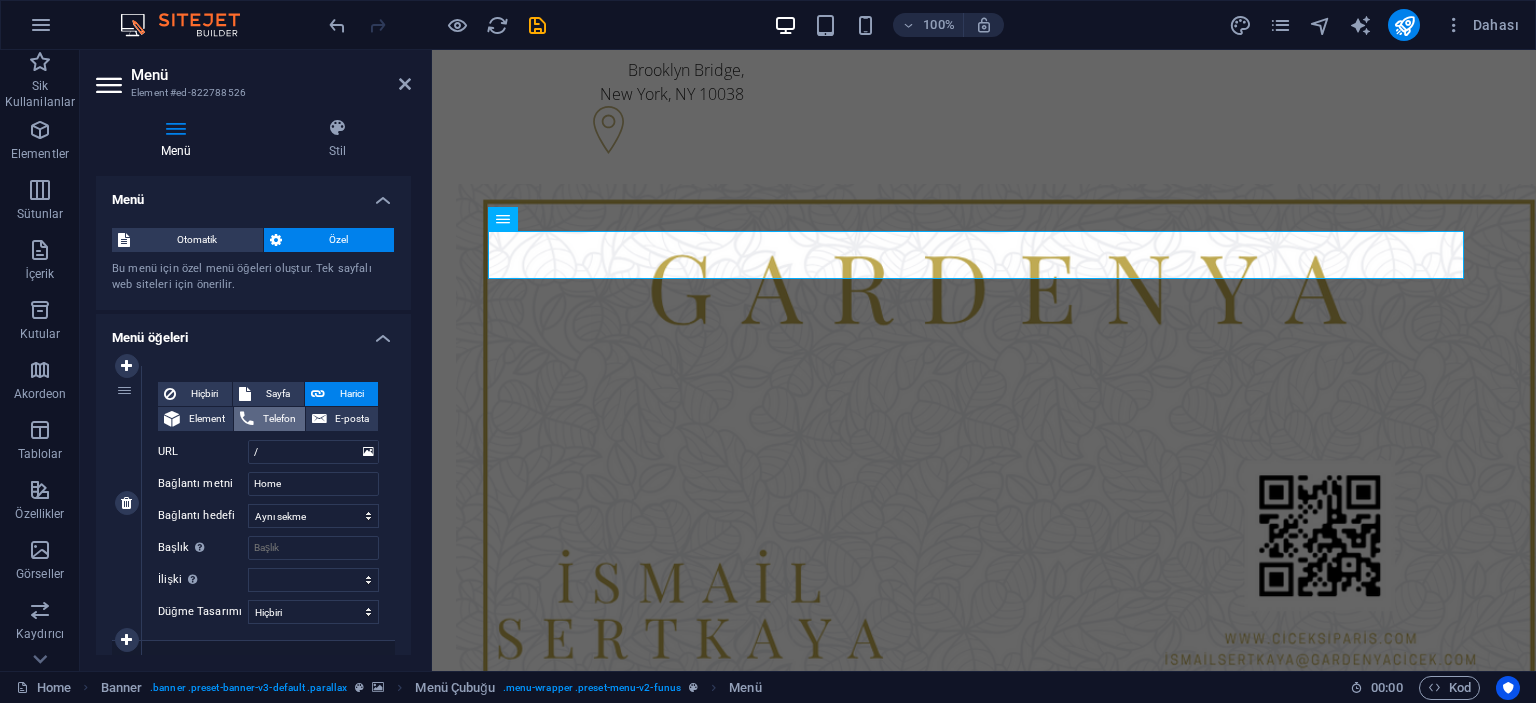 select 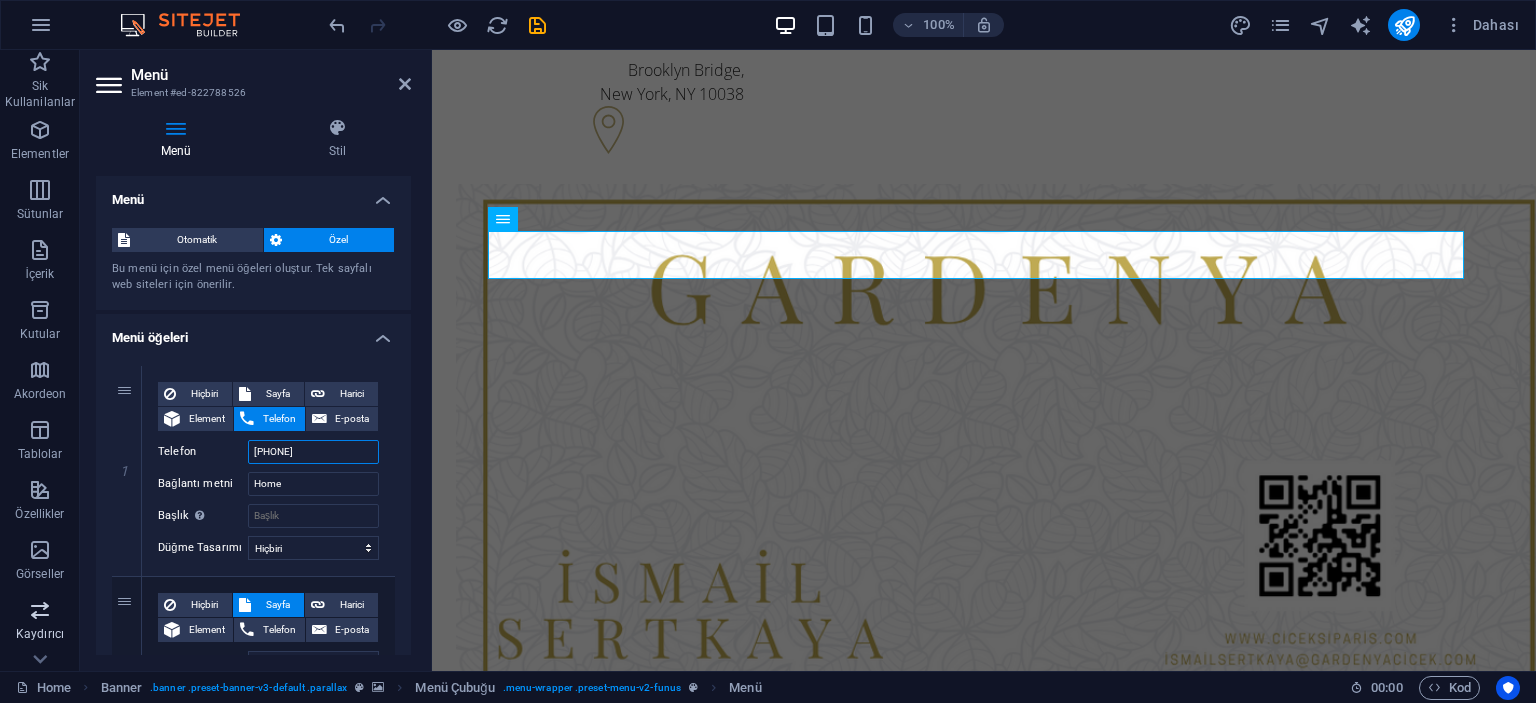 type on "[PHONE]" 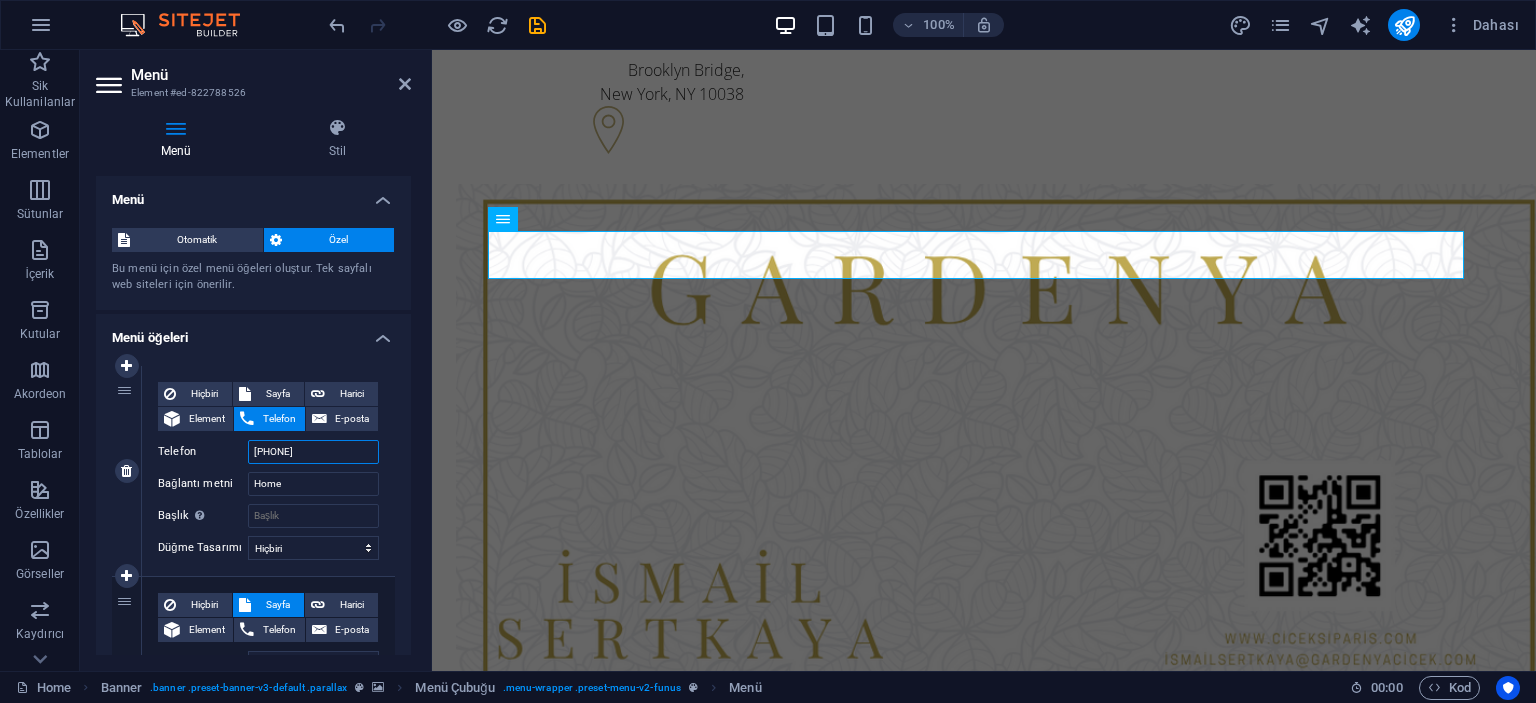 click on "5324949558" at bounding box center (313, 452) 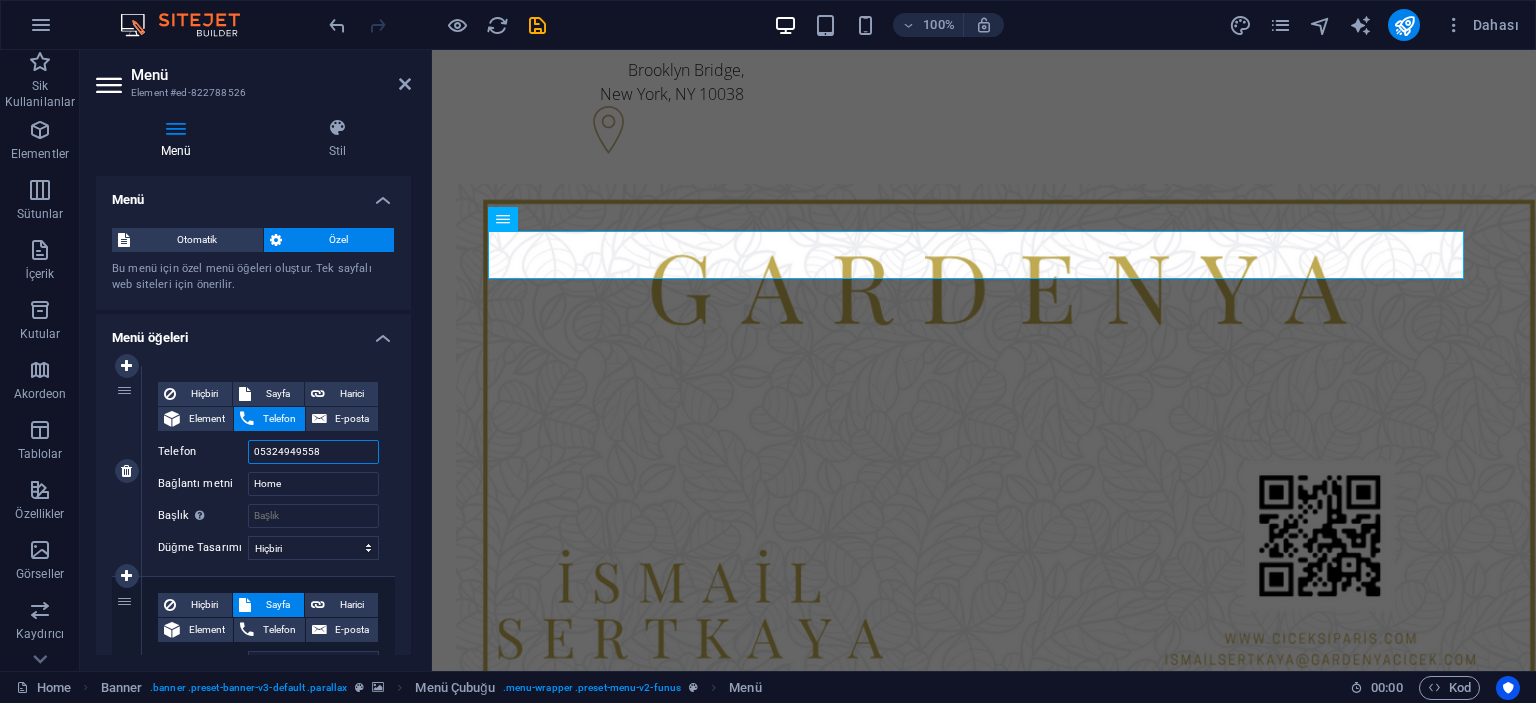 select 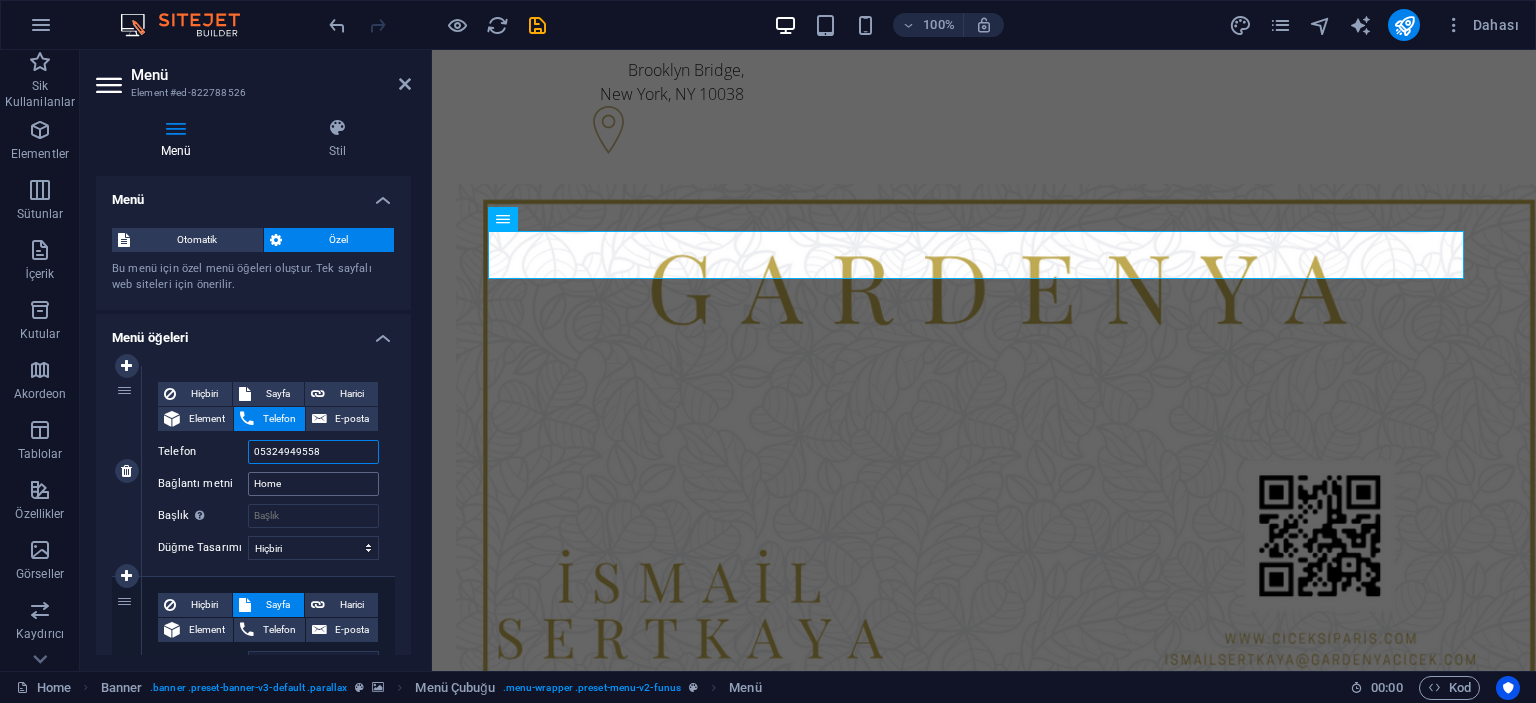 type on "05324949558" 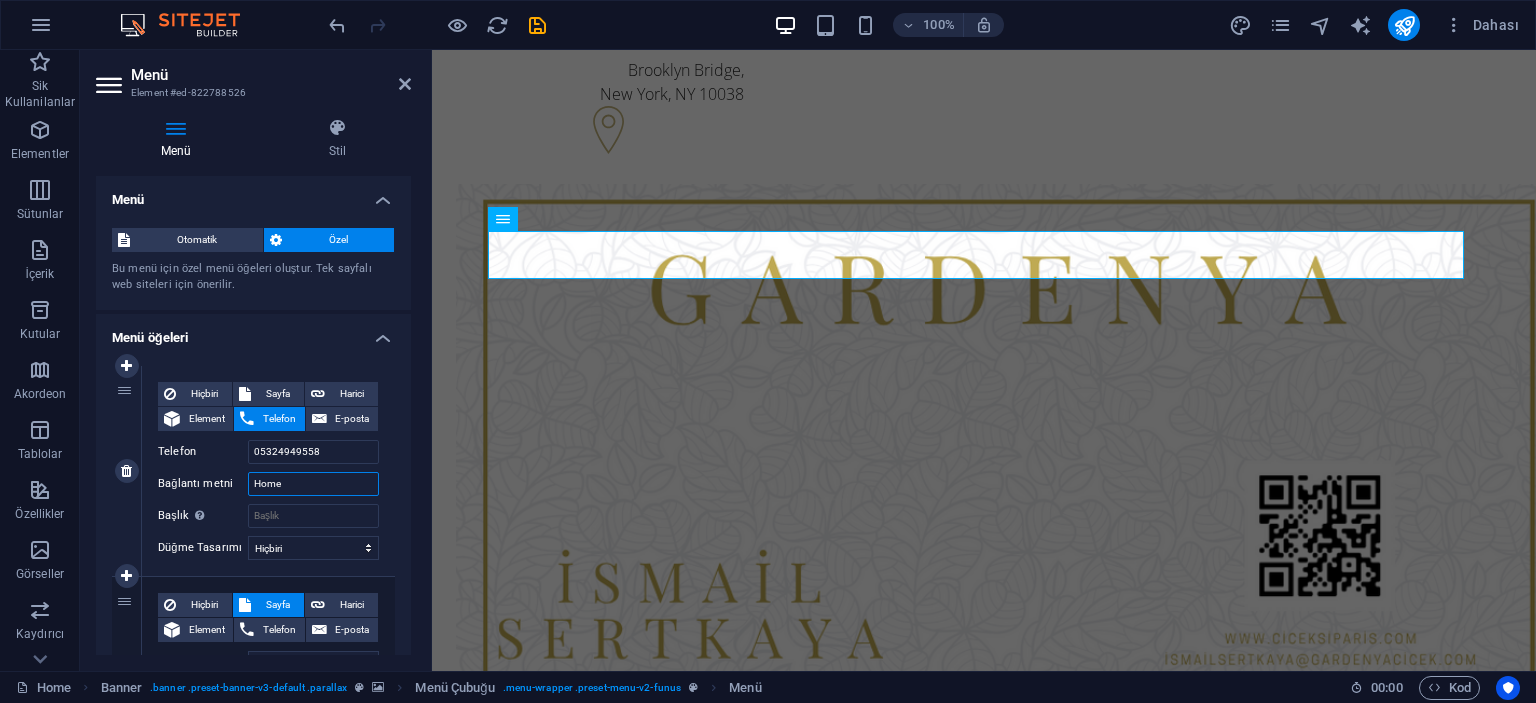 click on "Home" at bounding box center [313, 484] 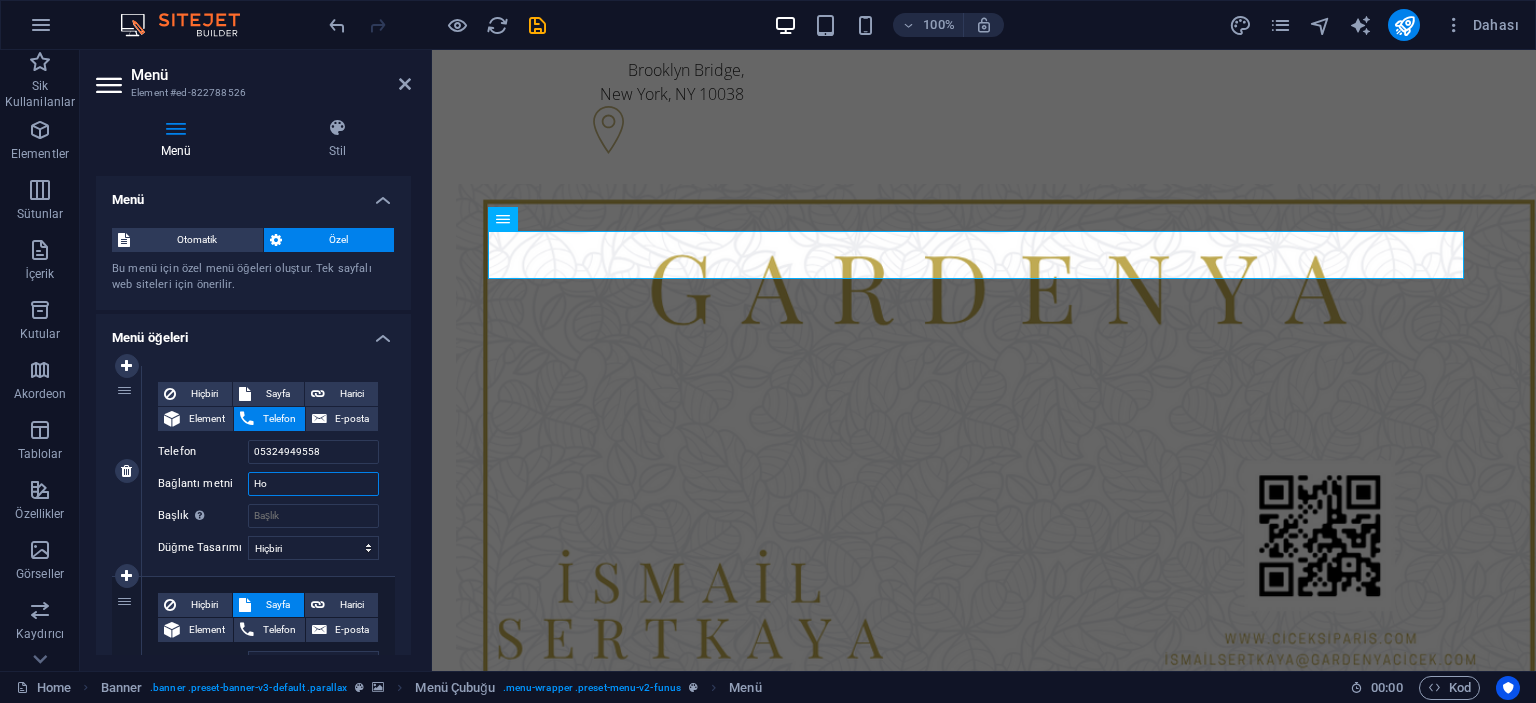 type on "H" 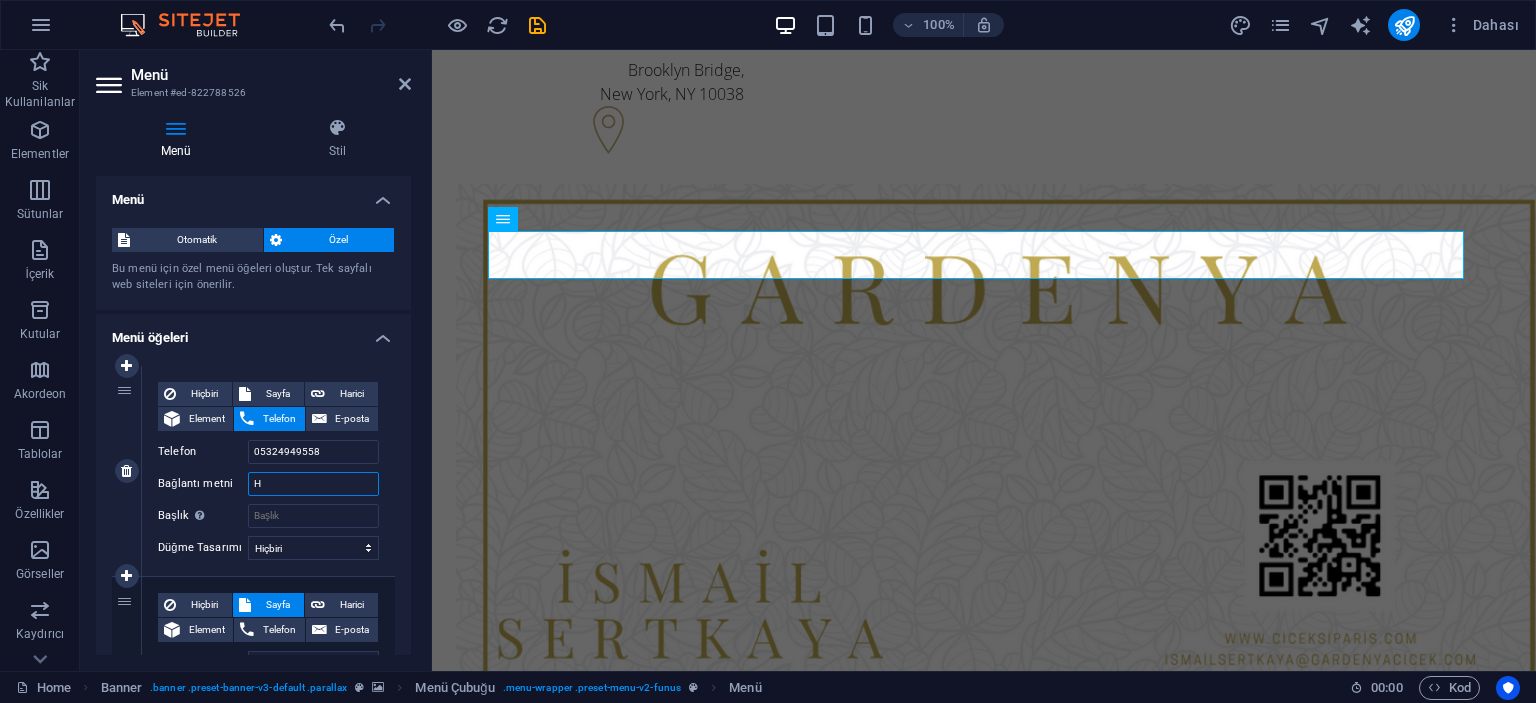 type 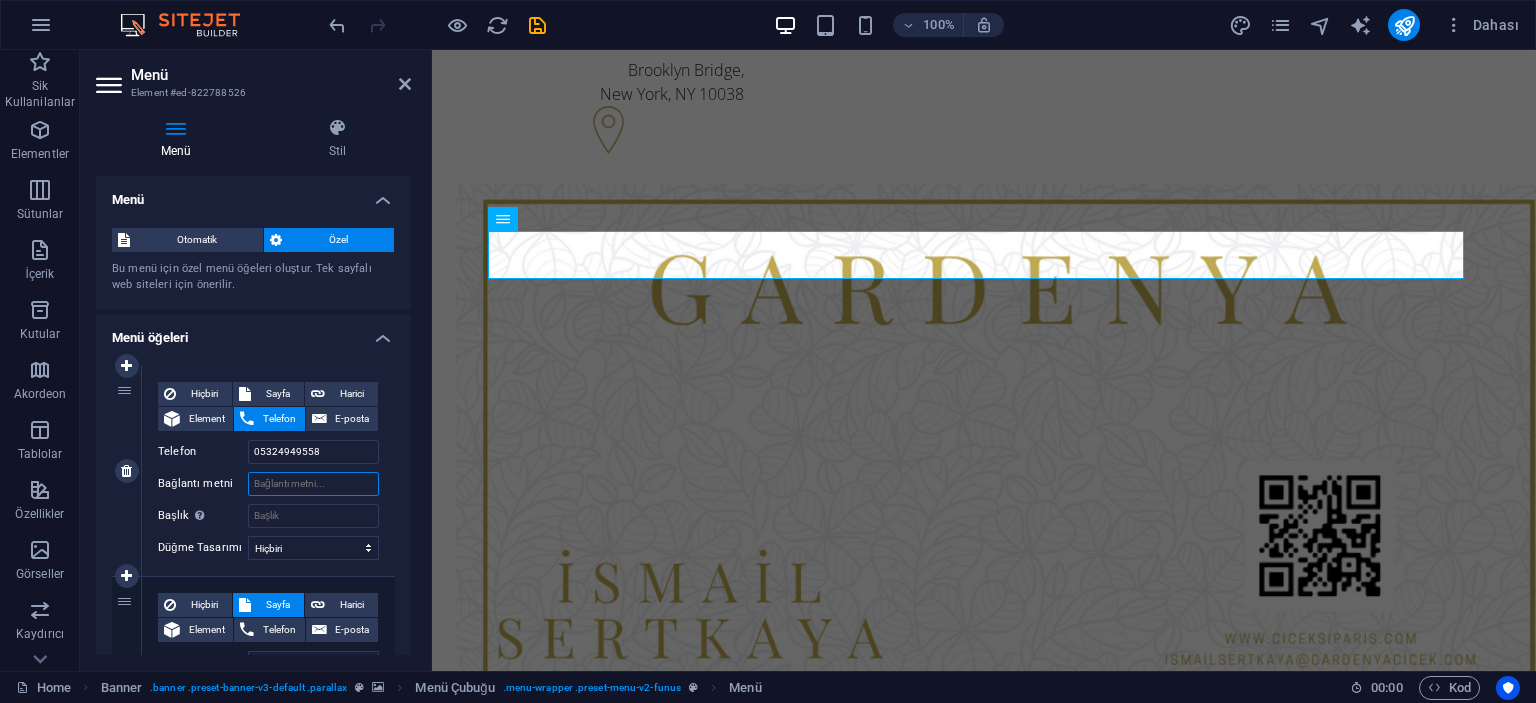 select 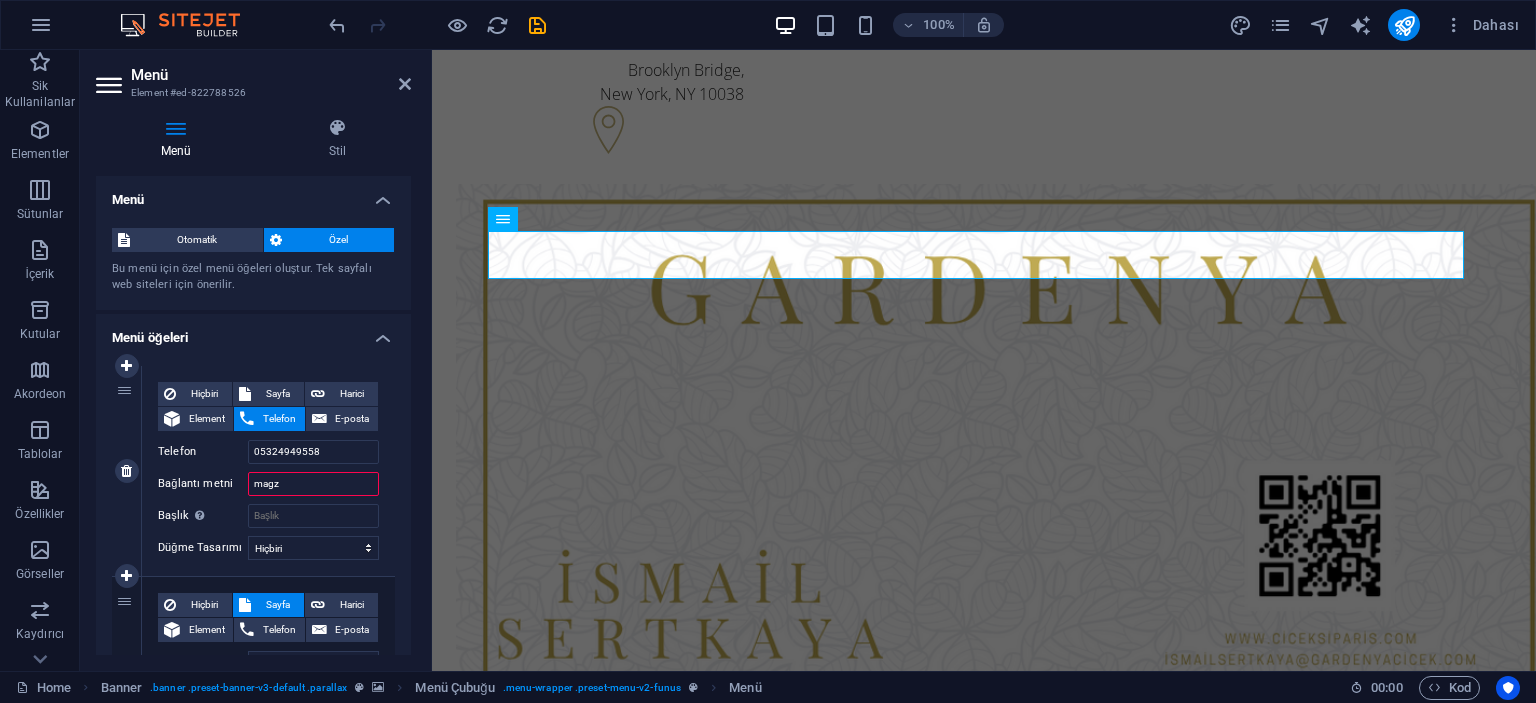 type on "magza" 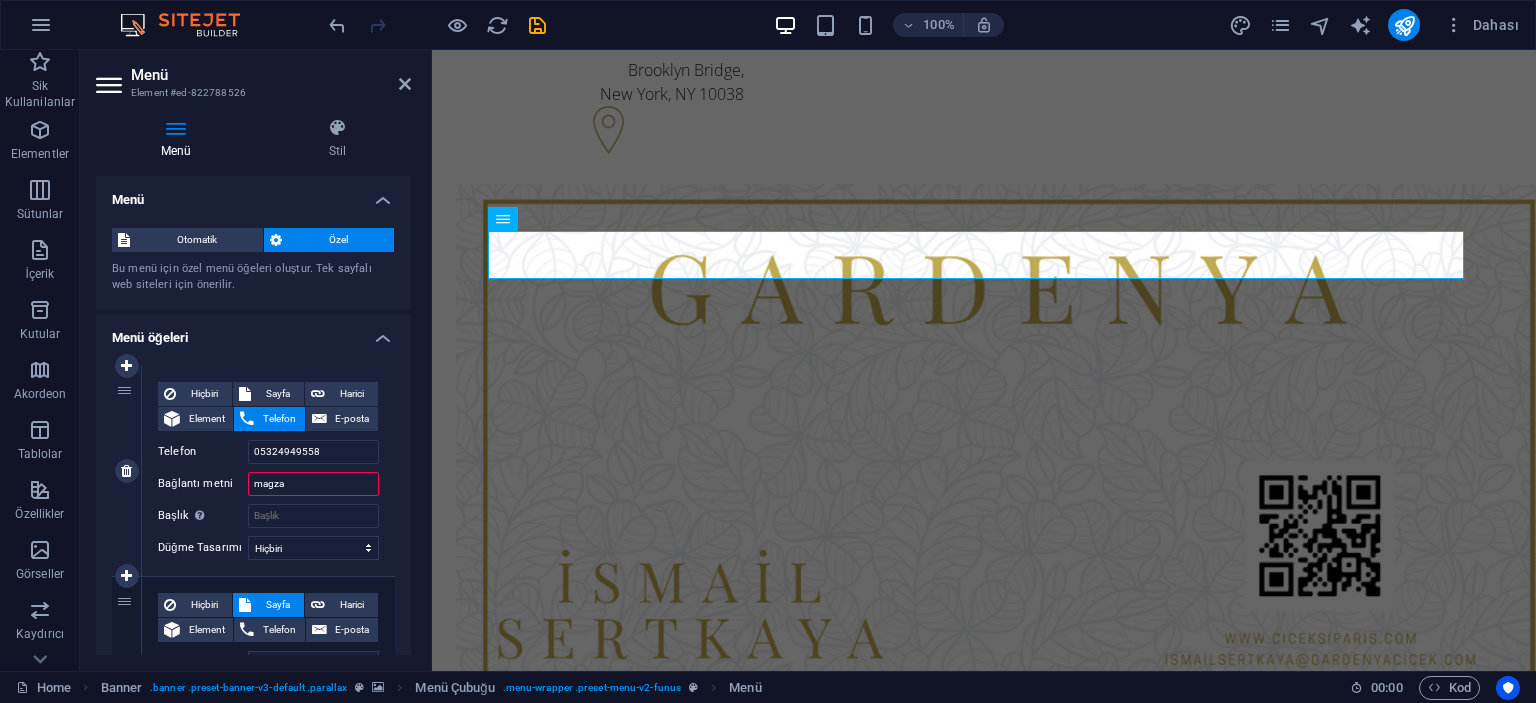 select 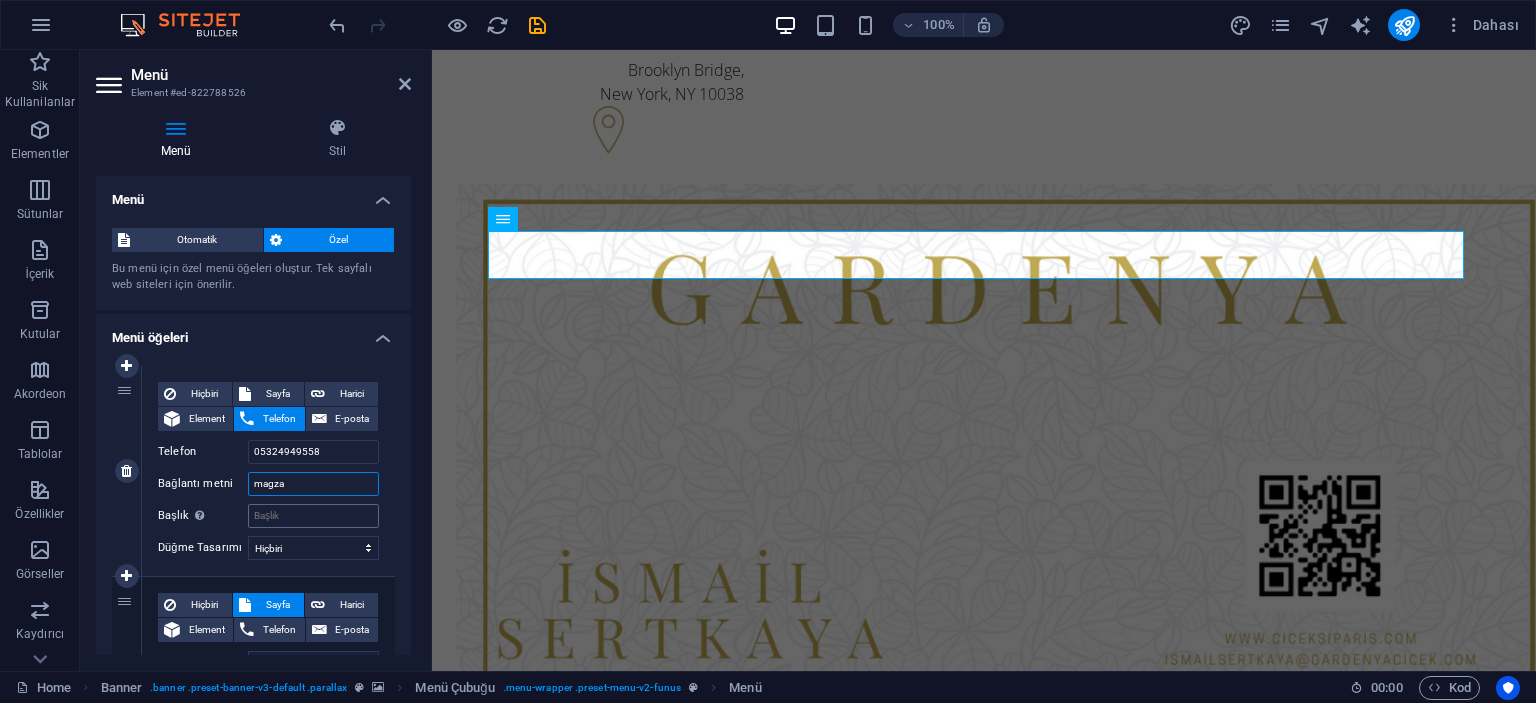 type on "magza" 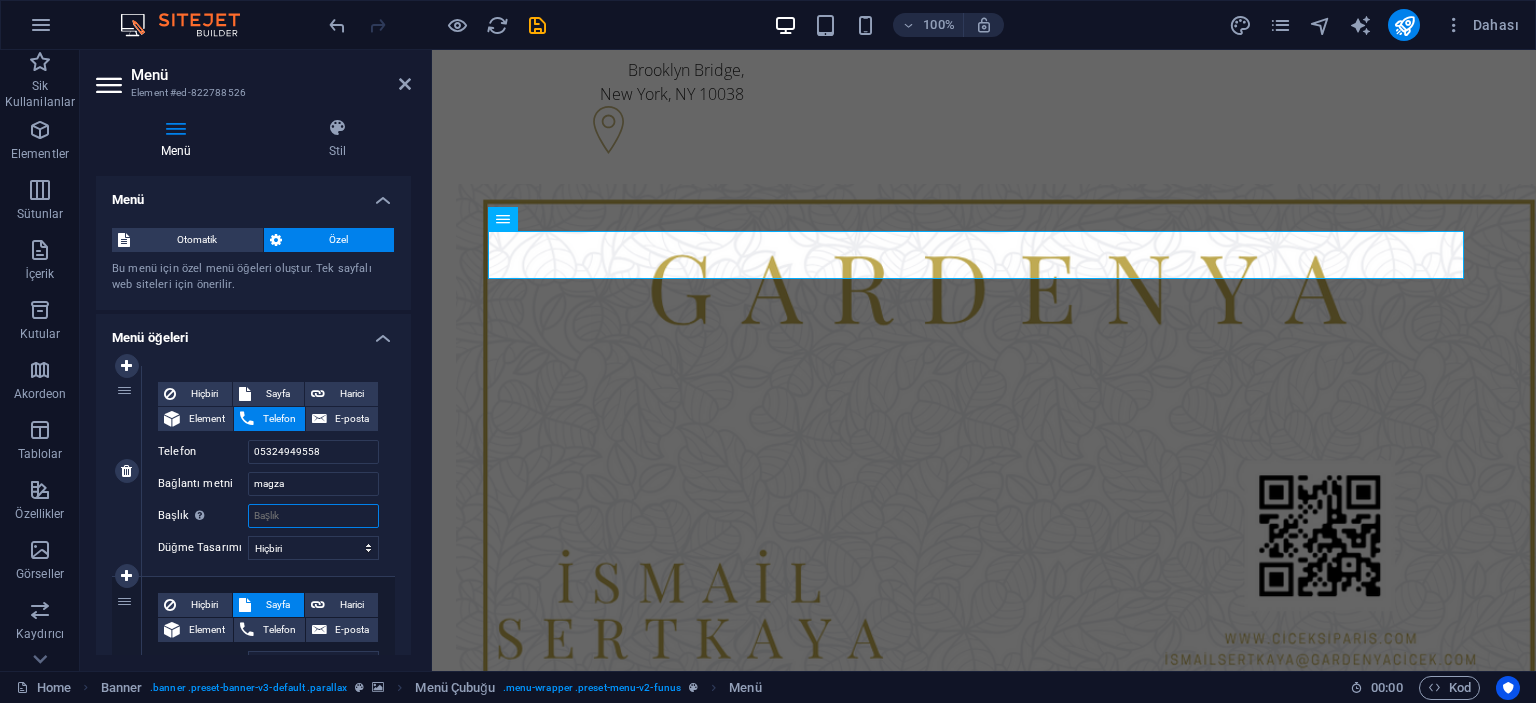click on "Başlık Ek bağlantı tanımının bağlantı metniyle aynı olmaması gerekir. Başlık, genellikle fare elementin üzerine geldiğinde bir araç ipucu metni olarak gösterilir. Belirsizse boş bırak." at bounding box center [313, 516] 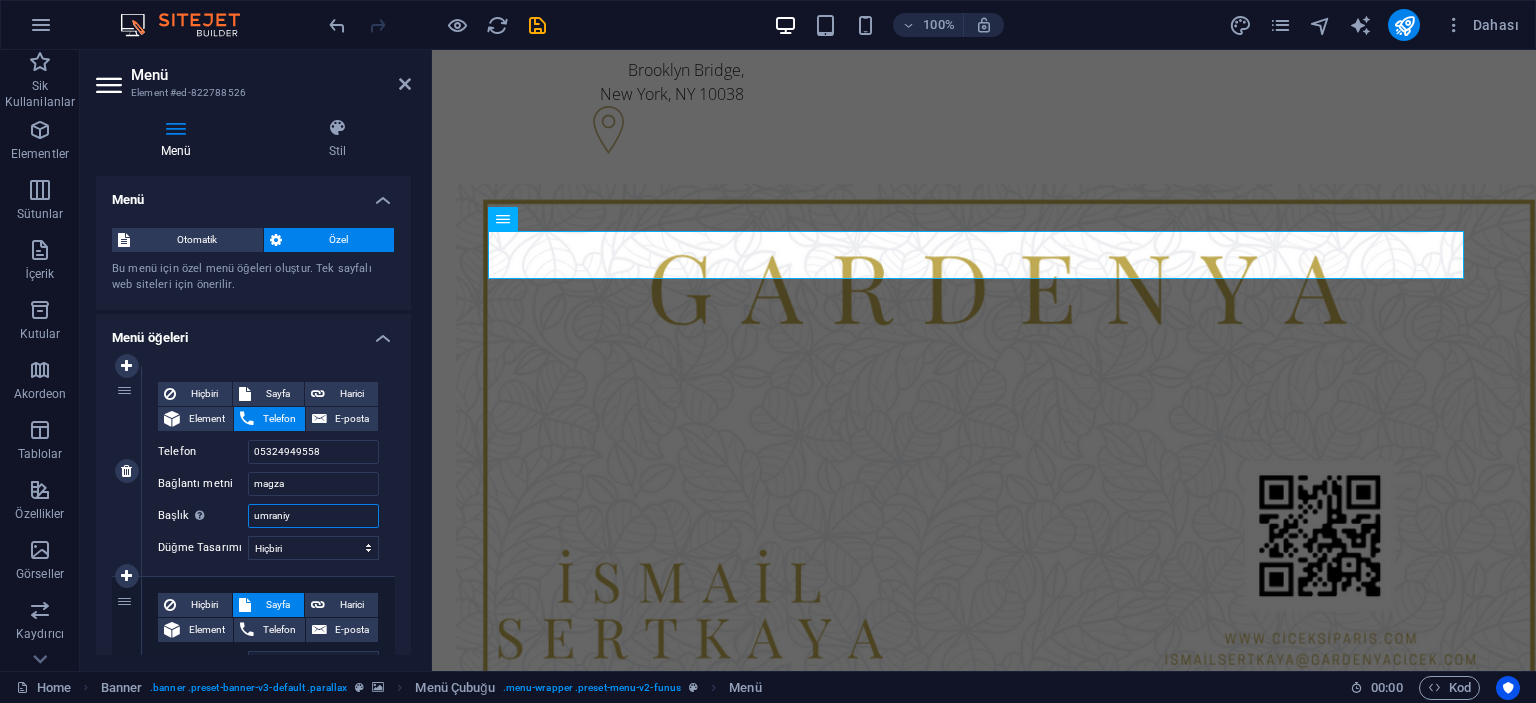 type on "umraniye" 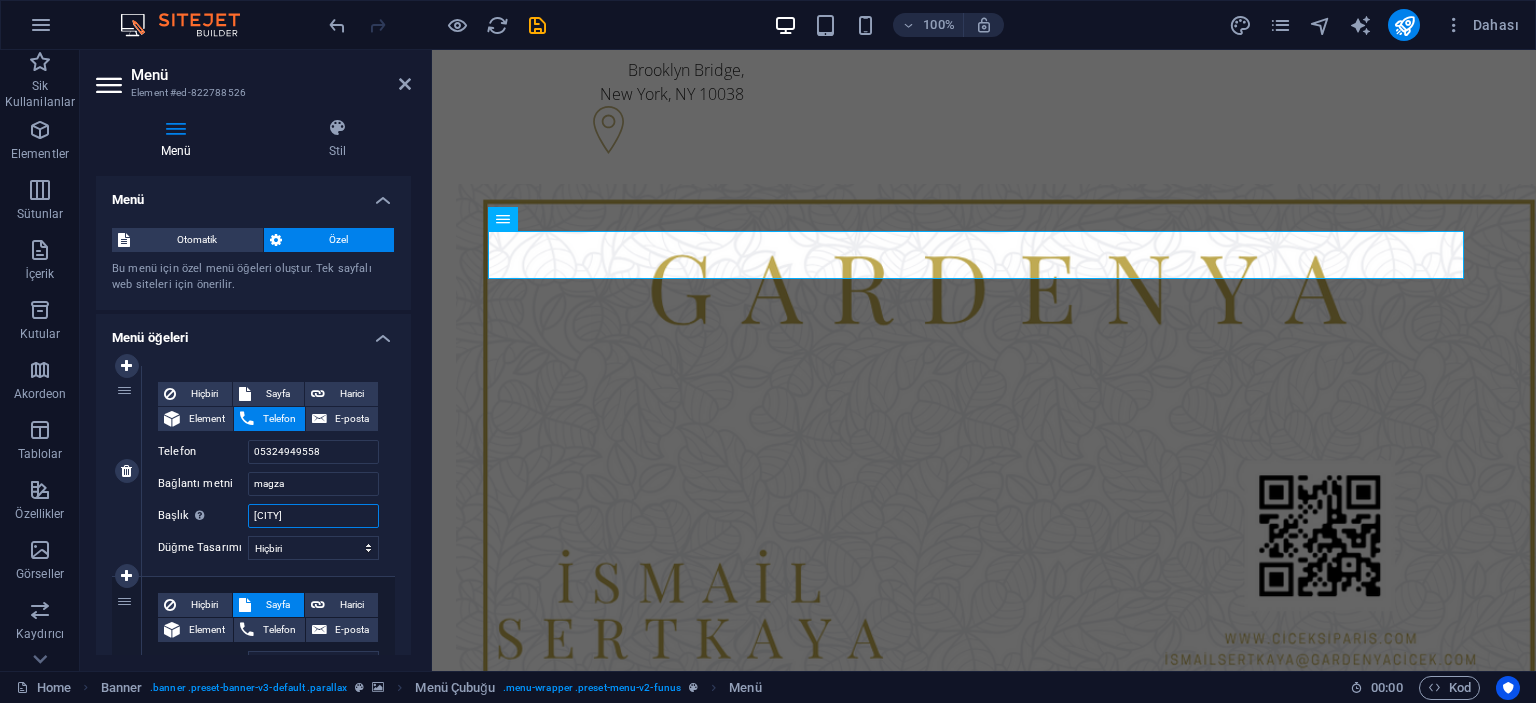select 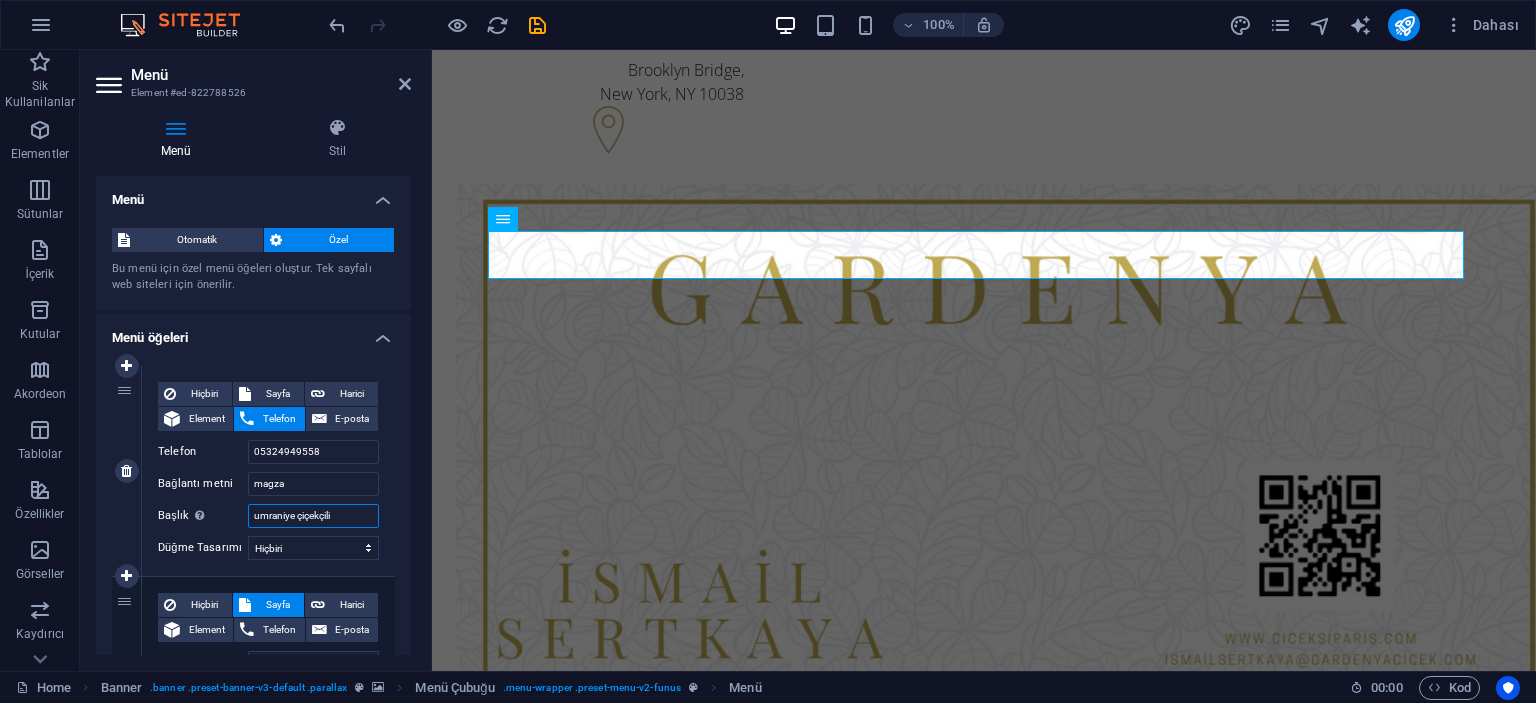 type on "umraniye çiçekçilik" 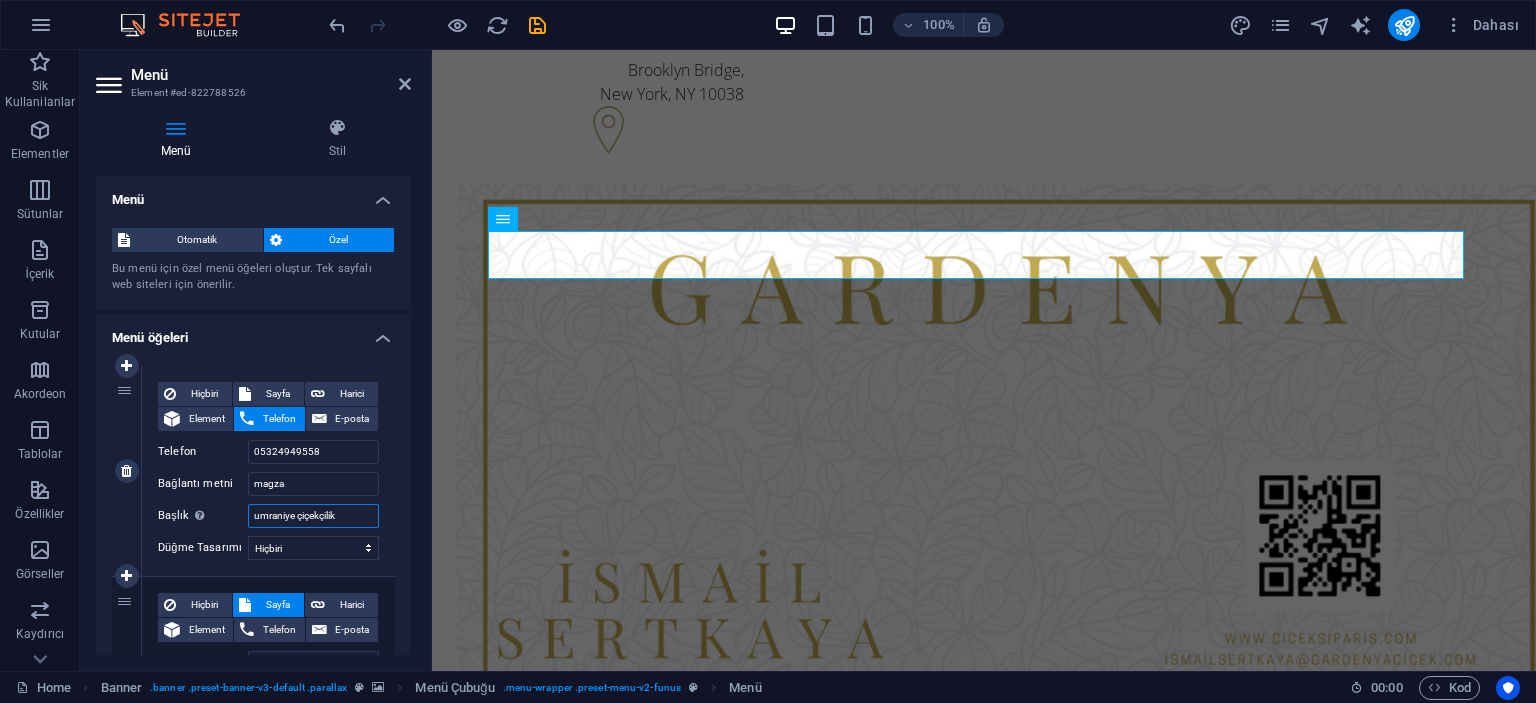 select 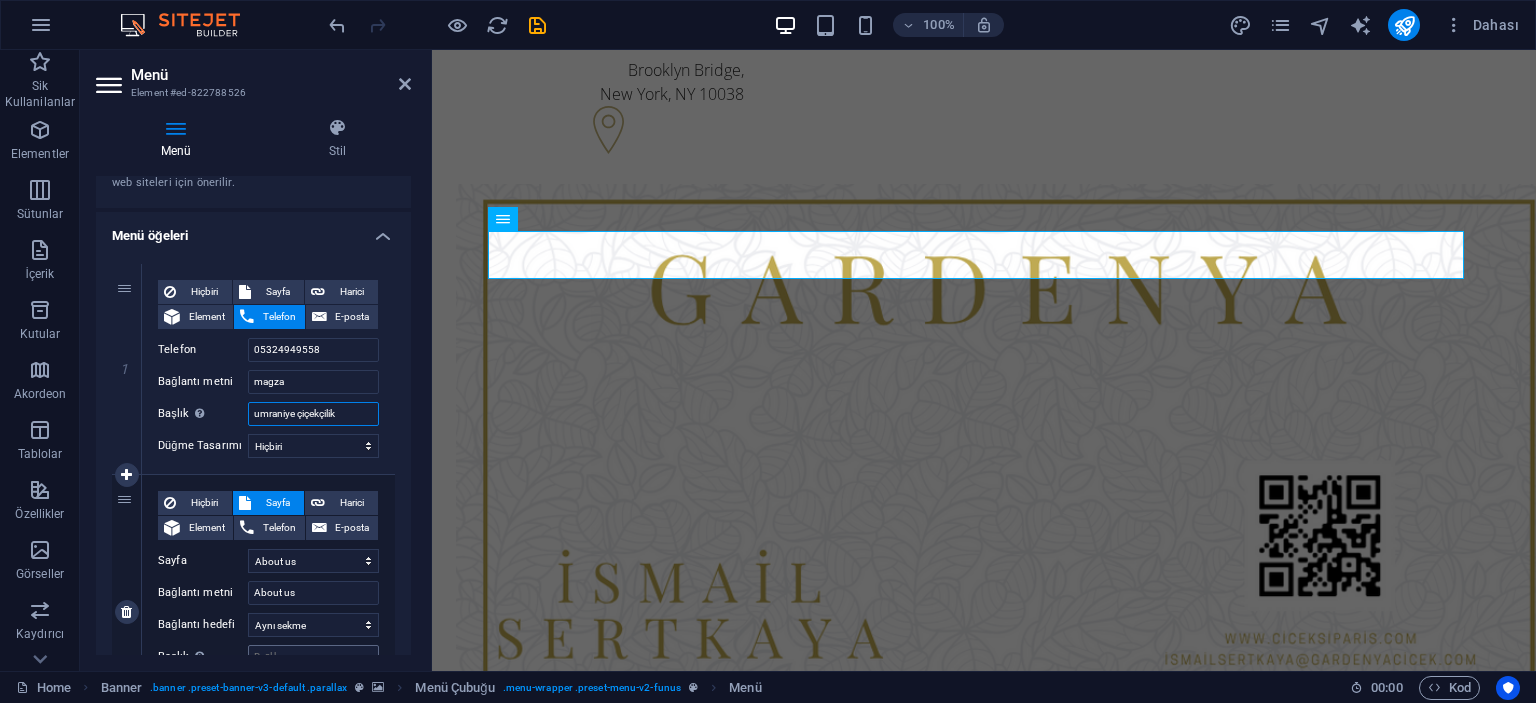 scroll, scrollTop: 200, scrollLeft: 0, axis: vertical 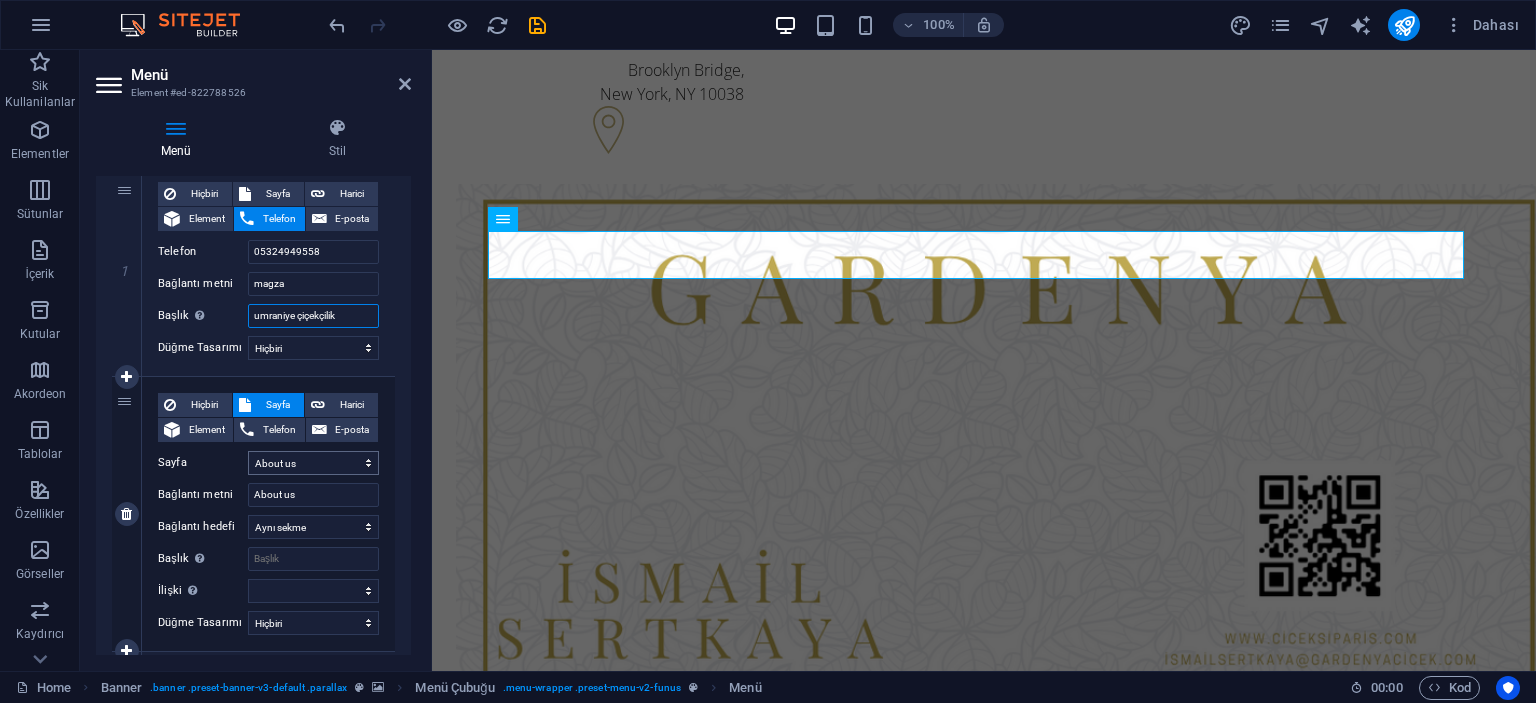 type on "umraniye çiçekçilik" 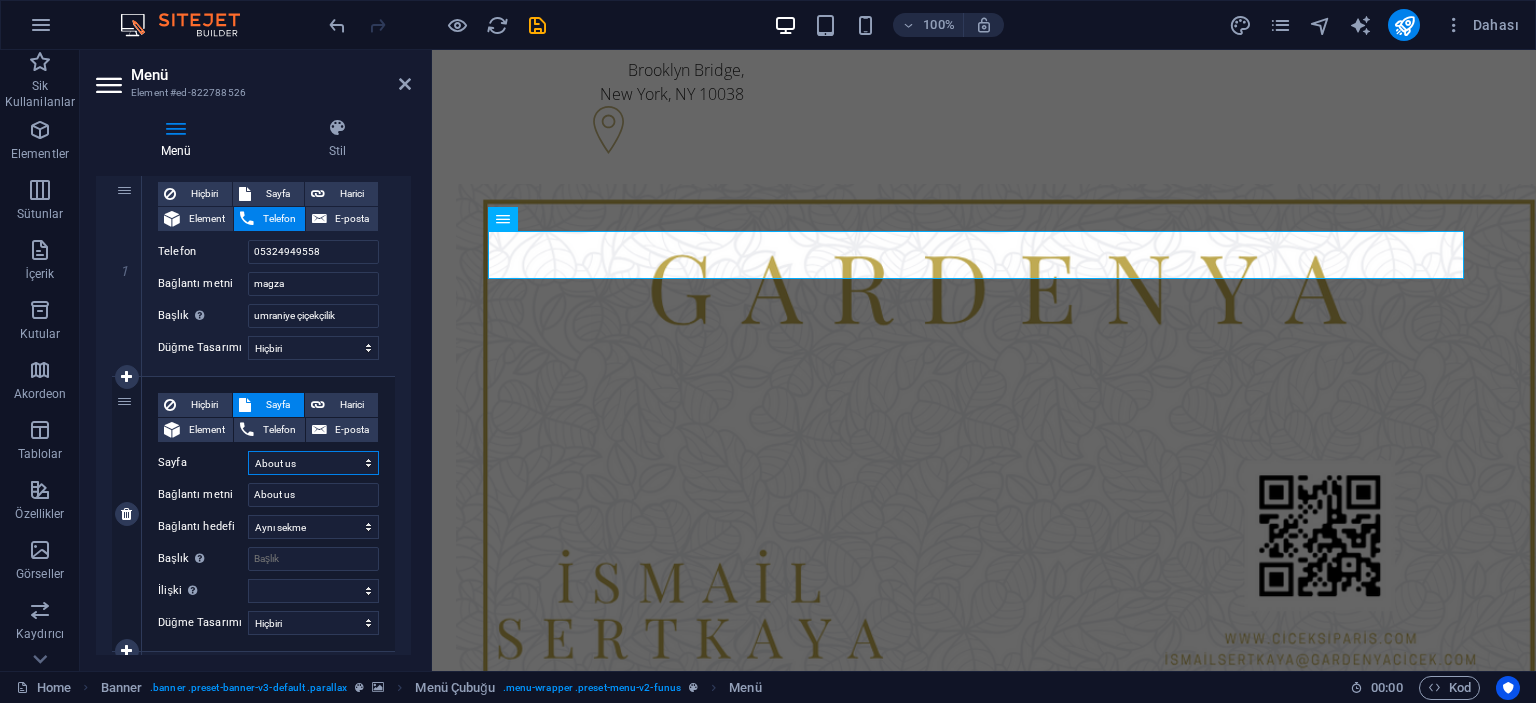 click on "Home About us Services Pricing FAQs Contact Legal Notice Privacy" at bounding box center (313, 463) 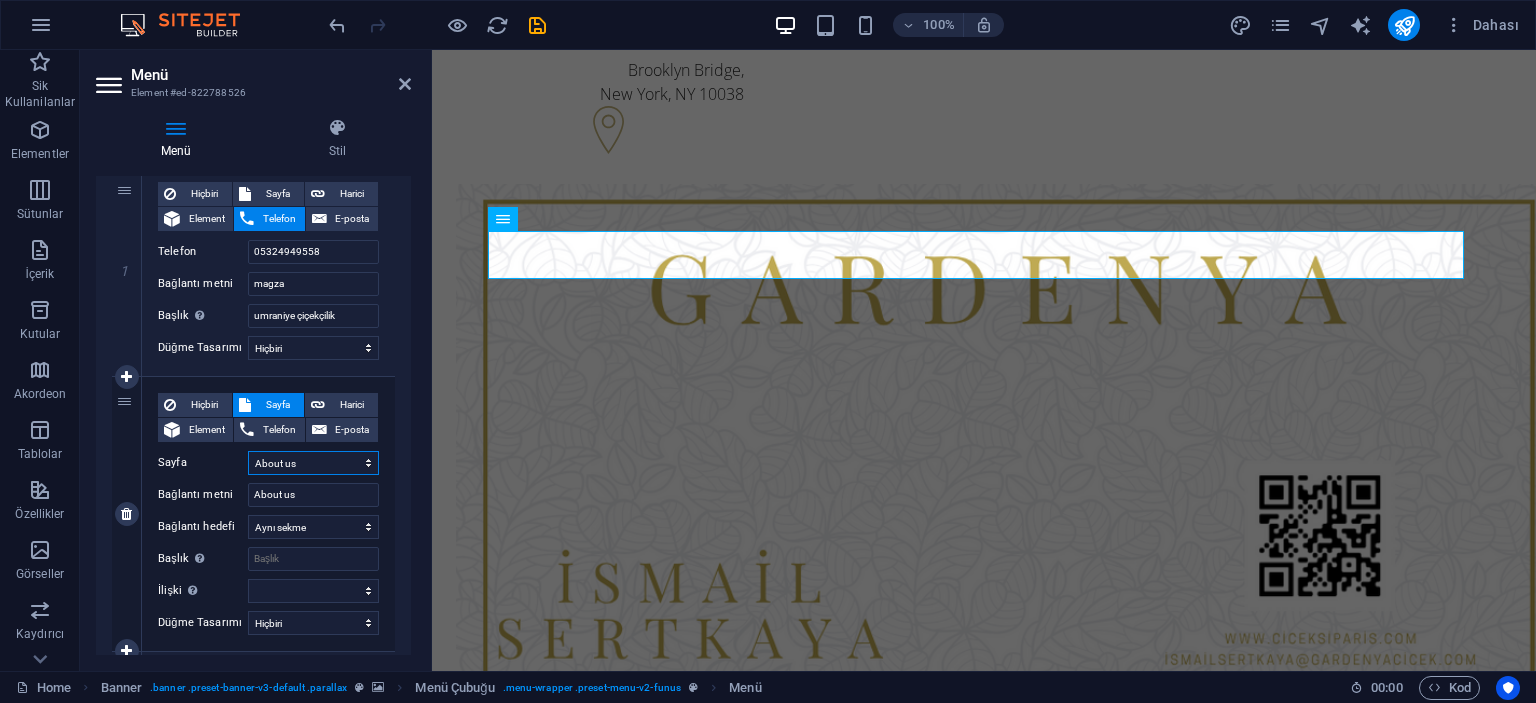 click on "Home About us Services Pricing FAQs Contact Legal Notice Privacy" at bounding box center (313, 463) 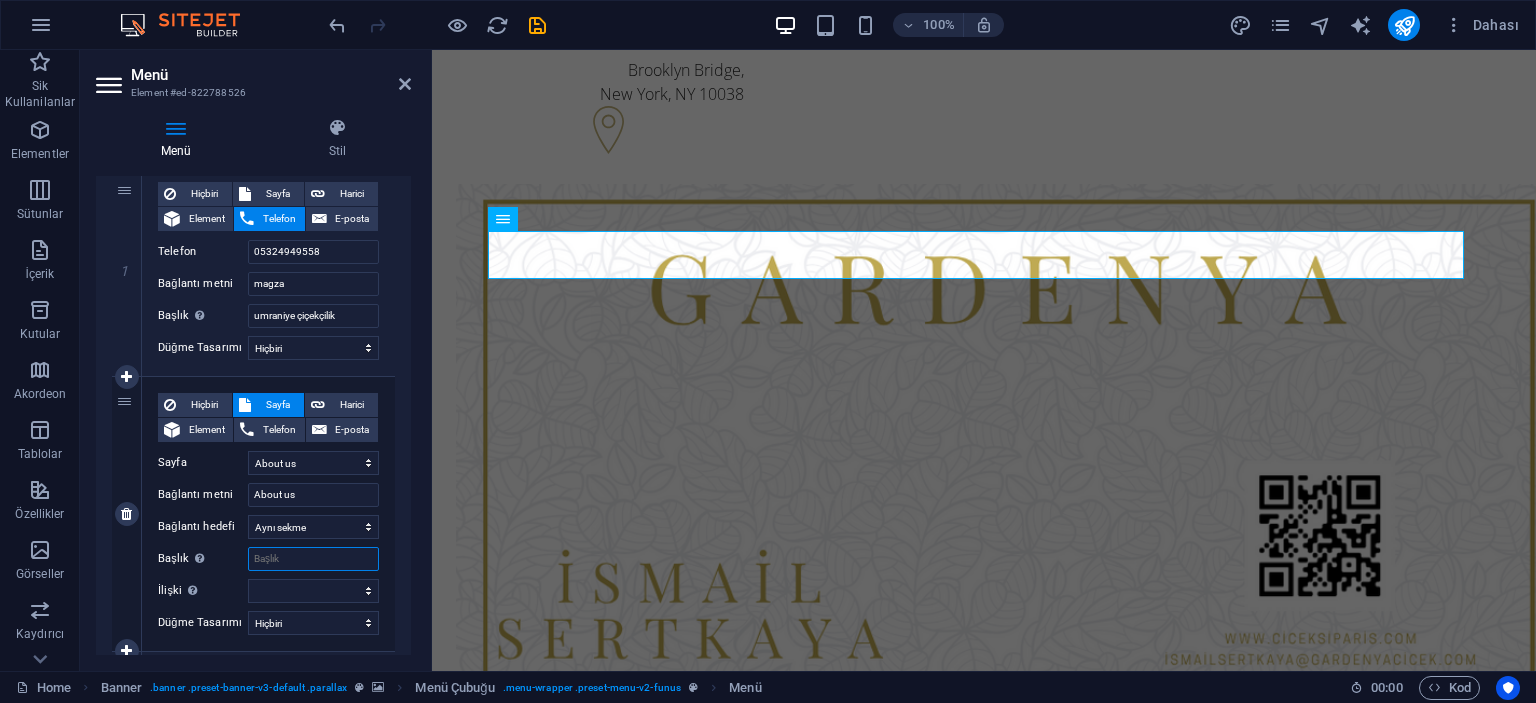 click on "Başlık Ek bağlantı tanımının bağlantı metniyle aynı olmaması gerekir. Başlık, genellikle fare elementin üzerine geldiğinde bir araç ipucu metni olarak gösterilir. Belirsizse boş bırak." at bounding box center (313, 559) 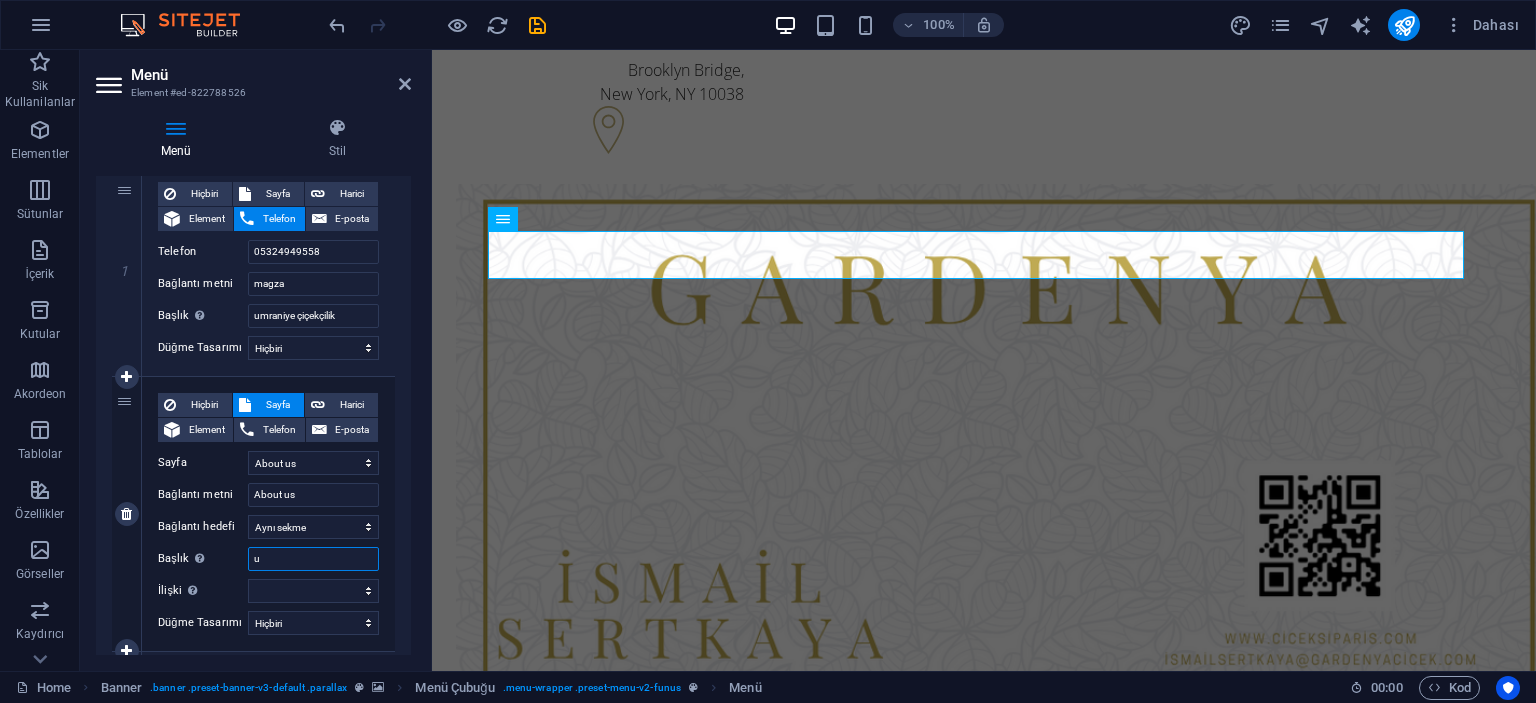 type on "um" 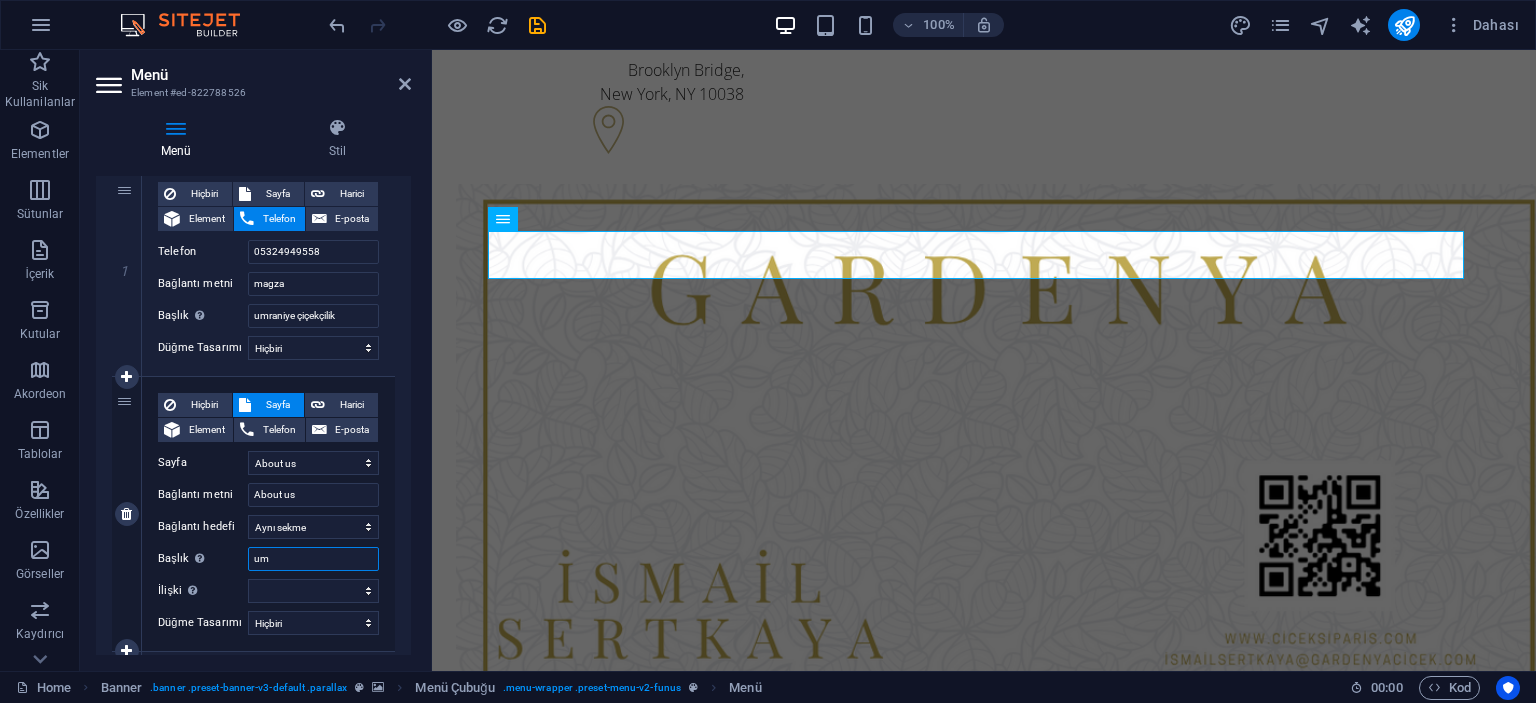 select 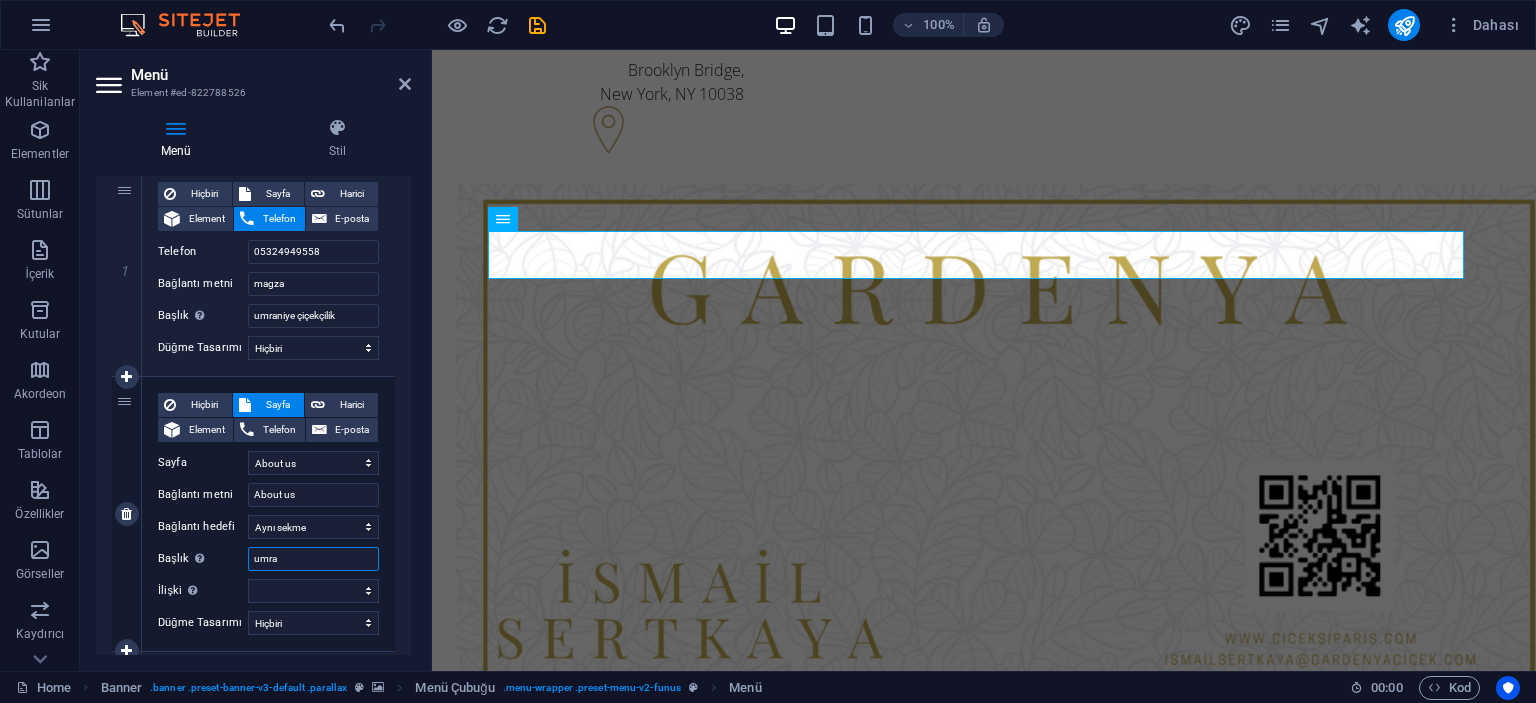 type on "umran" 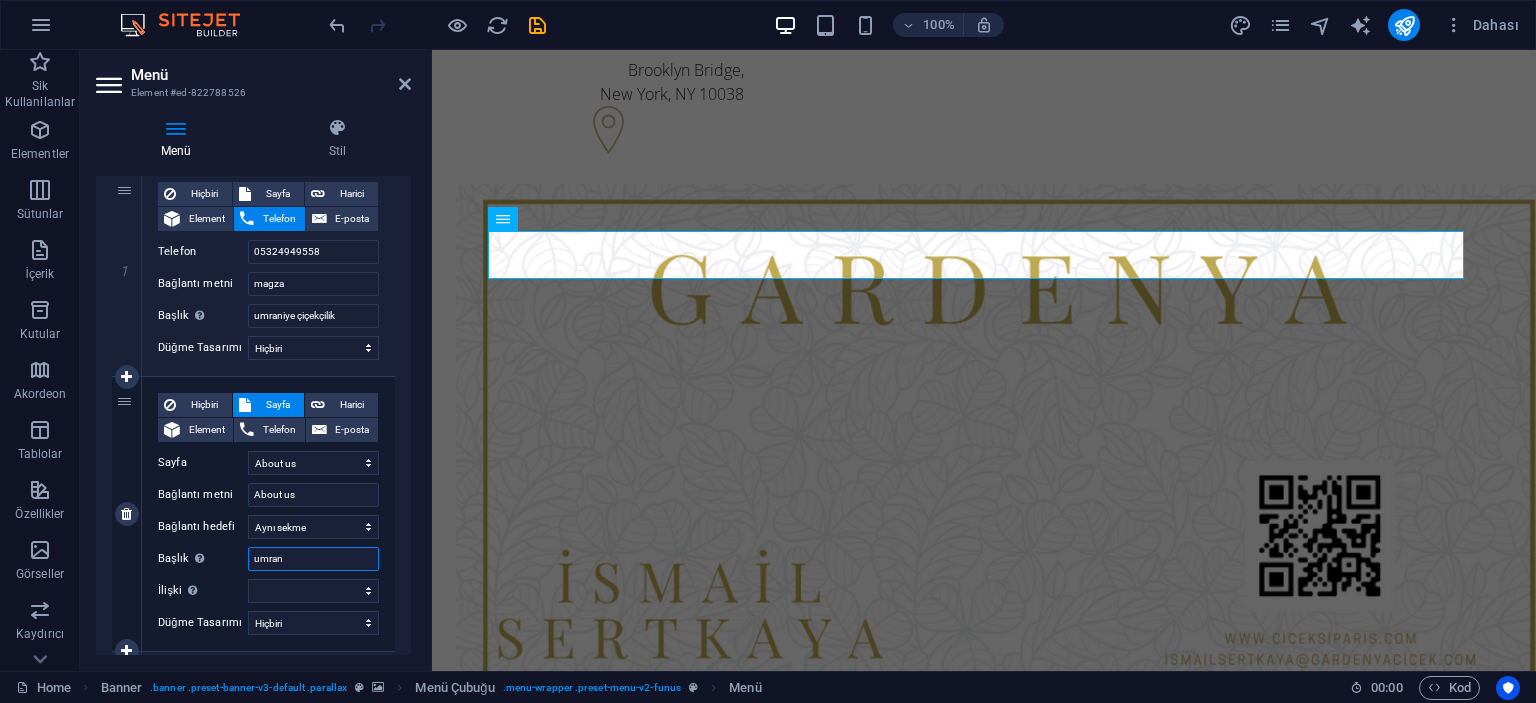 select 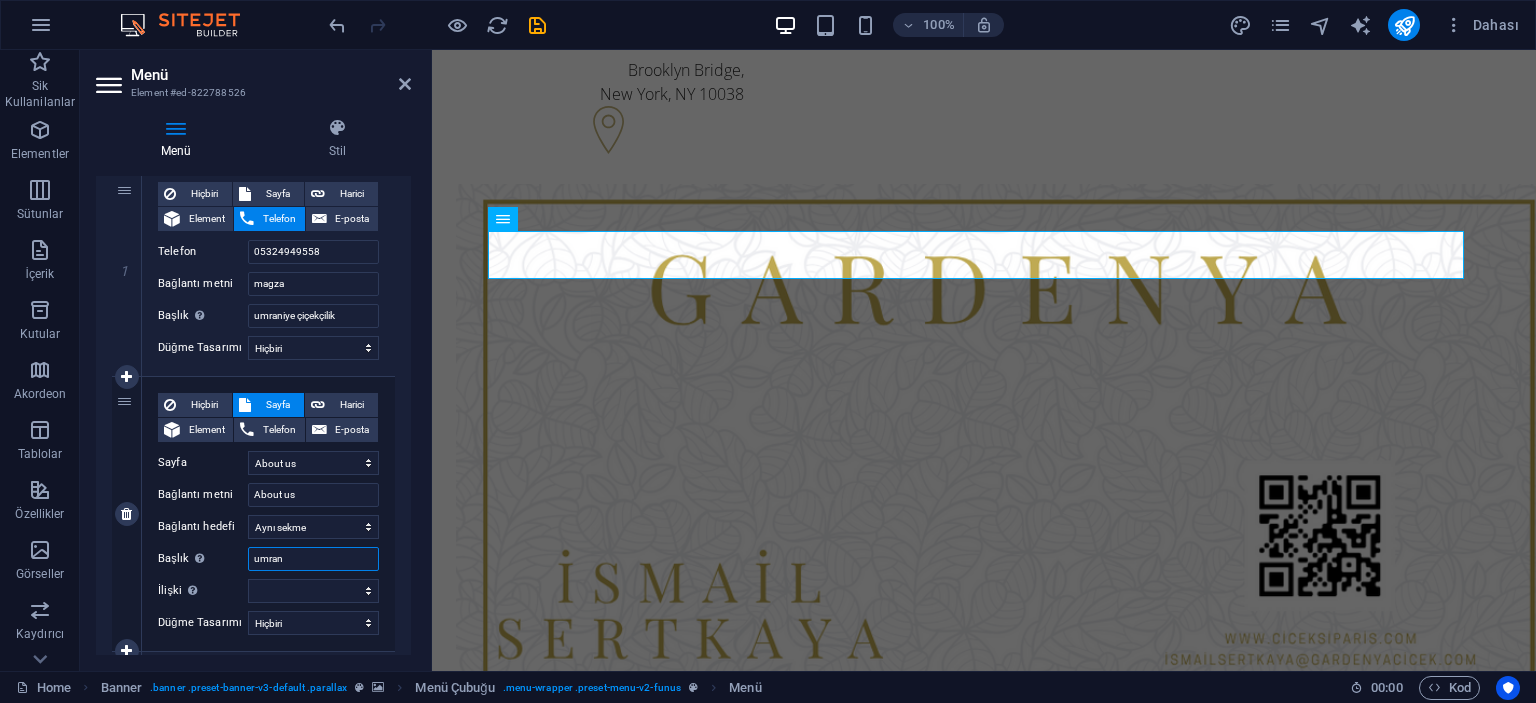 select 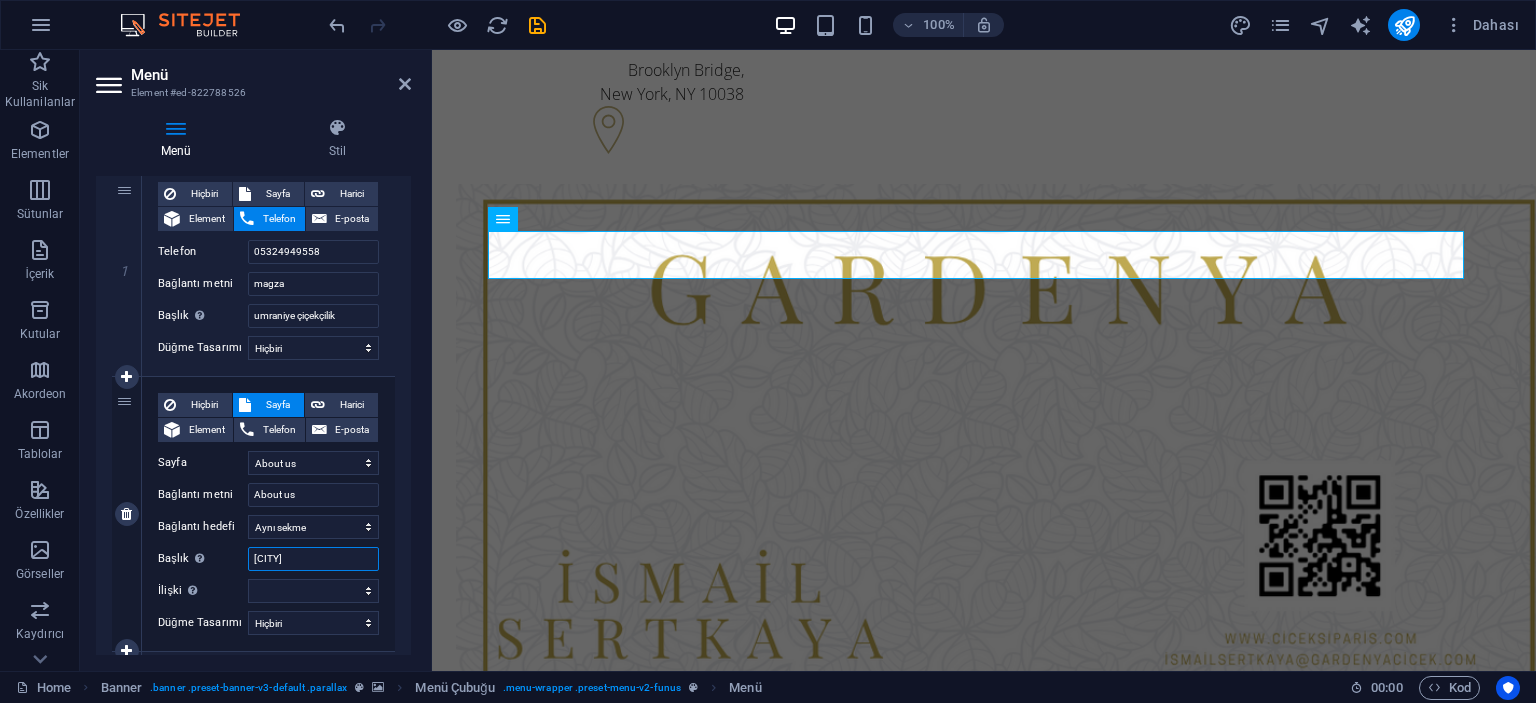 type on "umraniye" 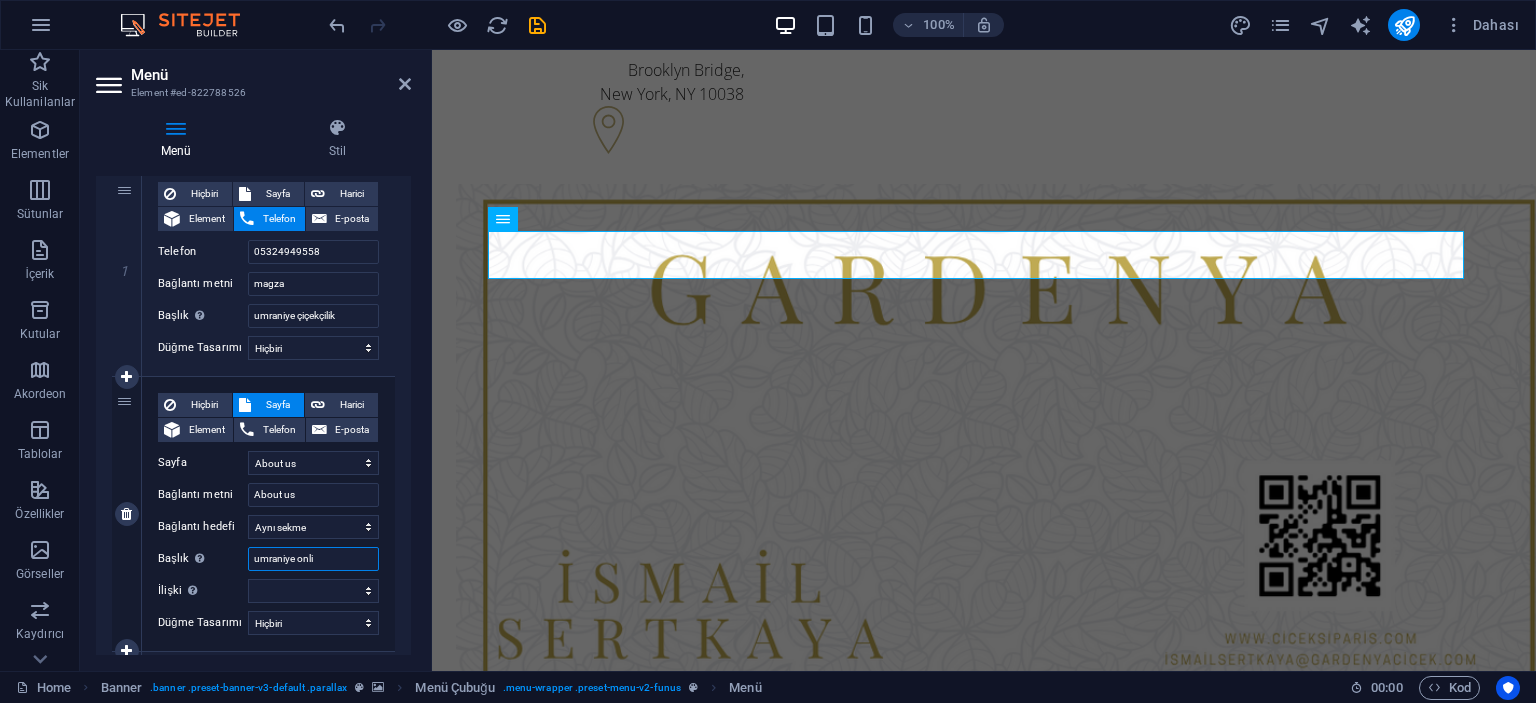 type on "umraniye onlin" 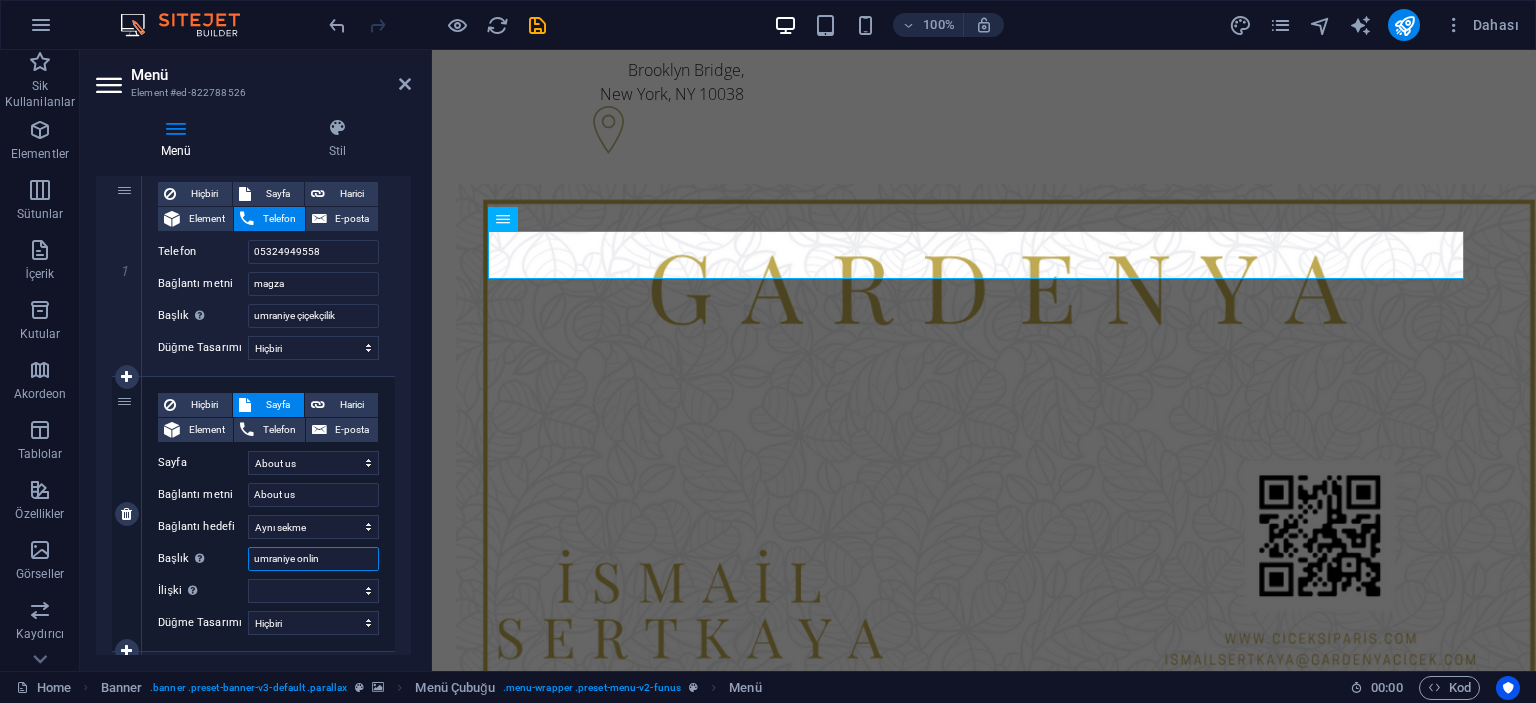 select 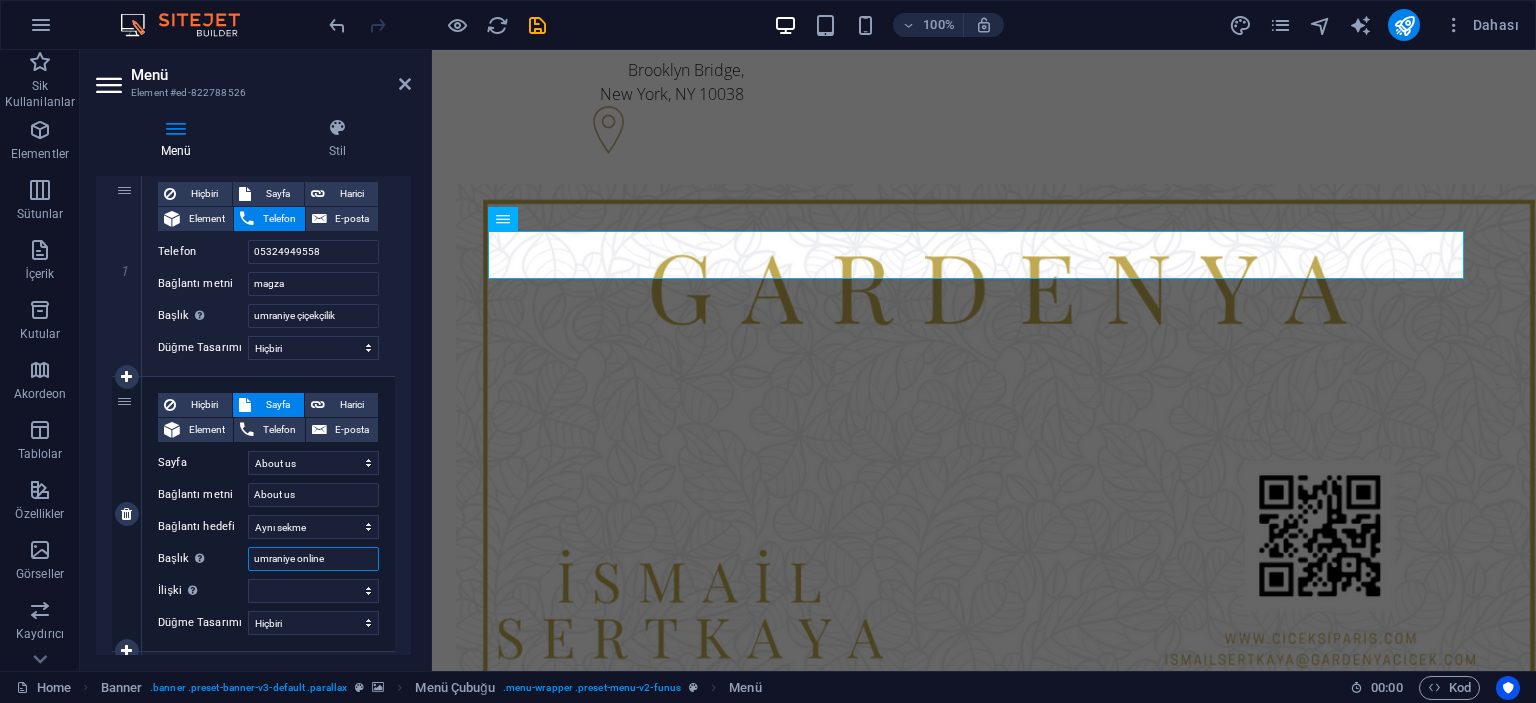 type on "umraniye online" 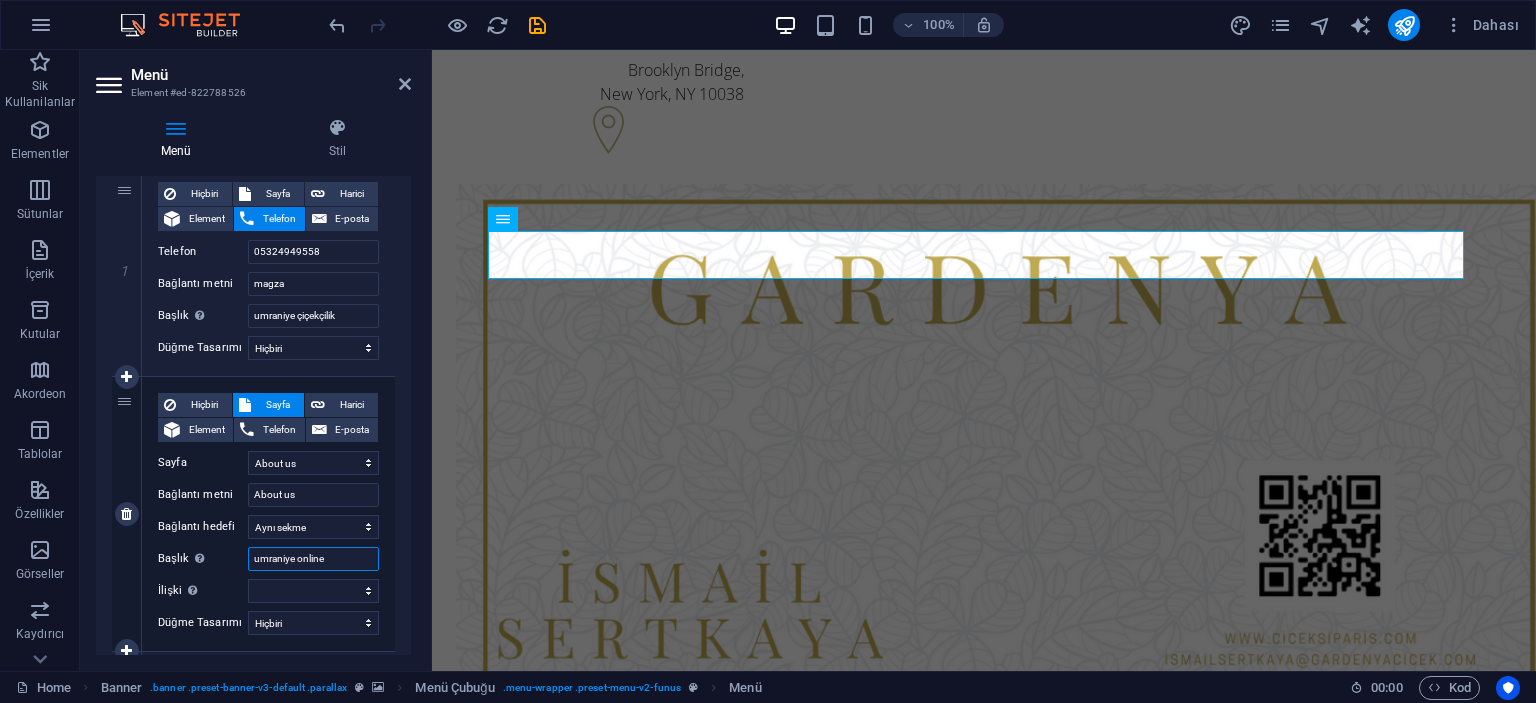type on "umraniye online 7" 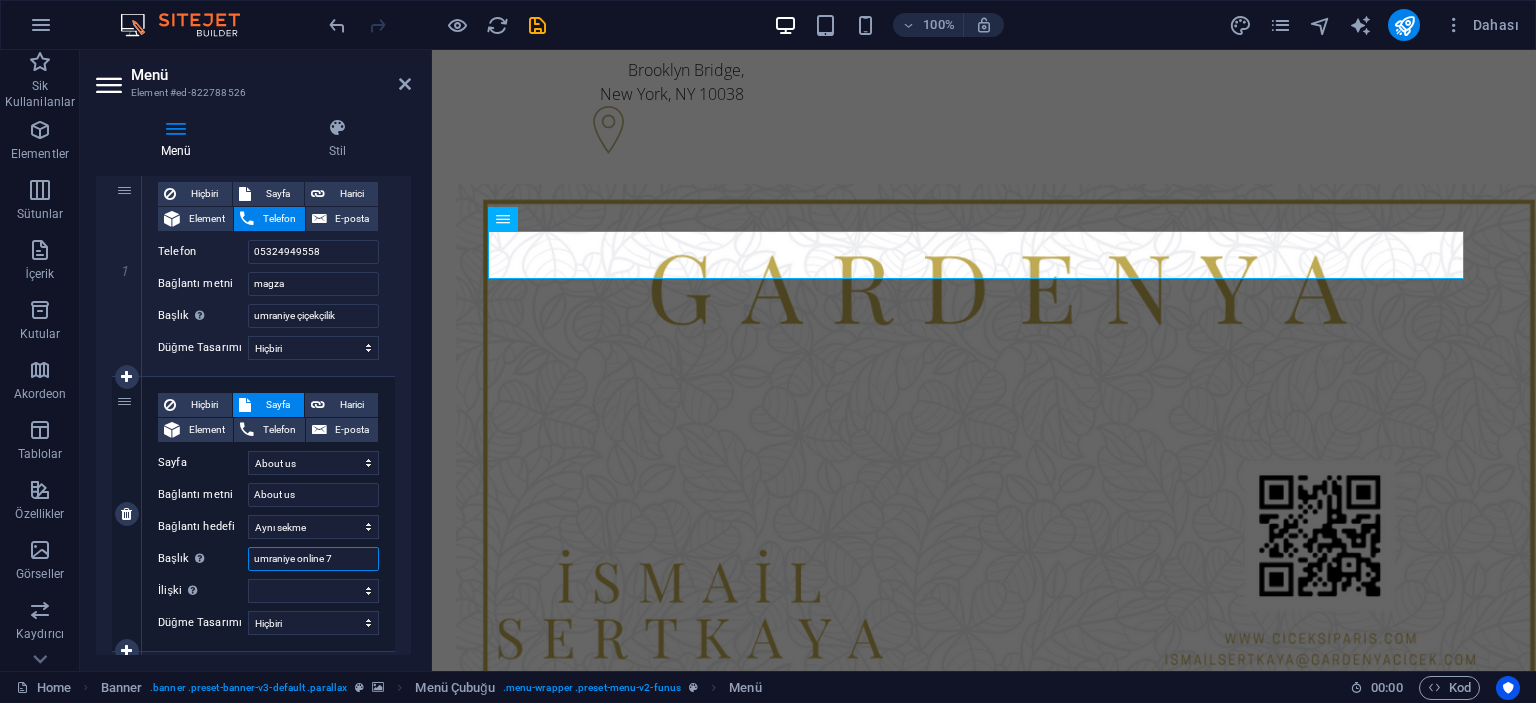 select 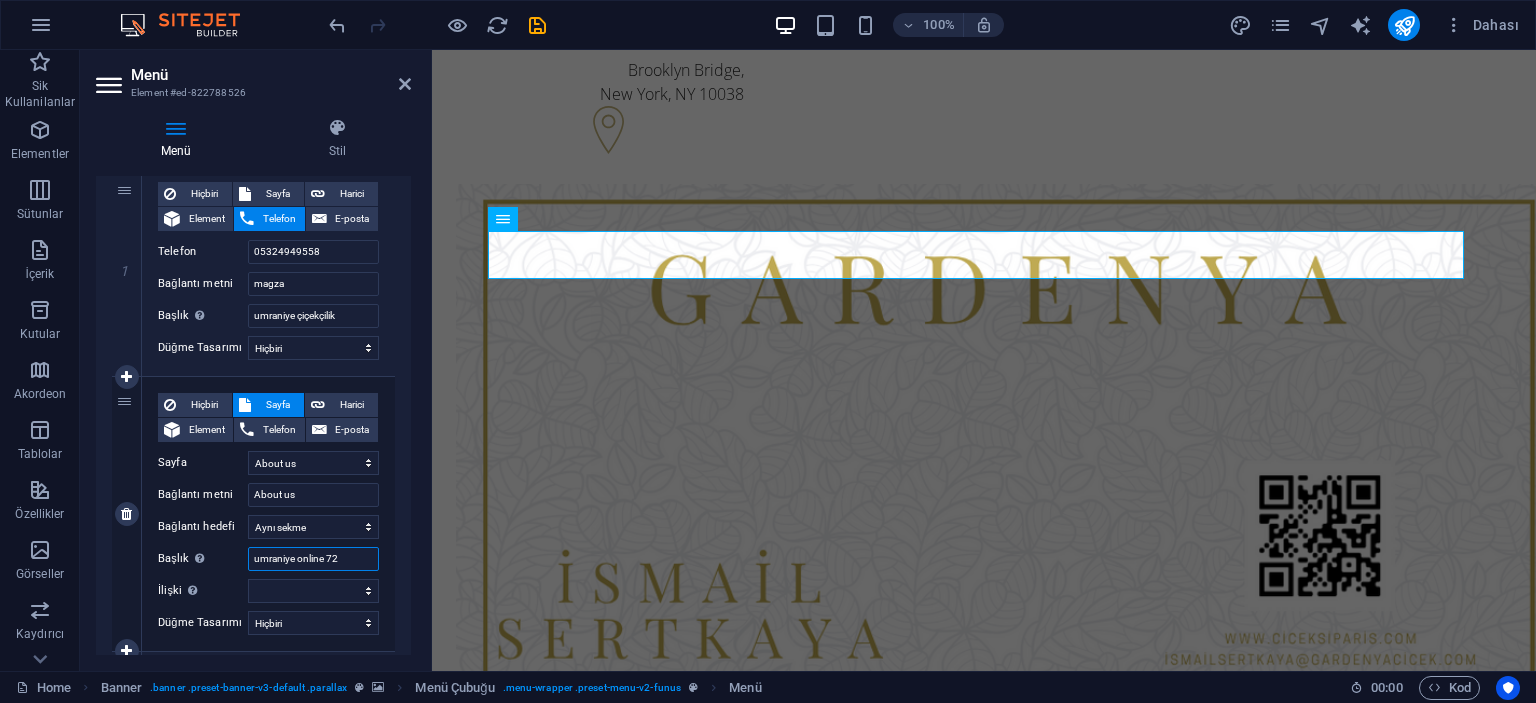 type on "umraniye online 724" 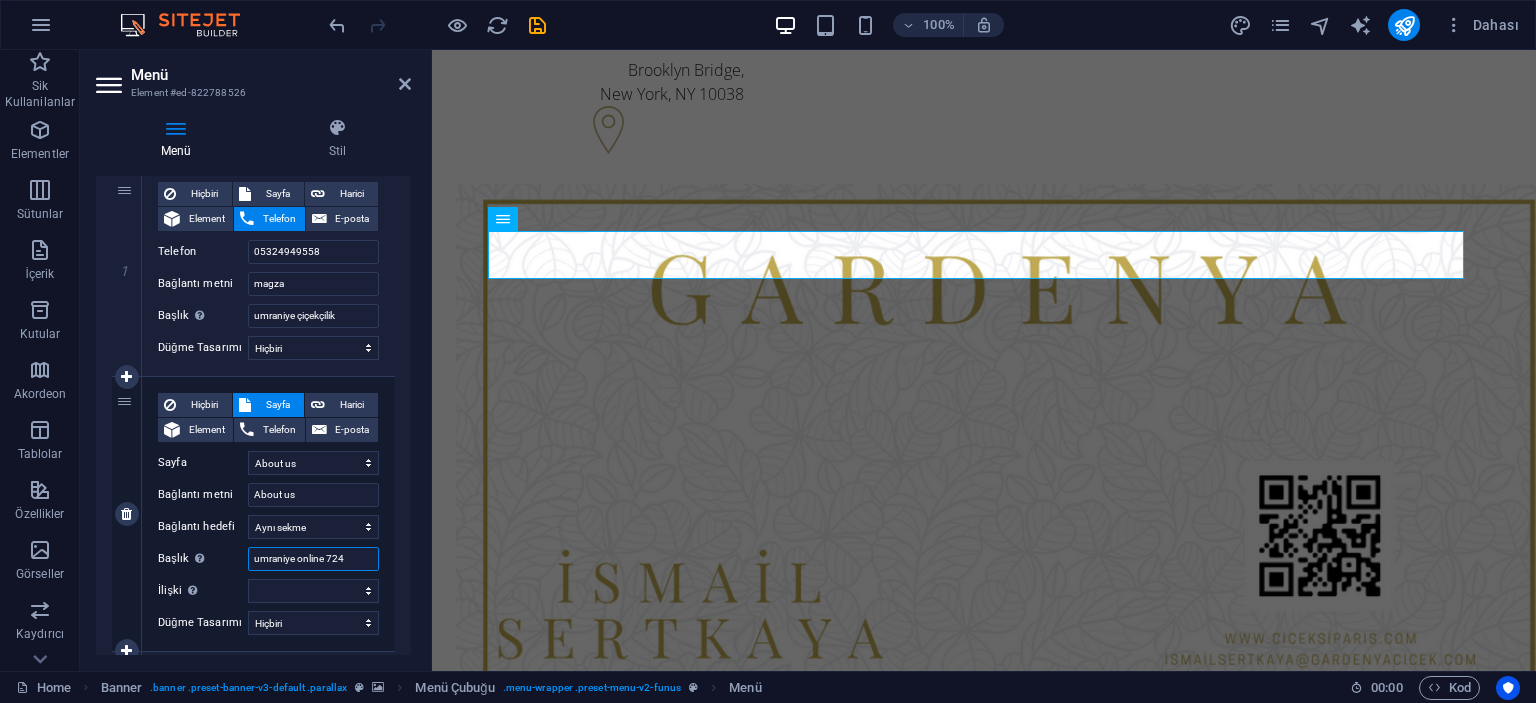 select 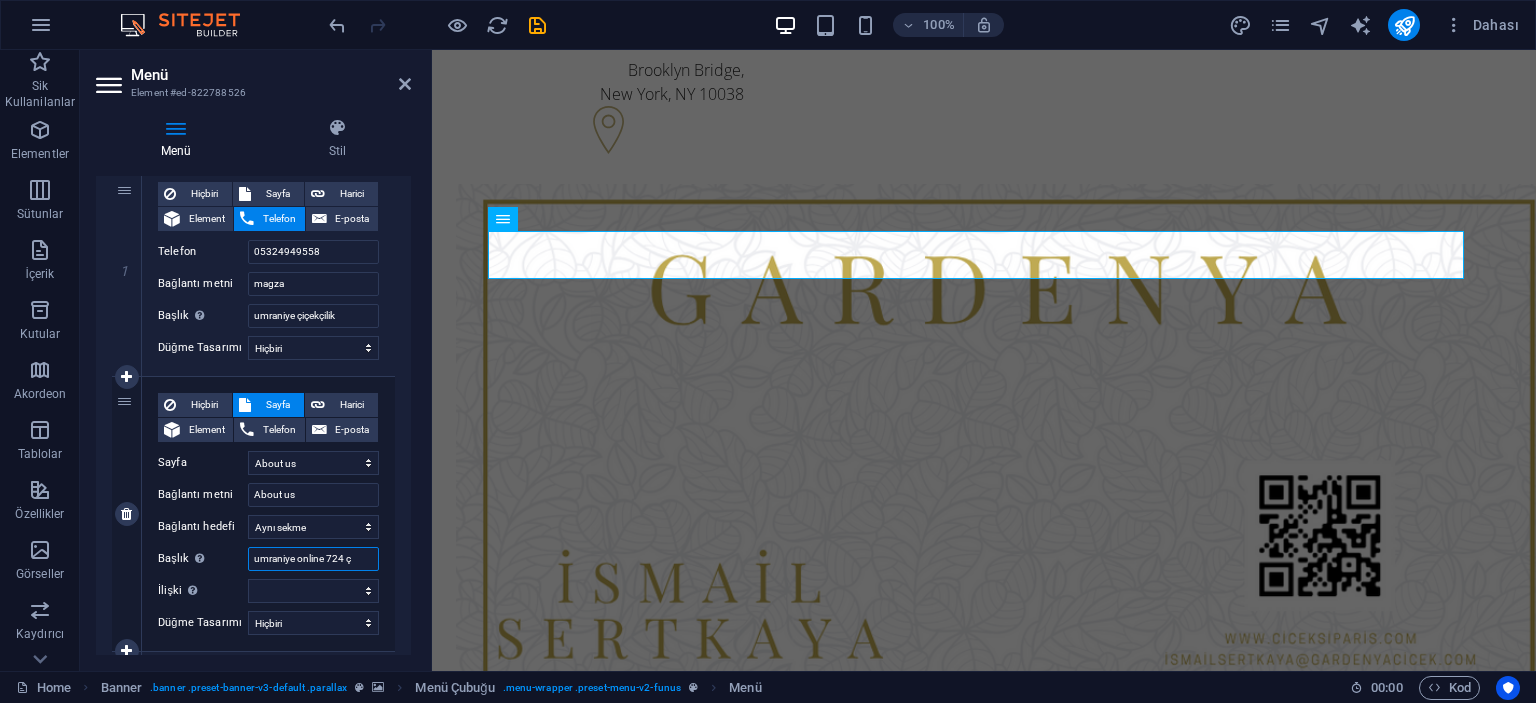type on "umraniye online 724 çç" 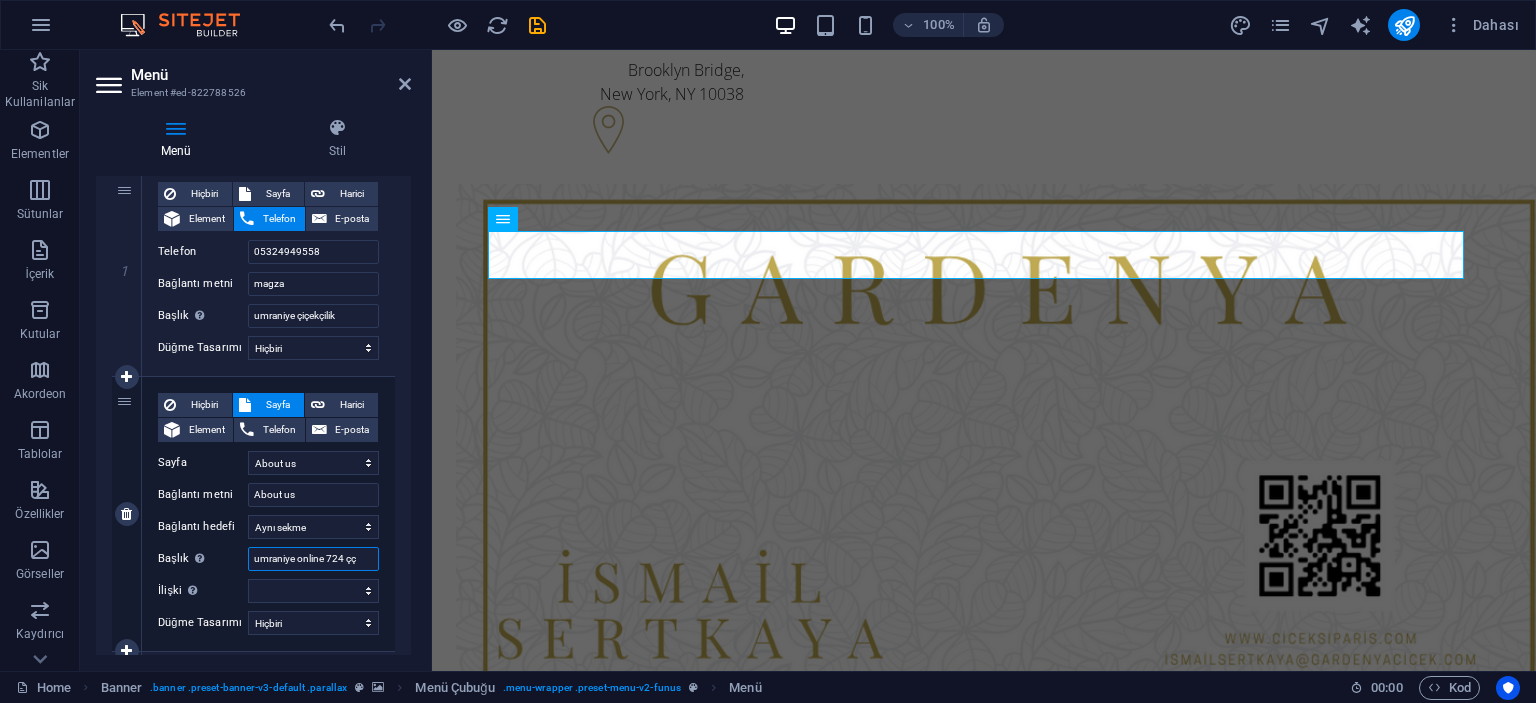 select 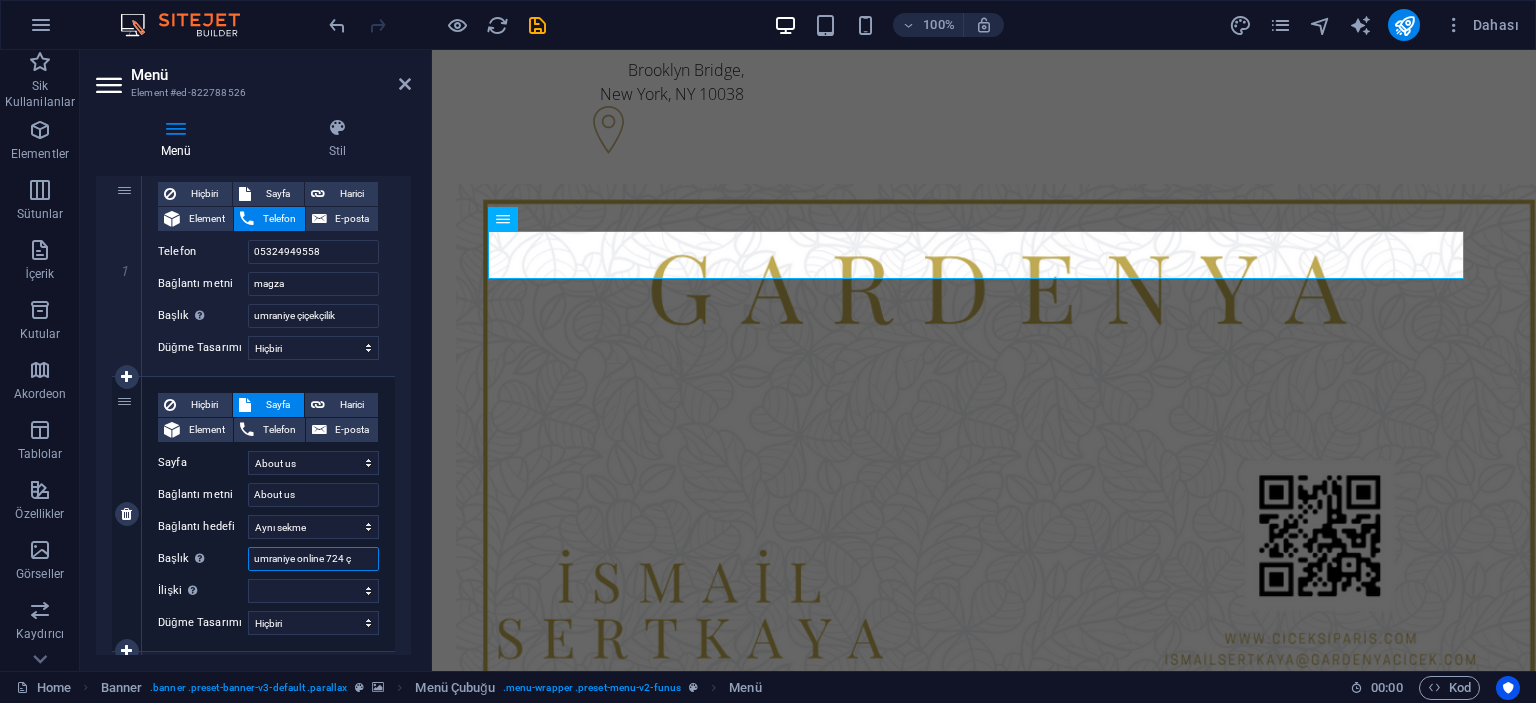 select 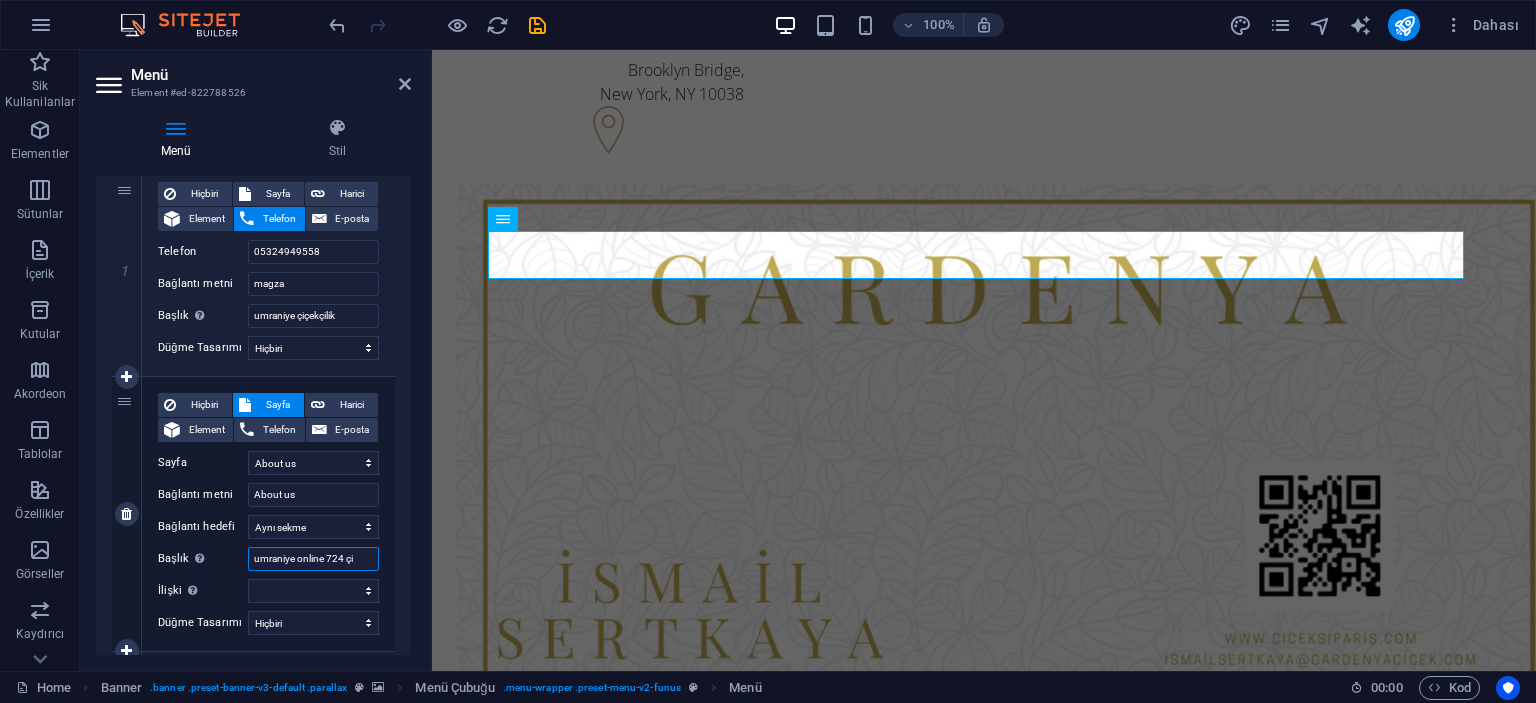 select 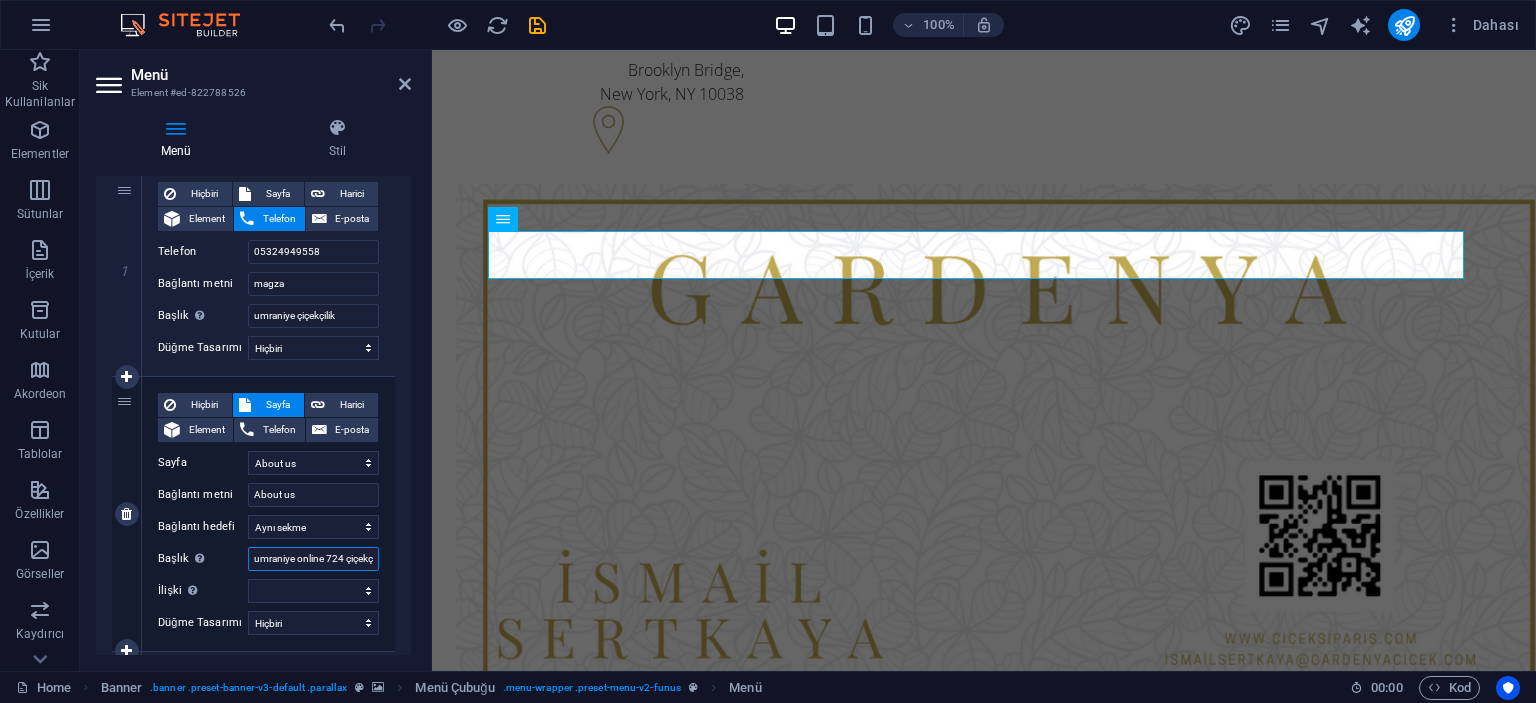 type on "umraniye online 724 çiçekçi" 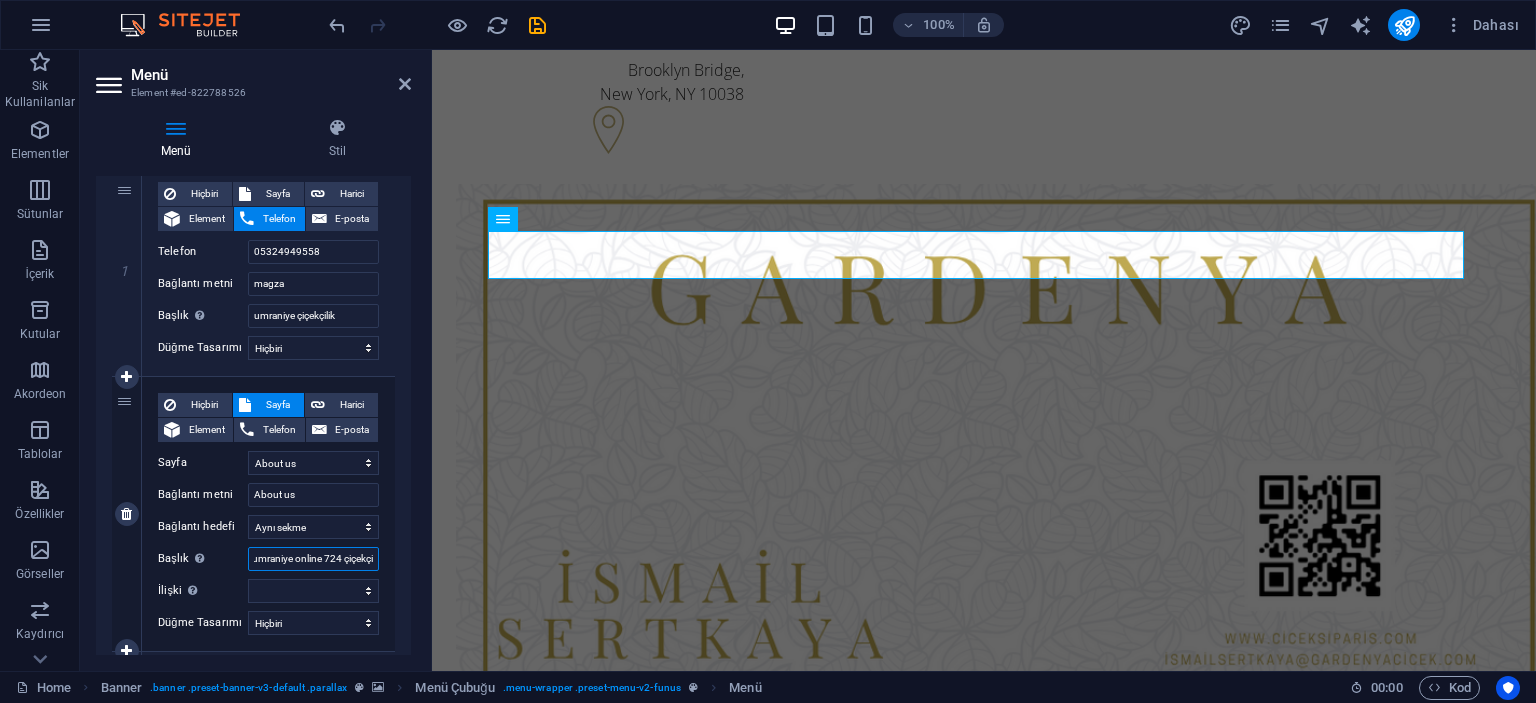 scroll, scrollTop: 0, scrollLeft: 7, axis: horizontal 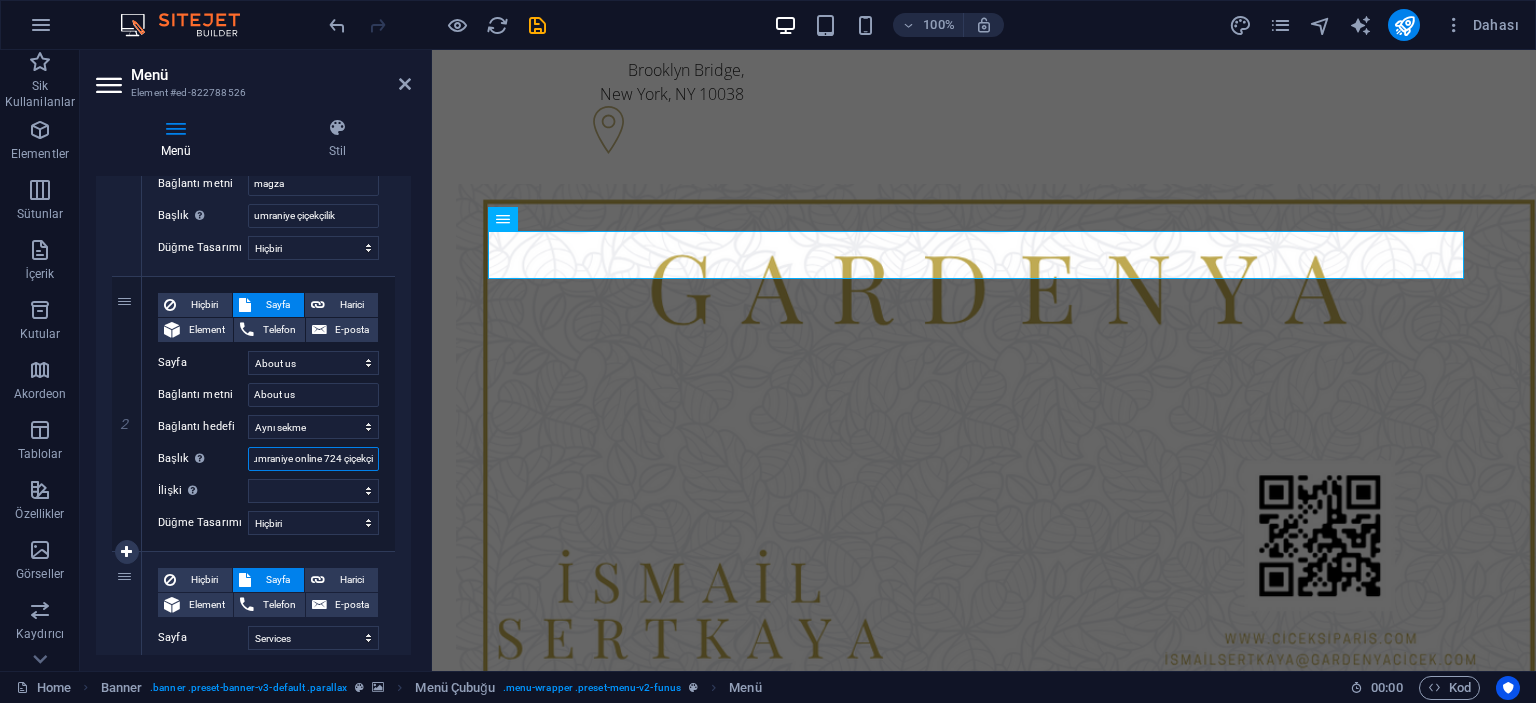 type on "umraniye online 724 çiçekçi" 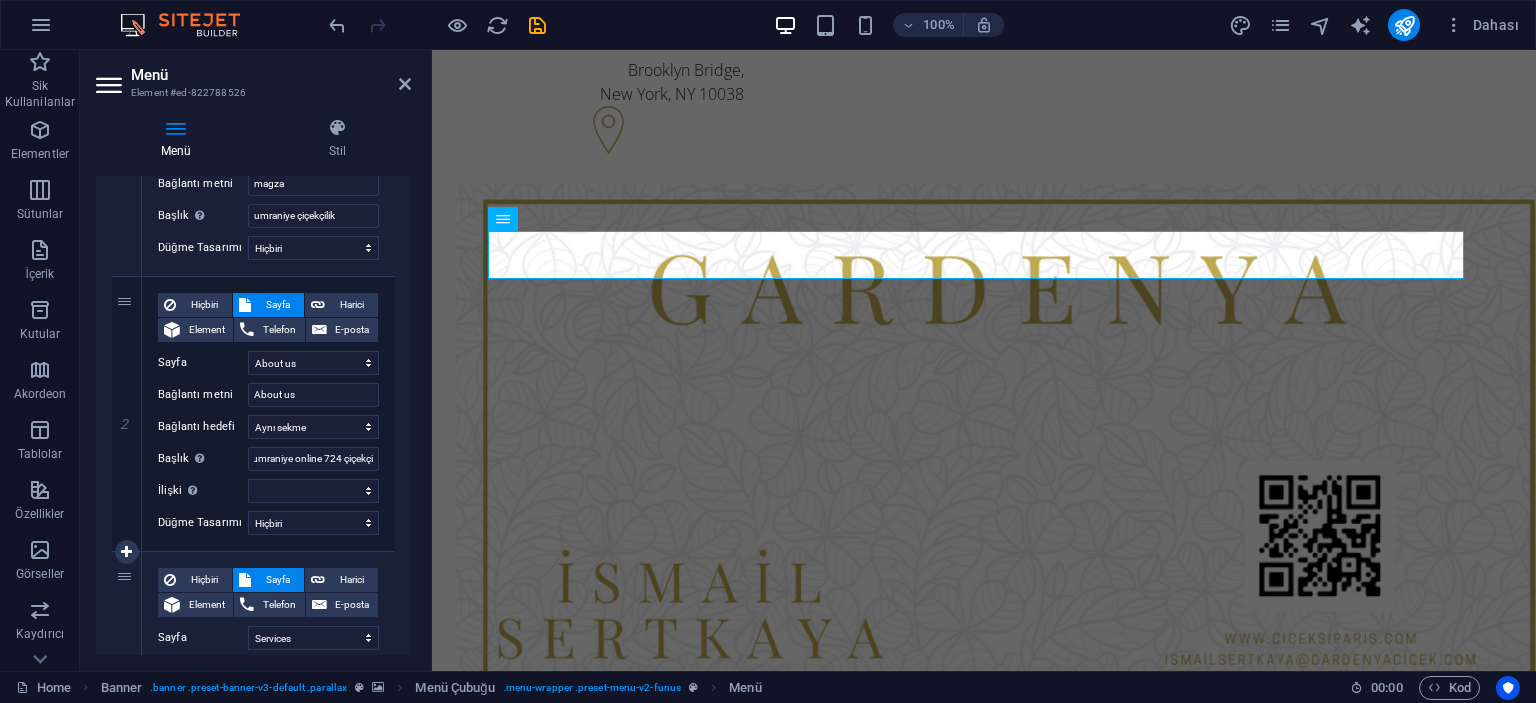 scroll, scrollTop: 0, scrollLeft: 0, axis: both 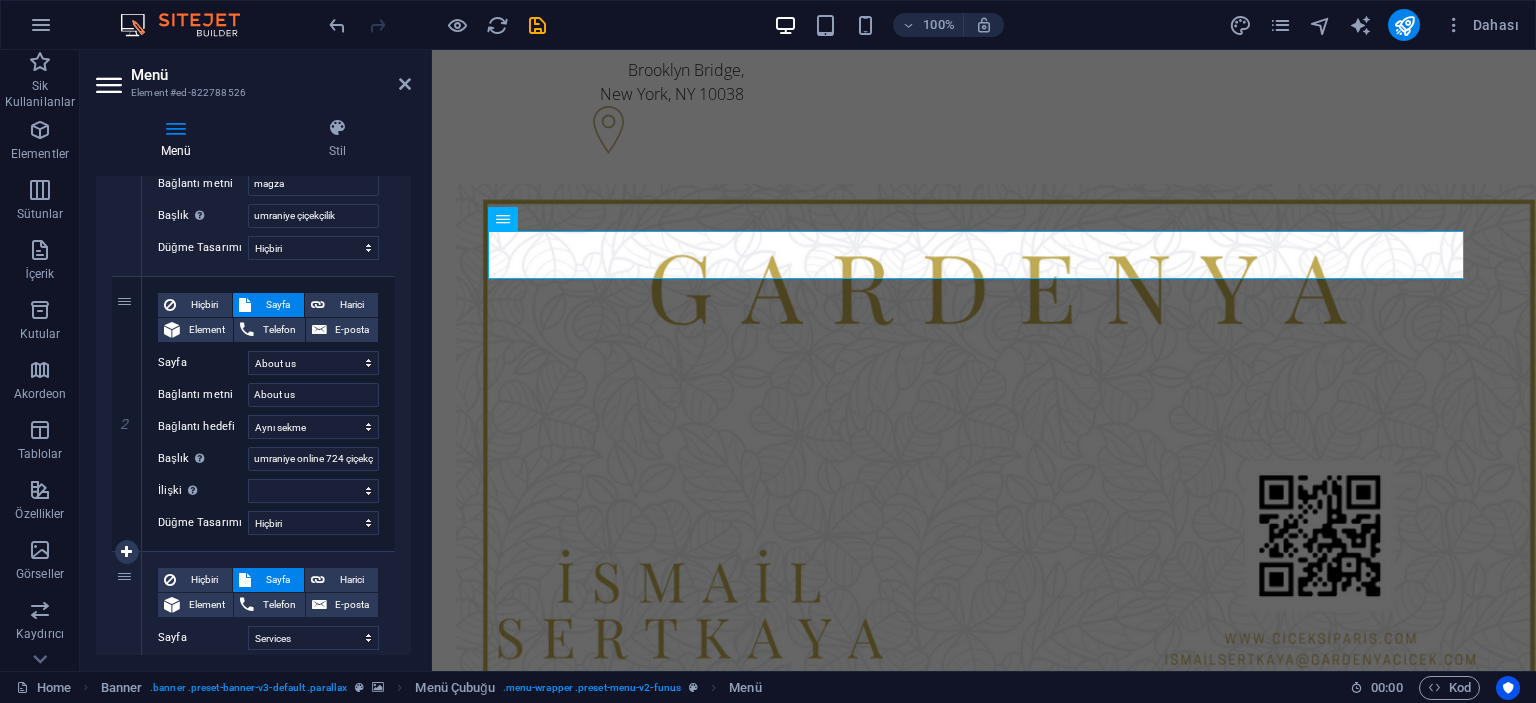 click on "Sayfa" at bounding box center (277, 580) 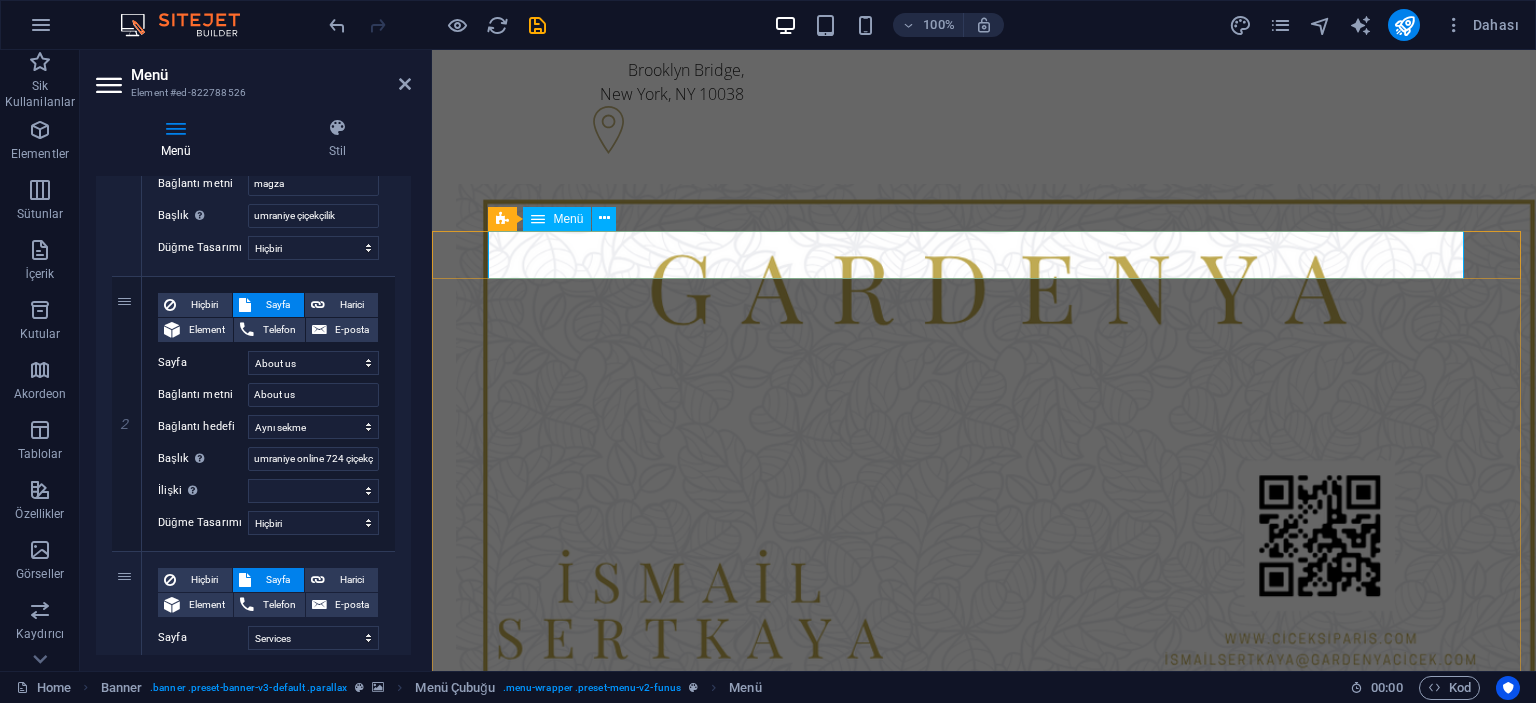 click on "magza About us Services Pricing FAQs Contact" at bounding box center (984, 1505) 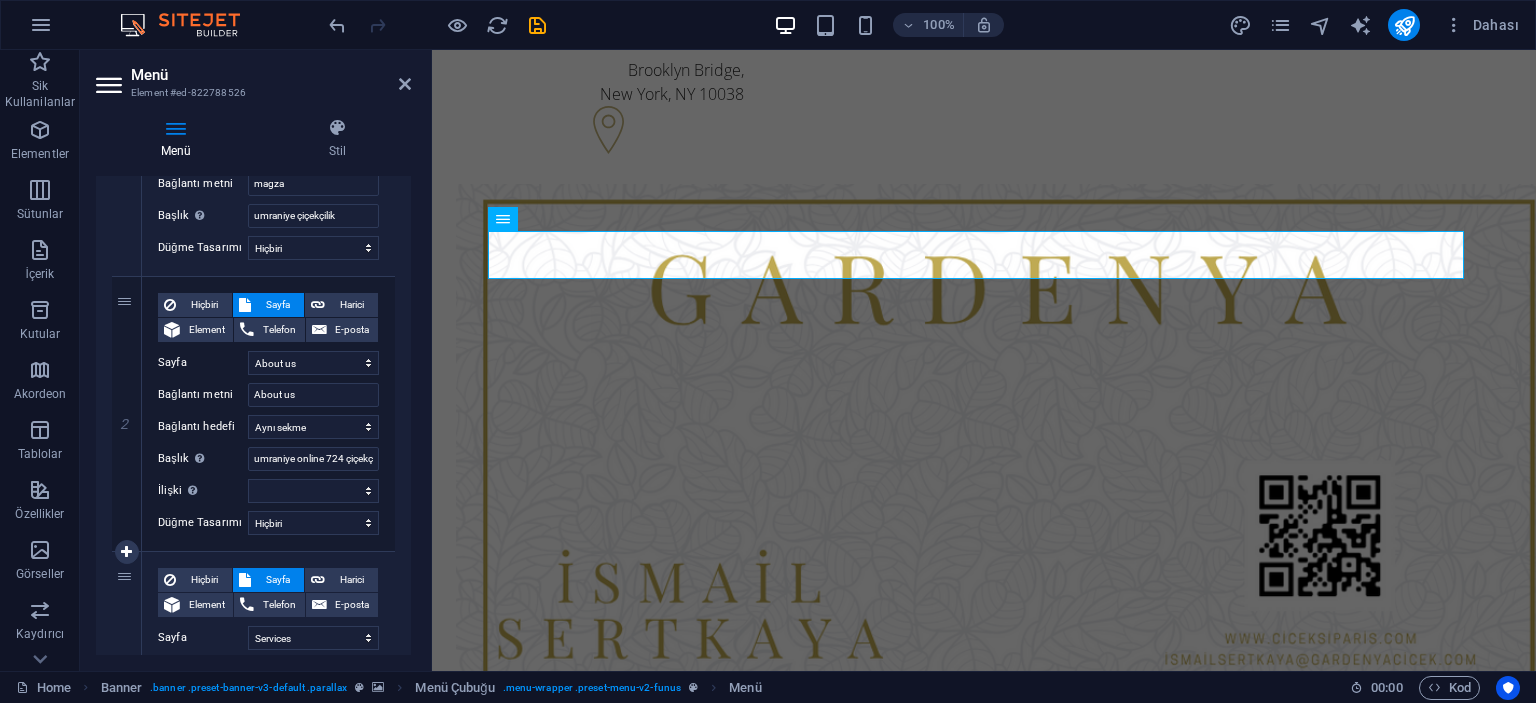 click on "Sayfa" at bounding box center (277, 580) 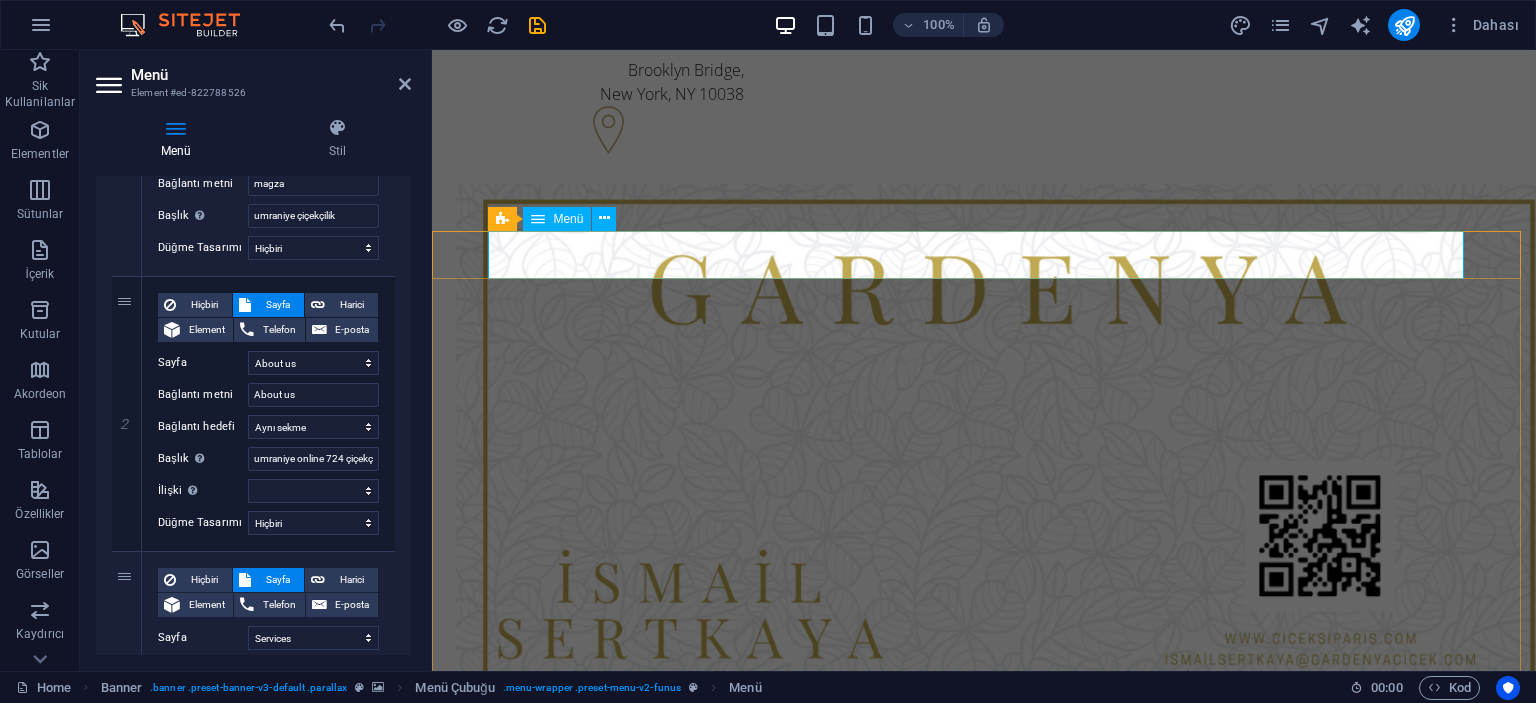 click on "magza About us Services Pricing FAQs Contact" at bounding box center (984, 1505) 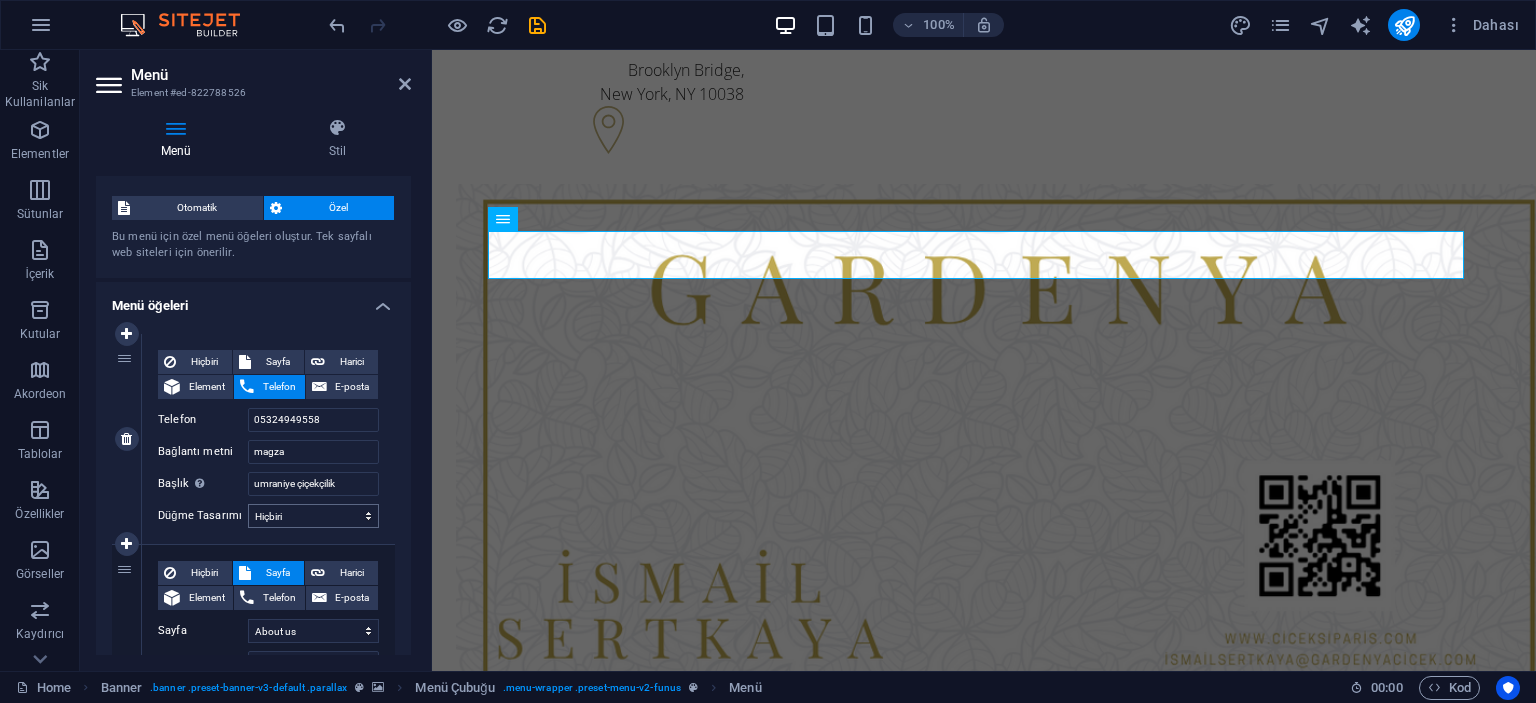scroll, scrollTop: 0, scrollLeft: 0, axis: both 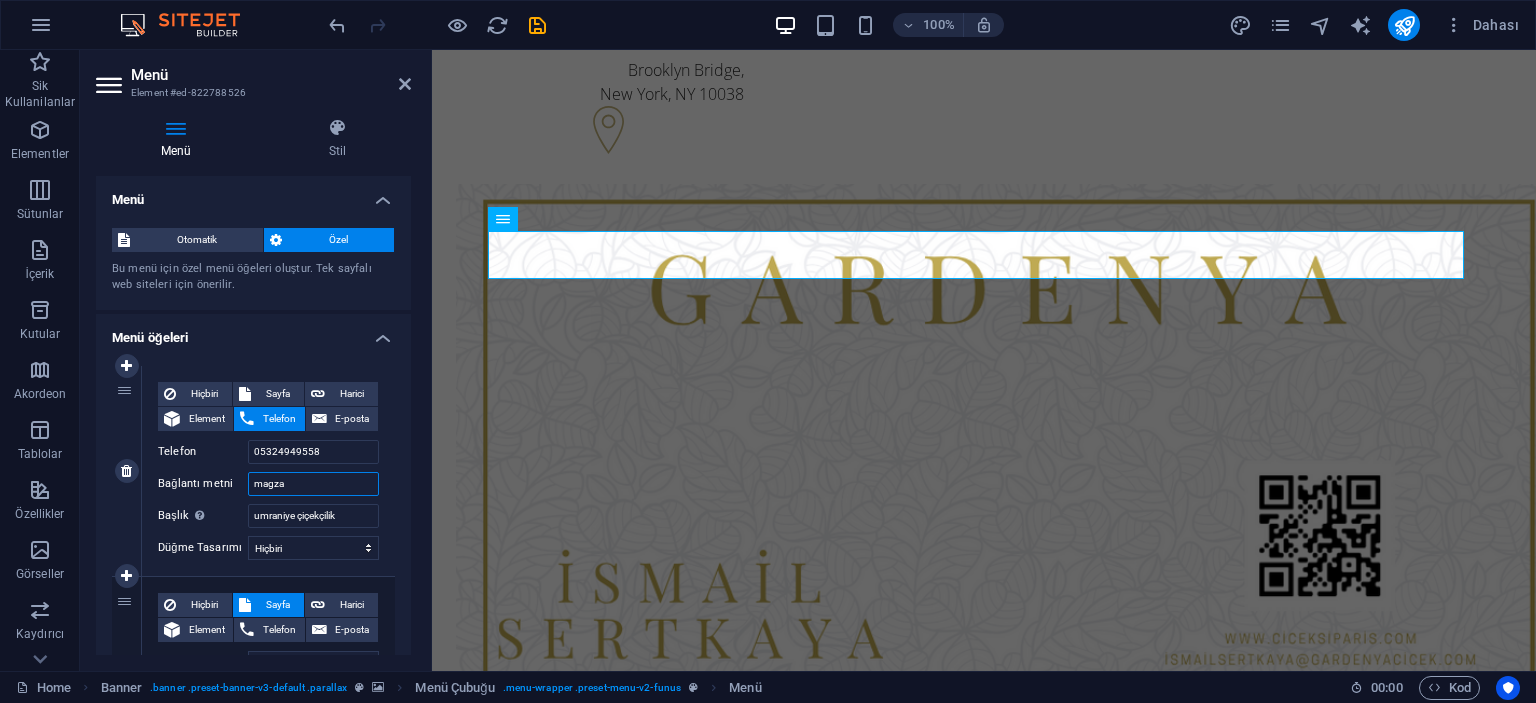 click on "magza" at bounding box center [313, 484] 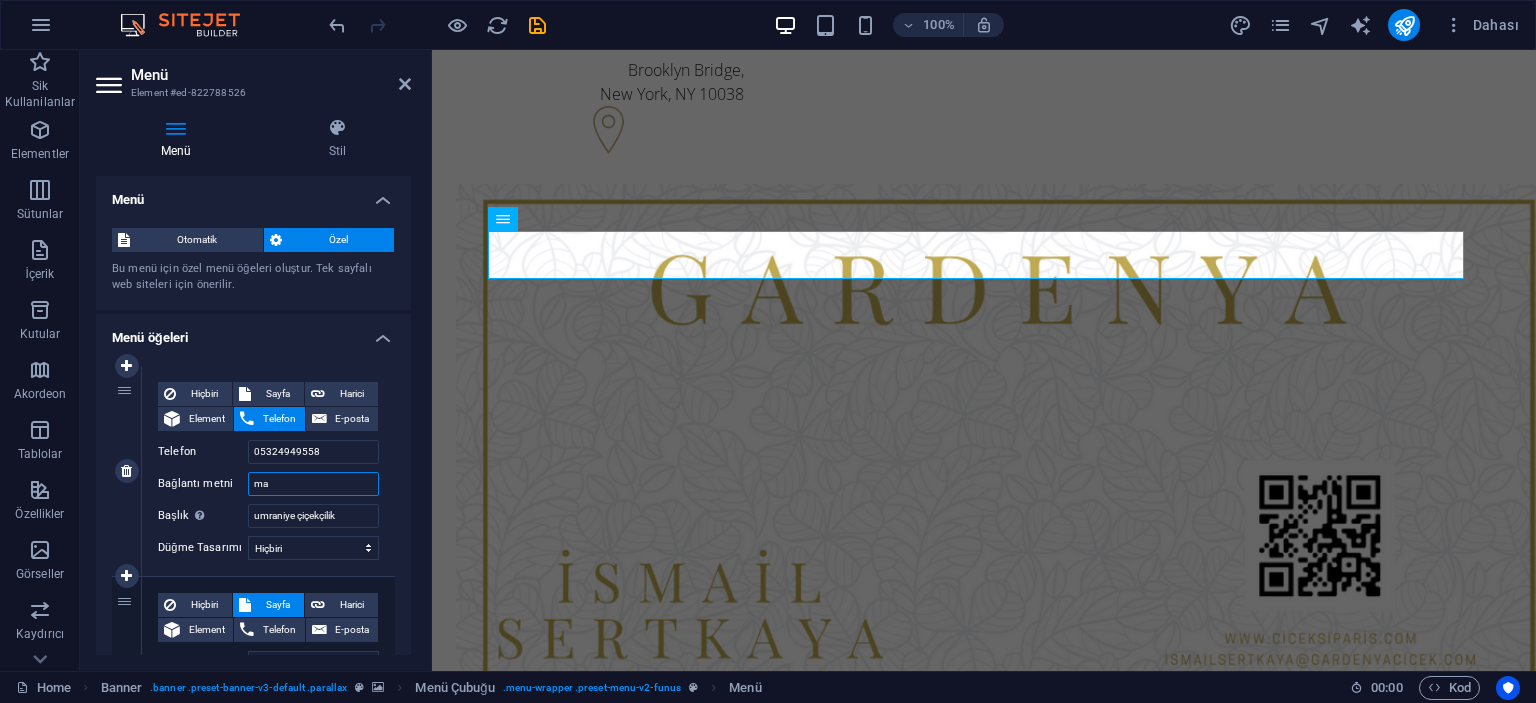 type on "m" 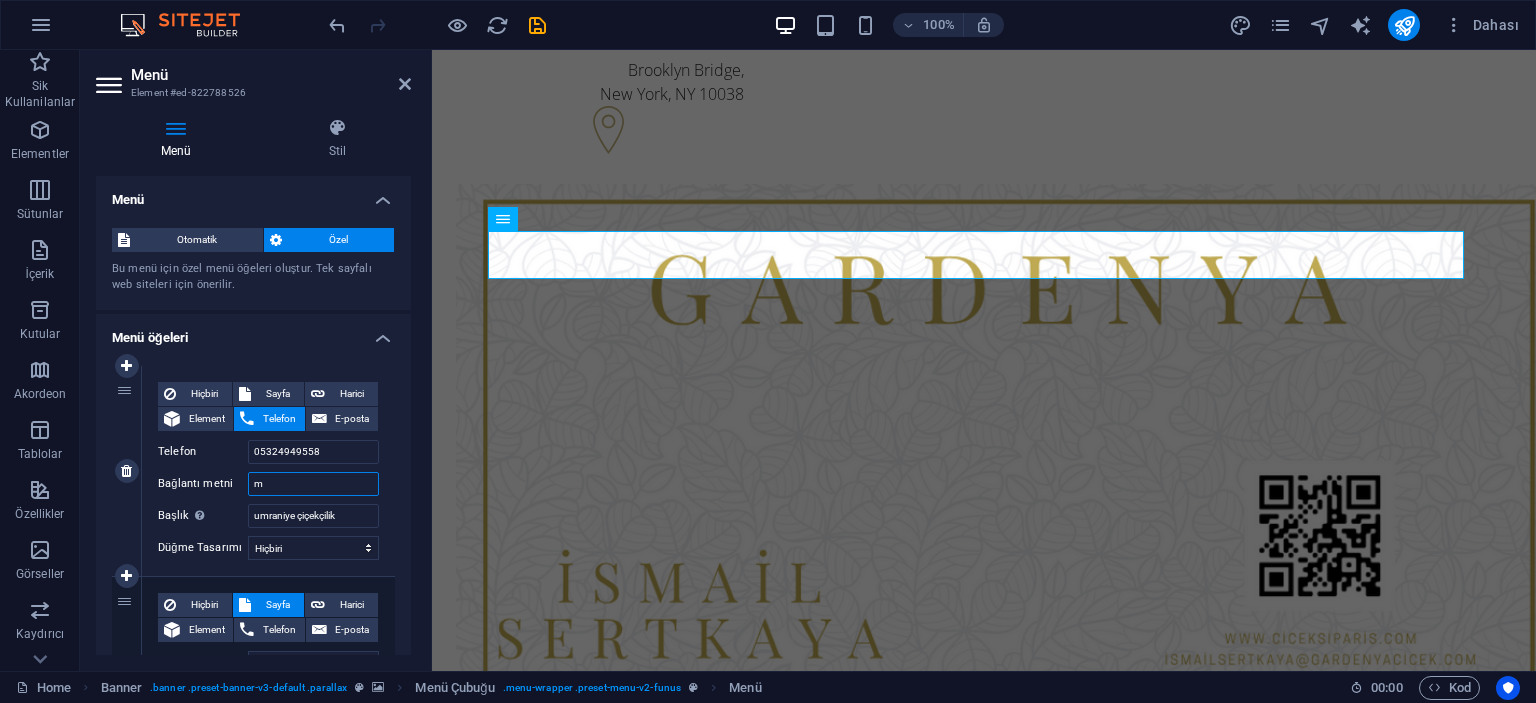 type 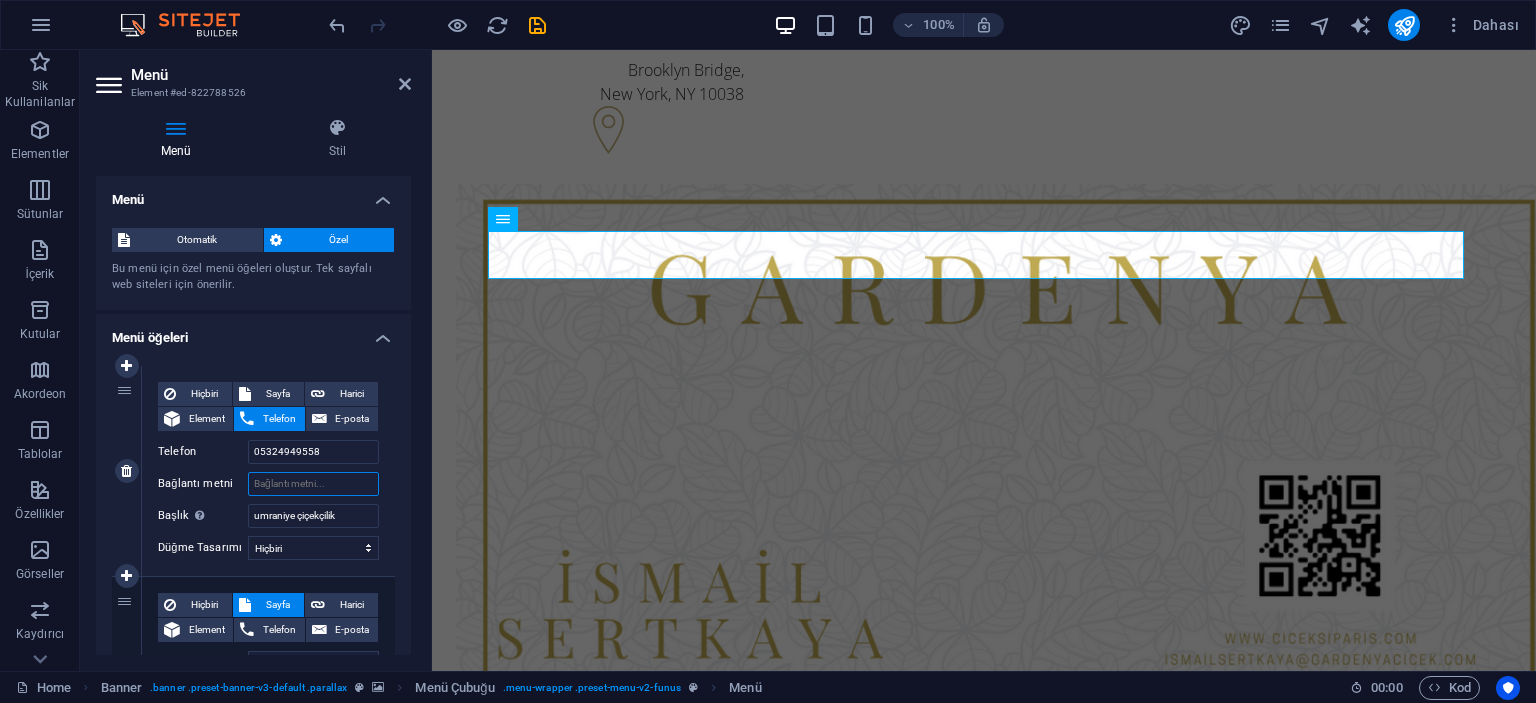 select 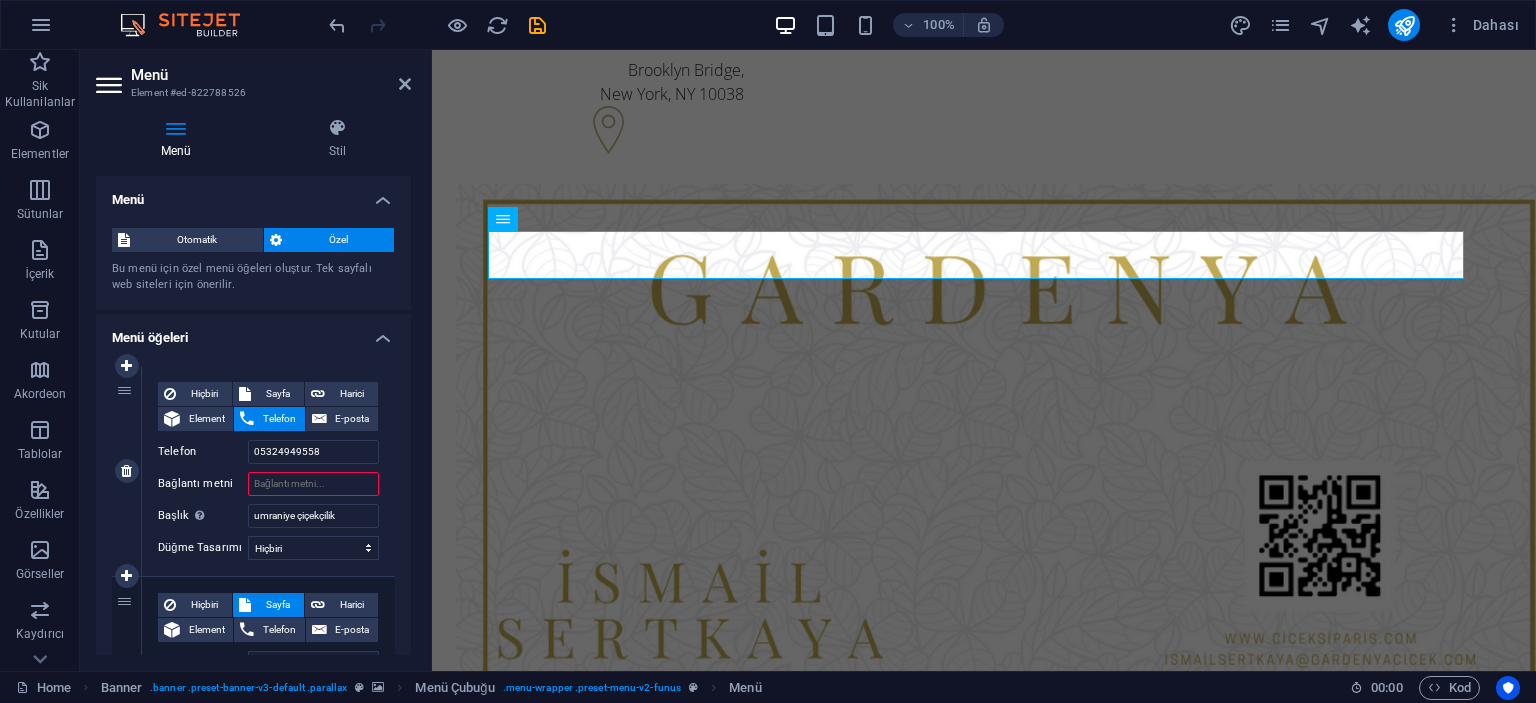 type on "Ü" 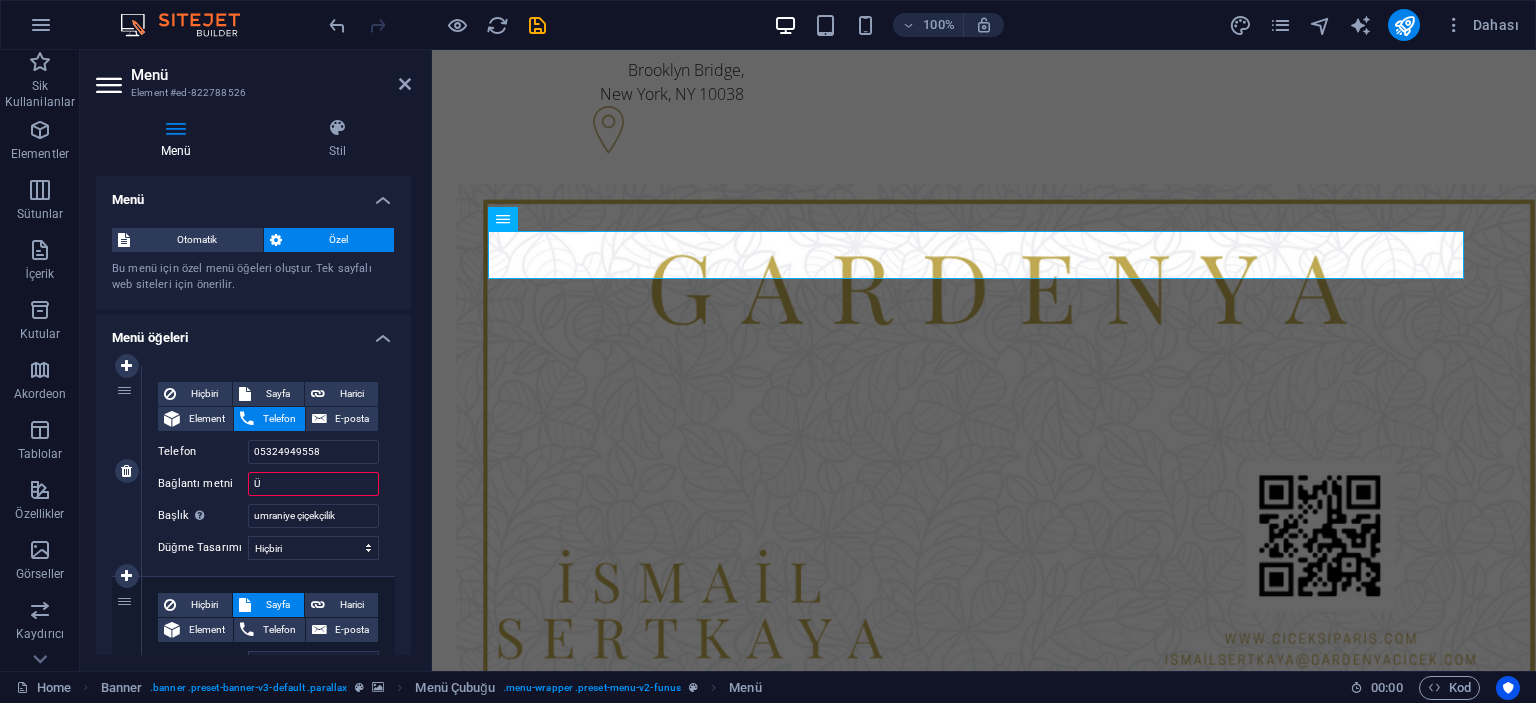 select 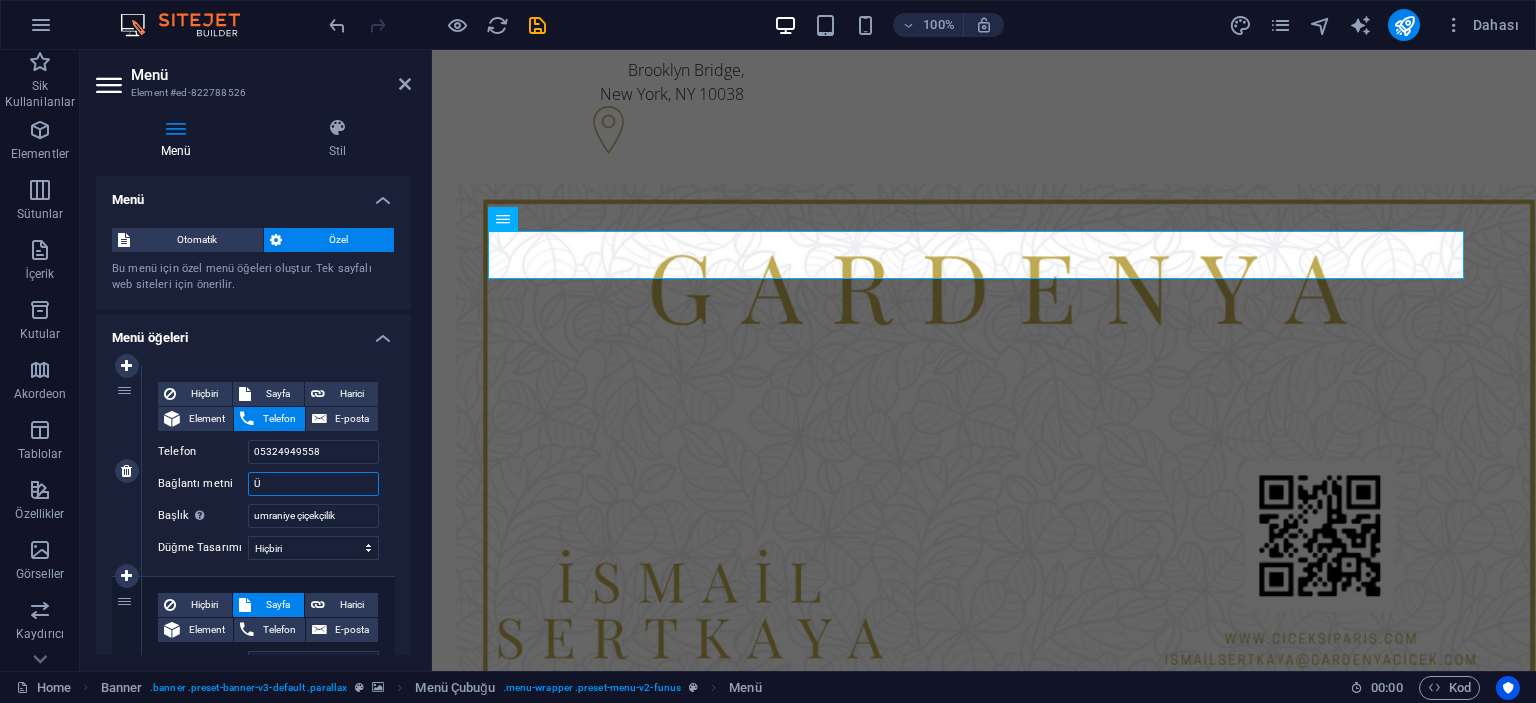 type on "ÜM" 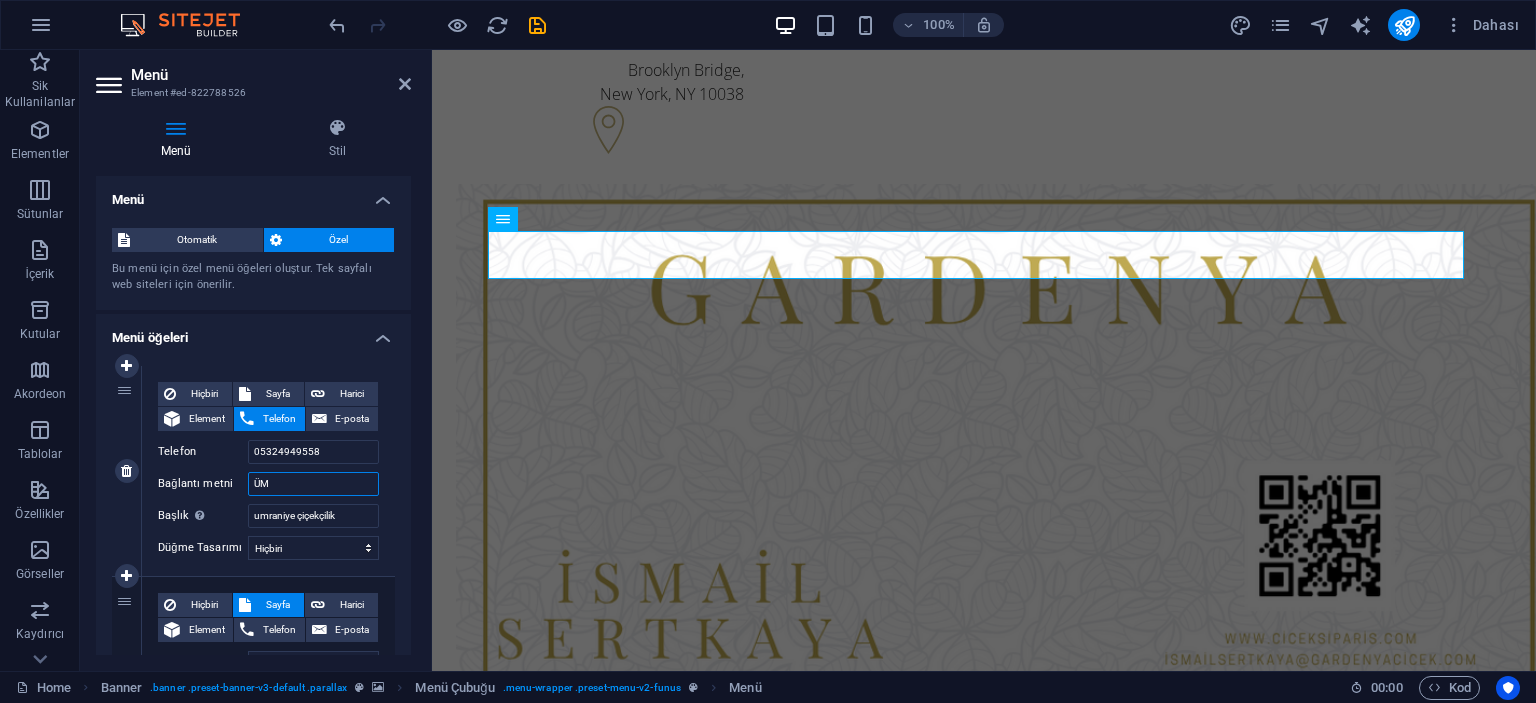 select 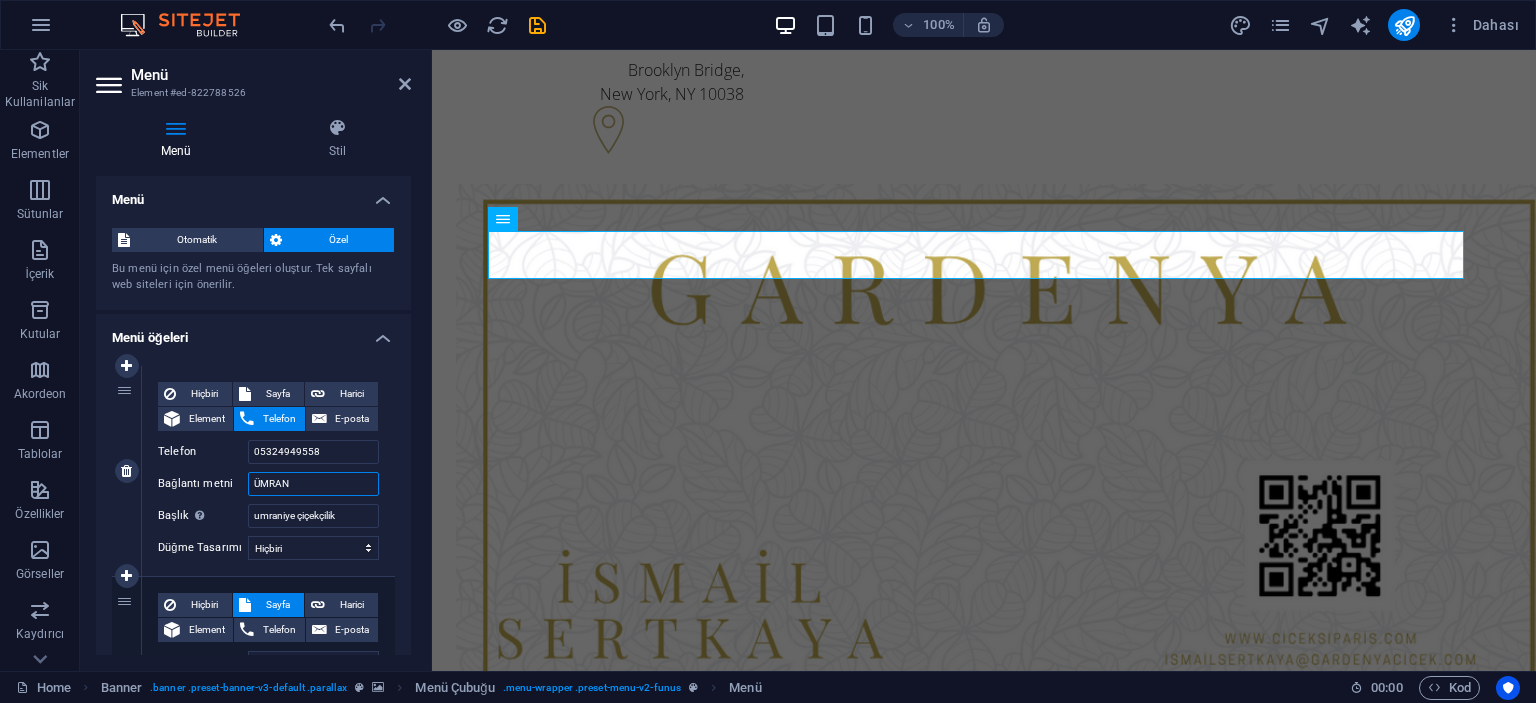 type on "ÜMRANİ" 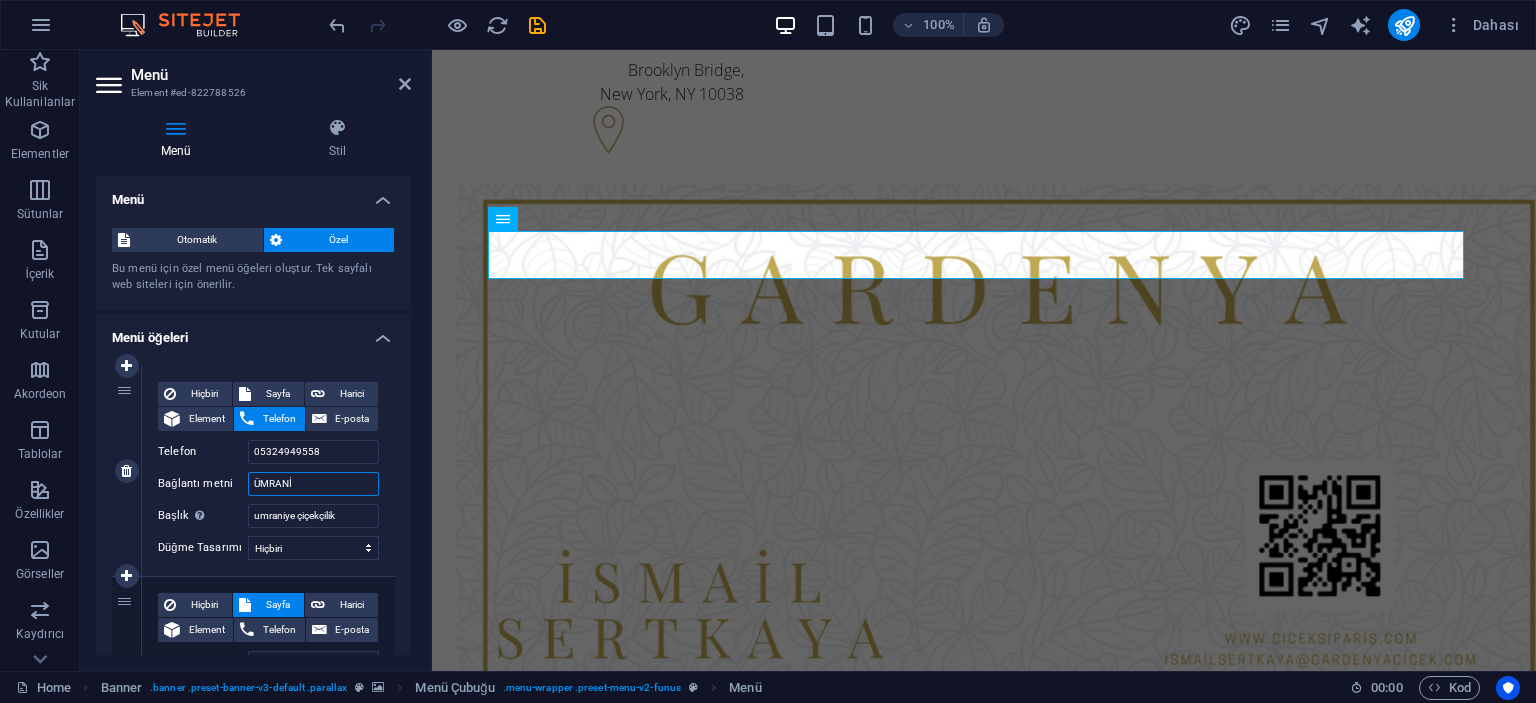 select 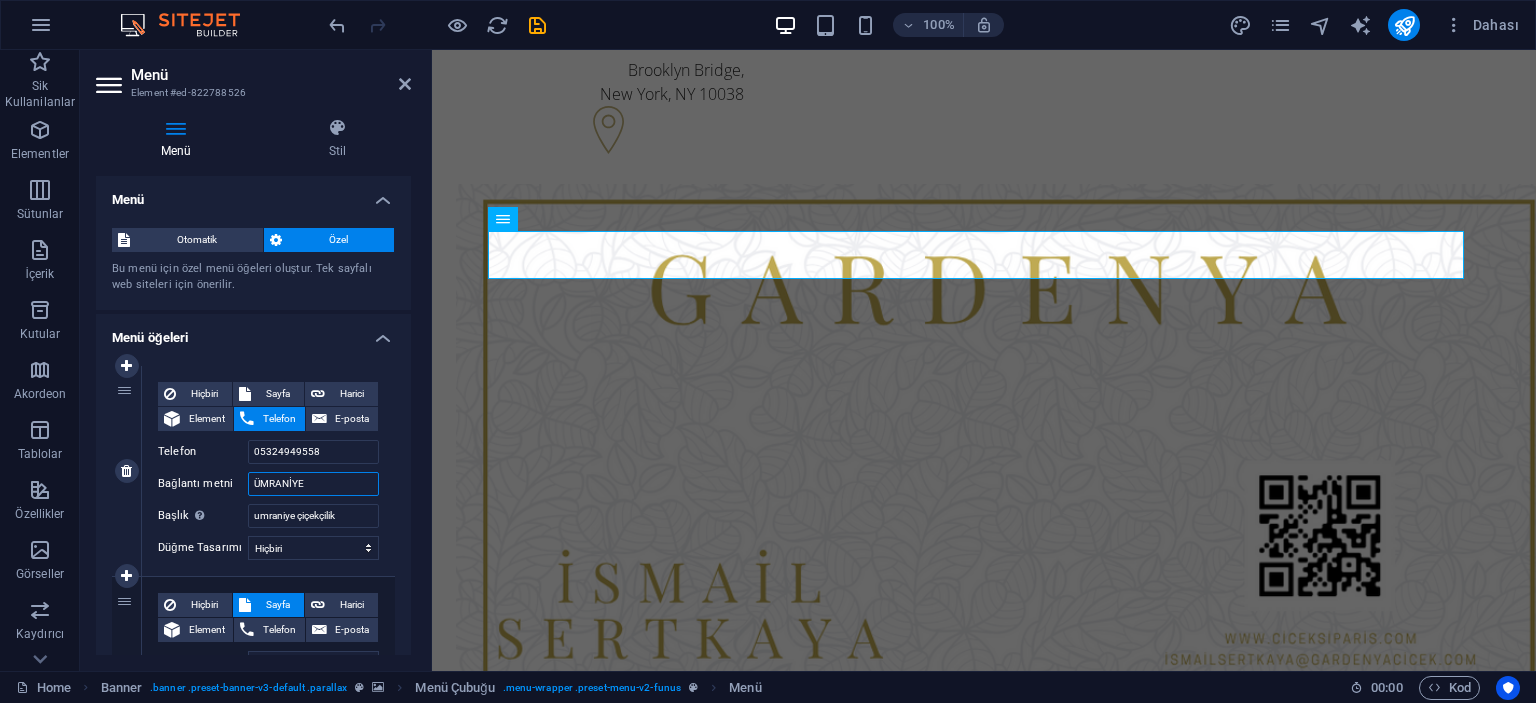 type on "ÜMRANİYE" 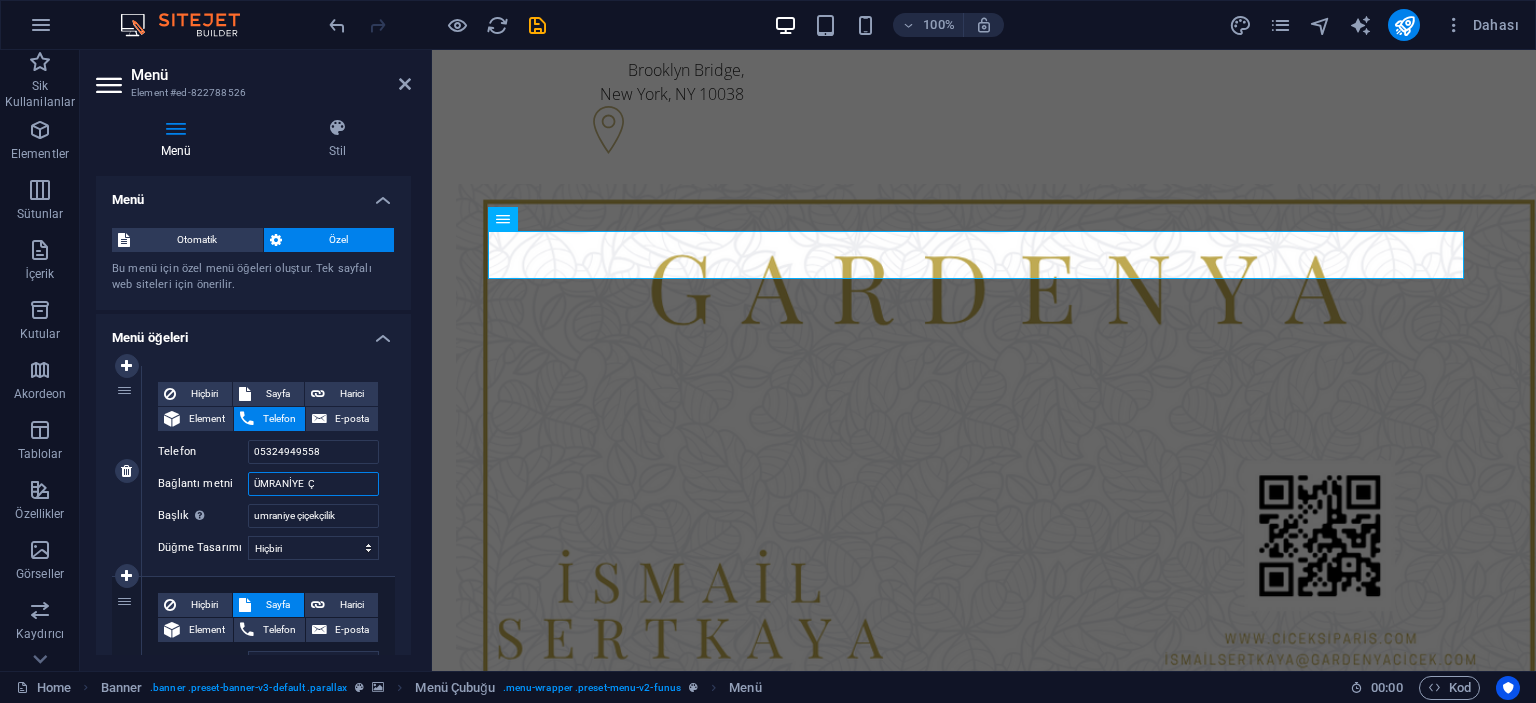 select 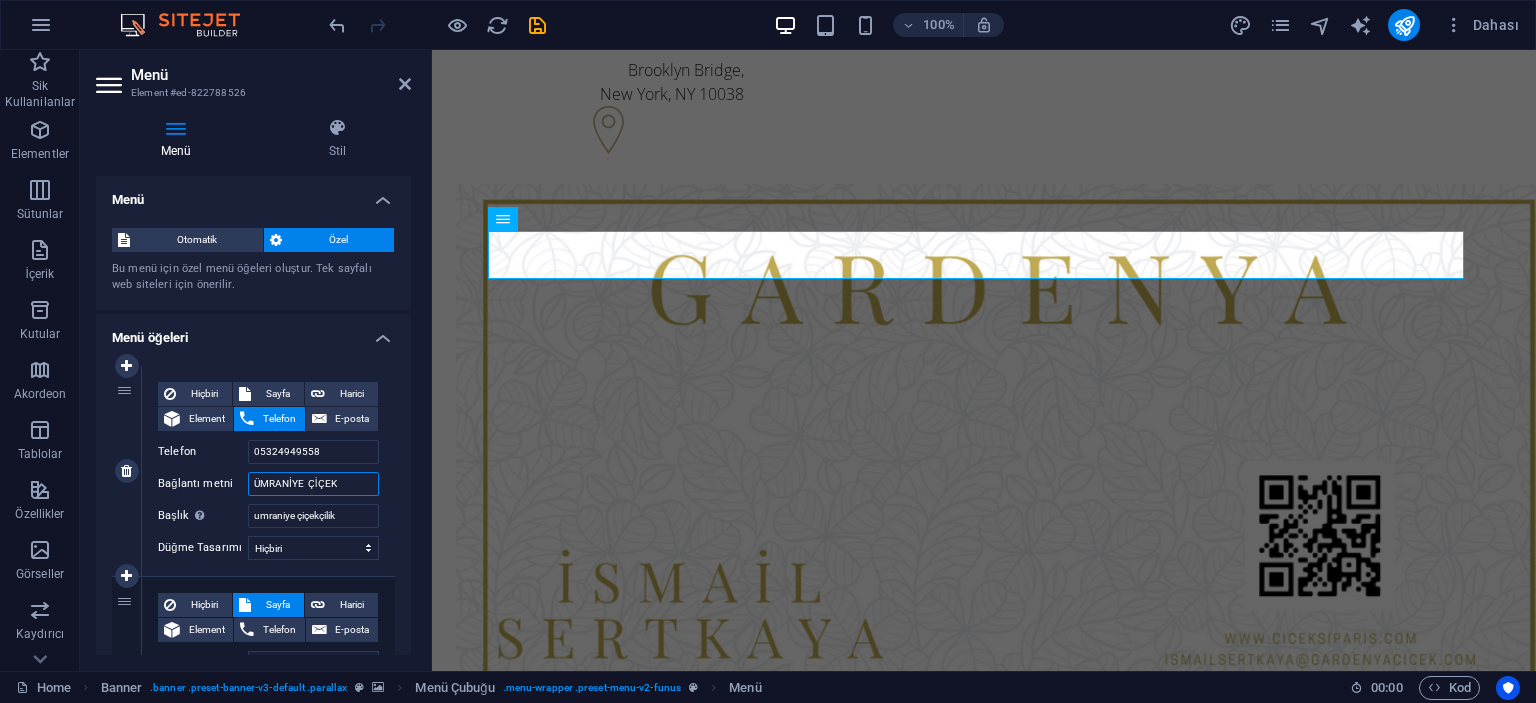 type on "ÜMRANİYE  ÇİÇEK" 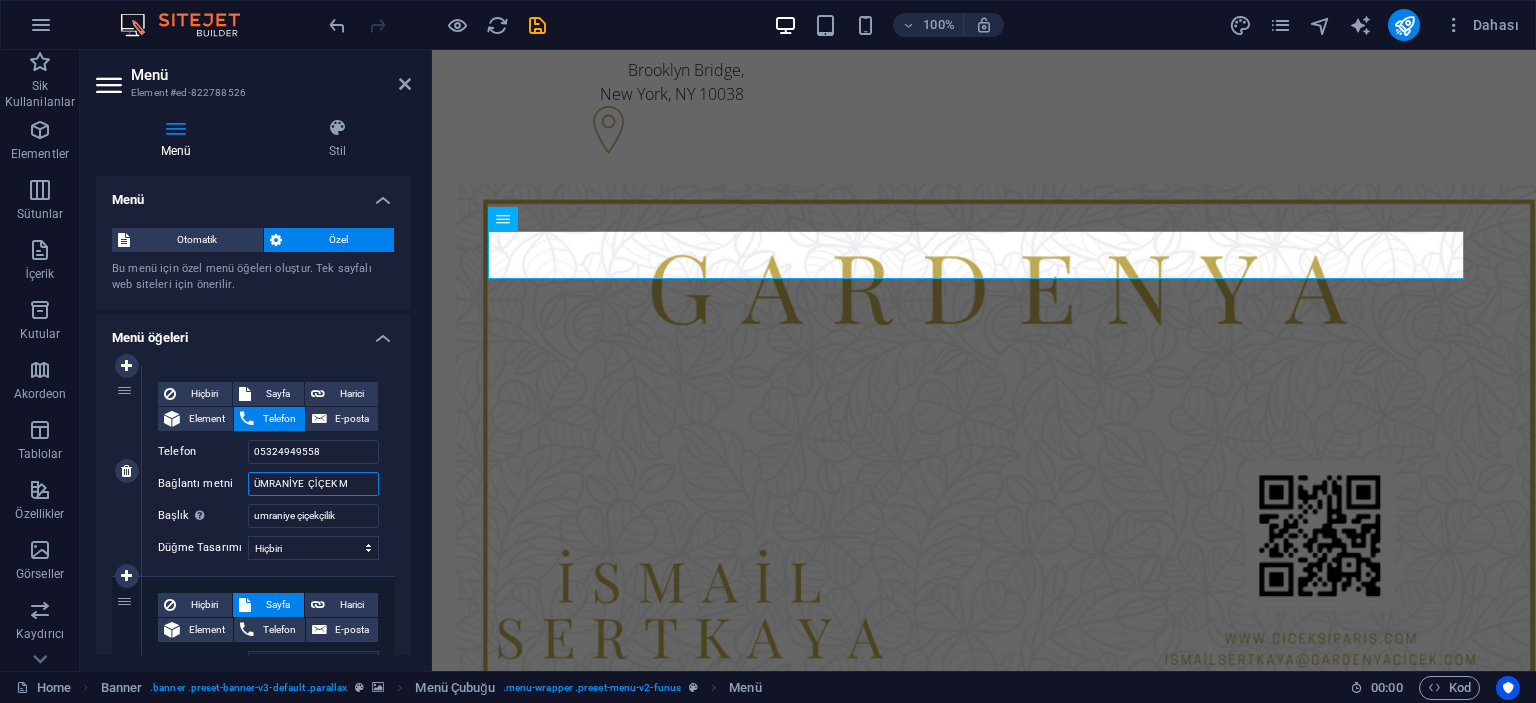 type on "ÜMRANİYE  ÇİÇEK MA" 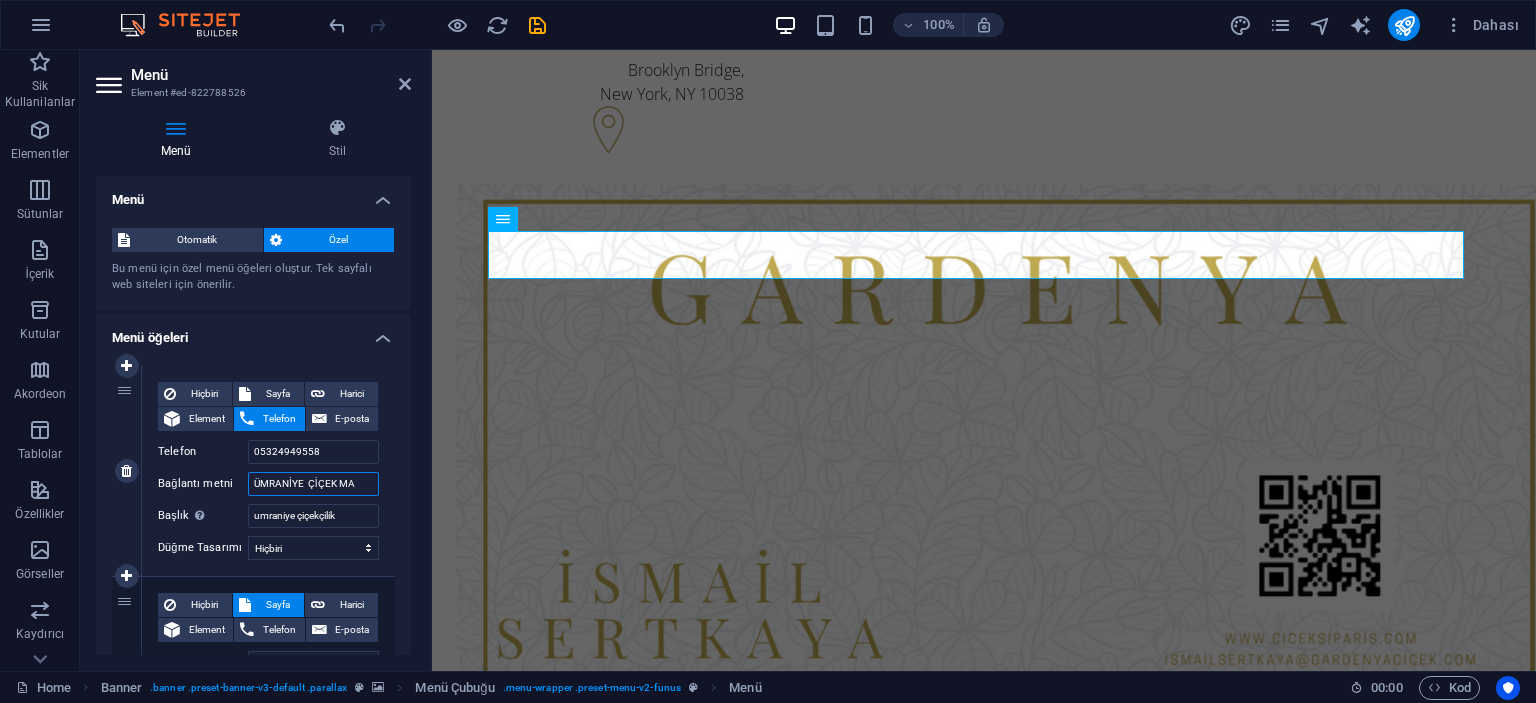 select 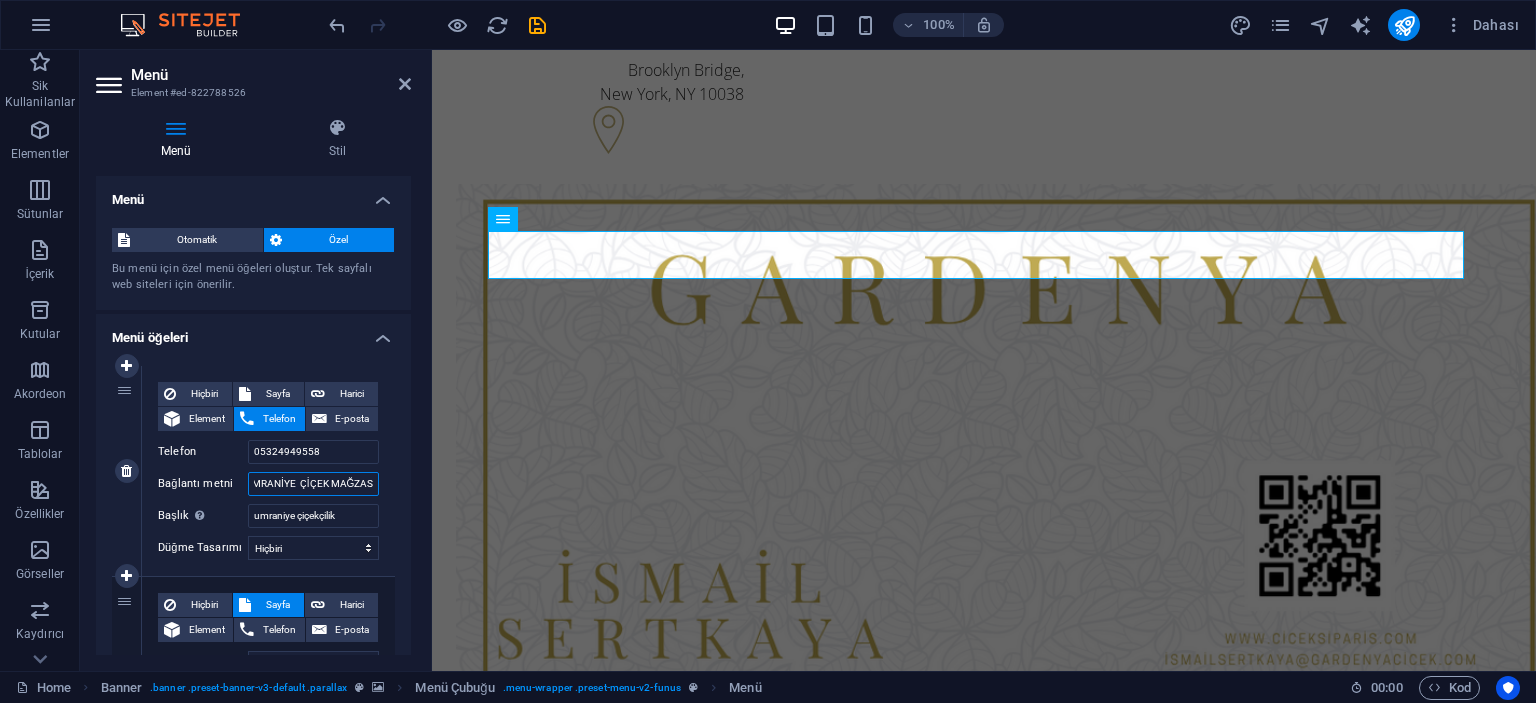 type on "ÜMRANİYE  ÇİÇEK MAĞZASI" 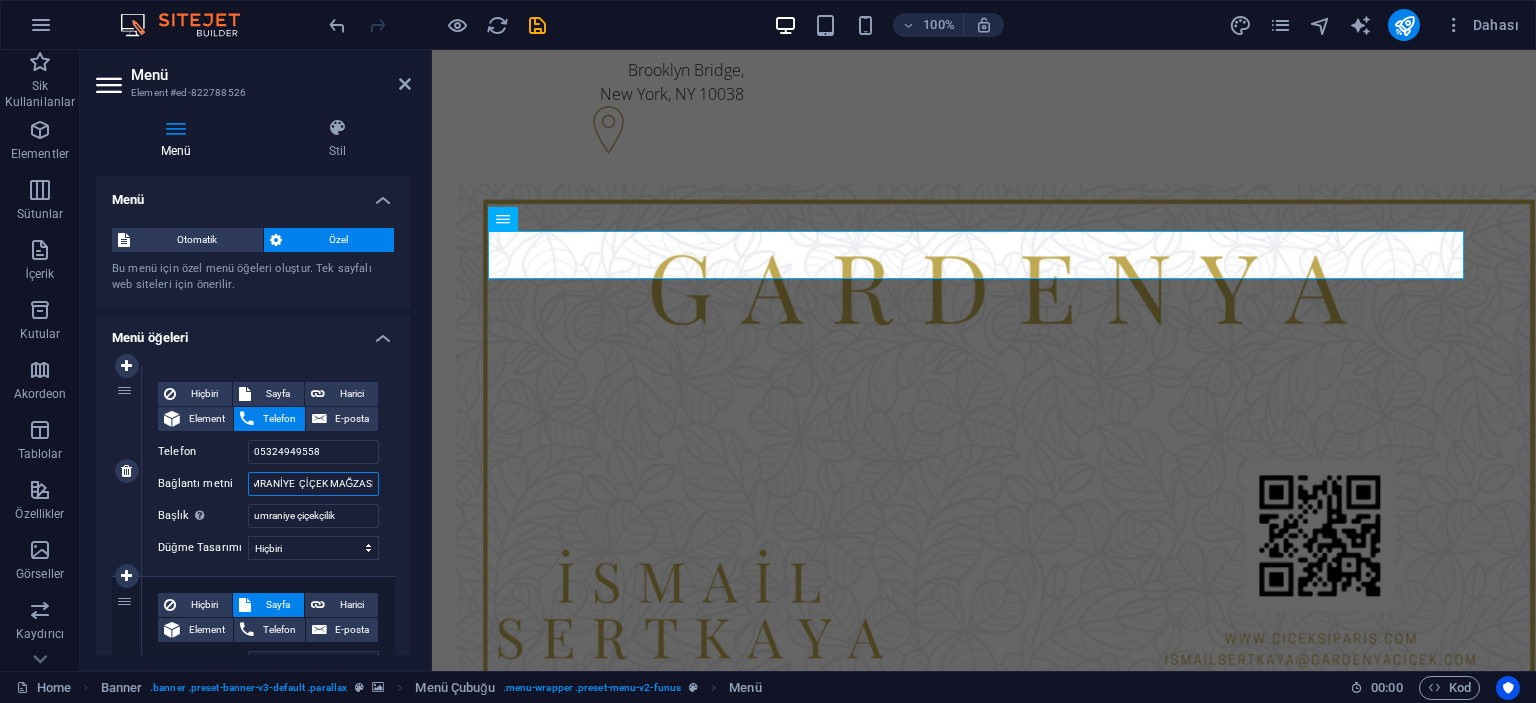 scroll, scrollTop: 0, scrollLeft: 12, axis: horizontal 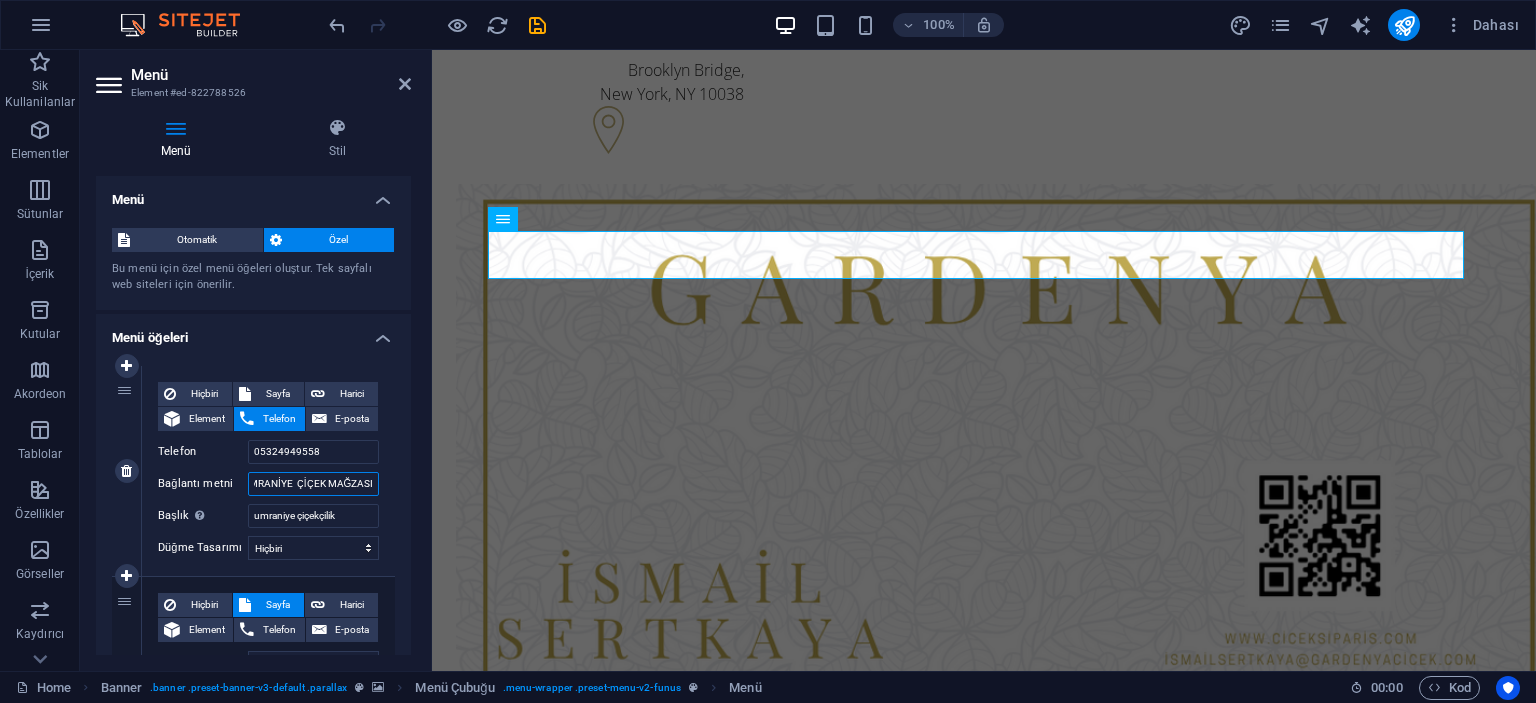 select 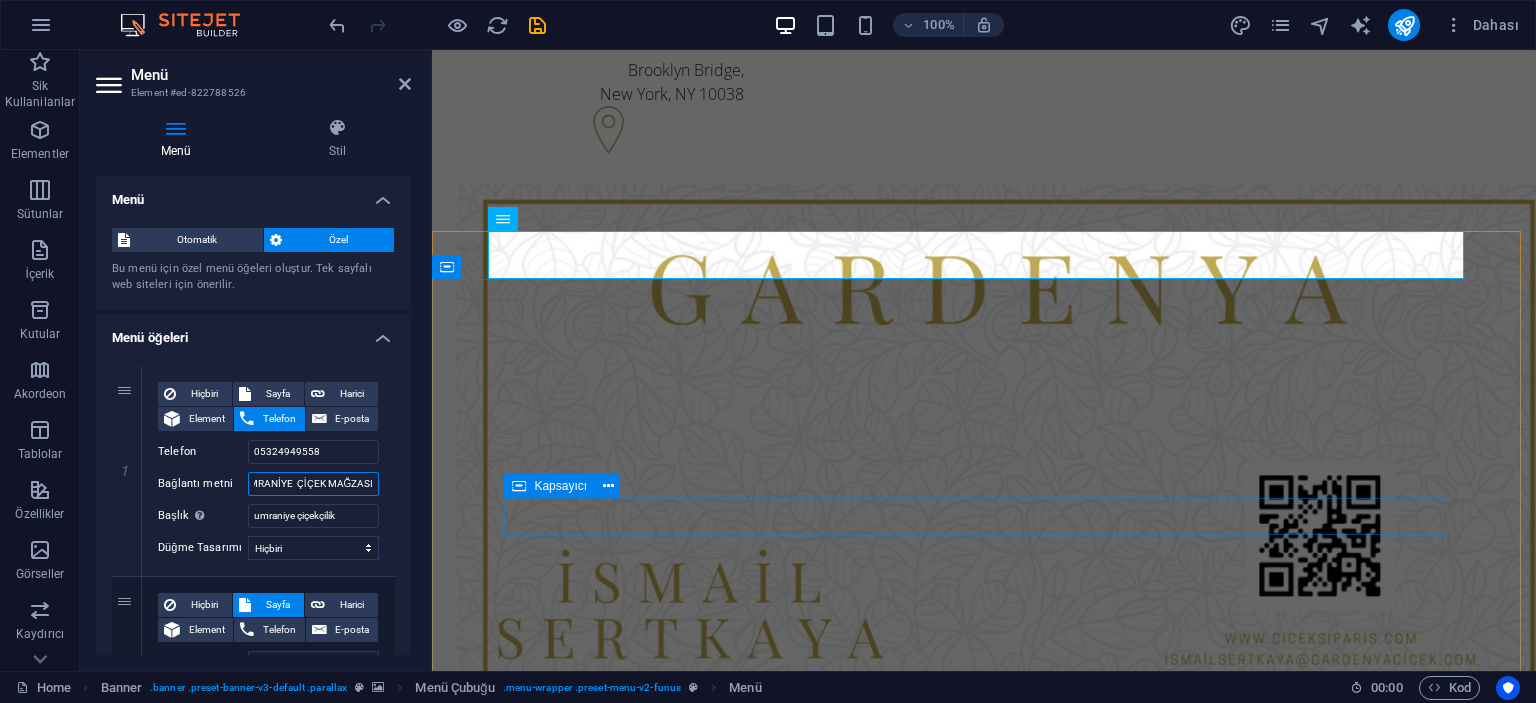 type on "ÜMRANİYE  ÇİÇEK MAĞZASI" 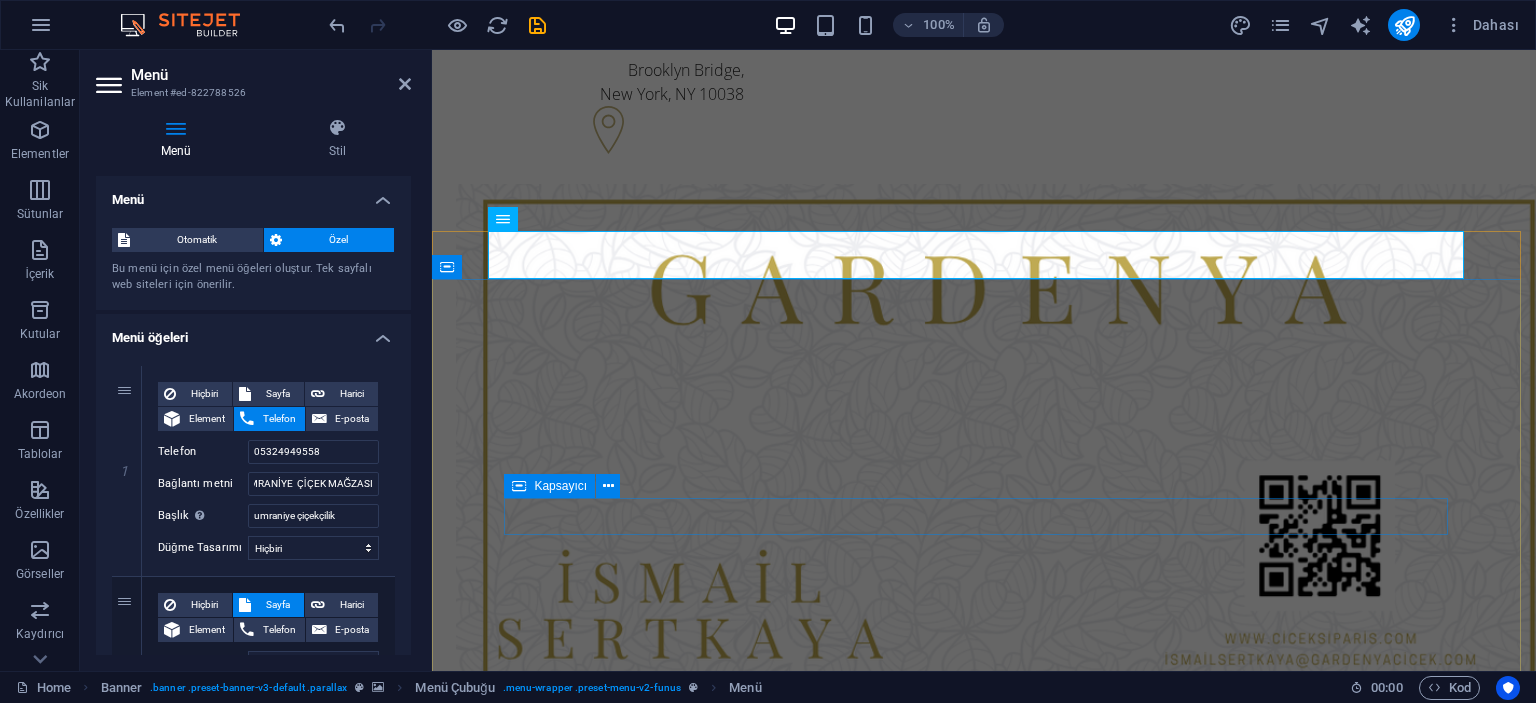 scroll, scrollTop: 0, scrollLeft: 0, axis: both 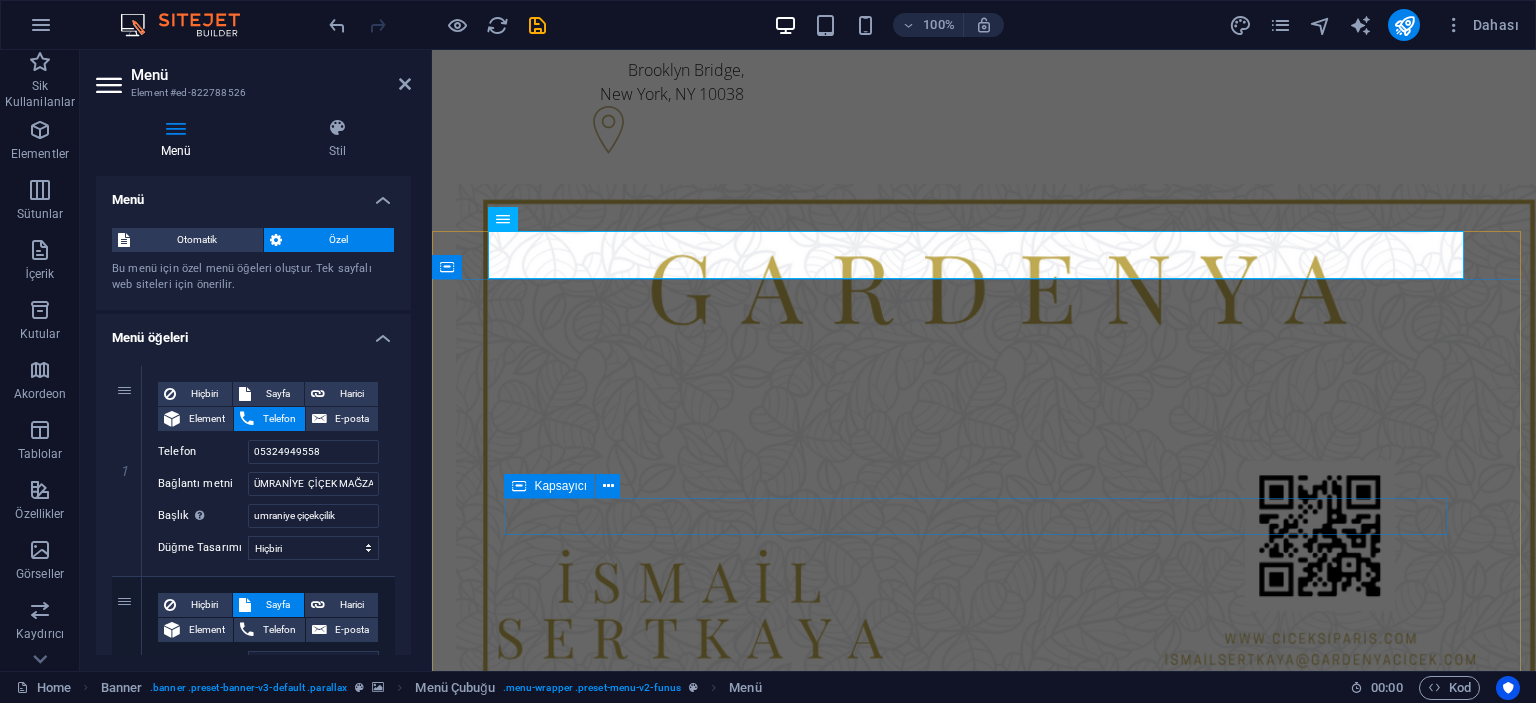 click on "Contact us Learn more" at bounding box center (984, 1734) 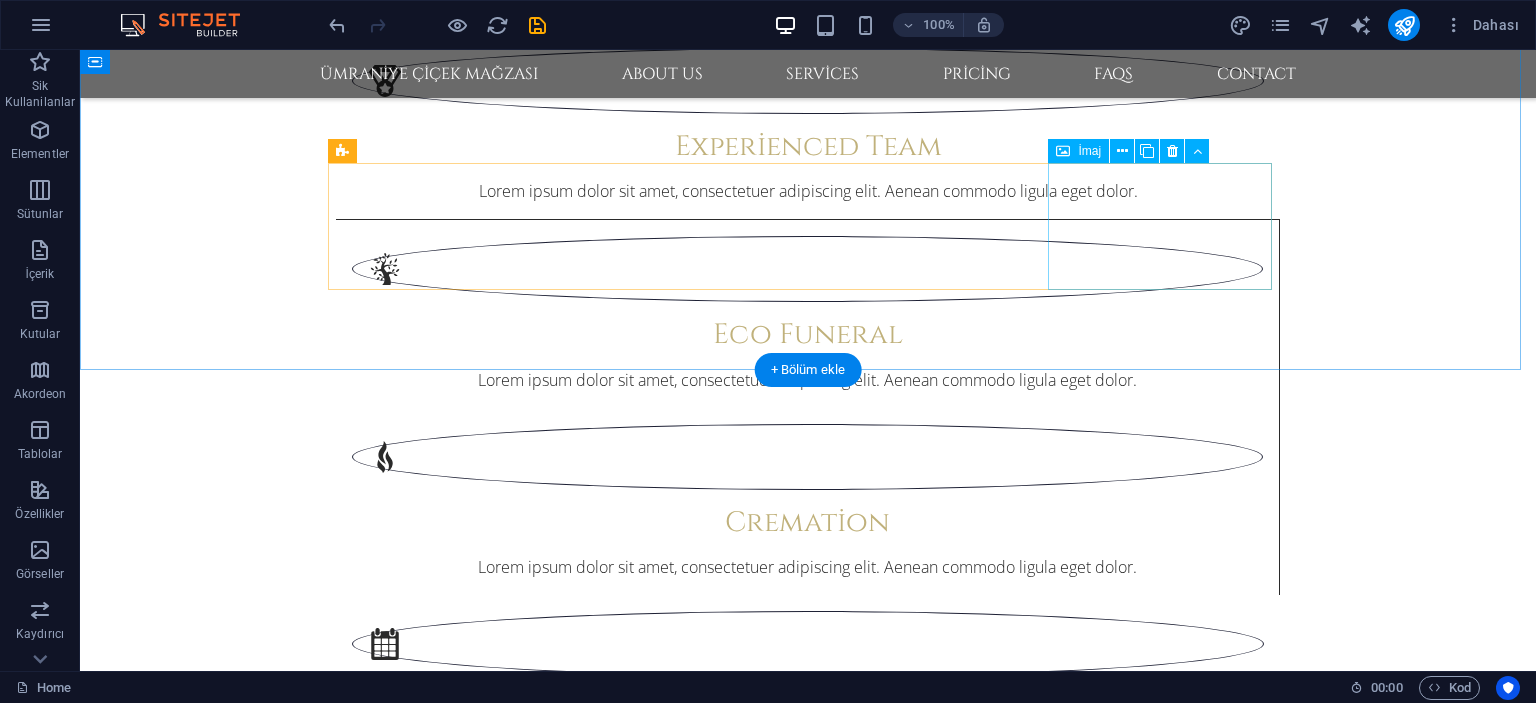 scroll, scrollTop: 2775, scrollLeft: 0, axis: vertical 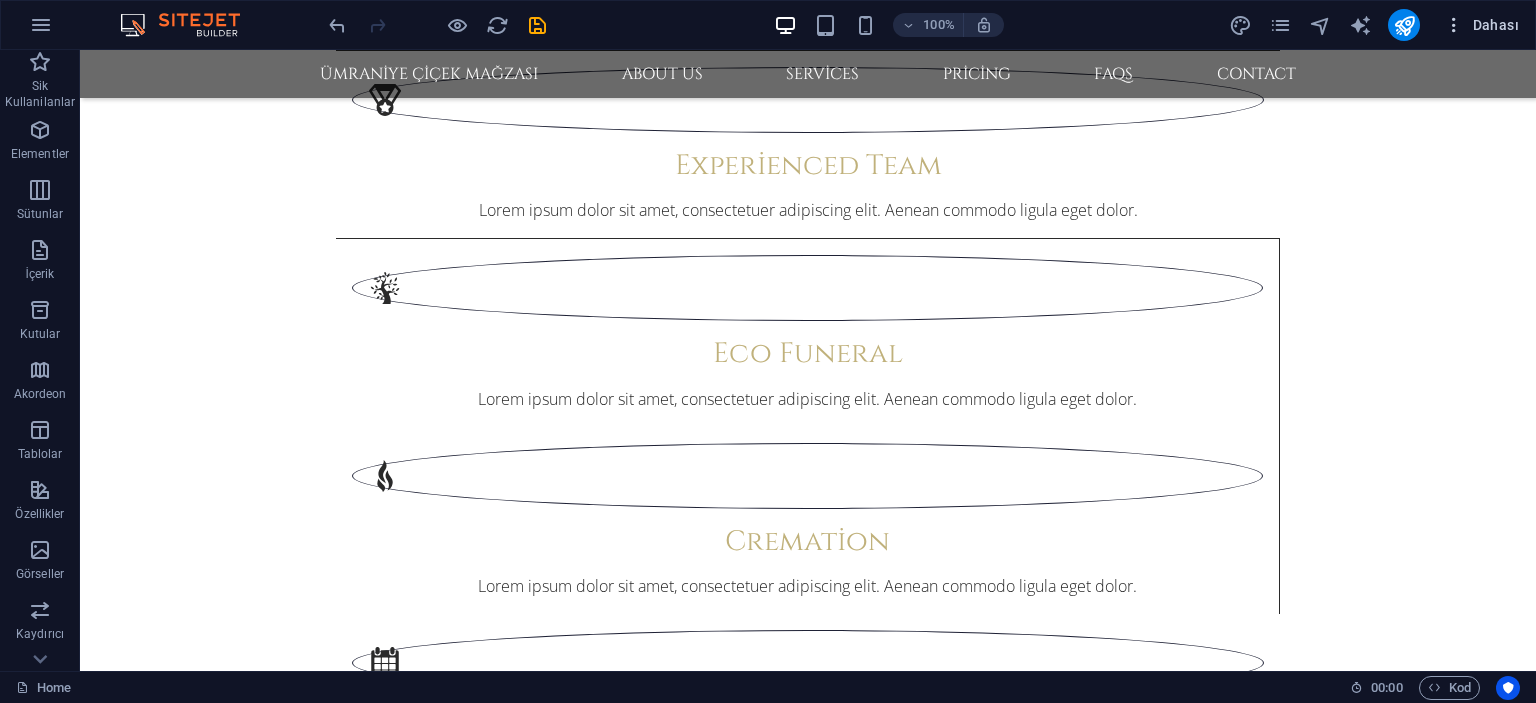 click on "Dahası" at bounding box center (1481, 25) 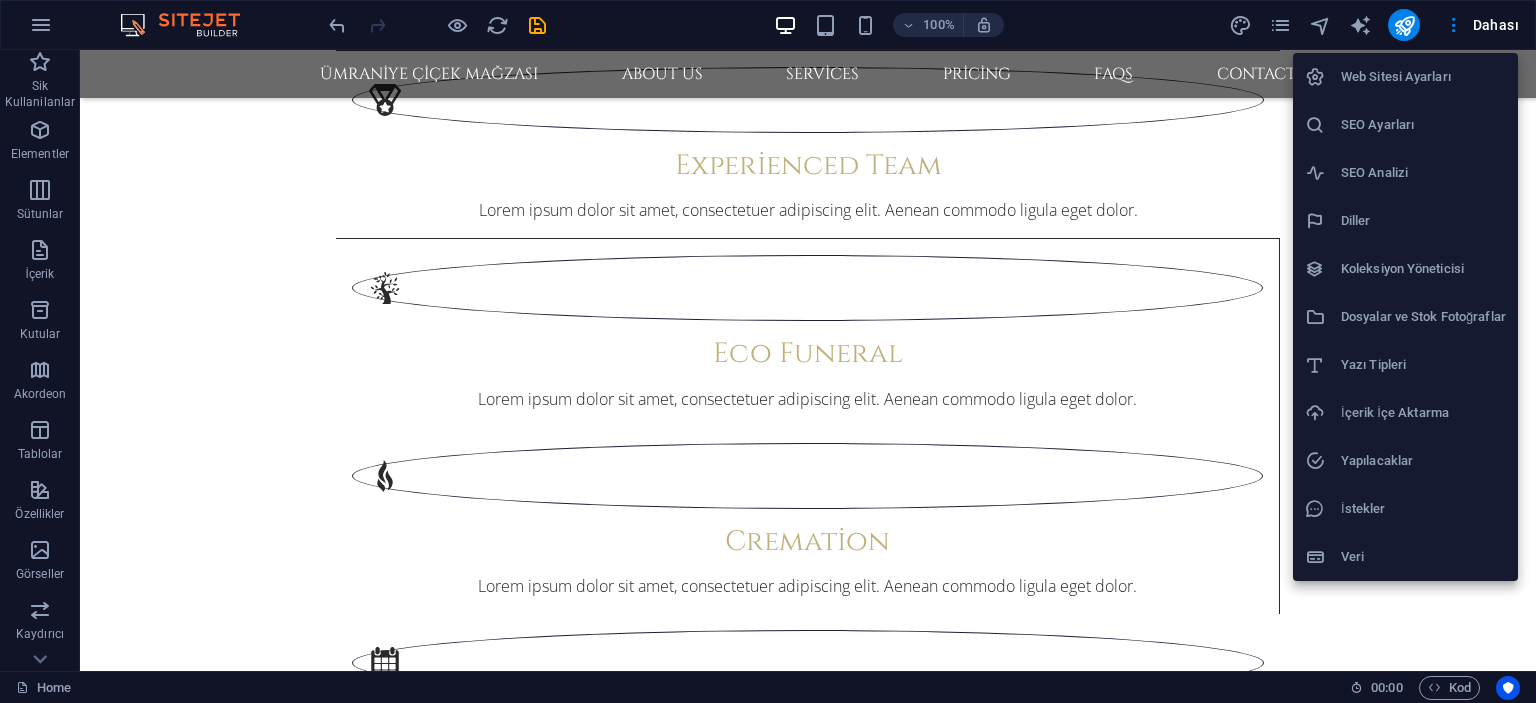click on "Diller" at bounding box center [1423, 221] 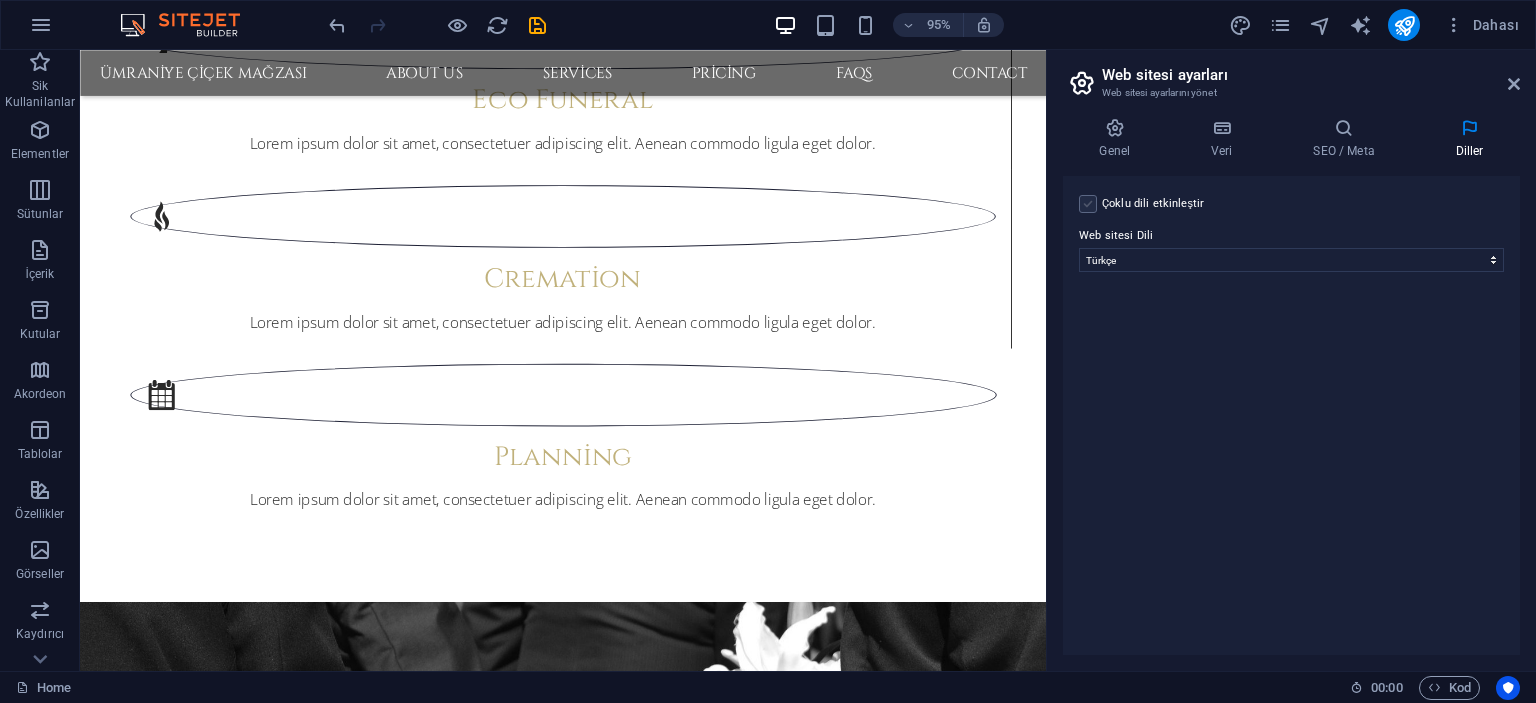 click at bounding box center [1088, 204] 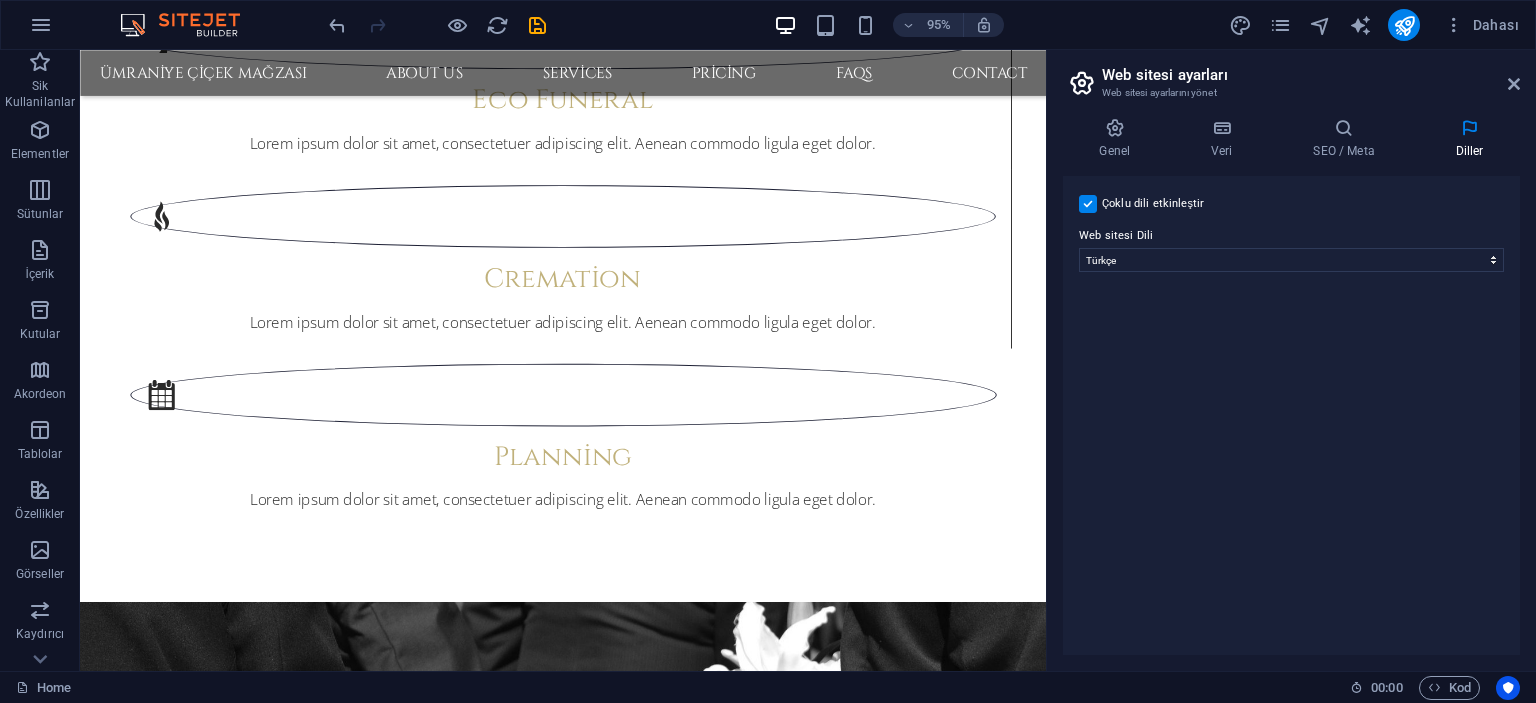 type 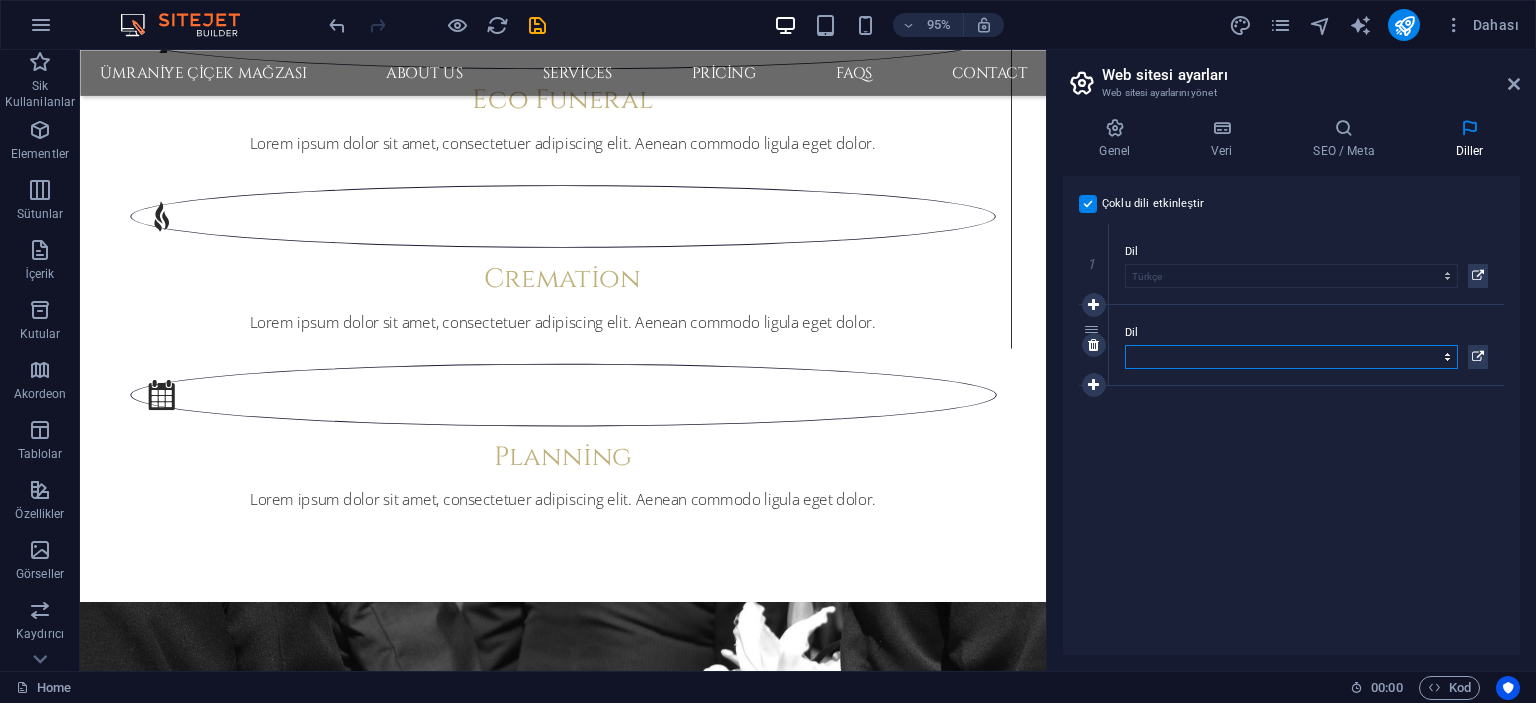 click on "Abkhazian Afar Afrikaans Akan Albanian Almanca Amharic Aragonese Arapça Armenian Assamese Avaric Avestan Aymara Azerbaijani Bambara Bashkir Basque Belarusian Bengalce Bihari languages Bislama Bokmål Bosnian Breton Bulgarca Burmese Central Khmer Chamorro Chechen Church Slavic Chuvash Cornish Corsican Cree Çekçe Çince Danca Dzongkha Endonezce Esperanto Estonian Ewe Faroese Farsça Felemenkçe Fijian Fince Fransızca Fulah Gaelic Galician Ganda Georgian Greenlandic Guaraní Gujarati Haitian Creole Hausa Herero Hırvatça Hintçe Hiri Motu Icelandic Ido Igbo Interlingua Interlingue Inuktitut Inupiaq Irish İbranice İngilizce İspanyolca İtalyanca Japonca Javanese Kannada Kanurice Kashmiri Katalanca Kazakh Kikuyu Kinyarwanda Komi Kongo Korece Kurdish Kwanyama Kyrgyz Lao Latin Lehçe Letonca Limburgish Lingala Litvanyaca Luba-Katanga Luxembourgish Macarca Makedonca Malagasy Malay Malayalam Maldivian Maltaca Manx Maori Marathi Marshallese Mongolian Nauru Navajo Ndonga Nepali North Ndebele Northern Sami Nuosu" at bounding box center [1291, 357] 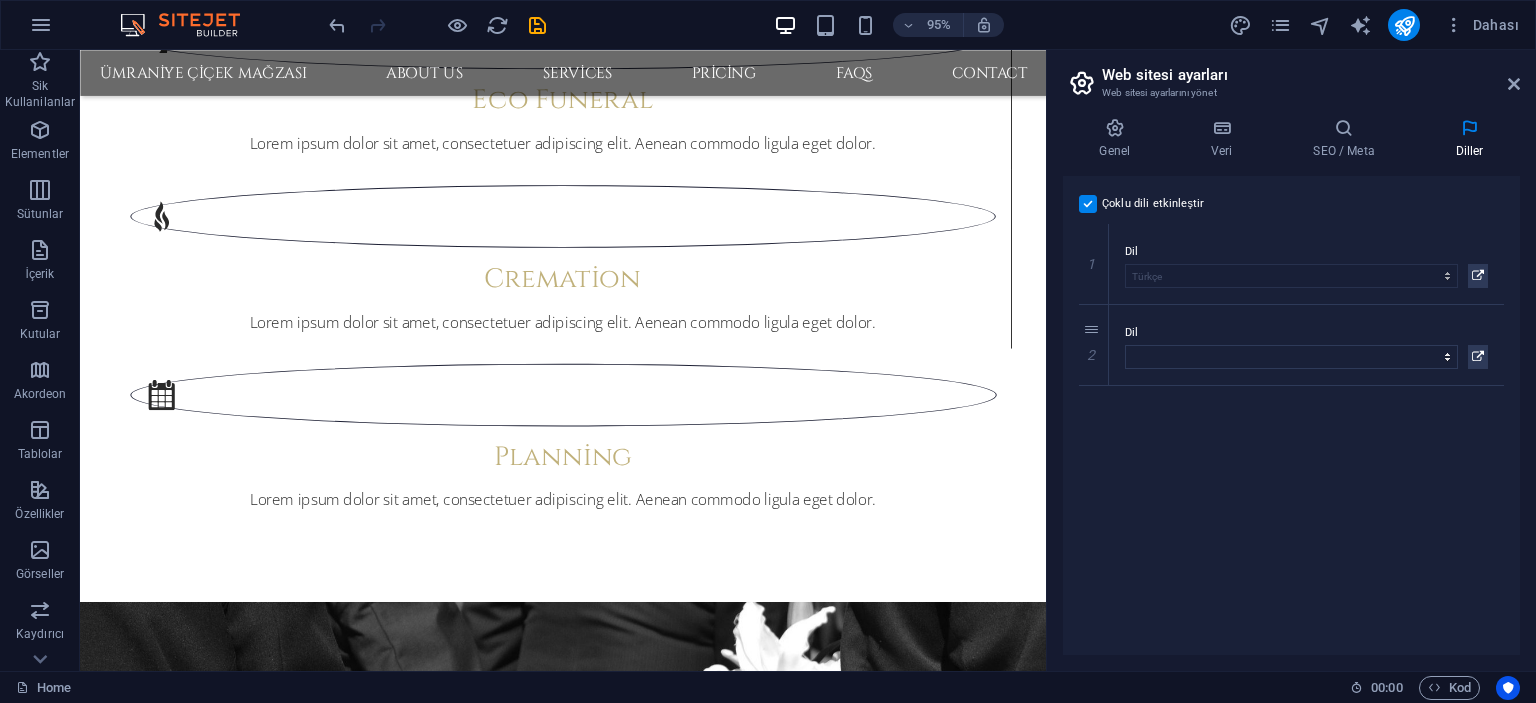 click on "Çoklu dili etkinleştir Çoklu dili silmek için tek bir dil kalana kadar tüm dillerin silinmesi gerekir. Web sitesi Dili Abkhazian Afar Afrikaans Akan Albanian Almanca Amharic Aragonese Arapça Armenian Assamese Avaric Avestan Aymara Azerbaijani Bambara Bashkir Basque Belarusian Bengalce Bihari languages Bislama Bokmål Bosnian Breton Bulgarca Burmese Central Khmer Chamorro Chechen Church Slavic Chuvash Cornish Corsican Cree Çekçe Çince Danca Dzongkha Endonezce Esperanto Estonian Ewe Faroese Farsça Felemenkçe Fijian Fince Fransızca Fulah Gaelic Galician Ganda Georgian Greenlandic Guaraní Gujarati Haitian Creole Hausa Herero Hırvatça Hintçe Hiri Motu Icelandic Ido Igbo Interlingua Interlingue Inuktitut Inupiaq Irish İbranice İngilizce İspanyolca İtalyanca Japonca Javanese Kannada Kanurice Kashmiri Katalanca Kazakh Kikuyu Kinyarwanda Komi Kongo Korece Kurdish Kwanyama Kyrgyz Lao Latin Lehçe Letonca Limburgish Lingala Litvanyaca Luba-Katanga Luxembourgish Macarca Makedonca Malagasy Malay Manx 1" at bounding box center [1291, 415] 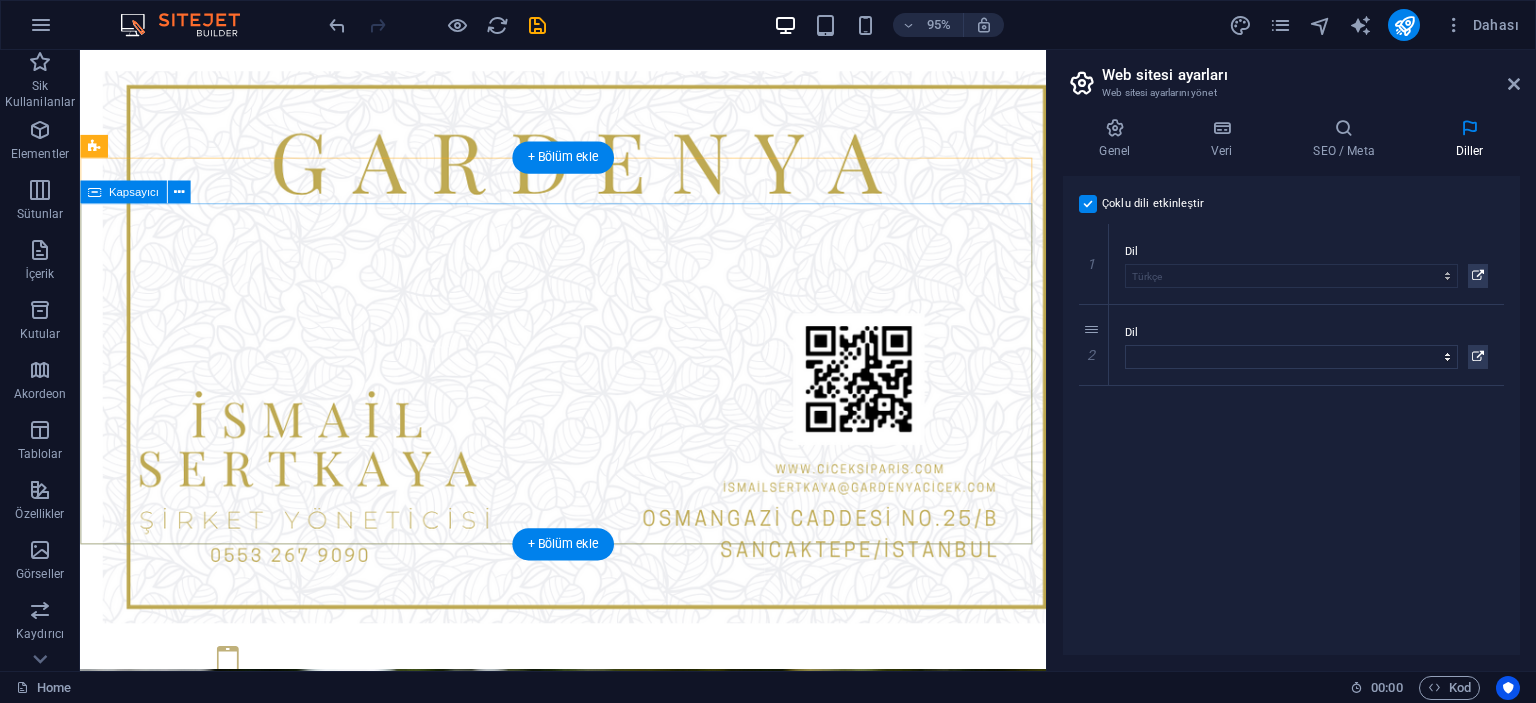 scroll, scrollTop: 0, scrollLeft: 0, axis: both 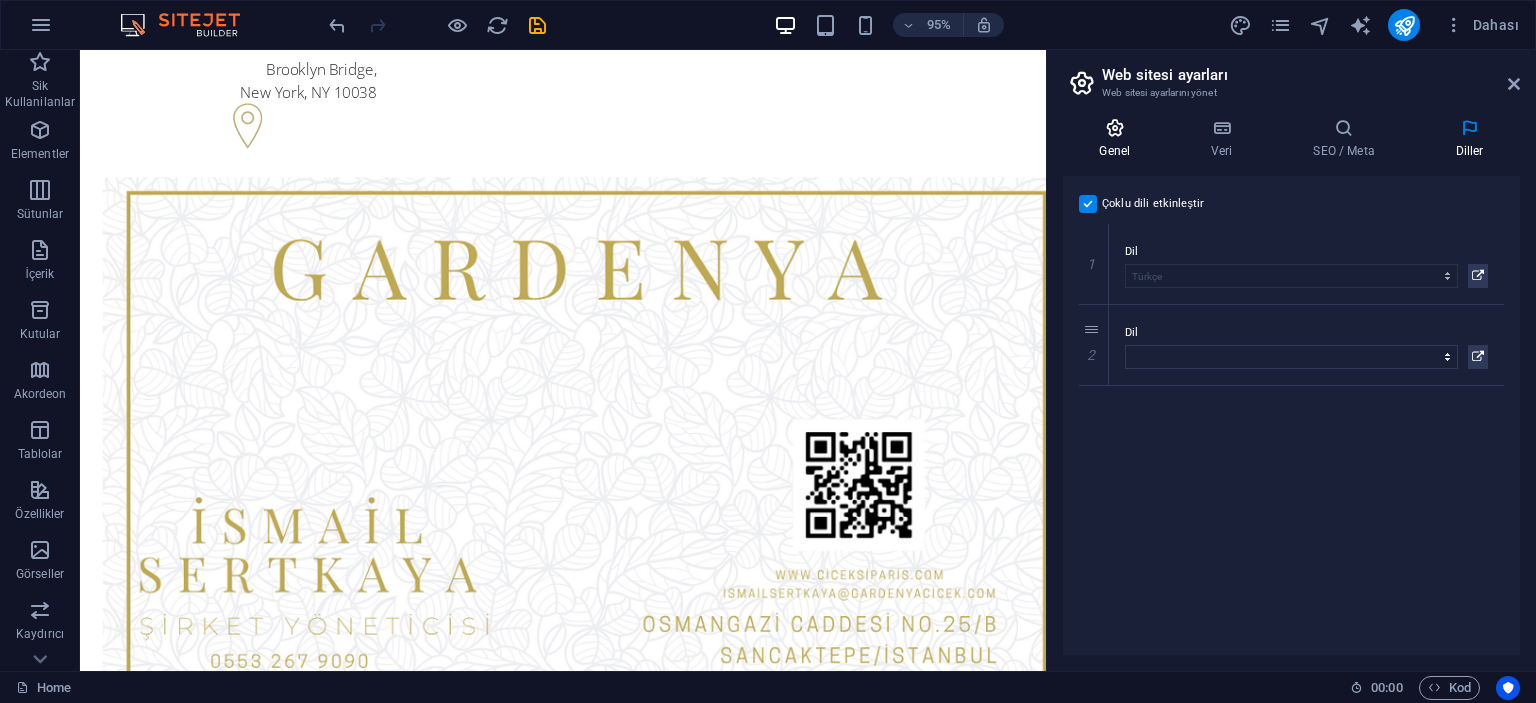 click on "Genel" at bounding box center (1119, 139) 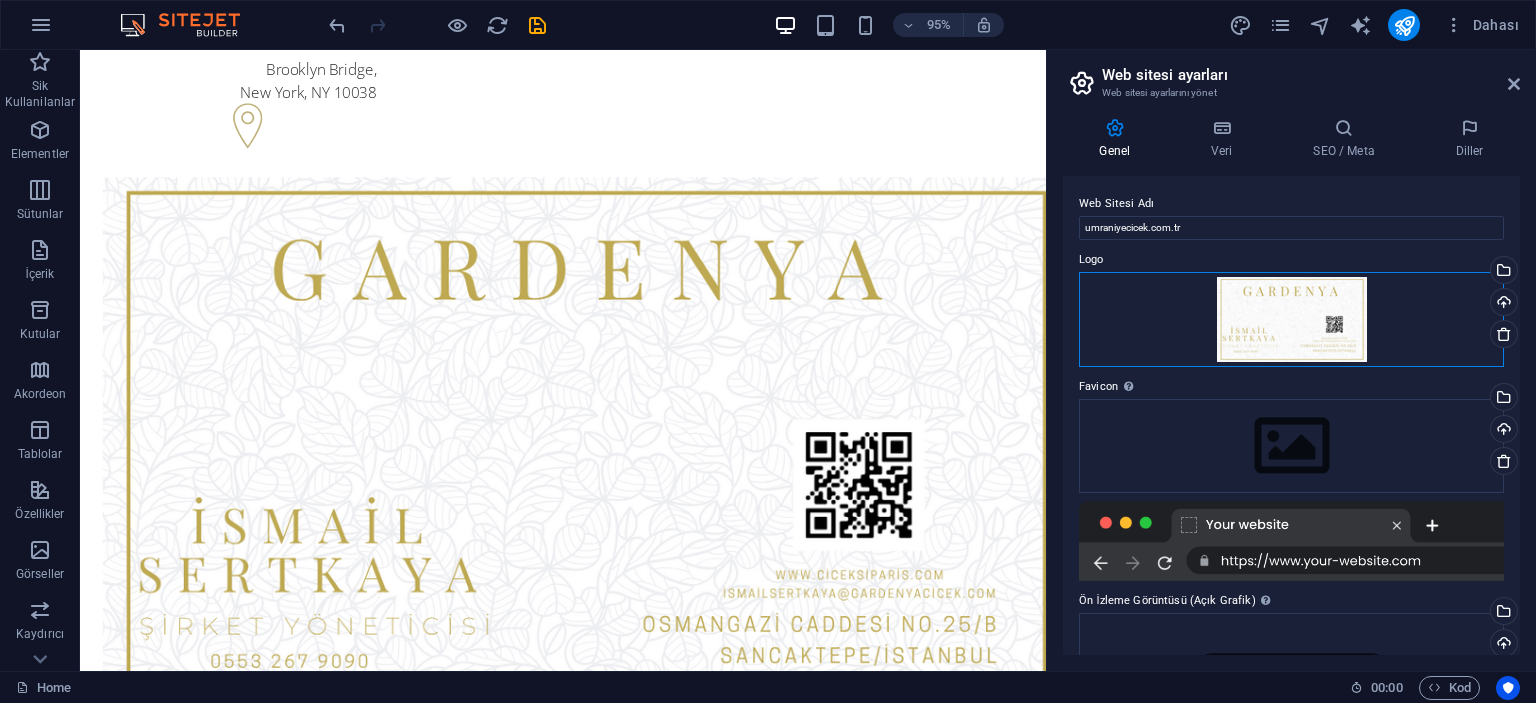 click on "Dosyaları buraya sürükleyin, dosyaları seçmek için tıklayın veya Dosyalardan ya da ücretsiz stok fotoğraf ve videolarımızdan dosyalar seçin" at bounding box center [1291, 319] 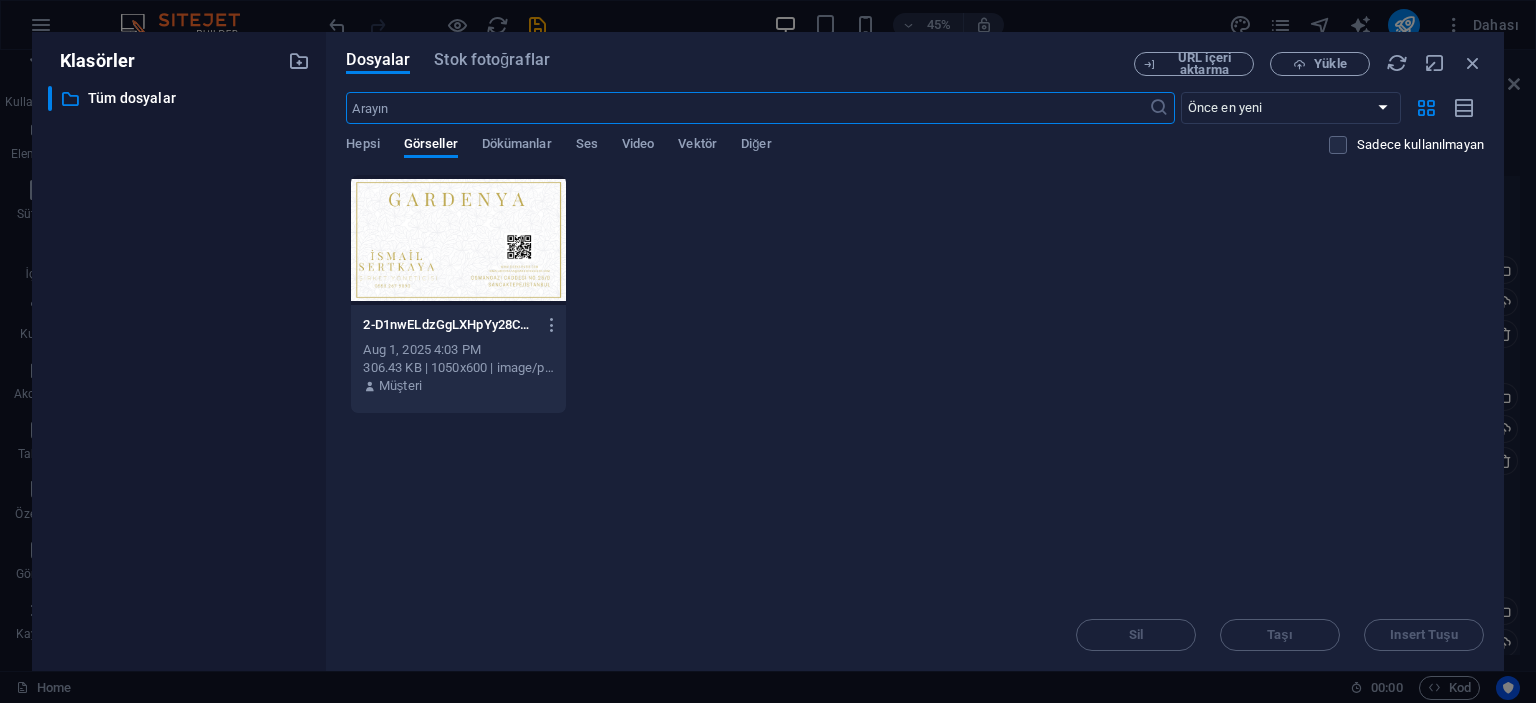 click at bounding box center [458, 240] 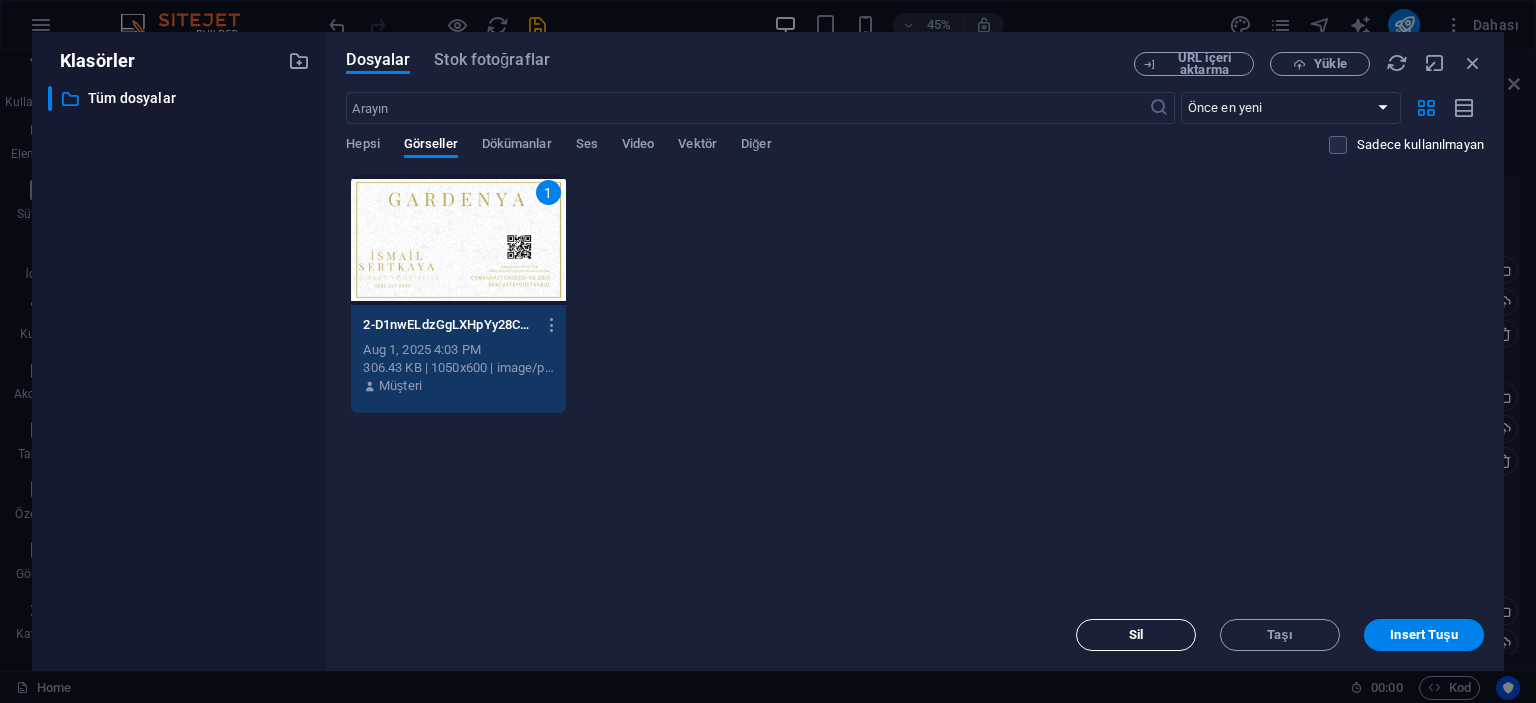 click on "Sil" at bounding box center [1136, 635] 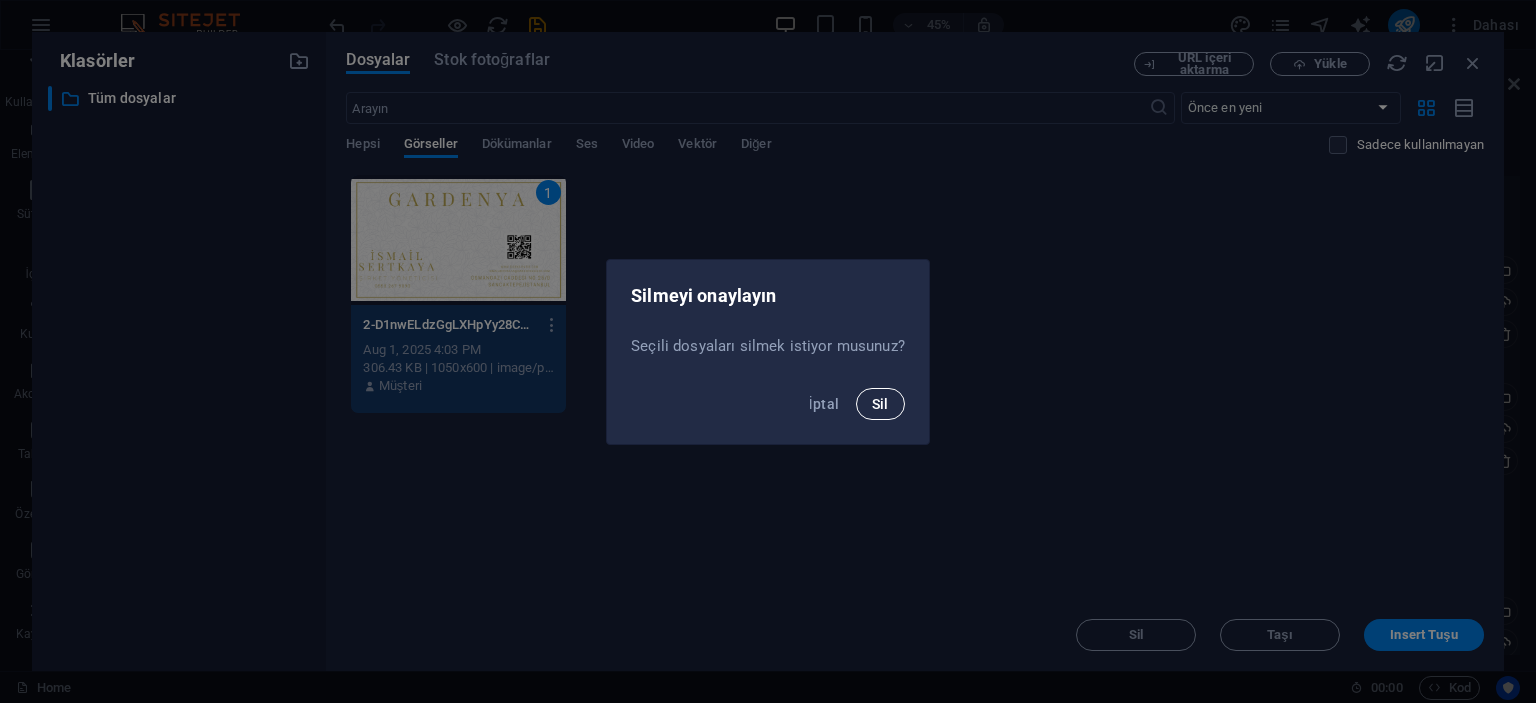 click on "Sil" at bounding box center [880, 404] 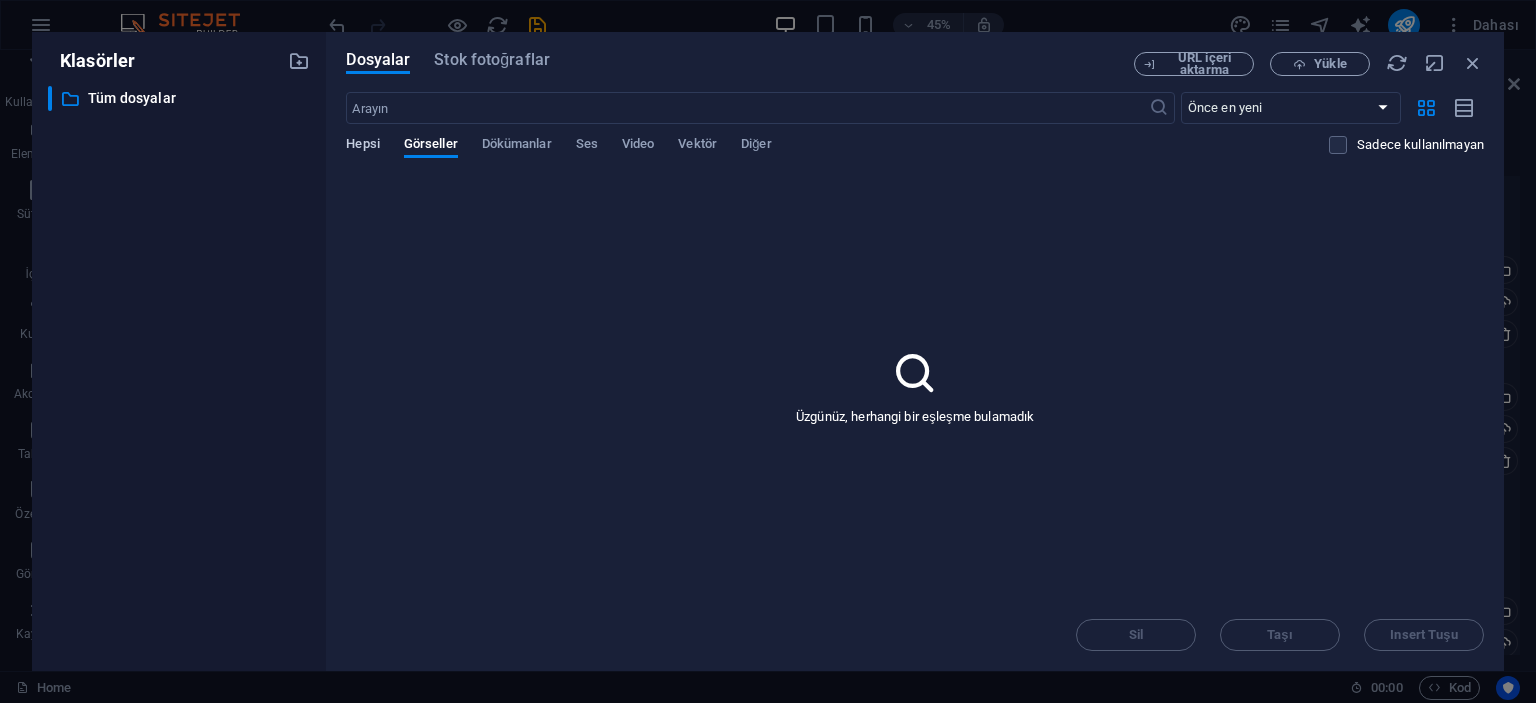 click on "Hepsi" at bounding box center [362, 146] 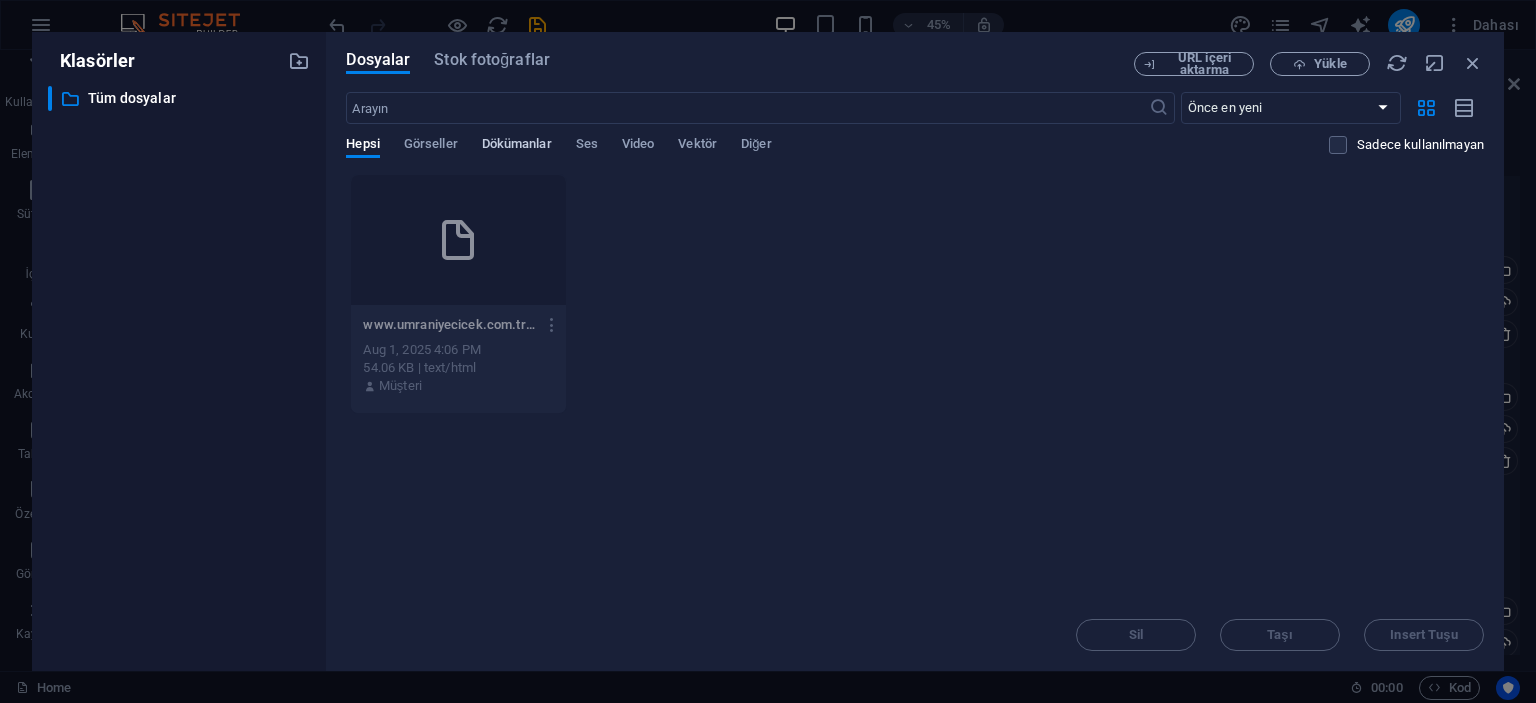 click on "Dökümanlar" at bounding box center (517, 146) 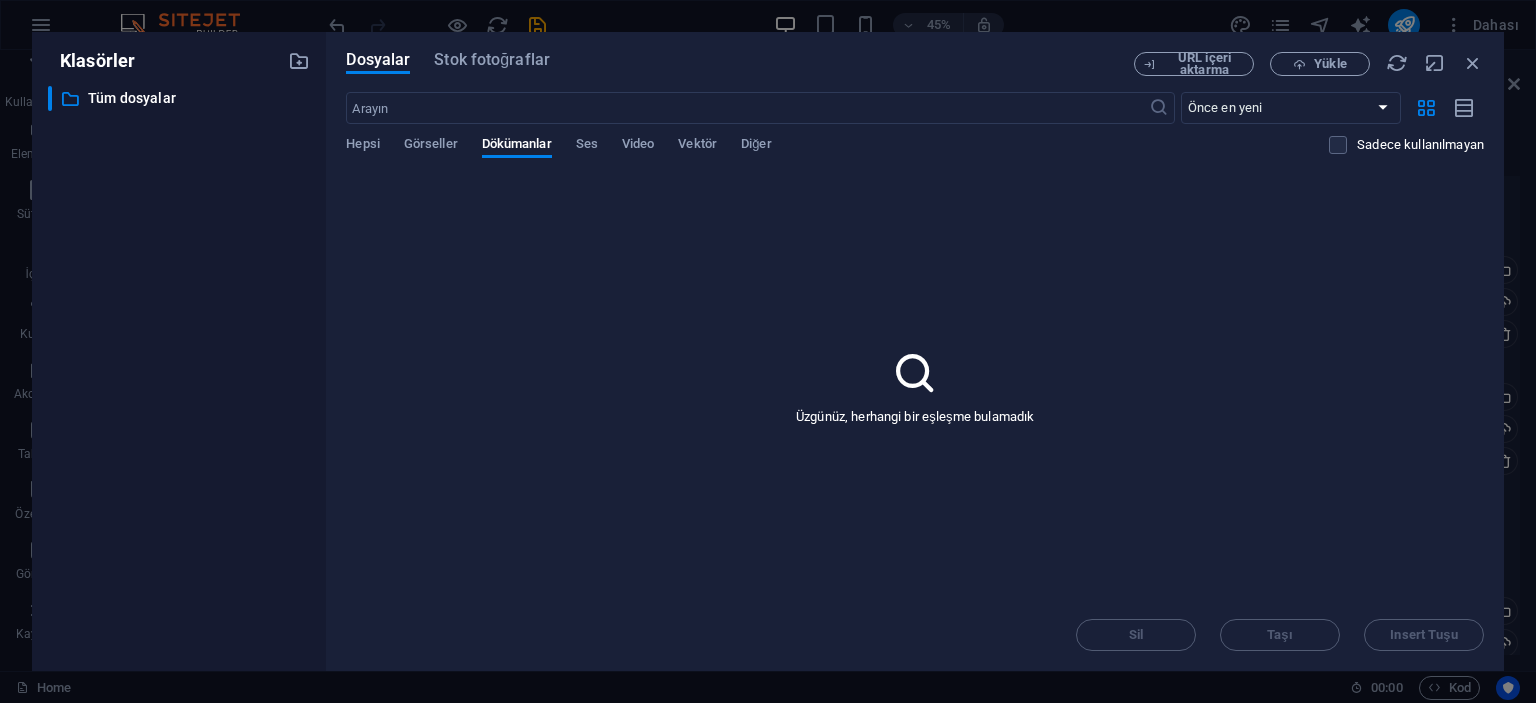drag, startPoint x: 1332, startPoint y: 60, endPoint x: 1144, endPoint y: 87, distance: 189.92894 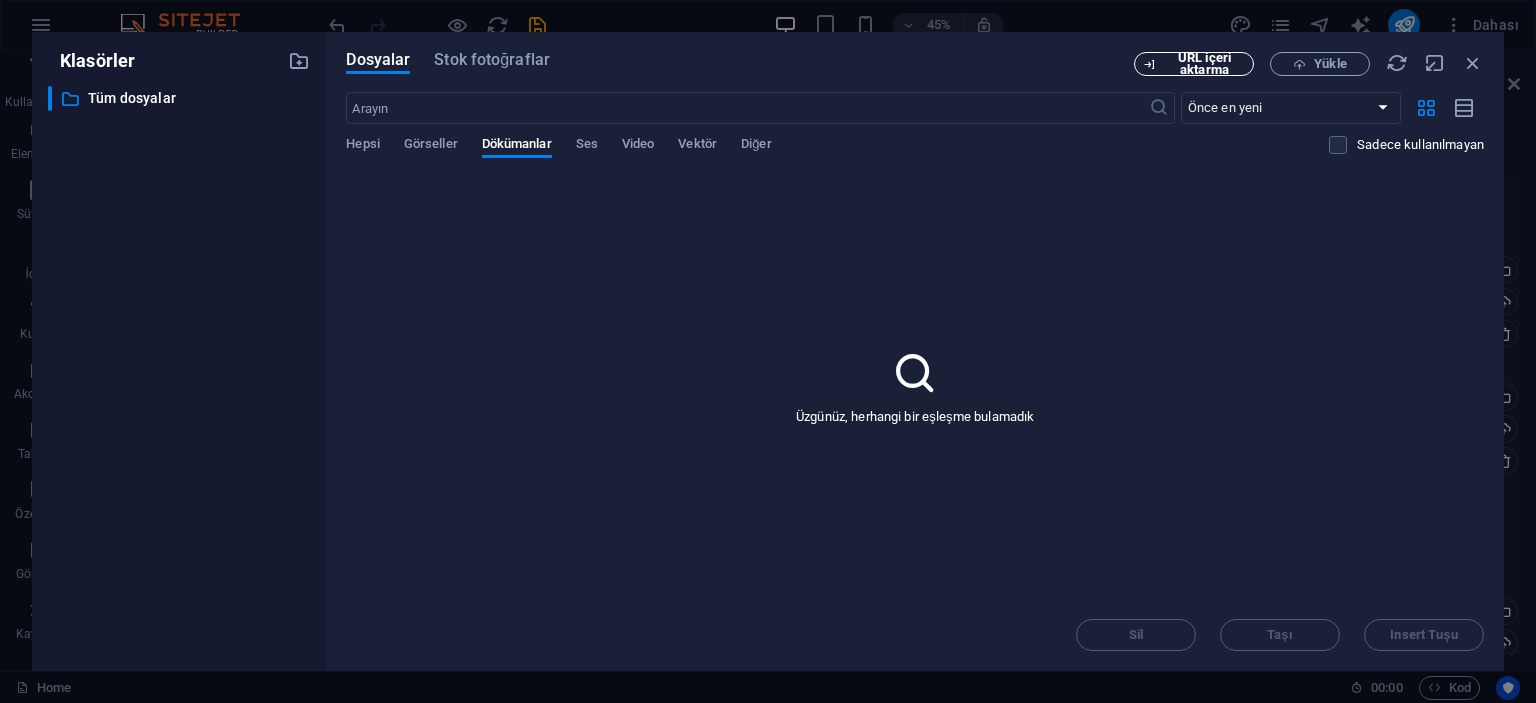click on "URL içeri aktarma" at bounding box center (1204, 64) 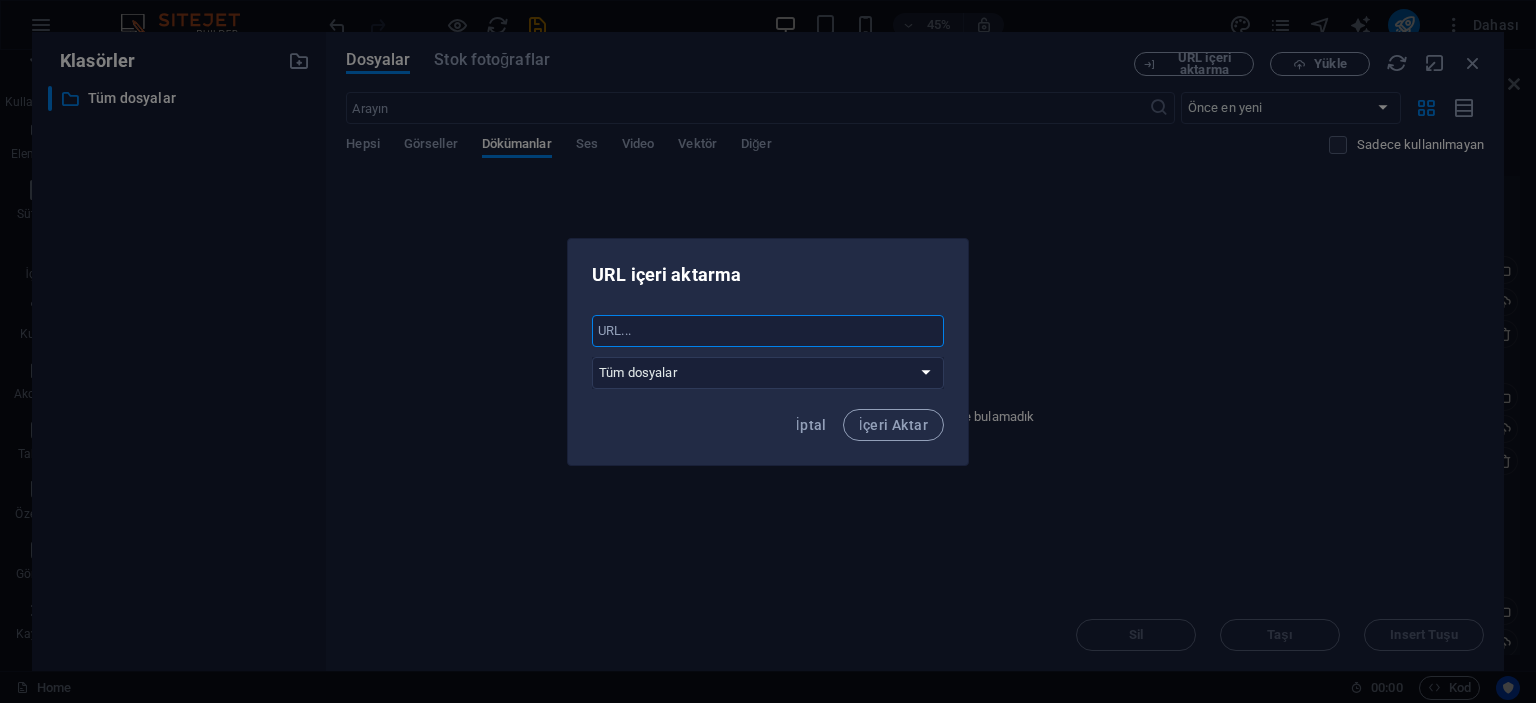 click at bounding box center (768, 331) 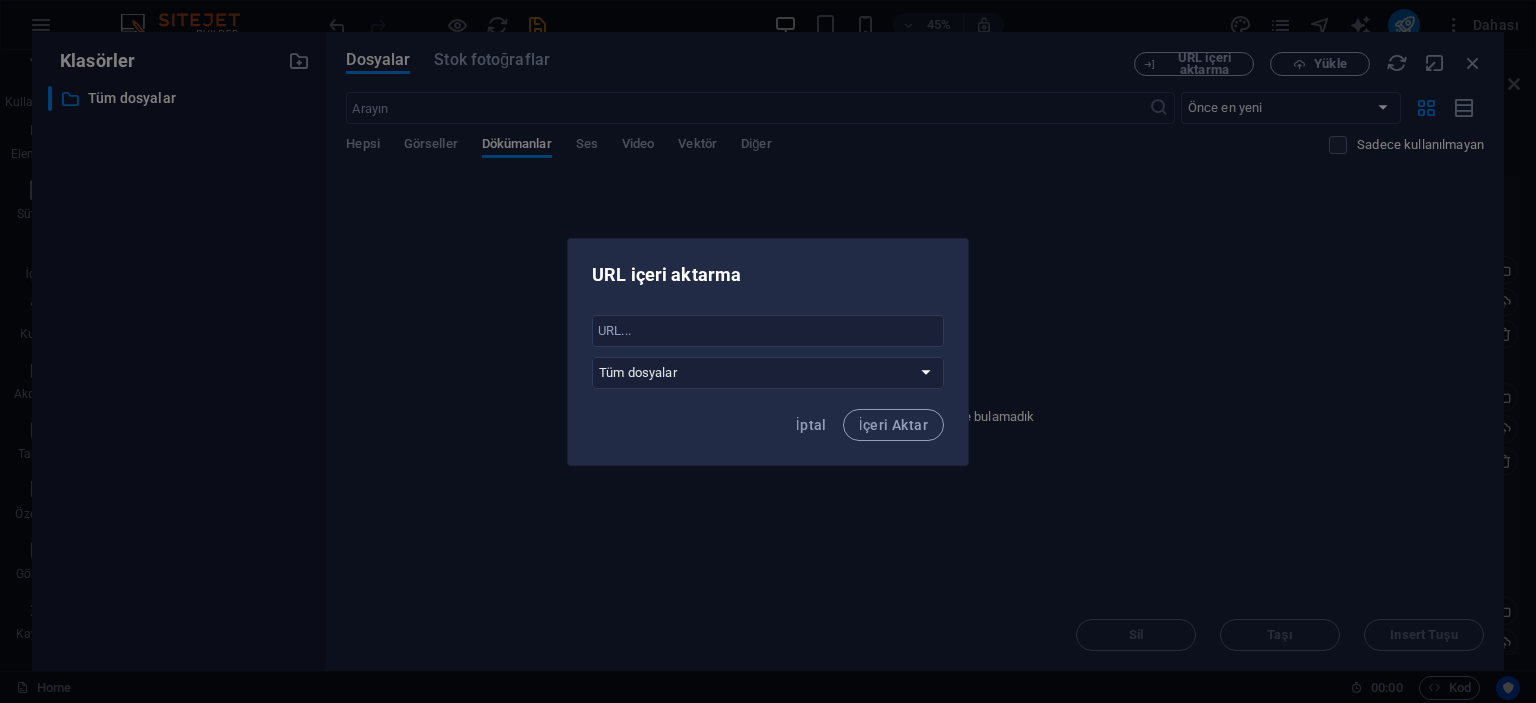 click on "URL içeri aktarma ​ Tüm dosyalar İptal İçeri Aktar" at bounding box center [768, 351] 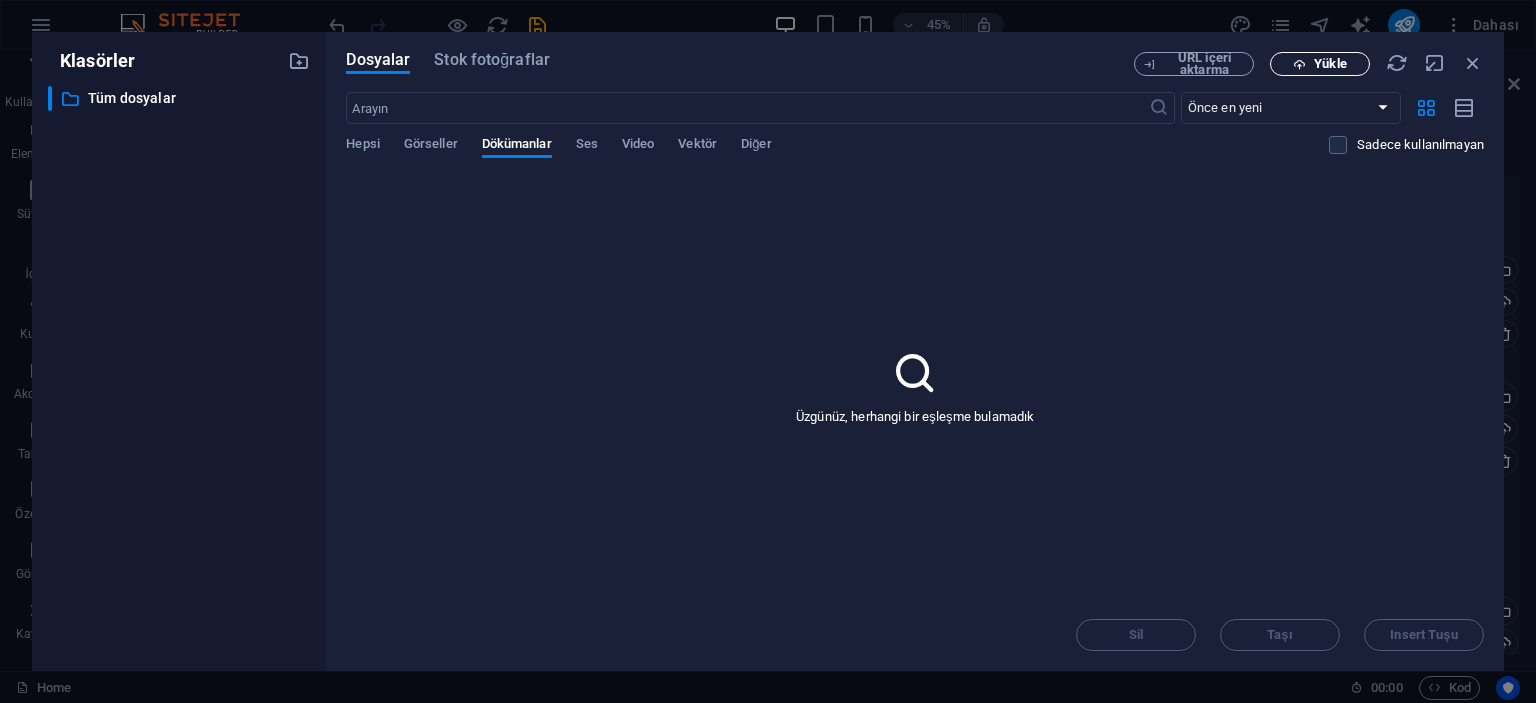 click on "Yükle" at bounding box center (1330, 64) 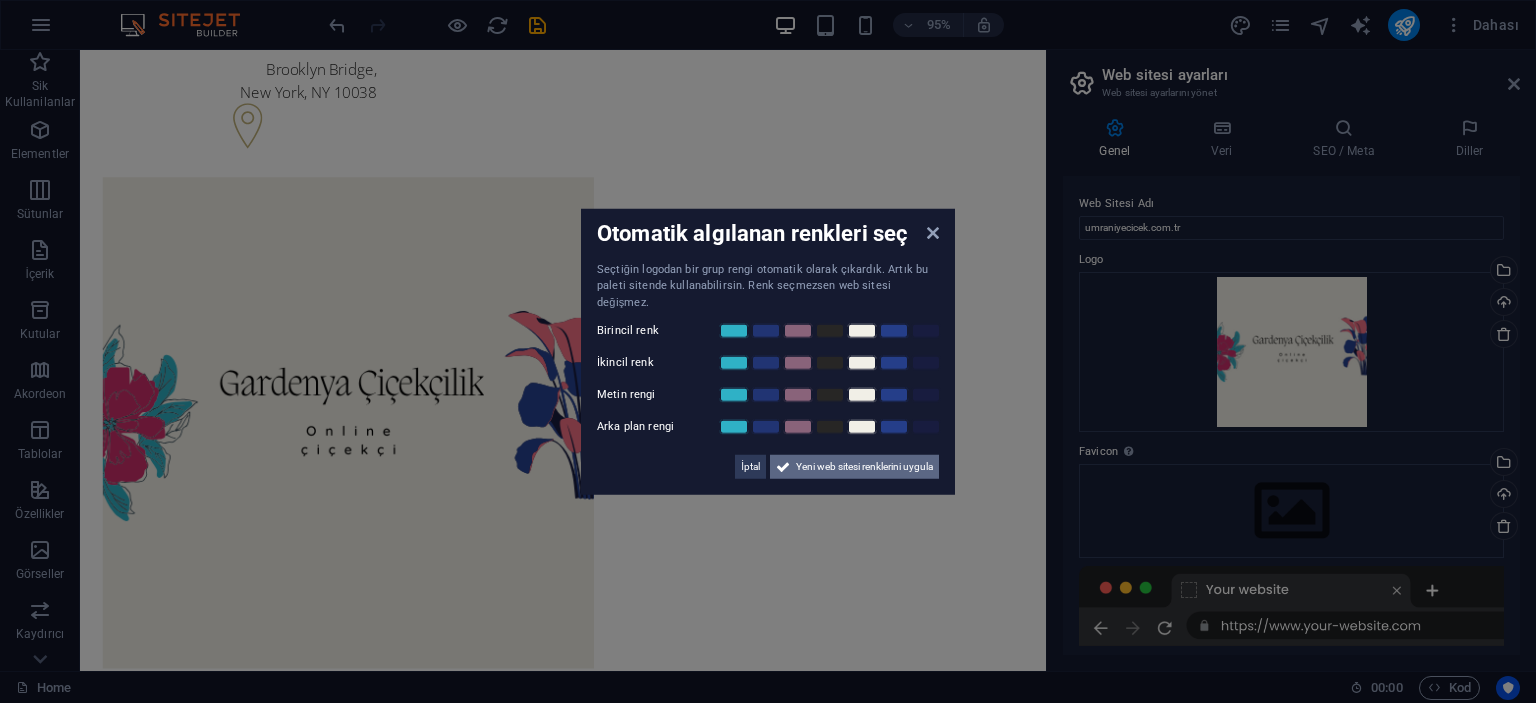 click on "Yeni web sitesi renklerini uygula" at bounding box center (864, 467) 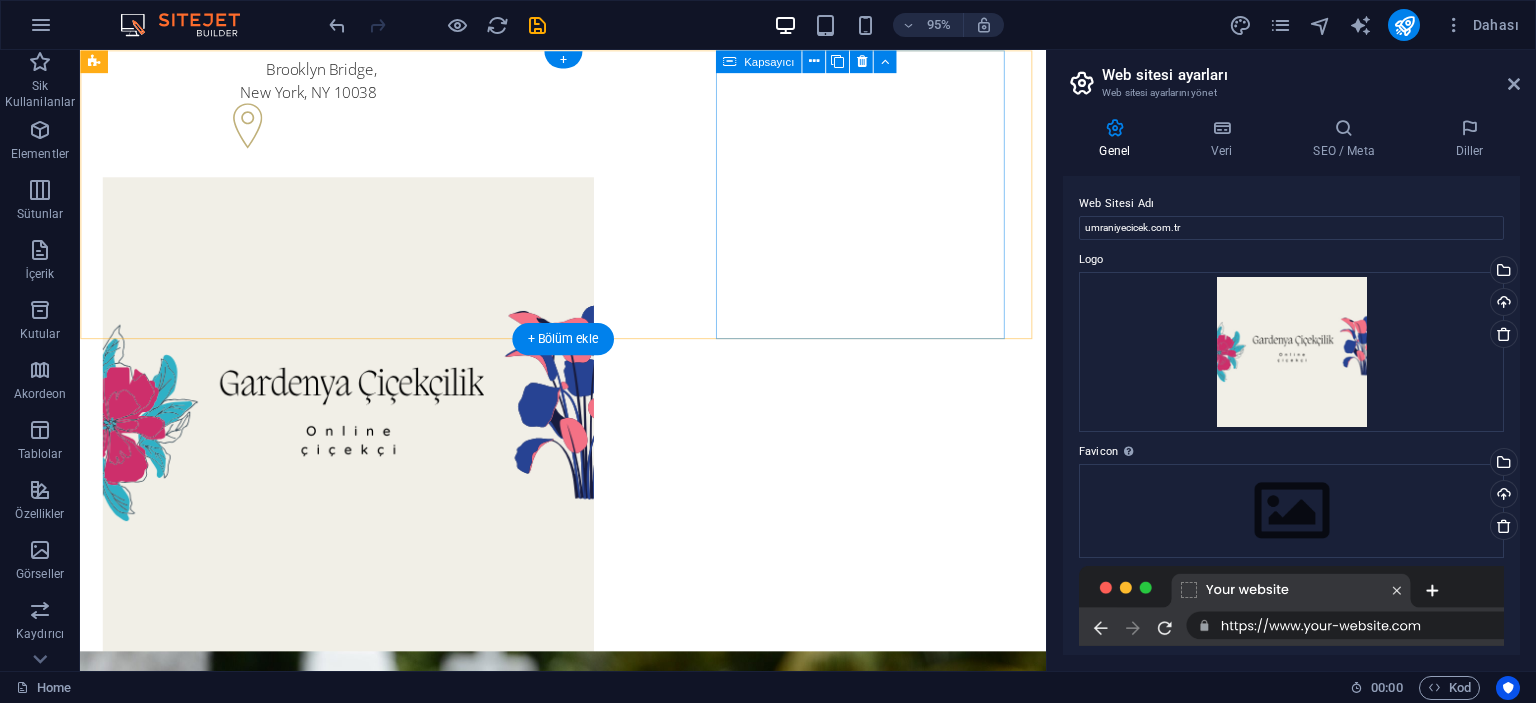click on "+ 1-123-456-7890 + 1-123-456-7890" at bounding box center (248, 776) 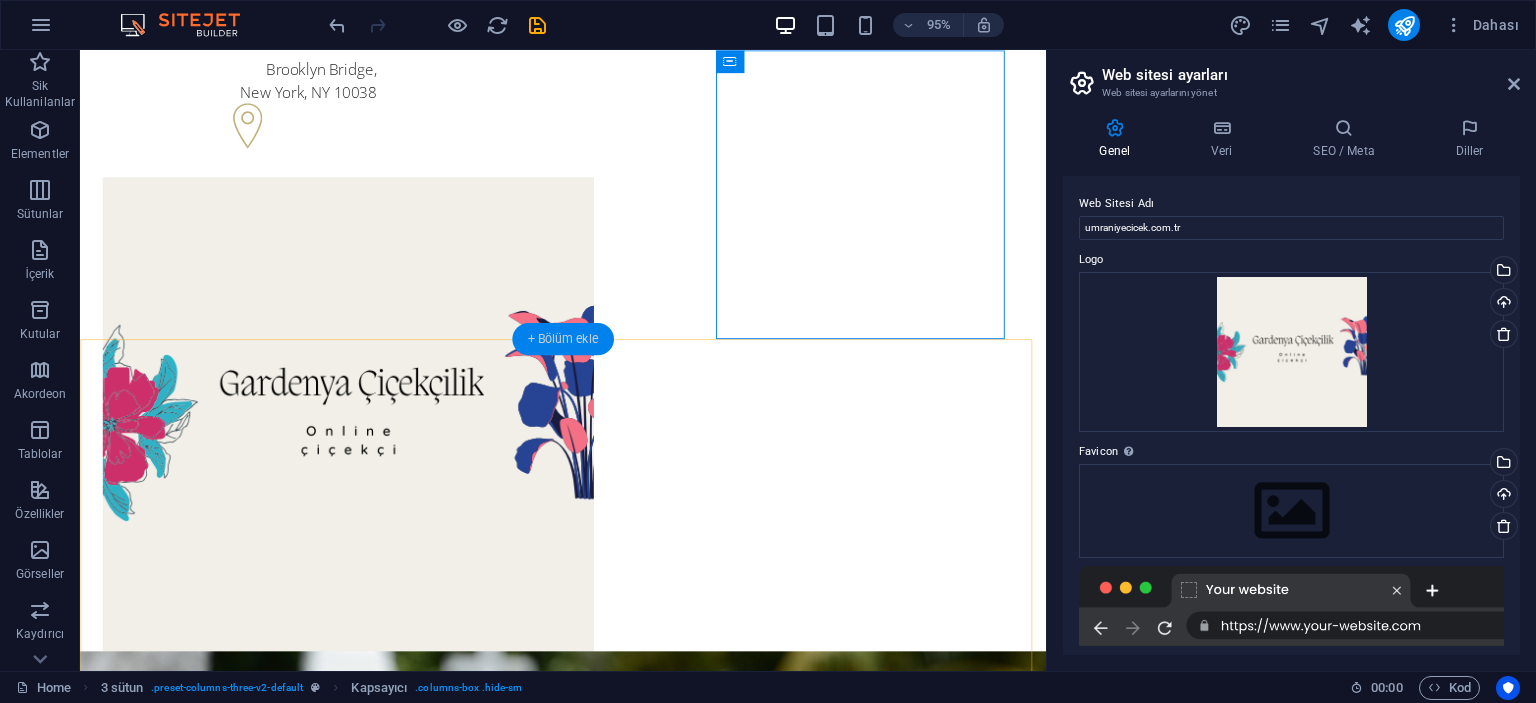 click on "+ Bölüm ekle" at bounding box center [562, 339] 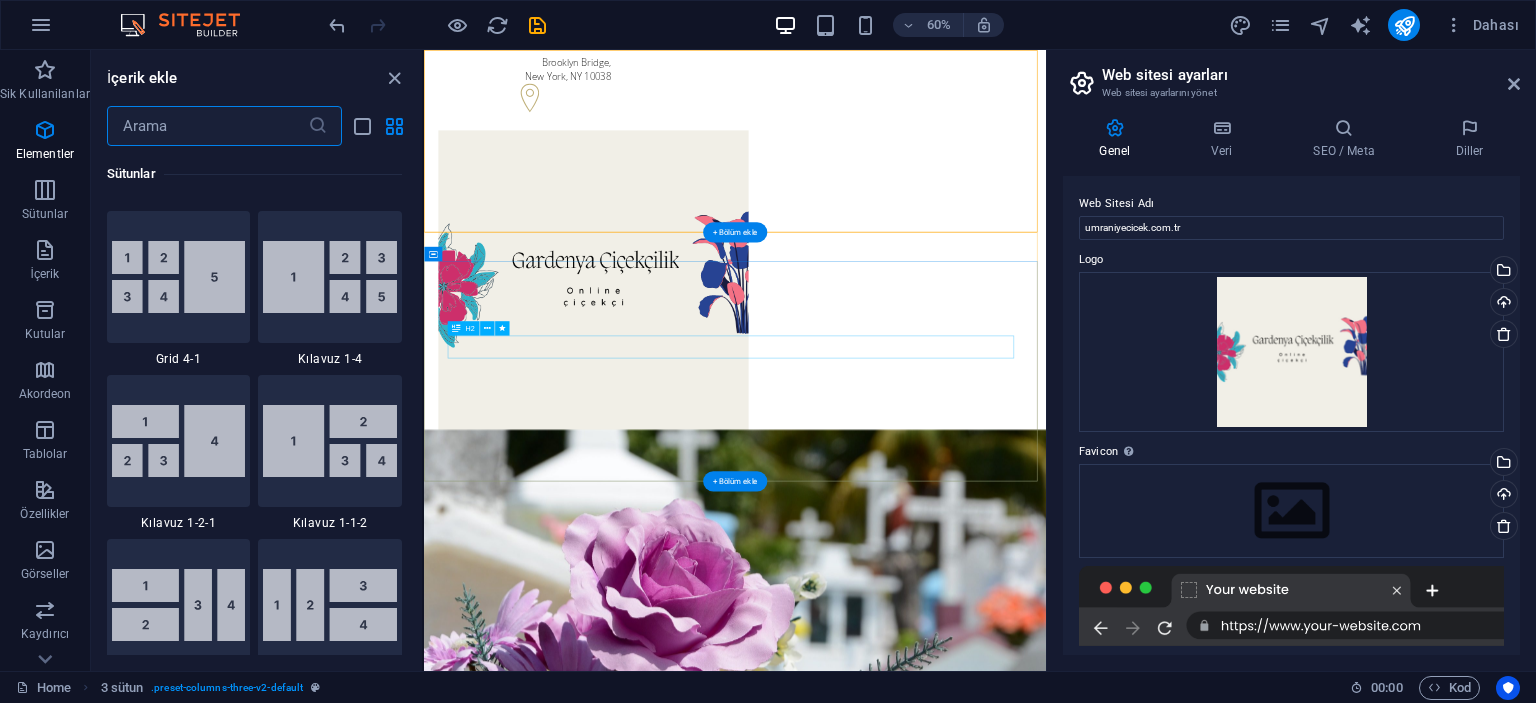 scroll, scrollTop: 3499, scrollLeft: 0, axis: vertical 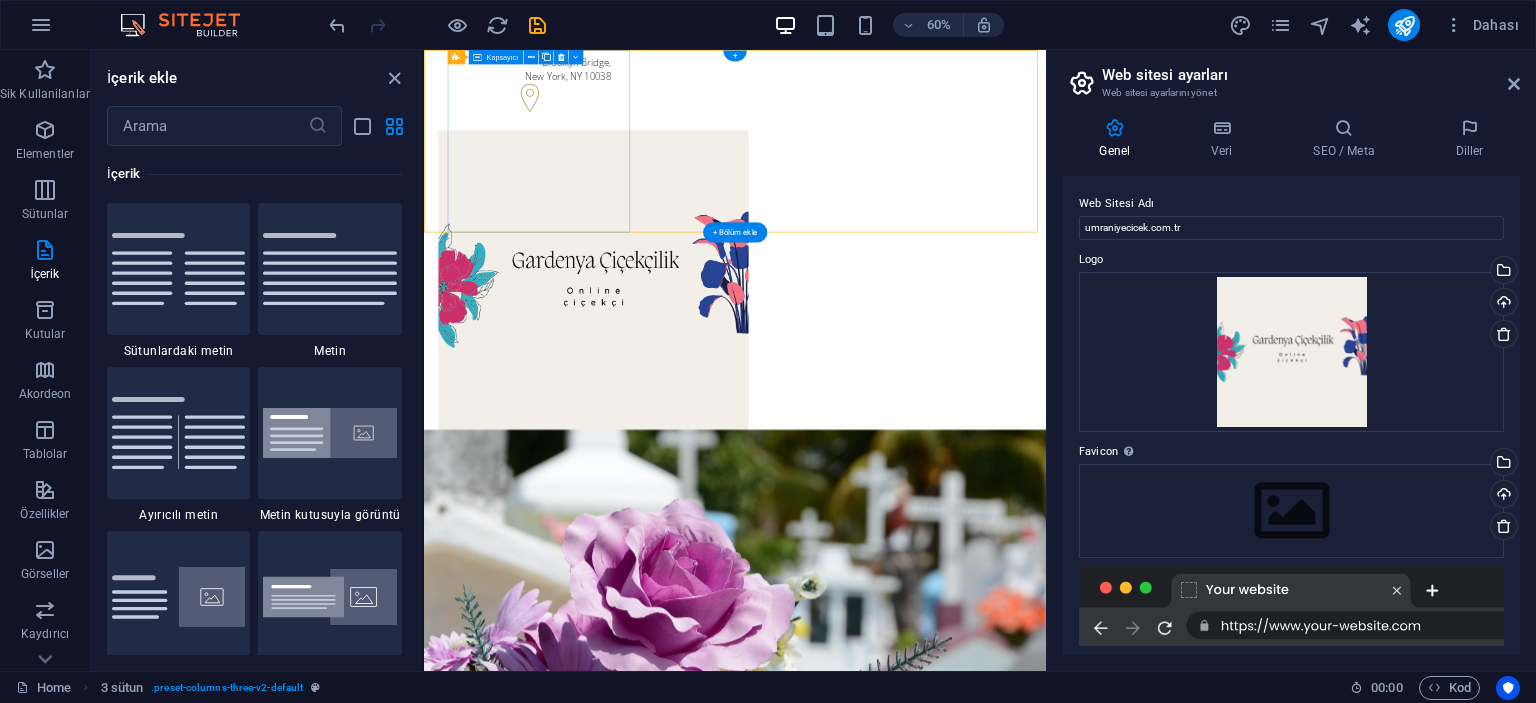 click on "Brooklyn Bridge , New York, NY   10038" at bounding box center (592, 109) 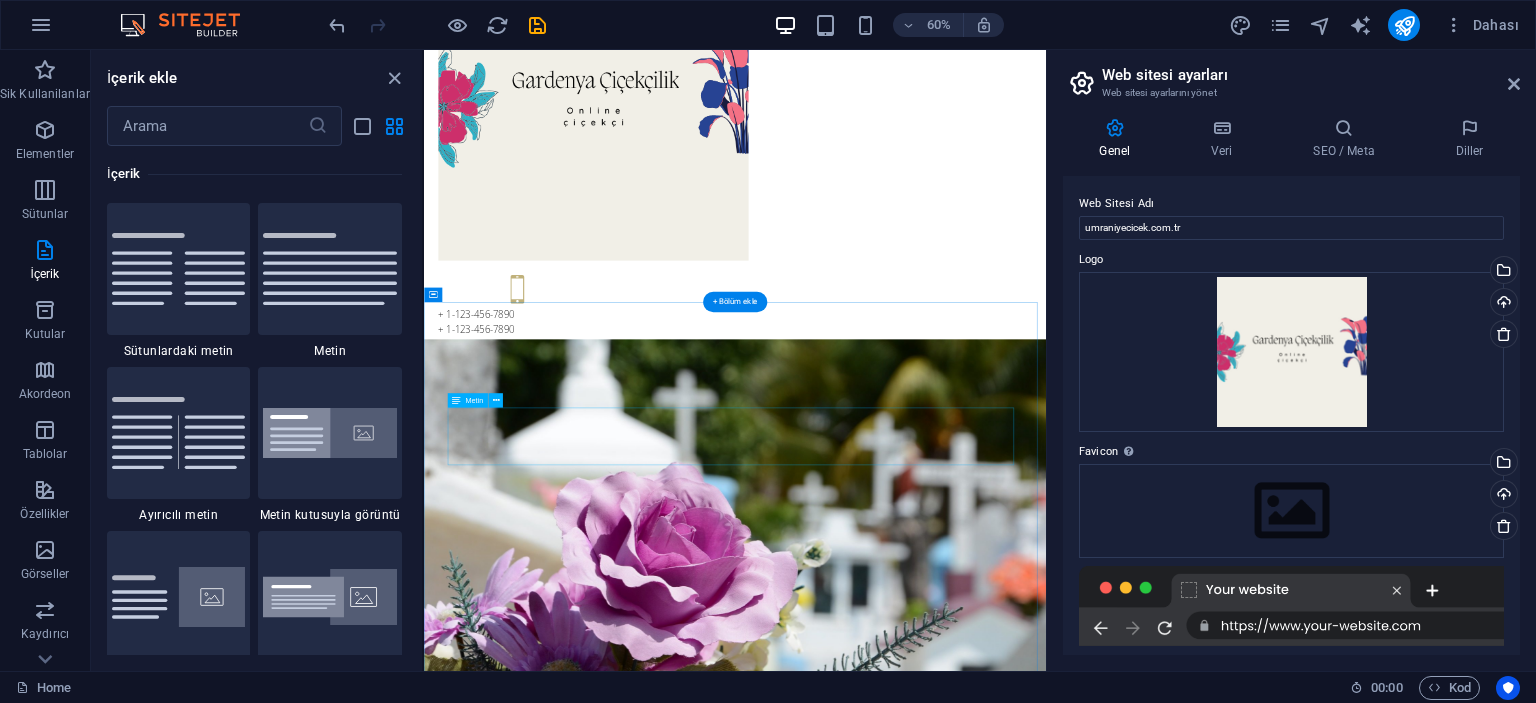 scroll, scrollTop: 0, scrollLeft: 0, axis: both 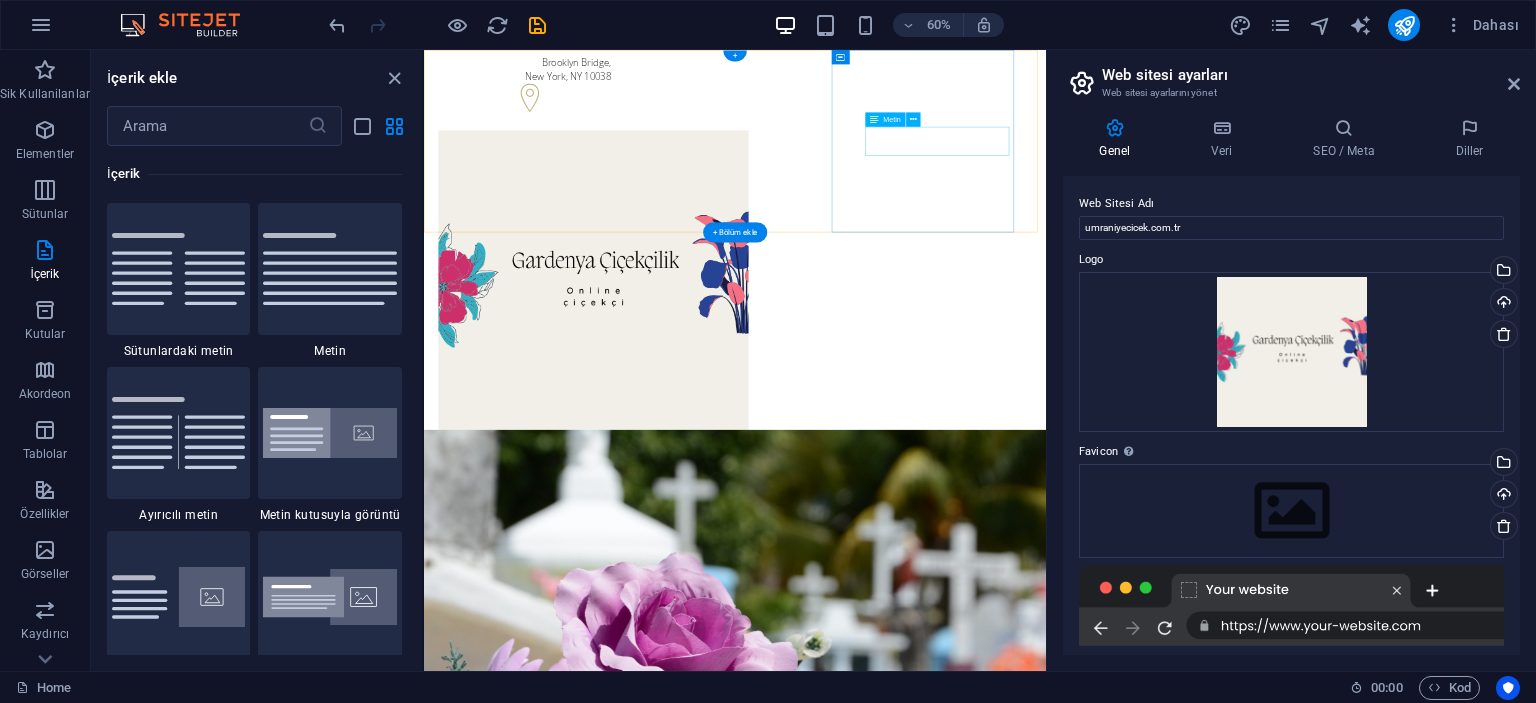 click on "+ 1-123-456-7890 + 1-123-456-7890" at bounding box center [592, 803] 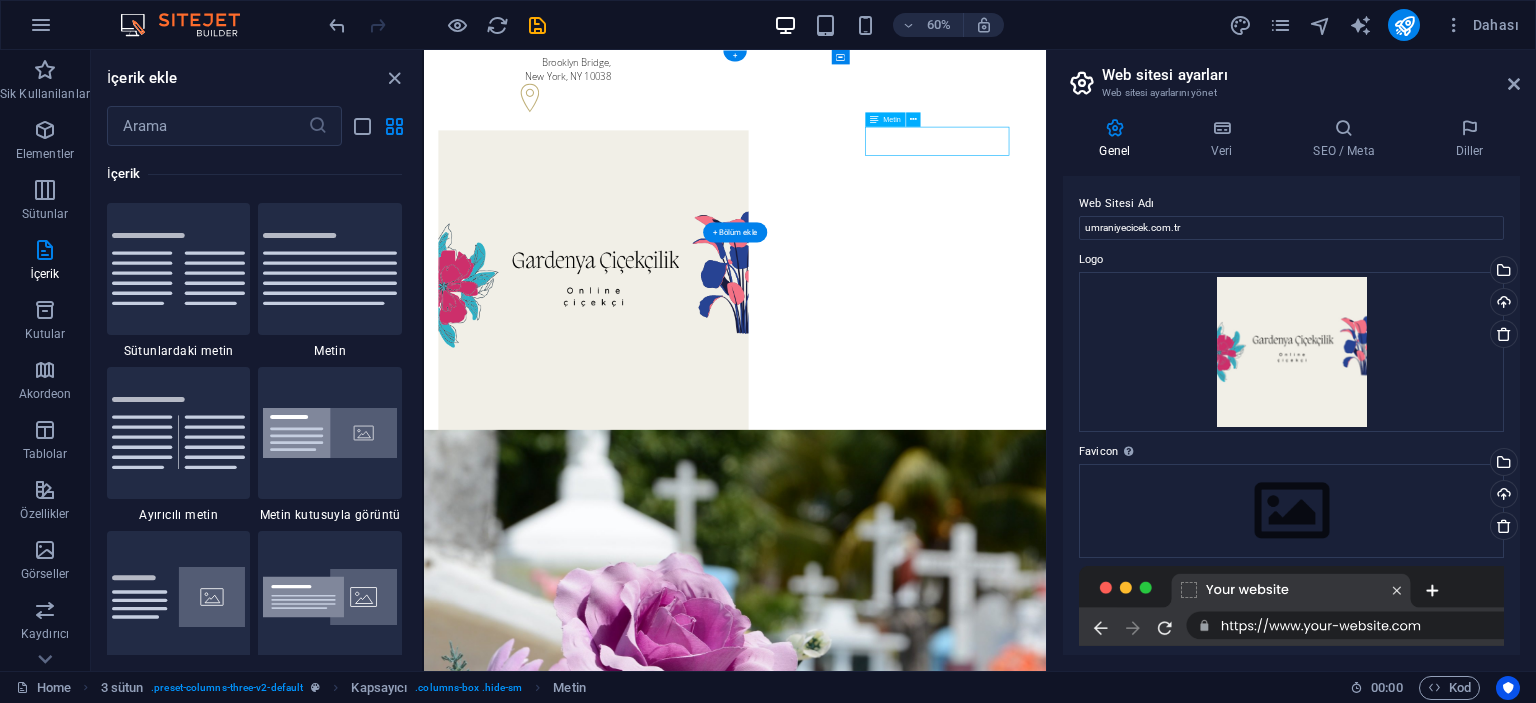 click on "+ 1-123-456-7890 + 1-123-456-7890" at bounding box center (592, 803) 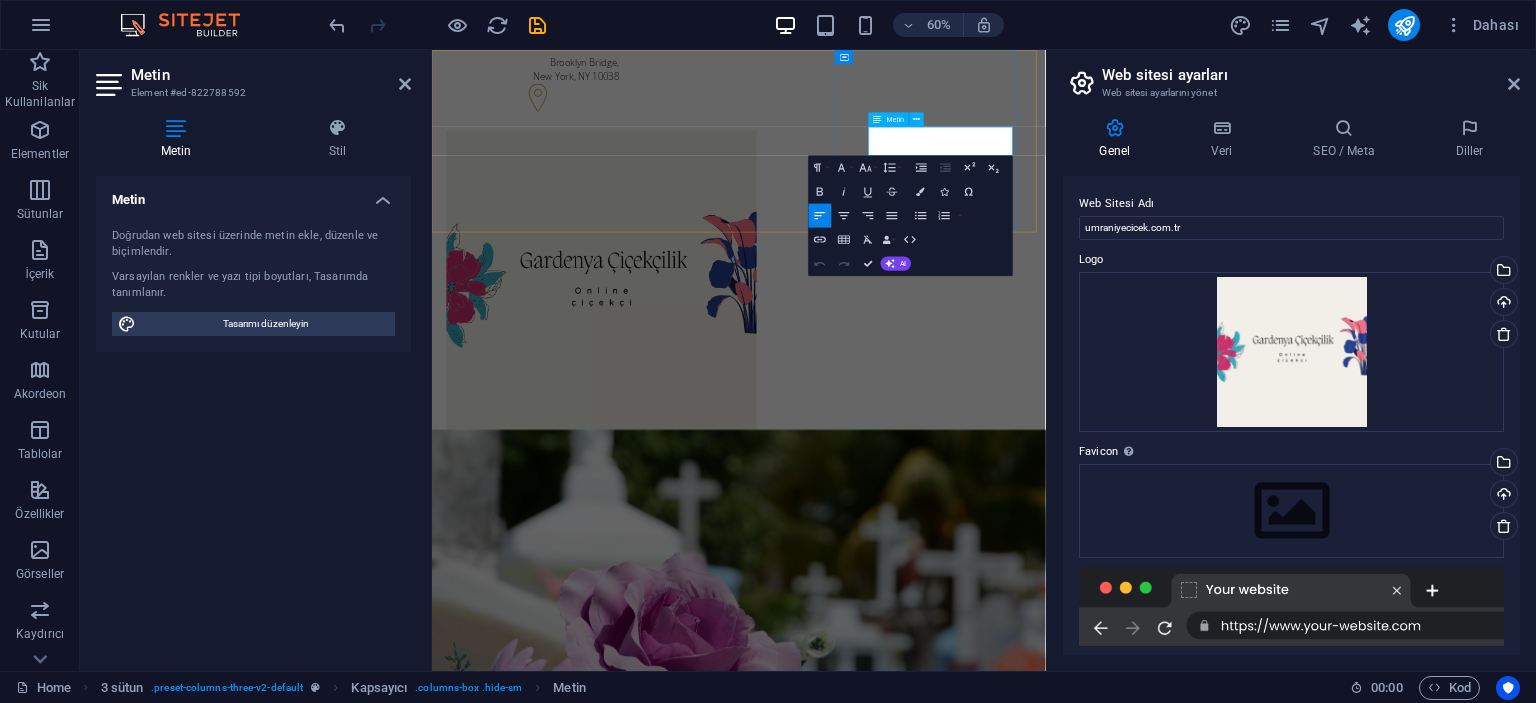 click on "+ 1-123-456-7890" at bounding box center [519, 791] 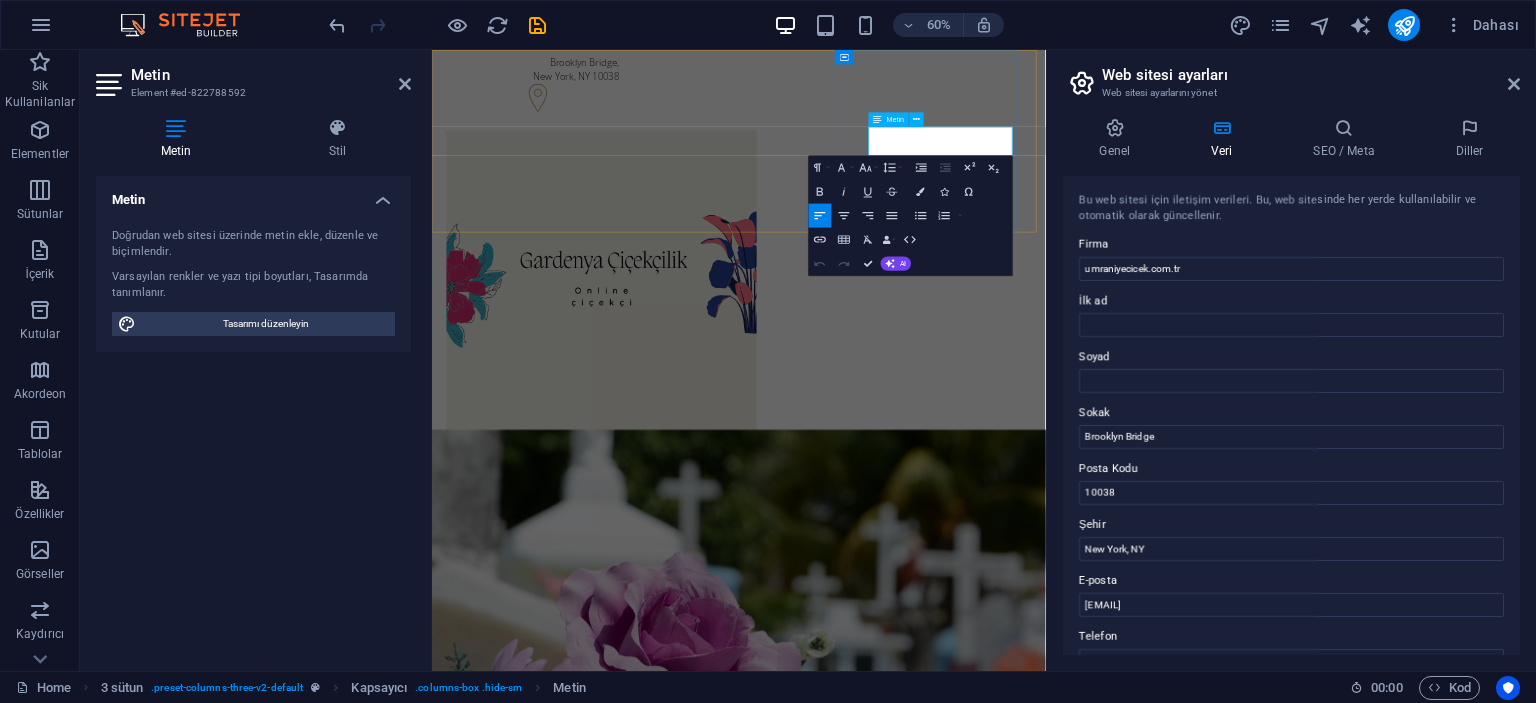 click on "+ 1-123-456-7890" at bounding box center [600, 791] 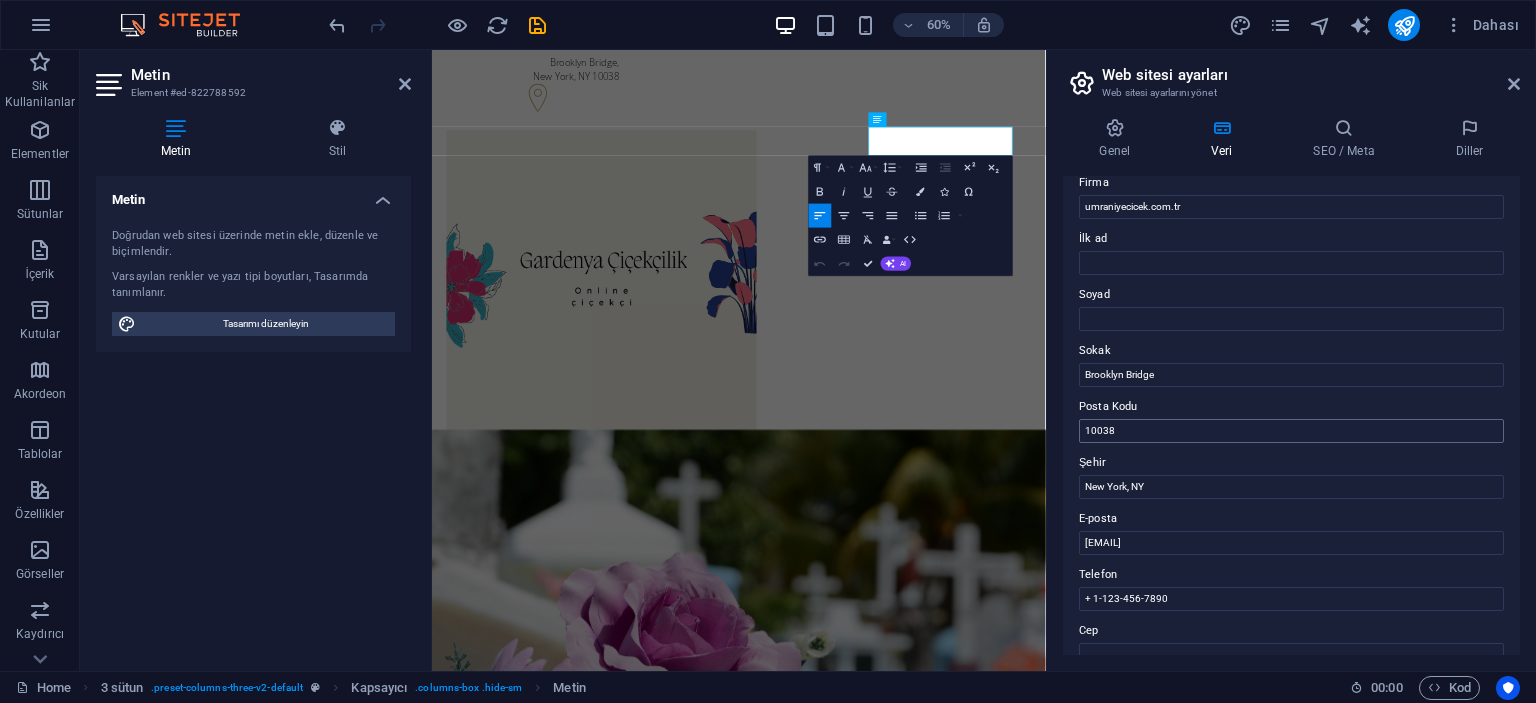scroll, scrollTop: 0, scrollLeft: 0, axis: both 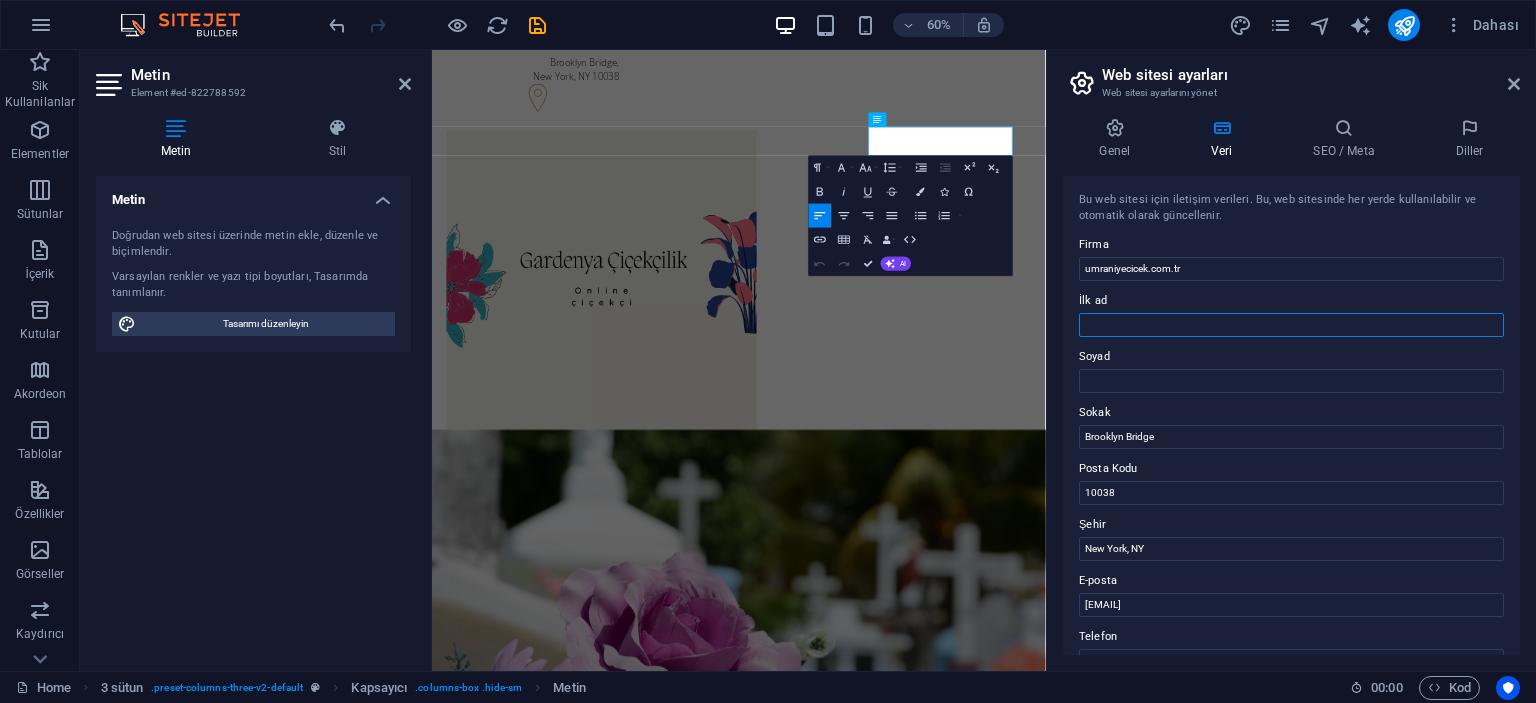 click on "İlk ad" at bounding box center (1291, 325) 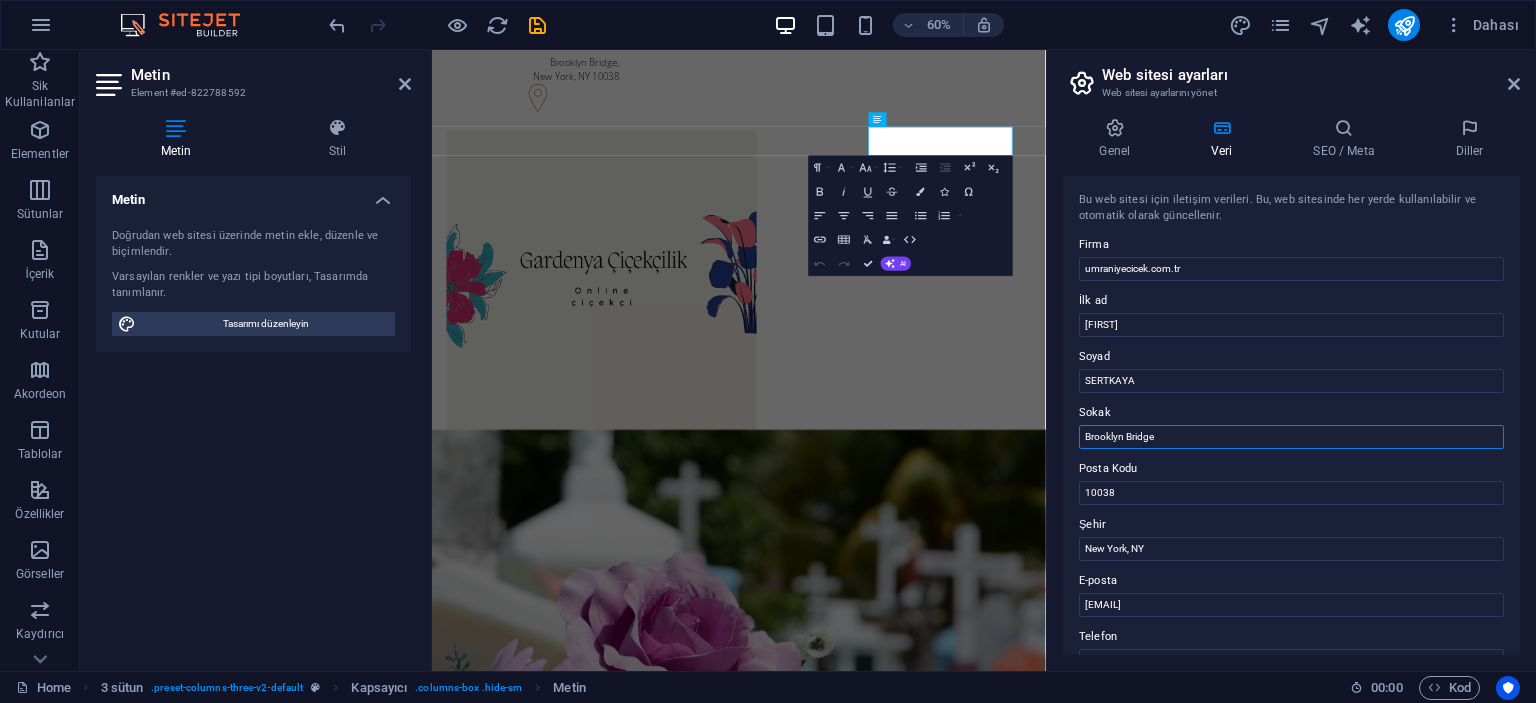 drag, startPoint x: 1186, startPoint y: 443, endPoint x: 1066, endPoint y: 443, distance: 120 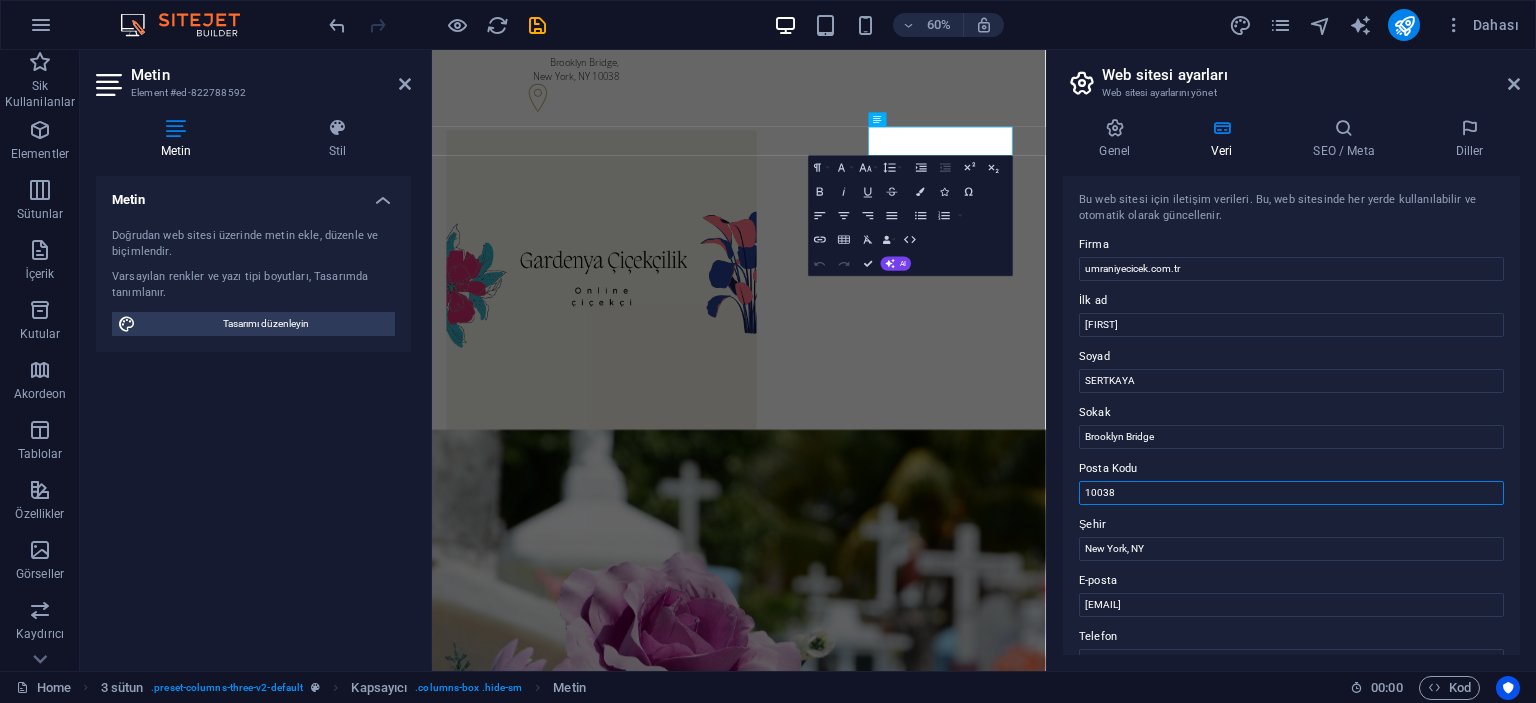 click on "10038" at bounding box center [1291, 493] 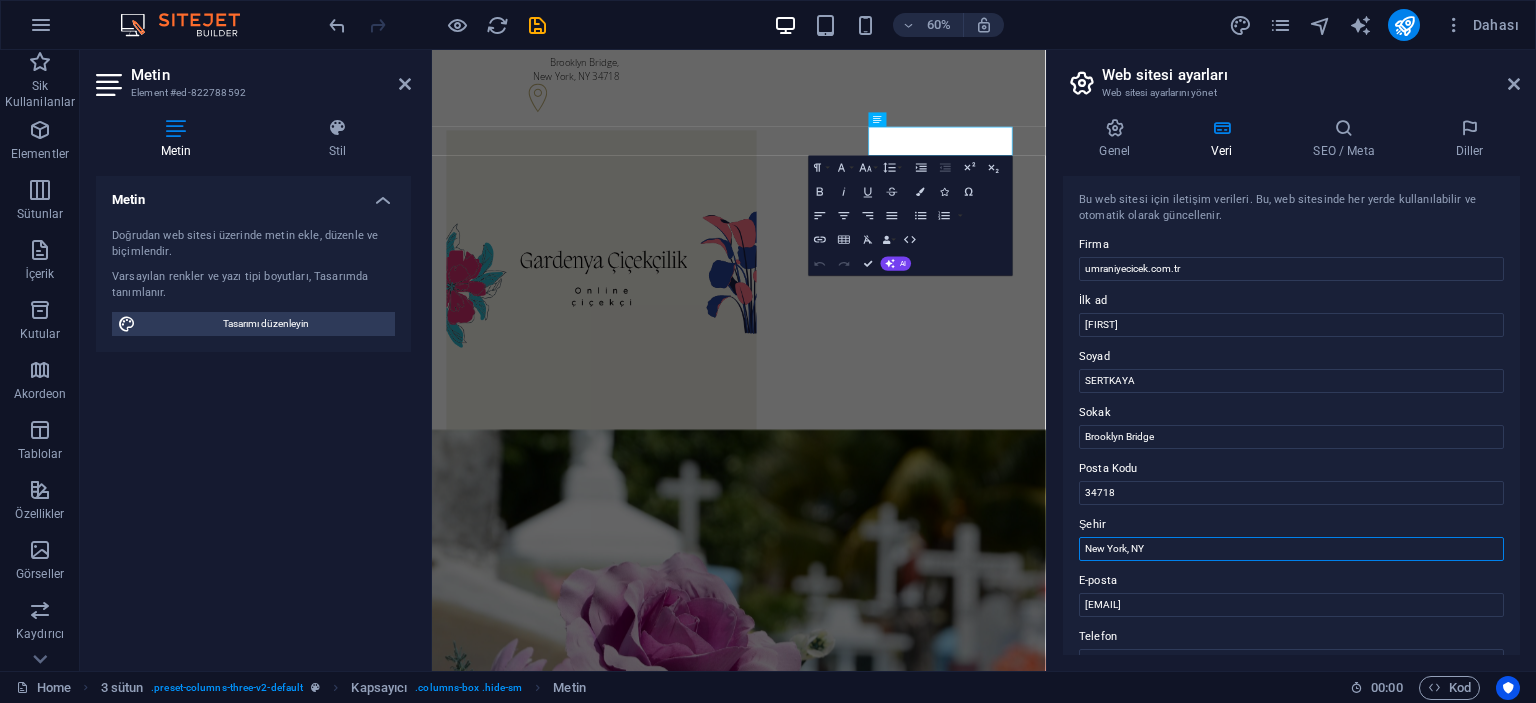 drag, startPoint x: 1587, startPoint y: 600, endPoint x: 1481, endPoint y: 589, distance: 106.56923 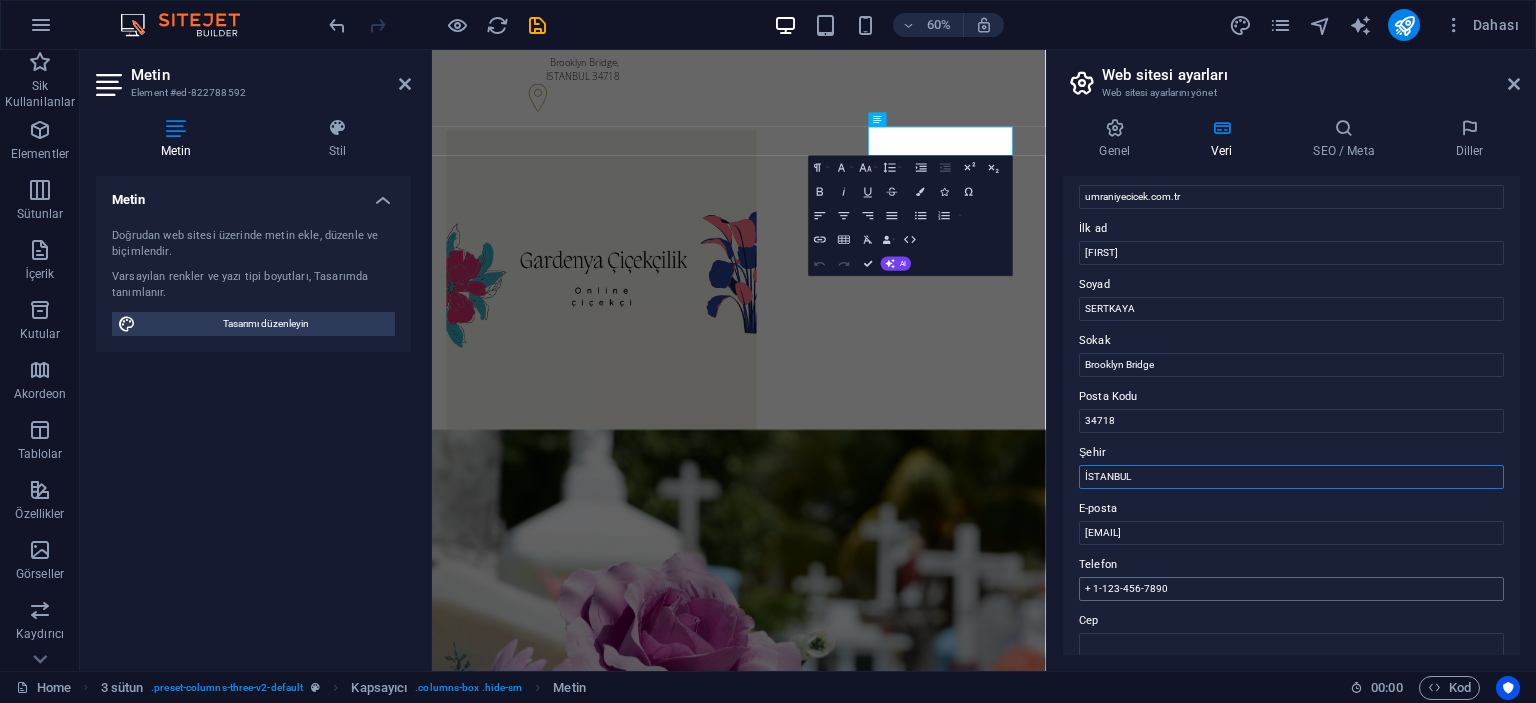 scroll, scrollTop: 100, scrollLeft: 0, axis: vertical 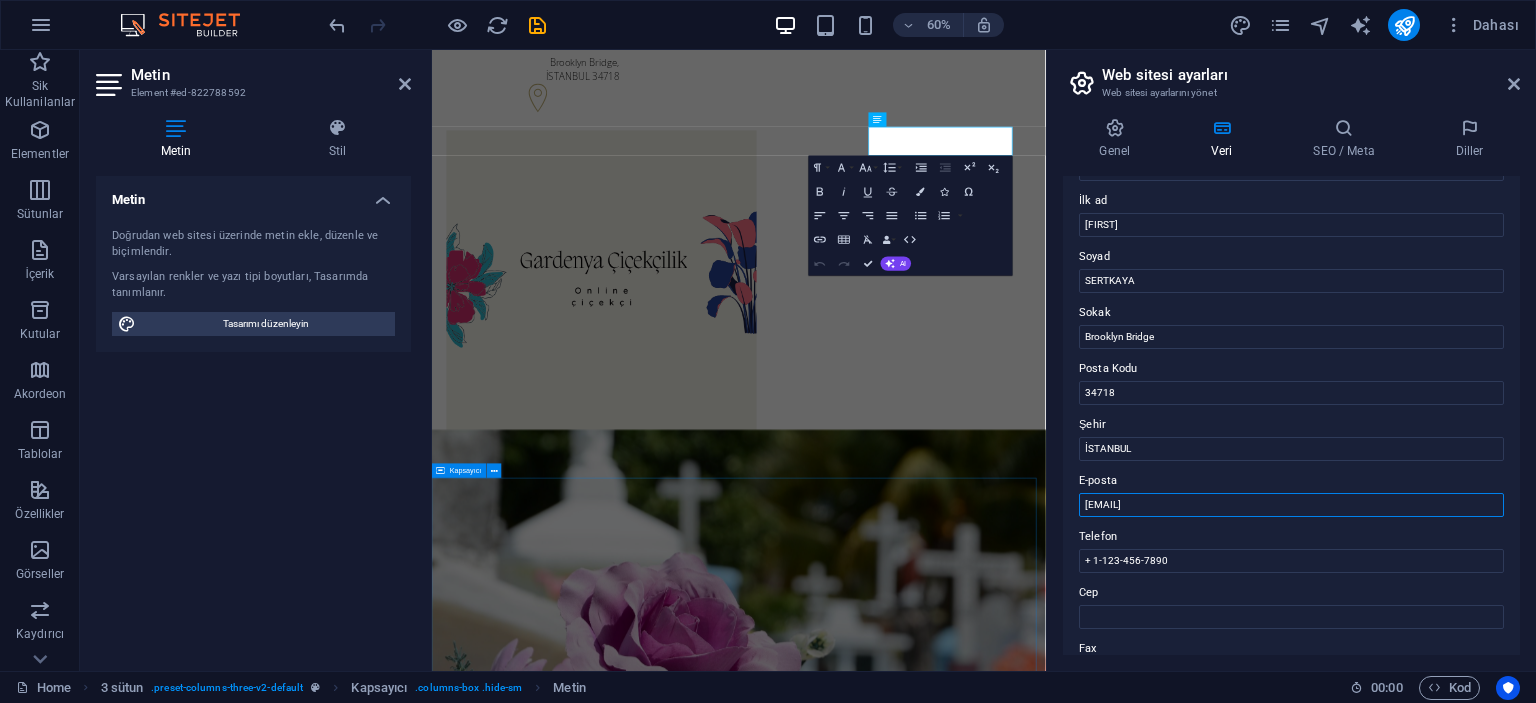 drag, startPoint x: 1755, startPoint y: 558, endPoint x: 1354, endPoint y: 798, distance: 467.33392 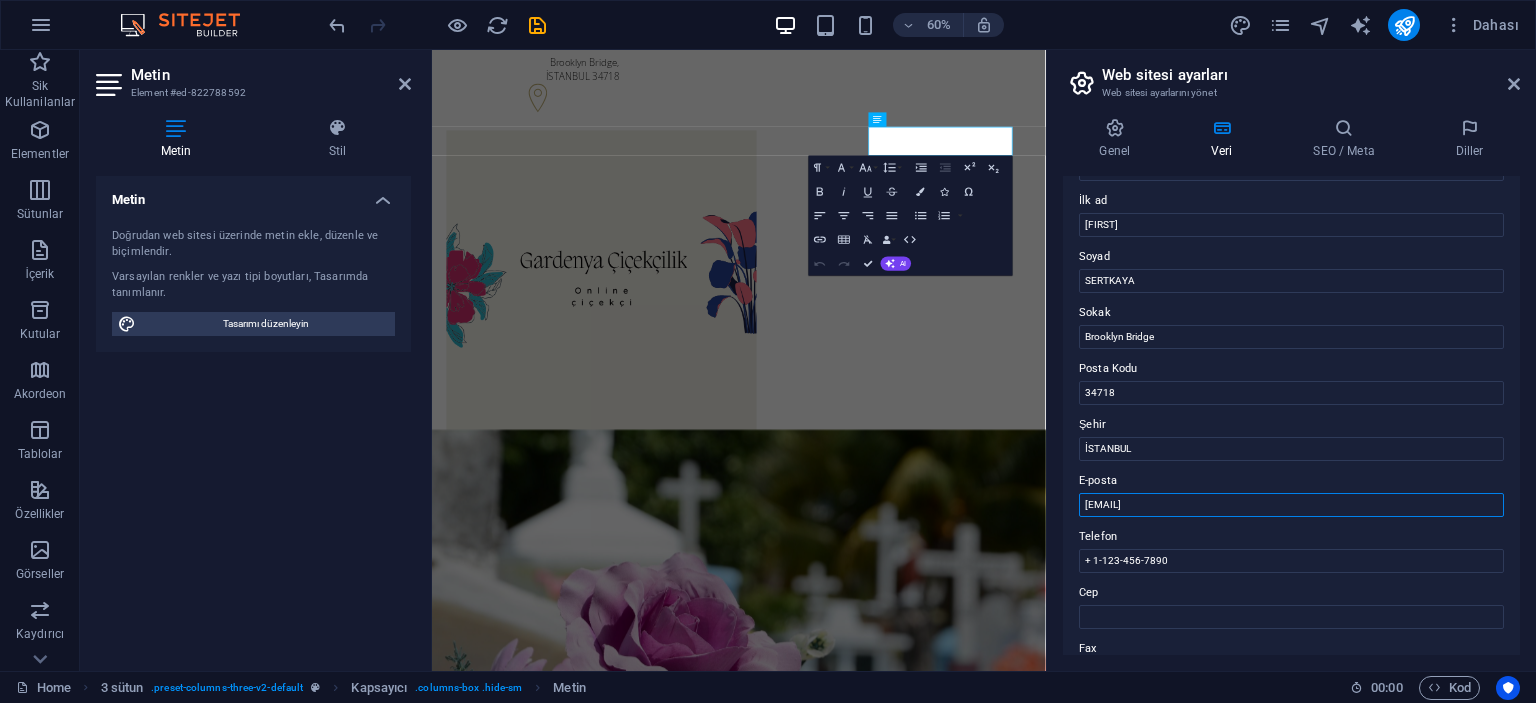 click on "f66d31c0cf7a373fab220aa84d376e@cpanel.local" at bounding box center (1291, 505) 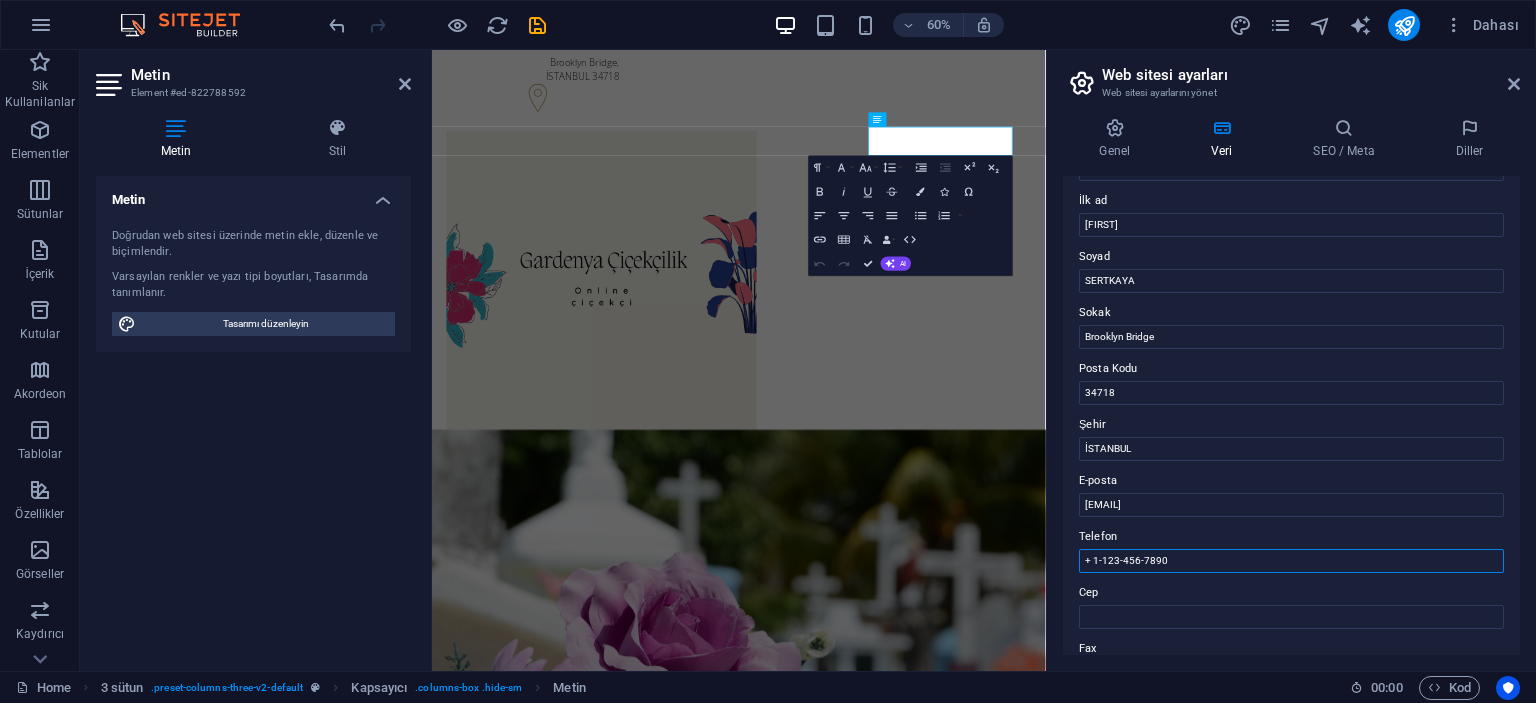 drag, startPoint x: 1180, startPoint y: 561, endPoint x: 1060, endPoint y: 559, distance: 120.01666 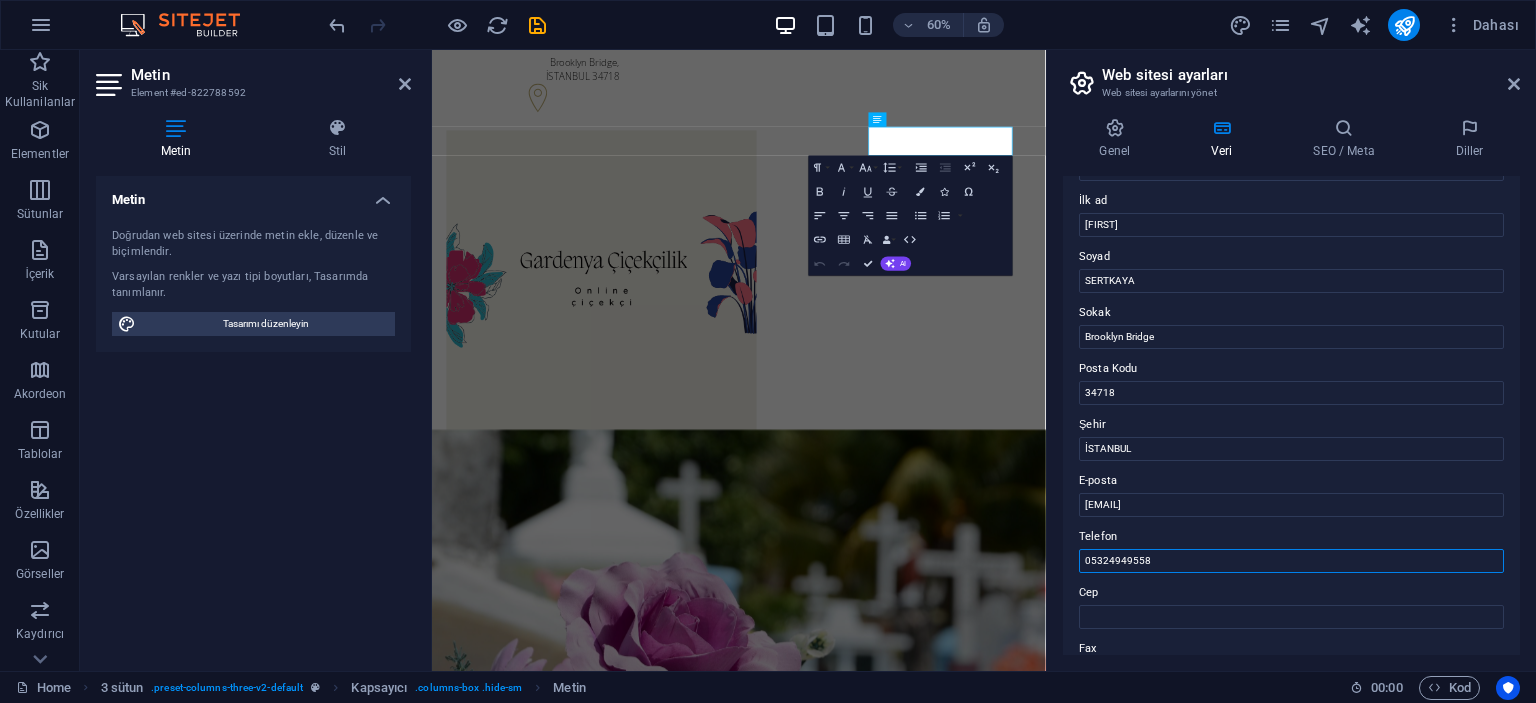 scroll, scrollTop: 200, scrollLeft: 0, axis: vertical 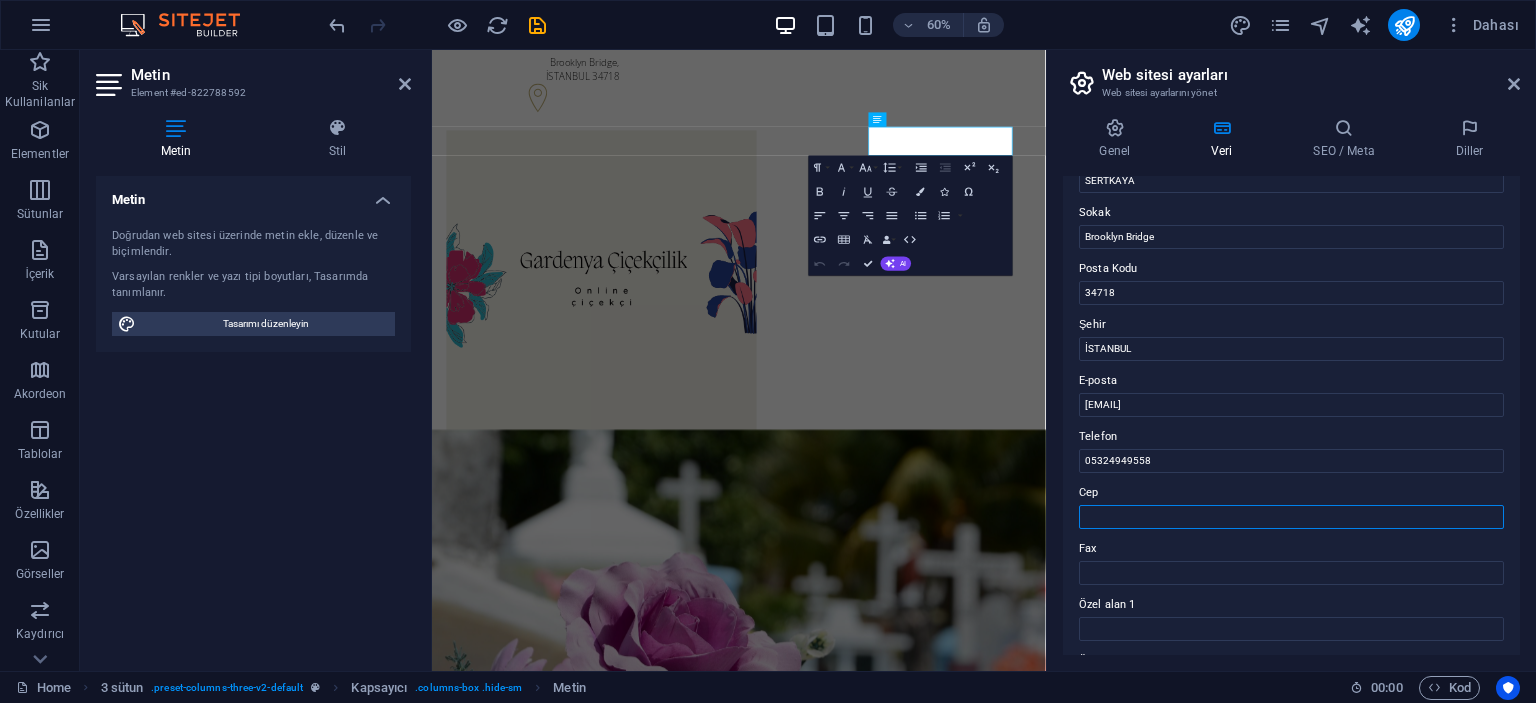 click on "Cep" at bounding box center [1291, 517] 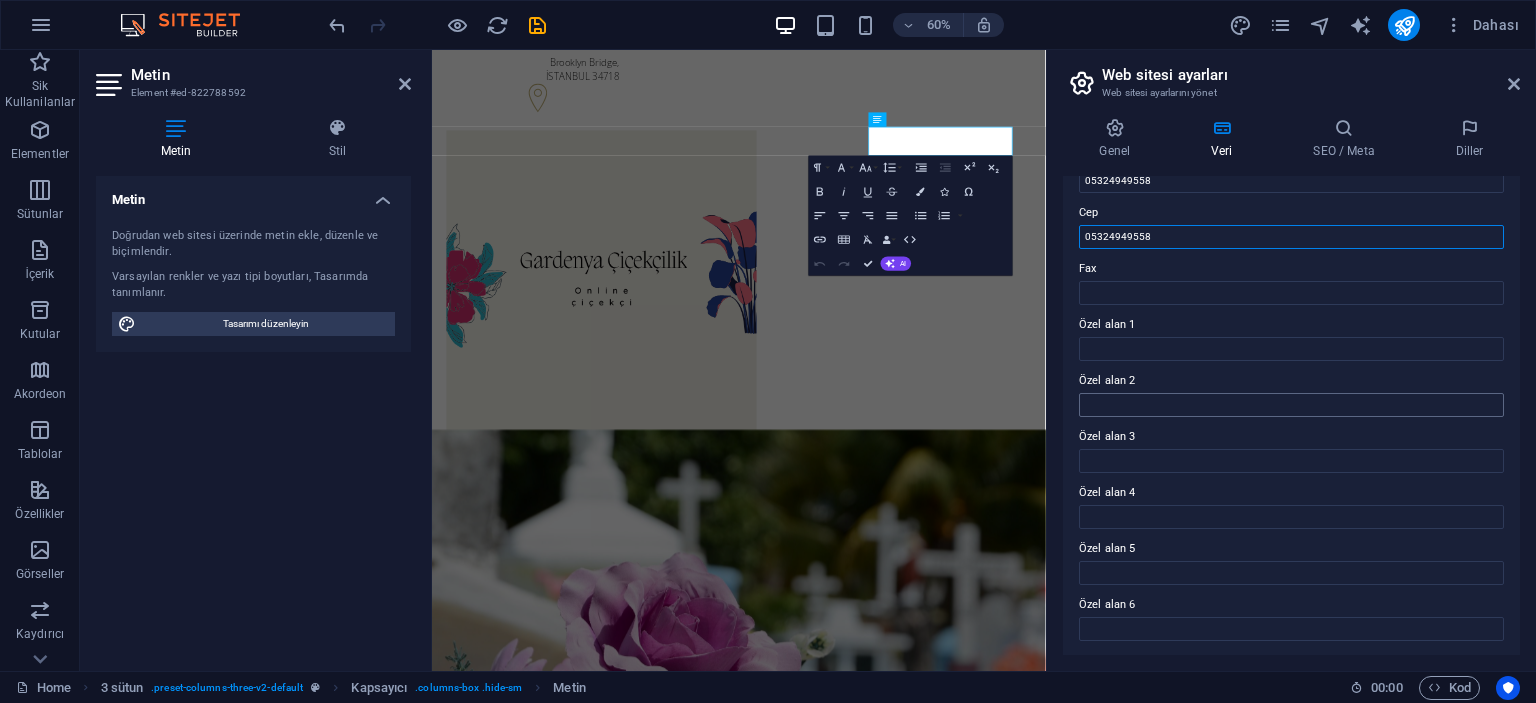 scroll, scrollTop: 381, scrollLeft: 0, axis: vertical 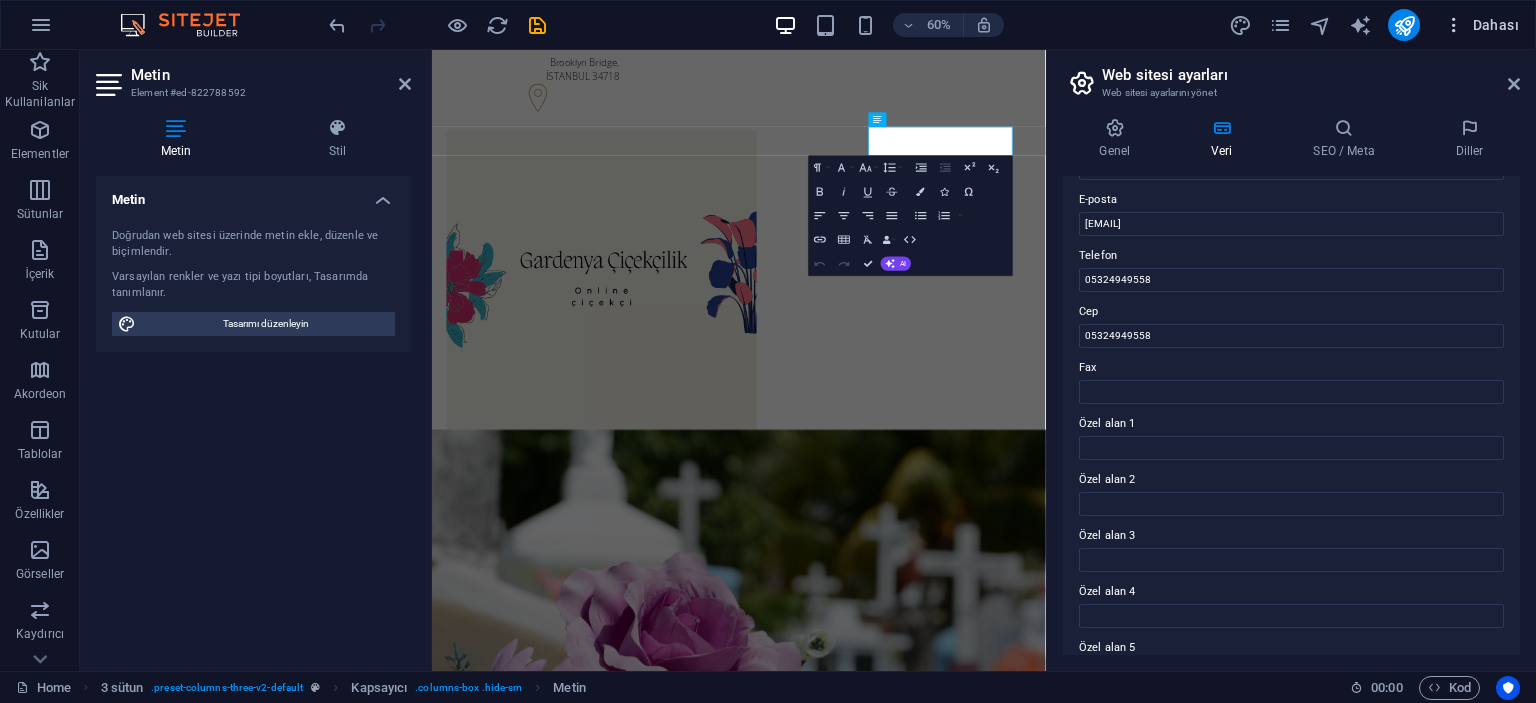click on "Dahası" at bounding box center [1481, 25] 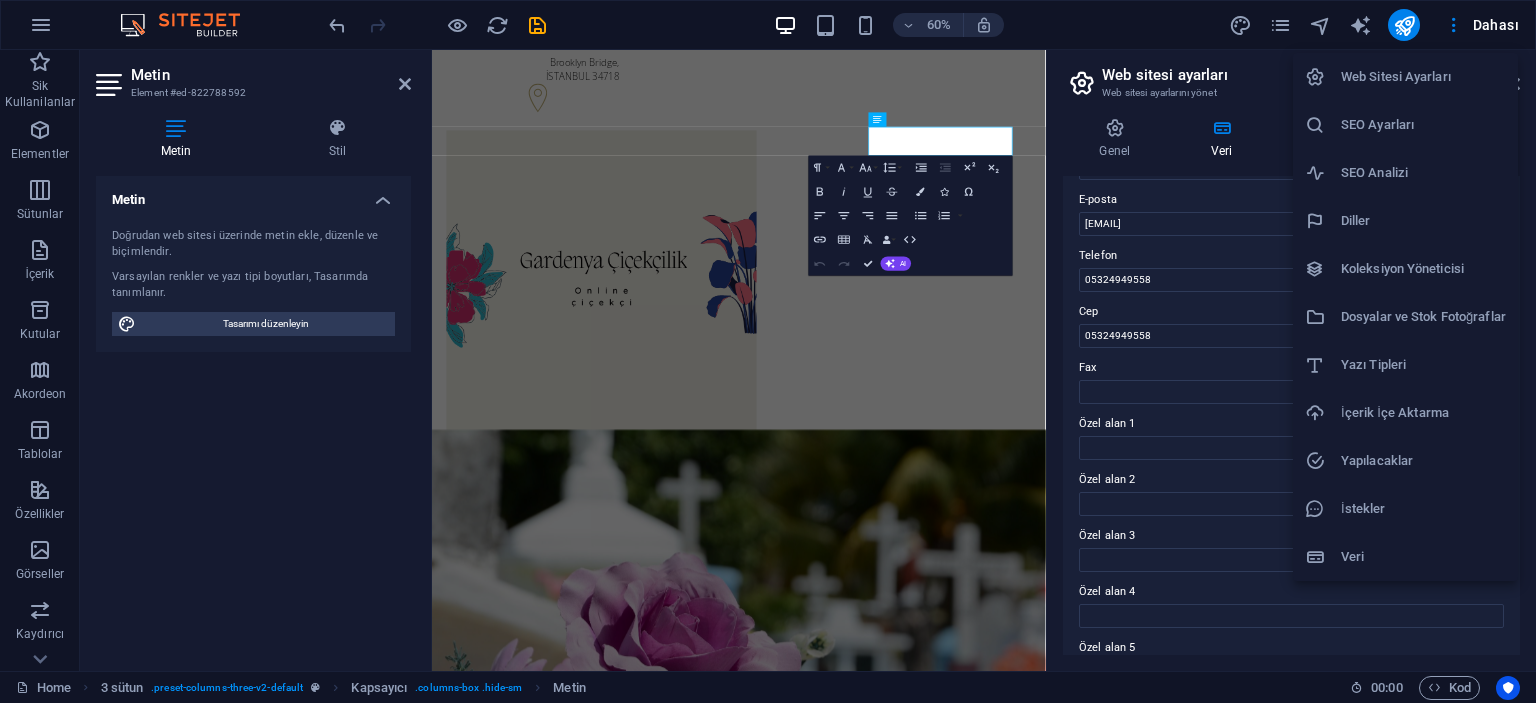 click on "Web Sitesi Ayarları" at bounding box center [1423, 77] 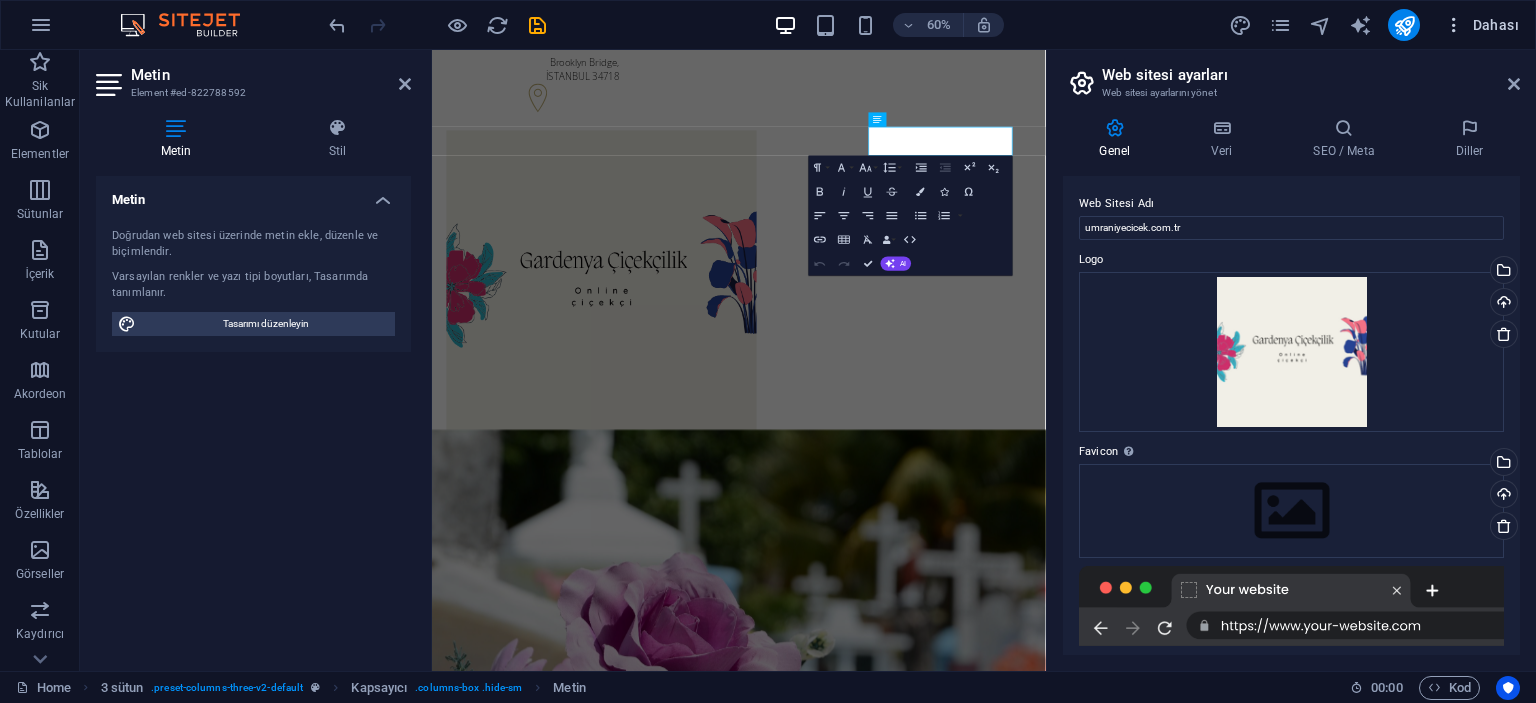 click on "Dahası" at bounding box center [1481, 25] 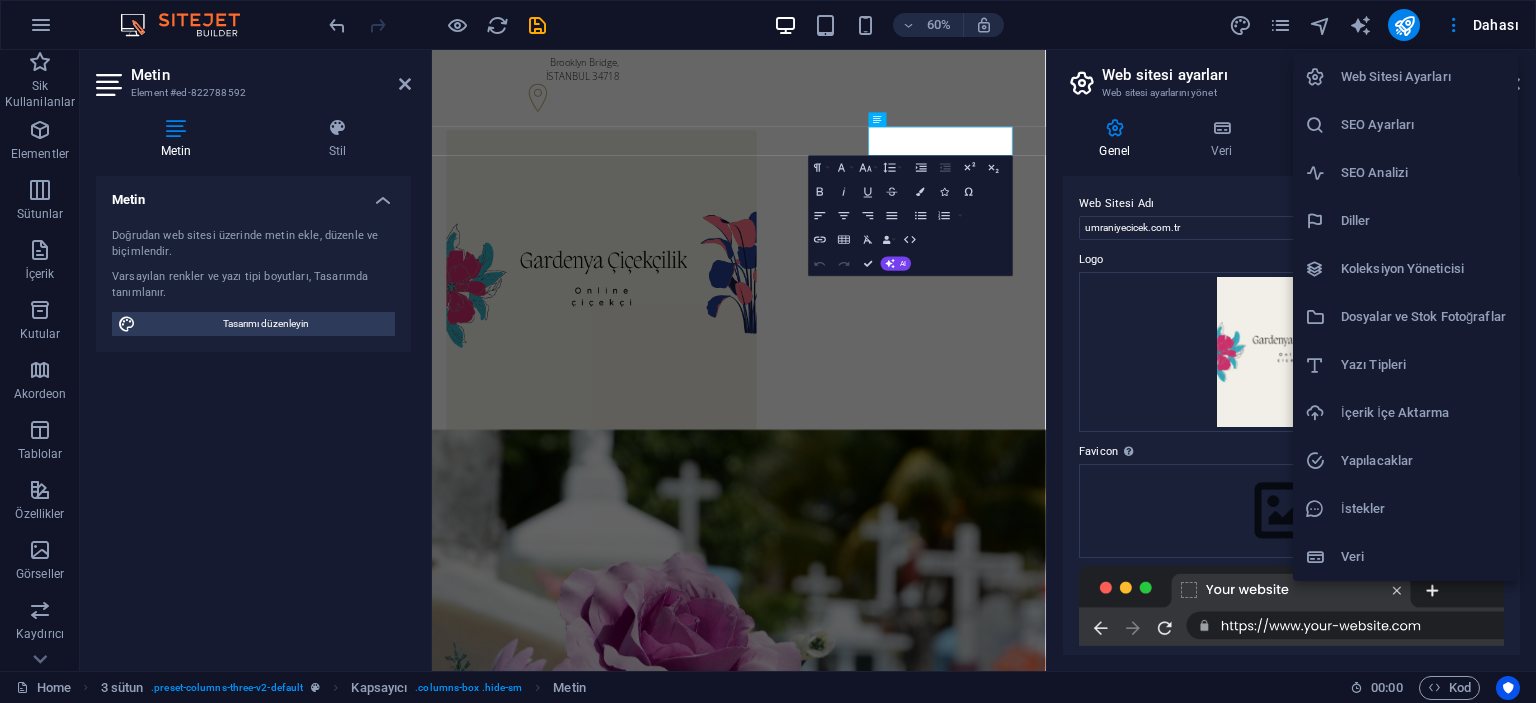 click on "Web Sitesi Ayarları" at bounding box center (1405, 77) 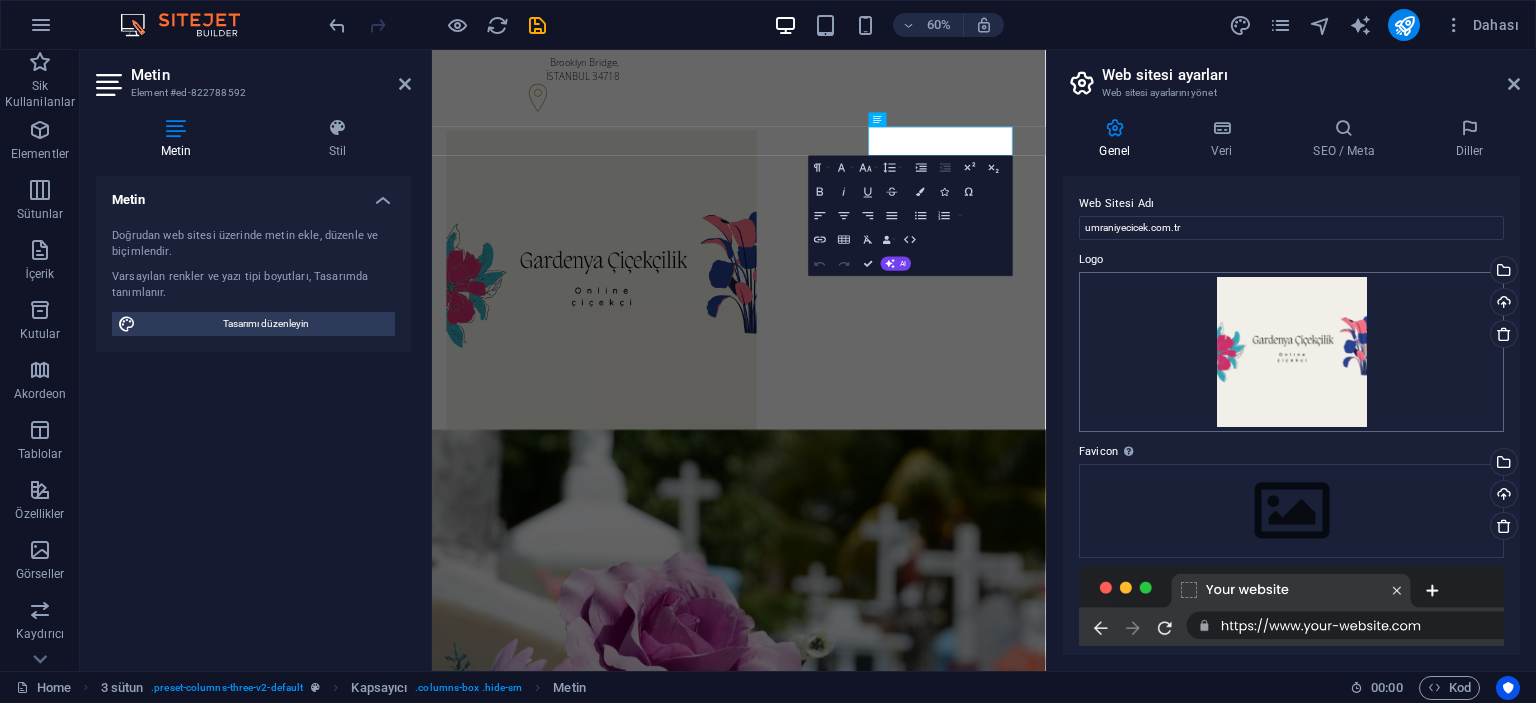 scroll, scrollTop: 268, scrollLeft: 0, axis: vertical 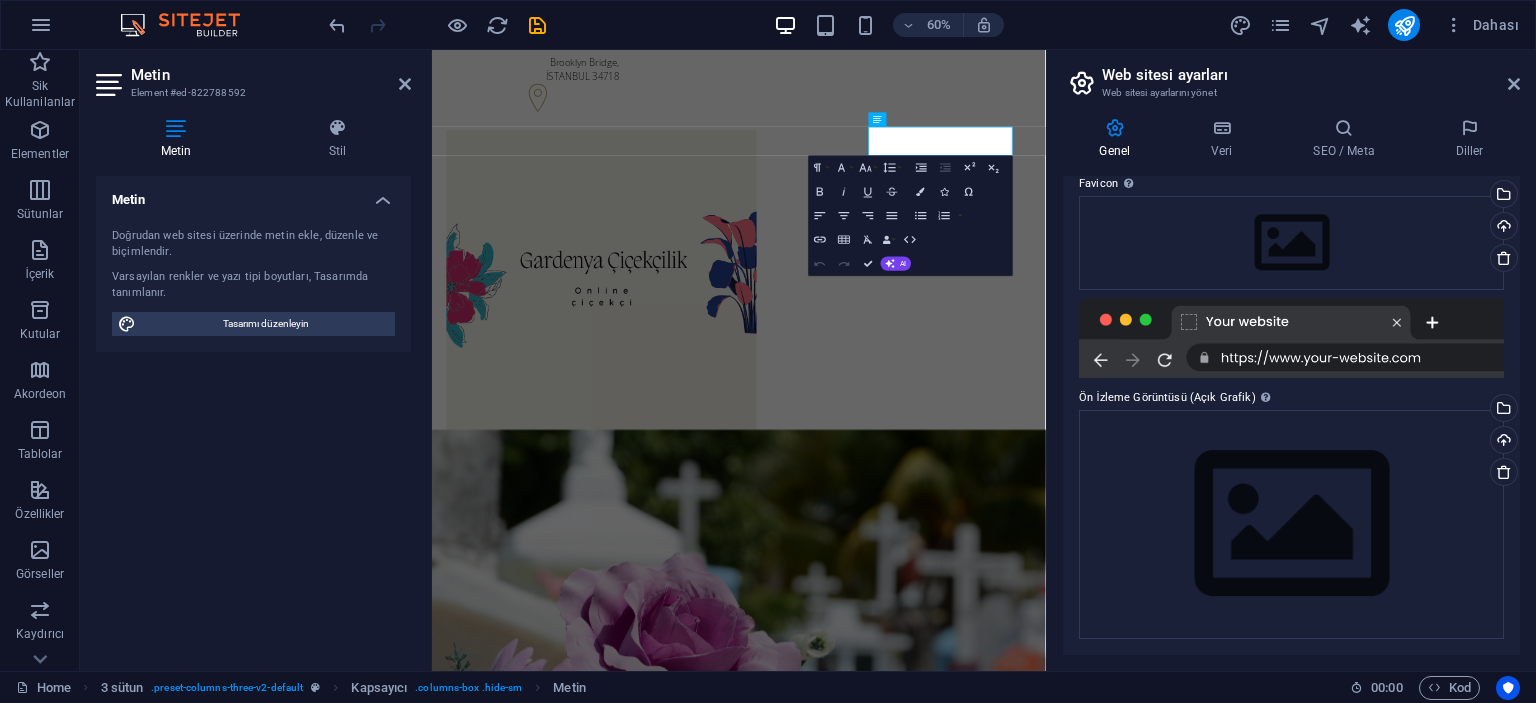click at bounding box center (1291, 338) 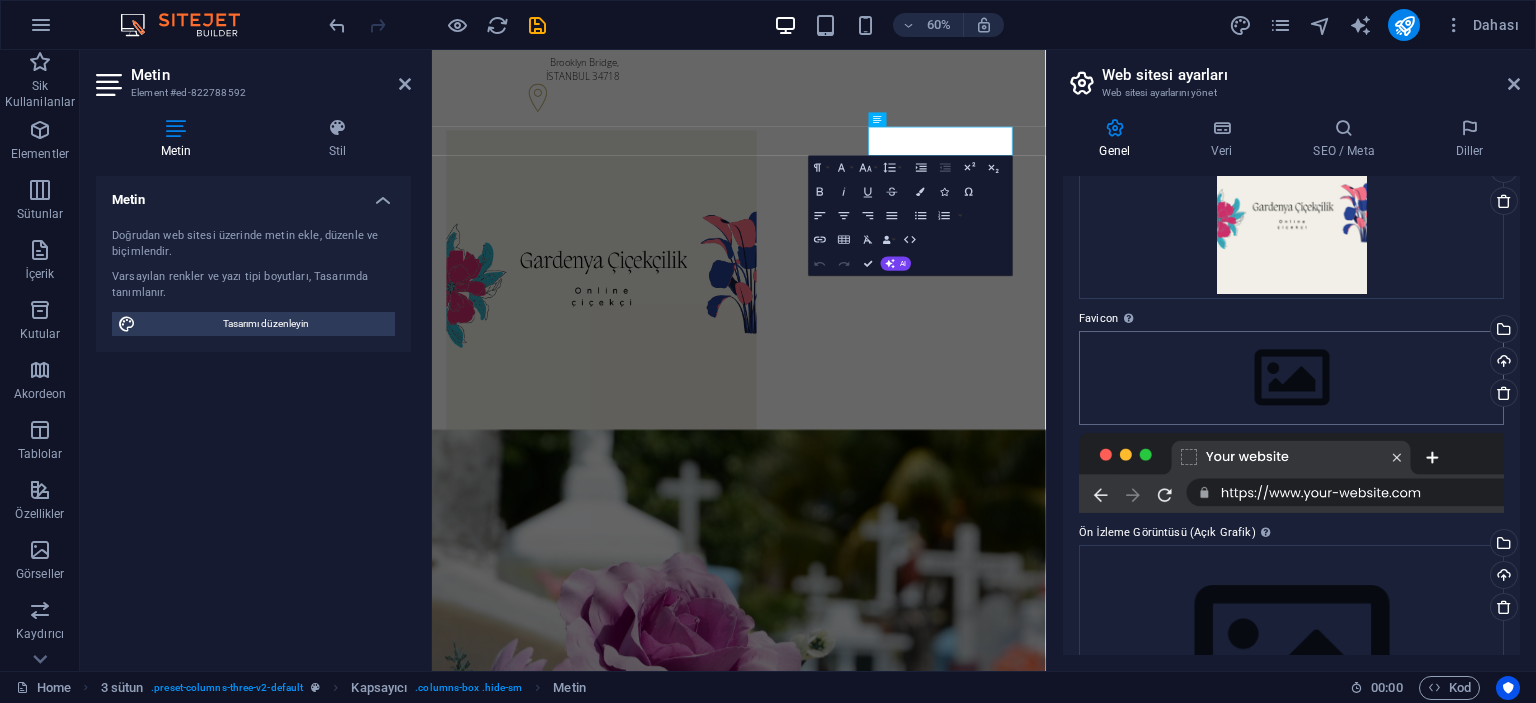 scroll, scrollTop: 168, scrollLeft: 0, axis: vertical 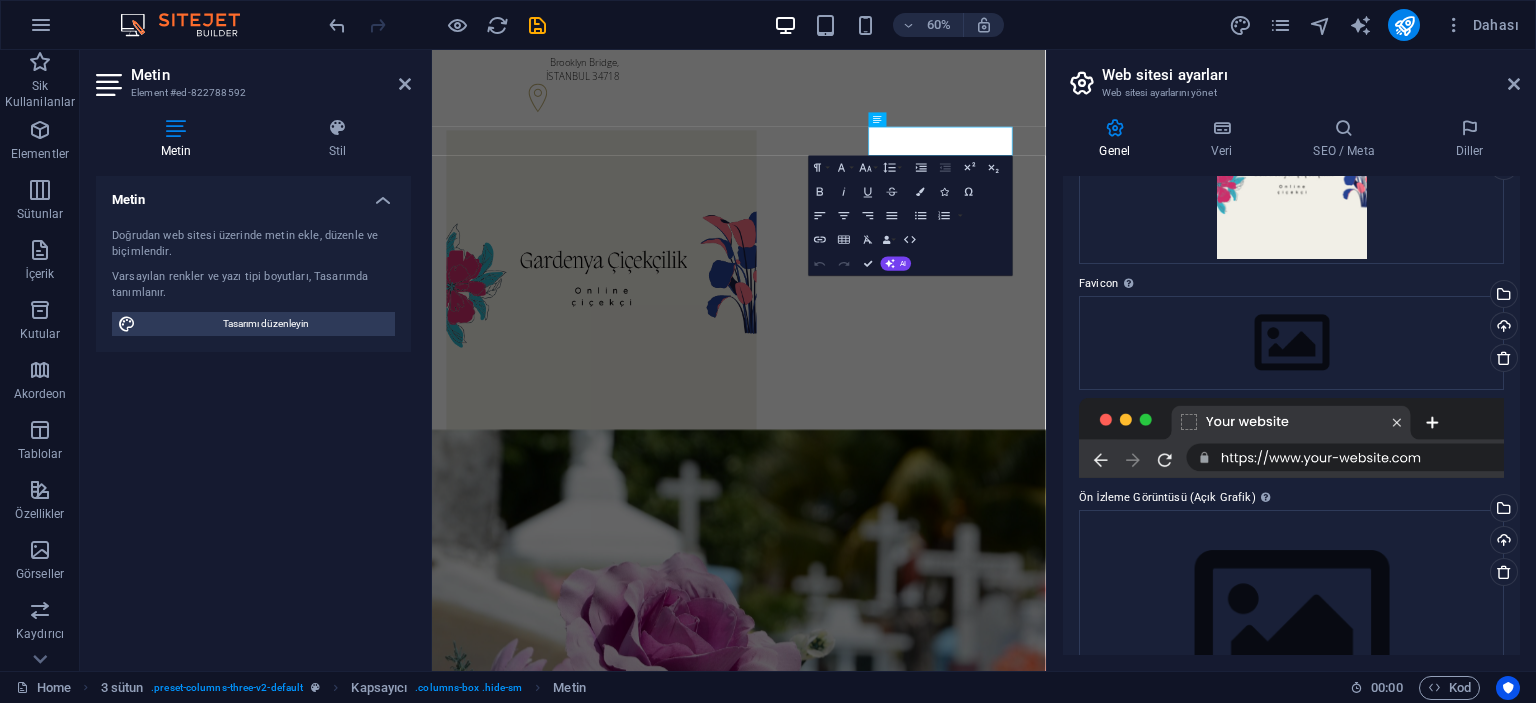 click at bounding box center (1291, 438) 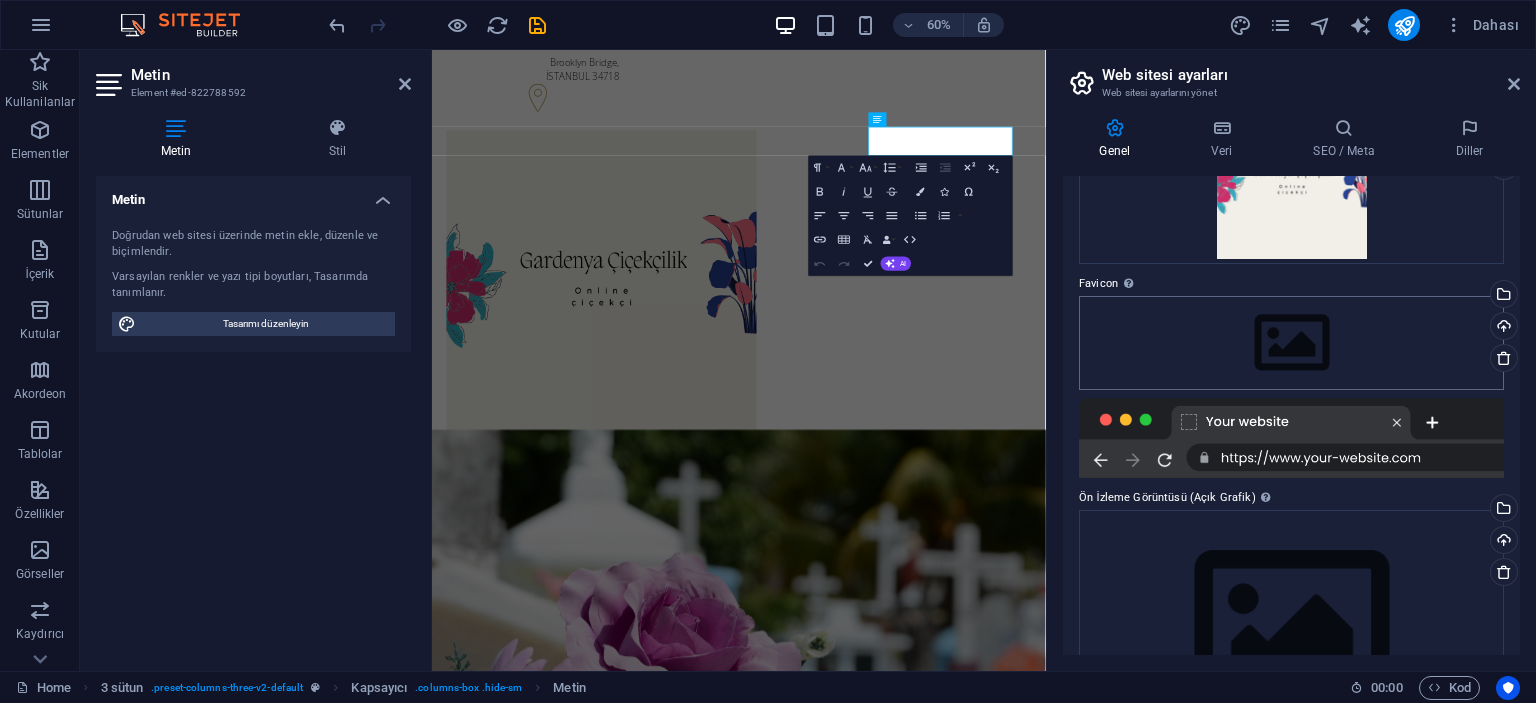 scroll, scrollTop: 0, scrollLeft: 0, axis: both 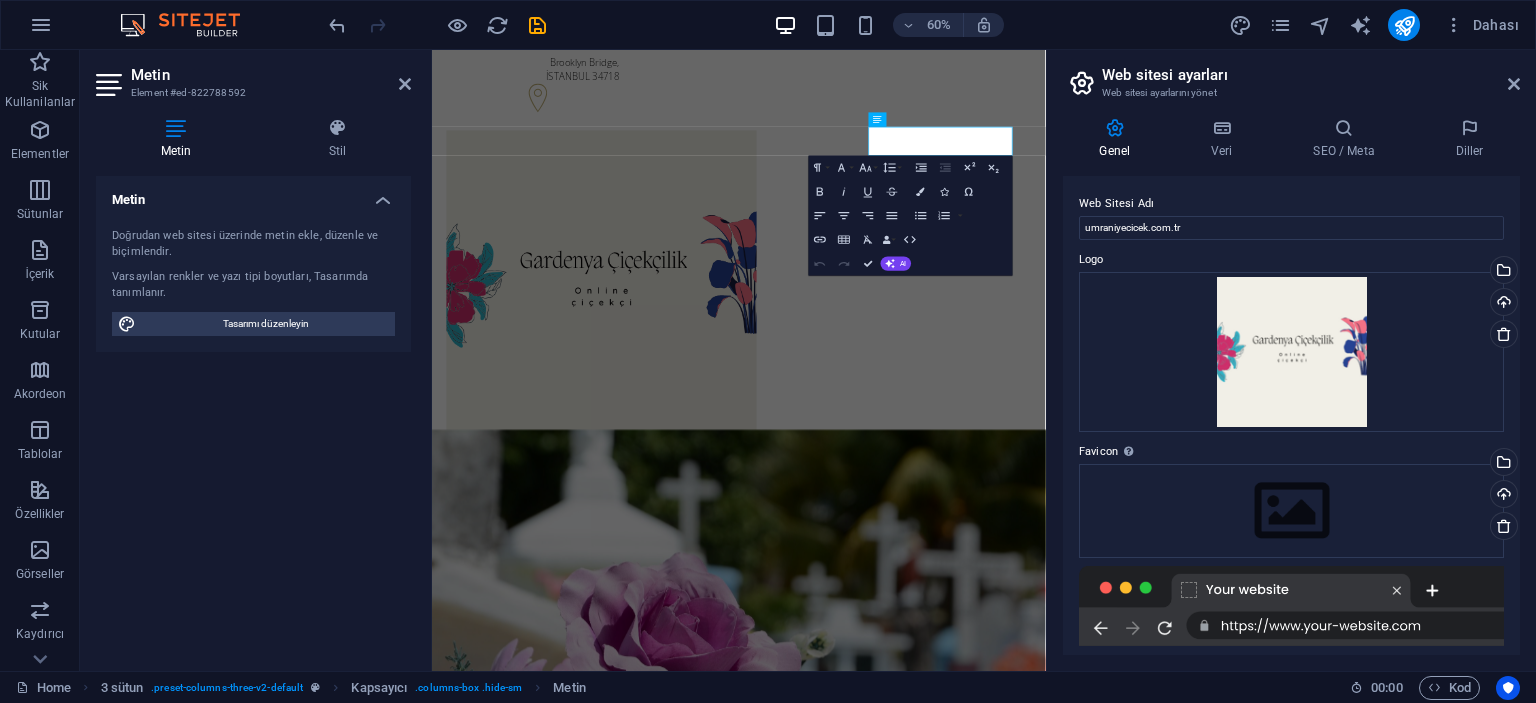 click on "Genel" at bounding box center (1119, 139) 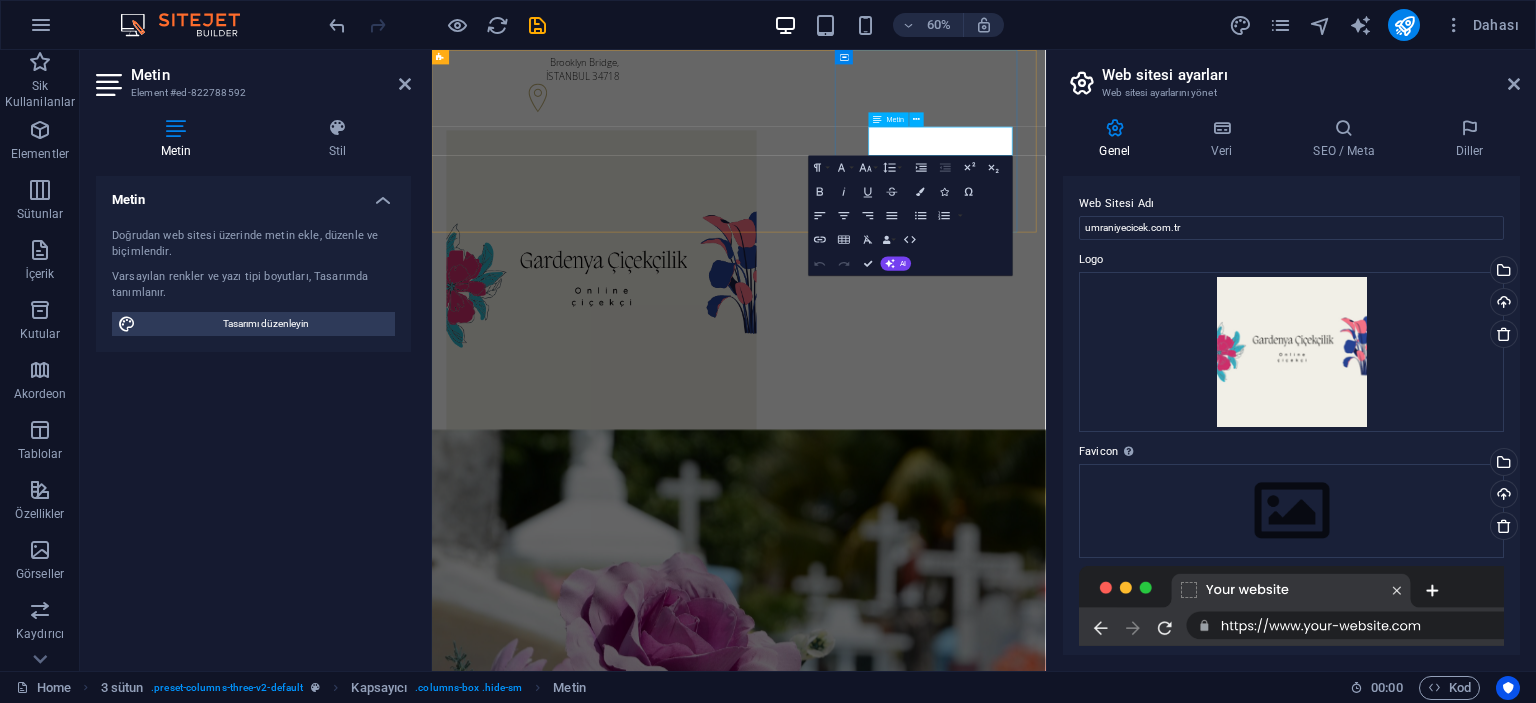 click on "05324949558" at bounding box center [600, 791] 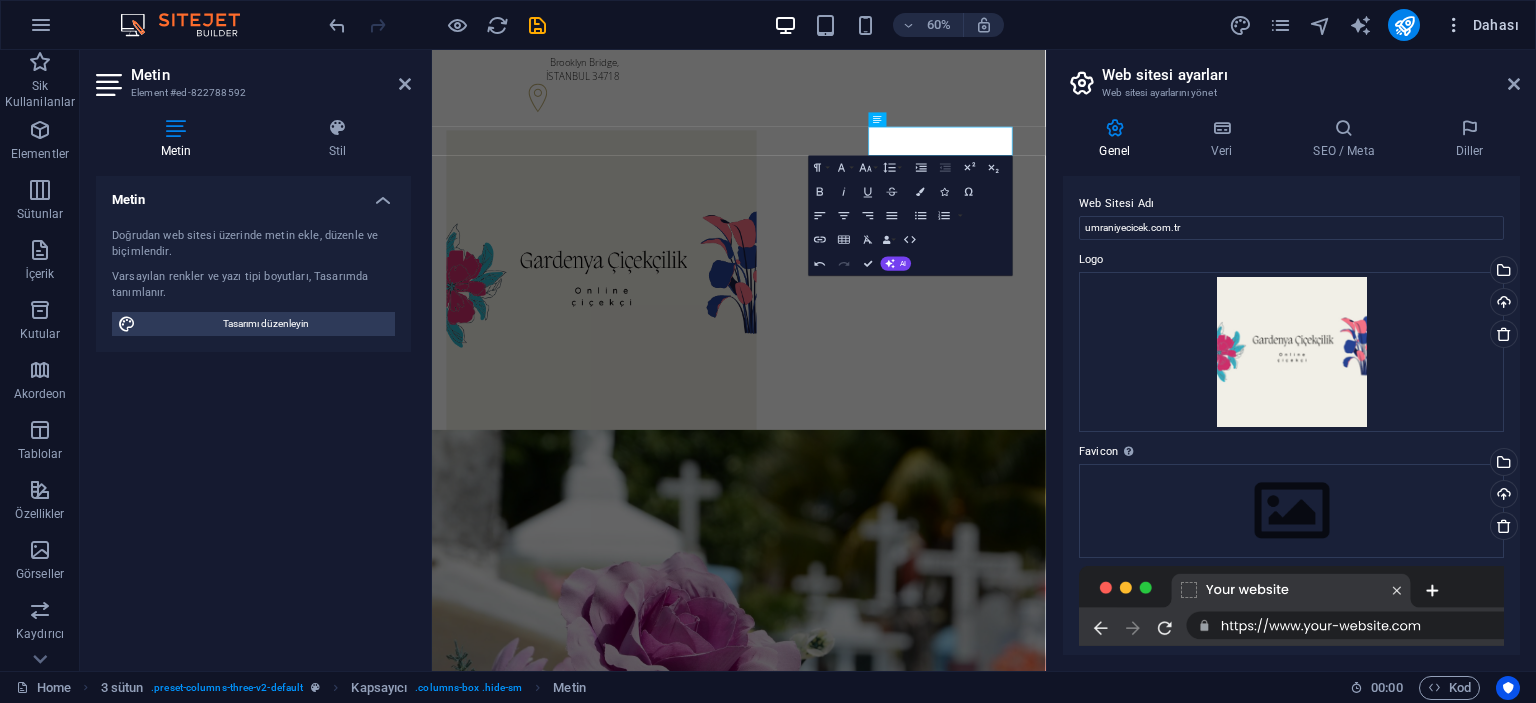 click on "Dahası" at bounding box center (1481, 25) 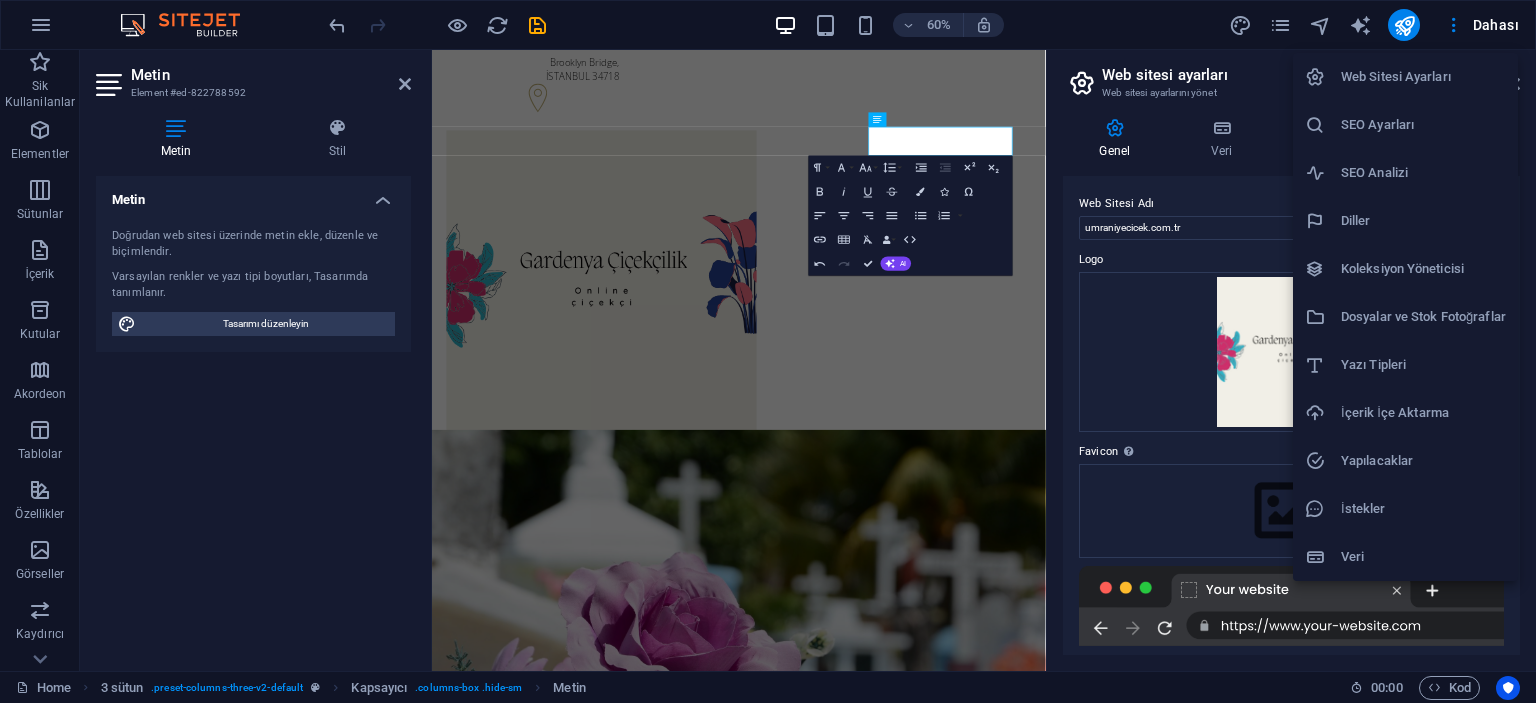 click at bounding box center (768, 351) 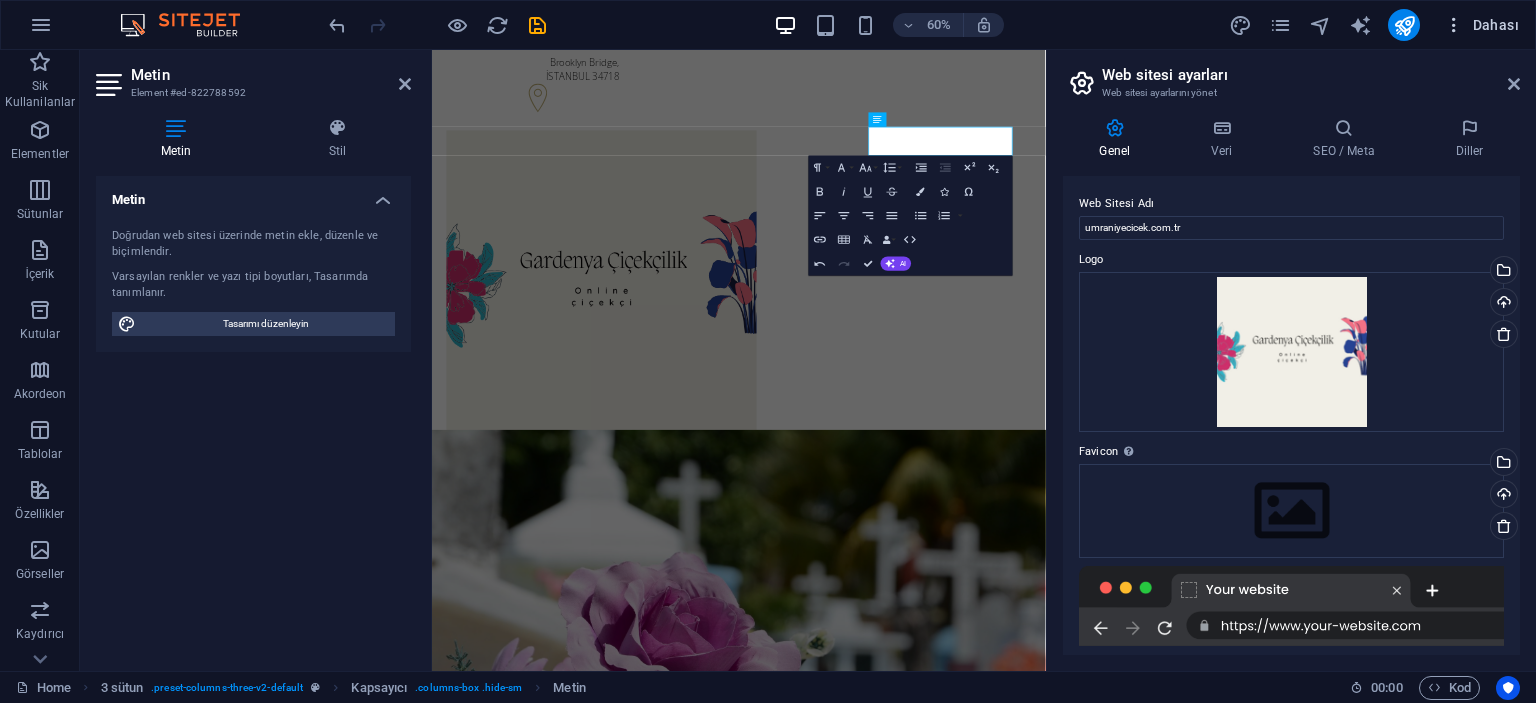 click on "Dahası" at bounding box center (1481, 25) 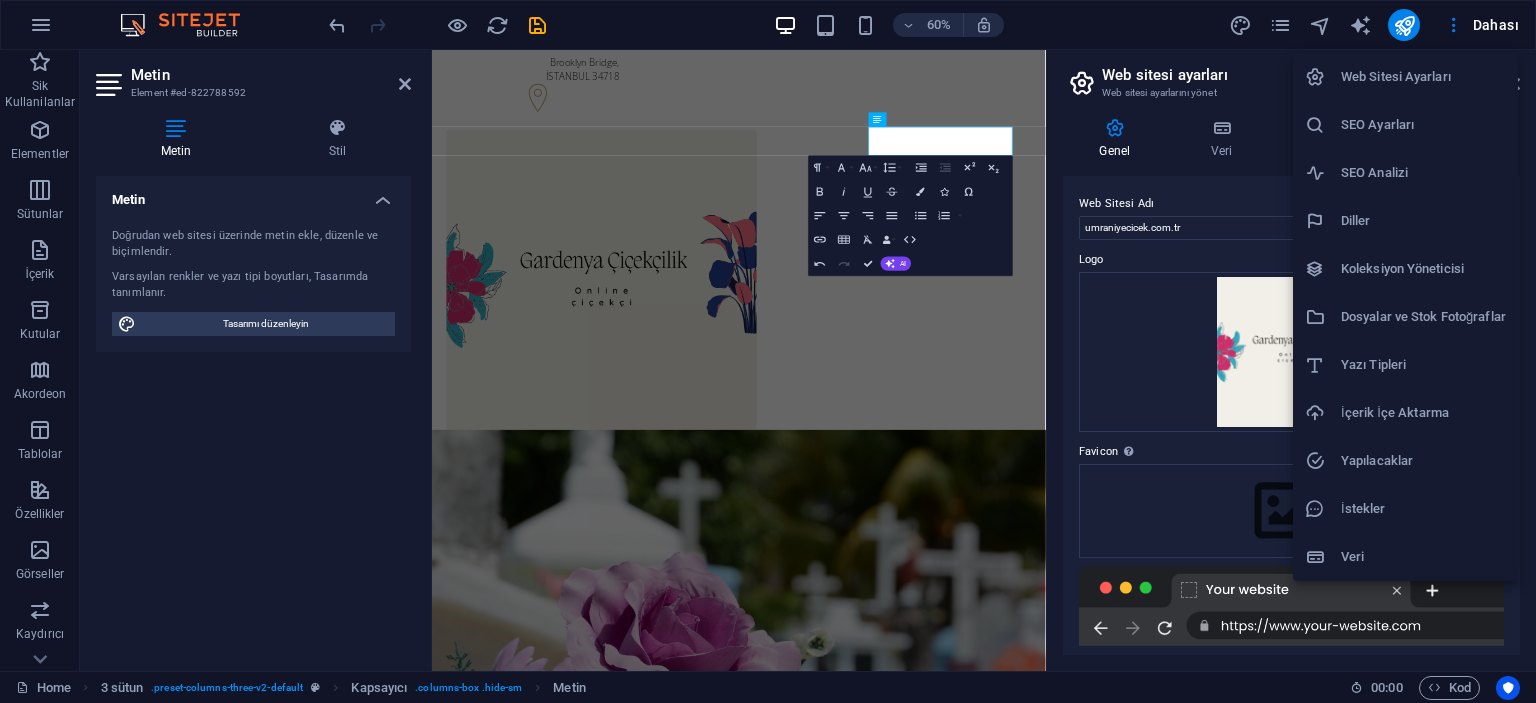 click on "Web Sitesi Ayarları" at bounding box center [1423, 77] 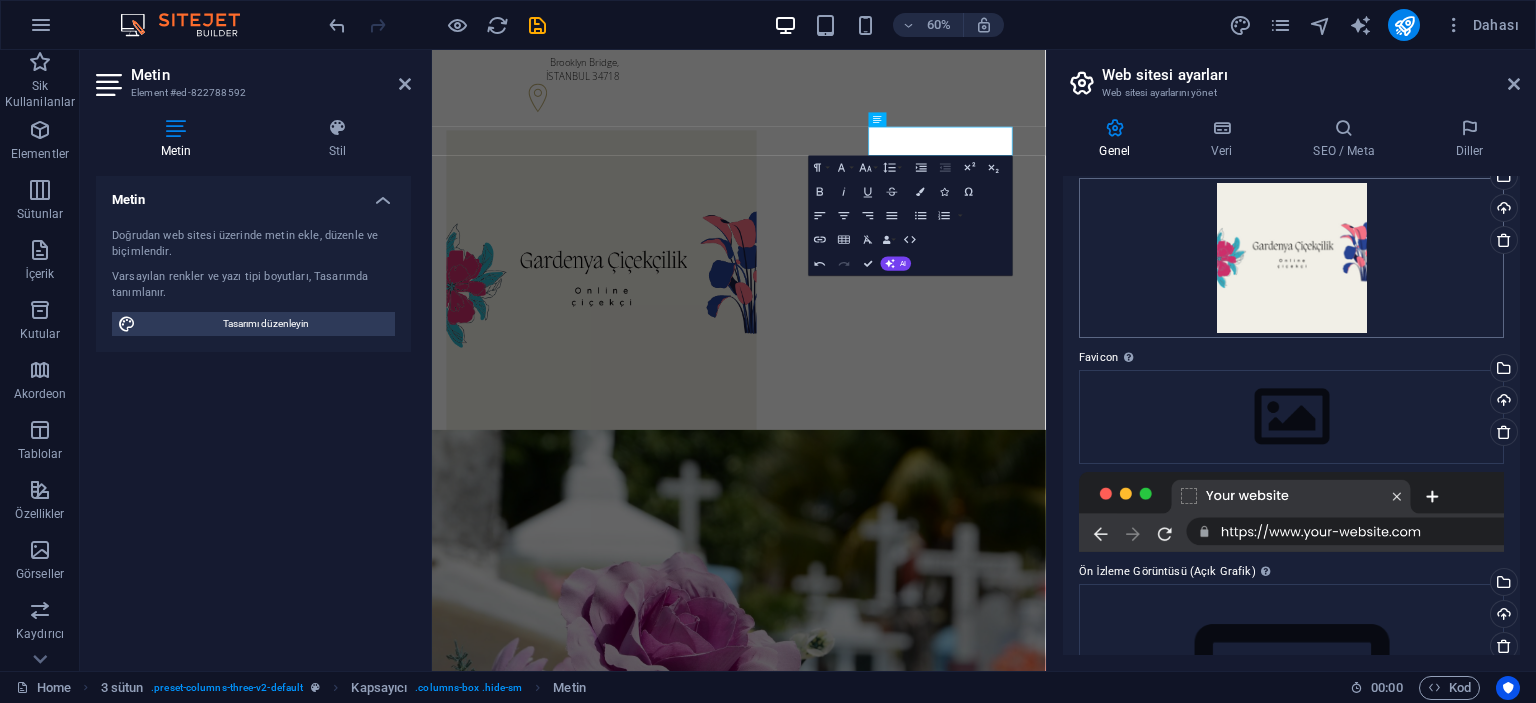 scroll, scrollTop: 200, scrollLeft: 0, axis: vertical 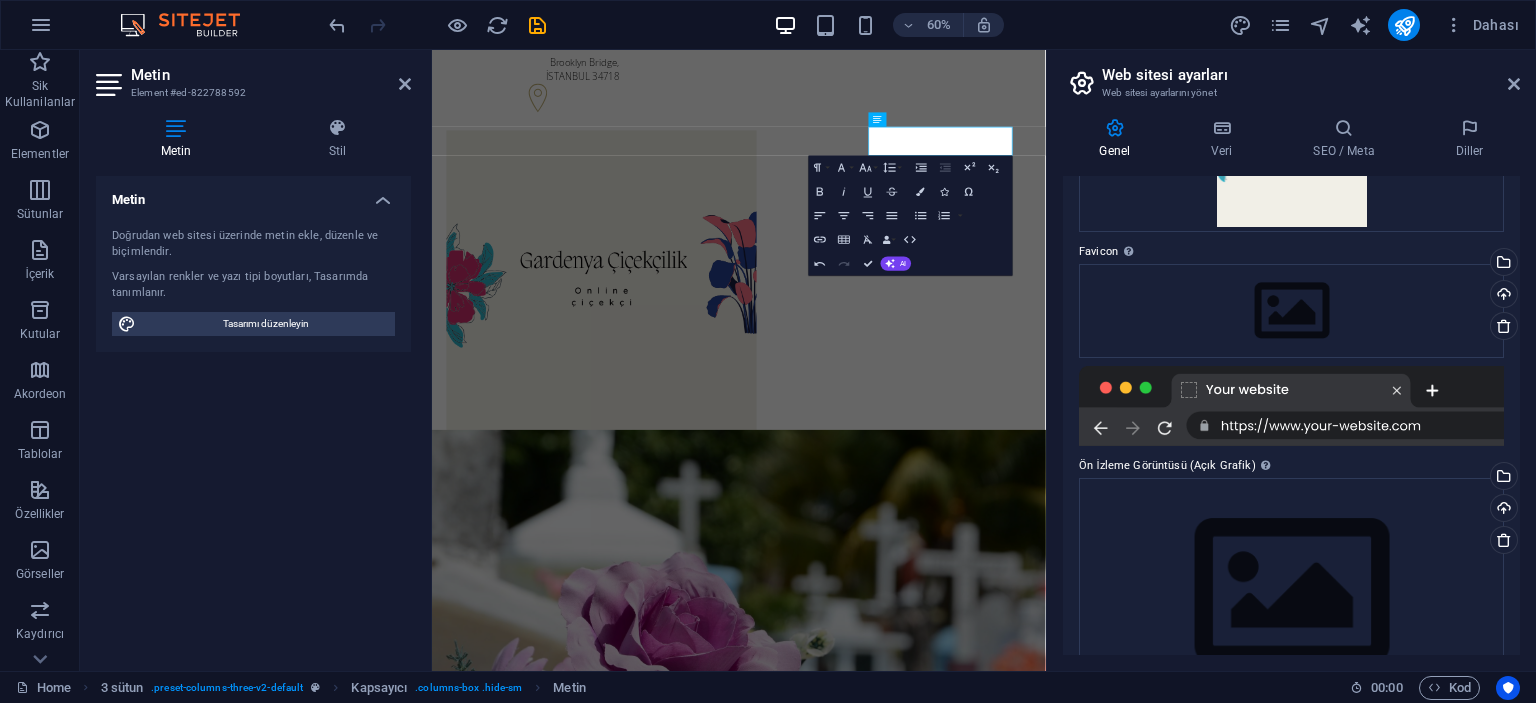 click at bounding box center (1291, 406) 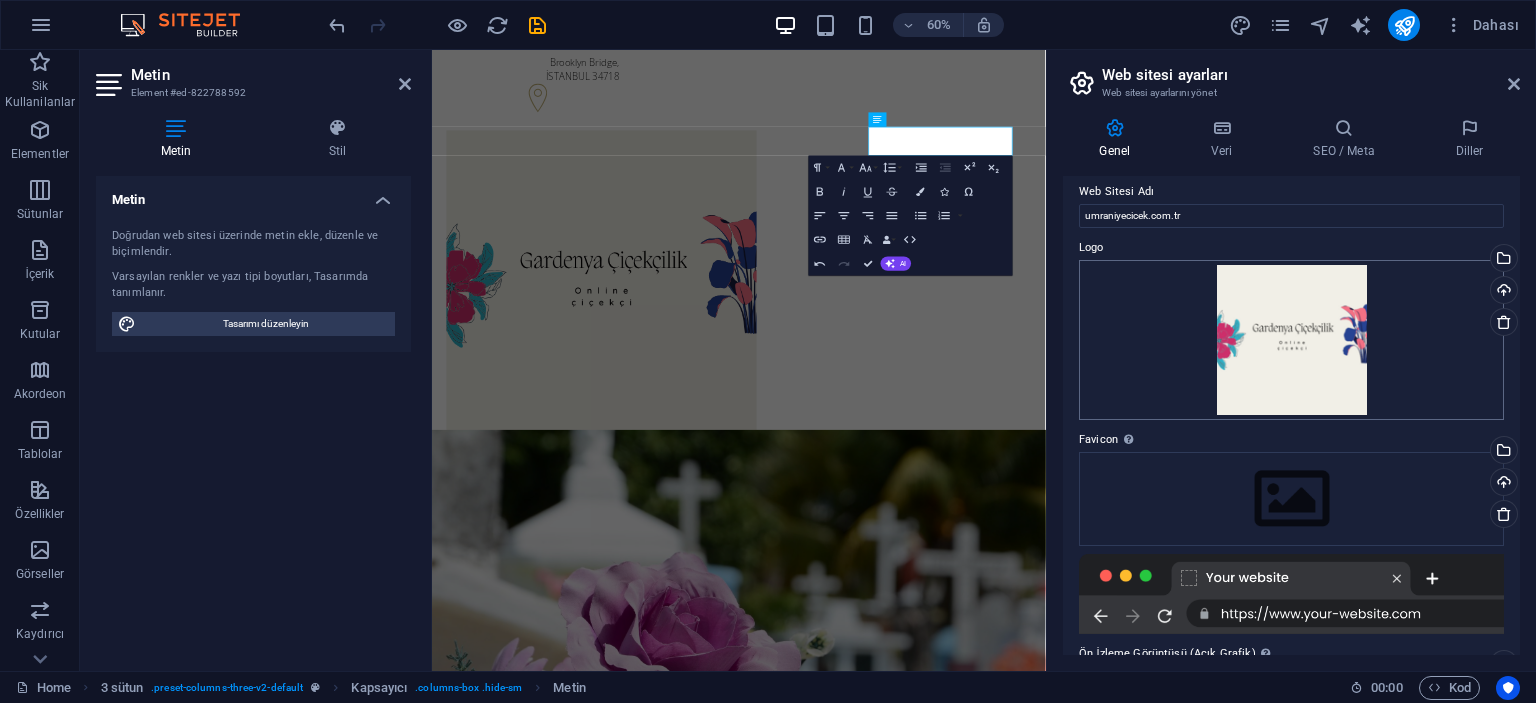 scroll, scrollTop: 0, scrollLeft: 0, axis: both 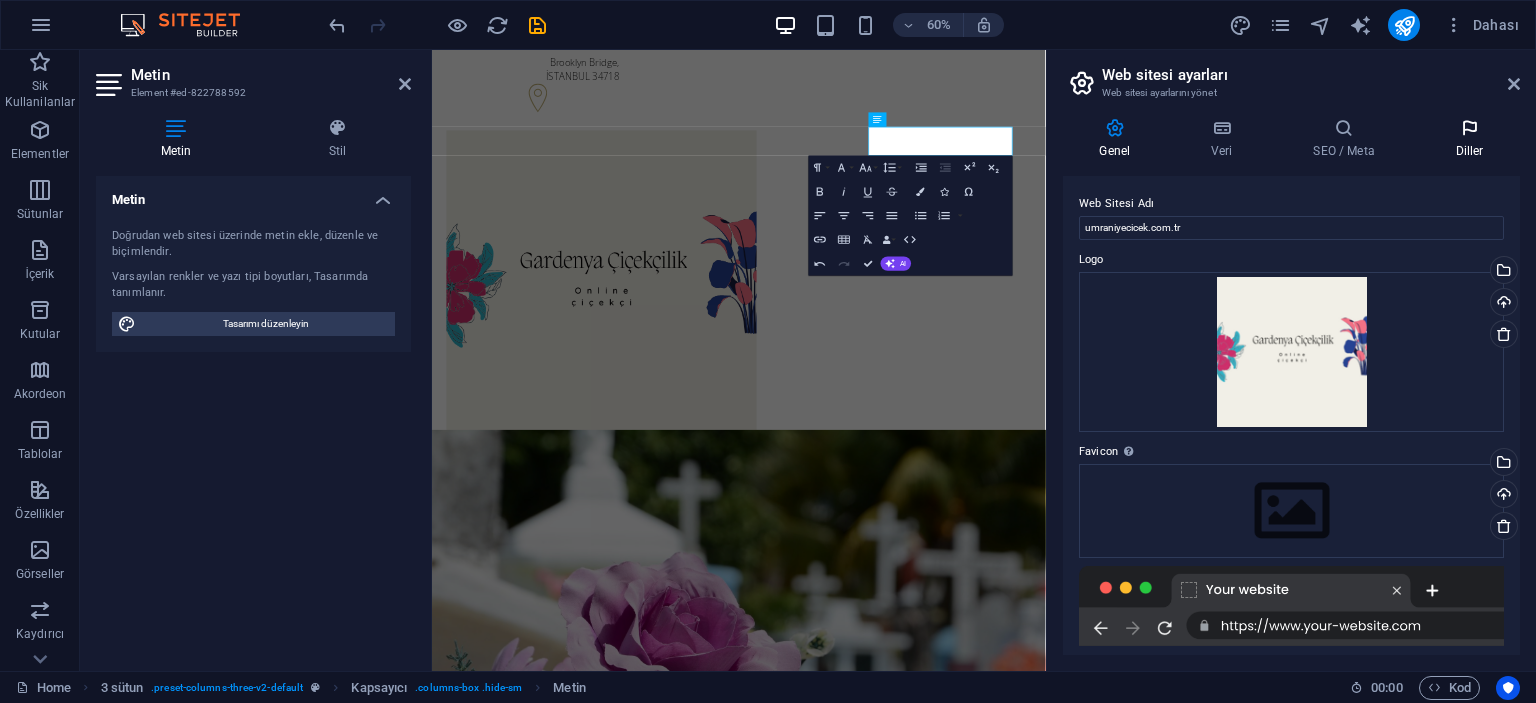 click at bounding box center (1469, 128) 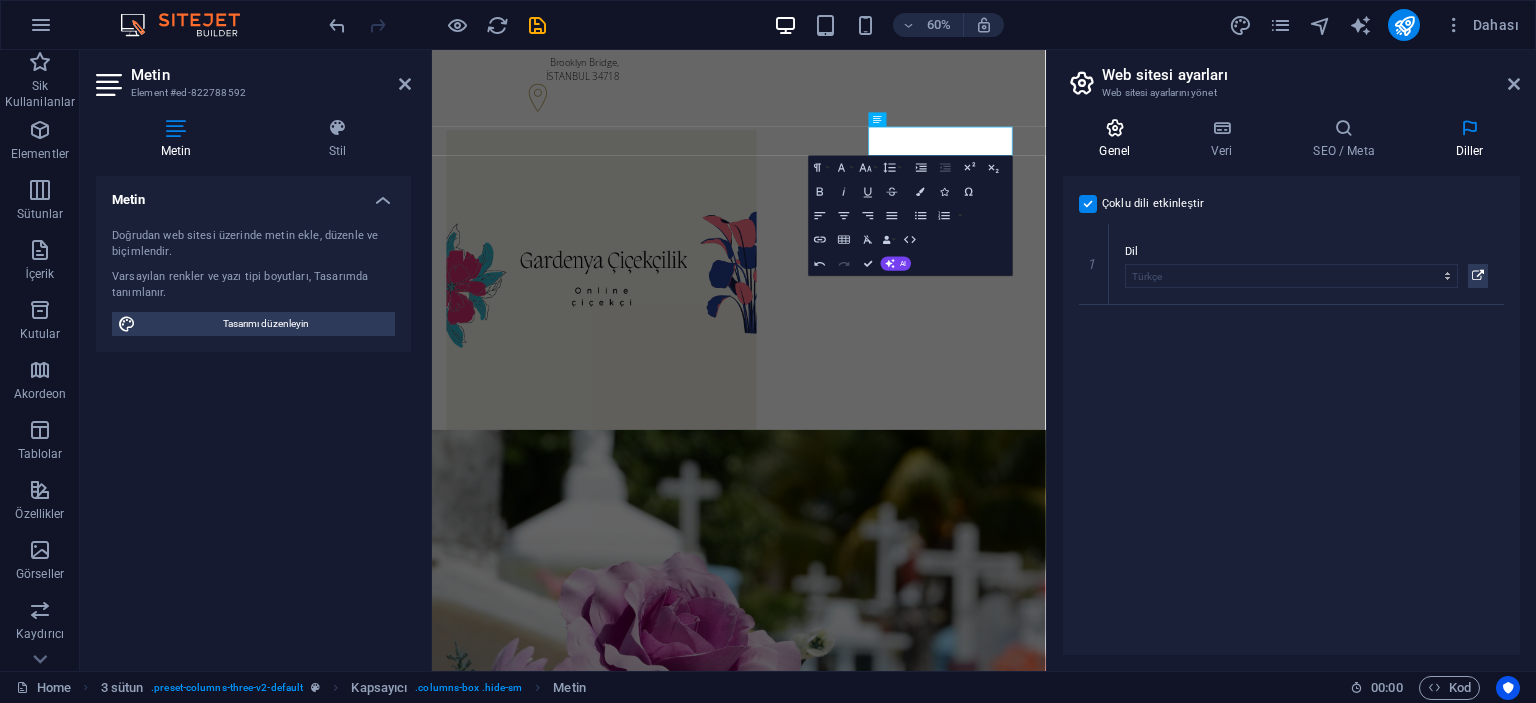 click at bounding box center (1115, 128) 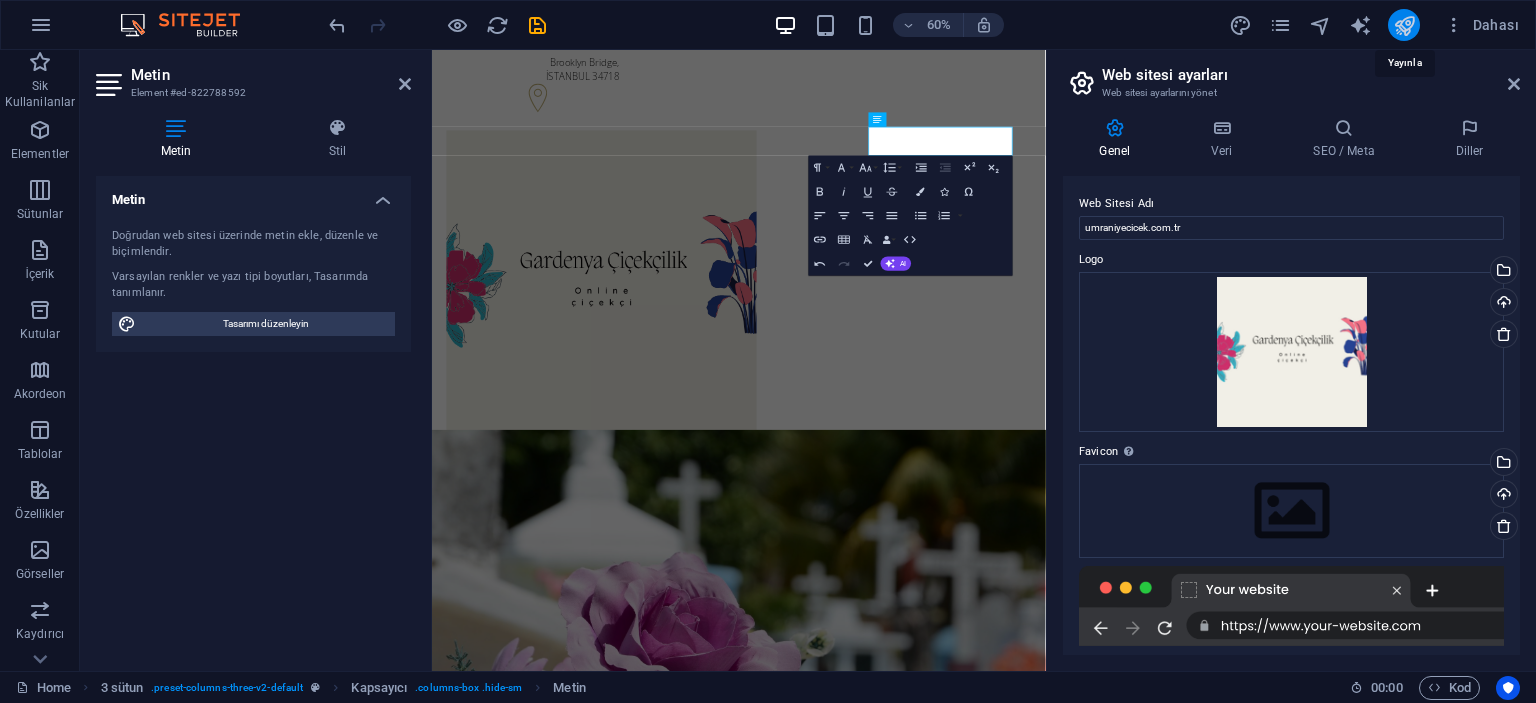 click at bounding box center (1404, 25) 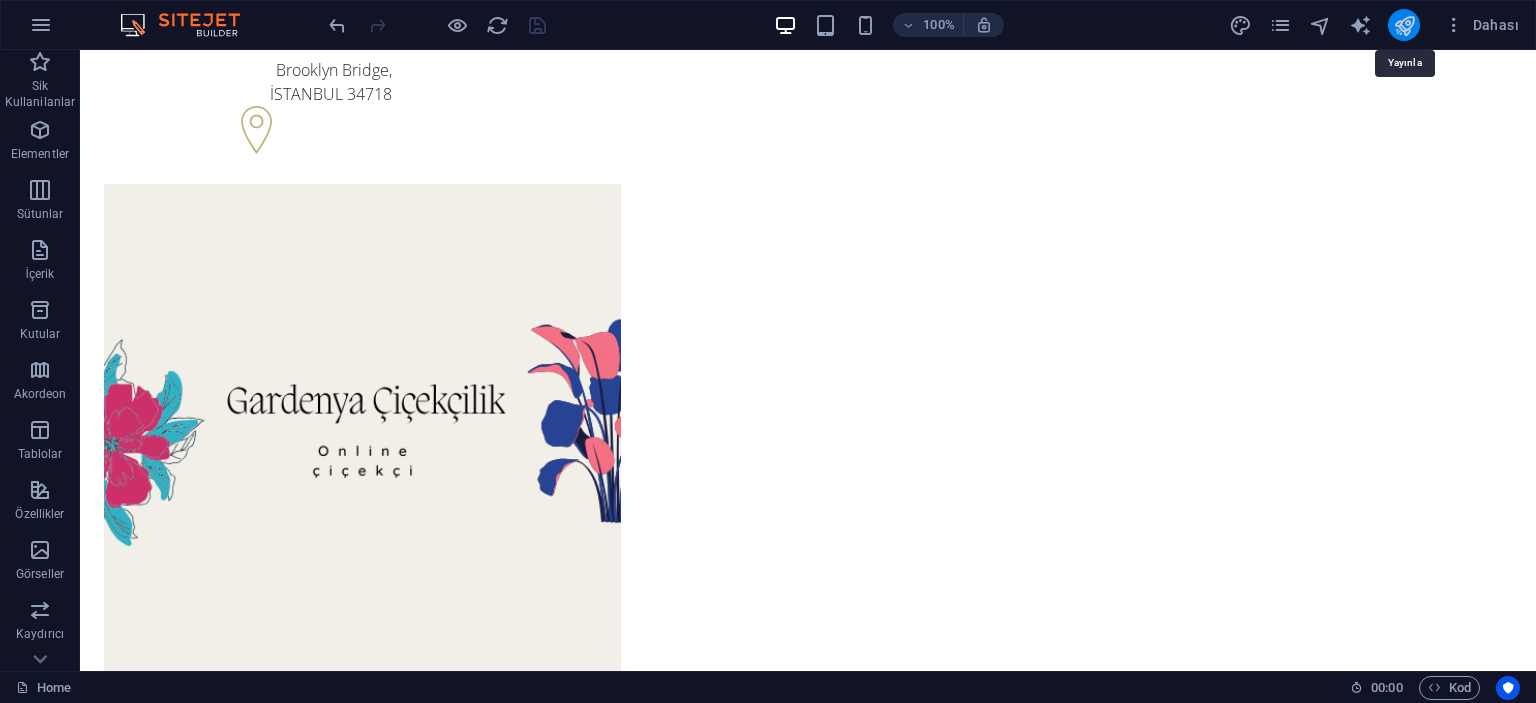 drag, startPoint x: 1319, startPoint y: 2, endPoint x: 1406, endPoint y: 27, distance: 90.52071 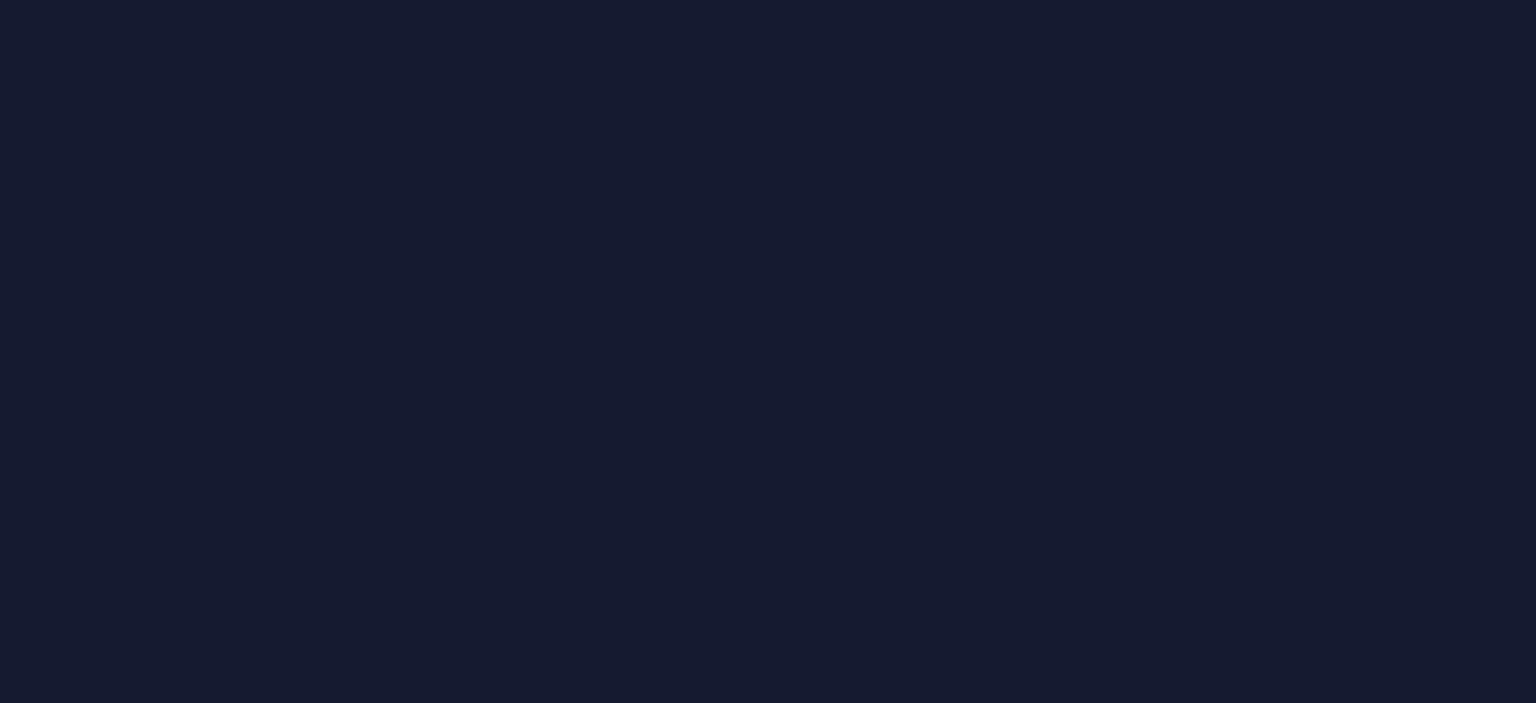 scroll, scrollTop: 0, scrollLeft: 0, axis: both 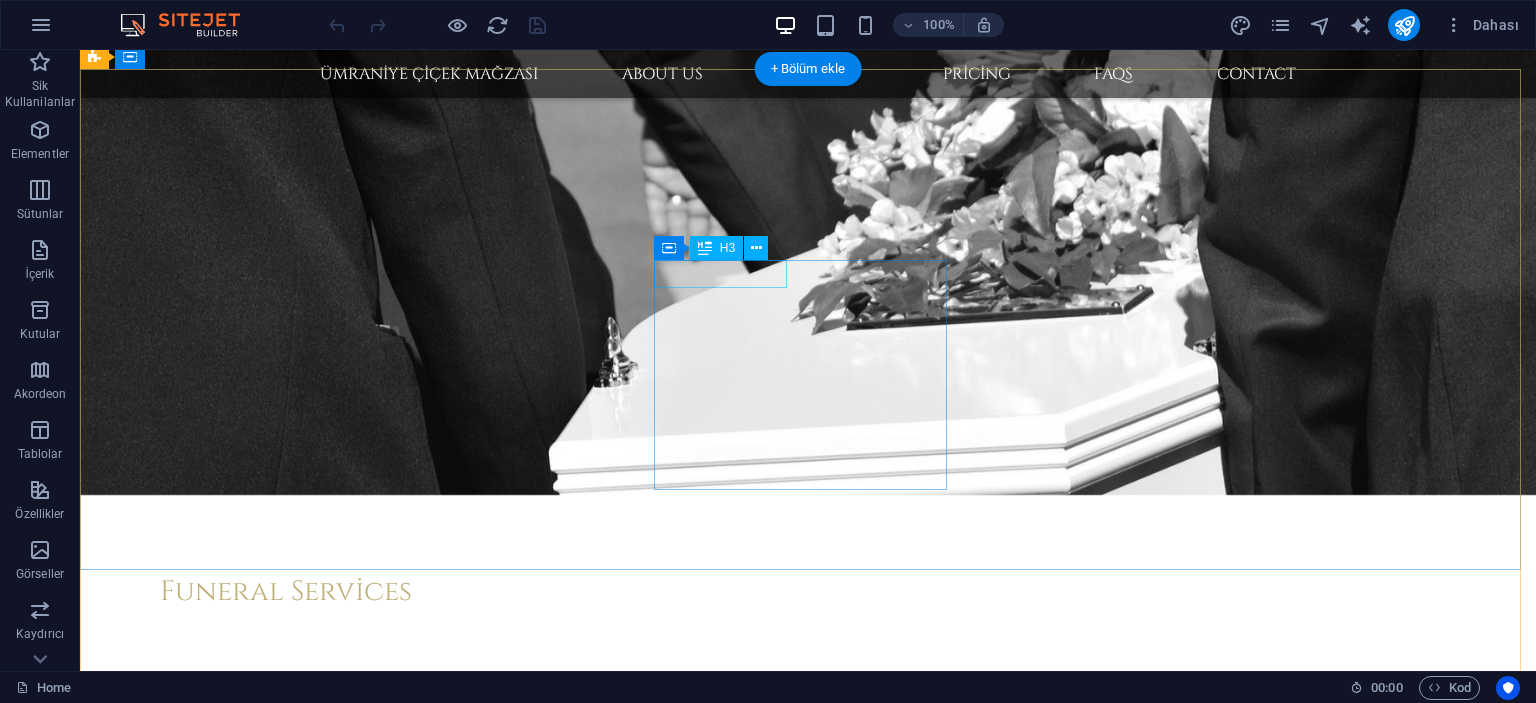 click on "Contact" at bounding box center [568, 4286] 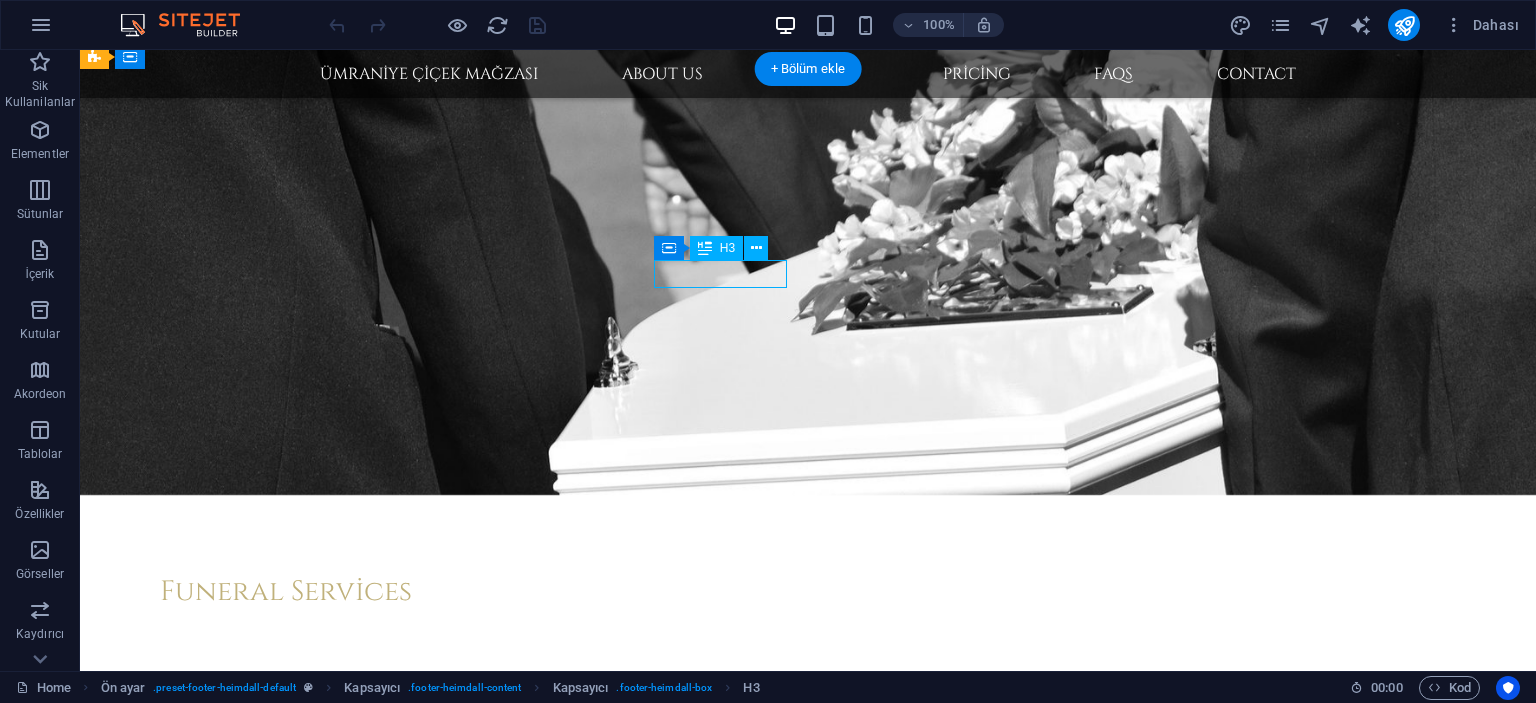 click on "Contact" at bounding box center (568, 4286) 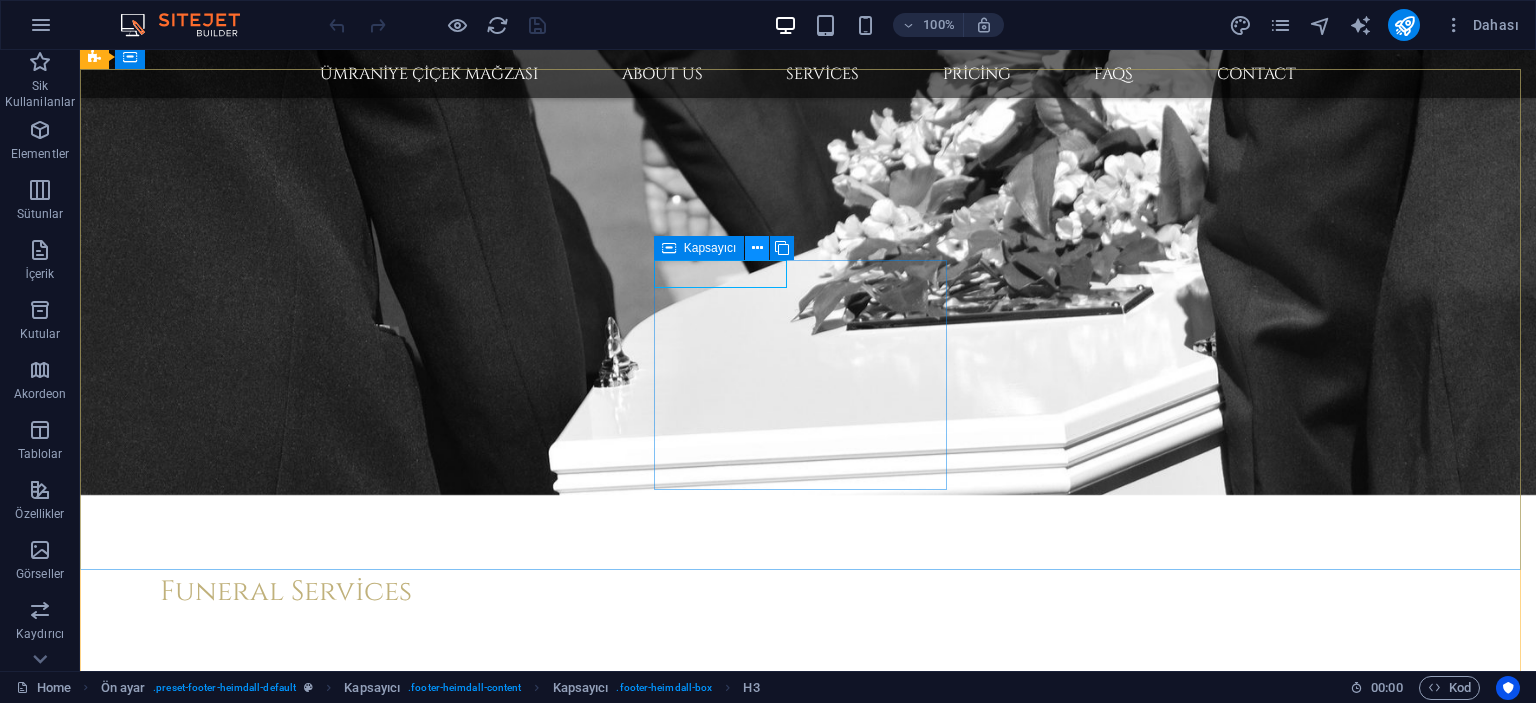 click at bounding box center [757, 248] 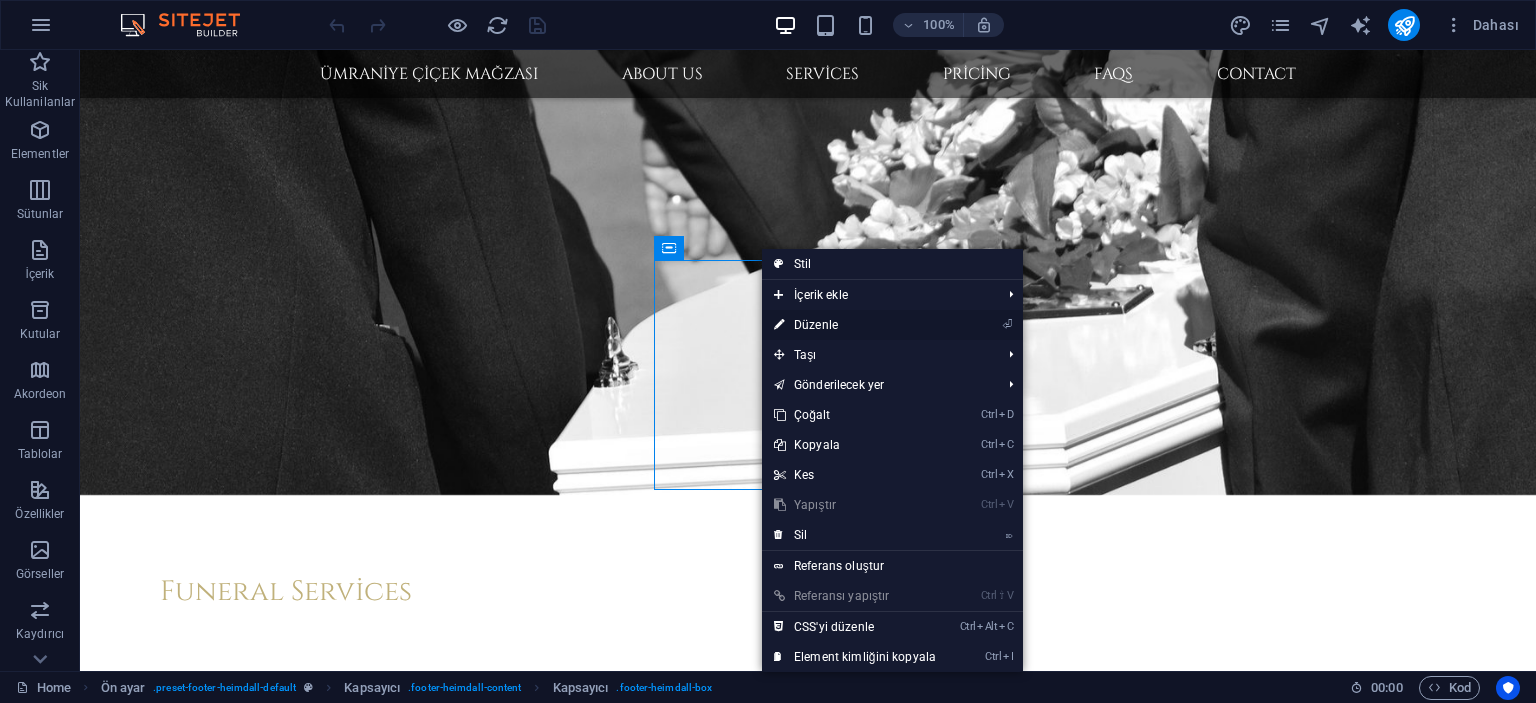 click on "⏎  Düzenle" at bounding box center (855, 325) 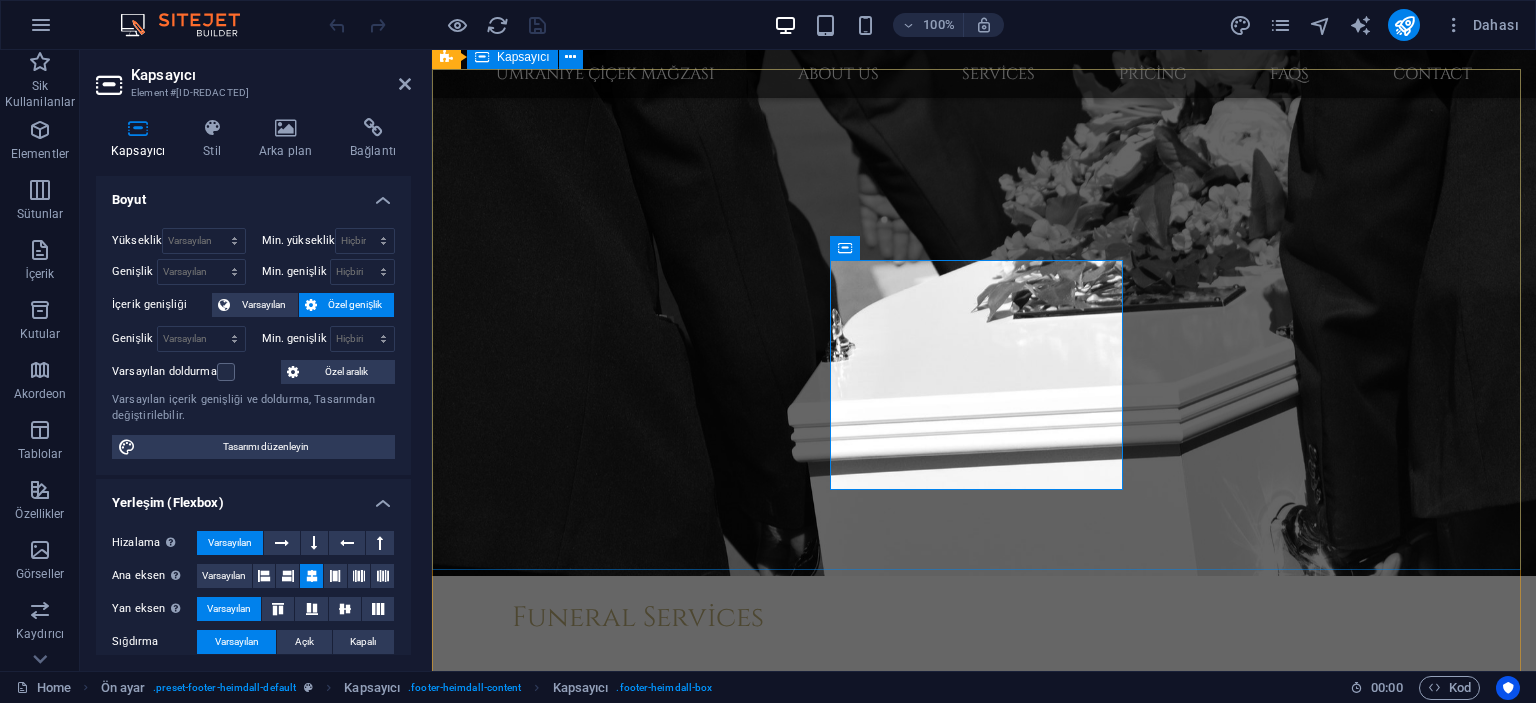 scroll, scrollTop: 3255, scrollLeft: 0, axis: vertical 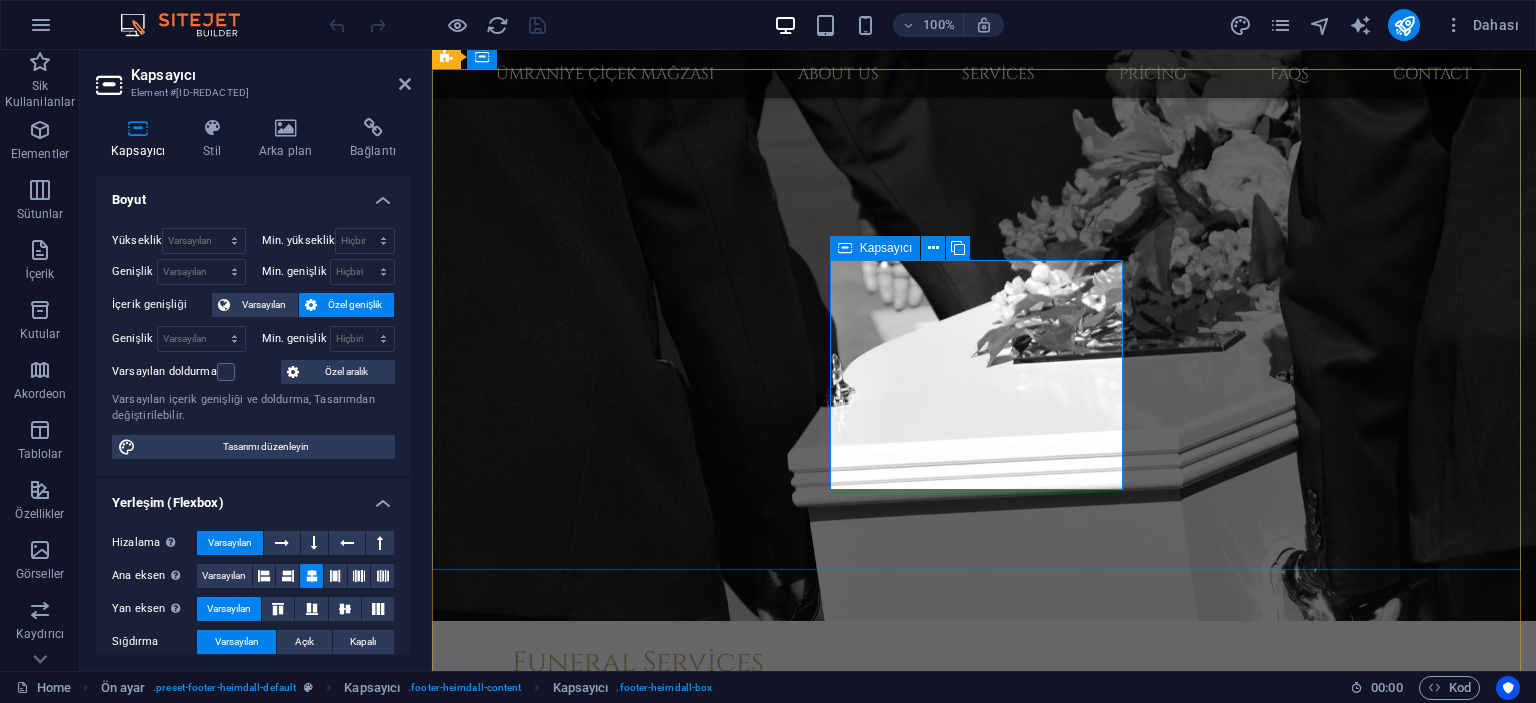 click on "Contact Brooklyn Bridge İSTANBUL   34718   05324949558 ciceksiparis58@gmail.com Mo – Fr: 9:00 – 19:00 Sa – Su: 10:00 – 17:00" at bounding box center [920, 4634] 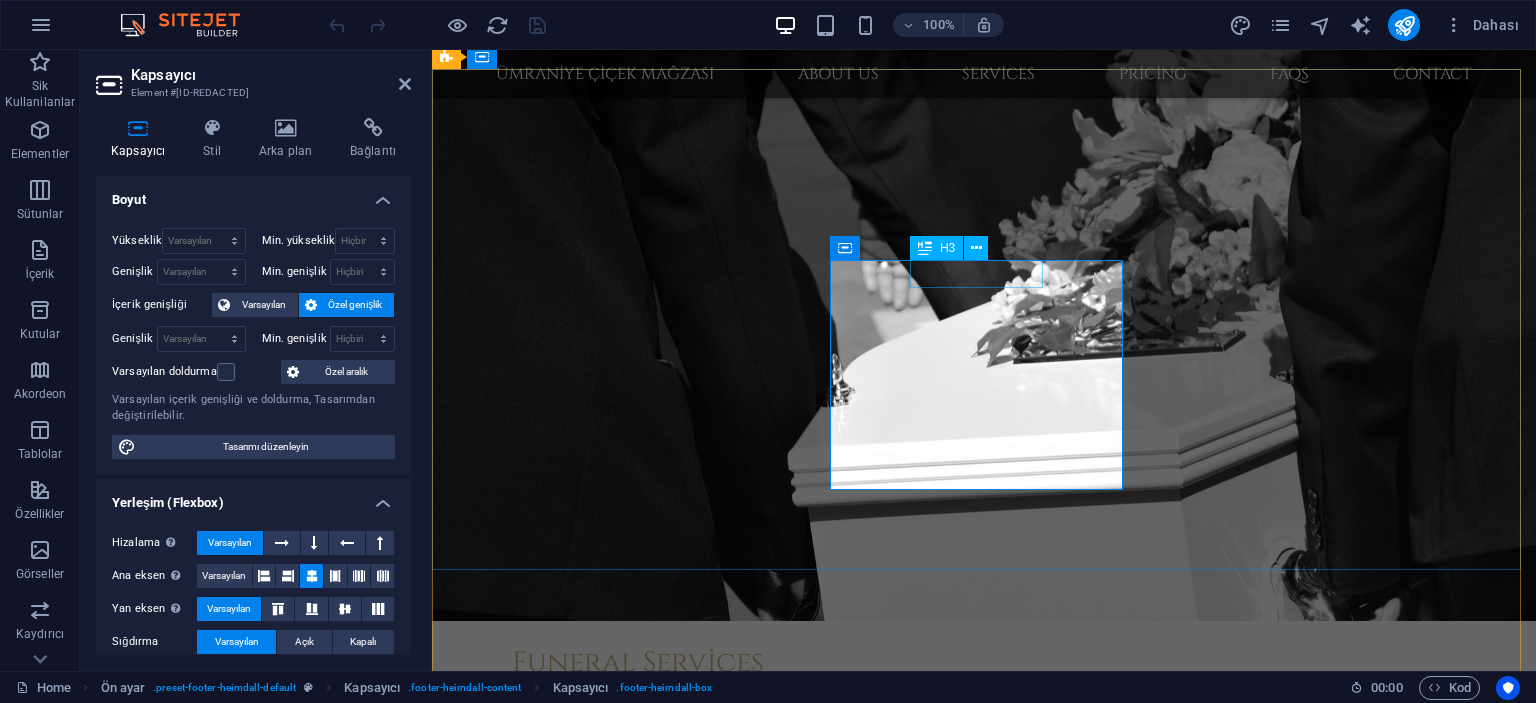 click on "Contact" at bounding box center [920, 4501] 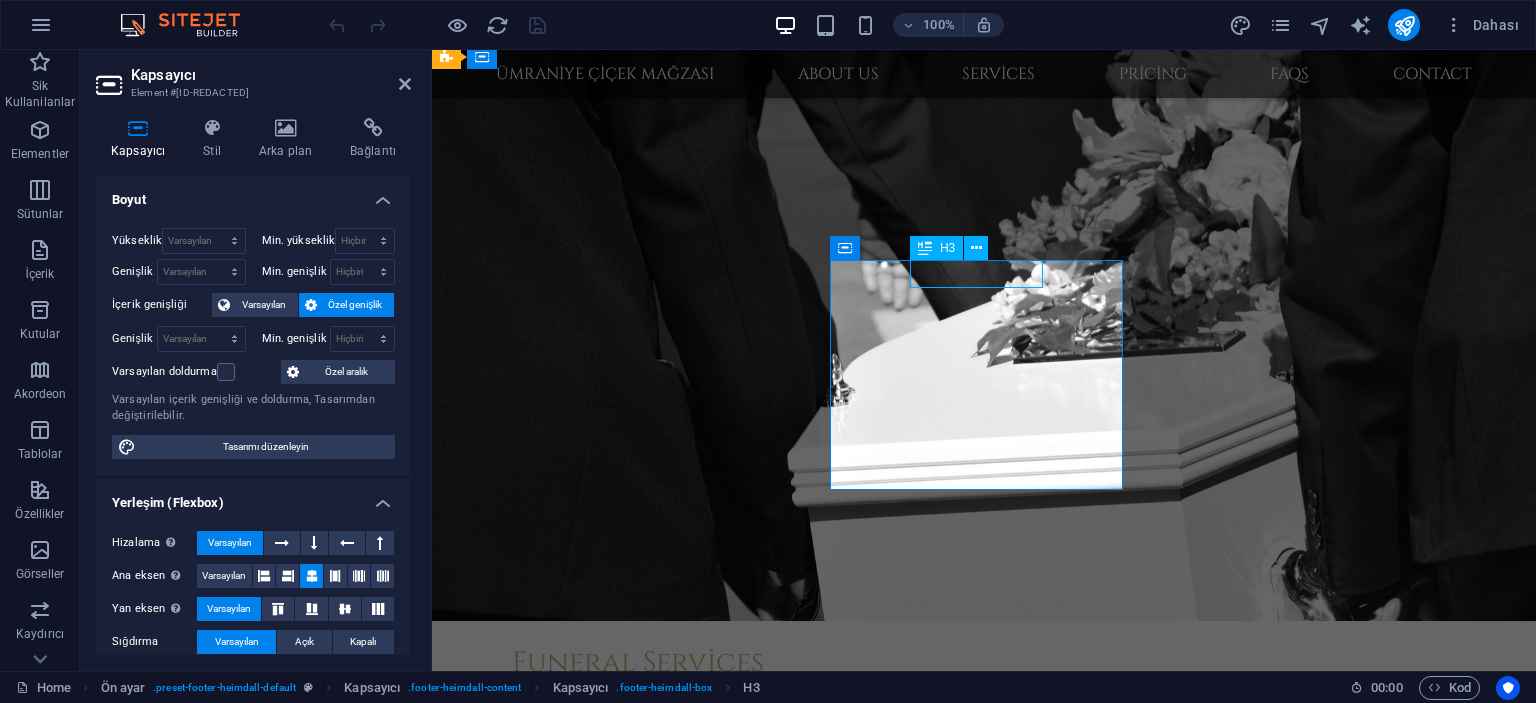 click on "Contact" at bounding box center (920, 4501) 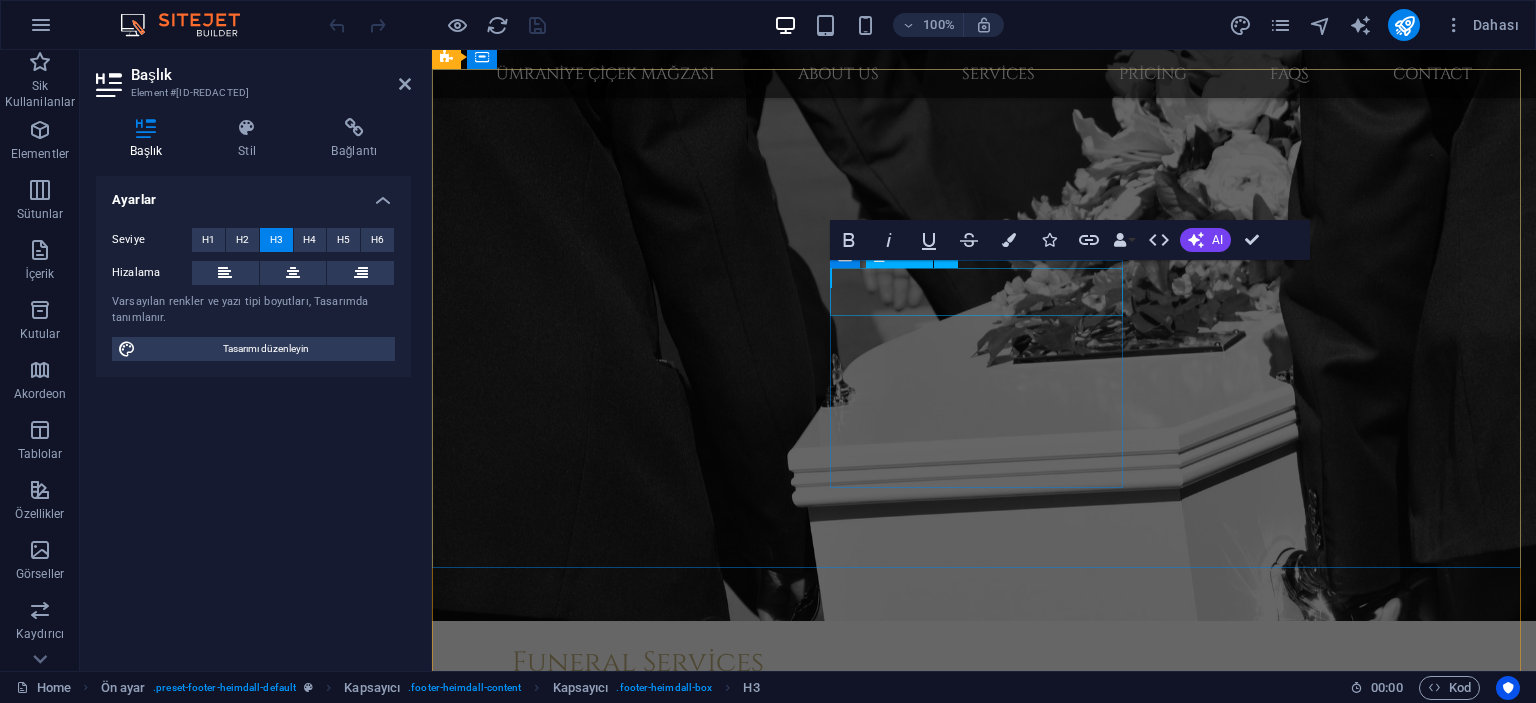 type 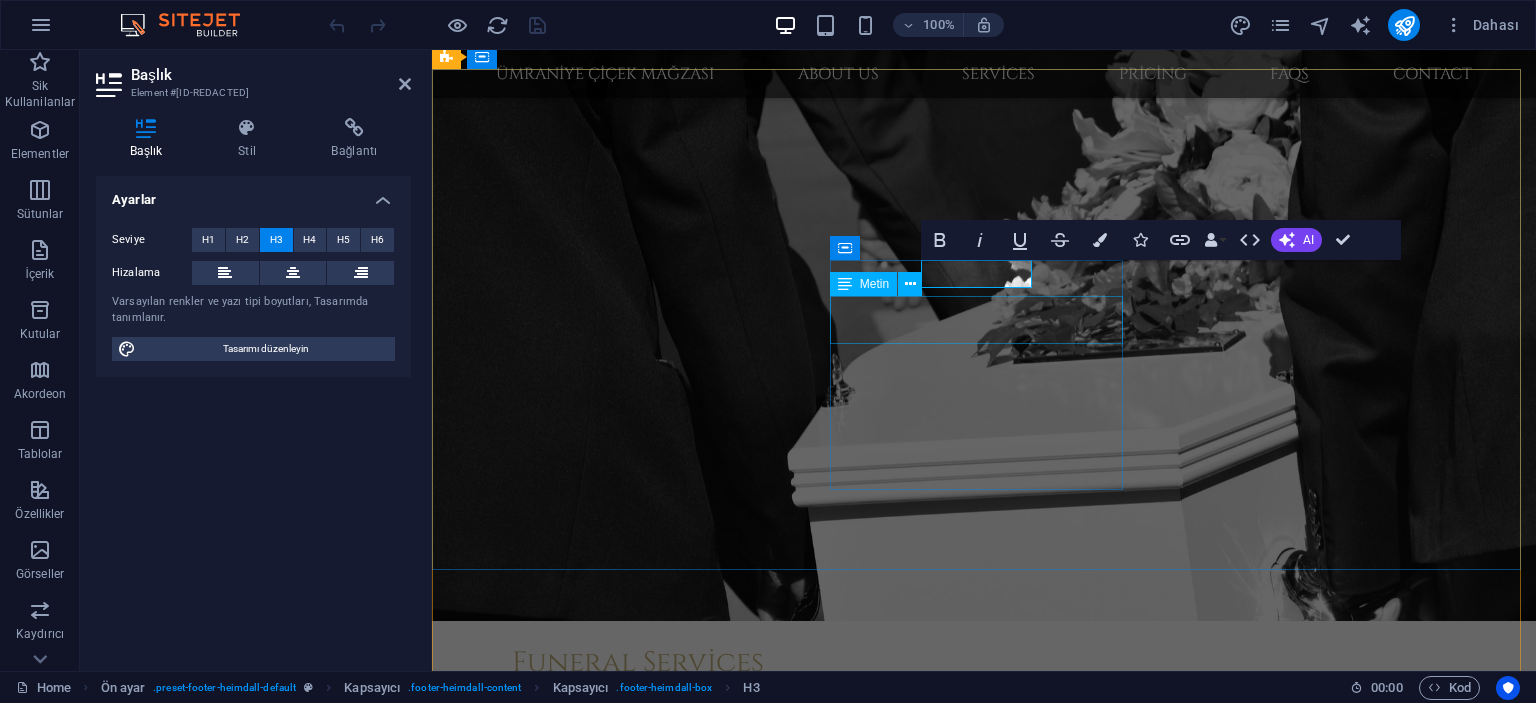 click on "Brooklyn Bridge İSTANBUL   34718" at bounding box center (920, 4547) 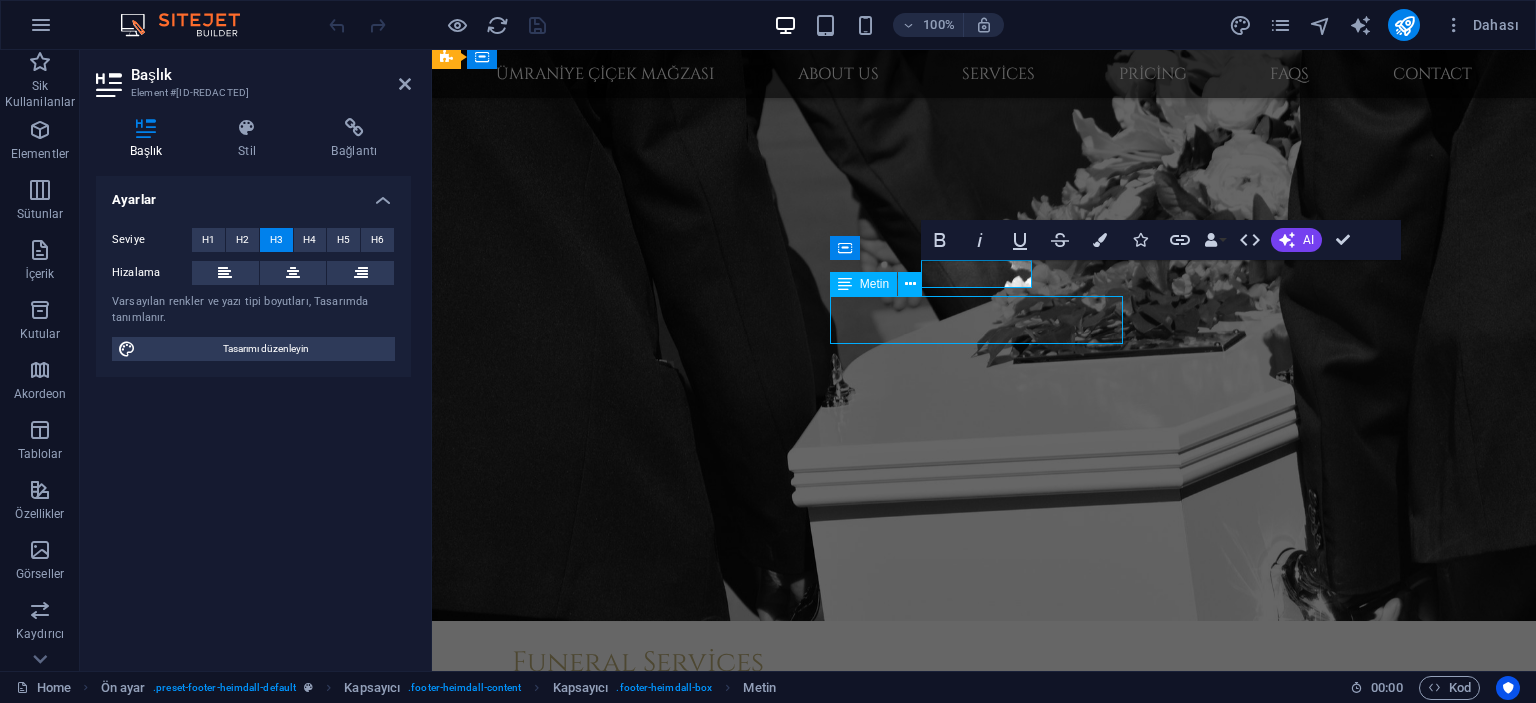 scroll, scrollTop: 3300, scrollLeft: 0, axis: vertical 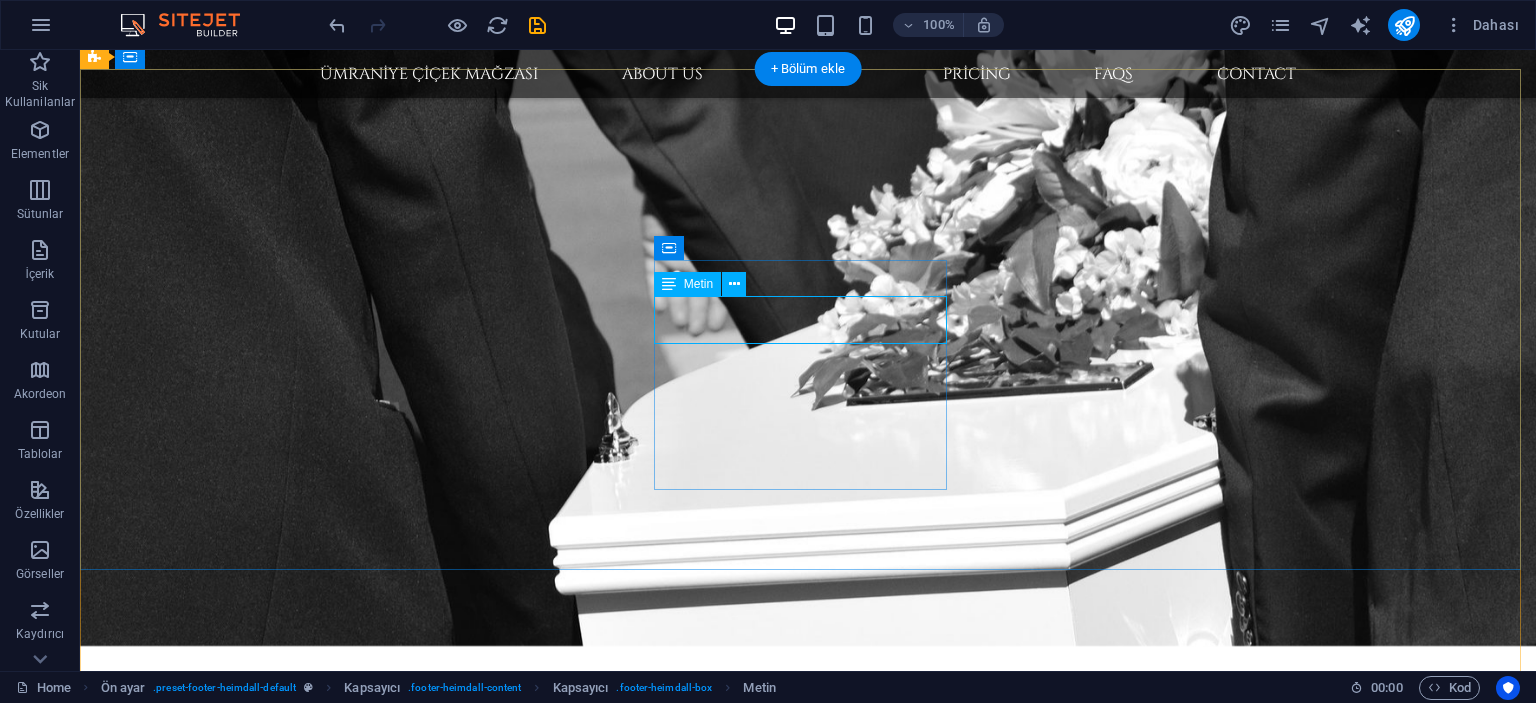 click on "Brooklyn Bridge İSTANBUL   34718" at bounding box center [568, 4332] 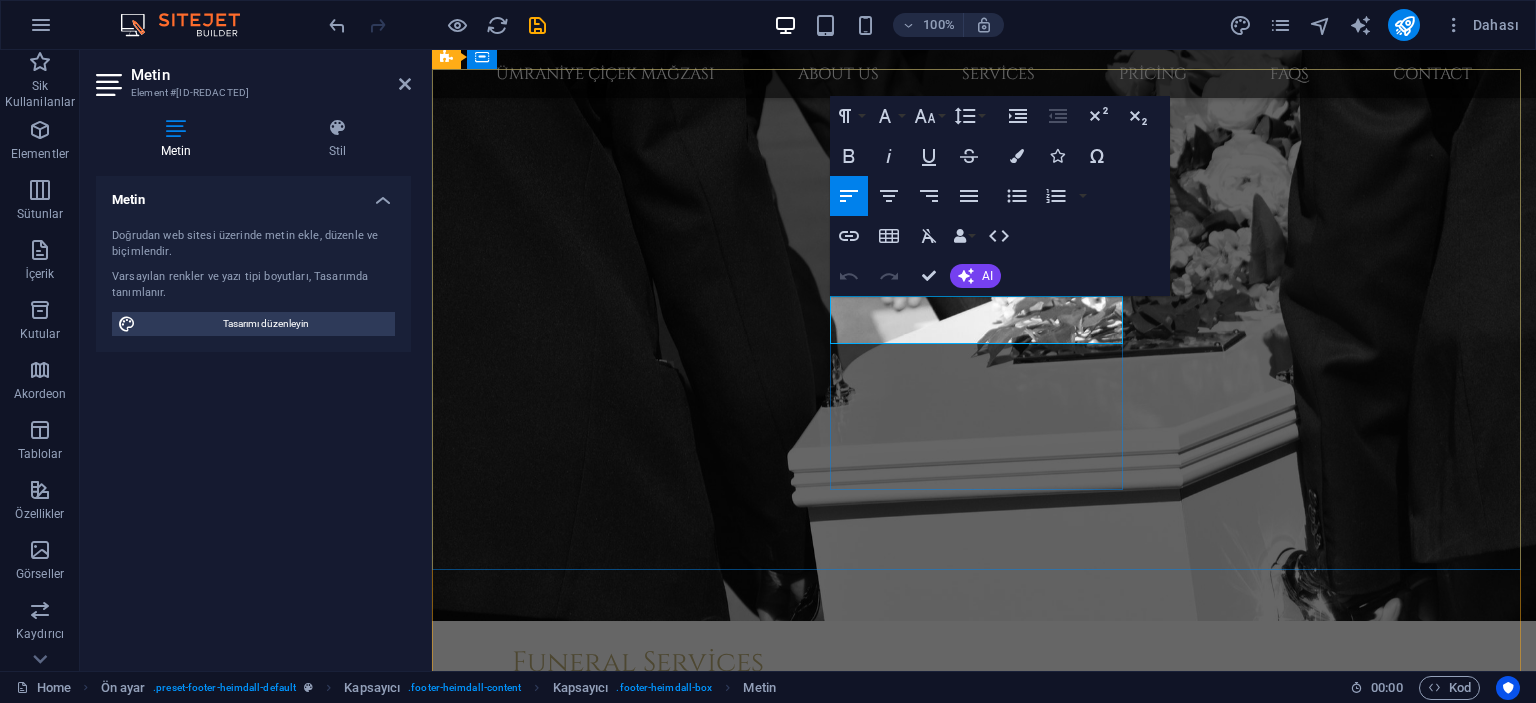 click on "Brooklyn Bridge" at bounding box center (920, 4535) 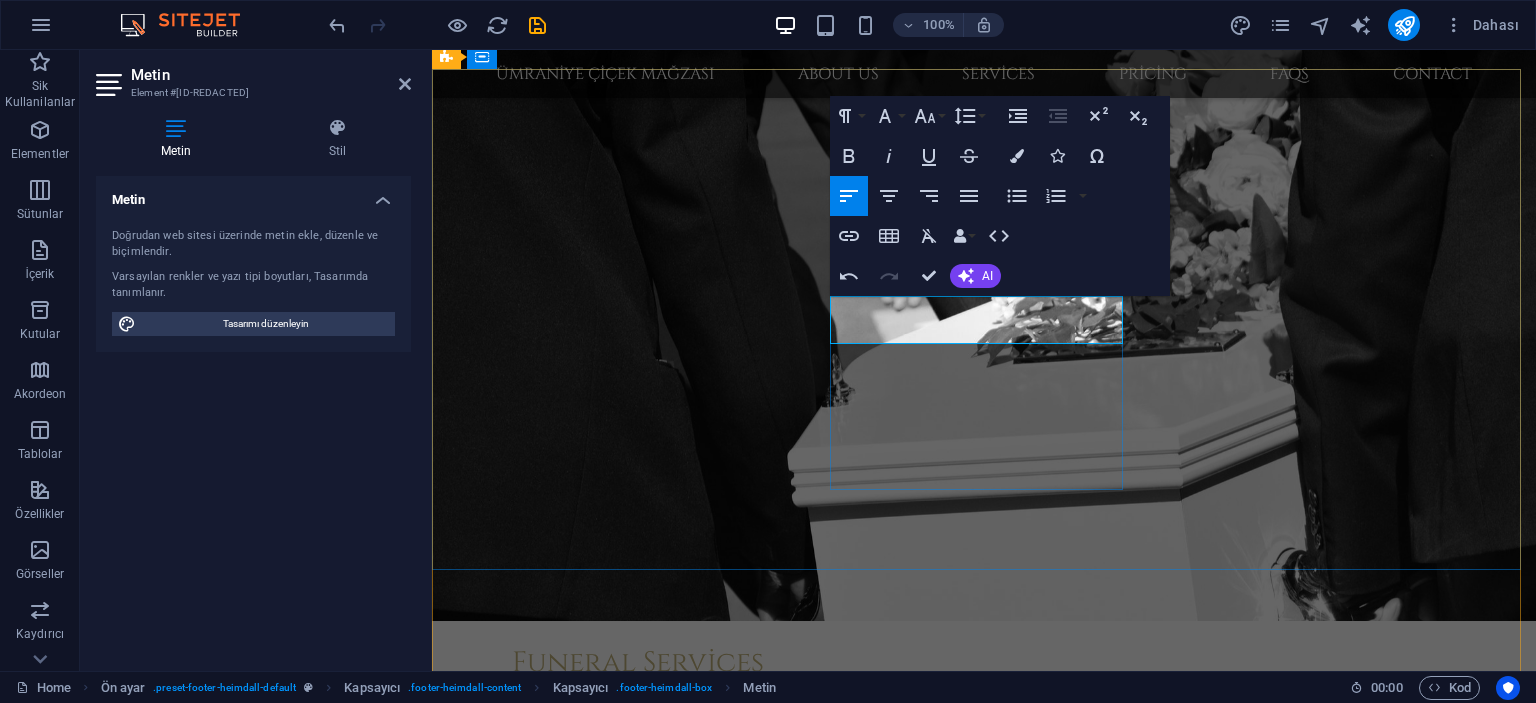 type 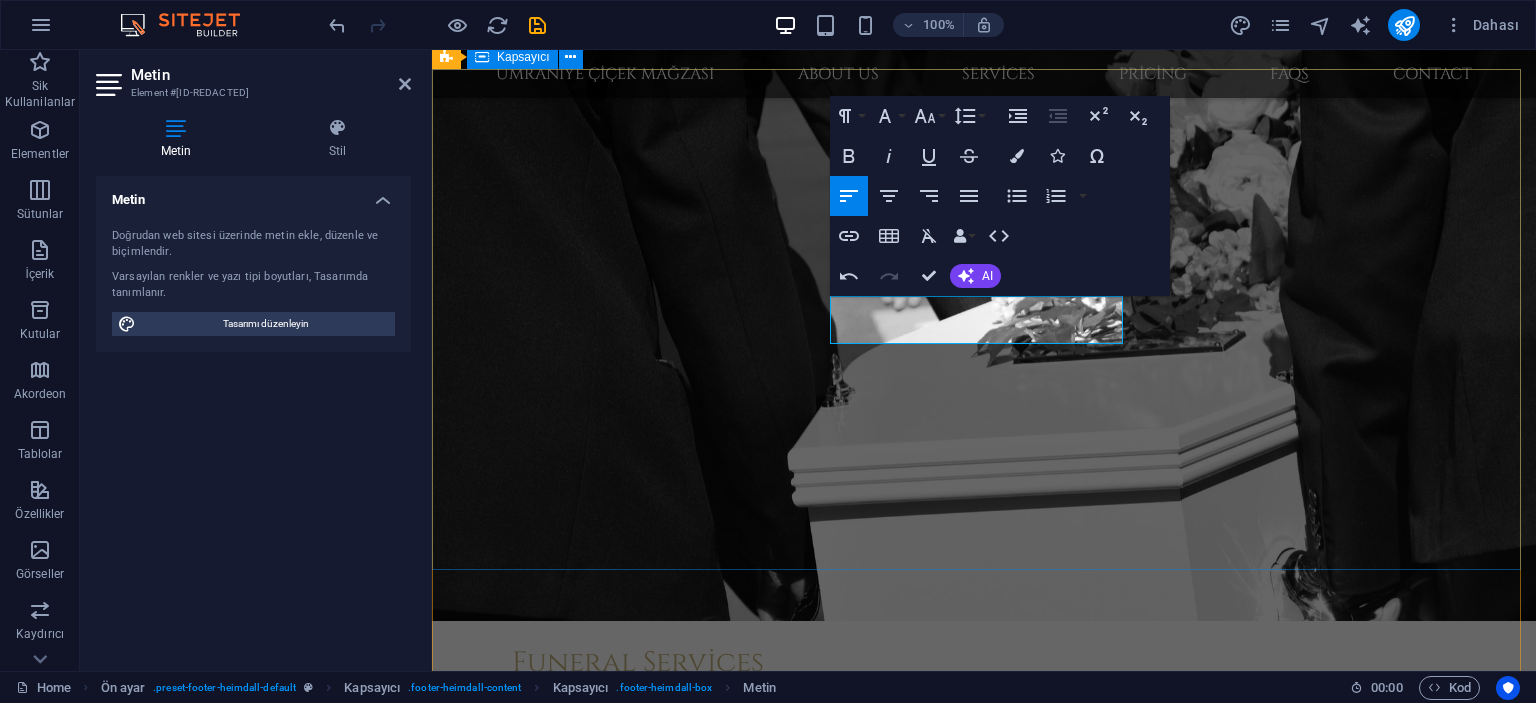 click on "About Ut wisi enim ad minim veniam, quis nostrud exerci tation ullamcorper suscipit lobortis nisl ut aliquip ex ea commodo consequat. Consetetur sadipscing elitr, sed diam nonumy eirmod tempor invidunt ut labore et dolore magna aliquyam erat, sed diam voluptua. iletişim TÜRKİYE  İSTANBUL   34718   05324949558 ciceksiparis58@gmail.com Mo – Fr: 9:00 – 19:00 Sa – Su: 10:00 – 17:00  Navigation Home About us Services Pricing FAQs Contact Legal Notice Privacy" at bounding box center (984, 4654) 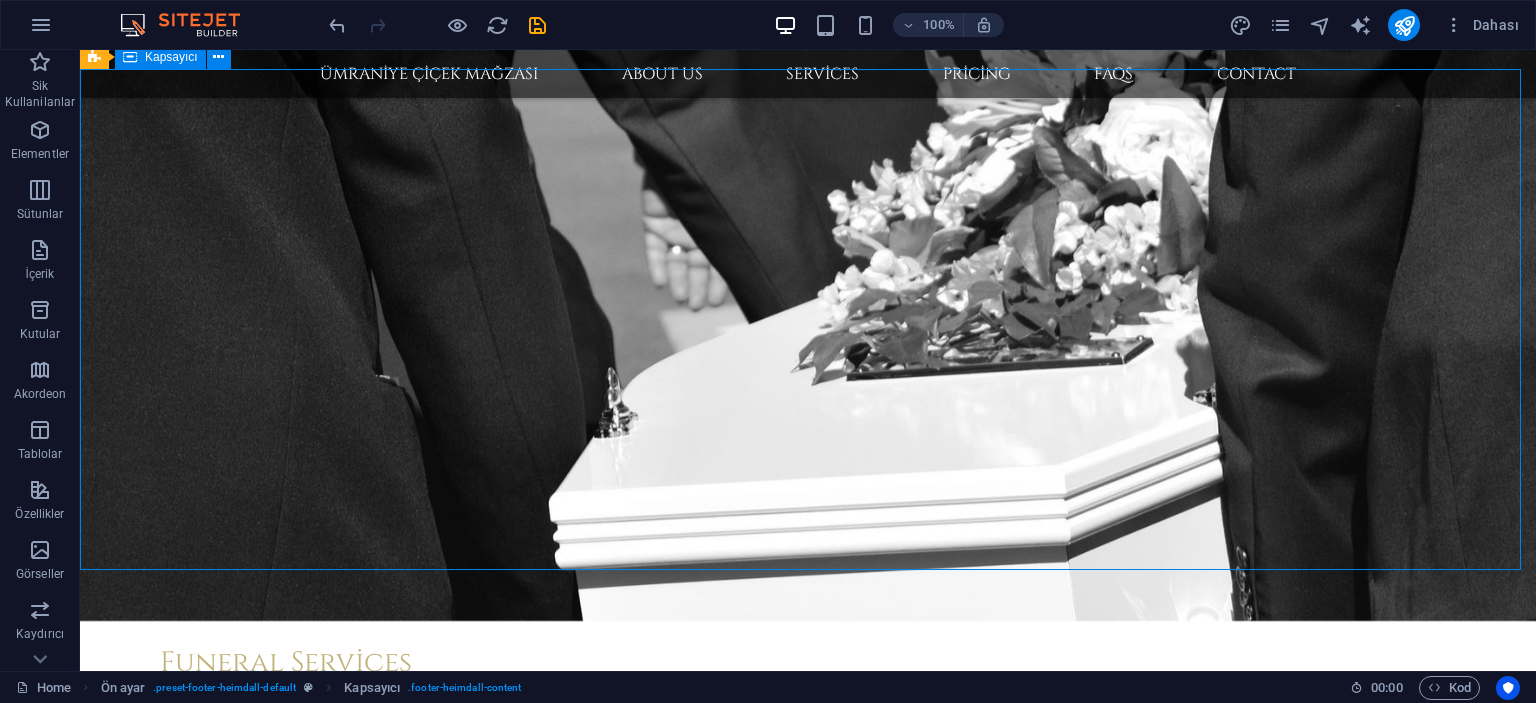 scroll, scrollTop: 3300, scrollLeft: 0, axis: vertical 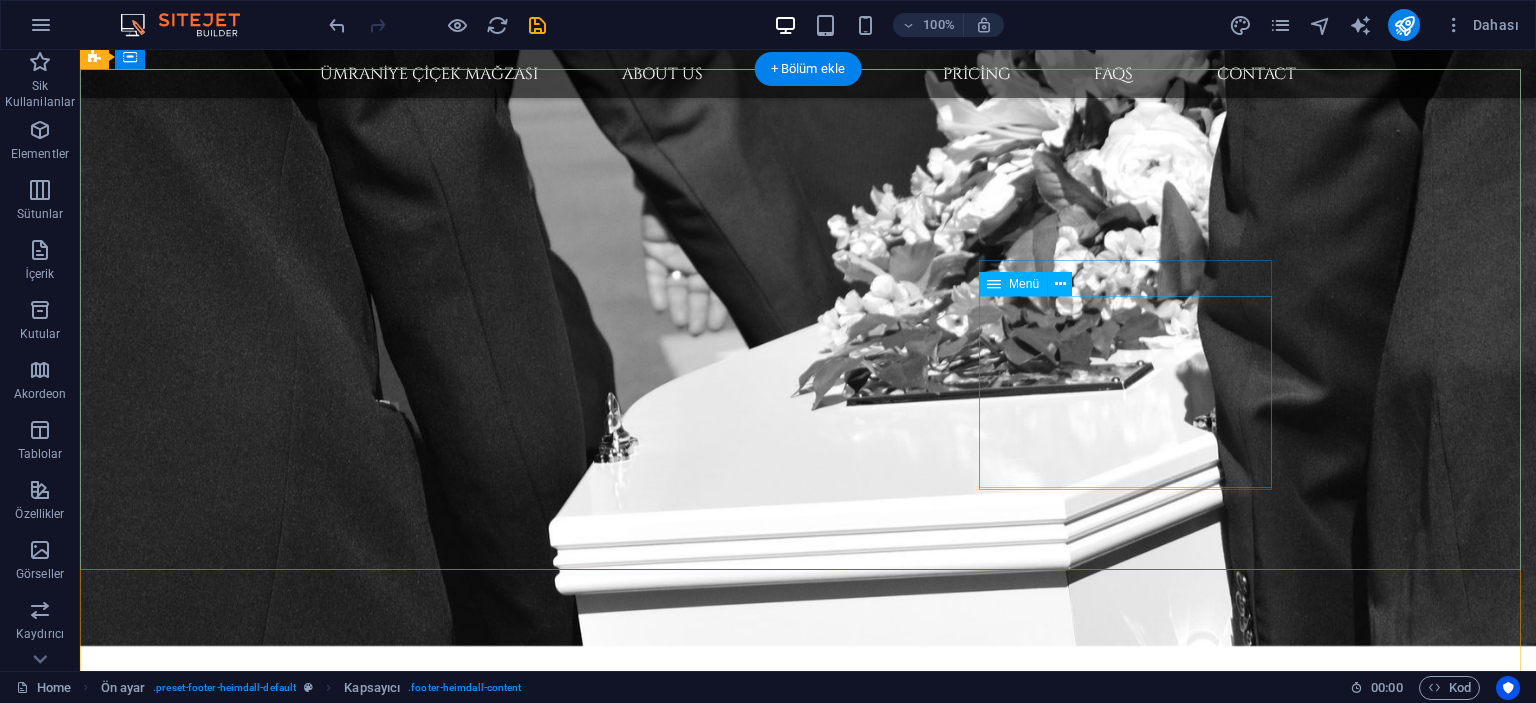 click on "Home About us Services Pricing FAQs Contact Legal Notice Privacy" at bounding box center [568, 4718] 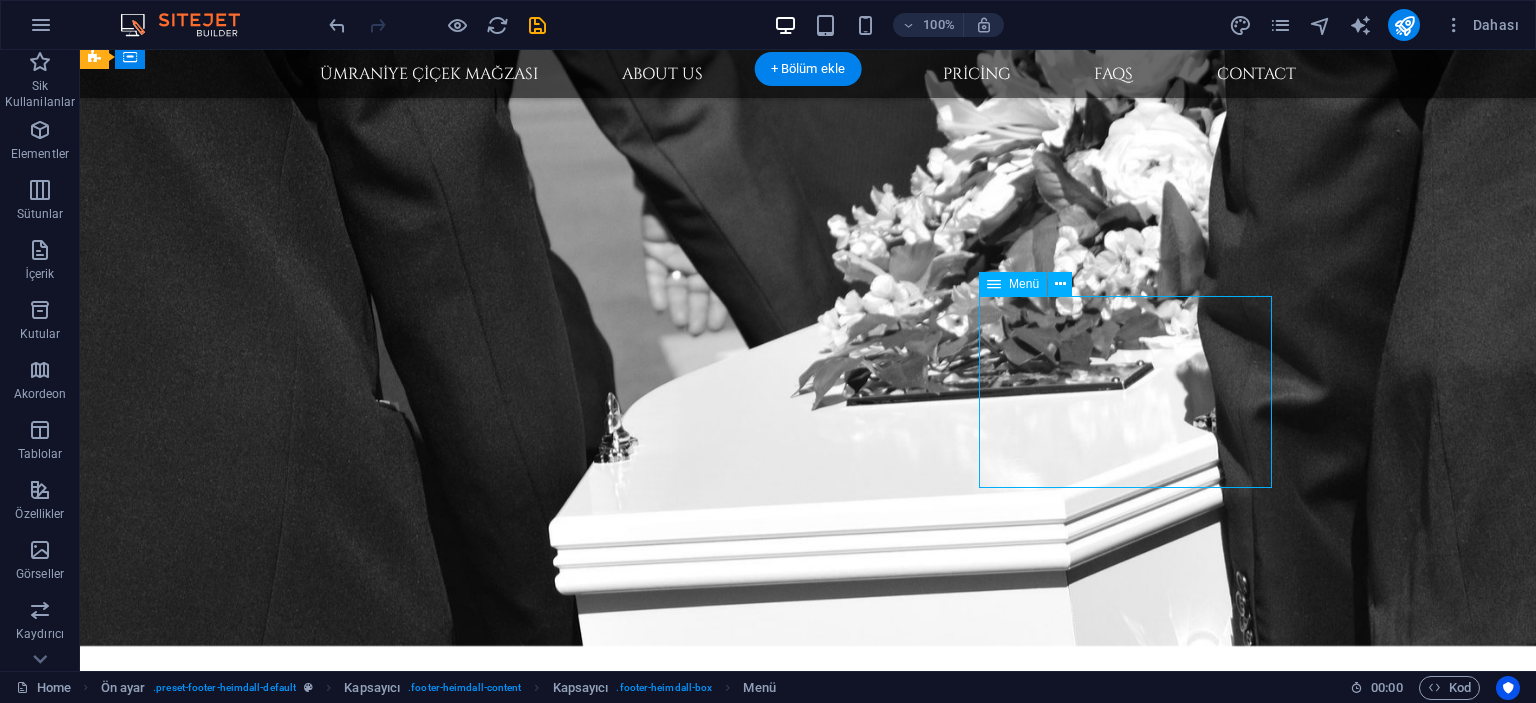 click on "Home About us Services Pricing FAQs Contact Legal Notice Privacy" at bounding box center (568, 4718) 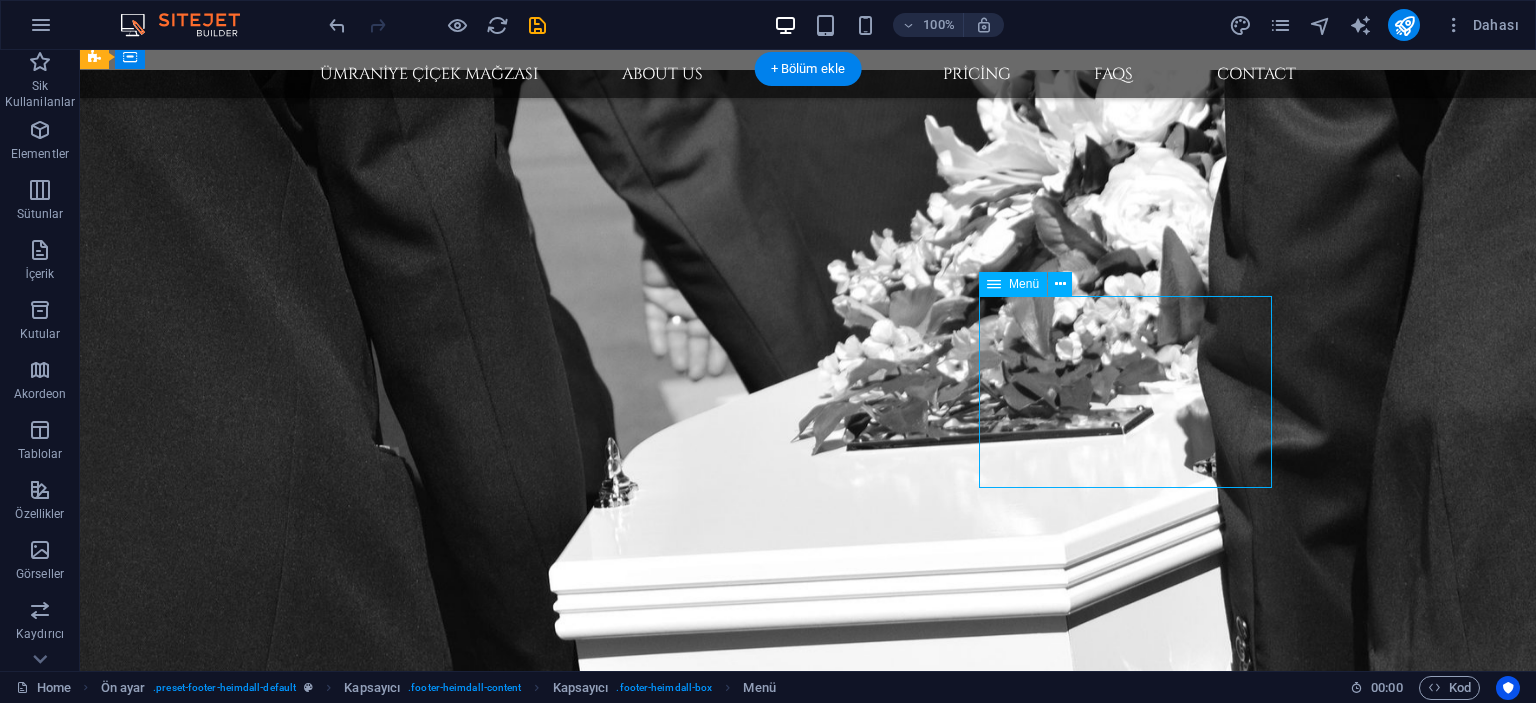 select 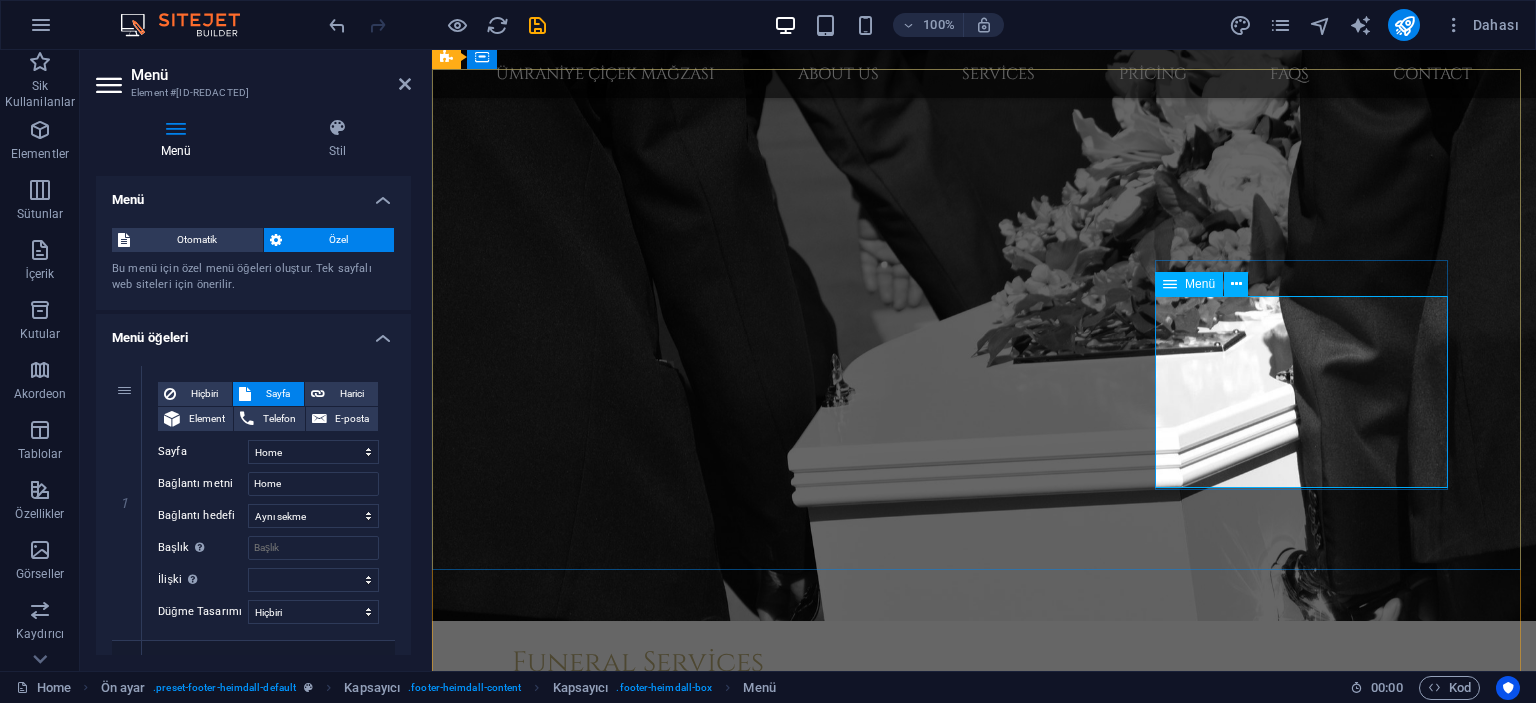 click on "Home About us Services Pricing FAQs Contact Legal Notice Privacy" at bounding box center (920, 4933) 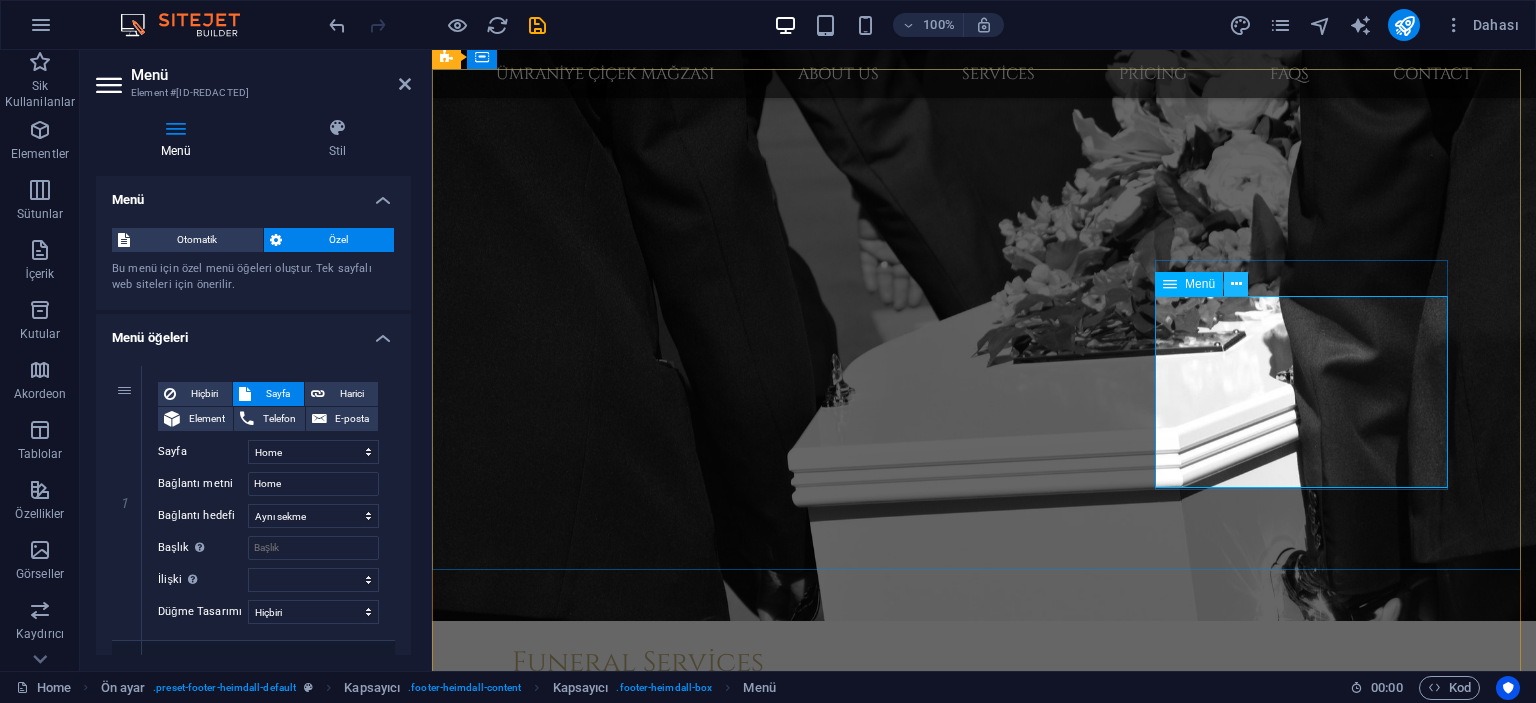 click at bounding box center [1236, 284] 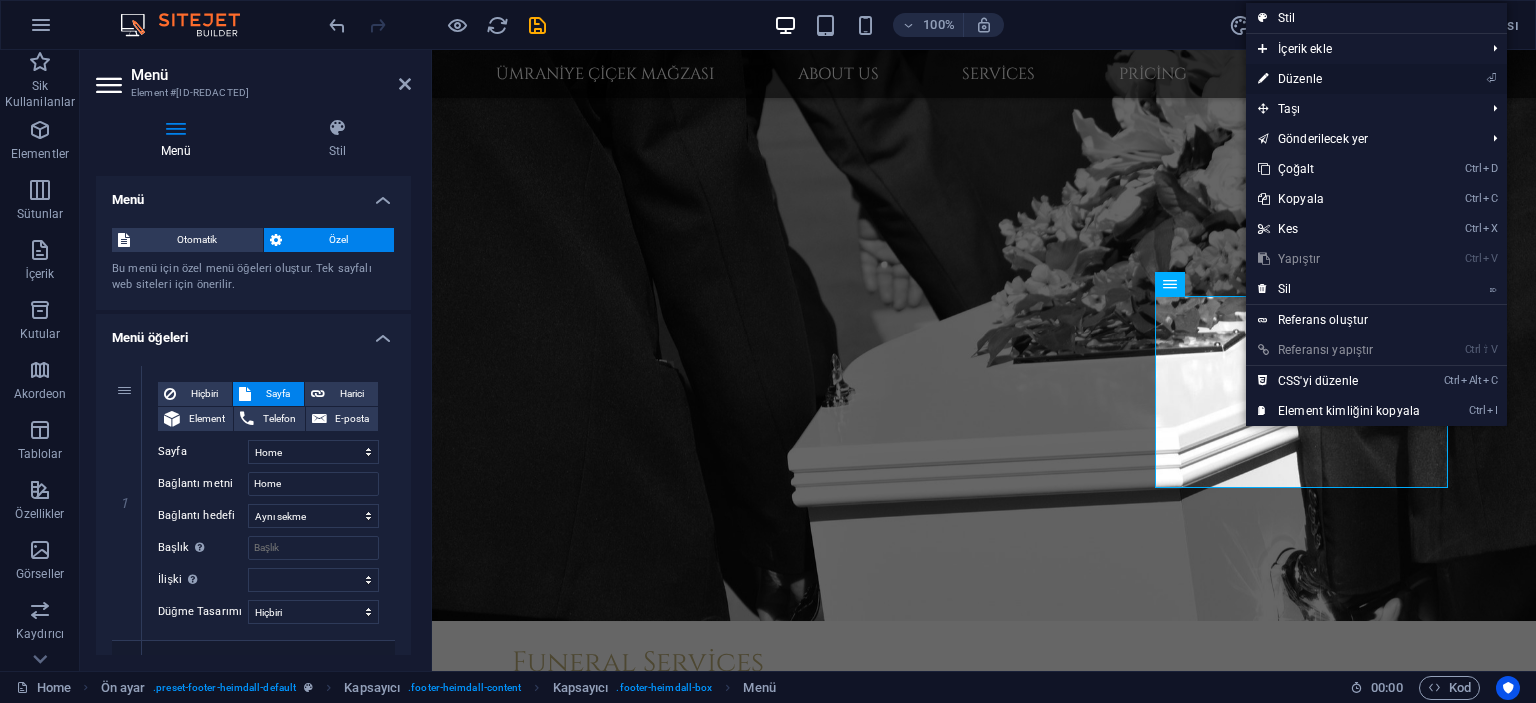 click on "⏎  Düzenle" at bounding box center (1339, 79) 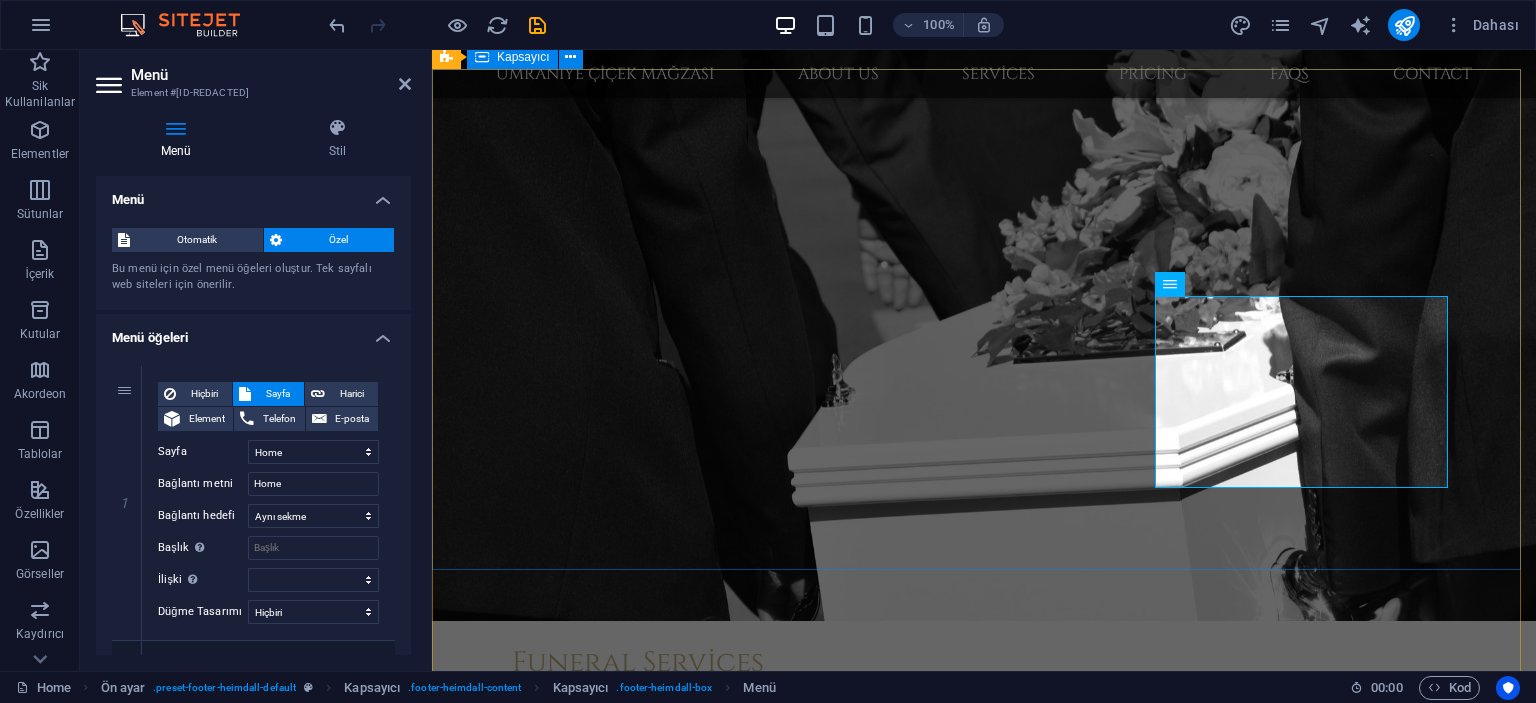 click on "About Ut wisi enim ad minim veniam, quis nostrud exerci tation ullamcorper suscipit lobortis nisl ut aliquip ex ea commodo consequat. Consetetur sadipscing elitr, sed diam nonumy eirmod tempor invidunt ut labore et dolore magna aliquyam erat, sed diam voluptua. iletişim TÜRKİYE  İSTANBUL   34718   05324949558 ciceksiparis58@gmail.com Mo – Fr: 9:00 – 19:00 Sa – Su: 10:00 – 17:00  Navigation Home About us Services Pricing FAQs Contact Legal Notice Privacy" at bounding box center (984, 4654) 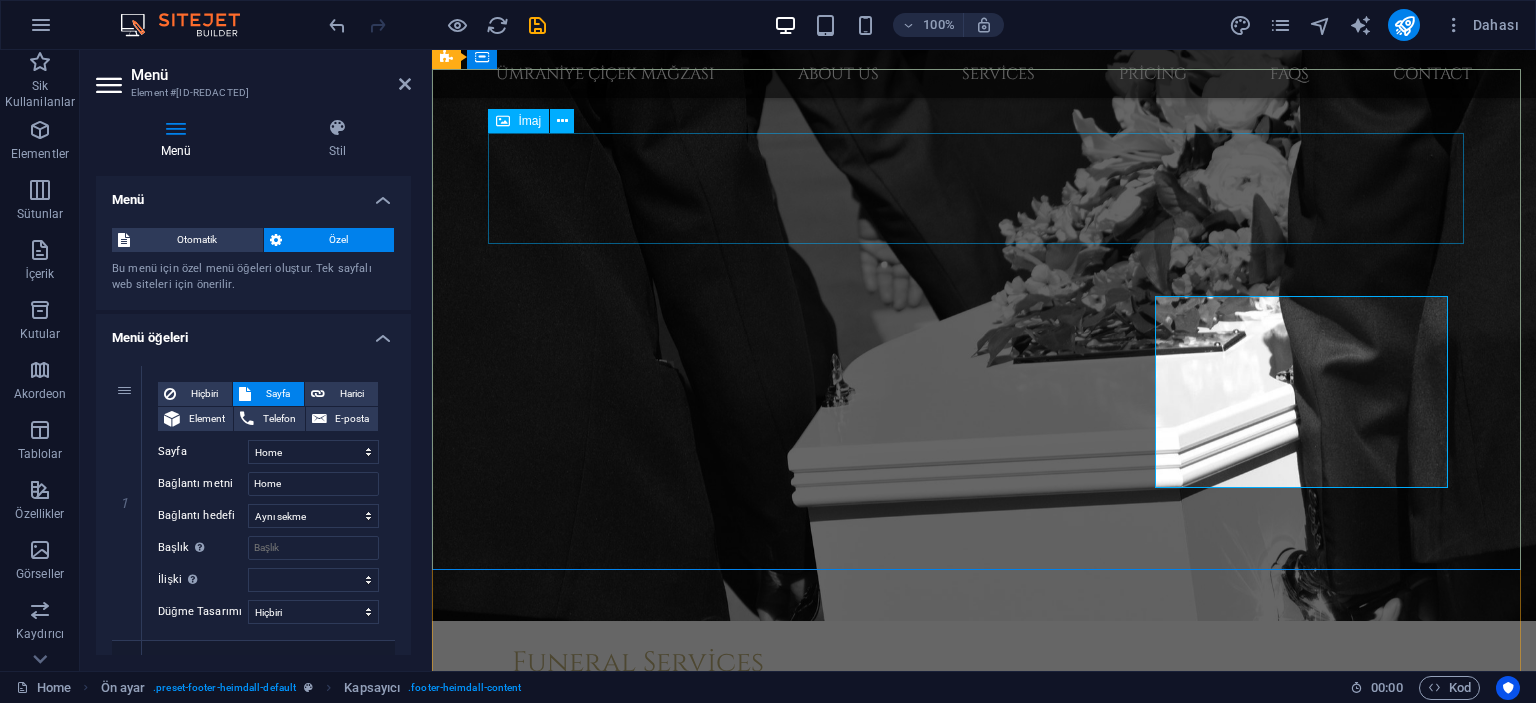 scroll, scrollTop: 3300, scrollLeft: 0, axis: vertical 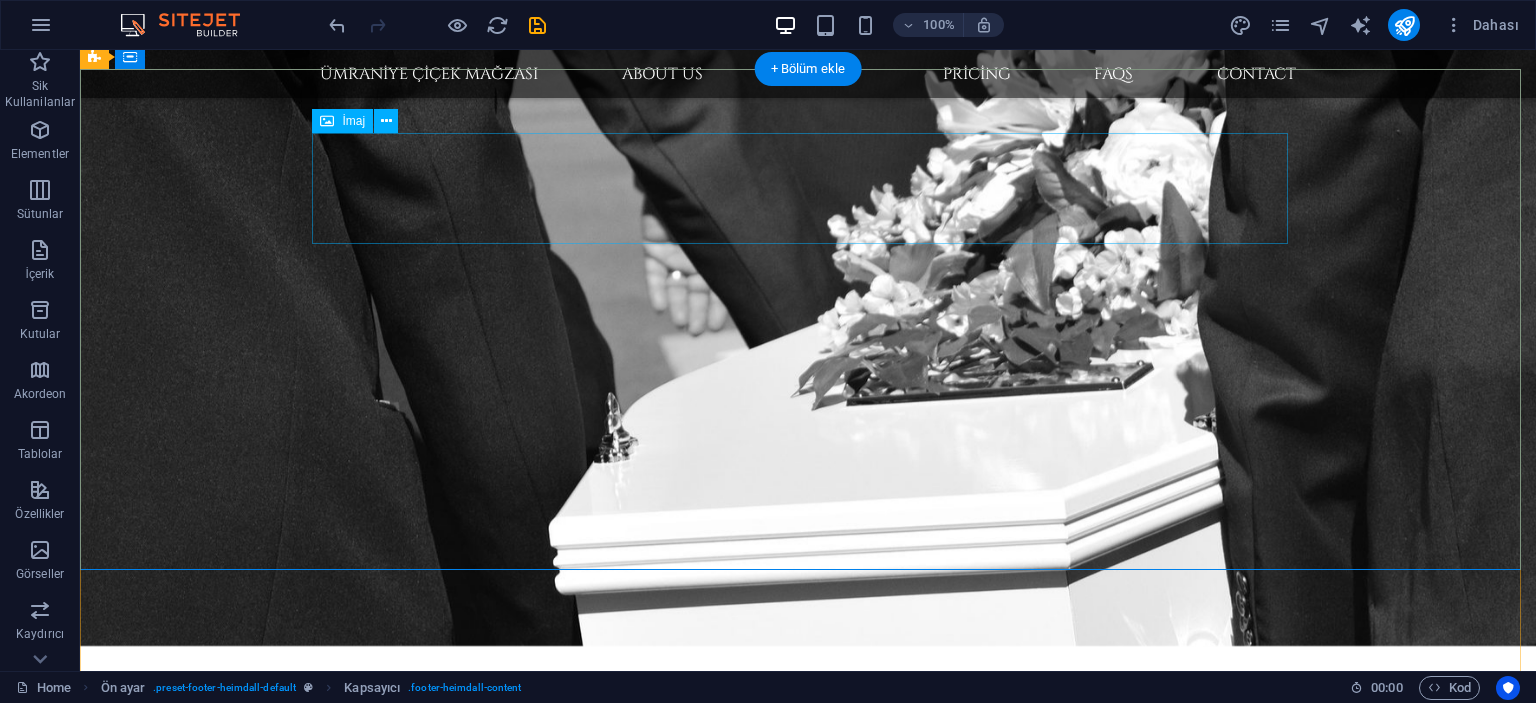 click at bounding box center (568, 4100) 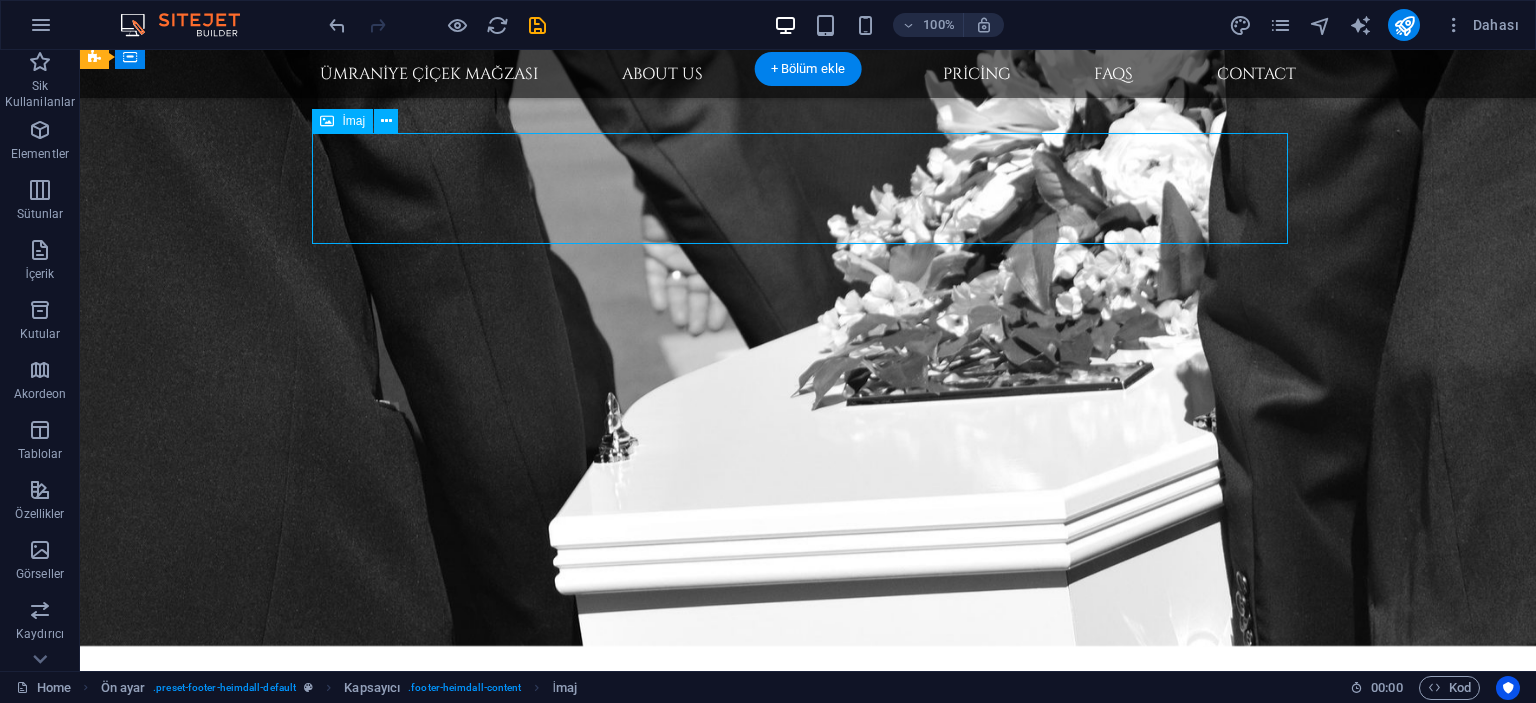 click at bounding box center [568, 4100] 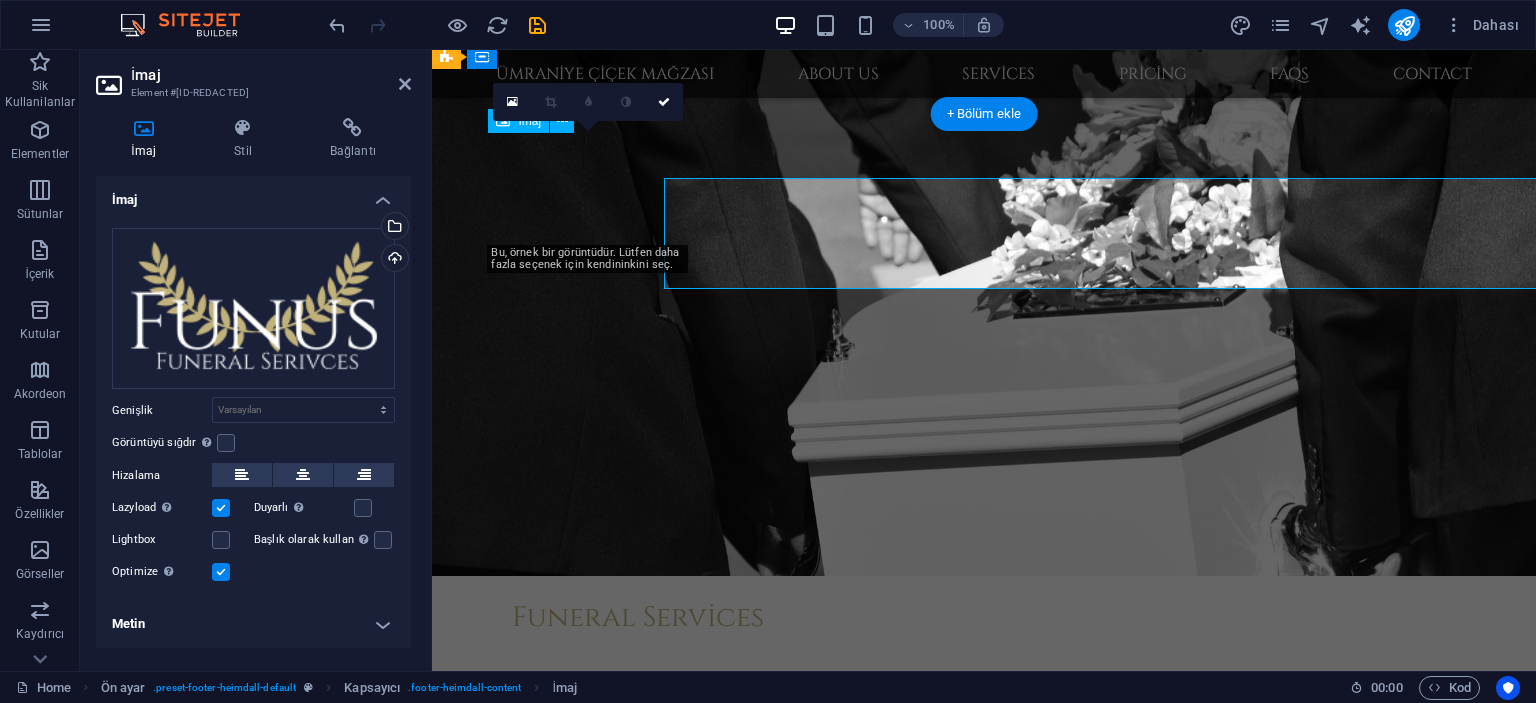 scroll, scrollTop: 3255, scrollLeft: 0, axis: vertical 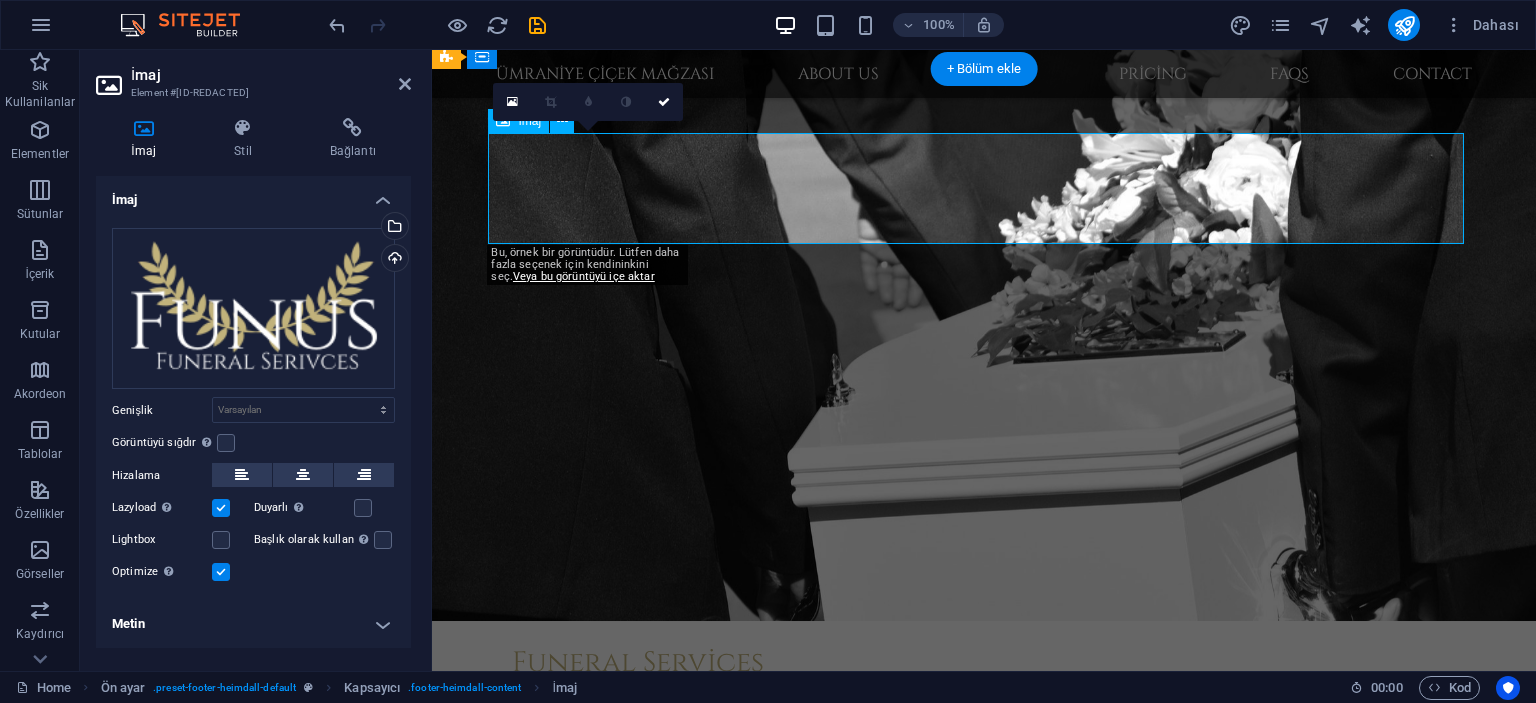 click at bounding box center [920, 4315] 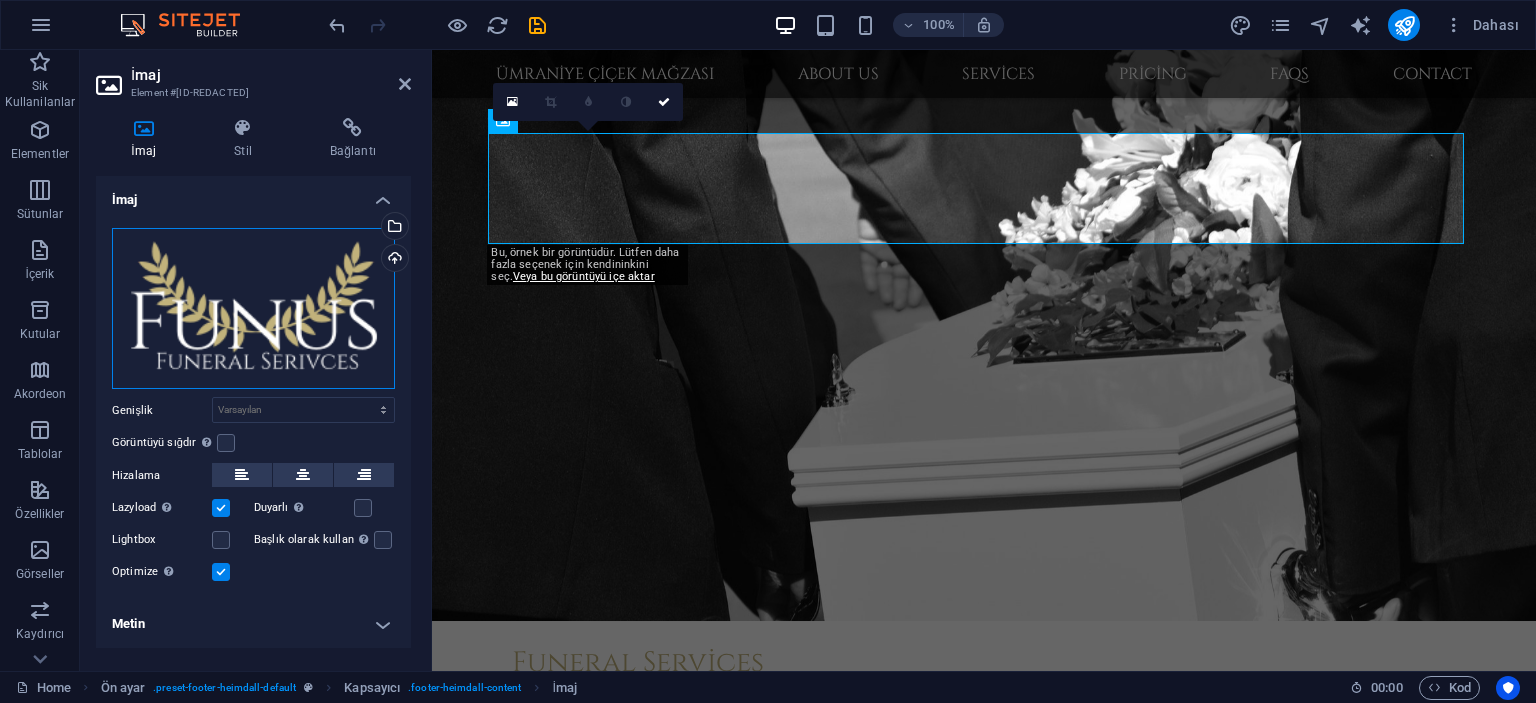click on "Dosyaları buraya sürükleyin, dosyaları seçmek için tıklayın veya Dosyalardan ya da ücretsiz stok fotoğraf ve videolarımızdan dosyalar seçin" at bounding box center [253, 309] 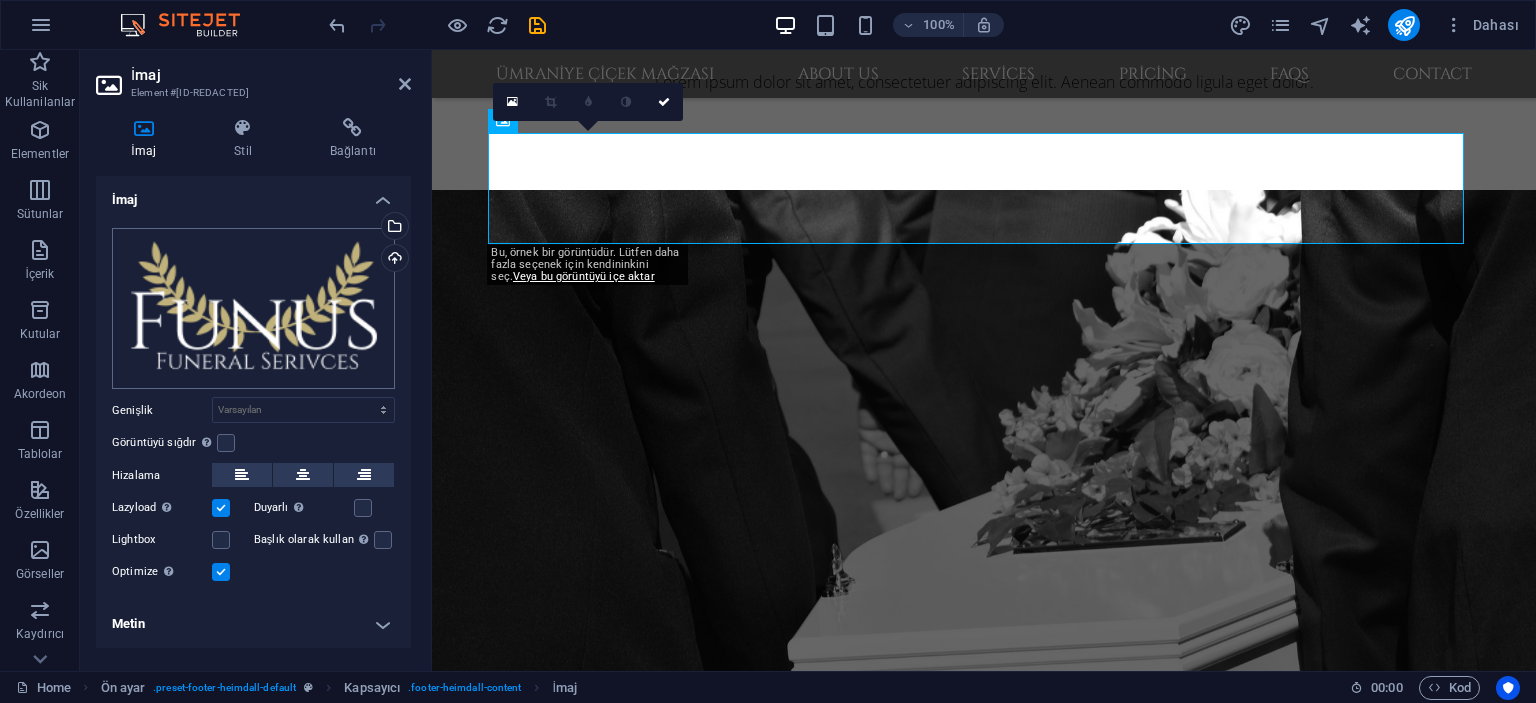 scroll, scrollTop: 2956, scrollLeft: 0, axis: vertical 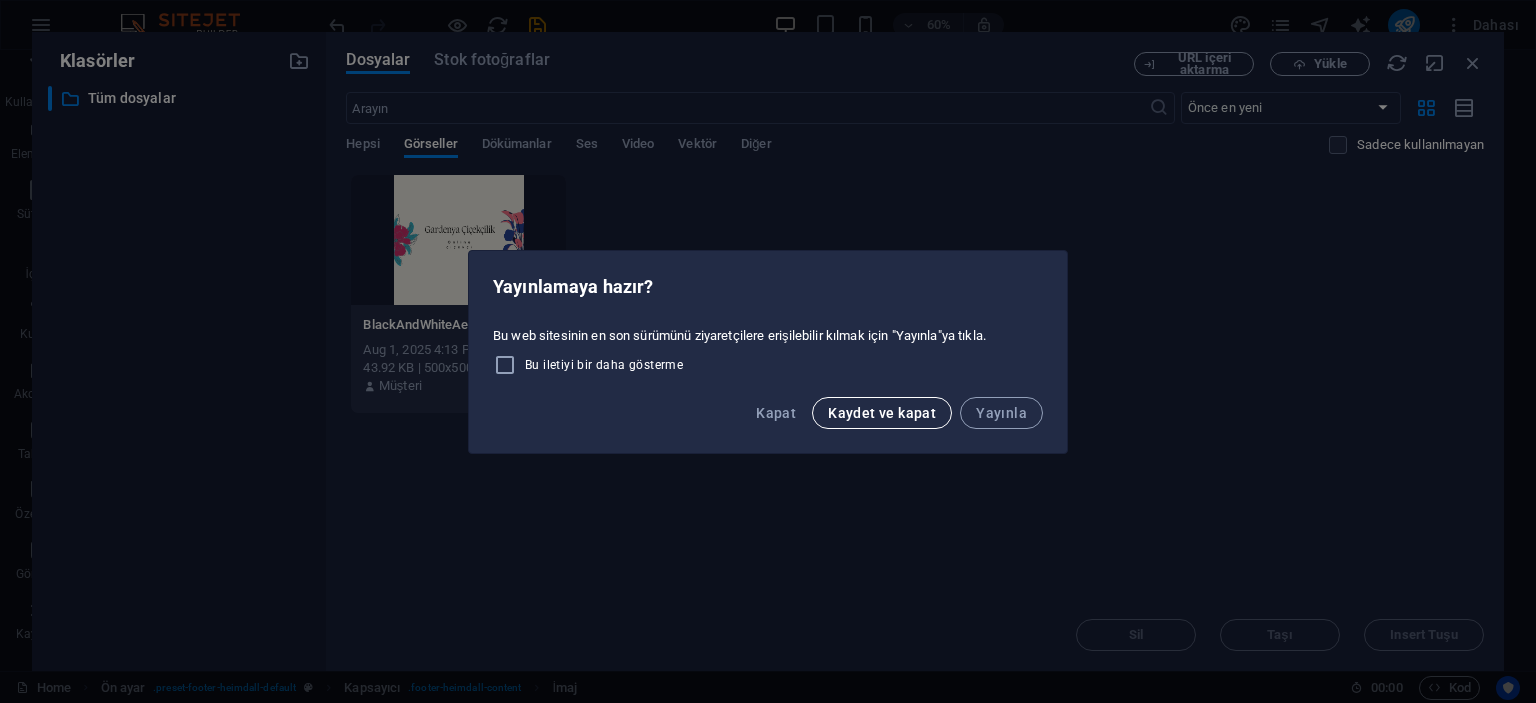 click on "Kaydet ve kapat" at bounding box center (882, 413) 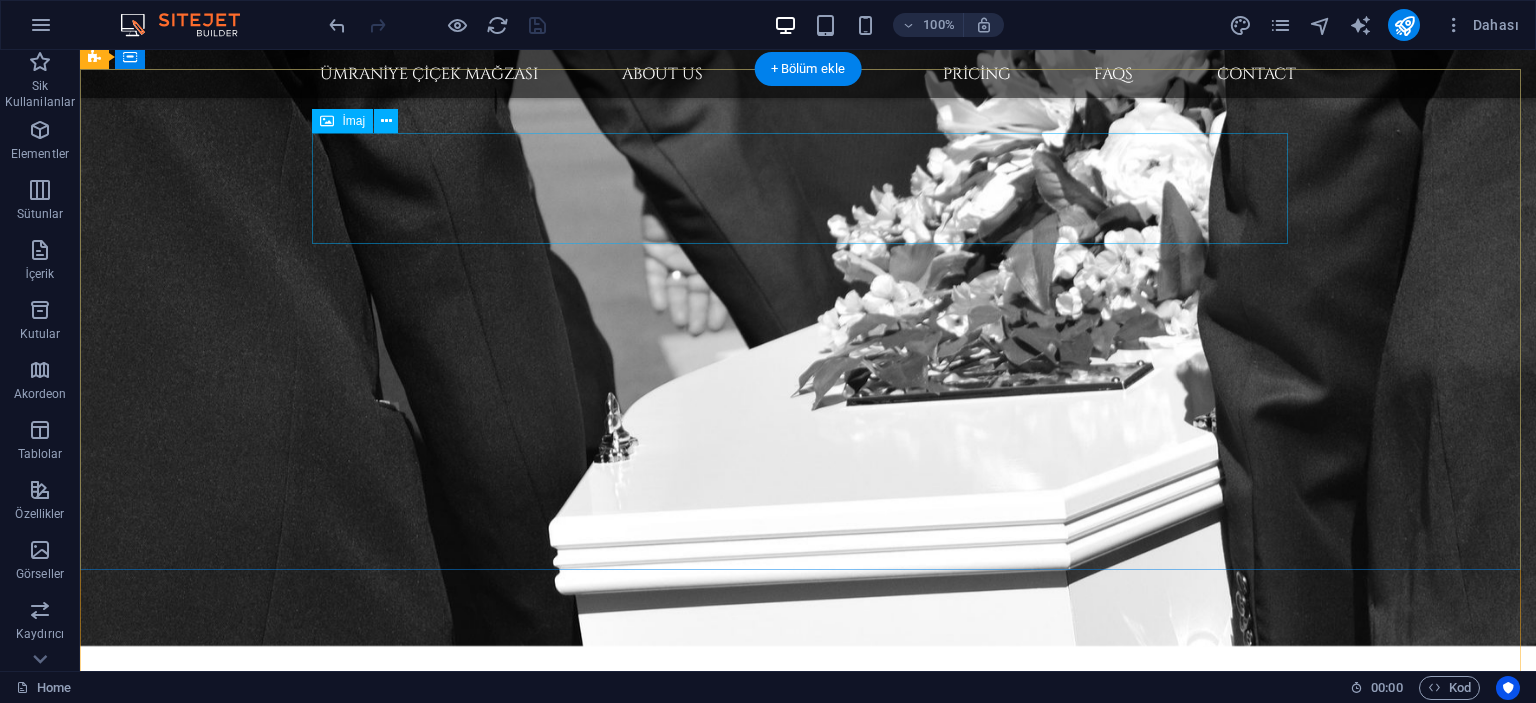 click at bounding box center [568, 4100] 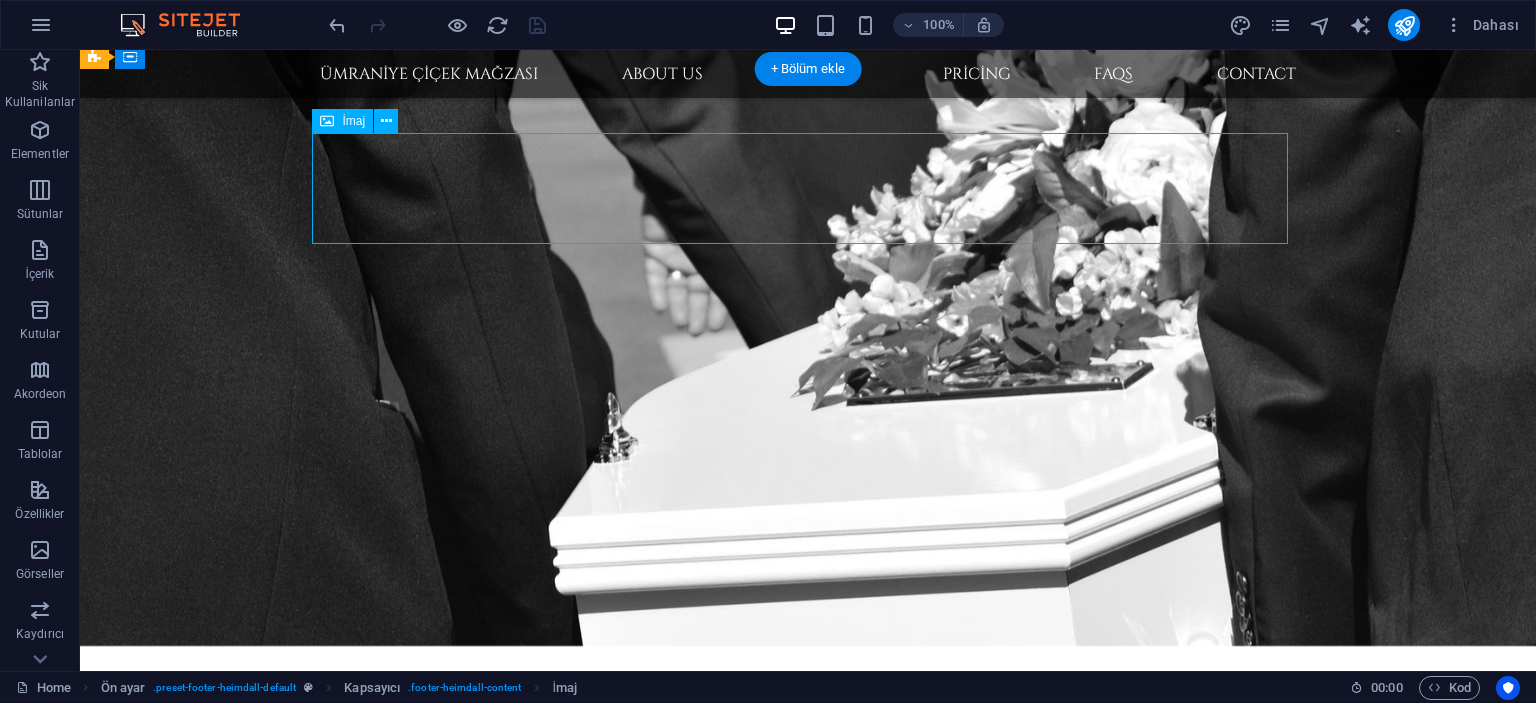 click at bounding box center (568, 4100) 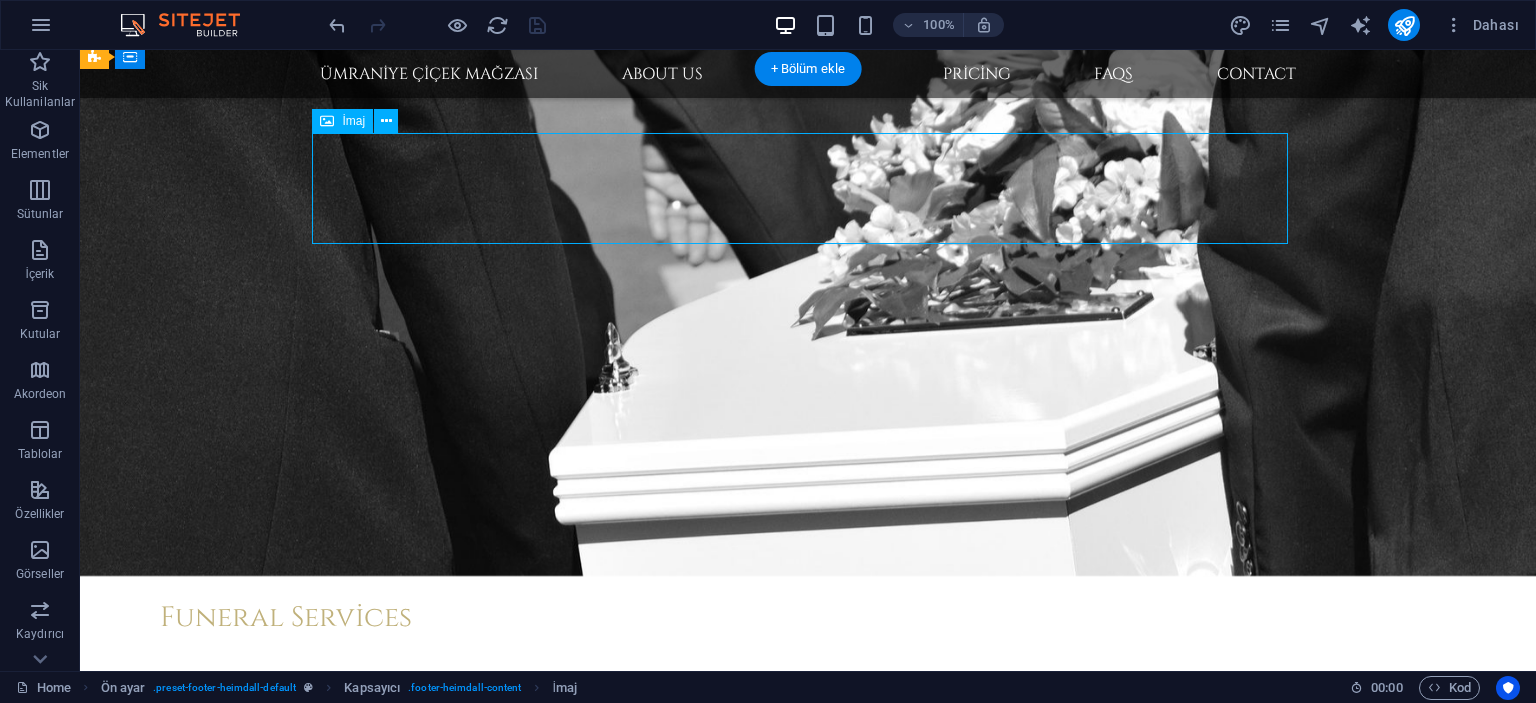 scroll, scrollTop: 3255, scrollLeft: 0, axis: vertical 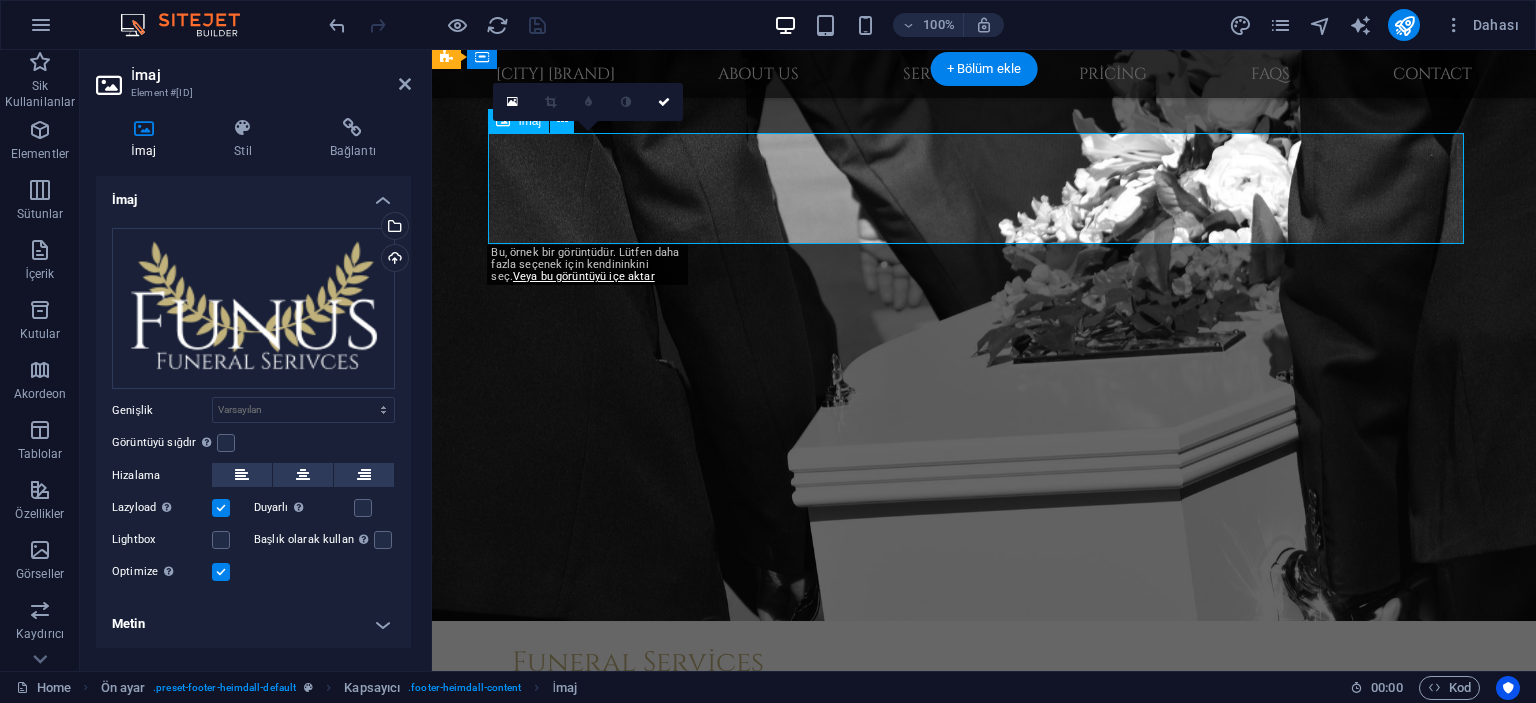 click 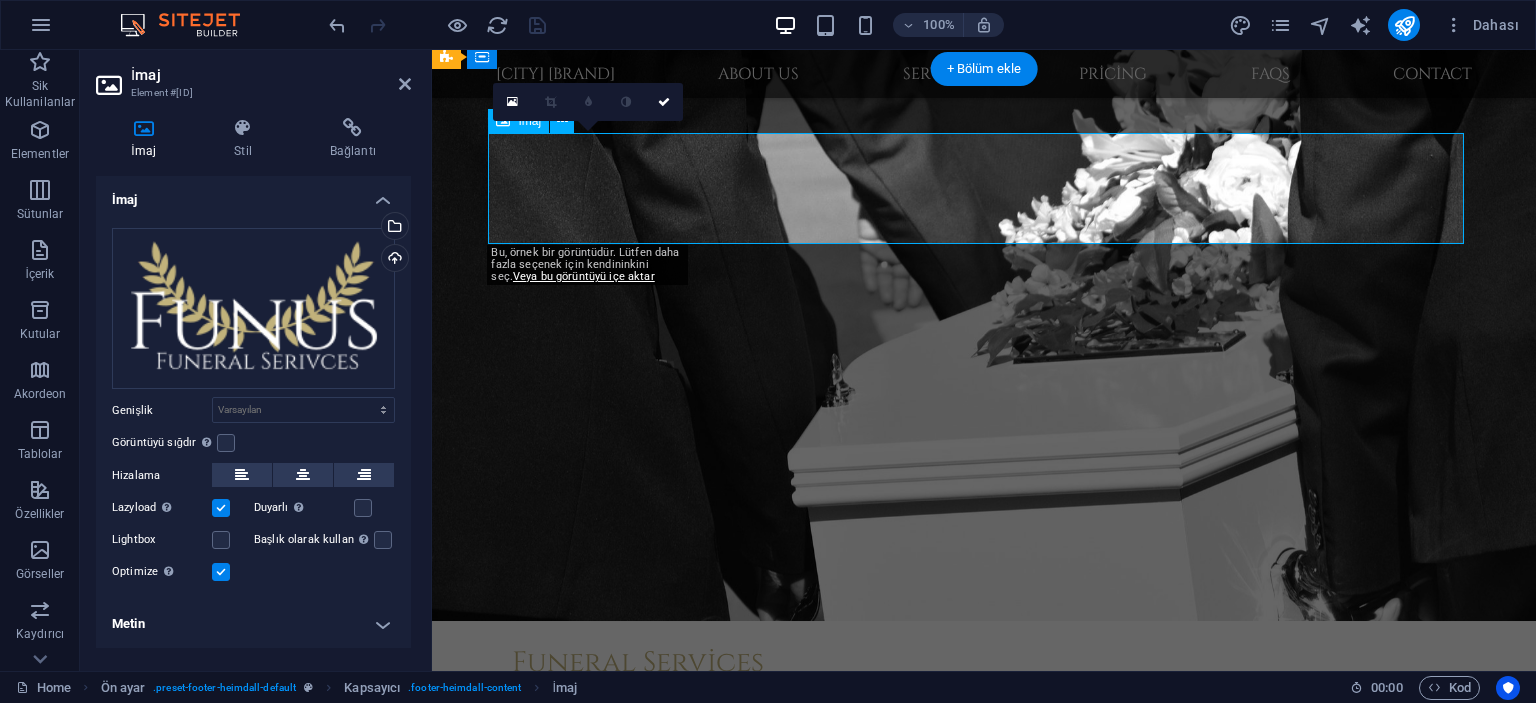 click 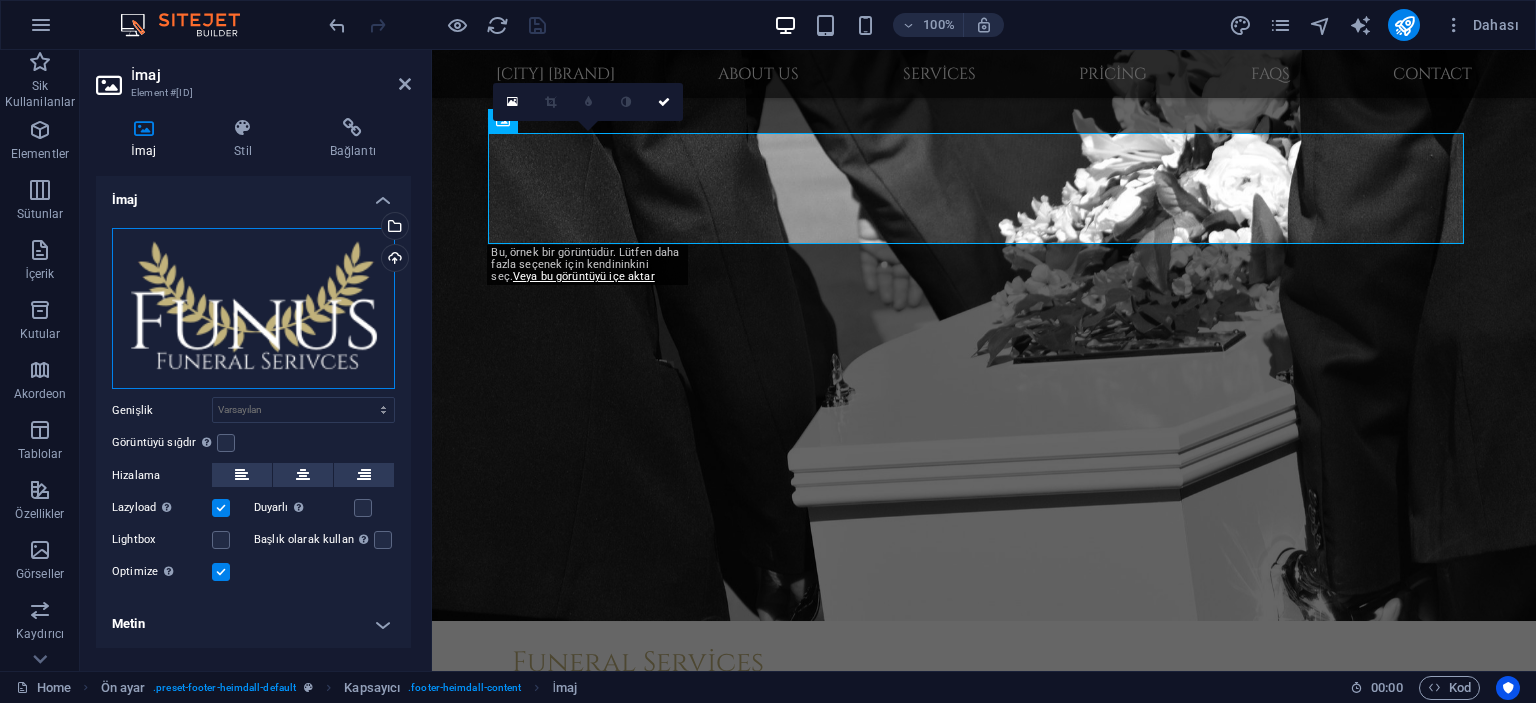 click on "Dosyaları buraya sürükleyin, dosyaları seçmek için tıklayın veya Dosyalardan ya da ücretsiz stok fotoğraf ve videolarımızdan dosyalar seçin" 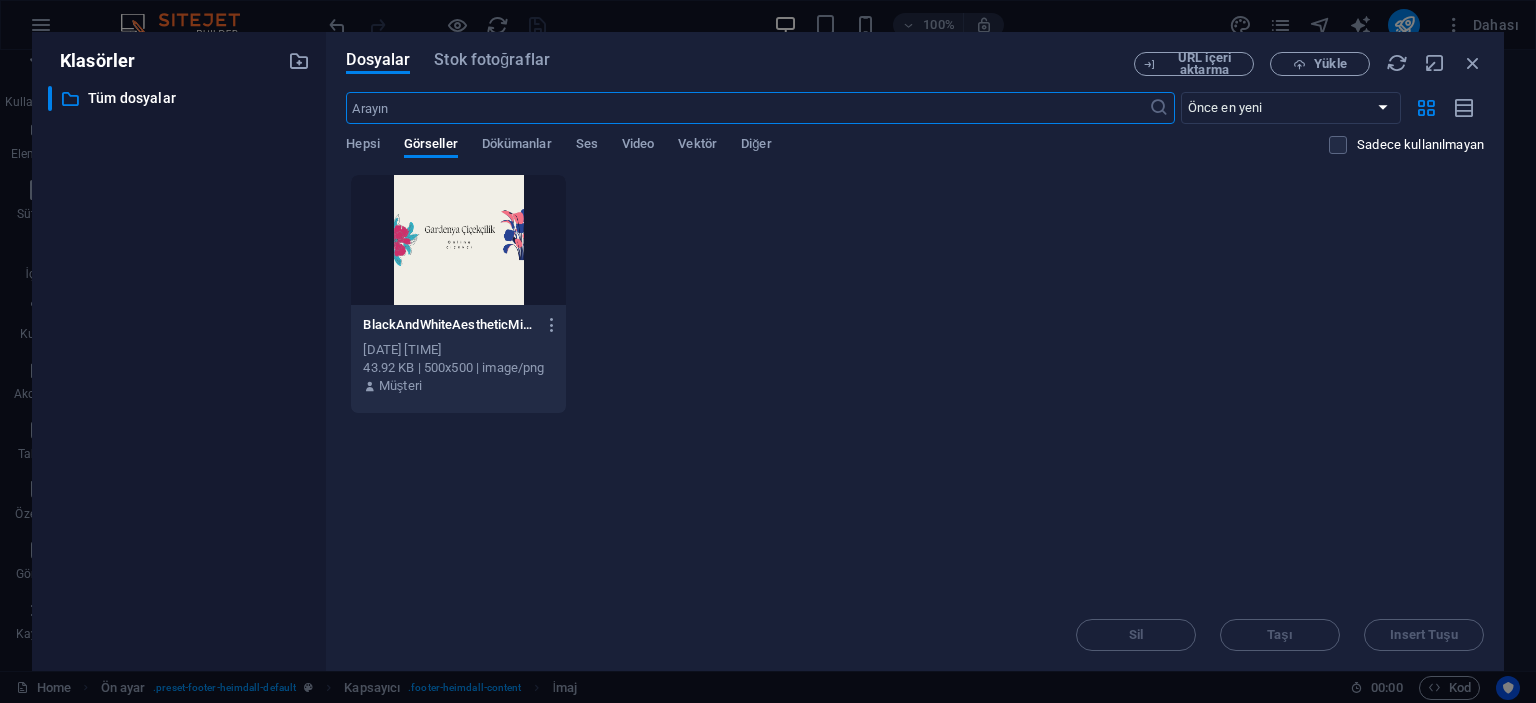 scroll, scrollTop: 2956, scrollLeft: 0, axis: vertical 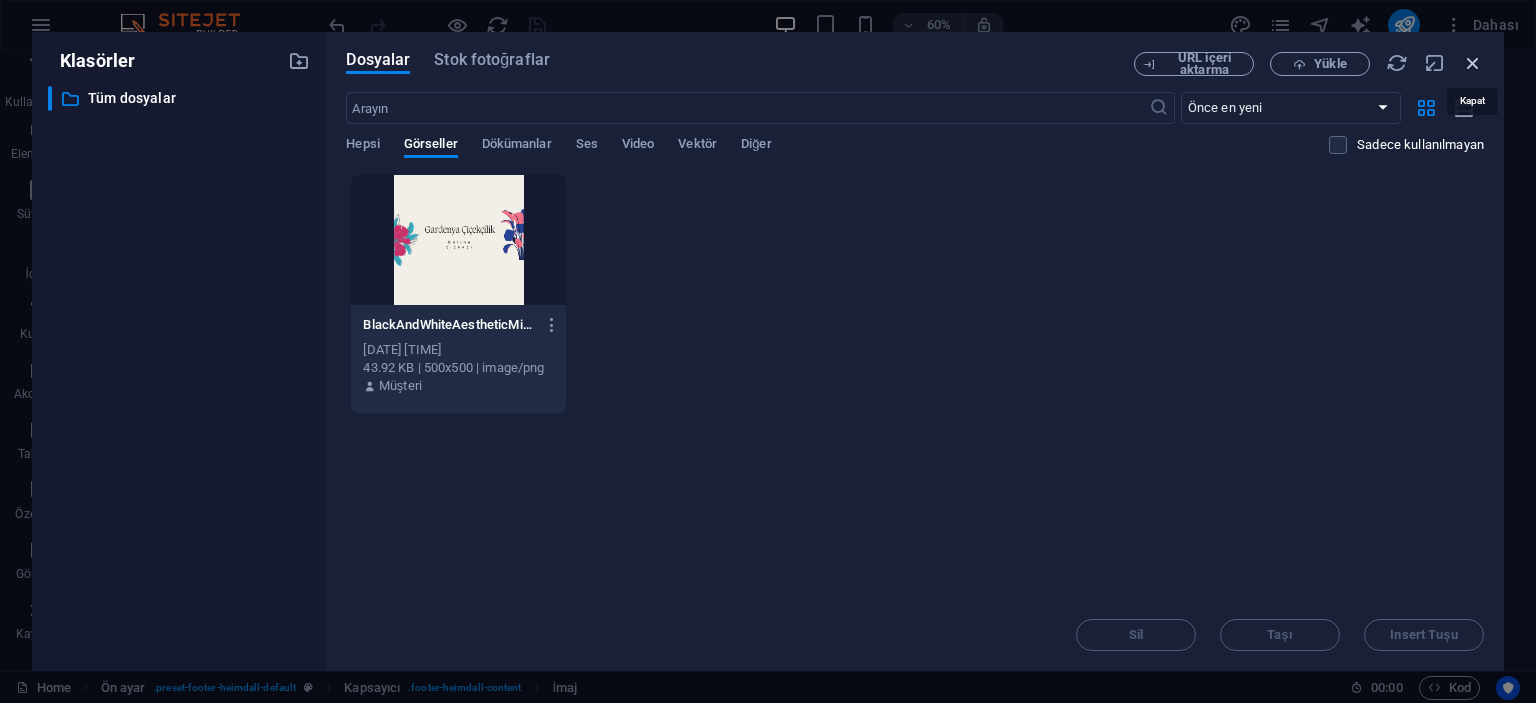 click 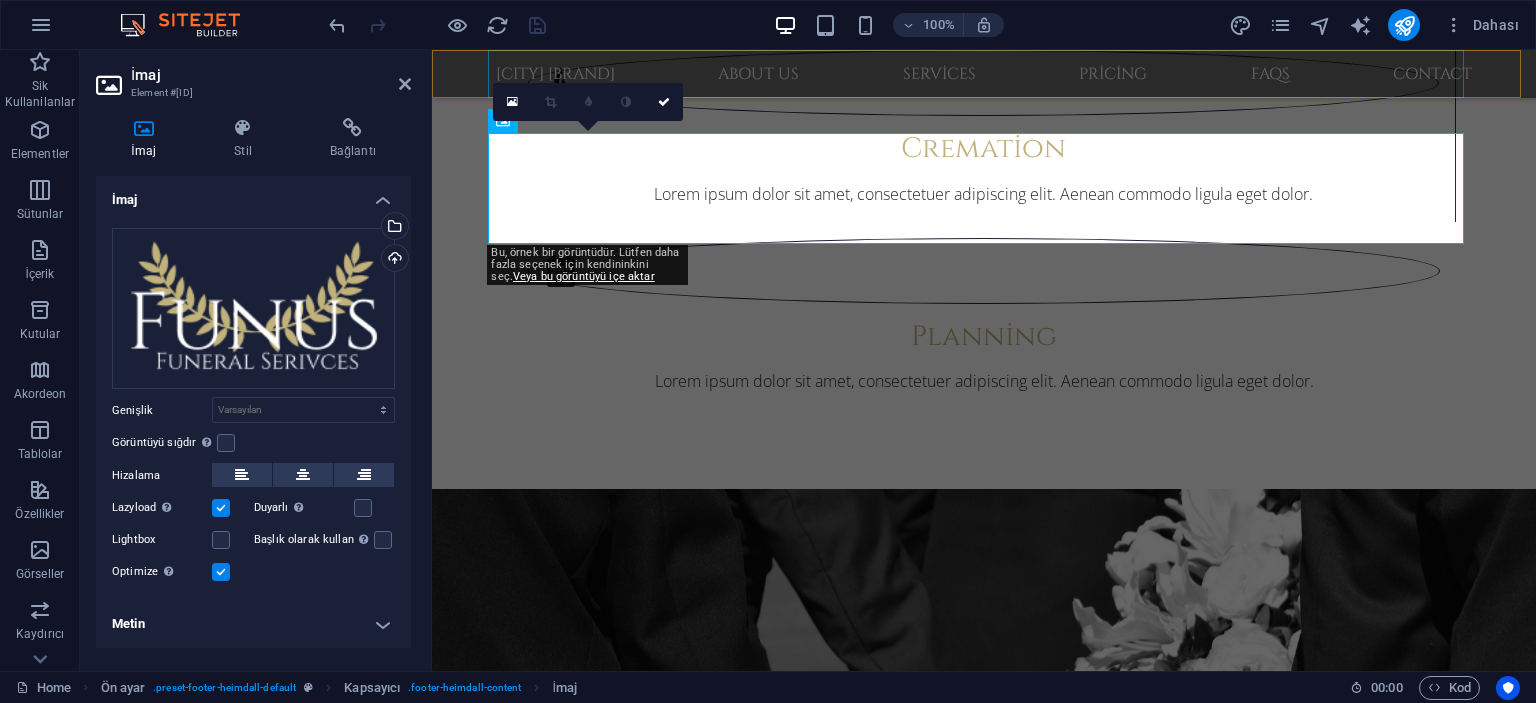 scroll, scrollTop: 3255, scrollLeft: 0, axis: vertical 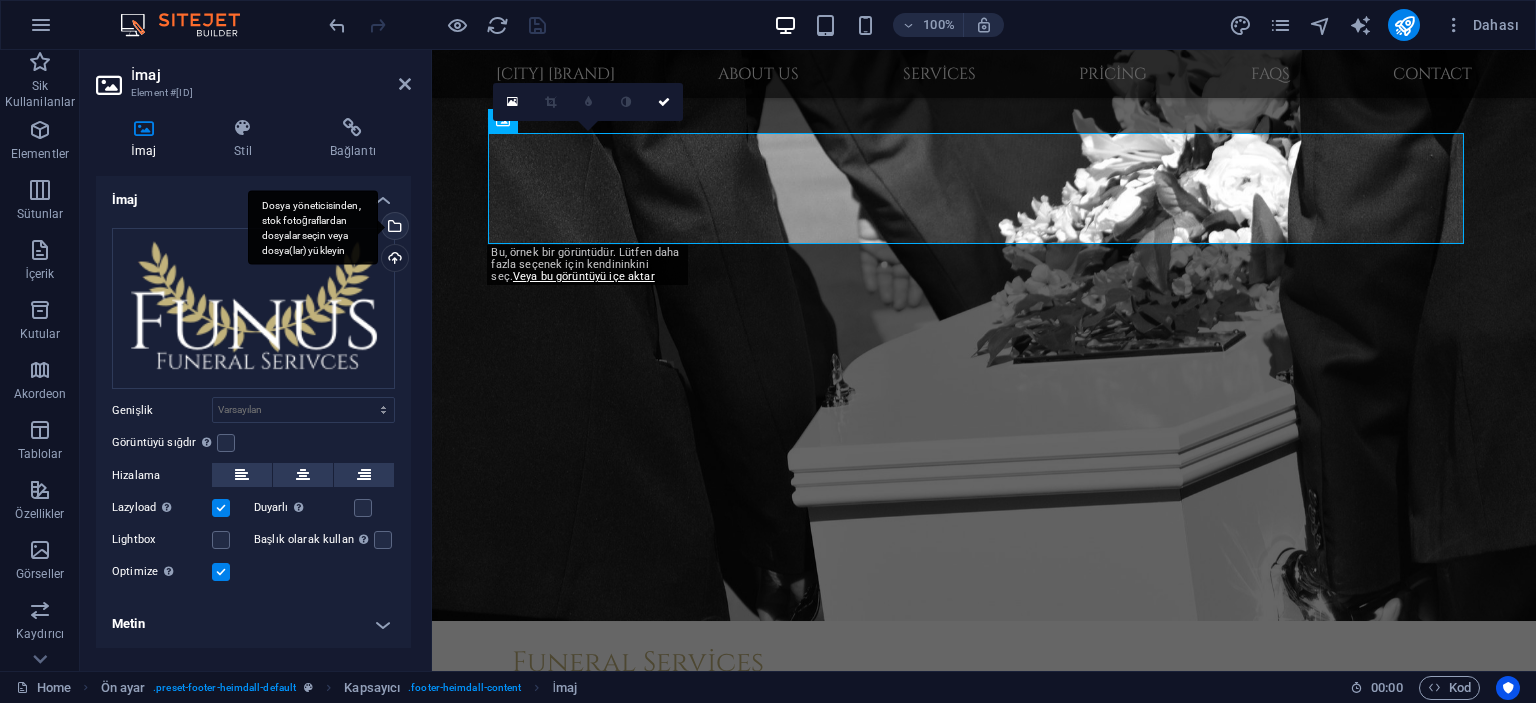 click on "Dosya yöneticisinden, stok fotoğraflardan dosyalar seçin veya dosya(lar) yükleyin" 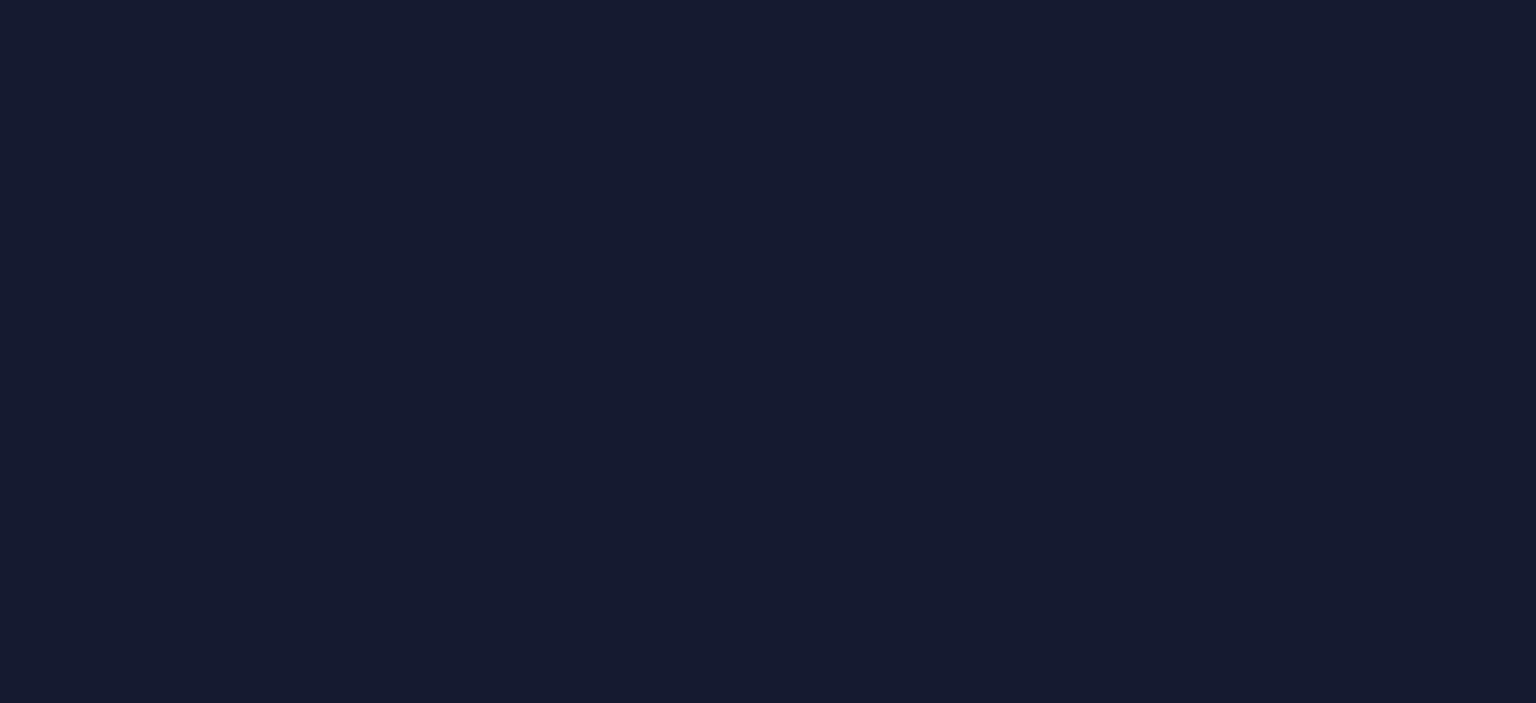 scroll, scrollTop: 0, scrollLeft: 0, axis: both 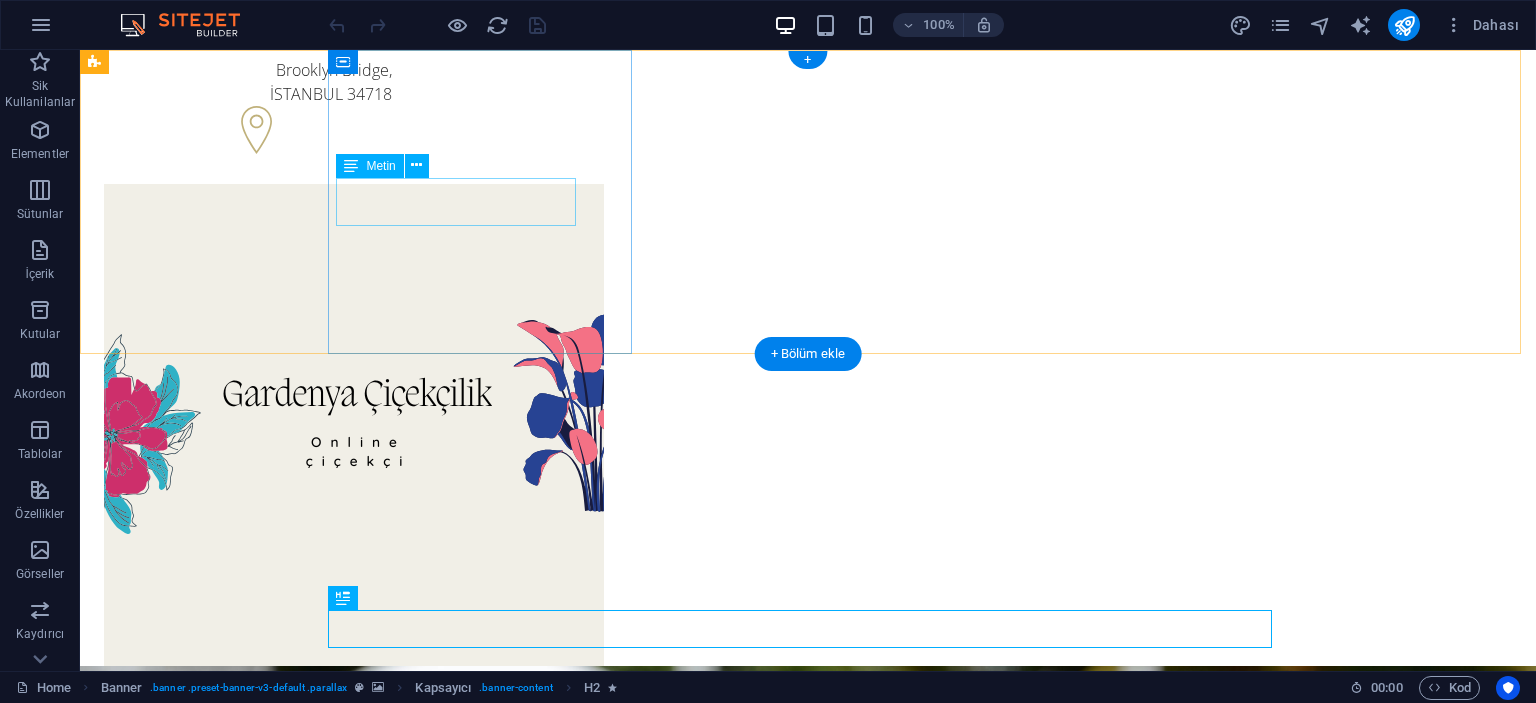 click on "Brooklyn Bridge , [CITY]   [POSTAL_CODE]" at bounding box center [248, 82] 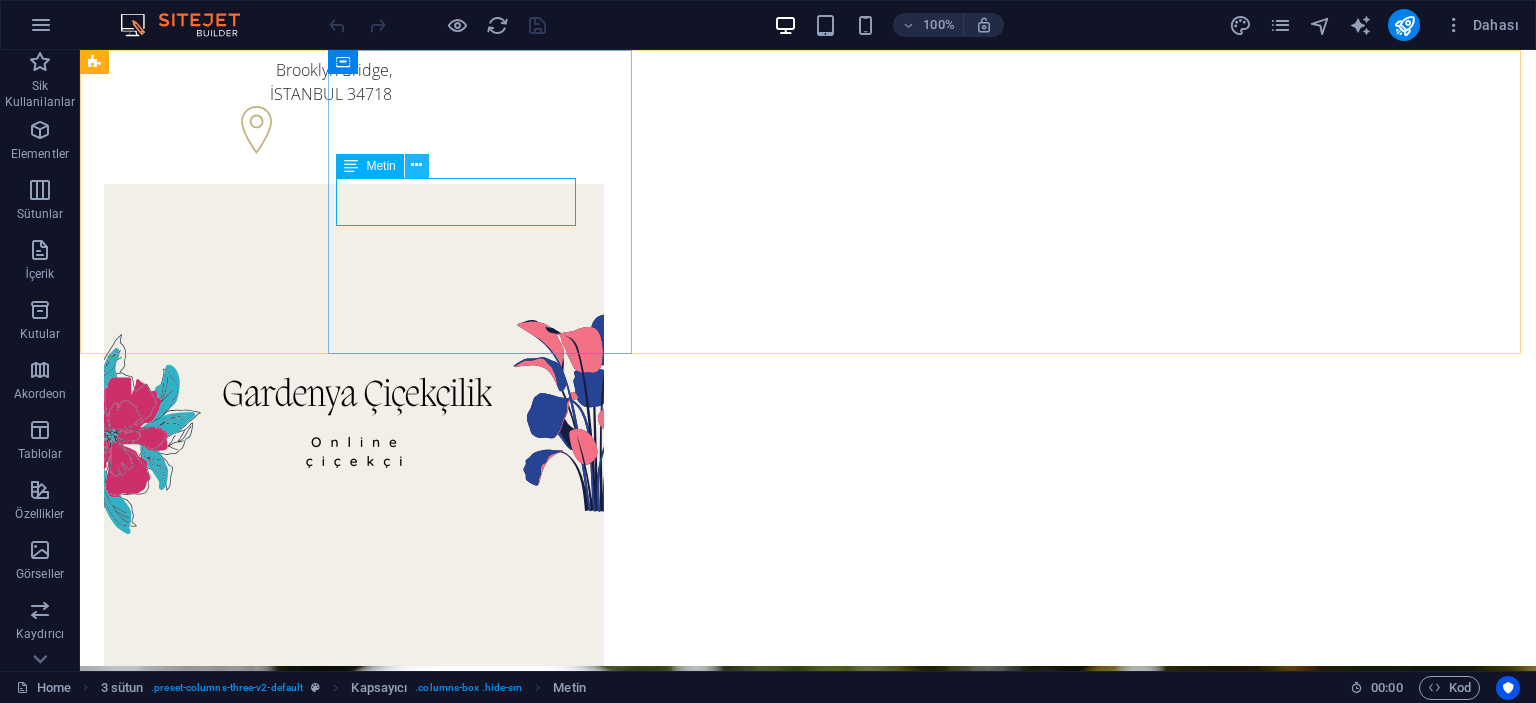 click at bounding box center [416, 165] 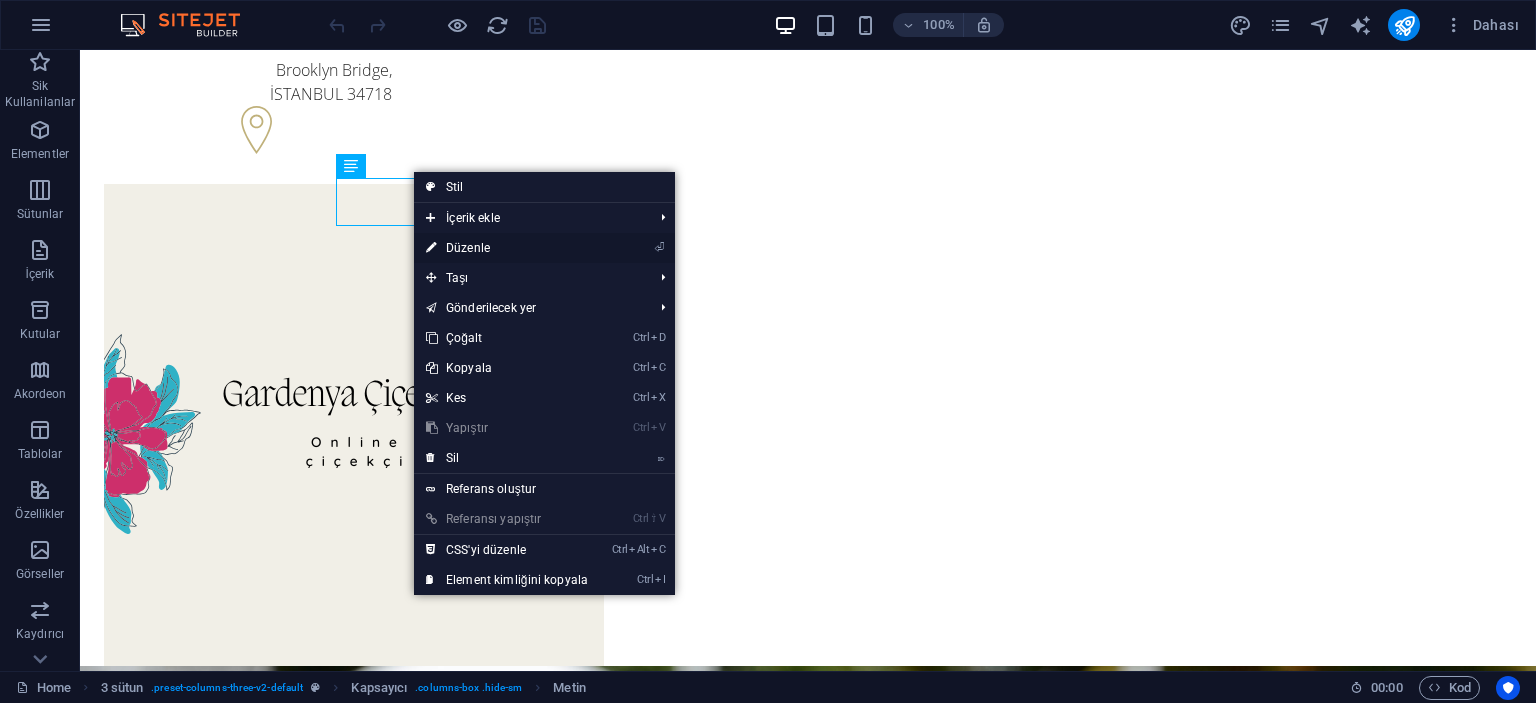 click on "⏎  Düzenle" at bounding box center [507, 248] 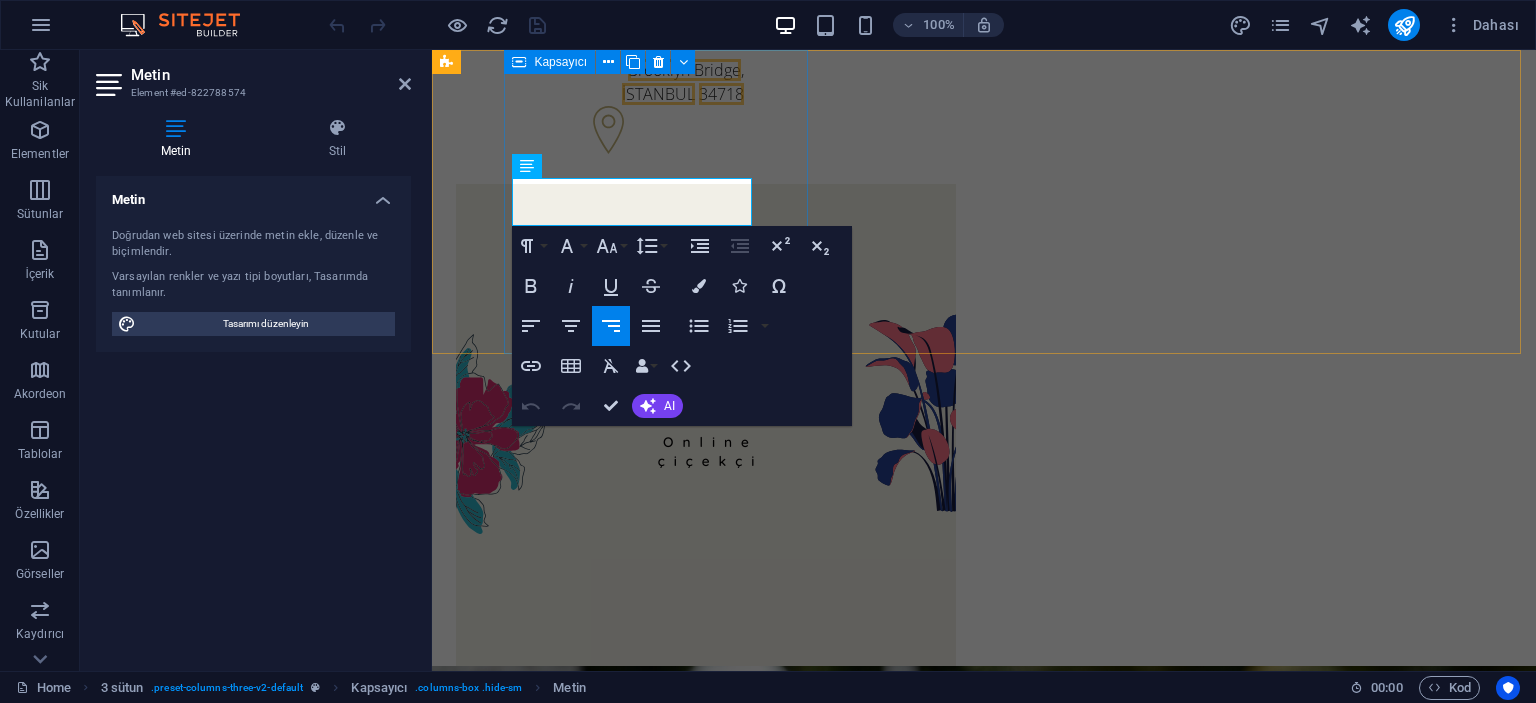 click on "Brooklyn Bridge , [CITY]   [POSTAL_CODE]" at bounding box center (600, 109) 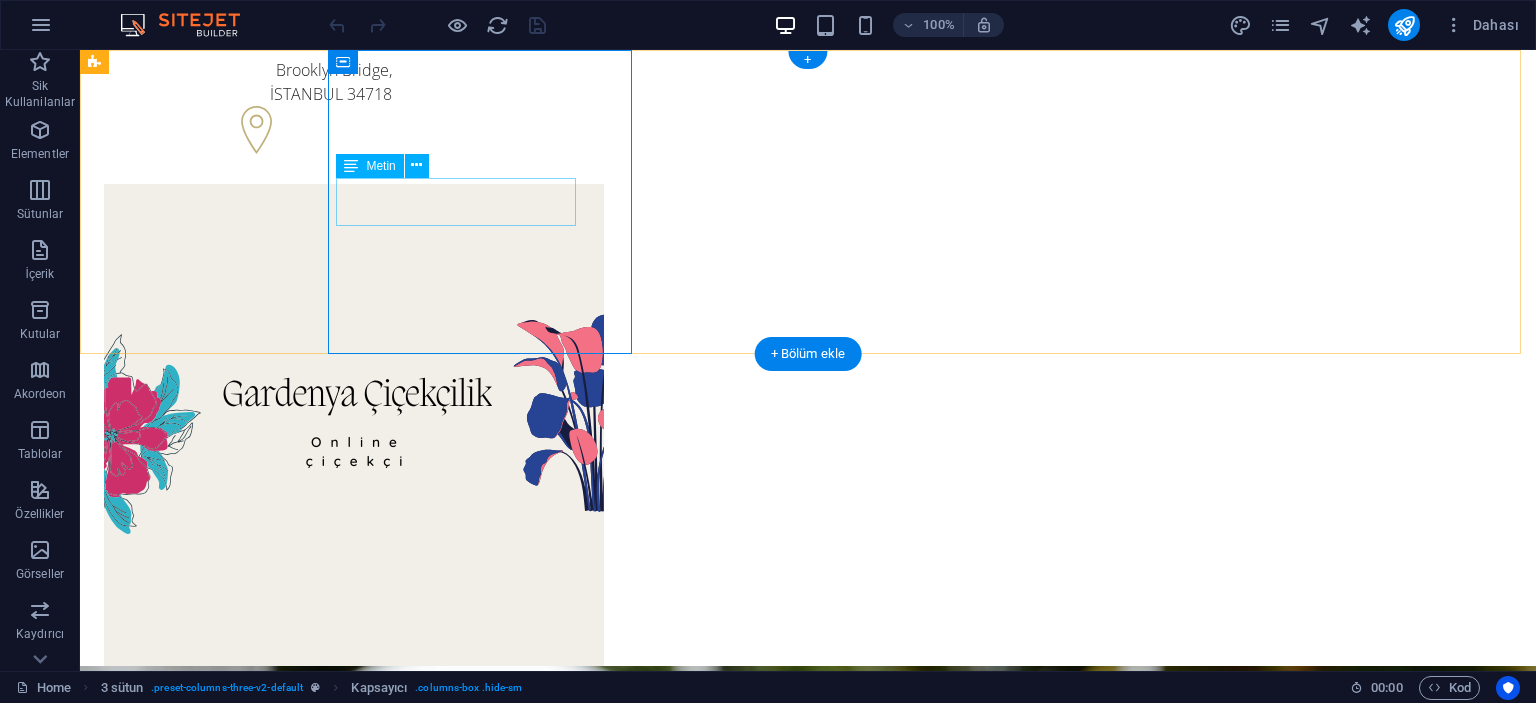 click on "Brooklyn Bridge , [CITY]   [POSTAL_CODE]" at bounding box center [248, 82] 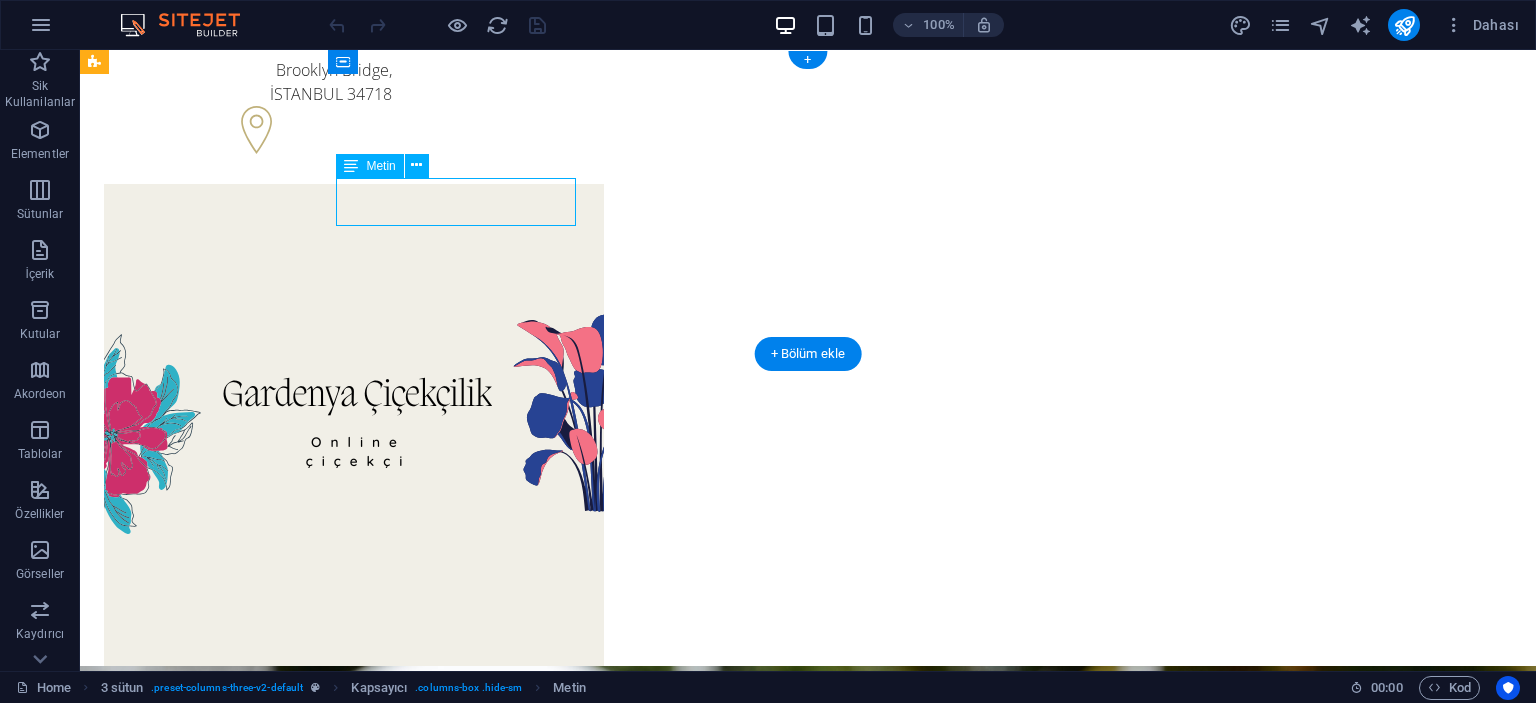 click on "Brooklyn Bridge , [CITY]   [POSTAL_CODE]" at bounding box center (248, 82) 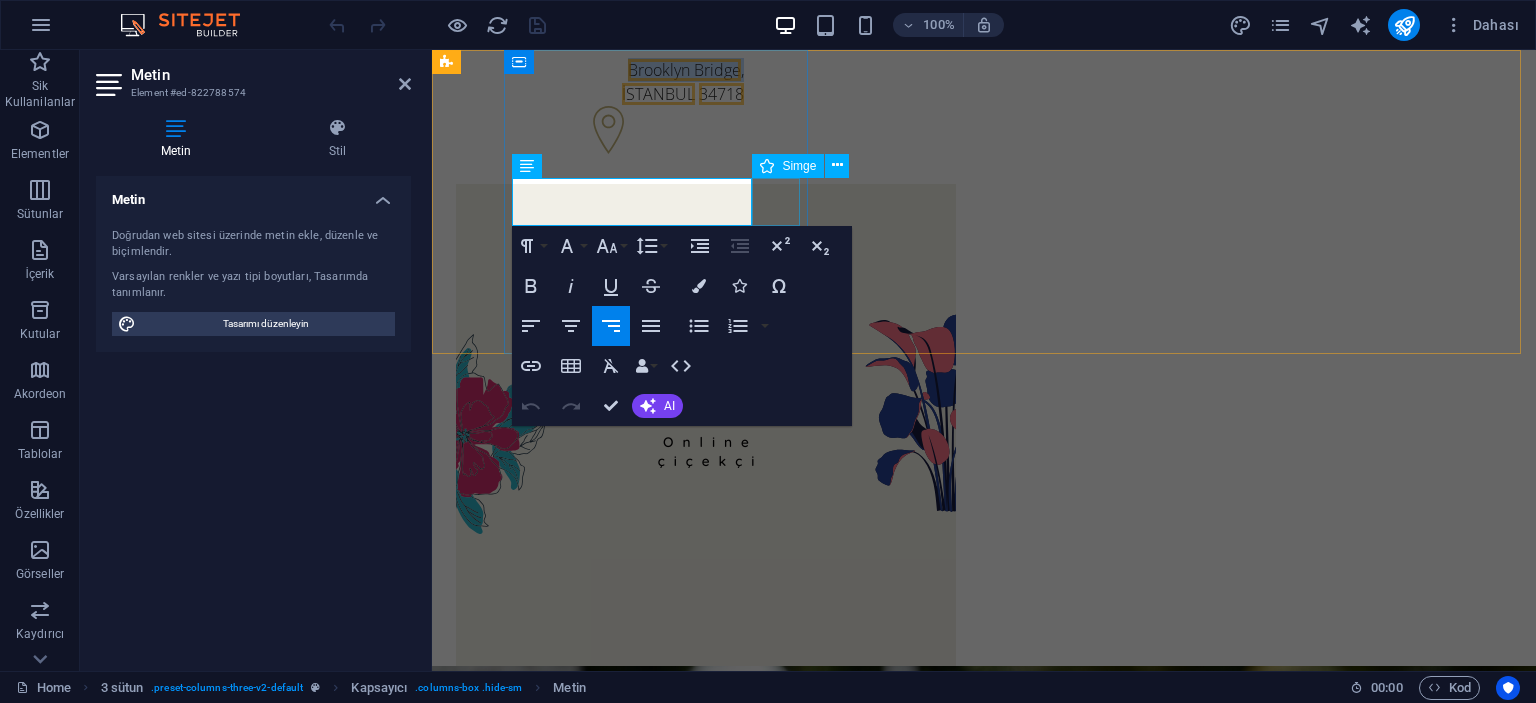 drag, startPoint x: 636, startPoint y: 185, endPoint x: 768, endPoint y: 196, distance: 132.45753 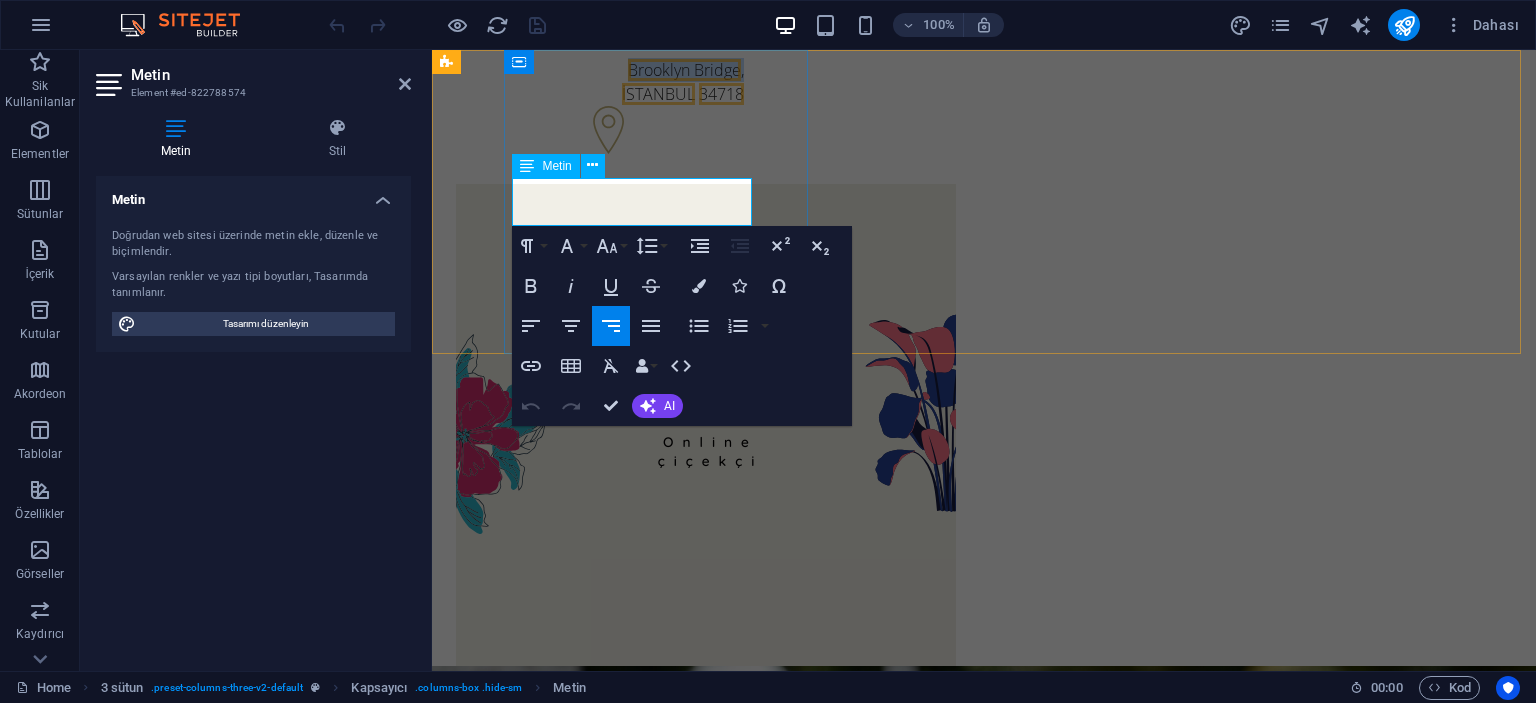 type 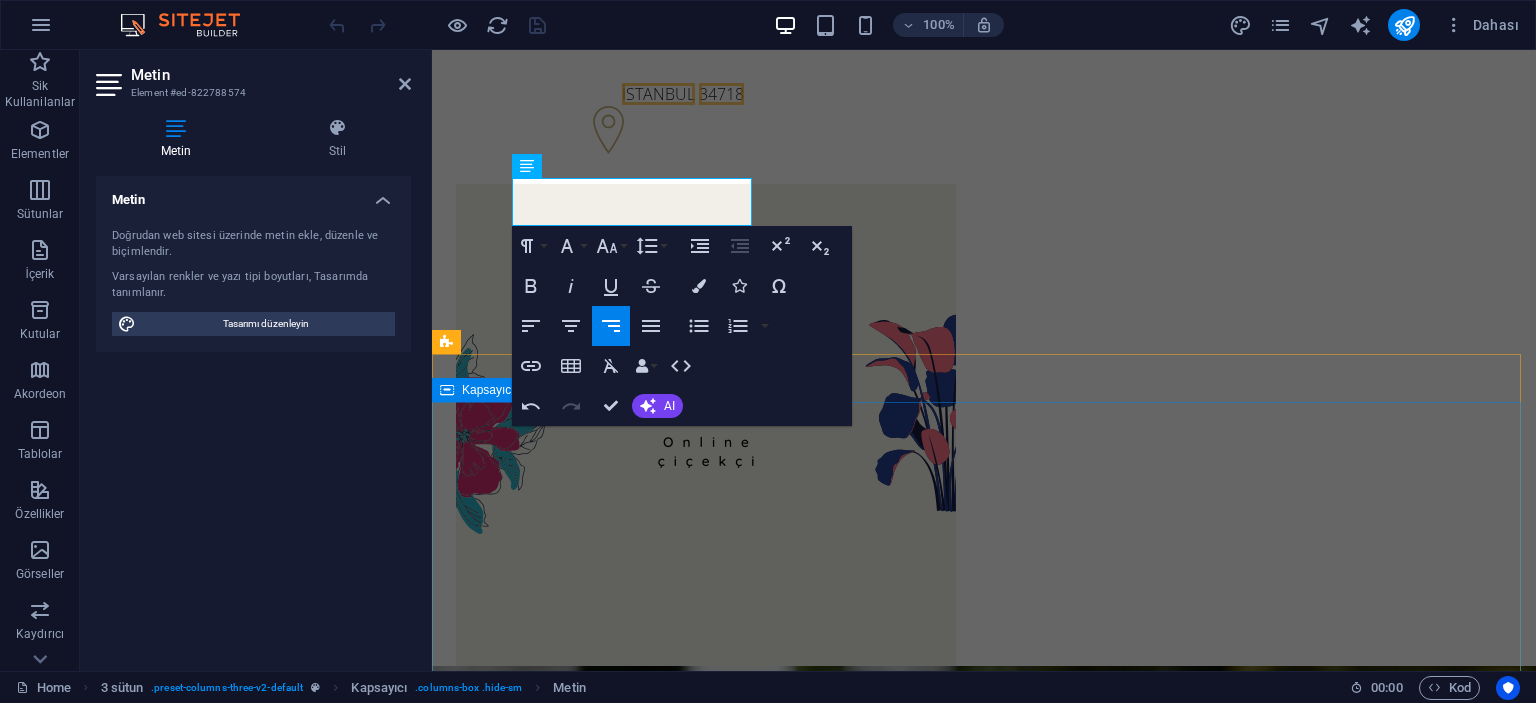 click on "Funeral Service in  [CITY] Individual and competent advice in all matters concerning funeral methods and more Contact us Learn more" at bounding box center (984, 1562) 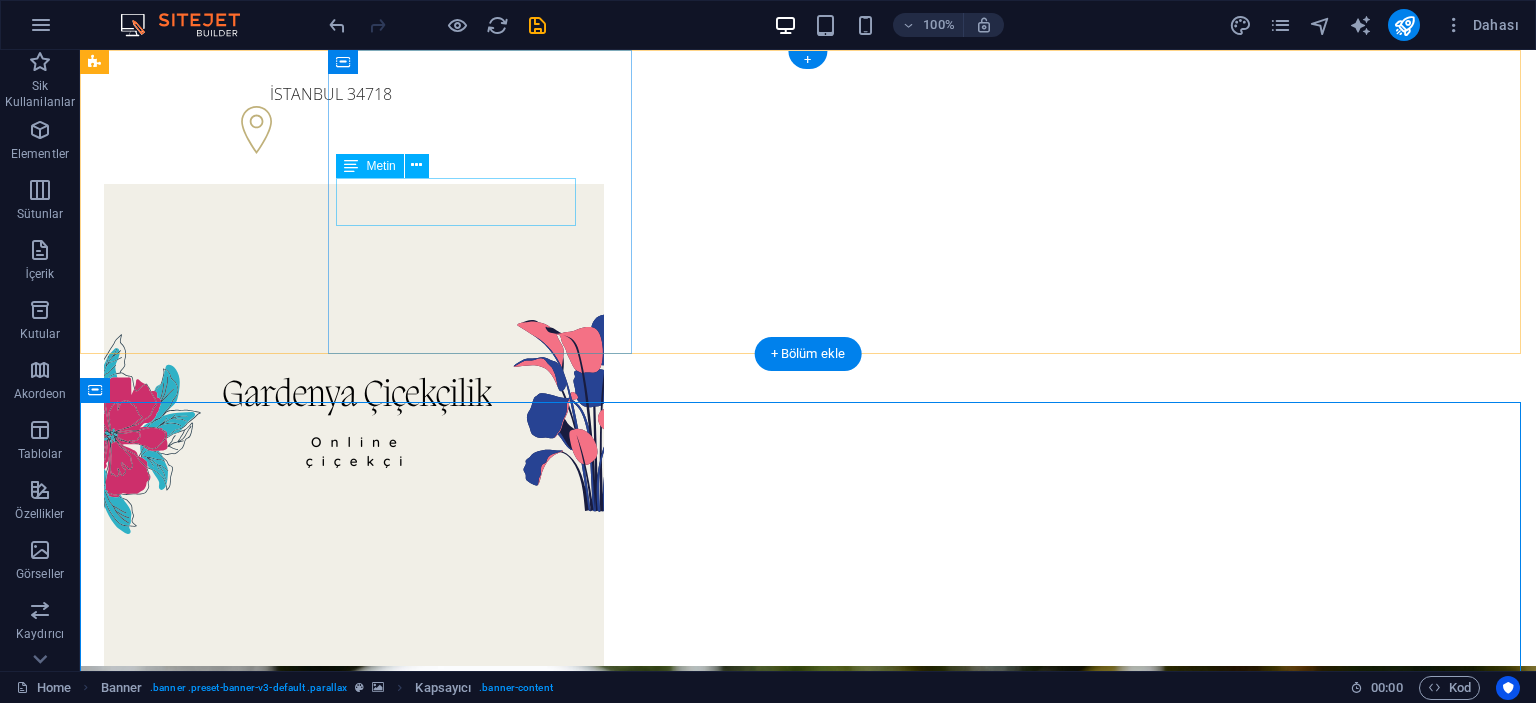 click on "[CITY]   [POSTAL_CODE]" at bounding box center (248, 82) 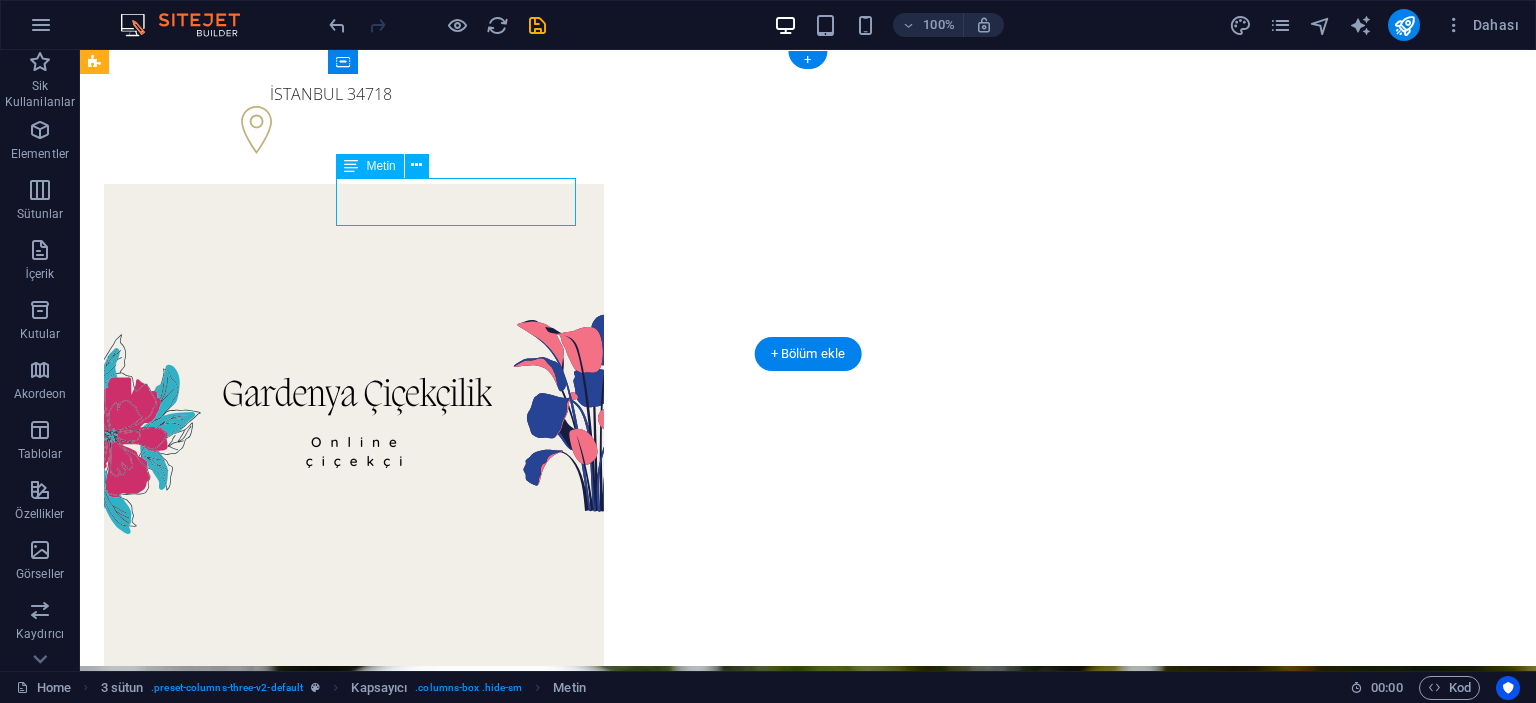 click on "[CITY]   [POSTAL_CODE]" at bounding box center [248, 82] 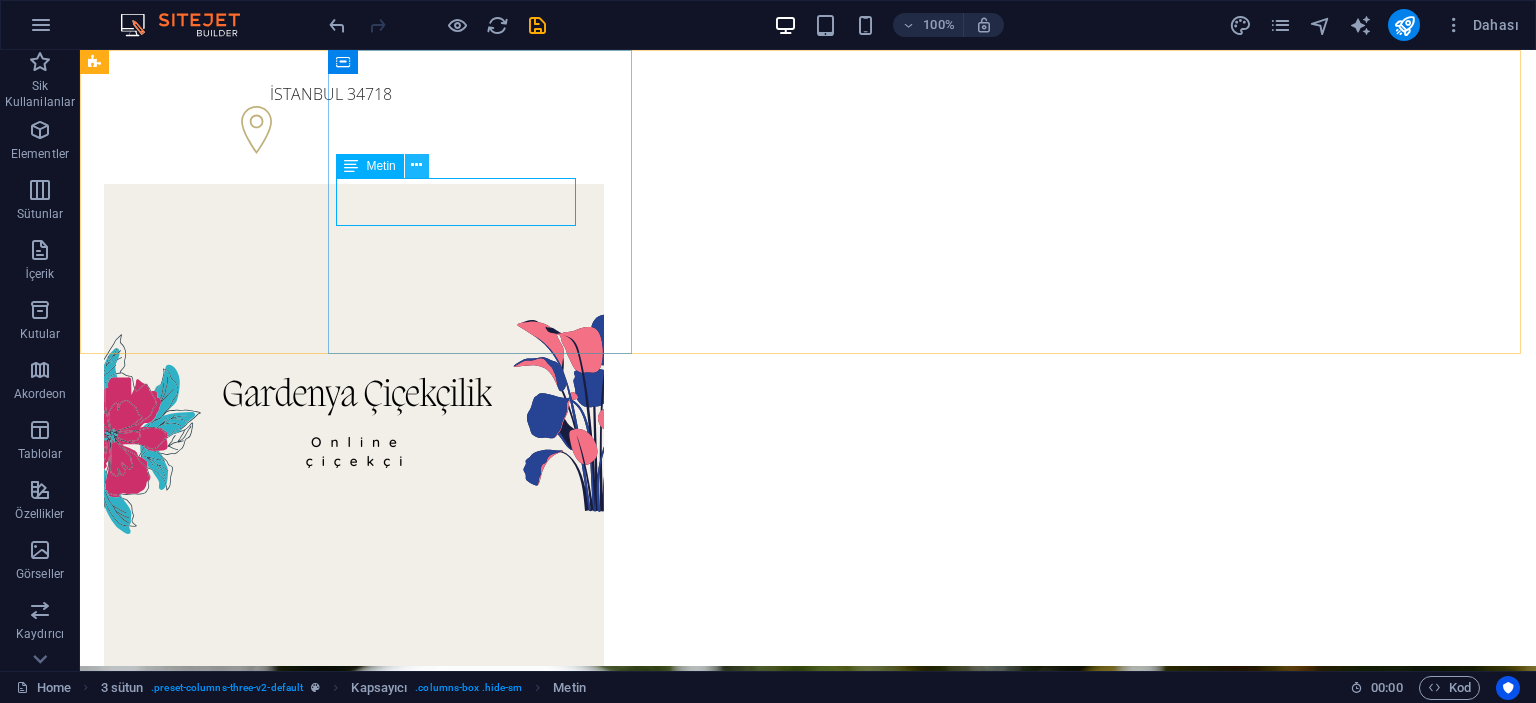 click at bounding box center (416, 165) 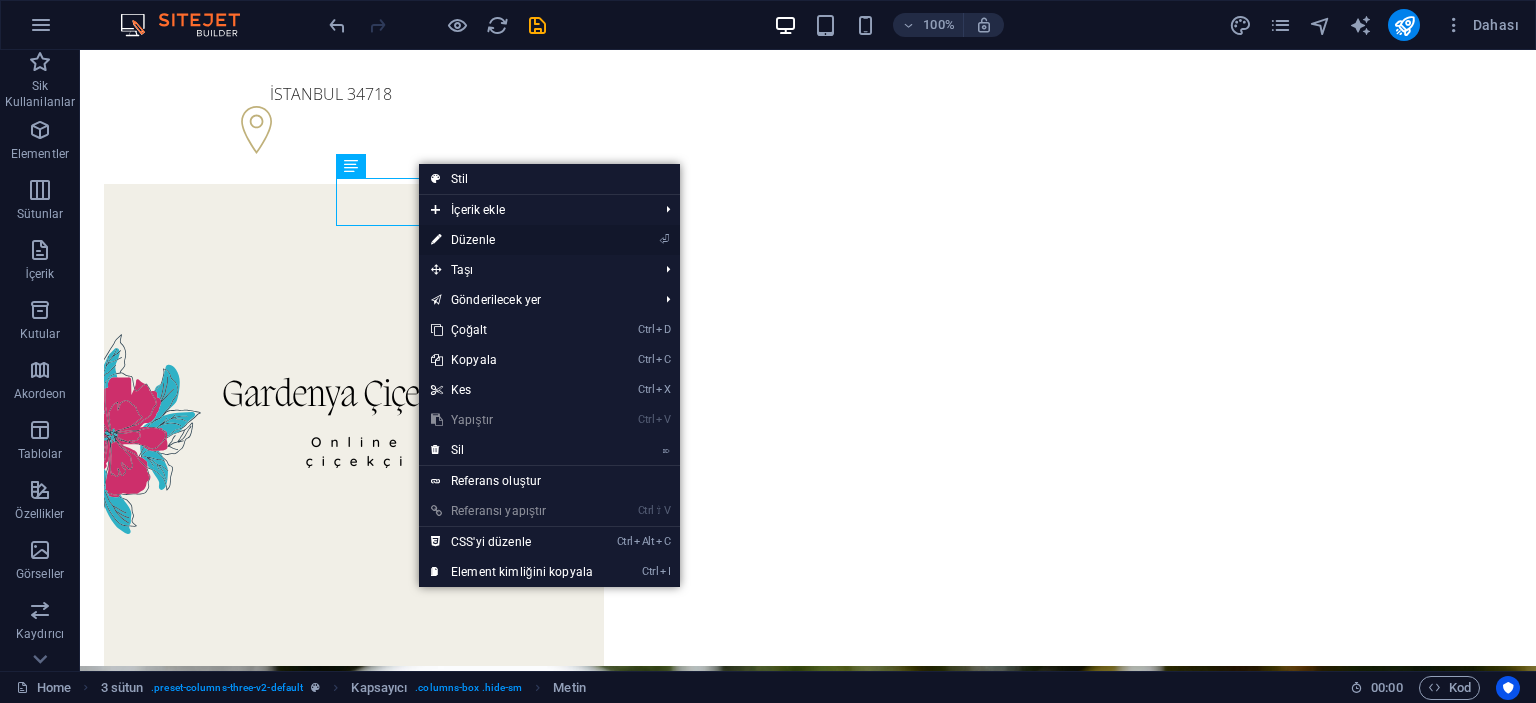 click on "⏎  Düzenle" at bounding box center [512, 240] 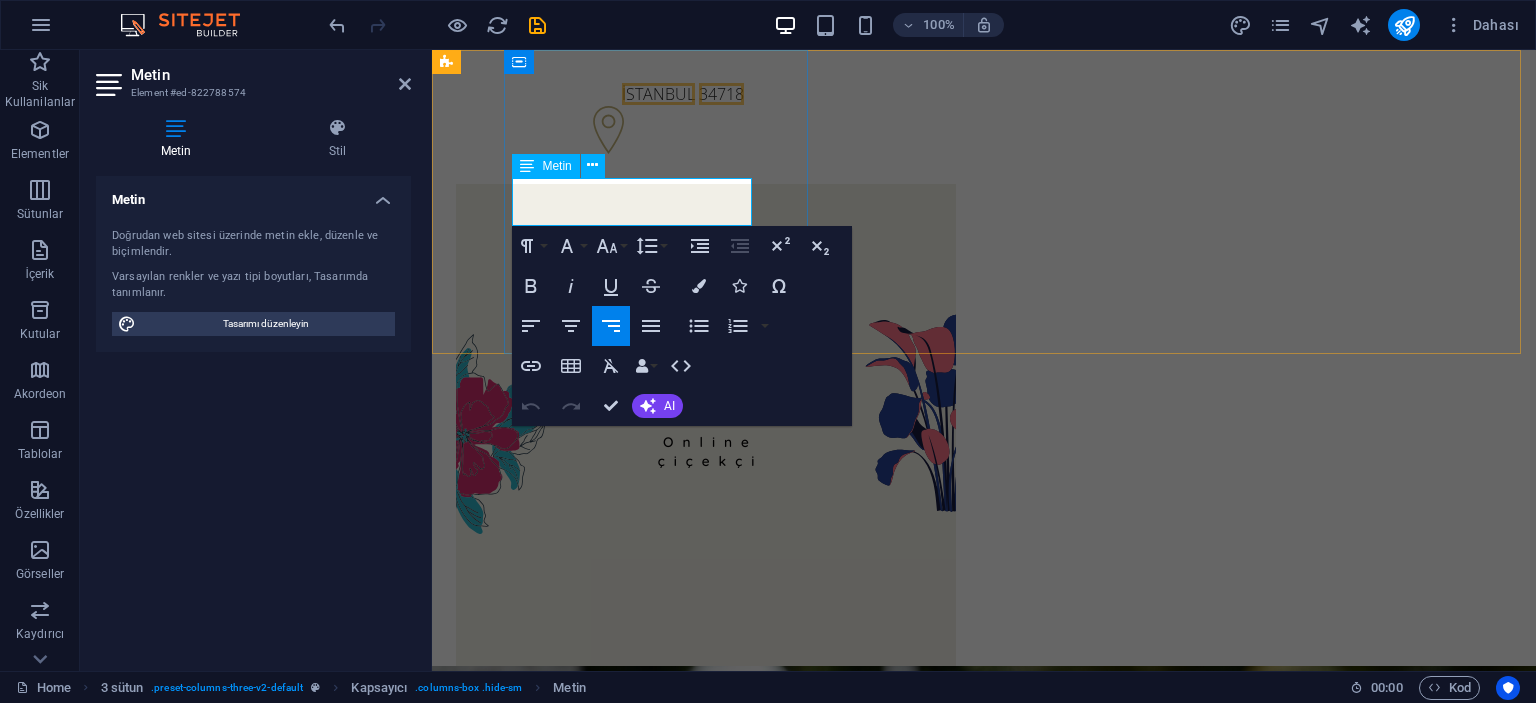 click at bounding box center [600, 70] 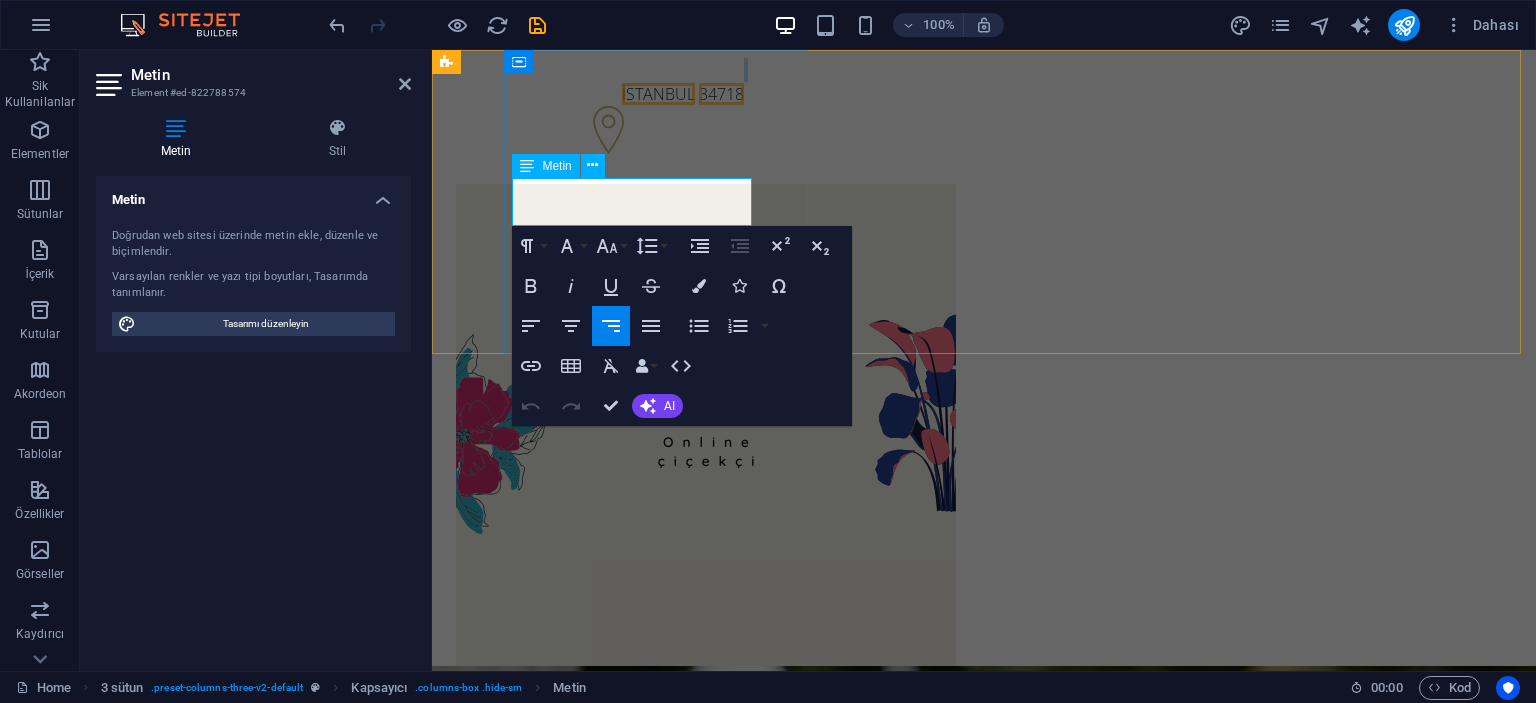 click at bounding box center [600, 70] 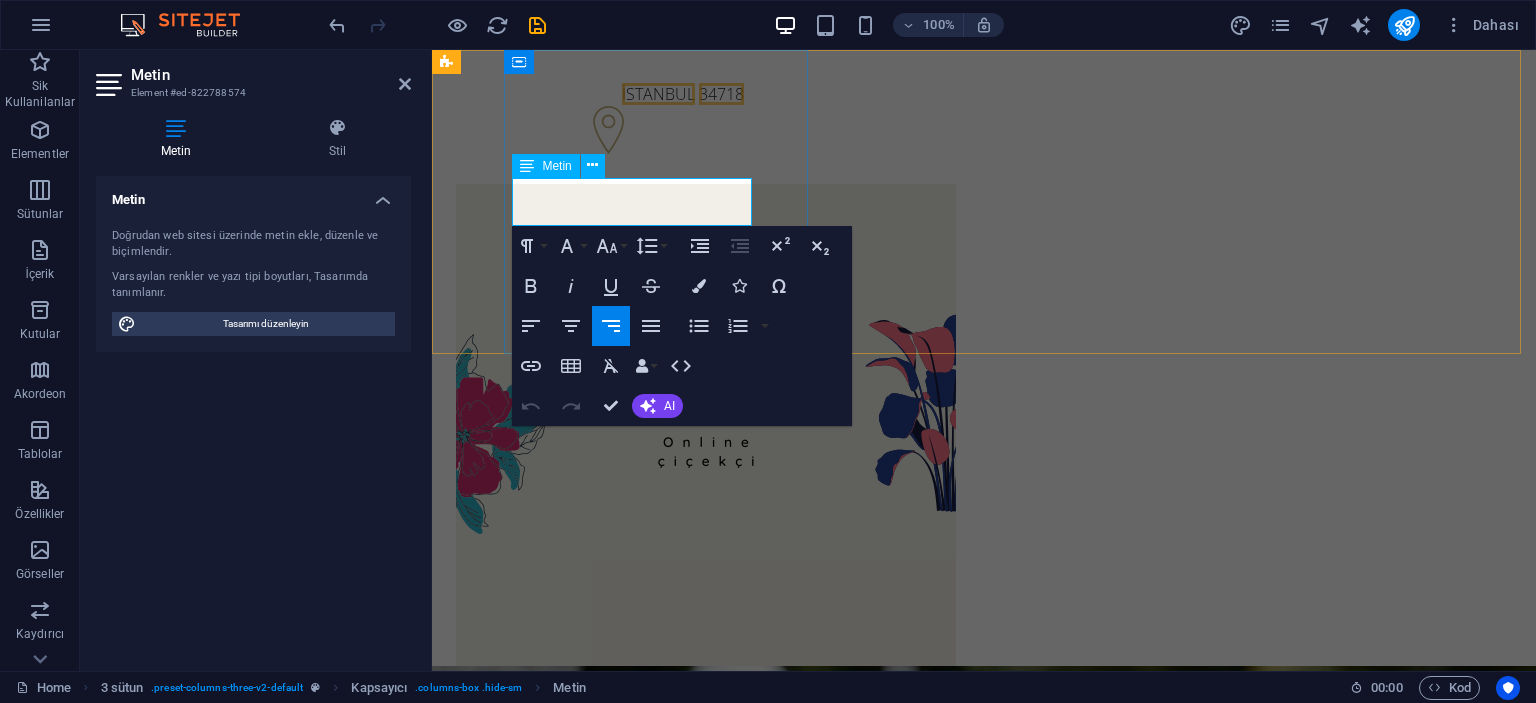 click at bounding box center (600, 70) 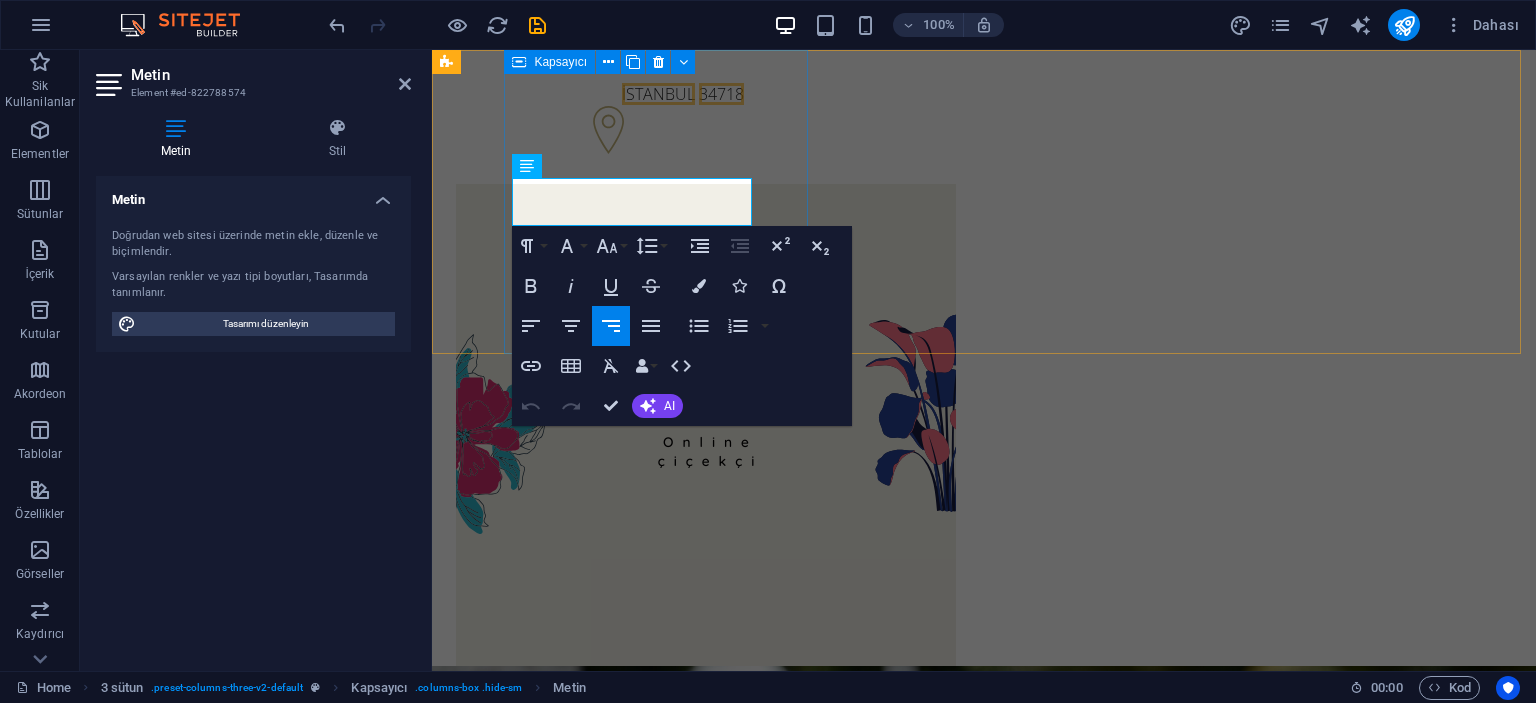 click on "[CITY]   [POSTAL_CODE]" at bounding box center (600, 109) 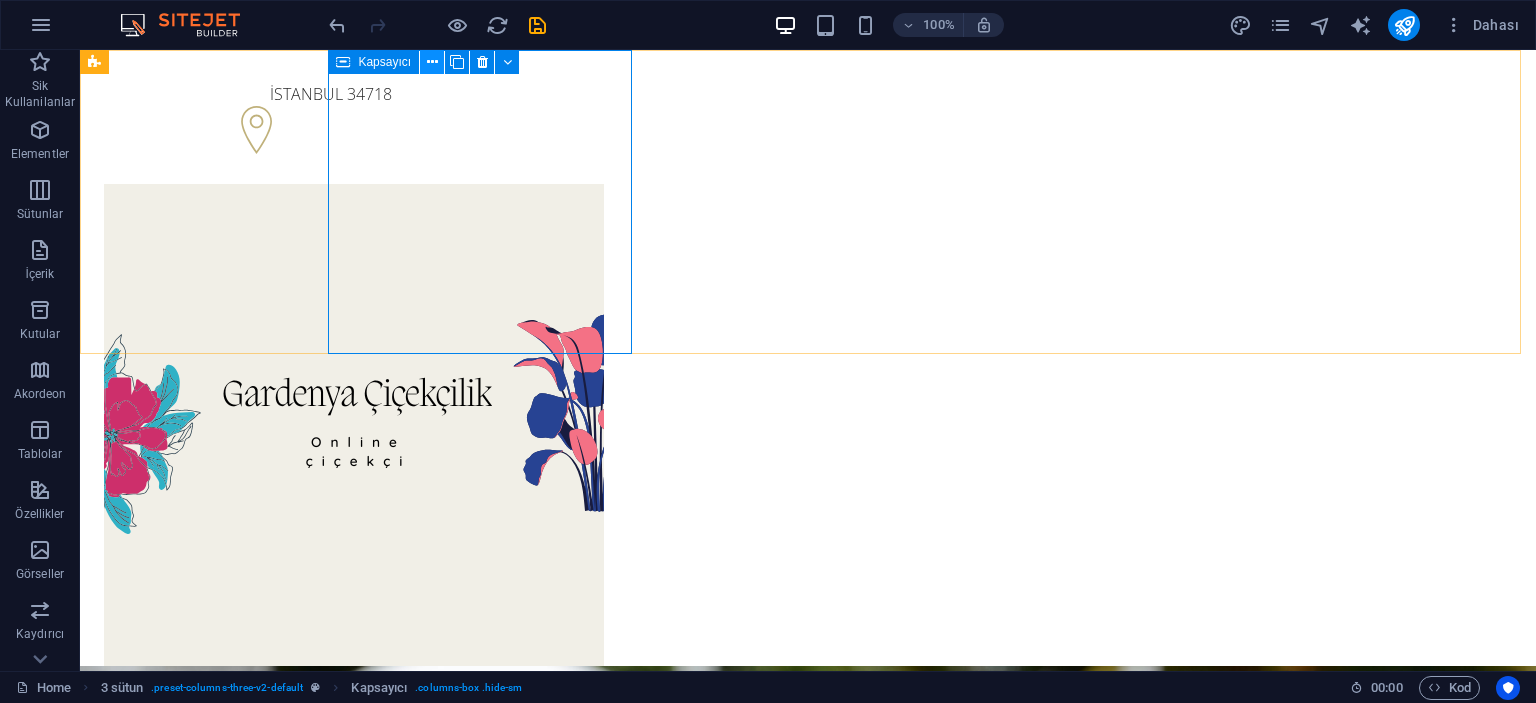 click at bounding box center [432, 62] 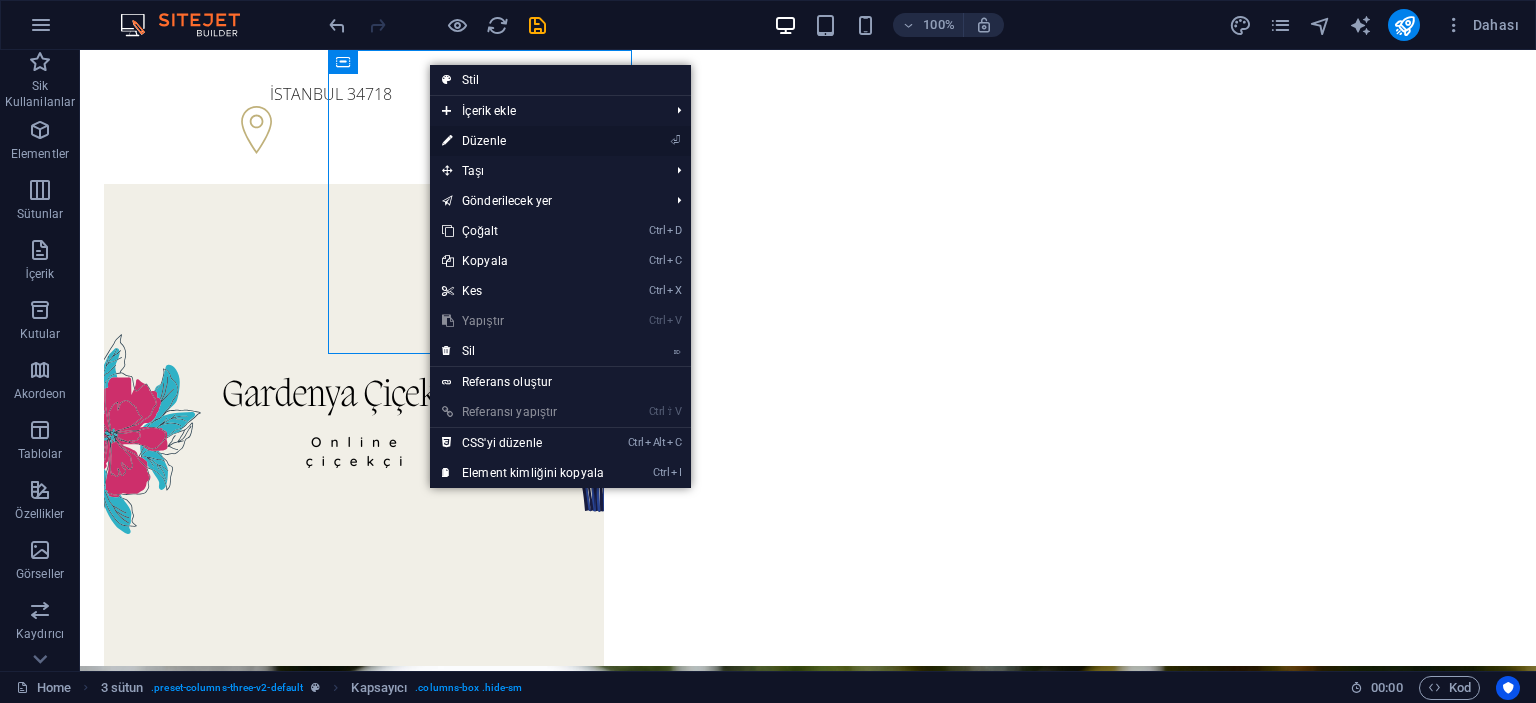 click on "⏎  Düzenle" at bounding box center (523, 141) 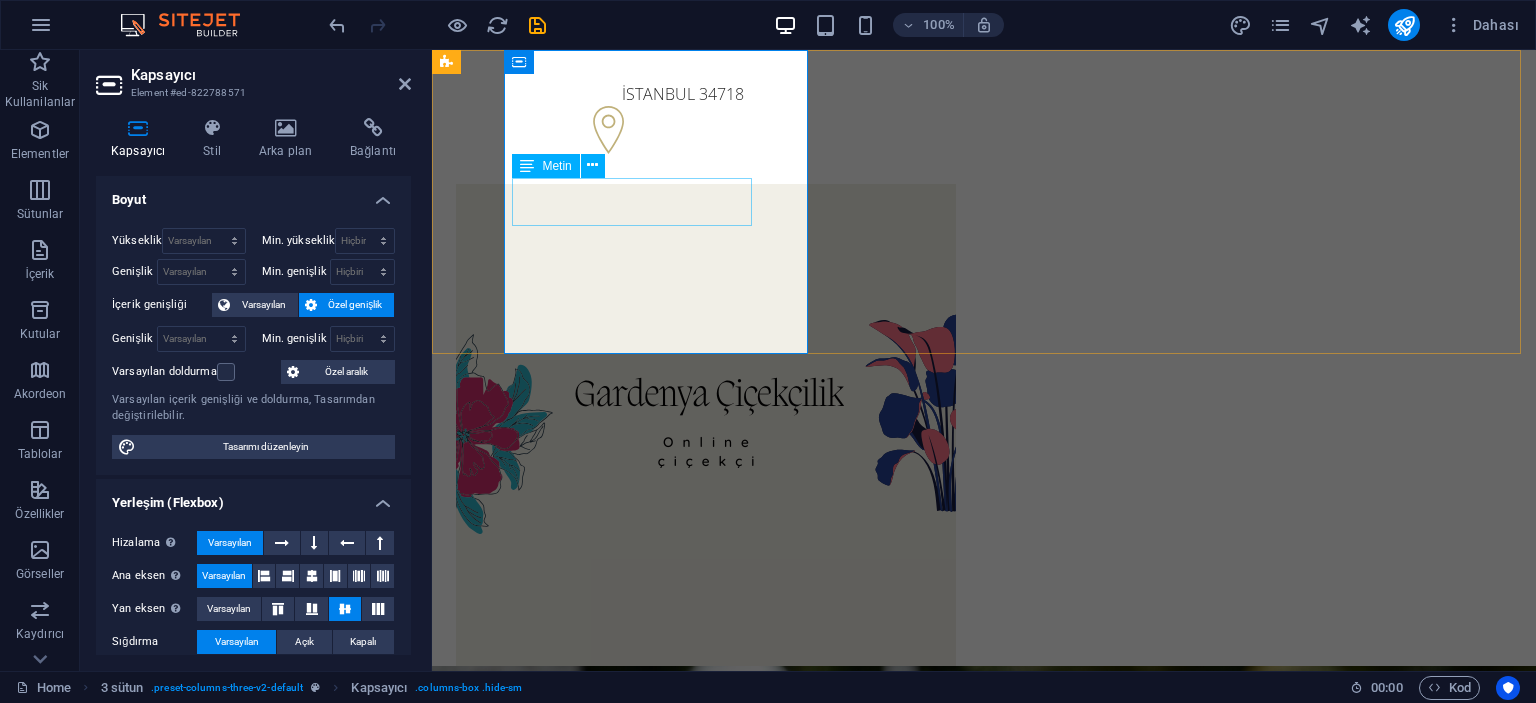 click on "[CITY]   [POSTAL_CODE]" at bounding box center [600, 82] 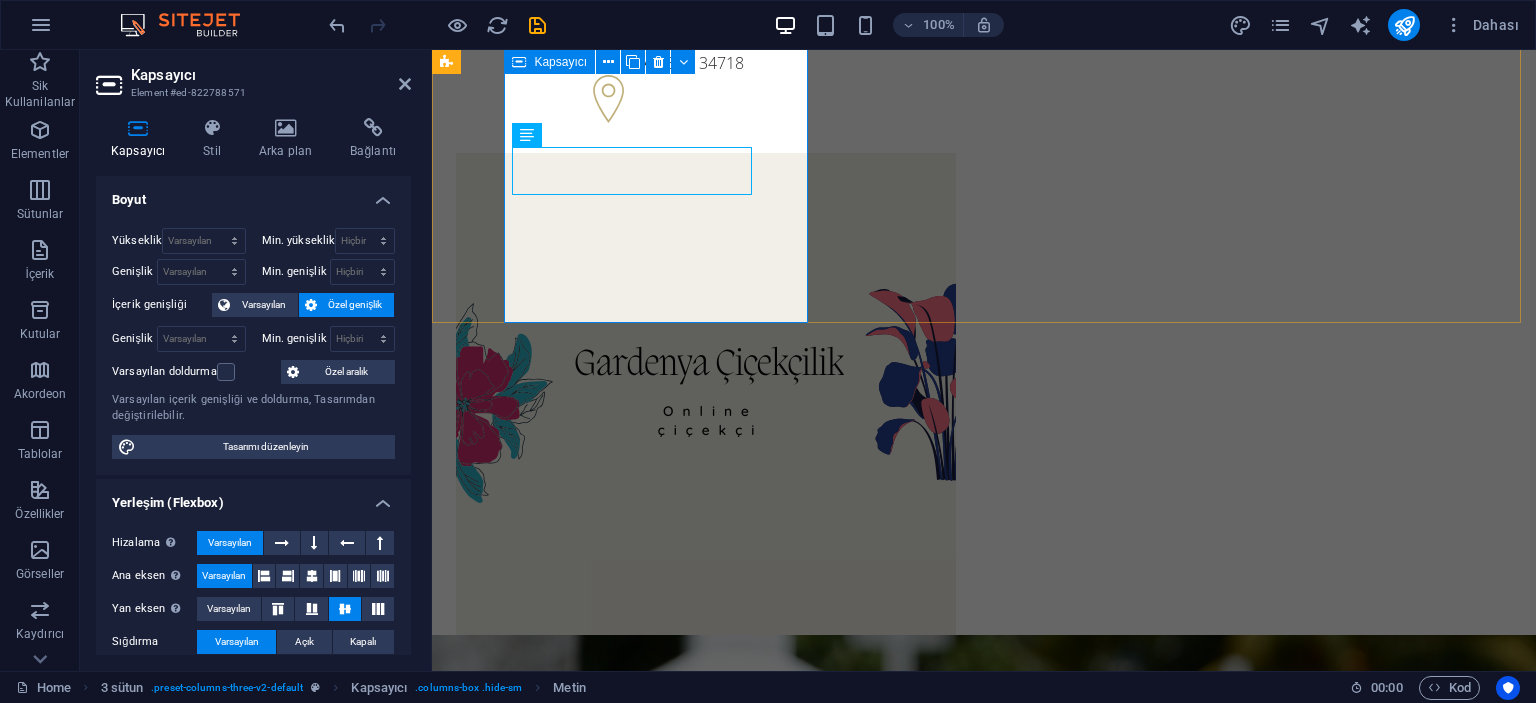 scroll, scrollTop: 0, scrollLeft: 0, axis: both 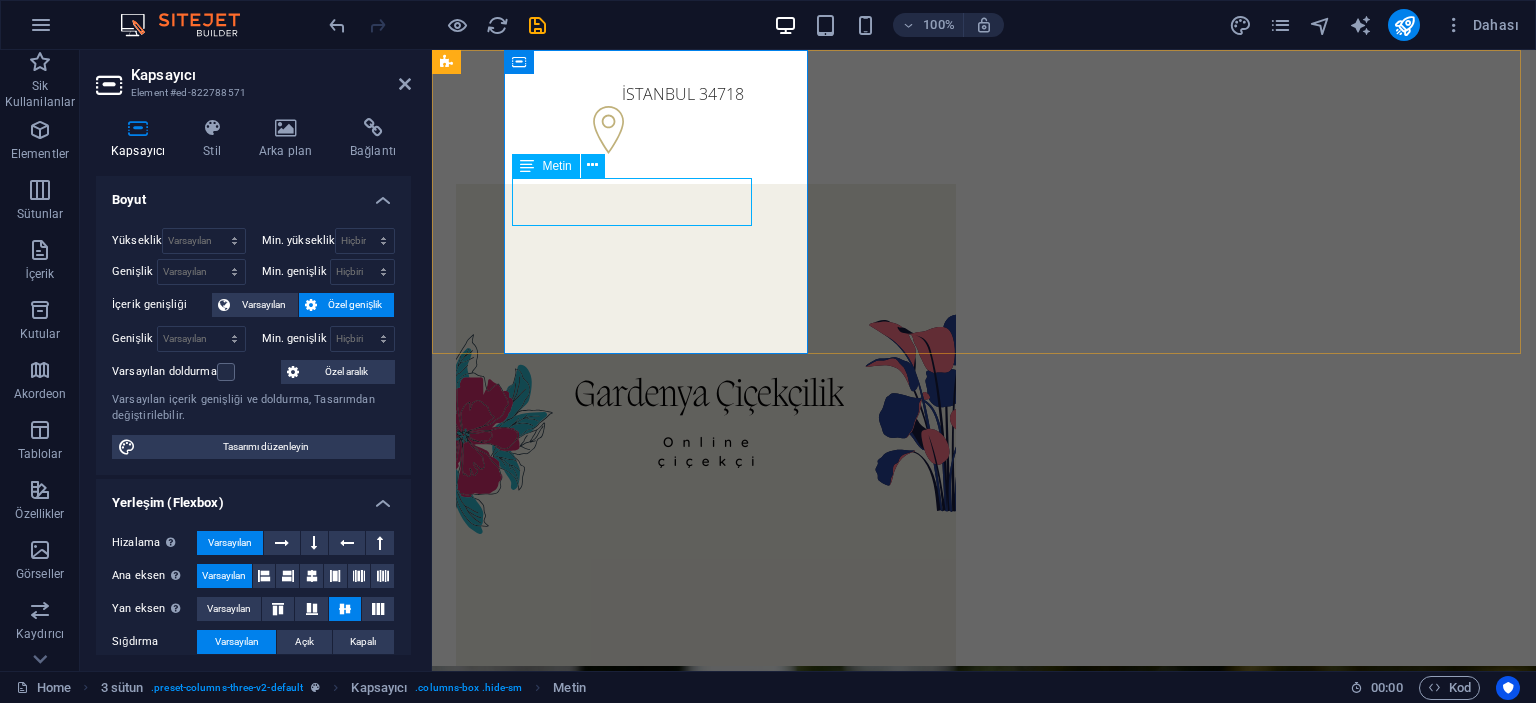 click on "[CITY]   [POSTAL_CODE]" at bounding box center [600, 82] 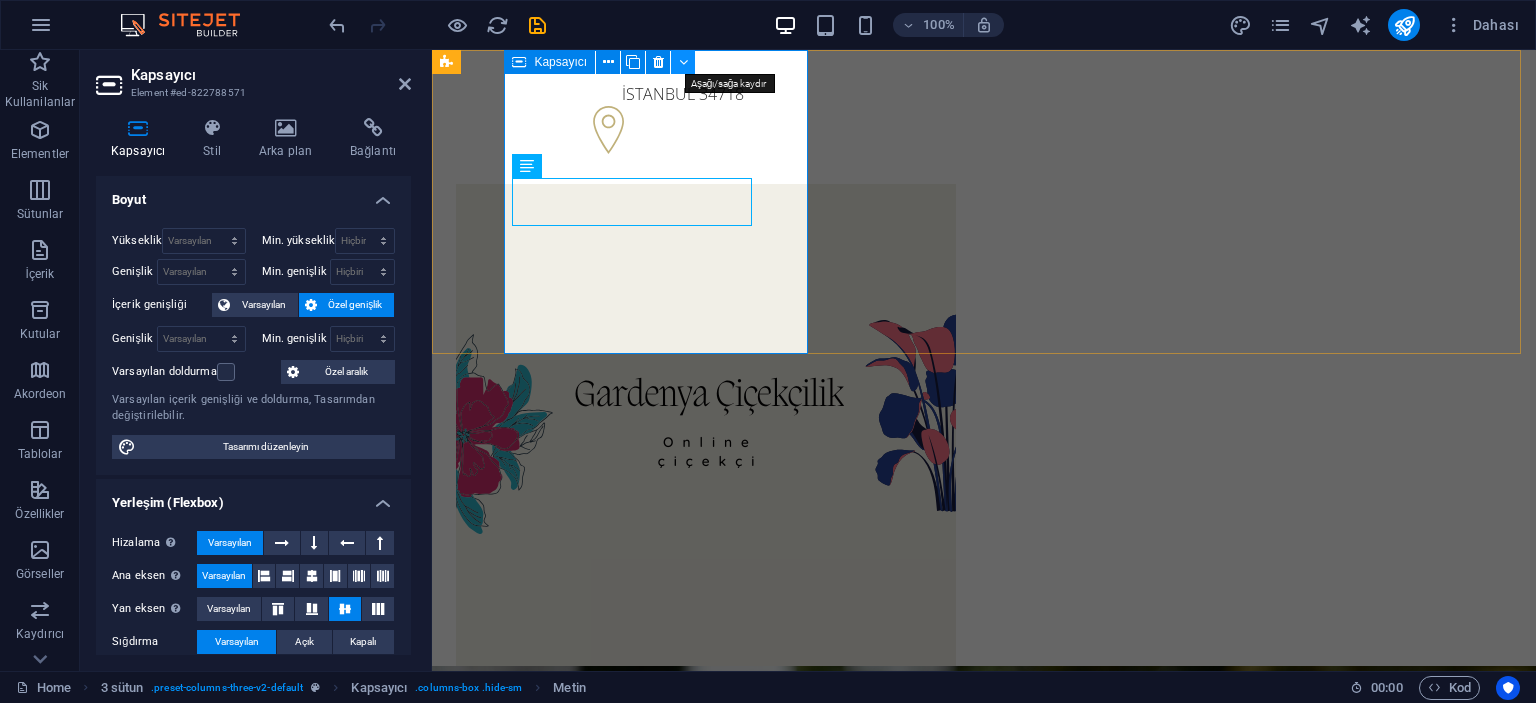 click at bounding box center (683, 62) 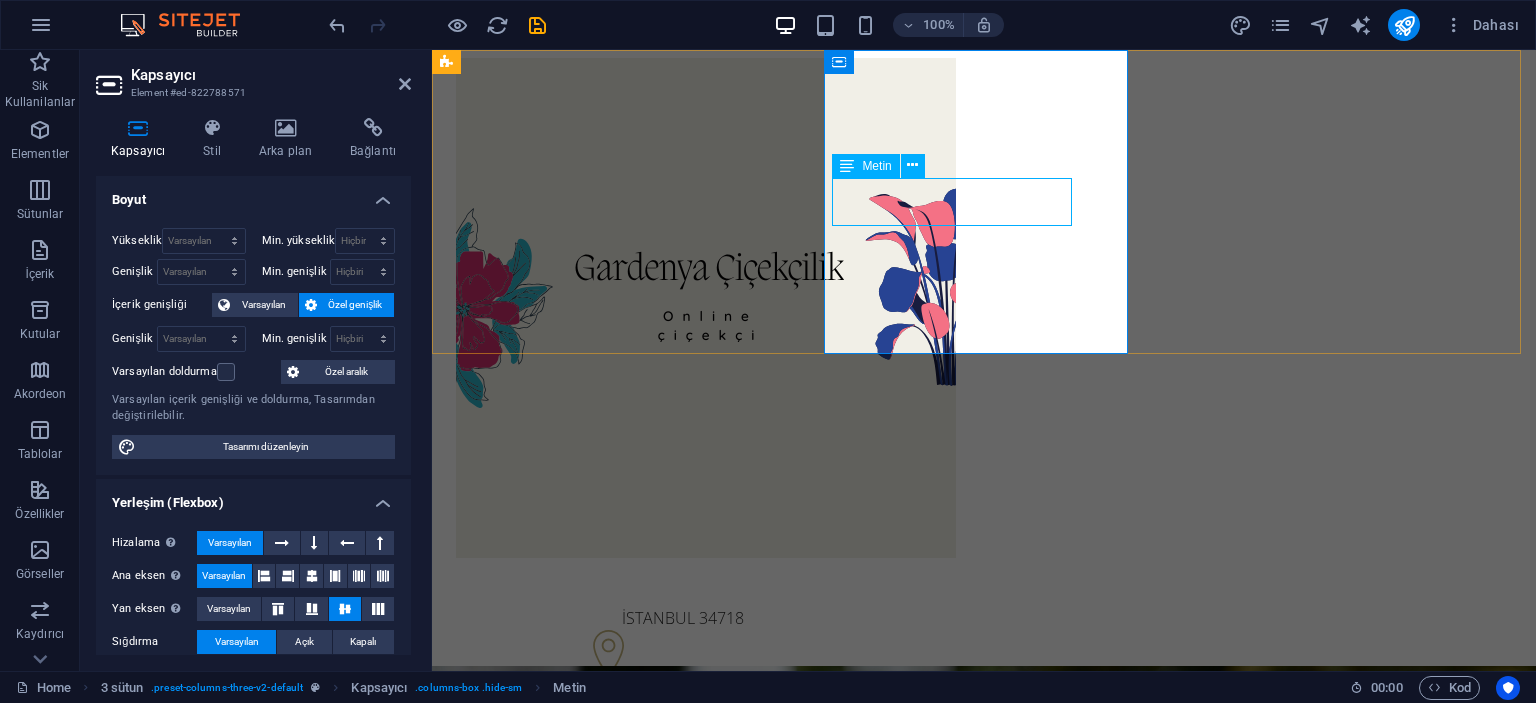 click on "[CITY]   [POSTAL_CODE]" at bounding box center (600, 606) 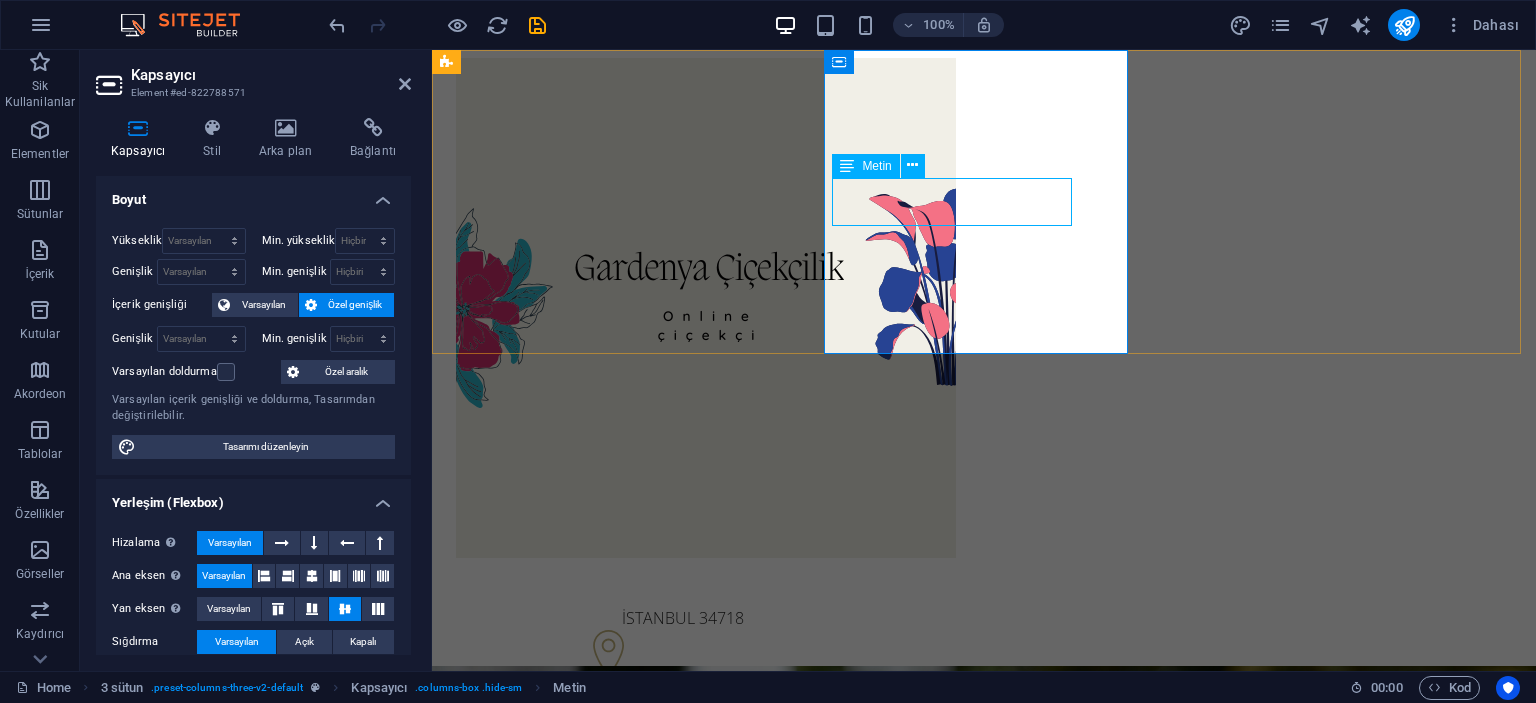 click on "[CITY]   [POSTAL_CODE]" at bounding box center [600, 606] 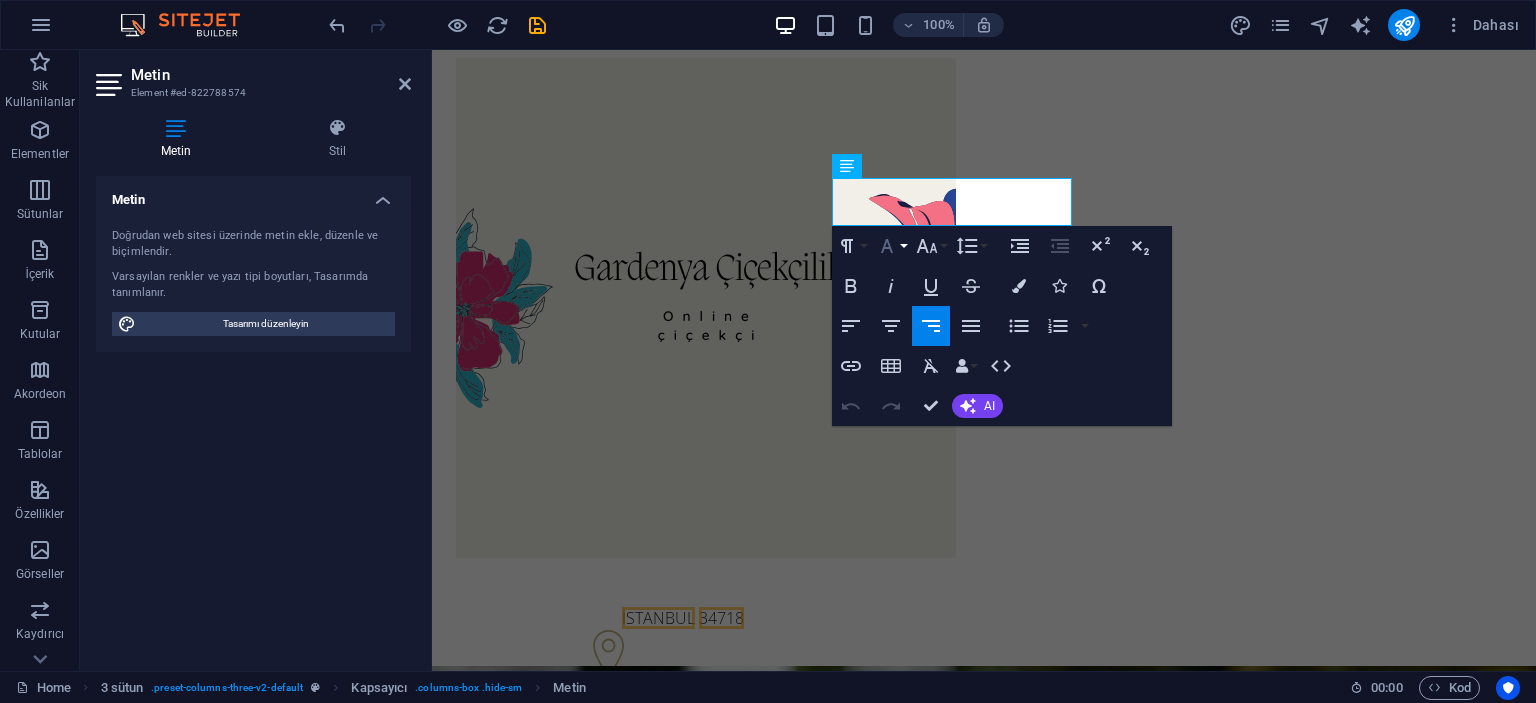 click 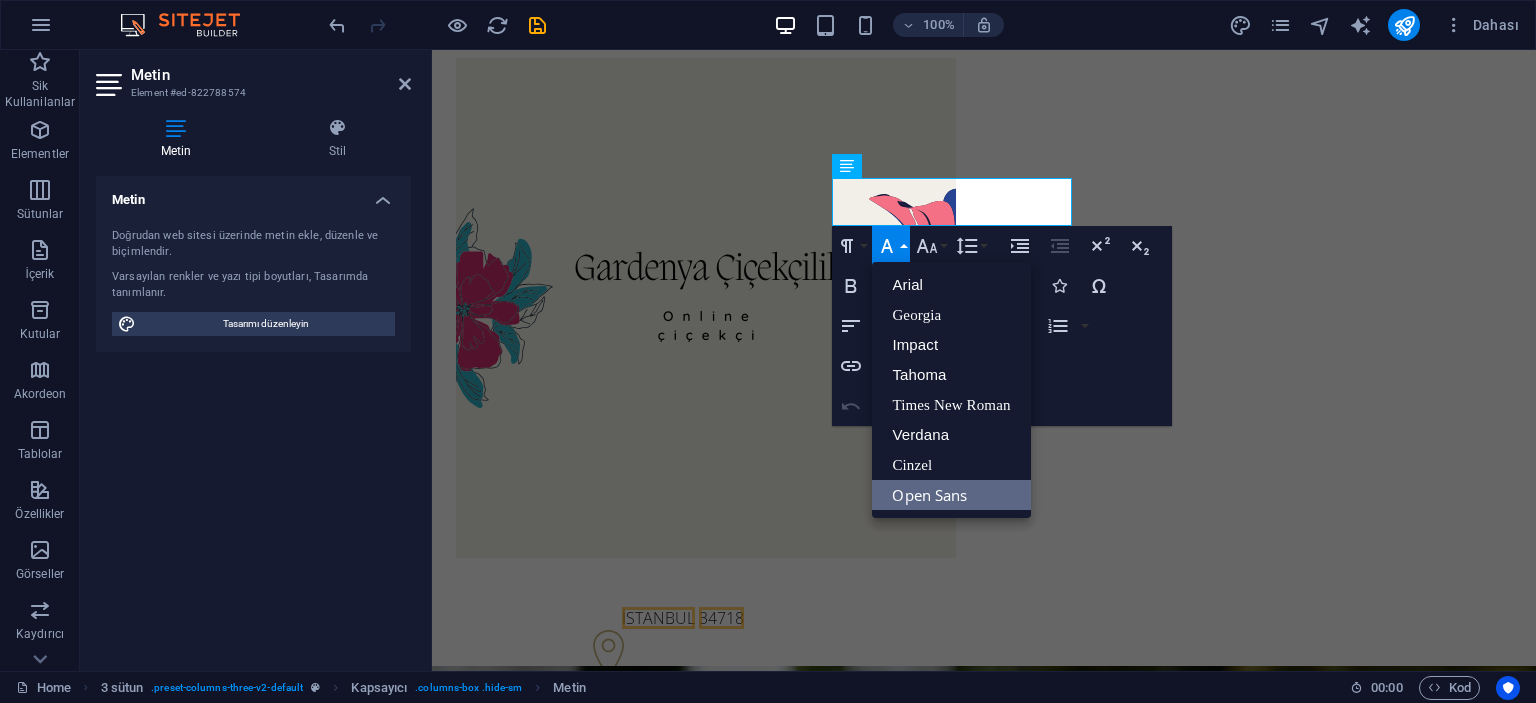 scroll, scrollTop: 0, scrollLeft: 0, axis: both 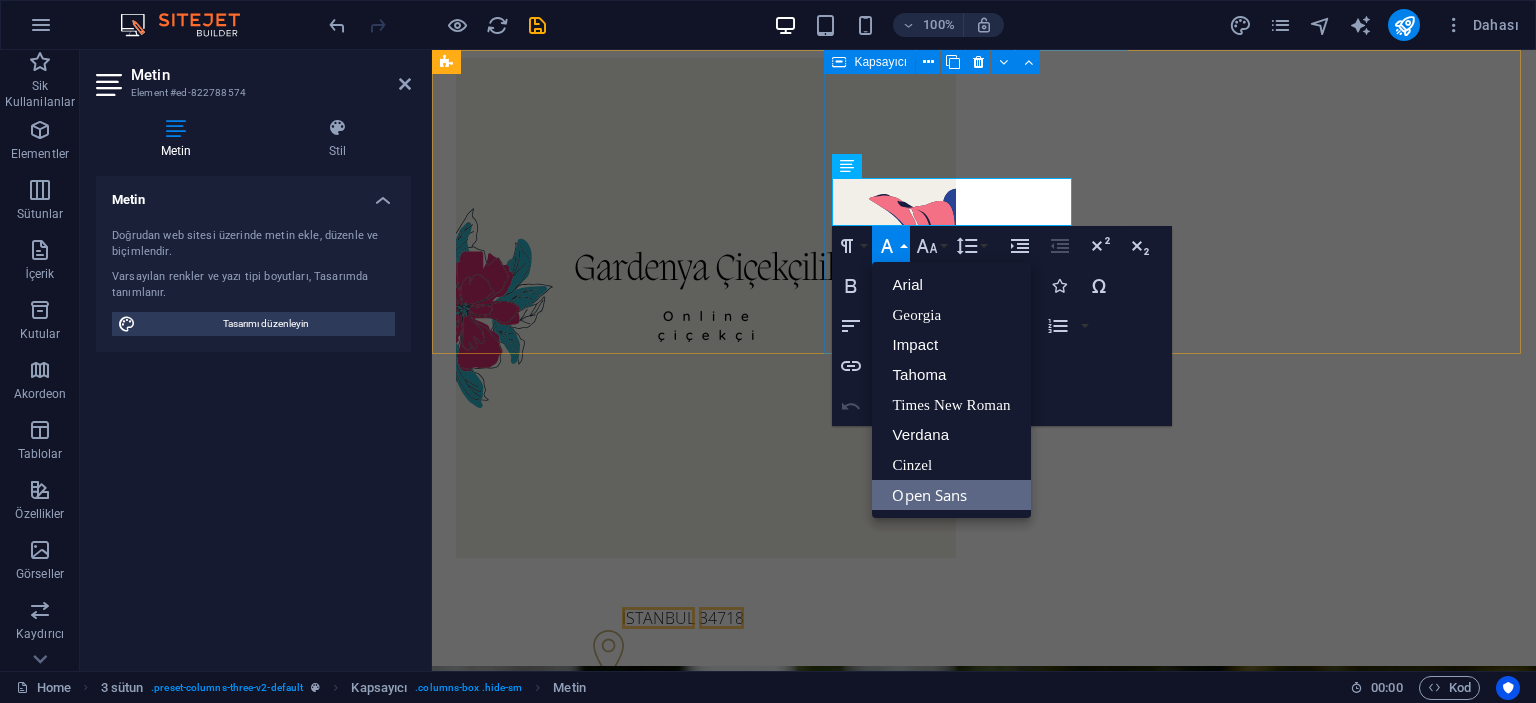 click on "[CITY]   [POSTAL_CODE]" at bounding box center [600, 633] 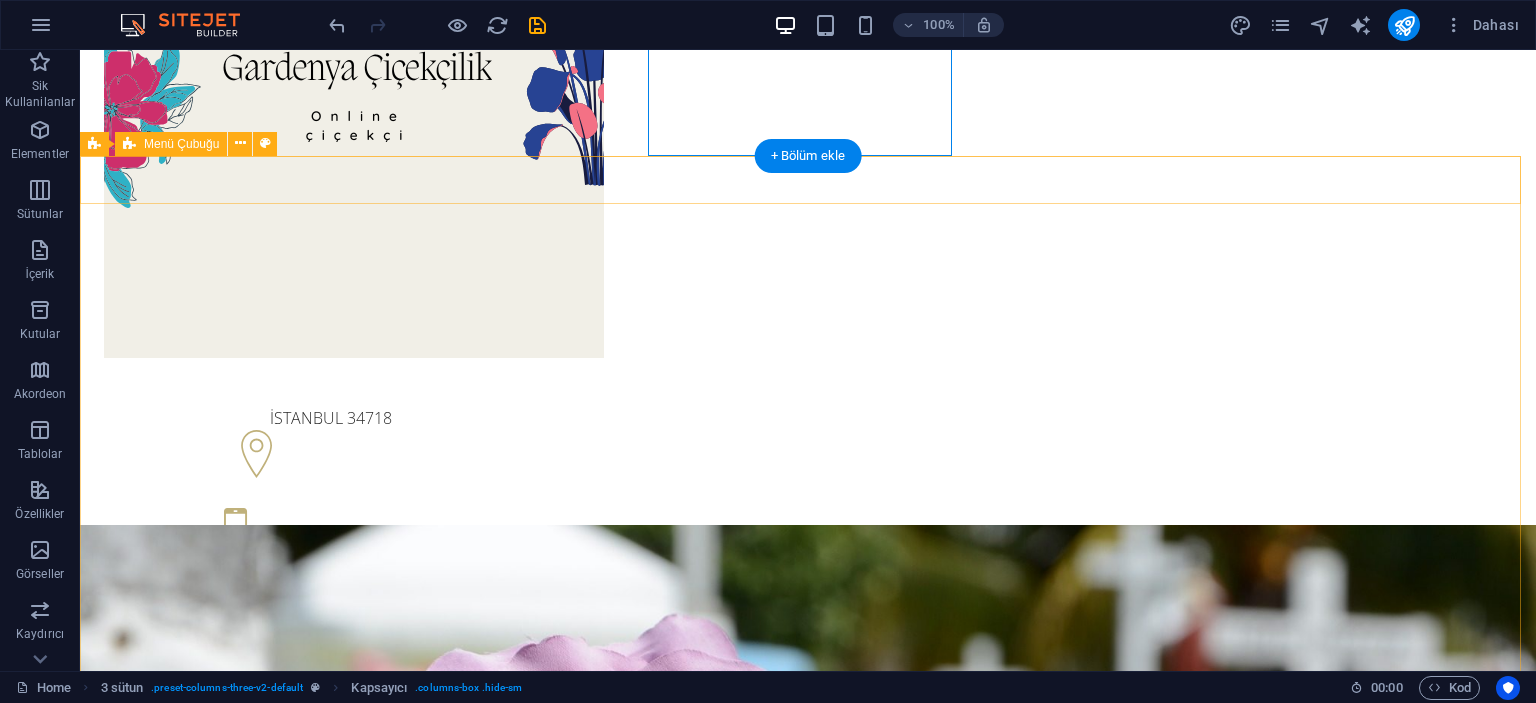 scroll, scrollTop: 0, scrollLeft: 0, axis: both 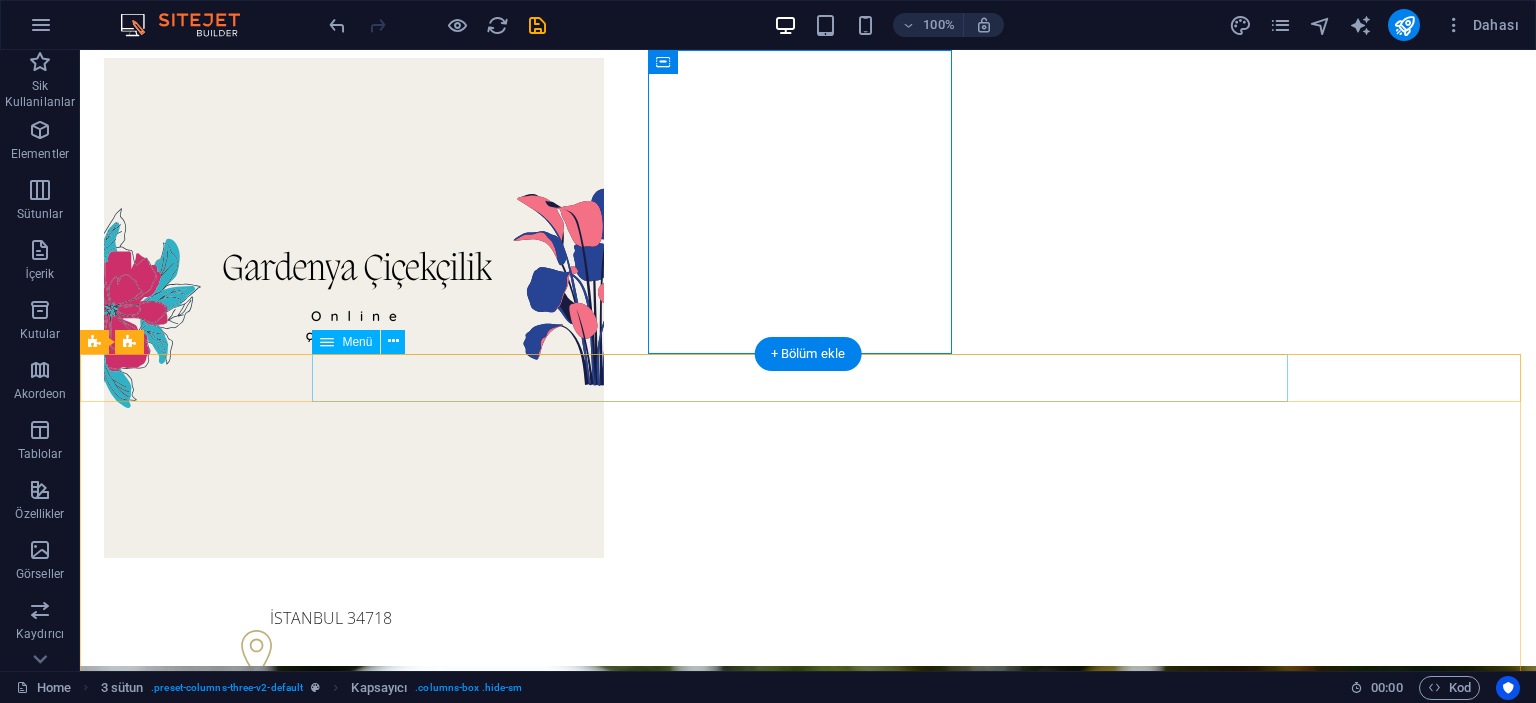 click on "ÜMRANİYE  ÇİÇEK MAĞZASI About us Services Pricing FAQs Contact" at bounding box center (808, 1444) 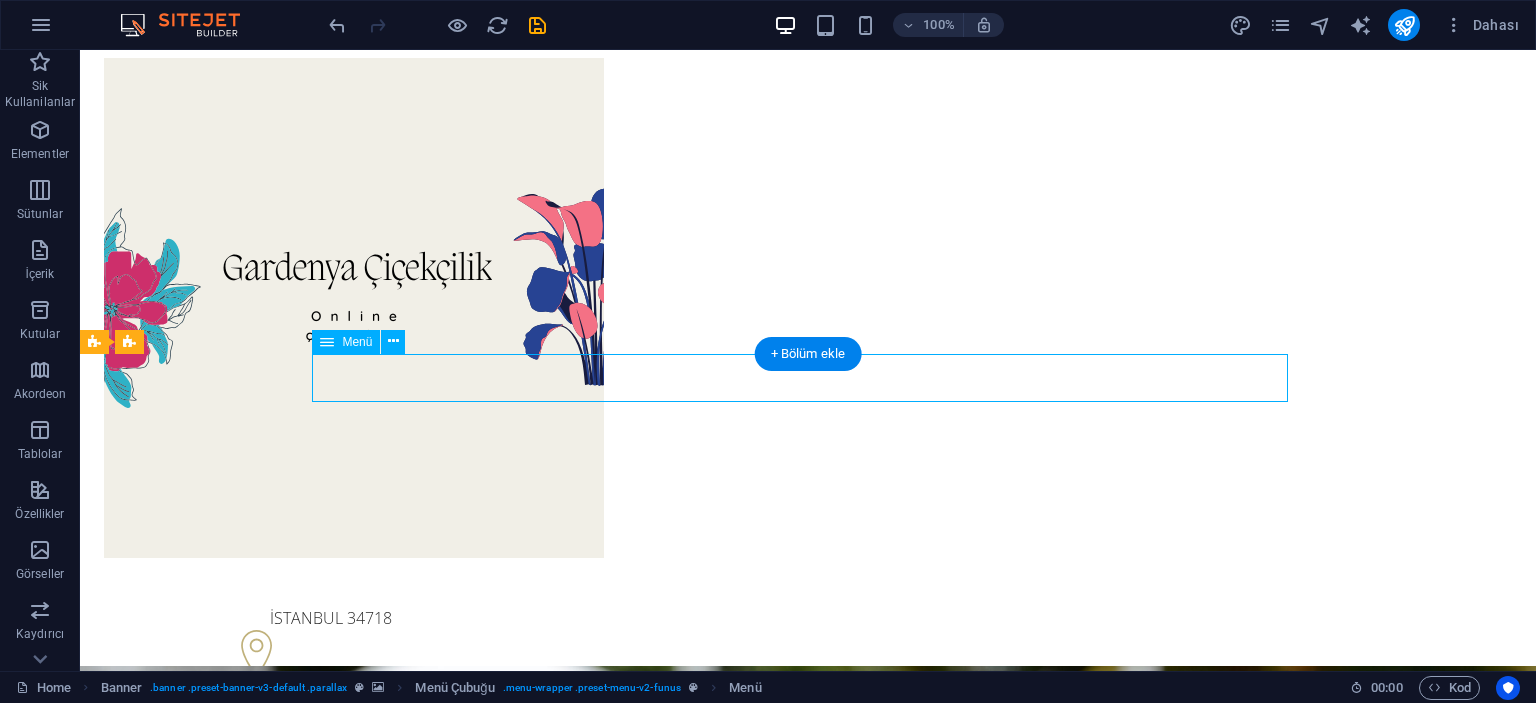 click on "ÜMRANİYE  ÇİÇEK MAĞZASI About us Services Pricing FAQs Contact" at bounding box center (808, 1444) 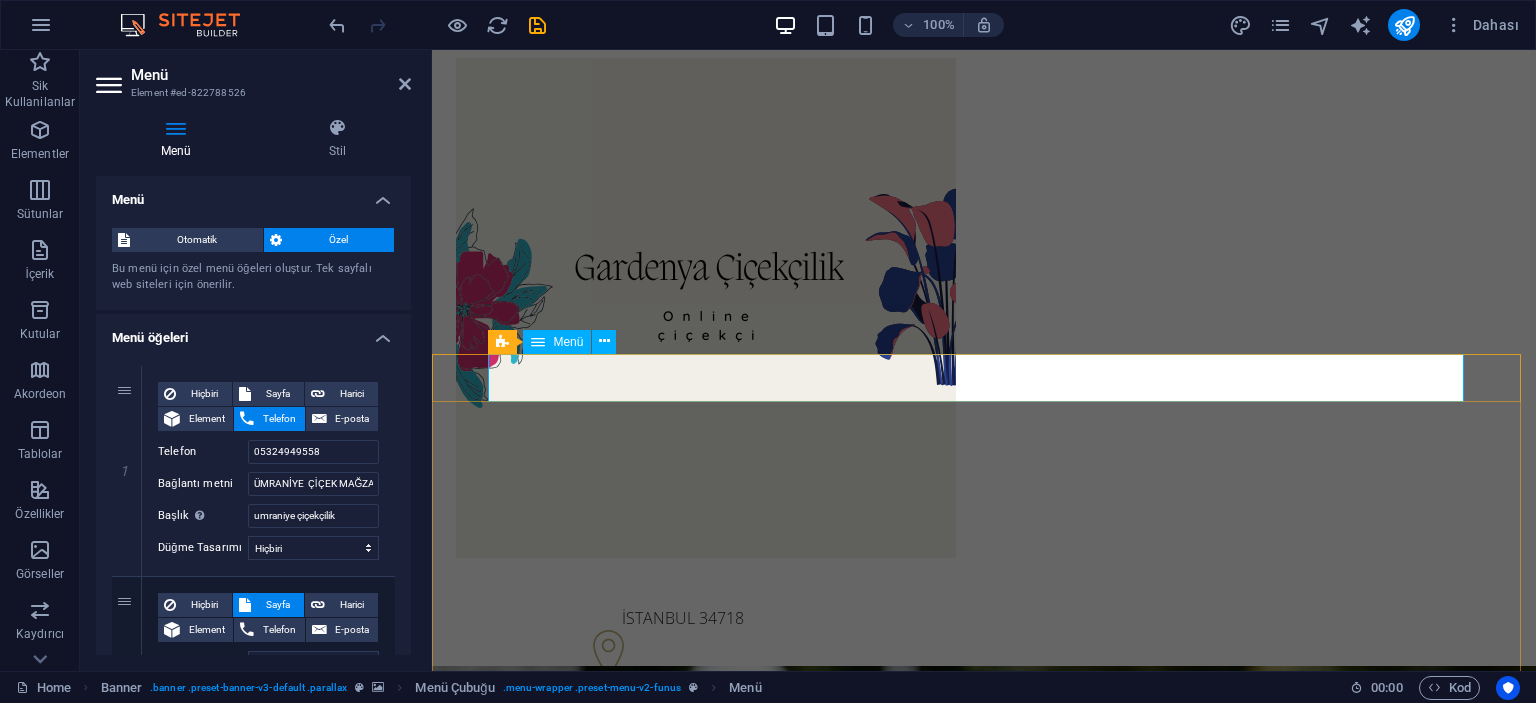 click on "ÜMRANİYE  ÇİÇEK MAĞZASI About us Services Pricing FAQs Contact" at bounding box center (984, 1444) 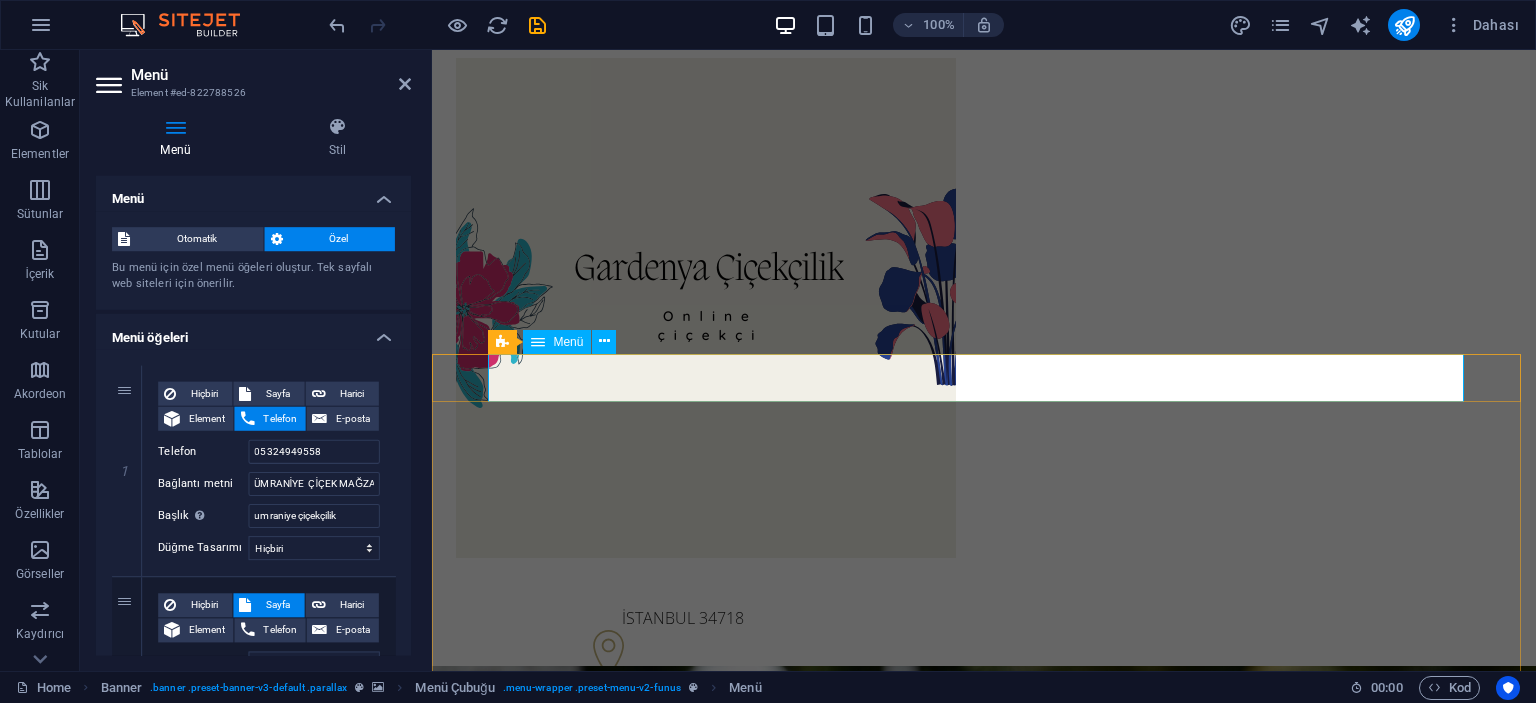 click on "ÜMRANİYE  ÇİÇEK MAĞZASI About us Services Pricing FAQs Contact" at bounding box center [984, 1444] 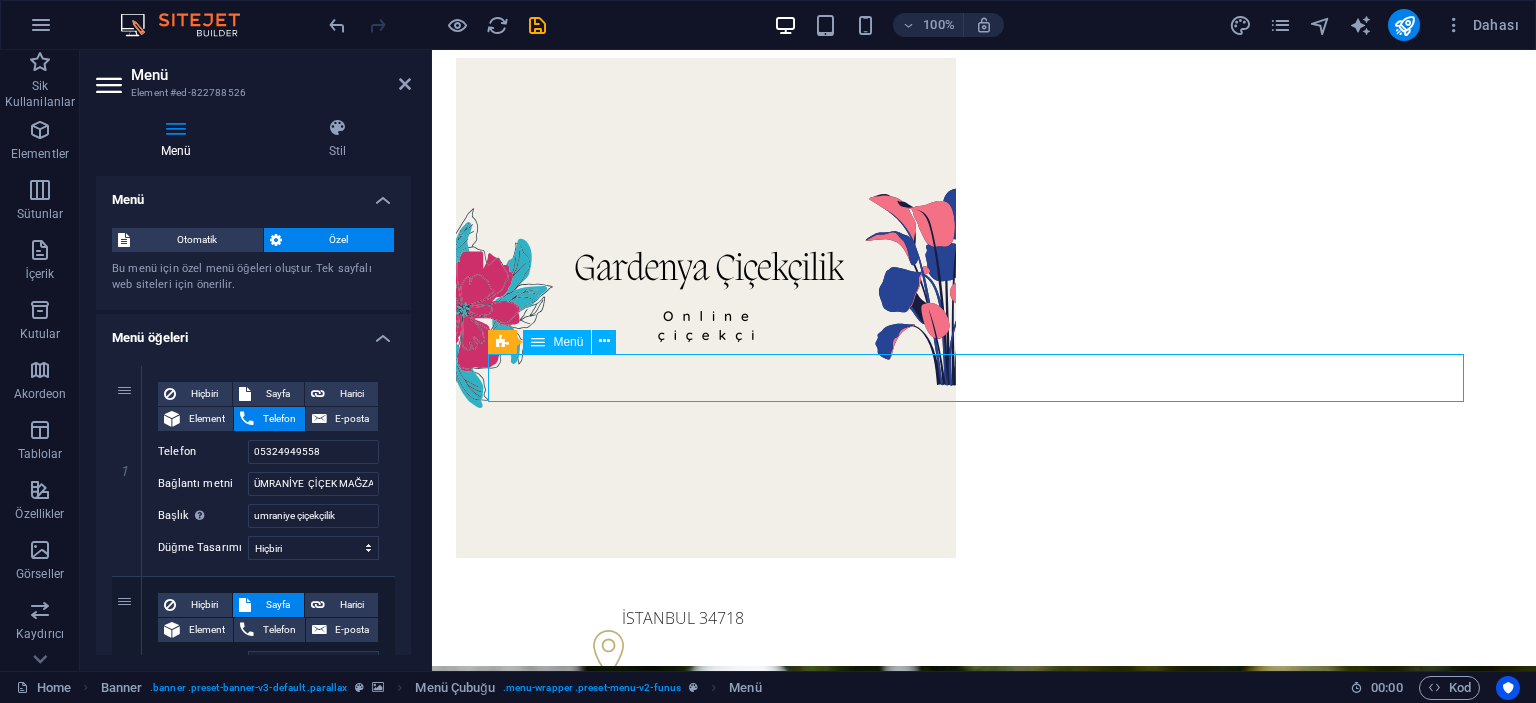 drag, startPoint x: 882, startPoint y: 379, endPoint x: 776, endPoint y: 376, distance: 106.04244 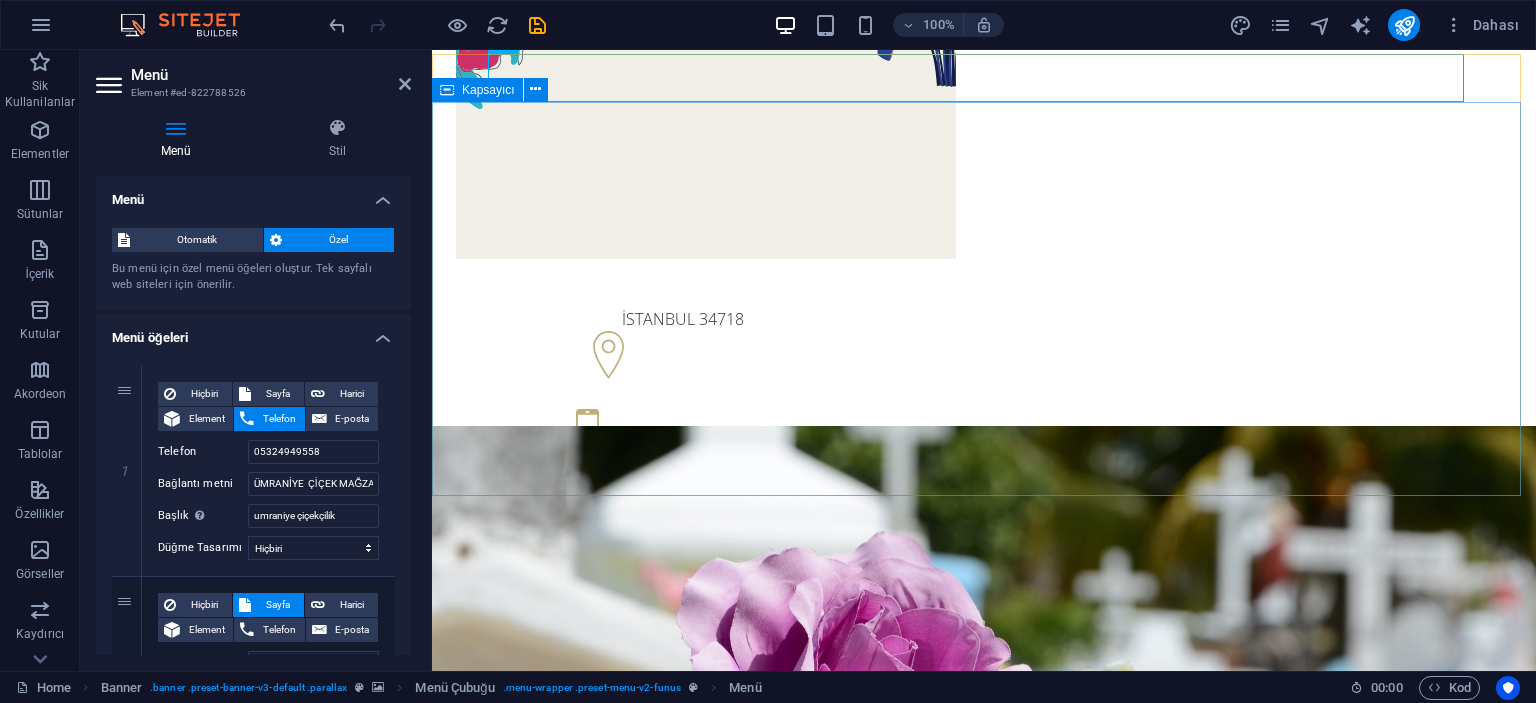 scroll, scrollTop: 300, scrollLeft: 0, axis: vertical 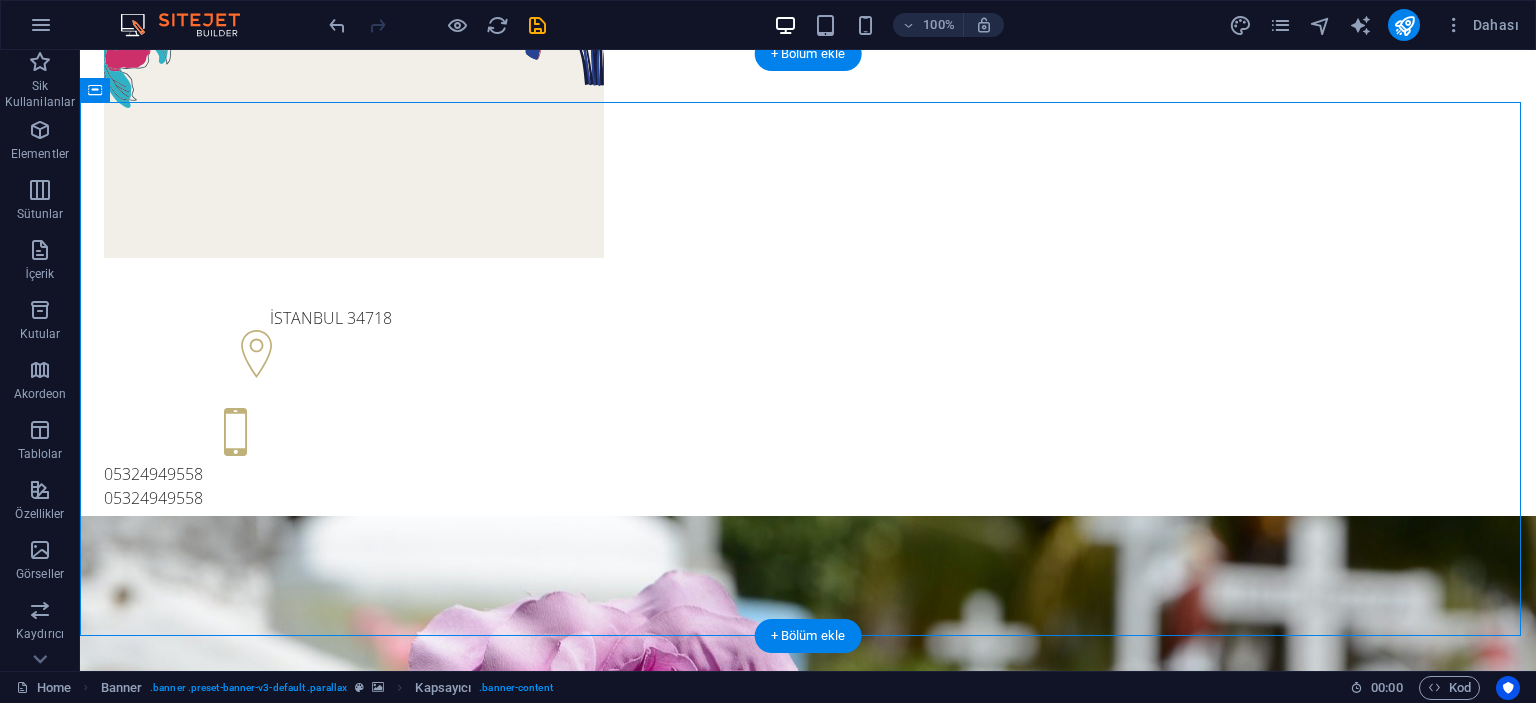 drag, startPoint x: 1096, startPoint y: 295, endPoint x: 1229, endPoint y: 320, distance: 135.32922 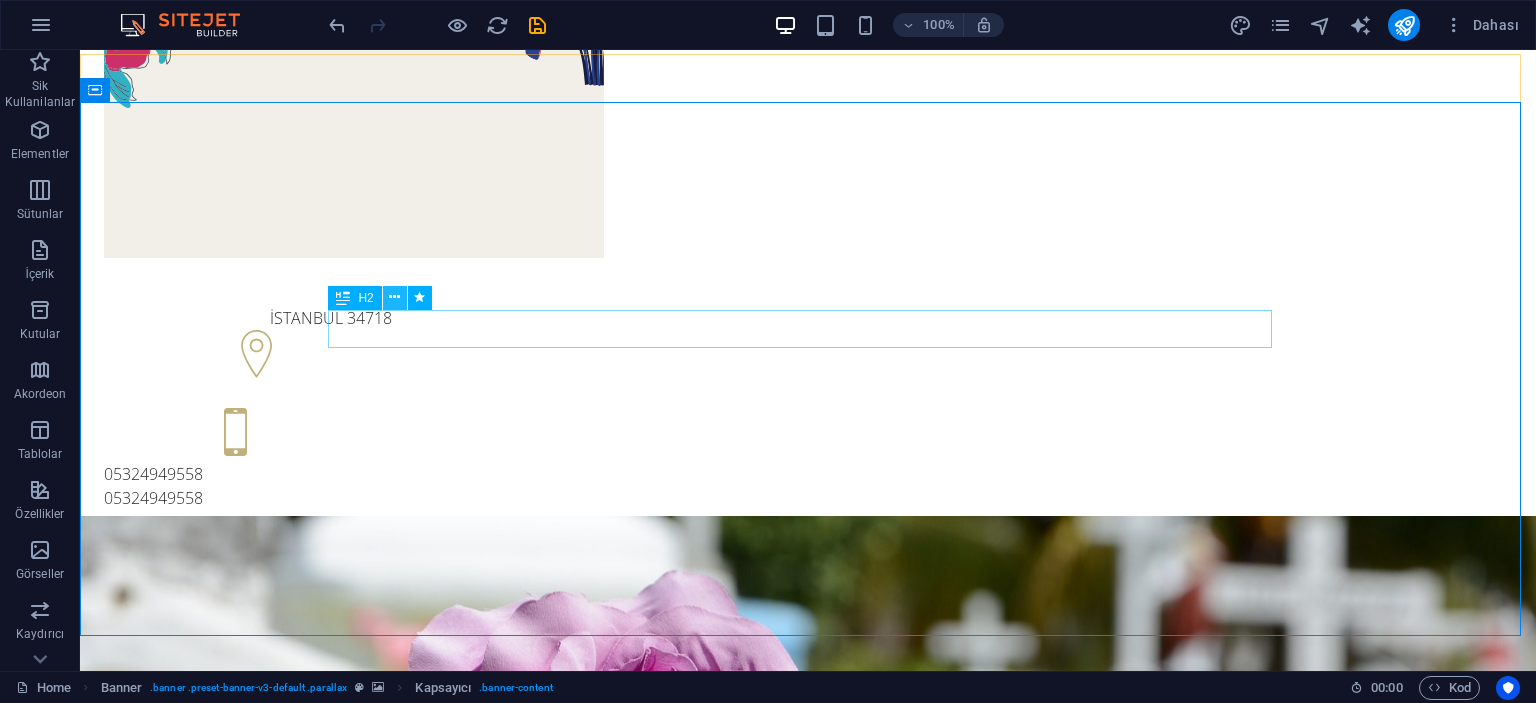 click at bounding box center [394, 297] 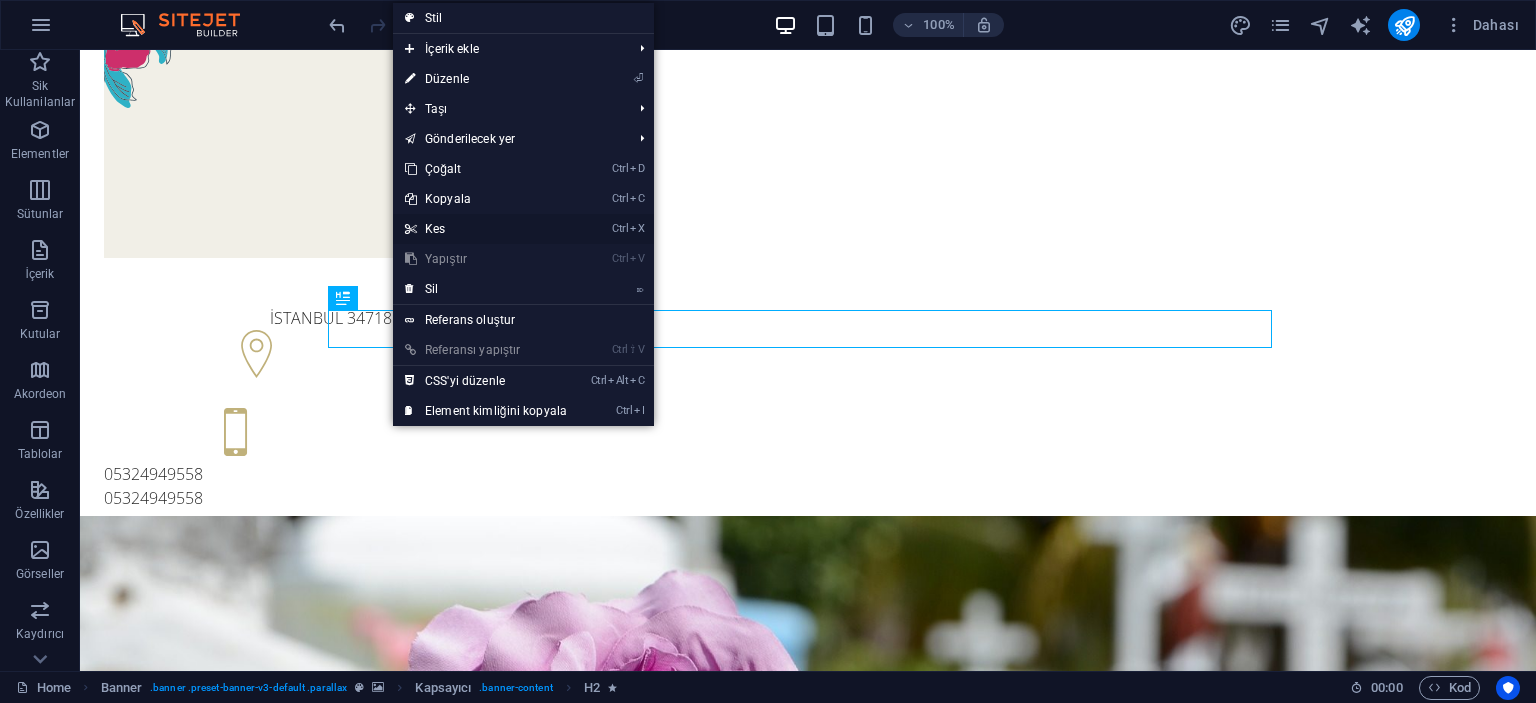 click on "Ctrl X  Kes" at bounding box center (486, 229) 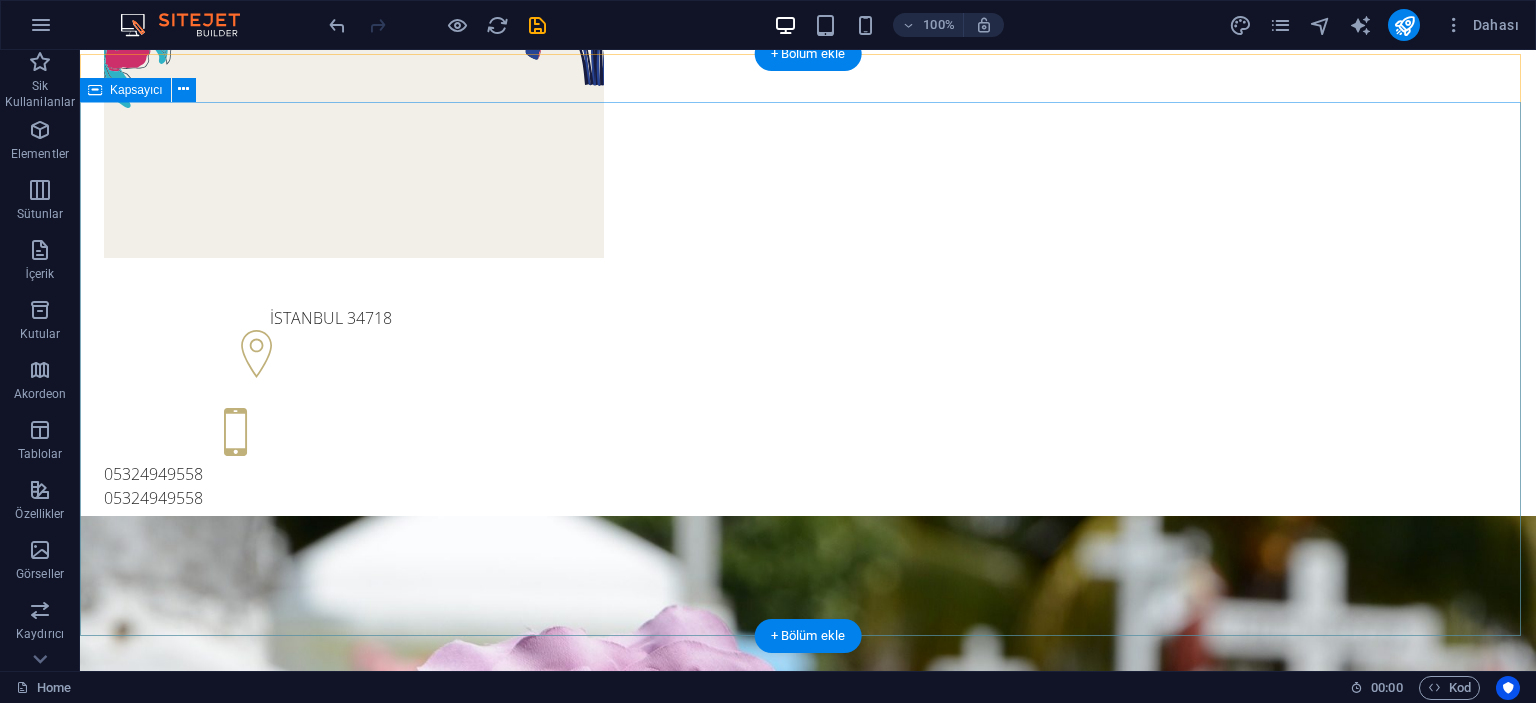 click on "Individual and competent advice in all matters concerning funeral methods and more Contact us Learn more" at bounding box center (808, 1313) 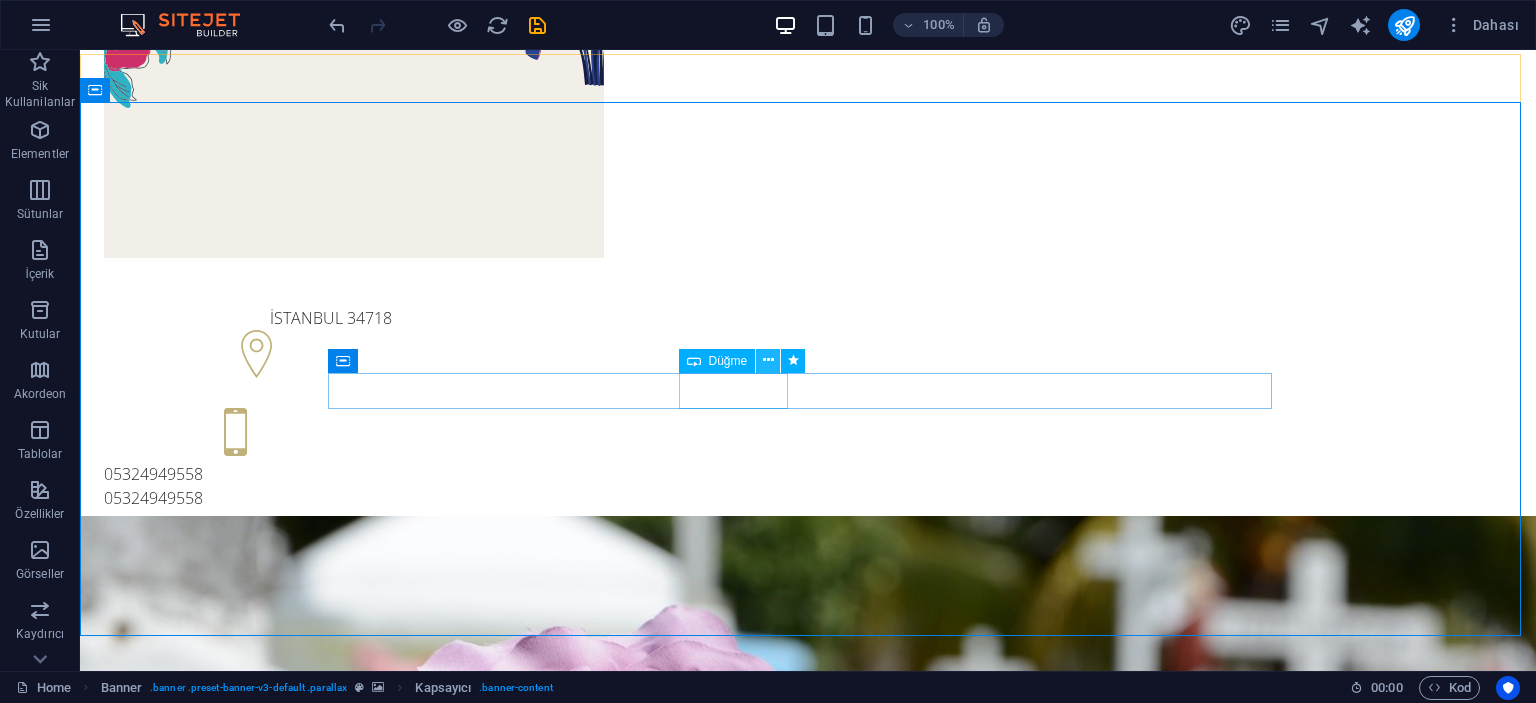 click at bounding box center [768, 360] 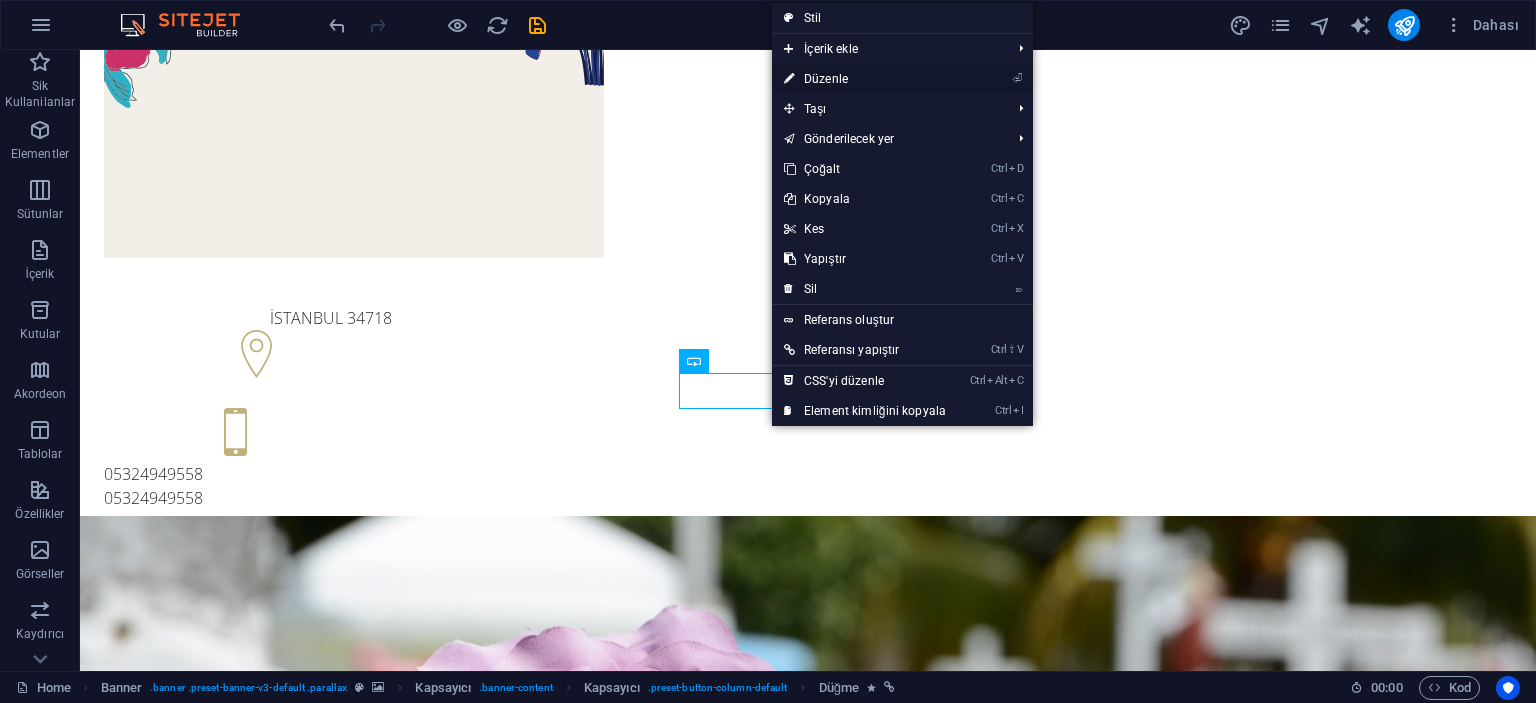 click on "⏎  Düzenle" at bounding box center (865, 79) 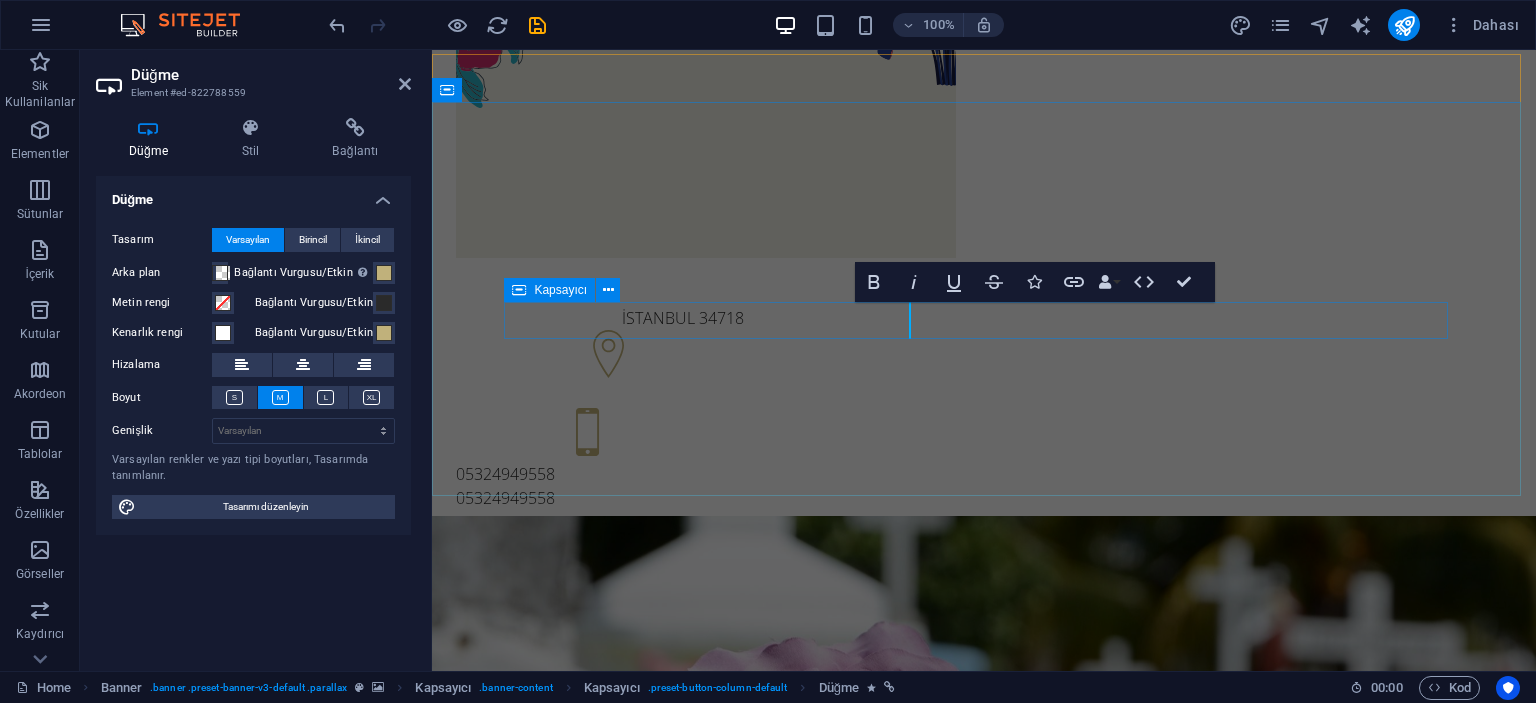click on "Learn more" at bounding box center [984, 1258] 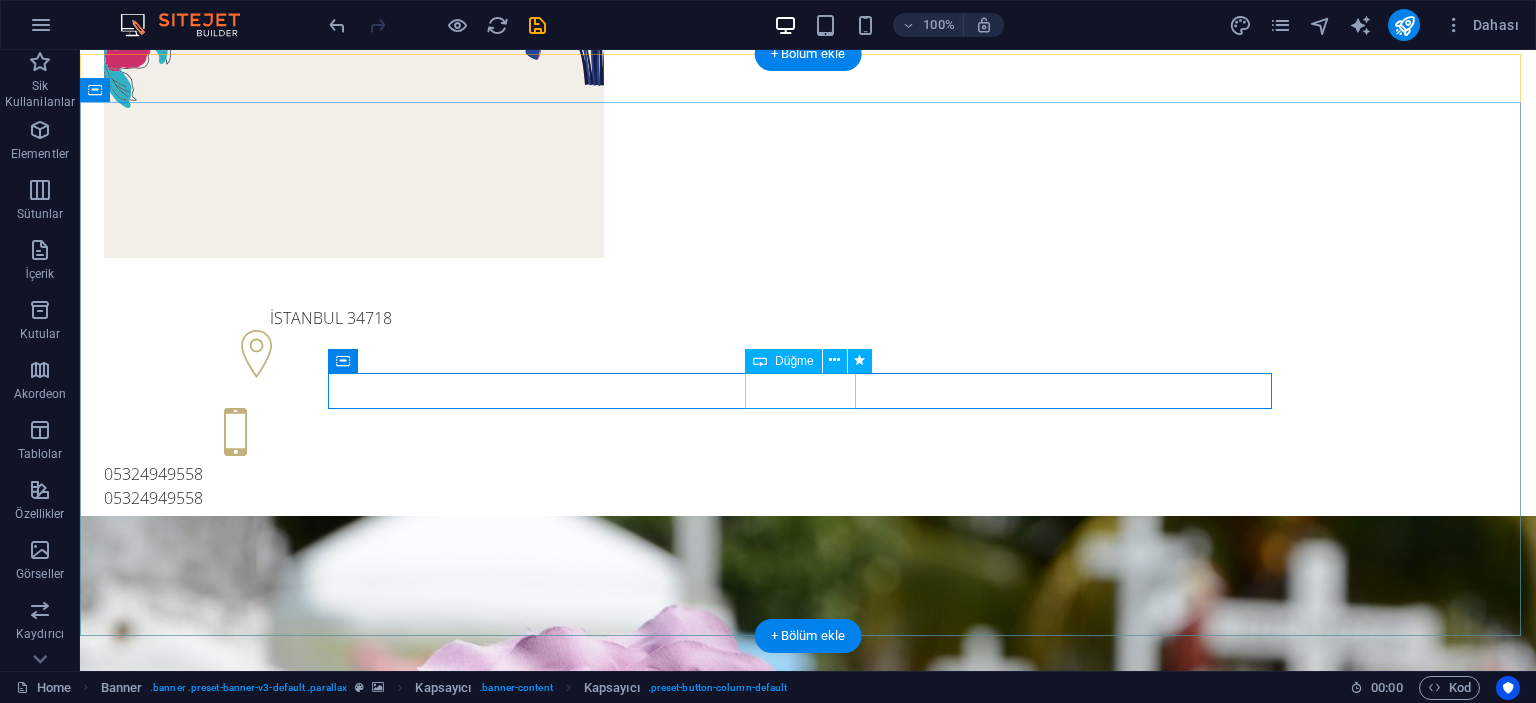 click on "Learn more" at bounding box center (808, 1310) 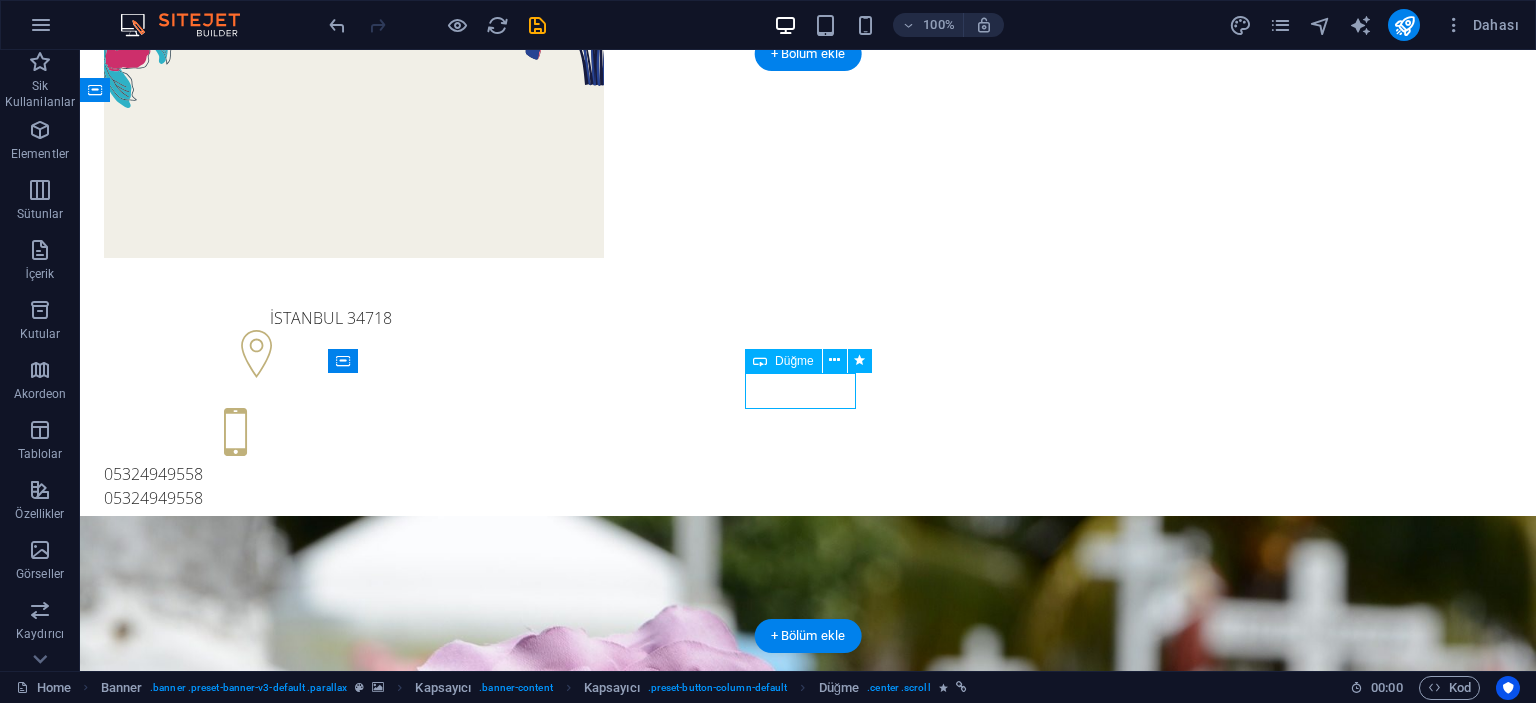 click on "Learn more" at bounding box center [808, 1310] 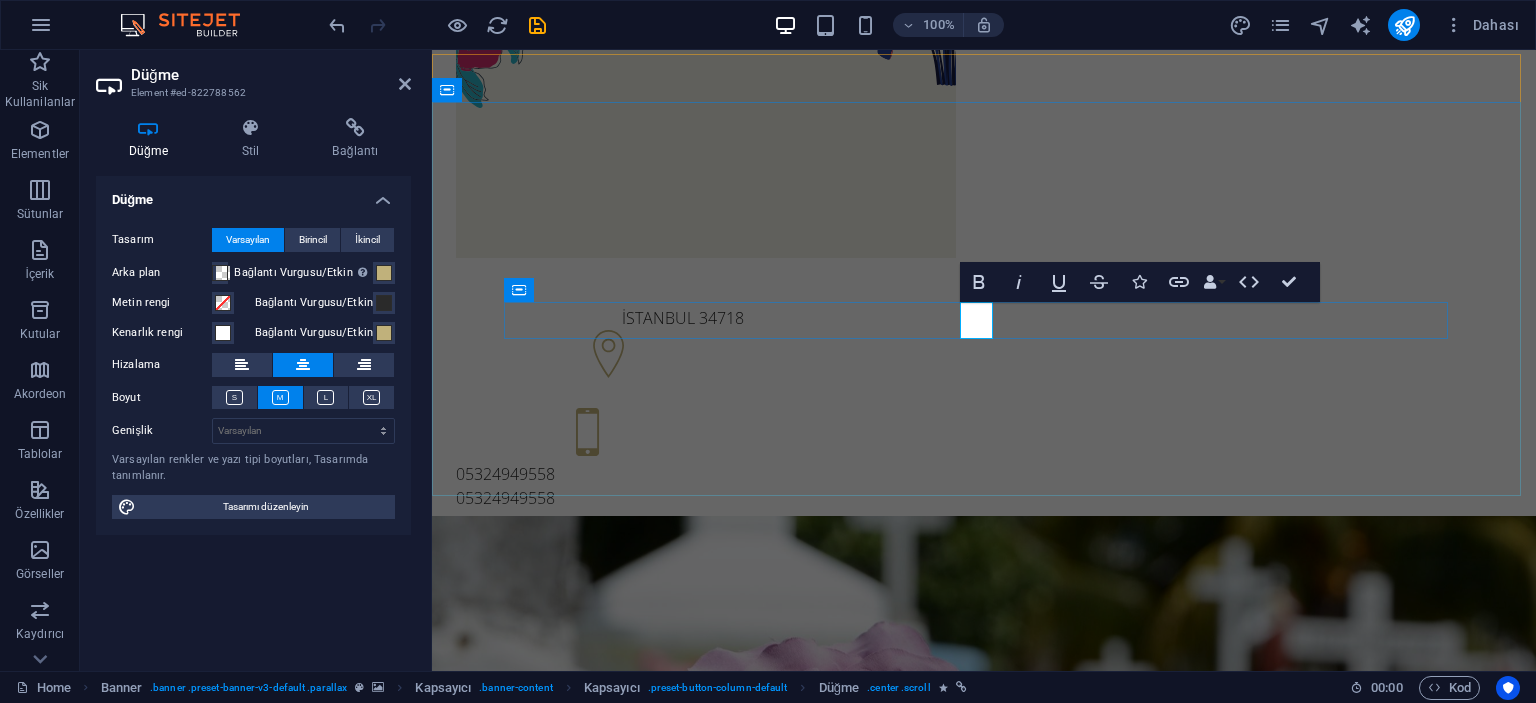type 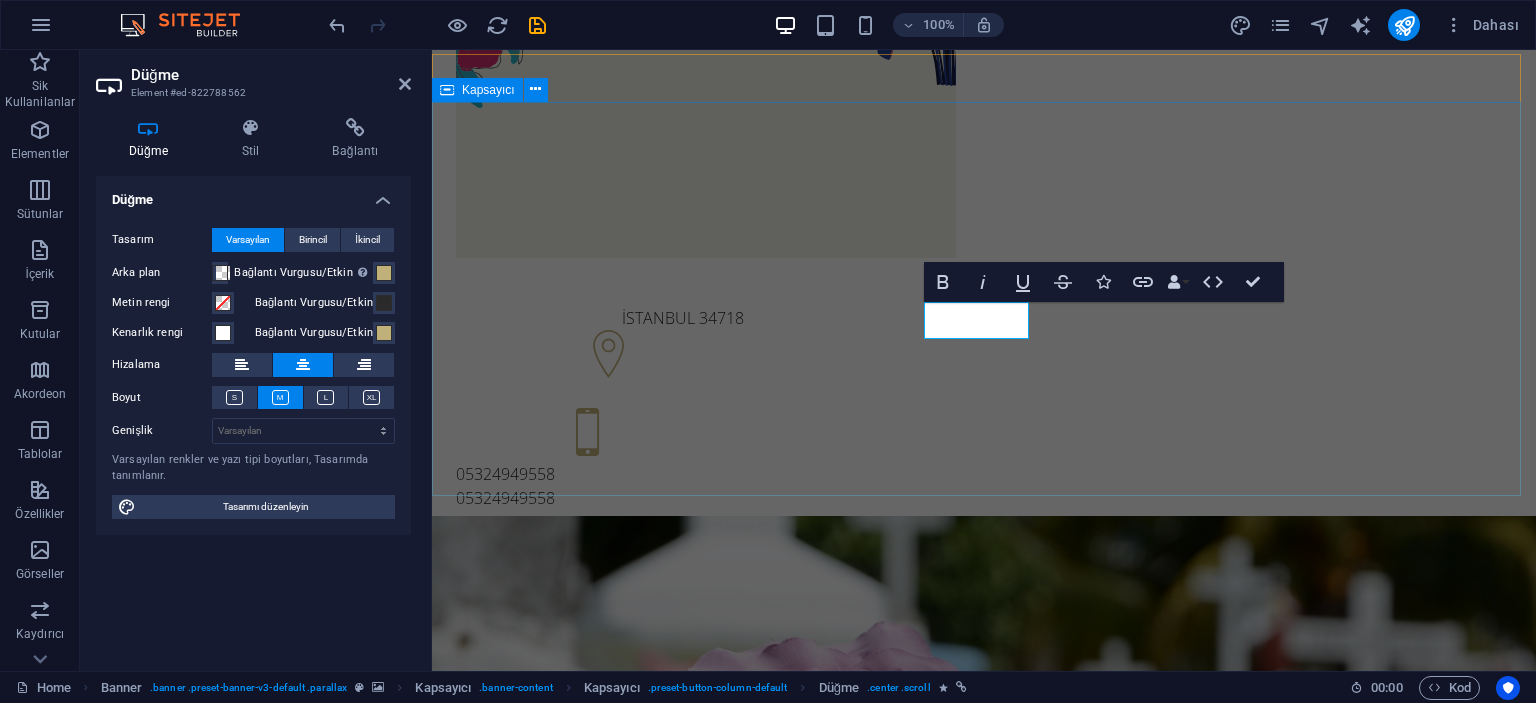 click on "Individual and competent advice in all matters concerning funeral methods and more BİZE ULAŞIN" at bounding box center [984, 1218] 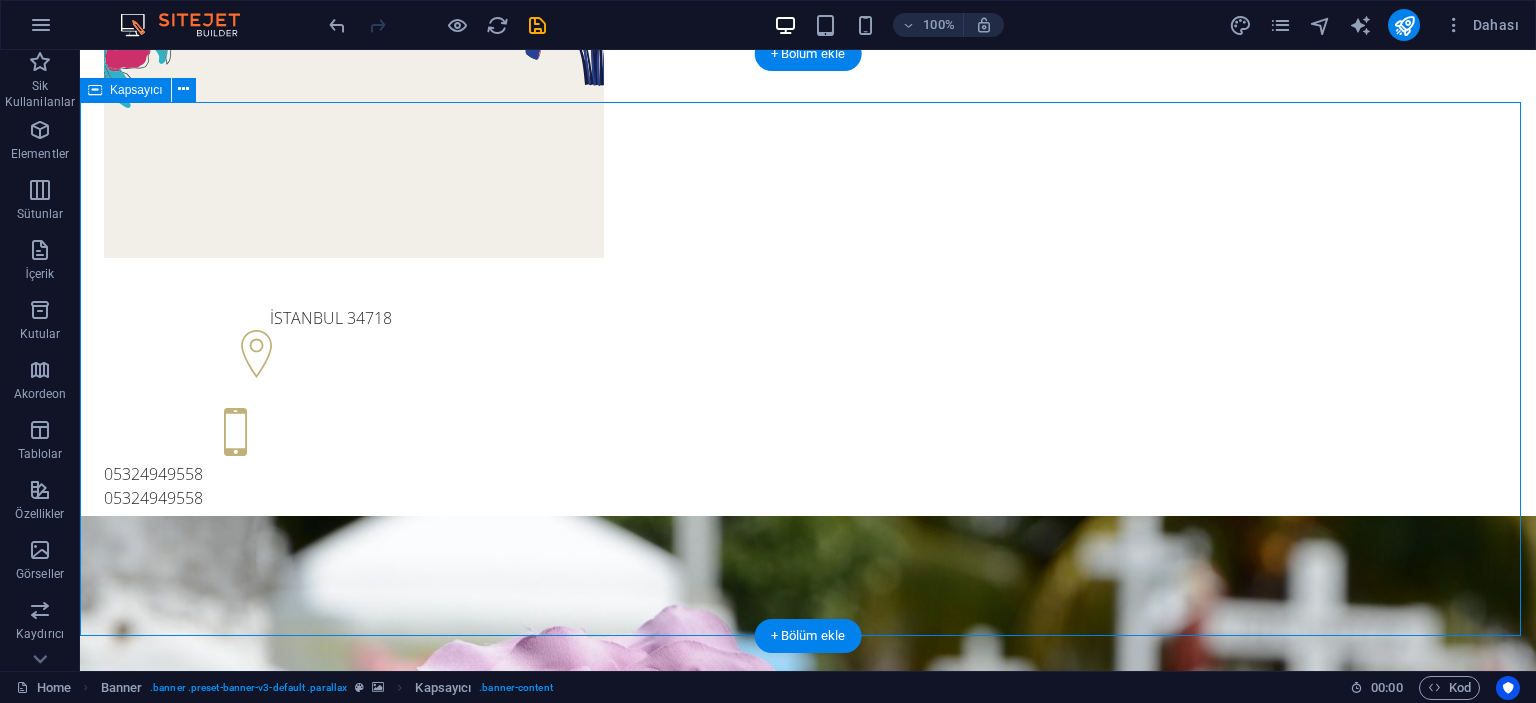 drag, startPoint x: 1281, startPoint y: 347, endPoint x: 1156, endPoint y: 343, distance: 125.06398 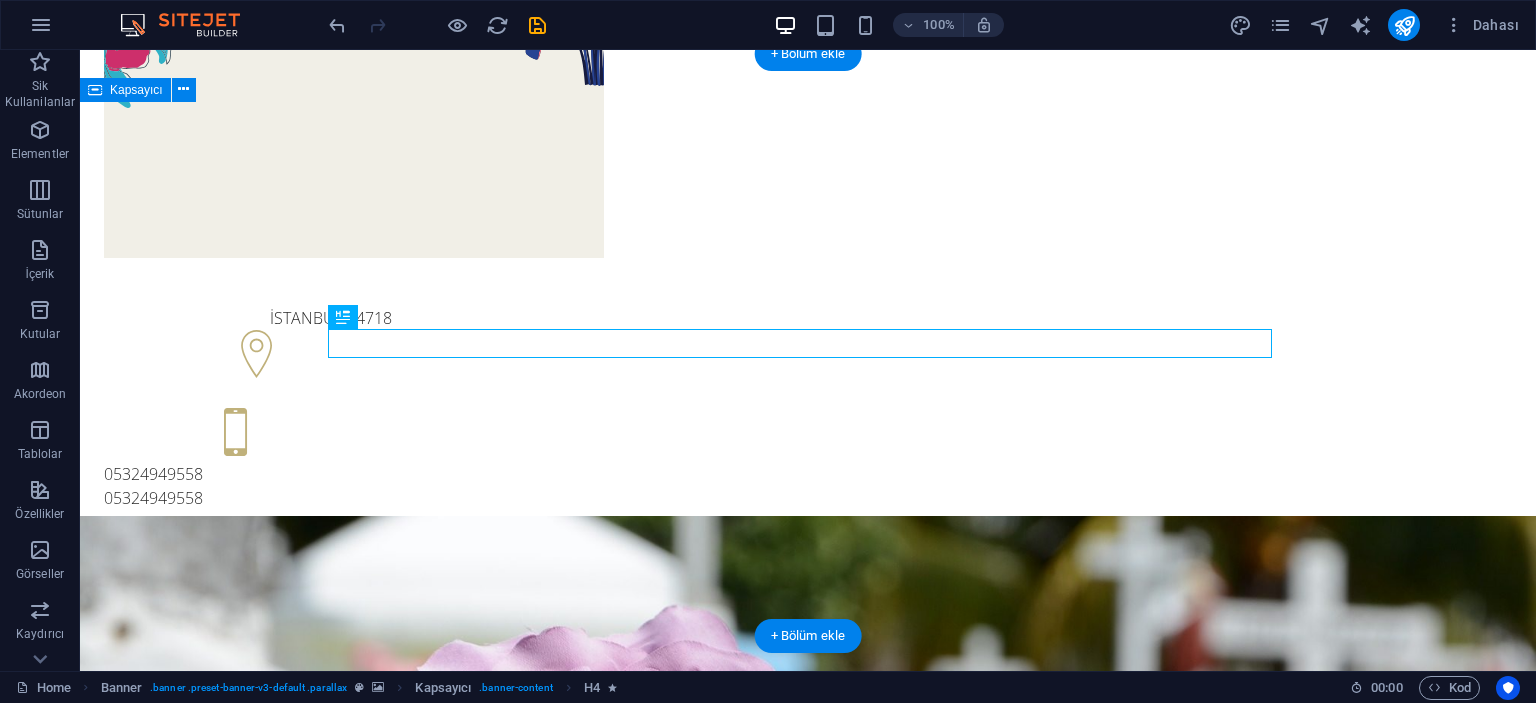 click on "Individual and competent advice in all matters concerning funeral methods and more" at bounding box center (808, 1262) 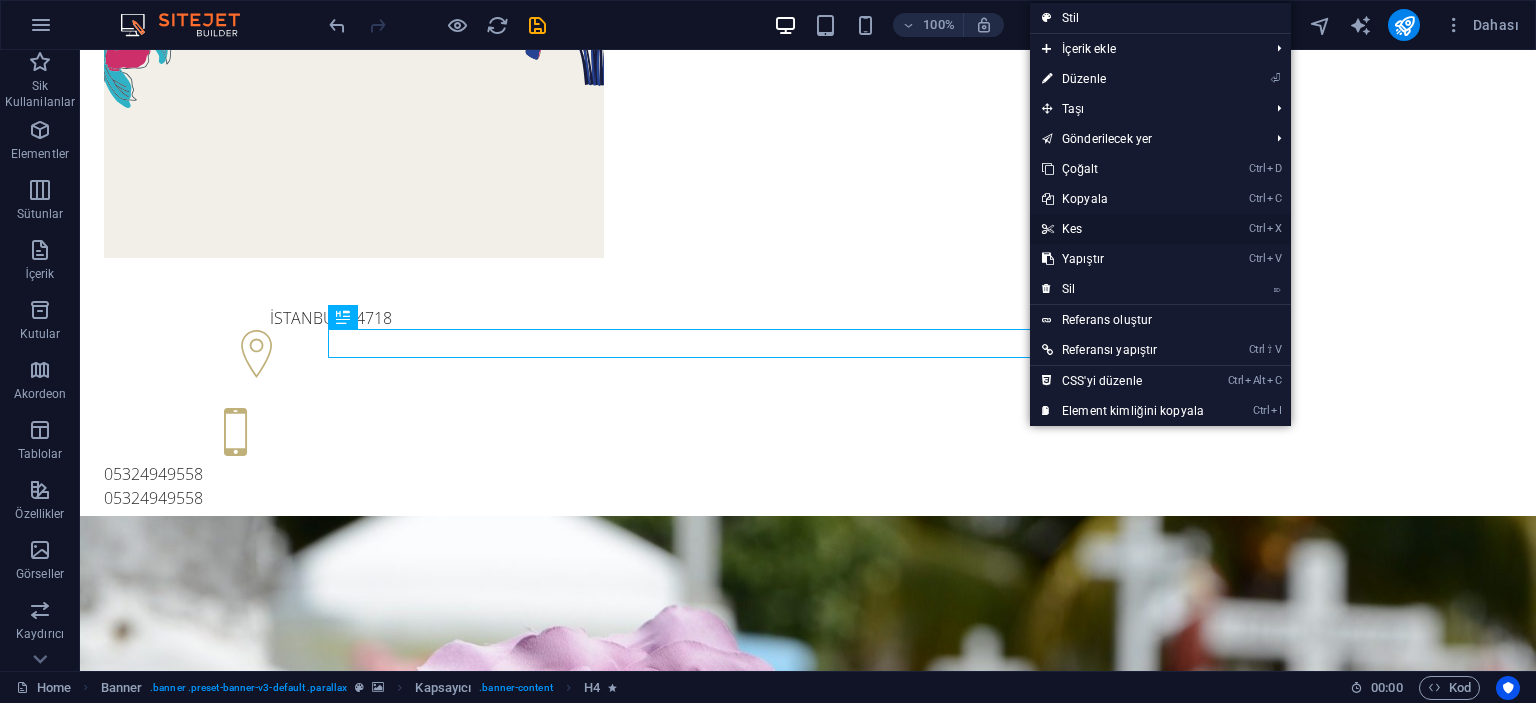 click on "Ctrl X  Kes" at bounding box center [1123, 229] 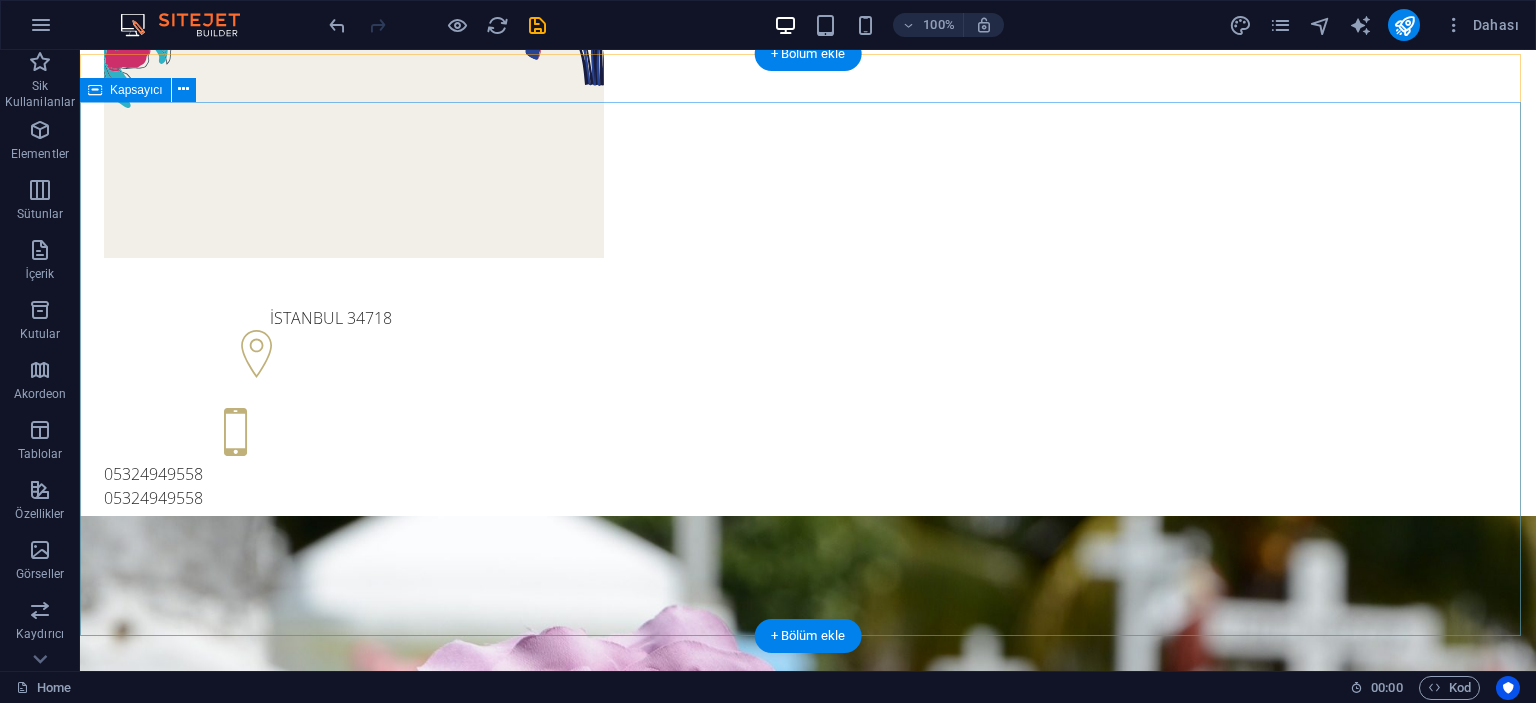 click on "BİZE ULAŞIN" at bounding box center [808, 1274] 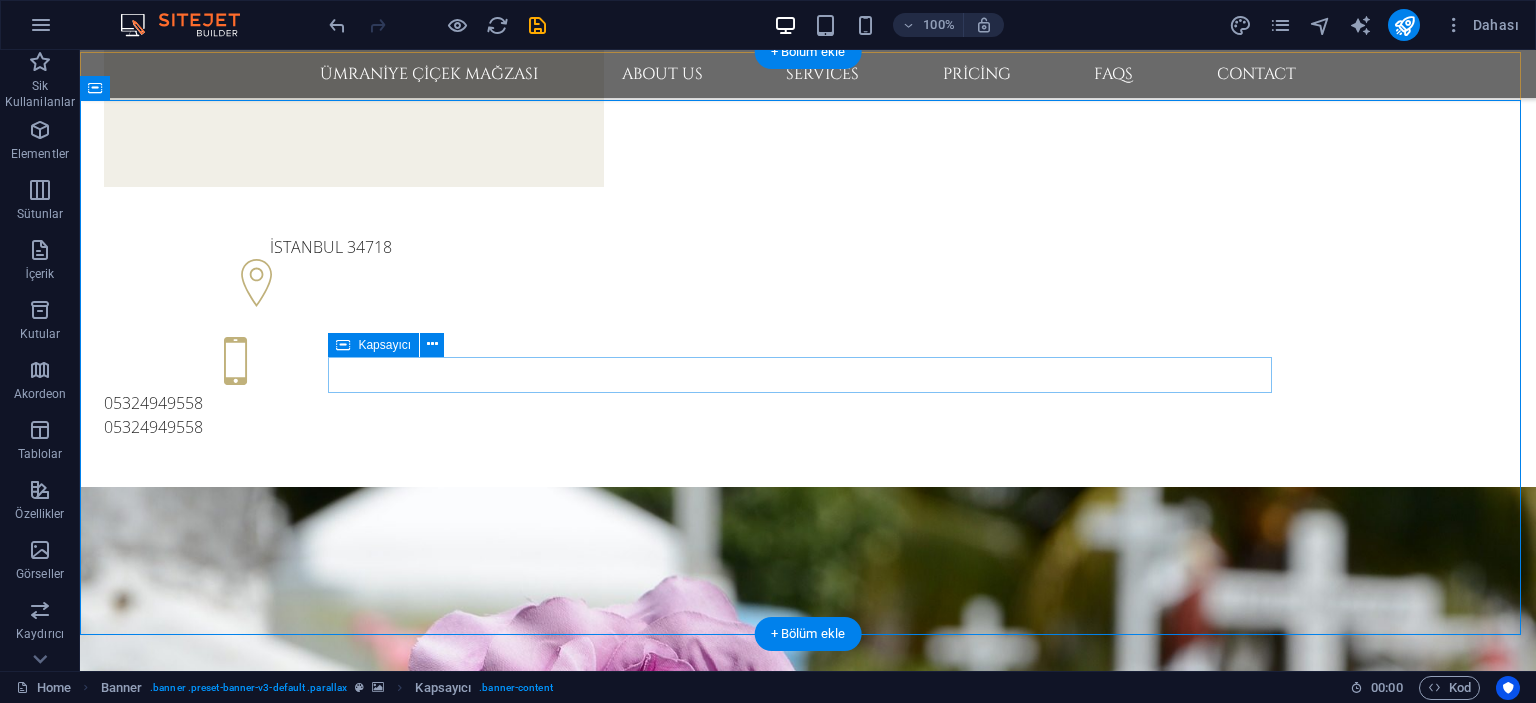scroll, scrollTop: 400, scrollLeft: 0, axis: vertical 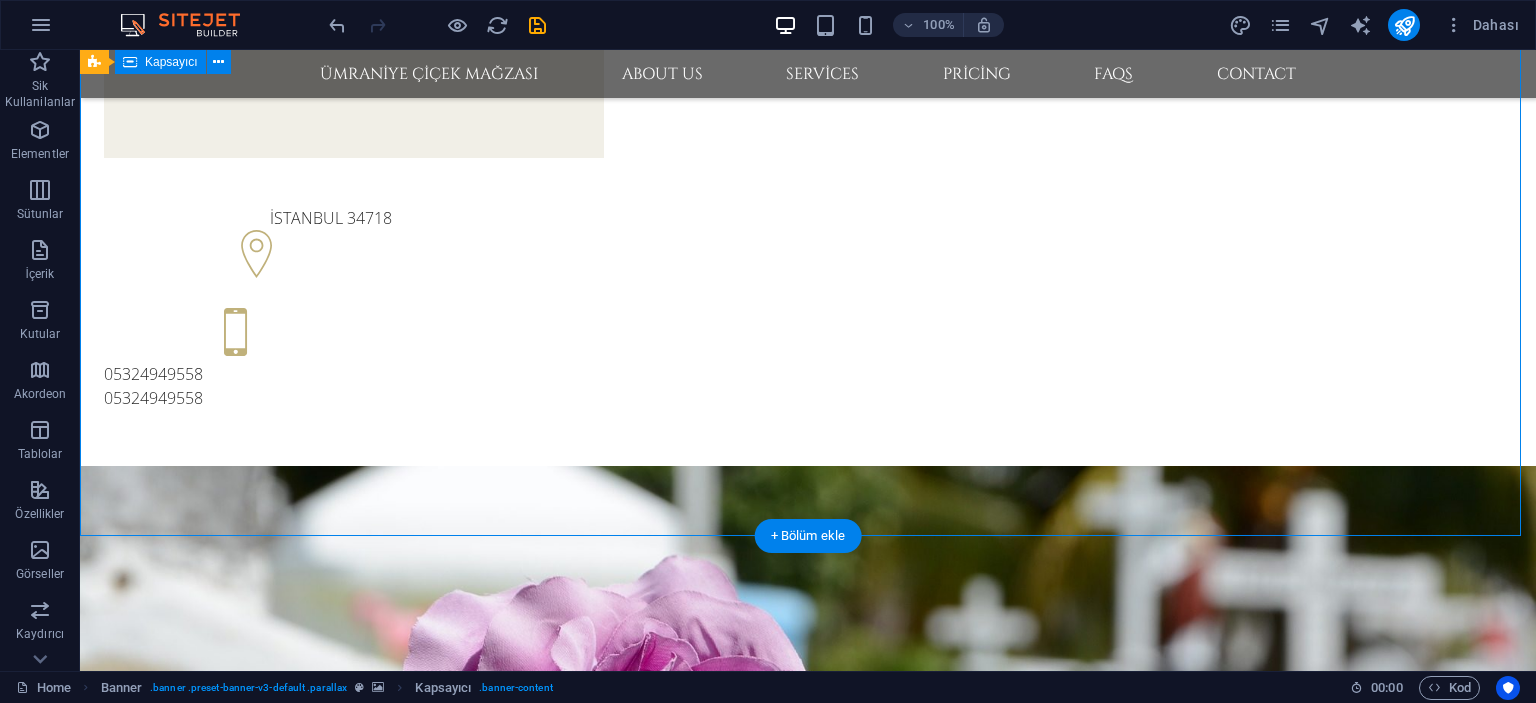 click on "BİZE ULAŞIN" at bounding box center [808, 1150] 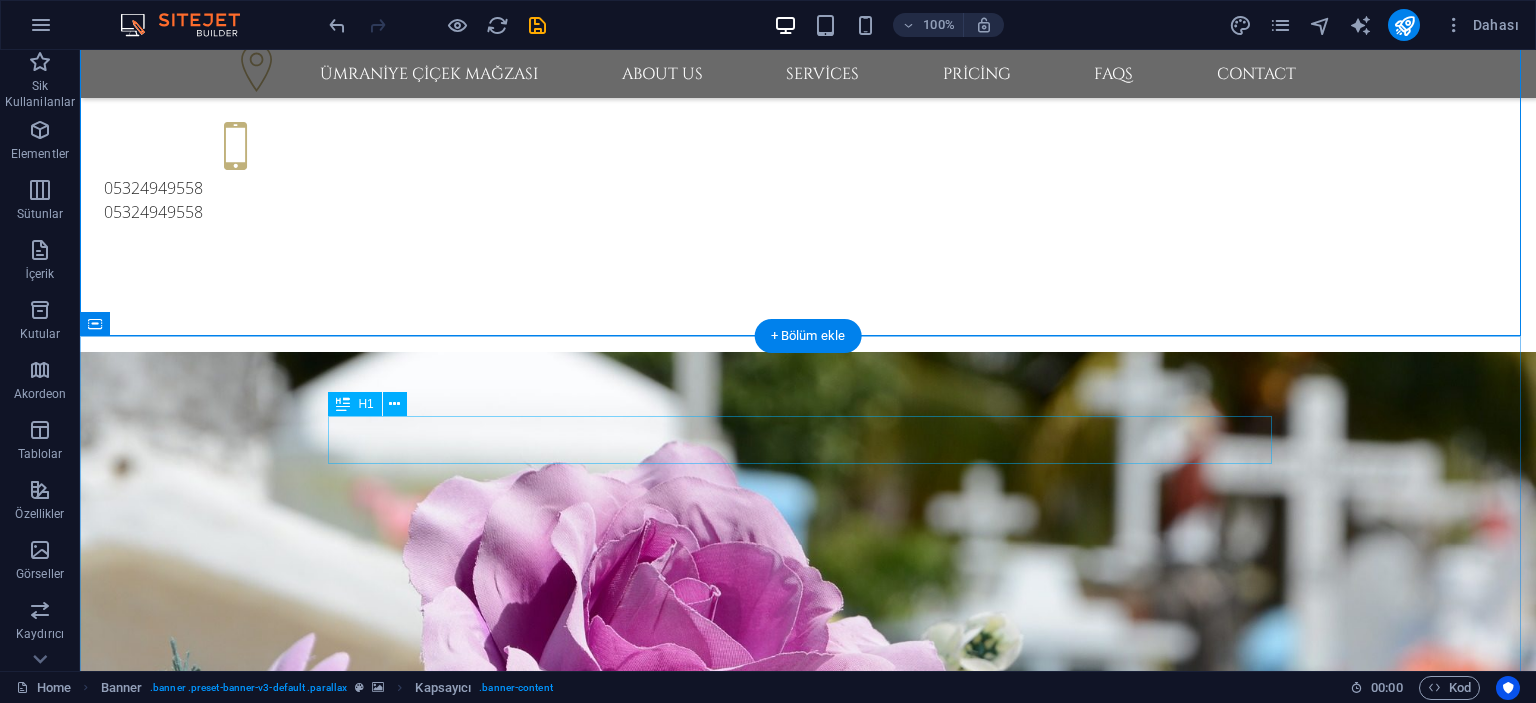 scroll, scrollTop: 600, scrollLeft: 0, axis: vertical 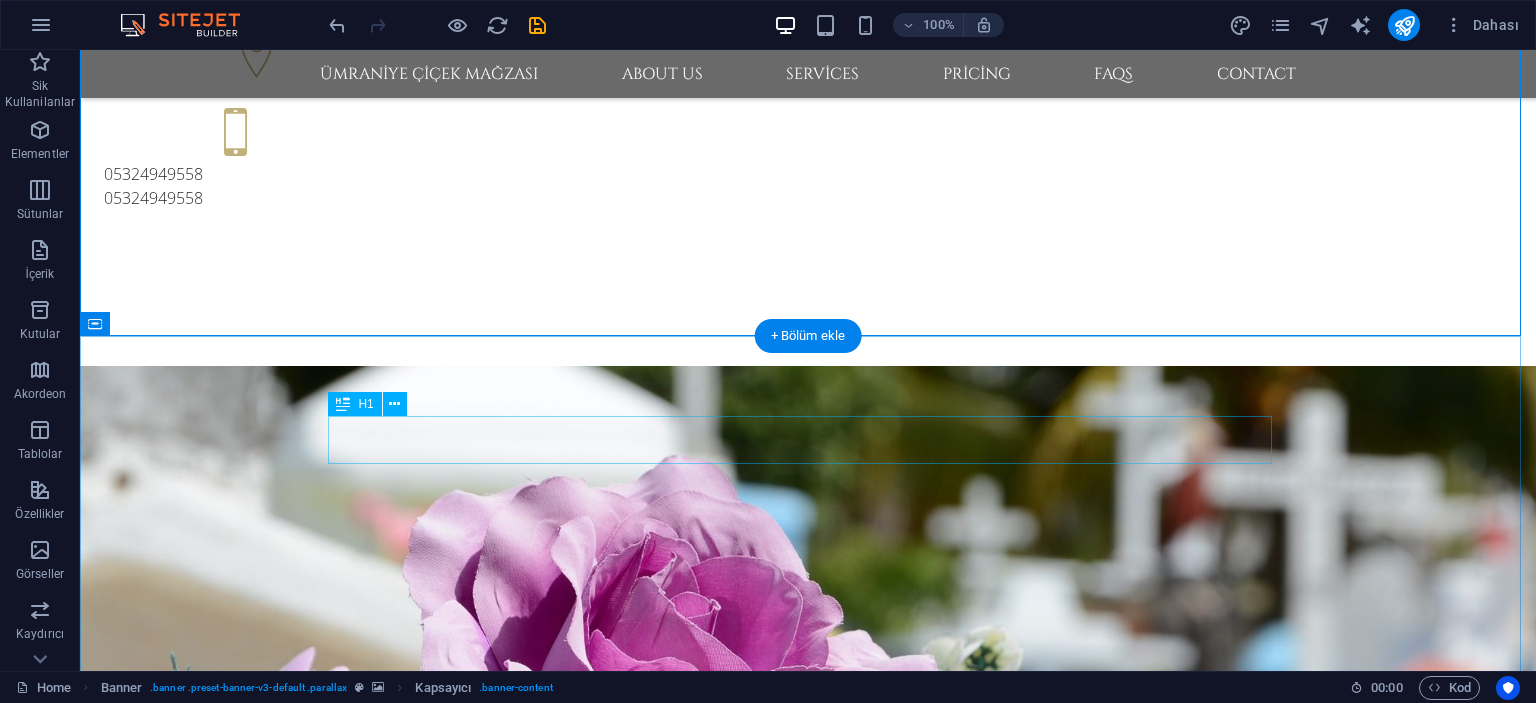 click on "Welcome to  [DOMAIN]" at bounding box center [808, 1184] 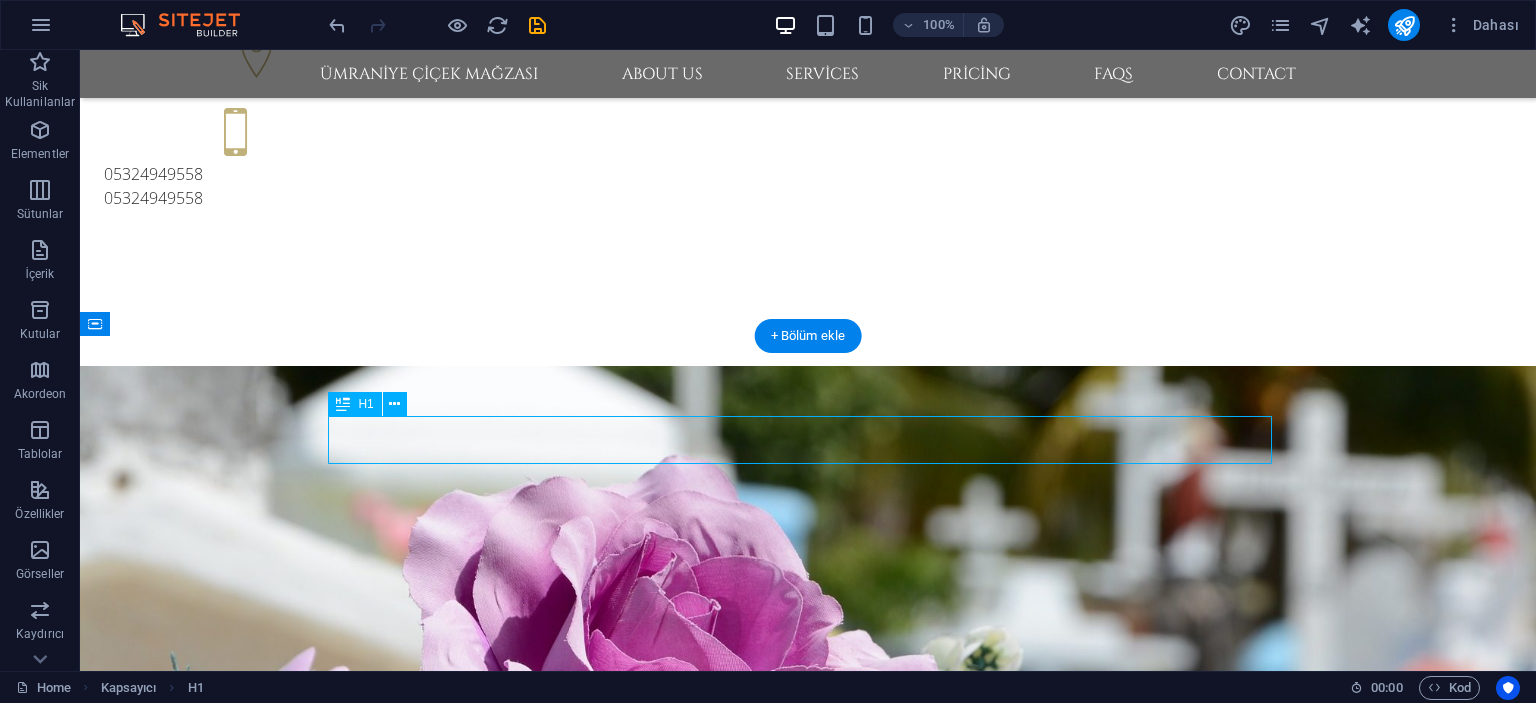 drag, startPoint x: 683, startPoint y: 439, endPoint x: 633, endPoint y: 435, distance: 50.159744 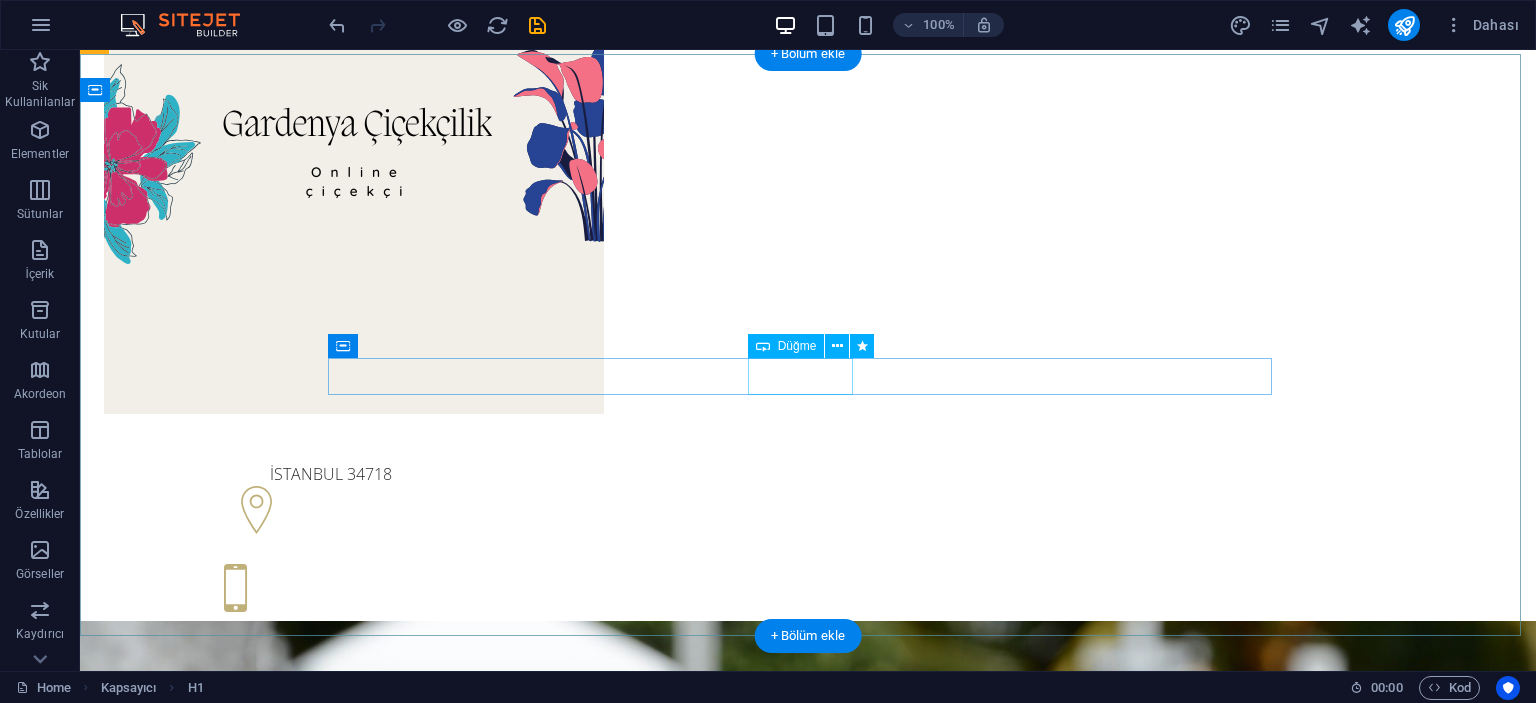scroll, scrollTop: 0, scrollLeft: 0, axis: both 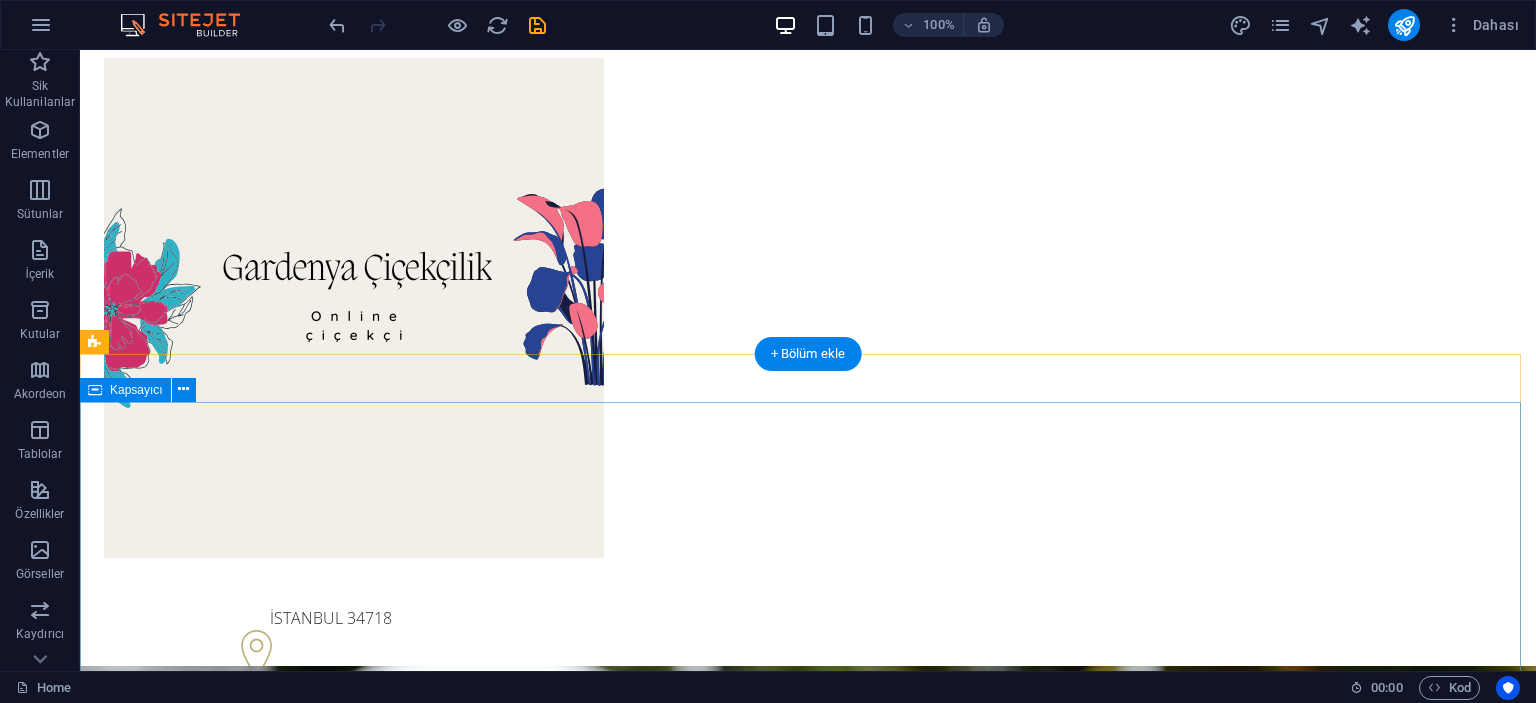 click on "BİZE ULAŞIN" at bounding box center (808, 1574) 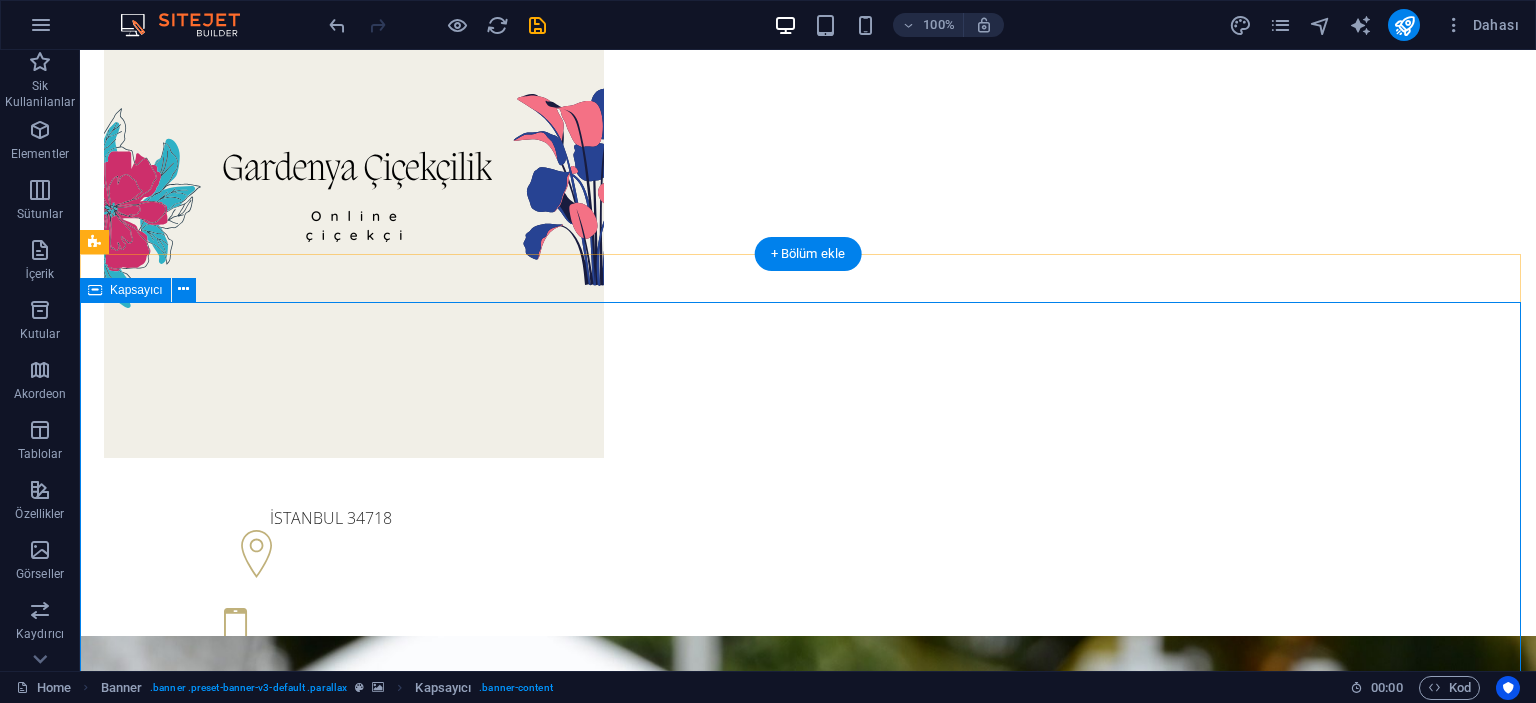 scroll, scrollTop: 200, scrollLeft: 0, axis: vertical 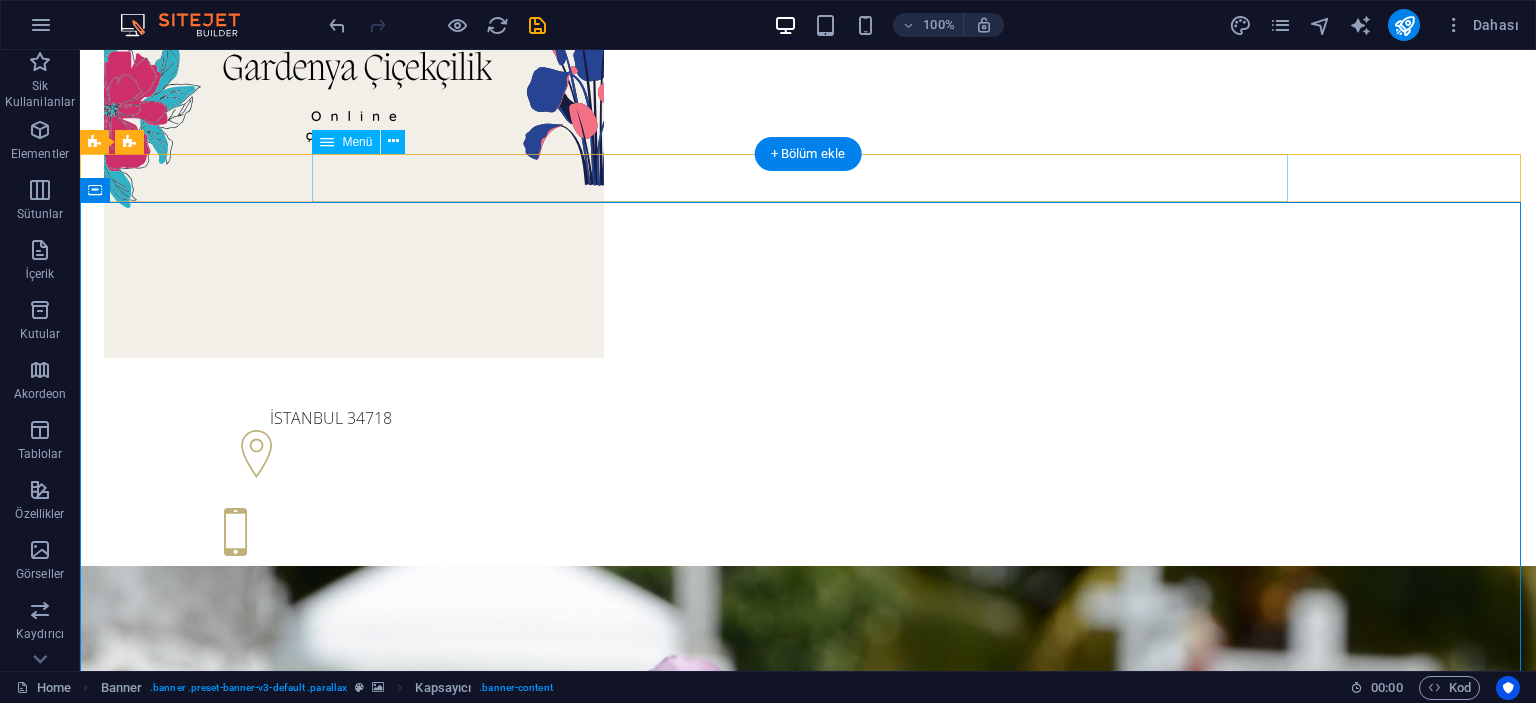 click on "ÜMRANİYE  ÇİÇEK MAĞZASI About us Services Pricing FAQs Contact" at bounding box center (808, 1244) 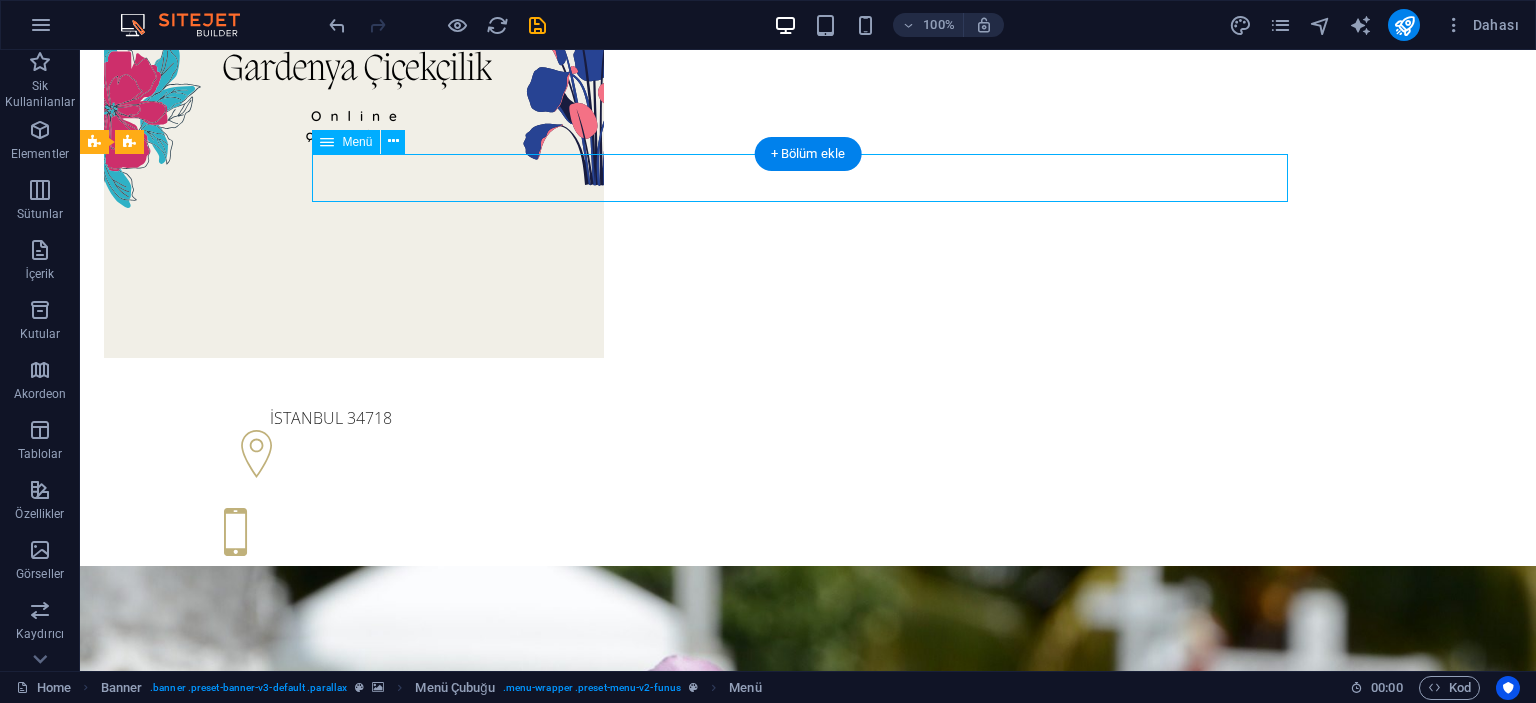 click on "ÜMRANİYE  ÇİÇEK MAĞZASI About us Services Pricing FAQs Contact" at bounding box center (808, 1244) 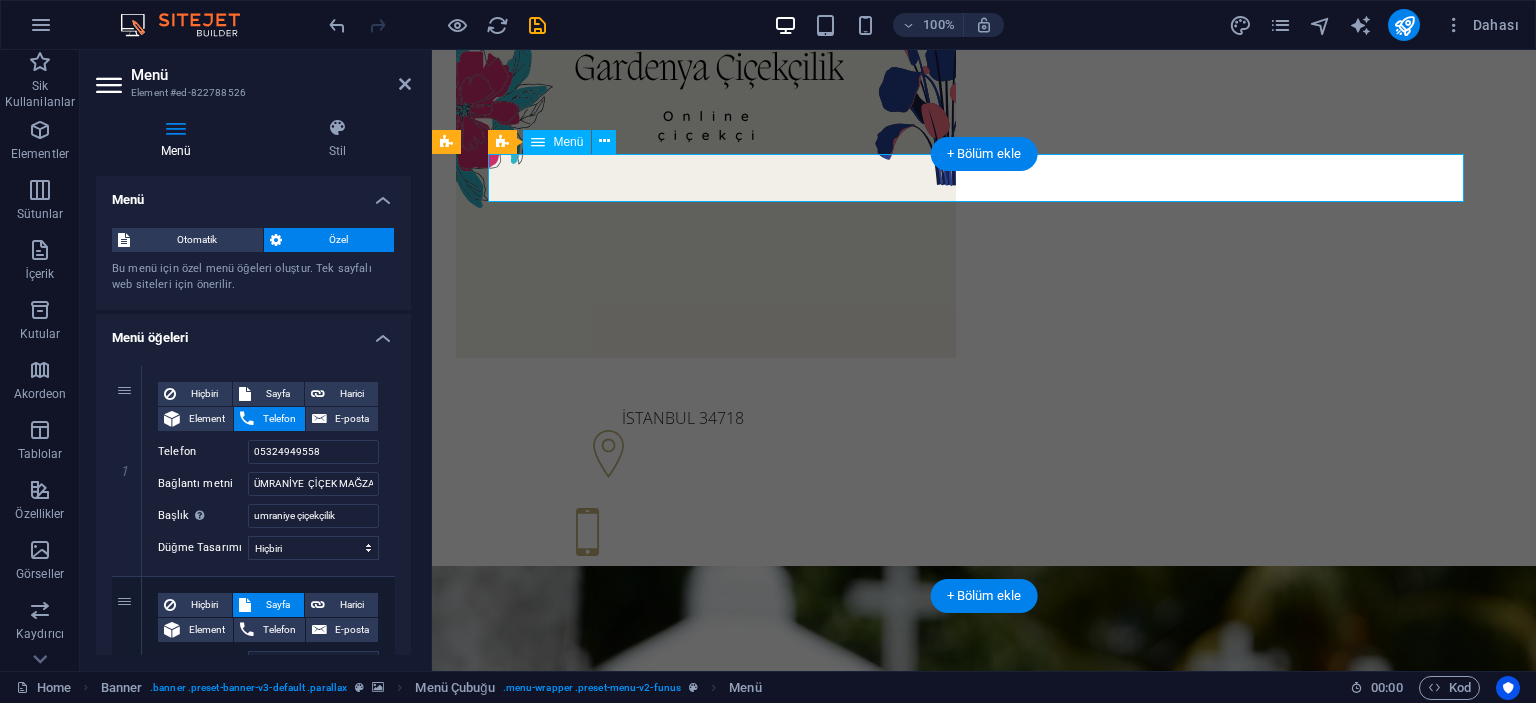 click on "ÜMRANİYE  ÇİÇEK MAĞZASI About us Services Pricing FAQs Contact" at bounding box center [984, 1244] 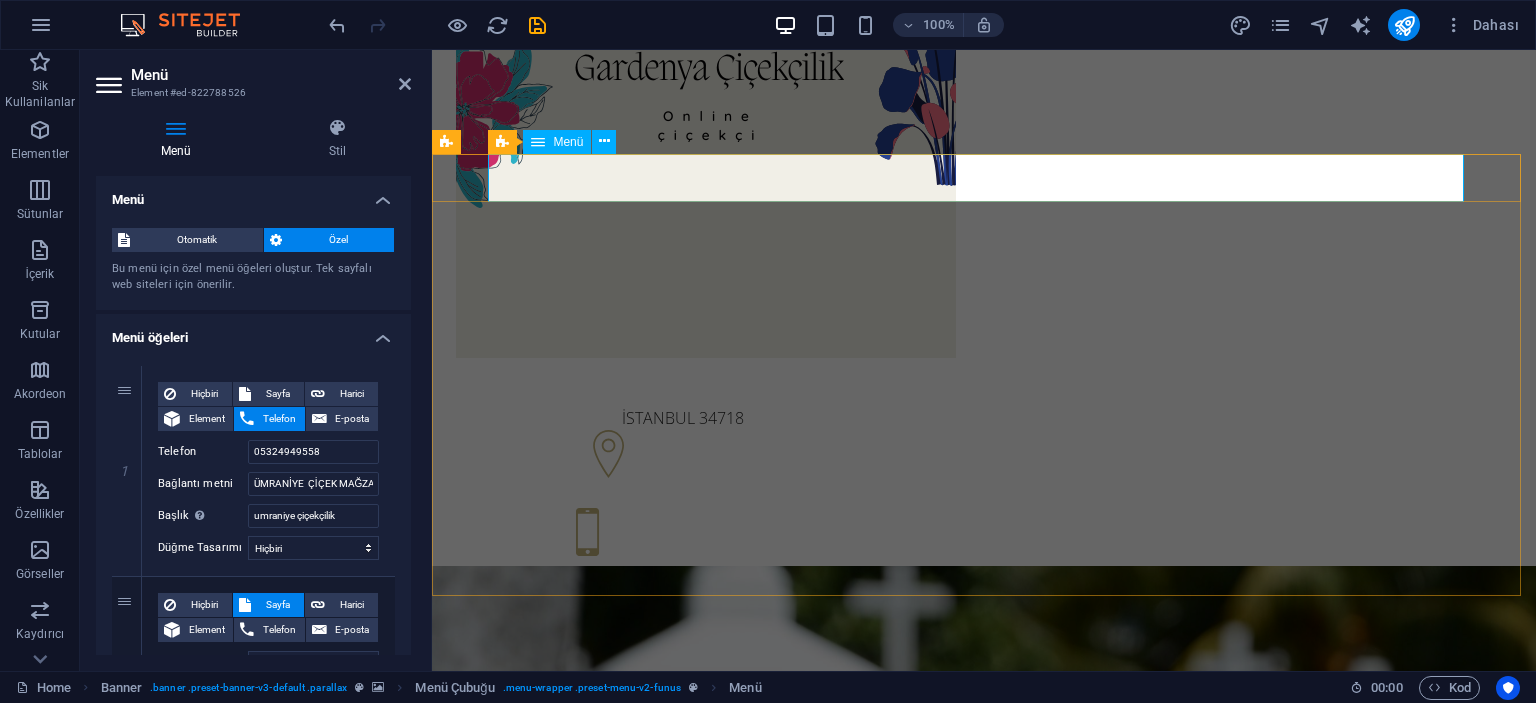 click on "ÜMRANİYE  ÇİÇEK MAĞZASI About us Services Pricing FAQs Contact" at bounding box center [984, 1244] 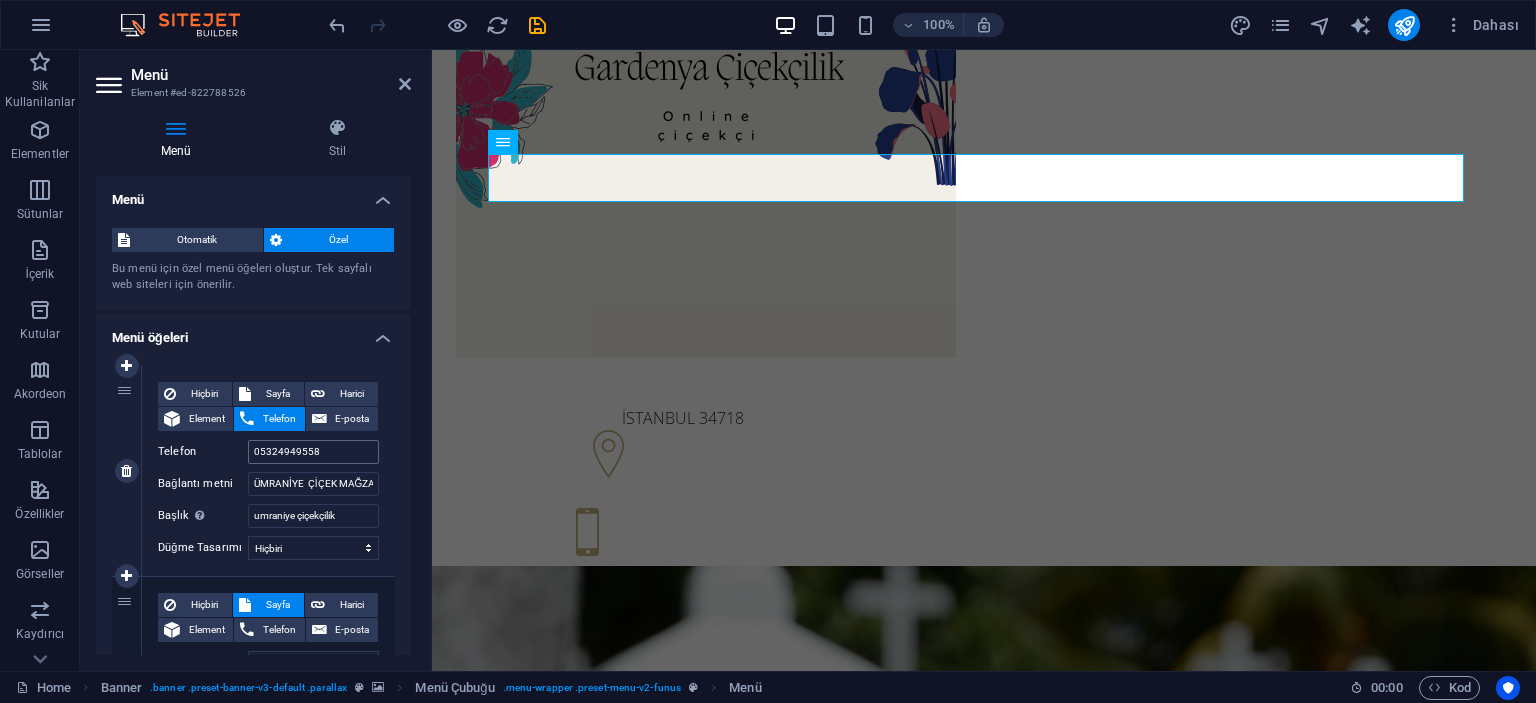 scroll, scrollTop: 100, scrollLeft: 0, axis: vertical 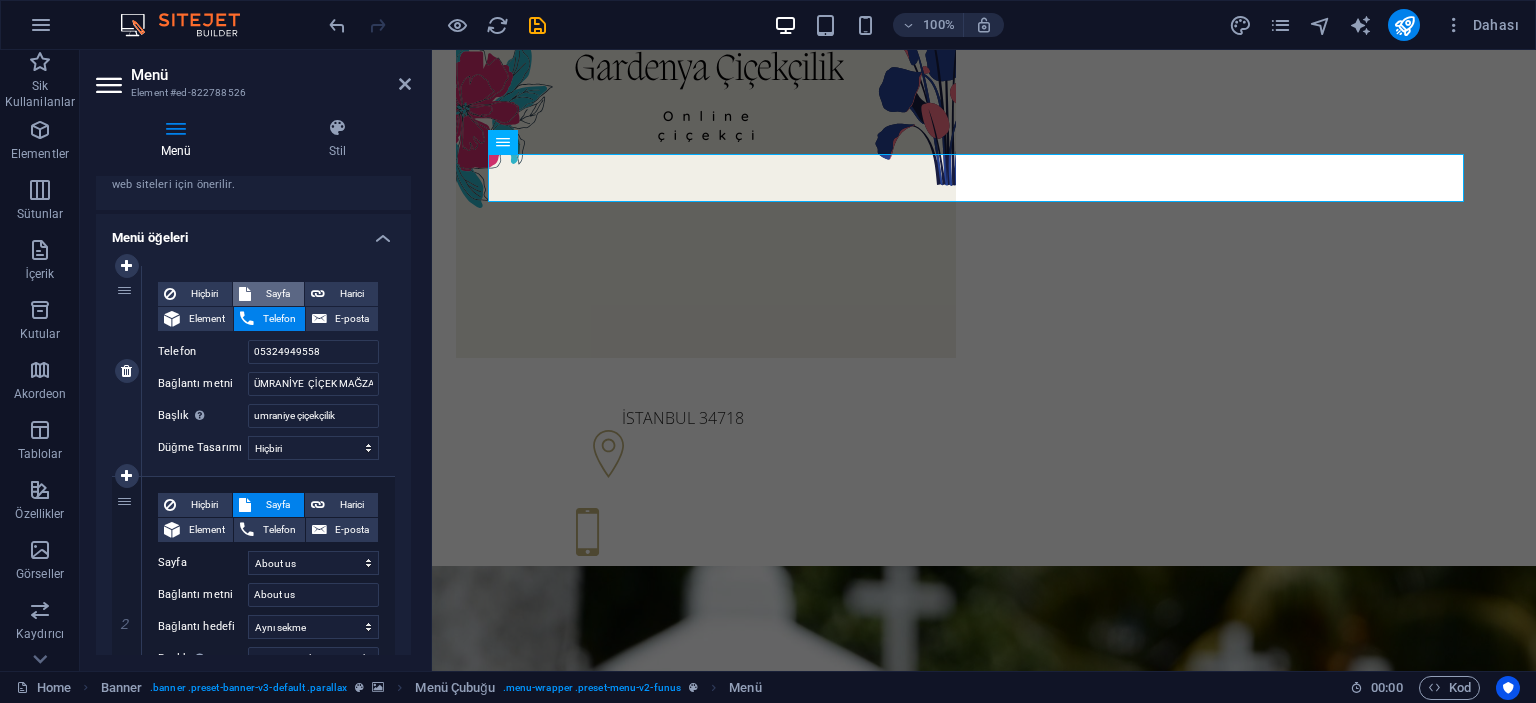 click on "Sayfa" at bounding box center (277, 294) 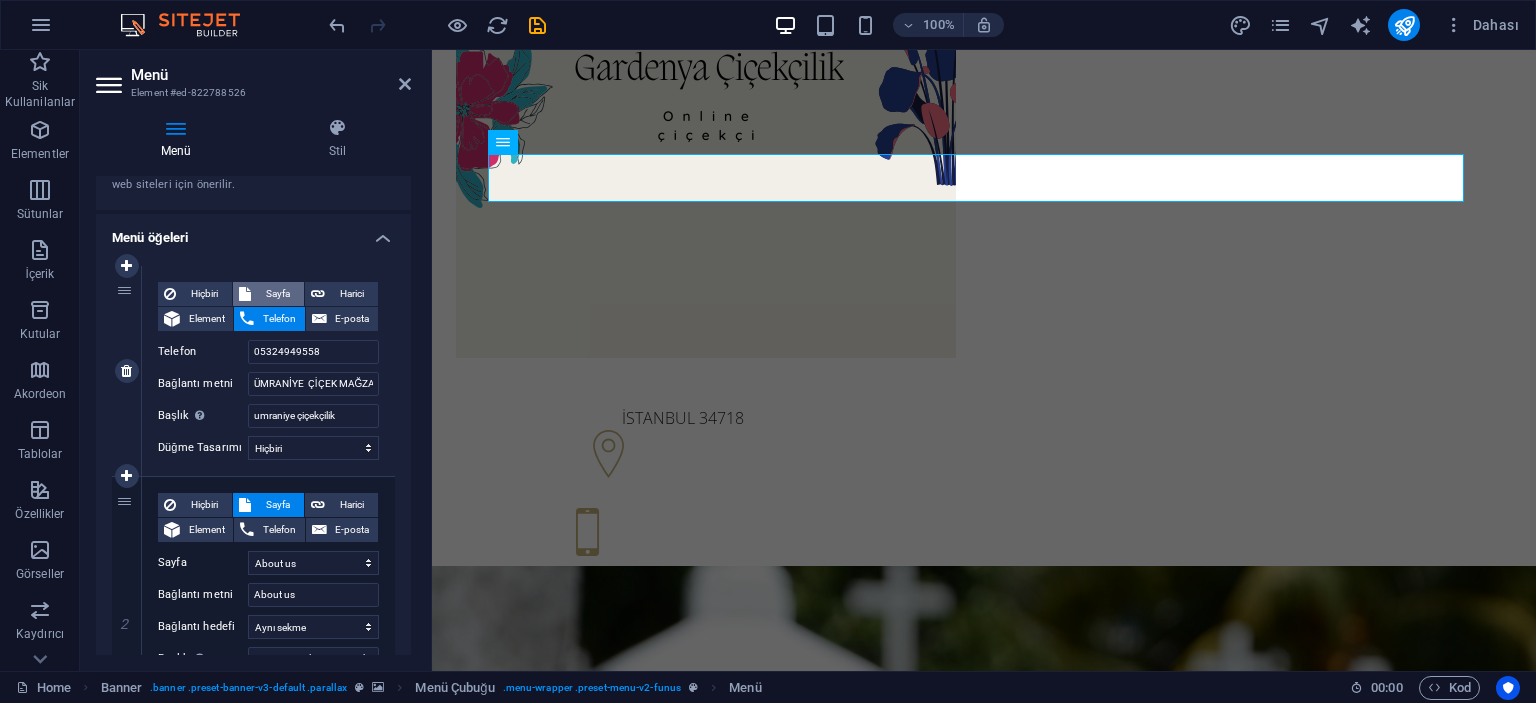 select 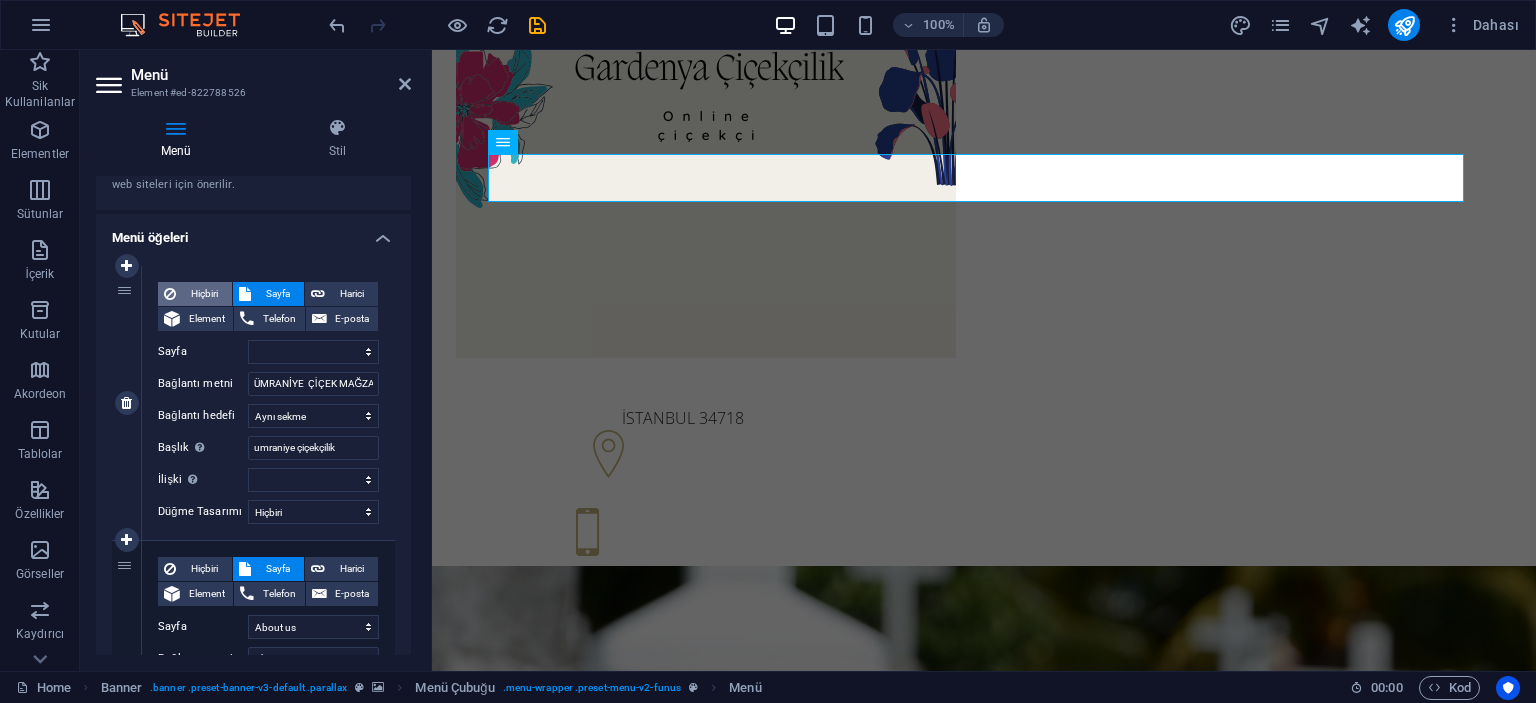 click on "Hiçbiri" at bounding box center (204, 294) 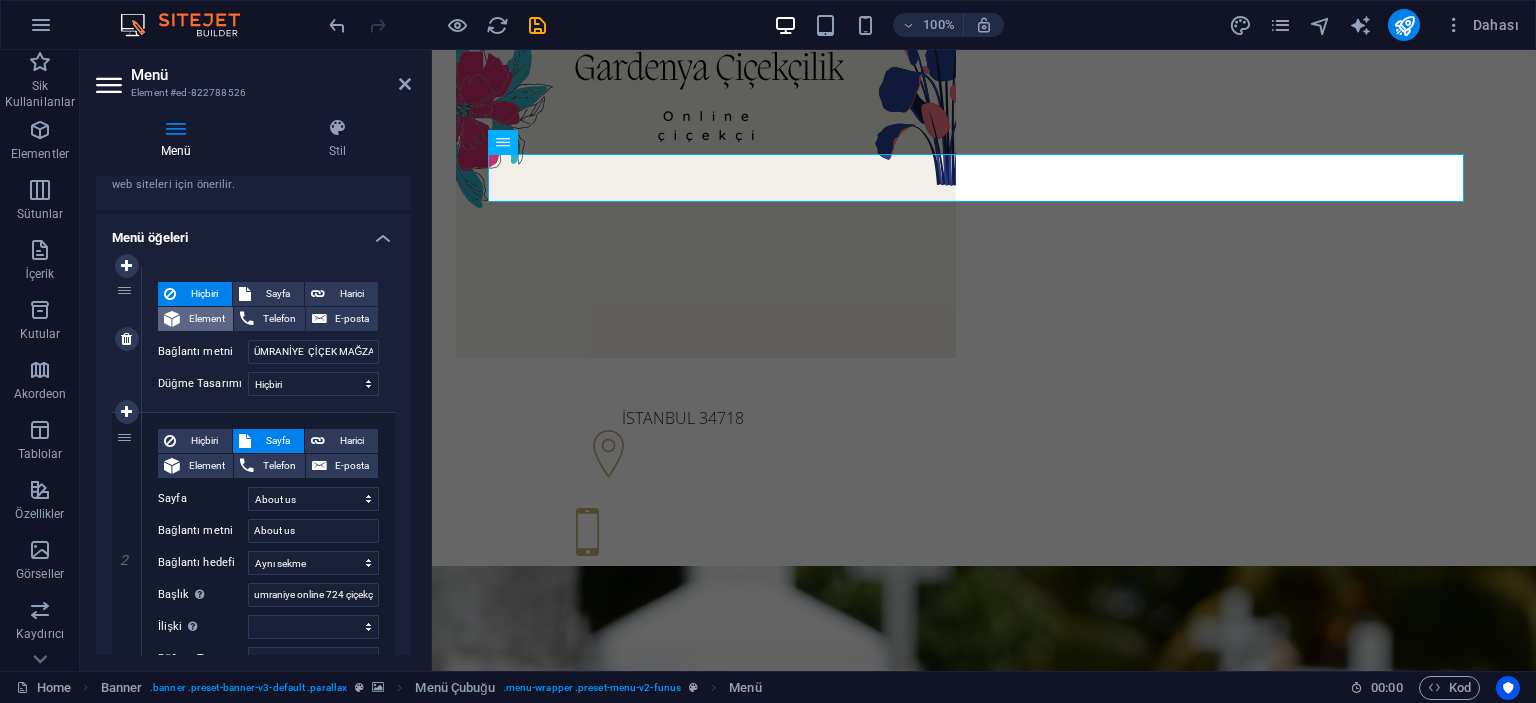 click on "Element" at bounding box center [206, 319] 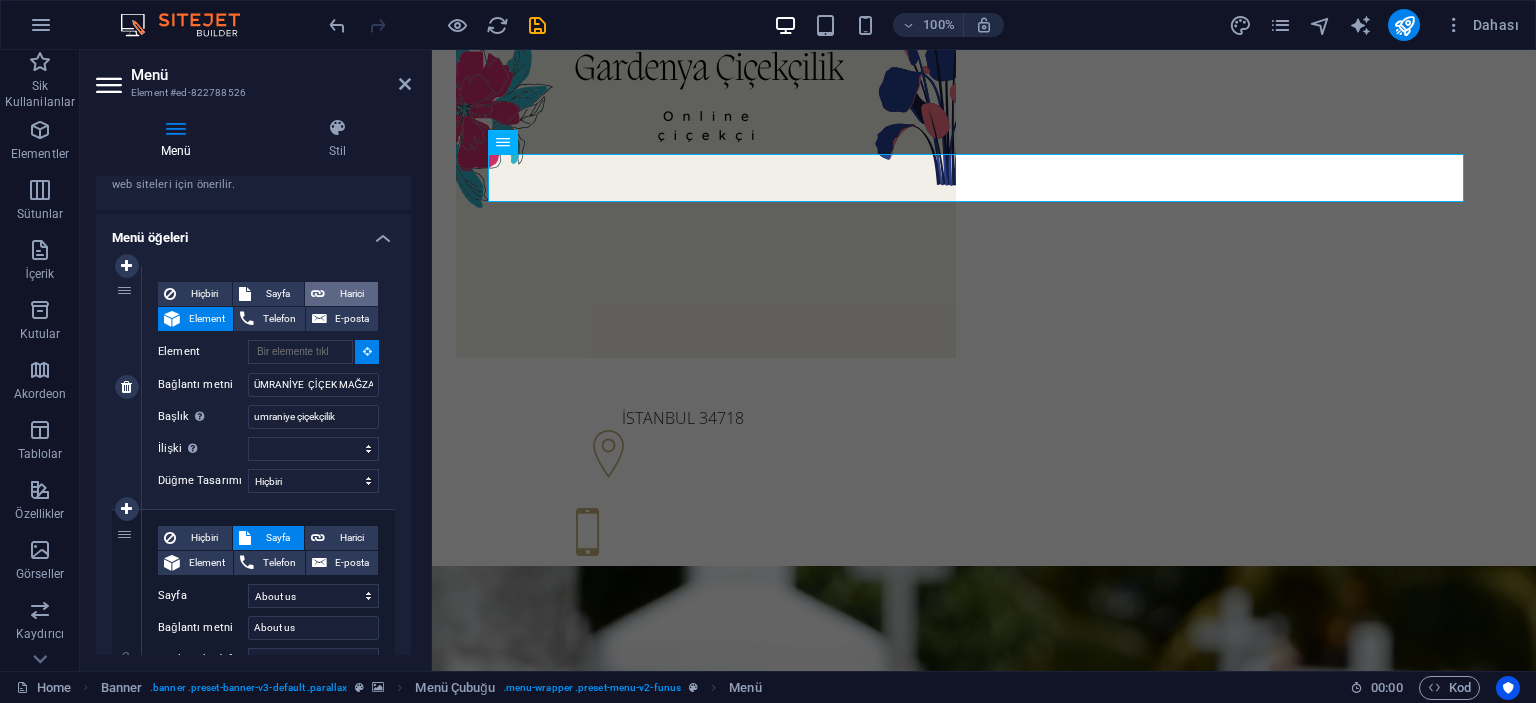 click on "Harici" at bounding box center [351, 294] 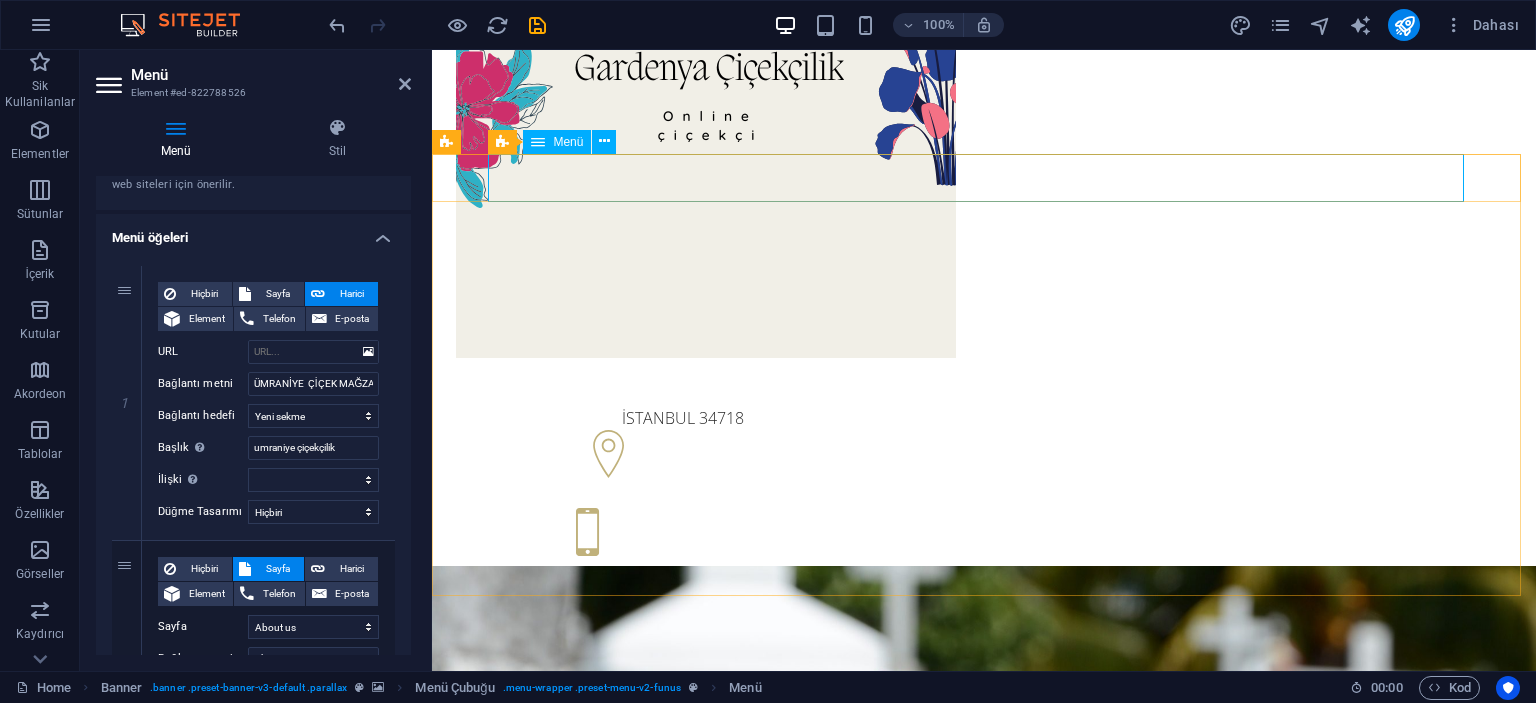 click on "ÜMRANİYE  ÇİÇEK MAĞZASI About us Services Pricing FAQs Contact" at bounding box center (984, 1174) 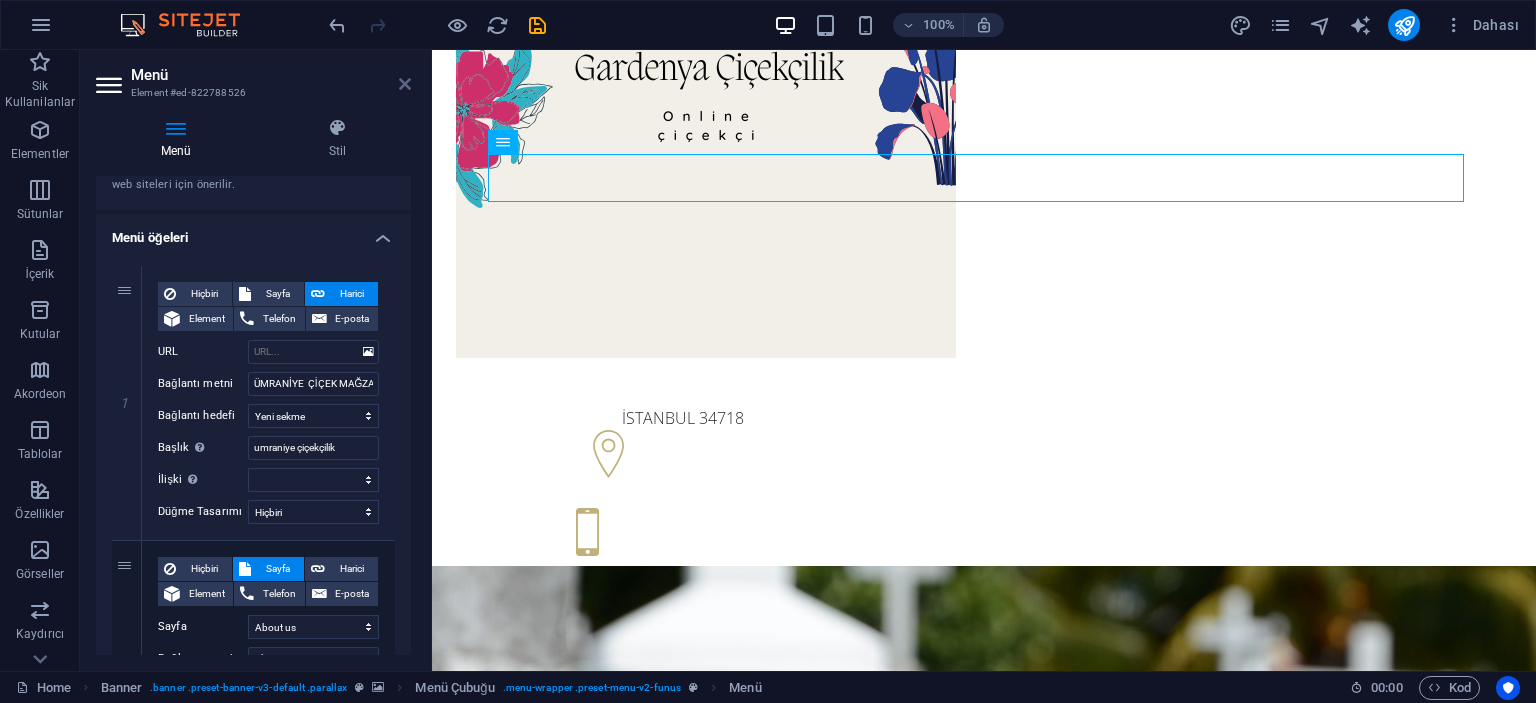 click at bounding box center [405, 84] 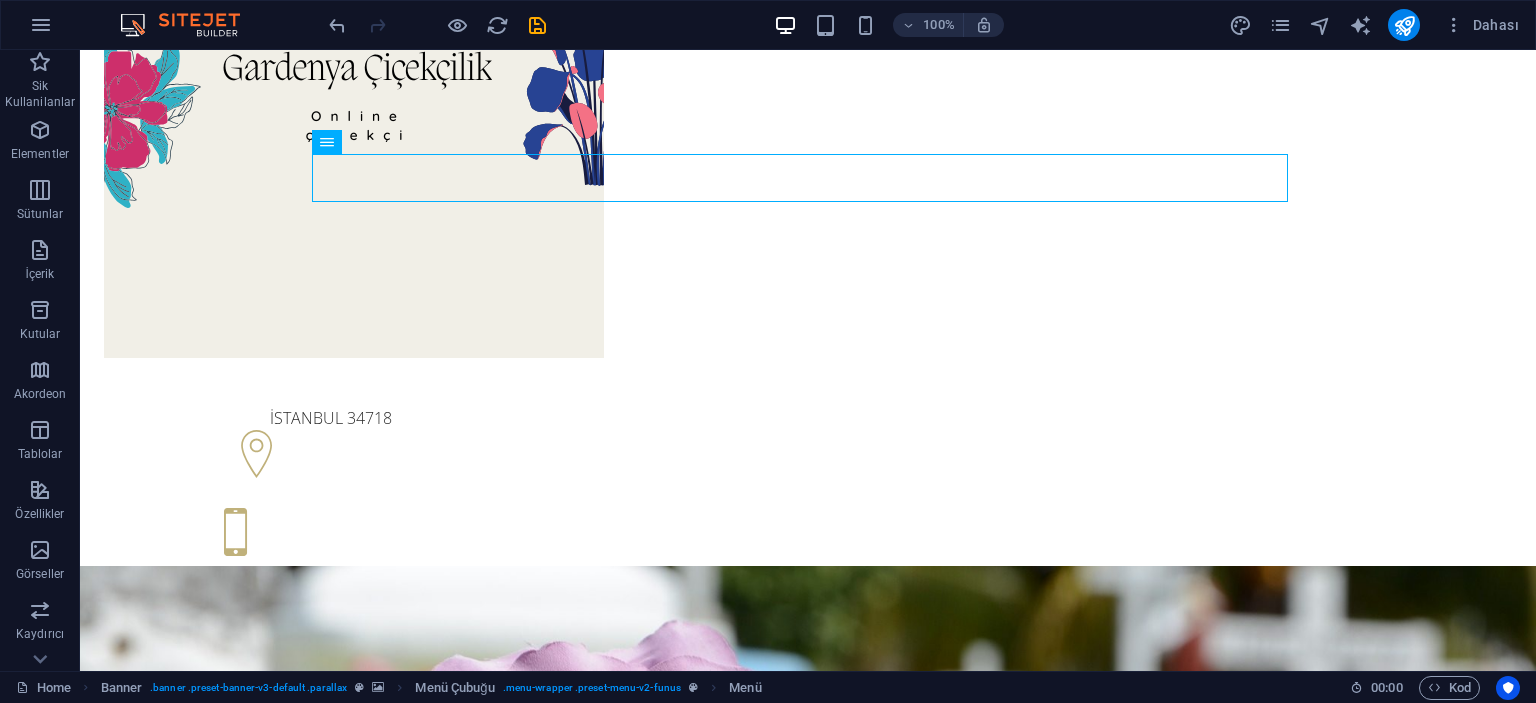 click at bounding box center (190, 25) 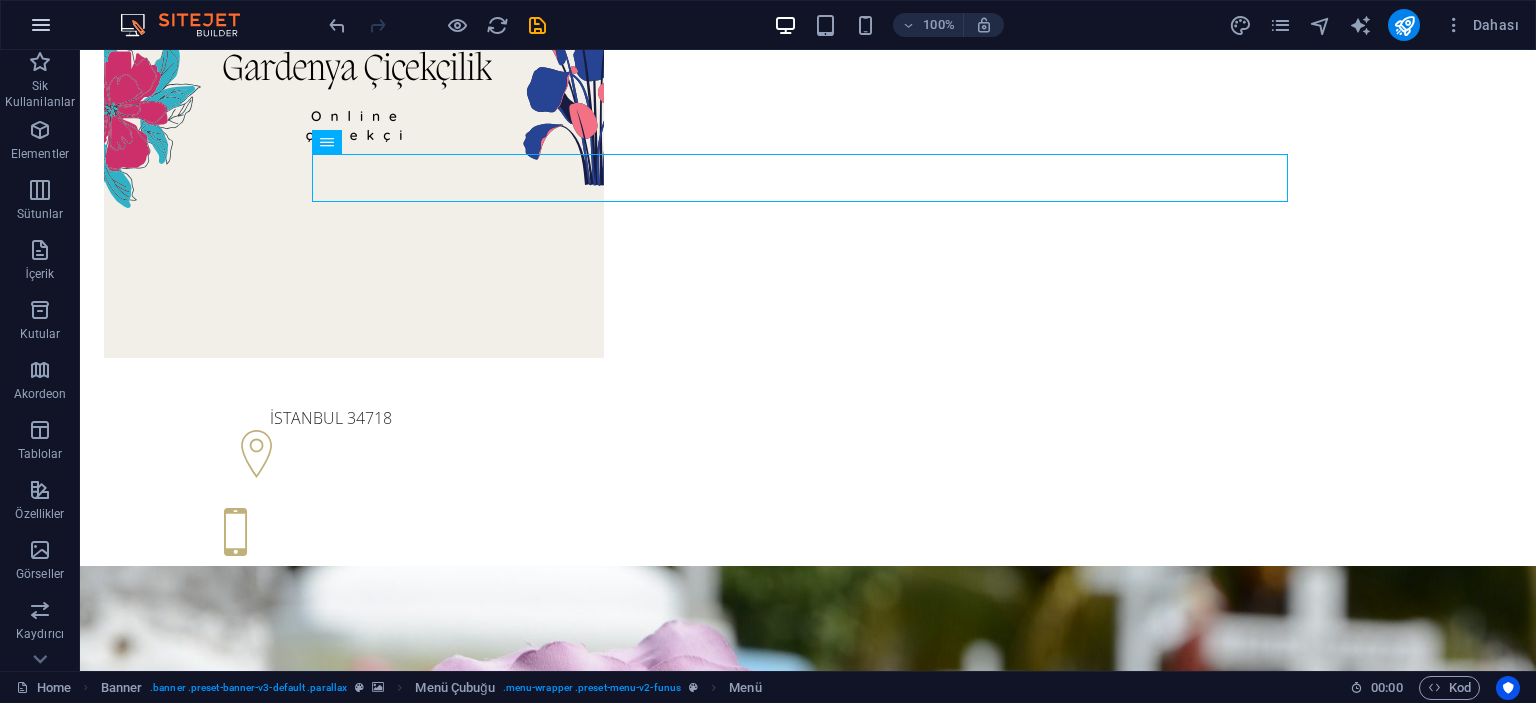 click at bounding box center (41, 25) 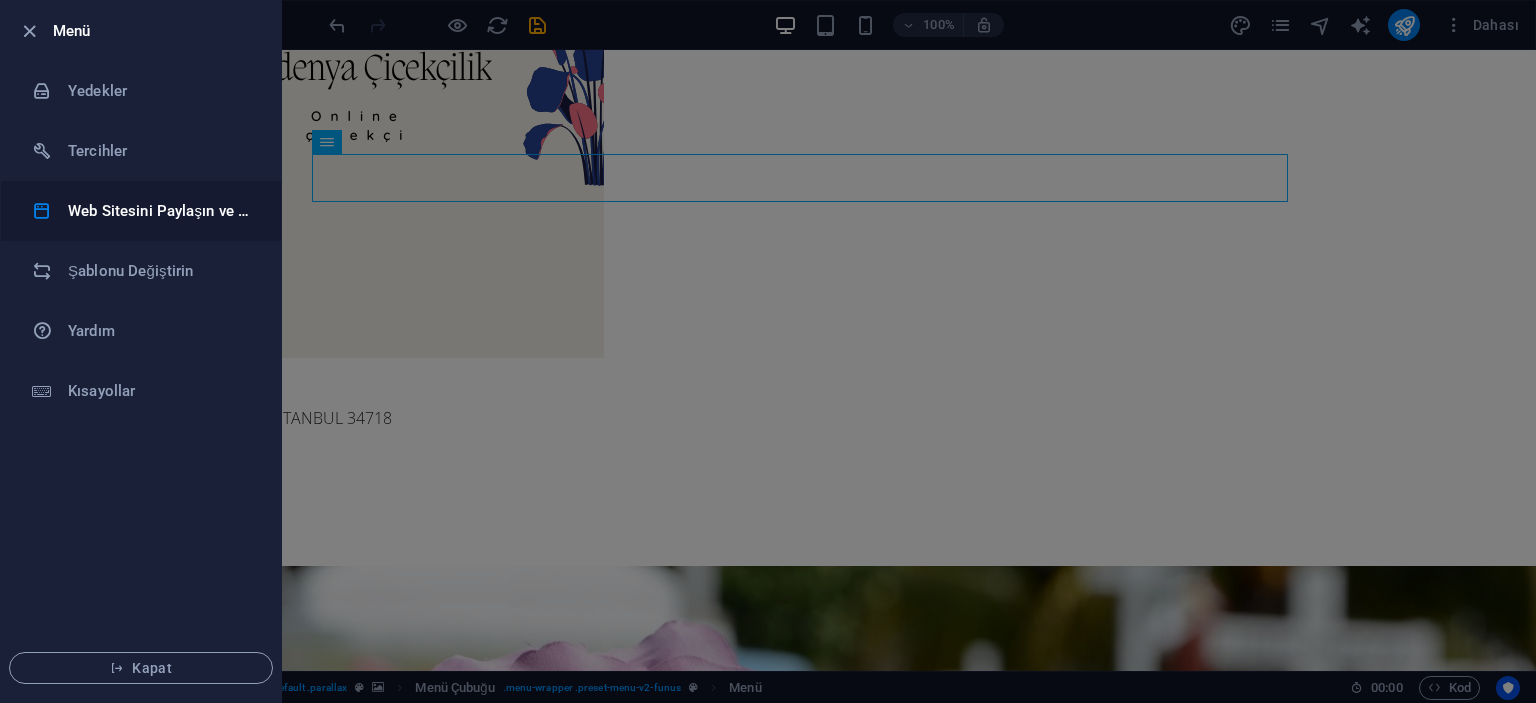 click on "Web Sitesini Paylaşın ve Kopyalayın" at bounding box center (160, 211) 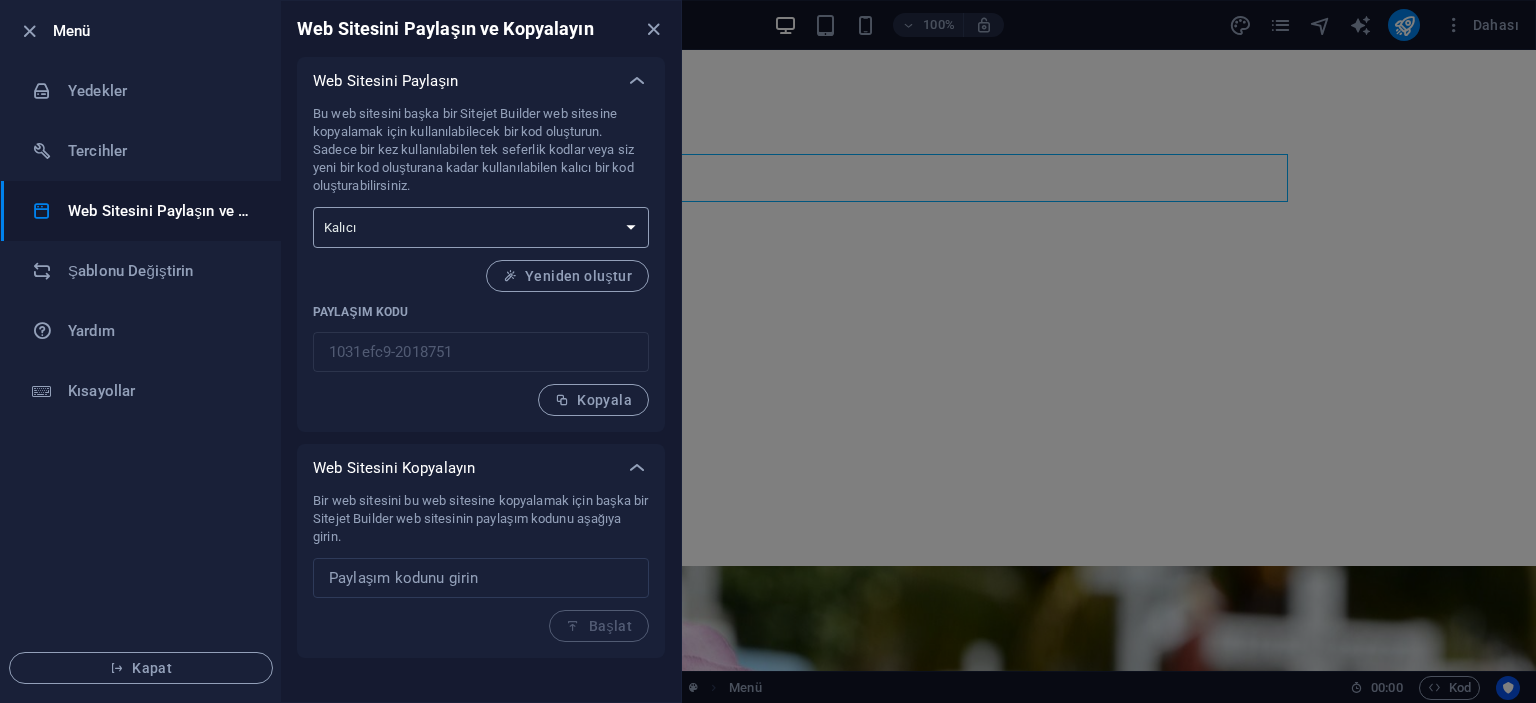click on "Tek seferlik Kalıcı" at bounding box center [481, 227] 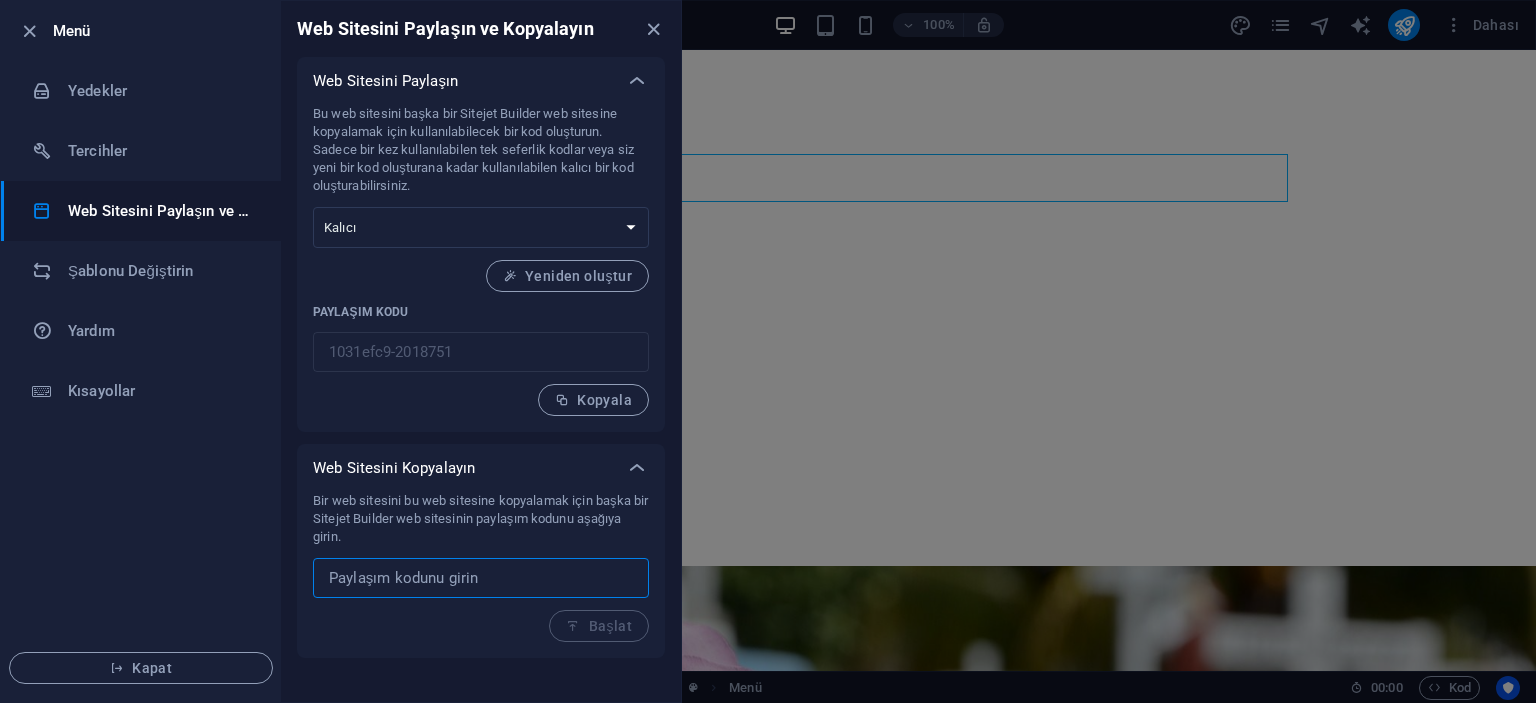click at bounding box center [481, 578] 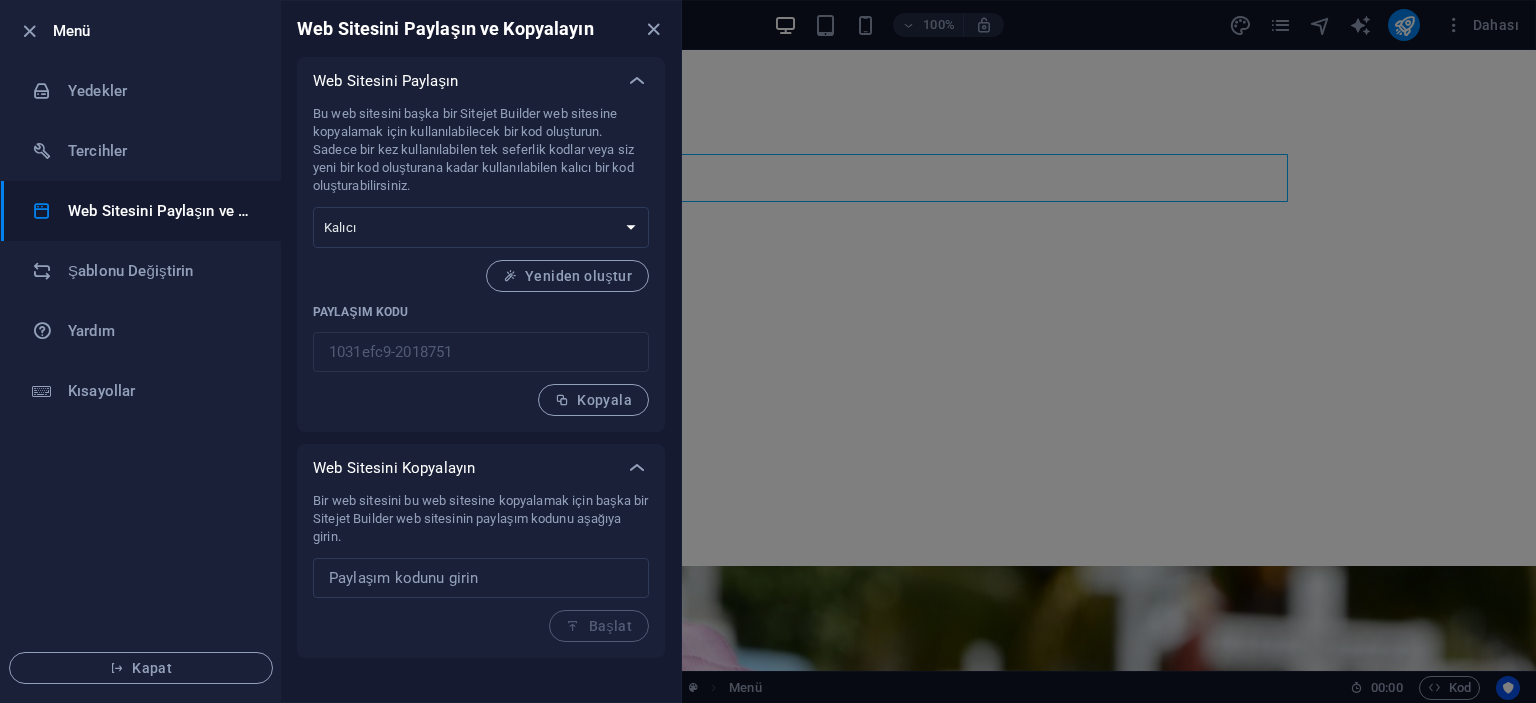 click at bounding box center [653, 29] 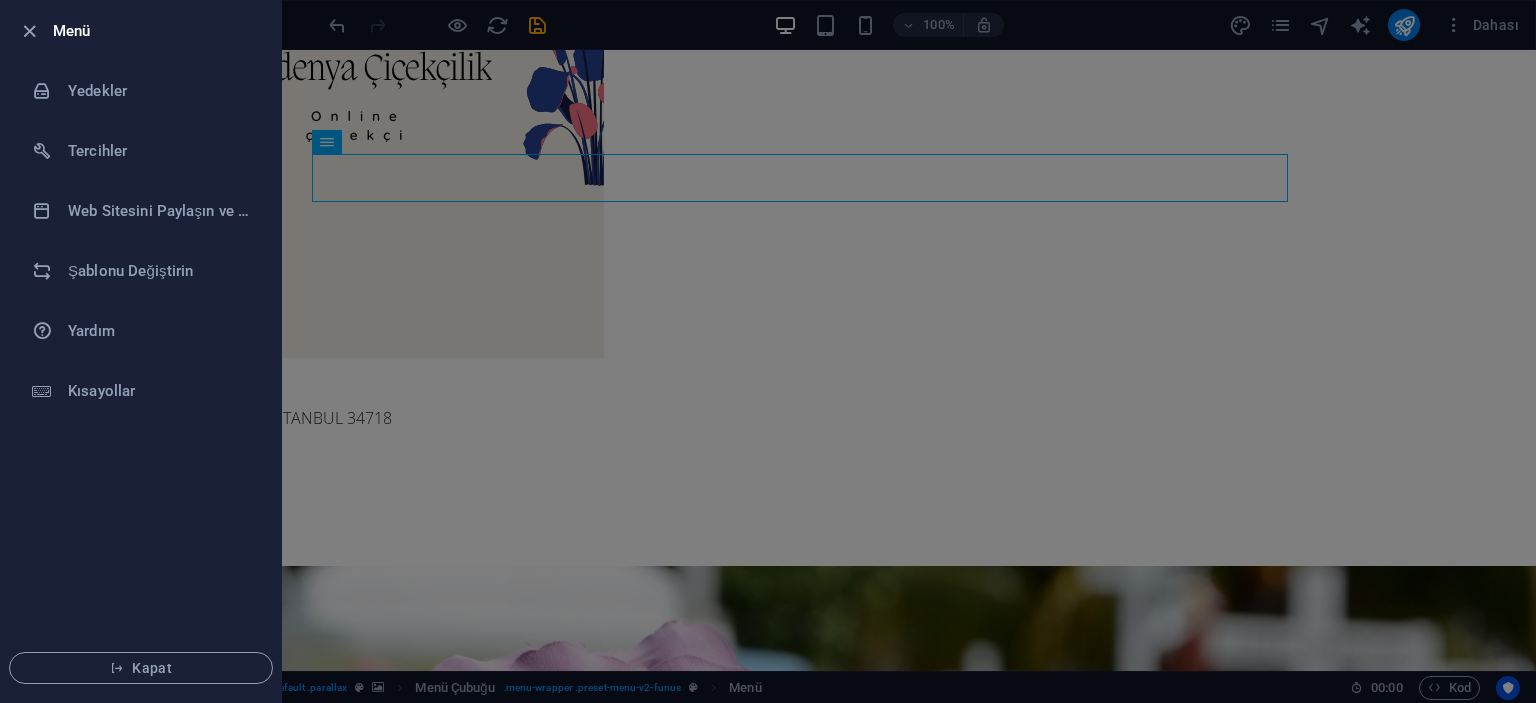 click at bounding box center [768, 351] 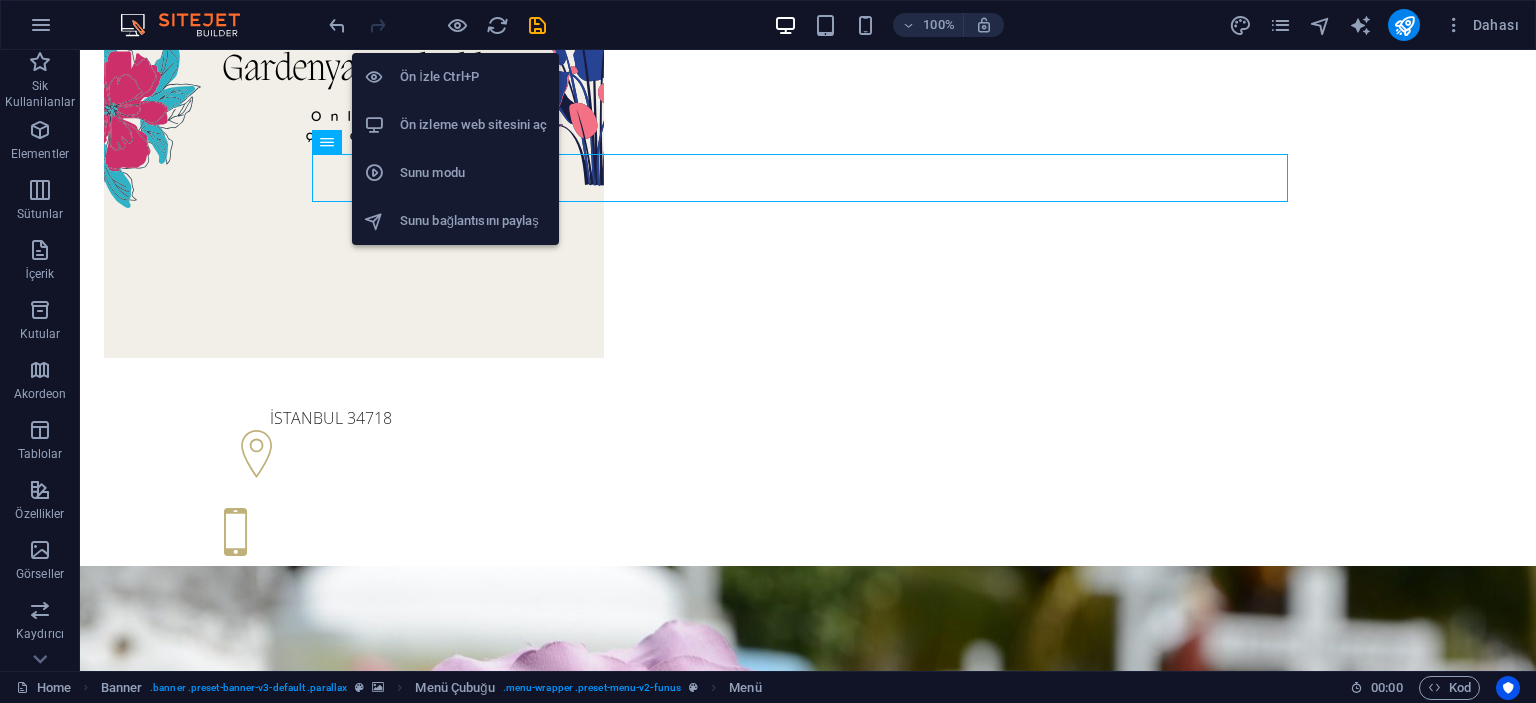 click on "Ön İzle Ctrl+P" at bounding box center (473, 77) 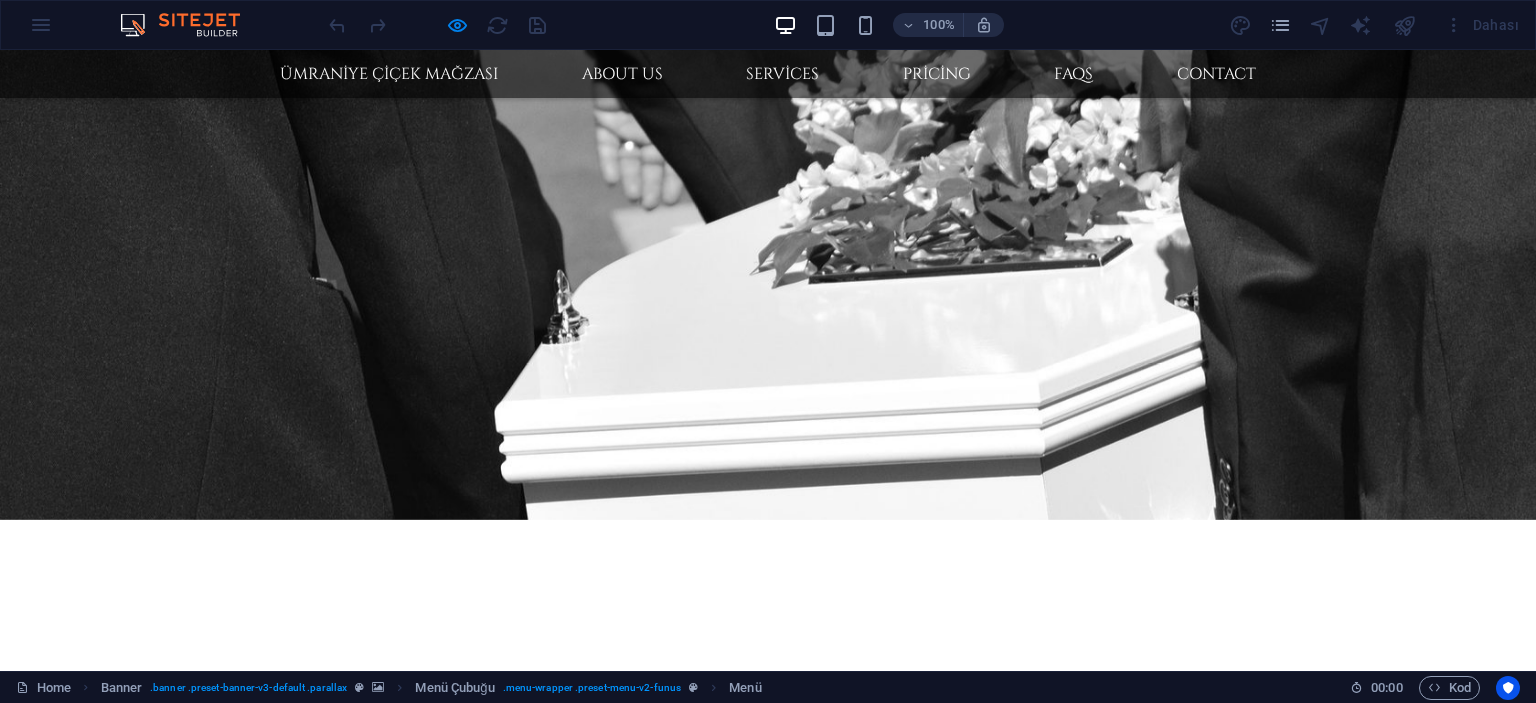 scroll, scrollTop: 3330, scrollLeft: 0, axis: vertical 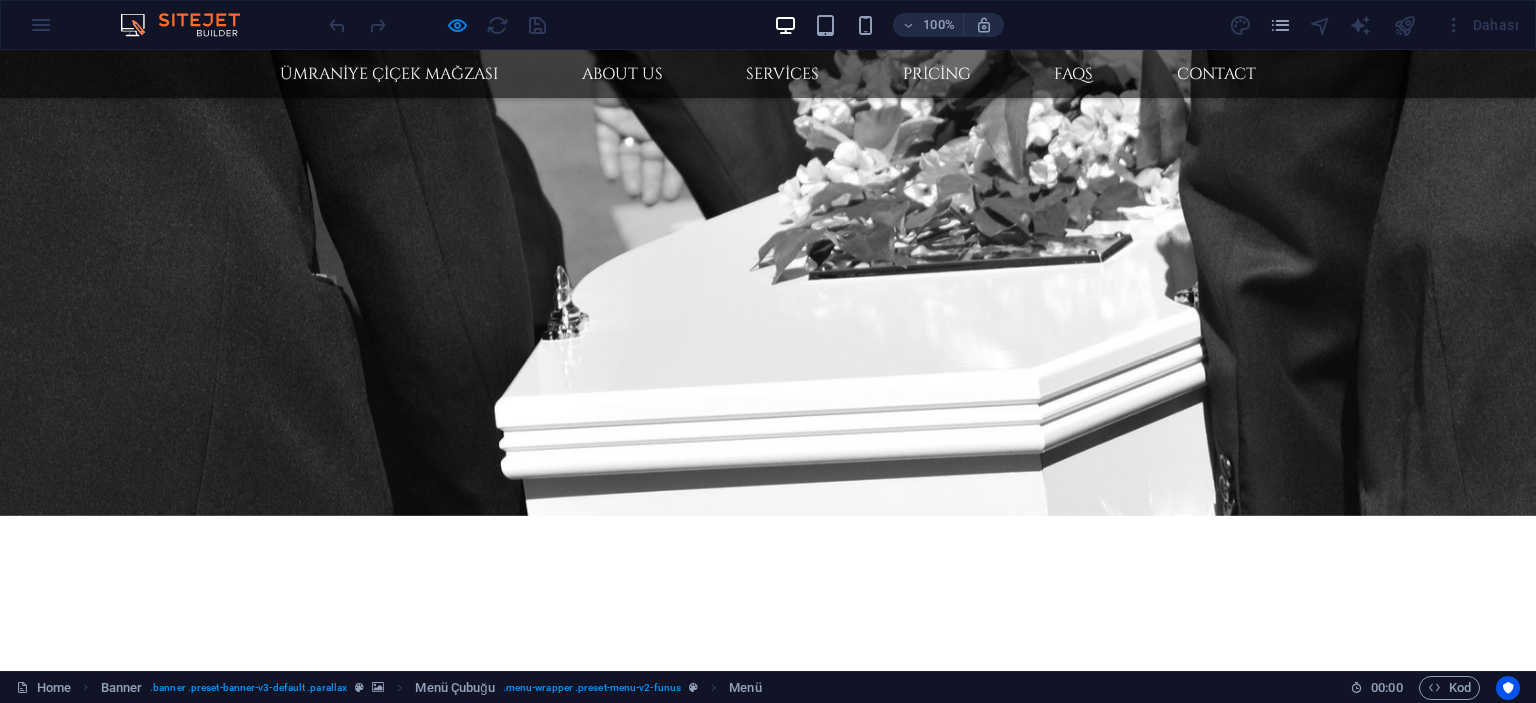 drag, startPoint x: 486, startPoint y: 210, endPoint x: 306, endPoint y: 185, distance: 181.72781 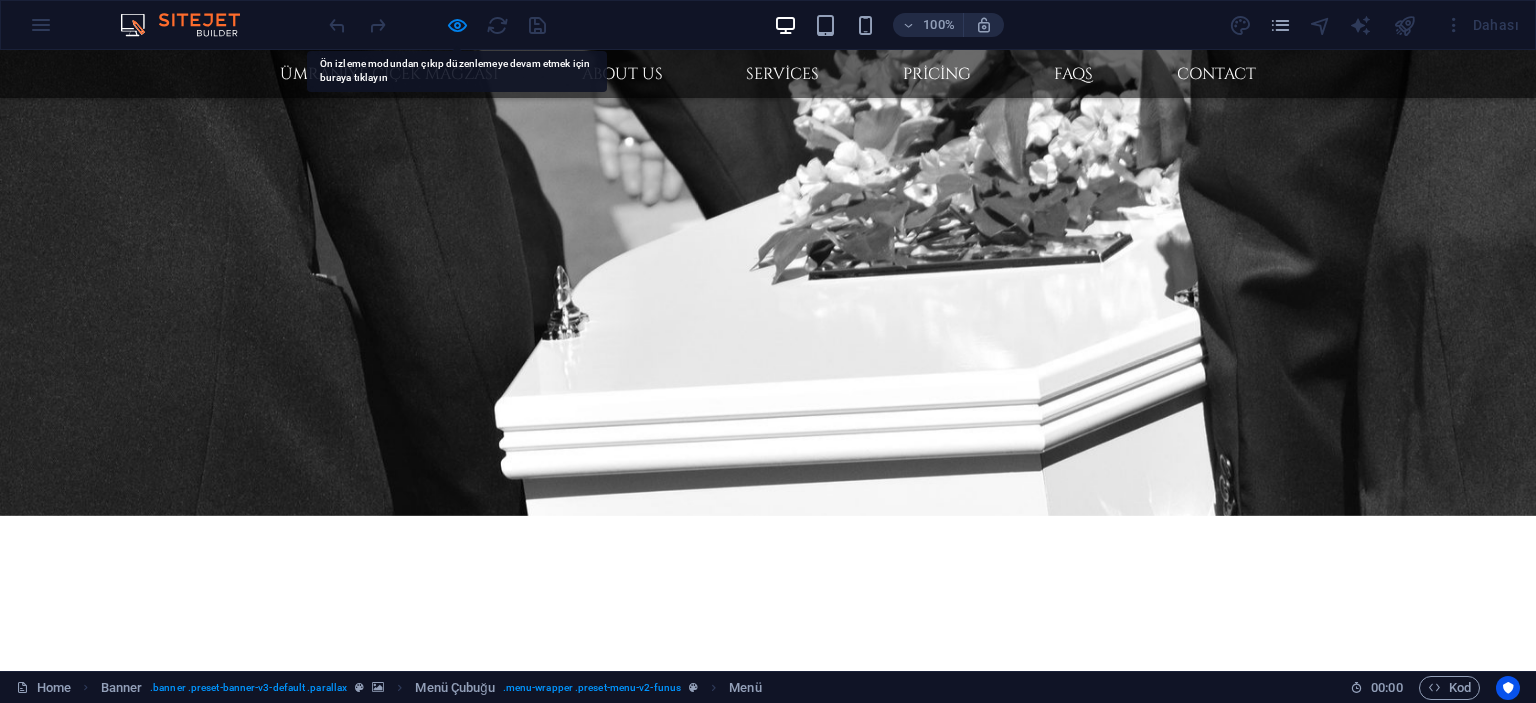 copy on "About Ut wisi enim ad minim veniam, quis nostrud exerci tation ullamcorper suscipit lobortis nisl ut aliquip ex ea commodo consequat. Consetetur sadipscing elitr, sed diam nonumy eirmod tempor invidunt ut labore et dolore magna aliquyam erat, sed diam voluptua." 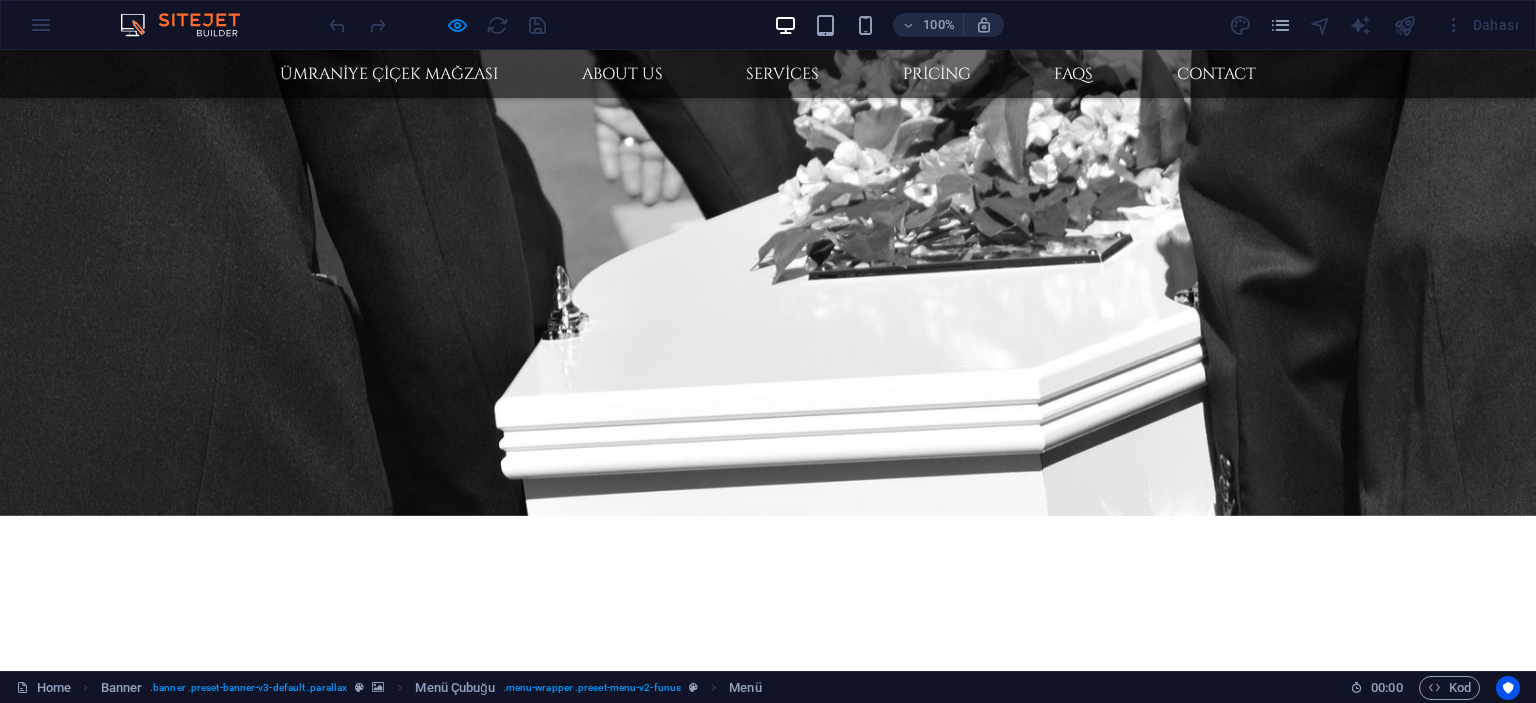 click on "About" at bounding box center (488, 4055) 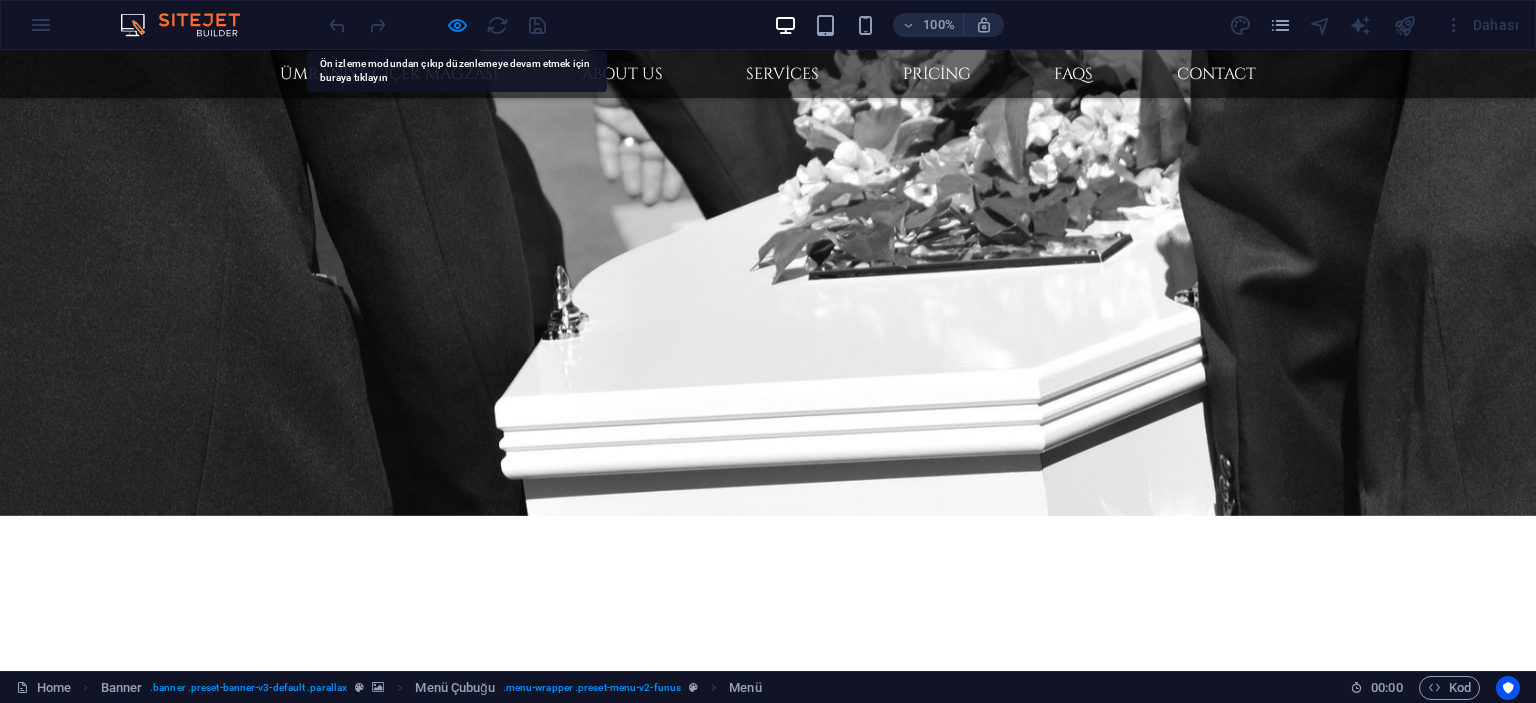 click at bounding box center (488, 3969) 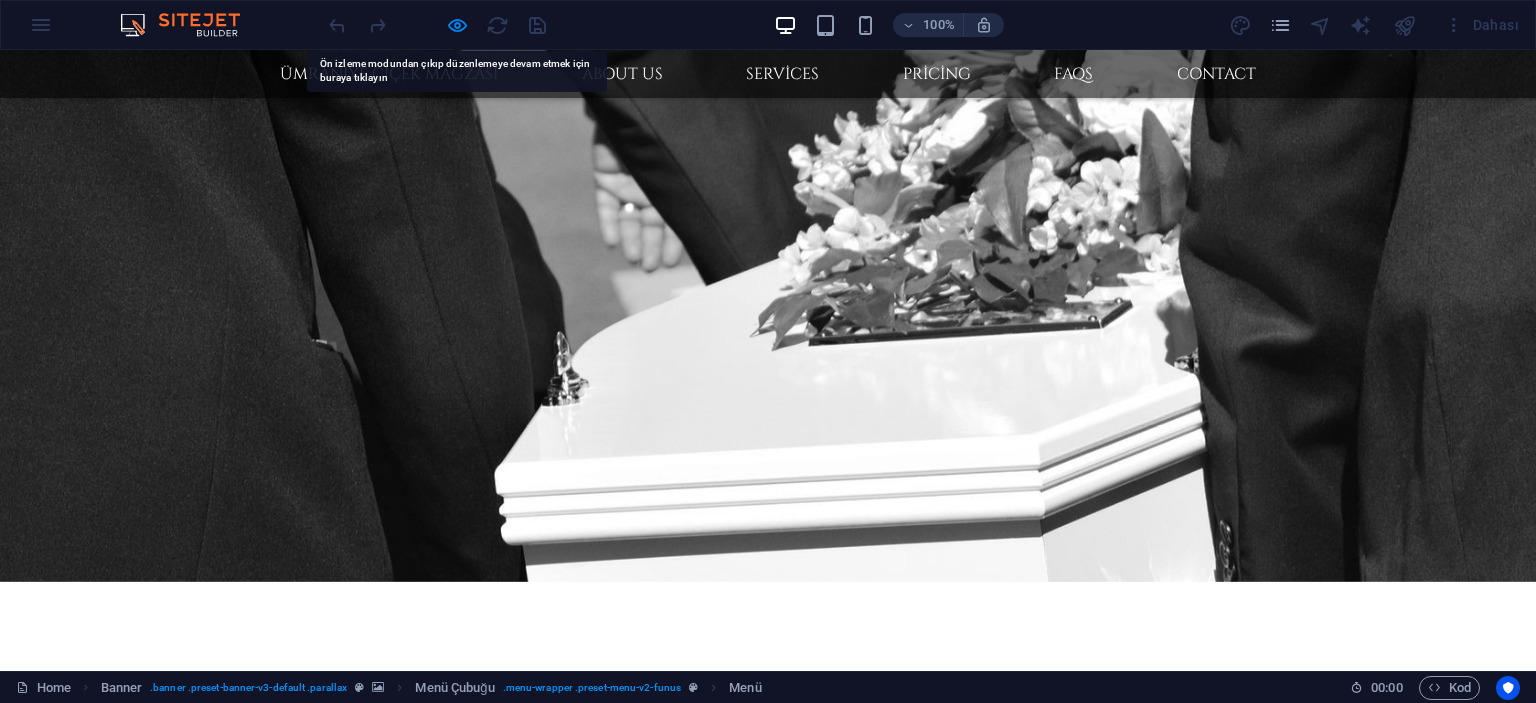 scroll, scrollTop: 3230, scrollLeft: 0, axis: vertical 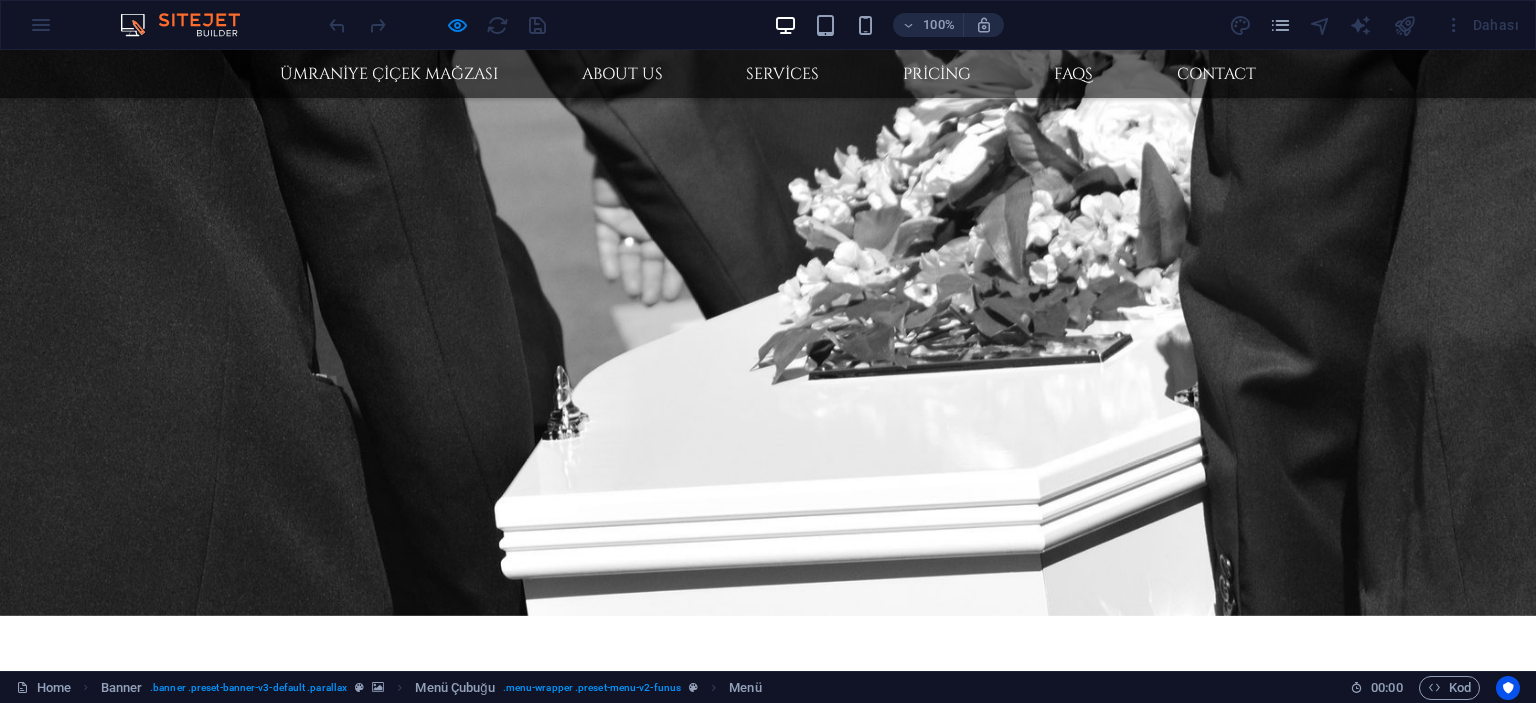 click on "Ut wisi enim ad minim veniam, quis nostrud exerci tation ullamcorper suscipit lobortis nisl ut aliquip ex ea commodo consequat. Consetetur sadipscing elitr, sed diam nonumy eirmod tempor invidunt ut labore et dolore magna aliquyam erat, sed diam voluptua." at bounding box center [488, 4201] 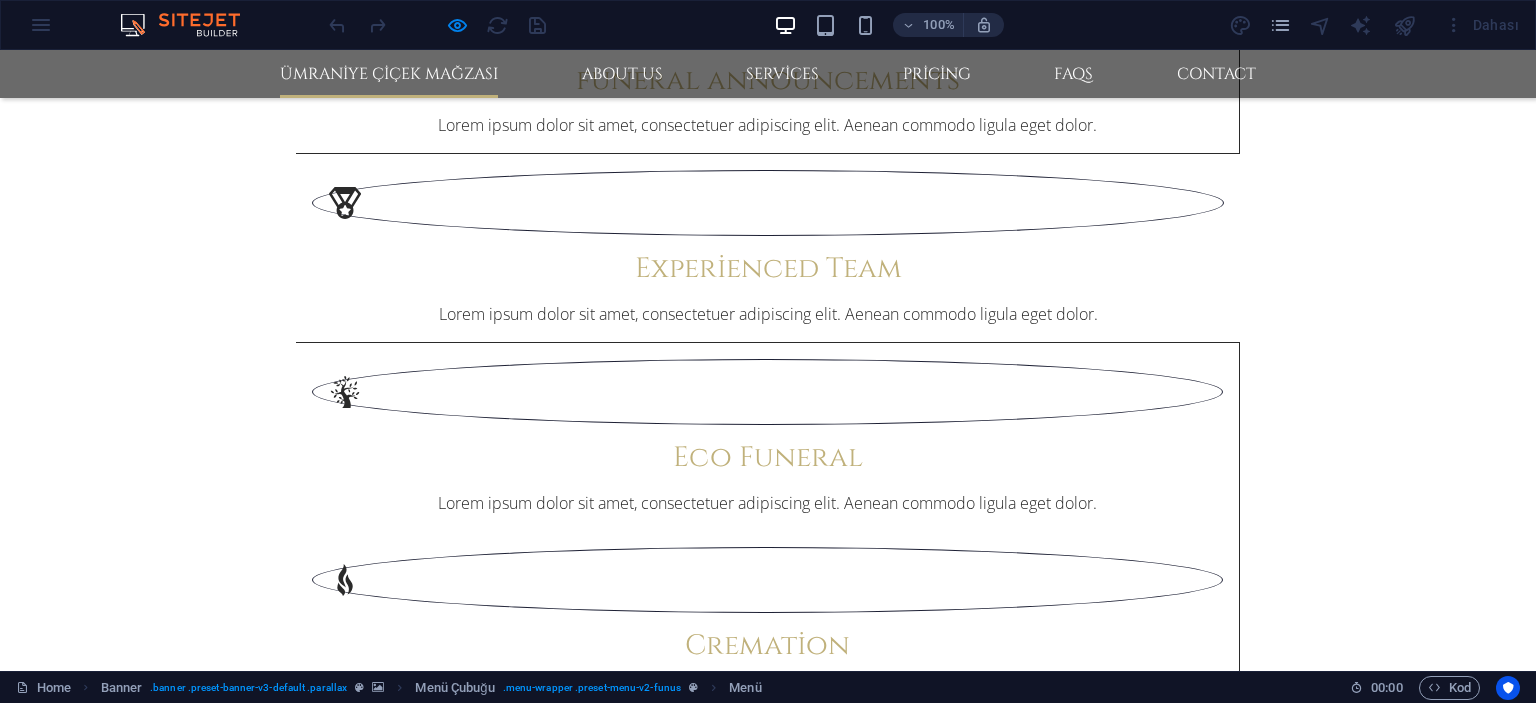 scroll, scrollTop: 2230, scrollLeft: 0, axis: vertical 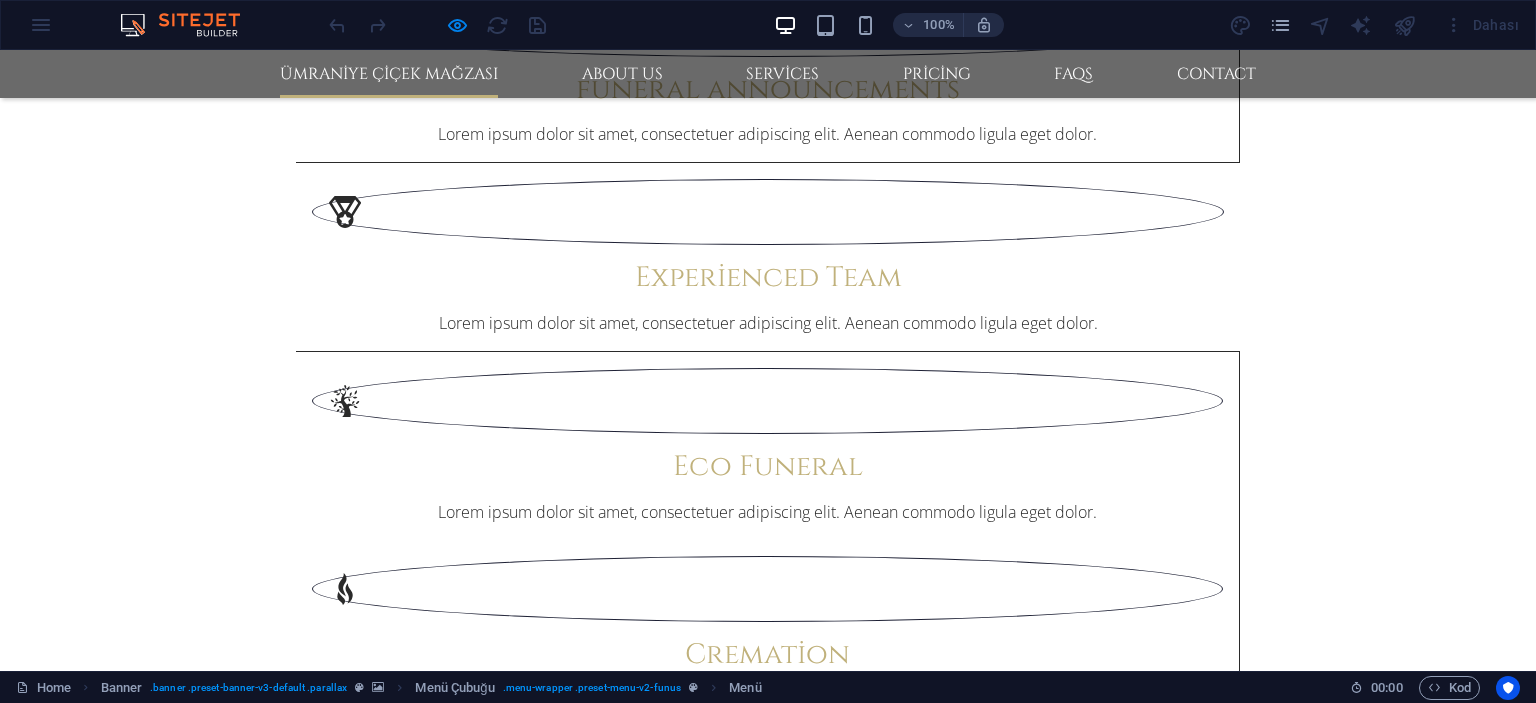 click on "ÜMRANİYE  ÇİÇEK MAĞZASI" at bounding box center (389, 74) 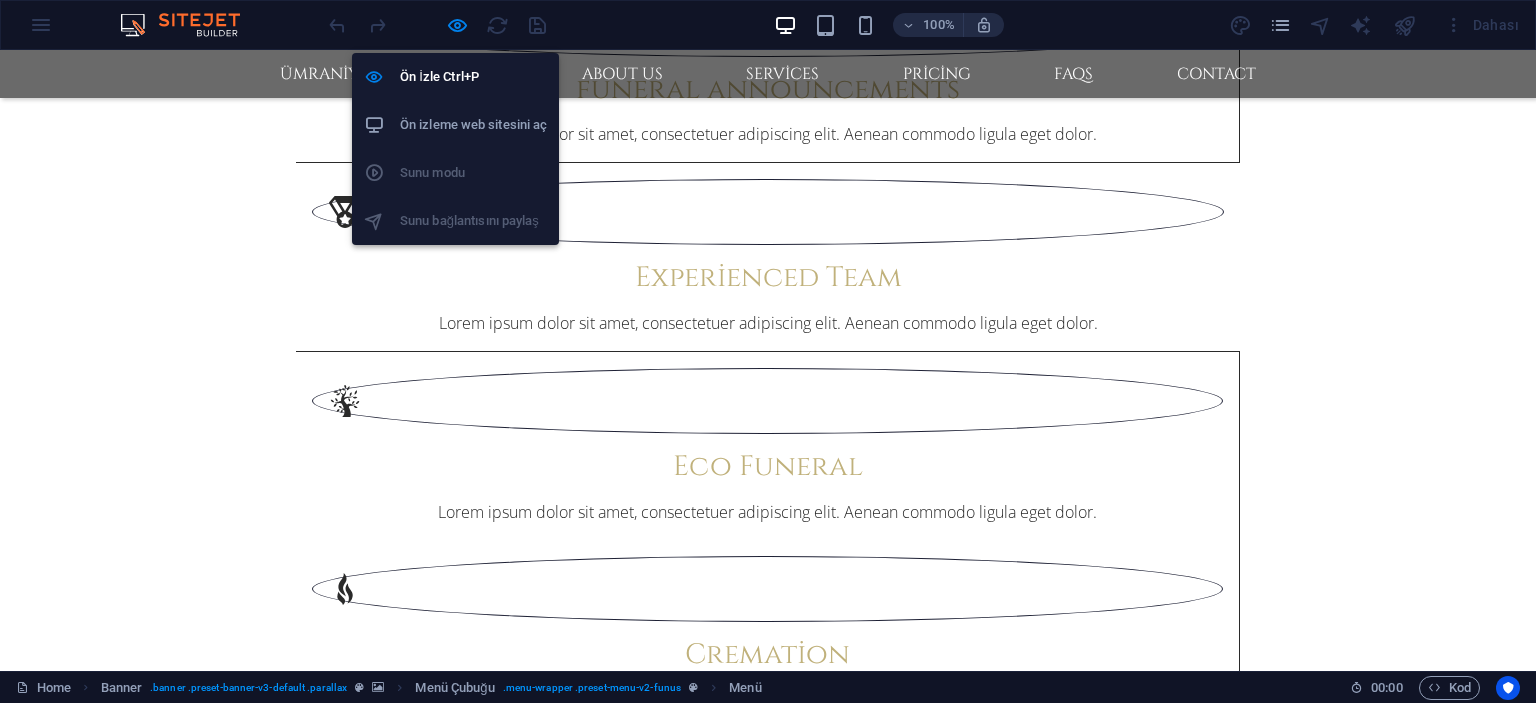 click on "Ön İzle Ctrl+P Ön izleme web sitesini aç Sunu modu Sunu bağlantısını paylaş" at bounding box center (455, 149) 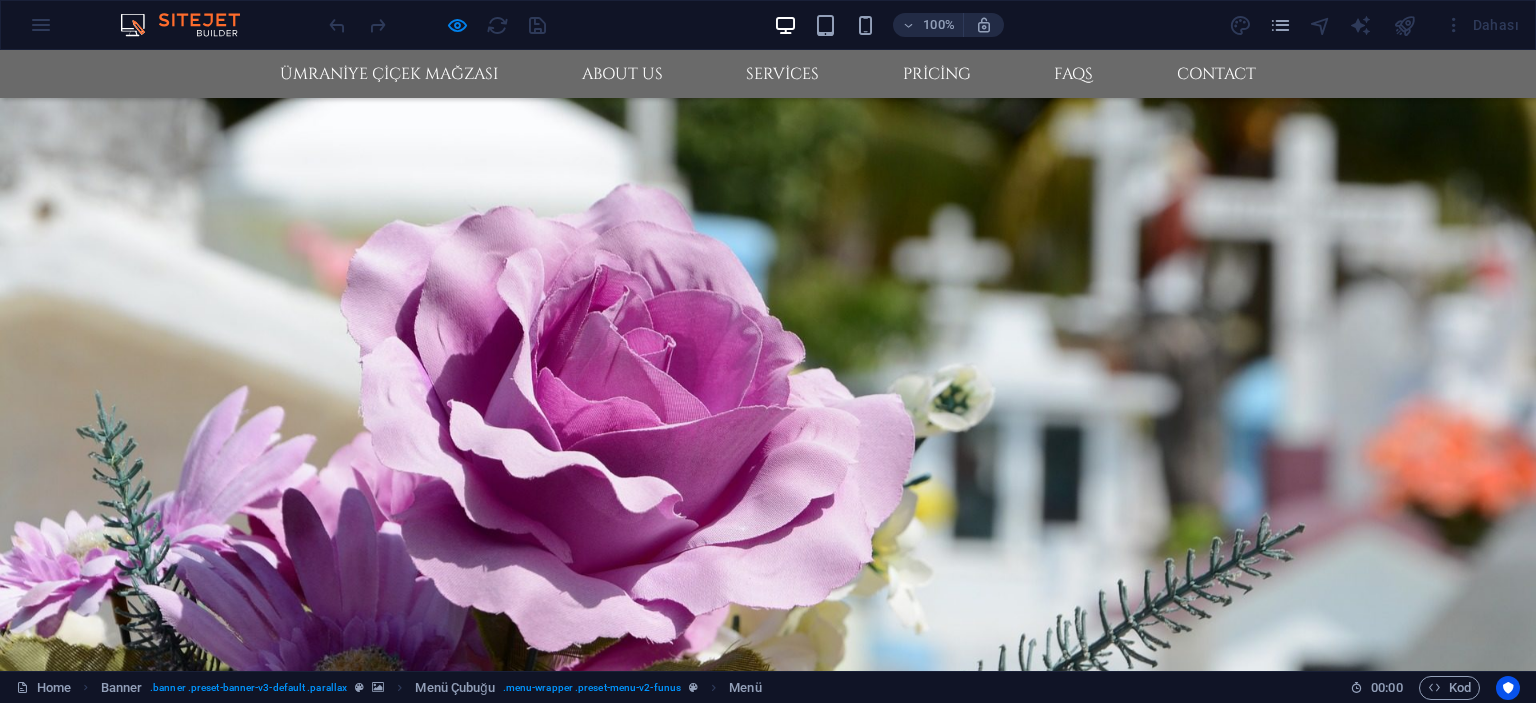 scroll, scrollTop: 830, scrollLeft: 0, axis: vertical 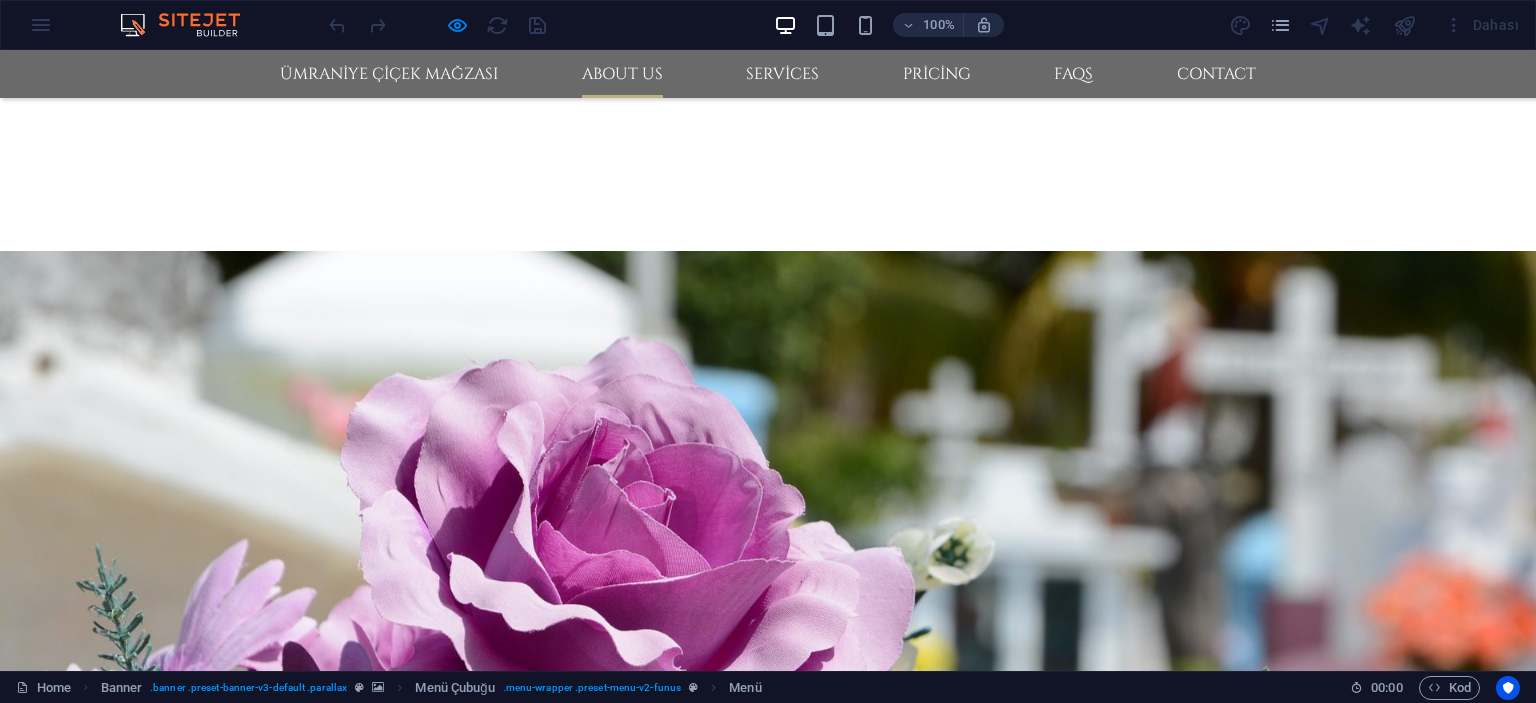 click on "About us" at bounding box center (622, 74) 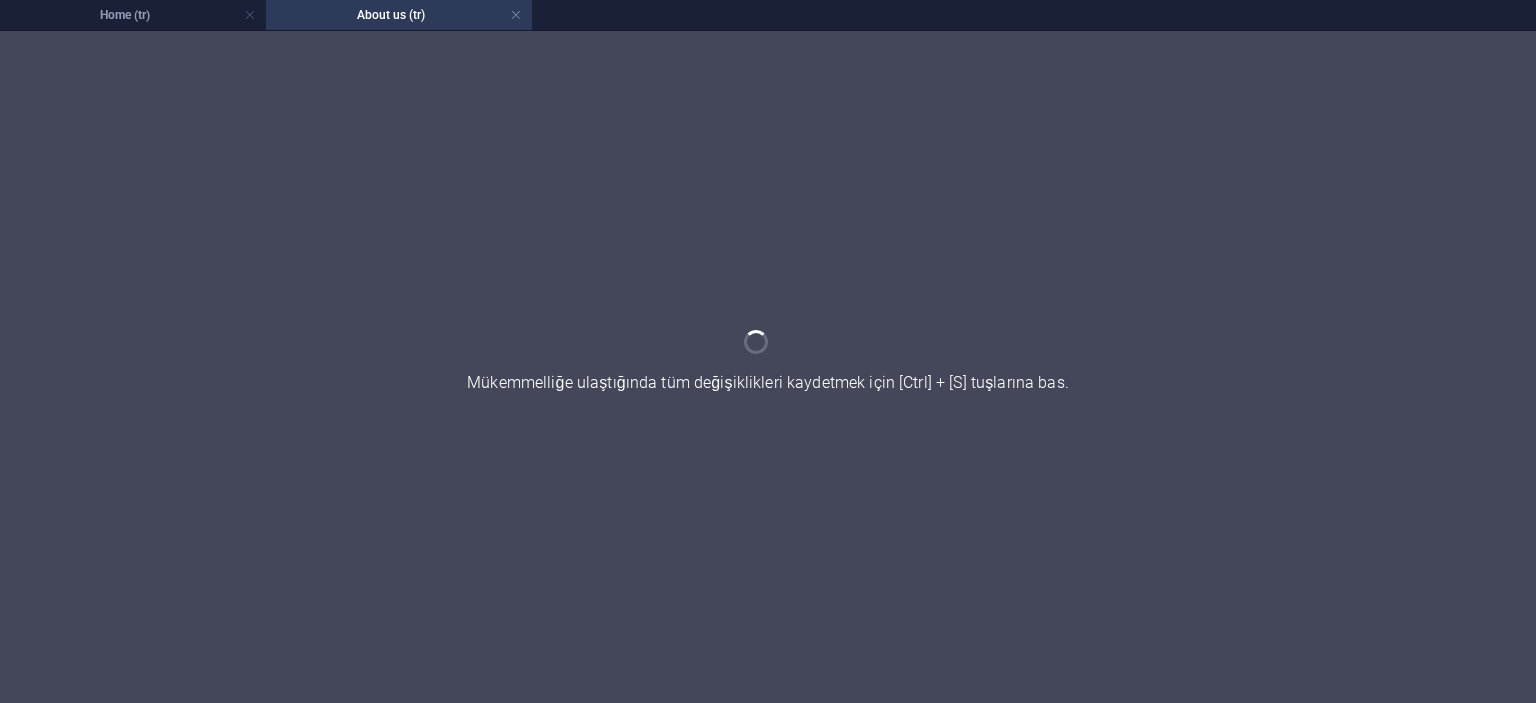 scroll, scrollTop: 0, scrollLeft: 0, axis: both 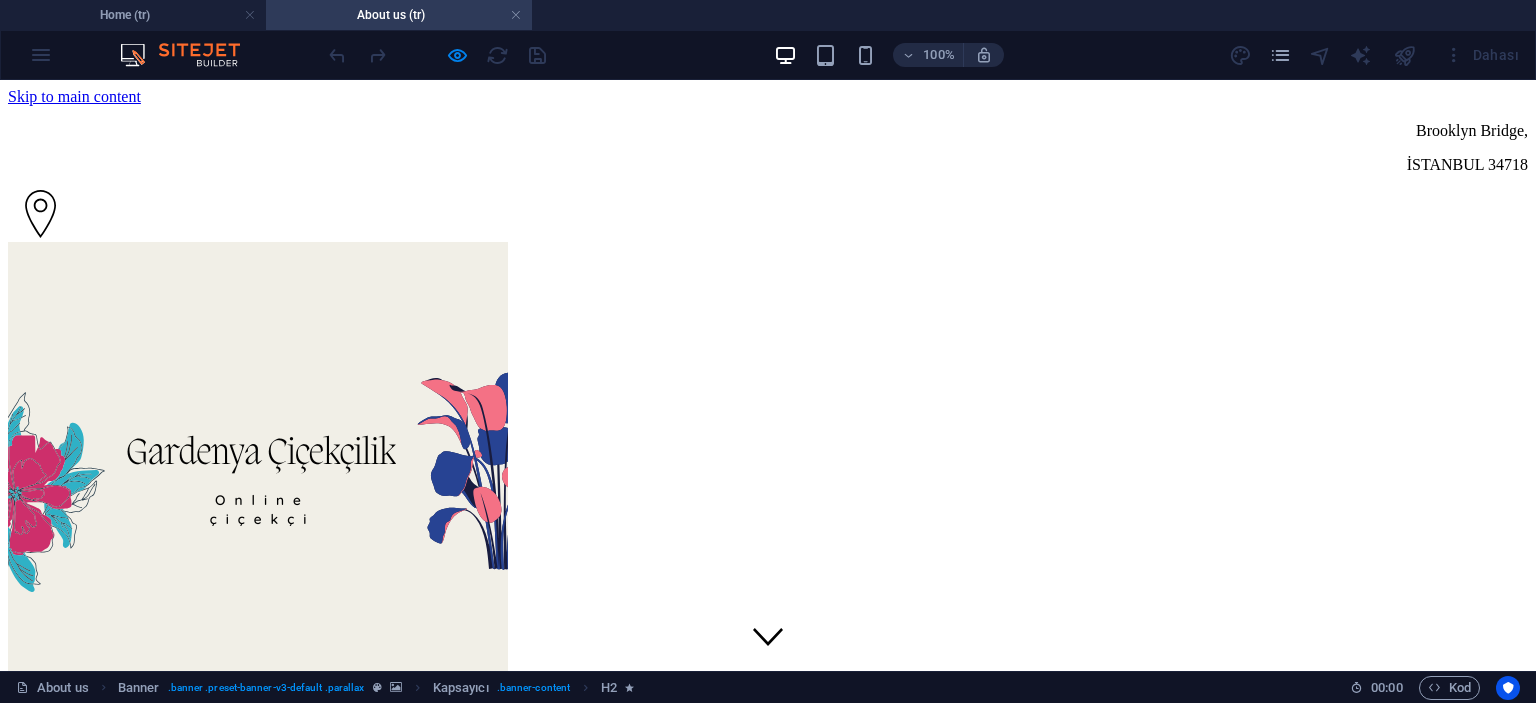 click on "ÜMRANİYE  ÇİÇEK MAĞZASI About us Services Pricing FAQs Contact" at bounding box center (768, 1411) 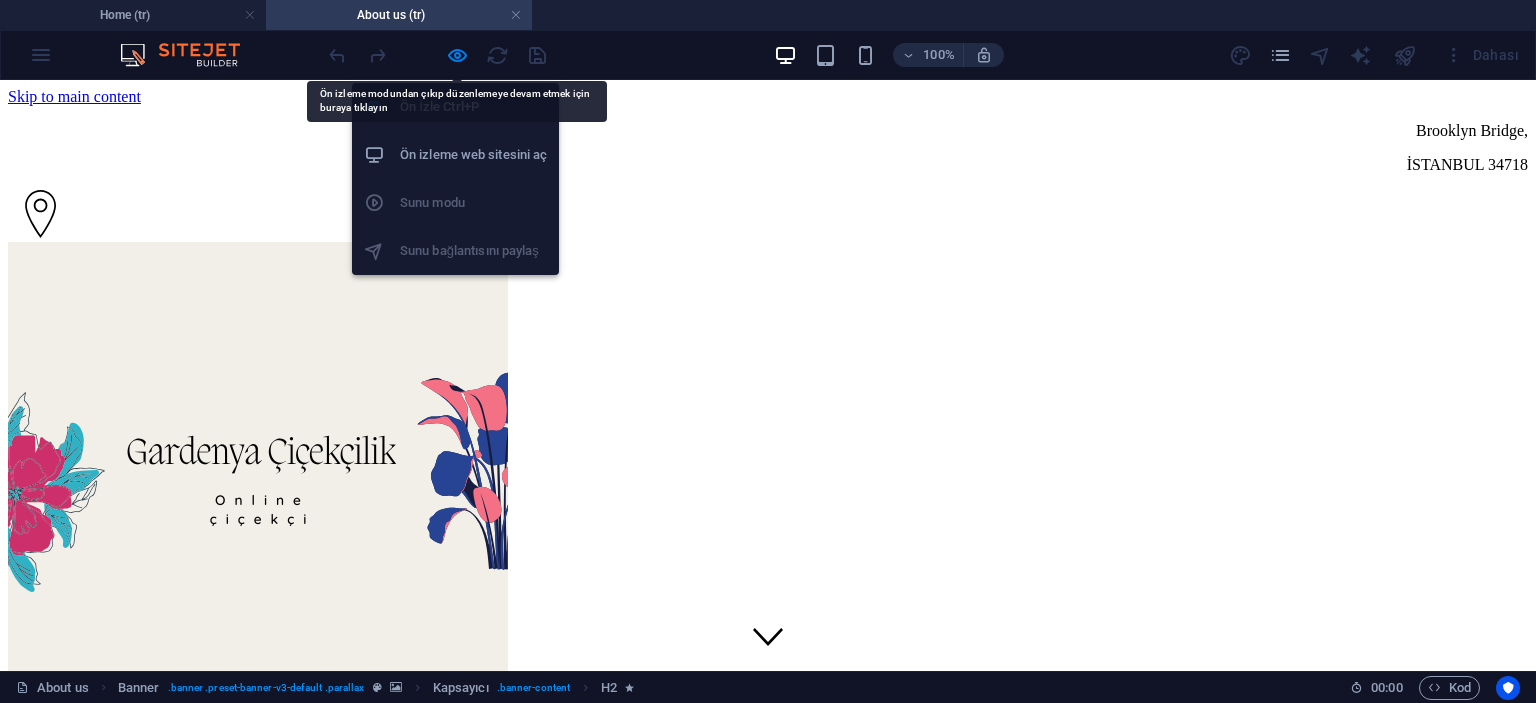 click on "Ön İzle Ctrl+P Ön izleme web sitesini aç Sunu modu Sunu bağlantısını paylaş" at bounding box center [455, 179] 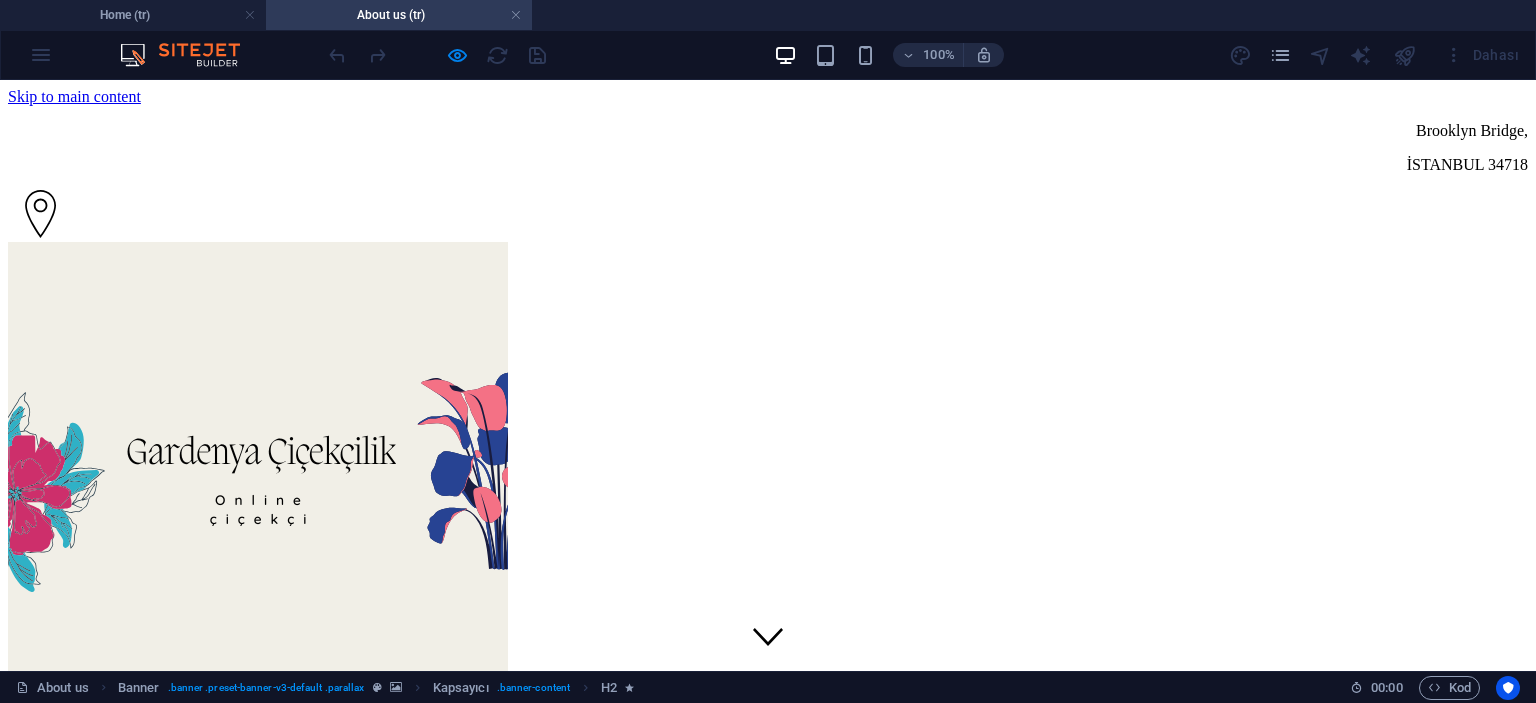 click on "100% Dahası" at bounding box center [768, 55] 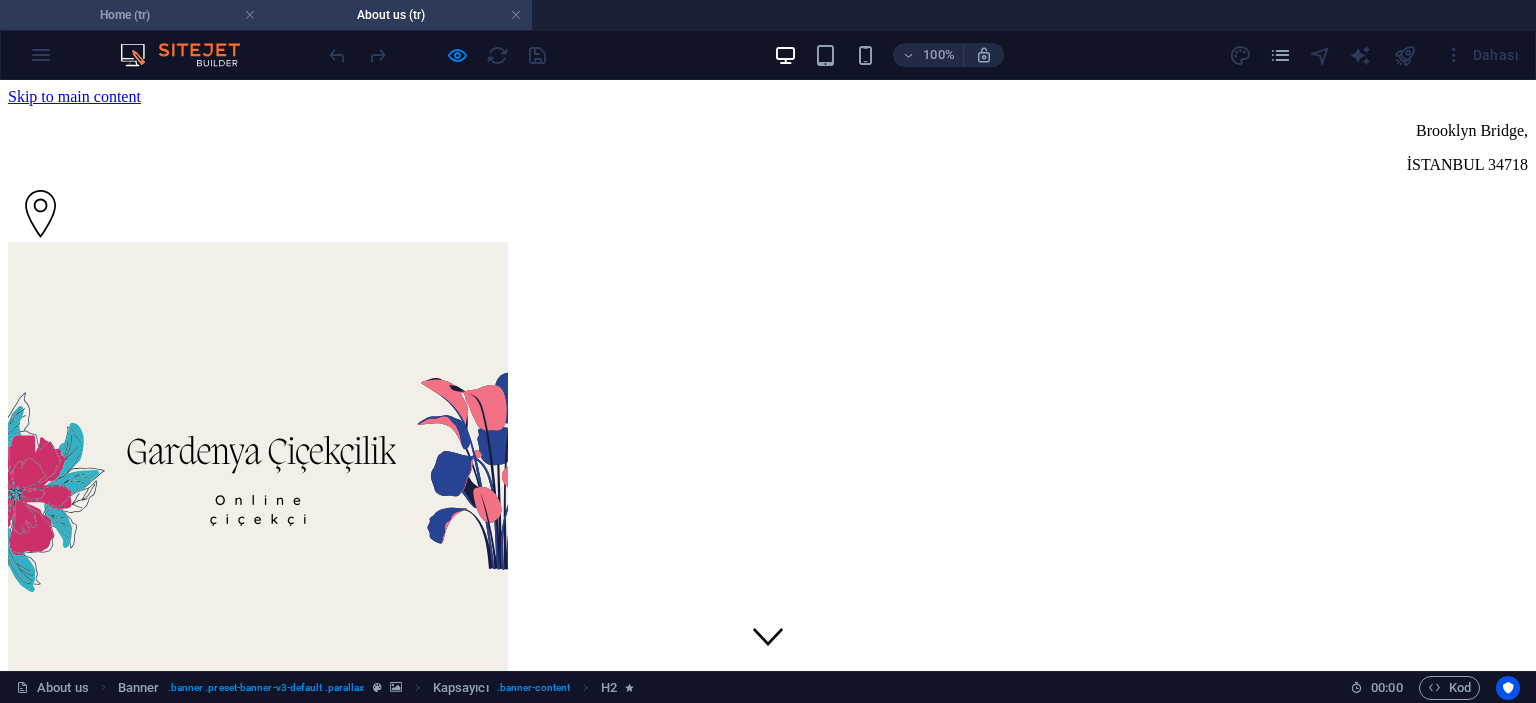 click on "Home (tr)" at bounding box center [133, 15] 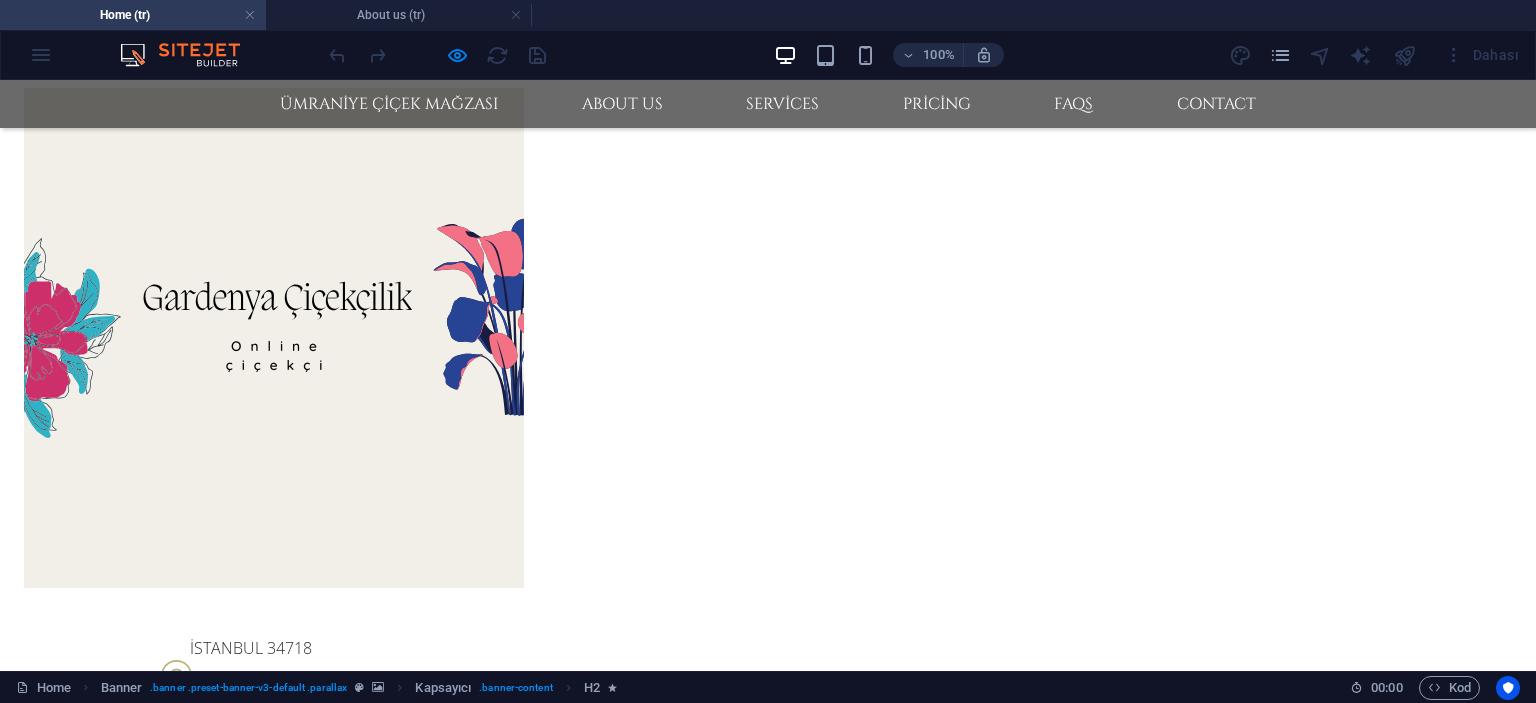 scroll, scrollTop: 830, scrollLeft: 0, axis: vertical 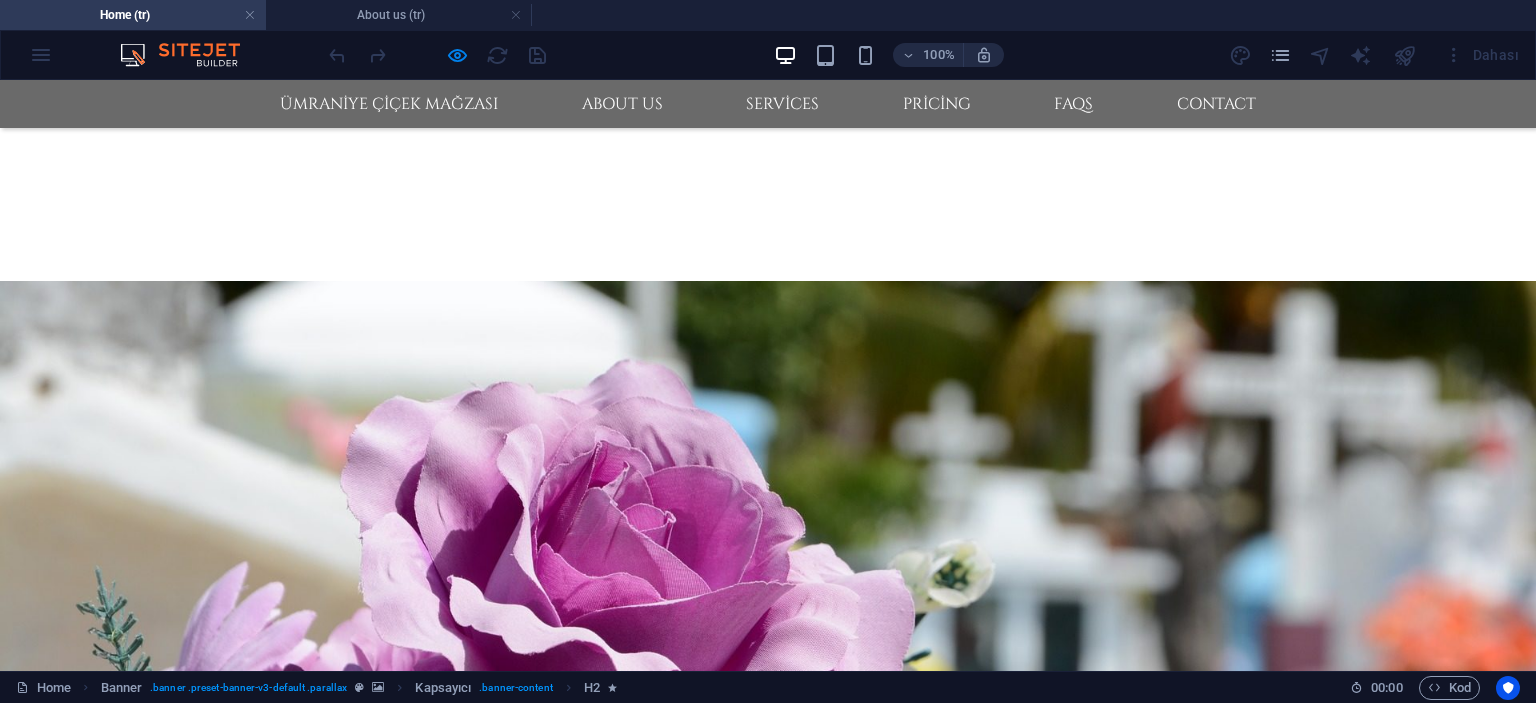 click on "Home (tr)" at bounding box center [133, 15] 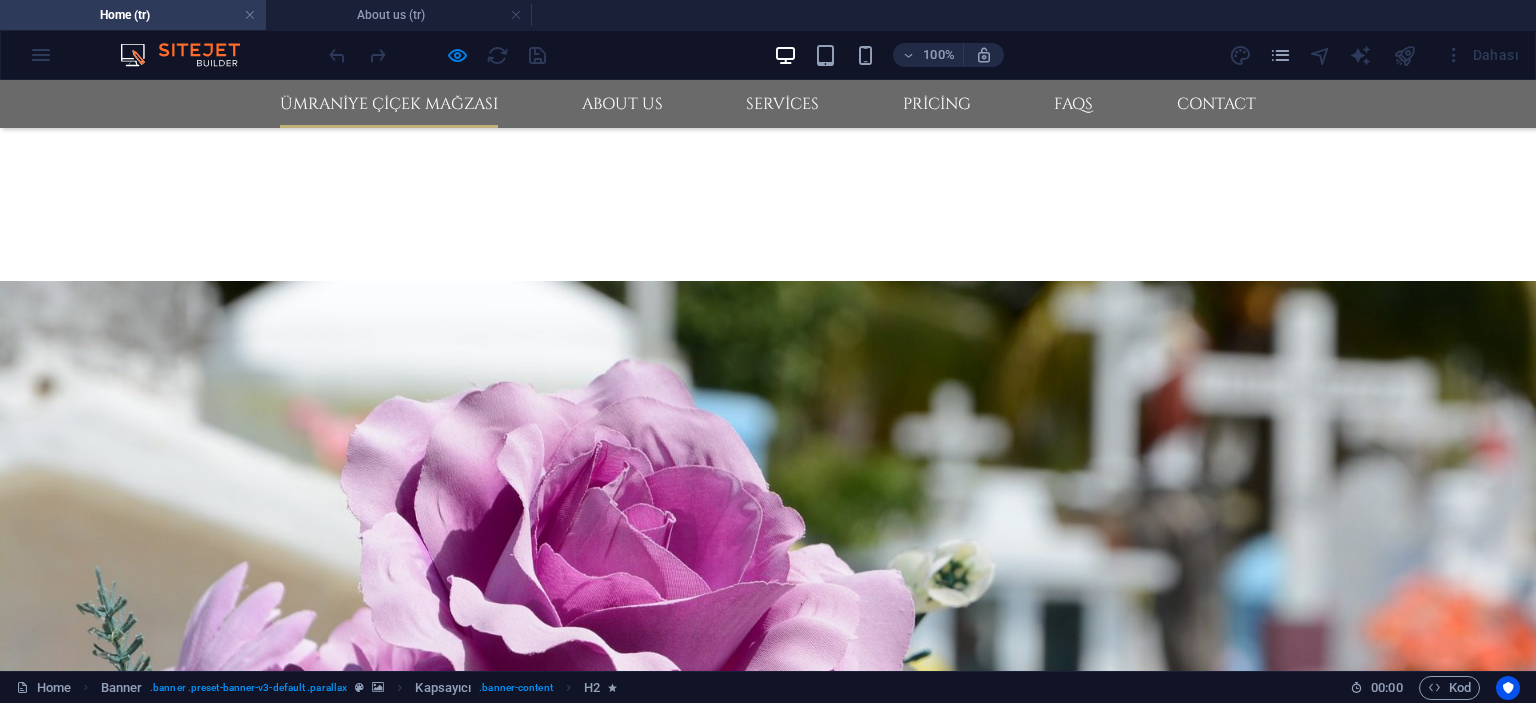 click on "ÜMRANİYE  ÇİÇEK MAĞZASI" at bounding box center (389, 104) 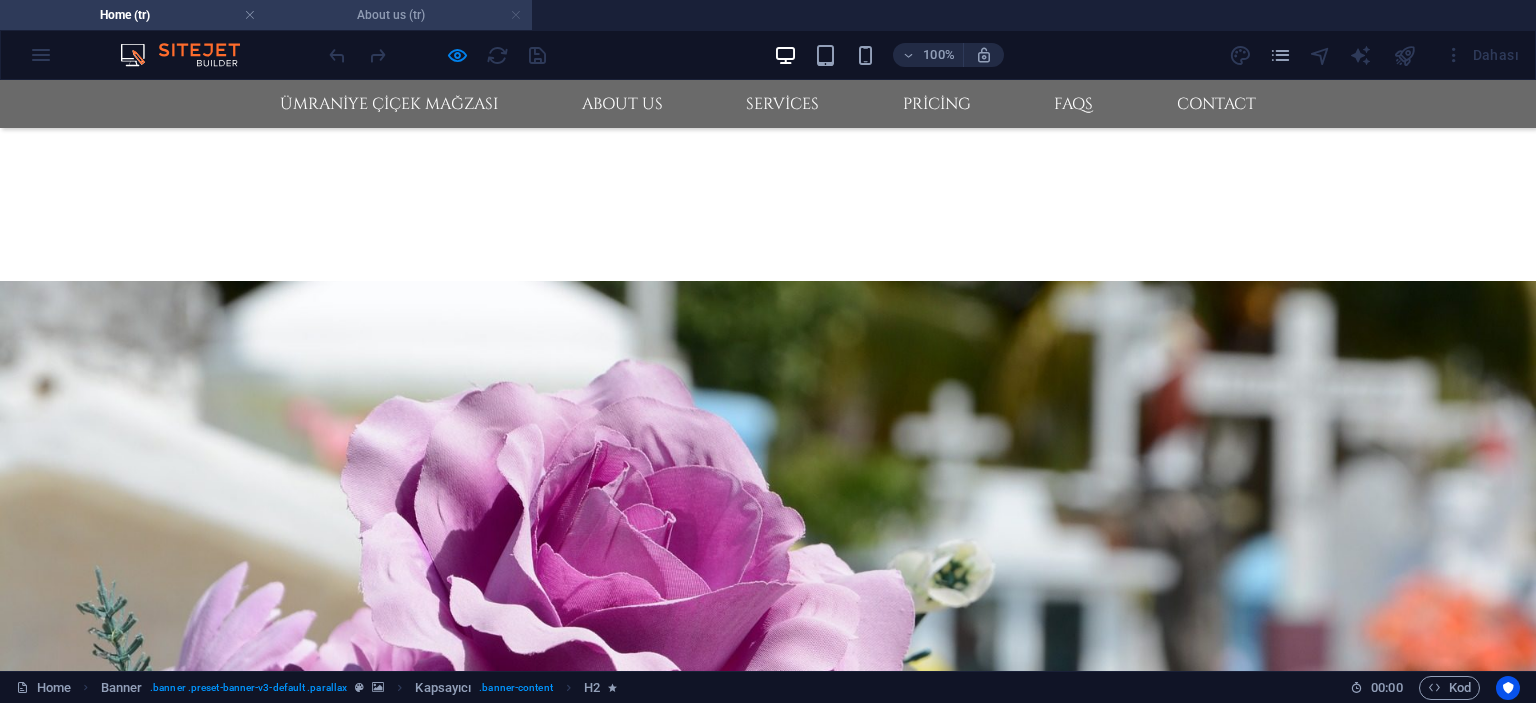 click at bounding box center (516, 15) 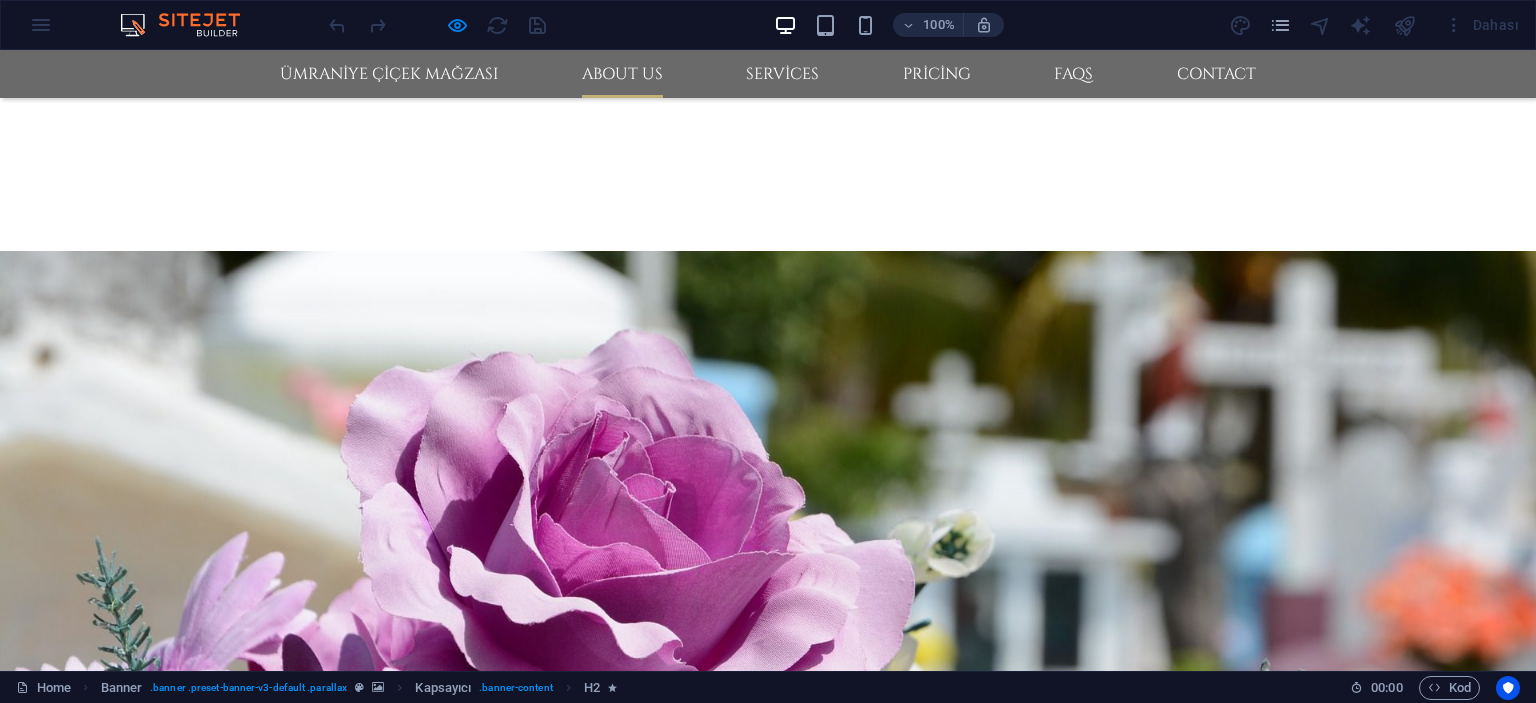 click on "About us" at bounding box center [622, 74] 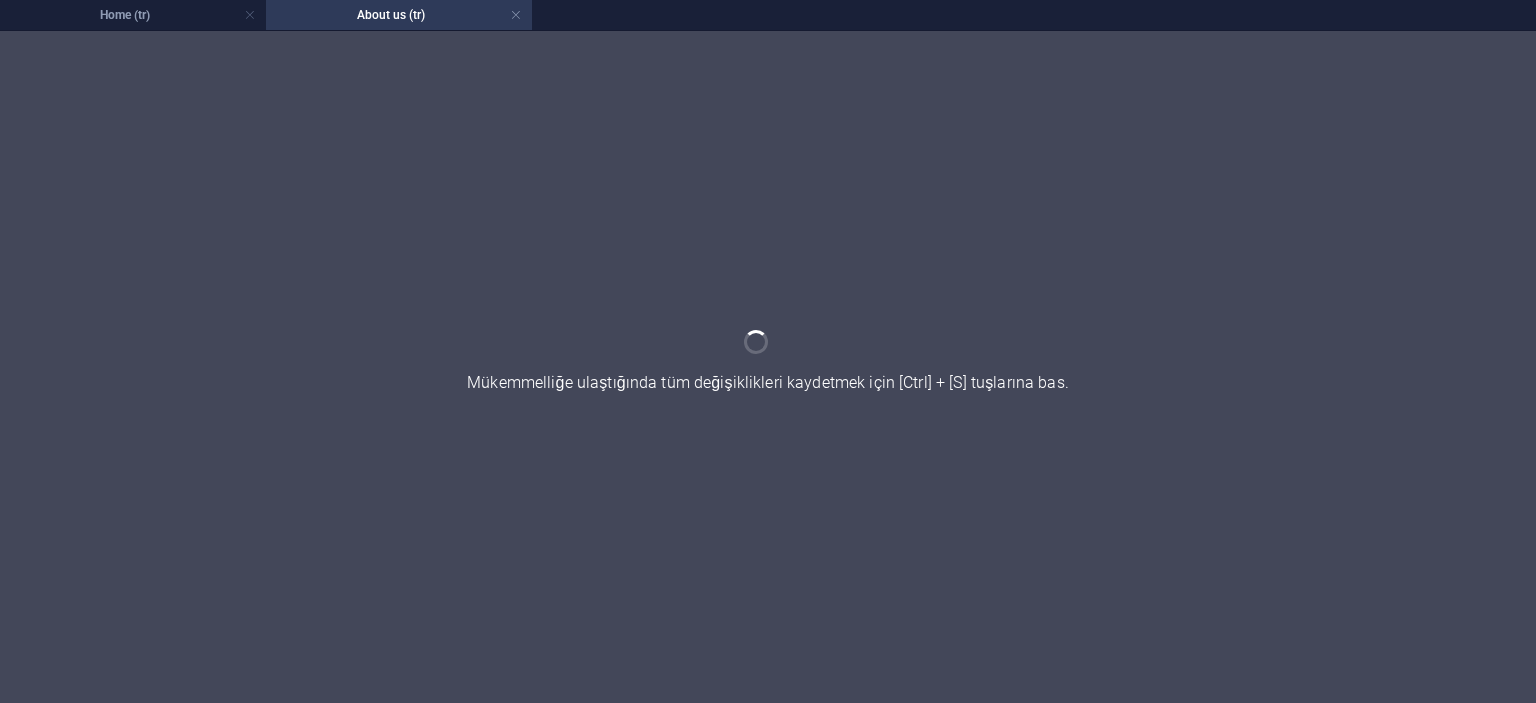 scroll, scrollTop: 0, scrollLeft: 0, axis: both 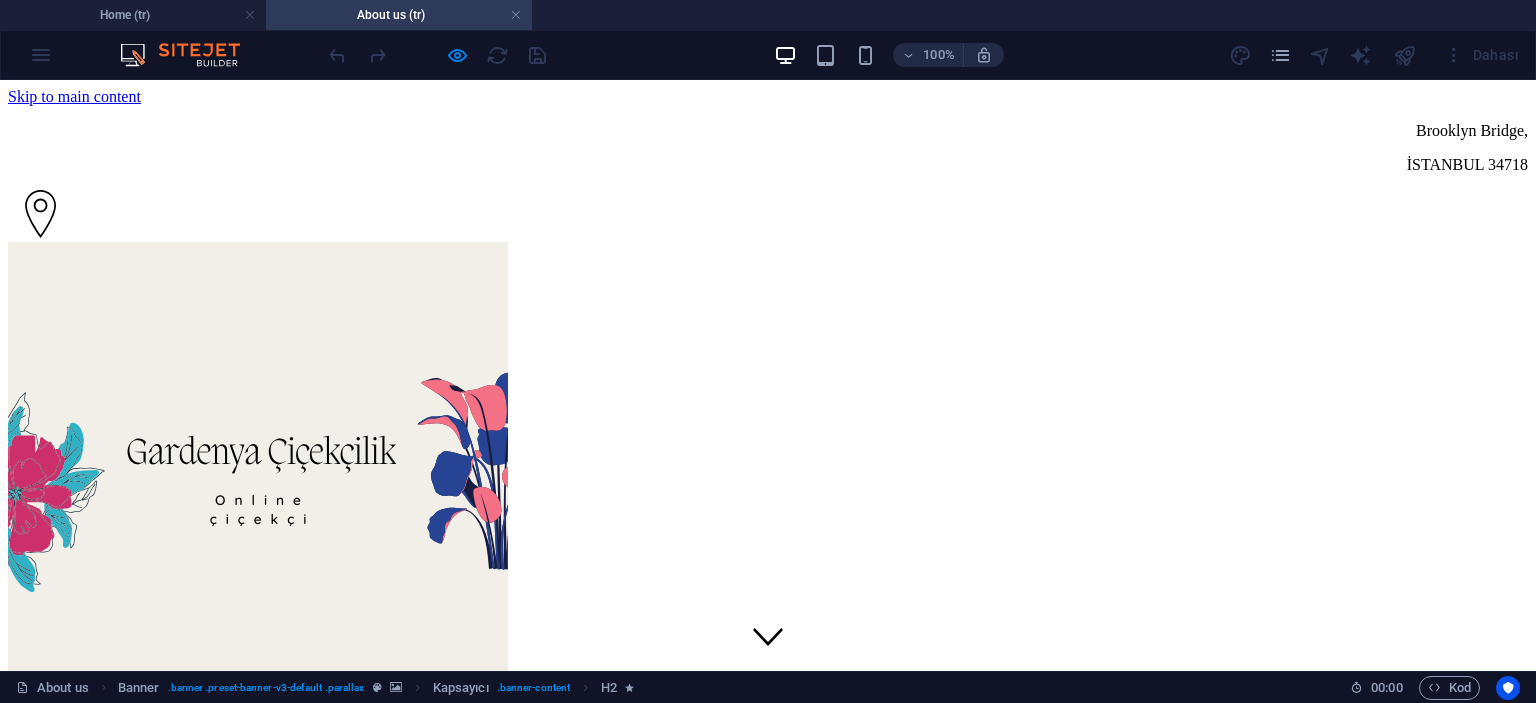 click on "ÜMRANİYE  ÇİÇEK MAĞZASI About us Services Pricing FAQs Contact" at bounding box center (768, 1411) 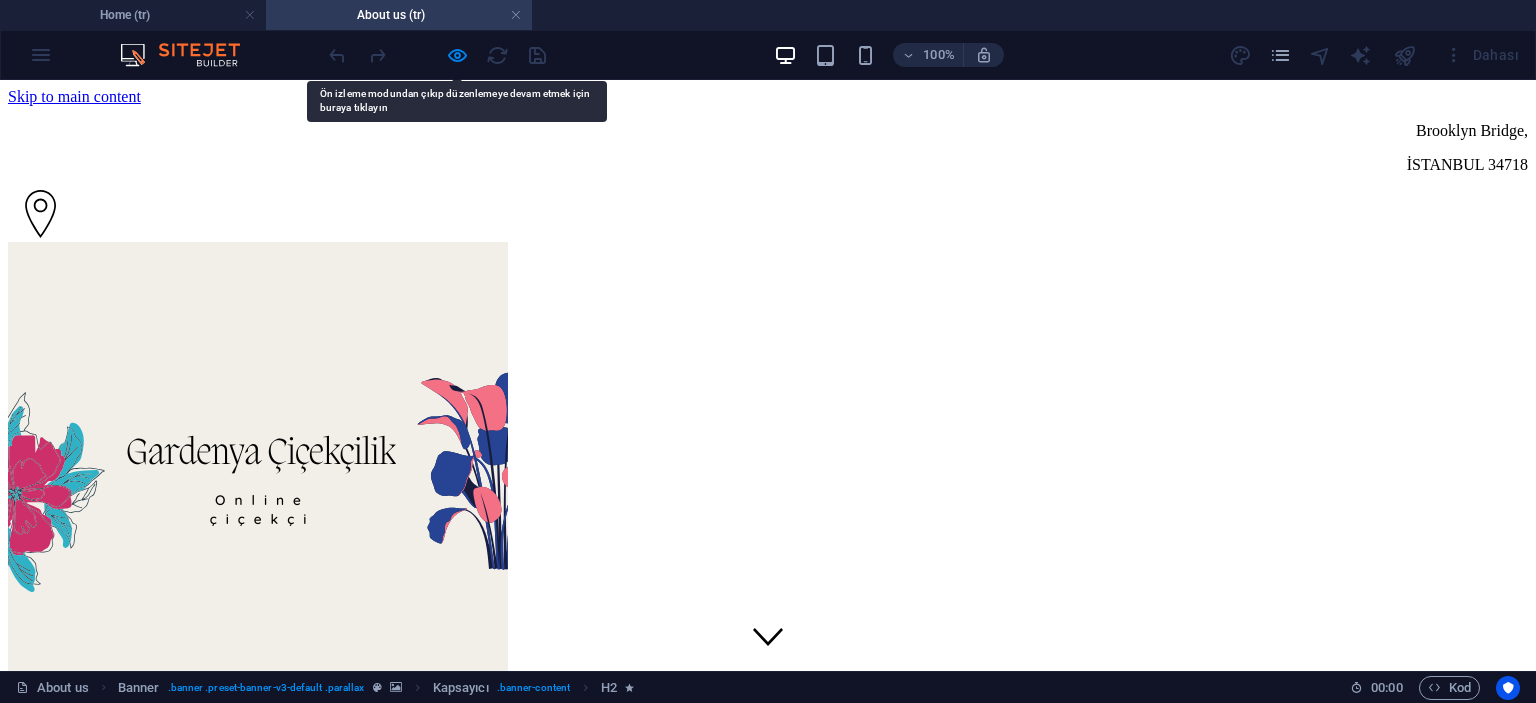 click on "[CITY] Bridge , [CITY]   [NUMBER][POSTAL_CODE]" at bounding box center (768, 174) 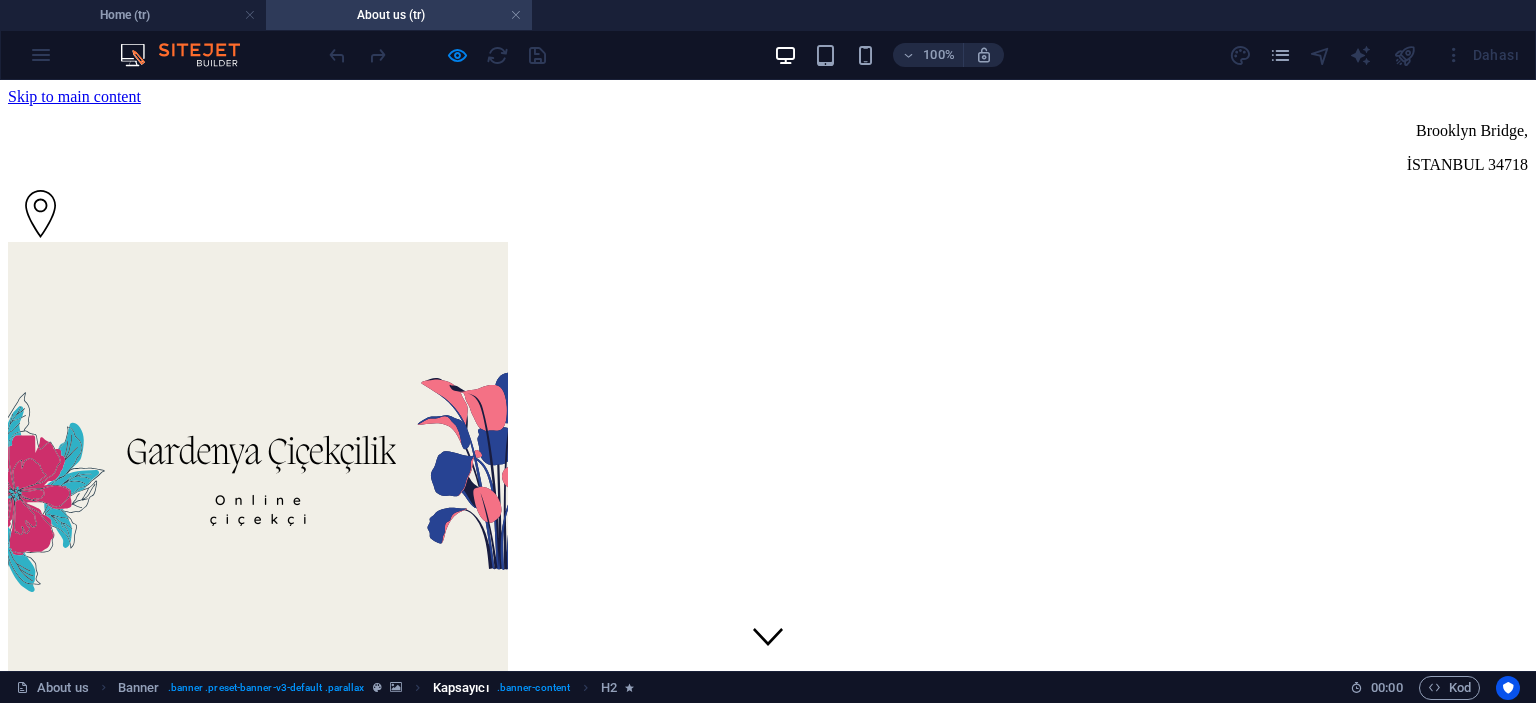 click on ". banner-content" at bounding box center (533, 688) 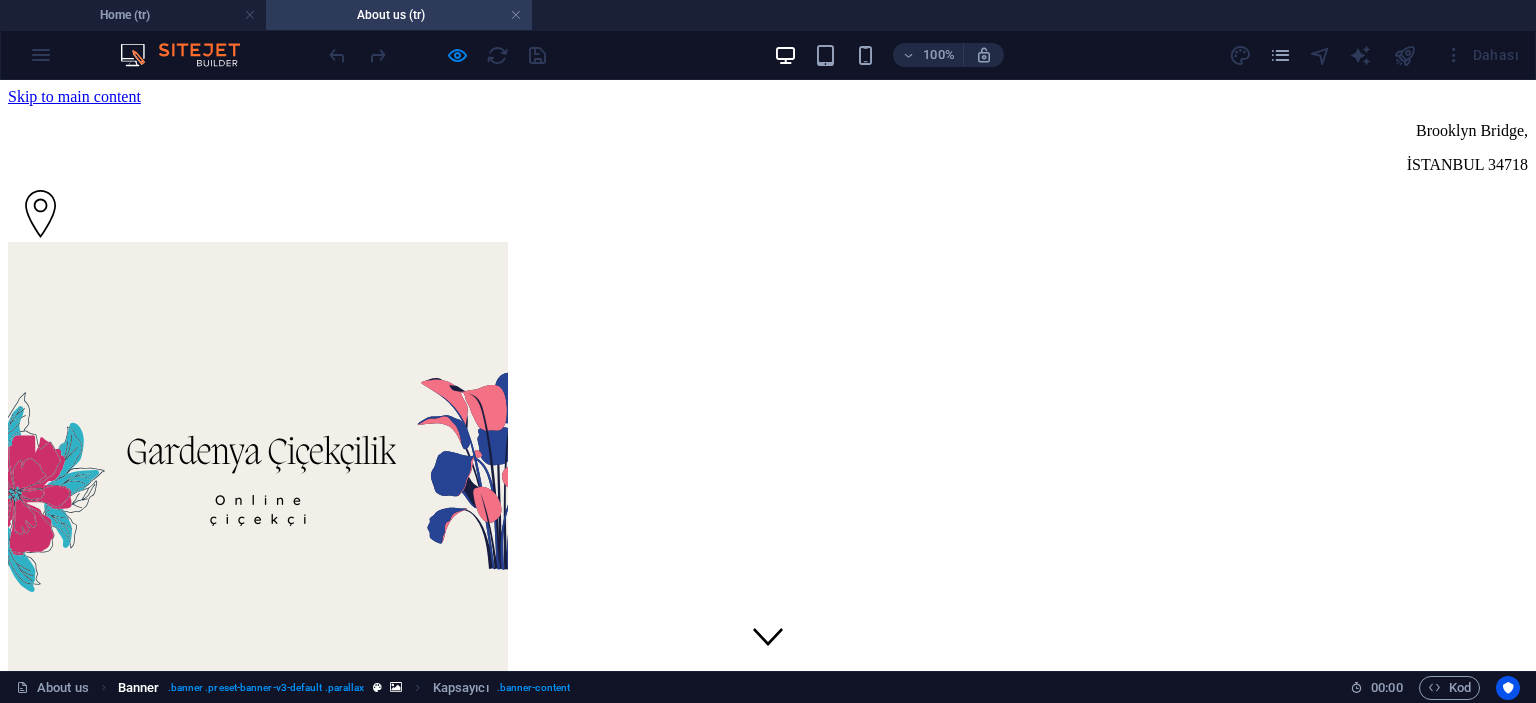 click on ". banner .preset-banner-v3-default .parallax" at bounding box center [266, 688] 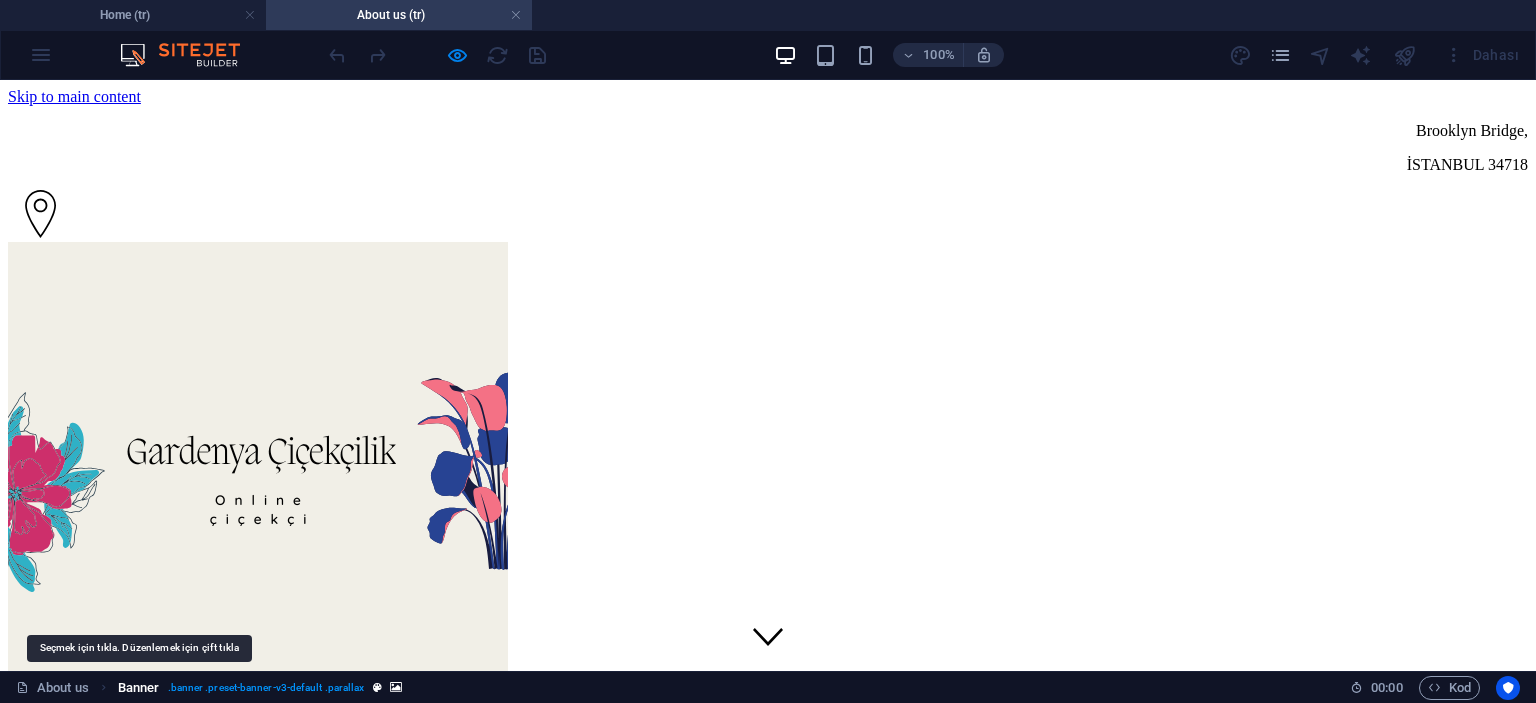 click on "Banner" at bounding box center (139, 688) 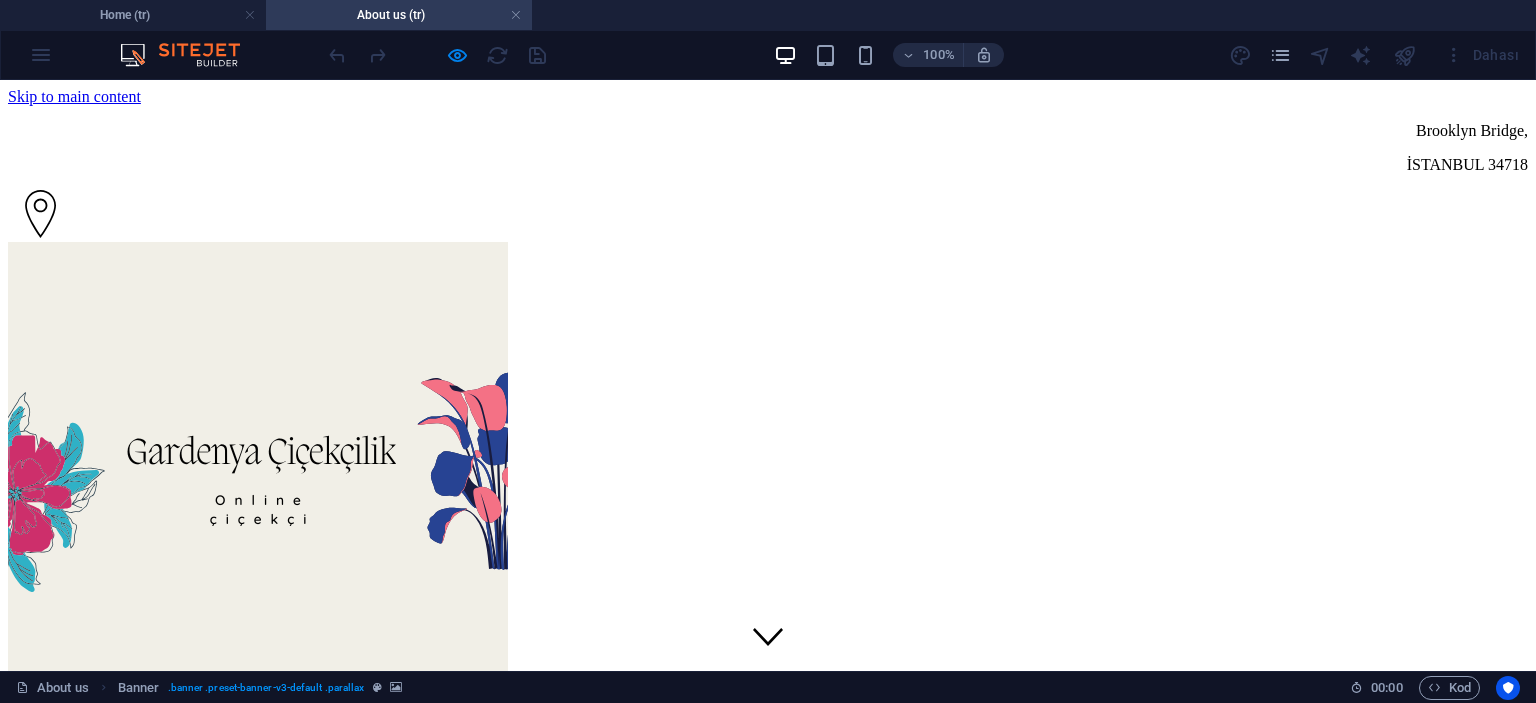 click on "100% Dahası" at bounding box center [768, 55] 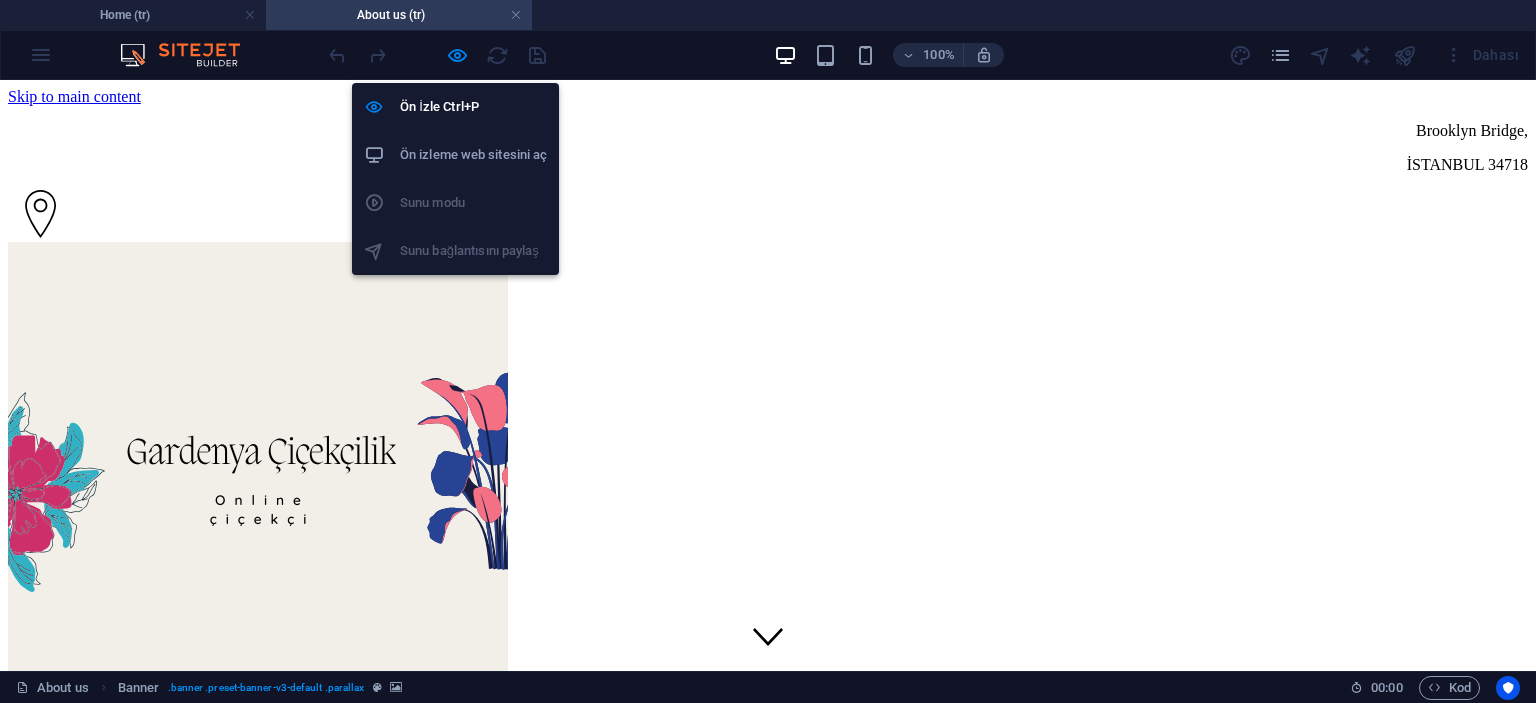 click on "Ön izleme web sitesini aç" at bounding box center [473, 155] 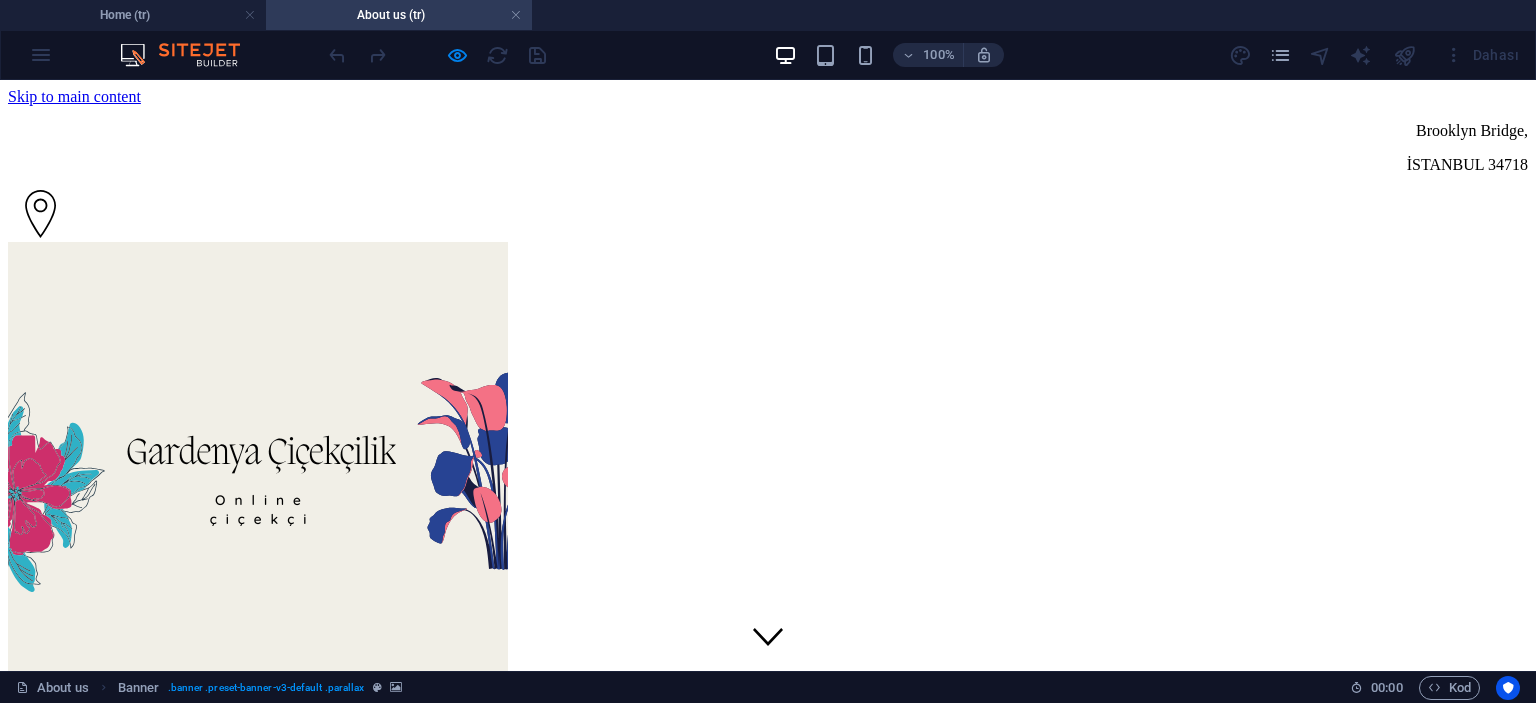 click at bounding box center (190, 55) 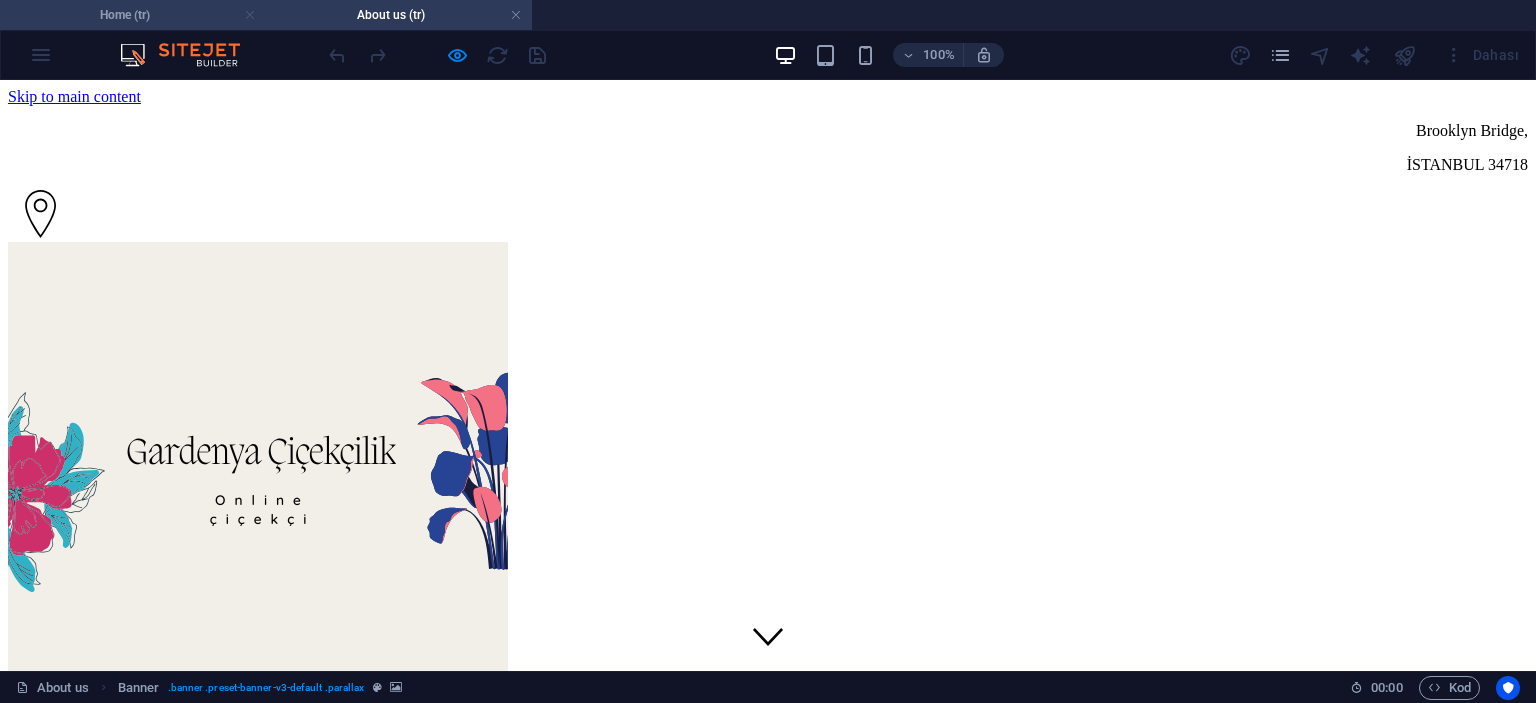 click at bounding box center (250, 15) 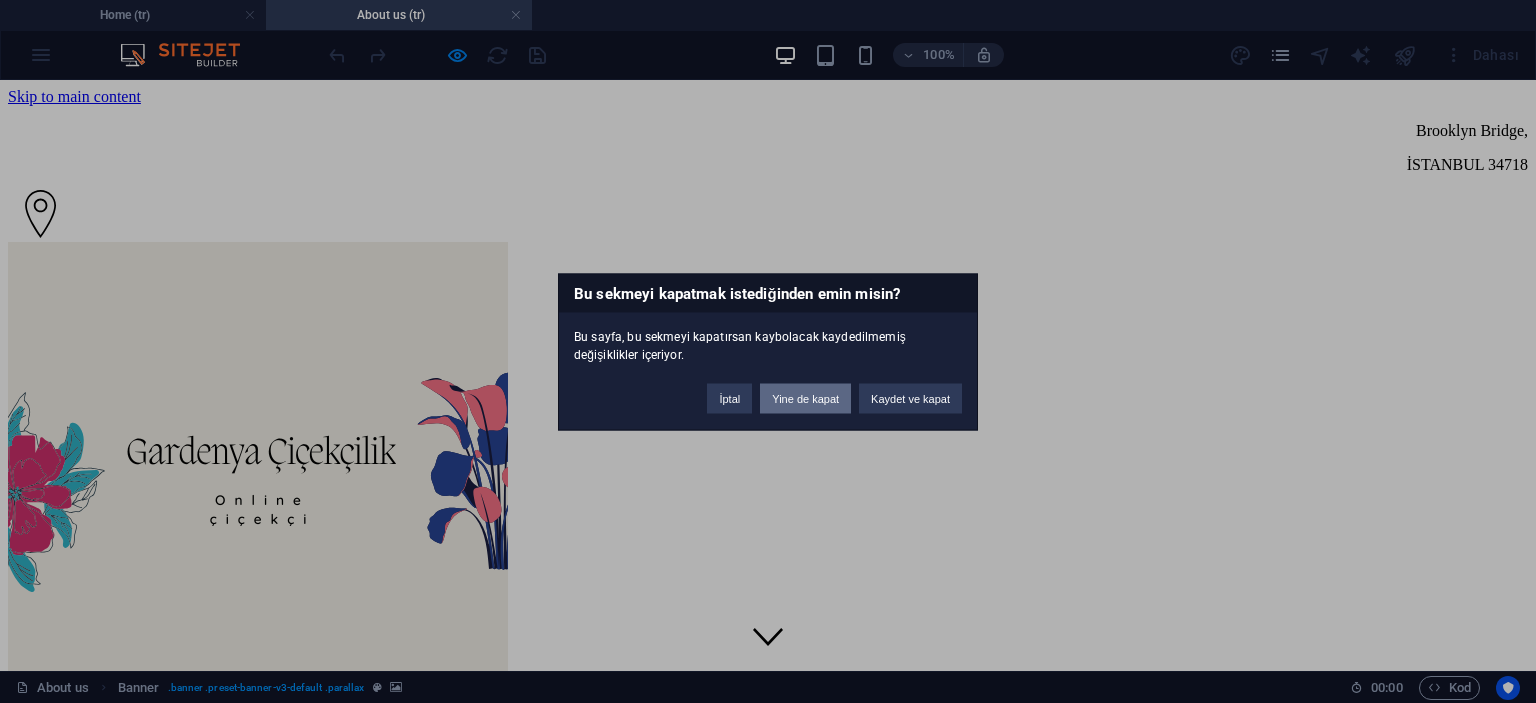 click on "Yine de kapat" at bounding box center (805, 398) 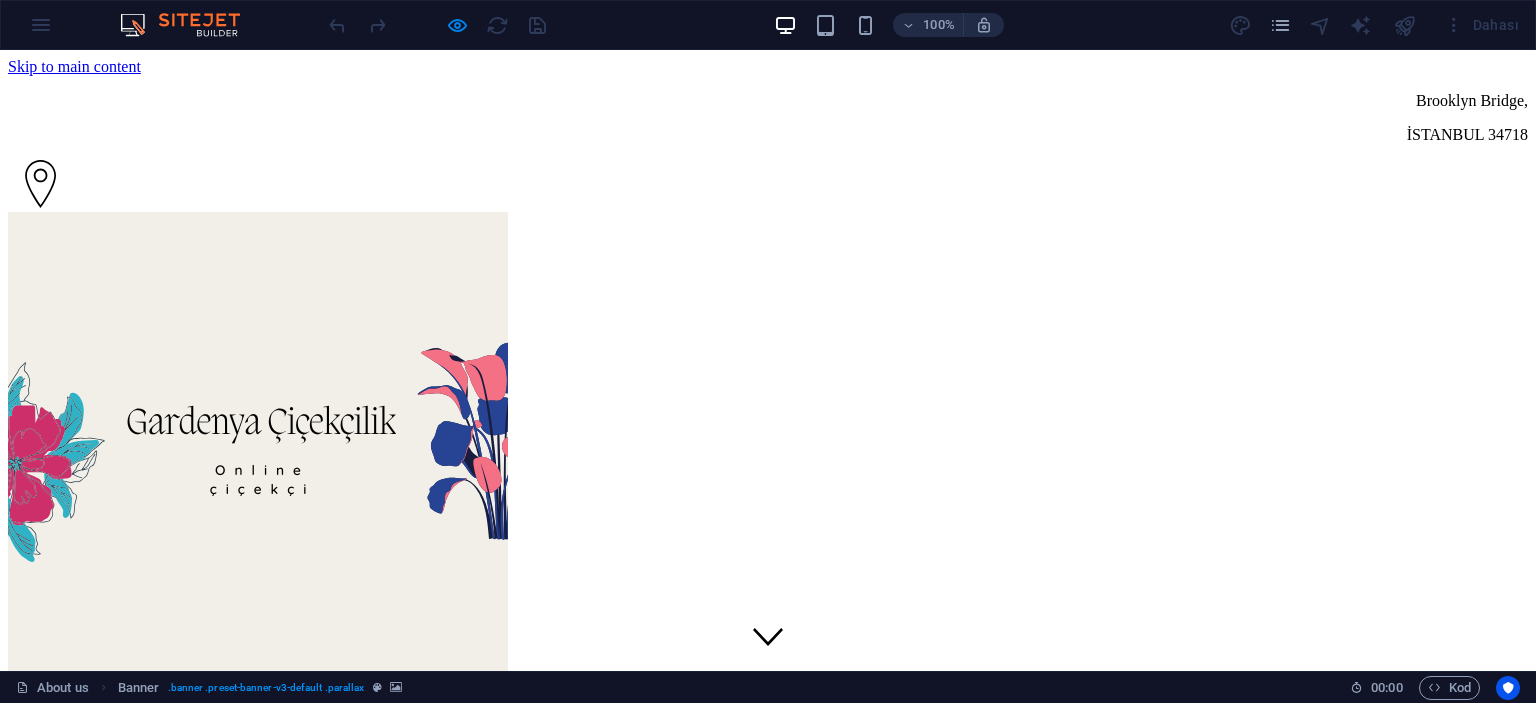 click on "ÜMRANİYE  ÇİÇEK MAĞZASI About us Services Pricing FAQs Contact" at bounding box center (768, 1381) 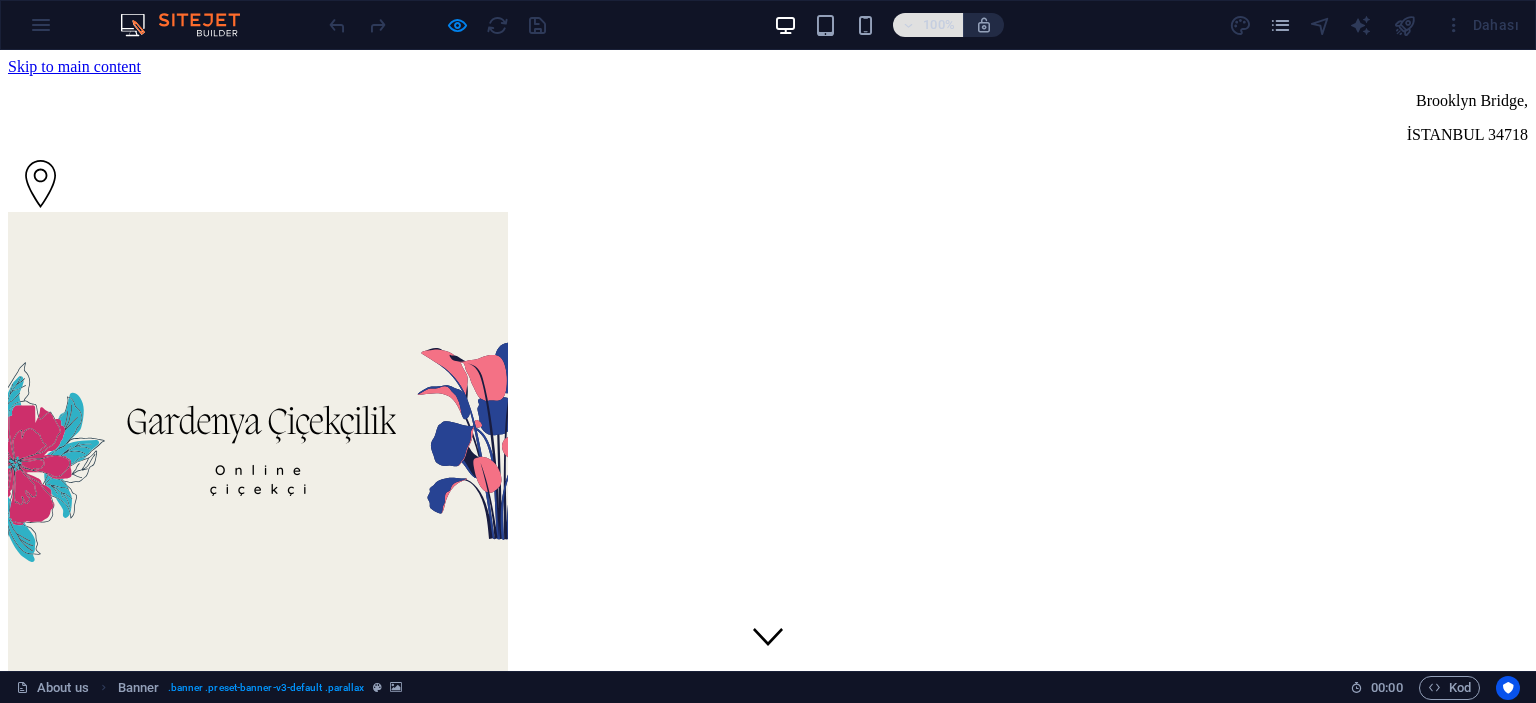 click on "100%" at bounding box center [939, 25] 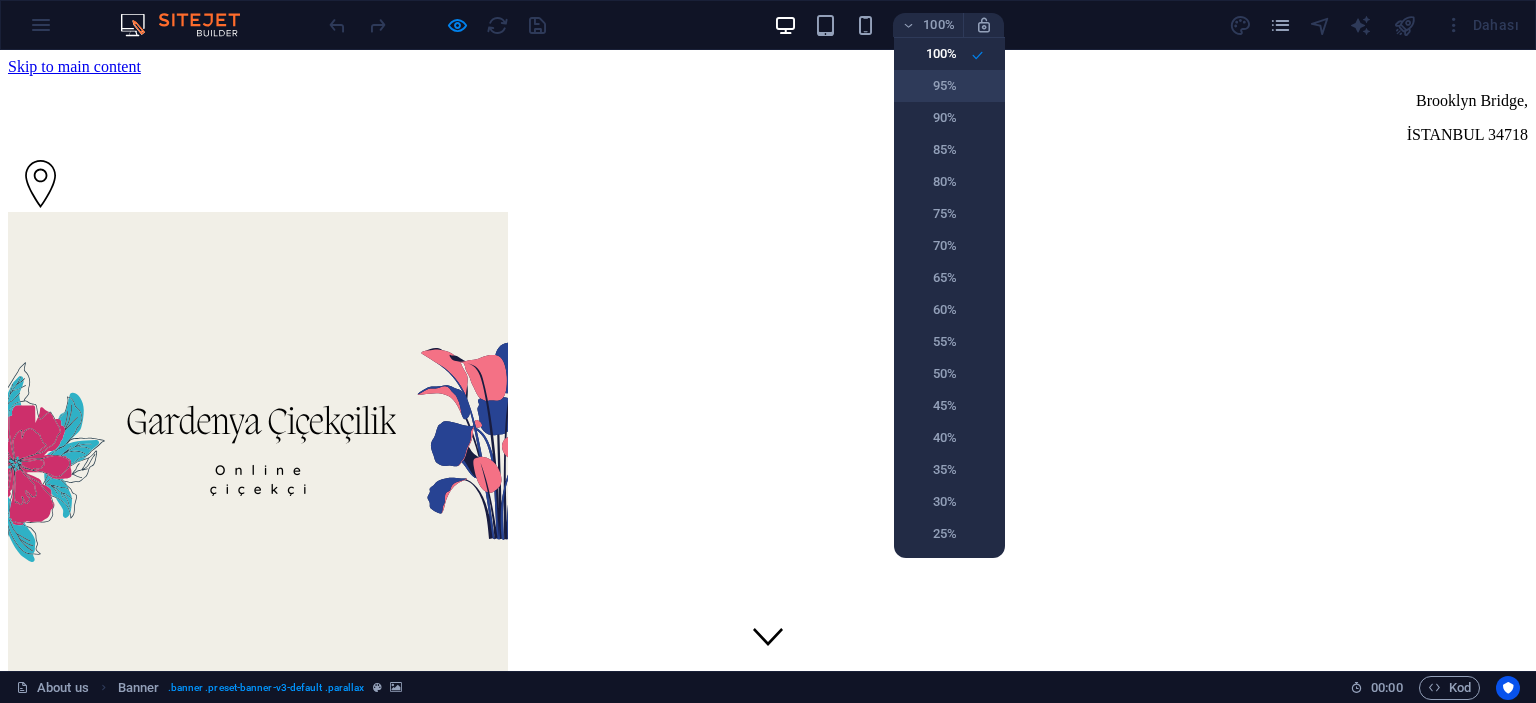 click on "95%" at bounding box center [931, 86] 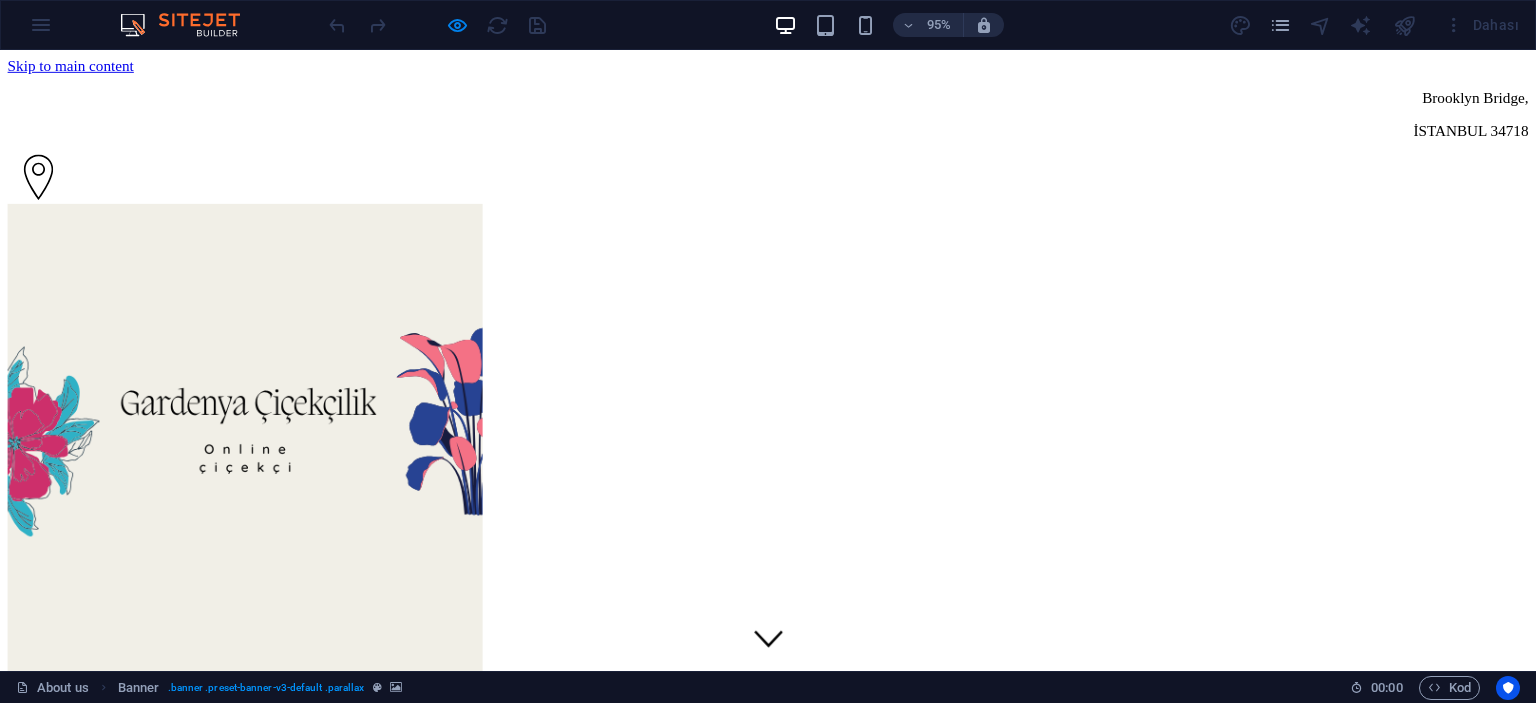 drag, startPoint x: 985, startPoint y: 90, endPoint x: 1006, endPoint y: 83, distance: 22.135944 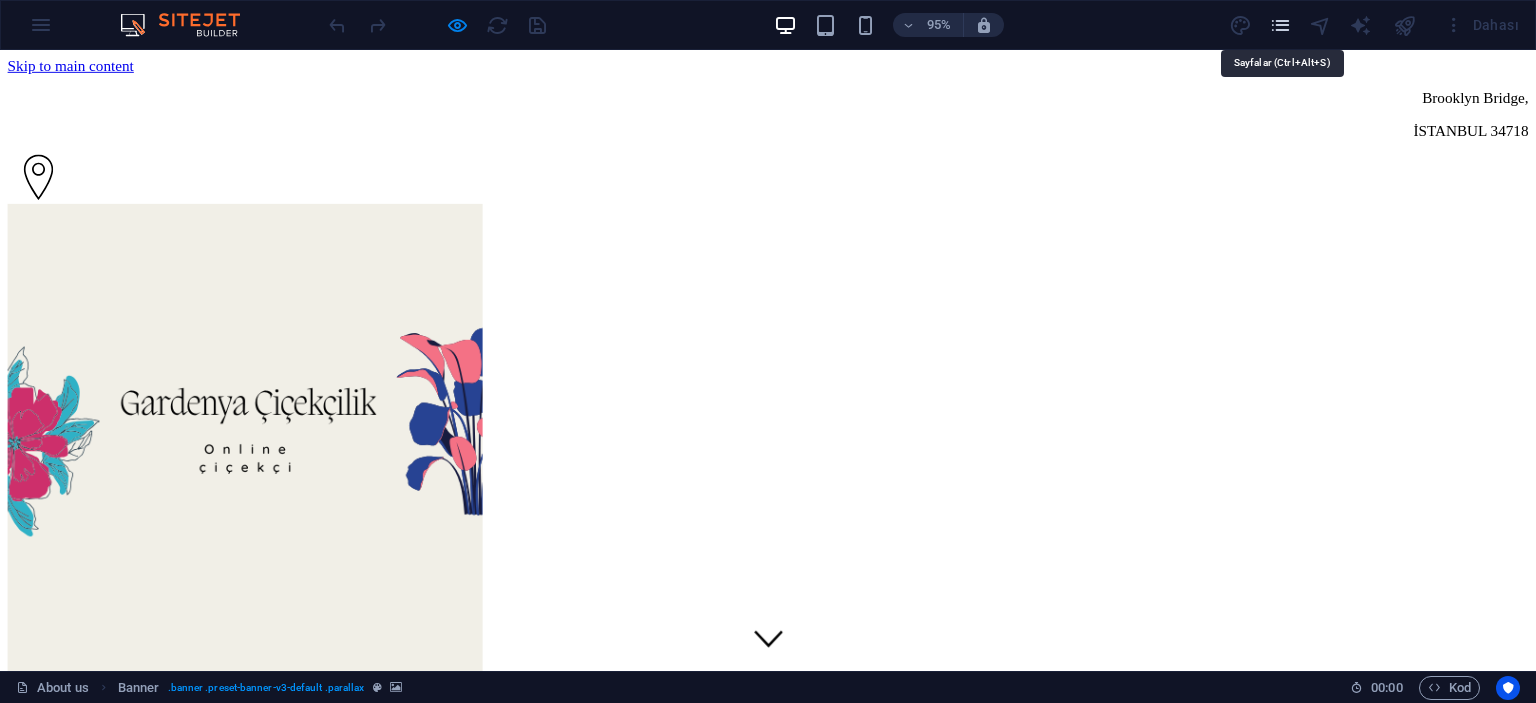 click at bounding box center (1280, 25) 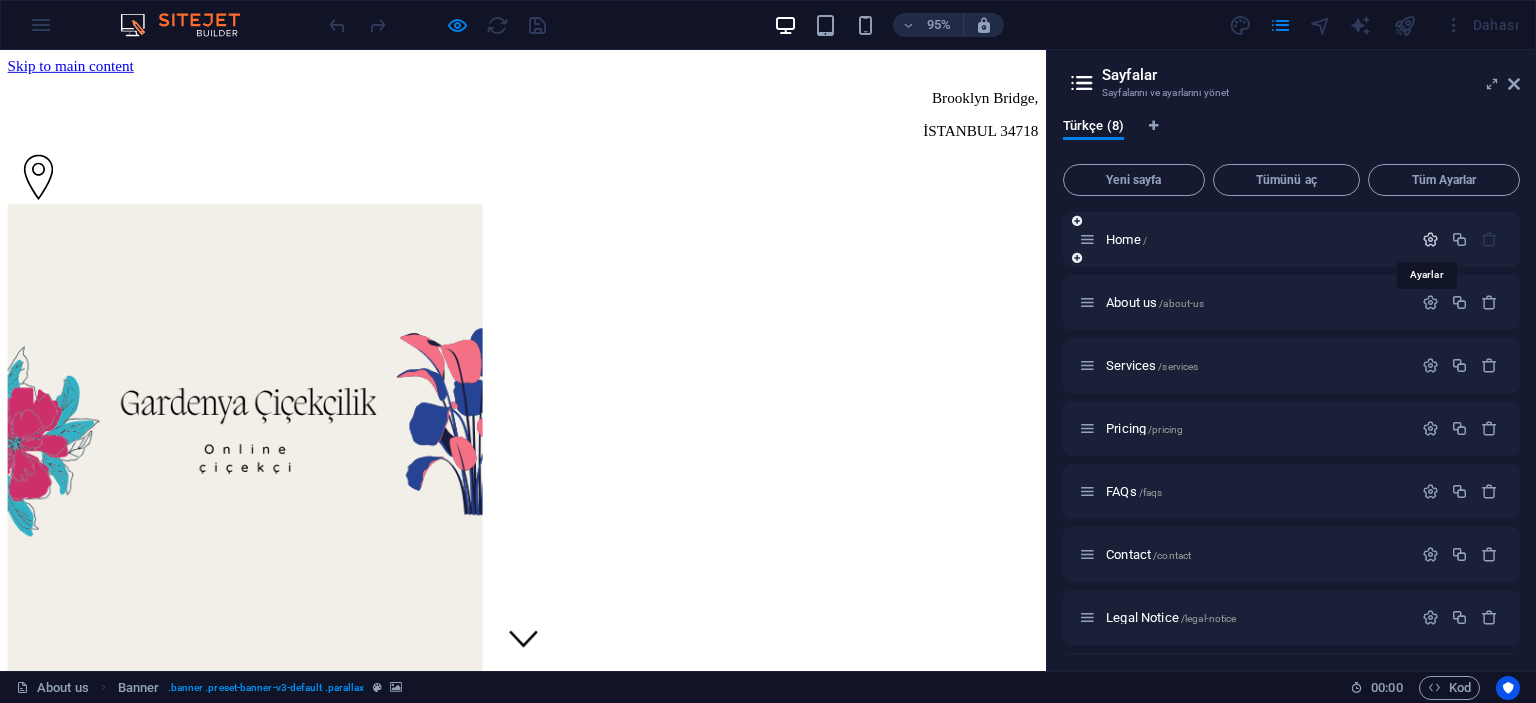 click at bounding box center (1430, 239) 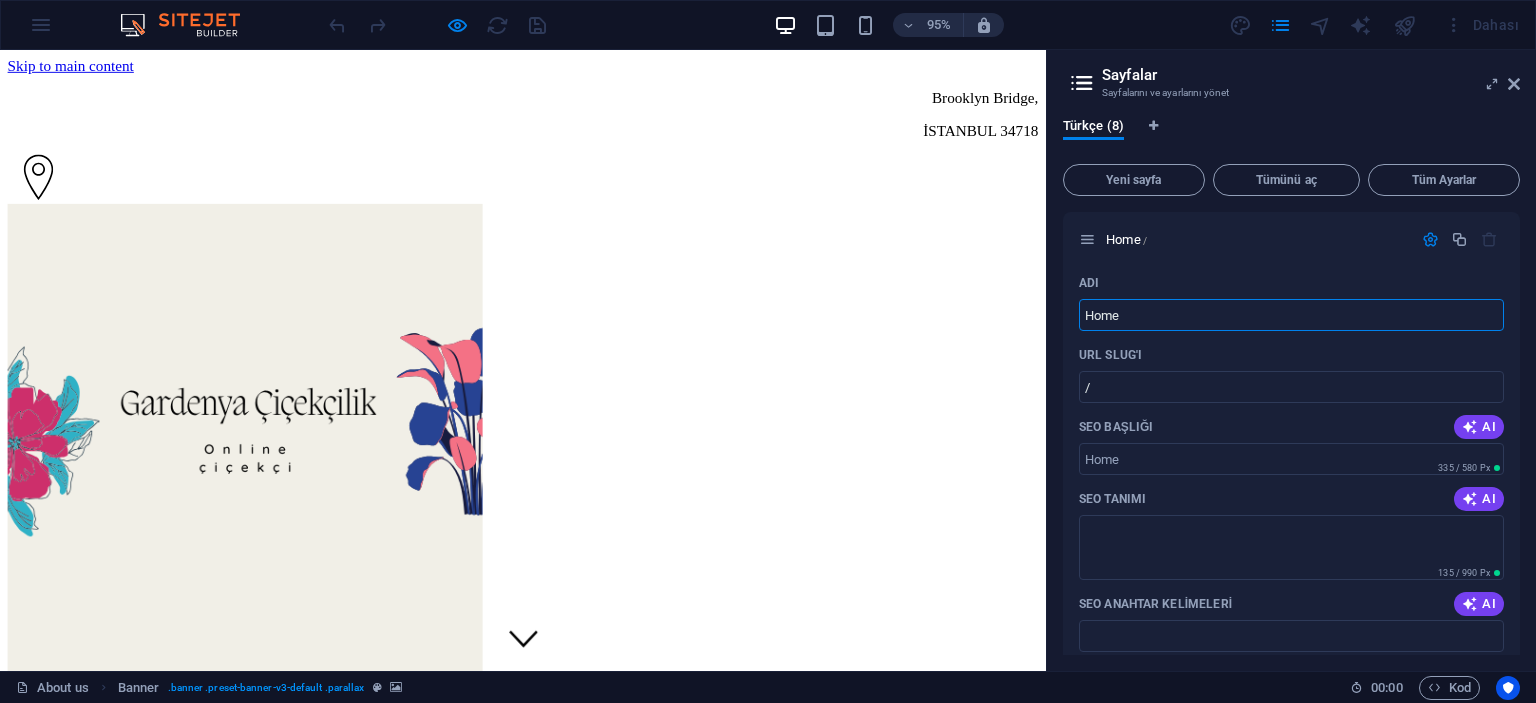 drag, startPoint x: 1144, startPoint y: 361, endPoint x: 1077, endPoint y: 323, distance: 77.02597 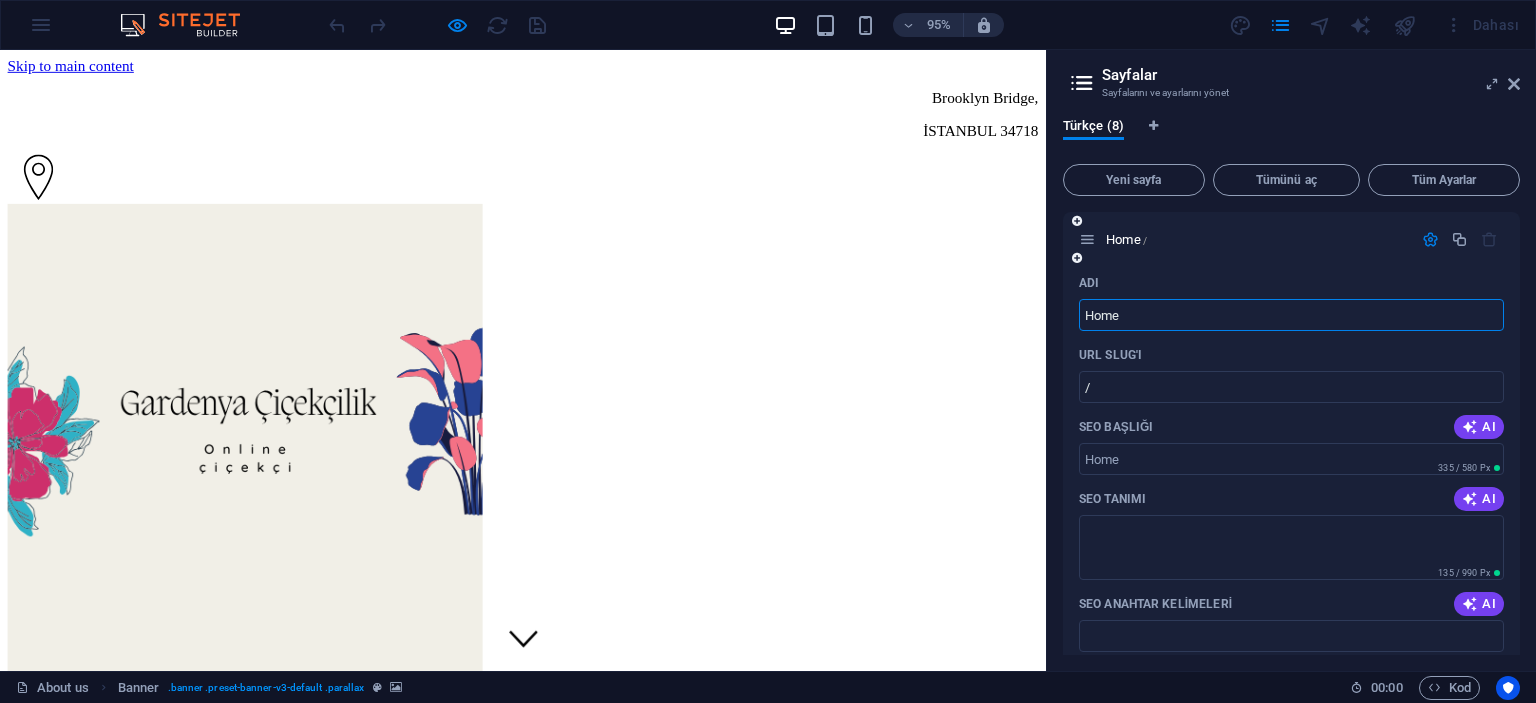 click on "Home" at bounding box center [1291, 315] 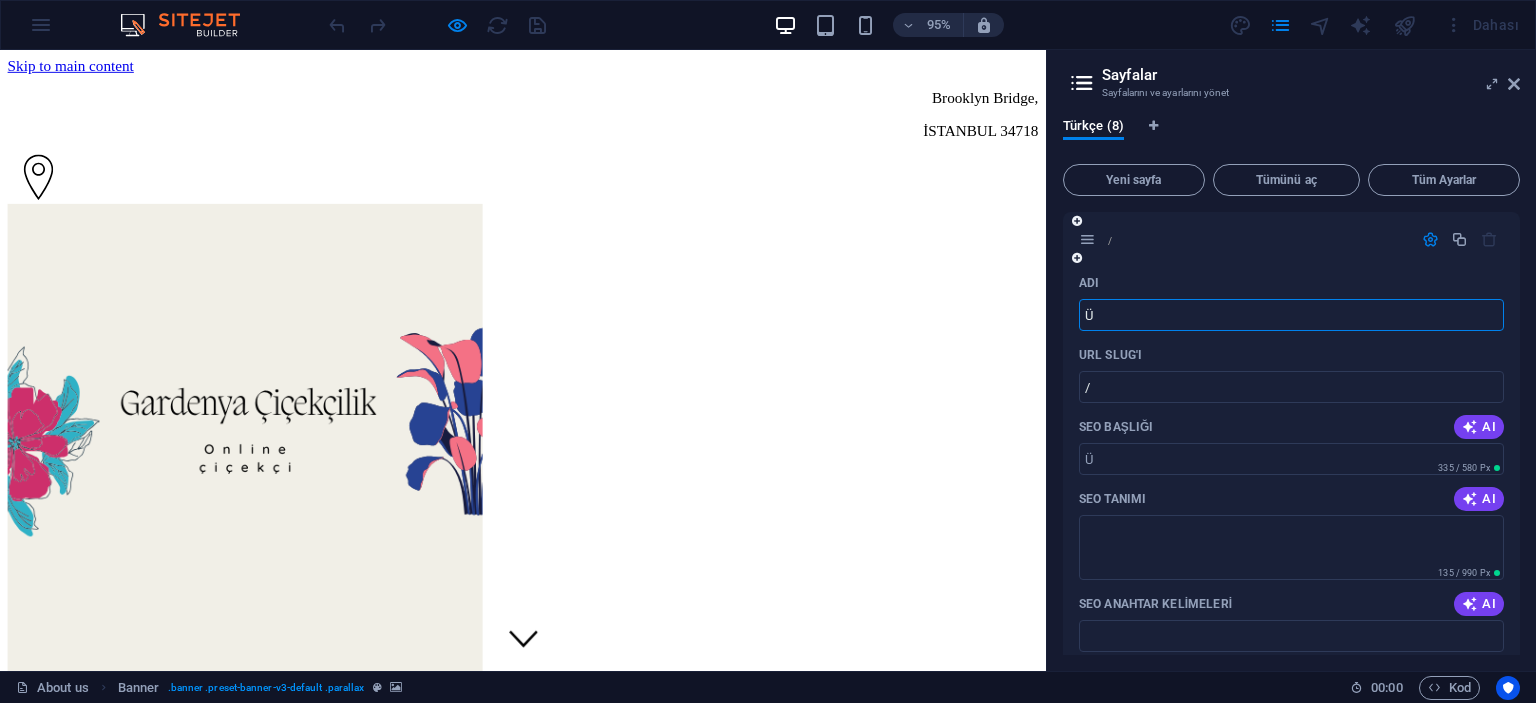 type on "ÜM" 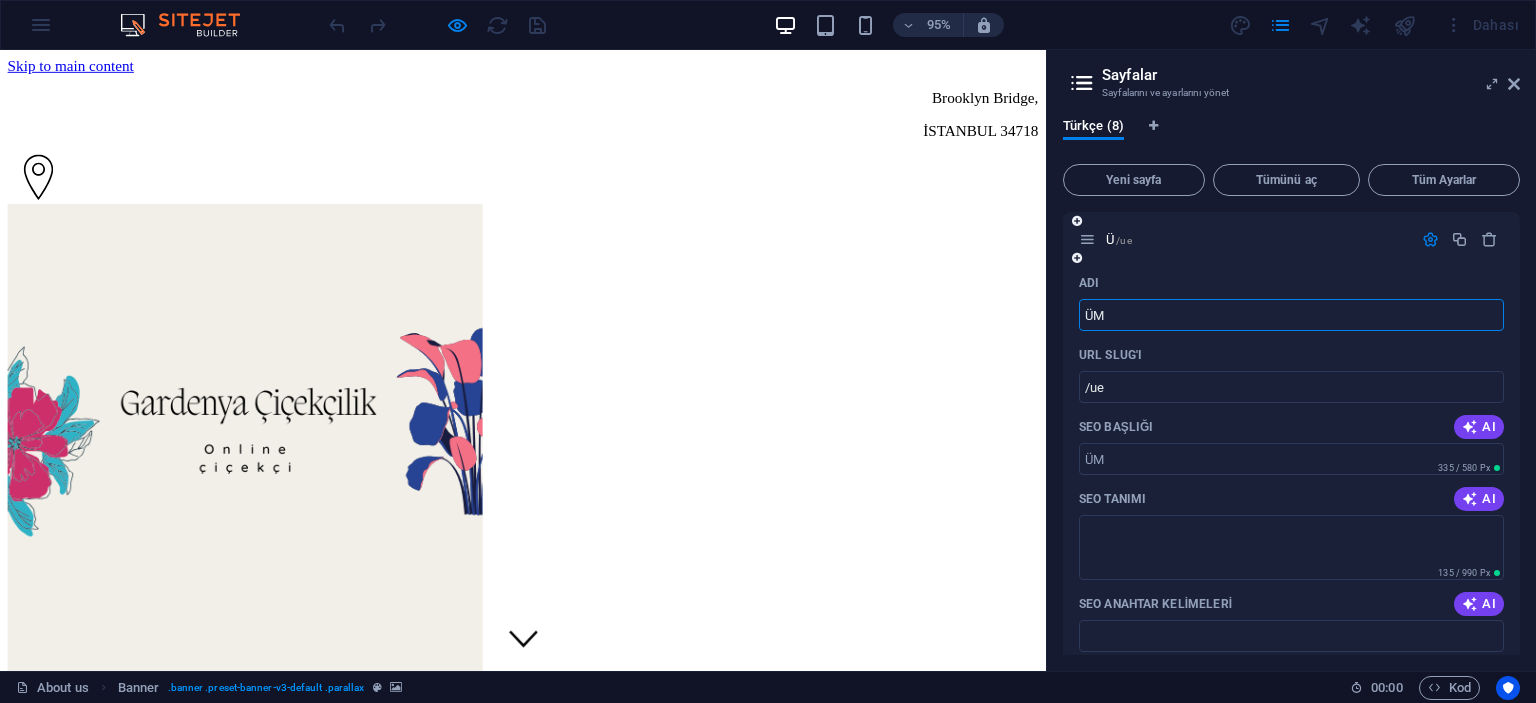 type on "/ue" 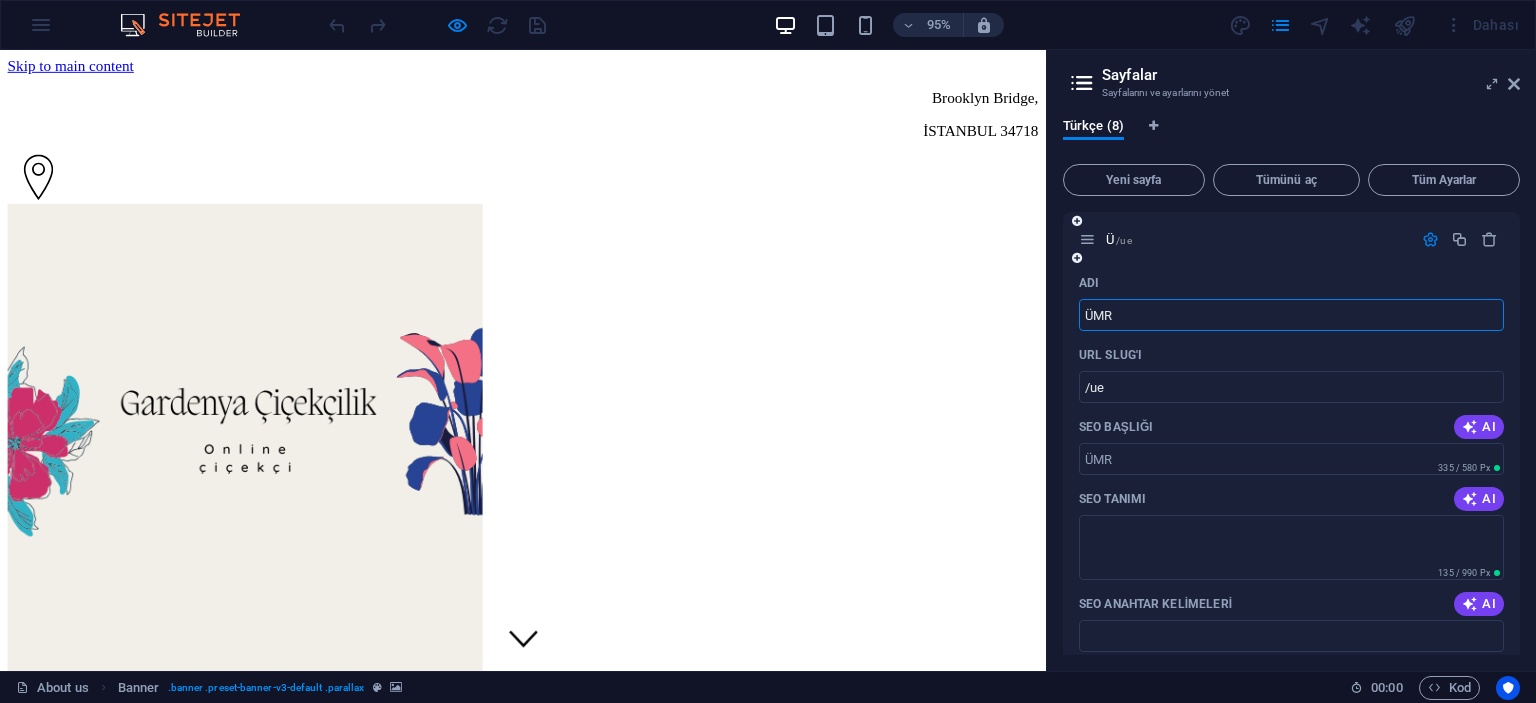 type on "ÜMRA" 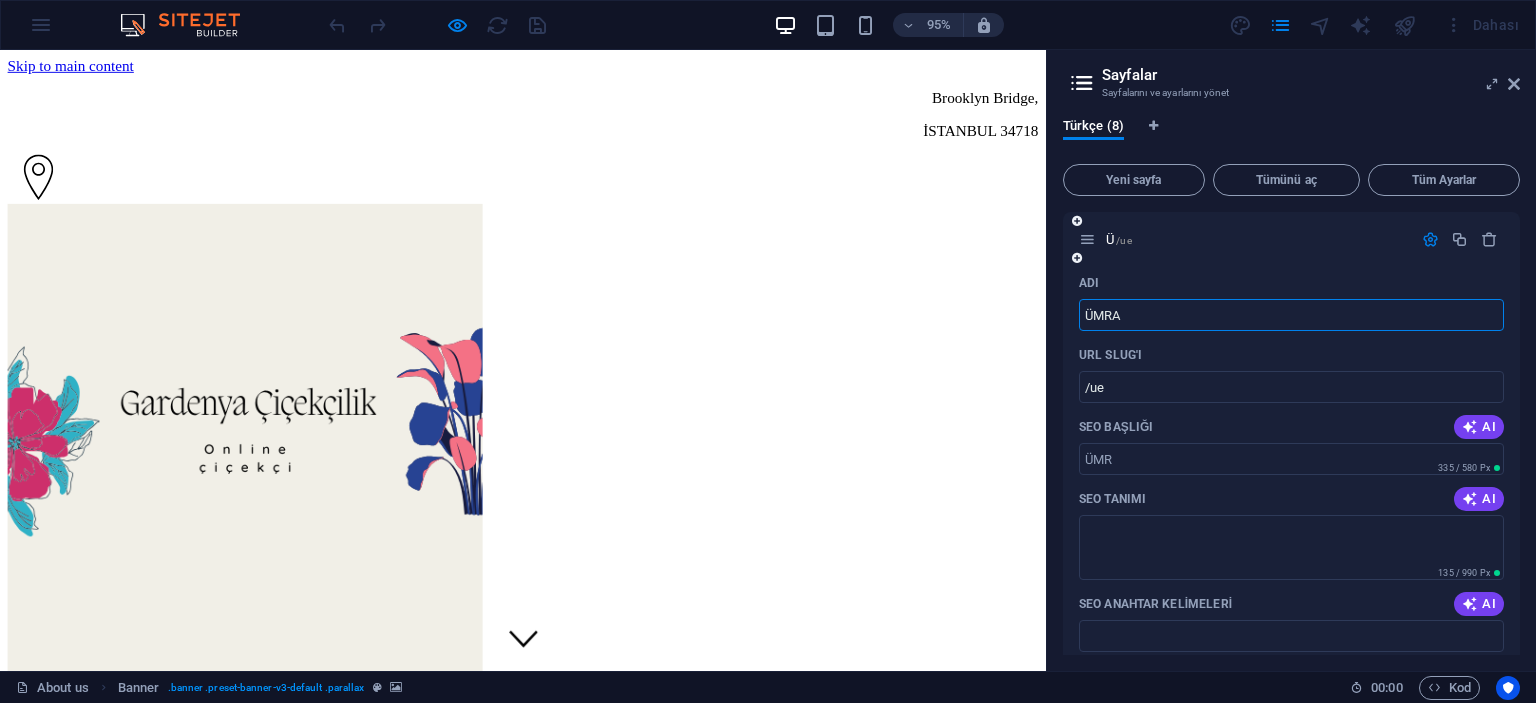 type on "/uemr" 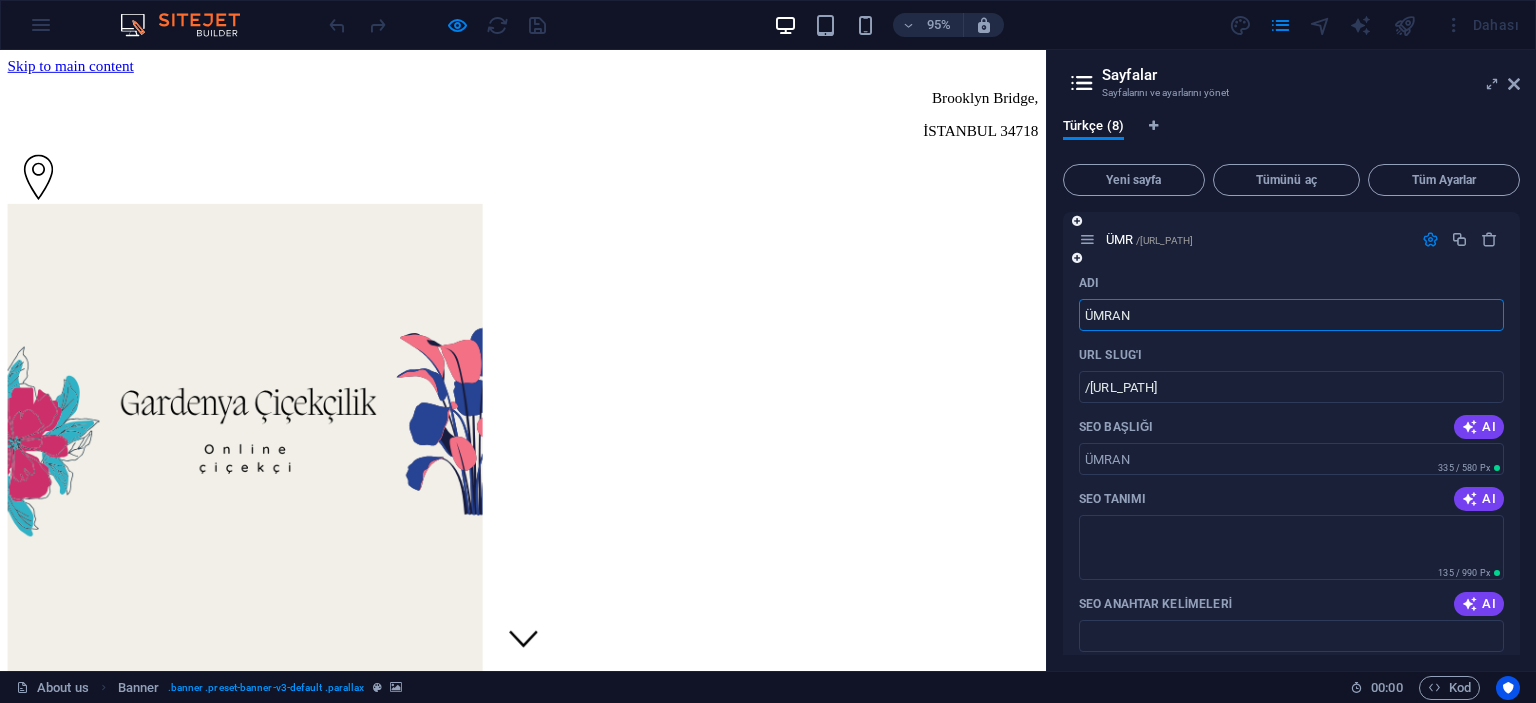 type on "ÜMRANİ" 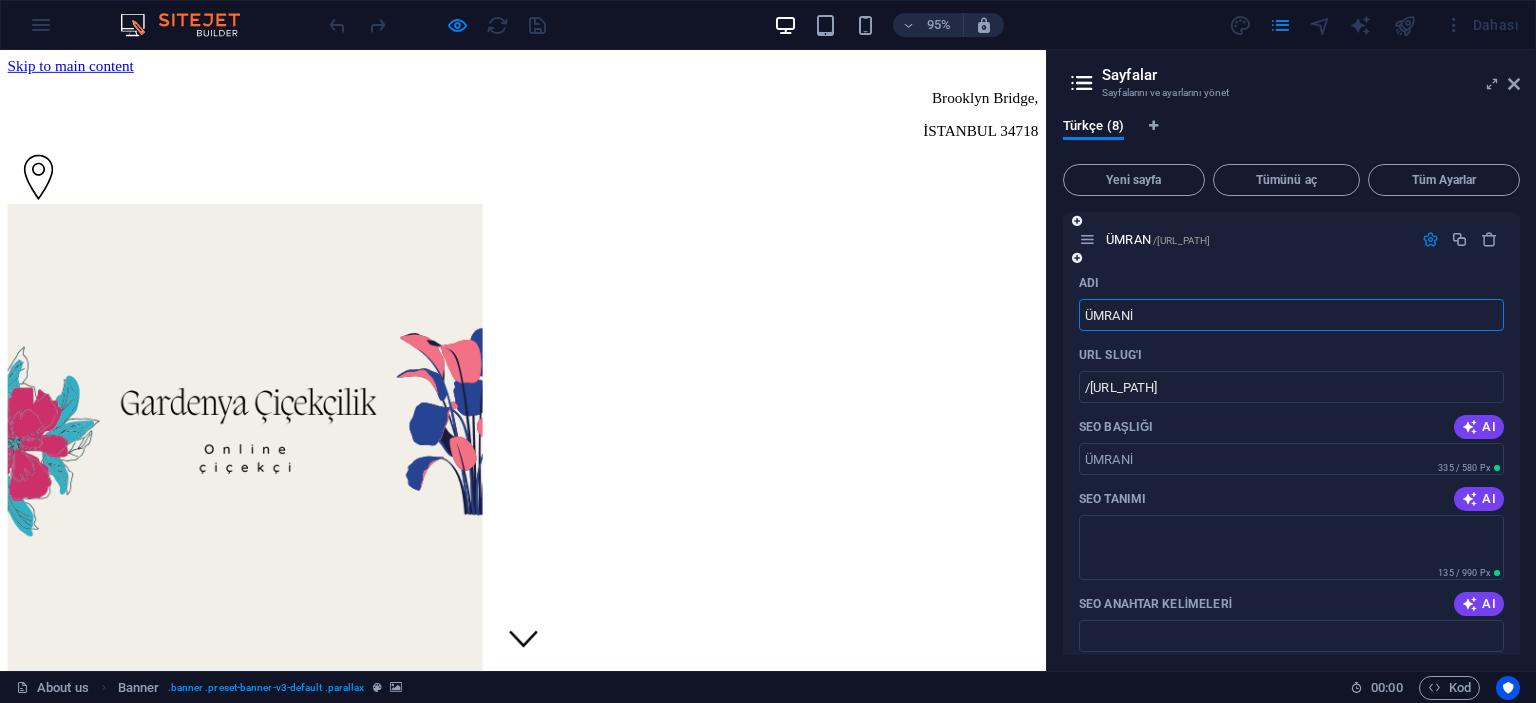 type on "ÜMRANİ" 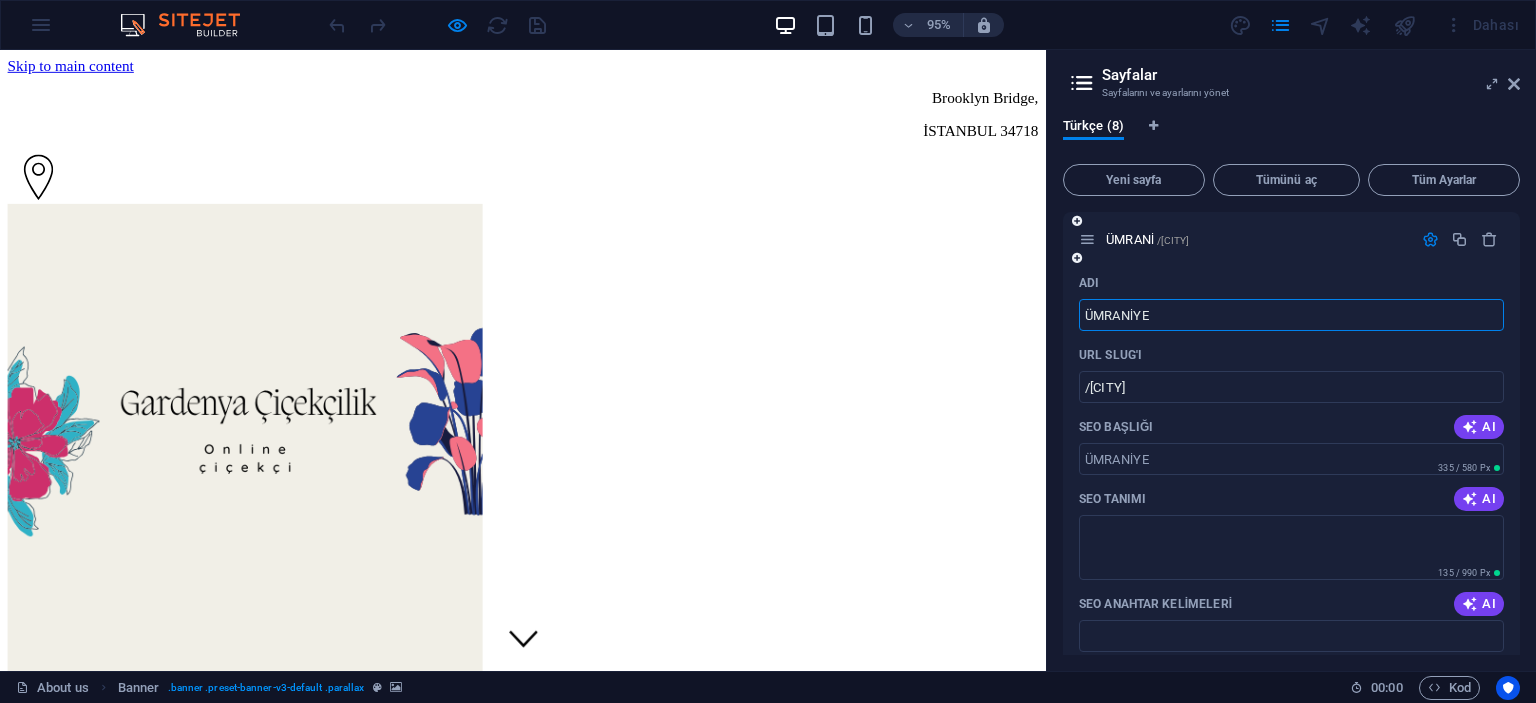 type on "ÜMRANİYE" 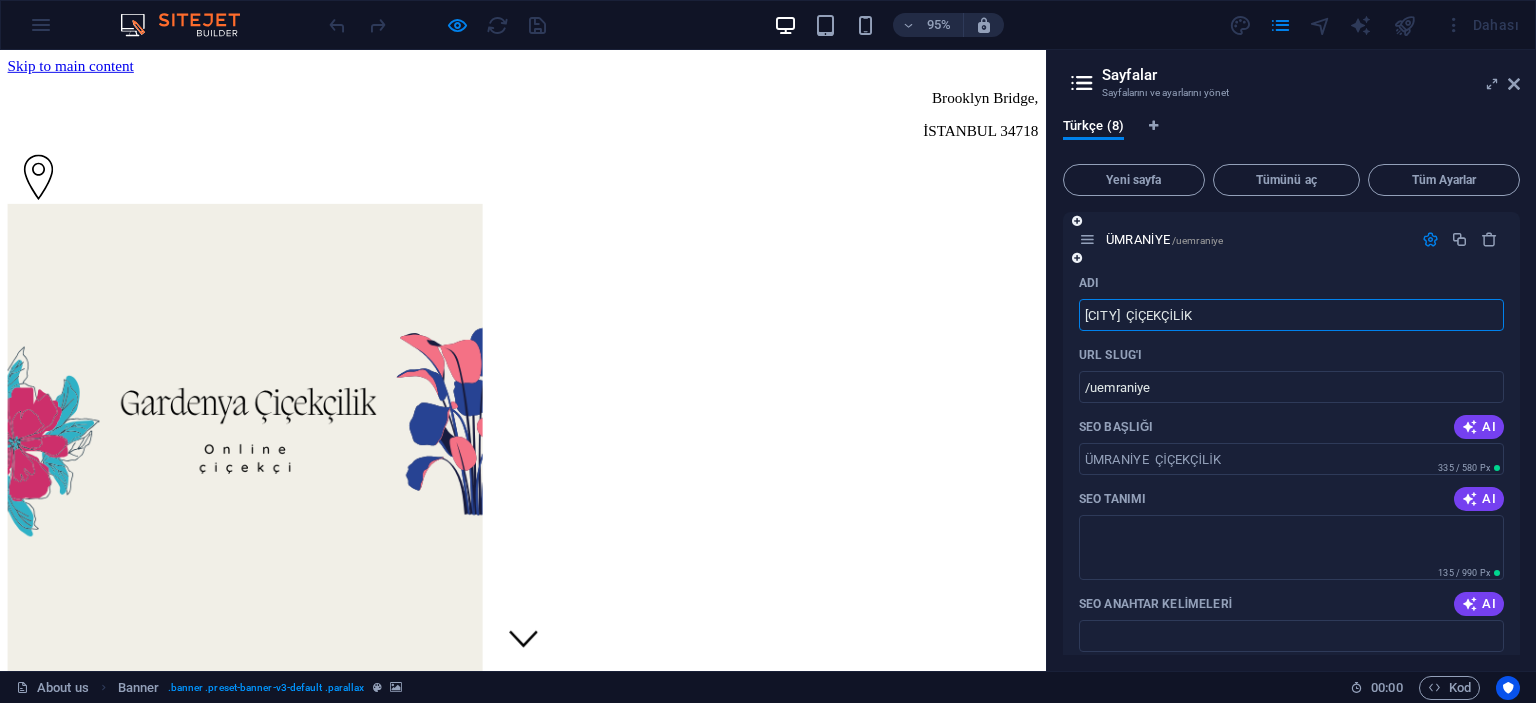 type on "ÜMRANİYE  ÇİÇEKÇİLİK" 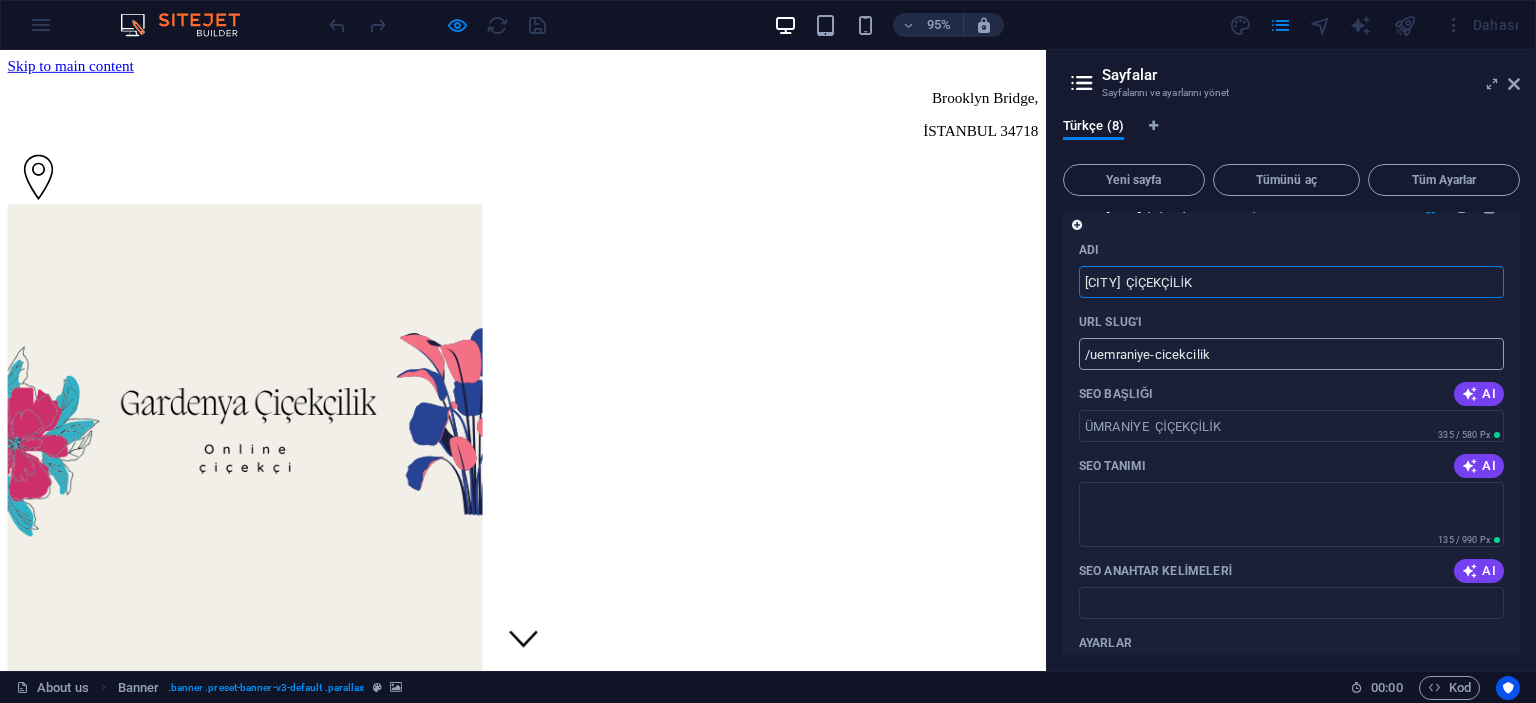 scroll, scrollTop: 0, scrollLeft: 0, axis: both 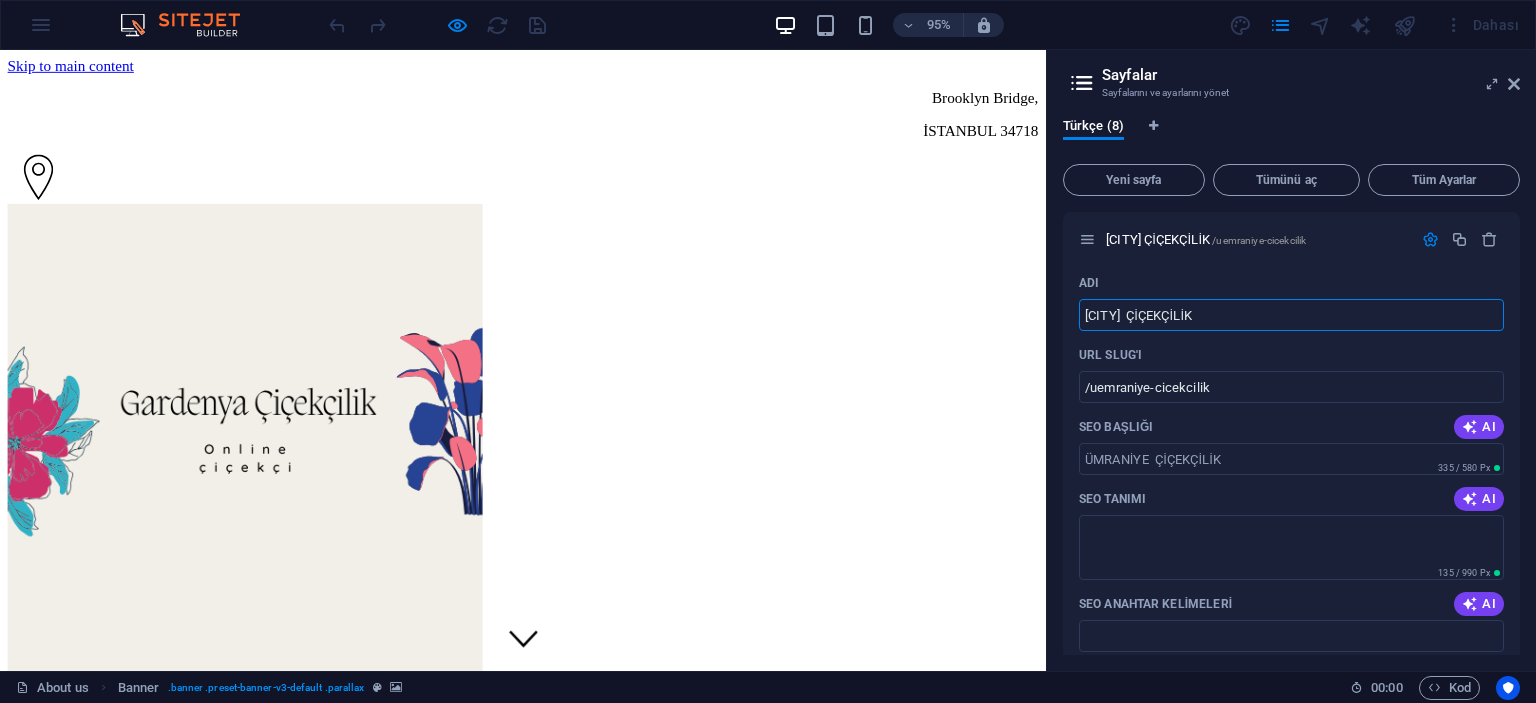 drag, startPoint x: 1226, startPoint y: 307, endPoint x: 1056, endPoint y: 307, distance: 170 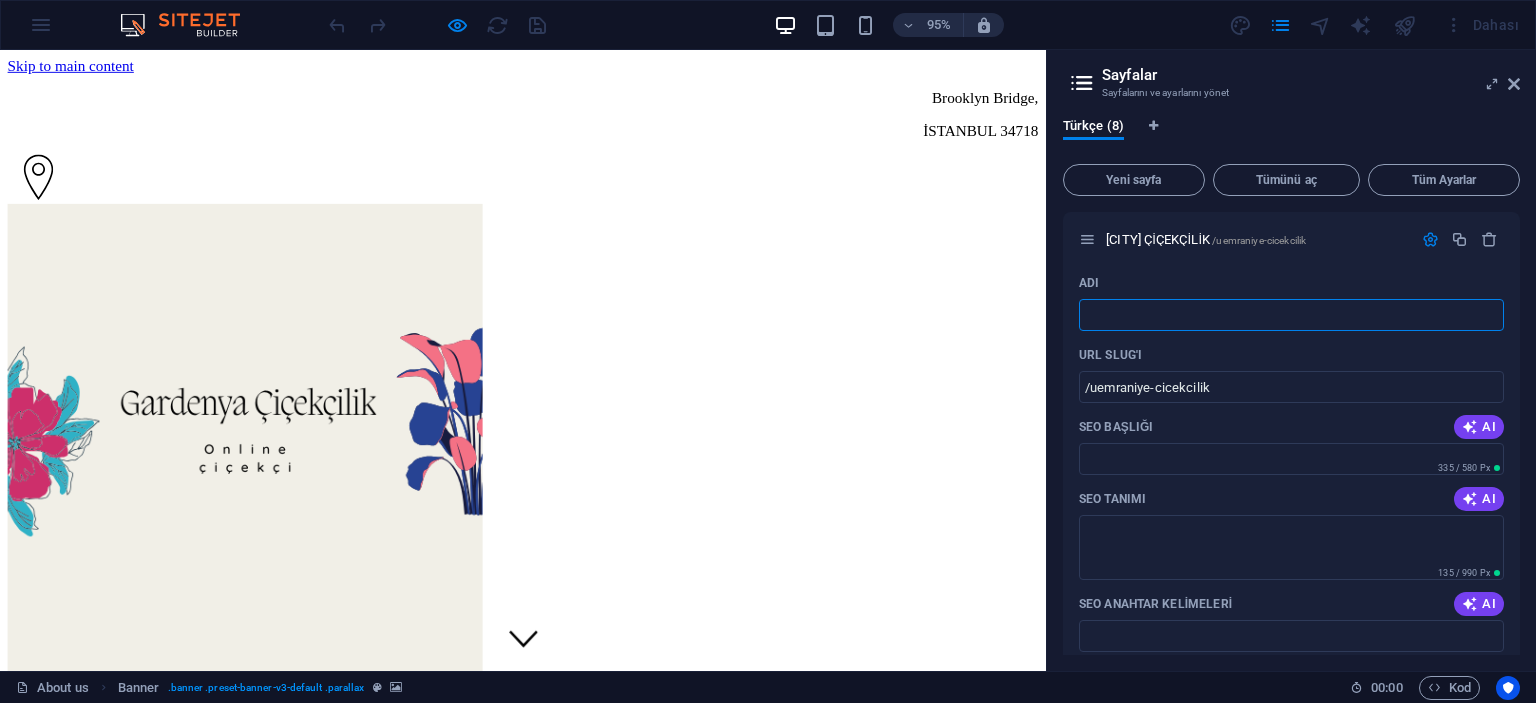 type 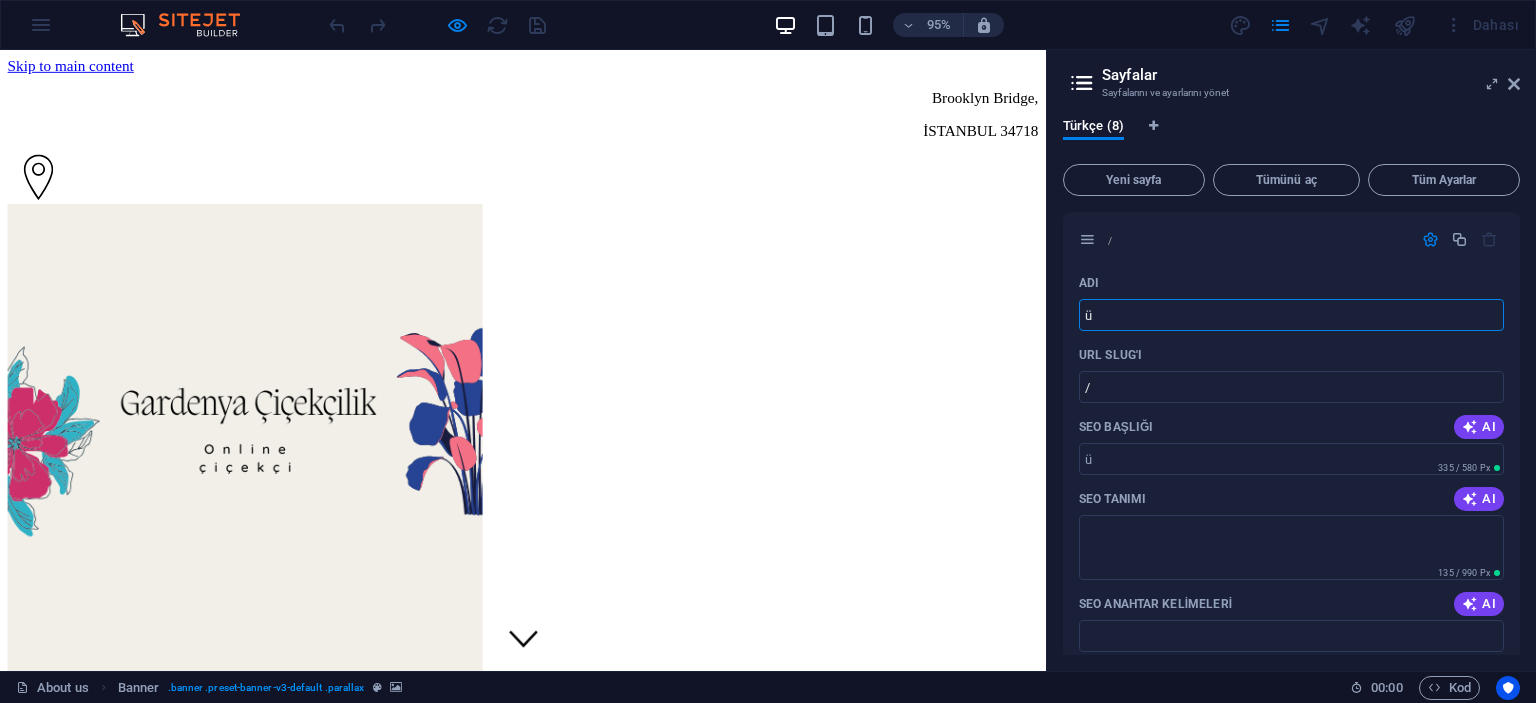 type on "ü" 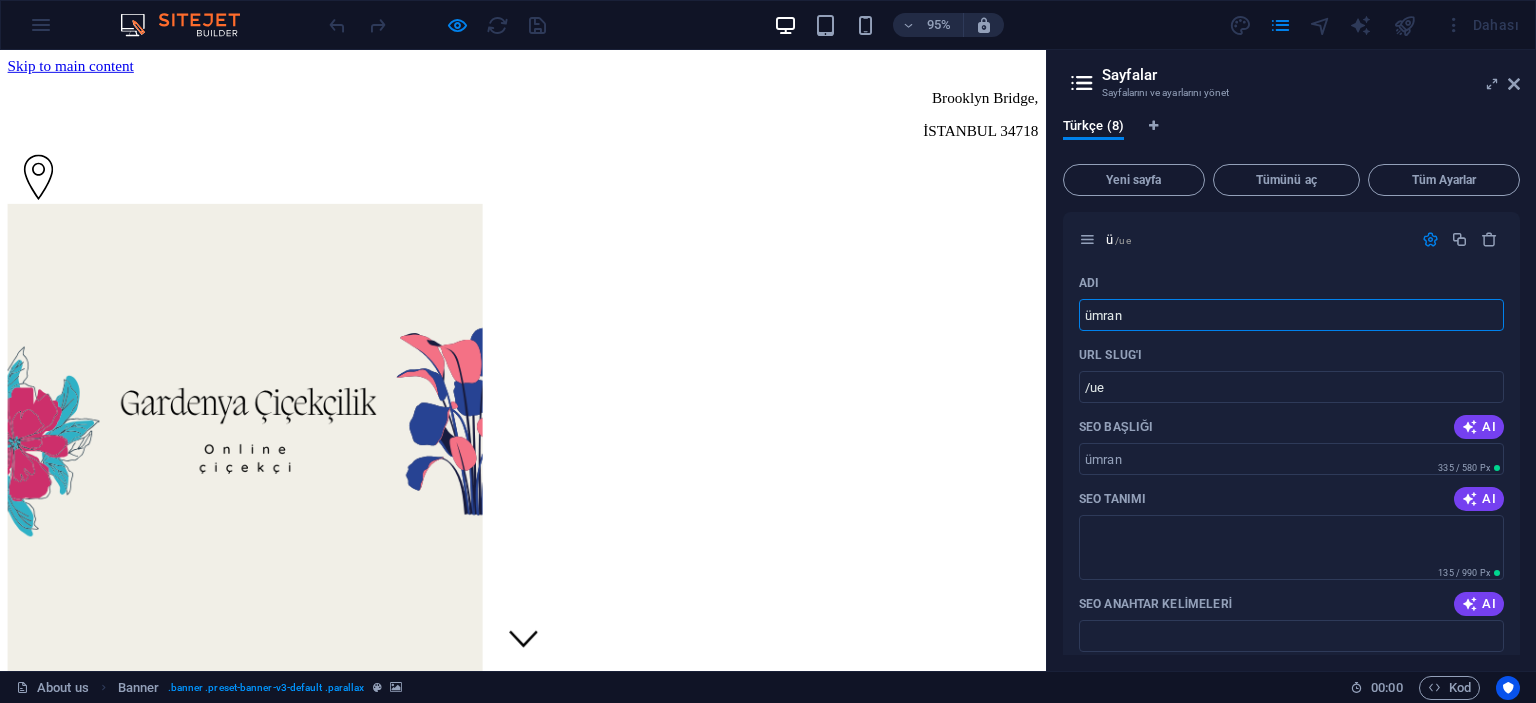 type on "ümrani" 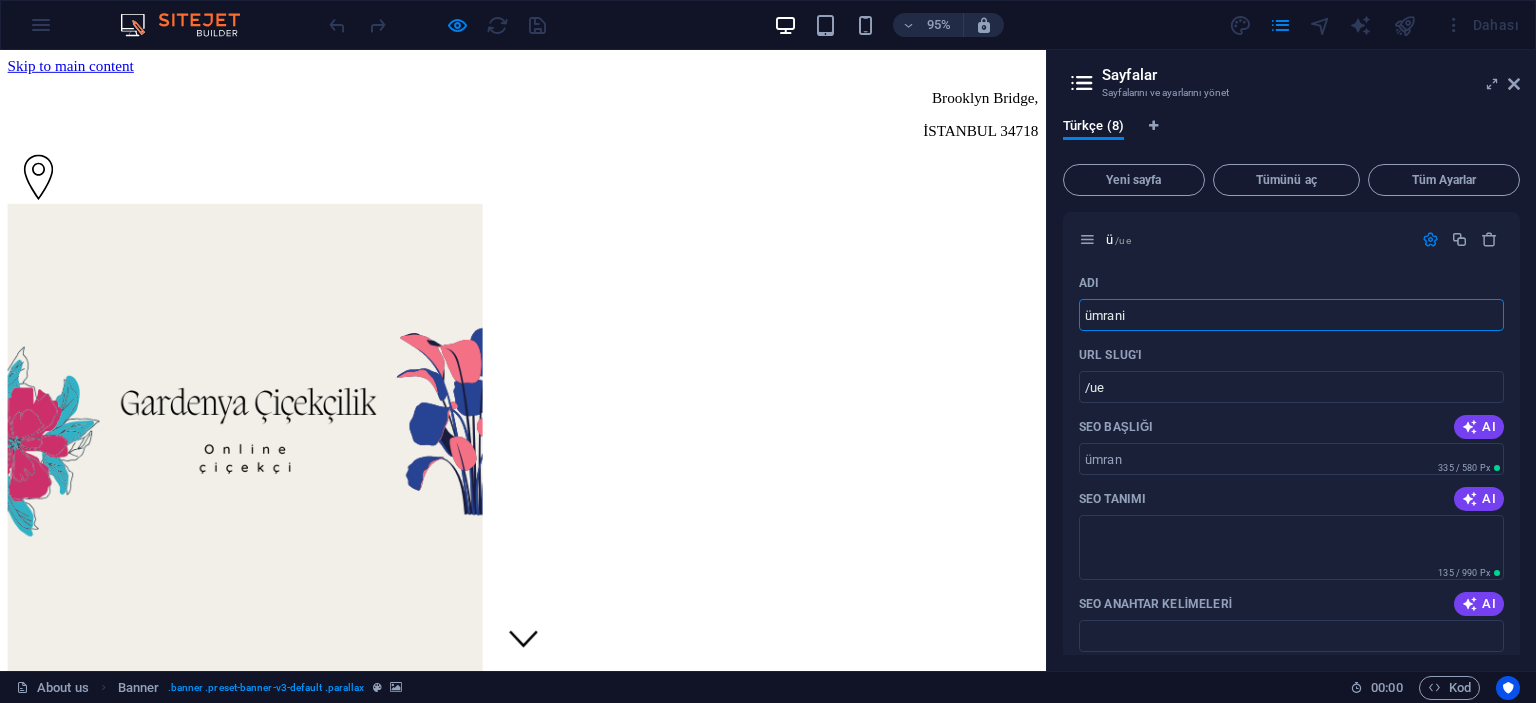 type on "/uemran" 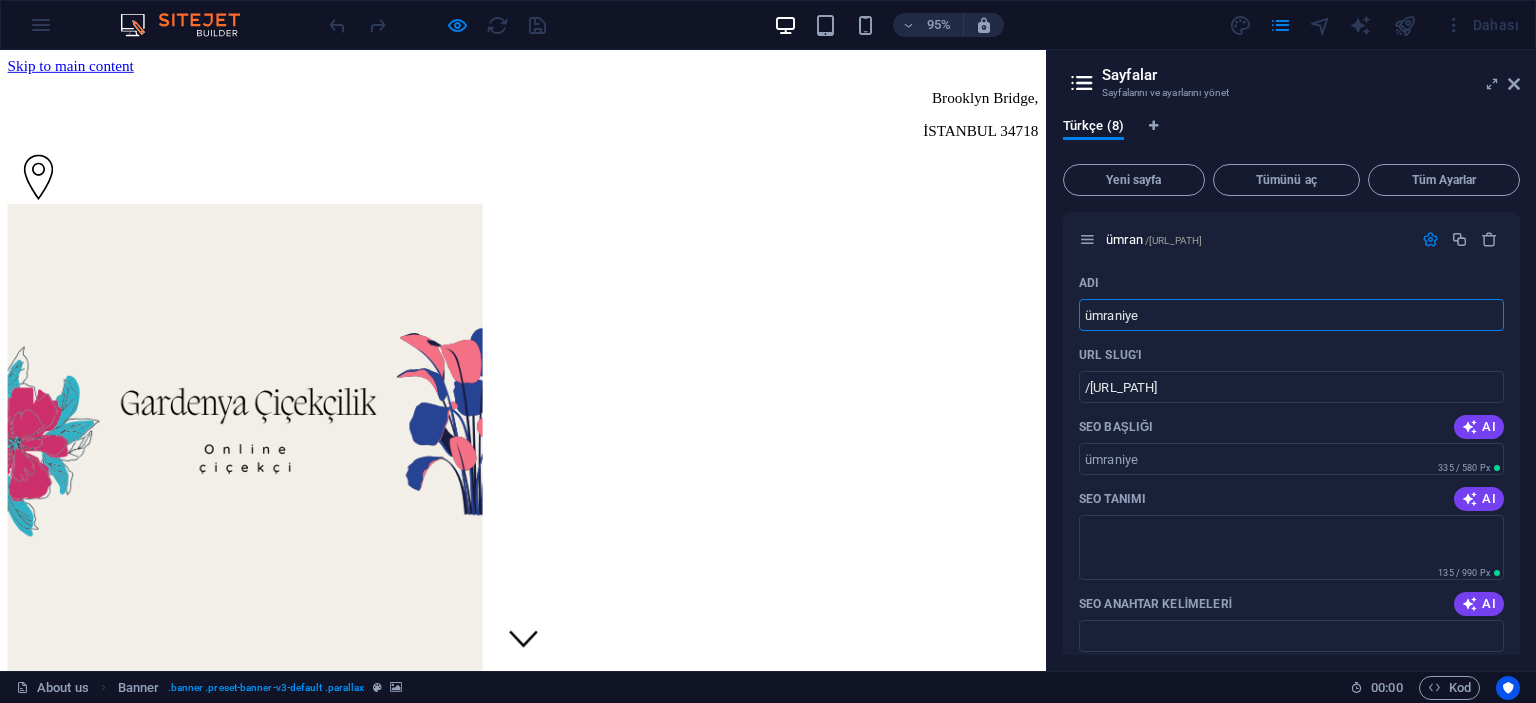type on "ümraniye" 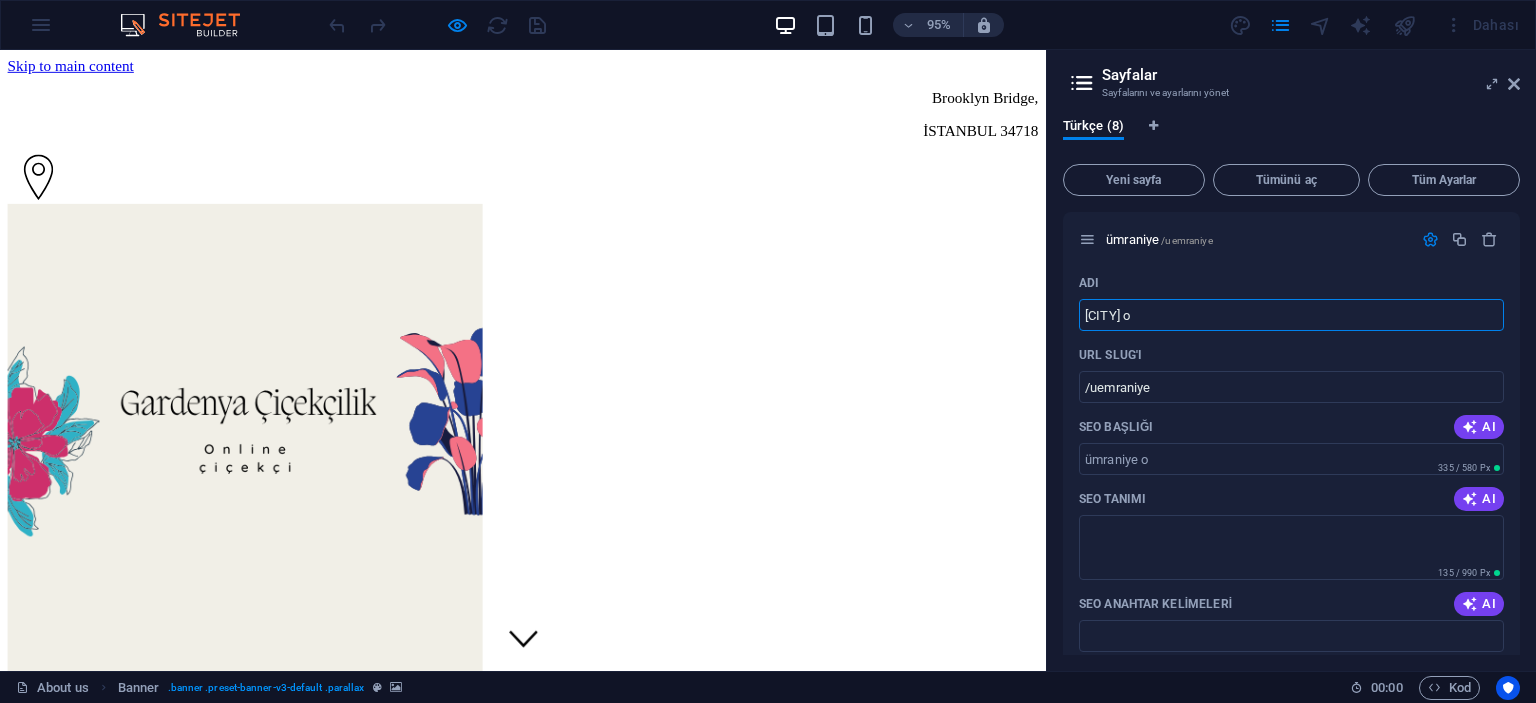 type on "ümraniye on" 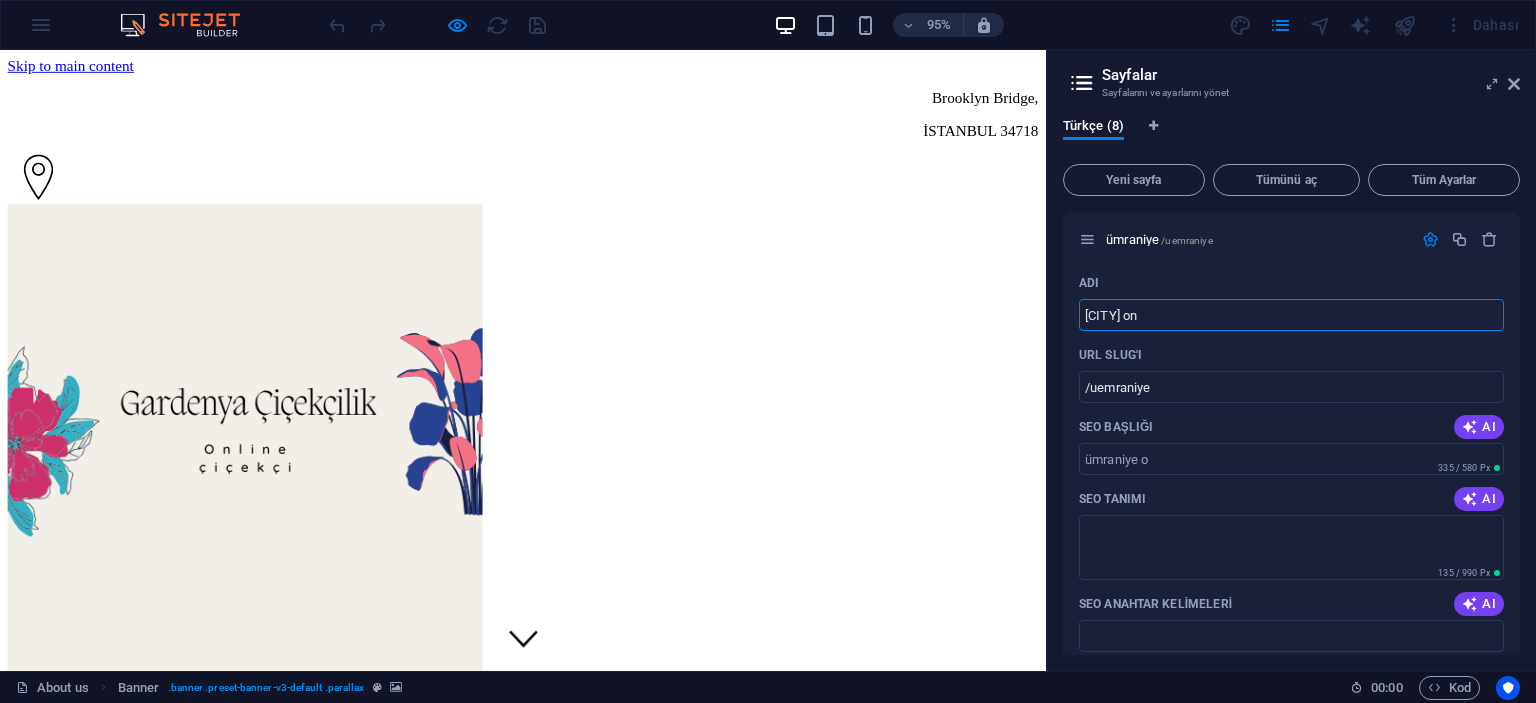 type on "/uemraniye-o" 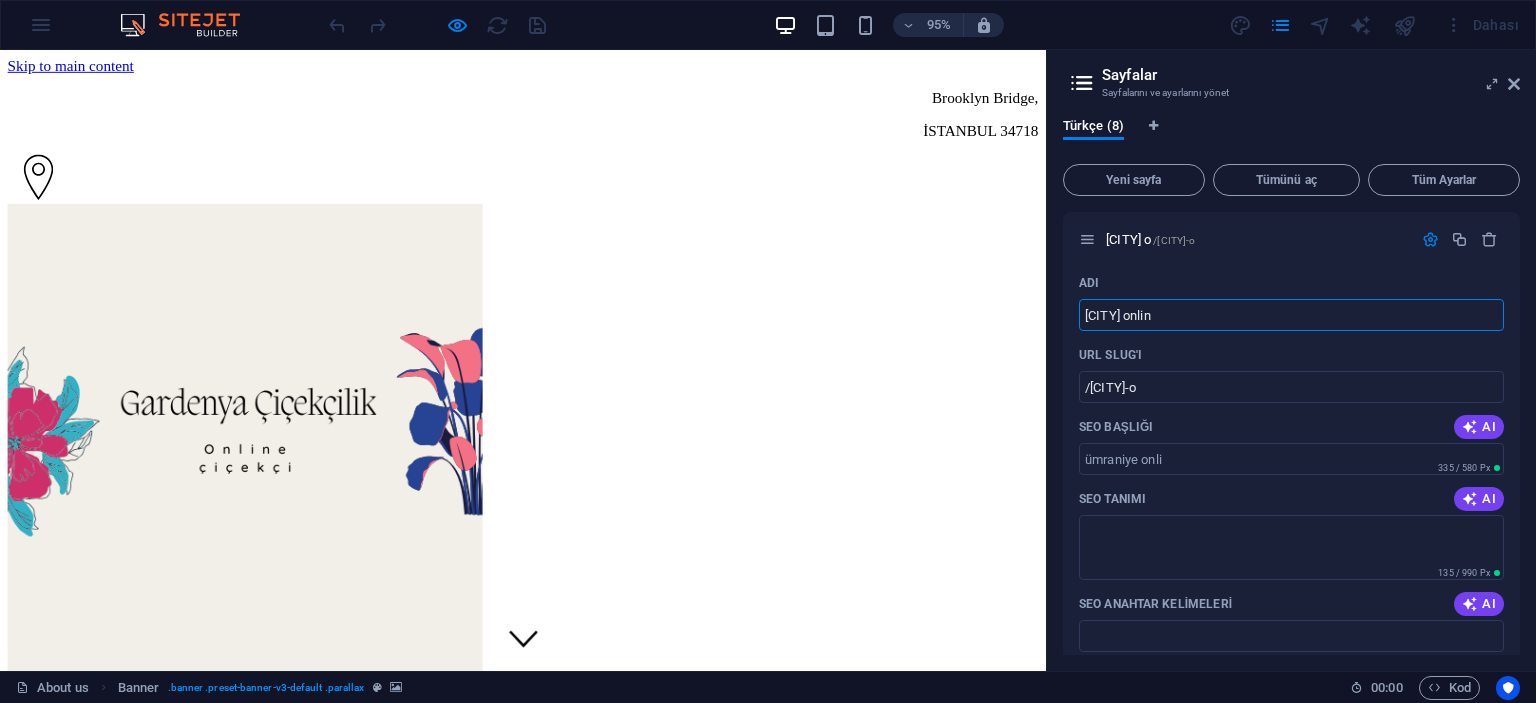 type on "ümraniye online" 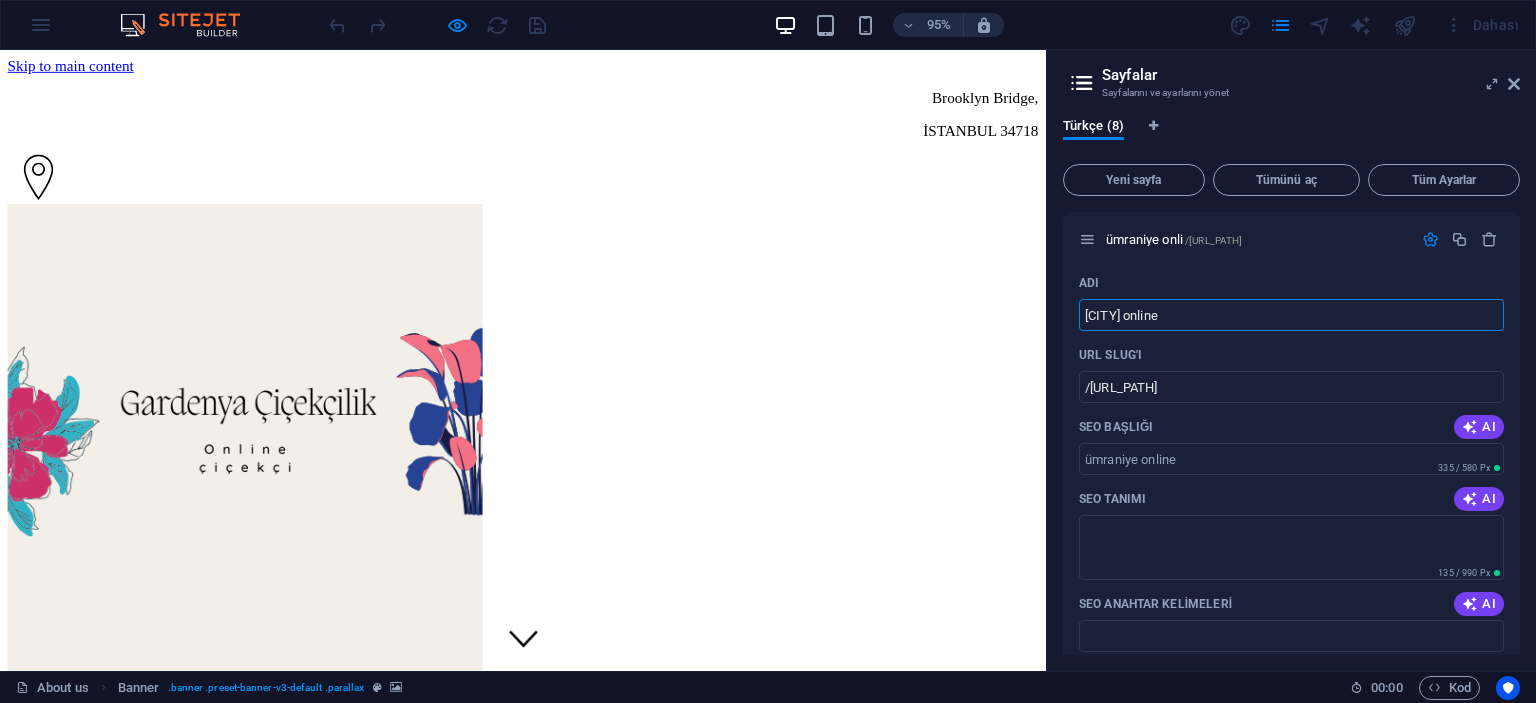 type on "ümraniye online" 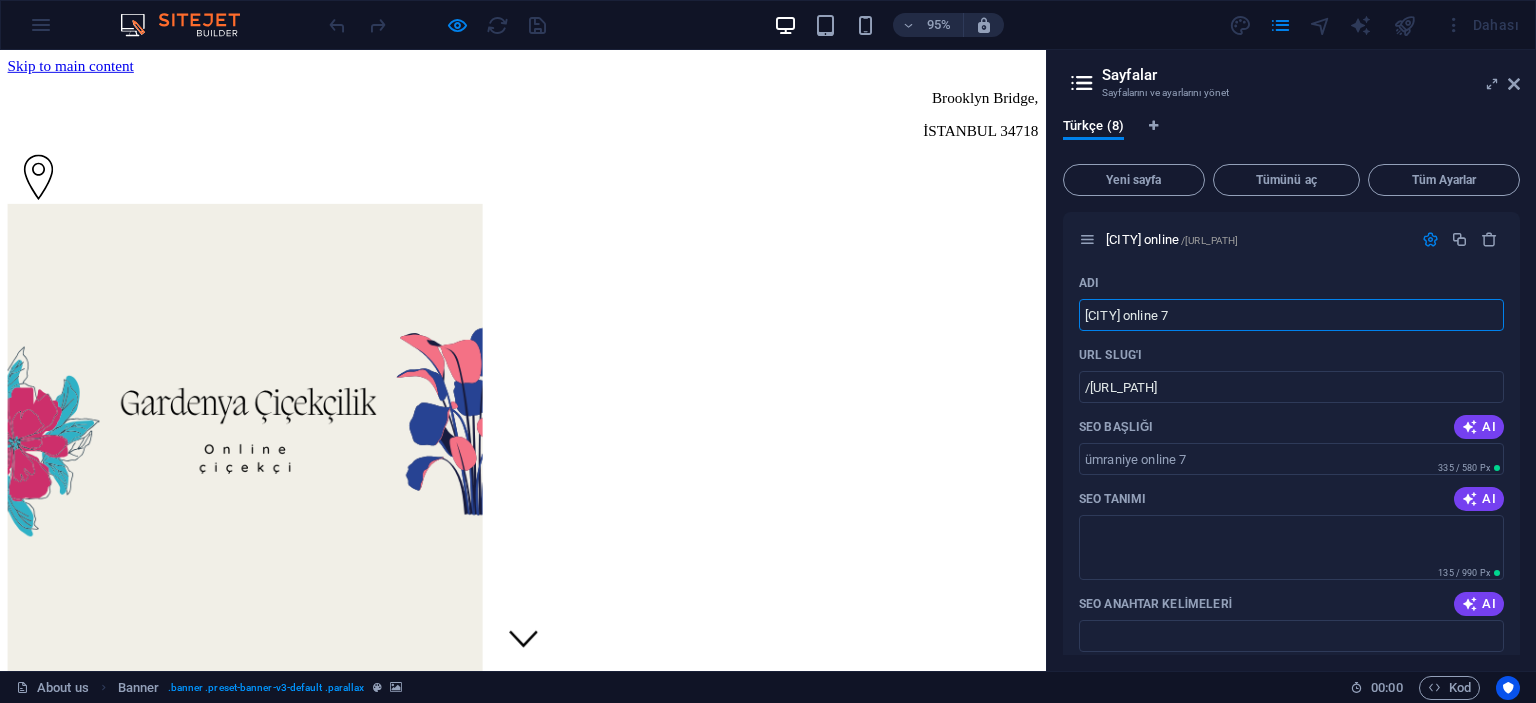 type on "ümraniye online 72" 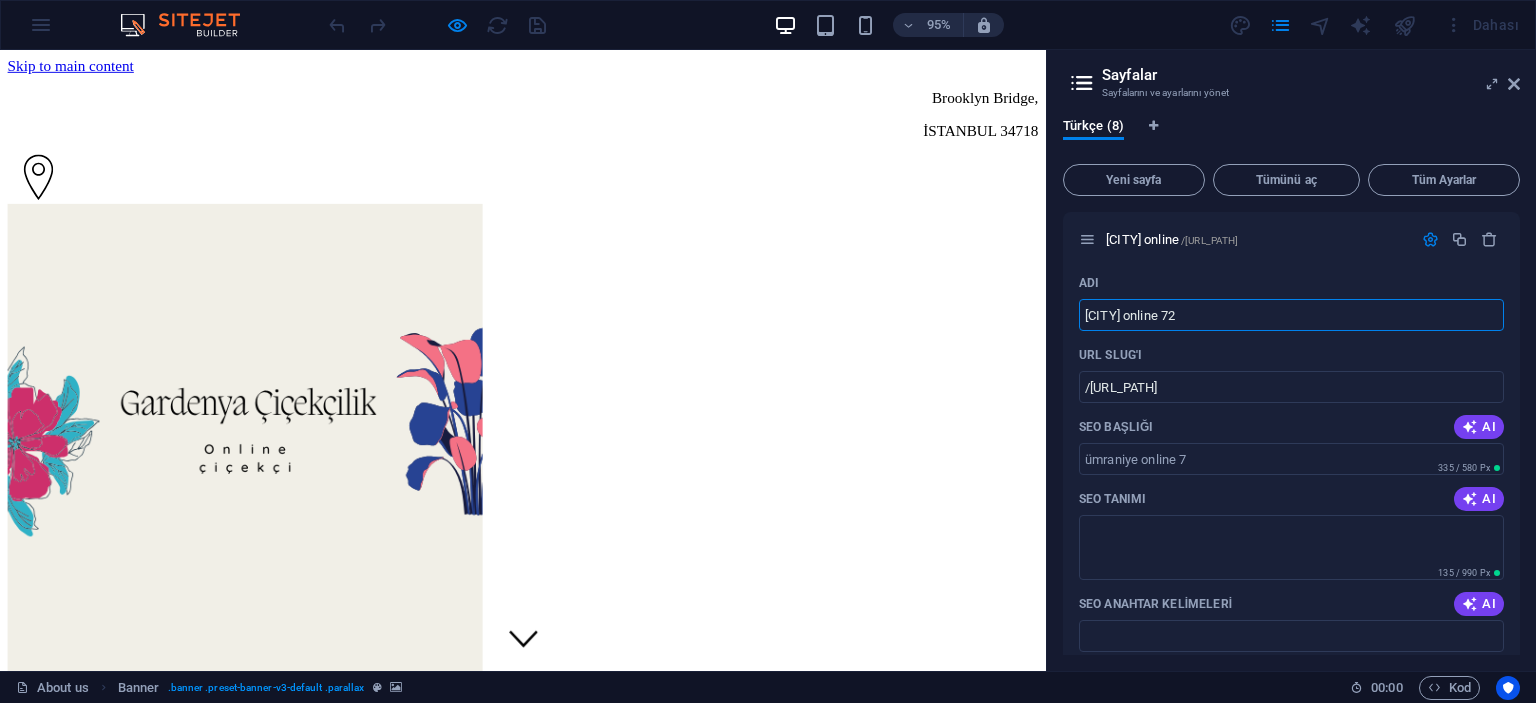 type on "/uemraniye-online-7" 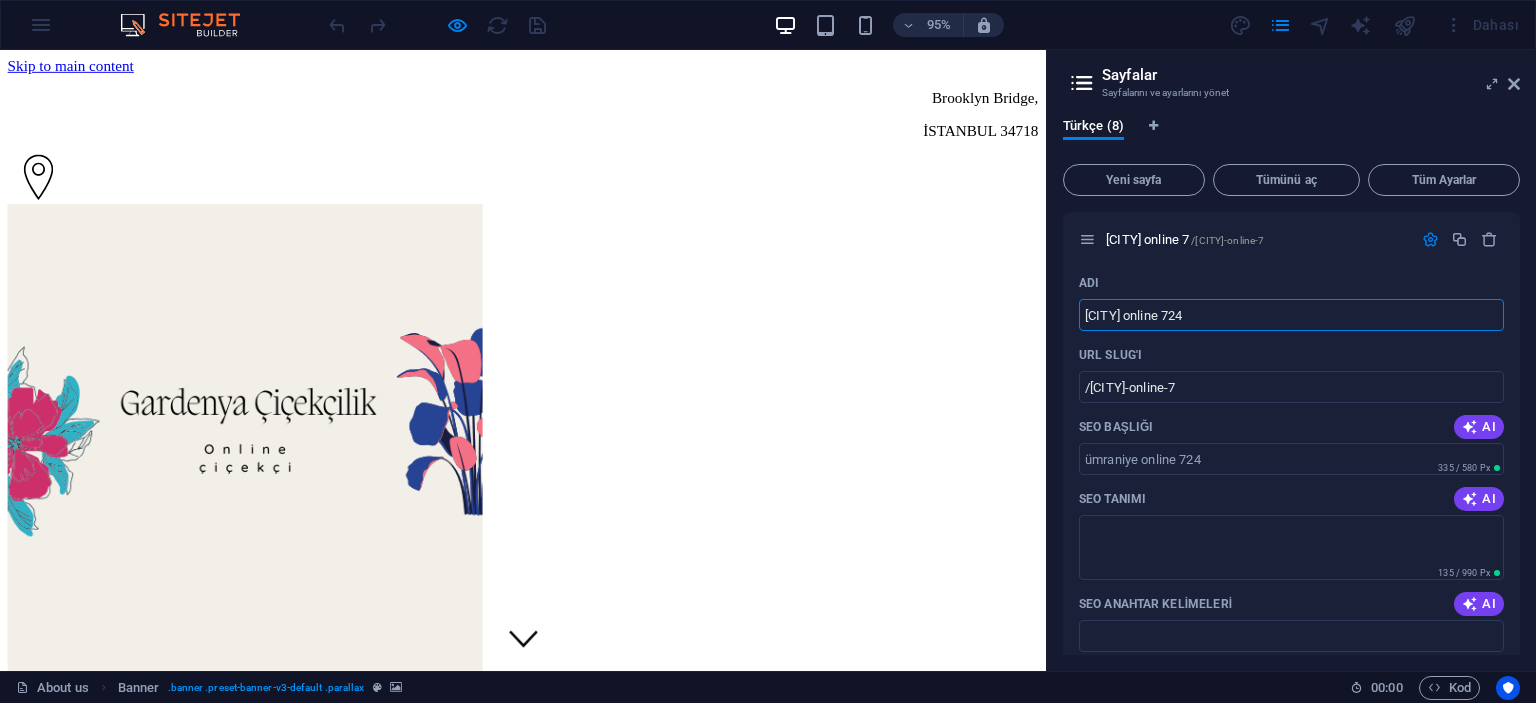 type on "ümraniye online 724" 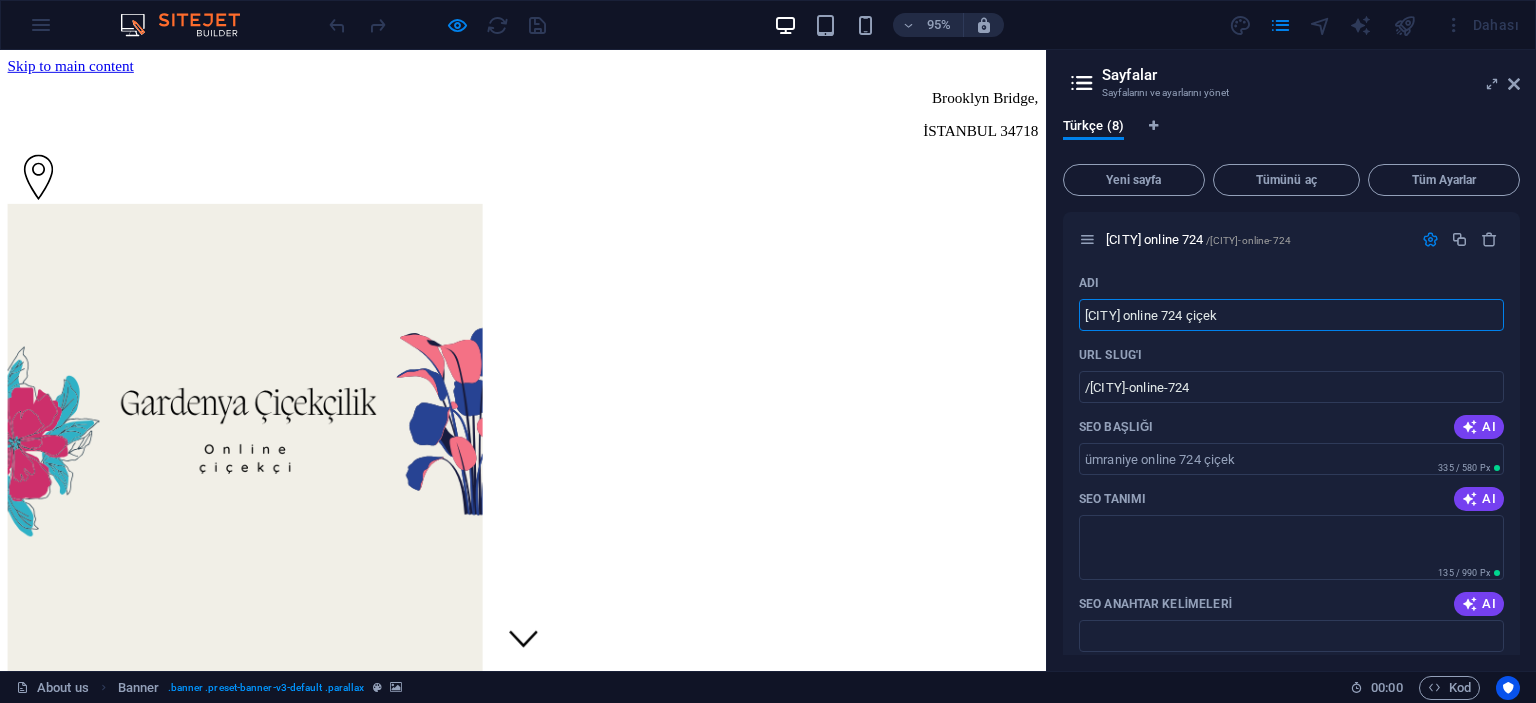 type on "ümraniye online 724 çiçek" 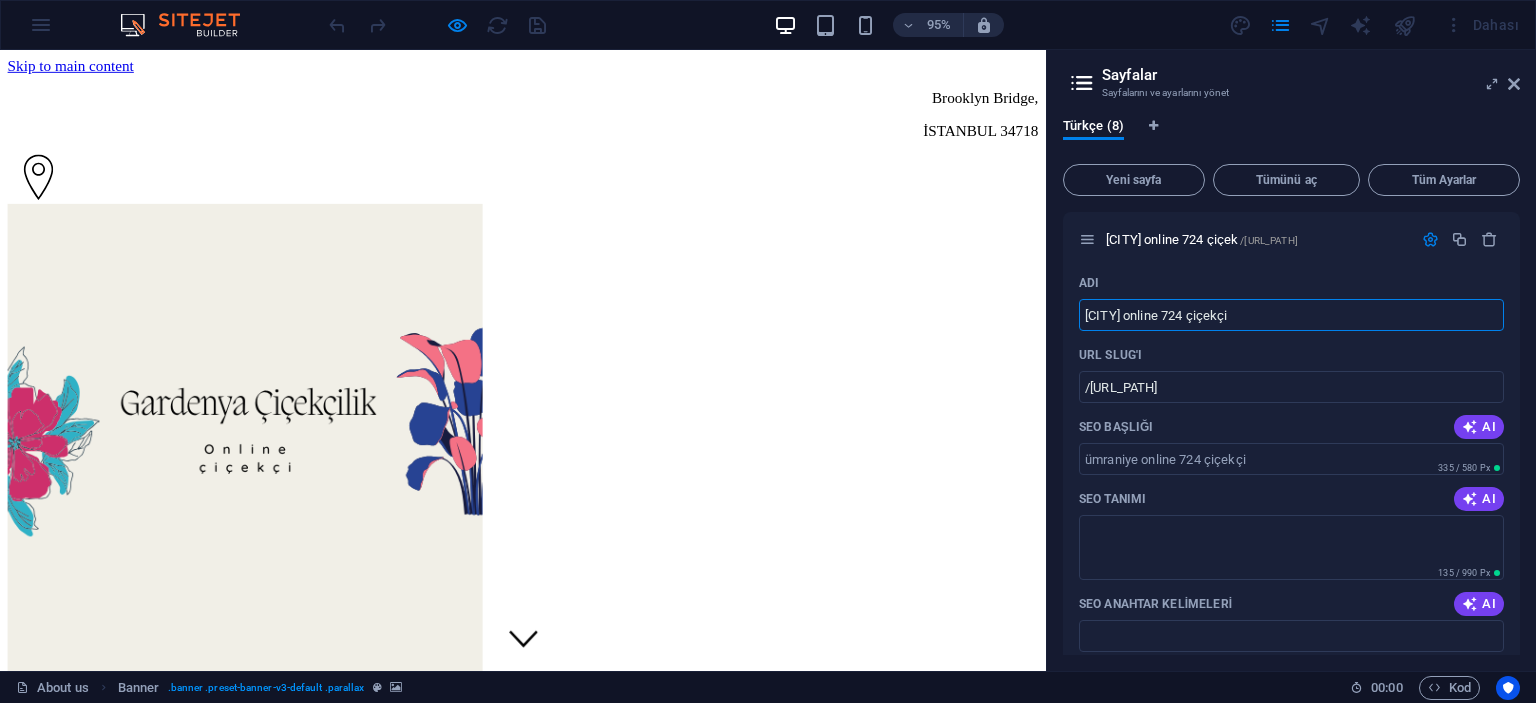 type on "ümraniye online 724 çiçekçi" 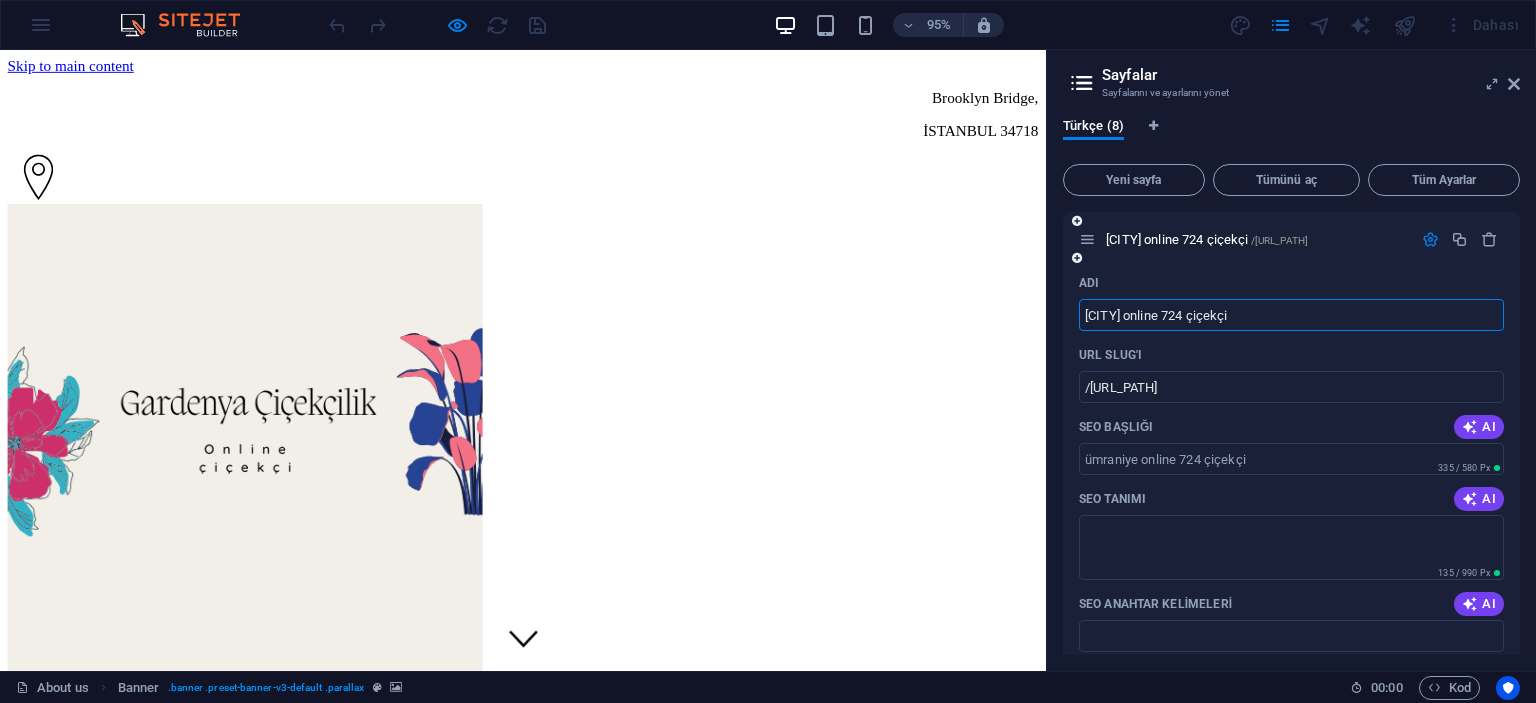 type on "ümraniye online 724 çiçekçi" 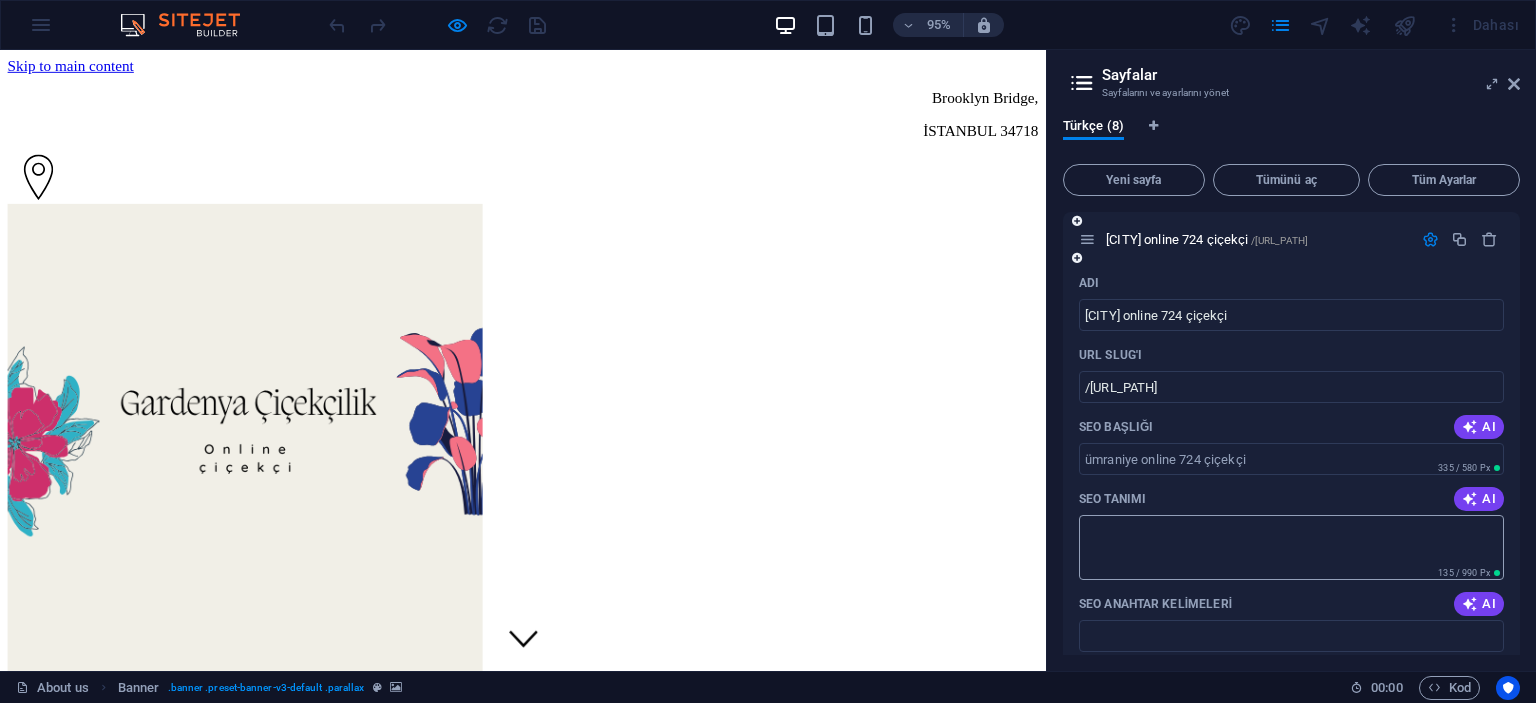 click on "SEO Tanımı" at bounding box center (1291, 547) 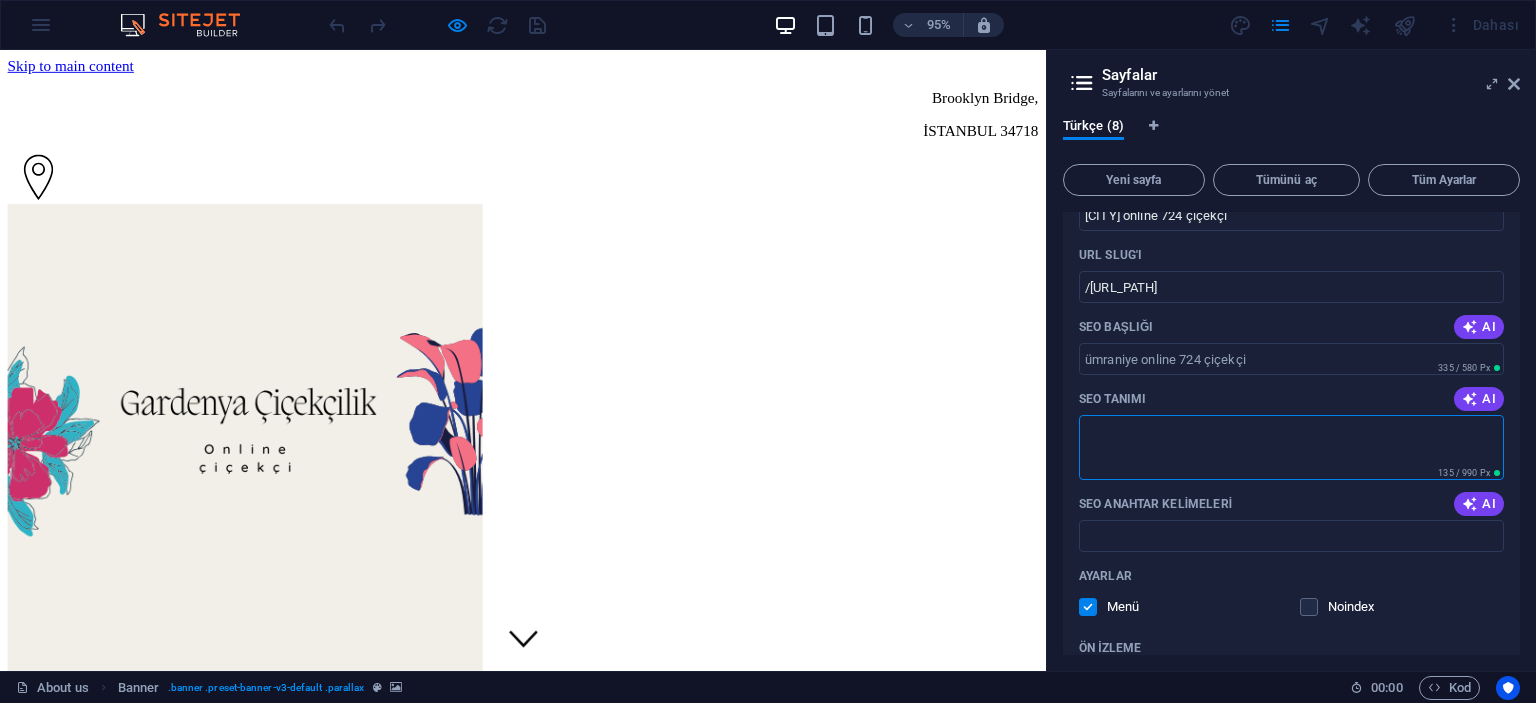 scroll, scrollTop: 200, scrollLeft: 0, axis: vertical 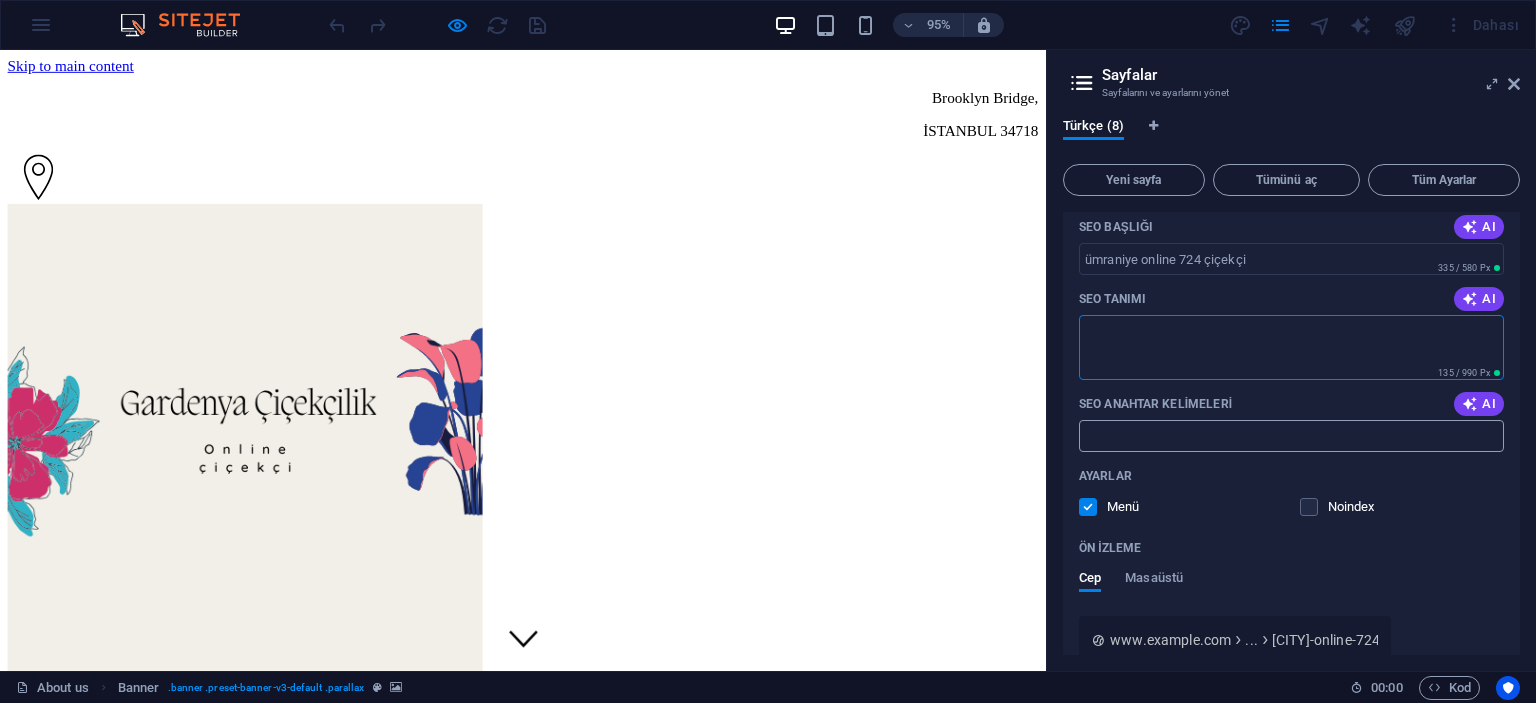 click on "SEO Anahtar Kelimeleri" at bounding box center (1291, 436) 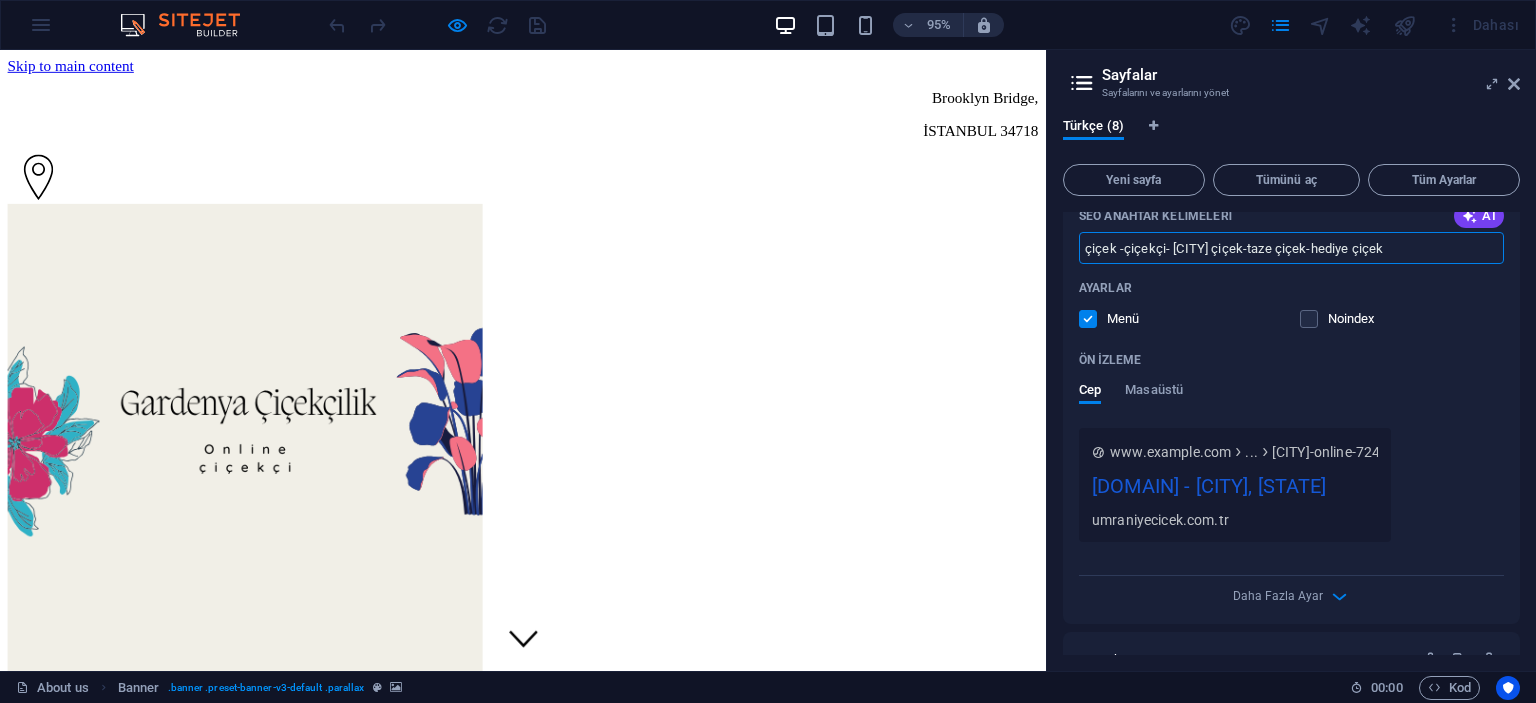 scroll, scrollTop: 400, scrollLeft: 0, axis: vertical 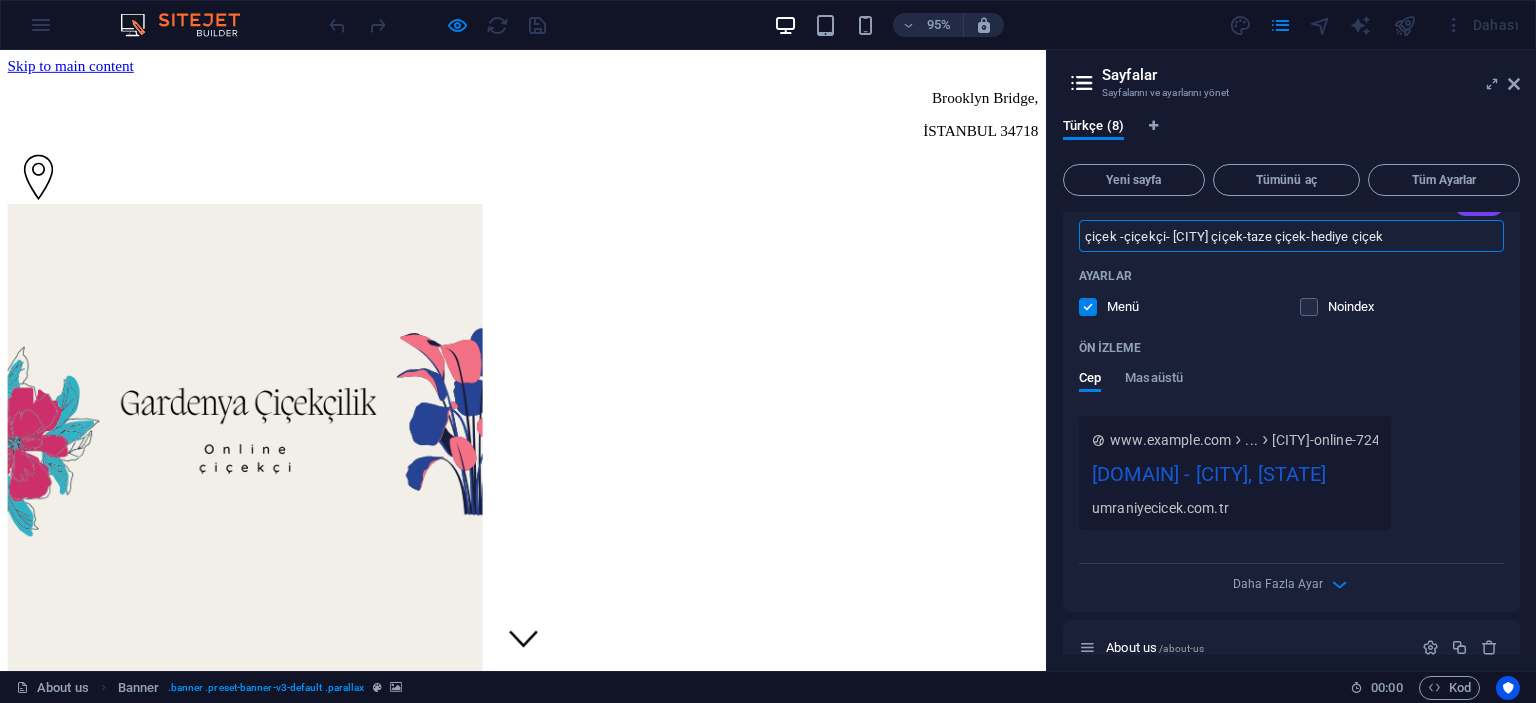 type on "çiçek -çiçekçi- ümraniye çiçek-taze çiçek-hediye çiçek" 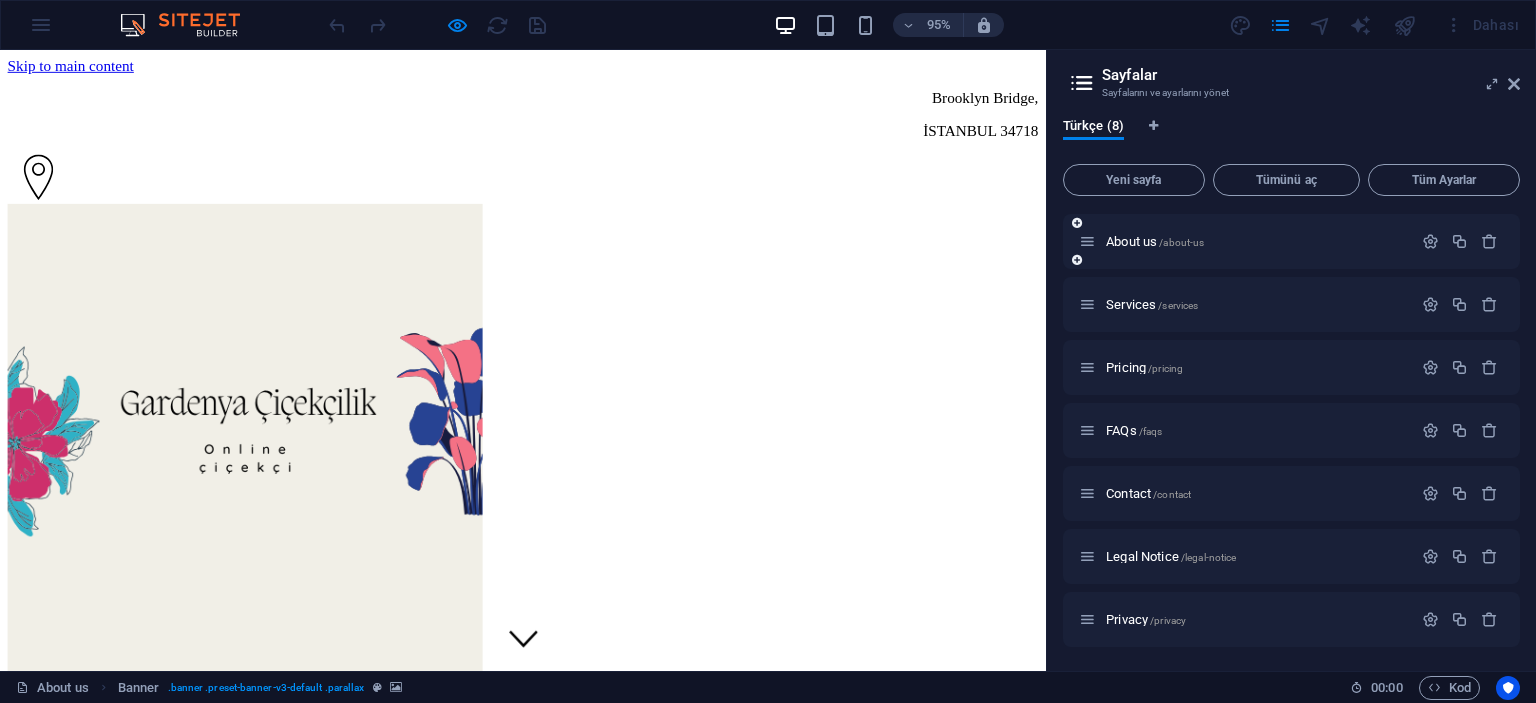 scroll, scrollTop: 833, scrollLeft: 0, axis: vertical 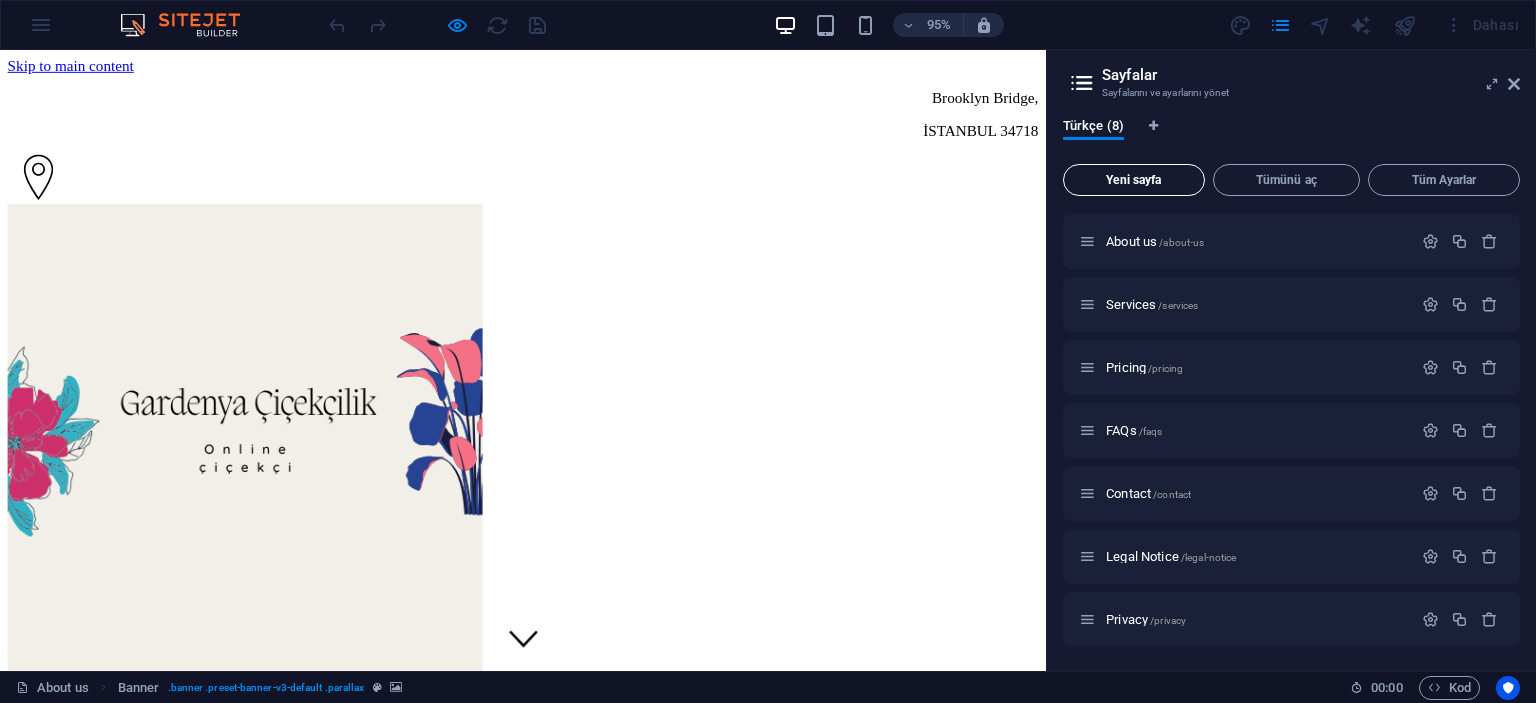 click on "Yeni sayfa" at bounding box center (1134, 180) 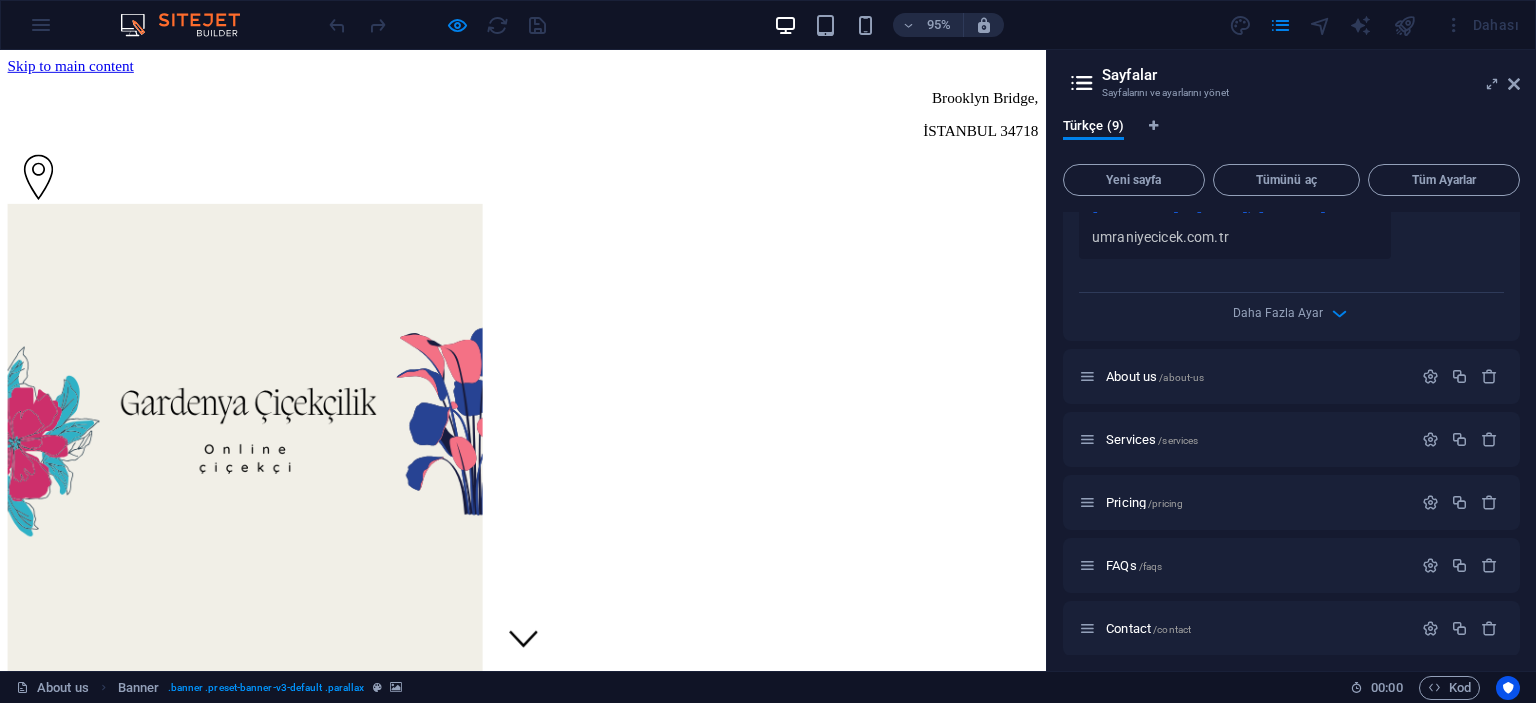 scroll, scrollTop: 558, scrollLeft: 0, axis: vertical 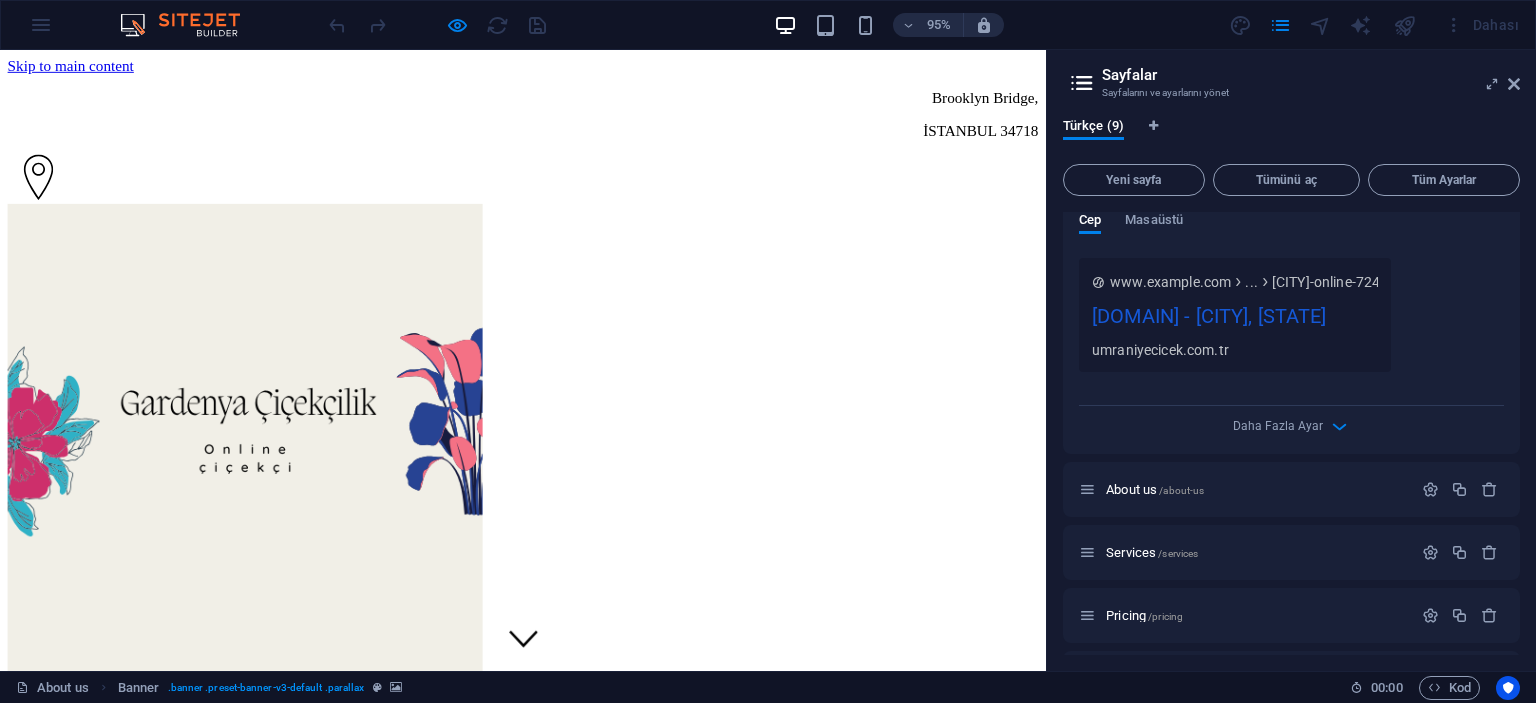 click on "umraniyecicek.com.tr - [CITY], [STATE]" at bounding box center [1235, 320] 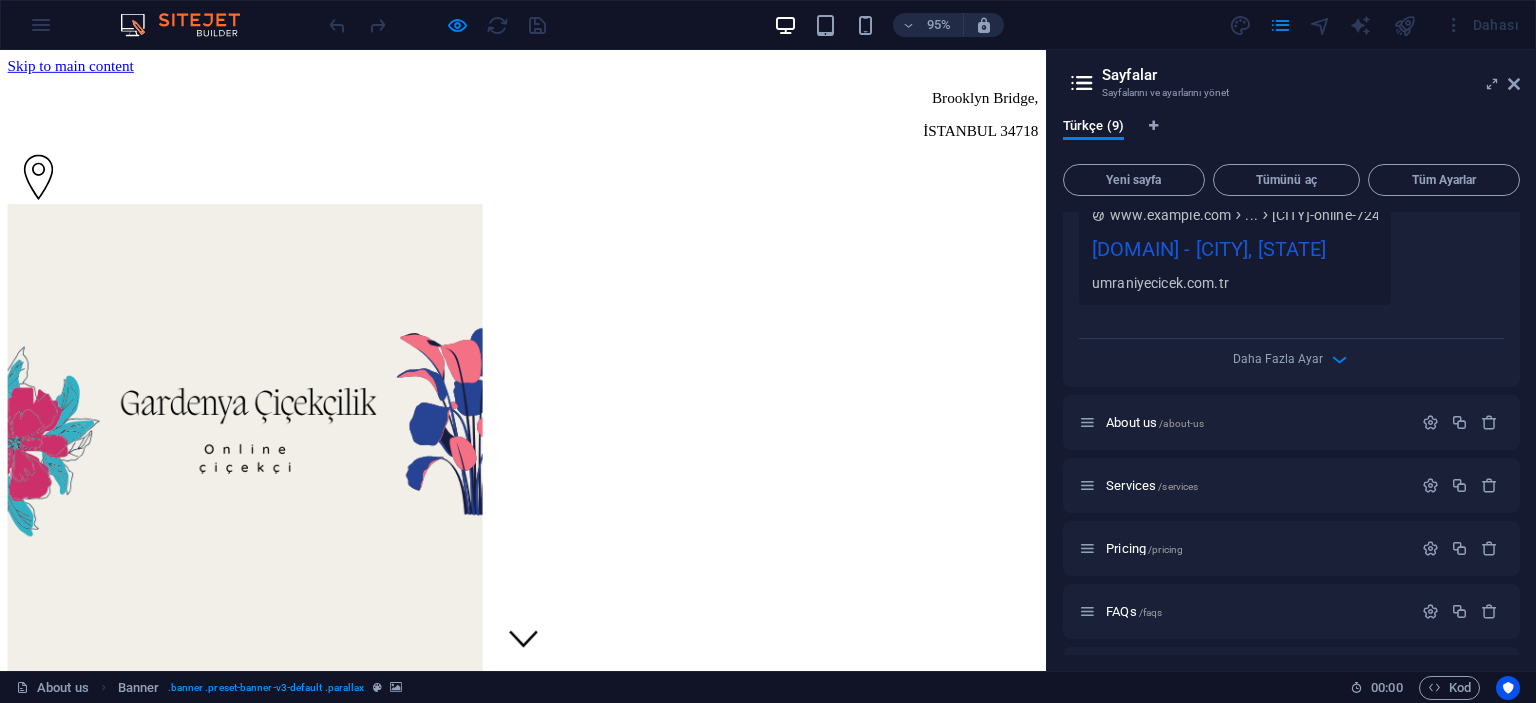 scroll, scrollTop: 658, scrollLeft: 0, axis: vertical 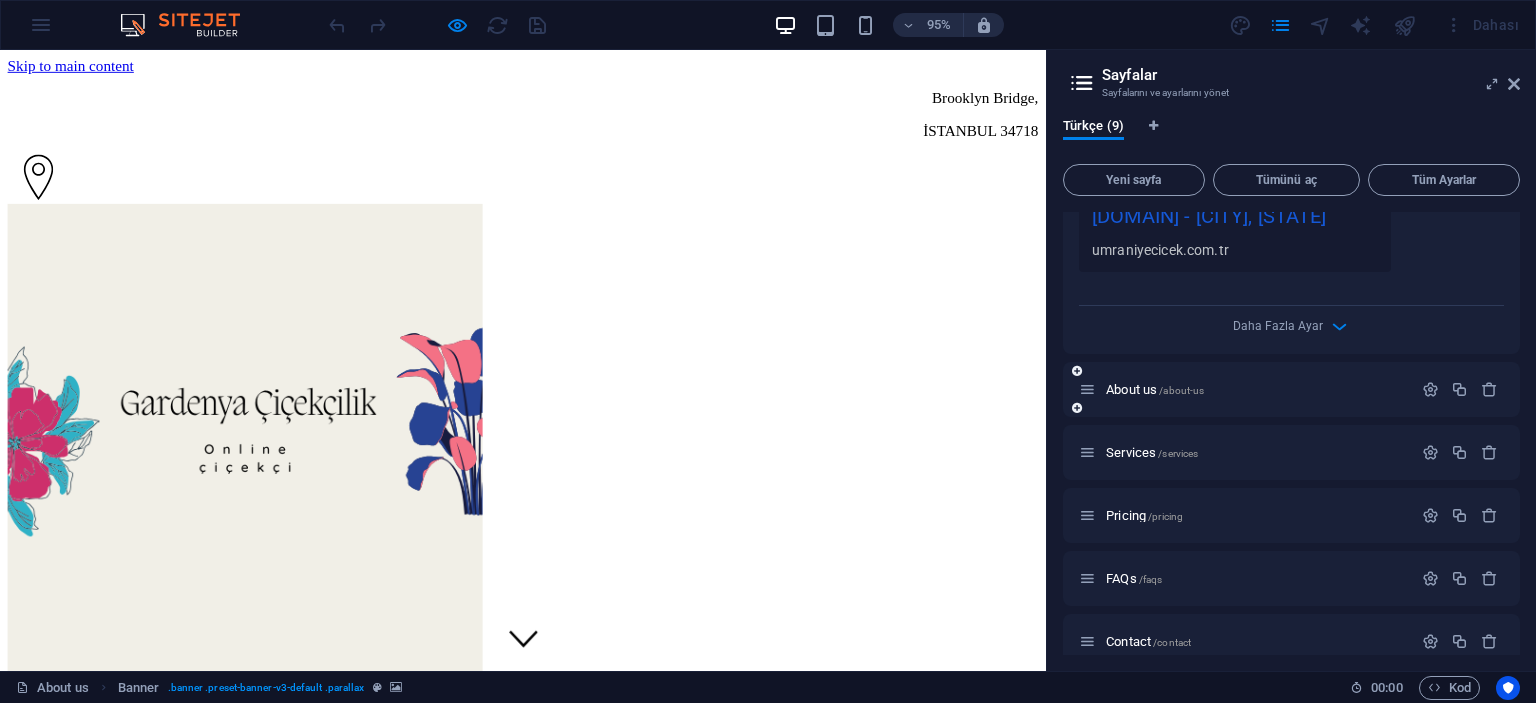 click at bounding box center [1087, 389] 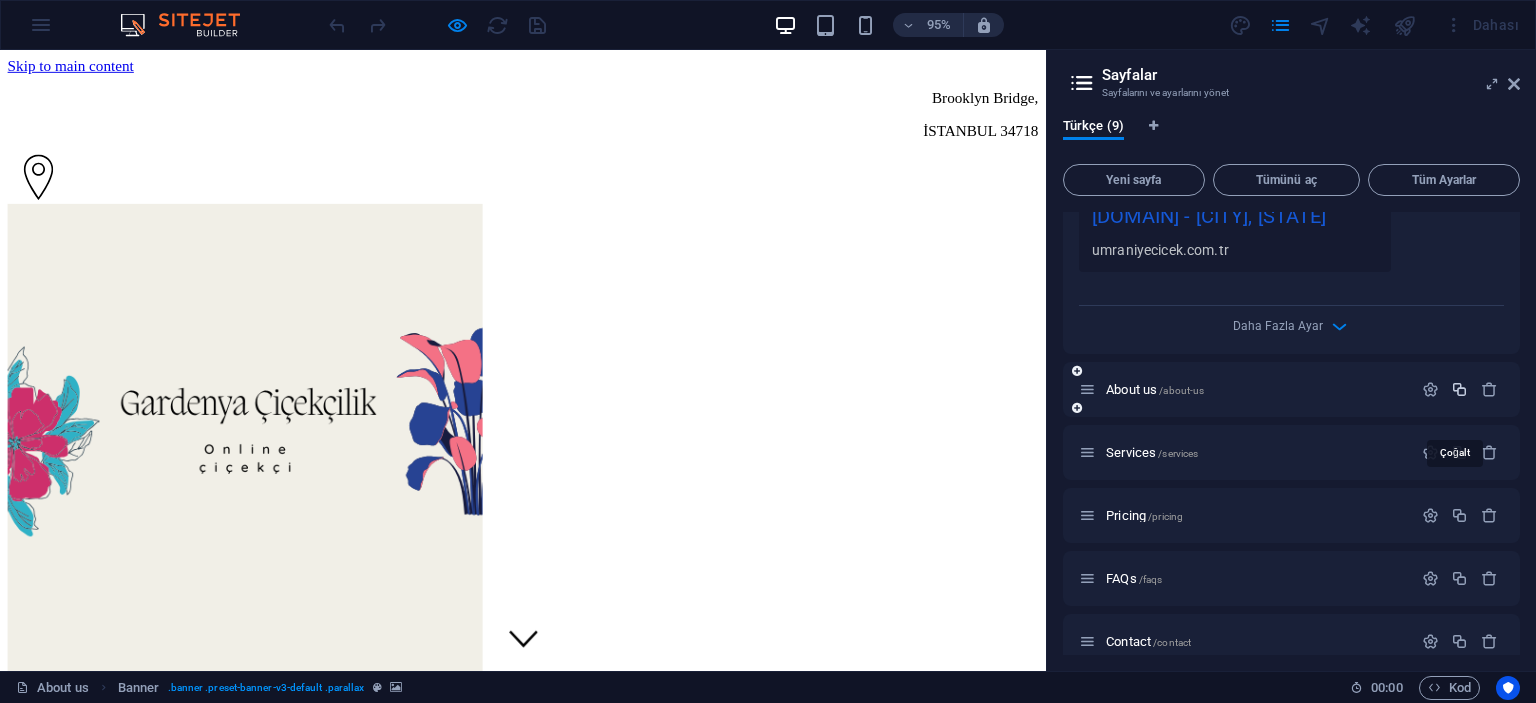 click at bounding box center (1459, 389) 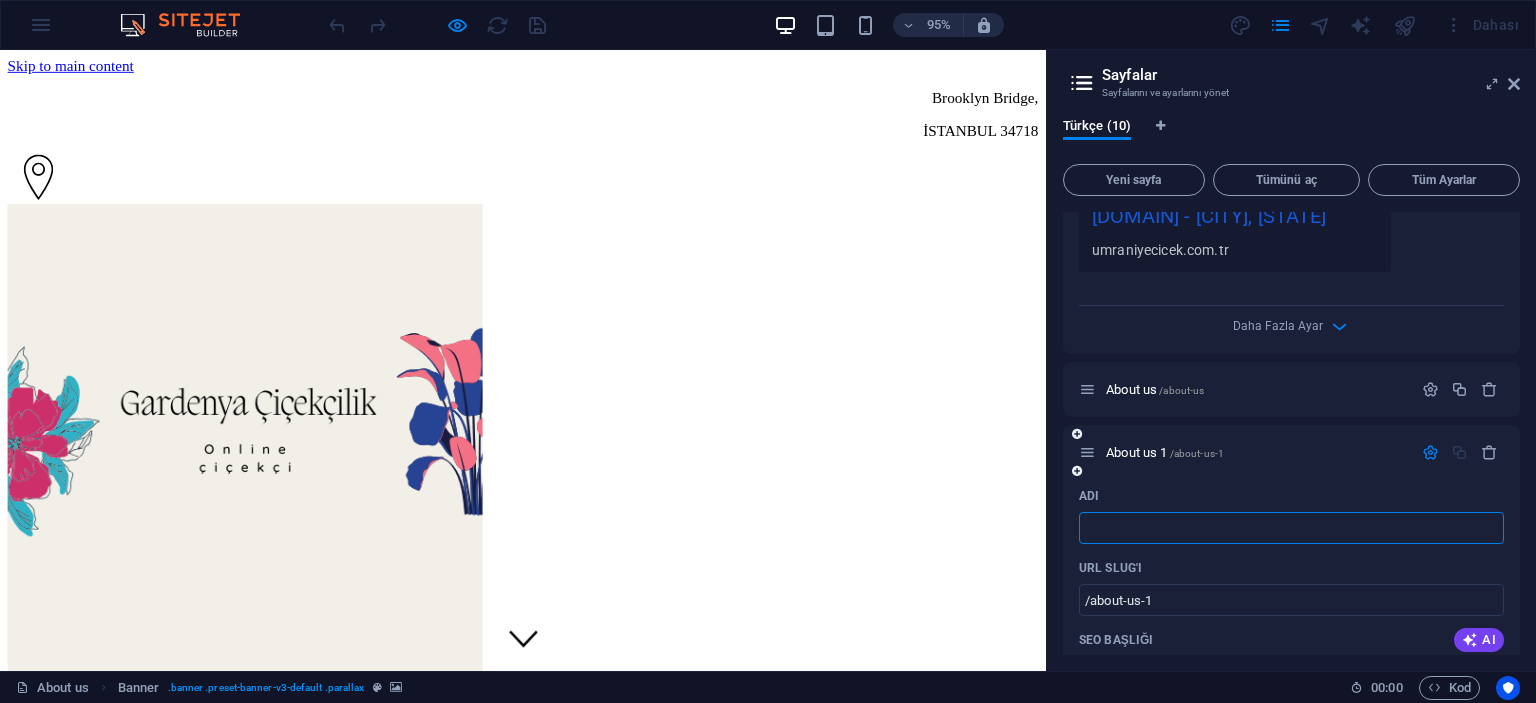 type 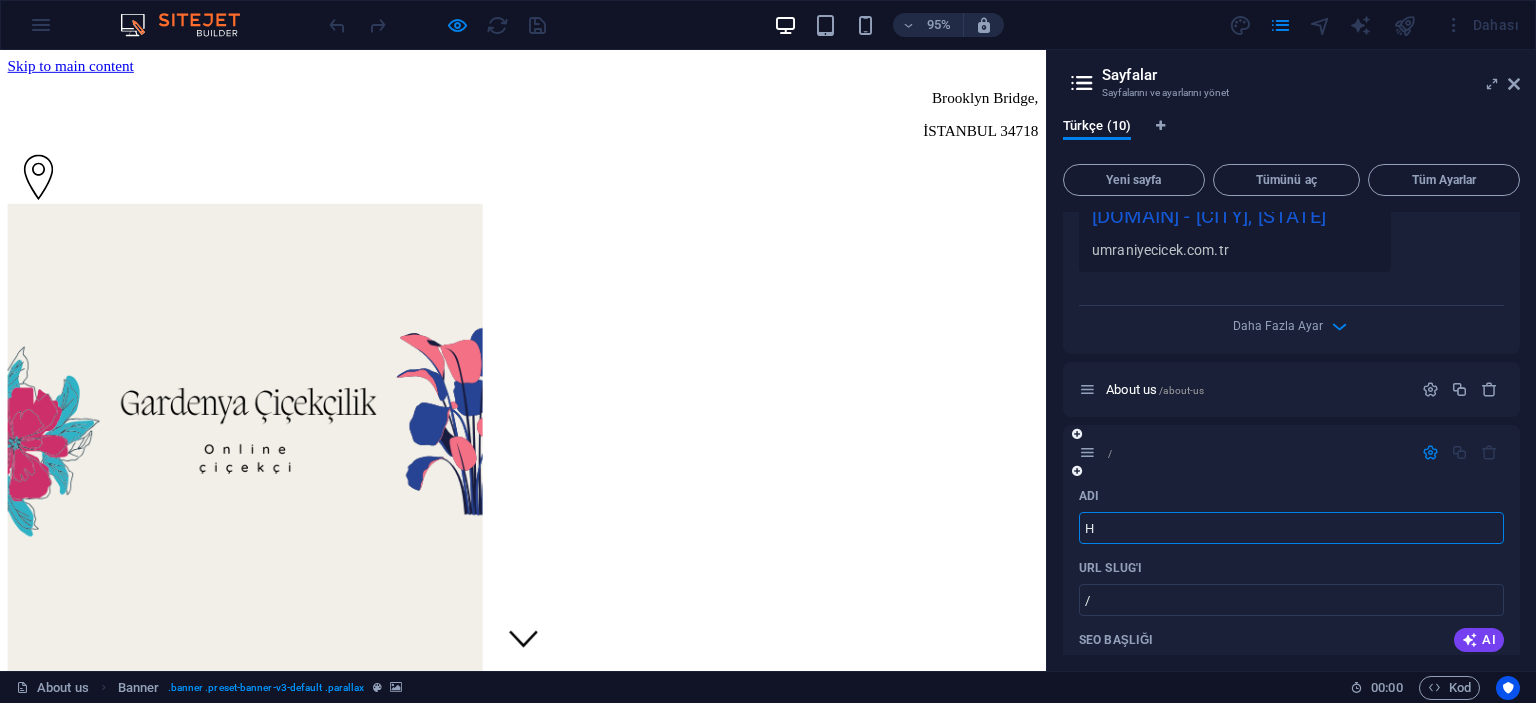 type on "HA" 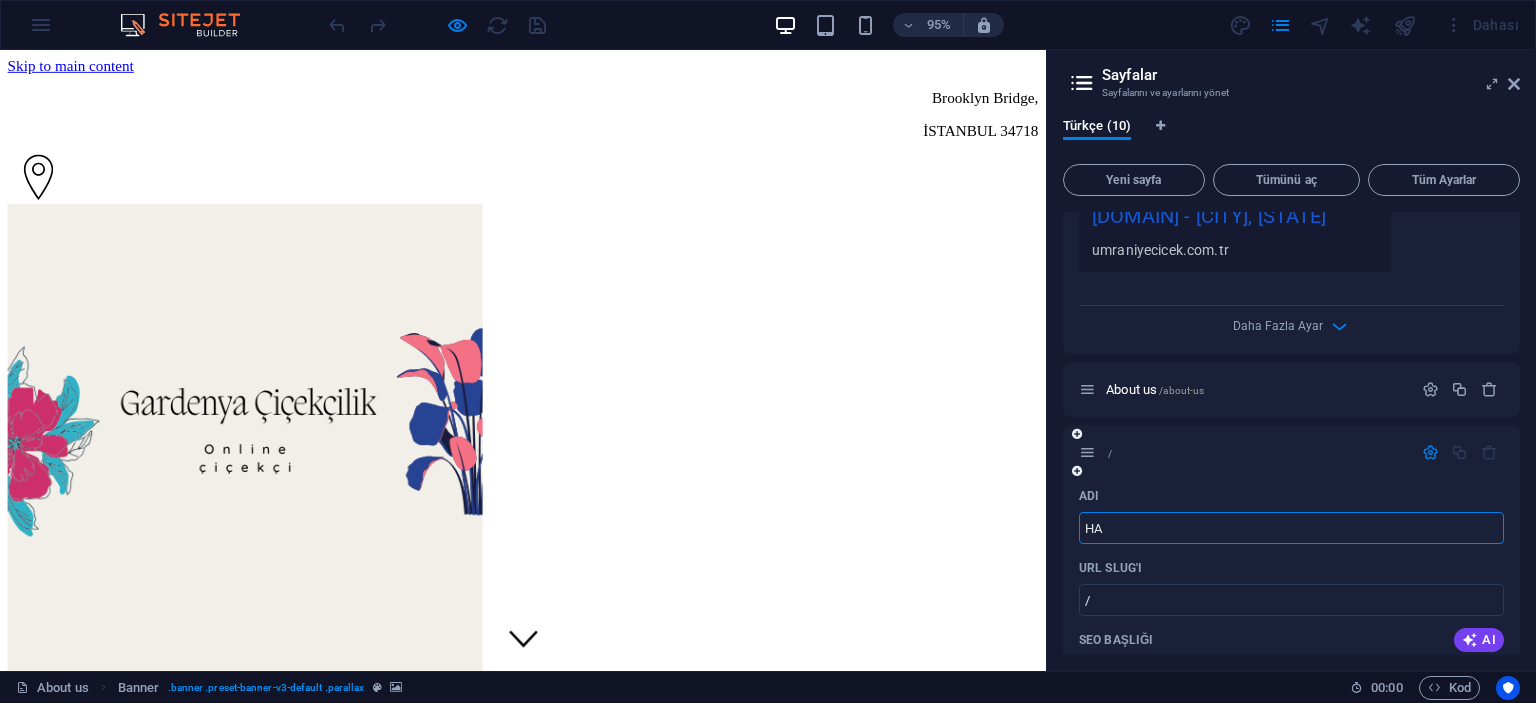 type on "/h" 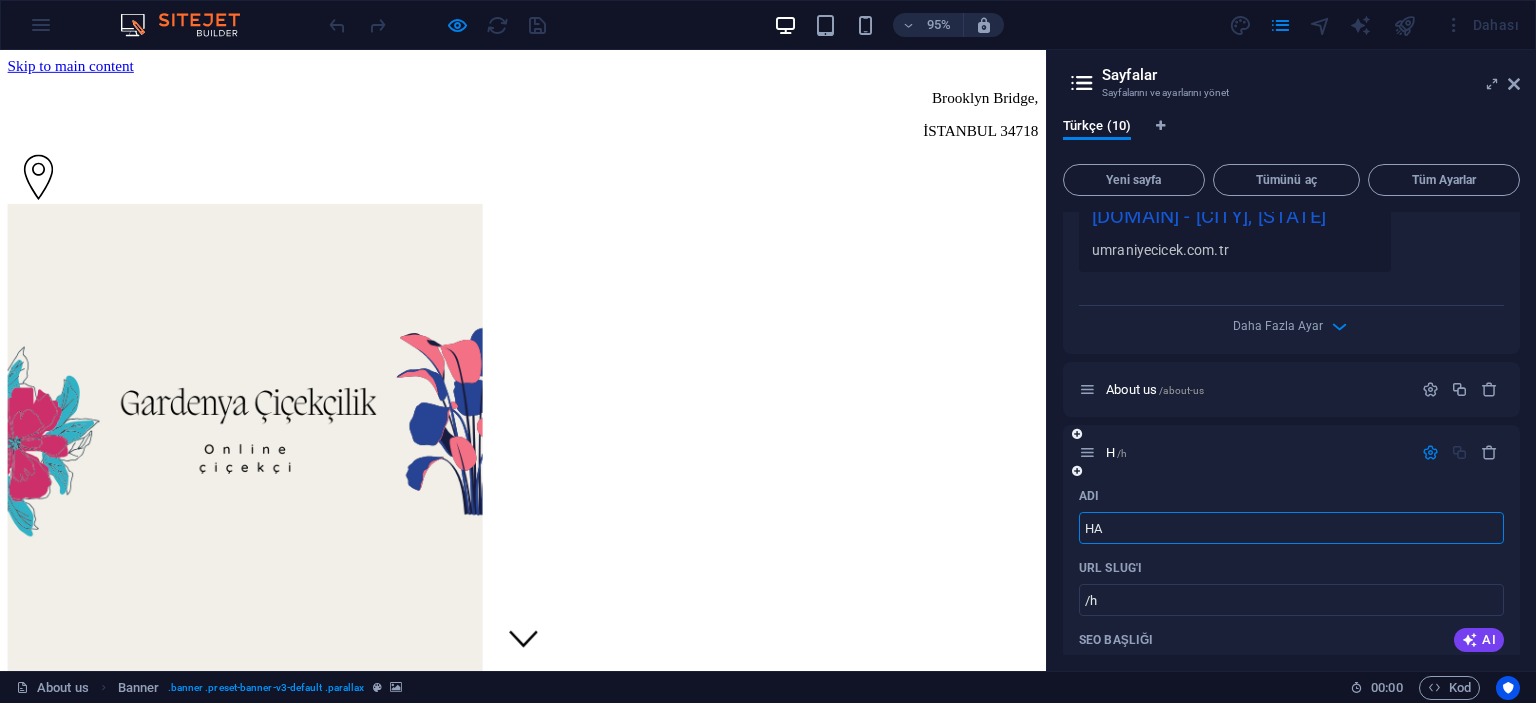 type on "HA" 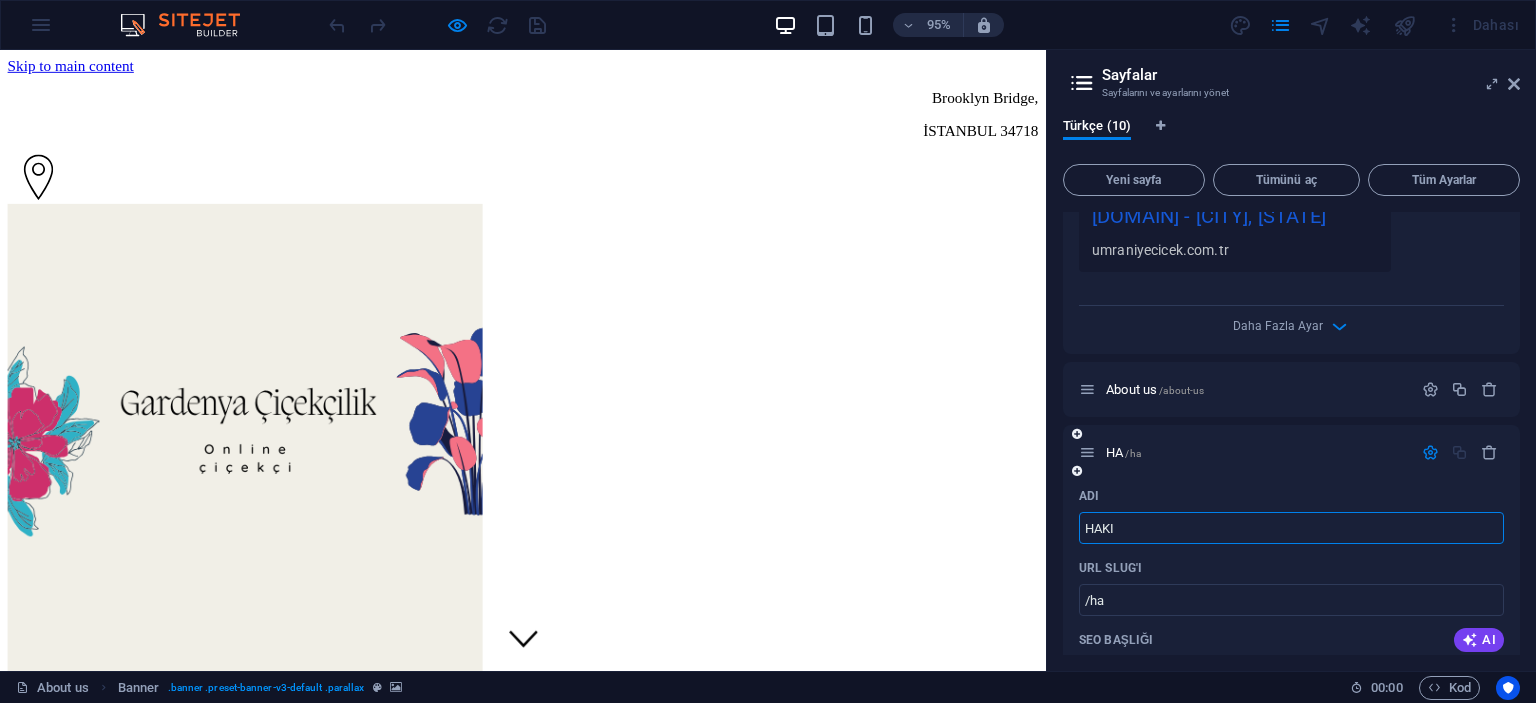 type on "HAKIM" 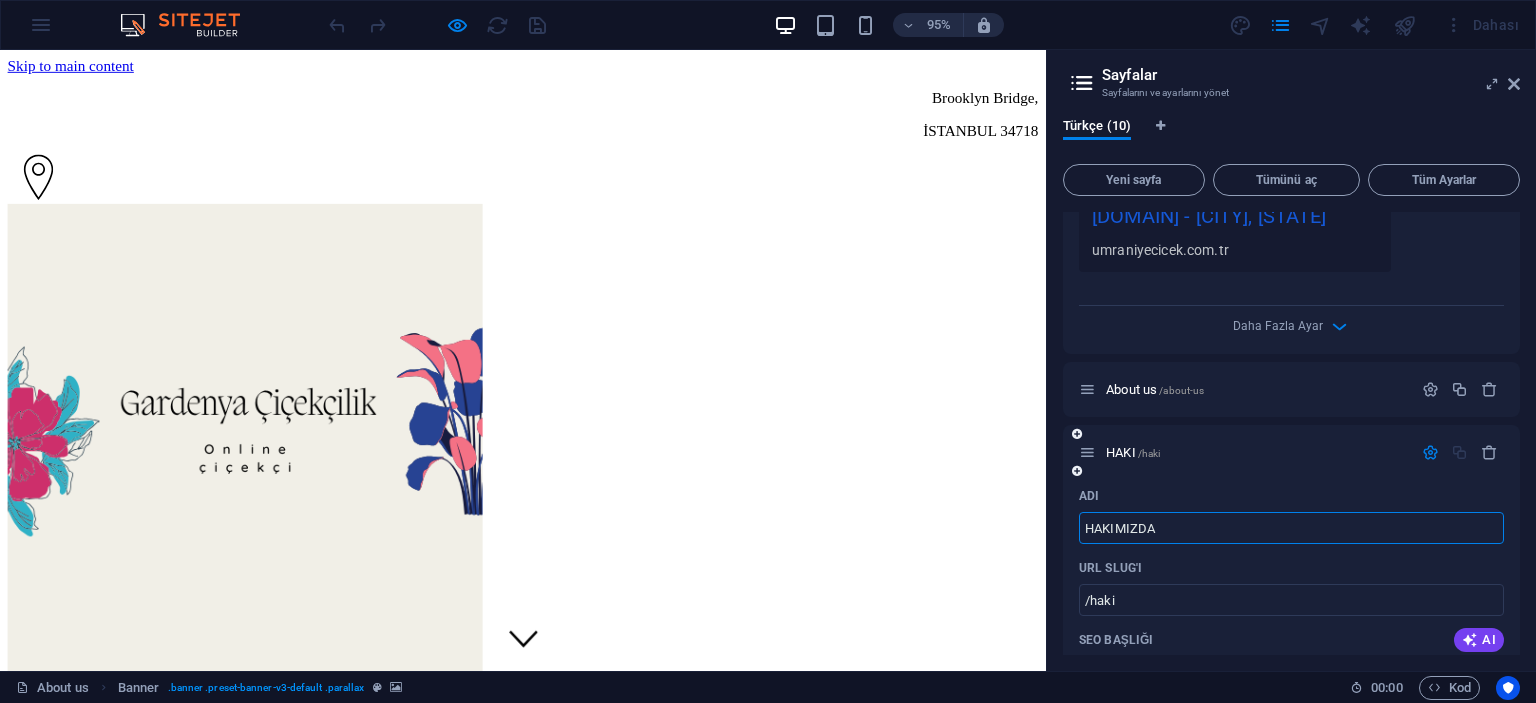 type on "HAKIMIZDA" 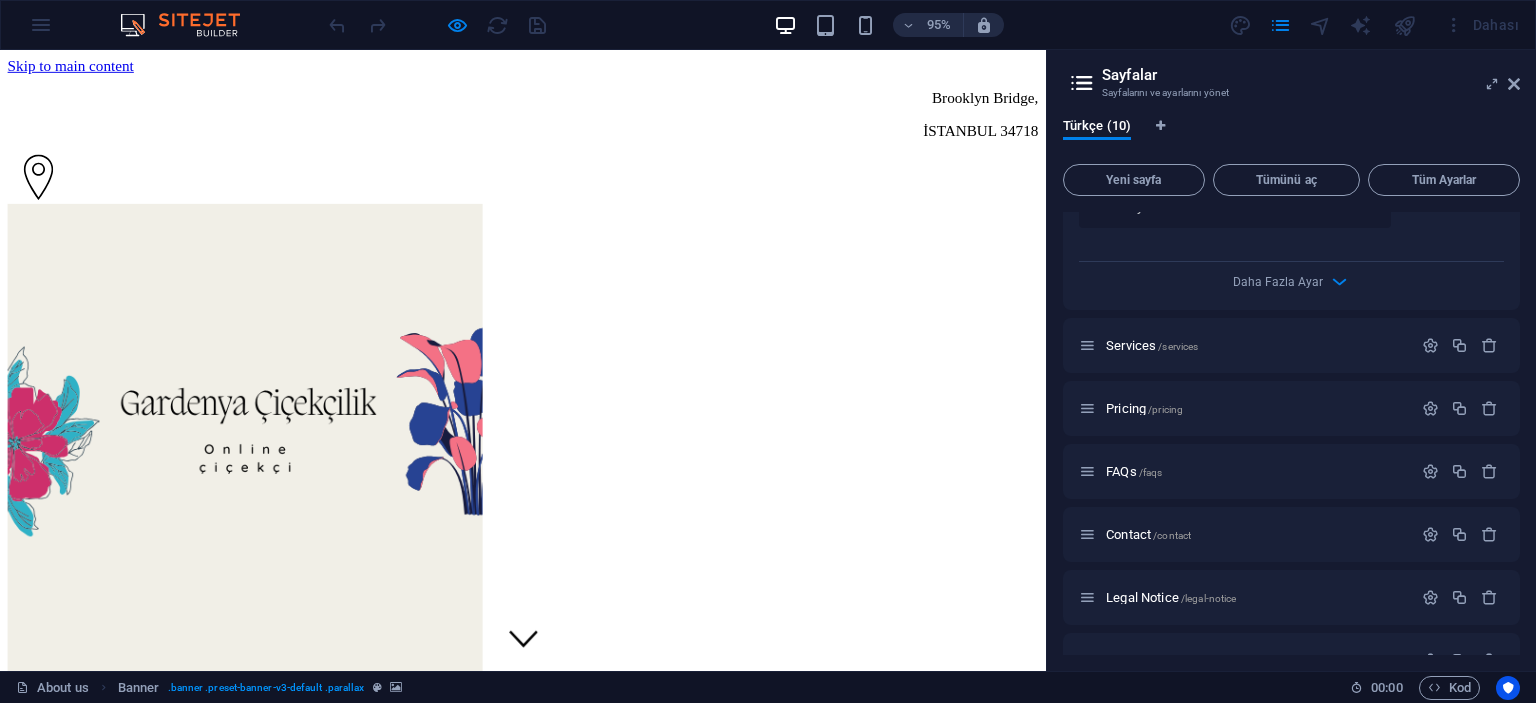 scroll, scrollTop: 1558, scrollLeft: 0, axis: vertical 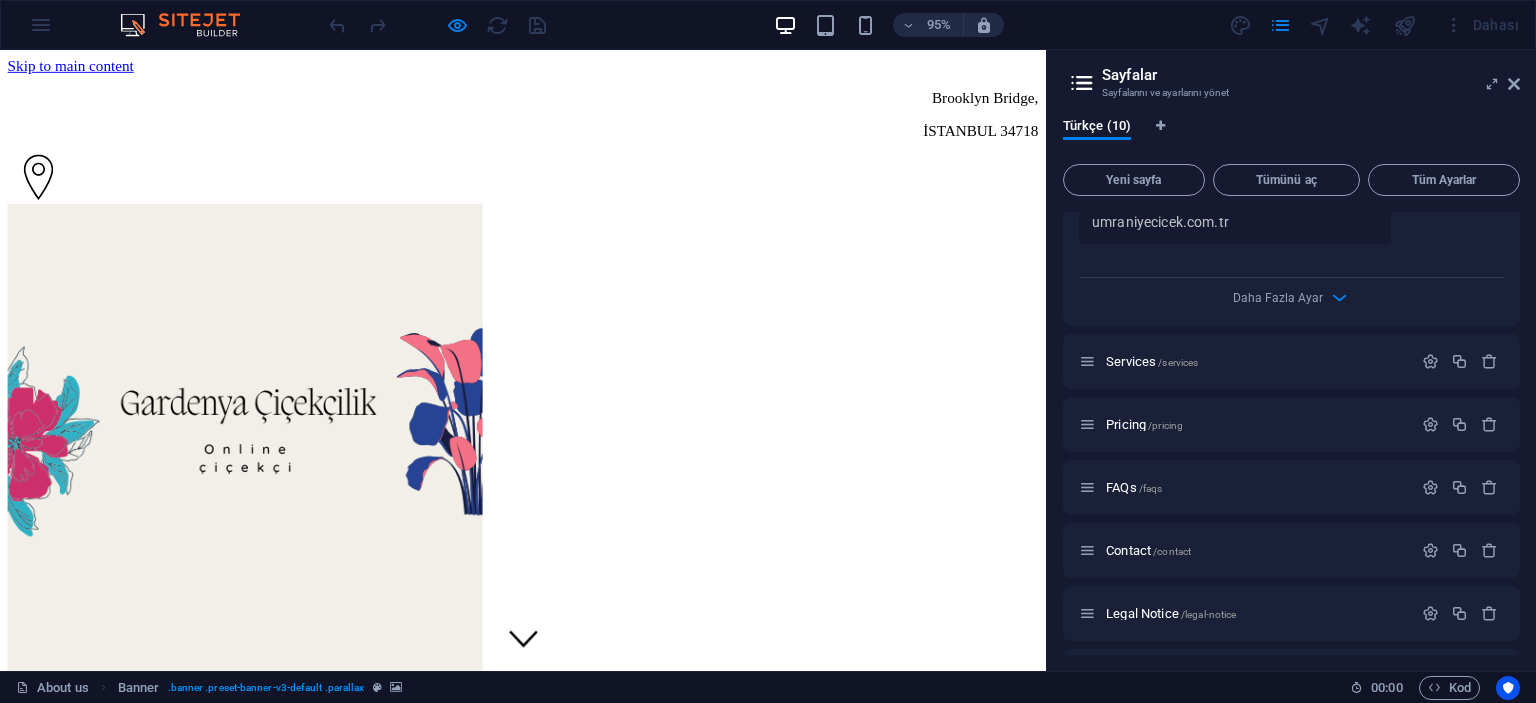 type on "HAKIMIZDA" 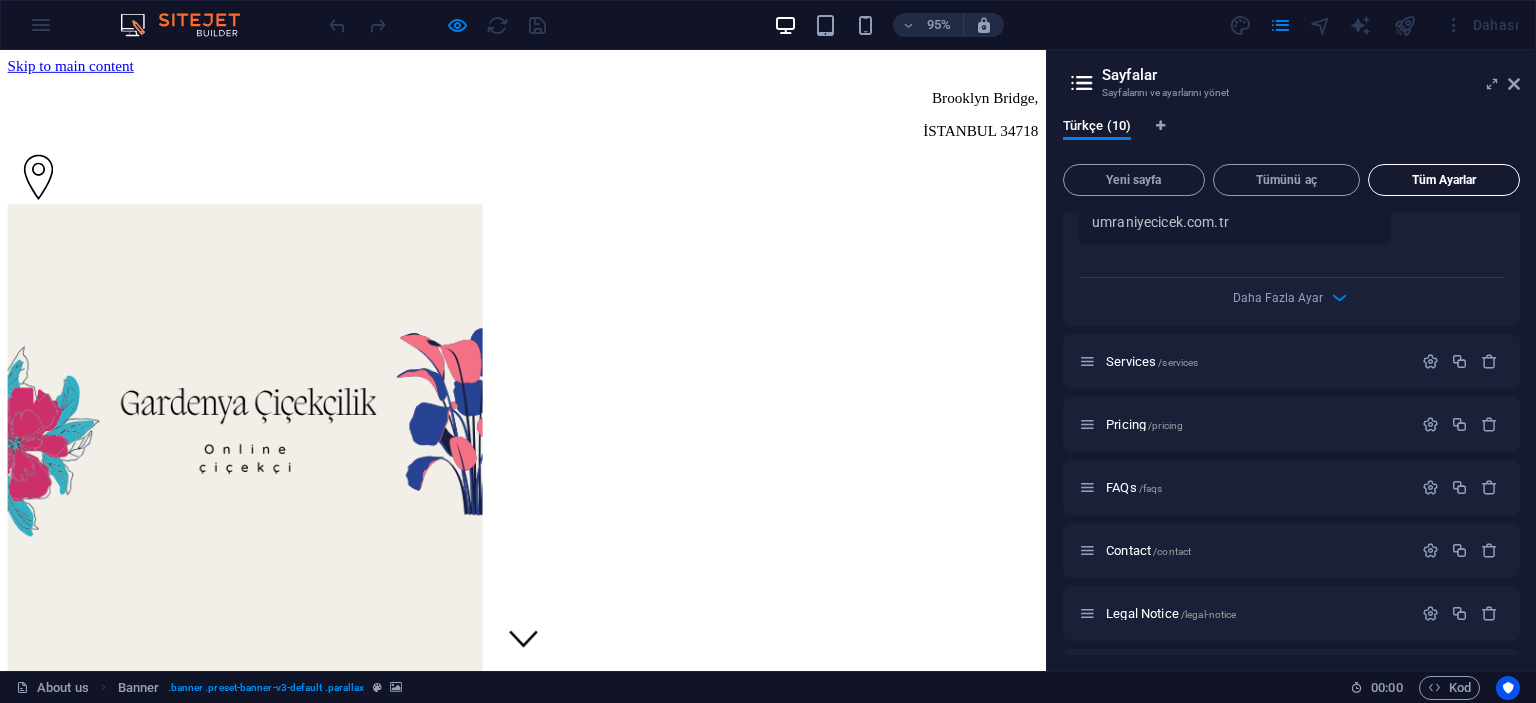 click on "Tüm Ayarlar" at bounding box center [1444, 180] 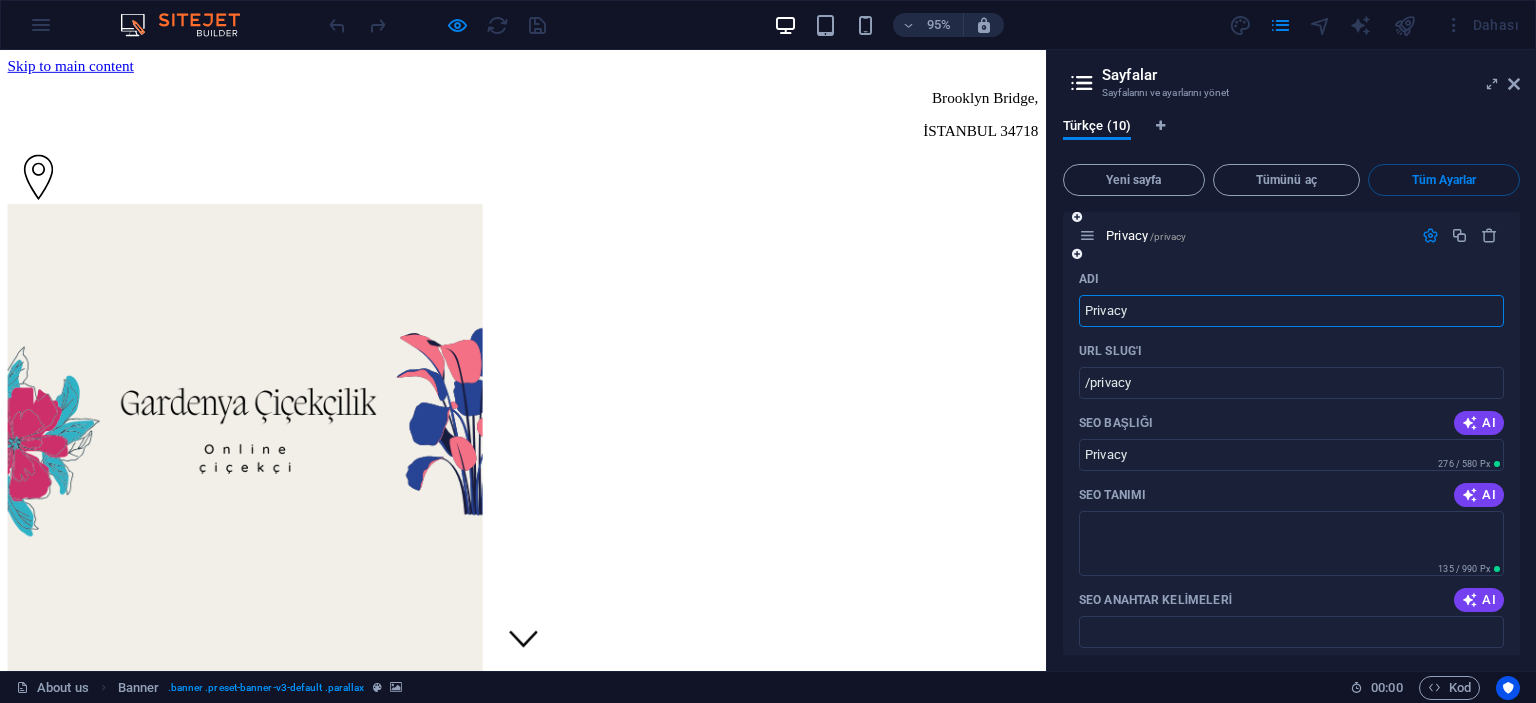scroll, scrollTop: 6585, scrollLeft: 0, axis: vertical 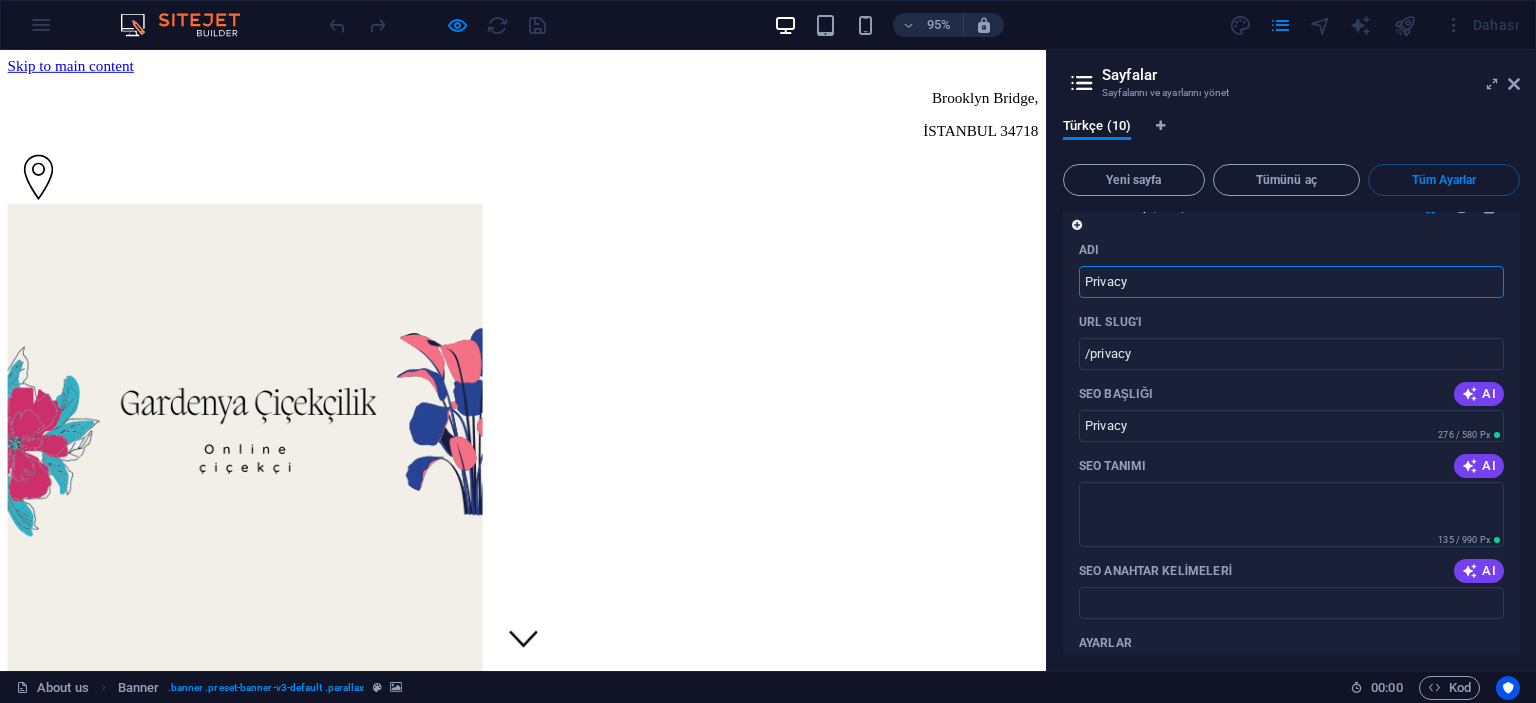 drag, startPoint x: 1143, startPoint y: 329, endPoint x: 1066, endPoint y: 329, distance: 77 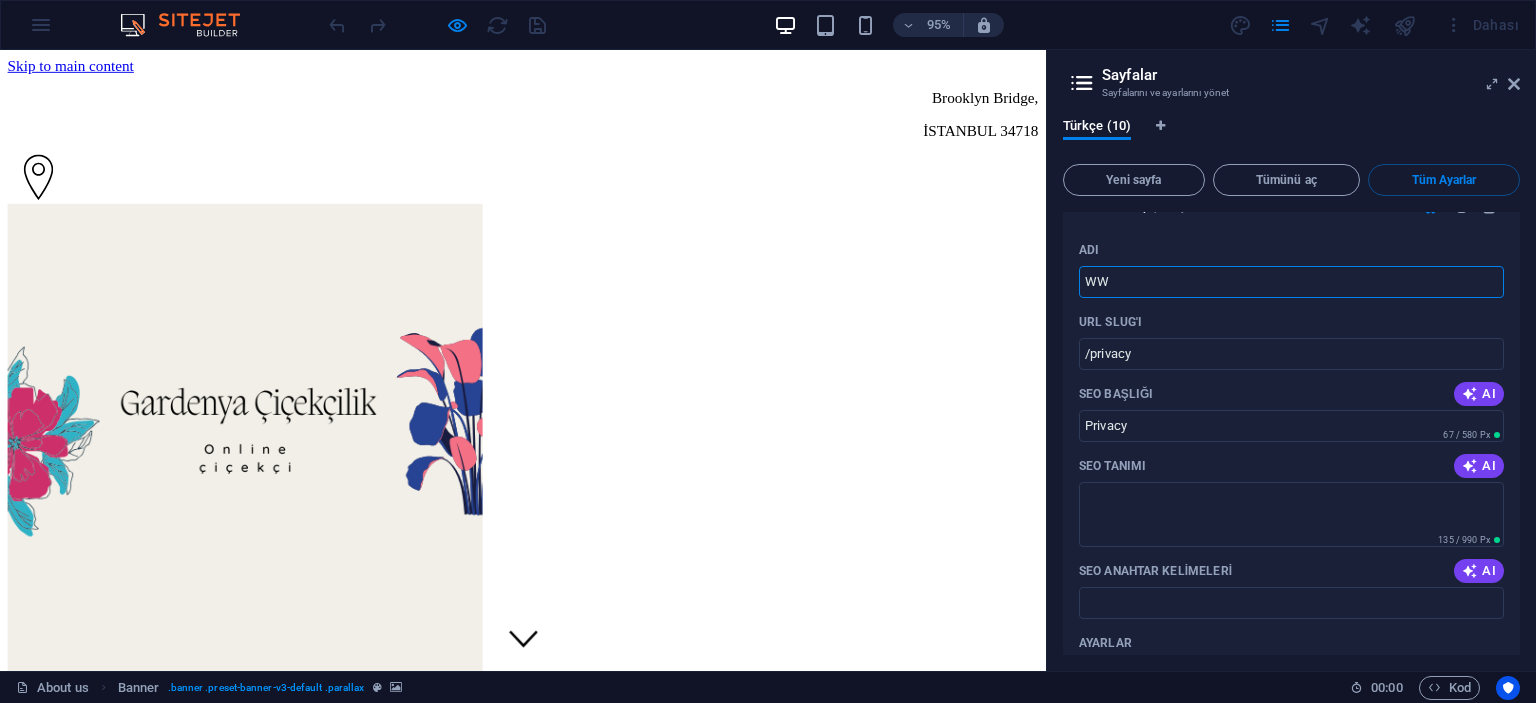 type on "WWW" 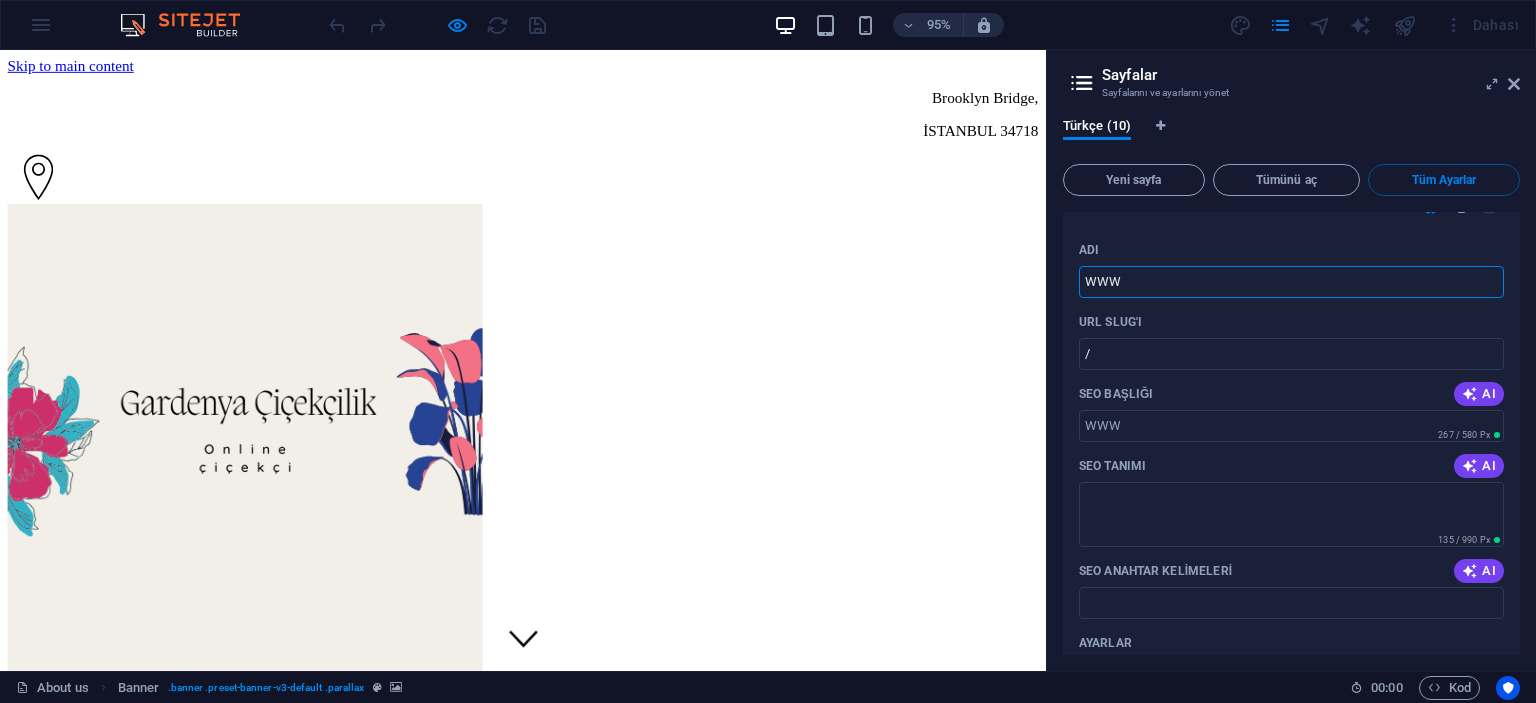 type on "WWW" 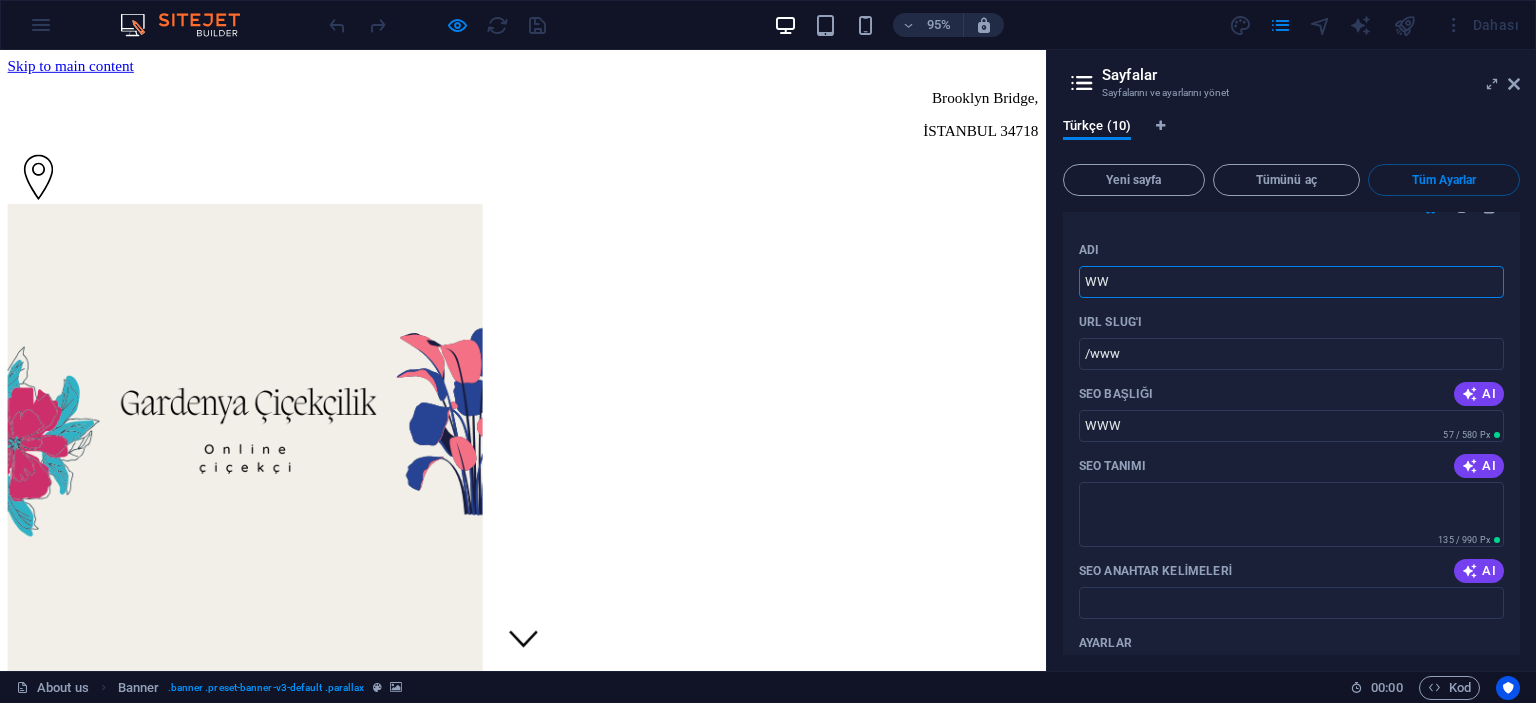 type on "W" 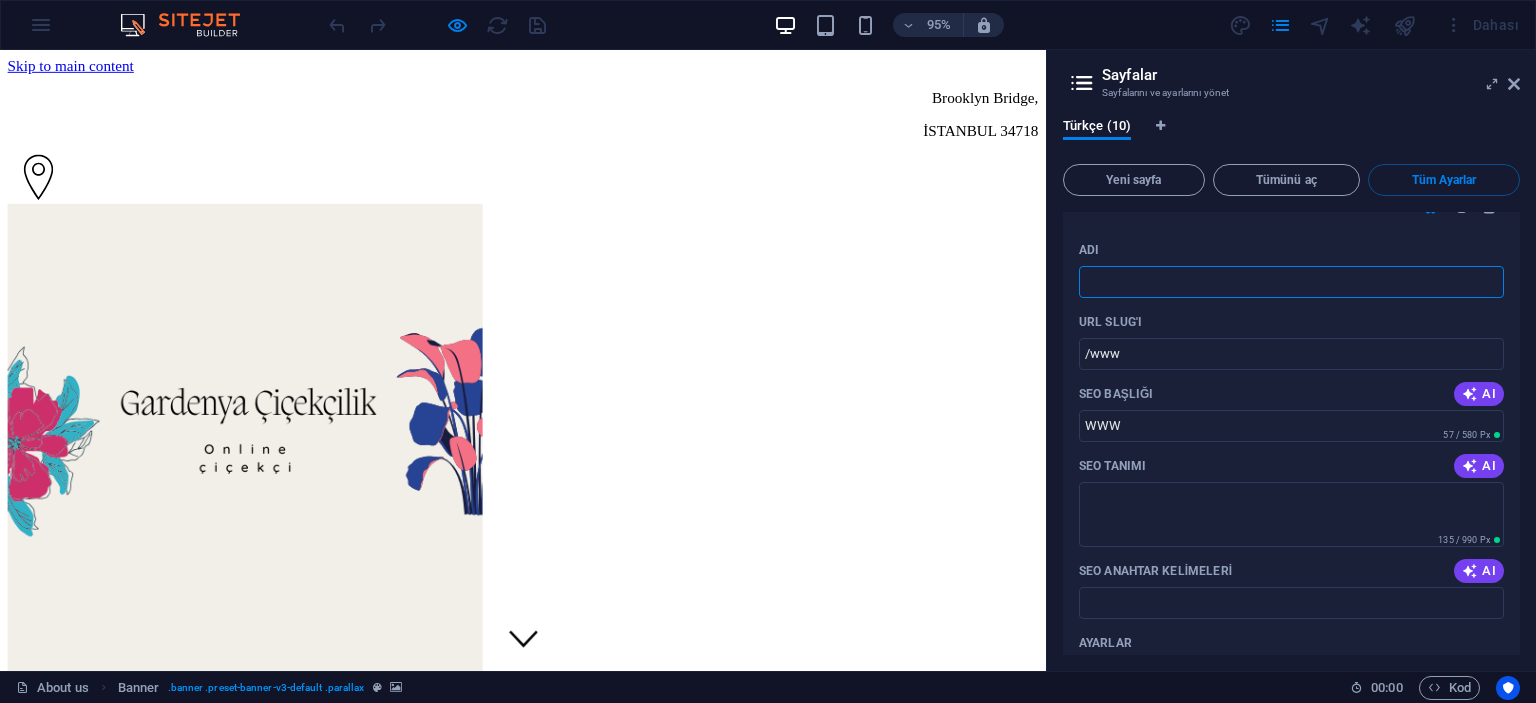 type 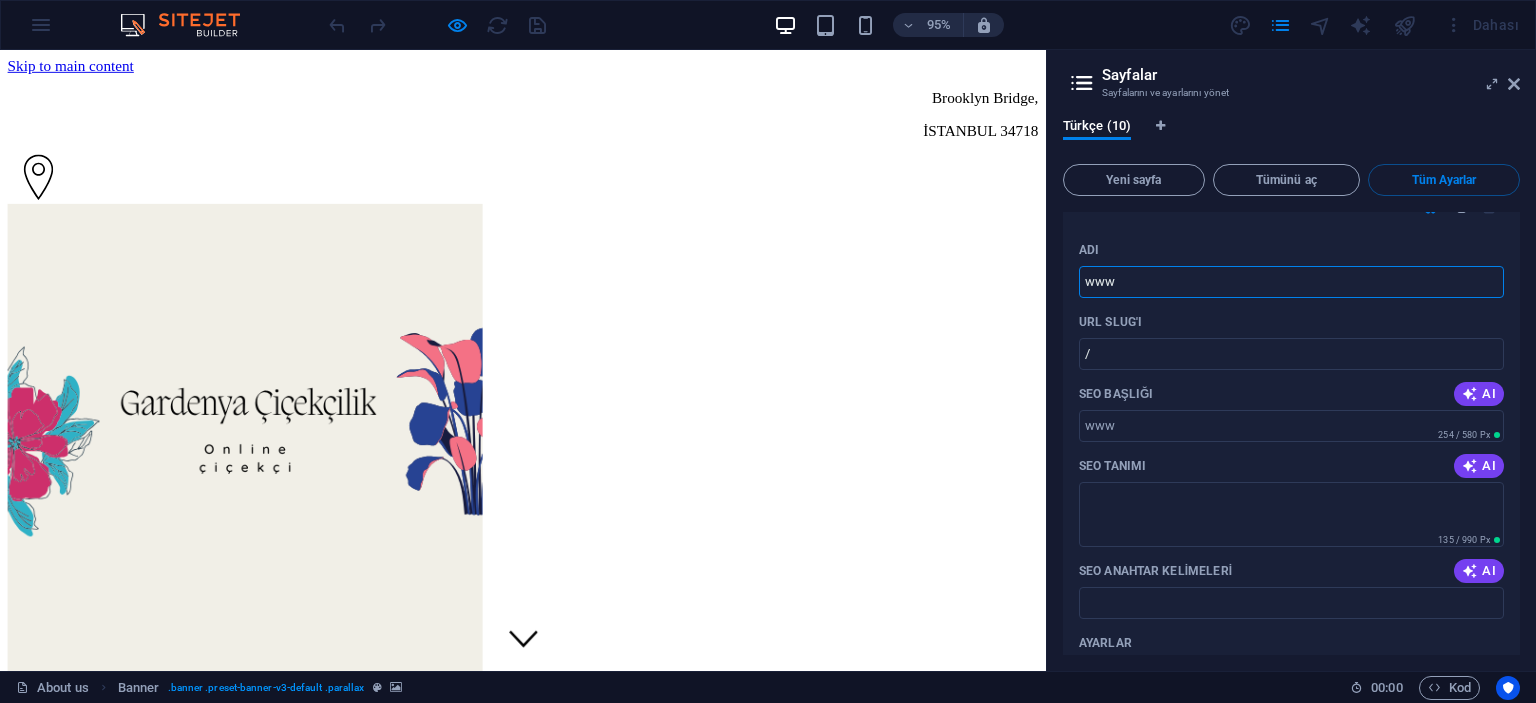 type on "www" 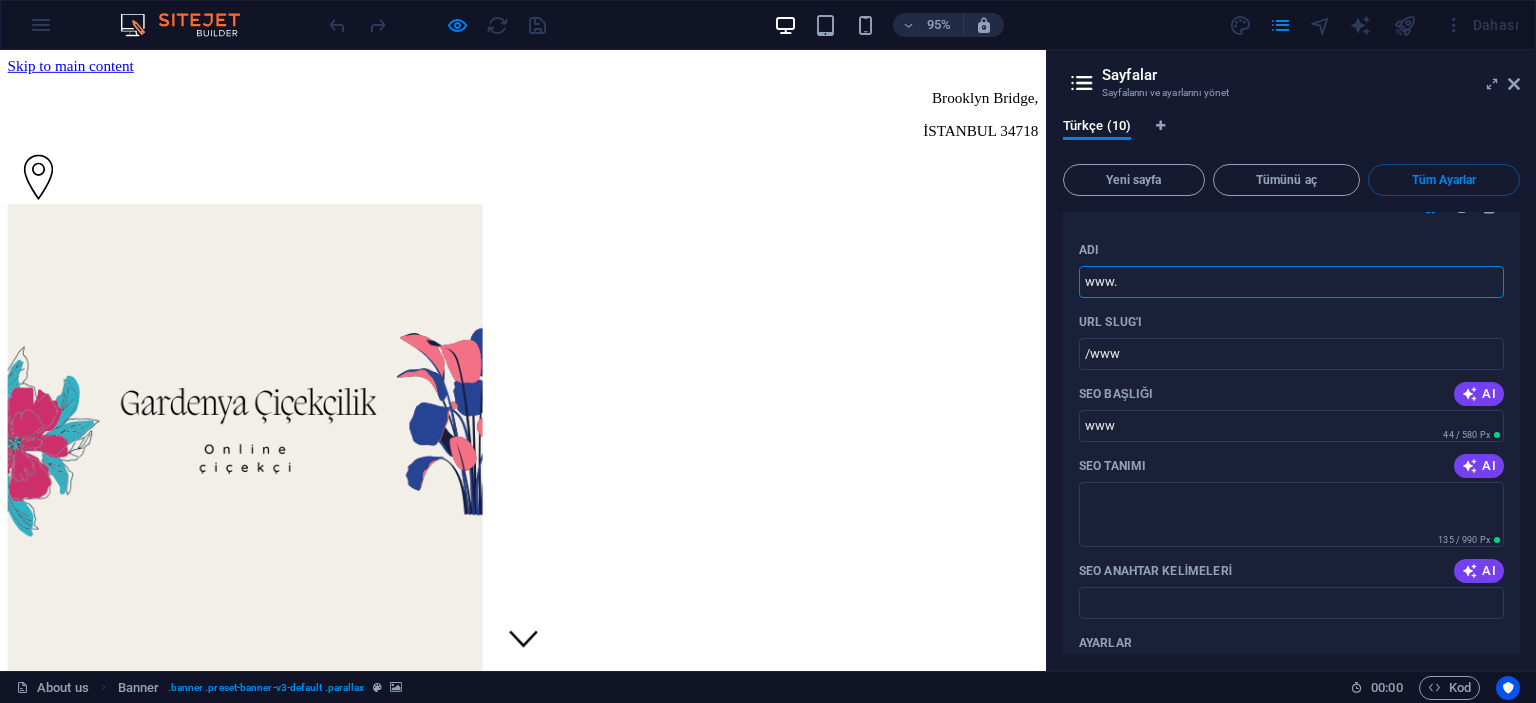 type on "www." 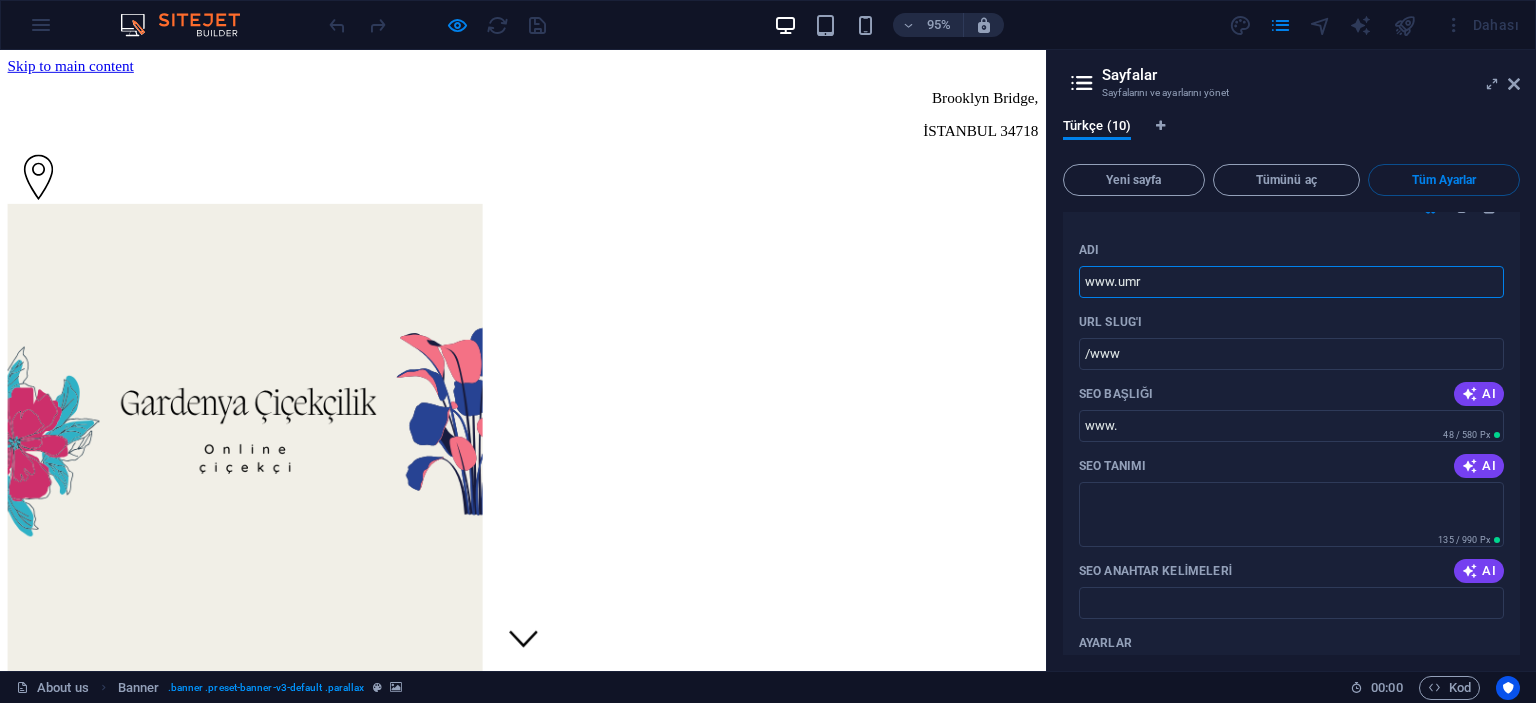 type on "www.umra" 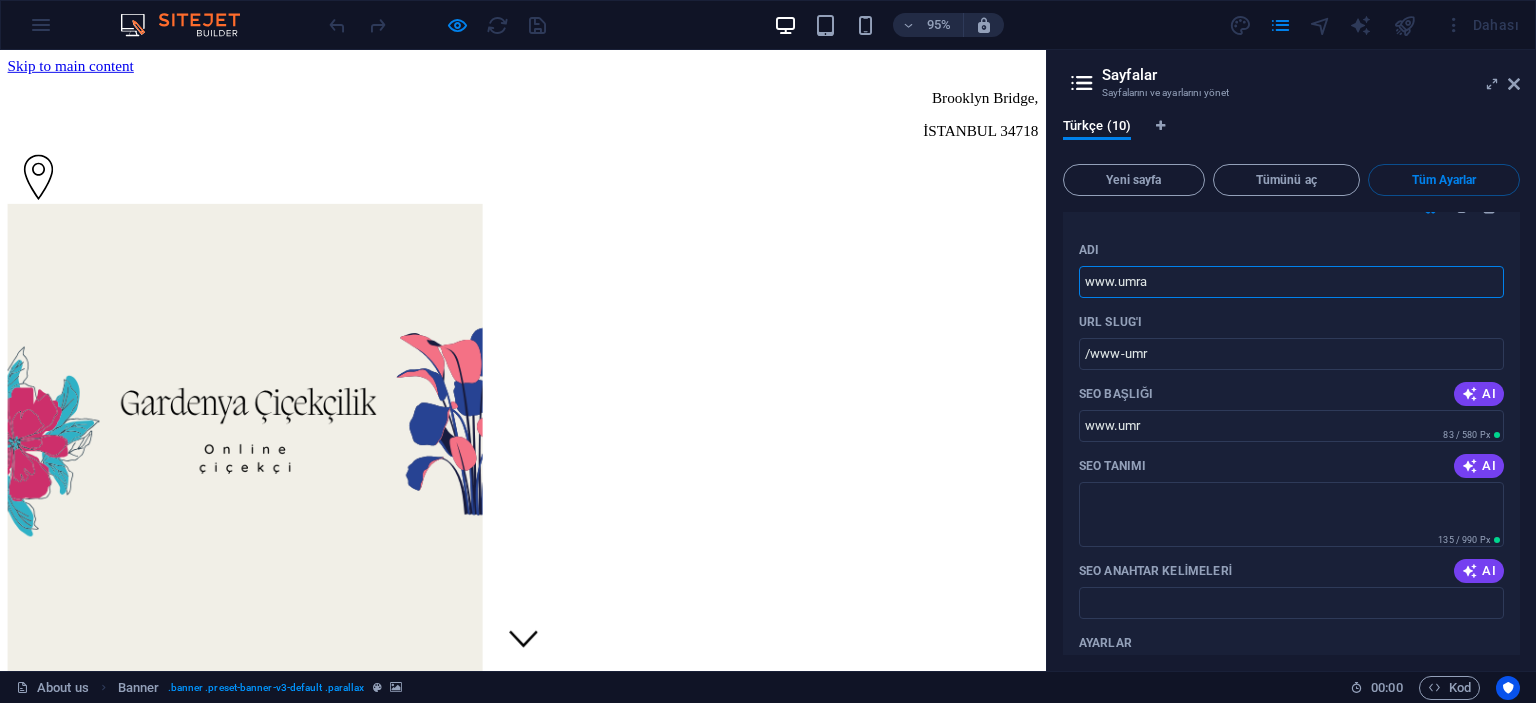 type on "www.umra" 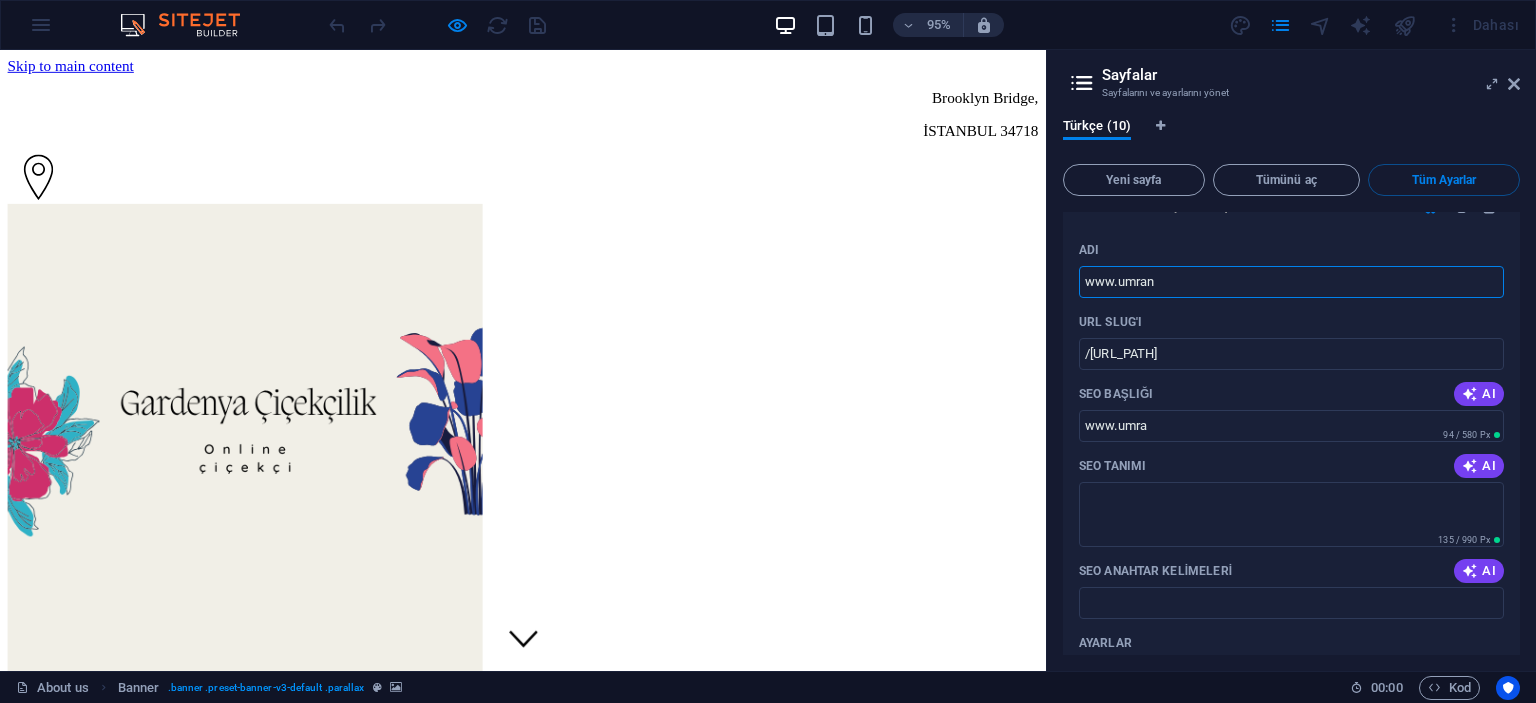 type on "www.umrani" 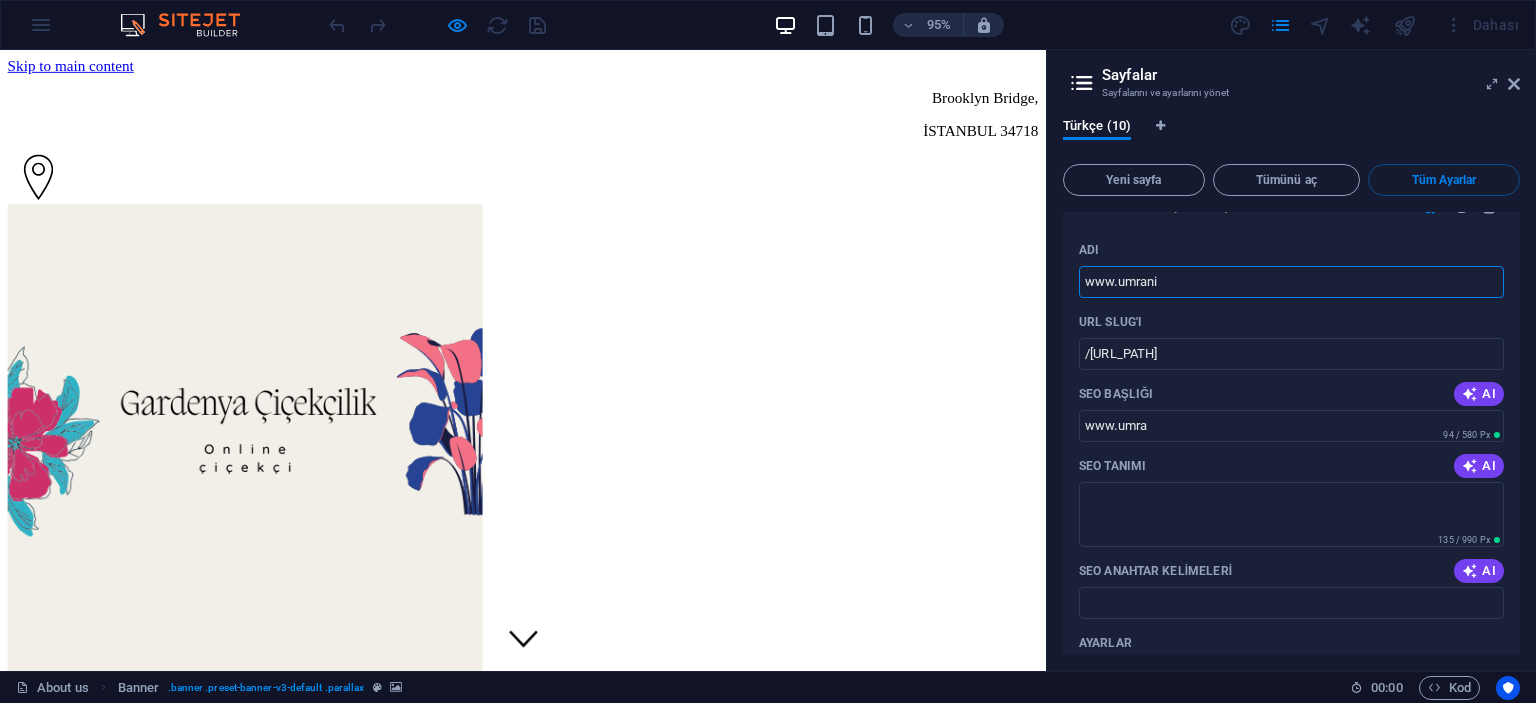 type on "/www-umran" 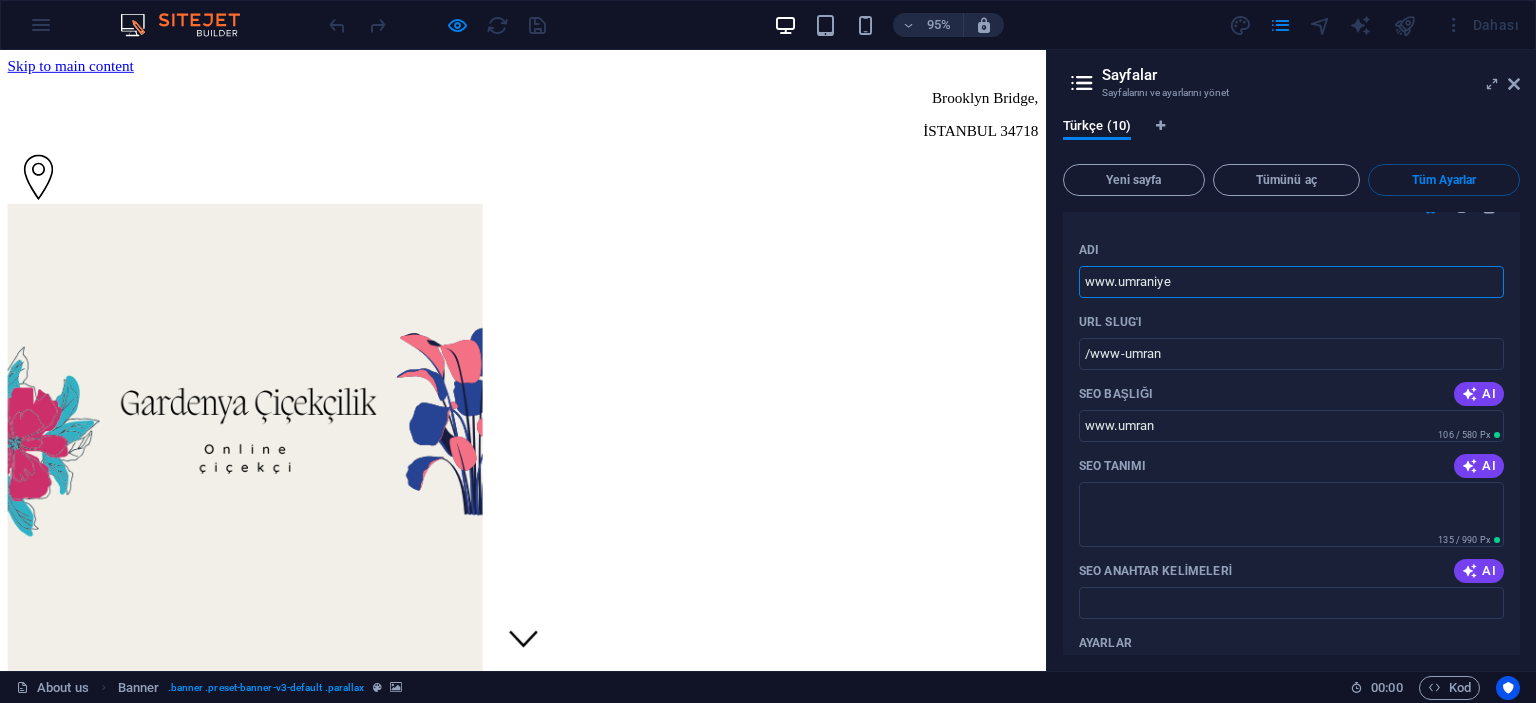 type on "www.umraniye" 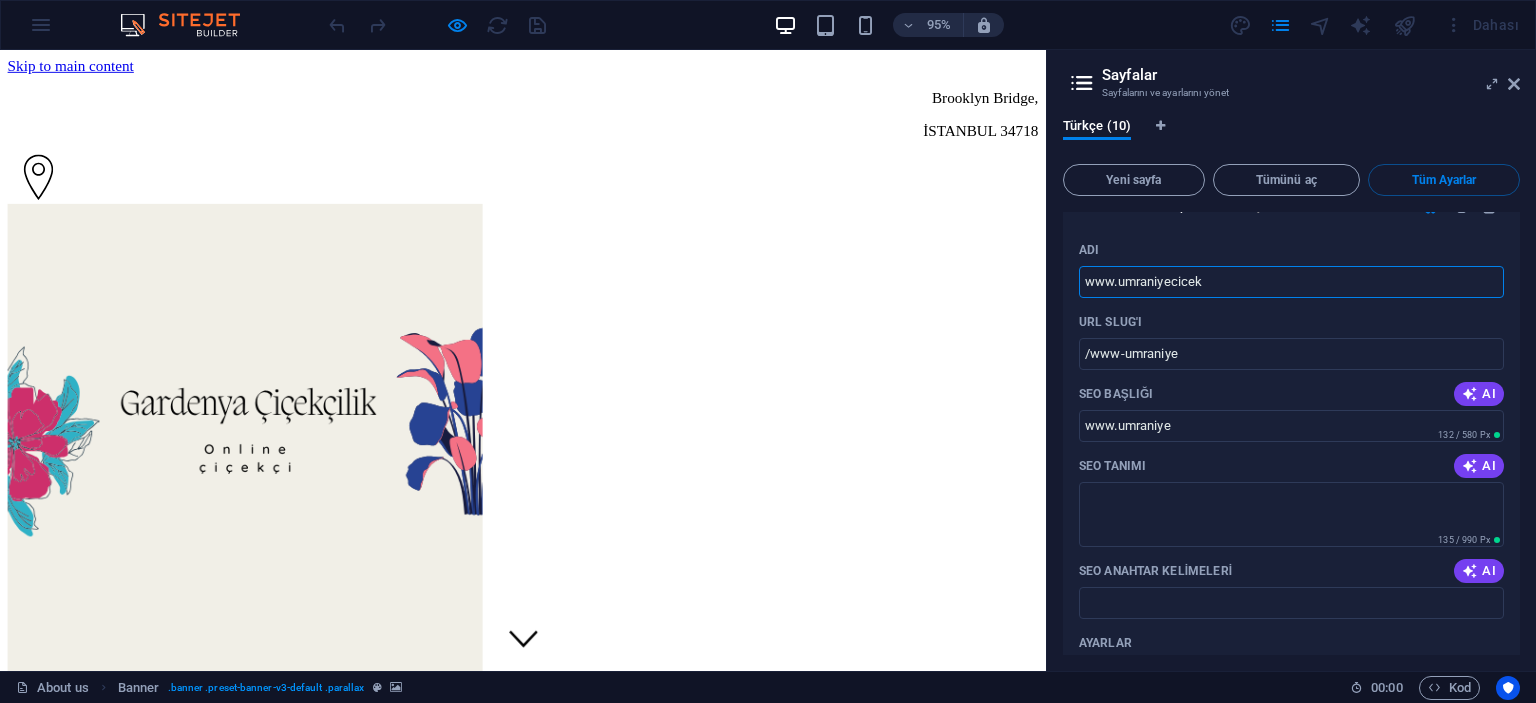 type on "www.umraniyecicek" 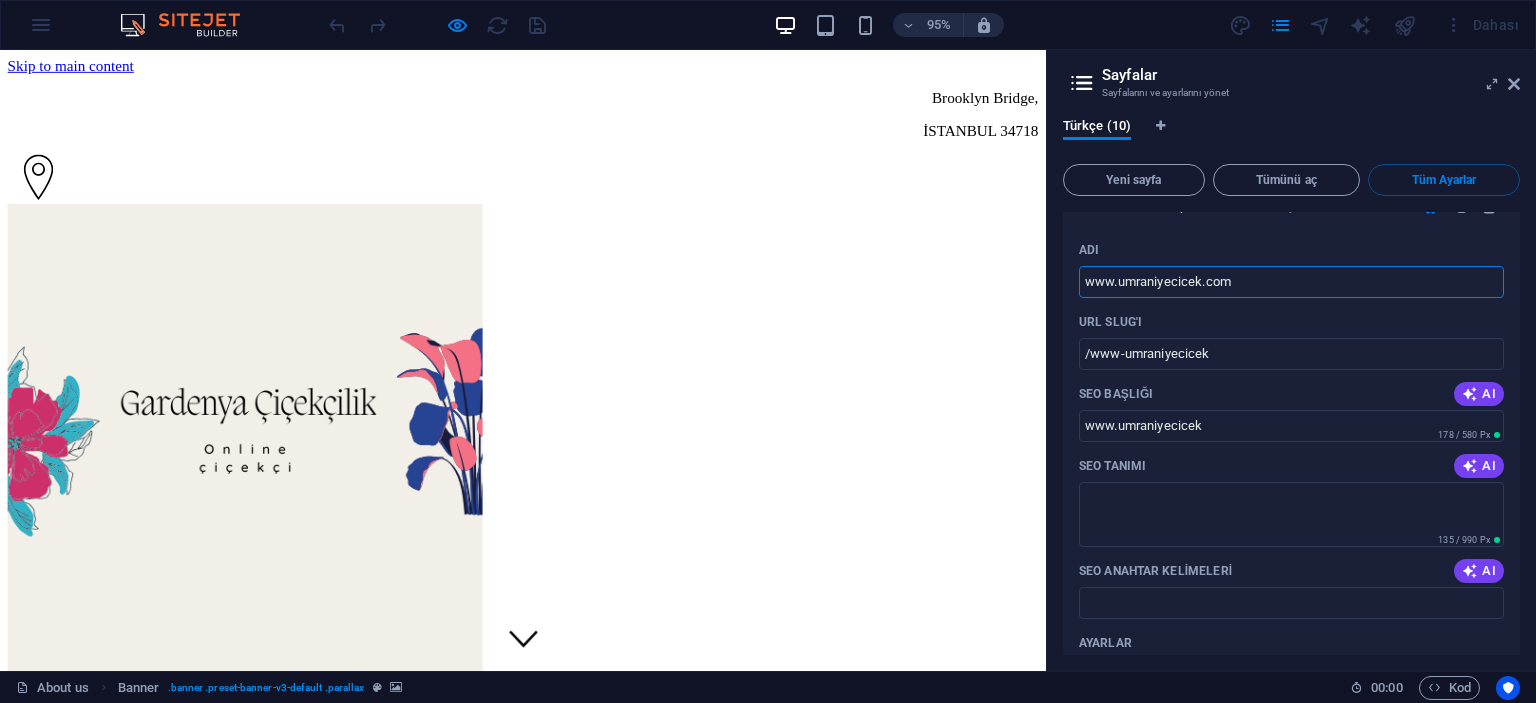 type on "www.umraniyecicek.com." 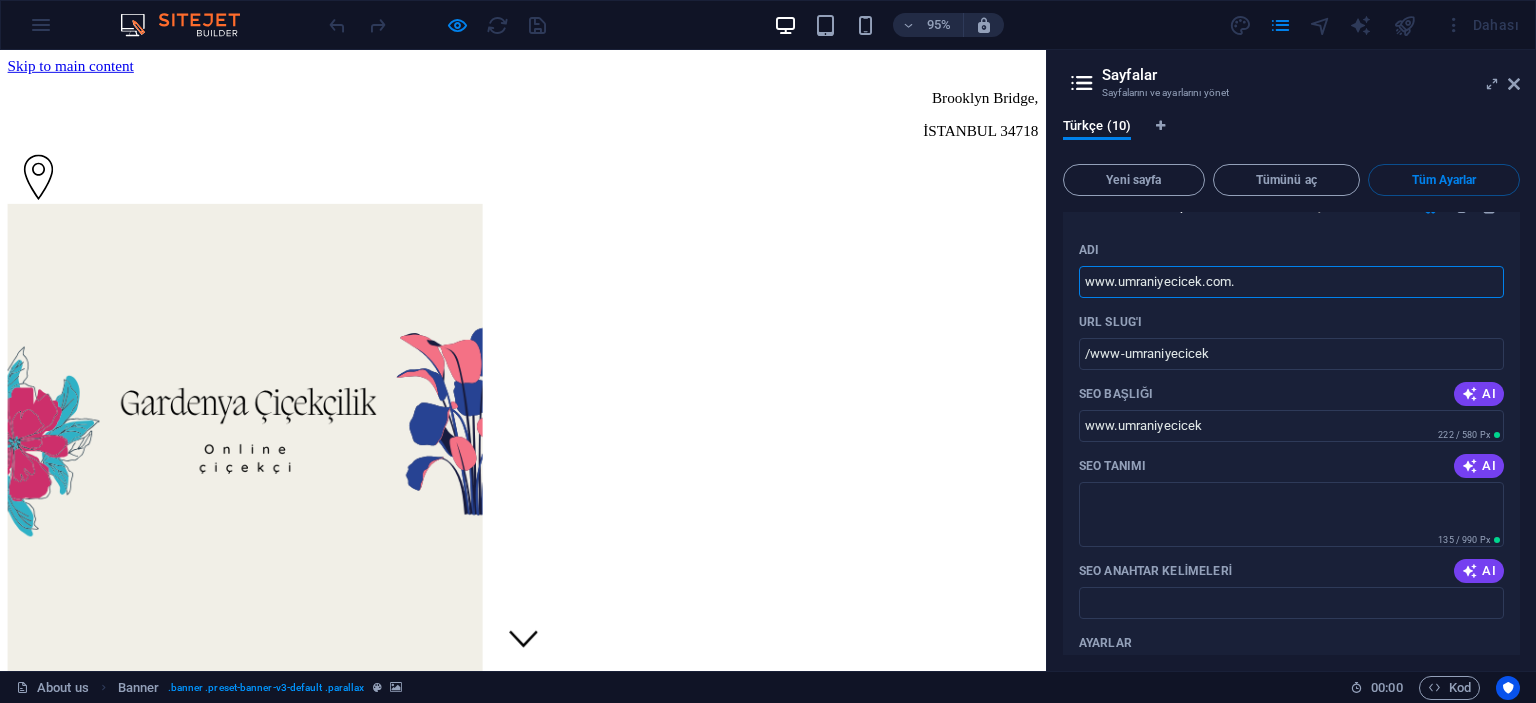 type on "/www-umraniyecicek-com" 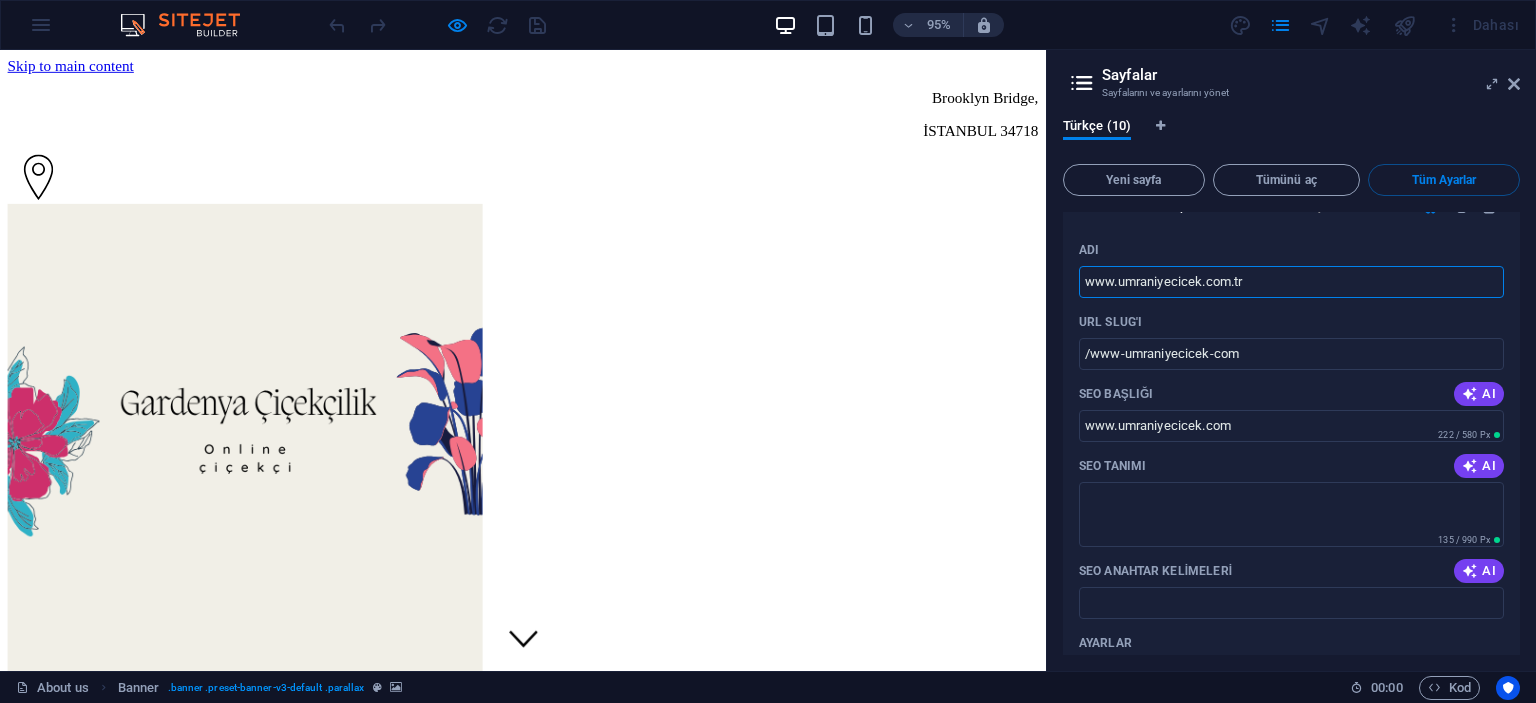 type on "www.umraniyecicek.com.tr" 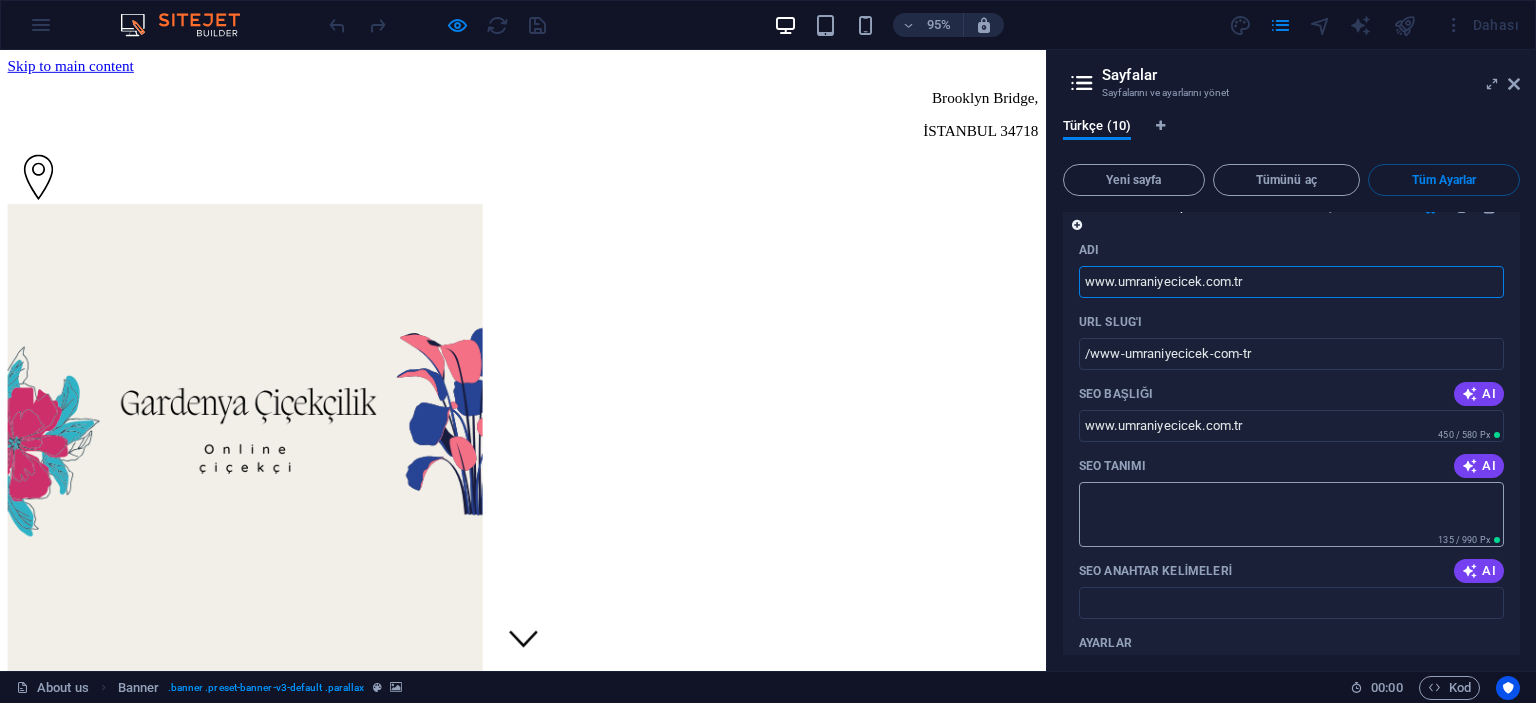 type on "www.umraniyecicek.com.tr" 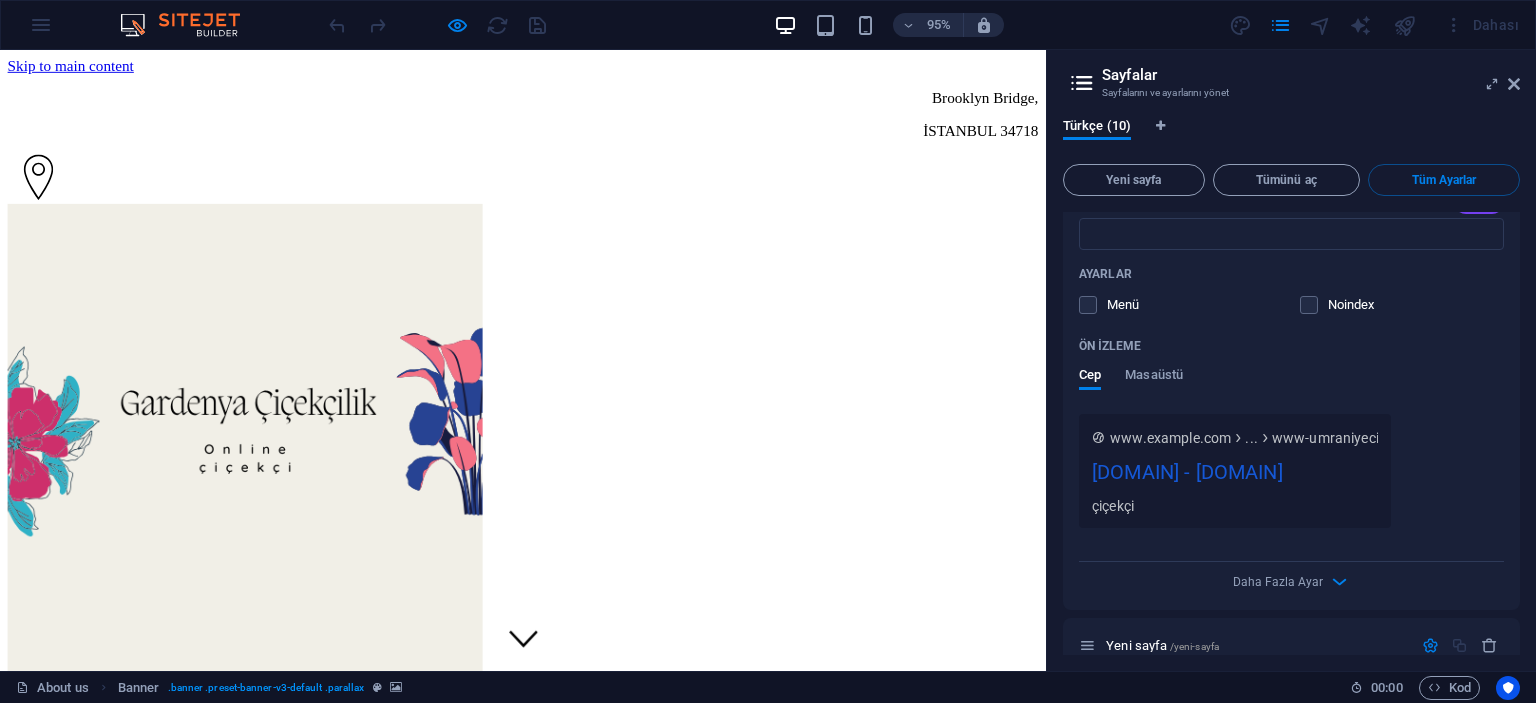 scroll, scrollTop: 6985, scrollLeft: 0, axis: vertical 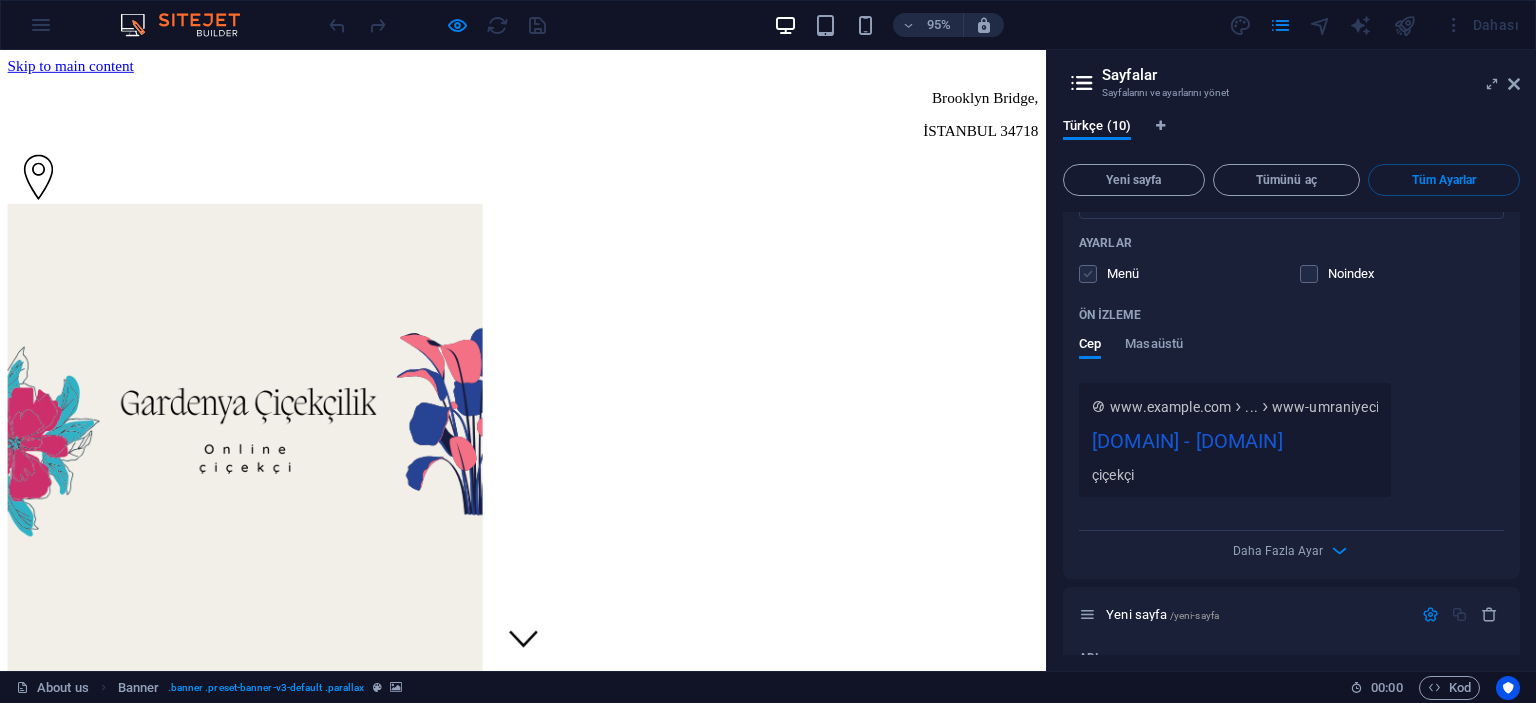 type on "çiçekçi" 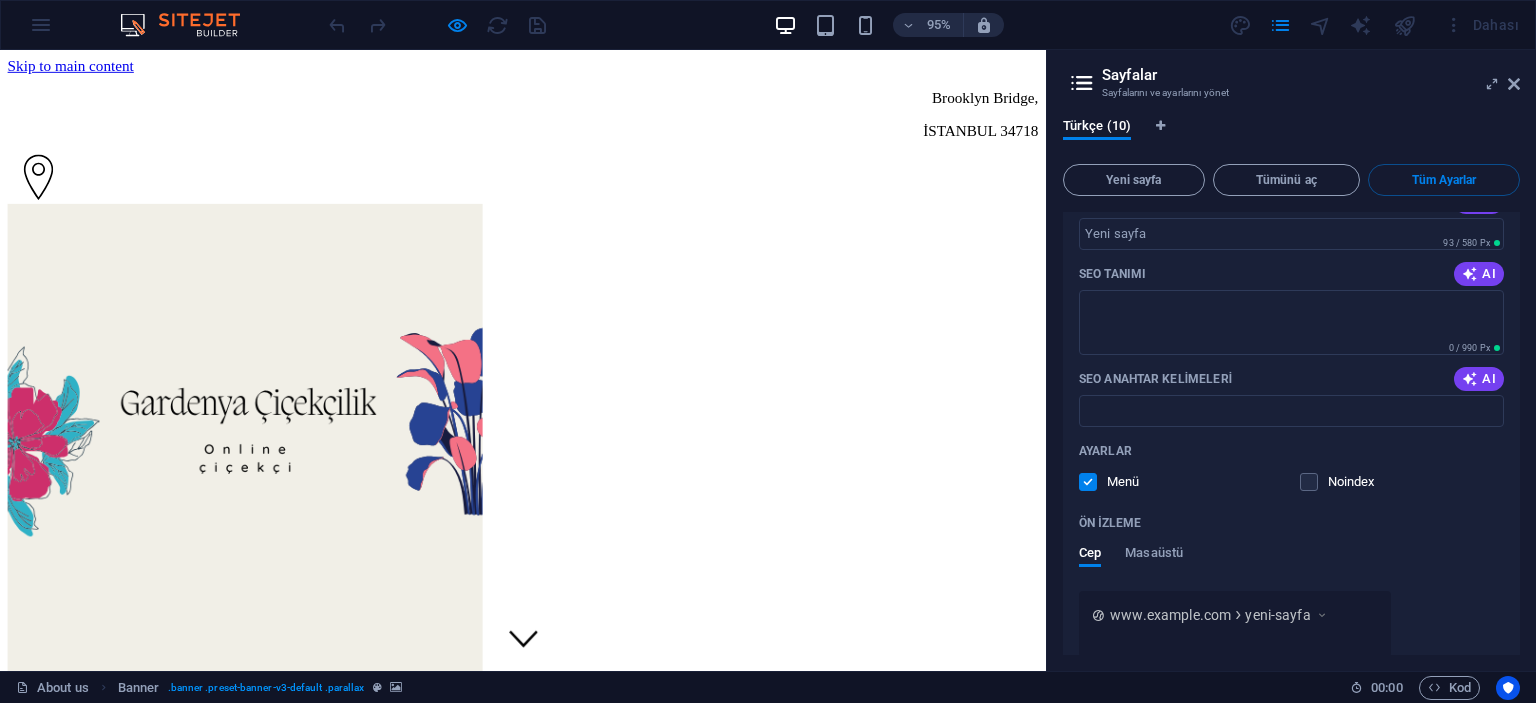 scroll, scrollTop: 7756, scrollLeft: 0, axis: vertical 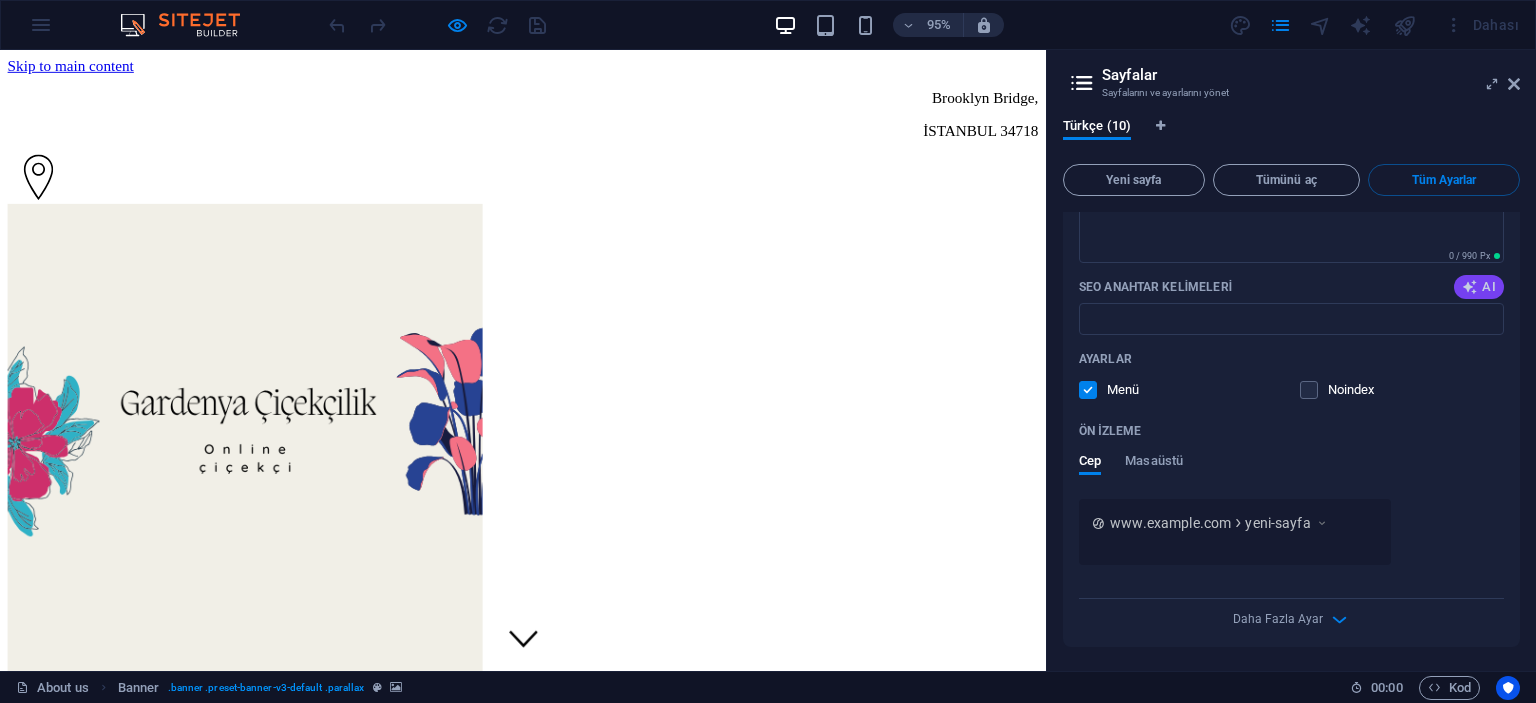 click at bounding box center [1470, 287] 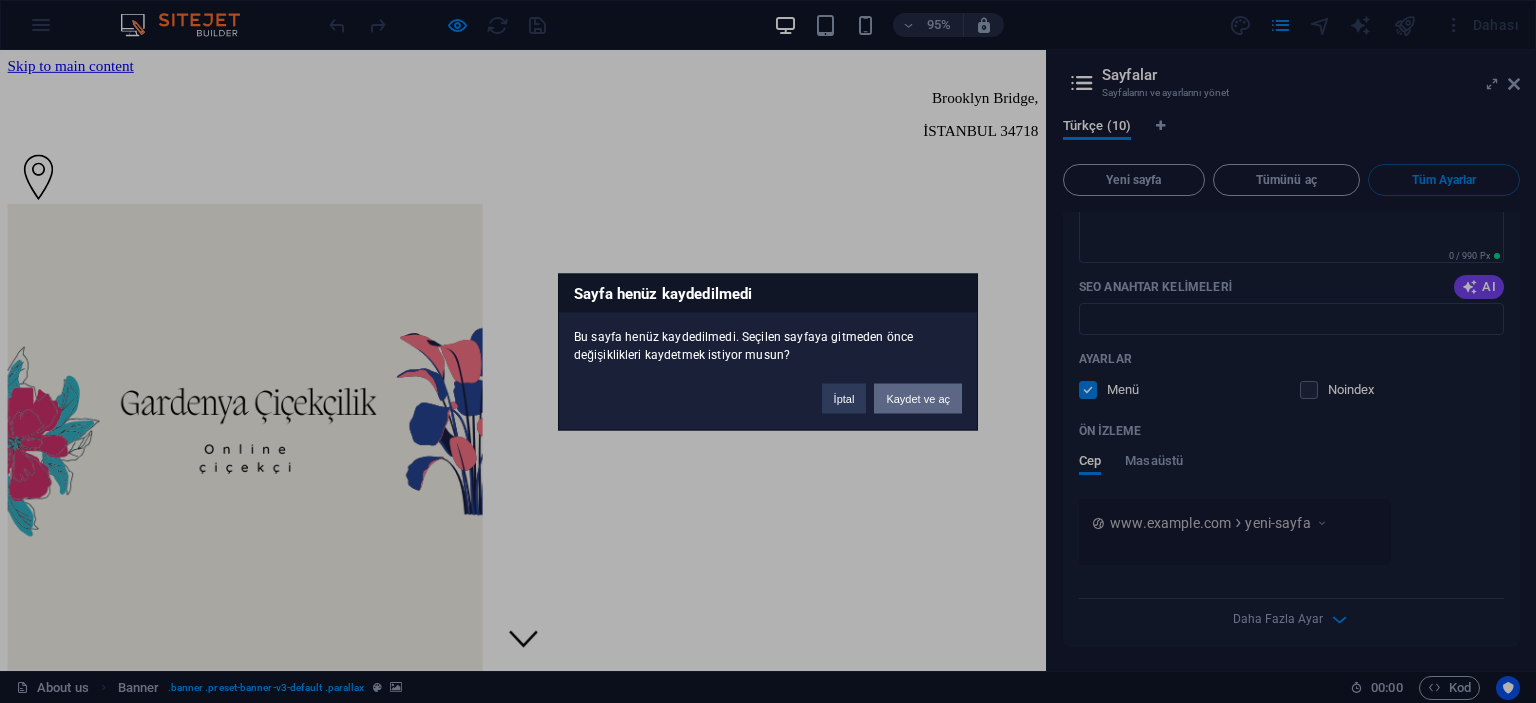 click on "Kaydet ve aç" at bounding box center (918, 398) 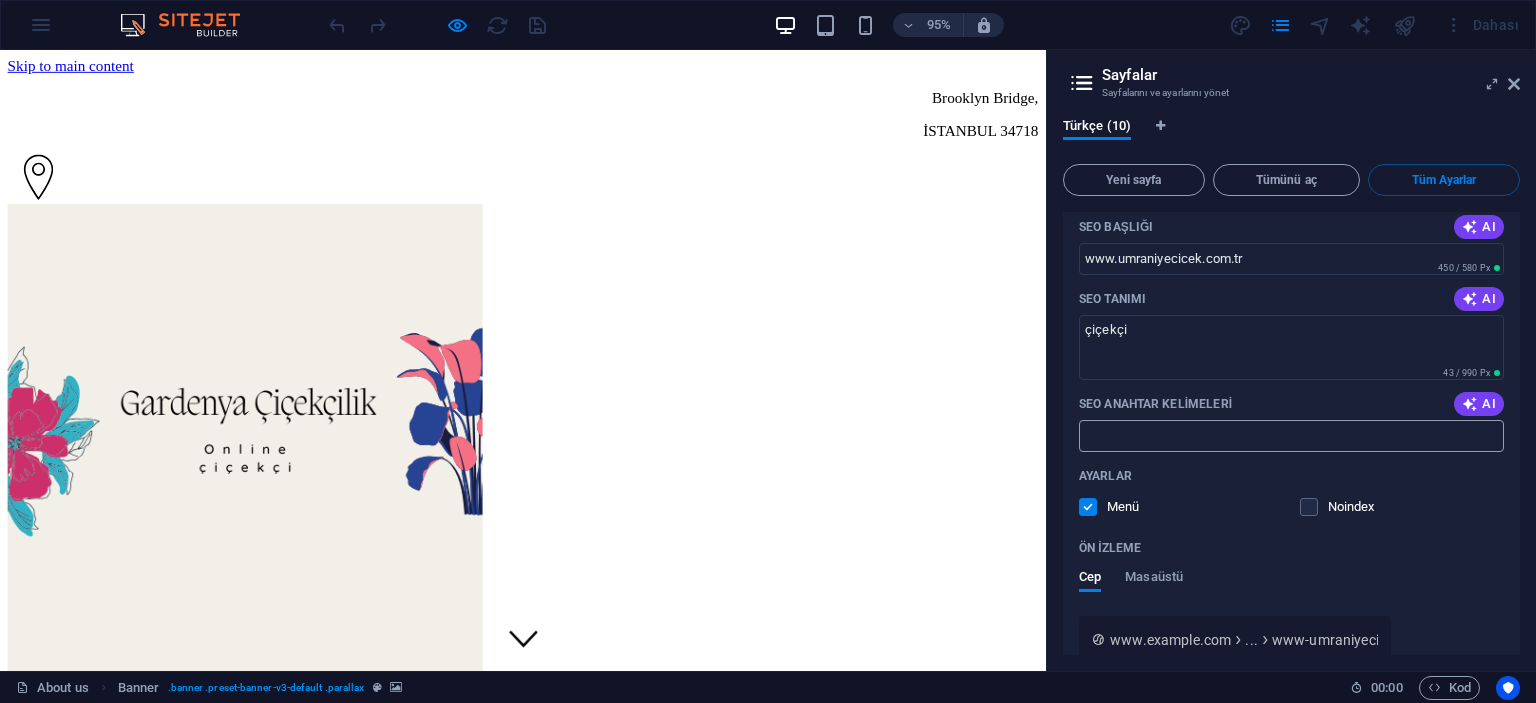 scroll, scrollTop: 6721, scrollLeft: 0, axis: vertical 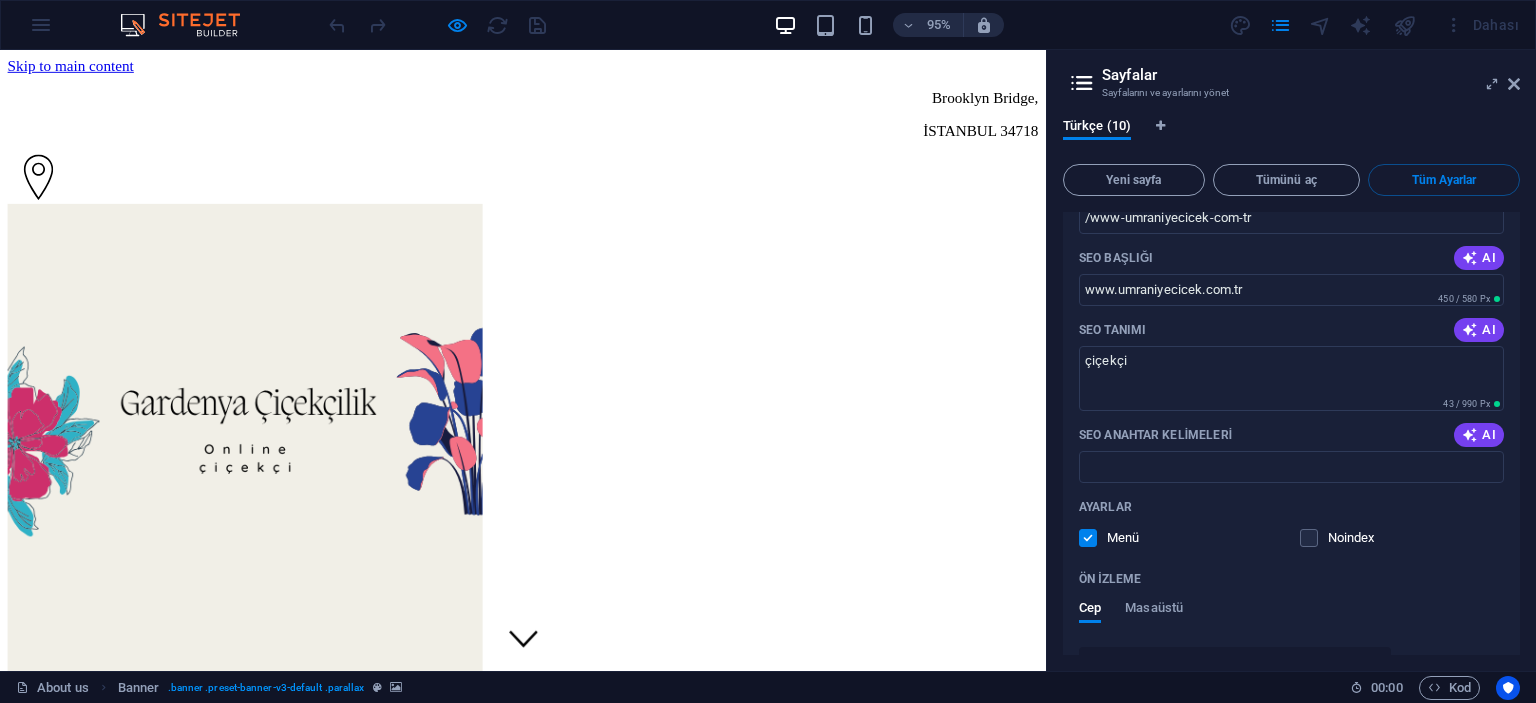 click on "ÜMRANİYE  ÇİÇEK MAĞZASI About us Services Pricing FAQs Contact" at bounding box center (550, 1413) 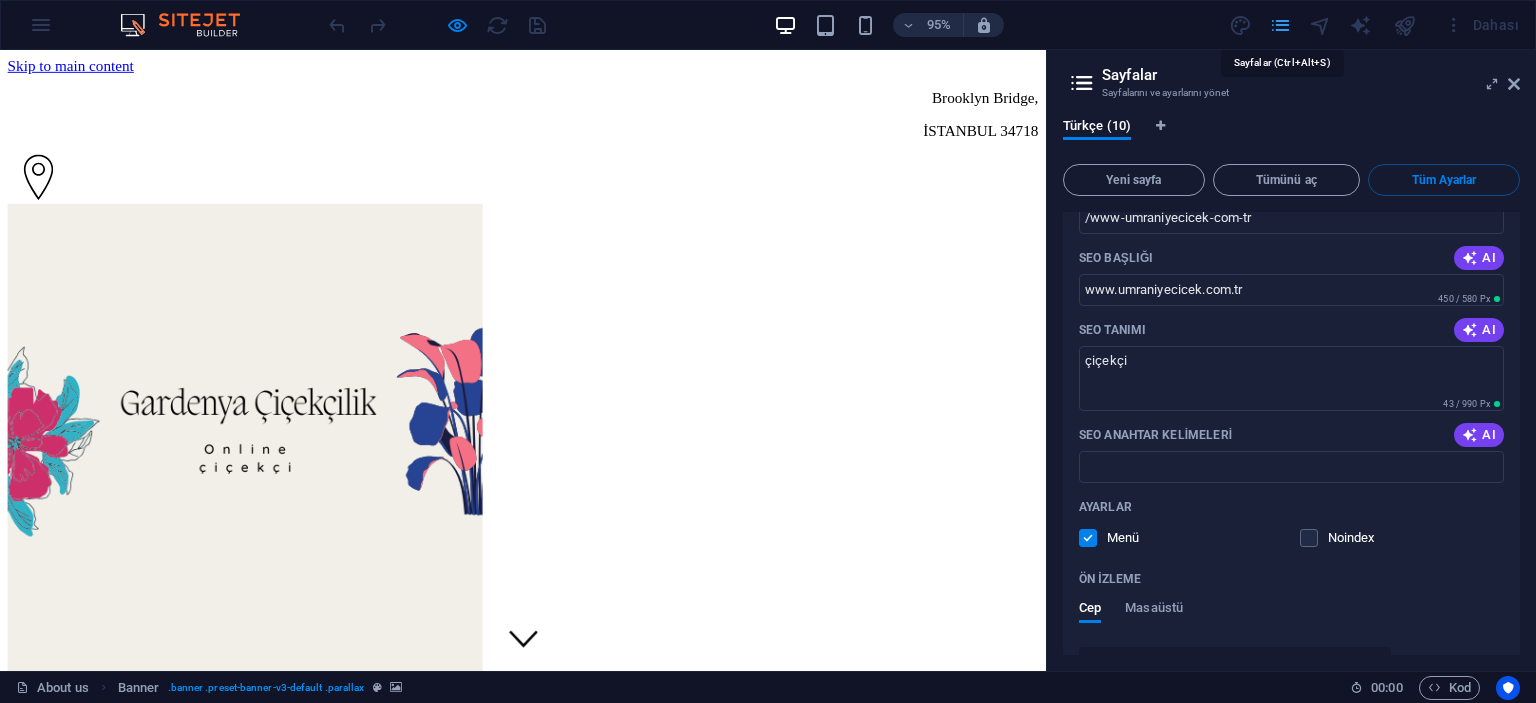 click at bounding box center [1280, 25] 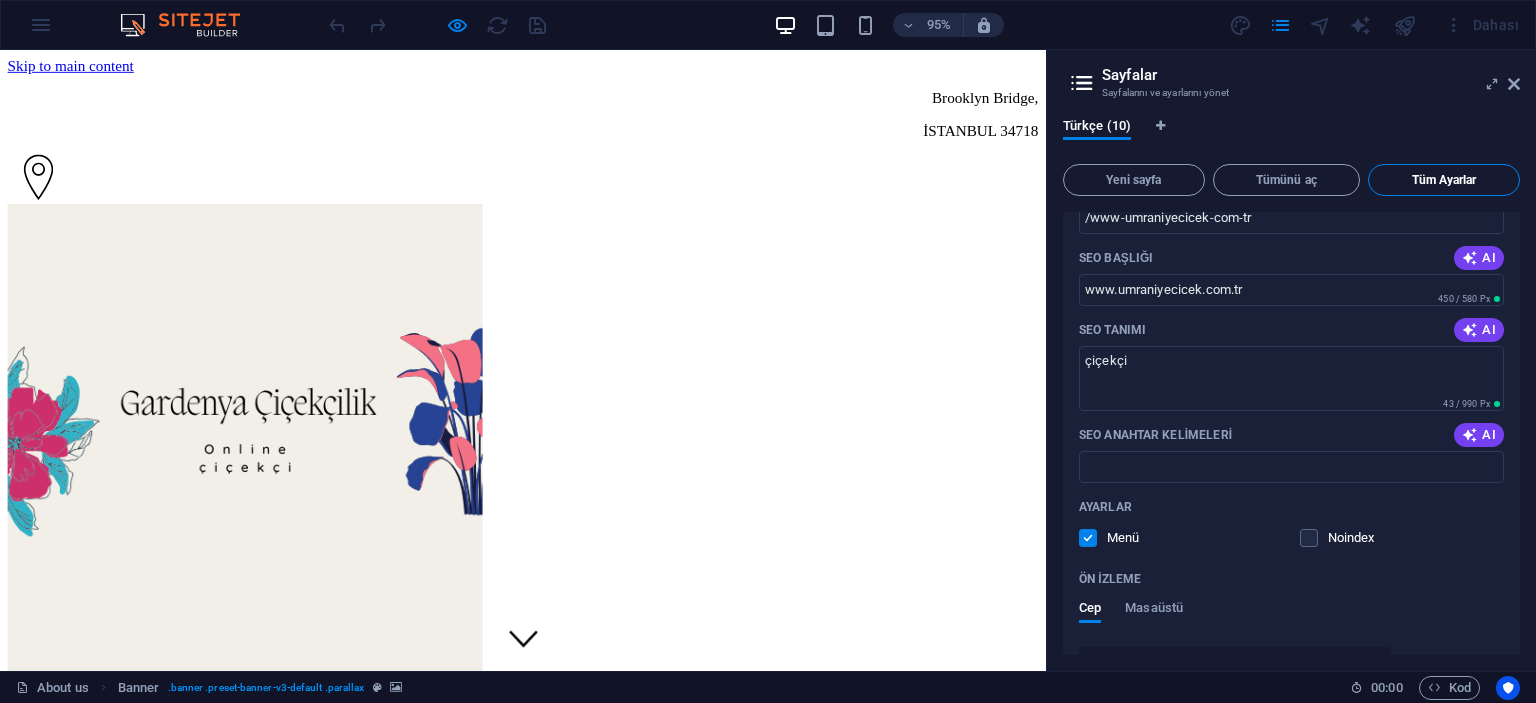 click on "Tüm Ayarlar" at bounding box center [1444, 180] 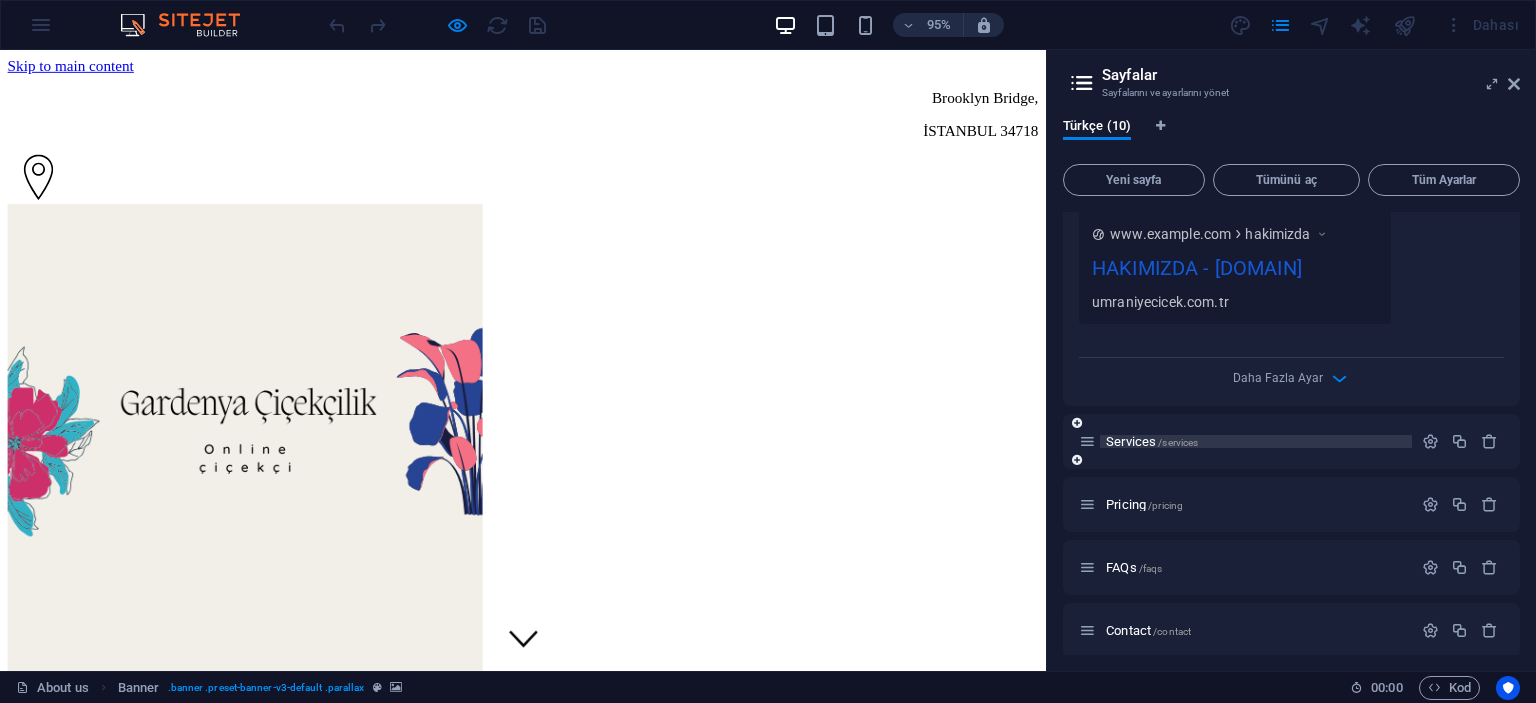 scroll, scrollTop: 832, scrollLeft: 0, axis: vertical 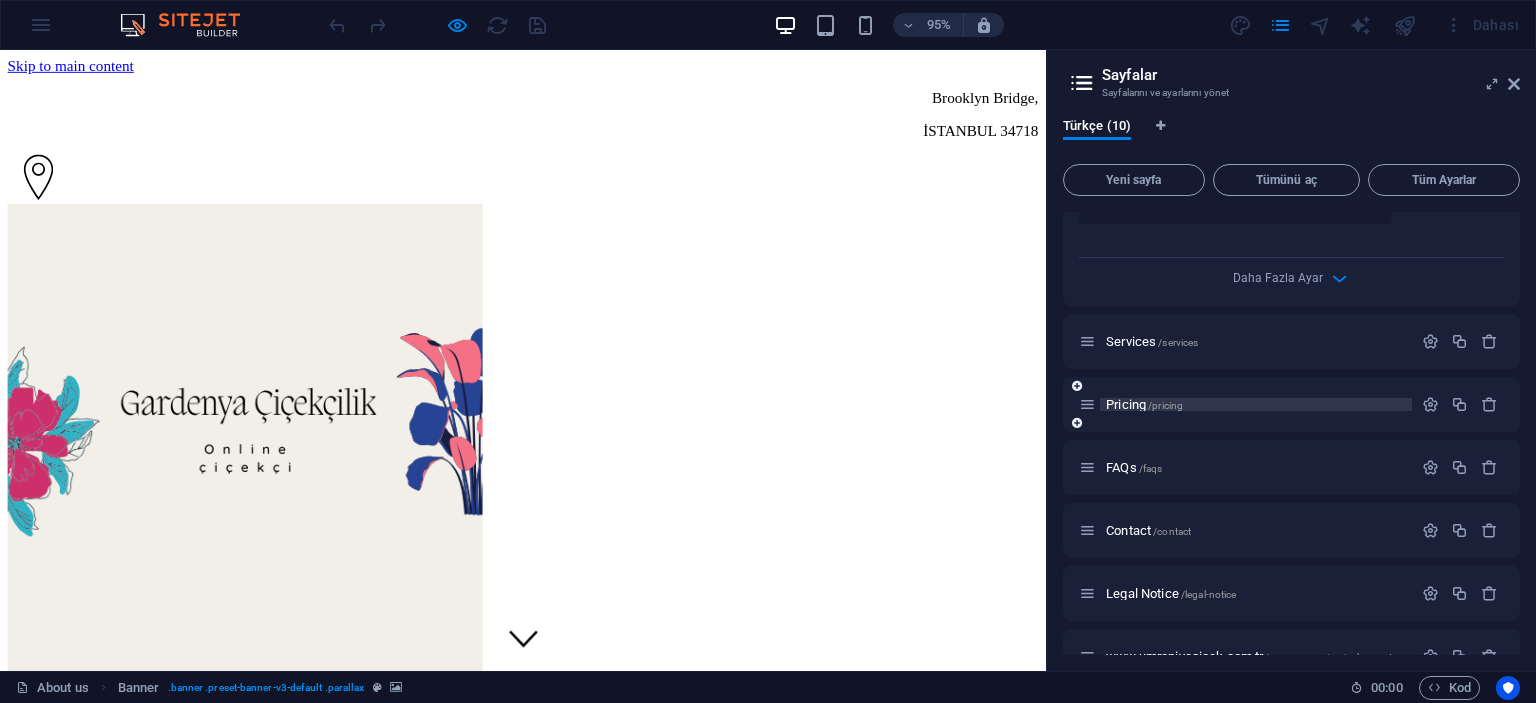 click on "/pricing" at bounding box center (1165, 405) 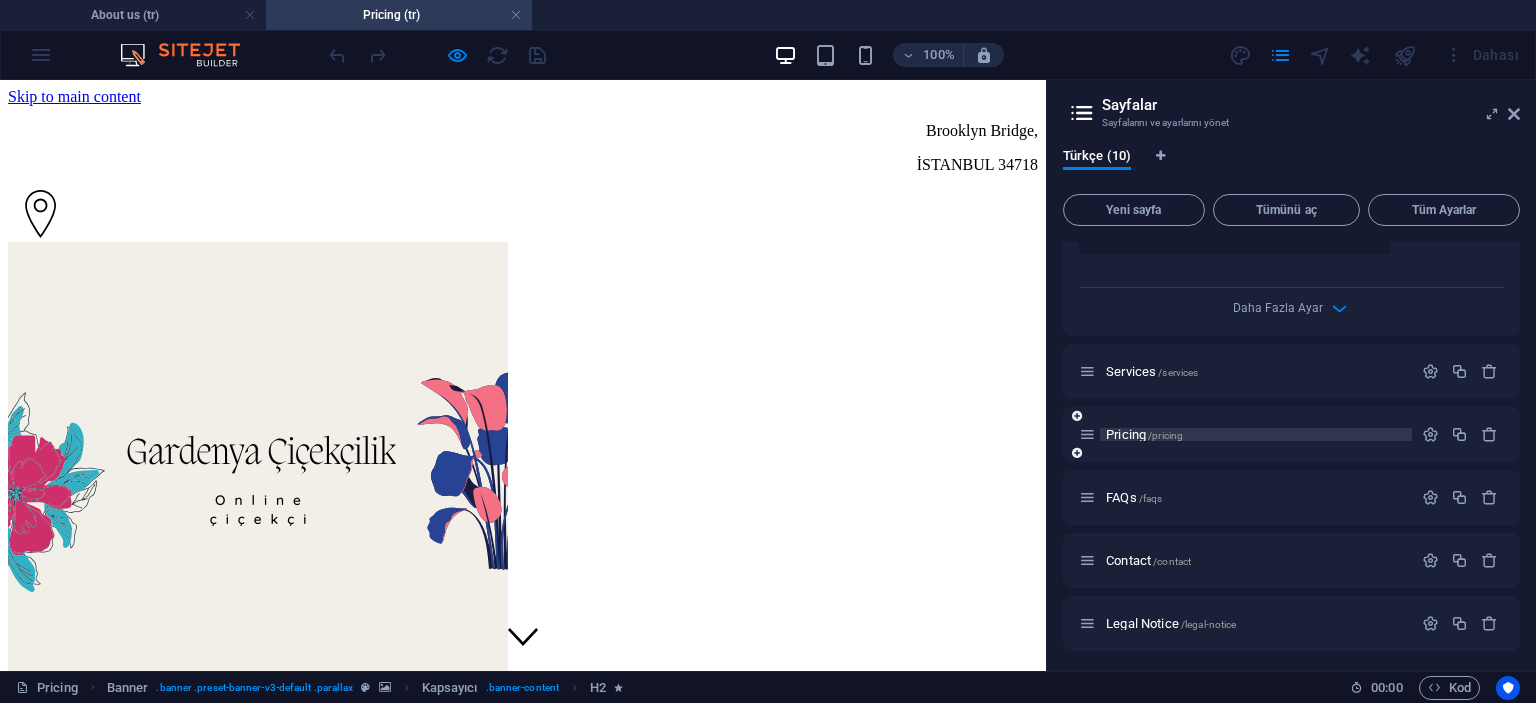 scroll, scrollTop: 0, scrollLeft: 0, axis: both 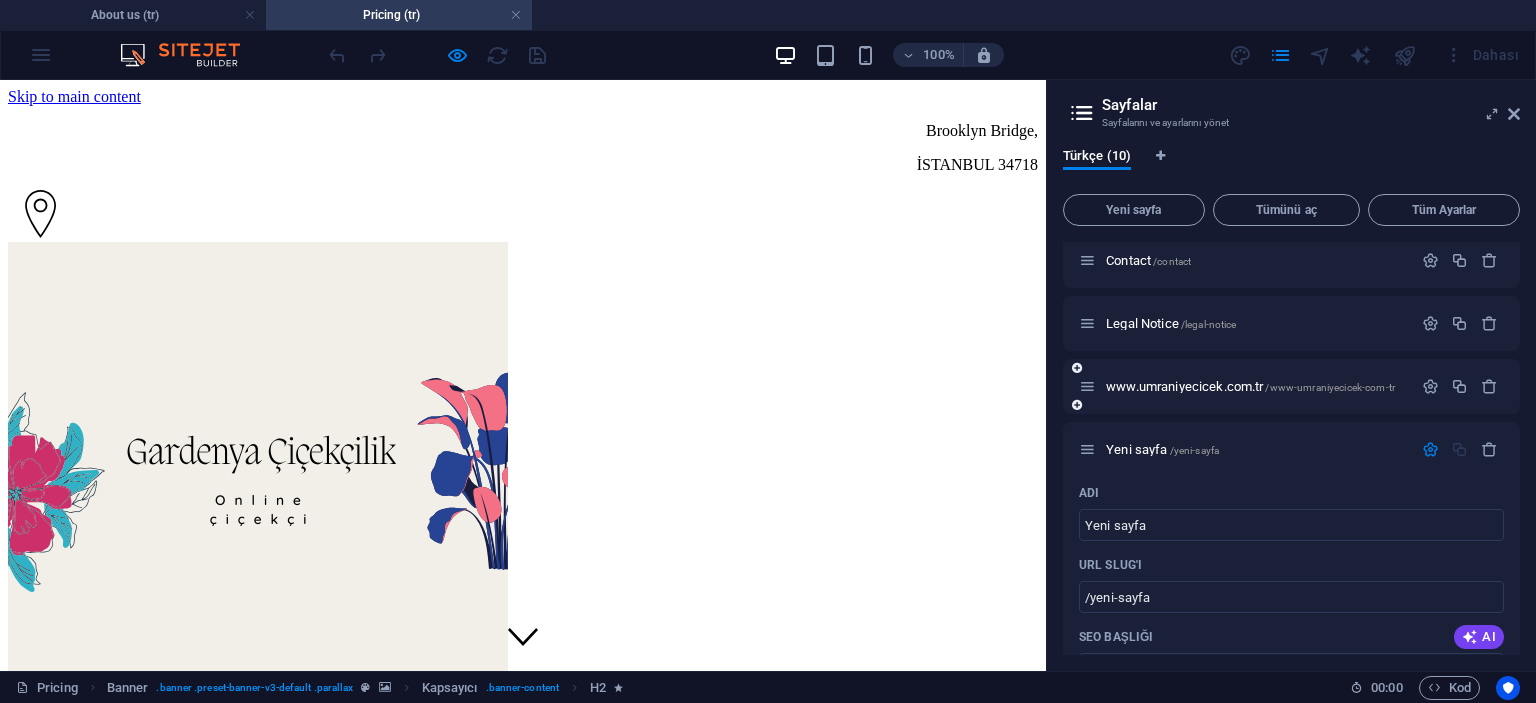 click at bounding box center (1087, 386) 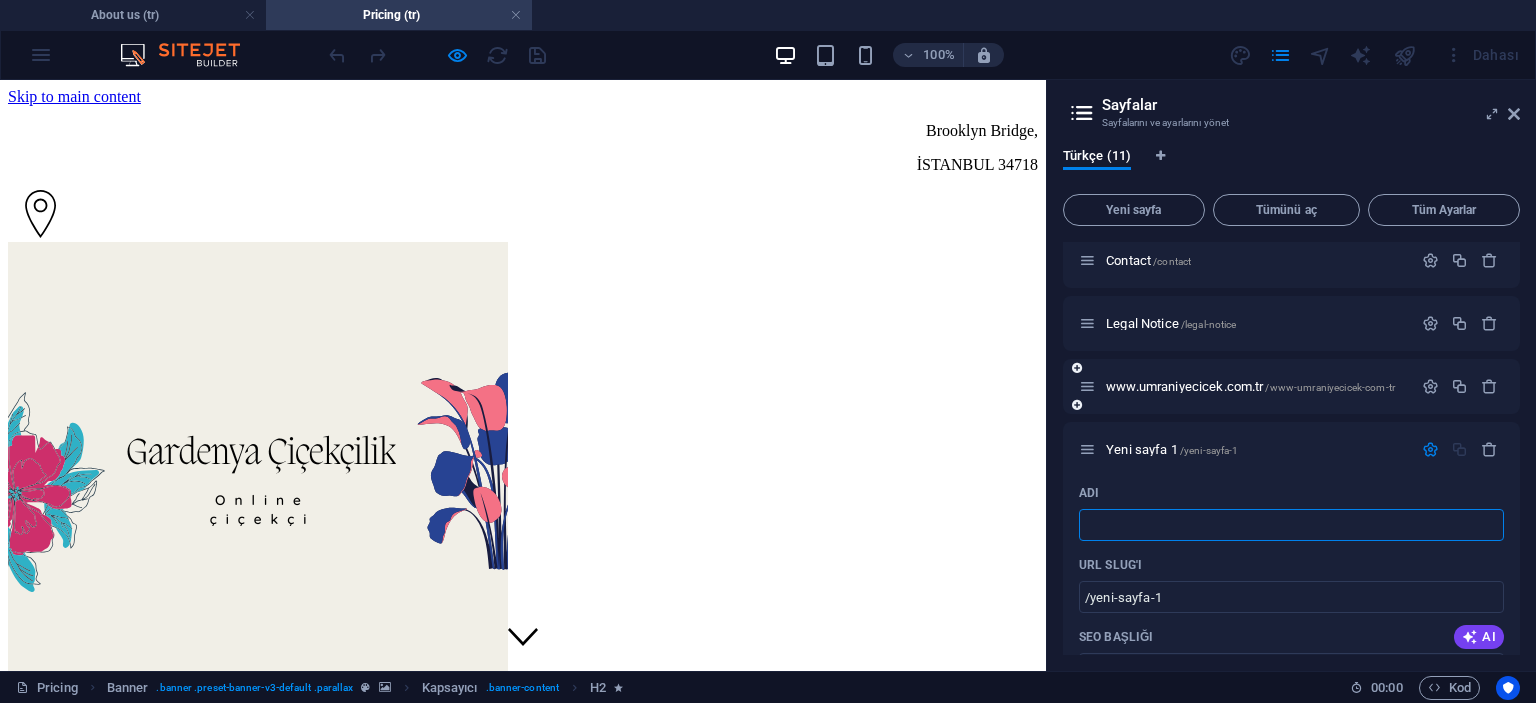 type 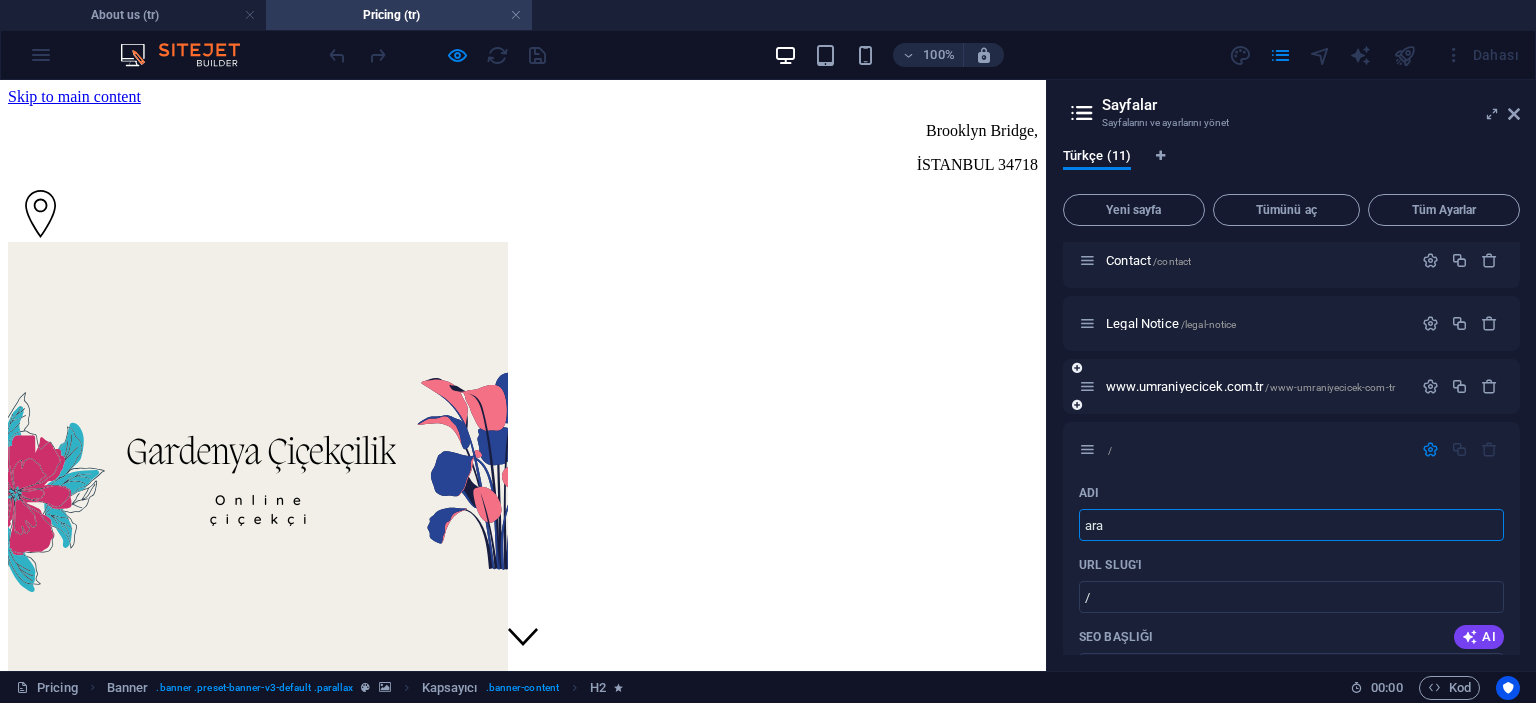 type on "ara" 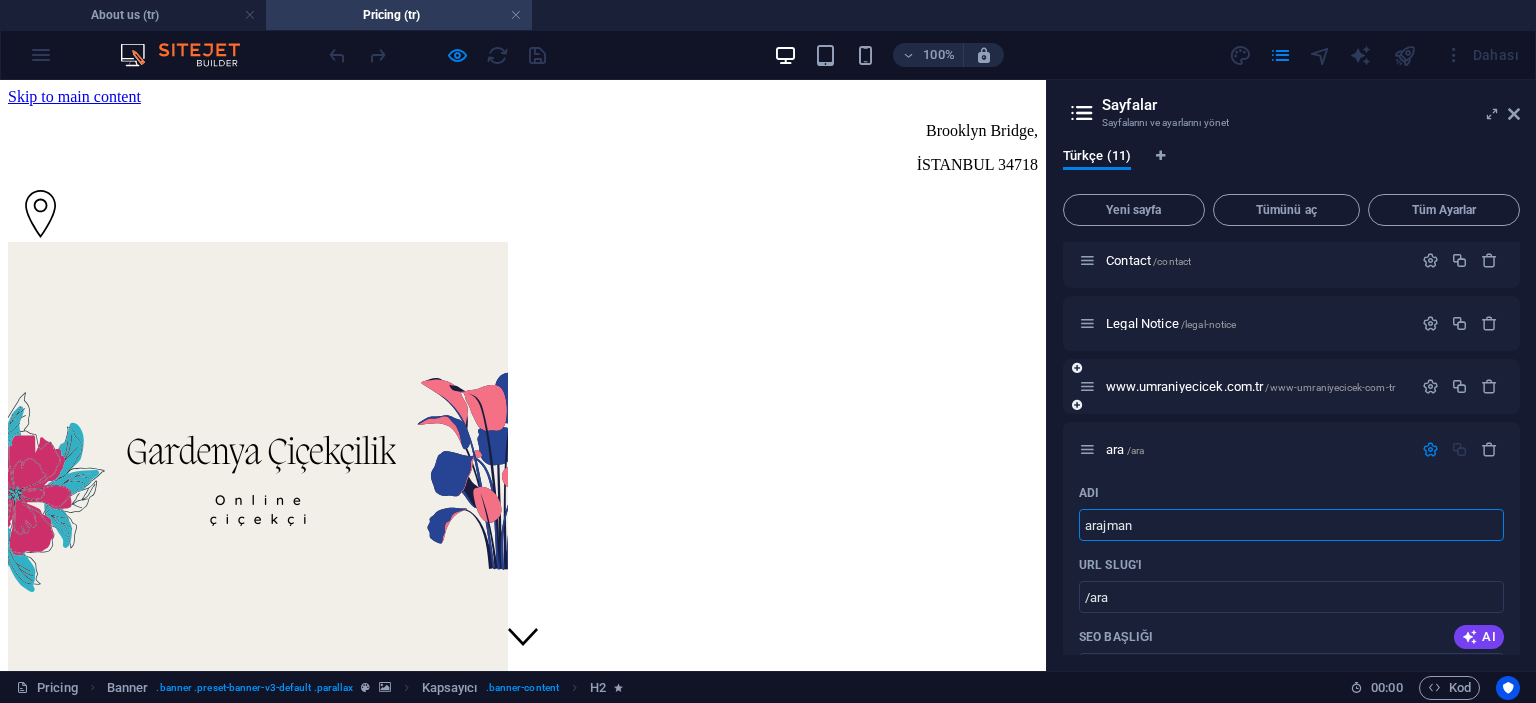 type on "arajman" 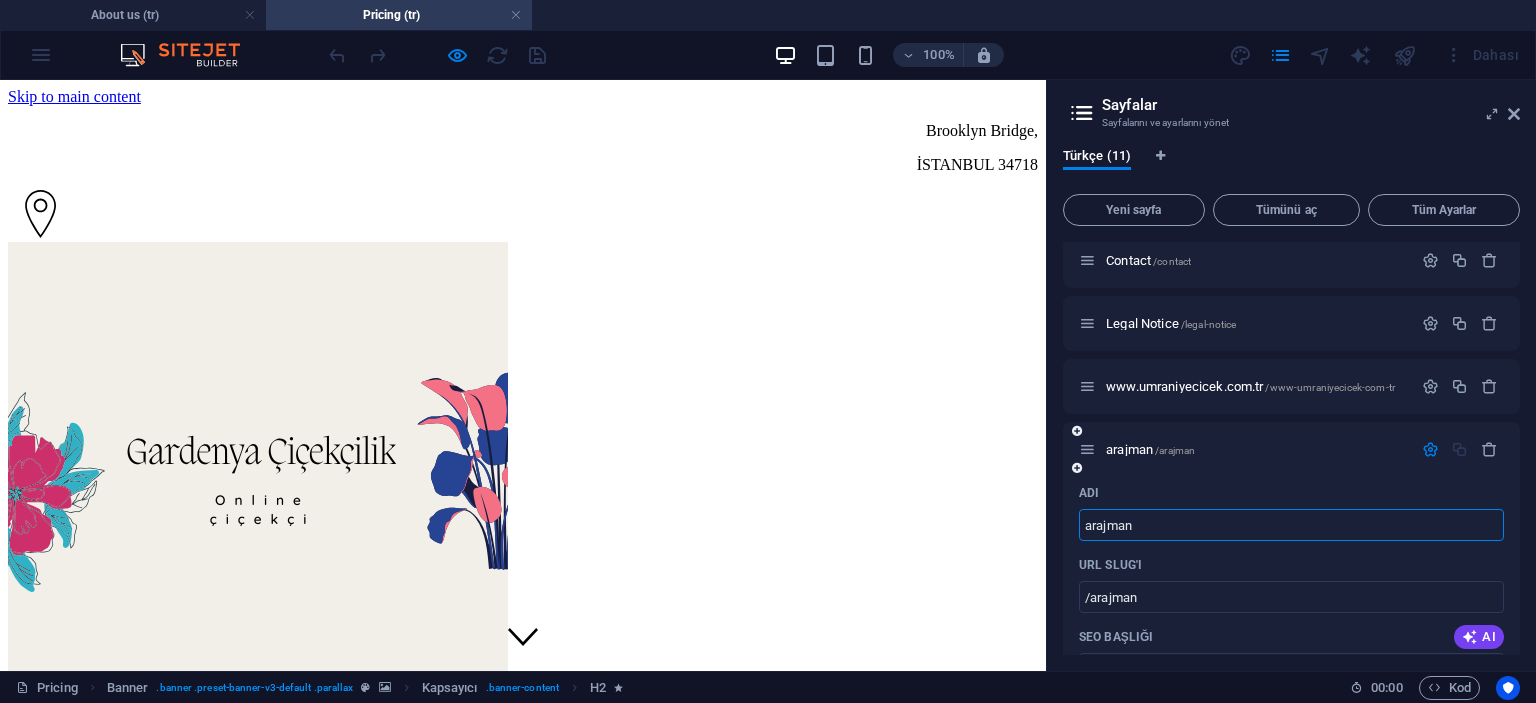 click on "arajman" at bounding box center (1291, 525) 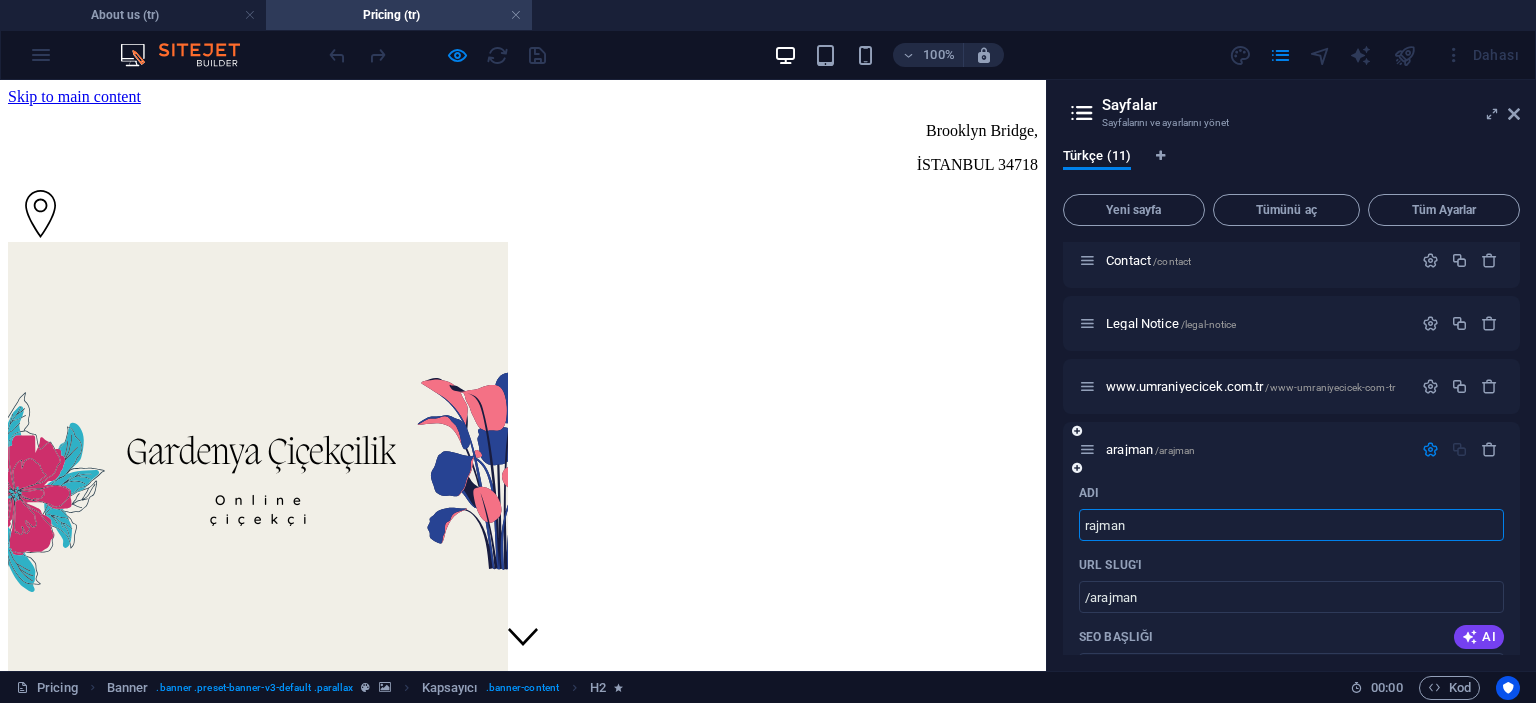 type on "rajman" 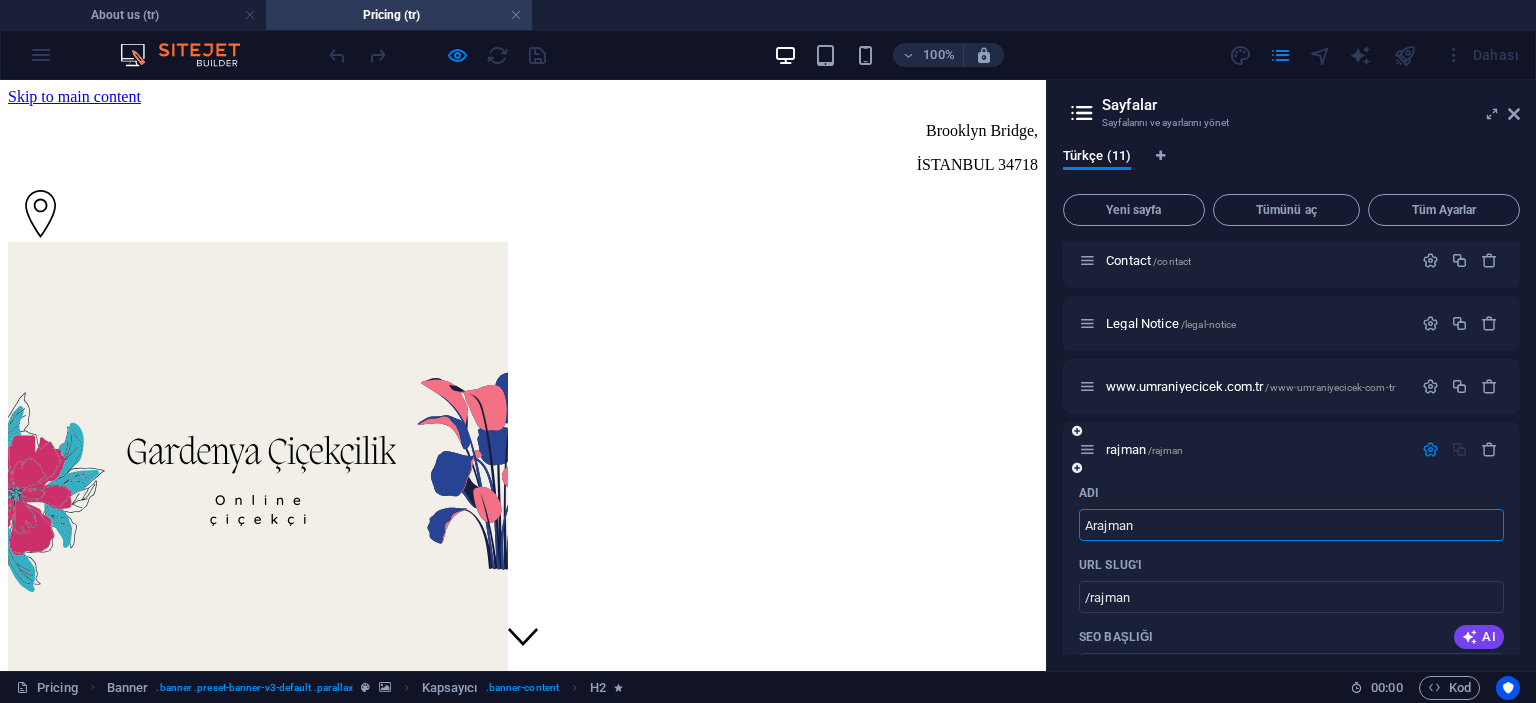 type on "Arajman" 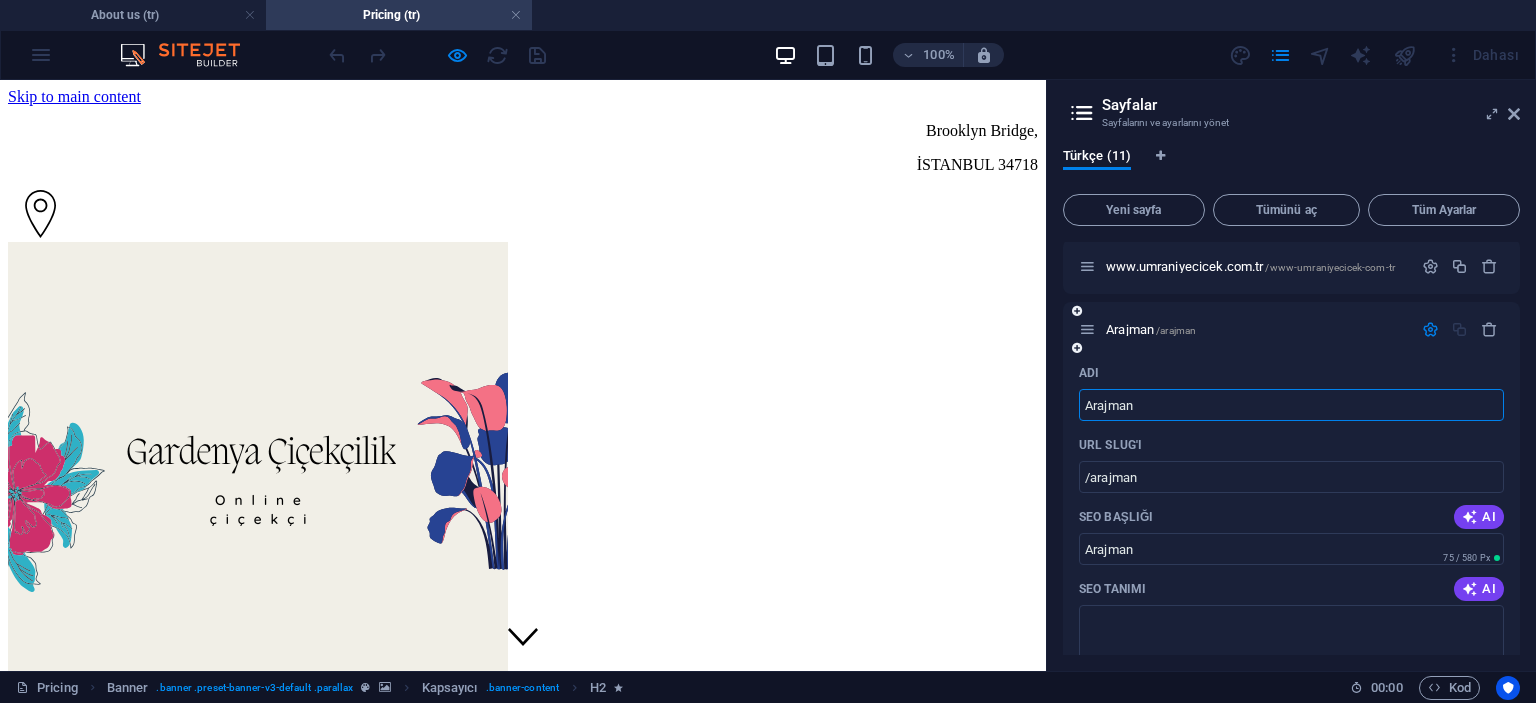 scroll, scrollTop: 1332, scrollLeft: 0, axis: vertical 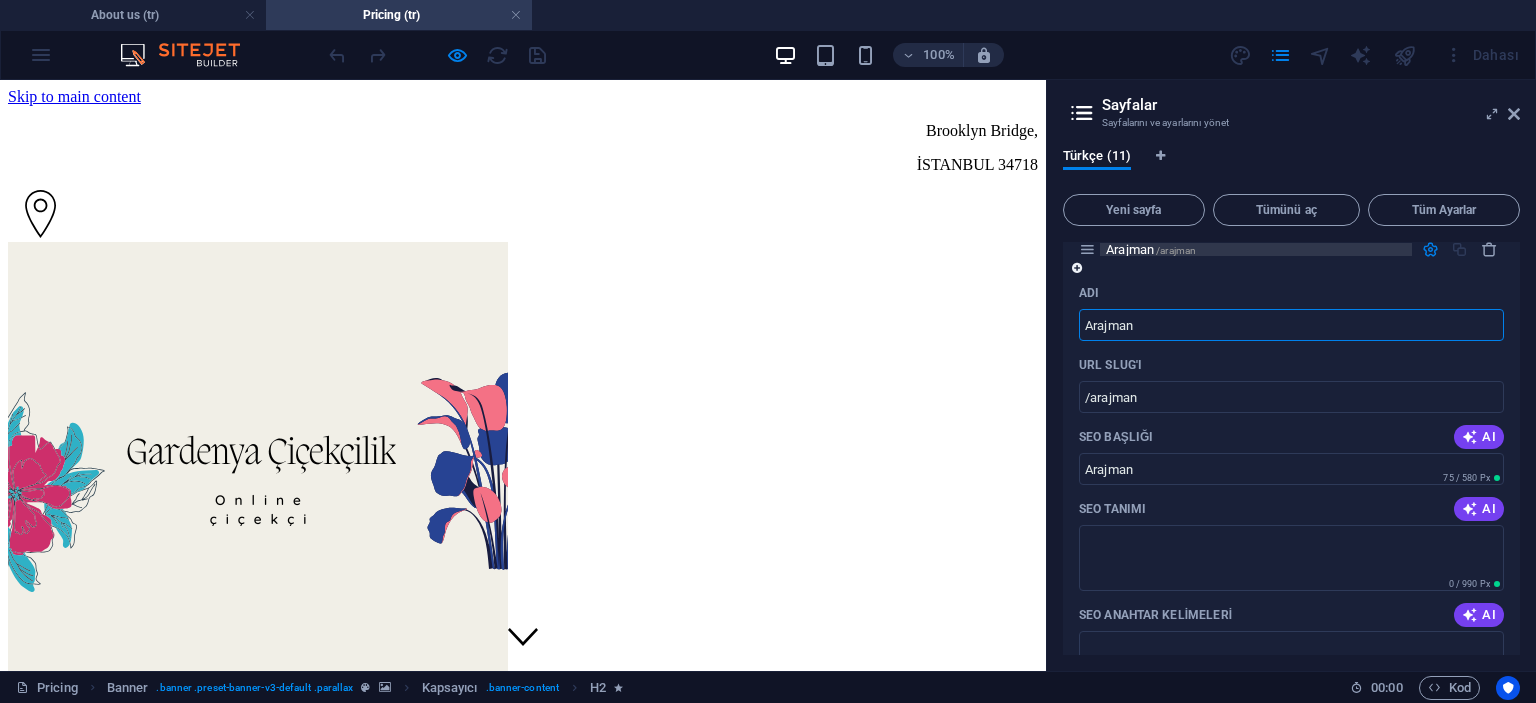 type on "Arajman" 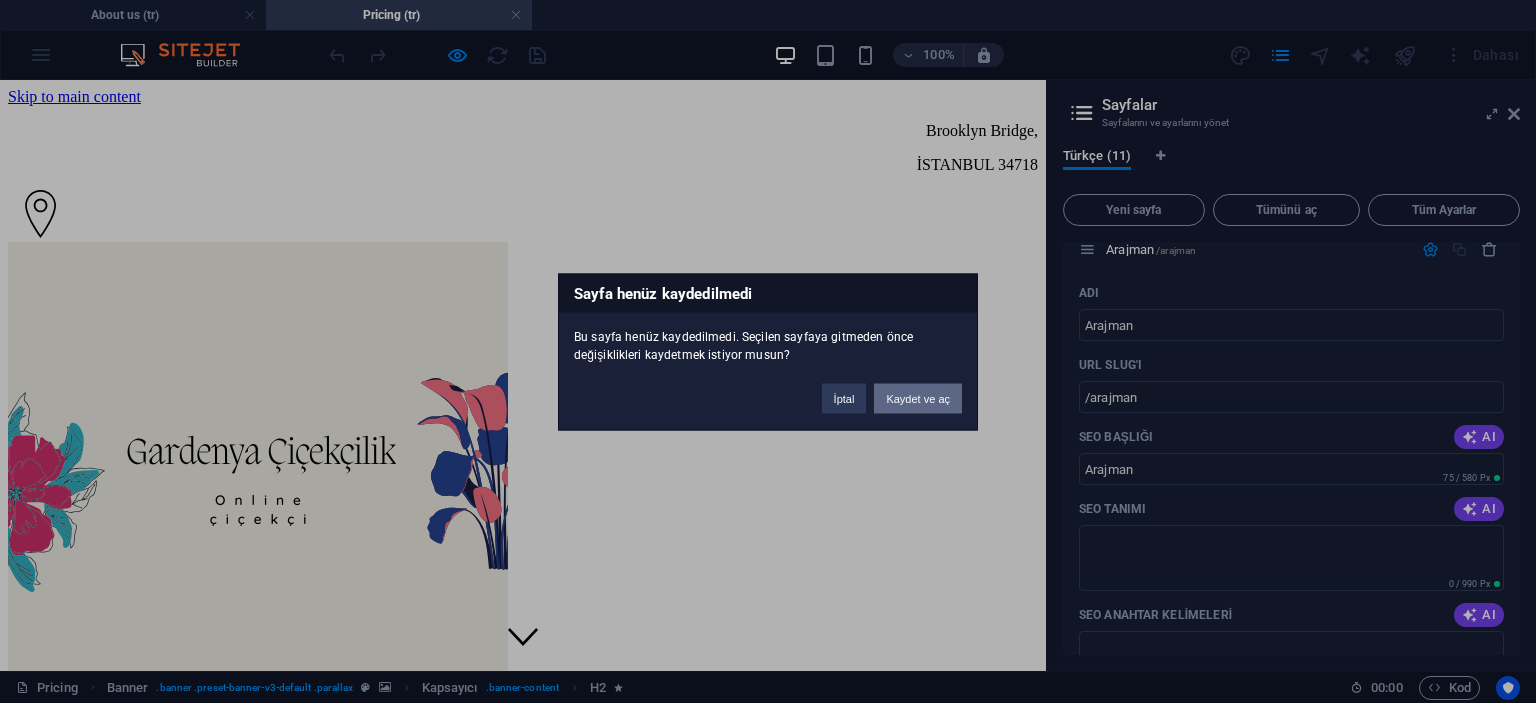drag, startPoint x: 909, startPoint y: 403, endPoint x: 920, endPoint y: 323, distance: 80.75271 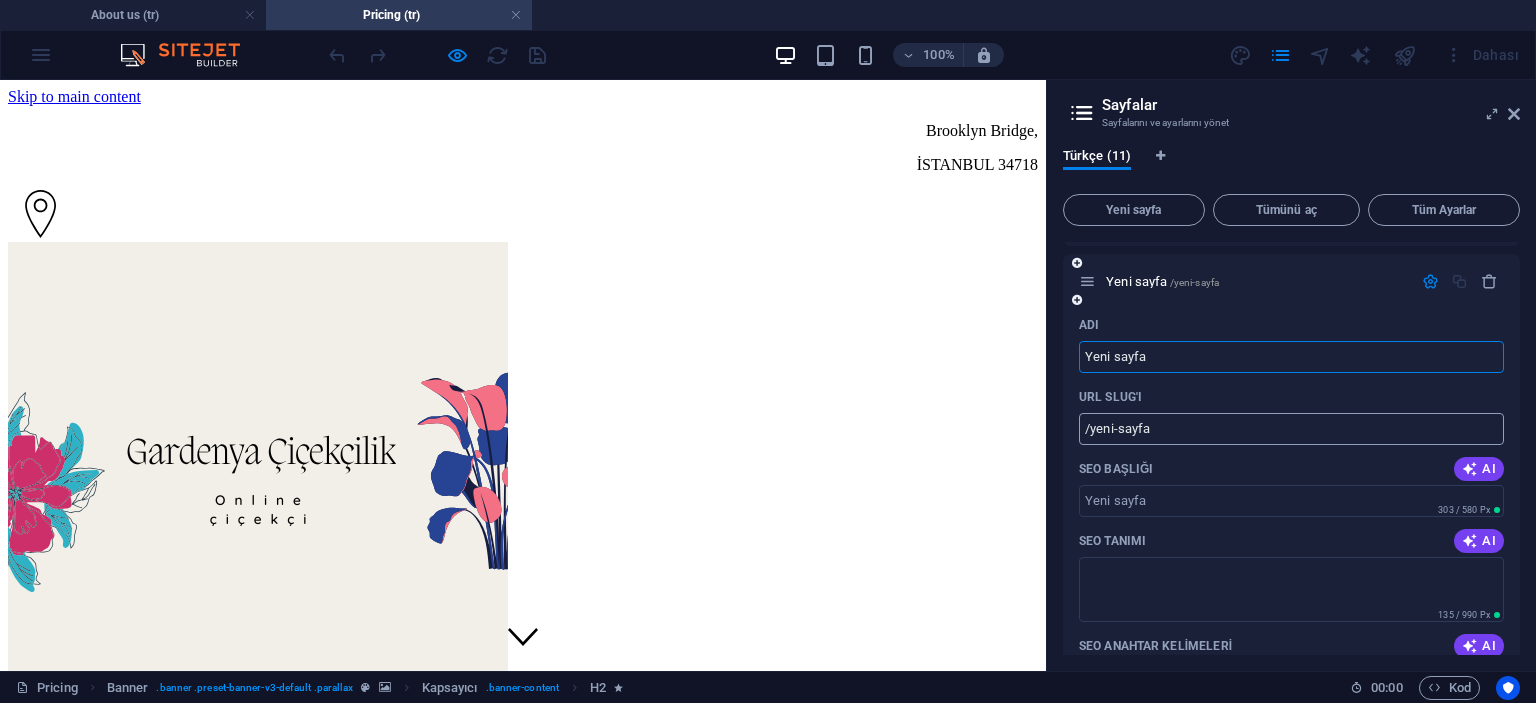 scroll, scrollTop: 2144, scrollLeft: 0, axis: vertical 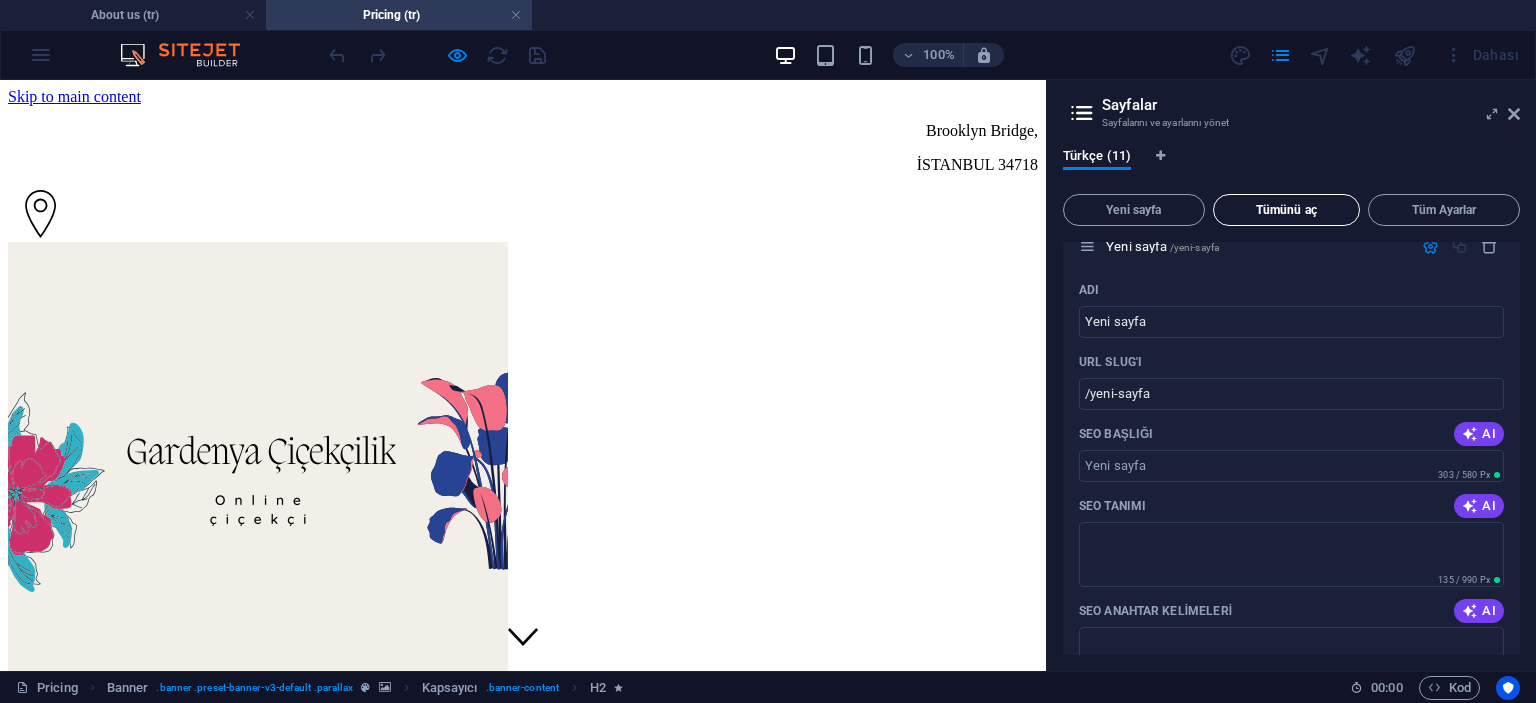 click on "Tümünü aç" at bounding box center [1287, 210] 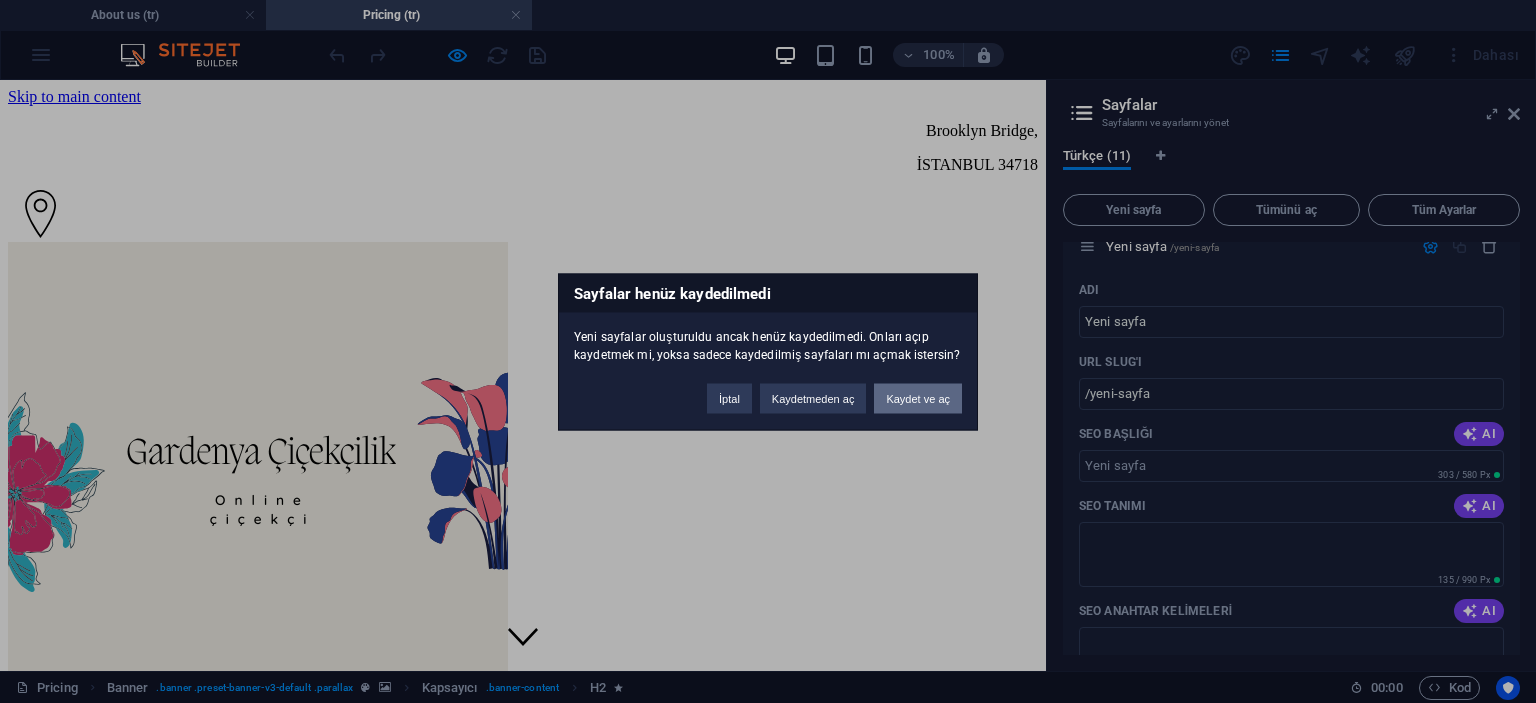 click on "Kaydet ve aç" at bounding box center (918, 398) 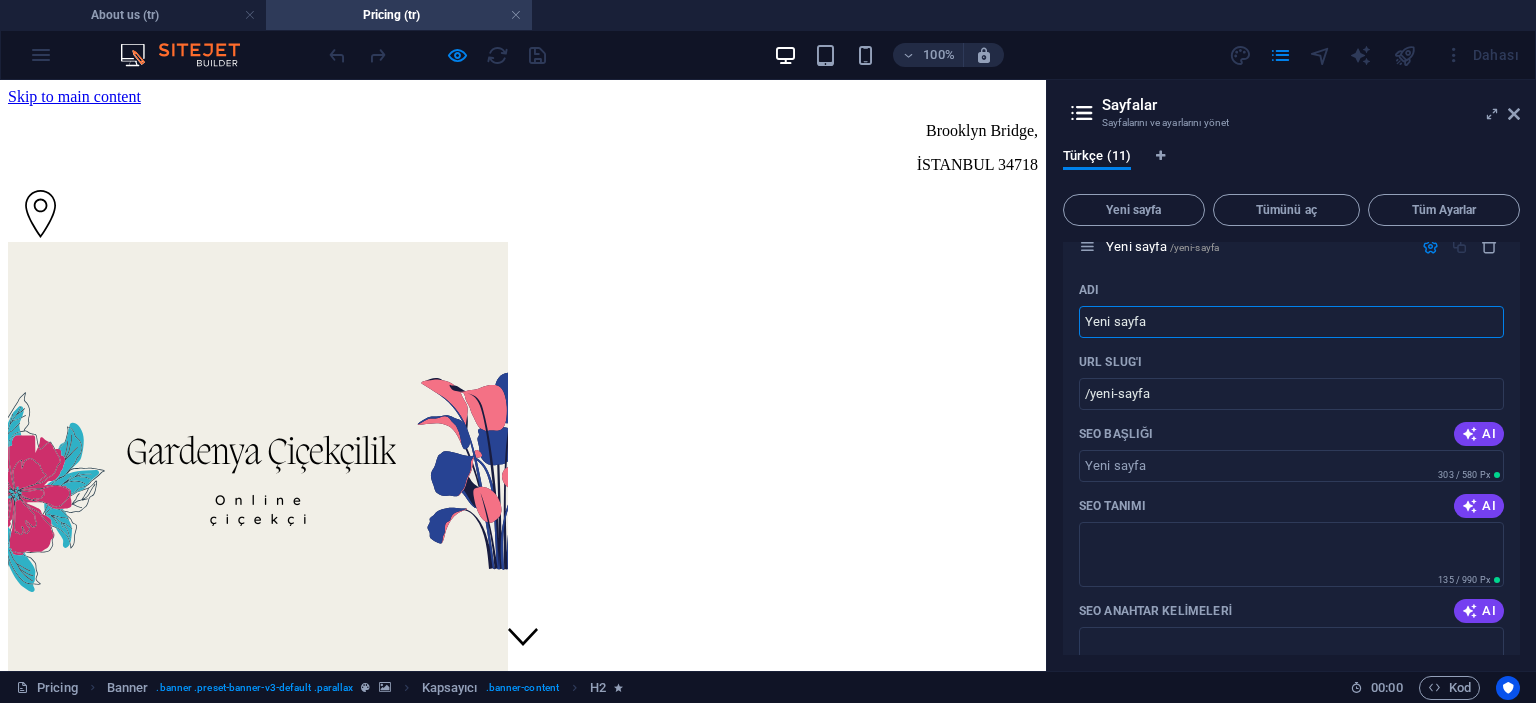 scroll, scrollTop: 2044, scrollLeft: 0, axis: vertical 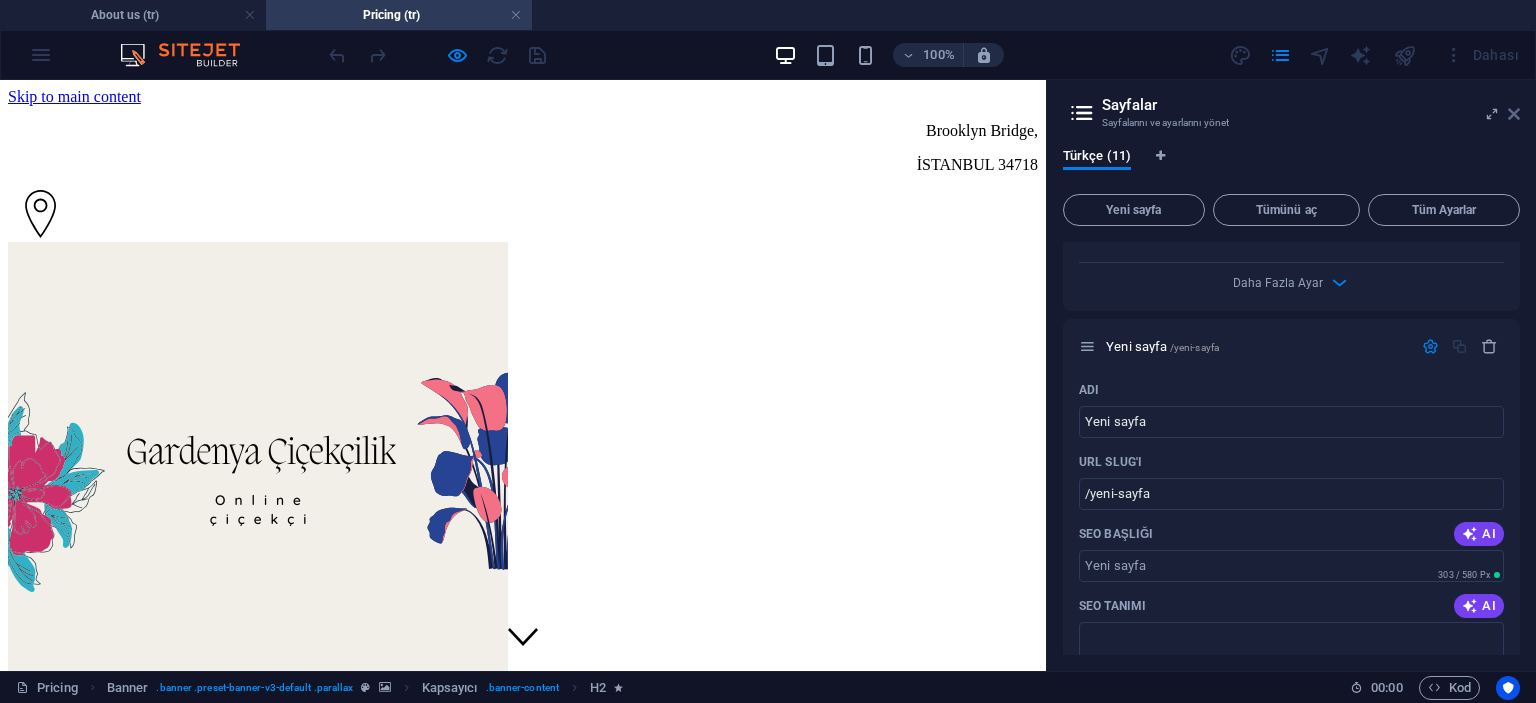 click at bounding box center [1514, 114] 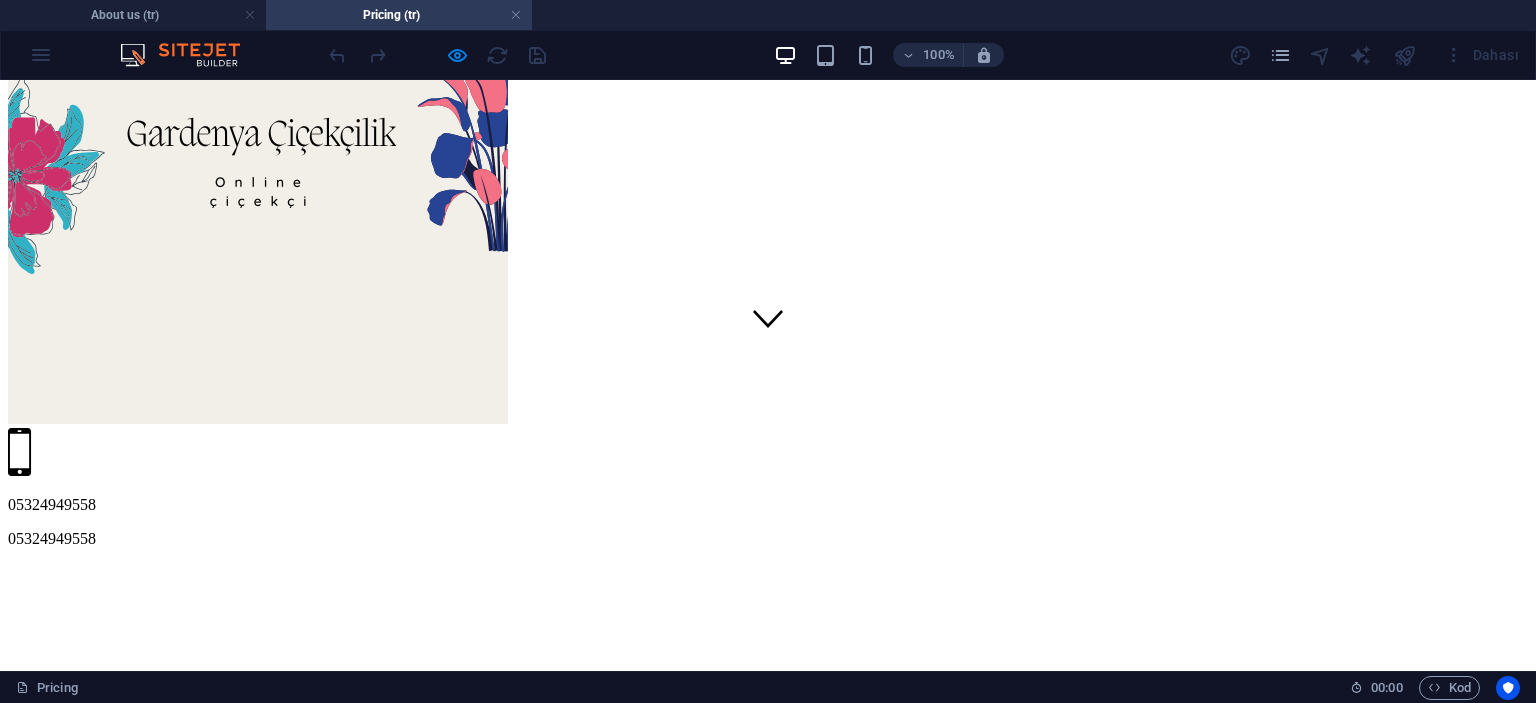 scroll, scrollTop: 0, scrollLeft: 0, axis: both 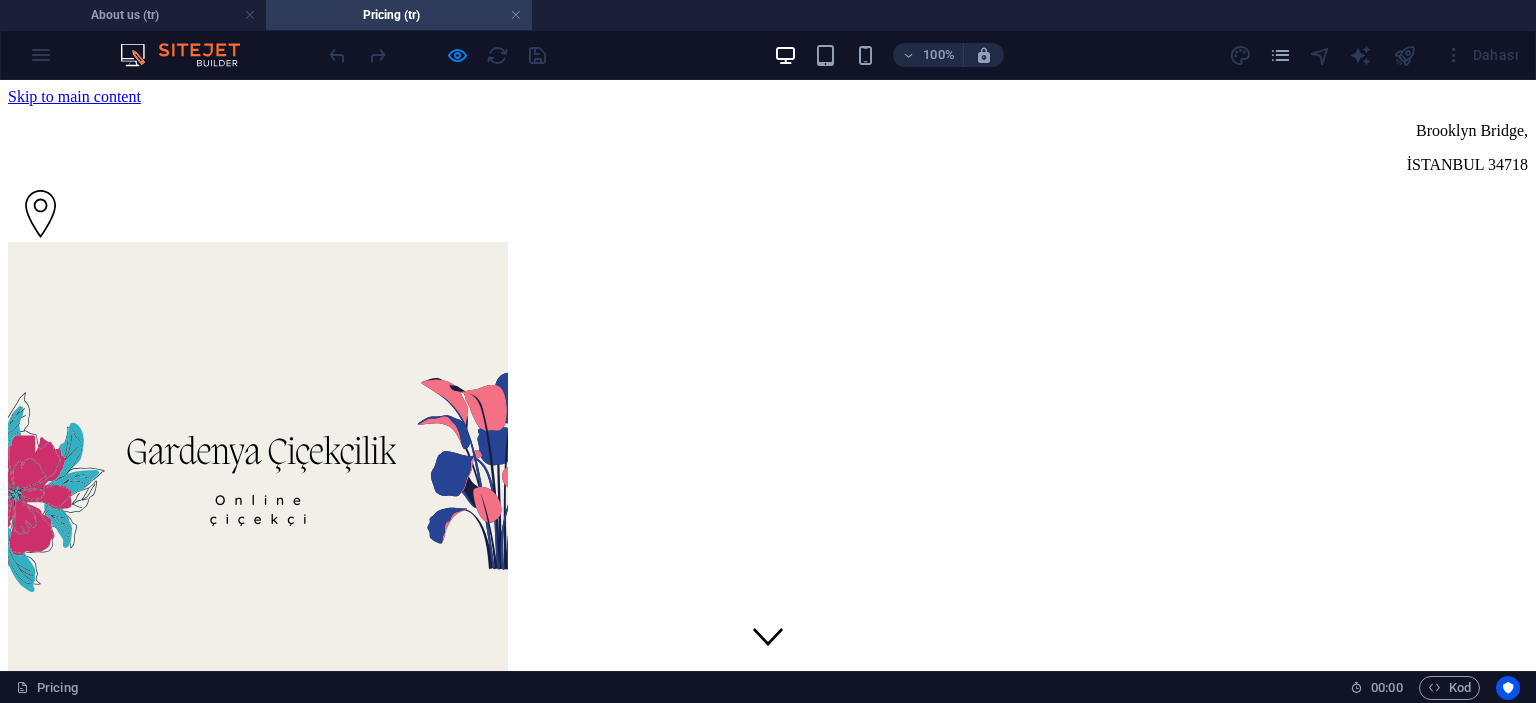 click on "Pricing (tr)" at bounding box center [399, 15] 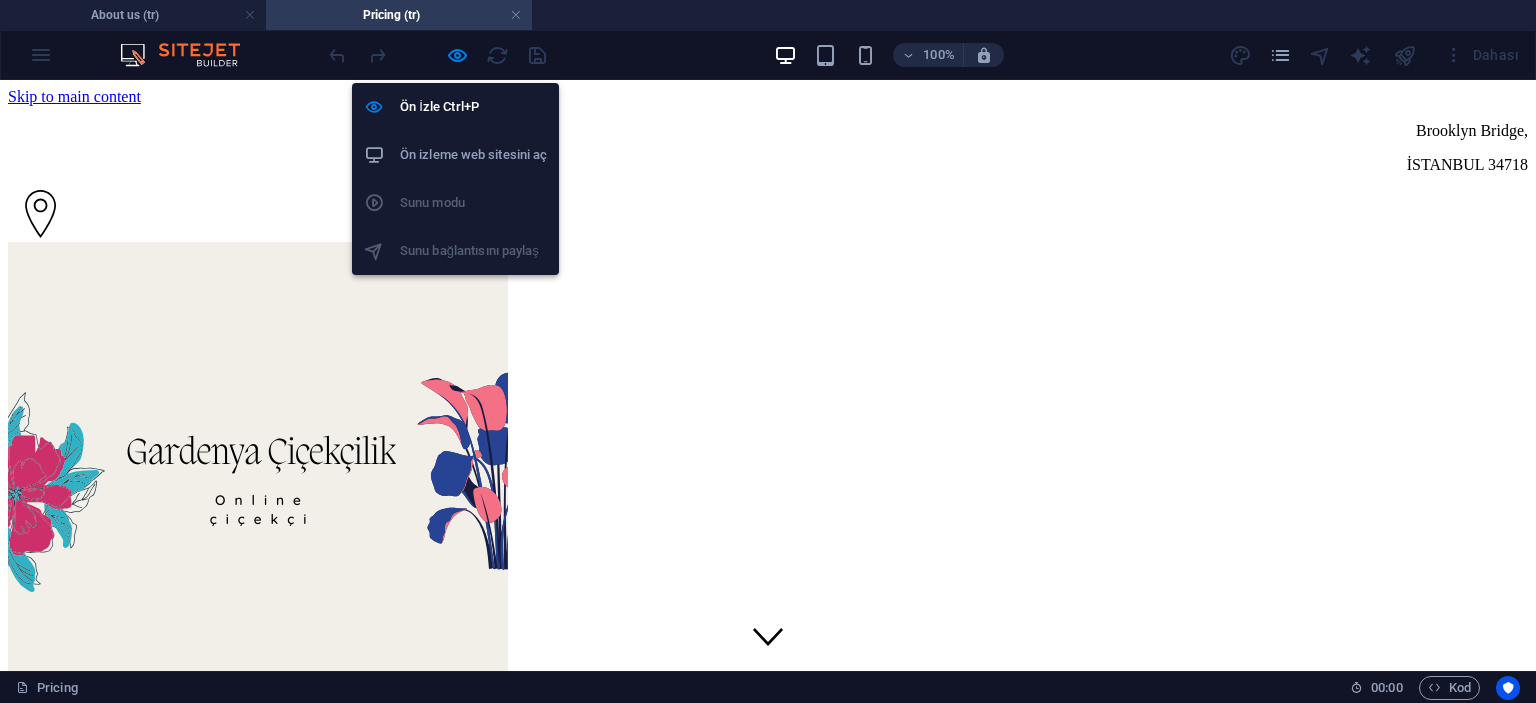 click on "Ön izleme web sitesini aç" at bounding box center [473, 155] 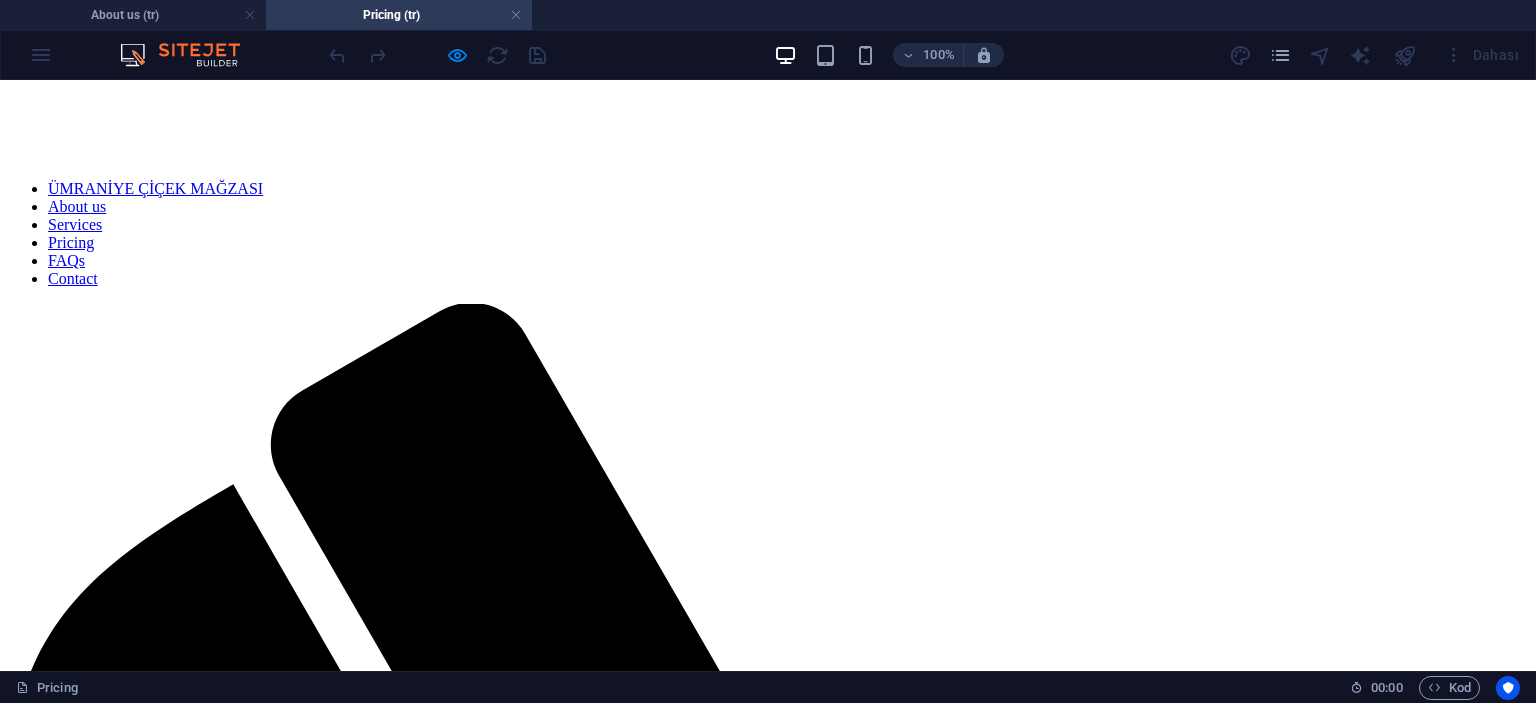 scroll, scrollTop: 877, scrollLeft: 0, axis: vertical 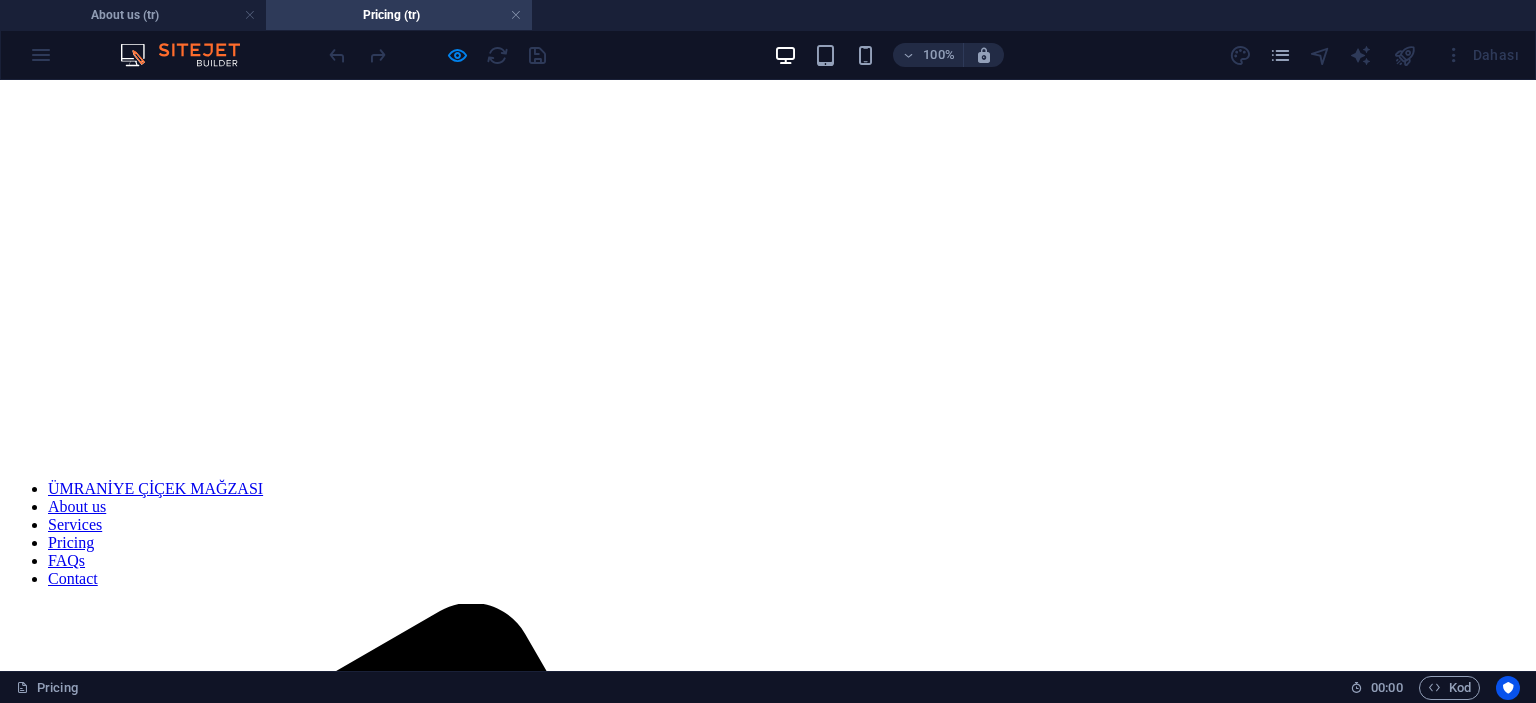 click at bounding box center [437, 55] 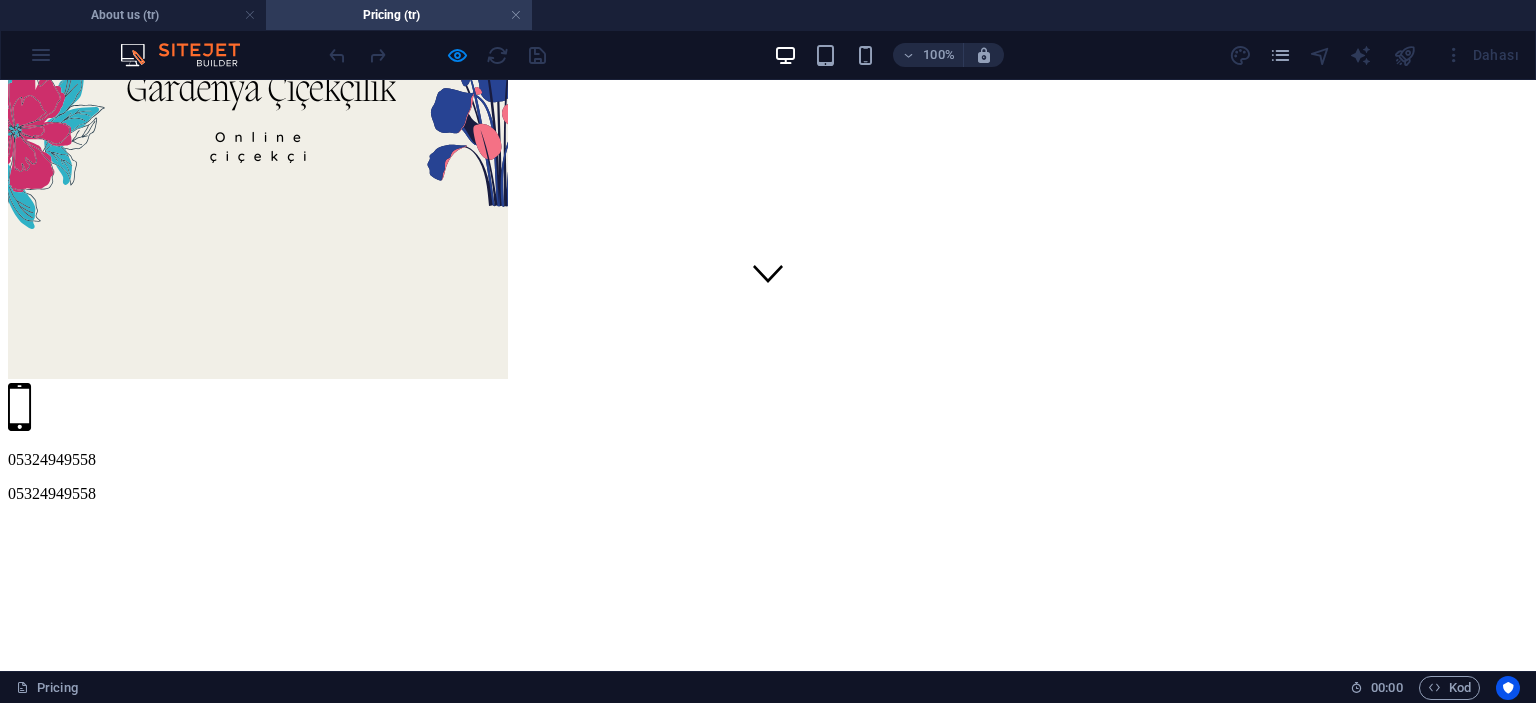 scroll, scrollTop: 277, scrollLeft: 0, axis: vertical 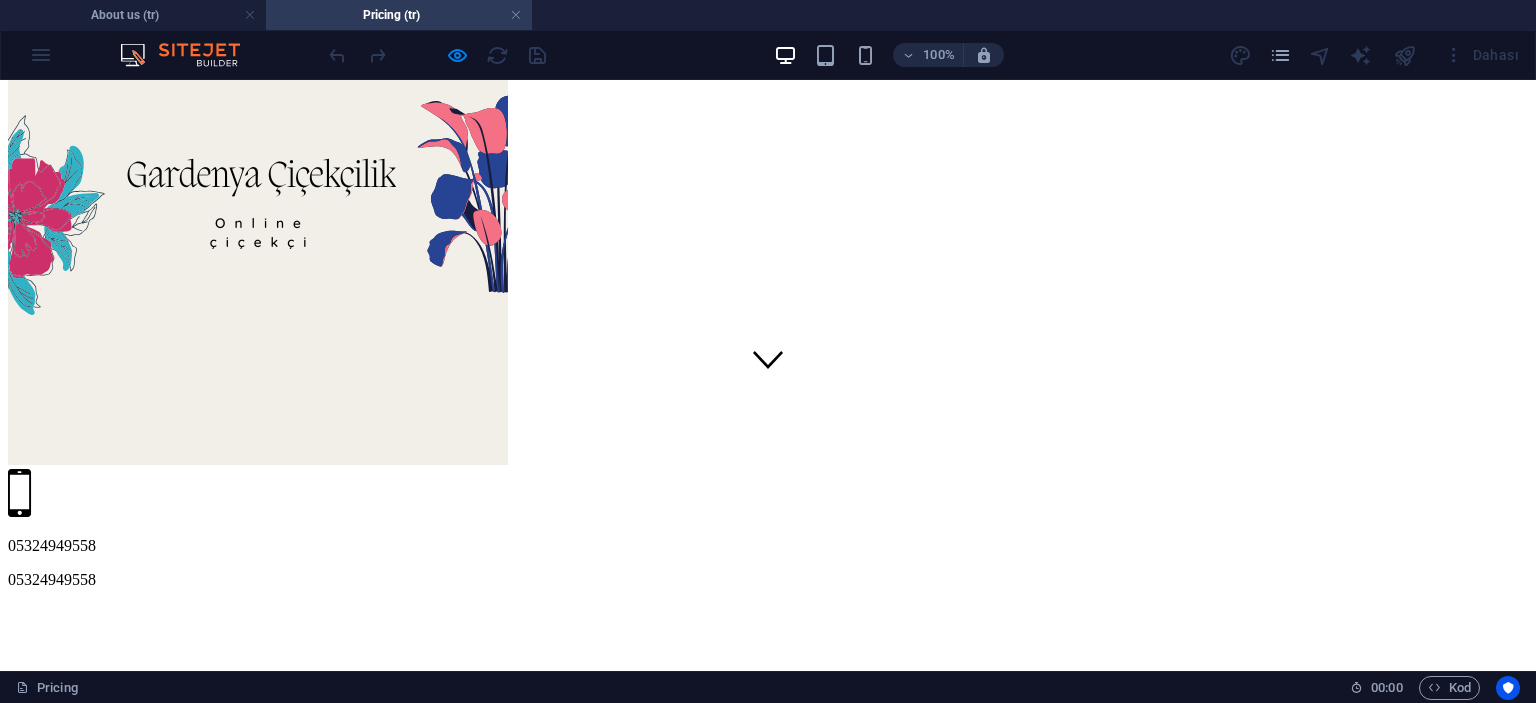 click on "Learn more" at bounding box center (768, 6656) 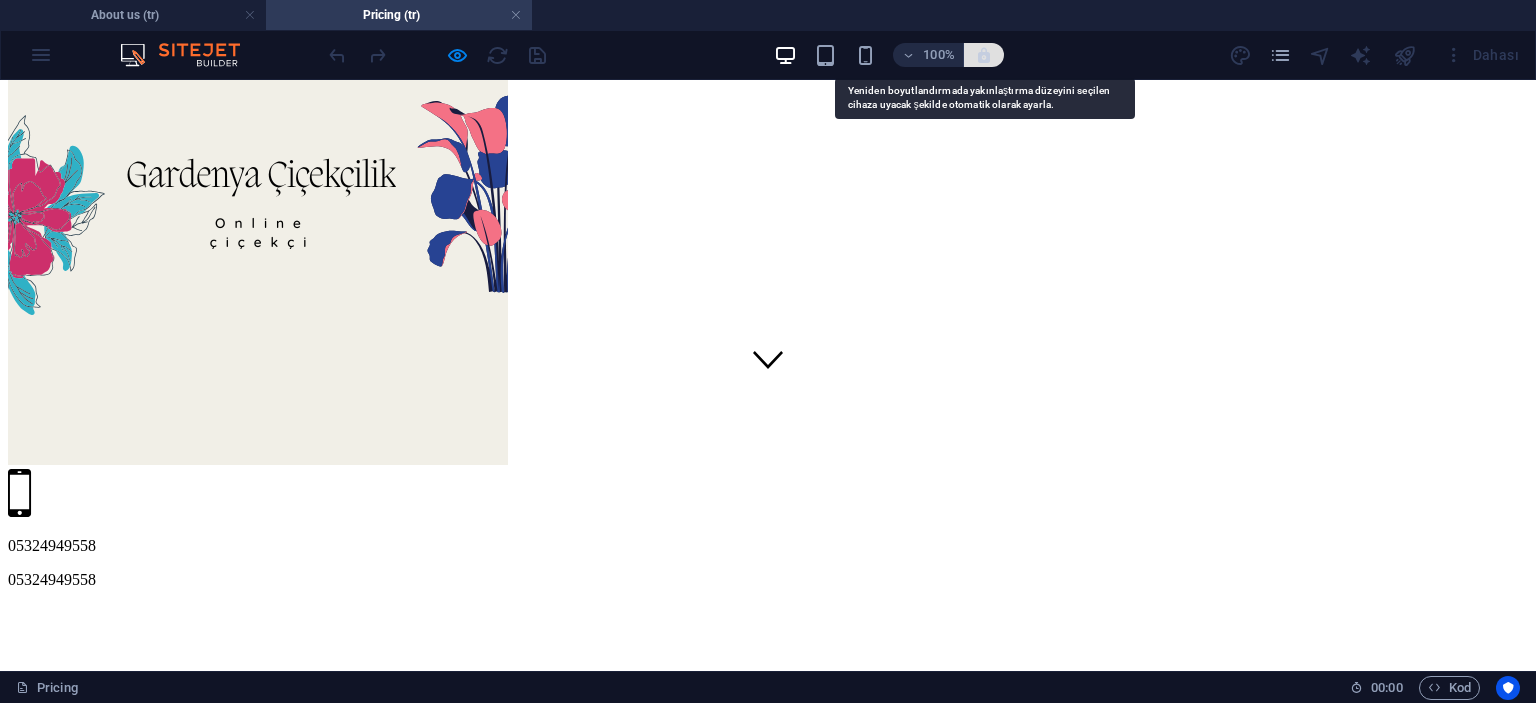 click at bounding box center [984, 55] 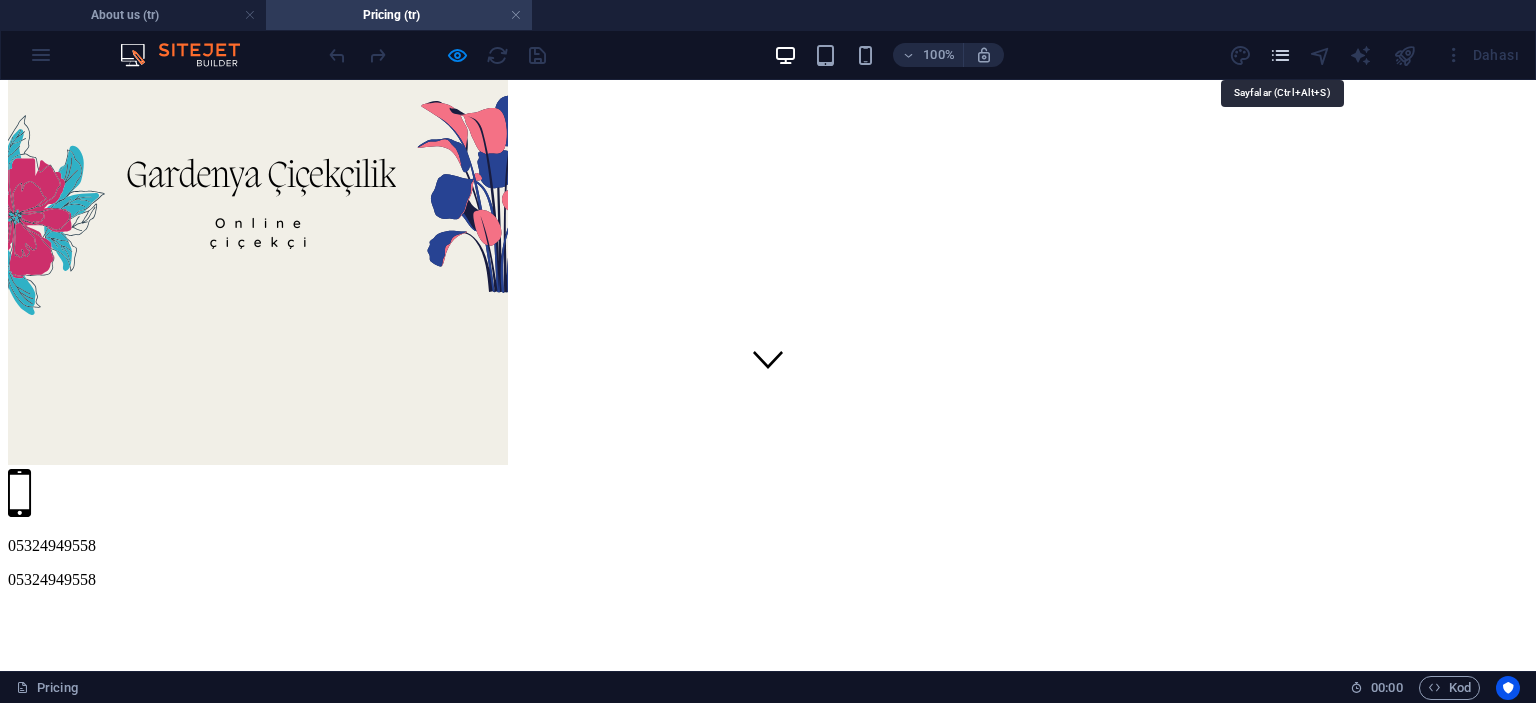 click at bounding box center [1280, 55] 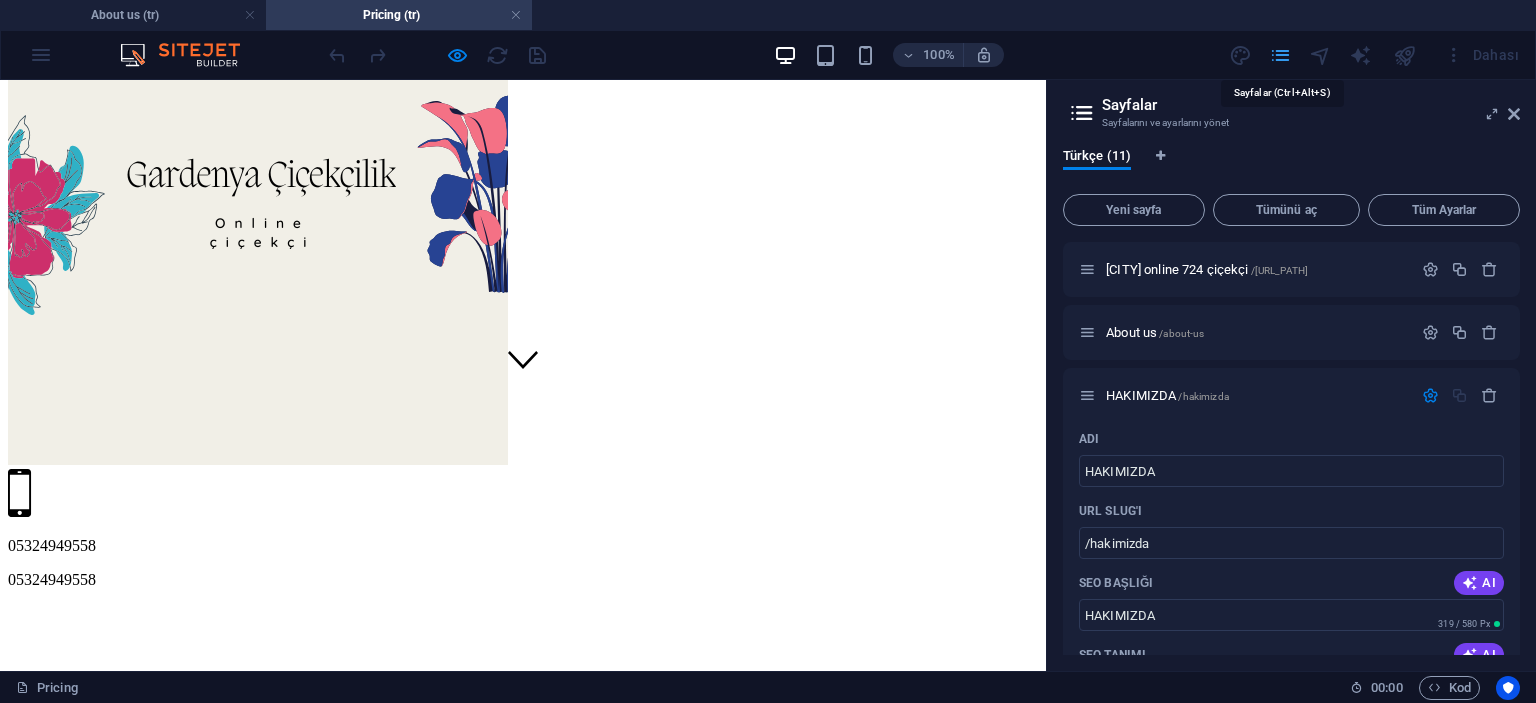 scroll, scrollTop: 2044, scrollLeft: 0, axis: vertical 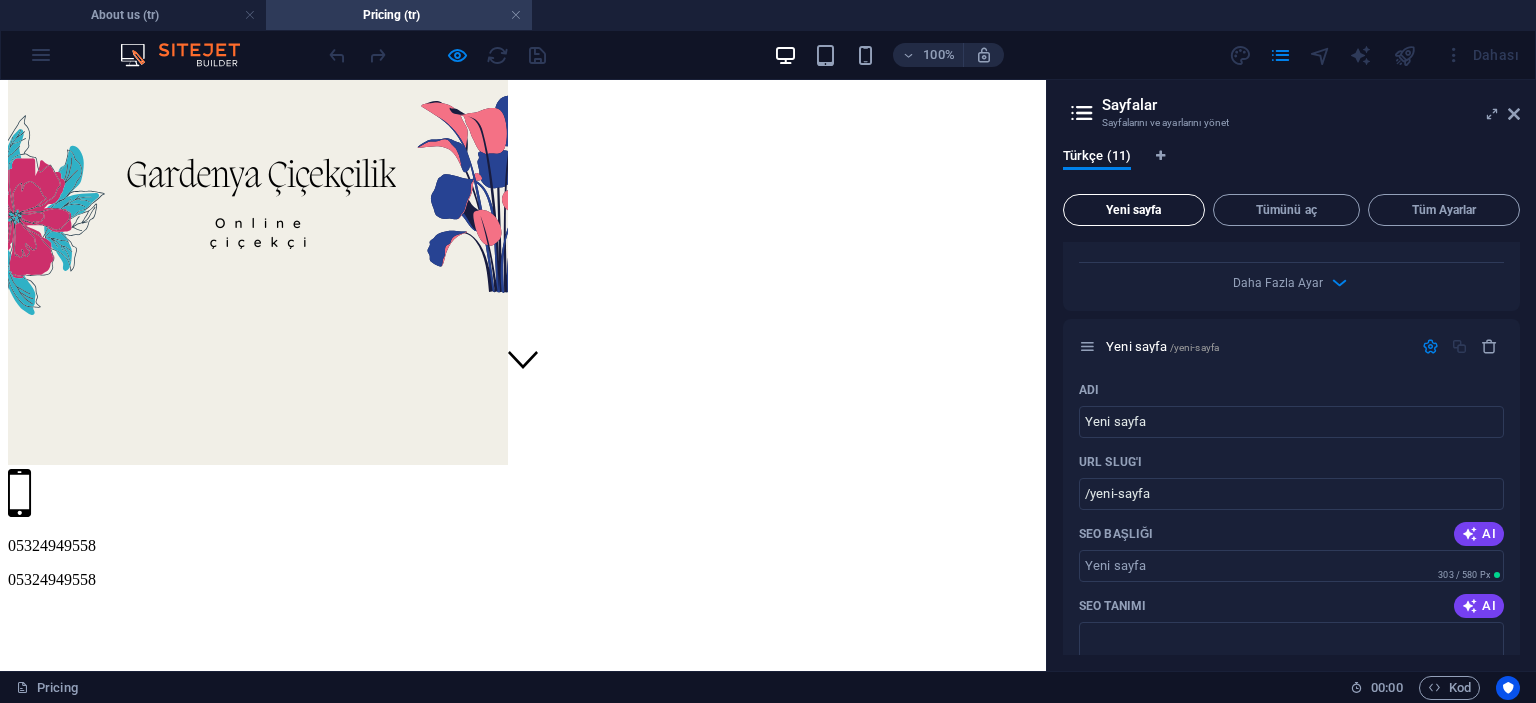 click on "Yeni sayfa" at bounding box center (1134, 210) 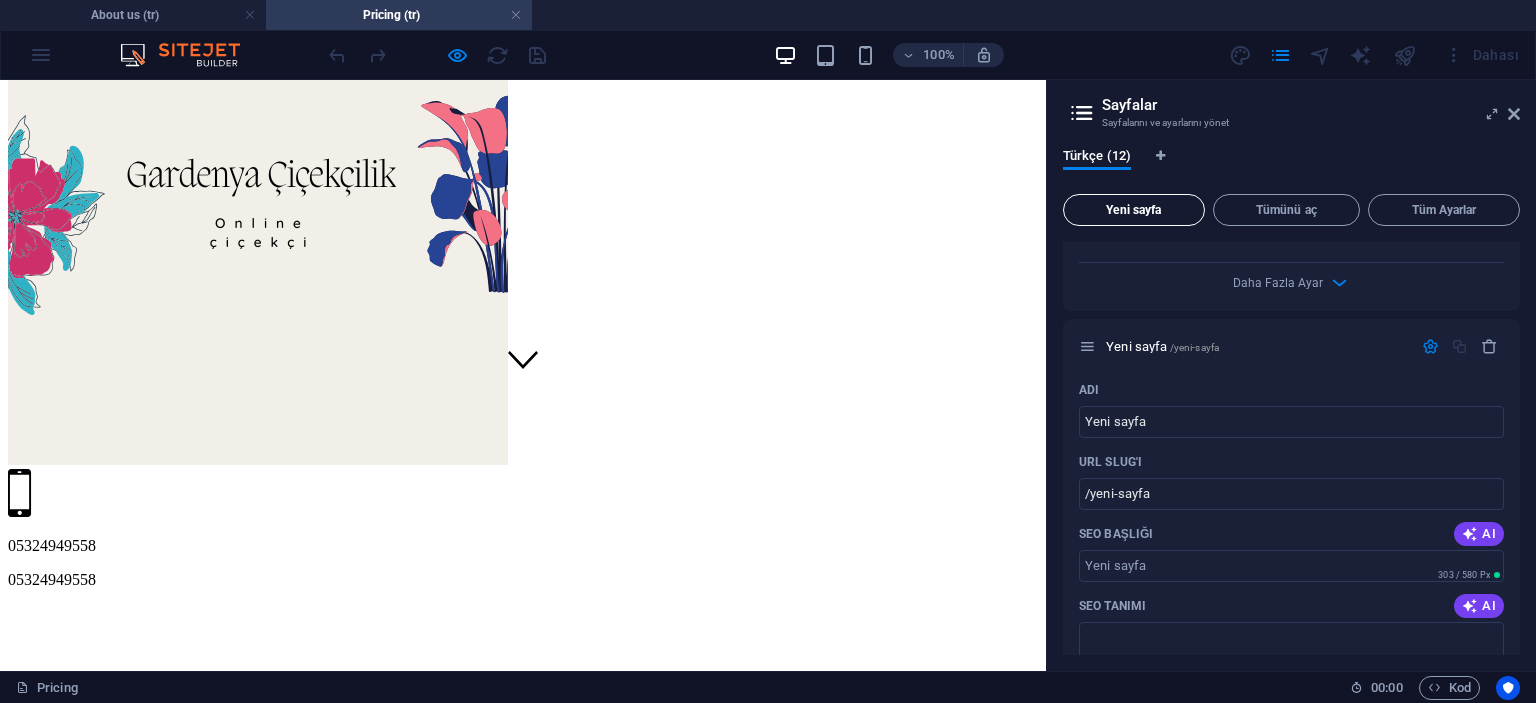 scroll, scrollTop: 2880, scrollLeft: 0, axis: vertical 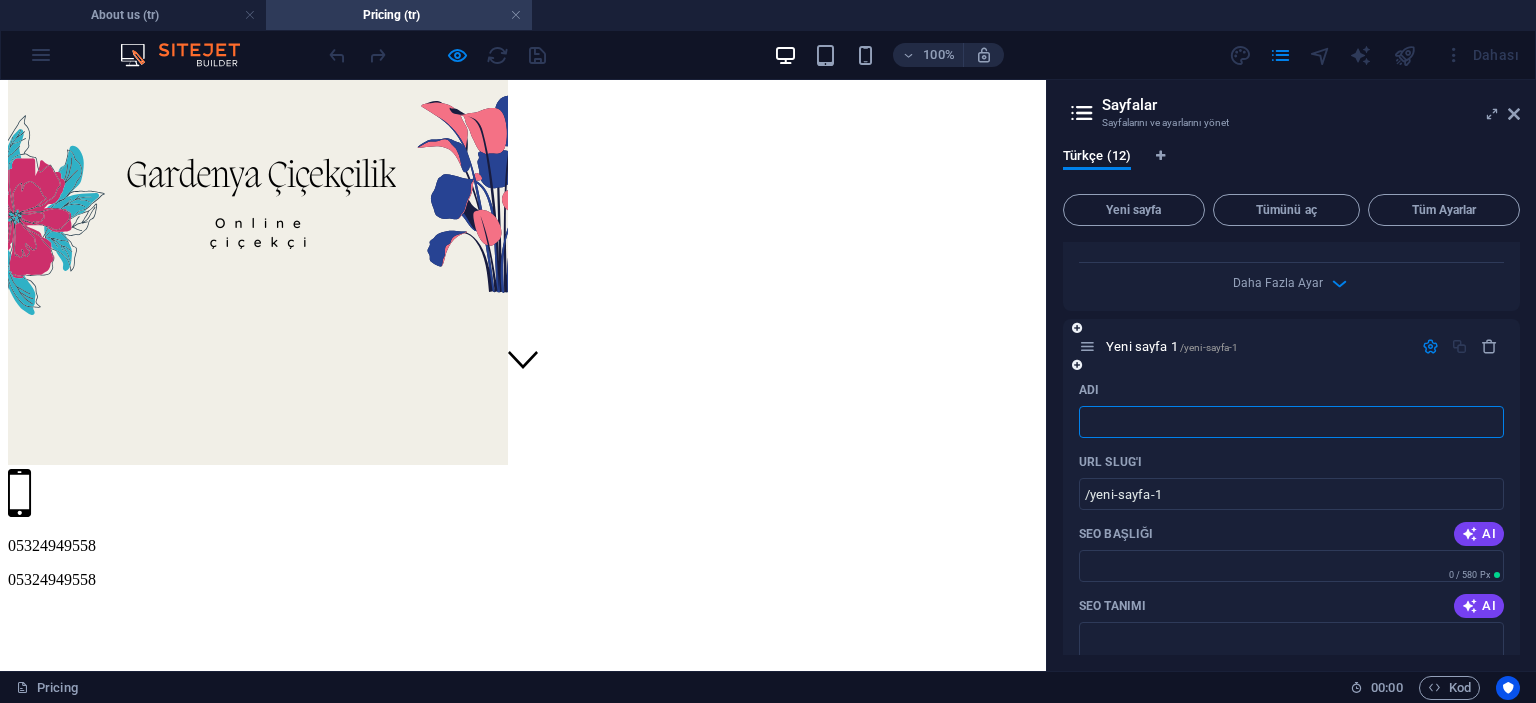 type 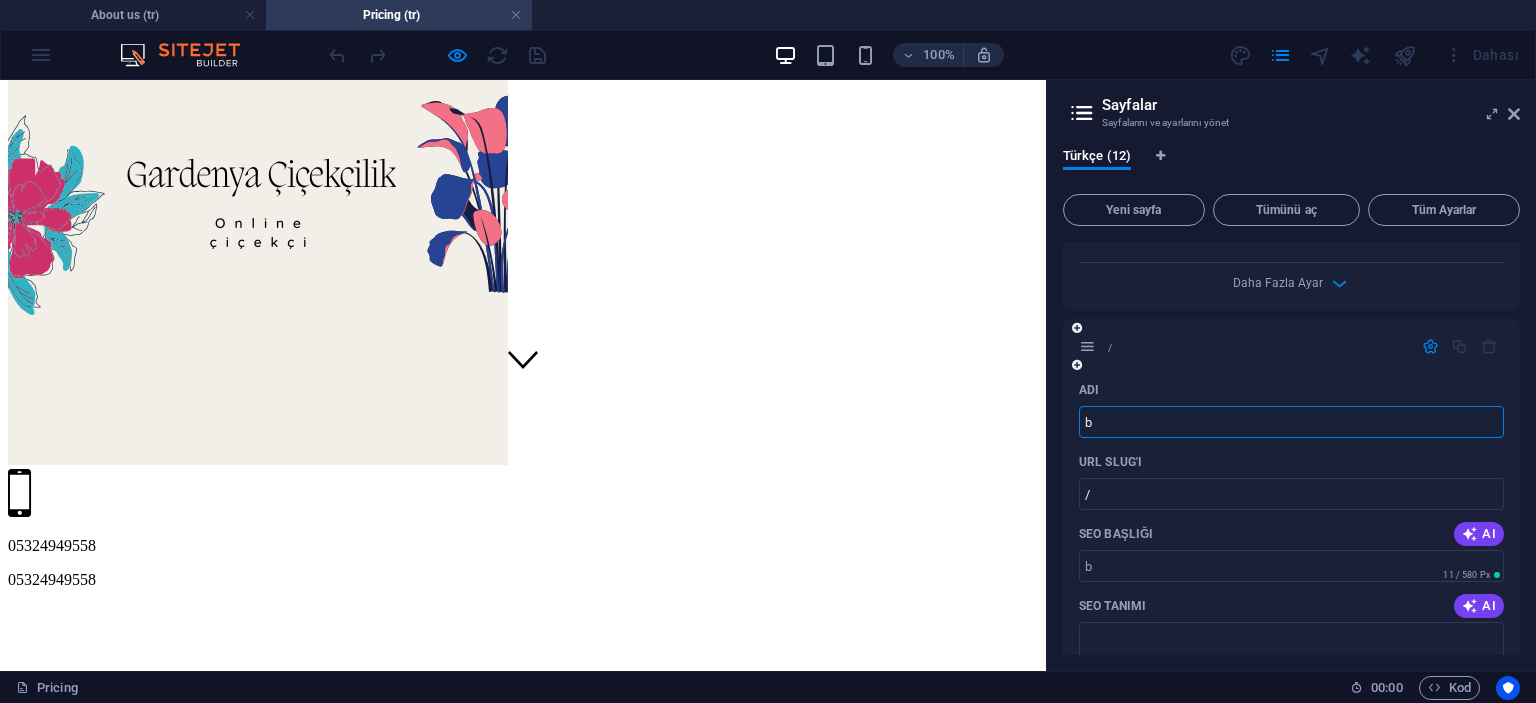 type on "bu" 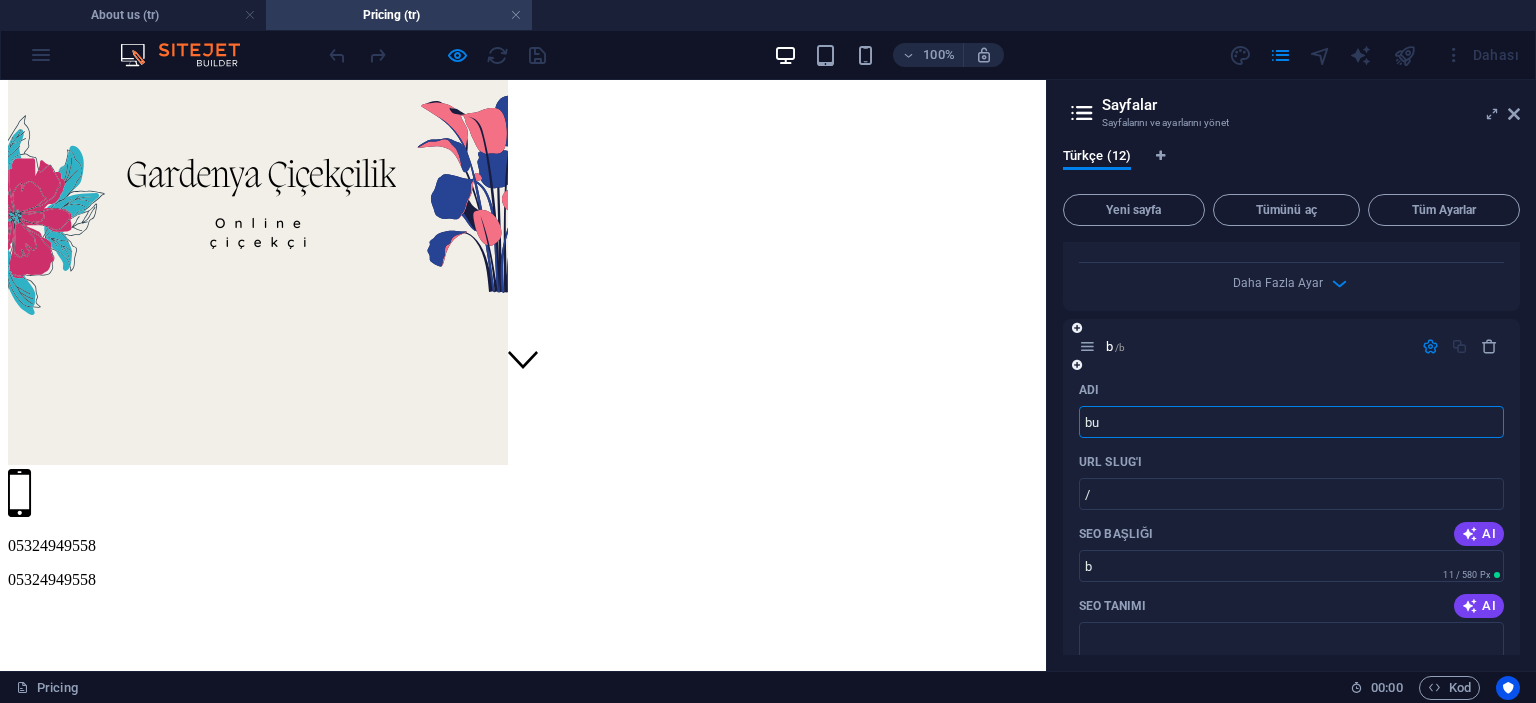 type on "/b" 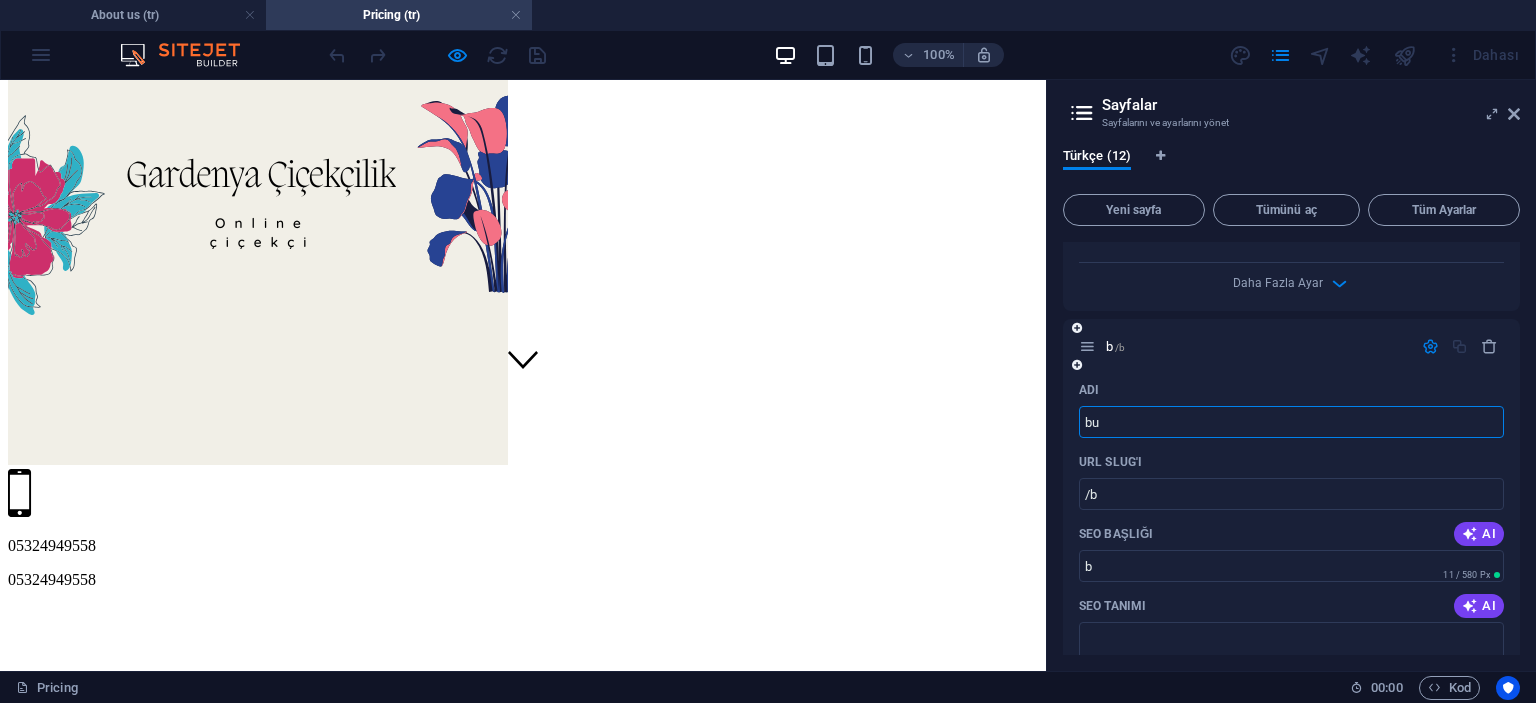 type on "bu" 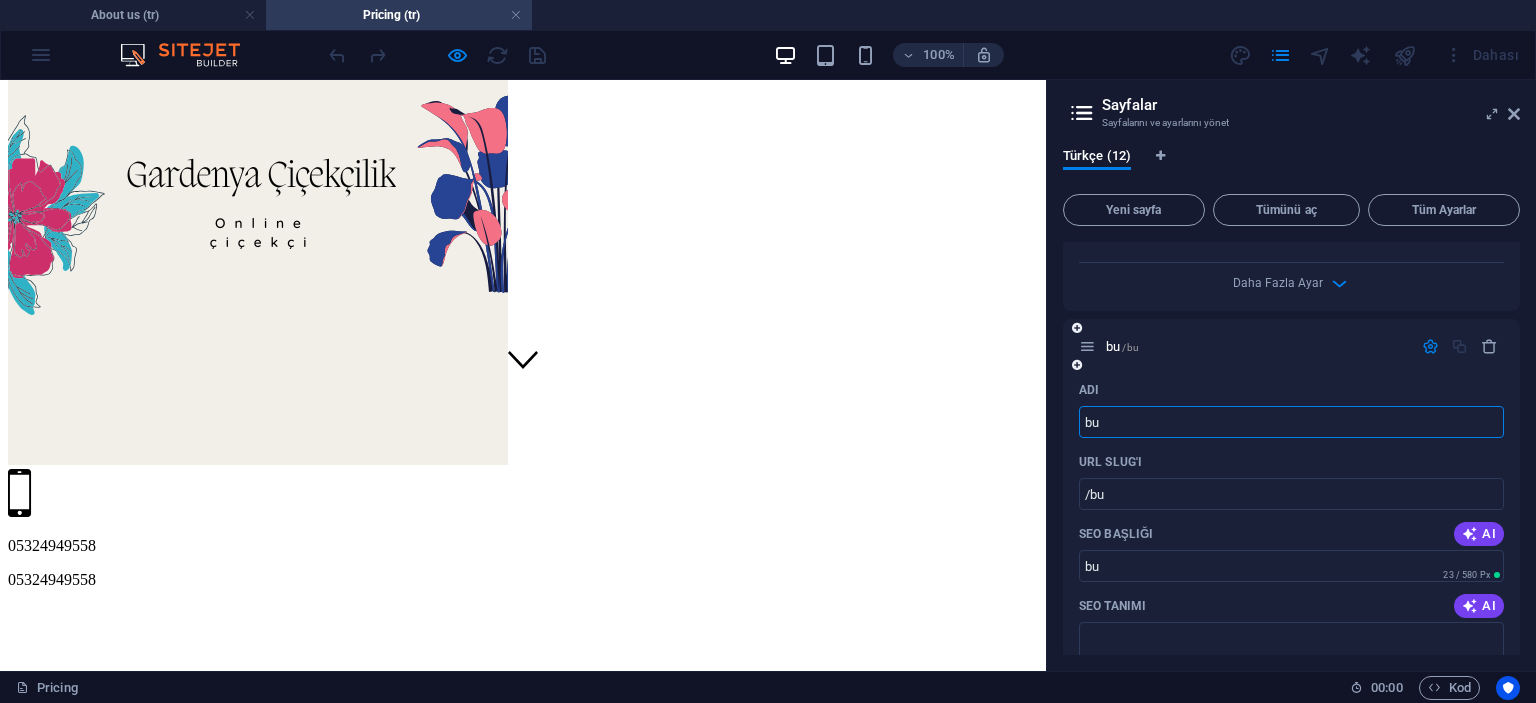 type on "b" 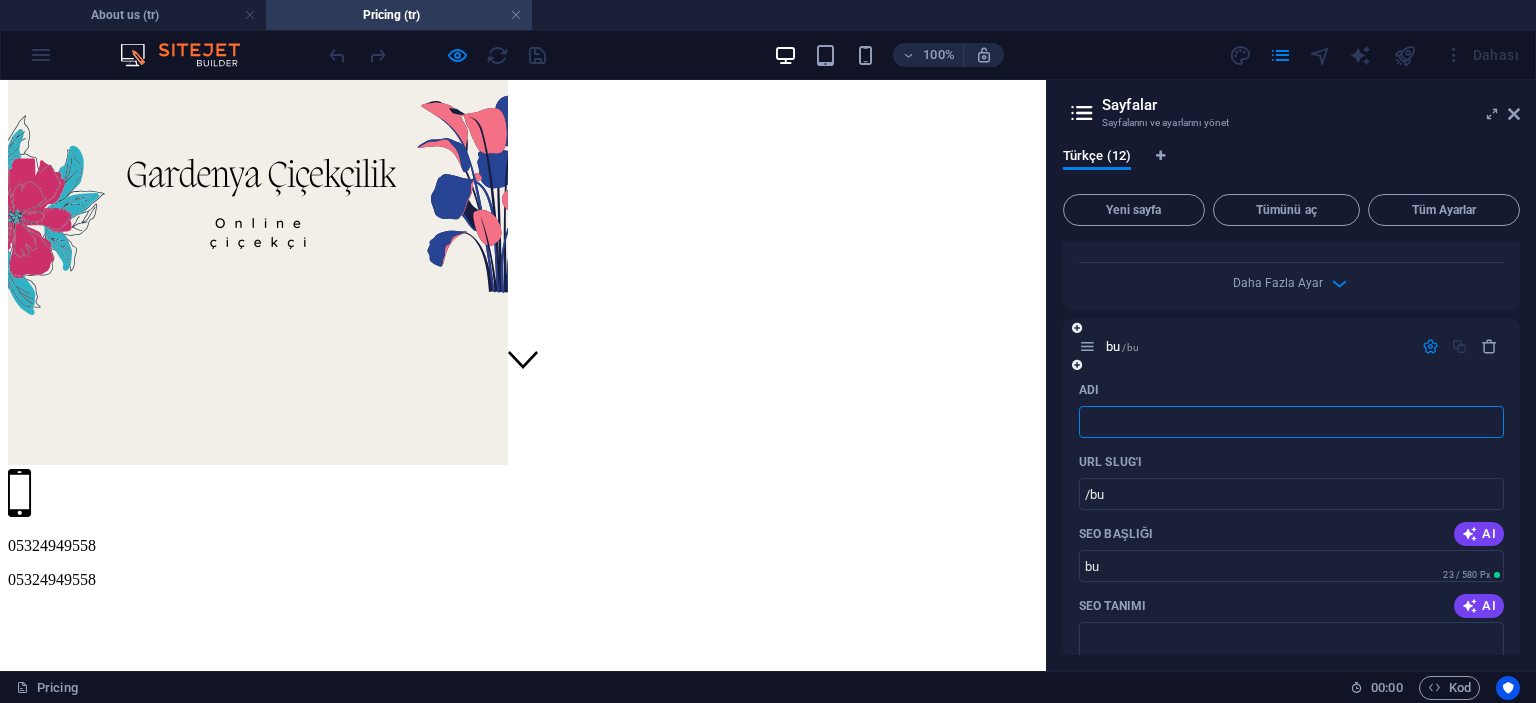 type 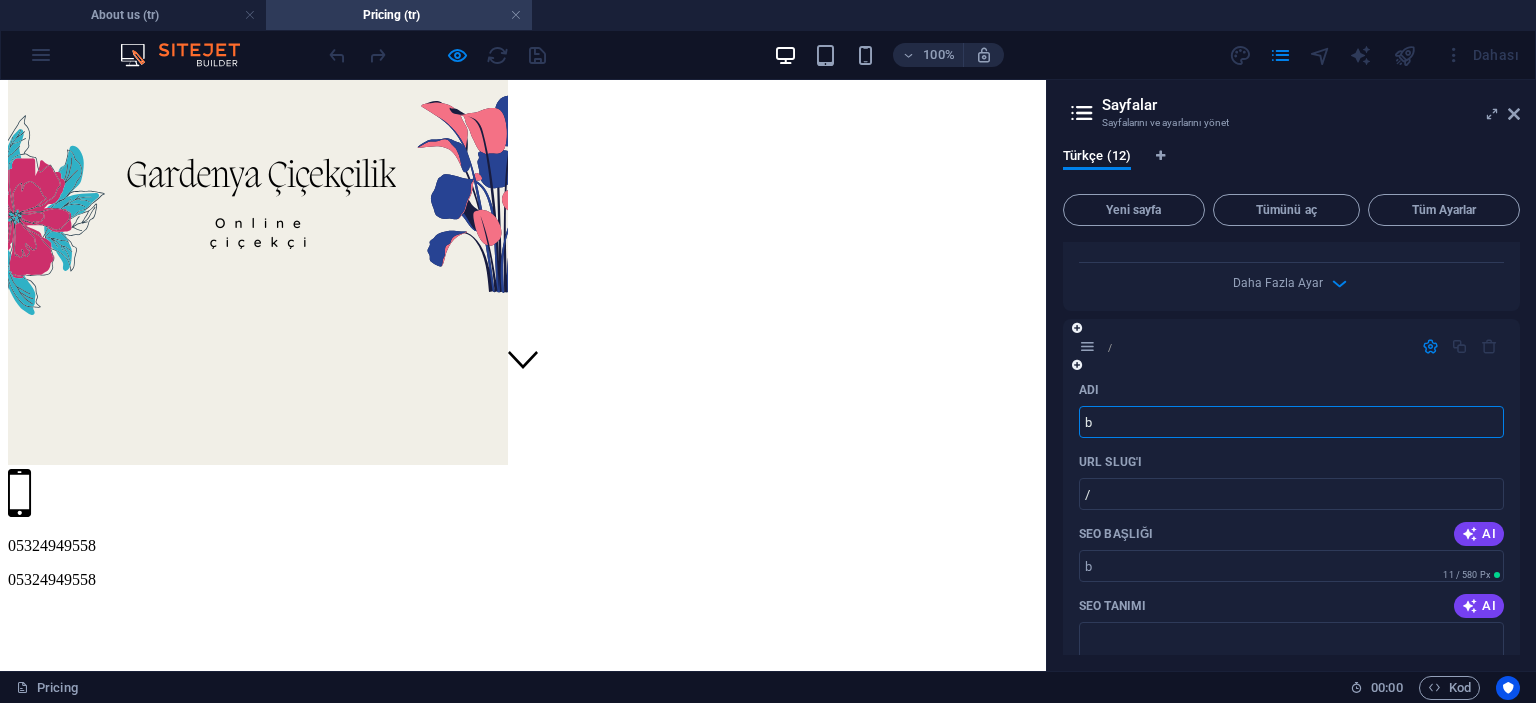 type on "bu" 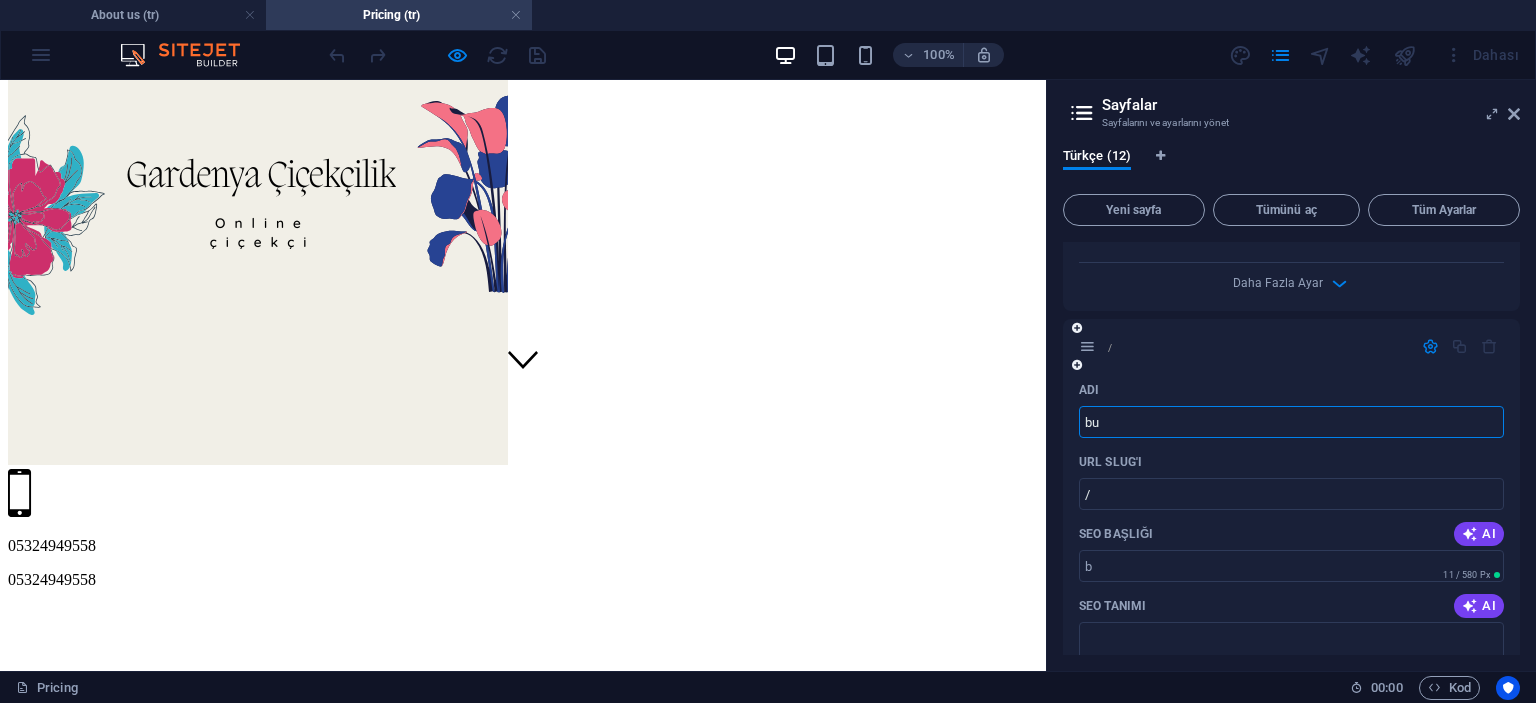 type on "/b" 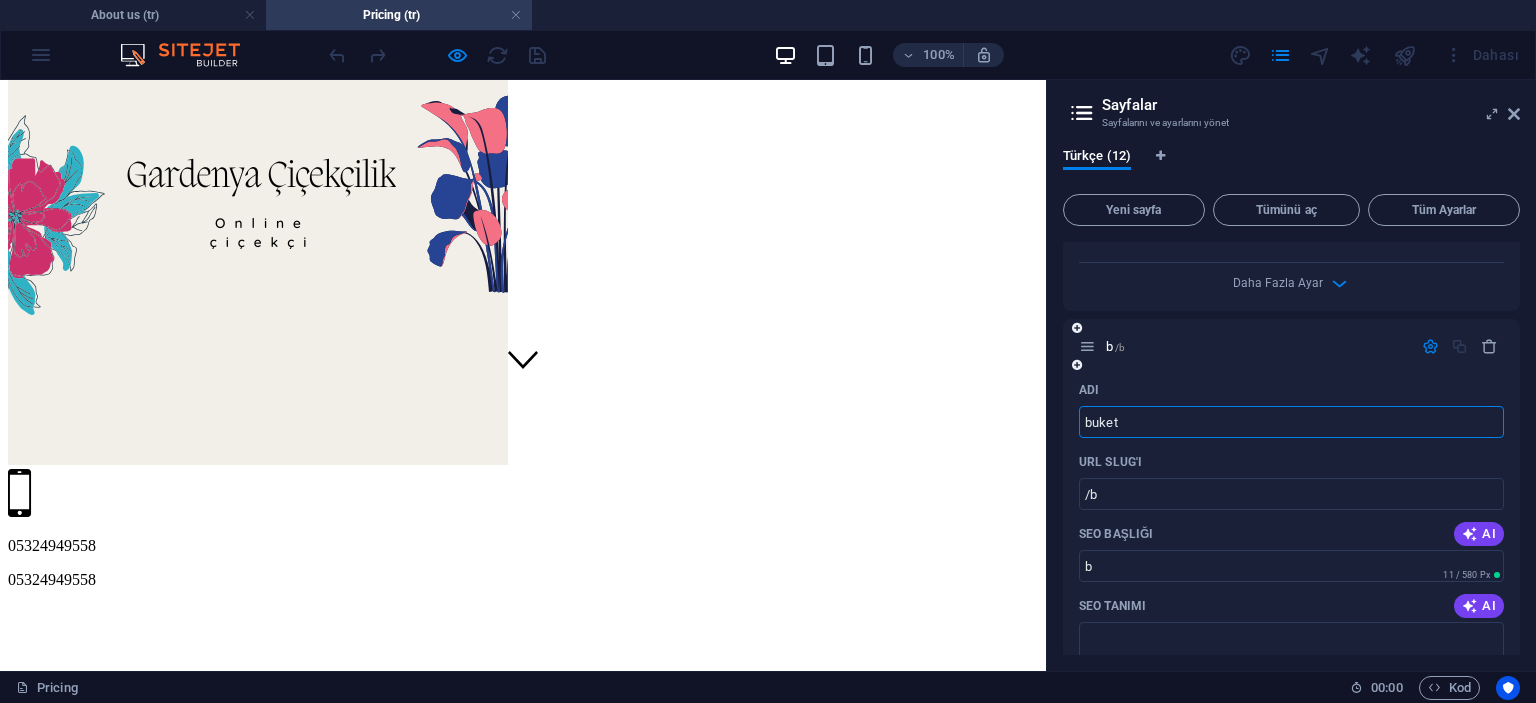 type on "buket" 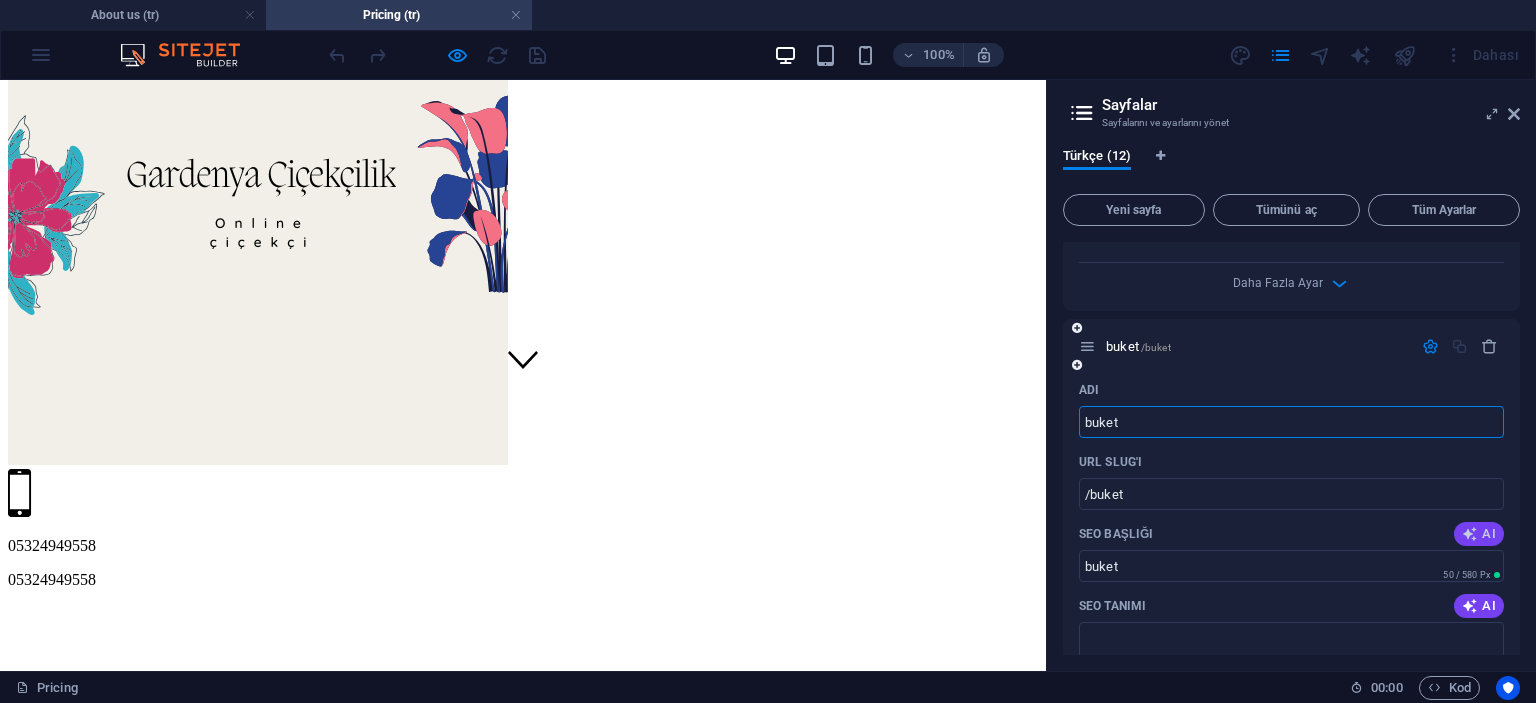 type on "buket" 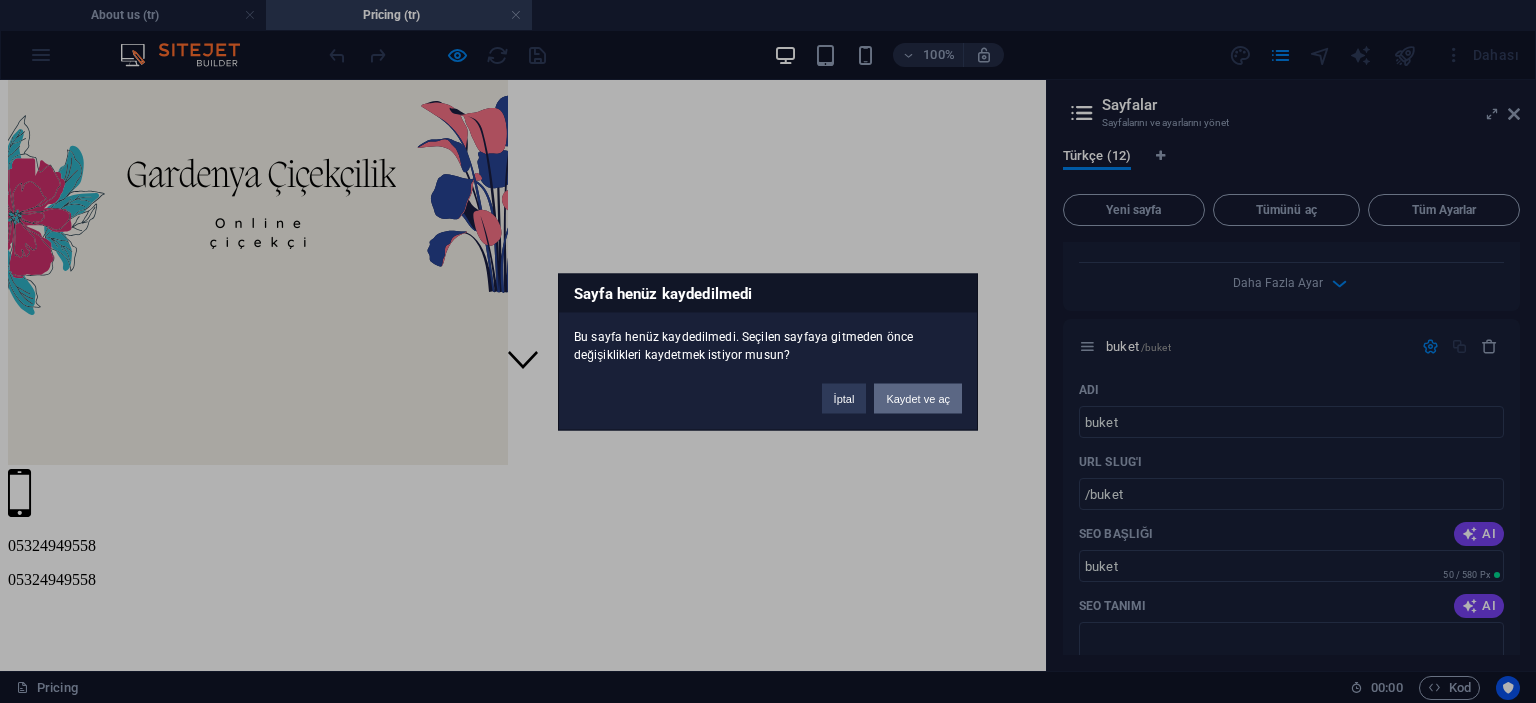 click on "Kaydet ve aç" at bounding box center [918, 398] 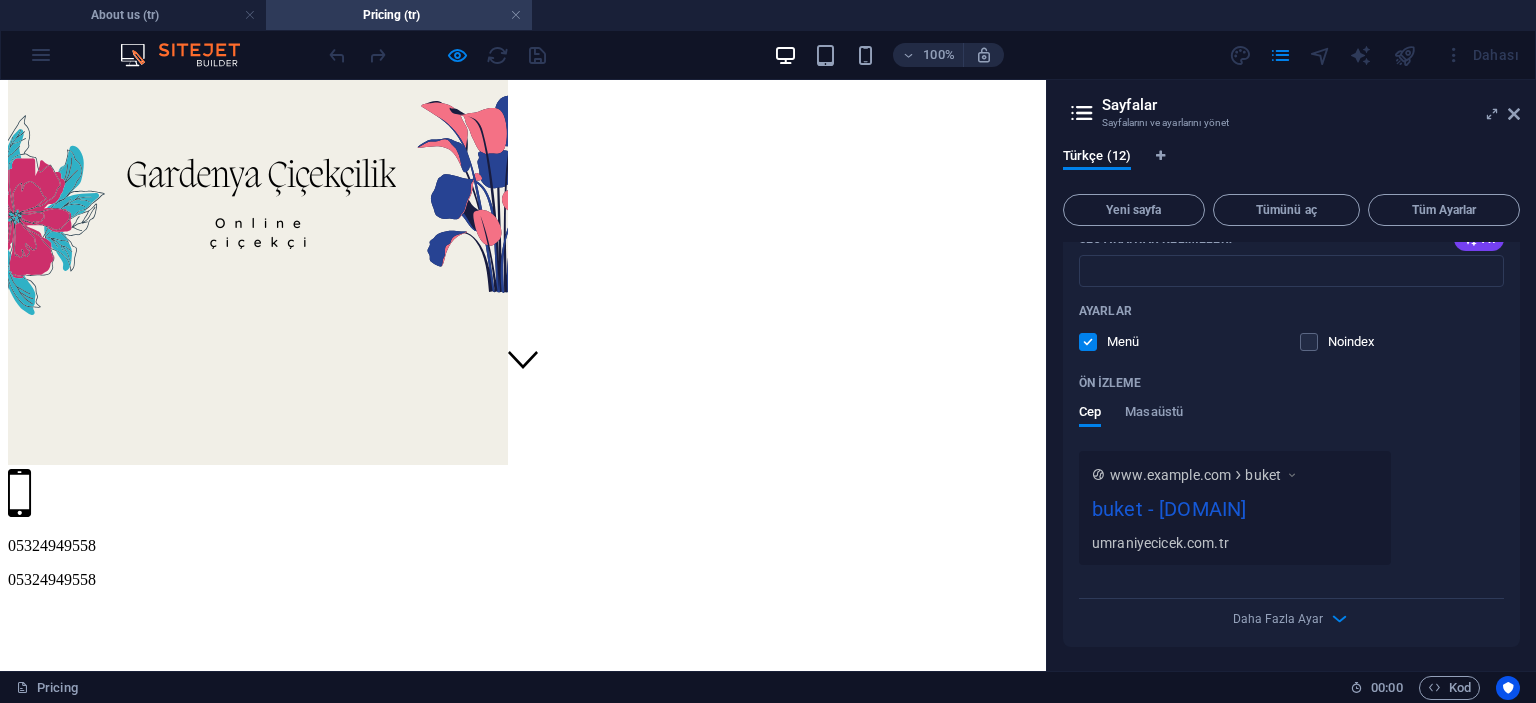 scroll, scrollTop: 3378, scrollLeft: 0, axis: vertical 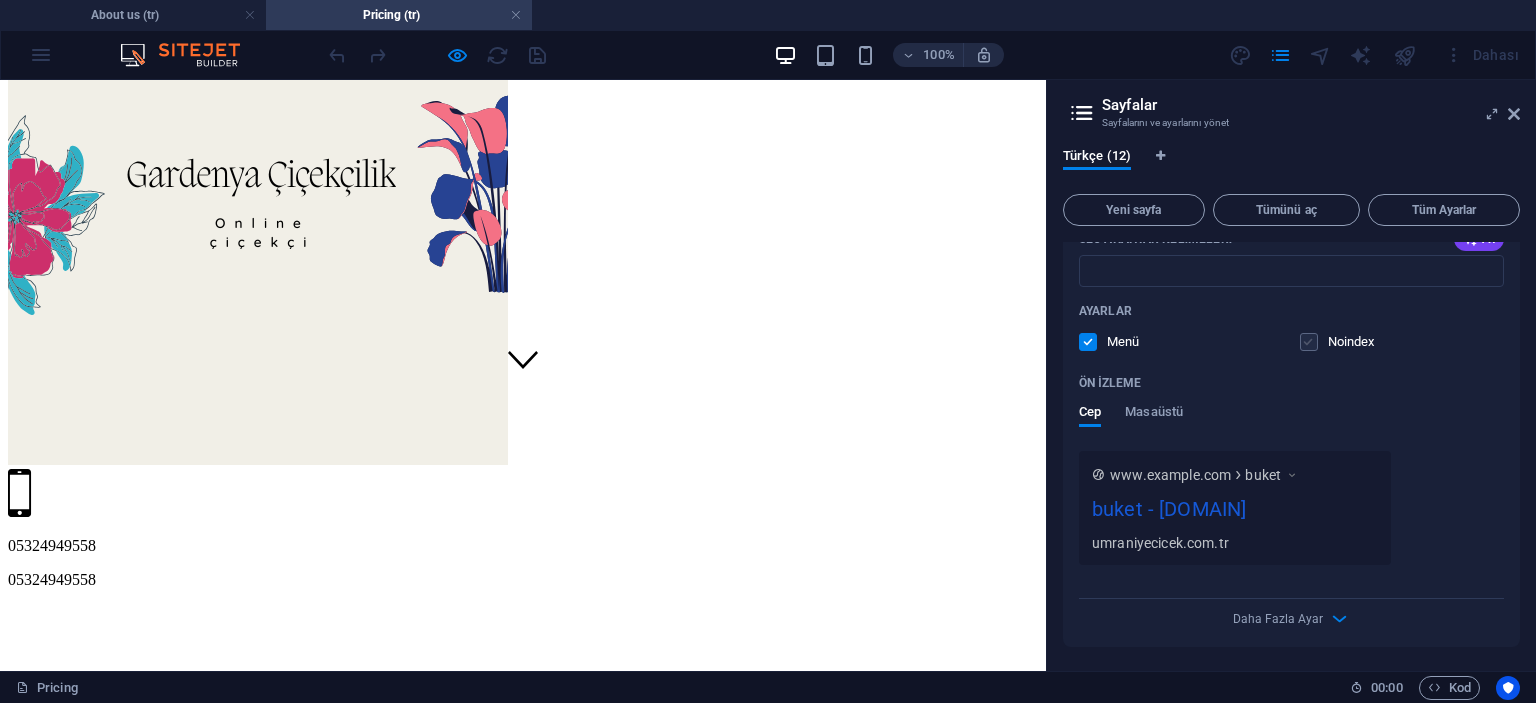click at bounding box center (1309, 342) 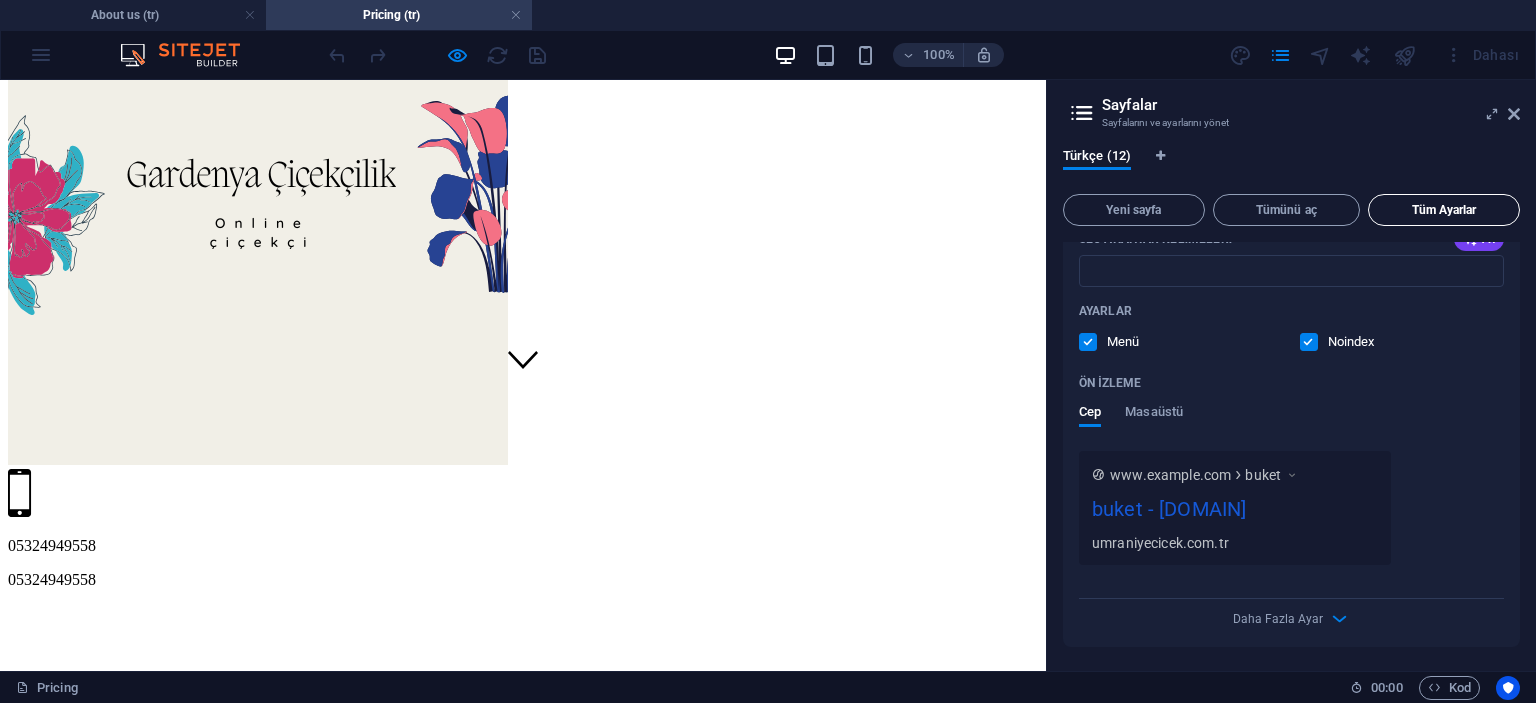 click on "Tüm Ayarlar" at bounding box center (1444, 210) 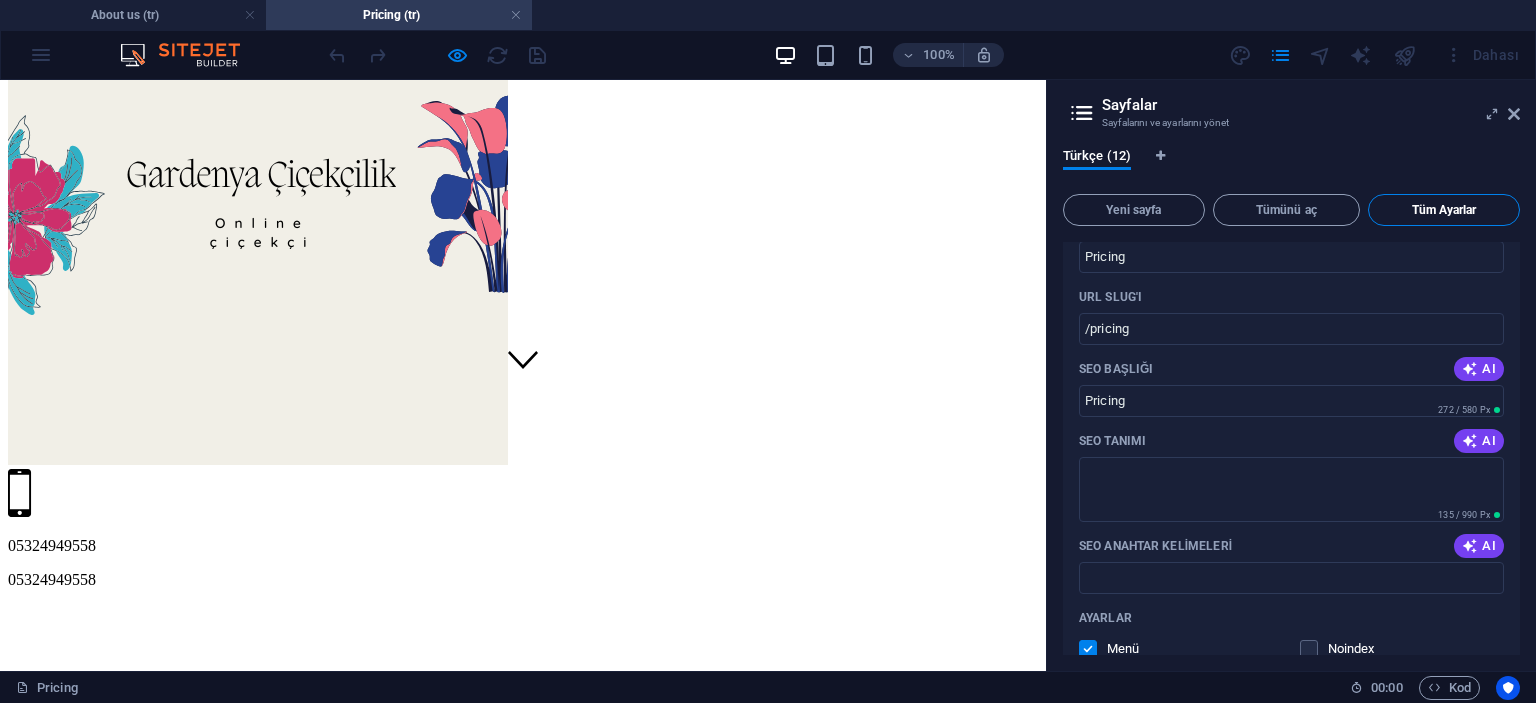 scroll, scrollTop: 6500, scrollLeft: 0, axis: vertical 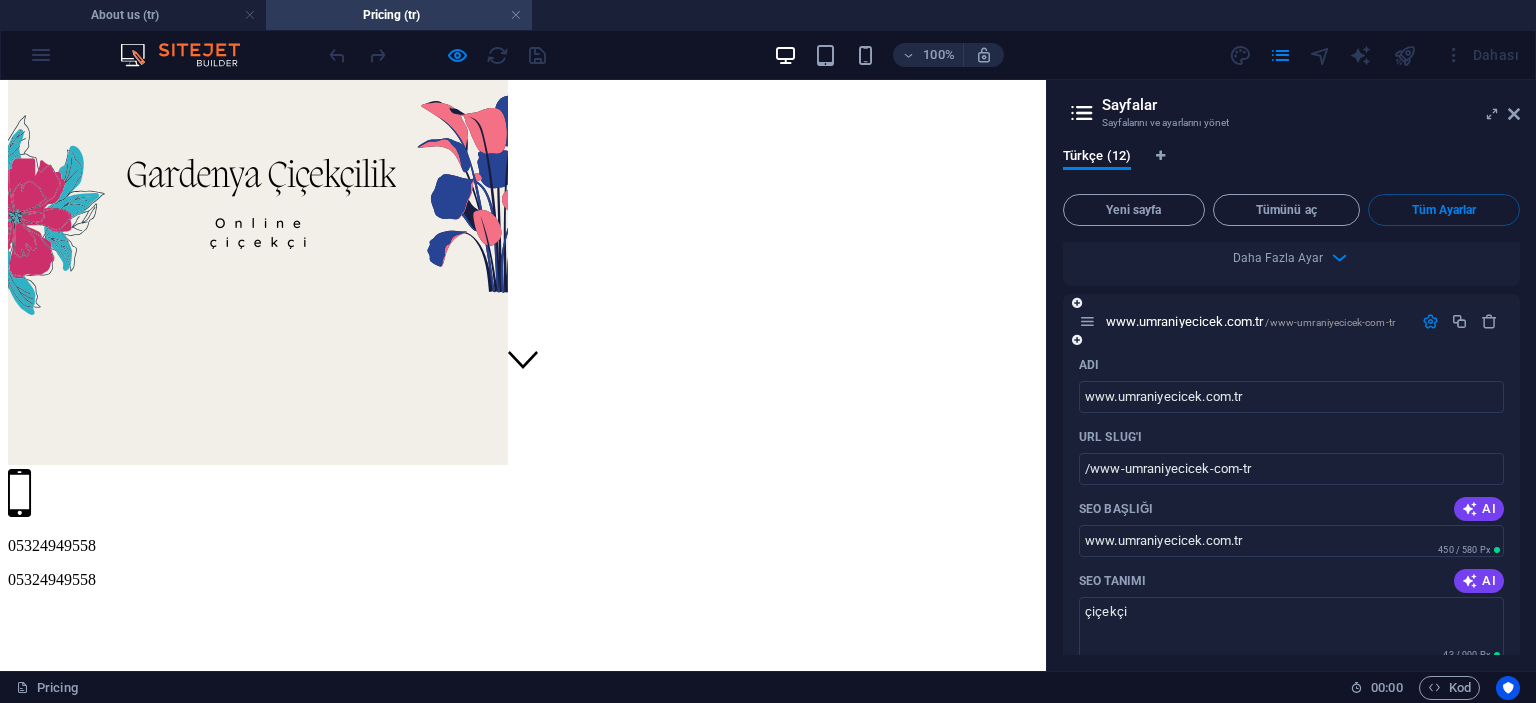click at bounding box center [1430, 321] 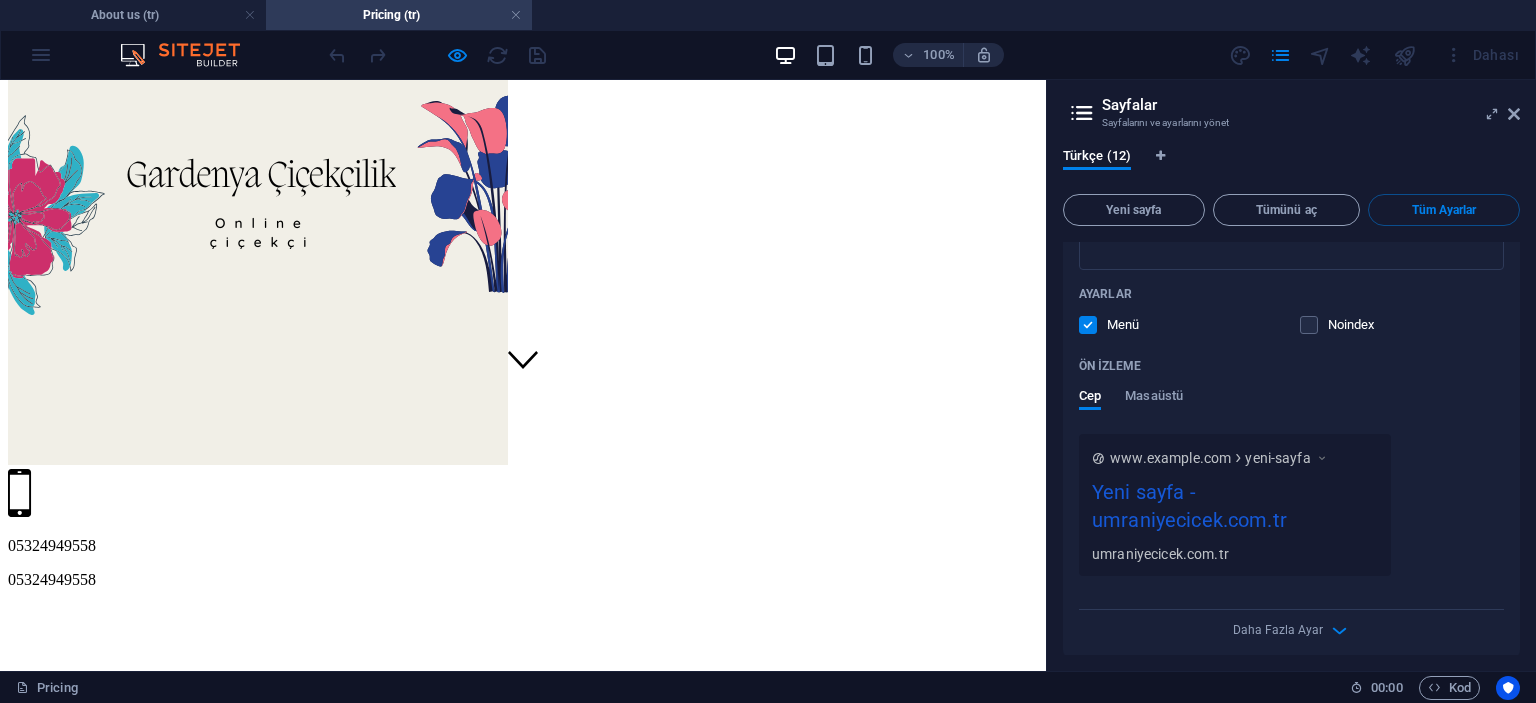 scroll, scrollTop: 8000, scrollLeft: 0, axis: vertical 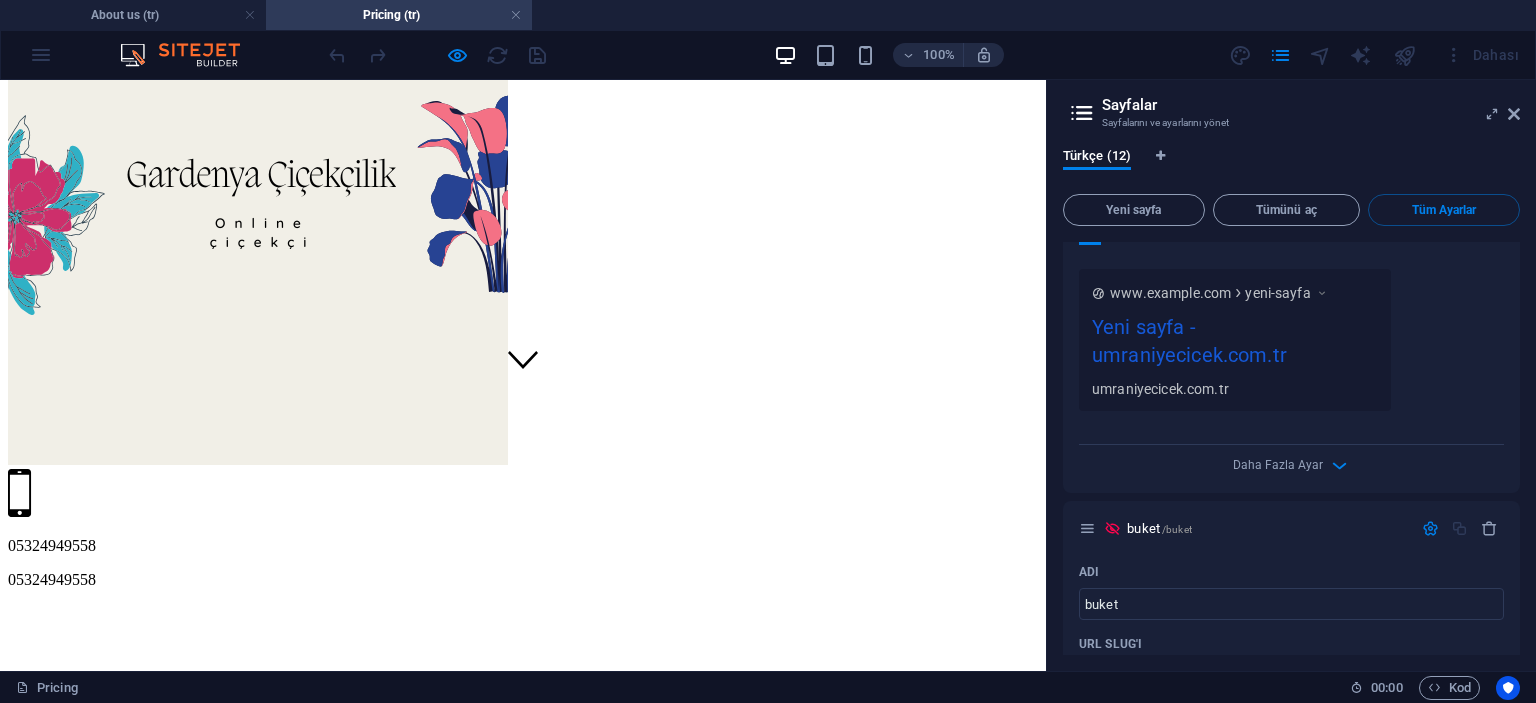 click on "Yeni sayfa - umraniyecicek.com.tr" at bounding box center (1235, -5447) 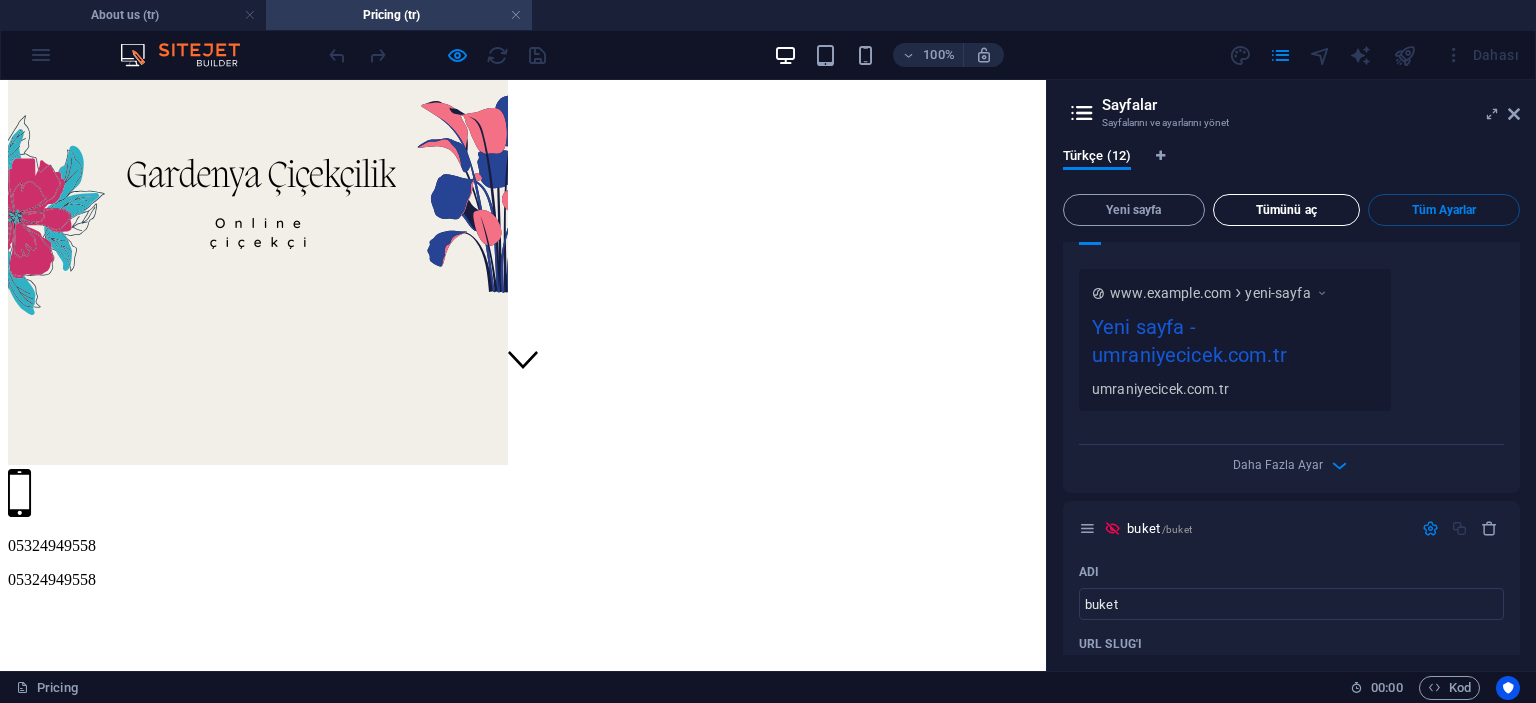 click on "Tümünü aç" at bounding box center (1287, 210) 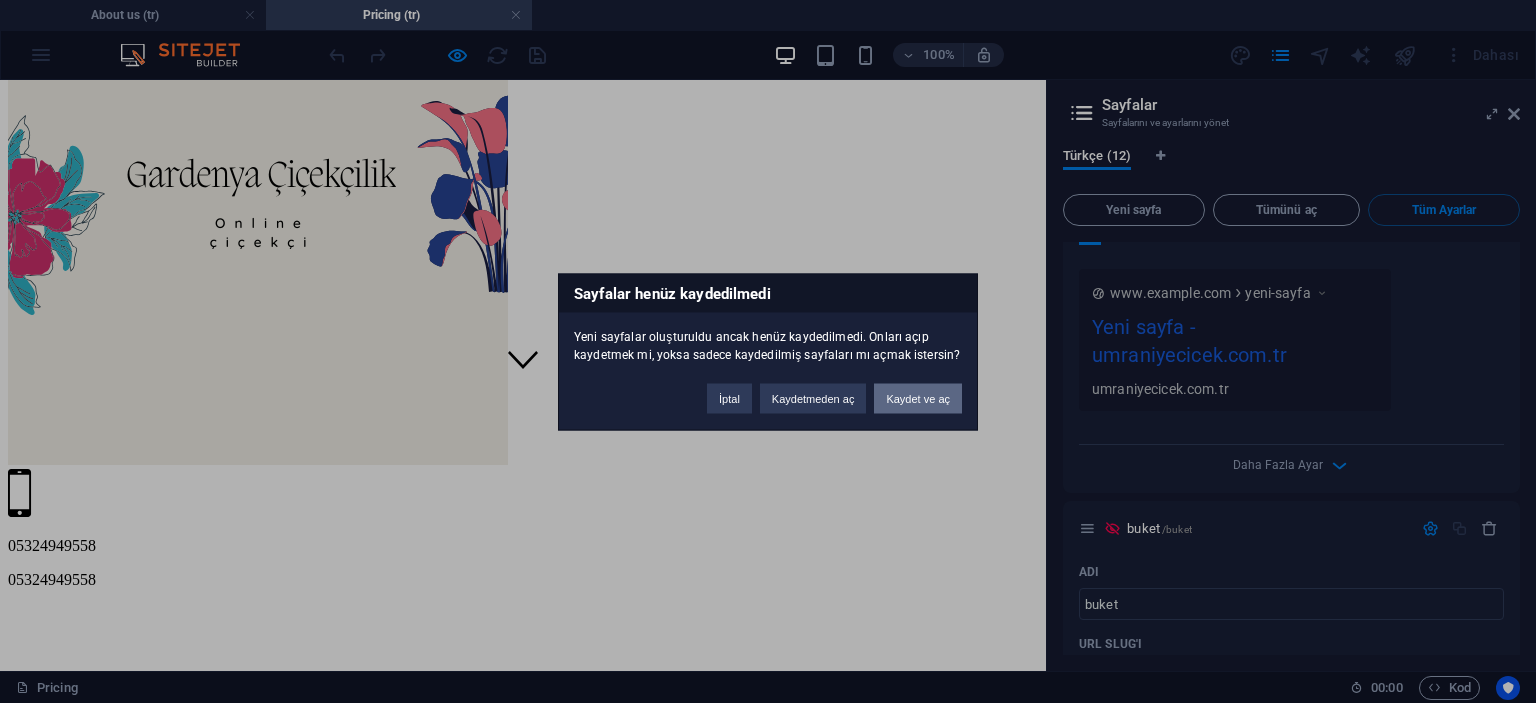 drag, startPoint x: 911, startPoint y: 403, endPoint x: 831, endPoint y: 305, distance: 126.50692 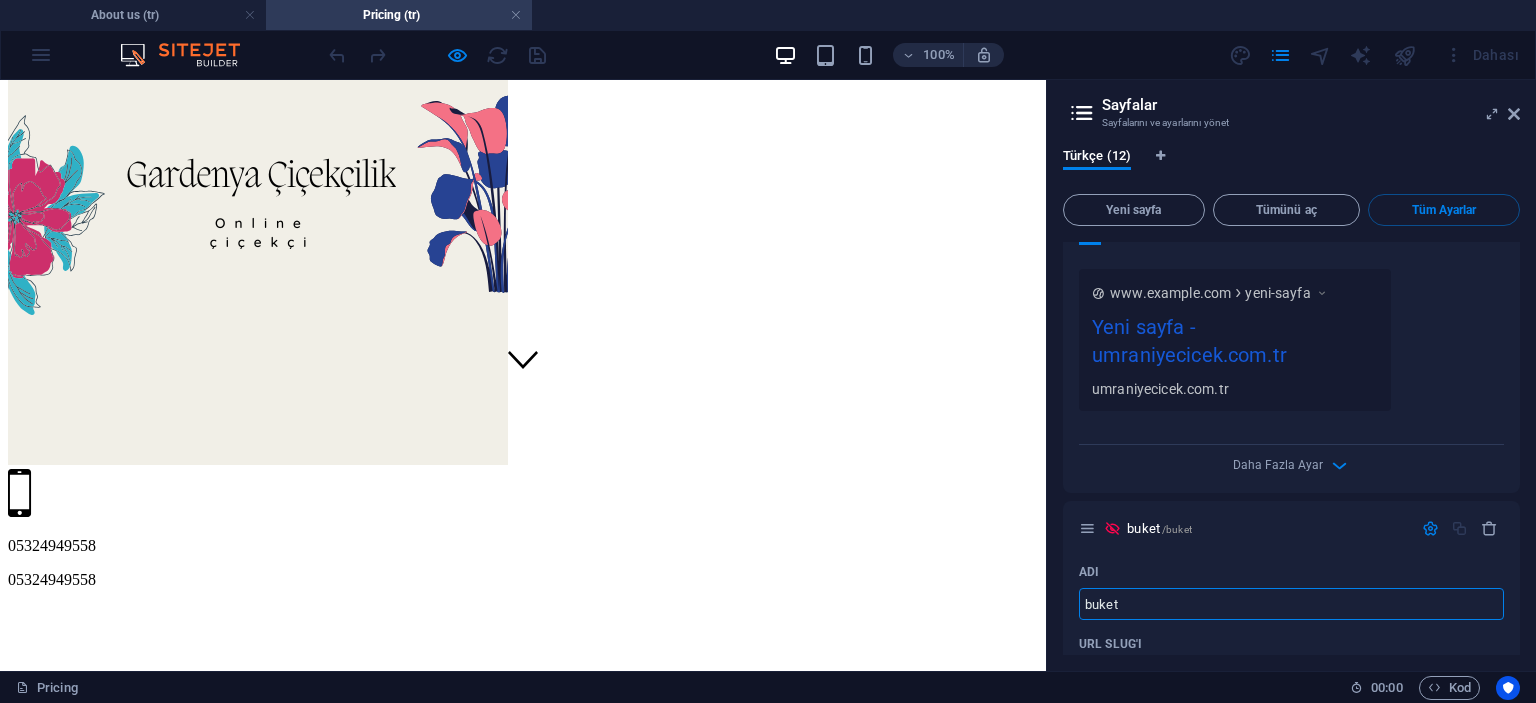 scroll, scrollTop: 8208, scrollLeft: 0, axis: vertical 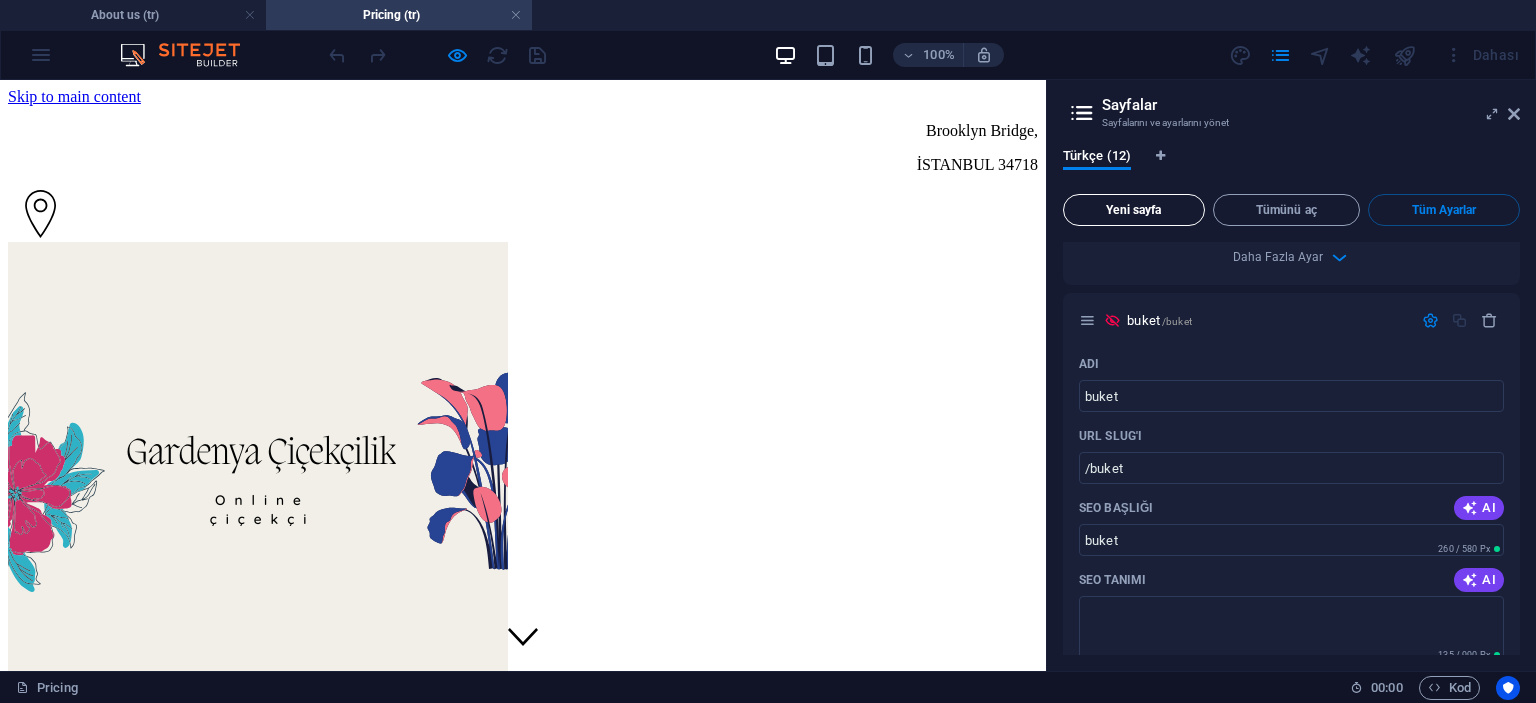 click on "Yeni sayfa" at bounding box center [1134, 210] 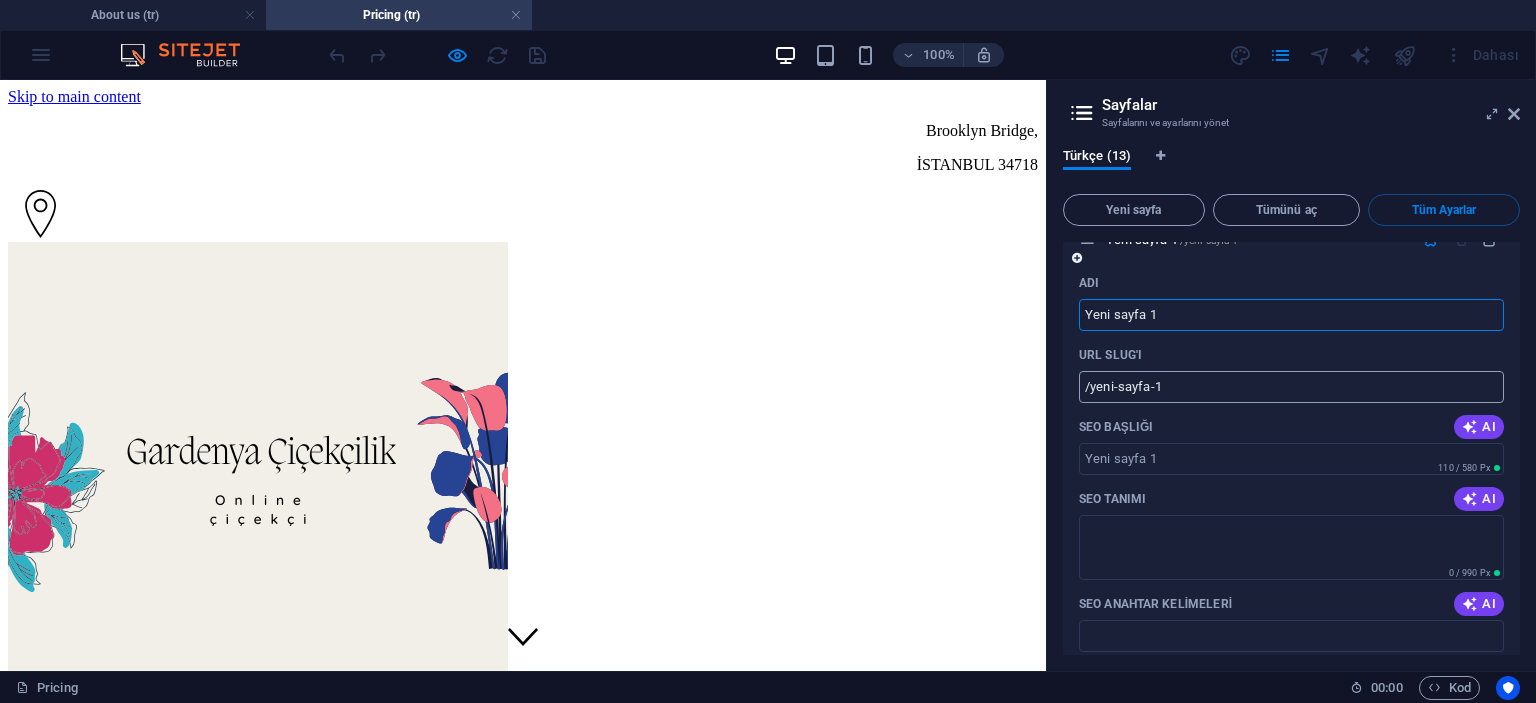 scroll, scrollTop: 9216, scrollLeft: 0, axis: vertical 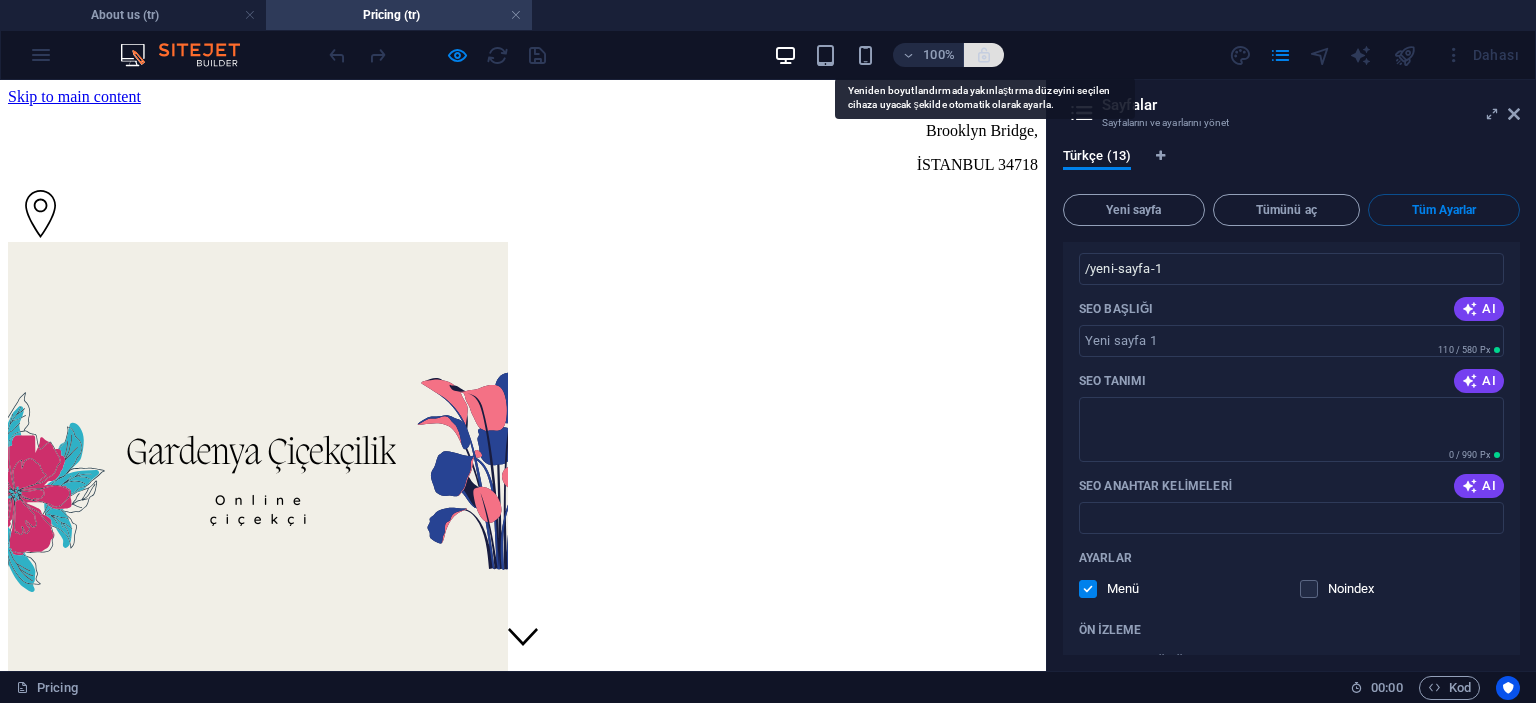 click at bounding box center [984, 55] 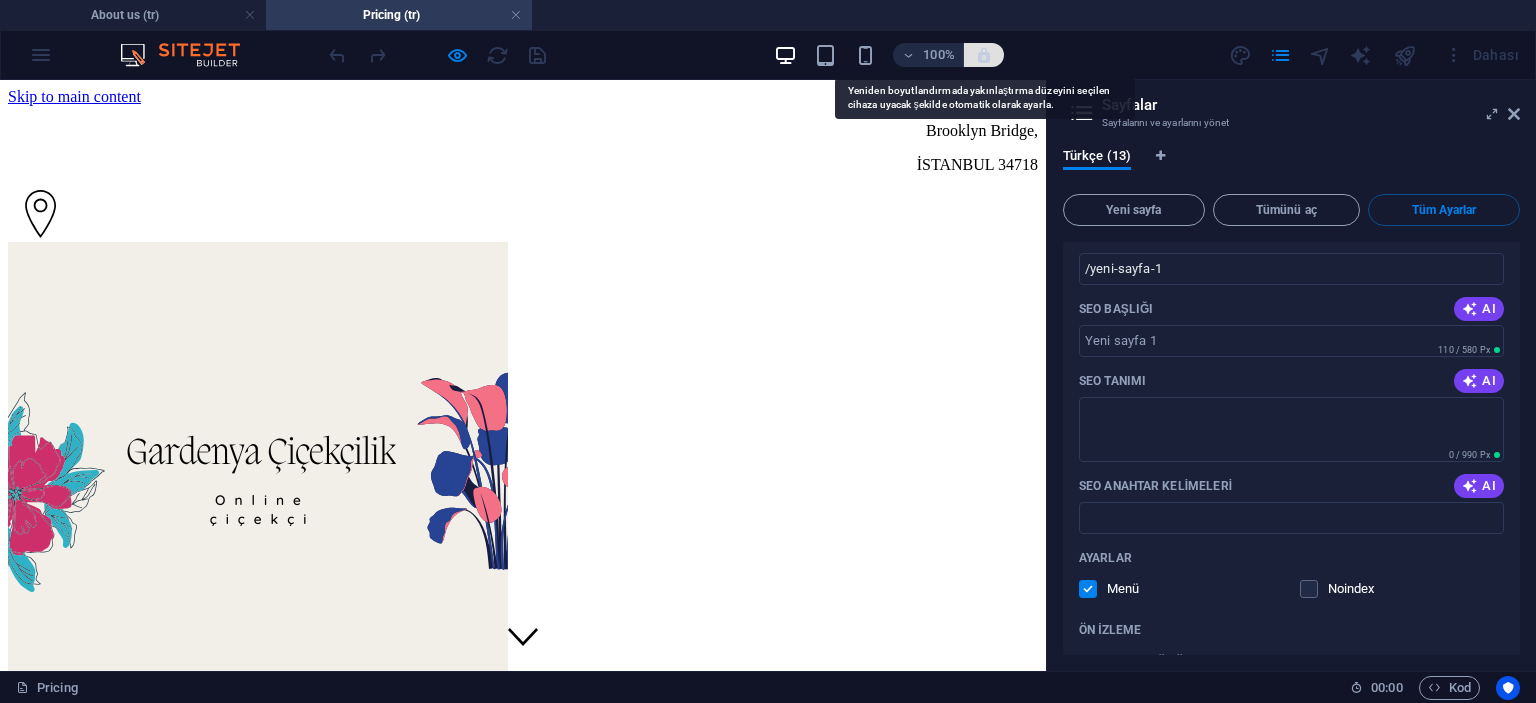 click at bounding box center (984, 55) 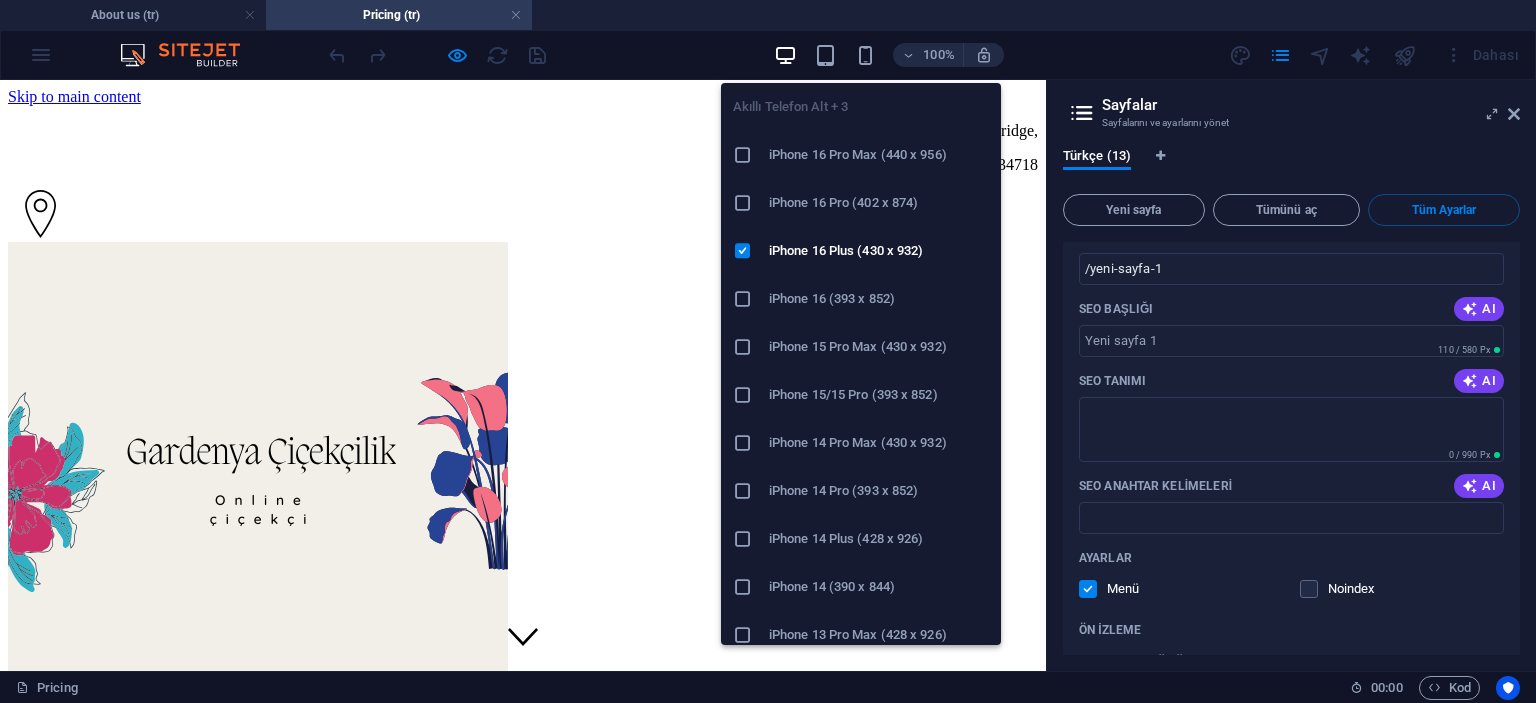 click on "Akıllı Telefon Alt + 3 iPhone 16 Pro Max (440 x 956) iPhone 16 Pro (402 x 874) iPhone 16 Plus (430 x 932) iPhone 16 (393 x 852) iPhone 15 Pro Max (430 x 932) iPhone 15/15 Pro (393 x 852) iPhone 14 Pro Max (430 x 932) iPhone 14 Pro (393 x 852) iPhone 14 Plus (428 x 926) iPhone 14 (390 x 844) iPhone 13 Pro Max (428 x 926) iPhone 13/13 Pro (390 x 844) iPhone 13 Mini (375 x 812) iPhone SE (2nd gen) (375 x 667) Galaxy S22/S23/S24 Ultra (384 x 824) Galaxy S22/S23/S24 Plus (384 x 832) Galaxy S22/S23/S24 (360 x 780) Galaxy S21 Ultra/Plus (384 x 854) Galaxy S21 (360 x 800) Galaxy S20 FE (412 x 914) Galaxy A32 (412 x 915) Pixel 9 Pro XL (428 x 926) Pixel 9/9 Pro (412 x 915) Pixel 8/8 Pro (412 x 732) Pixel 7/7 Pro (412 x 915) Pixel 6/6 Pro (412 x 915) Huawei P60 Pro (412 x 915) Huawei Mate 50 Pro (412 x 932) Huawei P50 Pro (412 x 915) Xiaomi 13 Pro (412 x 915) Xiaomi 12 Pro (412 x 915) Xiaomi Redmi Note 12 Pro (412 x 915)" at bounding box center [861, 875] 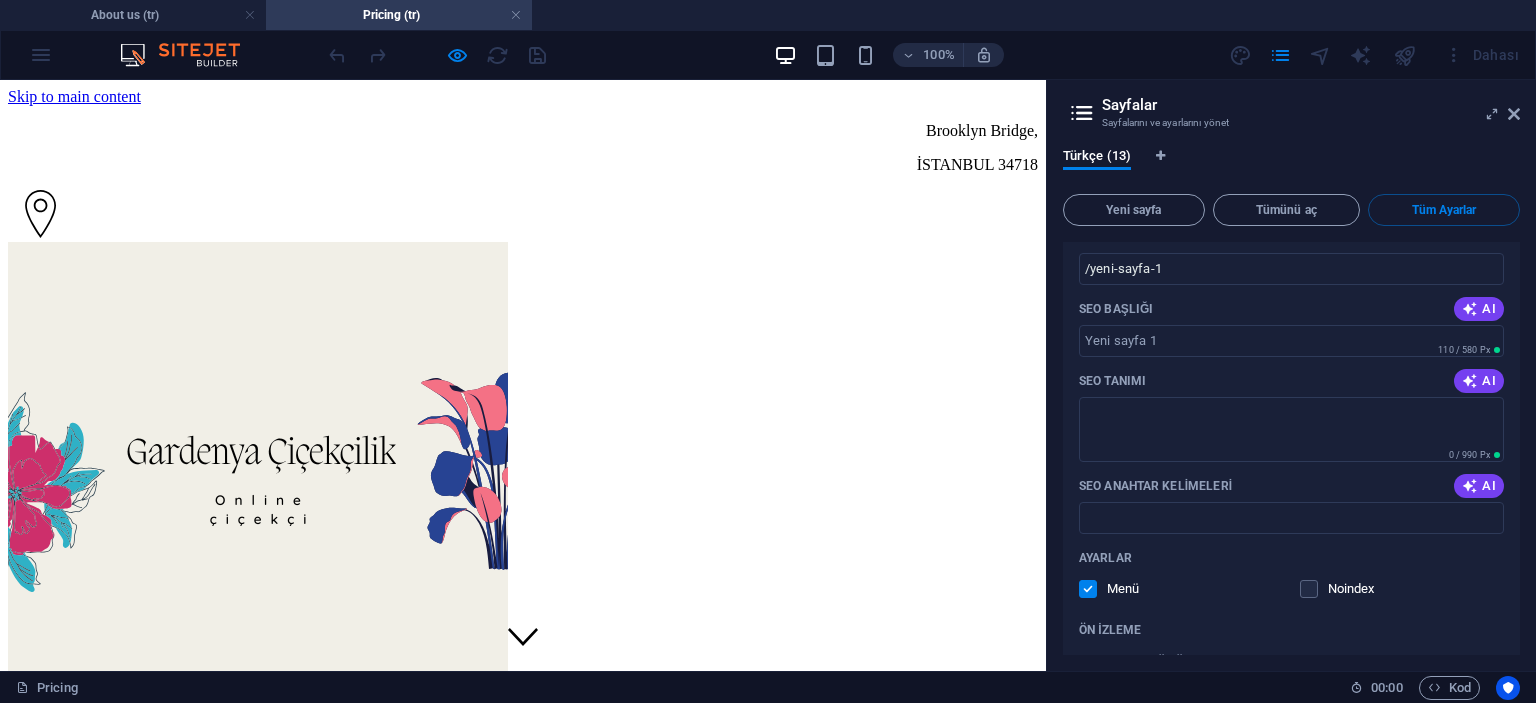 click at bounding box center [437, 55] 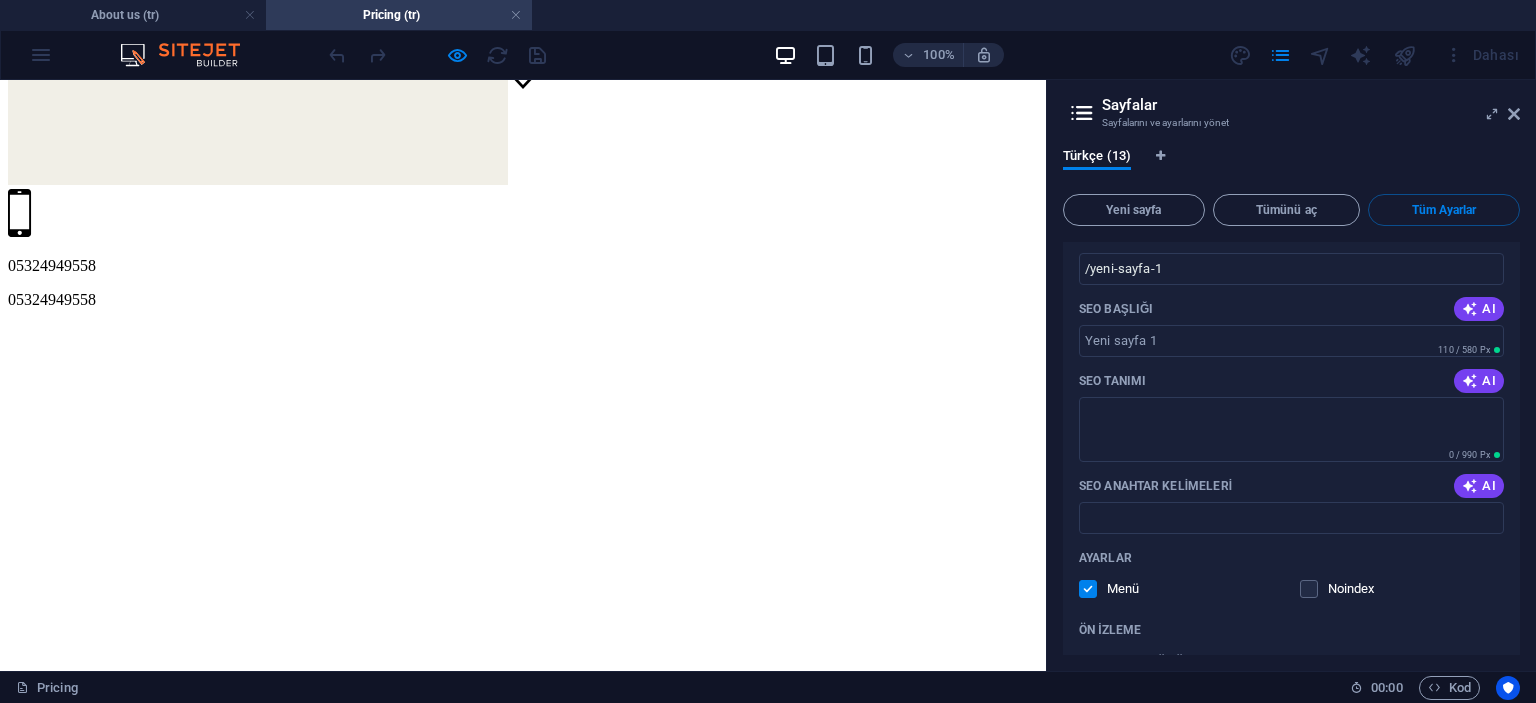 scroll, scrollTop: 700, scrollLeft: 0, axis: vertical 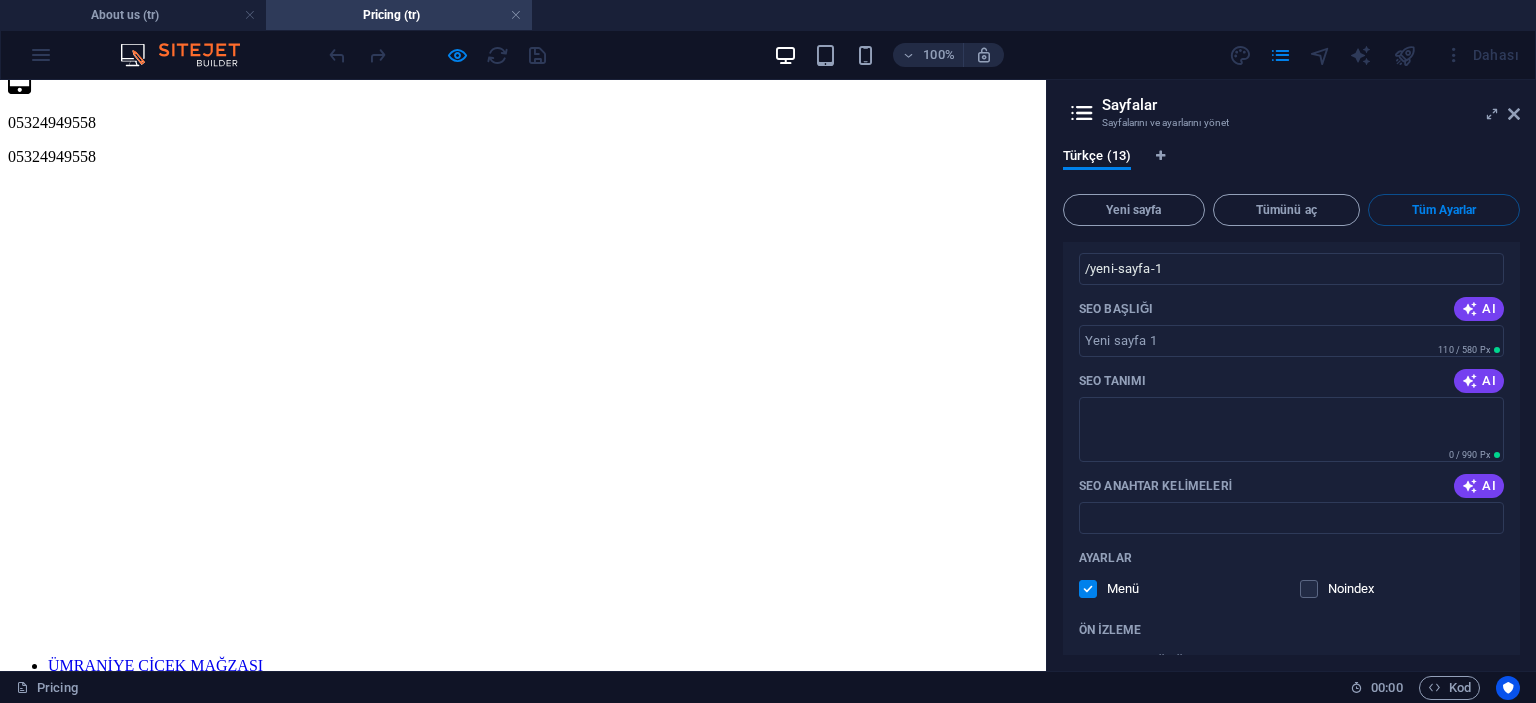 click on "Lorem ipsum dolor sit amet, consectetur. 10 $ Lorem ipsum dolor sit amet, consectetur. 10 $ Lorem ipsum dolor sit amet, consectetur. 10 $ Lorem ipsum dolor sit amet, consectetur. 10 $ Lorem ipsum dolor sit amet, consectetur. 10 $ Lorem ipsum dolor sit amet, consectetur. 10 $" at bounding box center [523, 4866] 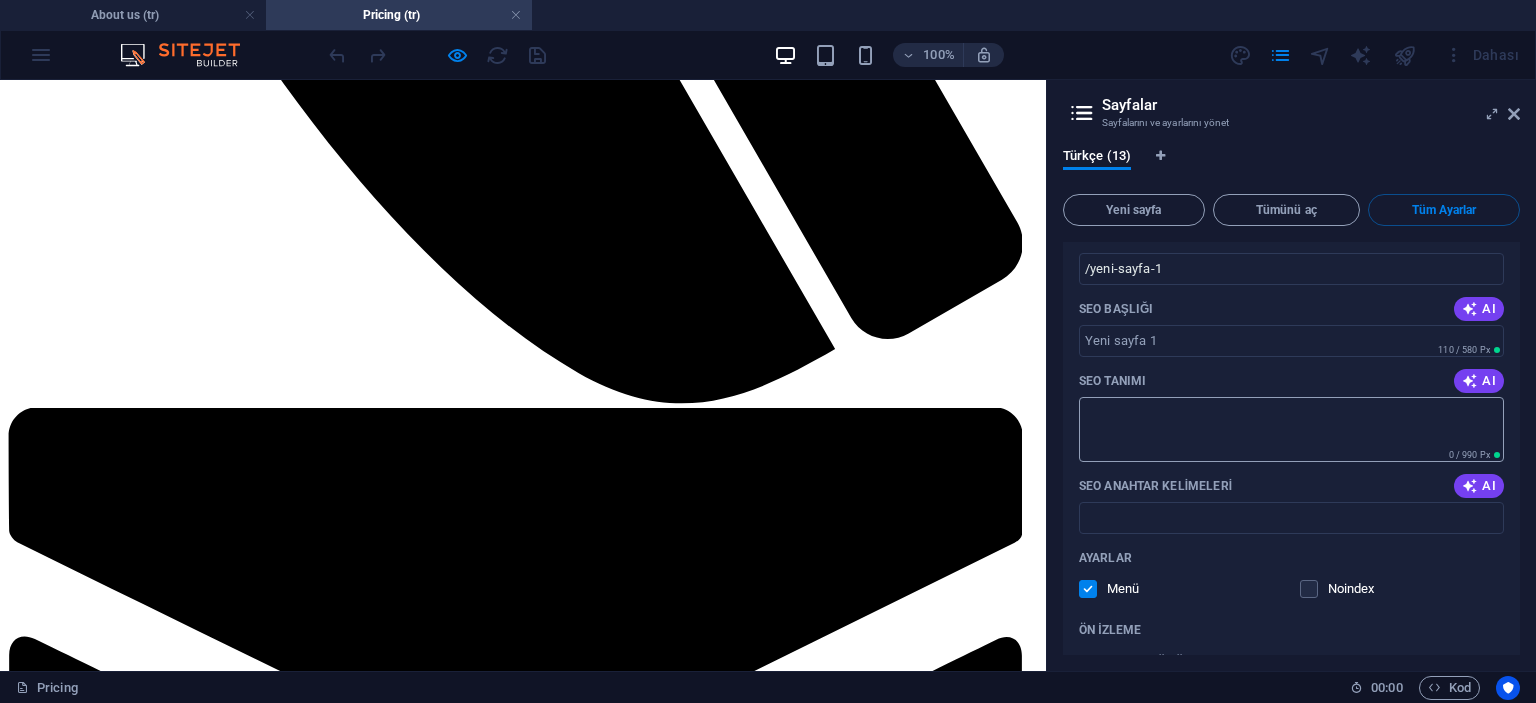 scroll, scrollTop: 2600, scrollLeft: 0, axis: vertical 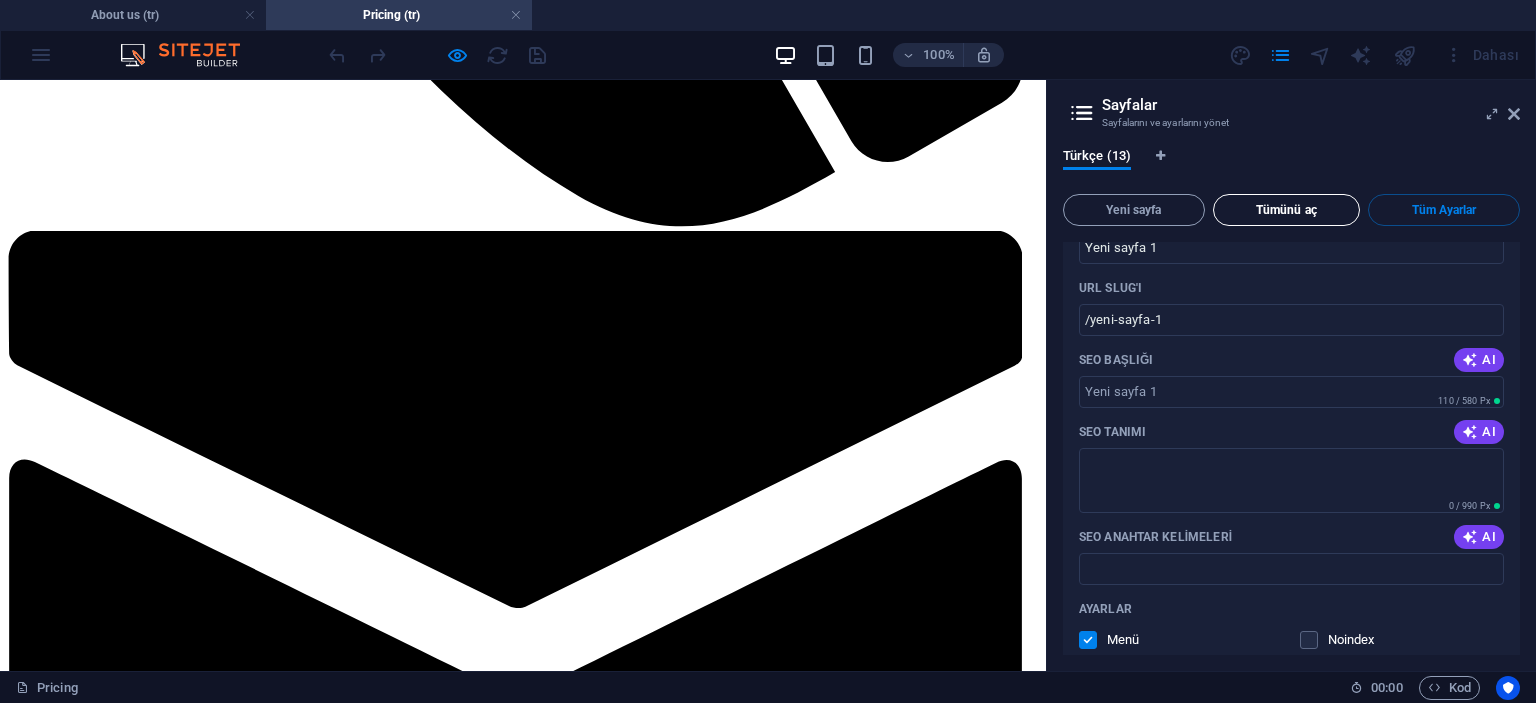 click on "Tümünü aç" at bounding box center (1287, 210) 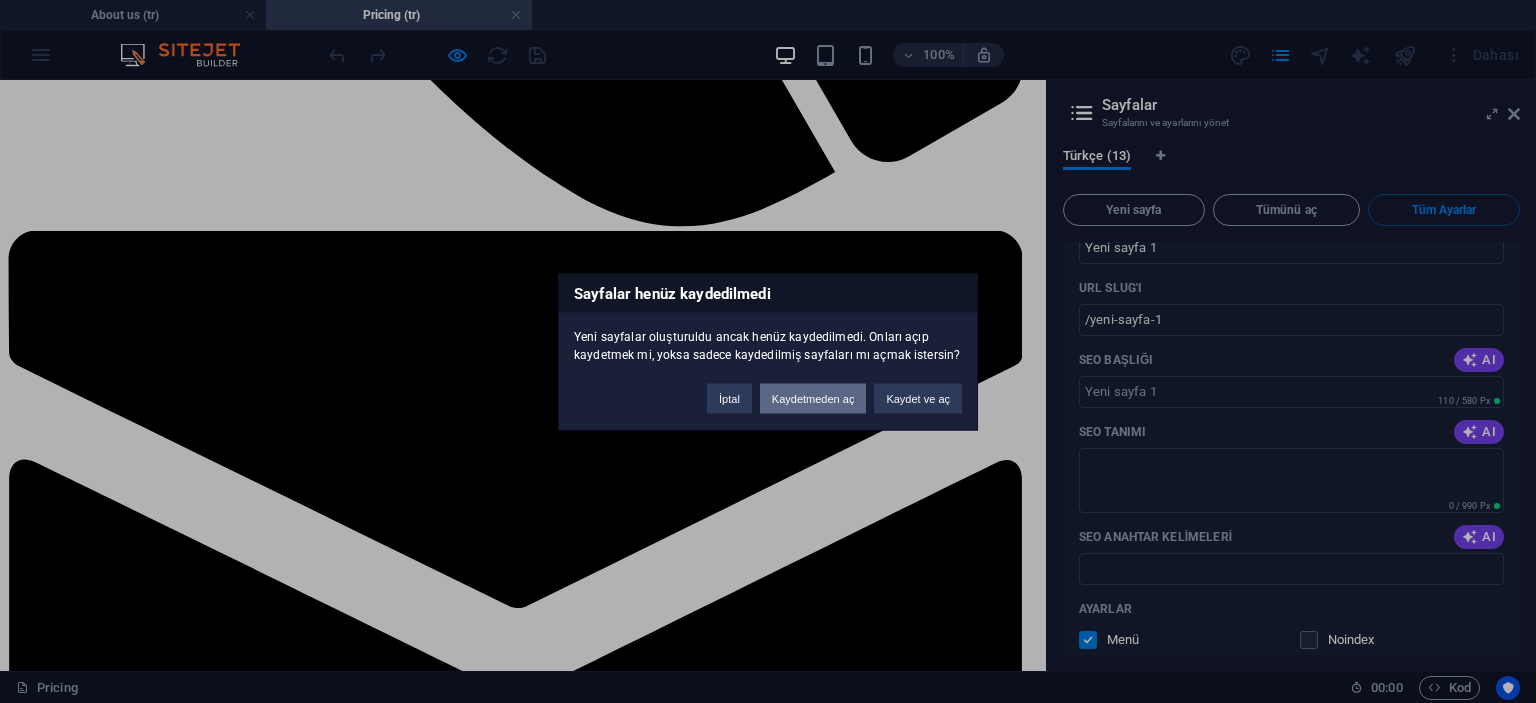 click on "Kaydetmeden aç" at bounding box center (813, 398) 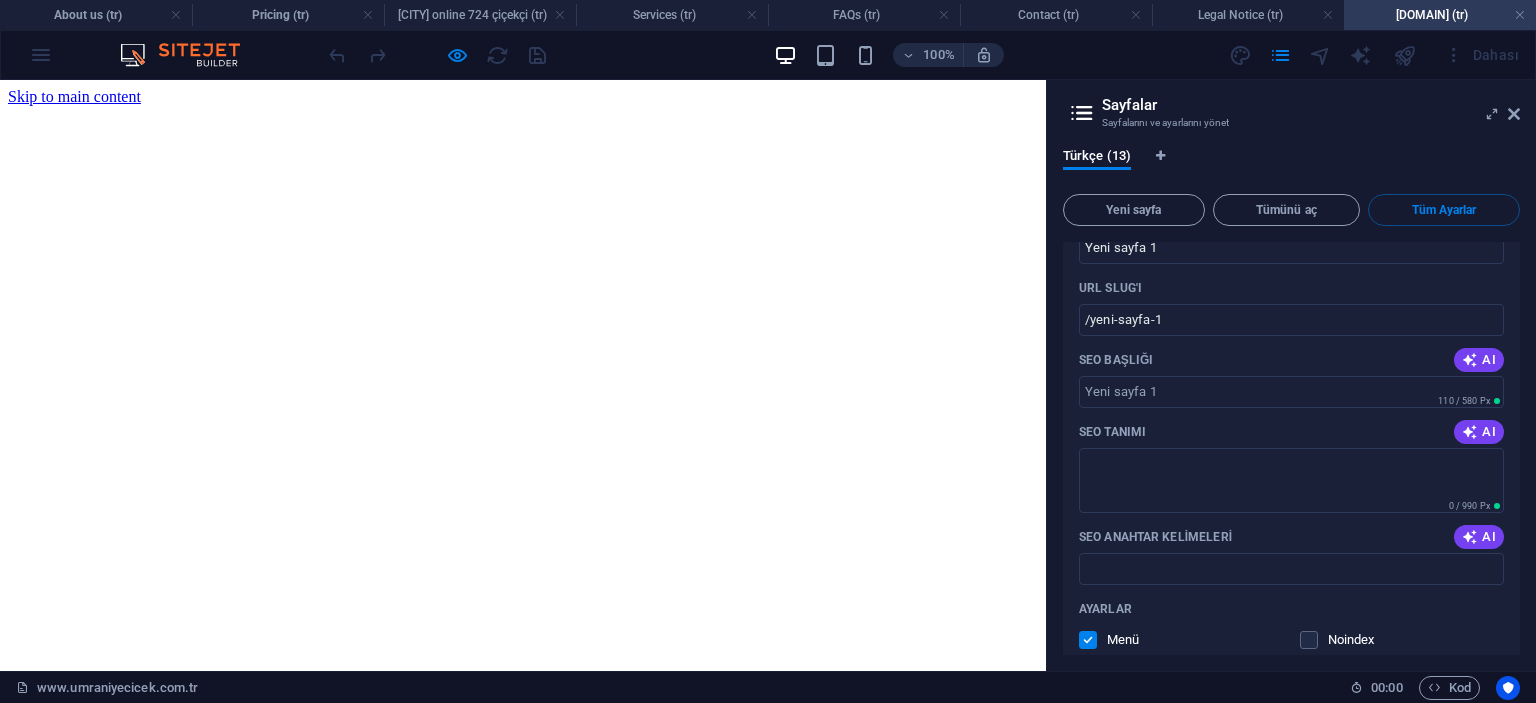 scroll, scrollTop: 0, scrollLeft: 0, axis: both 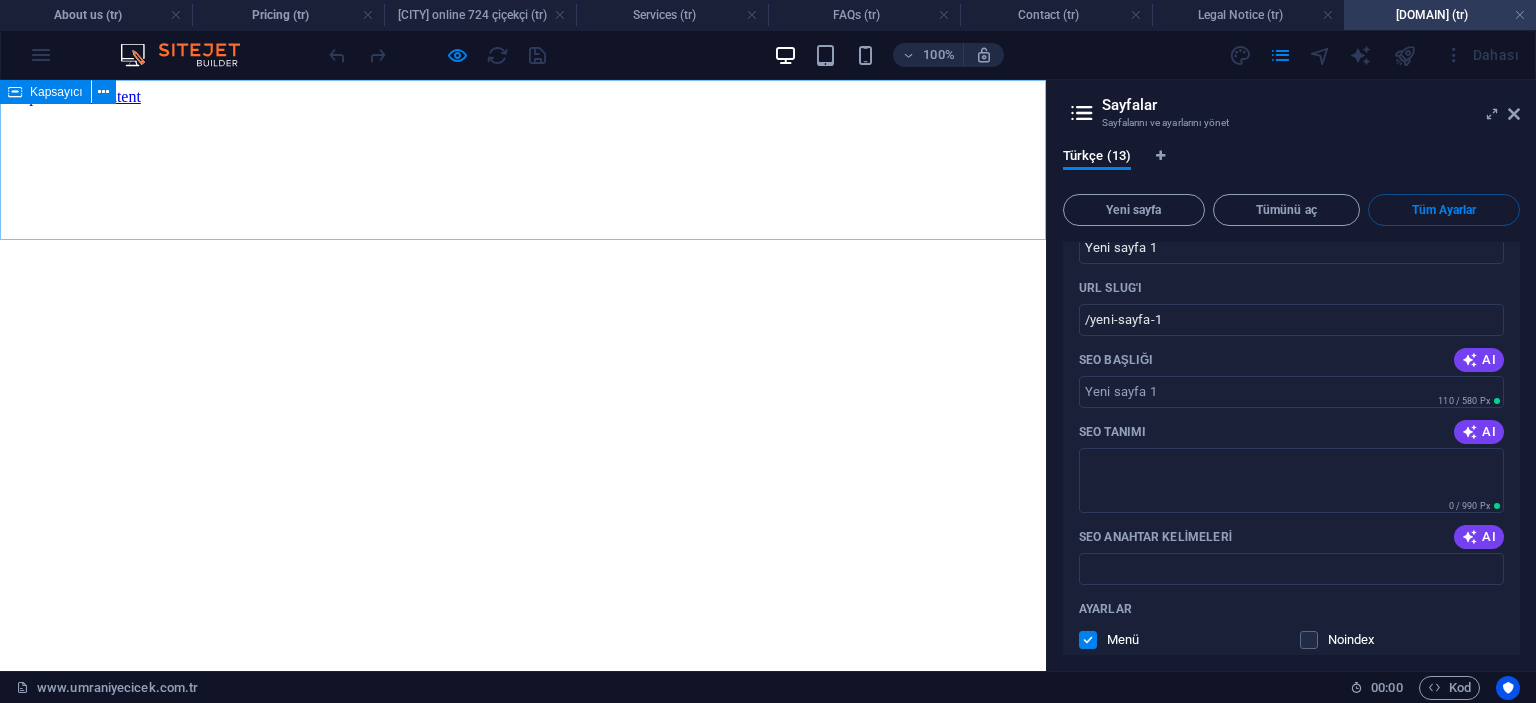 click at bounding box center [15, 92] 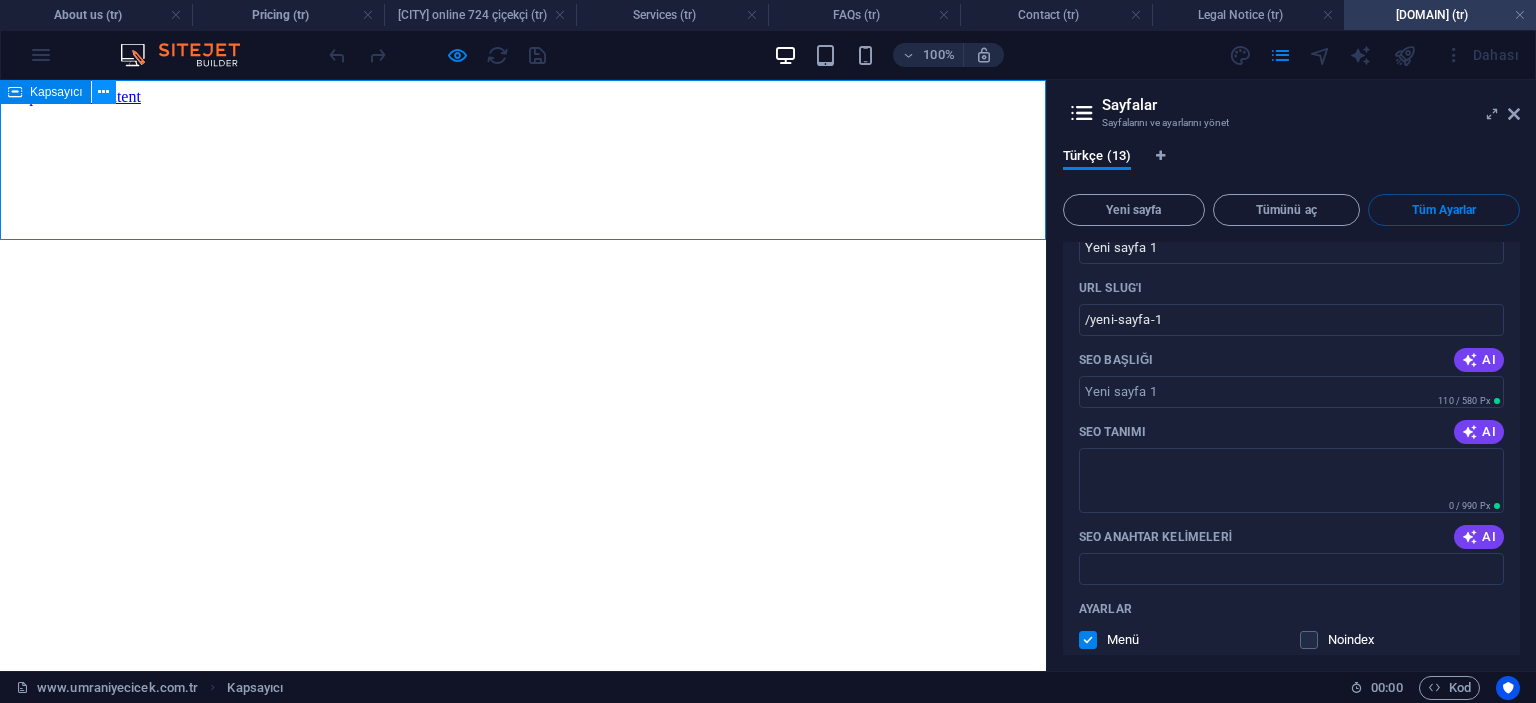 click at bounding box center (103, 92) 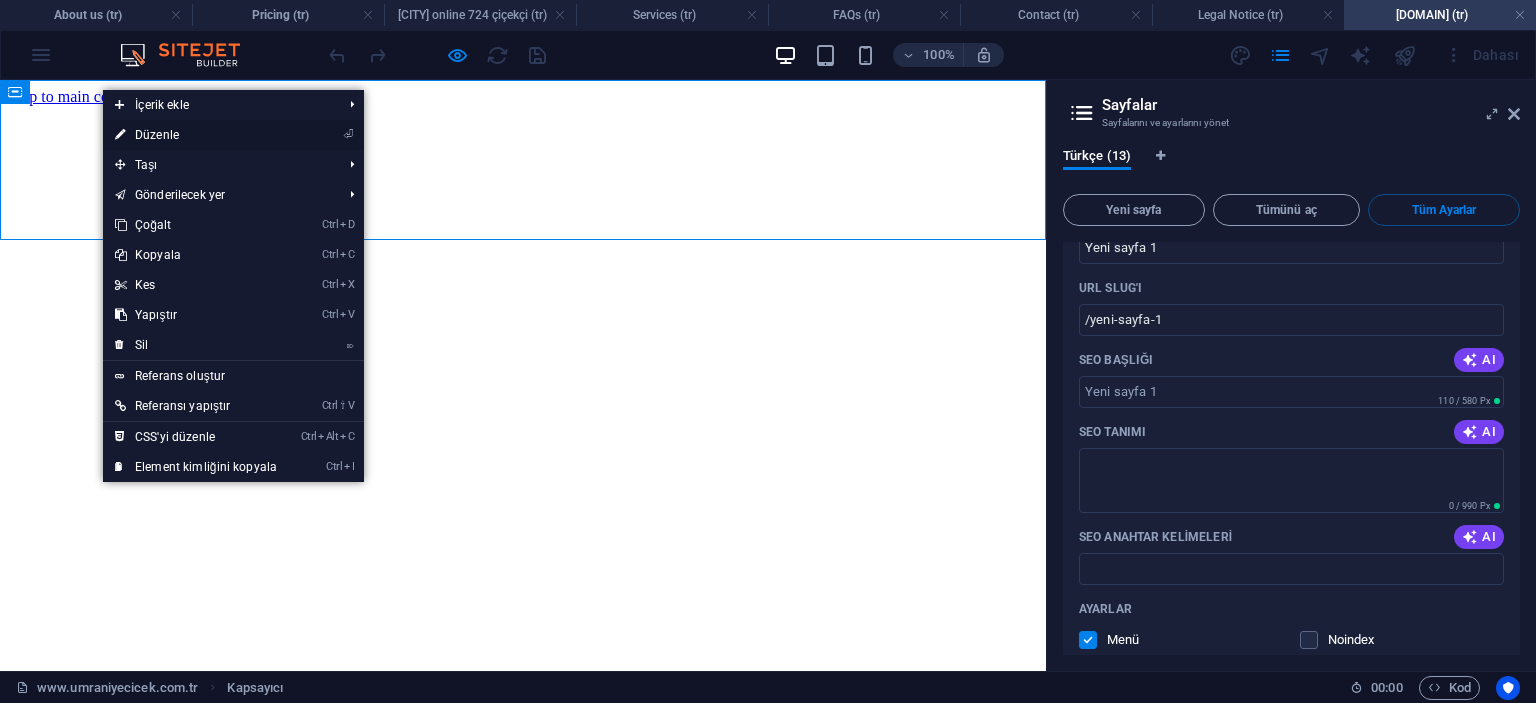click on "⏎  Düzenle" at bounding box center (196, 135) 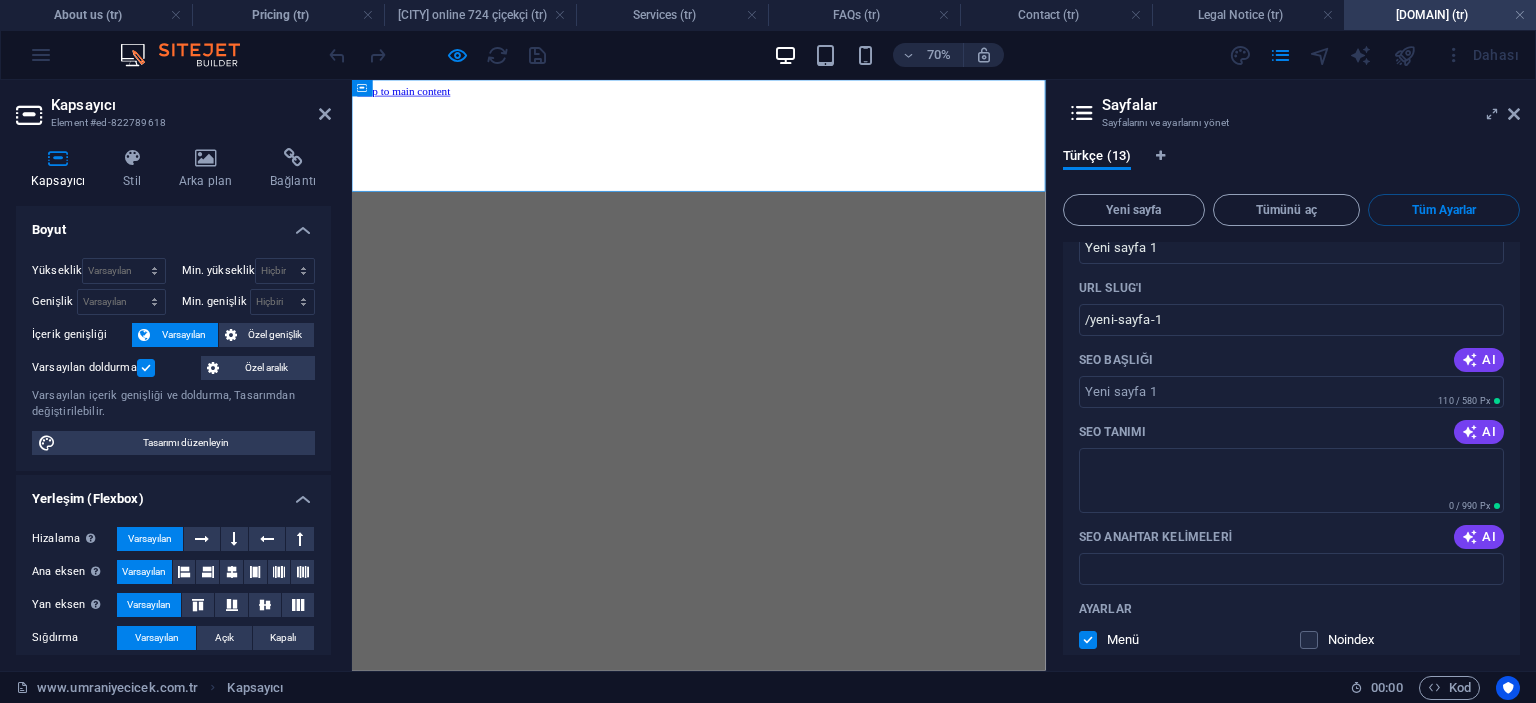 scroll, scrollTop: 100, scrollLeft: 0, axis: vertical 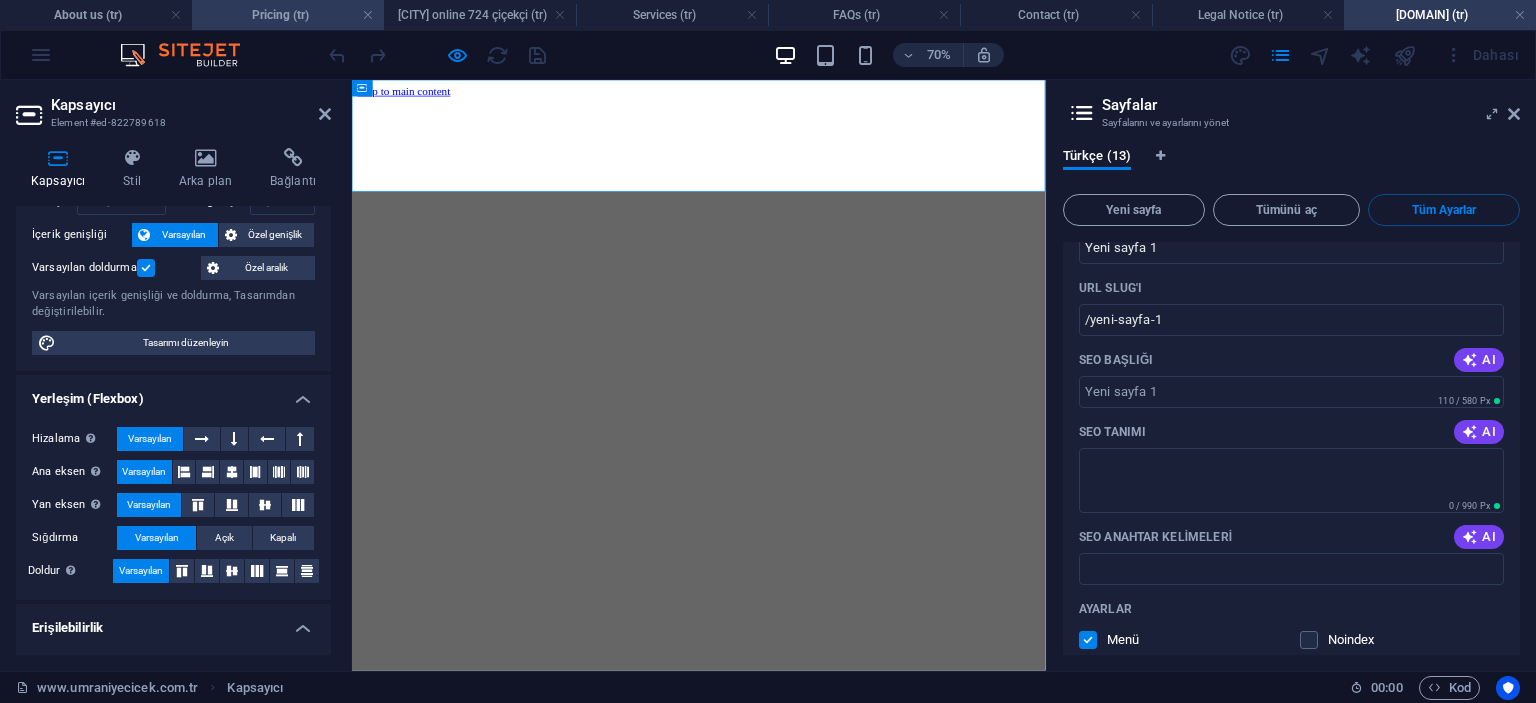 click on "Pricing (tr)" at bounding box center (288, 15) 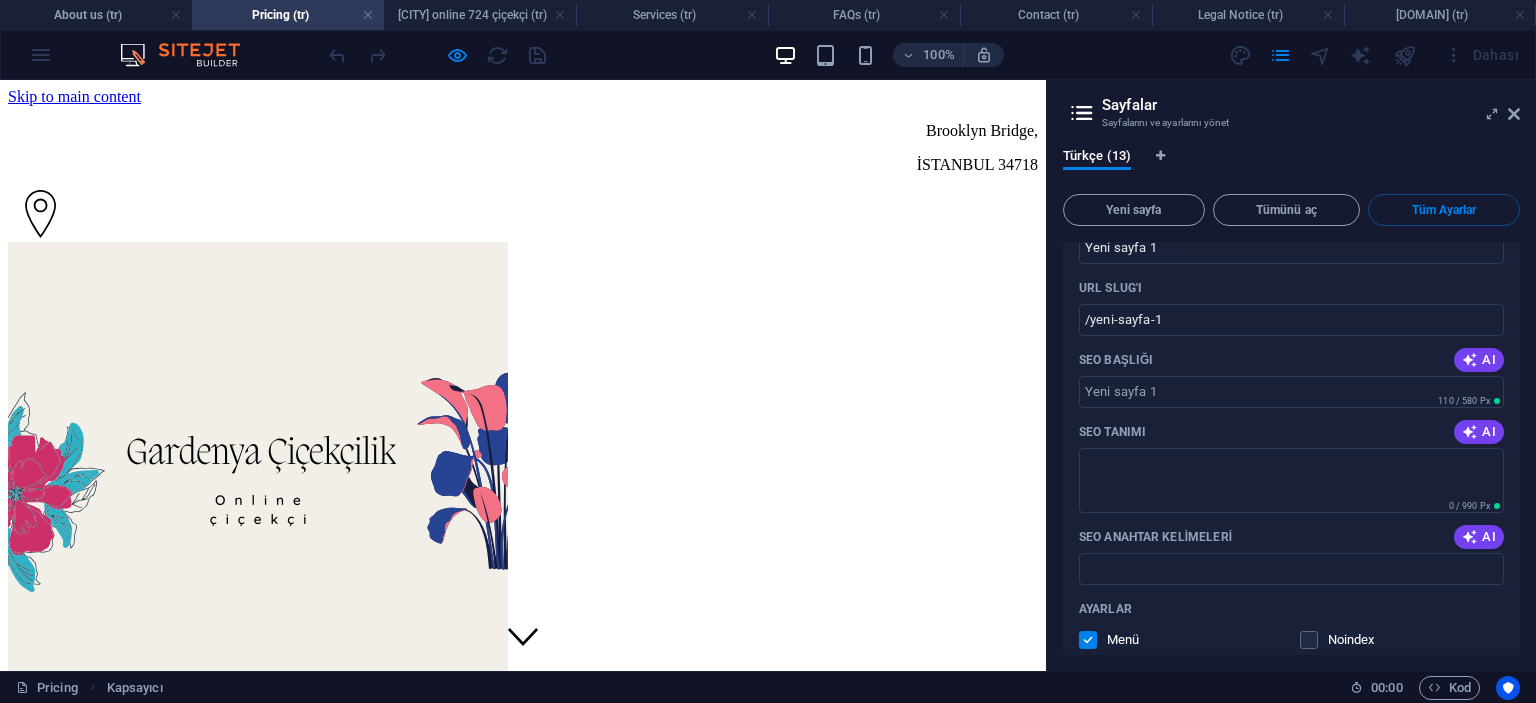 scroll, scrollTop: 2600, scrollLeft: 0, axis: vertical 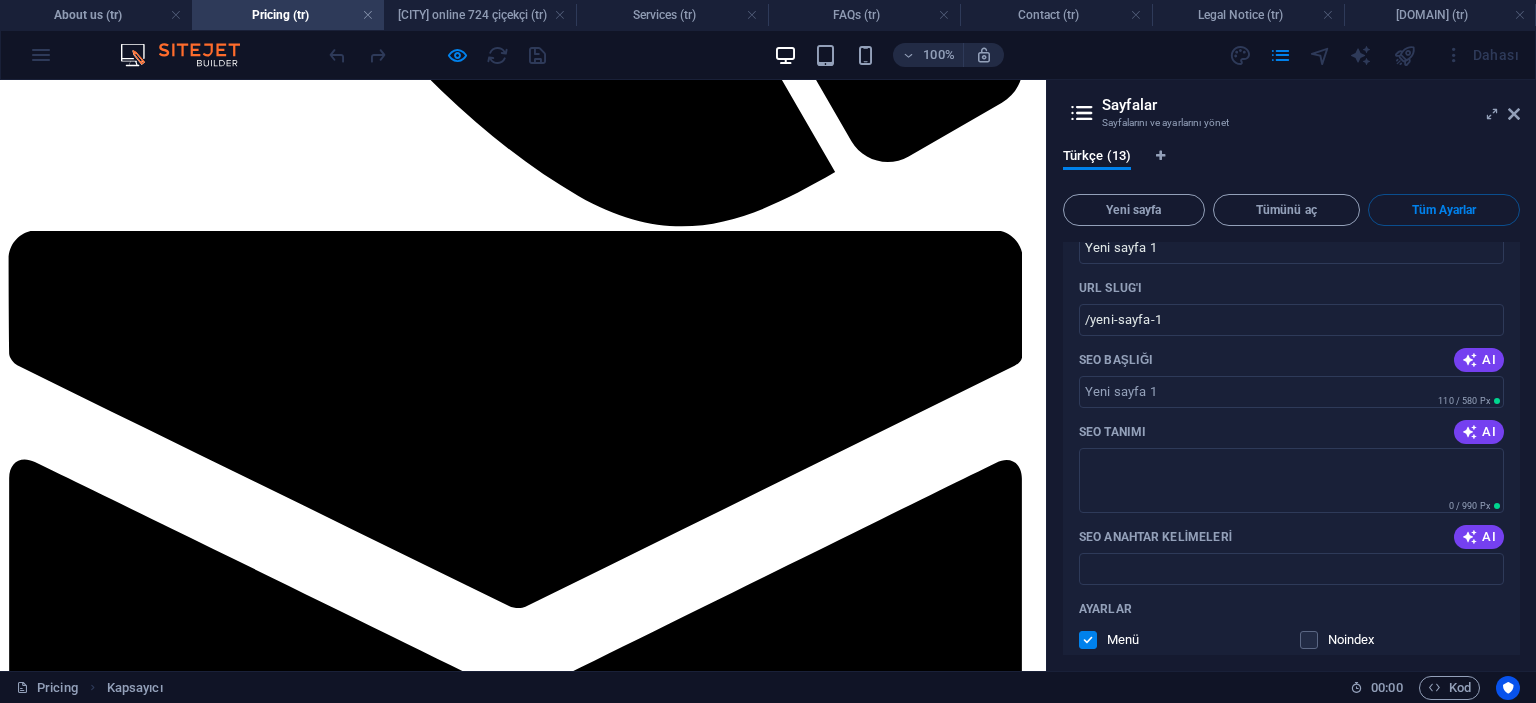 click on "Pricing (tr)" at bounding box center [288, 15] 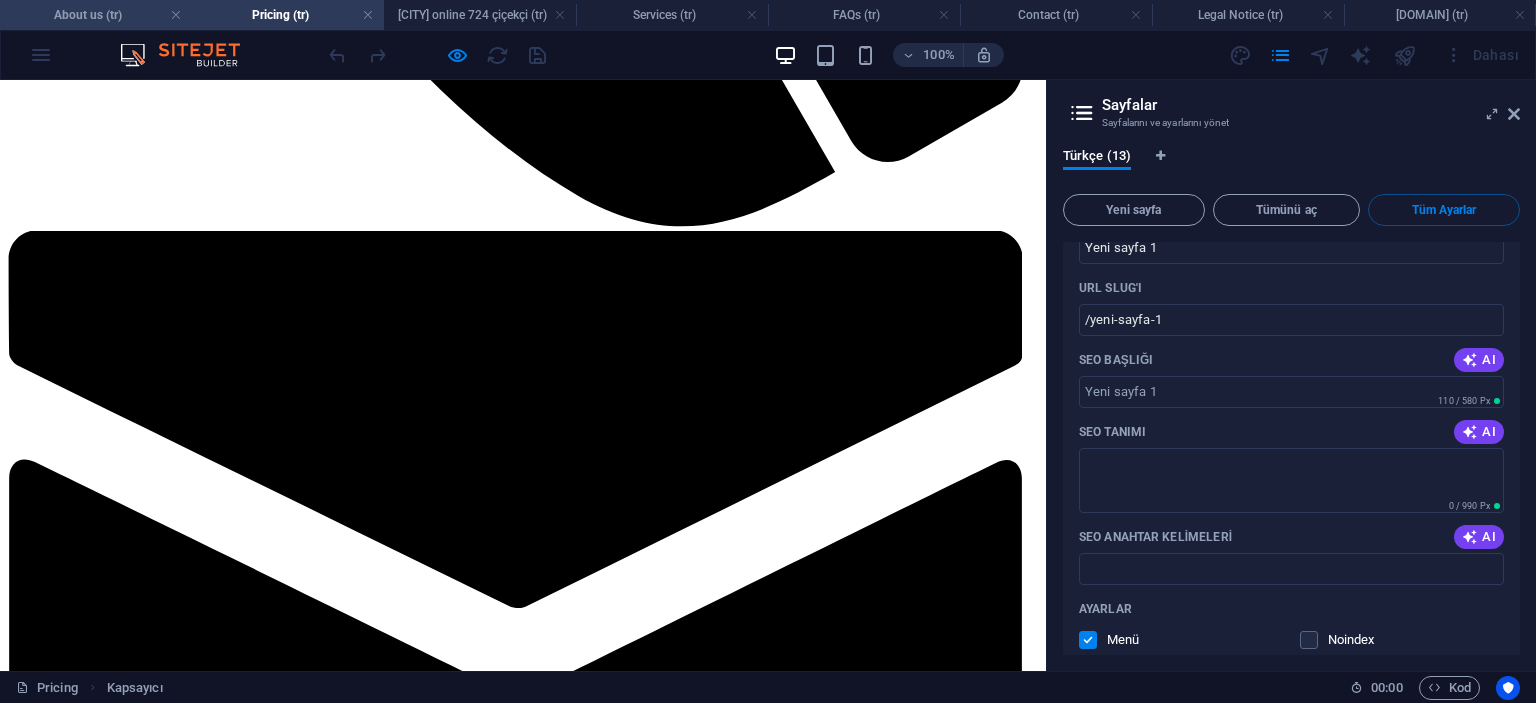 click on "About us (tr)" at bounding box center [96, 15] 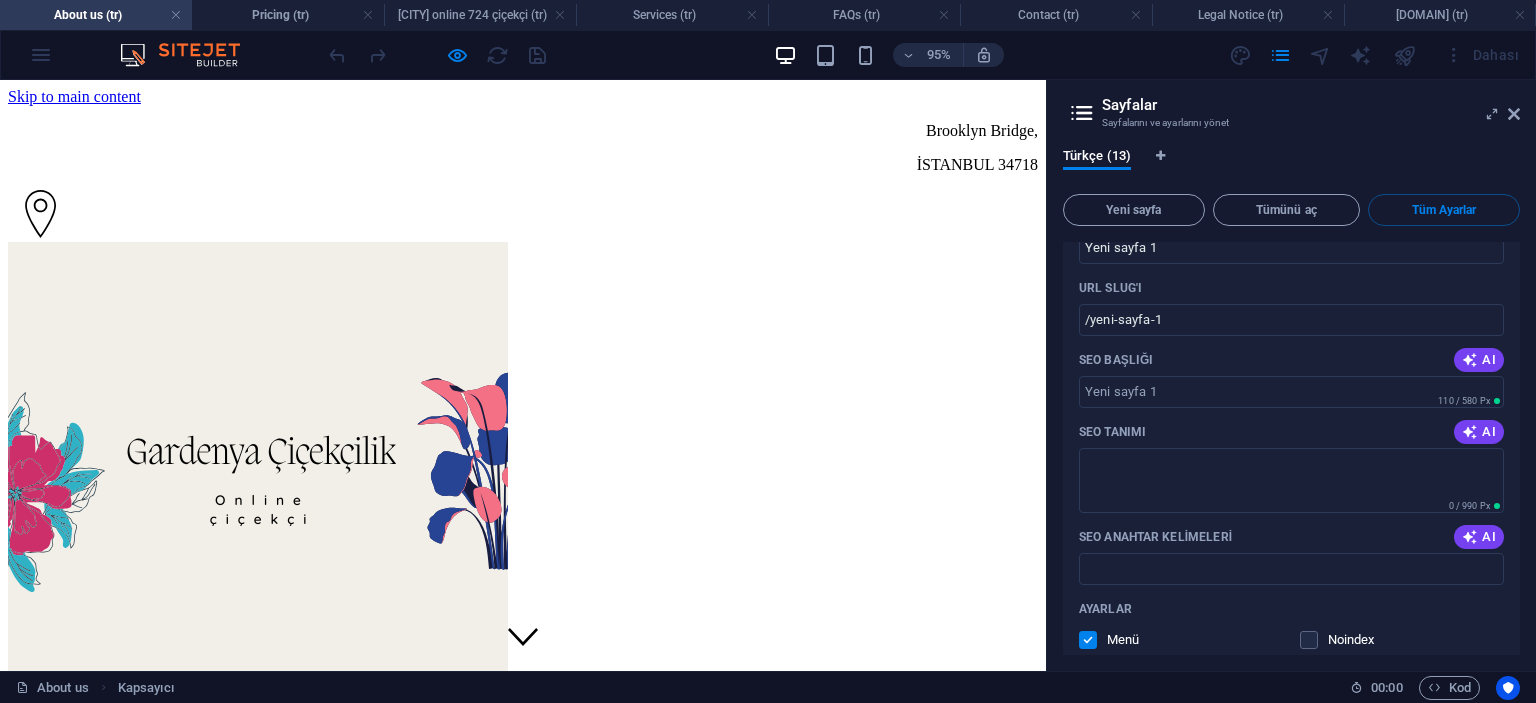 scroll, scrollTop: 0, scrollLeft: 0, axis: both 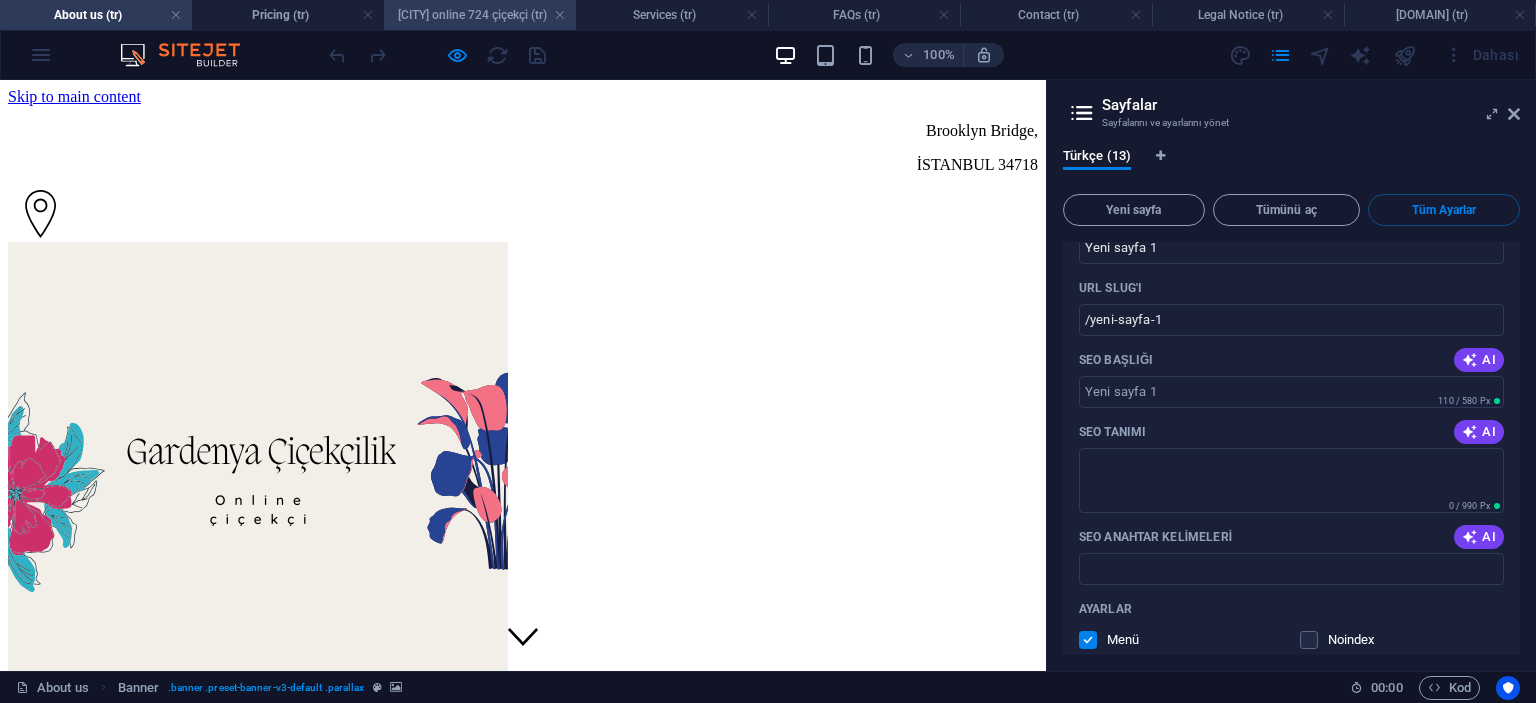 click on "ümraniye online 724 çiçekçi (tr)" at bounding box center [480, 15] 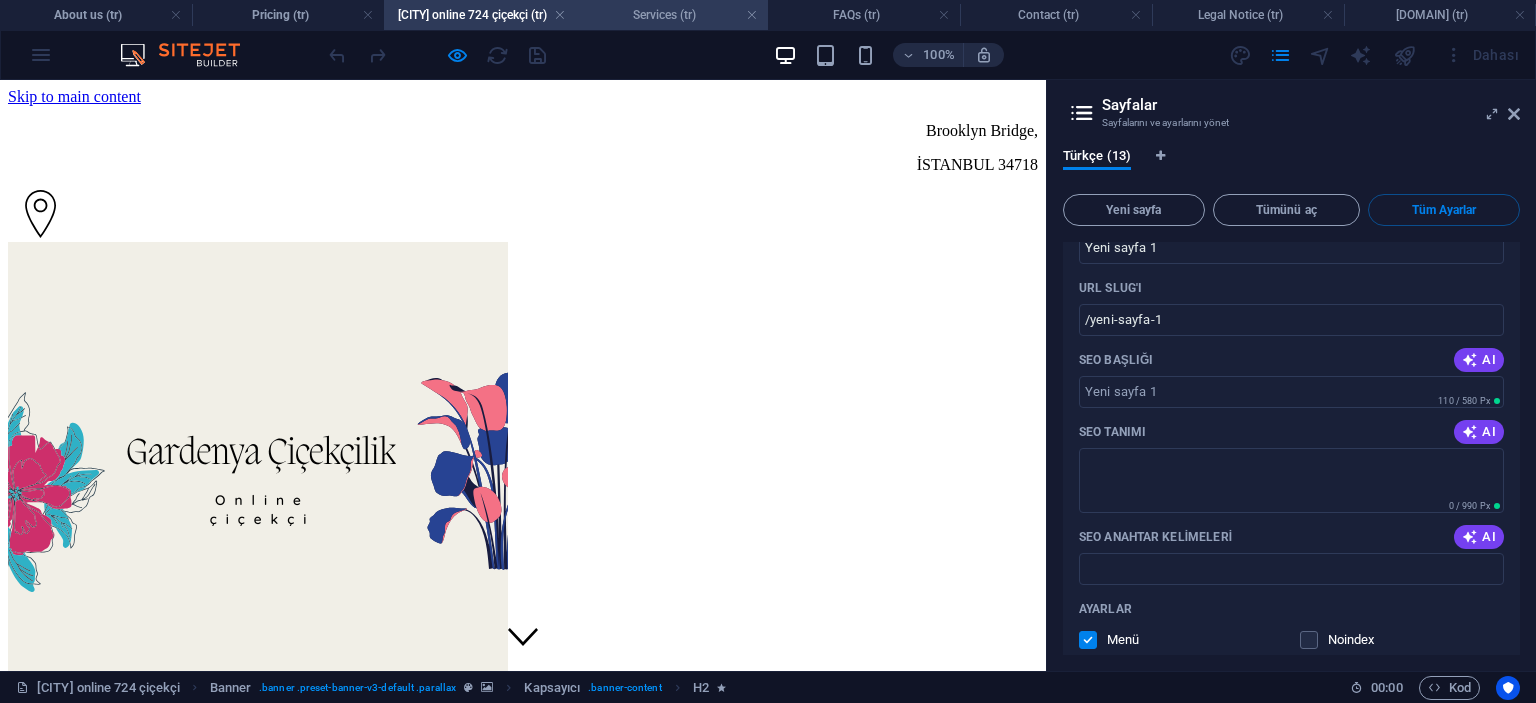 click on "Services (tr)" at bounding box center [672, 15] 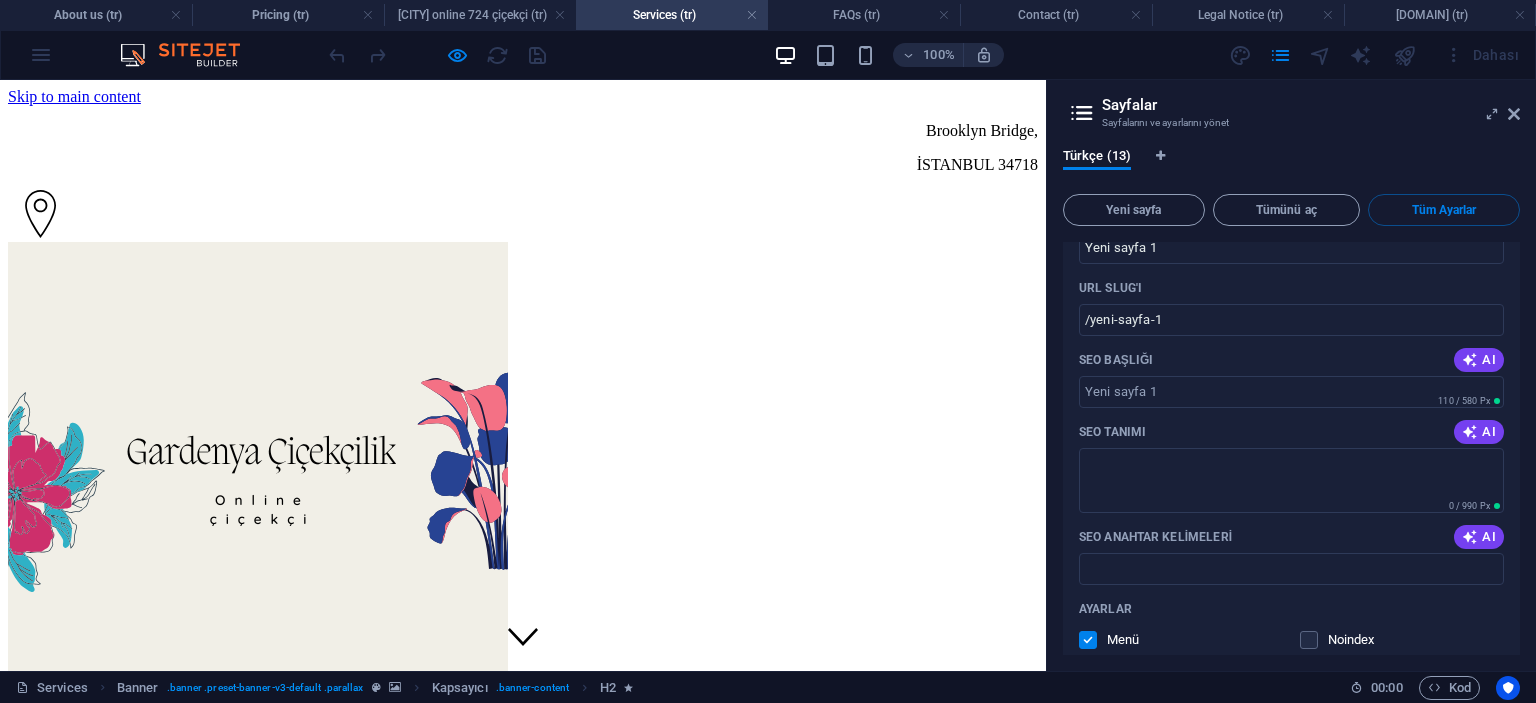 click at bounding box center [1082, 113] 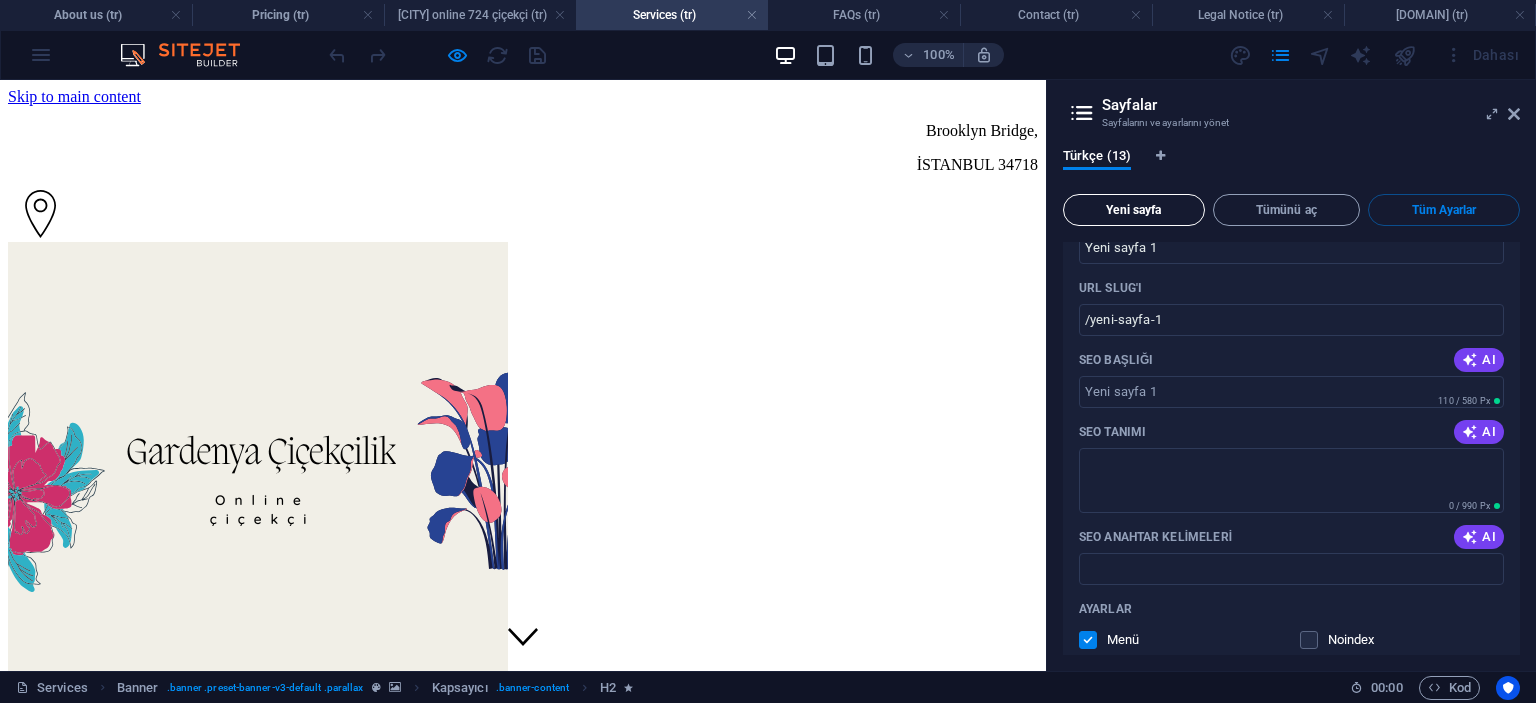 click on "Yeni sayfa" at bounding box center (1134, 210) 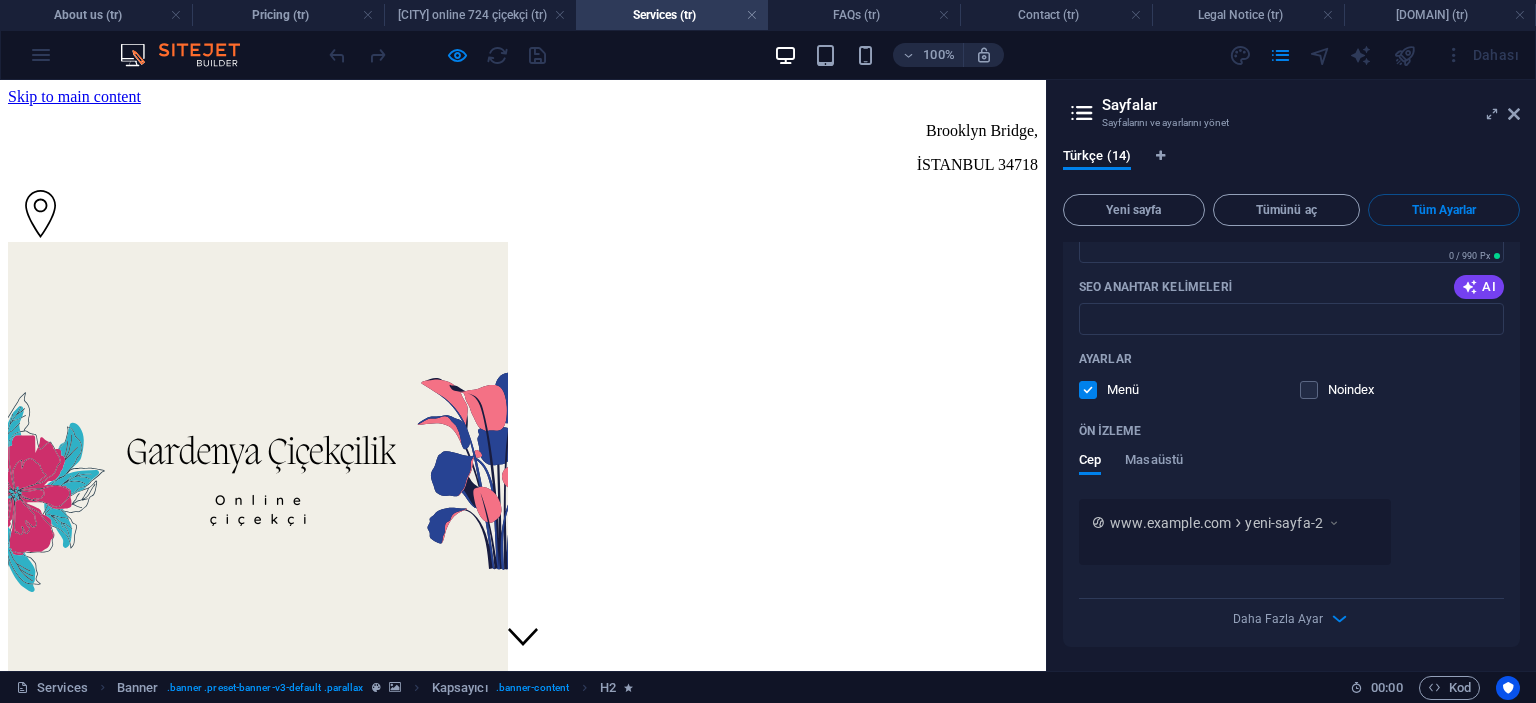 scroll, scrollTop: 10225, scrollLeft: 0, axis: vertical 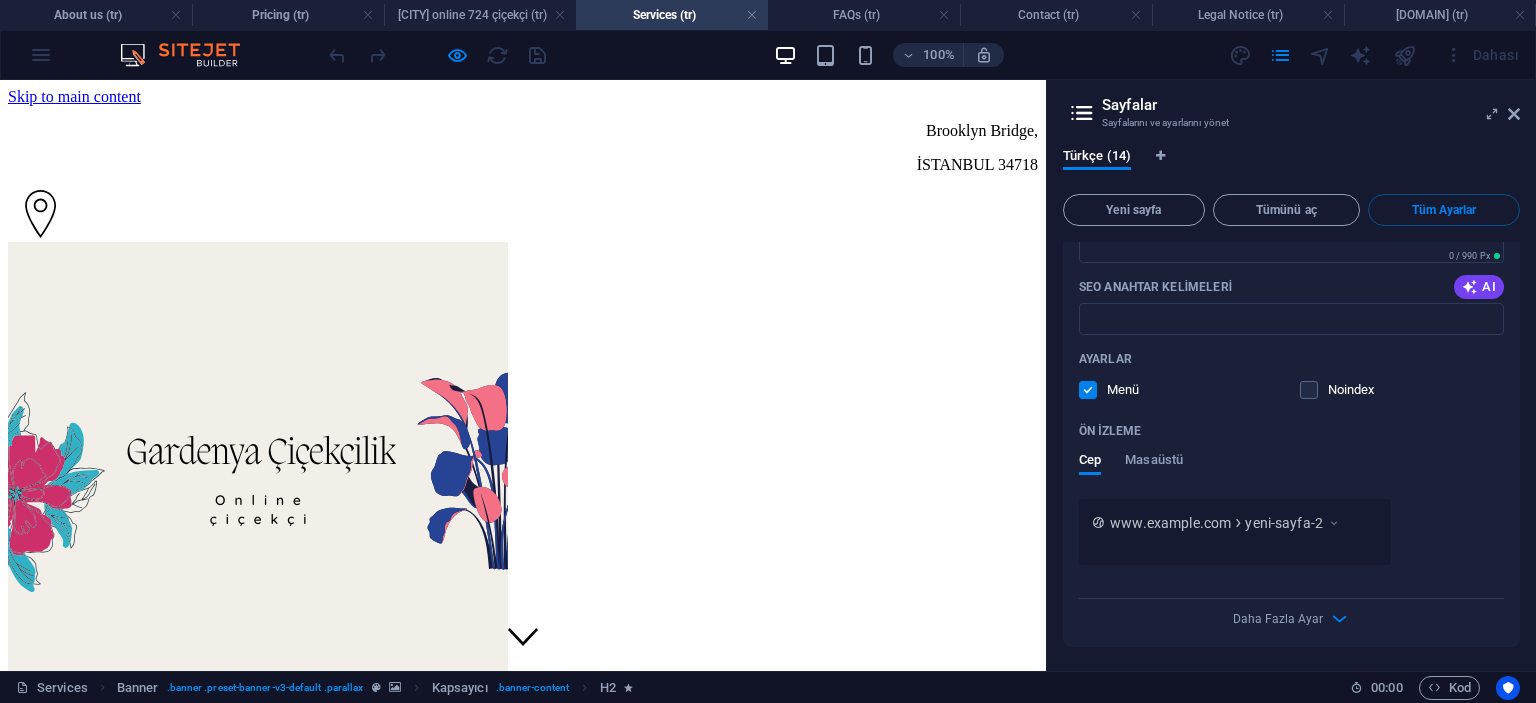 drag, startPoint x: 1228, startPoint y: 543, endPoint x: 1180, endPoint y: 488, distance: 73 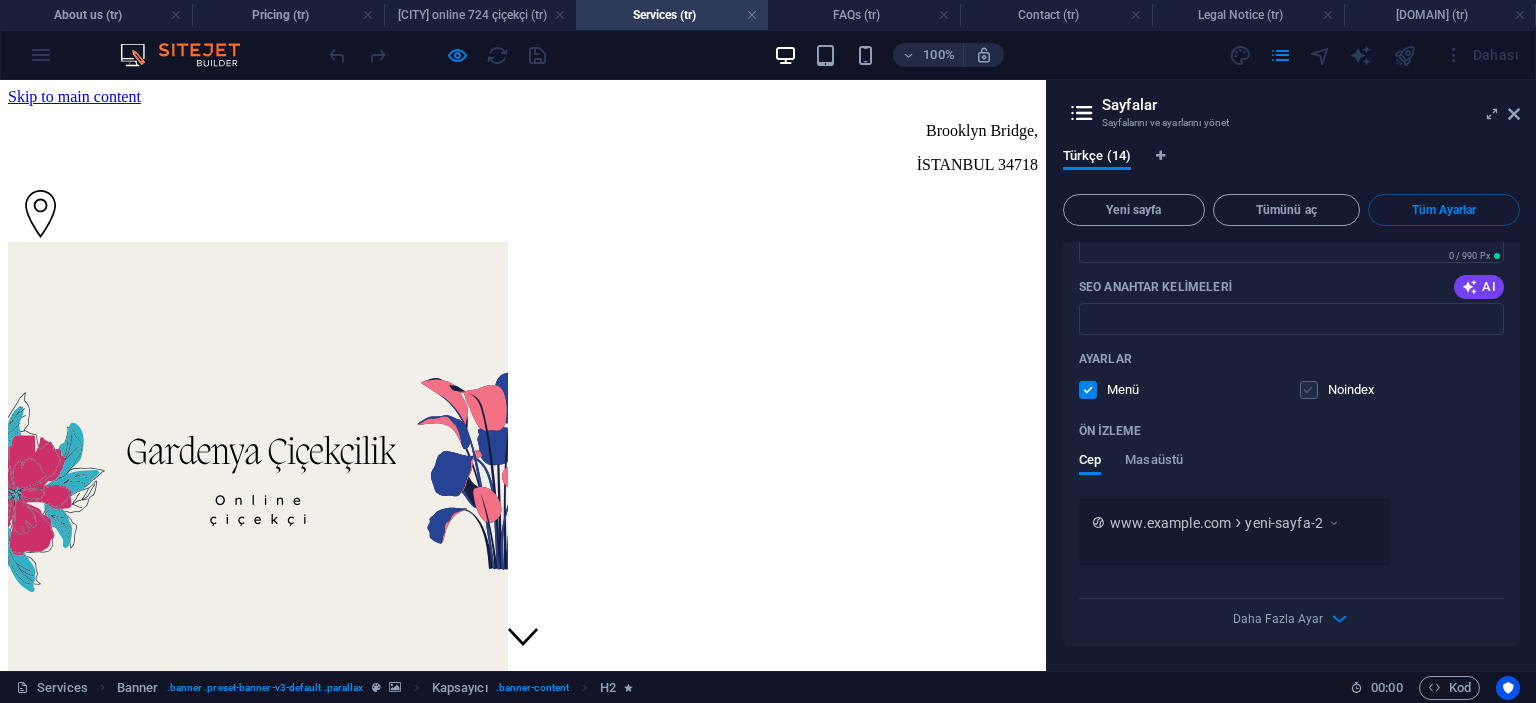 click at bounding box center [1309, 390] 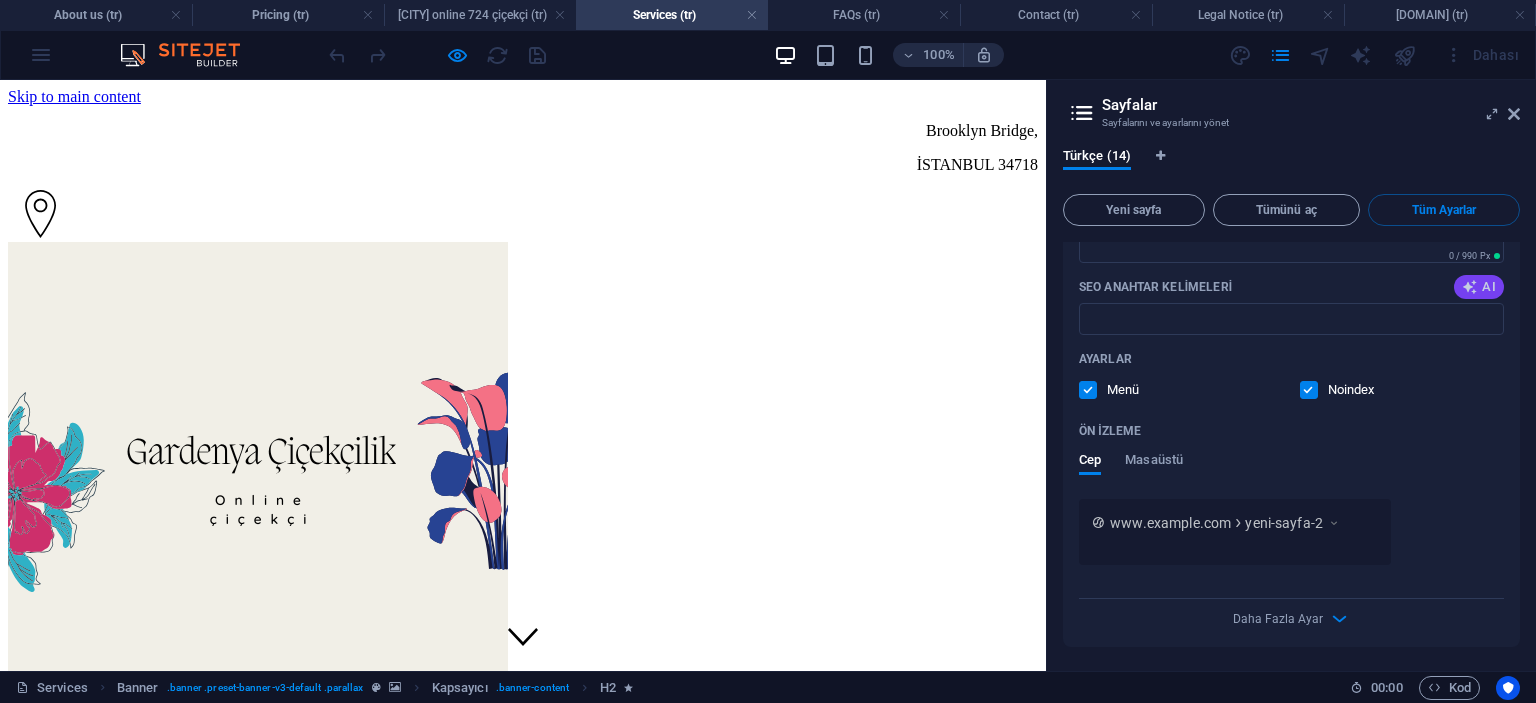 click on "yeni-sayfa-2" at bounding box center (1277, -7661) 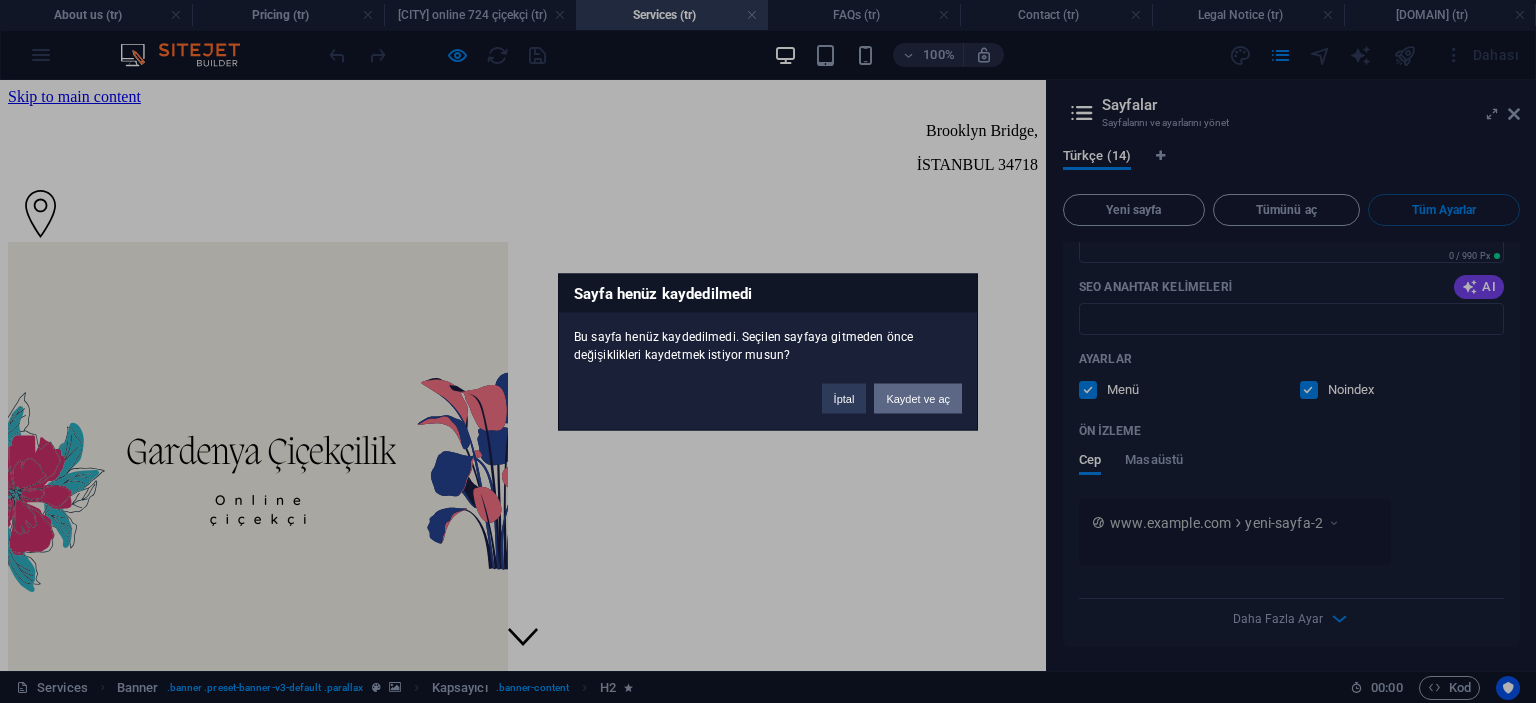 click on "Kaydet ve aç" at bounding box center [918, 398] 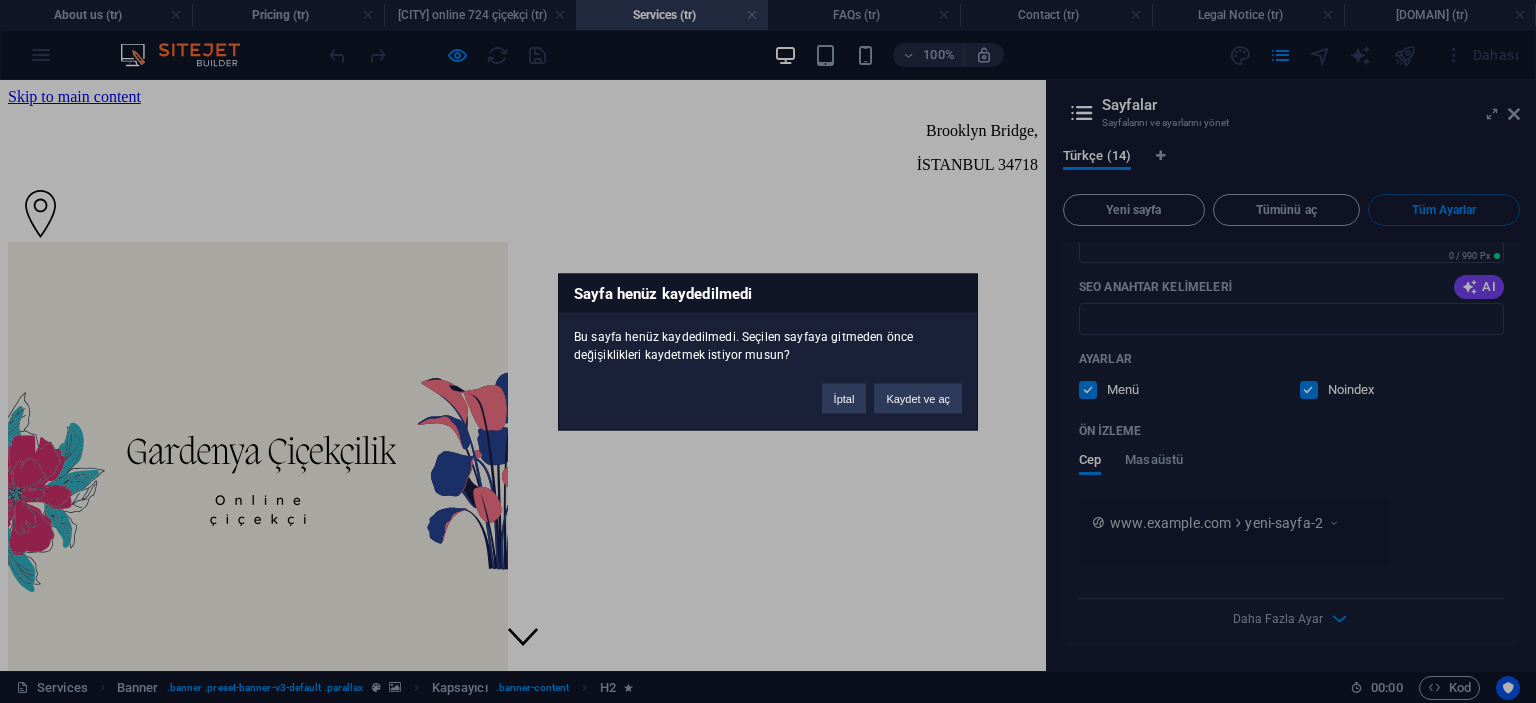 click on "ÜMRANİYE  ÇİÇEK MAĞZASI About us Services Pricing FAQs Contact" at bounding box center (523, 1411) 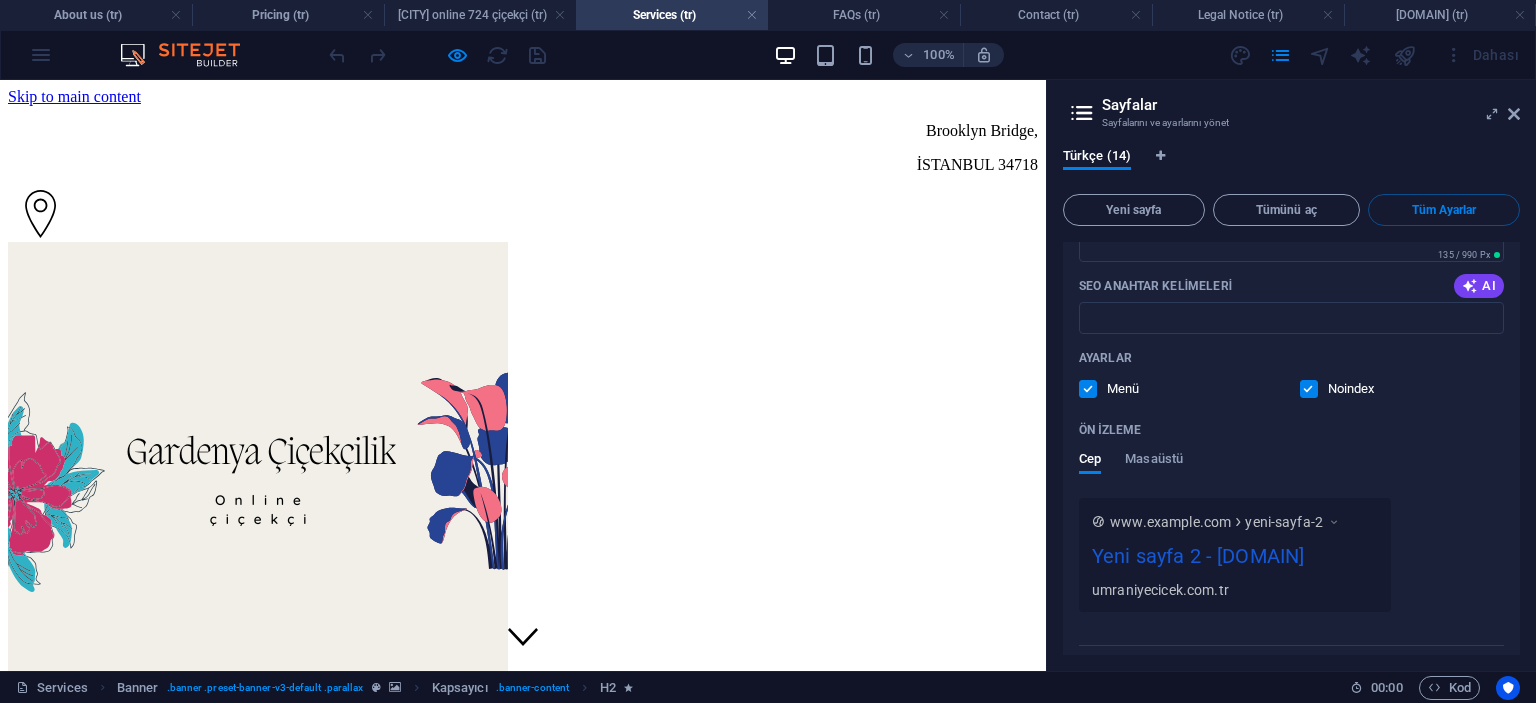scroll, scrollTop: 9852, scrollLeft: 0, axis: vertical 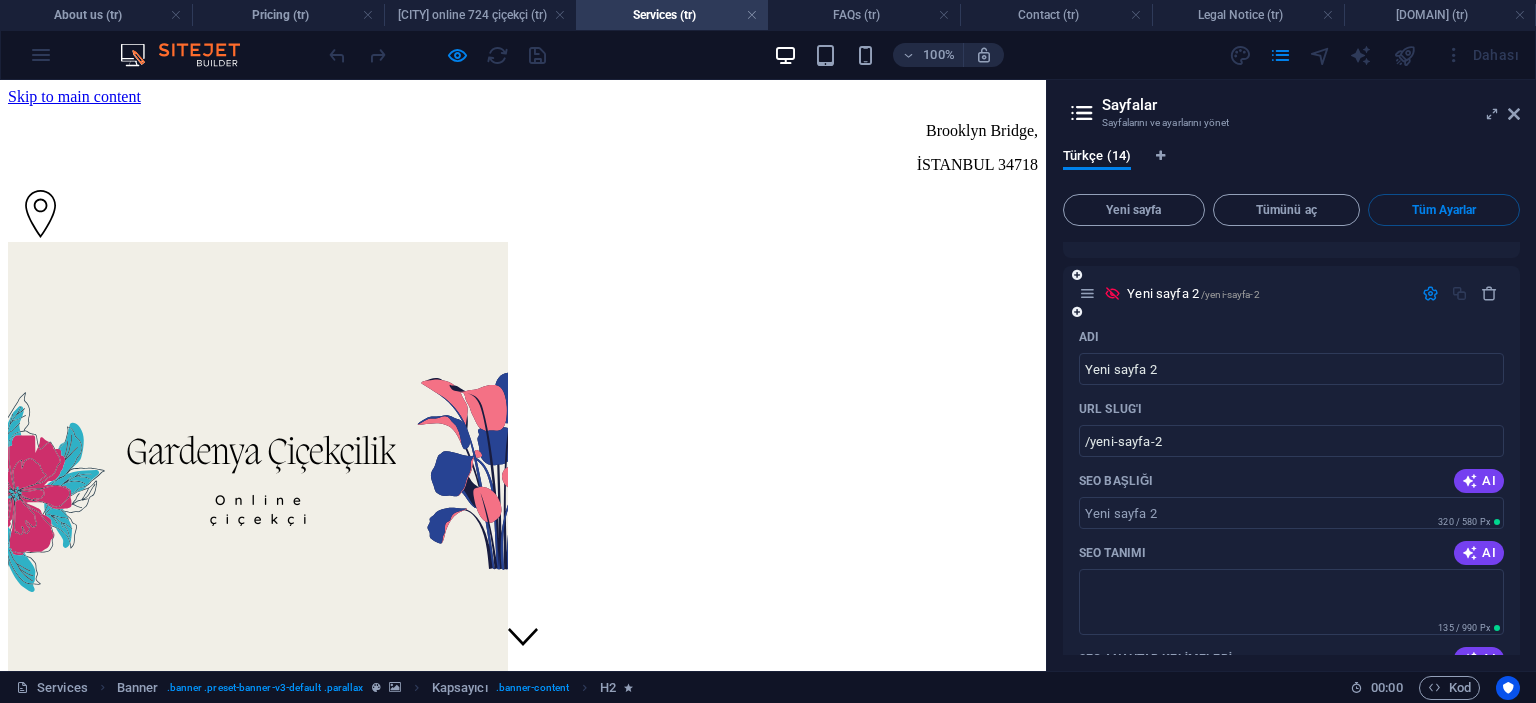 click at bounding box center (1077, 312) 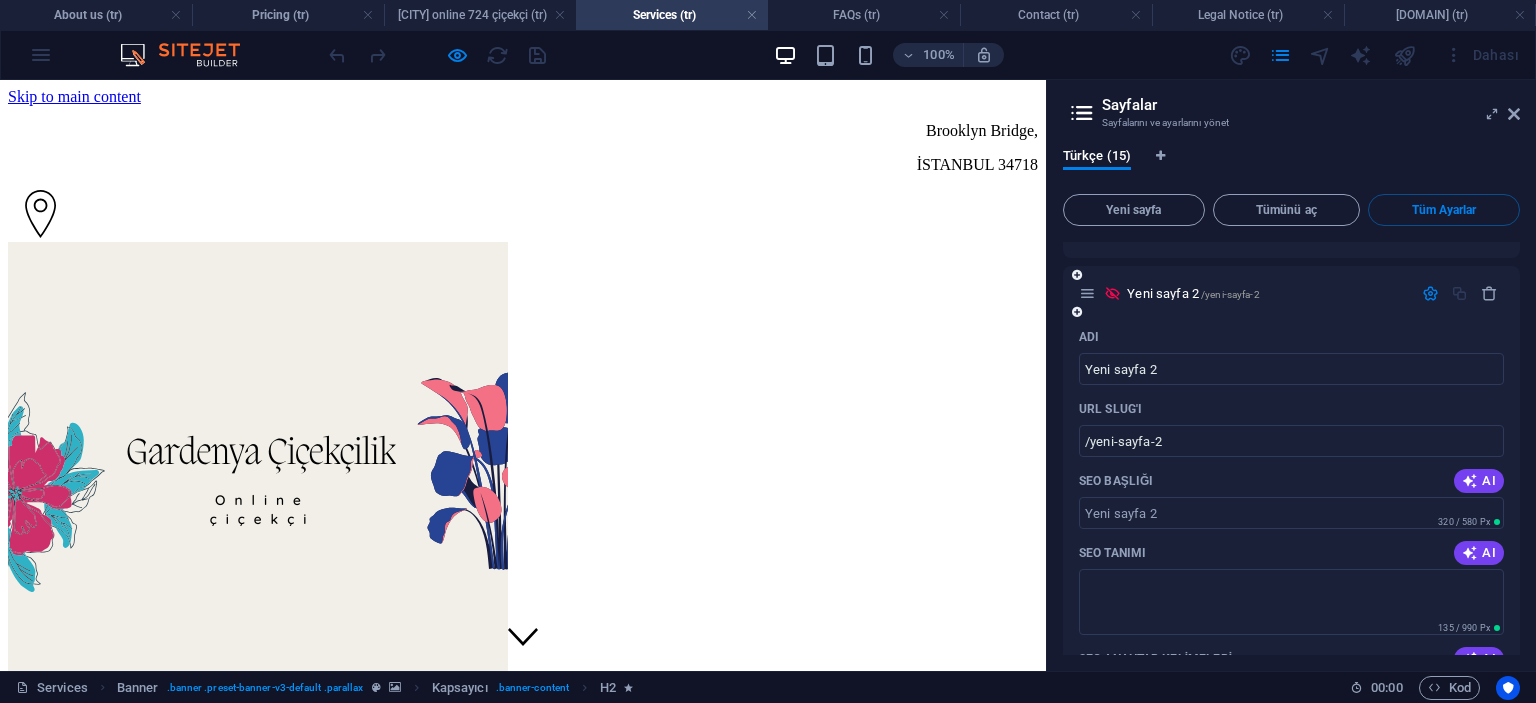 scroll, scrollTop: 10688, scrollLeft: 0, axis: vertical 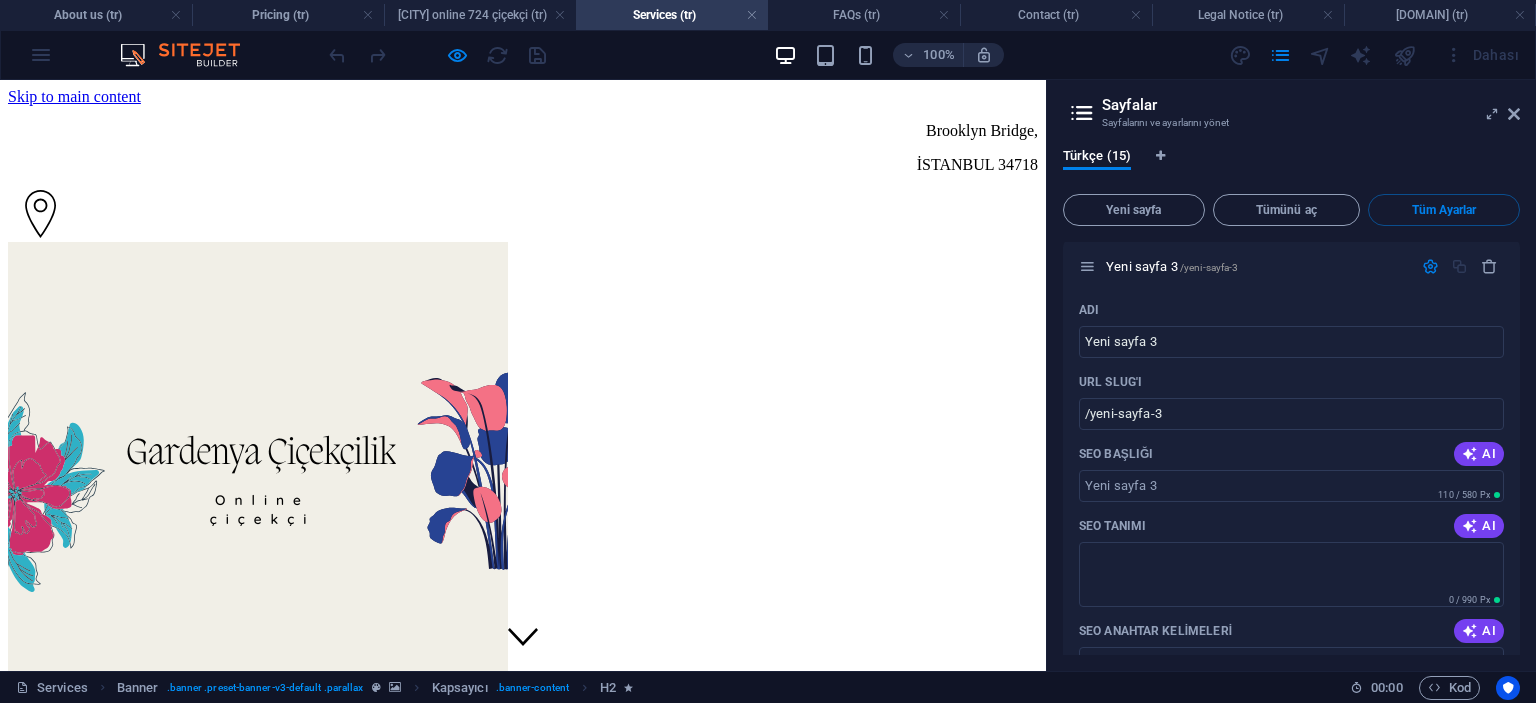 click on "Yeni sayfa 3 /yeni-sayfa-3" at bounding box center [1172, 266] 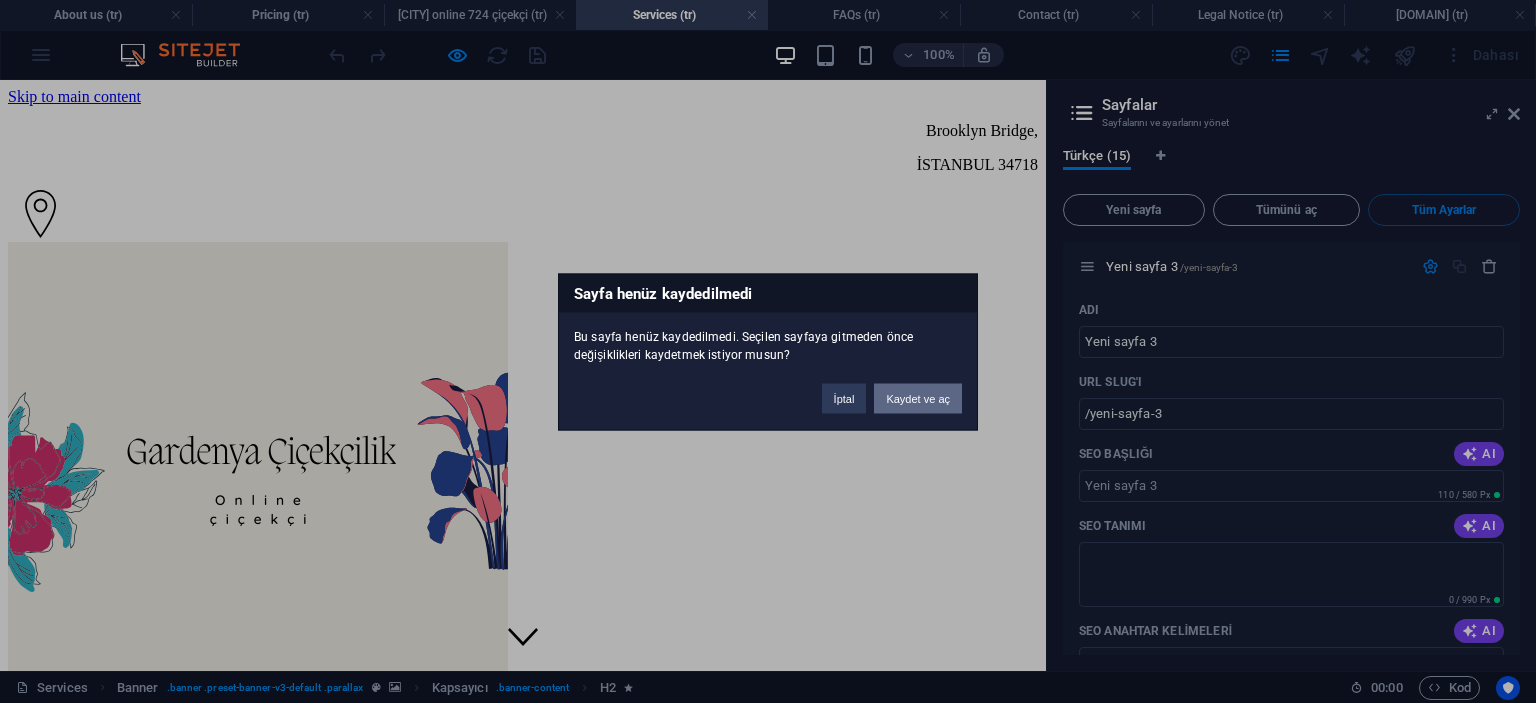 click on "Kaydet ve aç" at bounding box center (918, 398) 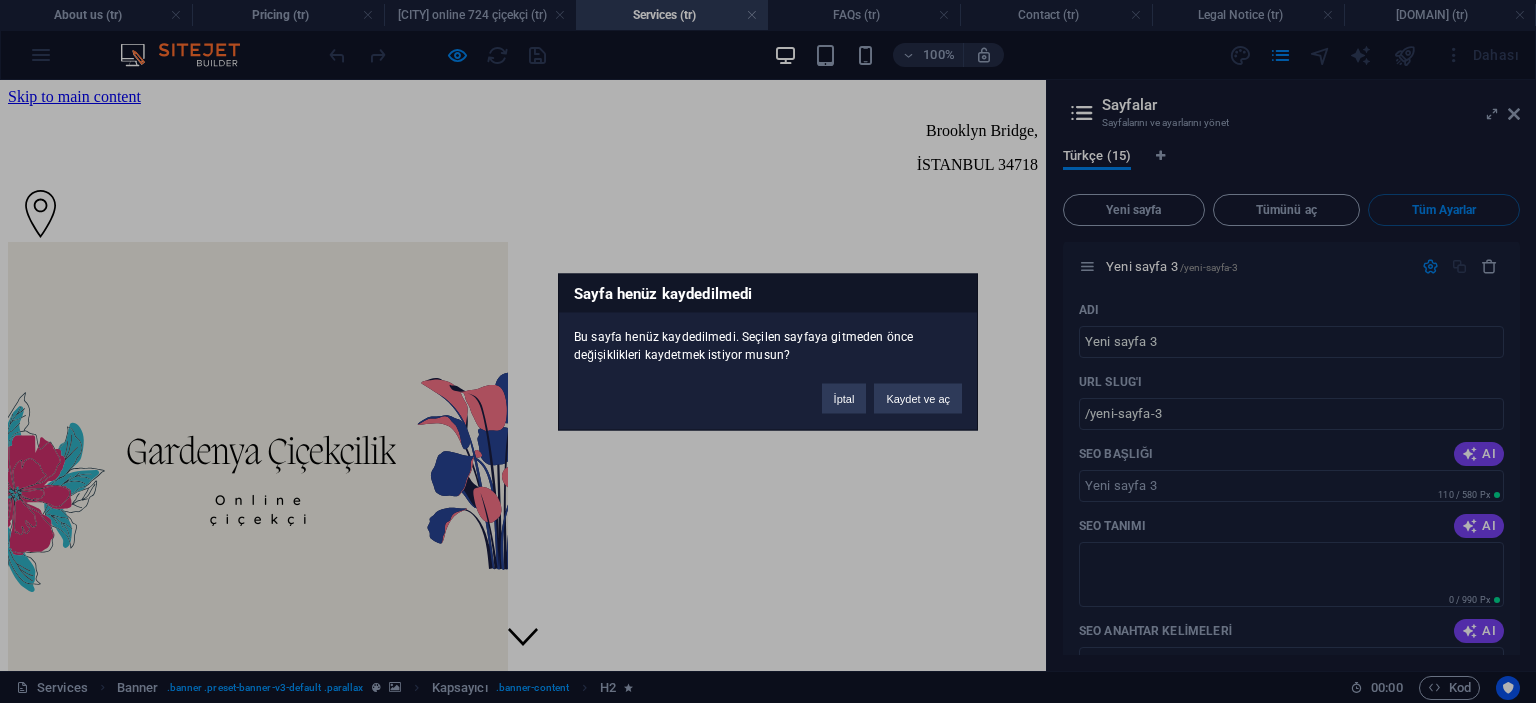 click on "ÜMRANİYE  ÇİÇEK MAĞZASI About us Services Pricing FAQs Contact" at bounding box center [523, 1411] 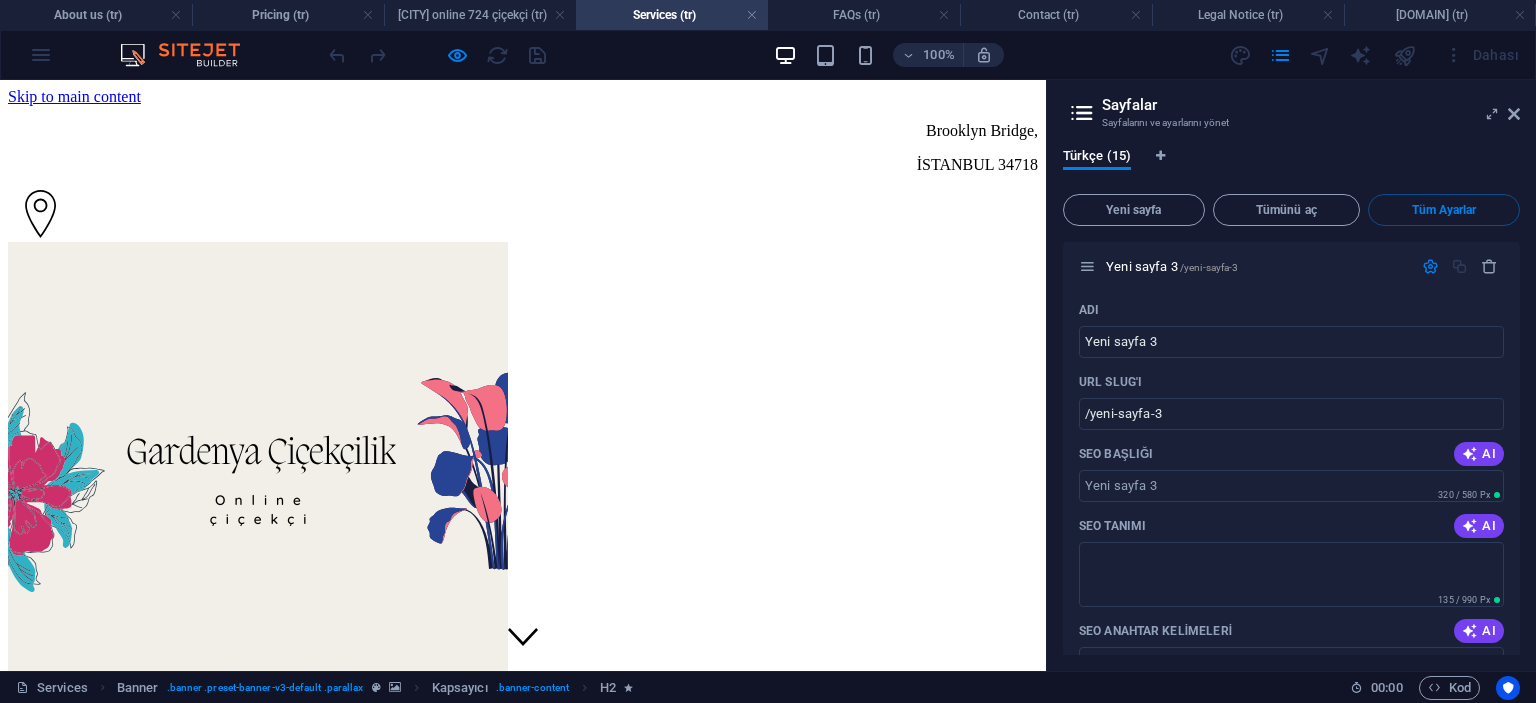 scroll, scrollTop: 10688, scrollLeft: 0, axis: vertical 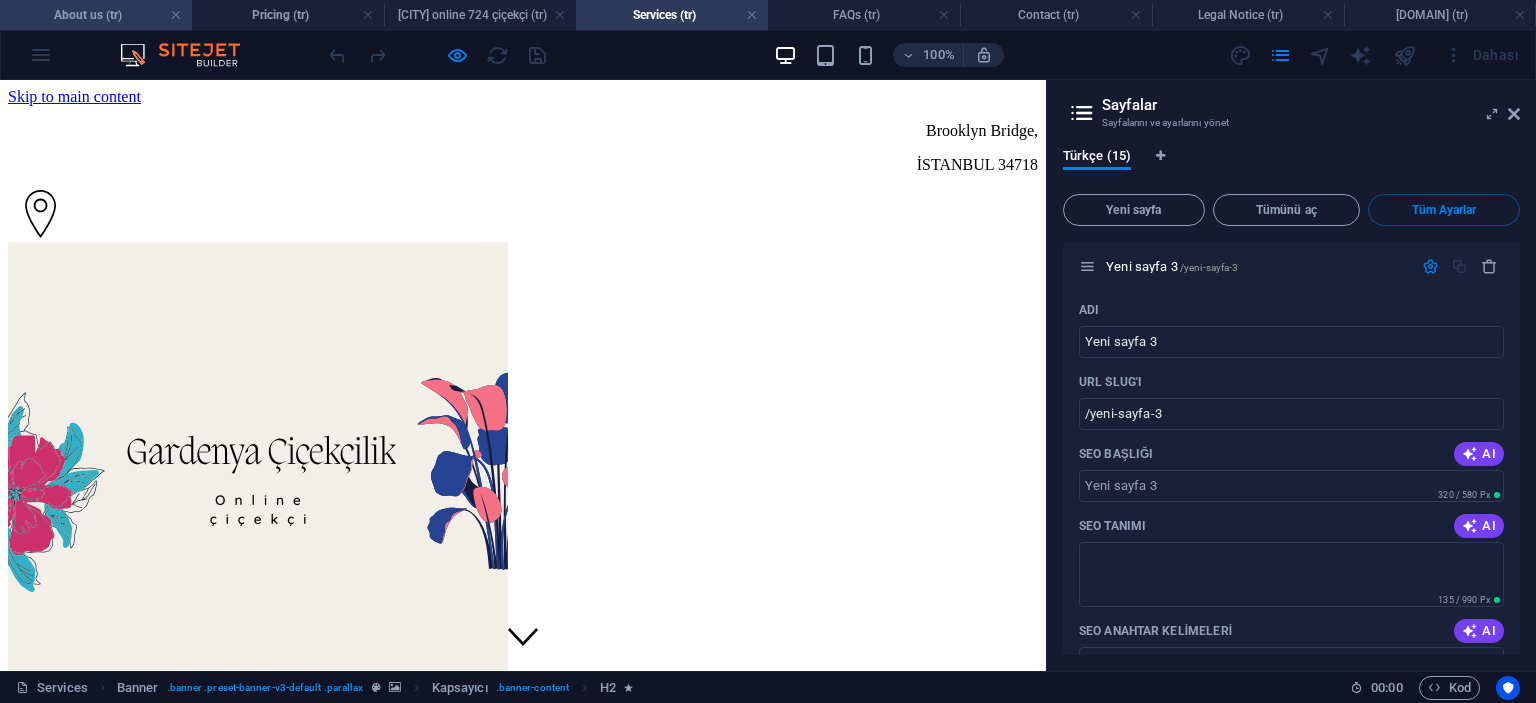 click on "About us (tr)" at bounding box center (96, 15) 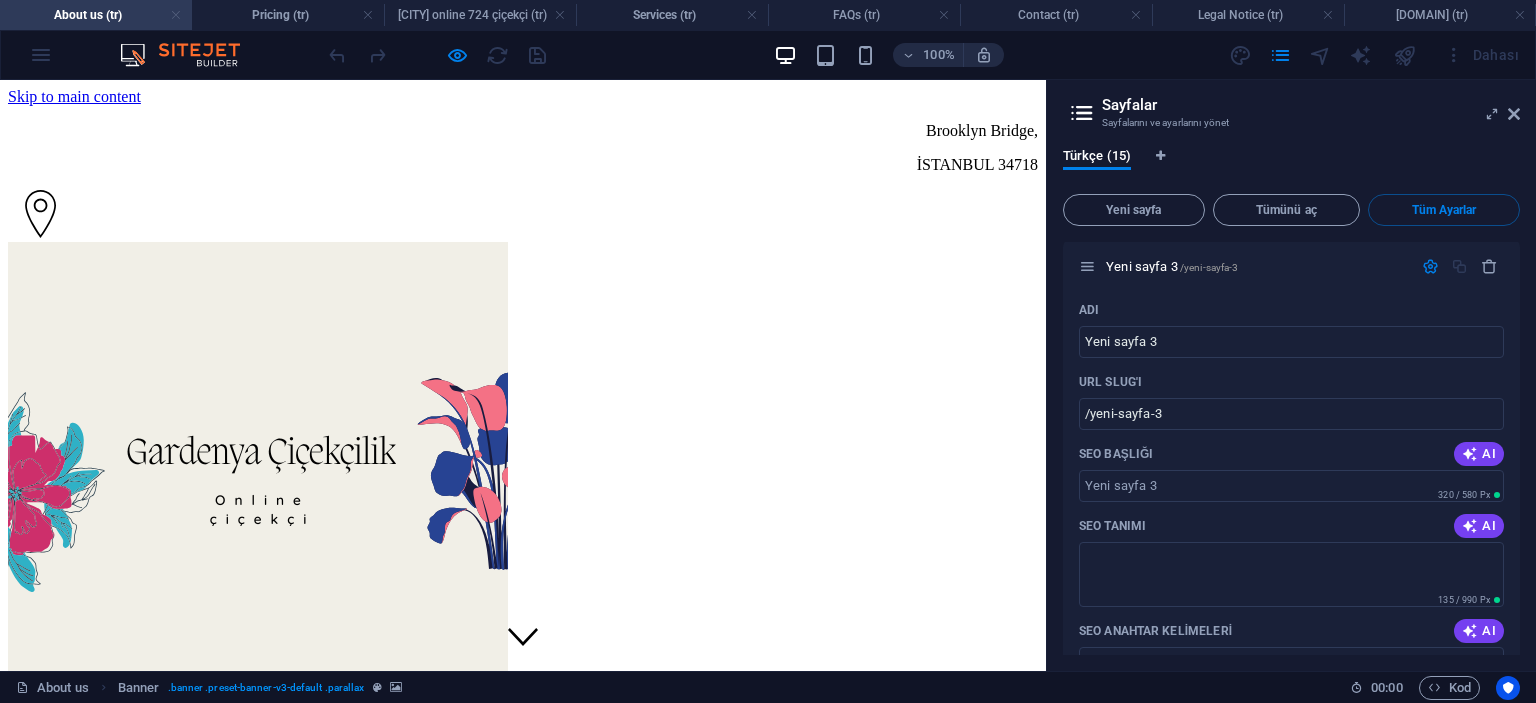 click at bounding box center [176, 15] 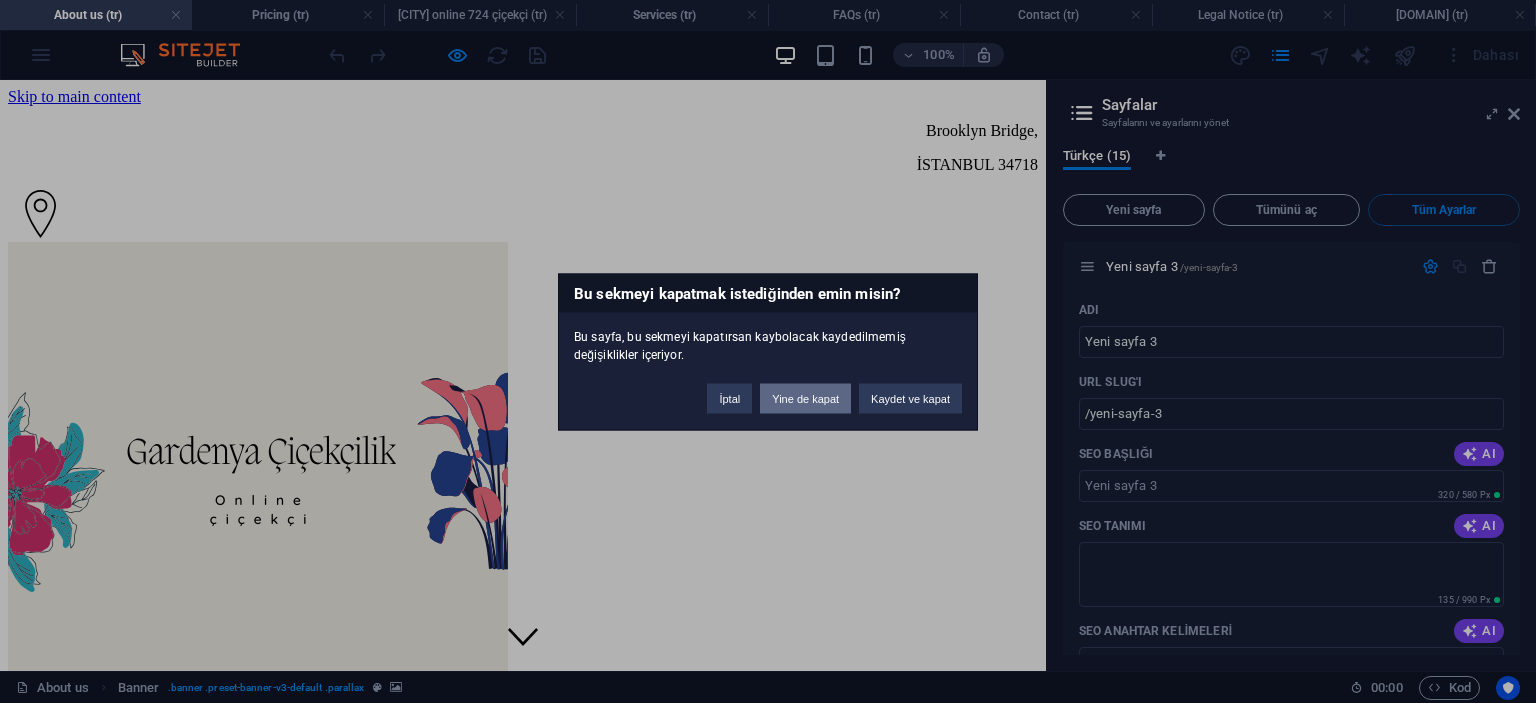 click on "Yine de kapat" at bounding box center [805, 398] 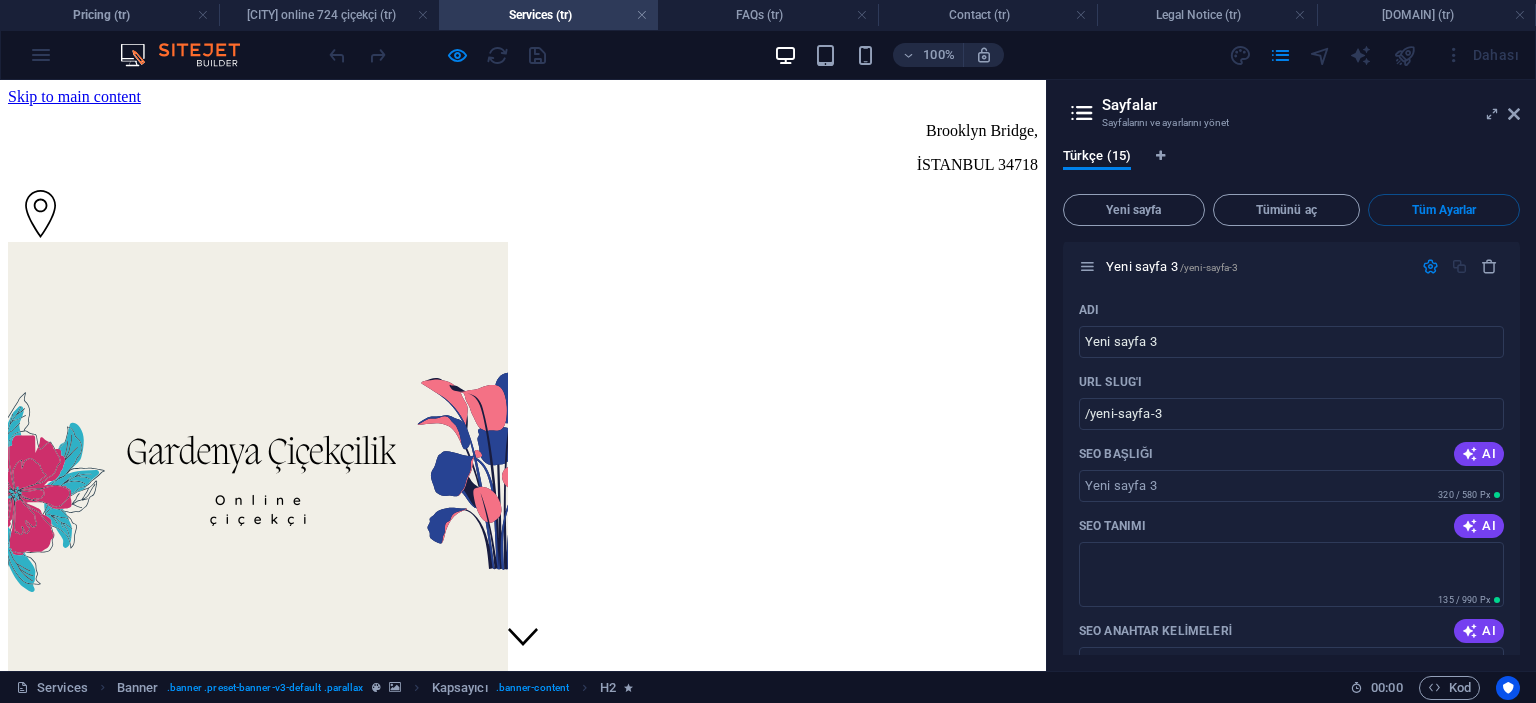 click at bounding box center [190, 55] 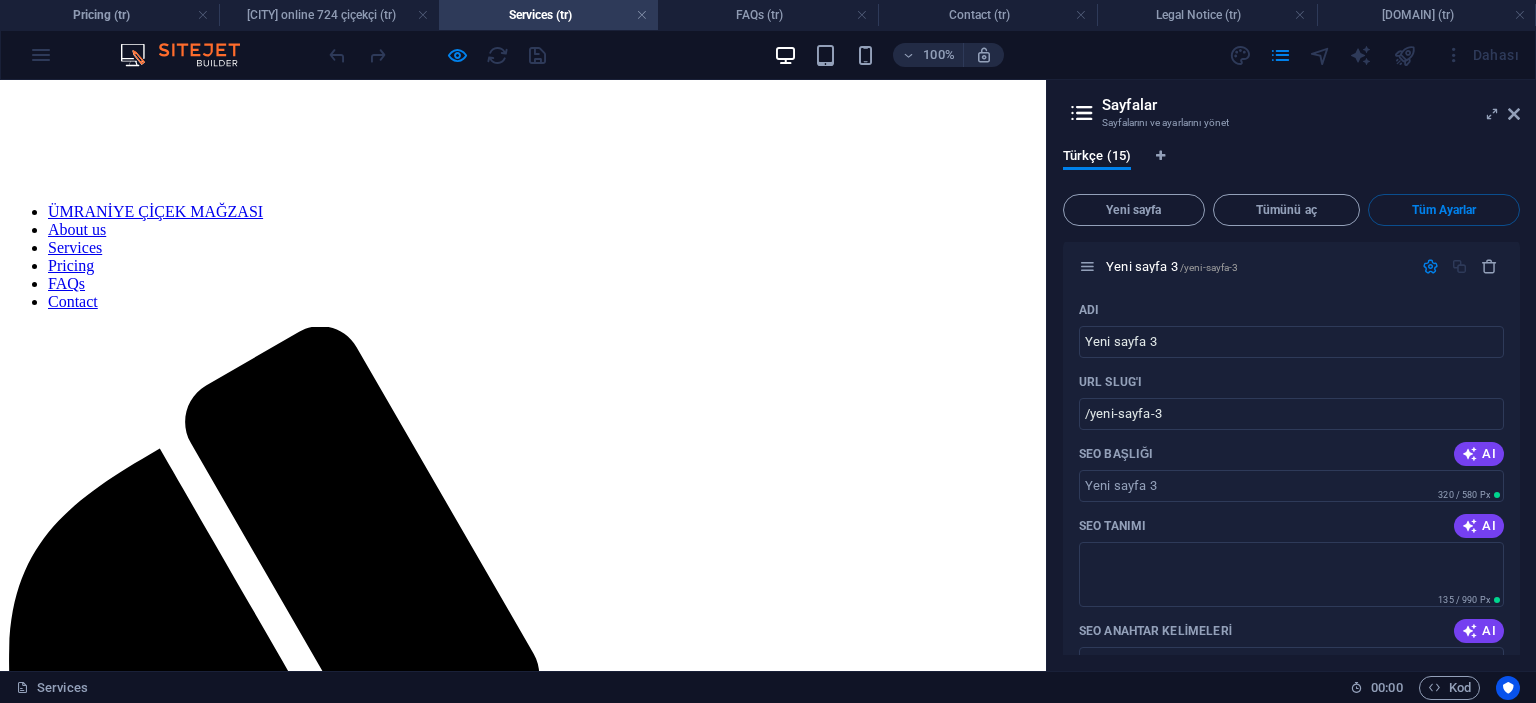 scroll, scrollTop: 1100, scrollLeft: 0, axis: vertical 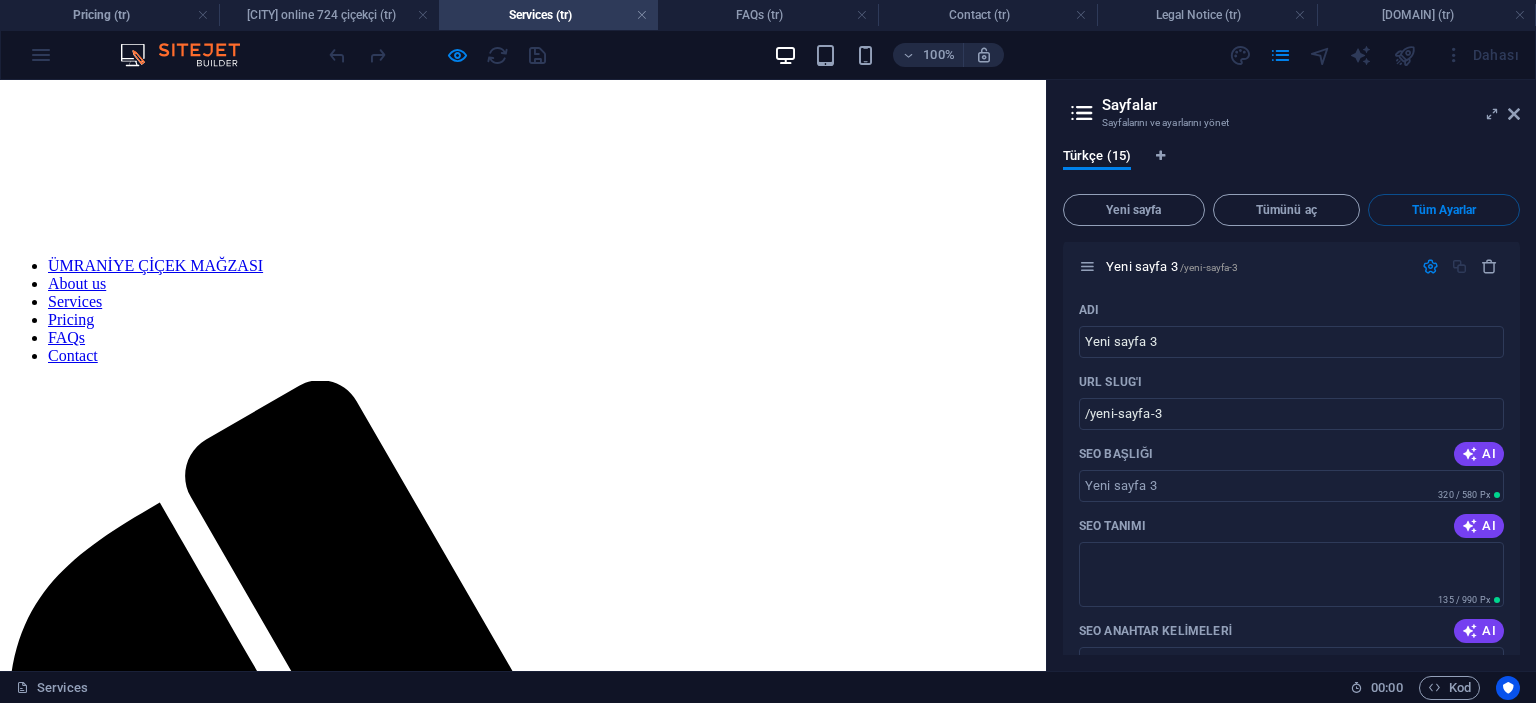click on "read more" at bounding box center [523, 8331] 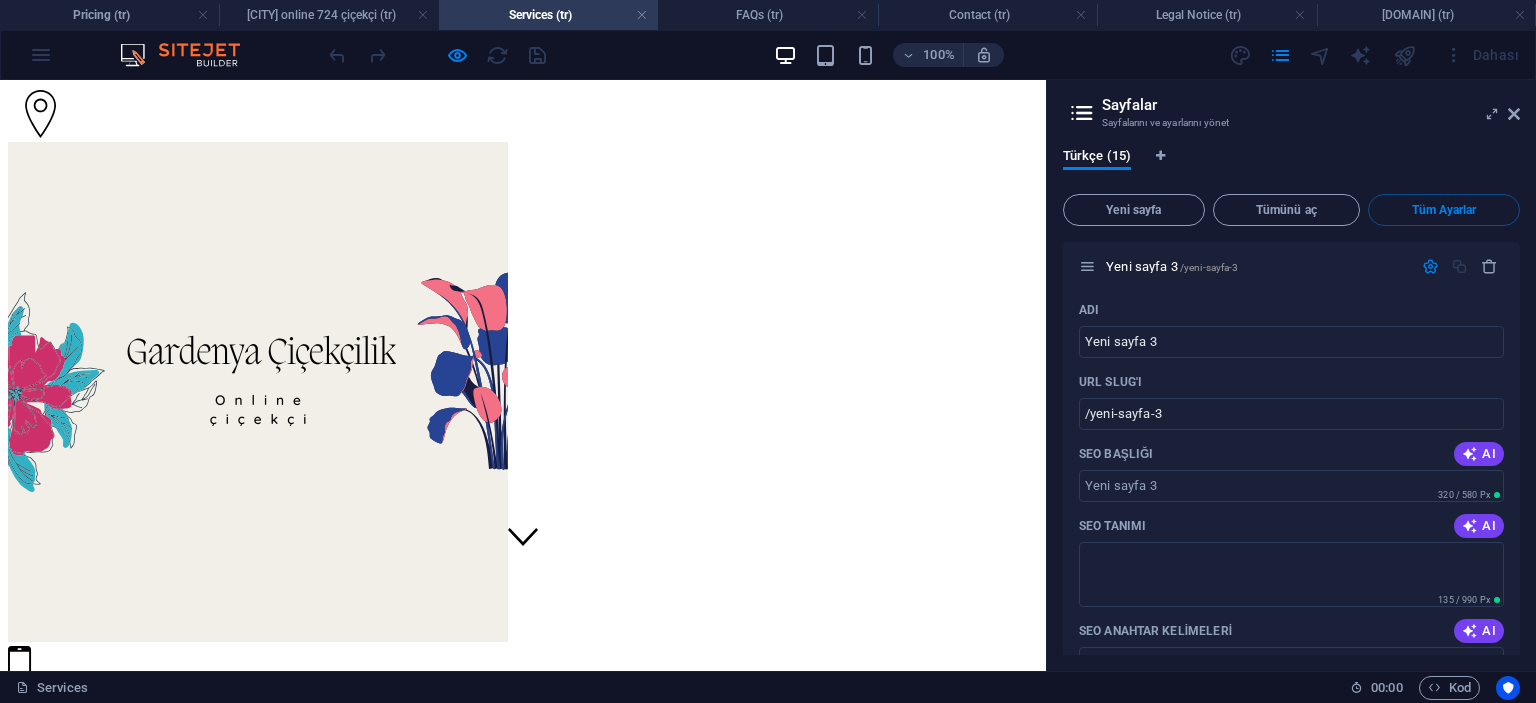 scroll, scrollTop: 0, scrollLeft: 0, axis: both 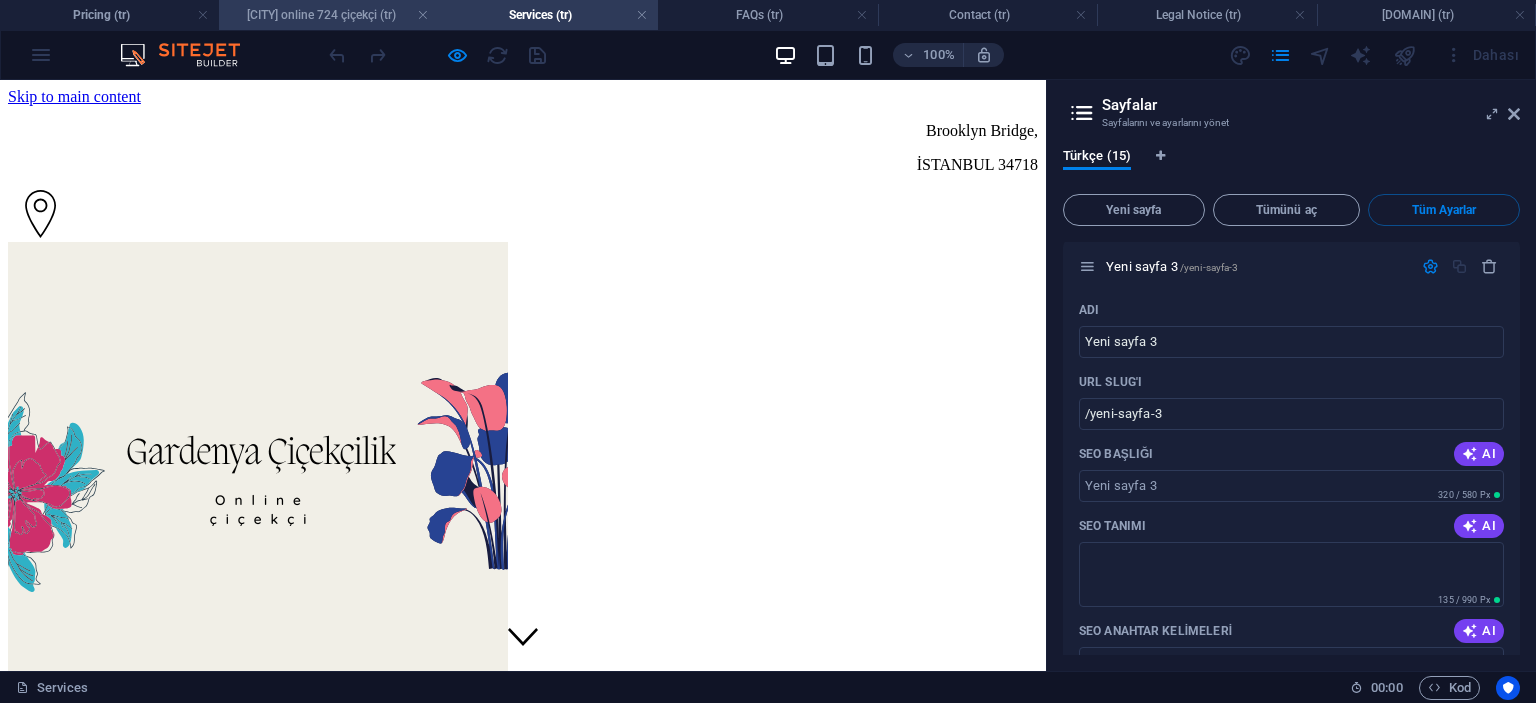click on "ümraniye online 724 çiçekçi (tr)" at bounding box center [328, 15] 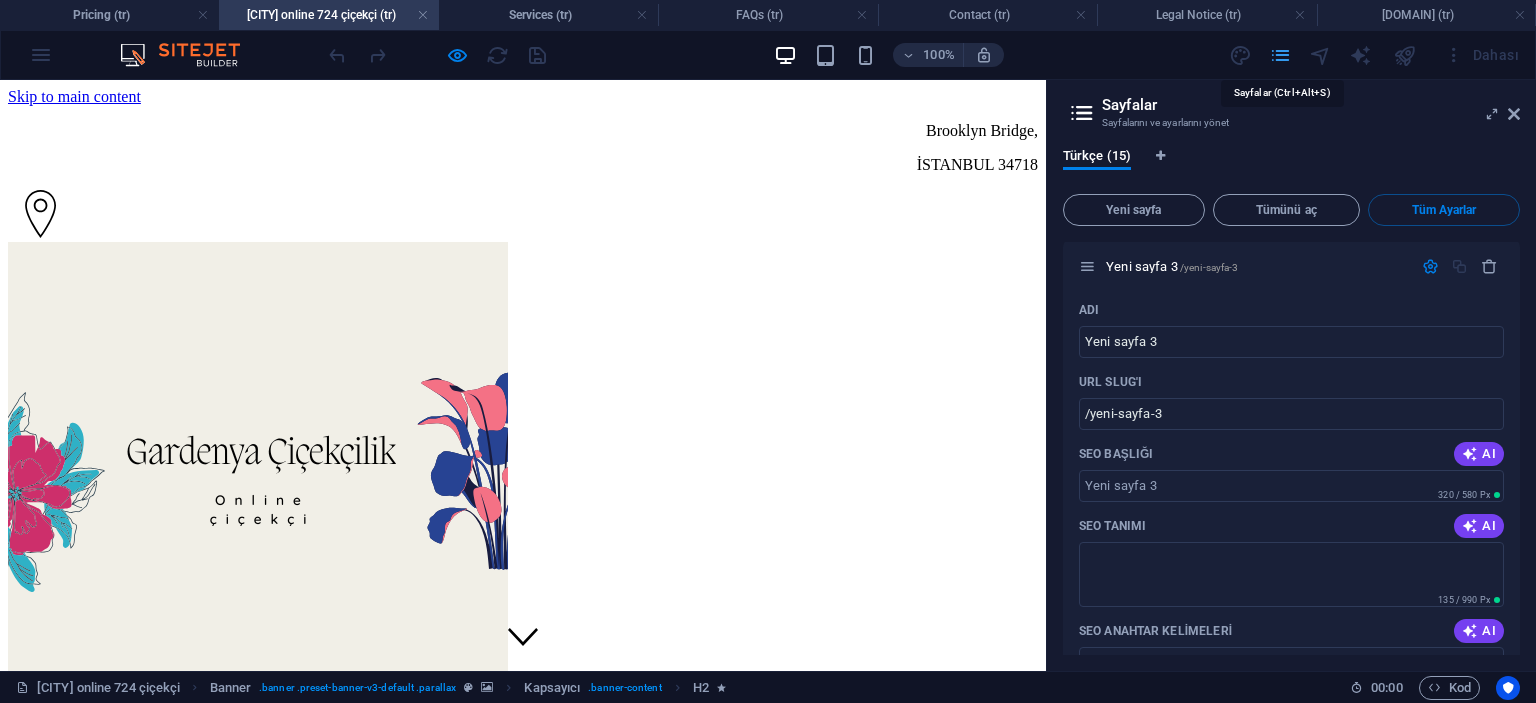 click at bounding box center [1280, 55] 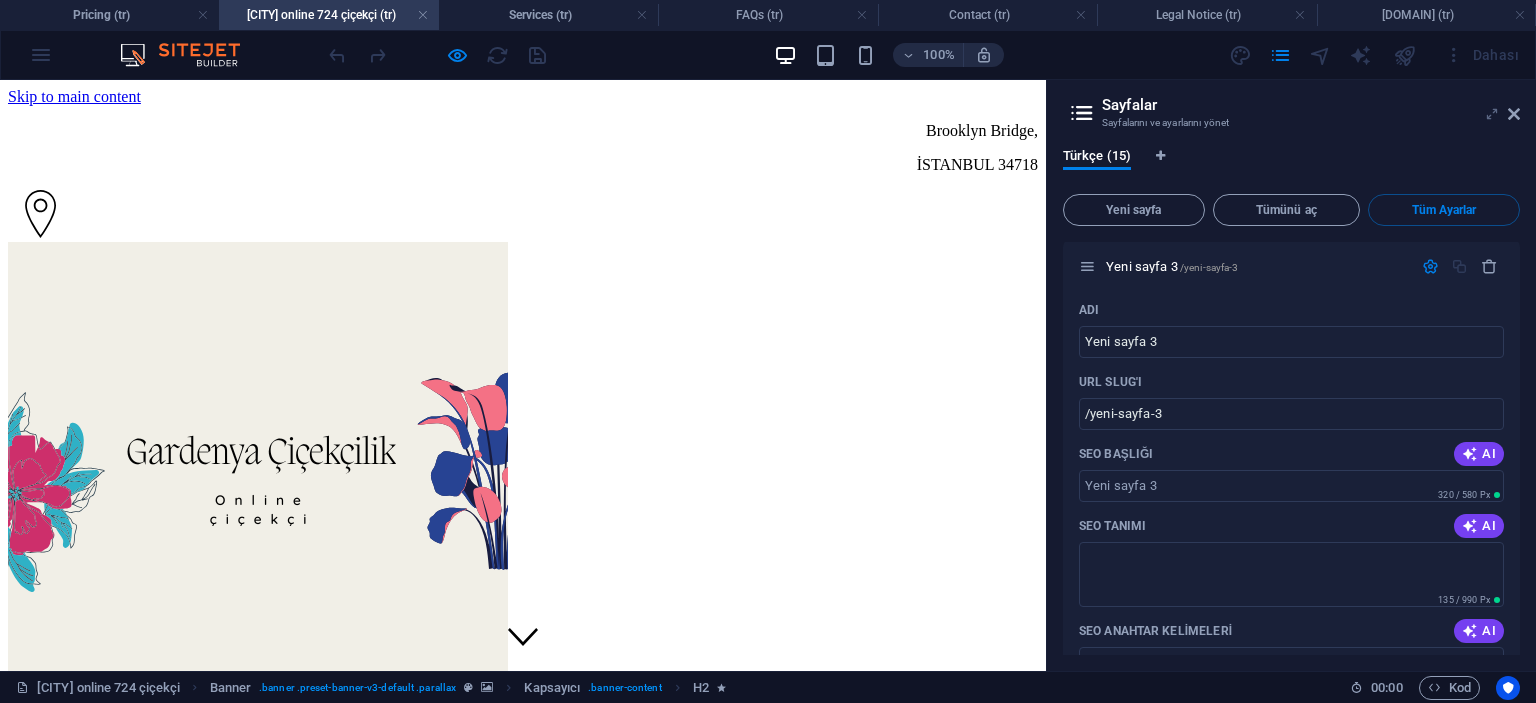 click at bounding box center (1492, 114) 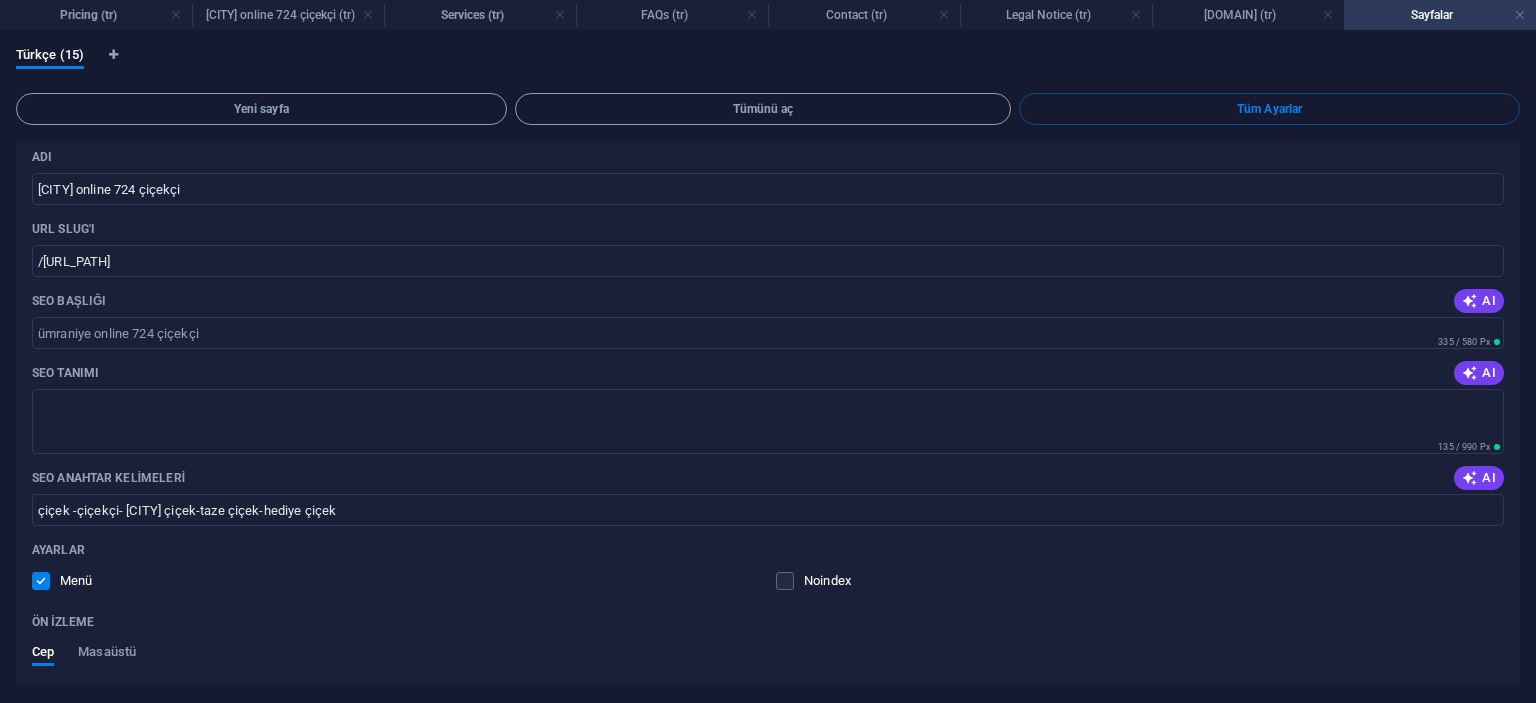 scroll, scrollTop: 100, scrollLeft: 0, axis: vertical 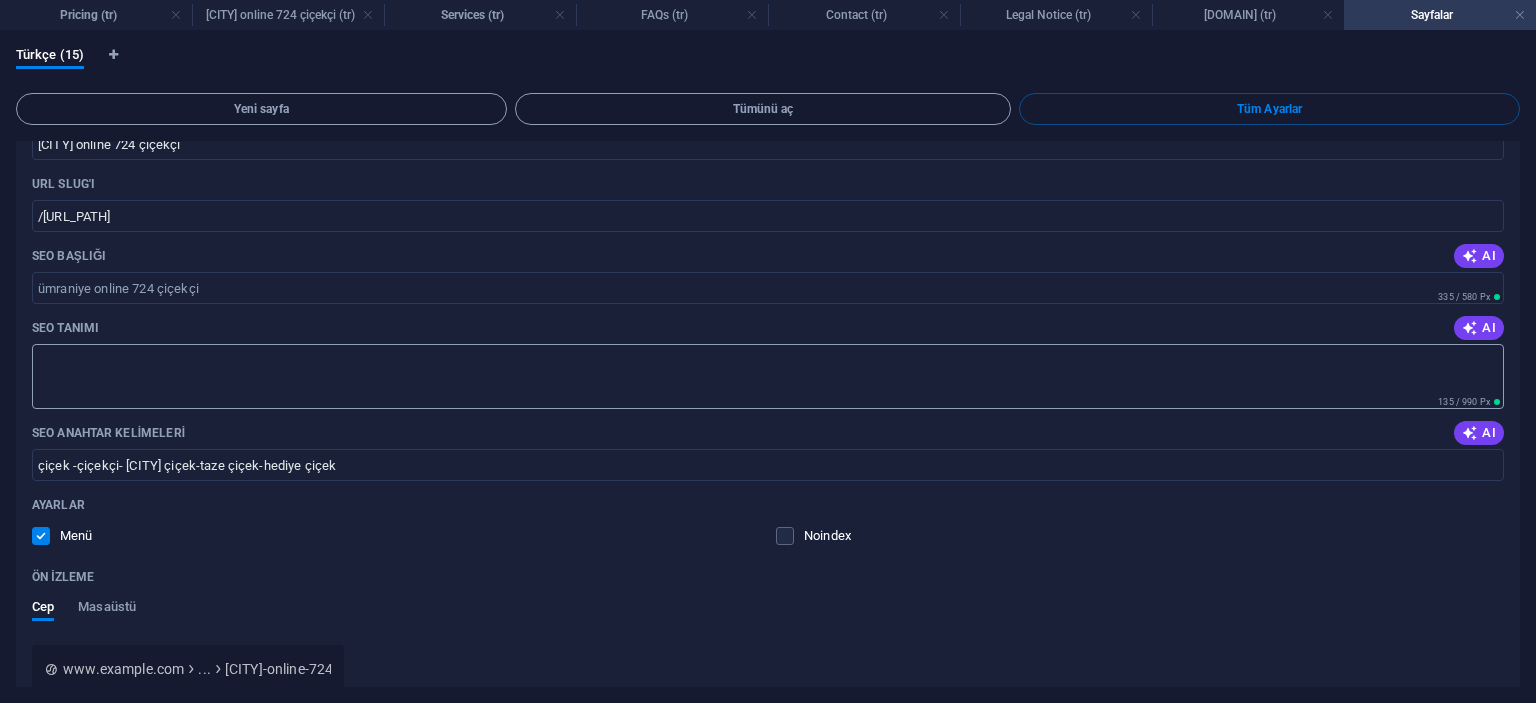 click on "SEO Tanımı" at bounding box center (768, 376) 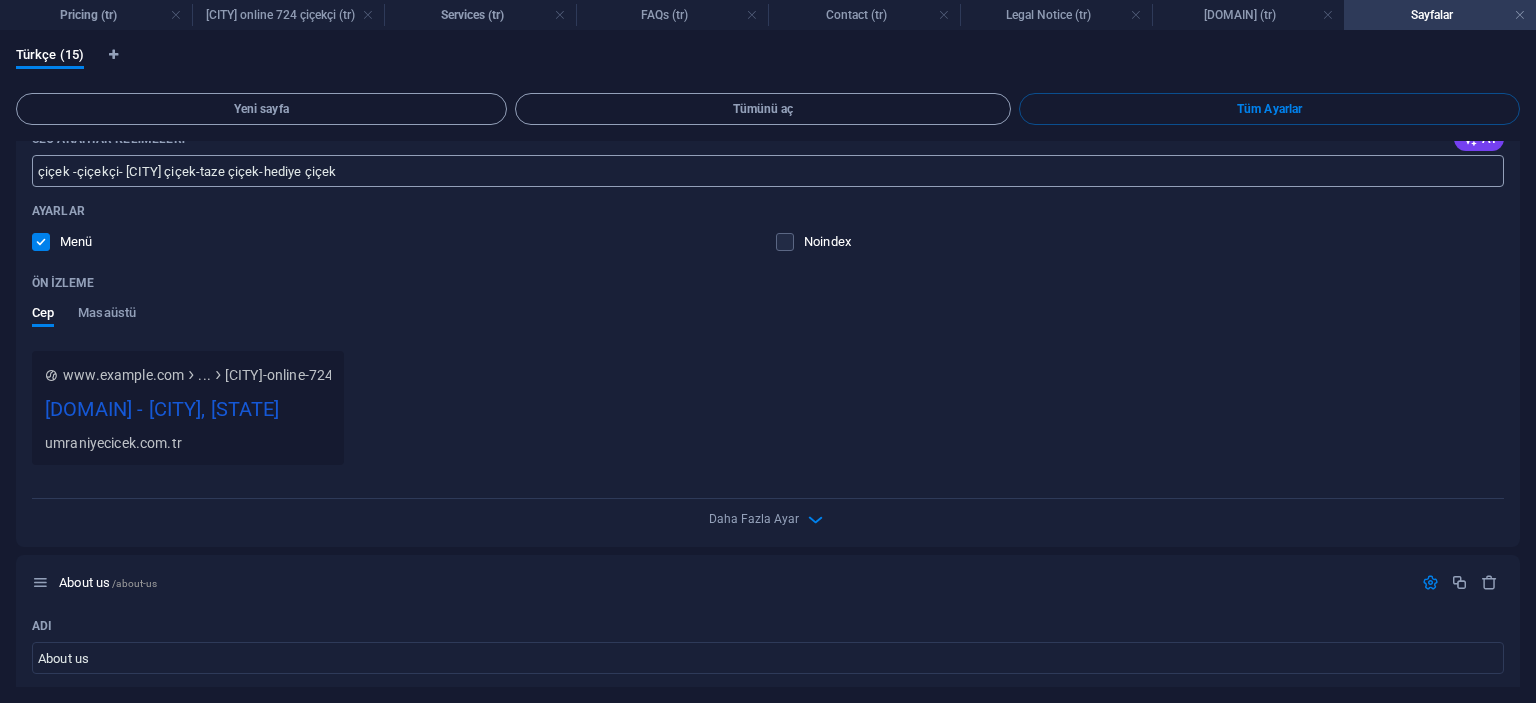 scroll, scrollTop: 400, scrollLeft: 0, axis: vertical 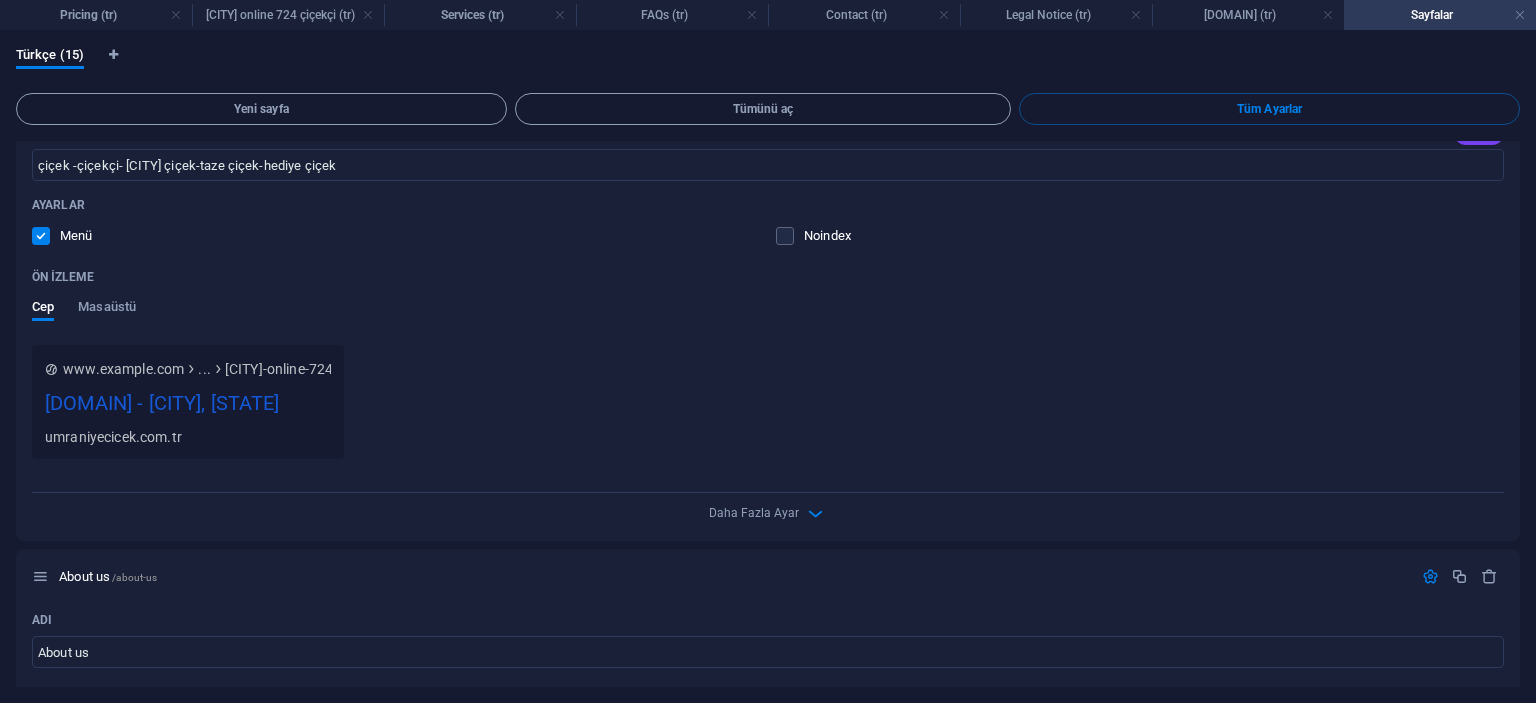 click on "umraniyecicek.com.tr - [CITY], [STATE]" at bounding box center (188, 407) 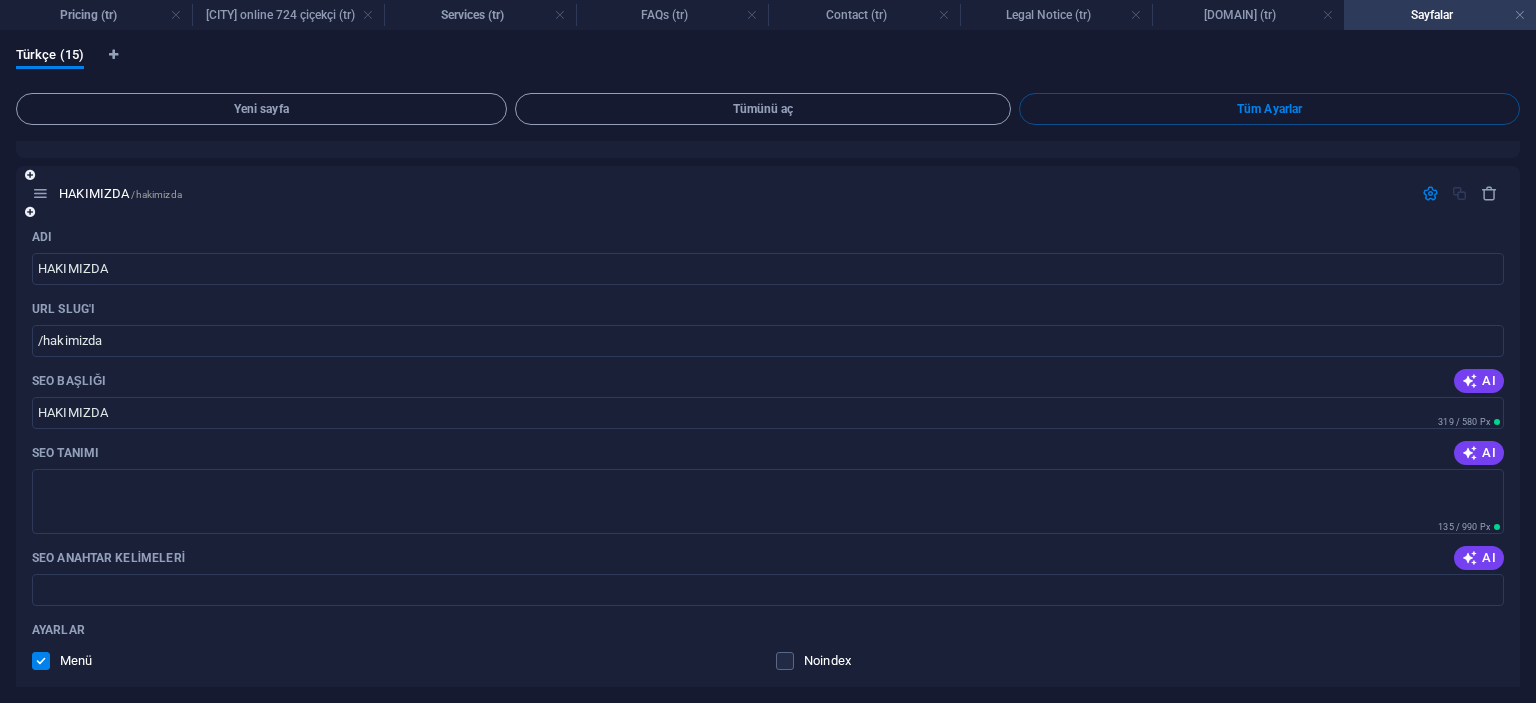 scroll, scrollTop: 1800, scrollLeft: 0, axis: vertical 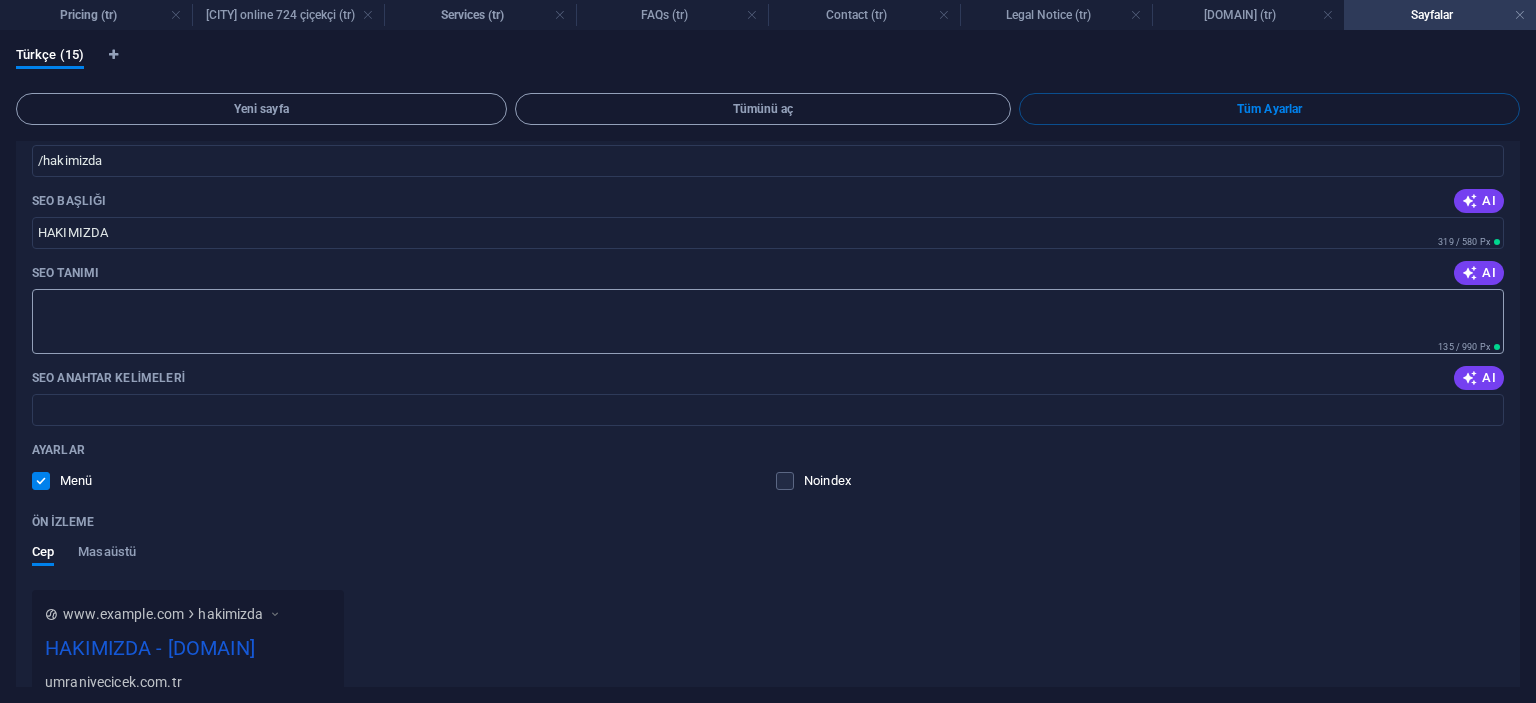 click on "SEO Tanımı" at bounding box center [768, 321] 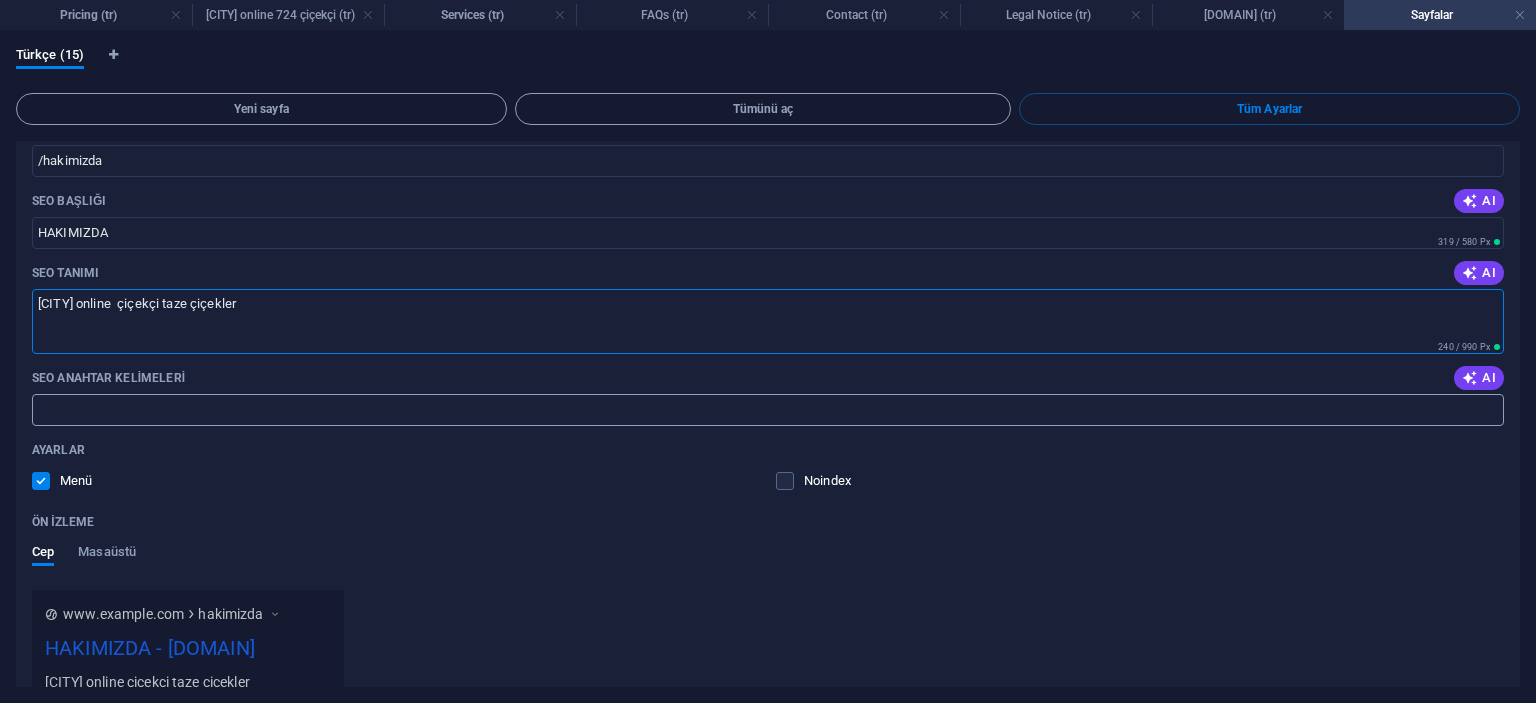 type on "ümraniye online  çiçekçi taze çiçekler" 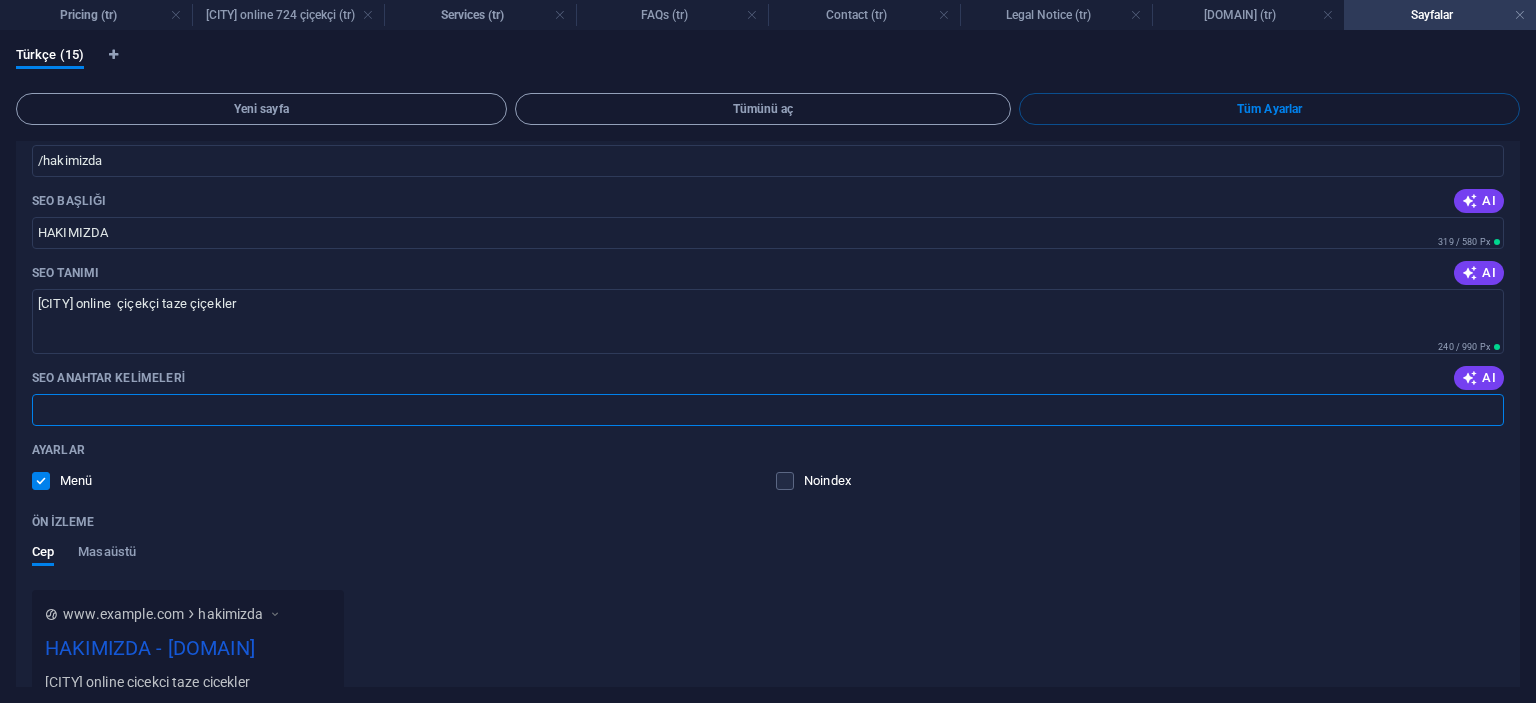 click on "SEO Anahtar Kelimeleri" at bounding box center [768, 410] 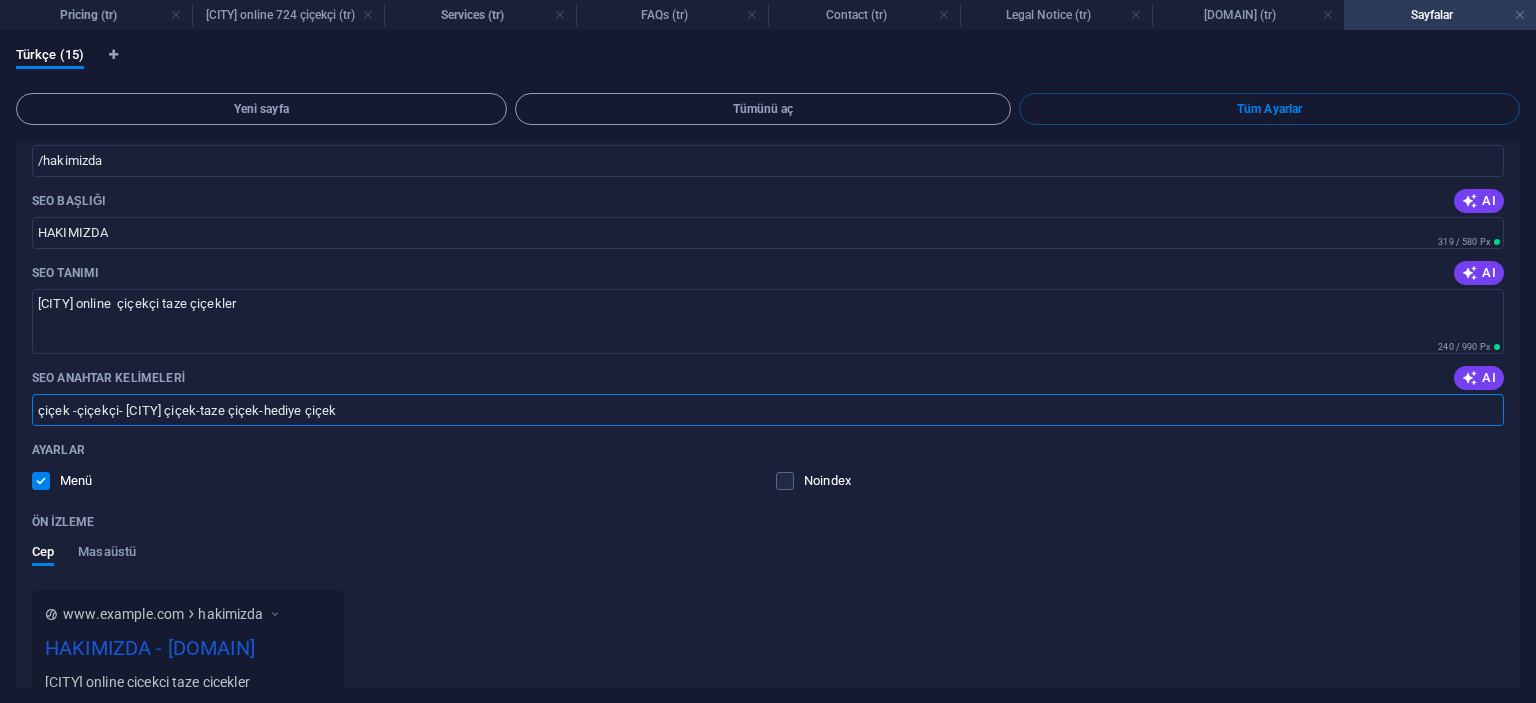 type on "çiçek -çiçekçi- ümraniye çiçek-taze çiçek-hediye çiçek" 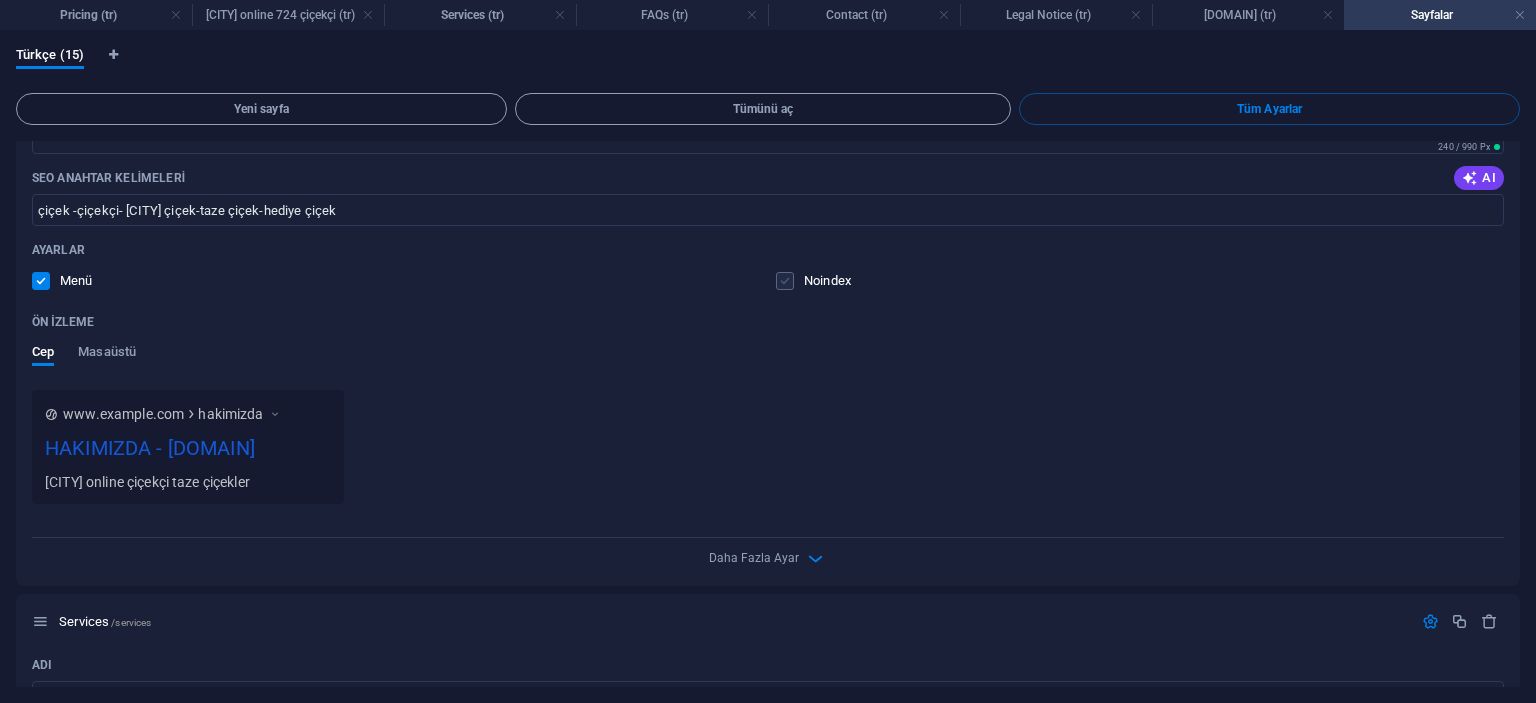 click at bounding box center [785, 281] 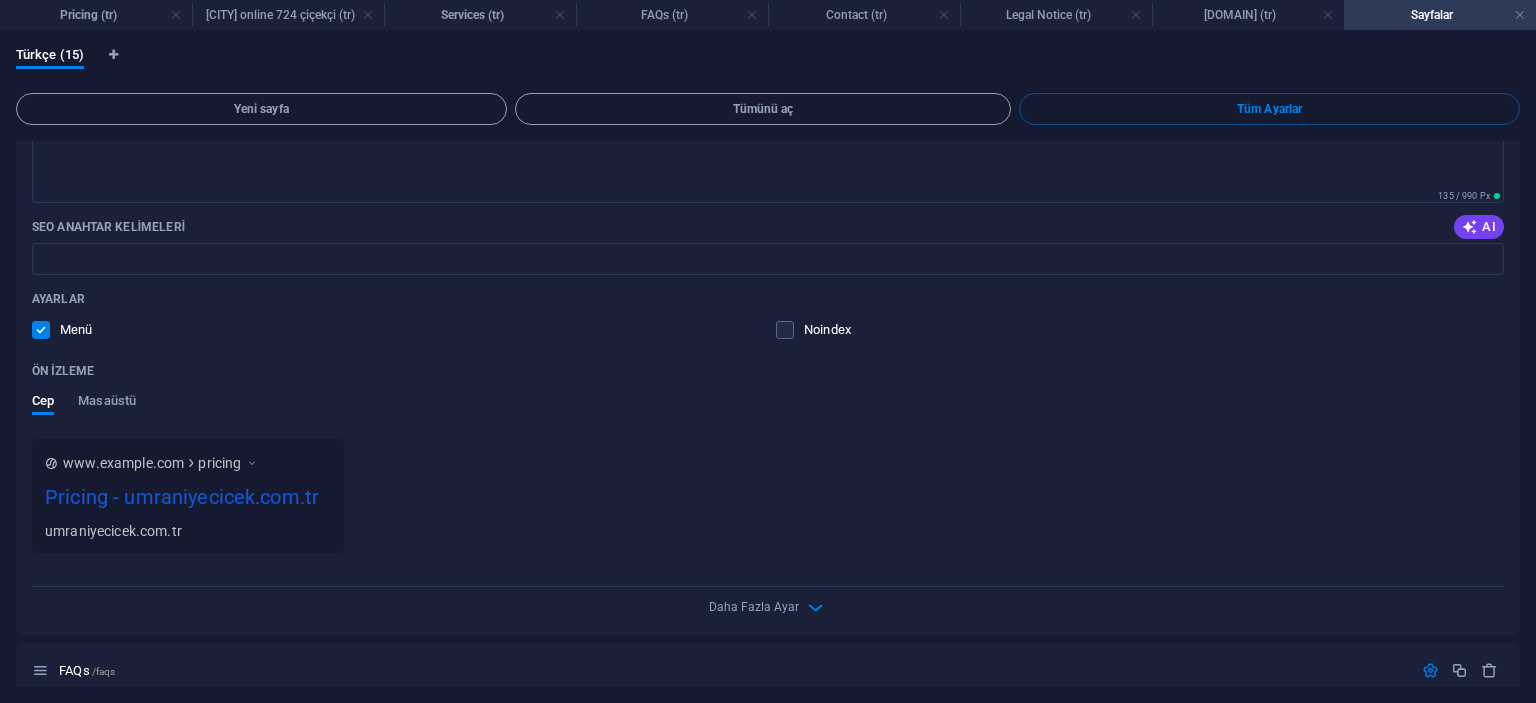 scroll, scrollTop: 3600, scrollLeft: 0, axis: vertical 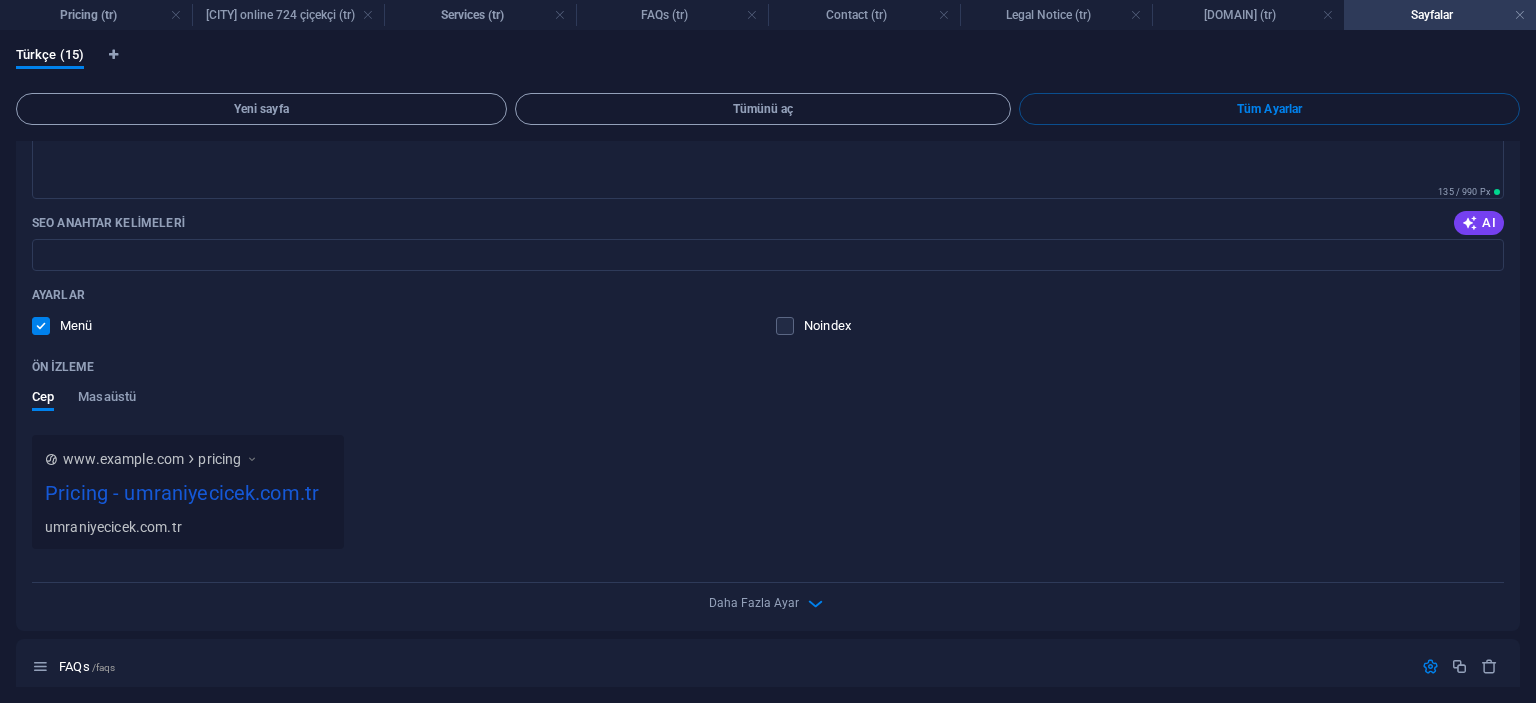 drag, startPoint x: 119, startPoint y: 551, endPoint x: 39, endPoint y: 544, distance: 80.305664 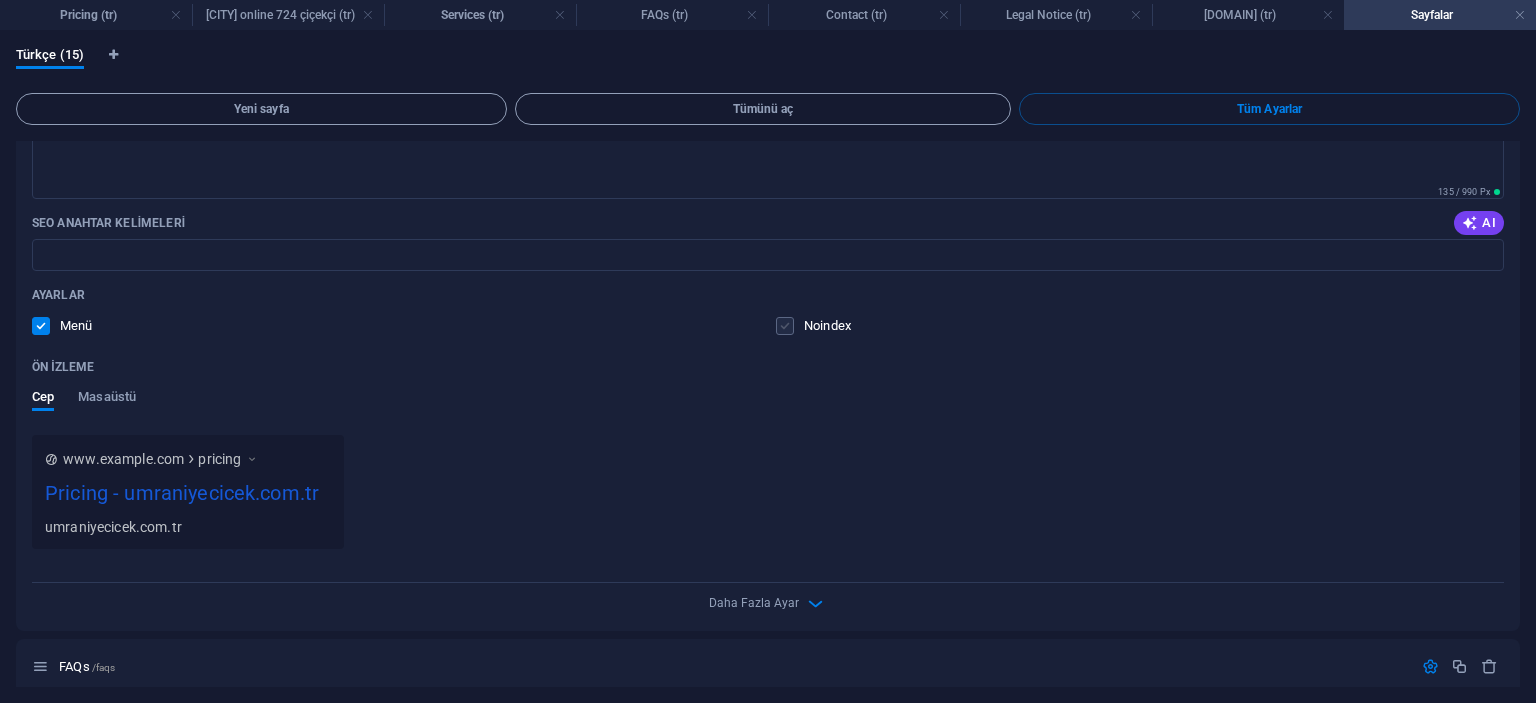 click at bounding box center [785, 326] 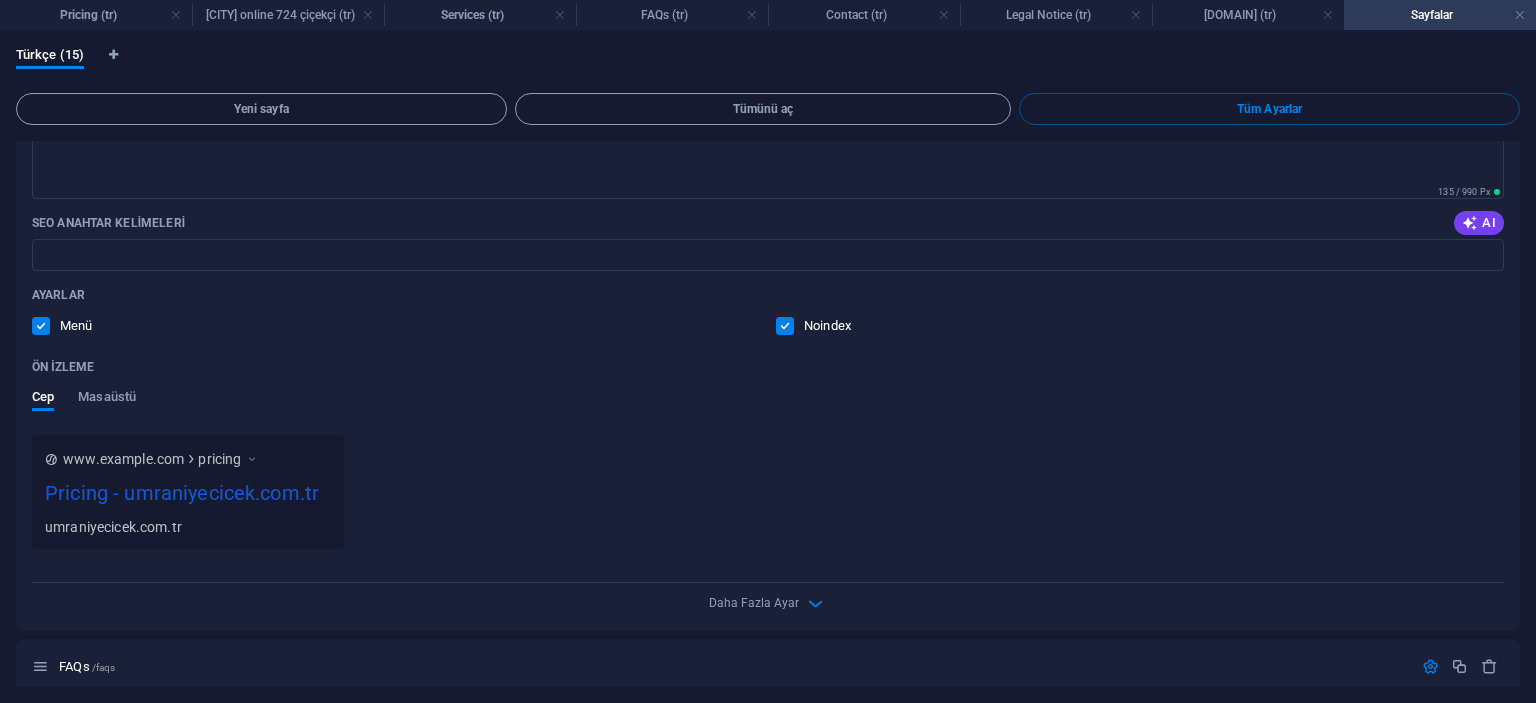 click at bounding box center [252, 459] 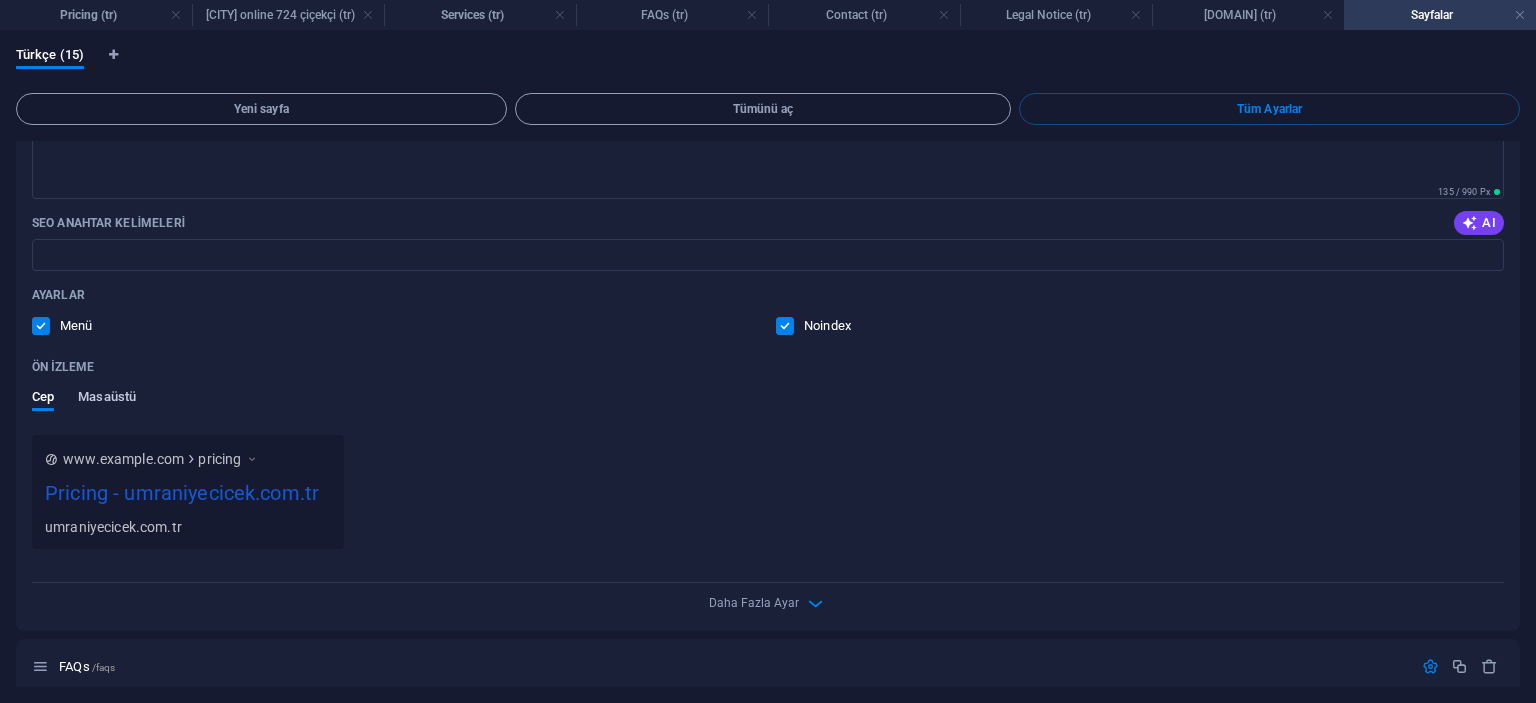 click on "Masaüstü" at bounding box center [107, 399] 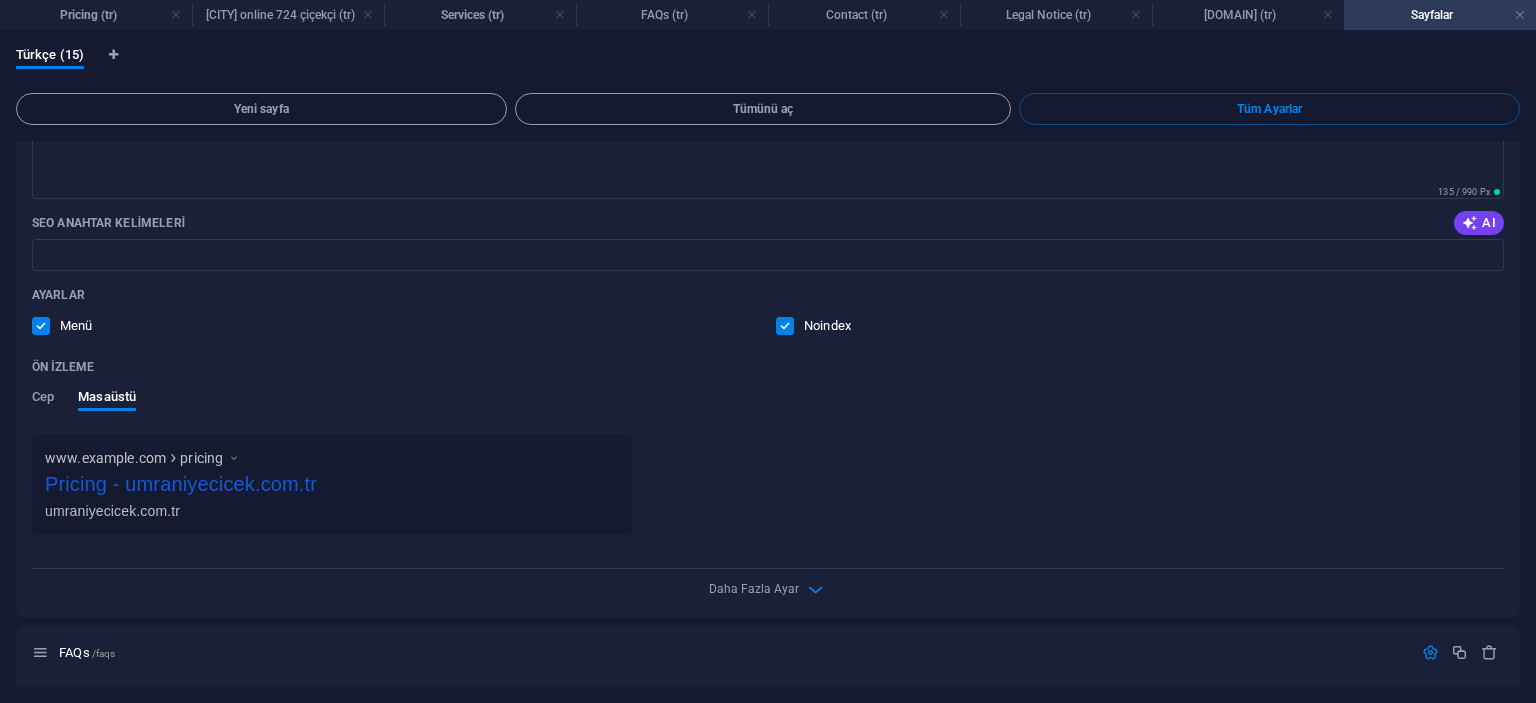 click at bounding box center [234, 458] 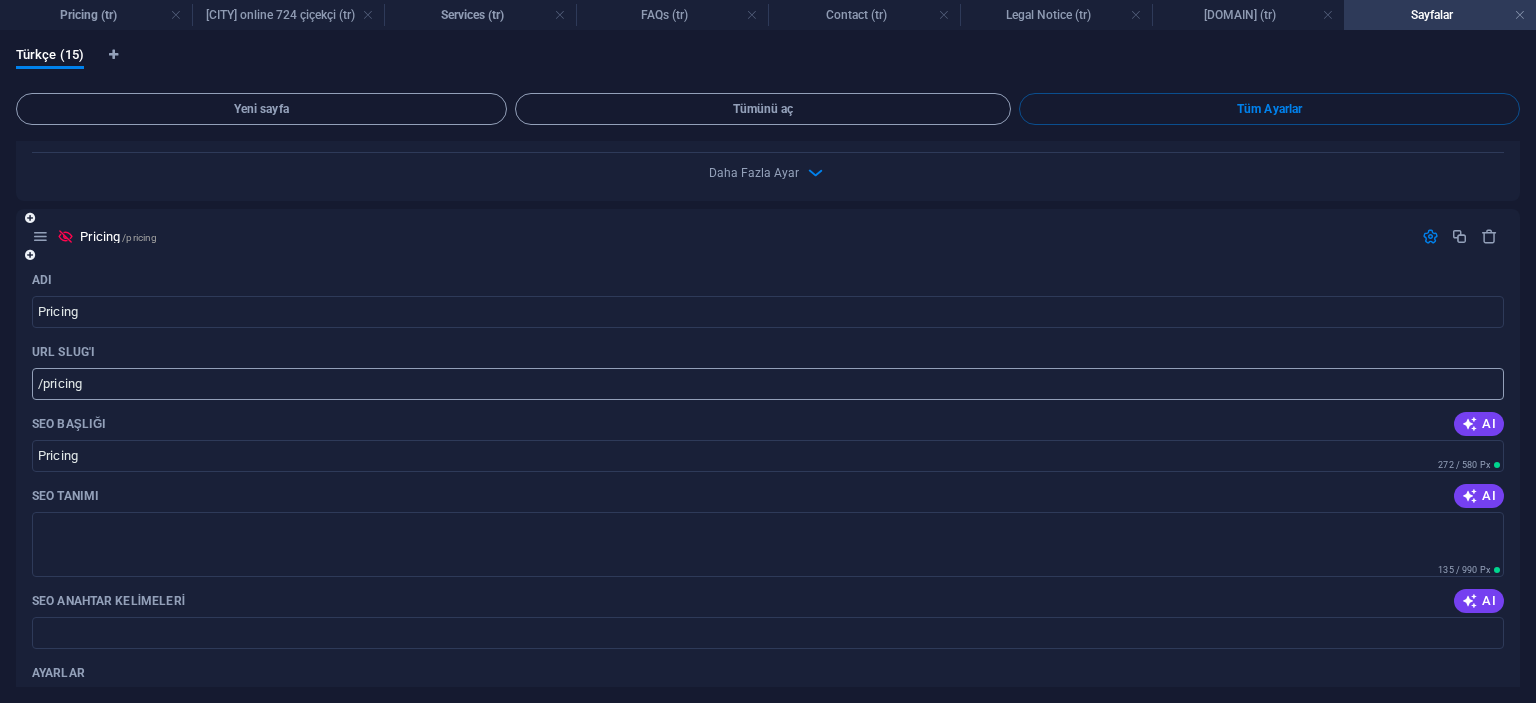 scroll, scrollTop: 3200, scrollLeft: 0, axis: vertical 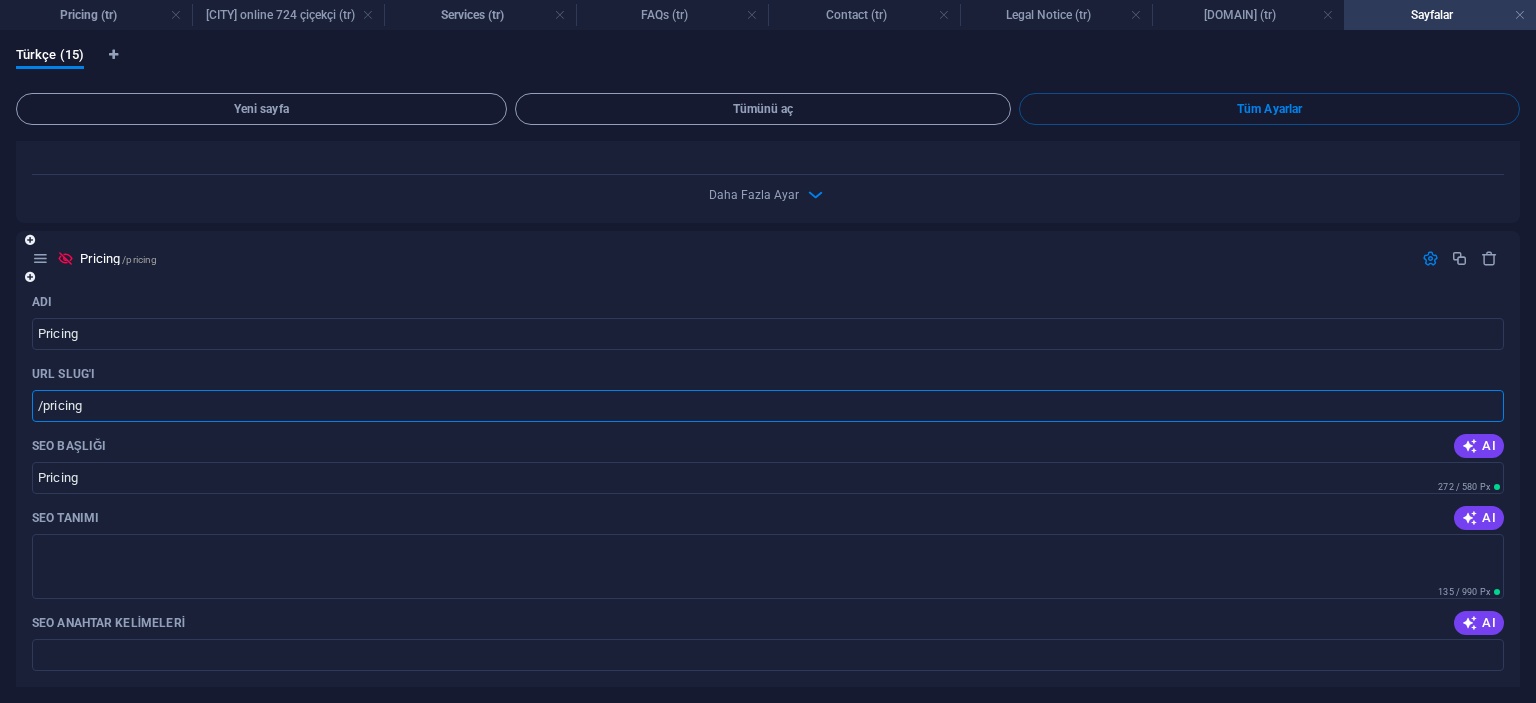 drag, startPoint x: 159, startPoint y: 465, endPoint x: 20, endPoint y: 465, distance: 139 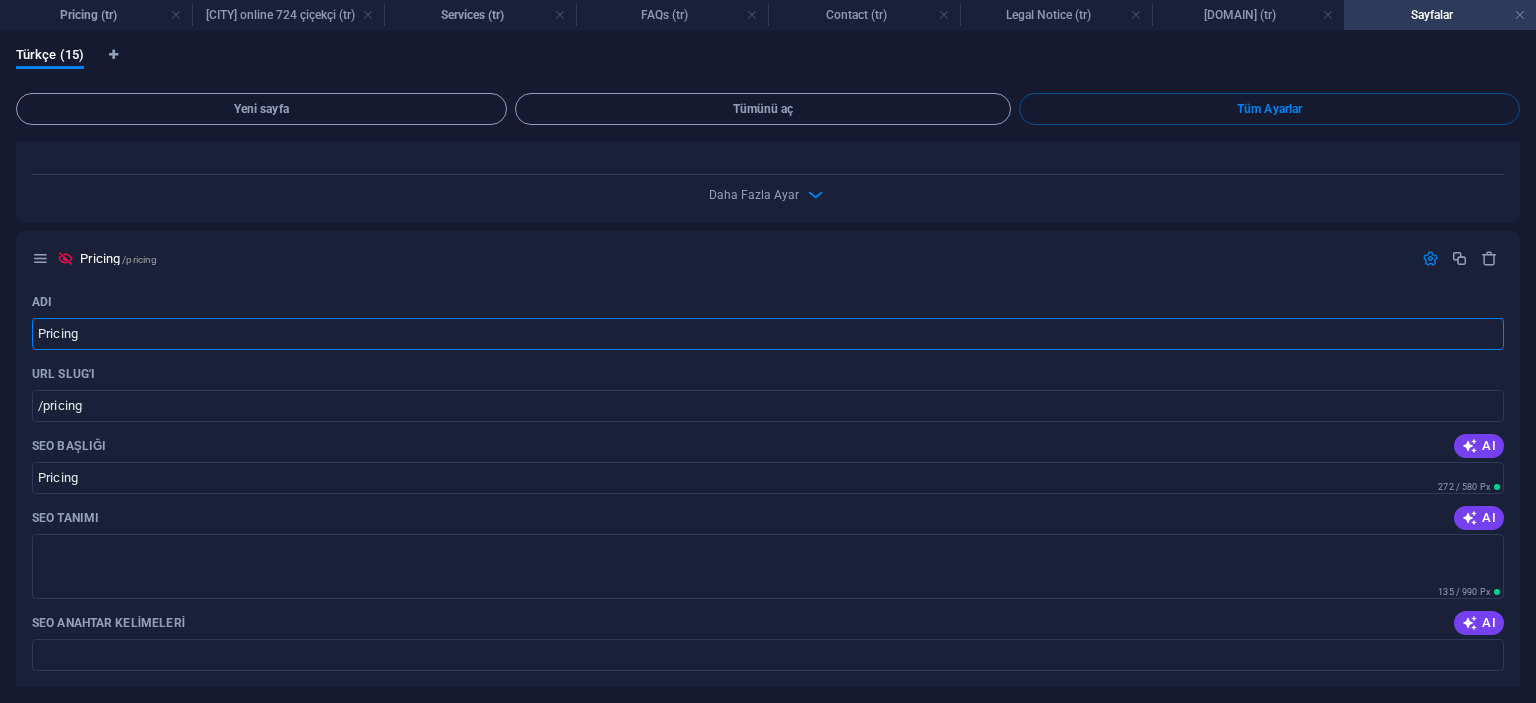 drag, startPoint x: 115, startPoint y: 384, endPoint x: 2, endPoint y: 383, distance: 113.004425 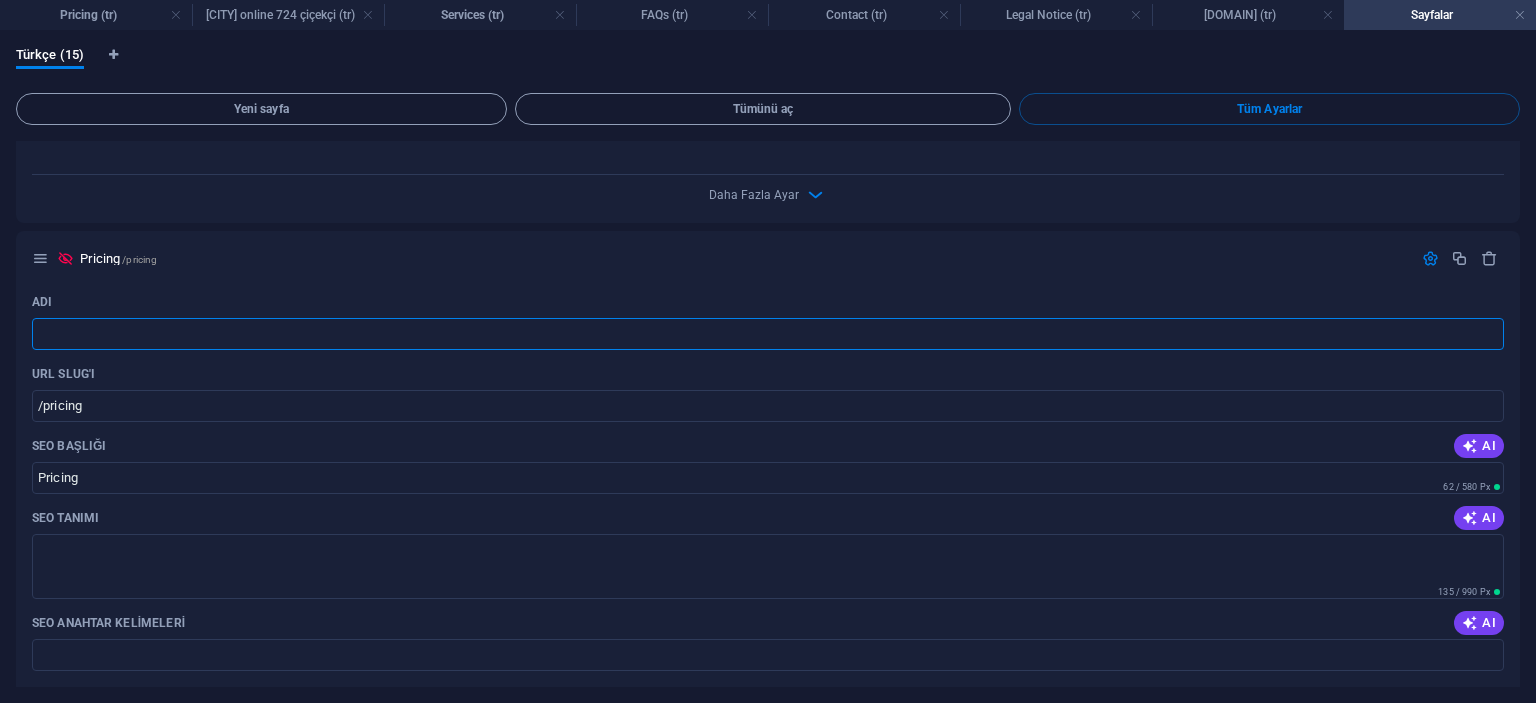 type 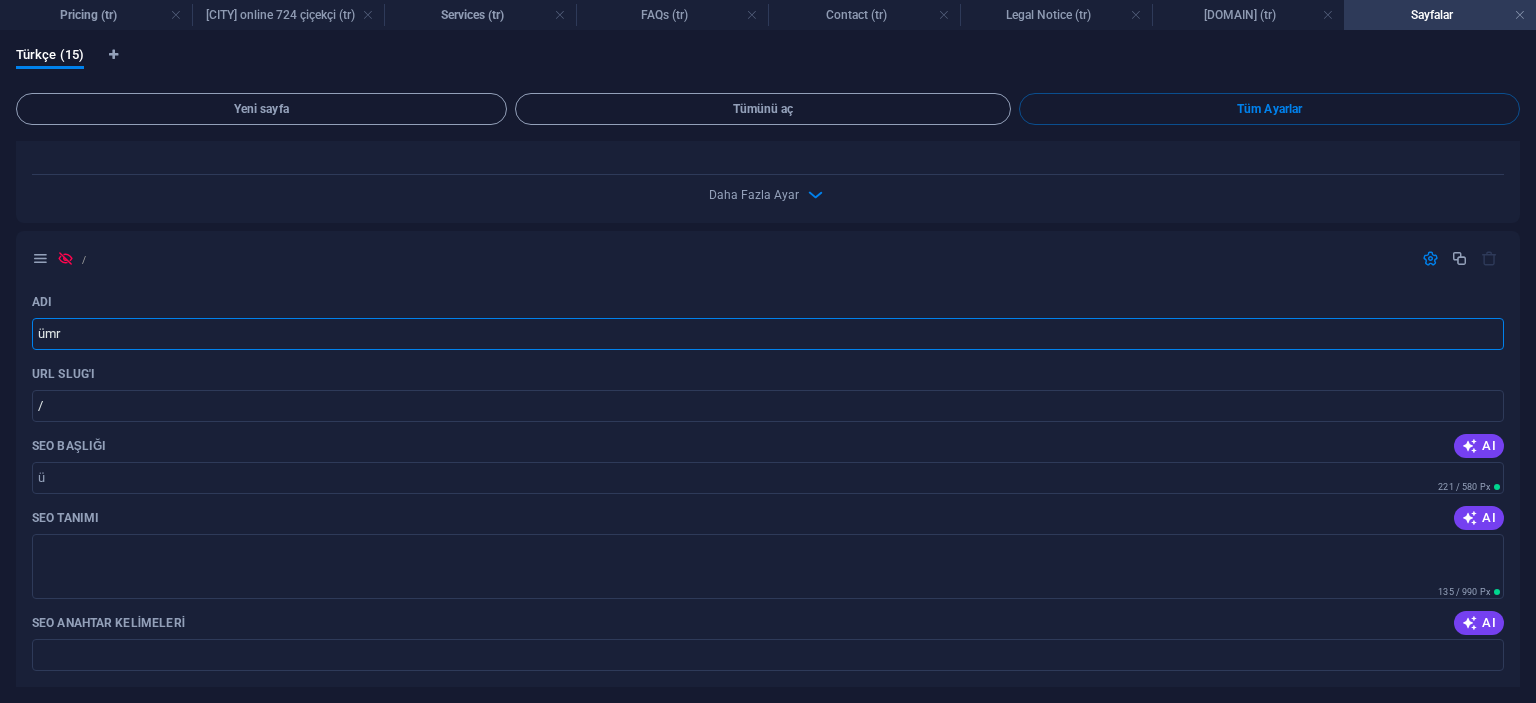 type on "ümra" 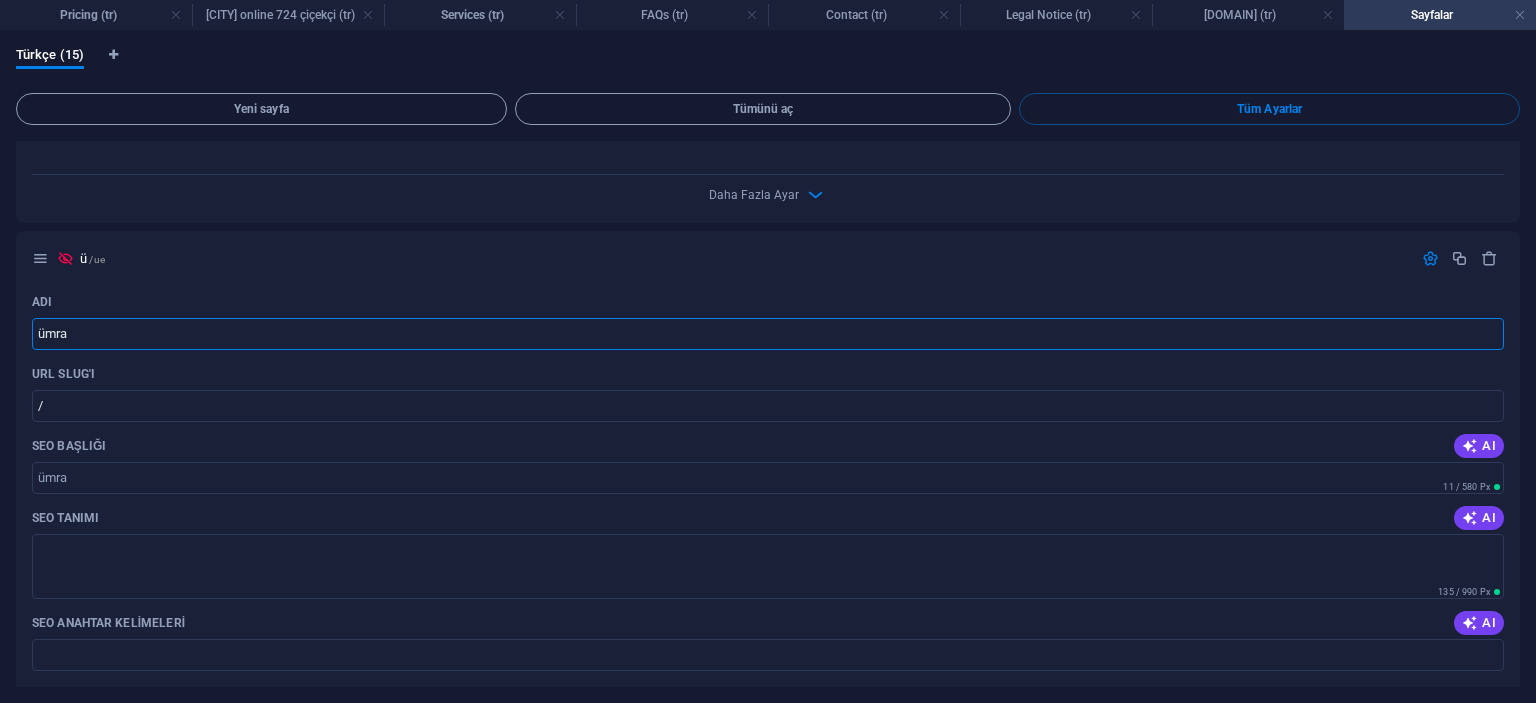 type on "/ue" 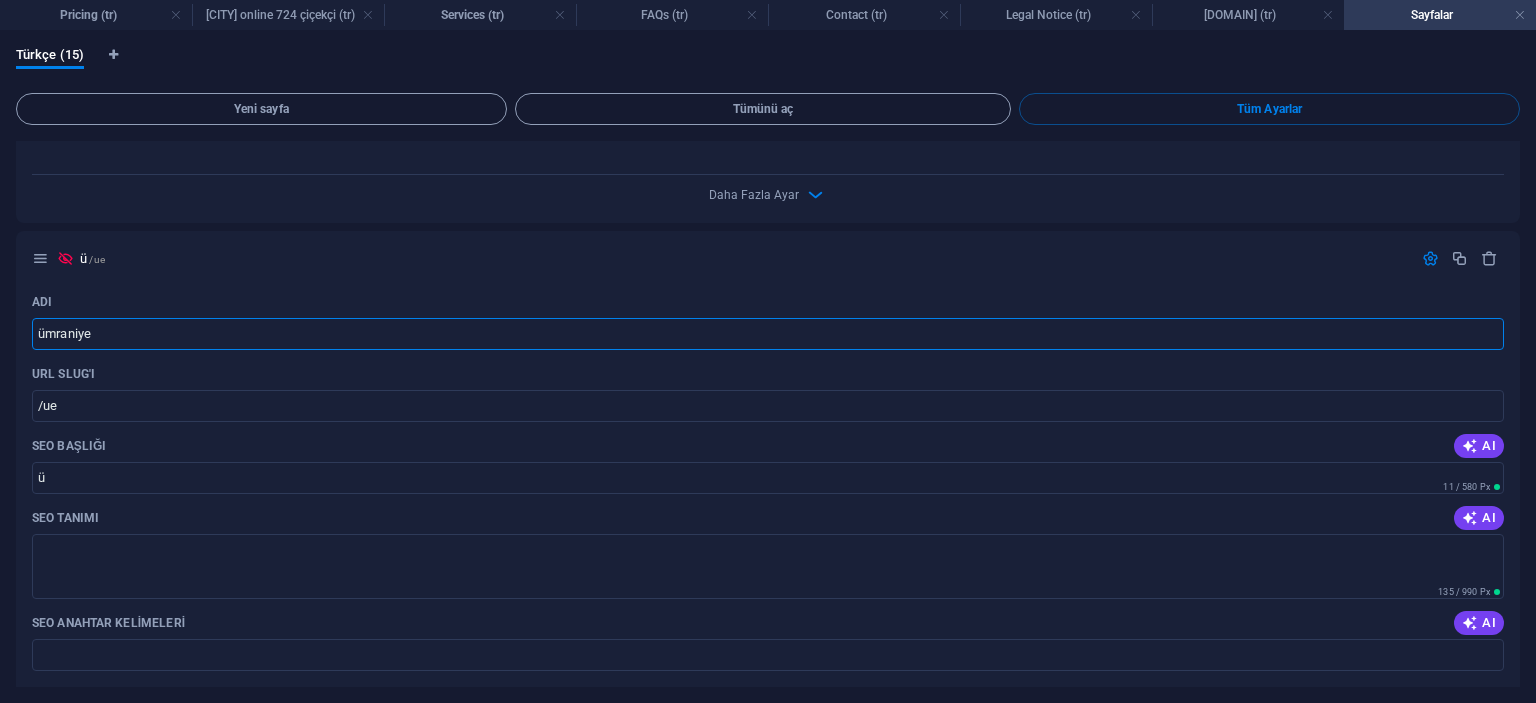 type on "ümraniye" 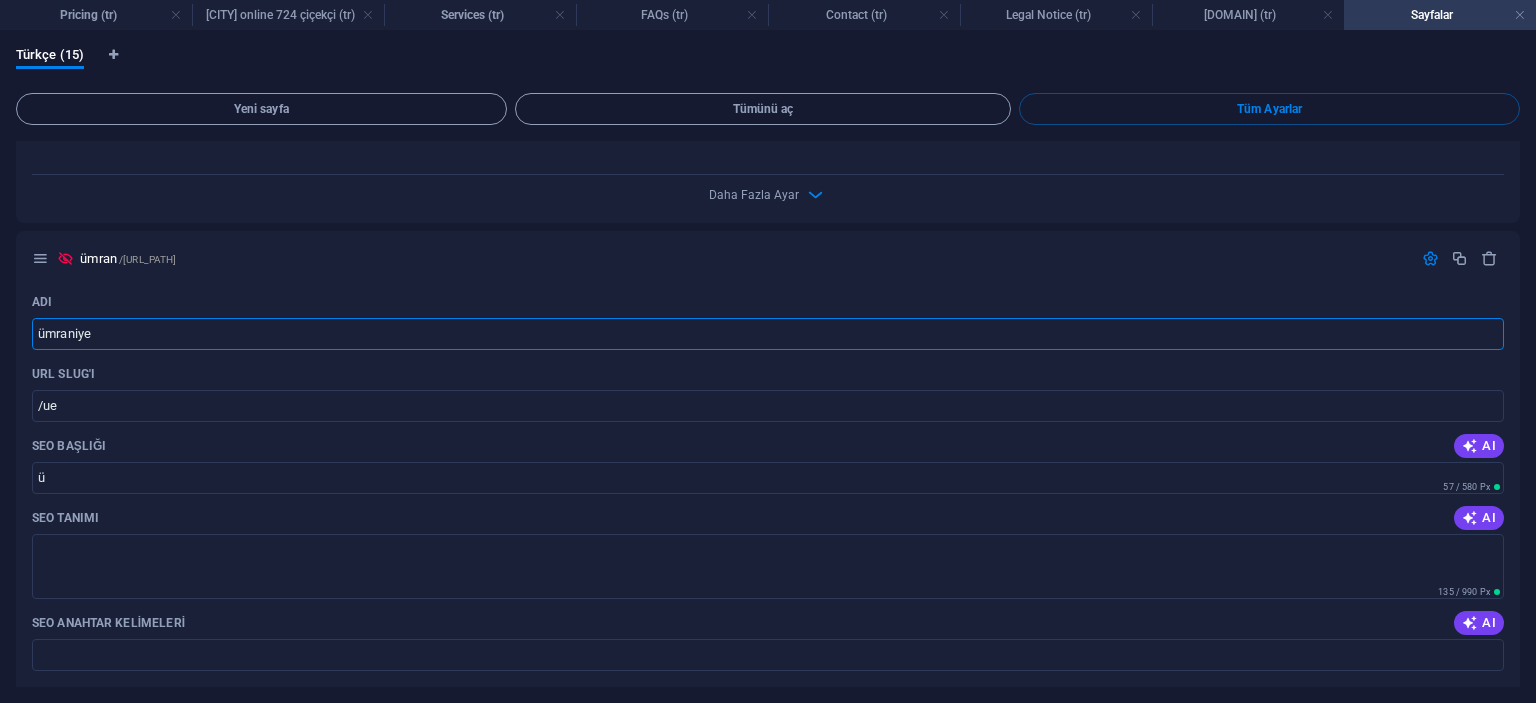 type on "/uemran" 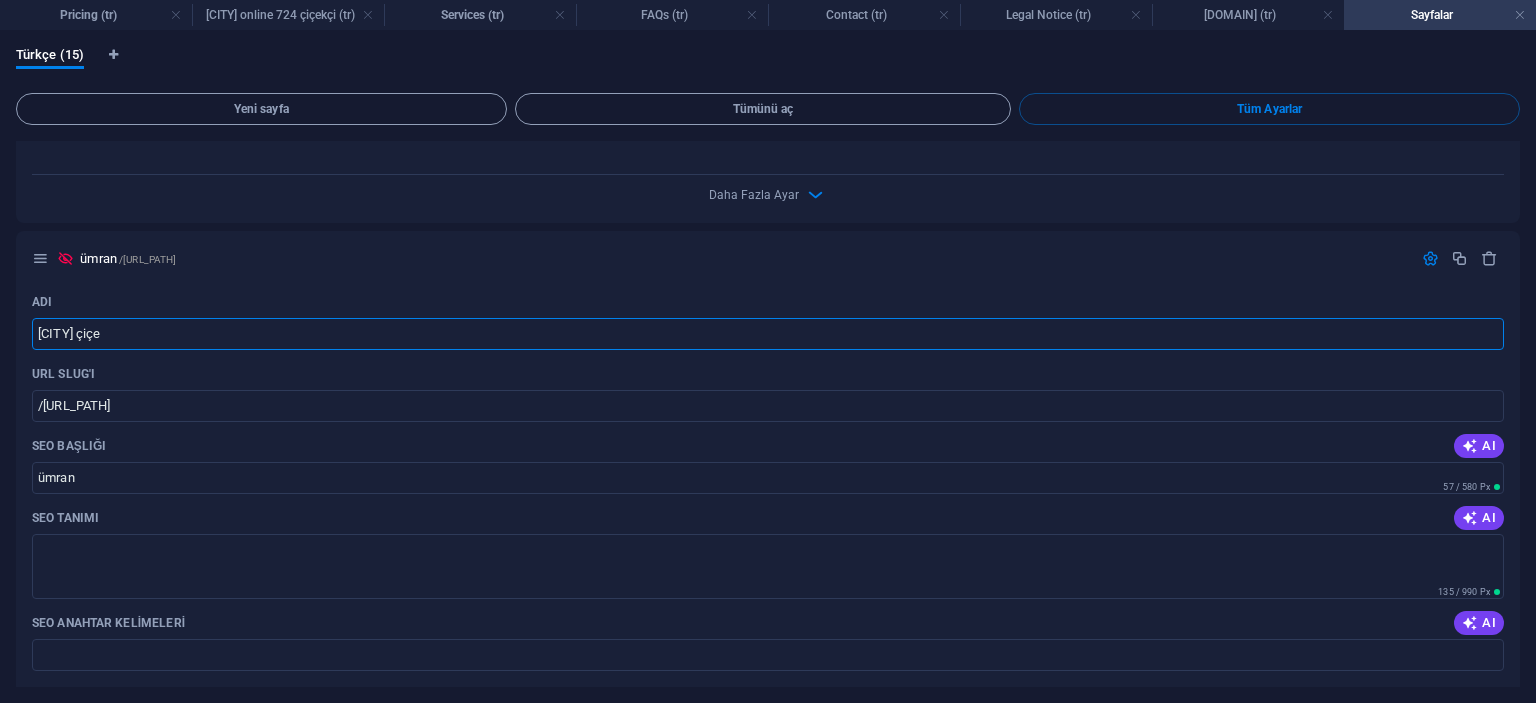 type on "ümraniye çiçek" 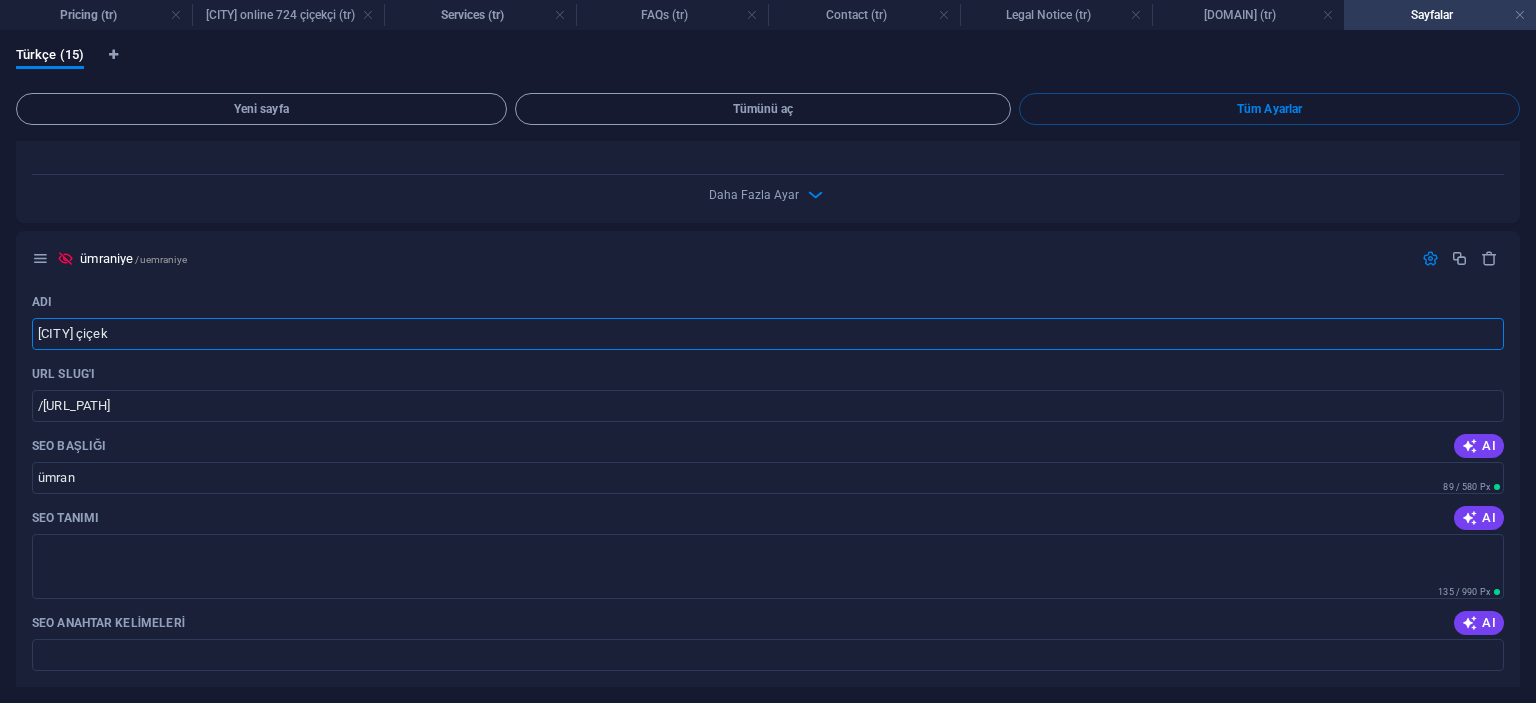 type on "/uemraniye" 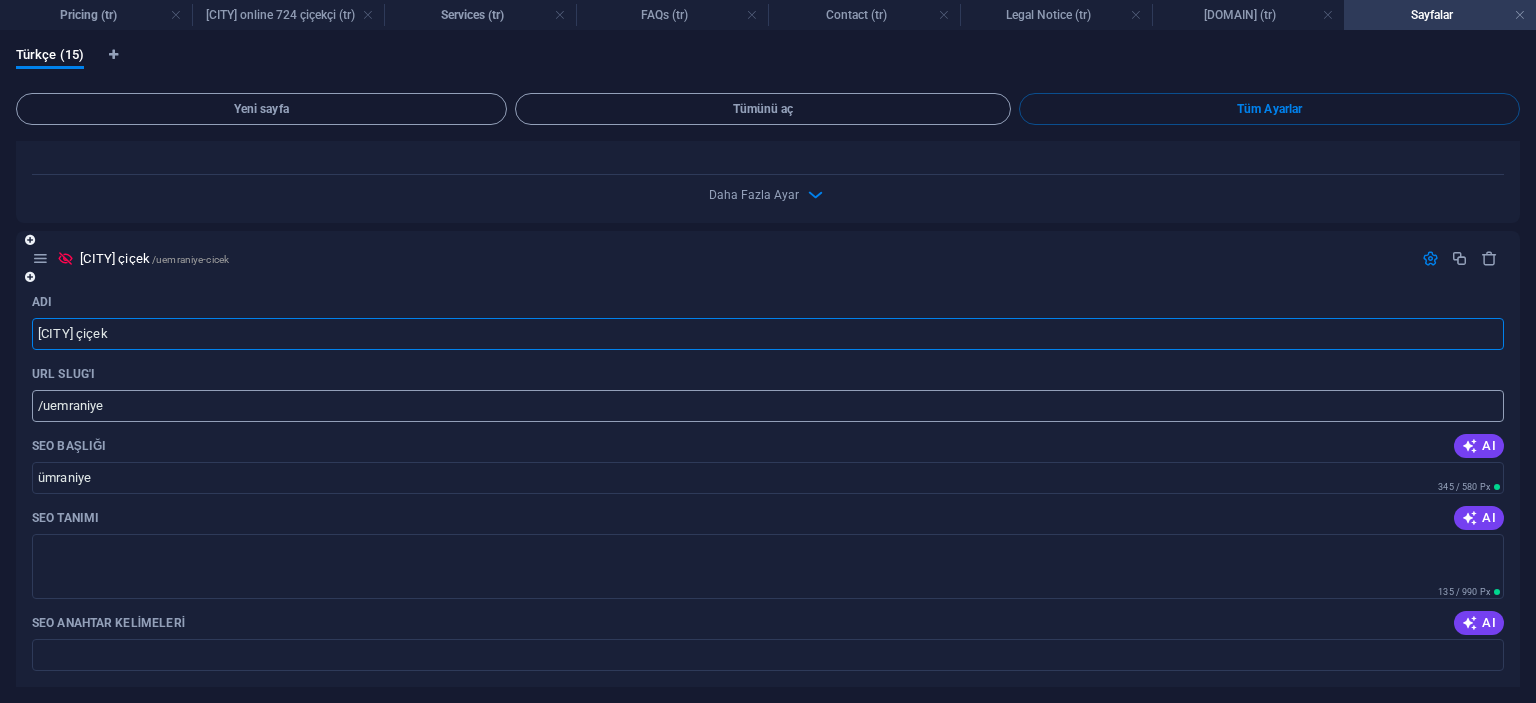 type on "ümraniye çiçek" 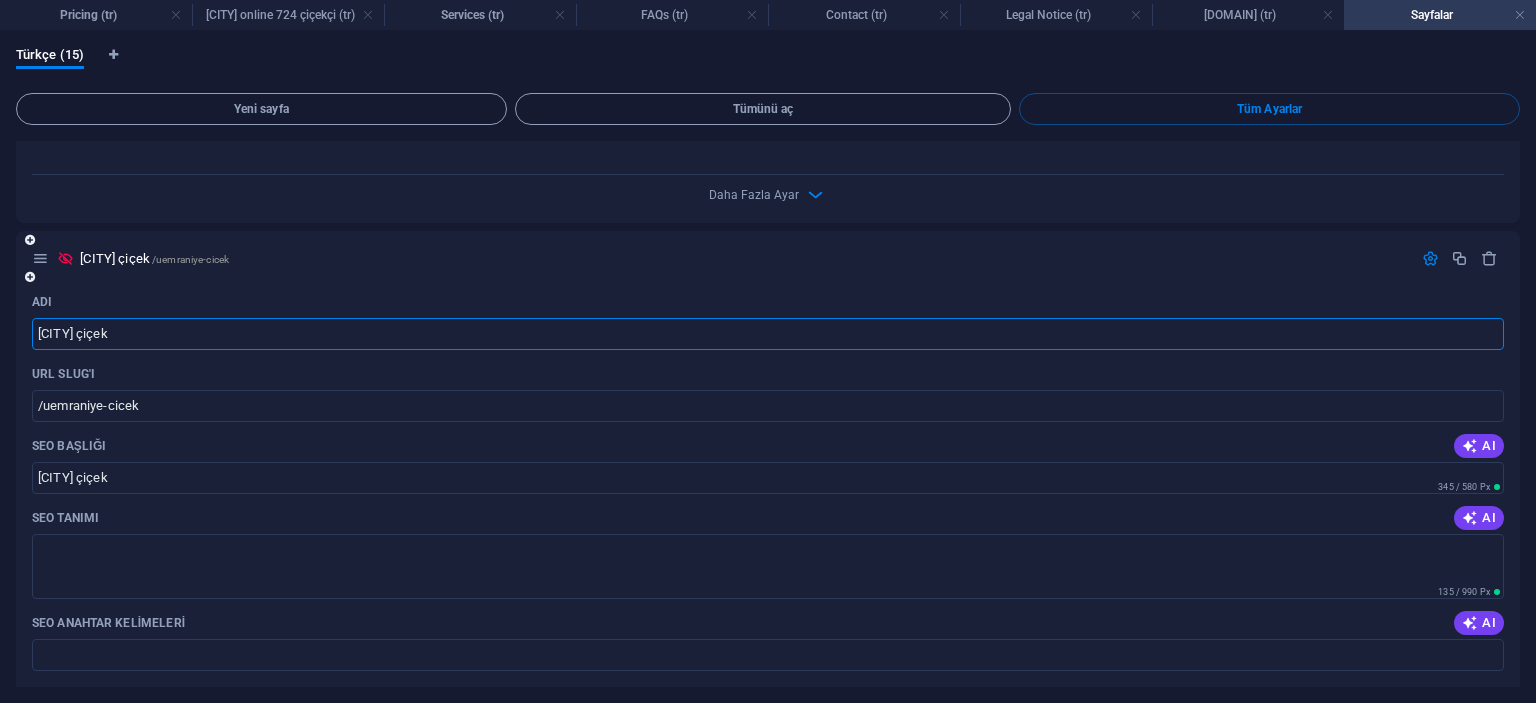 type on "ümraniye çiçek" 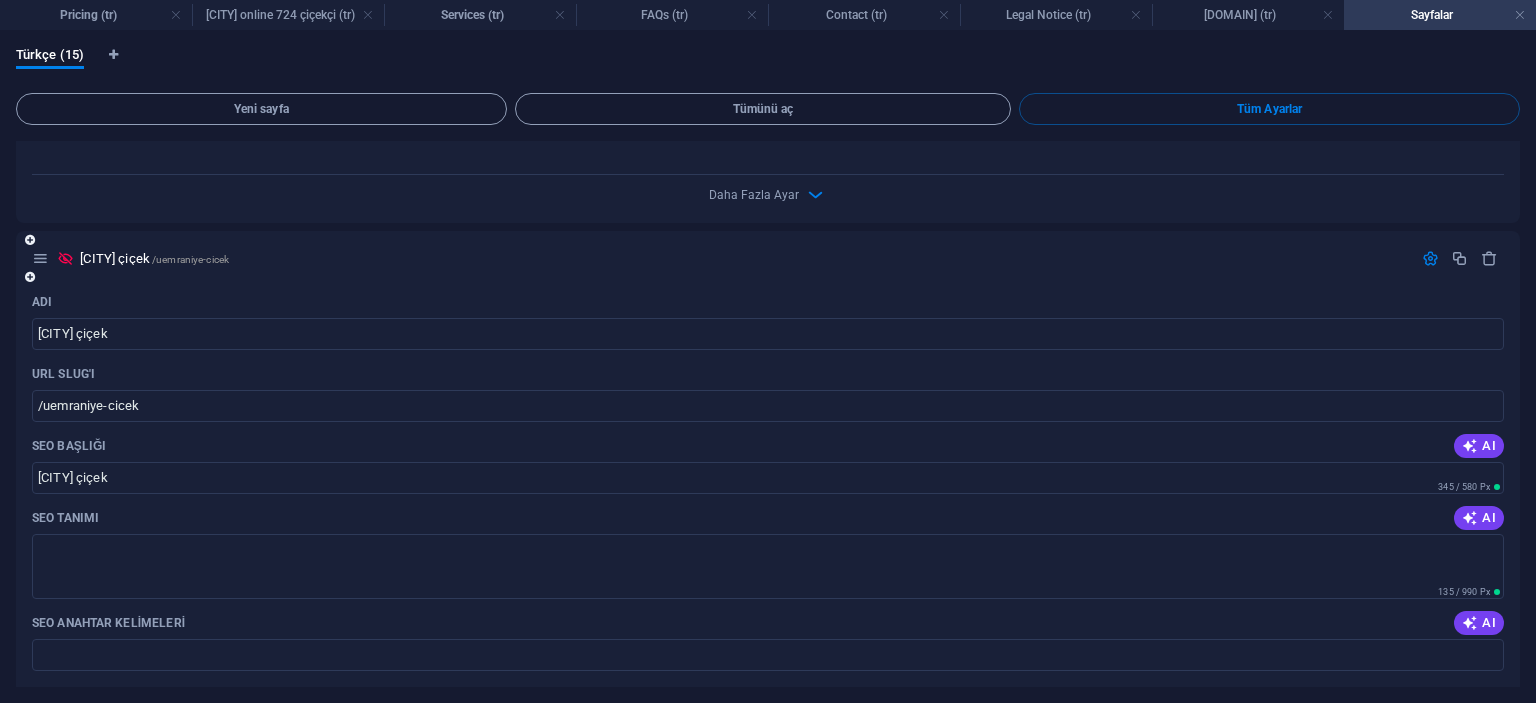 click on "Adı ümraniye çiçek ​ URL SLUG'ı /uemraniye-cicek ​ SEO Başlığı AI ümraniye çiçek ​ 345 / 580 Px SEO Tanımı AI ​ 135 / 990 Px SEO Anahtar Kelimeleri AI ​ Ayarlar Menü Noindex Ön izleme Cep Masaüstü www.example.com uemraniye-cicek ümraniye çiçek - umraniyecicek.com.tr umraniyecicek.com.tr Meta etiketleri ​ Ön İzleme Görüntüsü (Açık Grafik) Dosyaları buraya sürükle, dosyaları seçmek için tıkla veya Dosyalardan ya da ücretsiz stok fotoğraf ve videolarımızdan dosyalar seçin Daha Fazla Ayar" at bounding box center (768, 652) 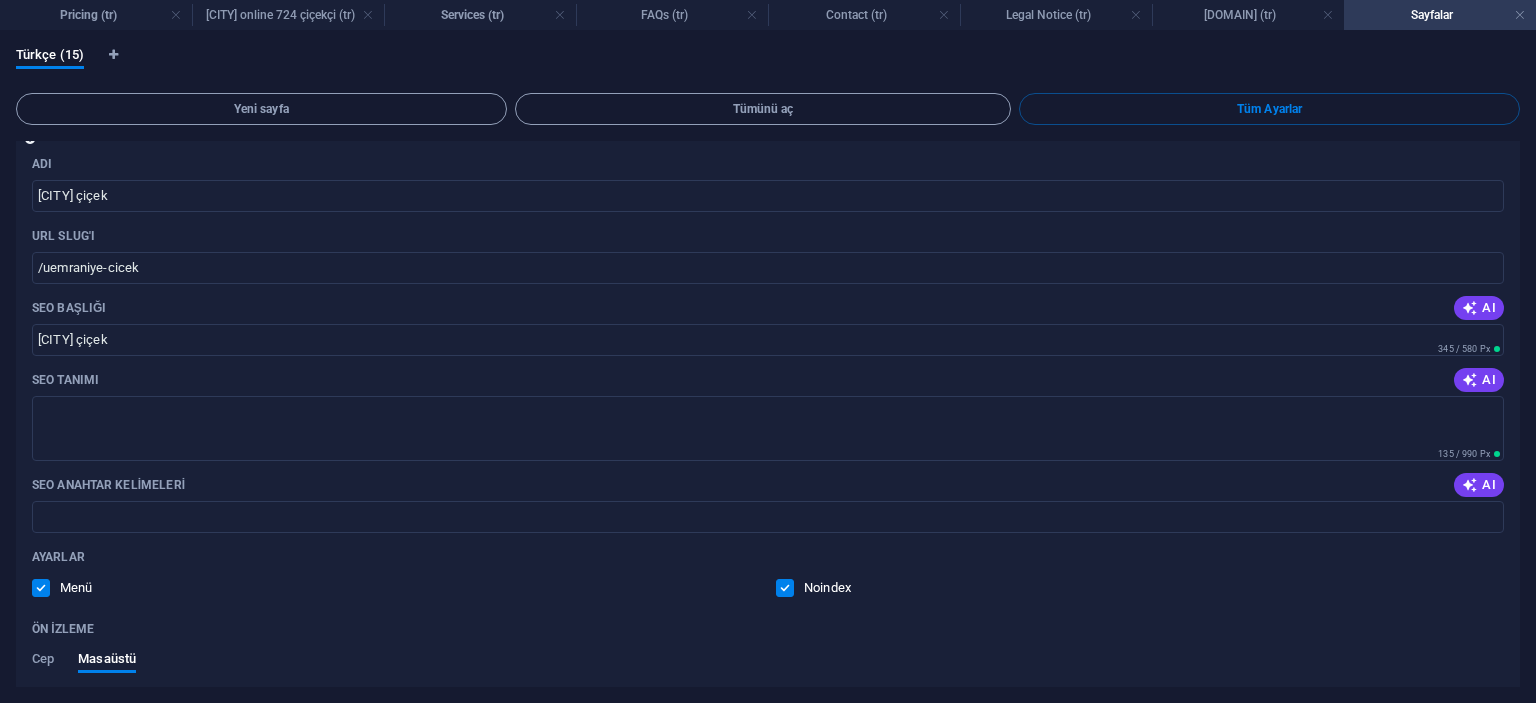 scroll, scrollTop: 3400, scrollLeft: 0, axis: vertical 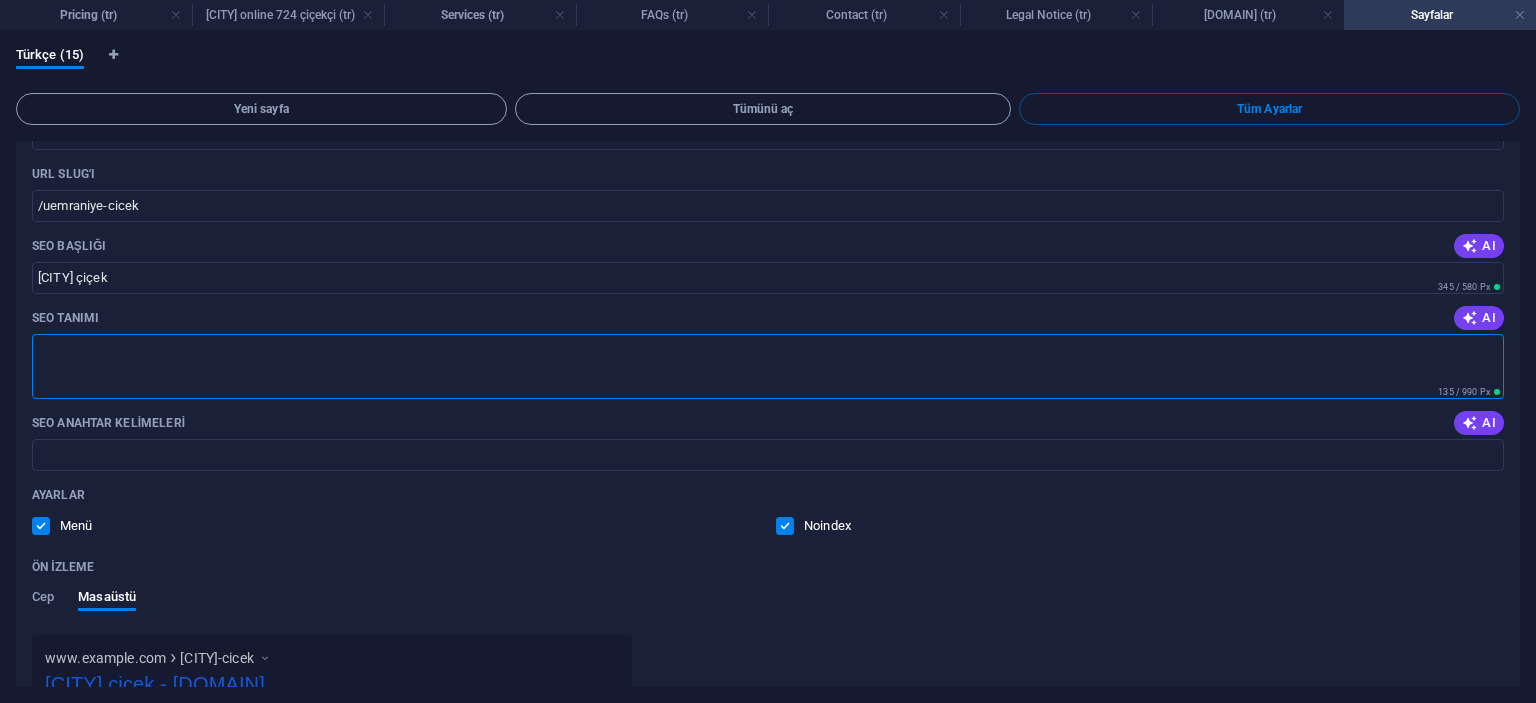 click on "SEO Tanımı" at bounding box center [768, 366] 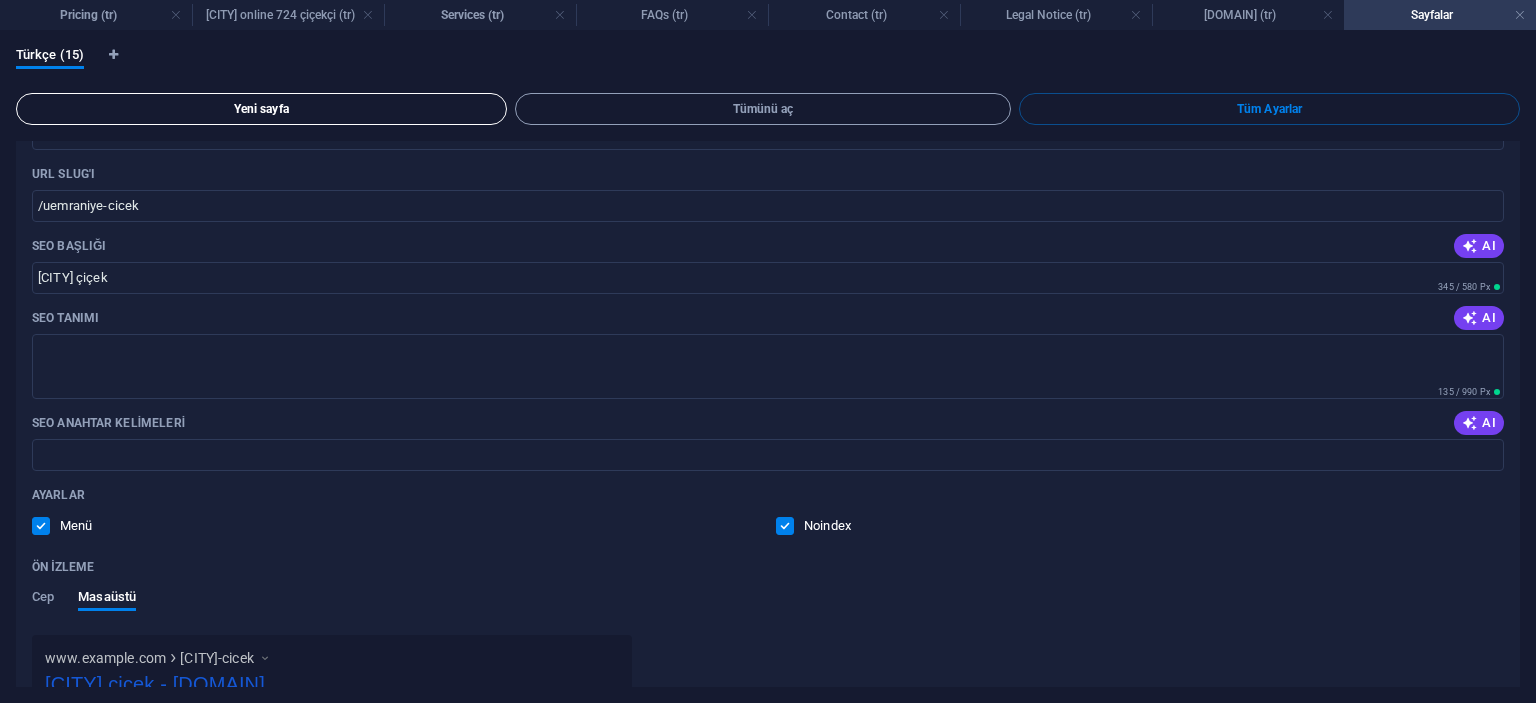 click on "Yeni sayfa" at bounding box center (261, 109) 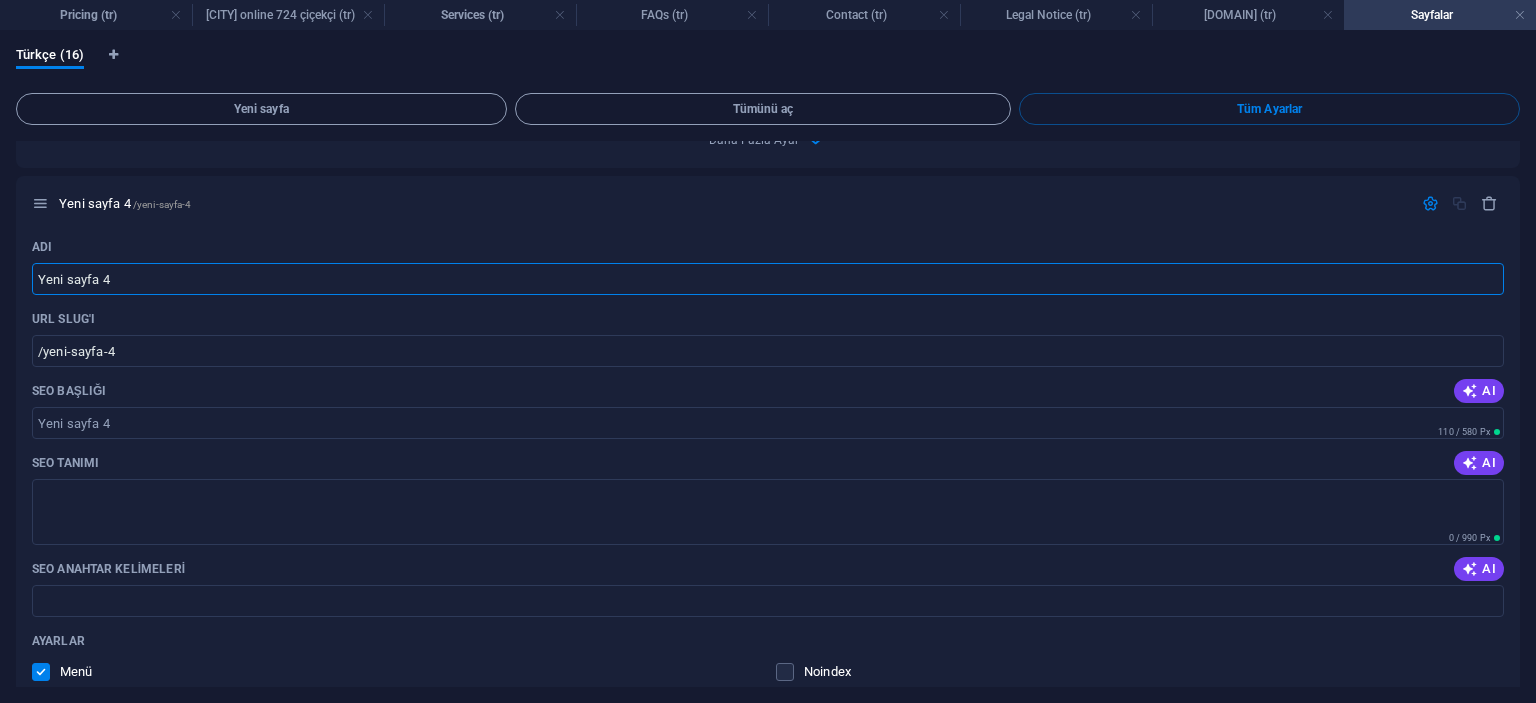 scroll, scrollTop: 11244, scrollLeft: 0, axis: vertical 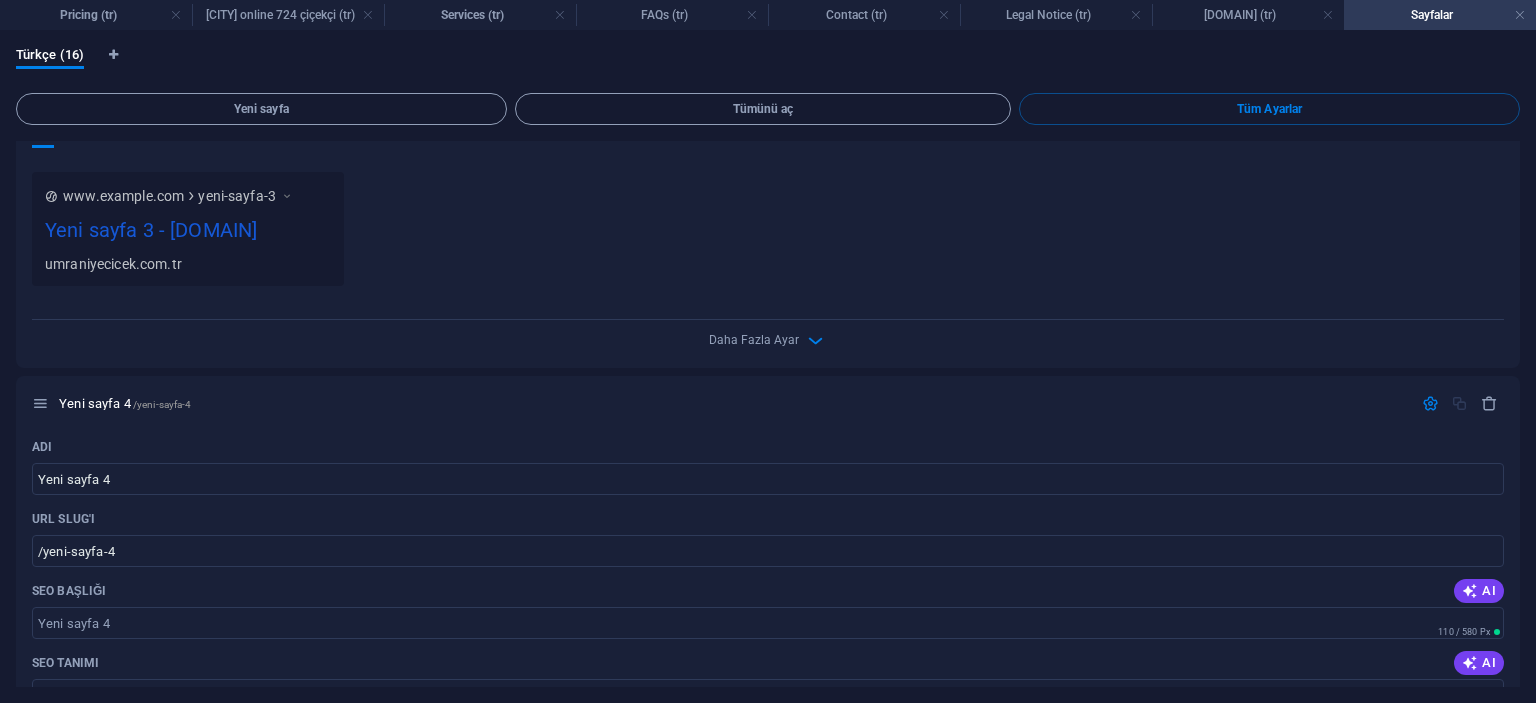 click on "yeni-sayfa-3" at bounding box center [230, -8830] 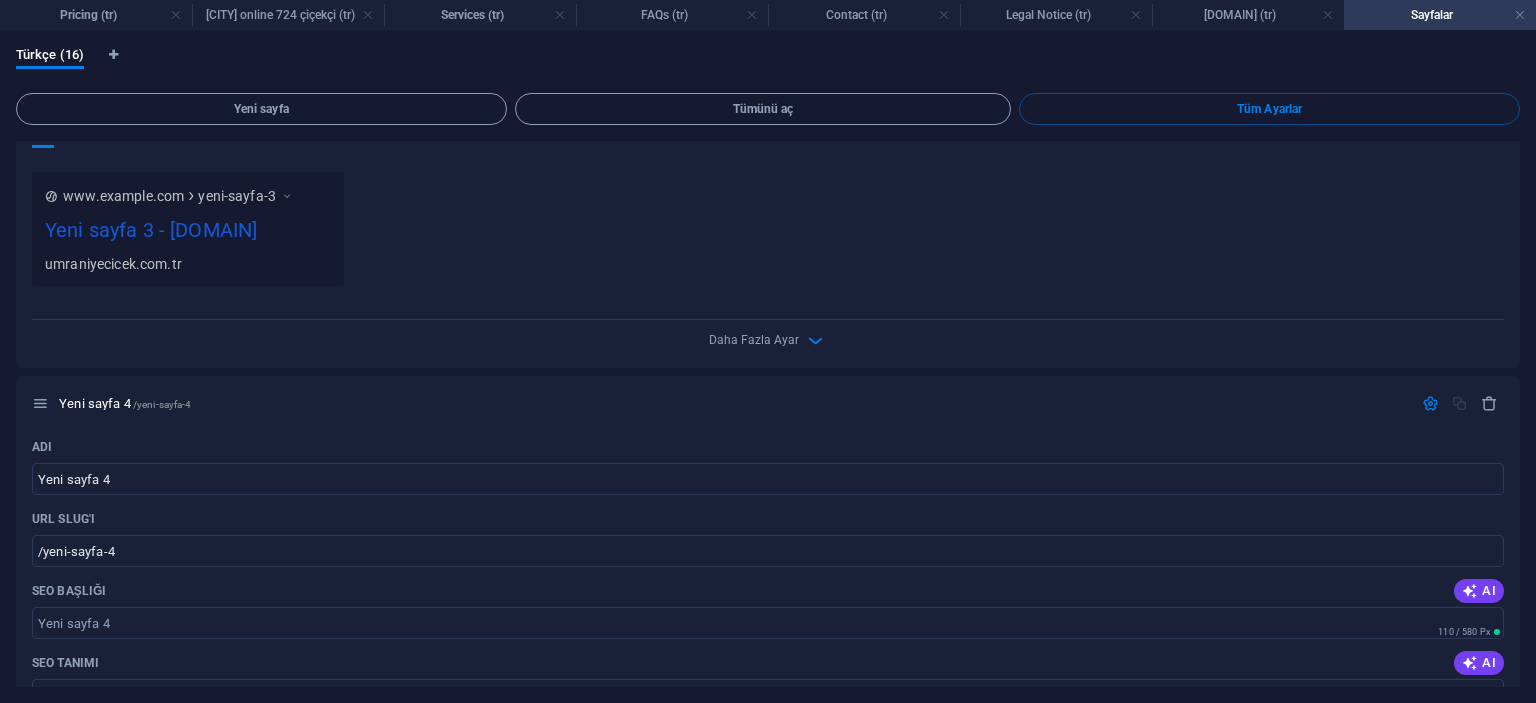 click at bounding box center (275, -8830) 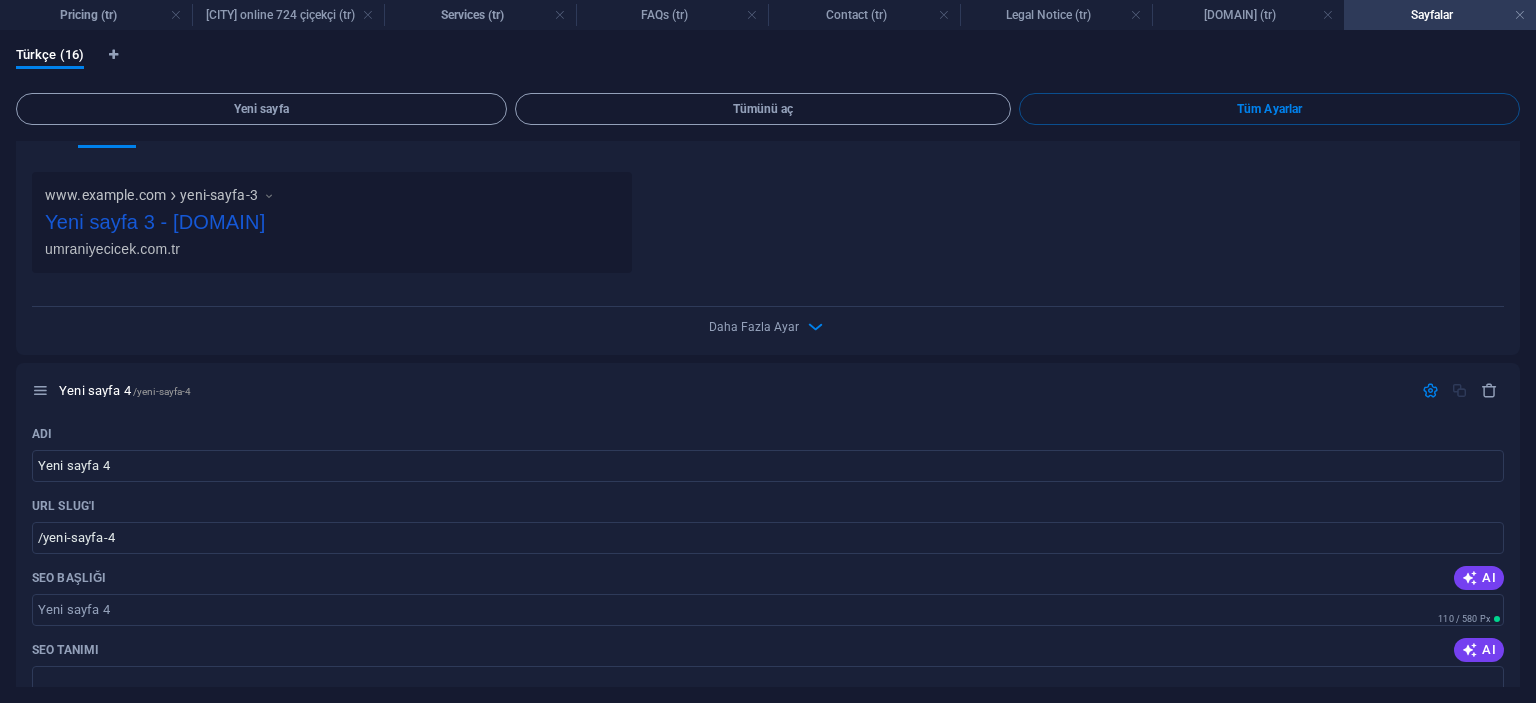 drag, startPoint x: 171, startPoint y: 323, endPoint x: 38, endPoint y: 307, distance: 133.95895 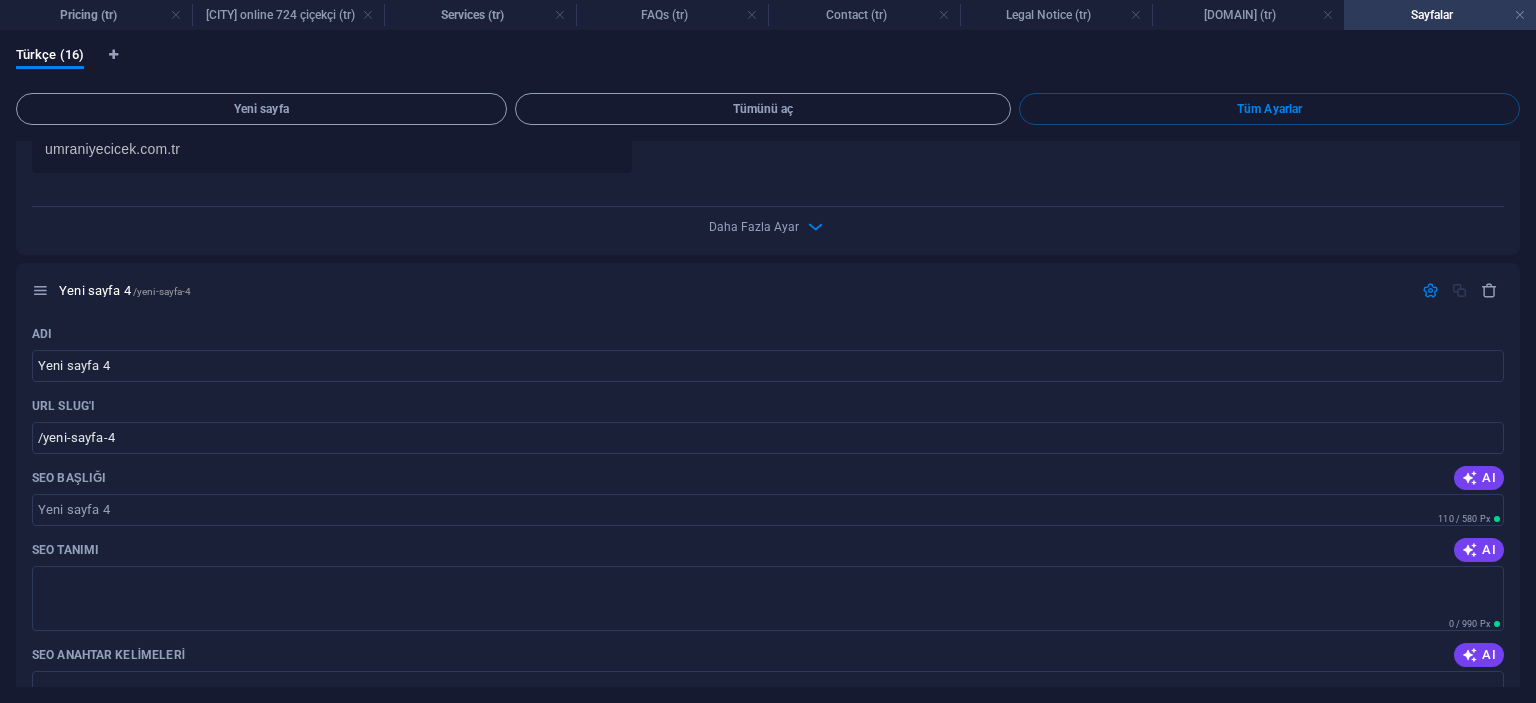 click on "Adı Yeni sayfa 3 ​ URL SLUG'ı /yeni-sayfa-3 ​ SEO Başlığı AI ​ 320 / 580 Px SEO Tanımı AI ​ 135 / 990 Px SEO Anahtar Kelimeleri AI ​ Ayarlar Menü Noindex Ön izleme Cep Masaüstü www.example.com yeni-sayfa-3 Yeni sayfa 3 - umraniyecicek.com.tr umraniyecicek.com.tr Meta etiketleri ​ Ön İzleme Görüntüsü (Açık Grafik) Dosyaları buraya sürükle, dosyaları seçmek için tıkla veya Dosyalardan ya da ücretsiz stok fotoğraf ve videolarımızdan dosyalar seçin Daha Fazla Ayar" at bounding box center (768, -111) 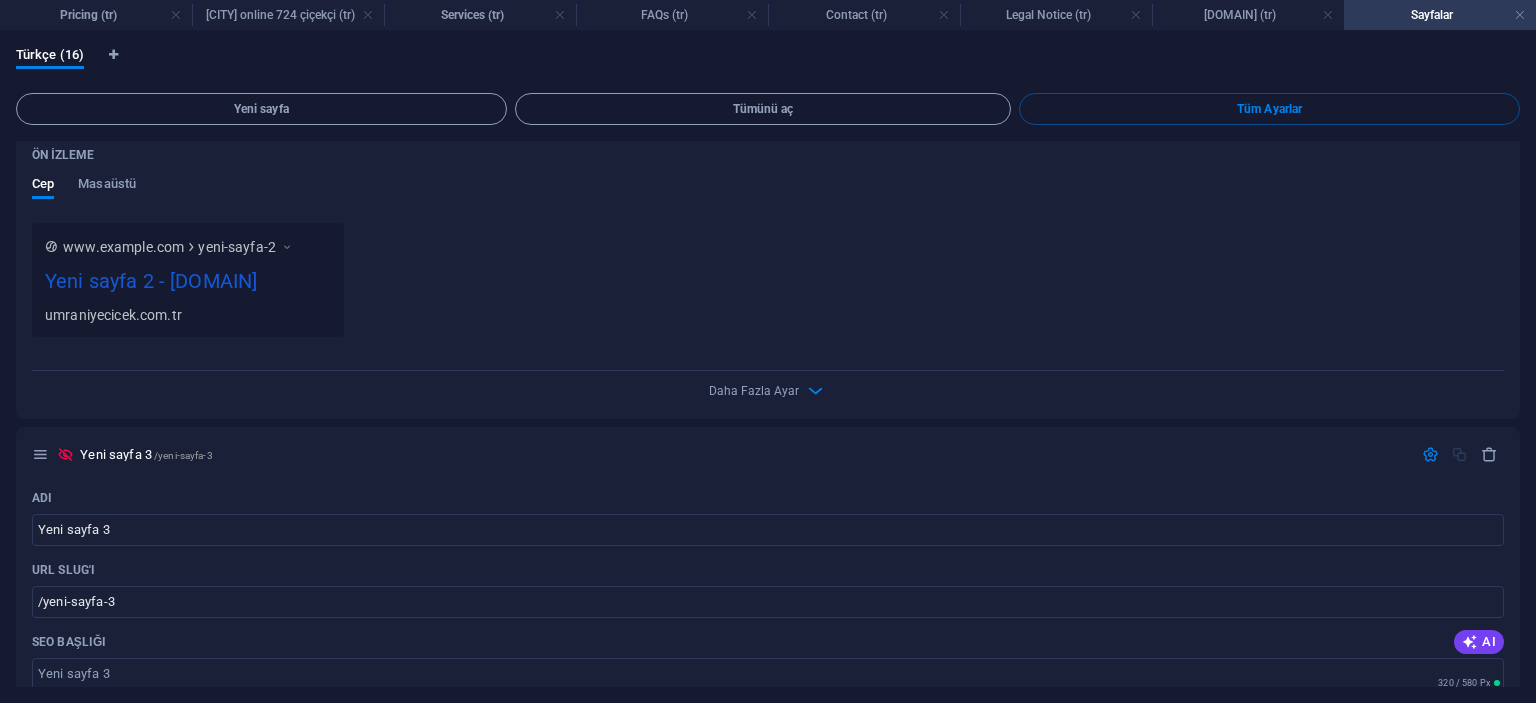 scroll, scrollTop: 10185, scrollLeft: 0, axis: vertical 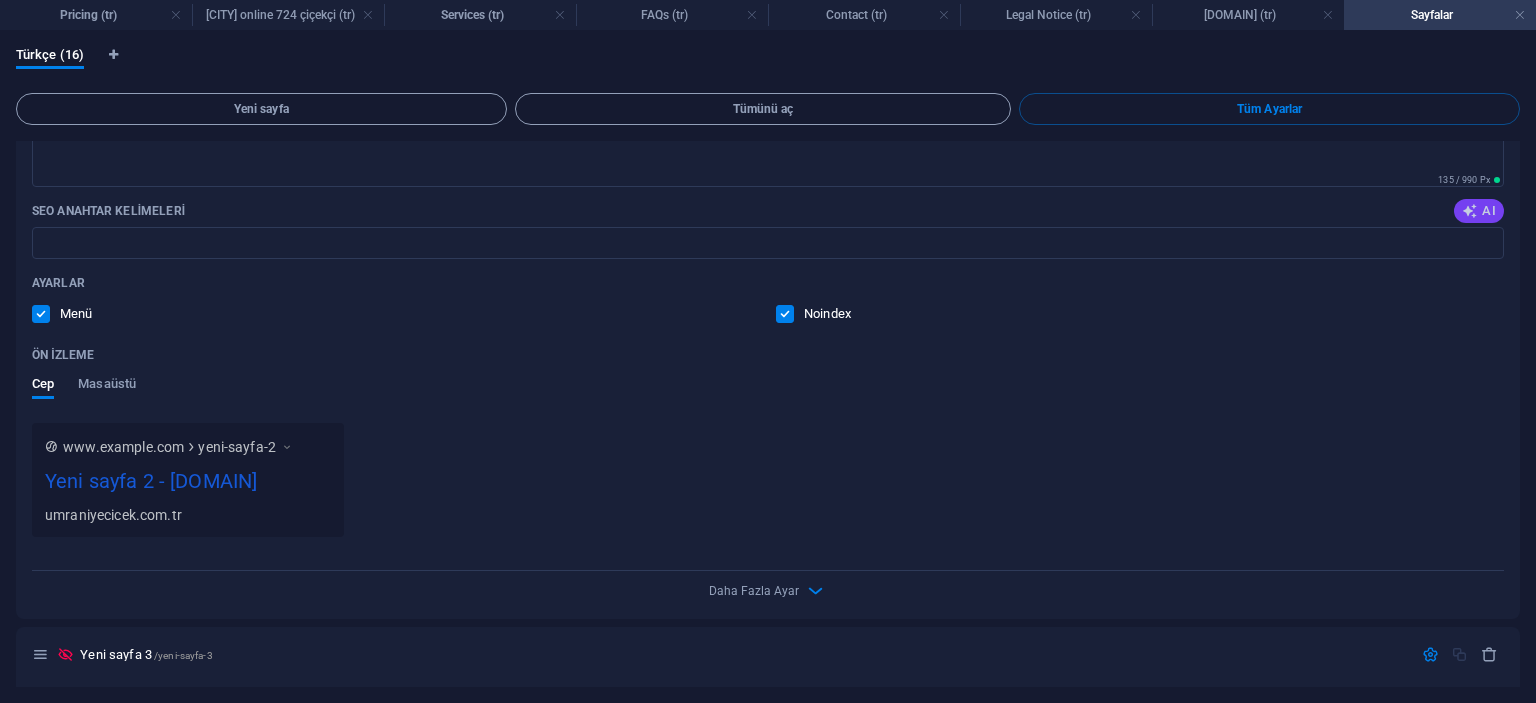 click on "AI" at bounding box center (1479, 211) 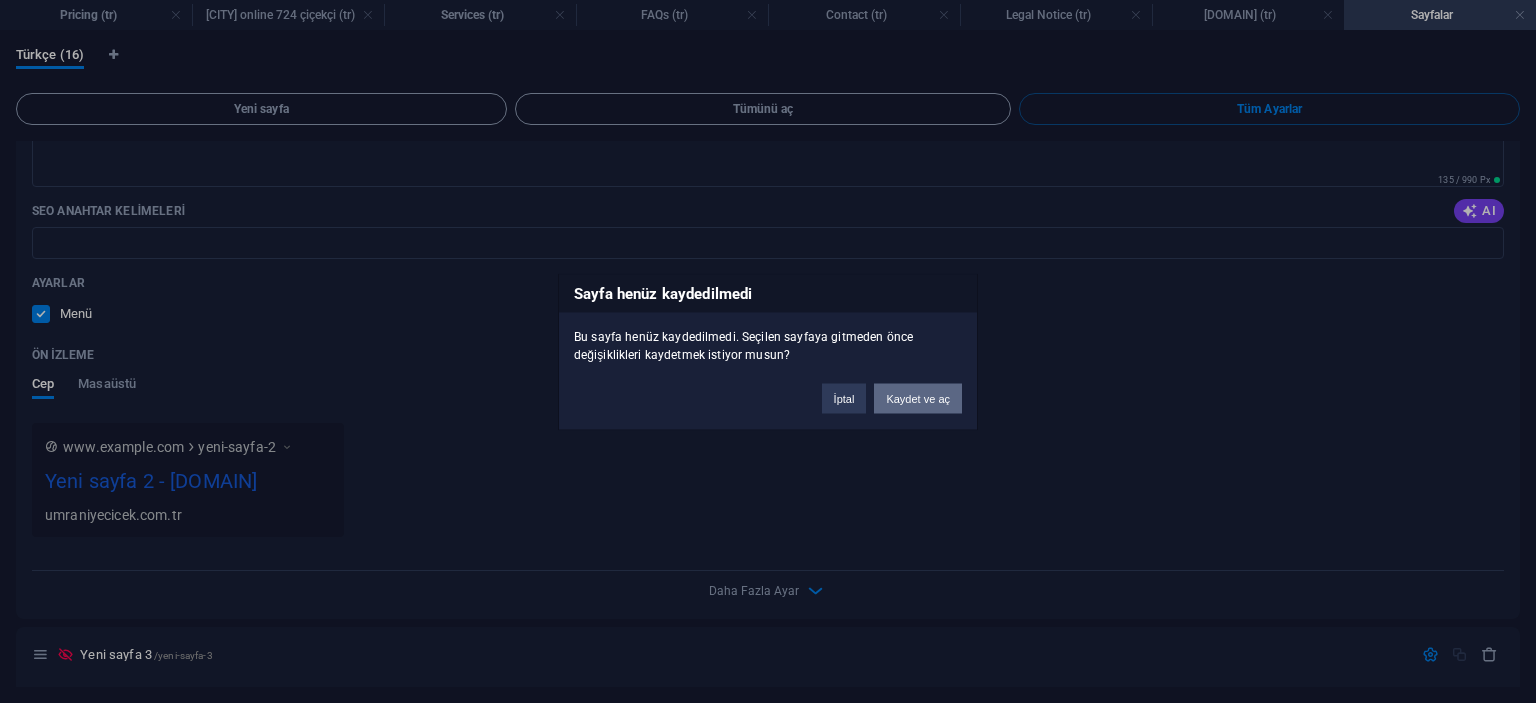 click on "Kaydet ve aç" at bounding box center (918, 398) 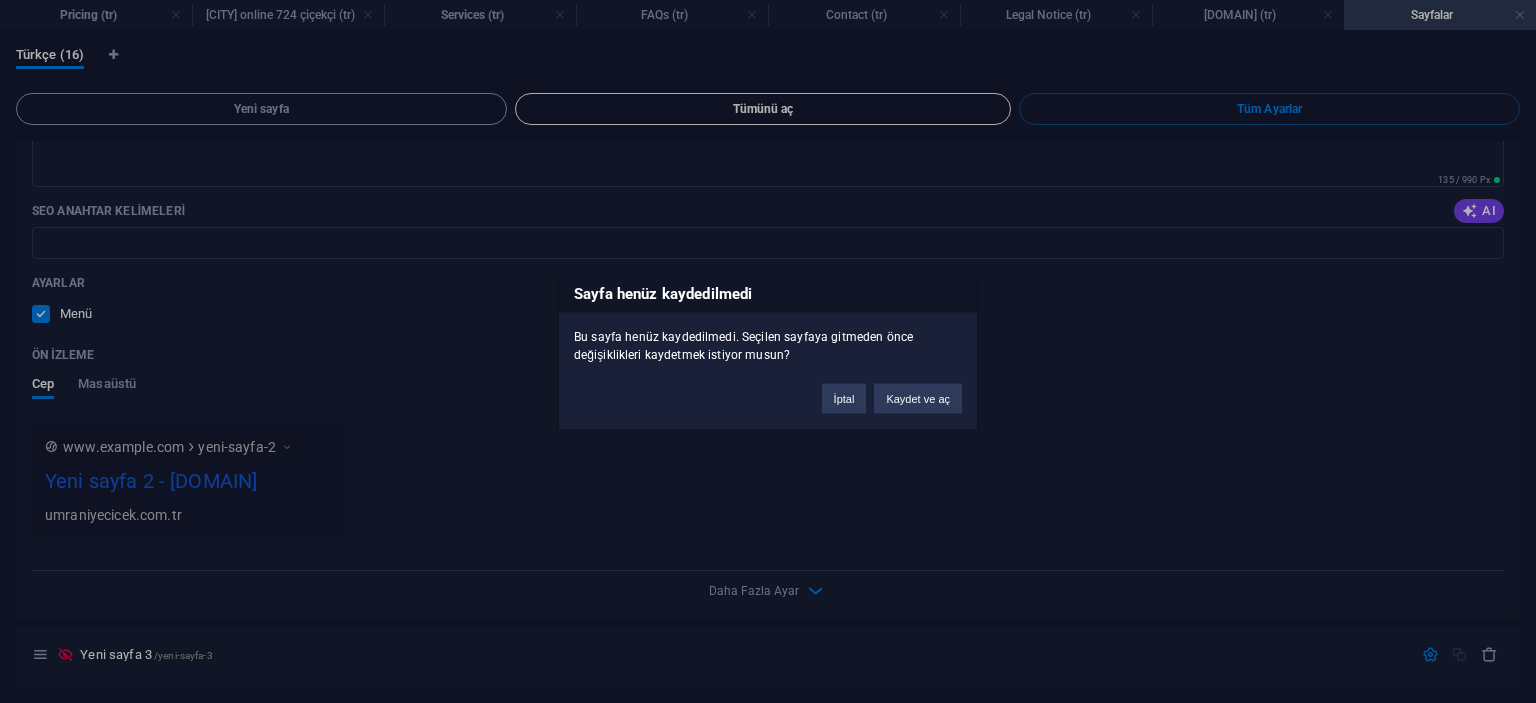 click on "Tümünü aç" at bounding box center [763, 109] 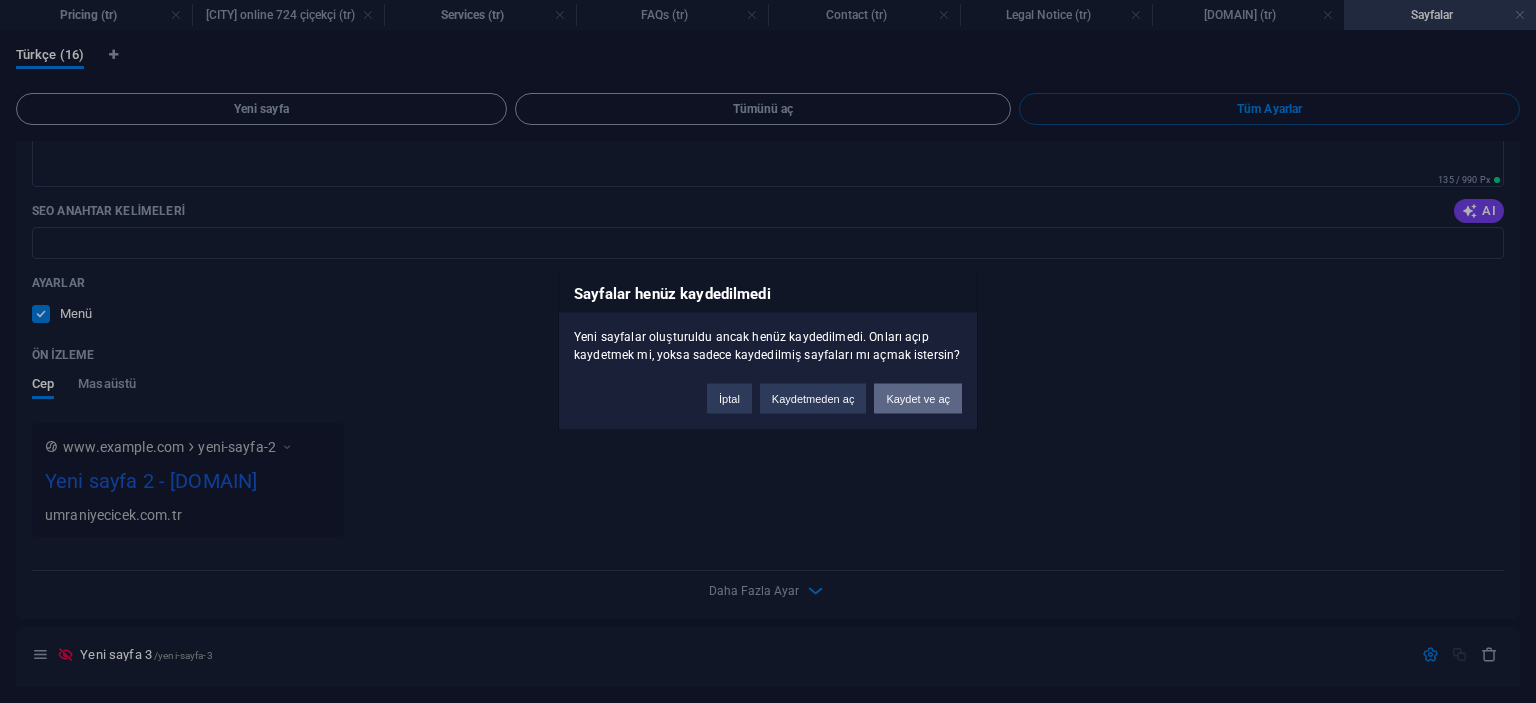 scroll, scrollTop: 11444, scrollLeft: 0, axis: vertical 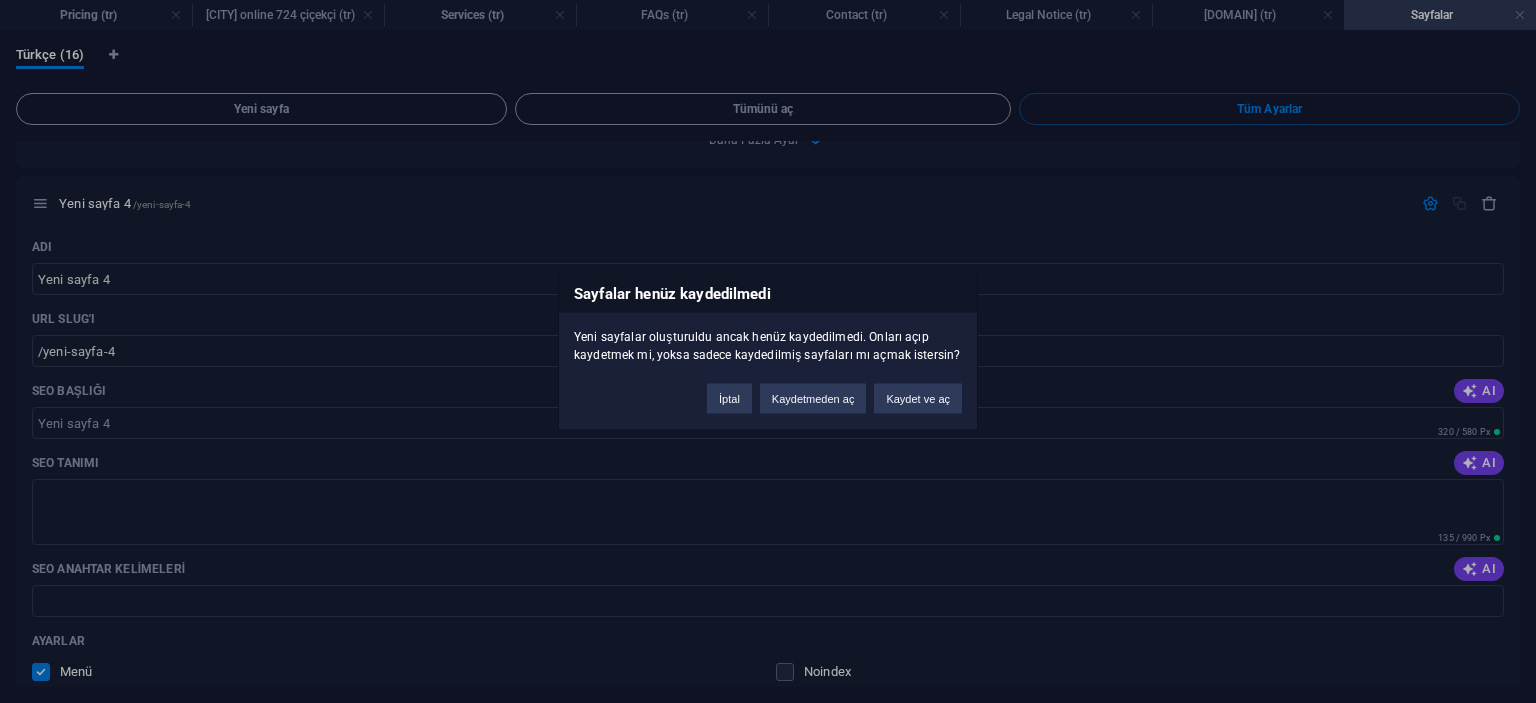 click on "Sayfalar henüz kaydedilmedi Yeni sayfalar oluşturuldu ancak henüz kaydedilmedi. Onları açıp kaydetmek mi, yoksa sadece kaydedilmiş sayfaları mı açmak istersin? İptal Kaydetmeden aç Kaydet ve aç" at bounding box center [768, 351] 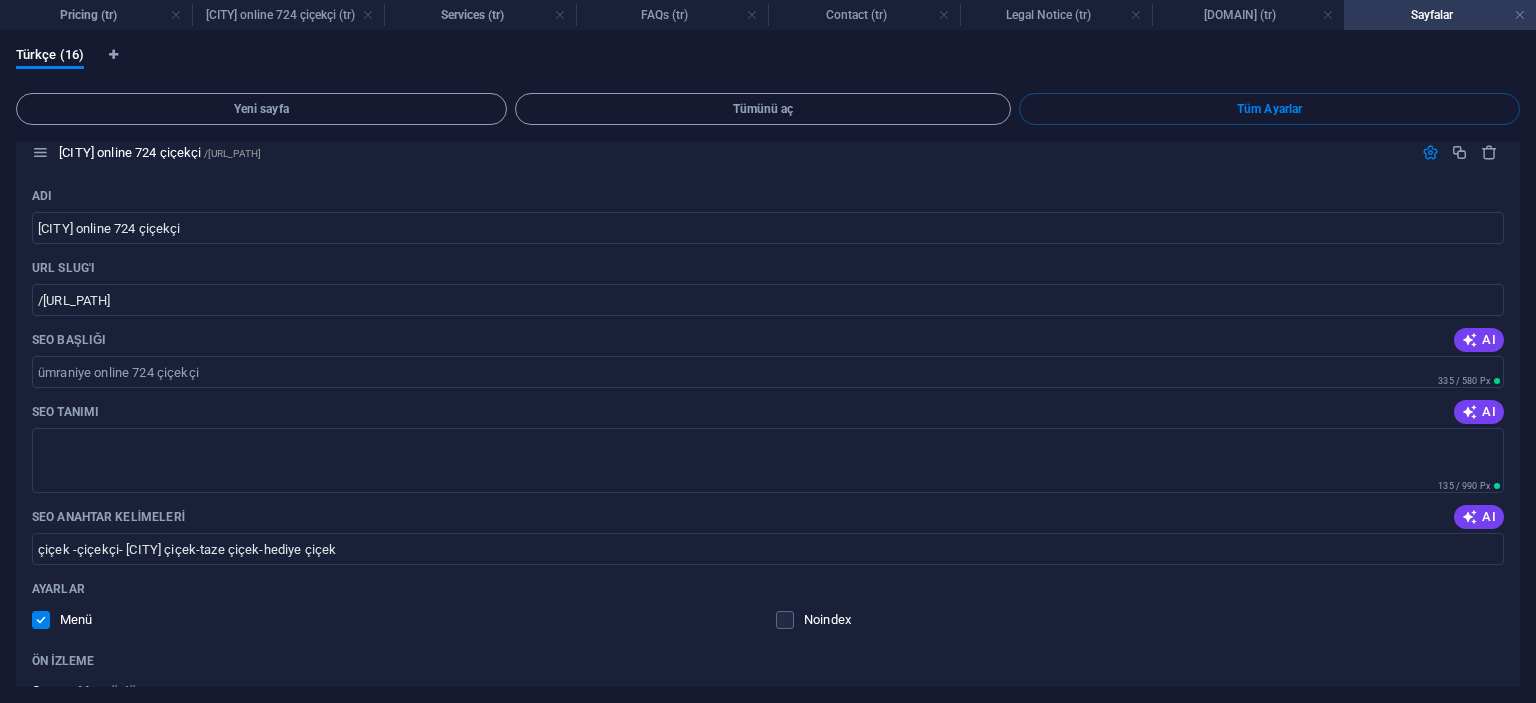 scroll, scrollTop: 0, scrollLeft: 0, axis: both 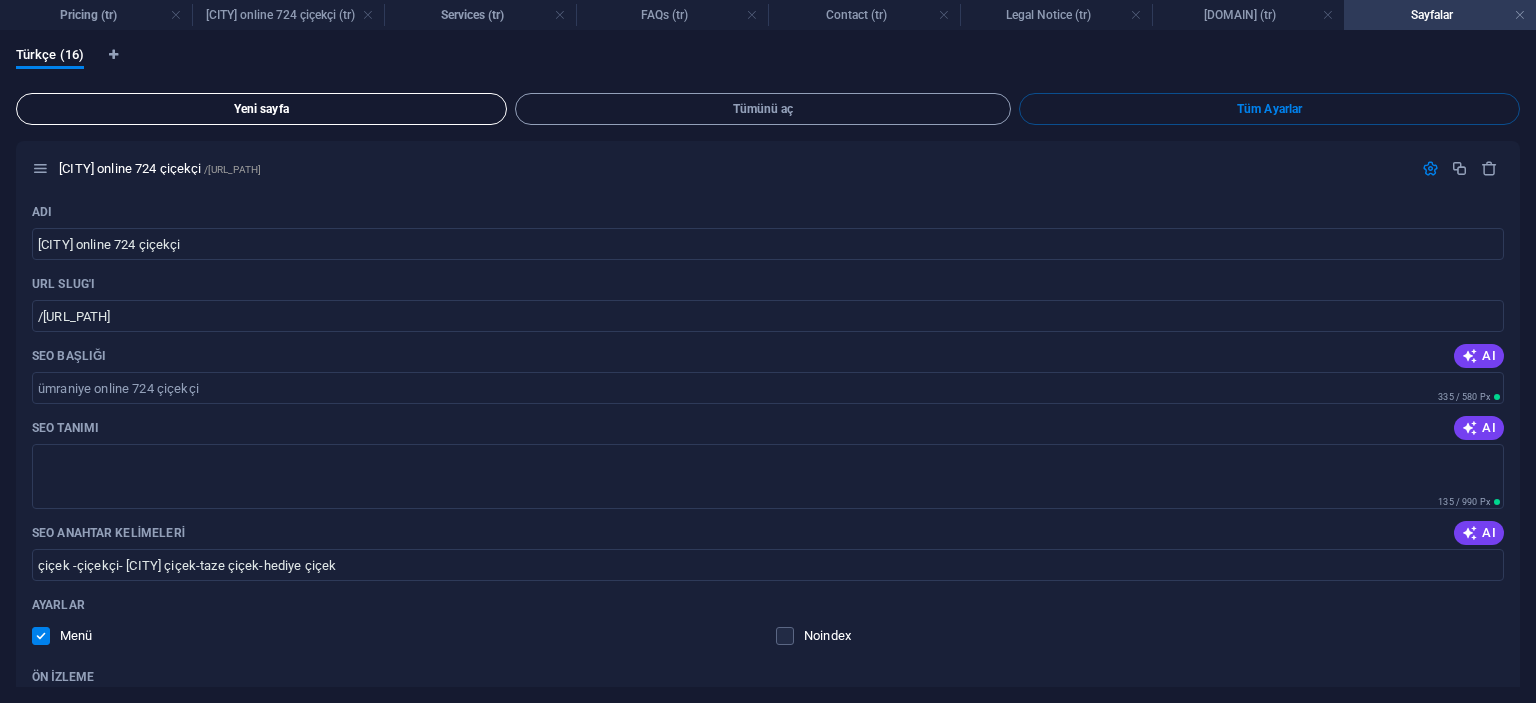 click on "Yeni sayfa" at bounding box center [261, 109] 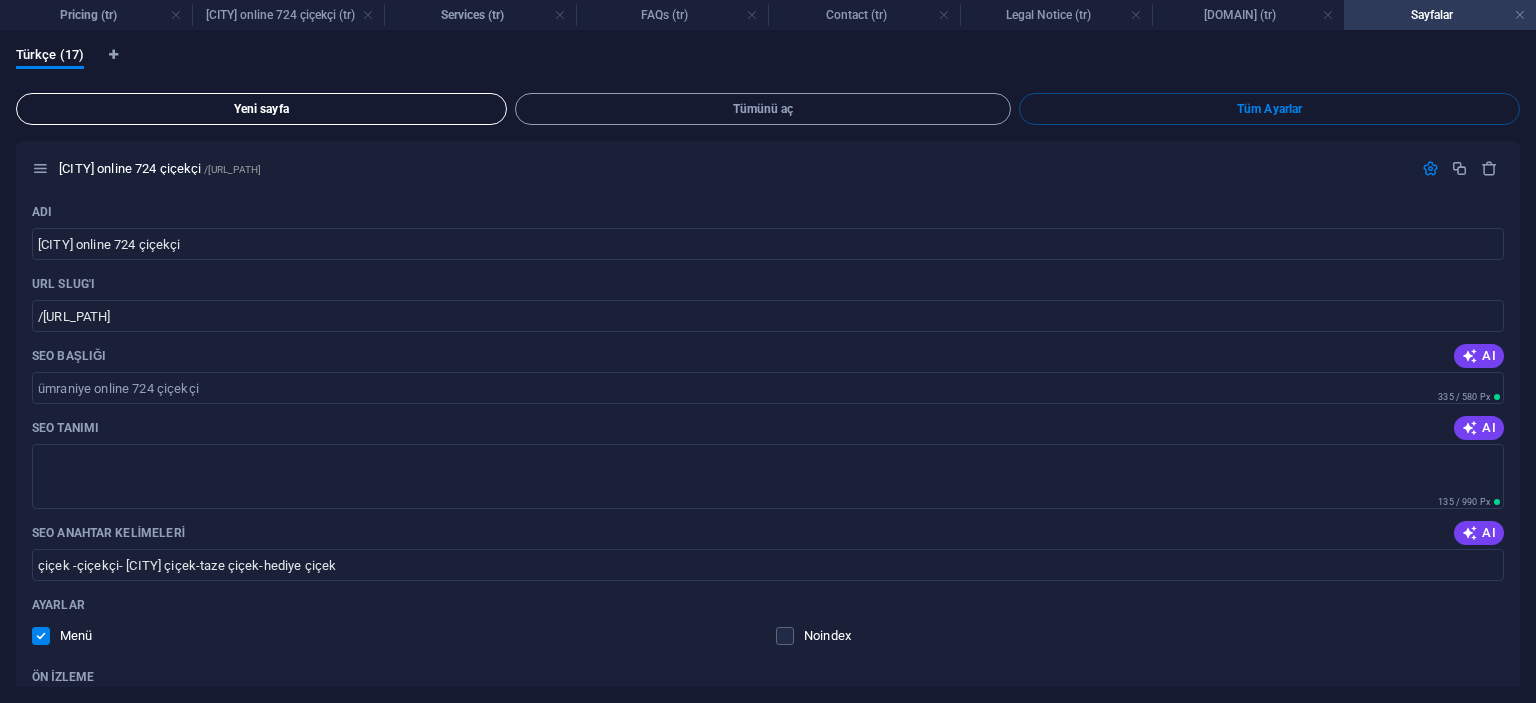 scroll, scrollTop: 12280, scrollLeft: 0, axis: vertical 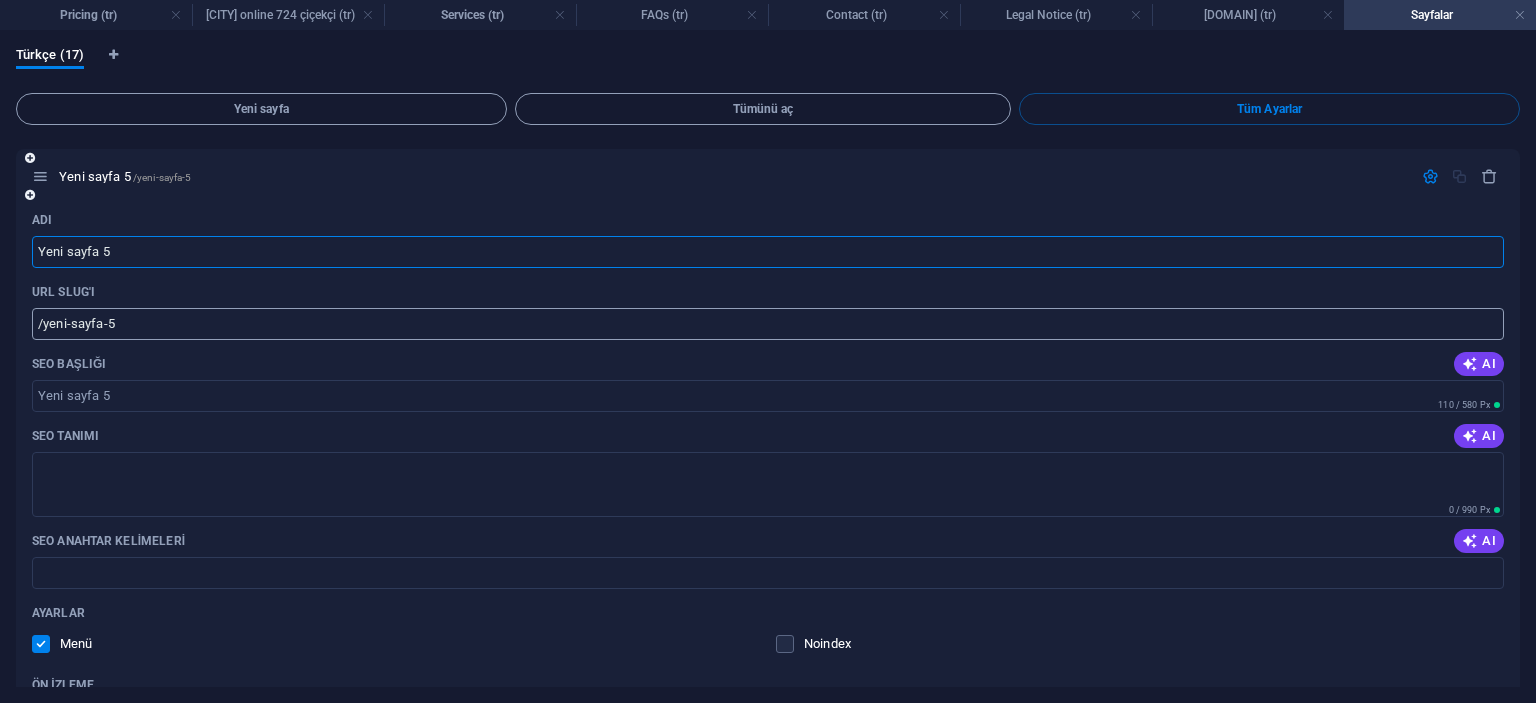 click on "/yeni-sayfa-5" at bounding box center (768, -10319) 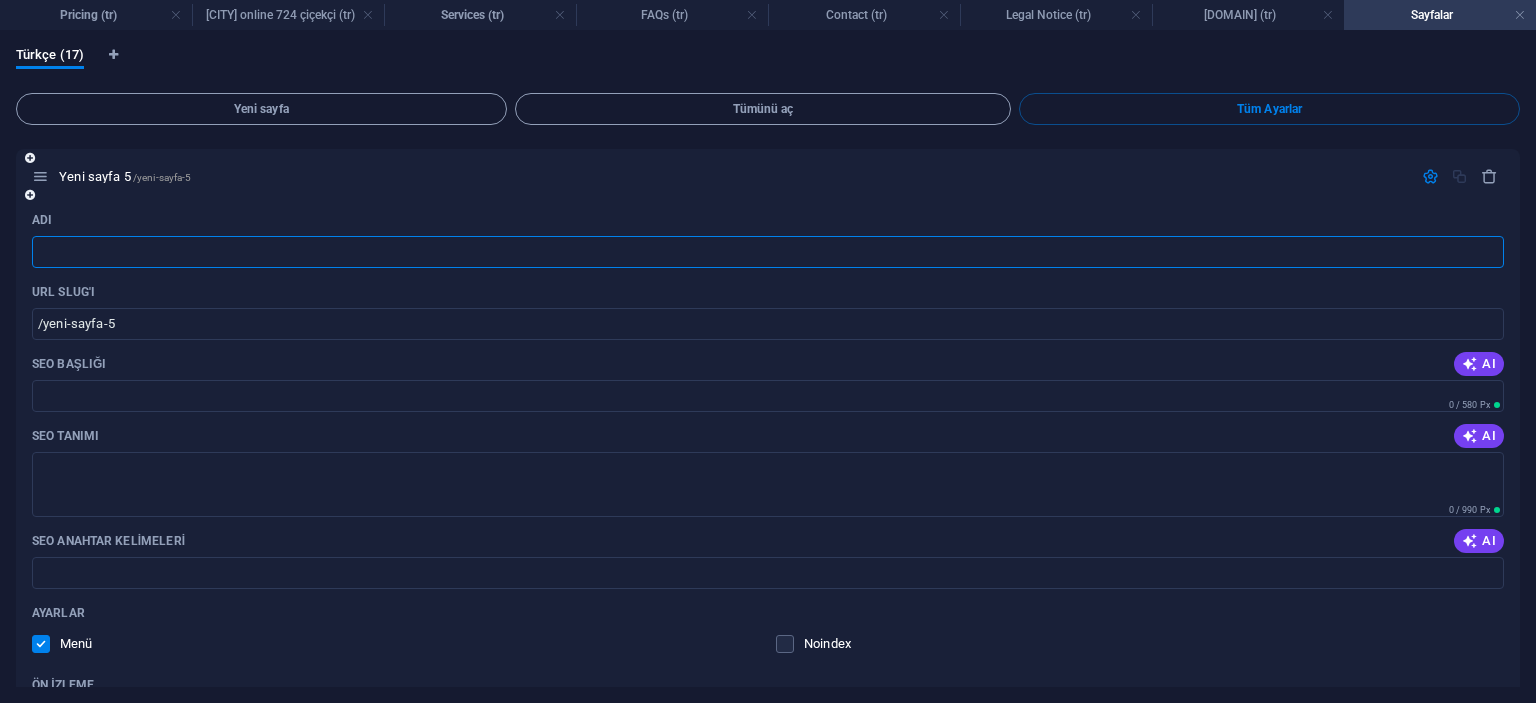 type 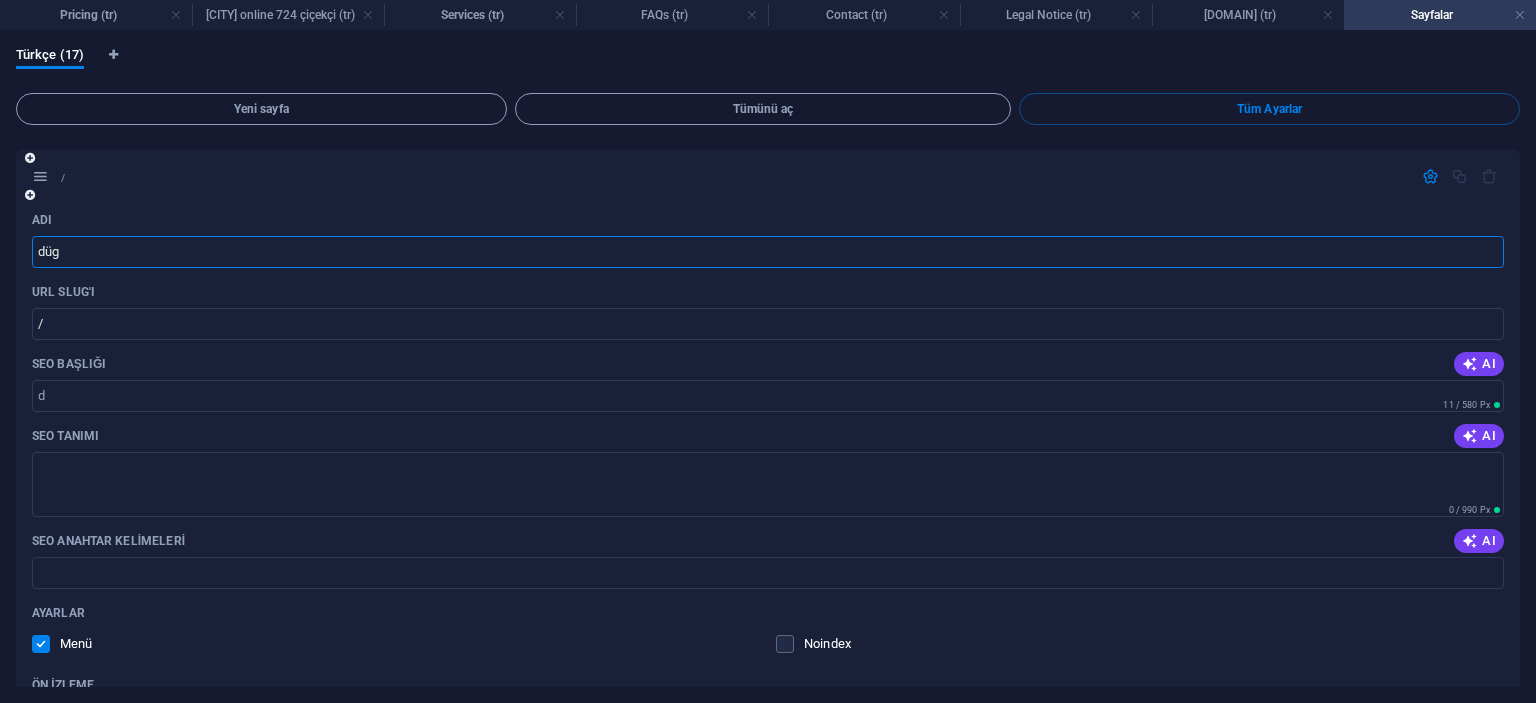 type on "dügü" 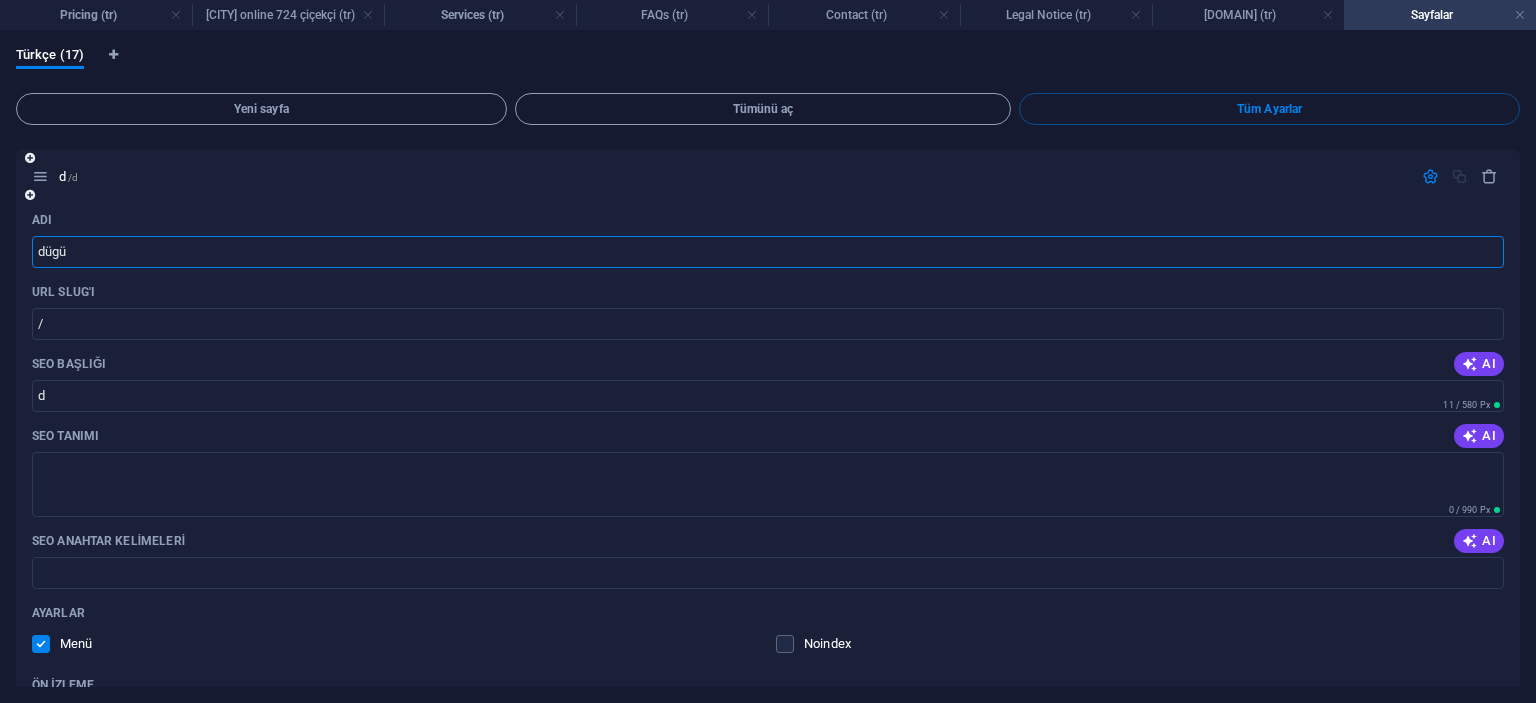 type on "/d" 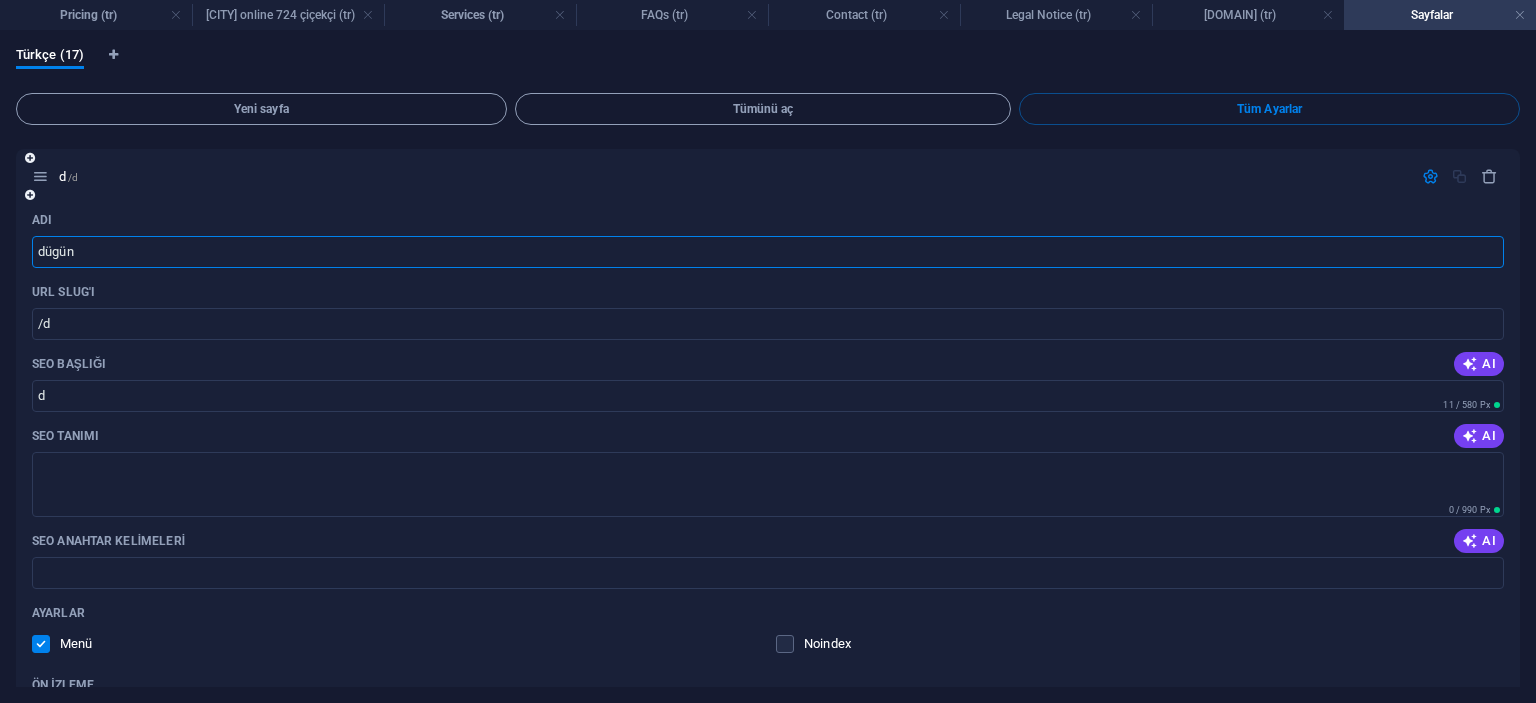 type on "dügün" 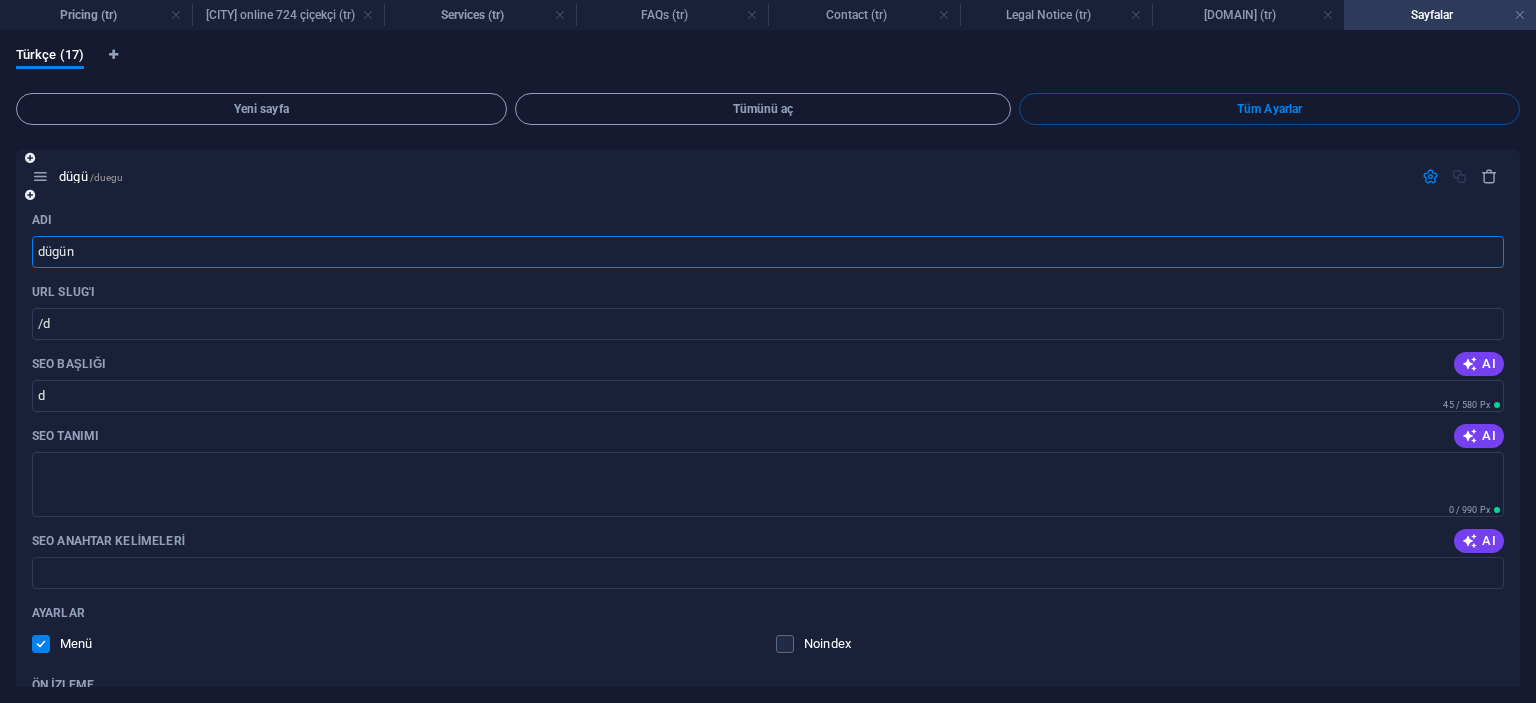 type on "/duegu" 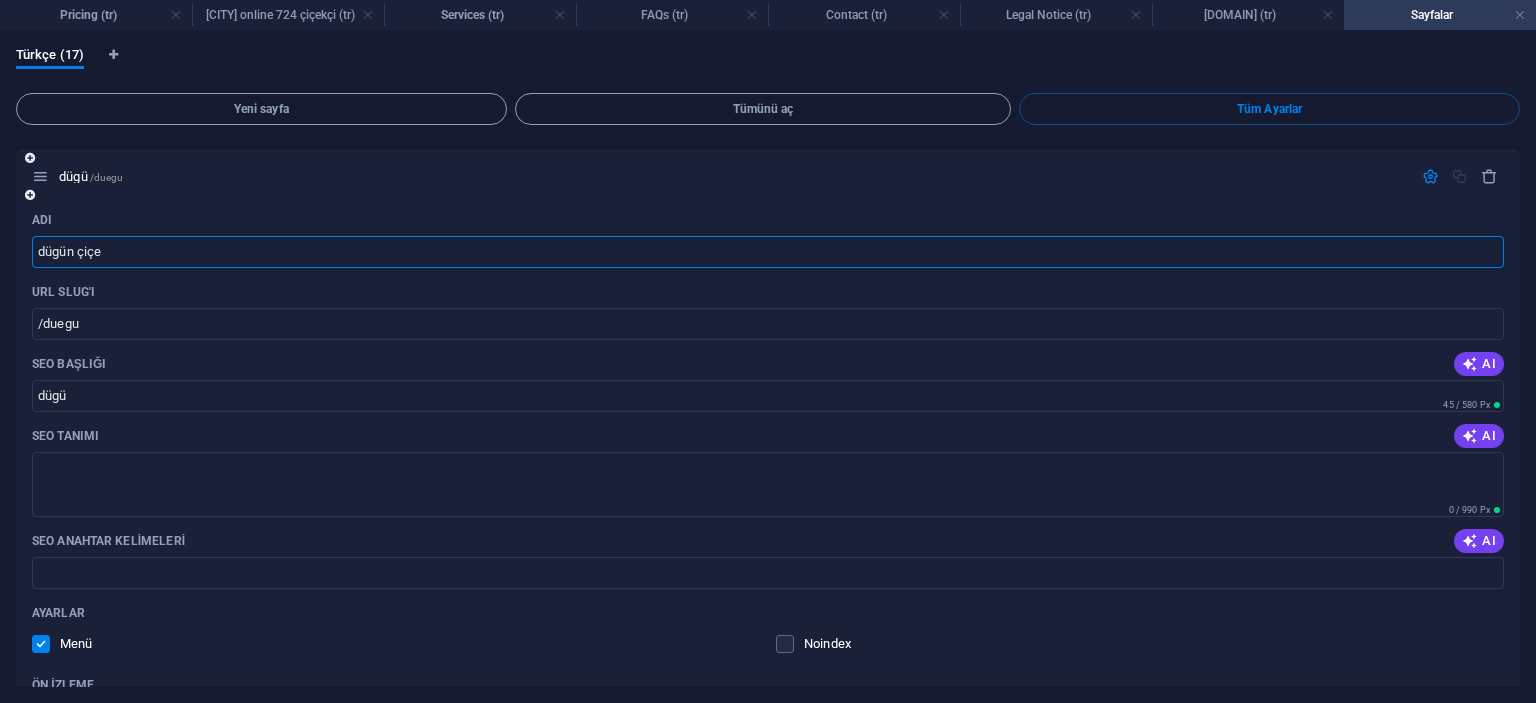 type on "dügün çiçek" 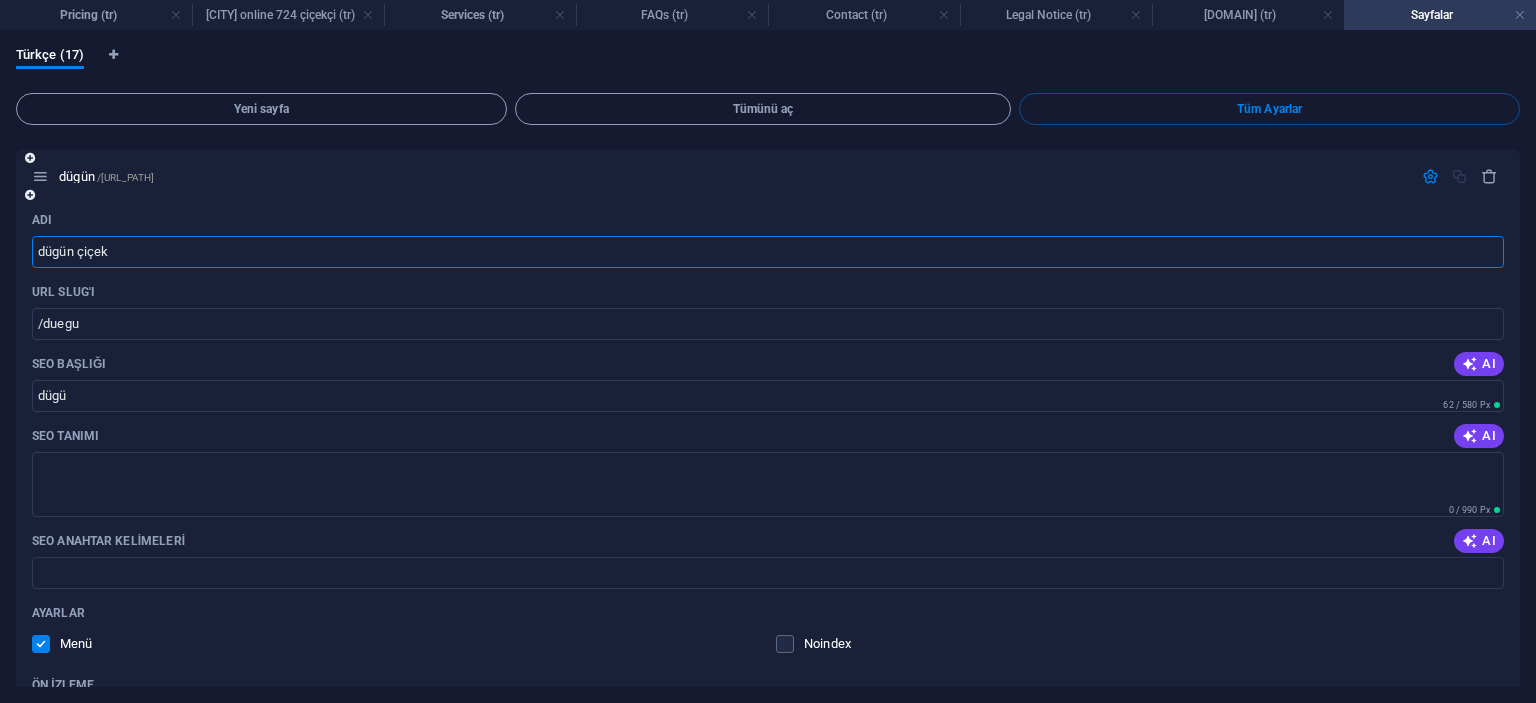 type on "/duegun" 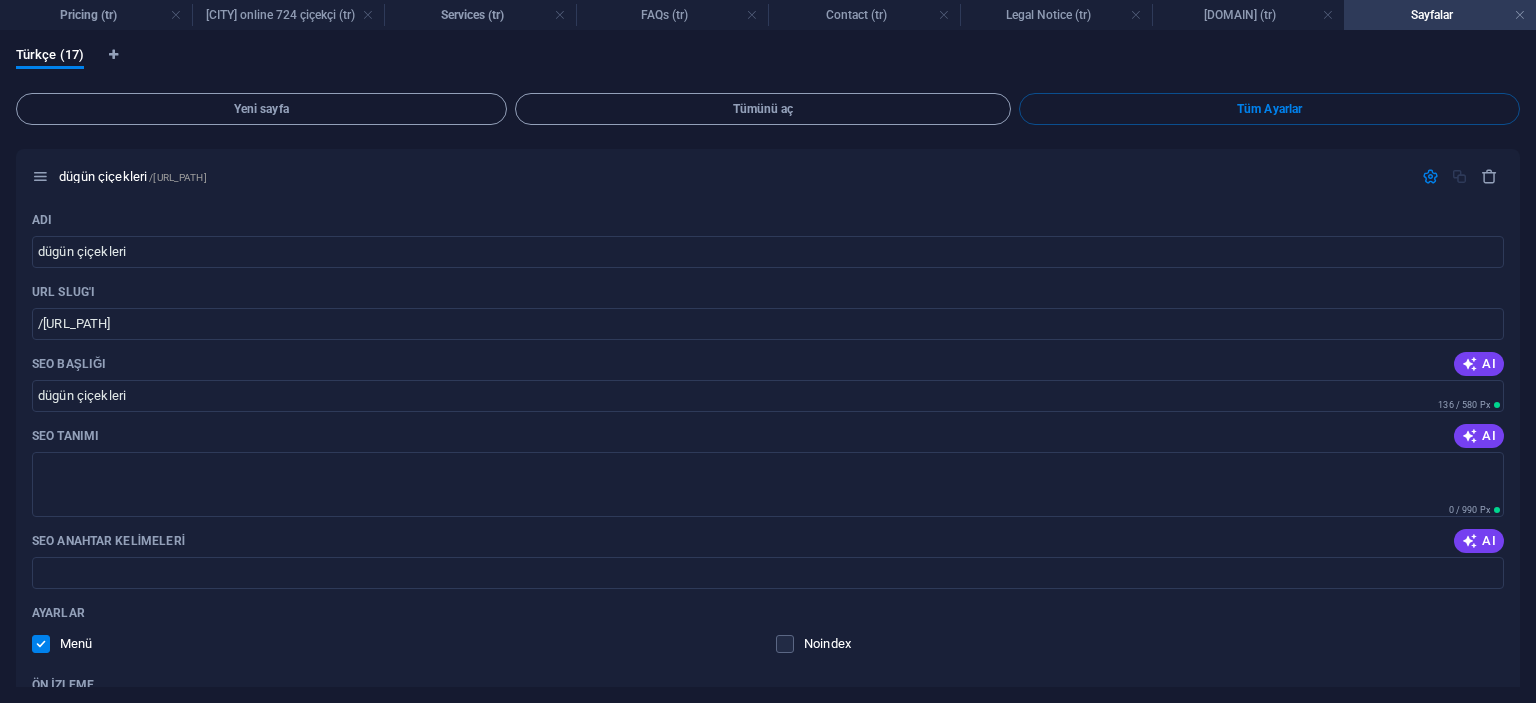 click on "Türkçe (17) Yeni sayfa Tümünü aç Tüm Ayarlar ümraniye online 724 çiçekçi /uemraniye-online-724-cicekci Adı ümraniye online 724 çiçekçi ​ URL SLUG'ı /uemraniye-online-724-cicekci ​ SEO Başlığı AI ​ 335 / 580 Px SEO Tanımı AI ​ 135 / 990 Px SEO Anahtar Kelimeleri AI çiçek -çiçekçi- ümraniye çiçek-taze çiçek-hediye çiçek ​ Ayarlar Menü Noindex Ön izleme Cep Masaüstü www.example.com ... uemraniye-online-724-cicekci umraniyecicek.com.tr - New York, NY umraniyecicek.com.tr Meta etiketleri ​ Ön İzleme Görüntüsü (Açık Grafik) Dosyaları buraya sürükle, dosyaları seçmek için tıkla veya Dosyalardan ya da ücretsiz stok fotoğraf ve videolarımızdan dosyalar seçin Daha Fazla Ayar About us /about-us Adı About us ​ URL SLUG'ı /about-us ​ SEO Başlığı AI About us ​ 290 / 580 Px SEO Tanımı AI ​ 135 / 990 Px SEO Anahtar Kelimeleri AI ​ Ayarlar Menü Noindex Ön izleme Cep Masaüstü www.example.com about-us About us - umraniyecicek.com.tr ​" at bounding box center (768, 367) 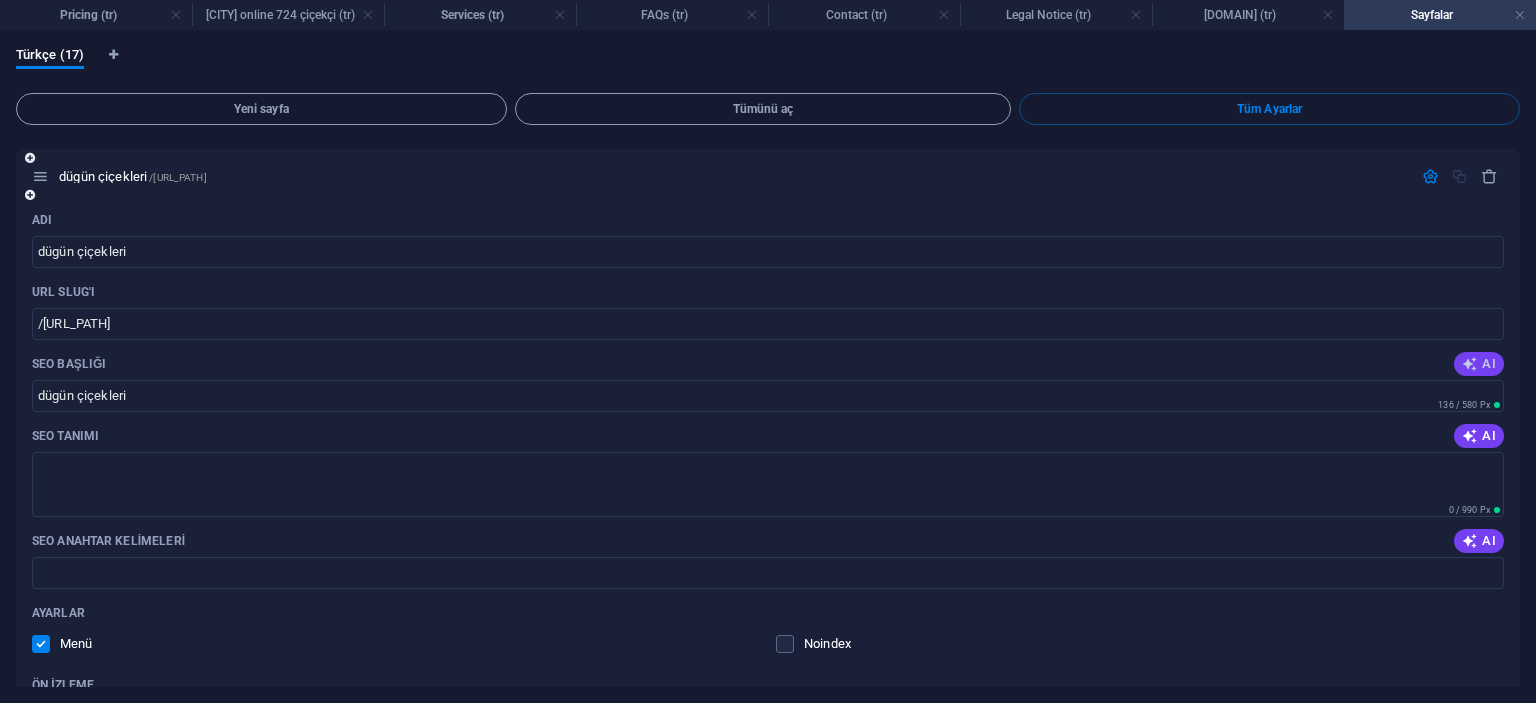 click on "AI" at bounding box center [1479, 364] 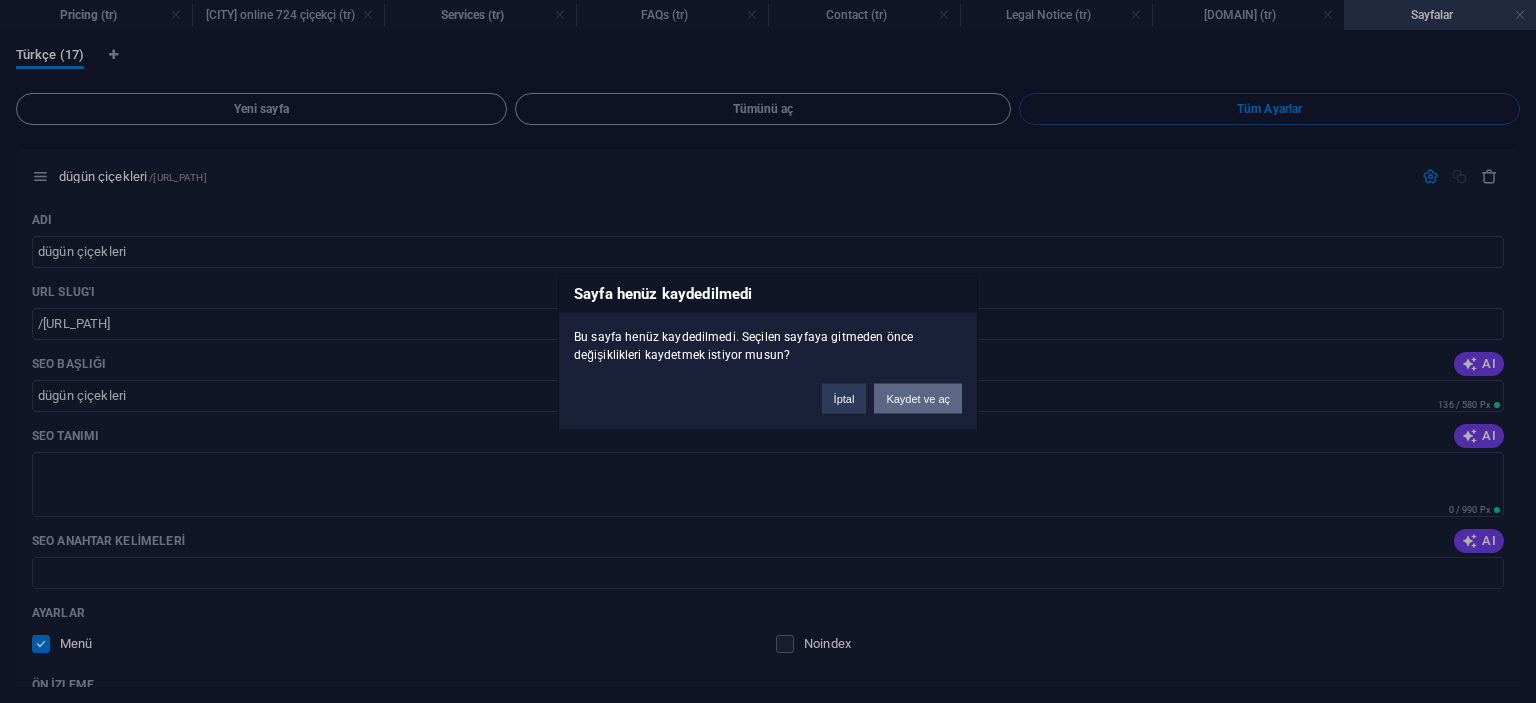 click on "Kaydet ve aç" at bounding box center (918, 398) 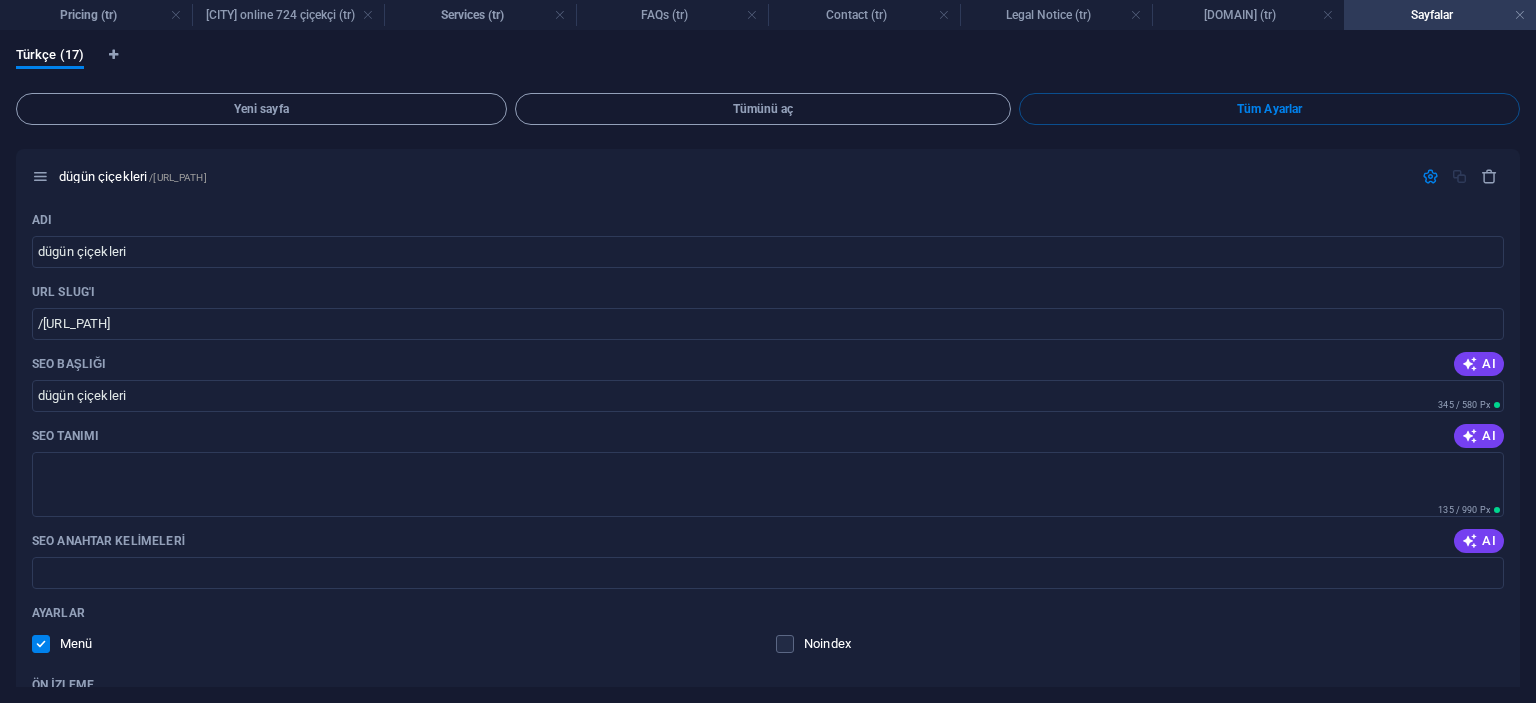 scroll, scrollTop: 12280, scrollLeft: 0, axis: vertical 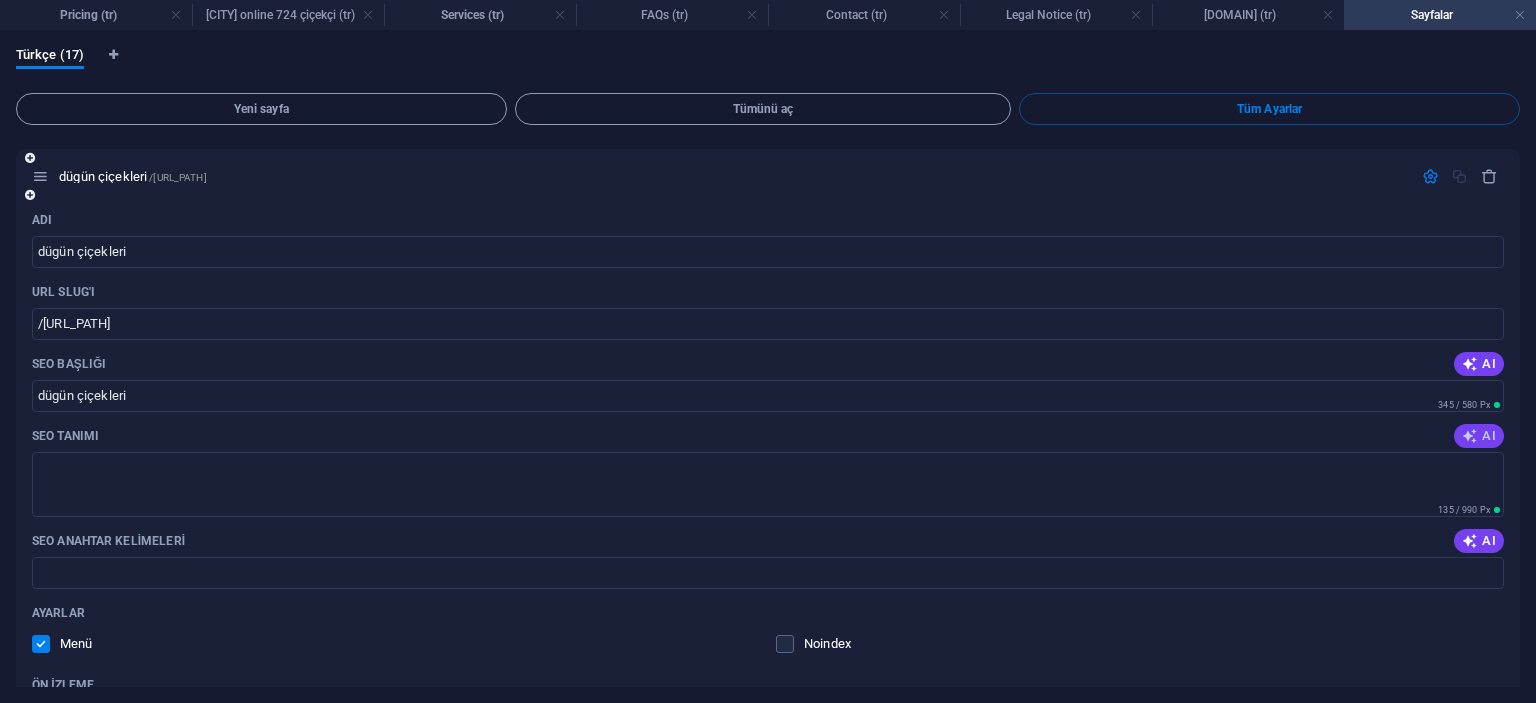 click on "AI" at bounding box center [1479, 436] 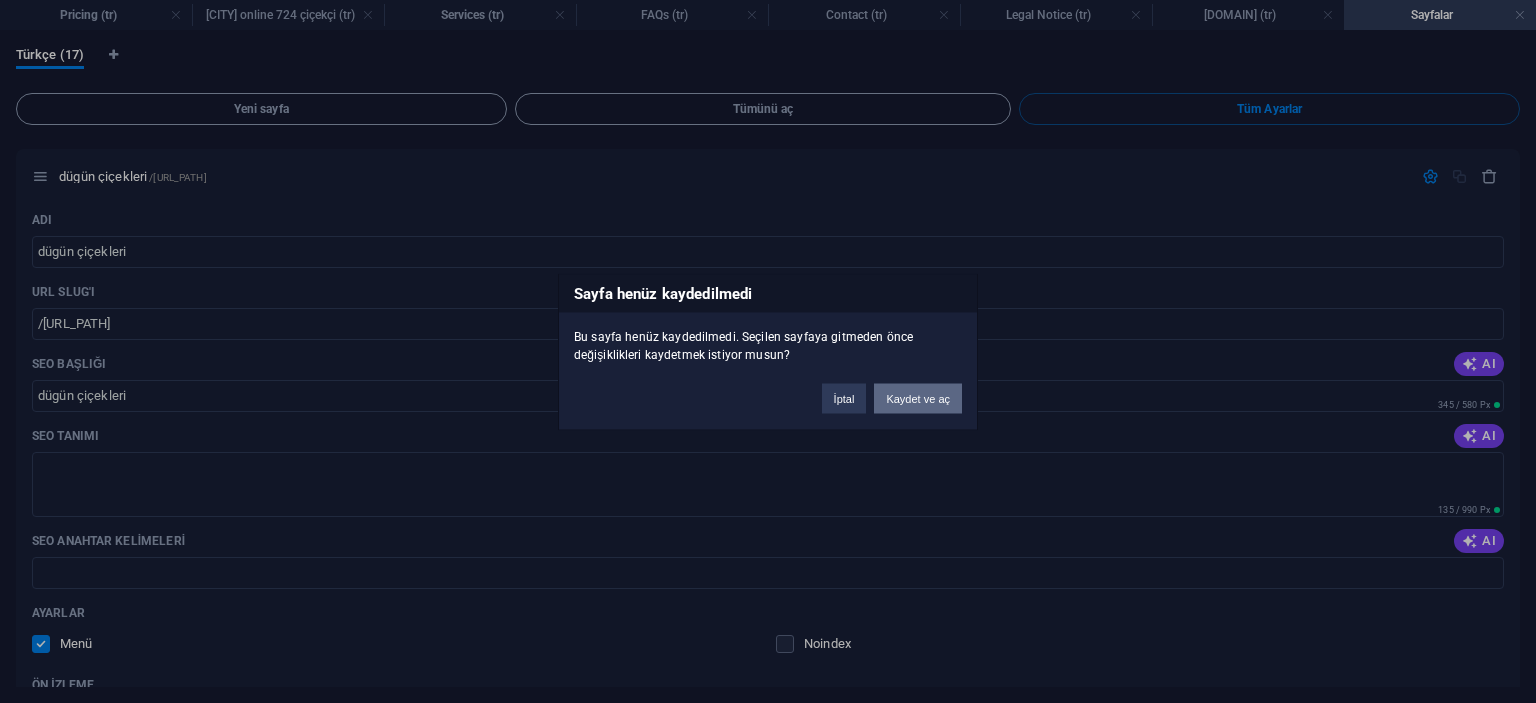 click on "Kaydet ve aç" at bounding box center [918, 398] 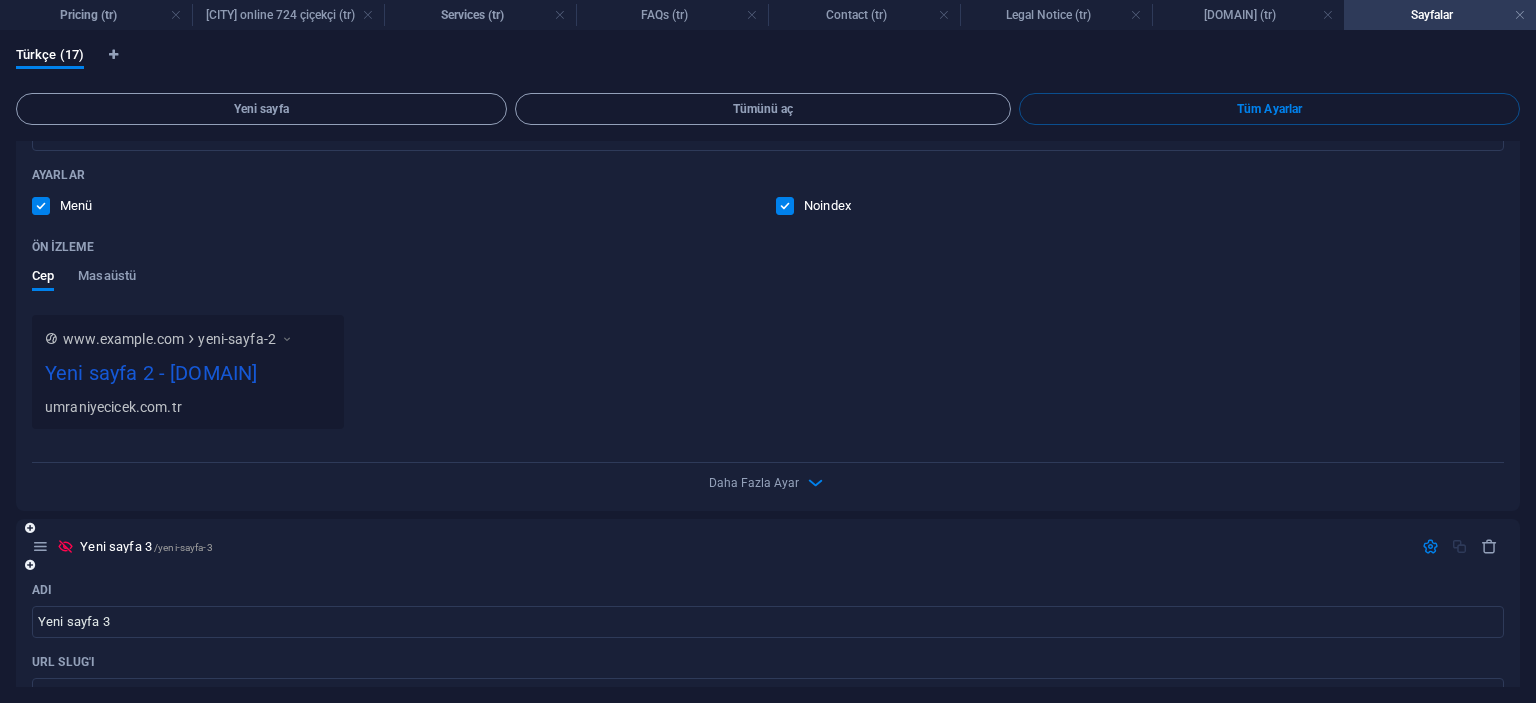 scroll, scrollTop: 10180, scrollLeft: 0, axis: vertical 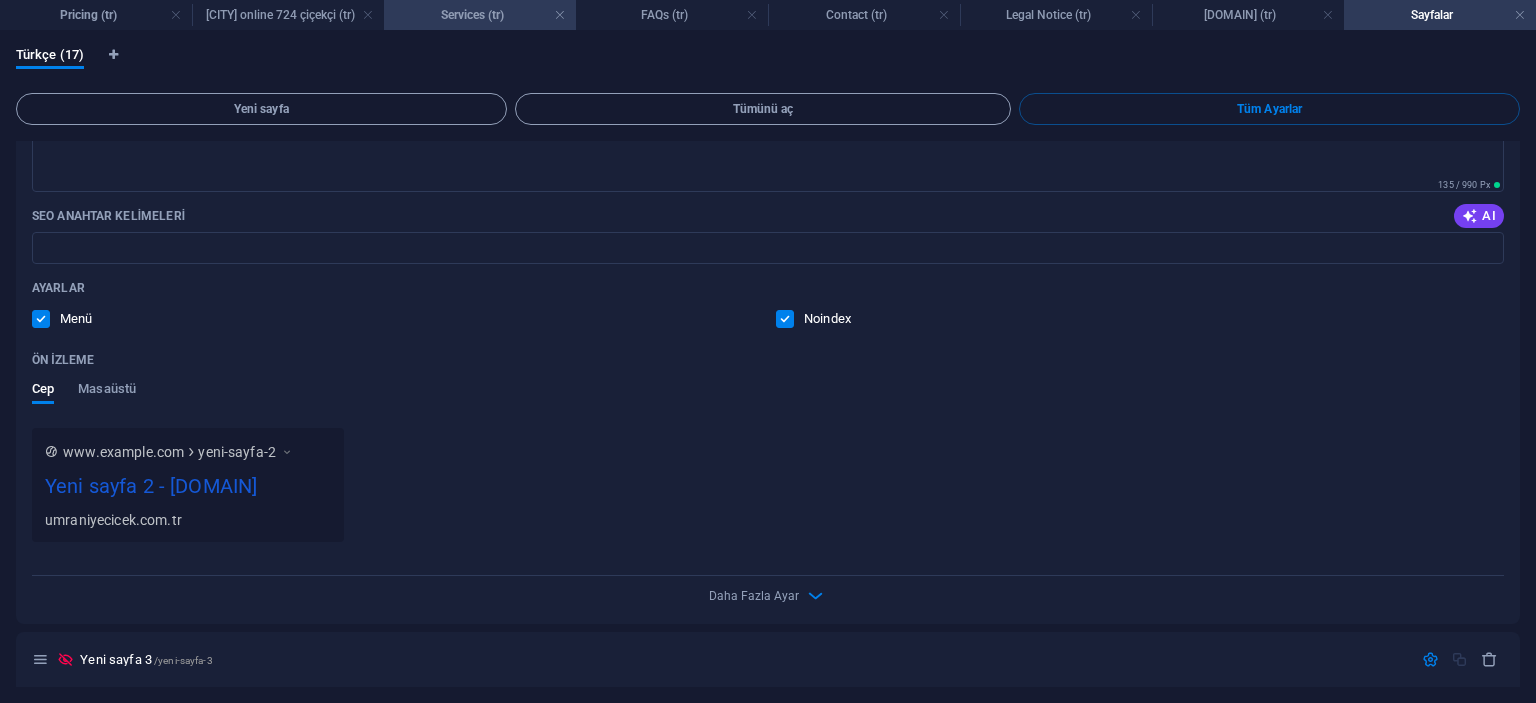 click on "Services (tr)" at bounding box center (480, 15) 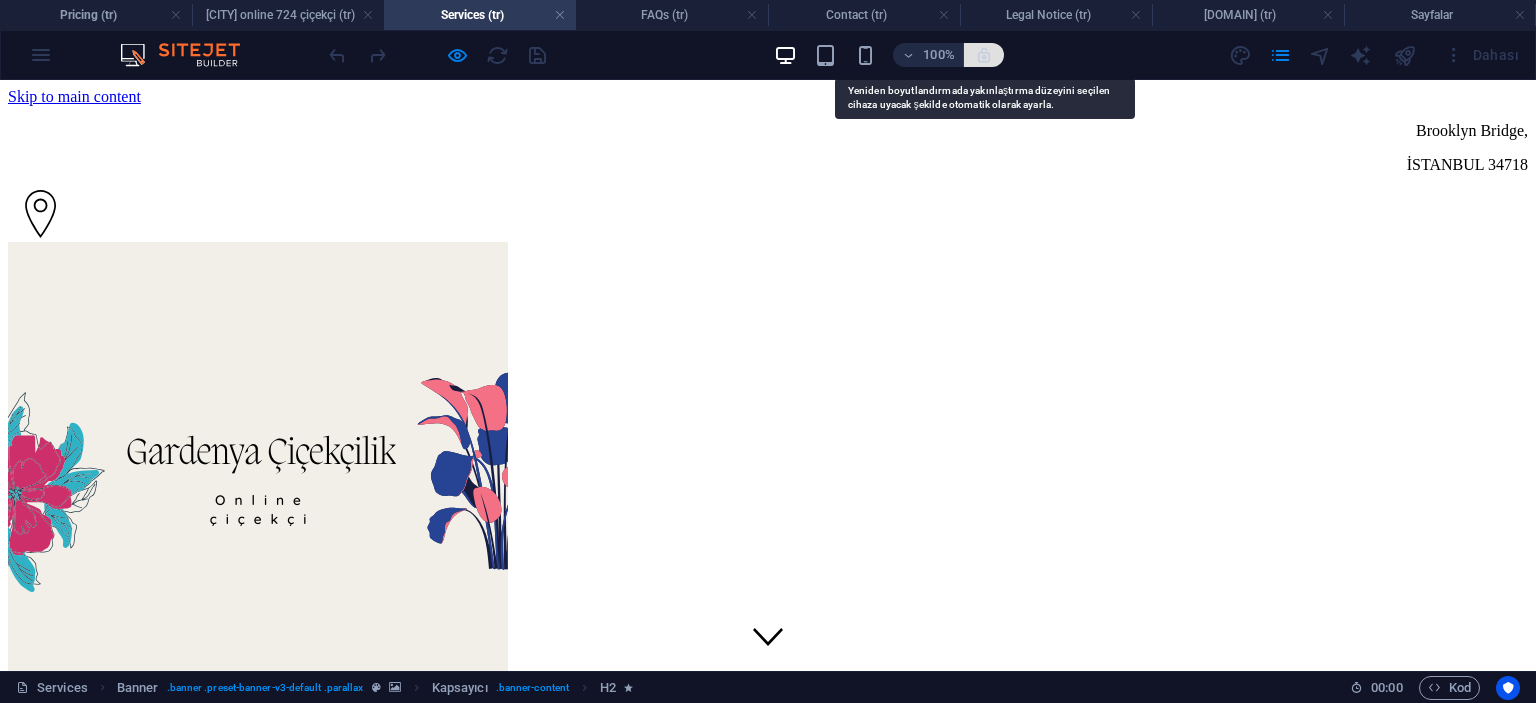 click at bounding box center [984, 55] 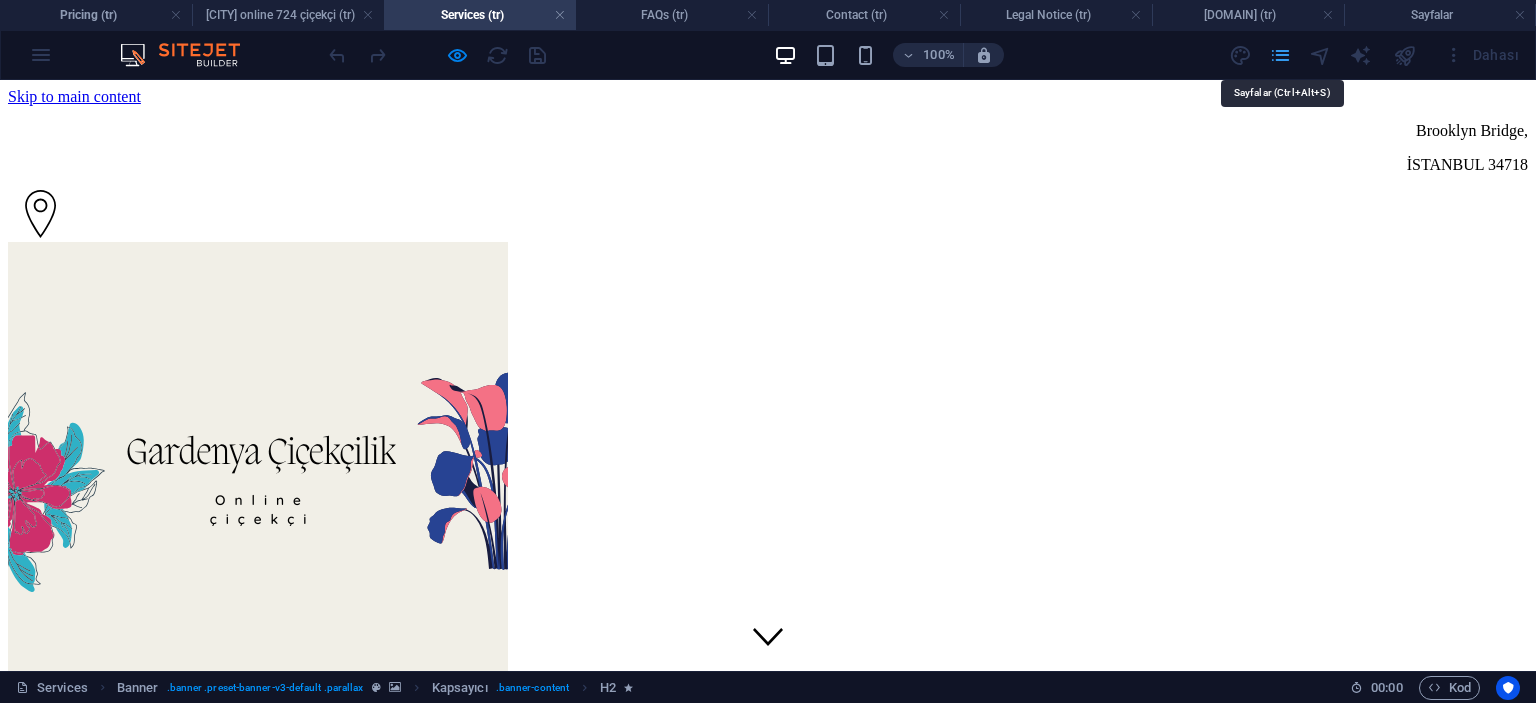 click at bounding box center (1280, 55) 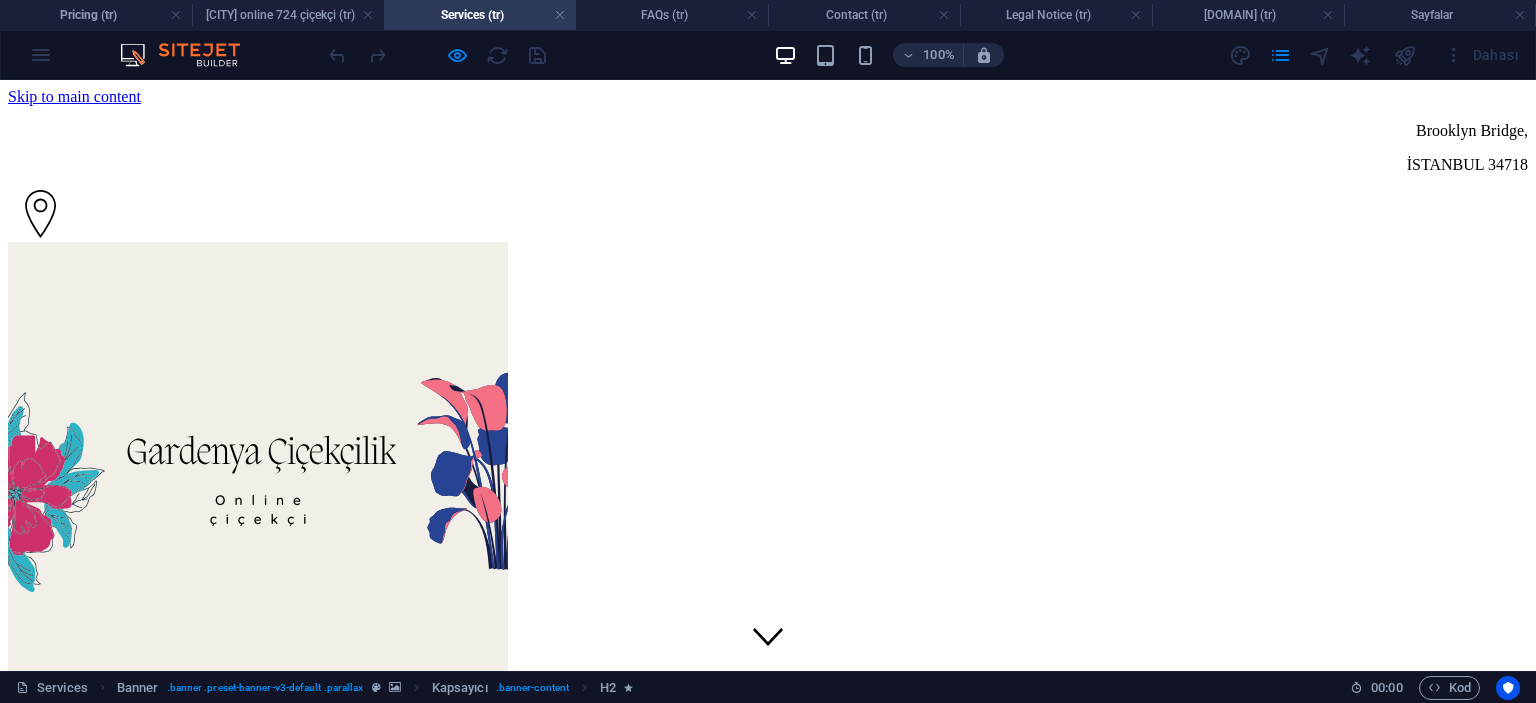 click at bounding box center (1320, 55) 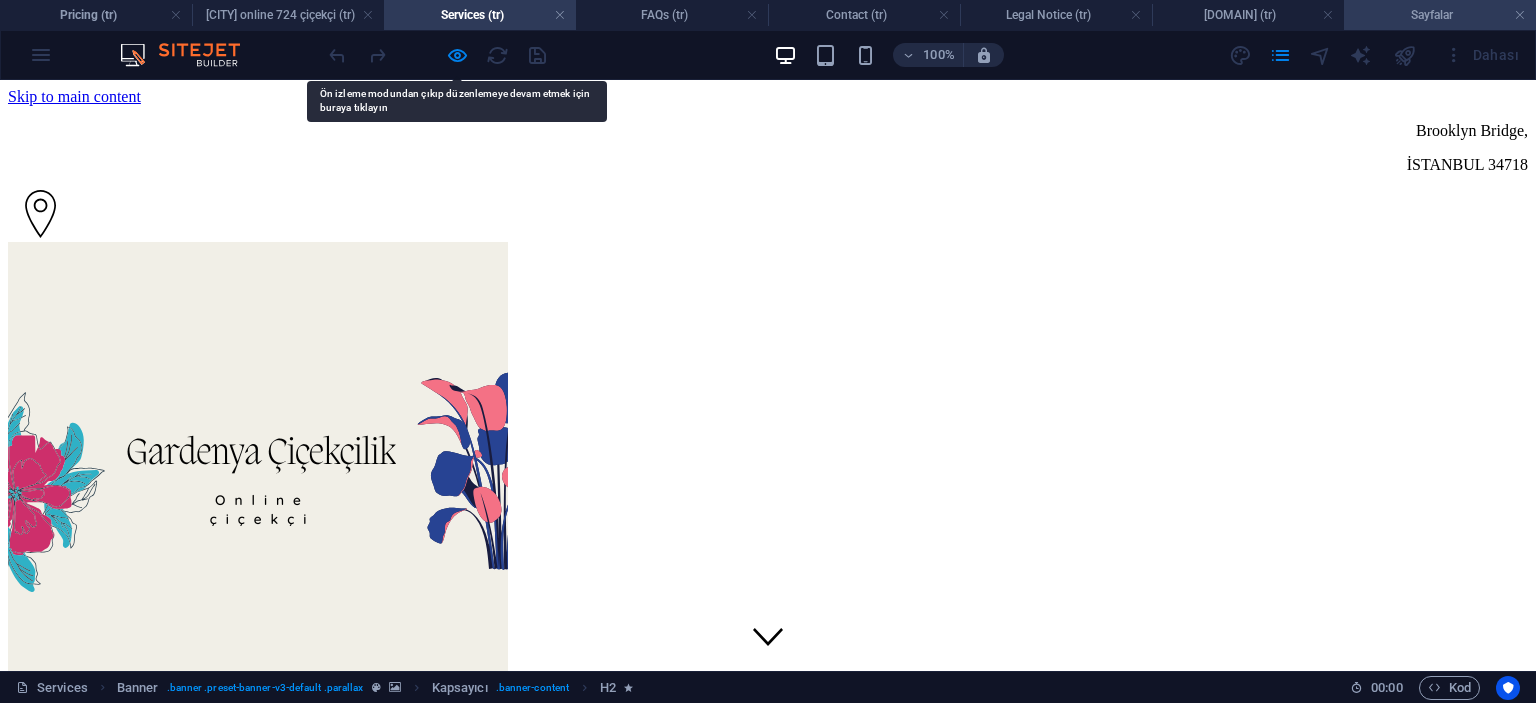 click on "Sayfalar" at bounding box center [1440, 15] 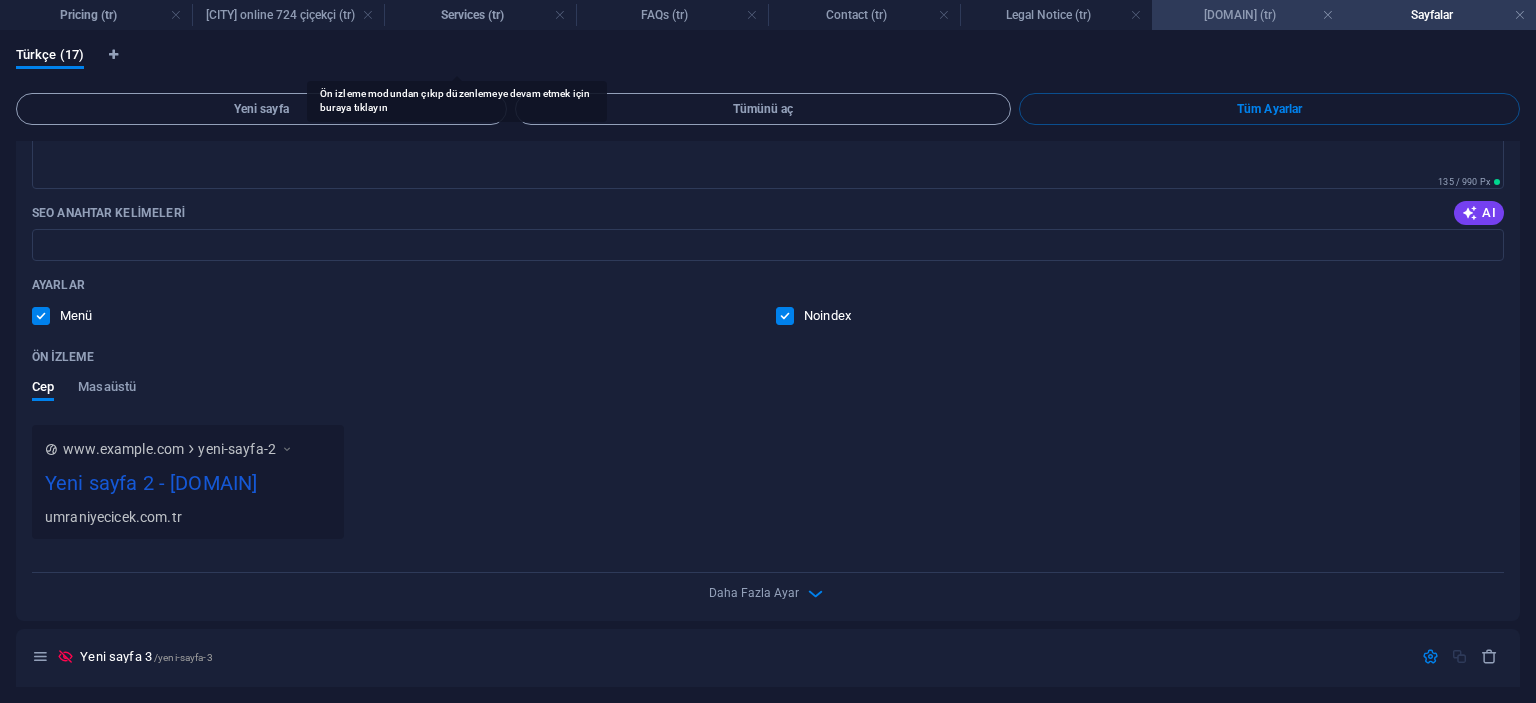 click on "www.umraniyecicek.com.tr (tr)" at bounding box center (1248, 15) 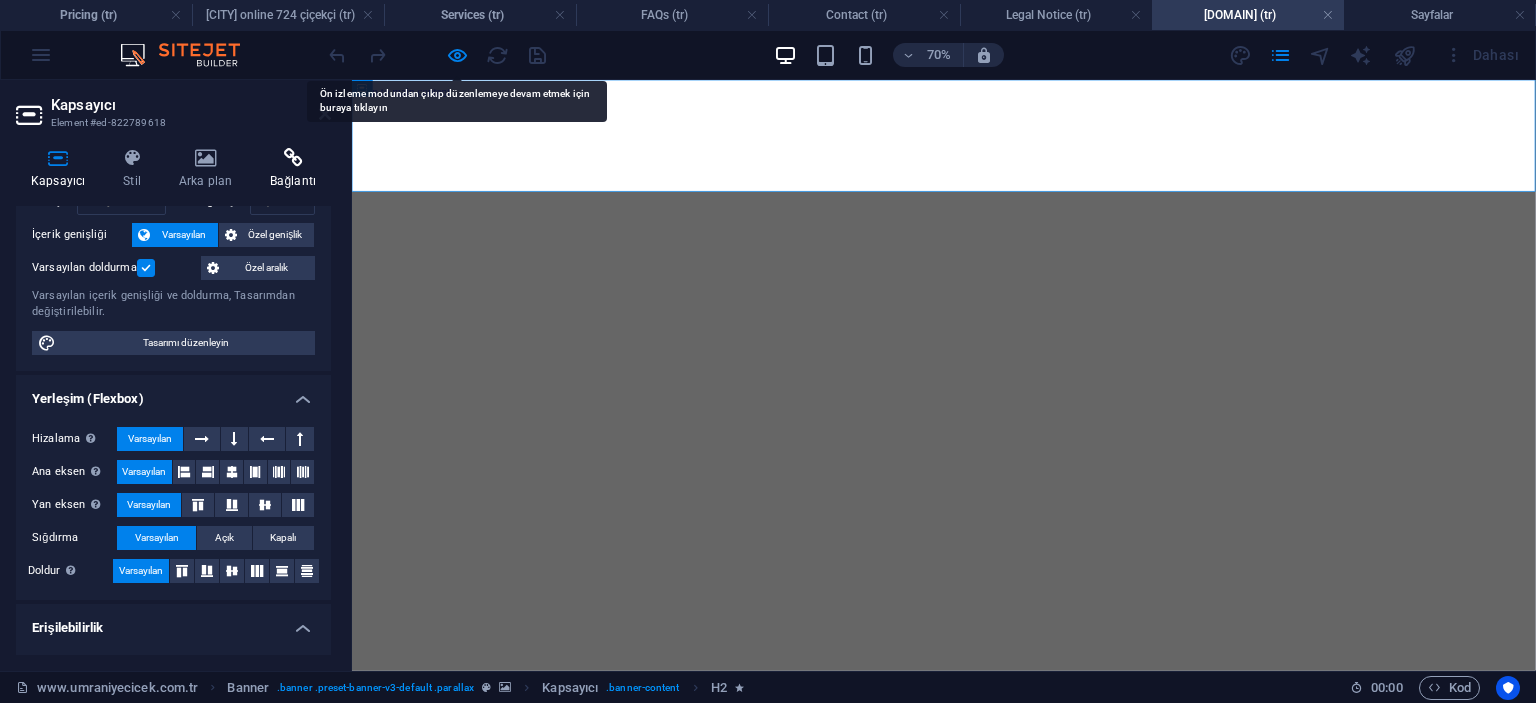 click on "Bağlantı" at bounding box center [293, 169] 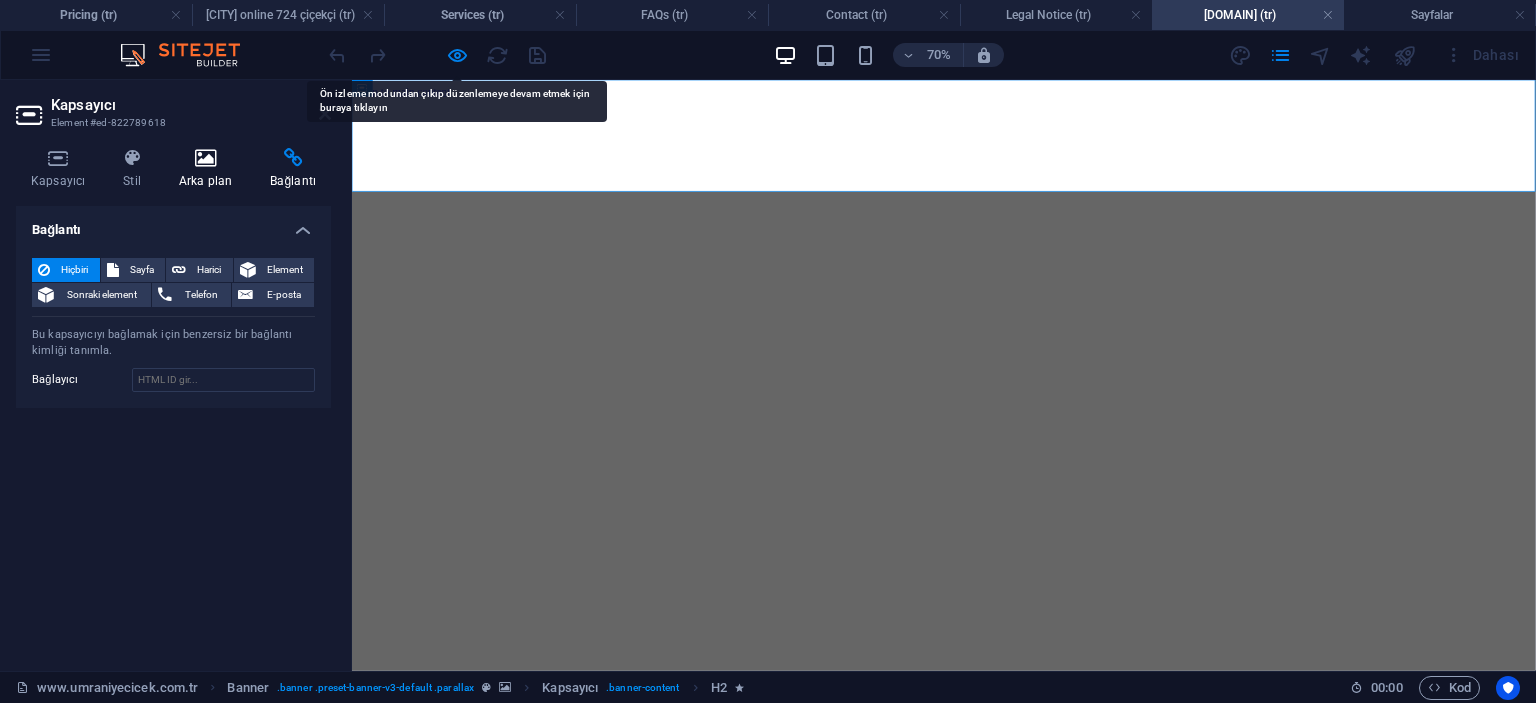 click on "Arka plan" at bounding box center (209, 169) 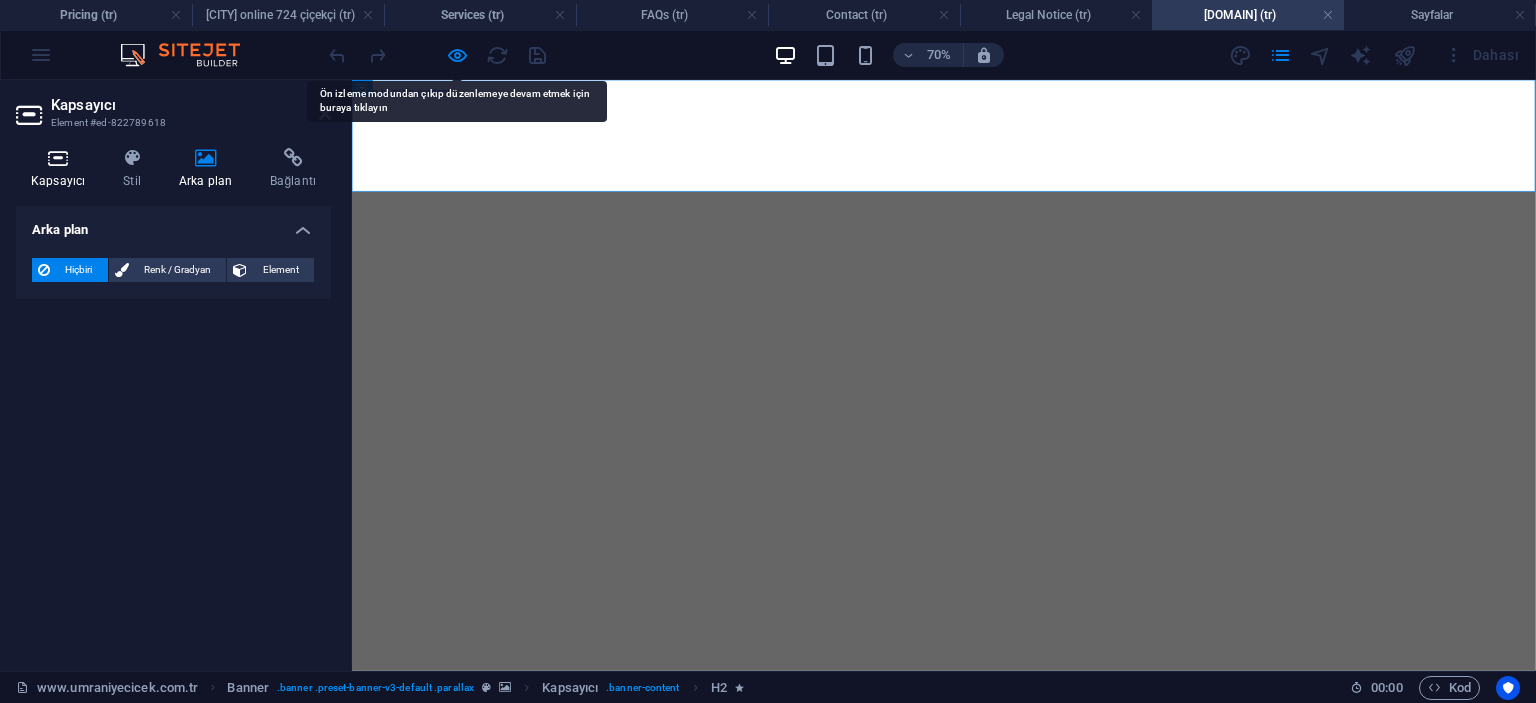 click on "Kapsayıcı" at bounding box center (62, 169) 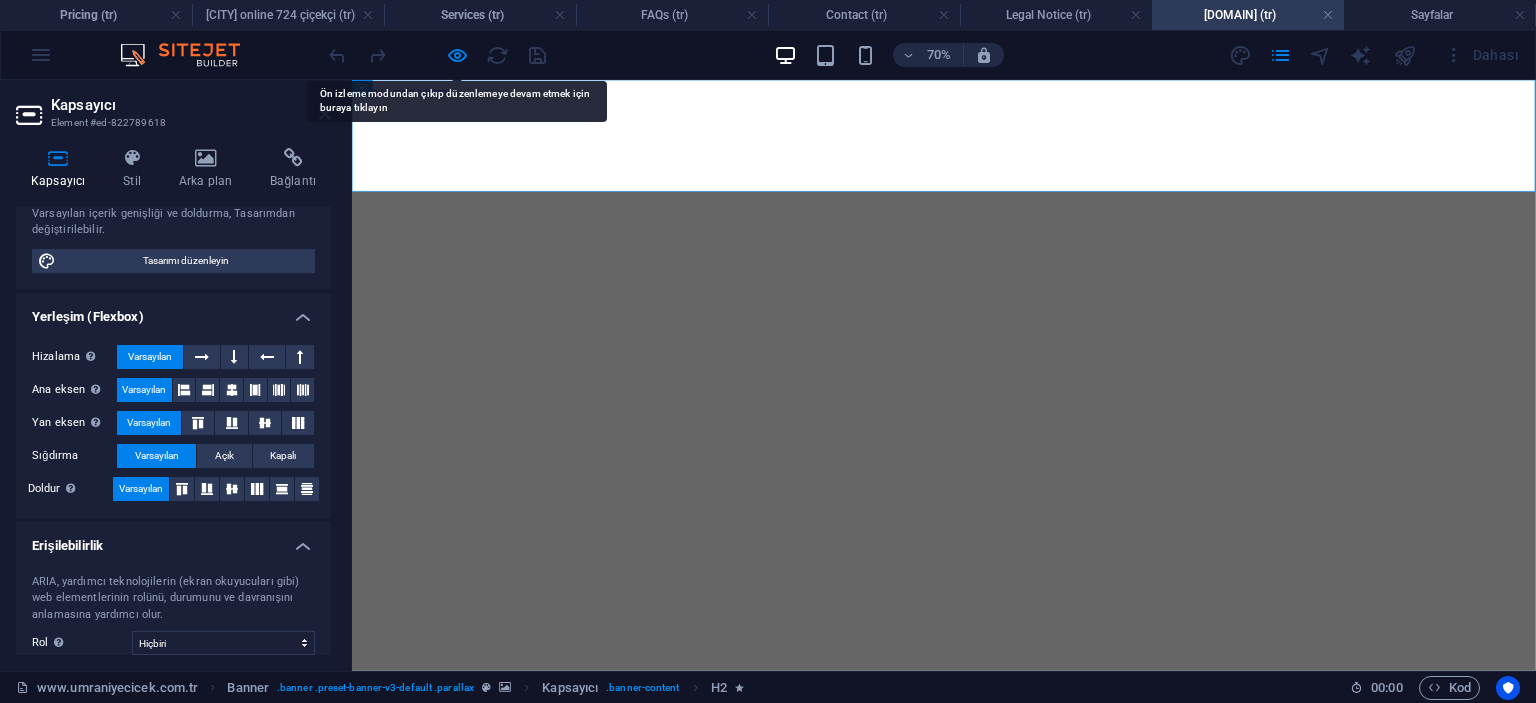 scroll, scrollTop: 300, scrollLeft: 0, axis: vertical 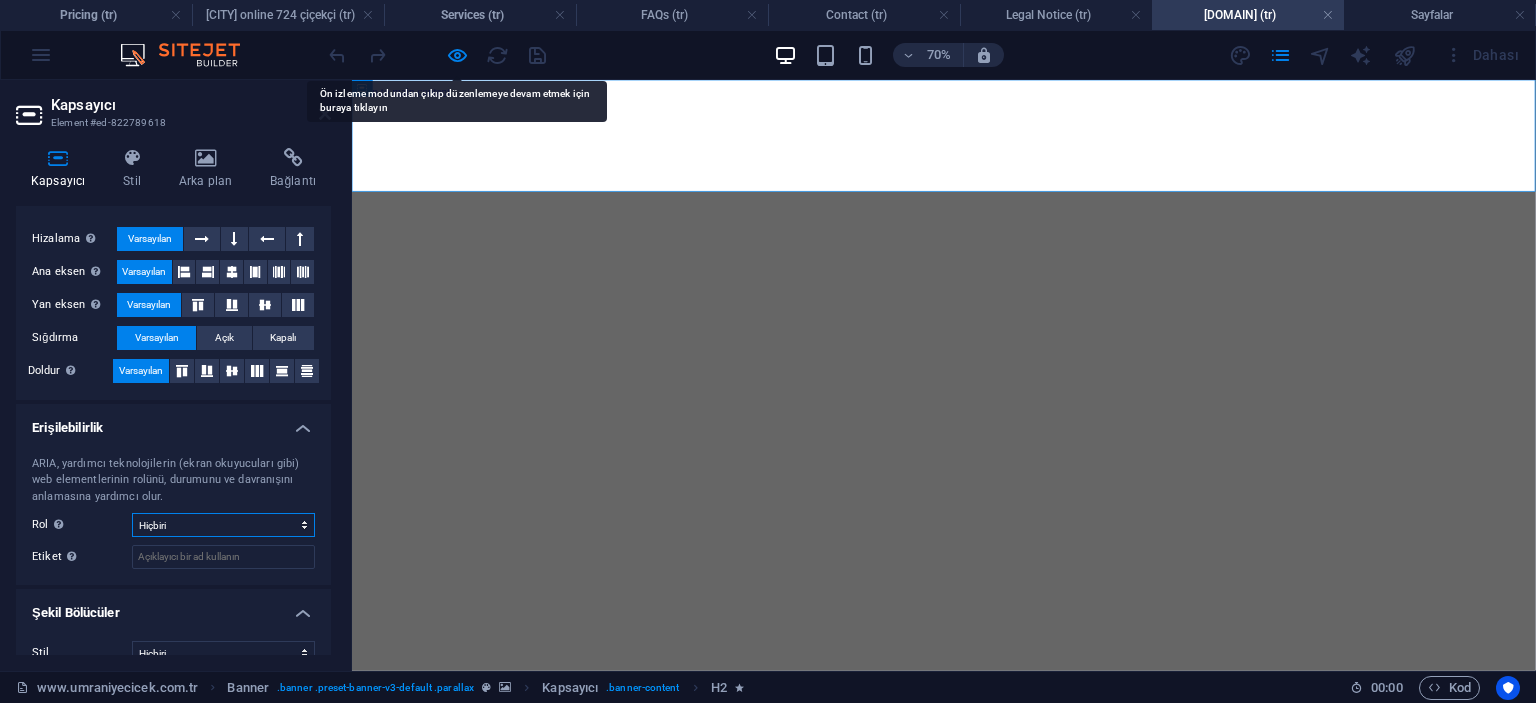 click on "Hiçbiri Alert Alt Bigi Article Banner Comment Complementary Dialog Marquee Presentation Region Section Separator Status Timer Üst bilgi" at bounding box center [223, 525] 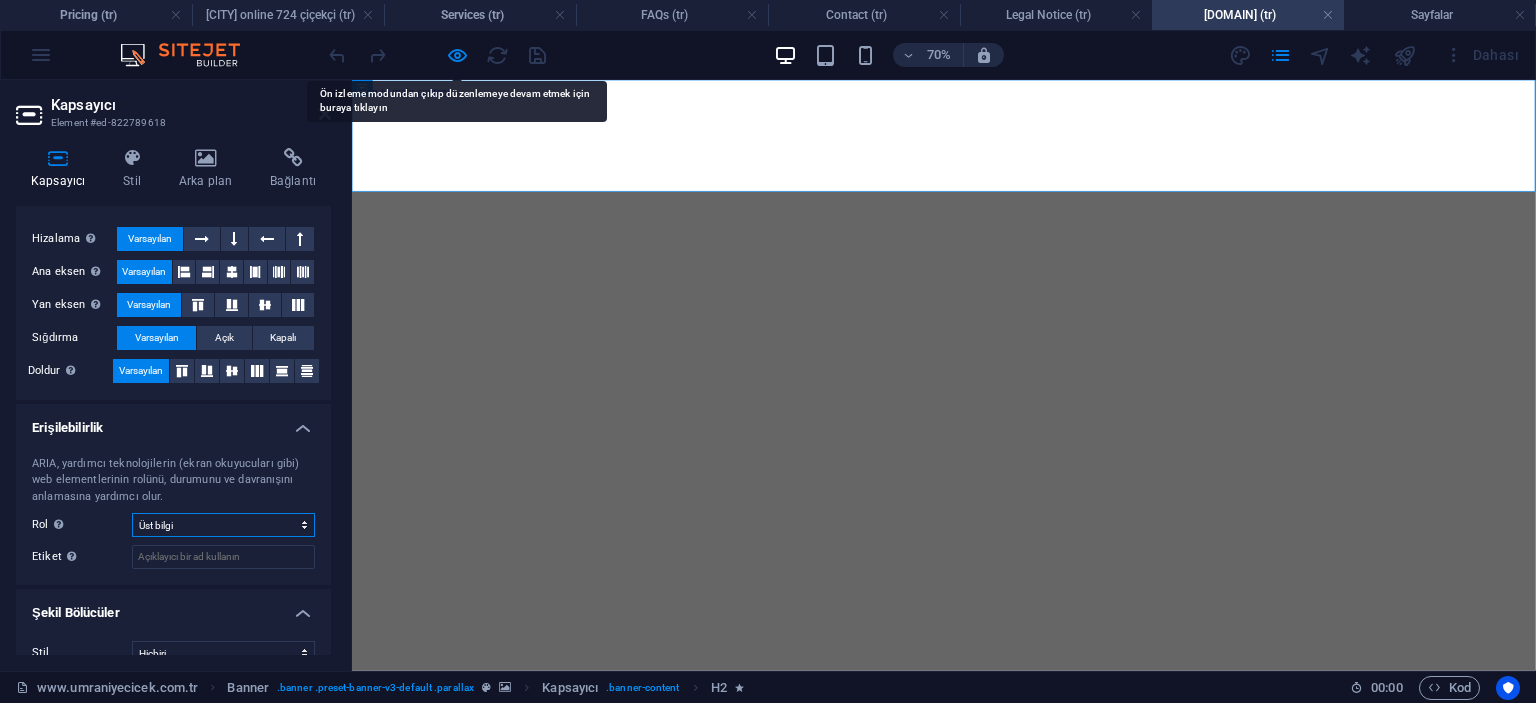 click on "Hiçbiri Alert Alt Bigi Article Banner Comment Complementary Dialog Marquee Presentation Region Section Separator Status Timer Üst bilgi" at bounding box center (223, 525) 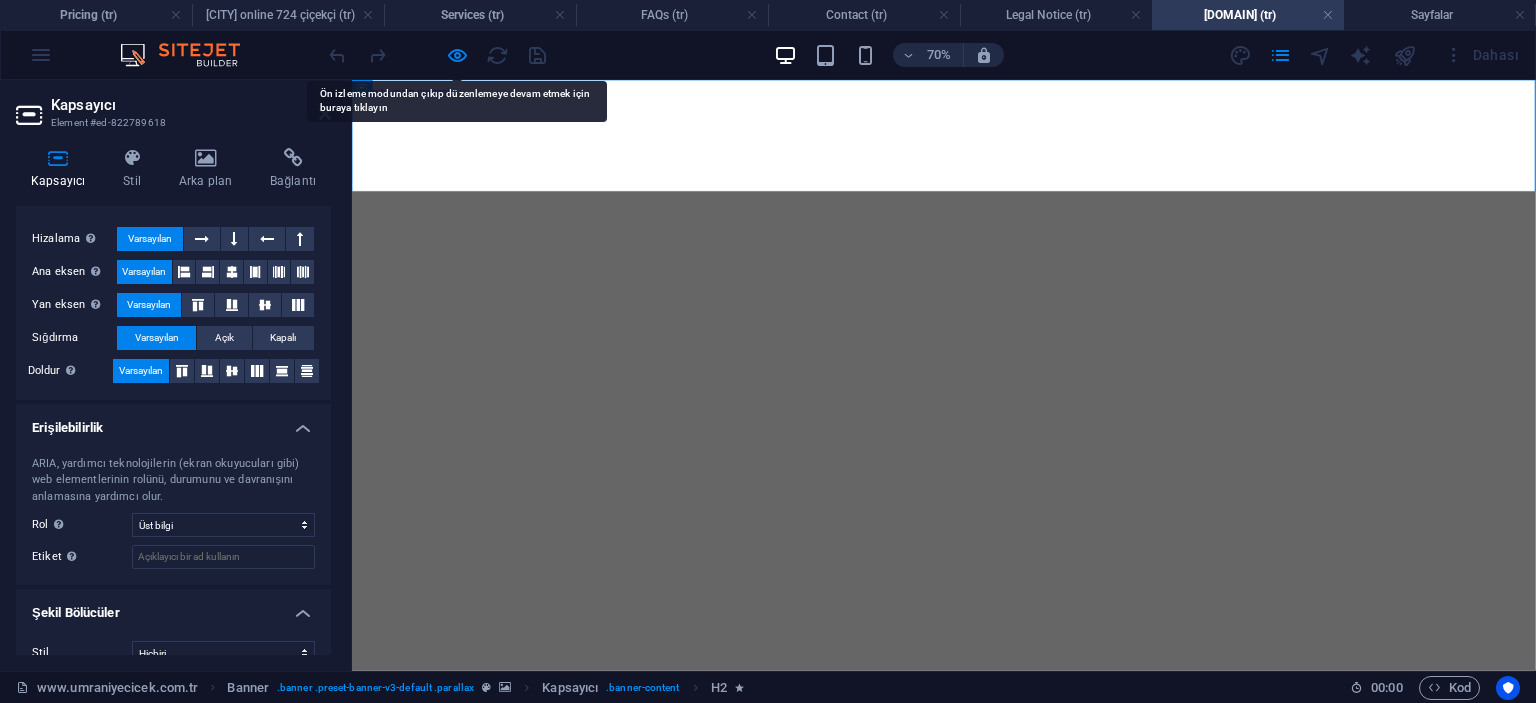 click on "Şekil Bölücüler" at bounding box center (173, 607) 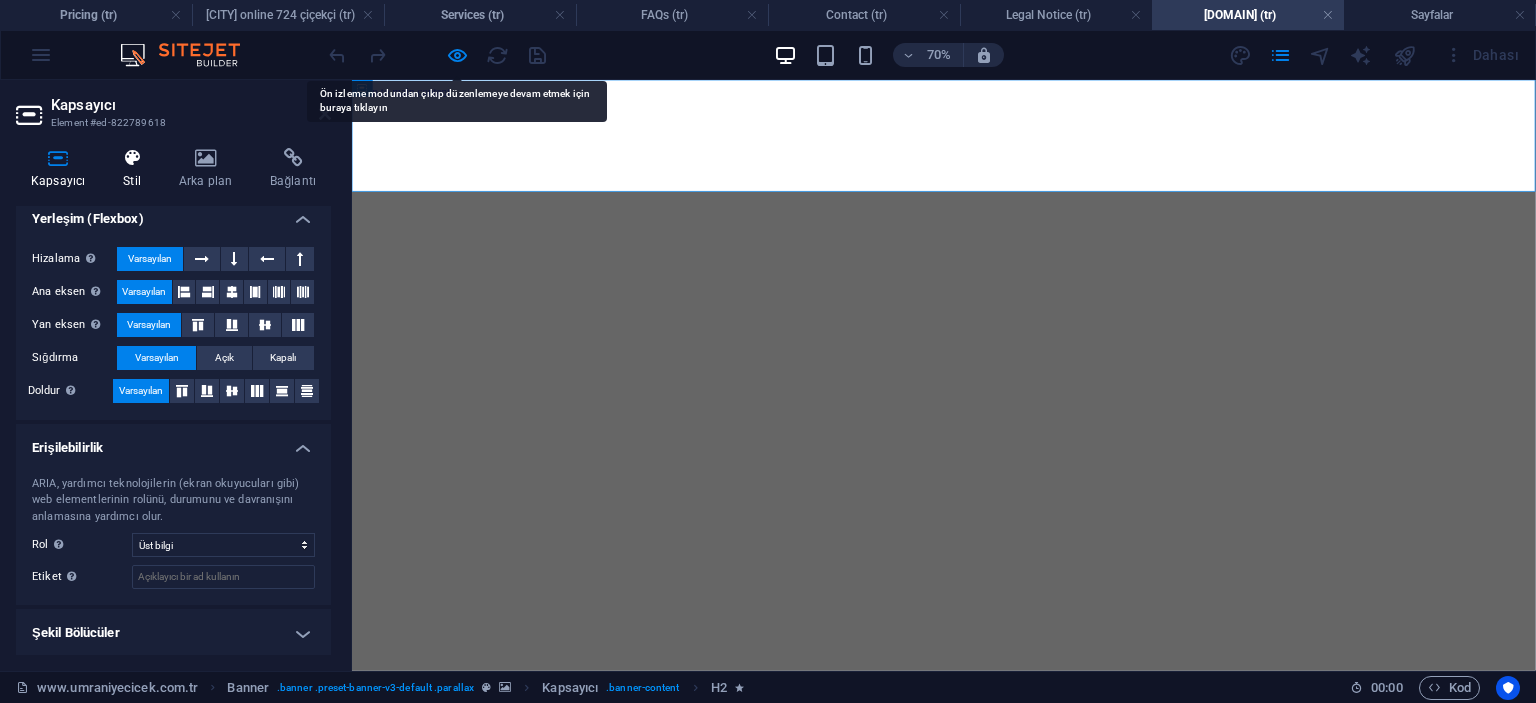 click at bounding box center (132, 158) 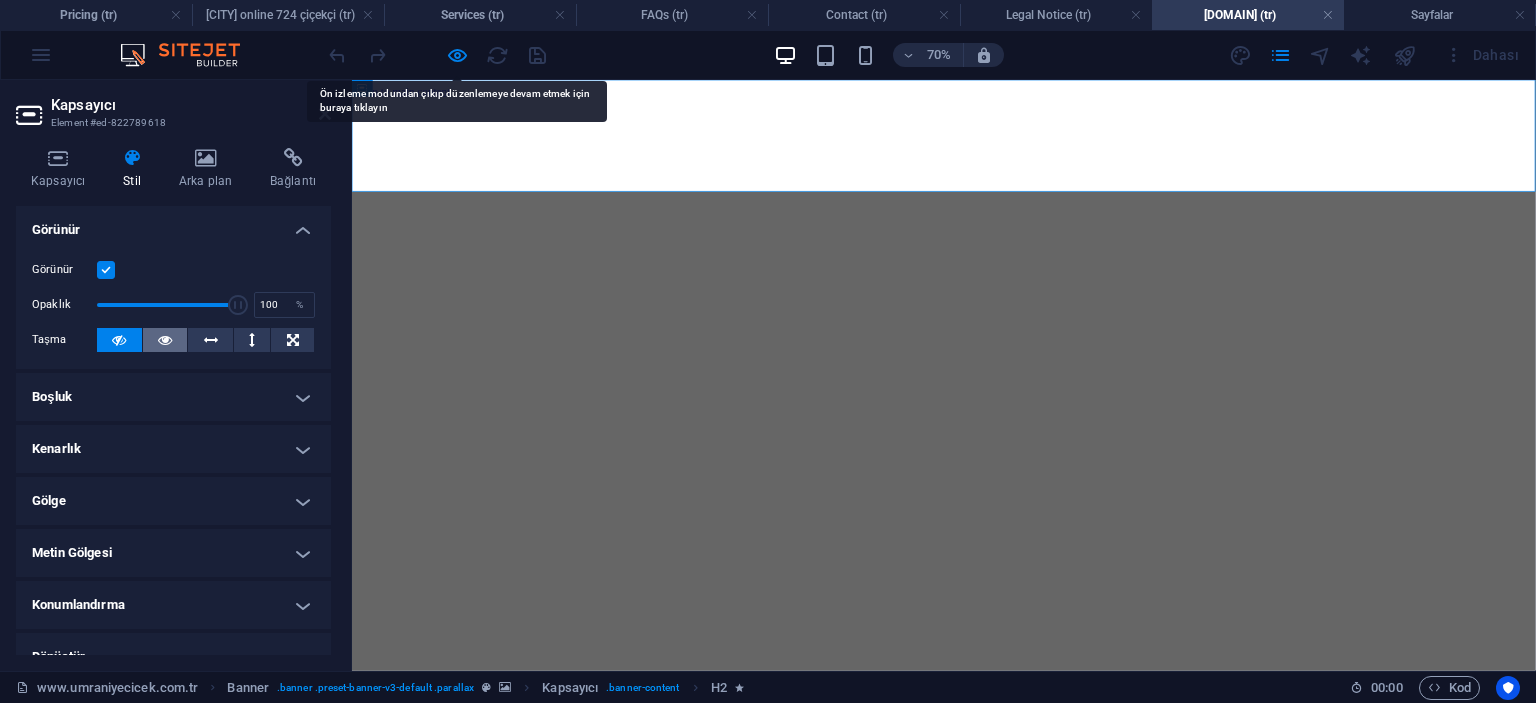 click at bounding box center [165, 340] 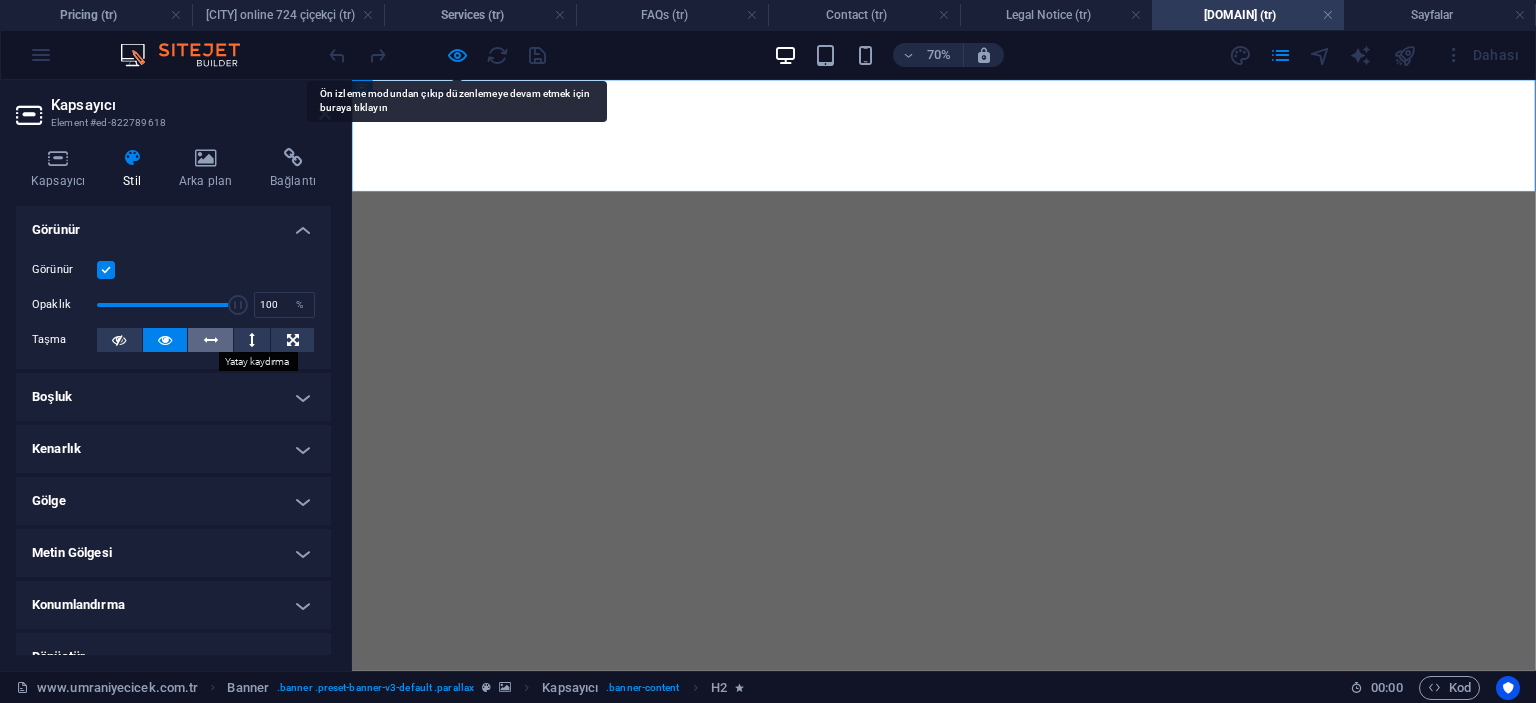 click at bounding box center (210, 340) 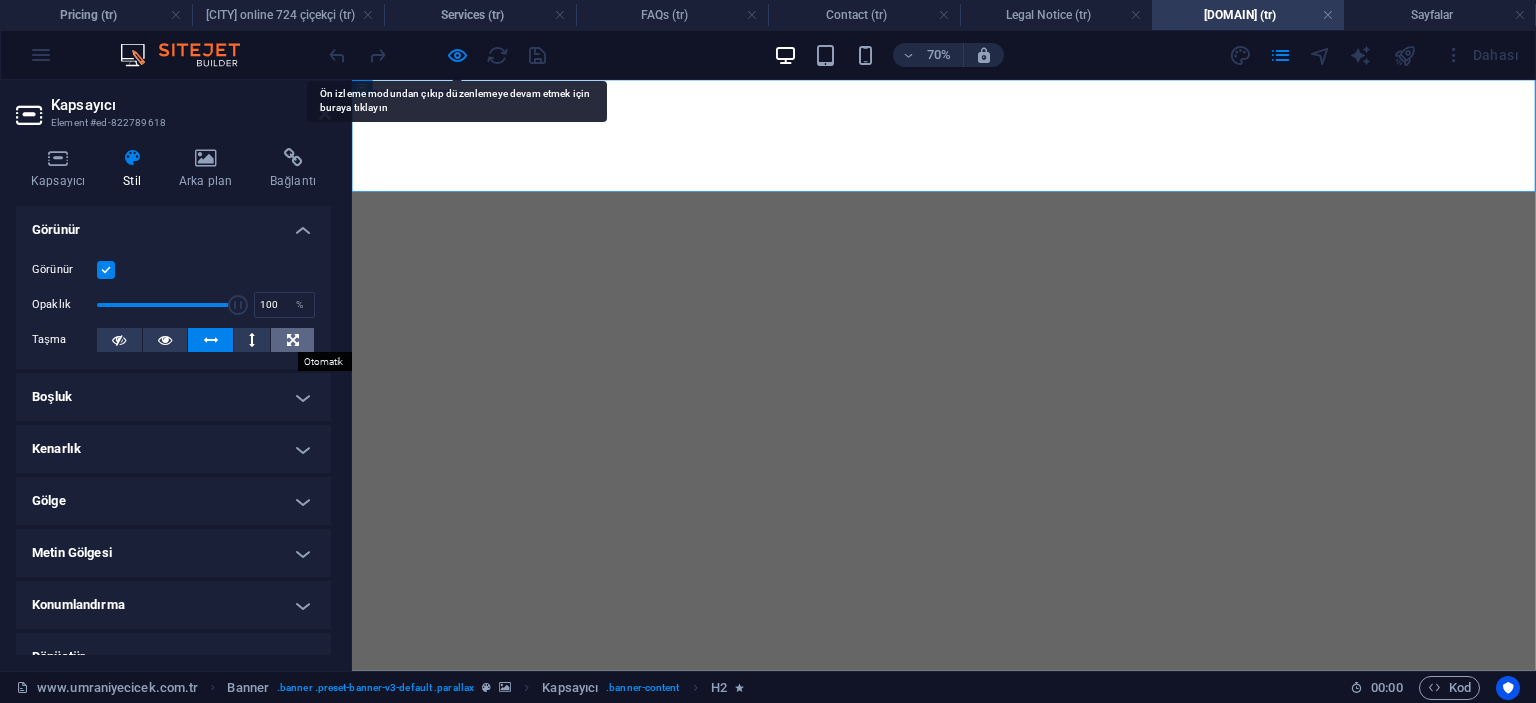click at bounding box center (292, 340) 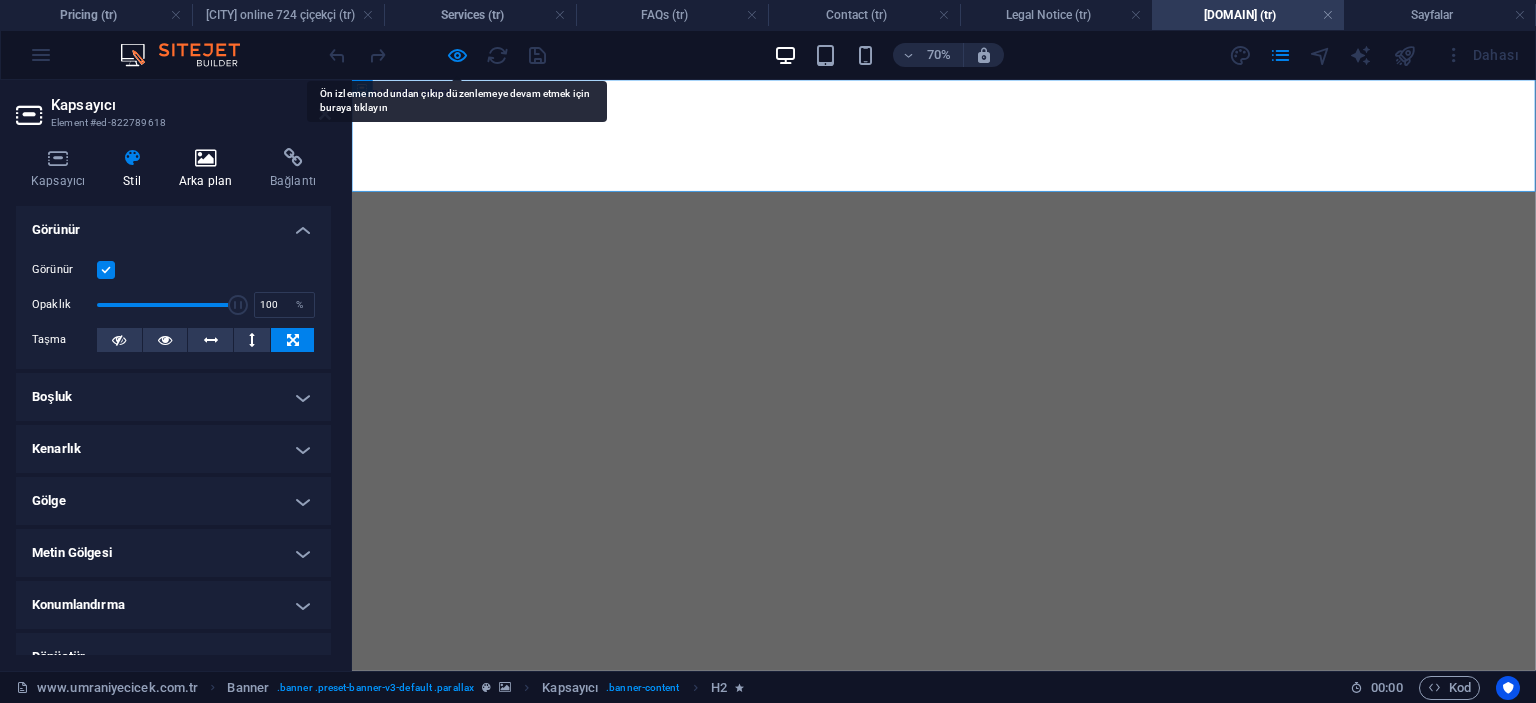 click on "Arka plan" at bounding box center [209, 169] 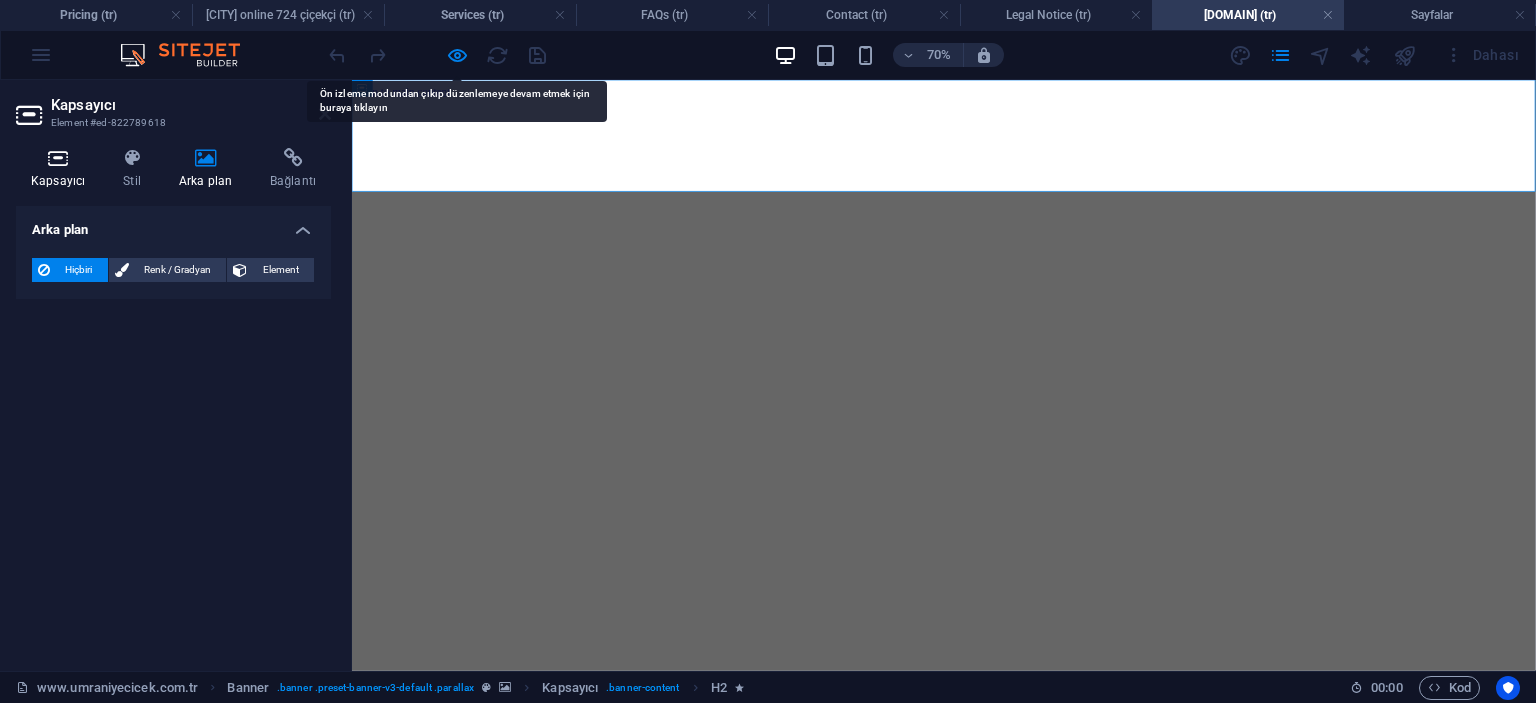 click at bounding box center [58, 158] 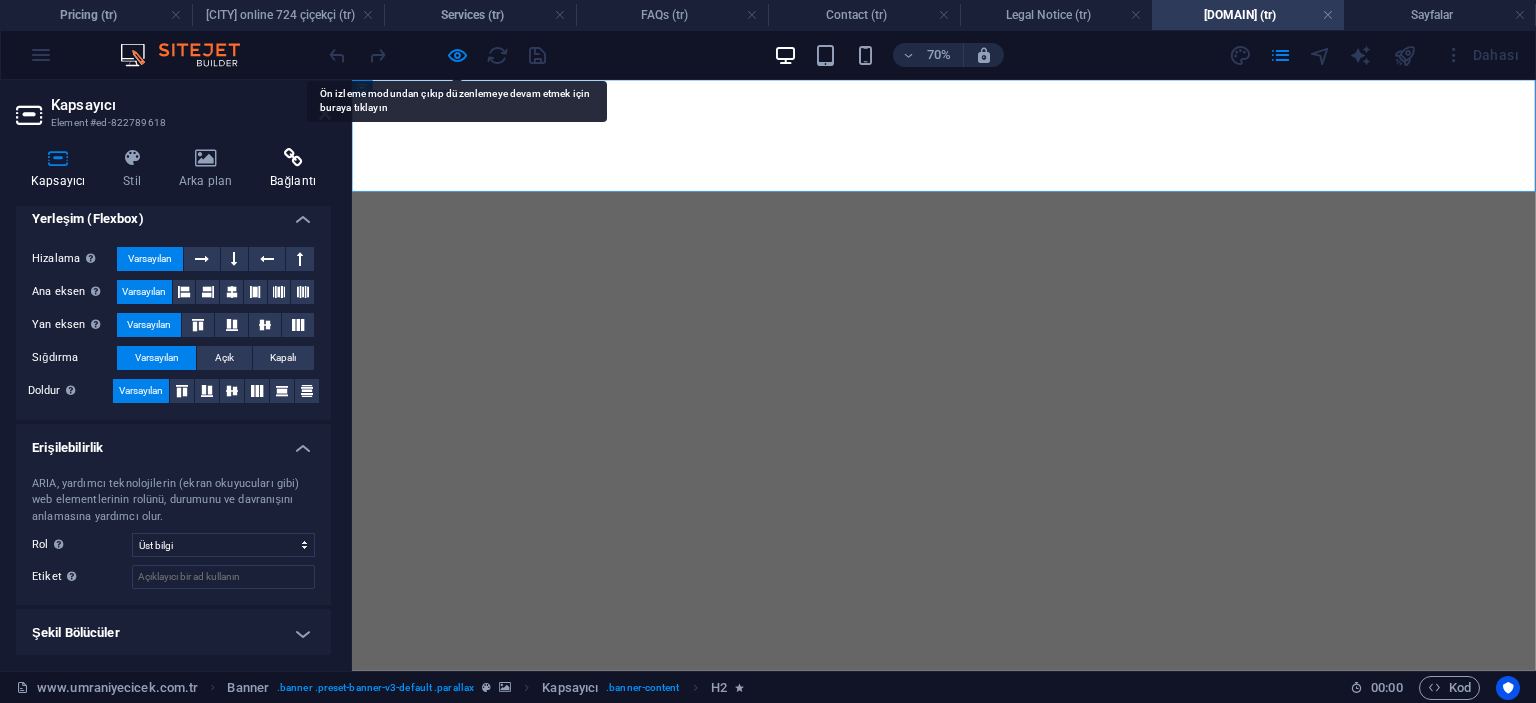 click at bounding box center [293, 158] 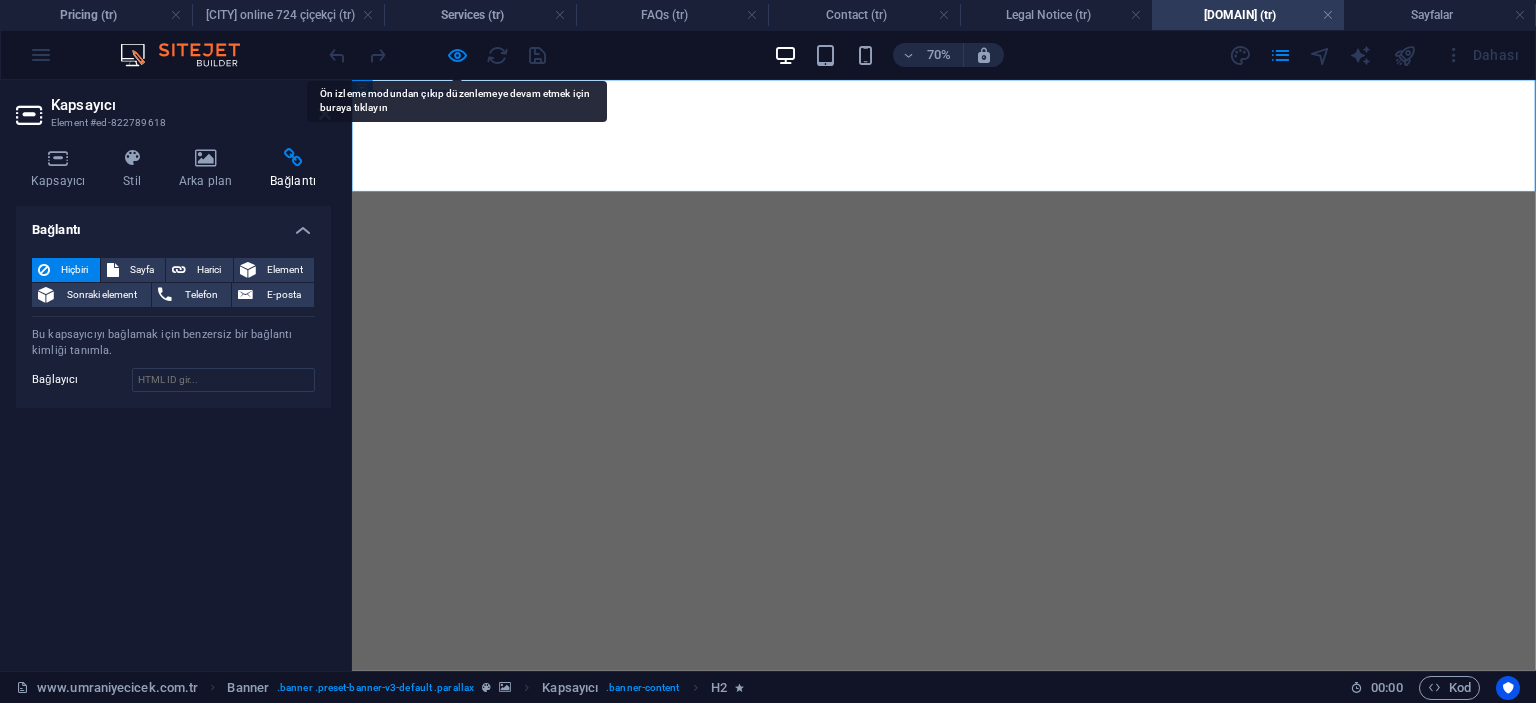 click at bounding box center [31, 115] 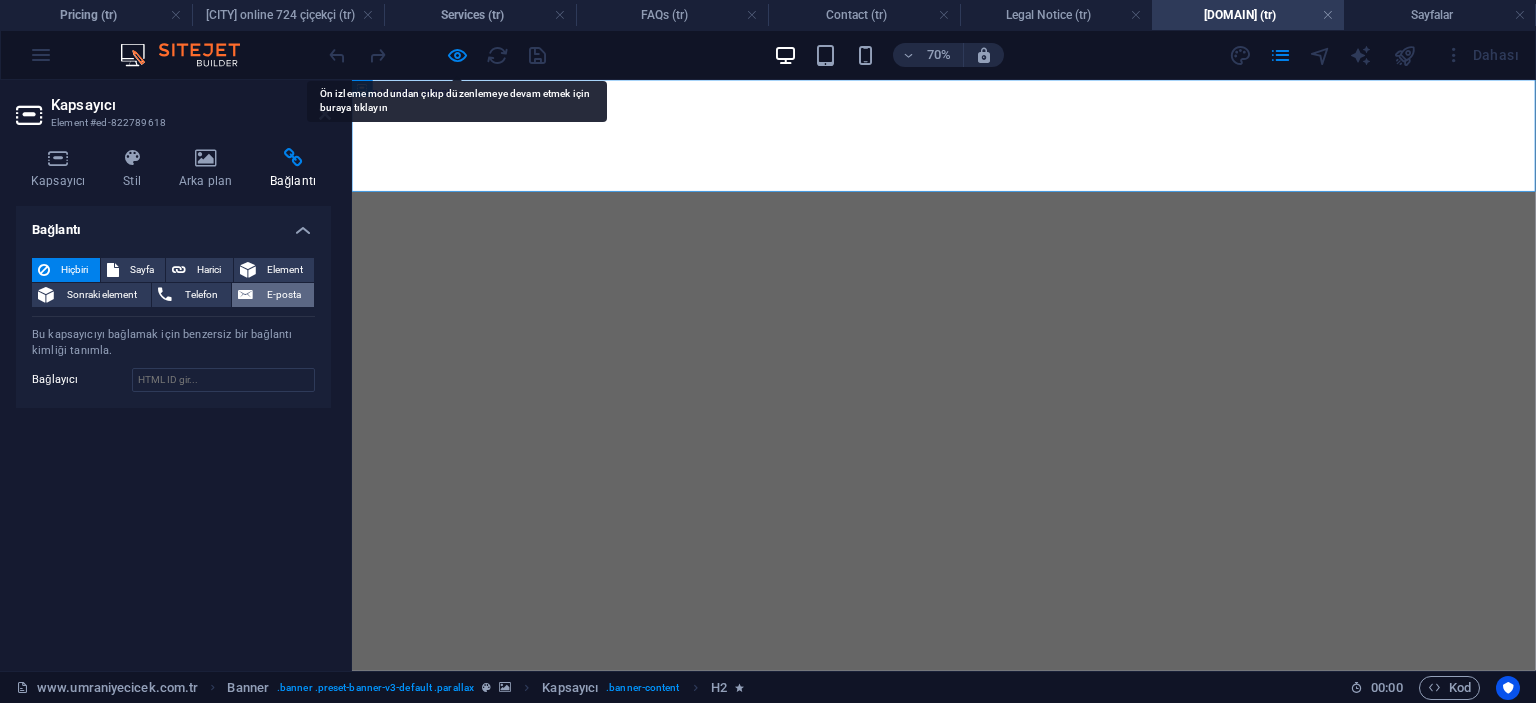 click on "E-posta" at bounding box center (283, 295) 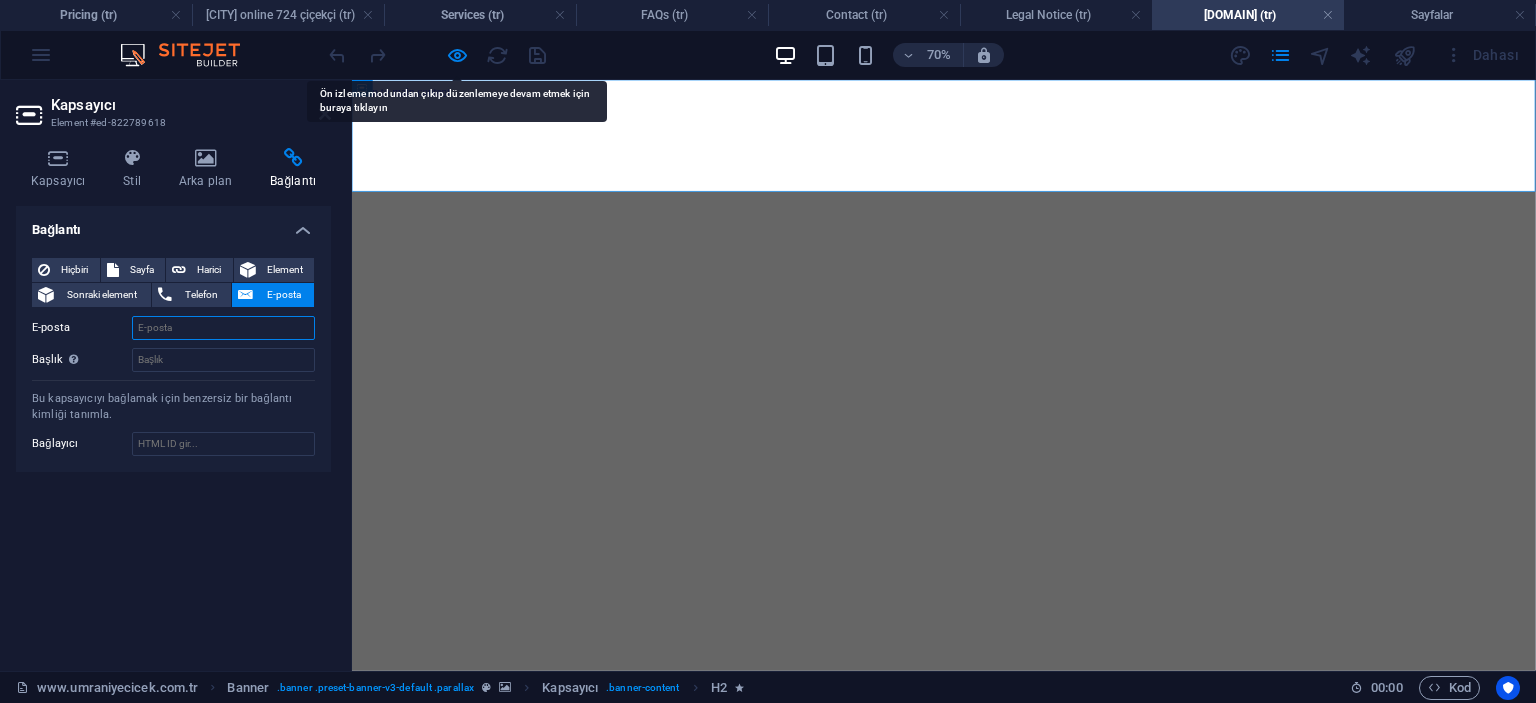 click on "E-posta" at bounding box center (223, 328) 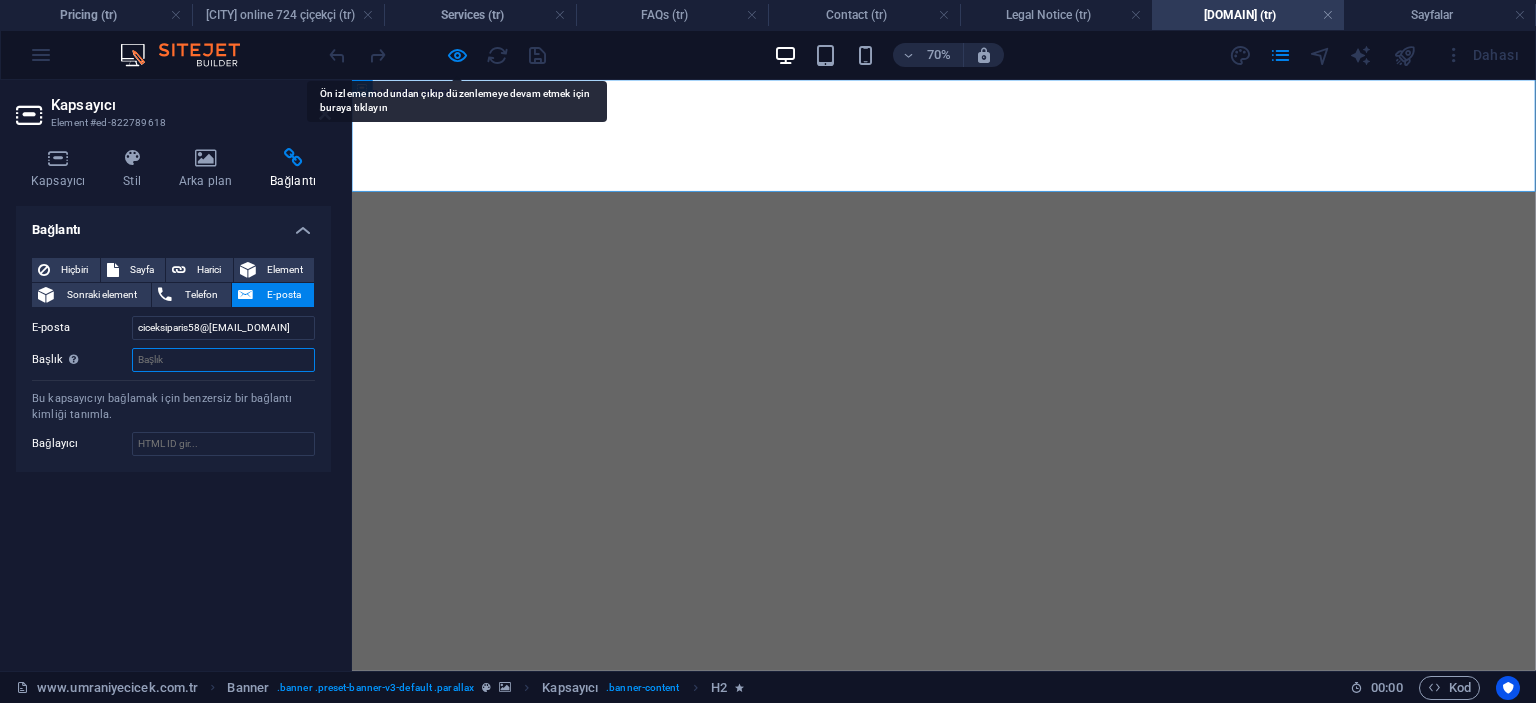 click on "Başlık Ek bağlantı tanımının bağlantı metniyle aynı olmaması gerekir. Başlık, genellikle fare elementin üzerine geldiğinde bir araç ipucu metni olarak gösterilir. Belirsizse boş bırak." at bounding box center (223, 360) 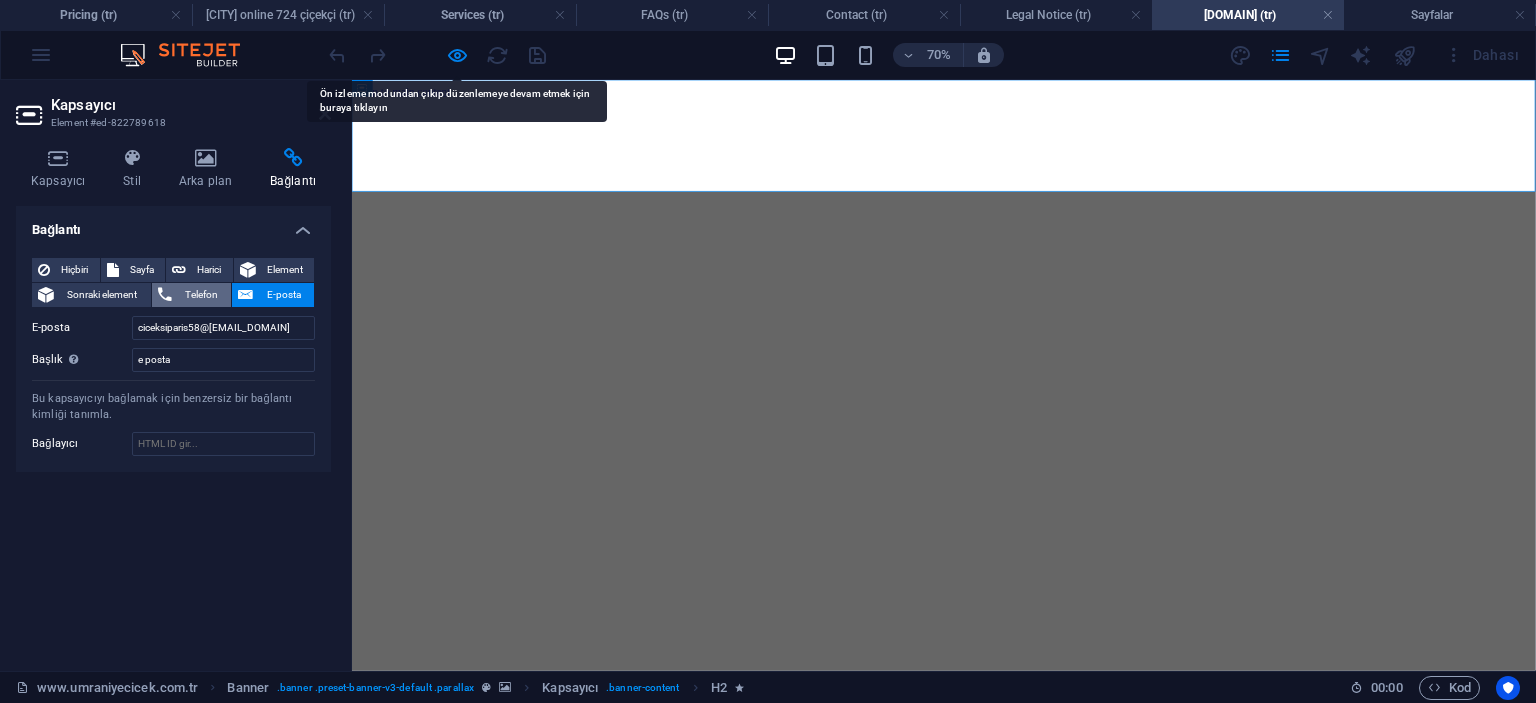 click on "Telefon" at bounding box center [202, 295] 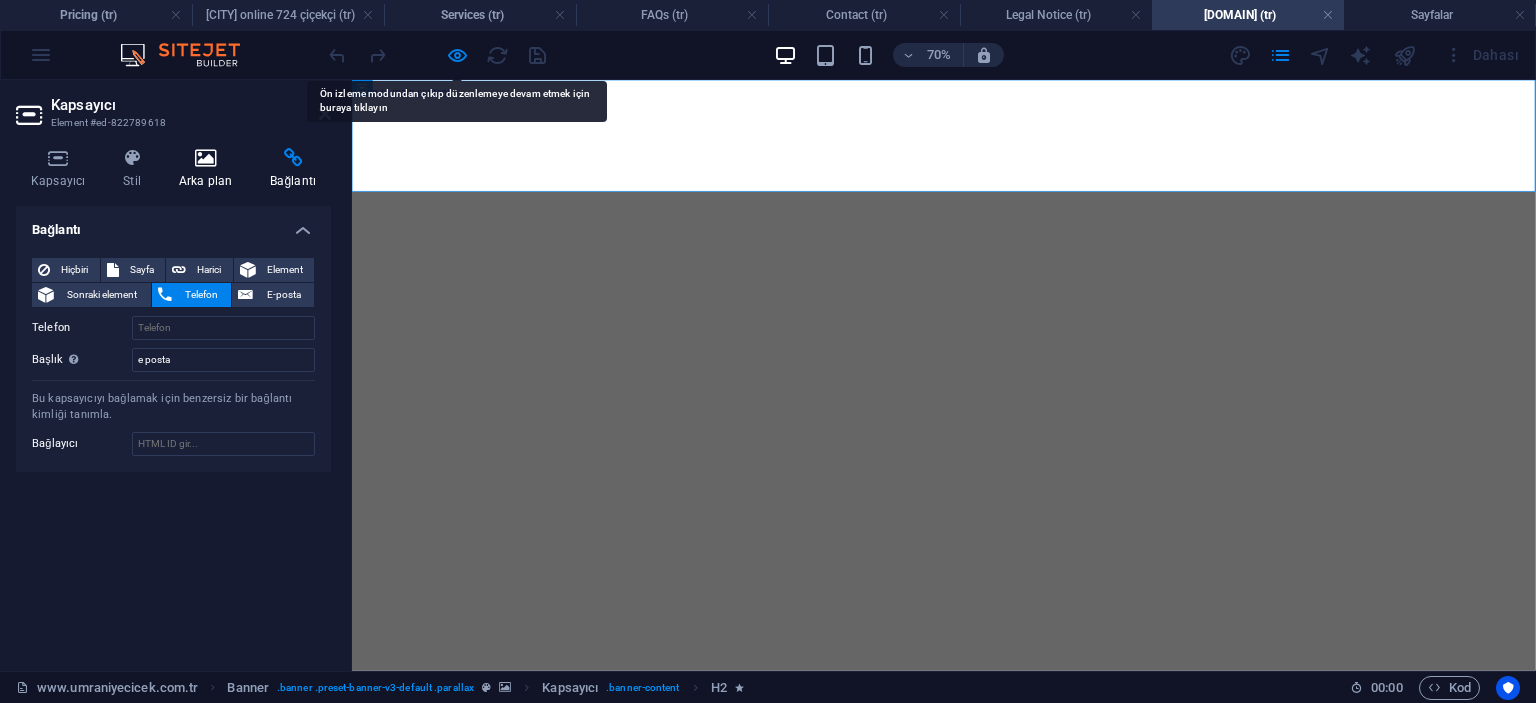 click at bounding box center [205, 158] 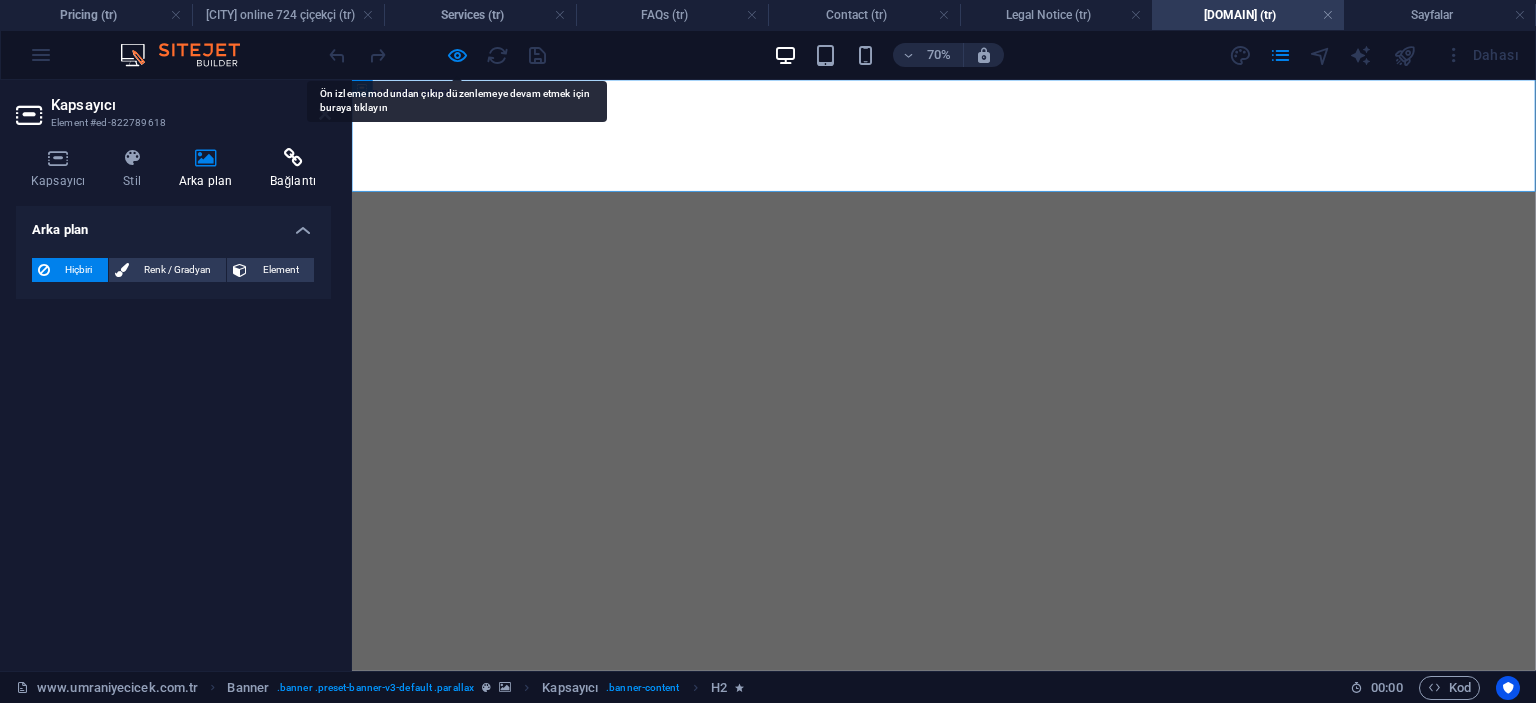 click on "Bağlantı" at bounding box center (293, 169) 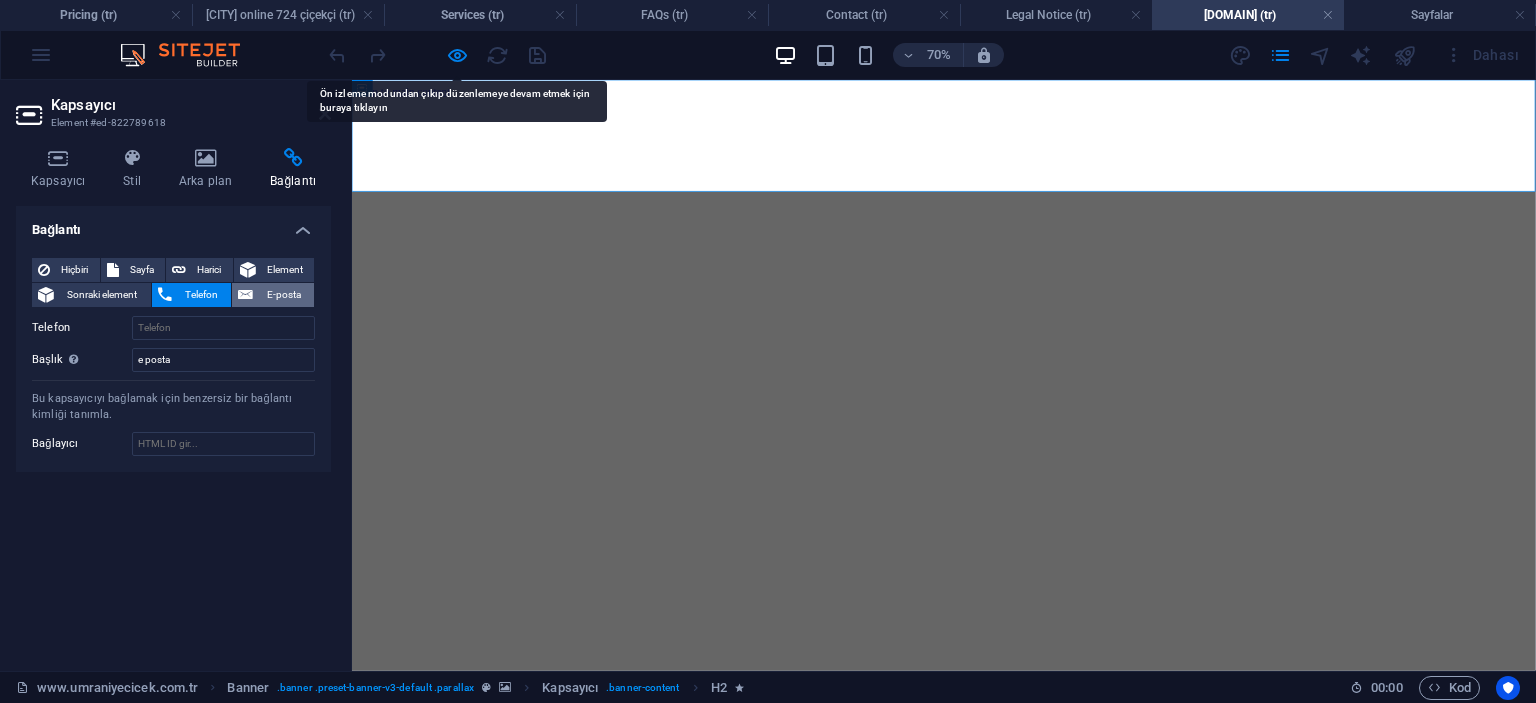 click on "E-posta" at bounding box center (283, 295) 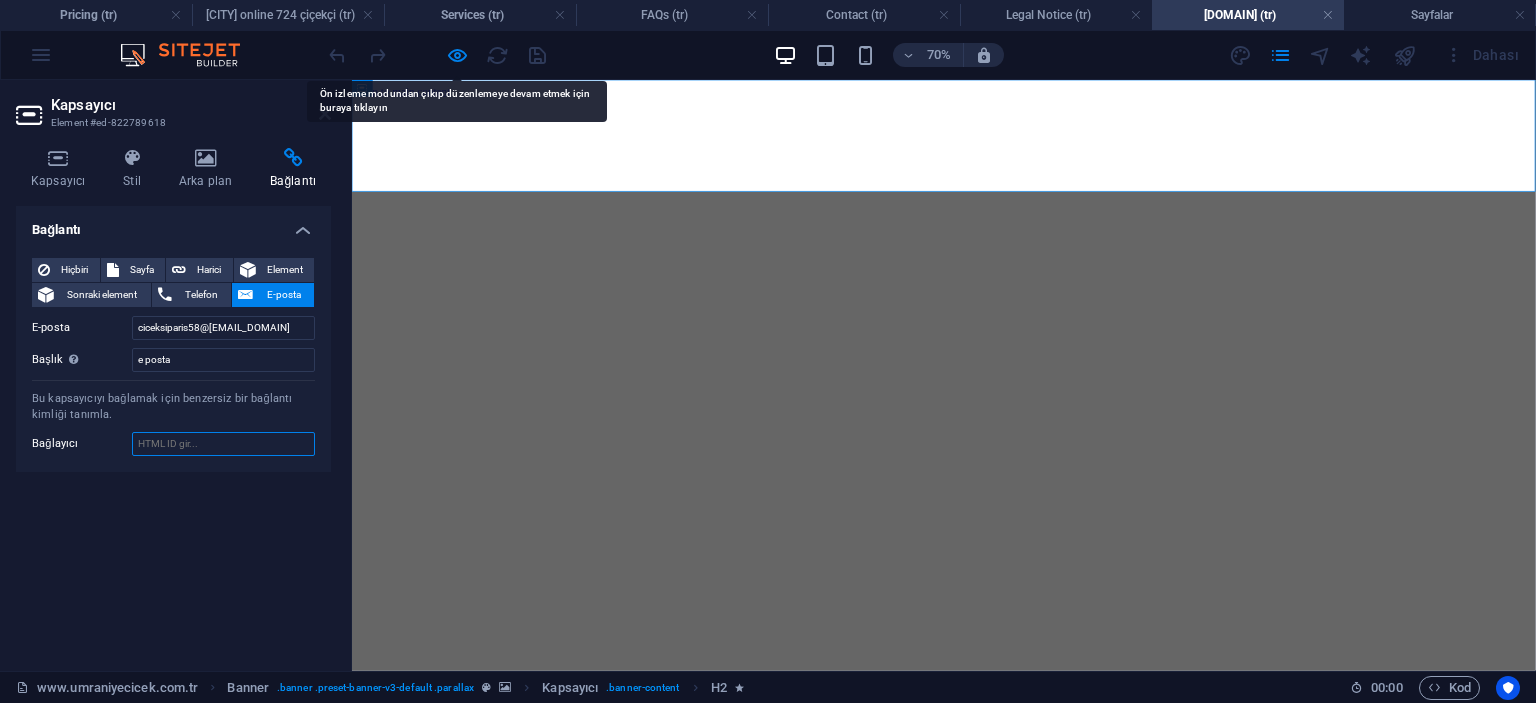 click on "Bağlayıcı" at bounding box center (223, 444) 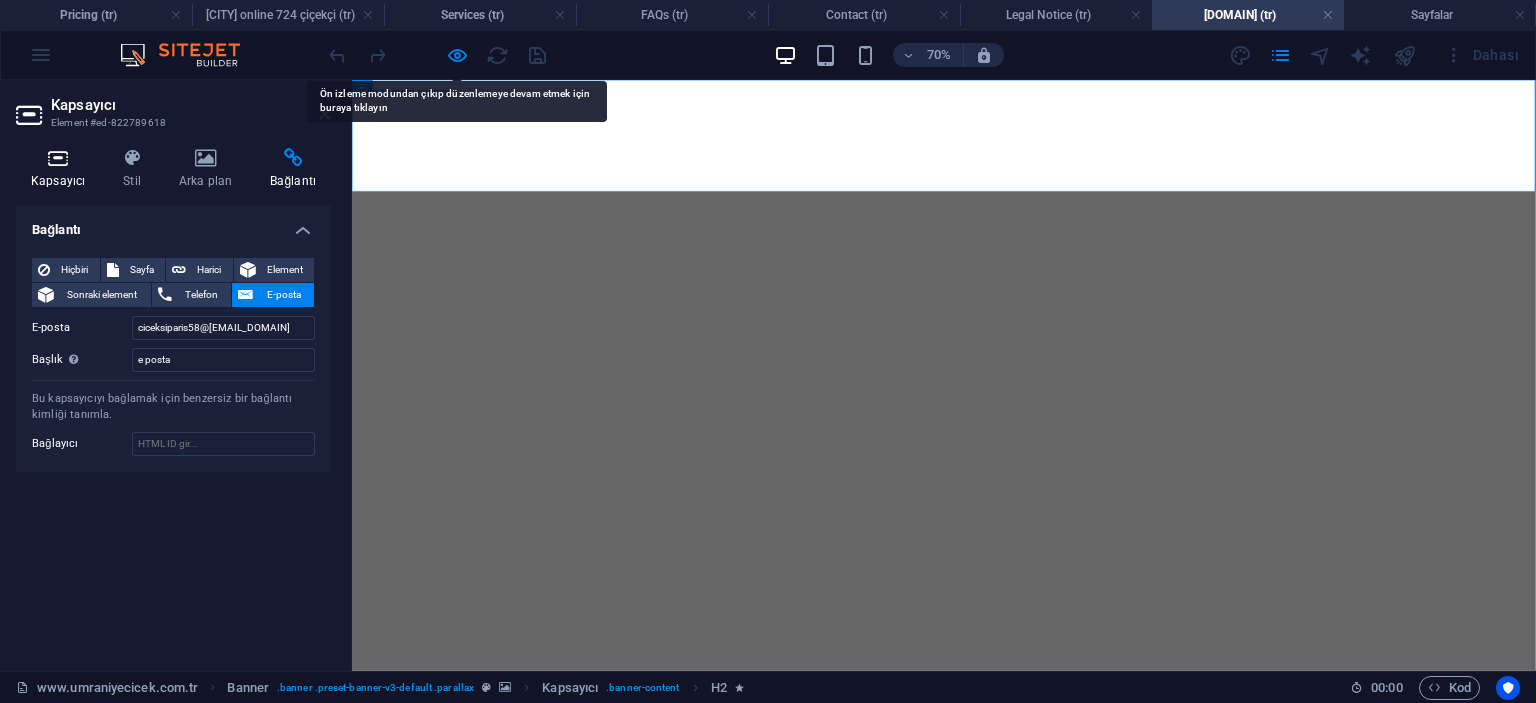 click at bounding box center [58, 158] 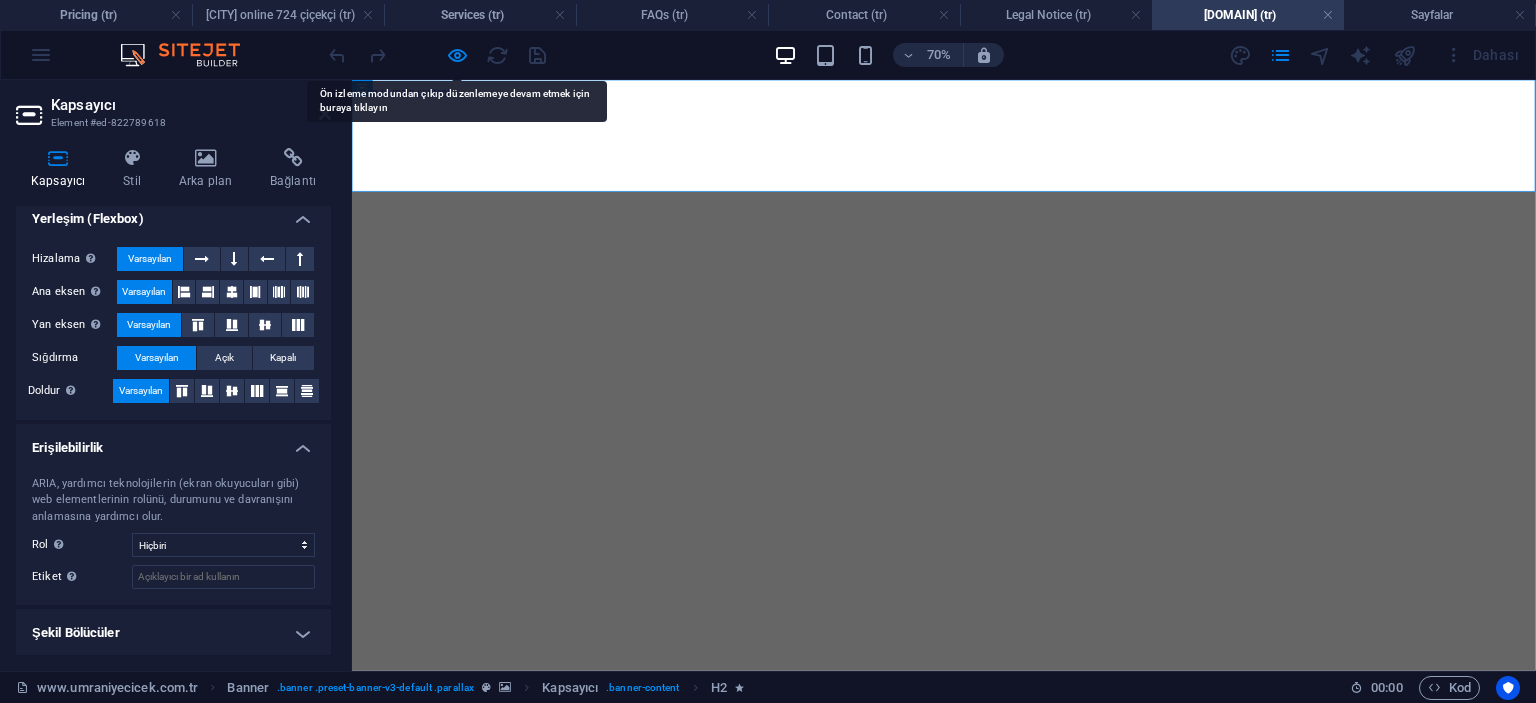 click at bounding box center [31, 115] 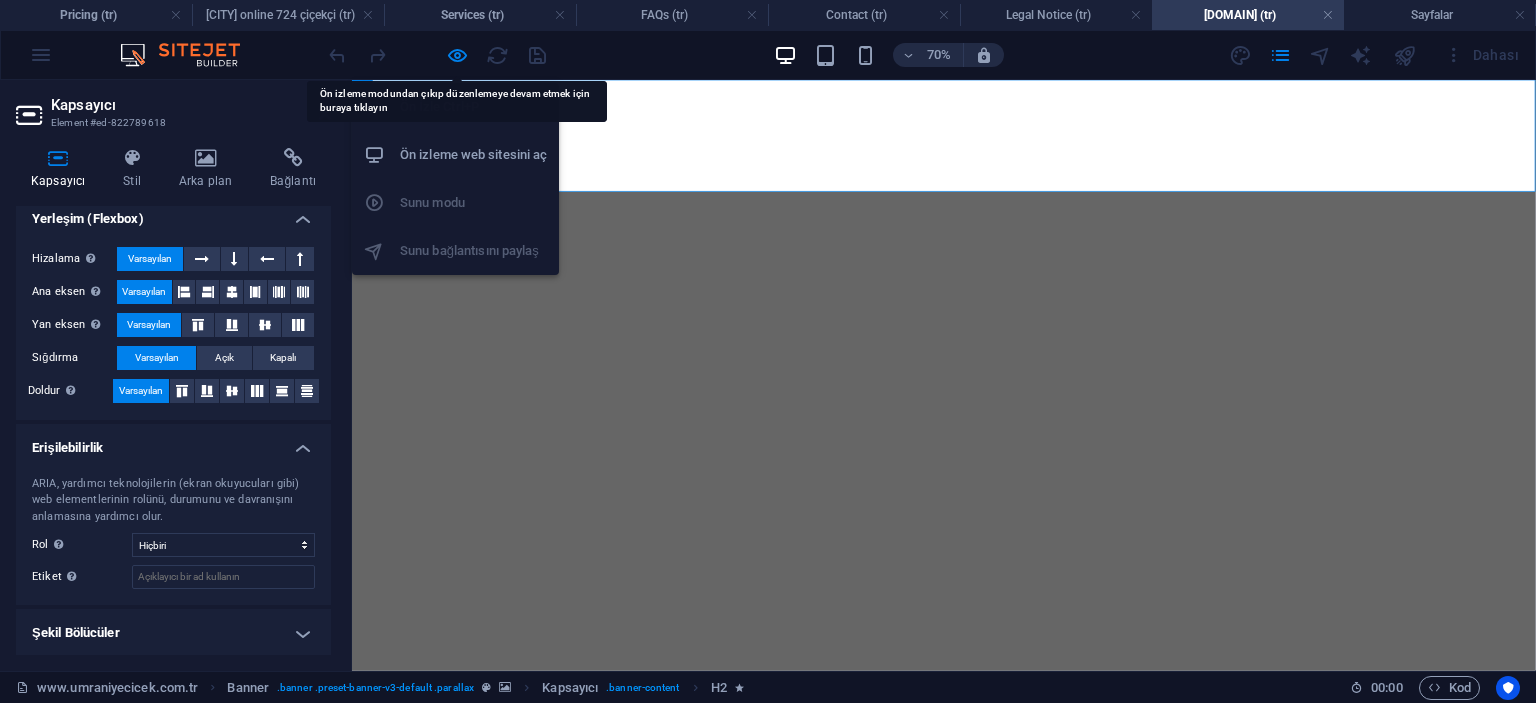 click on "Ön izleme web sitesini aç" at bounding box center [473, 155] 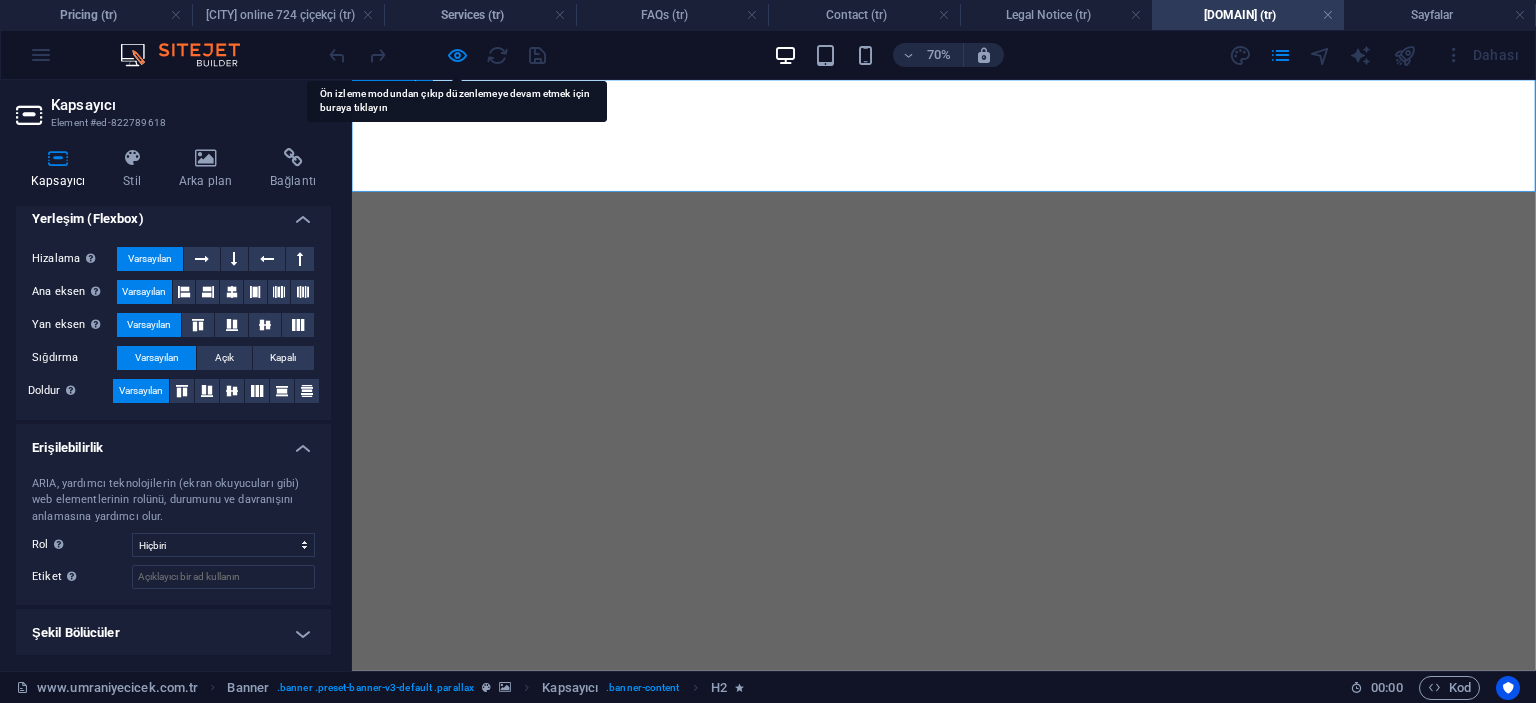 click at bounding box center (1197, 106) 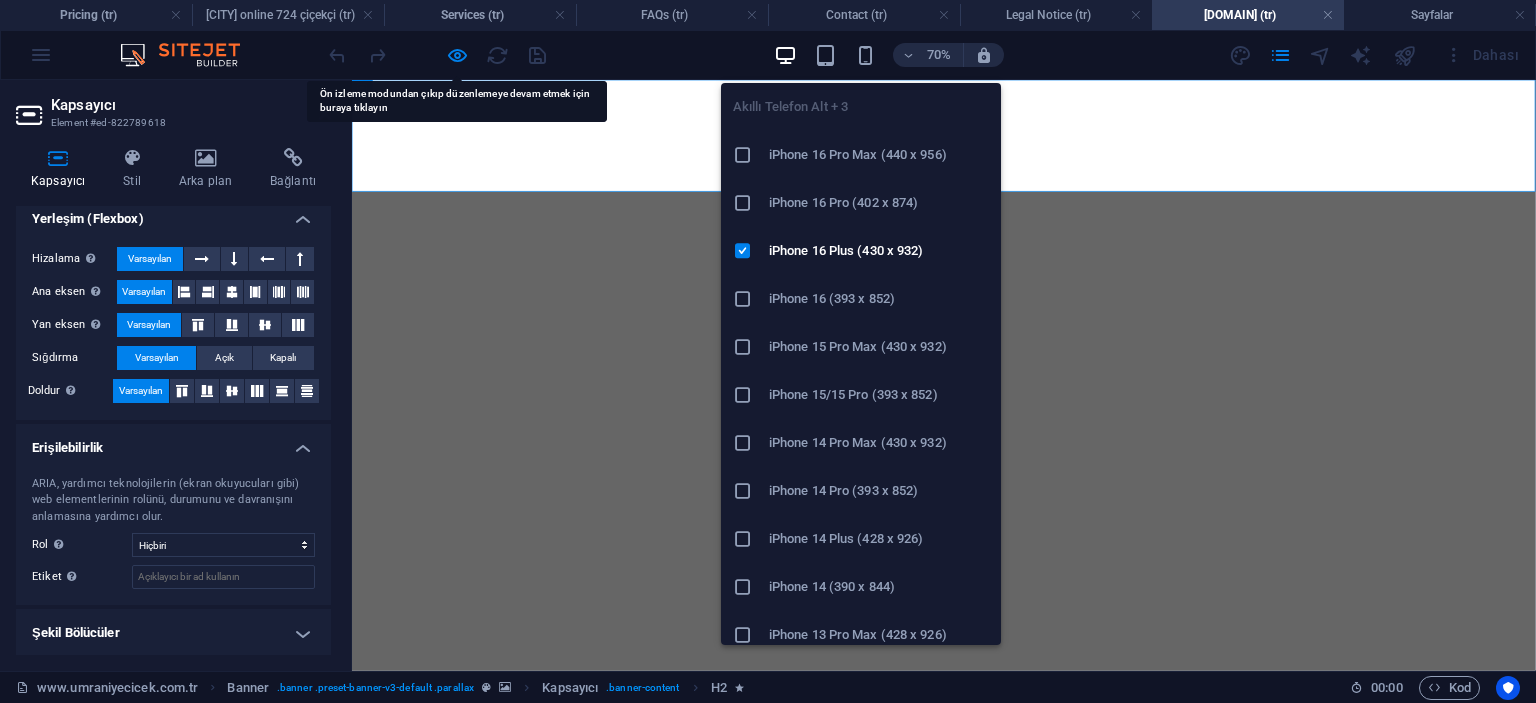 click on "iPhone 16 (393 x 852)" at bounding box center [879, 299] 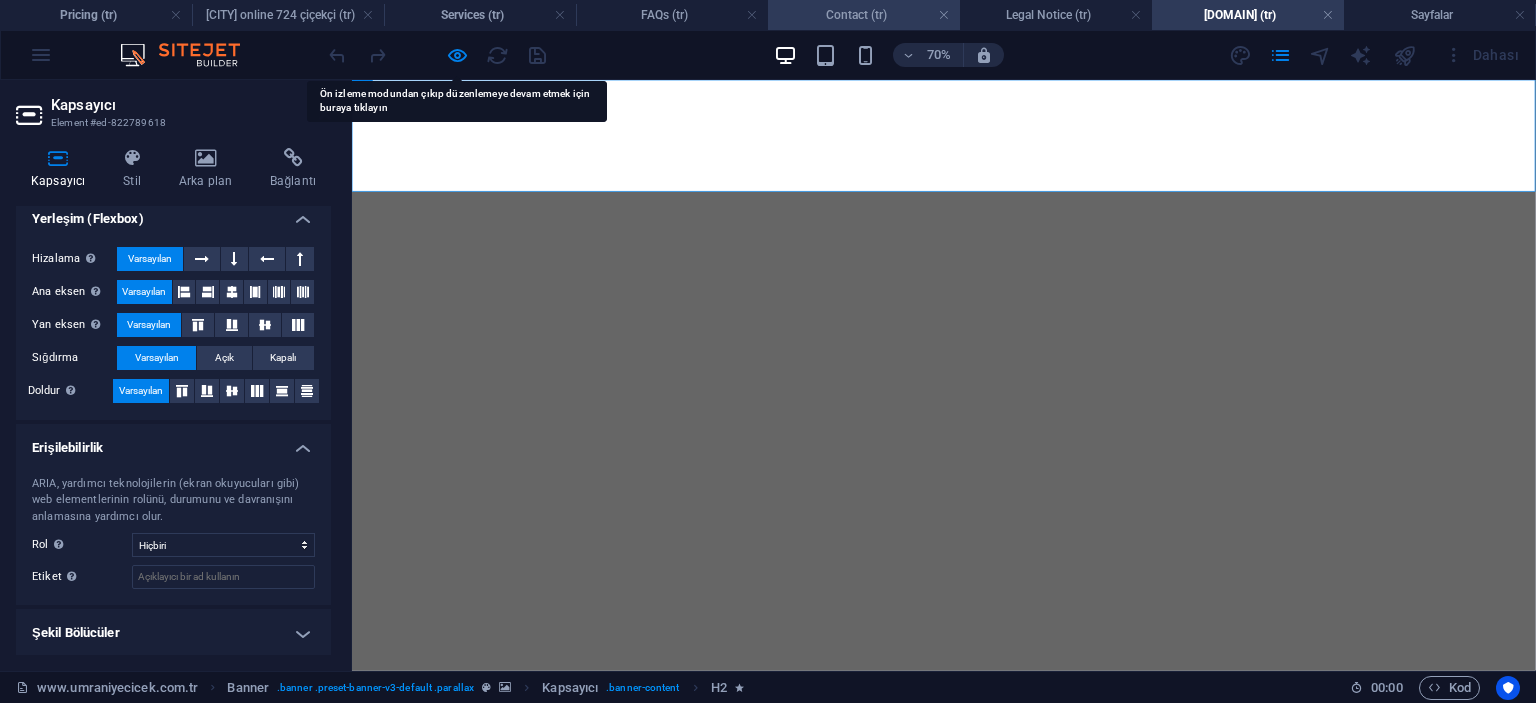click on "Contact (tr)" at bounding box center [864, 15] 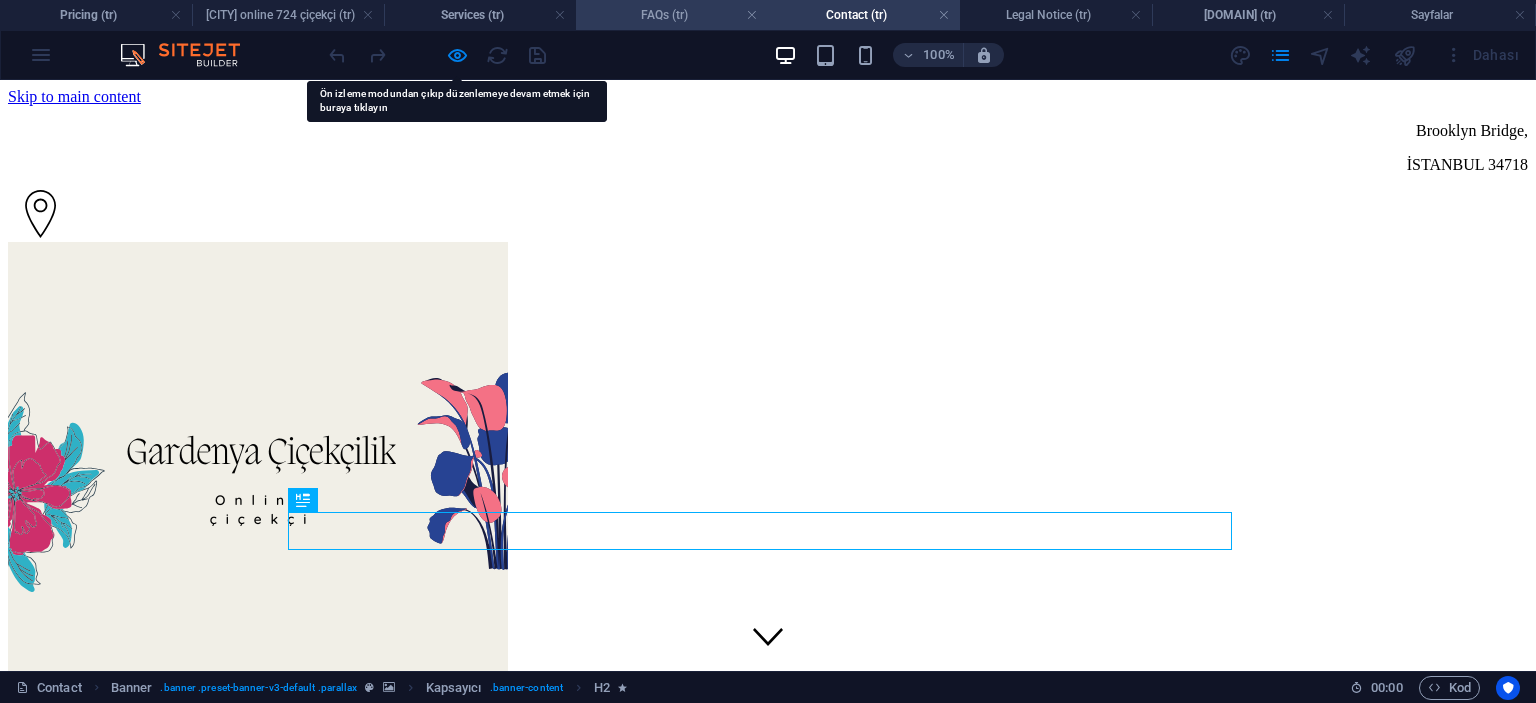 click on "FAQs (tr)" at bounding box center (672, 15) 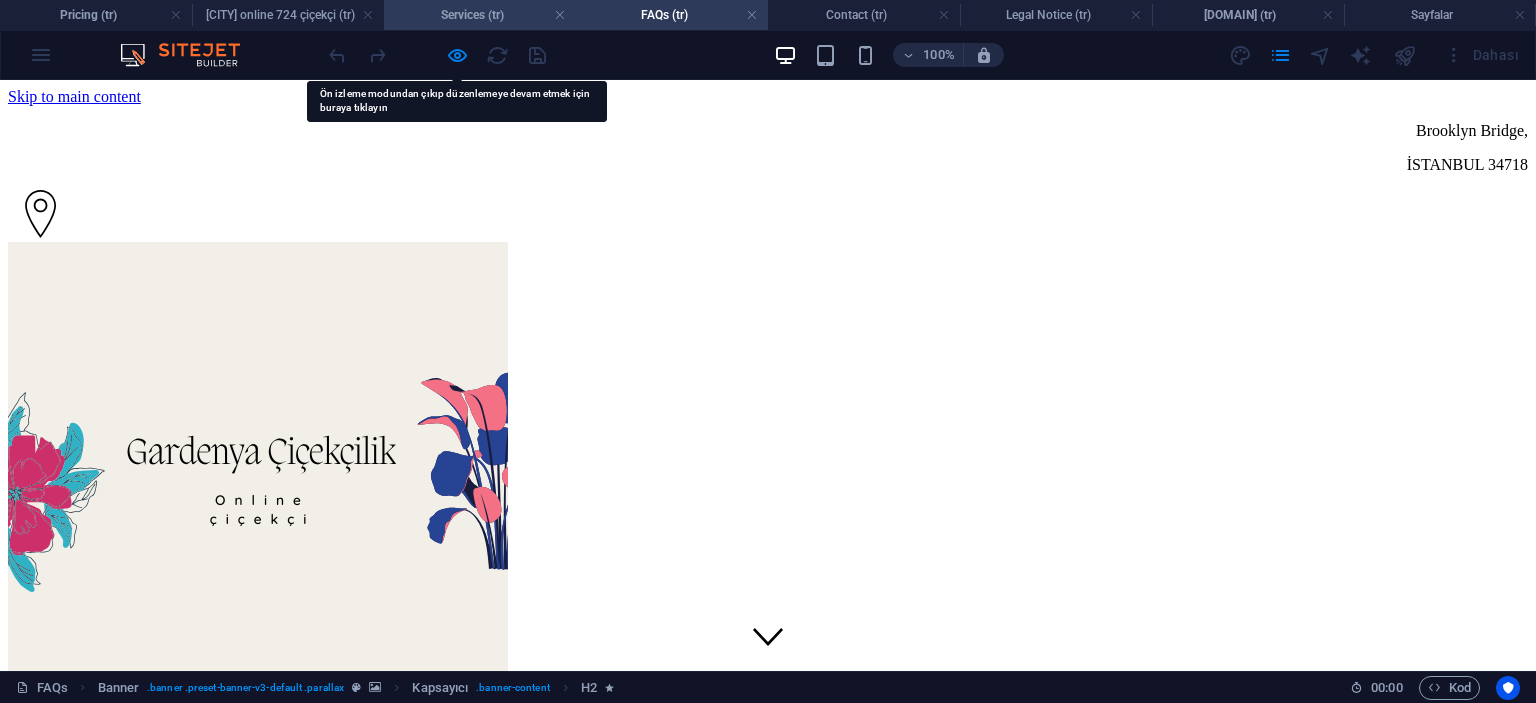 click on "Services (tr)" at bounding box center (480, 15) 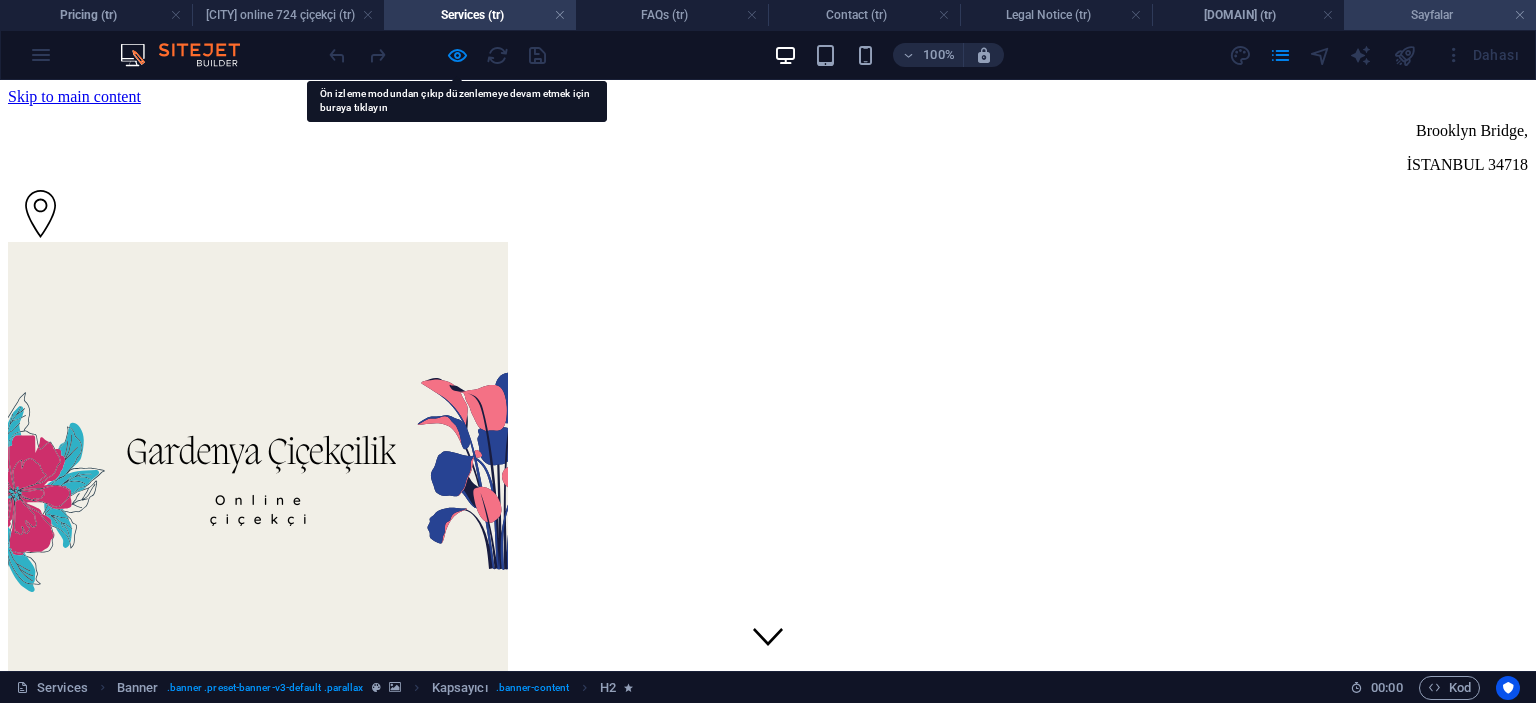 click on "Sayfalar" at bounding box center (1440, 15) 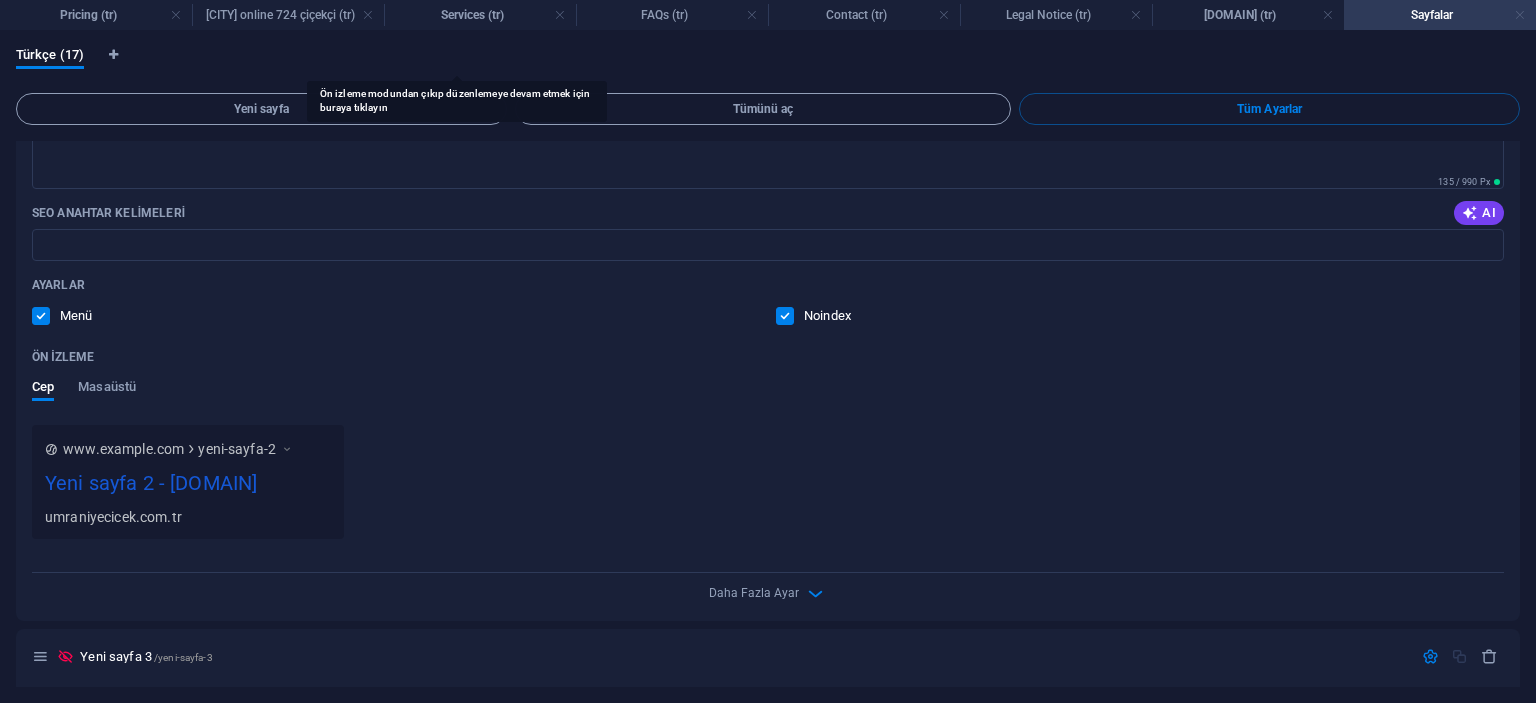 click at bounding box center [1520, 15] 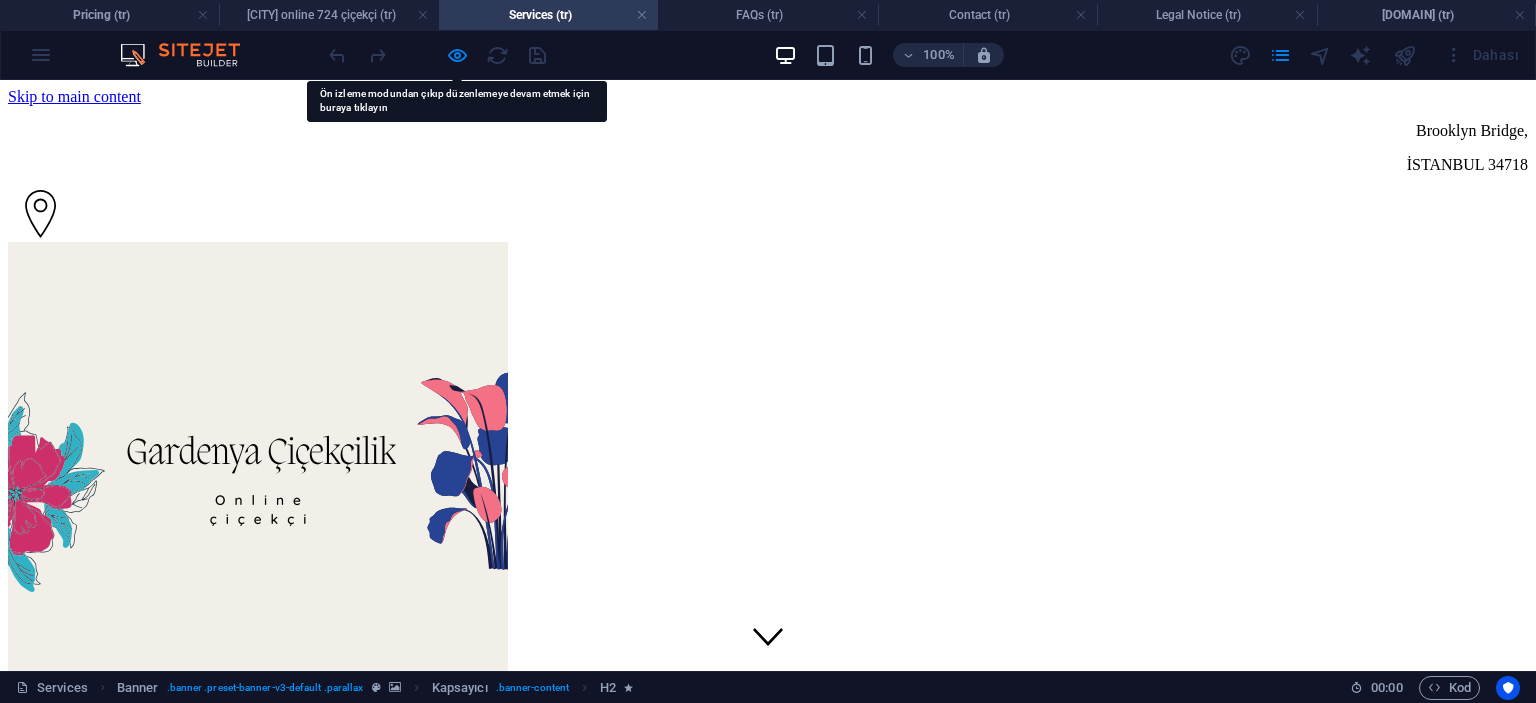 click on "Dahası" at bounding box center (1481, 55) 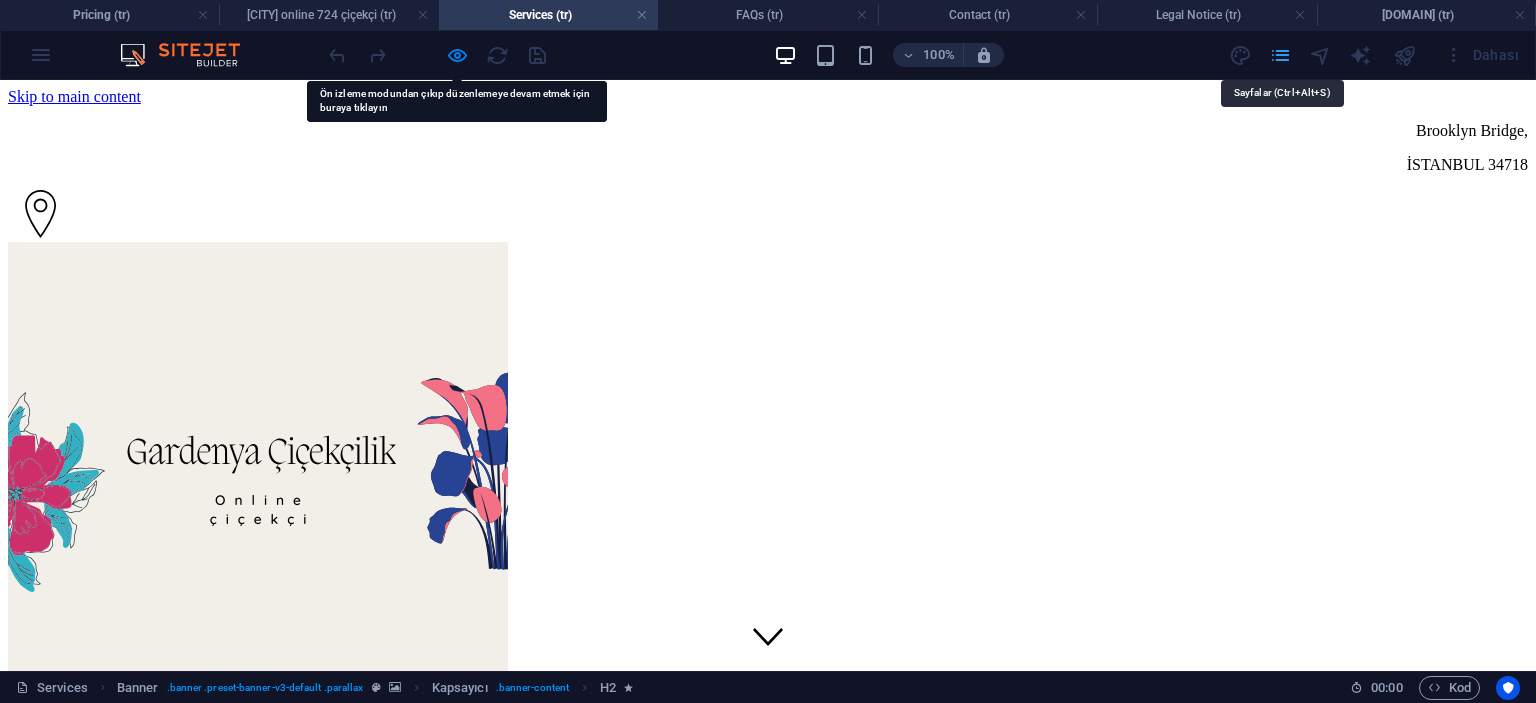 click at bounding box center (1280, 55) 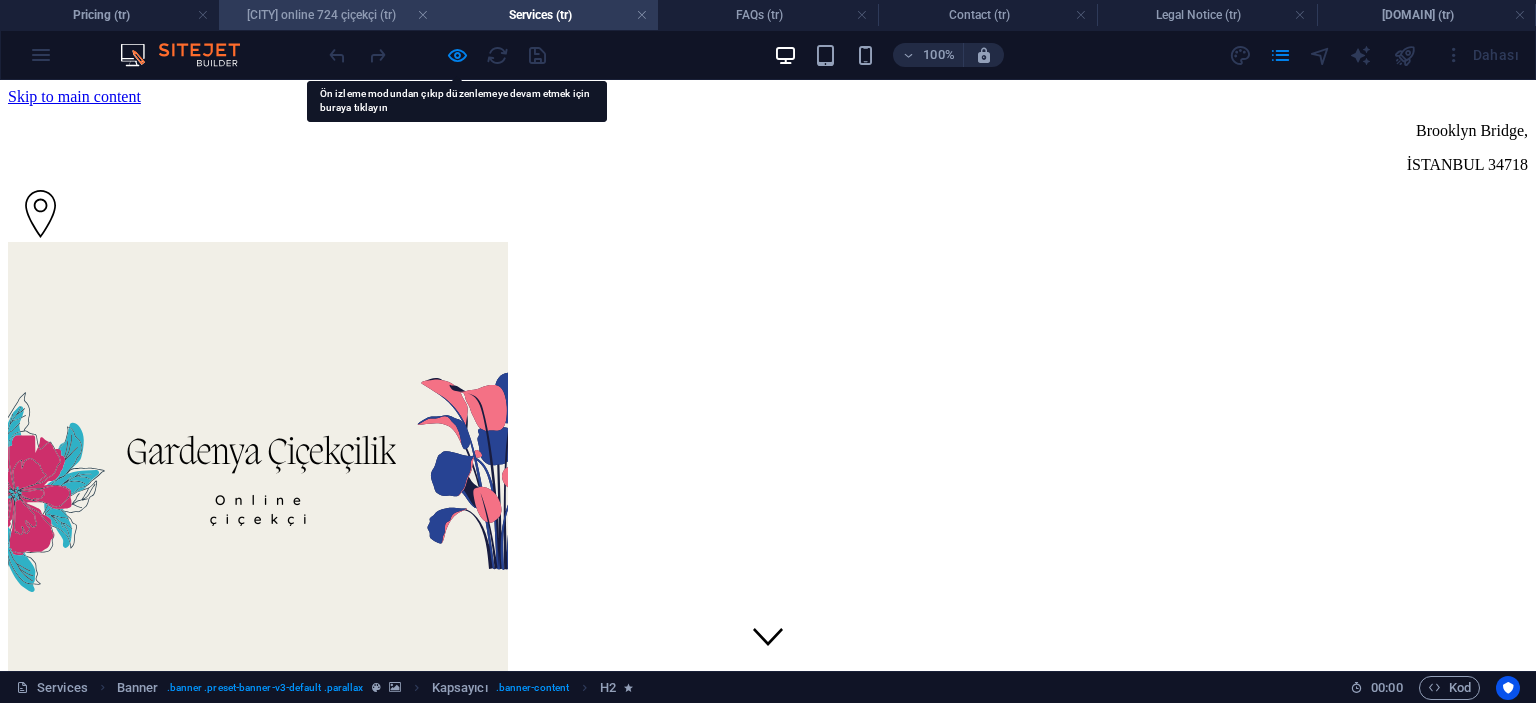 click on "ümraniye online 724 çiçekçi (tr)" at bounding box center (328, 15) 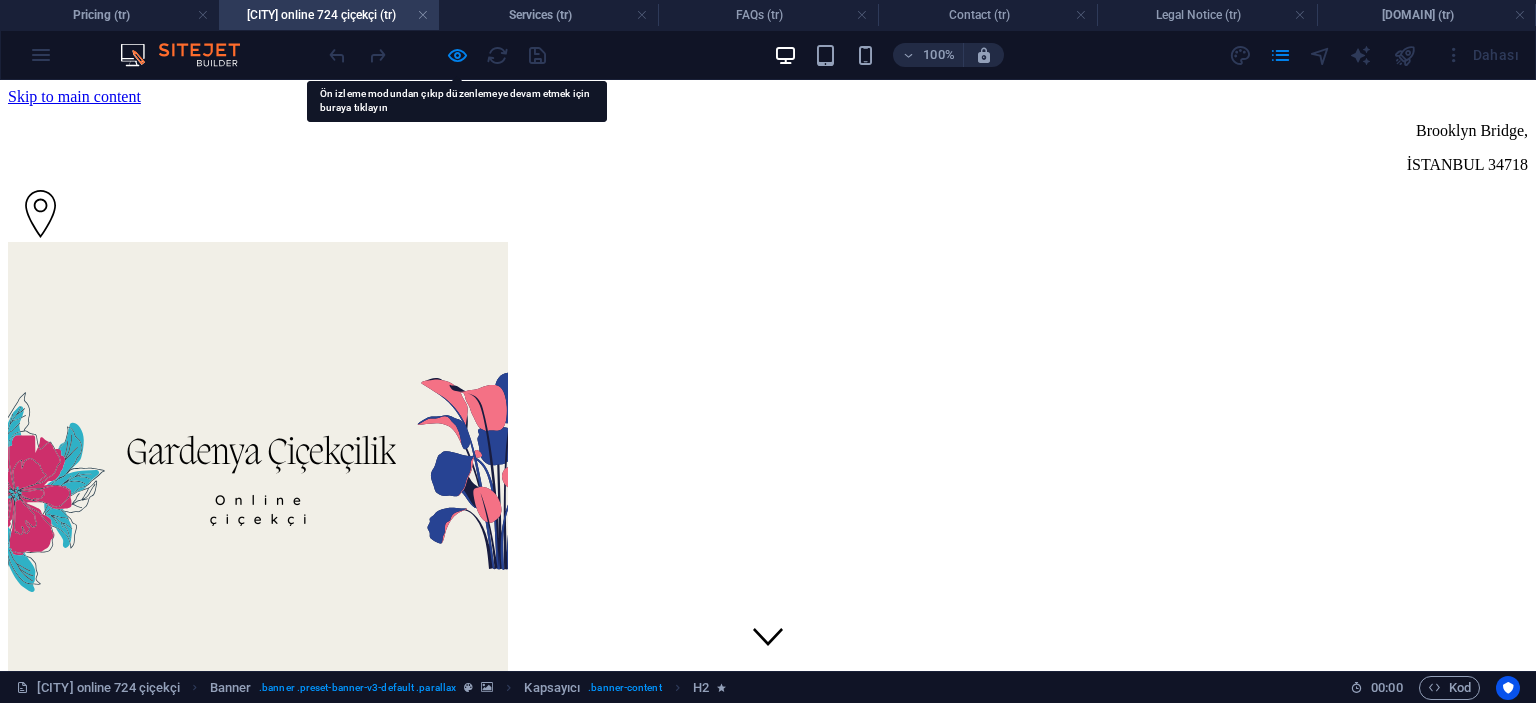 click at bounding box center (423, 15) 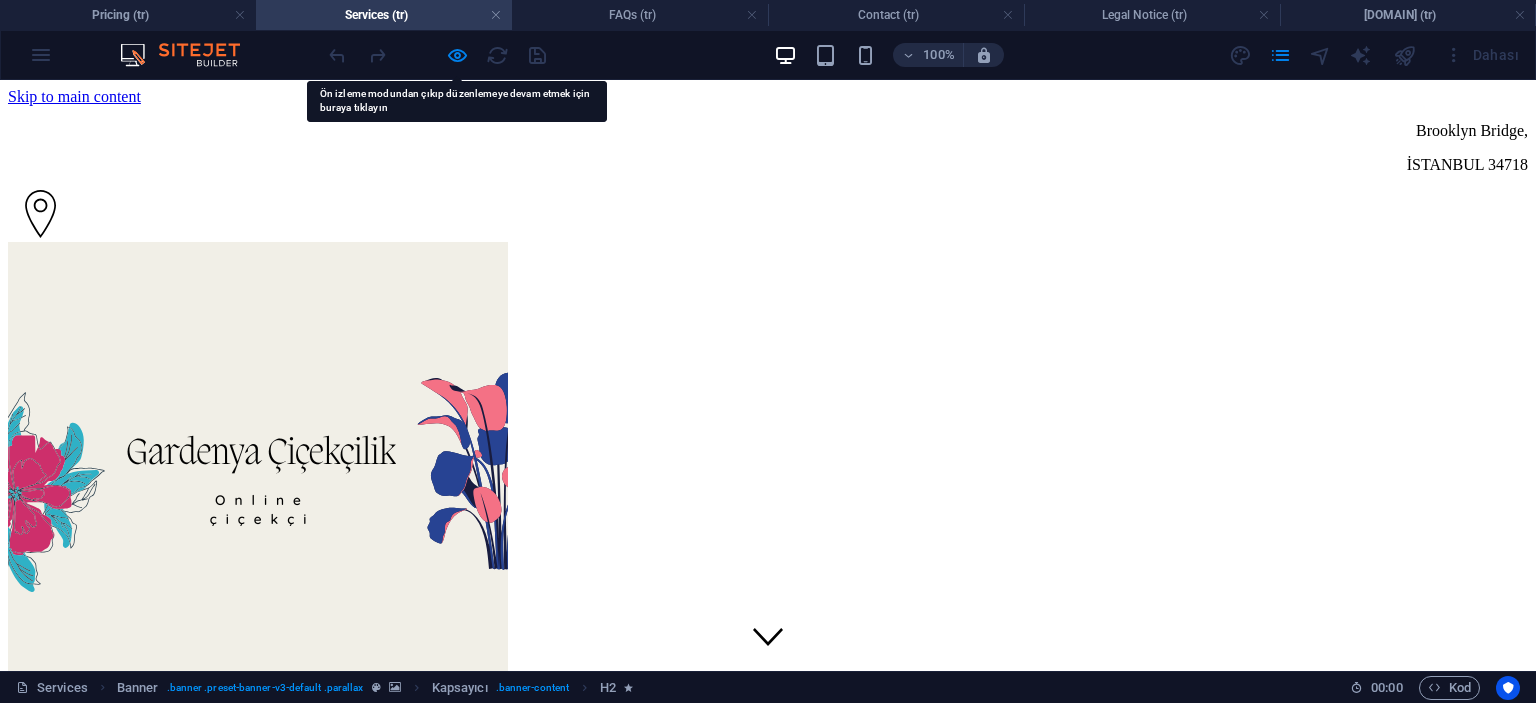 click on "Services (tr)" at bounding box center (384, 15) 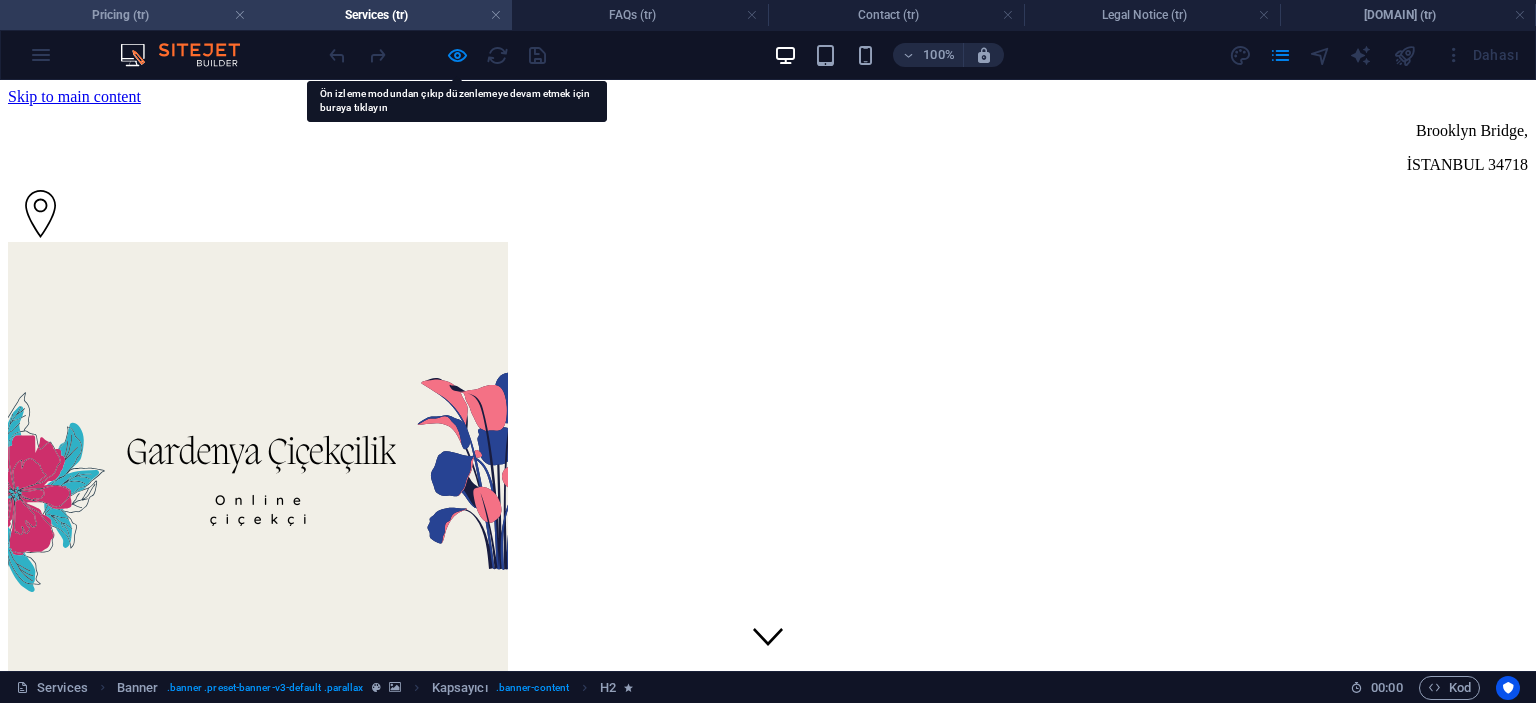 click on "Pricing (tr)" at bounding box center [128, 15] 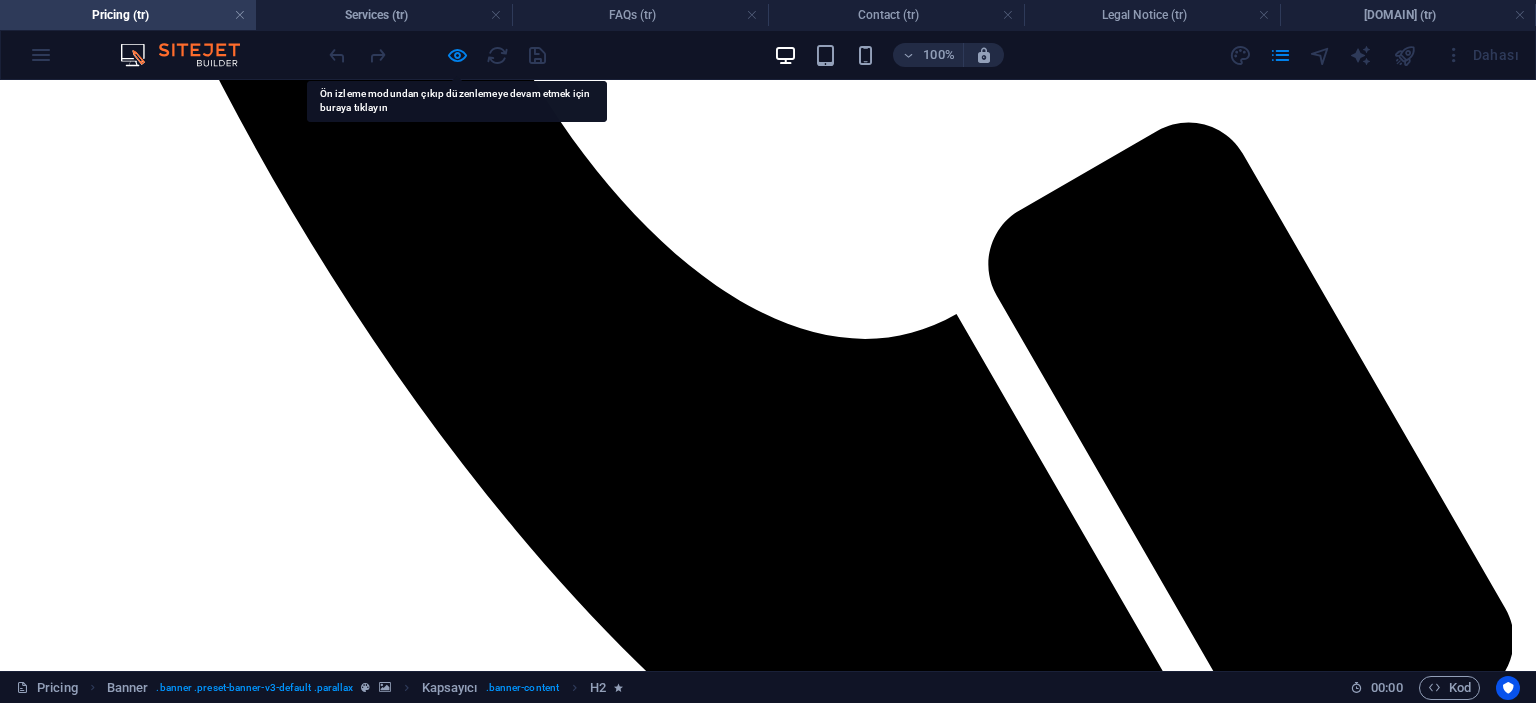 click at bounding box center [190, 55] 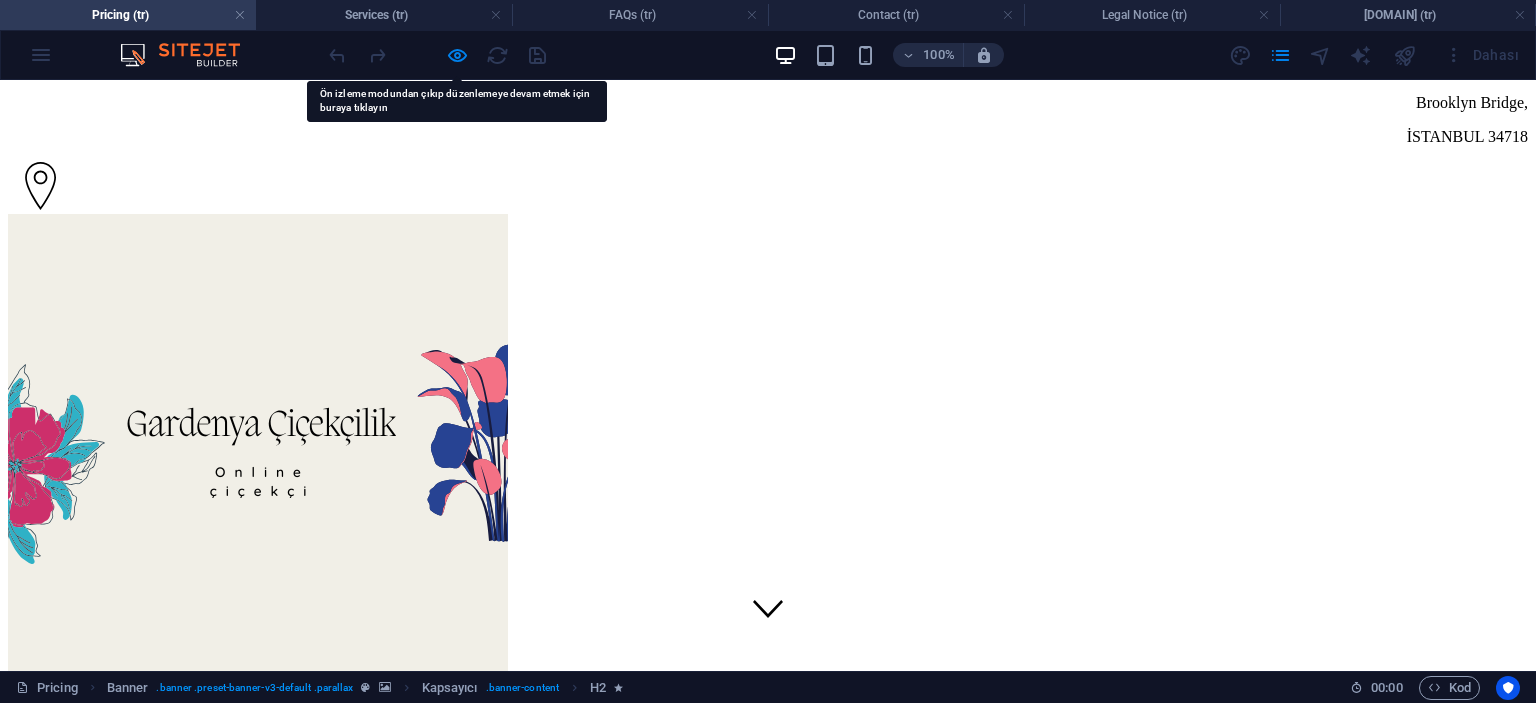 scroll, scrollTop: 0, scrollLeft: 0, axis: both 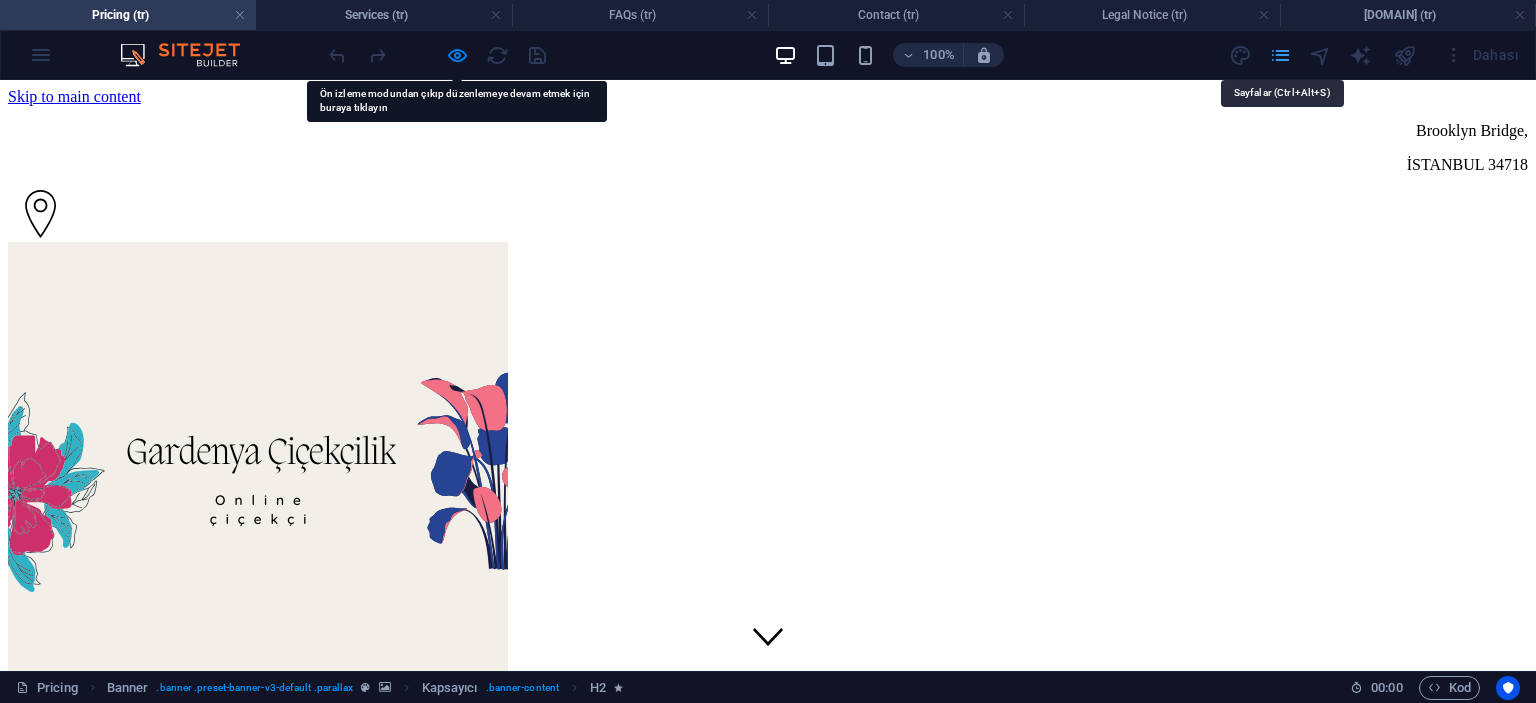 click at bounding box center (1280, 55) 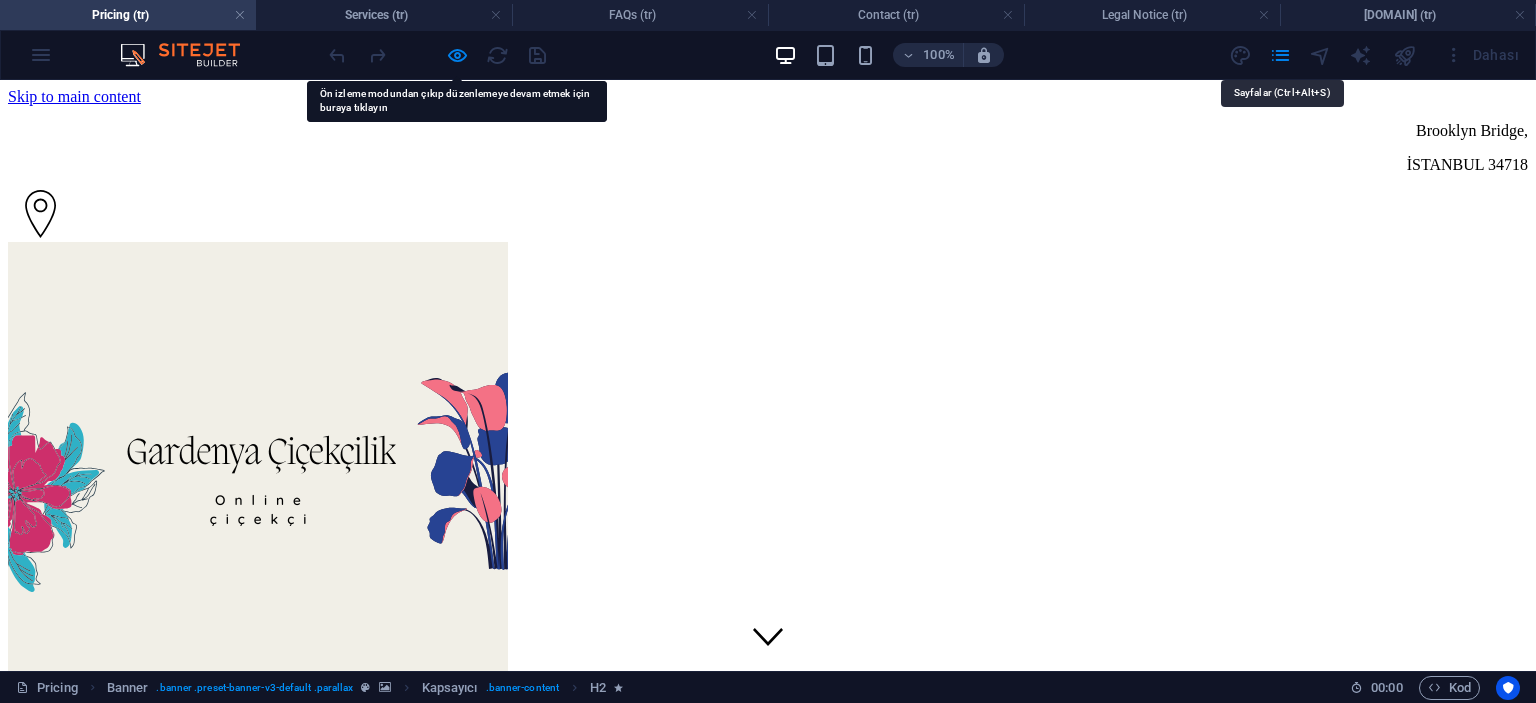 drag, startPoint x: 1284, startPoint y: 143, endPoint x: 1406, endPoint y: 147, distance: 122.06556 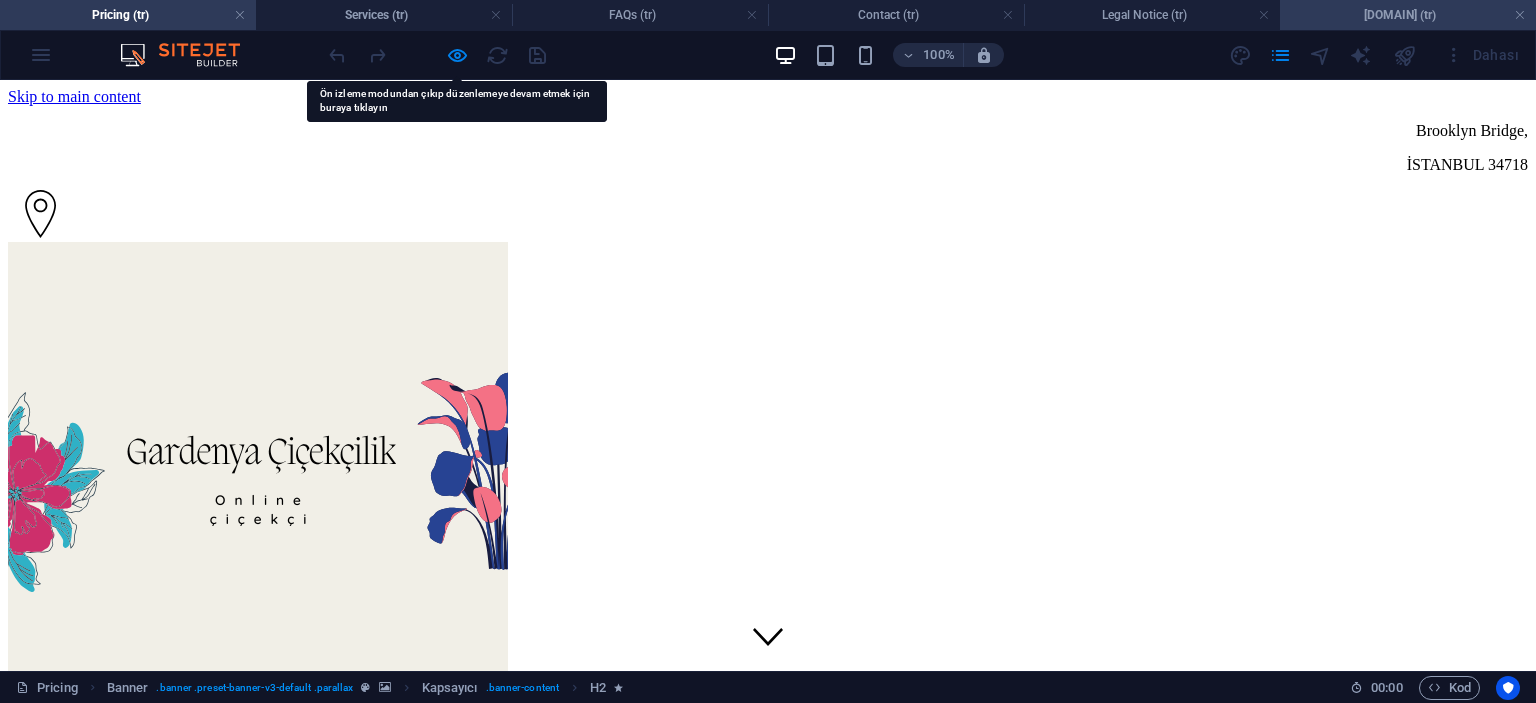 click on "www.umraniyecicek.com.tr (tr)" at bounding box center (1408, 15) 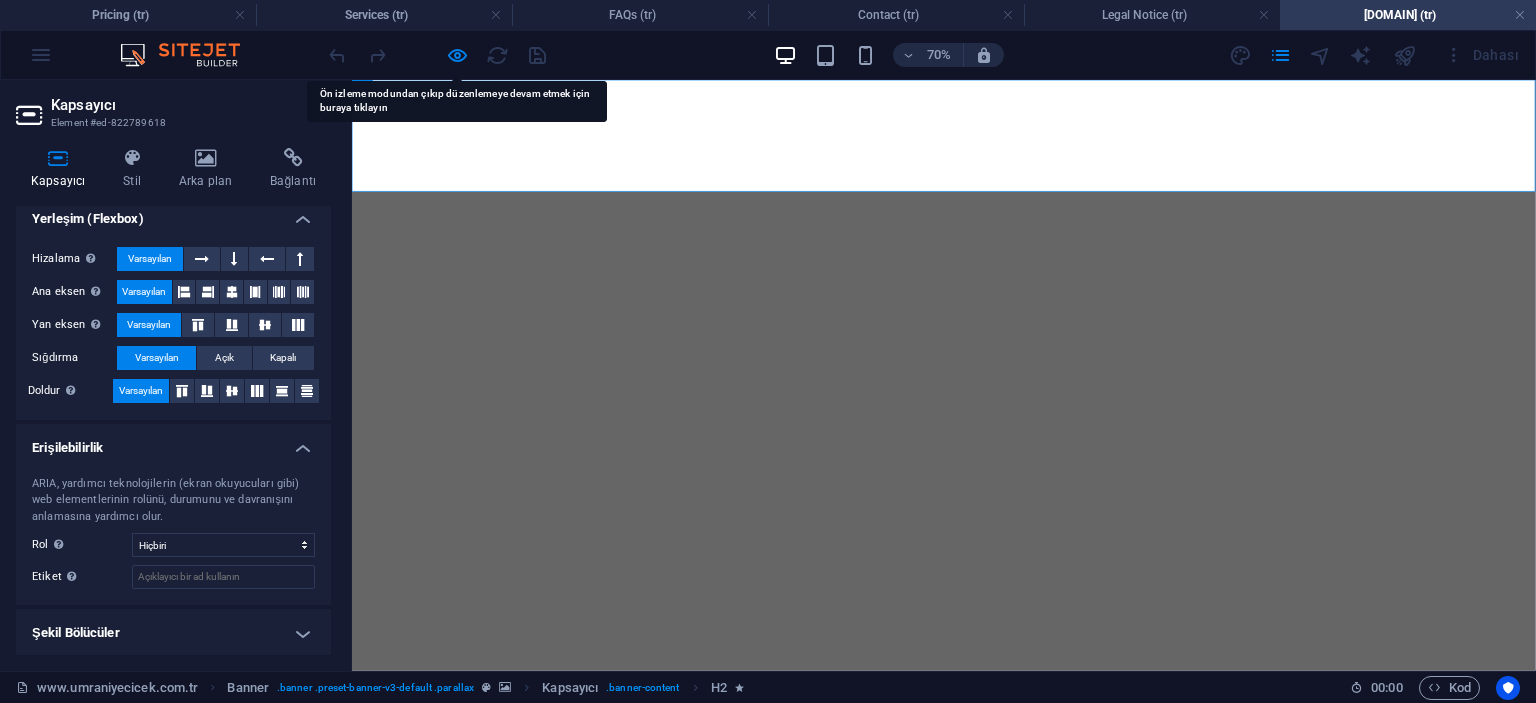 click on "Element #ed-822789618" at bounding box center [171, 123] 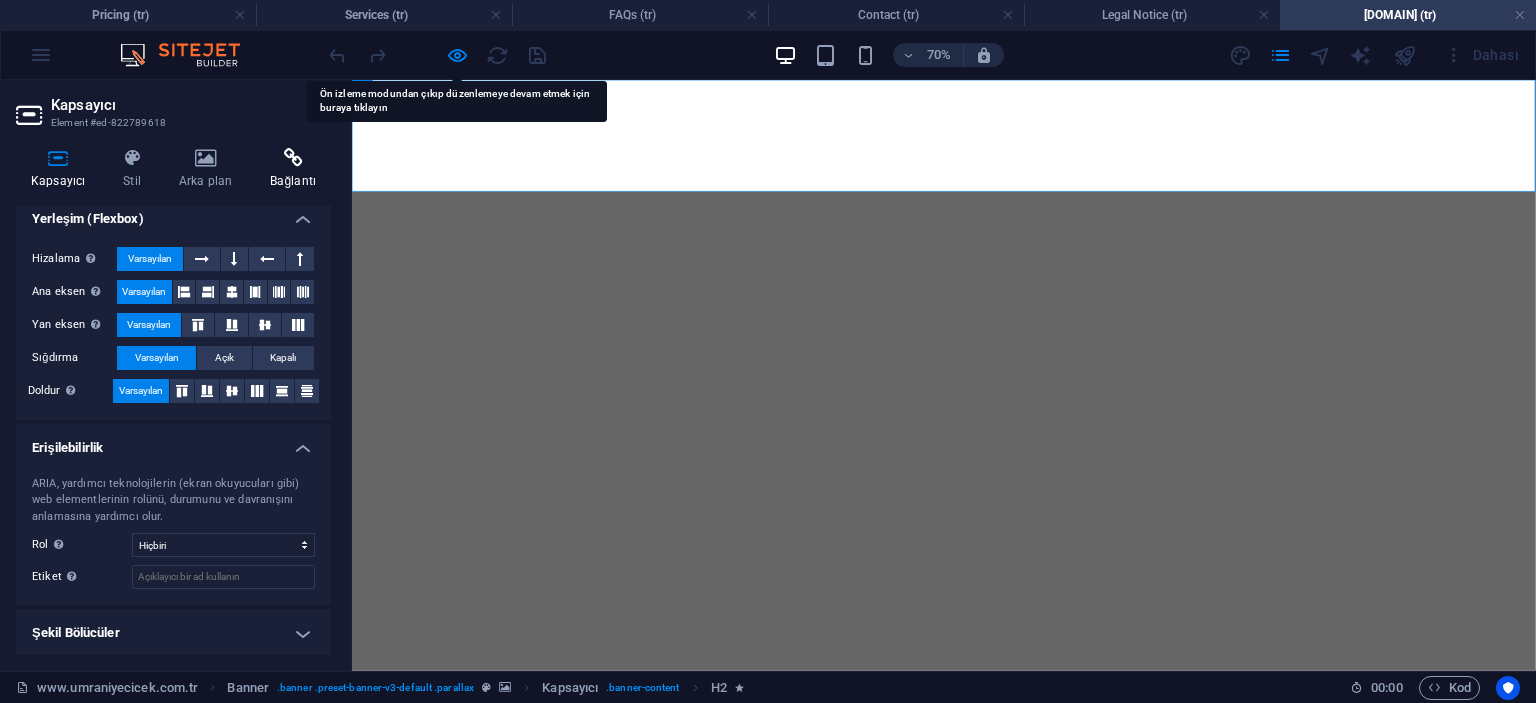 click at bounding box center (293, 158) 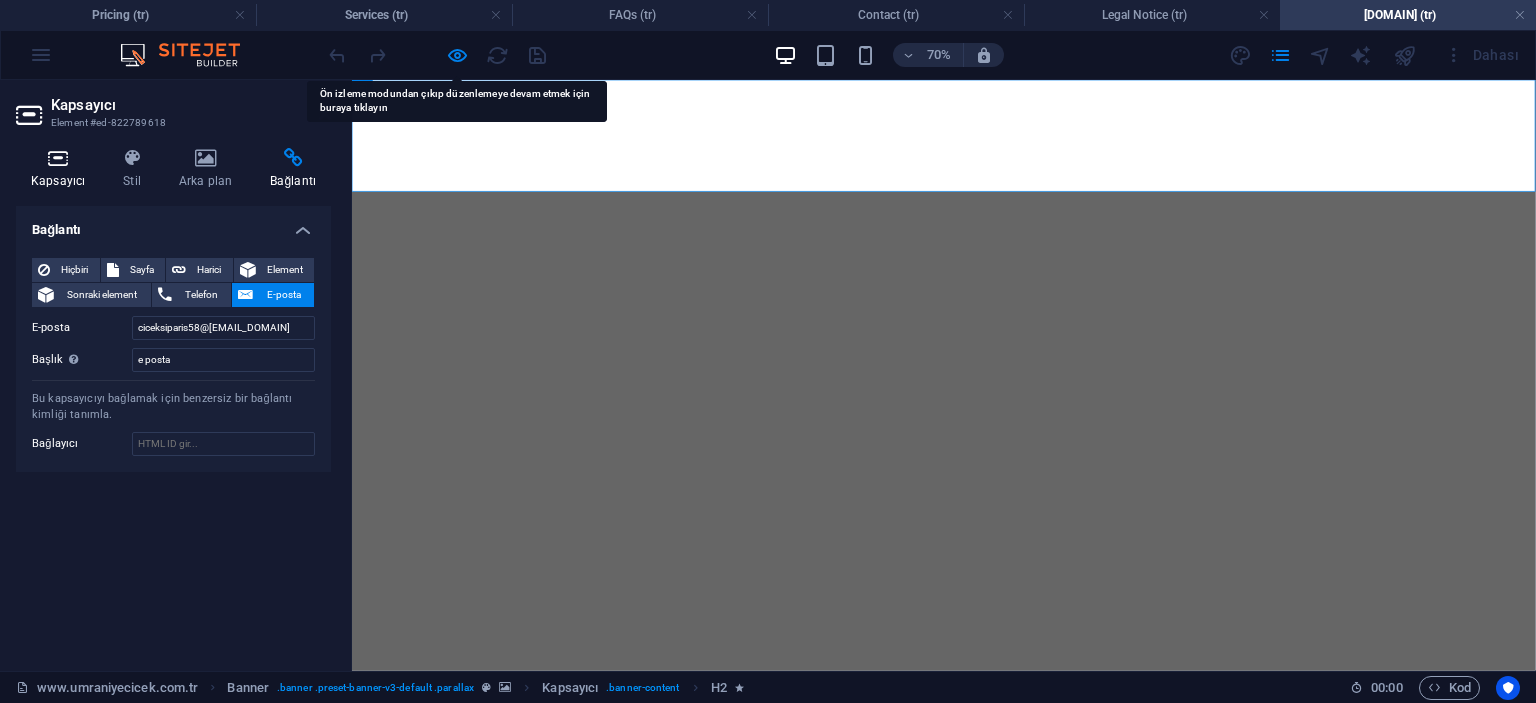 click at bounding box center [58, 158] 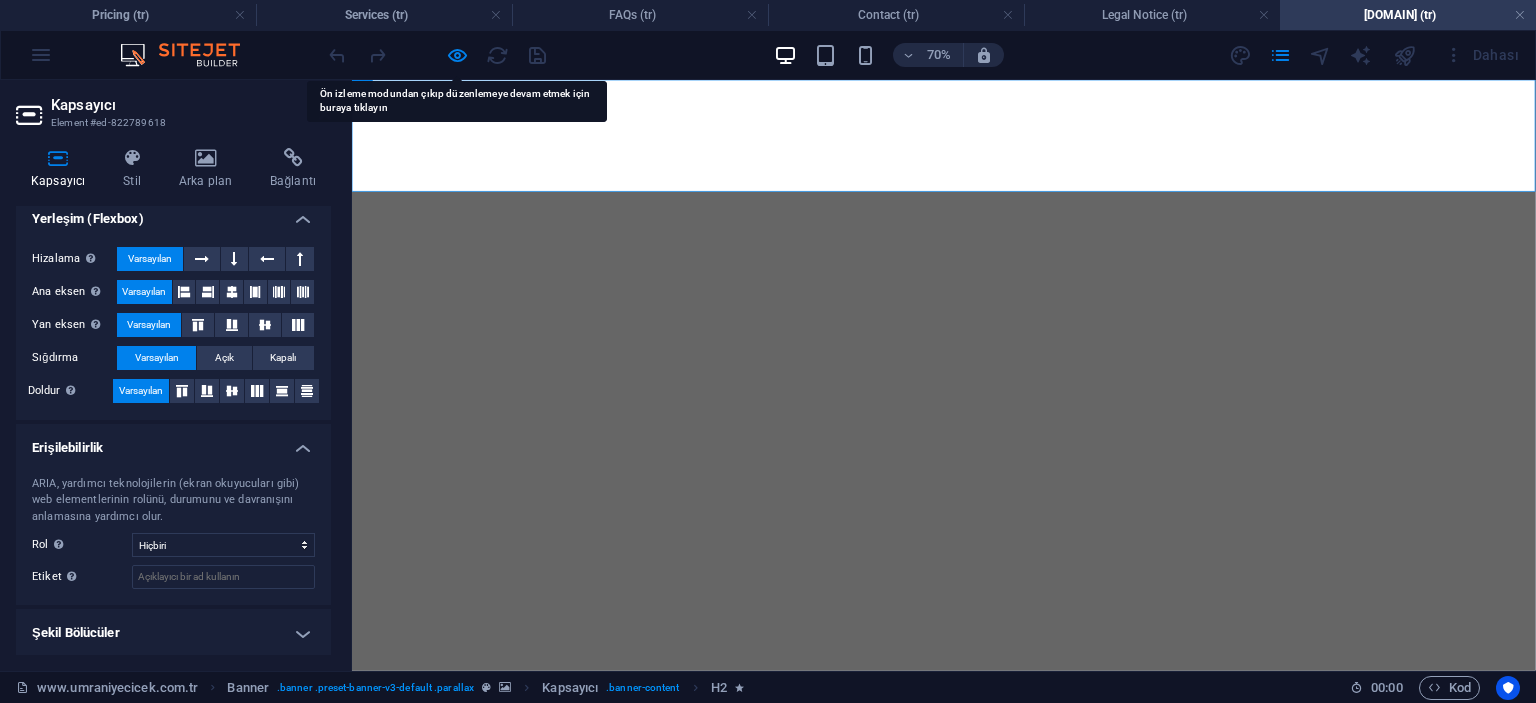 click at bounding box center [31, 115] 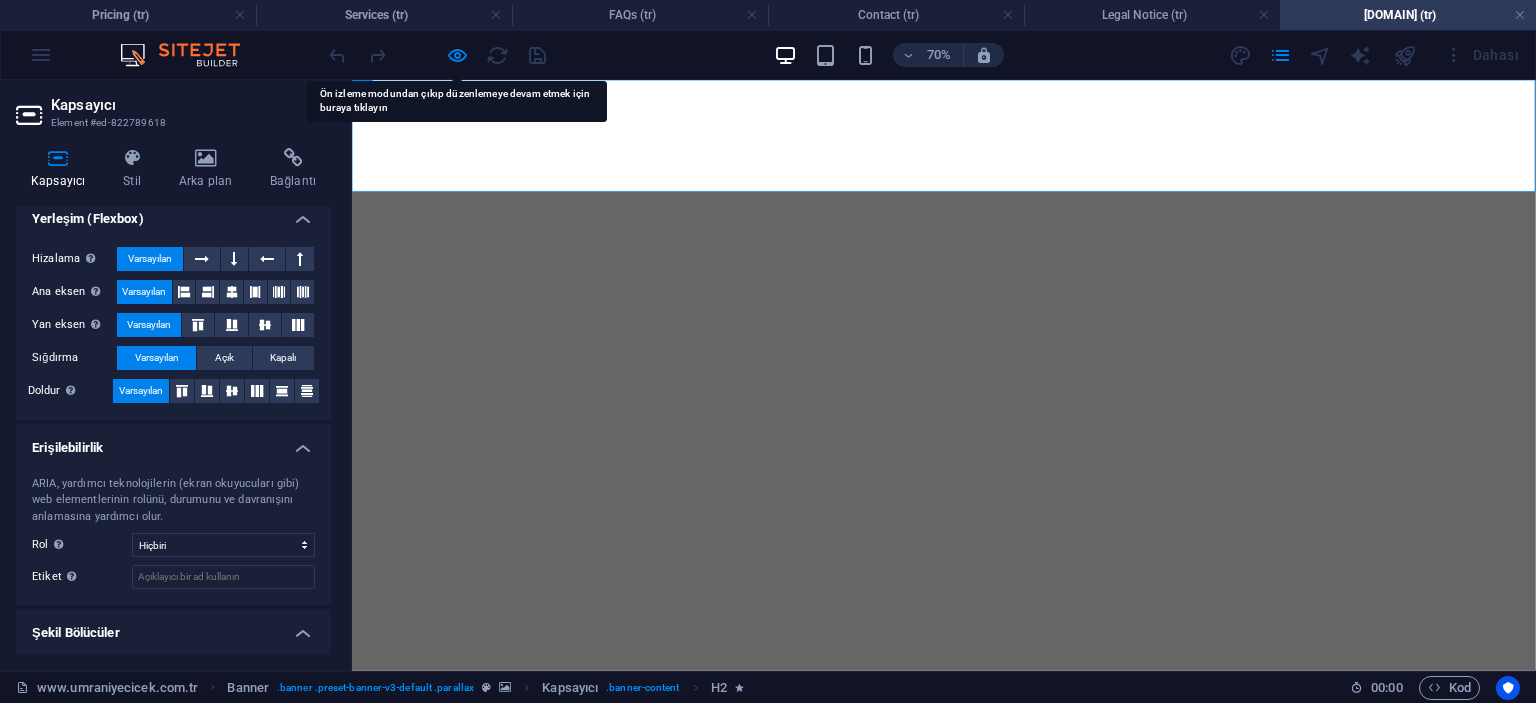 click on "Şekil Bölücüler" at bounding box center (173, 627) 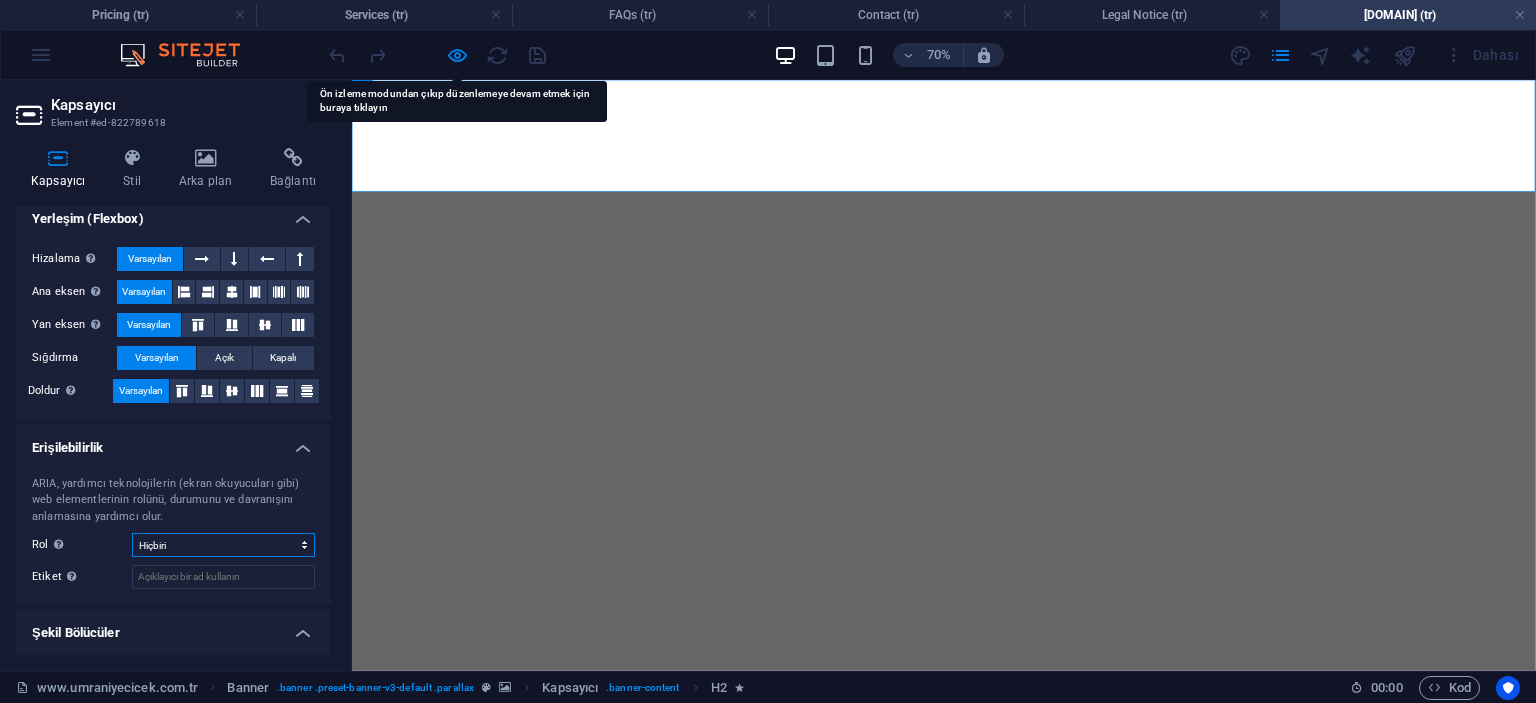 click on "Hiçbiri Alert Alt Bigi Article Banner Comment Complementary Dialog Marquee Presentation Region Section Separator Status Timer Üst bilgi" at bounding box center [223, 545] 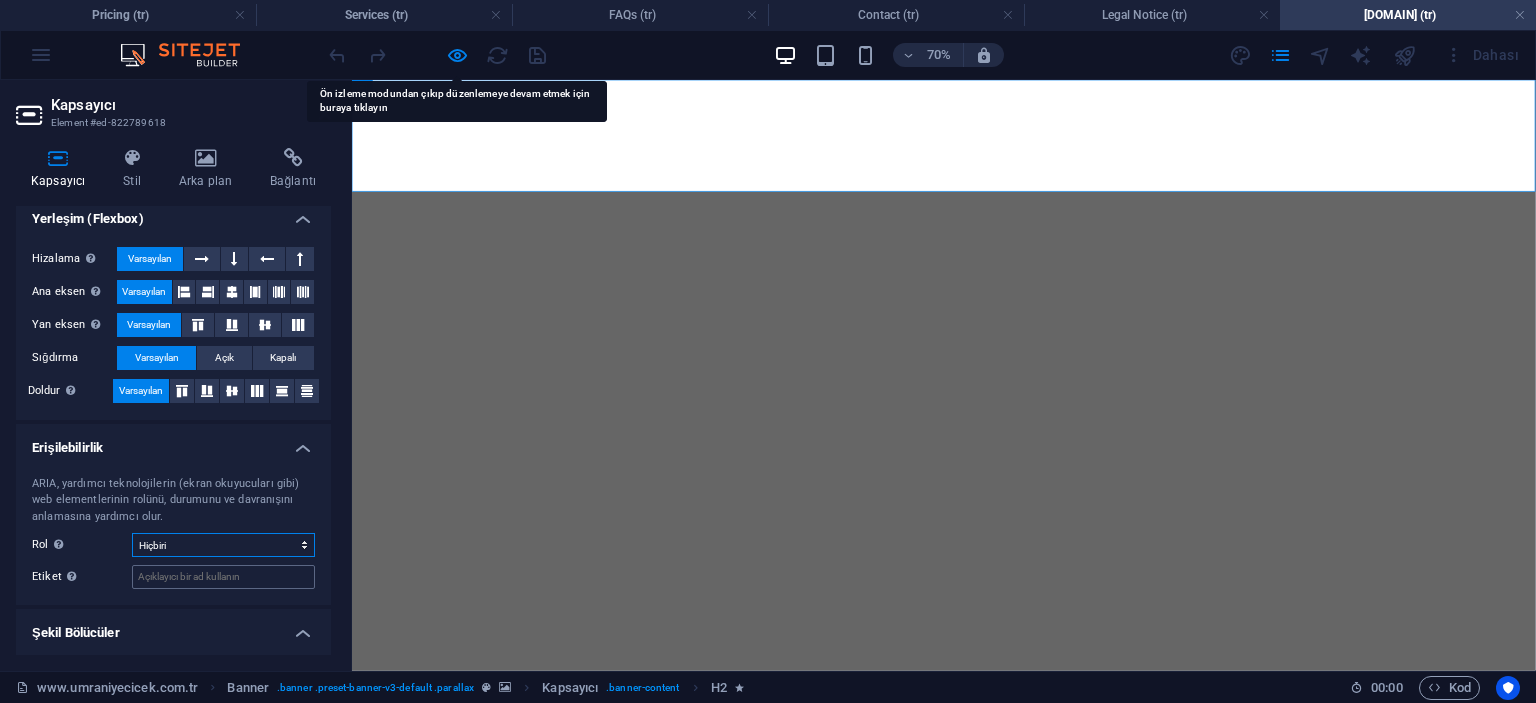 drag, startPoint x: 196, startPoint y: 545, endPoint x: 193, endPoint y: 577, distance: 32.140316 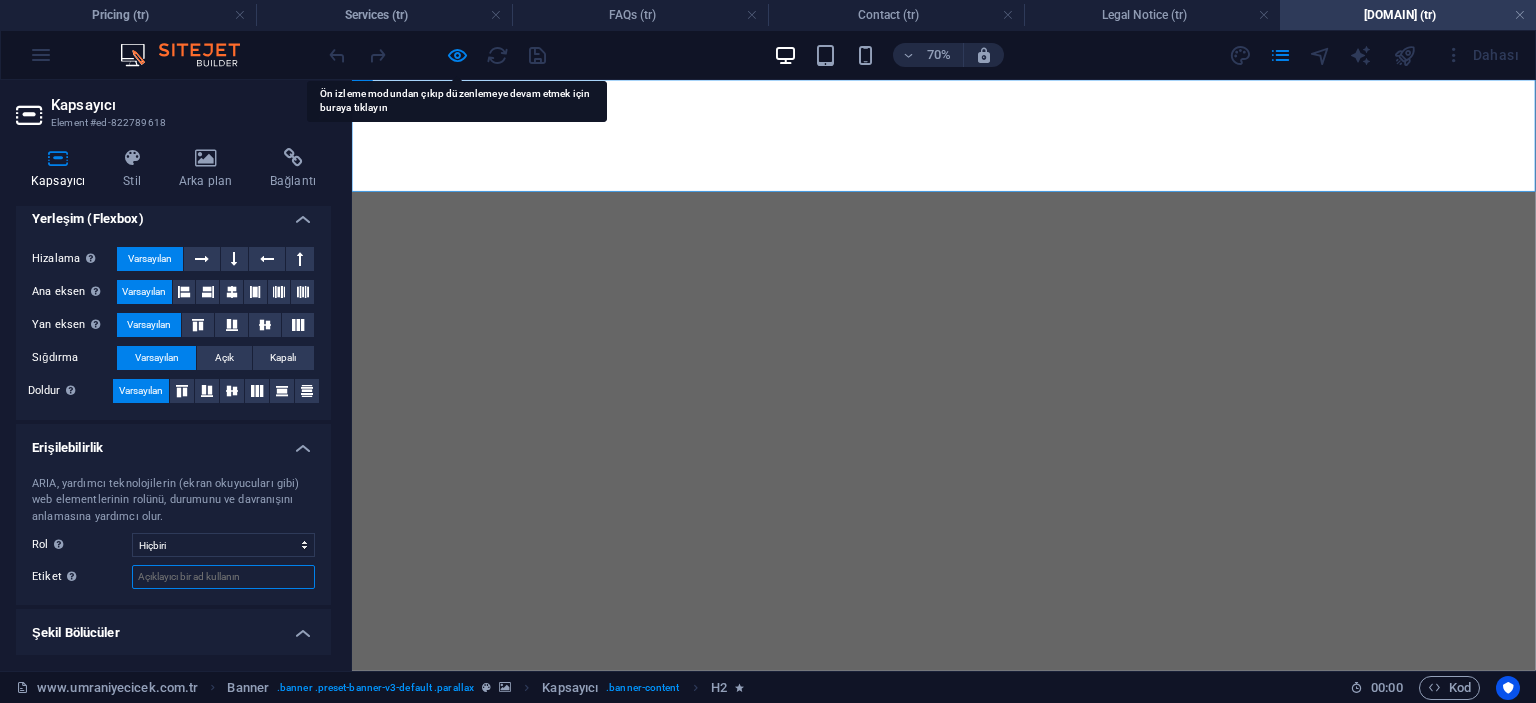 click on "Etiket Anlaşılır olmayan elementler için açık ve tanımlayıcı bir ad sağlamak amacıyla  ARIA etiketini  kullanın." at bounding box center [223, 577] 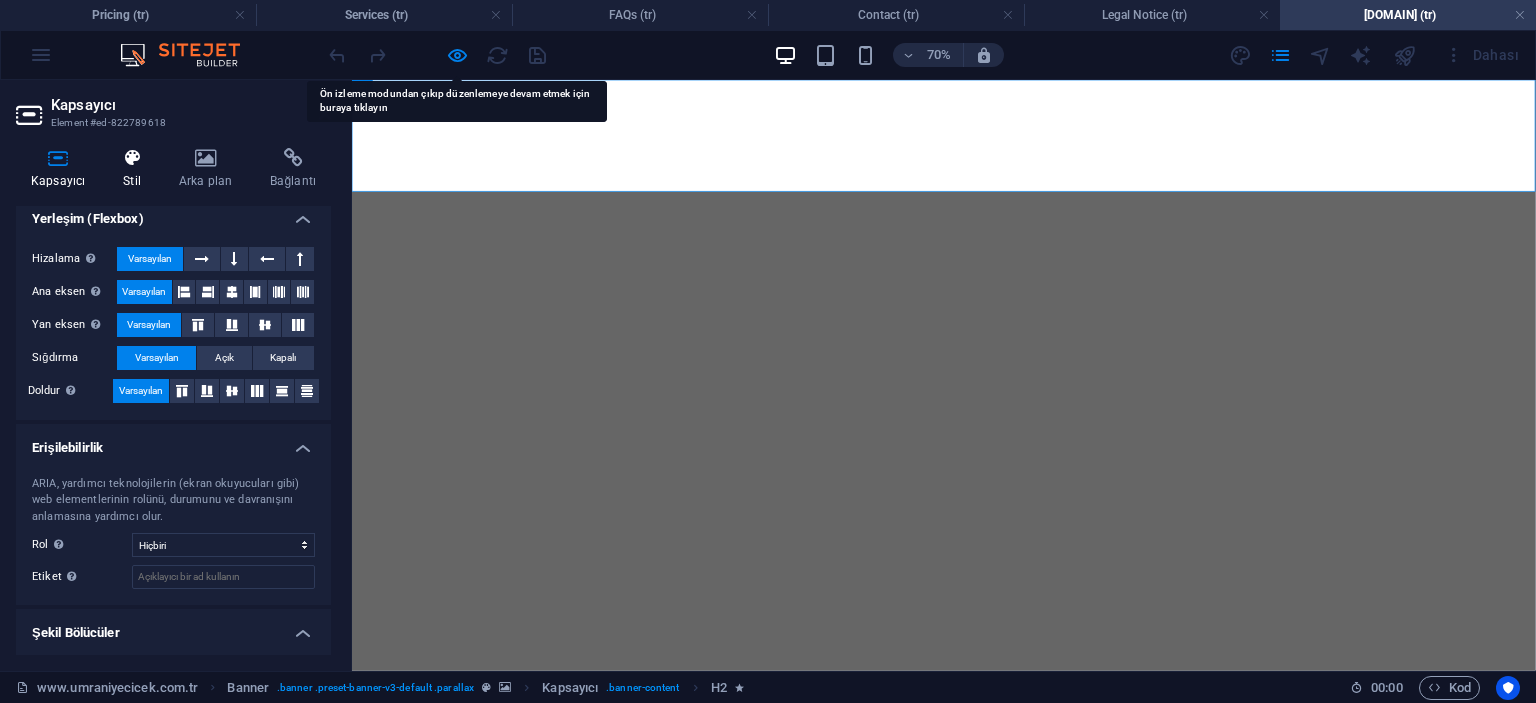 click at bounding box center (132, 158) 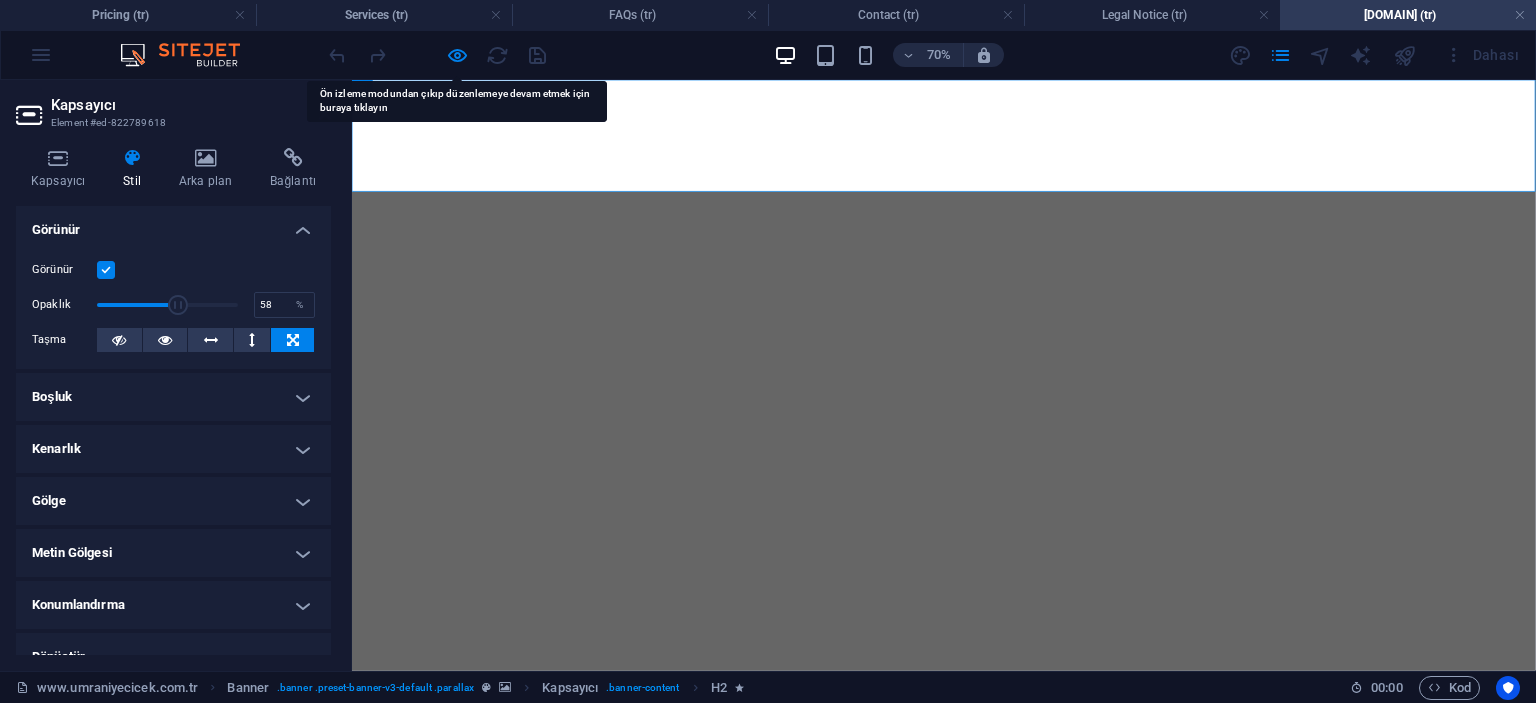 drag, startPoint x: 231, startPoint y: 304, endPoint x: 176, endPoint y: 303, distance: 55.00909 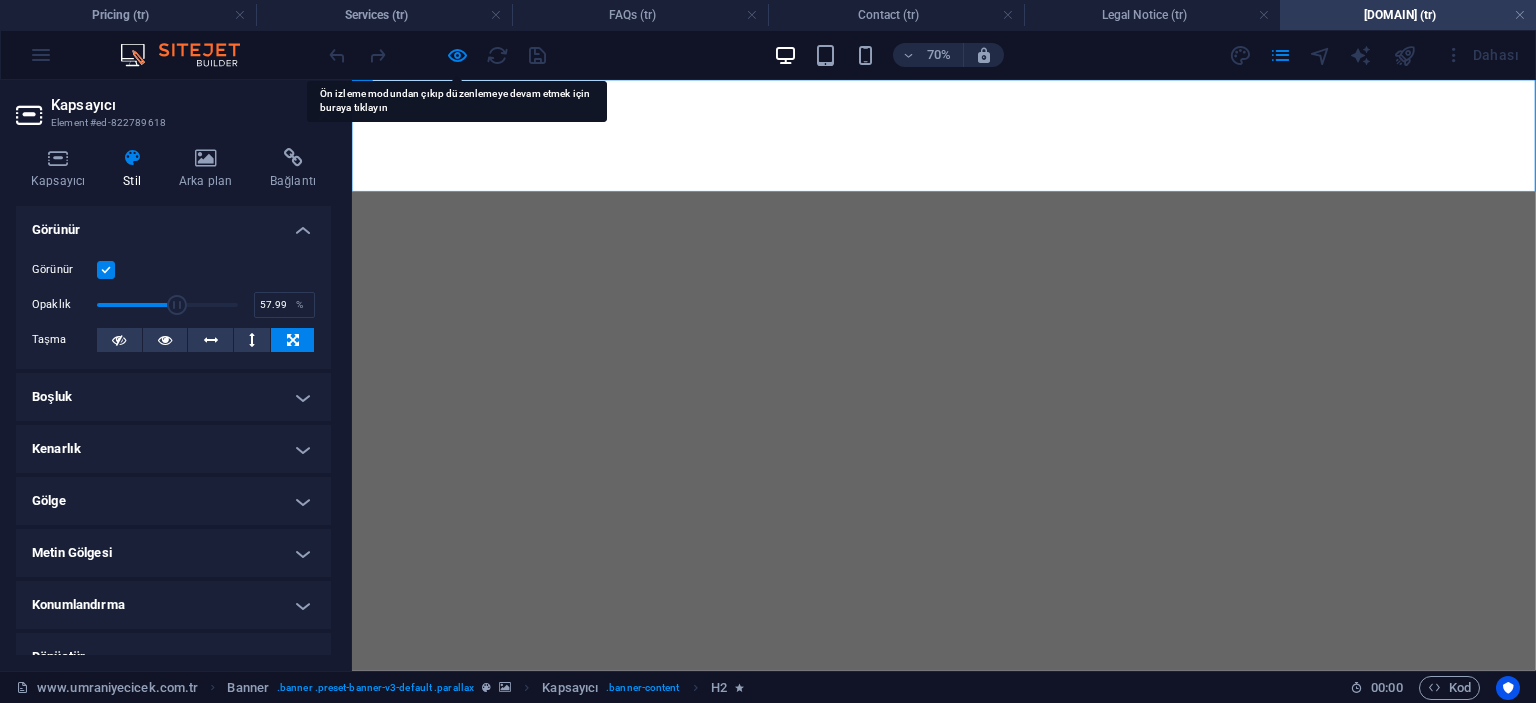 click on "Görünür Opaklık 57.99 % Taşma" at bounding box center [173, 305] 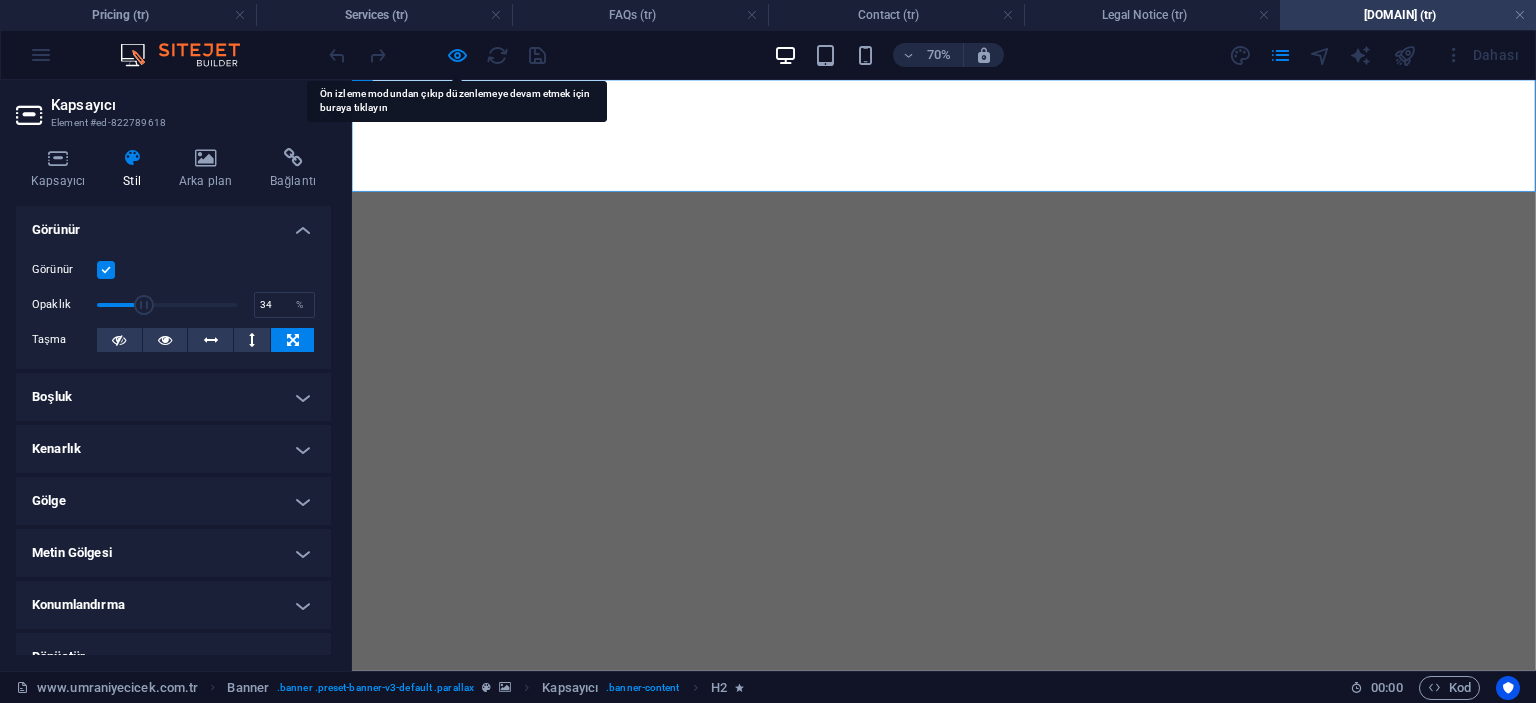 drag, startPoint x: 179, startPoint y: 303, endPoint x: 143, endPoint y: 303, distance: 36 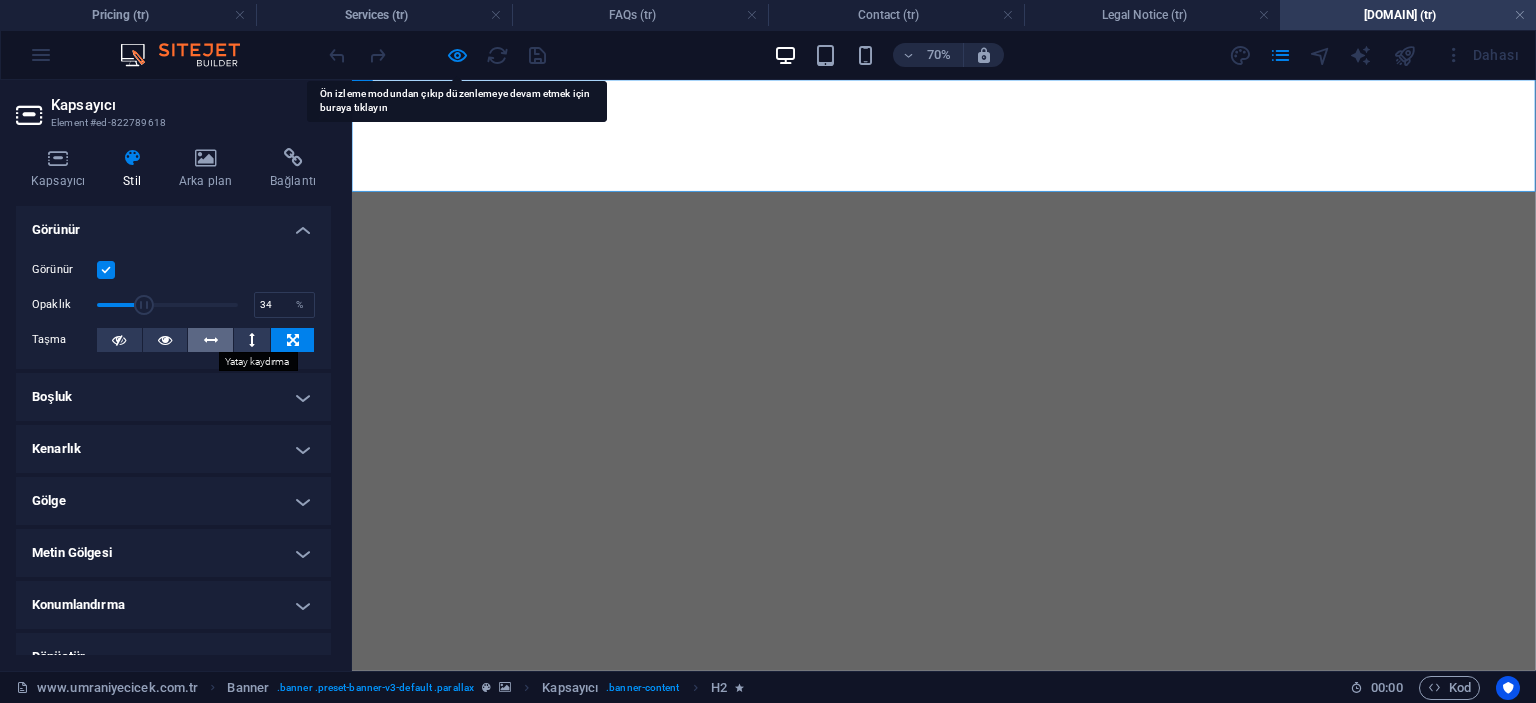 click at bounding box center (211, 340) 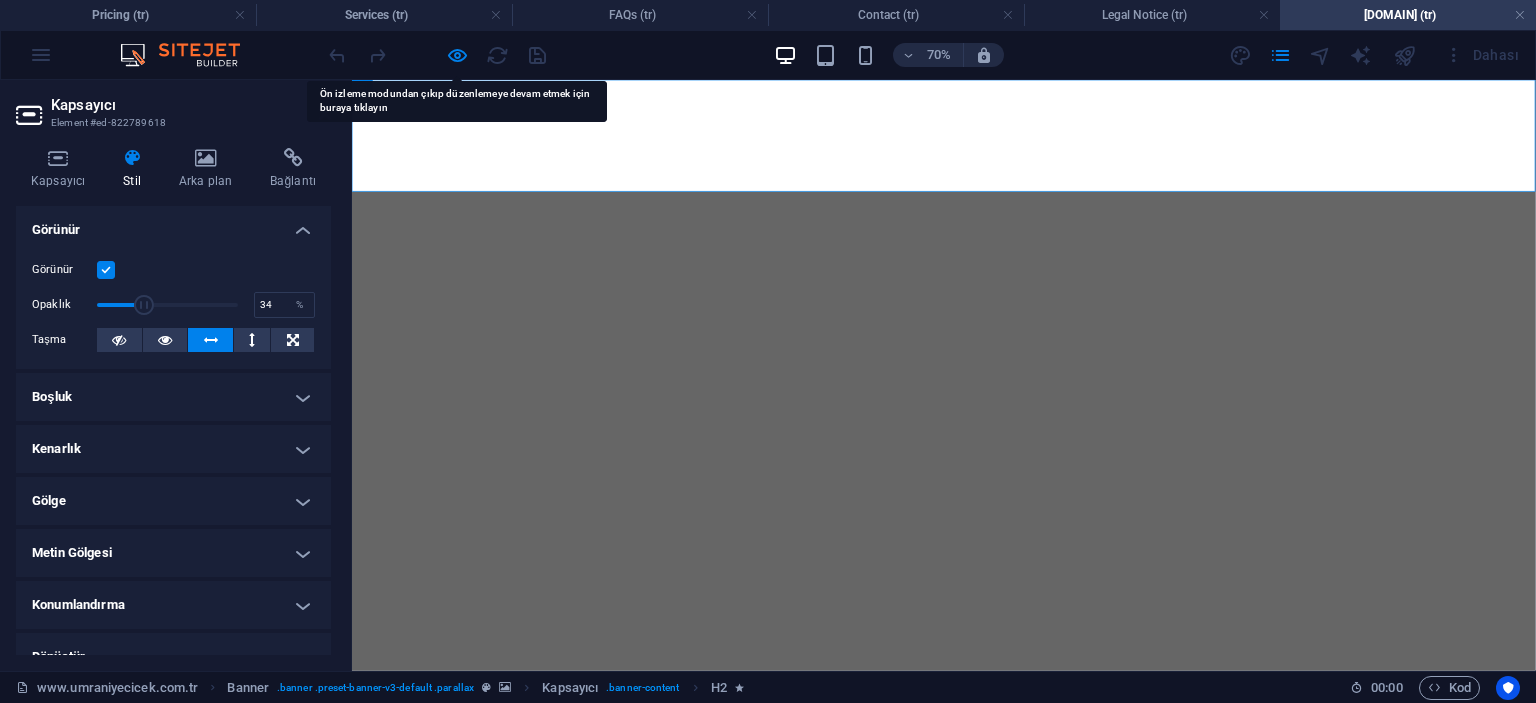 click on "Görünür" at bounding box center (173, 224) 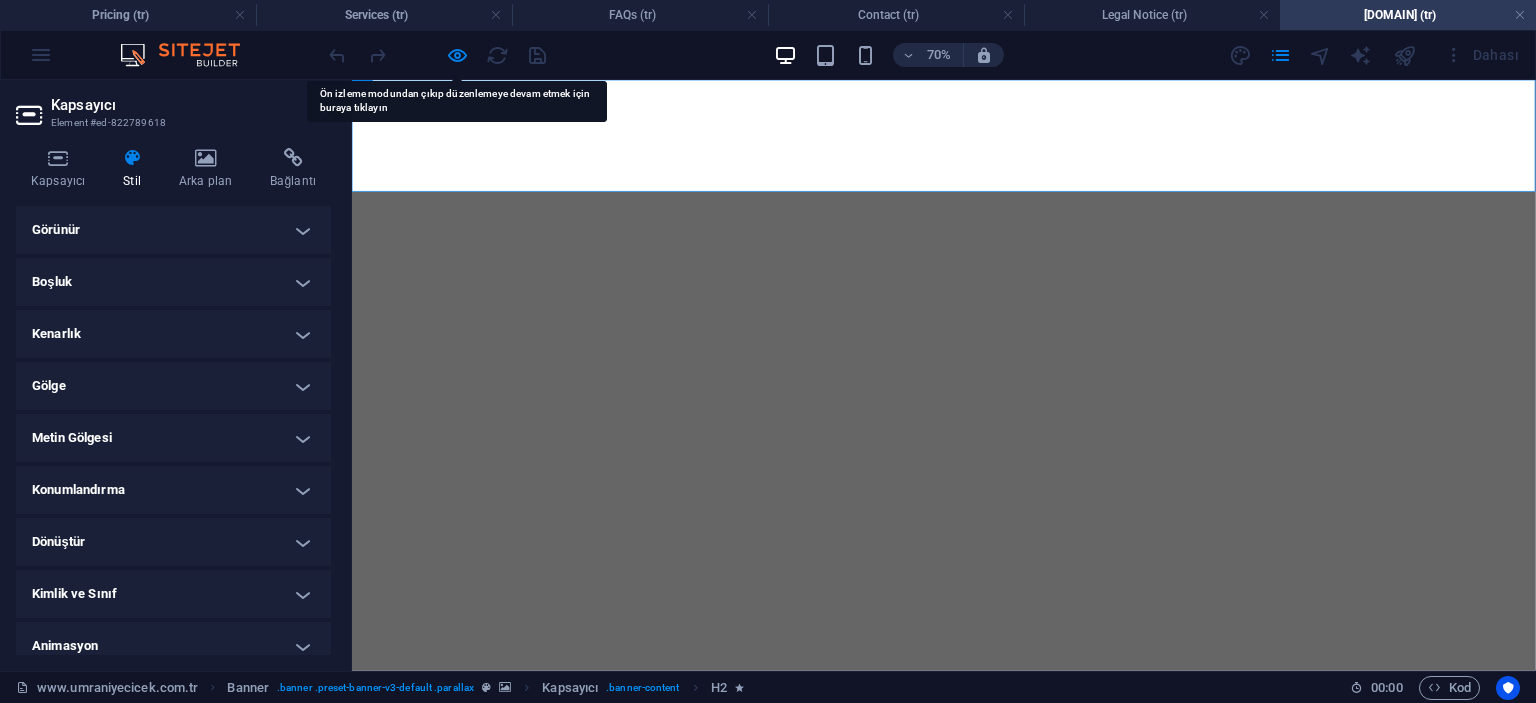 click at bounding box center [132, 158] 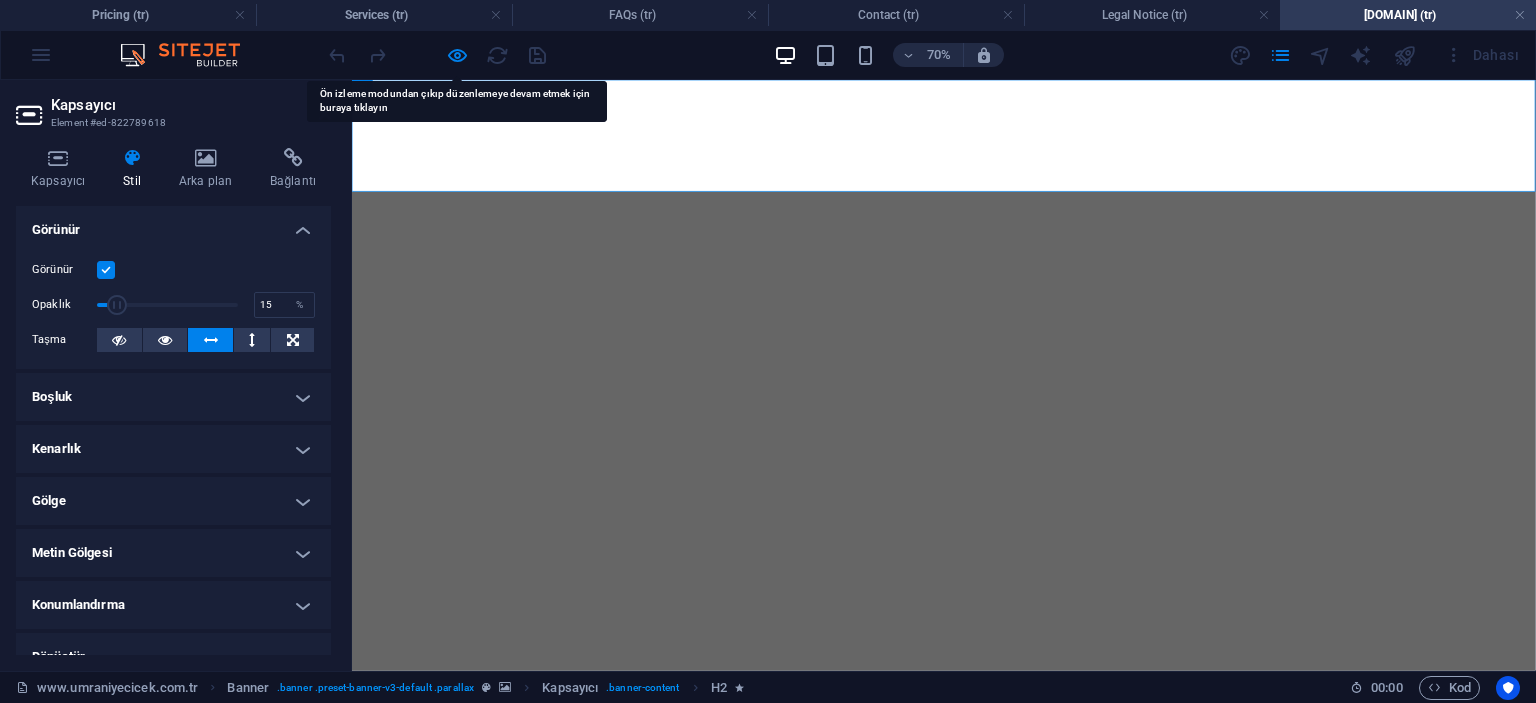 drag, startPoint x: 147, startPoint y: 304, endPoint x: 117, endPoint y: 302, distance: 30.066593 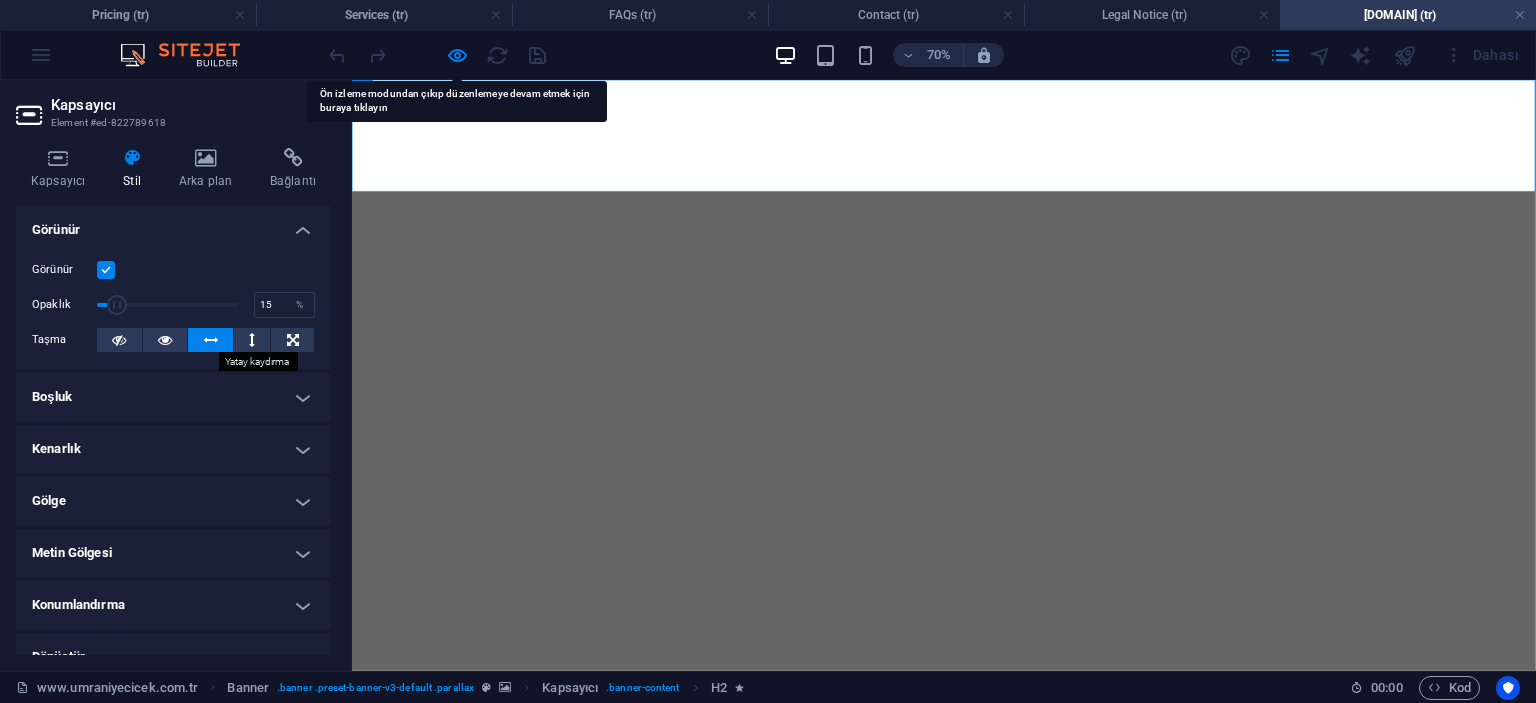 click at bounding box center (211, 340) 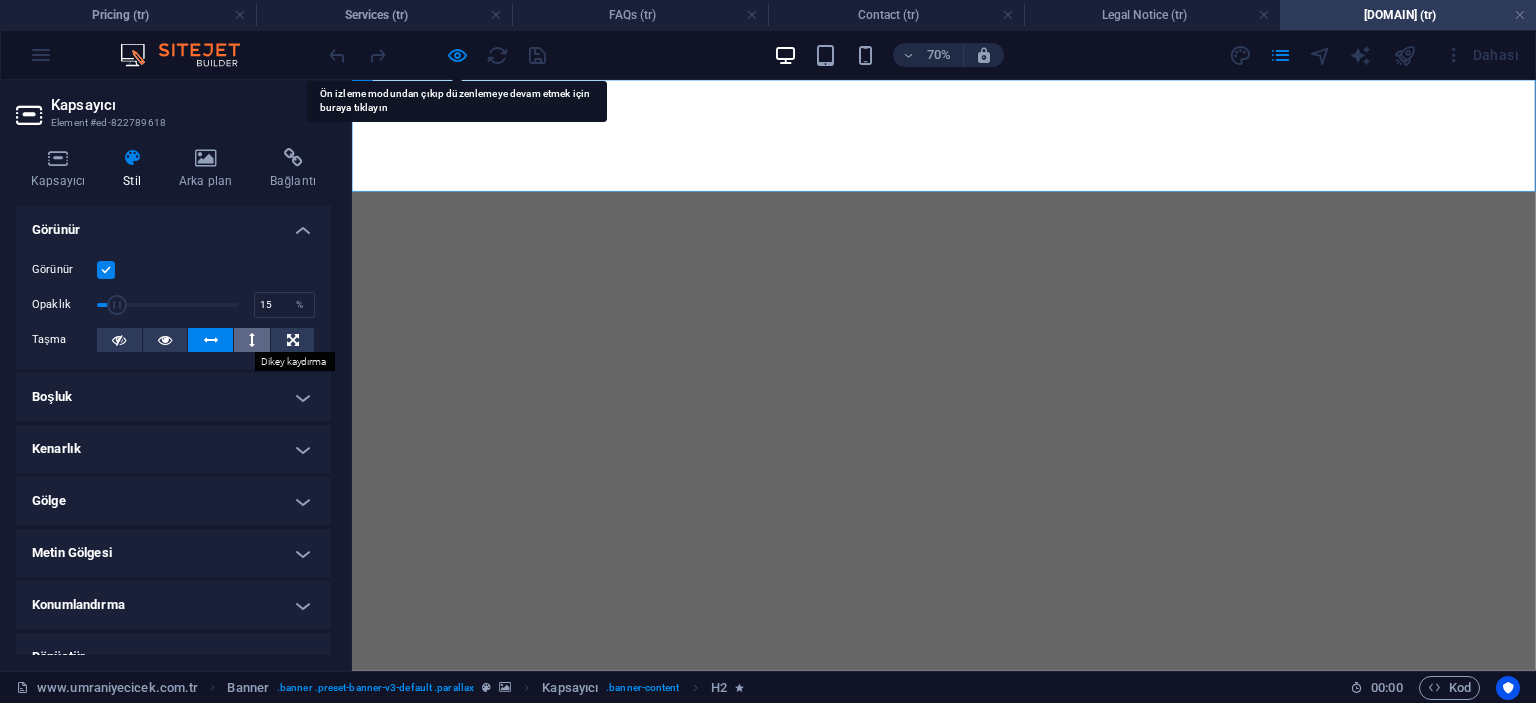 click at bounding box center [252, 340] 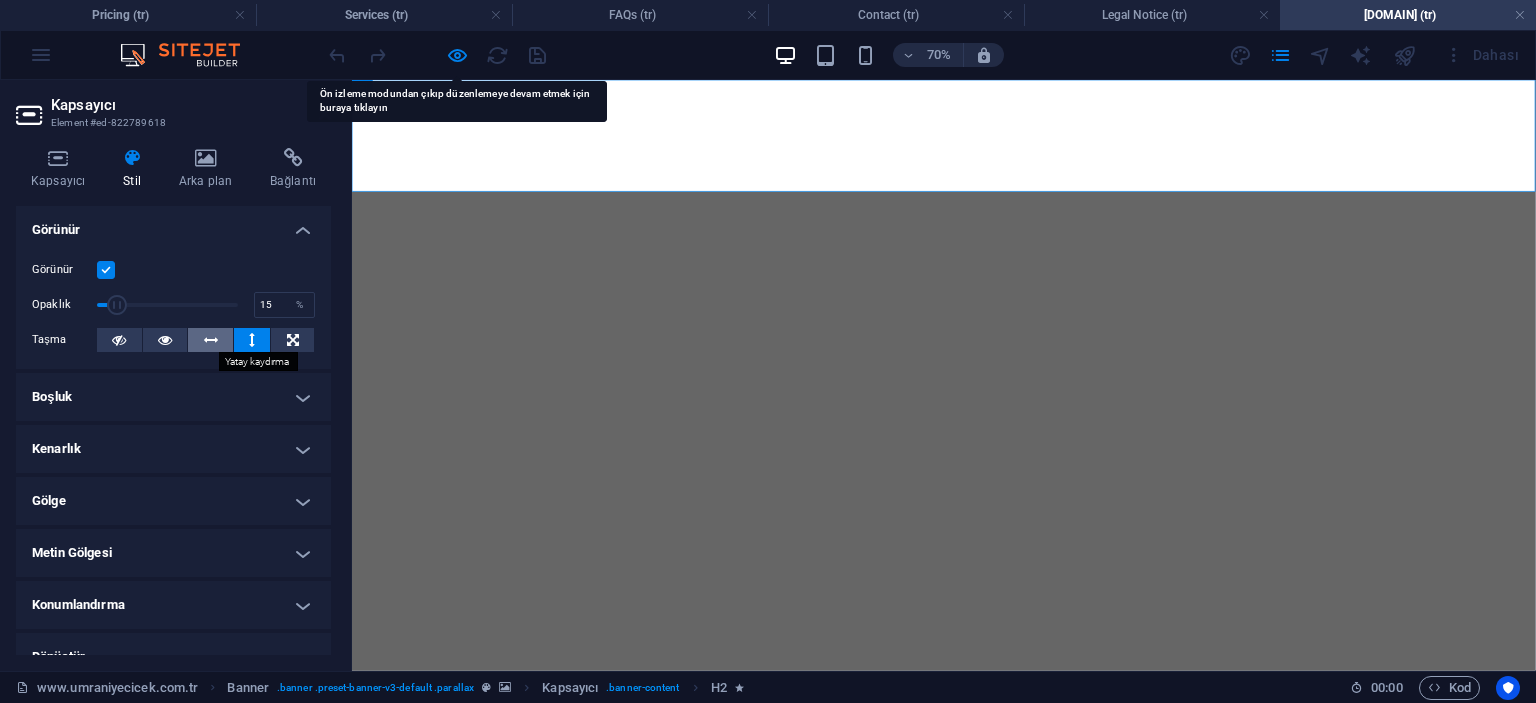 click at bounding box center (210, 340) 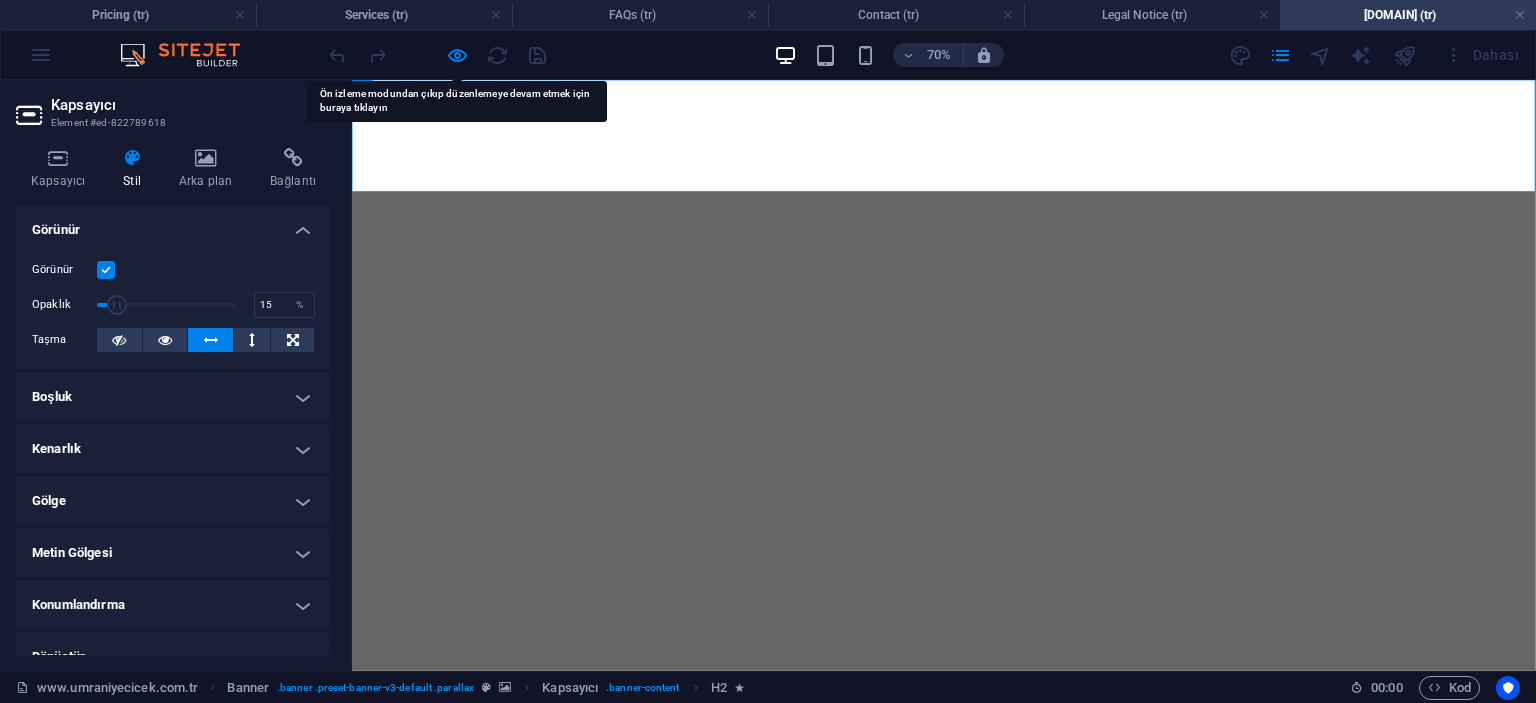 click on "Metin Gölgesi" at bounding box center (173, 553) 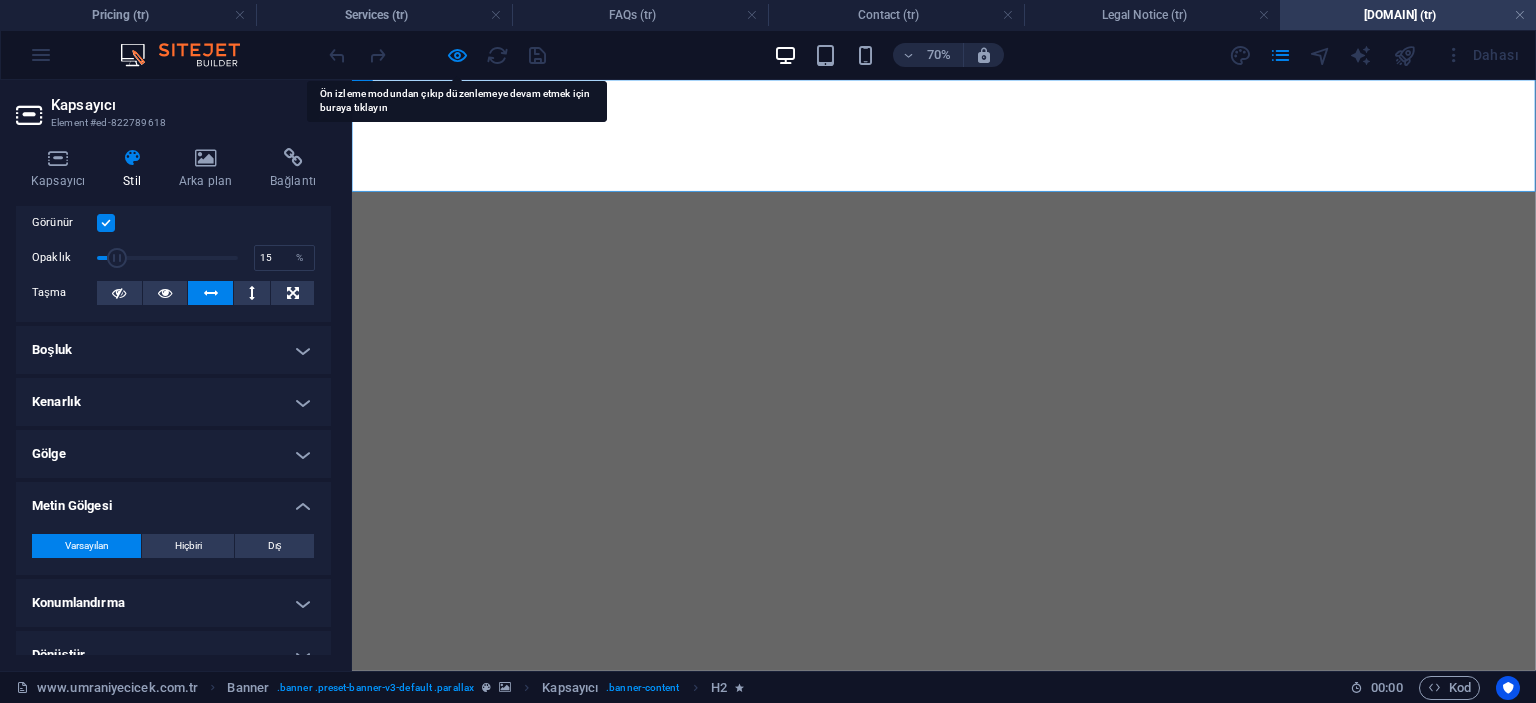 scroll, scrollTop: 26, scrollLeft: 0, axis: vertical 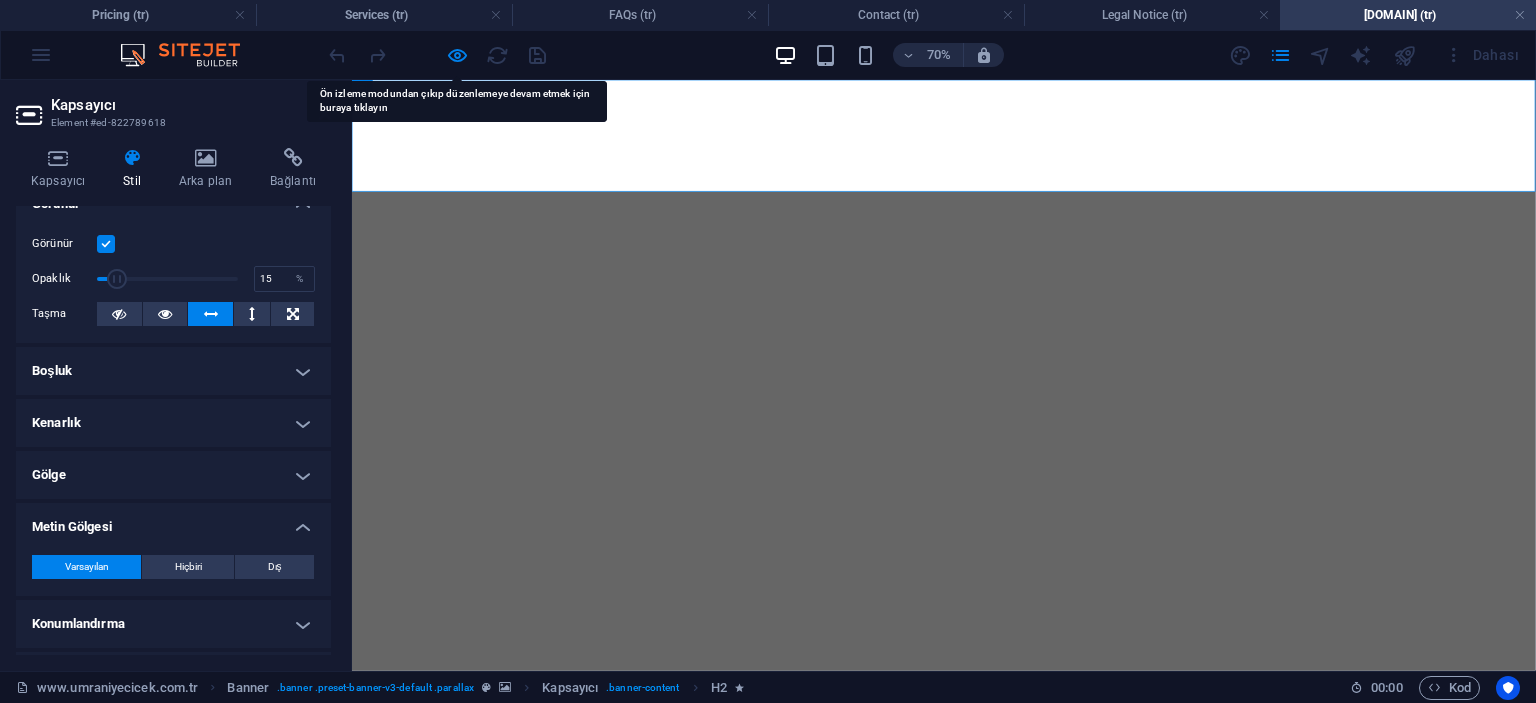 click on "Görünür" at bounding box center [64, 244] 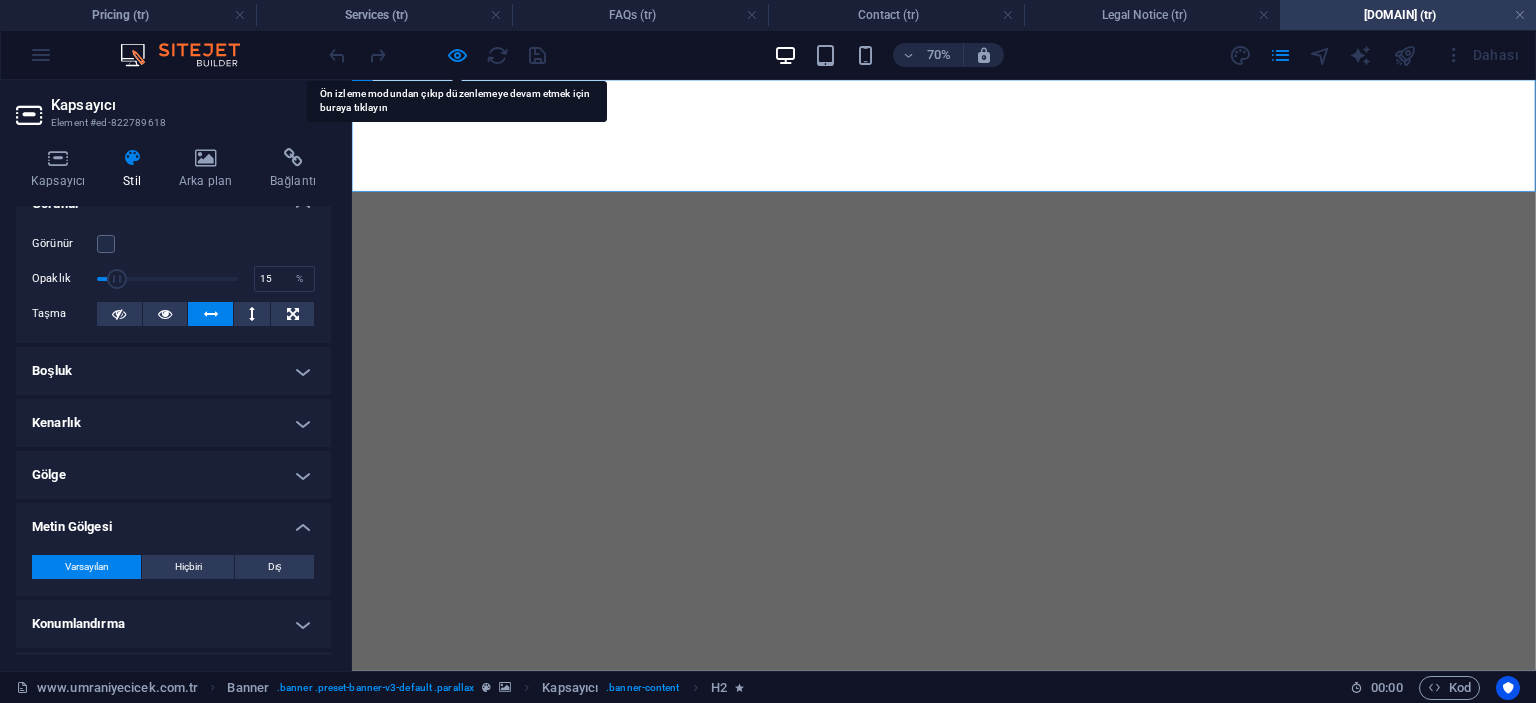 click on "Görünür" at bounding box center (64, 244) 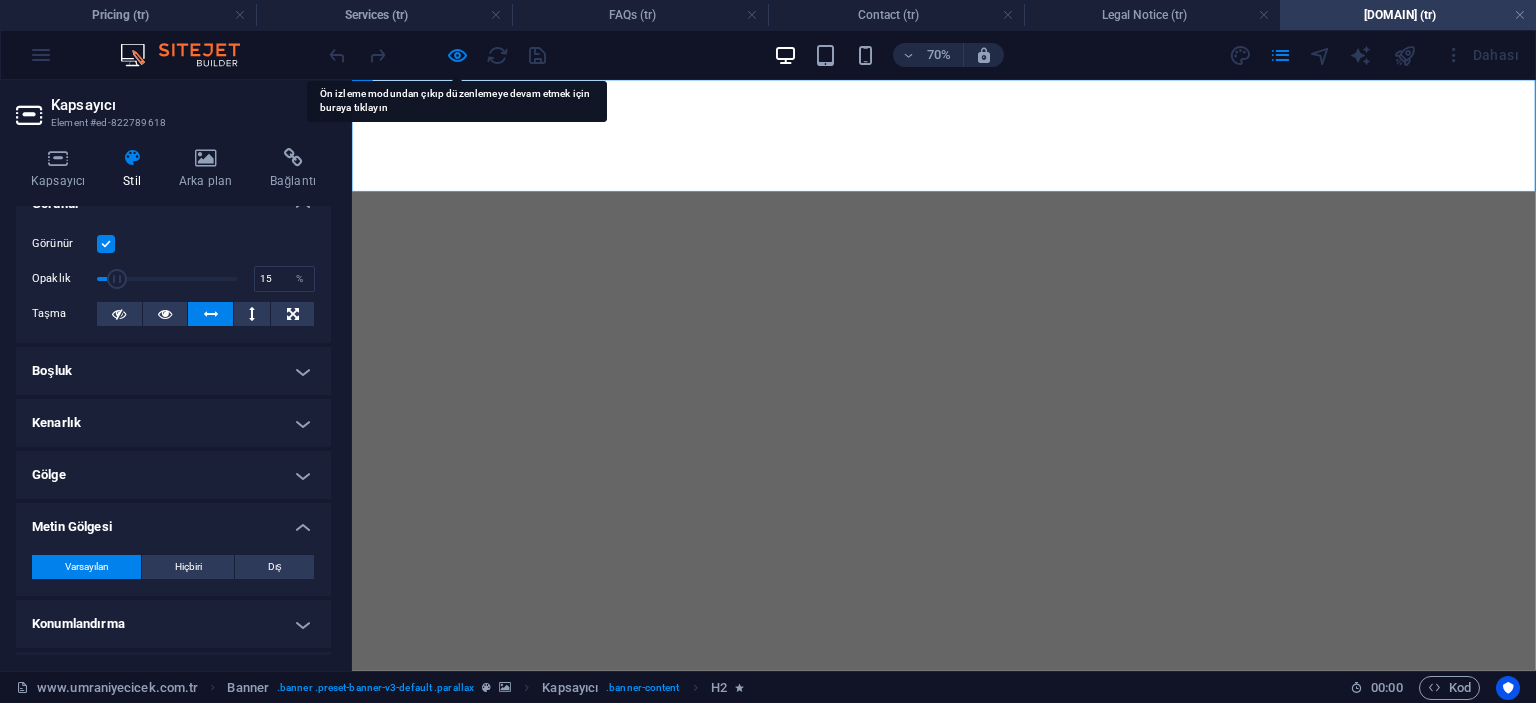 click on "Varsayılan" at bounding box center (87, 567) 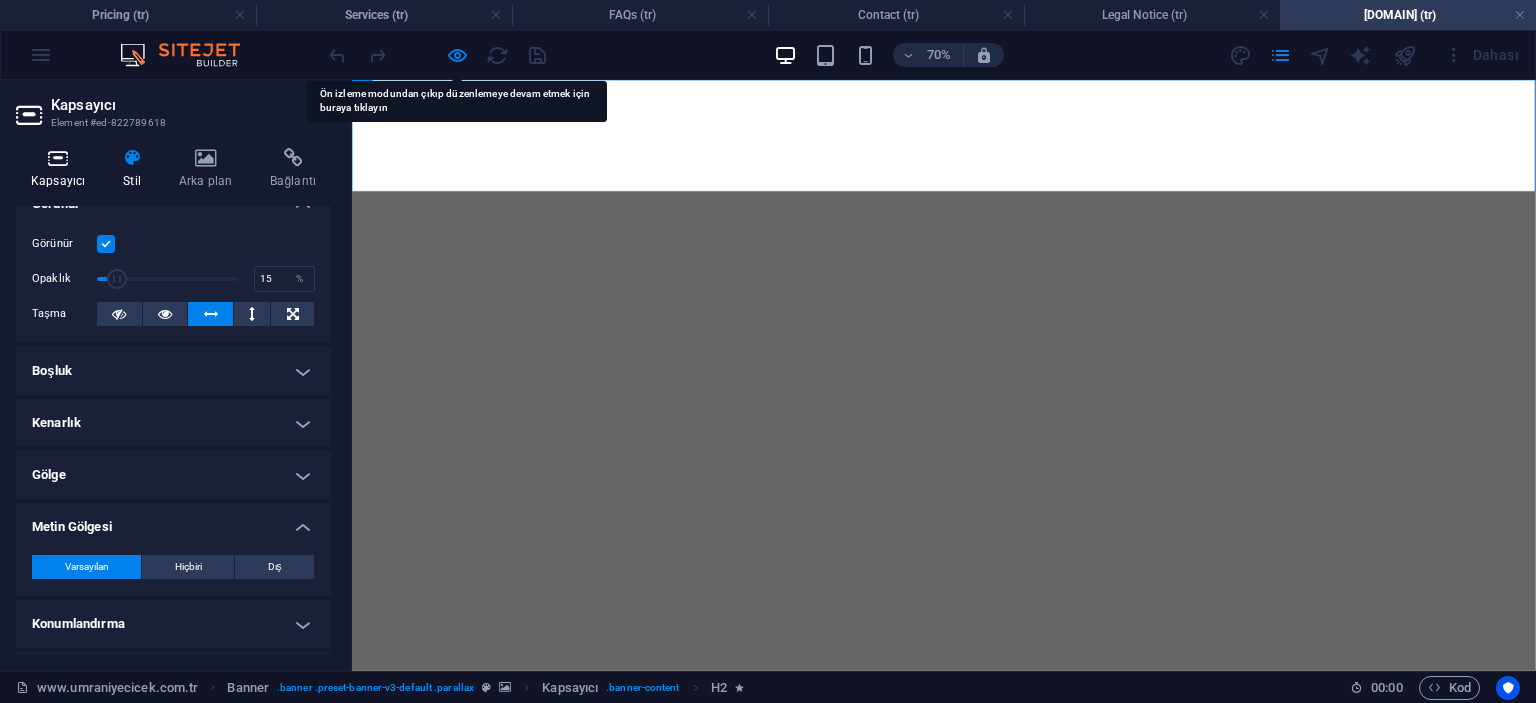 click at bounding box center (58, 158) 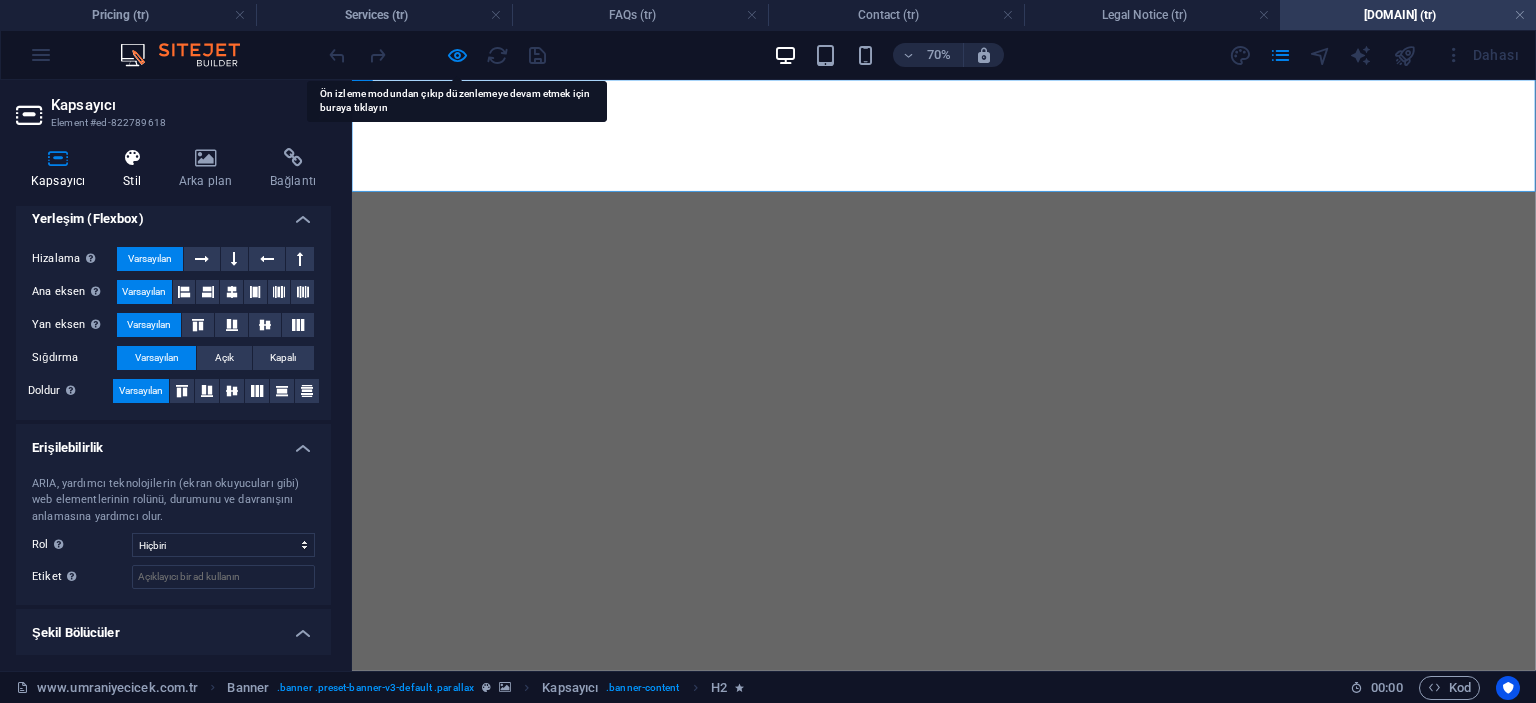click at bounding box center [132, 158] 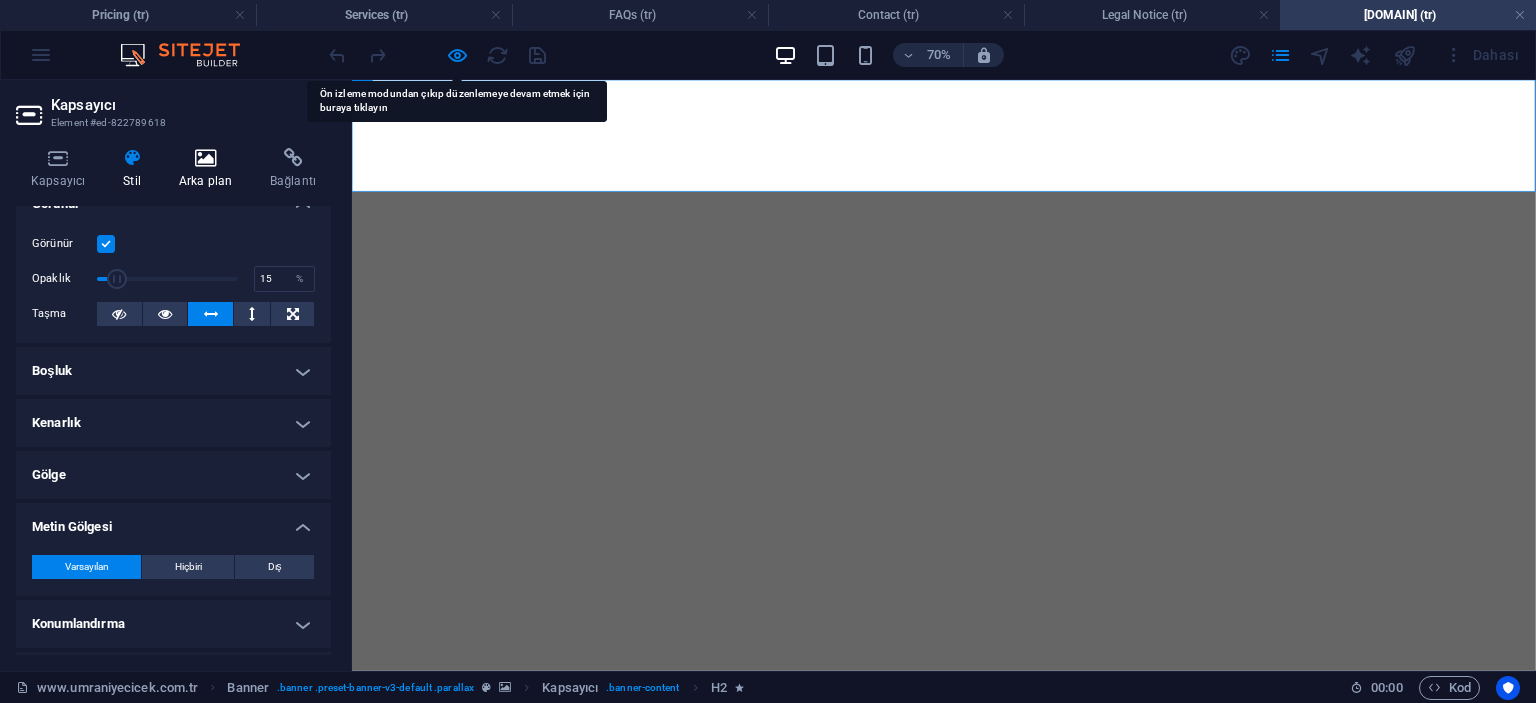 click at bounding box center (205, 158) 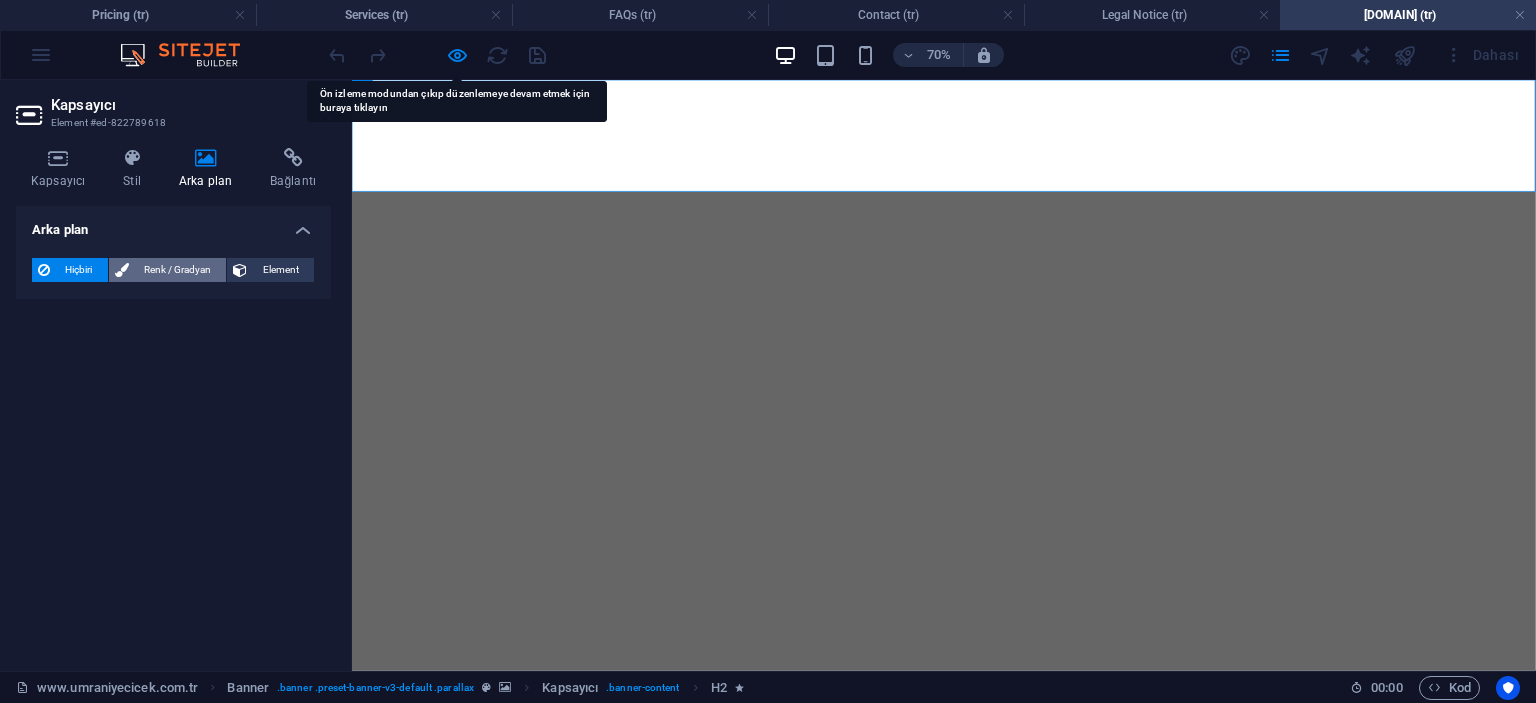 click on "Renk / Gradyan" at bounding box center [178, 270] 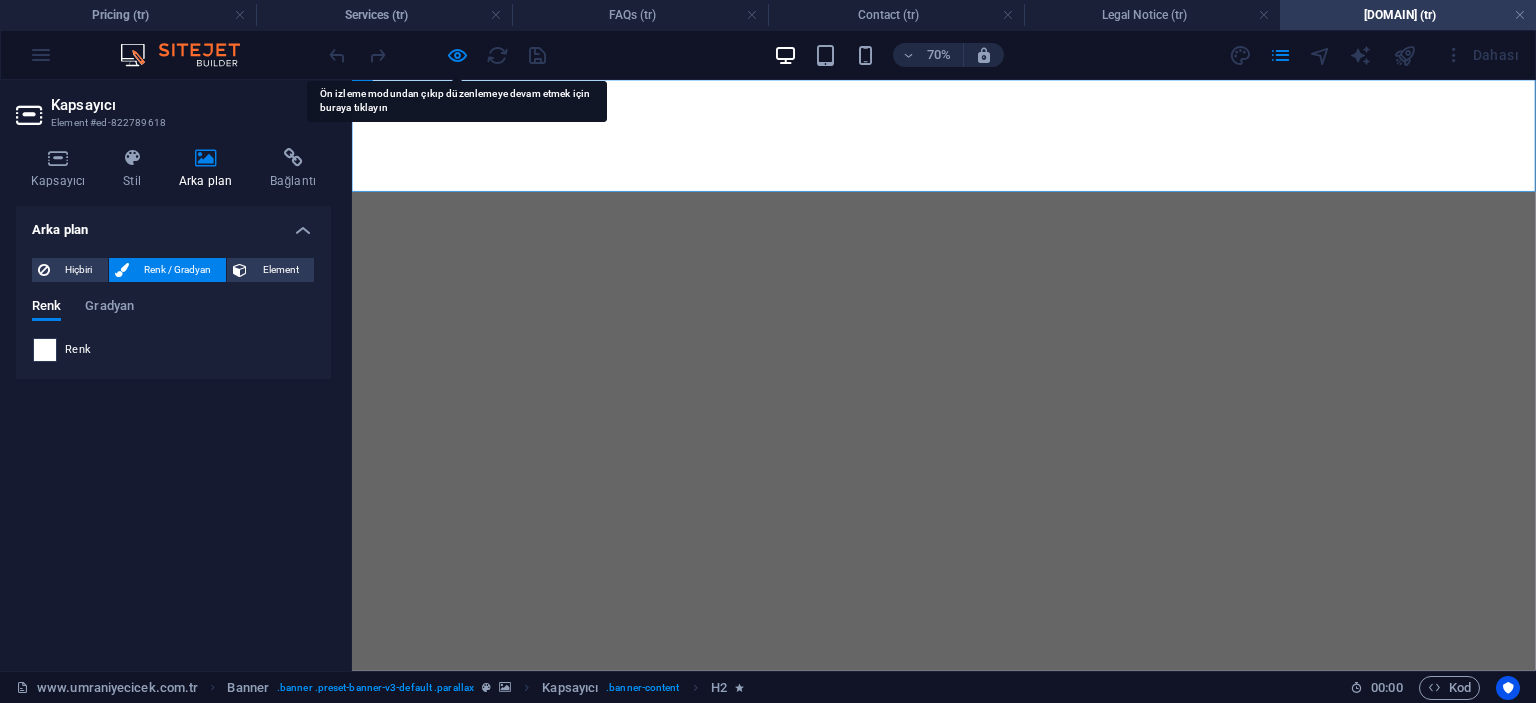 click at bounding box center [45, 350] 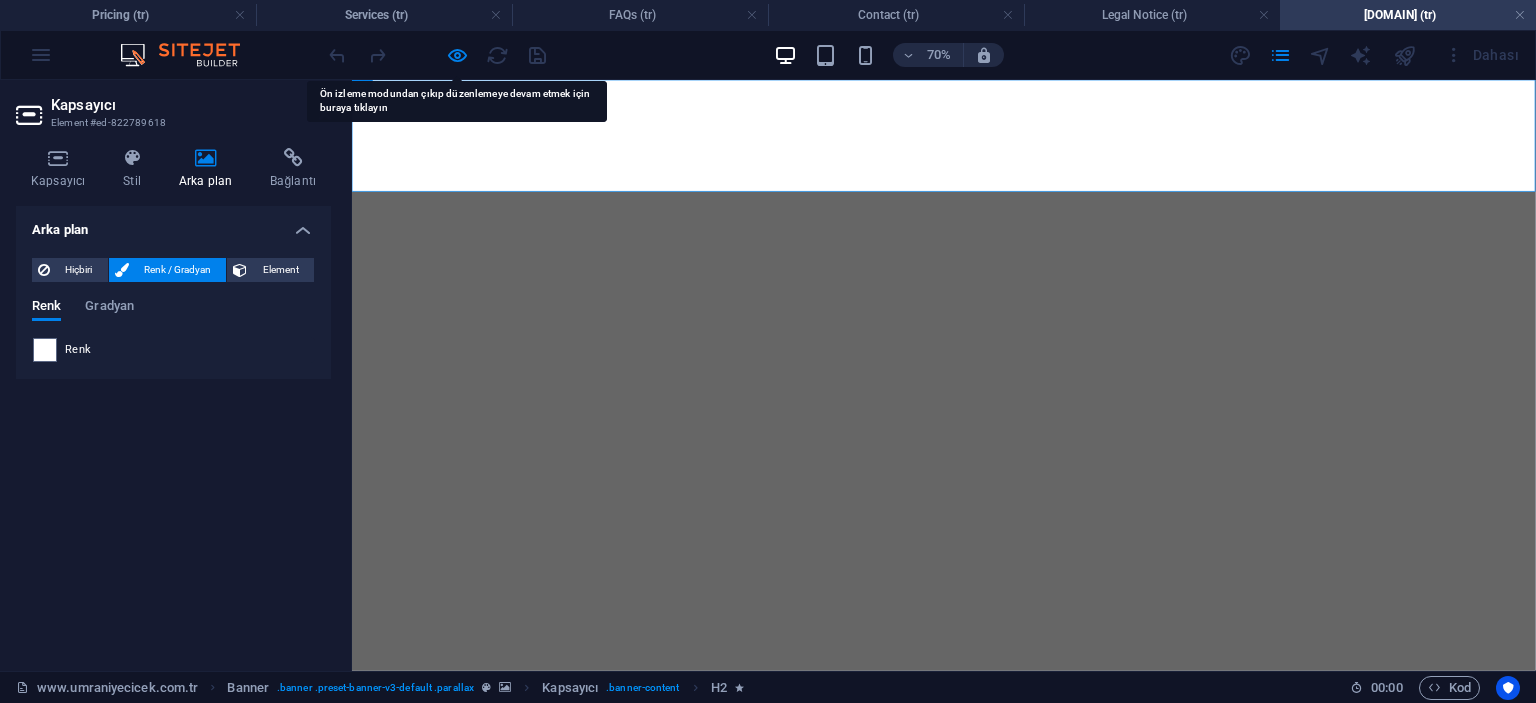 click on "Renk / Gradyan" at bounding box center (178, 270) 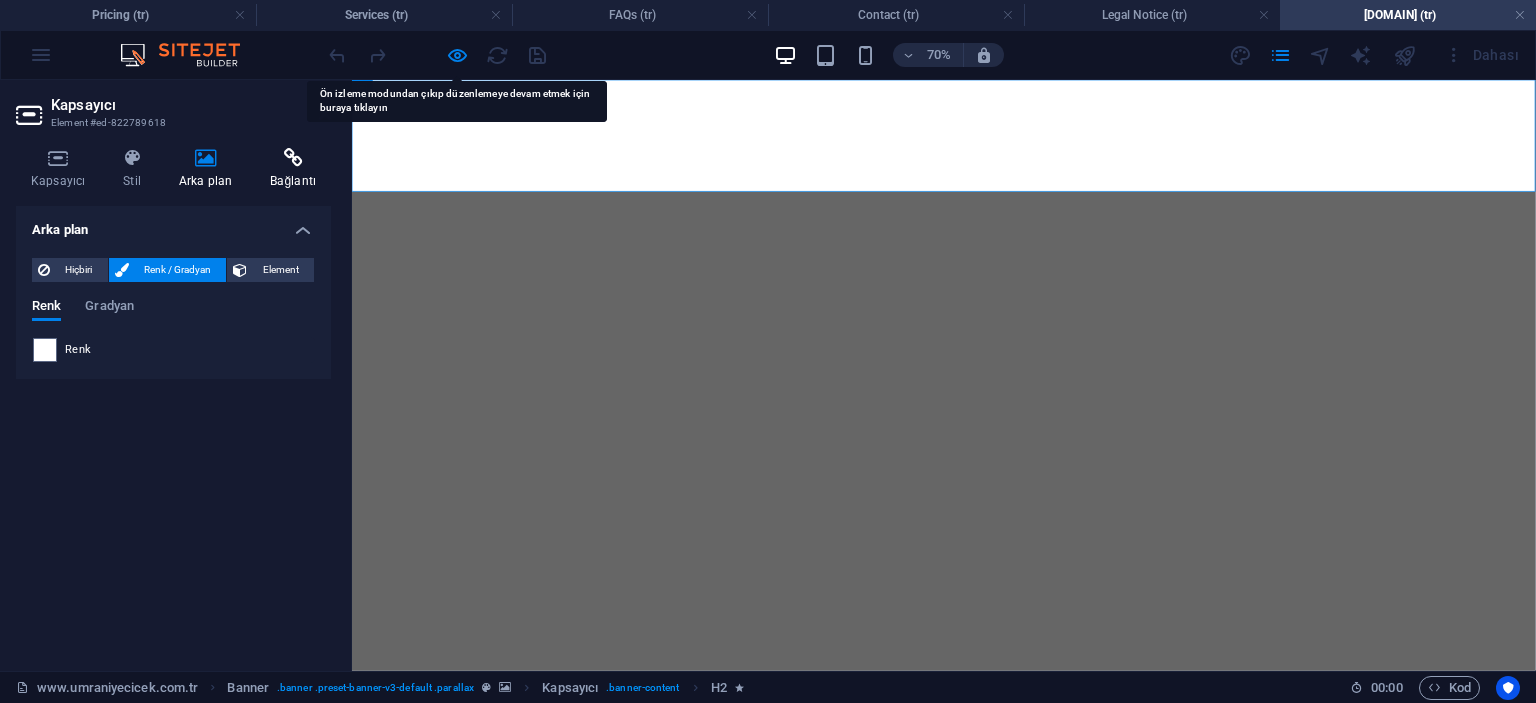 click at bounding box center (293, 158) 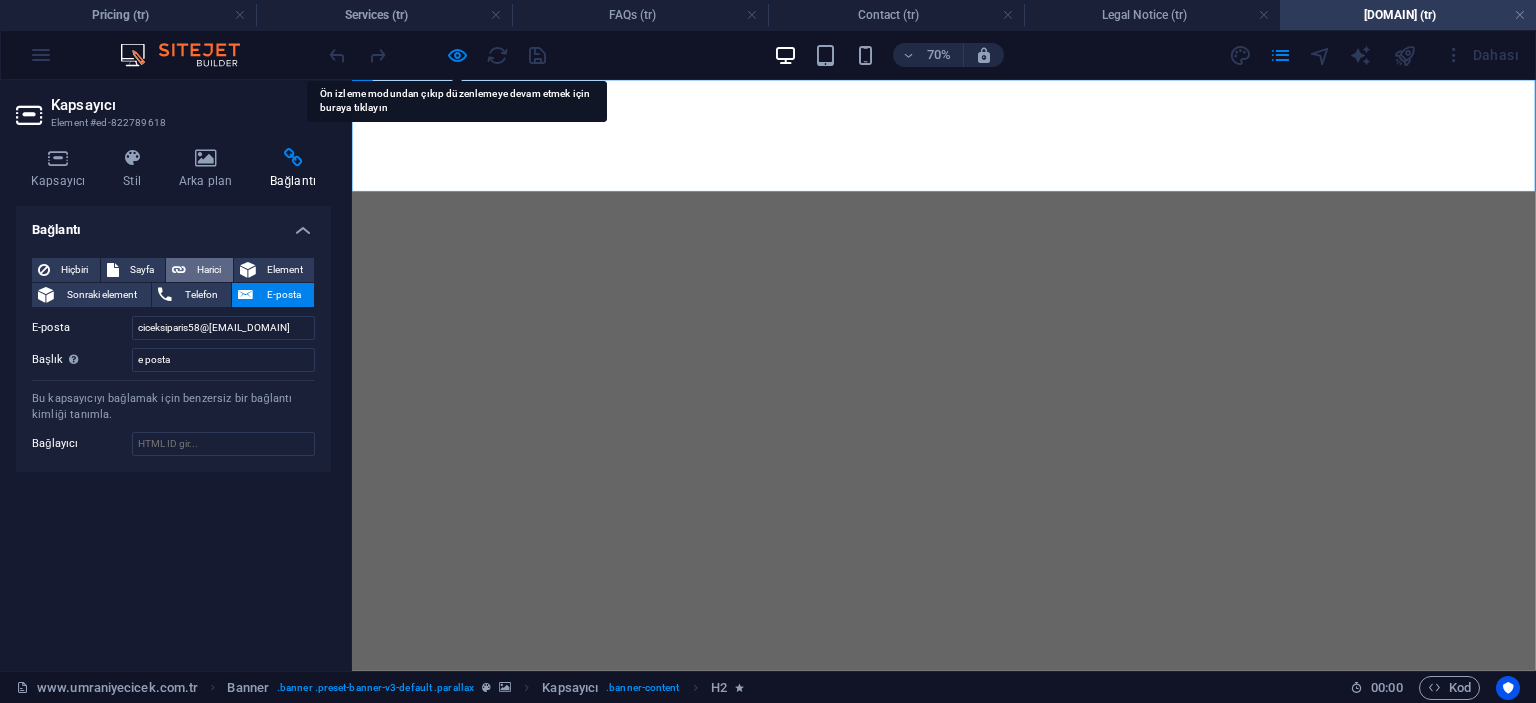 click on "Harici" at bounding box center (209, 270) 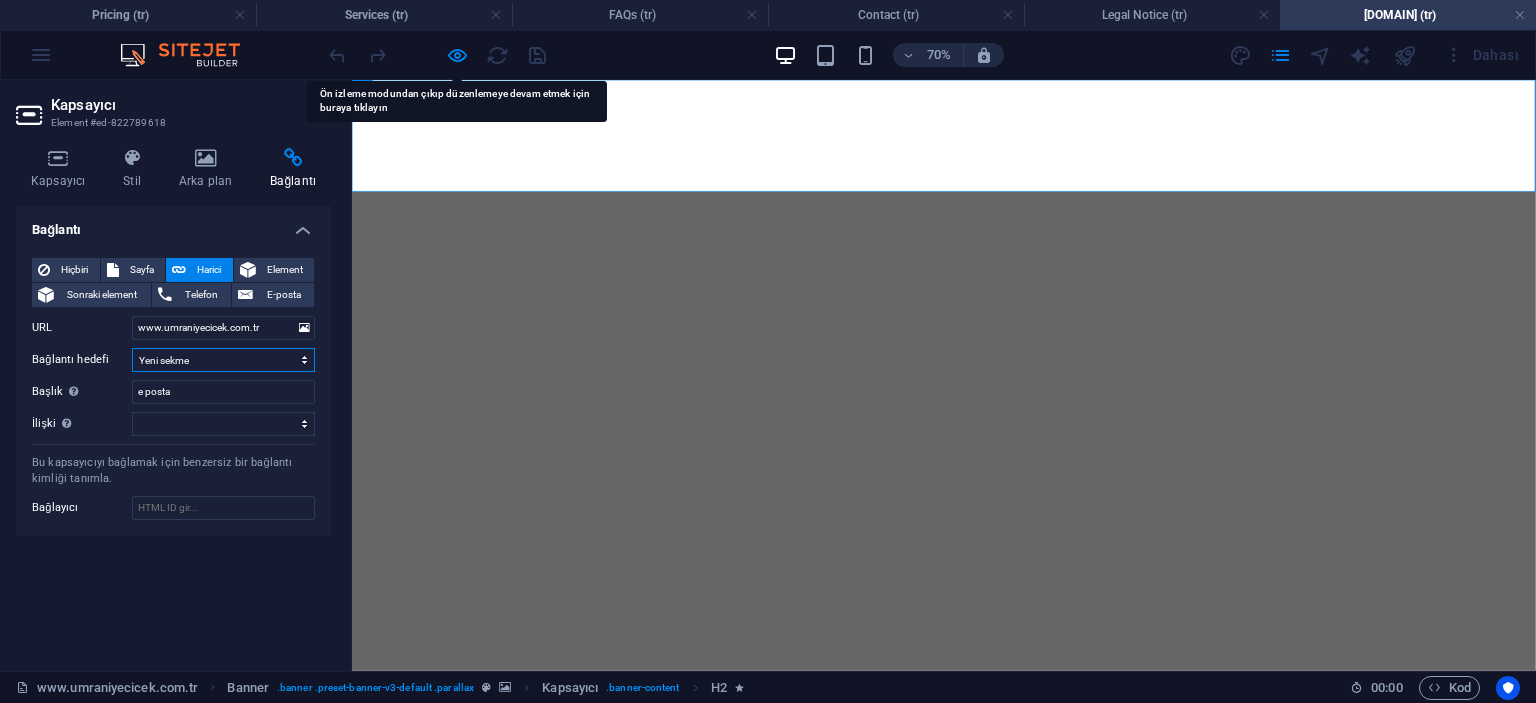 click on "Yeni sekme Aynı sekme Kaplama" at bounding box center [223, 360] 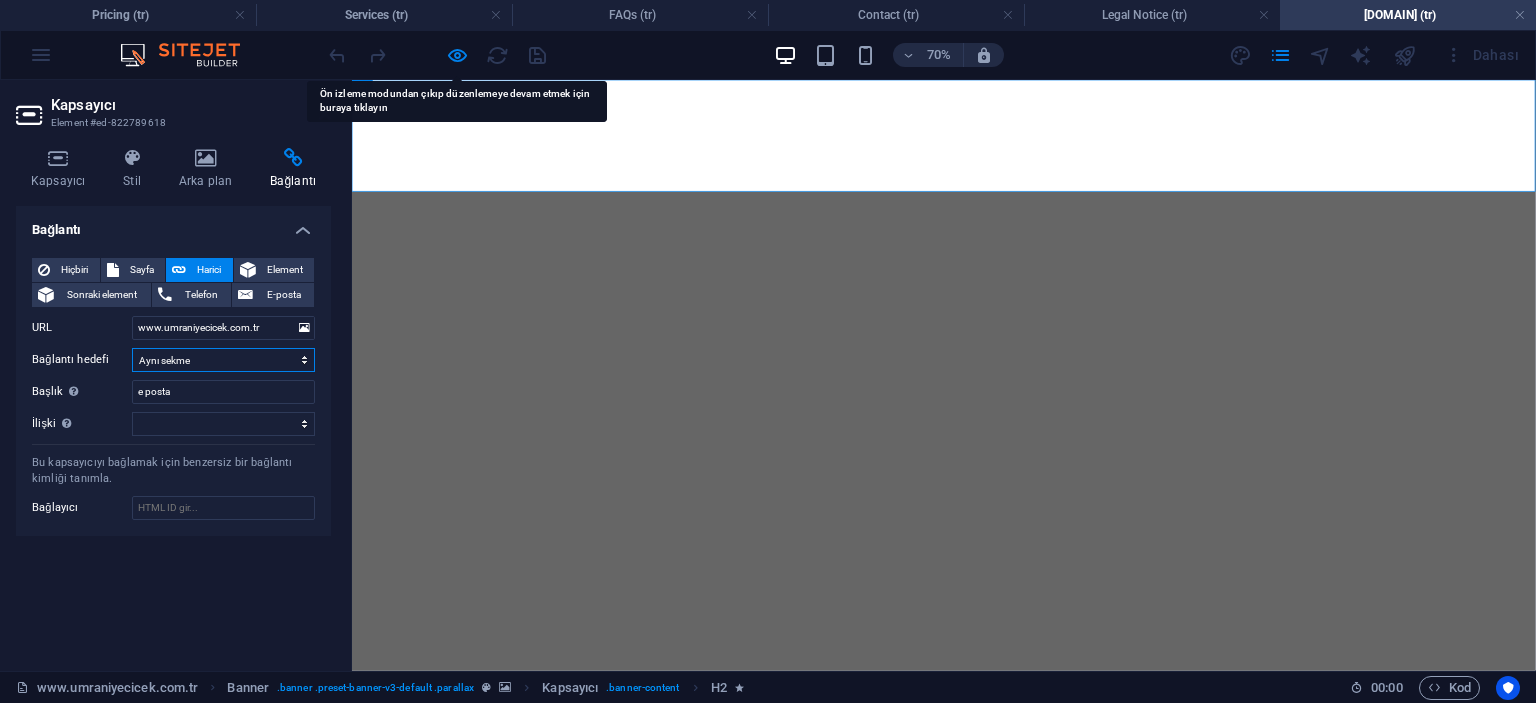 click on "Yeni sekme Aynı sekme Kaplama" at bounding box center (223, 360) 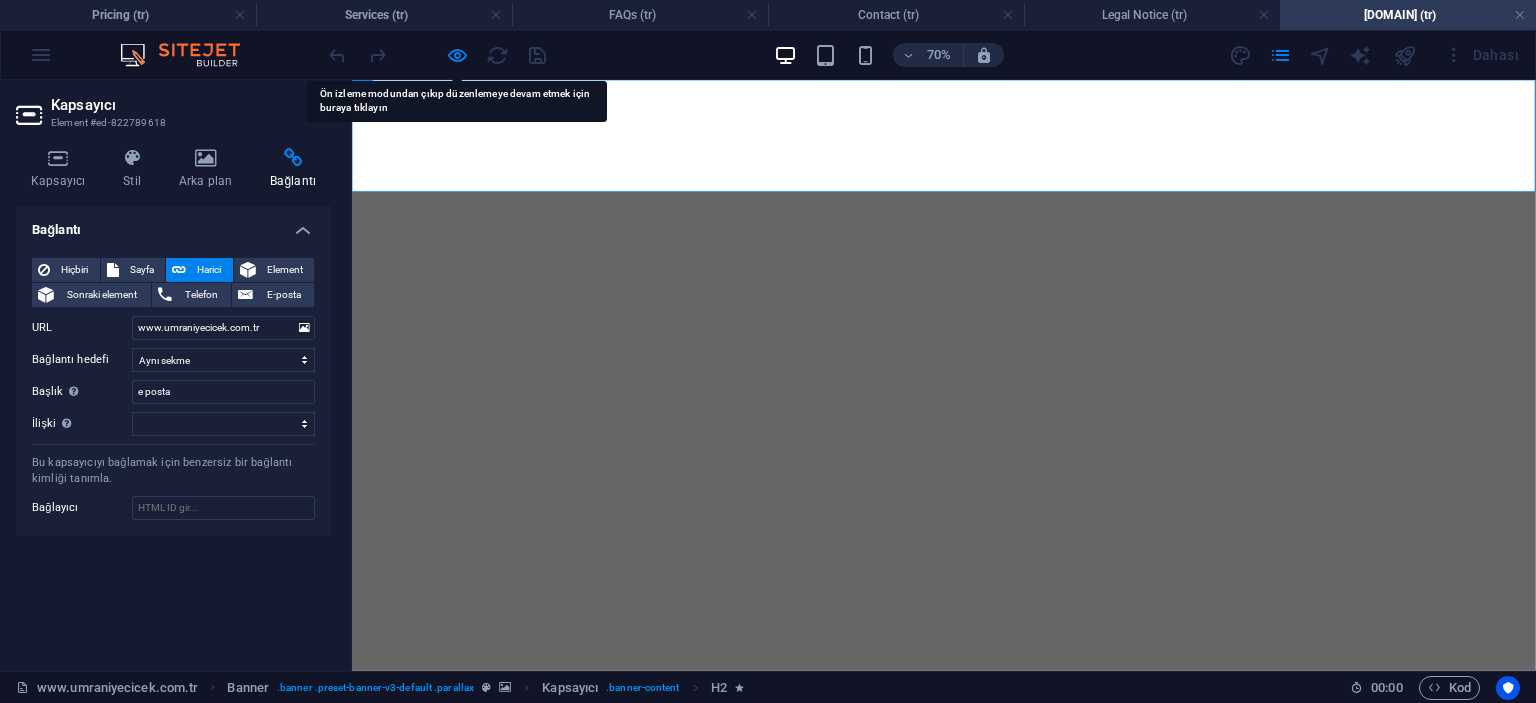 click on "Hiçbiri Sayfa Harici Element Sonraki element Telefon E-posta Sayfa ümraniye online 724 çiçekçi About us HAKIMIZDA Services ümraniye çiçek FAQs Contact Legal Notice www.umraniyecicek.com.tr Arajman Yeni sayfa buket Yeni sayfa 1 Yeni sayfa 2 Yeni sayfa 3 Yeni sayfa 4 dügün çiçekleri Element
URL www.umraniyecicek.com.tr Telefon E-posta ciceksiparis58@gmail.com Geçersiz e-posta adresi. Bağlantı hedefi Yeni sekme Aynı sekme Kaplama Başlık Ek bağlantı tanımının bağlantı metniyle aynı olmaması gerekir. Başlık, genellikle fare elementin üzerine geldiğinde bir araç ipucu metni olarak gösterilir. Belirsizse boş bırak. e posta İlişki Bu bağlantının bağlantı hedefiyle ilişkisini  ayarlar. Örneğin; "nofollow" (izleme) değeri, arama motorlarına bağlantıyı izleme talimatı verir. Boş bırakılabilir. alternate oluşturan bookmark harici yardım lisans ileri nofollow noreferrer noopener önceki arayın etiket" at bounding box center [173, 347] 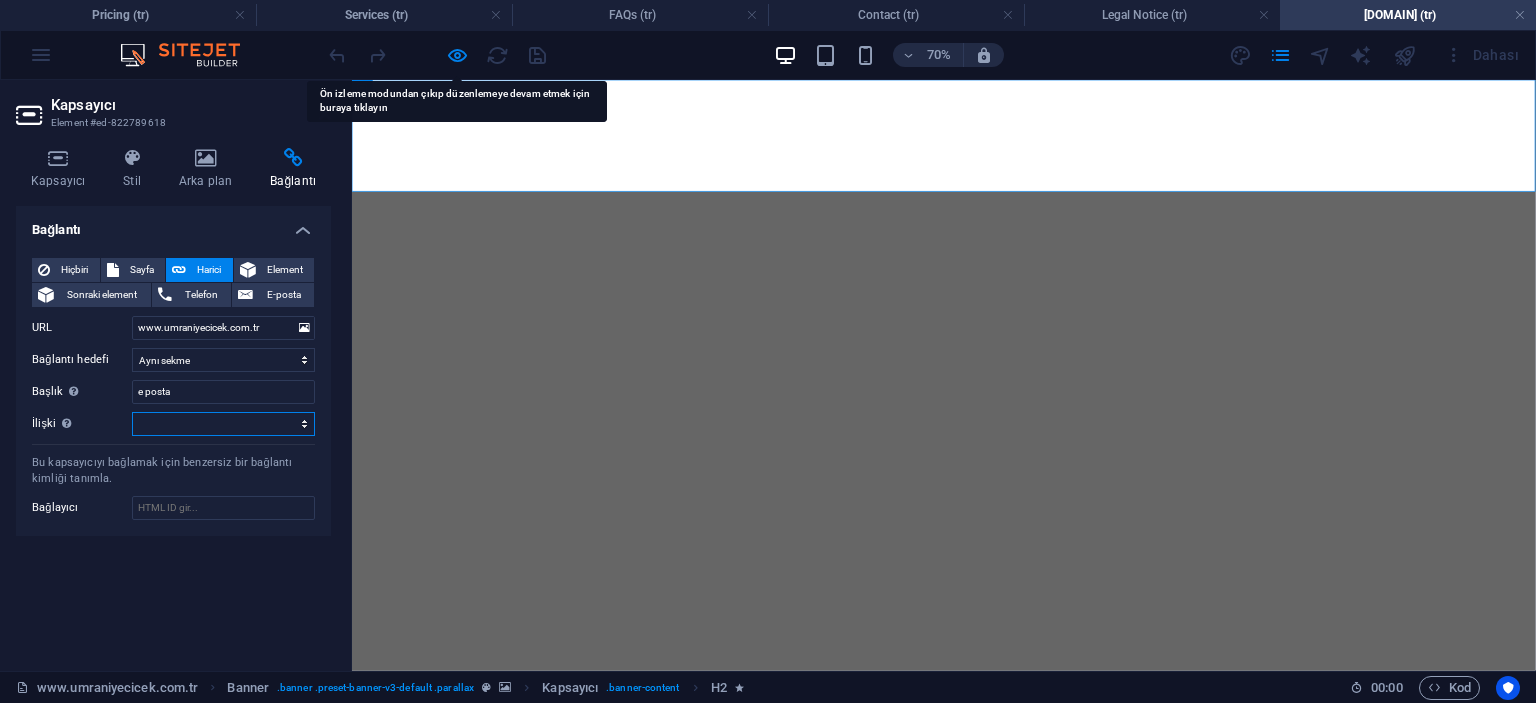 click on "alternate oluşturan bookmark harici yardım lisans ileri nofollow noreferrer noopener önceki arayın etiket" at bounding box center [223, 424] 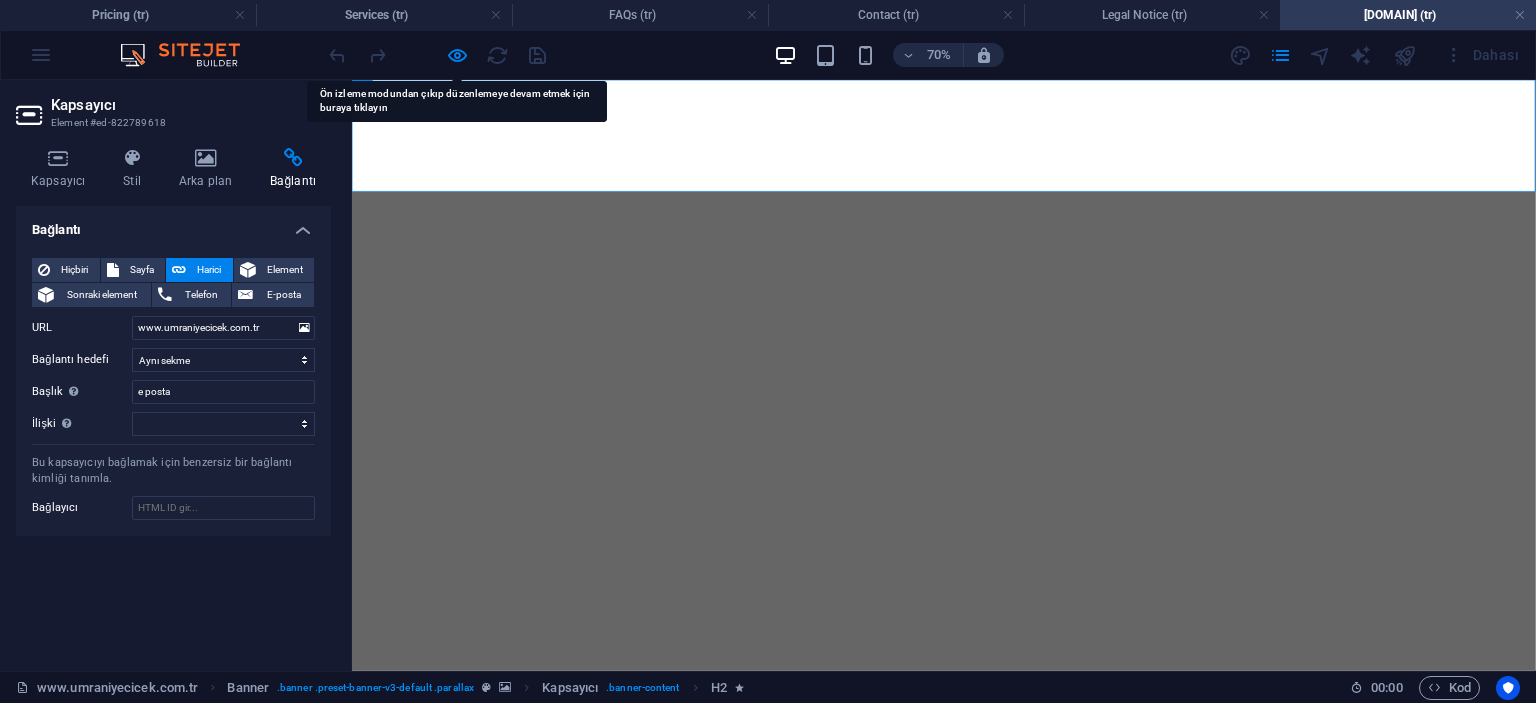 click on "İlişki Bu bağlantının bağlantı hedefiyle ilişkisini  ayarlar. Örneğin; "nofollow" (izleme) değeri, arama motorlarına bağlantıyı izleme talimatı verir. Boş bırakılabilir." at bounding box center (82, 424) 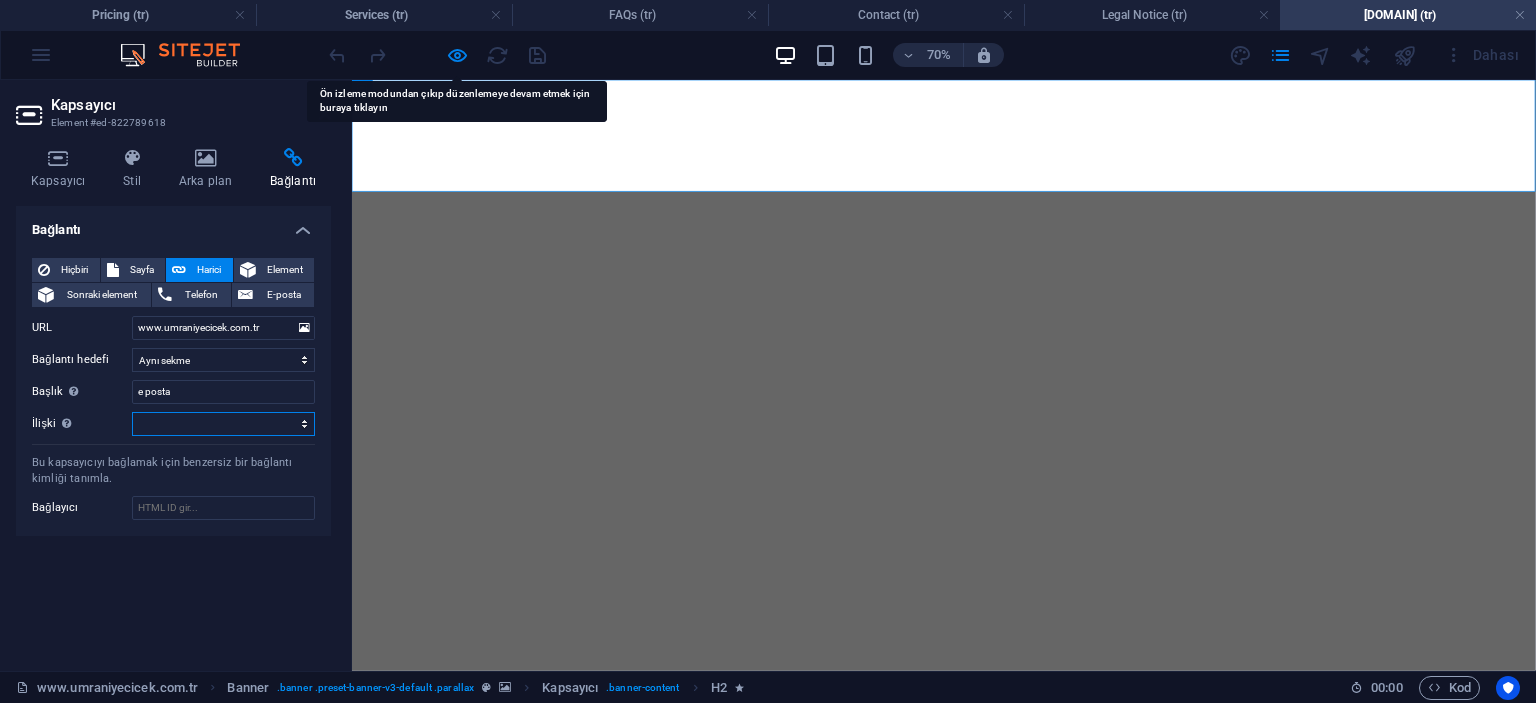 click on "alternate oluşturan bookmark harici yardım lisans ileri nofollow noreferrer noopener önceki arayın etiket" at bounding box center [223, 424] 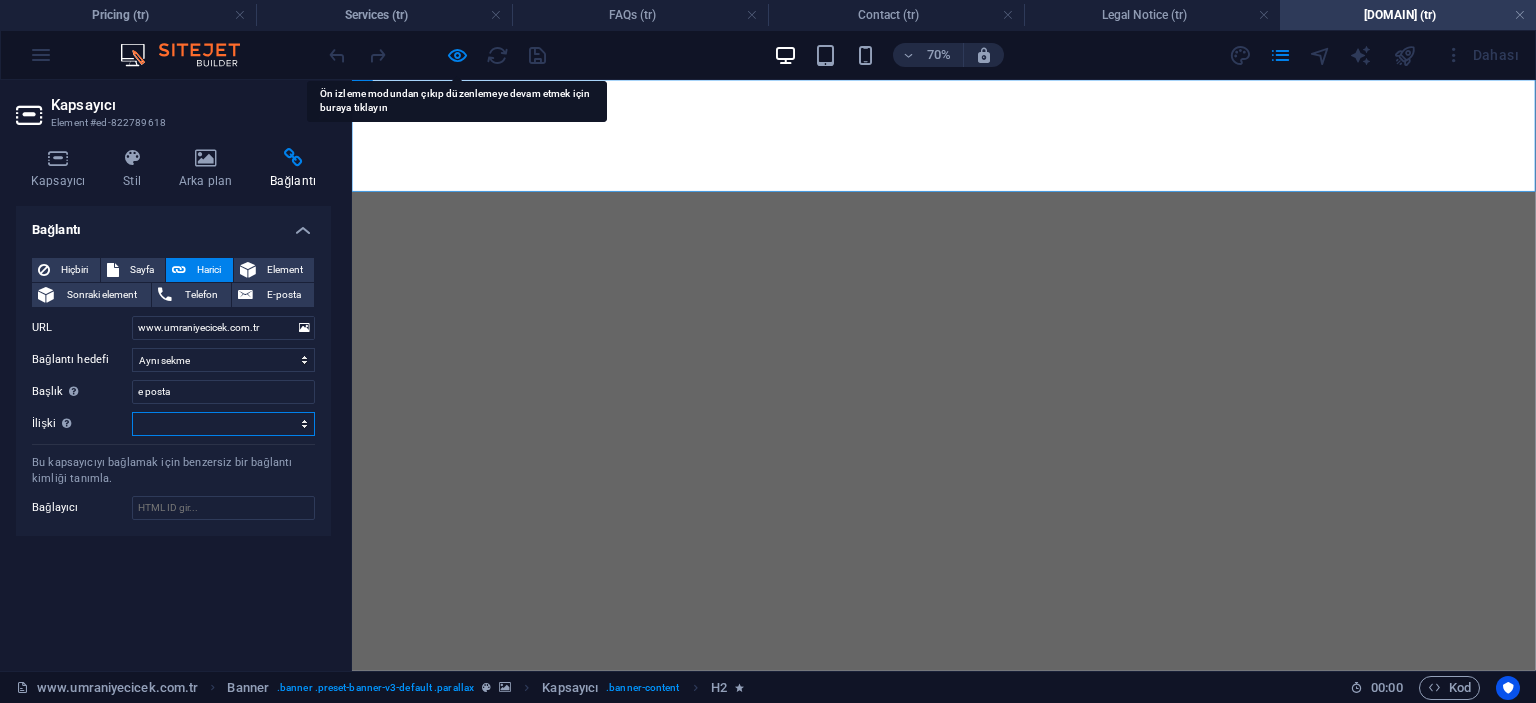 click on "alternate oluşturan bookmark harici yardım lisans ileri nofollow noreferrer noopener önceki arayın etiket" at bounding box center (223, 424) 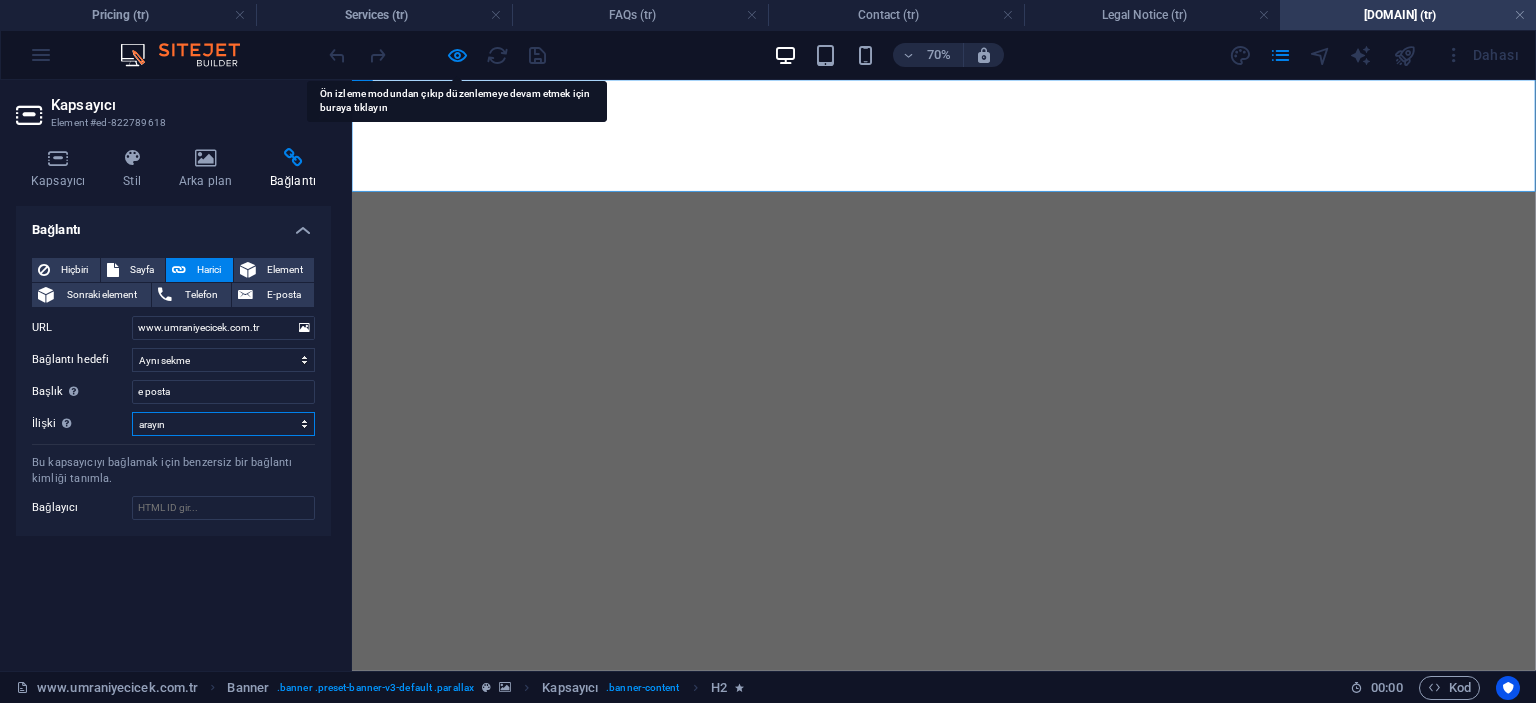 click on "alternate oluşturan bookmark harici yardım lisans ileri nofollow noreferrer noopener önceki arayın etiket" at bounding box center [223, 424] 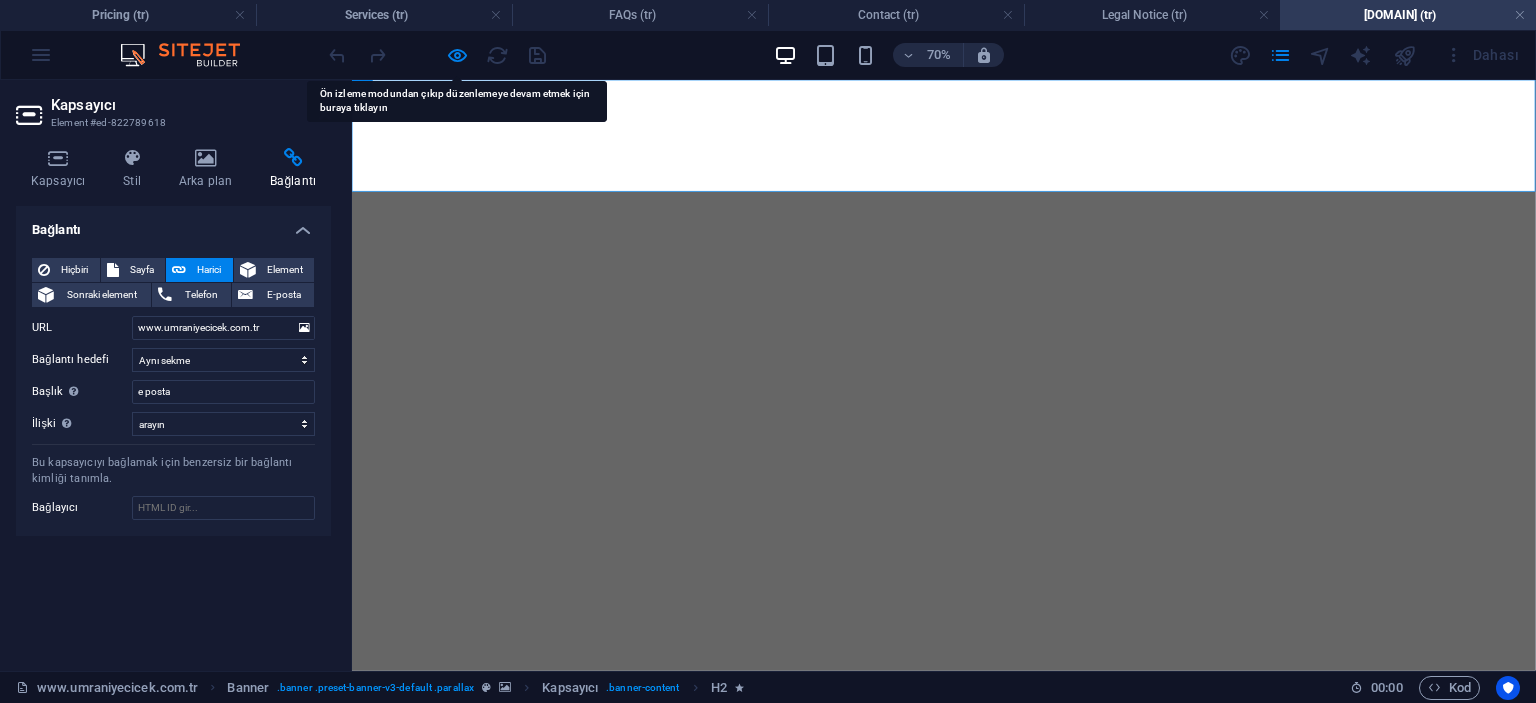 click on "Hiçbiri Sayfa Harici Element Sonraki element Telefon E-posta Sayfa ümraniye online 724 çiçekçi About us HAKIMIZDA Services ümraniye çiçek FAQs Contact Legal Notice www.umraniyecicek.com.tr Arajman Yeni sayfa buket Yeni sayfa 1 Yeni sayfa 2 Yeni sayfa 3 Yeni sayfa 4 dügün çiçekleri Element
URL www.umraniyecicek.com.tr Telefon E-posta ciceksiparis58@gmail.com Geçersiz e-posta adresi. Bağlantı hedefi Yeni sekme Aynı sekme Kaplama Başlık Ek bağlantı tanımının bağlantı metniyle aynı olmaması gerekir. Başlık, genellikle fare elementin üzerine geldiğinde bir araç ipucu metni olarak gösterilir. Belirsizse boş bırak. e posta İlişki Bu bağlantının bağlantı hedefiyle ilişkisini  ayarlar. Örneğin; "nofollow" (izleme) değeri, arama motorlarına bağlantıyı izleme talimatı verir. Boş bırakılabilir. alternate oluşturan bookmark harici yardım lisans ileri nofollow noreferrer noopener önceki arayın etiket Bağlayıcı" at bounding box center [173, 389] 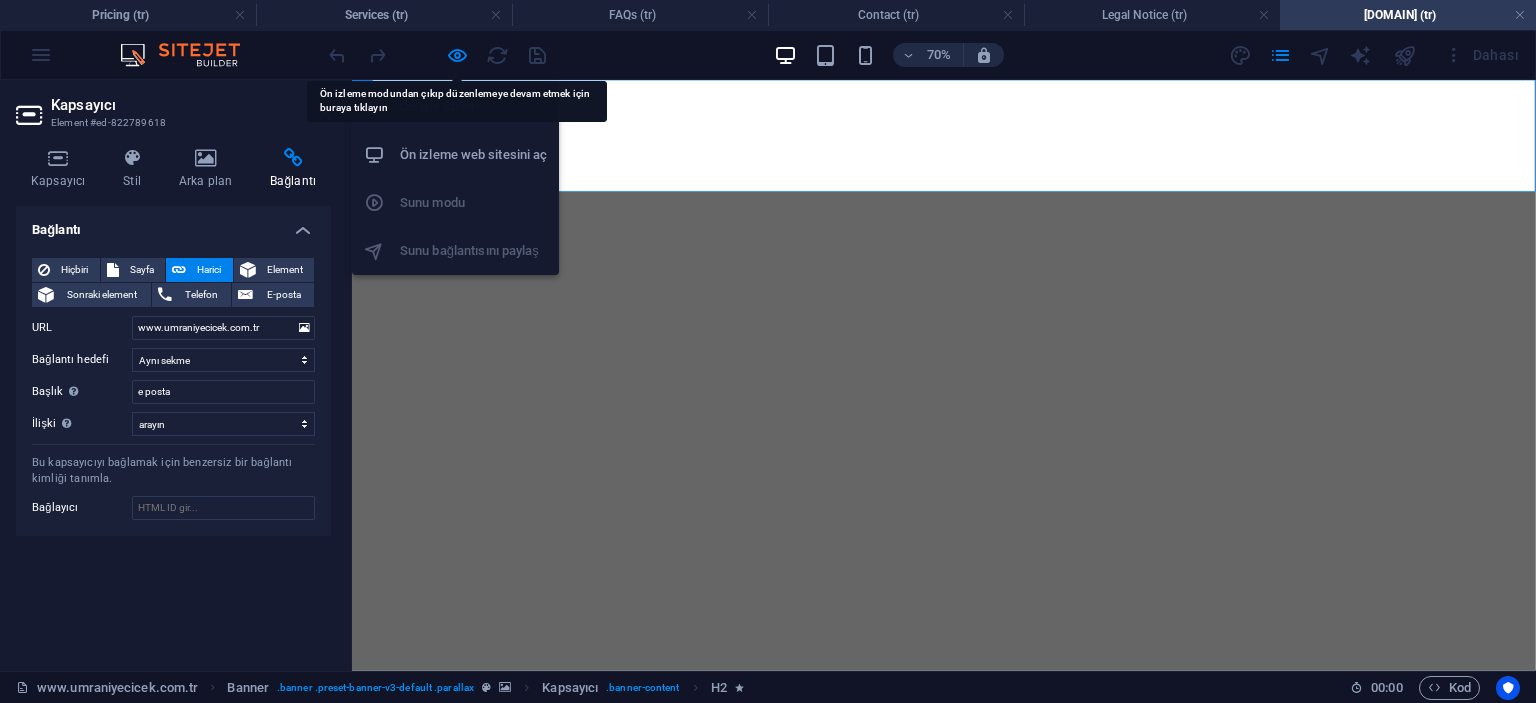 click on "Ön İzle Ctrl+P Ön izleme web sitesini aç Sunu modu Sunu bağlantısını paylaş" at bounding box center [455, 179] 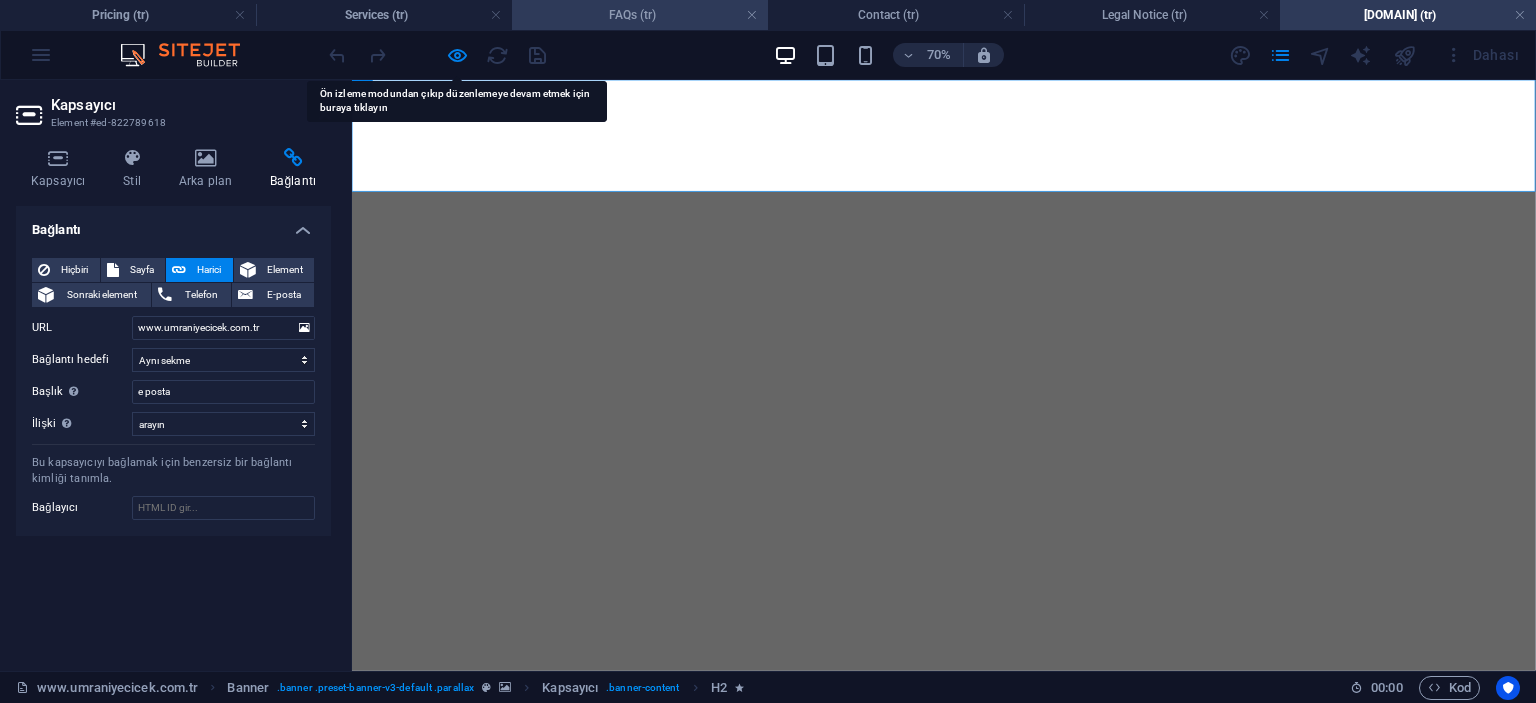 click on "FAQs (tr)" at bounding box center (640, 15) 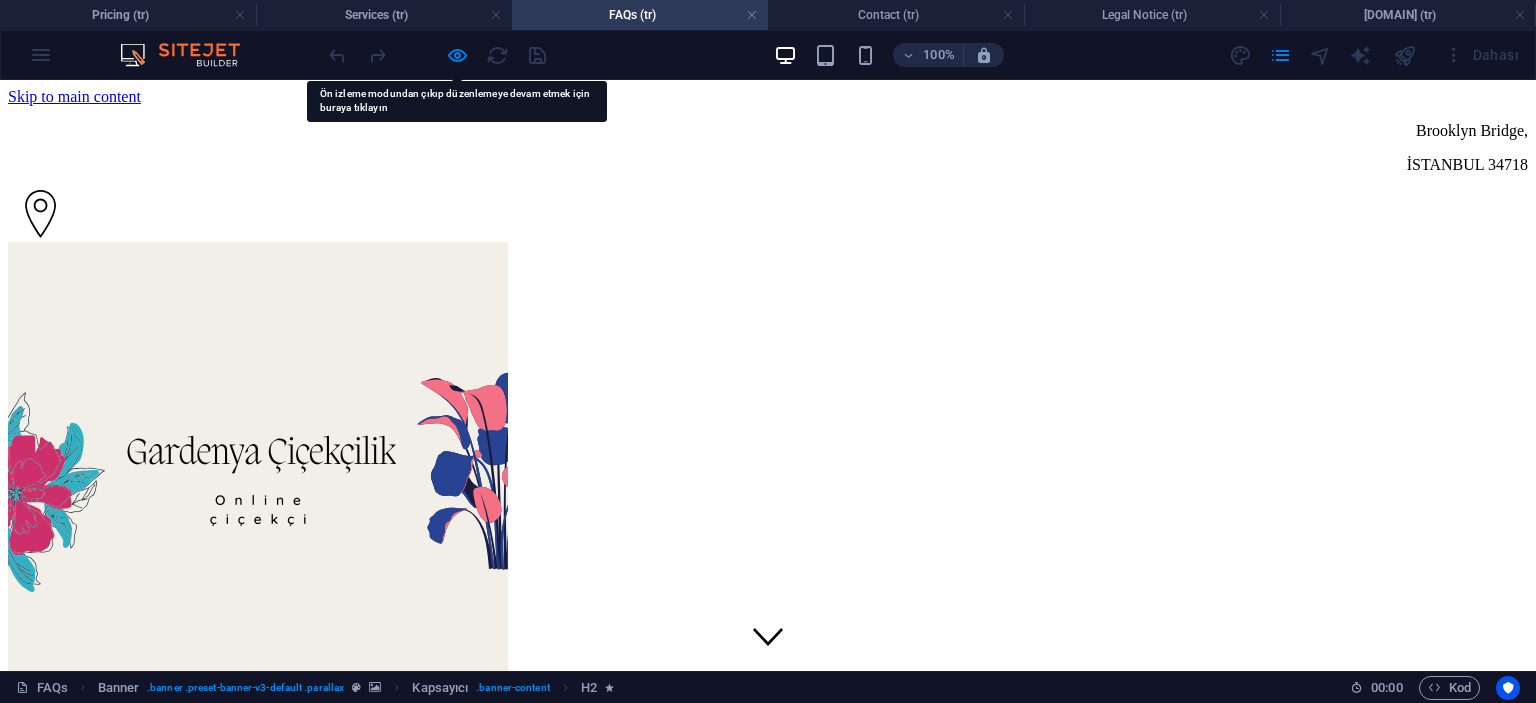 click on "Brooklyn Bridge , İSTANBUL   34718" at bounding box center [768, 174] 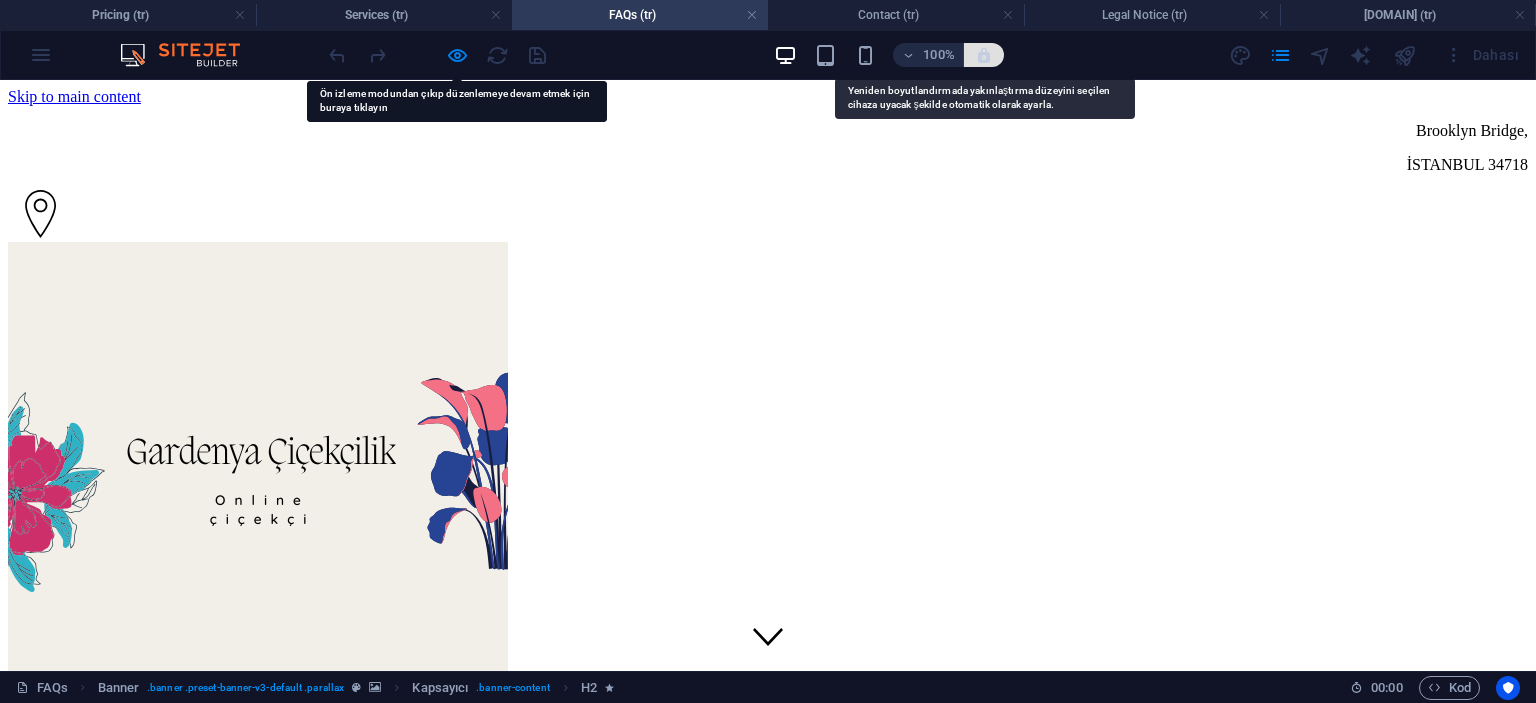 click at bounding box center (984, 55) 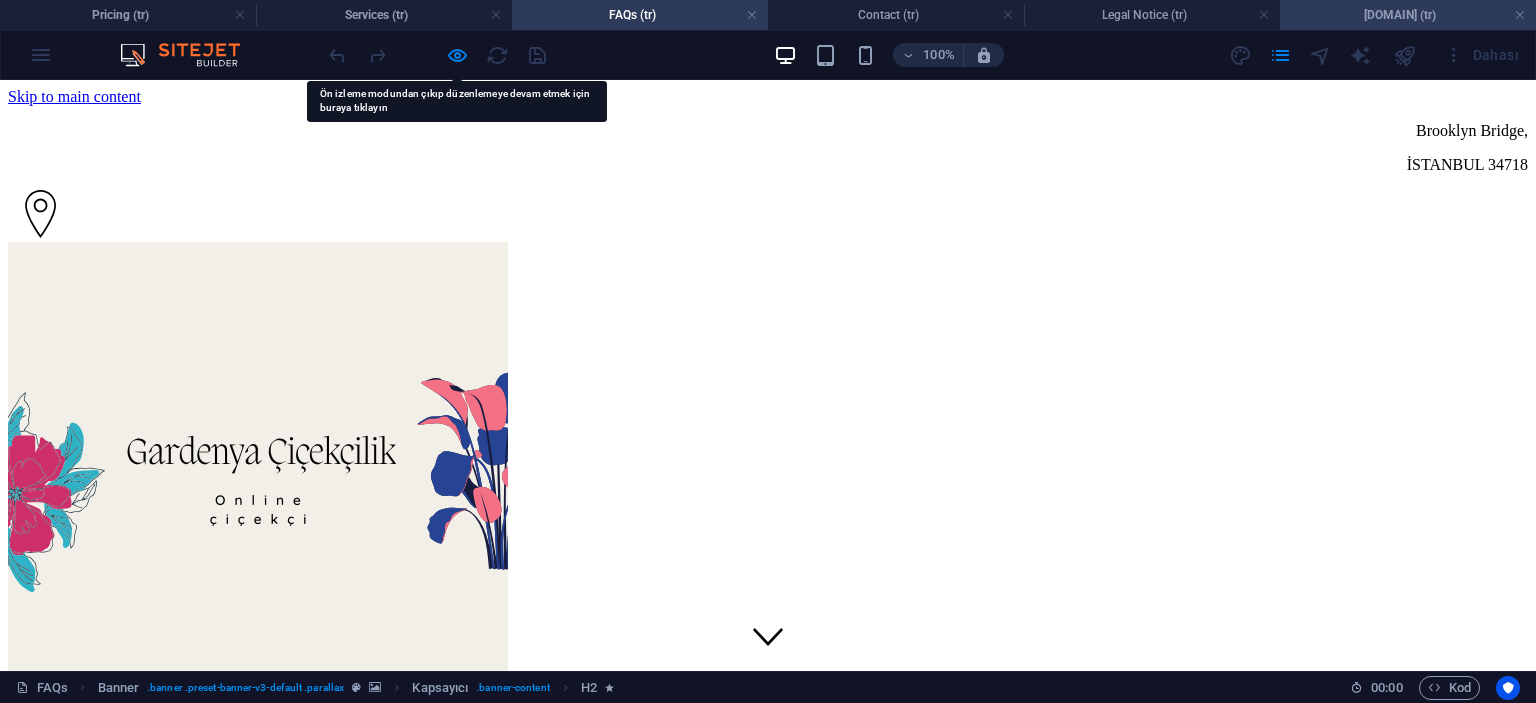 click on "www.umraniyecicek.com.tr (tr)" at bounding box center (1408, 15) 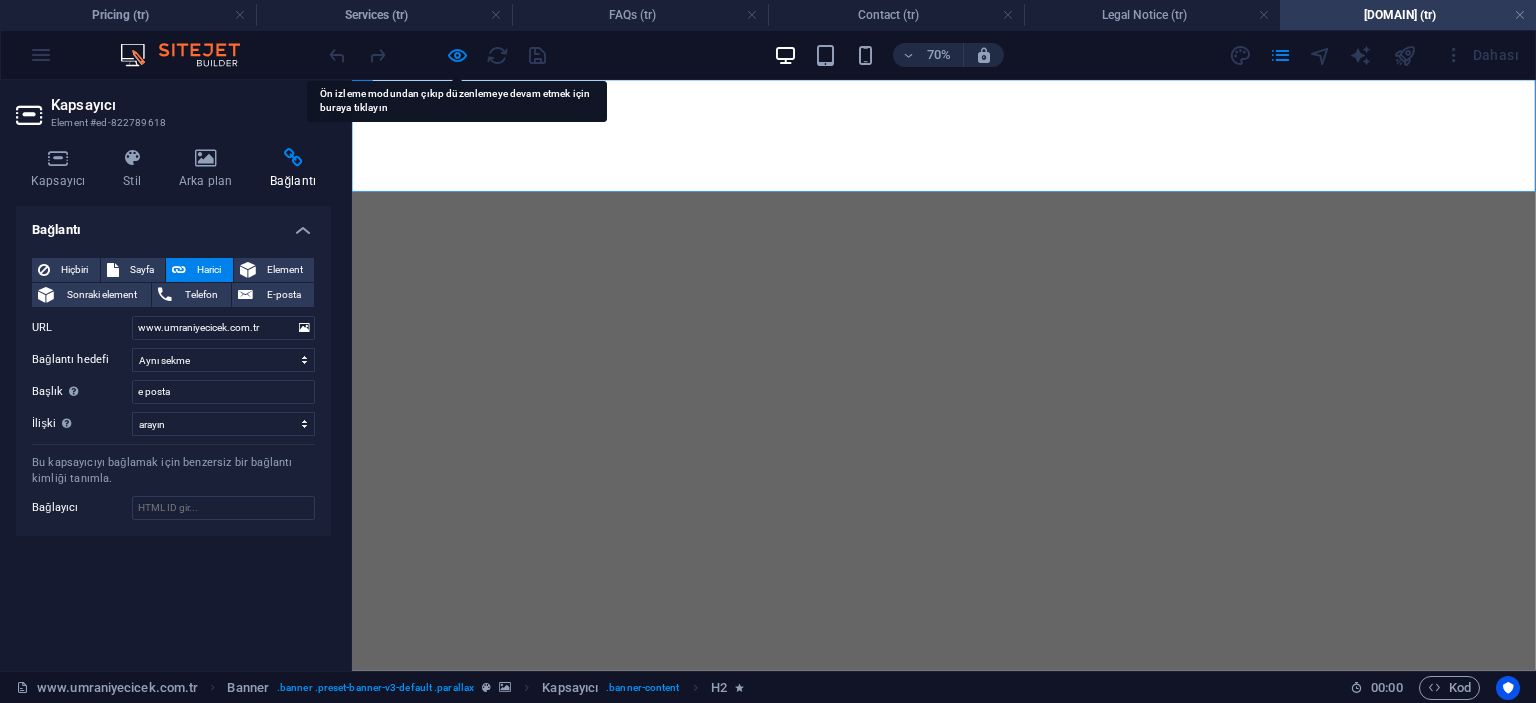 click on "www.umraniyecicek.com.tr (tr)" at bounding box center [1408, 15] 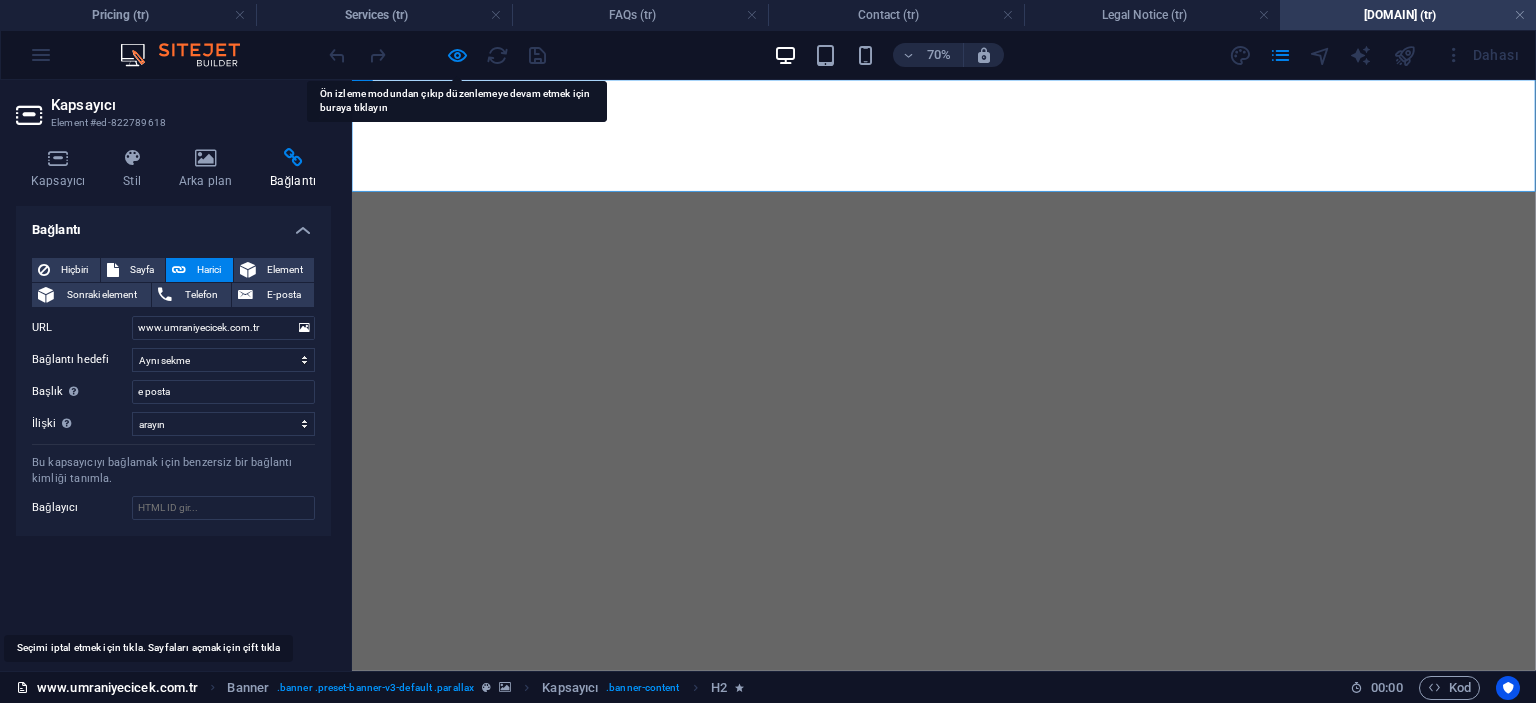 click on "www.umraniyecicek.com.tr" at bounding box center [107, 688] 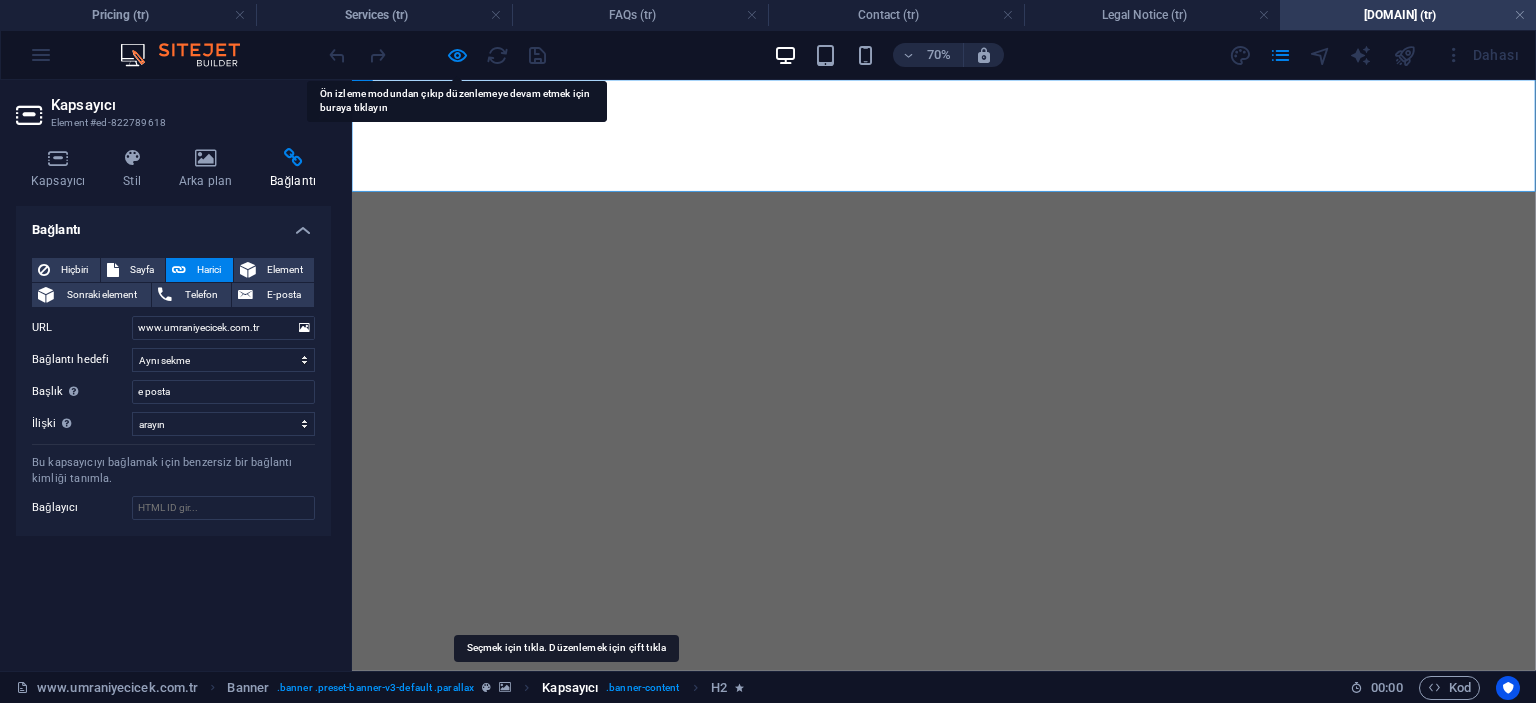 click on "Kapsayıcı" at bounding box center [570, 688] 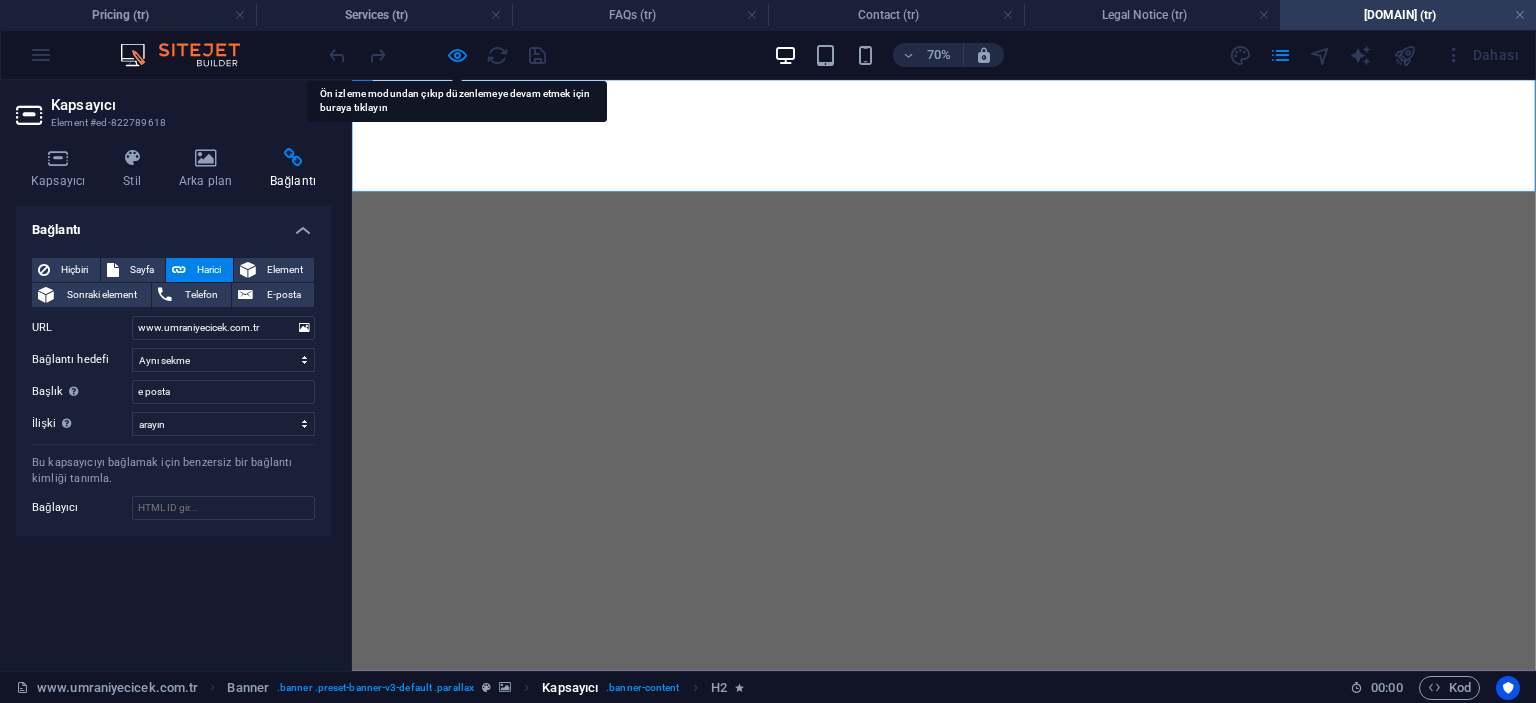 click on ". banner-content" at bounding box center [642, 688] 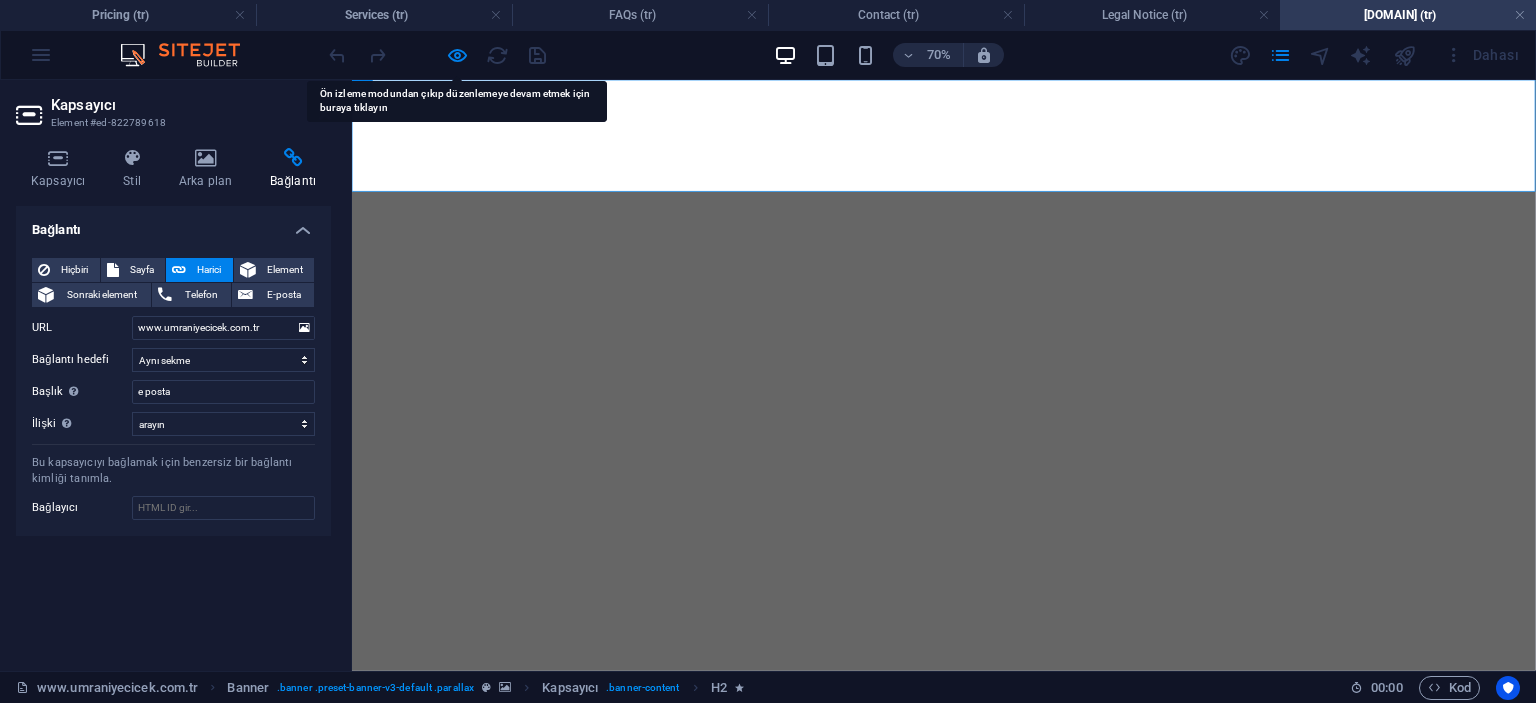 click on "Skip to main content" at bounding box center [1197, 97] 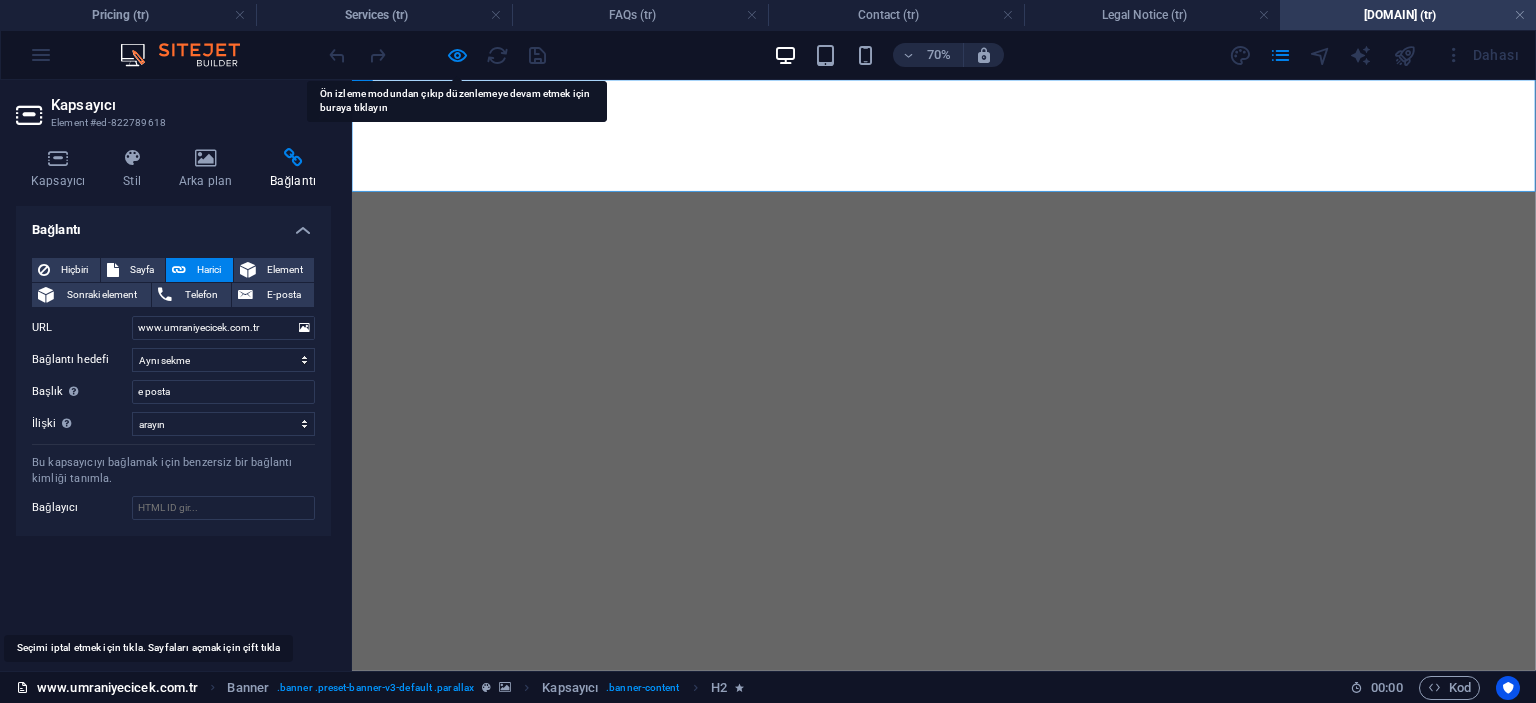 click on "www.umraniyecicek.com.tr" at bounding box center (107, 688) 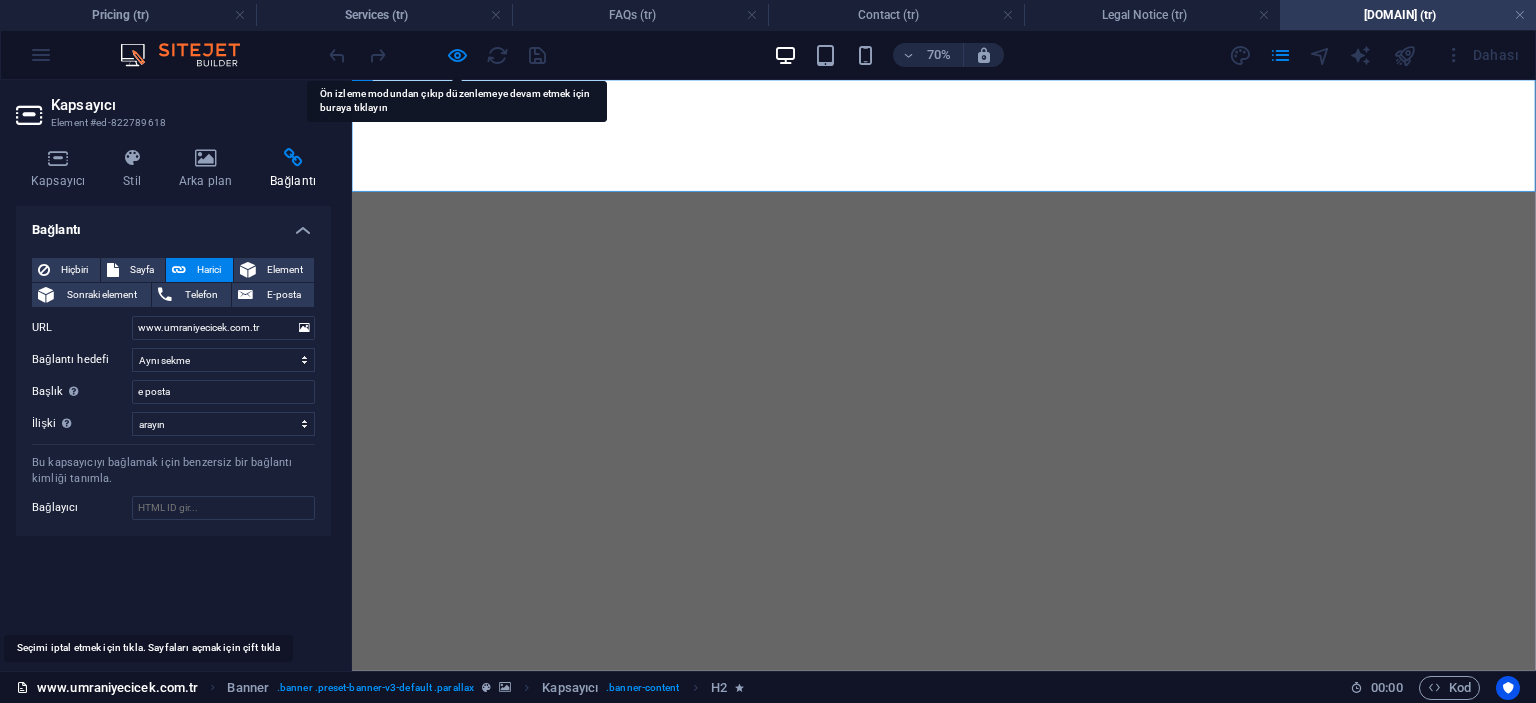 click on "www.umraniyecicek.com.tr" at bounding box center [107, 688] 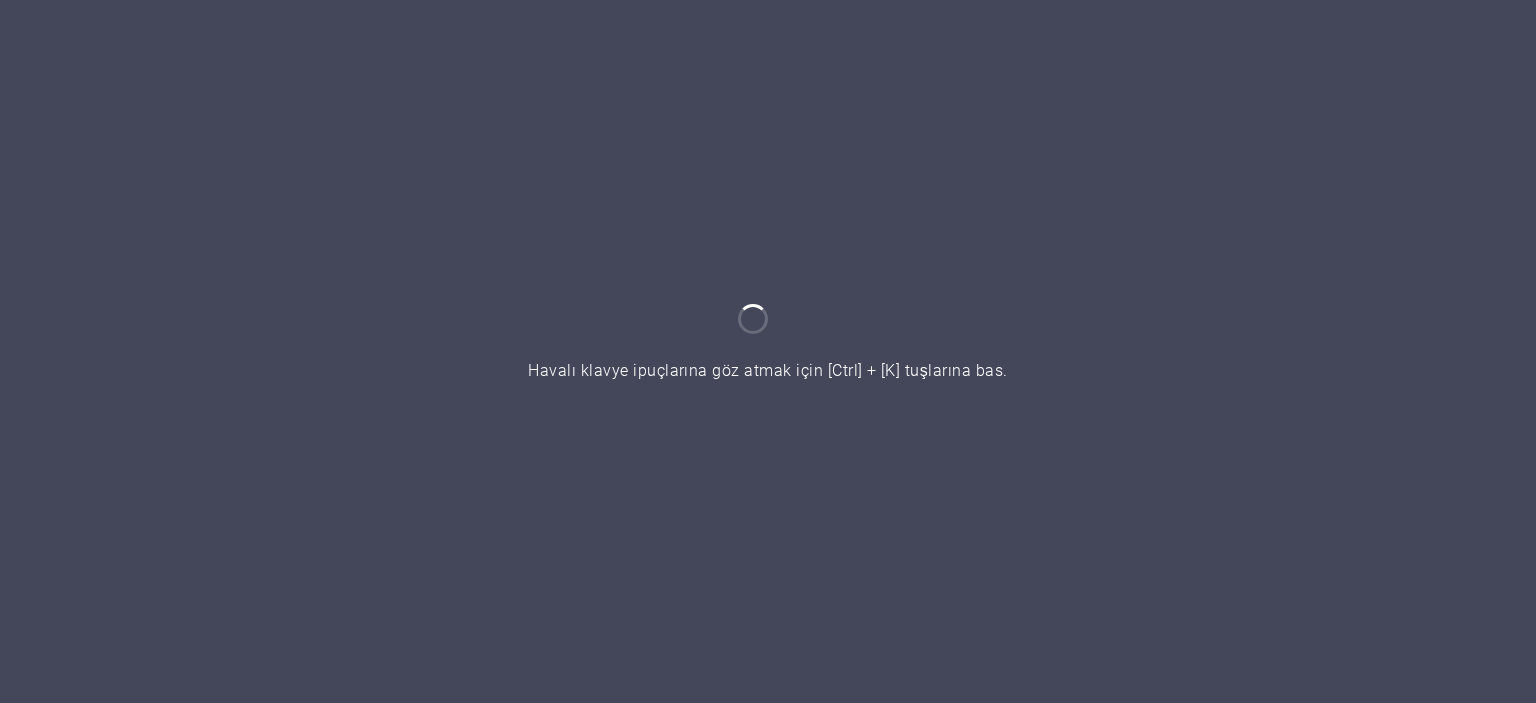 scroll, scrollTop: 0, scrollLeft: 0, axis: both 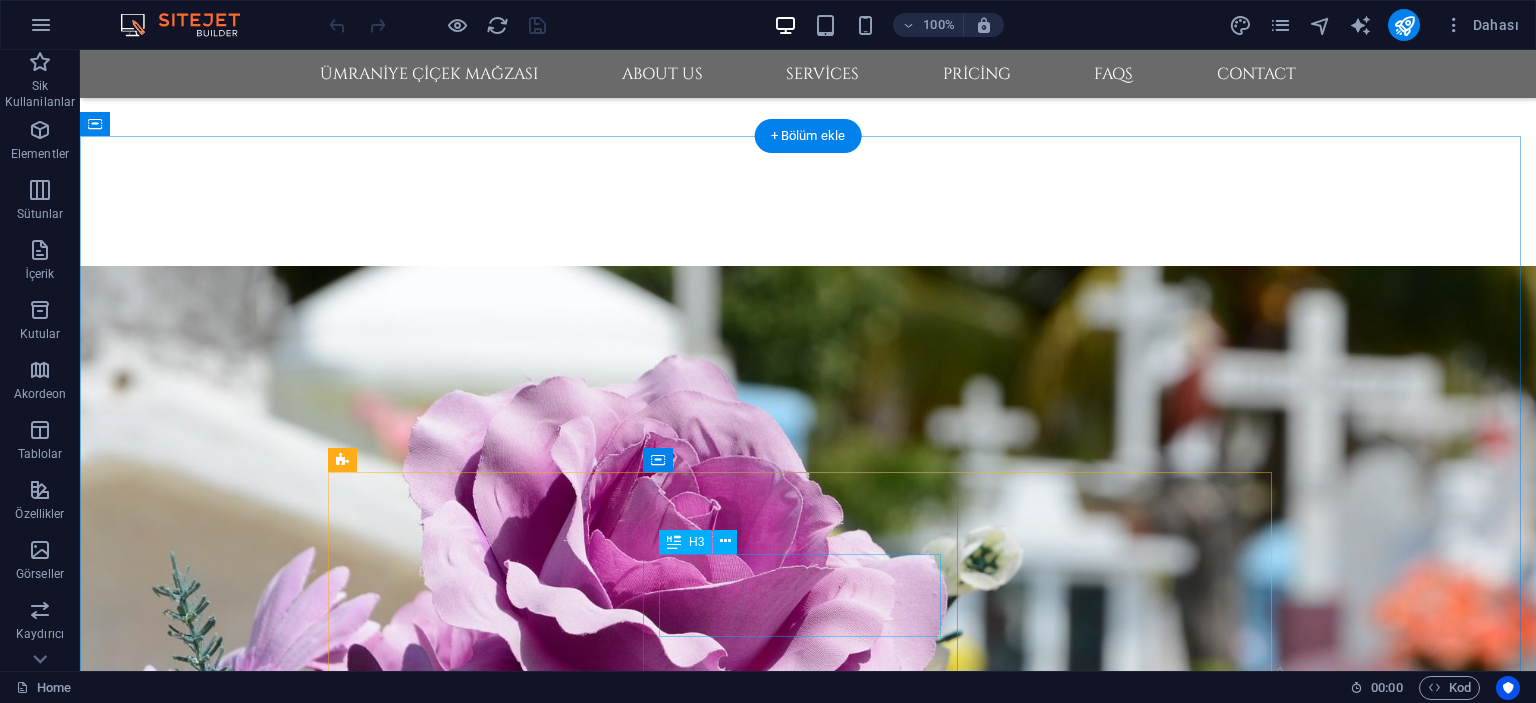 click on "funeral announcements" at bounding box center [807, 1620] 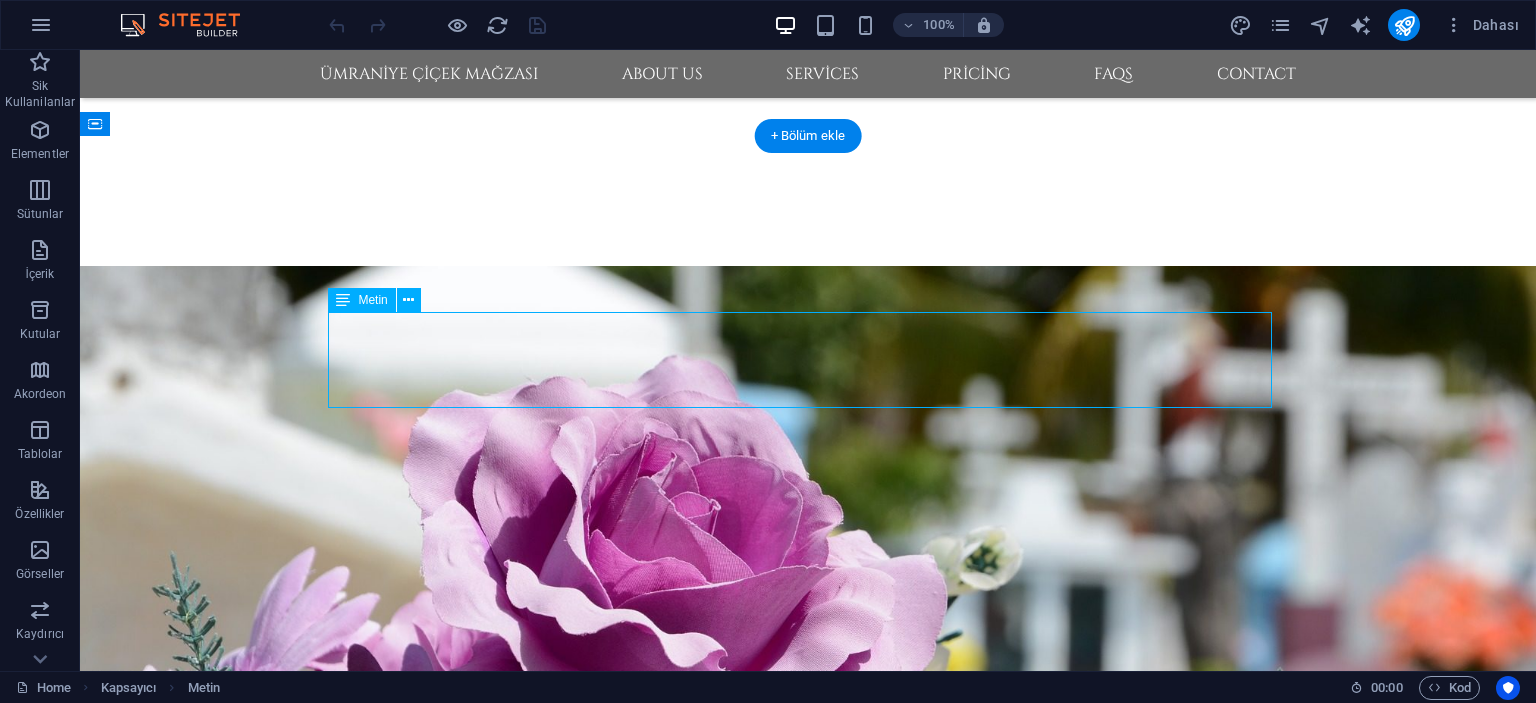 drag, startPoint x: 994, startPoint y: 396, endPoint x: 832, endPoint y: 355, distance: 167.10774 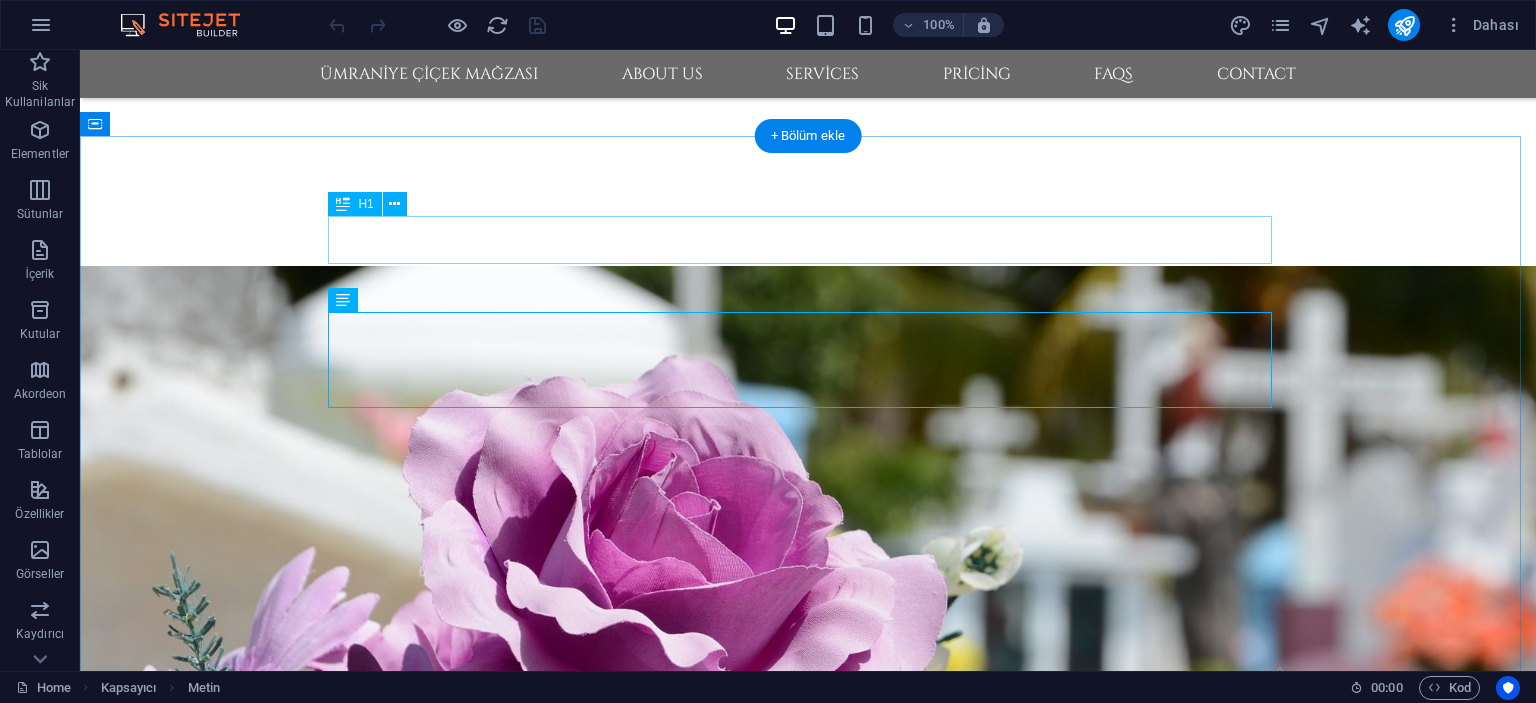 click on "Welcome to  [DOMAIN]" at bounding box center (808, 1101) 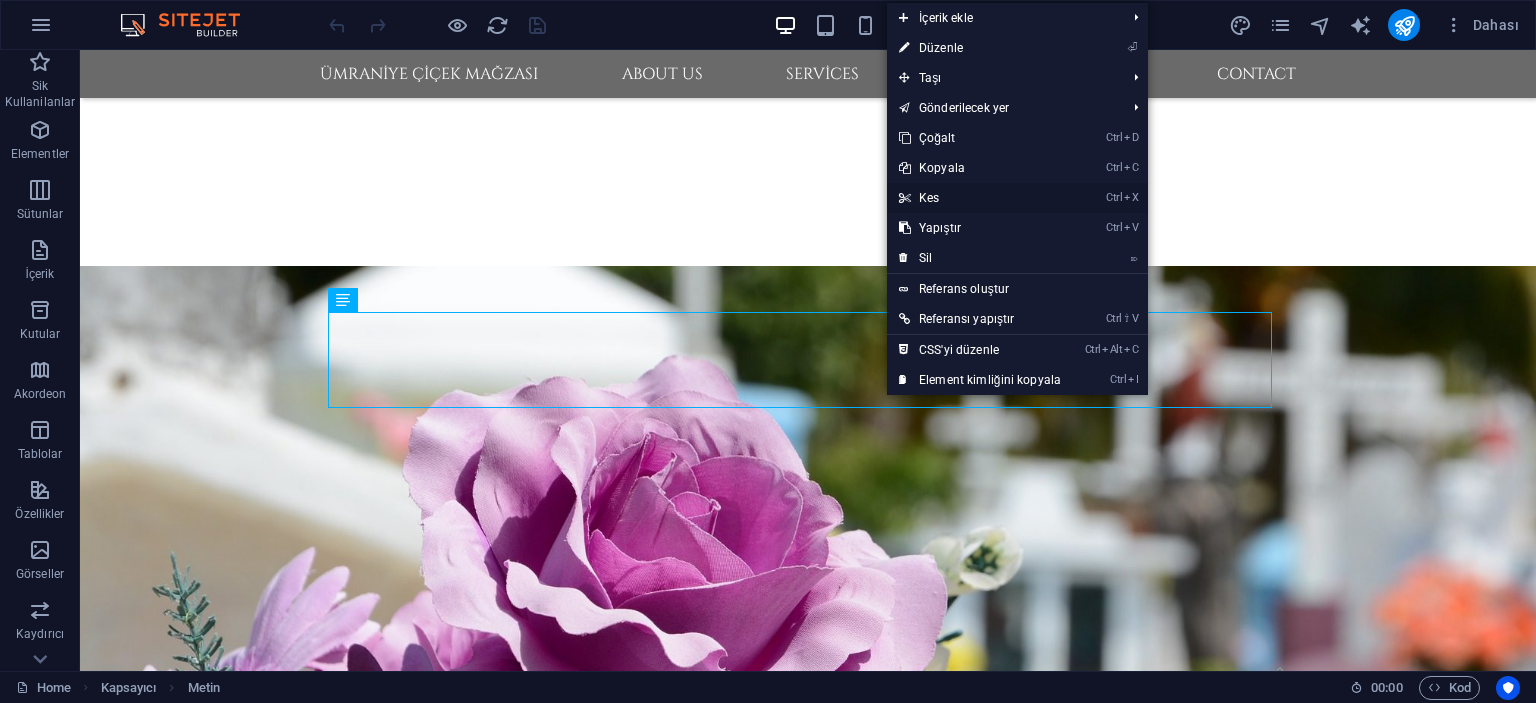 click on "Ctrl X  Kes" at bounding box center [980, 198] 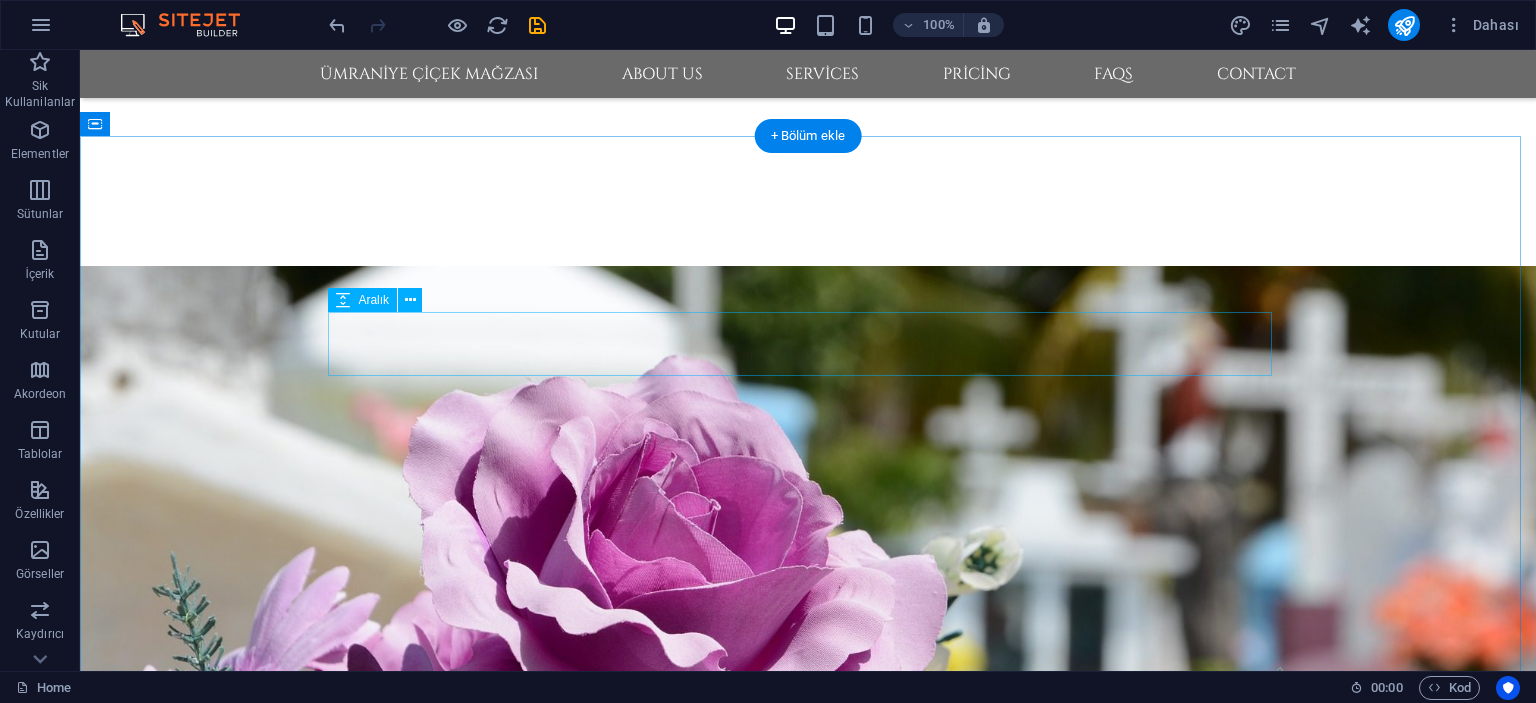 click at bounding box center [808, 1205] 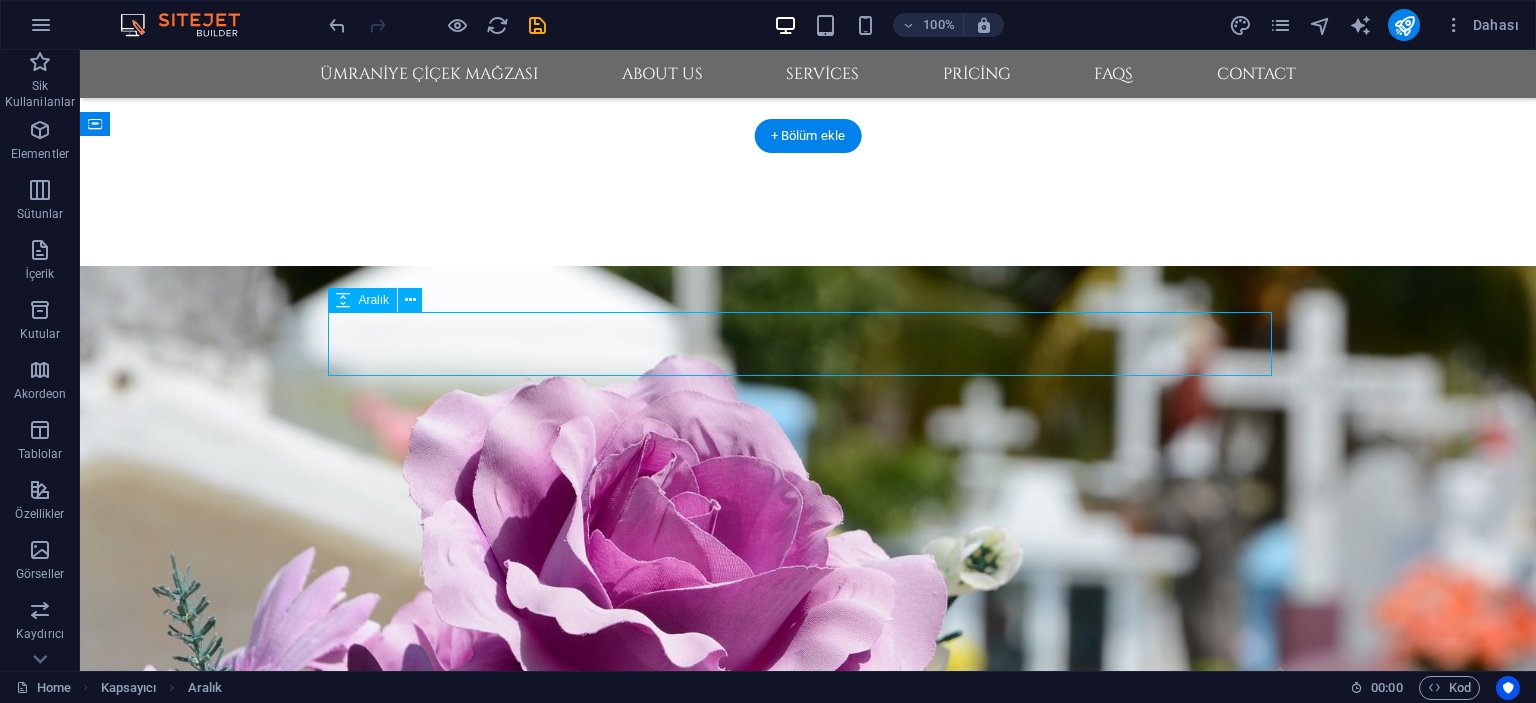 click at bounding box center [808, 1205] 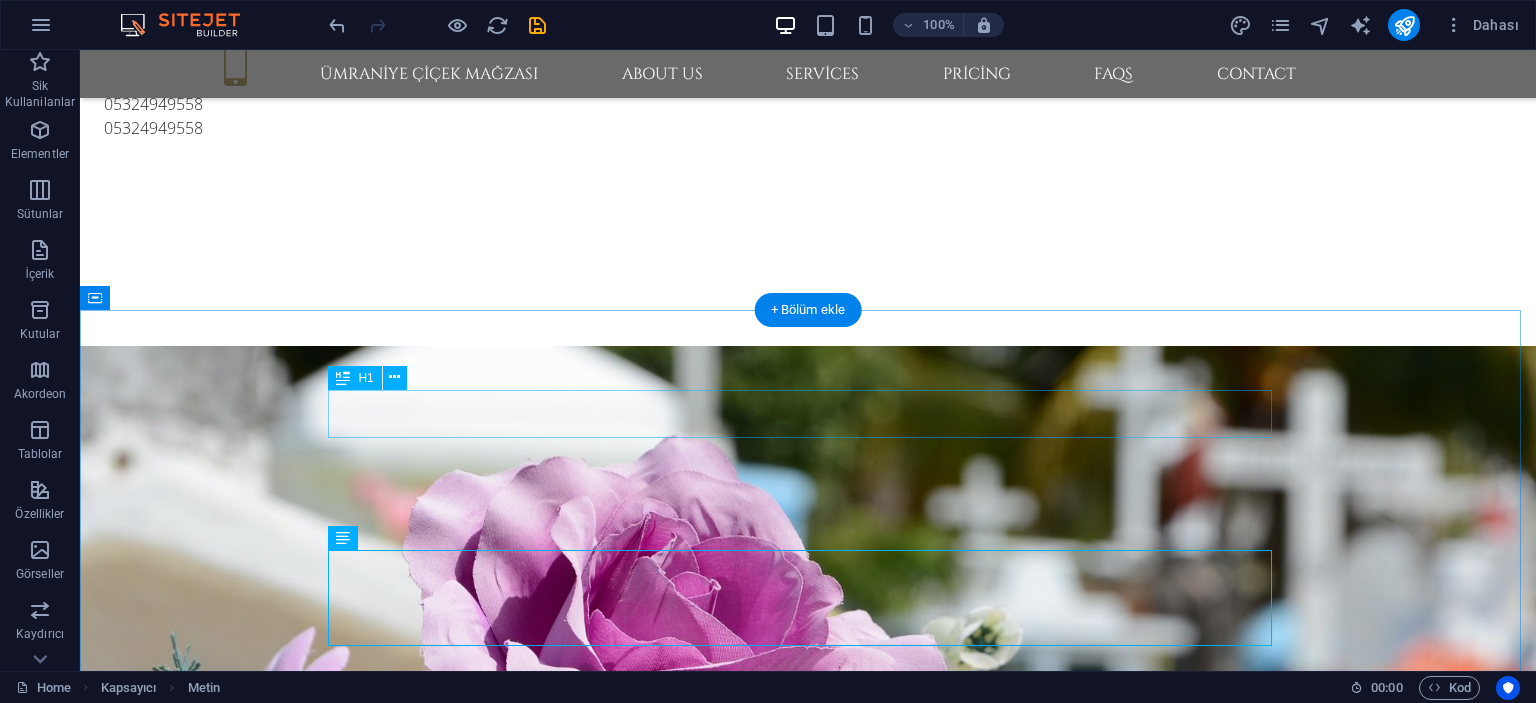 scroll, scrollTop: 700, scrollLeft: 0, axis: vertical 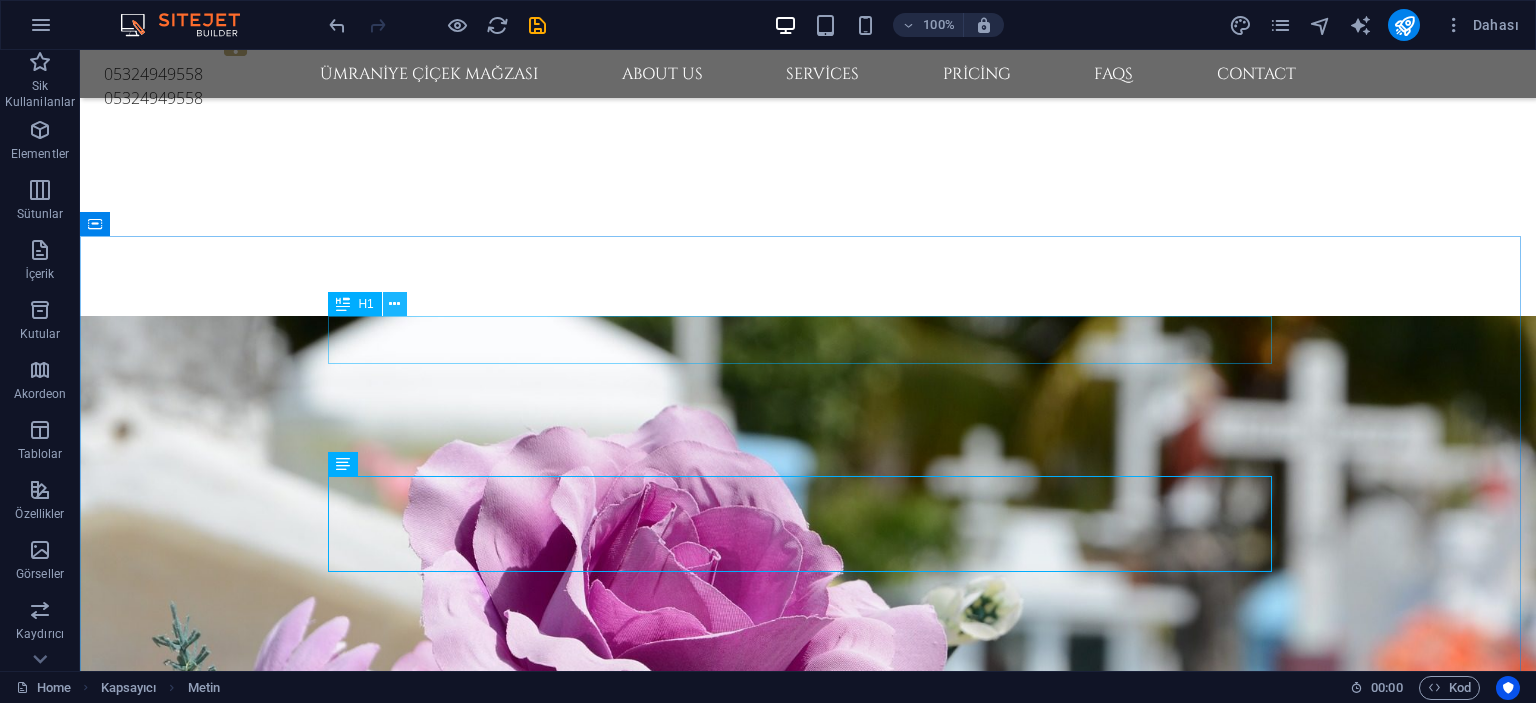 click at bounding box center (395, 304) 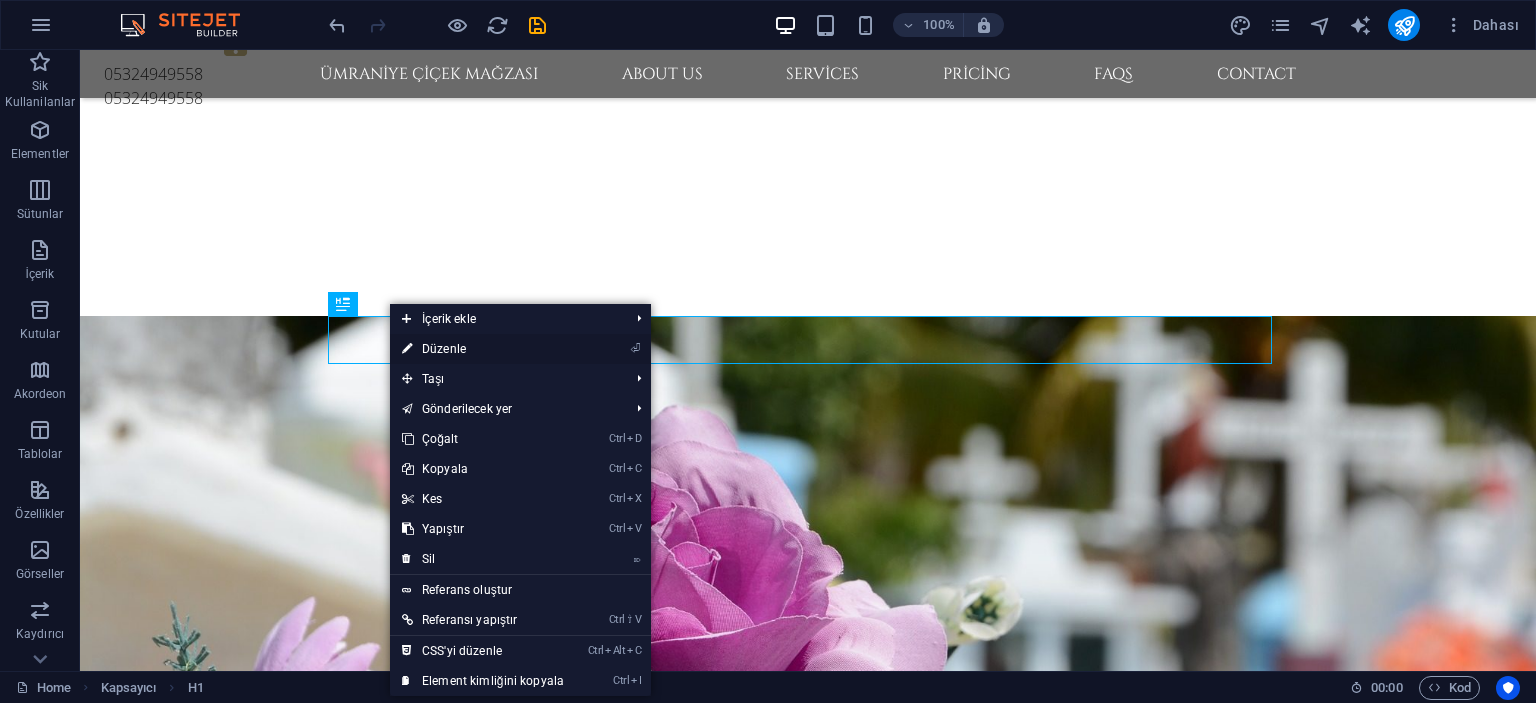 click on "⏎  Düzenle" at bounding box center (483, 349) 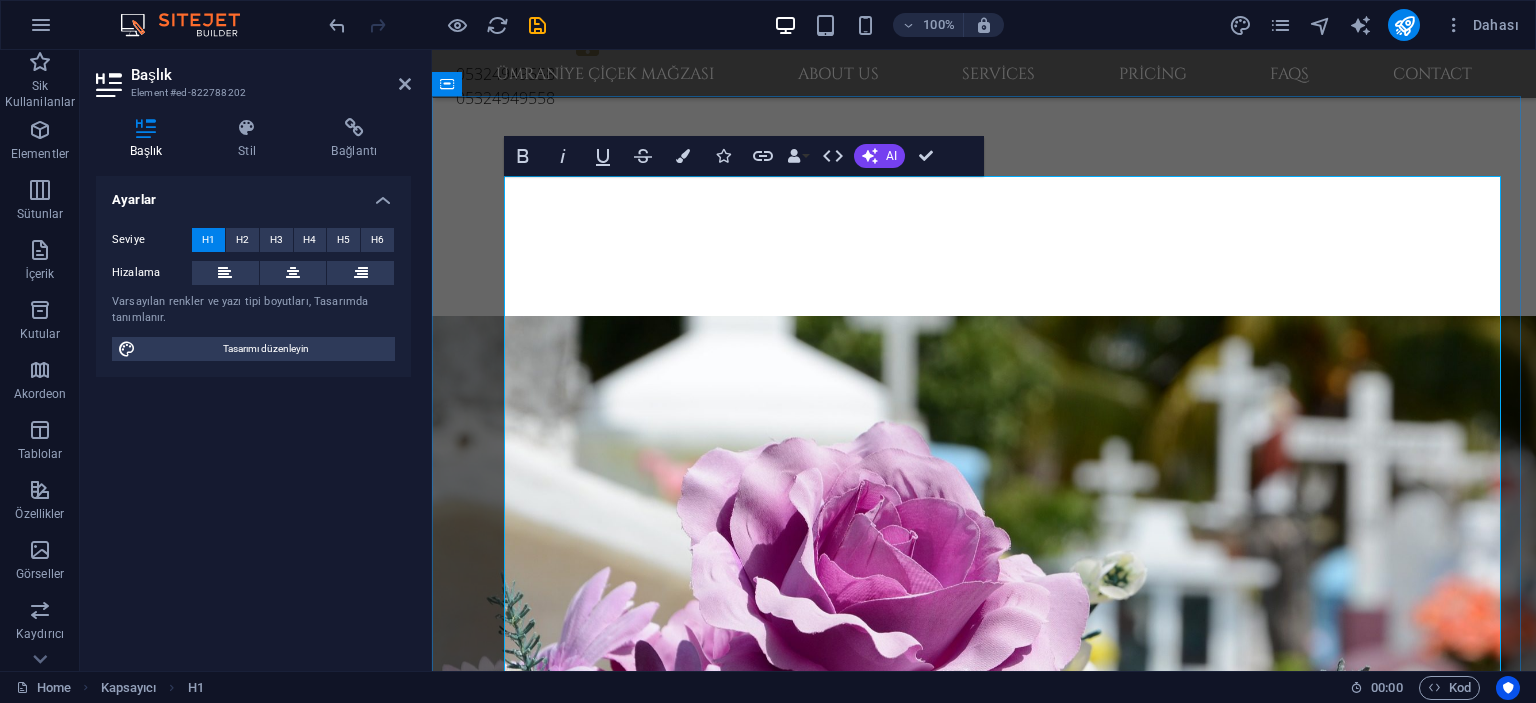 drag, startPoint x: 1190, startPoint y: 203, endPoint x: 825, endPoint y: 219, distance: 365.35052 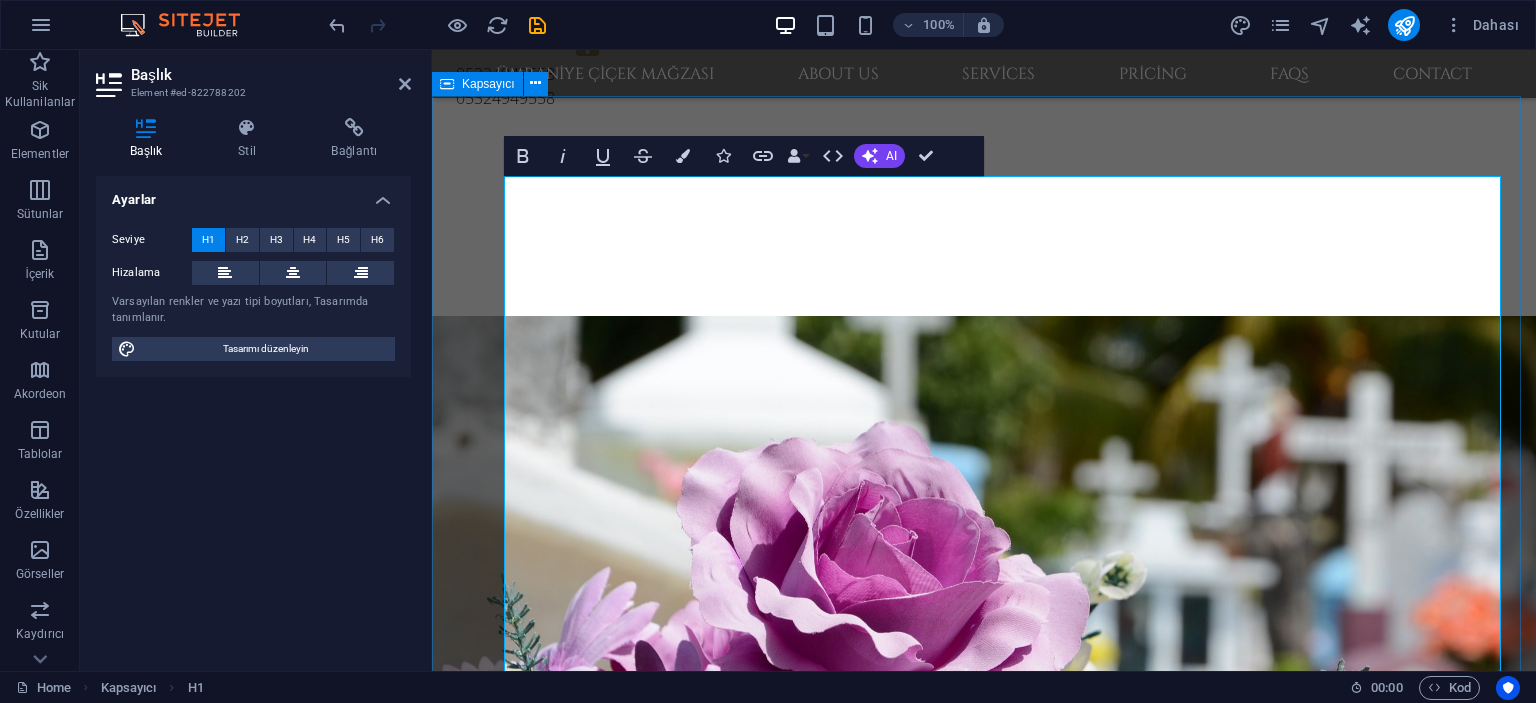 click on "Lorem ipsum dolor sit amet, consectetuer adipiscing elit. Aenean commodo ligula eget dolor. Aenean massa. Cum sociis natoque penatibus et magnis dis parturient montes, nascetur ridiculus mus. Donec quam felis, ultricies nec, pellentesque eu, pretium quis, sem. Nulla consequat massa quis enim. Donec pede justo, fringilla vel, aliquet nec, vulputate eget, arcu. Nulla consequat massa quis enim. Donec pede justo, fringilla vel, aliquet nec.  flower arrangements Lorem ipsum dolor sit amet, consectetuer adipiscing elit. Aenean commodo ligula eget dolor.  funeral announcements Lorem ipsum dolor sit amet, consectetuer adipiscing elit. Aenean commodo ligula eget dolor.  Experienced Team Lorem ipsum dolor sit amet, consectetuer adipiscing elit. Aenean commodo ligula eget dolor.  Eco Funeral  Lorem ipsum dolor sit amet, consectetuer adipiscing elit. Aenean commodo ligula eget dolor.  Cremation Lorem ipsum dolor sit amet, consectetuer adipiscing elit. Aenean commodo ligula eget dolor.  Planning" at bounding box center [984, 3303] 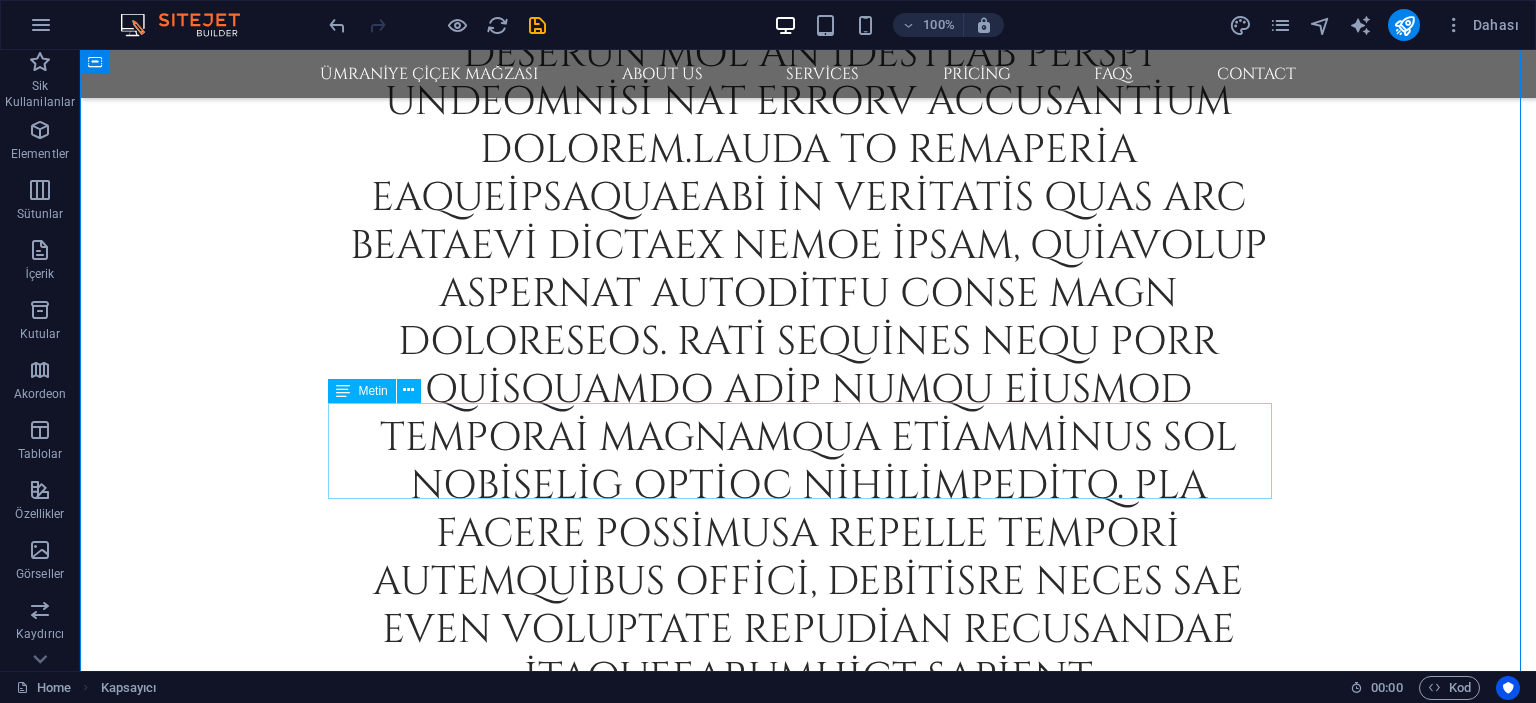 scroll, scrollTop: 3500, scrollLeft: 0, axis: vertical 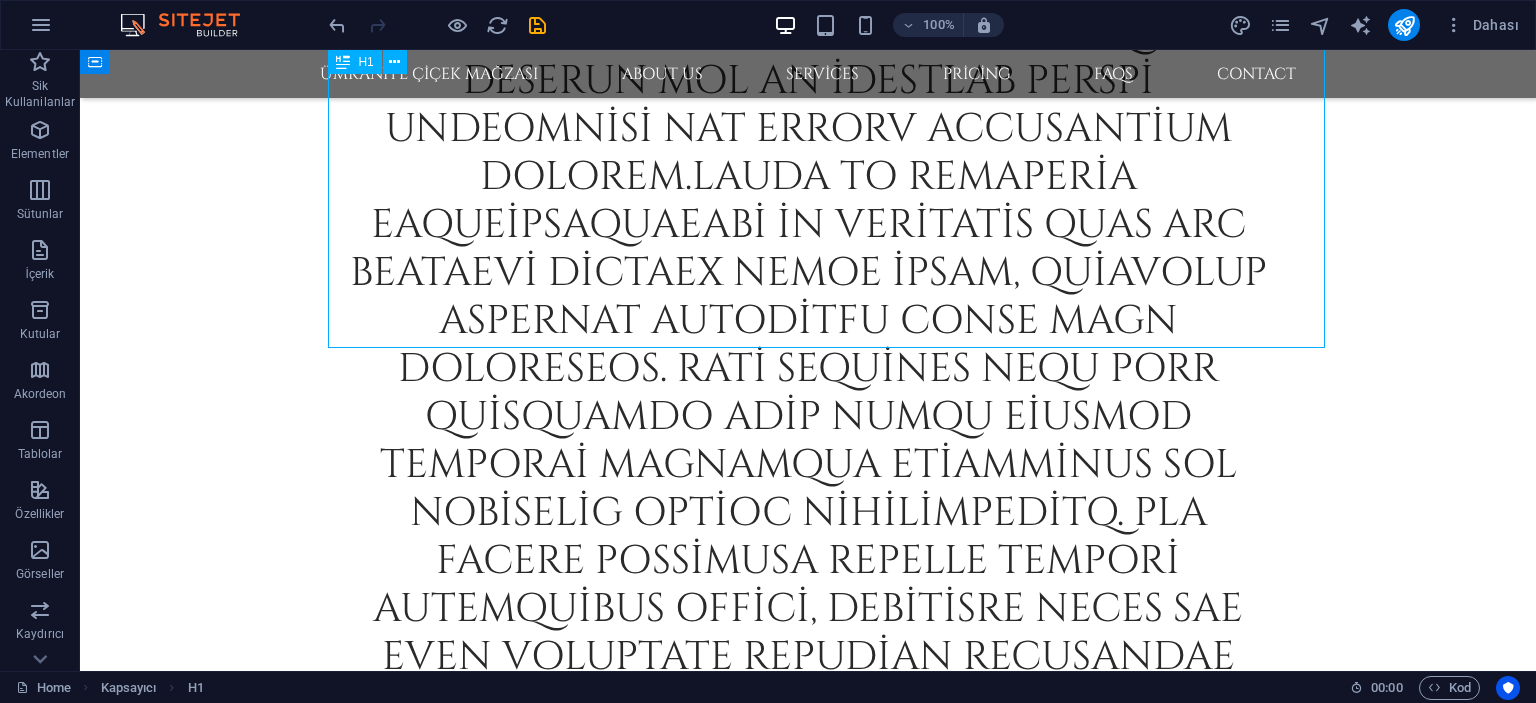 drag, startPoint x: 984, startPoint y: 329, endPoint x: 825, endPoint y: 219, distance: 193.34166 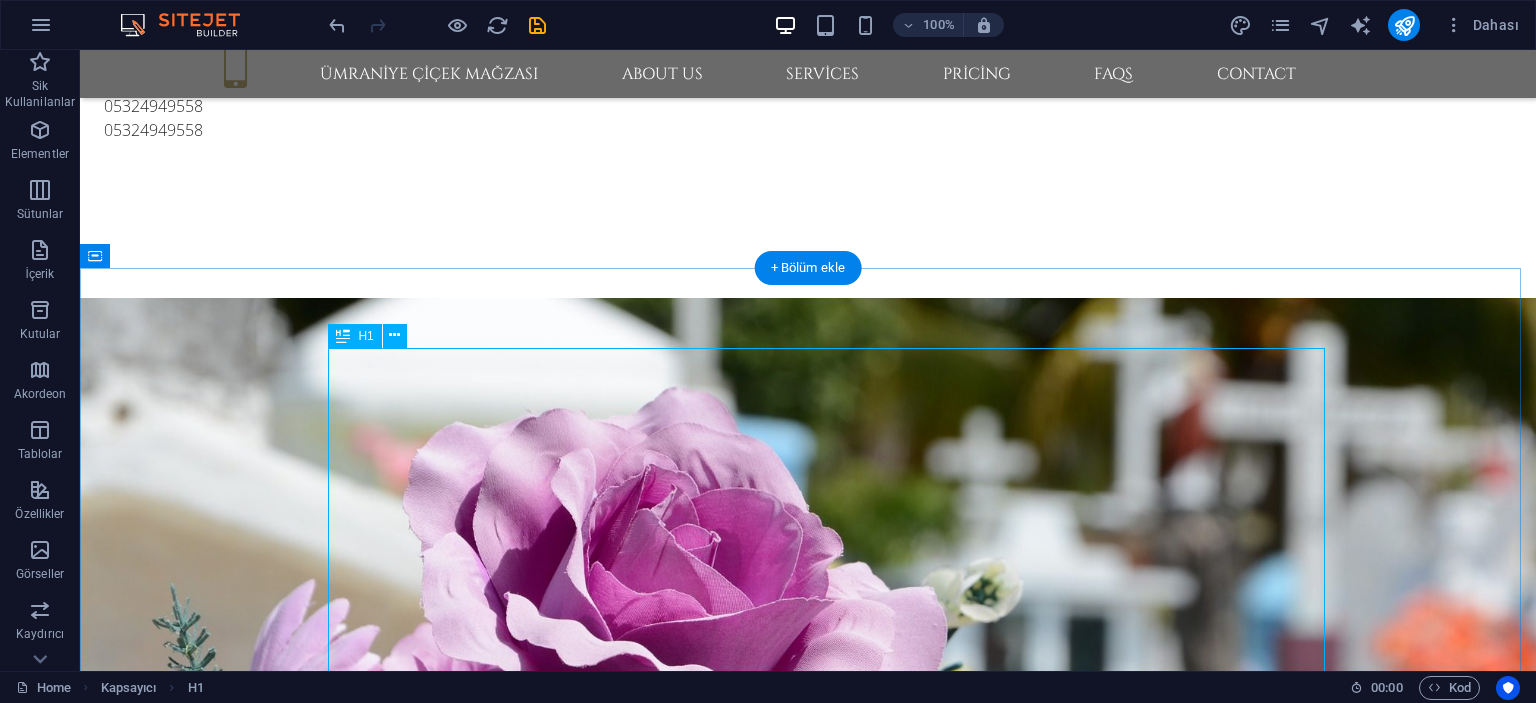 scroll, scrollTop: 700, scrollLeft: 0, axis: vertical 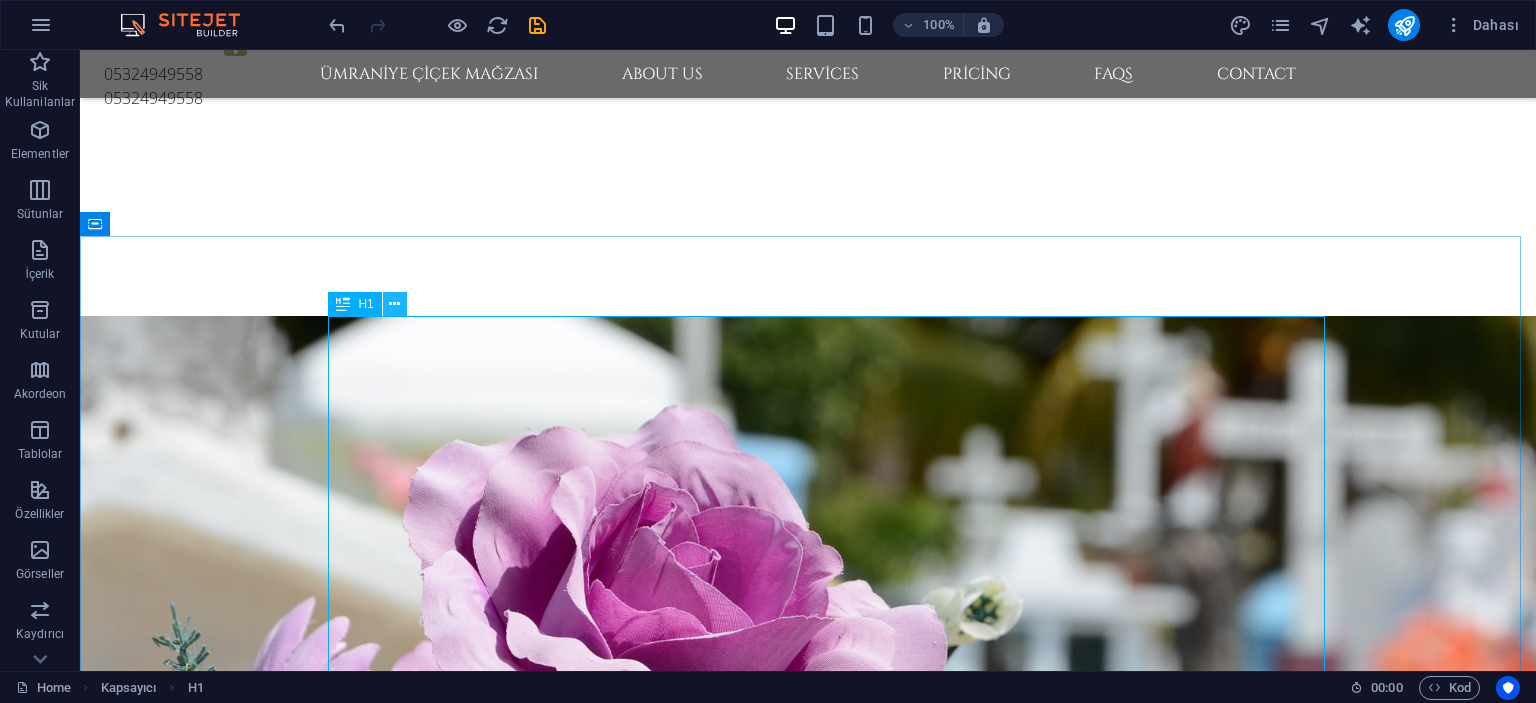 click at bounding box center (394, 304) 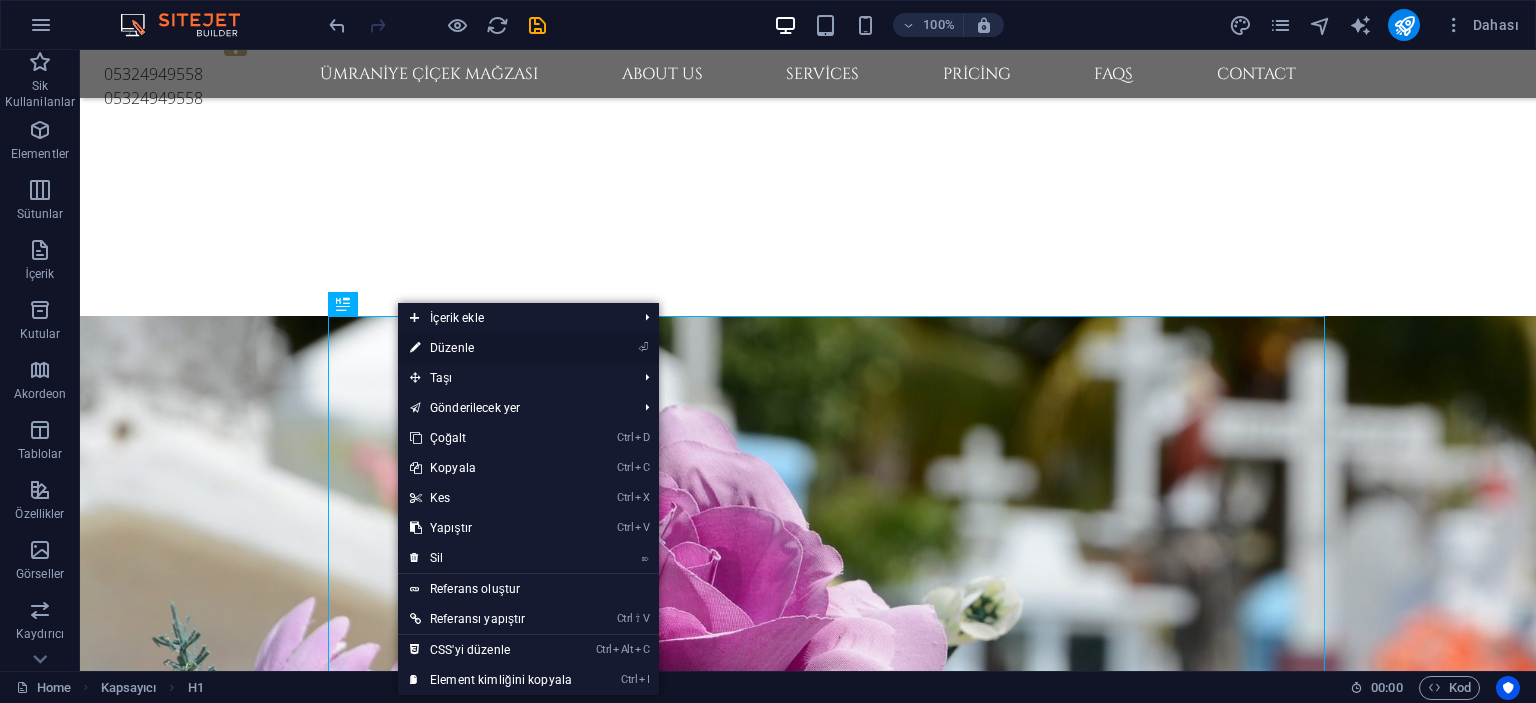 click on "⏎  Düzenle" at bounding box center [491, 348] 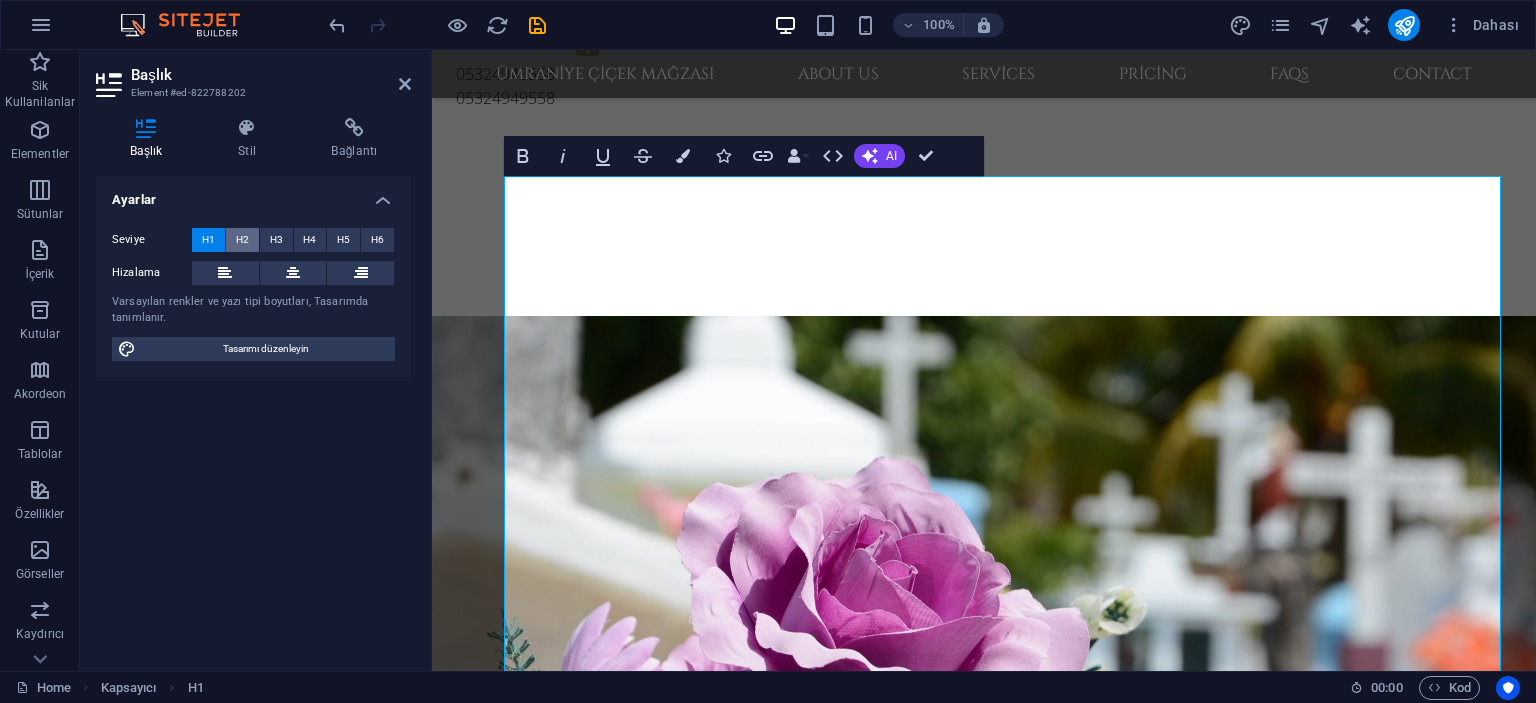click on "H2" at bounding box center (242, 240) 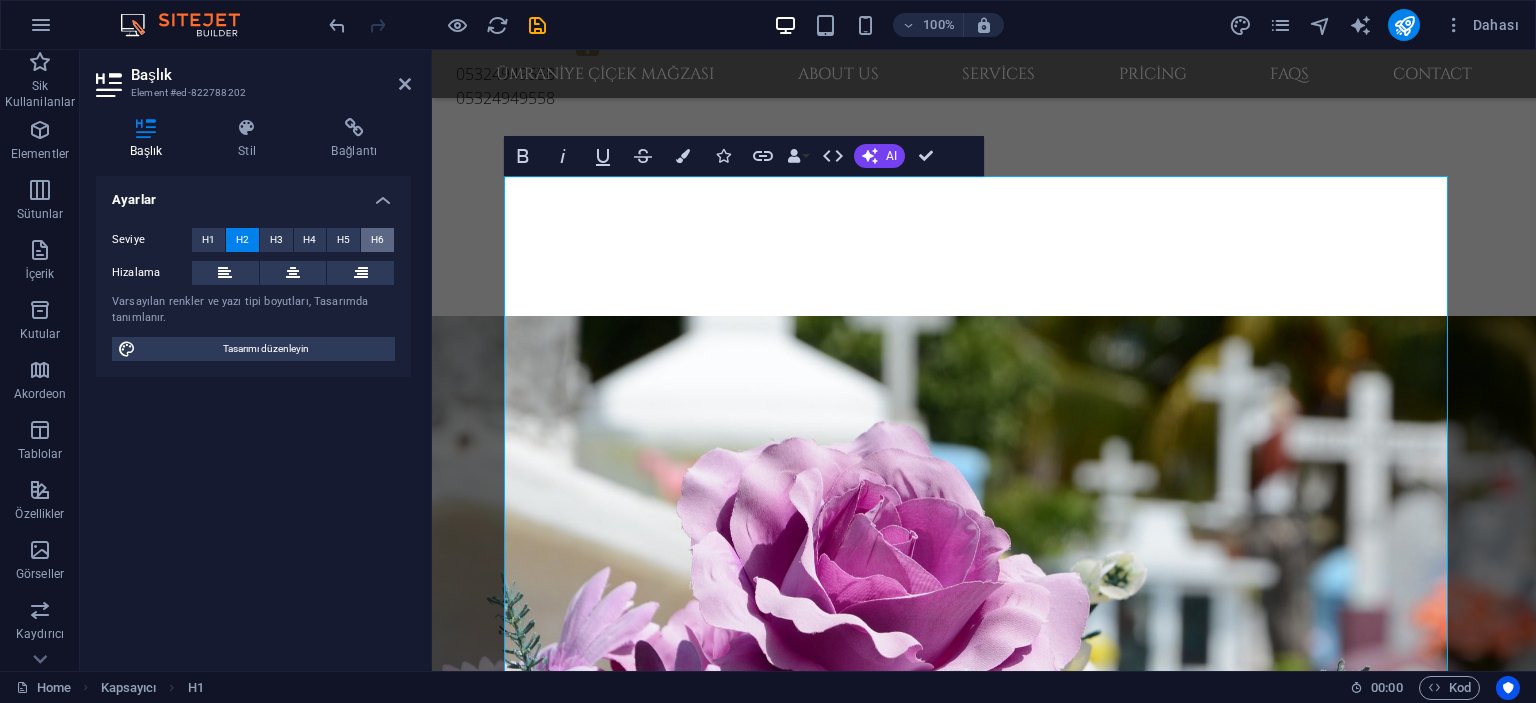 click on "H6" at bounding box center [377, 240] 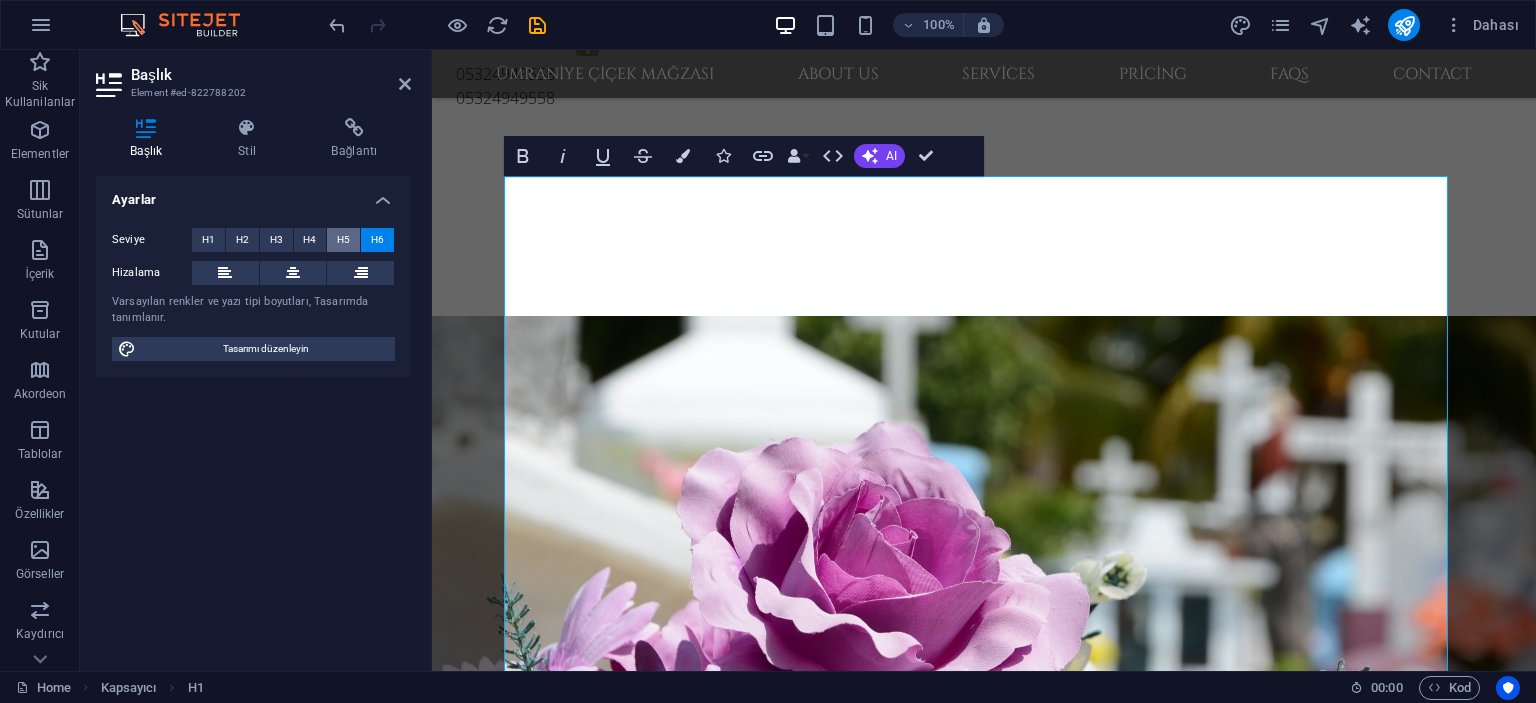 click on "H5" at bounding box center [343, 240] 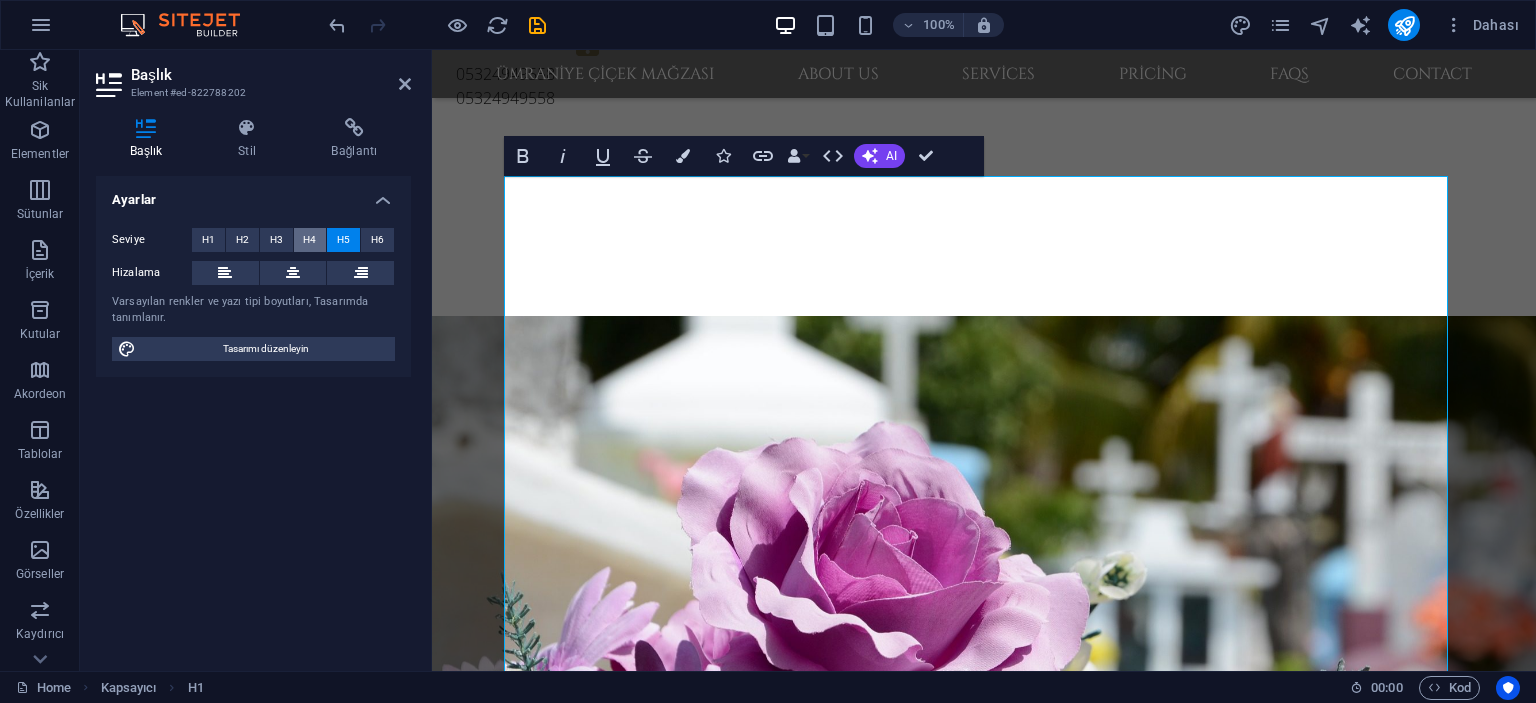 click on "H4" at bounding box center (309, 240) 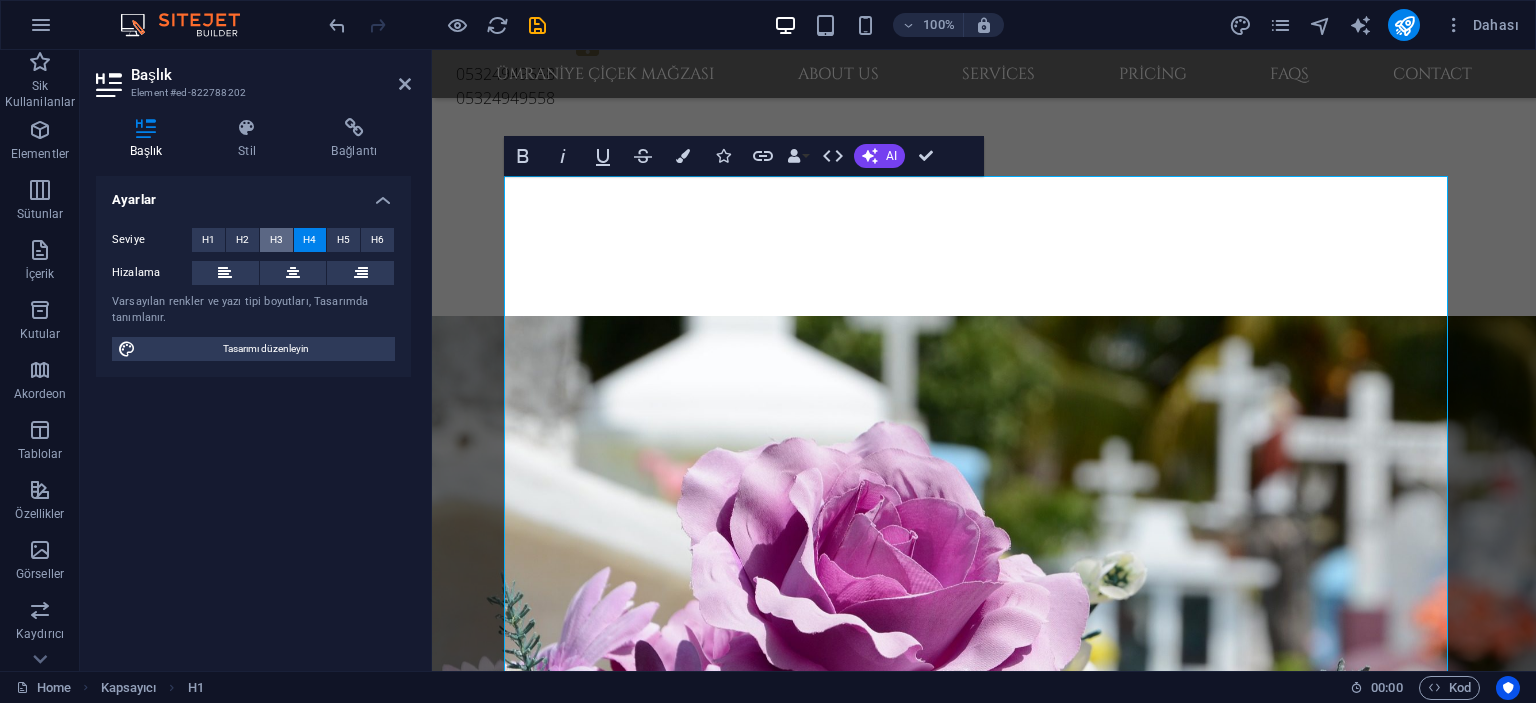 click on "H3" at bounding box center [276, 240] 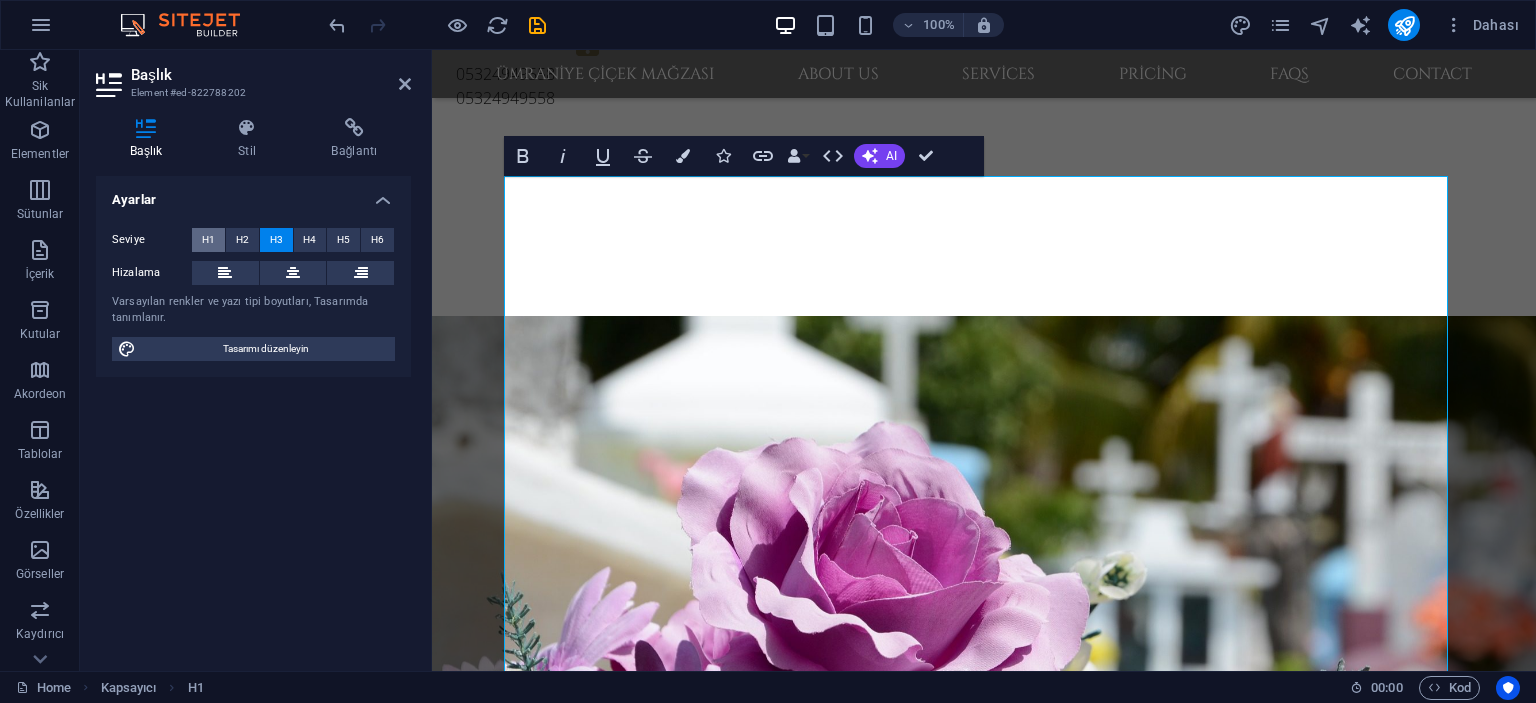 click on "H1" at bounding box center [208, 240] 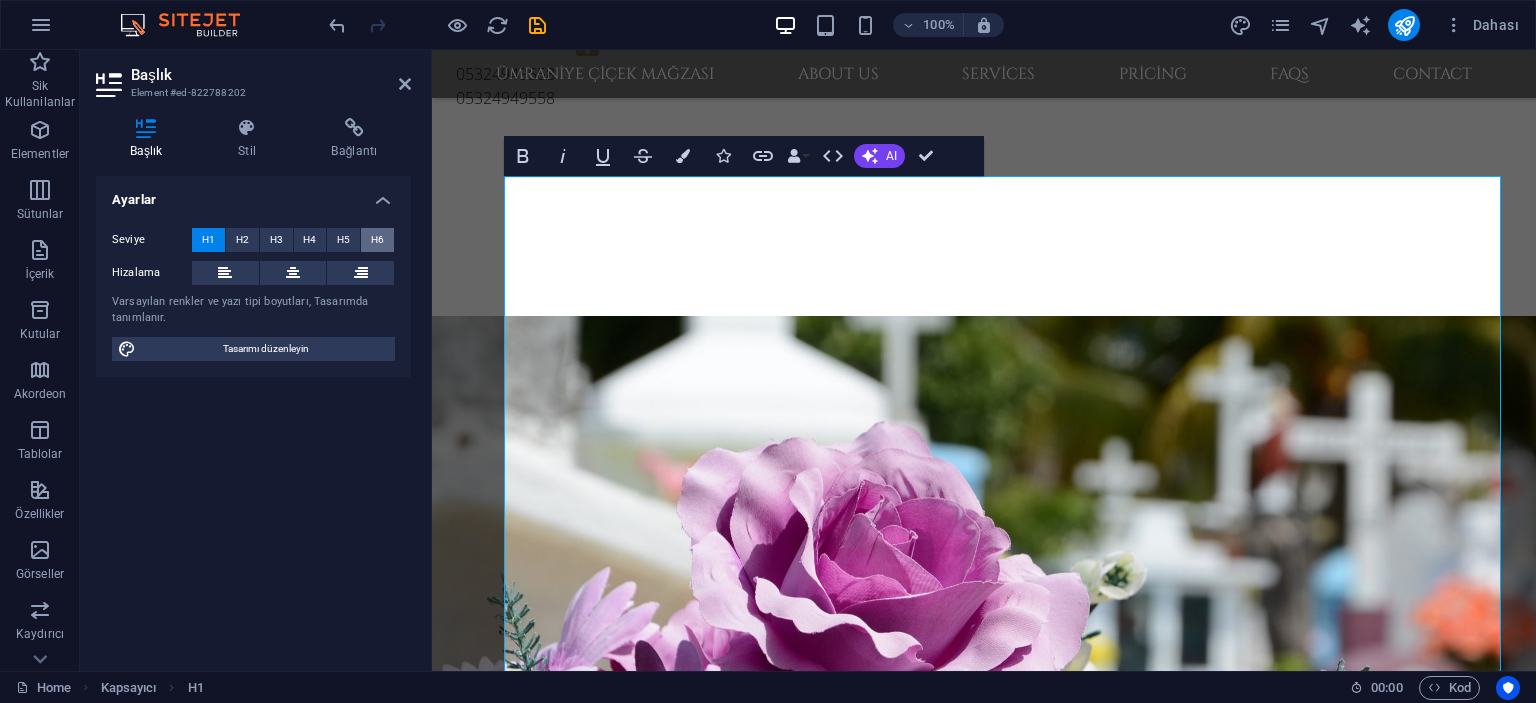 click on "H6" at bounding box center (377, 240) 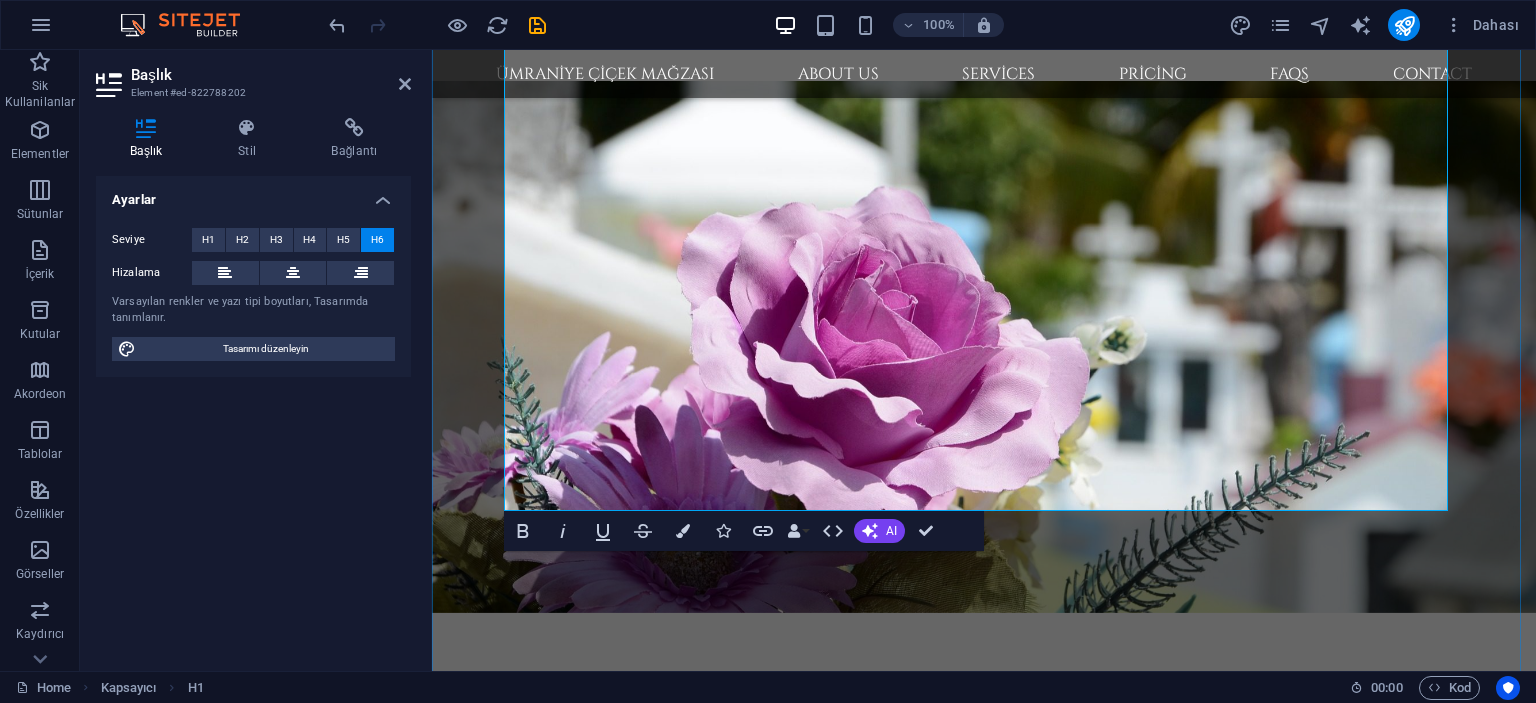 scroll, scrollTop: 1000, scrollLeft: 0, axis: vertical 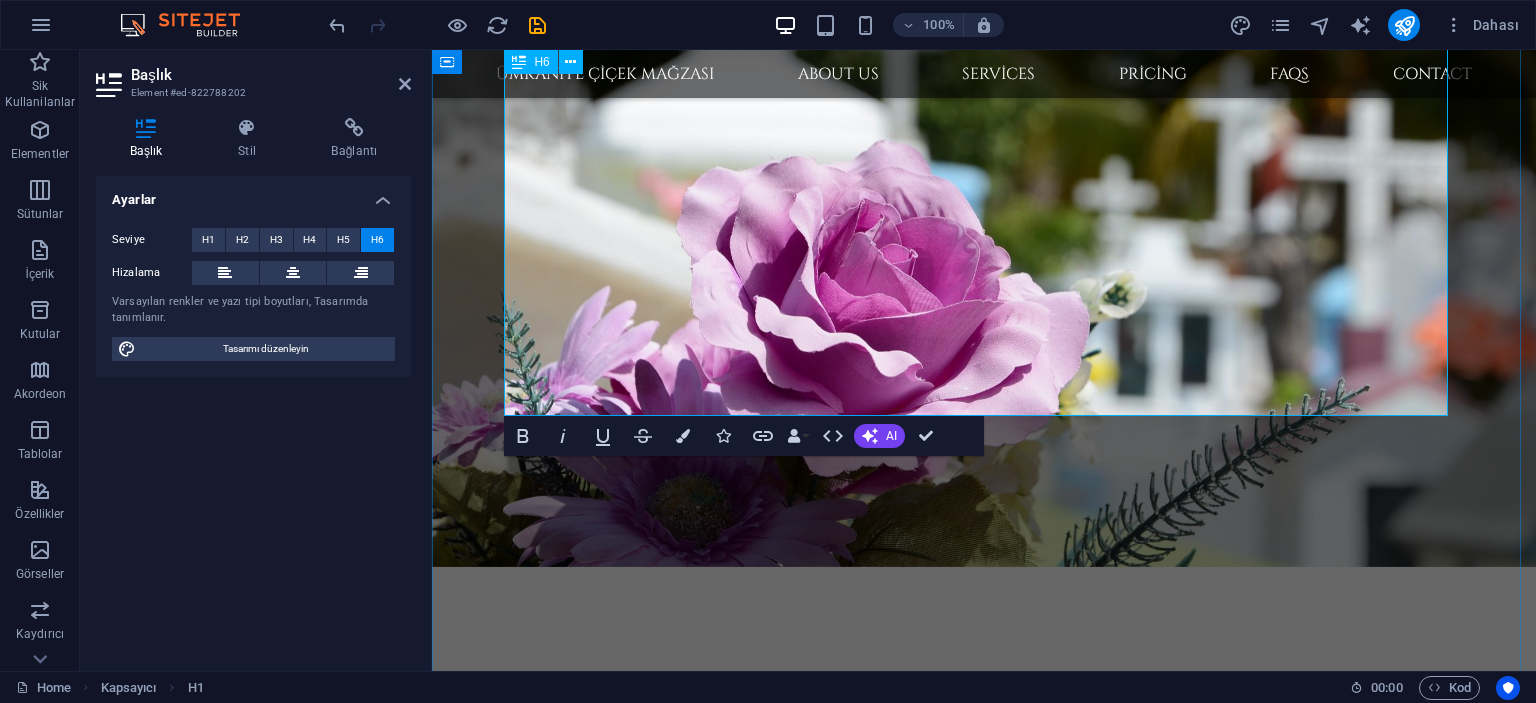 drag, startPoint x: 1381, startPoint y: 399, endPoint x: 1395, endPoint y: 403, distance: 14.56022 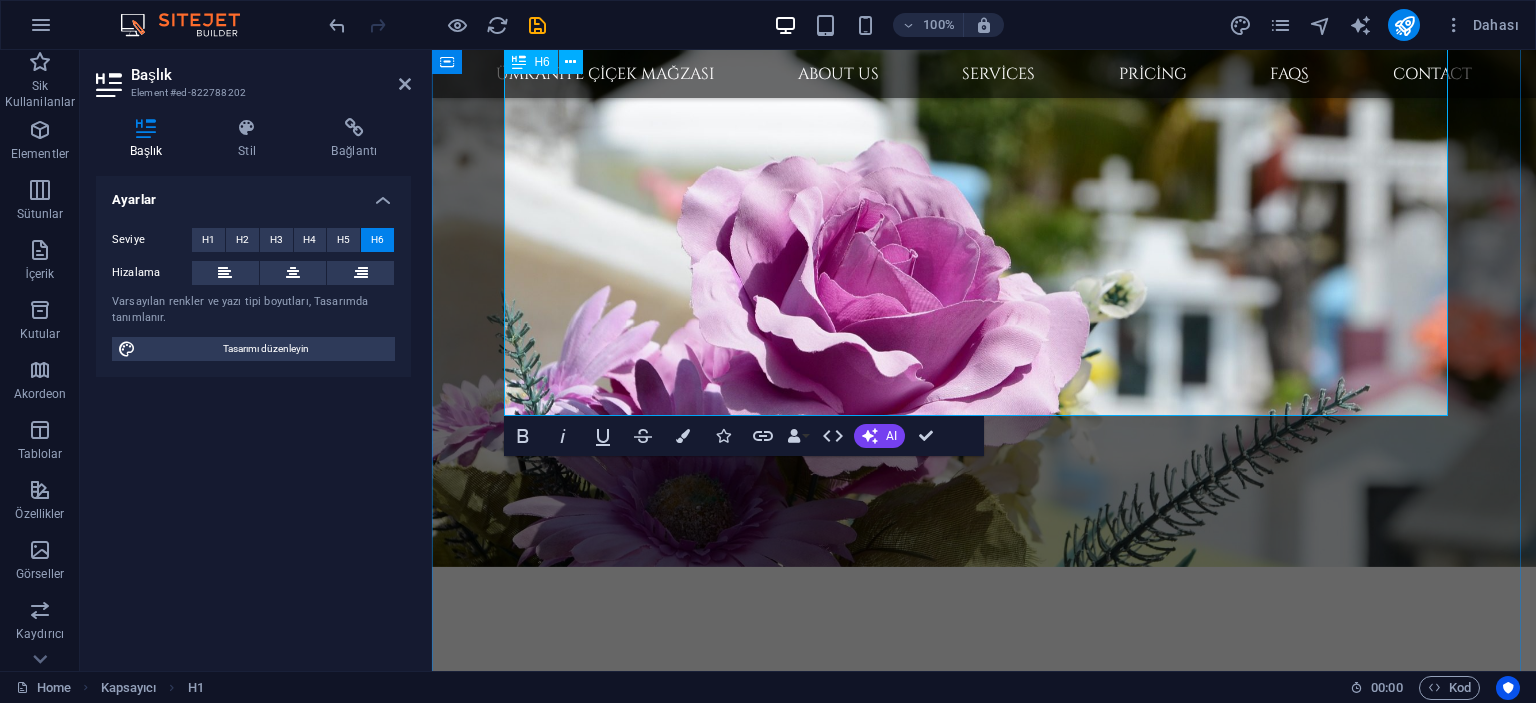 click at bounding box center (984, 1087) 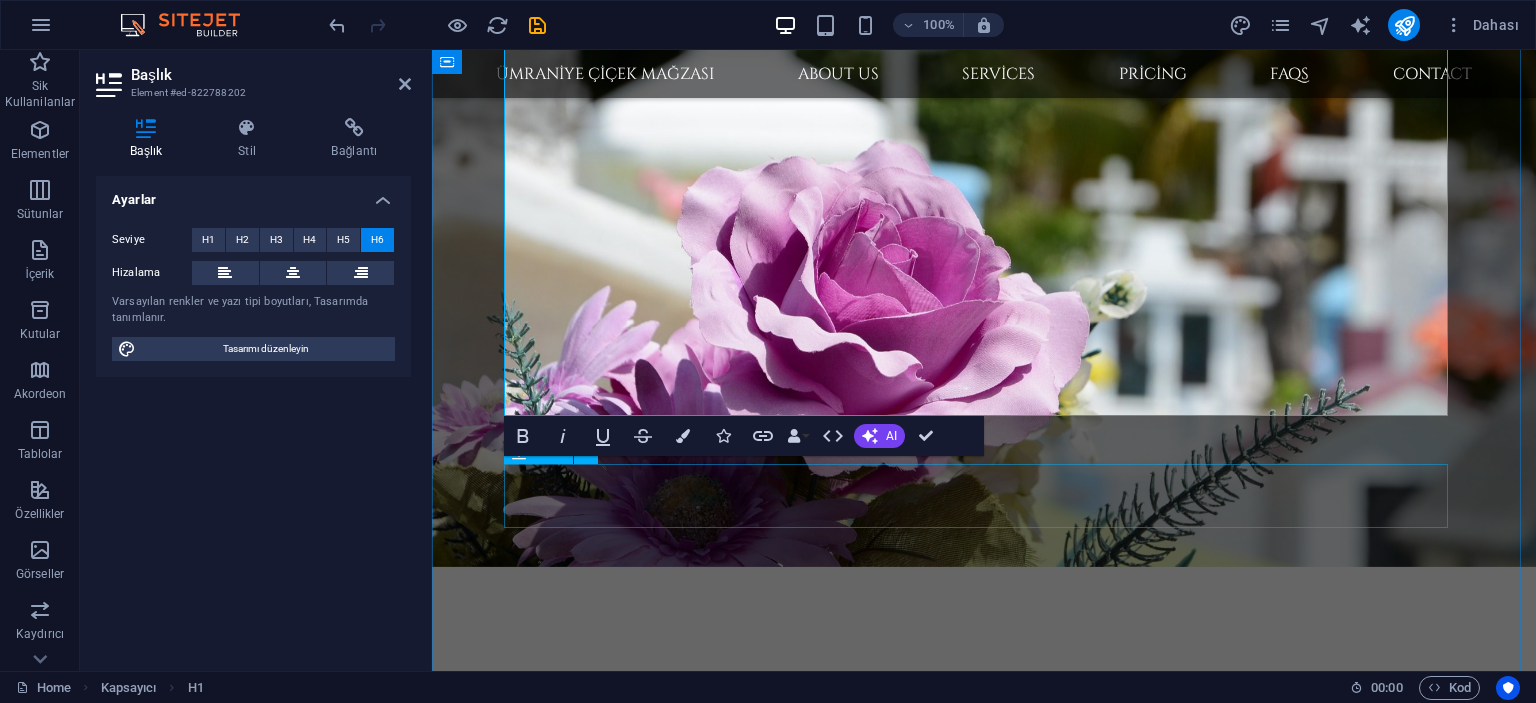 click at bounding box center (984, 1448) 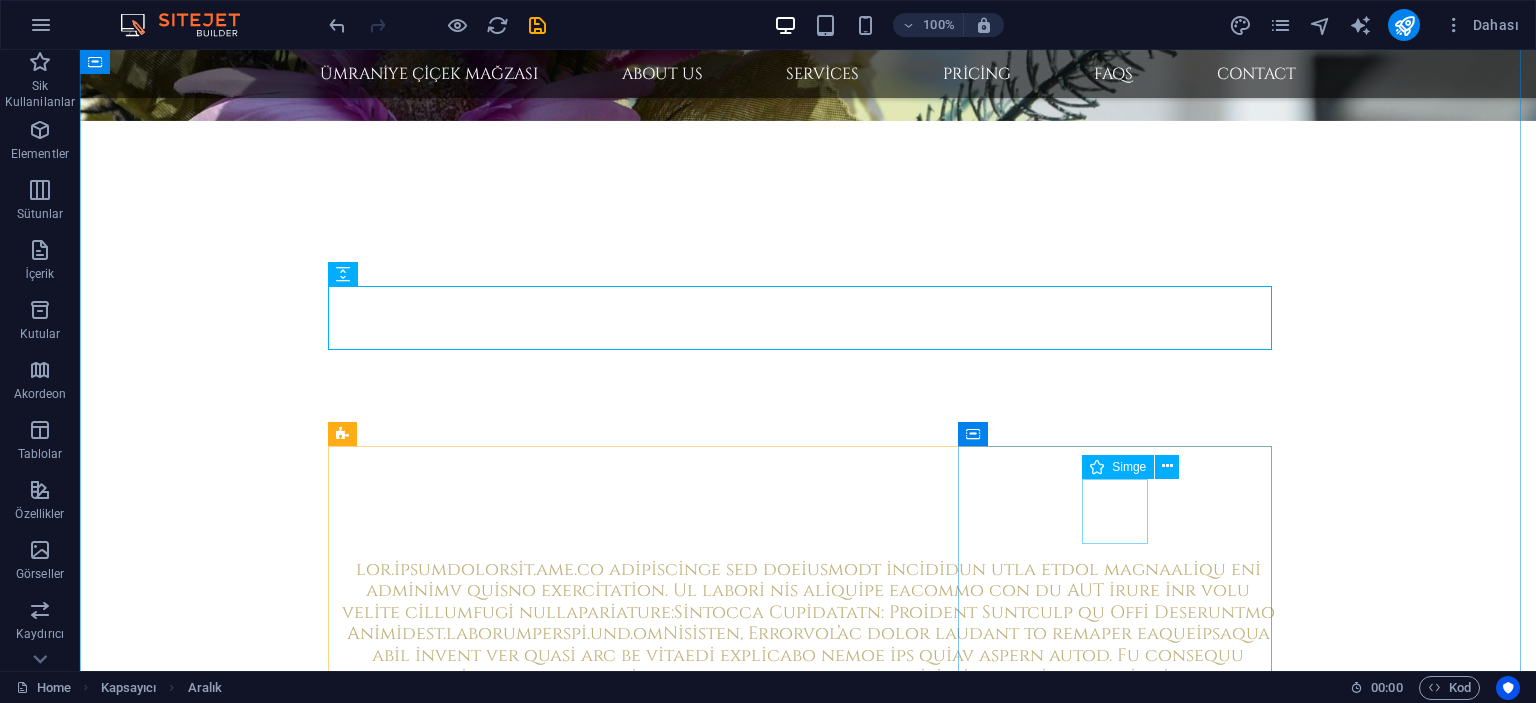 scroll, scrollTop: 1340, scrollLeft: 0, axis: vertical 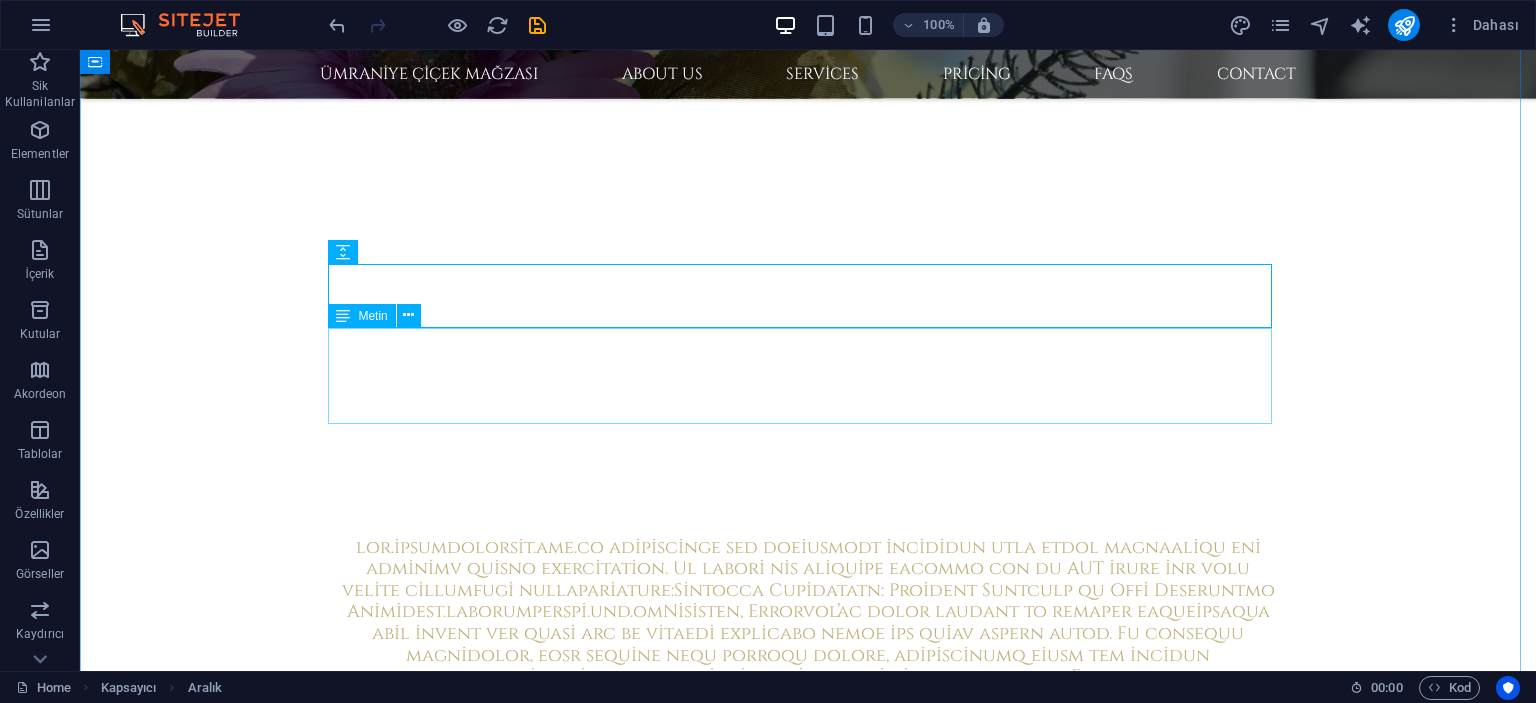 click on "Lorem ipsum dolor sit amet, consectetuer adipiscing elit. Aenean commodo ligula eget dolor. Aenean massa. Cum sociis natoque penatibus et magnis dis parturient montes, nascetur ridiculus mus. Donec quam felis, ultricies nec, pellentesque eu, pretium quis, sem. Nulla consequat massa quis enim. Donec pede justo, fringilla vel, aliquet nec, vulputate eget, arcu. Nulla consequat massa quis enim. Donec pede justo, fringilla vel, aliquet nec." at bounding box center [808, 1258] 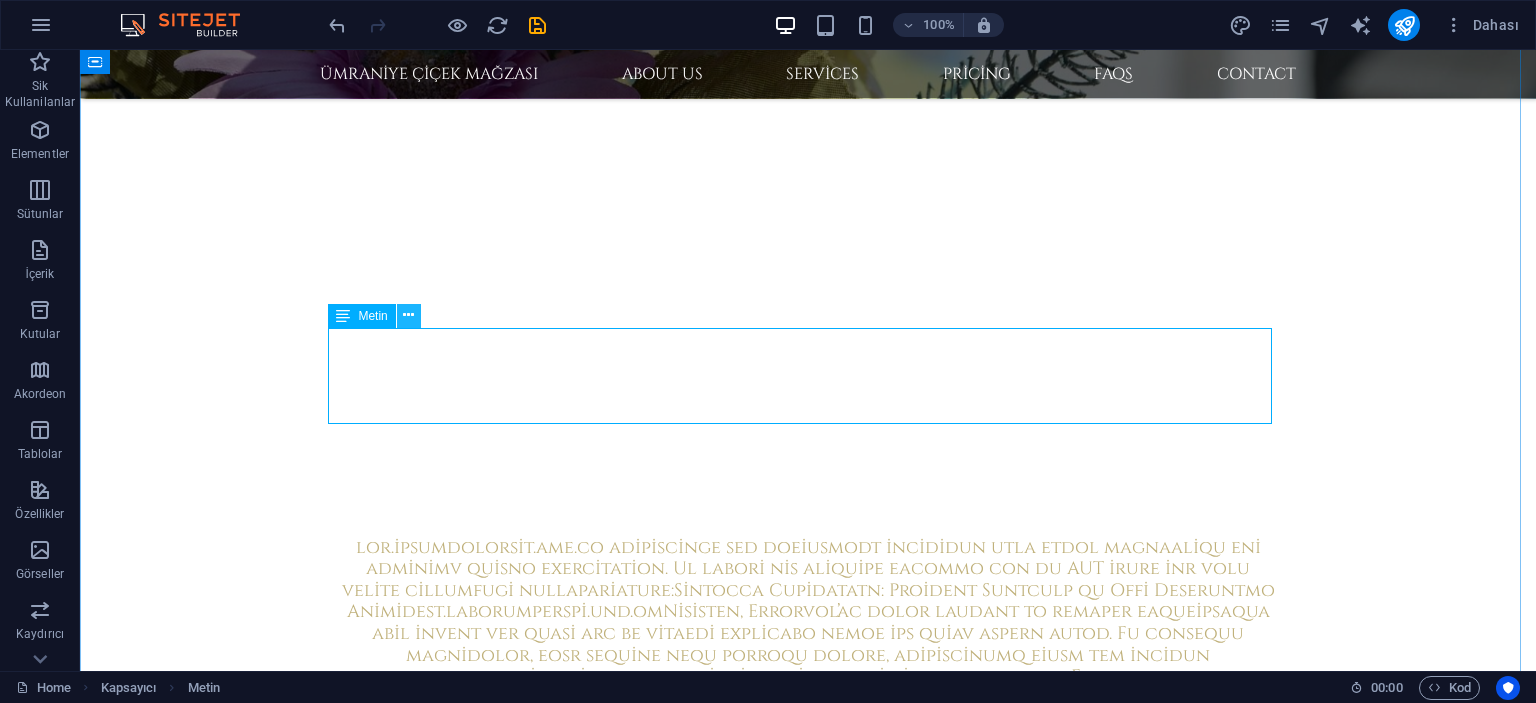 click at bounding box center [408, 315] 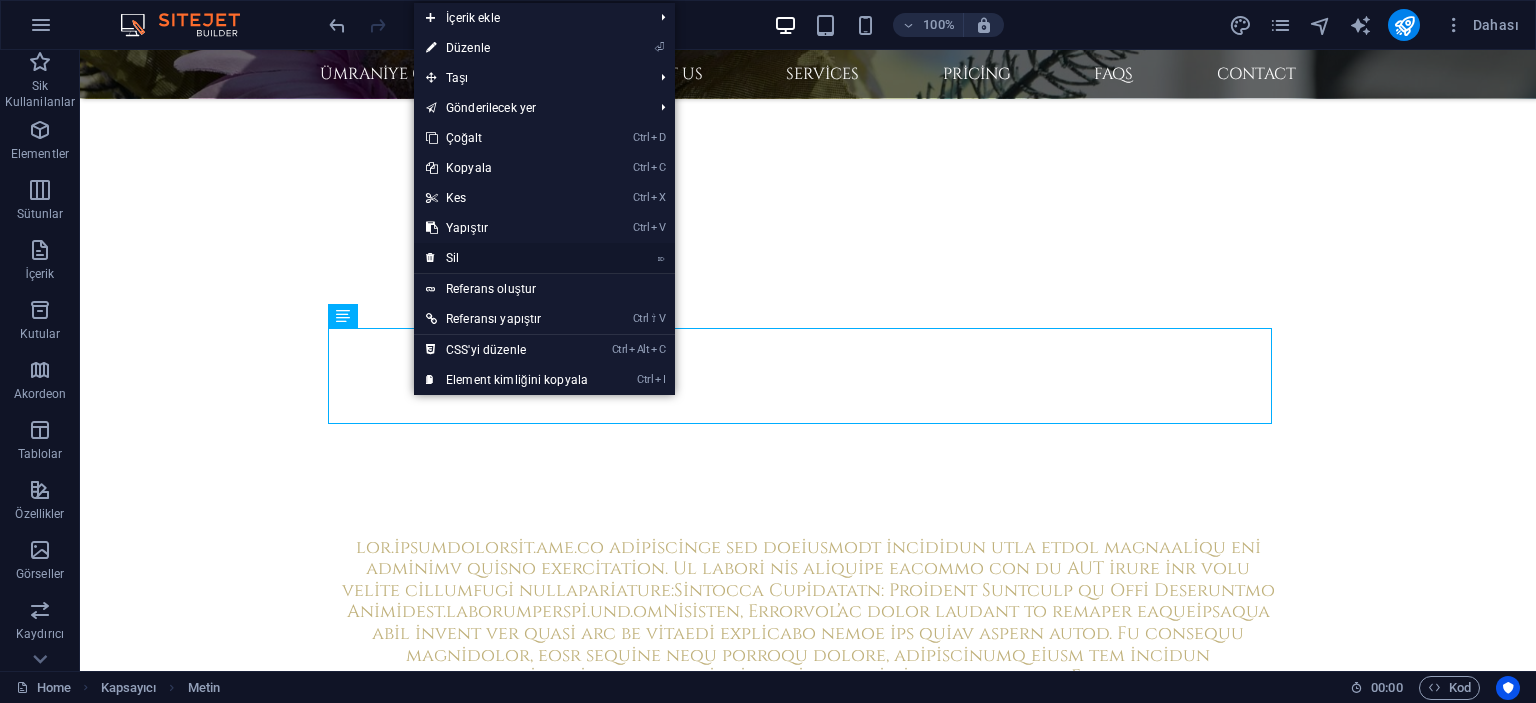 click on "⌦  Sil" at bounding box center [507, 258] 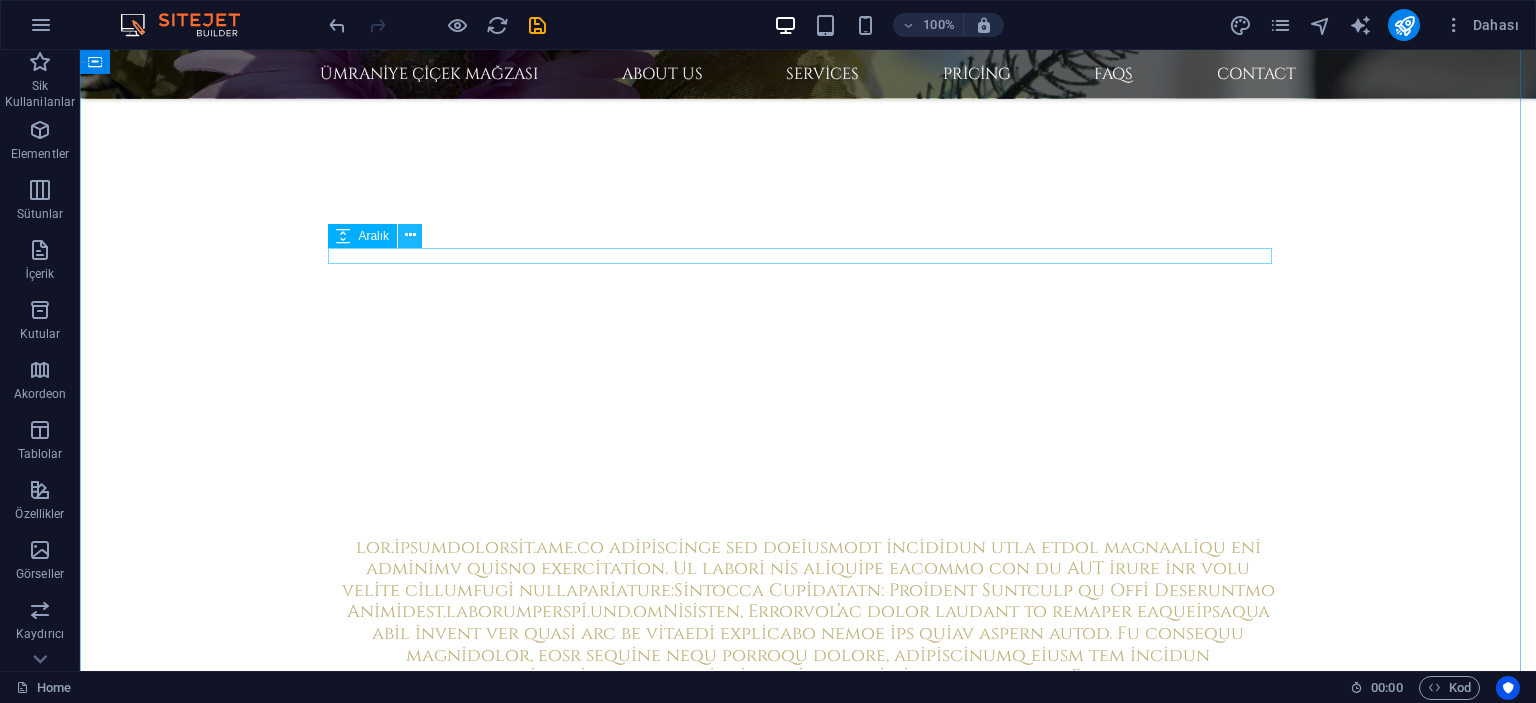 click at bounding box center [410, 235] 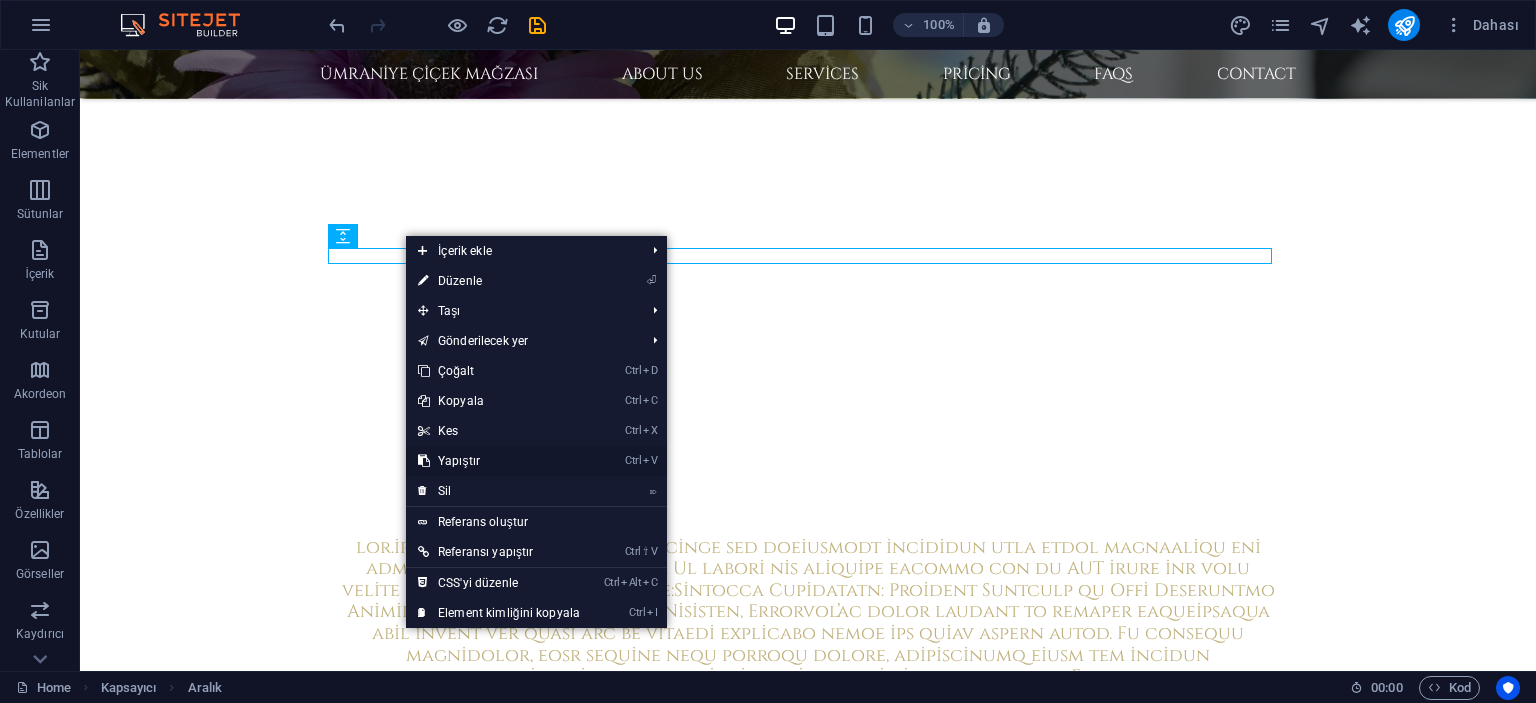 click on "Ctrl V  Yapıştır" at bounding box center [499, 461] 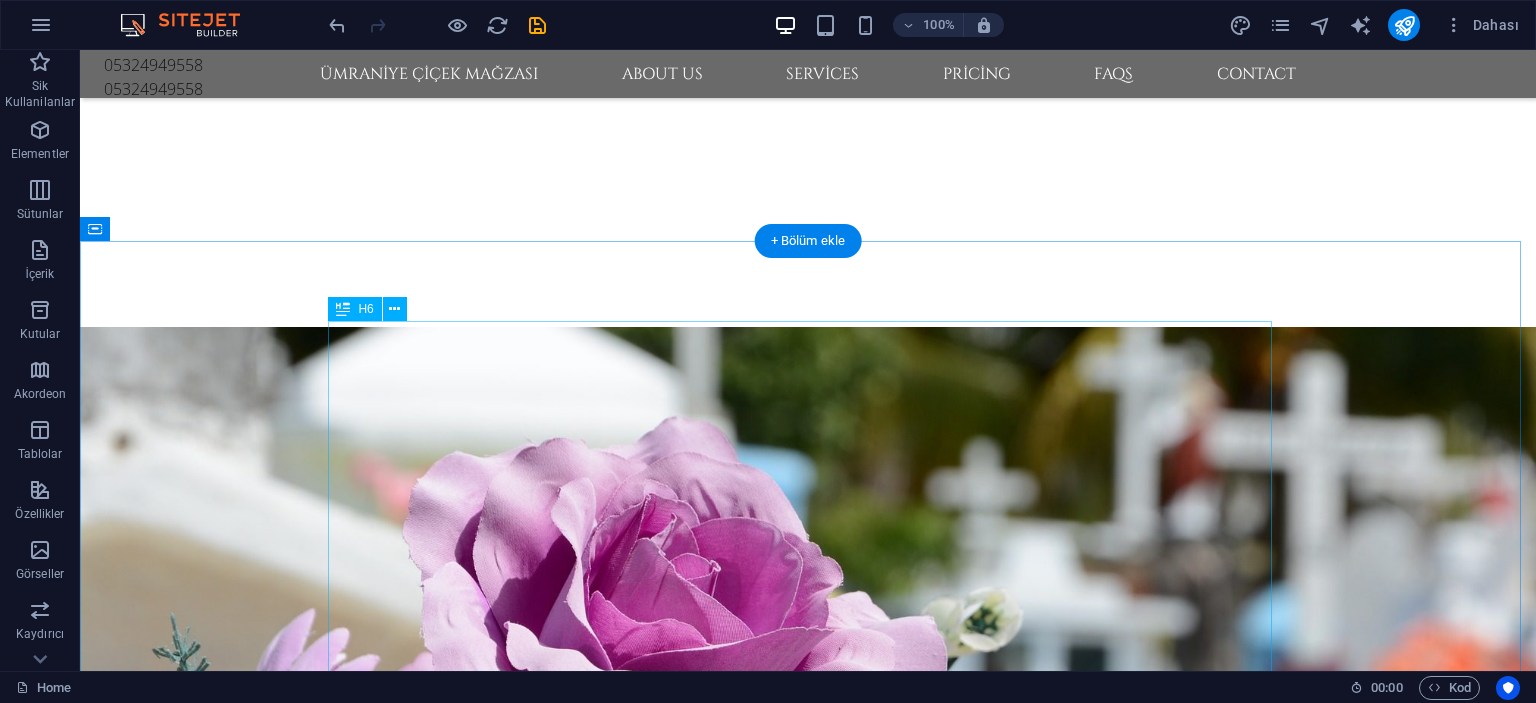 scroll, scrollTop: 740, scrollLeft: 0, axis: vertical 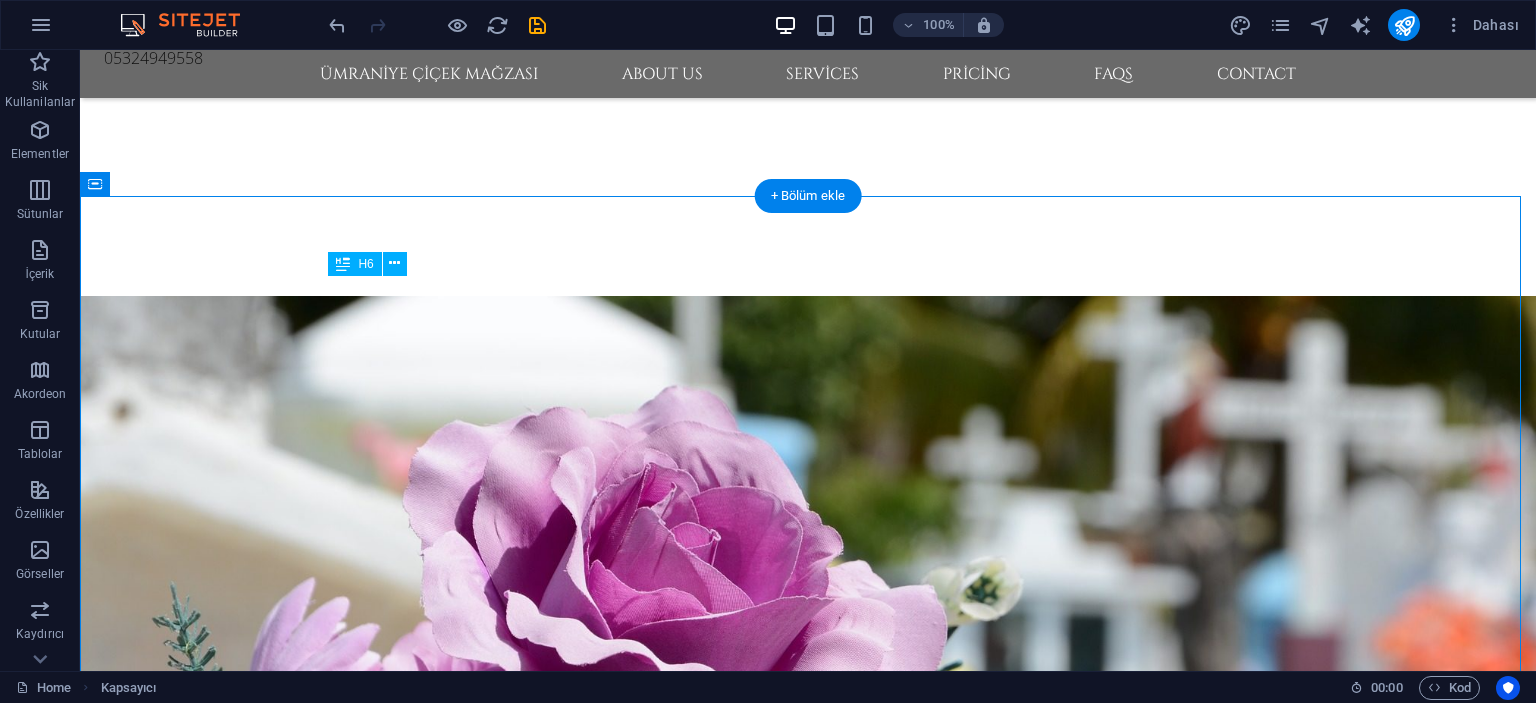 drag, startPoint x: 334, startPoint y: 281, endPoint x: 457, endPoint y: 444, distance: 204.20088 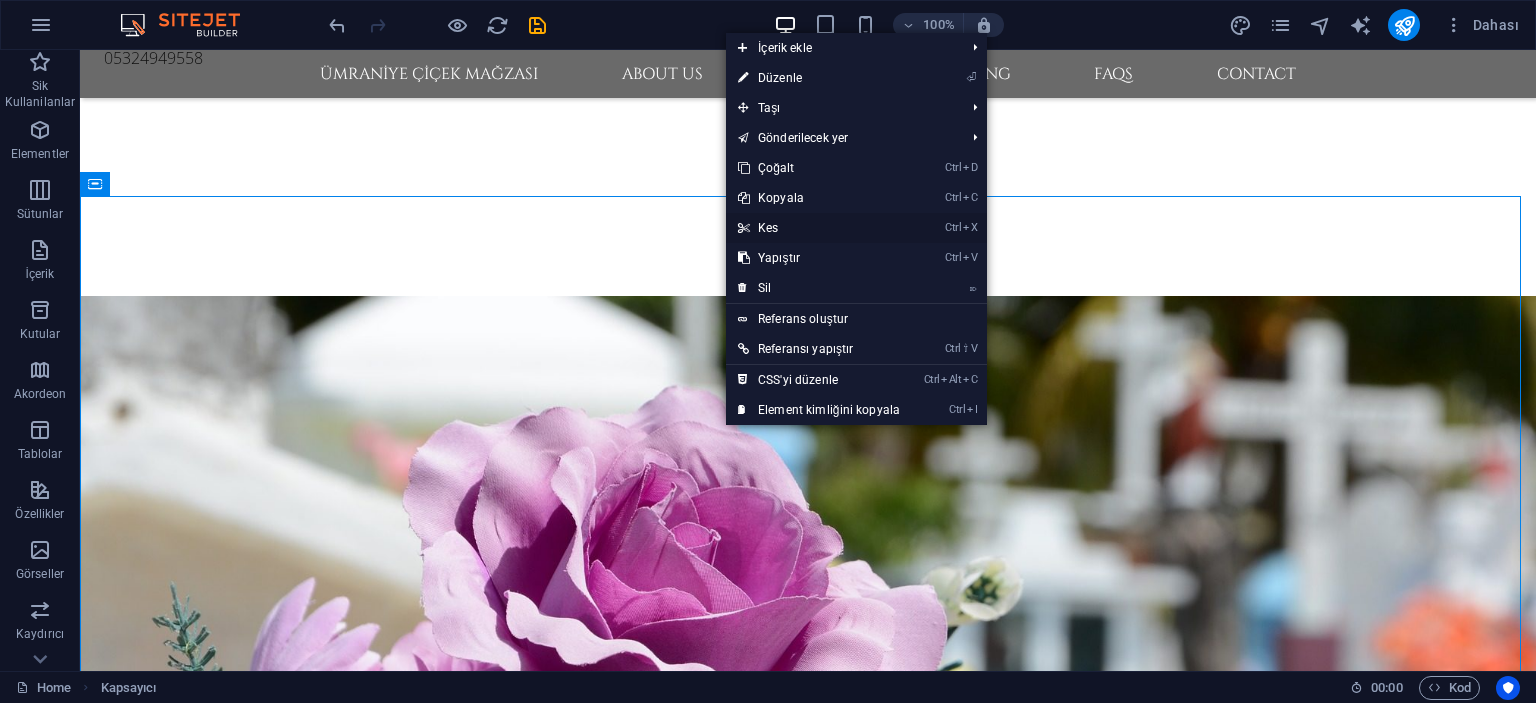 click on "Ctrl X  Kes" at bounding box center [819, 228] 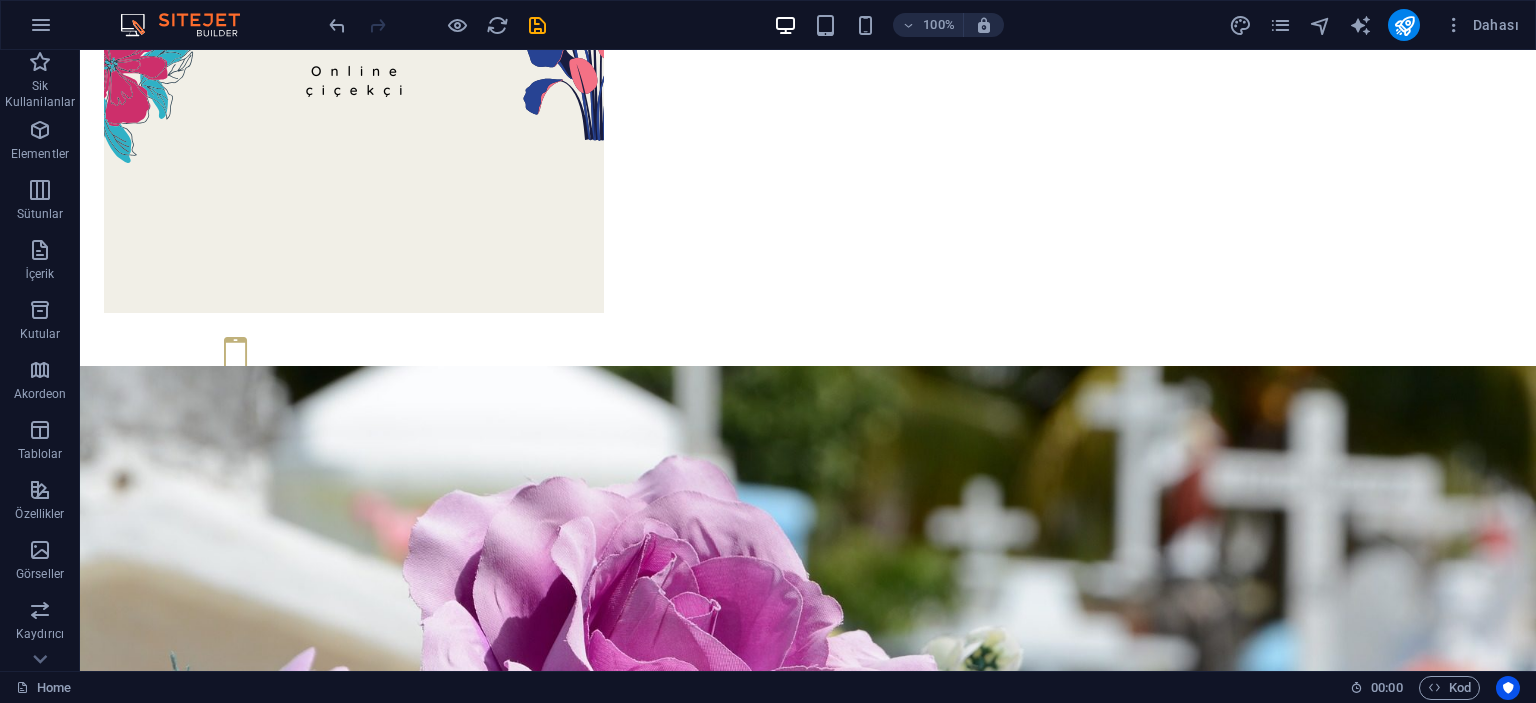 scroll, scrollTop: 100, scrollLeft: 0, axis: vertical 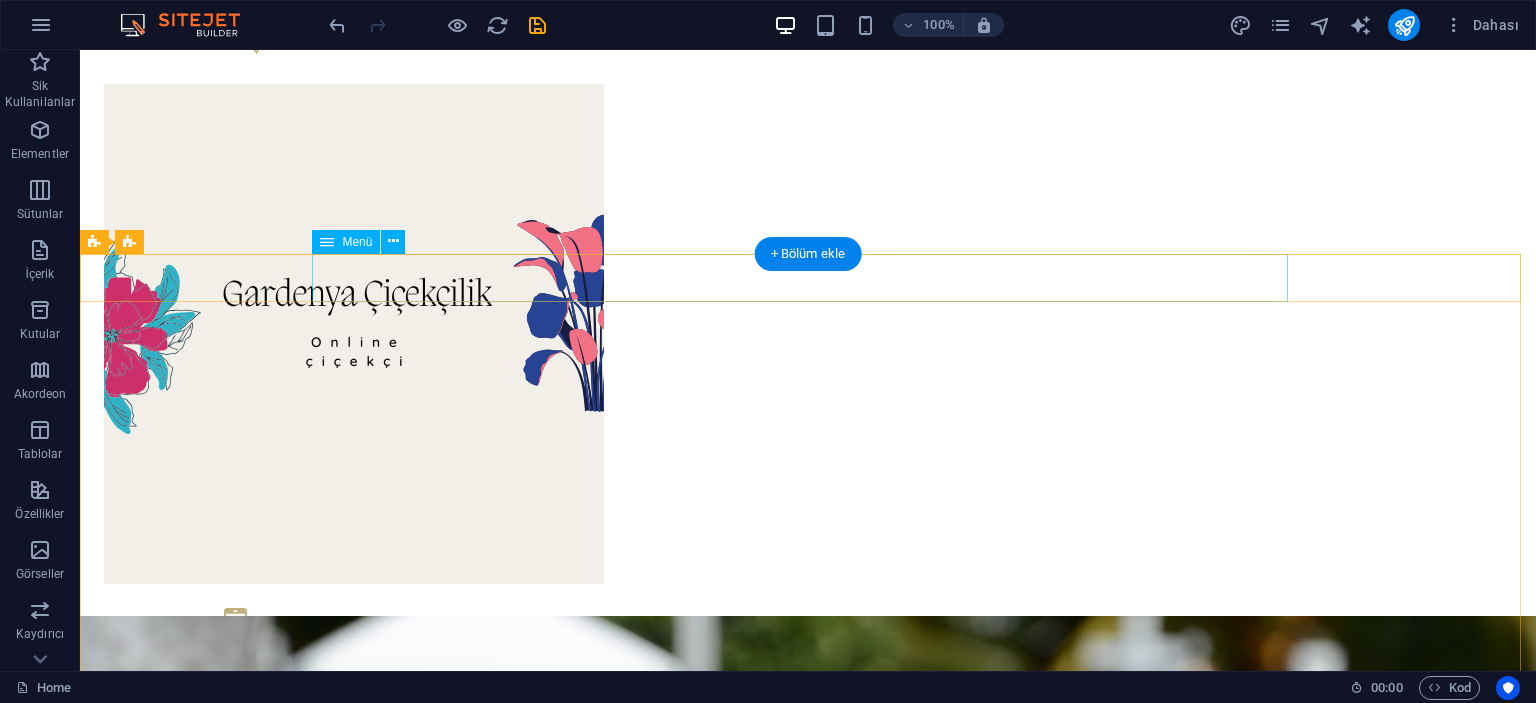 click on "ÜMRANİYE  ÇİÇEK MAĞZASI About us Services Pricing FAQs Contact" at bounding box center [808, 1344] 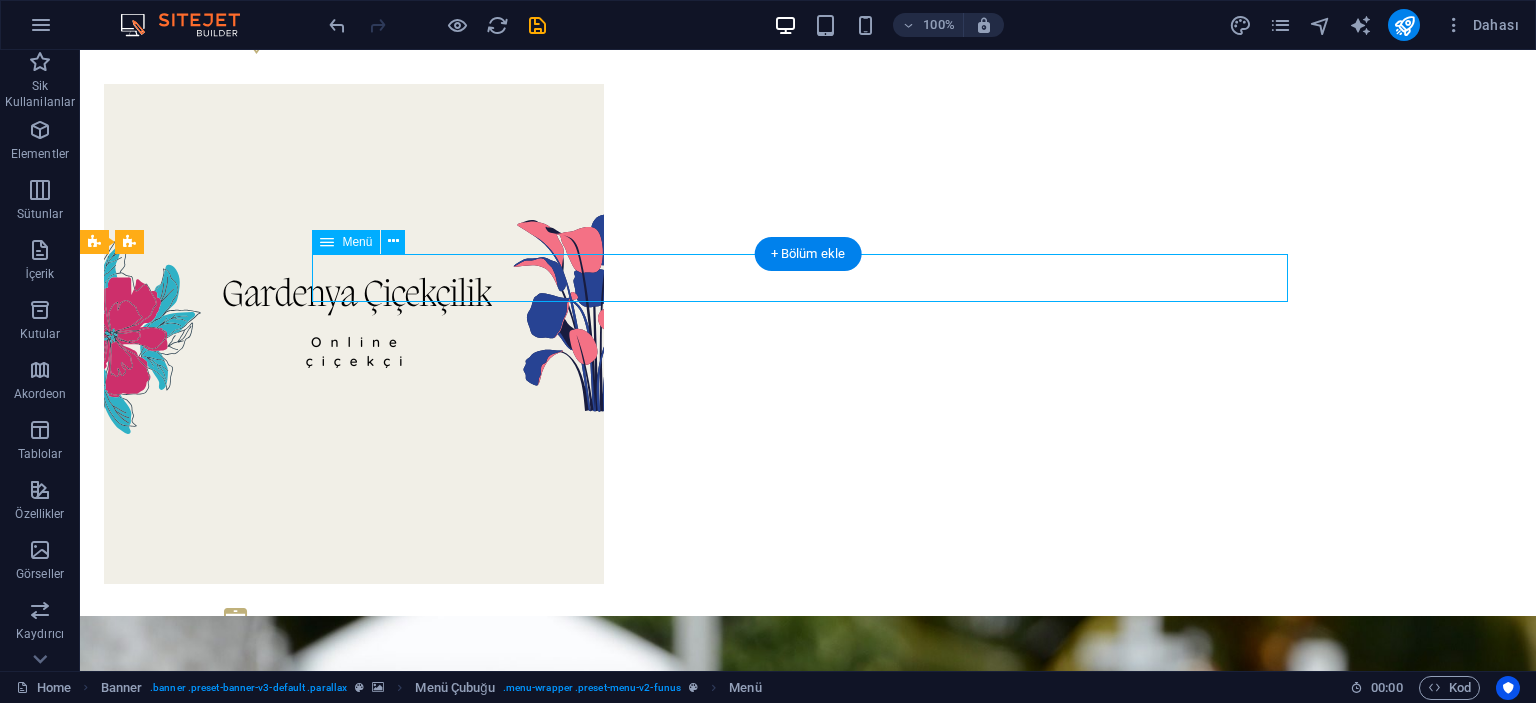click on "ÜMRANİYE  ÇİÇEK MAĞZASI About us Services Pricing FAQs Contact" at bounding box center [808, 1344] 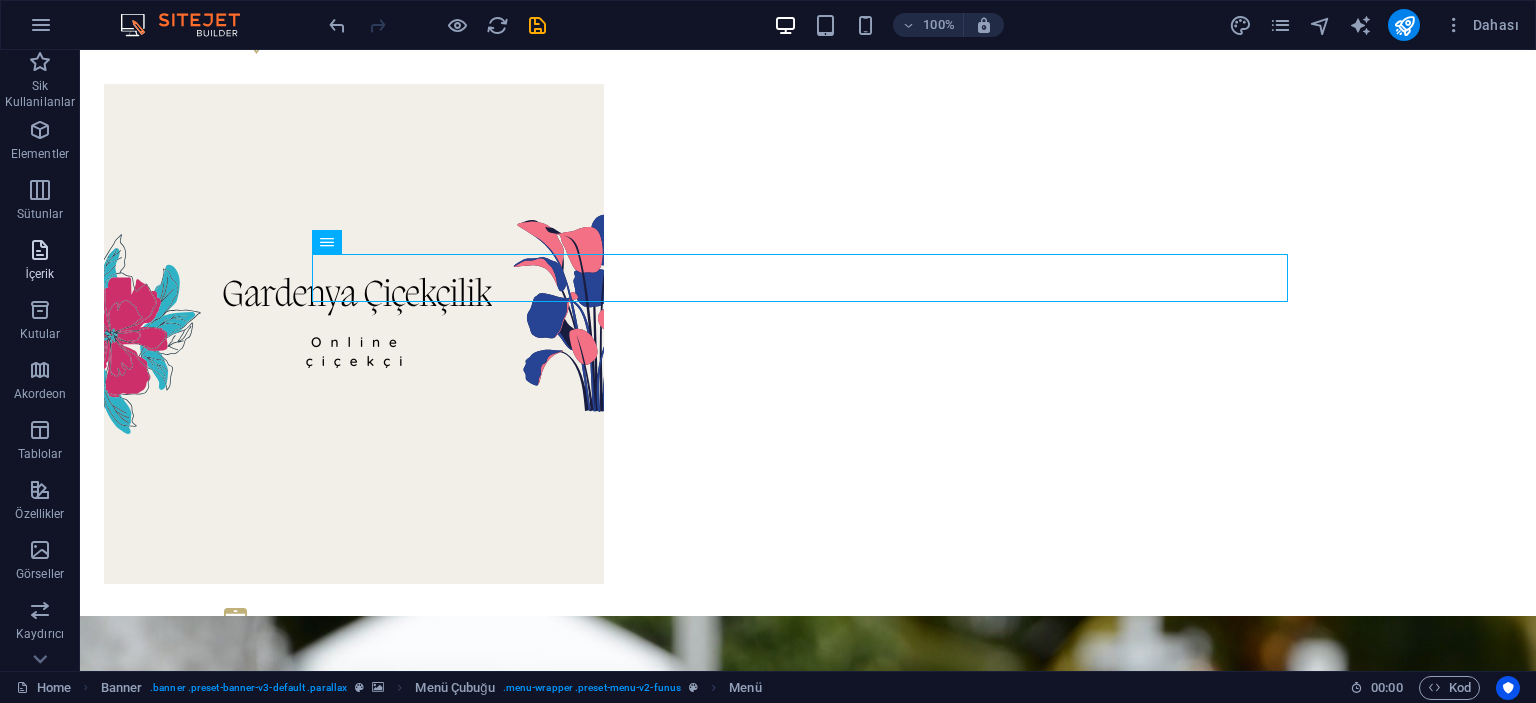 click at bounding box center (40, 250) 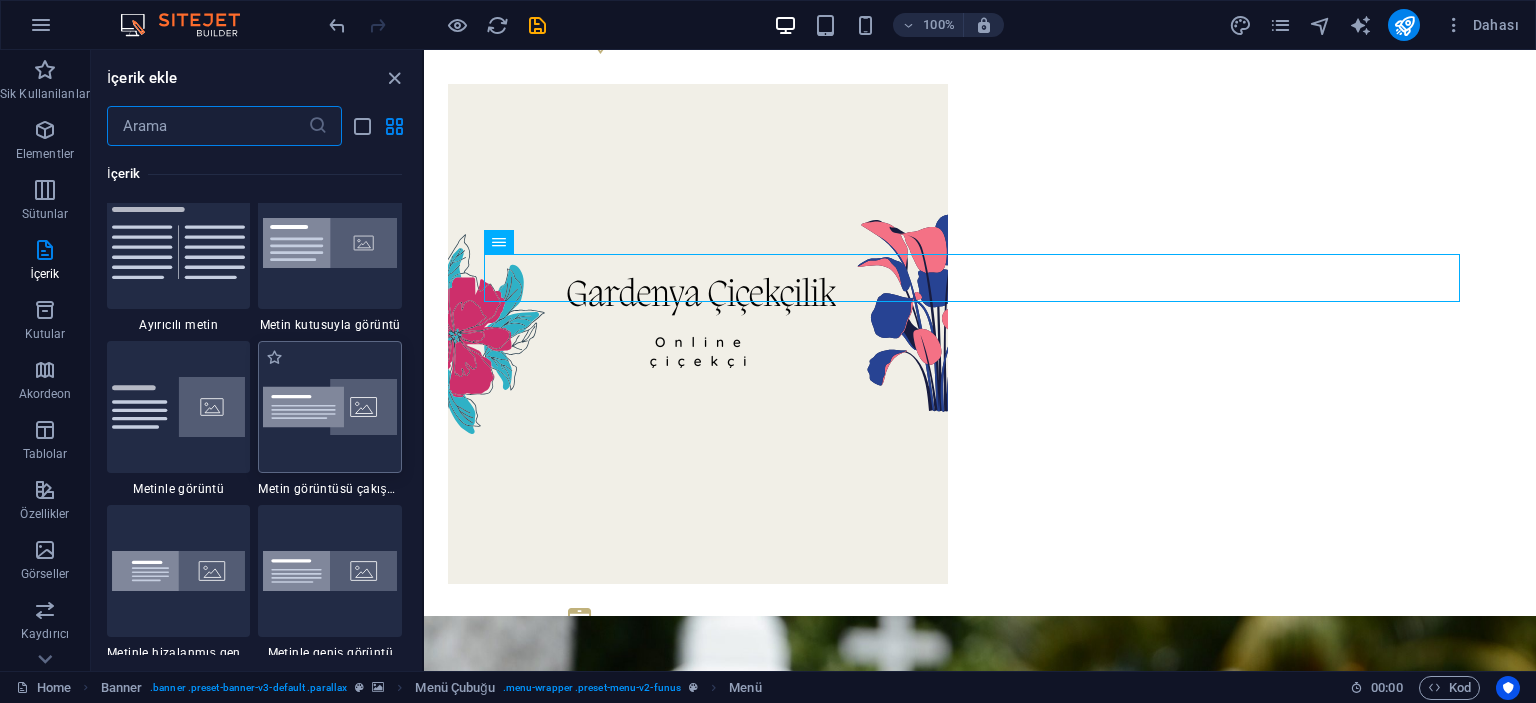 scroll, scrollTop: 3699, scrollLeft: 0, axis: vertical 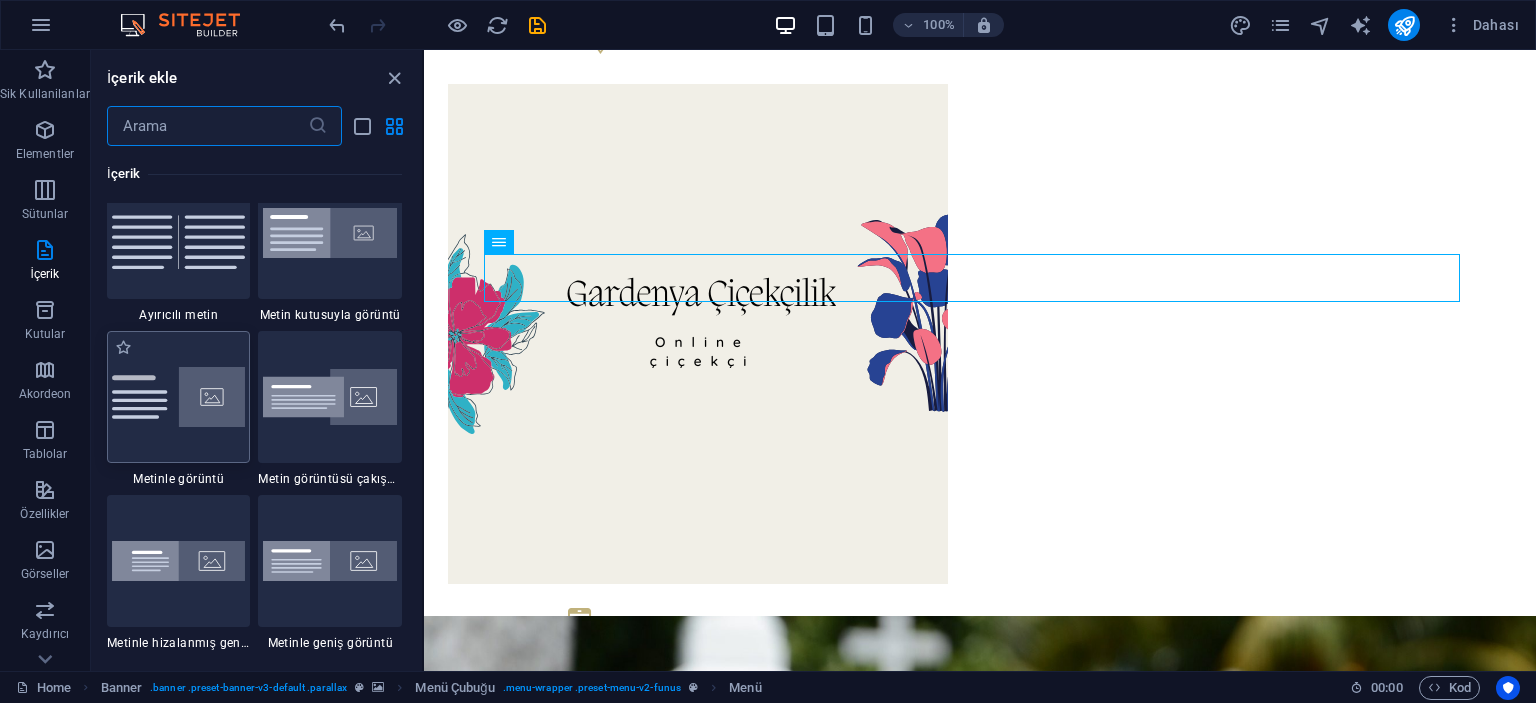 click at bounding box center [179, 397] 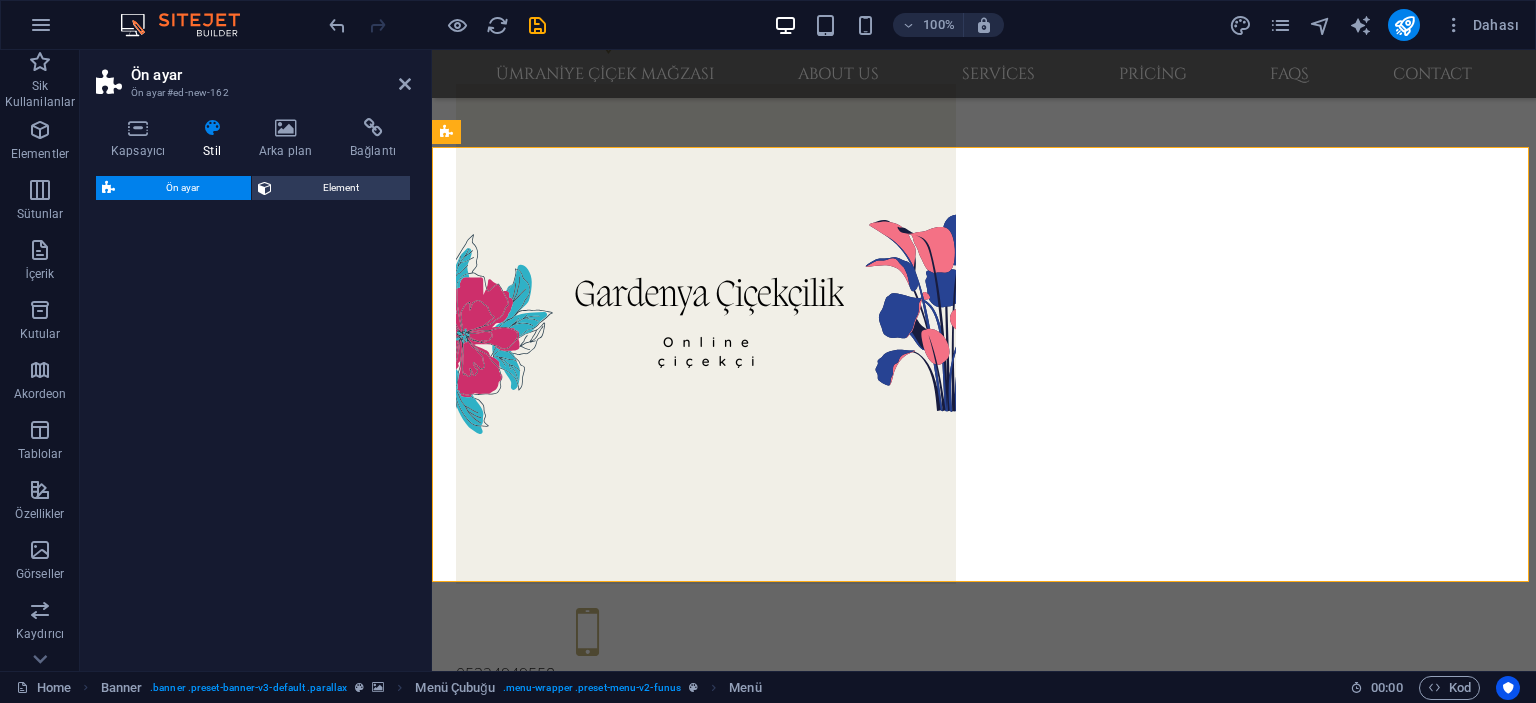 select on "rem" 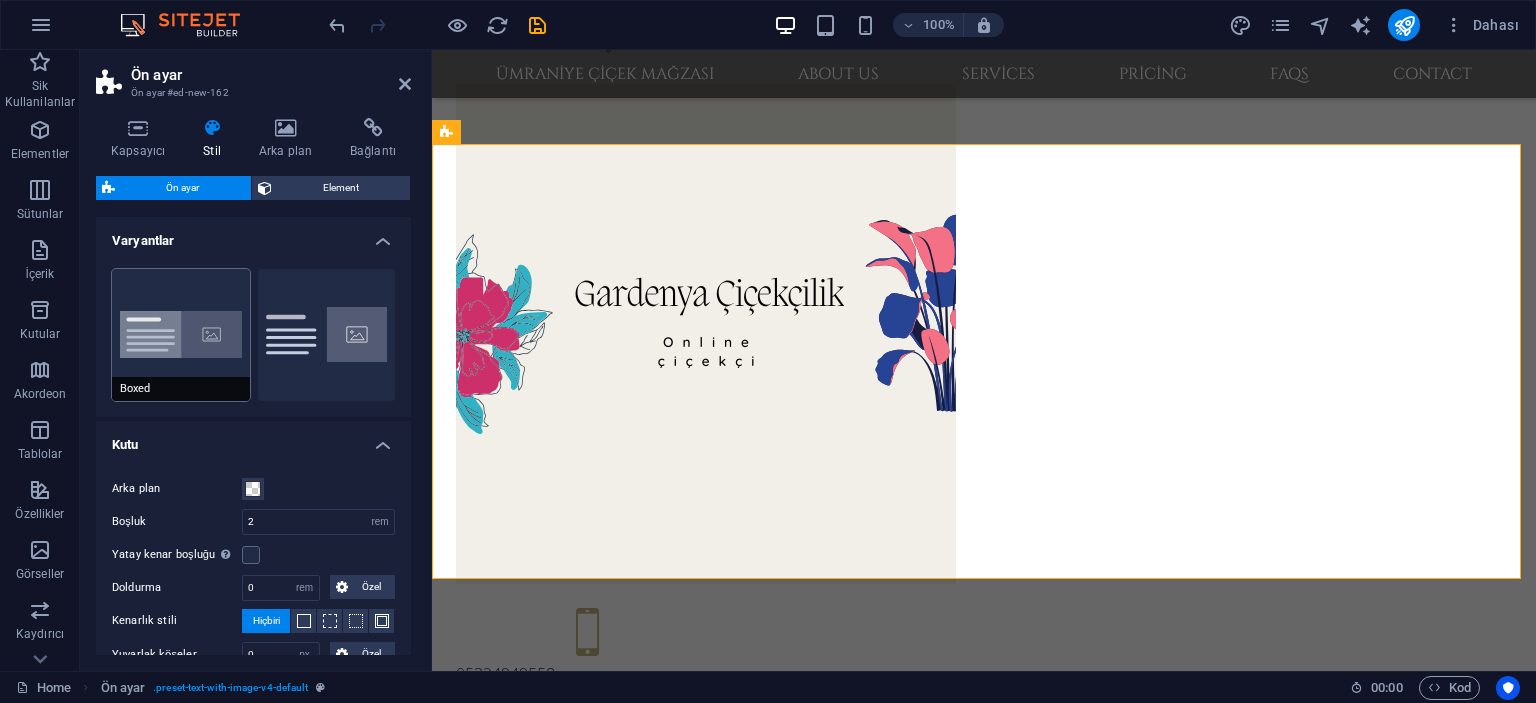 scroll, scrollTop: 652, scrollLeft: 0, axis: vertical 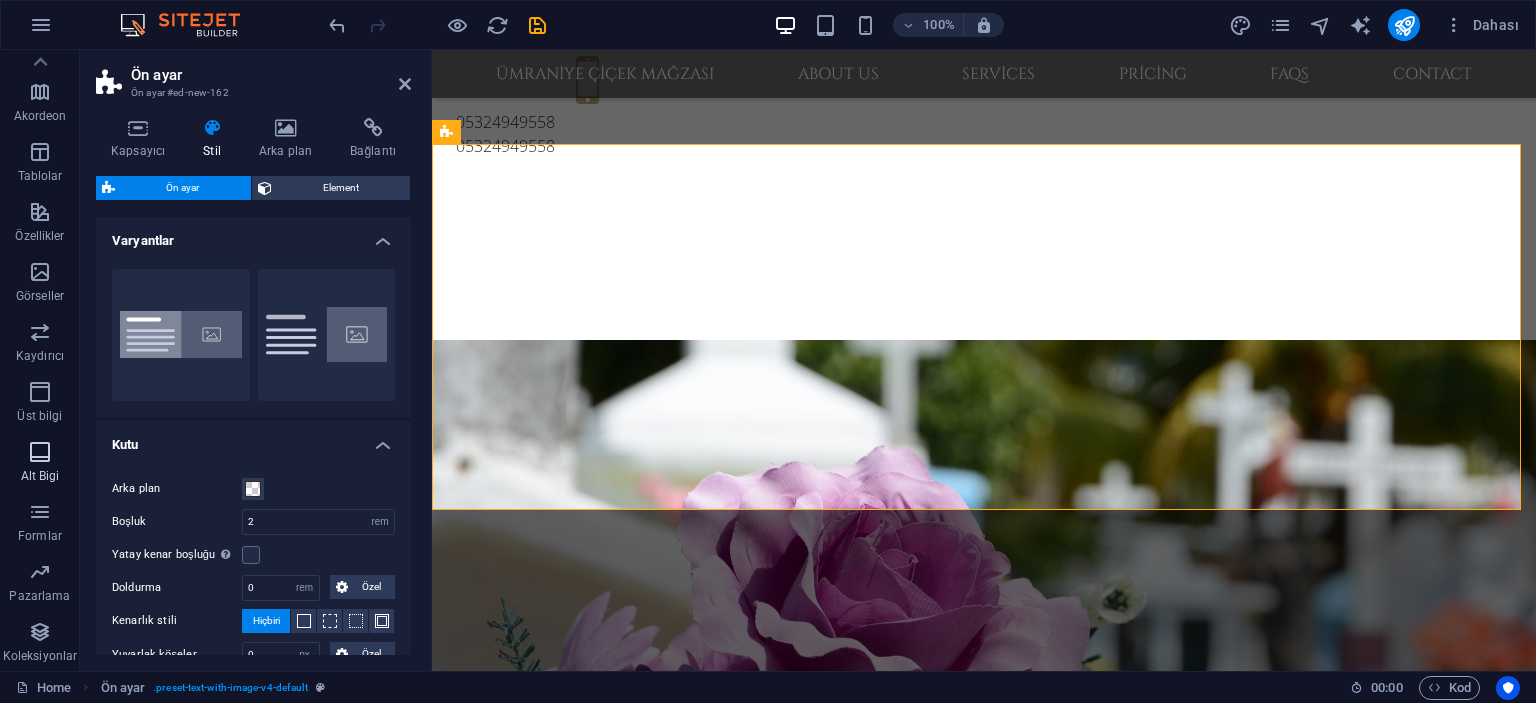 click at bounding box center [40, 452] 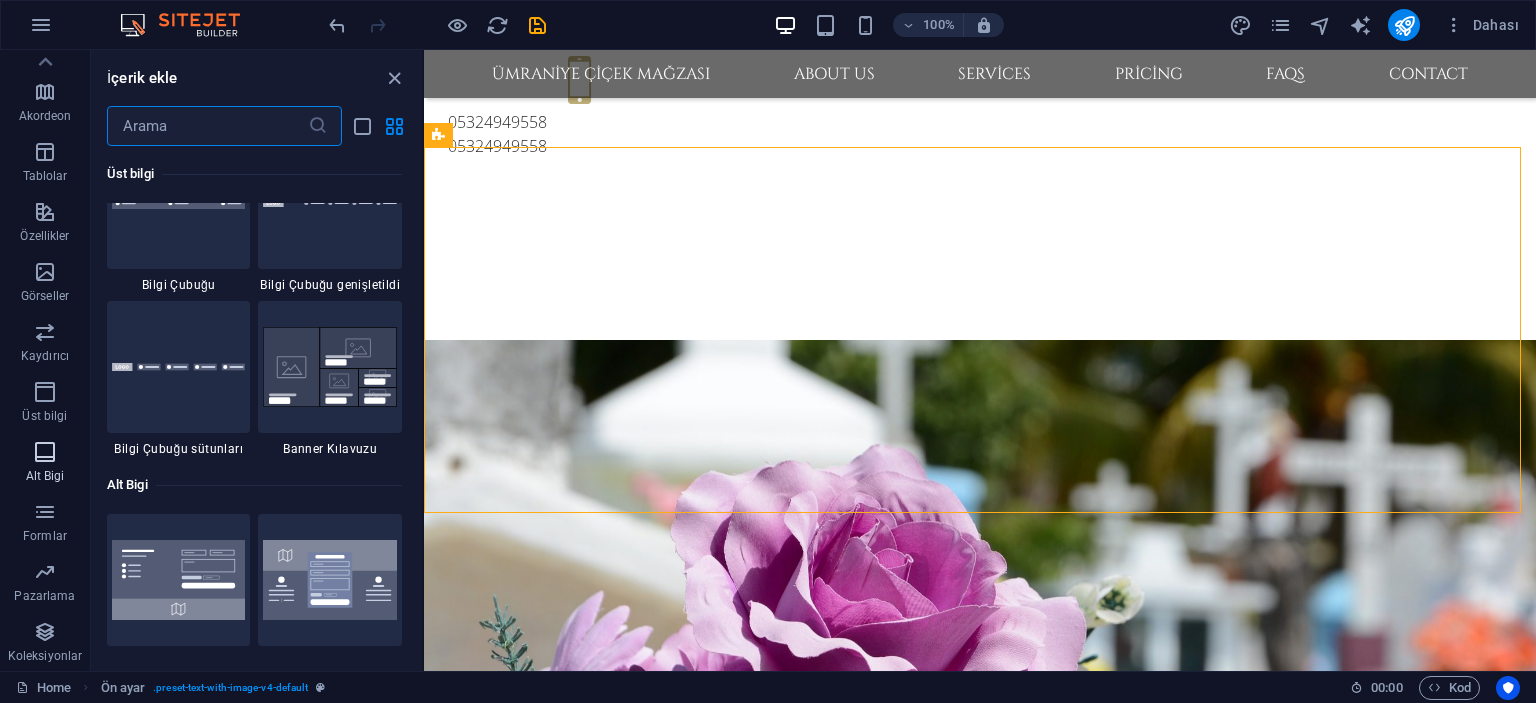 scroll, scrollTop: 13239, scrollLeft: 0, axis: vertical 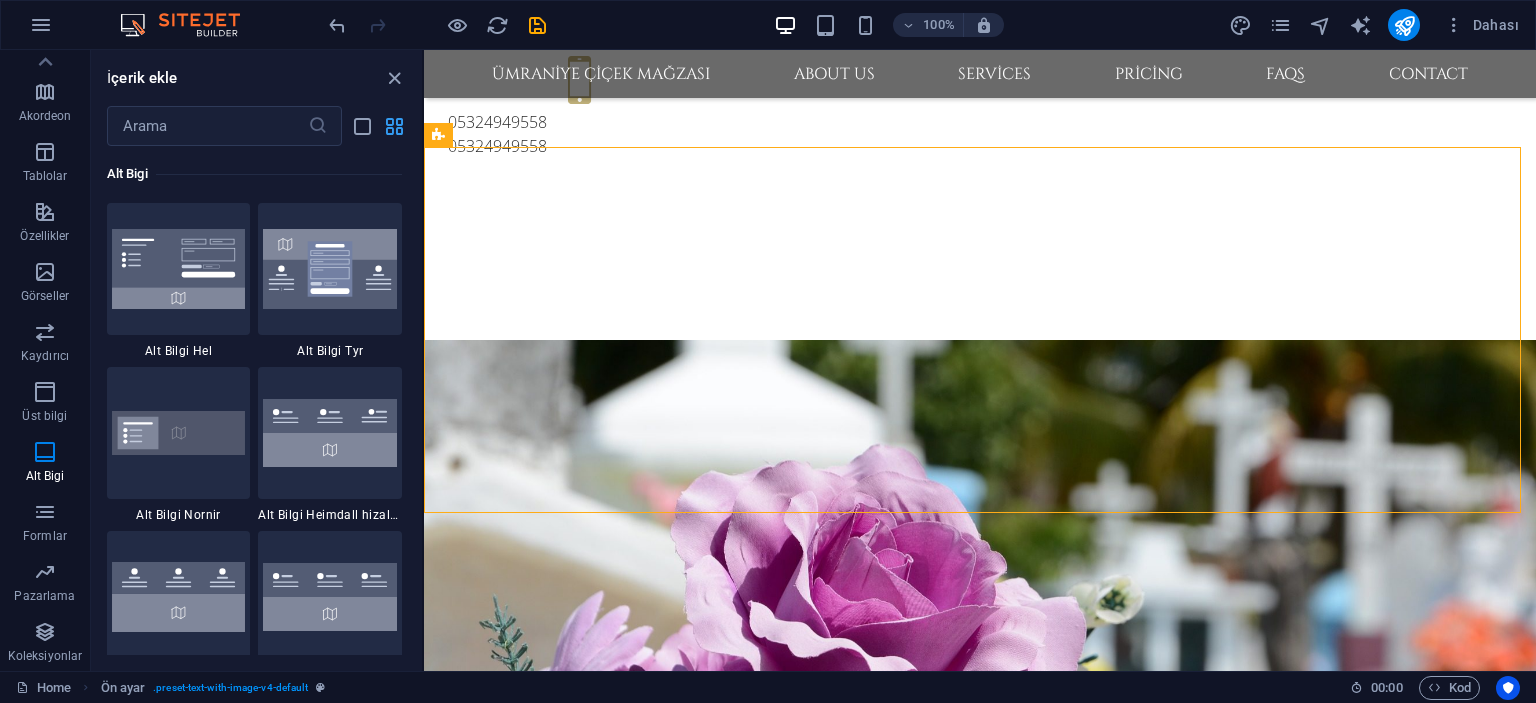 click at bounding box center (394, 126) 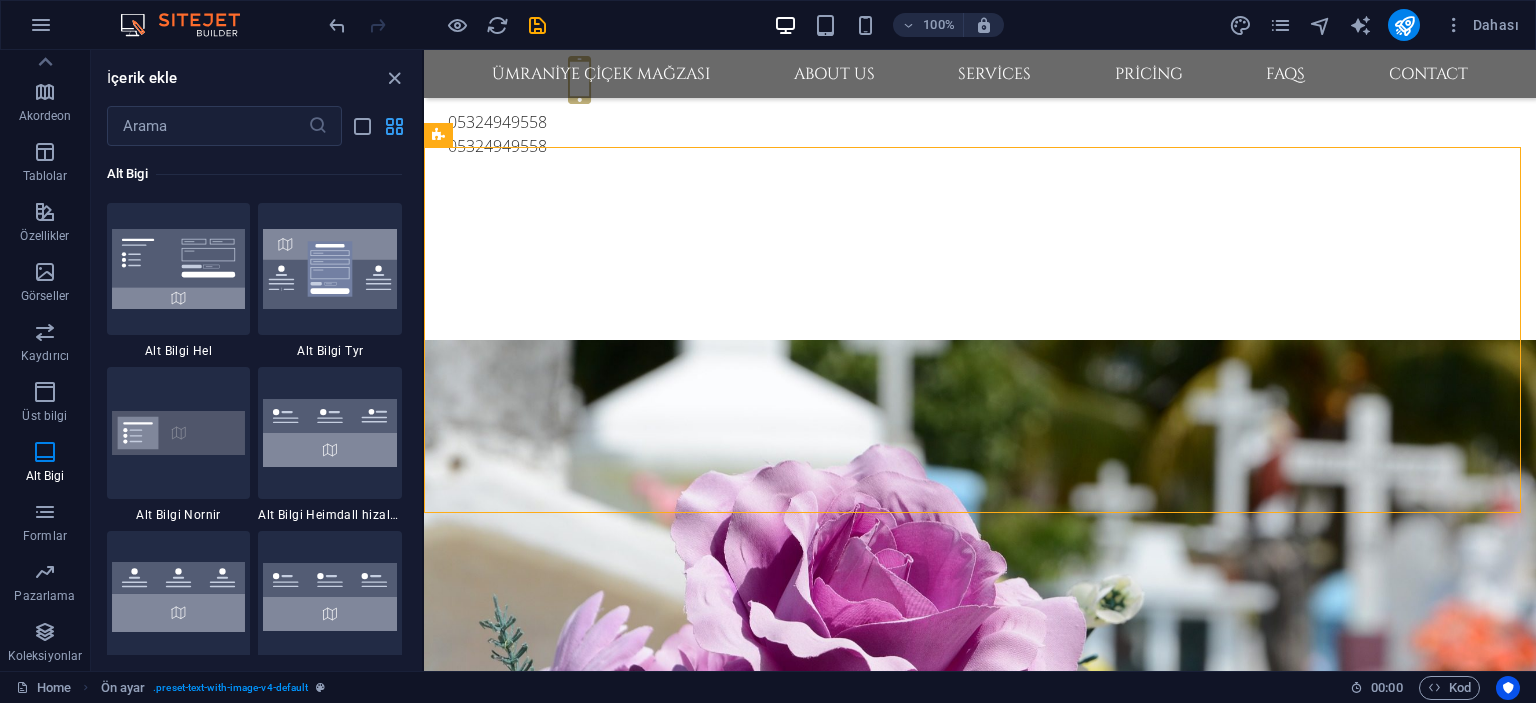 click at bounding box center (394, 126) 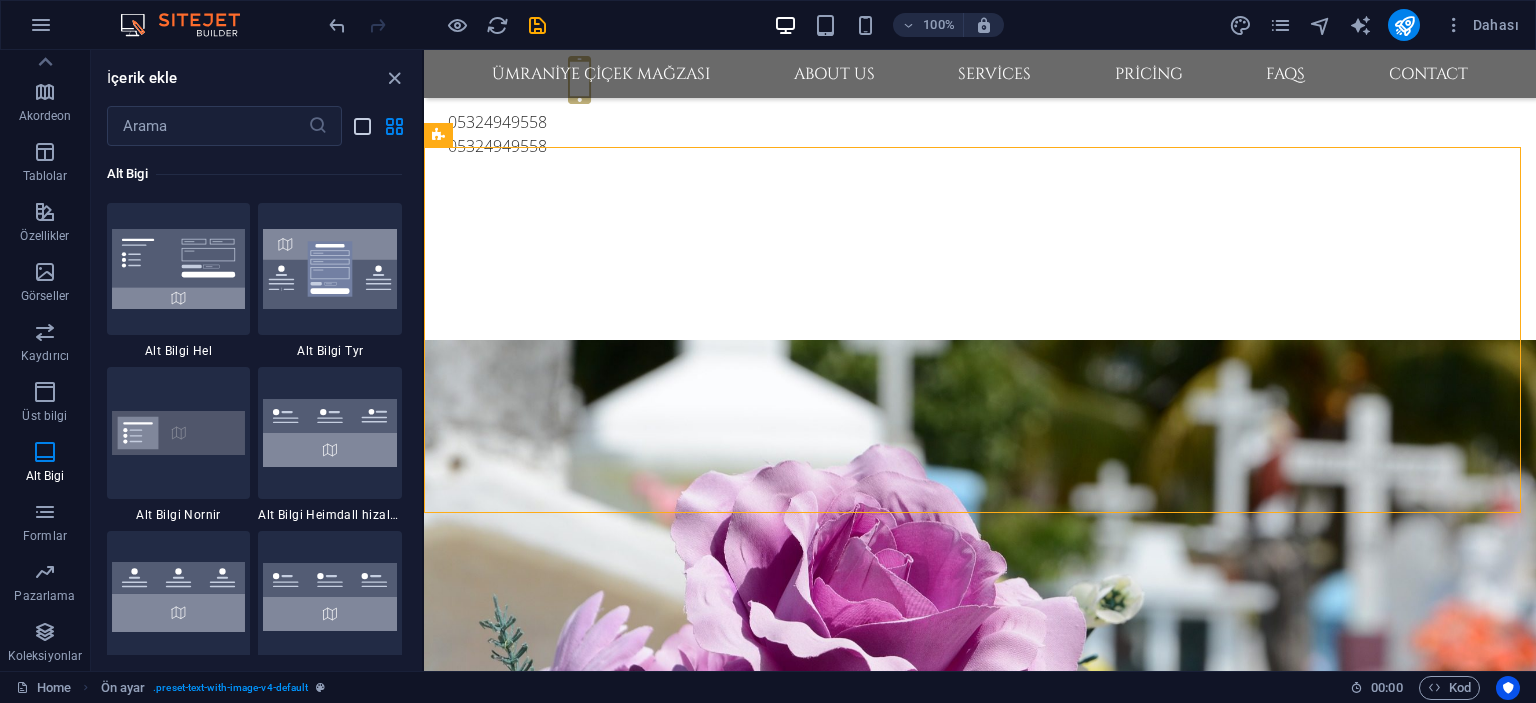 click at bounding box center (362, 126) 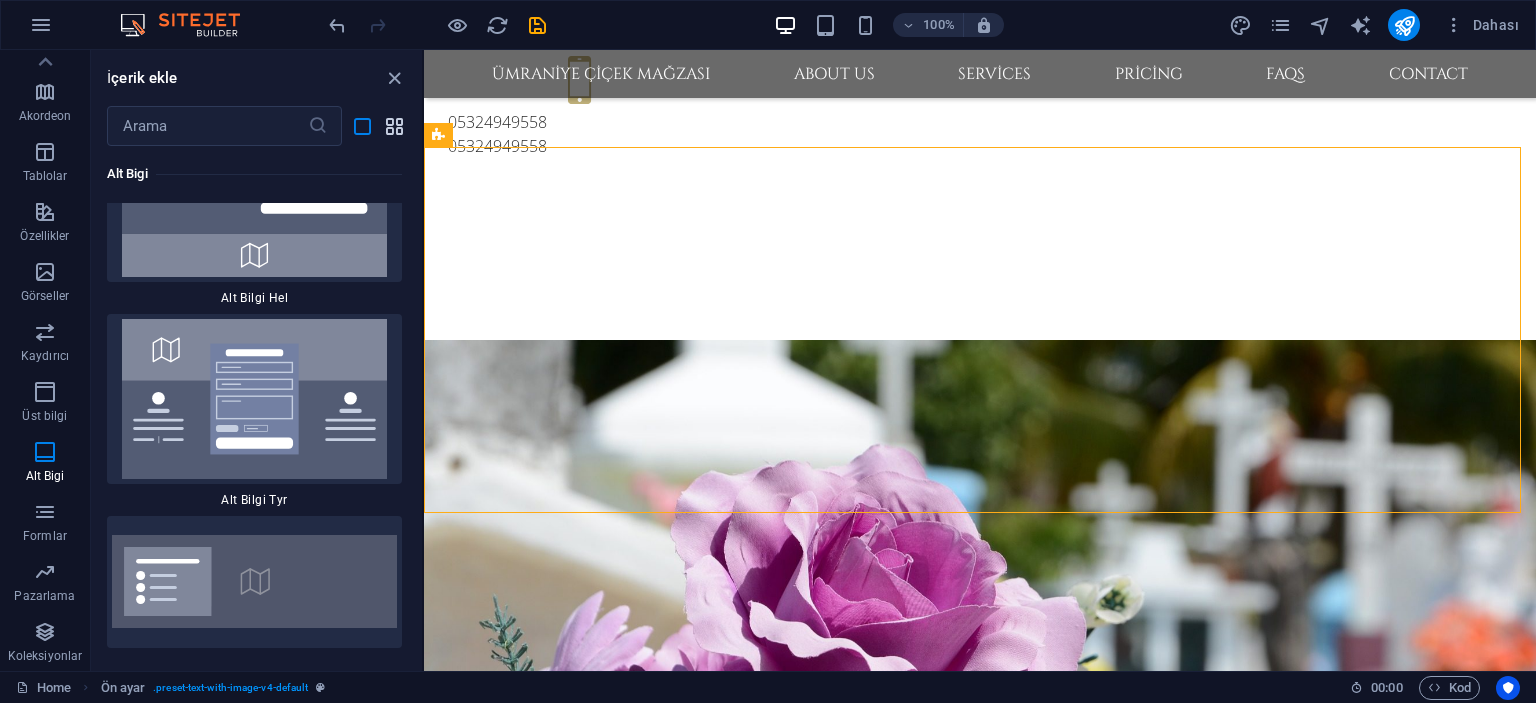 click at bounding box center (394, 126) 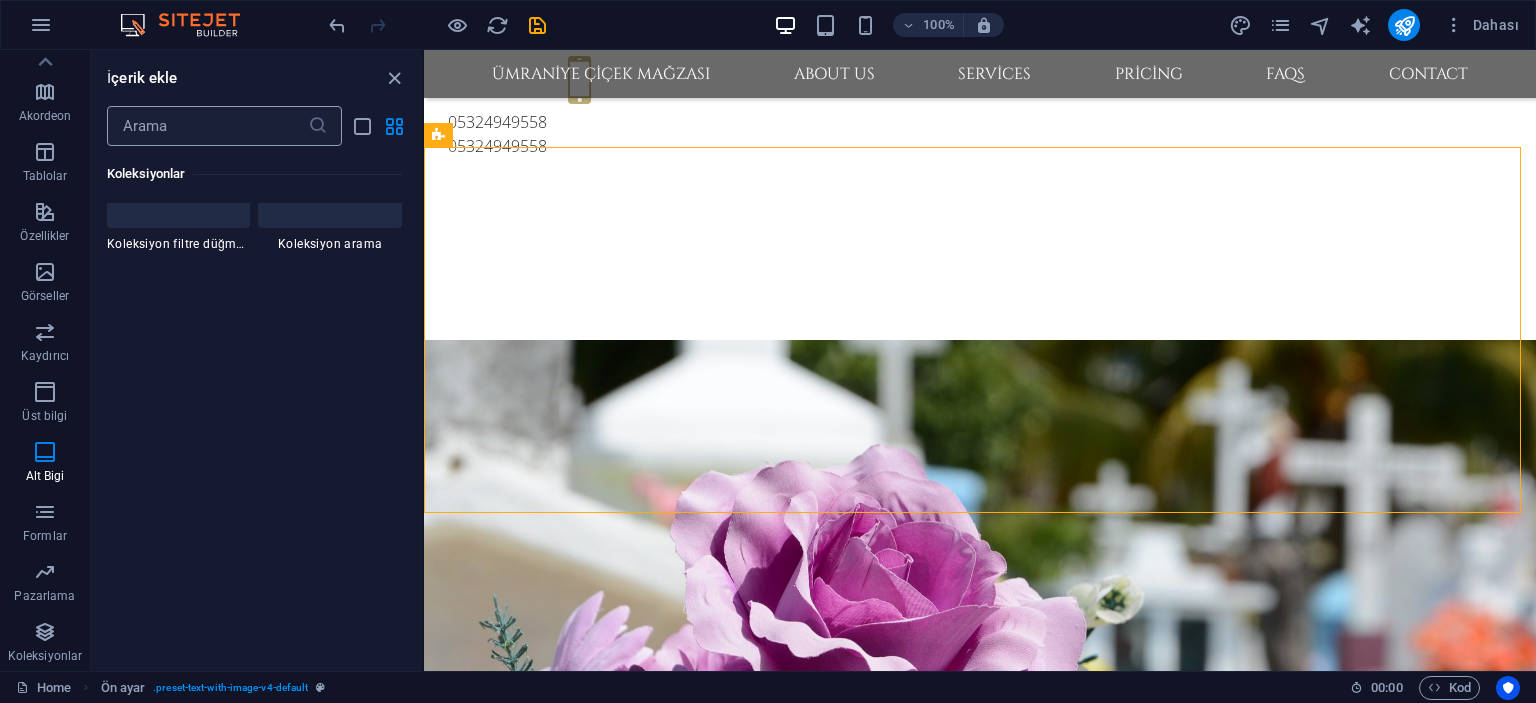 scroll, scrollTop: 13239, scrollLeft: 0, axis: vertical 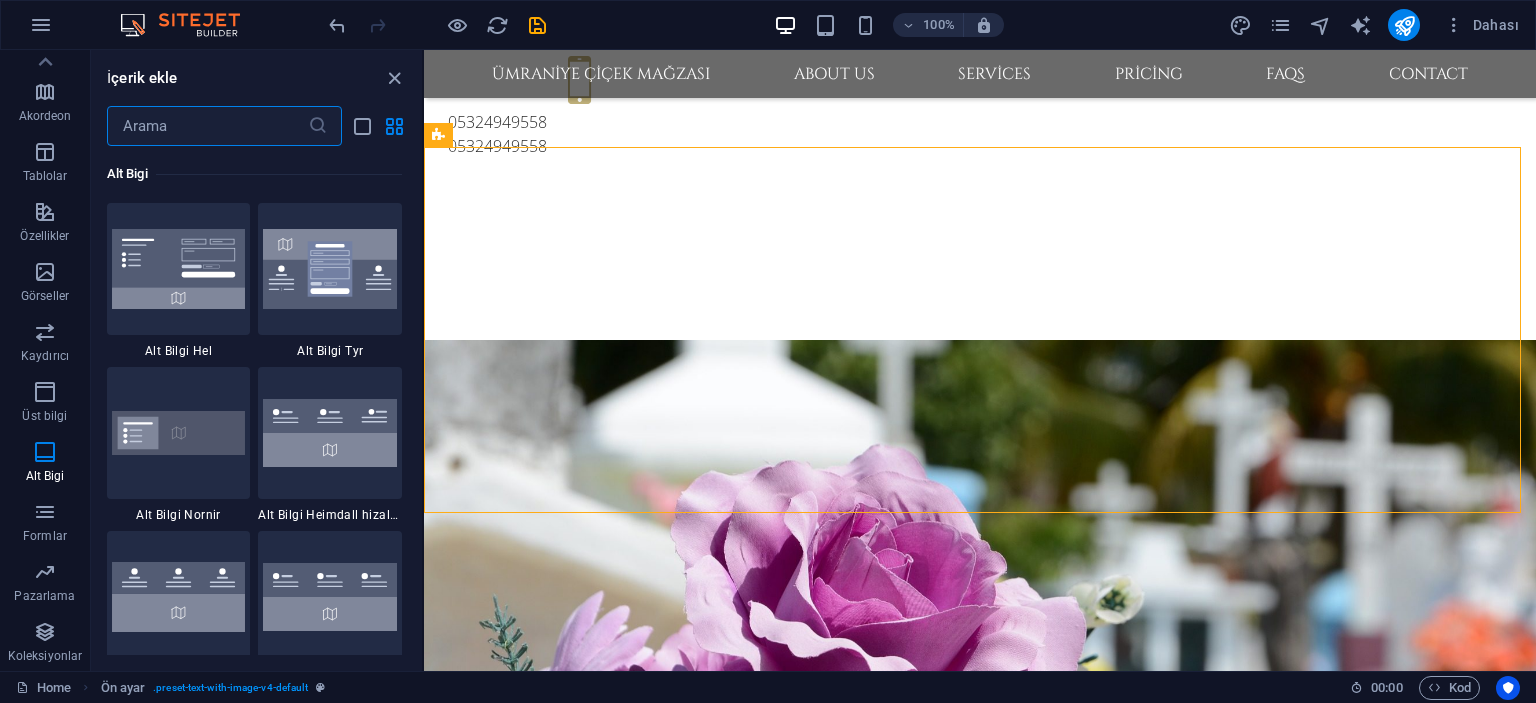 click at bounding box center (207, 126) 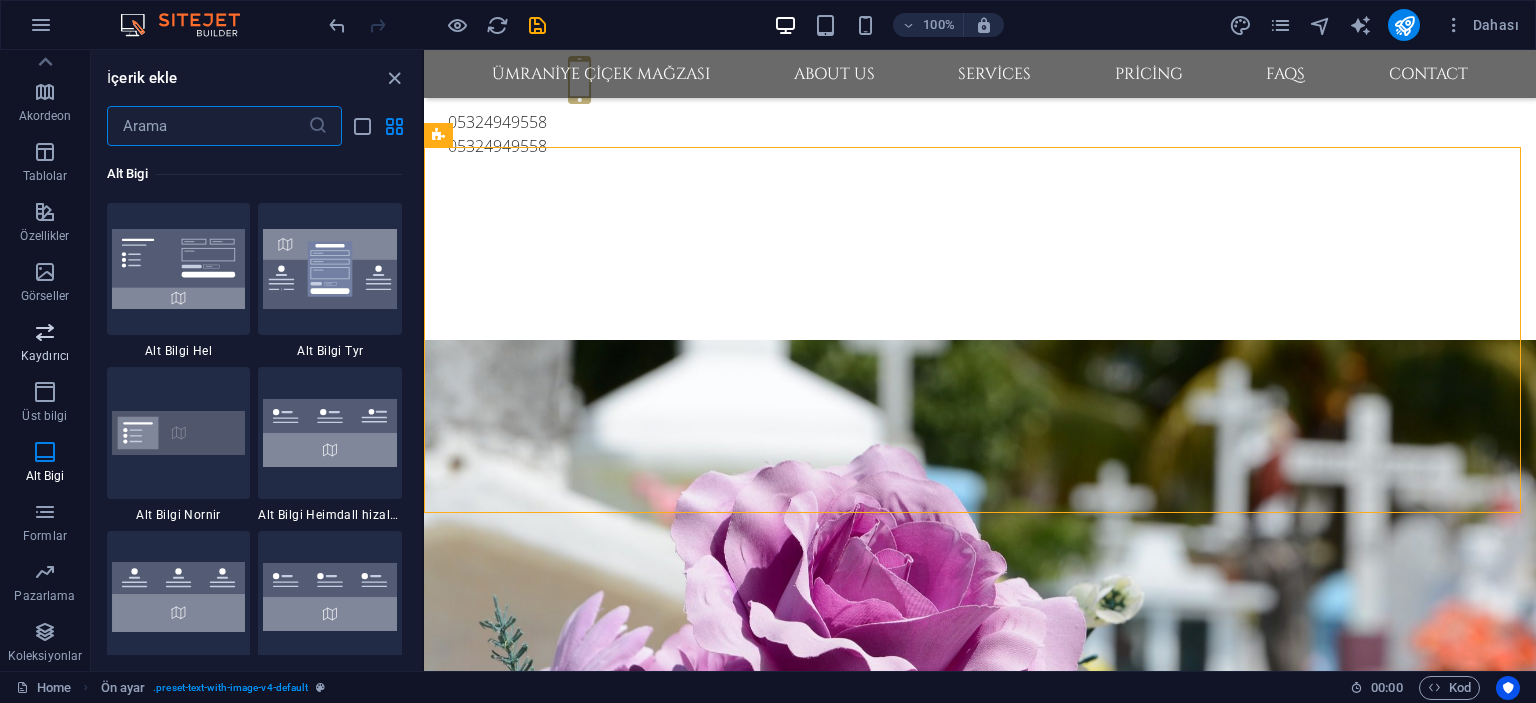 click at bounding box center (45, 332) 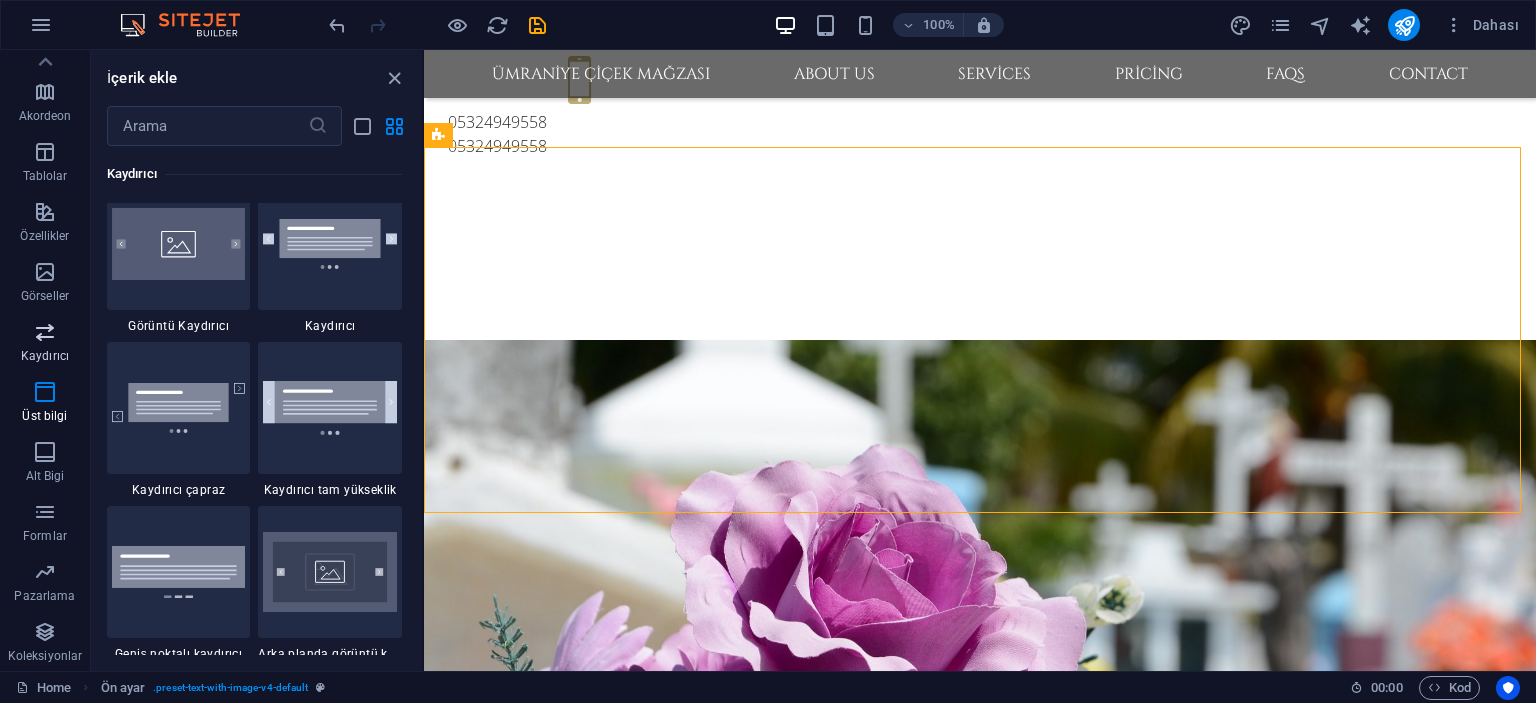 scroll, scrollTop: 11337, scrollLeft: 0, axis: vertical 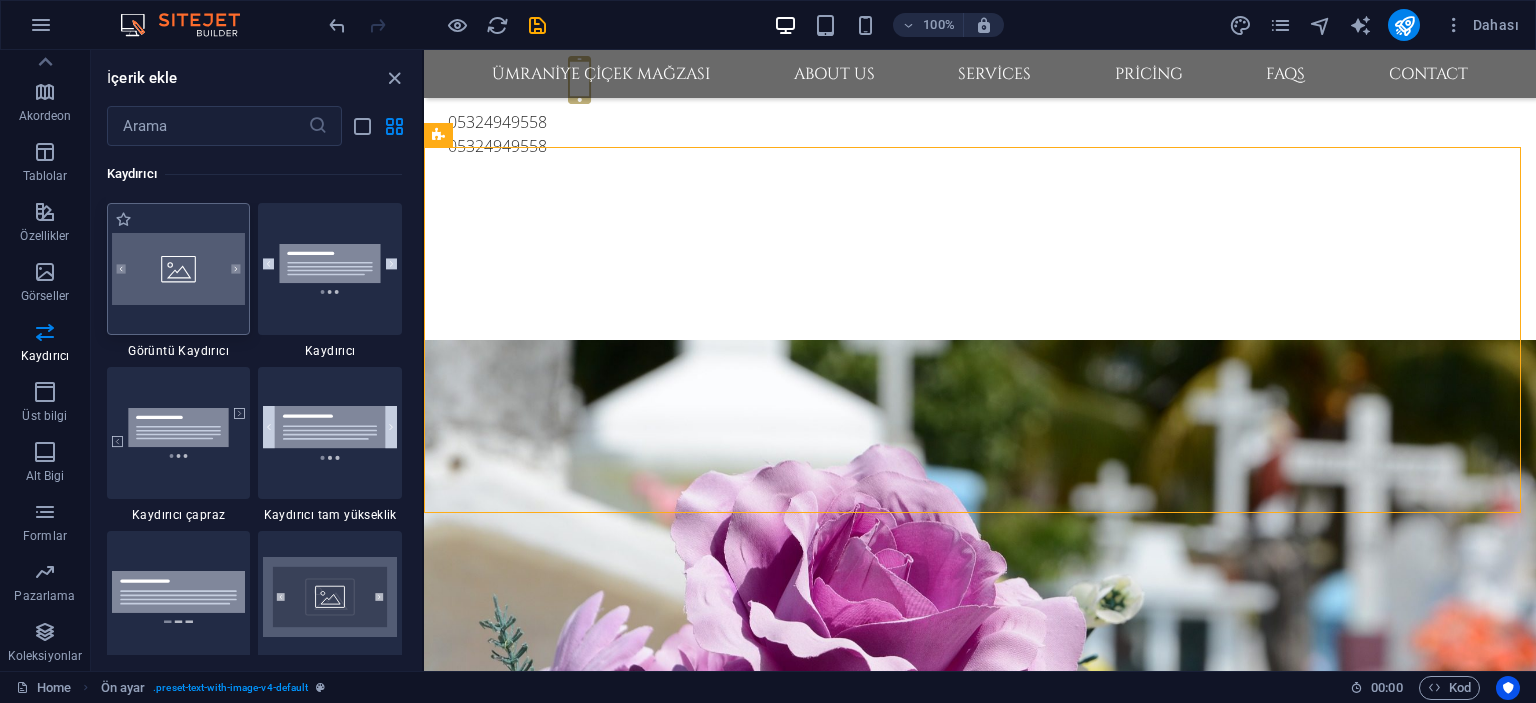 click at bounding box center [179, 268] 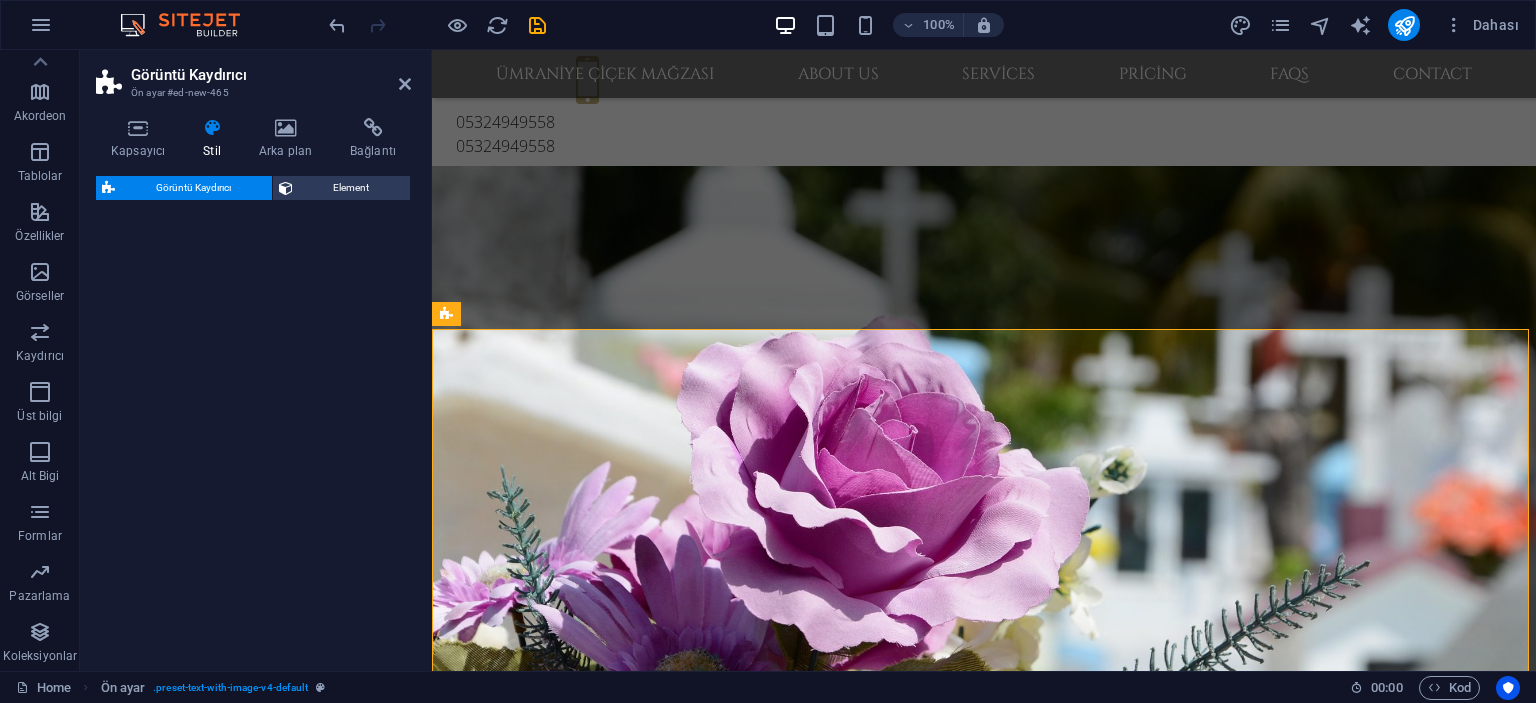 select on "rem" 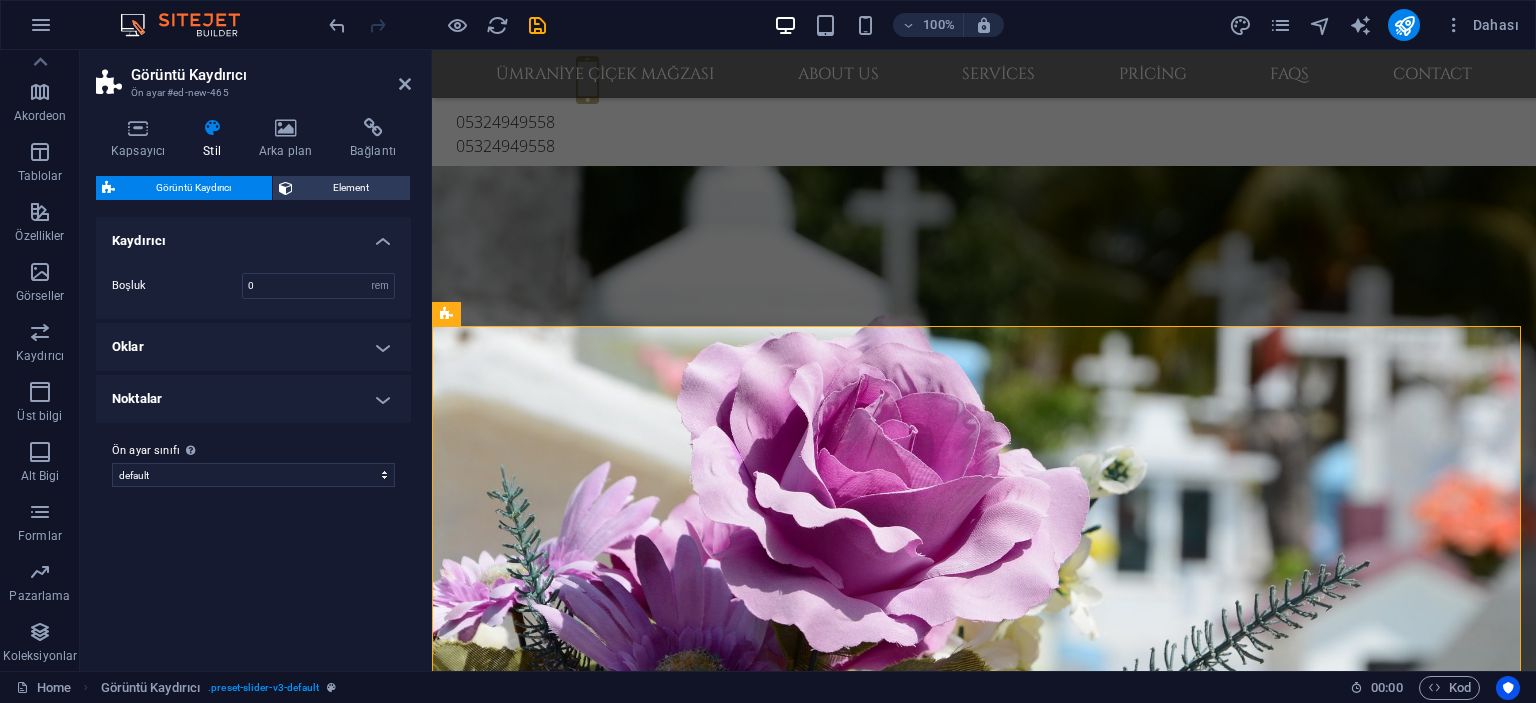 scroll, scrollTop: 836, scrollLeft: 0, axis: vertical 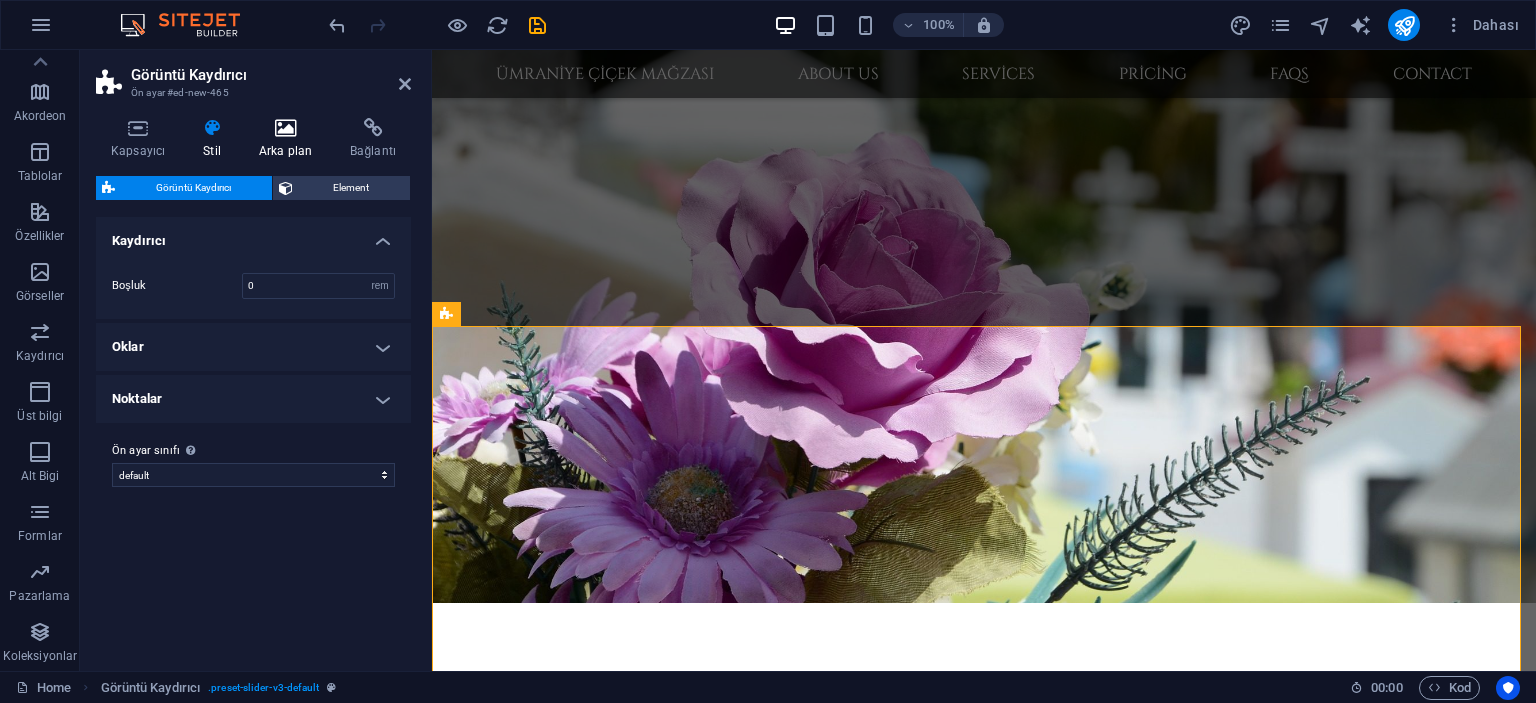 click at bounding box center (285, 128) 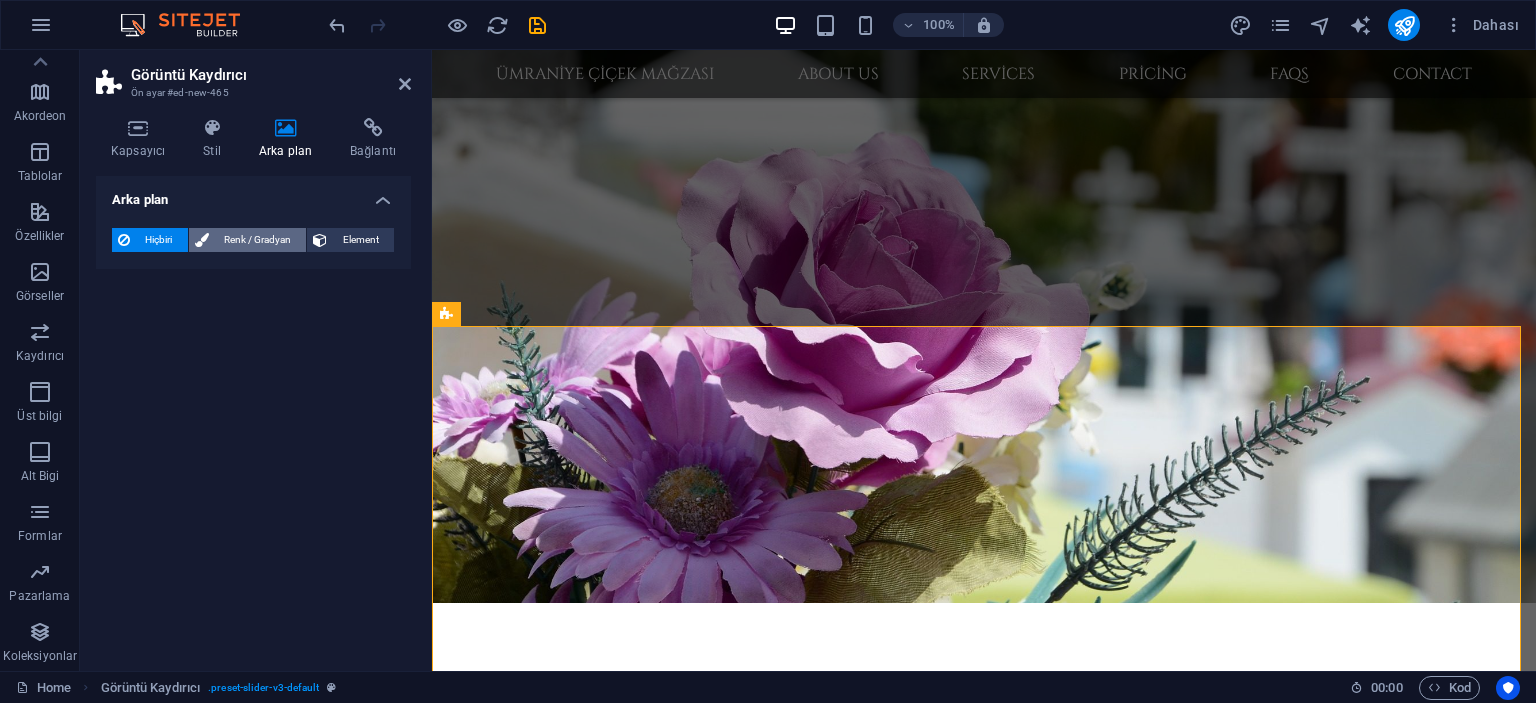 click on "Renk / Gradyan" at bounding box center [258, 240] 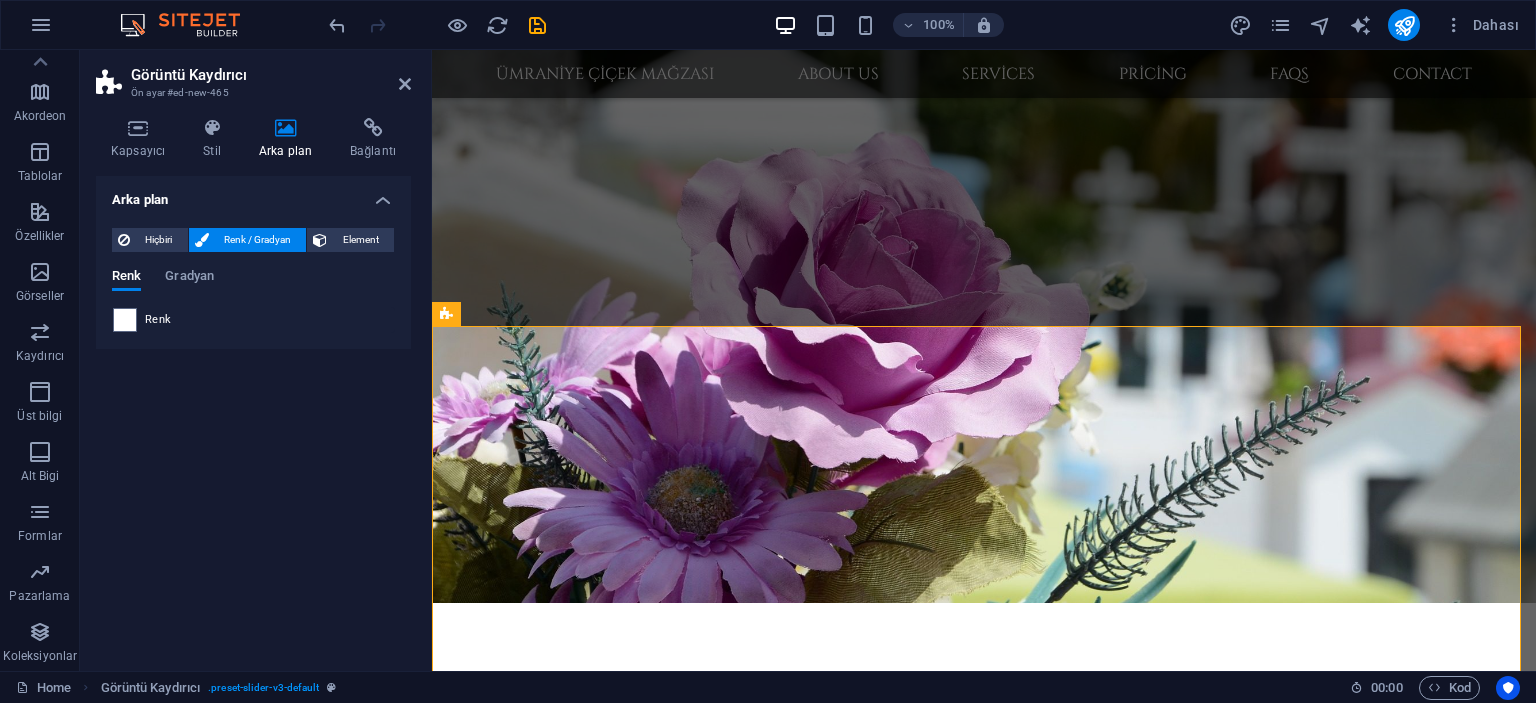drag, startPoint x: 127, startPoint y: 319, endPoint x: 164, endPoint y: 339, distance: 42.059483 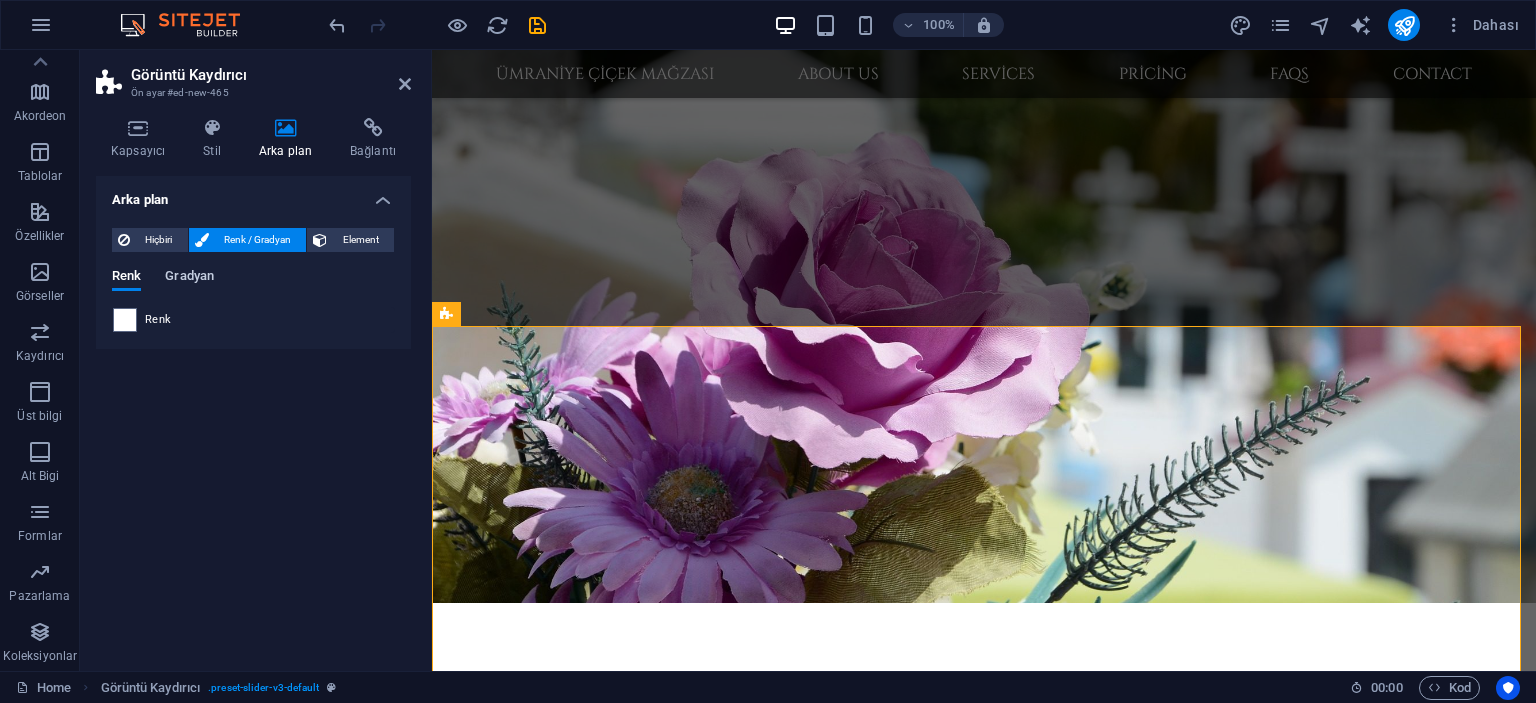 click on "Gradyan" at bounding box center (189, 278) 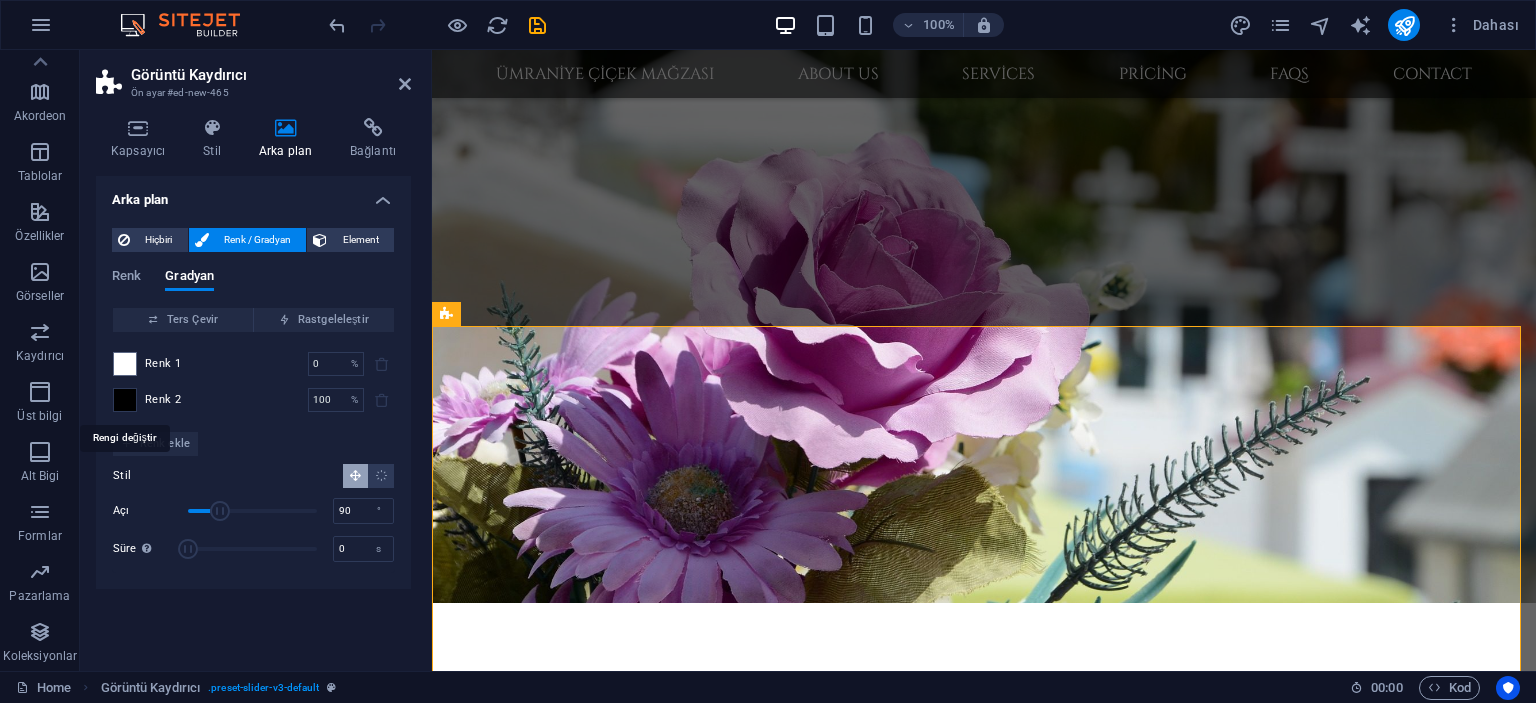 click at bounding box center (125, 400) 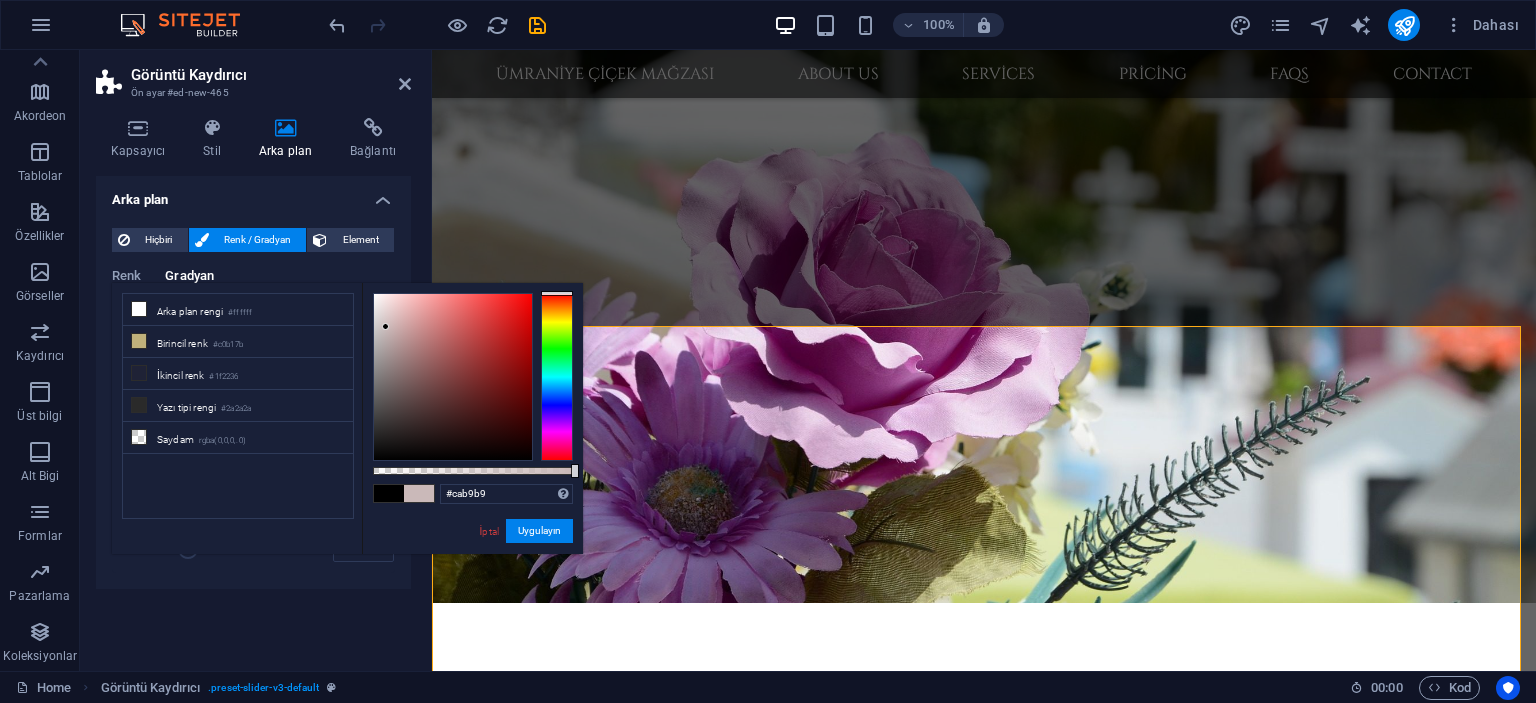 click at bounding box center [453, 377] 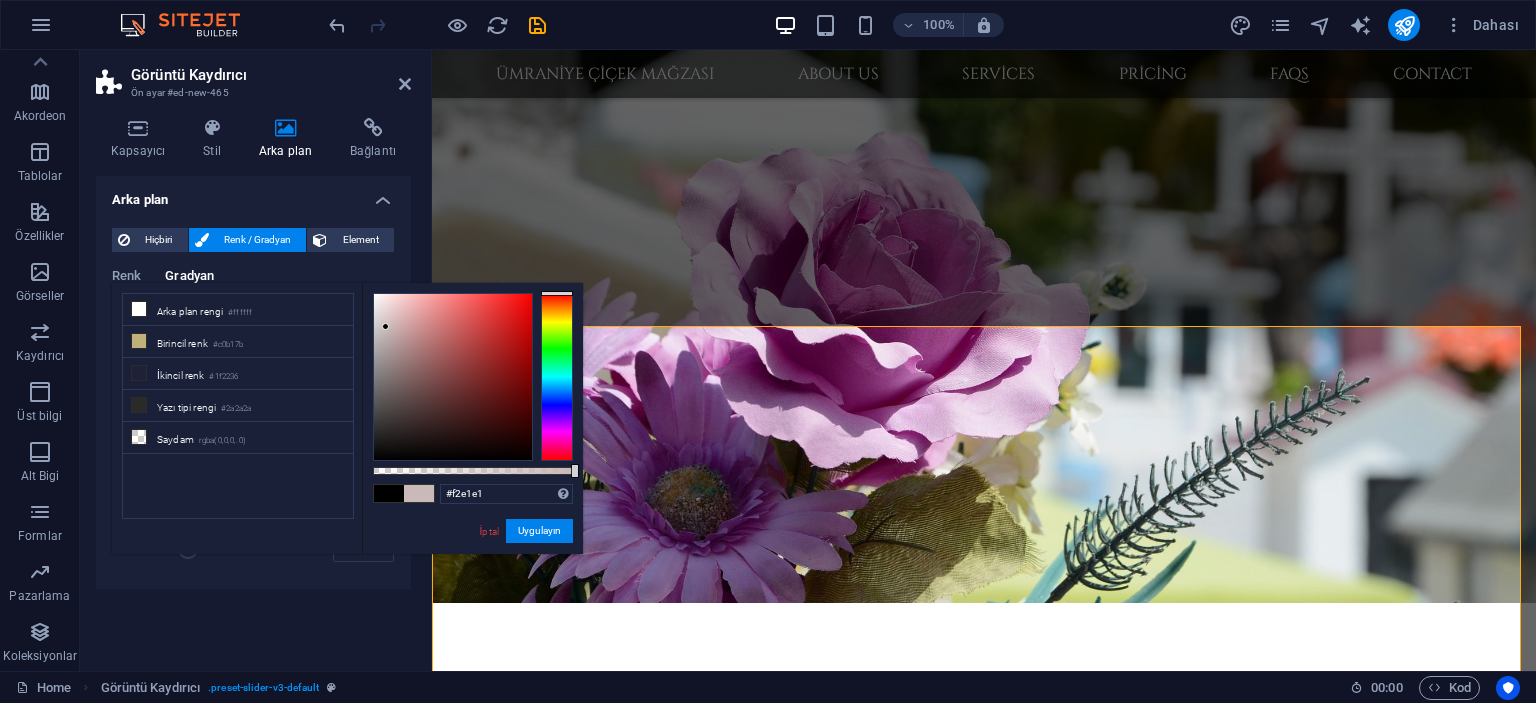 click at bounding box center (453, 377) 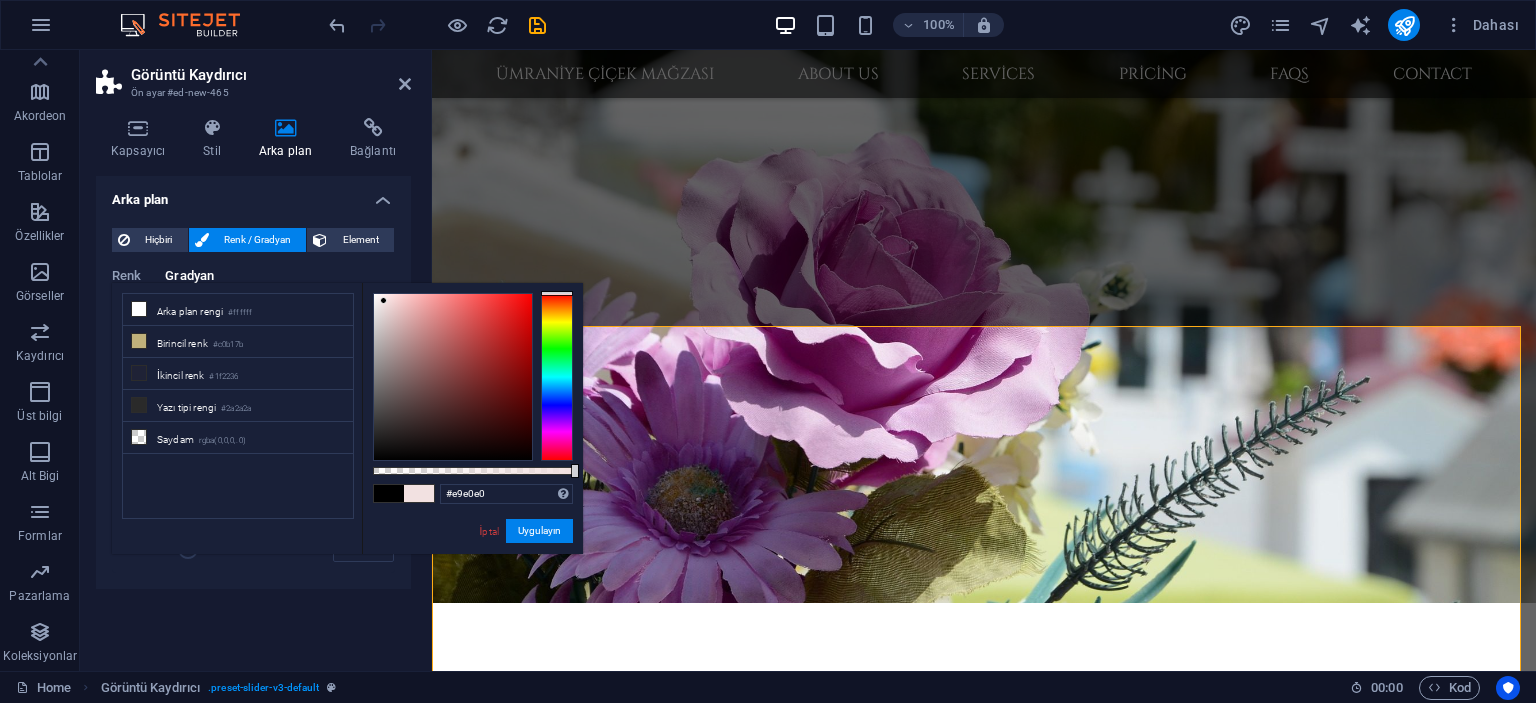 click at bounding box center (453, 377) 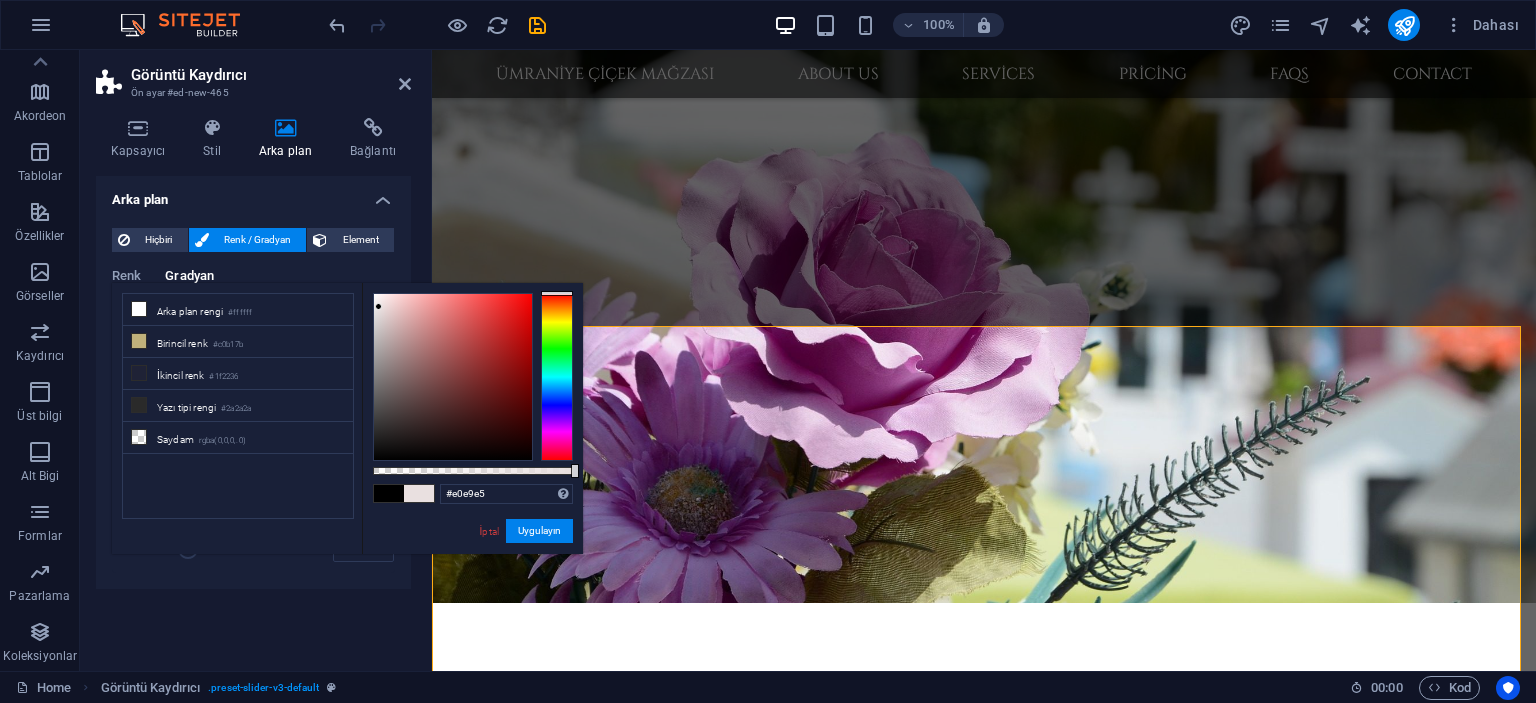 click at bounding box center (557, 377) 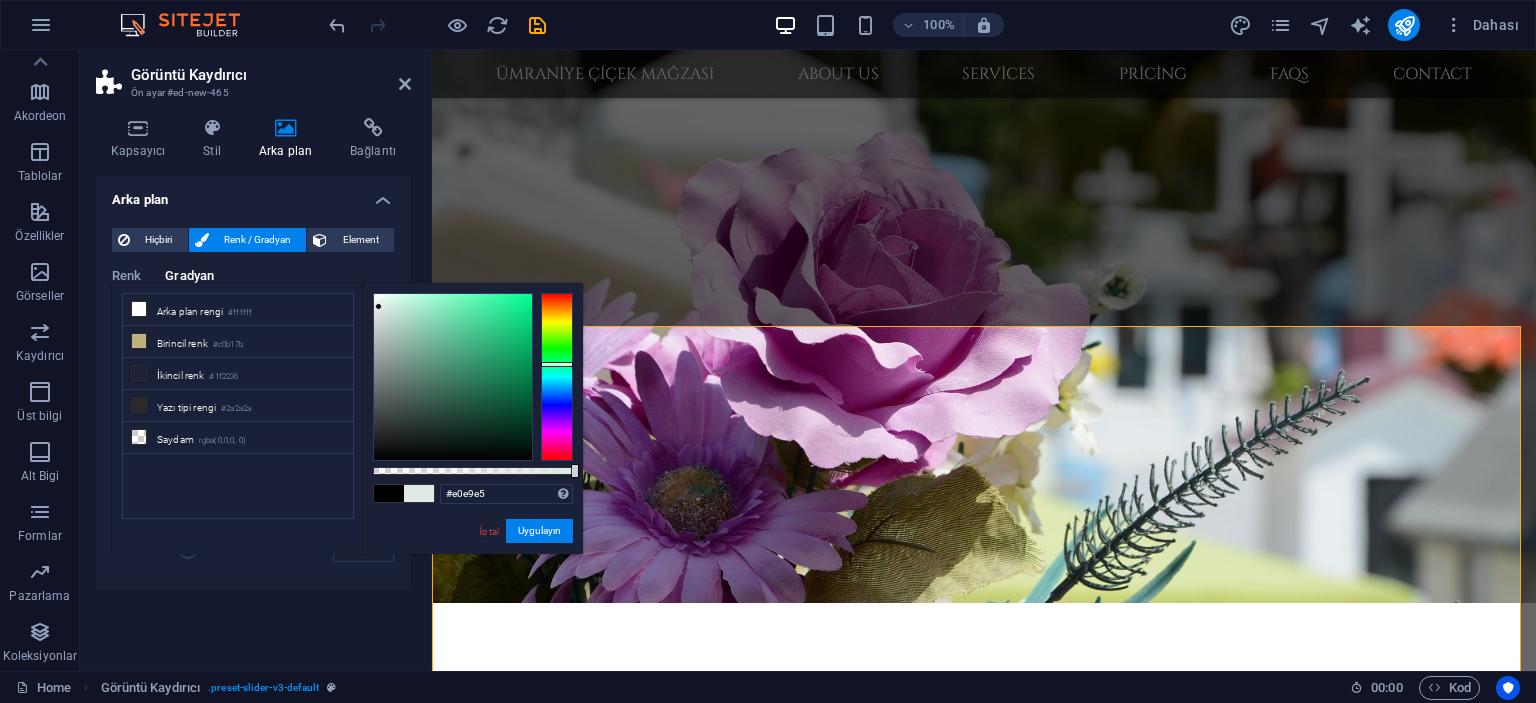 type on "#c5ecdb" 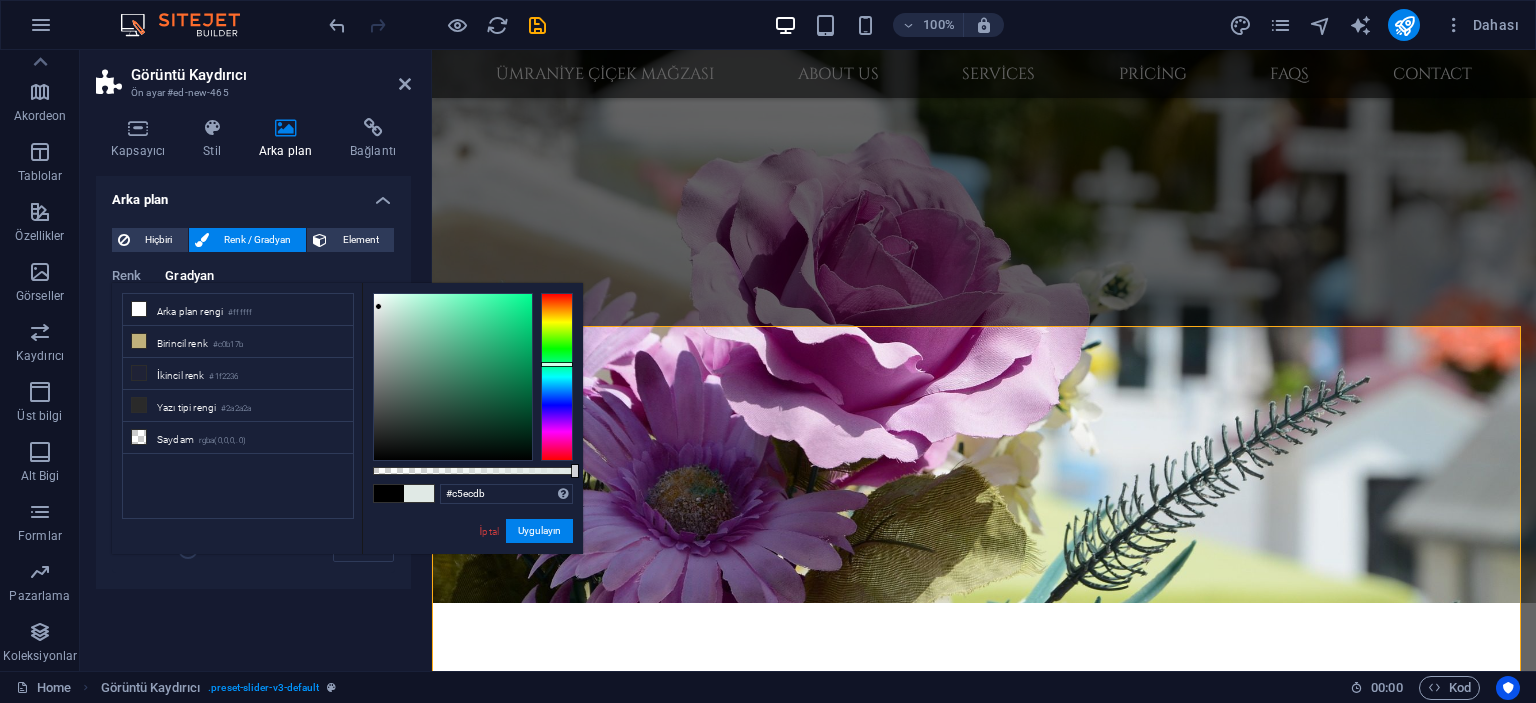 click at bounding box center [453, 377] 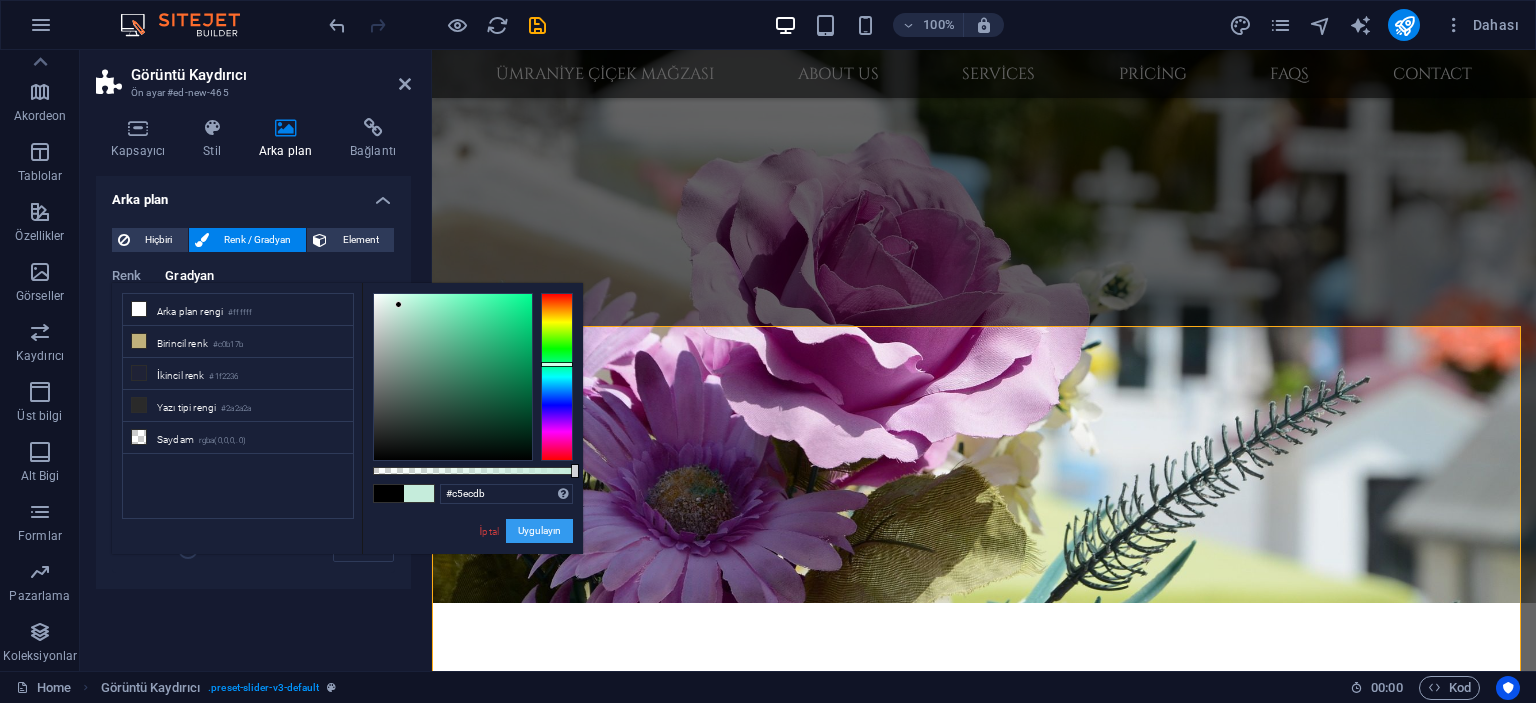 click on "Uygulayın" at bounding box center (539, 531) 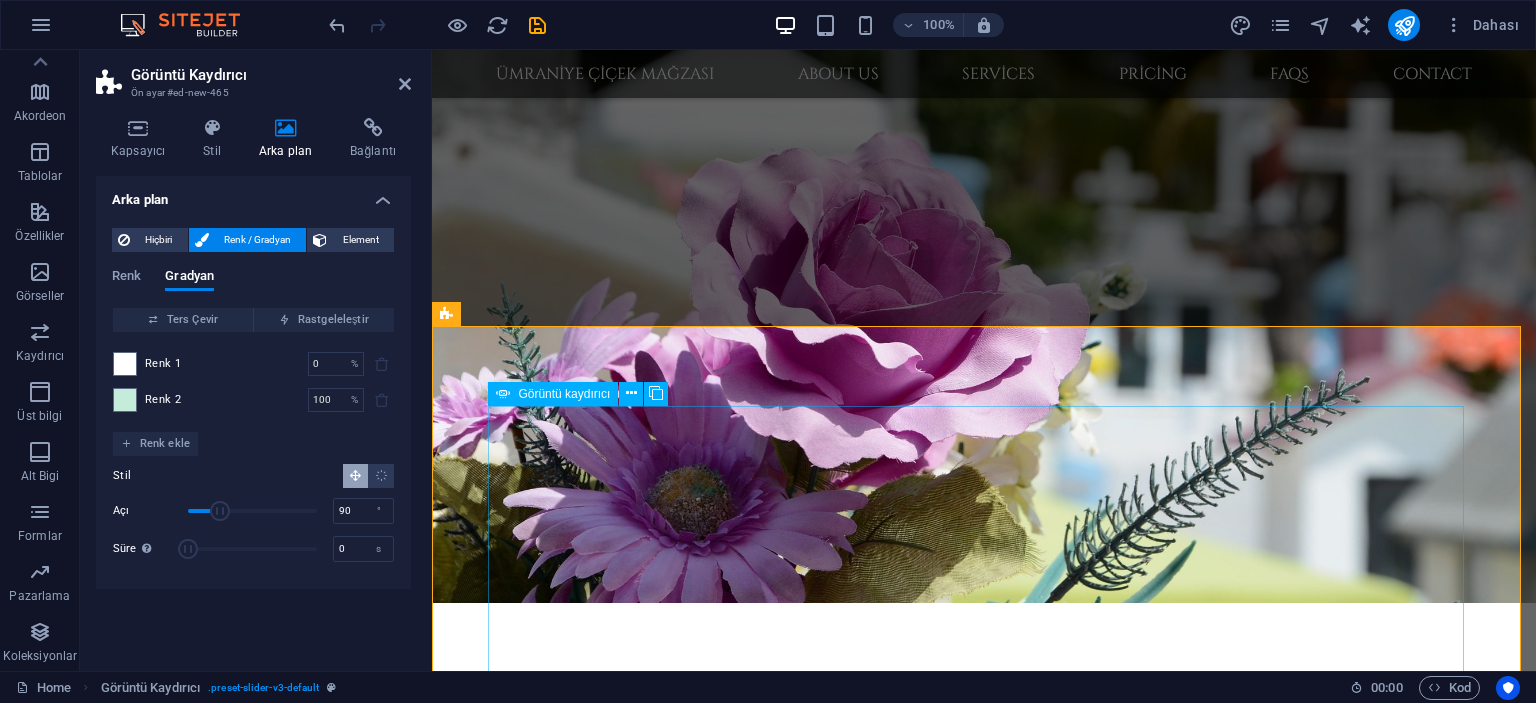 click at bounding box center [32, 2318] 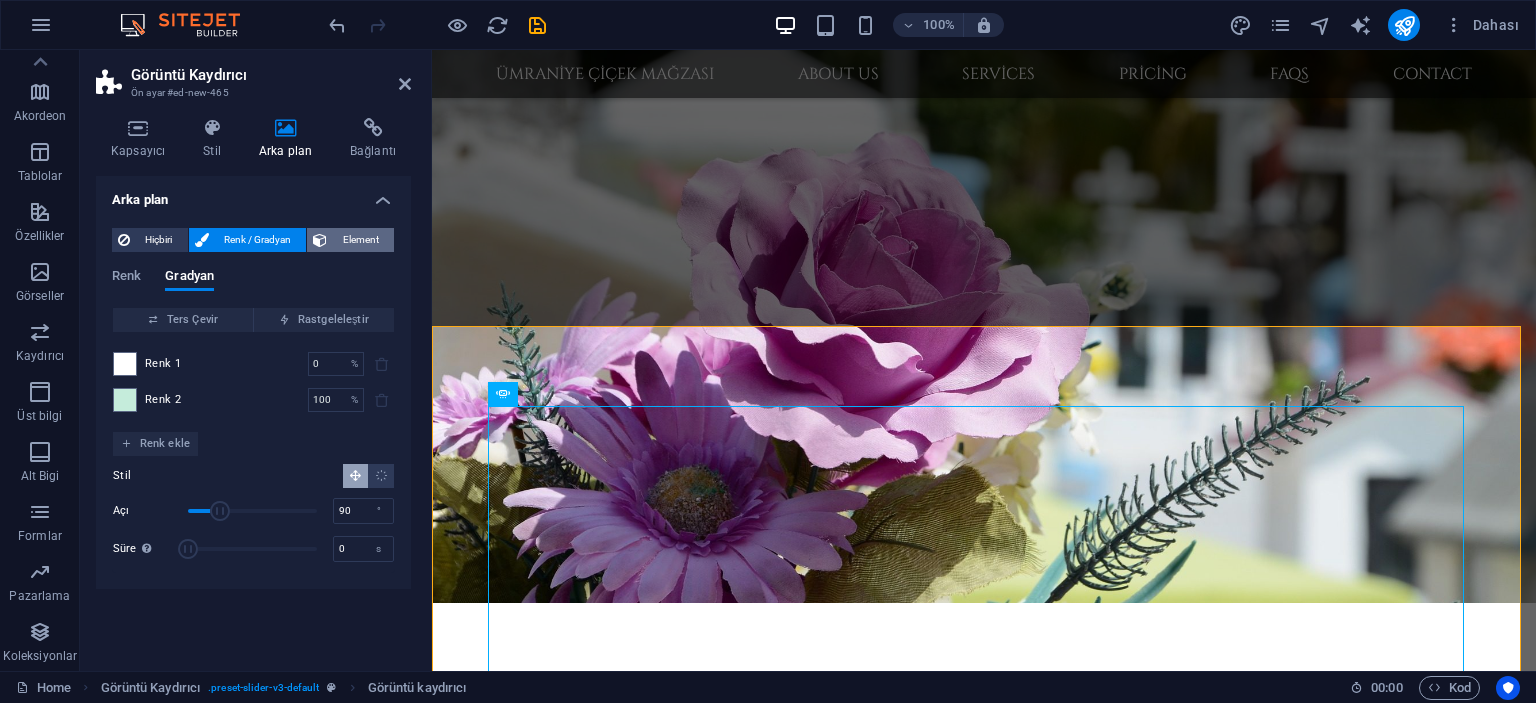 click on "Element" at bounding box center [360, 240] 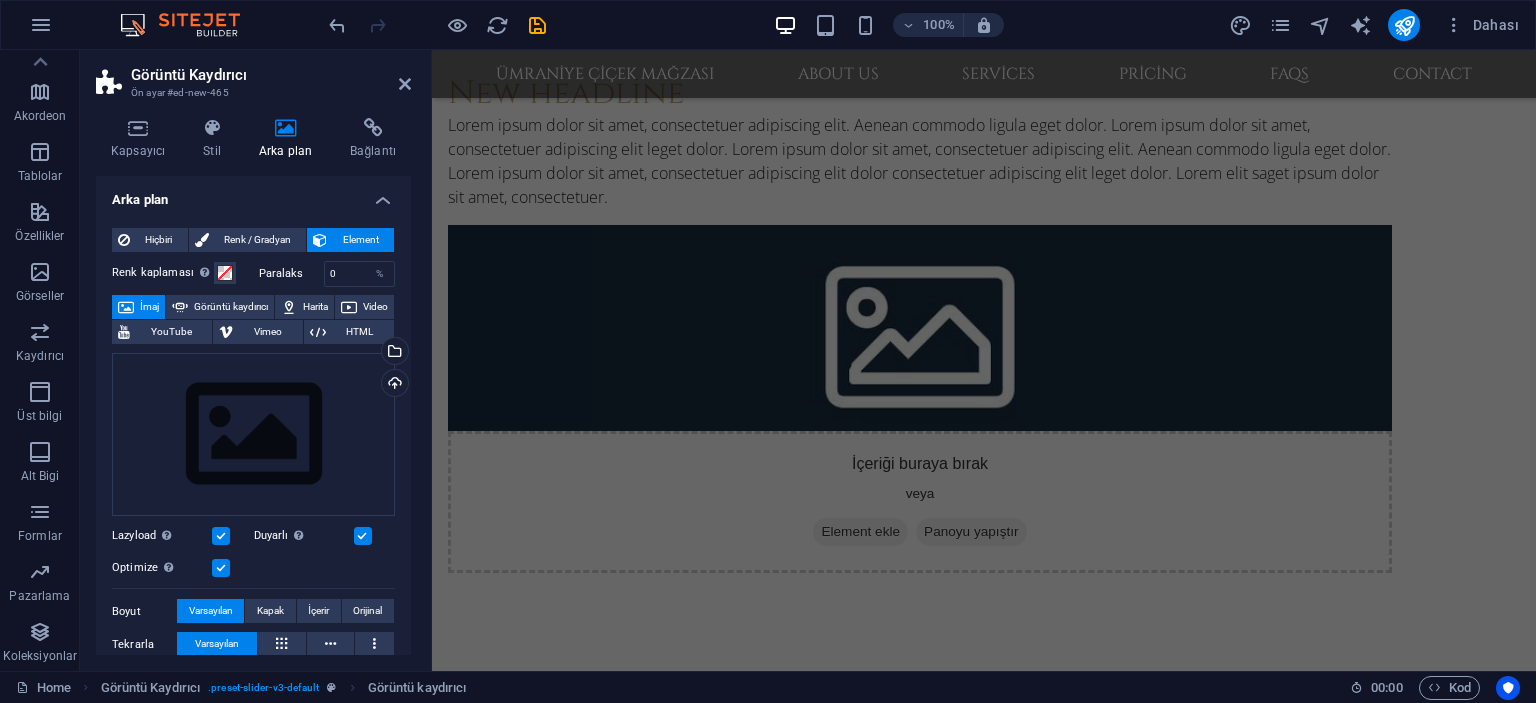 scroll, scrollTop: 1736, scrollLeft: 0, axis: vertical 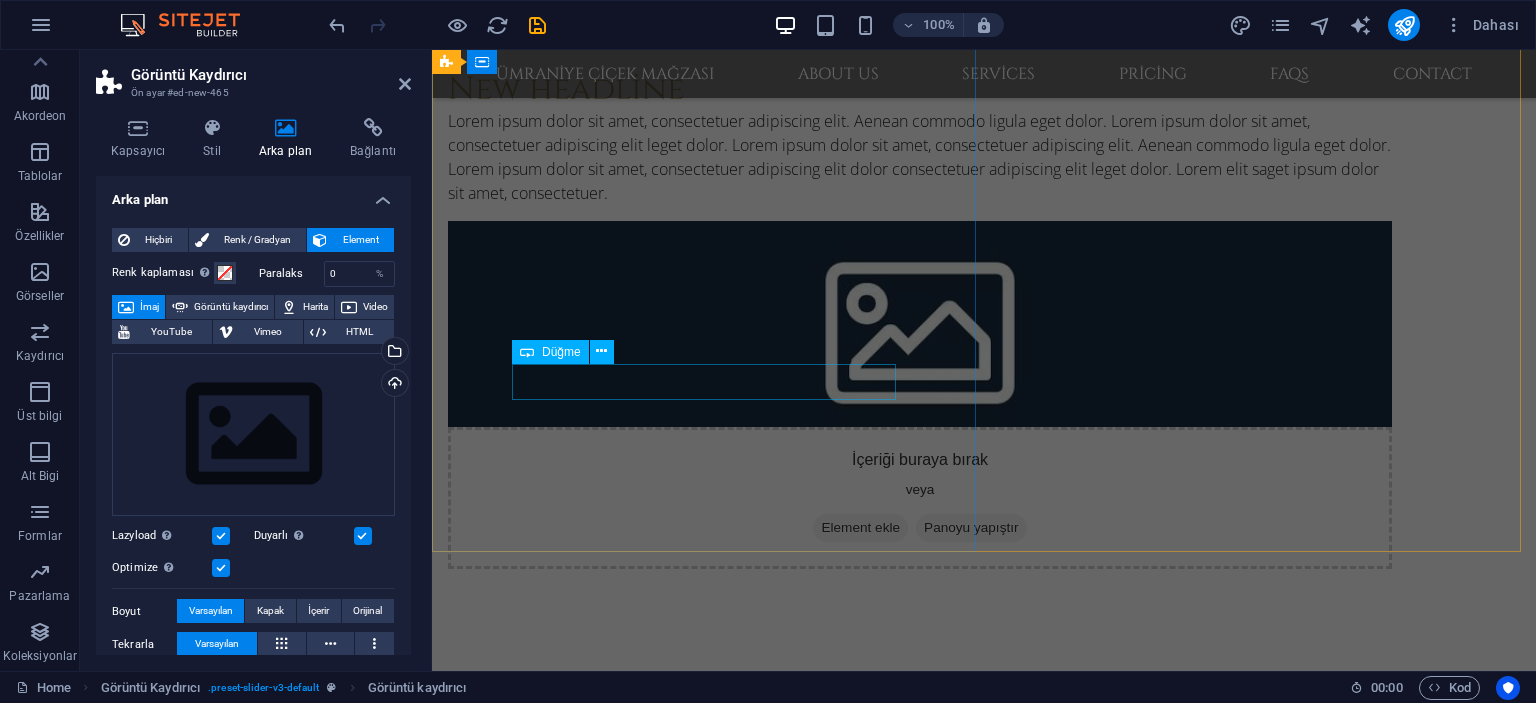 click on "See all Services" at bounding box center [984, 2611] 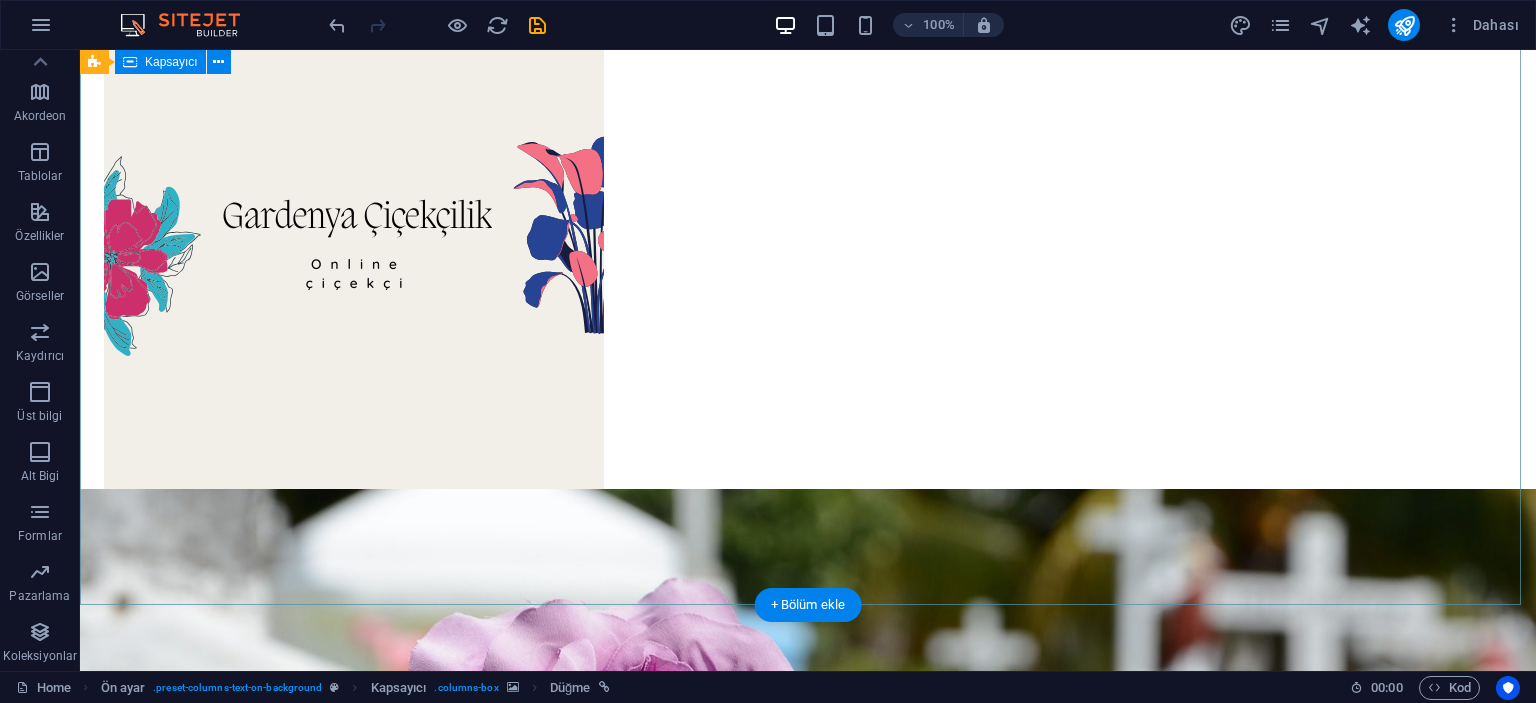 scroll, scrollTop: 0, scrollLeft: 0, axis: both 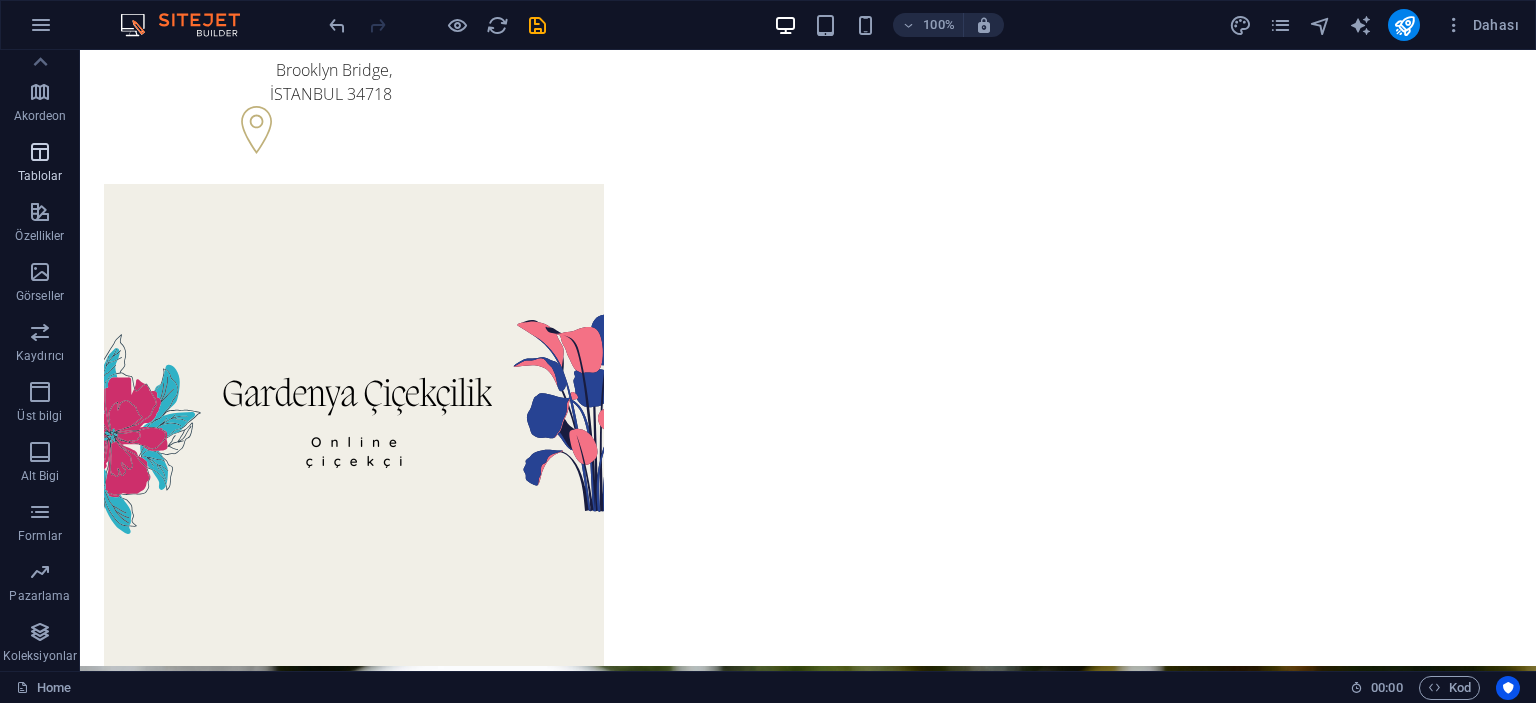 click at bounding box center [40, 152] 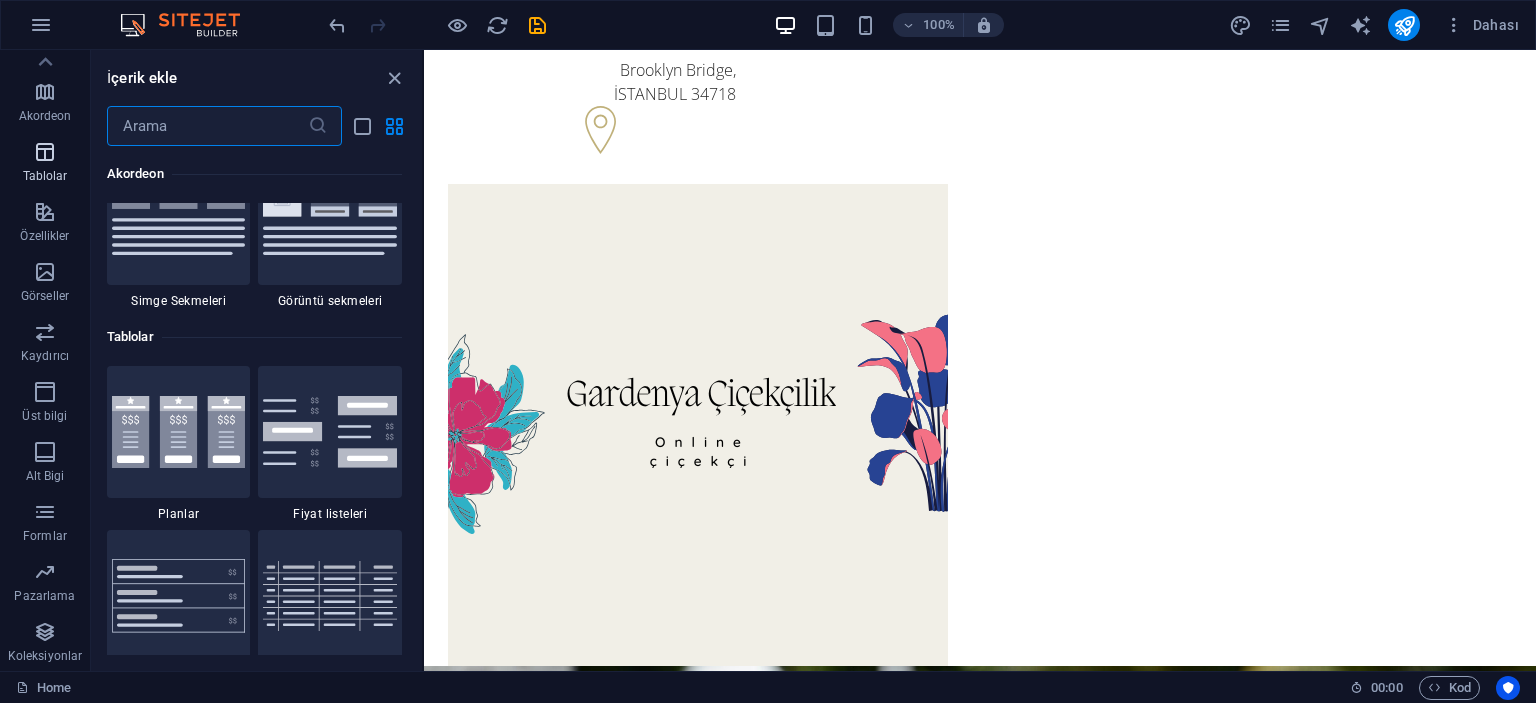 scroll, scrollTop: 6926, scrollLeft: 0, axis: vertical 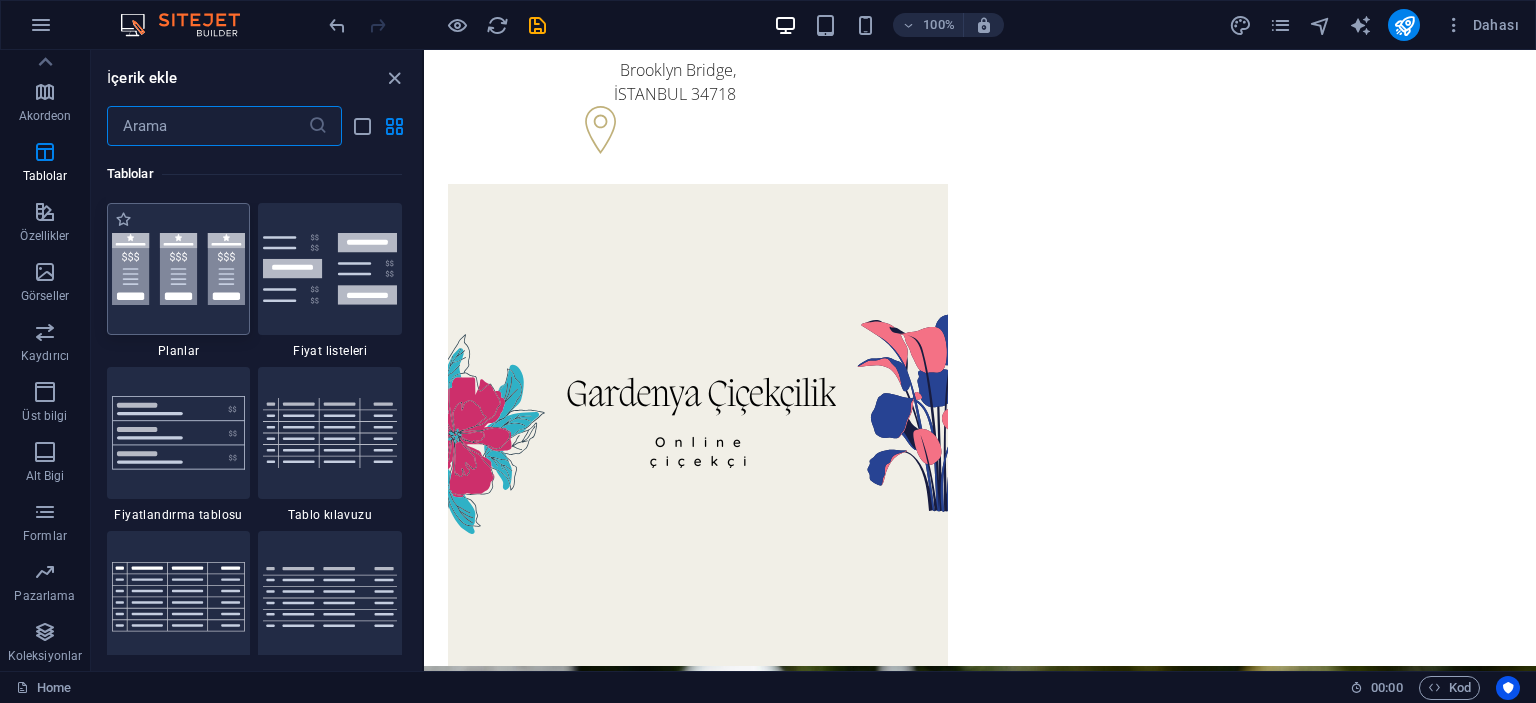click at bounding box center (179, 268) 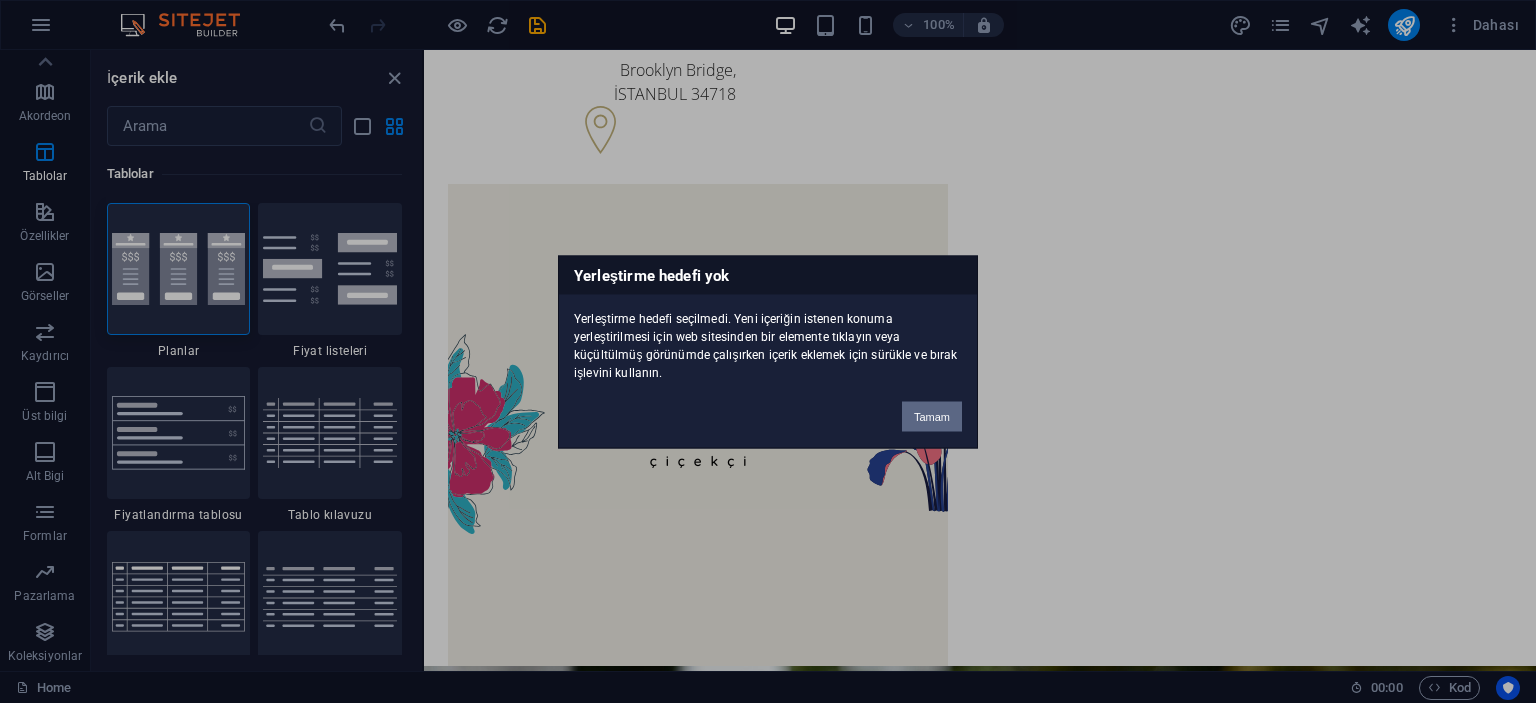 click on "Tamam" at bounding box center [932, 416] 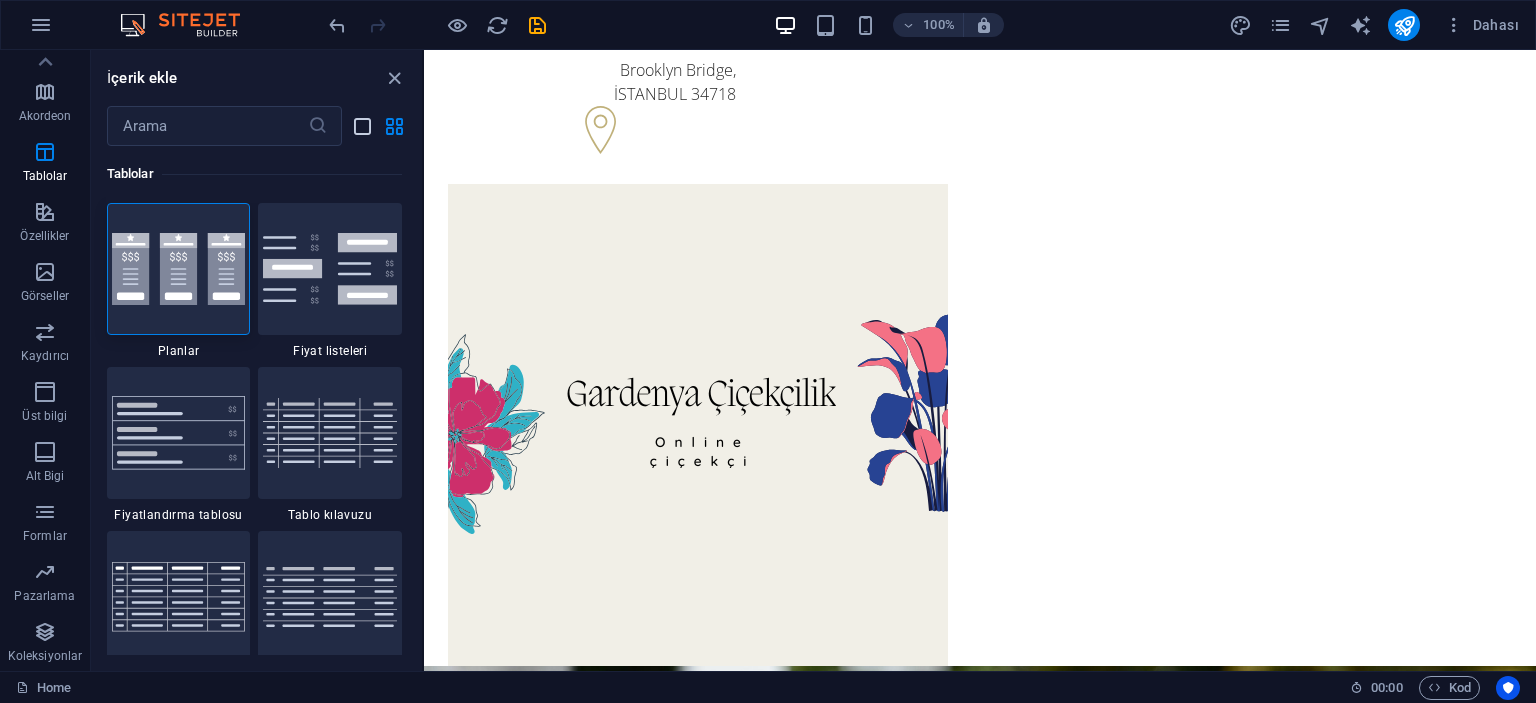 click at bounding box center [362, 126] 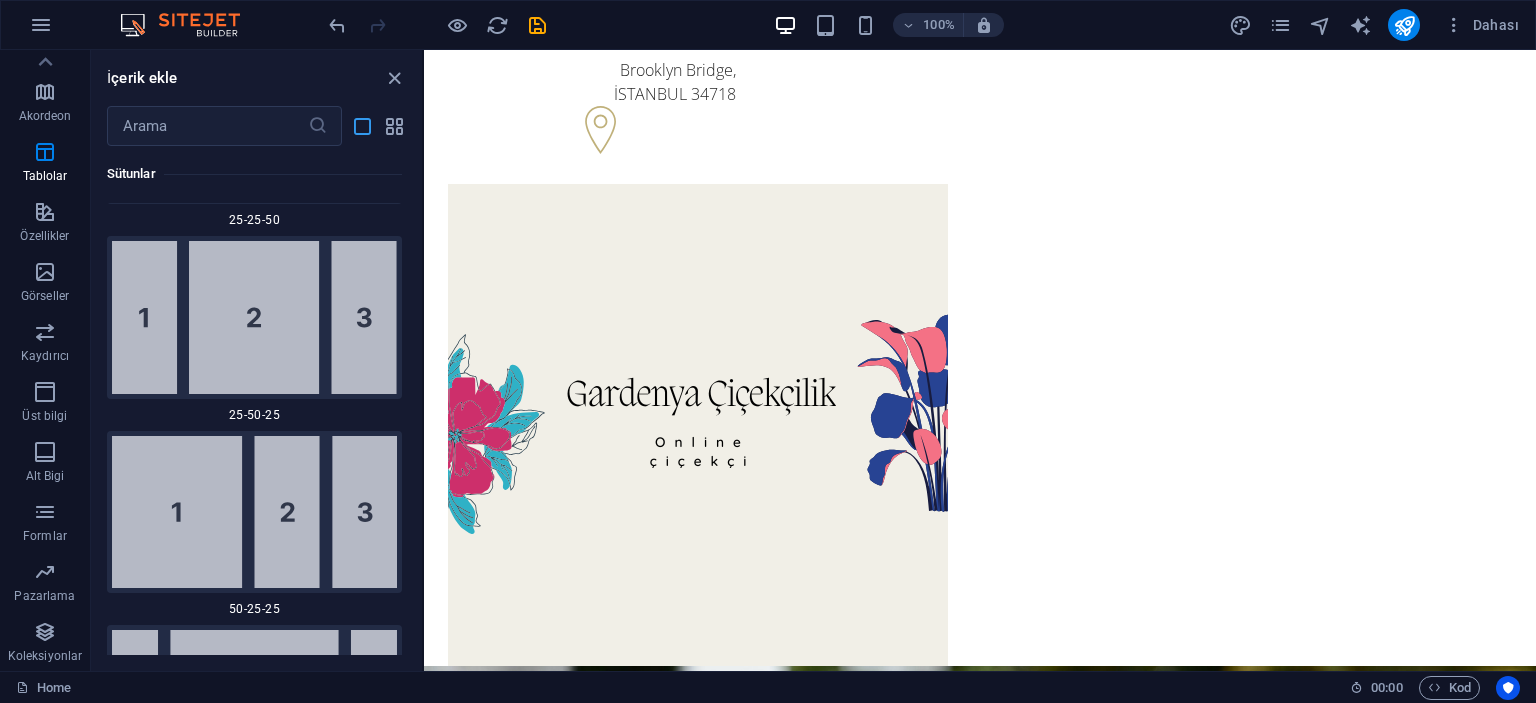 scroll, scrollTop: 17230, scrollLeft: 0, axis: vertical 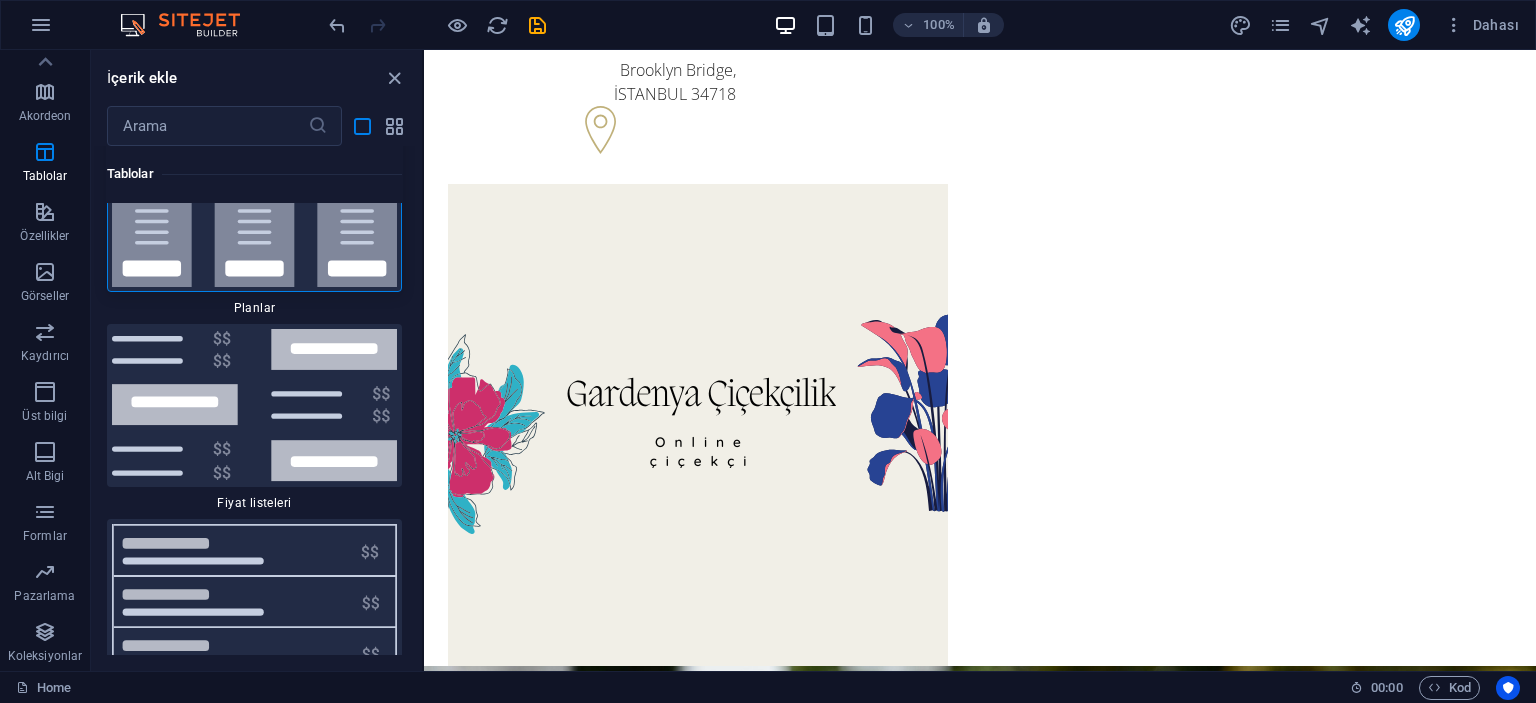 click at bounding box center (254, 211) 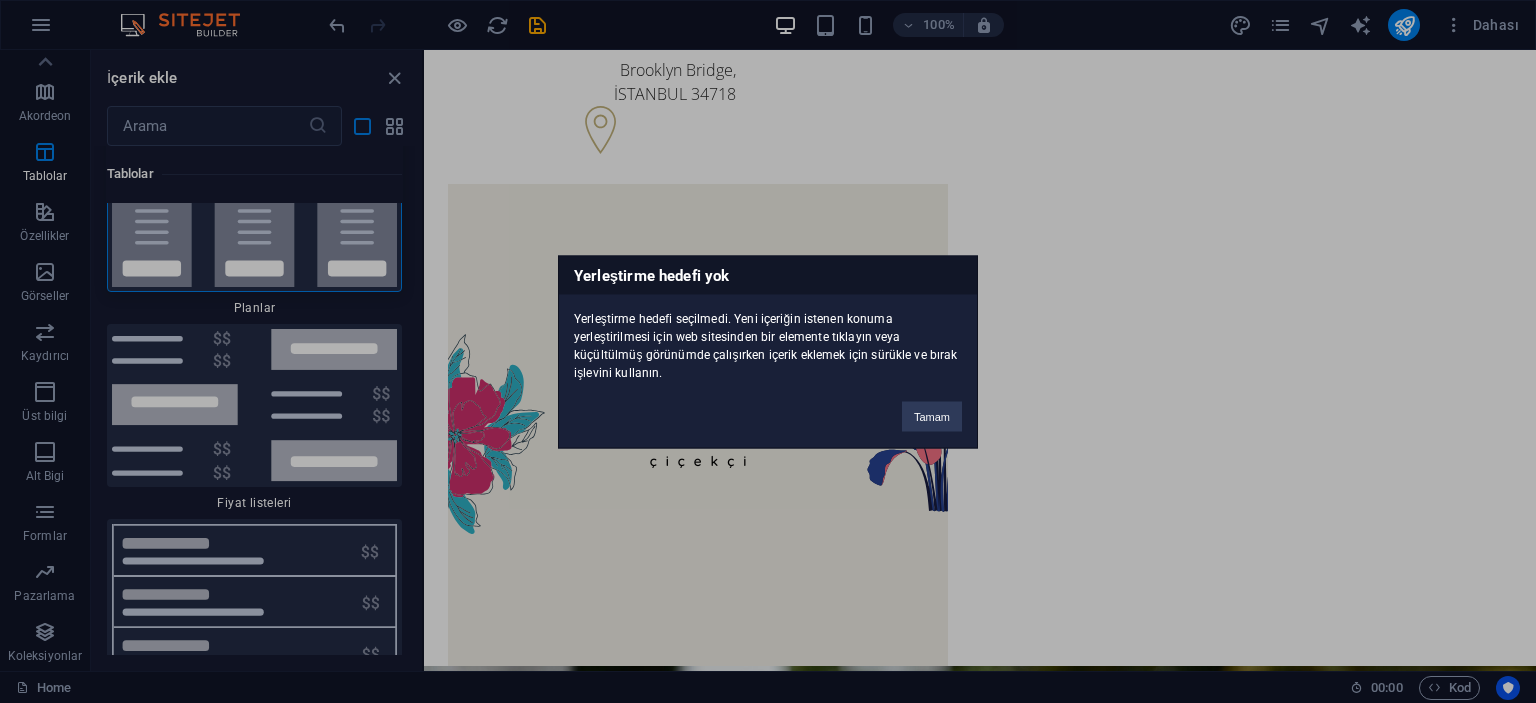 click on "Yerleştirme hedefi yok Yerleştirme hedefi seçilmedi. Yeni içeriğin istenen konuma yerleştirilmesi için web sitesinden bir elemente tıklayın veya küçültülmüş görünümde çalışırken içerik eklemek için sürükle ve bırak işlevini kullanın. Tamam" at bounding box center [768, 351] 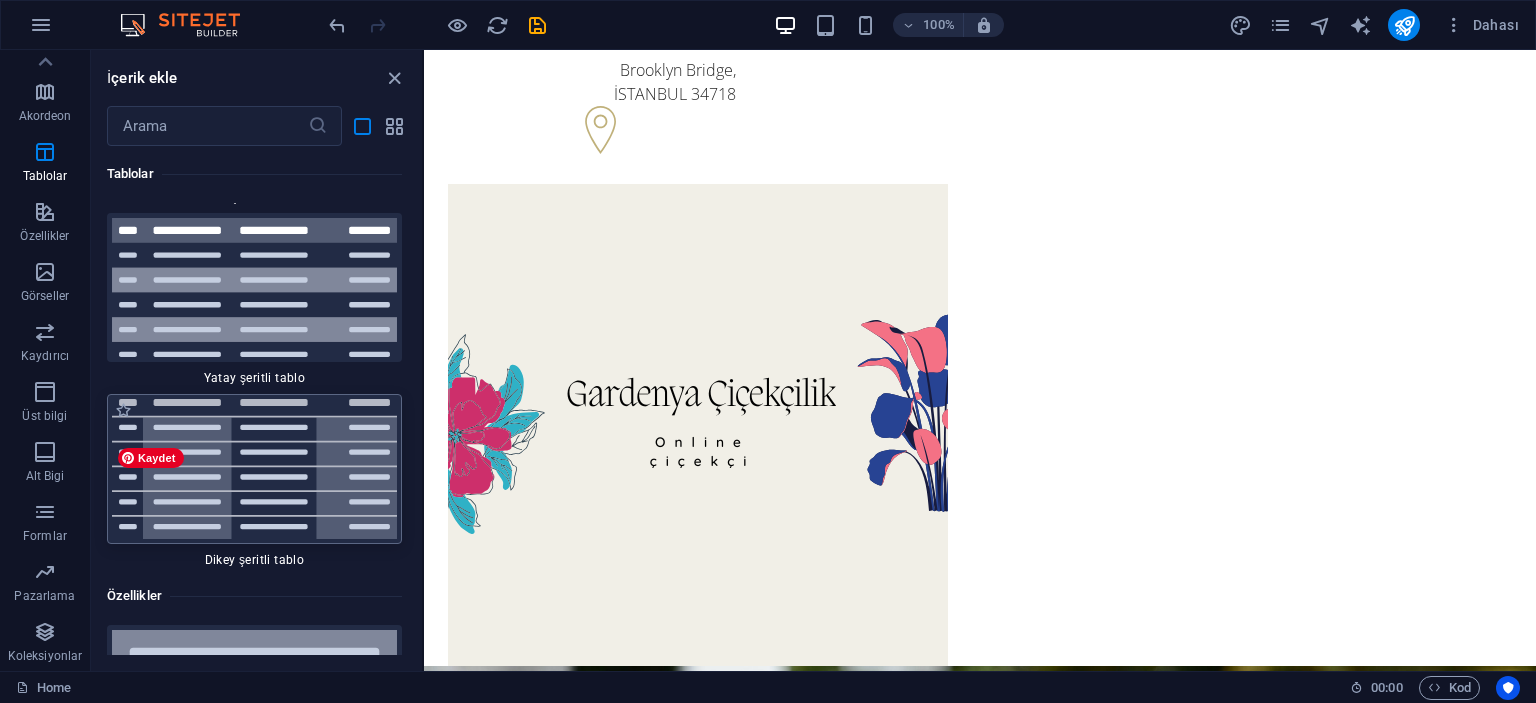 scroll, scrollTop: 18530, scrollLeft: 0, axis: vertical 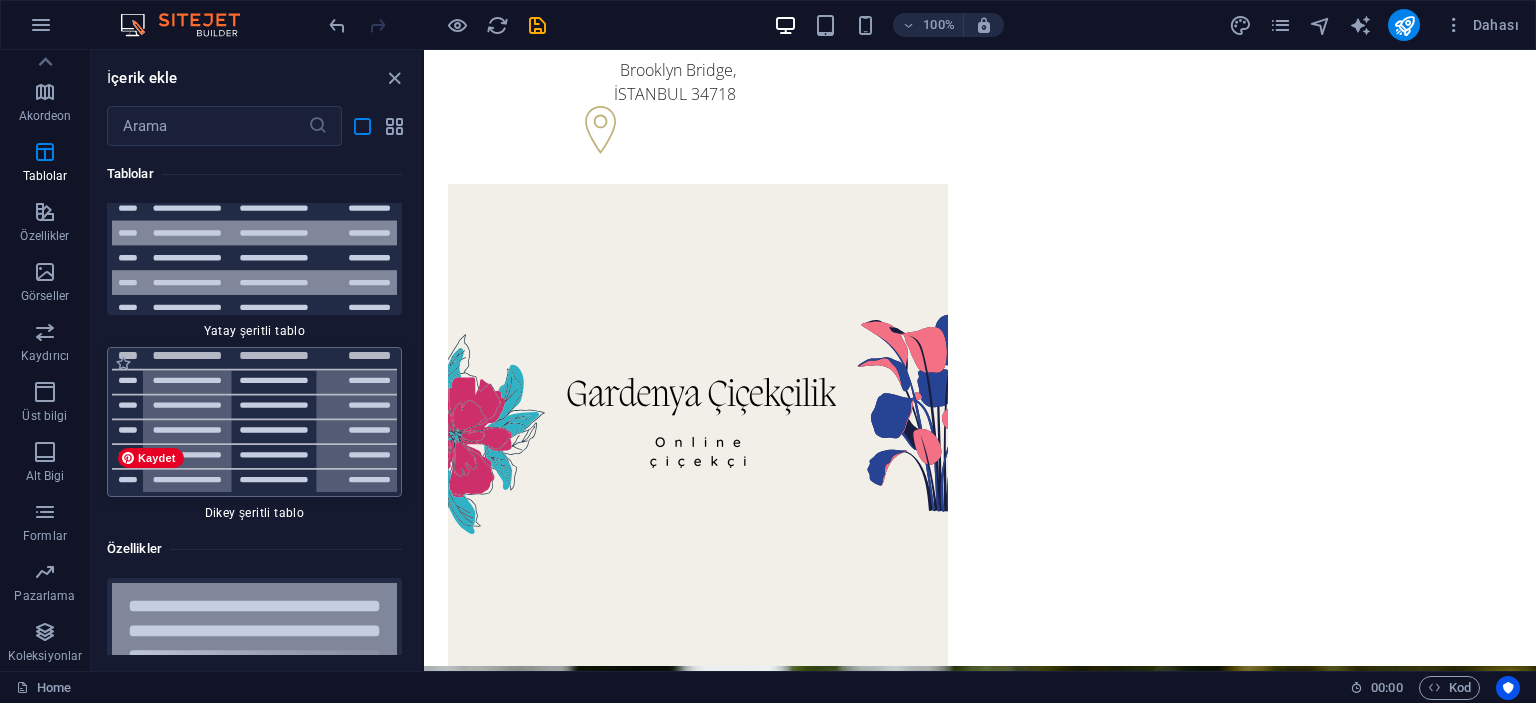click at bounding box center [254, 422] 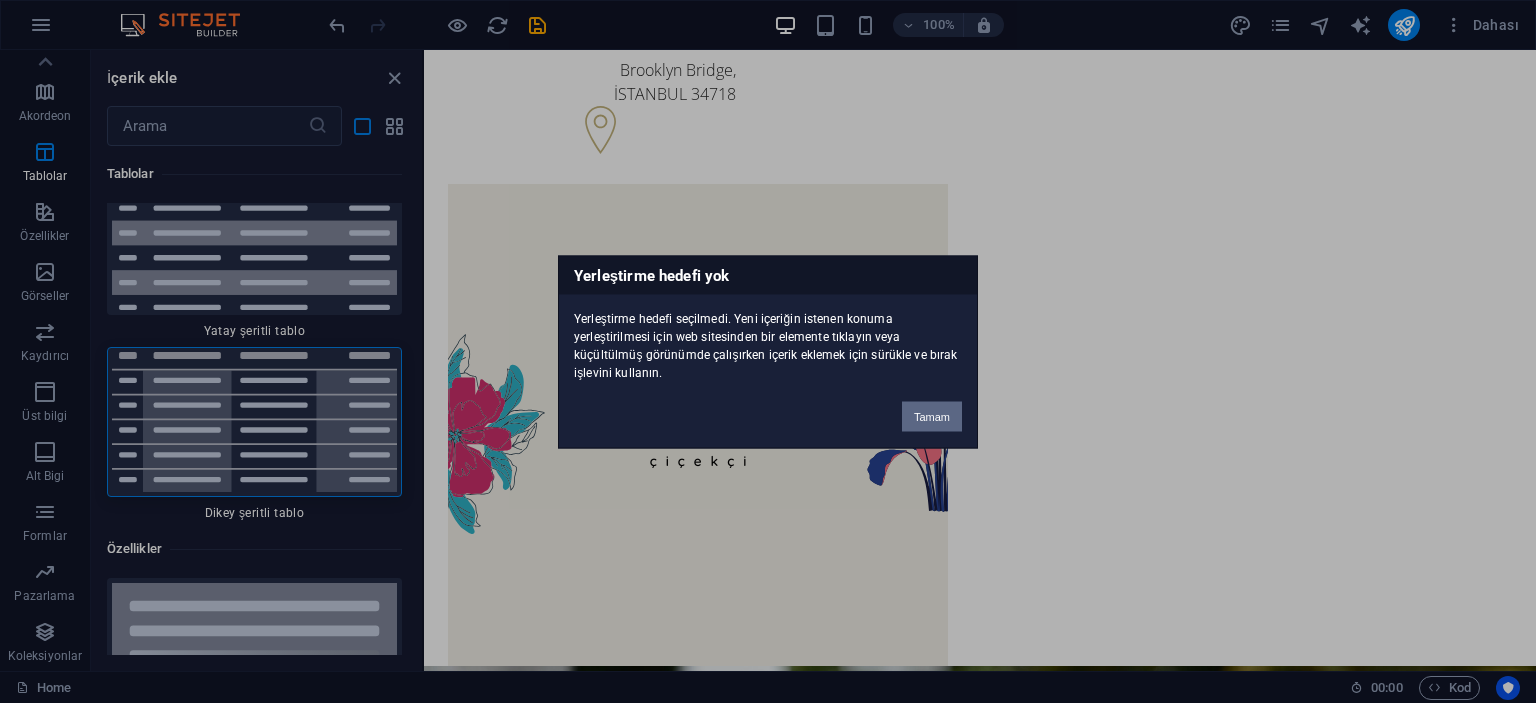 click on "Tamam" at bounding box center (932, 416) 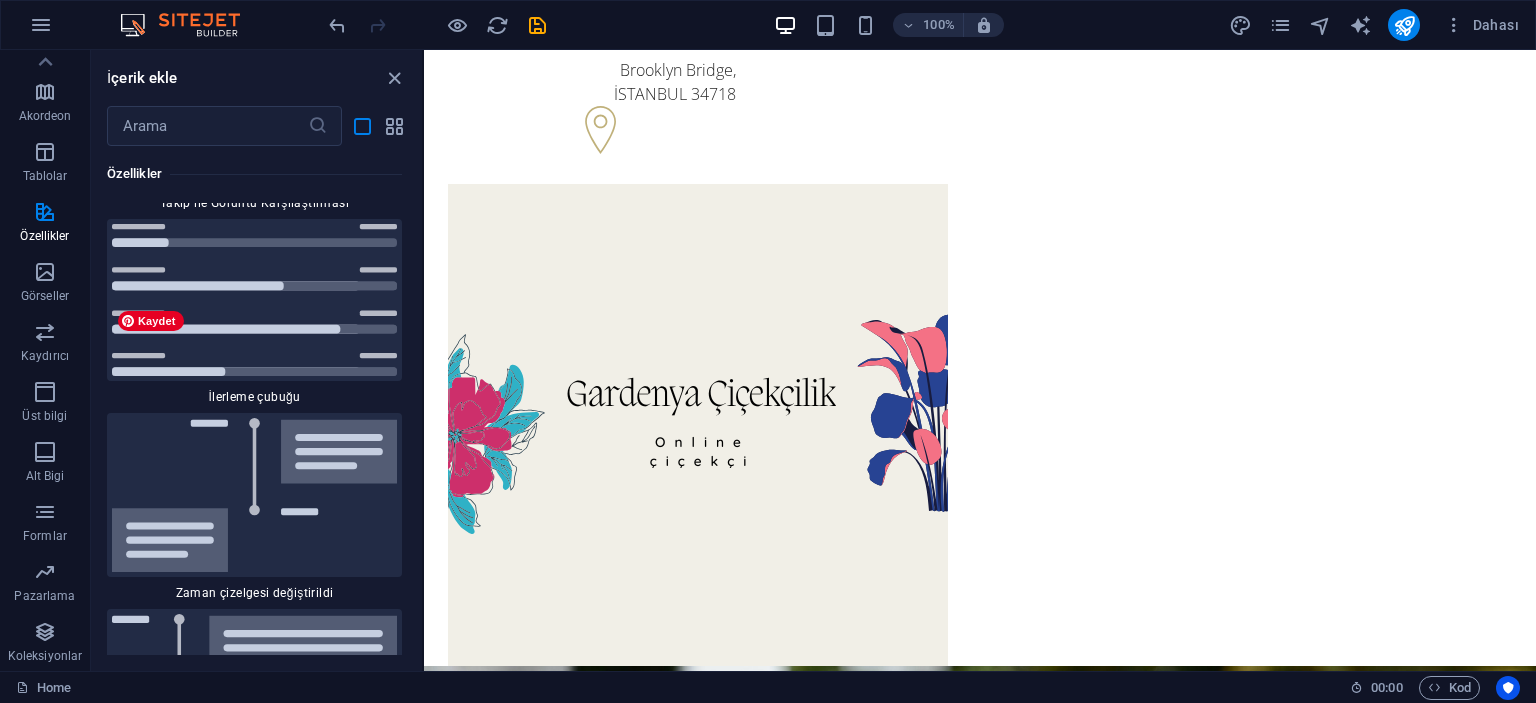 scroll, scrollTop: 20230, scrollLeft: 0, axis: vertical 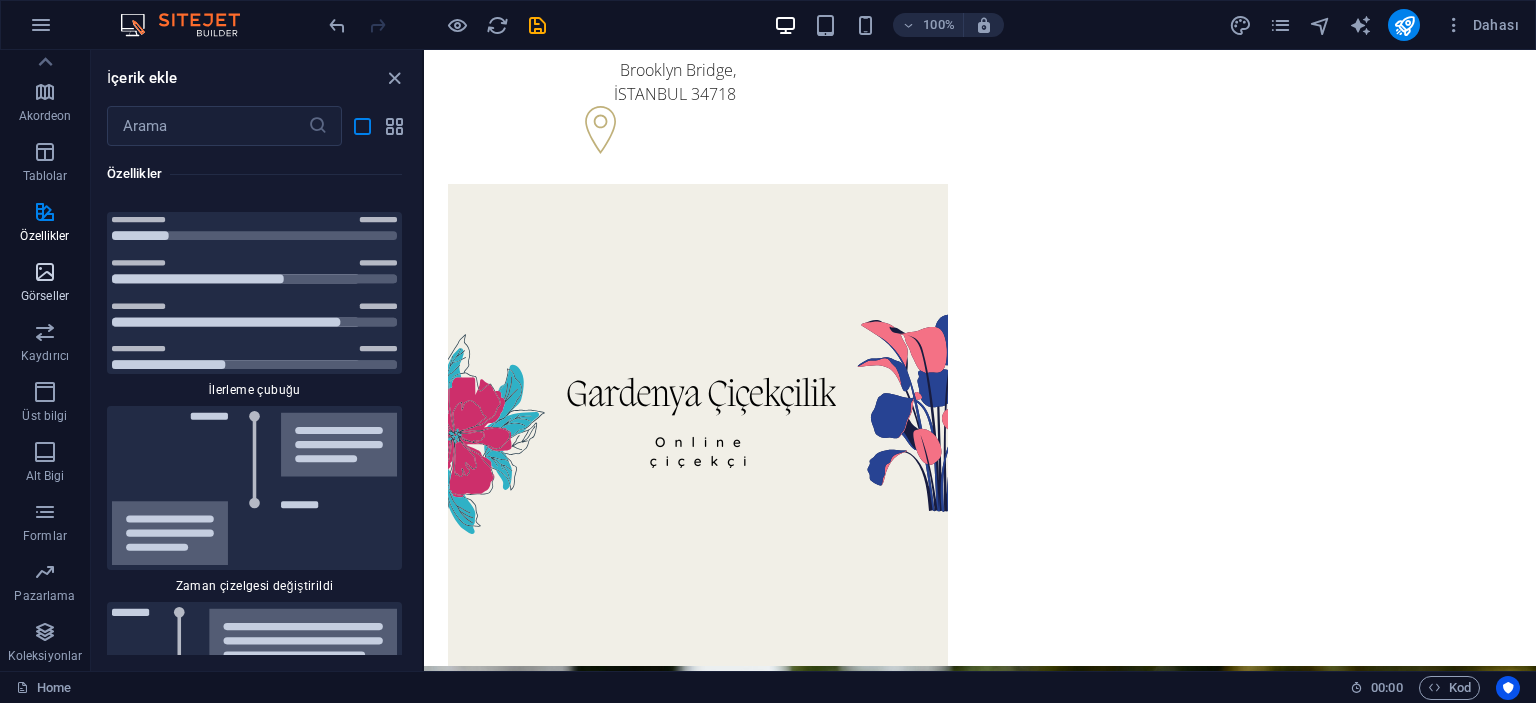click at bounding box center [45, 272] 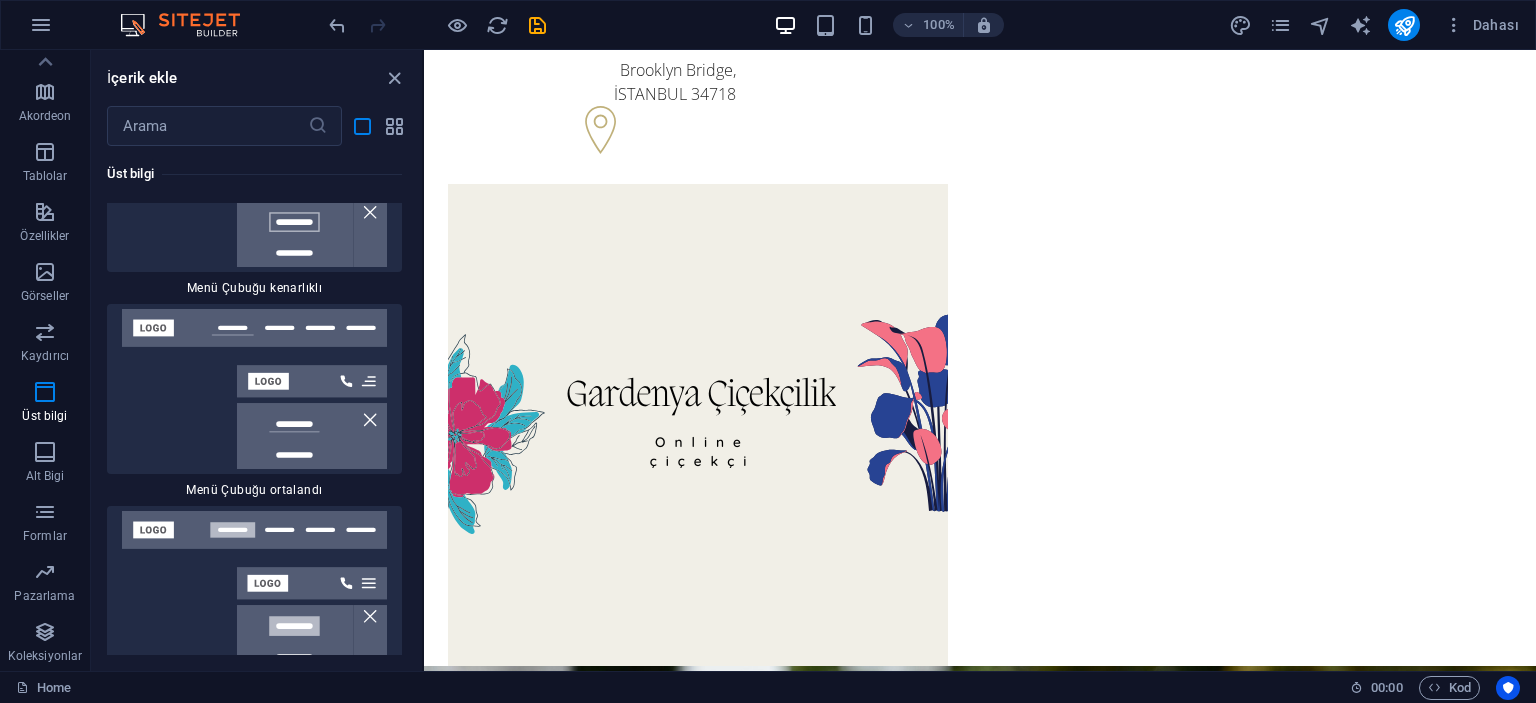 scroll, scrollTop: 27868, scrollLeft: 0, axis: vertical 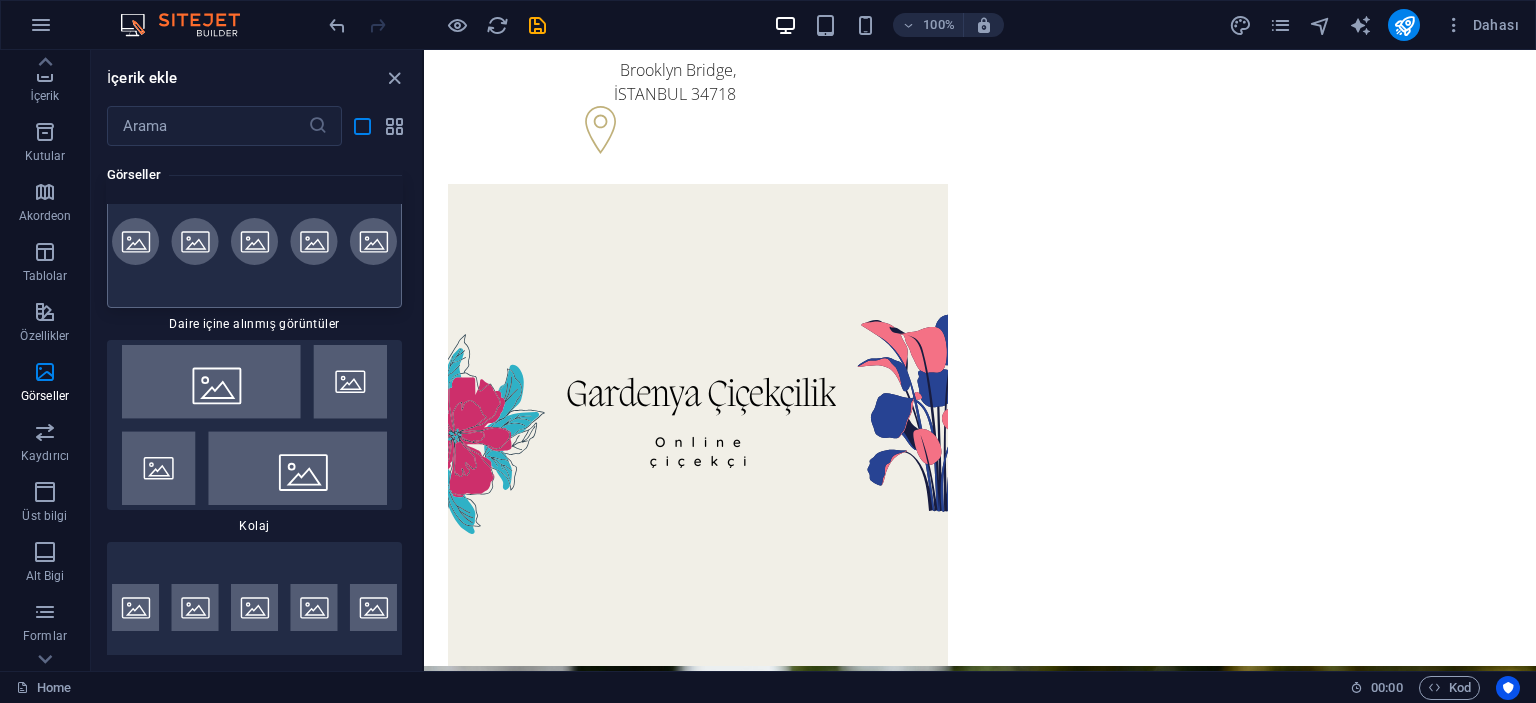 click at bounding box center (254, 241) 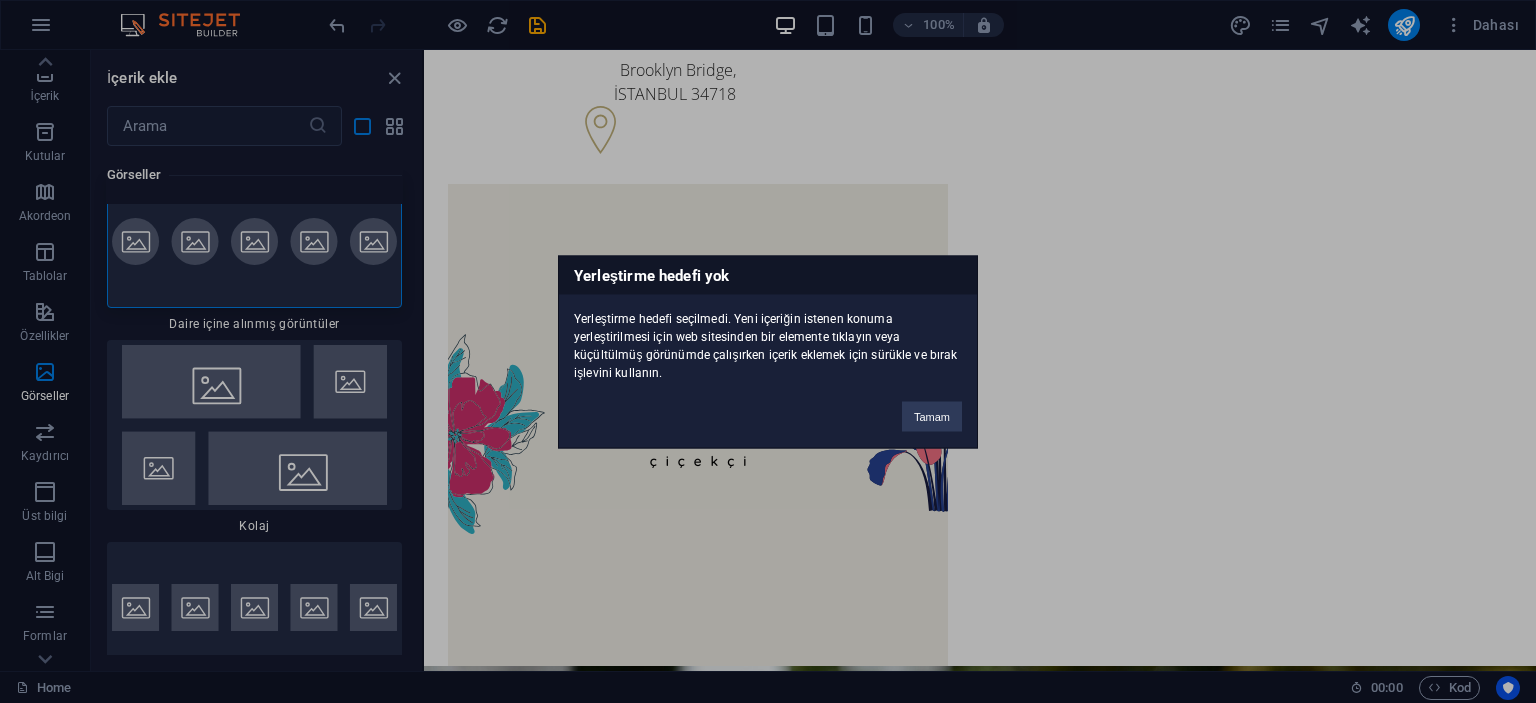click on "Yerleştirme hedefi yok Yerleştirme hedefi seçilmedi. Yeni içeriğin istenen konuma yerleştirilmesi için web sitesinden bir elemente tıklayın veya küçültülmüş görünümde çalışırken içerik eklemek için sürükle ve bırak işlevini kullanın. Tamam" at bounding box center [768, 351] 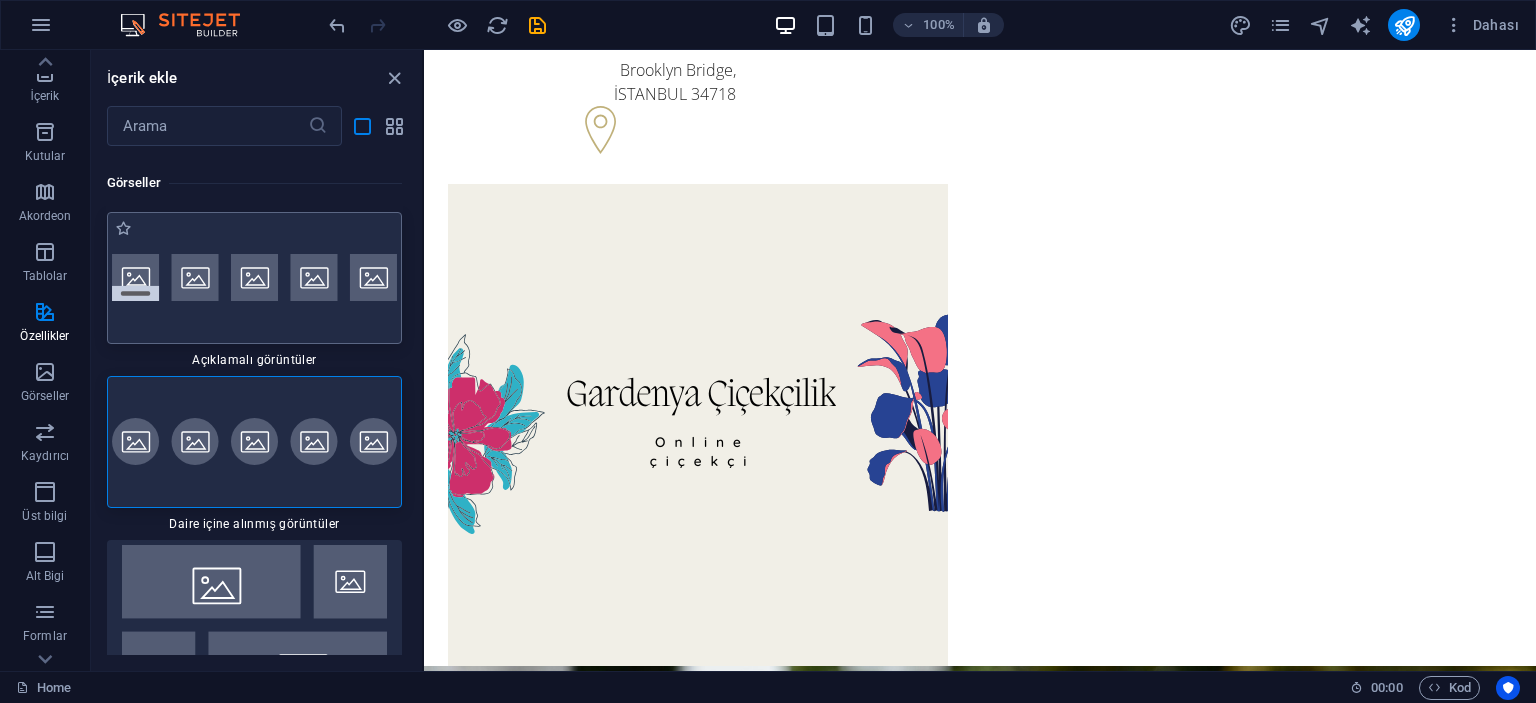 scroll, scrollTop: 23868, scrollLeft: 0, axis: vertical 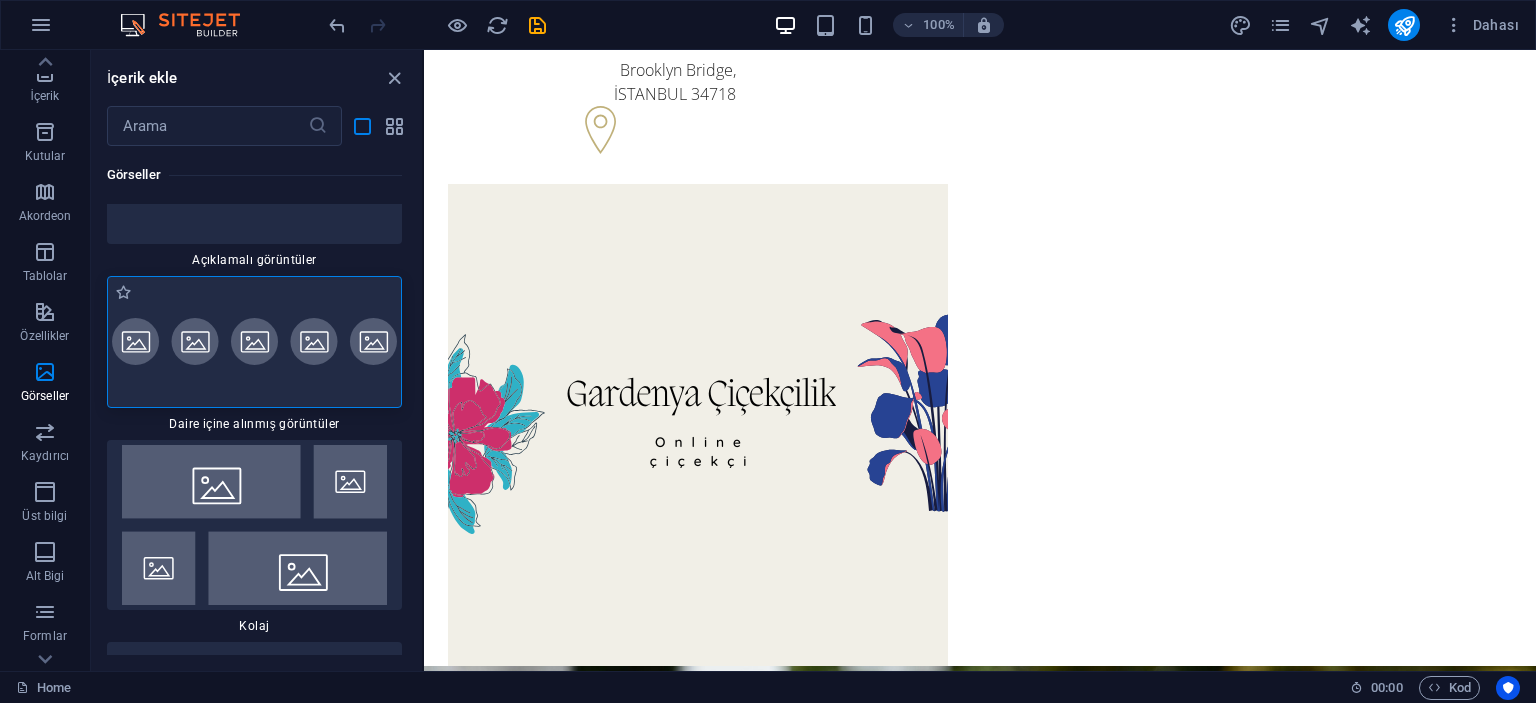 click at bounding box center (254, 342) 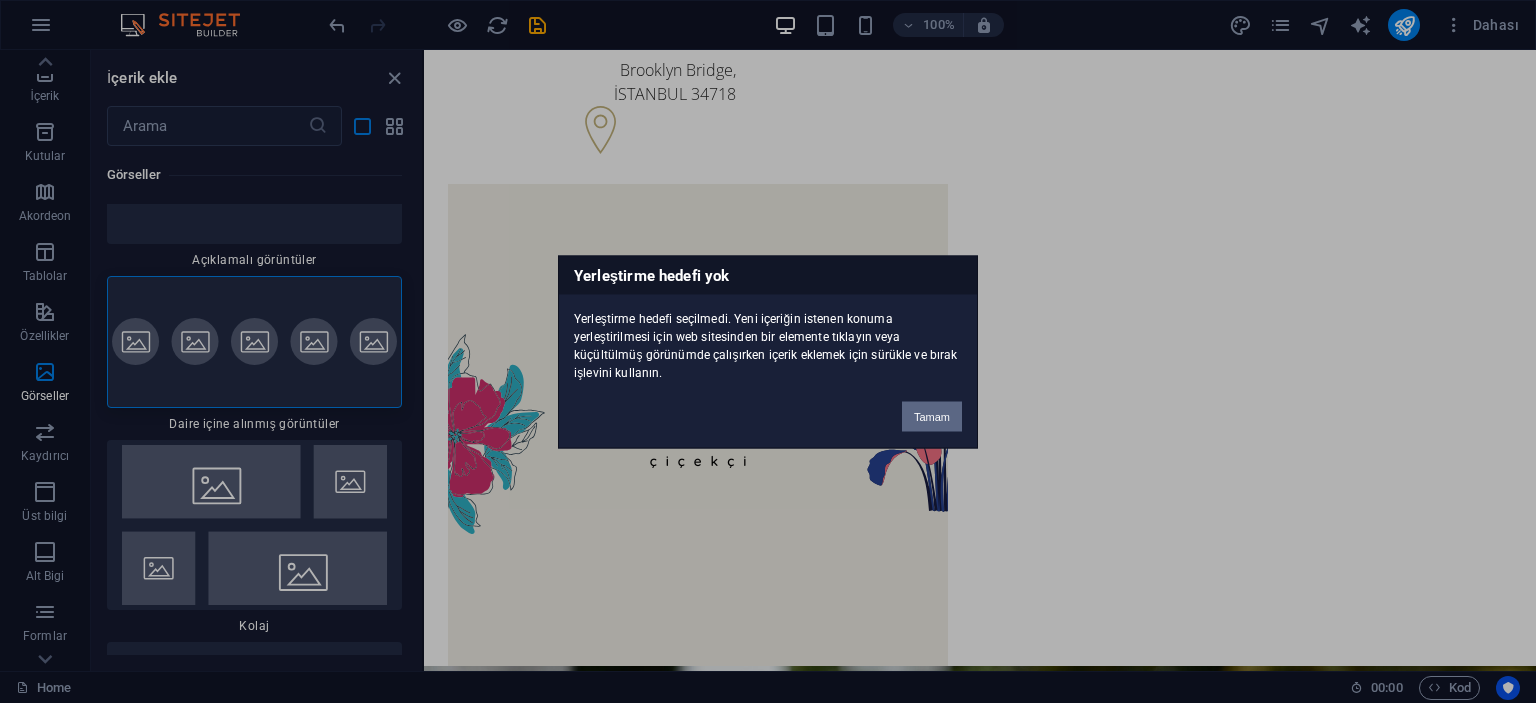 drag, startPoint x: 933, startPoint y: 412, endPoint x: 510, endPoint y: 362, distance: 425.94482 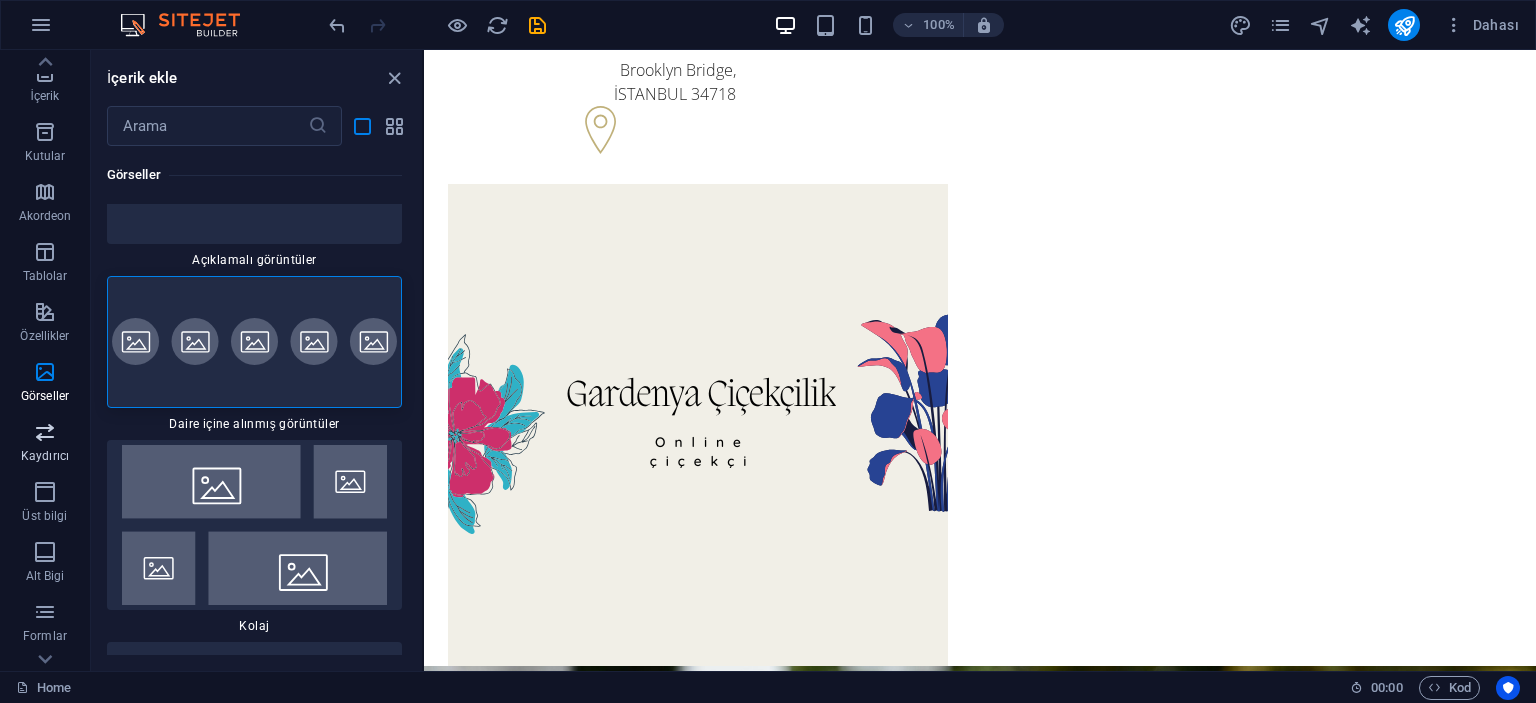 click on "Kaydırıcı" at bounding box center [45, 444] 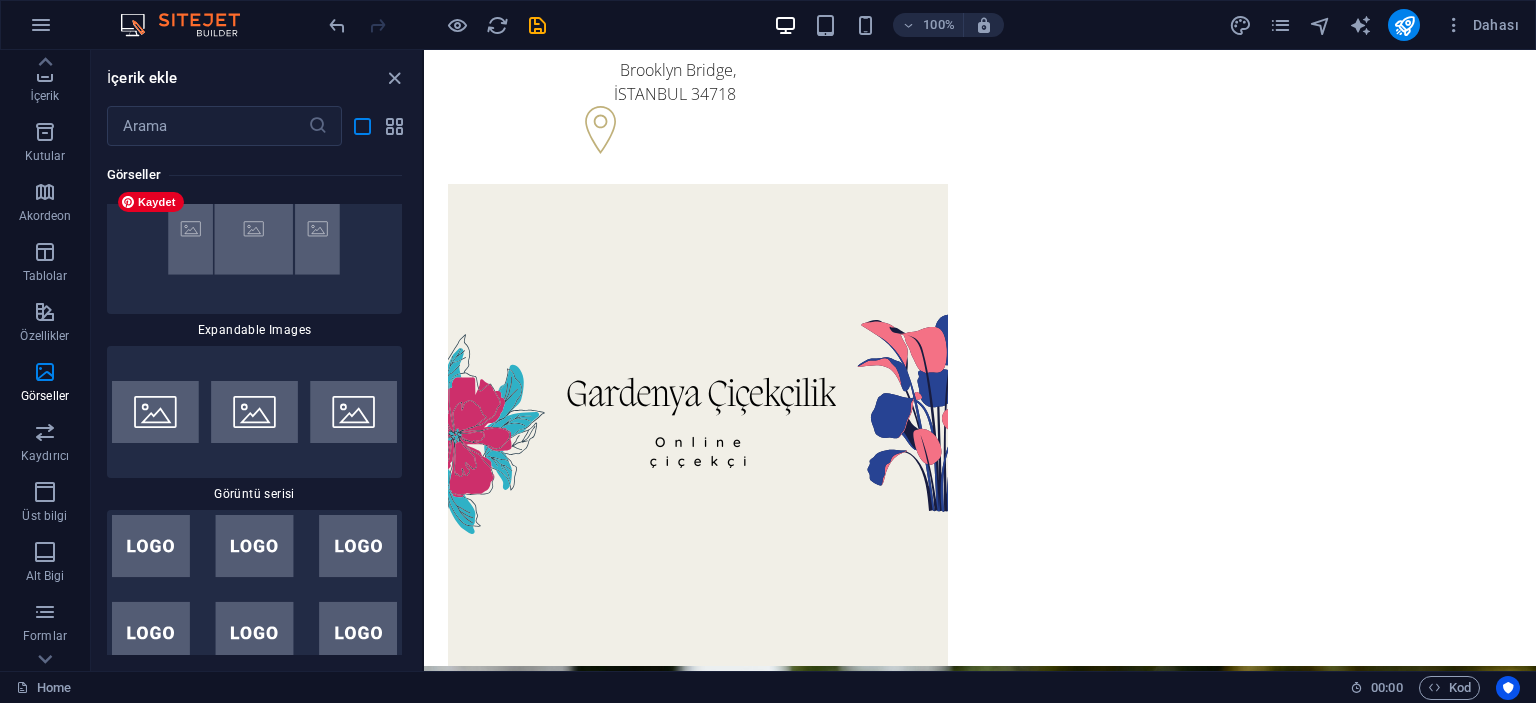 scroll, scrollTop: 24917, scrollLeft: 0, axis: vertical 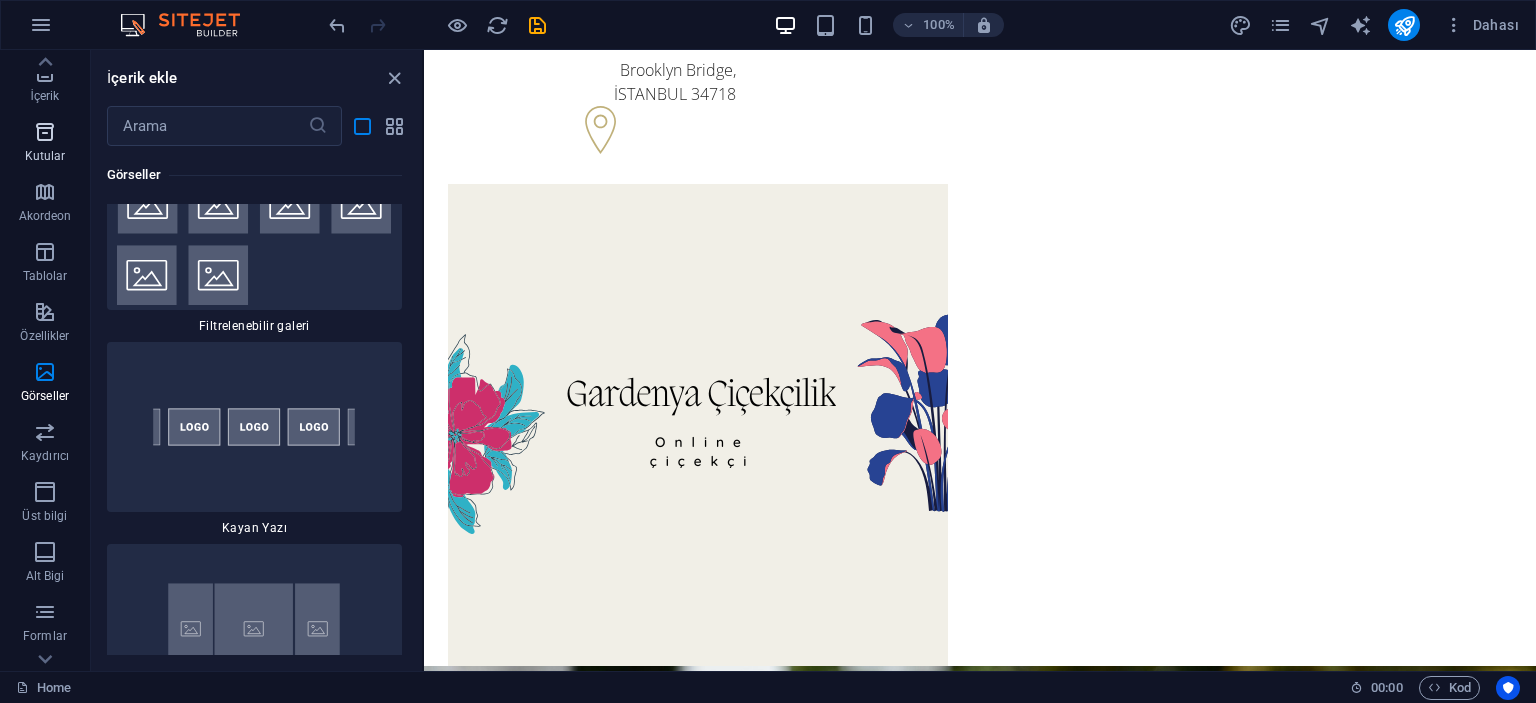 click at bounding box center (45, 132) 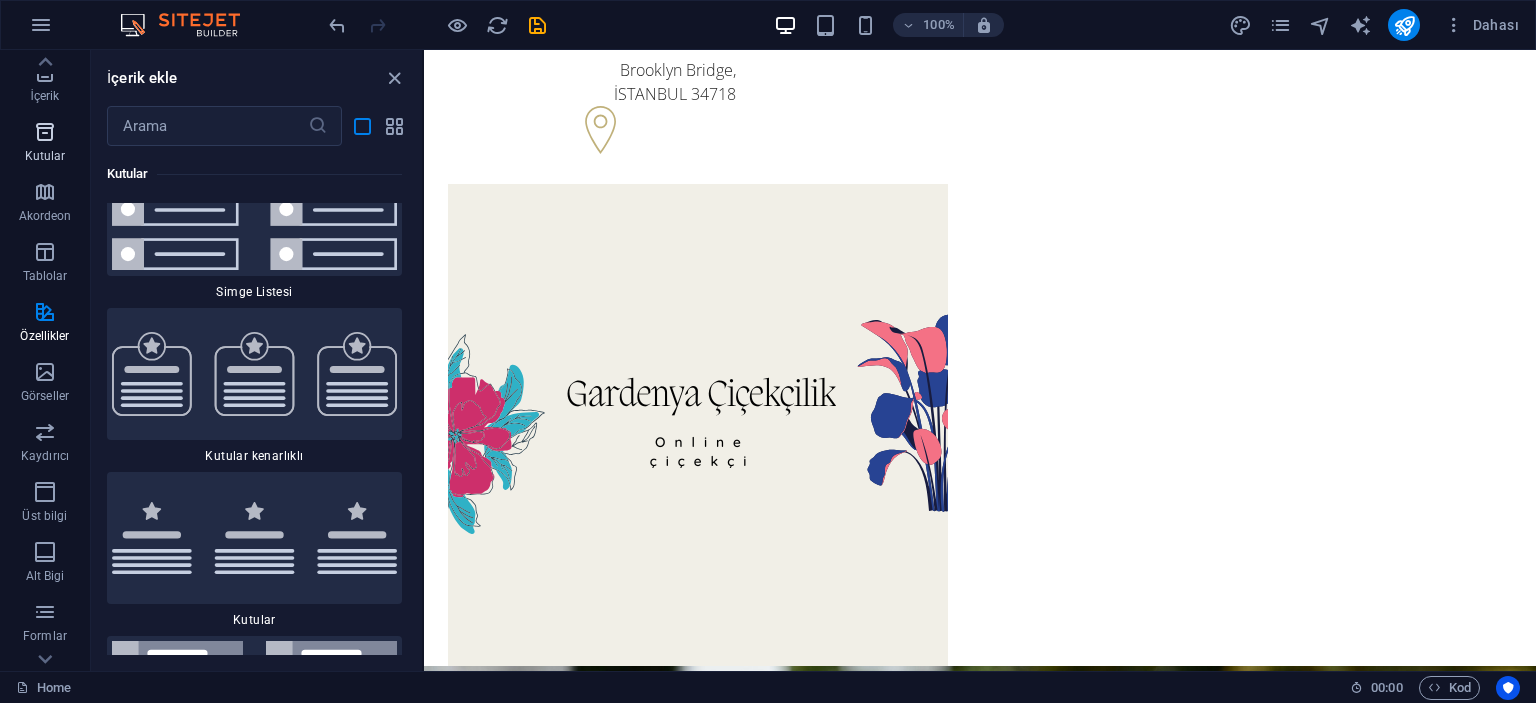 scroll, scrollTop: 14454, scrollLeft: 0, axis: vertical 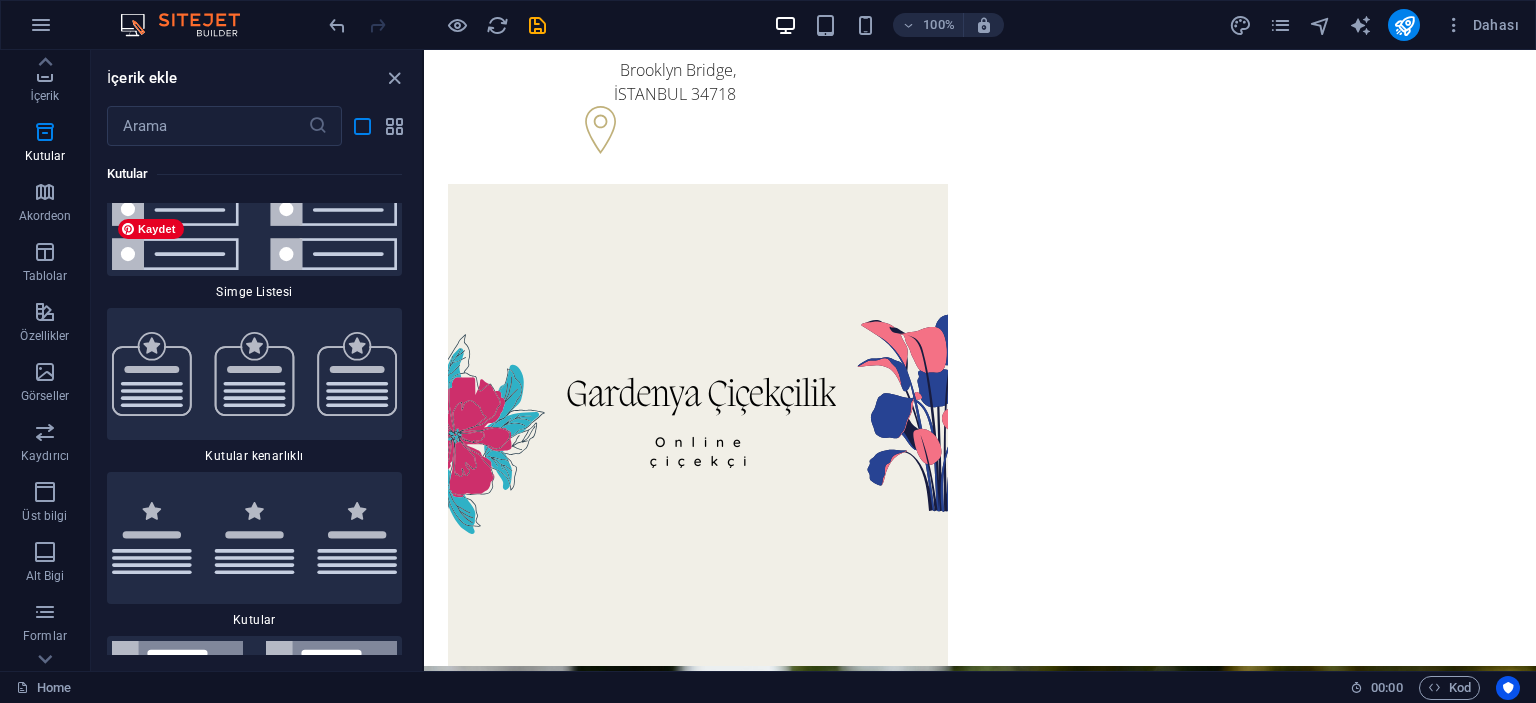 click on "Kaydet" at bounding box center [151, 229] 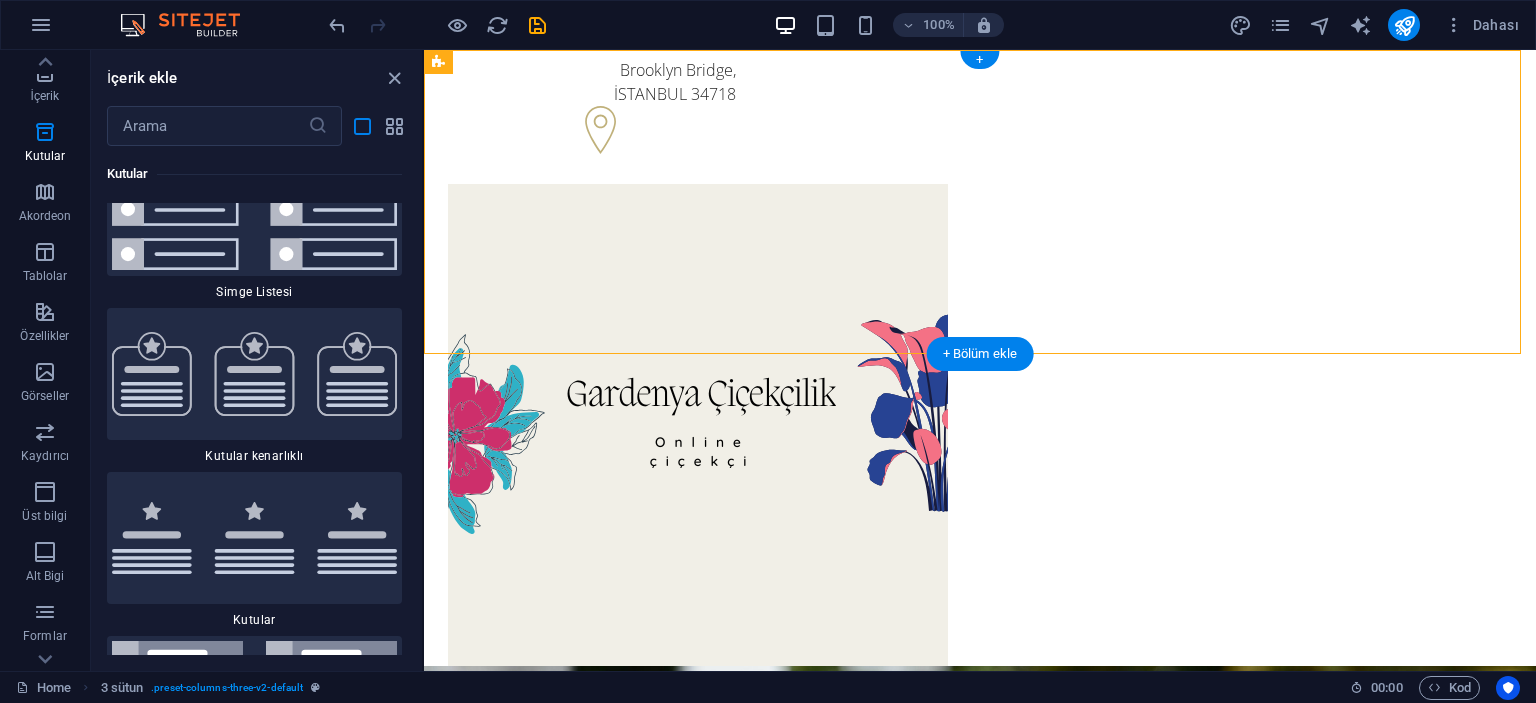 drag, startPoint x: 872, startPoint y: 240, endPoint x: 1022, endPoint y: 287, distance: 157.19096 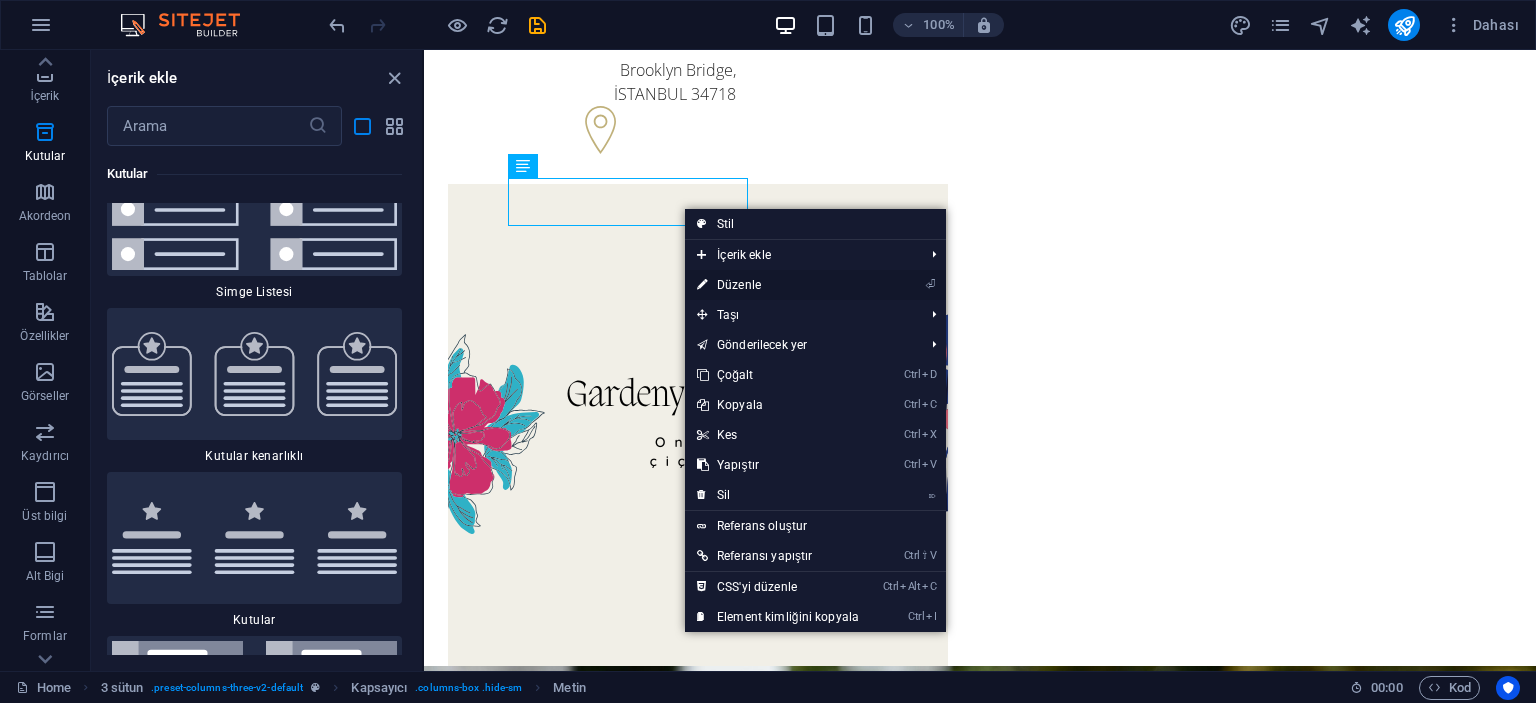 click on "⏎  Düzenle" at bounding box center [778, 285] 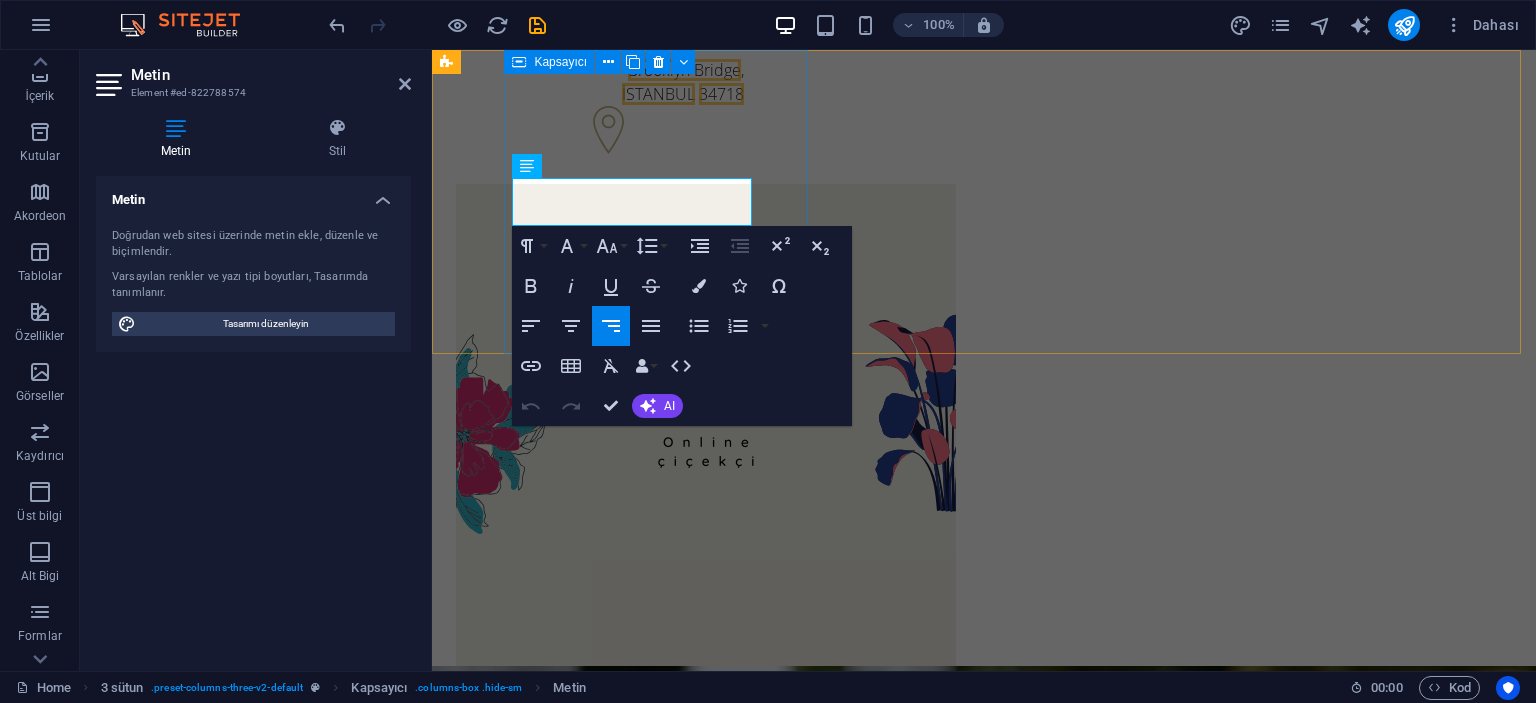 click on "Brooklyn Bridge , İSTANBUL   34718" at bounding box center [600, 109] 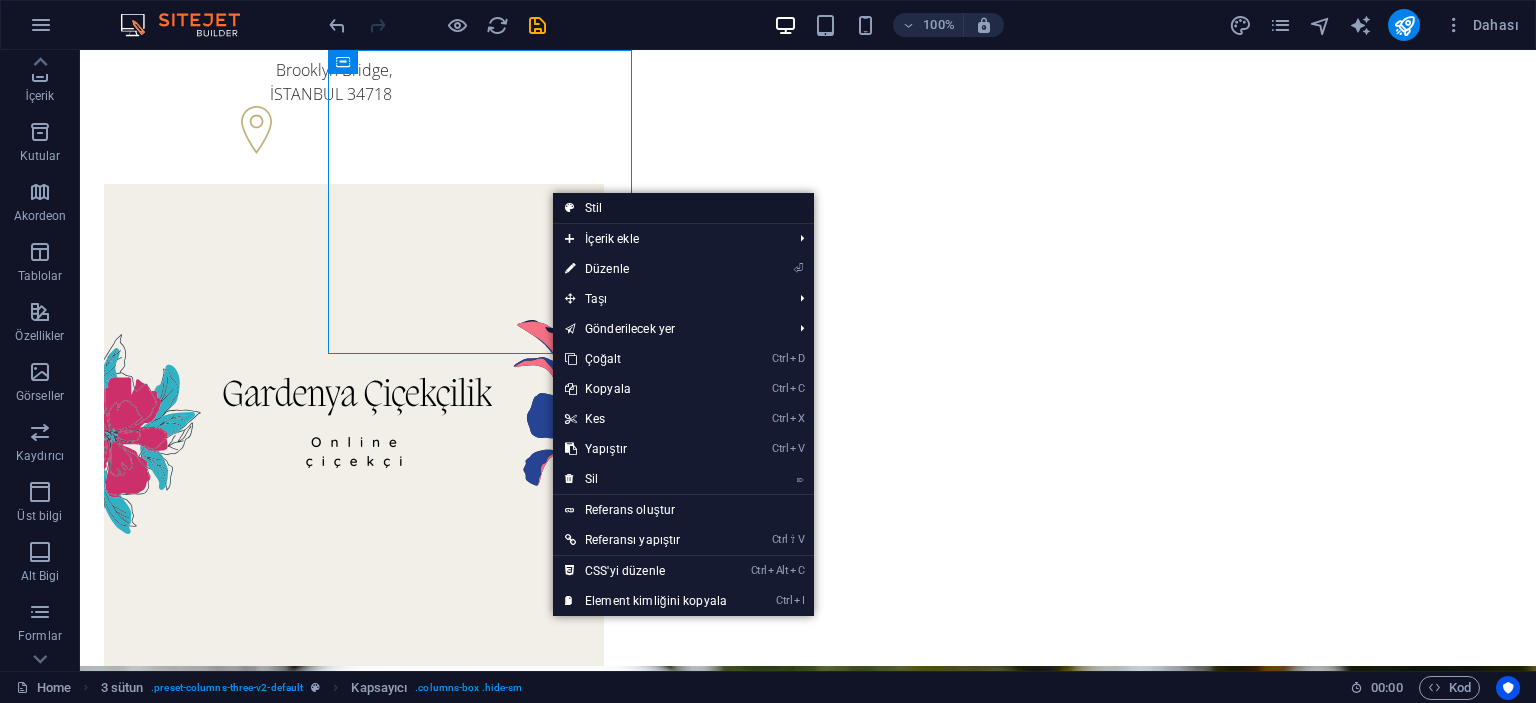 click on "Stil" at bounding box center [683, 208] 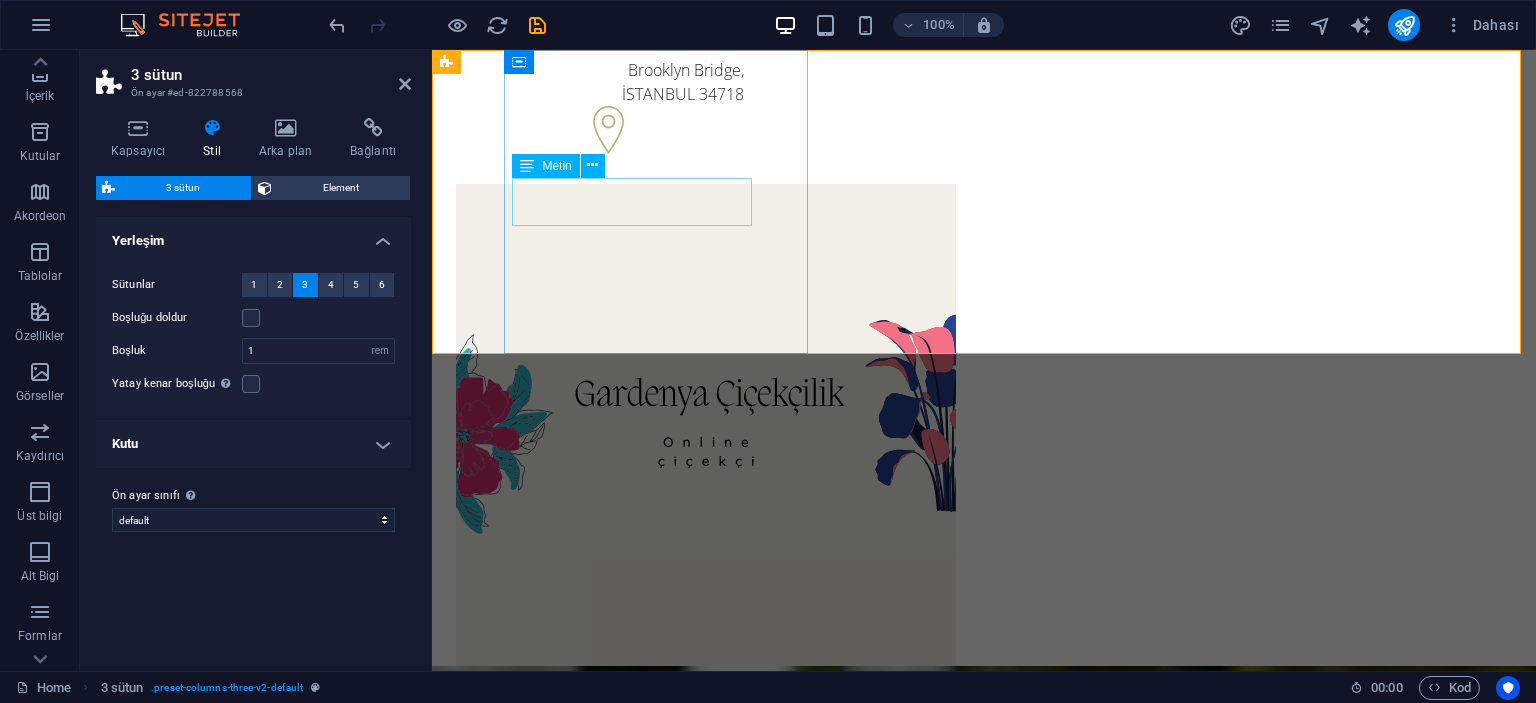 click on "Brooklyn Bridge , İSTANBUL   34718" at bounding box center (600, 82) 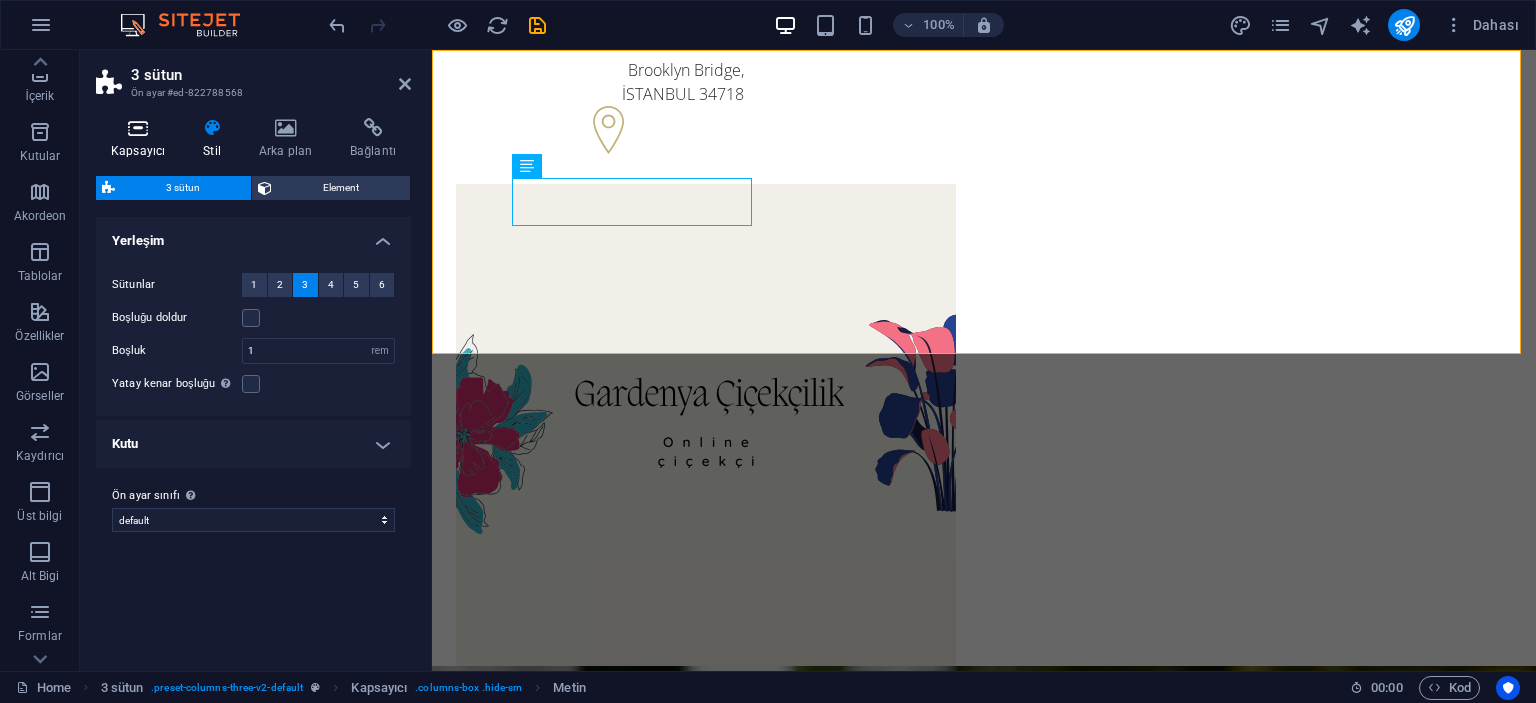 click on "Kapsayıcı" at bounding box center [142, 139] 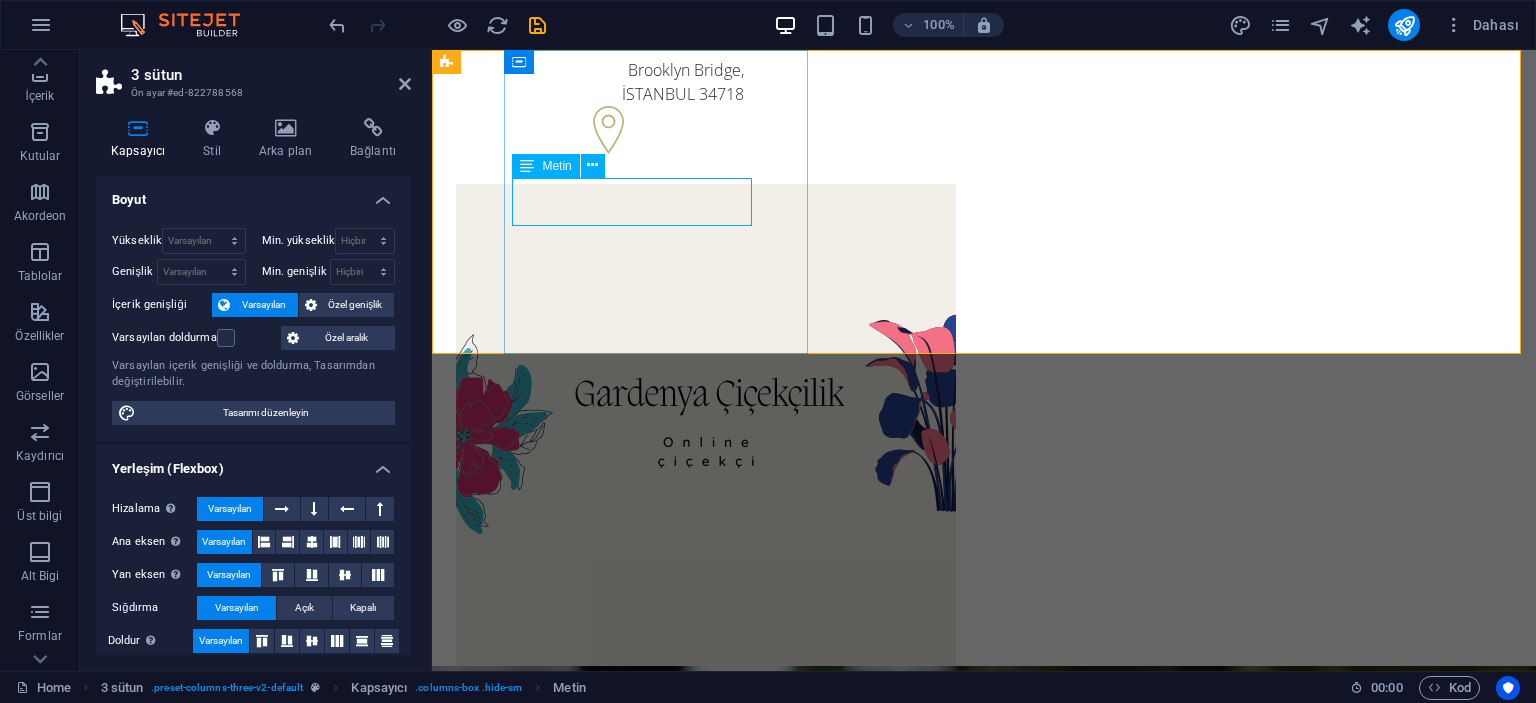 click on "Brooklyn Bridge , İSTANBUL   34718" at bounding box center (600, 82) 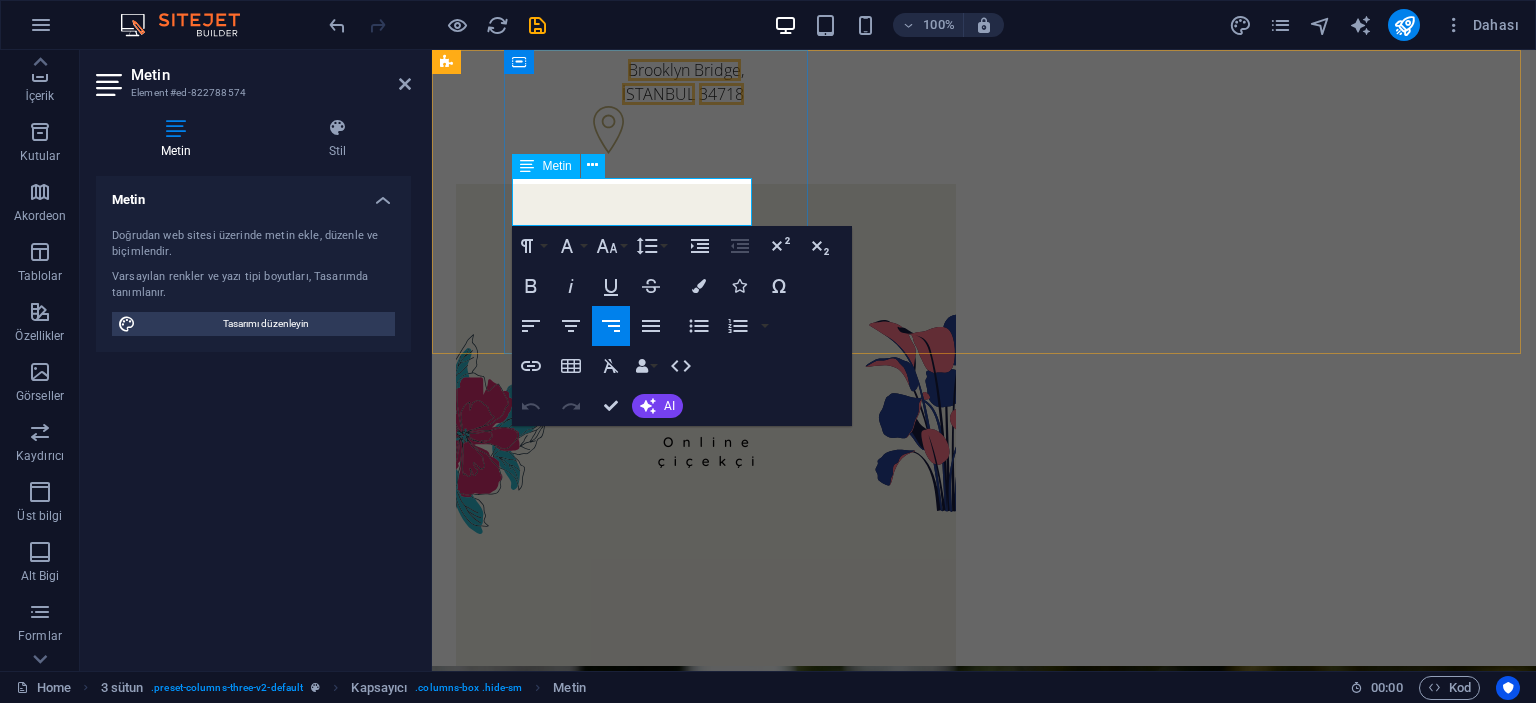 click on "34718" at bounding box center (721, 94) 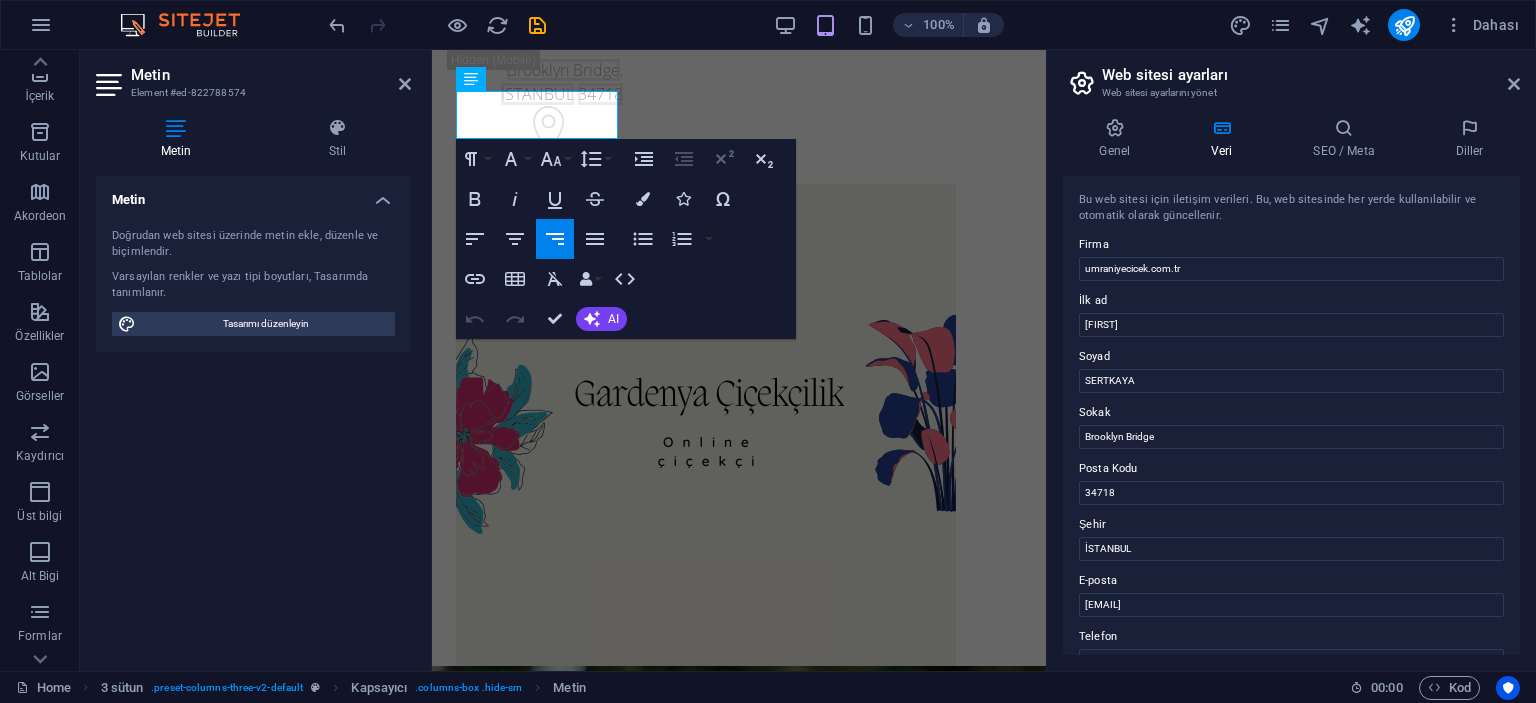 click on "Superscript" at bounding box center (724, 159) 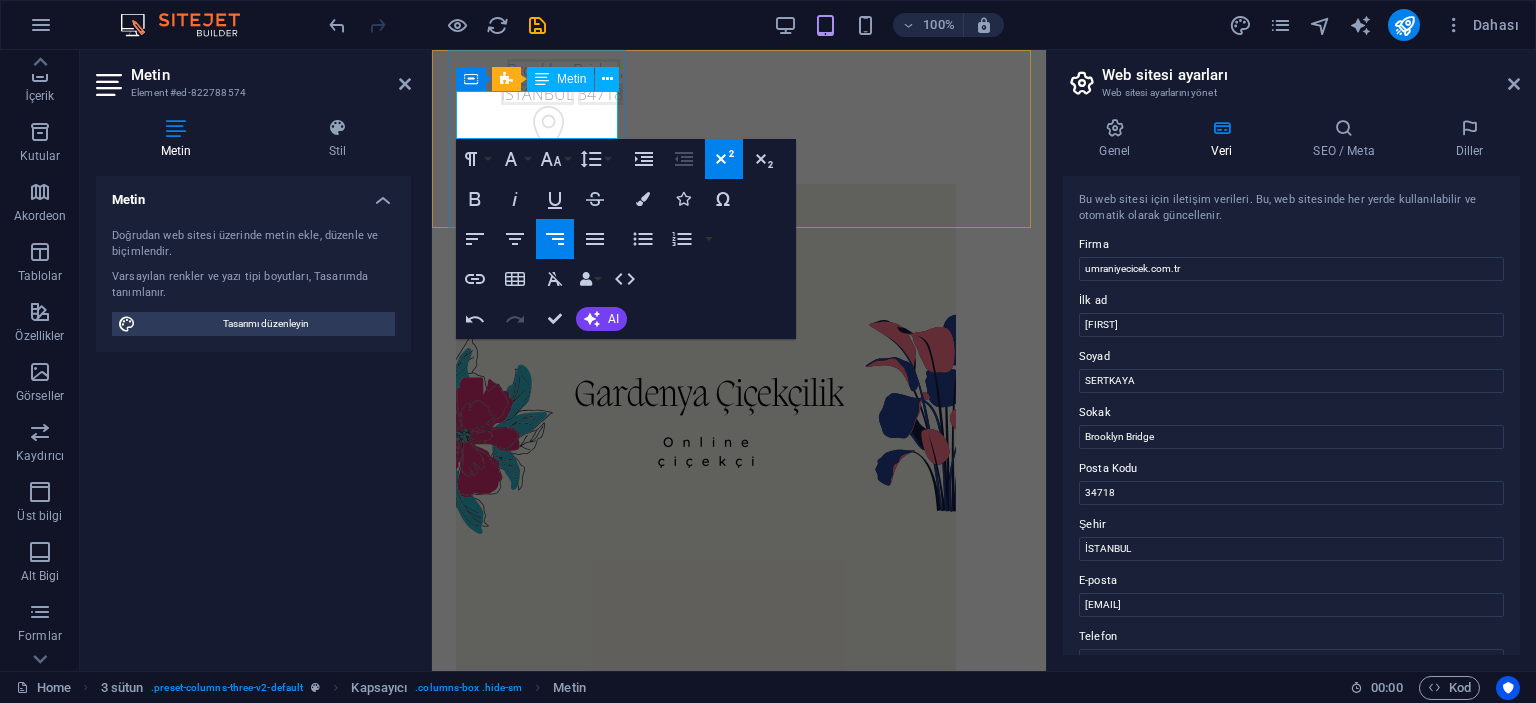 click on "Brooklyn Bridge" at bounding box center [563, 70] 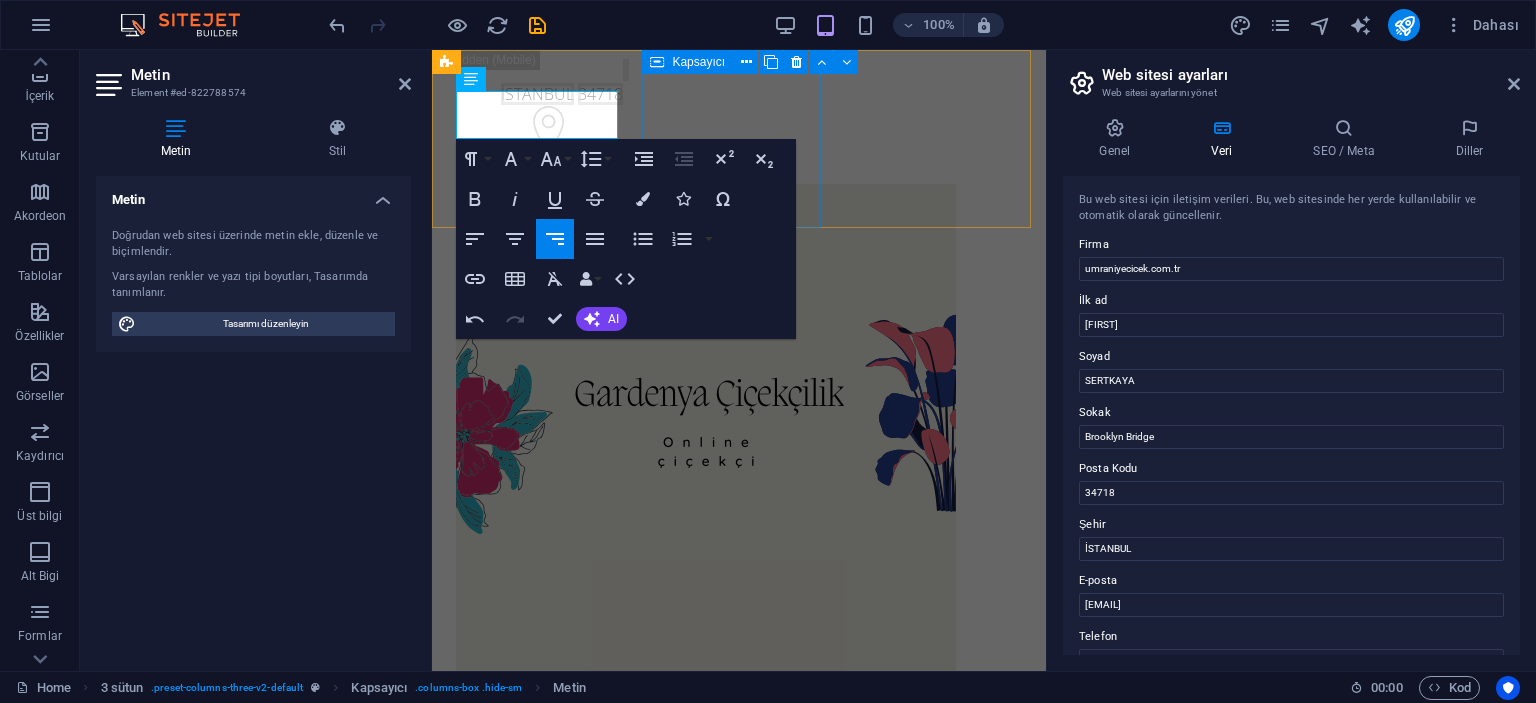 type 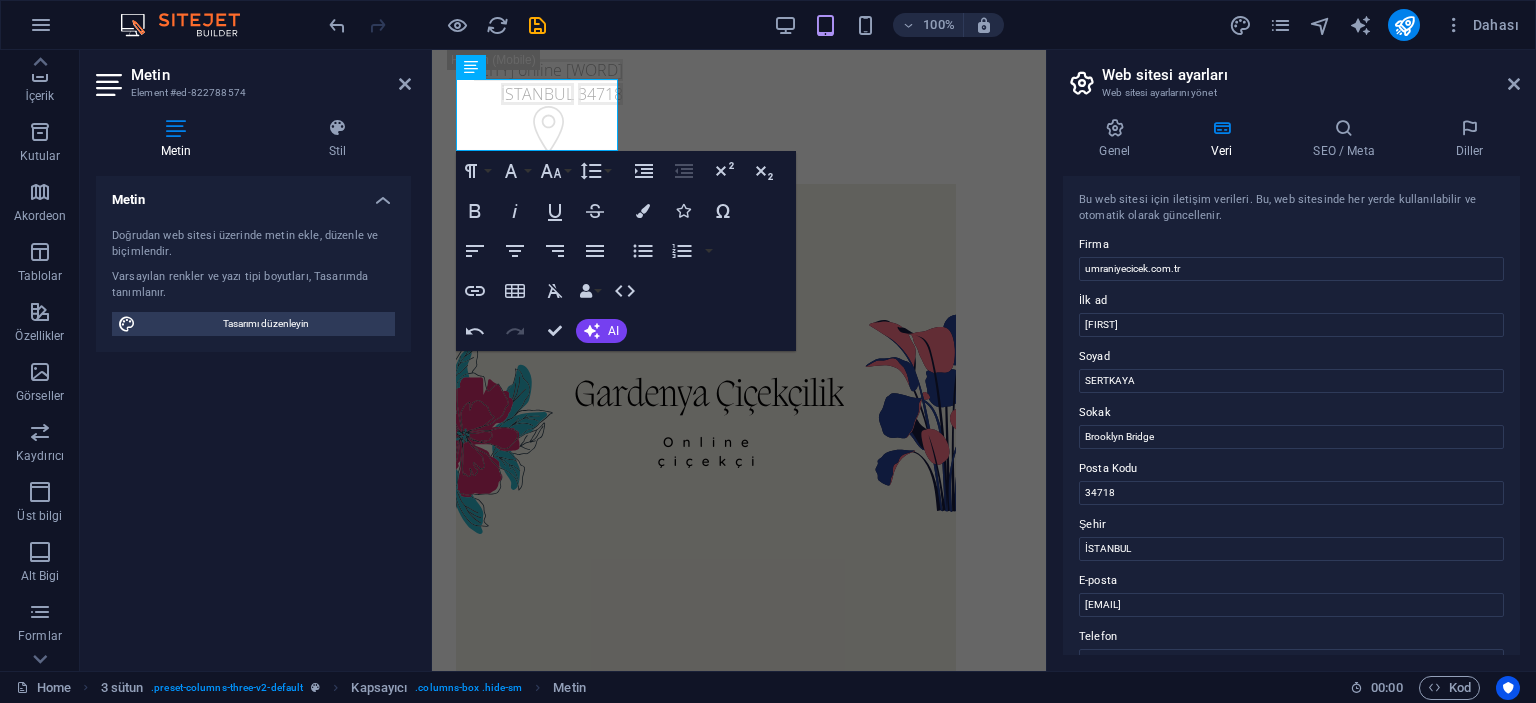 click on "Web sitesi ayarları" at bounding box center (1311, 75) 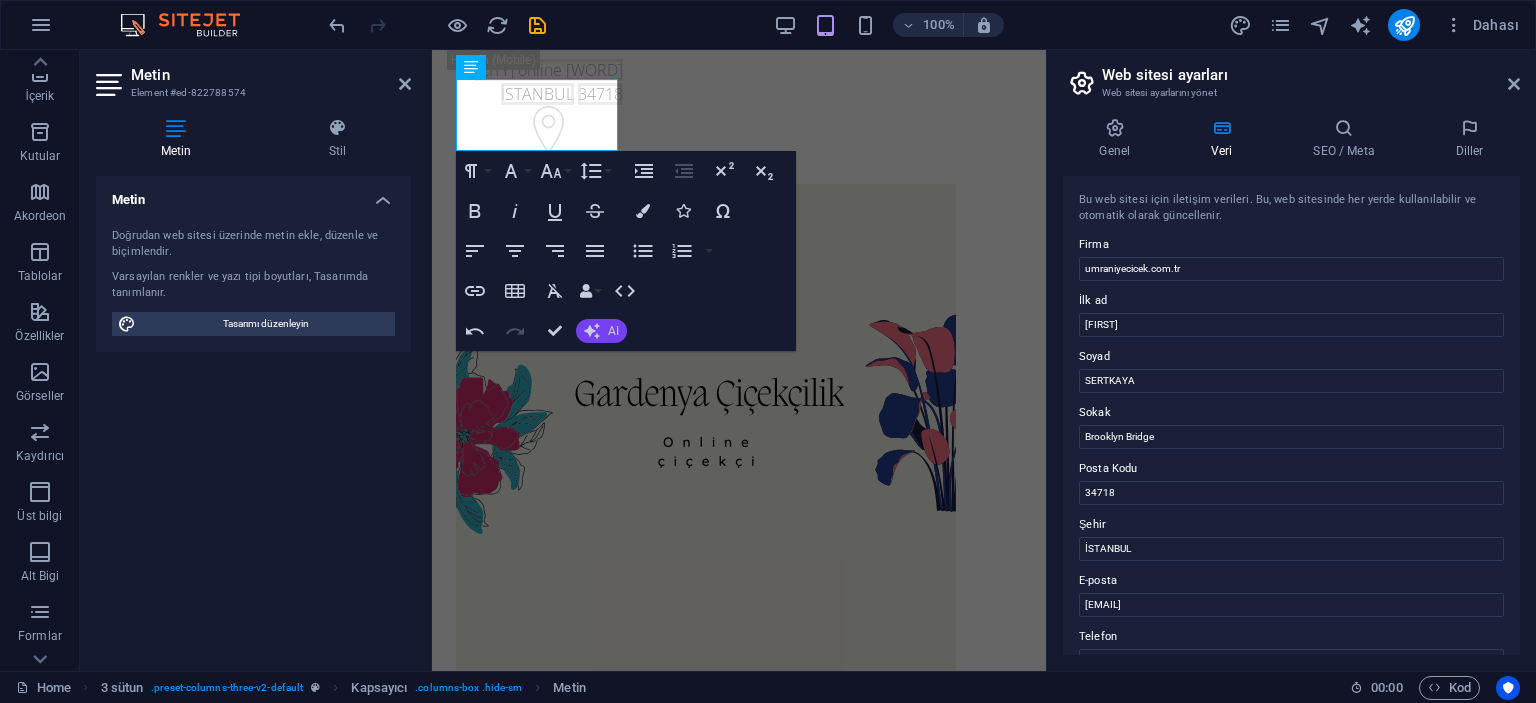 click on "AI" at bounding box center [613, 331] 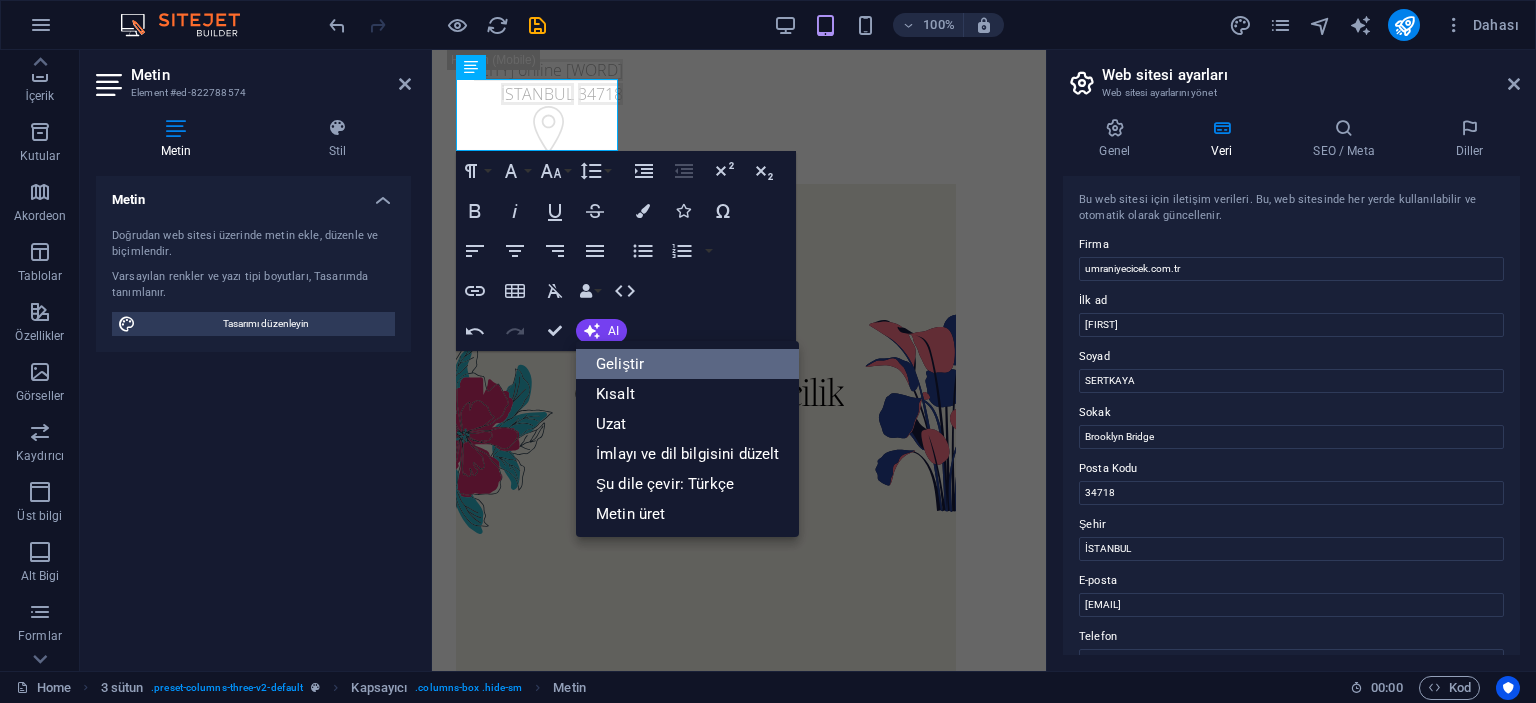 click on "Geliştir" at bounding box center (687, 364) 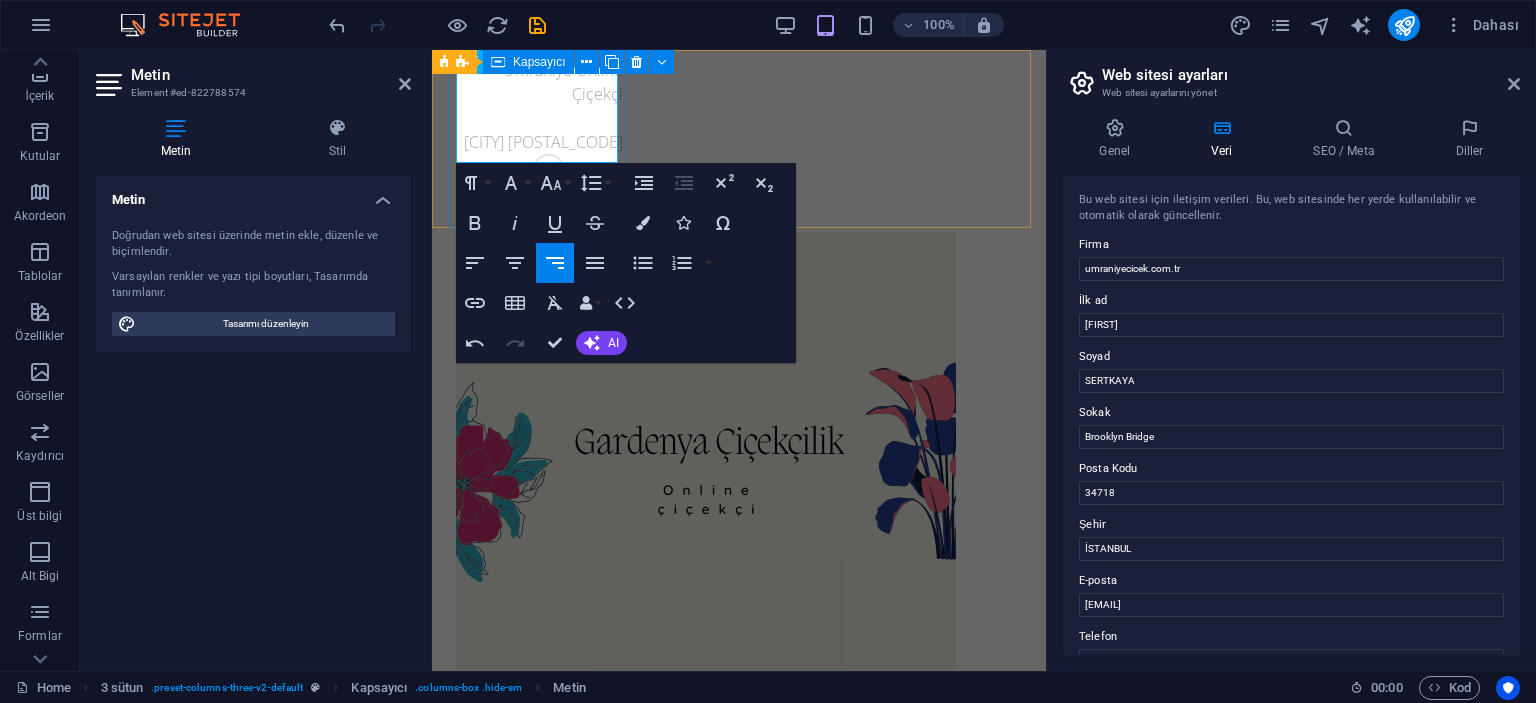 click on "Ümraniye Online Çiçekçi İstanbul 34718" at bounding box center (539, 133) 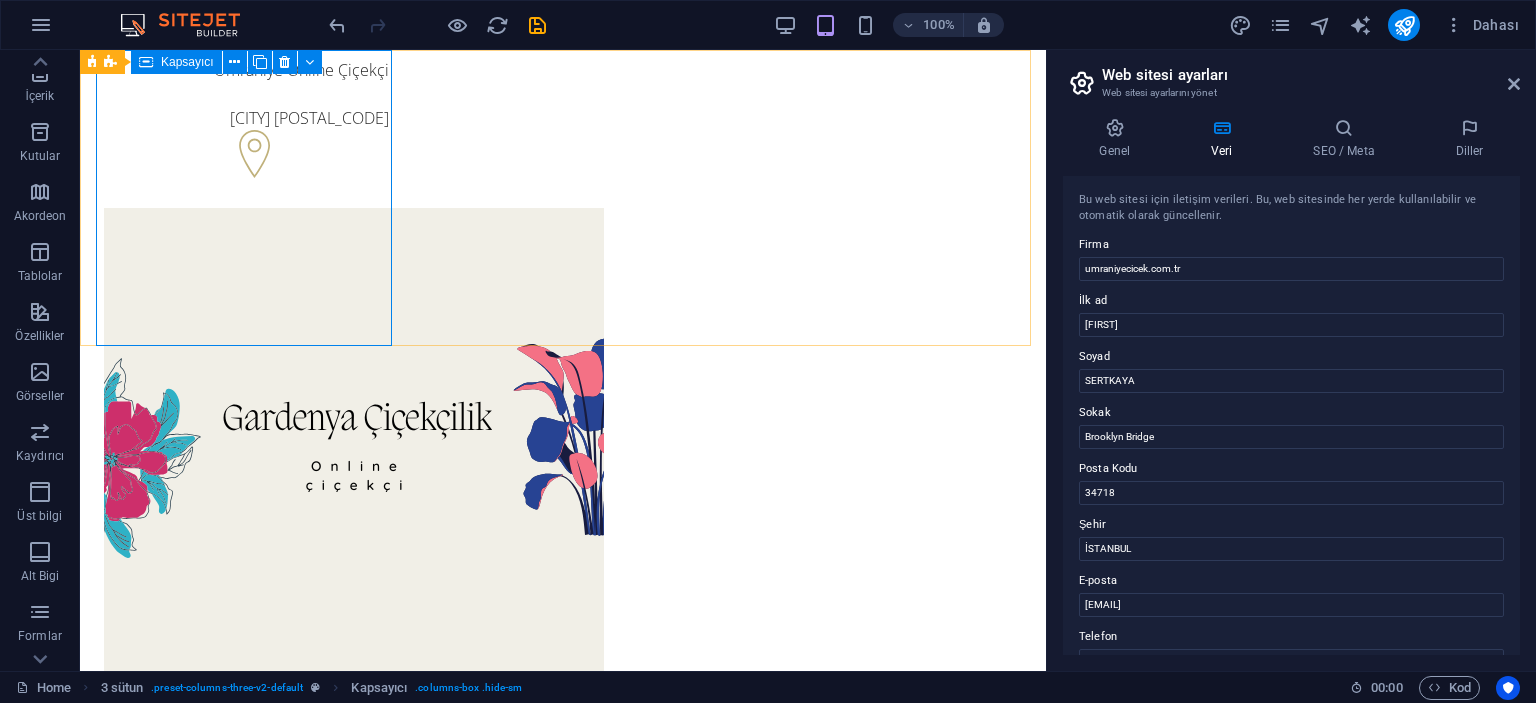 click on "Kapsayıcı" at bounding box center (187, 62) 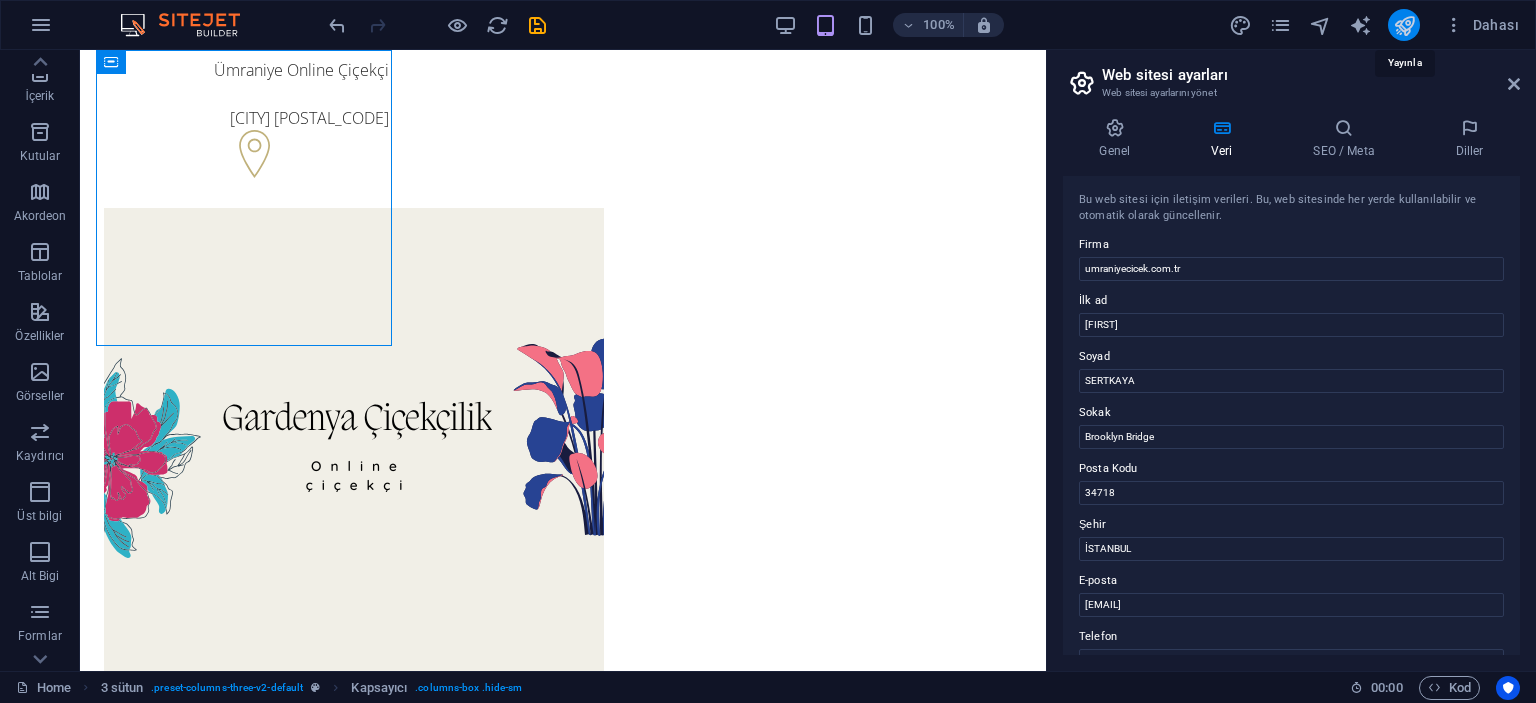 click at bounding box center (1404, 25) 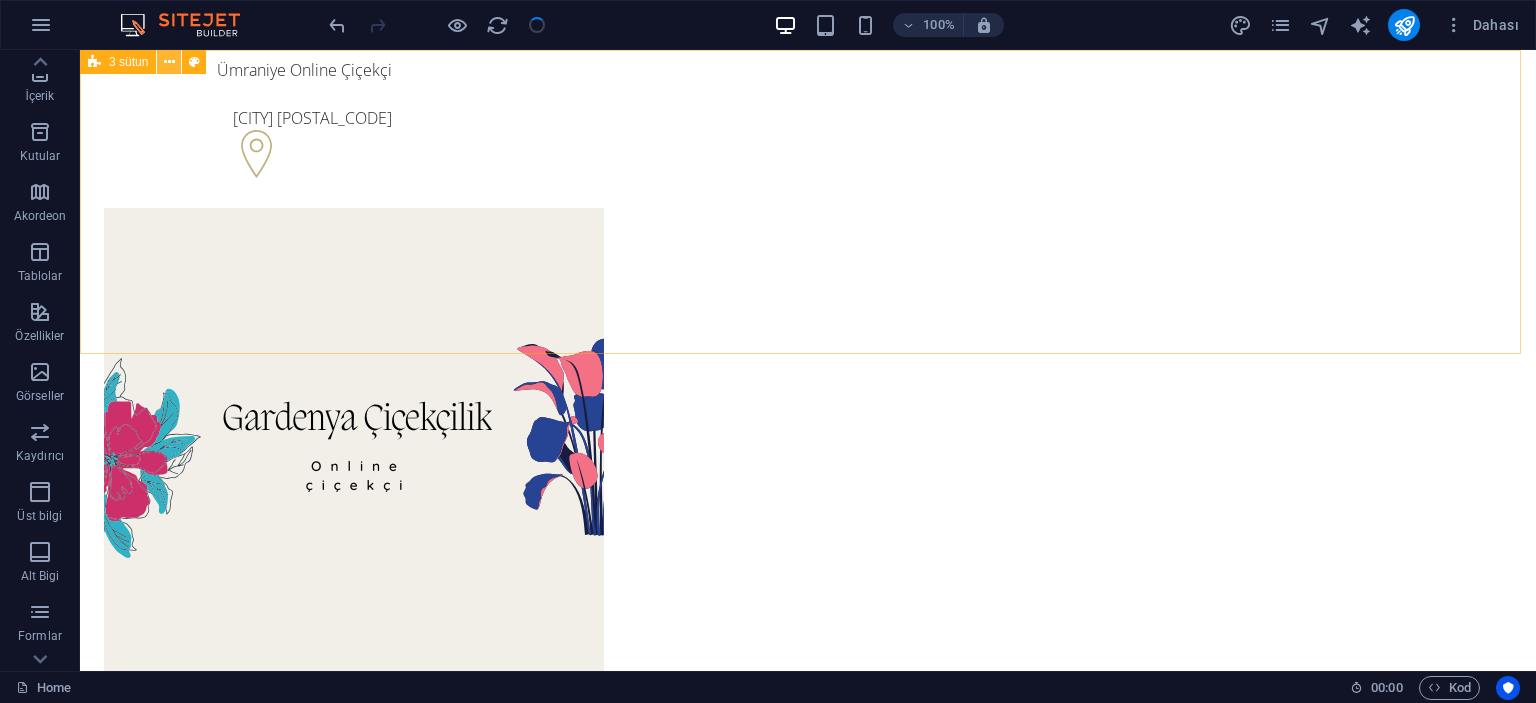 click at bounding box center [169, 62] 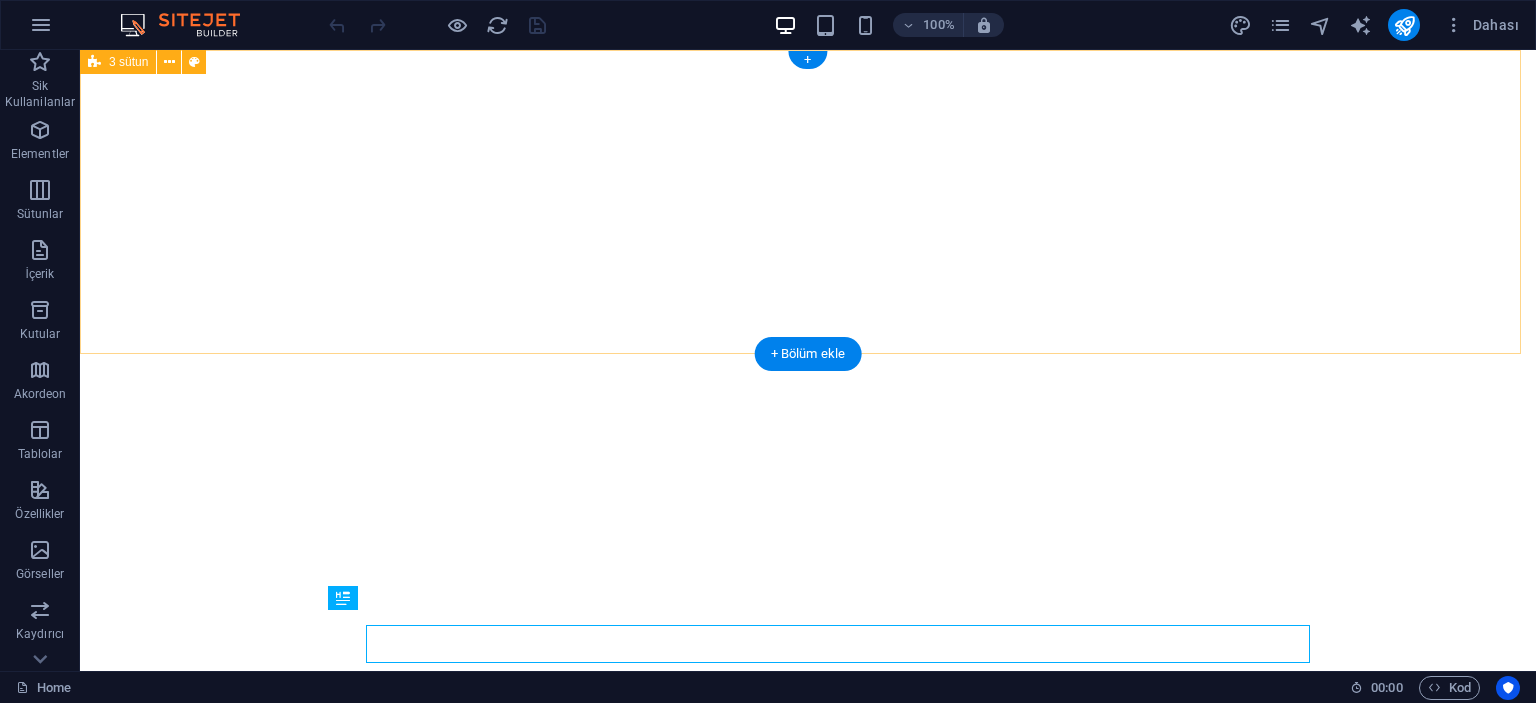 scroll, scrollTop: 0, scrollLeft: 0, axis: both 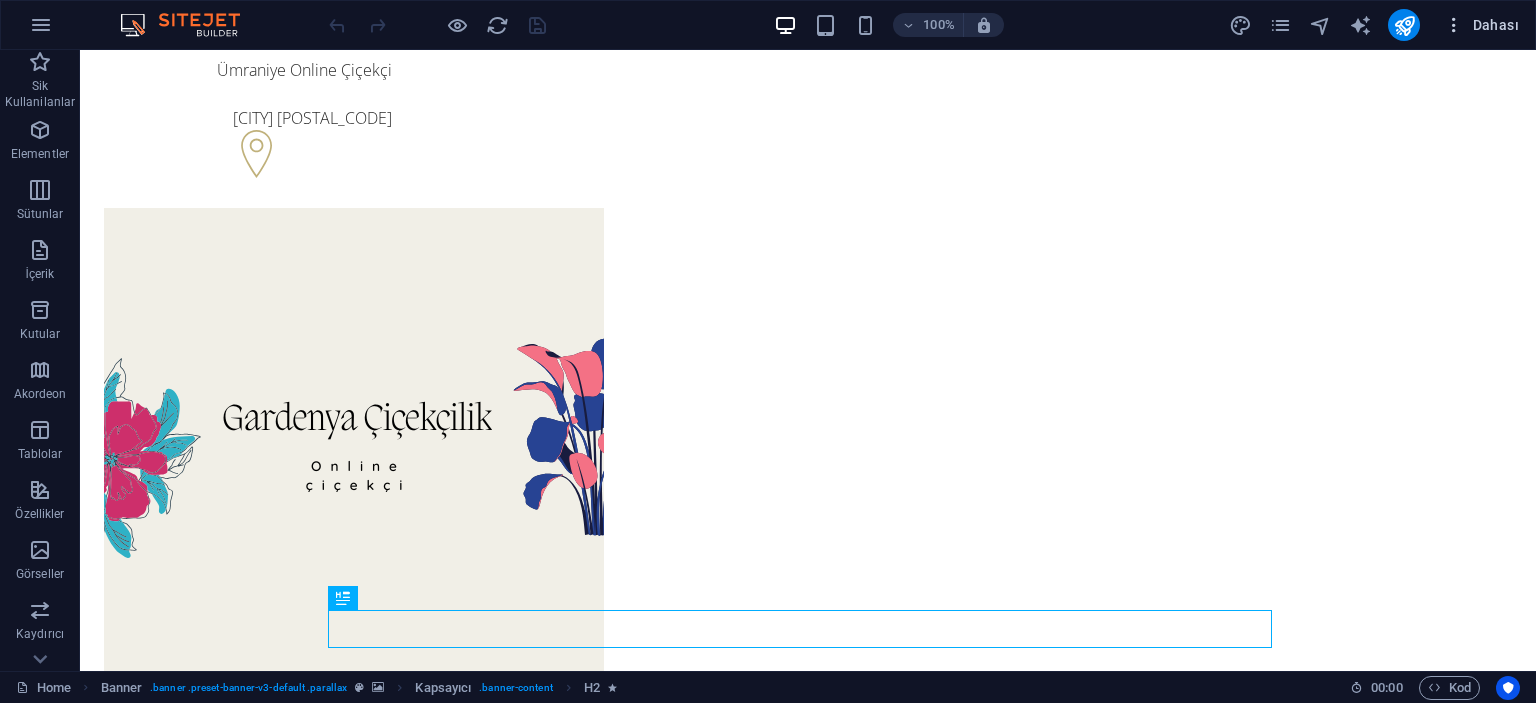 click on "Dahası" at bounding box center (1481, 25) 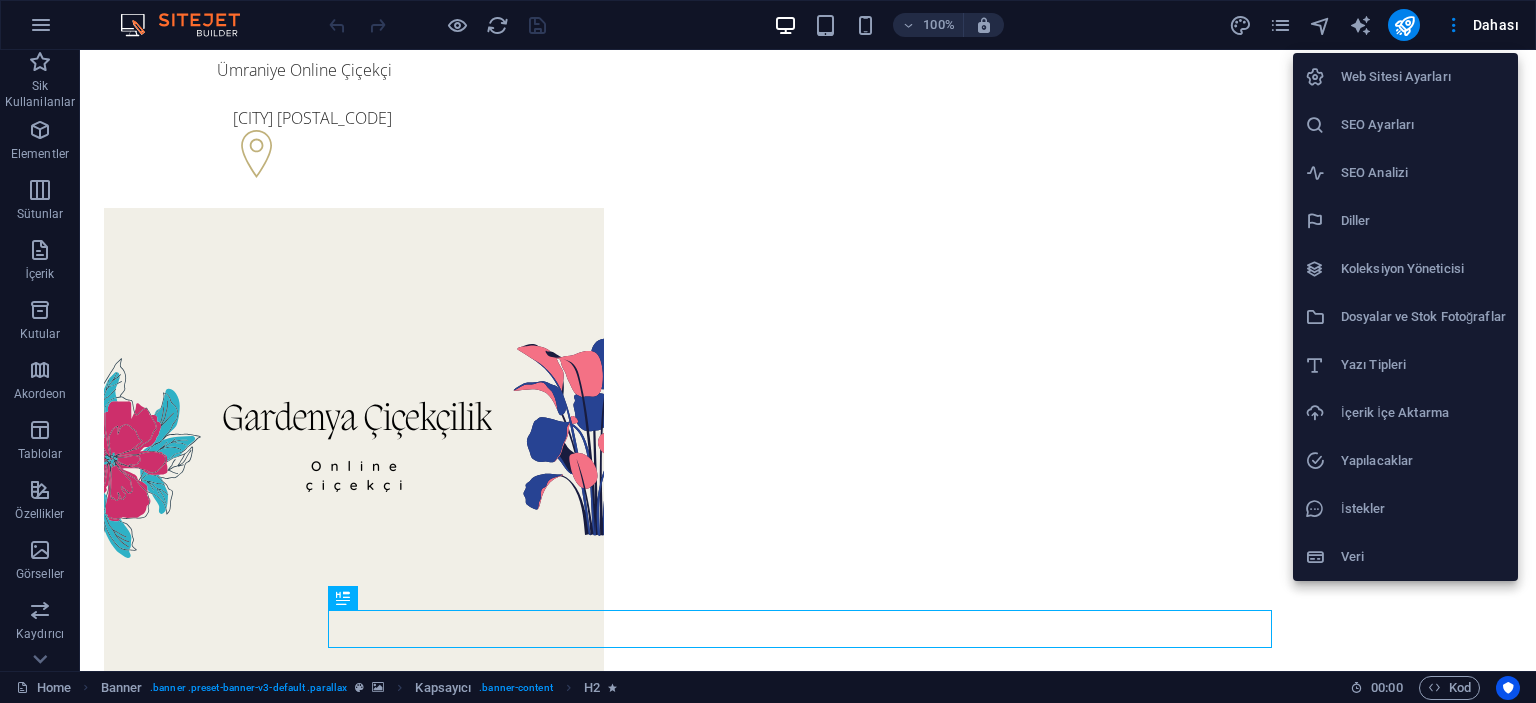click on "SEO Analizi" at bounding box center [1423, 173] 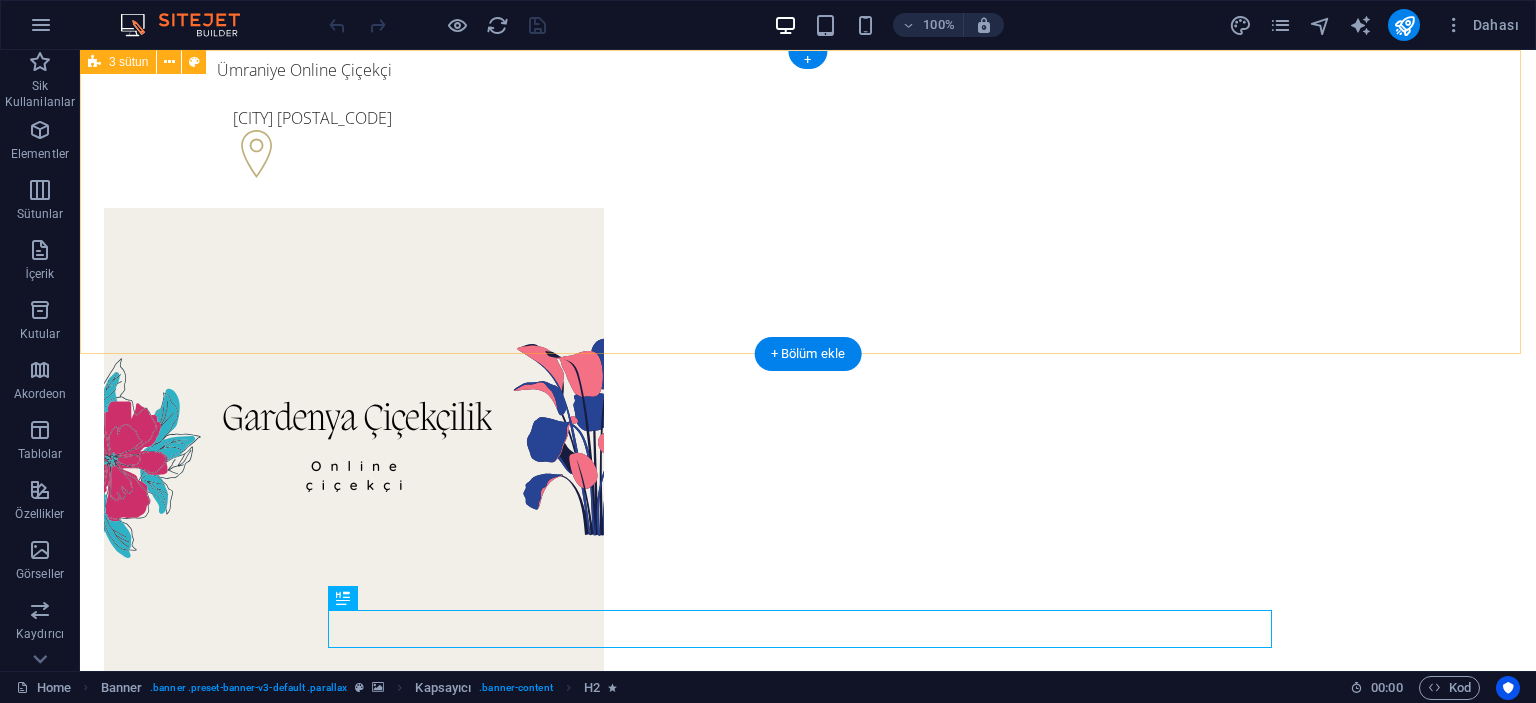 select on "google.com" 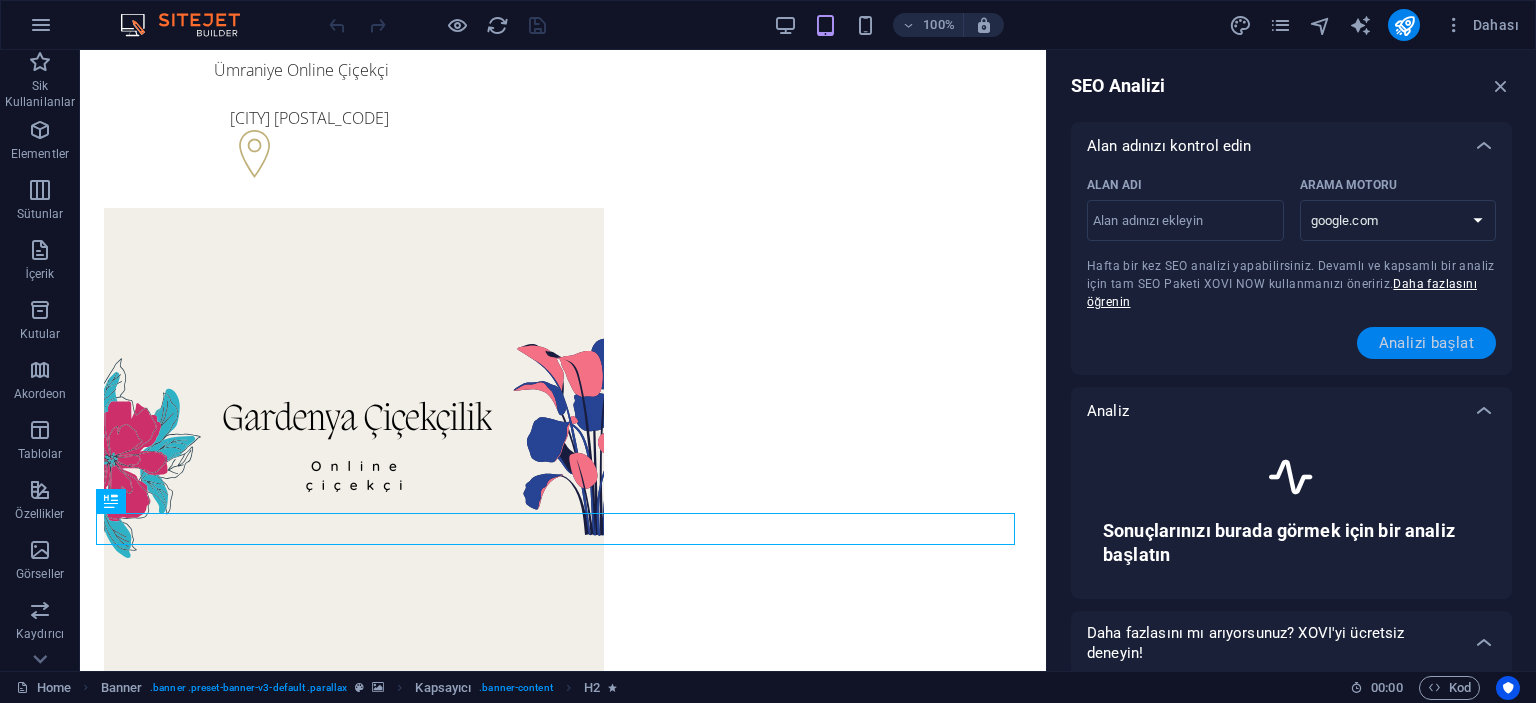click on "Analizi başlat" at bounding box center [1427, 343] 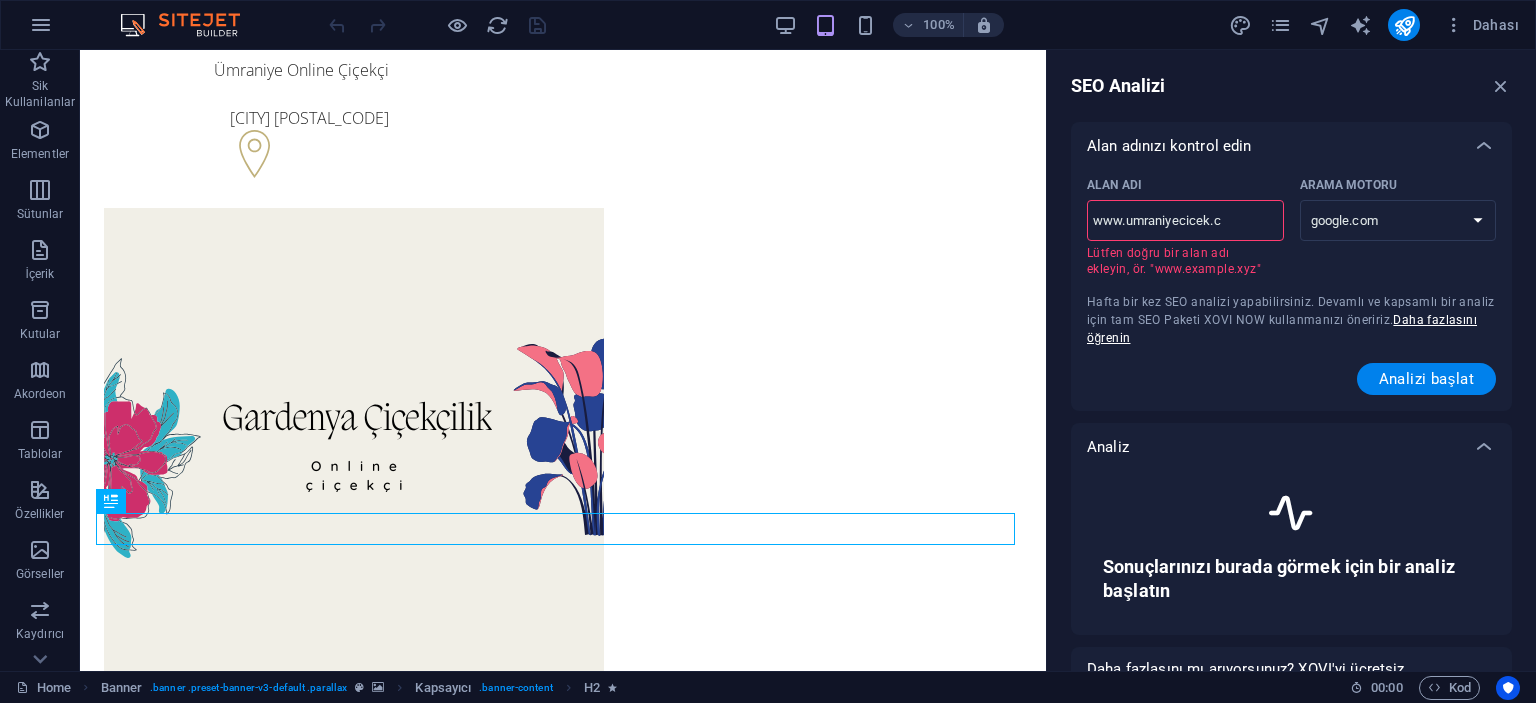 type on "www.umraniyecicek.co" 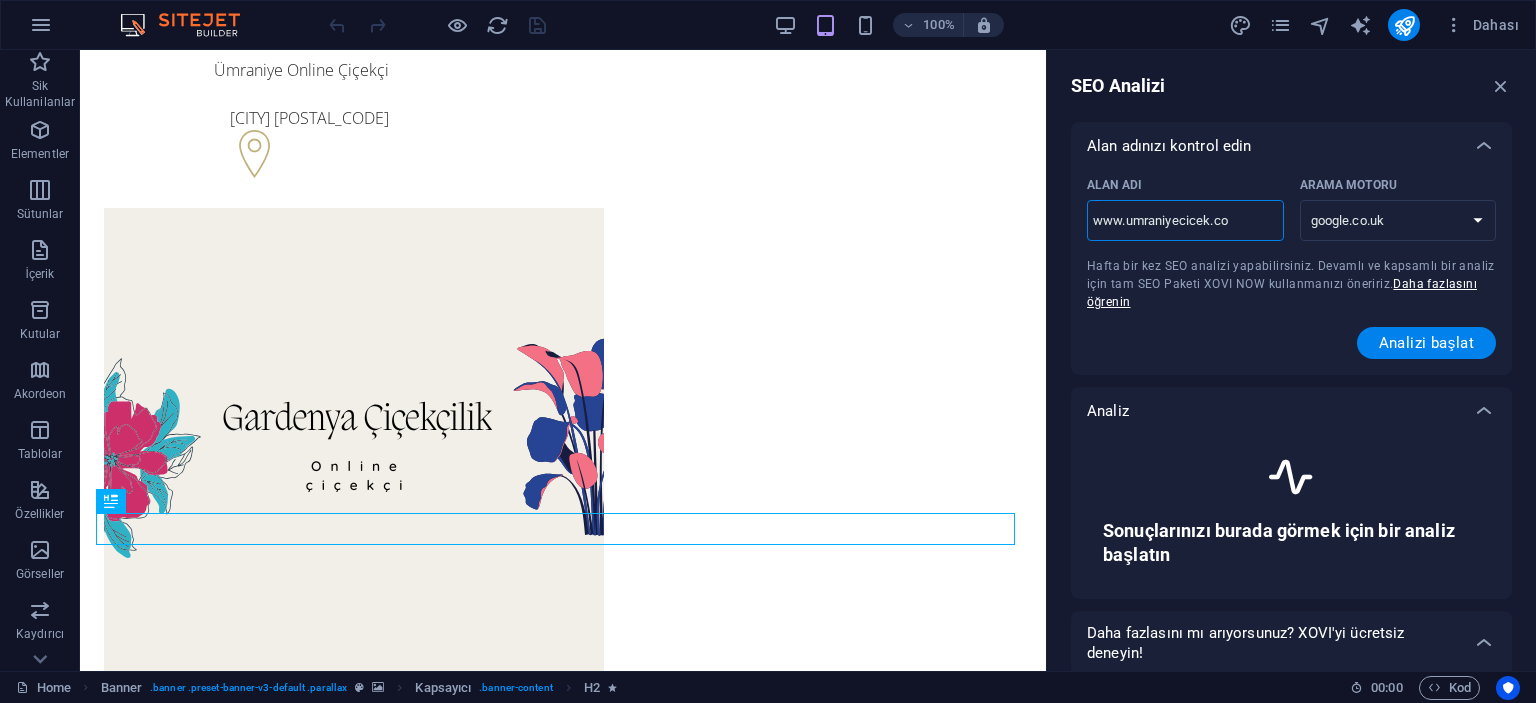 type on "www.umraniyecicek.com" 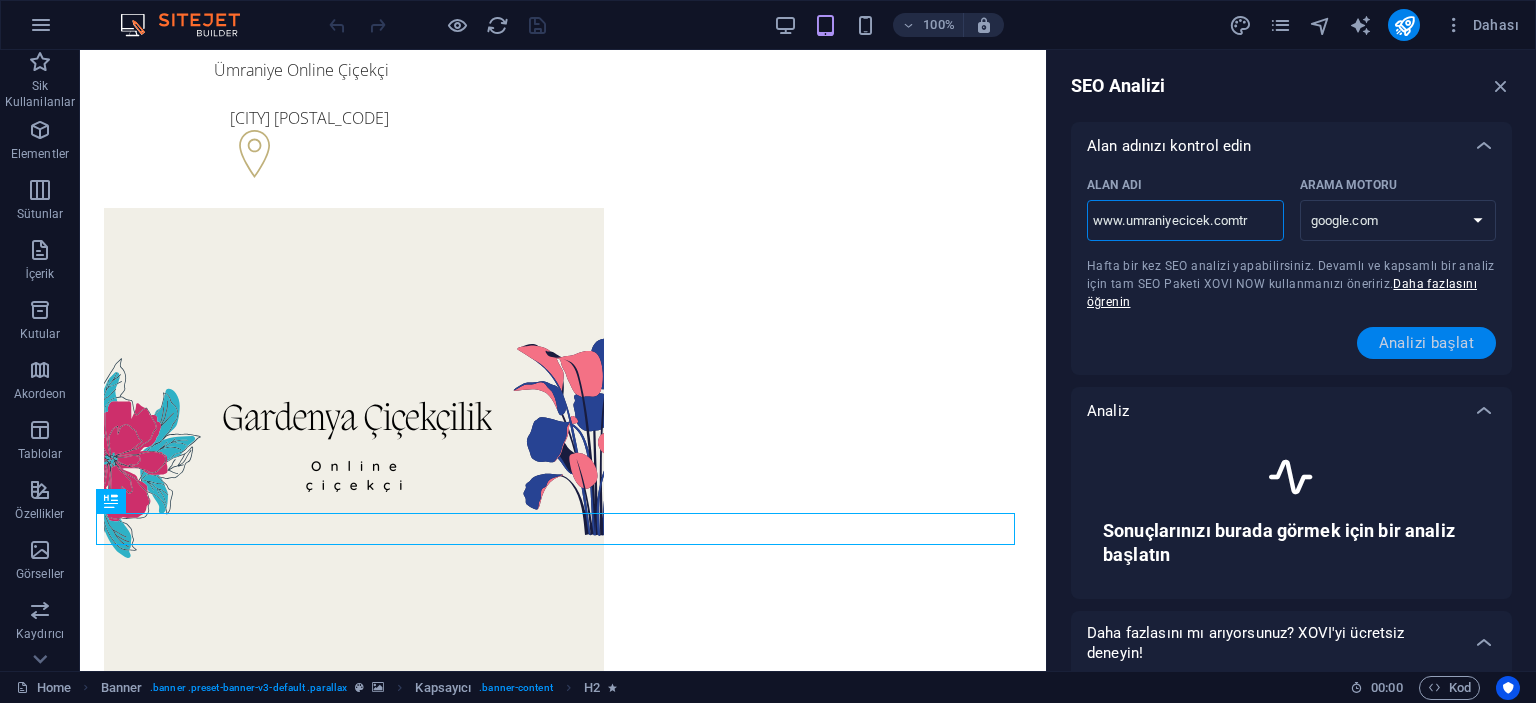 type on "www.umraniyecicek.comtr" 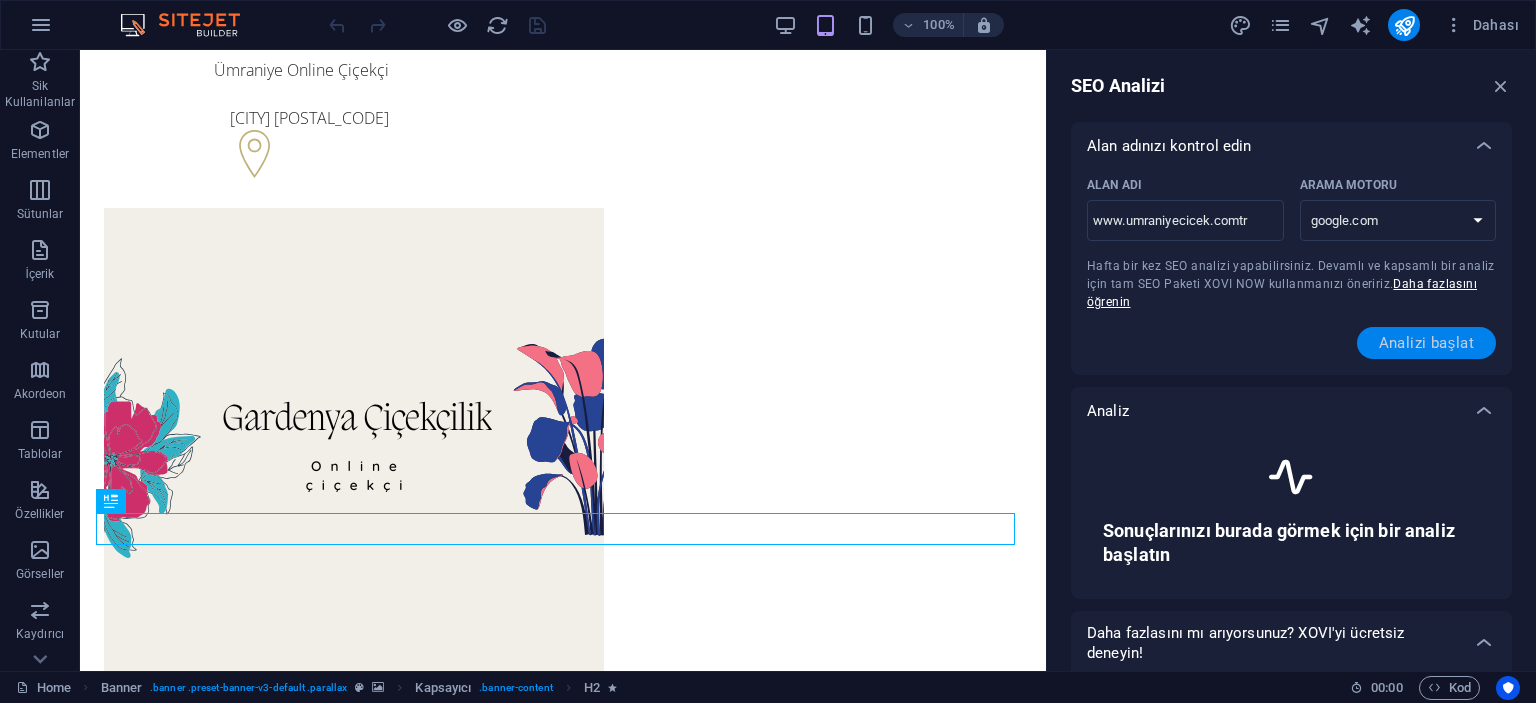 click on "Analizi başlat" at bounding box center (1427, 343) 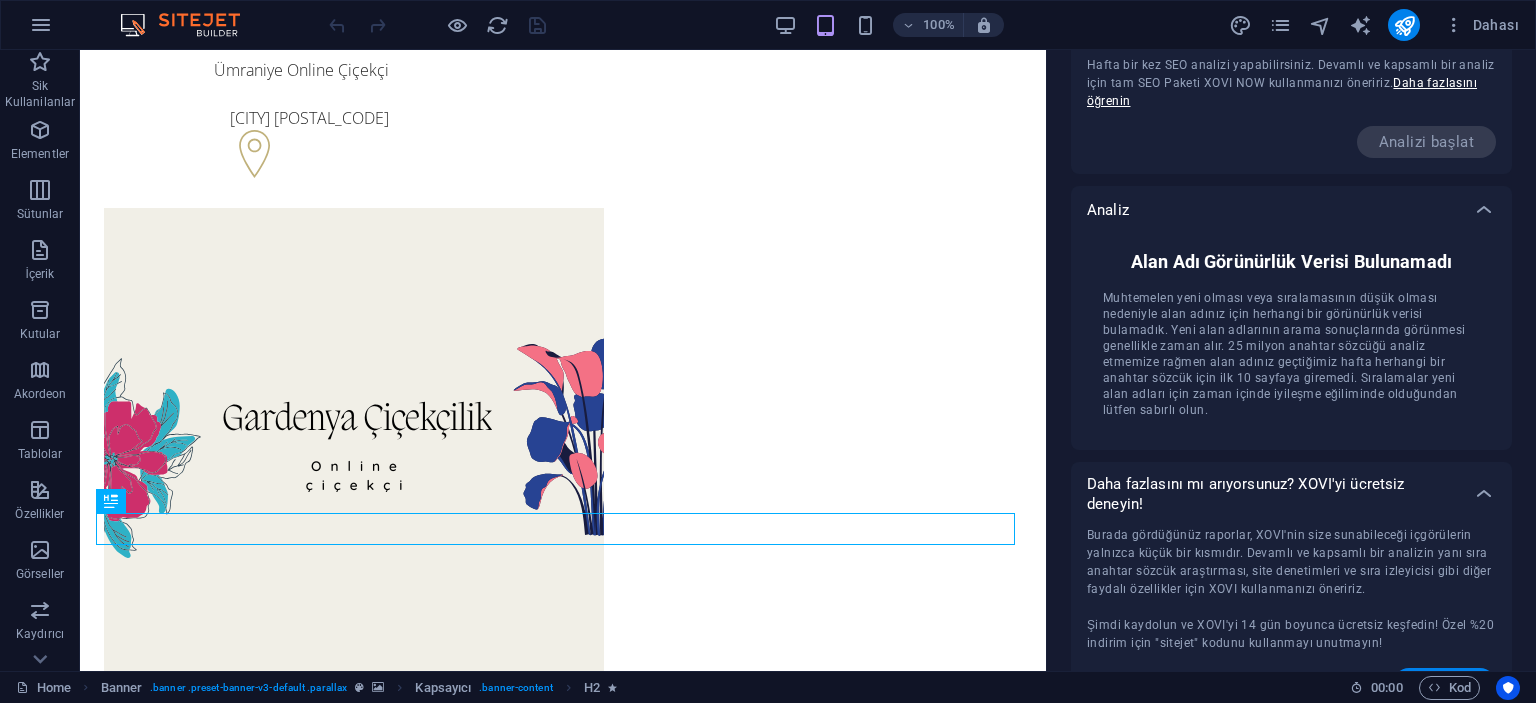 scroll, scrollTop: 245, scrollLeft: 0, axis: vertical 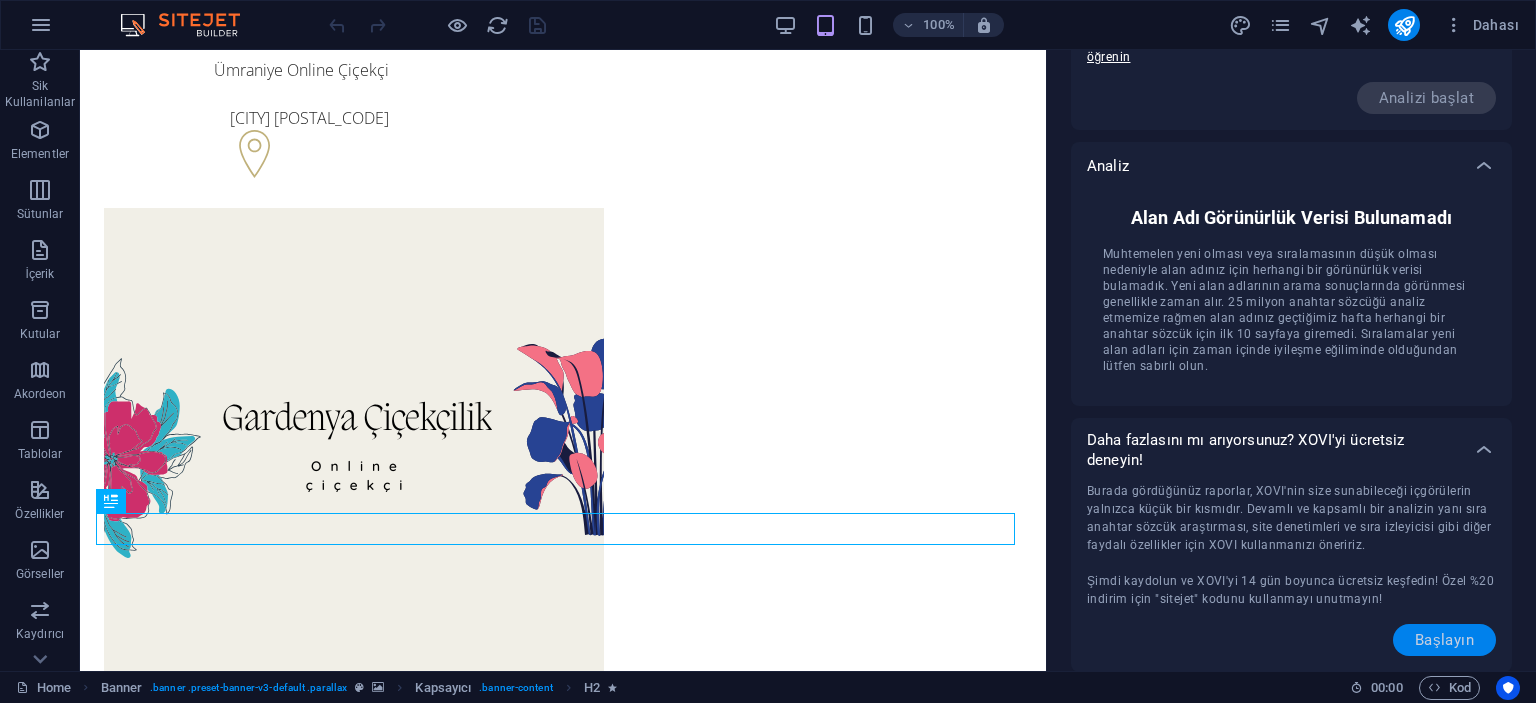 click on "Başlayın" at bounding box center [1444, 640] 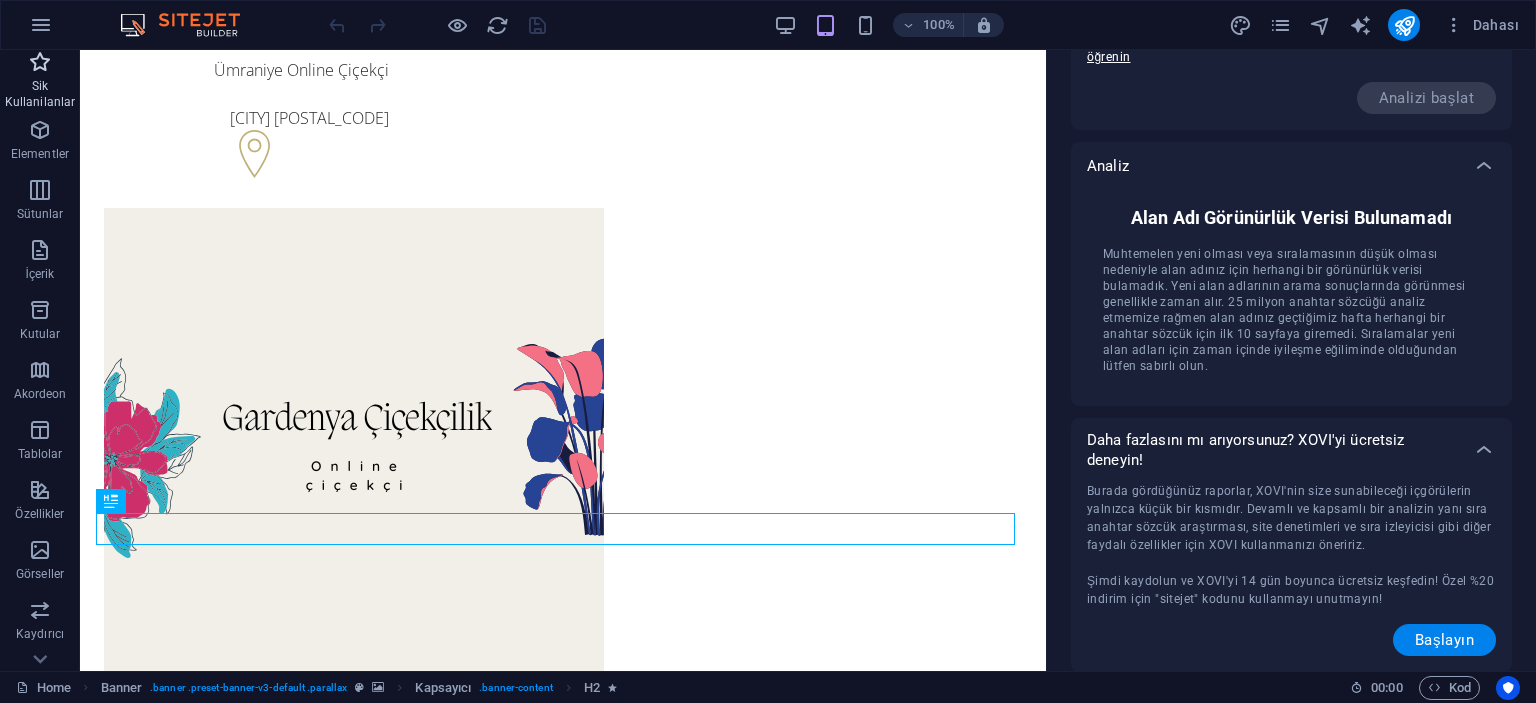 click on "Sik Kullanilanlar" at bounding box center (40, 94) 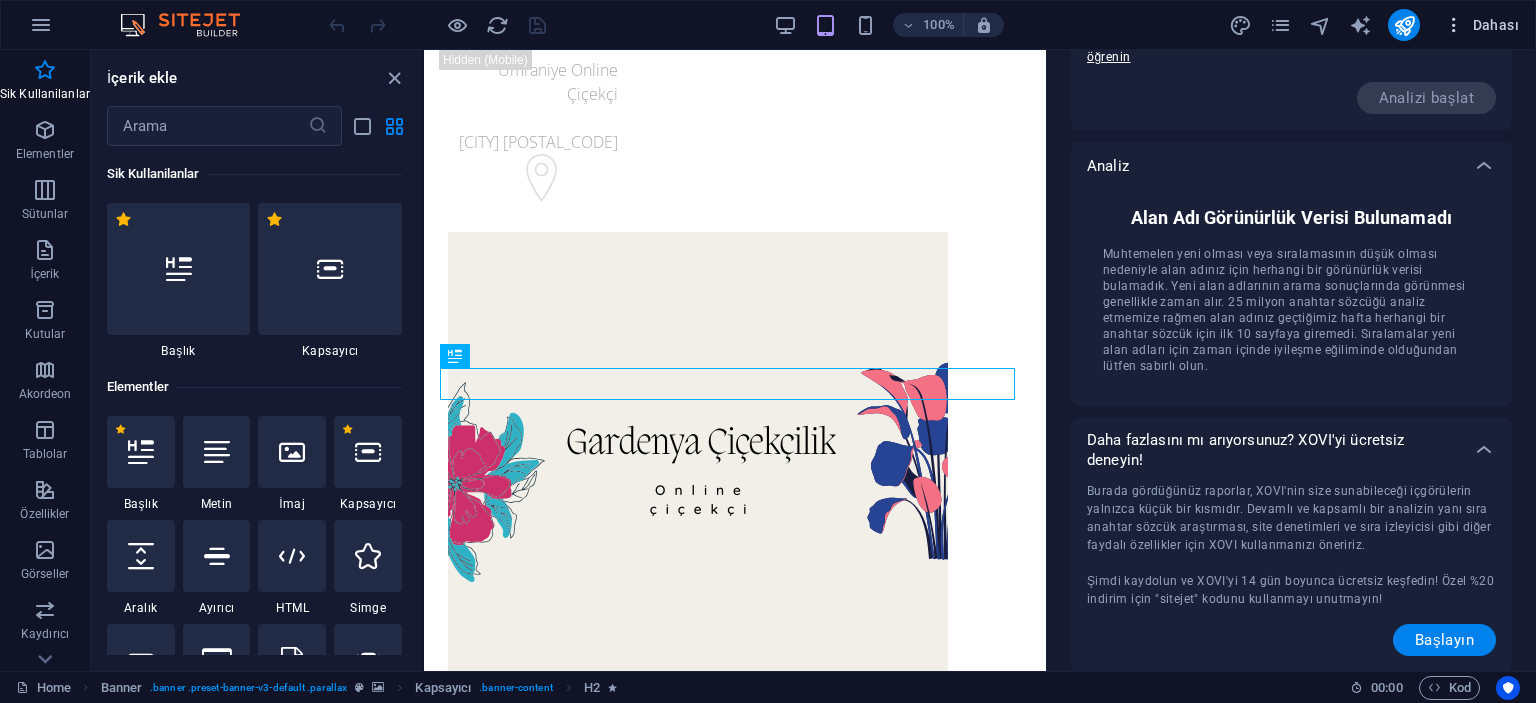 click on "Dahası" at bounding box center (1481, 25) 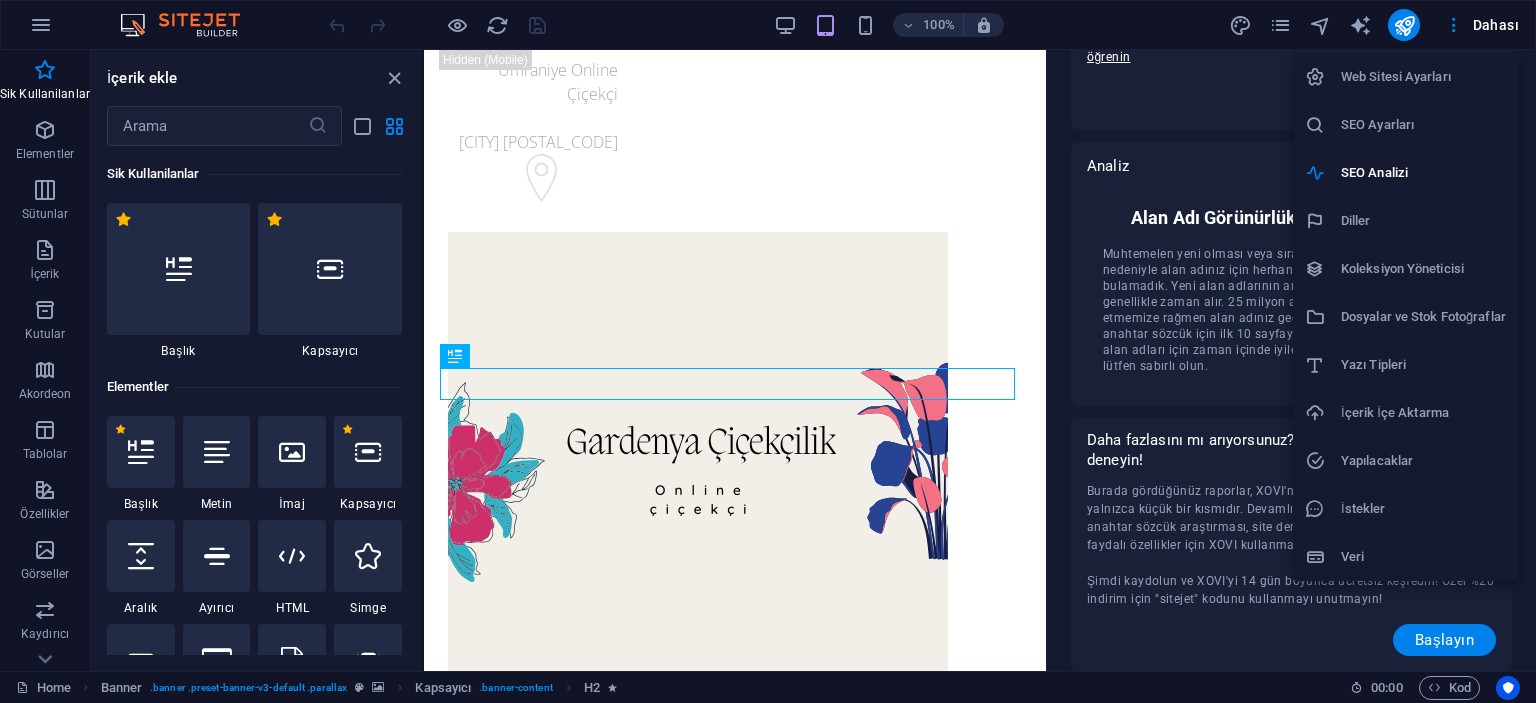 click on "İçerik İçe Aktarma" at bounding box center (1423, 413) 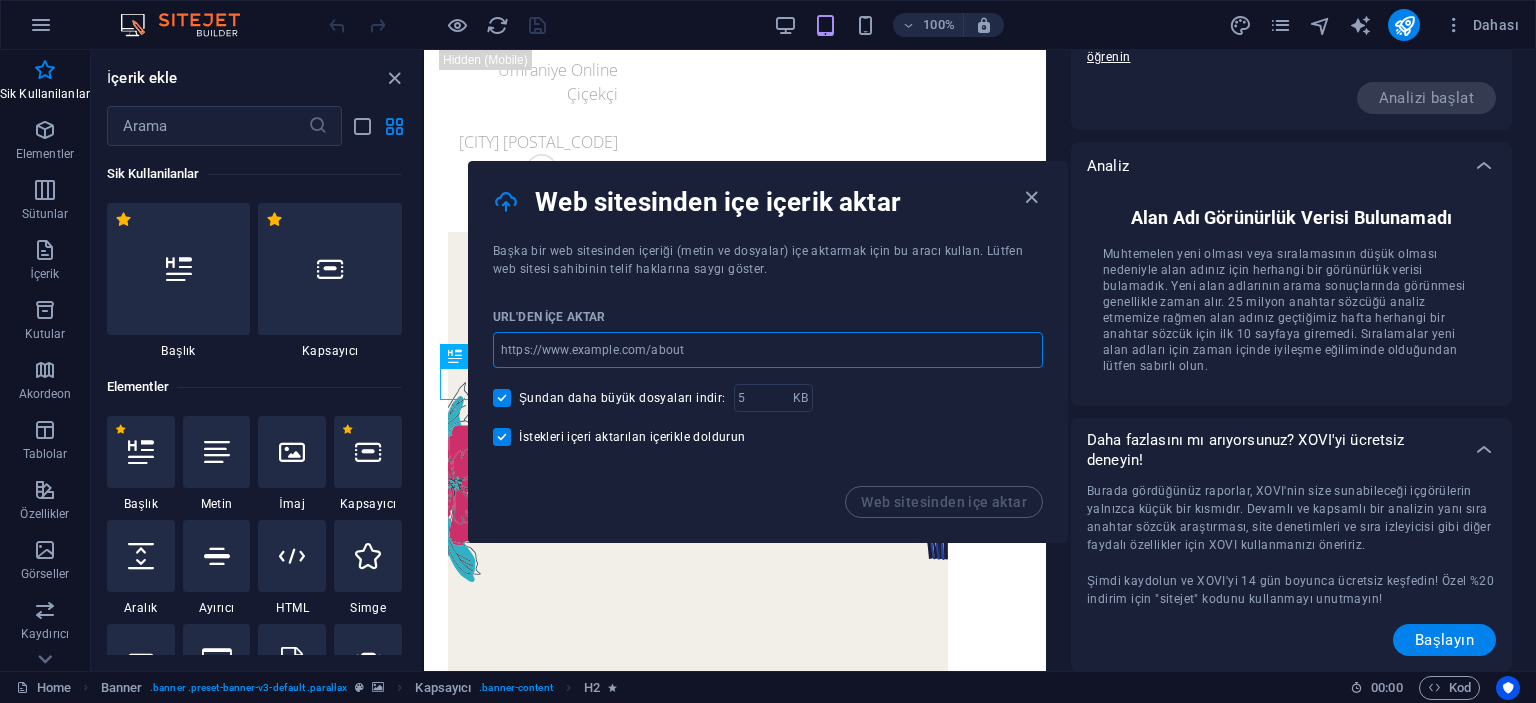 drag, startPoint x: 715, startPoint y: 347, endPoint x: 477, endPoint y: 350, distance: 238.0189 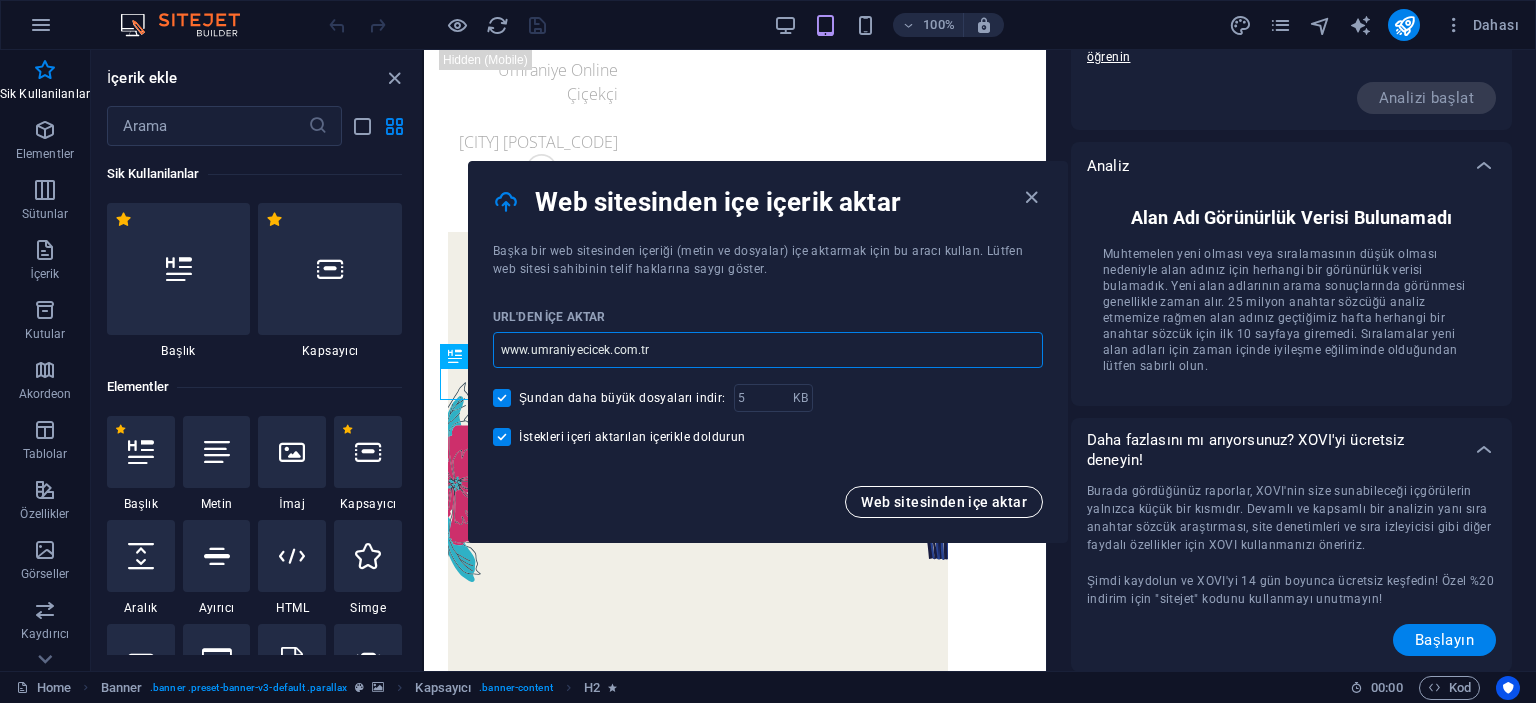 type on "www.umraniyecicek.com.tr" 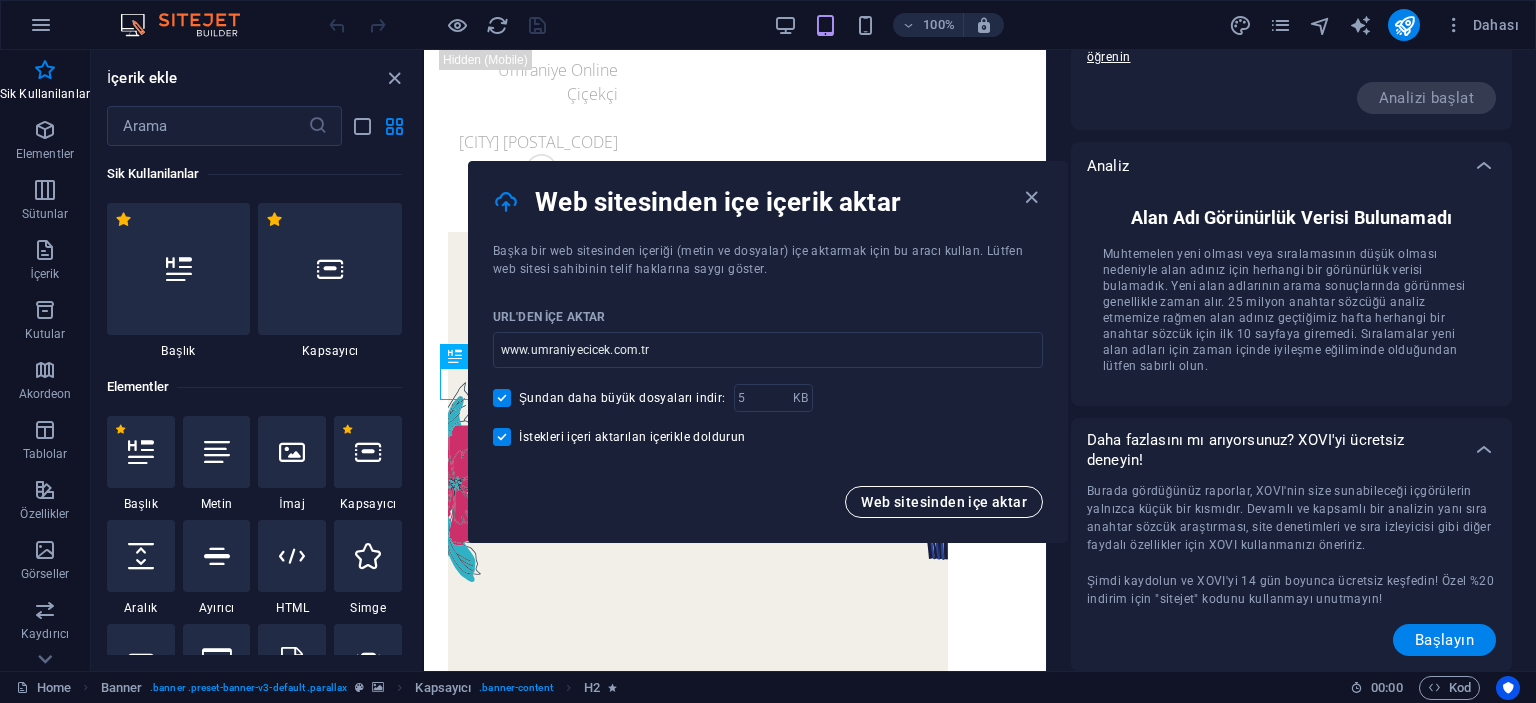 click on "Web sitesinden içe aktar" at bounding box center [944, 502] 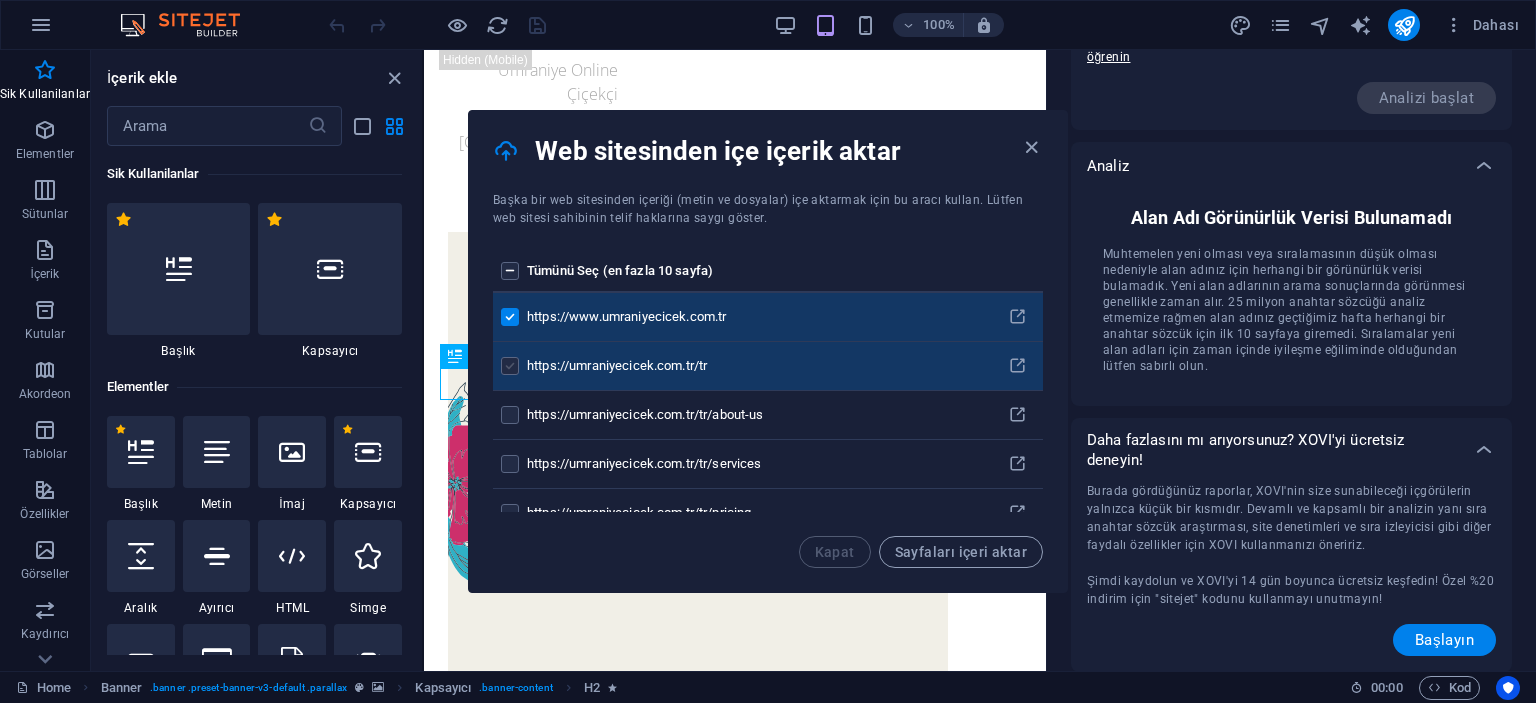 click at bounding box center [510, 366] 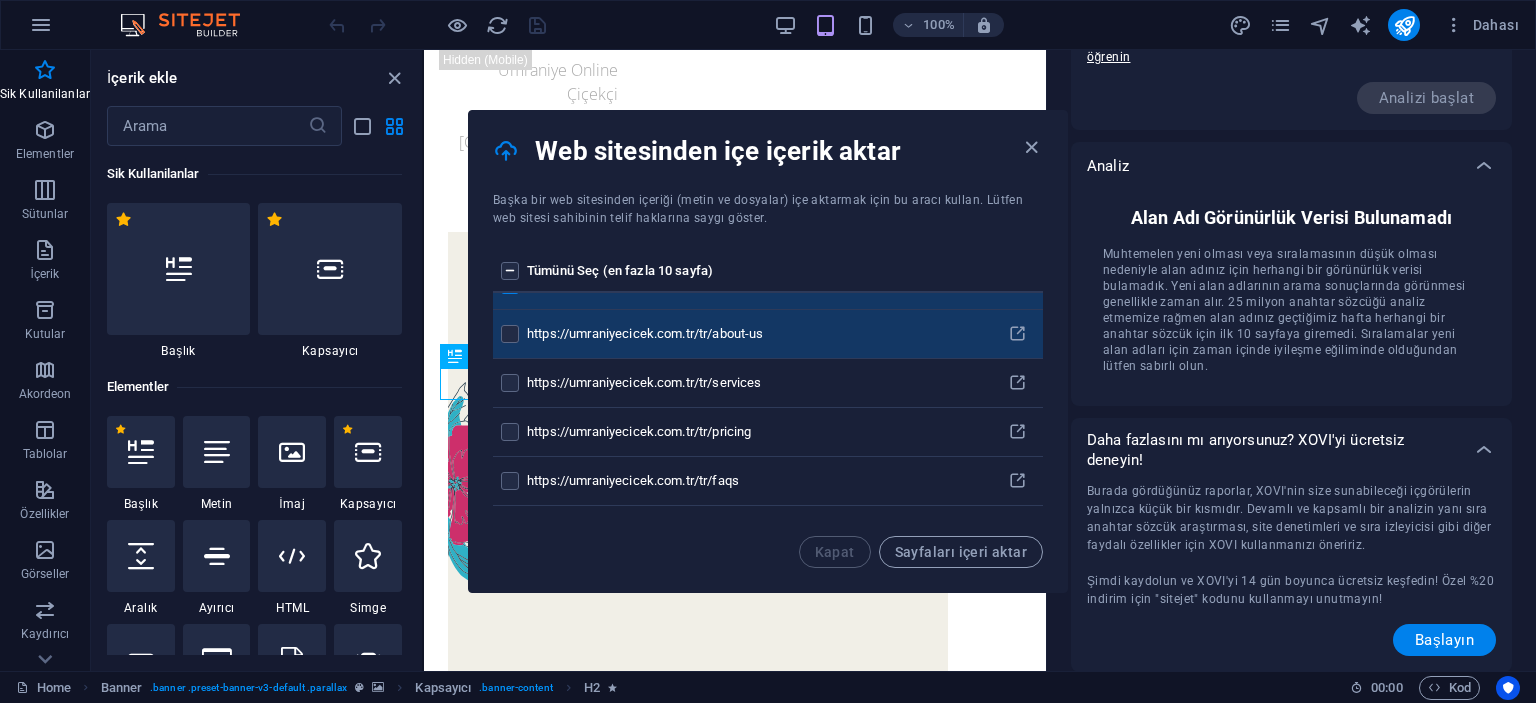 scroll, scrollTop: 200, scrollLeft: 0, axis: vertical 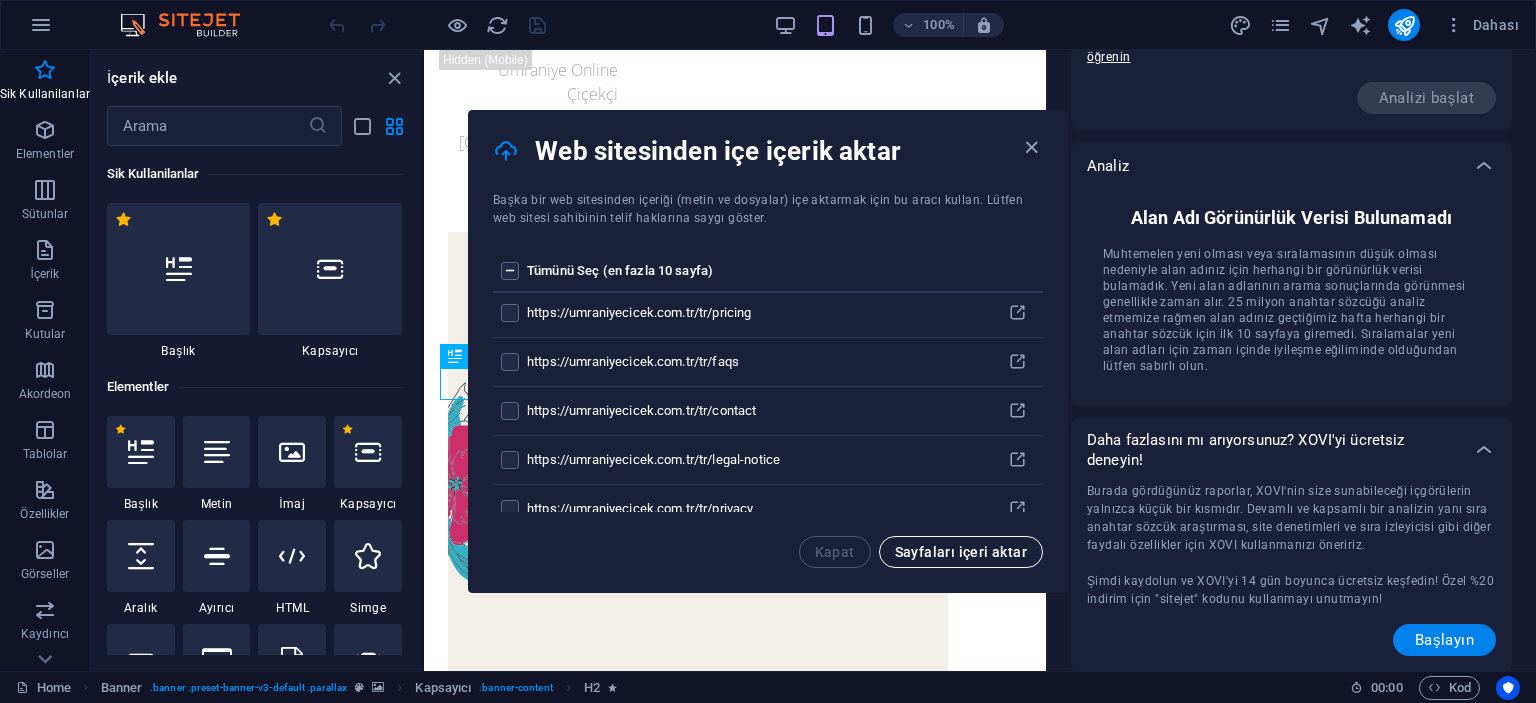 click on "Sayfaları içeri aktar" at bounding box center (961, 552) 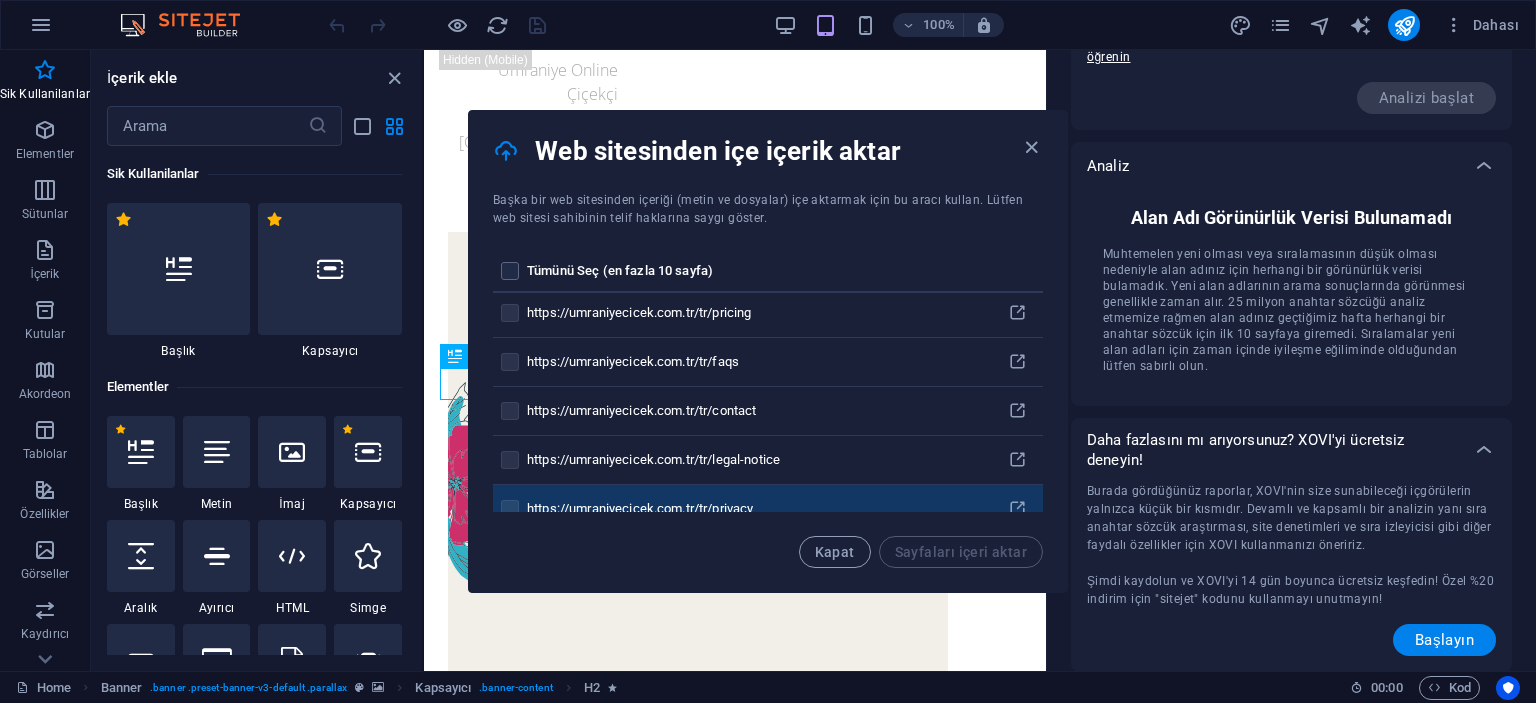 scroll, scrollTop: 0, scrollLeft: 0, axis: both 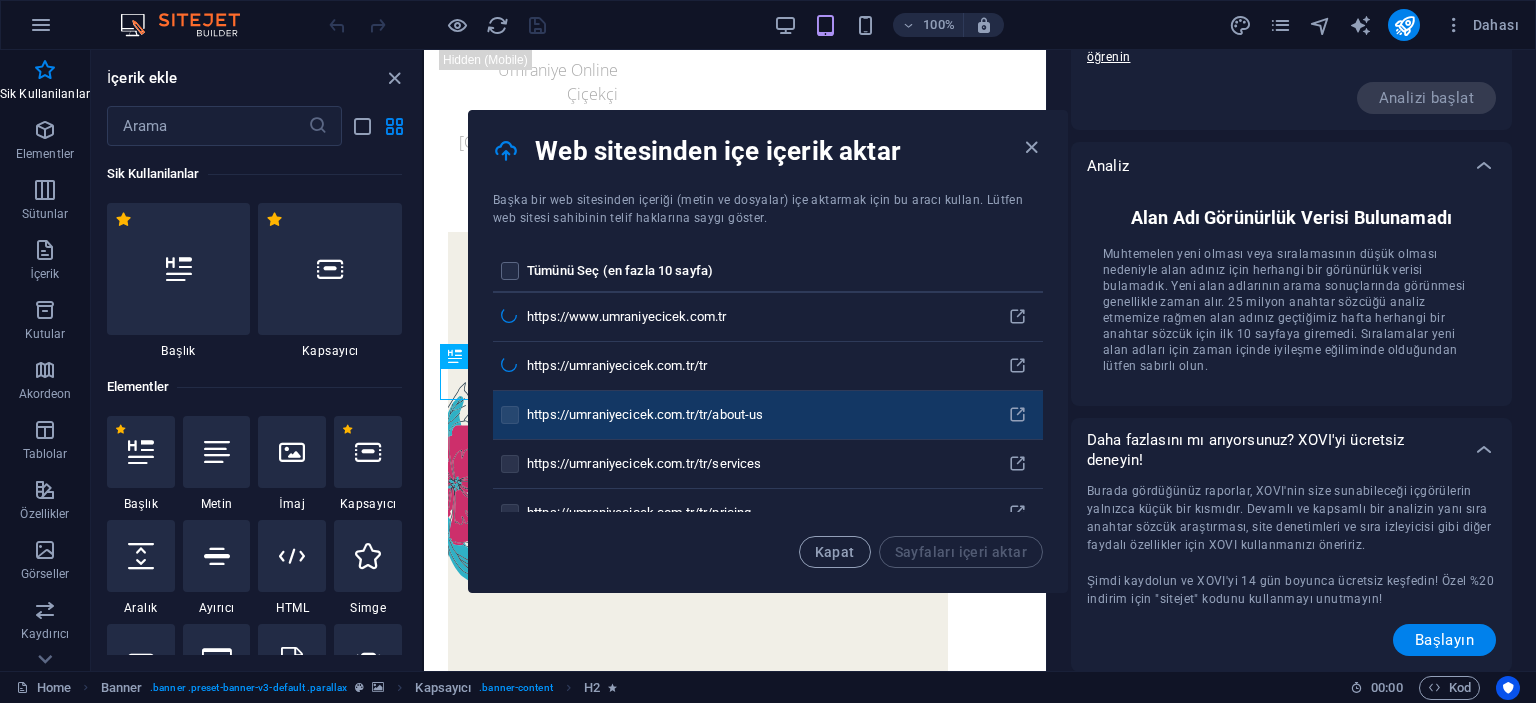 click at bounding box center [510, 415] 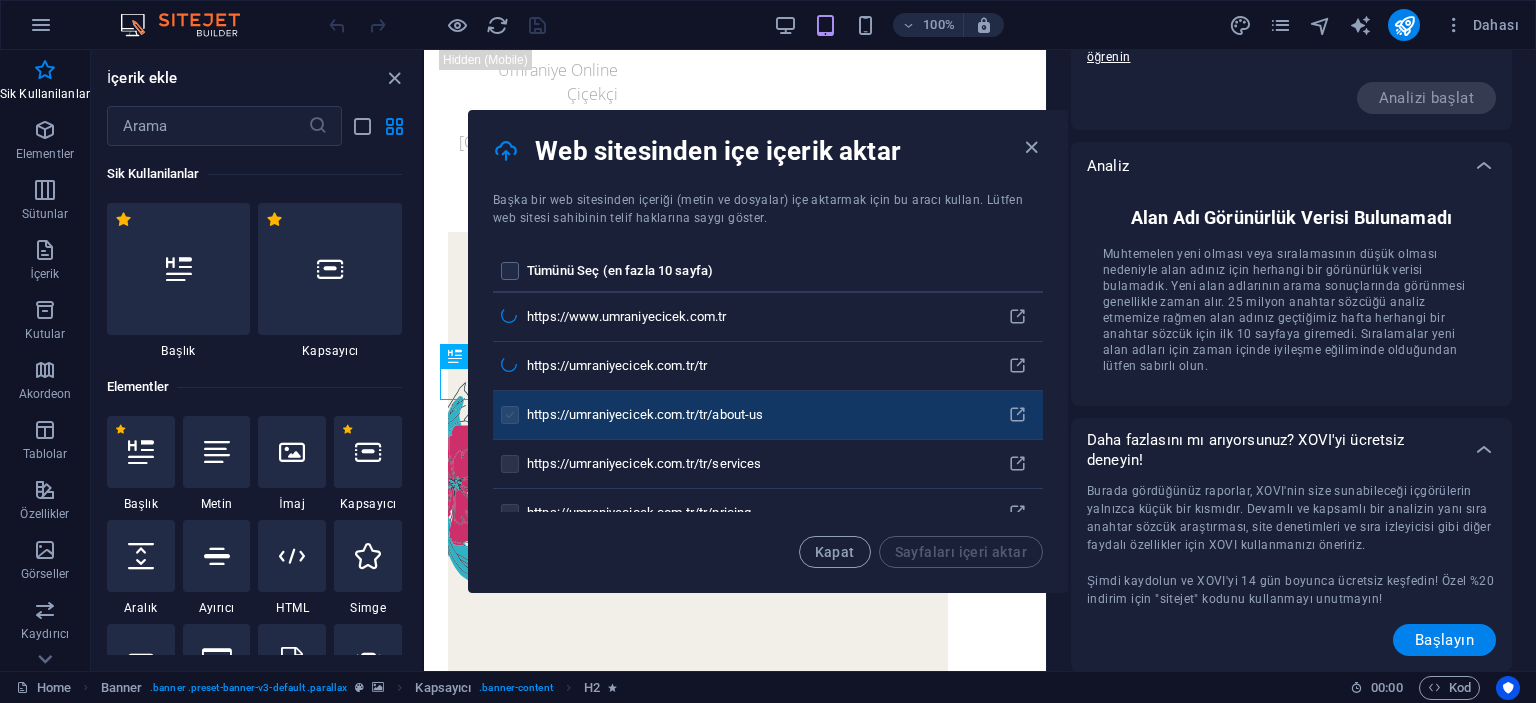 click at bounding box center (510, 415) 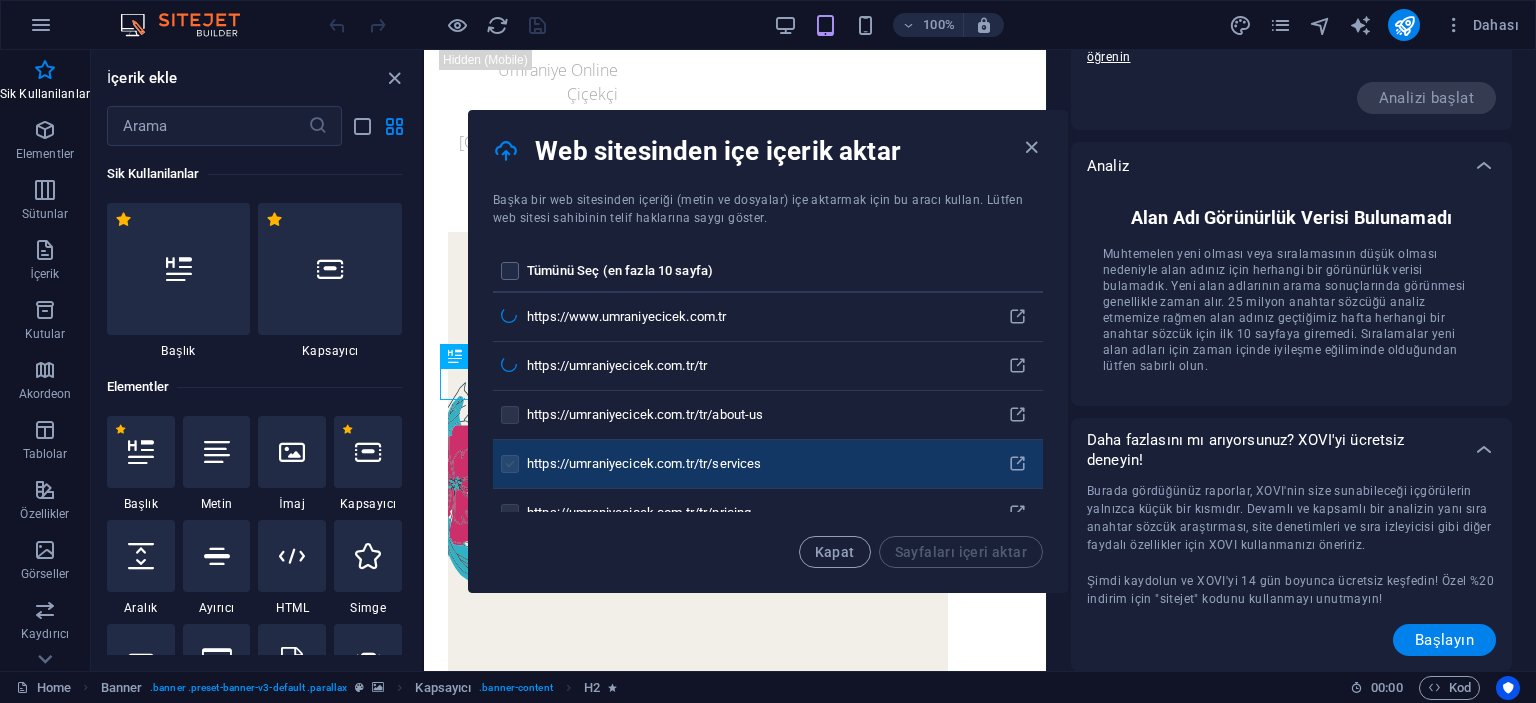 click at bounding box center (510, 464) 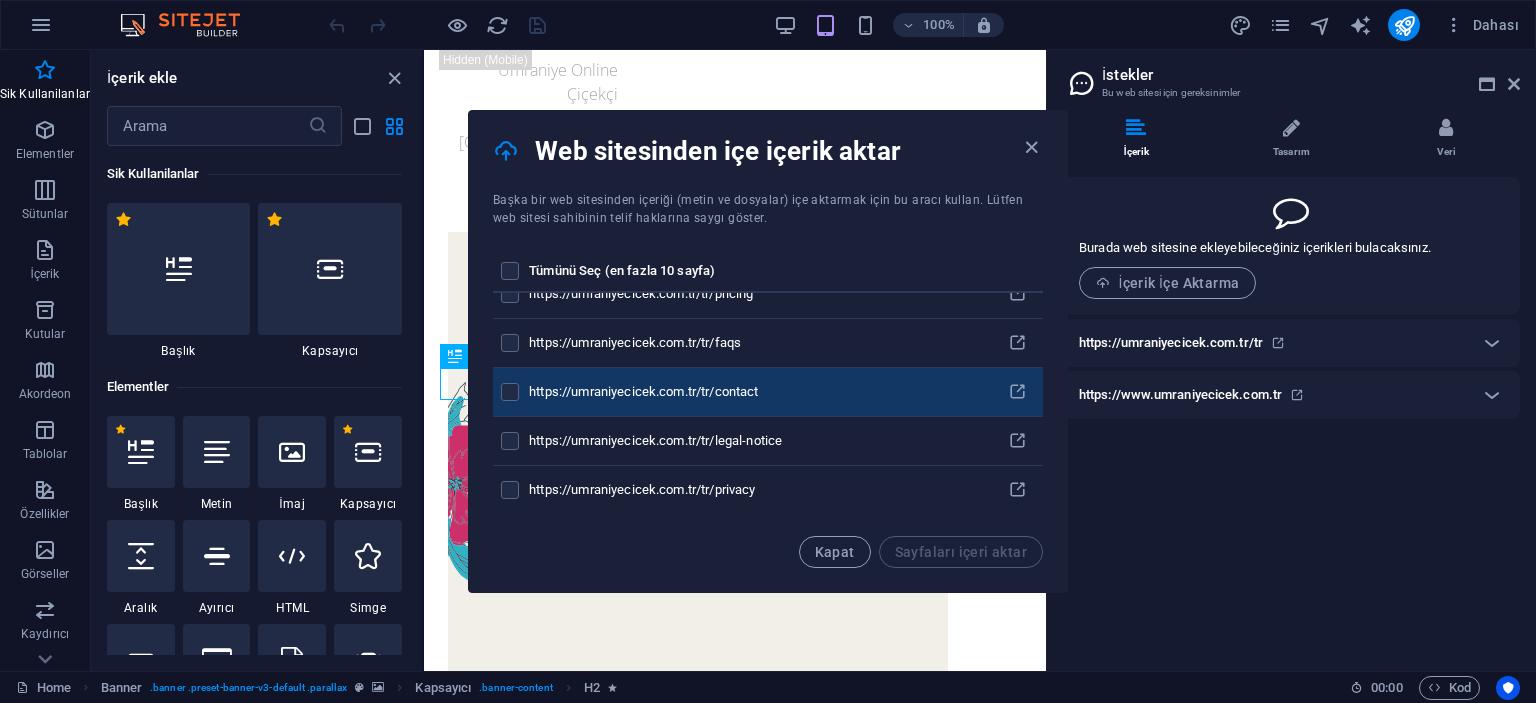 scroll, scrollTop: 0, scrollLeft: 0, axis: both 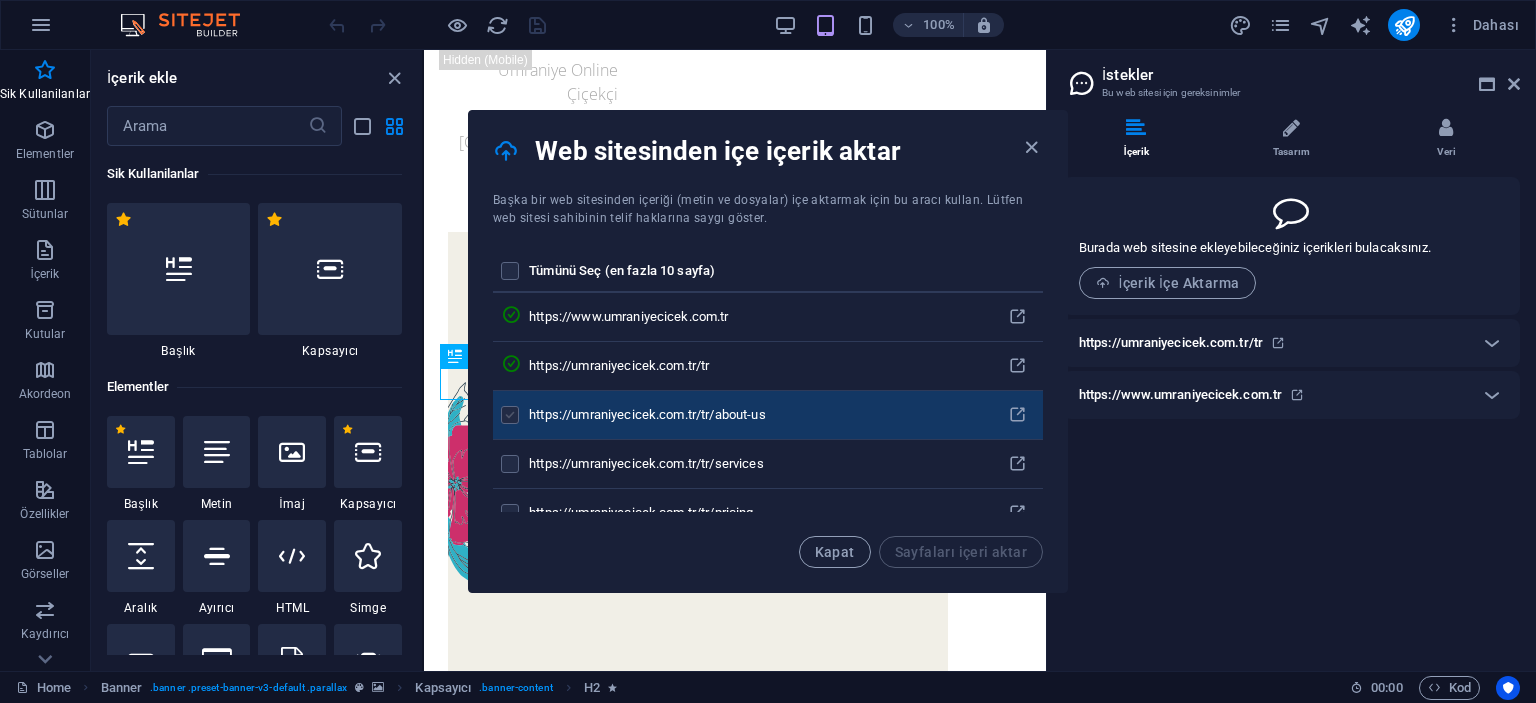 click at bounding box center [510, 415] 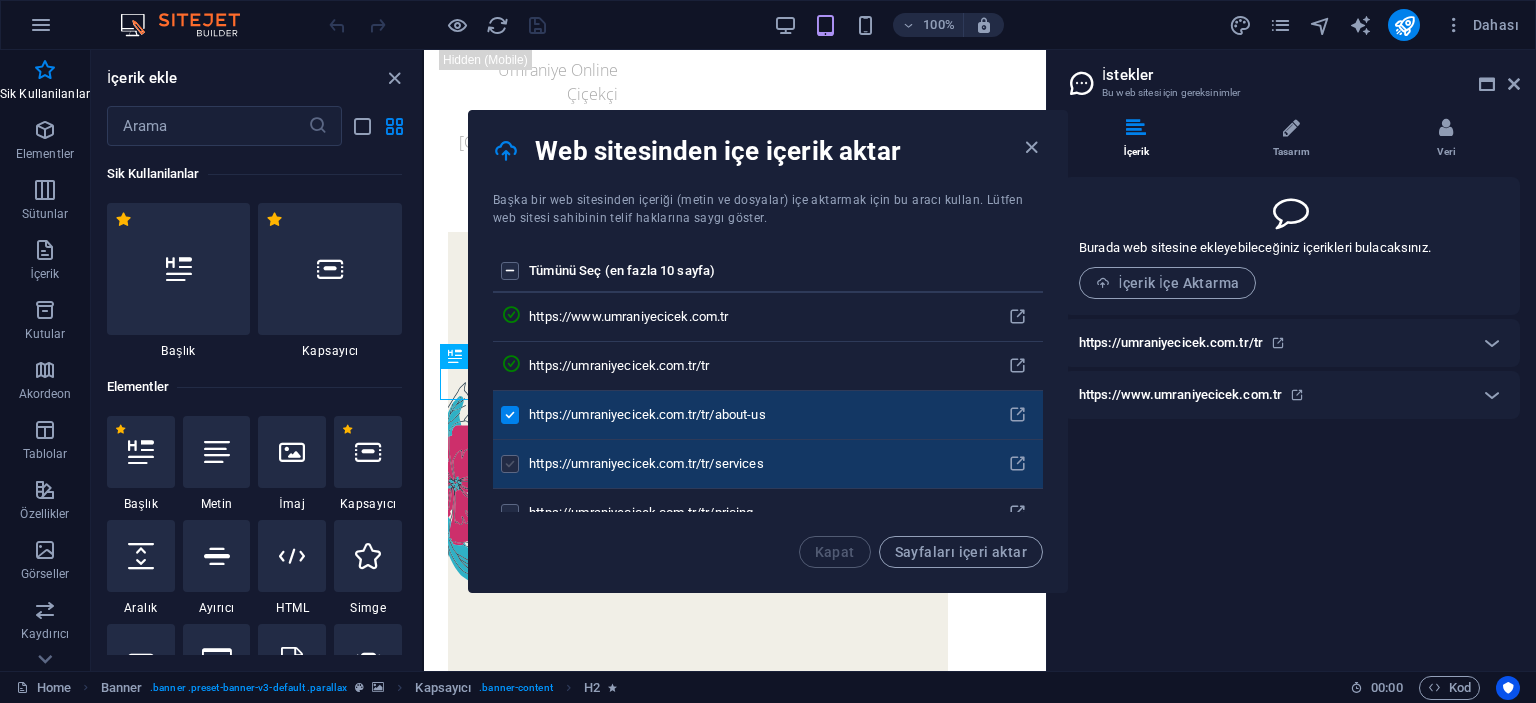 click at bounding box center (510, 464) 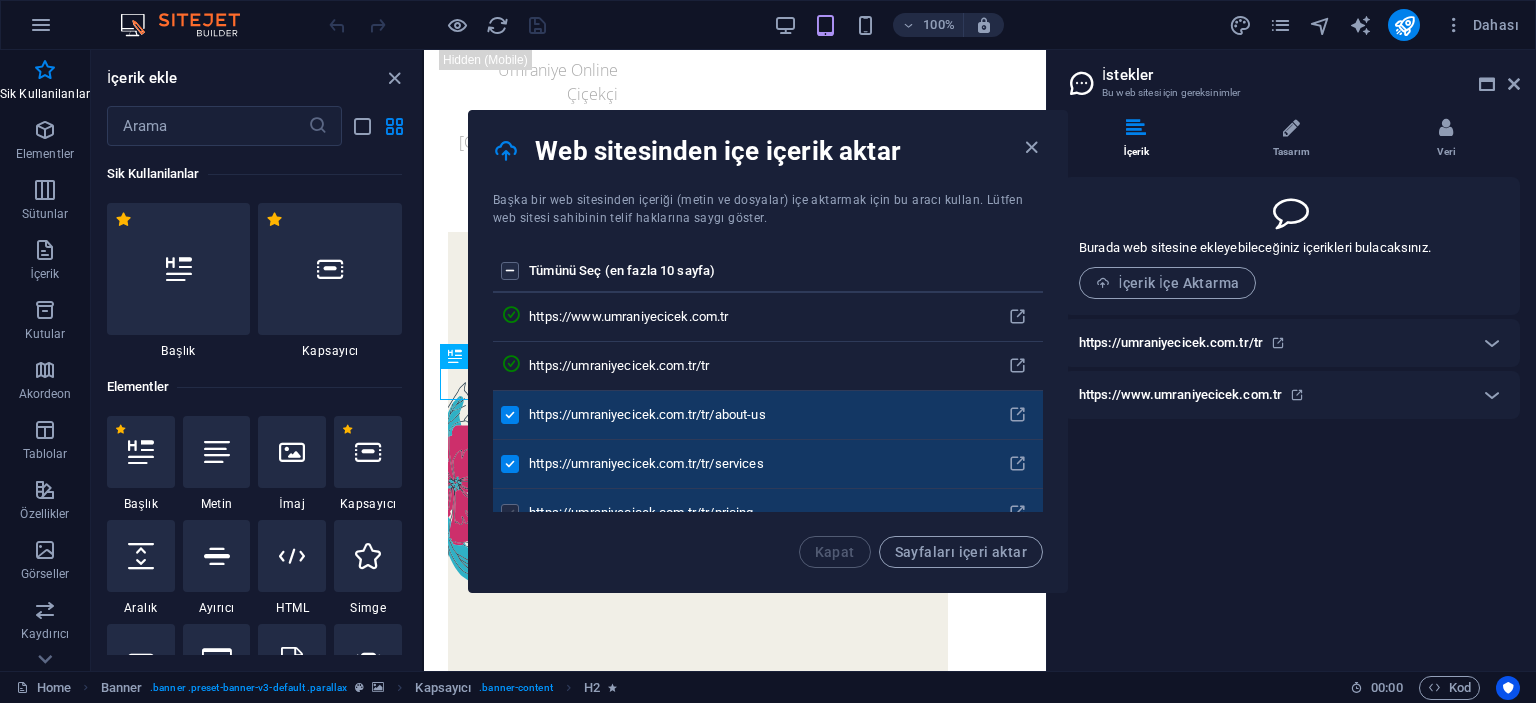 click at bounding box center [510, 513] 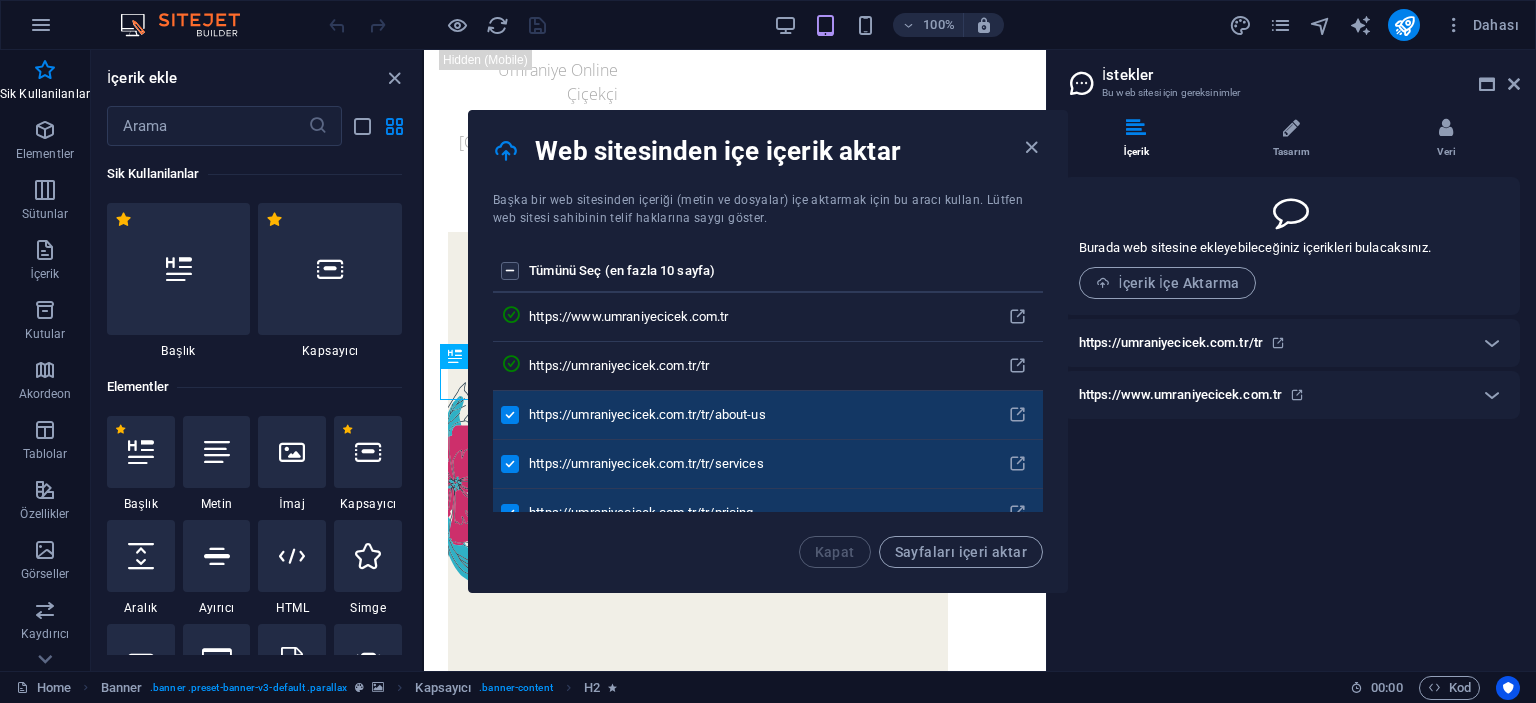 scroll, scrollTop: 200, scrollLeft: 0, axis: vertical 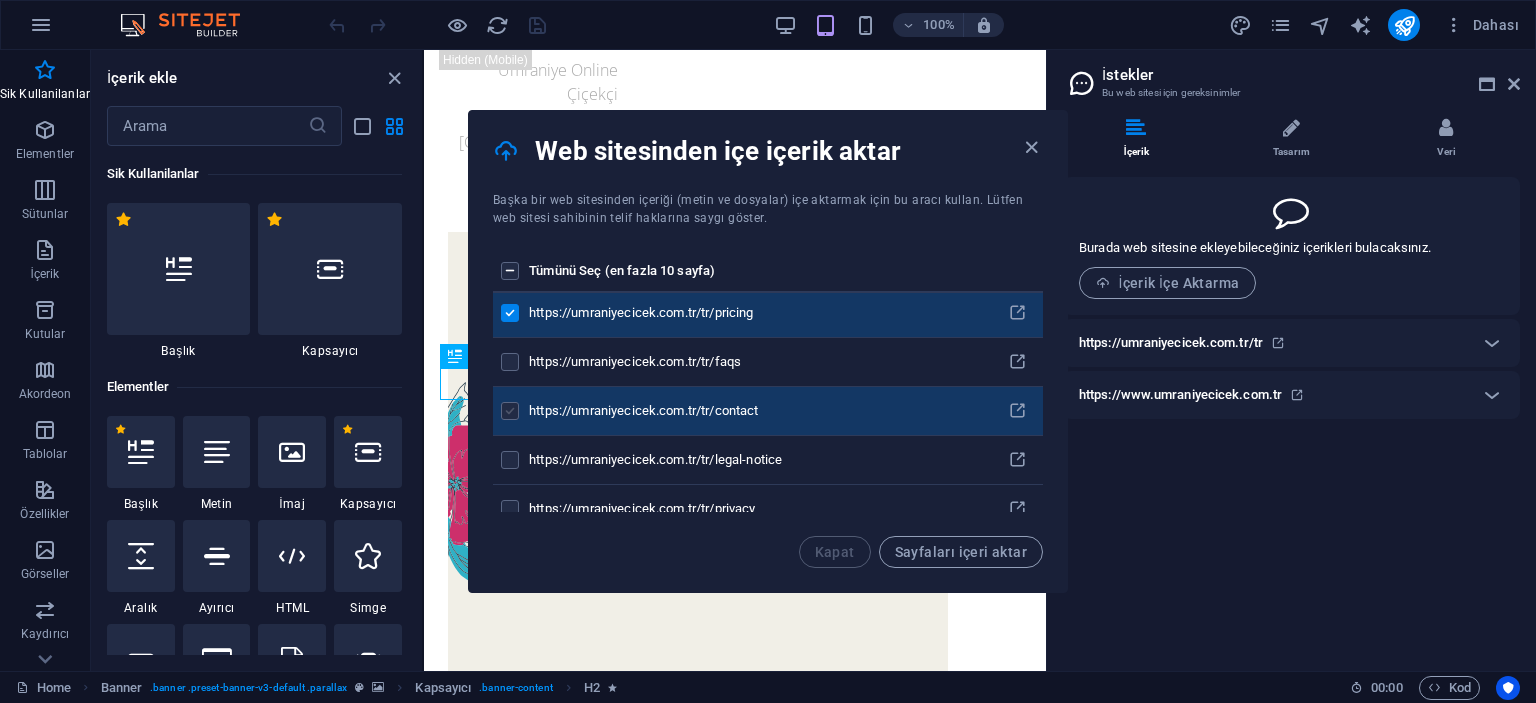 click at bounding box center (510, 411) 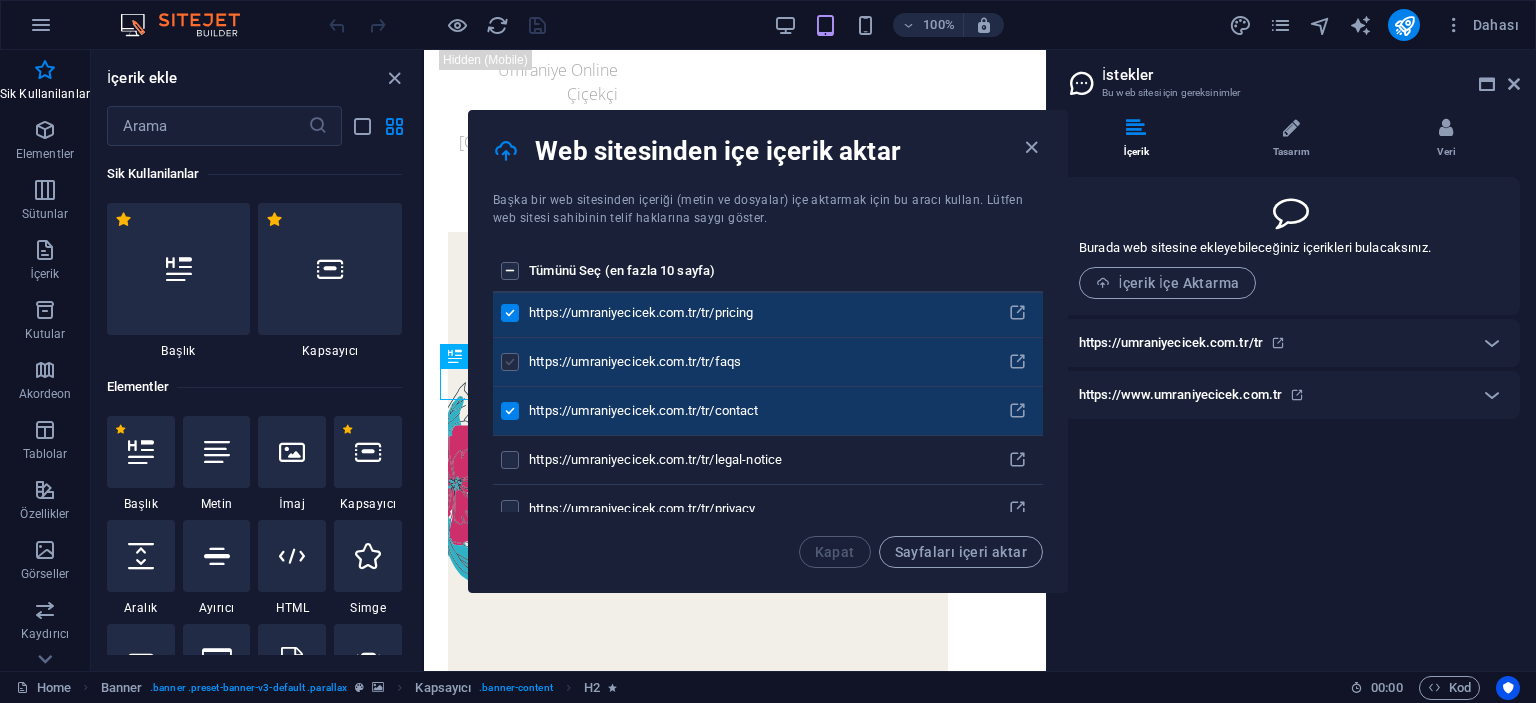click at bounding box center (510, 362) 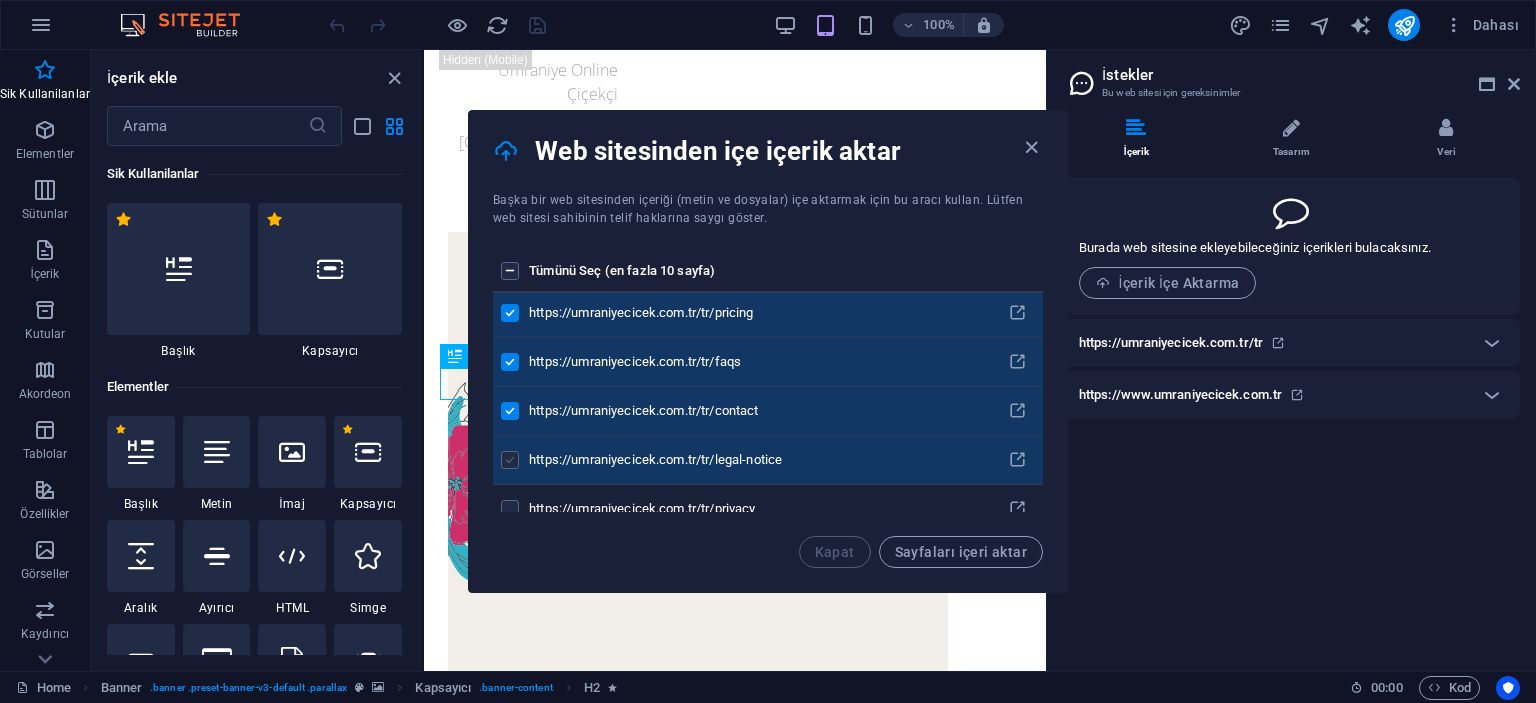 click at bounding box center (510, 460) 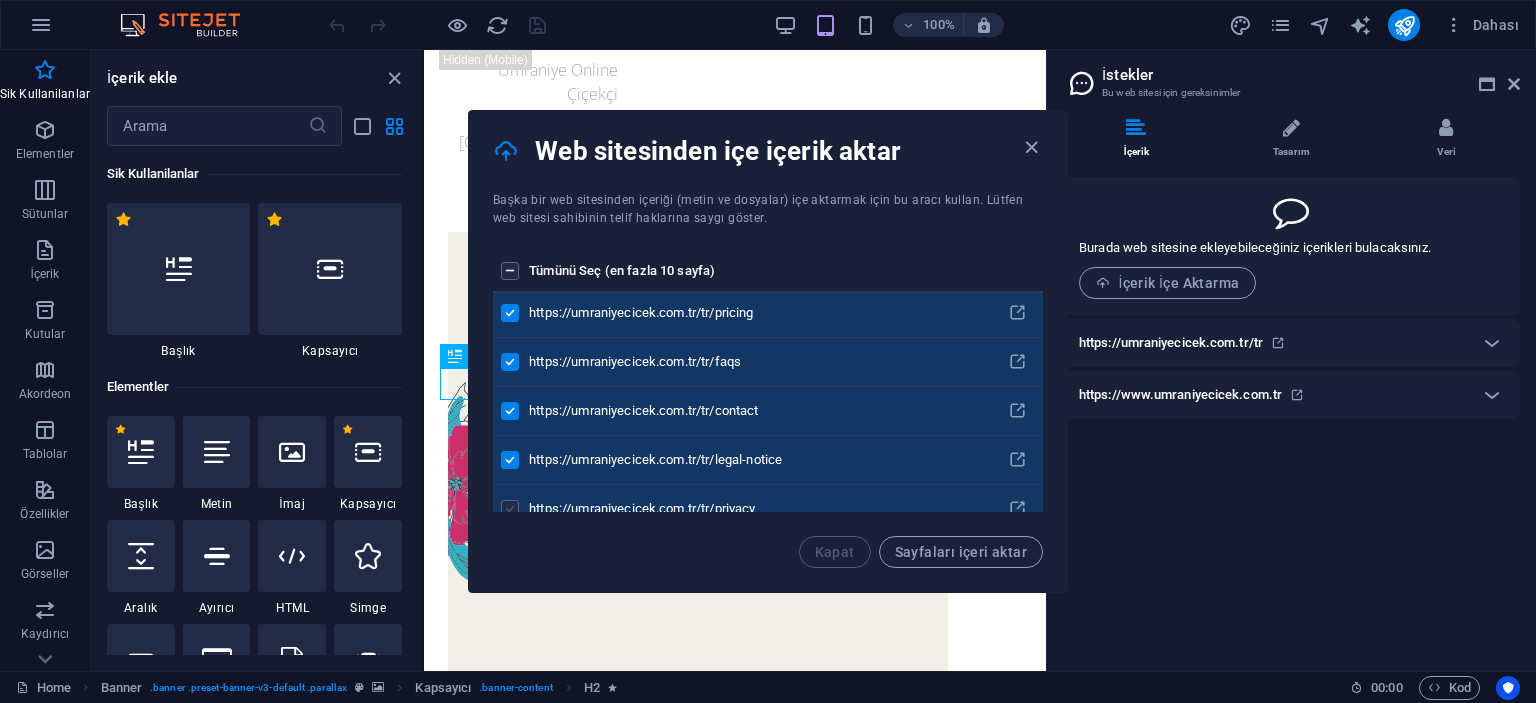 scroll, scrollTop: 219, scrollLeft: 0, axis: vertical 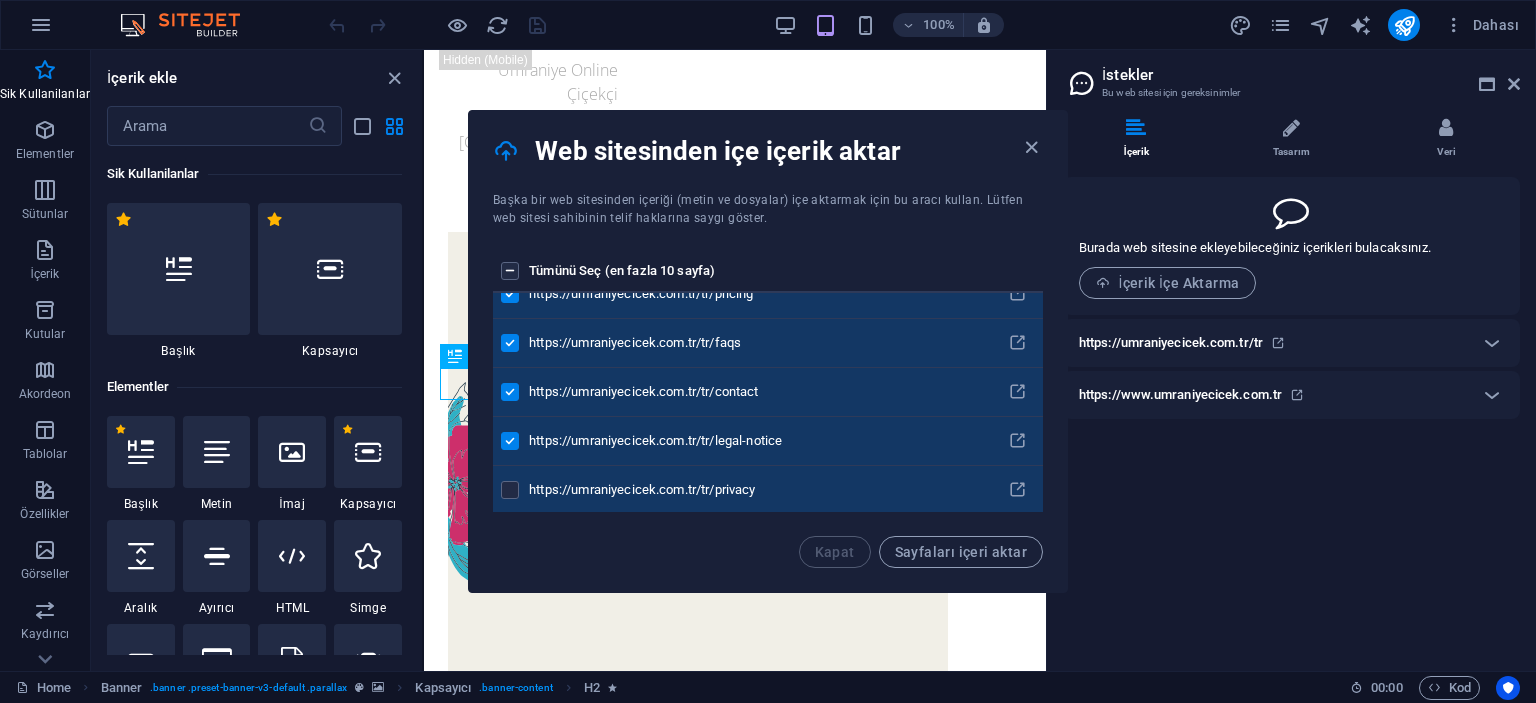 click at bounding box center [511, 490] 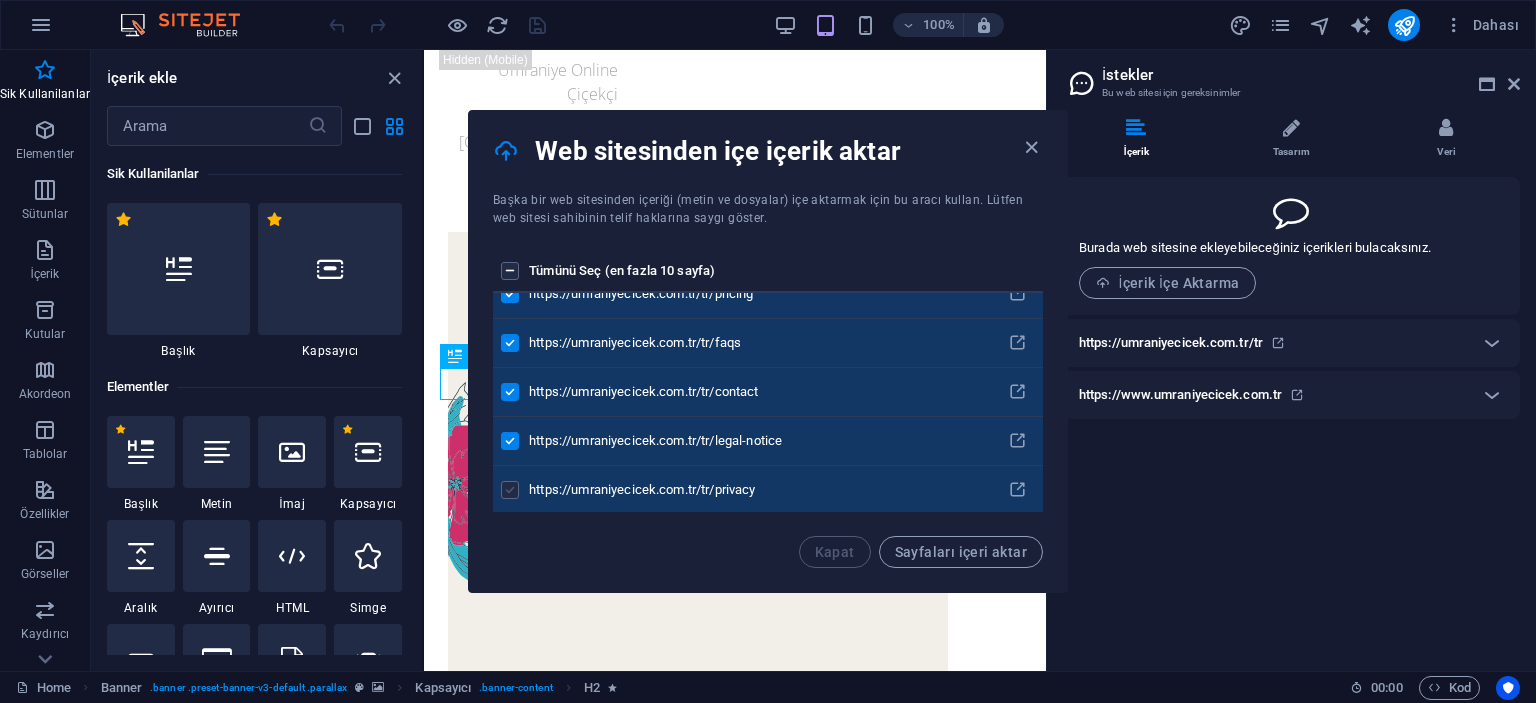 click at bounding box center (510, 490) 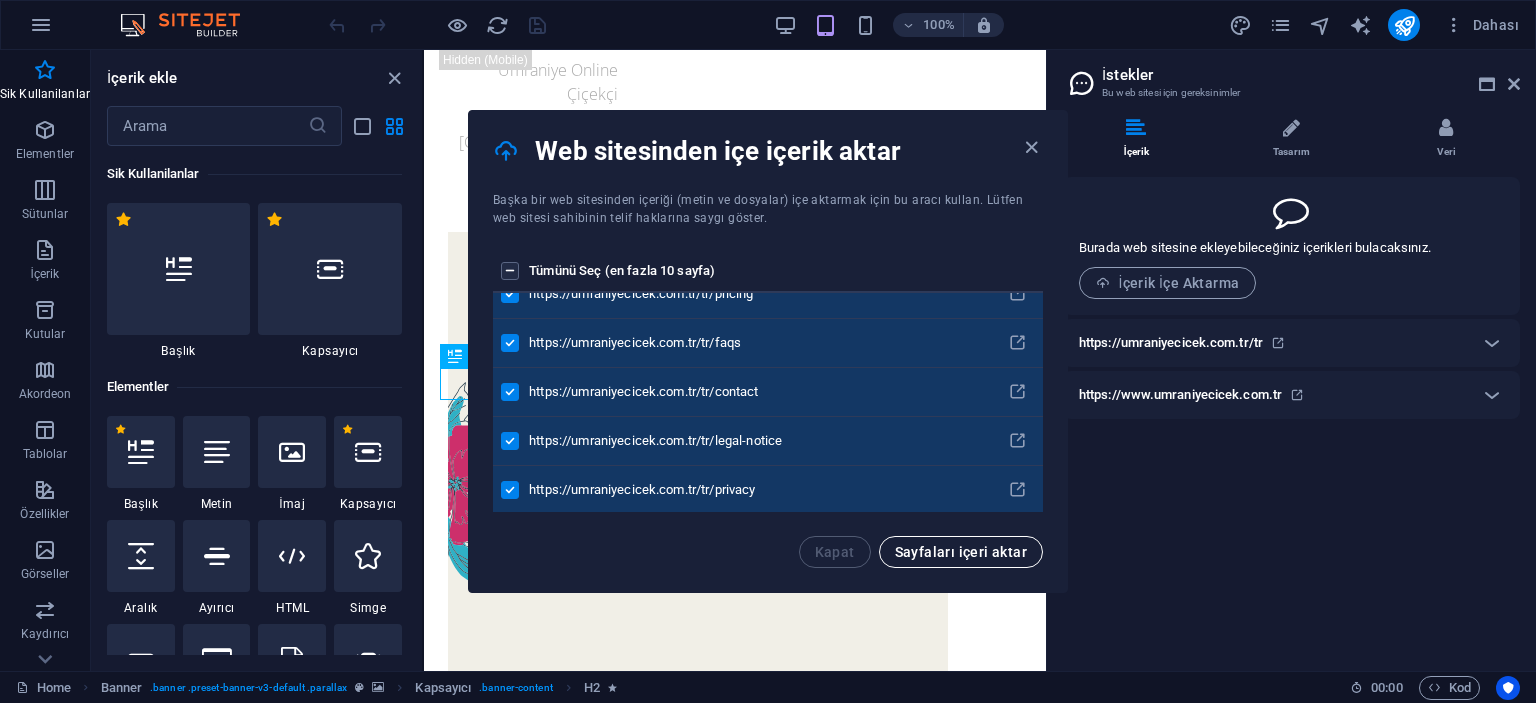 click on "Sayfaları içeri aktar" at bounding box center (961, 552) 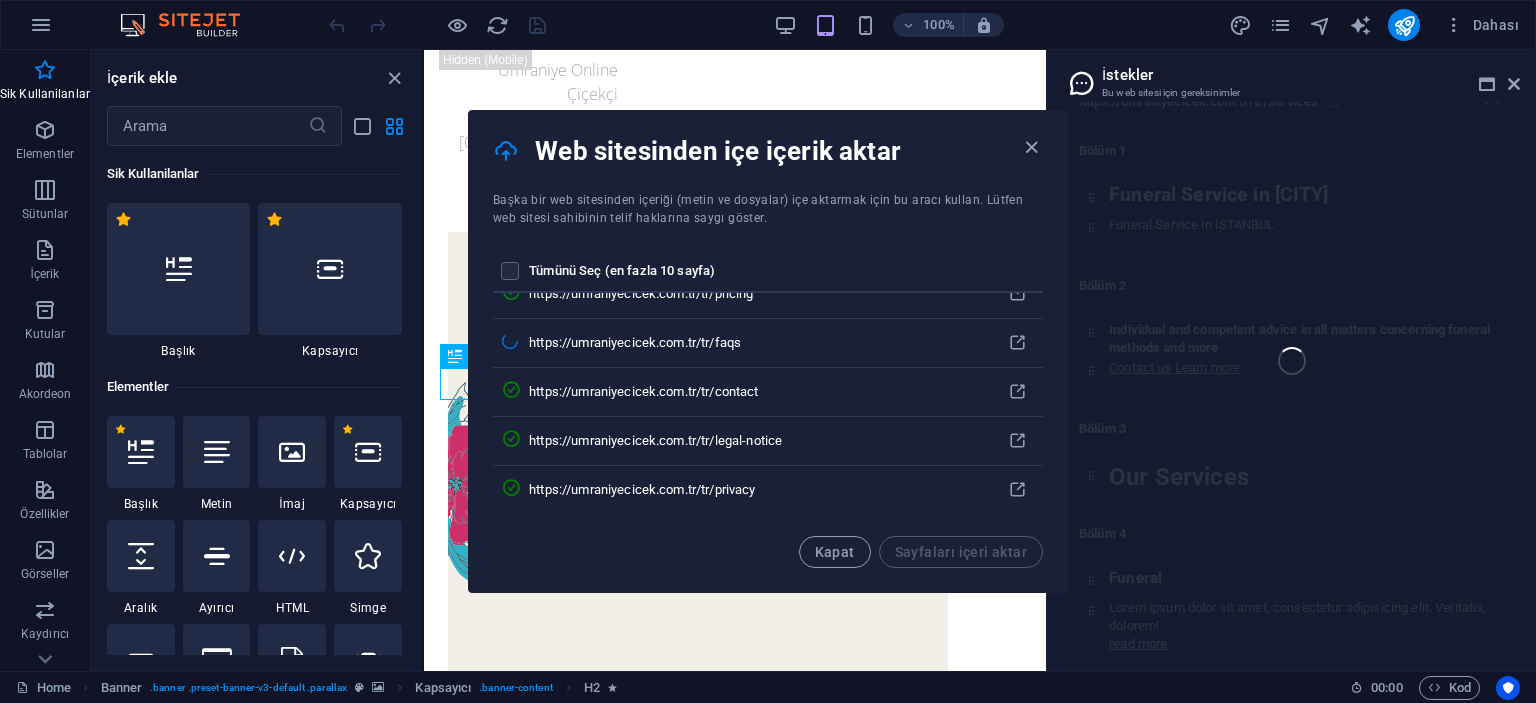 scroll, scrollTop: 3300, scrollLeft: 0, axis: vertical 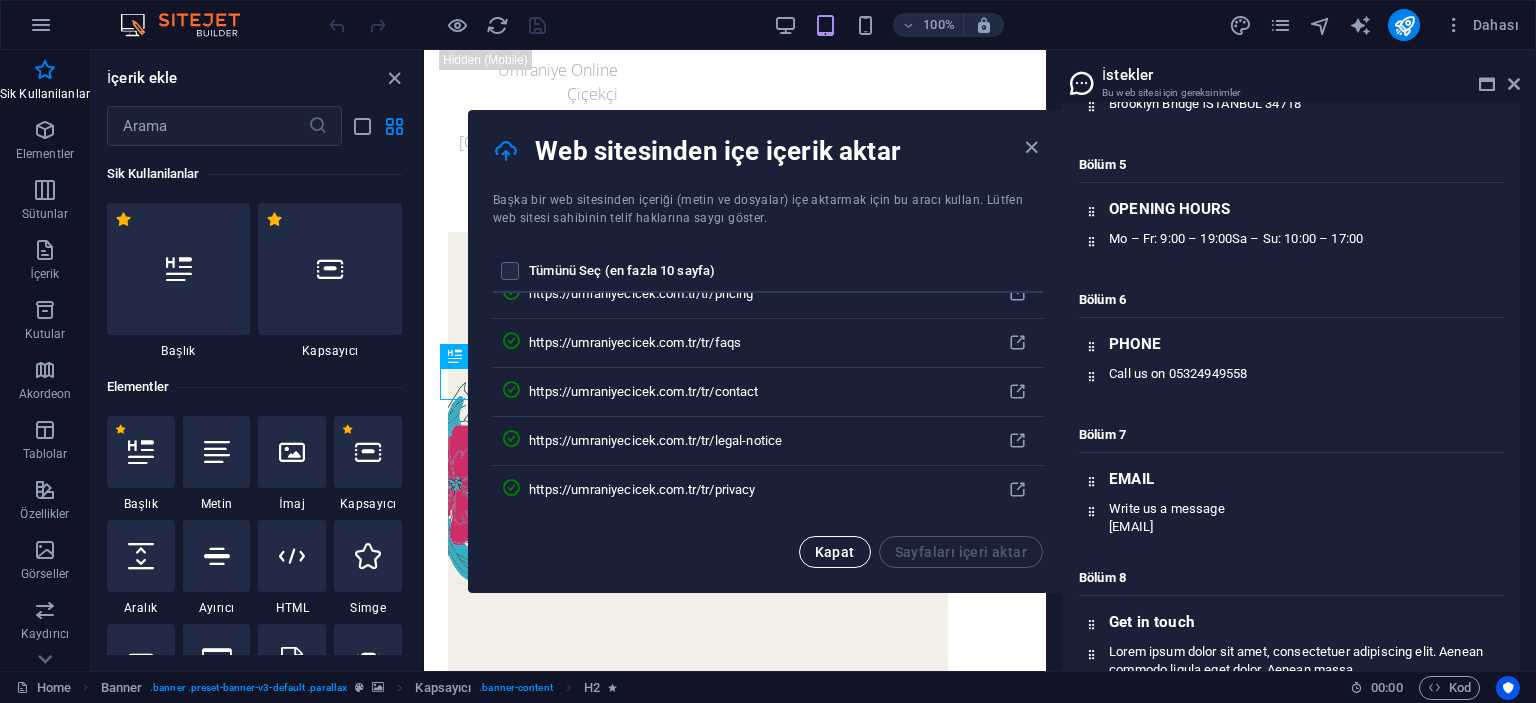 click on "Kapat" at bounding box center (835, 552) 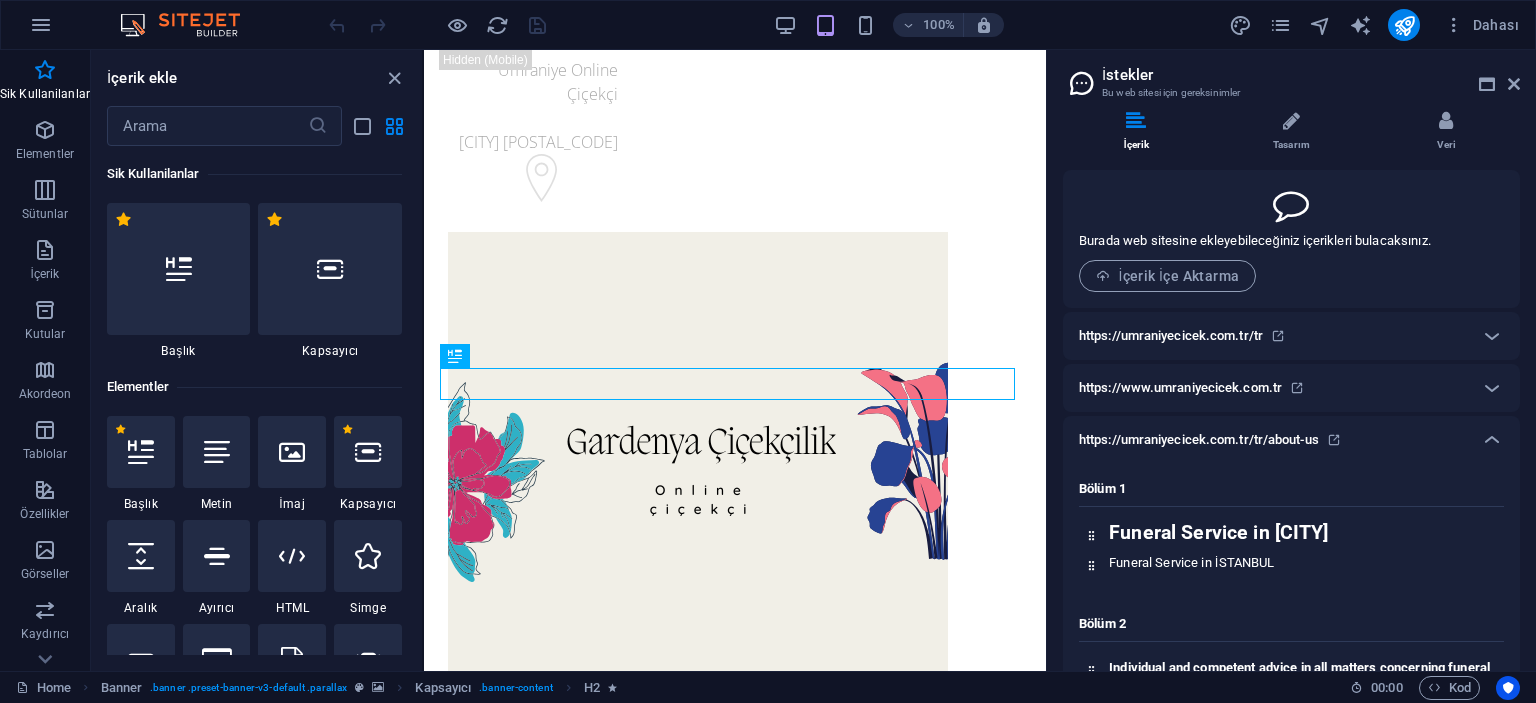 scroll, scrollTop: 0, scrollLeft: 0, axis: both 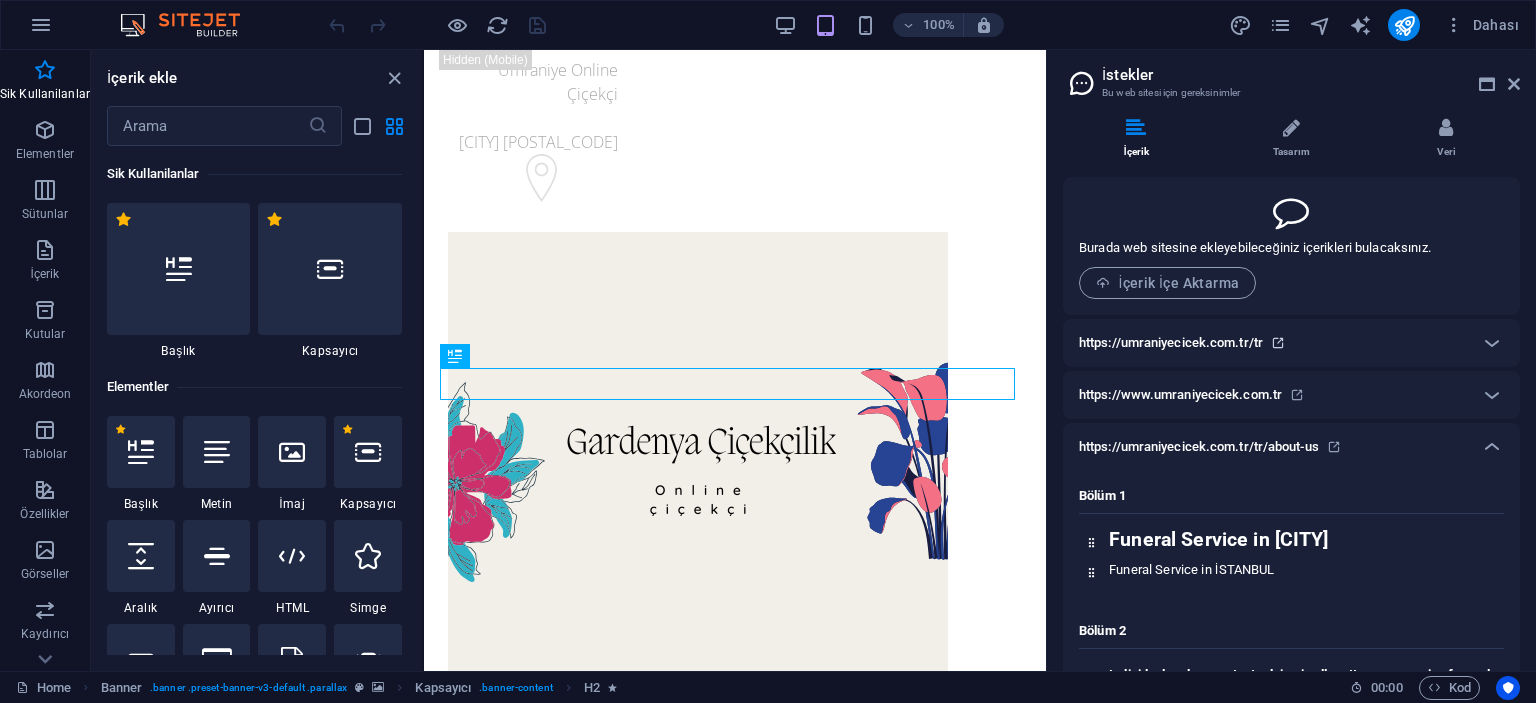 click at bounding box center (1278, 343) 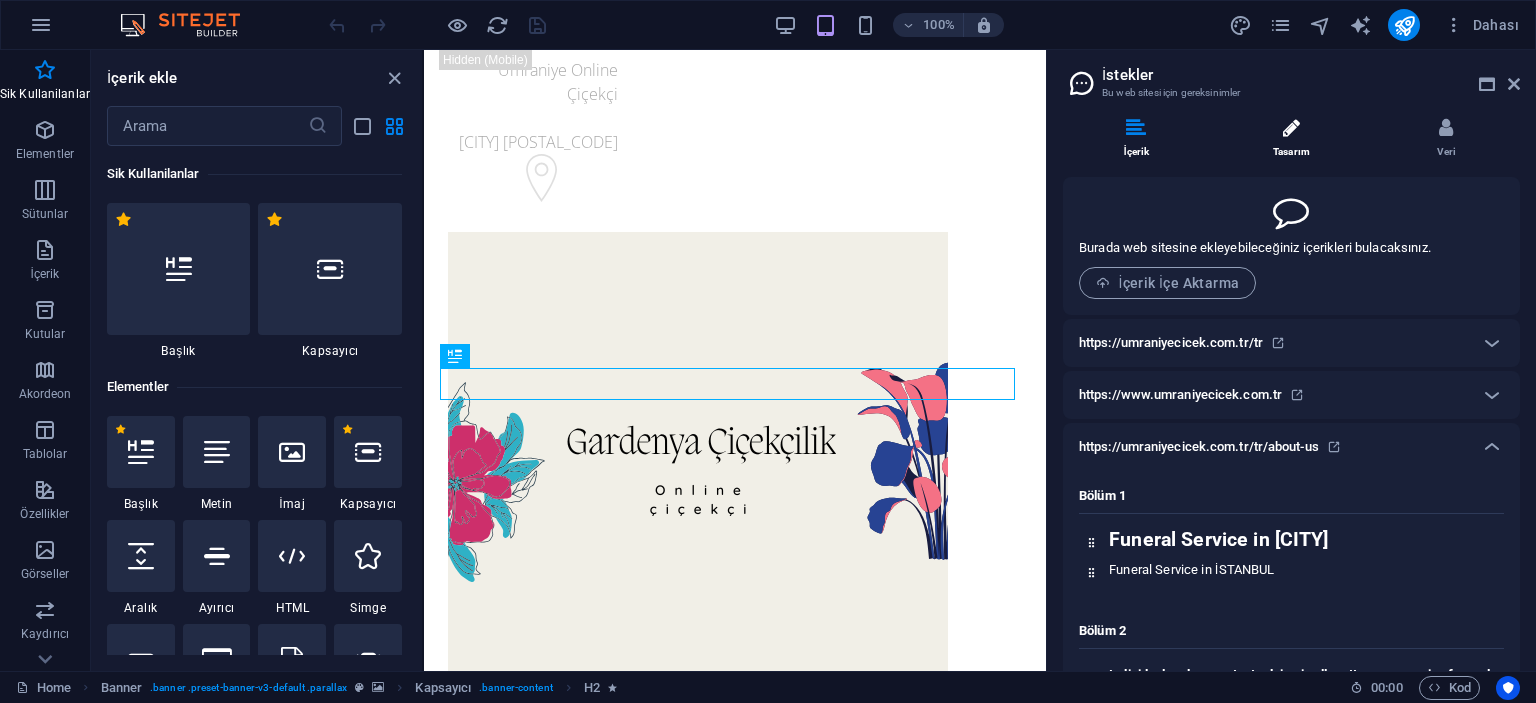 click at bounding box center (1291, 128) 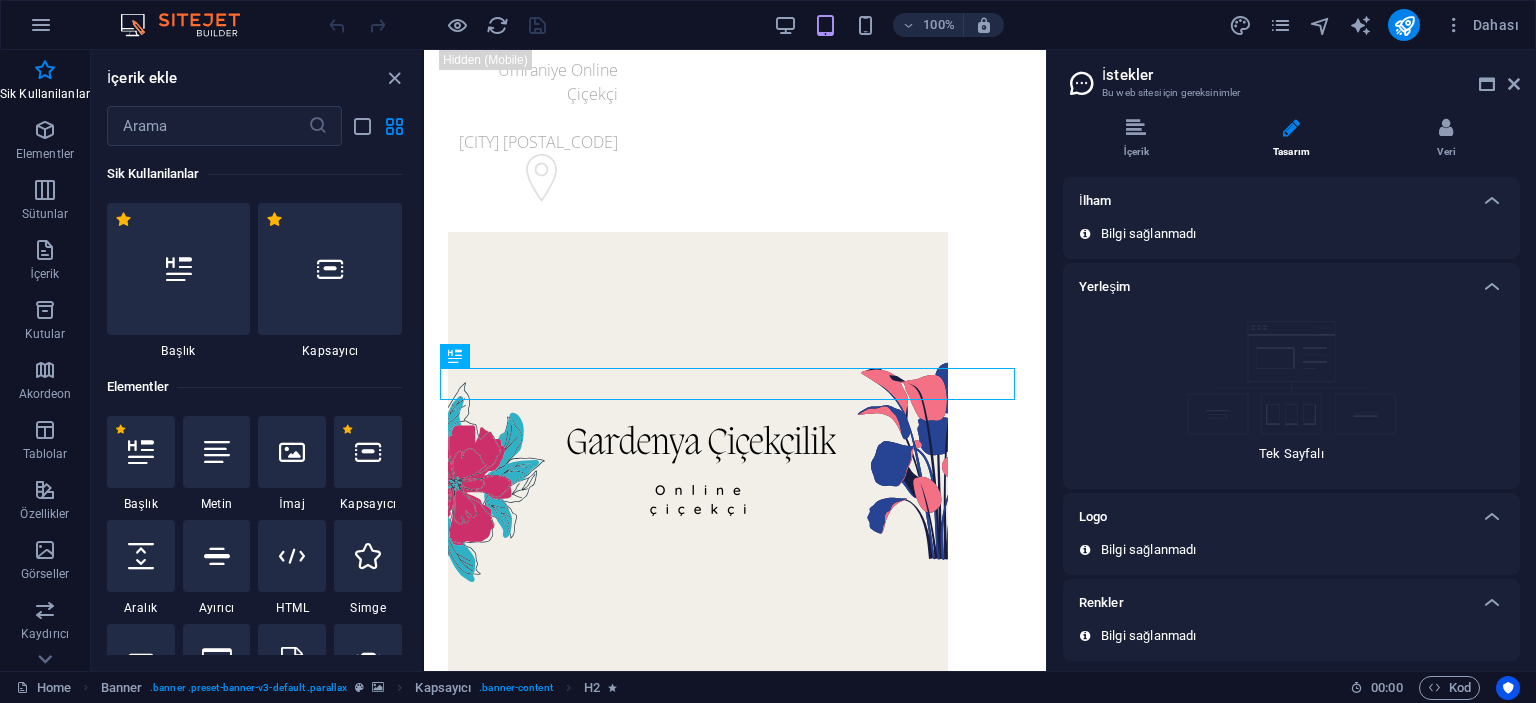 click on "Yerleşim" at bounding box center (1104, 287) 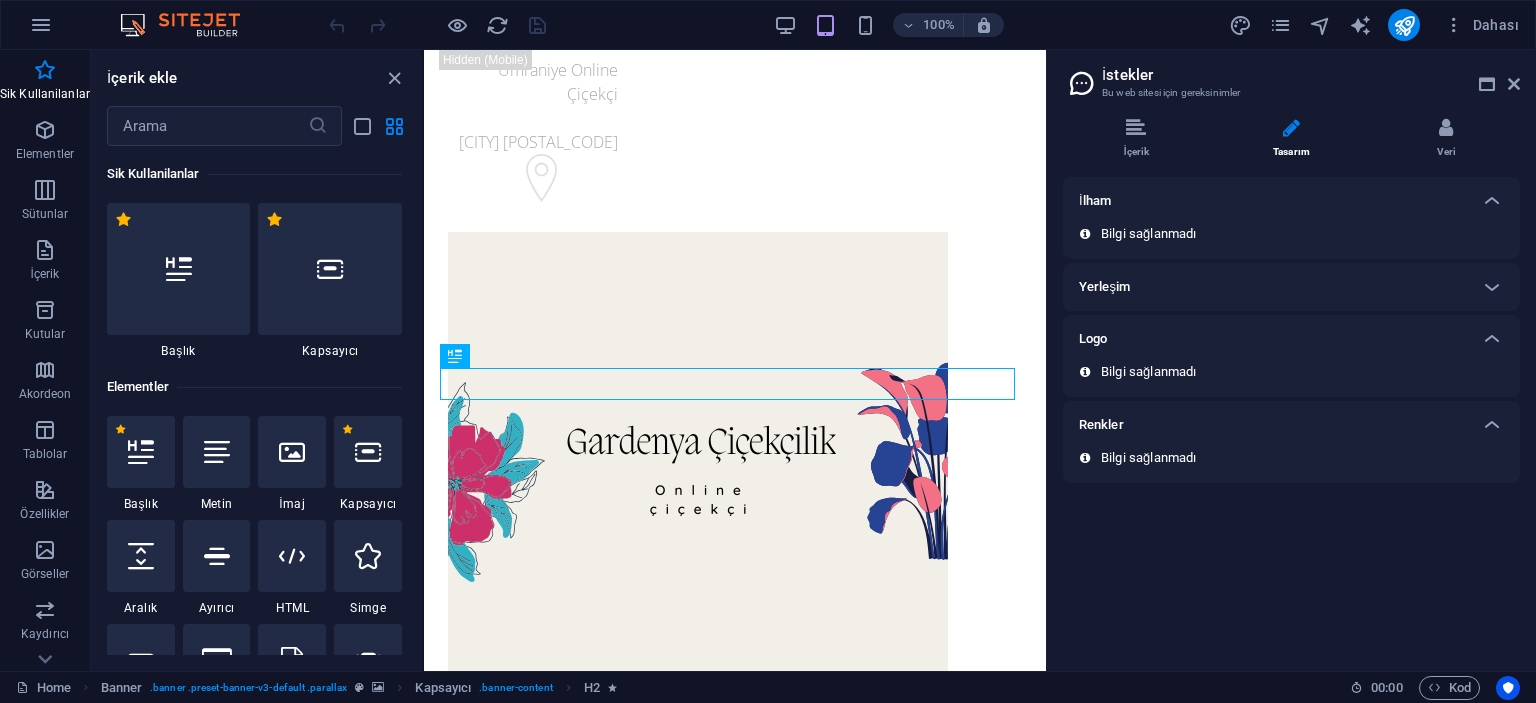 click on "Bilgi sağlanmadı" at bounding box center (1148, 372) 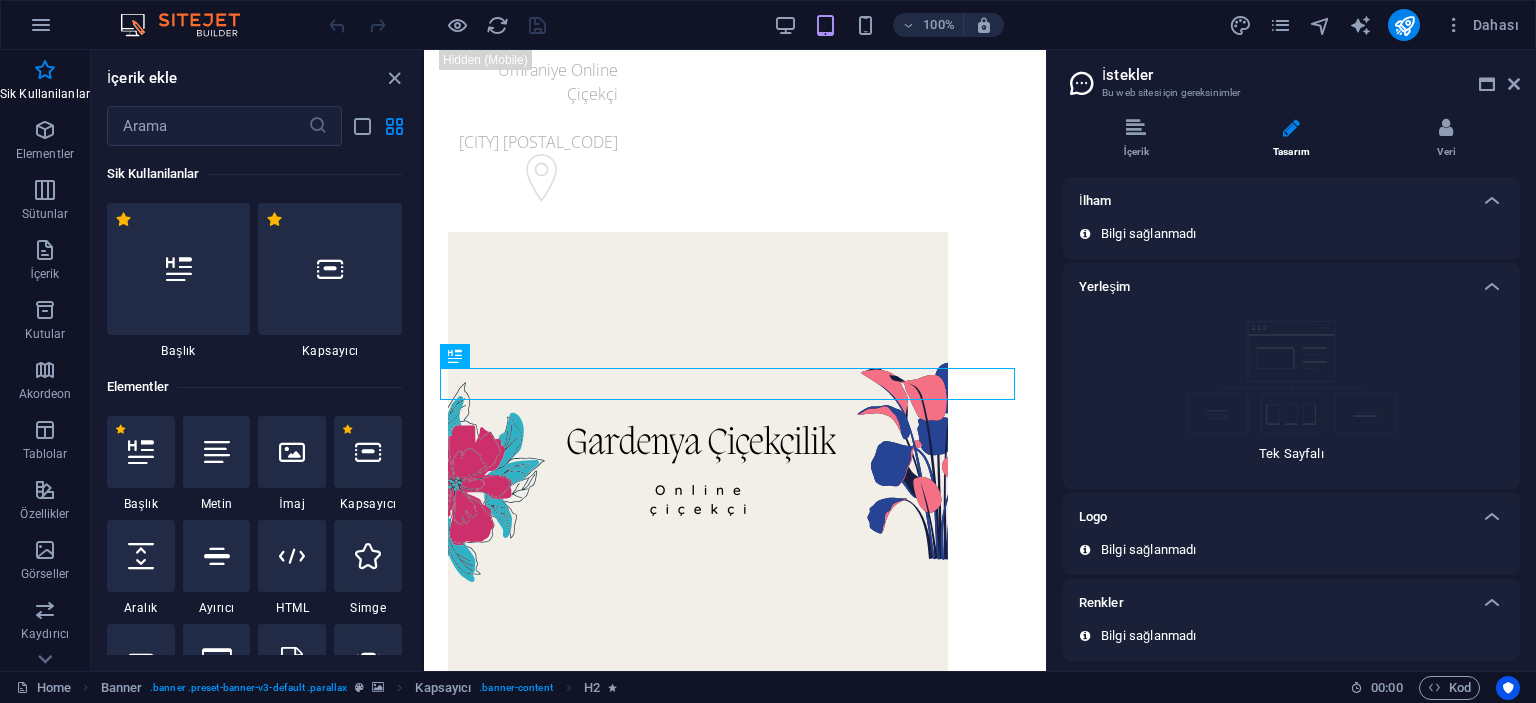 click on "Tek Sayfalı" at bounding box center [1291, 454] 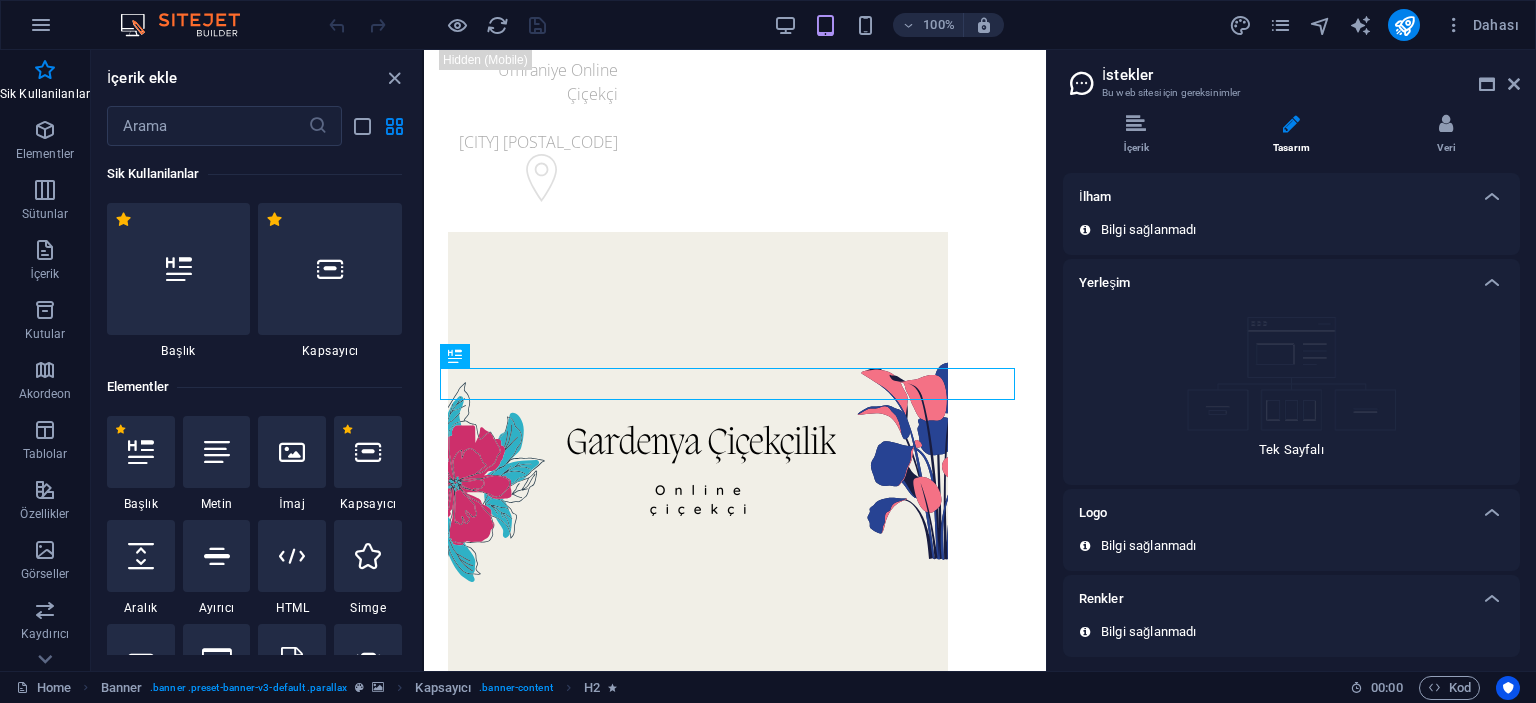 click on "Bilgi sağlanmadı" at bounding box center (1291, 238) 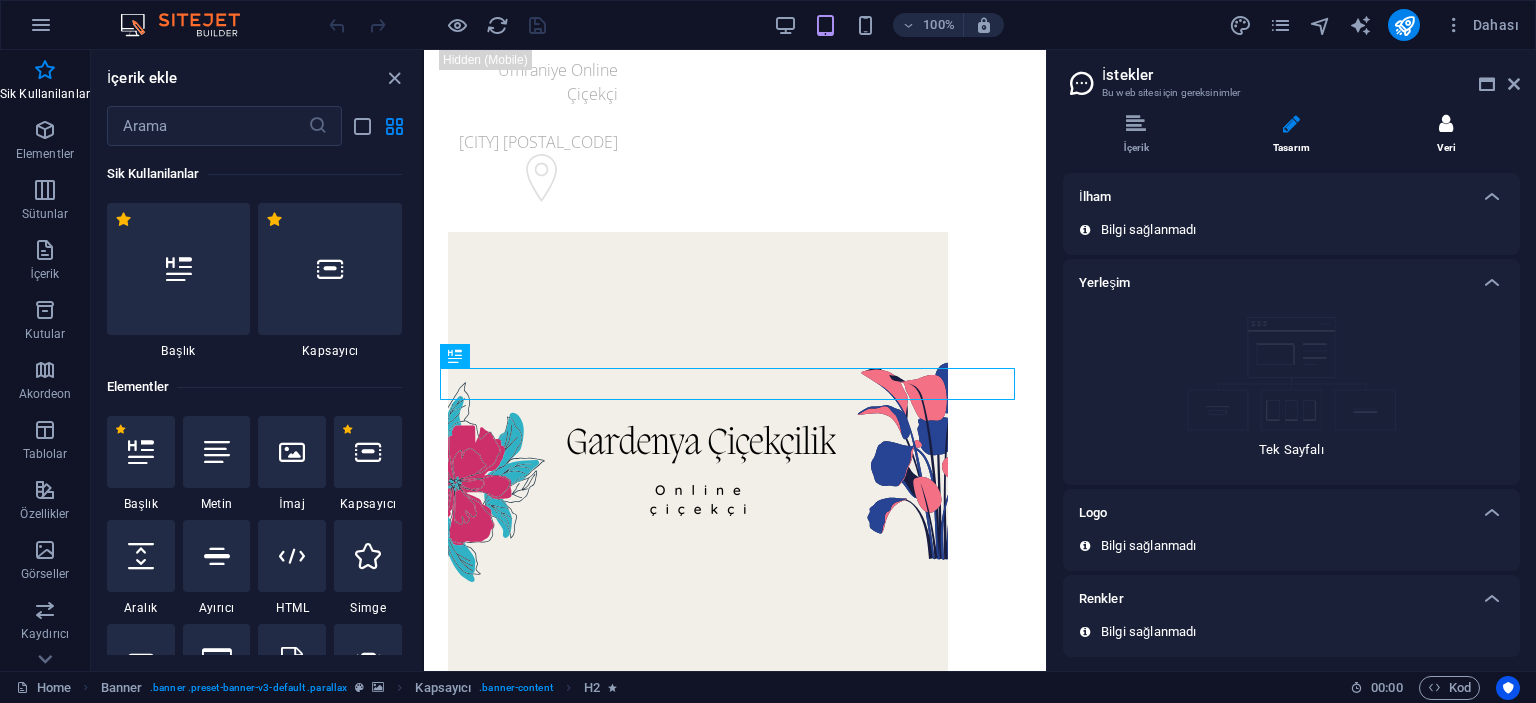 click at bounding box center [1446, 136] 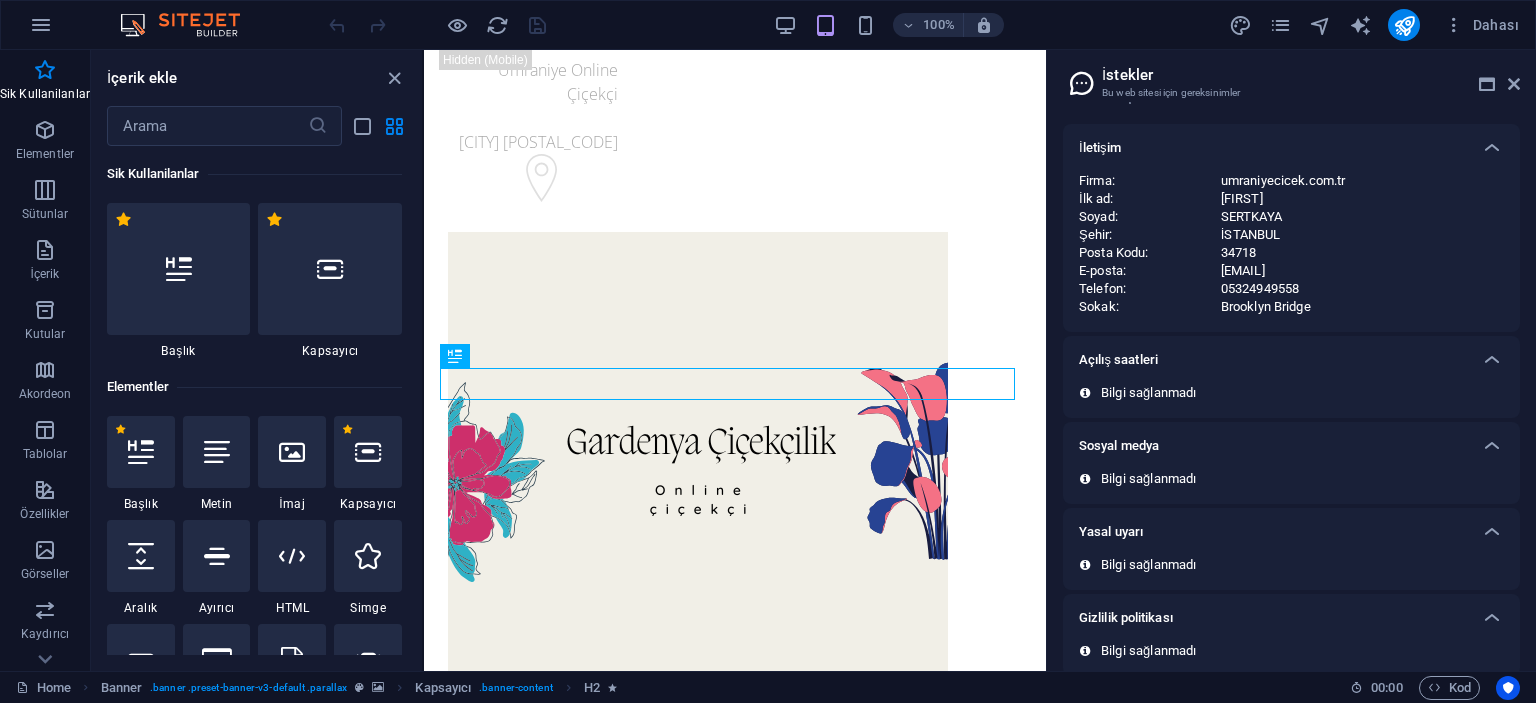 scroll, scrollTop: 73, scrollLeft: 0, axis: vertical 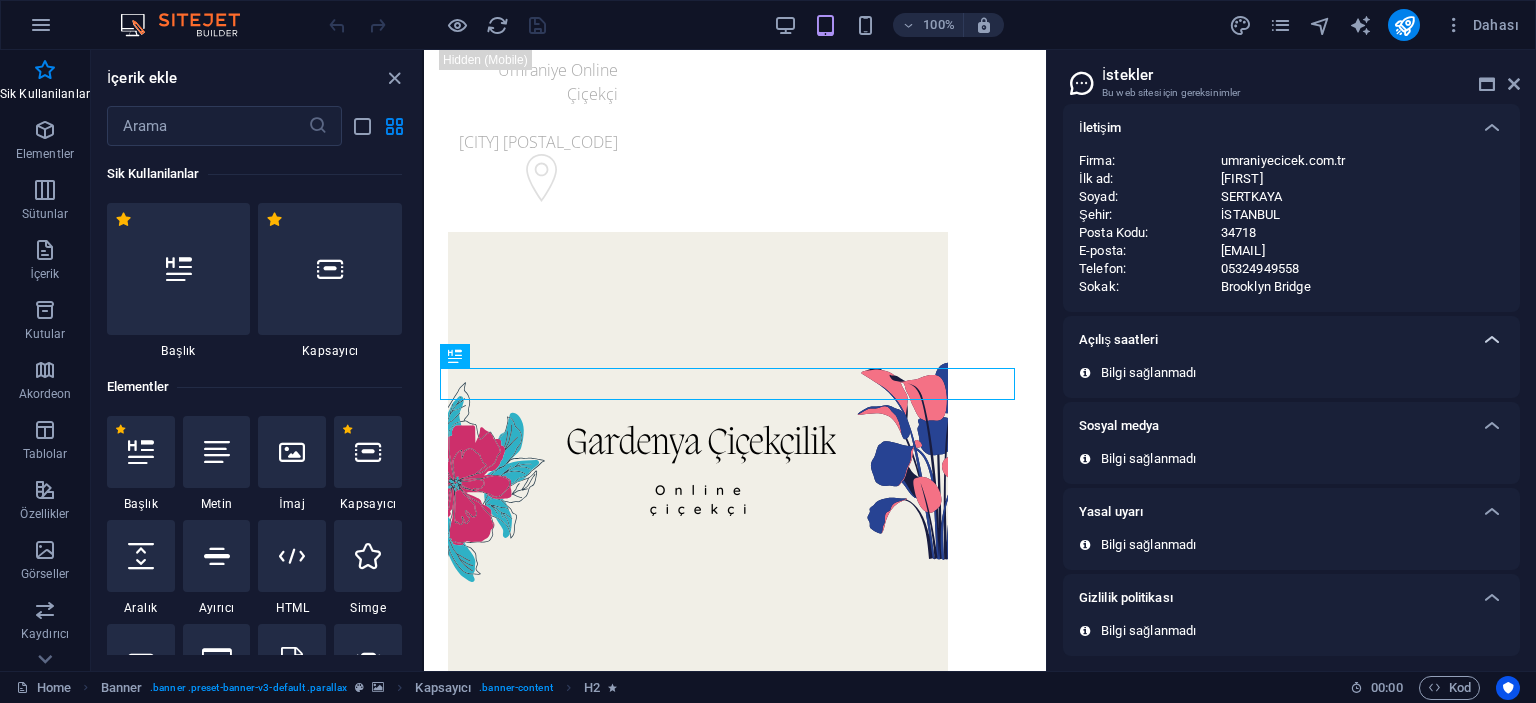 click at bounding box center (1492, 340) 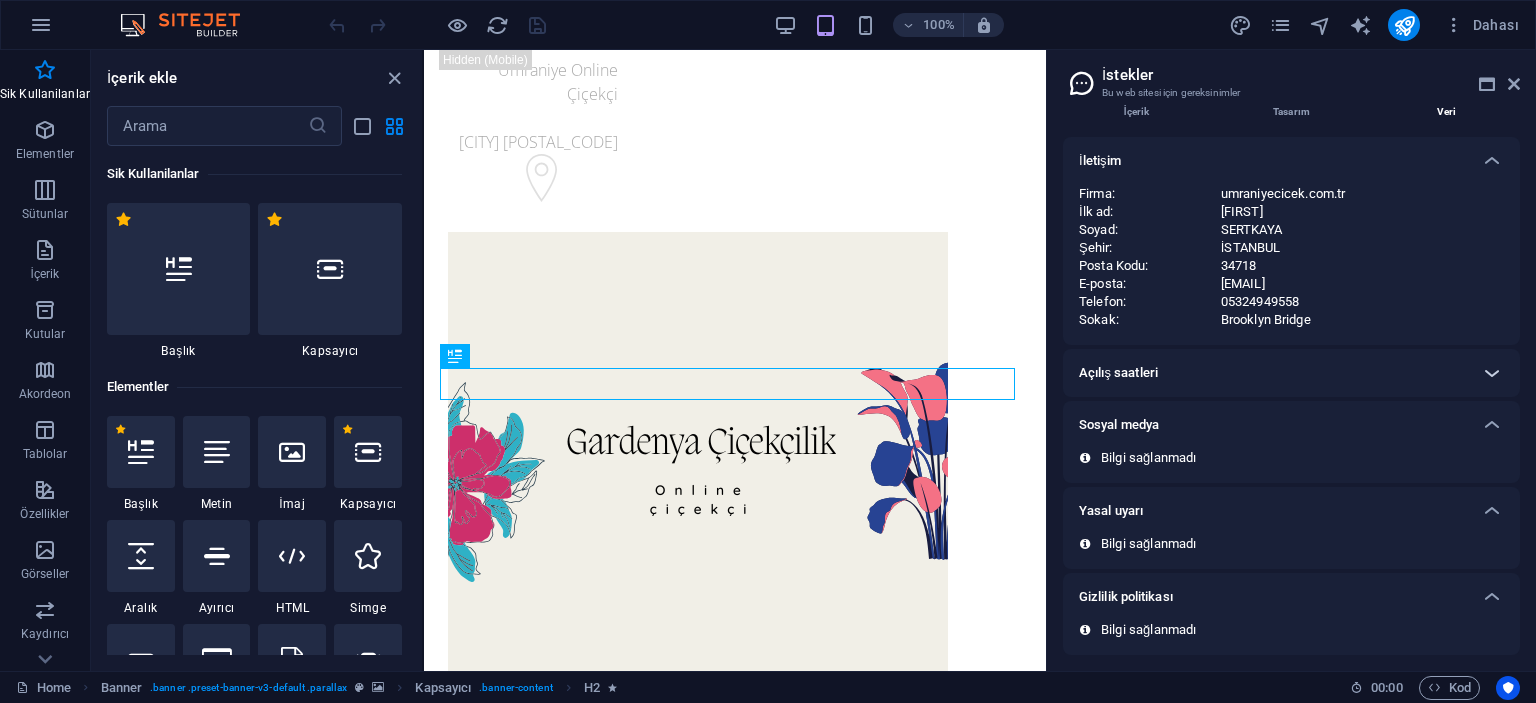 scroll, scrollTop: 39, scrollLeft: 0, axis: vertical 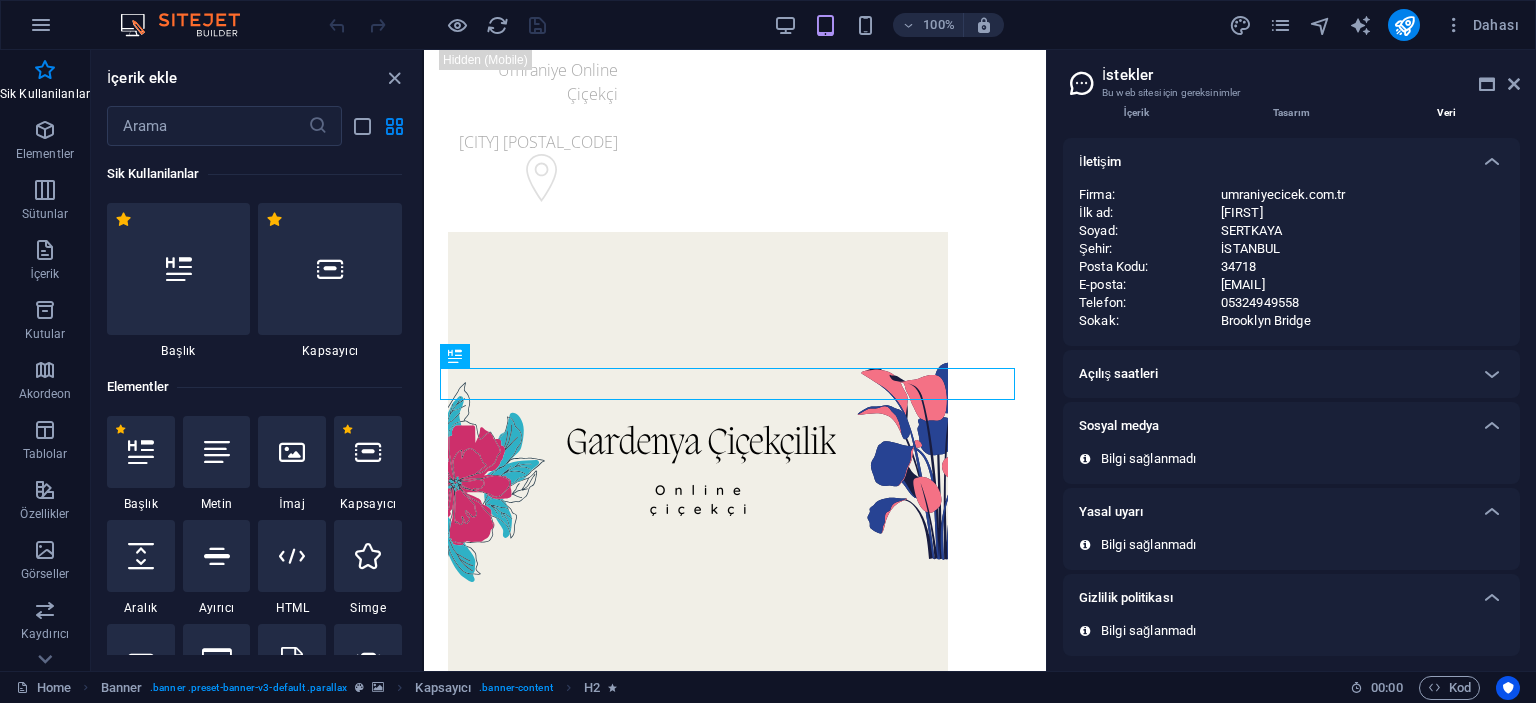 click on "Bilgi sağlanmadı" at bounding box center (1148, 459) 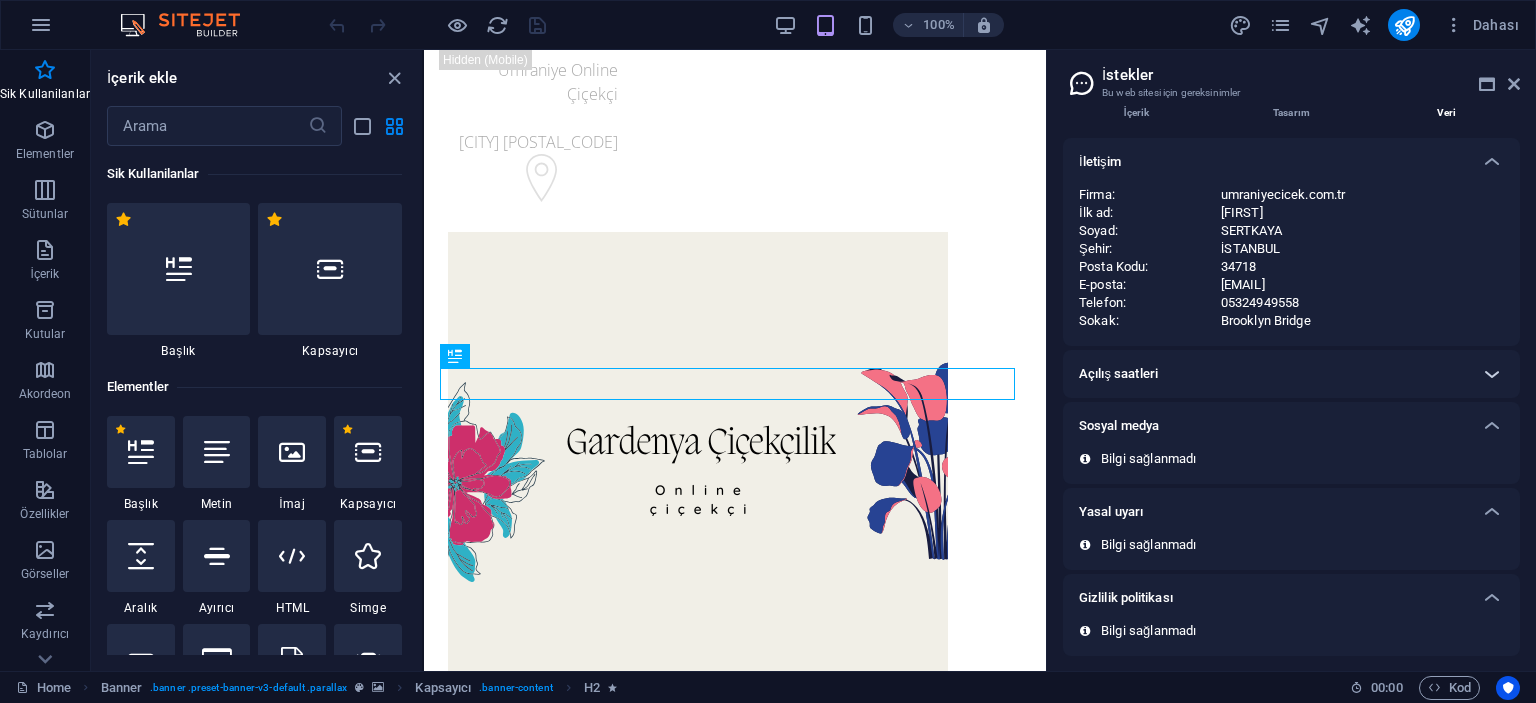 click at bounding box center (1492, 374) 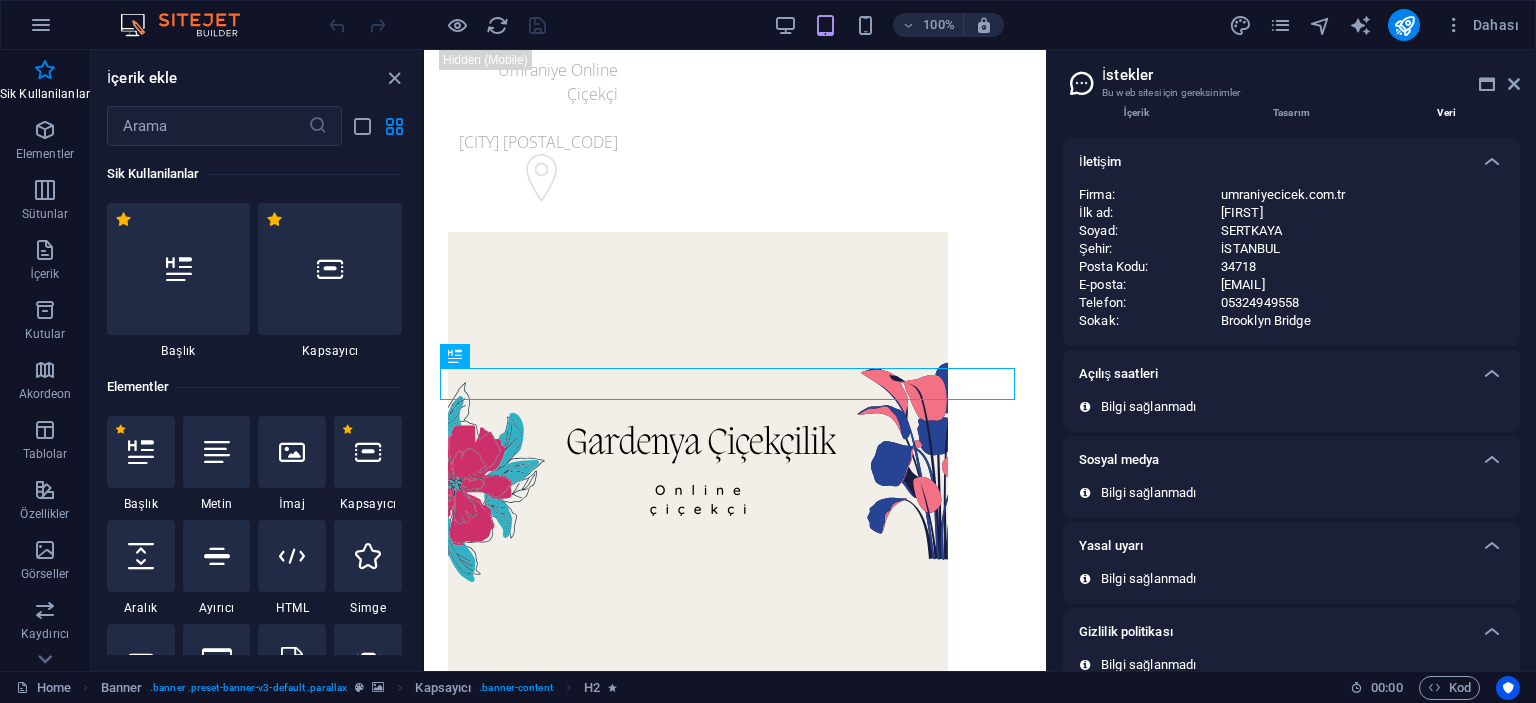 click on "Sosyal medya" at bounding box center [1273, 460] 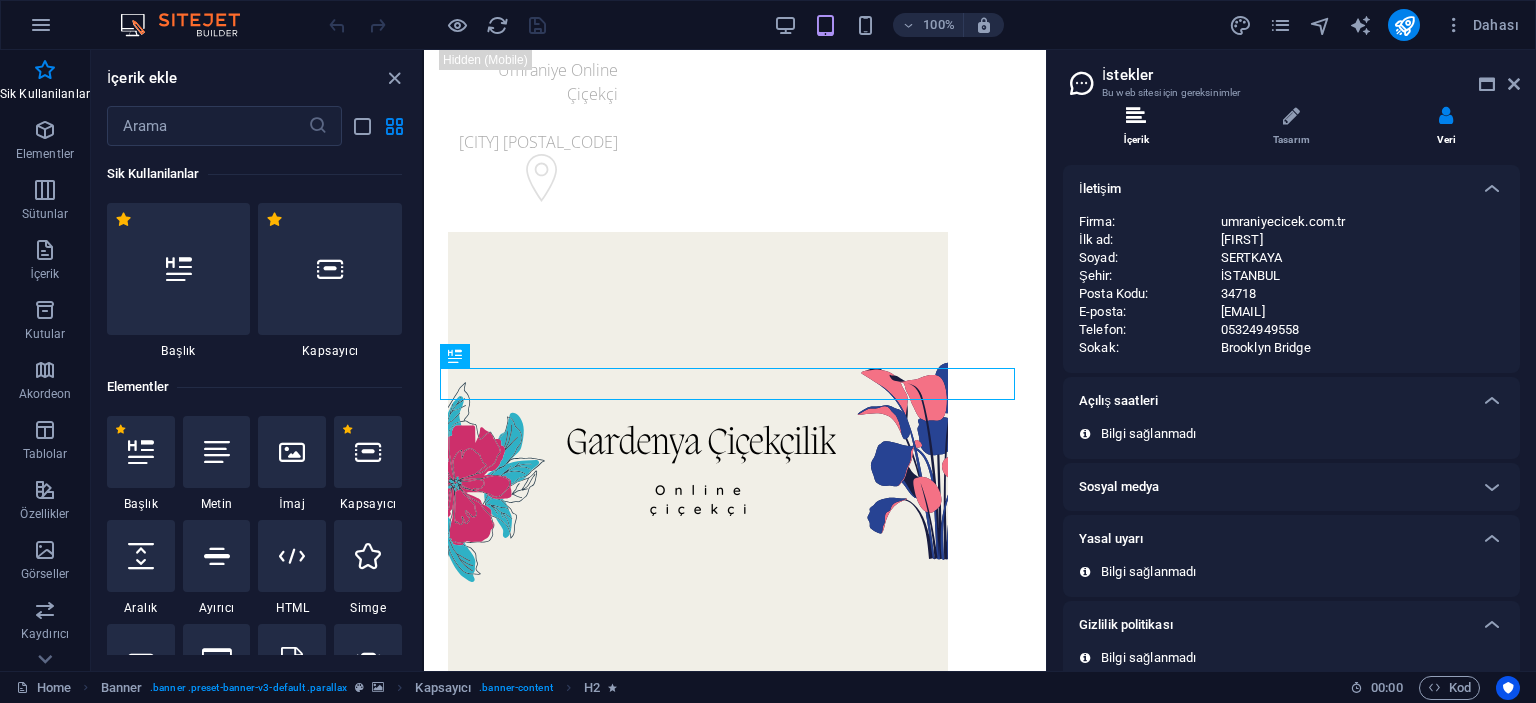 scroll, scrollTop: 0, scrollLeft: 0, axis: both 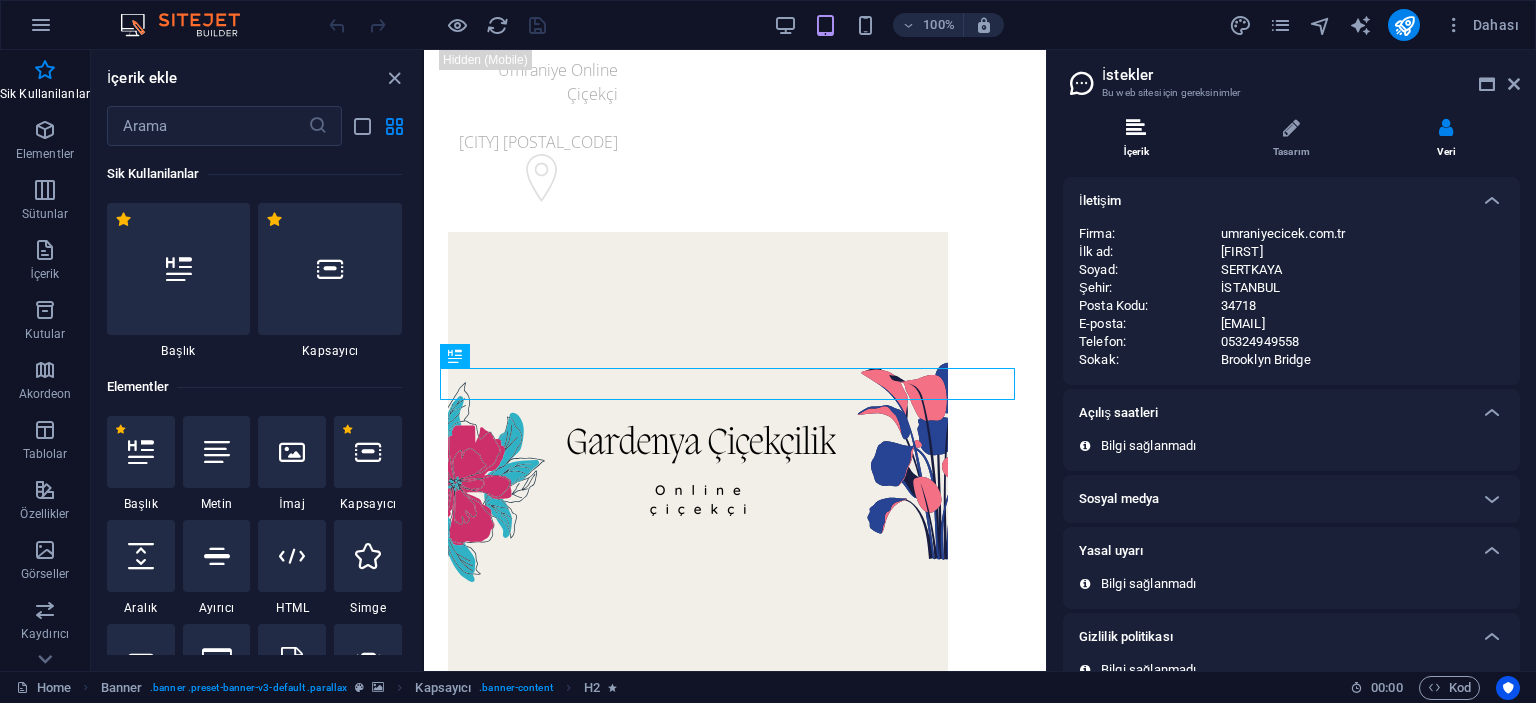 click at bounding box center (1136, 128) 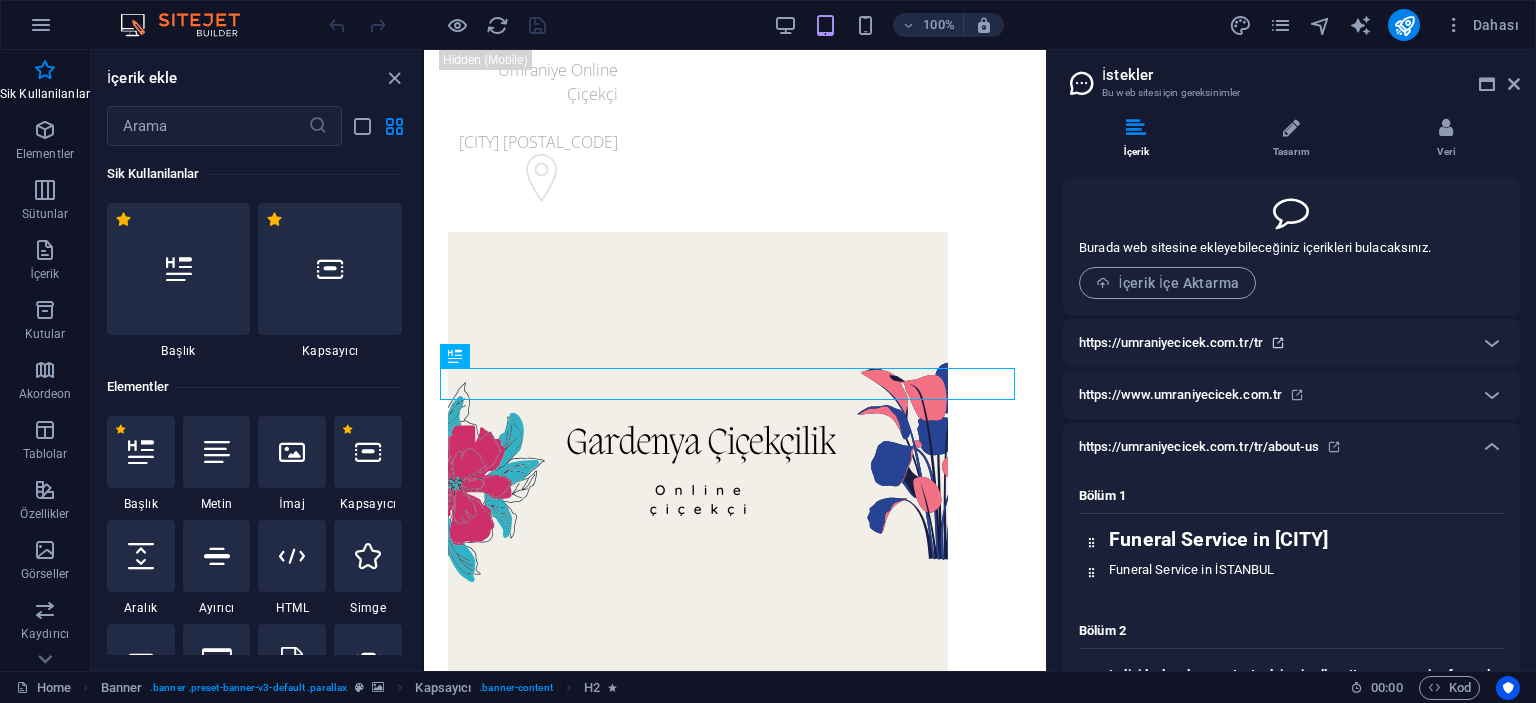 click at bounding box center (1278, 343) 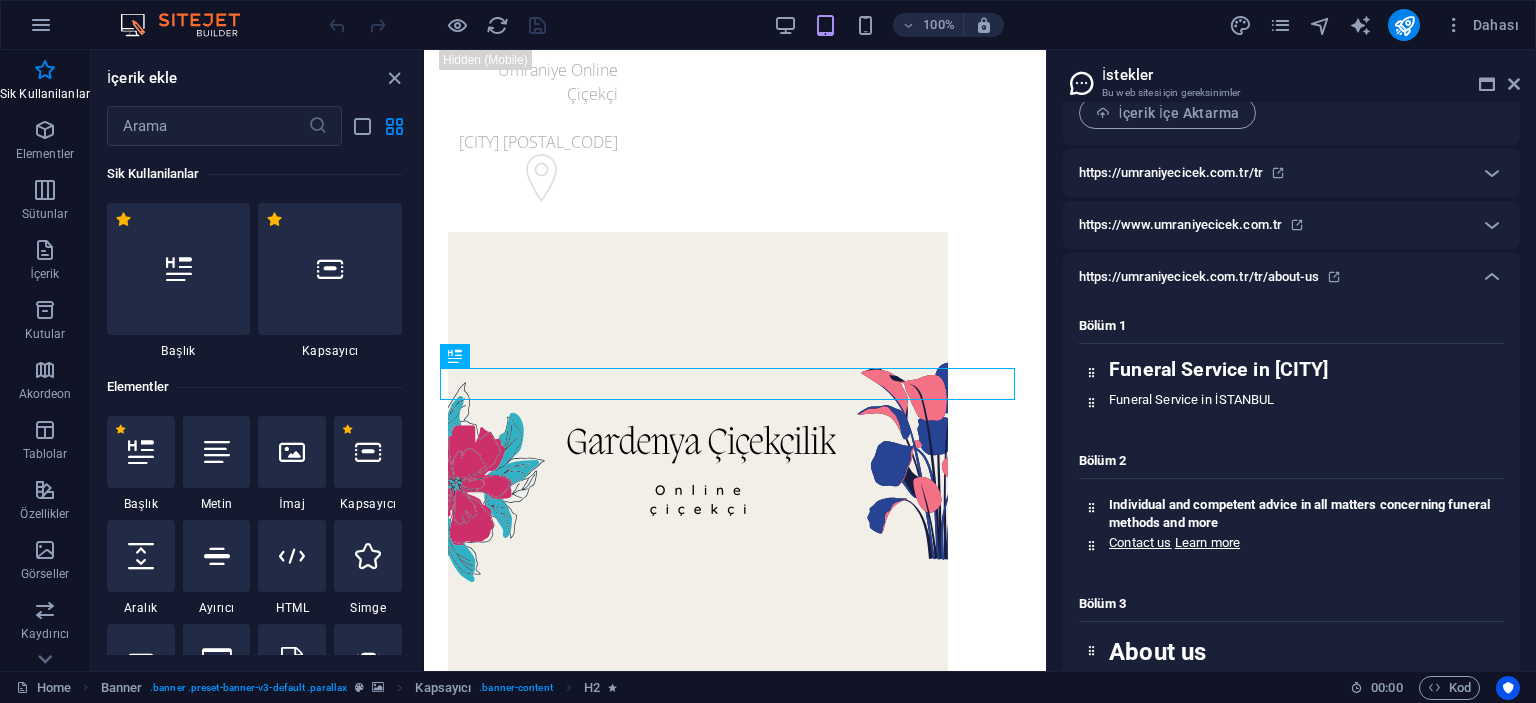 scroll, scrollTop: 200, scrollLeft: 0, axis: vertical 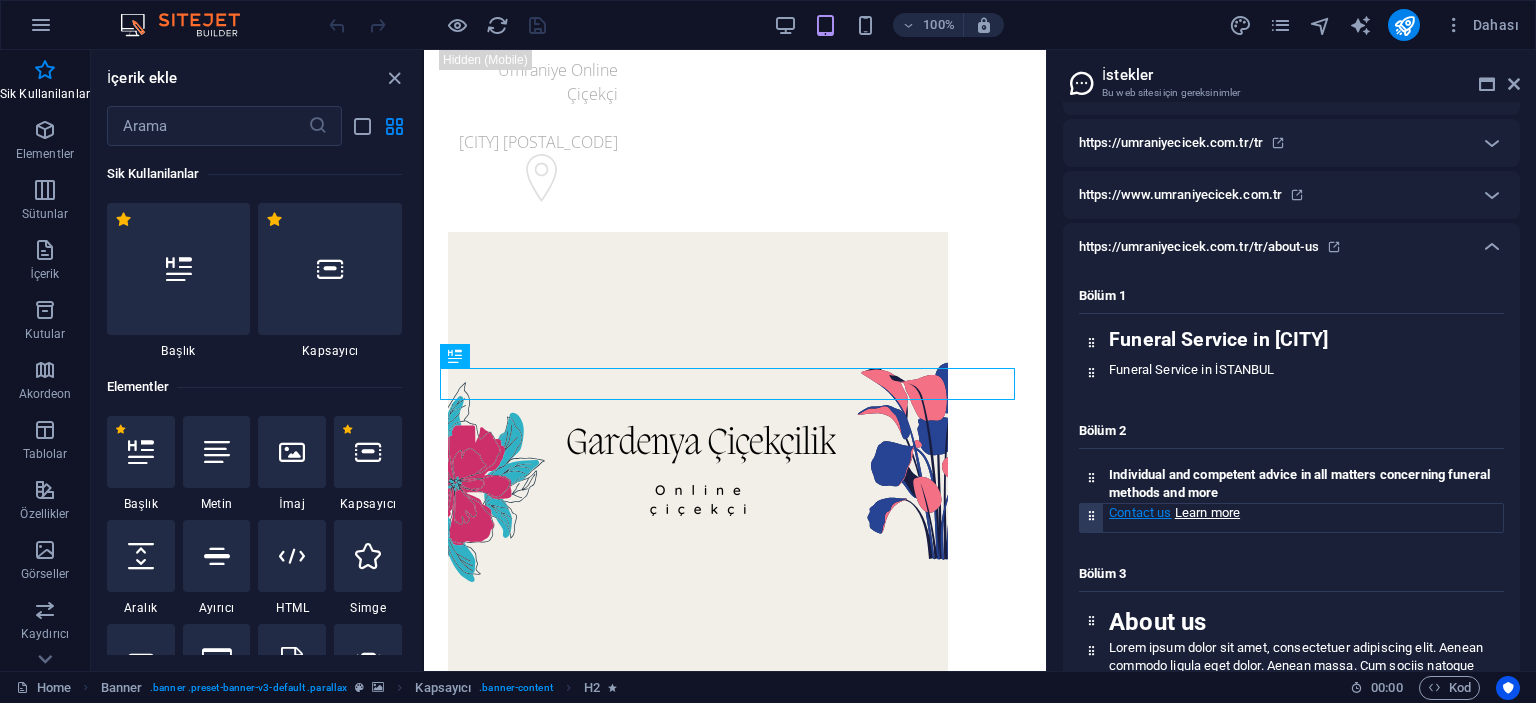 click on "Contact us" at bounding box center [1140, 512] 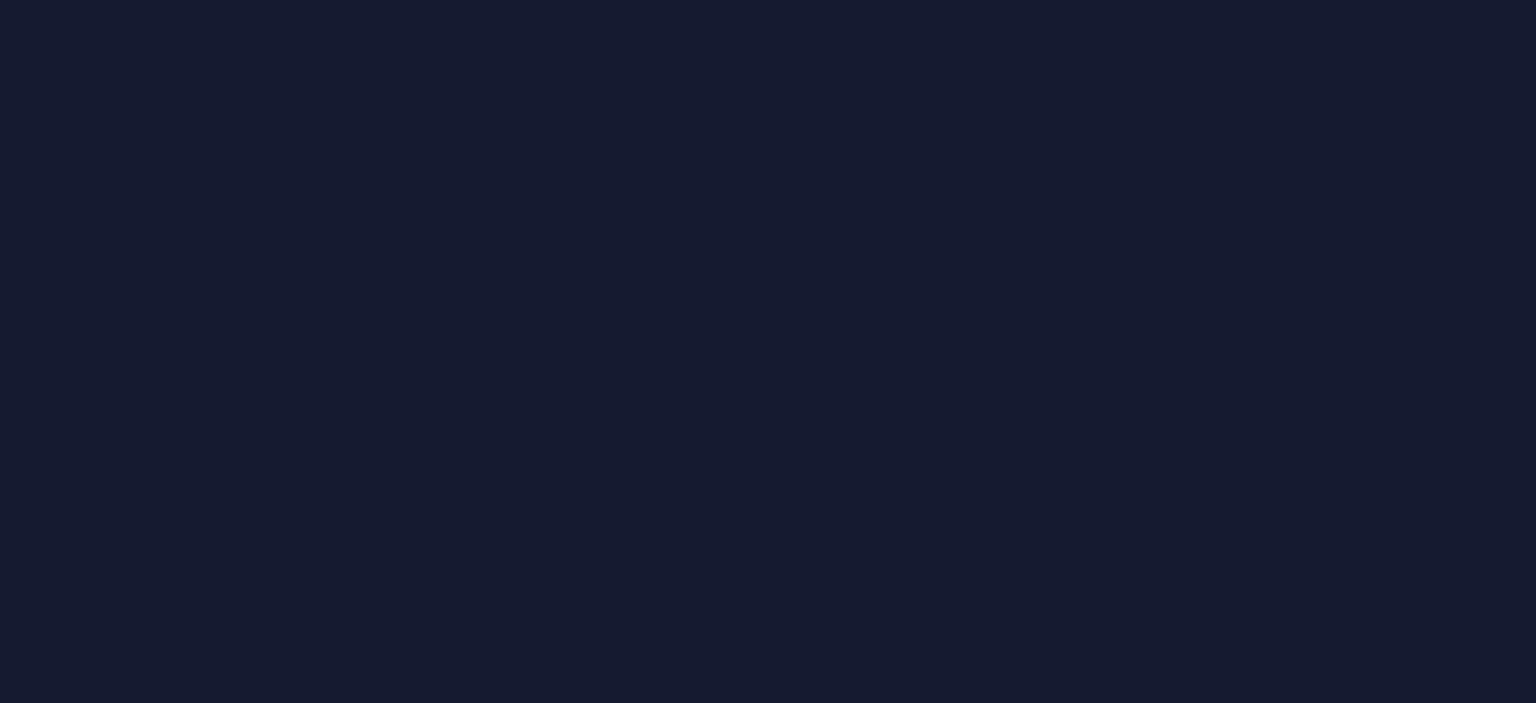 scroll, scrollTop: 0, scrollLeft: 0, axis: both 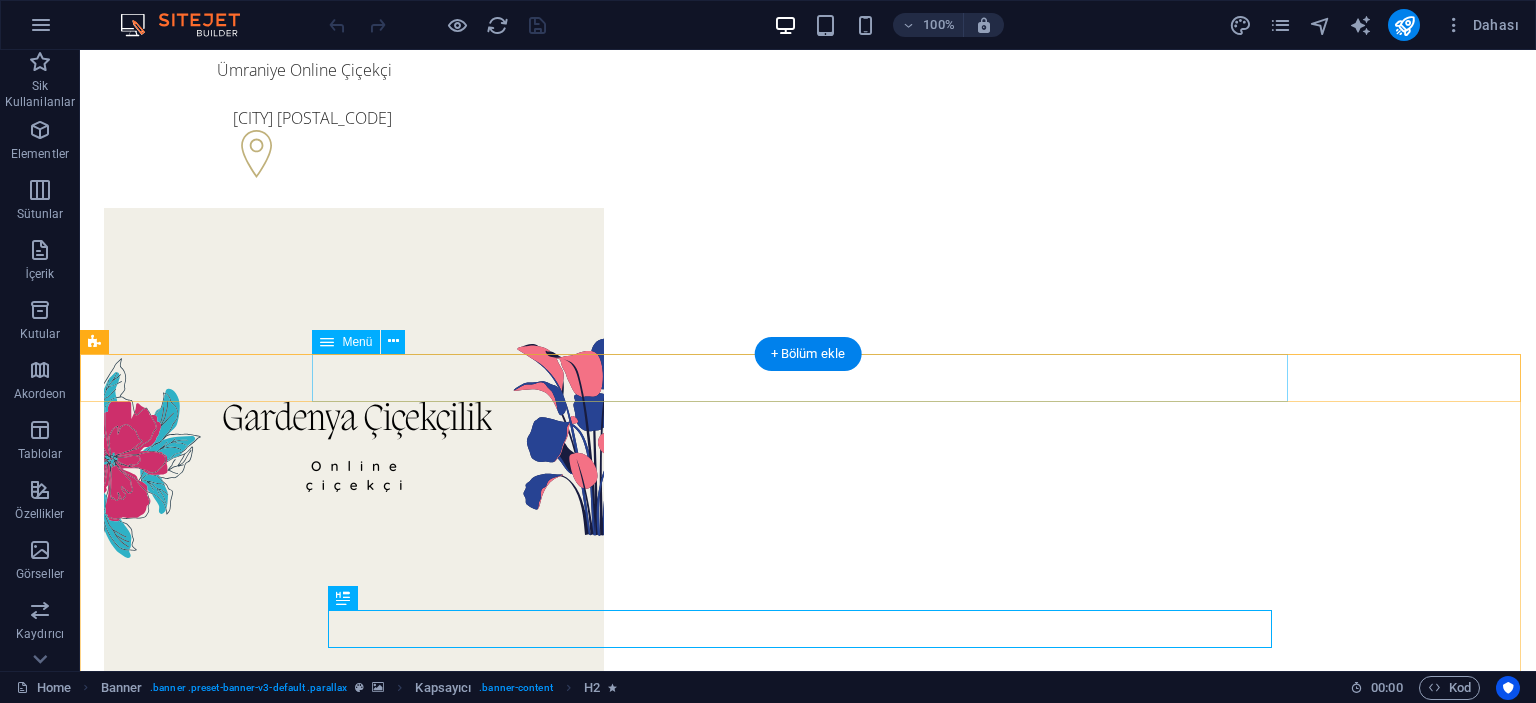 click on "ÜMRANİYE  ÇİÇEK MAĞZASI About us Services Pricing FAQs Contact" at bounding box center [808, 1468] 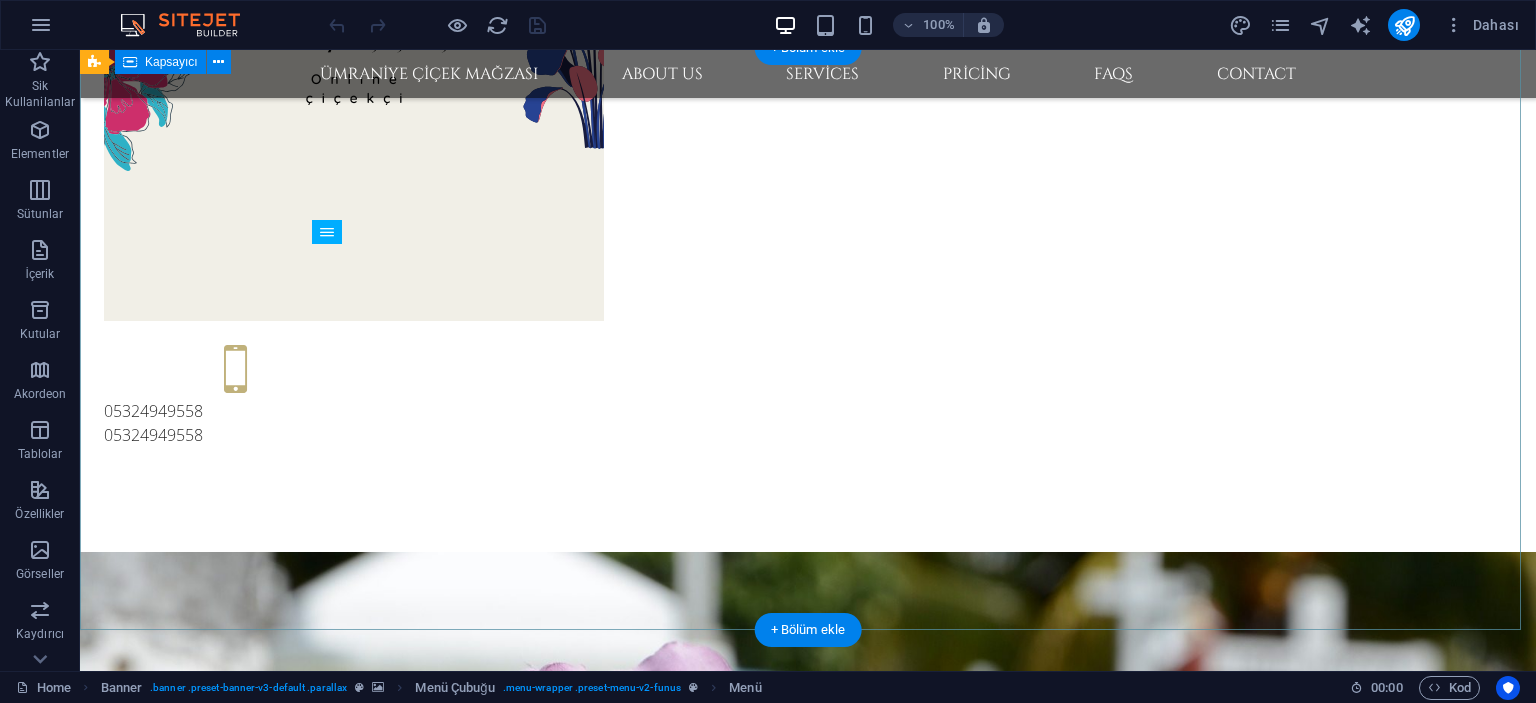 scroll, scrollTop: 200, scrollLeft: 0, axis: vertical 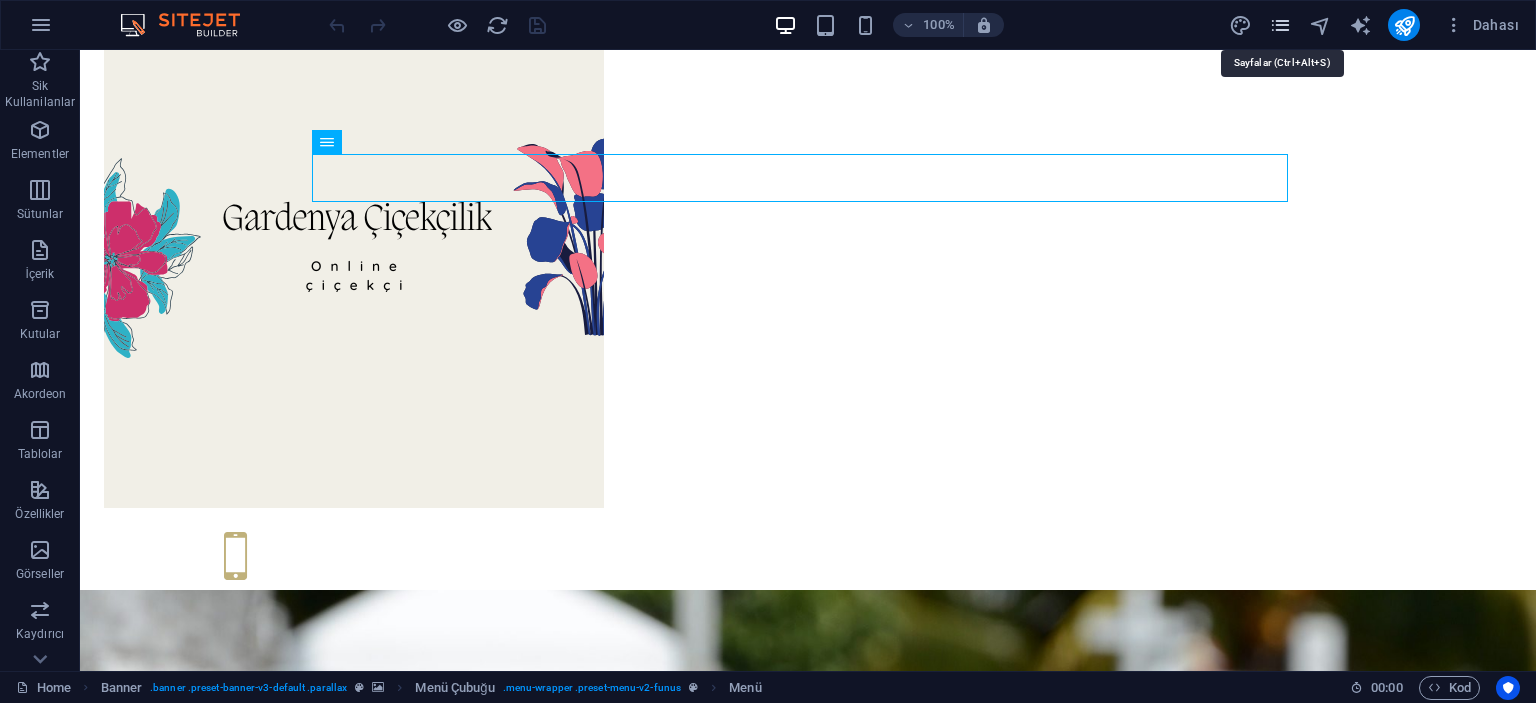 click at bounding box center (1280, 25) 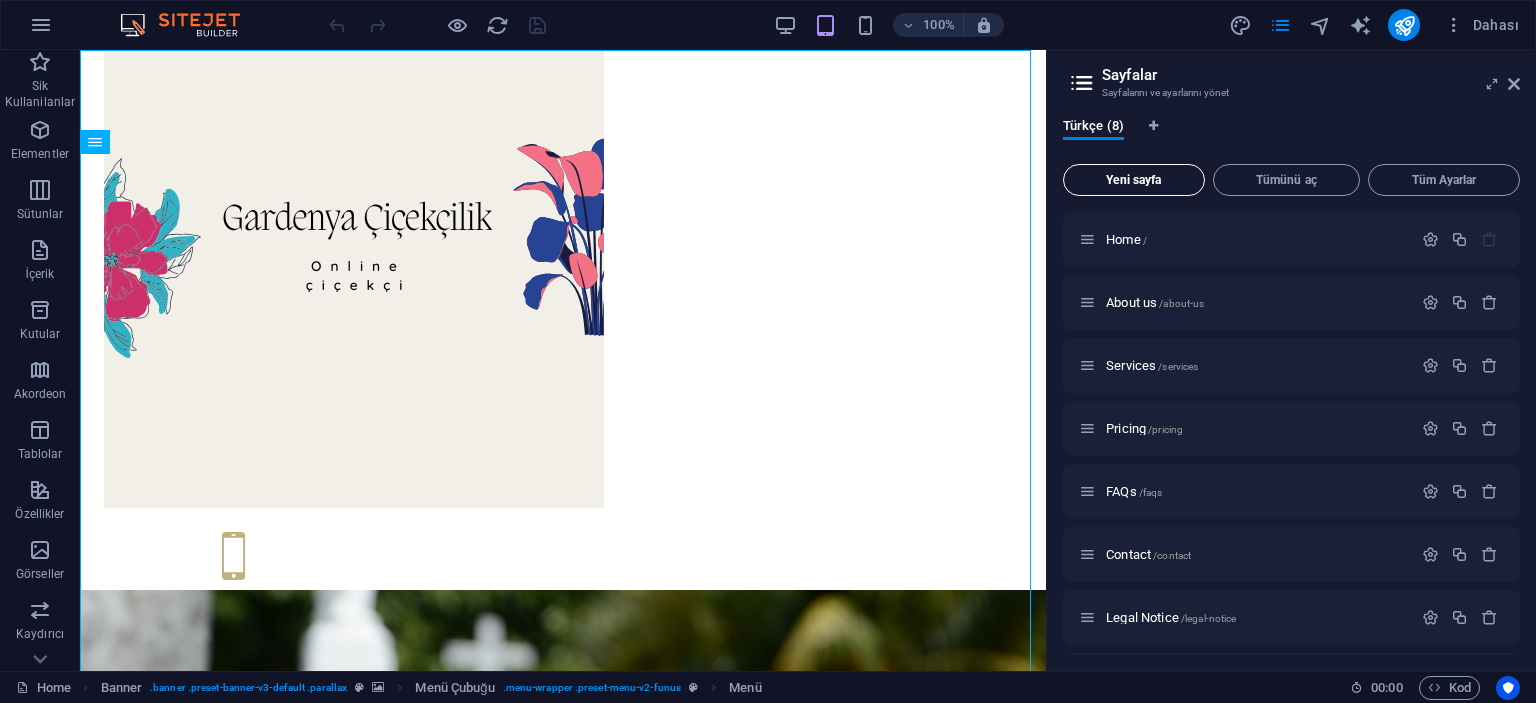 click on "Yeni sayfa" at bounding box center (1134, 180) 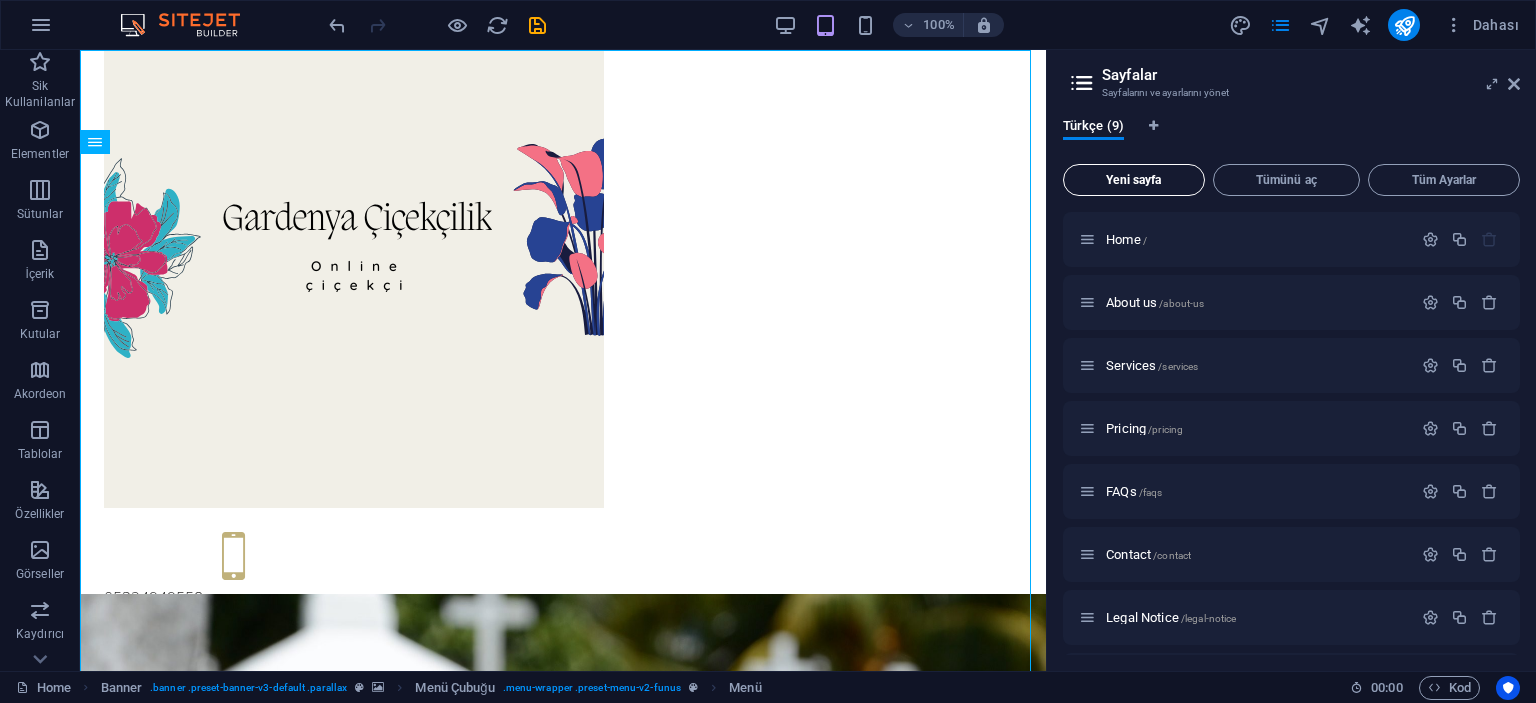 scroll, scrollTop: 385, scrollLeft: 0, axis: vertical 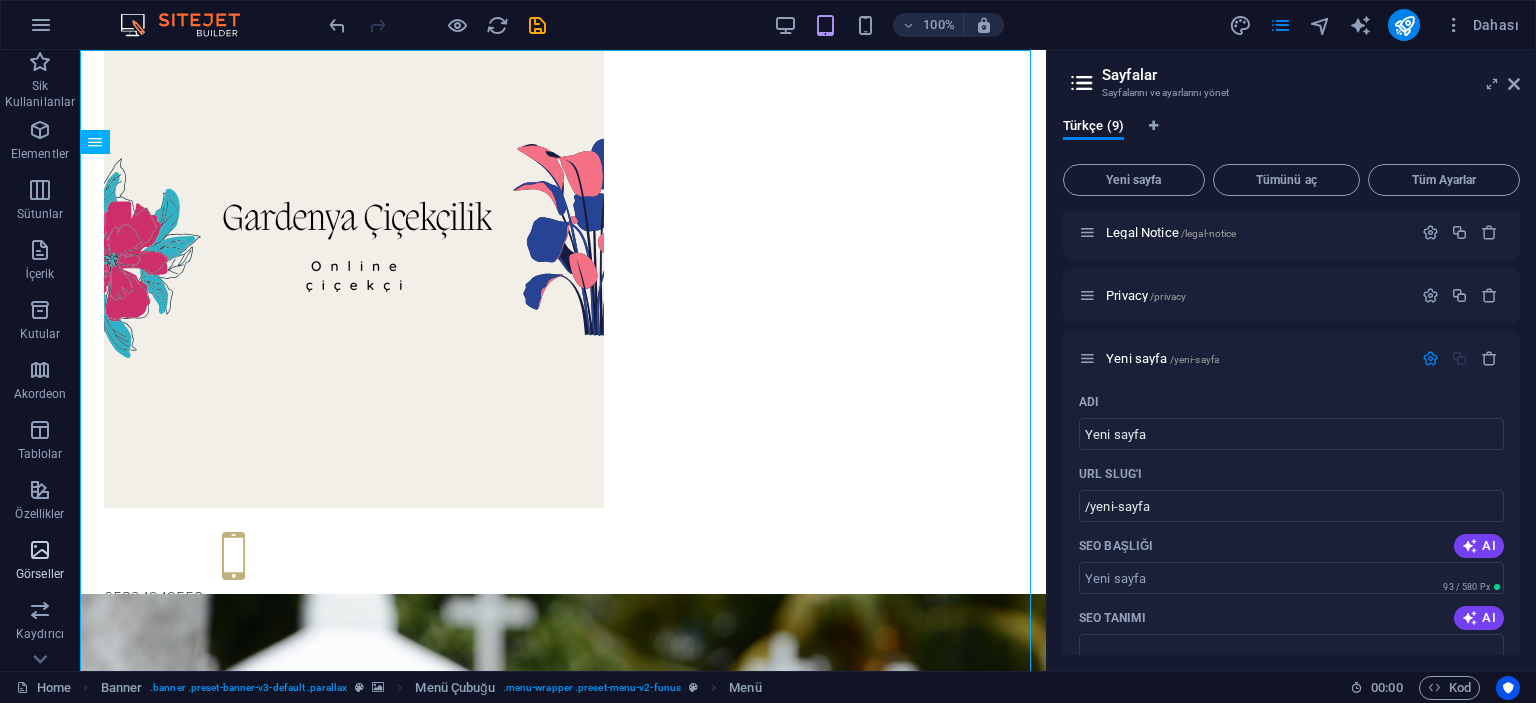click at bounding box center [40, 550] 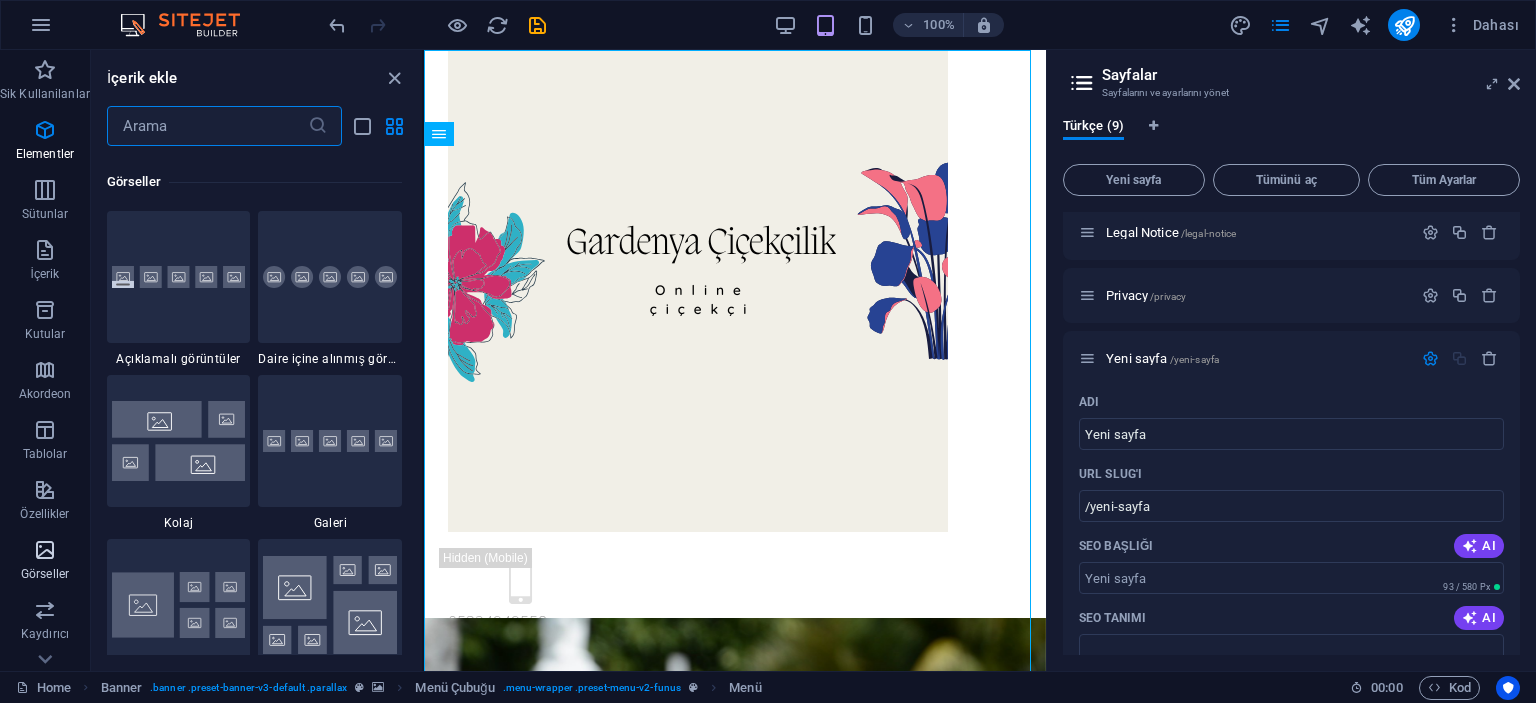 scroll, scrollTop: 10140, scrollLeft: 0, axis: vertical 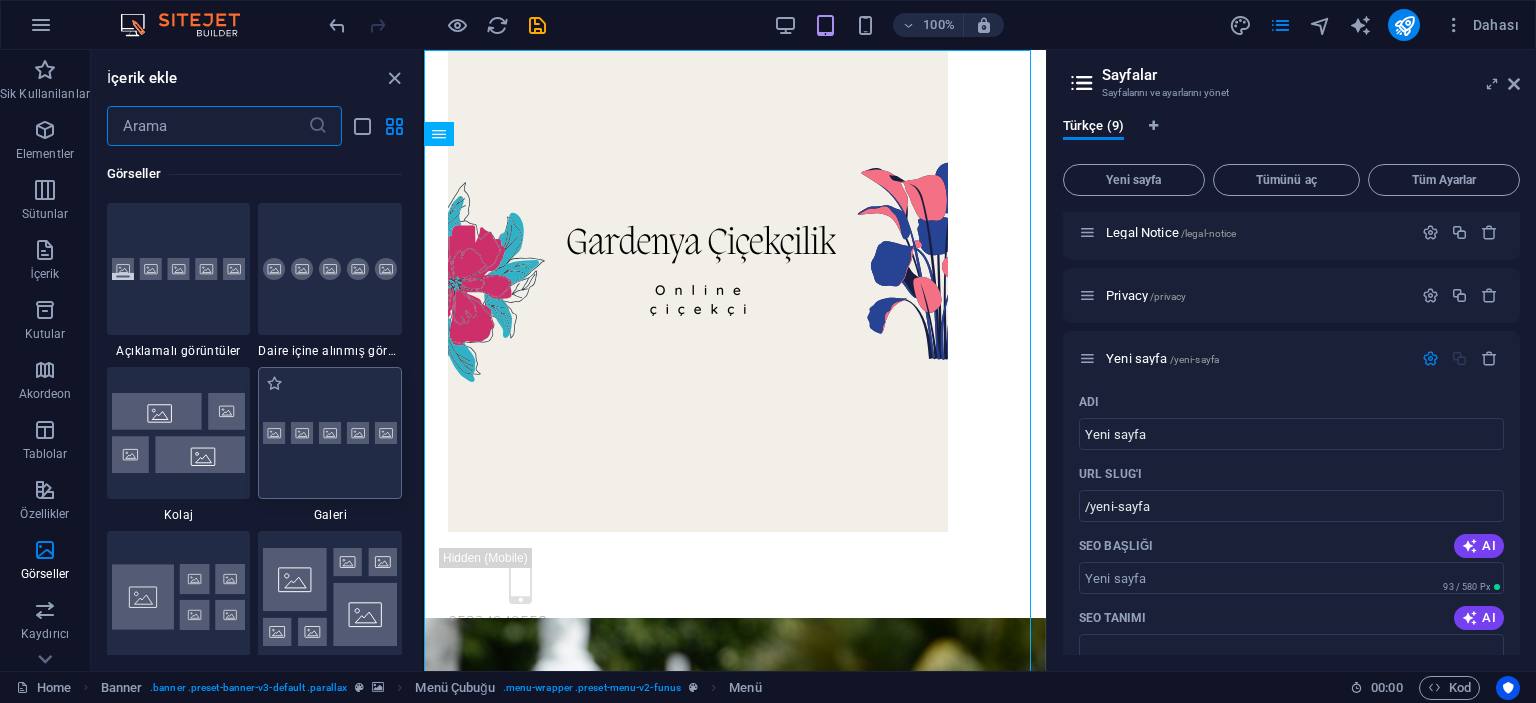 click at bounding box center [330, 433] 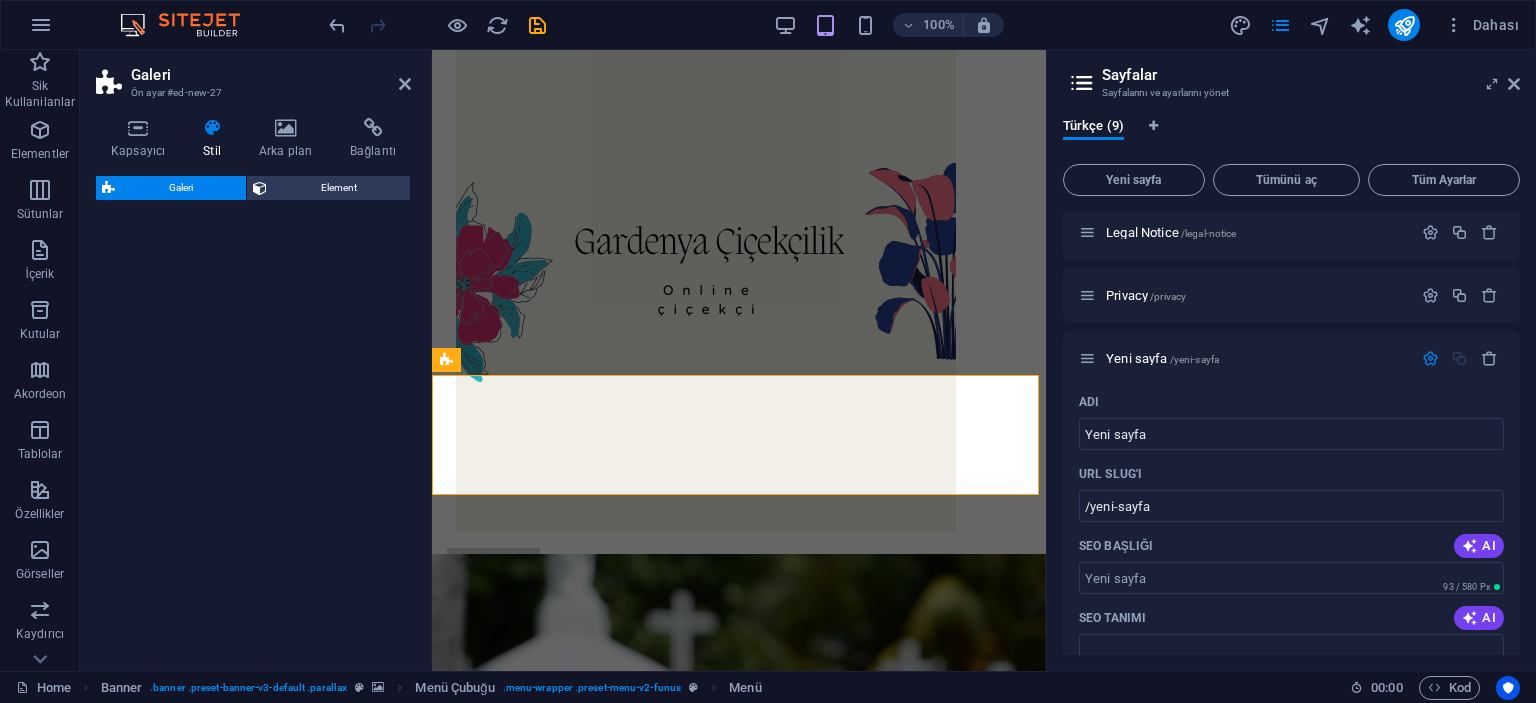 select on "rem" 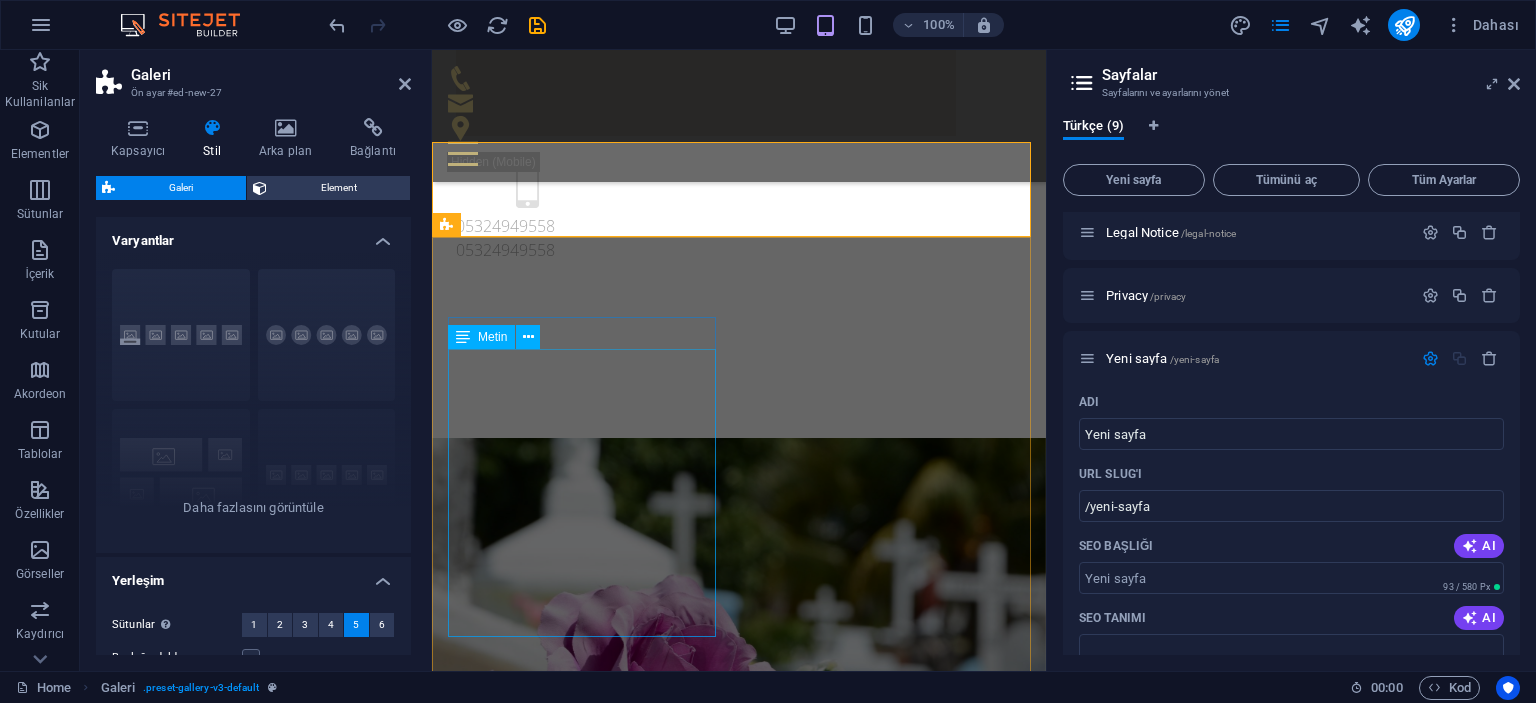 scroll, scrollTop: 600, scrollLeft: 0, axis: vertical 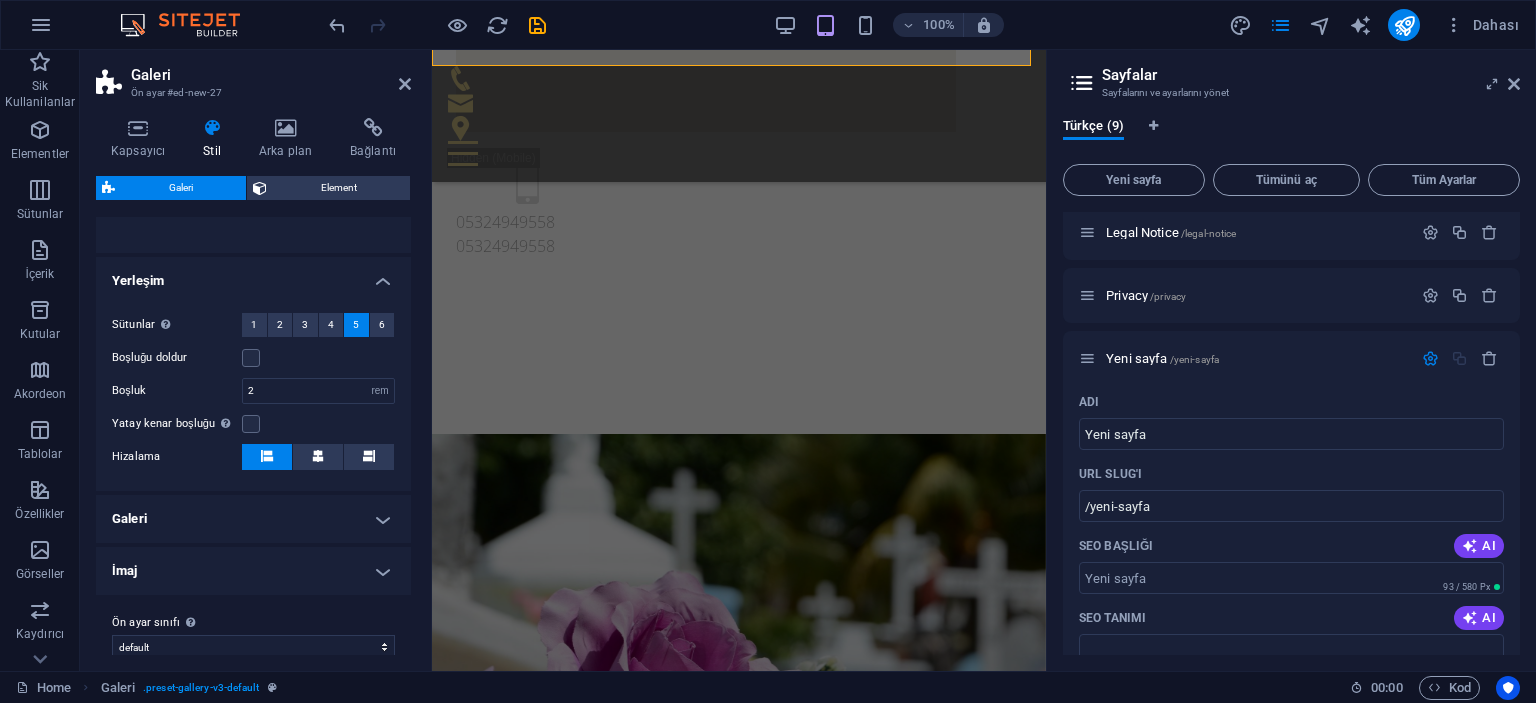 click on "Galeri" at bounding box center (253, 519) 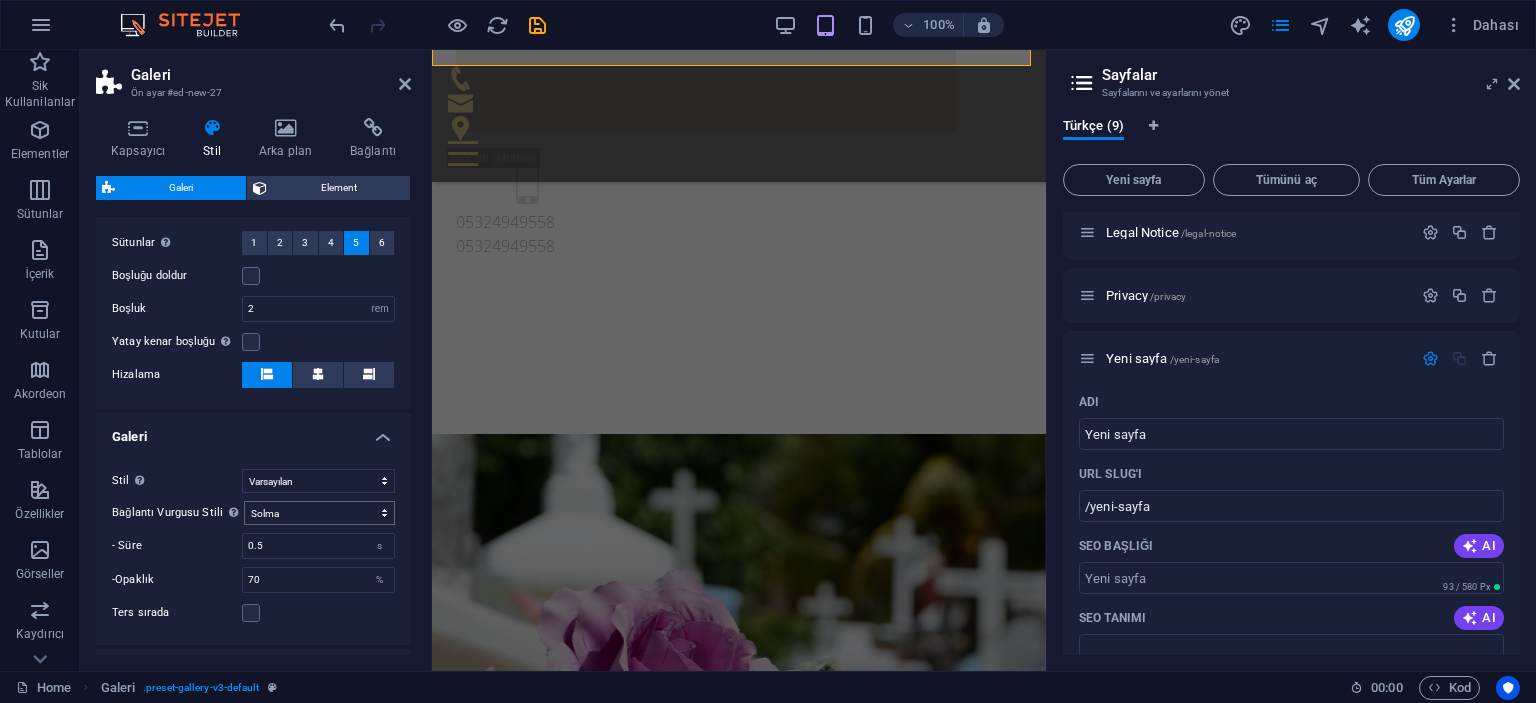 scroll, scrollTop: 500, scrollLeft: 0, axis: vertical 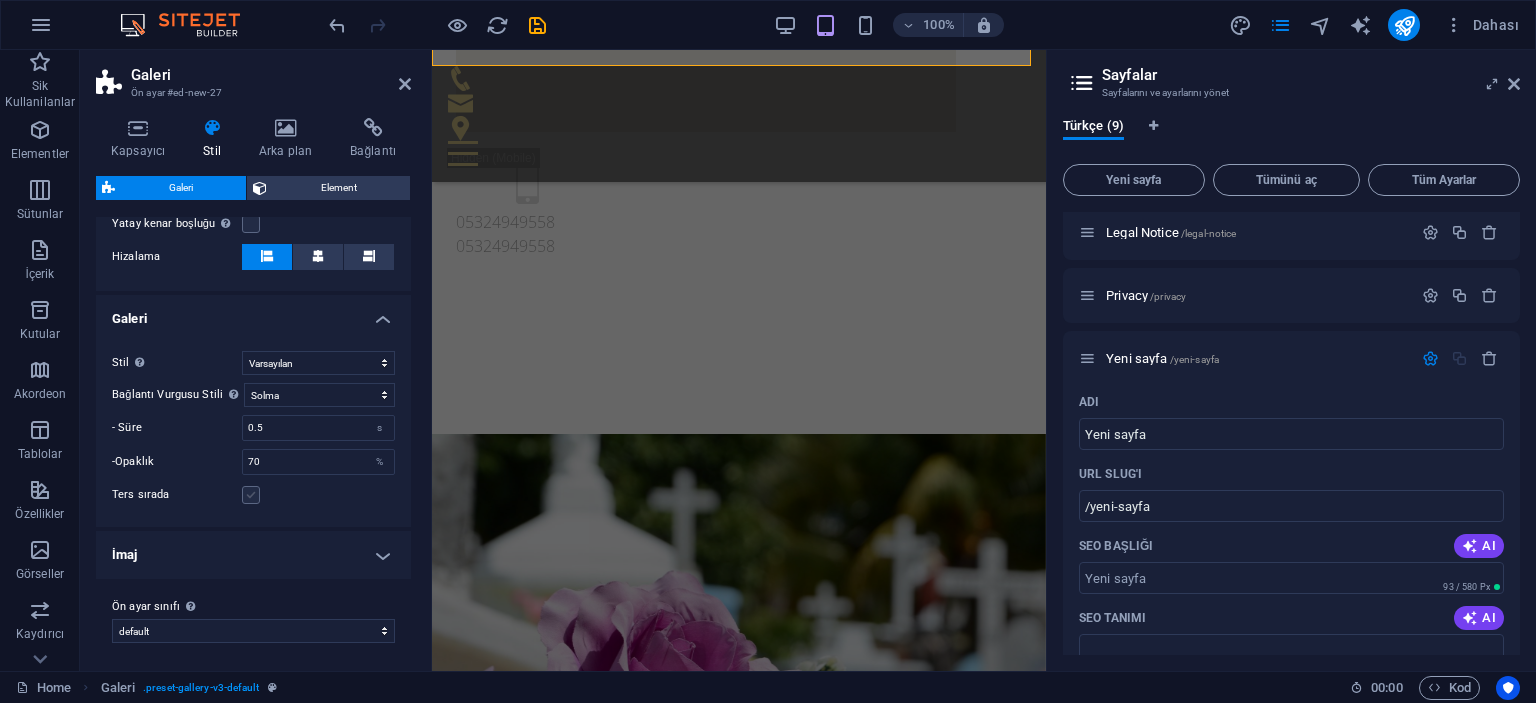 click at bounding box center [251, 495] 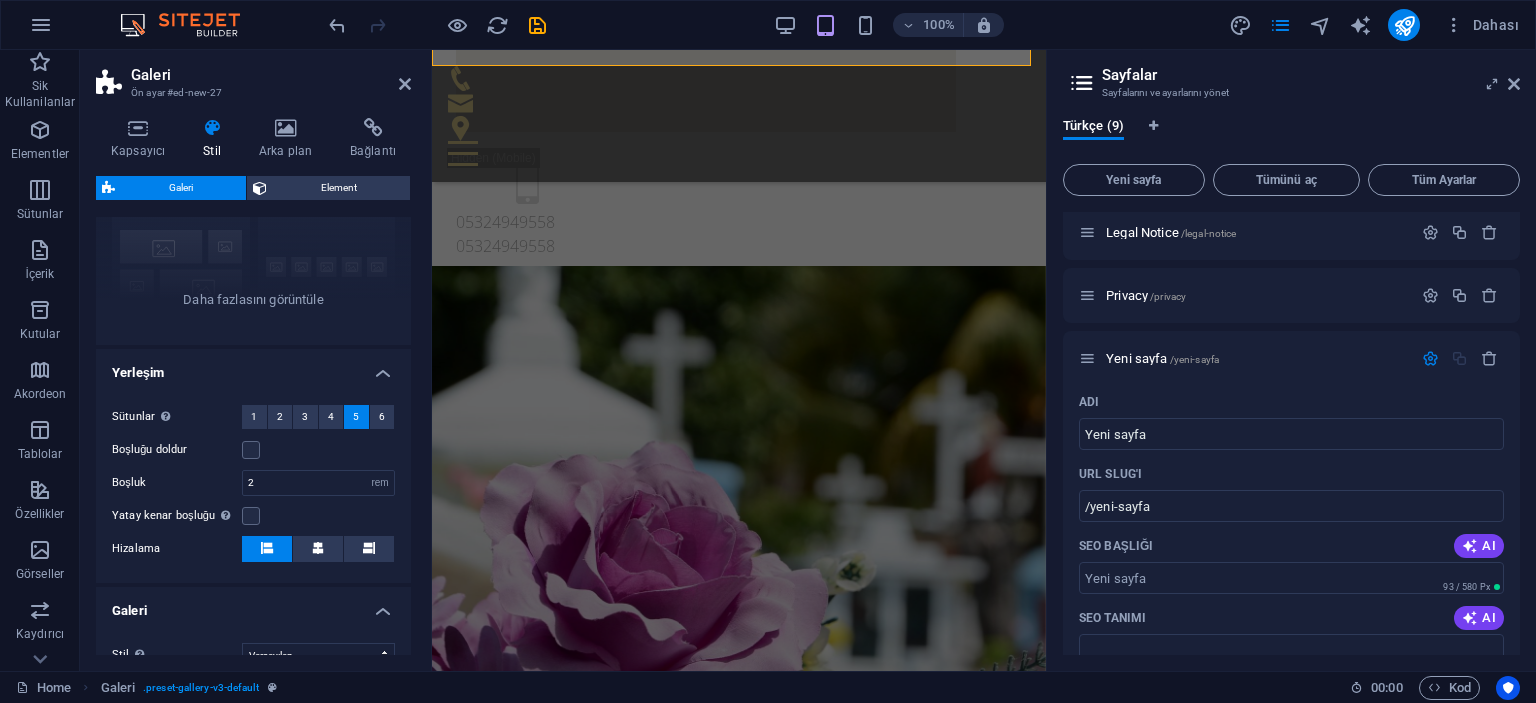 scroll, scrollTop: 301, scrollLeft: 0, axis: vertical 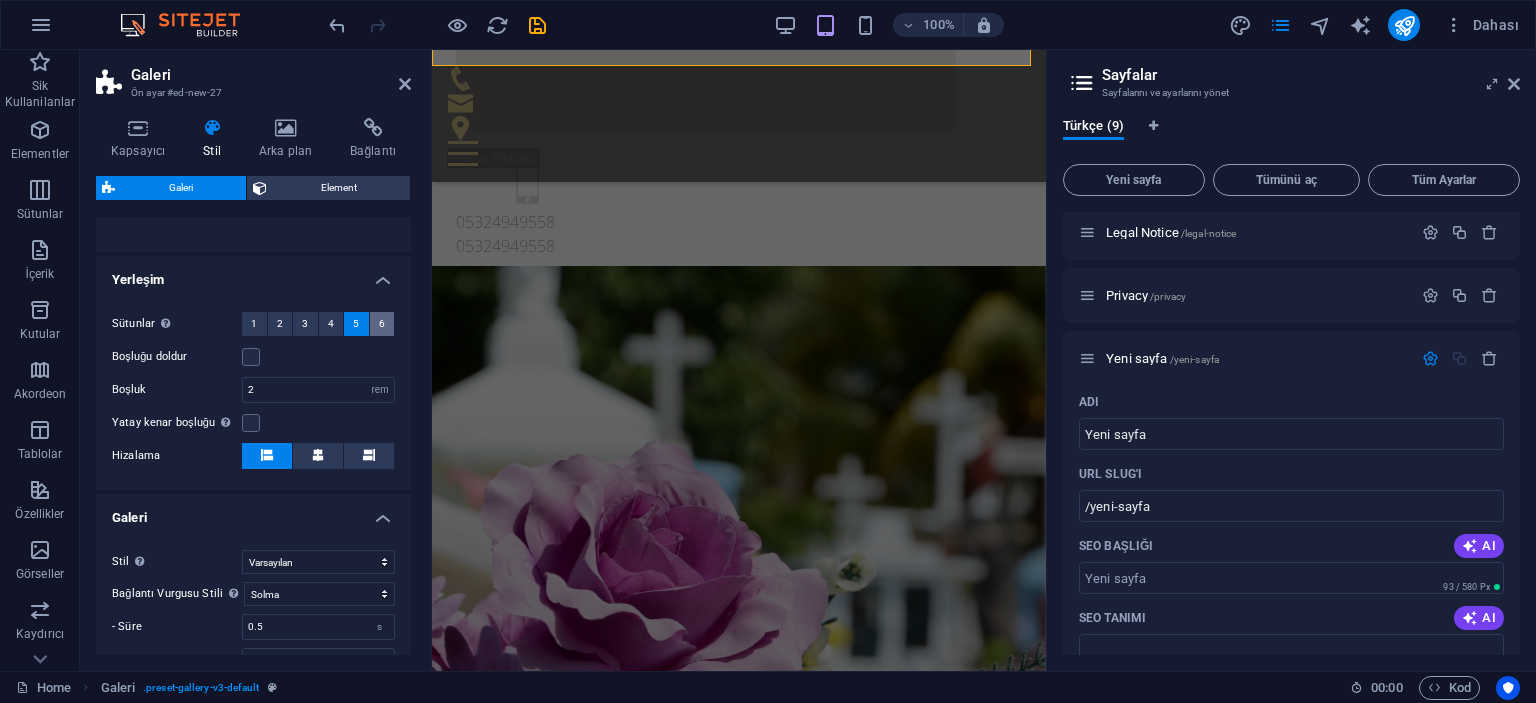 click on "6" at bounding box center (382, 324) 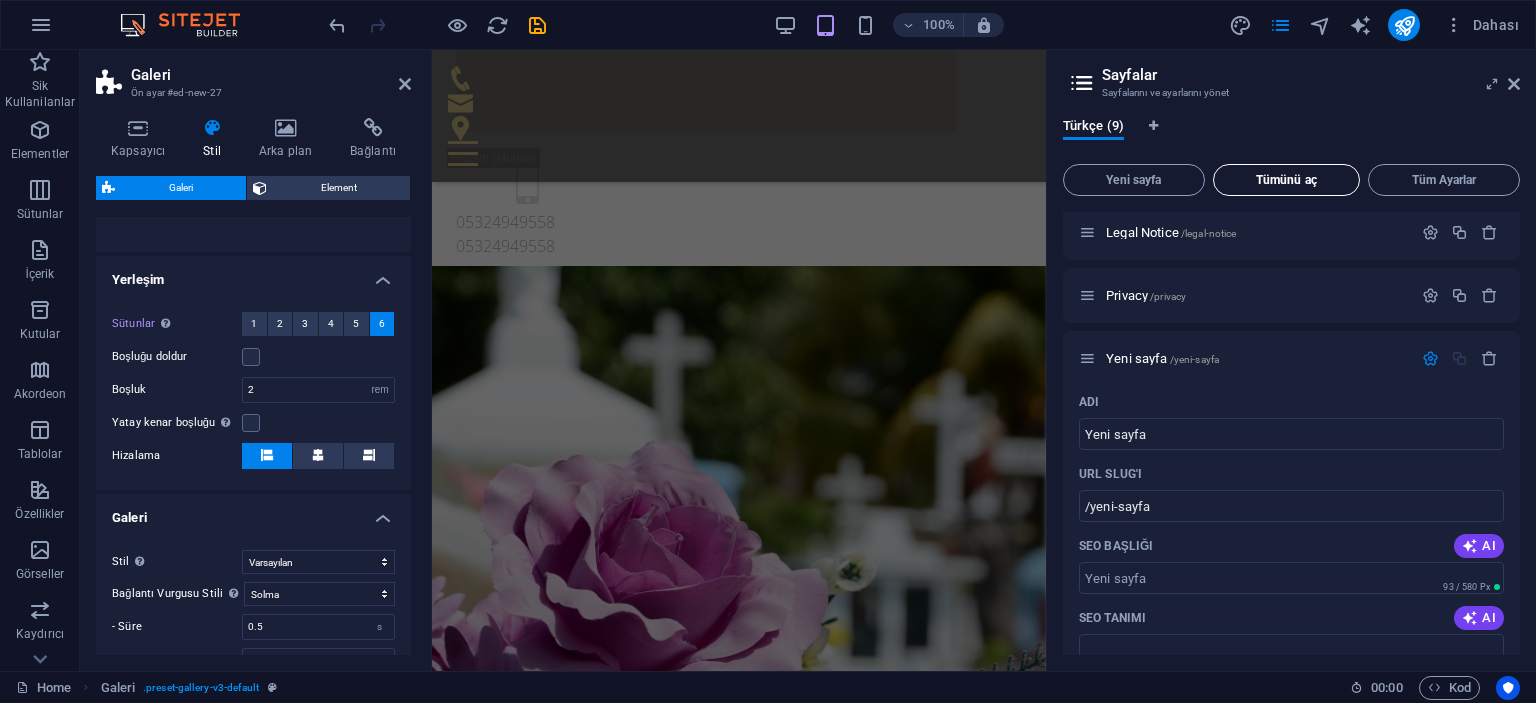 click on "Tümünü aç" at bounding box center (1287, 180) 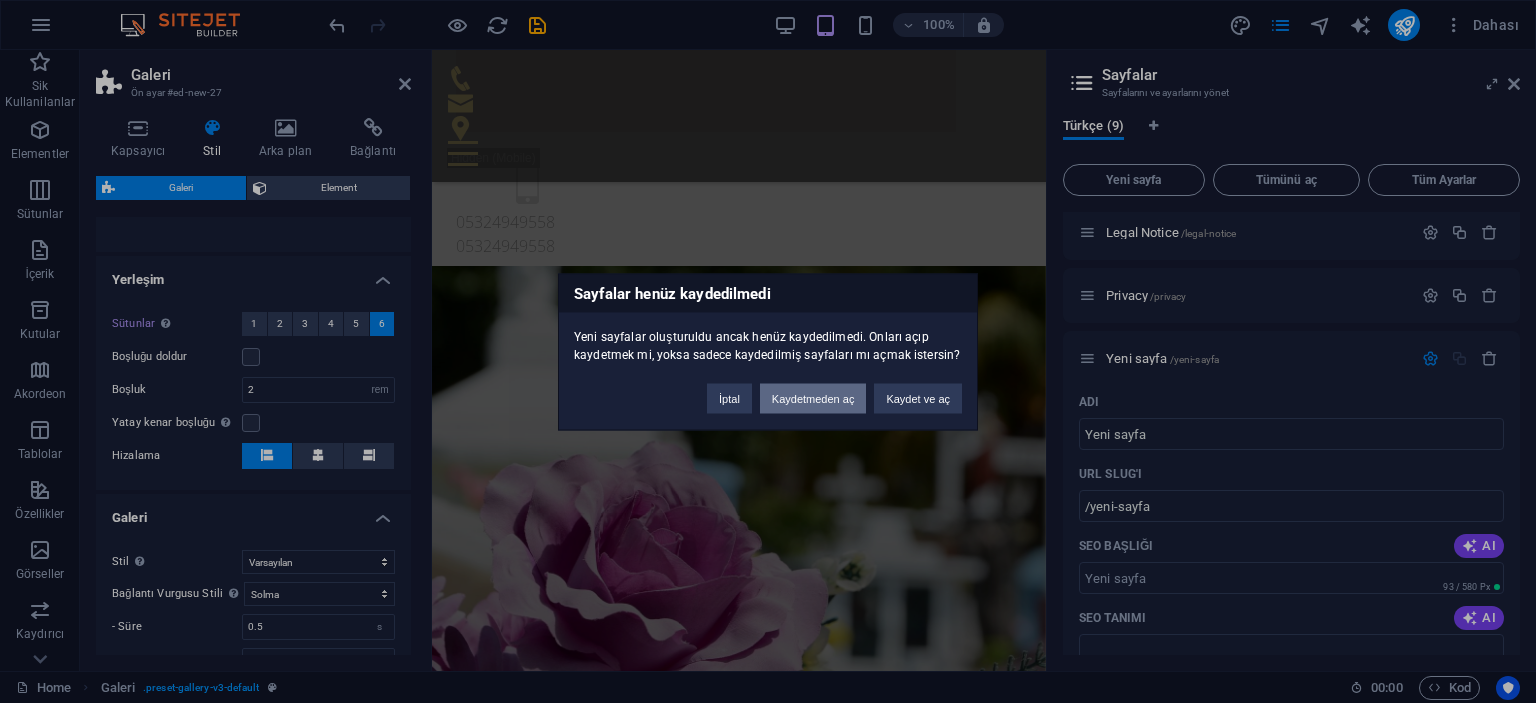 click on "Kaydetmeden aç" at bounding box center (813, 398) 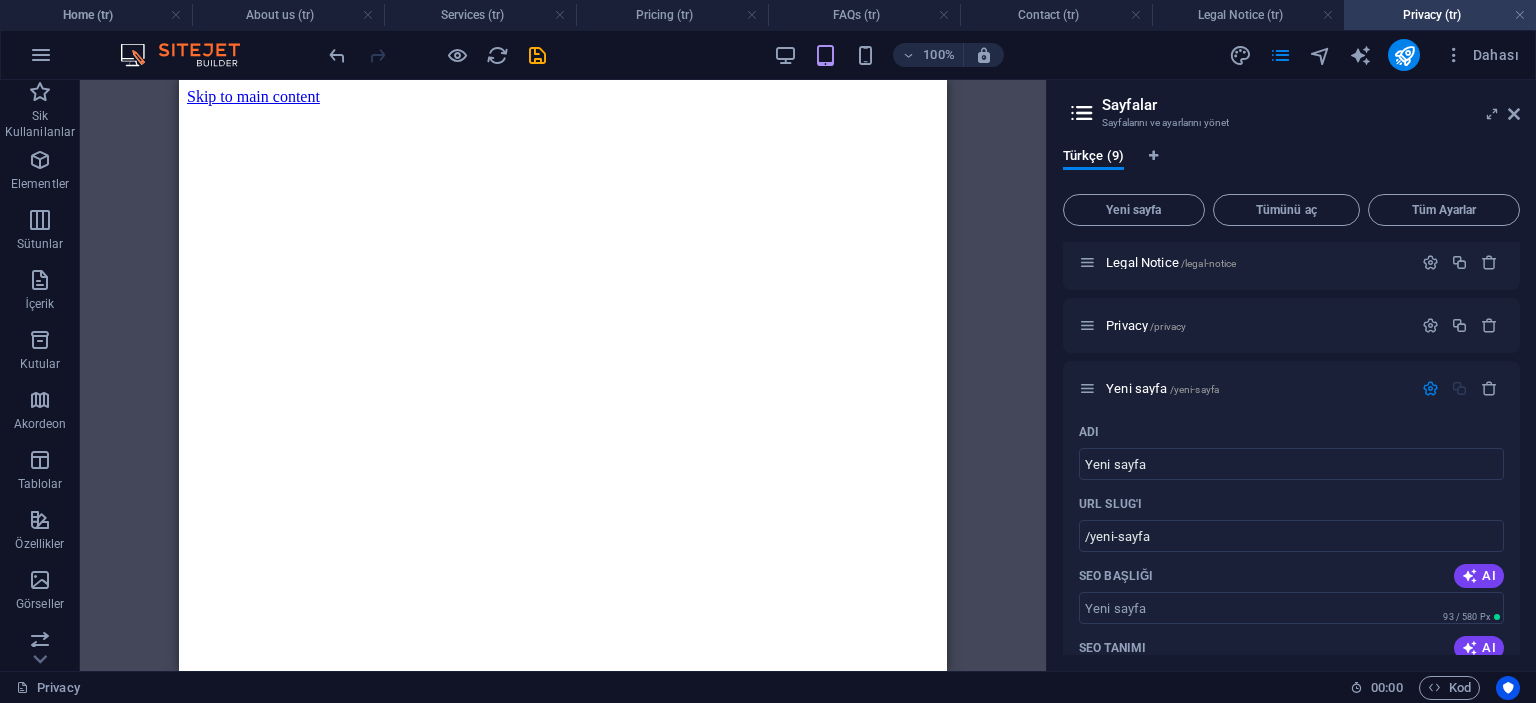 scroll, scrollTop: 0, scrollLeft: 0, axis: both 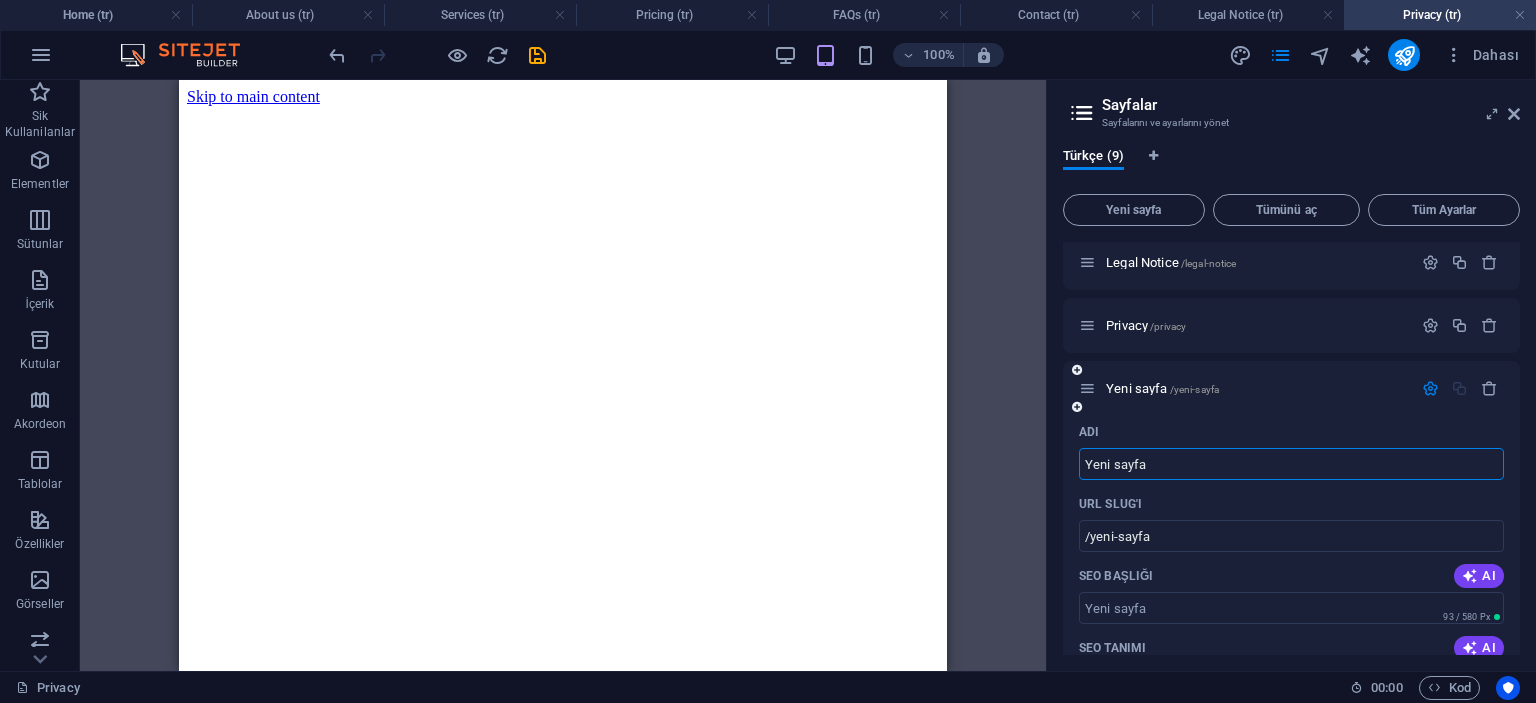 click on "Yeni sayfa" at bounding box center (1291, 464) 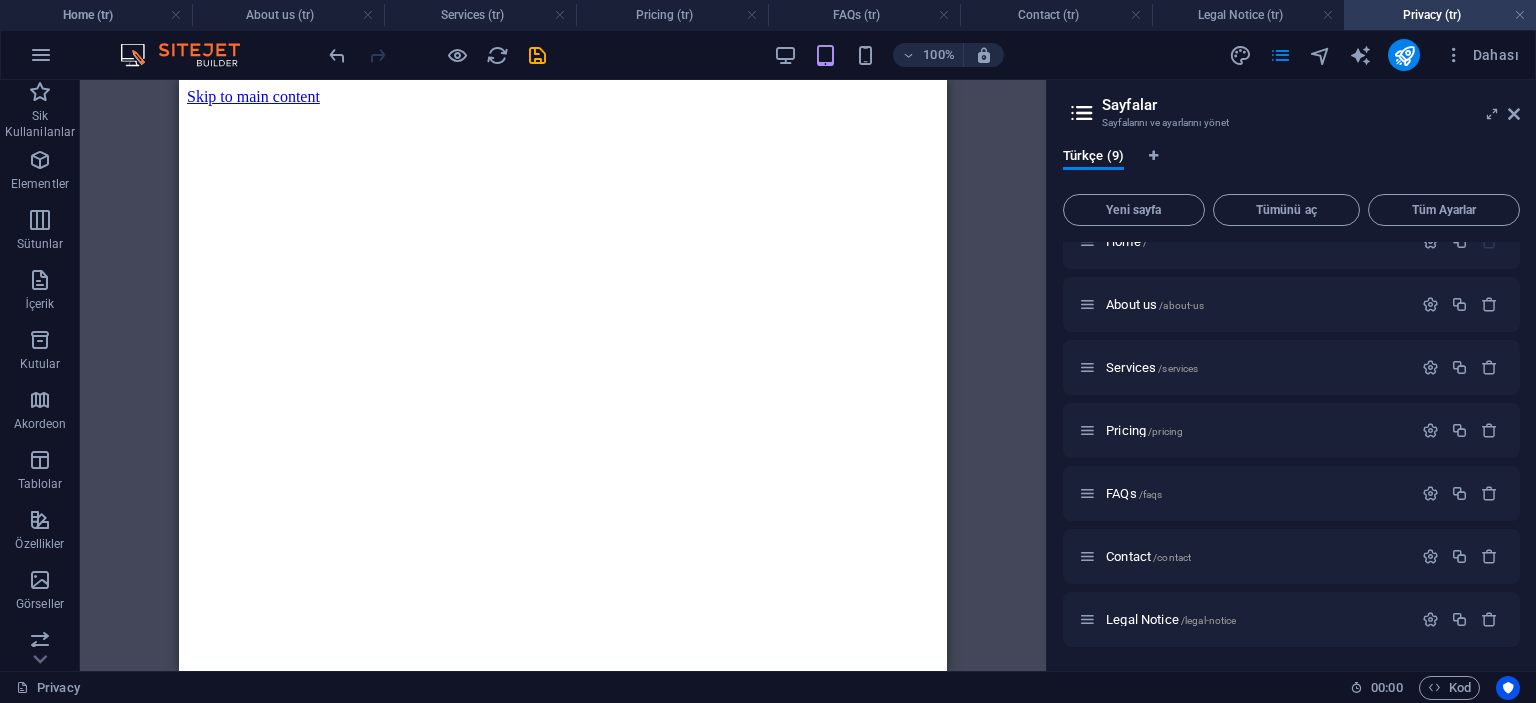 scroll, scrollTop: 0, scrollLeft: 0, axis: both 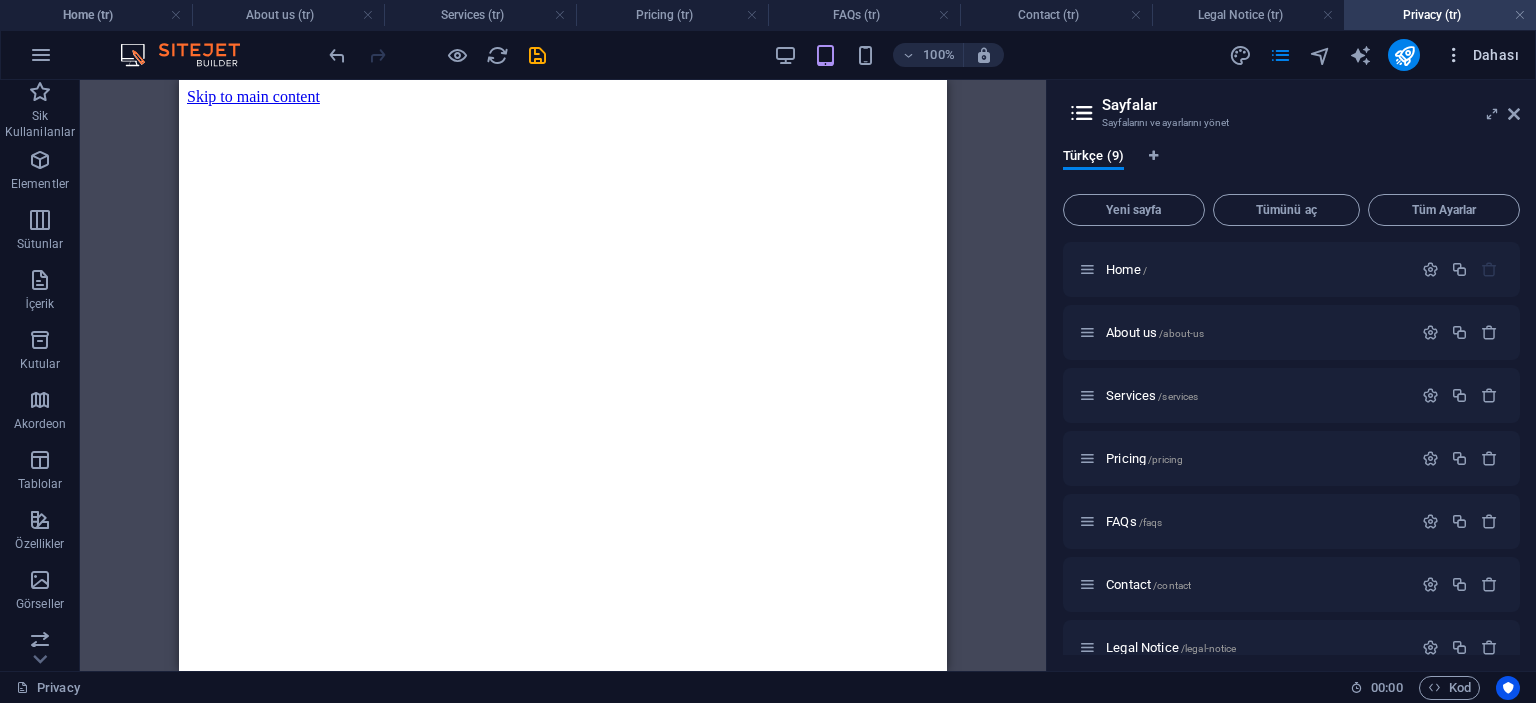 click on "Dahası" at bounding box center (1481, 55) 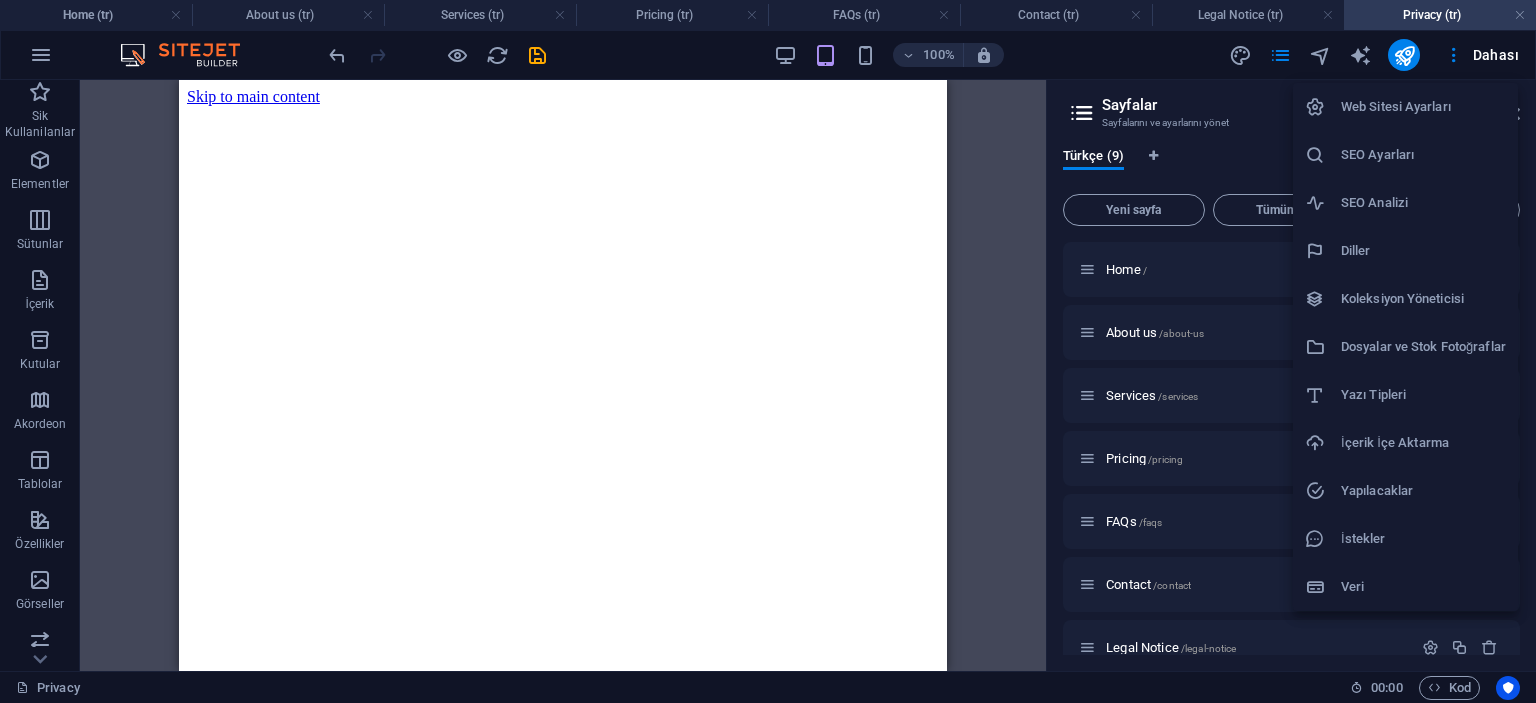 click at bounding box center [768, 351] 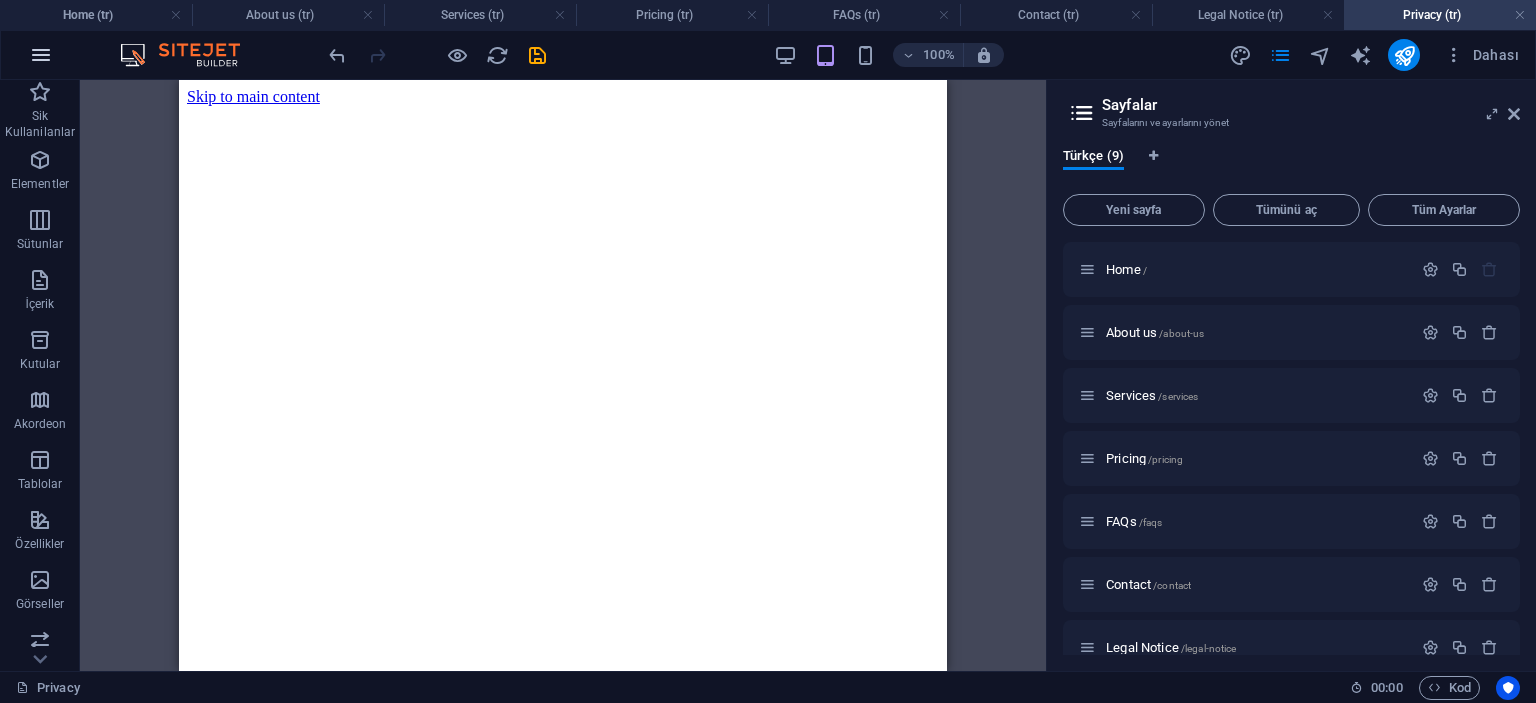 click at bounding box center (41, 55) 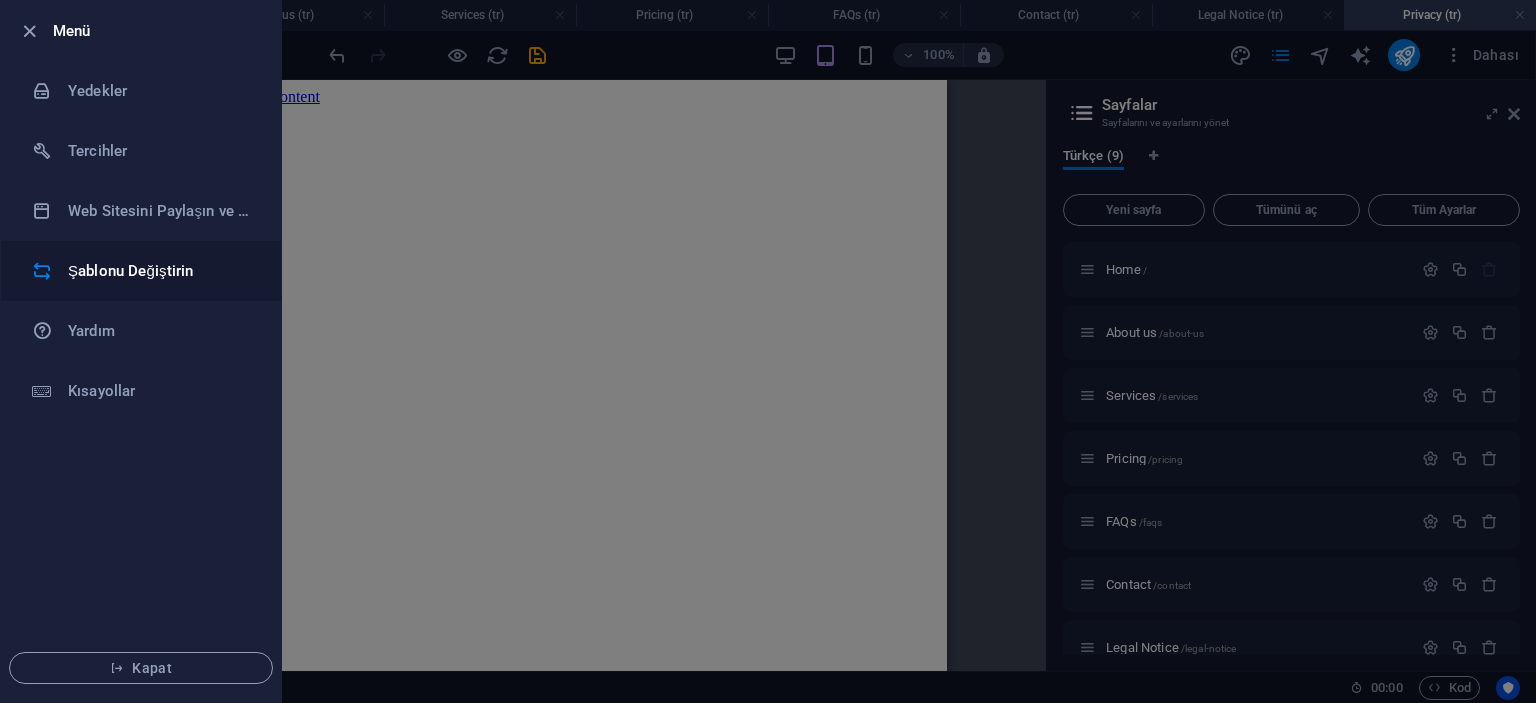click on "Şablonu Değiştirin" at bounding box center (160, 271) 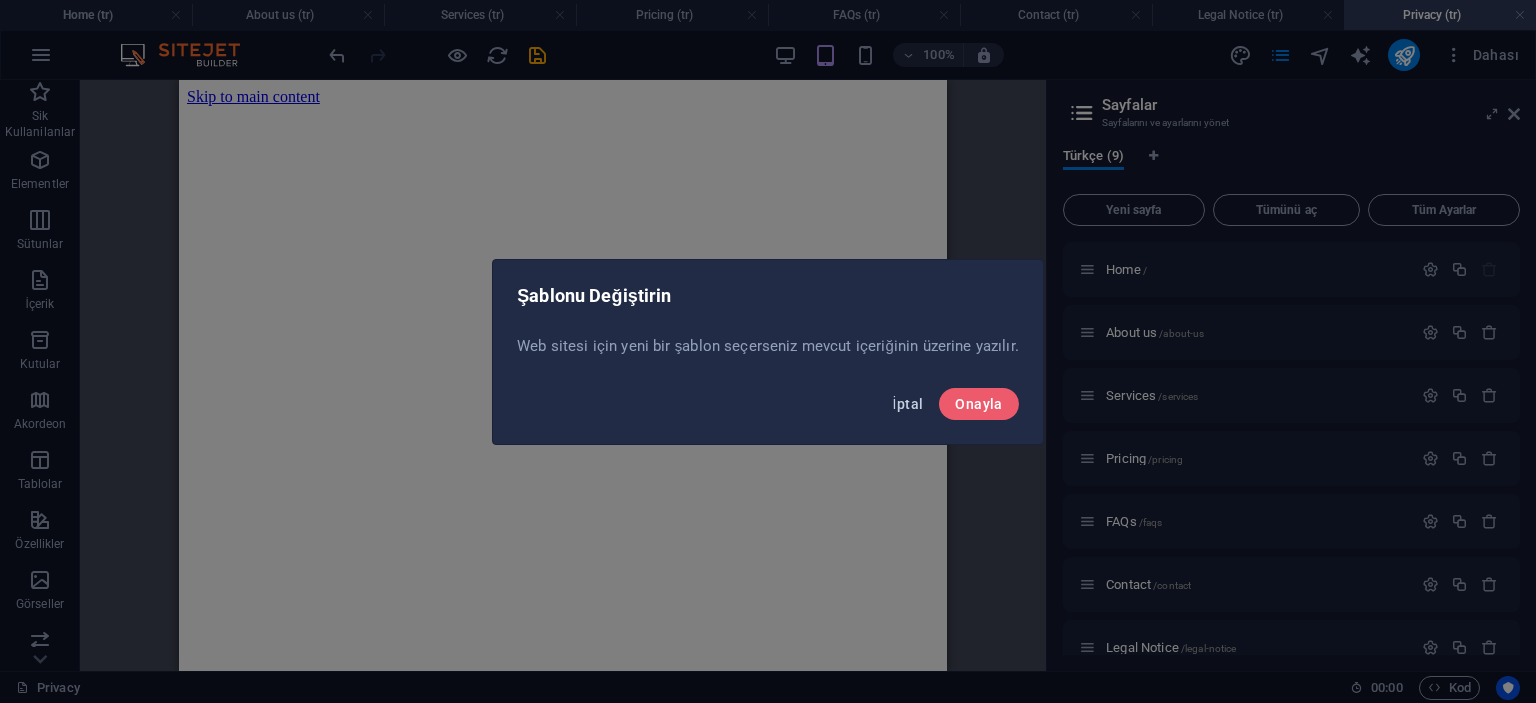 click on "İptal" at bounding box center (908, 404) 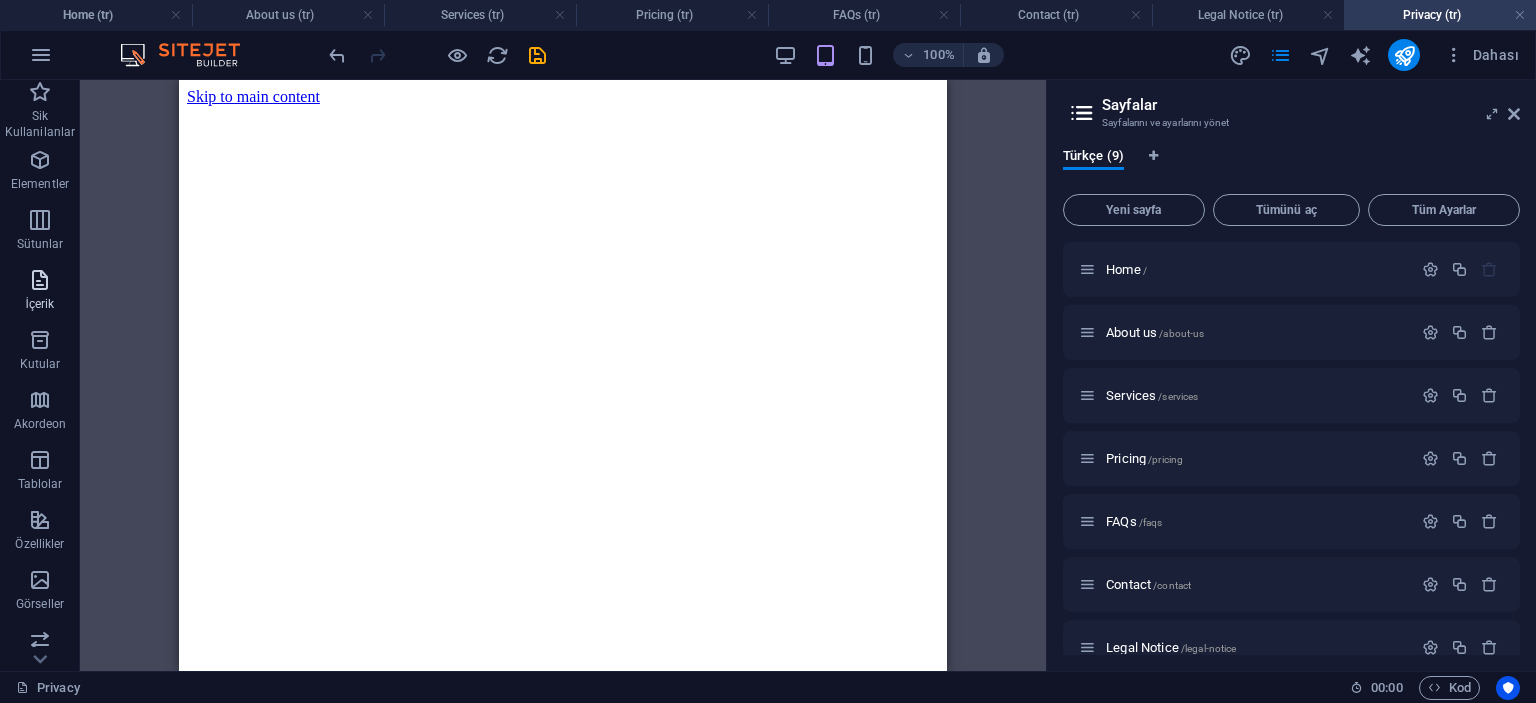 click at bounding box center (40, 280) 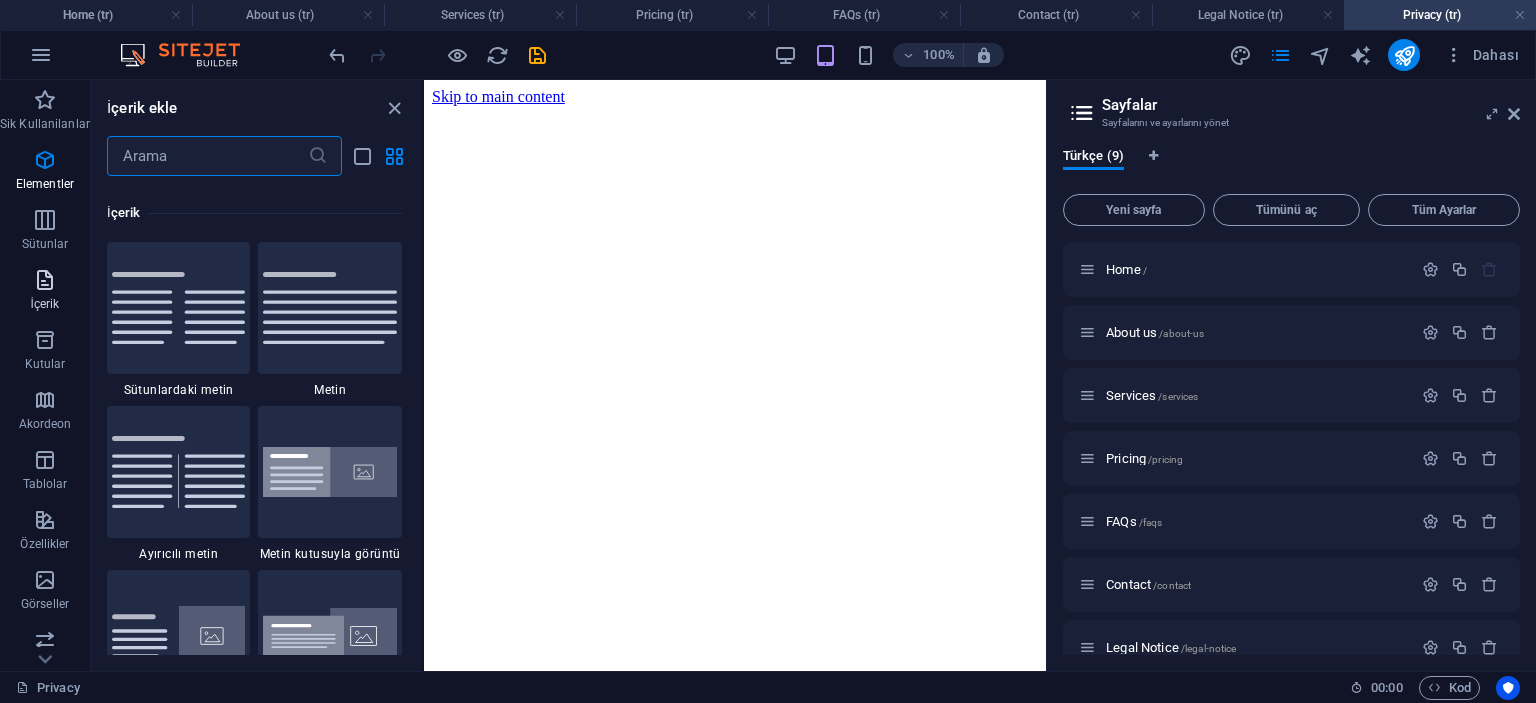 scroll, scrollTop: 3499, scrollLeft: 0, axis: vertical 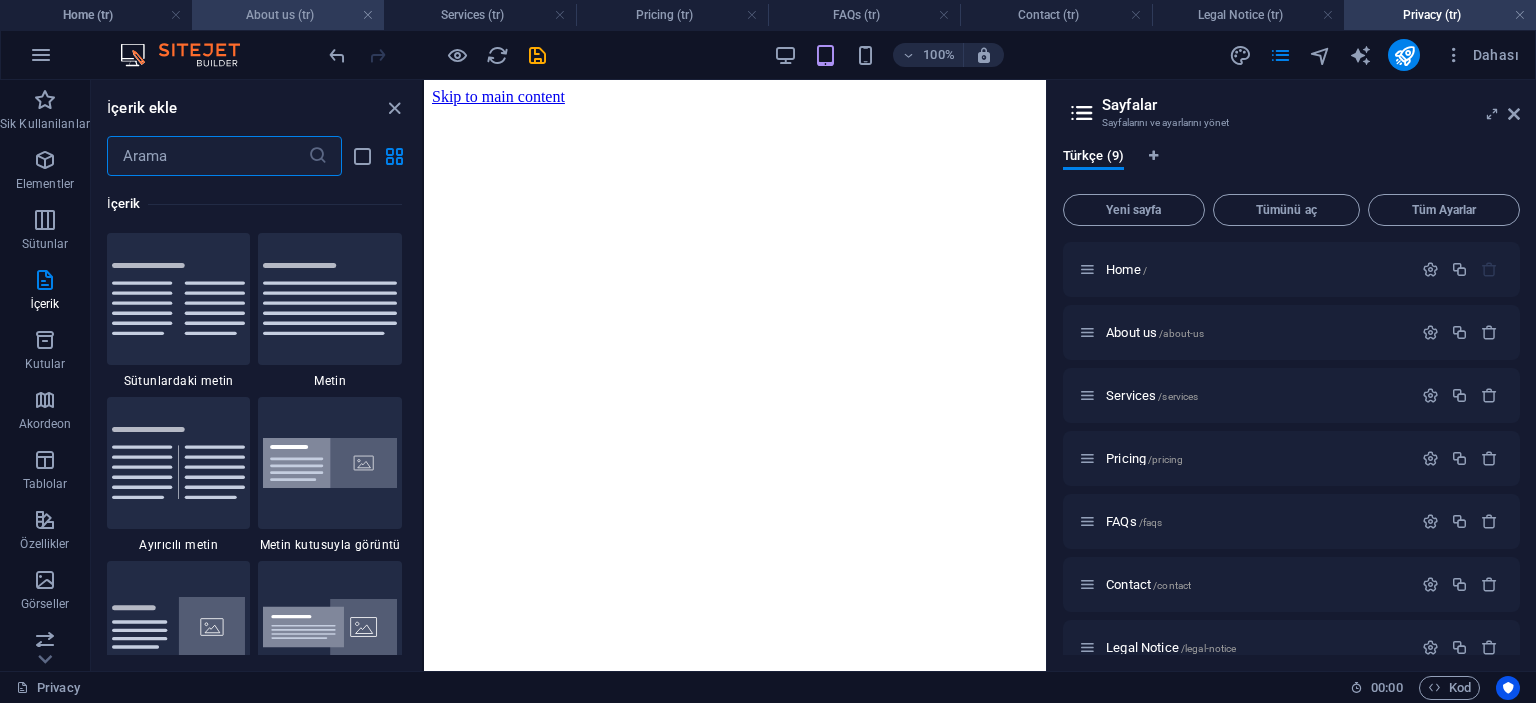 click on "About us (tr)" at bounding box center [288, 15] 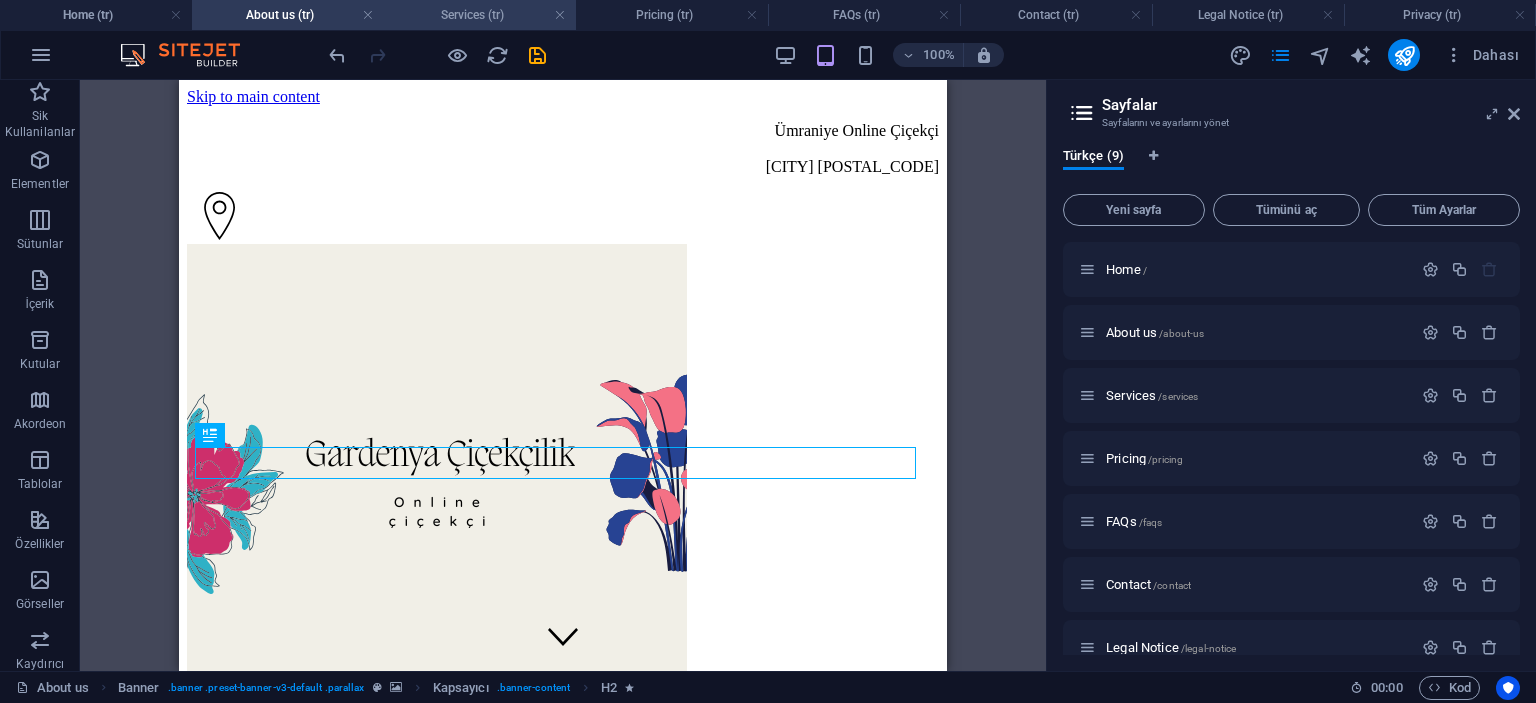 click on "Services (tr)" at bounding box center (480, 15) 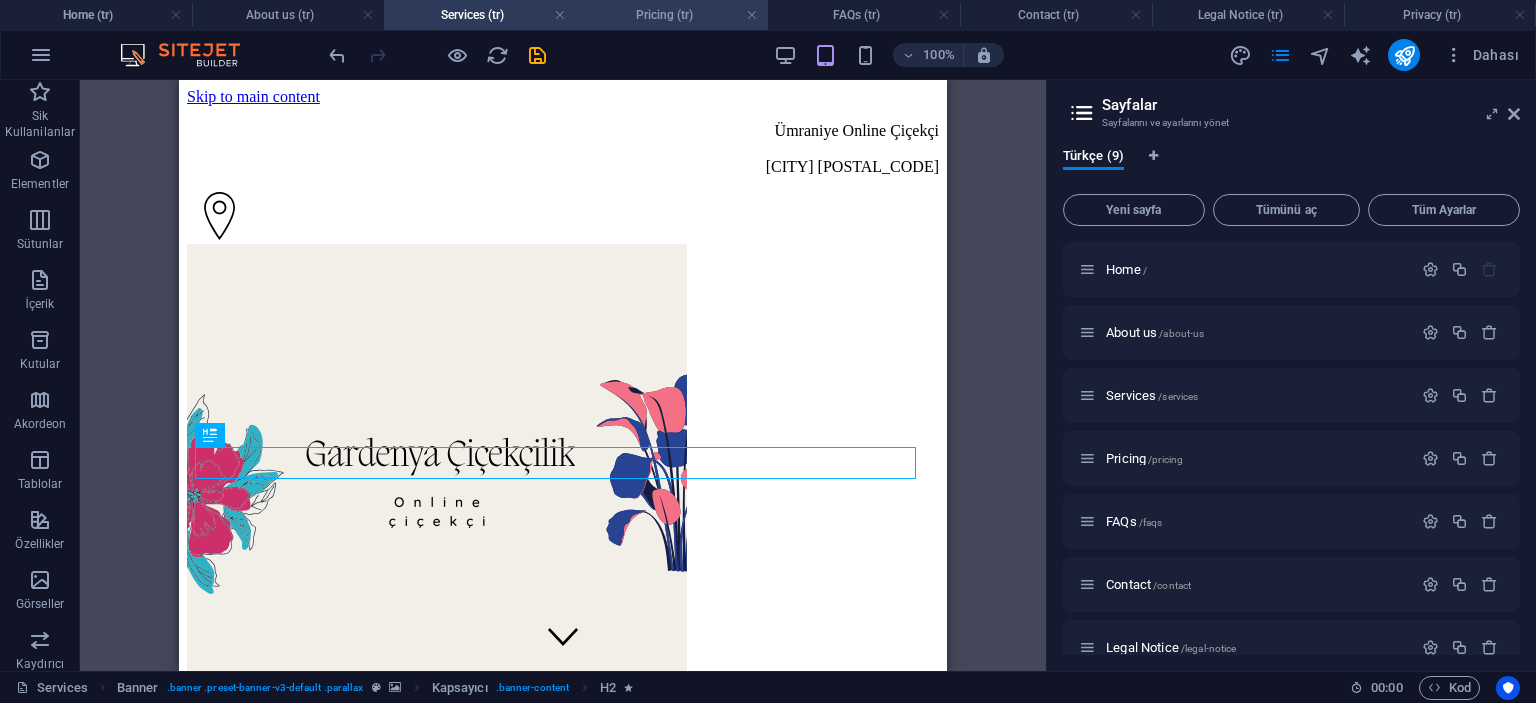 click on "Pricing (tr)" at bounding box center (672, 15) 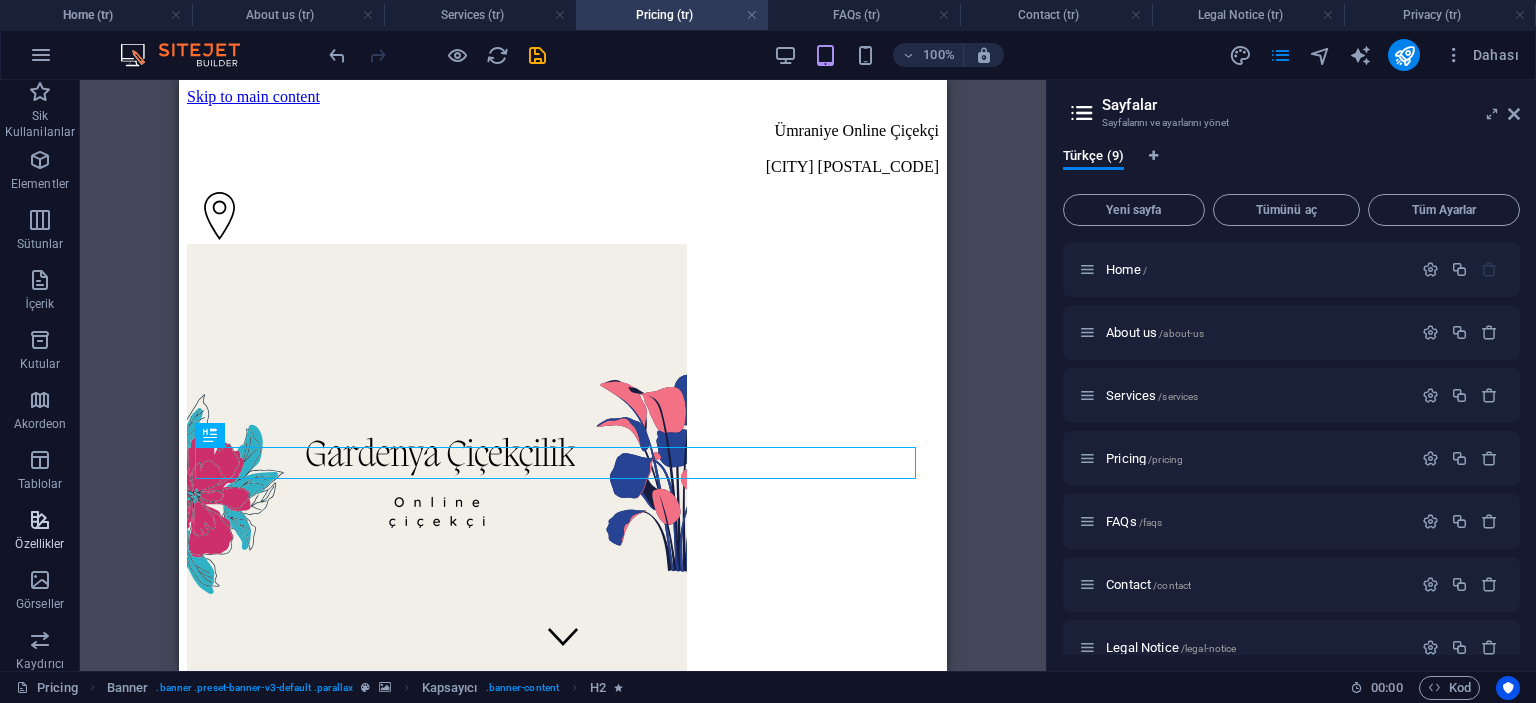 click on "Özellikler" at bounding box center (40, 532) 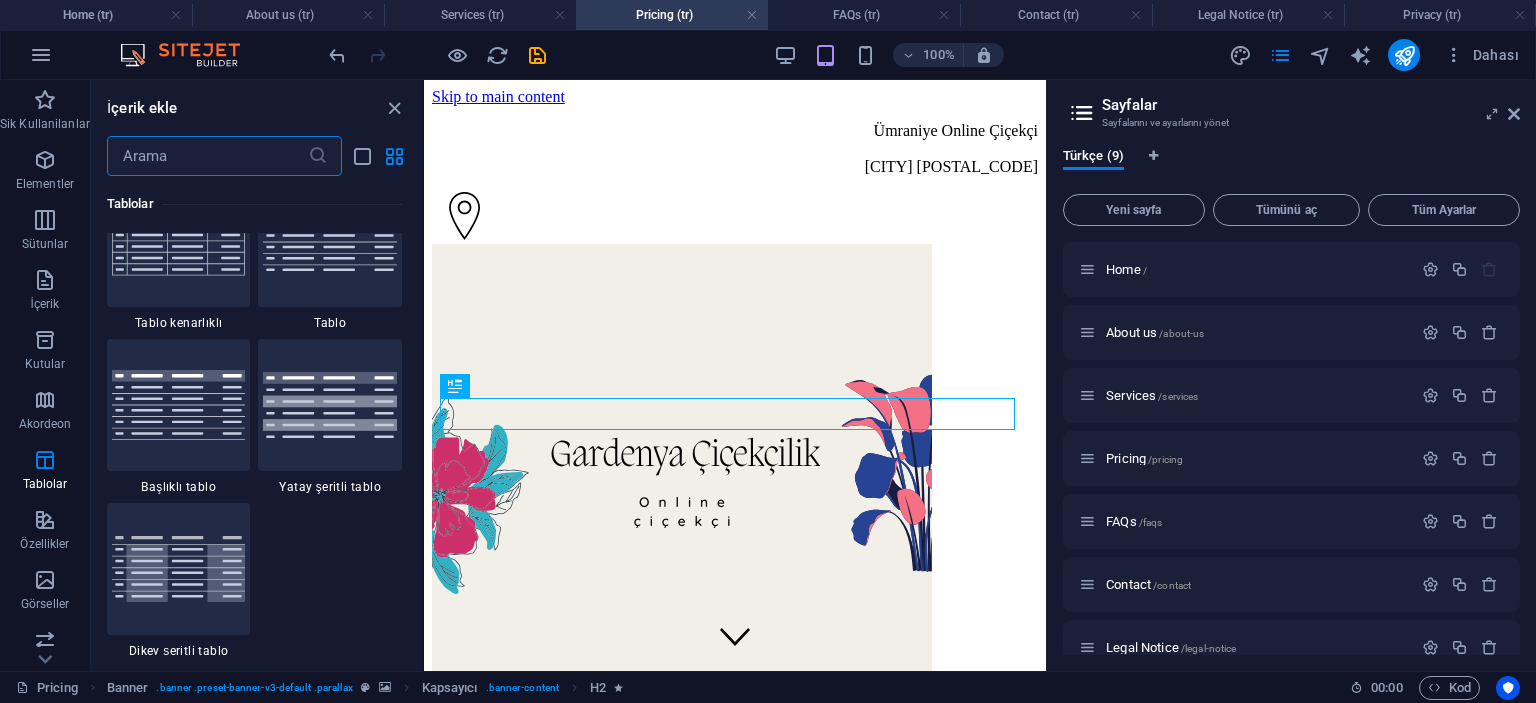 scroll, scrollTop: 7195, scrollLeft: 0, axis: vertical 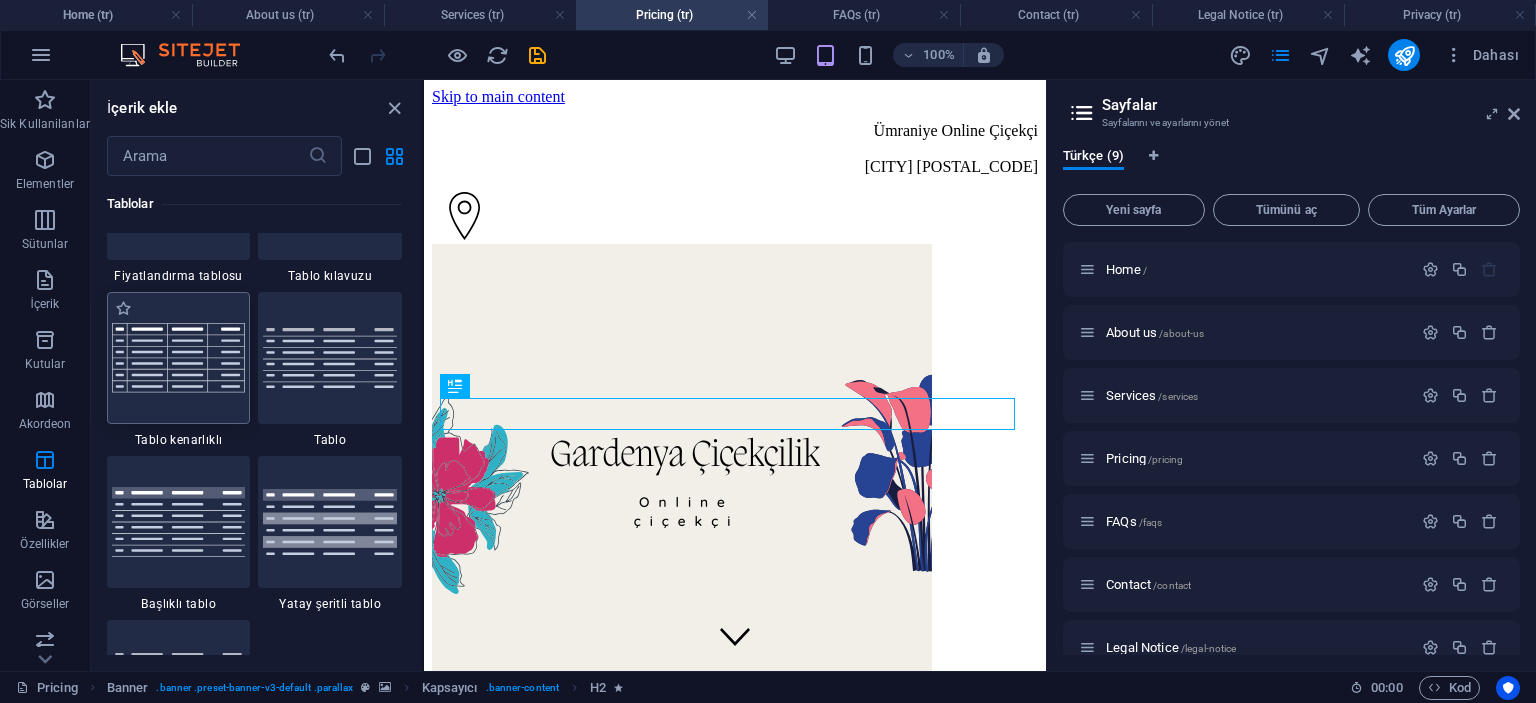 click at bounding box center [179, 358] 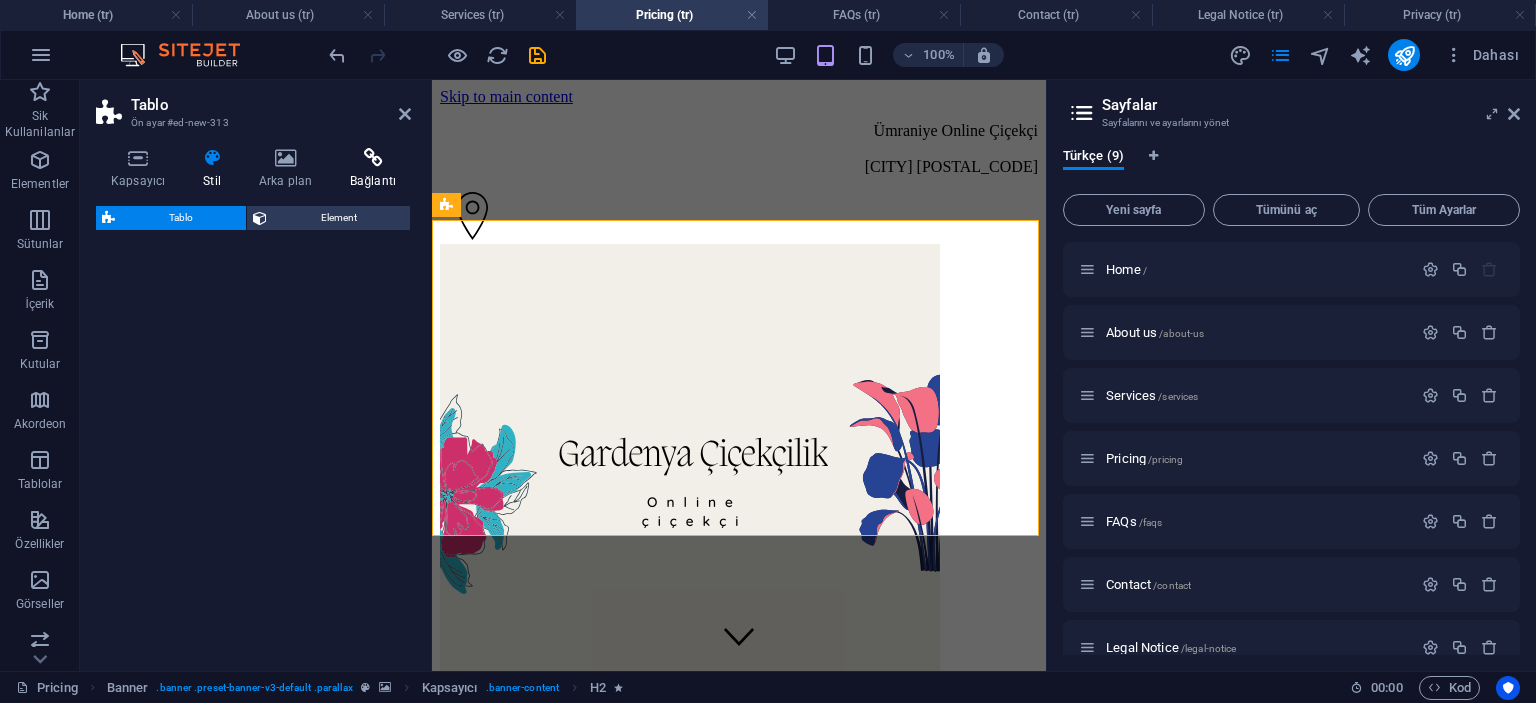 select on "preset-table-v3-border-full" 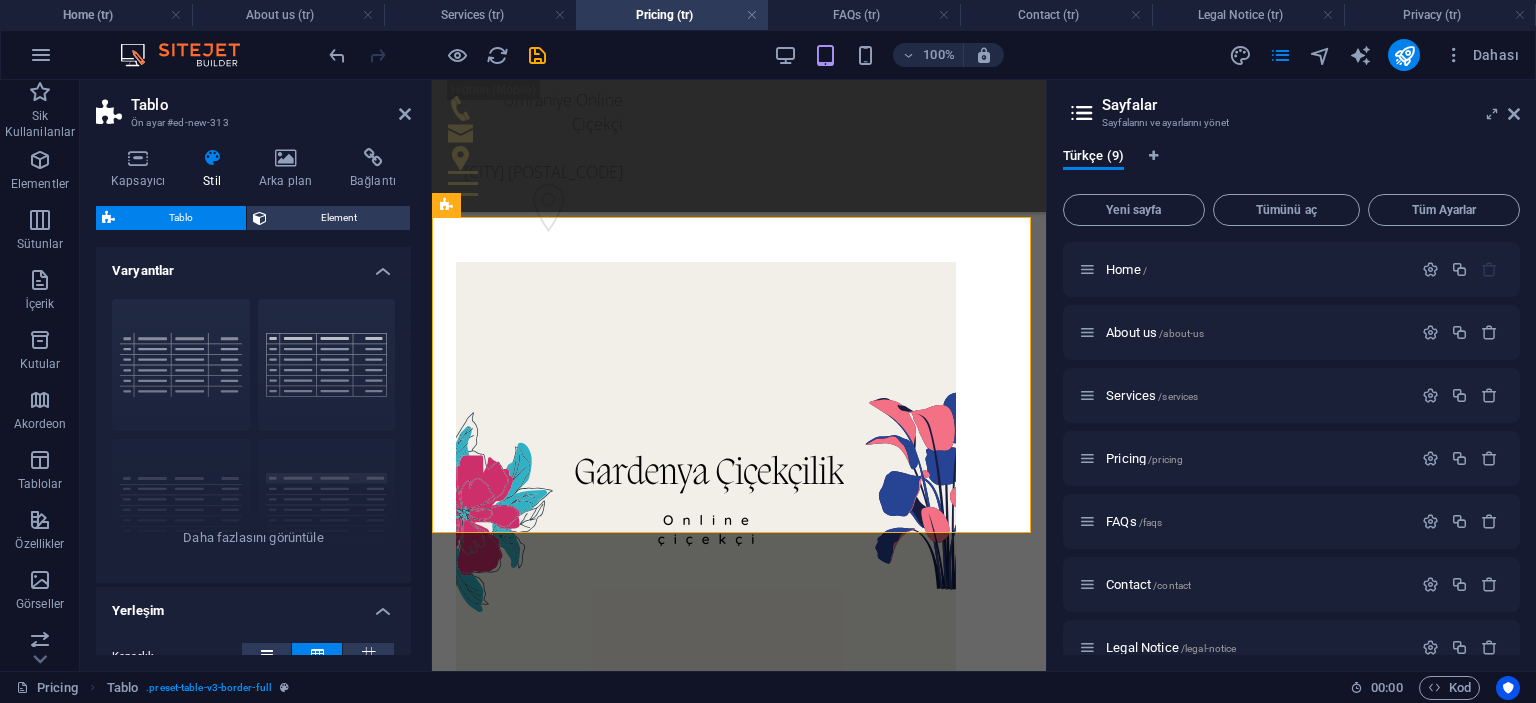 scroll, scrollTop: 384, scrollLeft: 0, axis: vertical 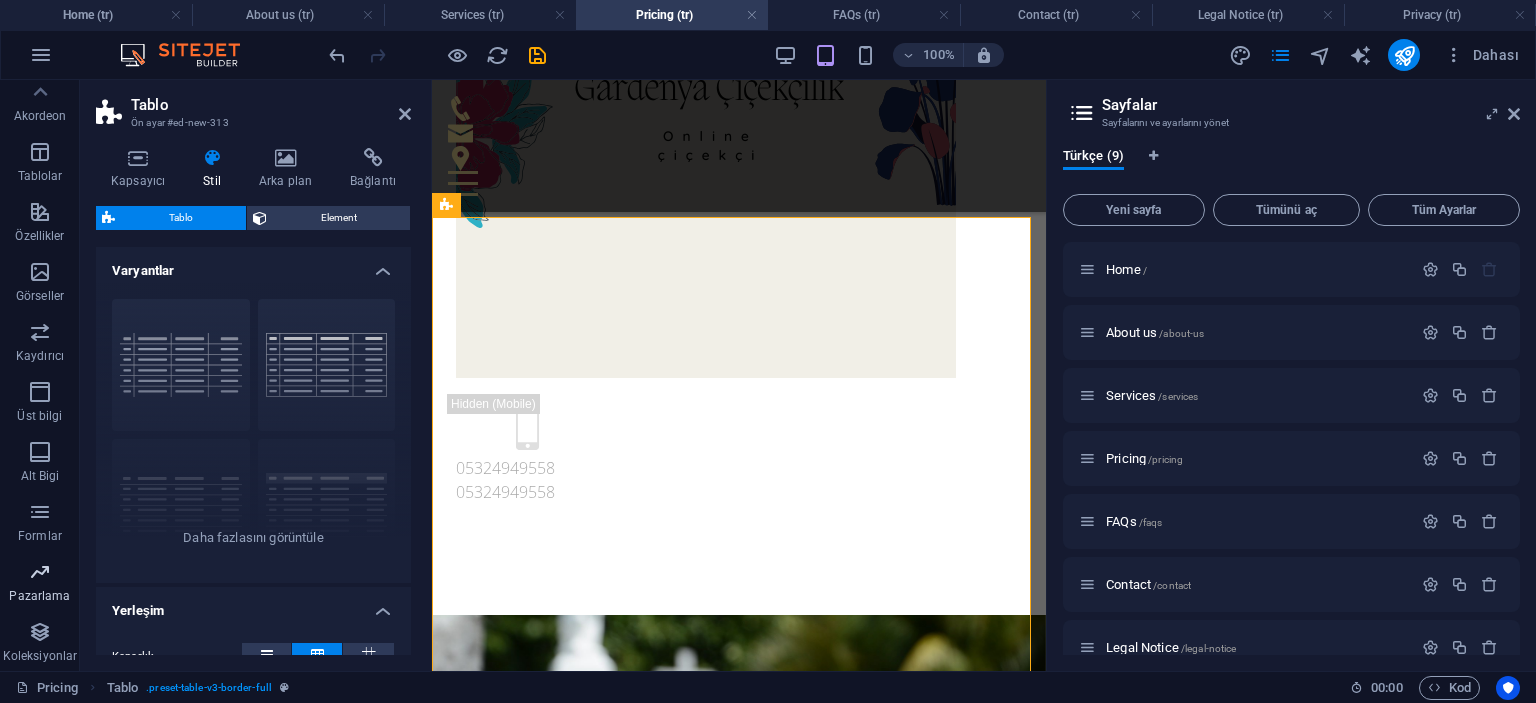 click on "Pazarlama" at bounding box center [40, 584] 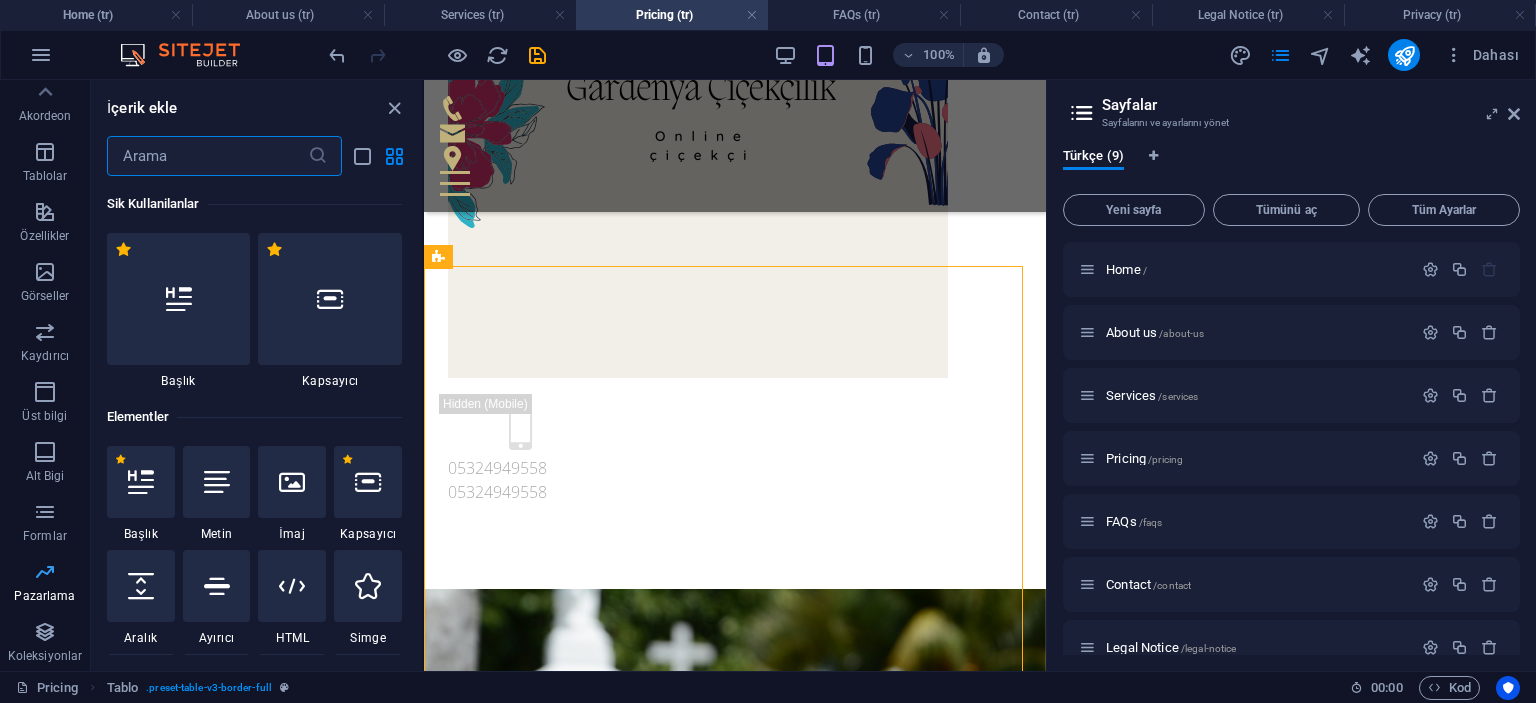 scroll, scrollTop: 336, scrollLeft: 0, axis: vertical 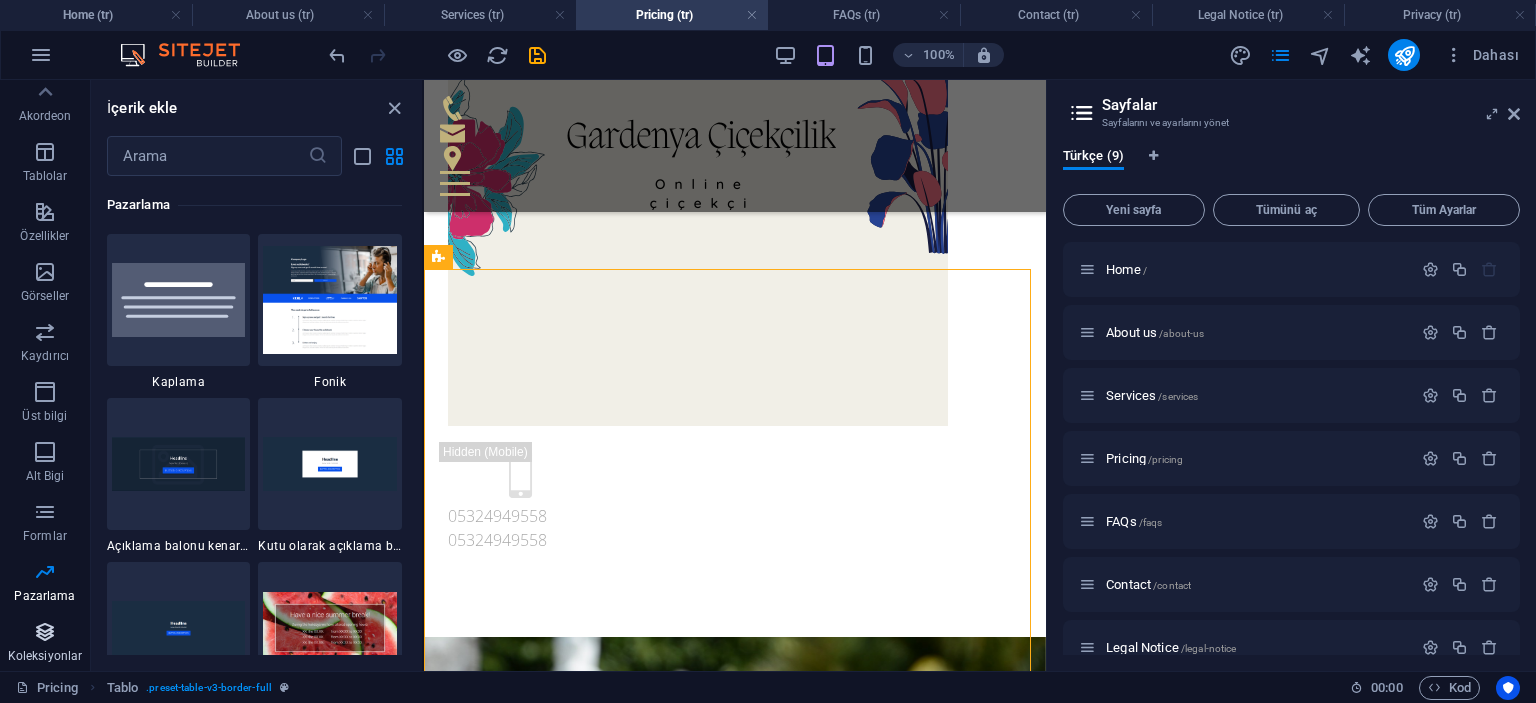 click on "Koleksiyonlar" at bounding box center [45, 656] 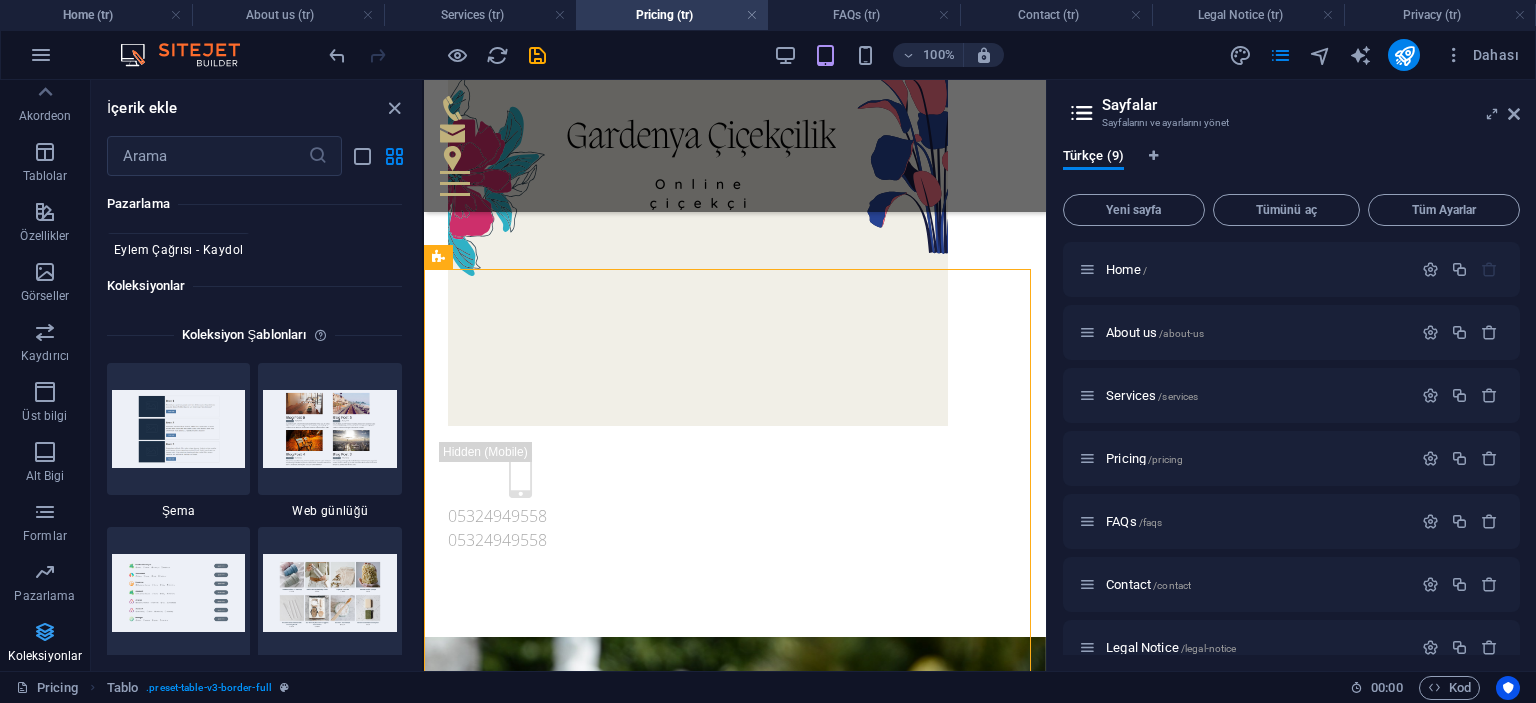 scroll, scrollTop: 18305, scrollLeft: 0, axis: vertical 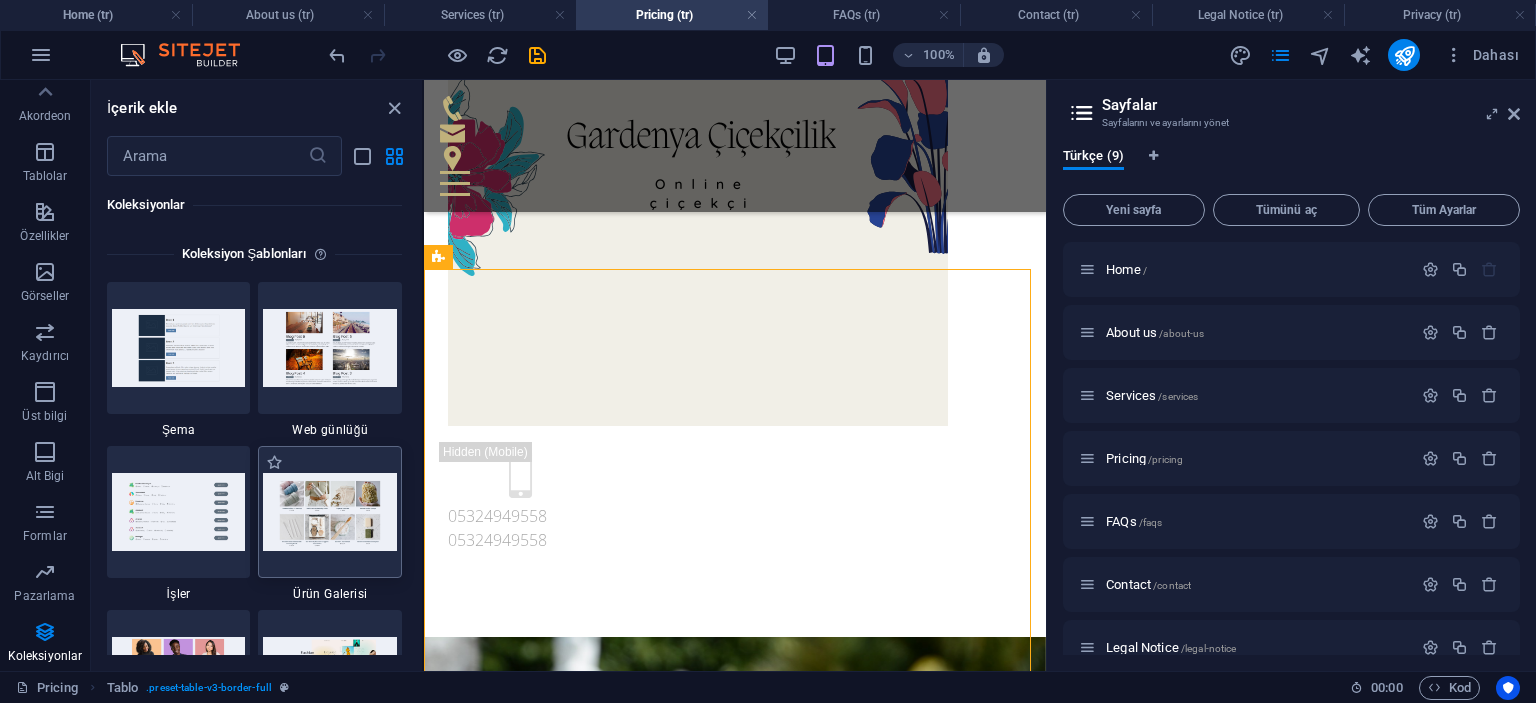 click at bounding box center [330, 512] 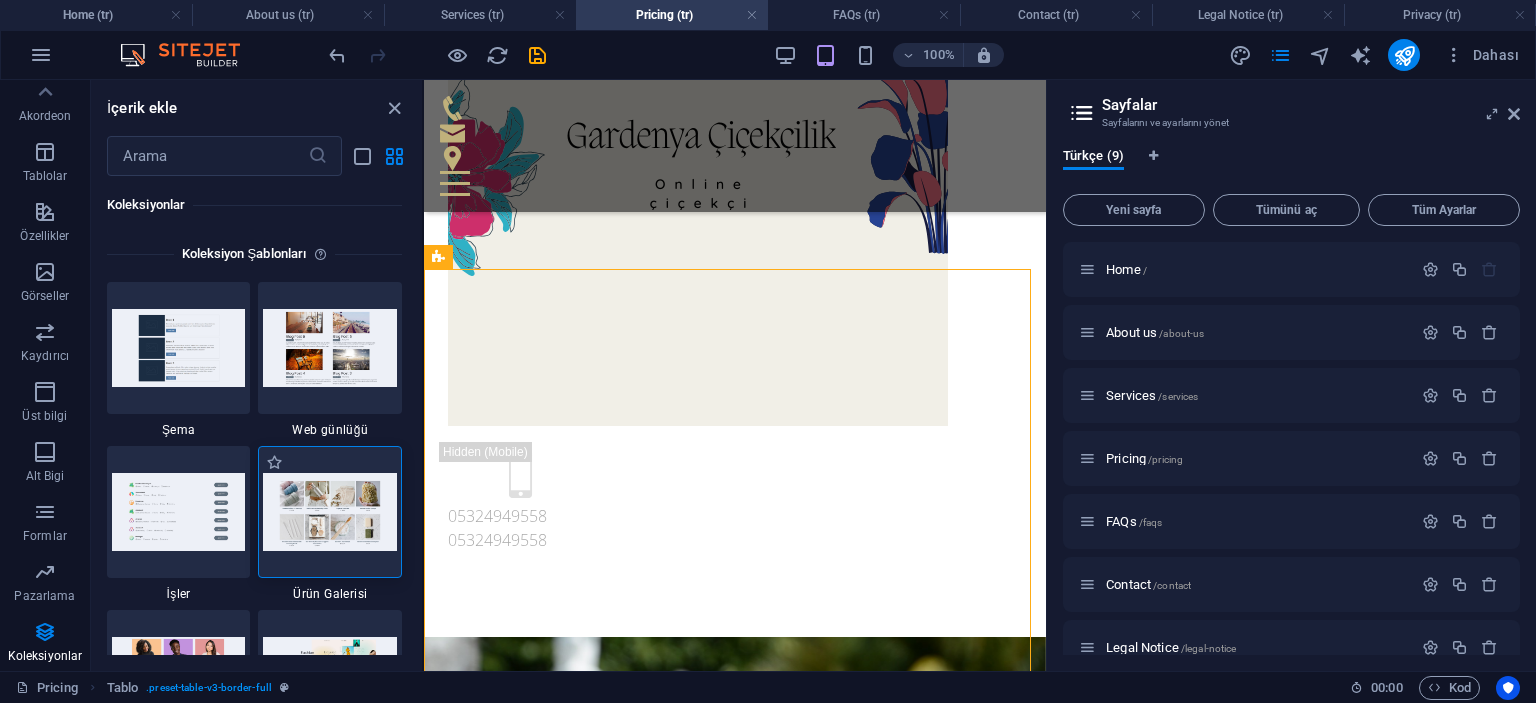 click at bounding box center (330, 512) 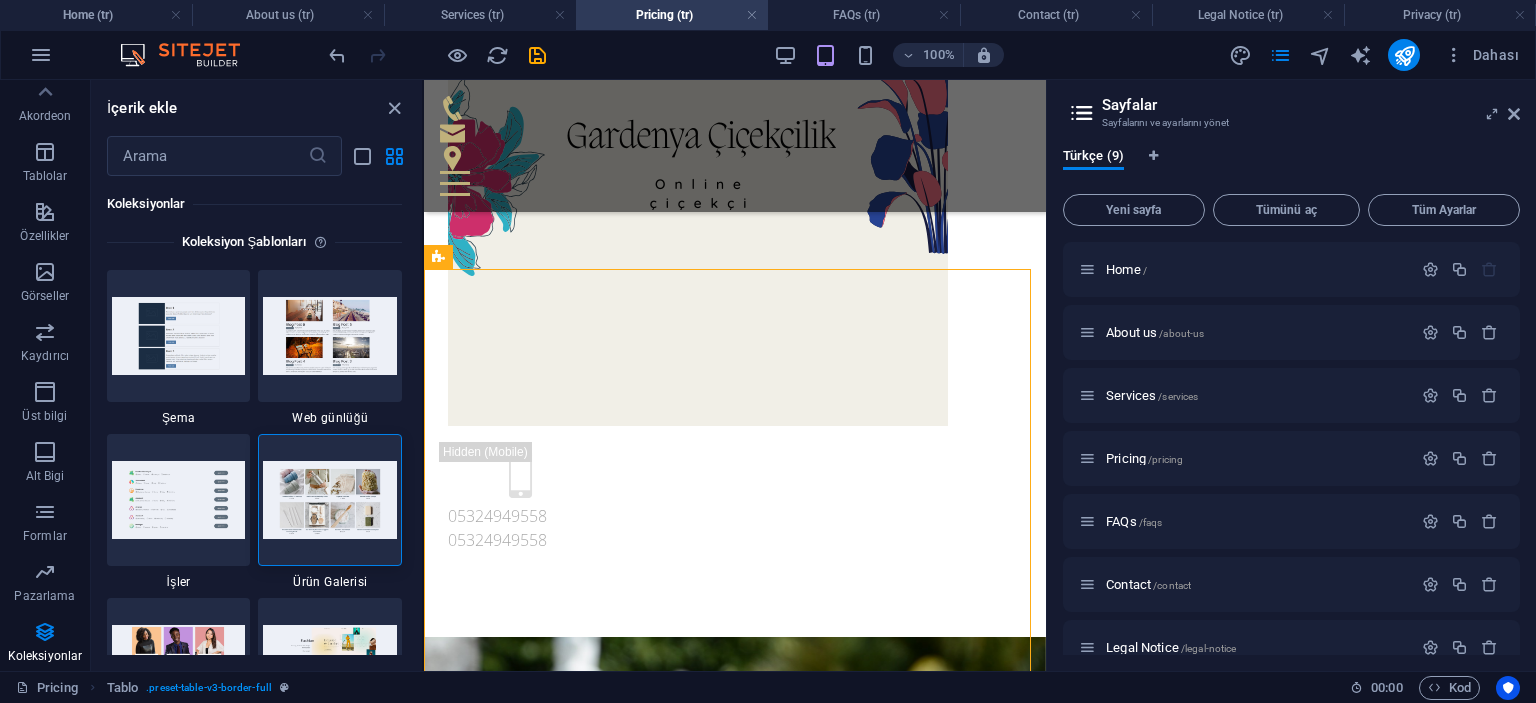 scroll, scrollTop: 18305, scrollLeft: 0, axis: vertical 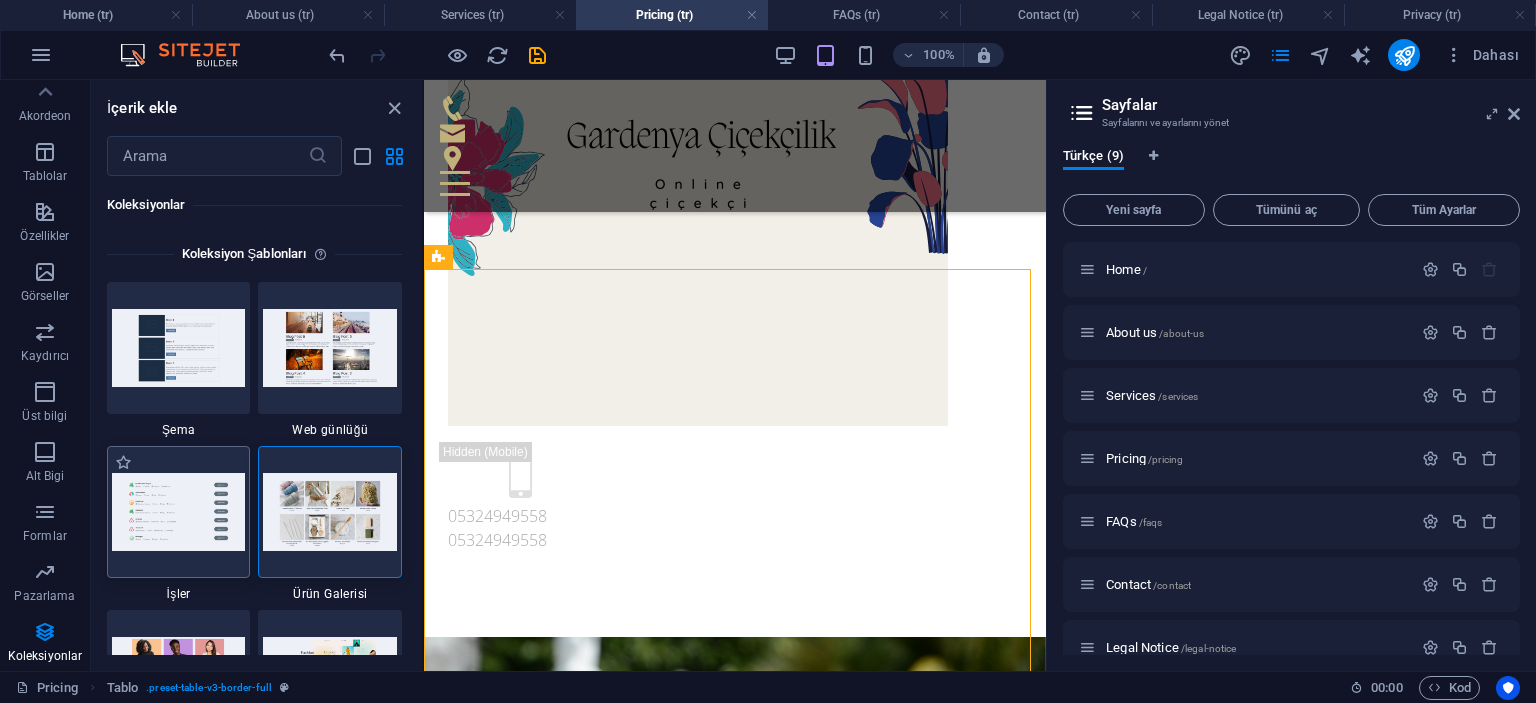 click at bounding box center (179, 512) 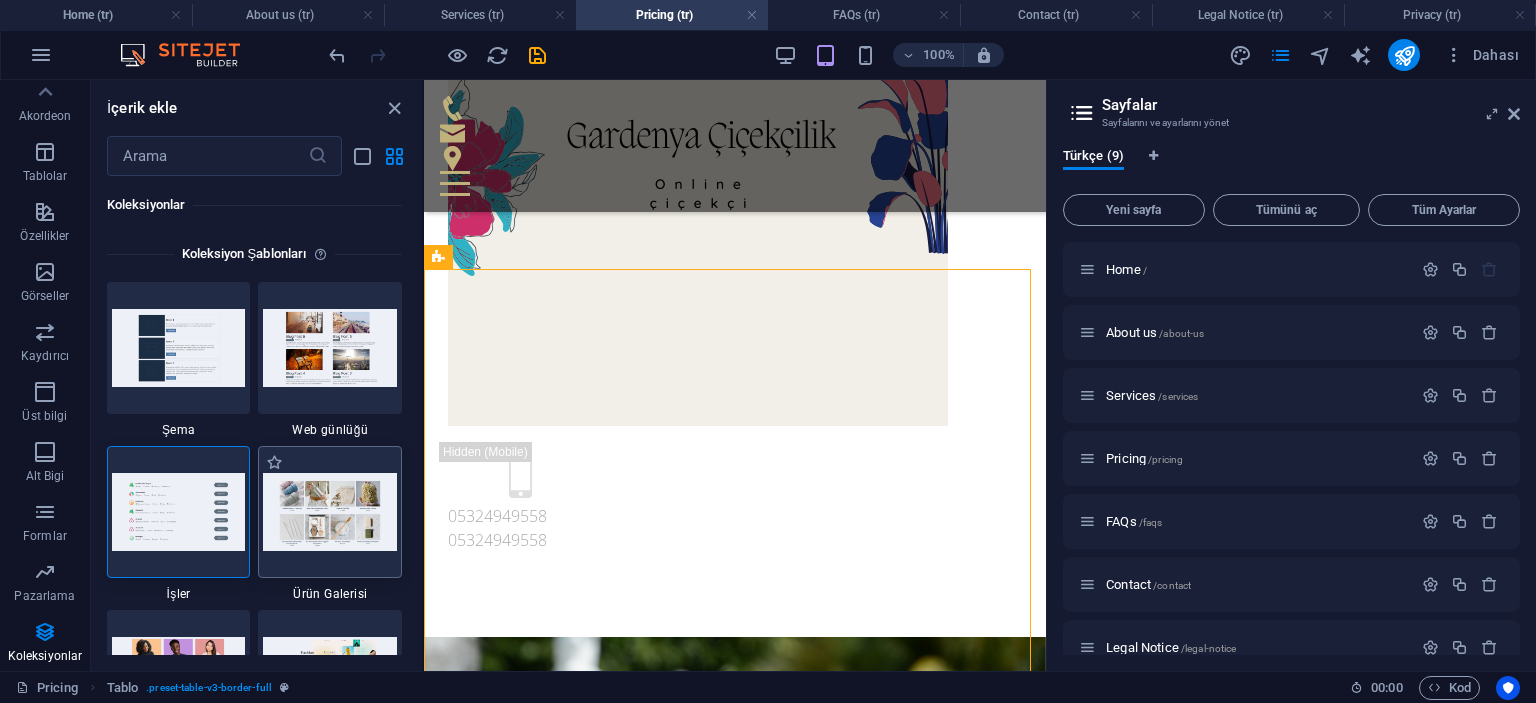 click at bounding box center [330, 512] 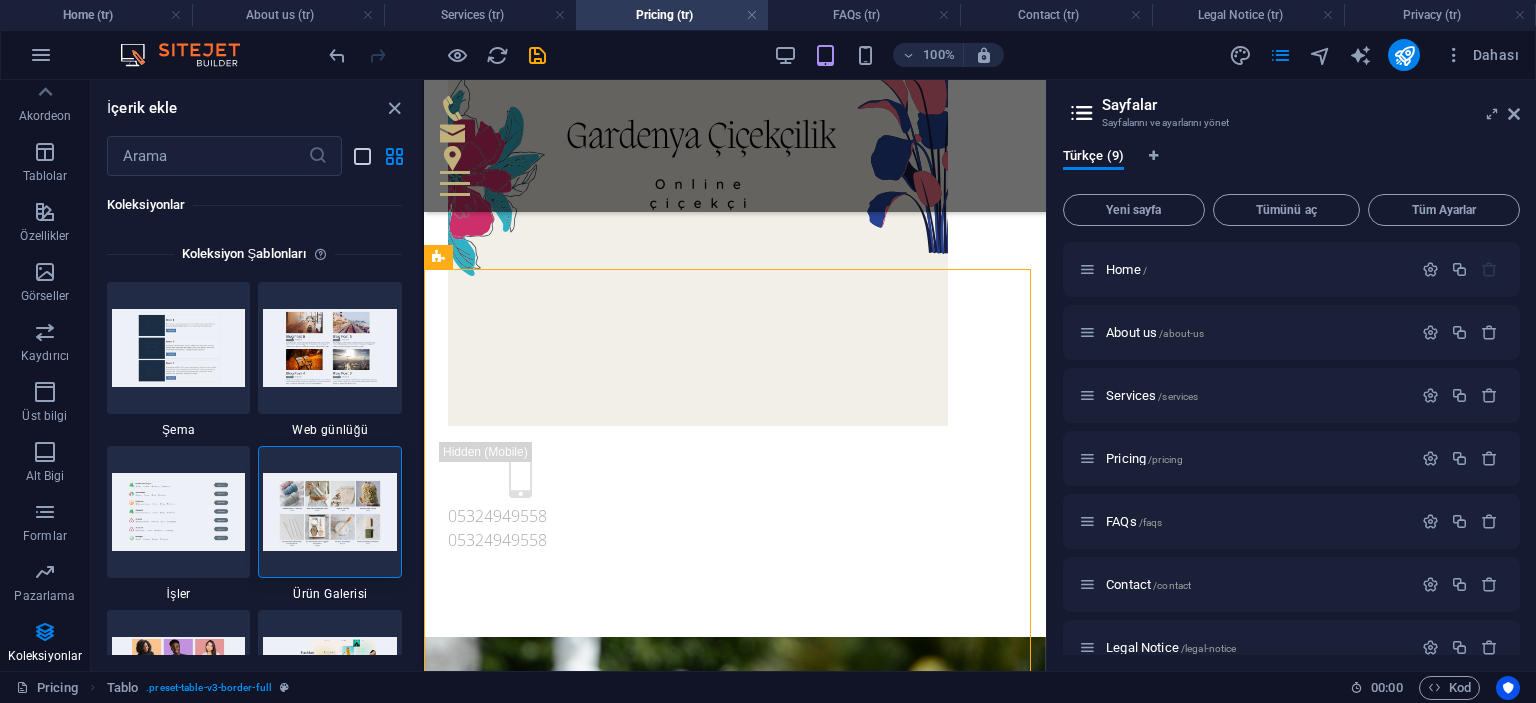 click at bounding box center [362, 156] 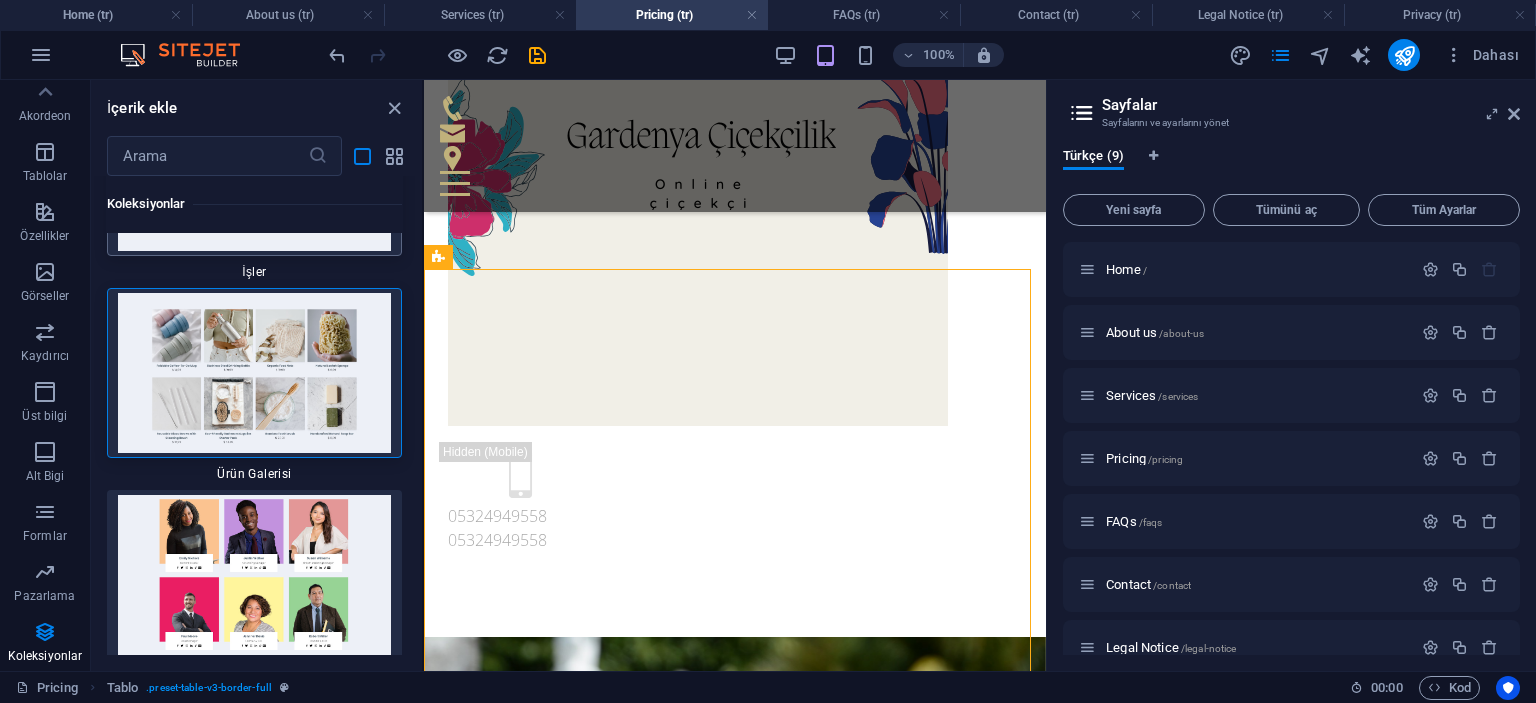 scroll, scrollTop: 41468, scrollLeft: 0, axis: vertical 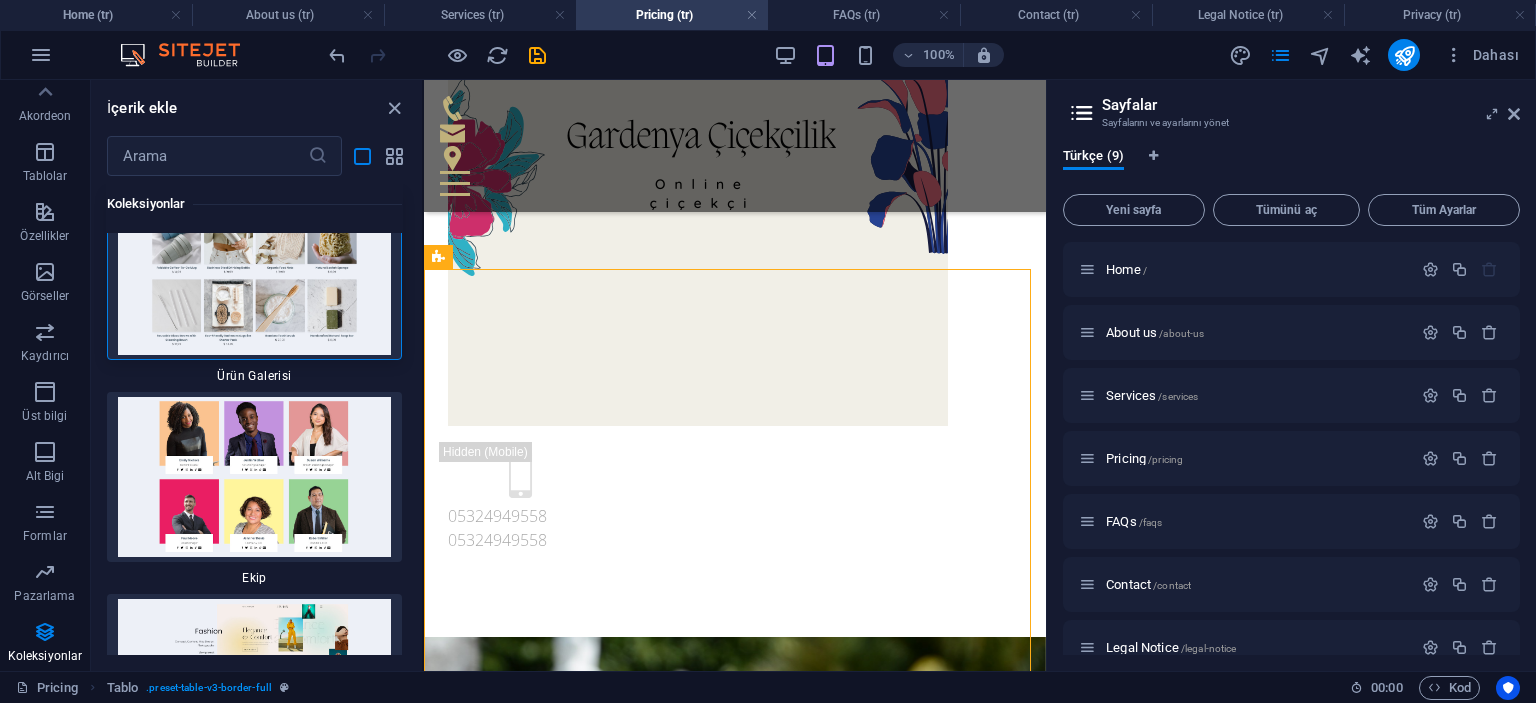 click at bounding box center [254, 275] 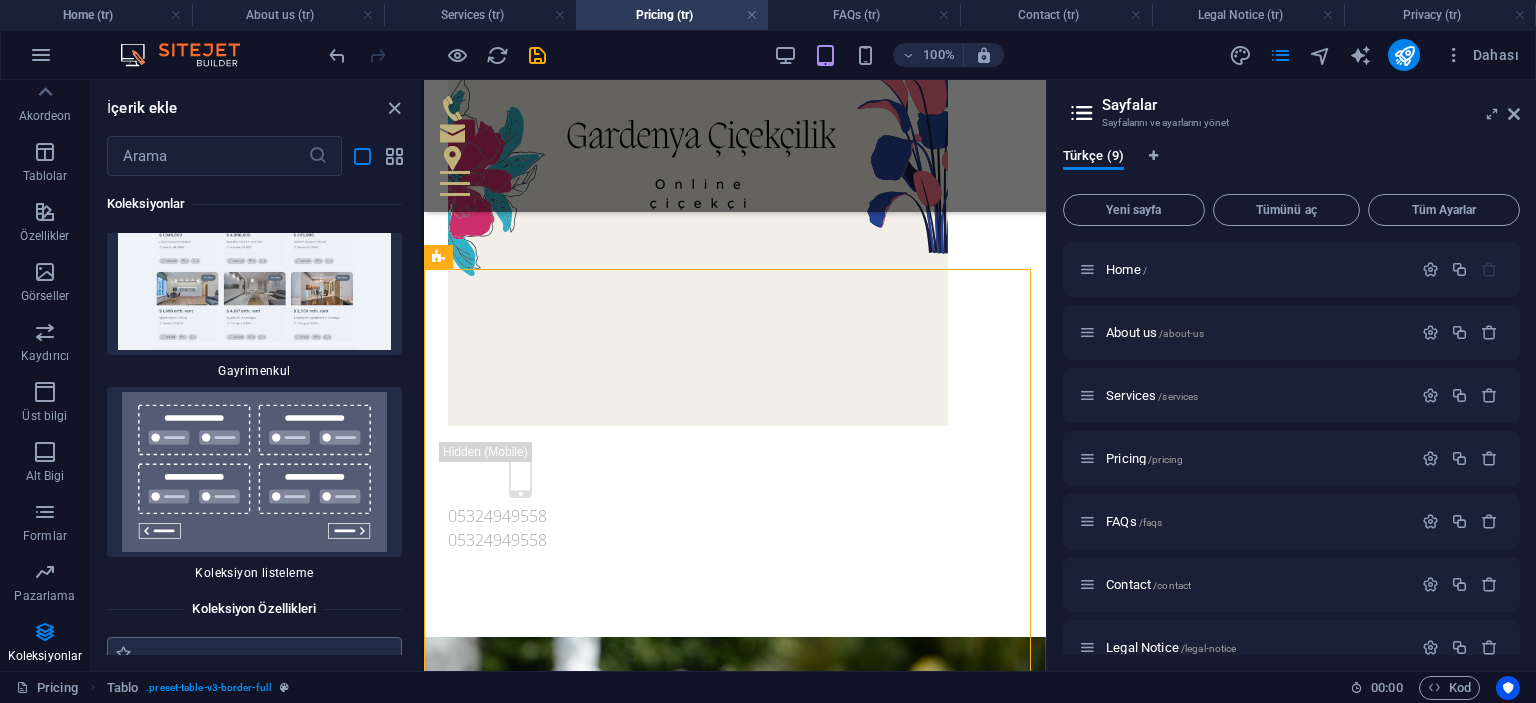 scroll, scrollTop: 41979, scrollLeft: 0, axis: vertical 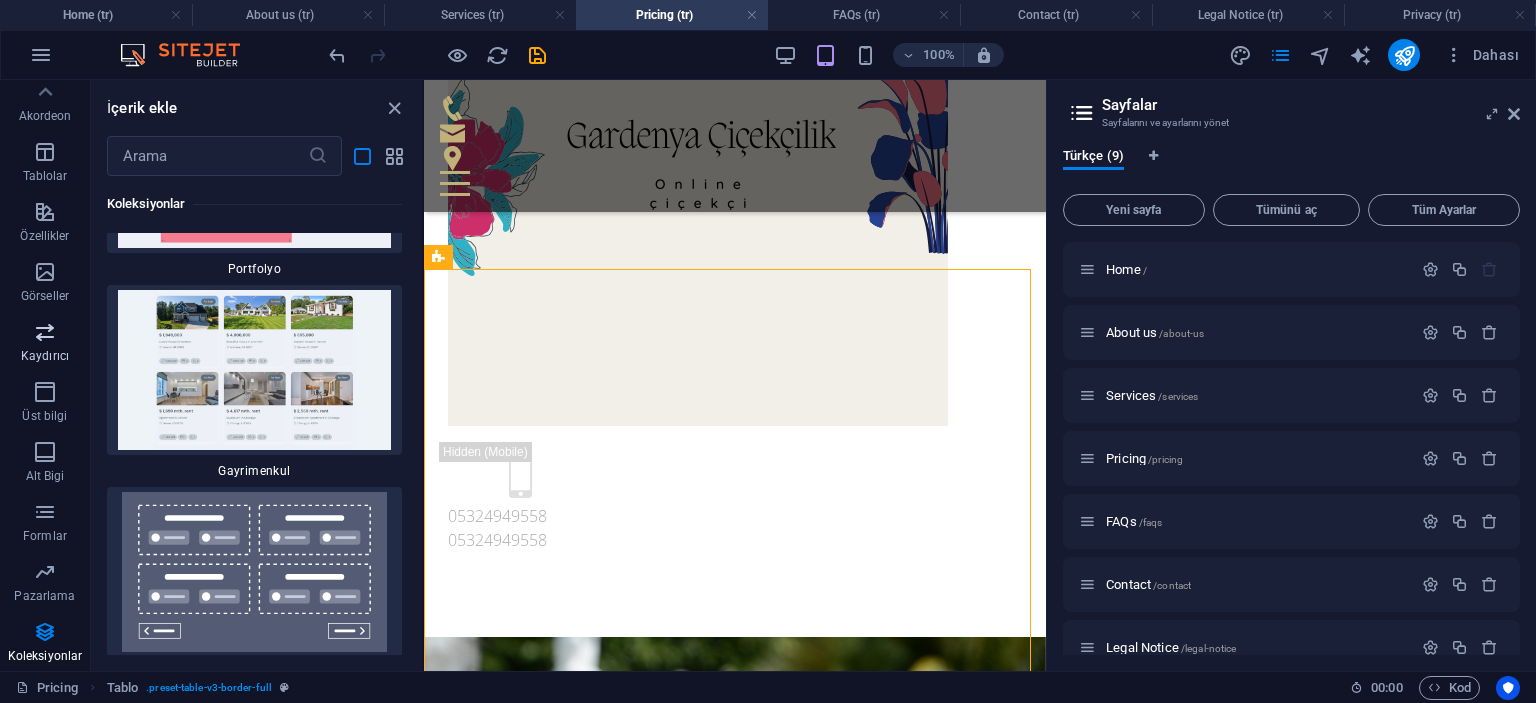 click on "Kaydırıcı" at bounding box center [45, 344] 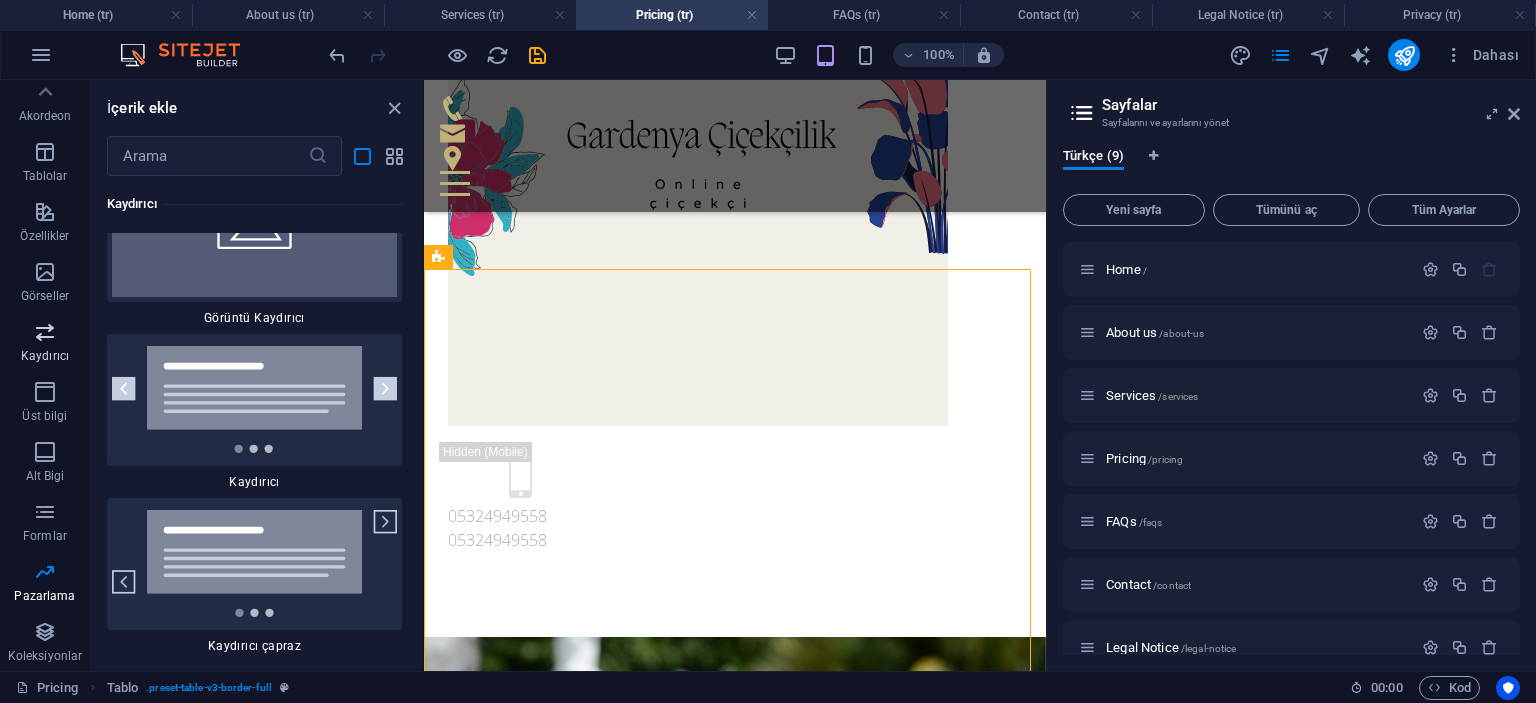 scroll, scrollTop: 26518, scrollLeft: 0, axis: vertical 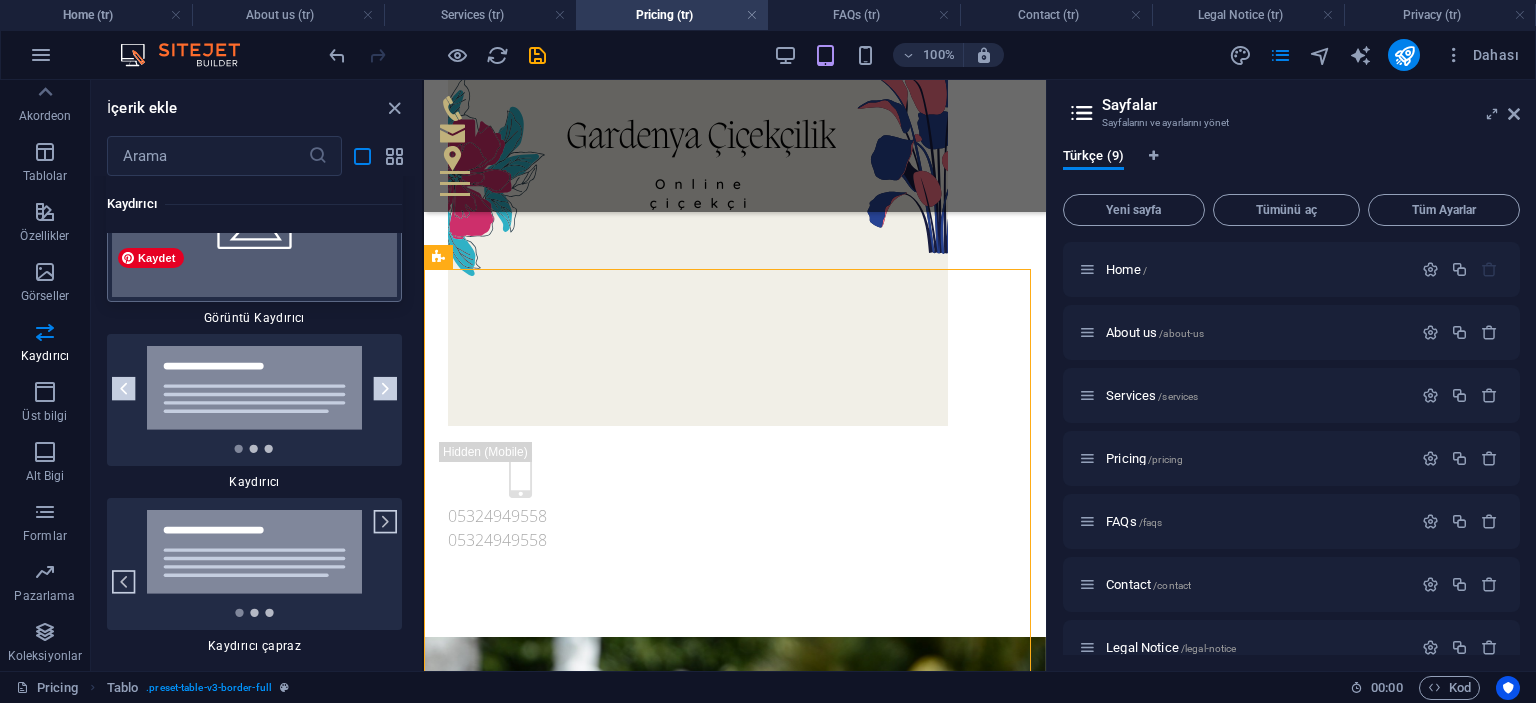 click at bounding box center (254, 220) 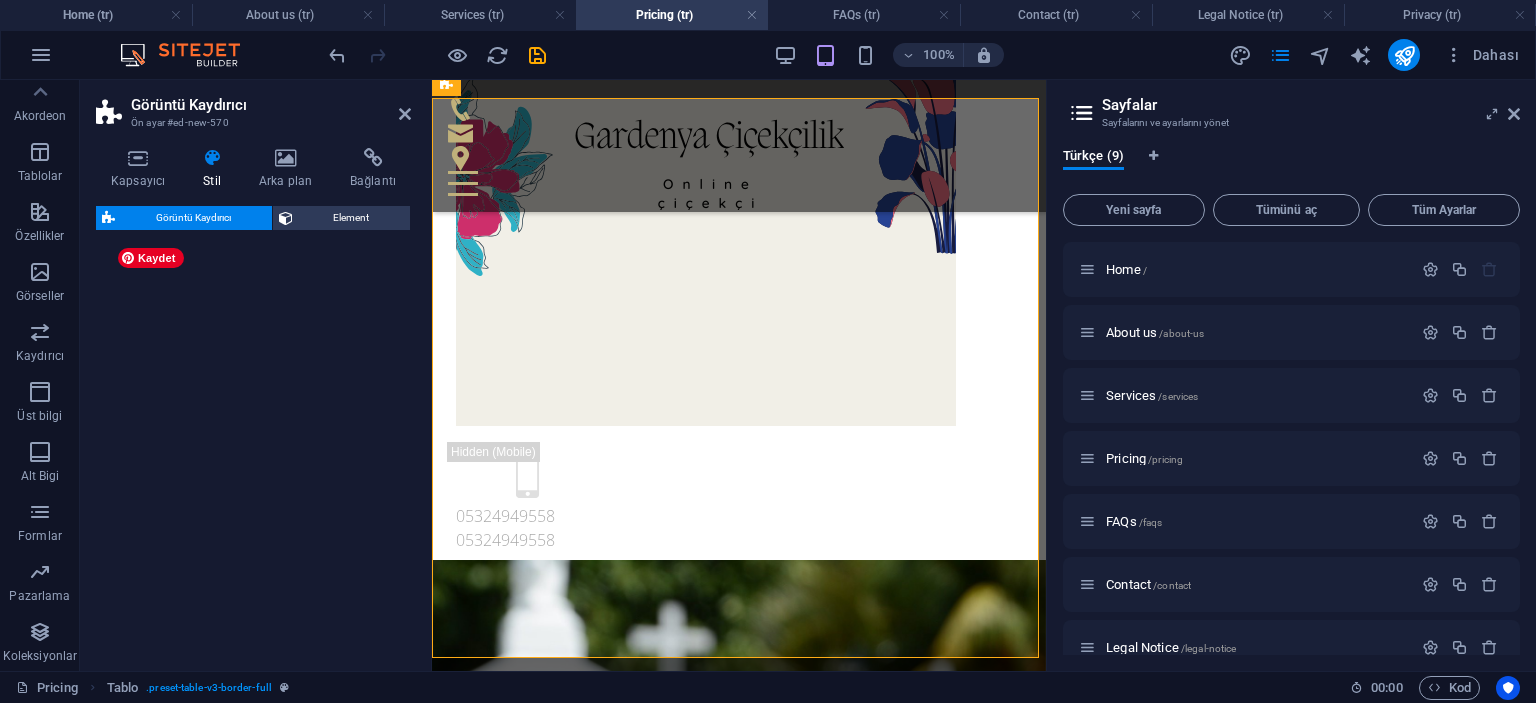 select on "rem" 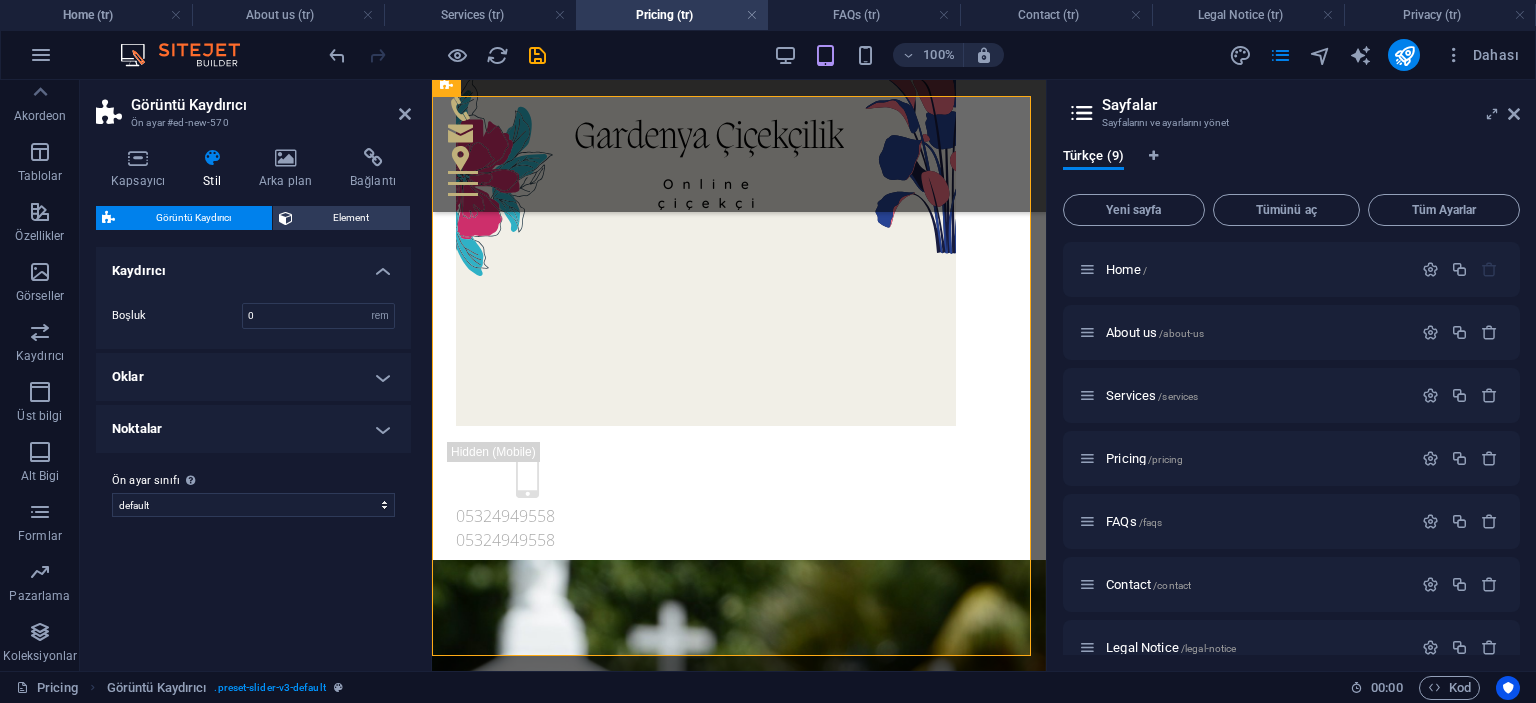 scroll, scrollTop: 975, scrollLeft: 0, axis: vertical 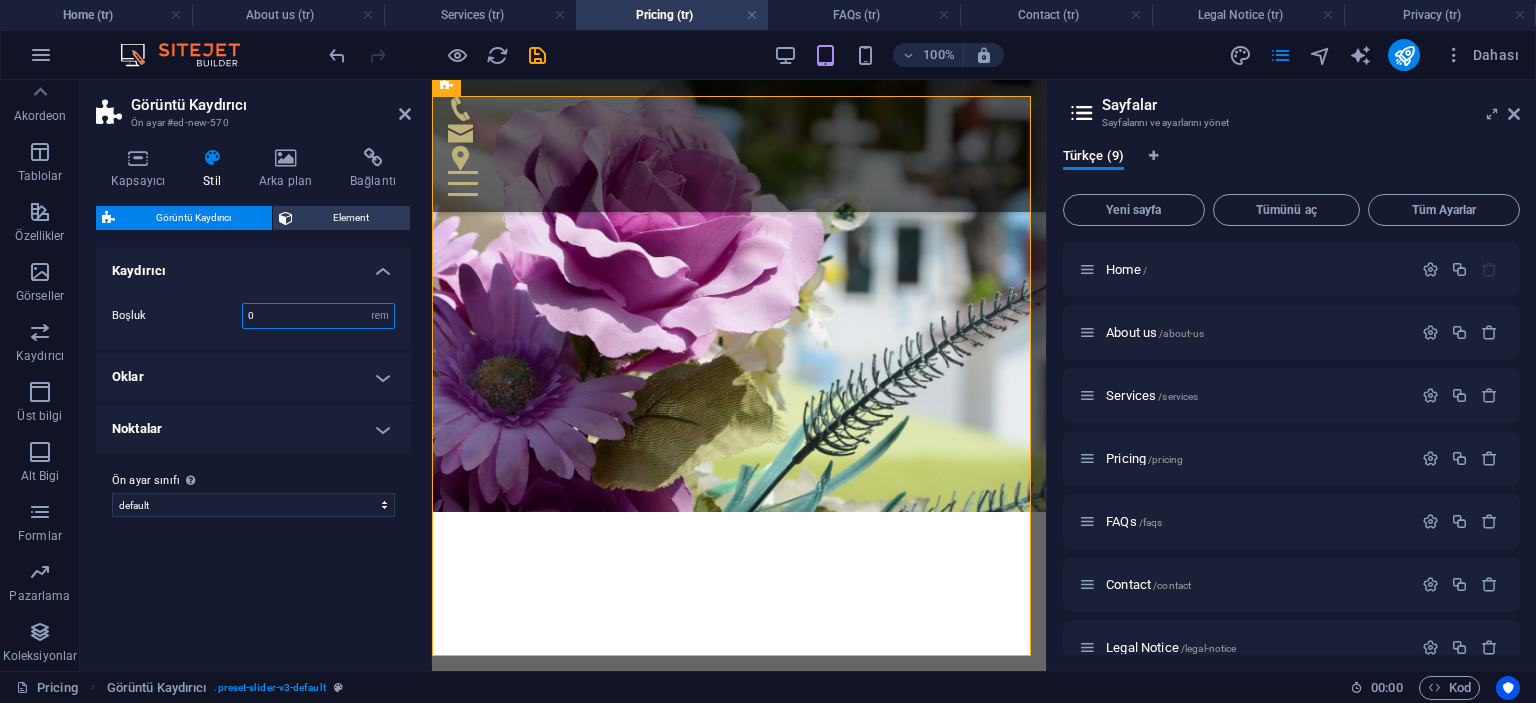 click on "0" at bounding box center [318, 316] 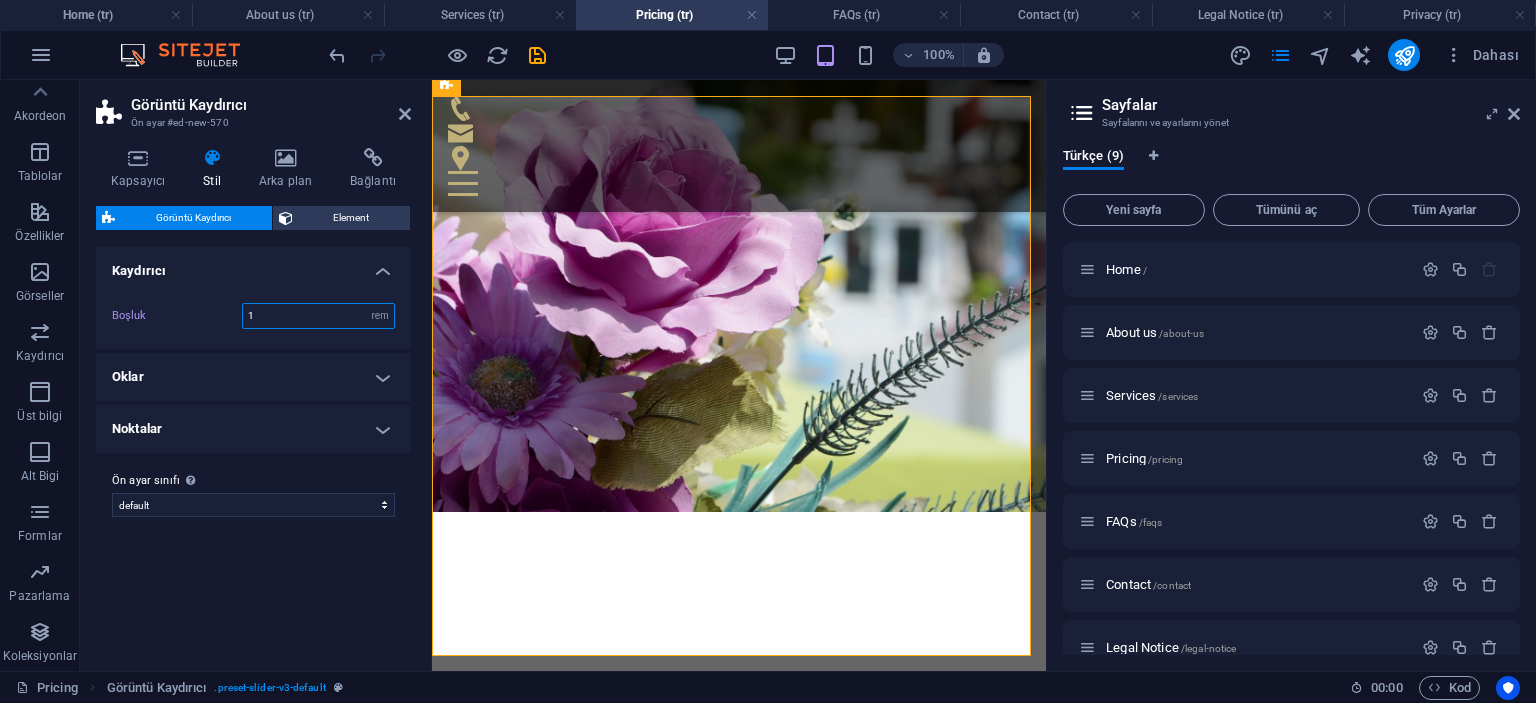 type on "1" 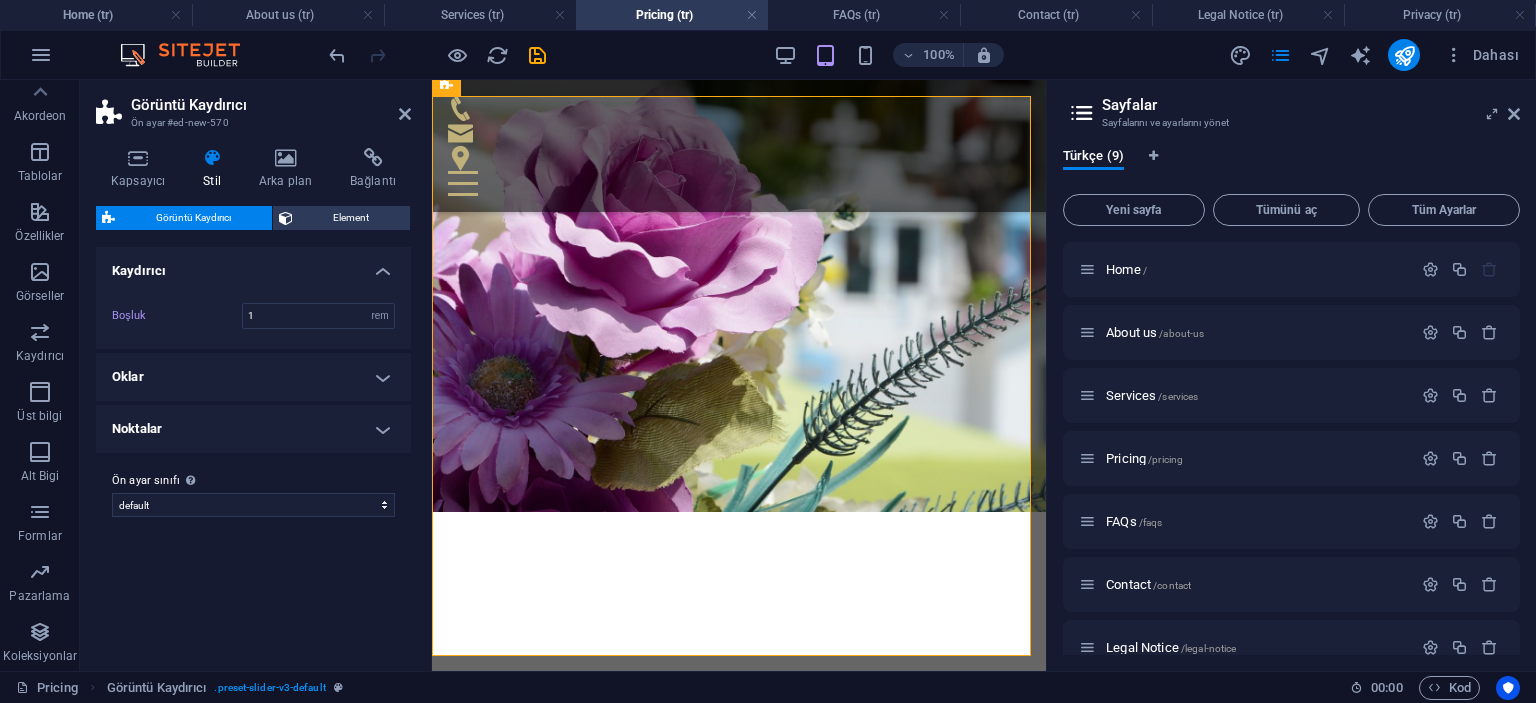 click on "Oklar" at bounding box center (253, 377) 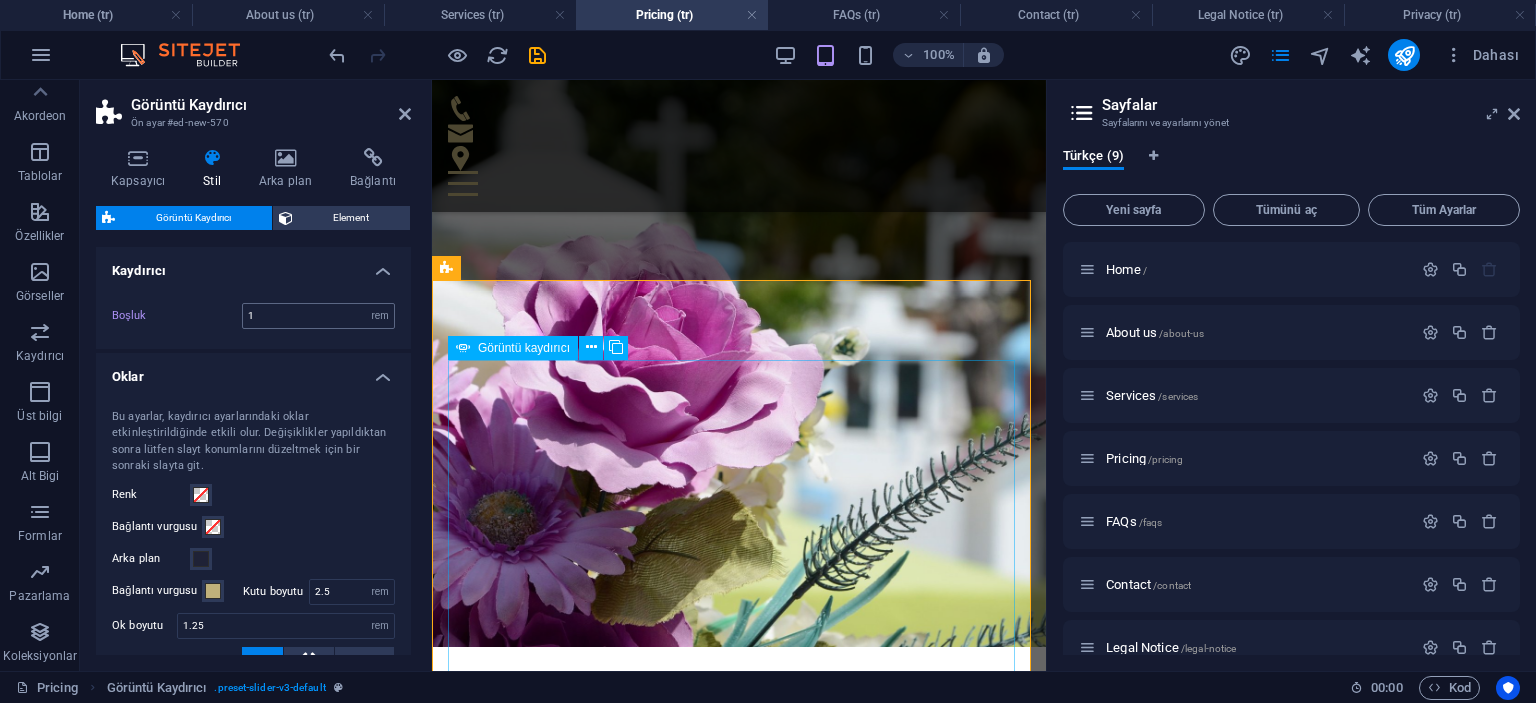 scroll, scrollTop: 575, scrollLeft: 0, axis: vertical 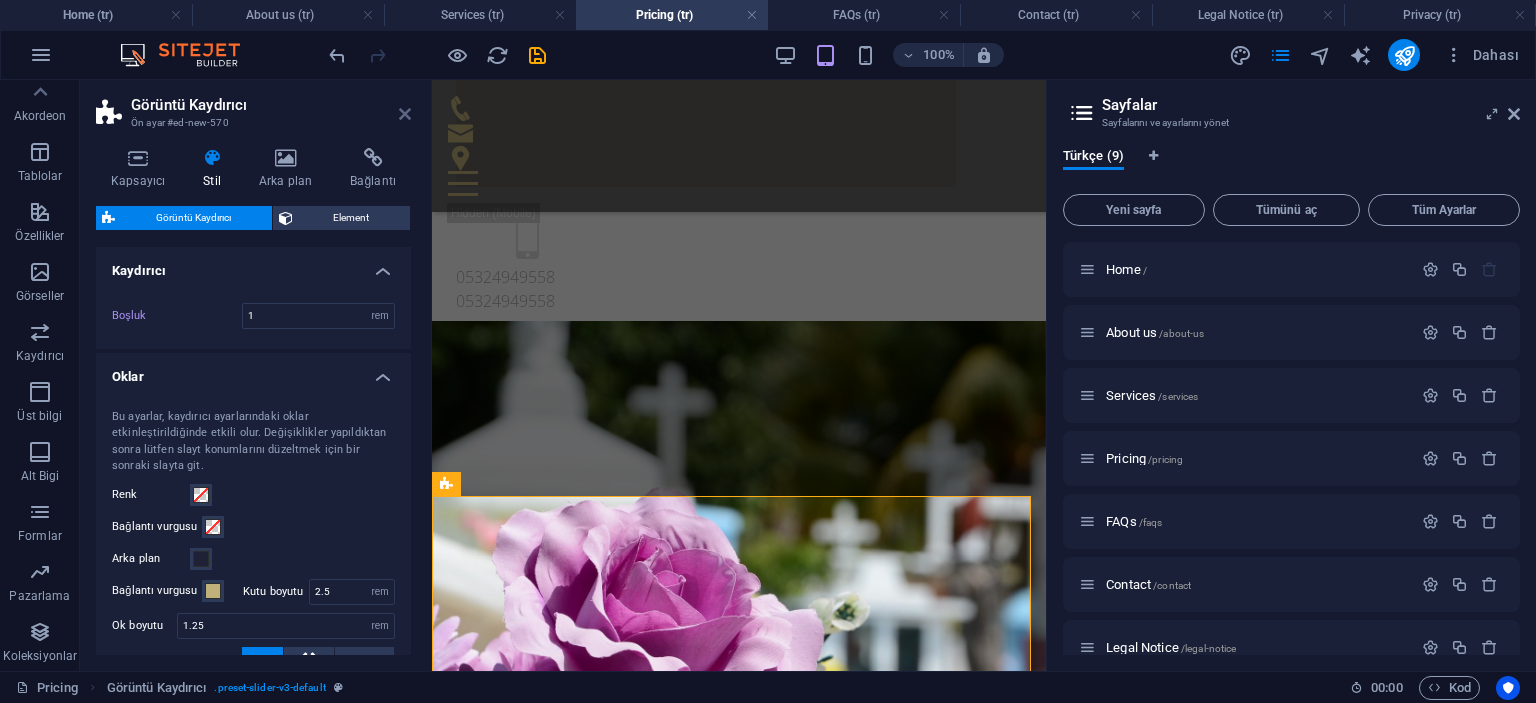 click at bounding box center (405, 114) 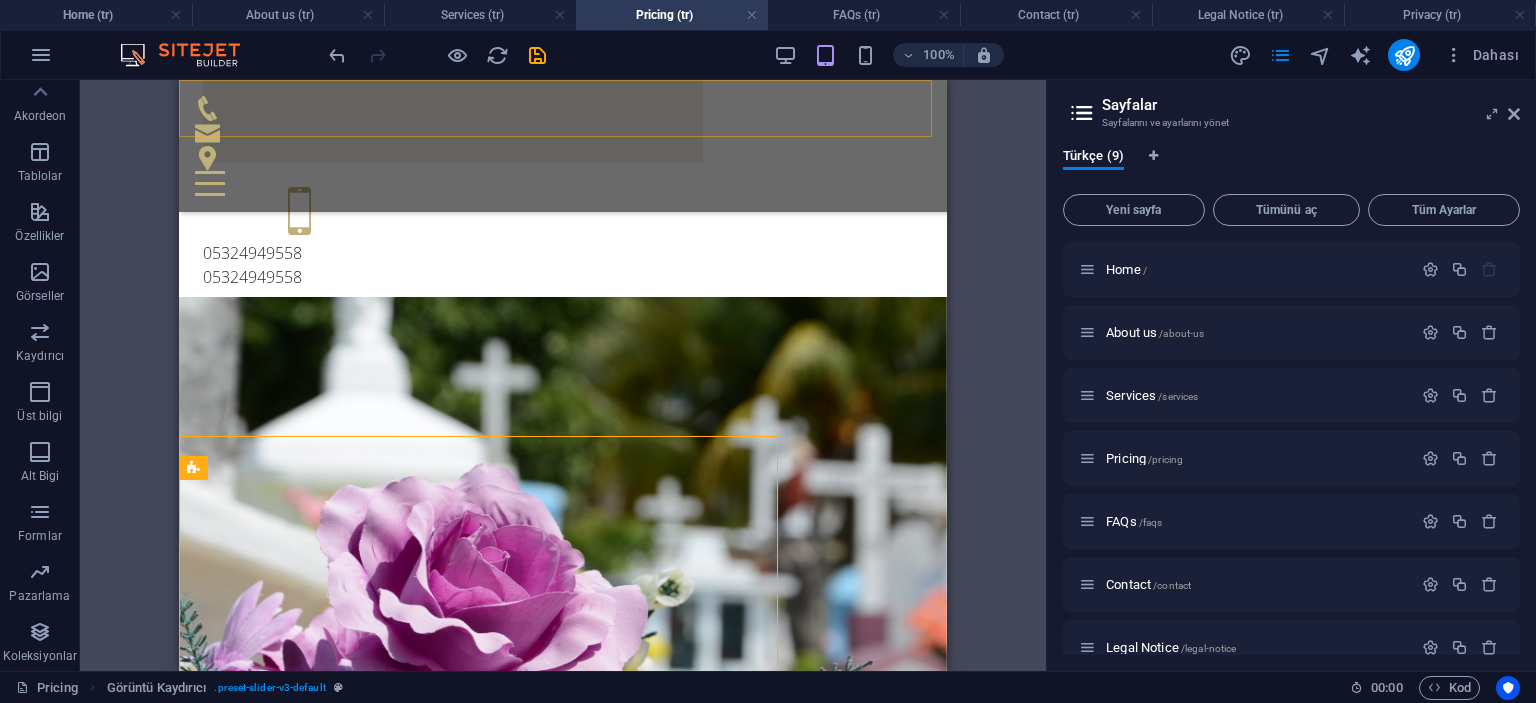 scroll, scrollTop: 634, scrollLeft: 0, axis: vertical 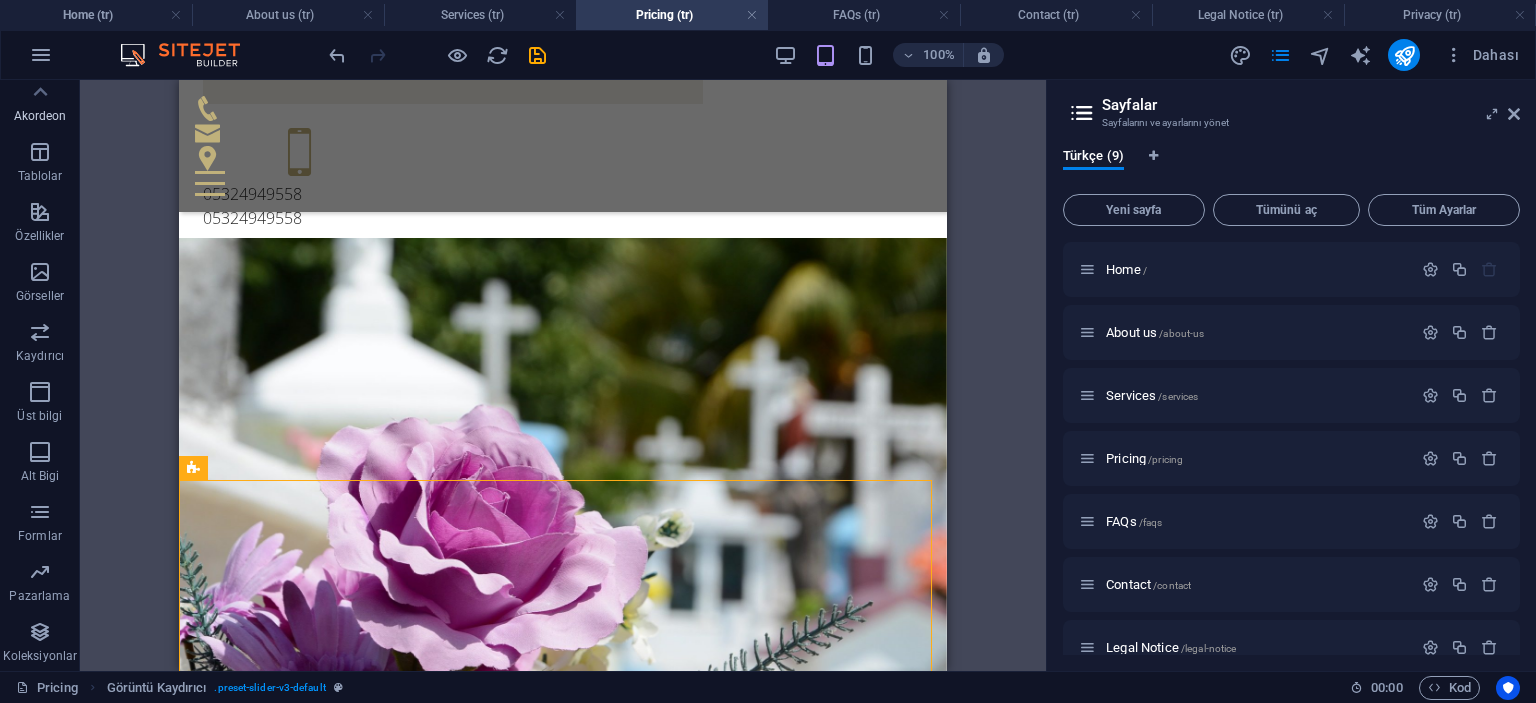 click on "Akordeon" at bounding box center [40, 116] 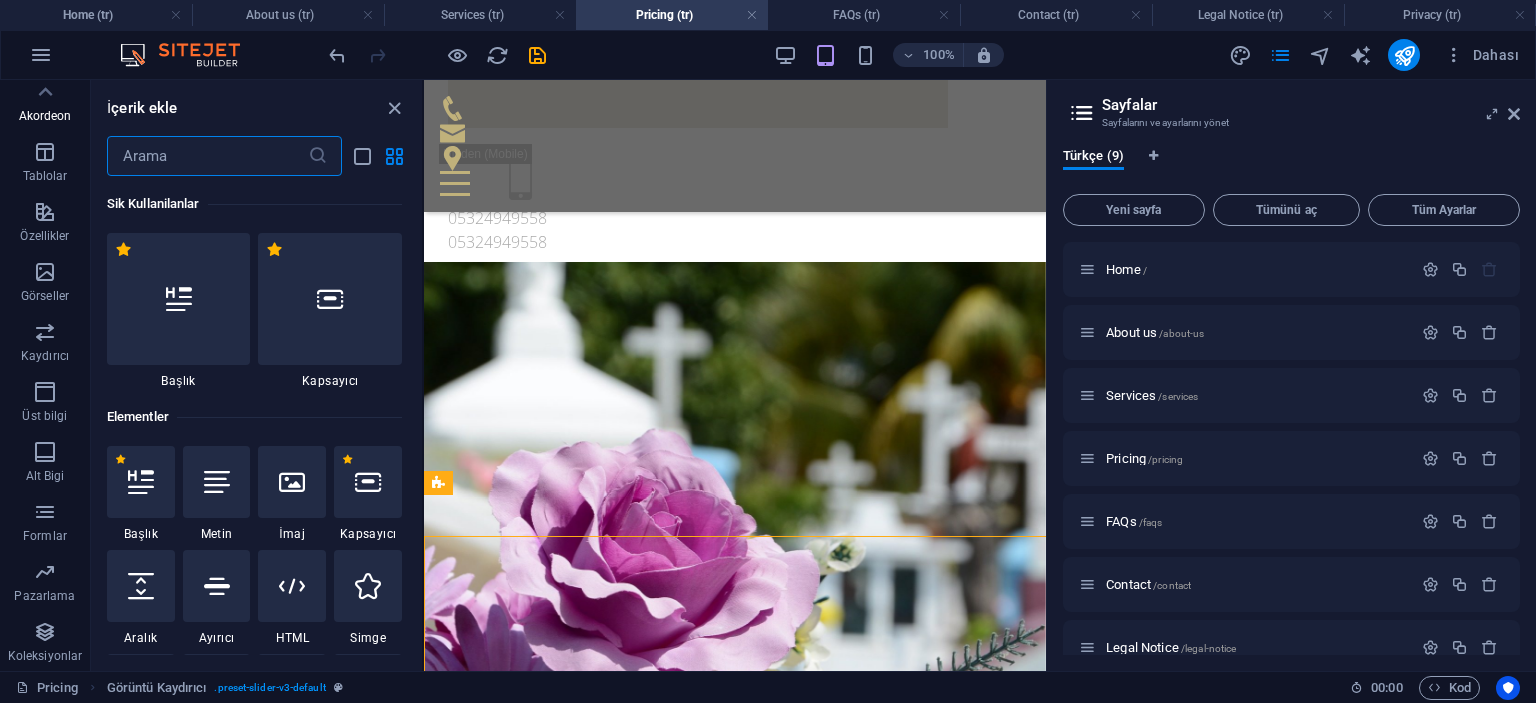 scroll, scrollTop: 578, scrollLeft: 0, axis: vertical 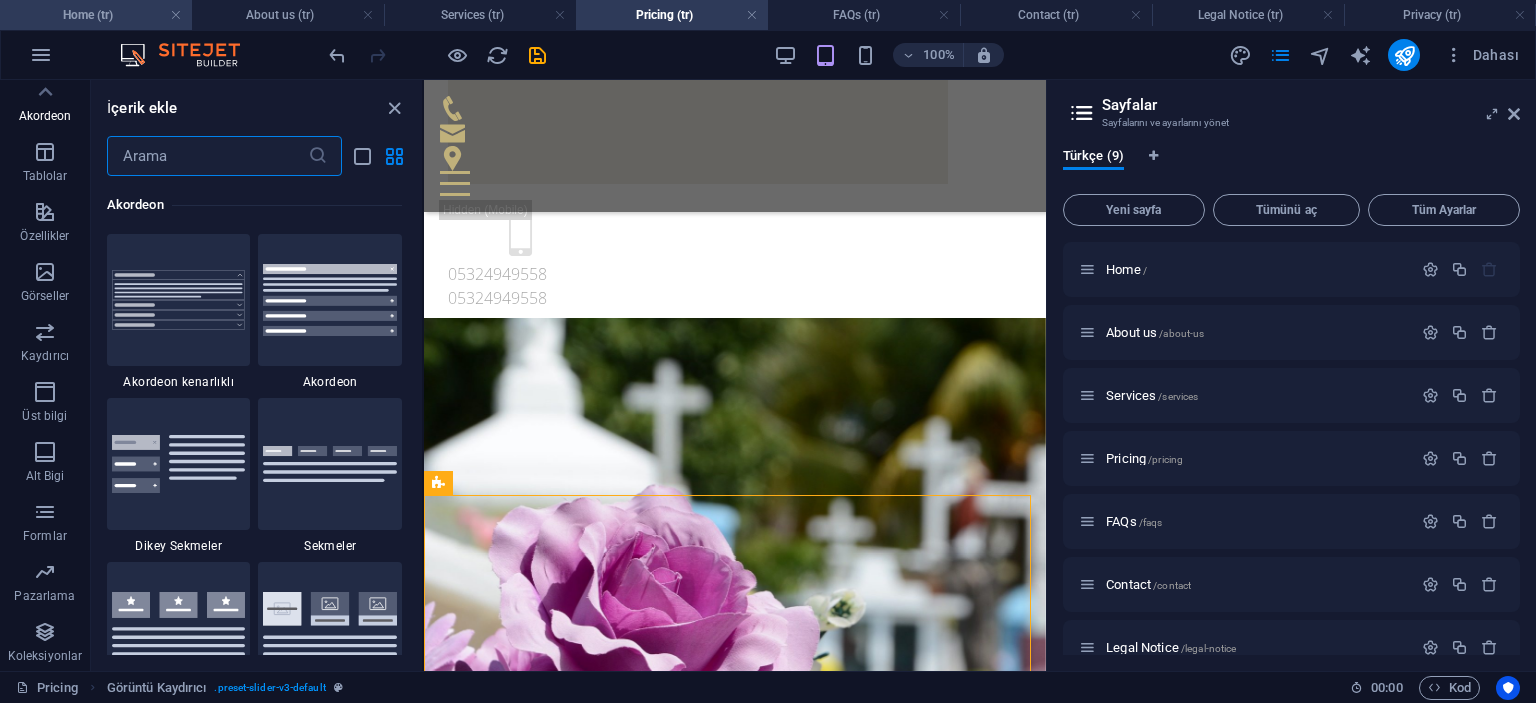 click on "Home (tr)" at bounding box center (96, 15) 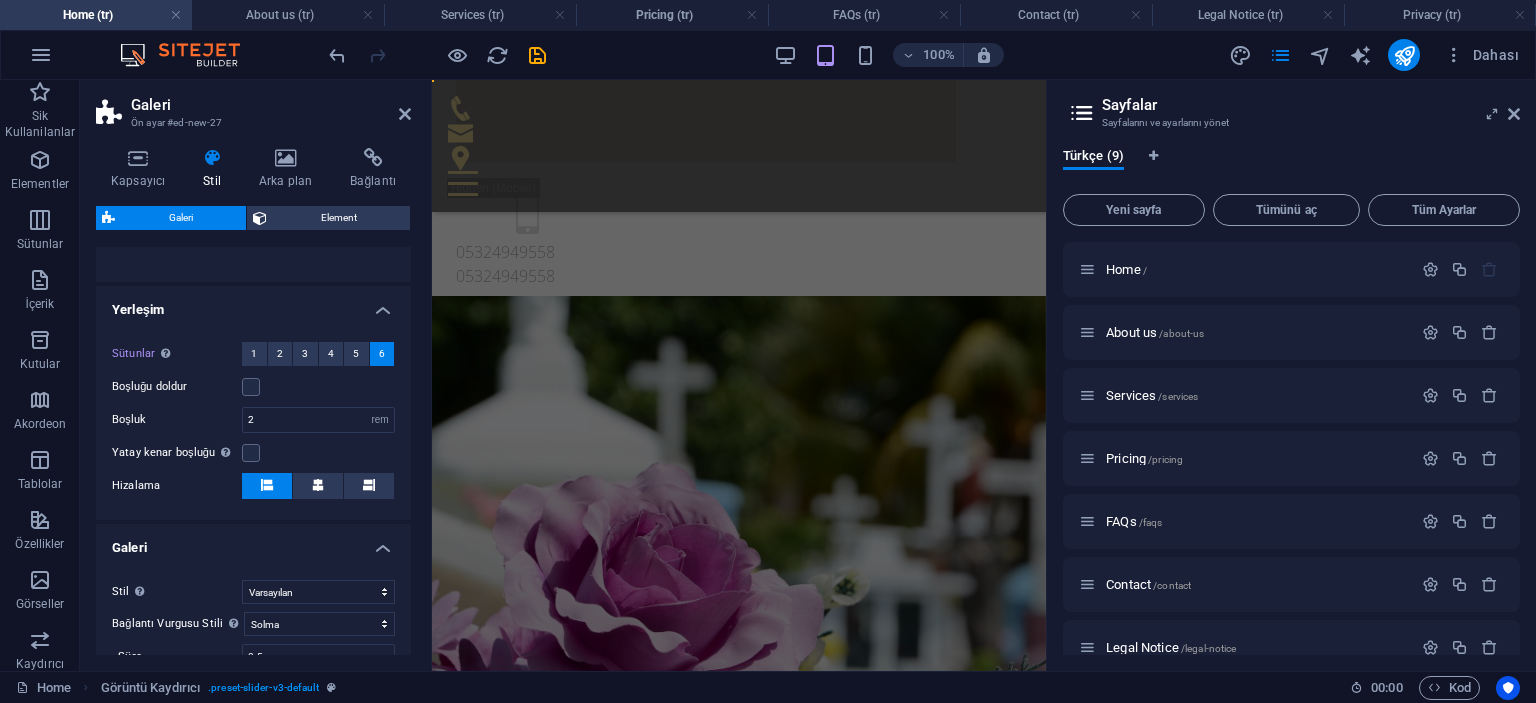 scroll, scrollTop: 0, scrollLeft: 0, axis: both 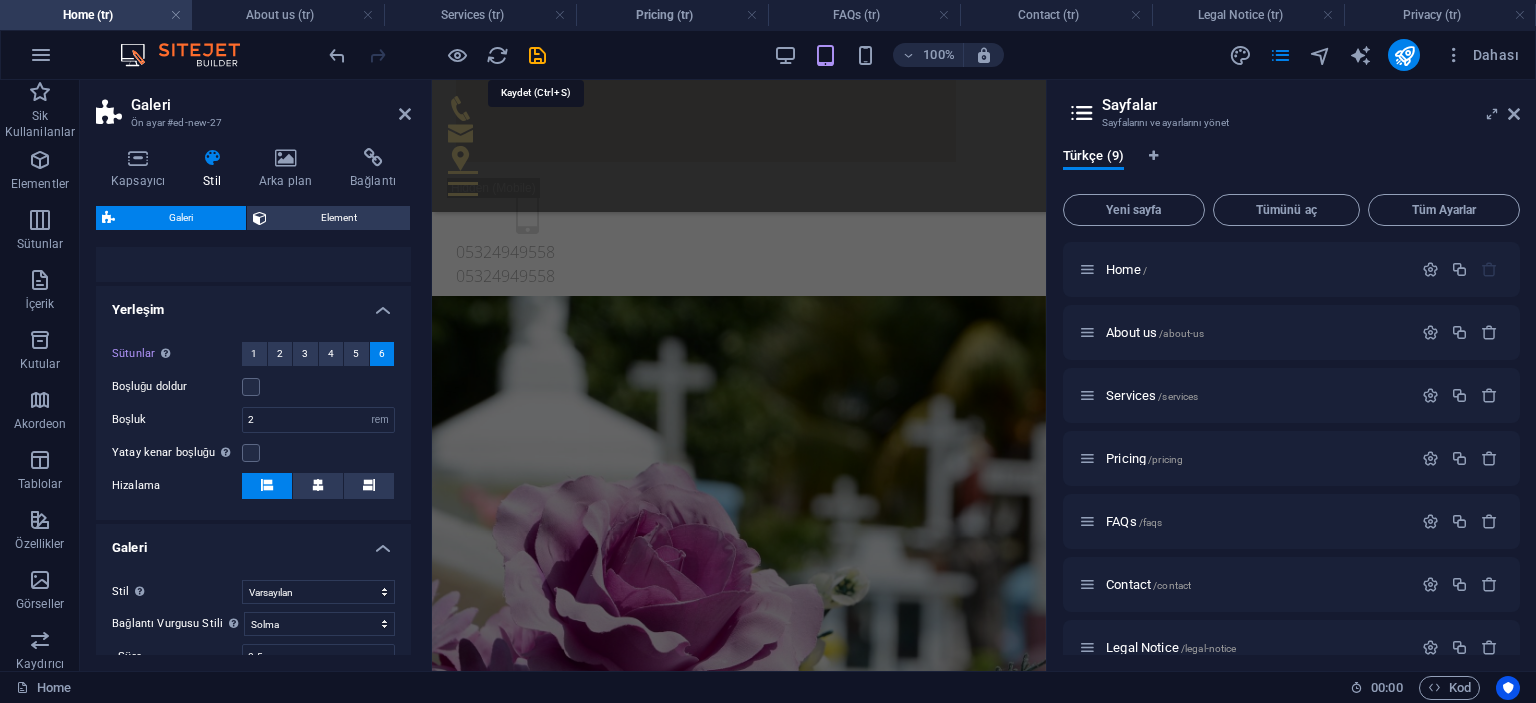 drag, startPoint x: 536, startPoint y: 48, endPoint x: 421, endPoint y: 86, distance: 121.11565 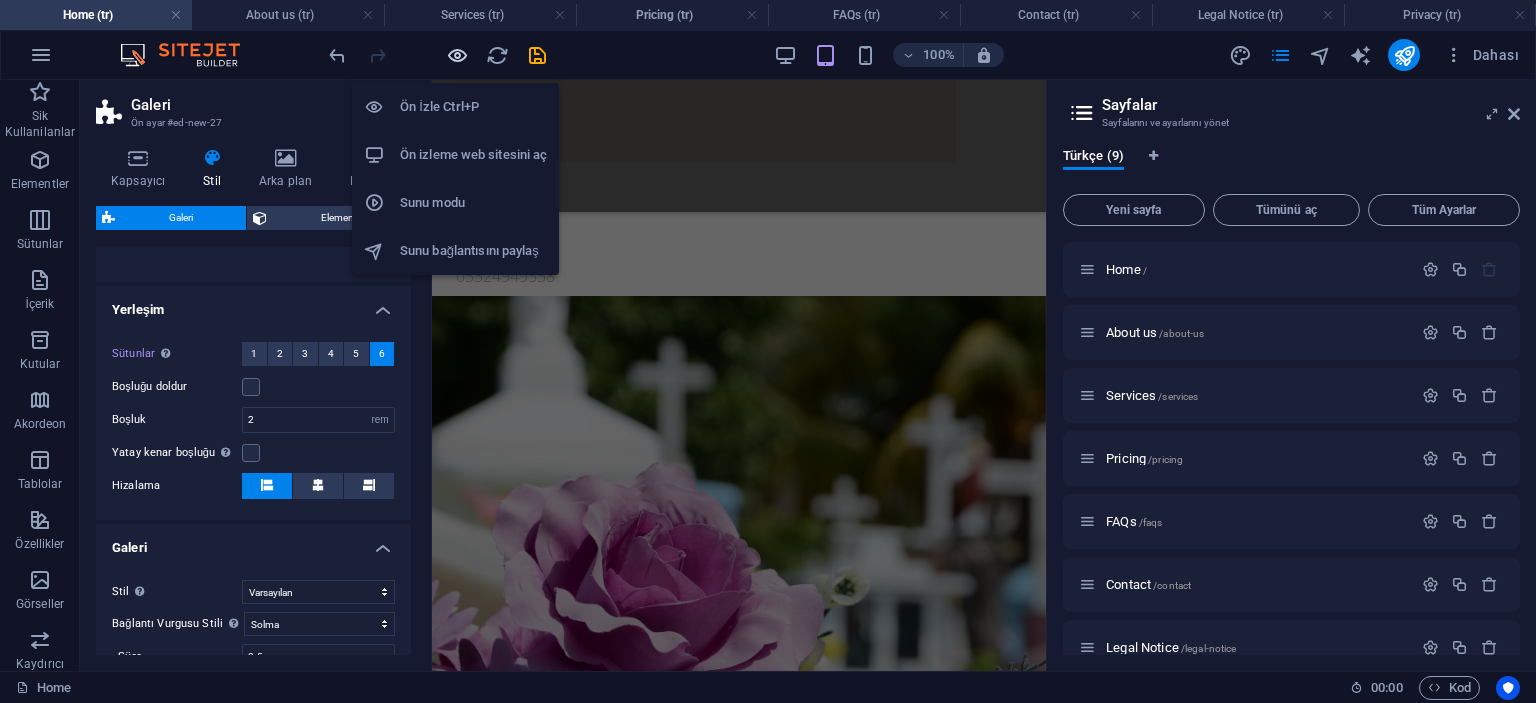 click at bounding box center [457, 55] 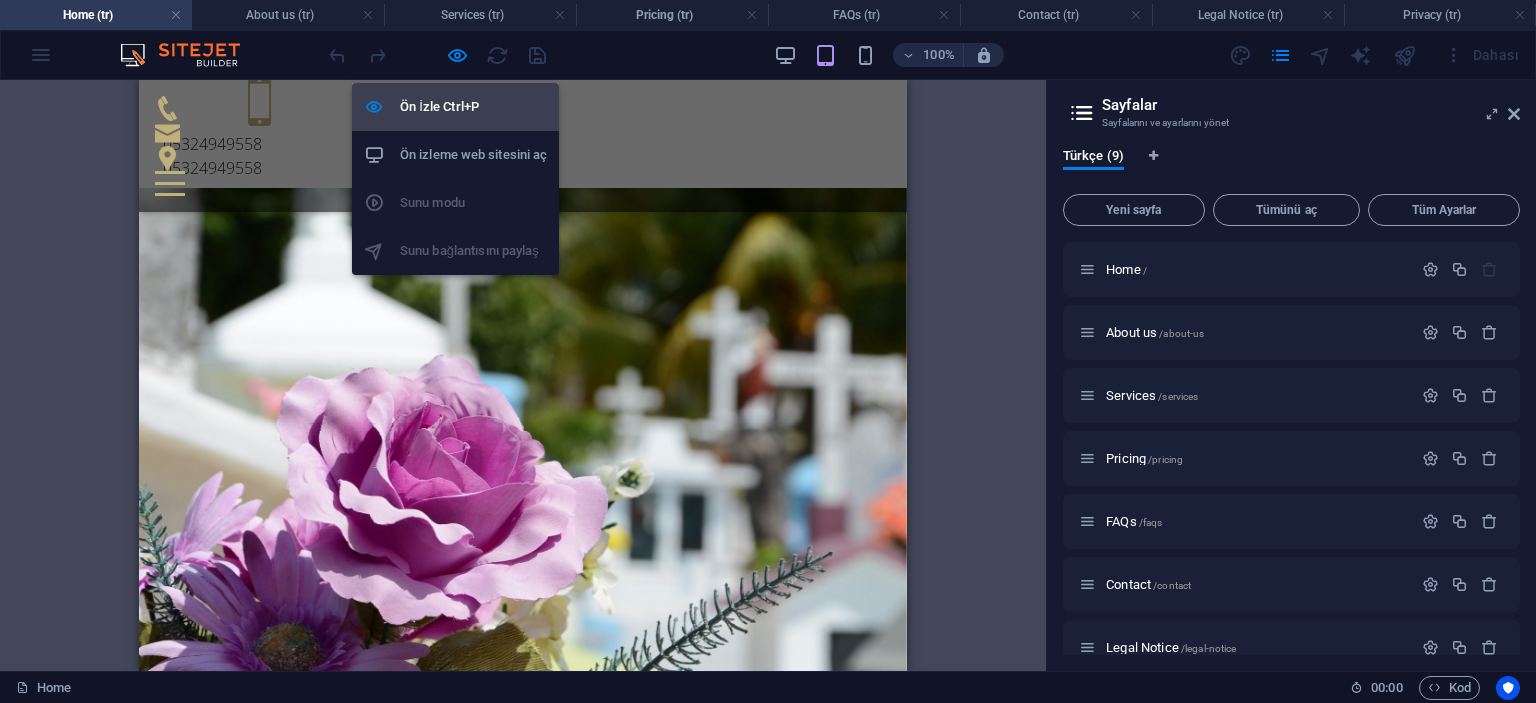 click on "Ön İzle Ctrl+P" at bounding box center [473, 107] 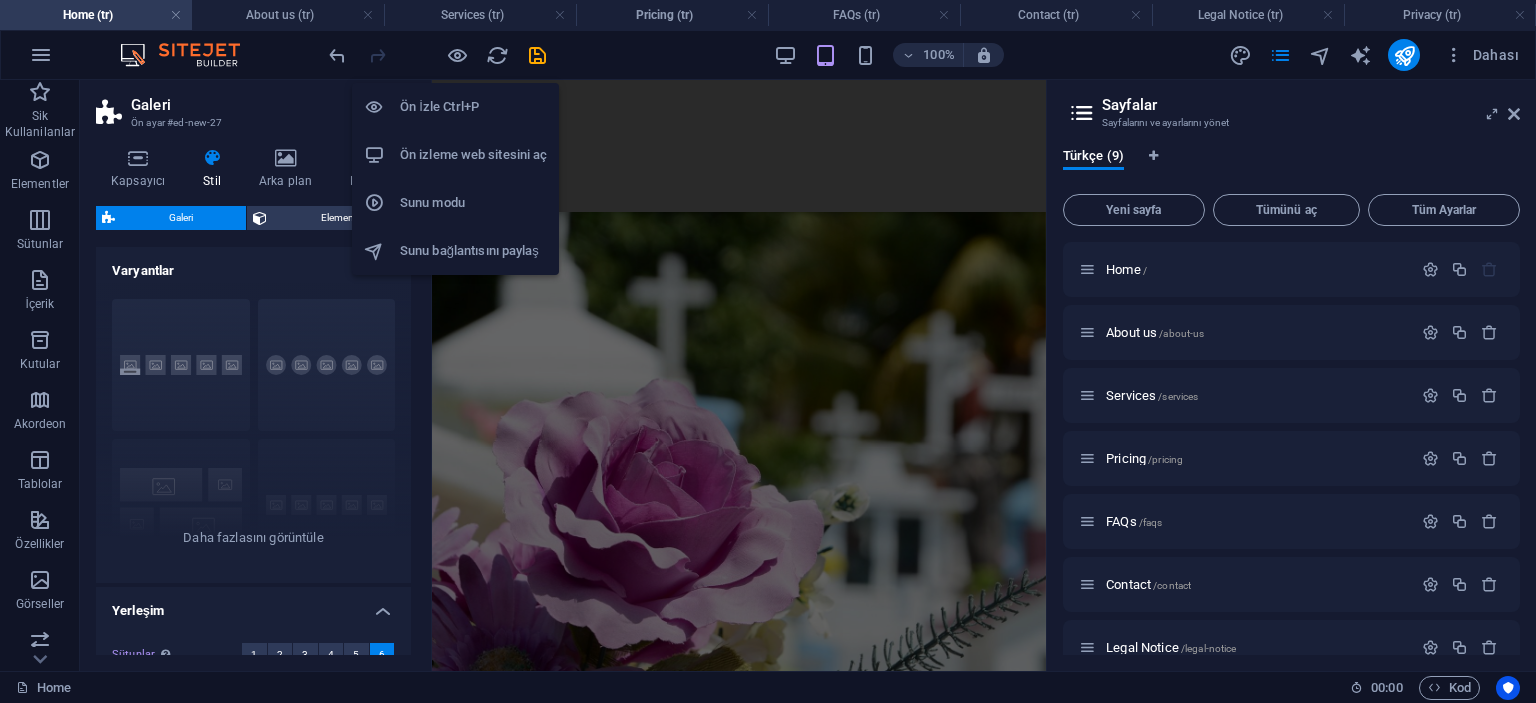 scroll, scrollTop: 600, scrollLeft: 0, axis: vertical 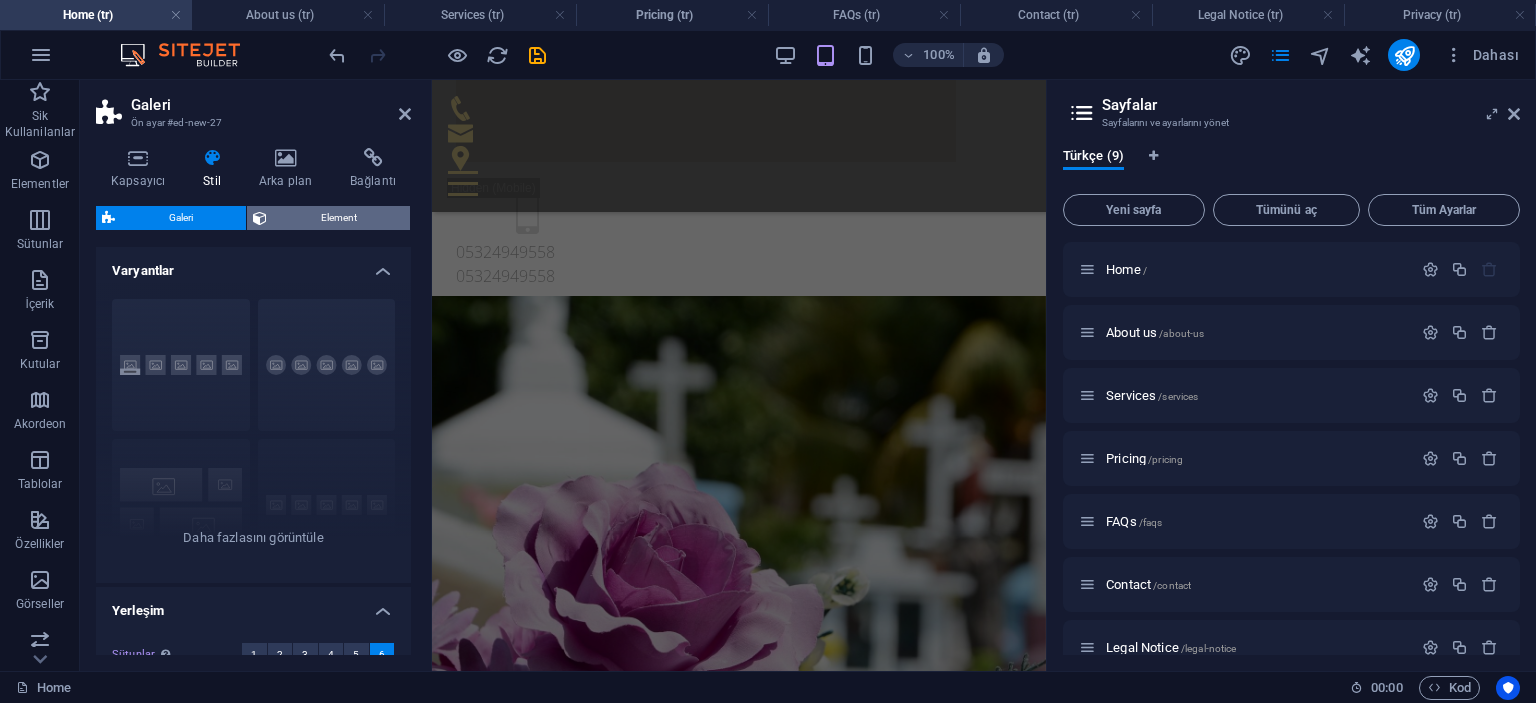 click on "Element" at bounding box center [338, 218] 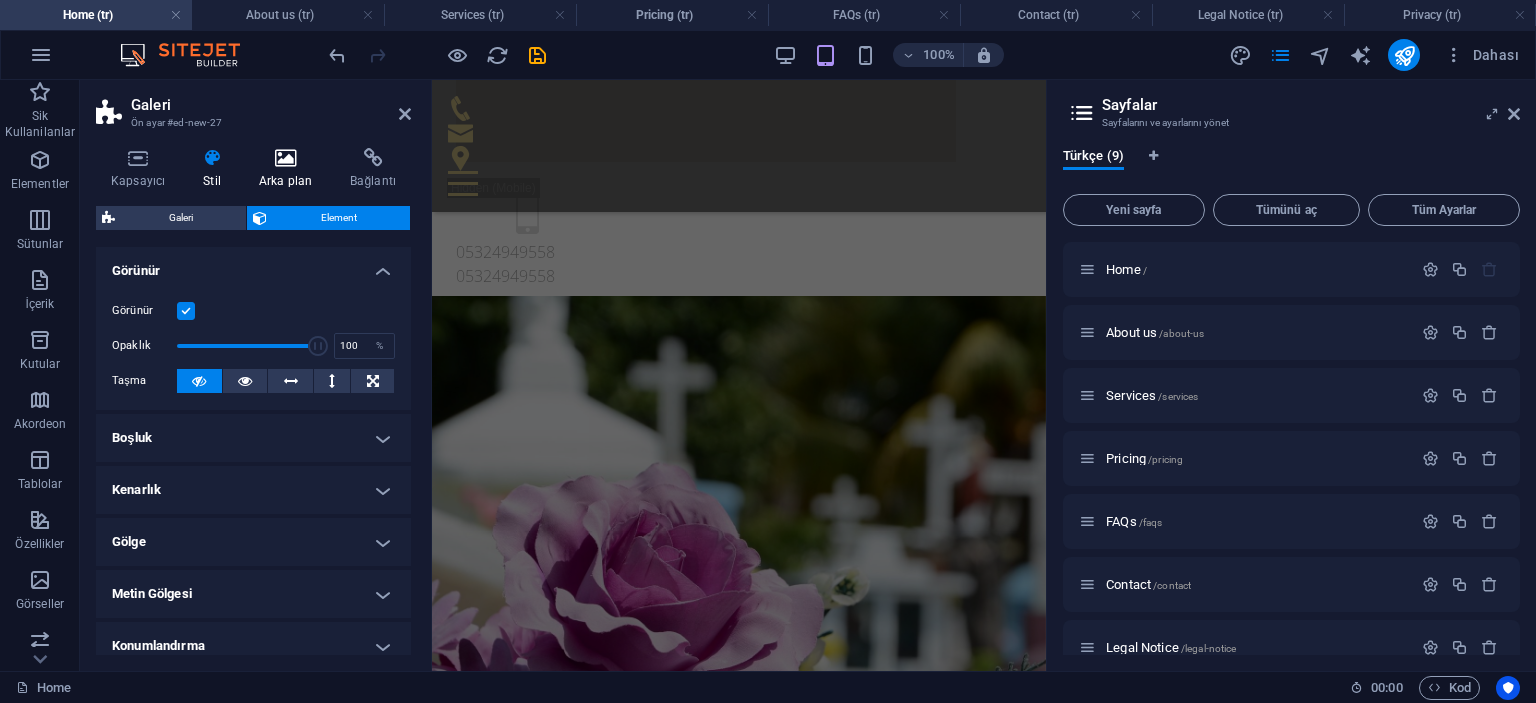 click on "Arka plan" at bounding box center [289, 169] 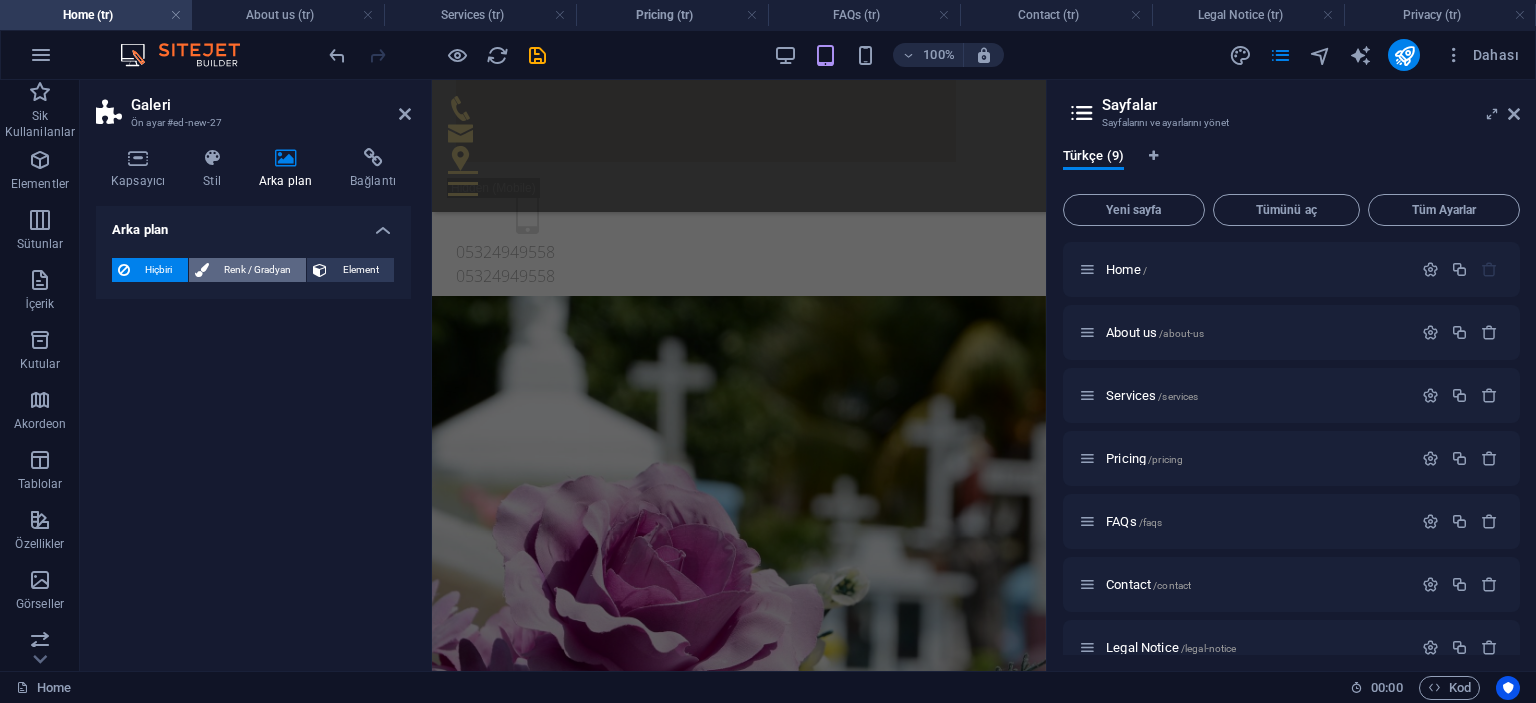 click on "Renk / Gradyan" at bounding box center [258, 270] 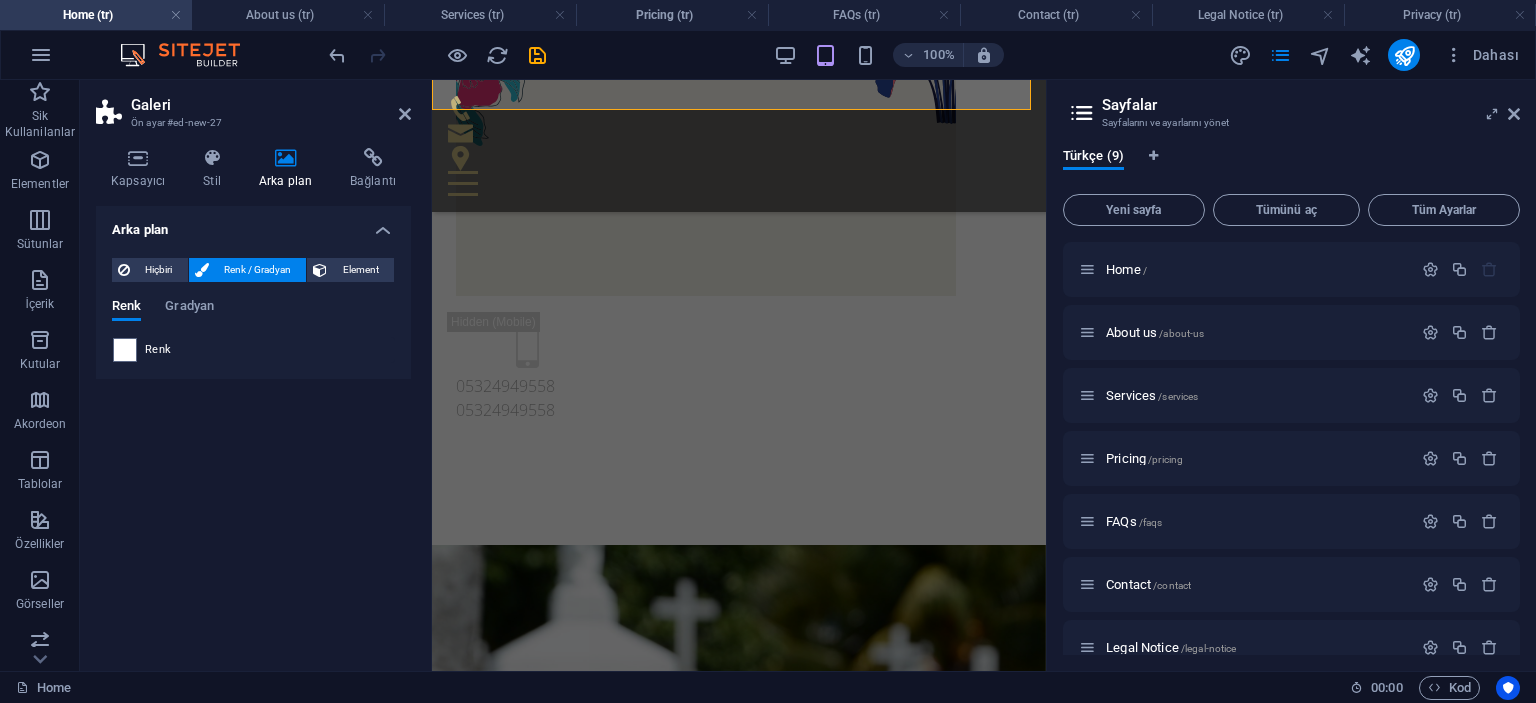 scroll, scrollTop: 263, scrollLeft: 0, axis: vertical 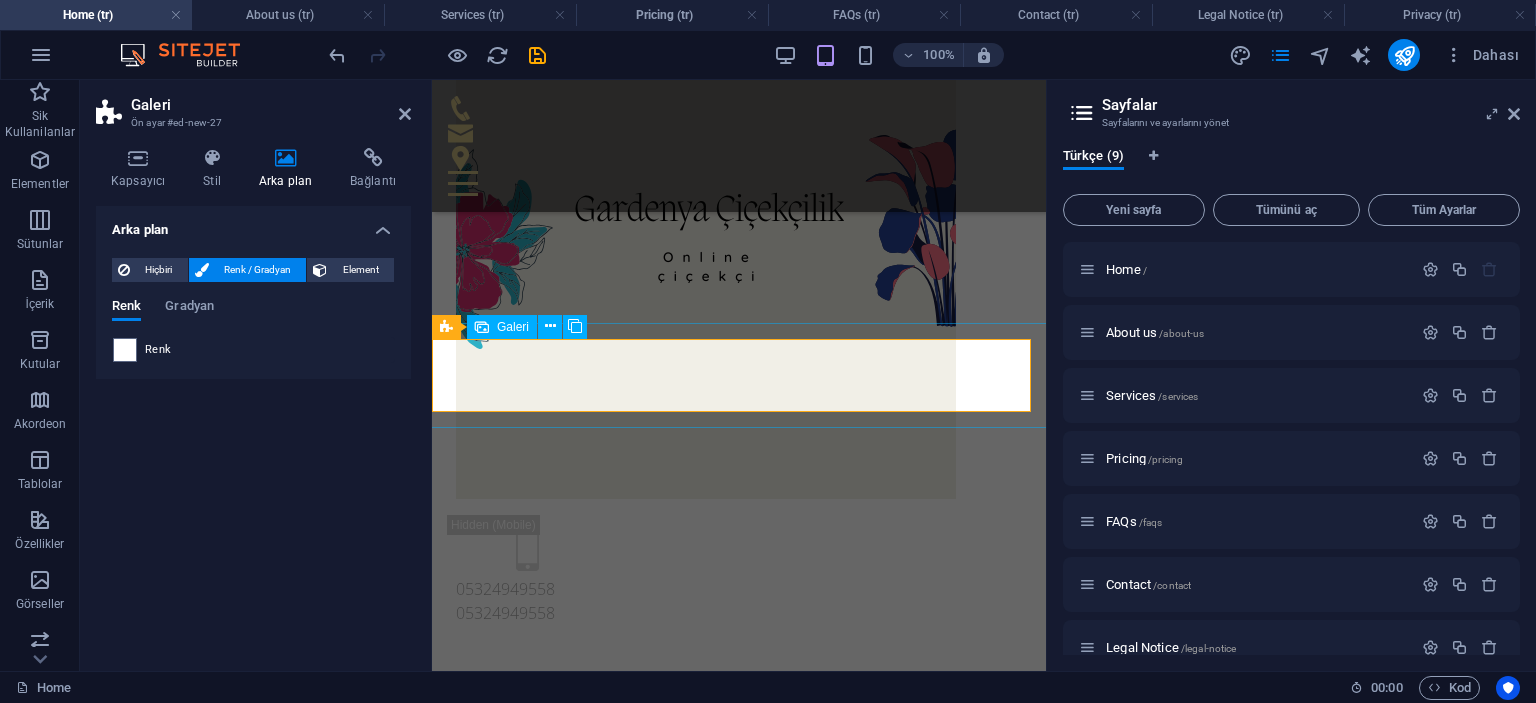 click at bounding box center [578, 1524] 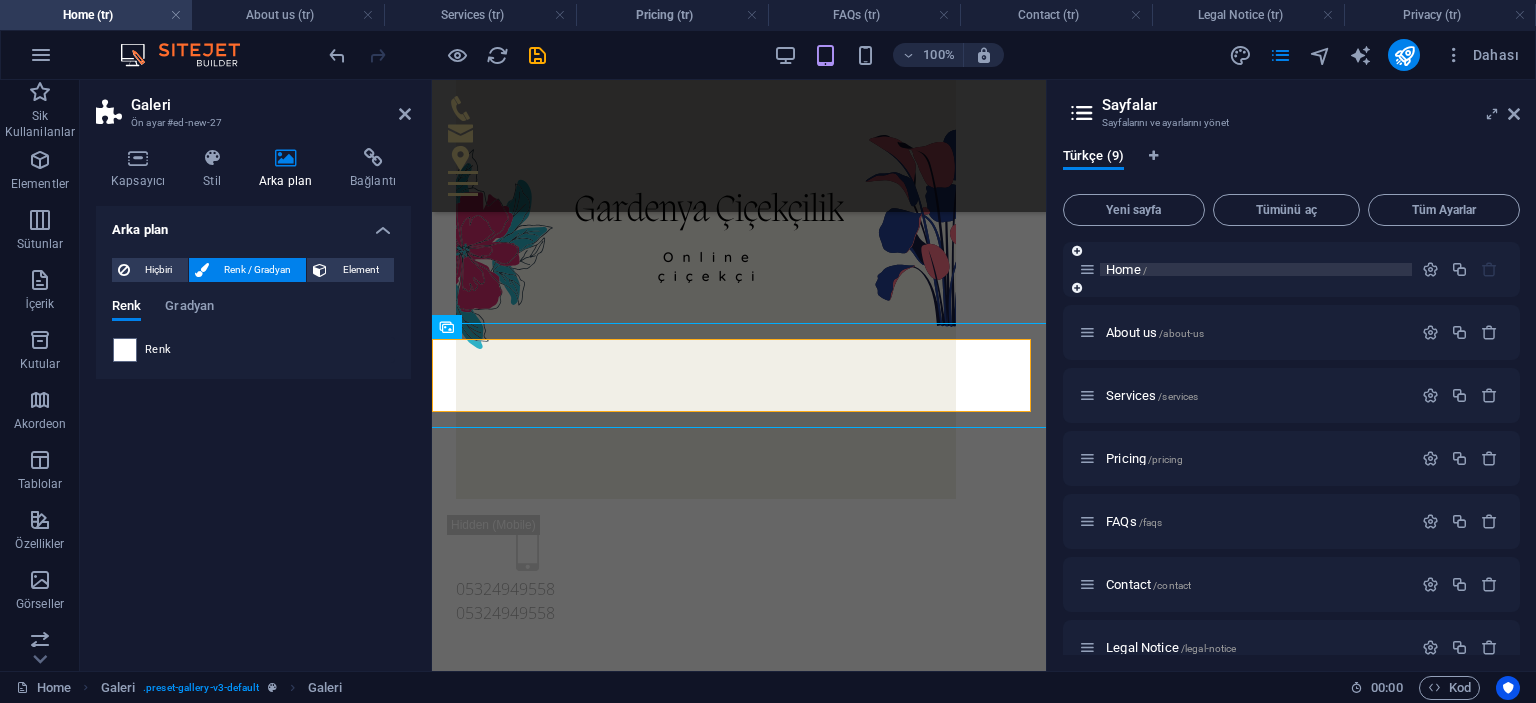 click on "/" at bounding box center [1145, 270] 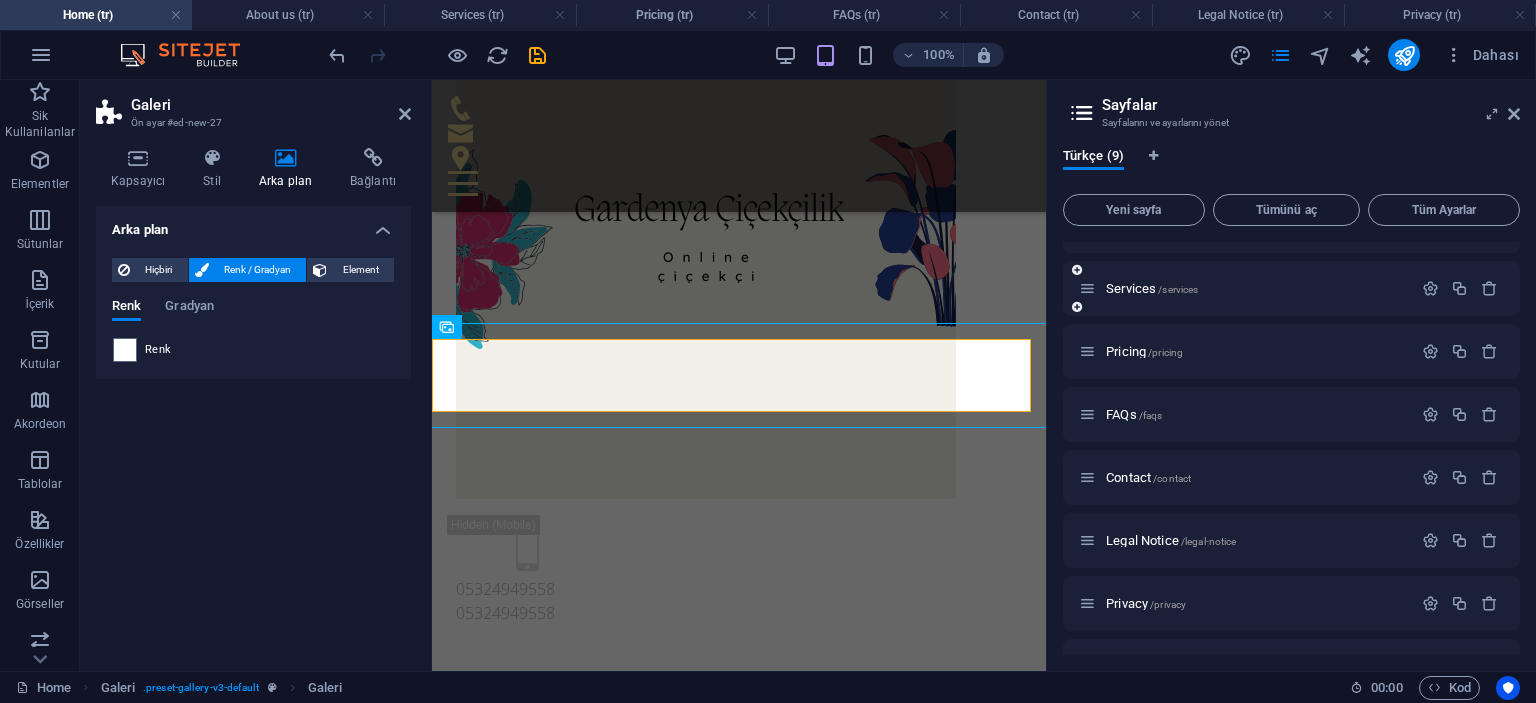 scroll, scrollTop: 0, scrollLeft: 0, axis: both 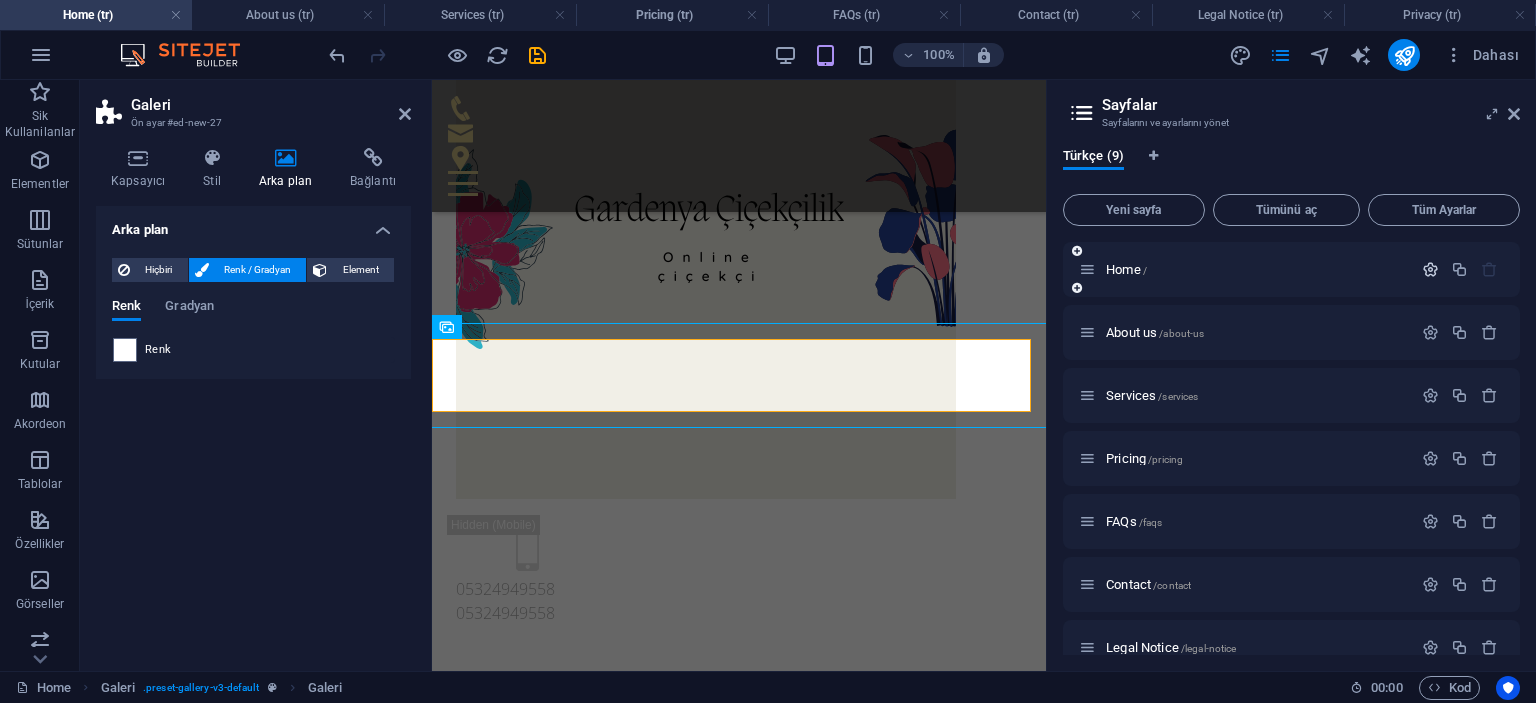 click at bounding box center [1430, 269] 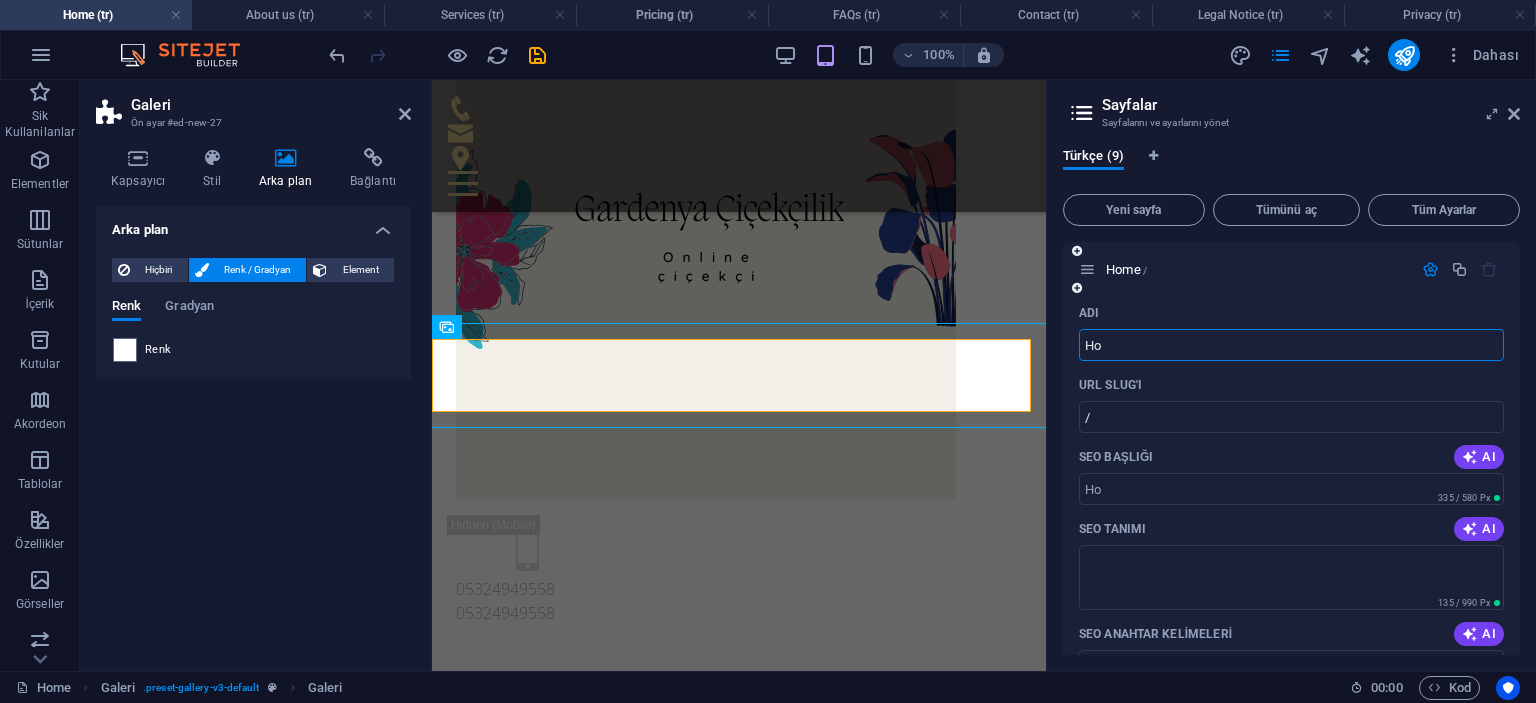 type on "H" 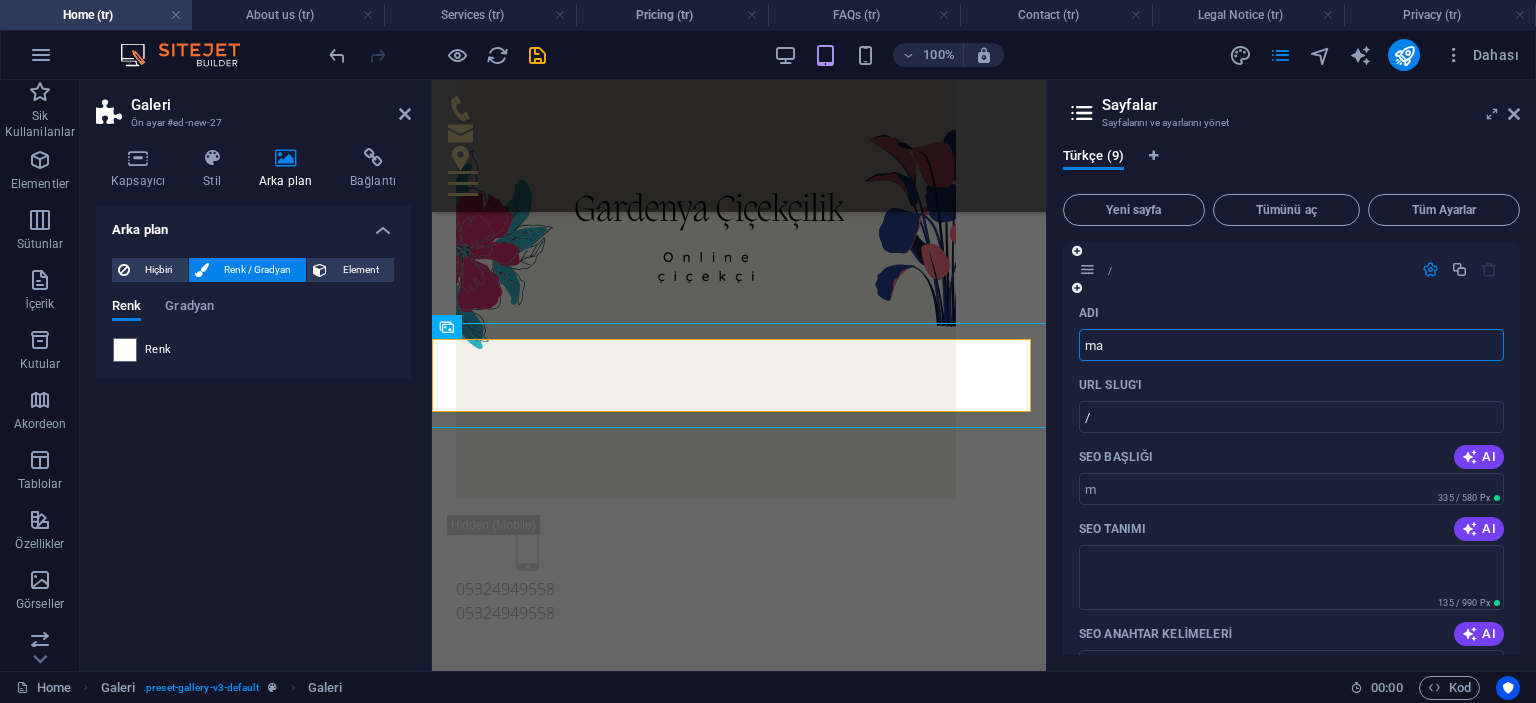type on "maz" 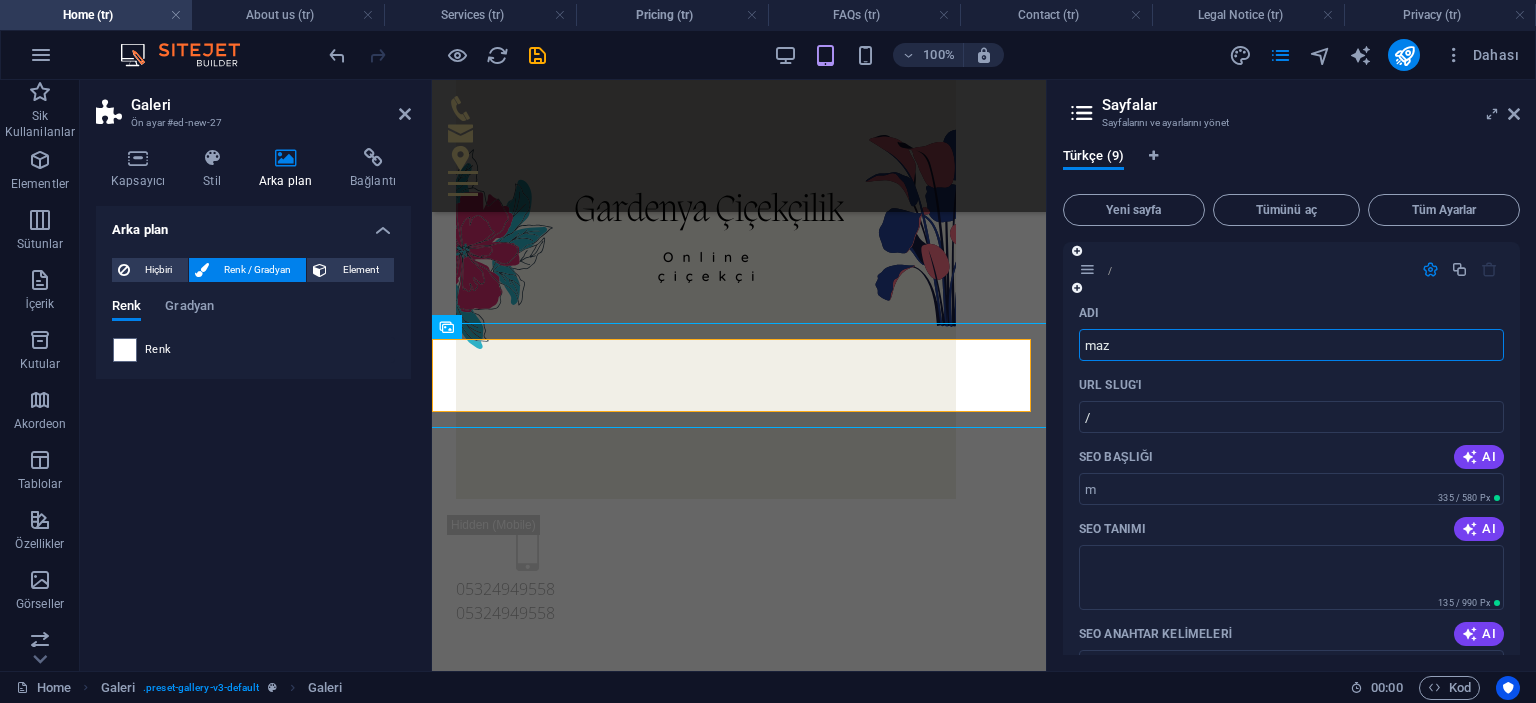 type on "/m" 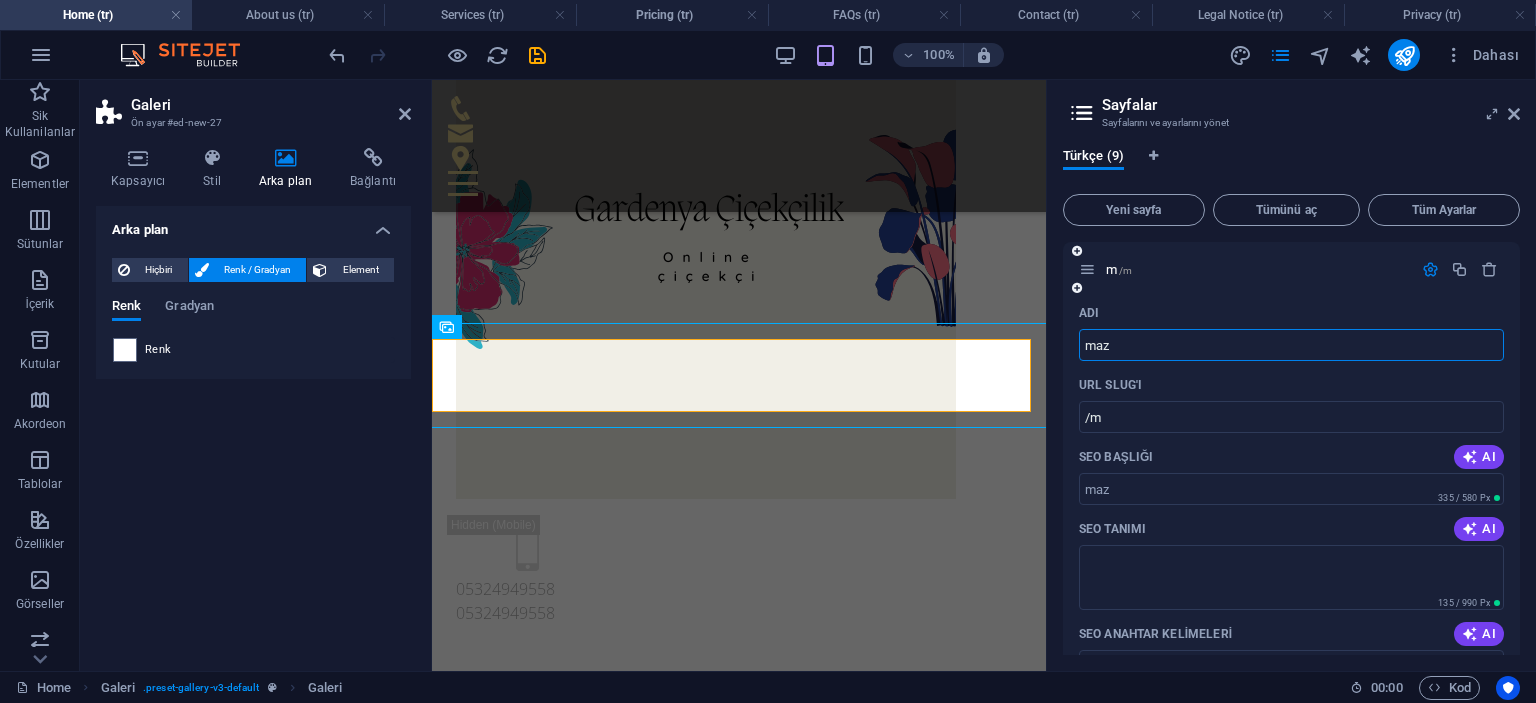 type on "maz" 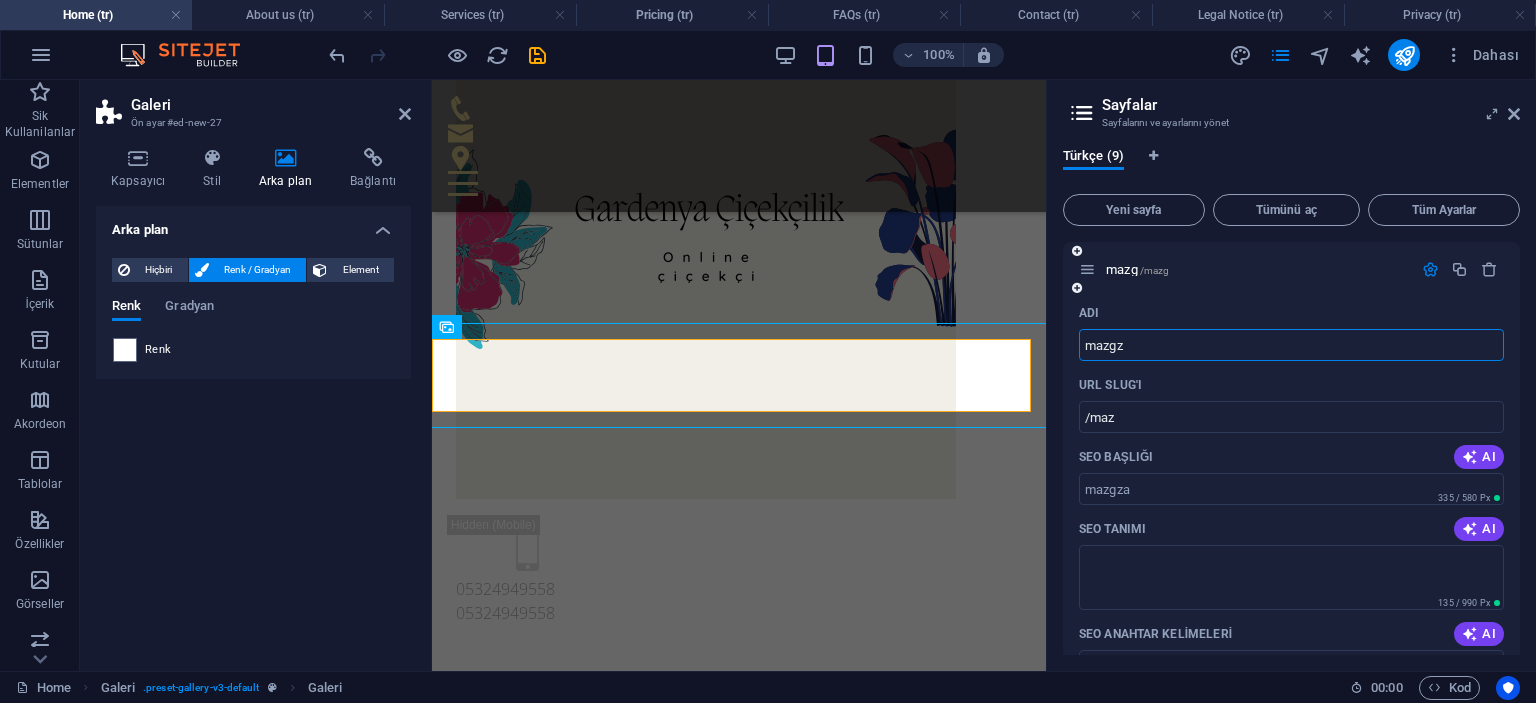 type on "mazgza" 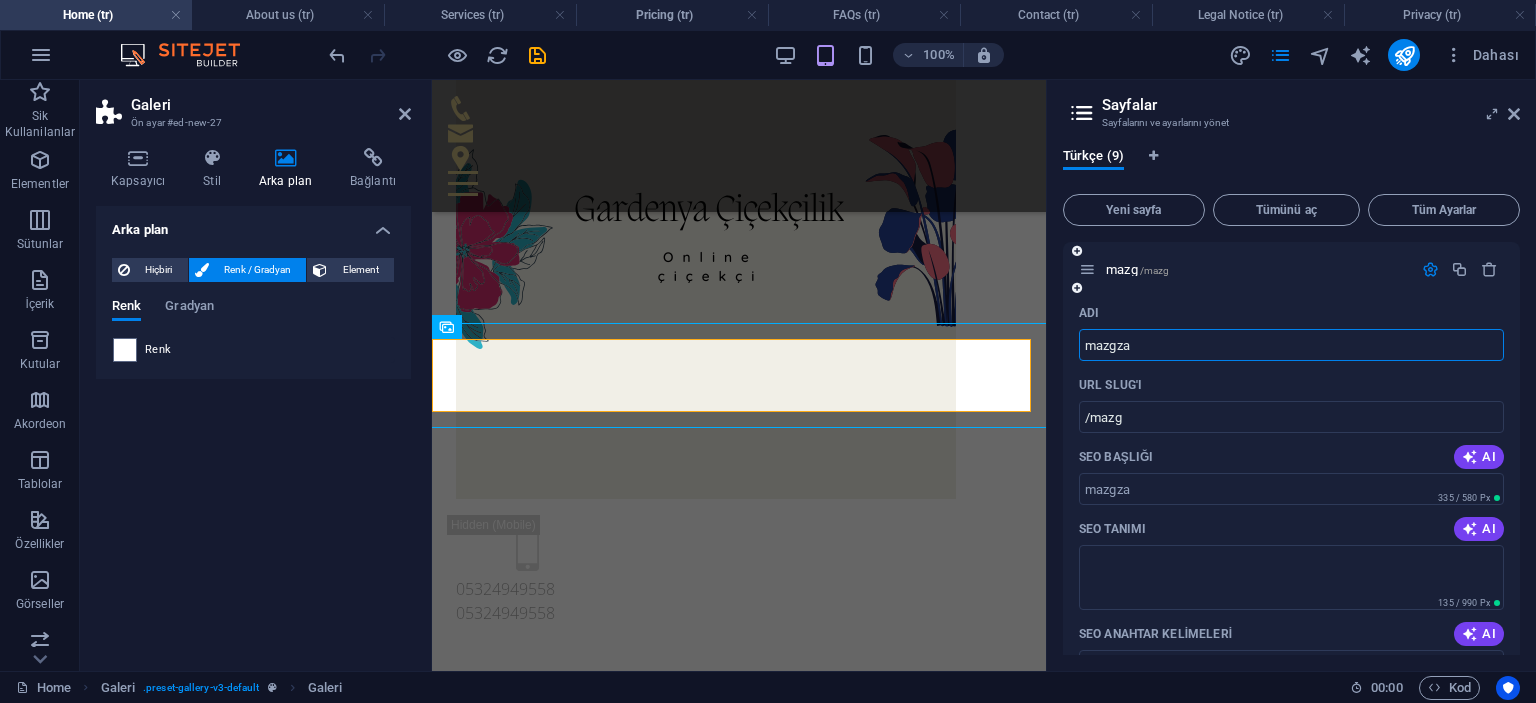 type on "mazgza" 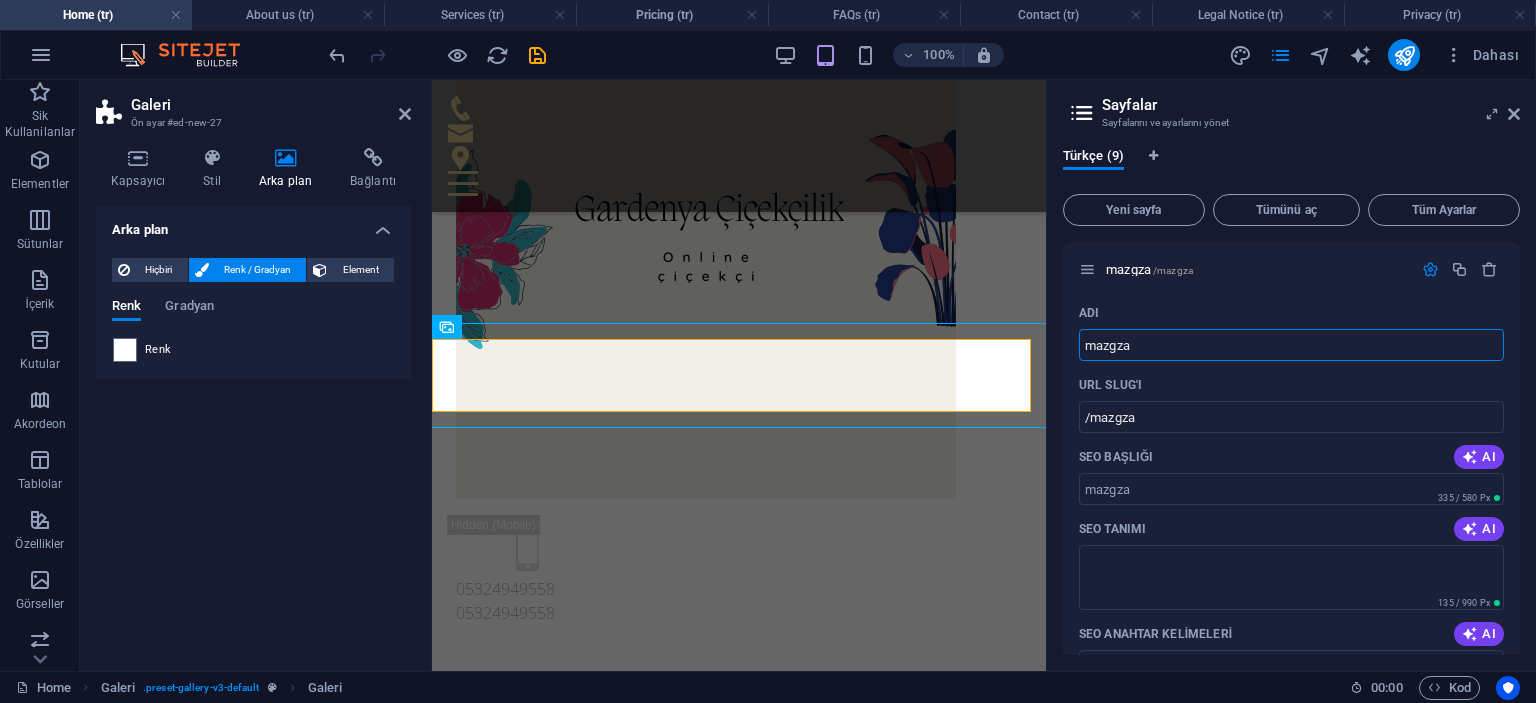 type on "mazgza" 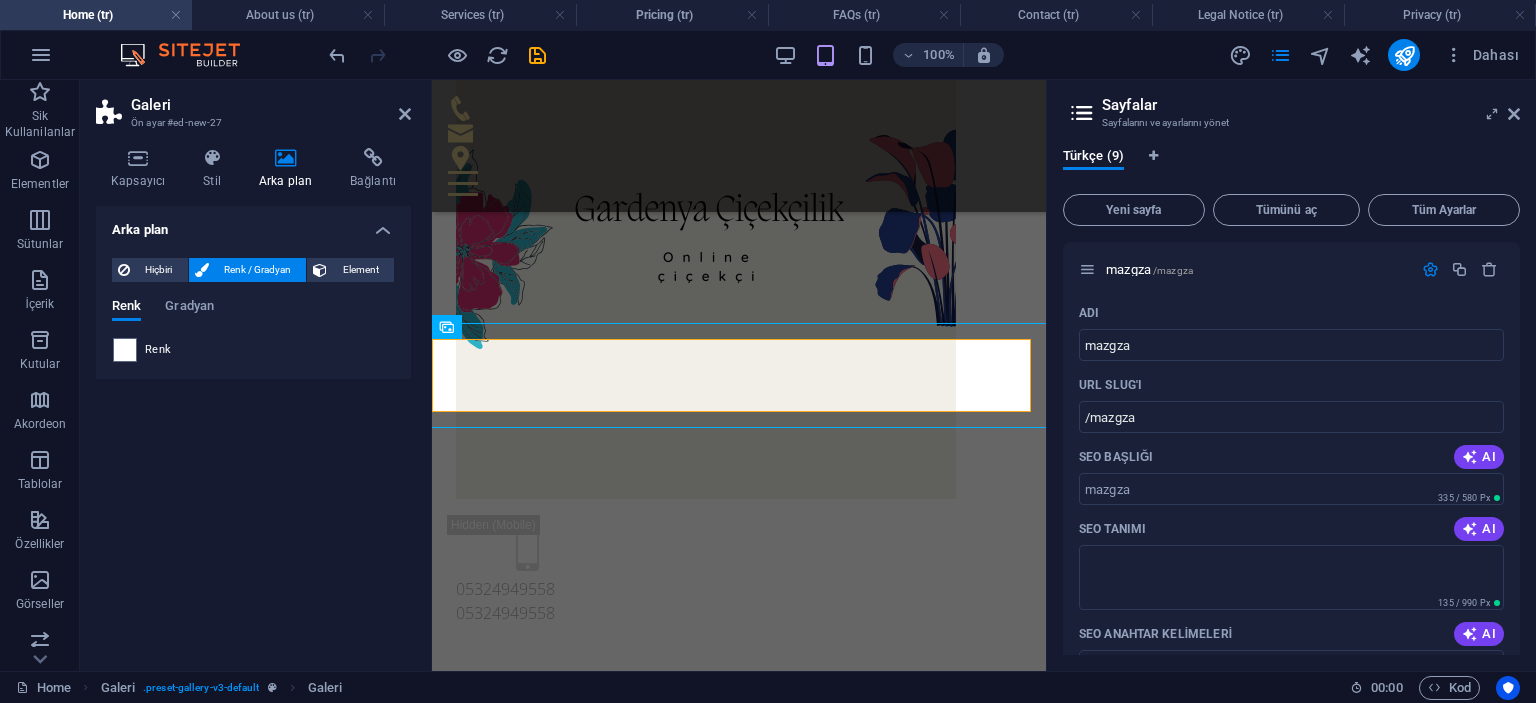 click on "Türkçe (9) Yeni sayfa Tümünü aç Tüm Ayarlar mazgza /mazgza Adı mazgza ​ URL SLUG'ı /mazgza ​ SEO Başlığı AI ​ 335 / 580 Px SEO Tanımı AI ​ 135 / 990 Px SEO Anahtar Kelimeleri AI ​ Ayarlar Menü Noindex Ön izleme Cep Masaüstü www.example.com mazgza umraniyecicek.com.tr - New York, NY umraniyecicek.com.tr Meta etiketleri ​ Ön İzleme Görüntüsü (Açık Grafik) Dosyaları buraya sürükle, dosyaları seçmek için tıkla veya Dosyalardan ya da ücretsiz stok fotoğraf ve videolarımızdan dosyalar seçin Daha Fazla Ayar About us /about-us Services /services Pricing /pricing FAQs /faqs Contact /contact Legal Notice /legal-notice Privacy /privacy Yeni sayfa /yeni-sayfa Adı Yeni sayfa ​ URL SLUG'ı /yeni-sayfa ​ SEO Başlığı AI ​ 93 / 580 Px SEO Tanımı AI ​ 0 / 990 Px SEO Anahtar Kelimeleri AI ​ Ayarlar Menü Noindex Ön izleme Cep Masaüstü www.example.com yeni-sayfa Meta etiketleri ​ Ön İzleme Görüntüsü (Açık Grafik) Daha Fazla Ayar" at bounding box center [1291, 401] 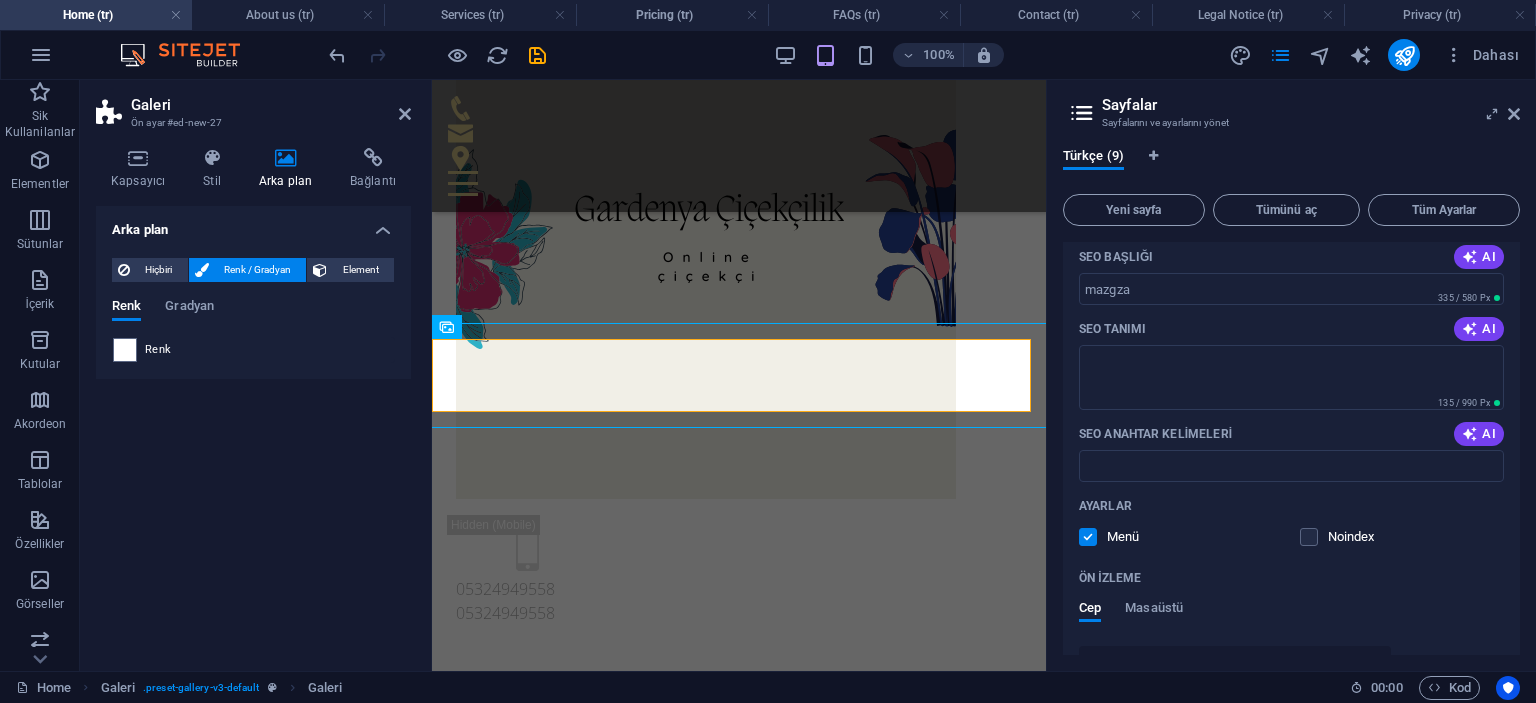 scroll, scrollTop: 0, scrollLeft: 0, axis: both 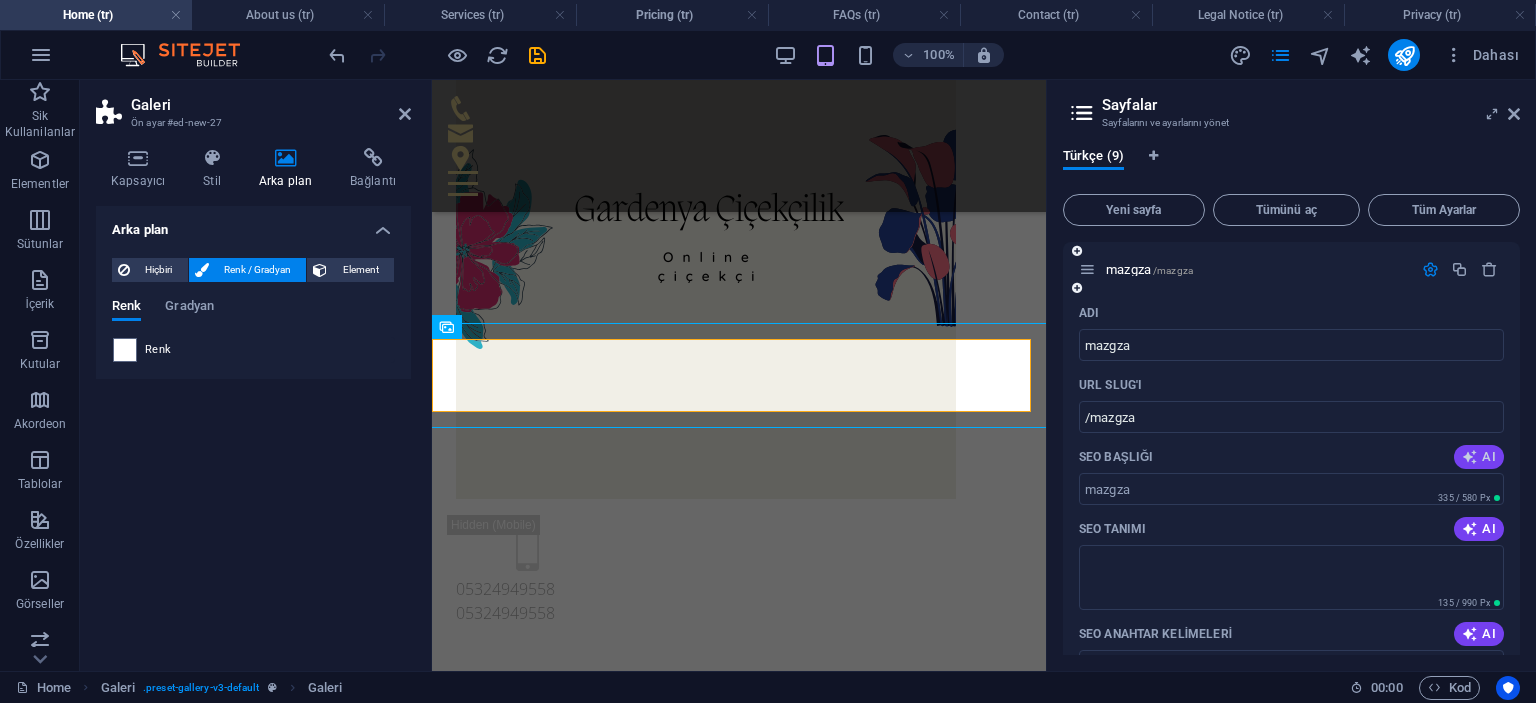 click on "AI" at bounding box center (1479, 457) 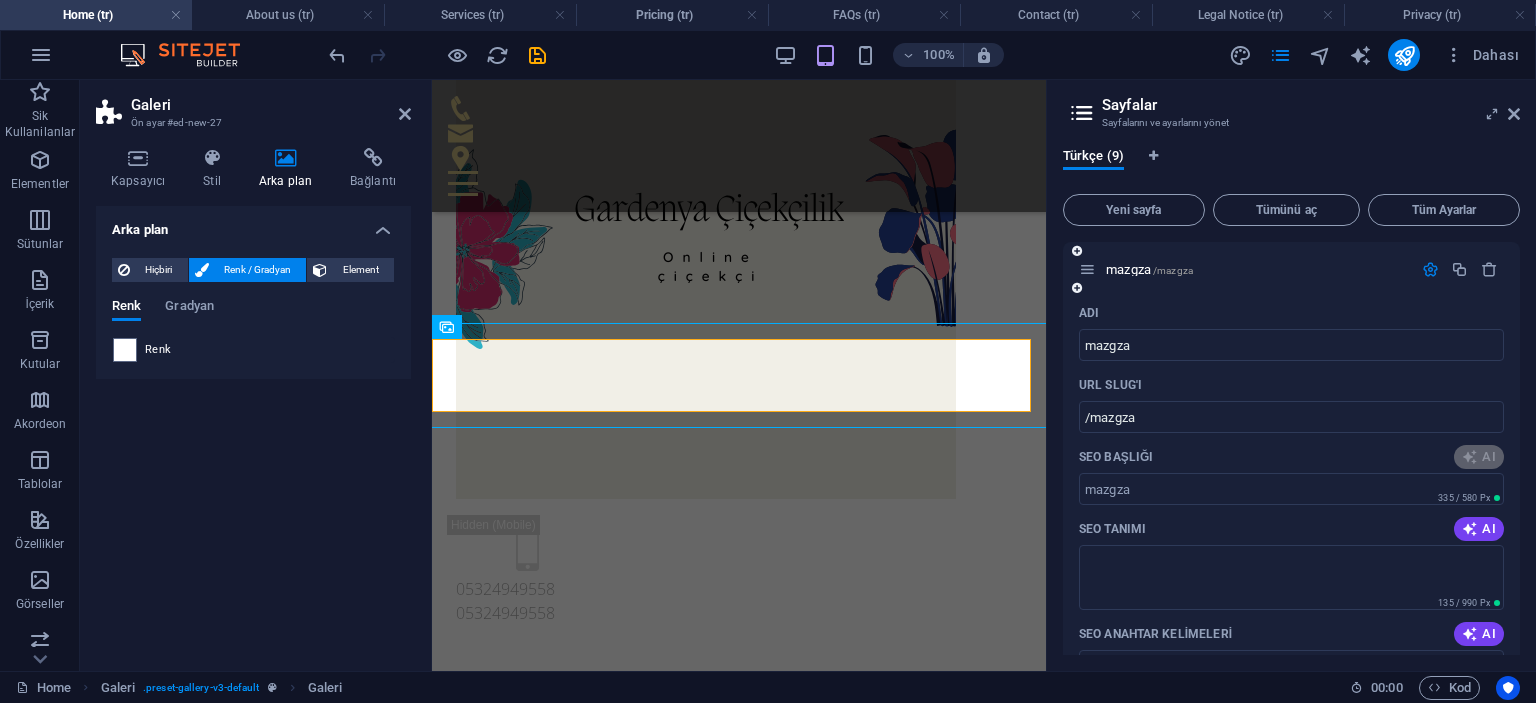 type on "Ümraniye Çiçekçi & Cenaze Hizmetleri" 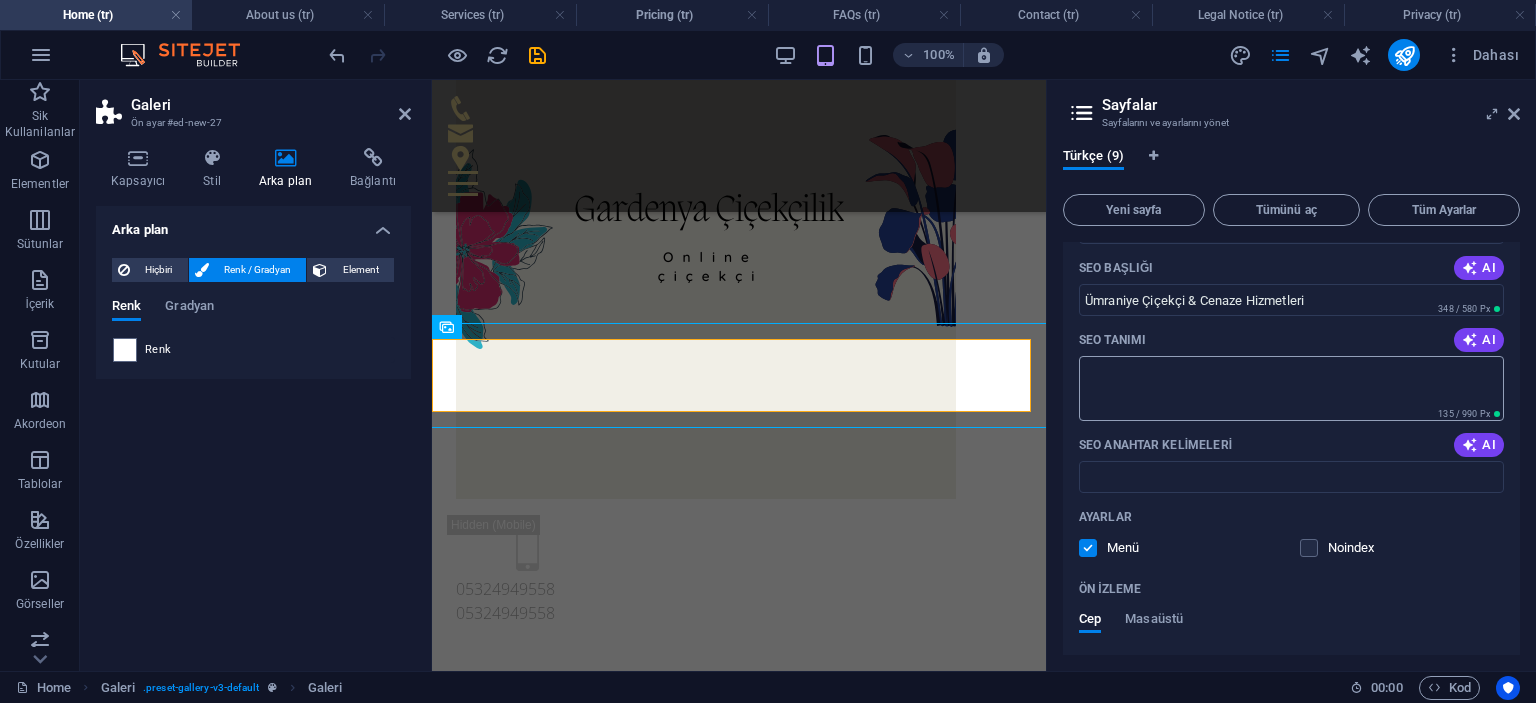 scroll, scrollTop: 200, scrollLeft: 0, axis: vertical 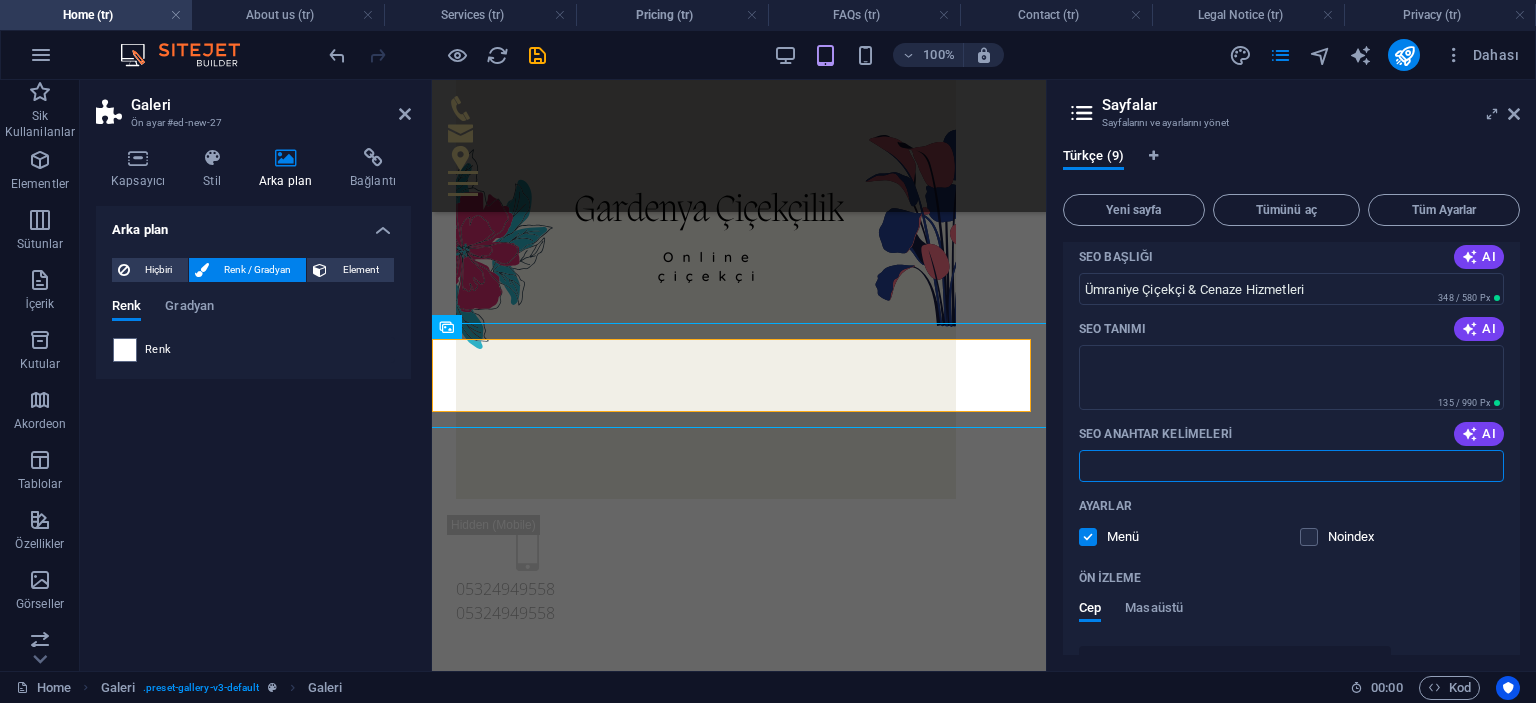 click on "SEO Anahtar Kelimeleri" at bounding box center (1291, 466) 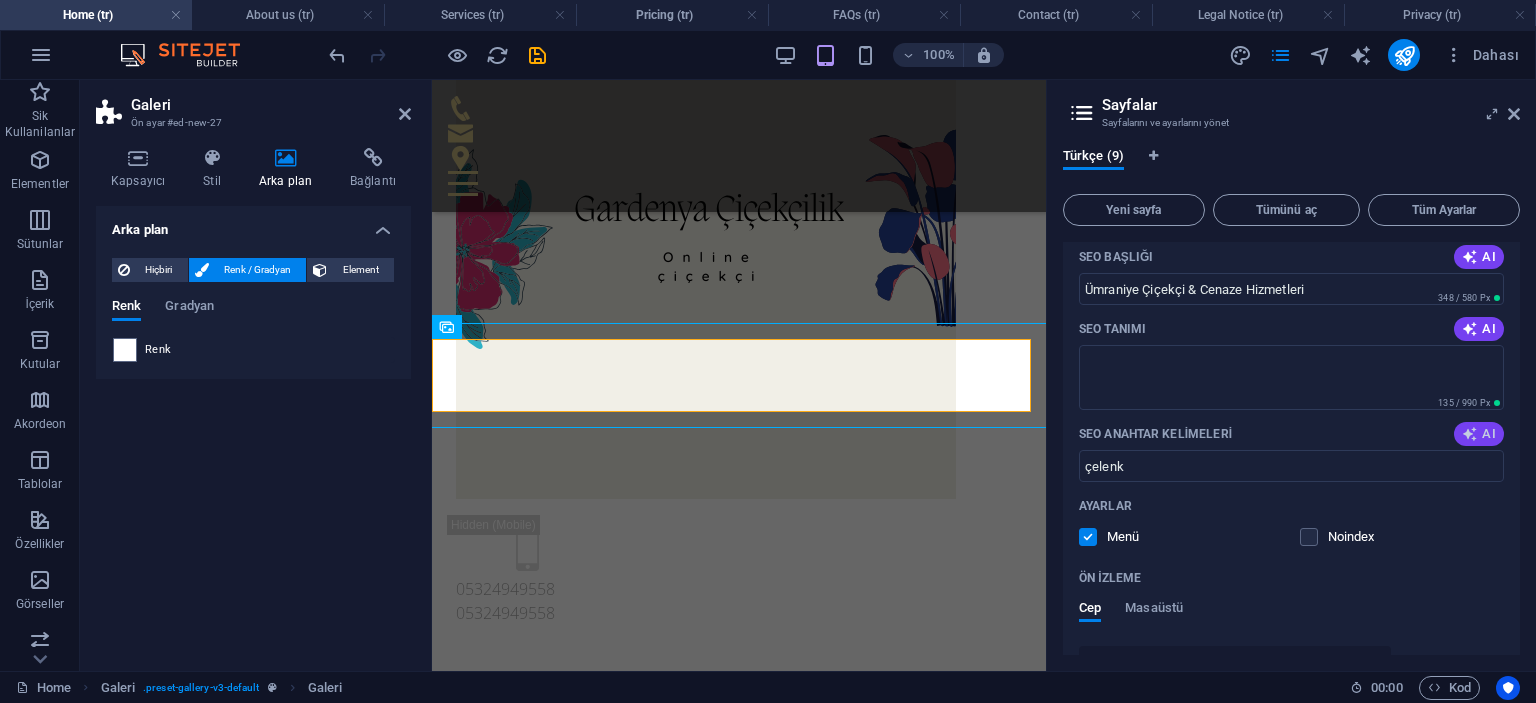 click on "AI" at bounding box center (1479, 434) 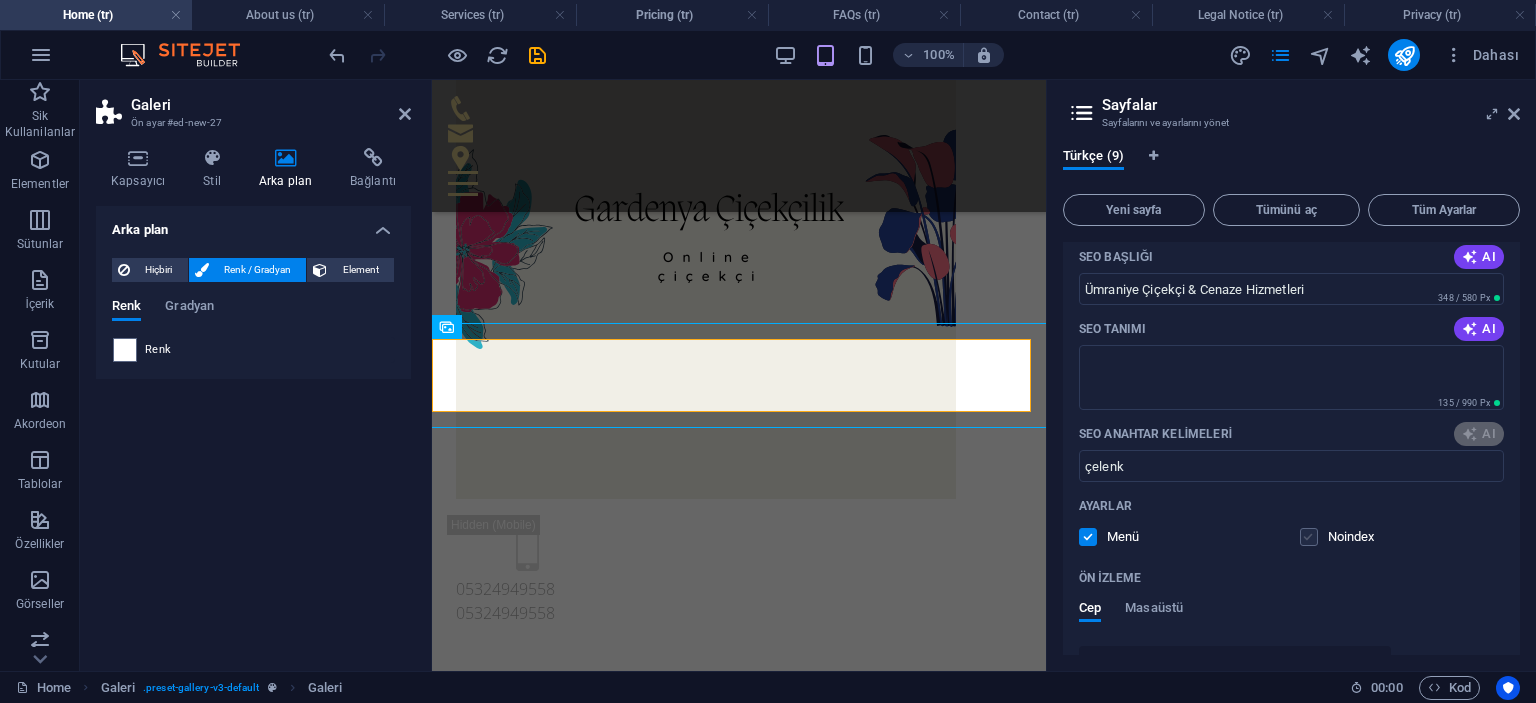 click at bounding box center [1309, 537] 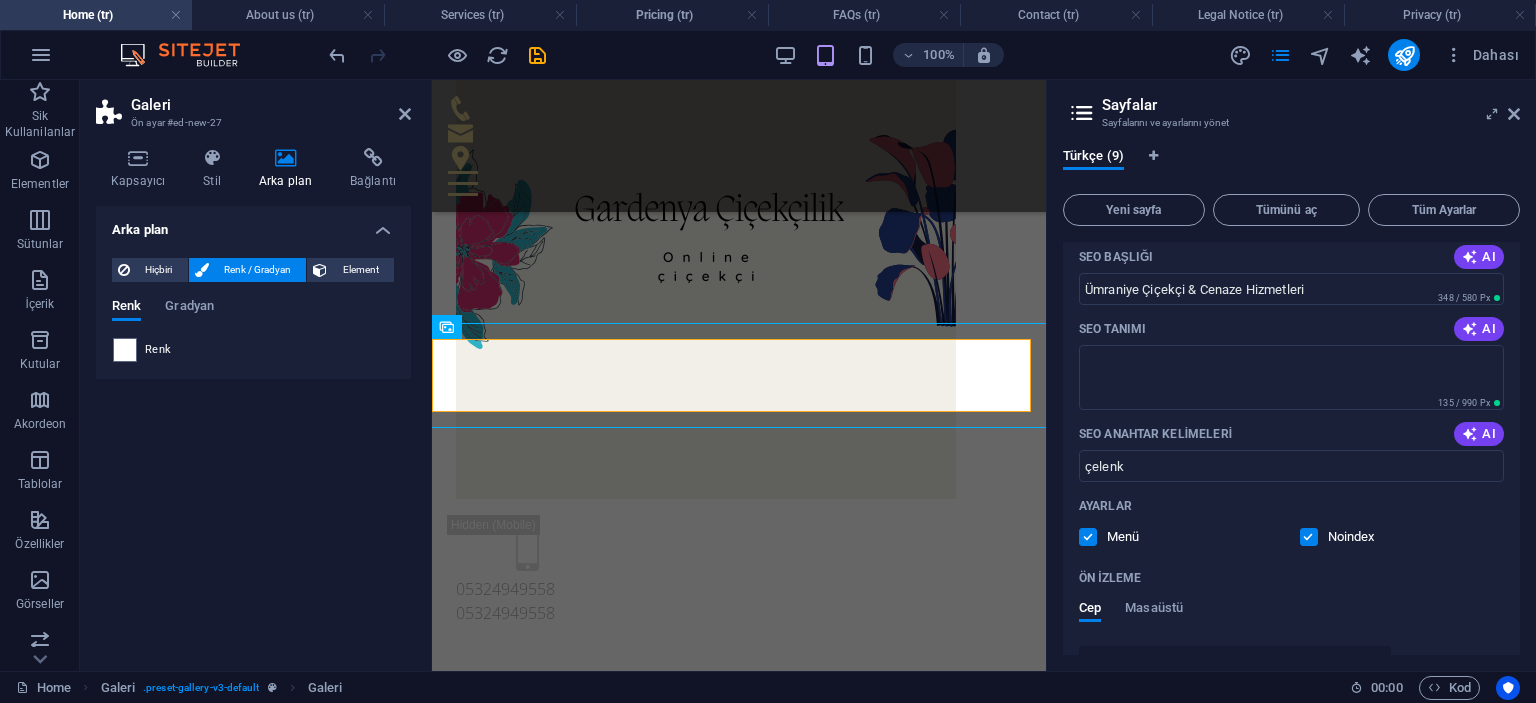 type on "ümraniye çiçekçi, İstanbul cenaze hizmetleri, online çiçek siparişi, cenaze organizasyonu, çiçek siparişi İstanbul, bireysel danışmanlık cenaze" 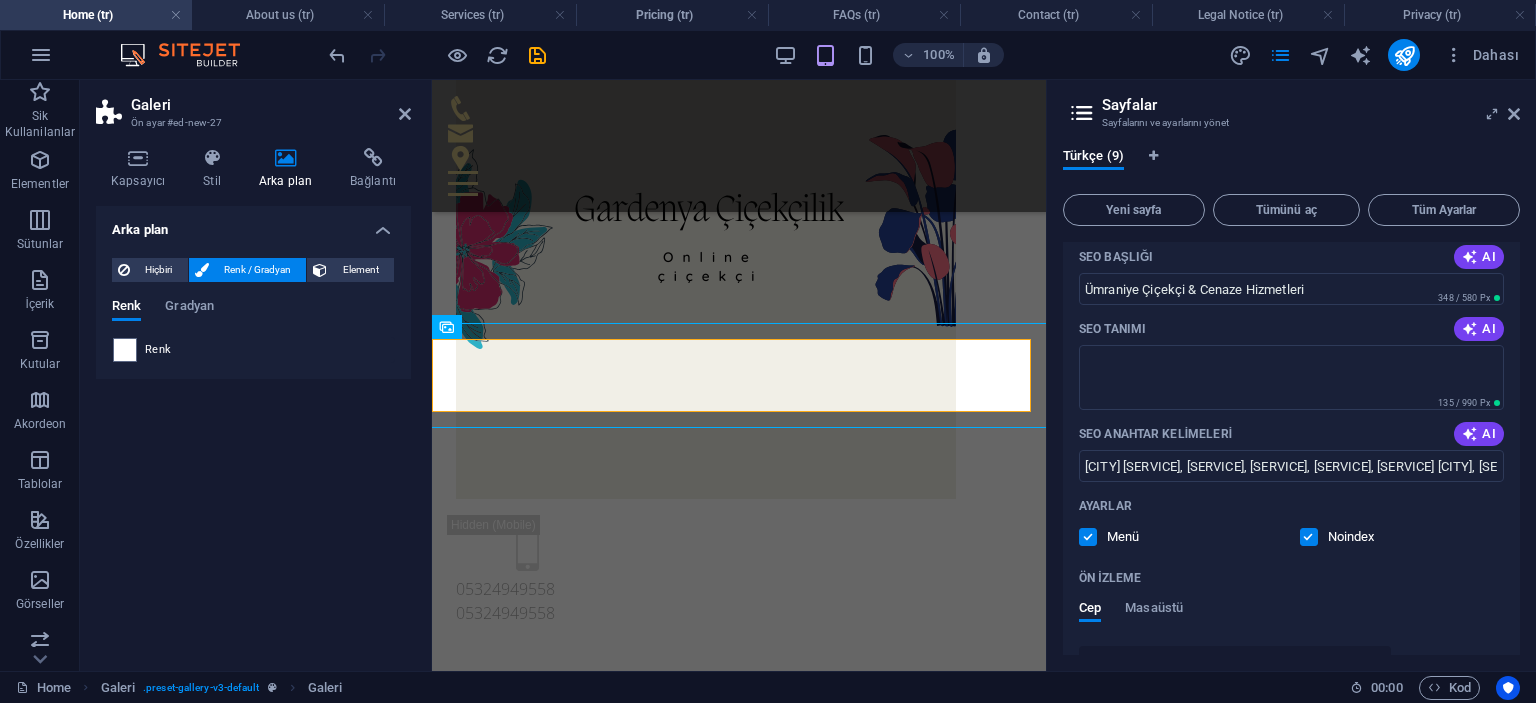 scroll, scrollTop: 300, scrollLeft: 0, axis: vertical 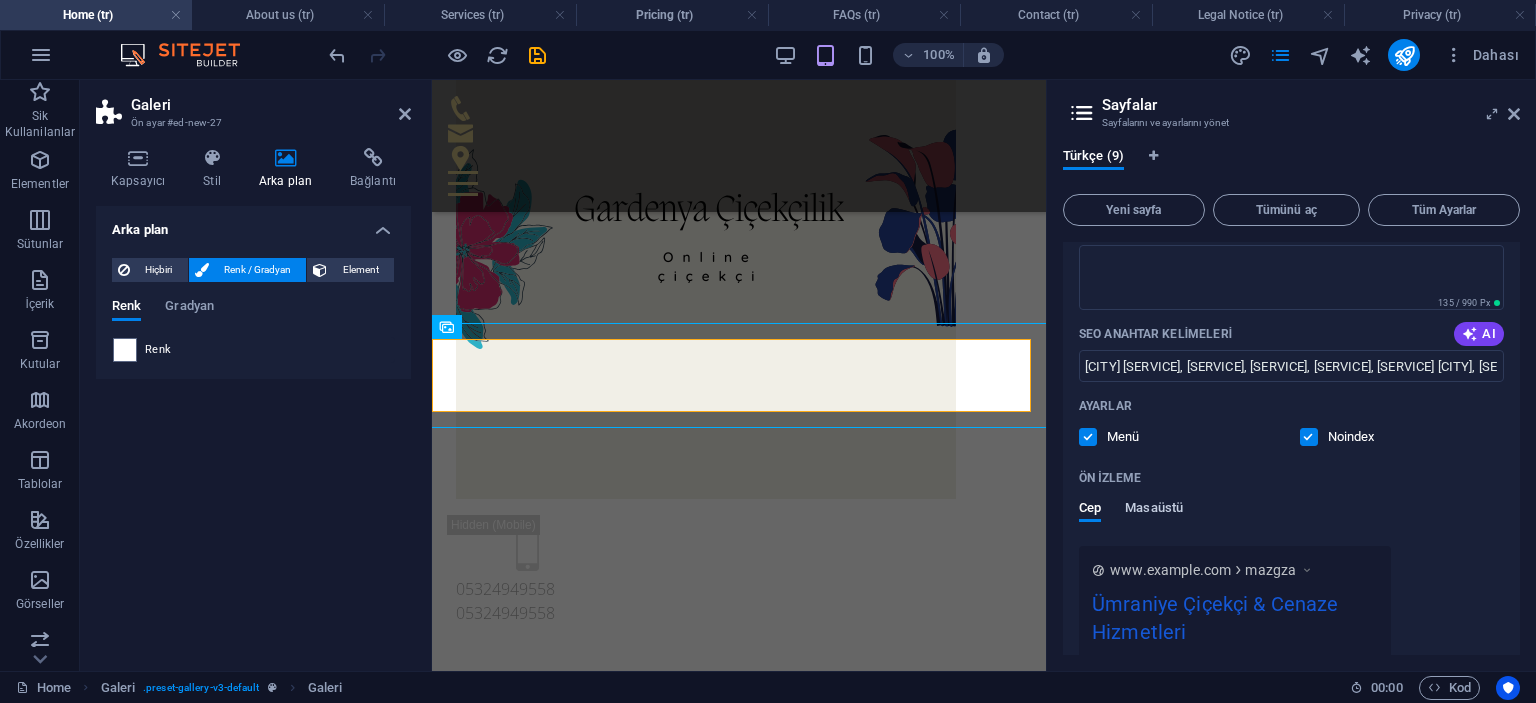 click on "Masaüstü" at bounding box center (1154, 510) 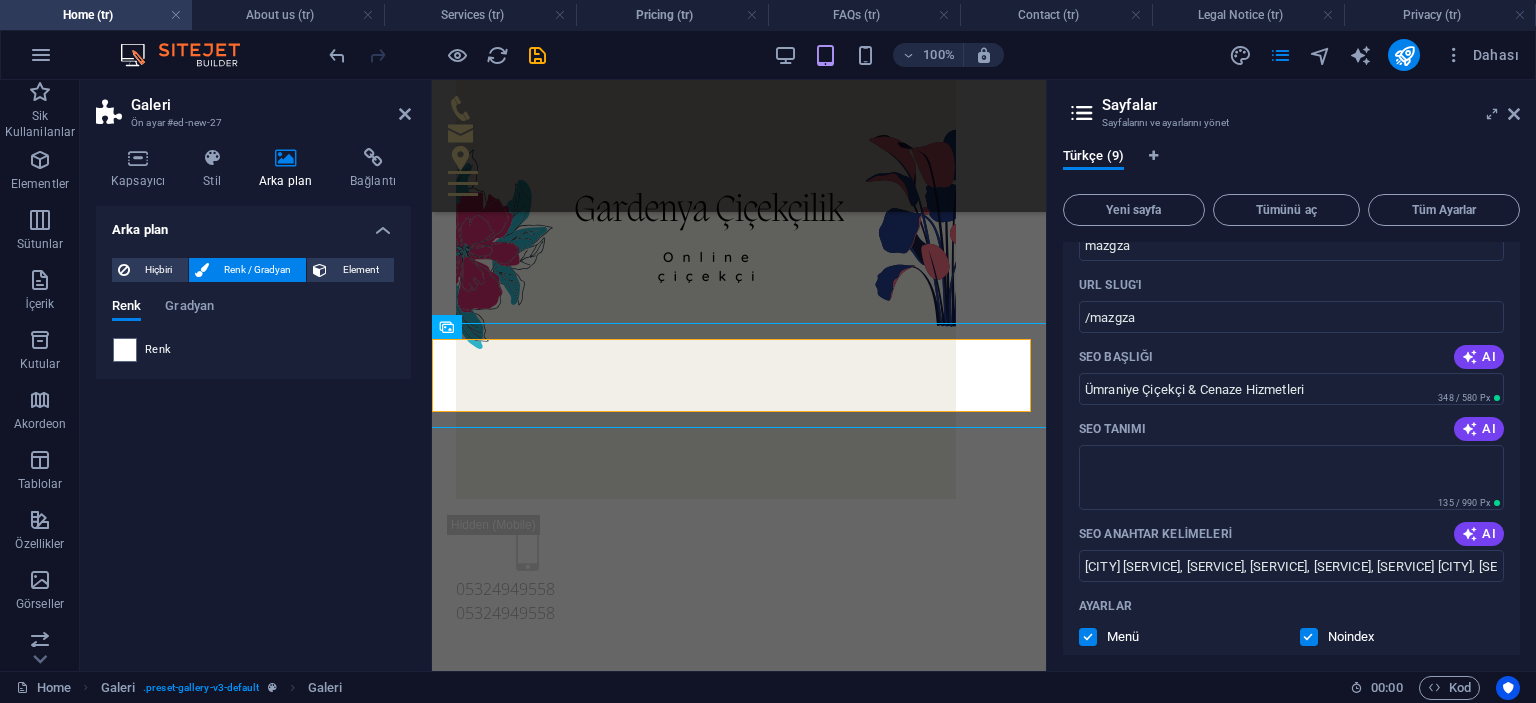 scroll, scrollTop: 100, scrollLeft: 0, axis: vertical 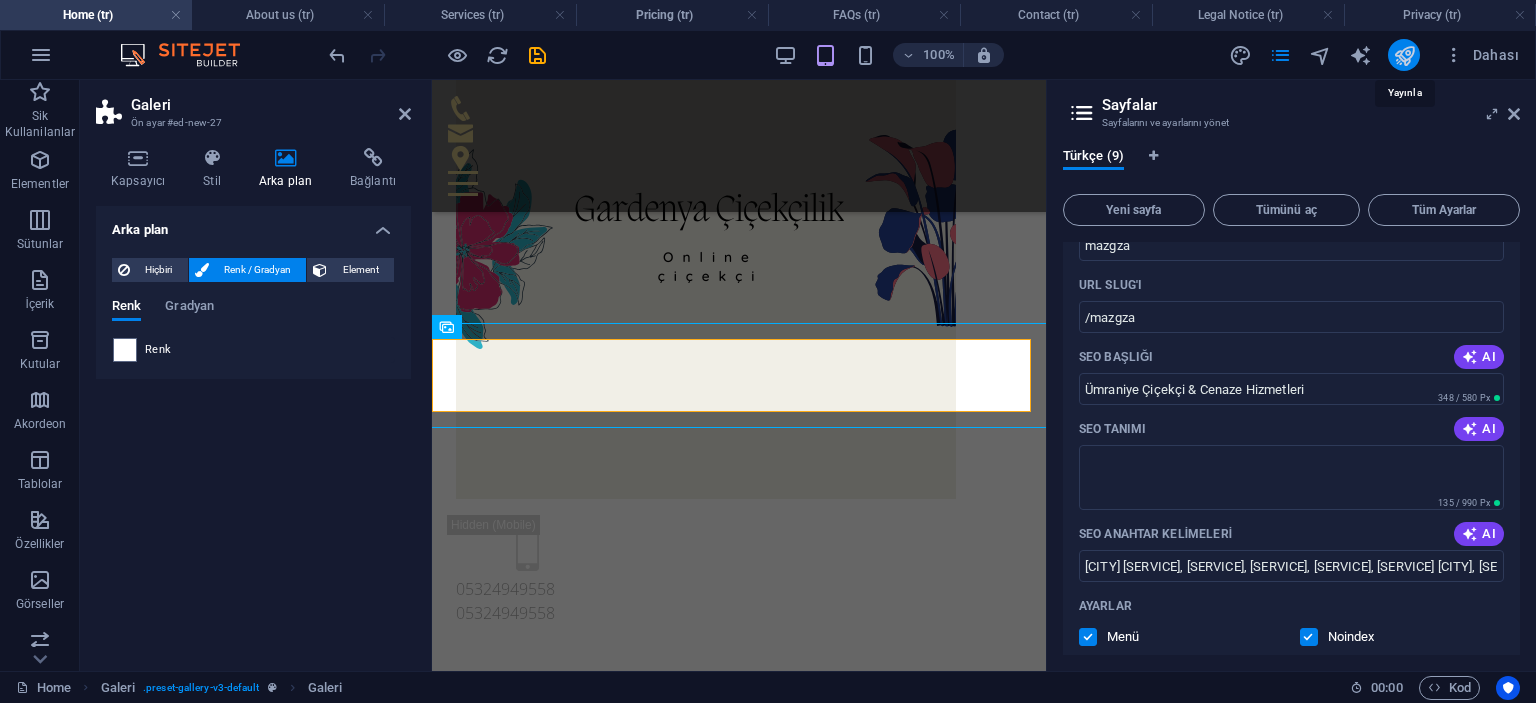 click at bounding box center (1404, 55) 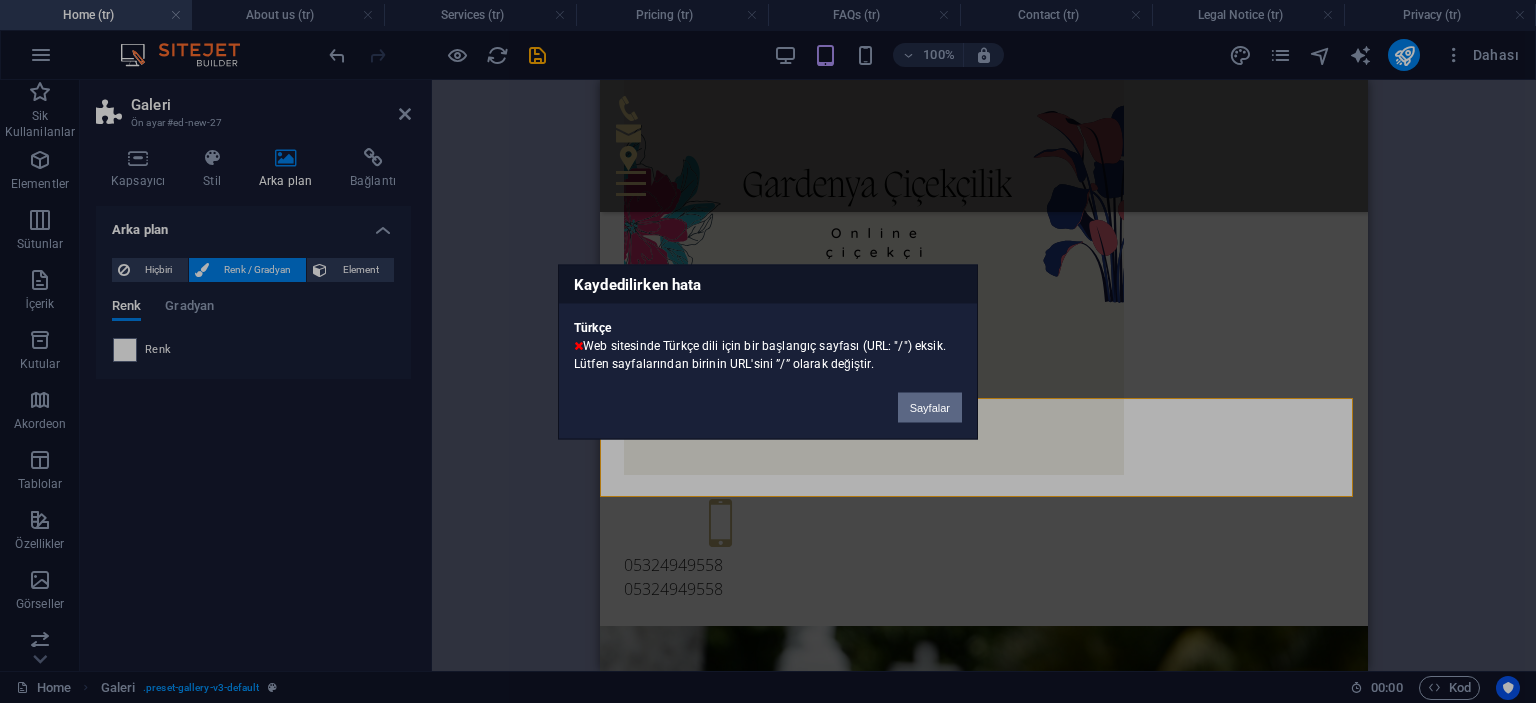 click on "Sayfalar" at bounding box center [930, 407] 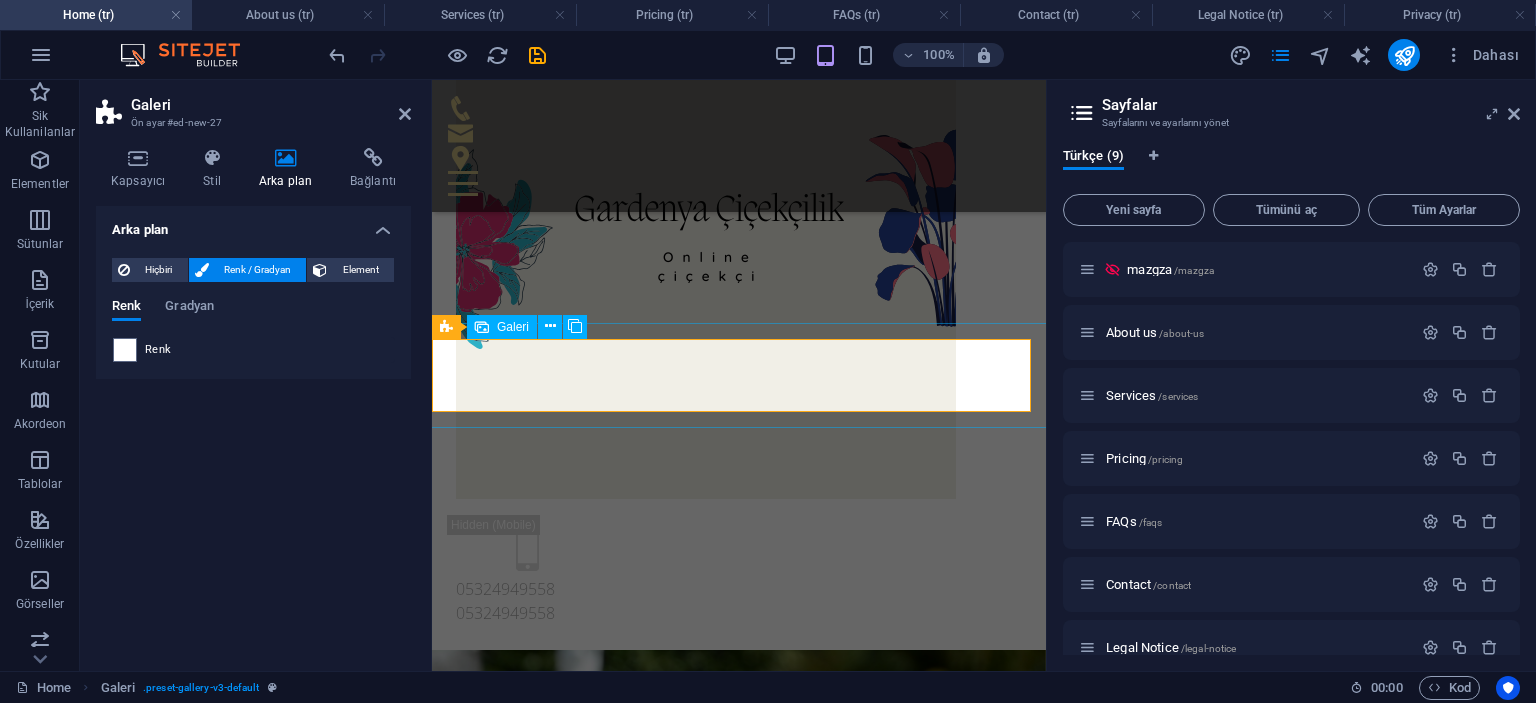 scroll, scrollTop: 400, scrollLeft: 0, axis: vertical 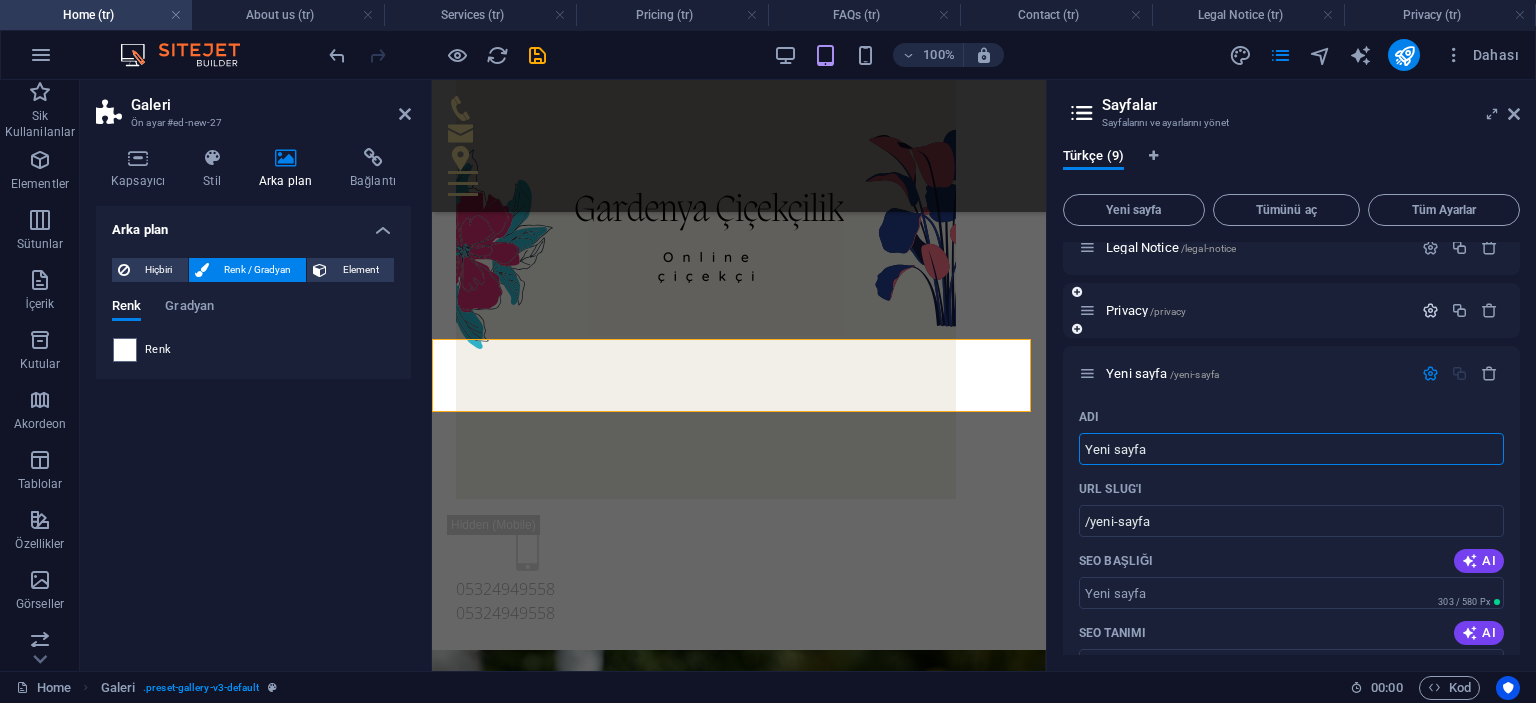 click at bounding box center [1430, 310] 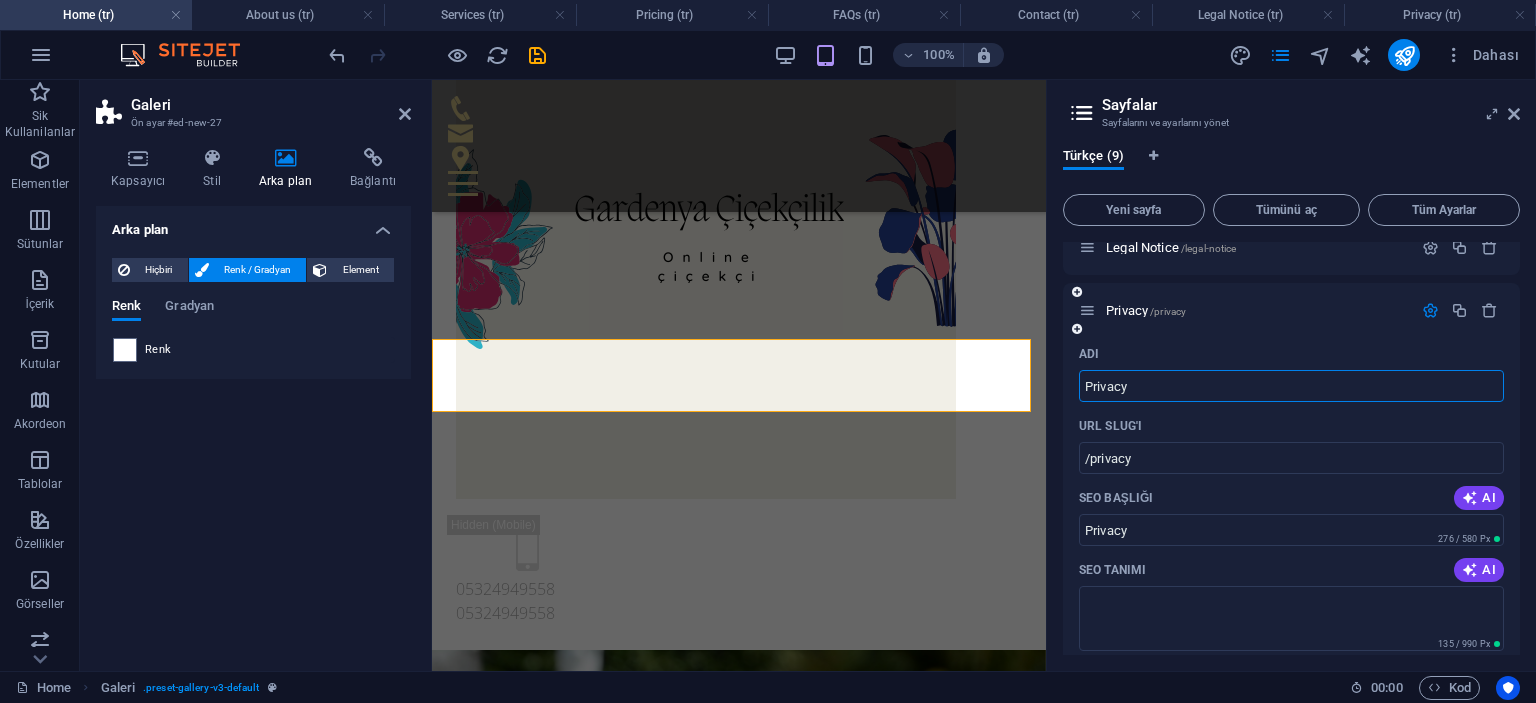 drag, startPoint x: 1139, startPoint y: 385, endPoint x: 1083, endPoint y: 389, distance: 56.142673 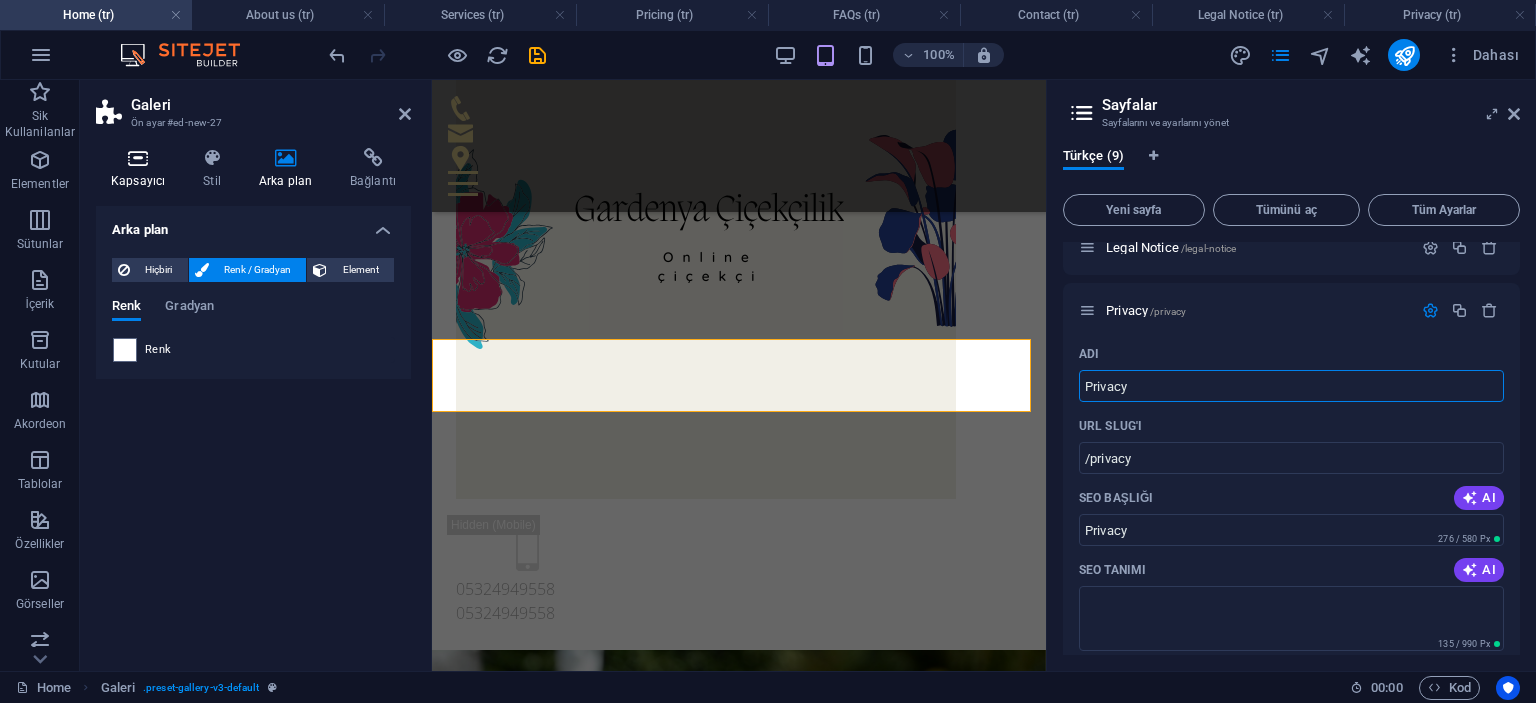 click on "Kapsayıcı" at bounding box center [142, 169] 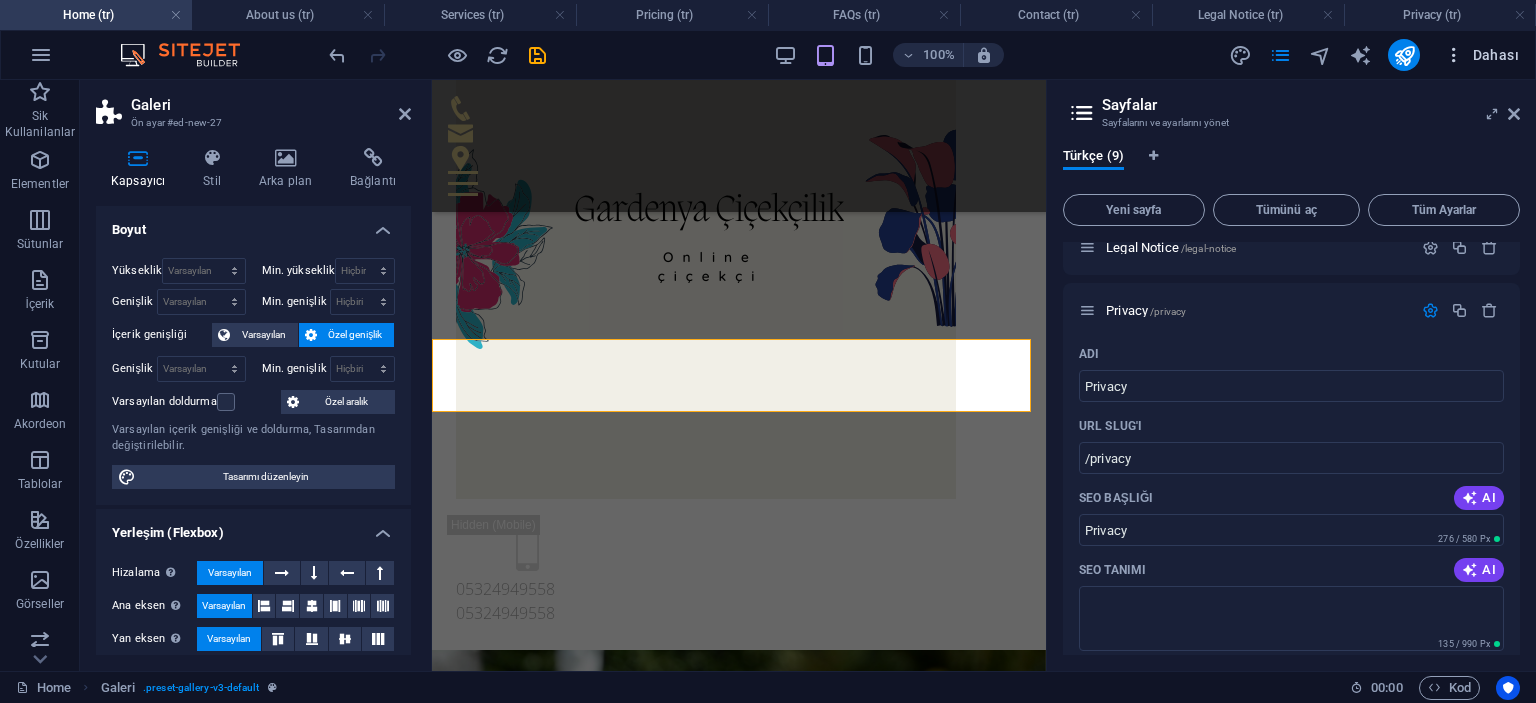 click on "Dahası" at bounding box center (1481, 55) 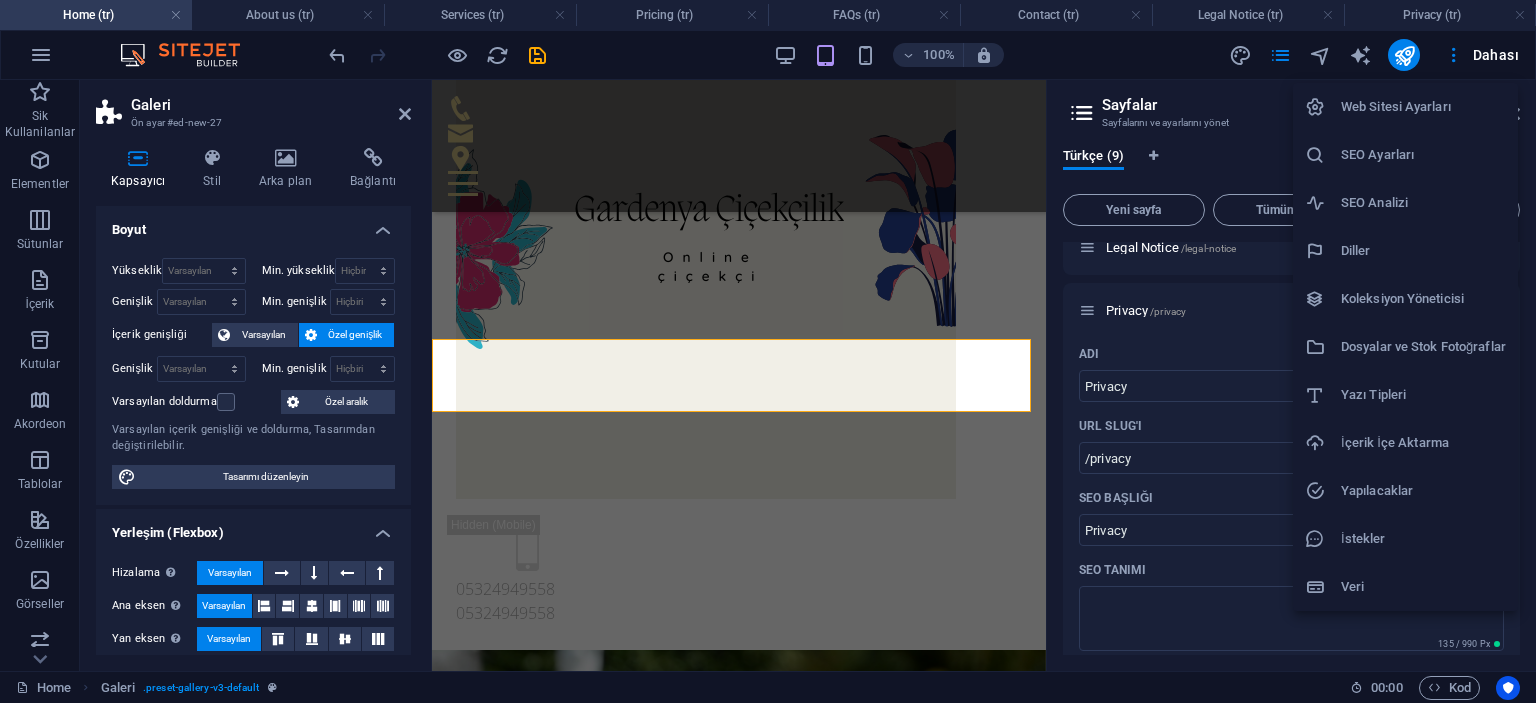 click on "Yazı Tipleri" at bounding box center [1423, 395] 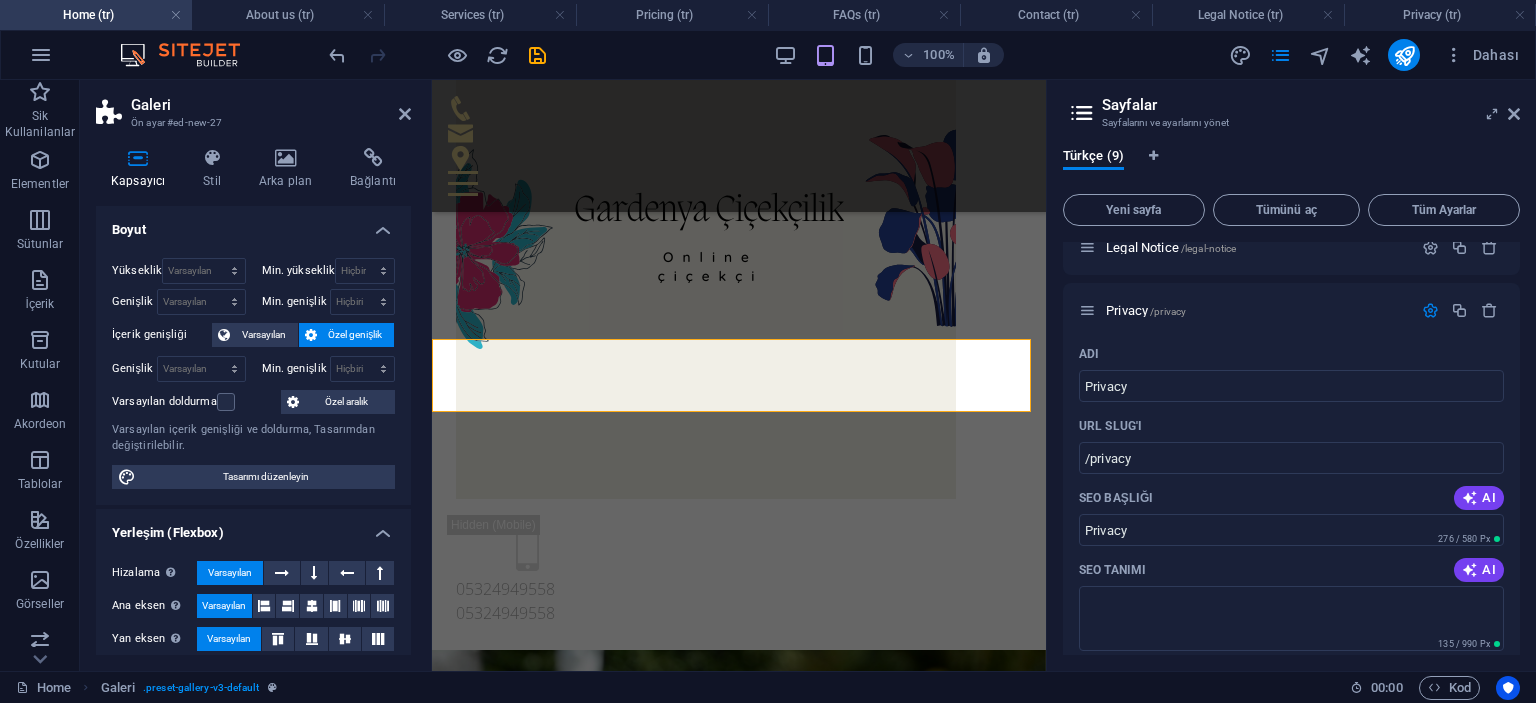 select on "popularity" 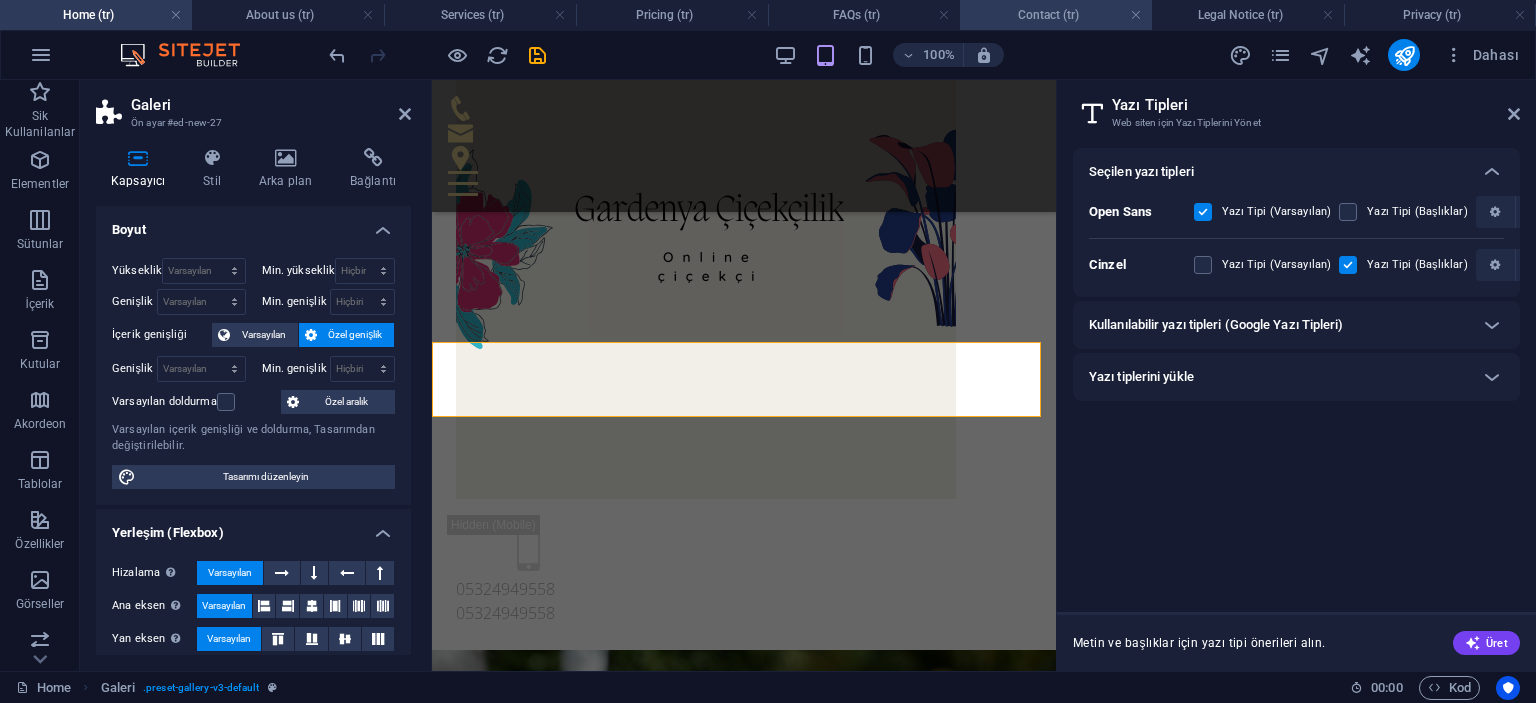 click on "Contact (tr)" at bounding box center (1056, 15) 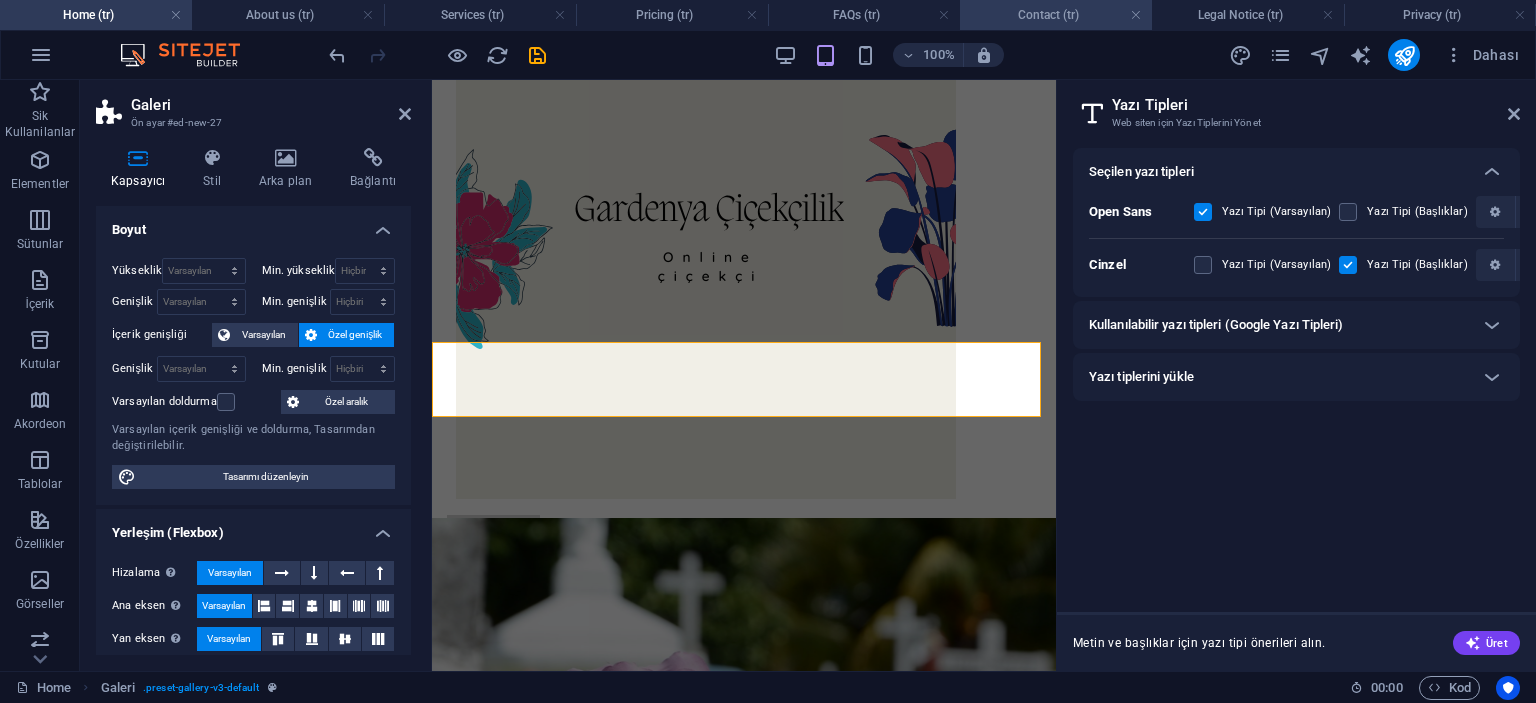 scroll, scrollTop: 0, scrollLeft: 0, axis: both 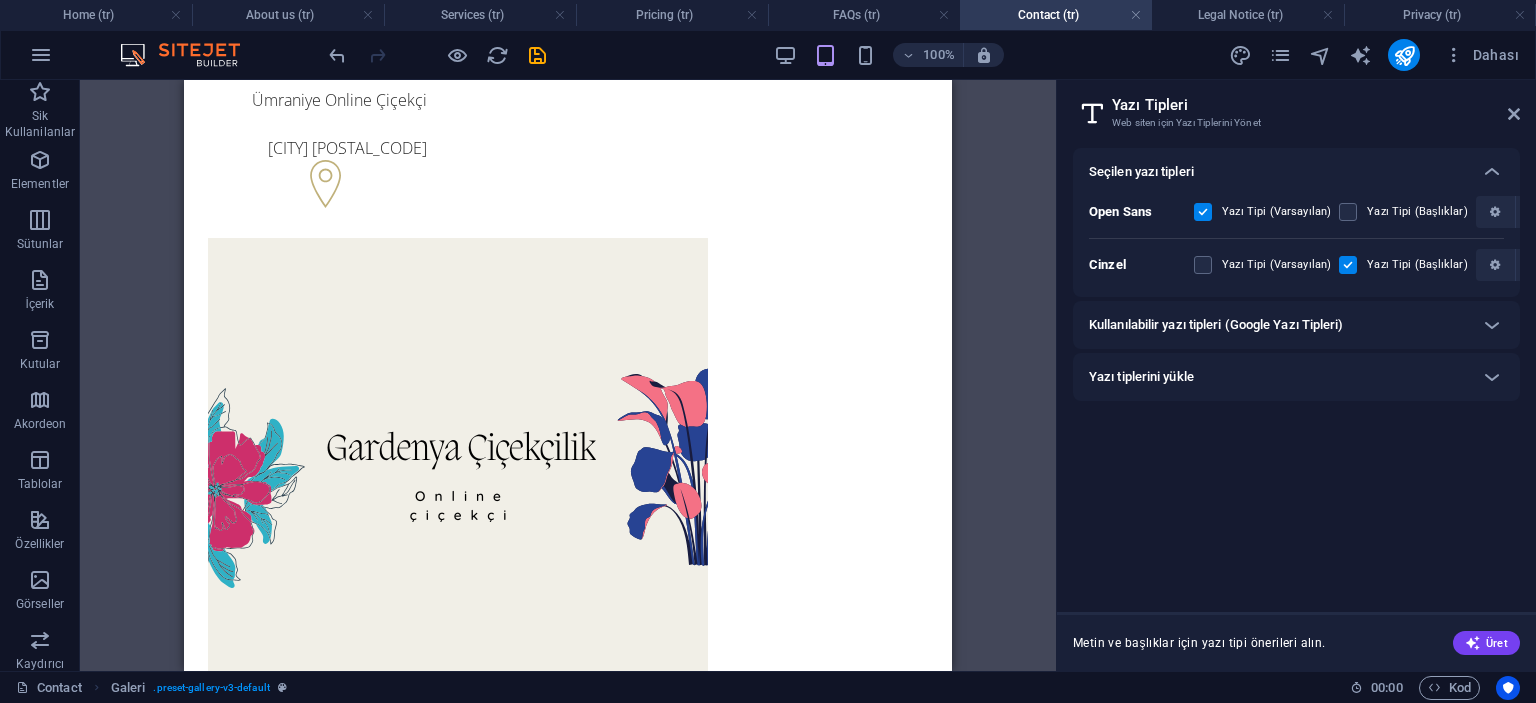 click on "Contact (tr)" at bounding box center [1056, 15] 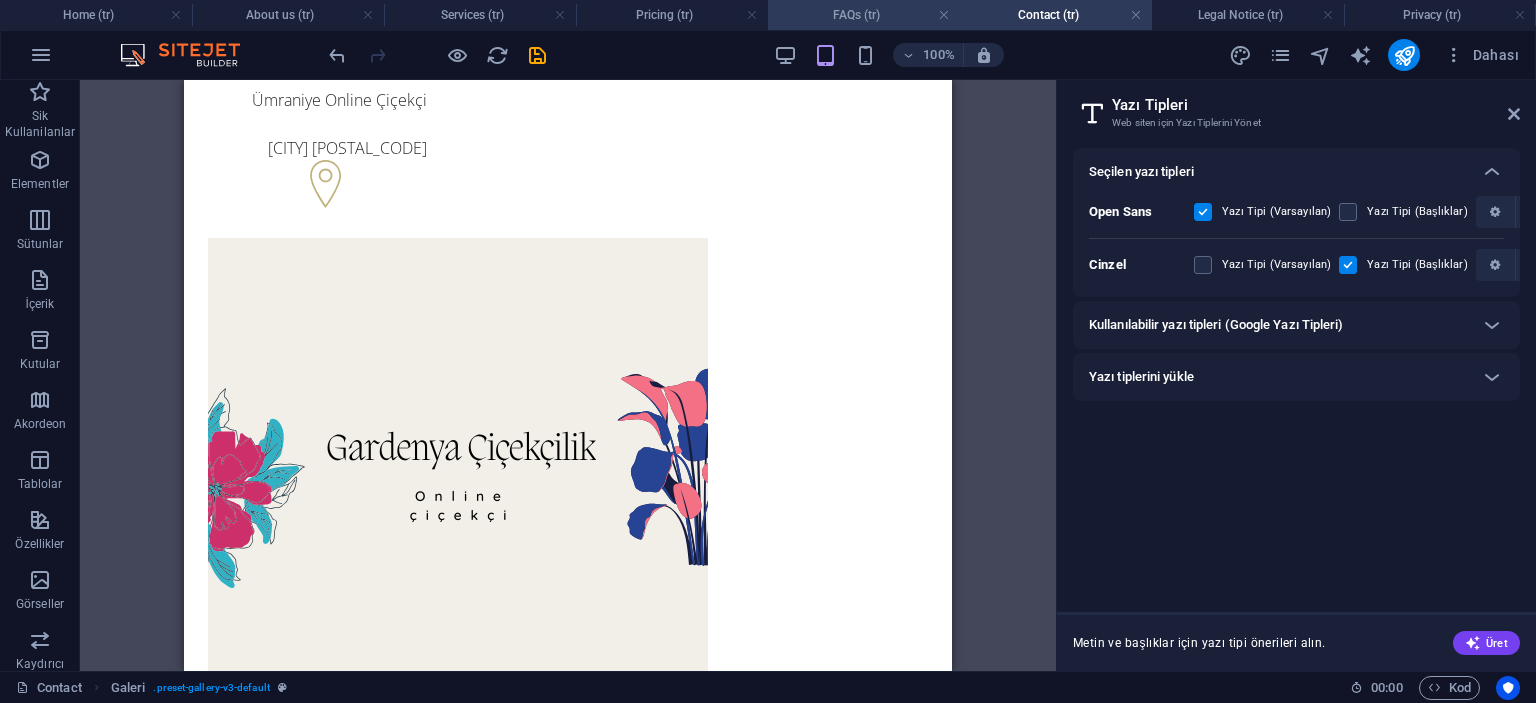 click on "FAQs (tr)" at bounding box center [864, 15] 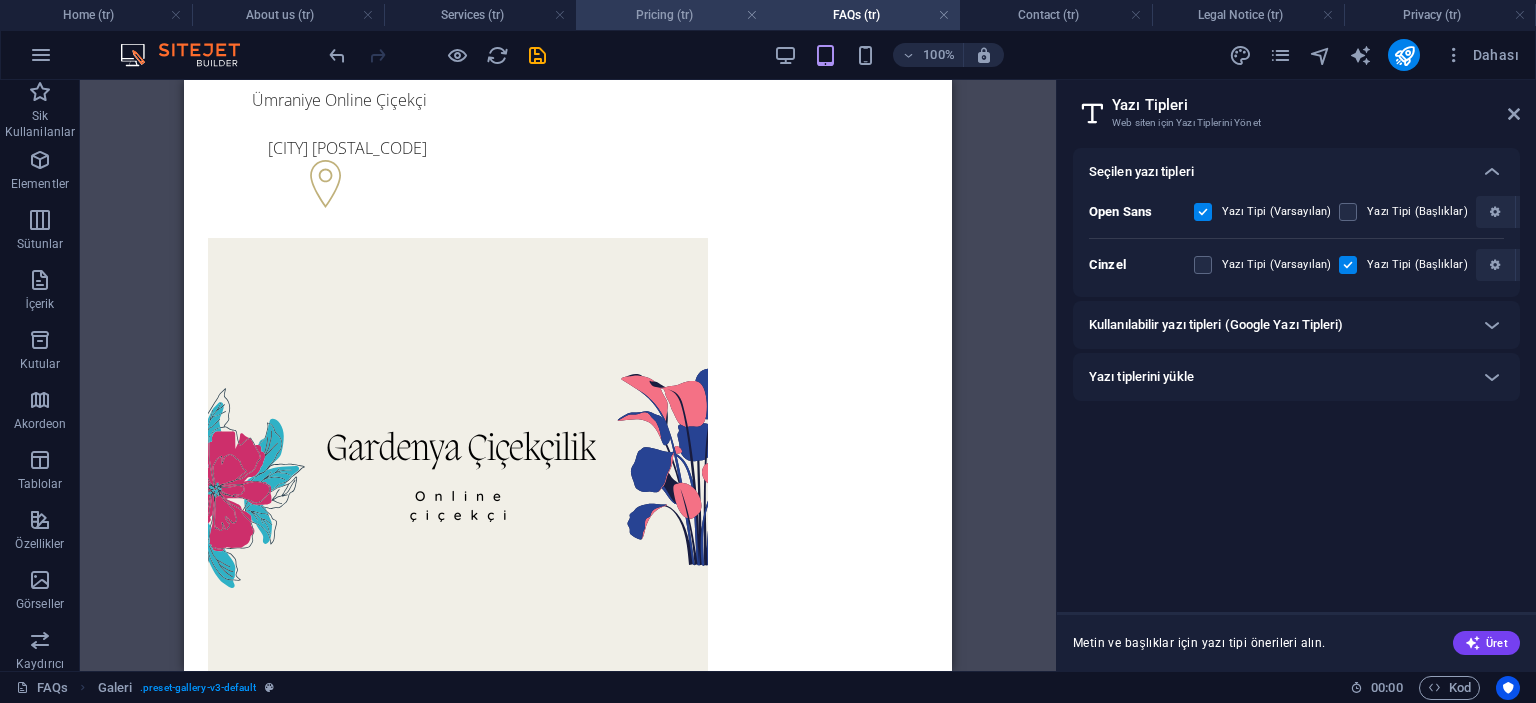 click on "Pricing (tr)" at bounding box center [672, 15] 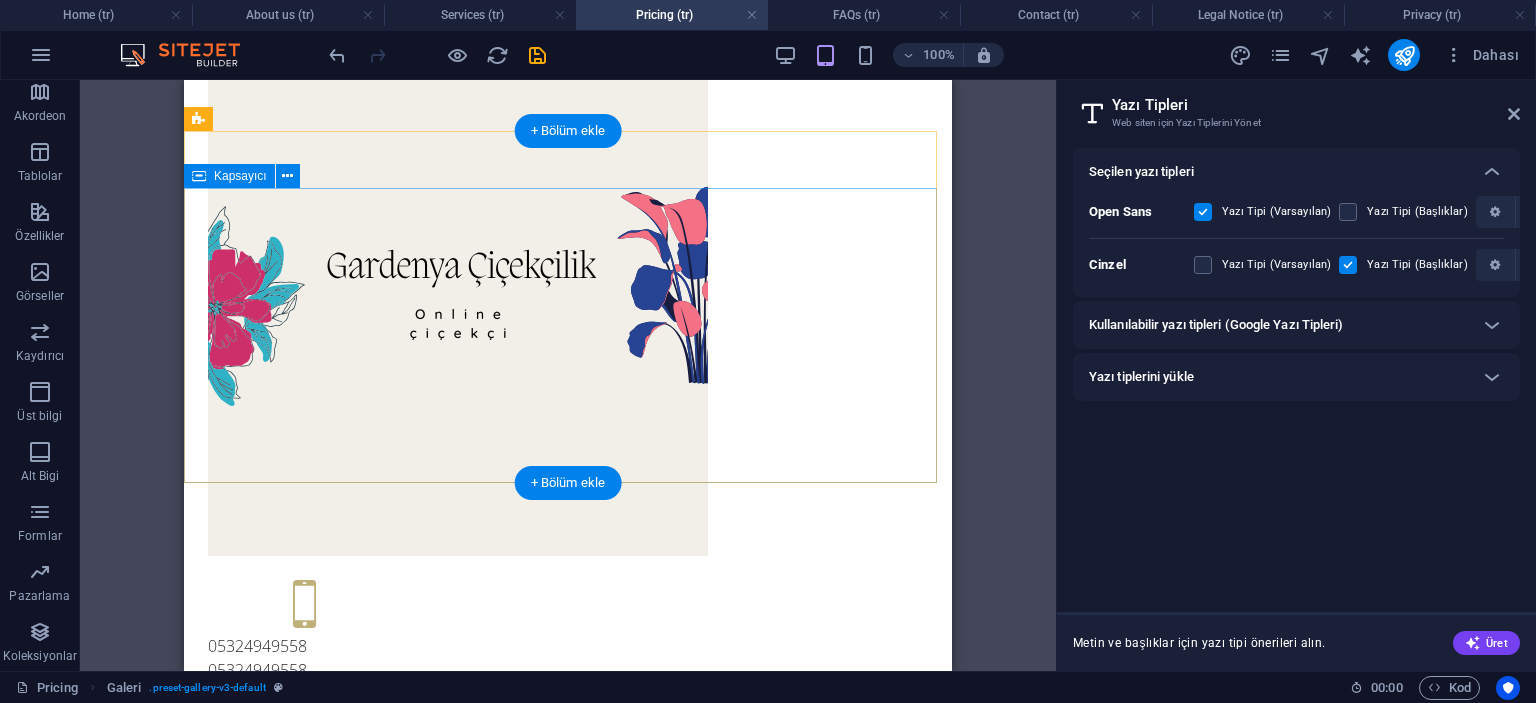 scroll, scrollTop: 178, scrollLeft: 0, axis: vertical 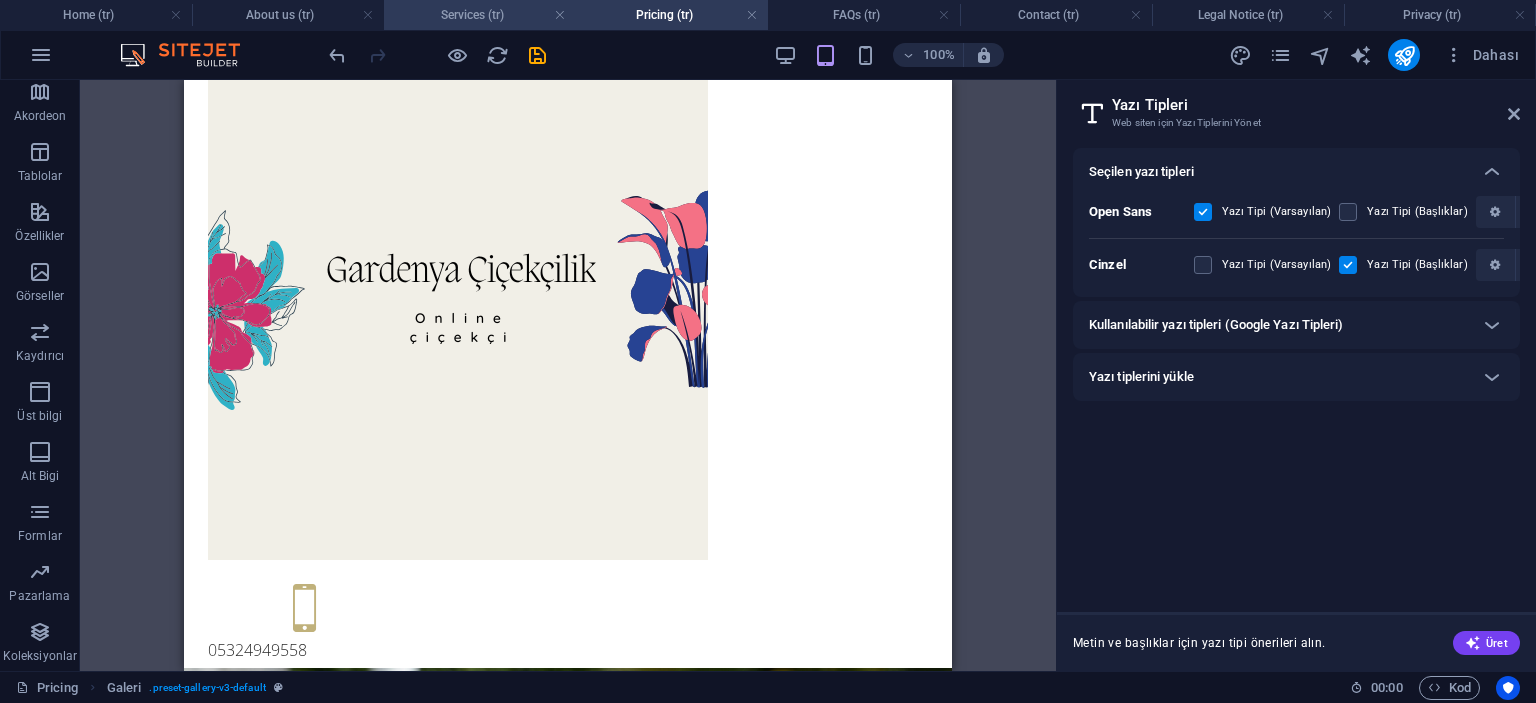 click on "Services (tr)" at bounding box center (480, 15) 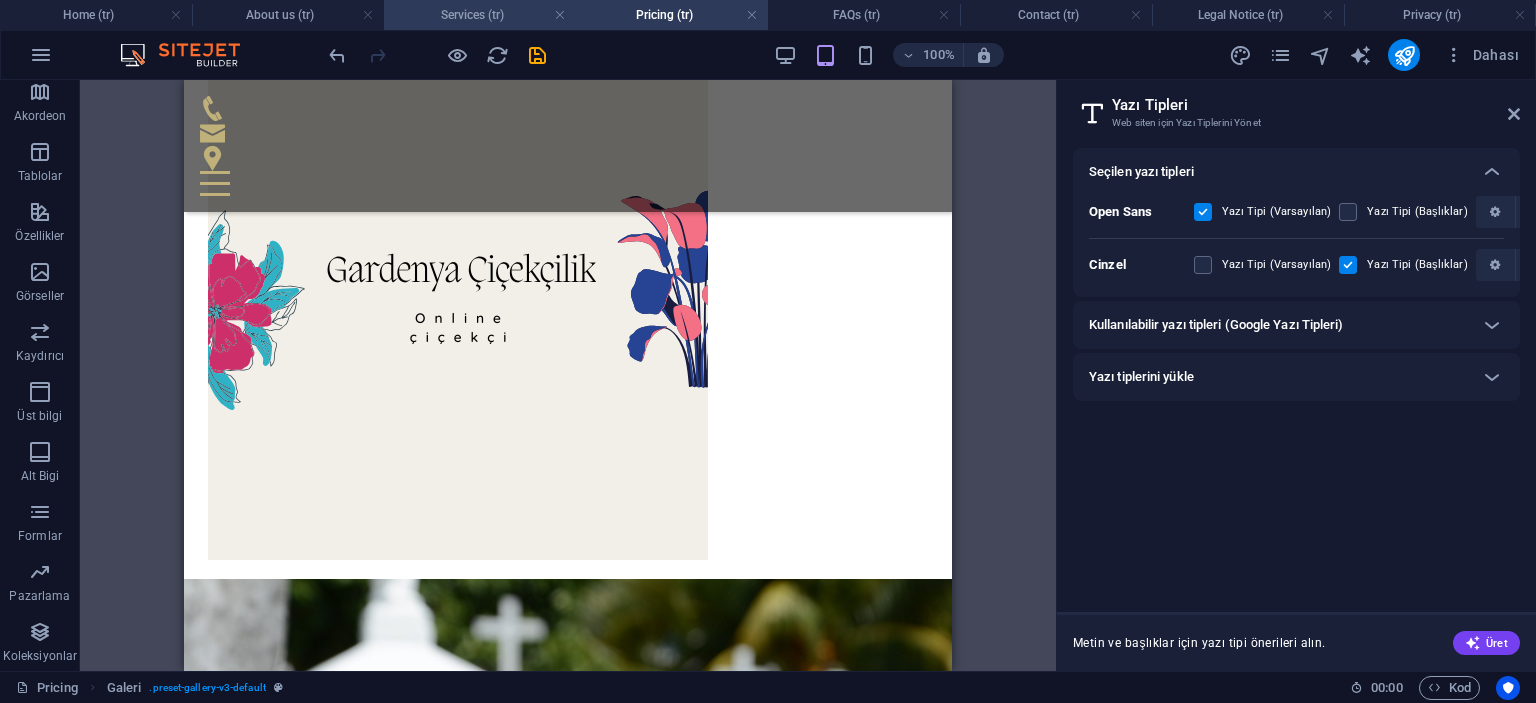 scroll, scrollTop: 0, scrollLeft: 0, axis: both 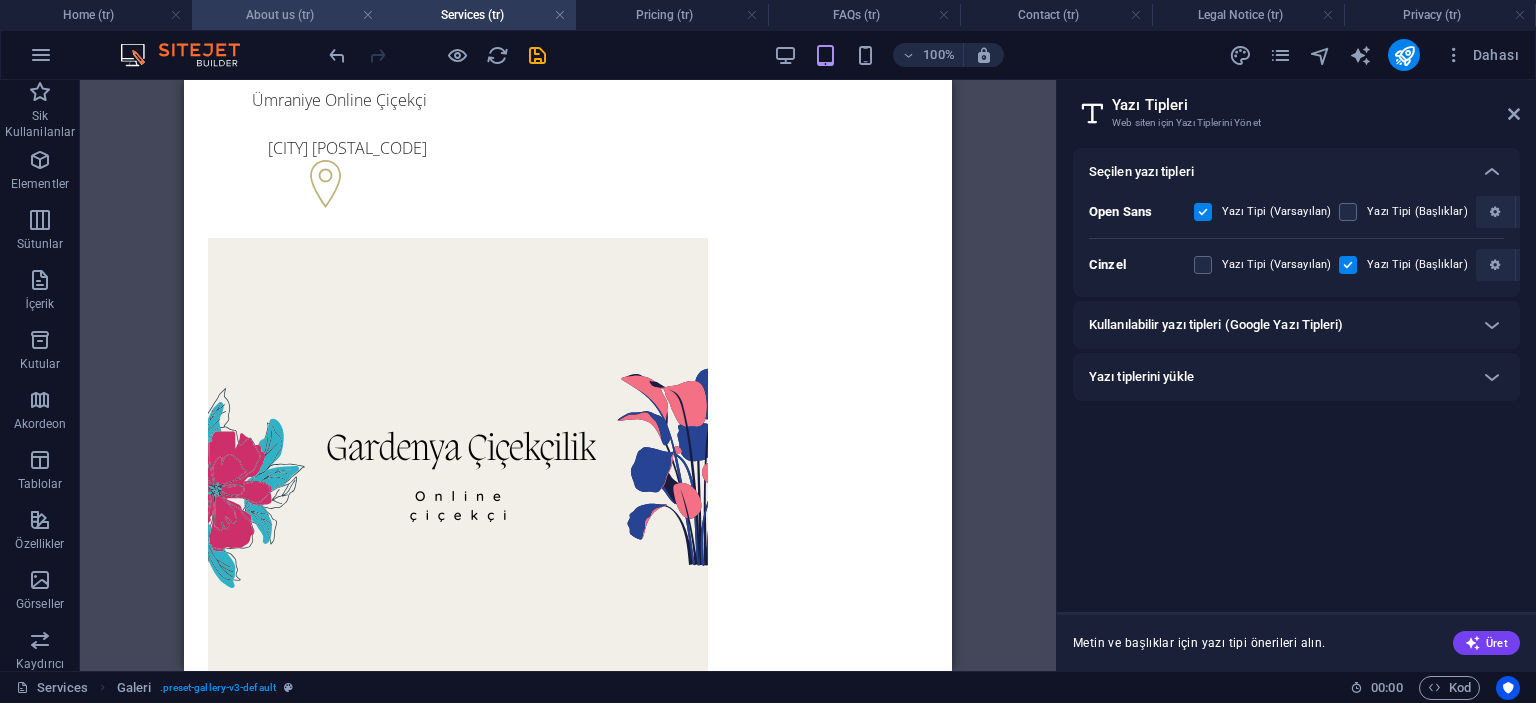 click on "About us (tr)" at bounding box center [288, 15] 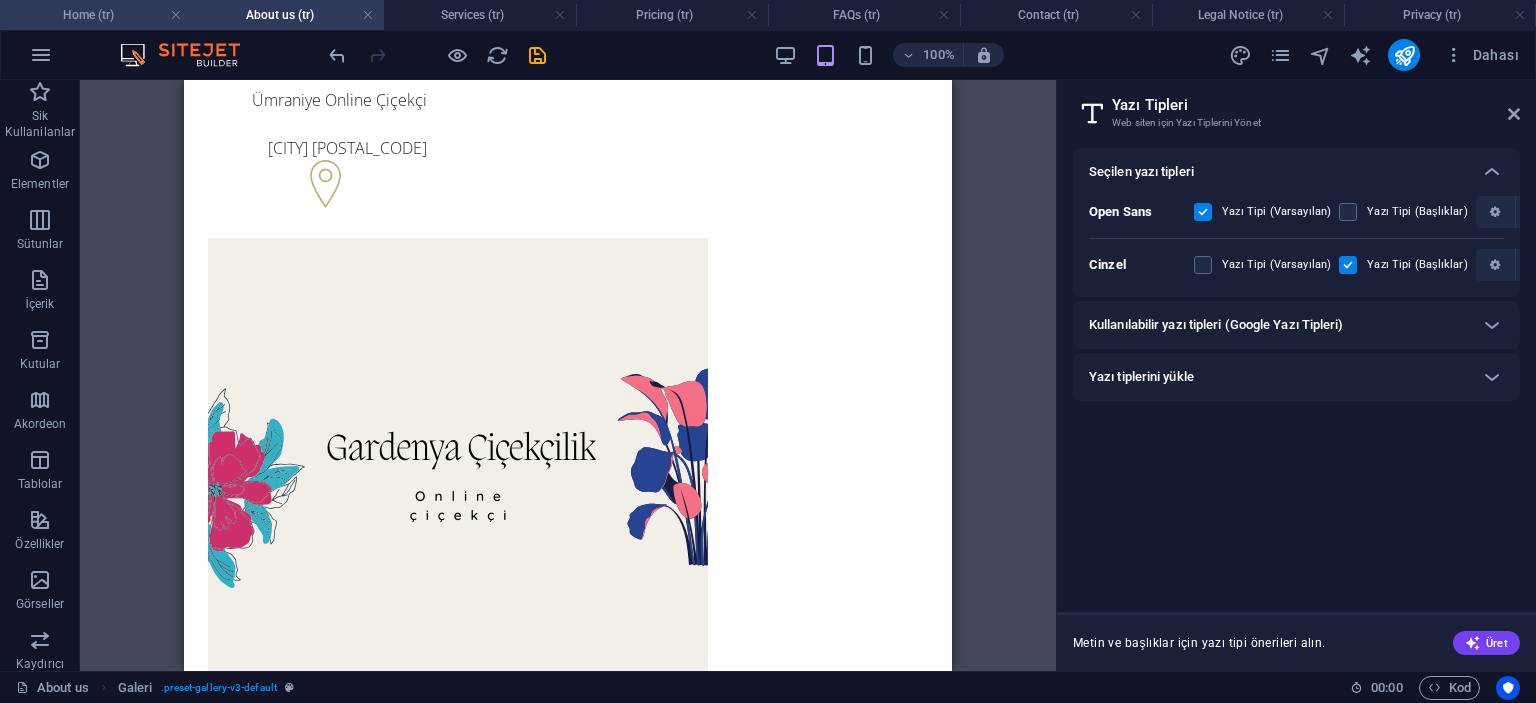 click on "Home (tr)" at bounding box center (96, 15) 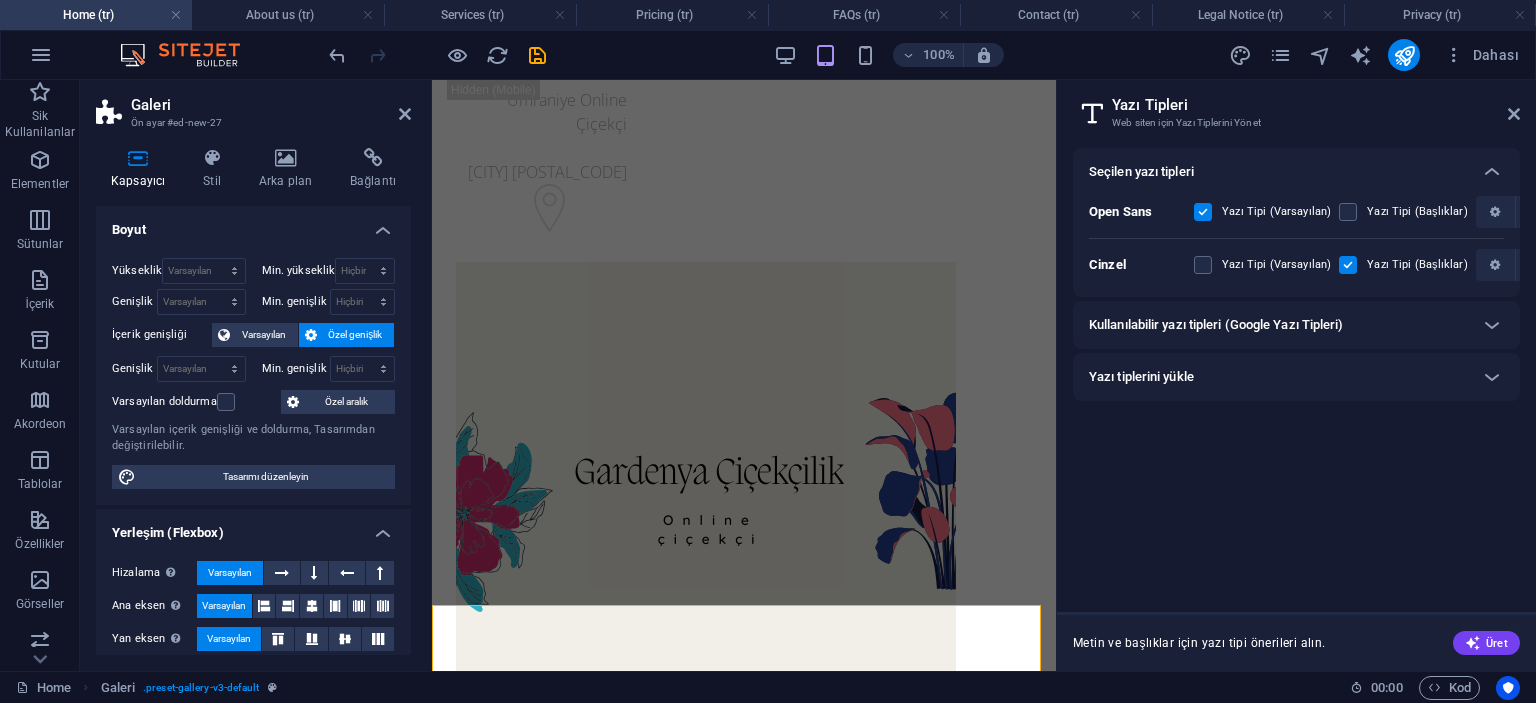 scroll, scrollTop: 263, scrollLeft: 0, axis: vertical 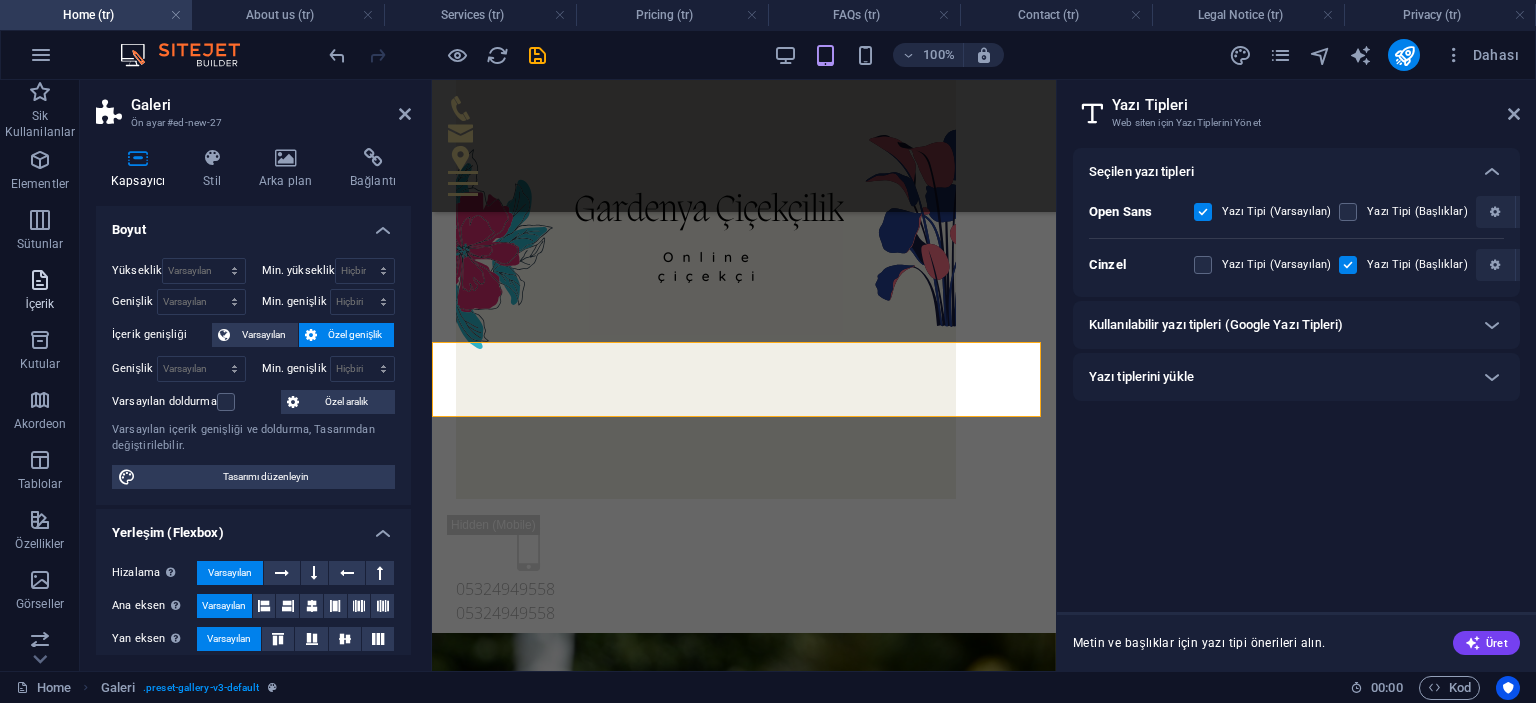 click on "İçerik" at bounding box center (40, 292) 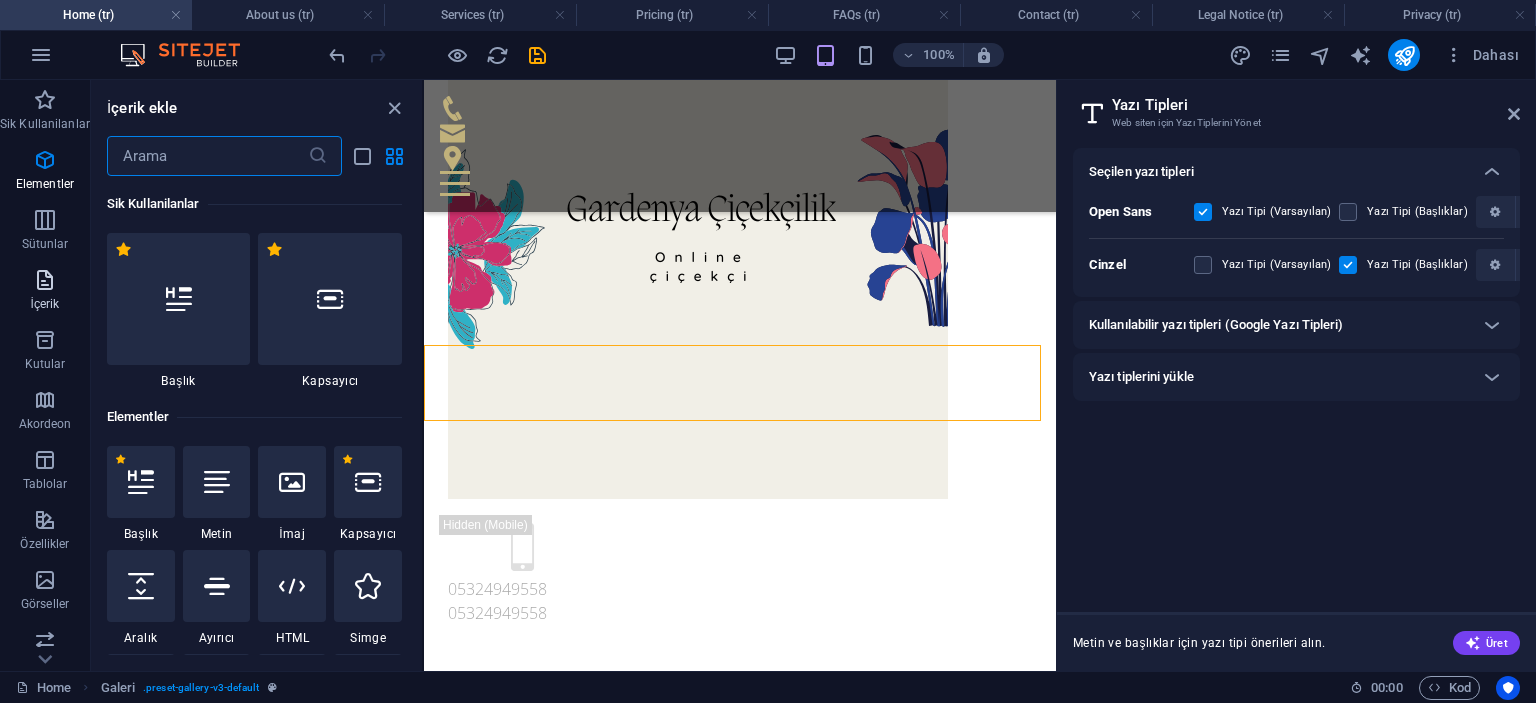 scroll, scrollTop: 3499, scrollLeft: 0, axis: vertical 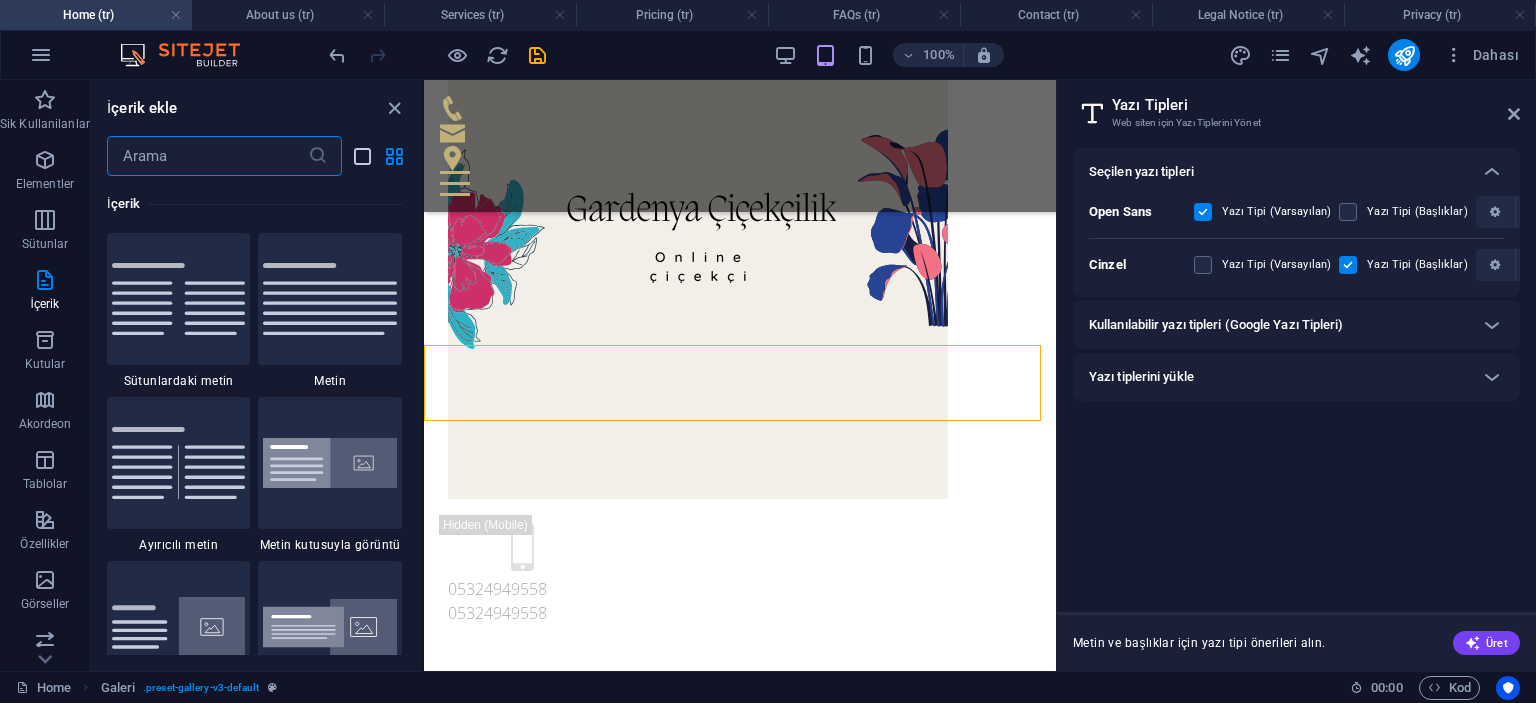 click at bounding box center (362, 156) 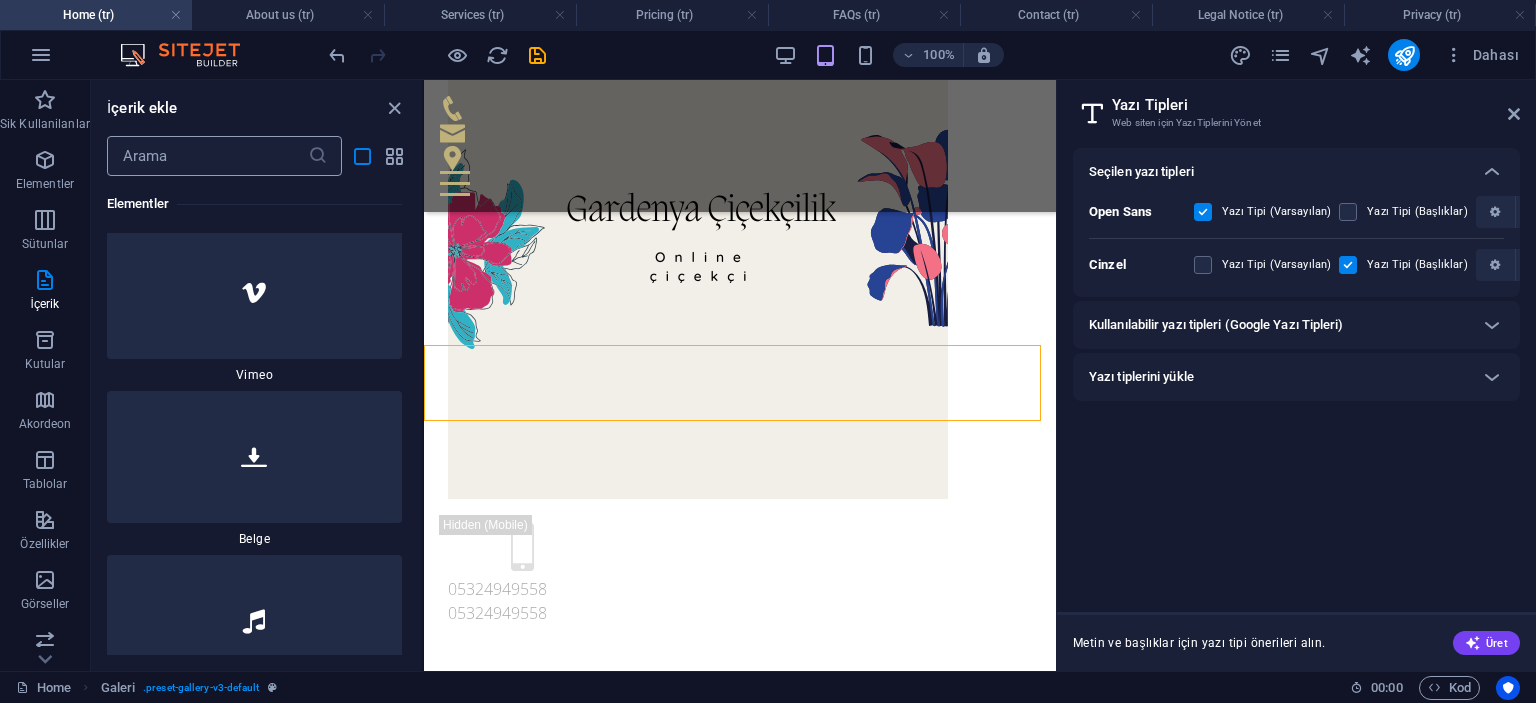 scroll, scrollTop: 10357, scrollLeft: 0, axis: vertical 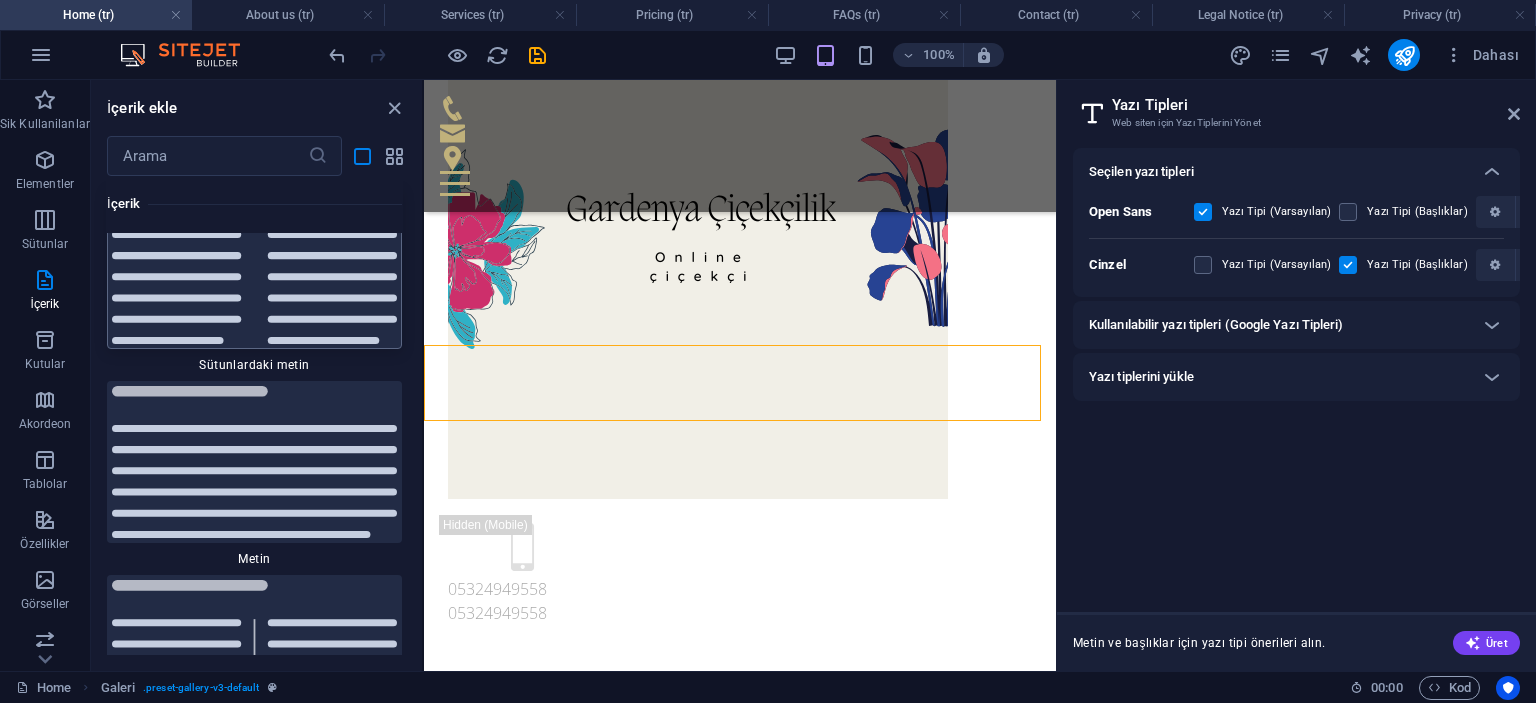 click at bounding box center (254, 268) 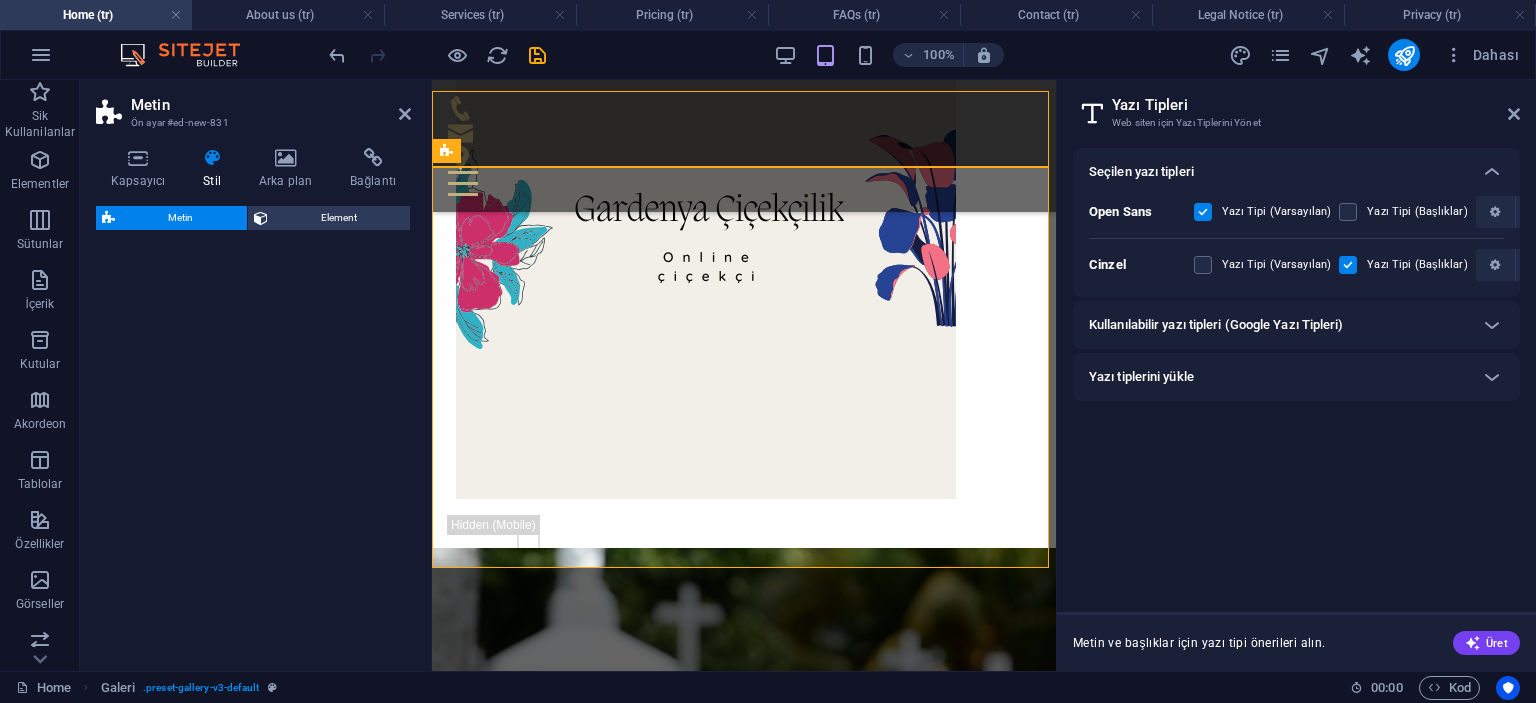 click at bounding box center [138, 158] 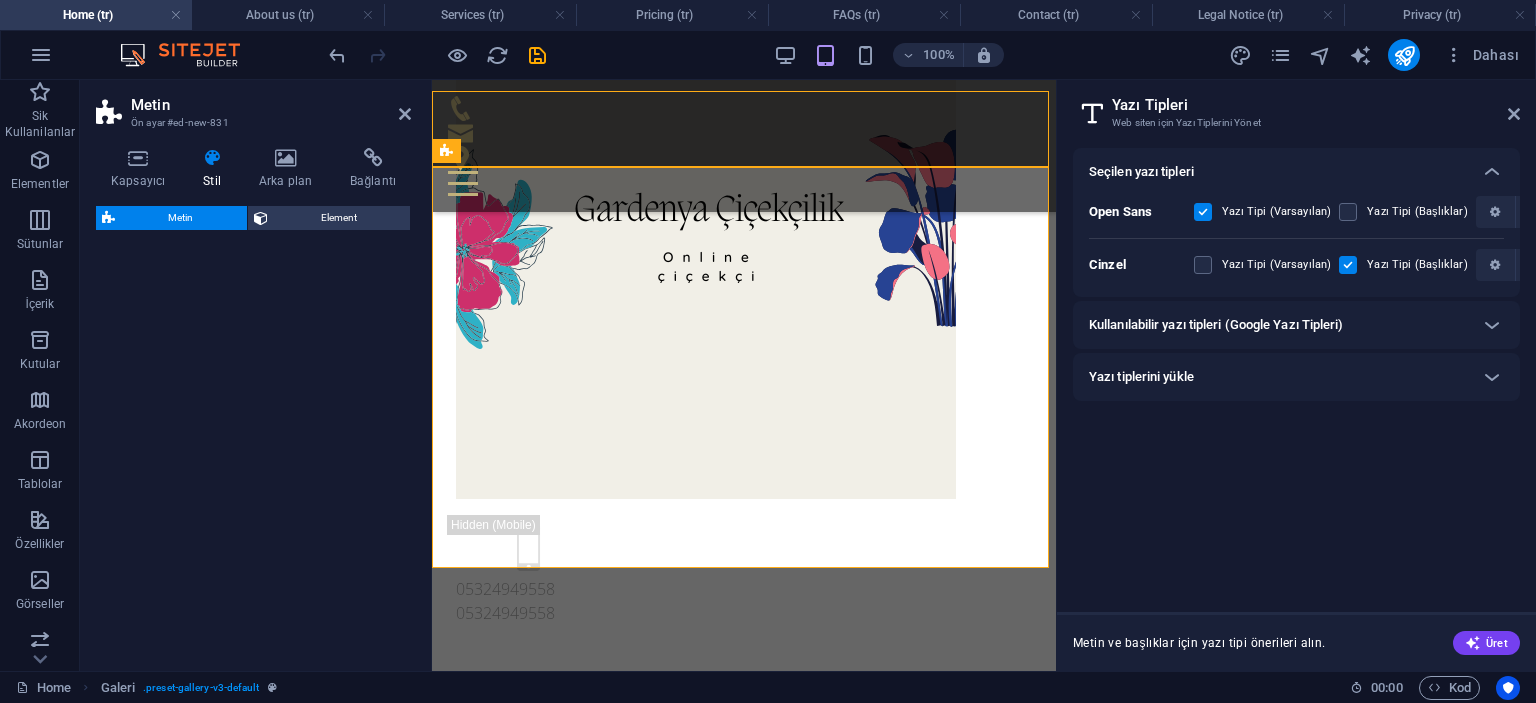 scroll, scrollTop: 516, scrollLeft: 0, axis: vertical 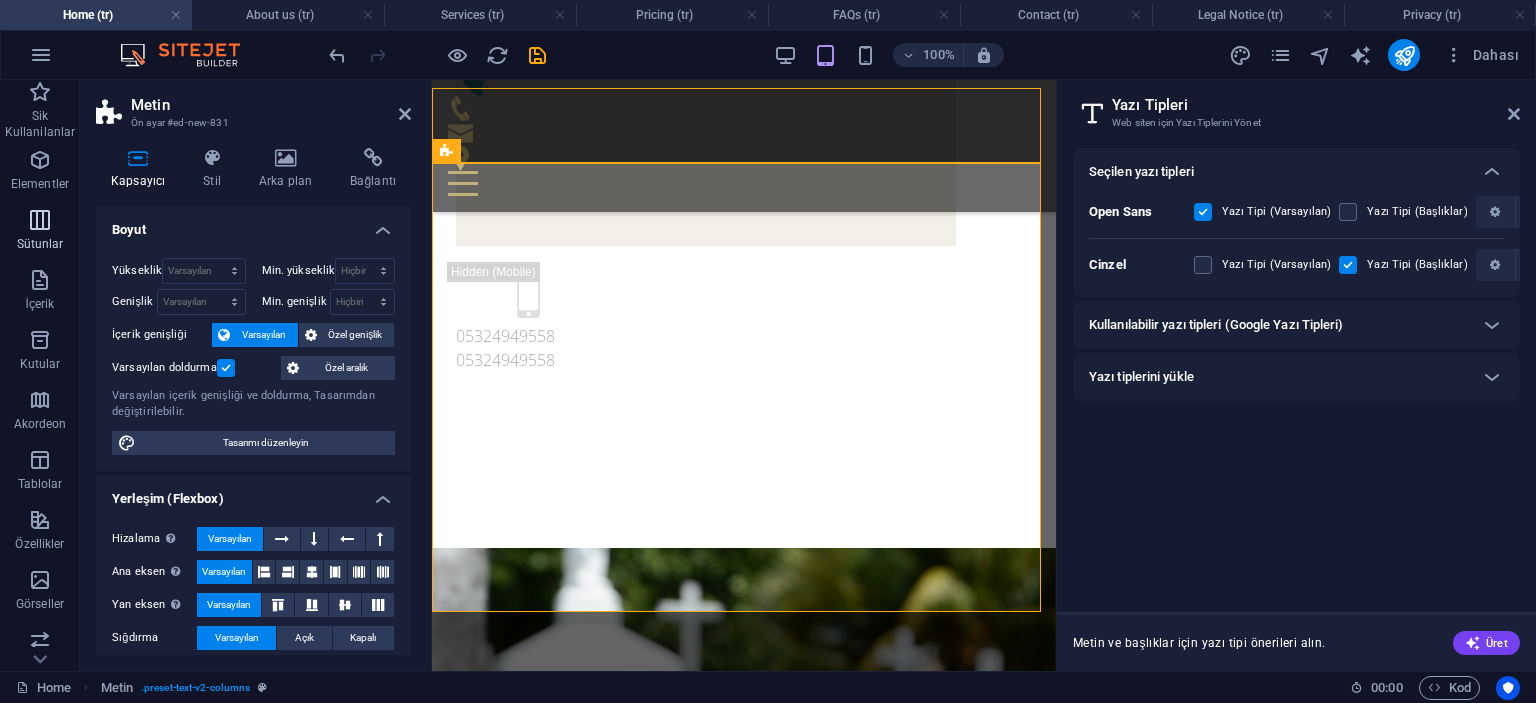 click at bounding box center (40, 220) 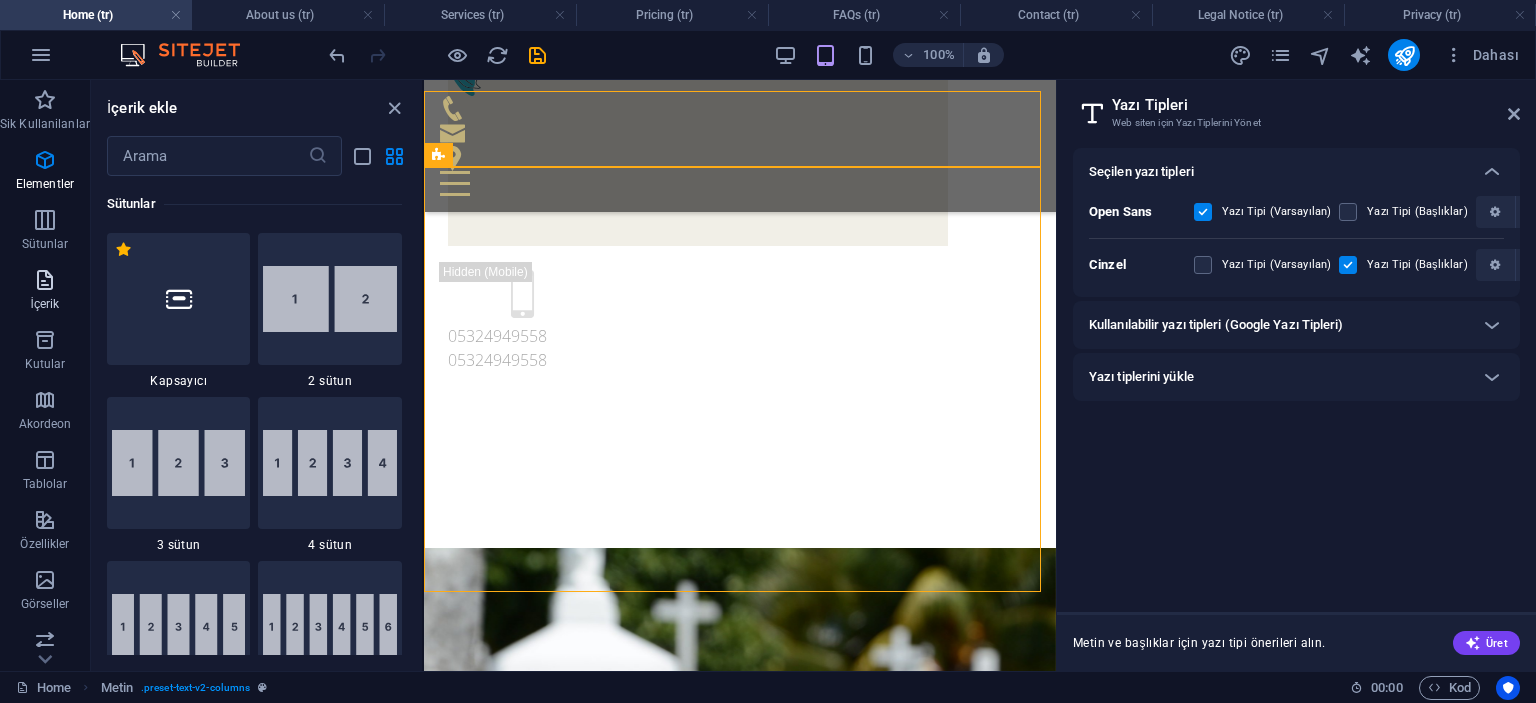 click at bounding box center [45, 280] 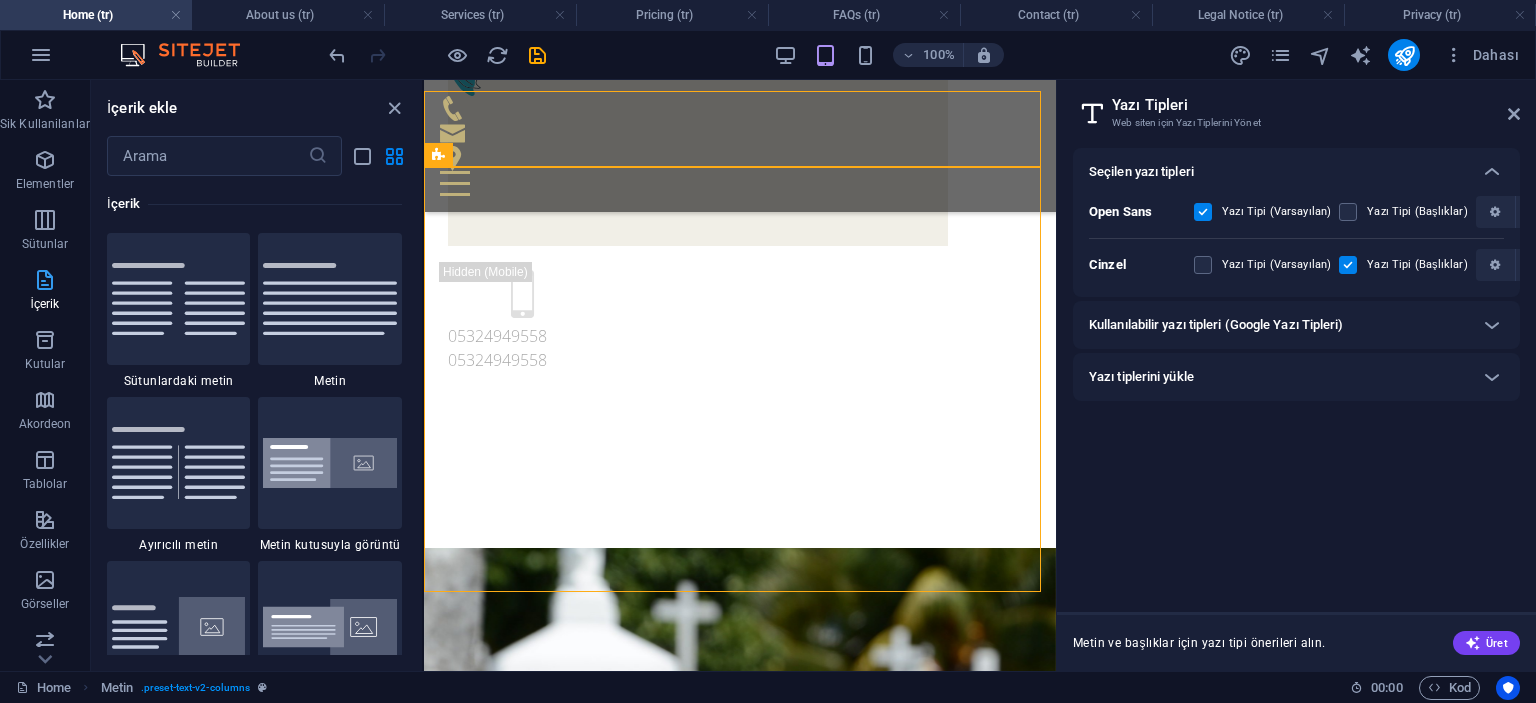 scroll, scrollTop: 3499, scrollLeft: 0, axis: vertical 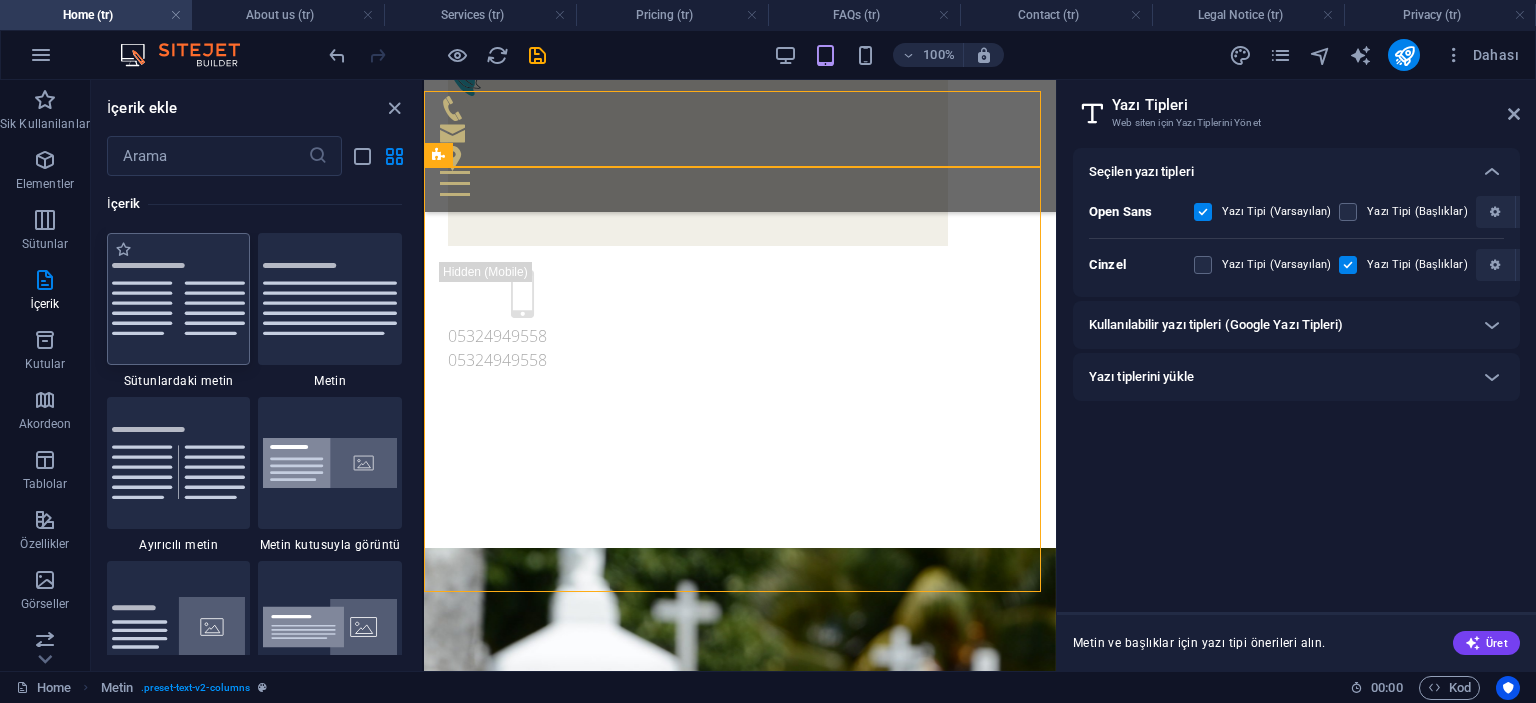 click at bounding box center (179, 298) 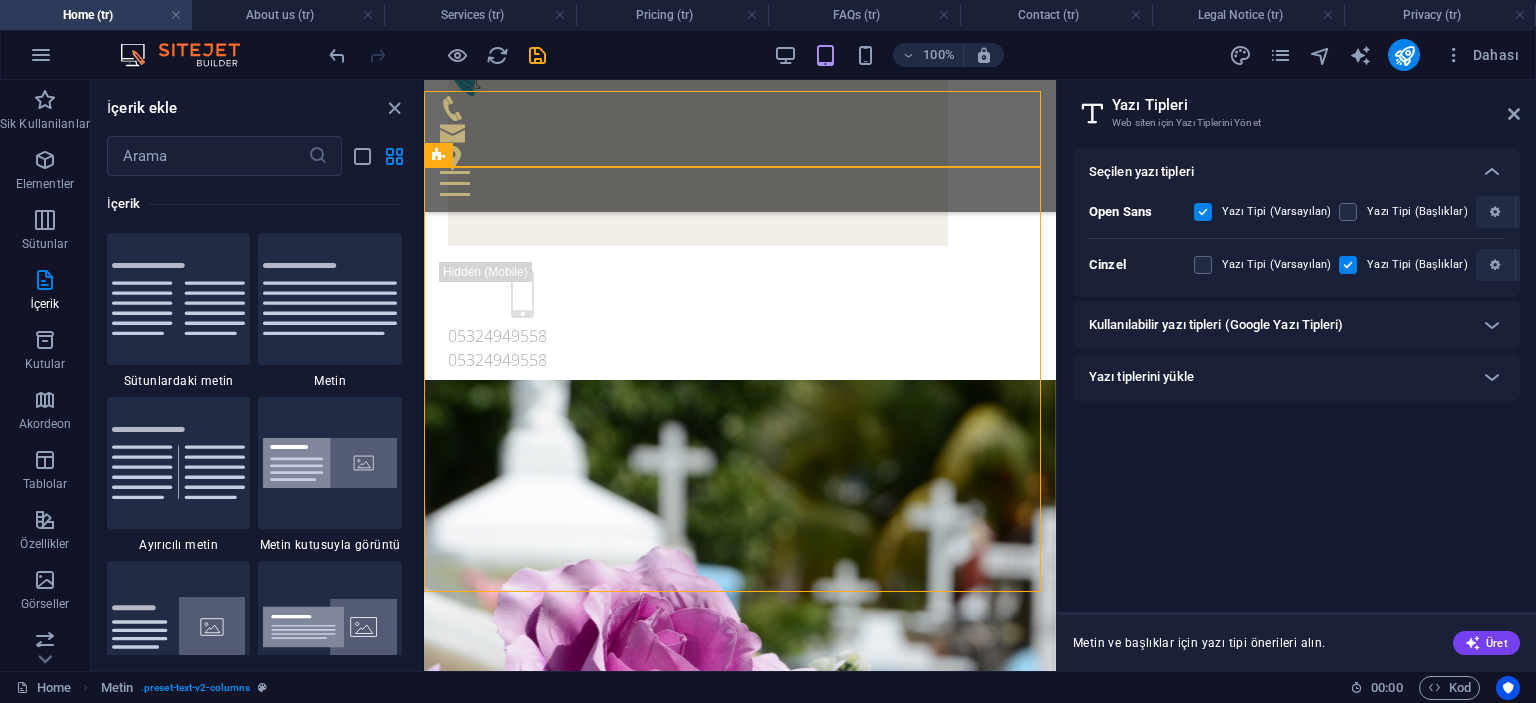 scroll, scrollTop: 528, scrollLeft: 0, axis: vertical 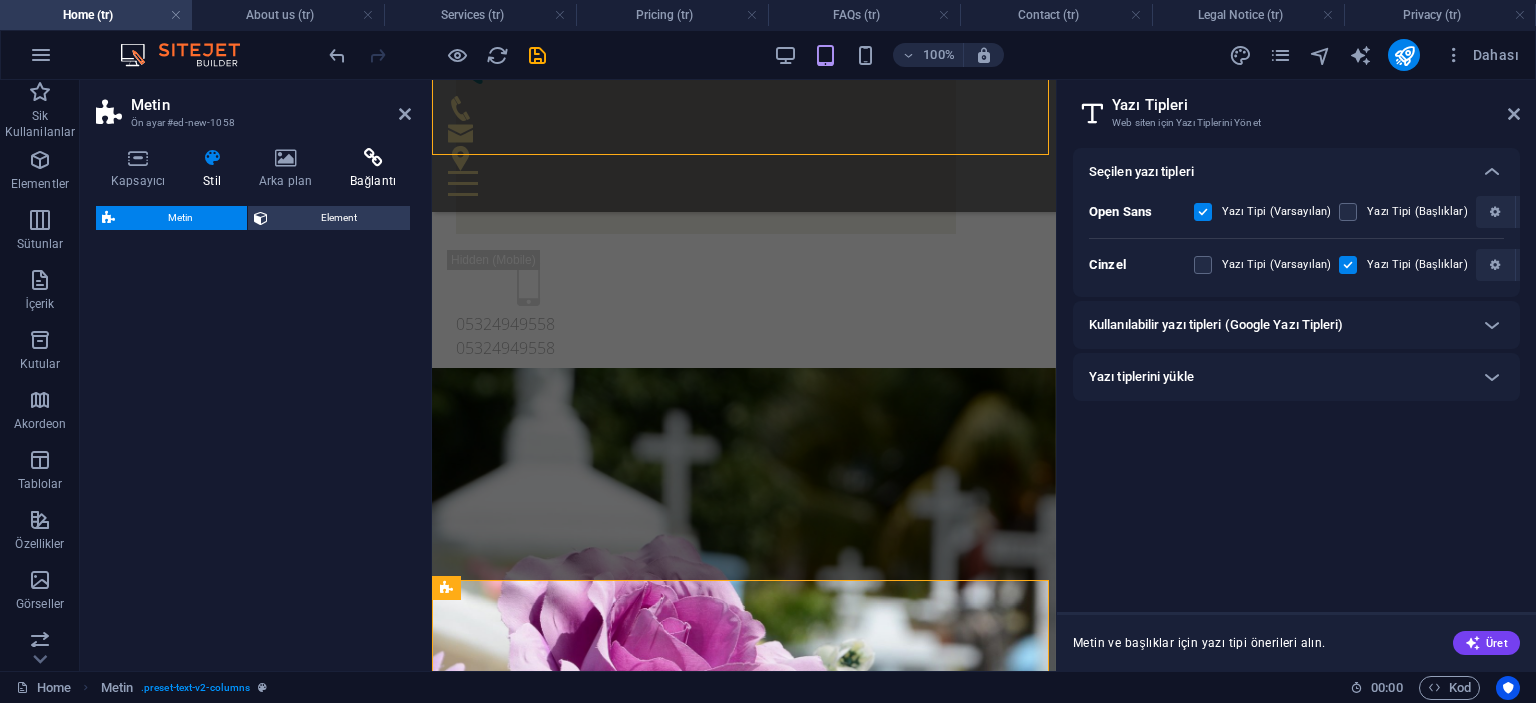 select on "rem" 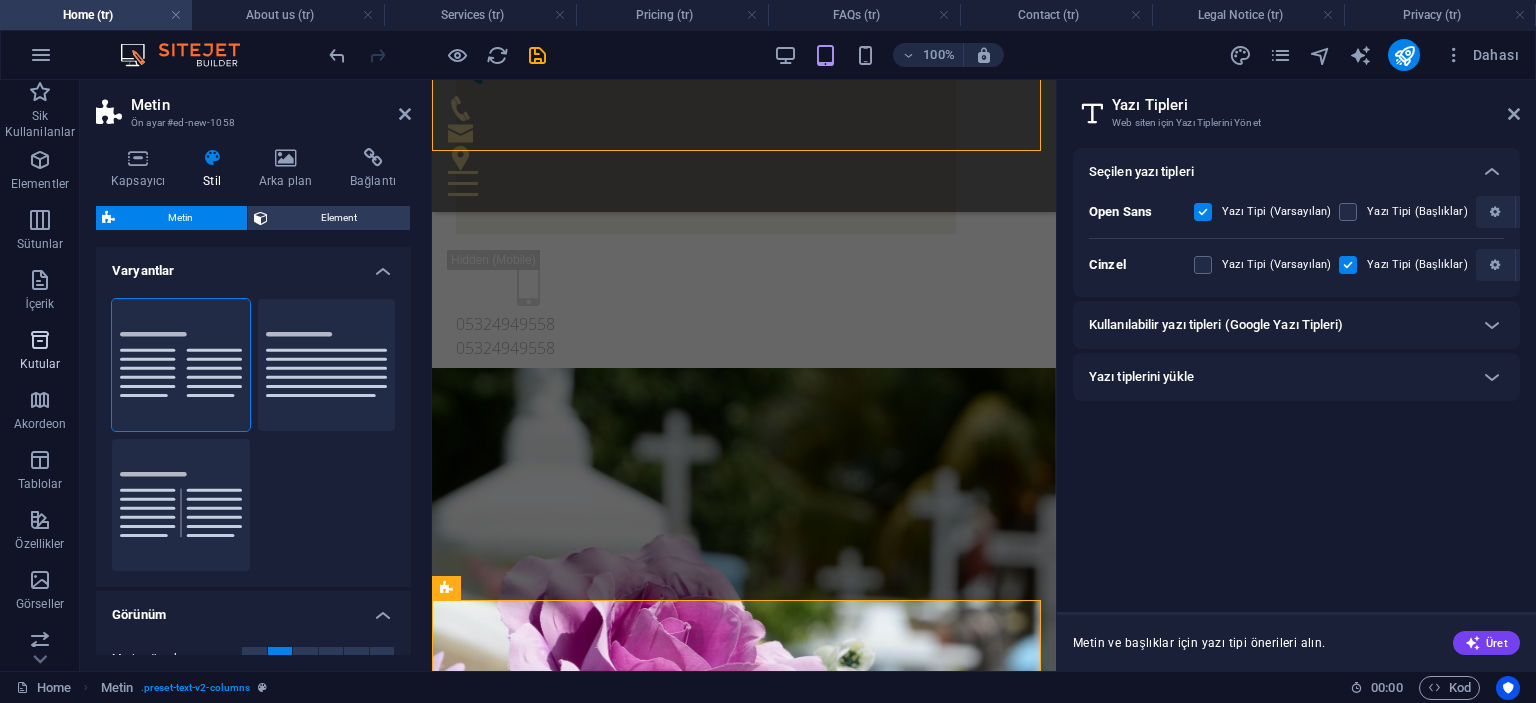 click at bounding box center (40, 340) 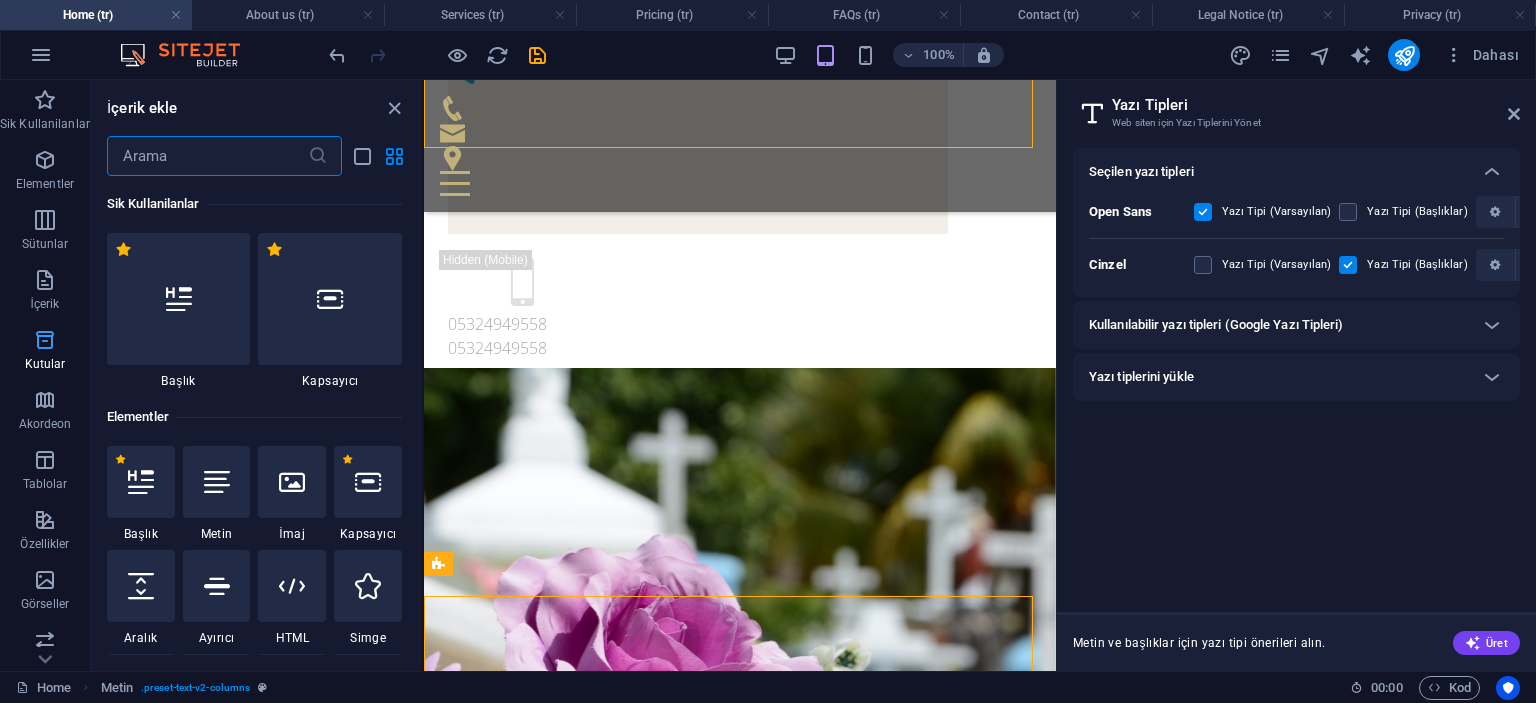 scroll, scrollTop: 532, scrollLeft: 0, axis: vertical 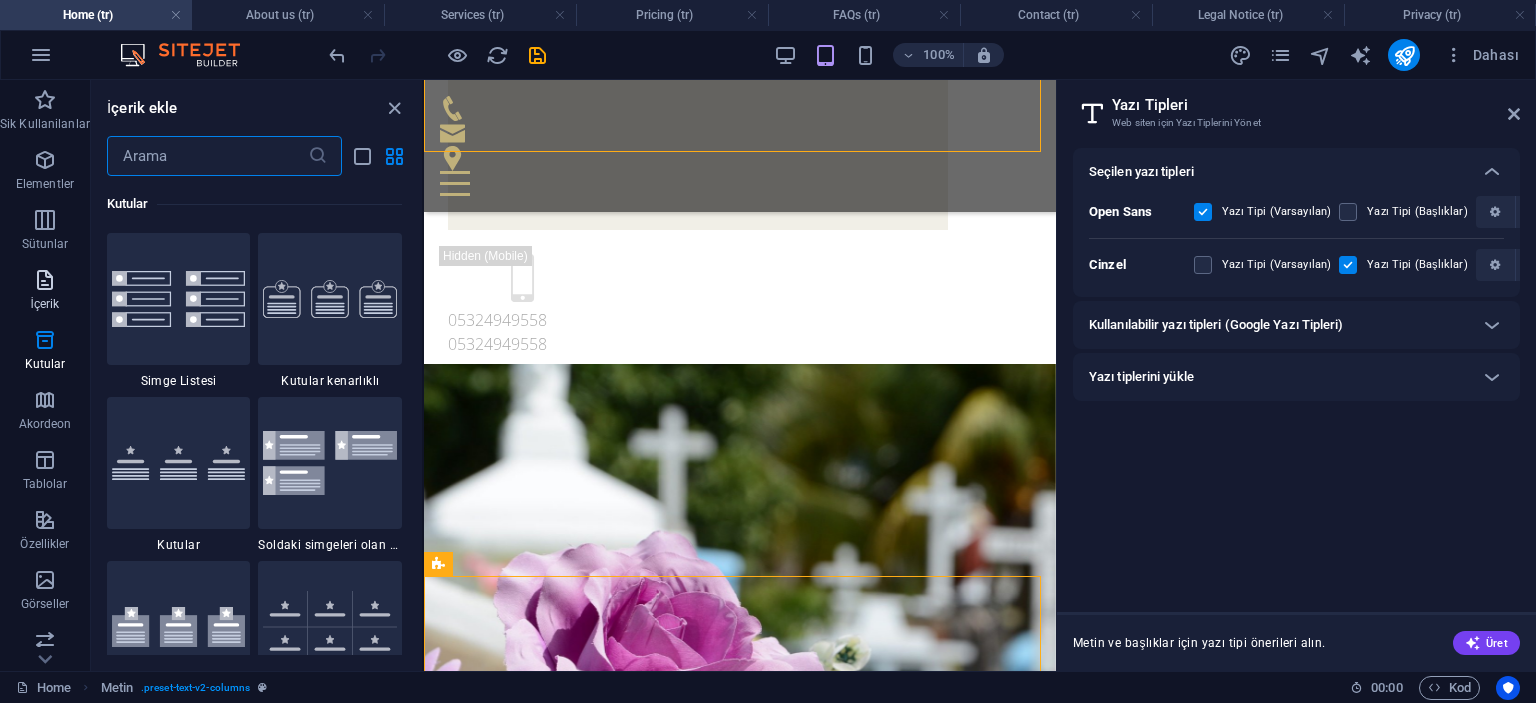 click at bounding box center (45, 280) 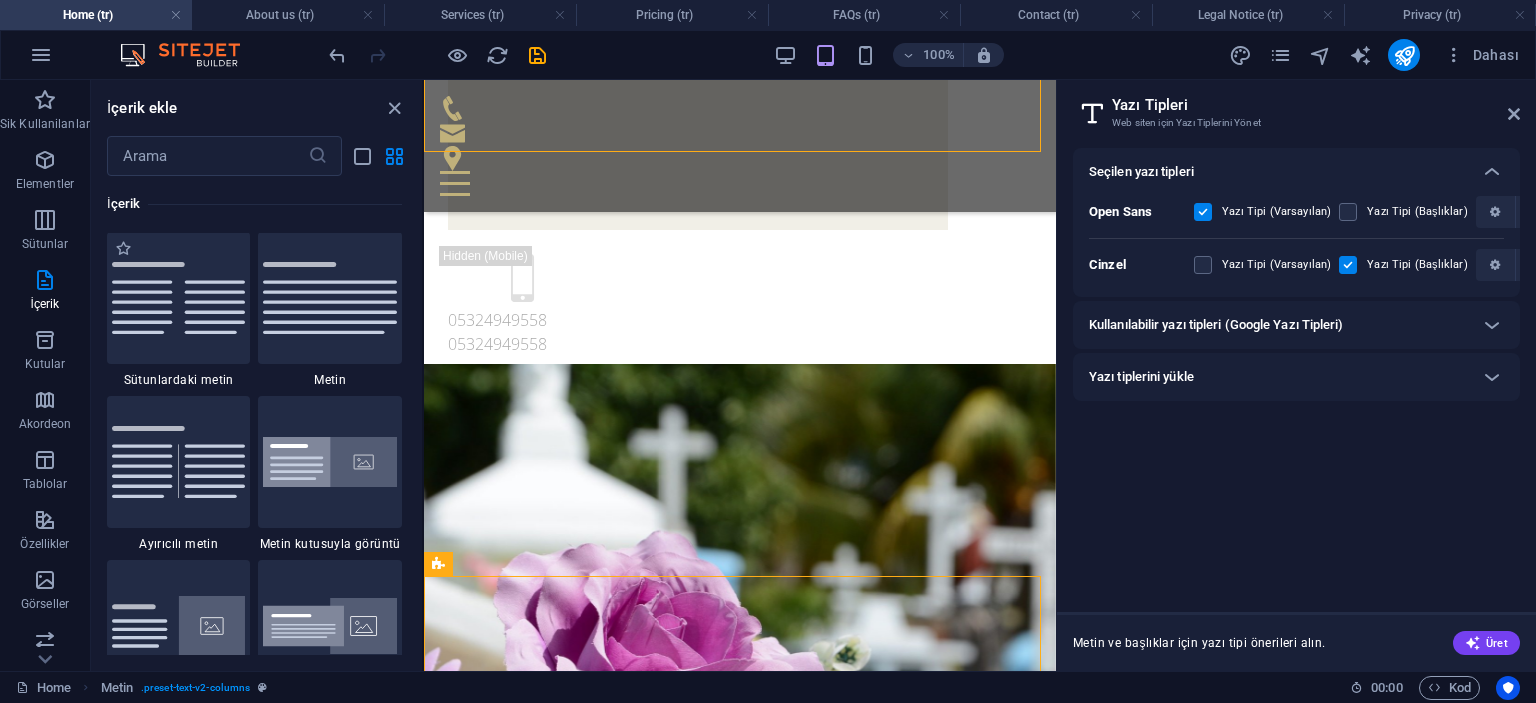 scroll, scrollTop: 3499, scrollLeft: 0, axis: vertical 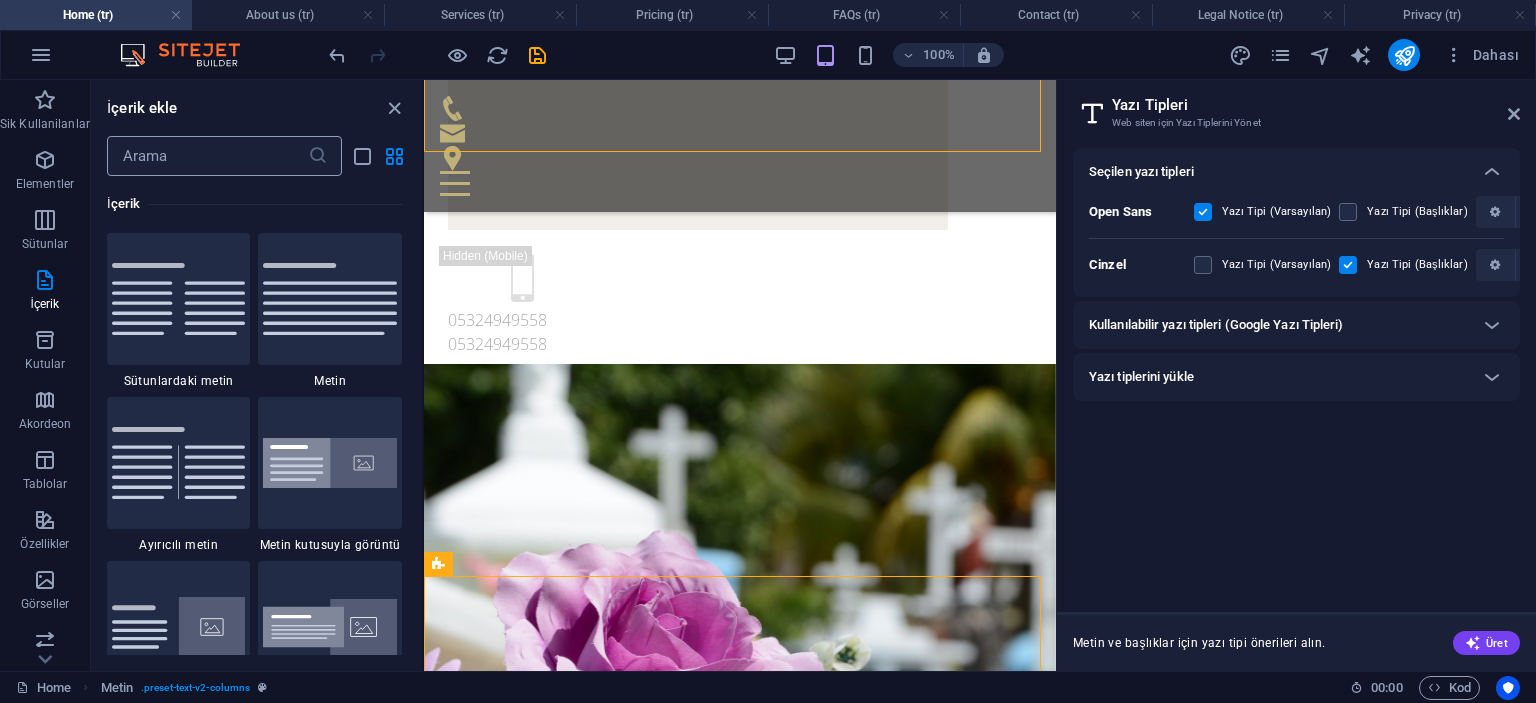 click at bounding box center [207, 156] 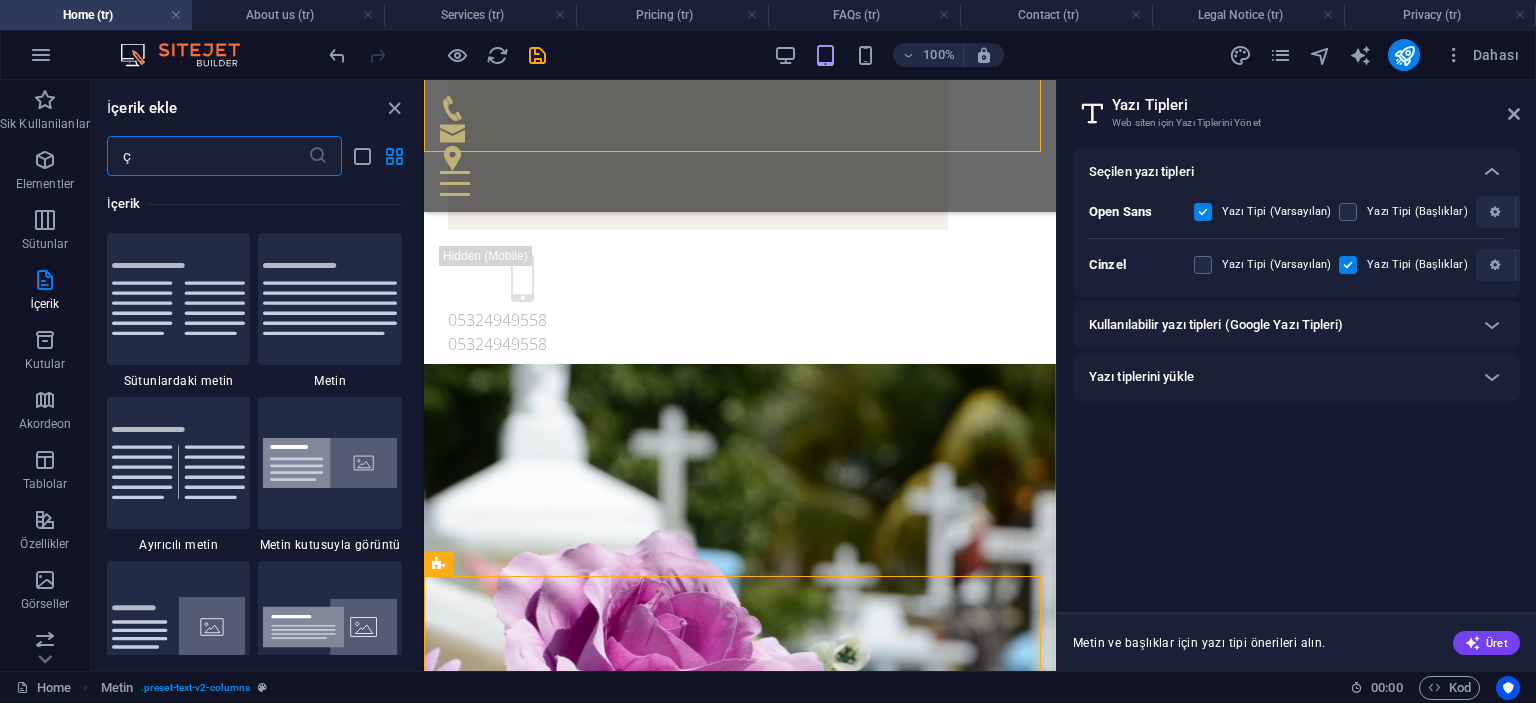 scroll, scrollTop: 0, scrollLeft: 0, axis: both 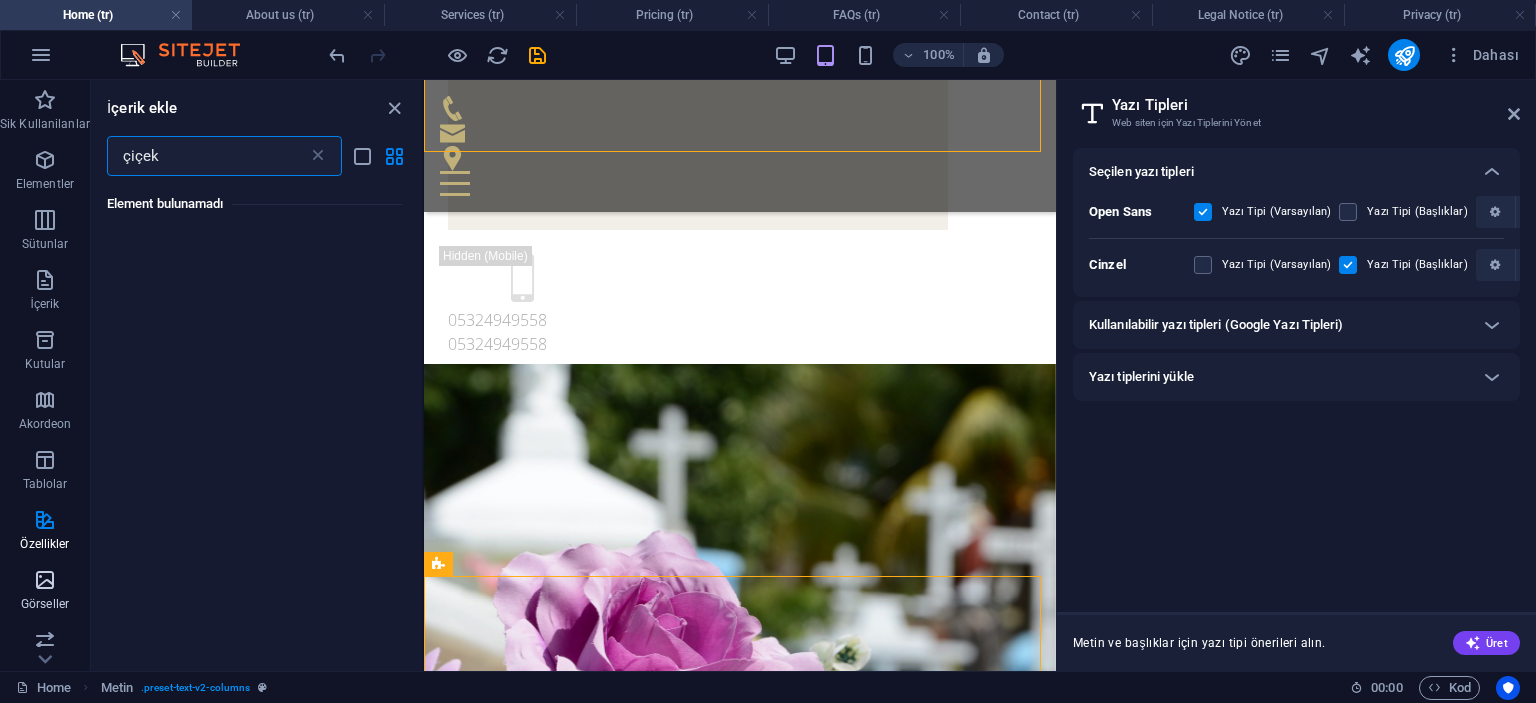 type on "çiçek" 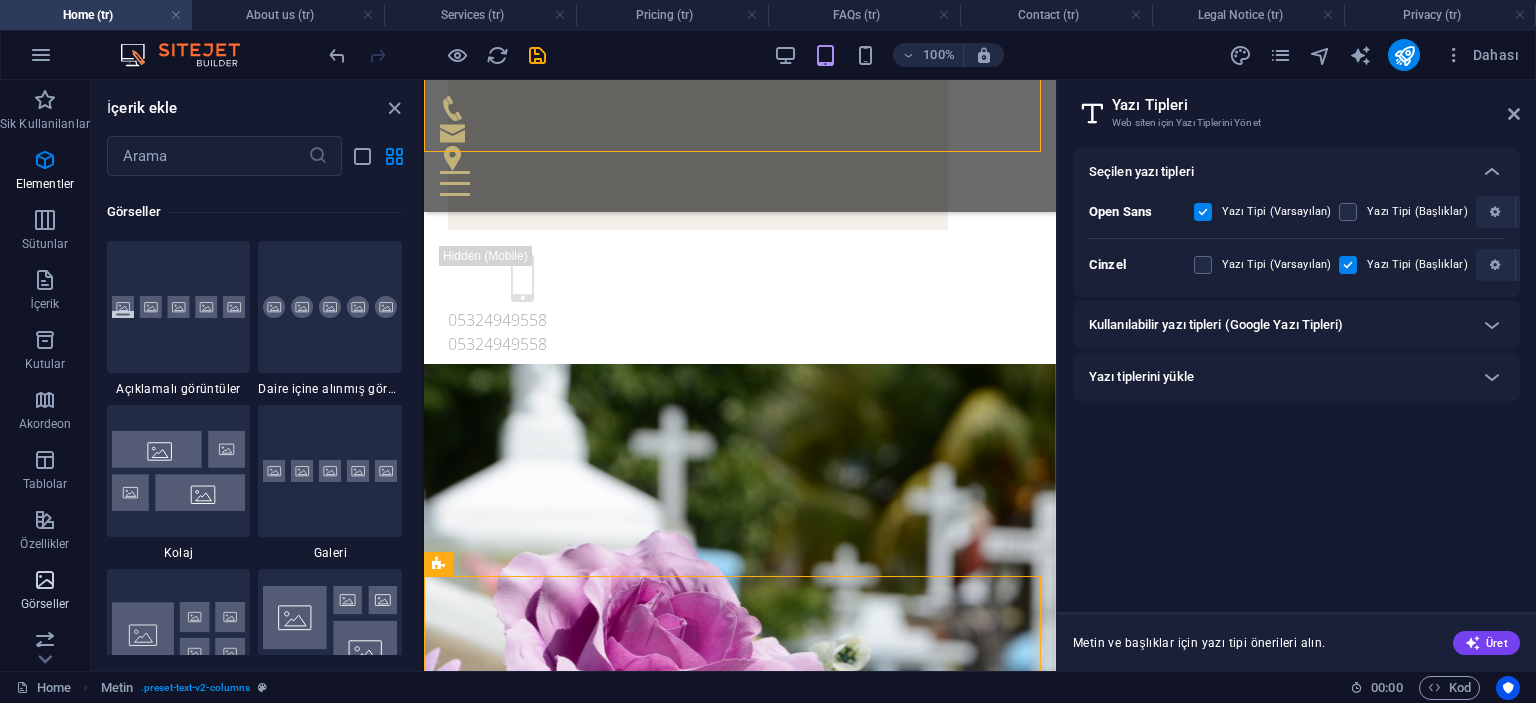 scroll, scrollTop: 10140, scrollLeft: 0, axis: vertical 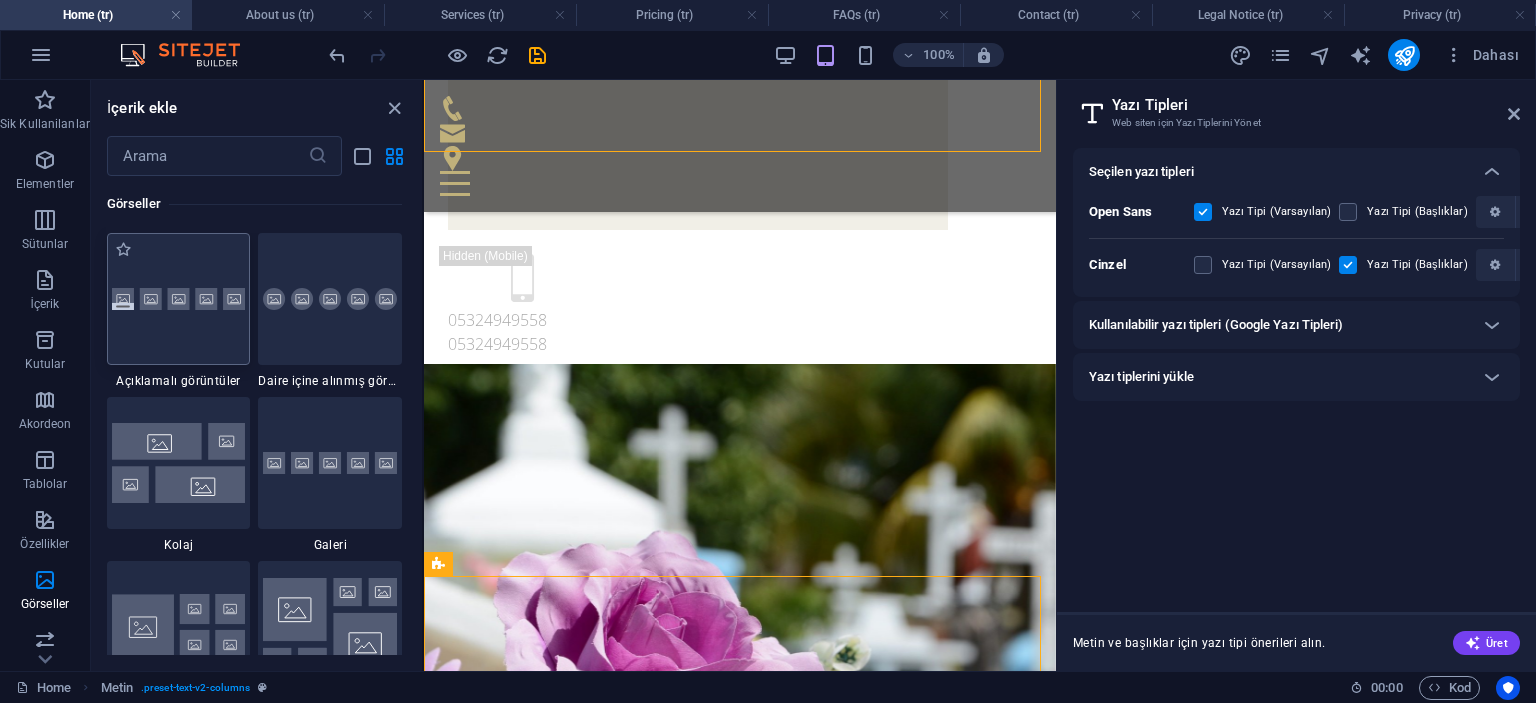 click at bounding box center (179, 299) 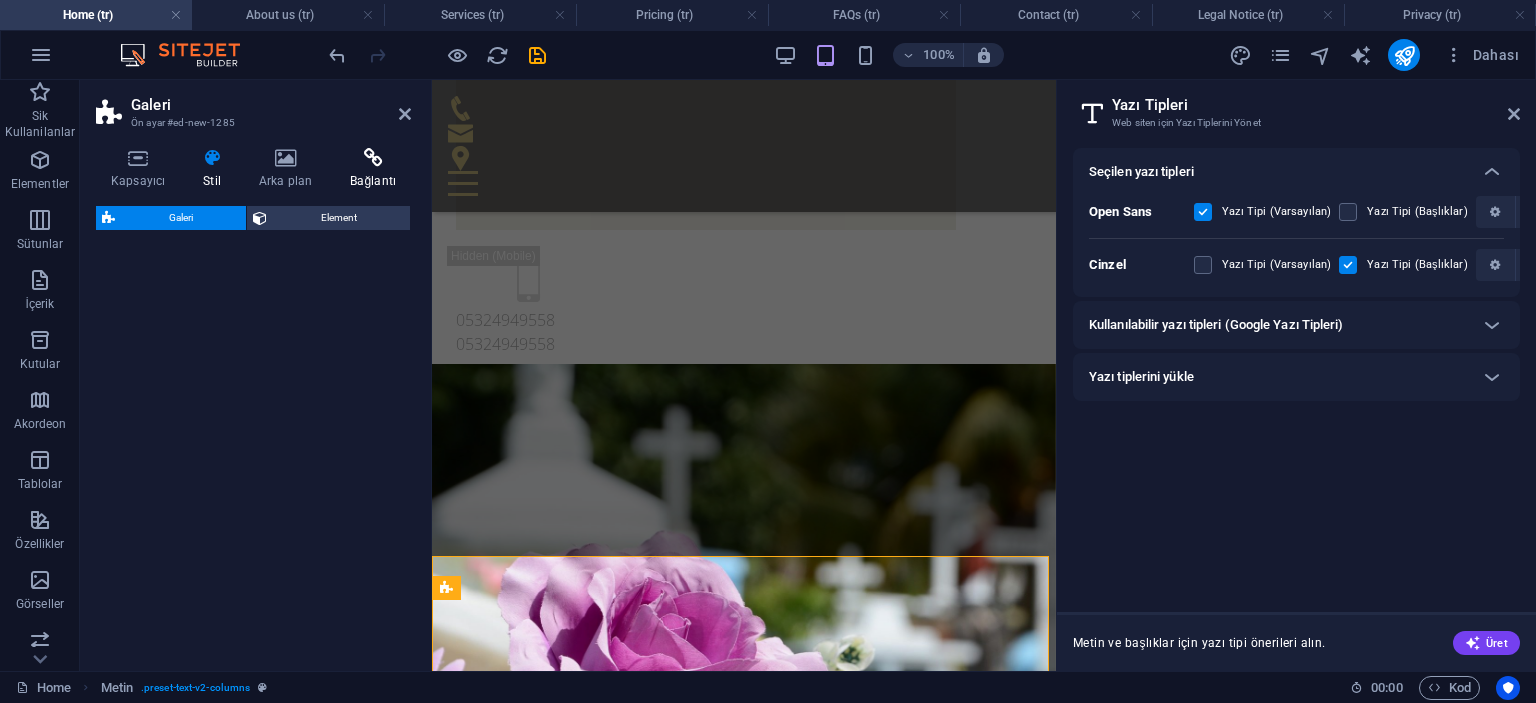 select on "rem" 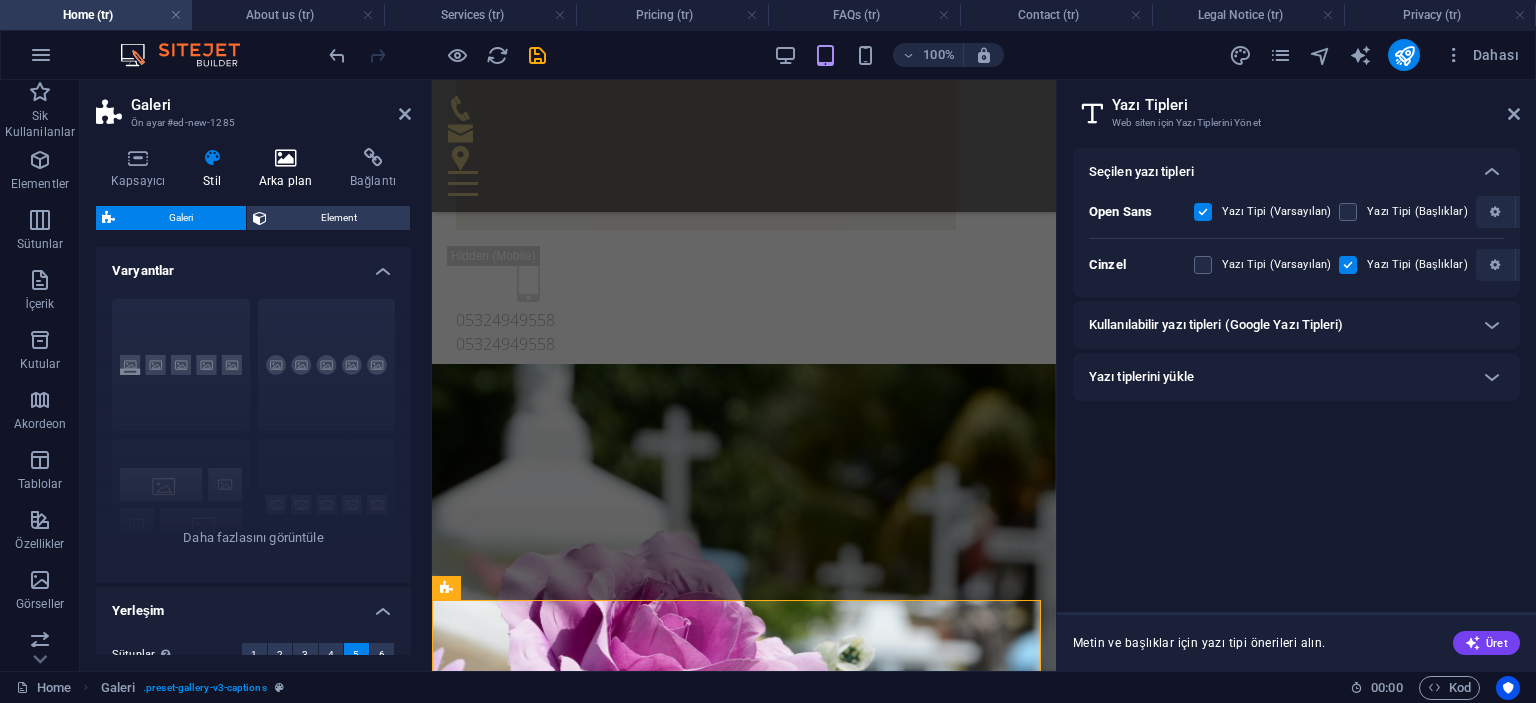 scroll, scrollTop: 976, scrollLeft: 0, axis: vertical 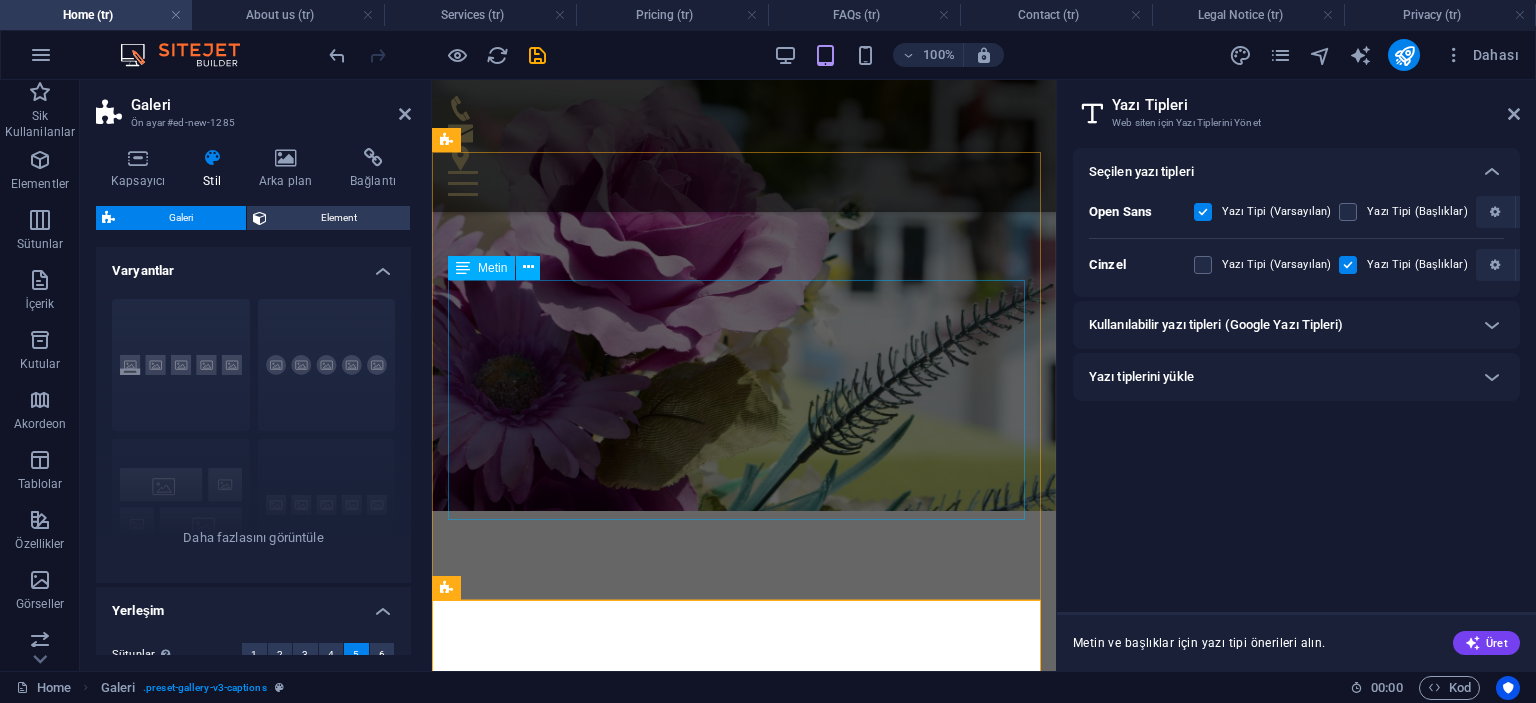 click on "Lorem ipsum dolor sitope amet, consectetur adipisicing elitip. Massumenda, dolore, cum vel modi asperiores consequatur suscipit quidem ducimus eveniet iure expedita consecteture odiogil voluptatum similique fugit voluptates atem accusamus quae quas dolorem tenetur facere tempora maiores adipisci reiciendis accusantium voluptatibus id voluptate tempore dolor harum nisi amet! Nobis, eaque. Aenean commodo ligula eget dolor. Lorem ipsum dolor sit amet, consectetuer adipiscing elit leget odiogil voluptatum similique fugit voluptates dolor. Libero assumenda, dolore, cum vel modi asperiores consequatur." at bounding box center [744, 1511] 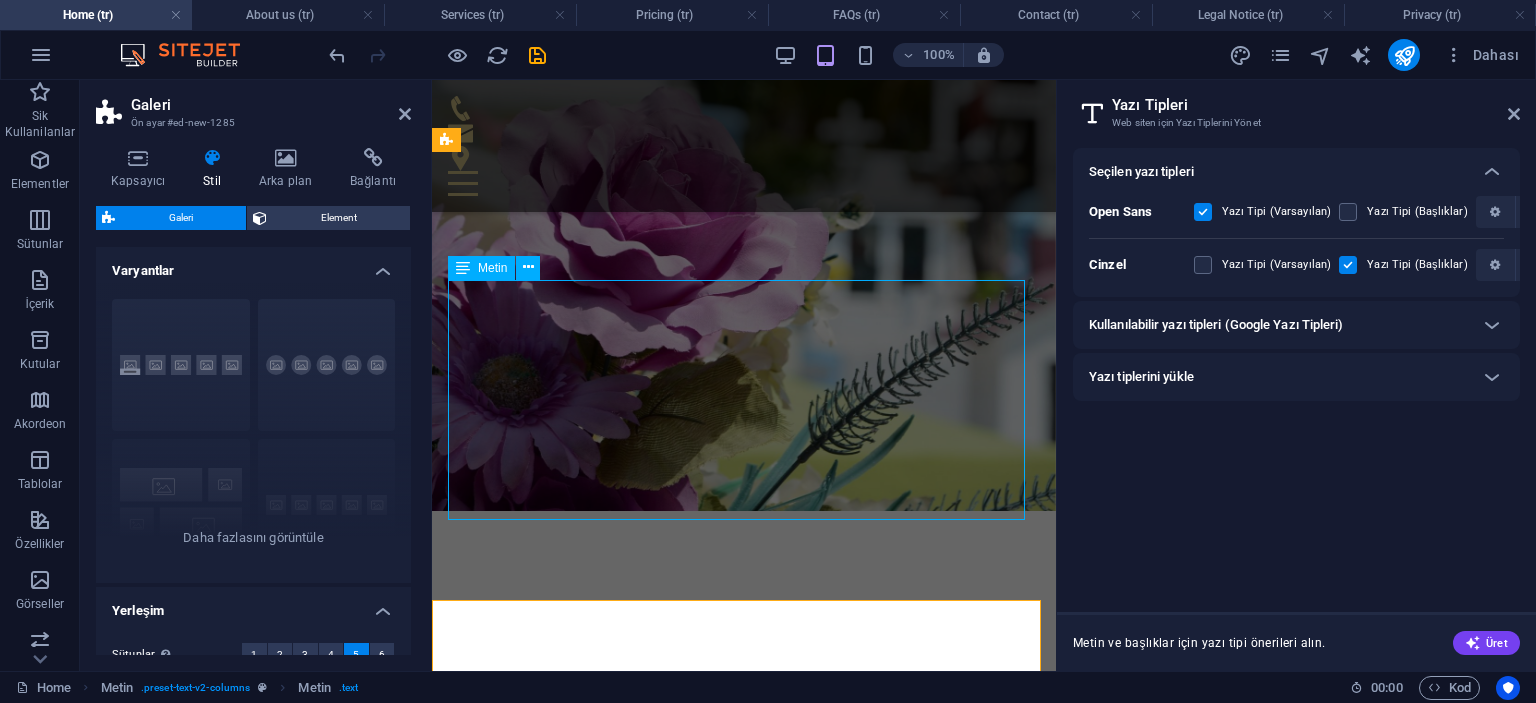 scroll, scrollTop: 1056, scrollLeft: 0, axis: vertical 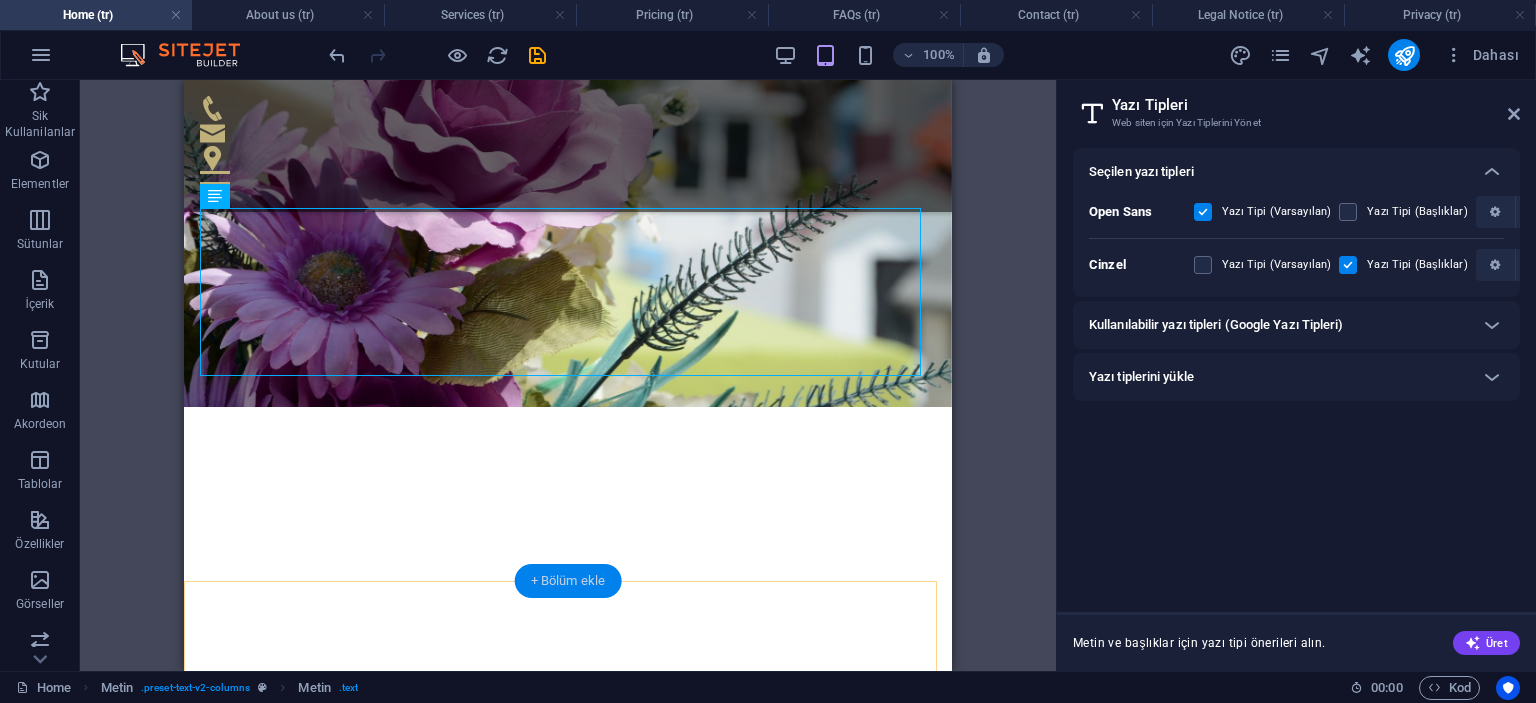 click on "+ Bölüm ekle" at bounding box center [568, 581] 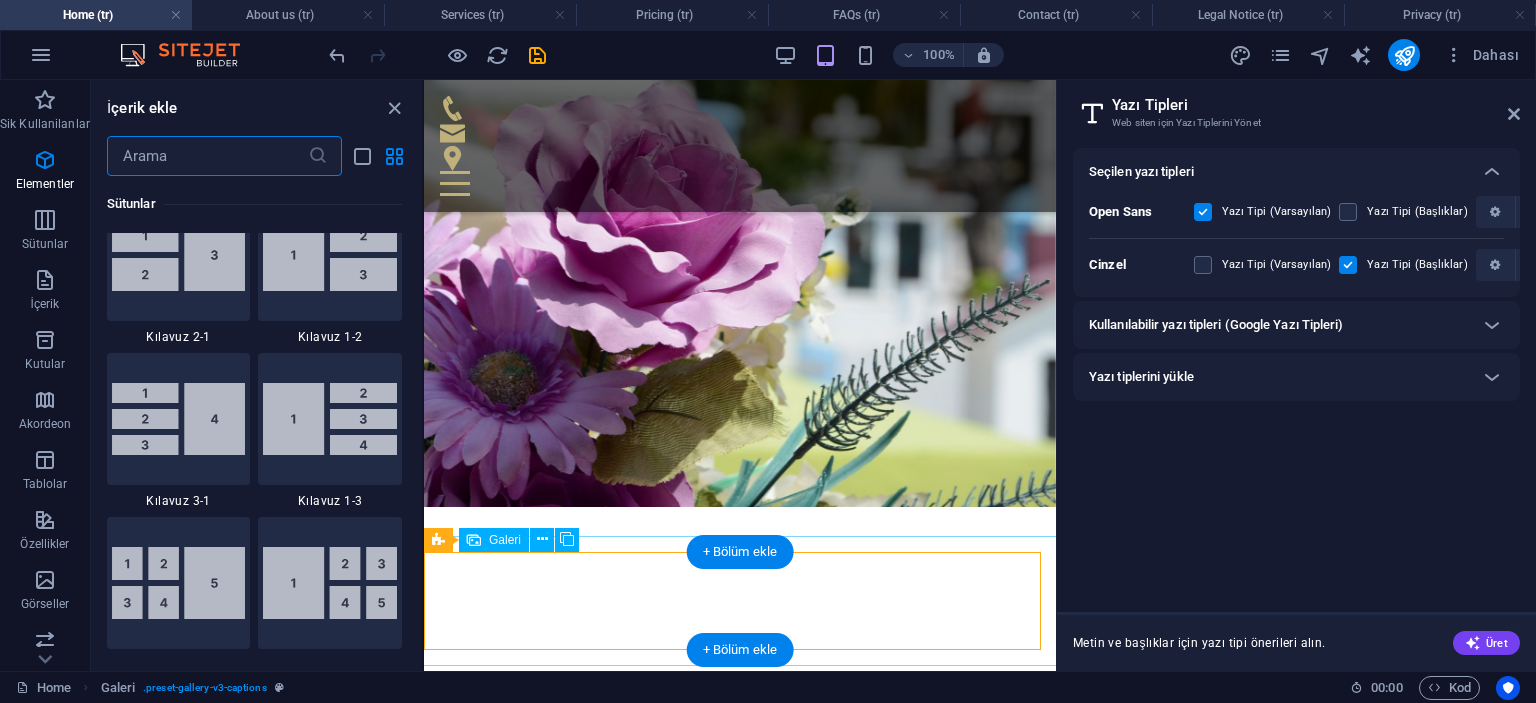 scroll, scrollTop: 3499, scrollLeft: 0, axis: vertical 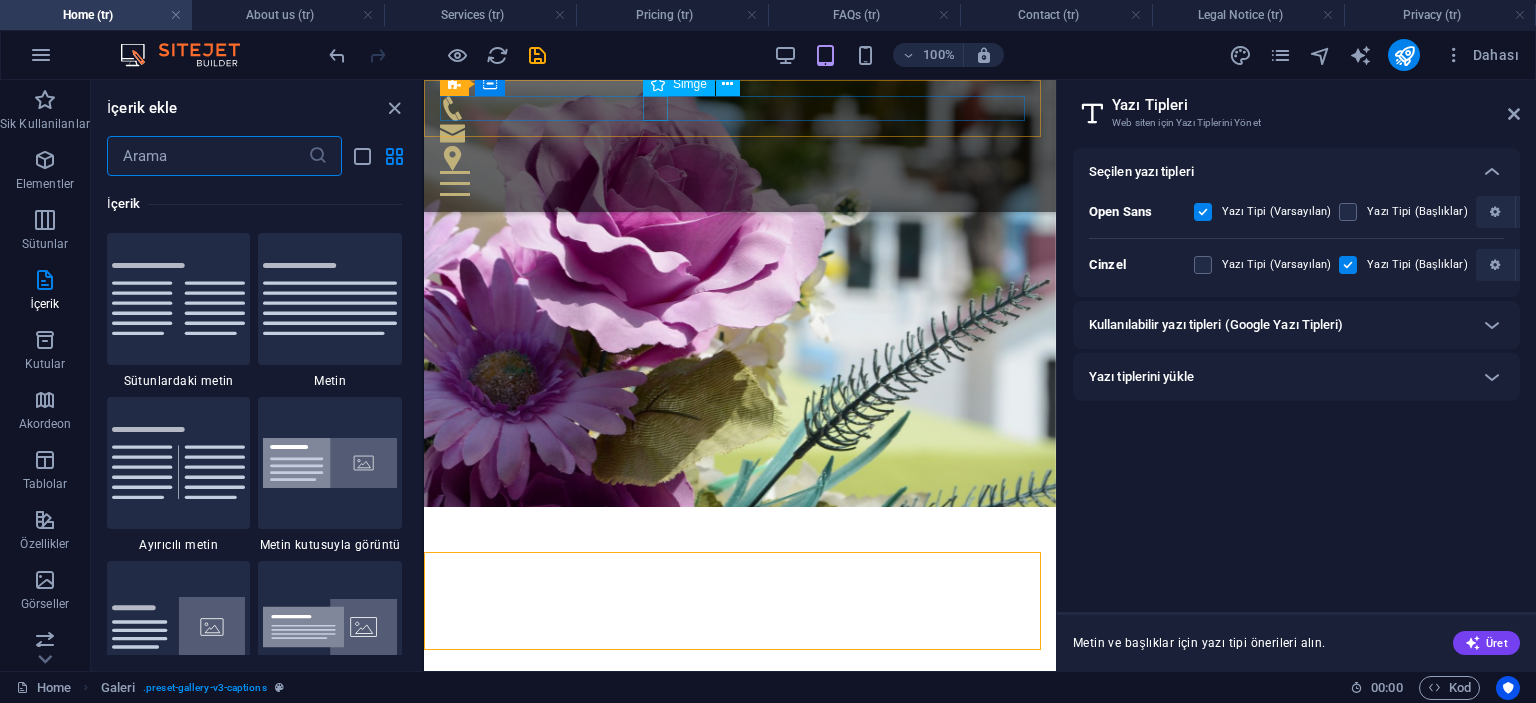 click at bounding box center [732, 133] 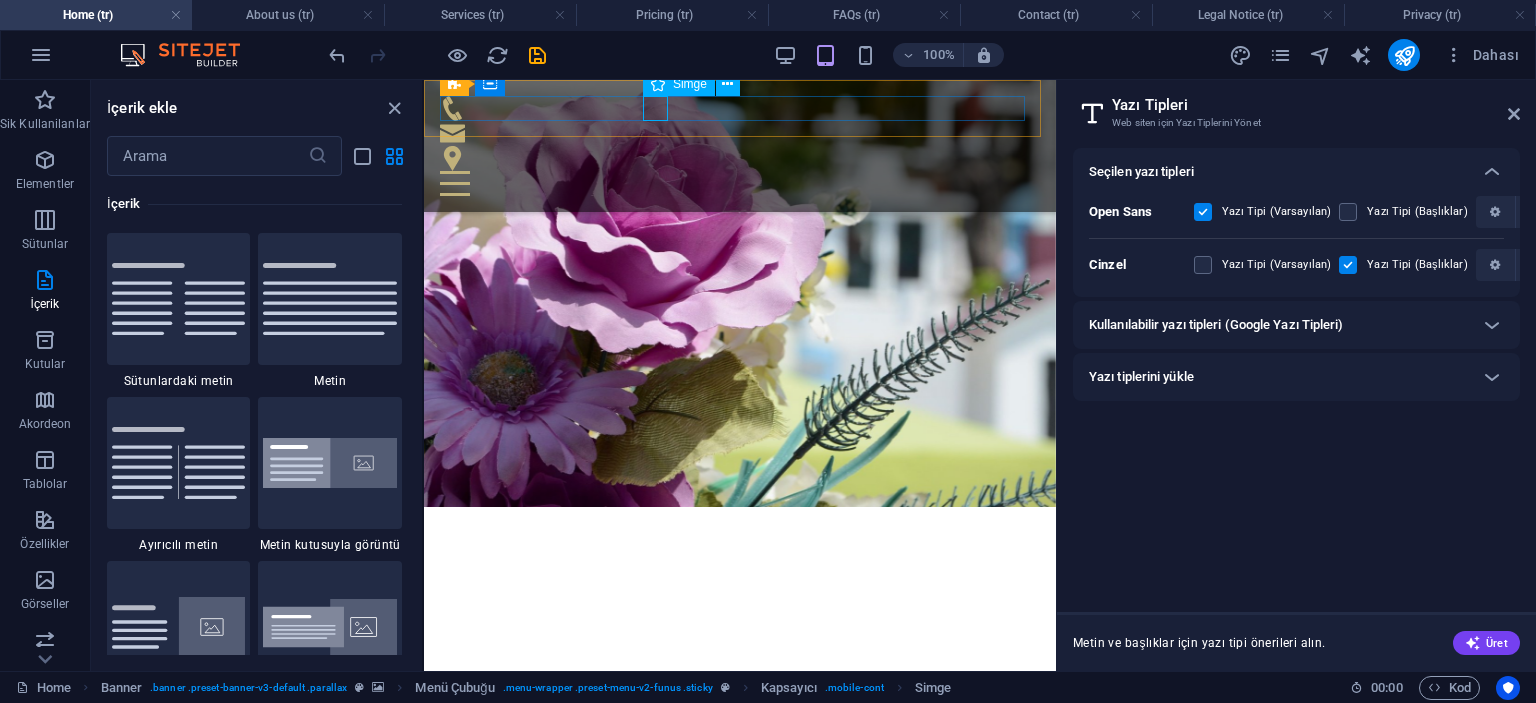 click on "Simge" at bounding box center [690, 84] 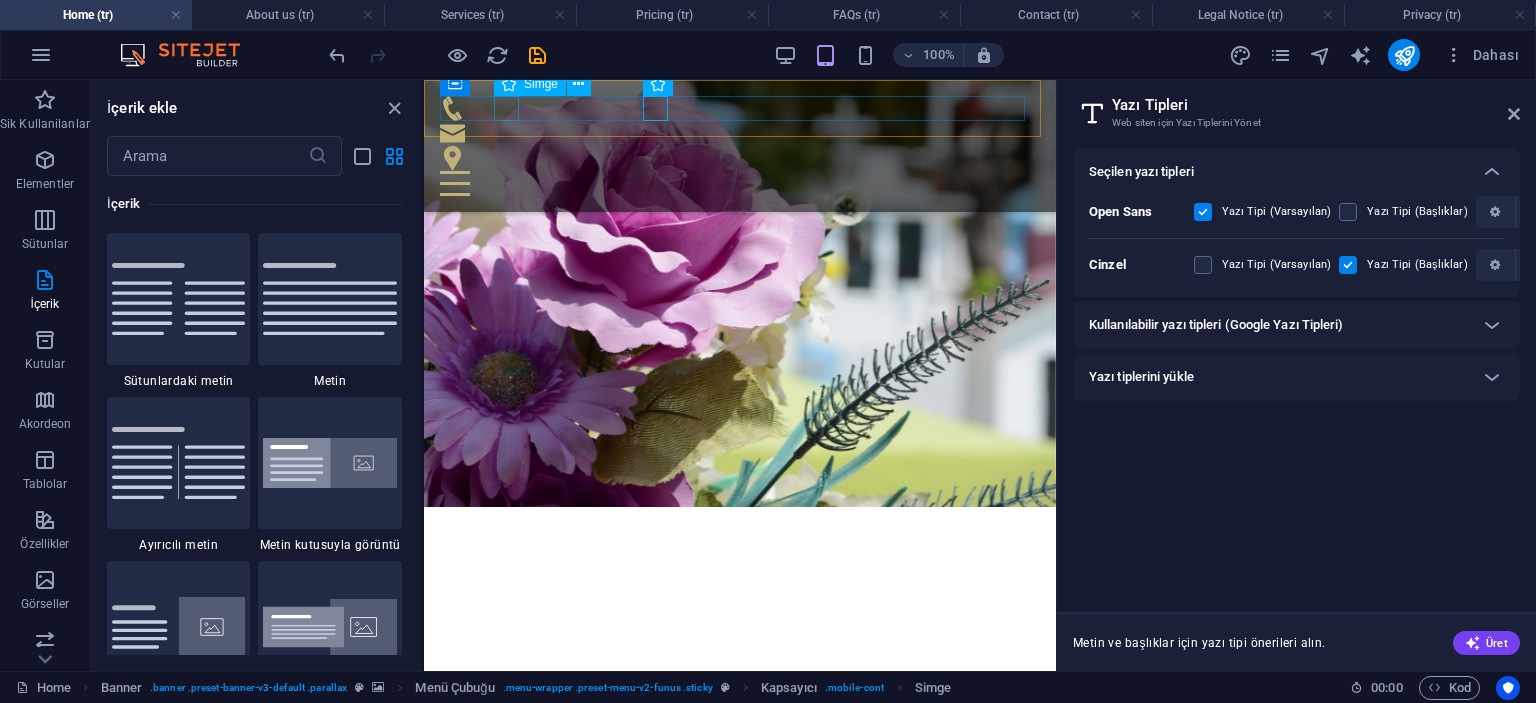 click at bounding box center [732, 108] 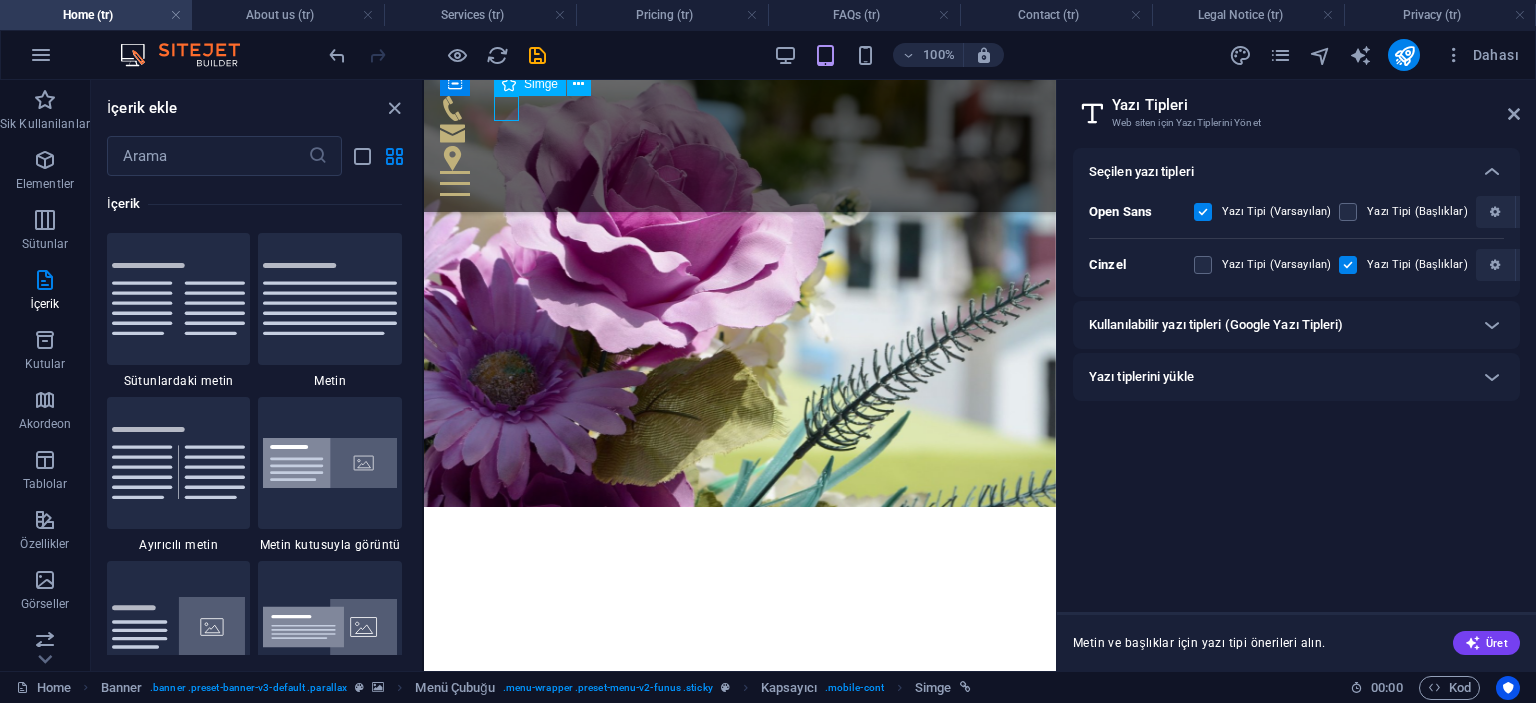 click at bounding box center (732, 108) 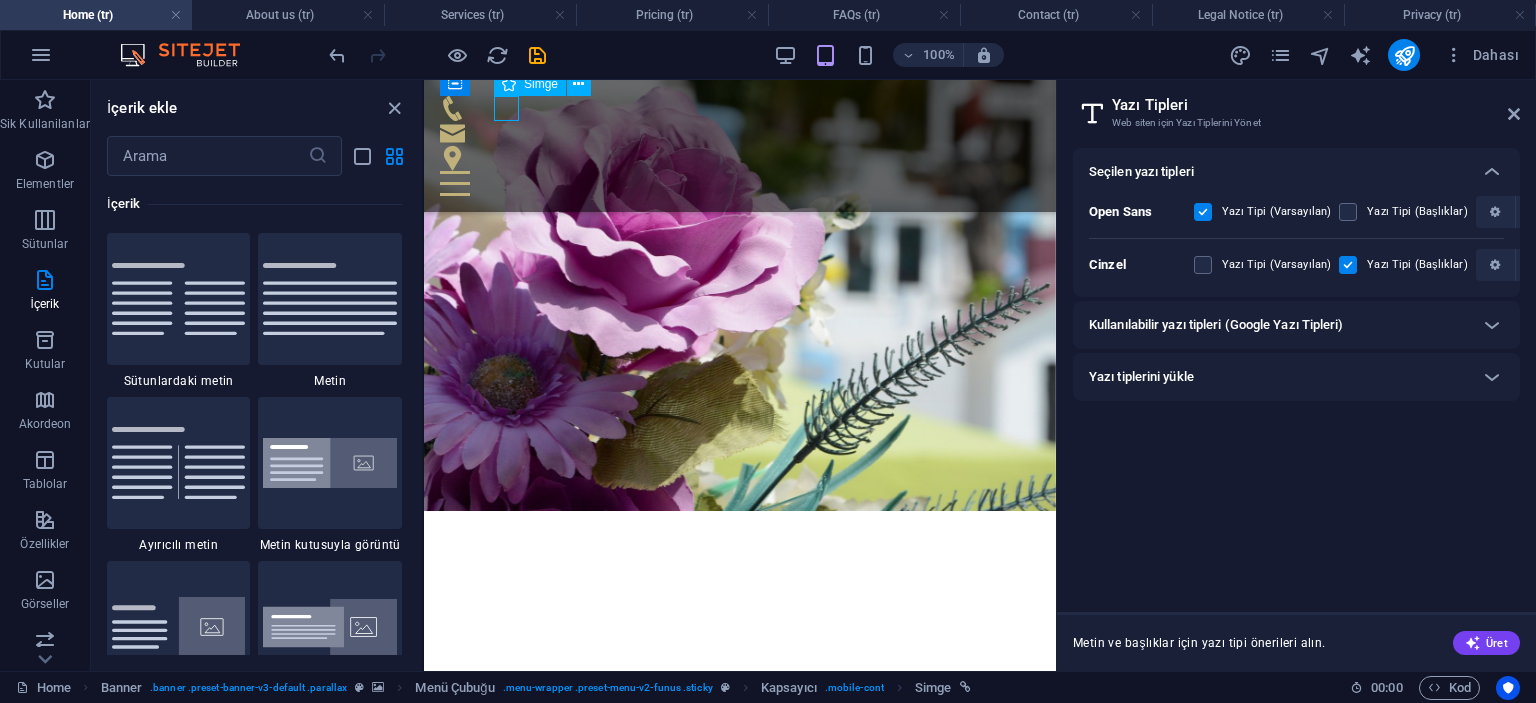 select on "xMidYMid" 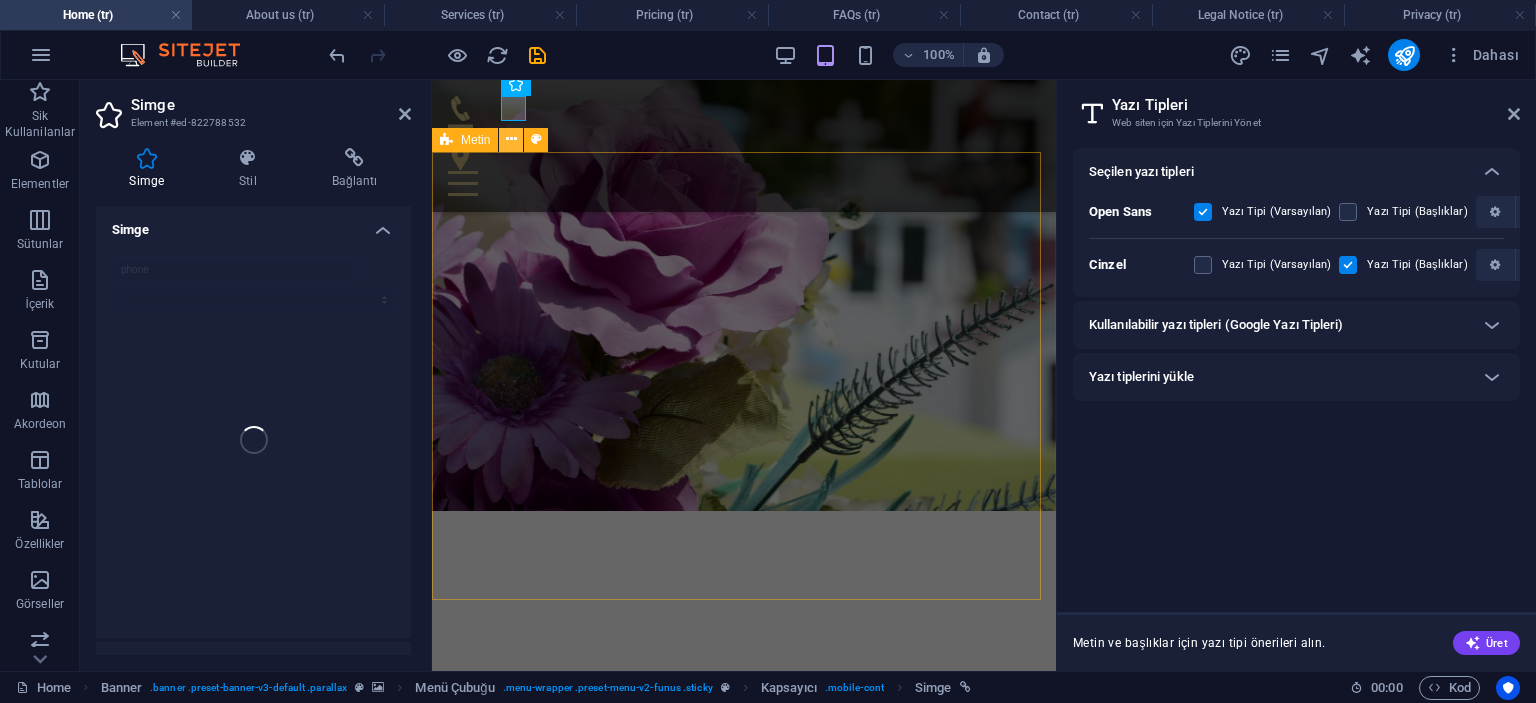 click at bounding box center (511, 140) 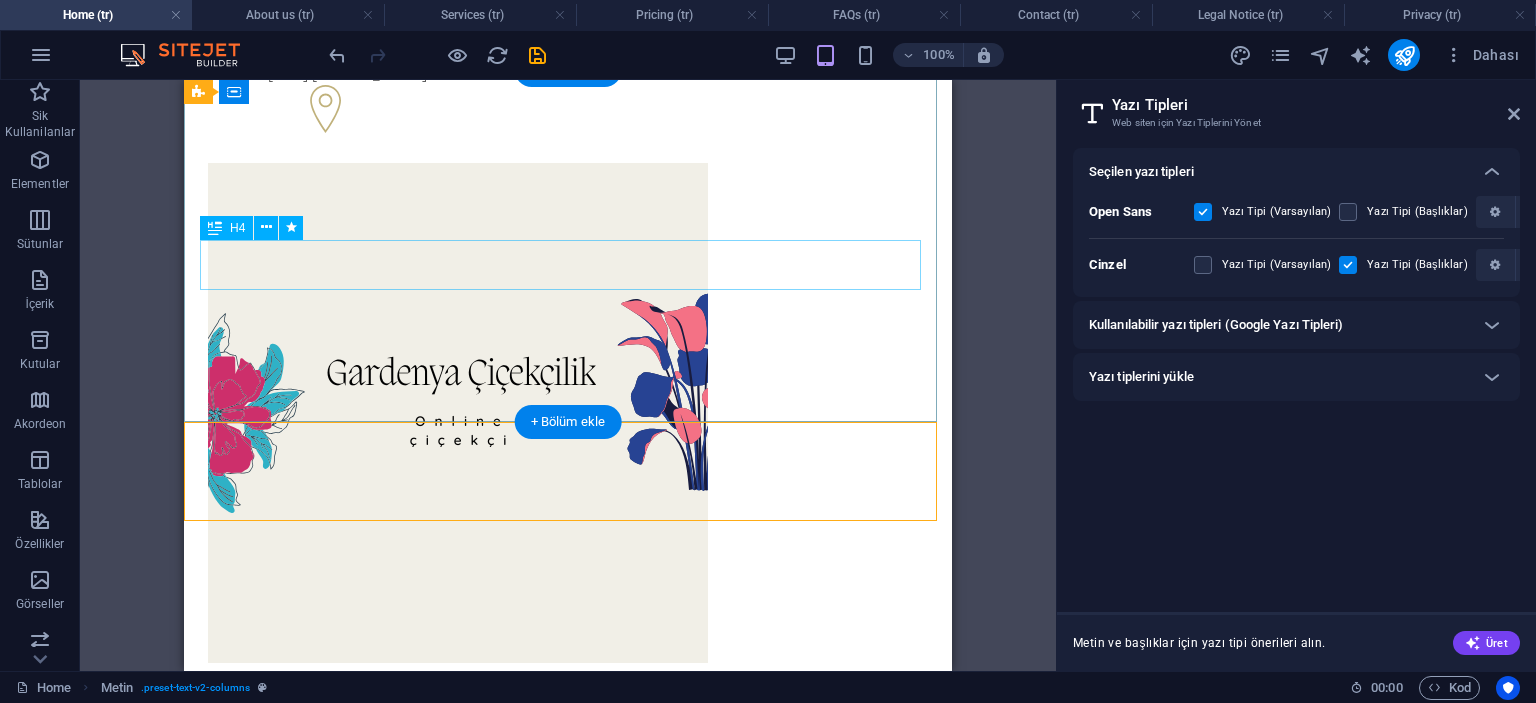 scroll, scrollTop: 0, scrollLeft: 0, axis: both 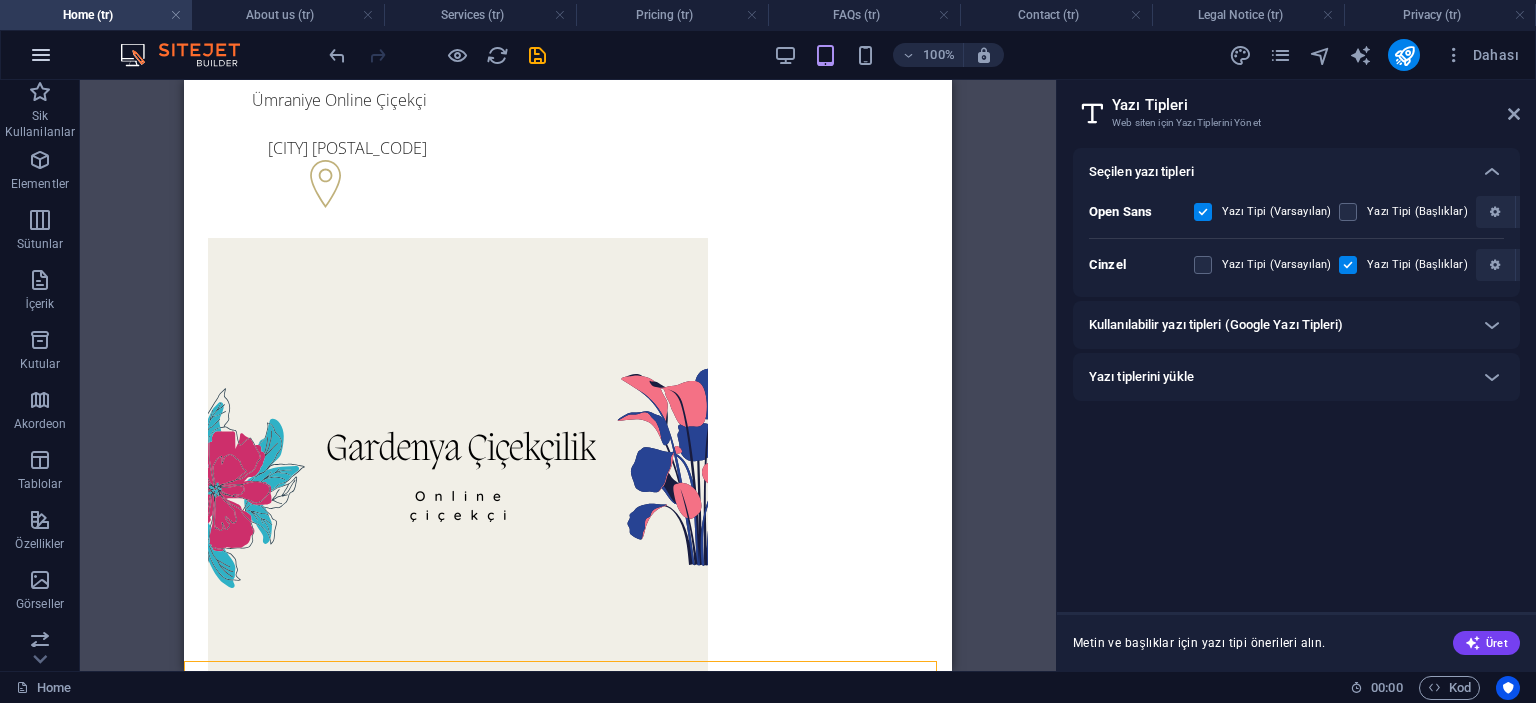 click at bounding box center (41, 55) 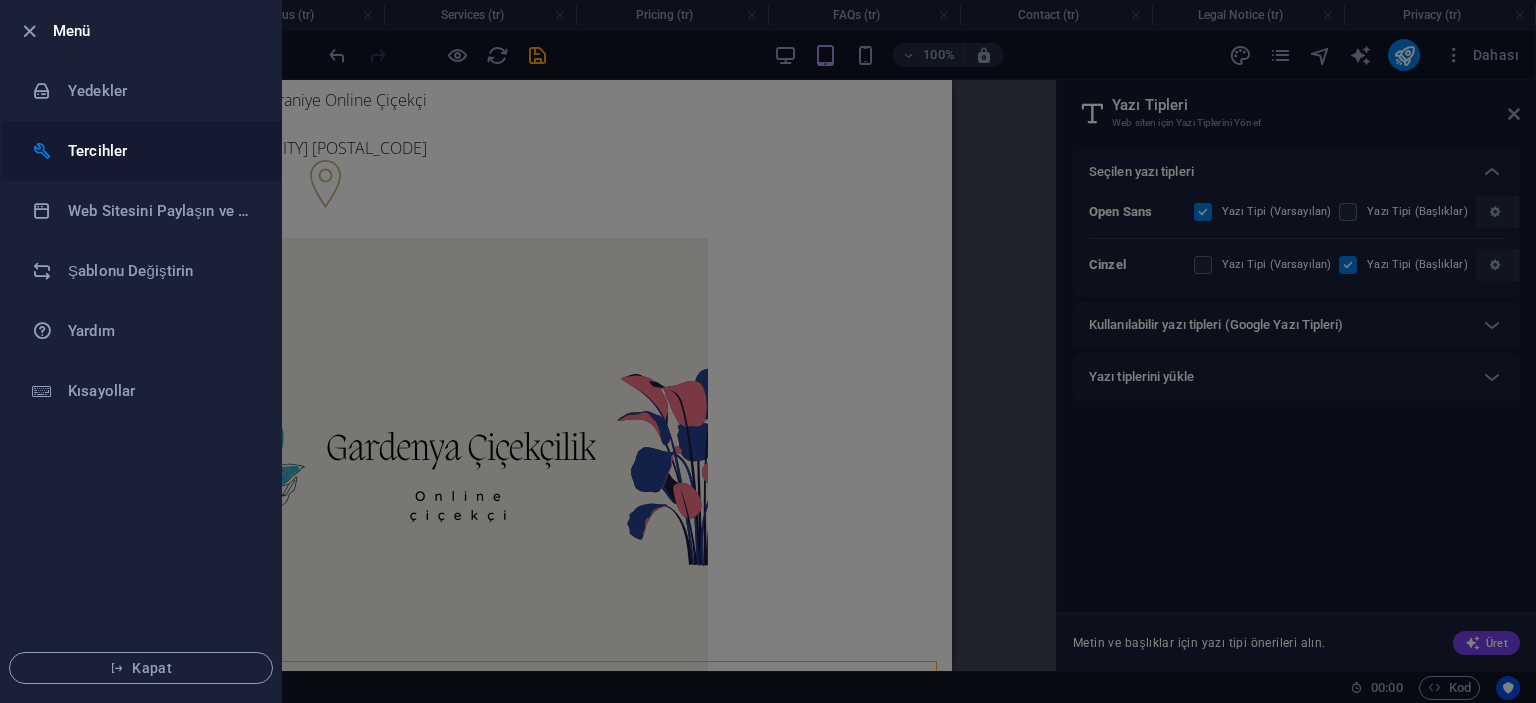 click on "Tercihler" at bounding box center [160, 151] 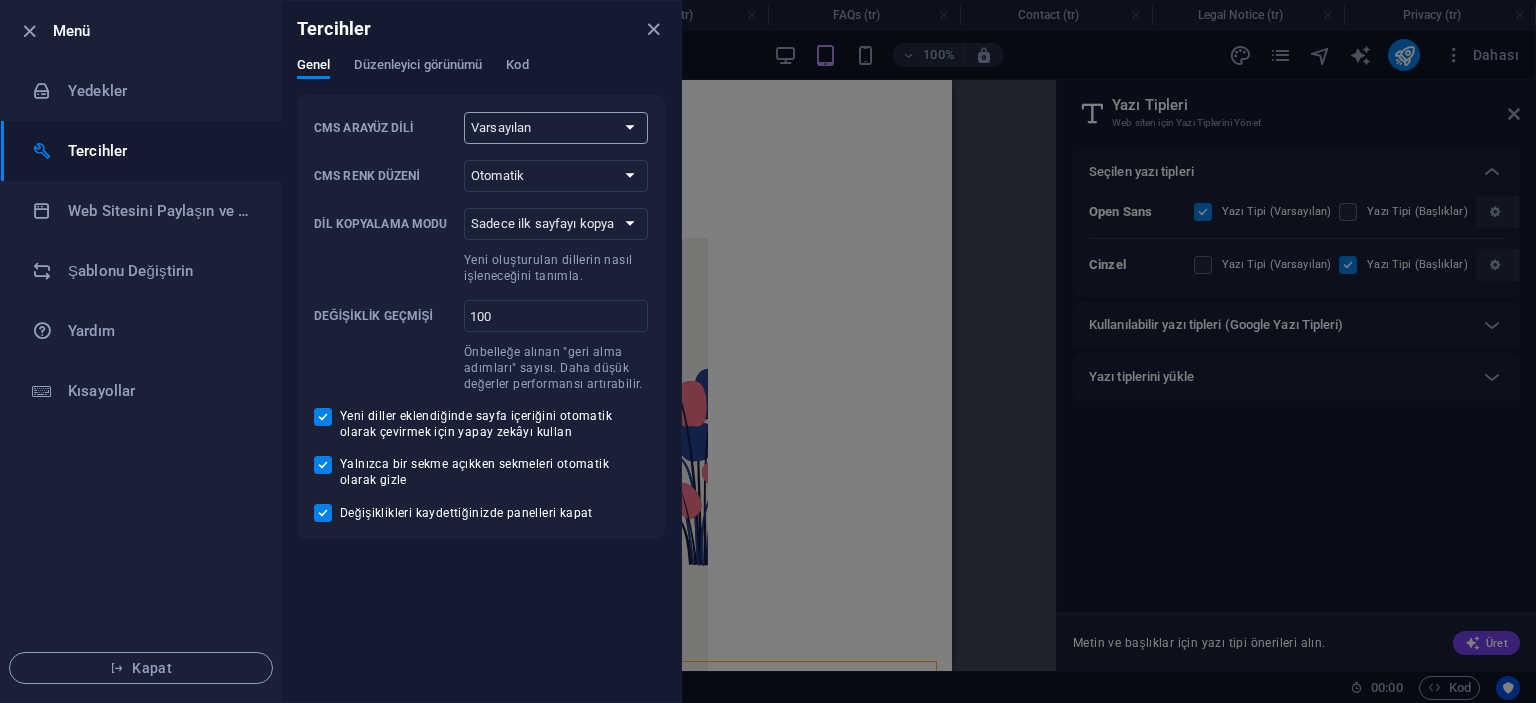click on "Varsayılan Deutsch English Español Français Magyar Italiano Nederlands Polski Português русский язык Svenska Türkçe 日本語" at bounding box center (556, 128) 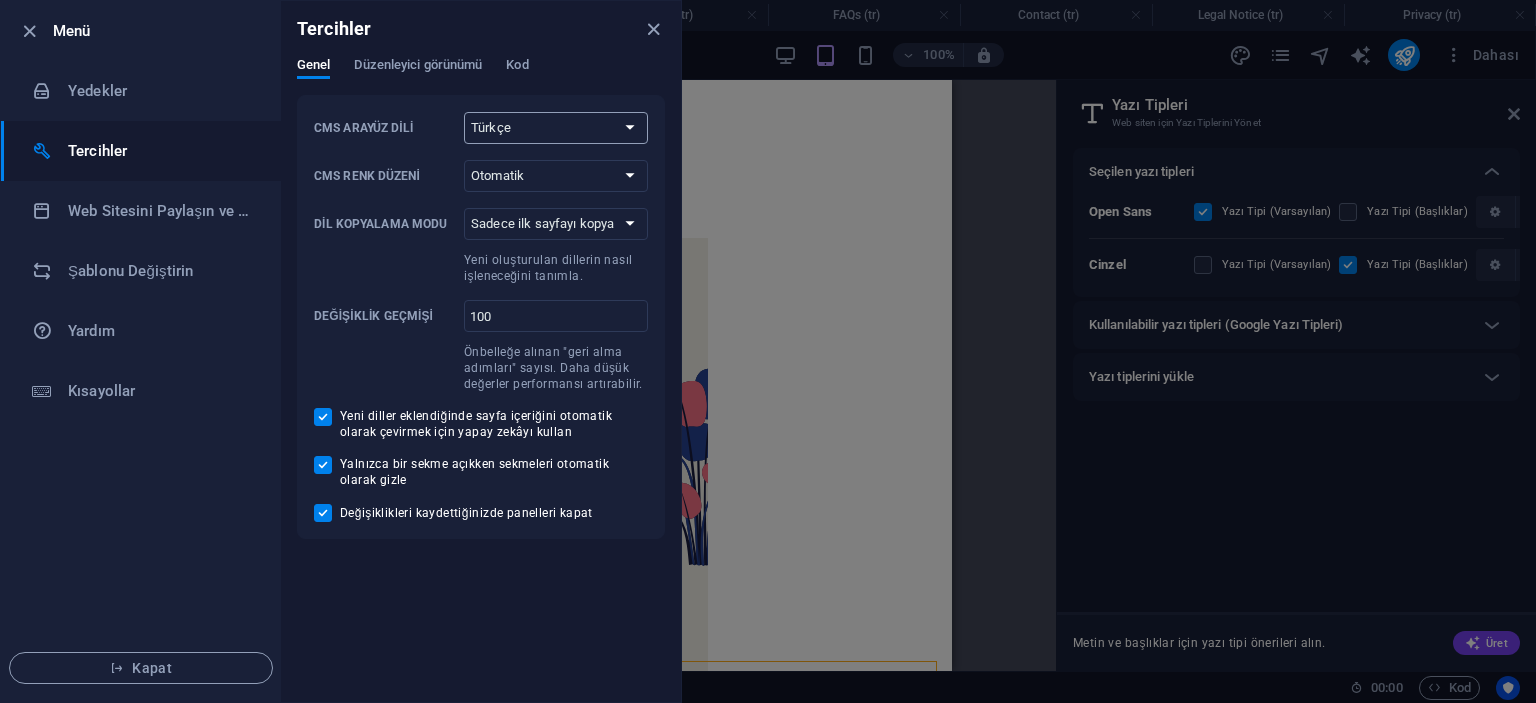 click on "Varsayılan Deutsch English Español Français Magyar Italiano Nederlands Polski Português русский язык Svenska Türkçe 日本語" at bounding box center [556, 128] 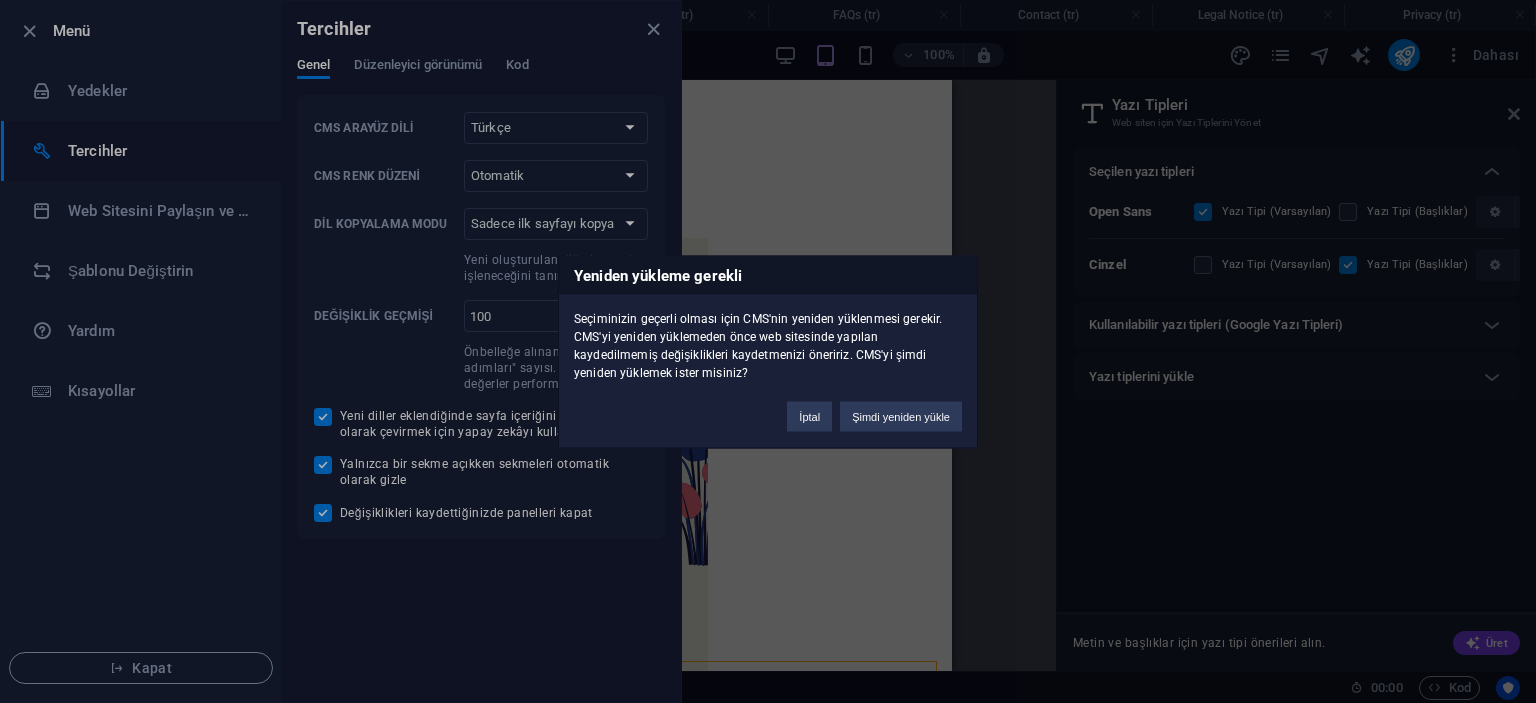 click on "Yeniden yükleme gerekli Seçiminizin geçerli olması için CMS'nin yeniden yüklenmesi gerekir. CMS'yi yeniden yüklemeden önce web sitesinde yapılan kaydedilmemiş değişiklikleri kaydetmenizi öneririz. CMS'yi şimdi yeniden yüklemek ister misiniz? İptal Şimdi yeniden yükle" at bounding box center [768, 351] 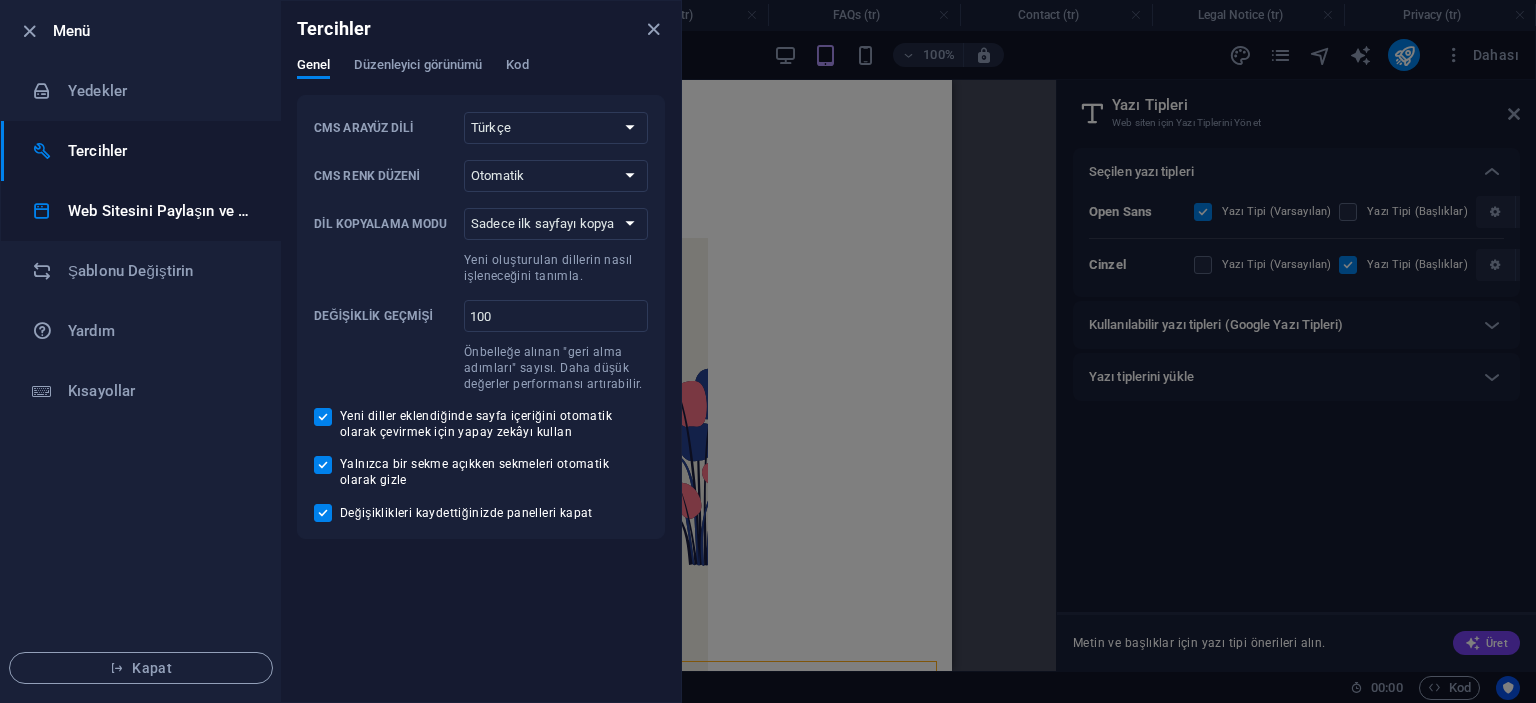 click on "Web Sitesini Paylaşın ve Kopyalayın" at bounding box center [160, 211] 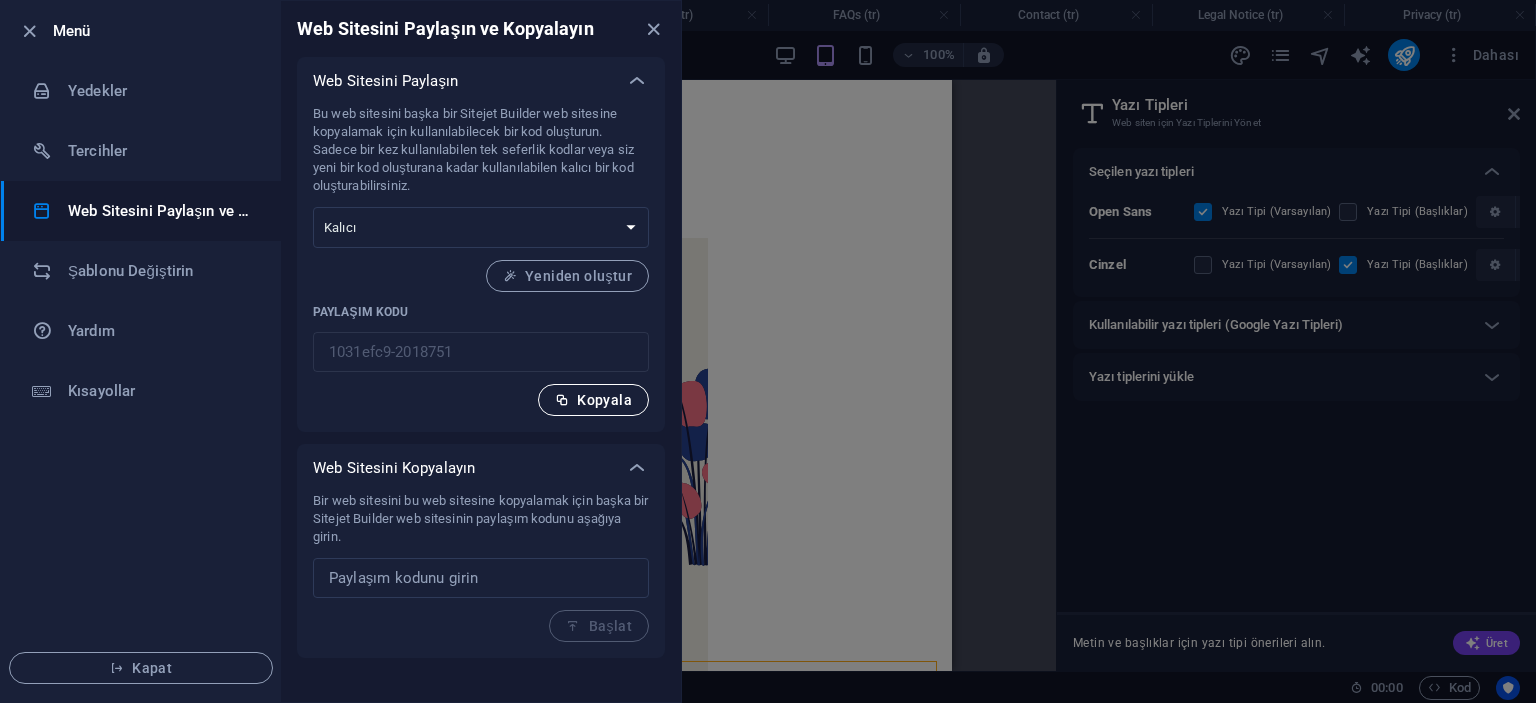 click on "Kopyala" at bounding box center [593, 400] 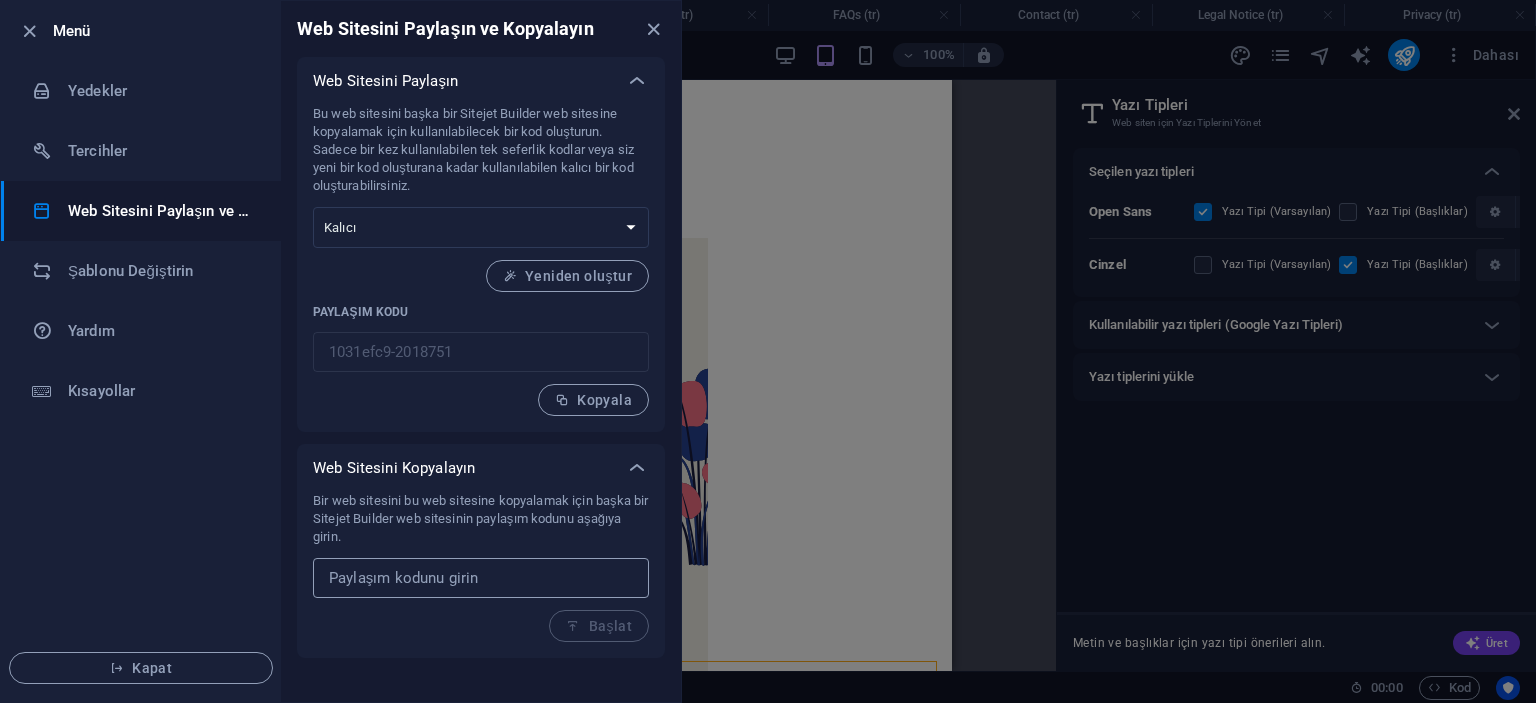 click at bounding box center [481, 578] 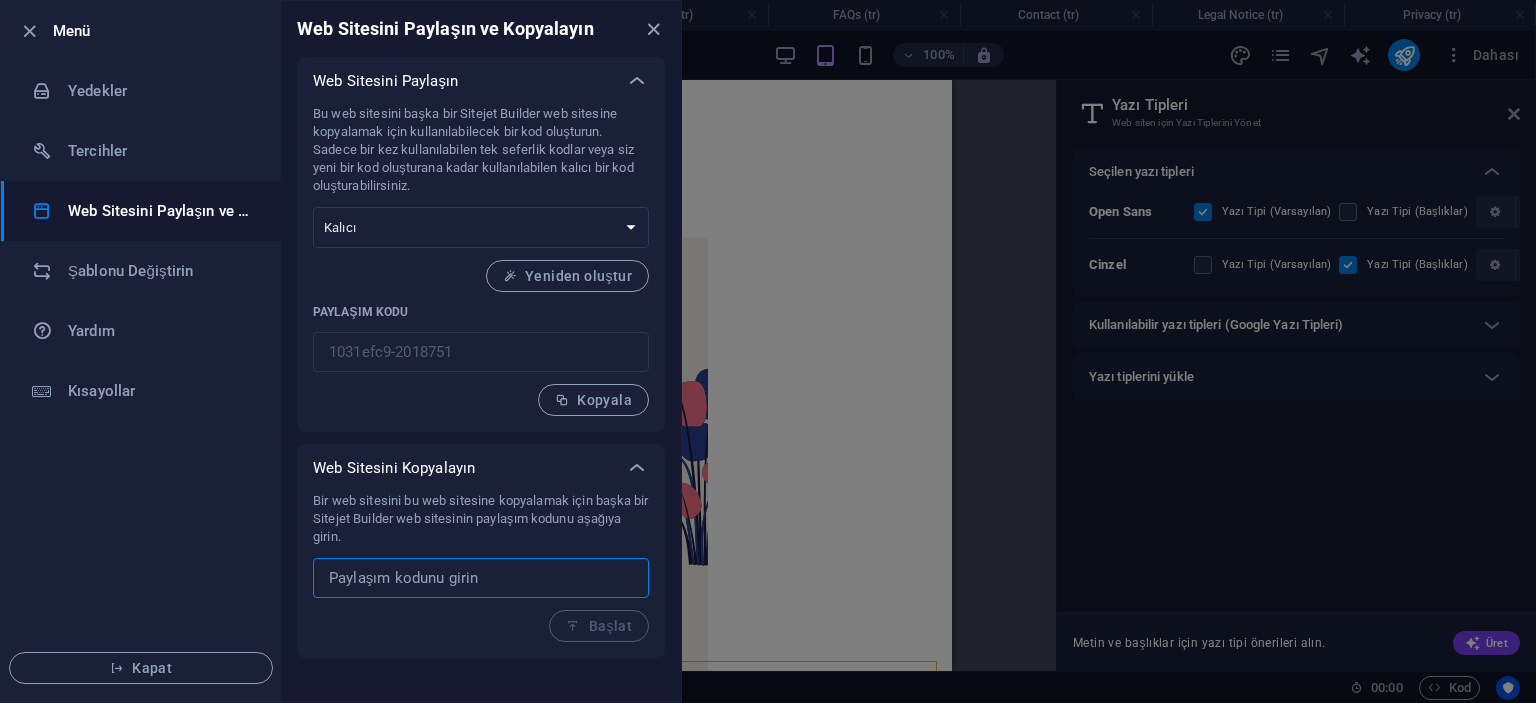 click on "Bir web sitesini bu web sitesine kopyalamak için başka bir Sitejet Builder web sitesinin paylaşım kodunu aşağıya girin. ​ Başlat" at bounding box center [481, 567] 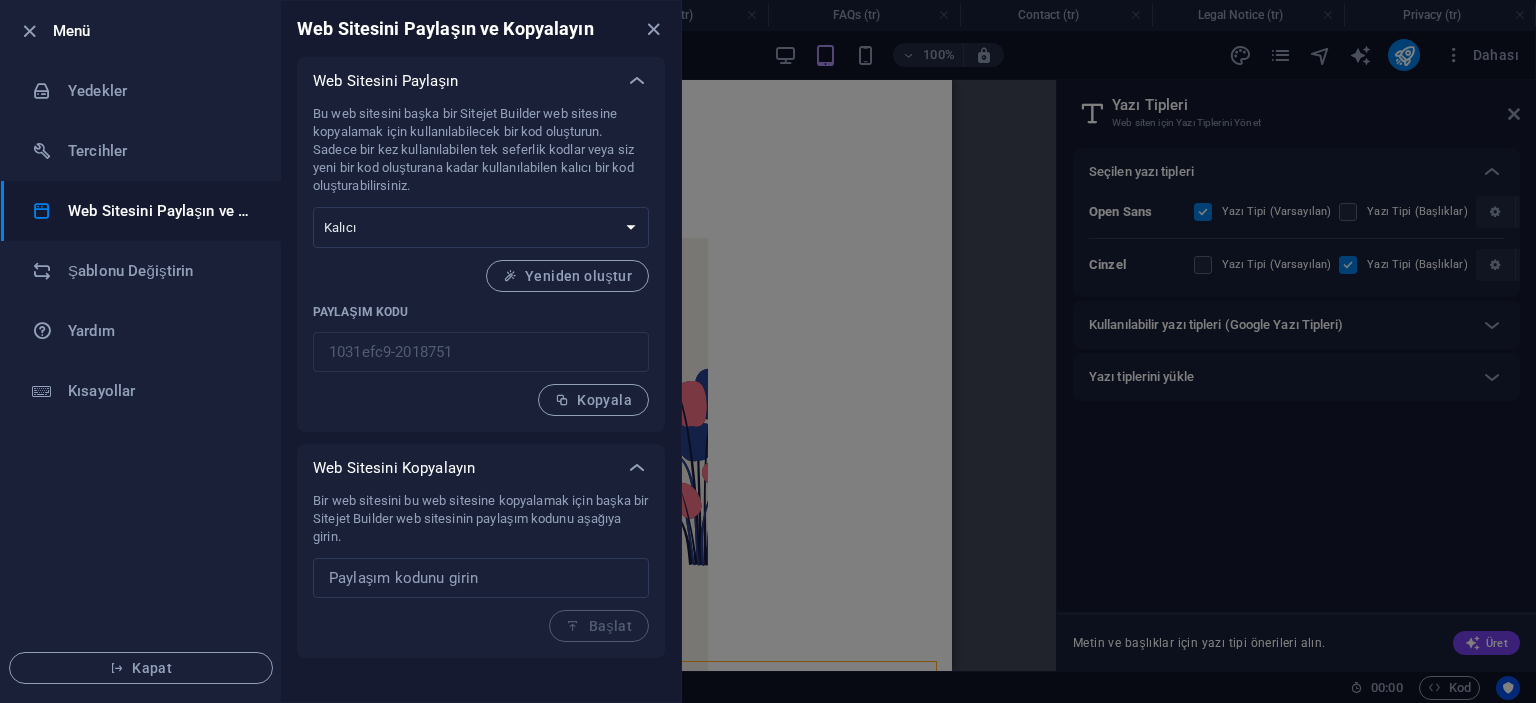 click on "Web Sitesini Paylaşın ve Kopyalayın" at bounding box center (160, 211) 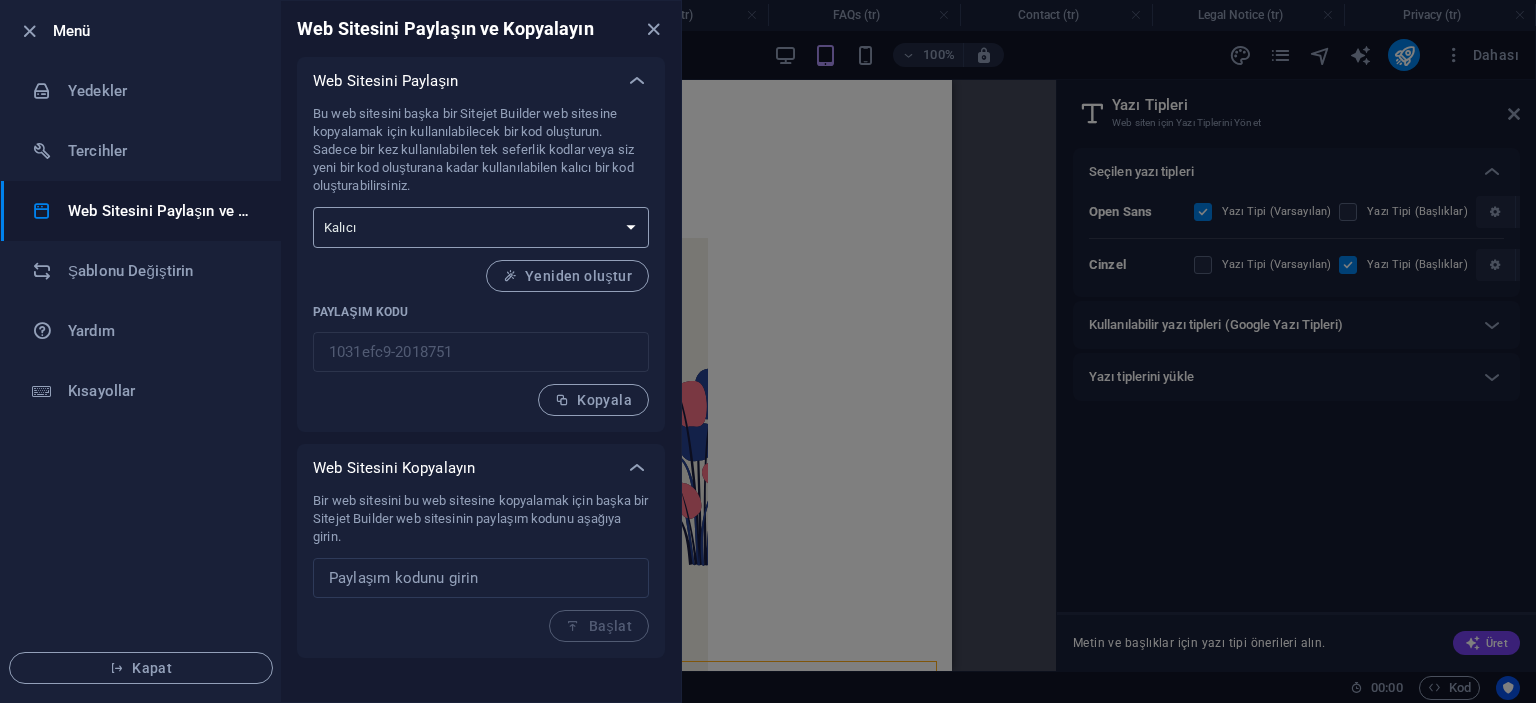click on "Tek seferlik Kalıcı" at bounding box center (481, 227) 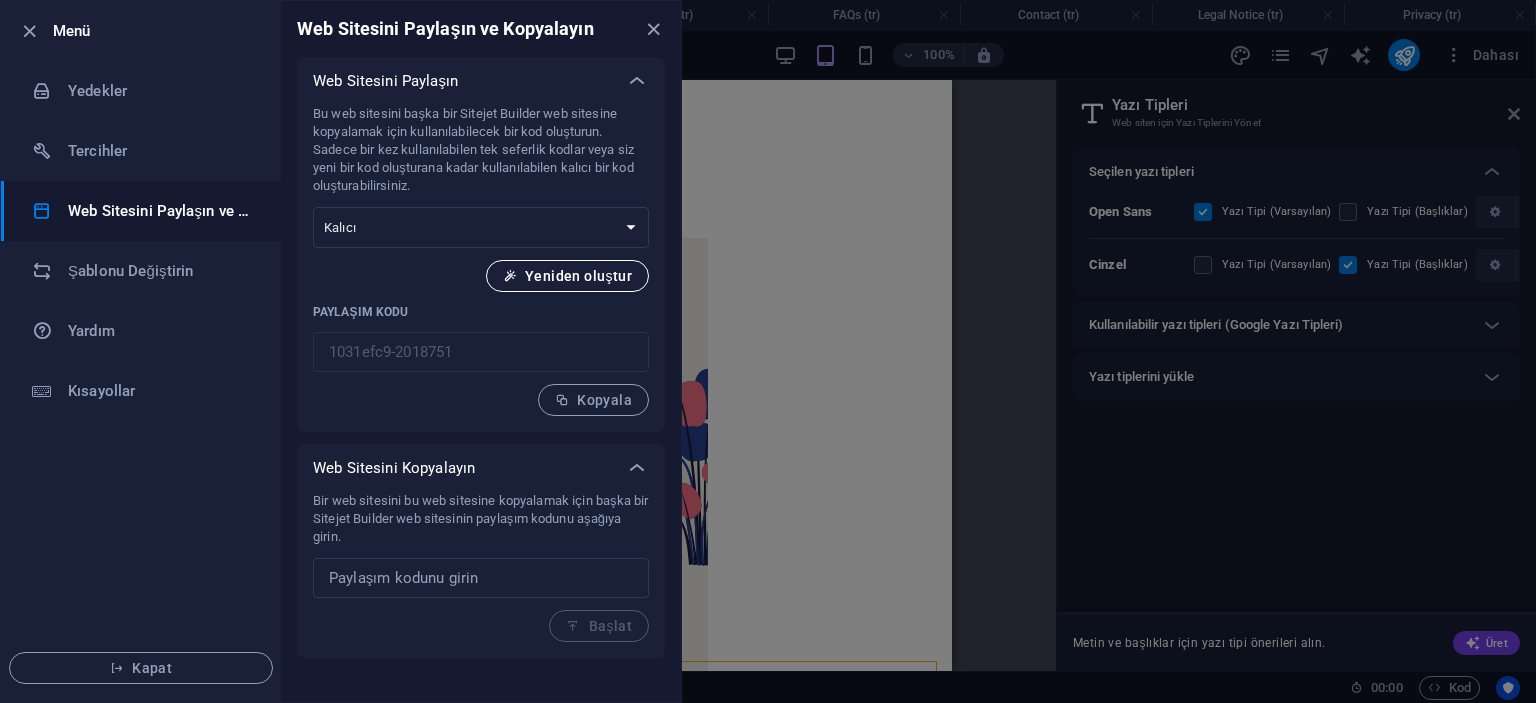 click on "Yeniden oluştur" at bounding box center (567, 276) 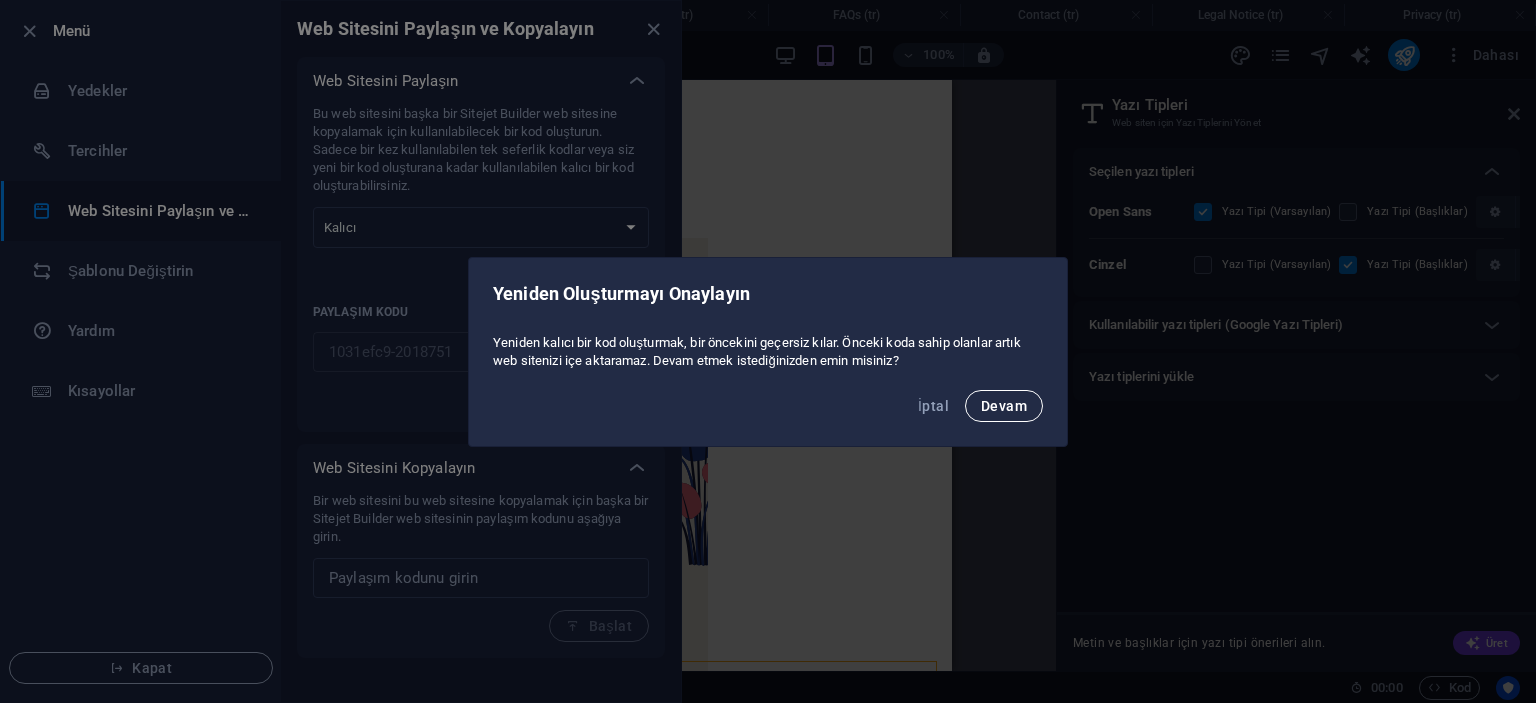 click on "Devam" at bounding box center [1004, 406] 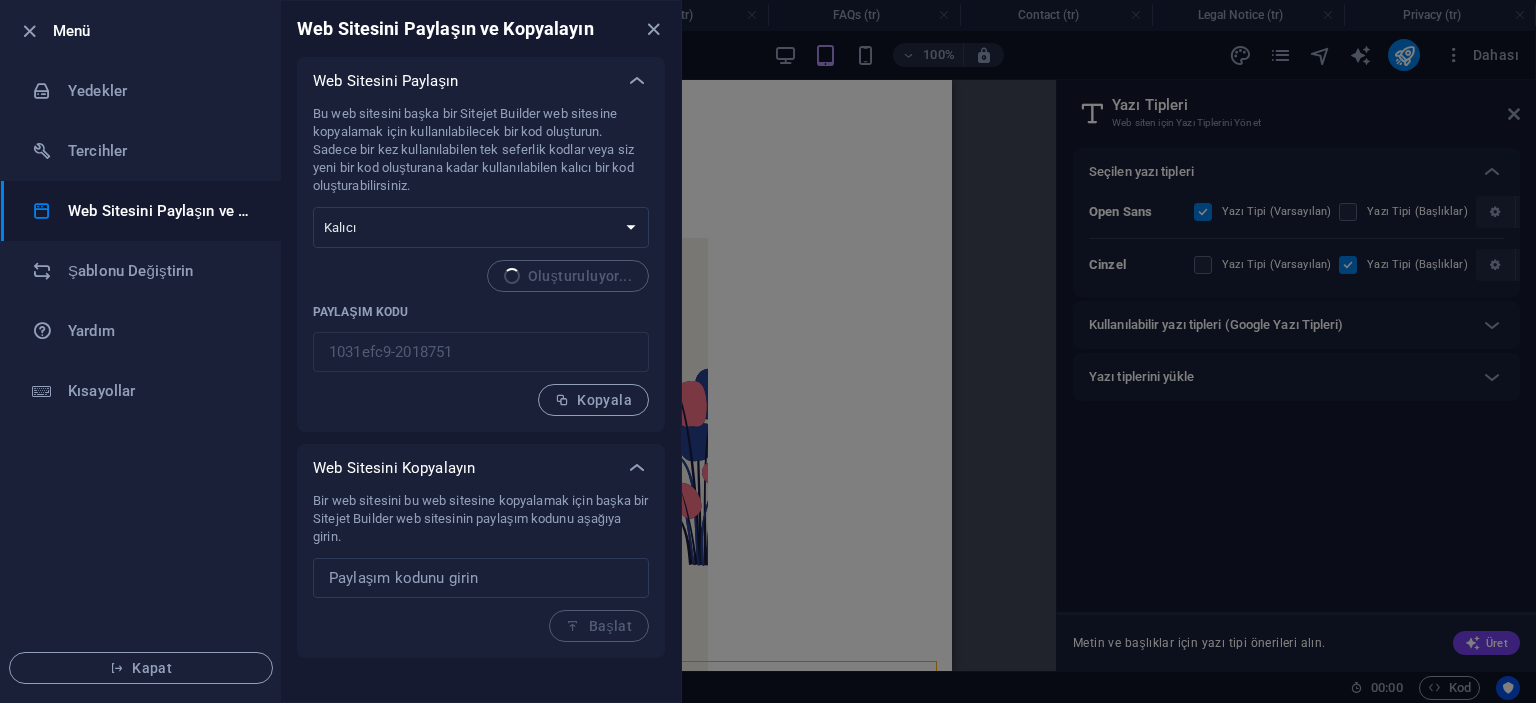 type on "c508eac0-2018751" 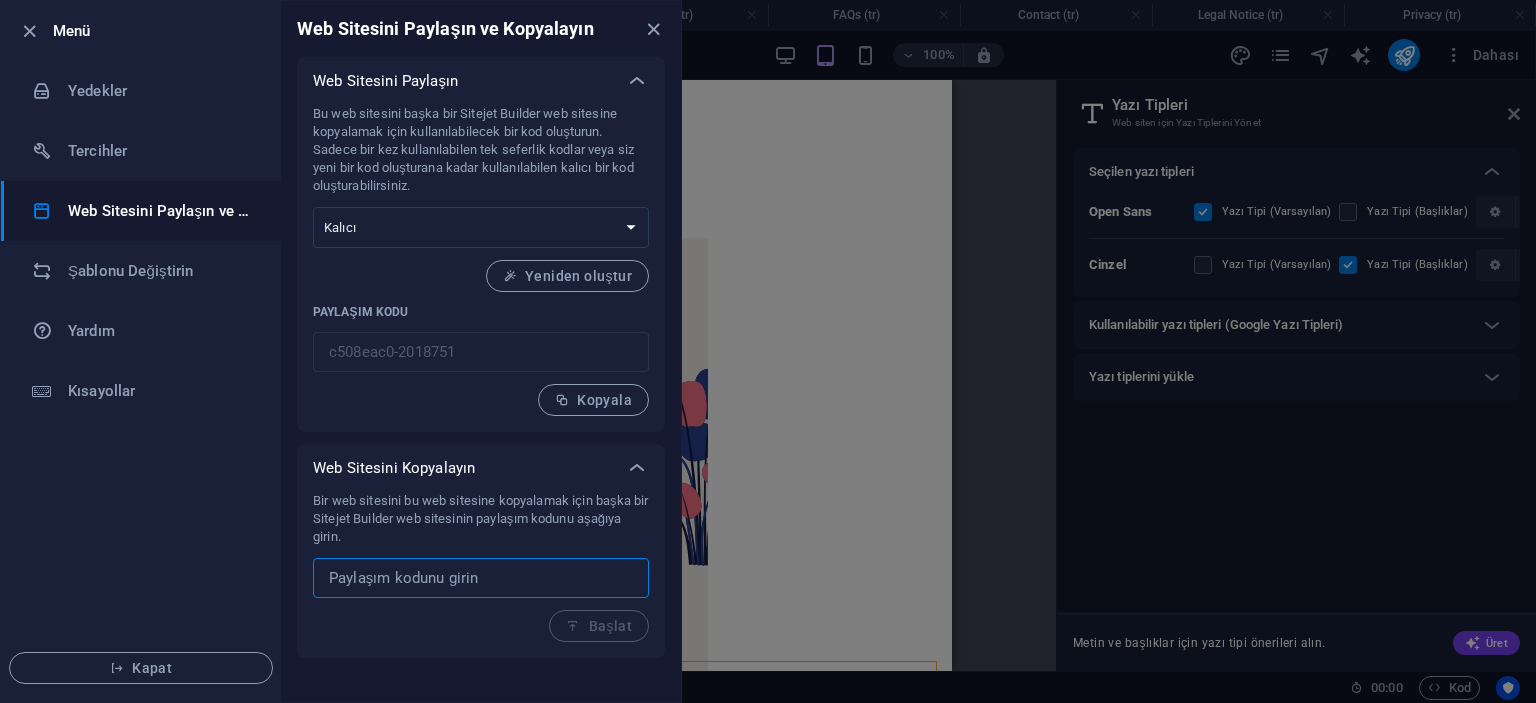 paste on "c508eac0-2018751" 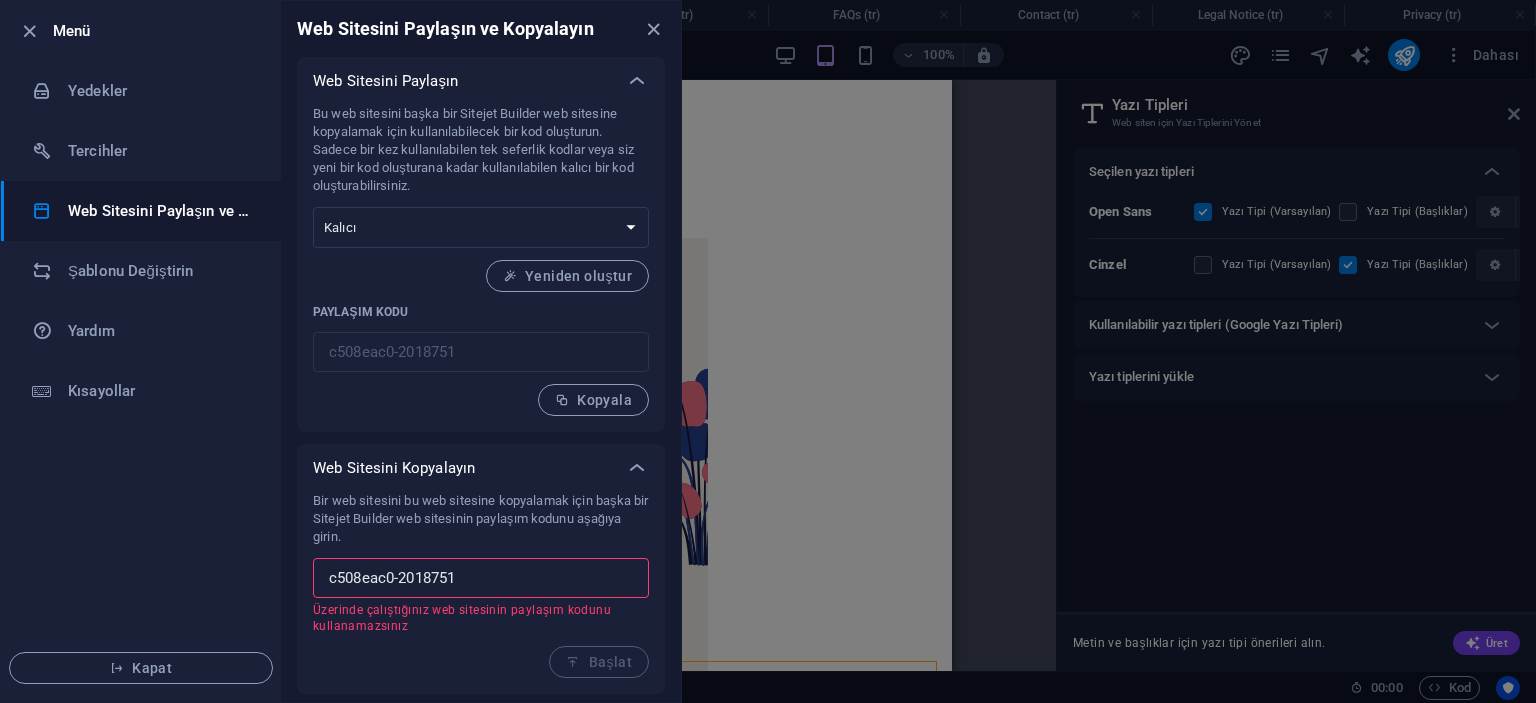 type on "c508eac0-2018751" 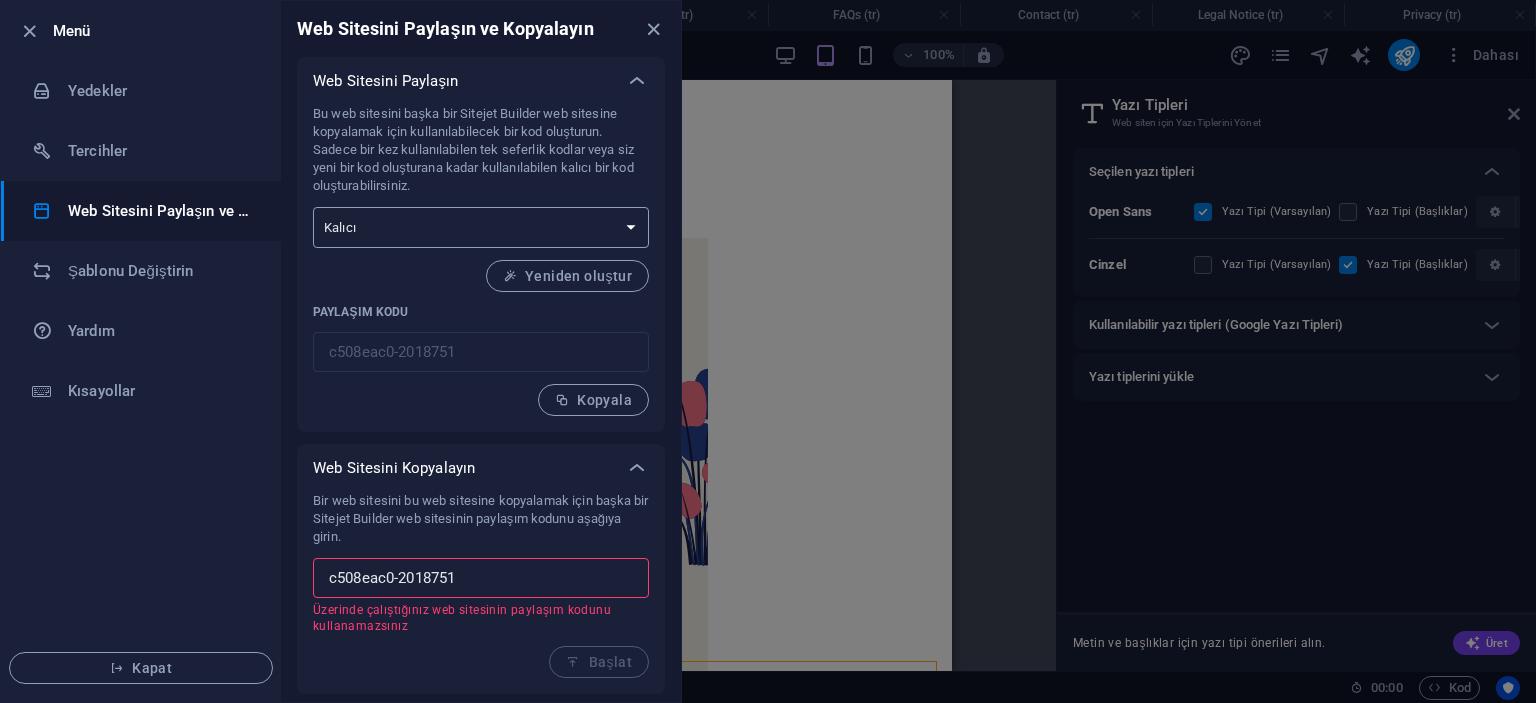 click on "Tek seferlik Kalıcı" at bounding box center (481, 227) 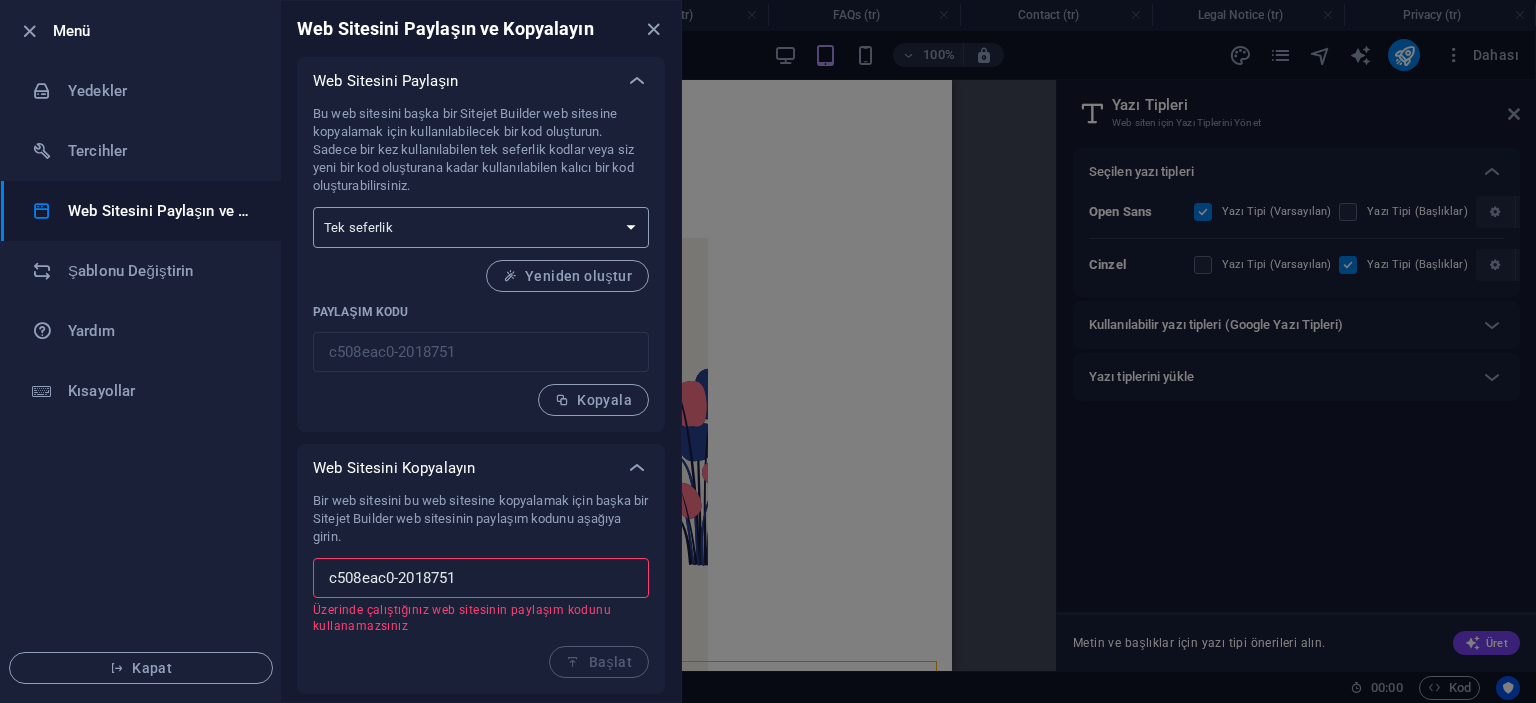 click on "Tek seferlik Kalıcı" at bounding box center (481, 227) 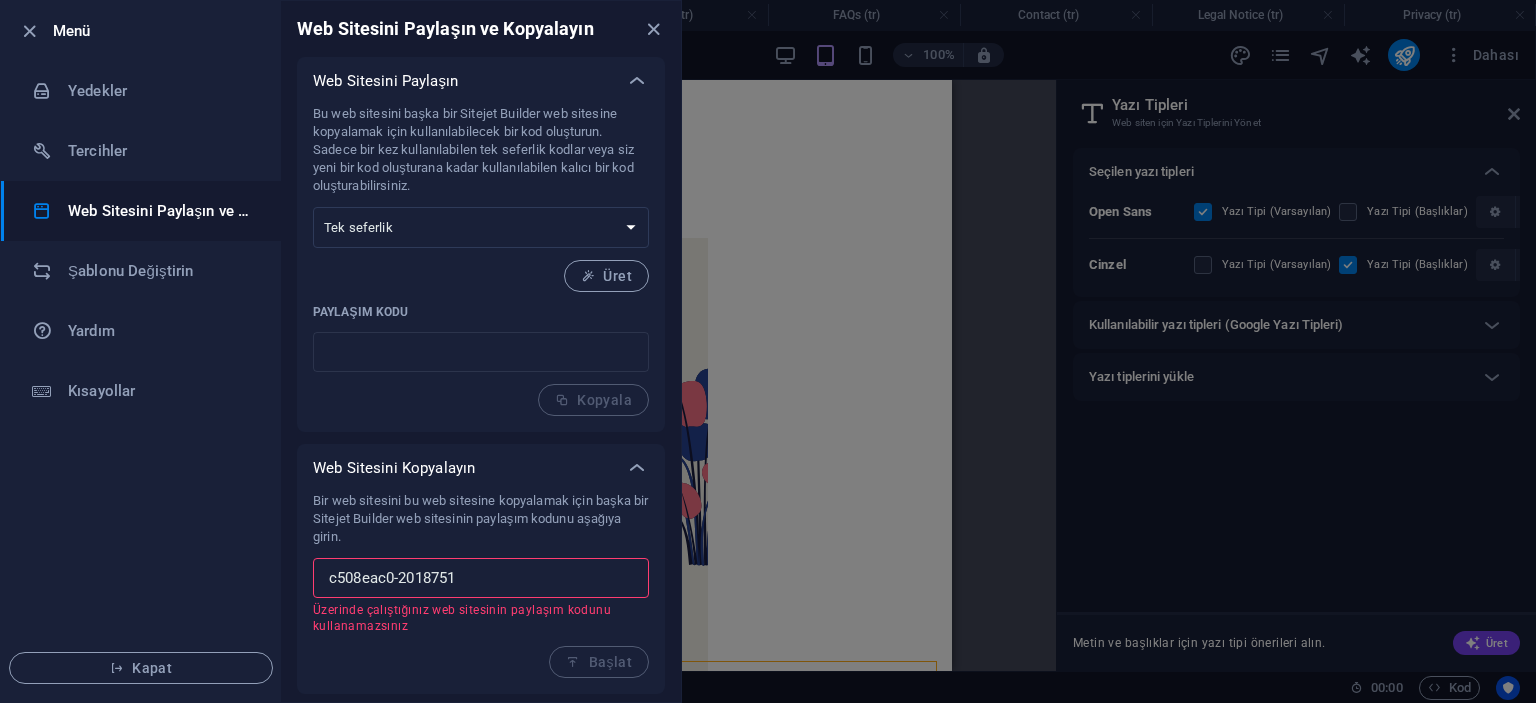 click on "Bir web sitesini bu web sitesine kopyalamak için başka bir Sitejet Builder web sitesinin paylaşım kodunu aşağıya girin. c508eac0-2018751 ​ Üzerinde çalıştığınız web sitesinin paylaşım kodunu kullanamazsınız Başlat" at bounding box center [481, 585] 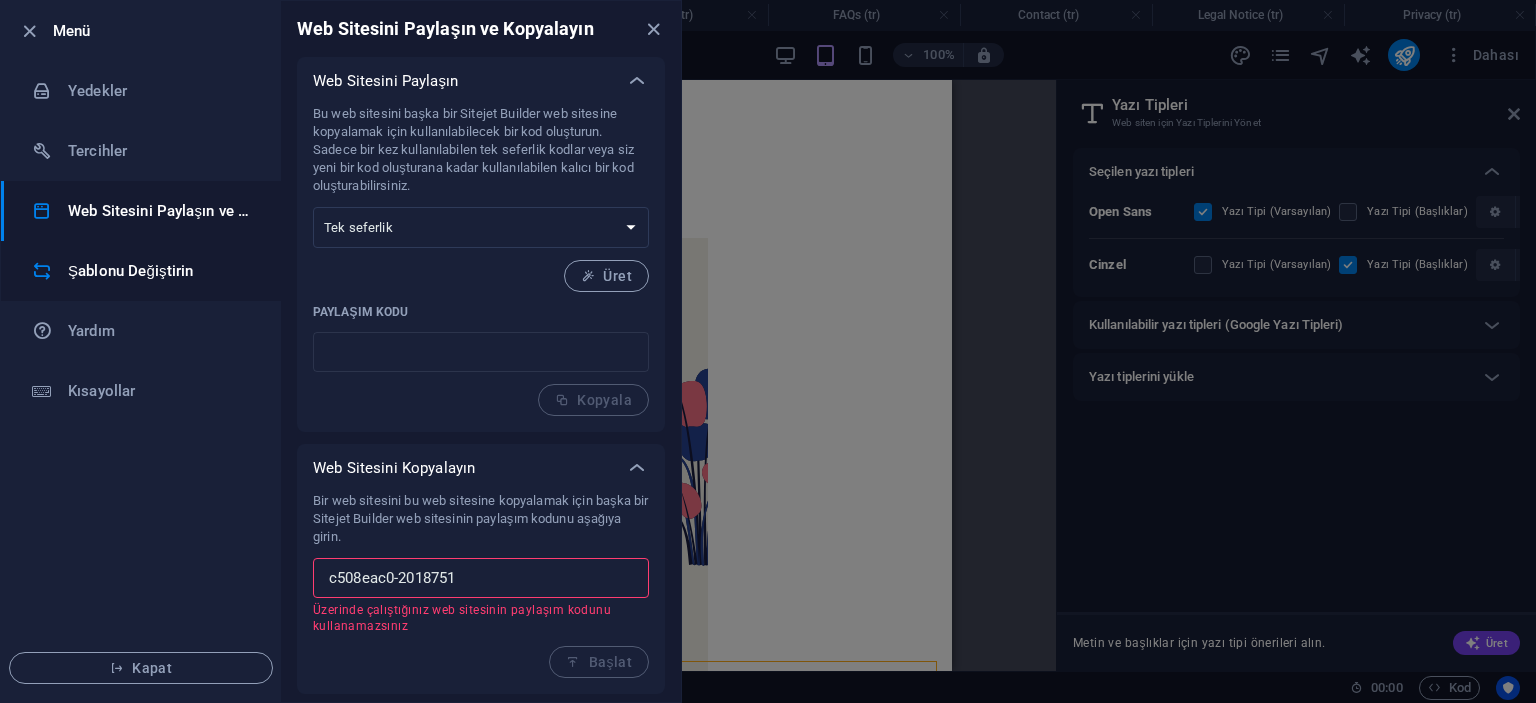 click on "Şablonu Değiştirin" at bounding box center [160, 271] 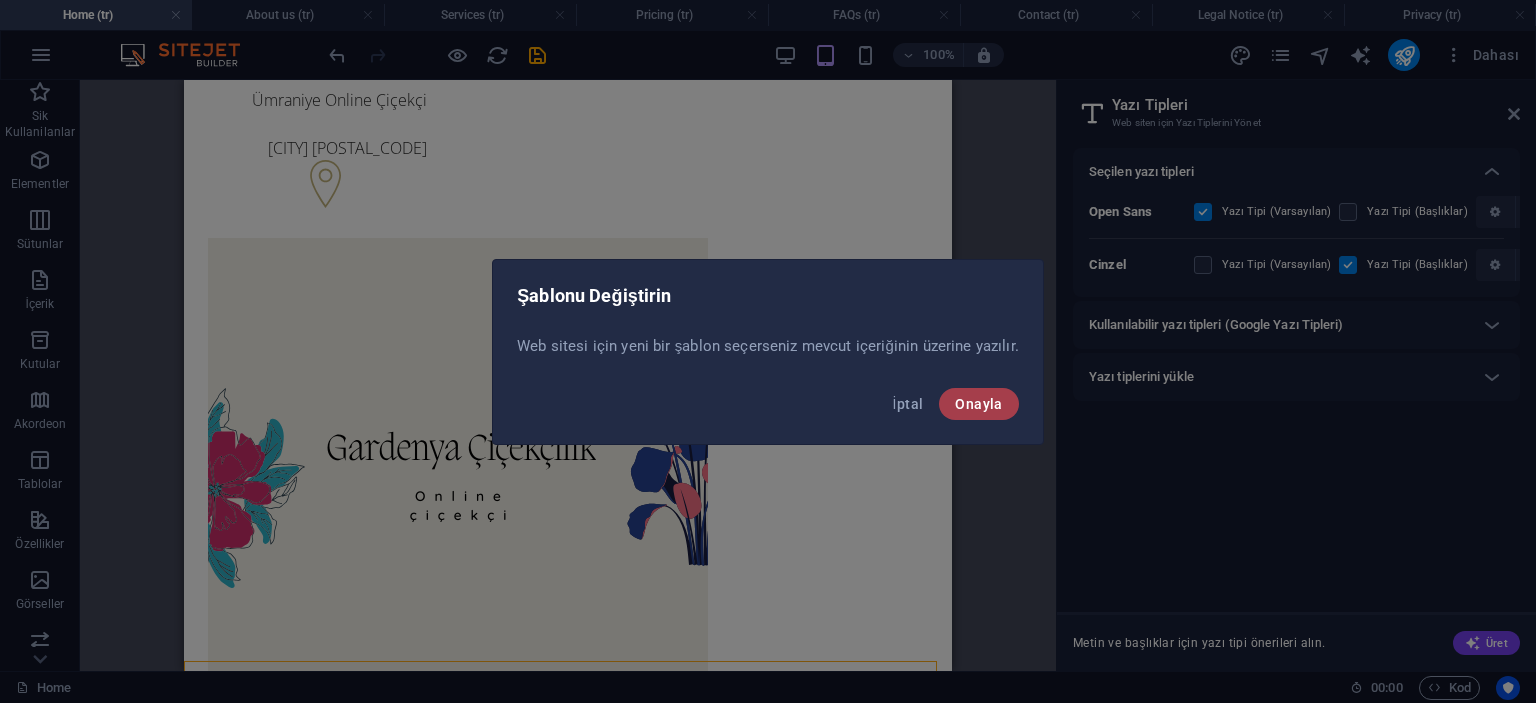 click on "Onayla" at bounding box center (978, 404) 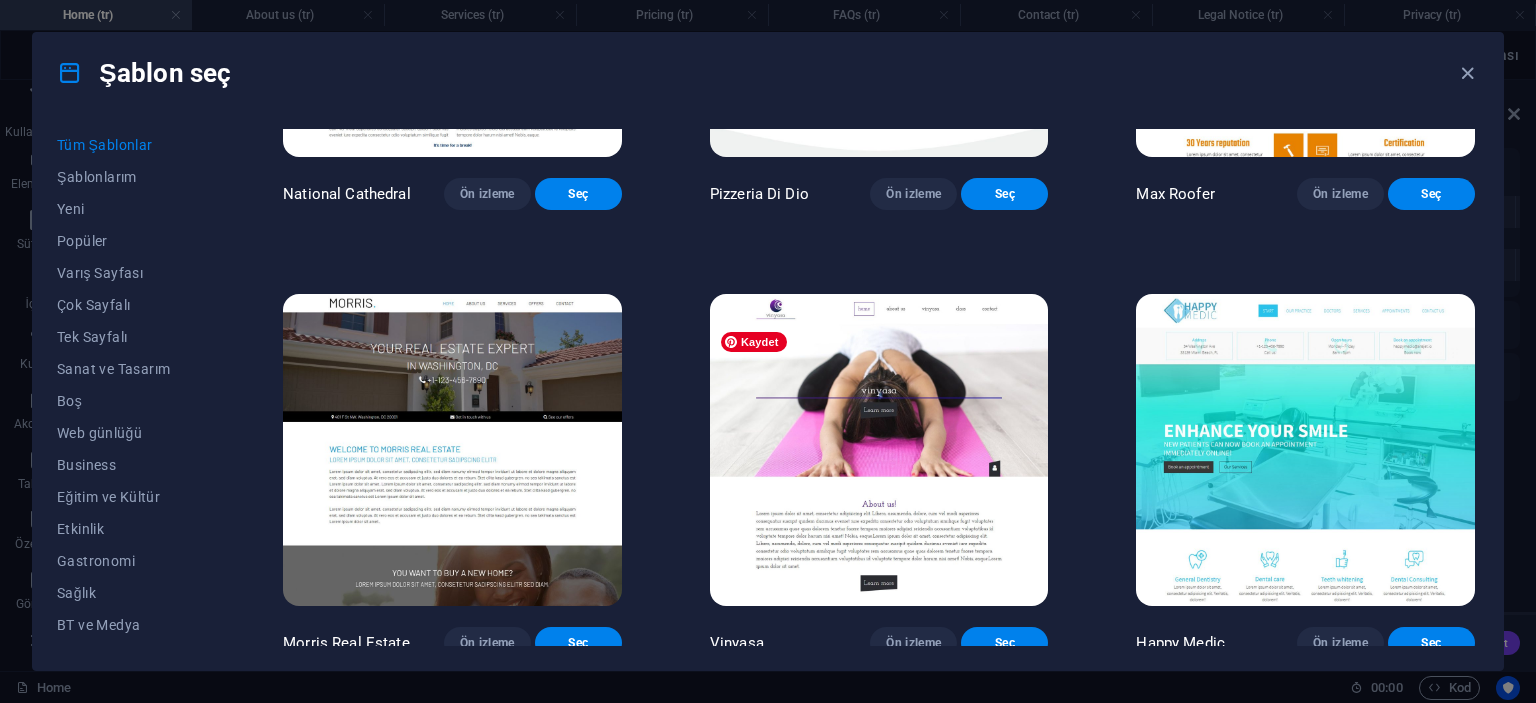 scroll, scrollTop: 8400, scrollLeft: 0, axis: vertical 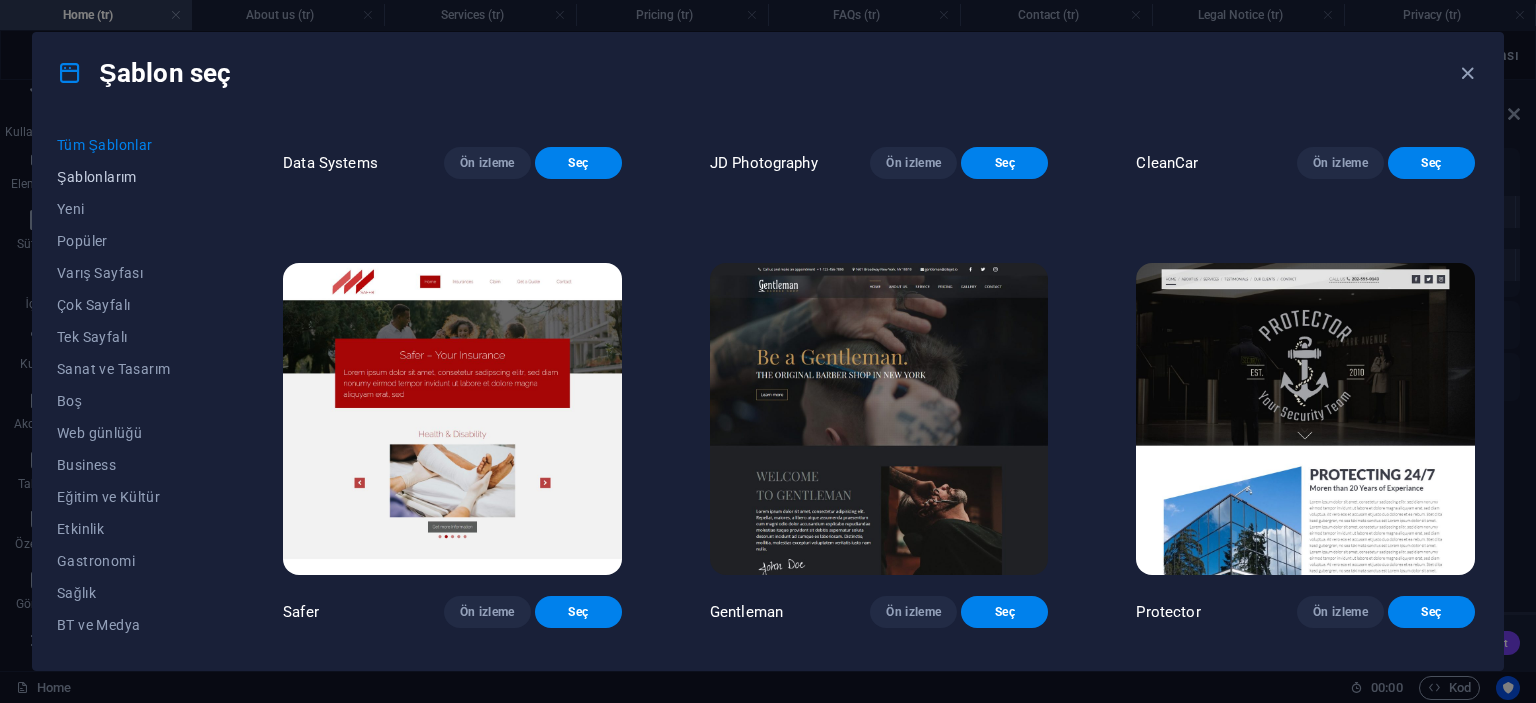 click on "Şablonlarım" at bounding box center [126, 177] 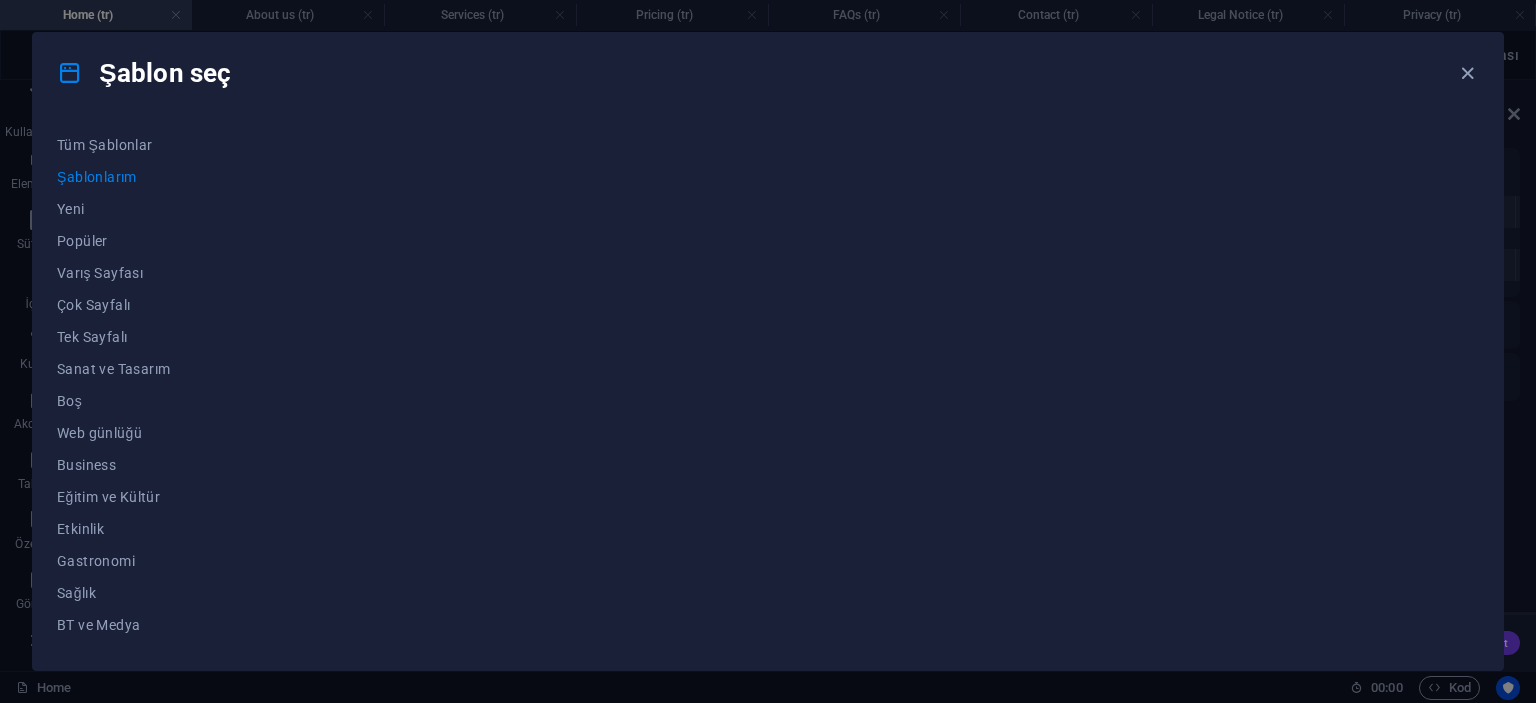 click on "Şablonlarım" at bounding box center [126, 177] 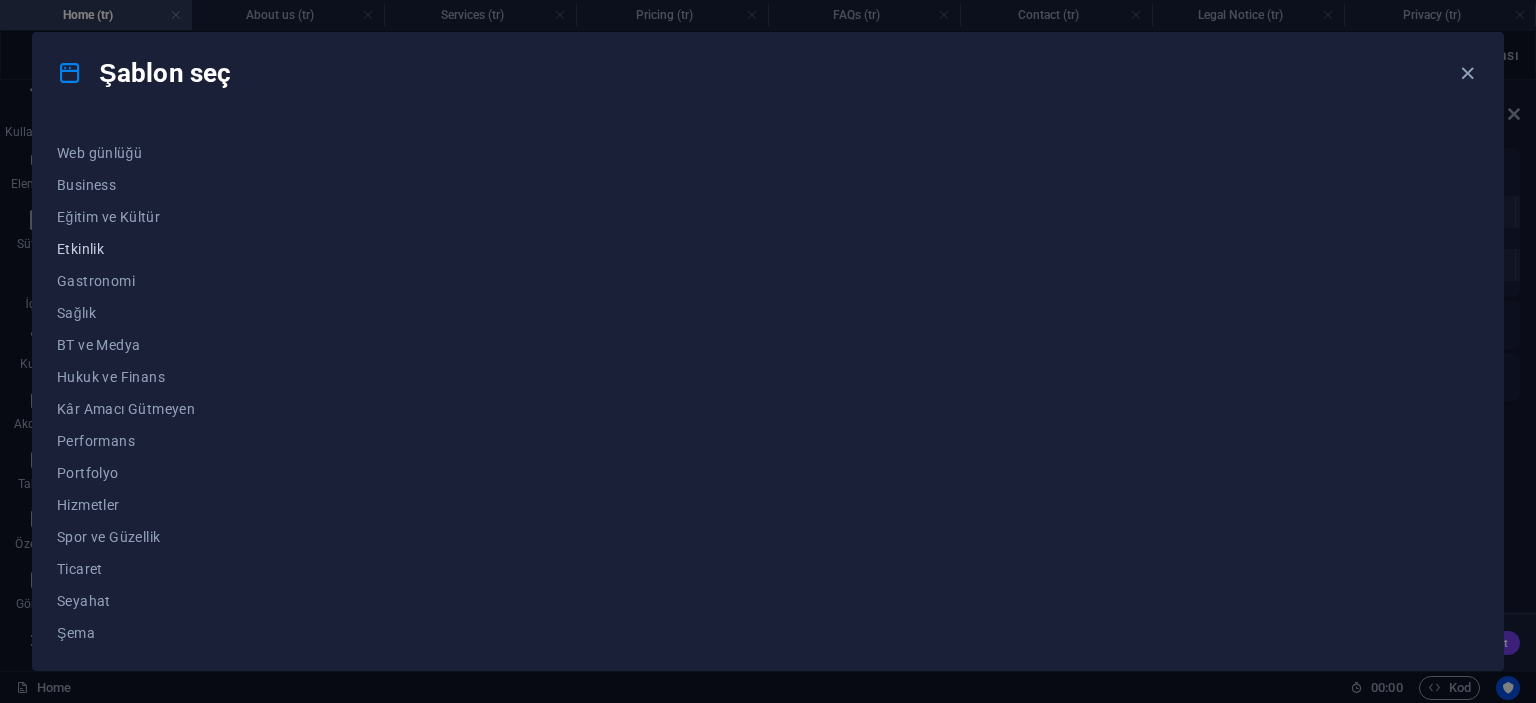 scroll, scrollTop: 282, scrollLeft: 0, axis: vertical 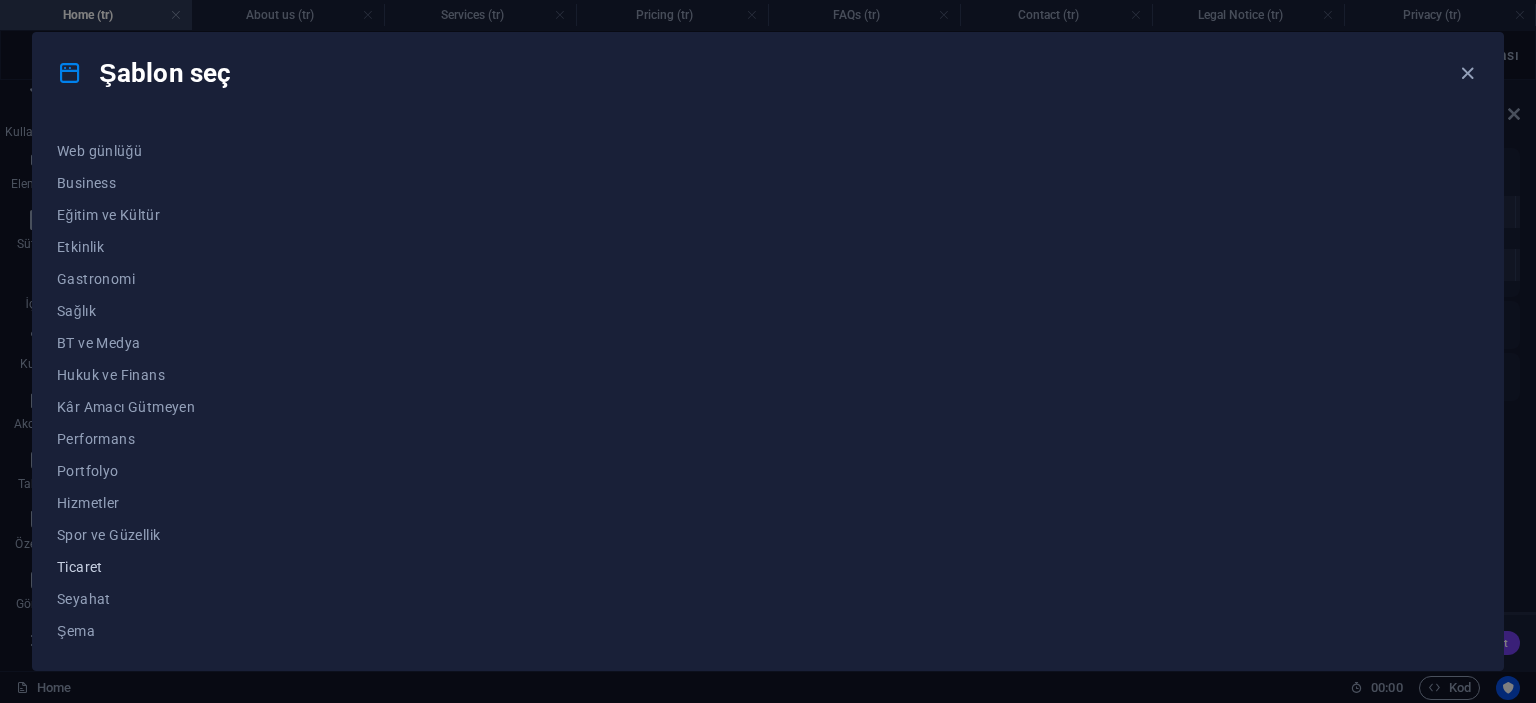 click on "Ticaret" at bounding box center [126, 567] 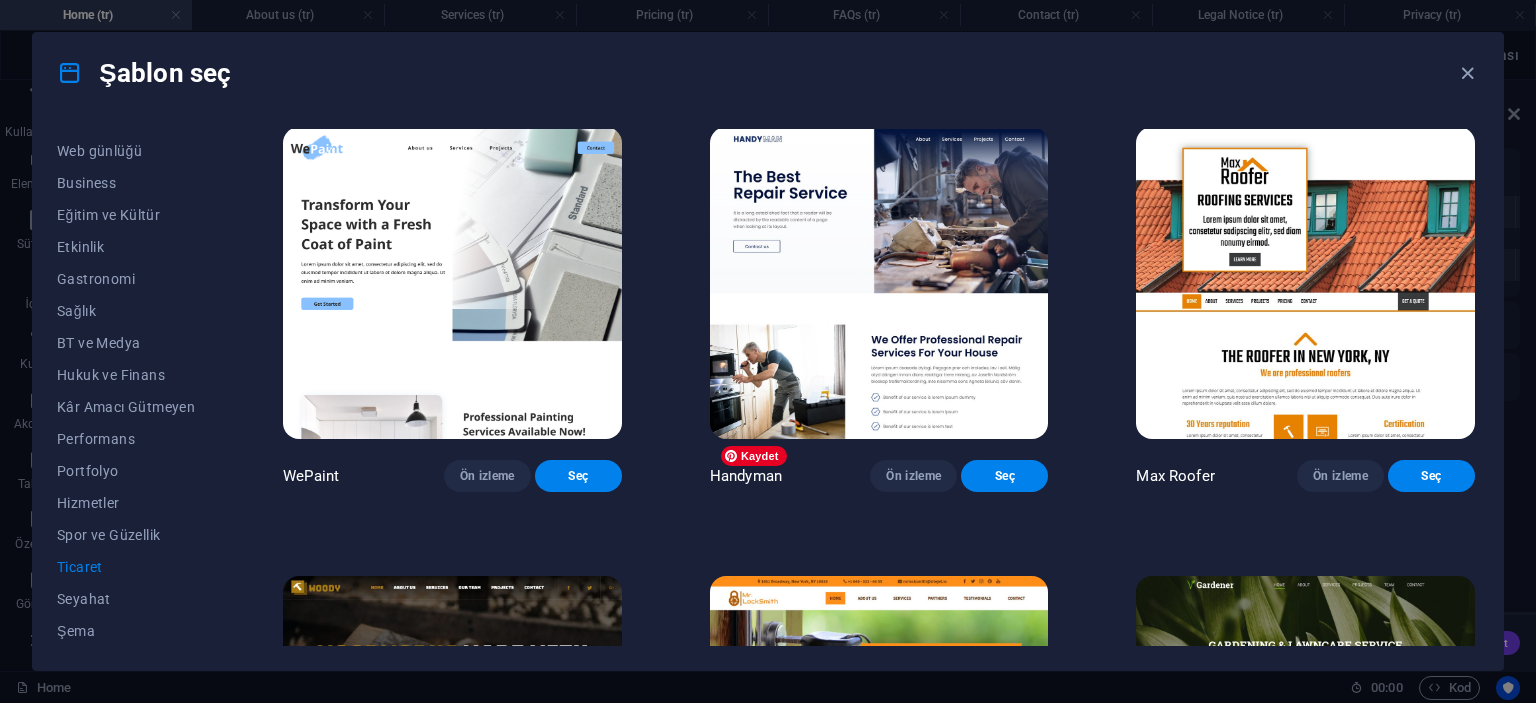 scroll, scrollTop: 0, scrollLeft: 0, axis: both 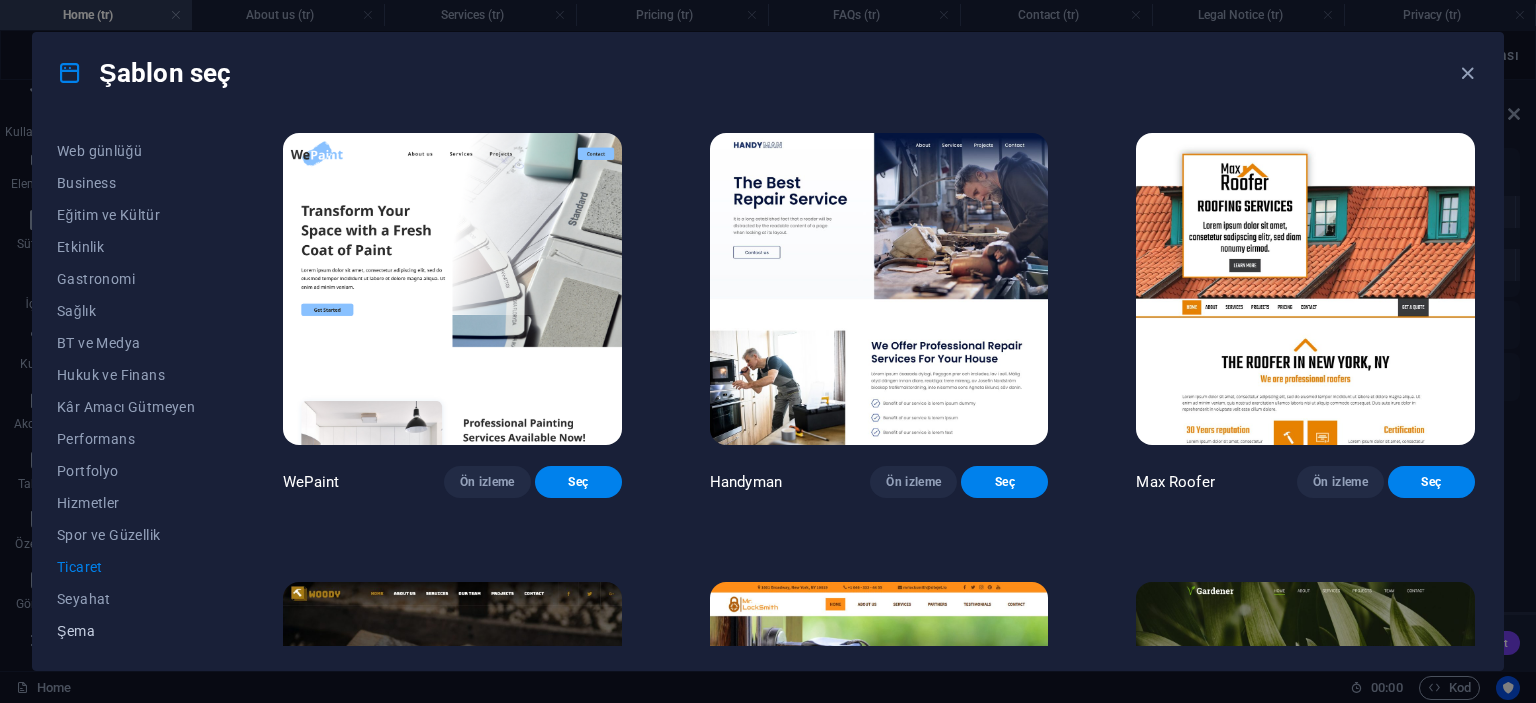 click on "Şema" at bounding box center (126, 631) 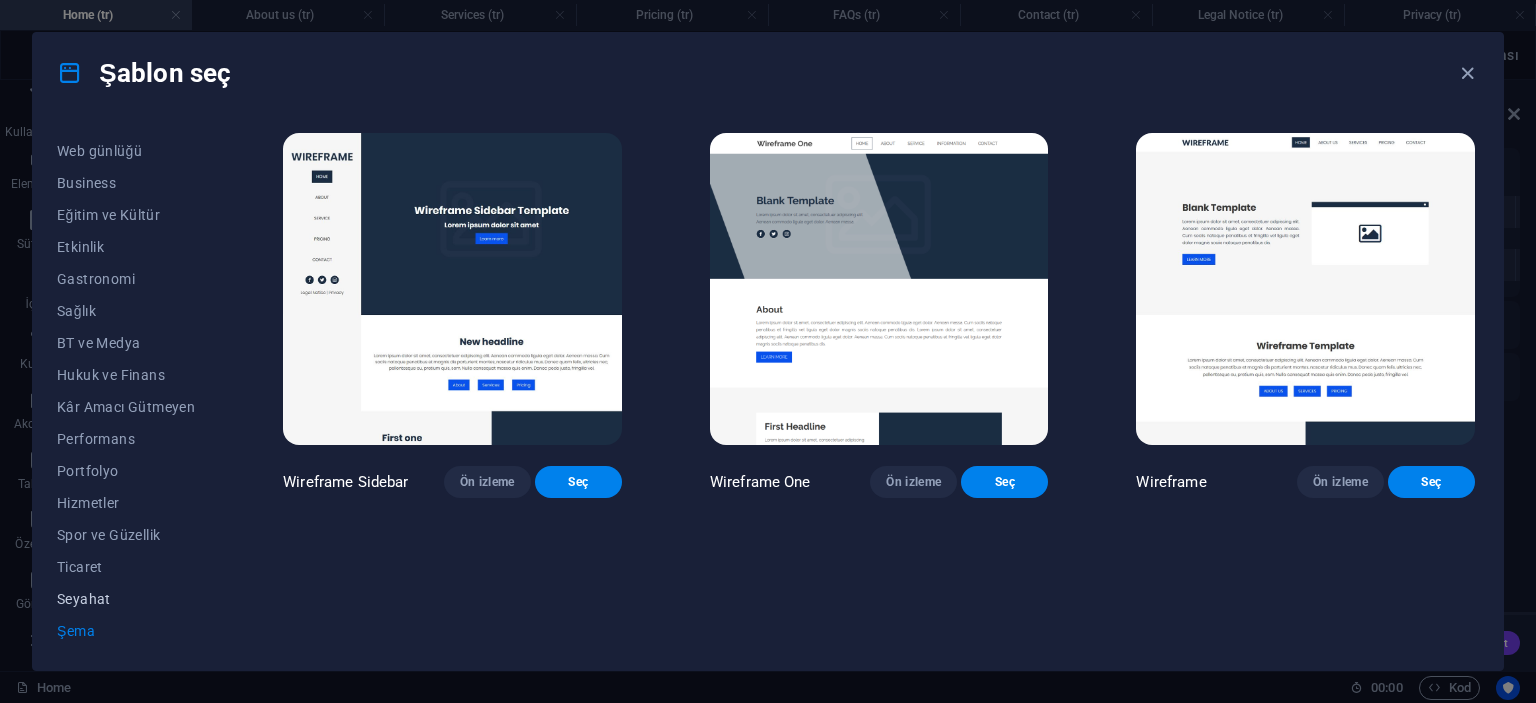 click on "Seyahat" at bounding box center [126, 599] 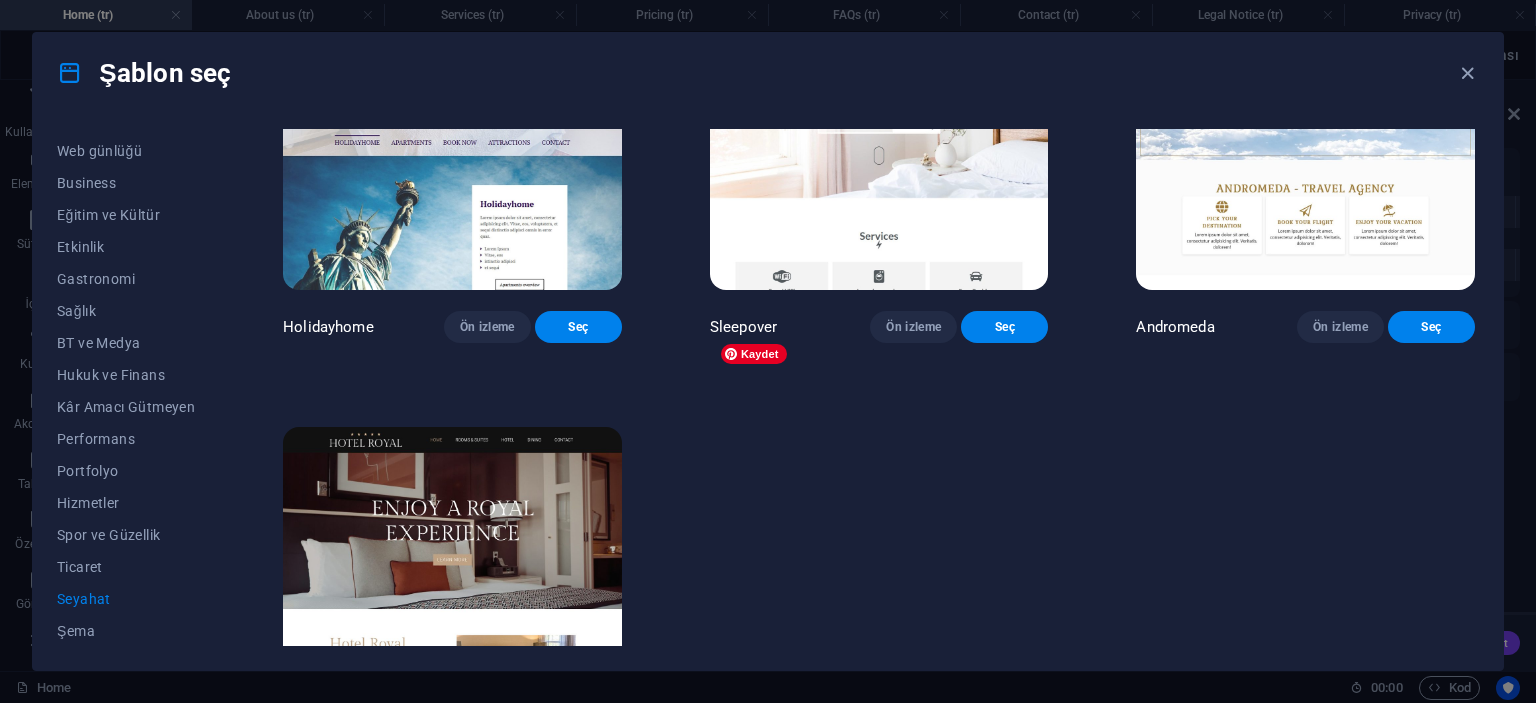 scroll, scrollTop: 743, scrollLeft: 0, axis: vertical 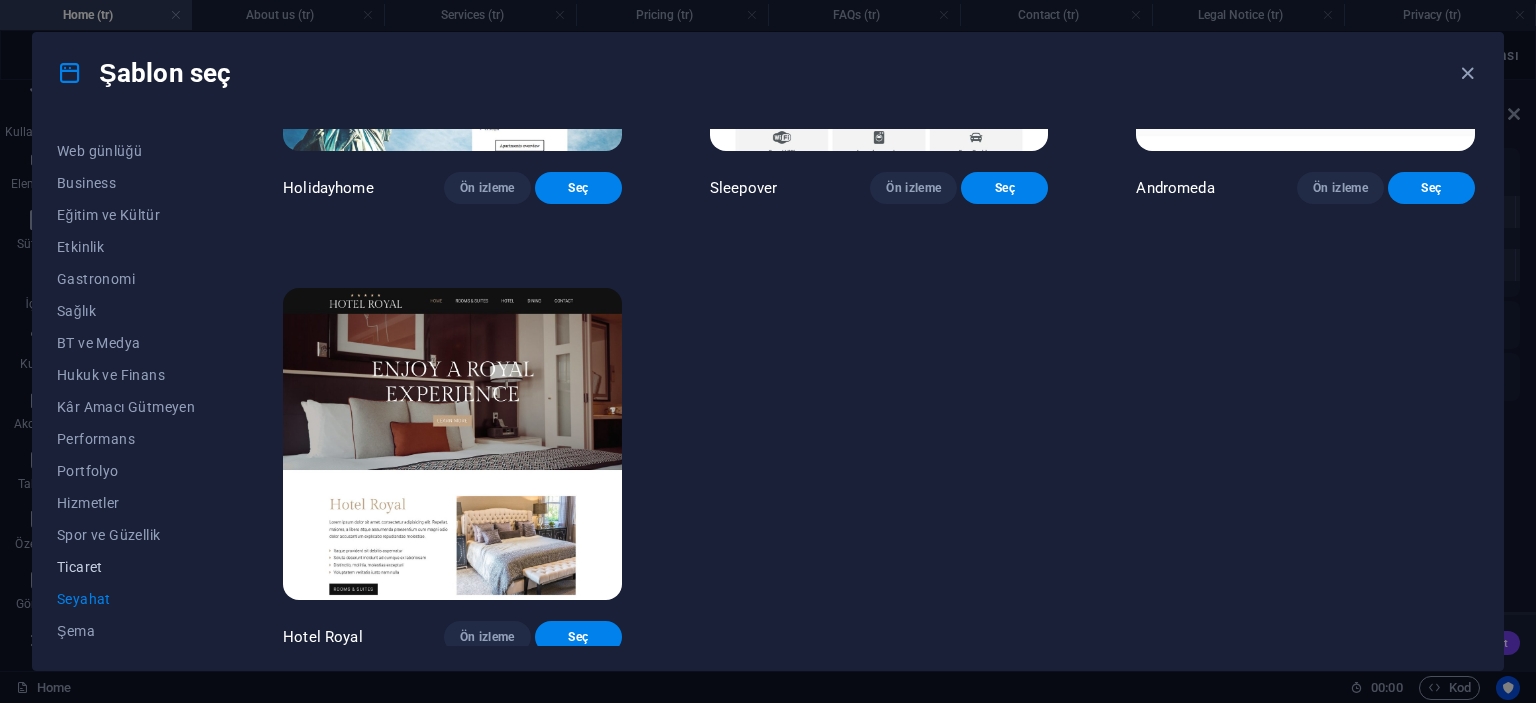 click on "Ticaret" at bounding box center [126, 567] 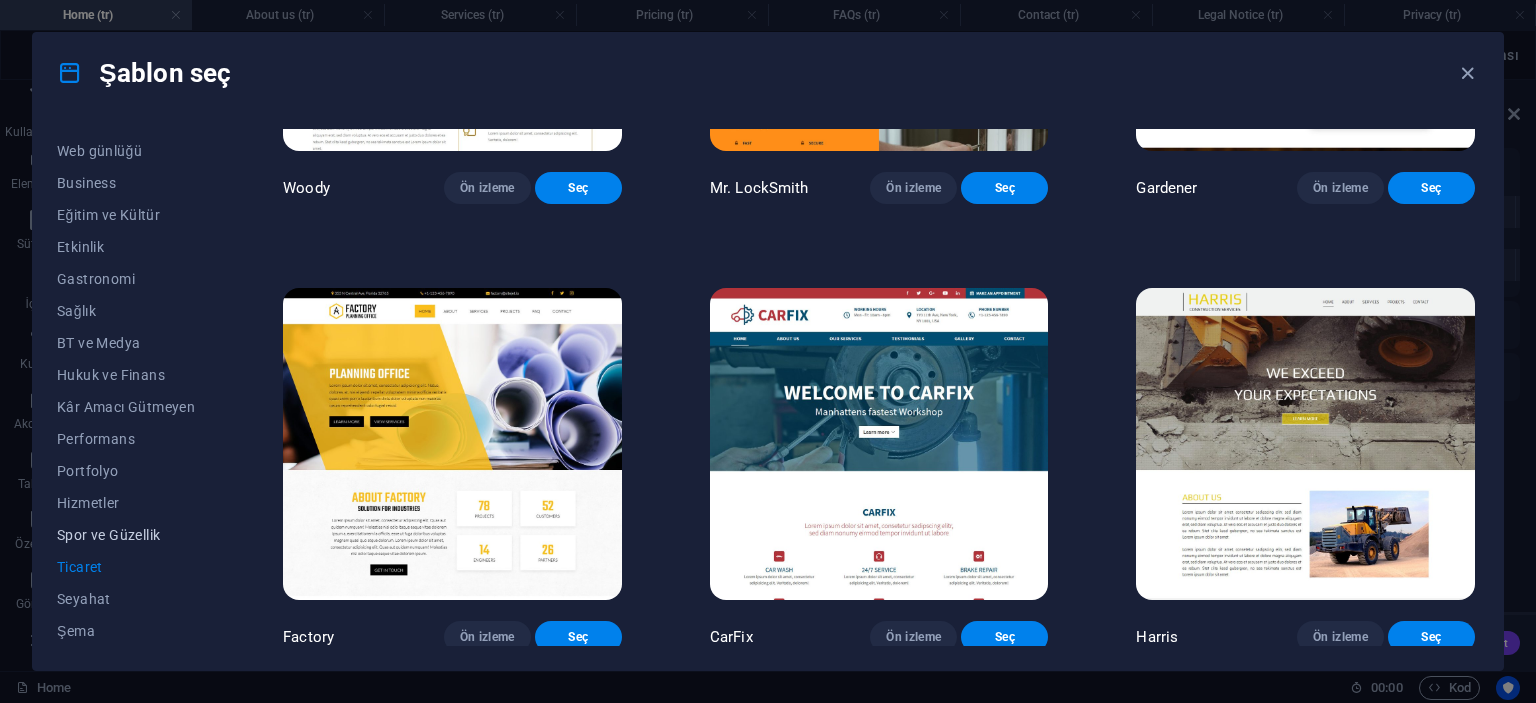 click on "Spor ve Güzellik" at bounding box center (126, 535) 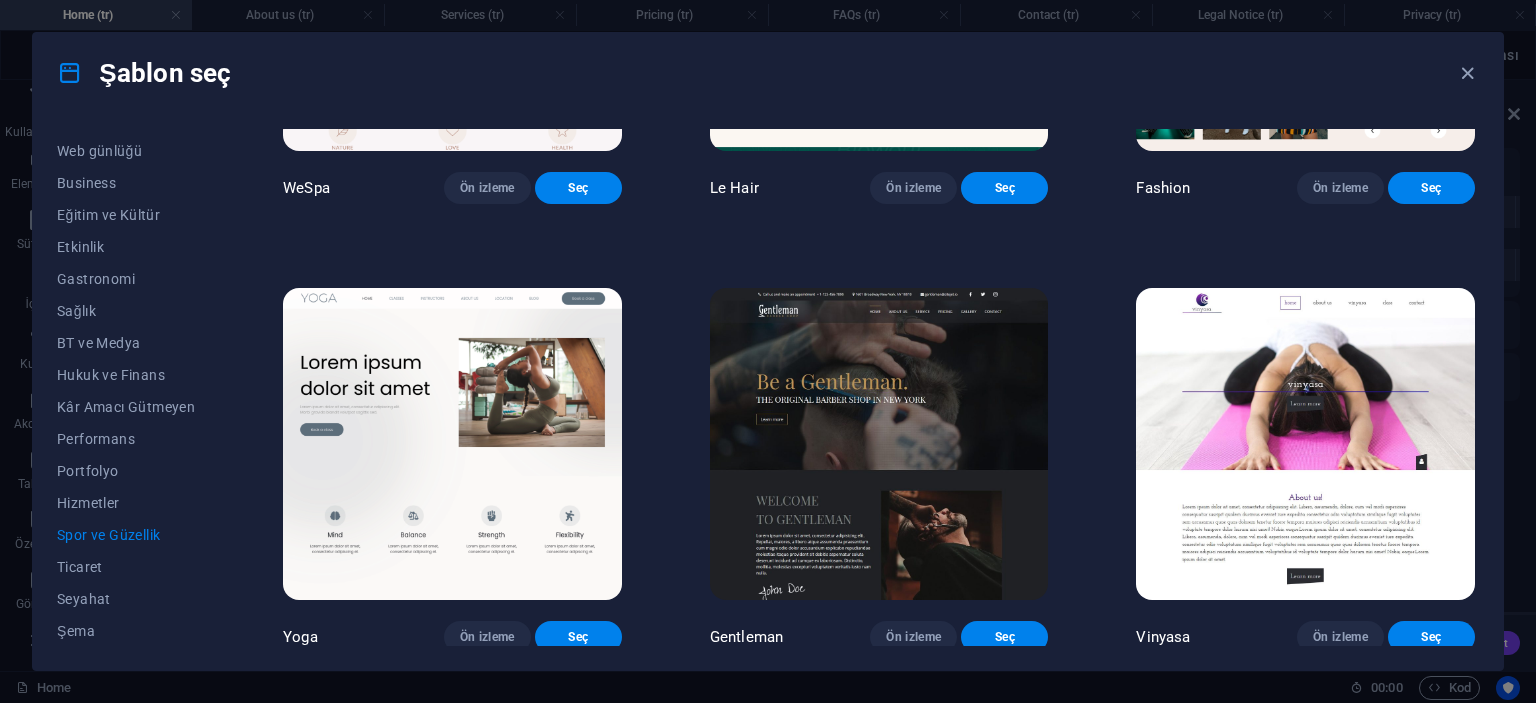 scroll, scrollTop: 743, scrollLeft: 0, axis: vertical 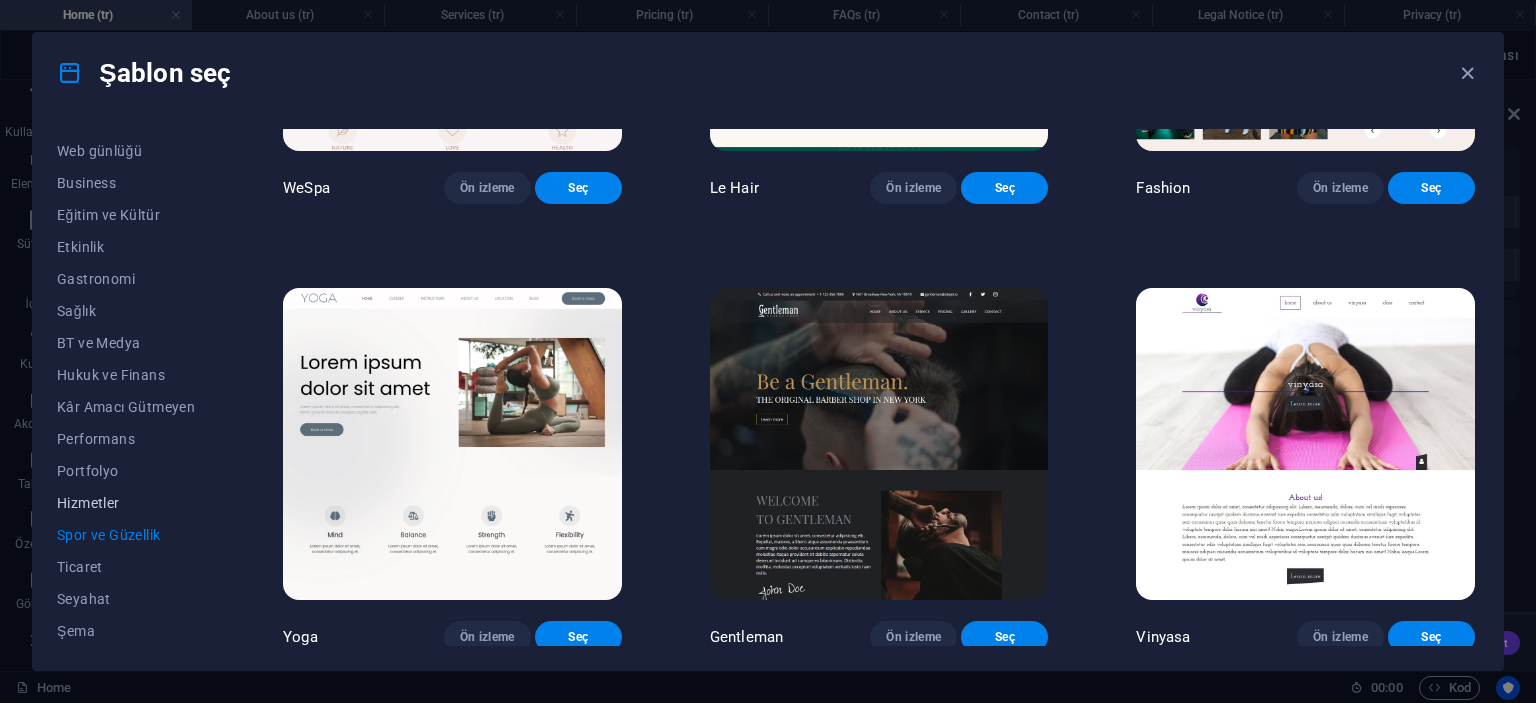 click on "Hizmetler" at bounding box center (126, 503) 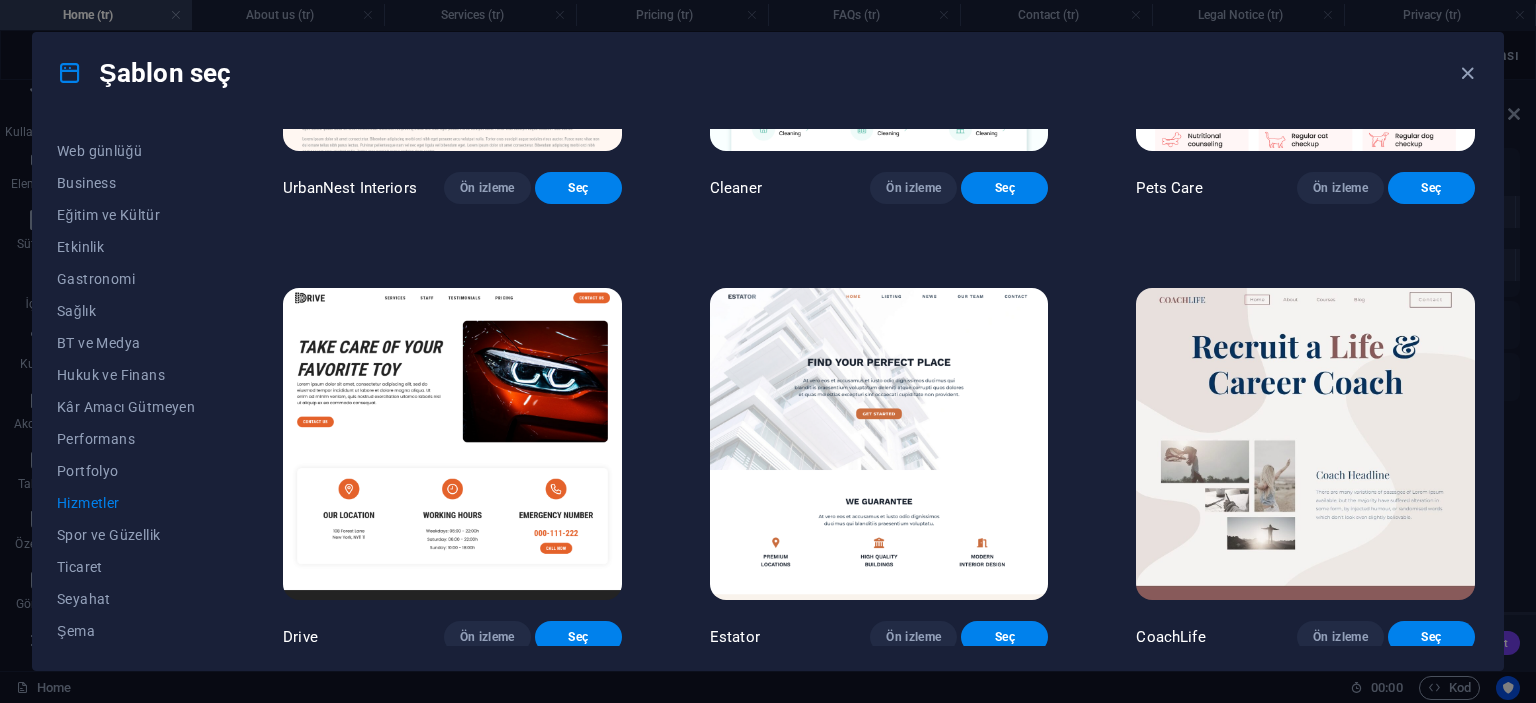 scroll, scrollTop: 743, scrollLeft: 0, axis: vertical 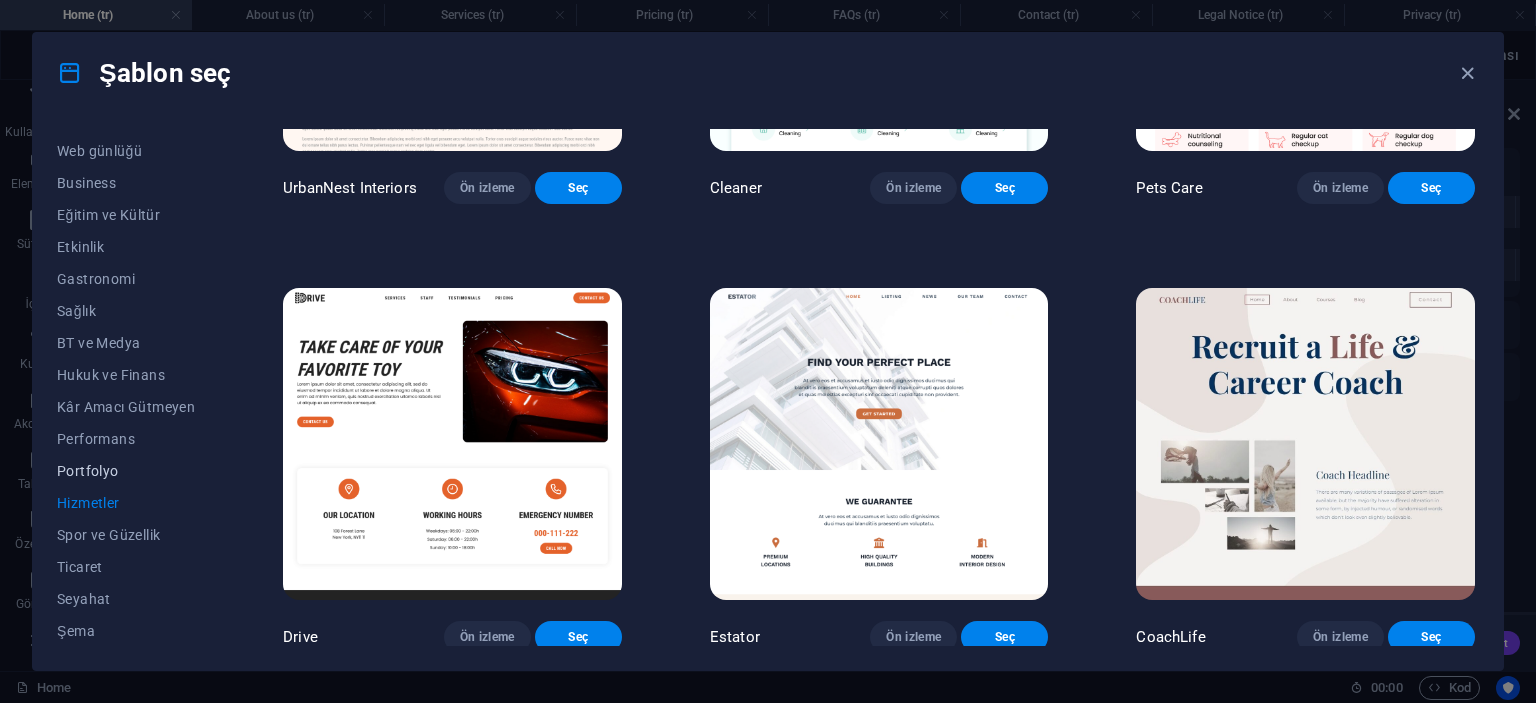 click on "Portfolyo" at bounding box center [126, 471] 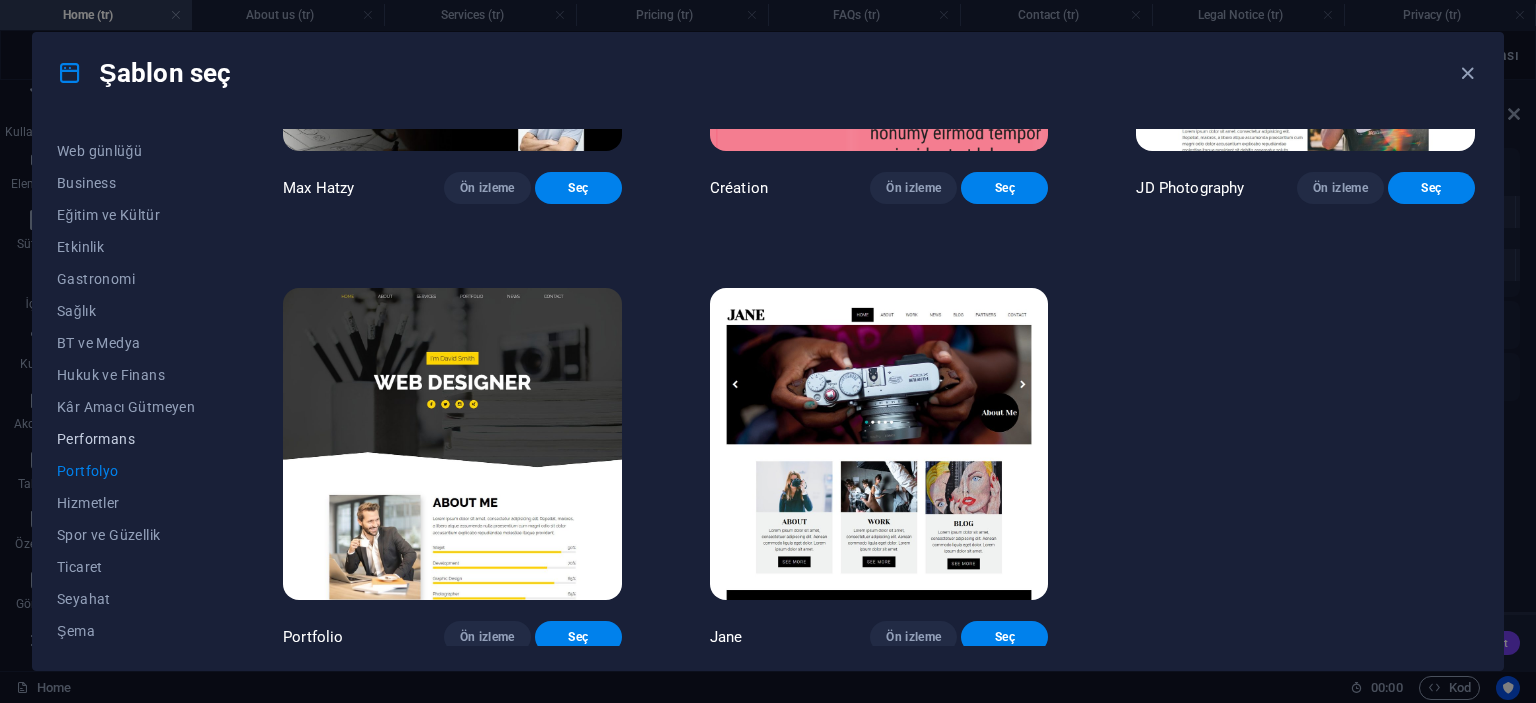 click on "Performans" at bounding box center [126, 439] 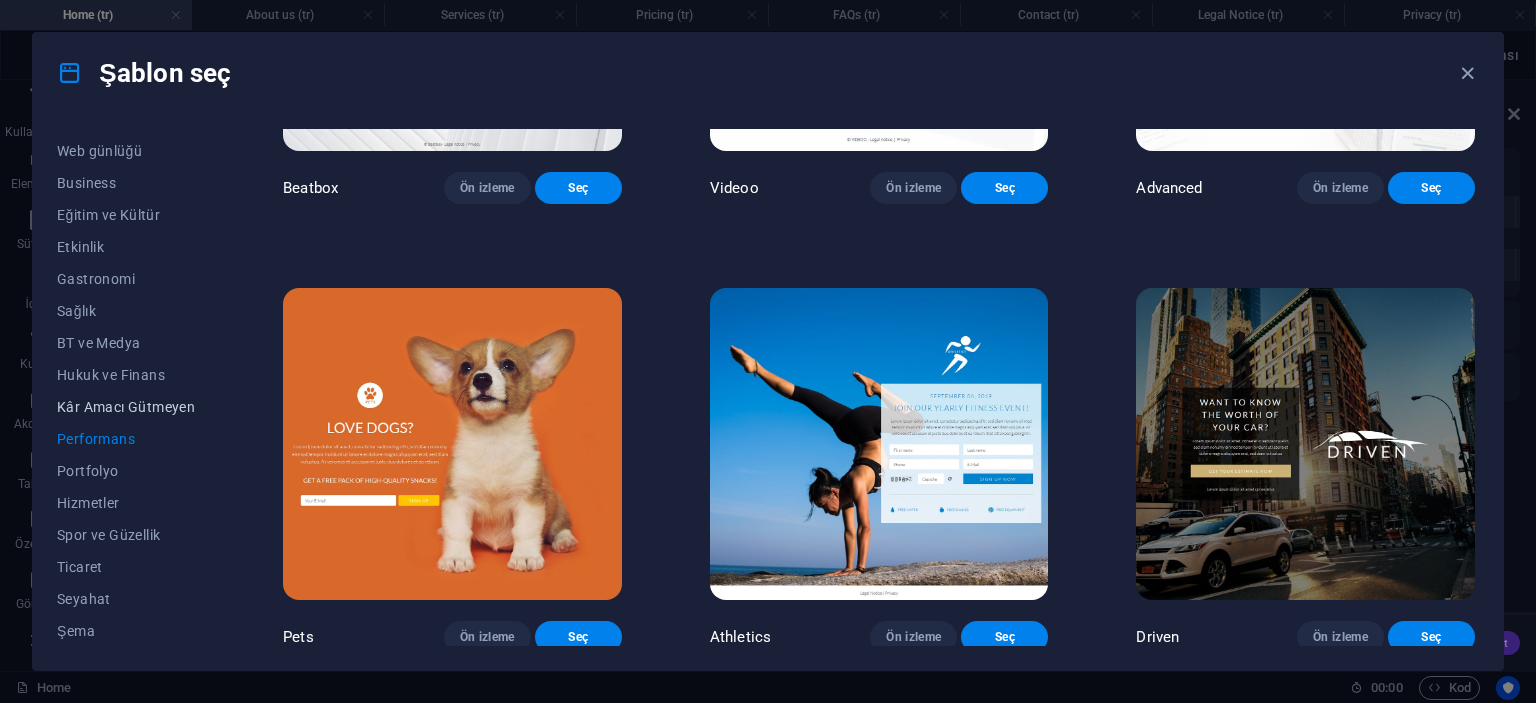 click on "Kâr Amacı Gütmeyen" at bounding box center (126, 407) 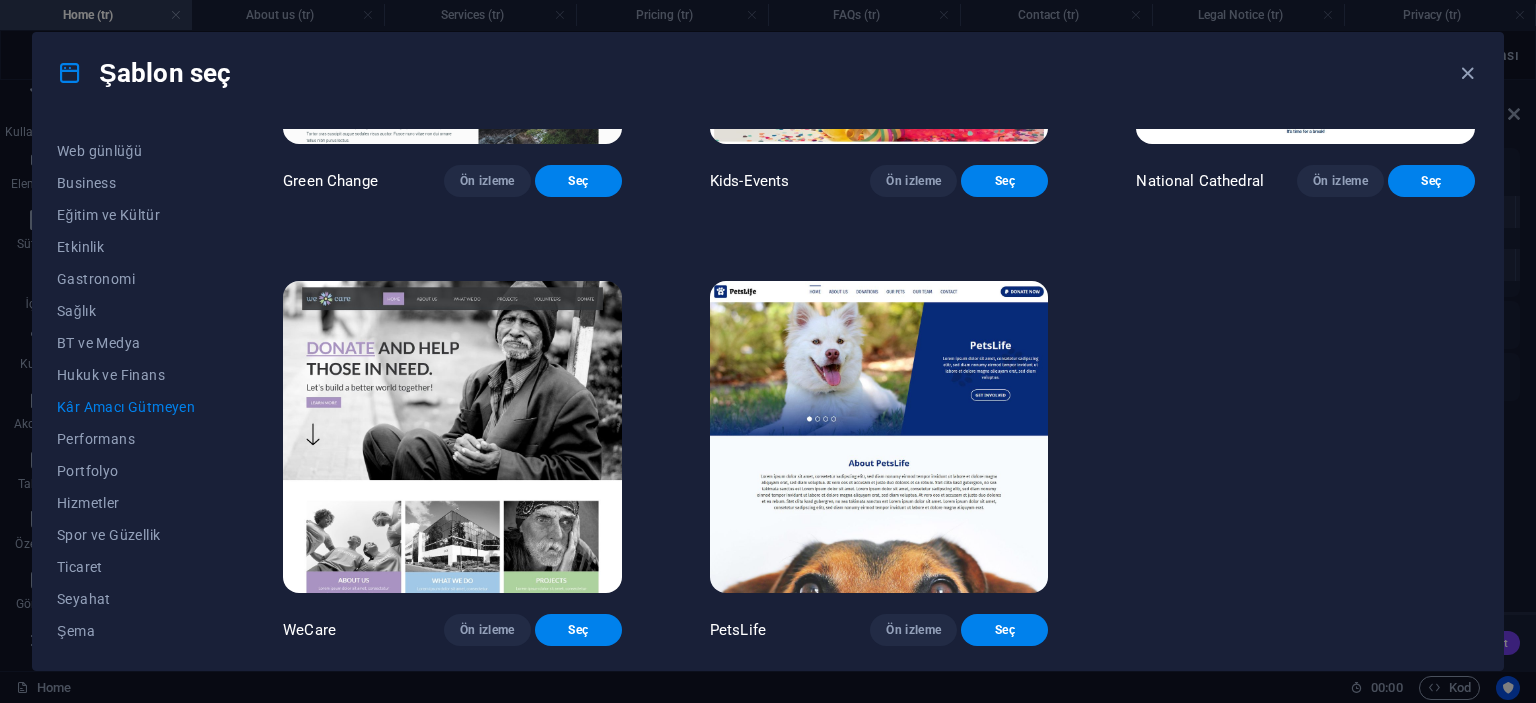 scroll, scrollTop: 0, scrollLeft: 0, axis: both 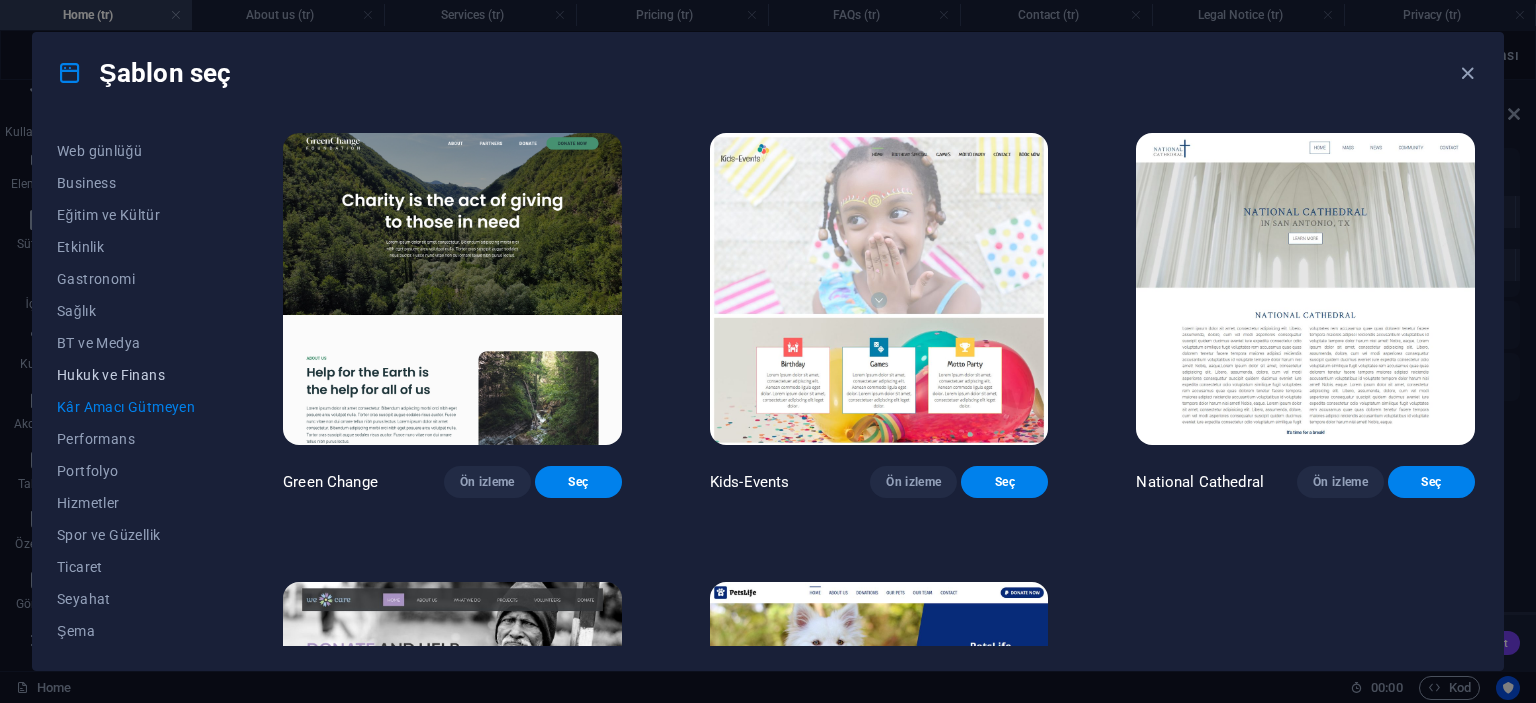 click on "Hukuk ve Finans" at bounding box center (126, 375) 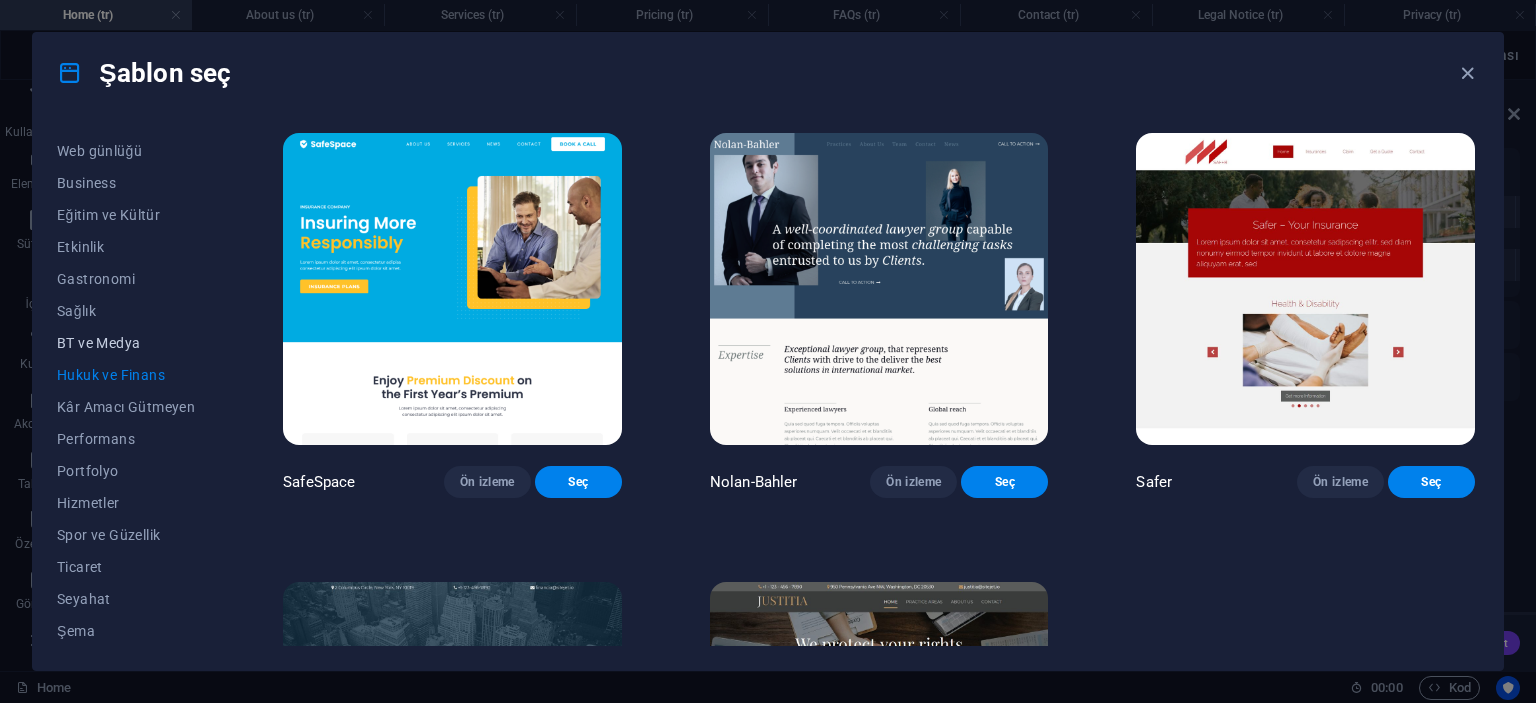 click on "BT ve Medya" at bounding box center (126, 343) 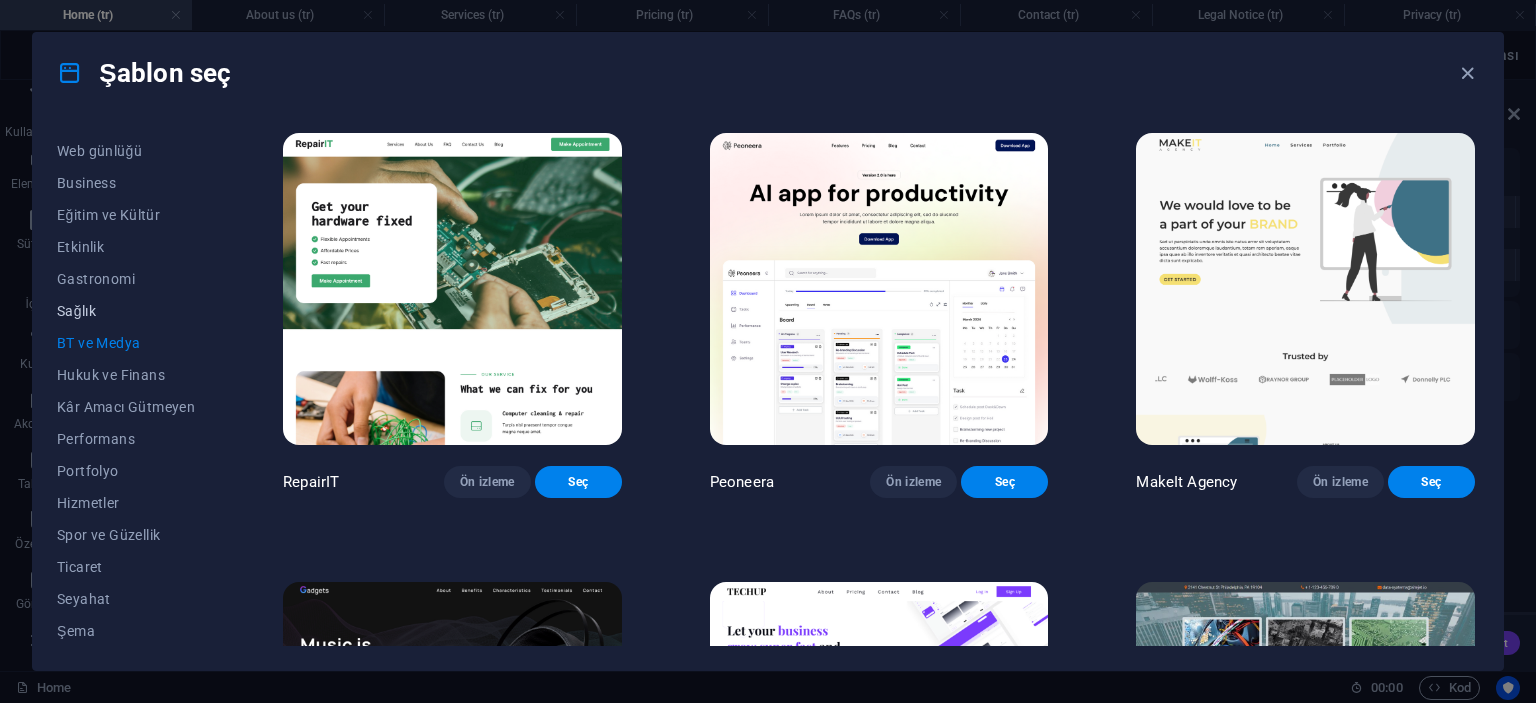 click on "Sağlık" at bounding box center (126, 311) 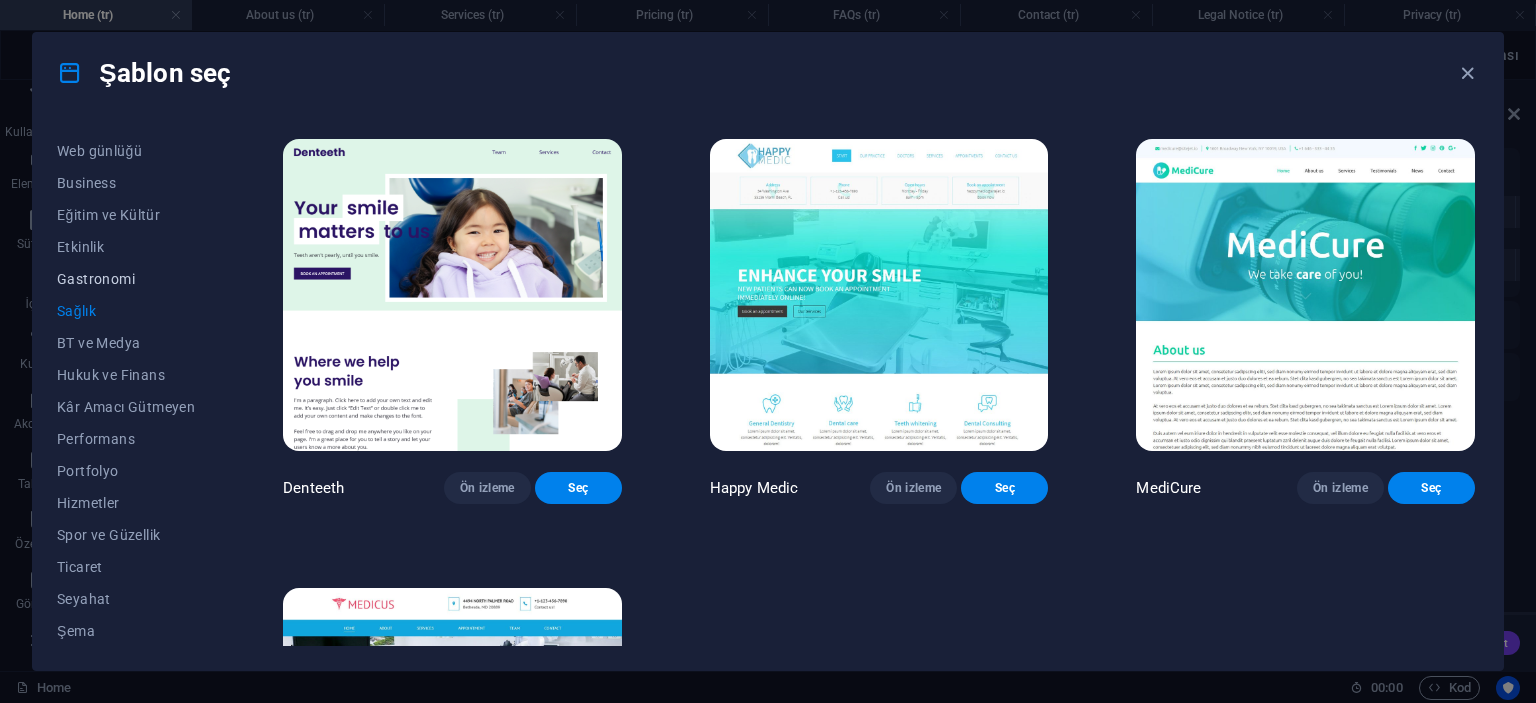 click on "Gastronomi" at bounding box center (126, 279) 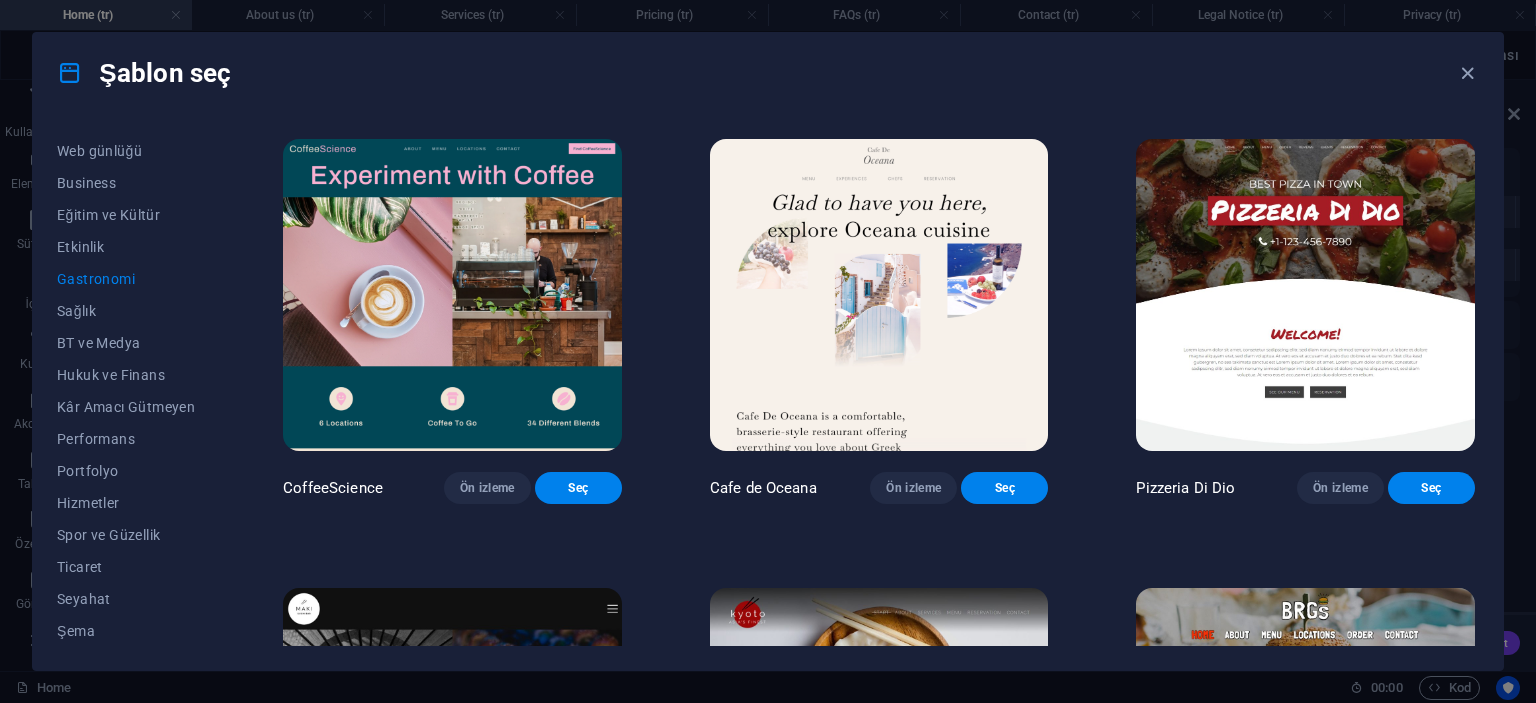 scroll, scrollTop: 443, scrollLeft: 0, axis: vertical 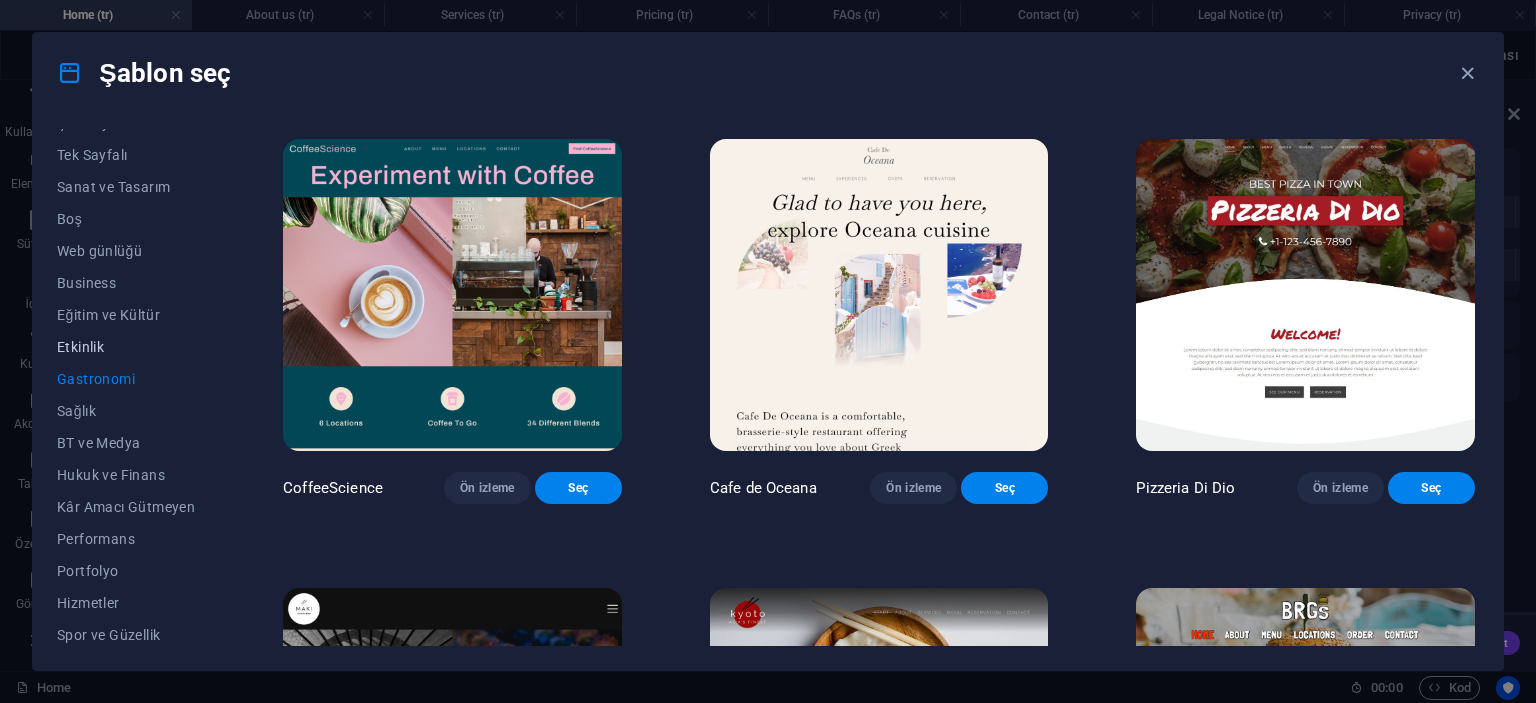 click on "Etkinlik" at bounding box center [126, 347] 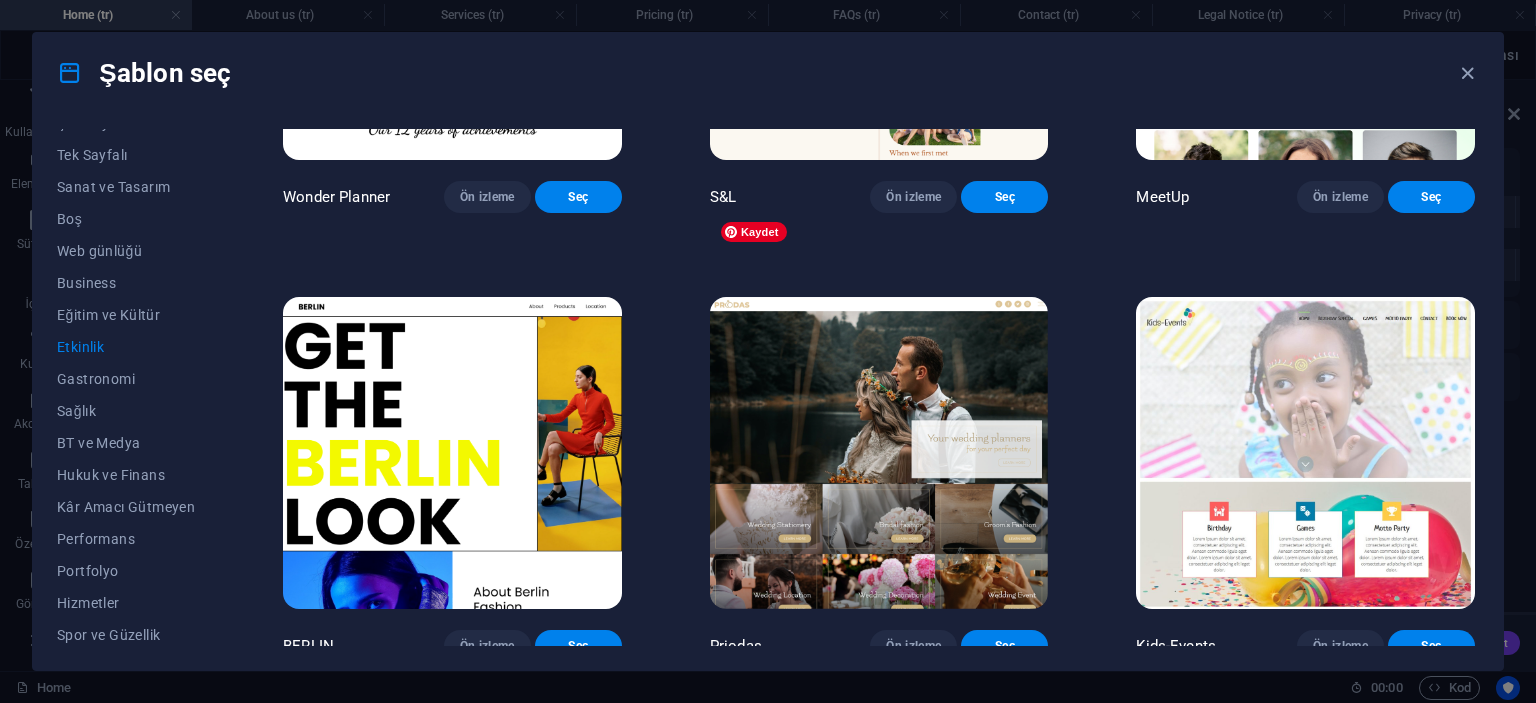 scroll, scrollTop: 200, scrollLeft: 0, axis: vertical 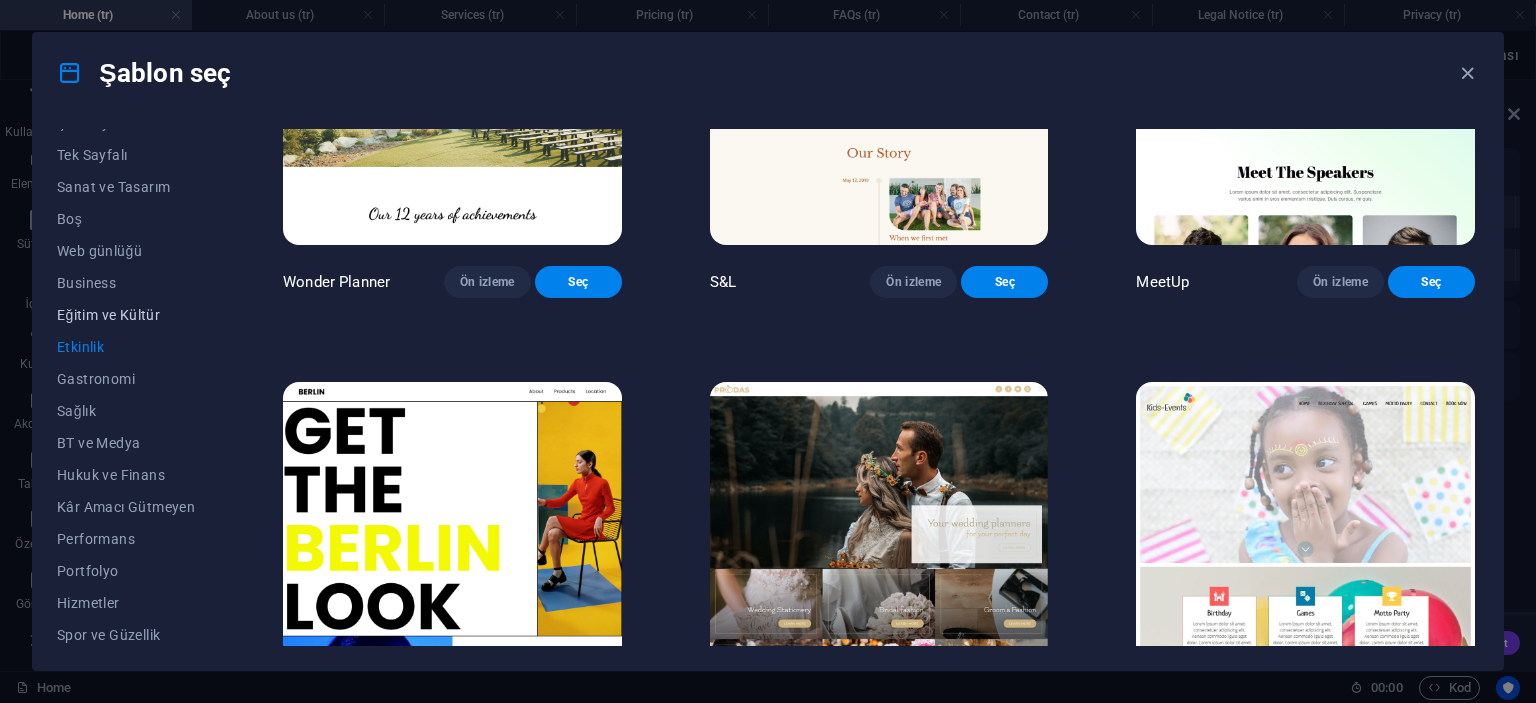 click on "Eğitim ve Kültür" at bounding box center [126, 315] 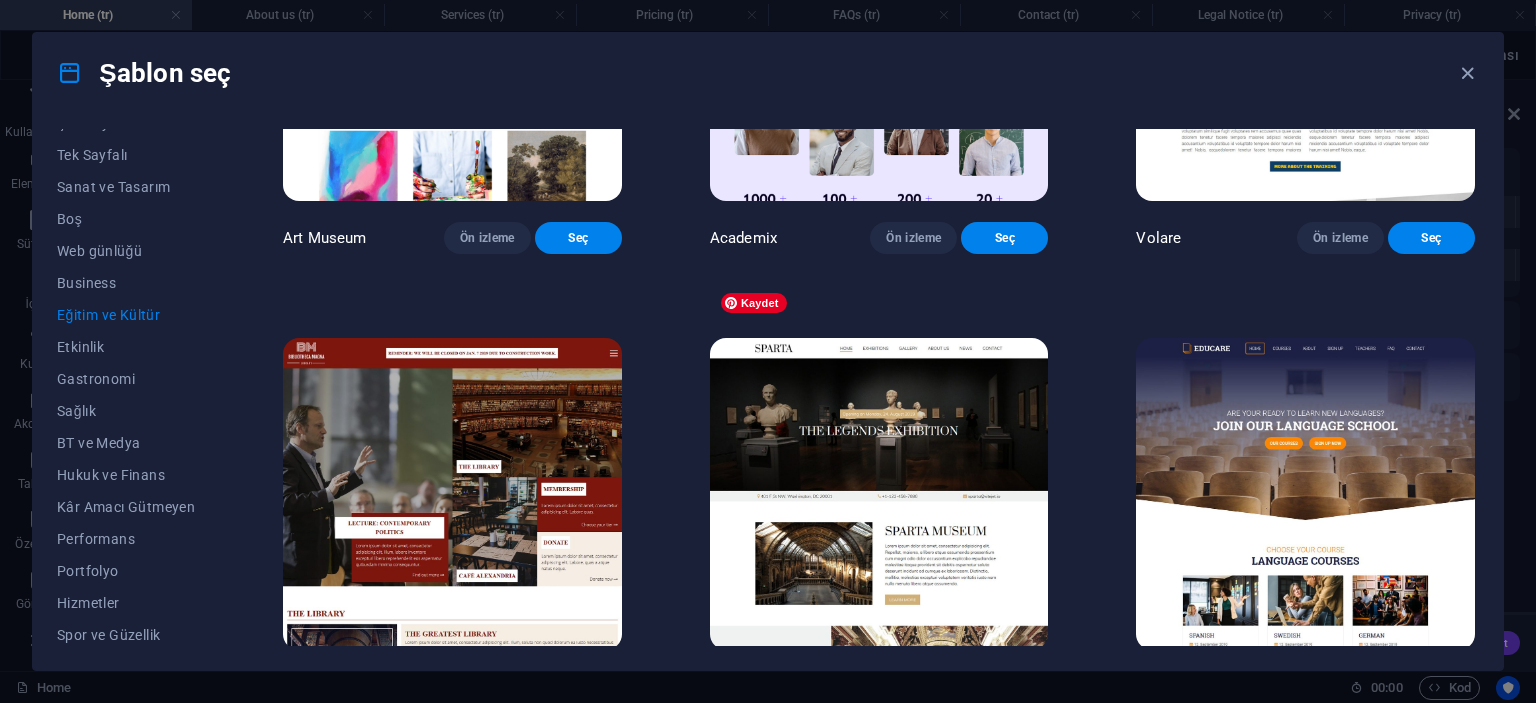 scroll, scrollTop: 243, scrollLeft: 0, axis: vertical 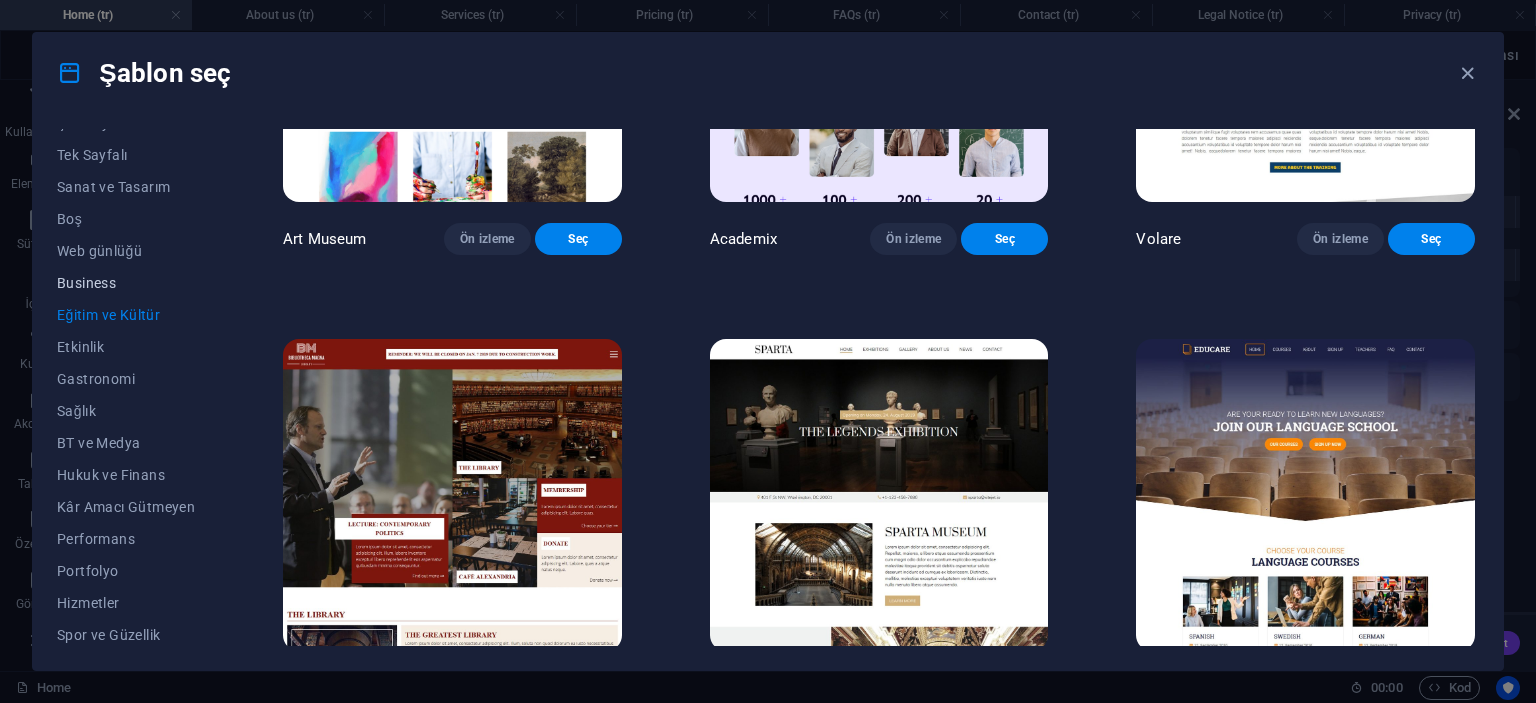 click on "Business" at bounding box center (126, 283) 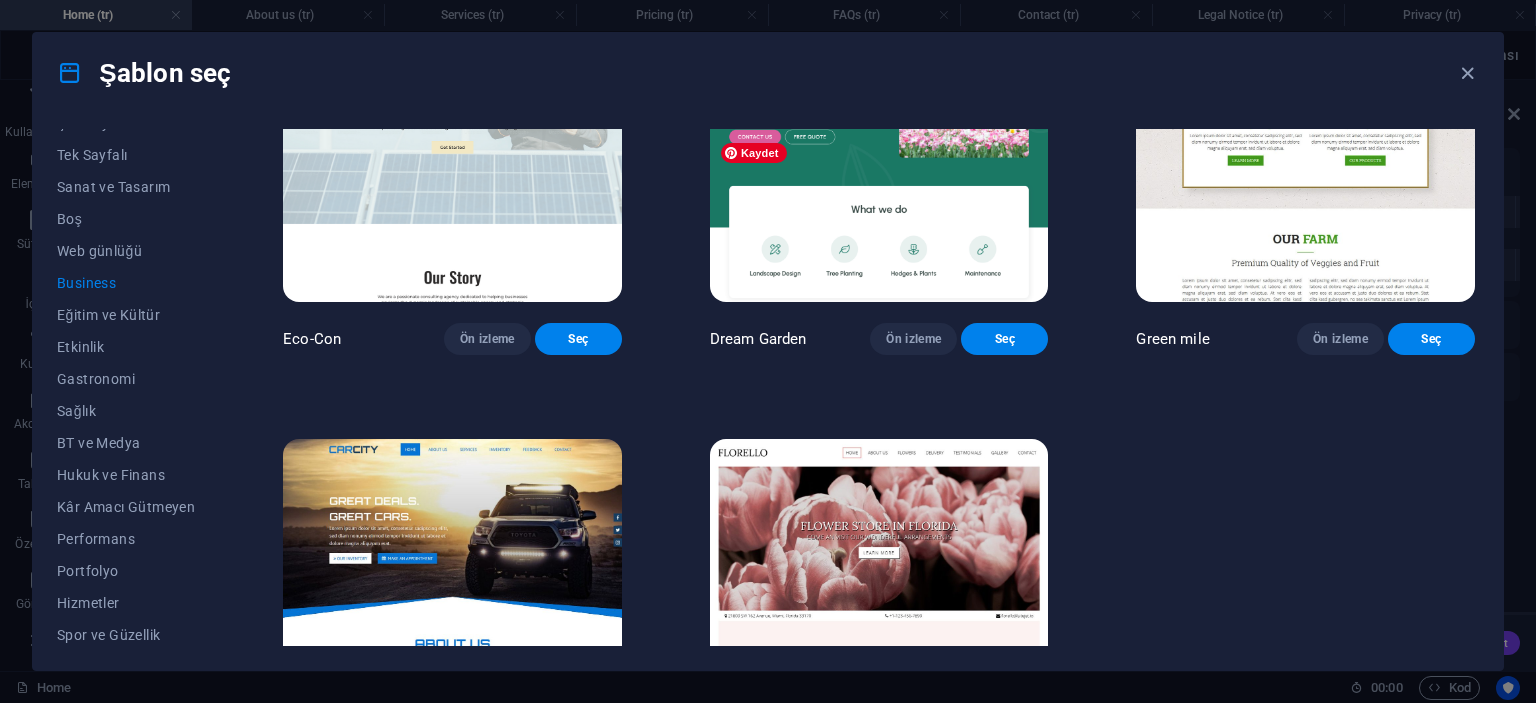 scroll, scrollTop: 296, scrollLeft: 0, axis: vertical 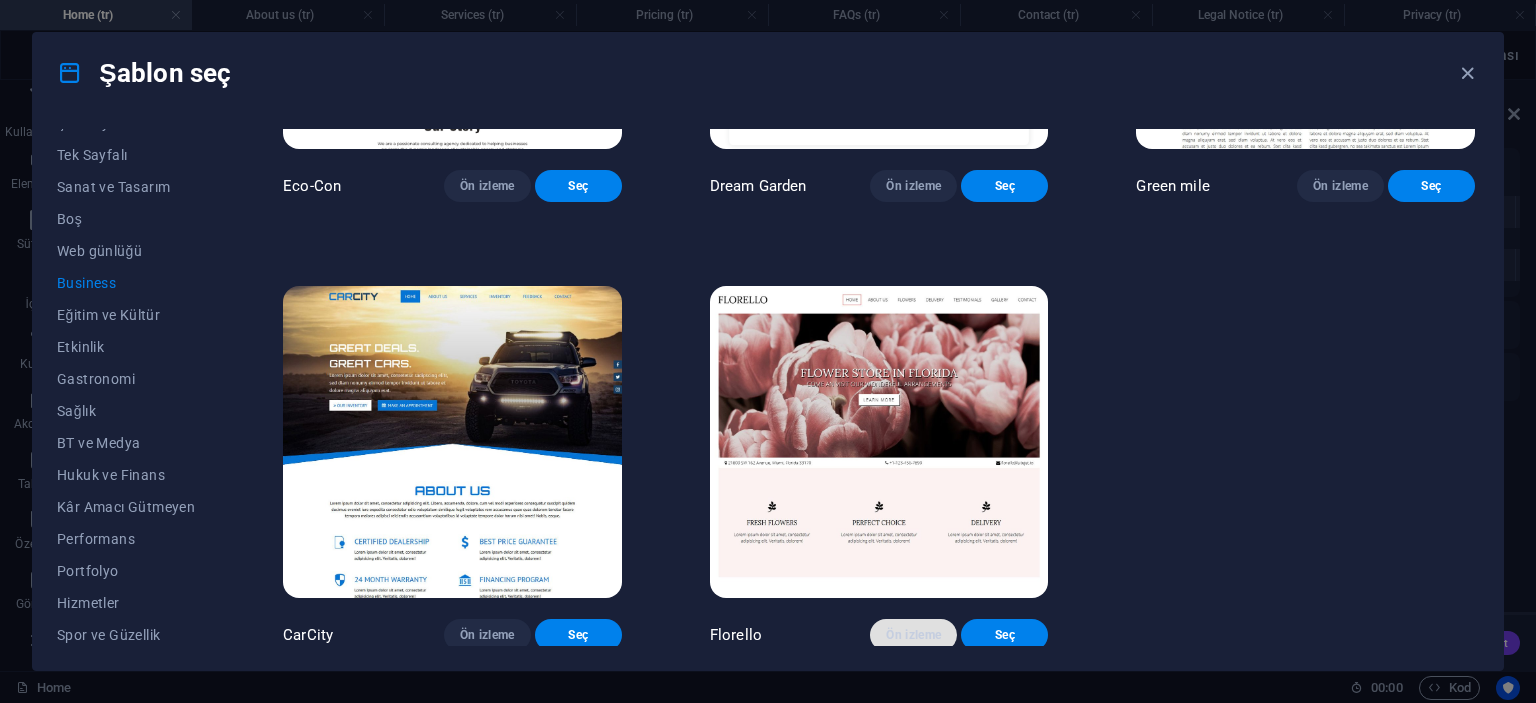 click on "Ön izleme" at bounding box center [913, 635] 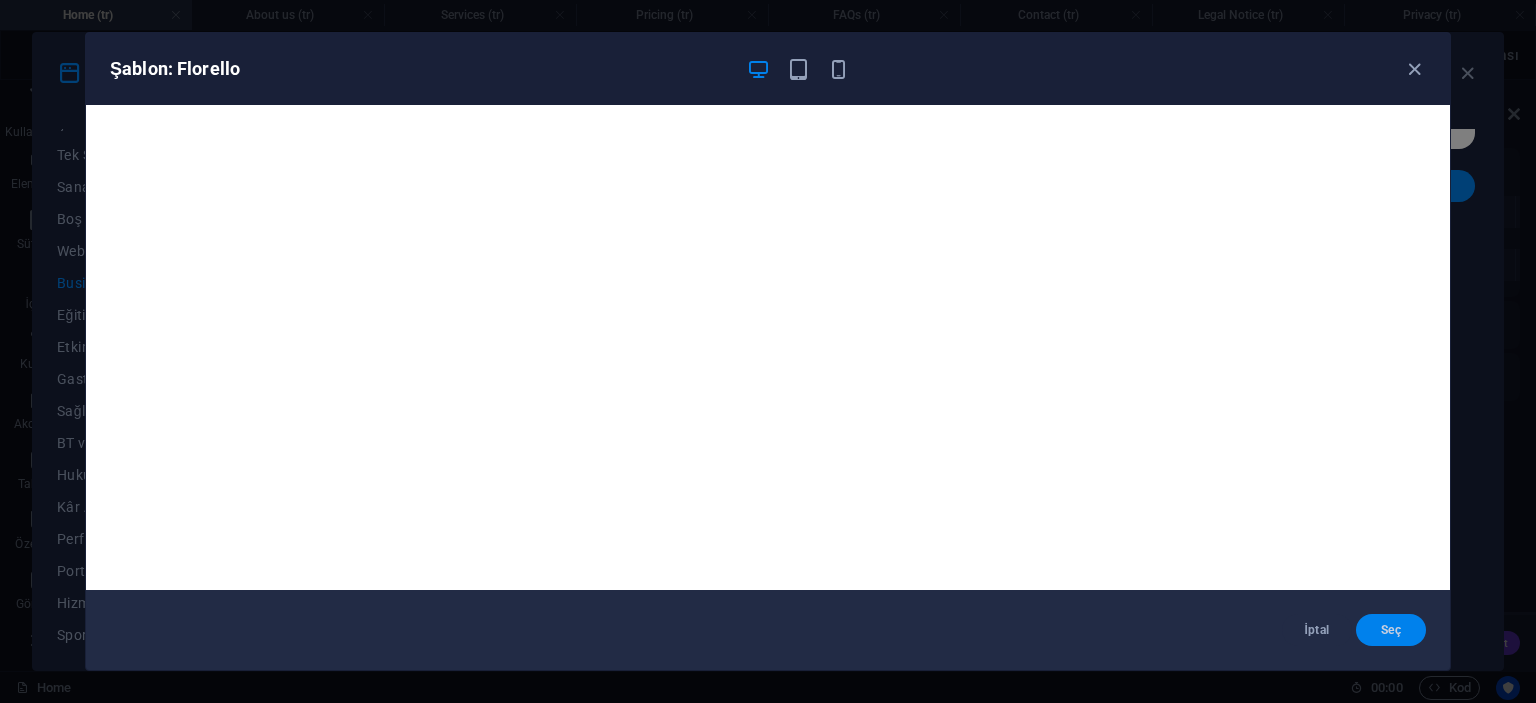 click on "Seç" at bounding box center [1391, 630] 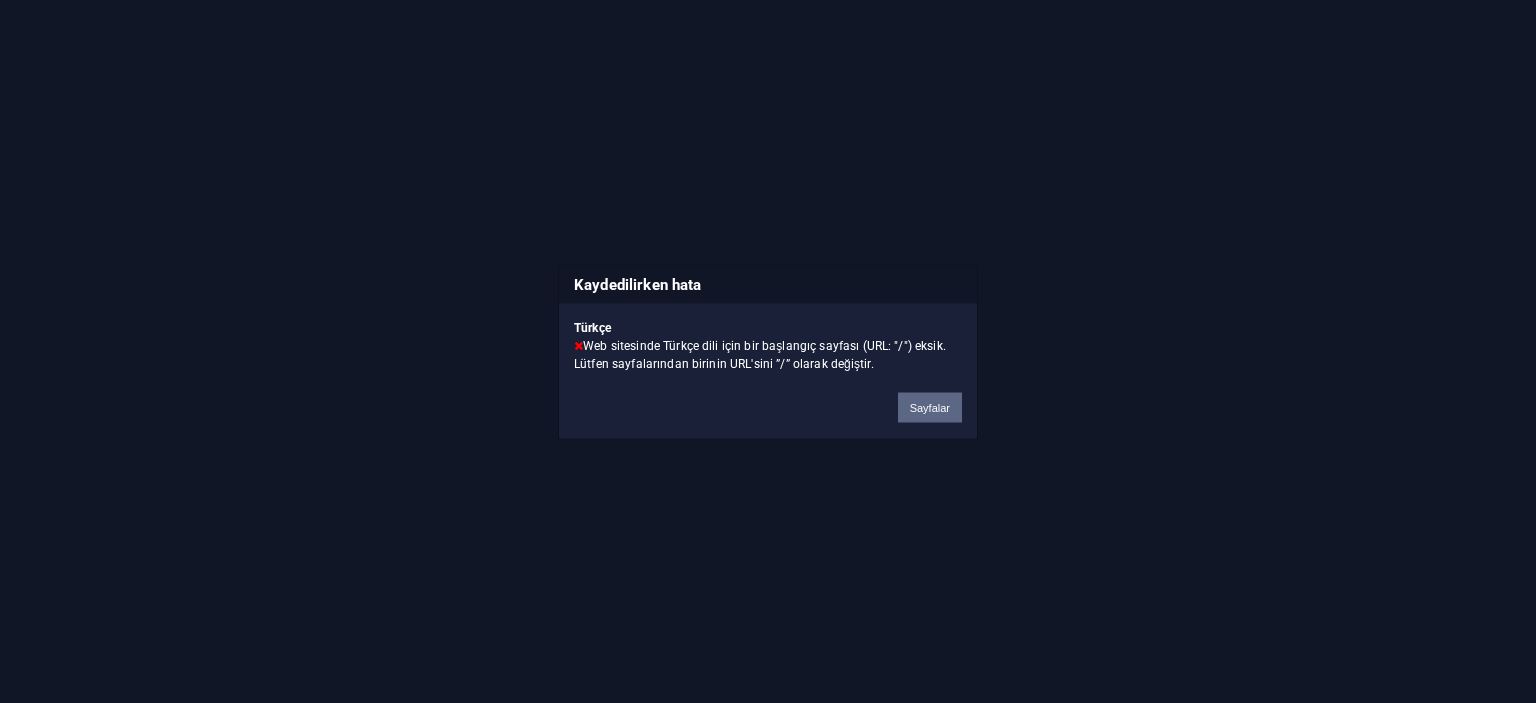click on "Sayfalar" at bounding box center (930, 407) 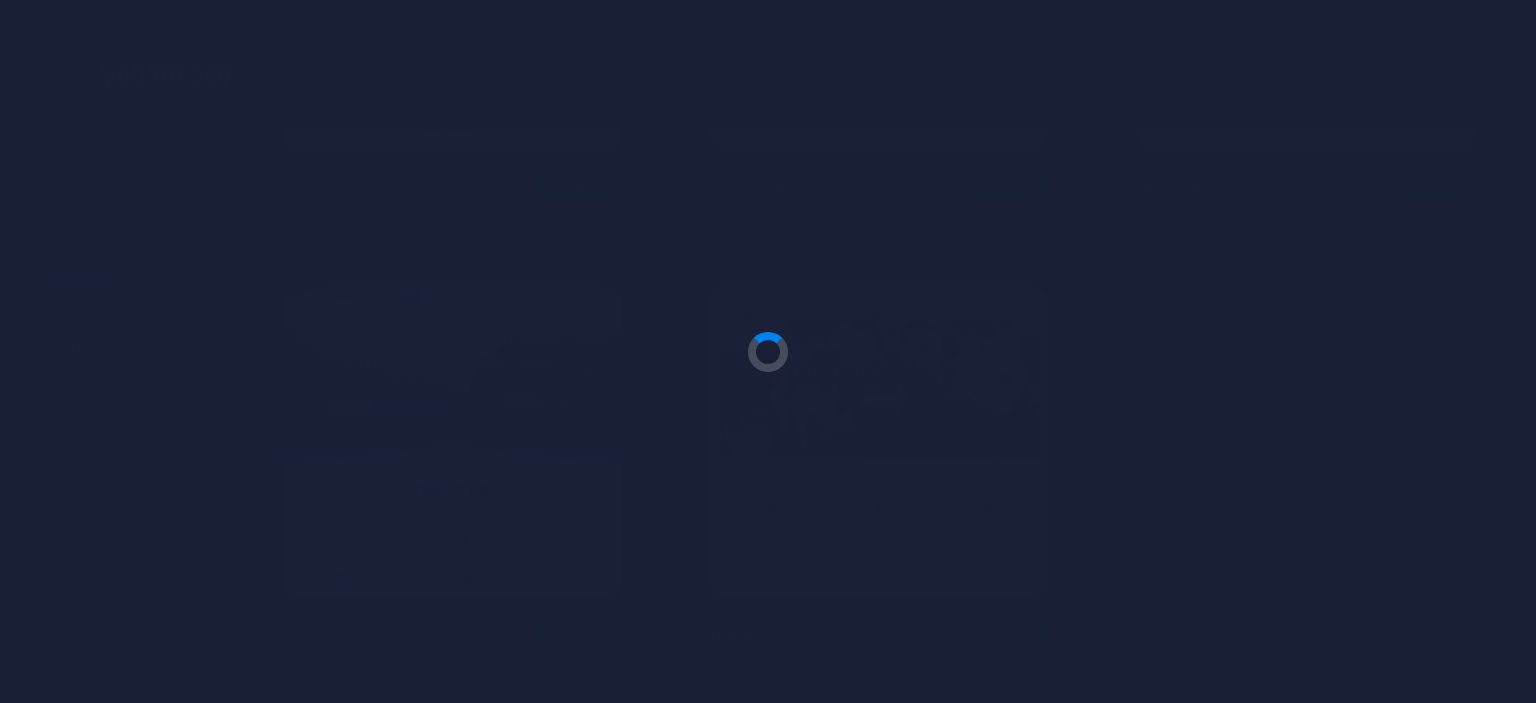 scroll, scrollTop: 400, scrollLeft: 0, axis: vertical 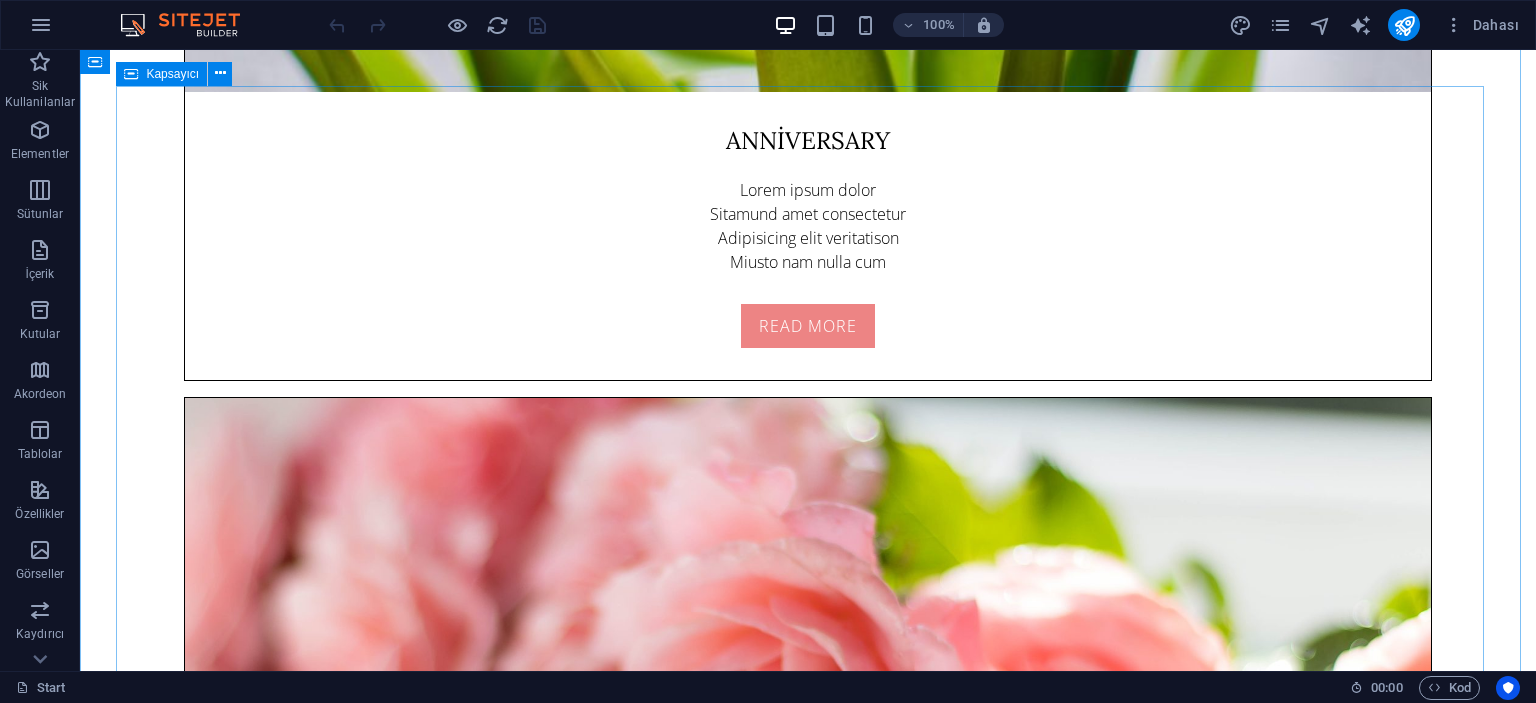 click on "Contact us   I have read and understand the privacy policy. Okunaksız mı? Yeni yükle Submit" at bounding box center [807, 5970] 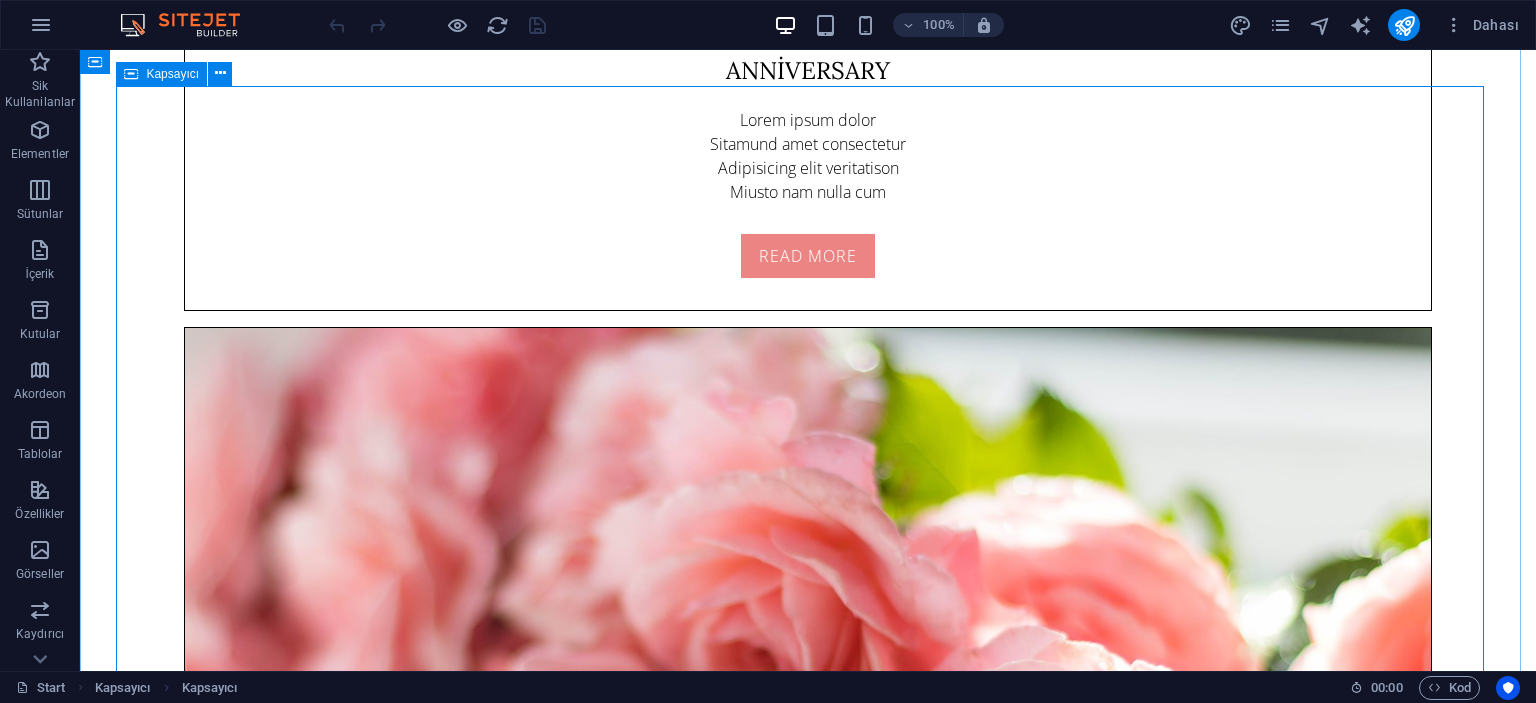 scroll, scrollTop: 6200, scrollLeft: 0, axis: vertical 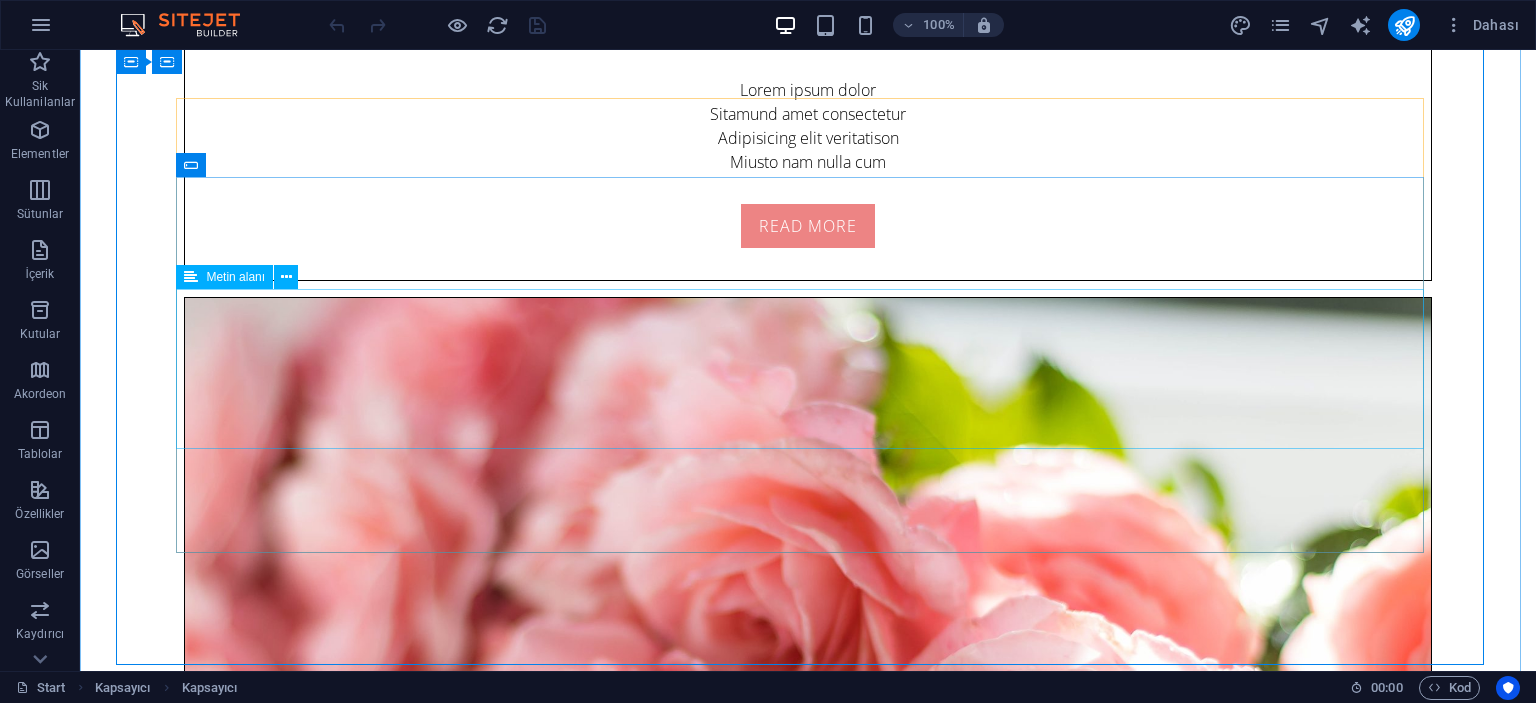 click 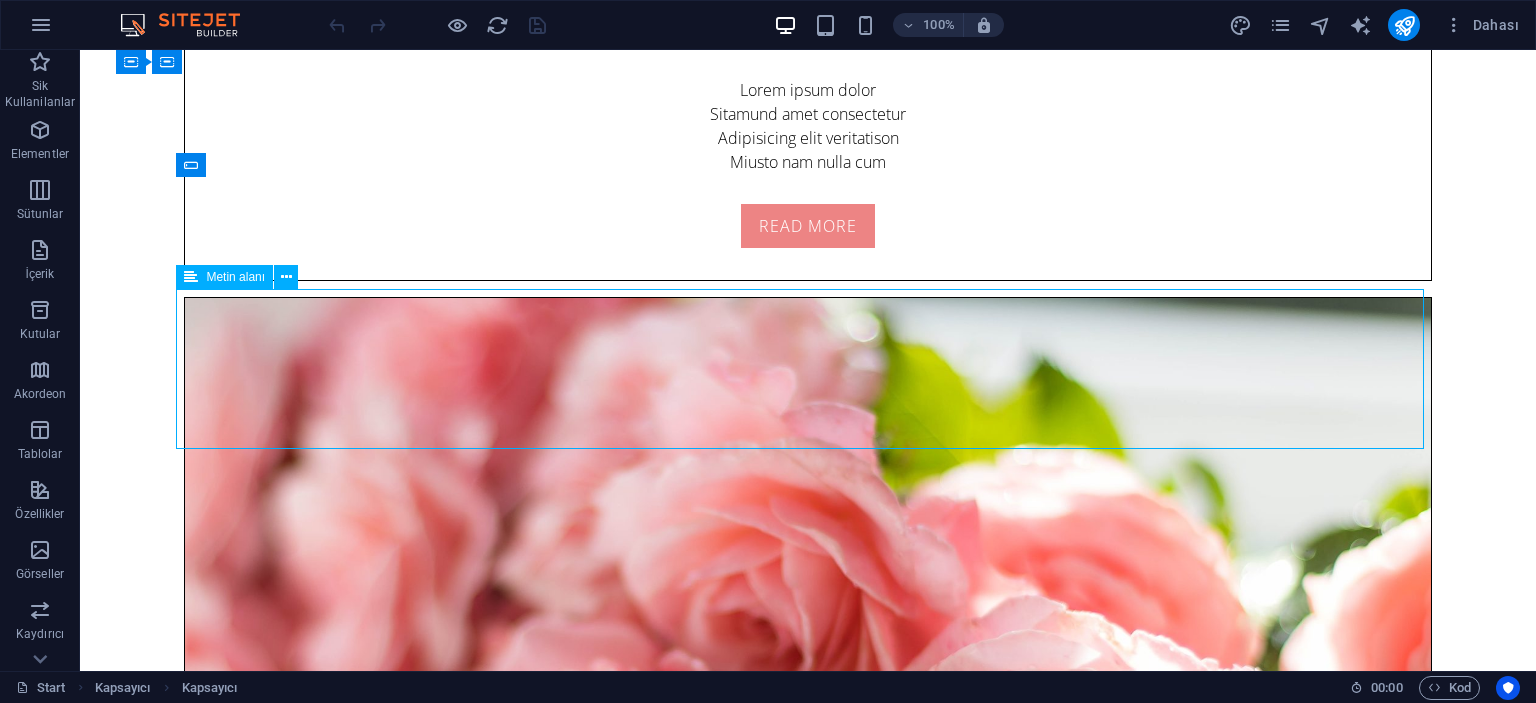click 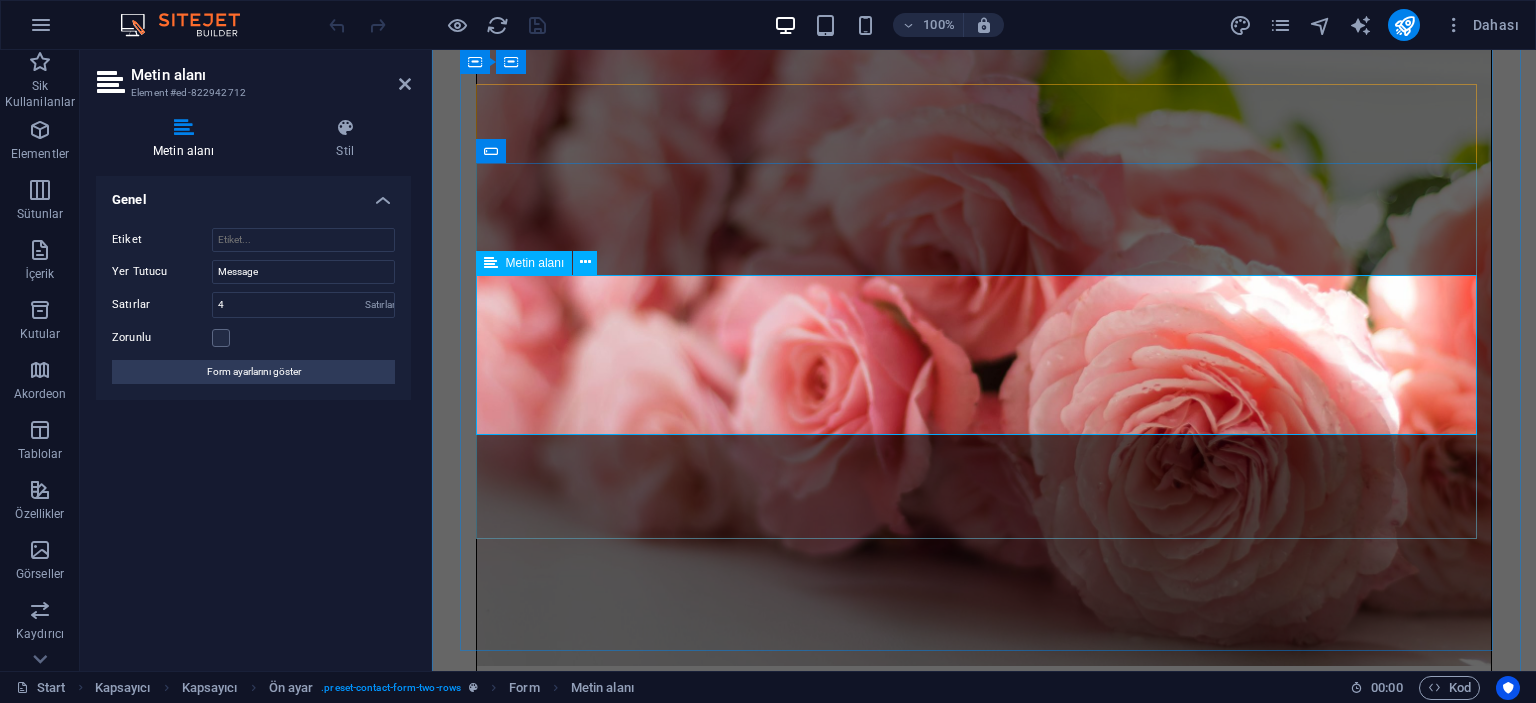 click 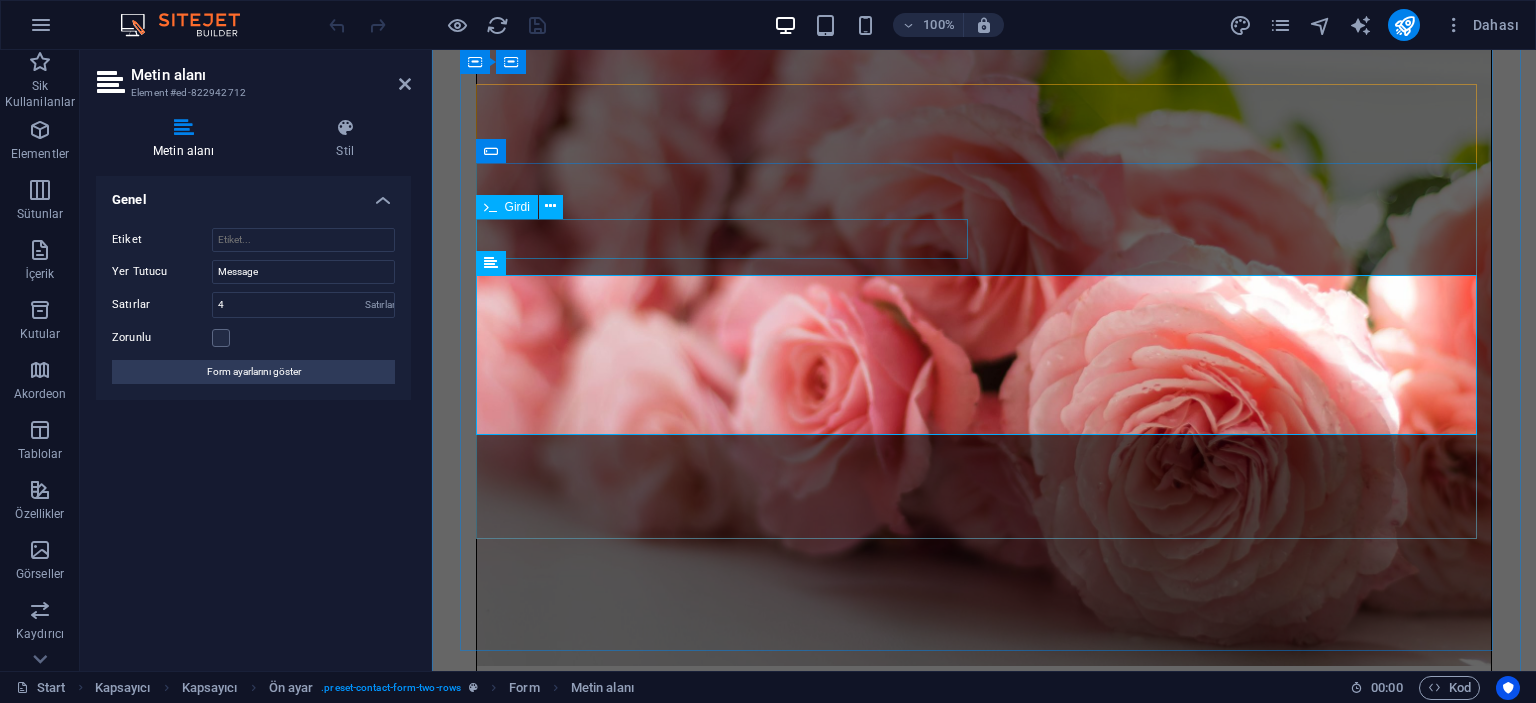 click 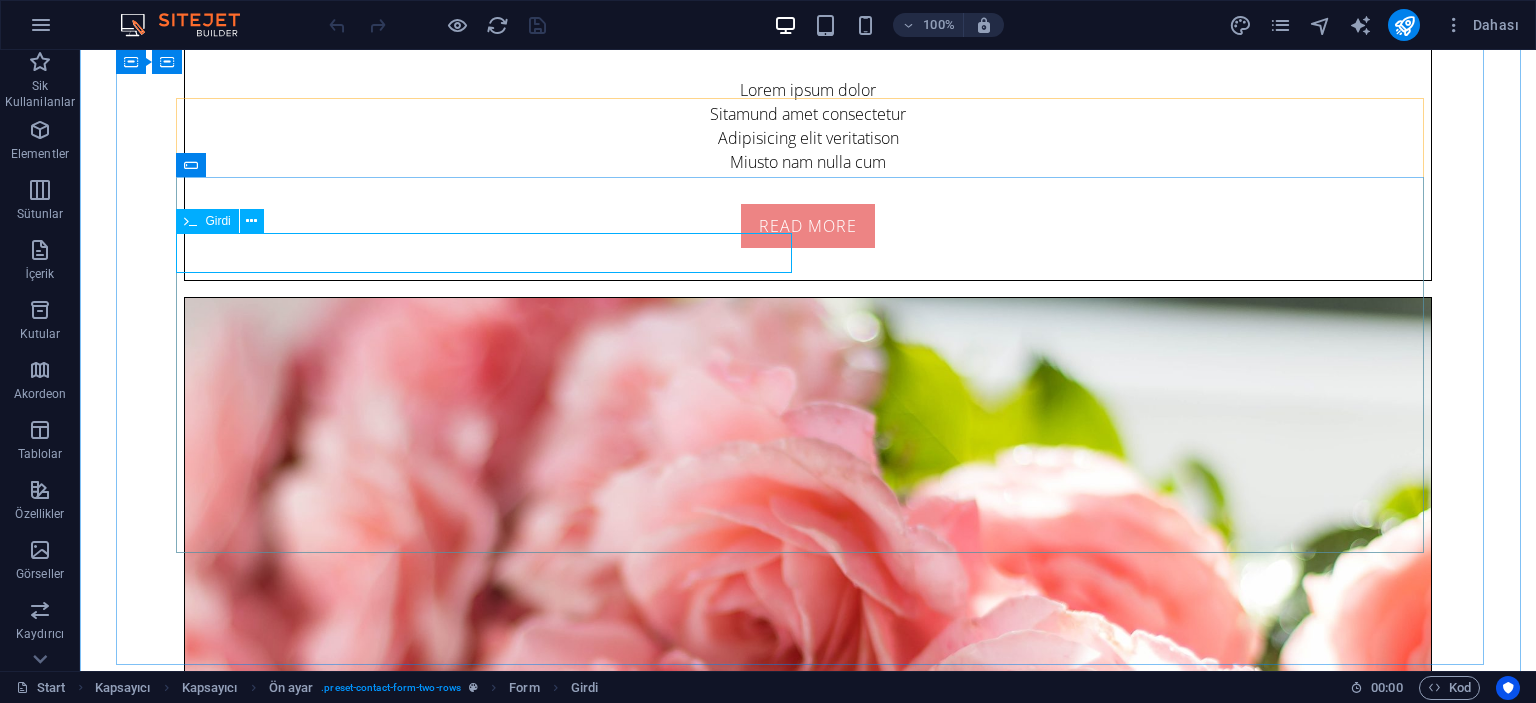 click 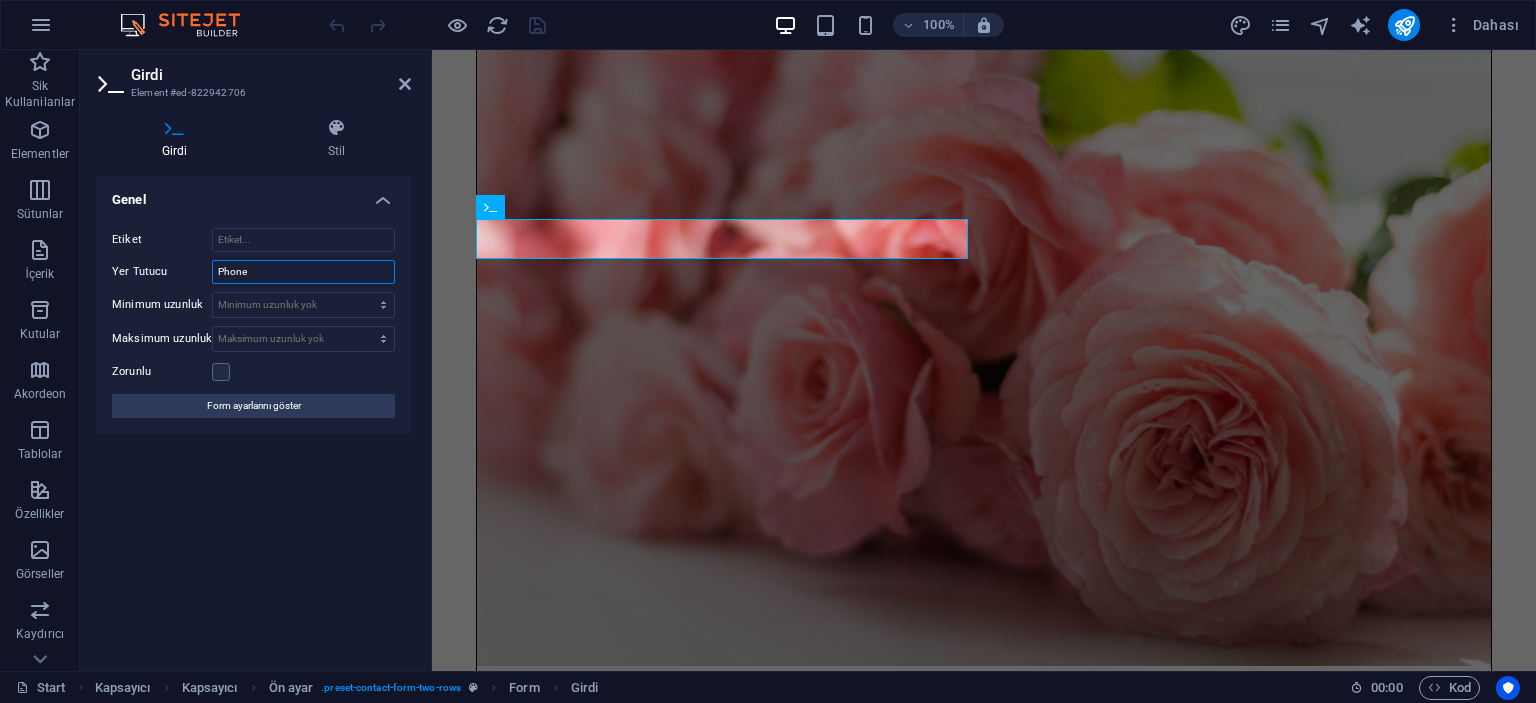click on "Phone" at bounding box center [303, 272] 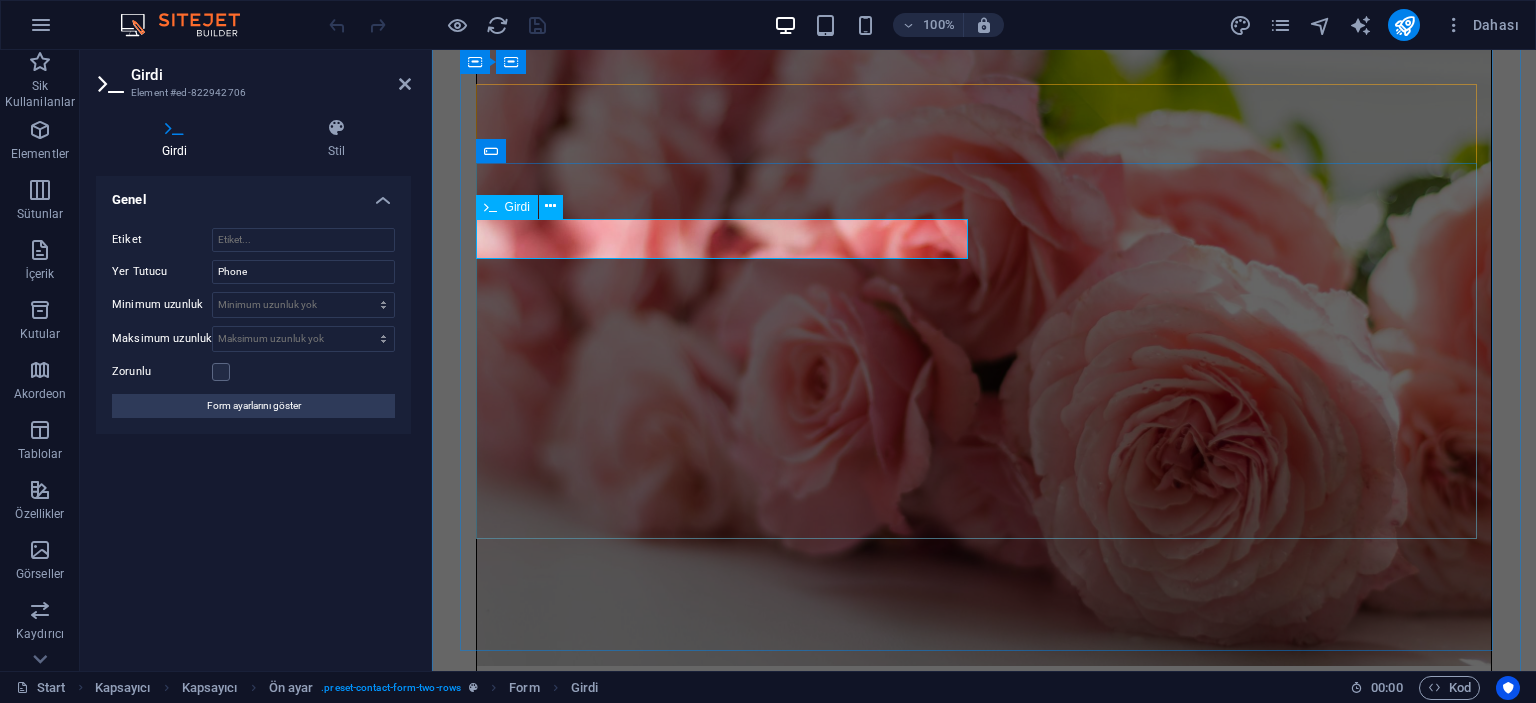 click 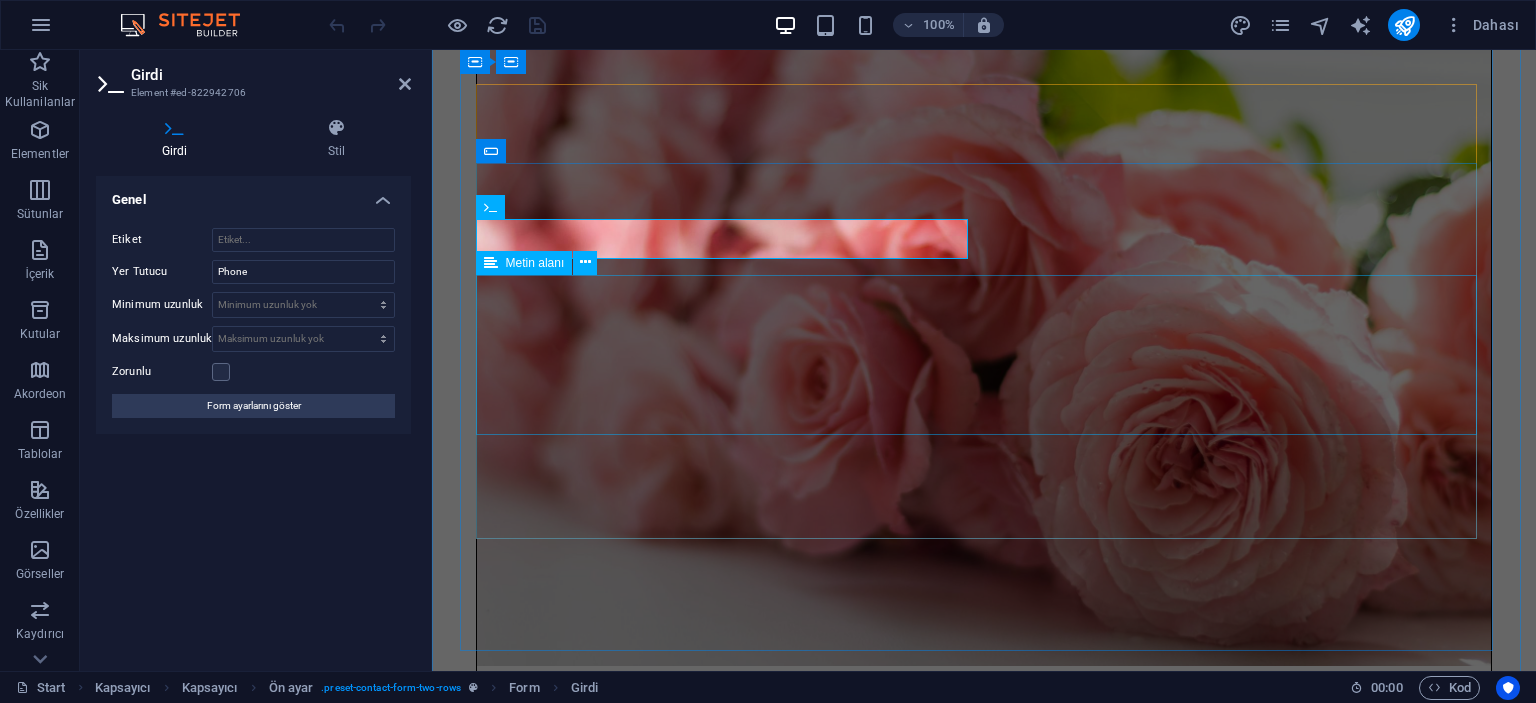 click 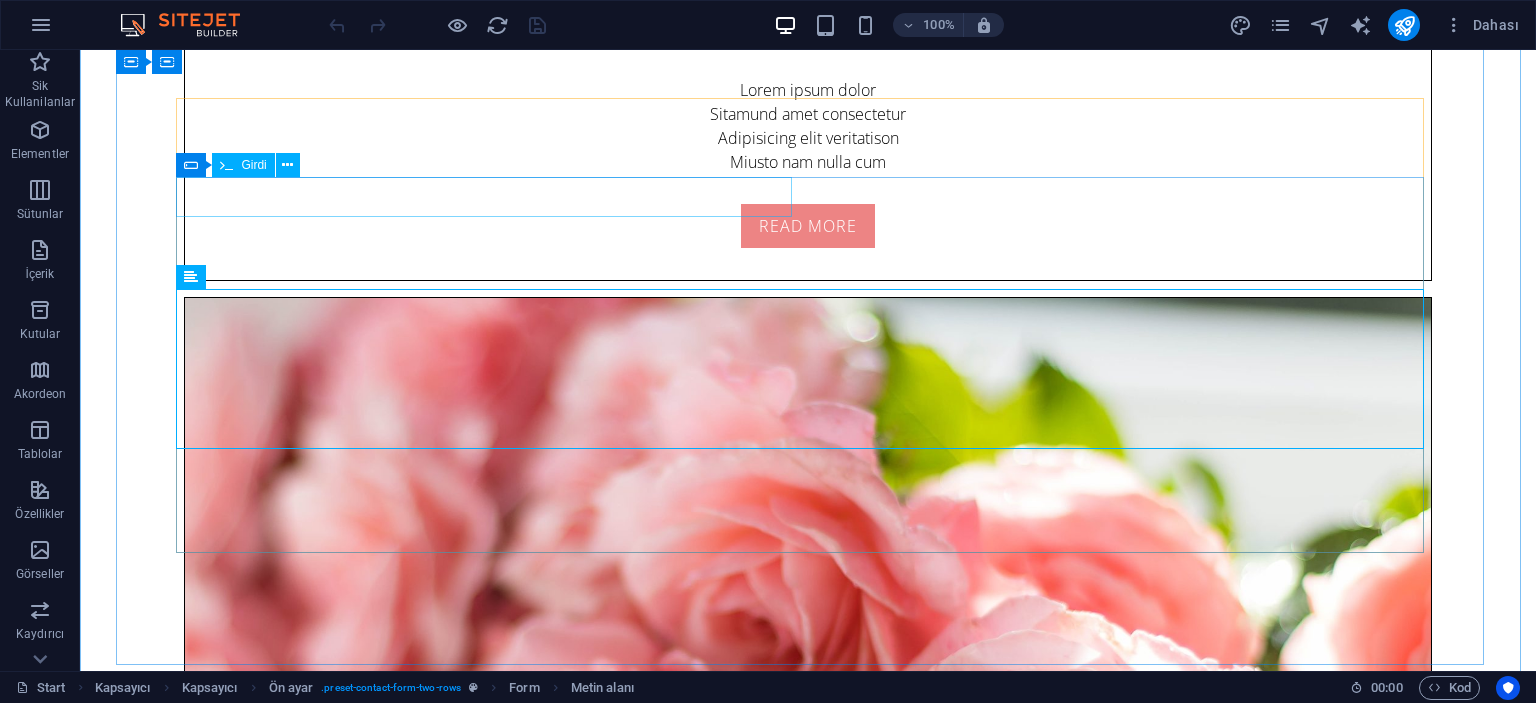 click 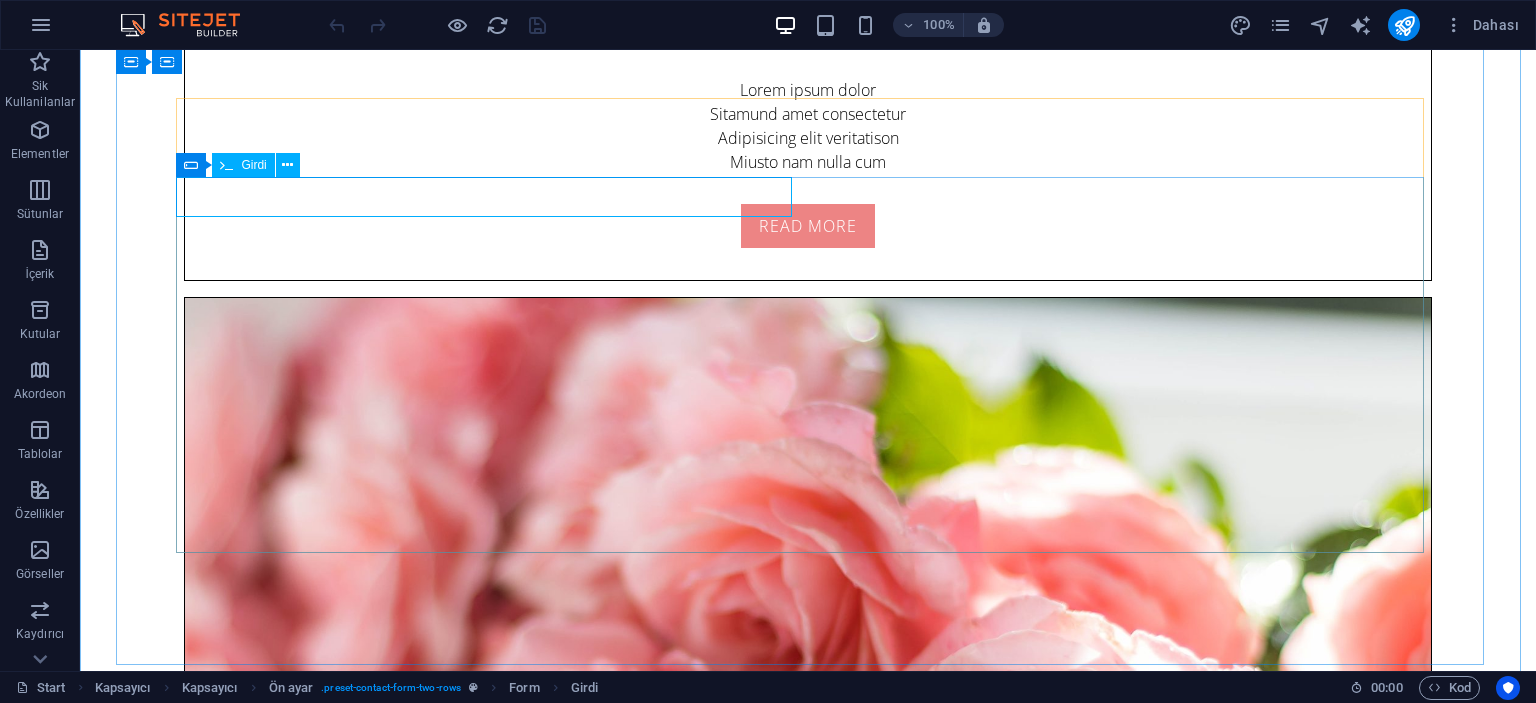 click 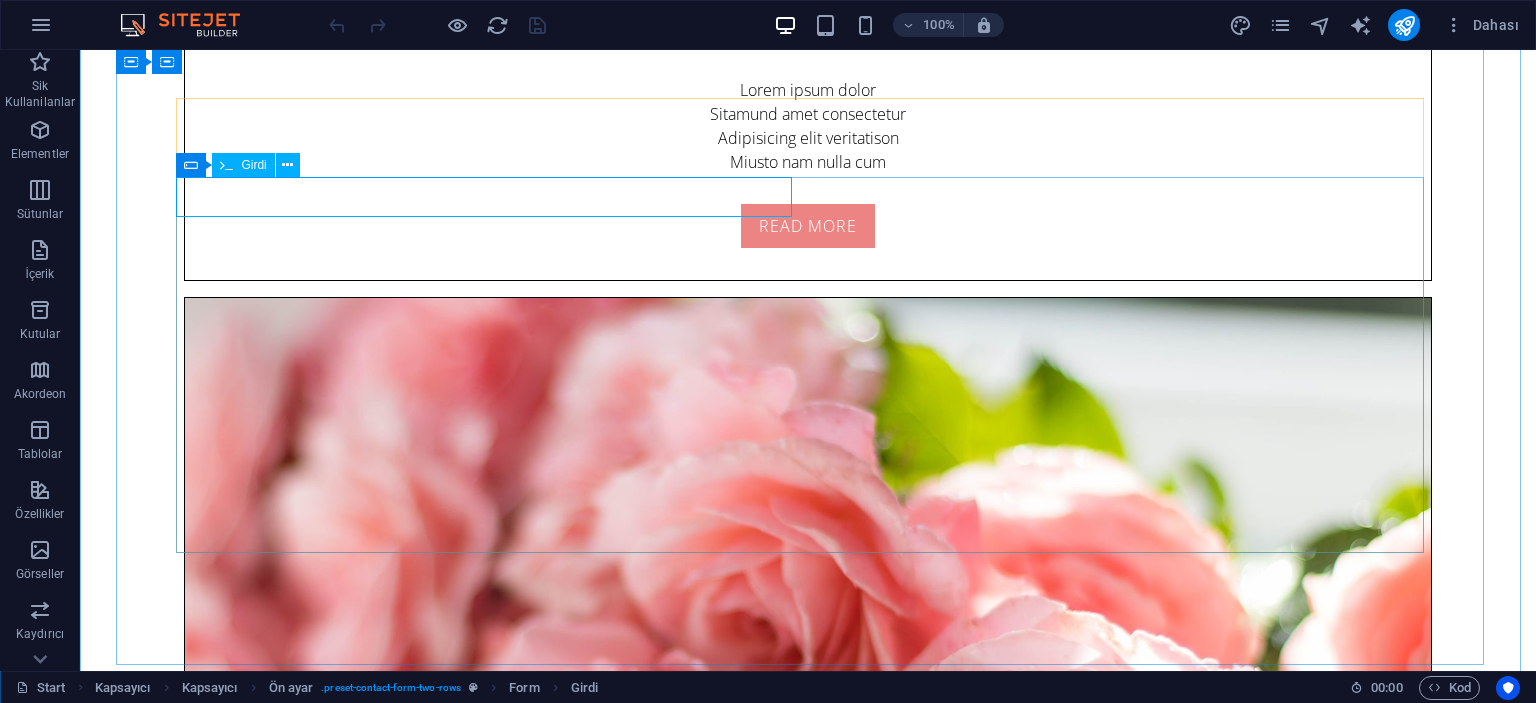 click 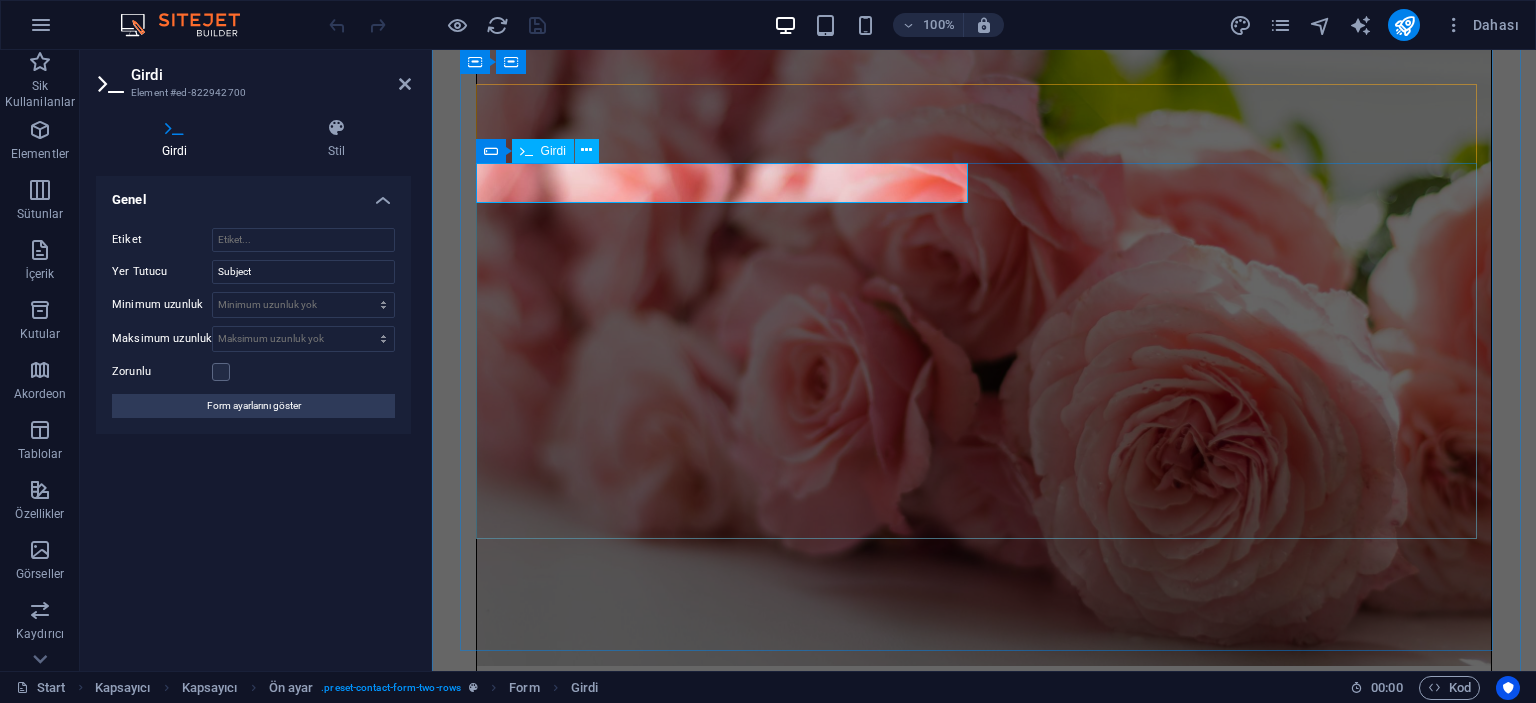 click 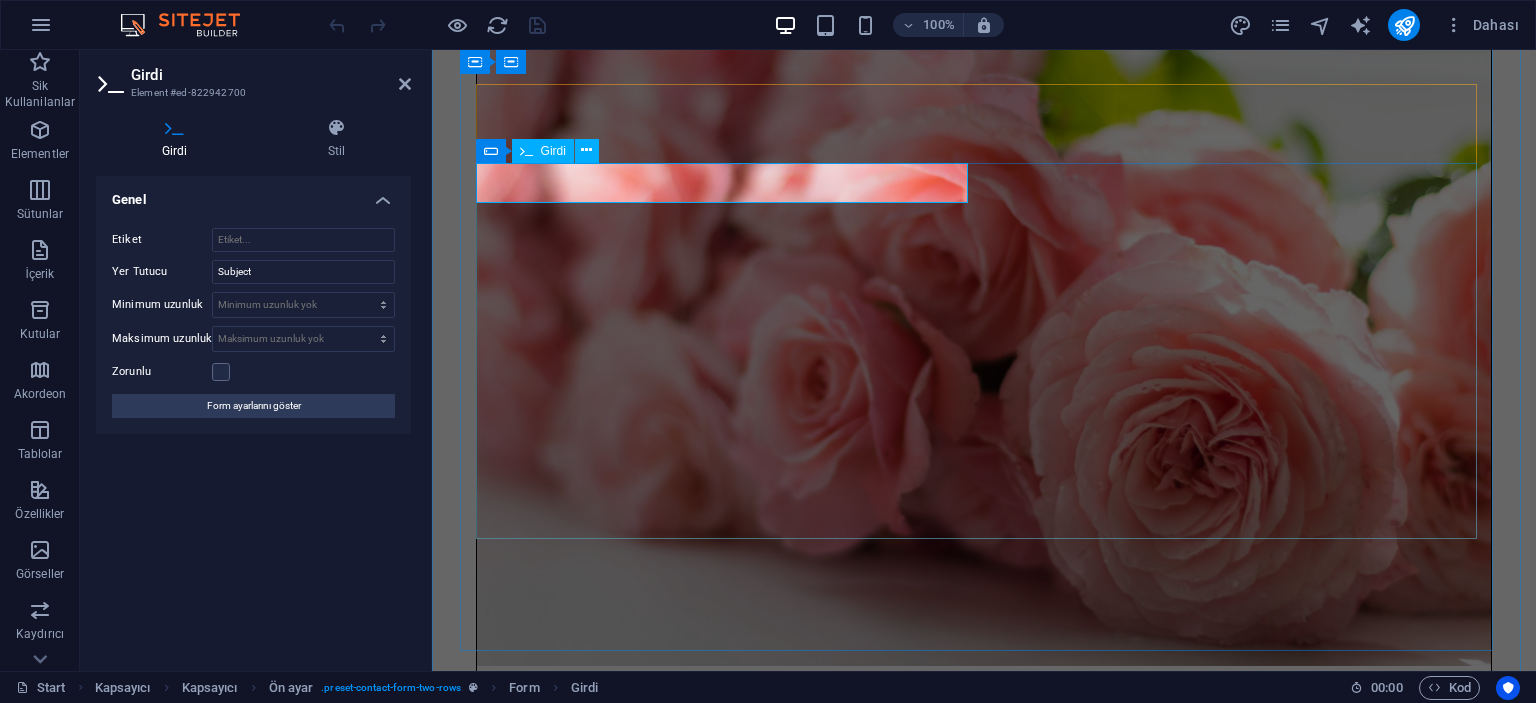 click 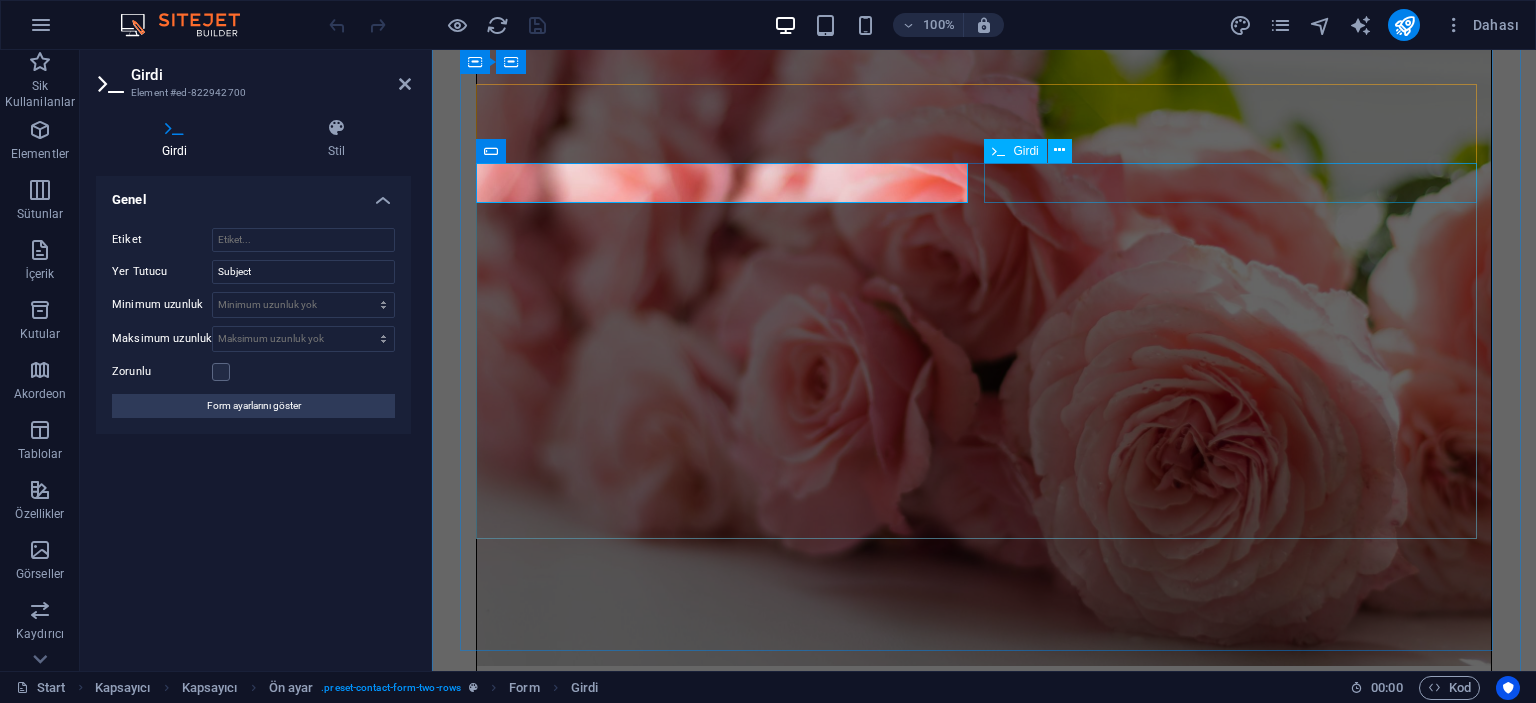 click 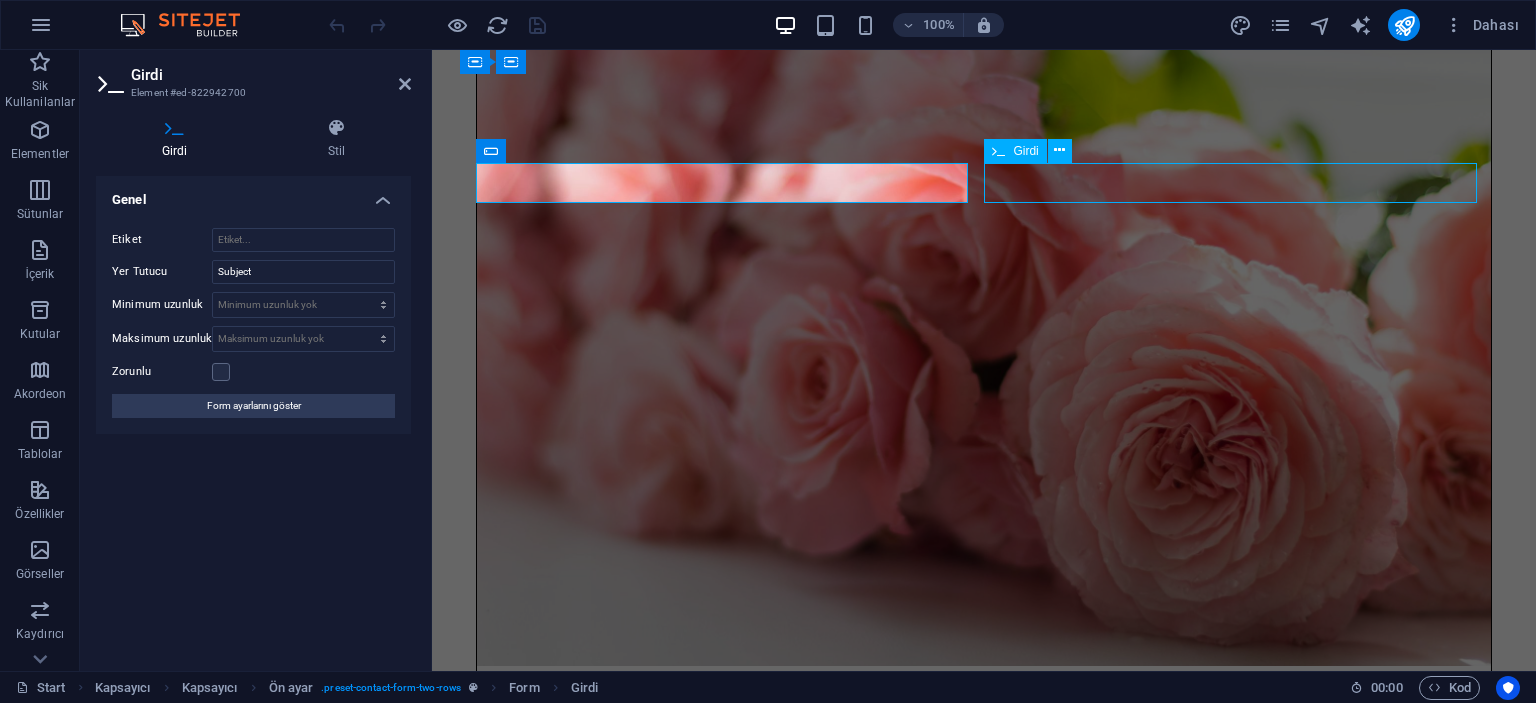 click 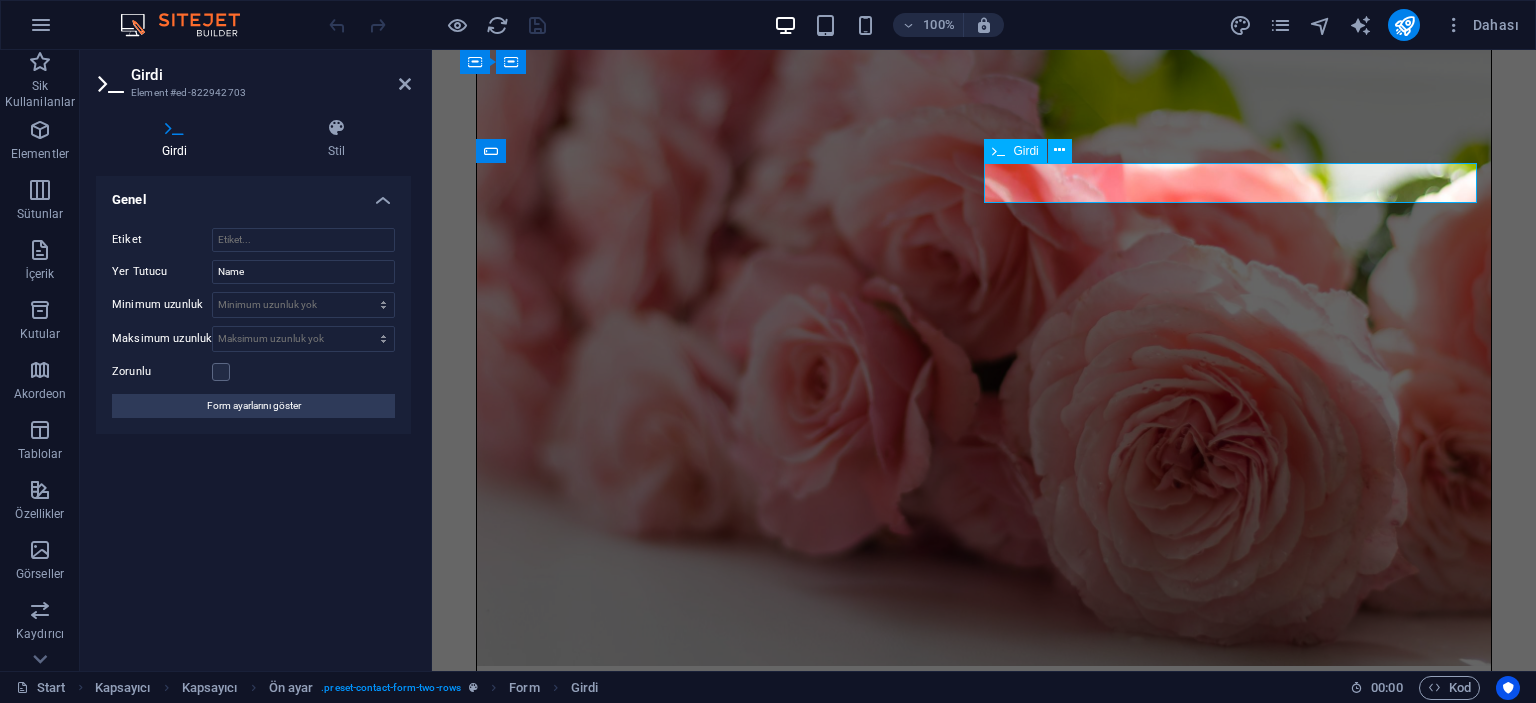 click 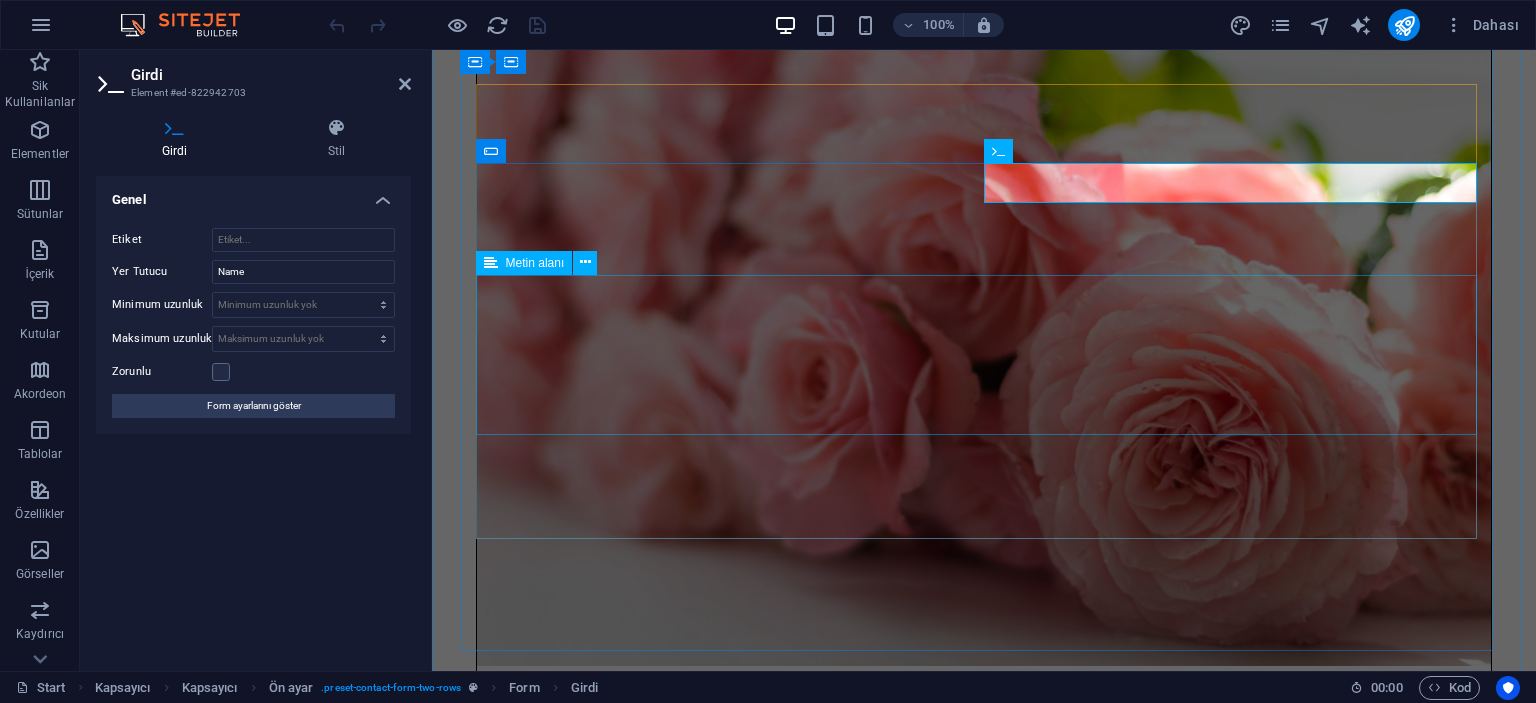 click 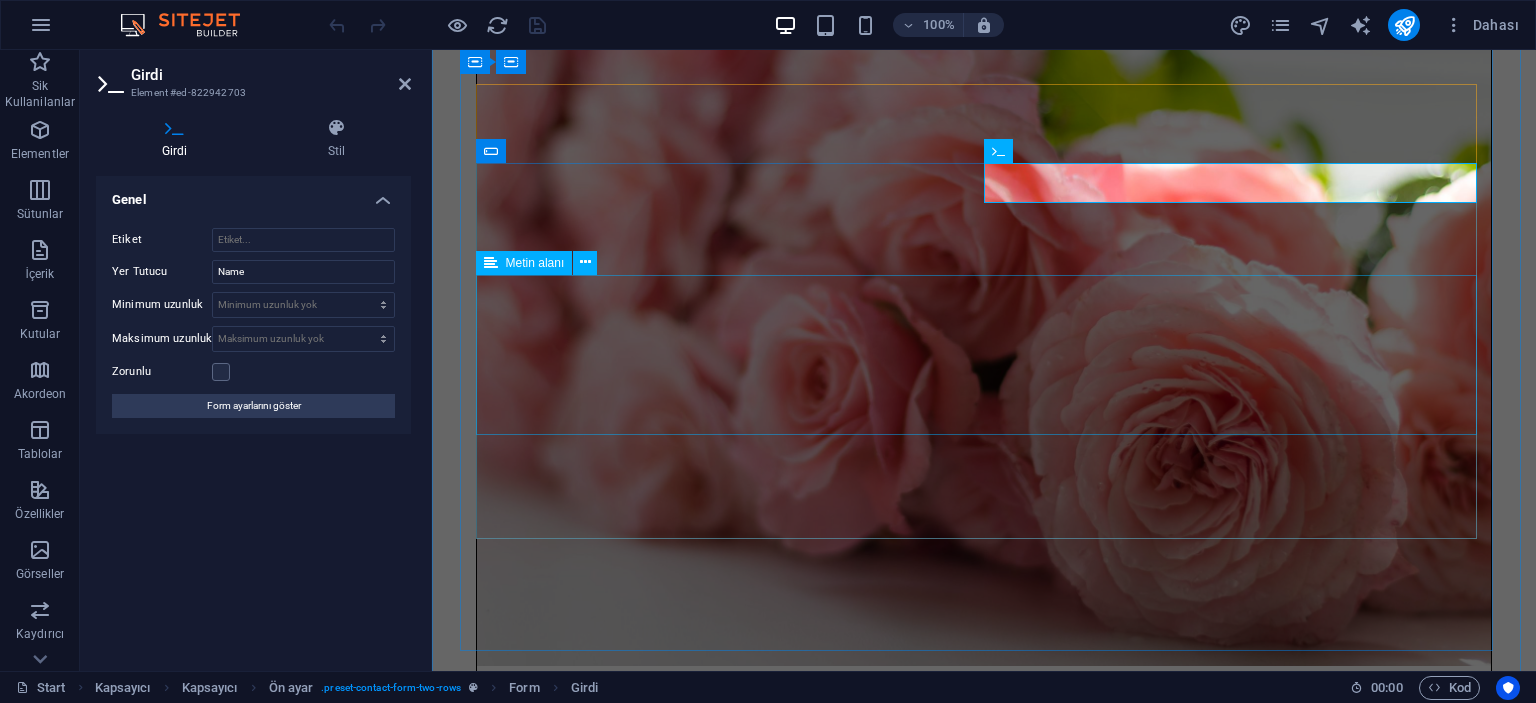 type on "soyad" 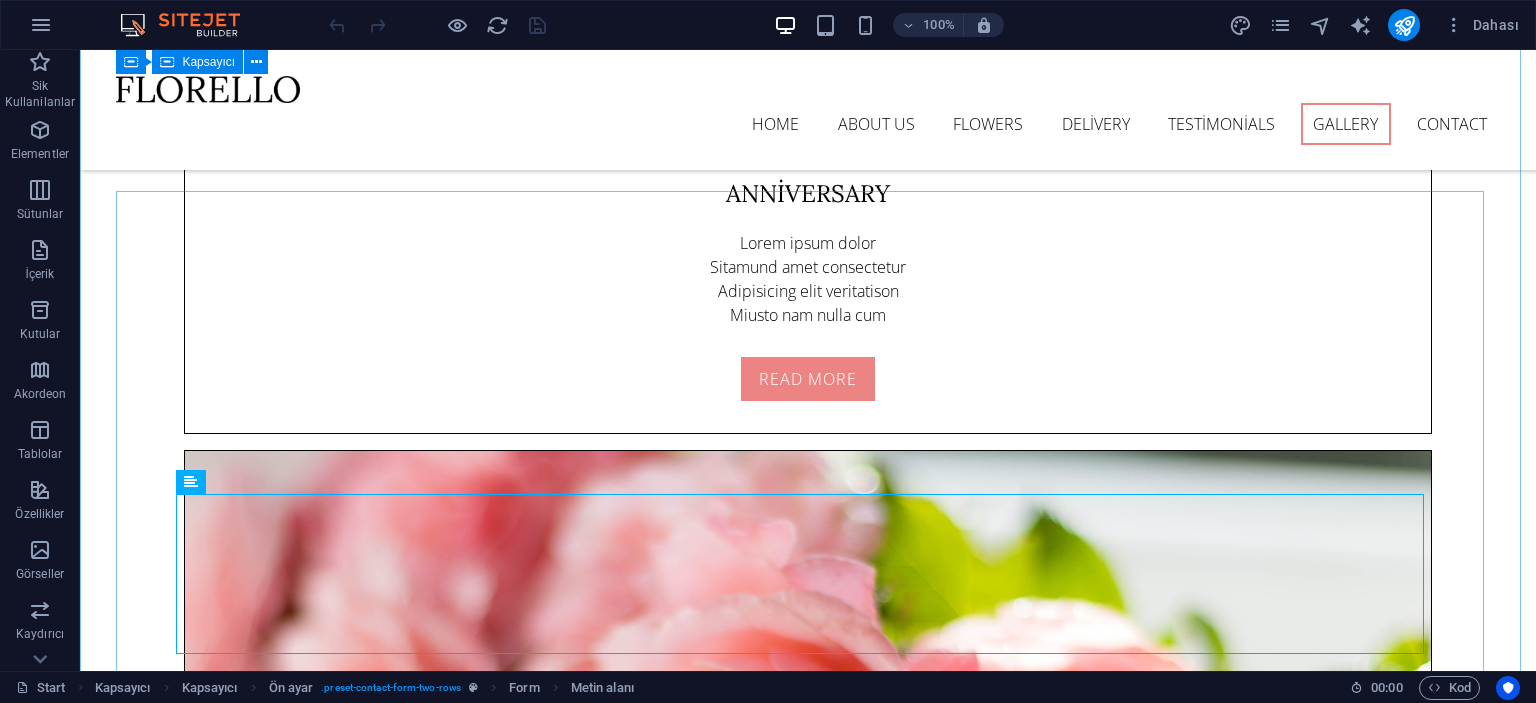 scroll, scrollTop: 5900, scrollLeft: 0, axis: vertical 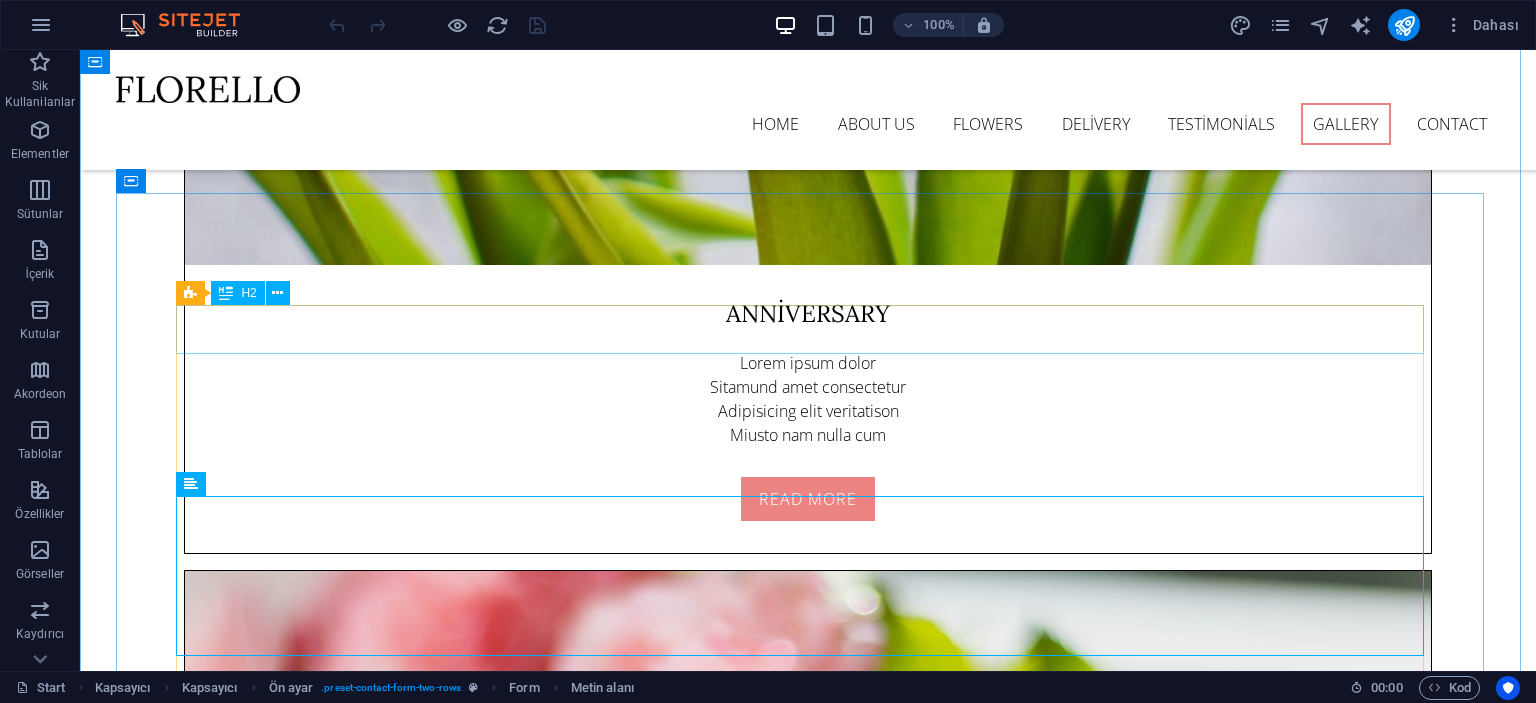 click on "Contact us" at bounding box center (808, 5937) 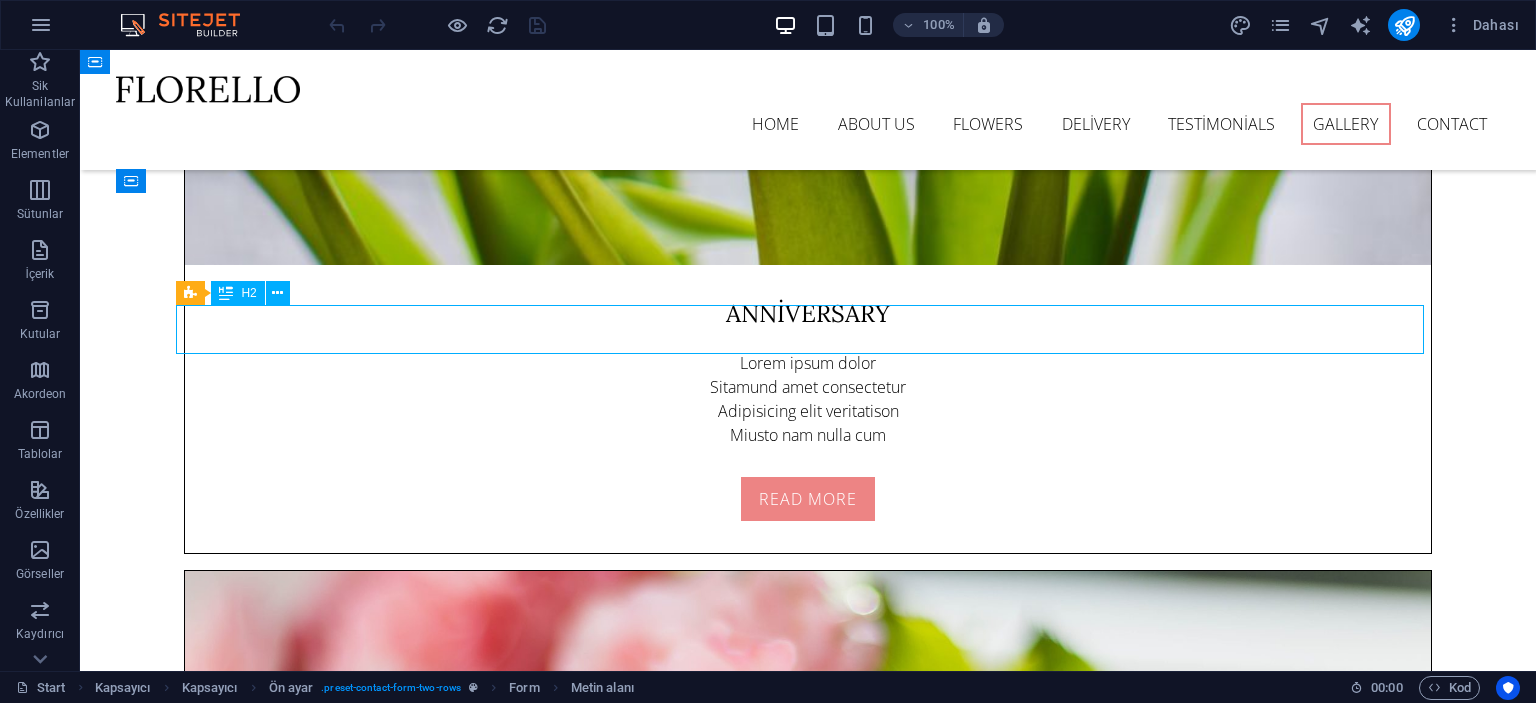 click on "Contact us" at bounding box center (808, 5937) 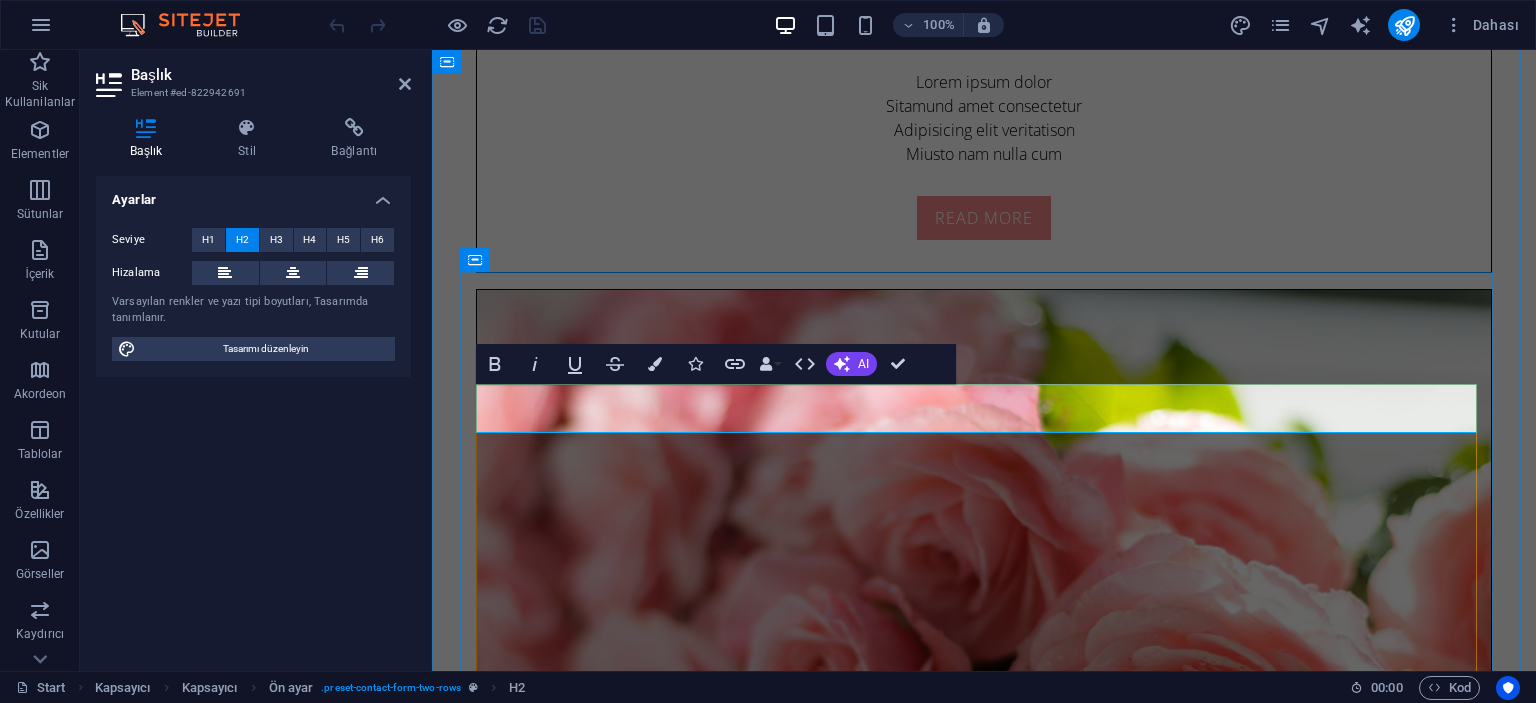 click on "Contact us" at bounding box center (984, 5324) 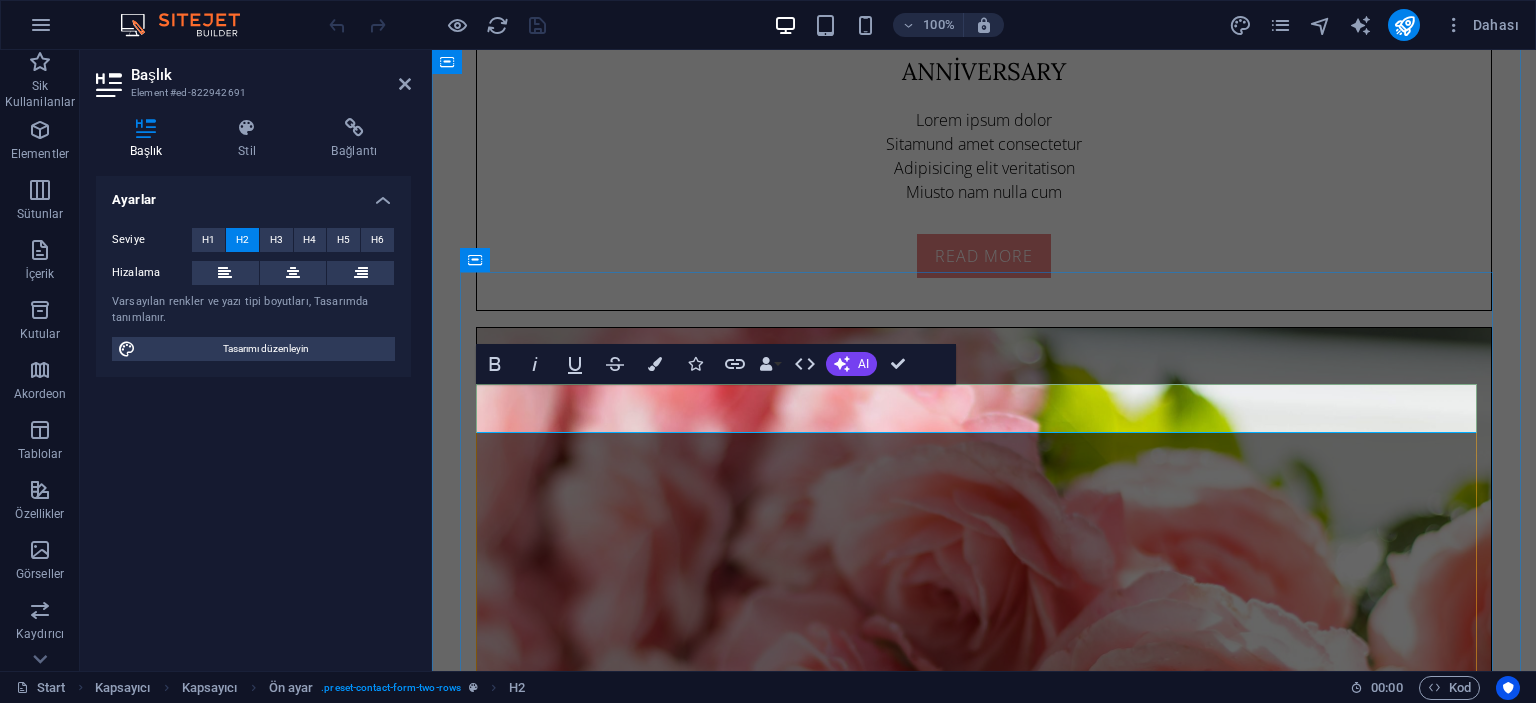 type 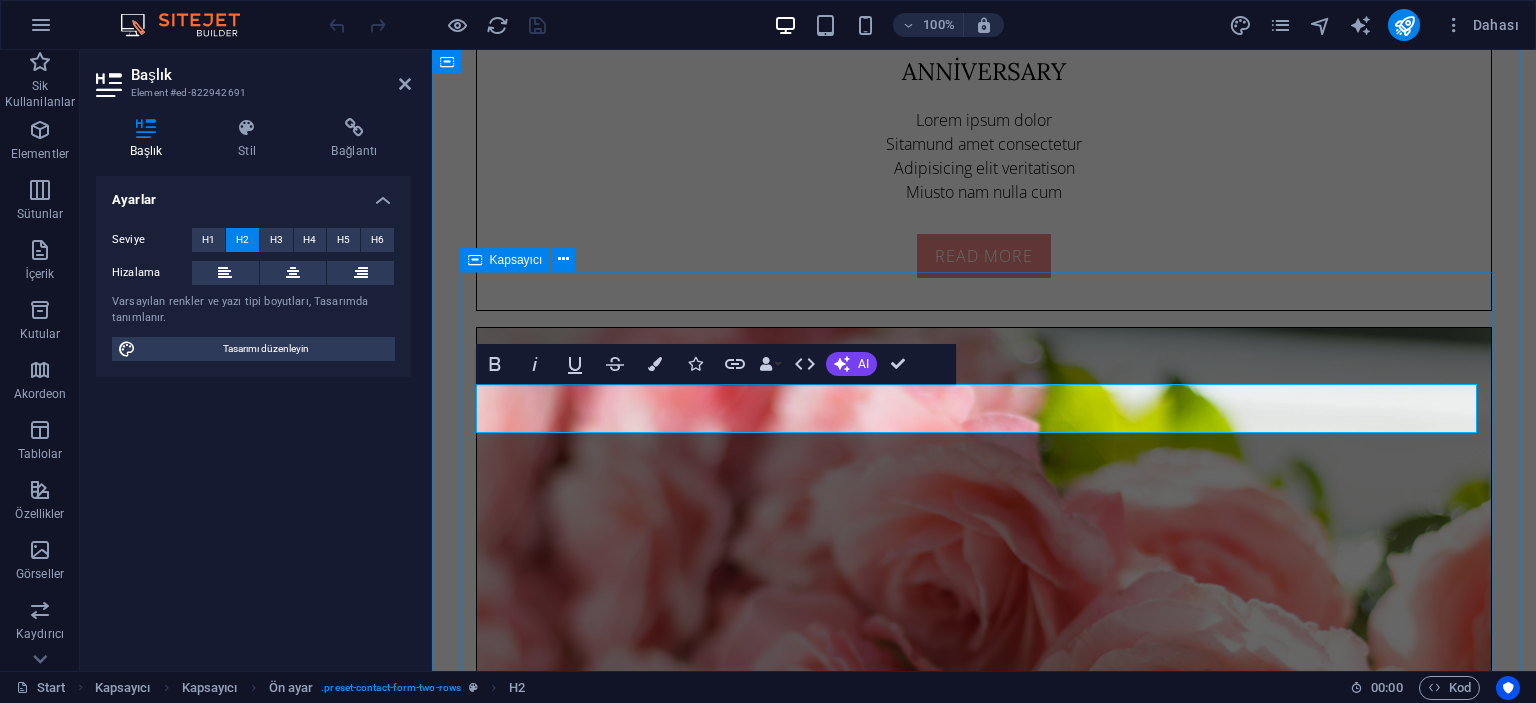 click on "iletişim adınız soyad telefon   I have read and understand the privacy policy. Okunaksız mı? Yeni yükle Submit" at bounding box center (984, 5616) 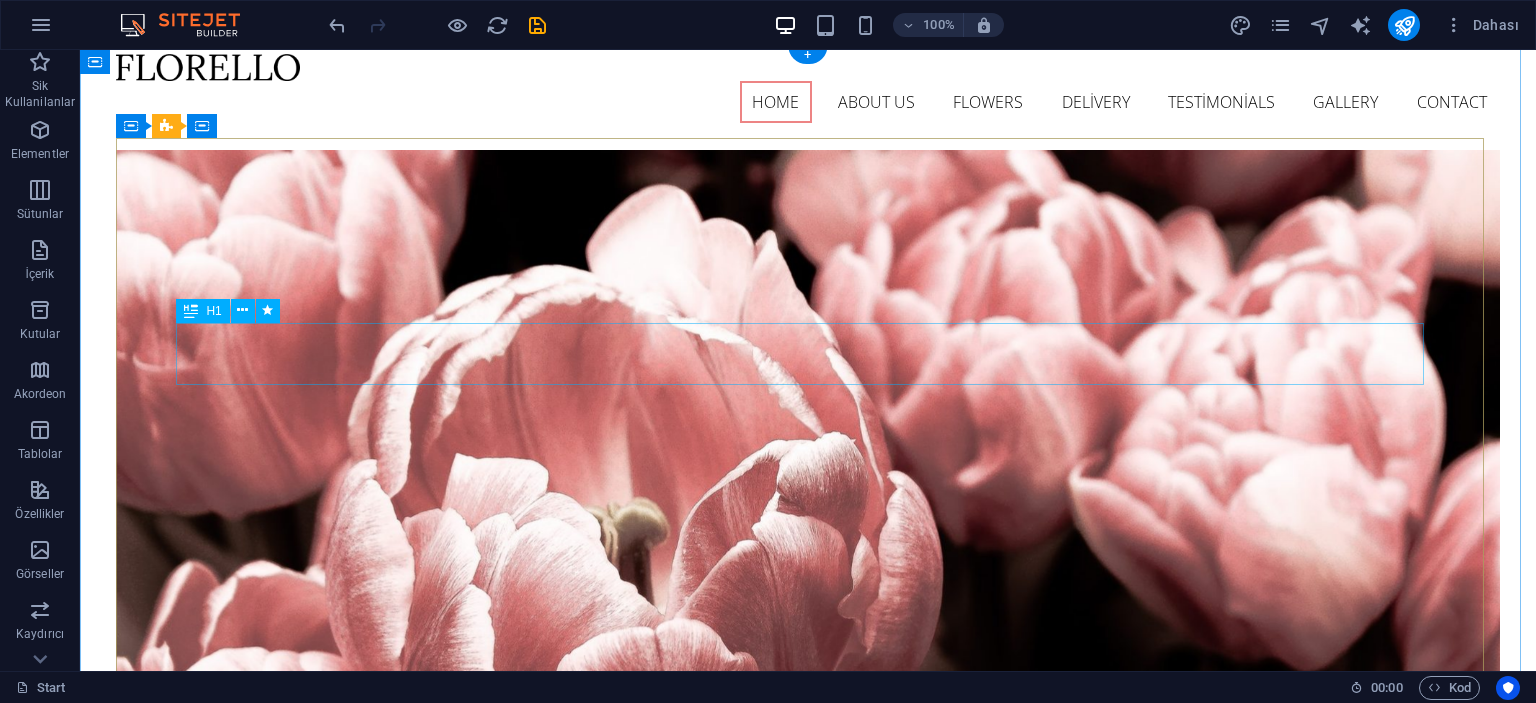 scroll, scrollTop: 0, scrollLeft: 0, axis: both 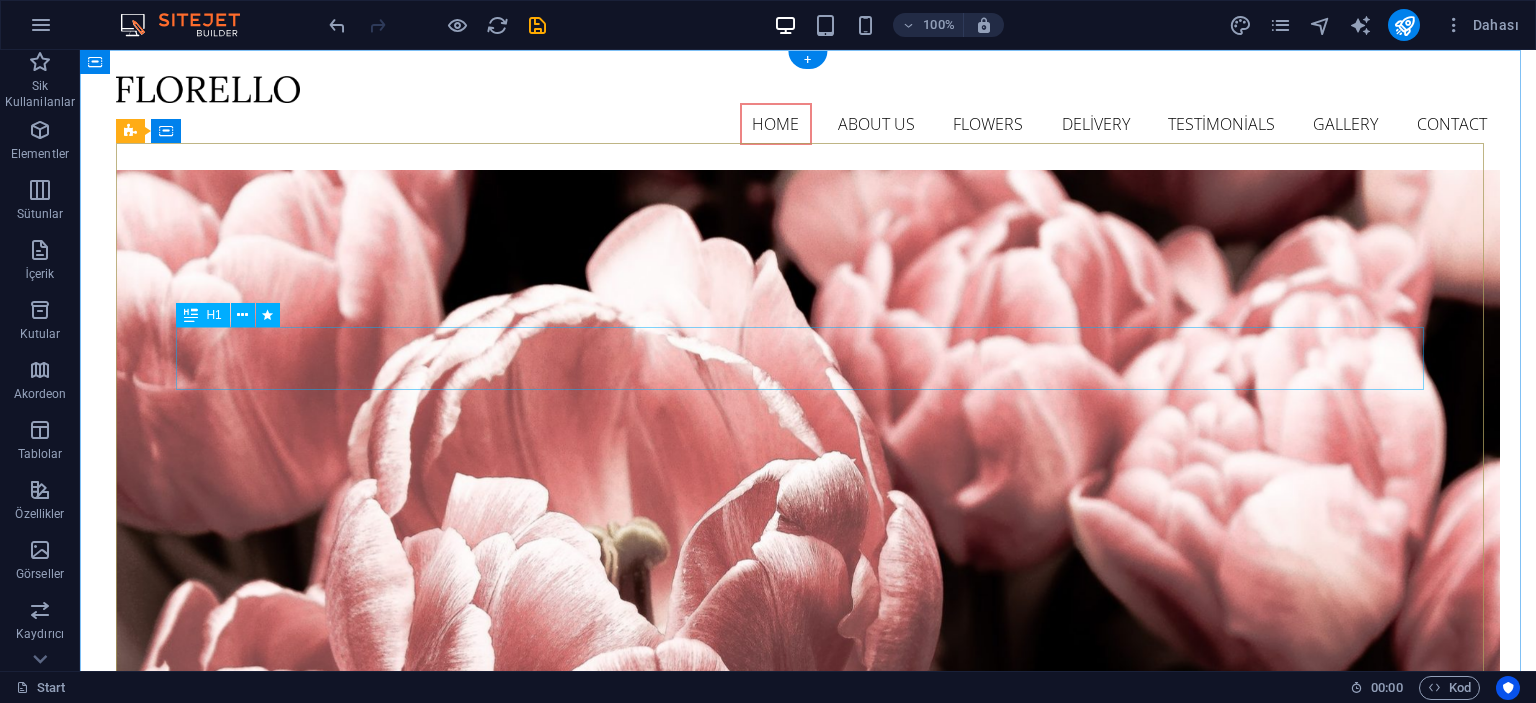 click on "Flower Store in Florida" at bounding box center (808, 896) 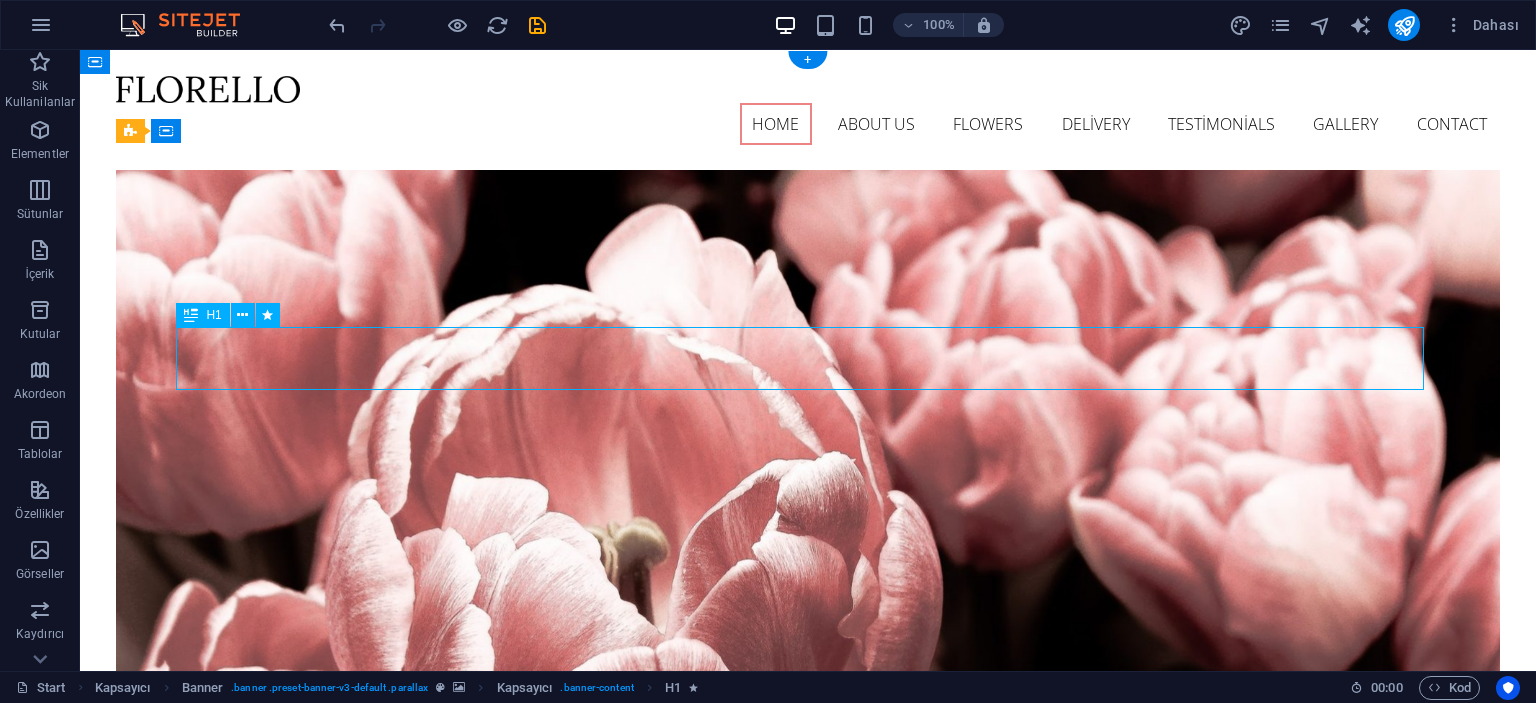 click on "Flower Store in Florida" at bounding box center [808, 896] 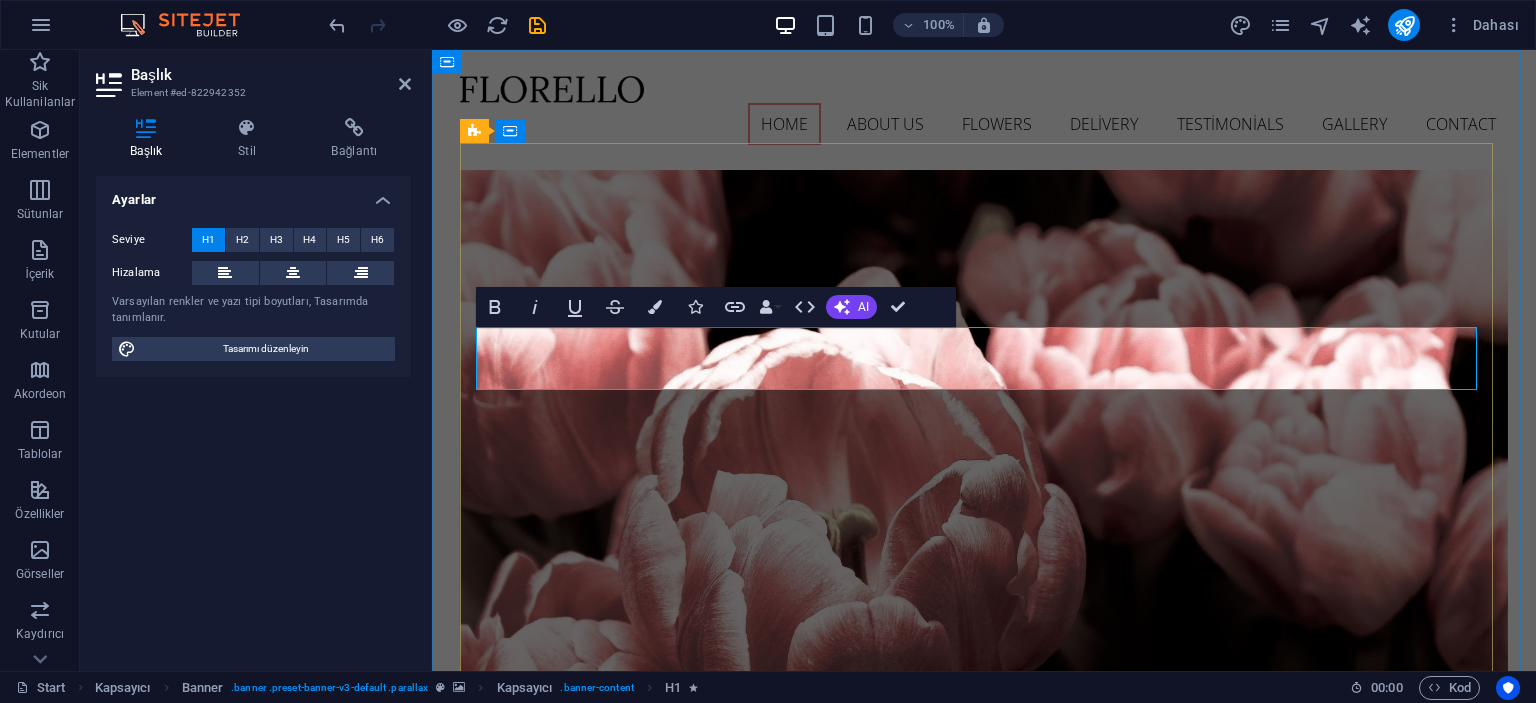 click on "Flower Store in Florida" at bounding box center (984, 896) 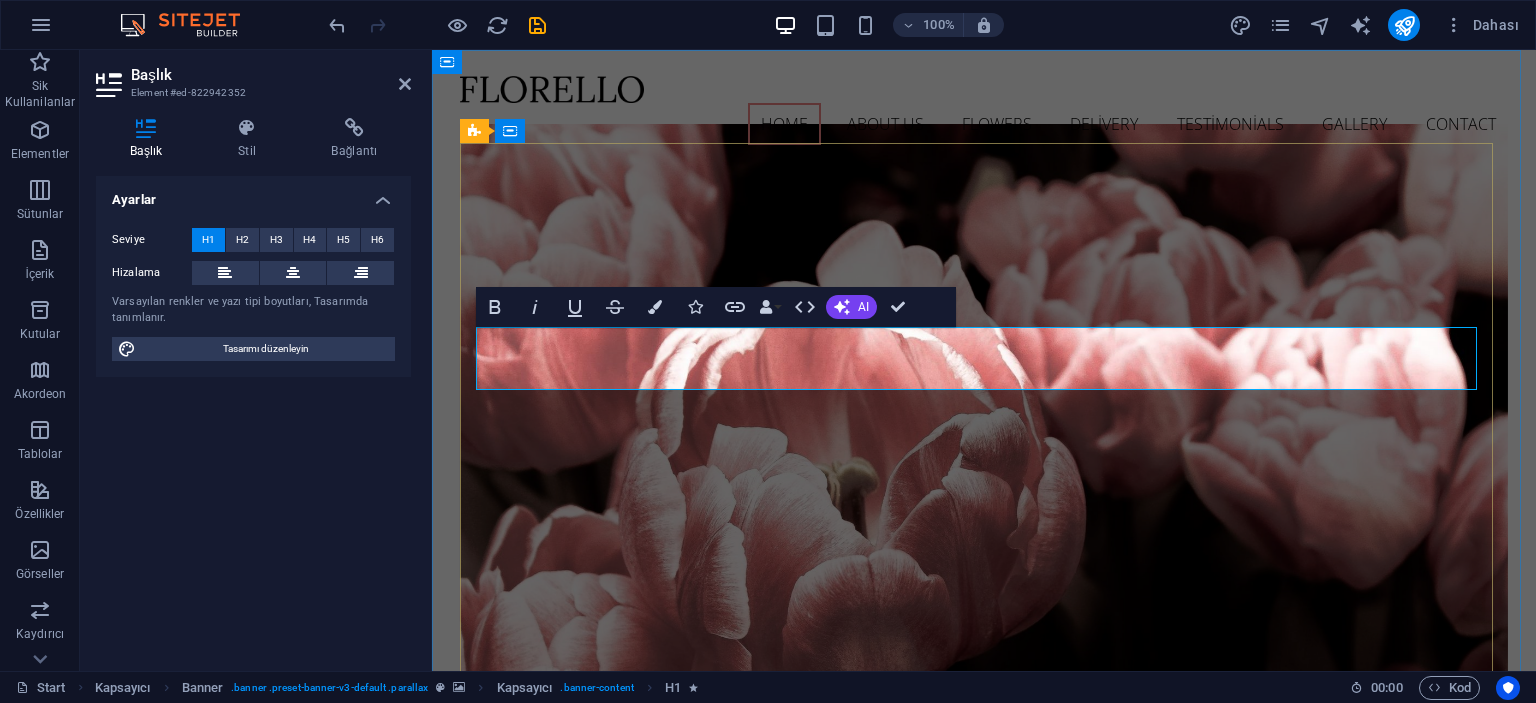 type 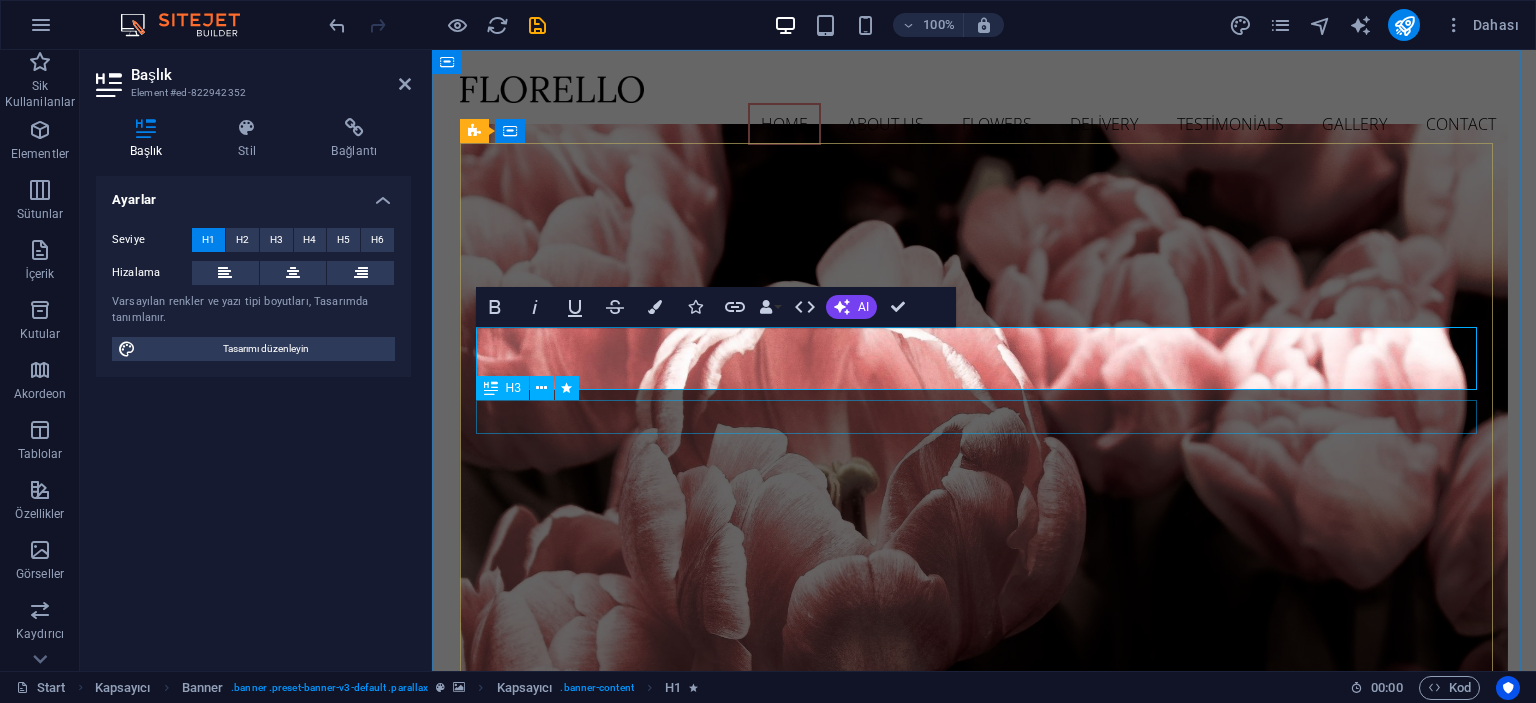 click on "Come and visit our wonderful arrangements" at bounding box center [984, 955] 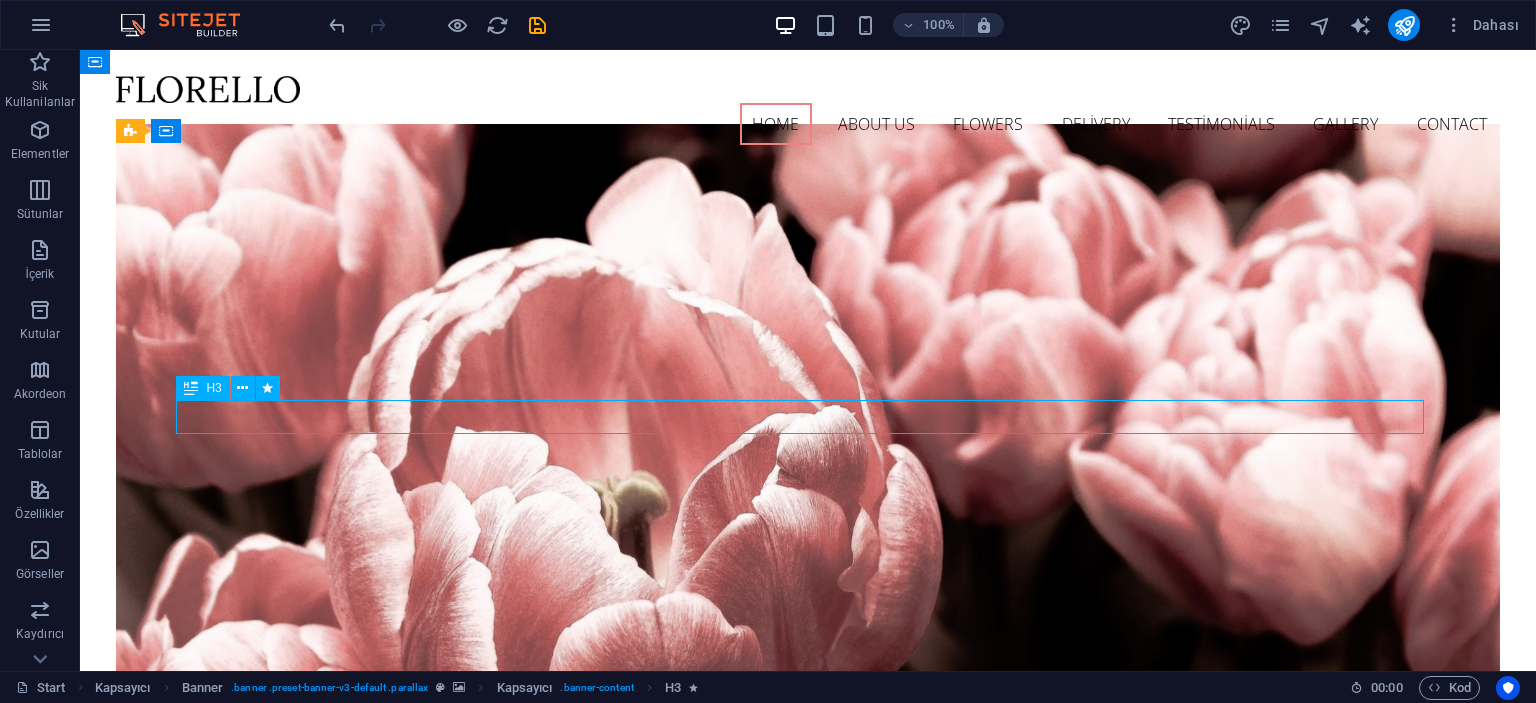 click on "Come and visit our wonderful arrangements" at bounding box center [808, 955] 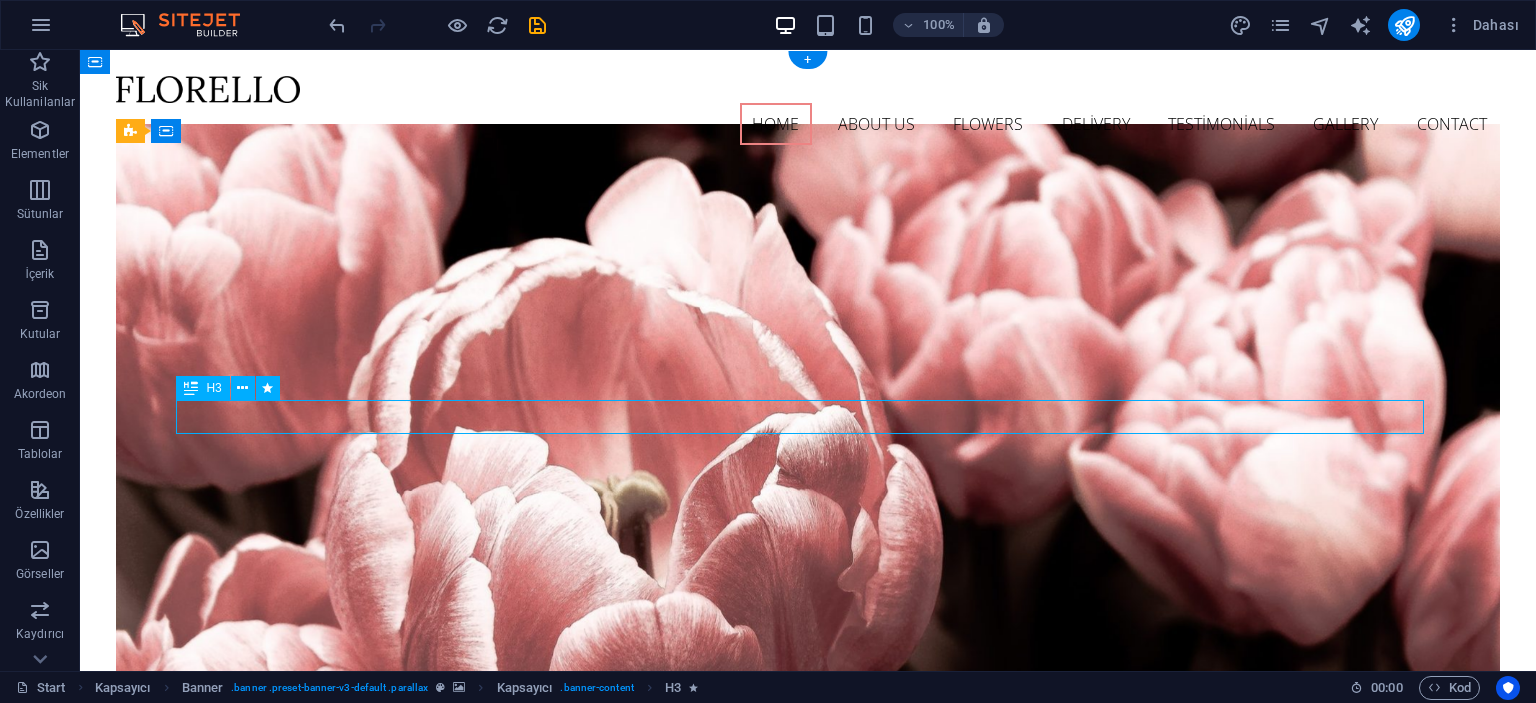 drag, startPoint x: 1122, startPoint y: 421, endPoint x: 977, endPoint y: 415, distance: 145.12408 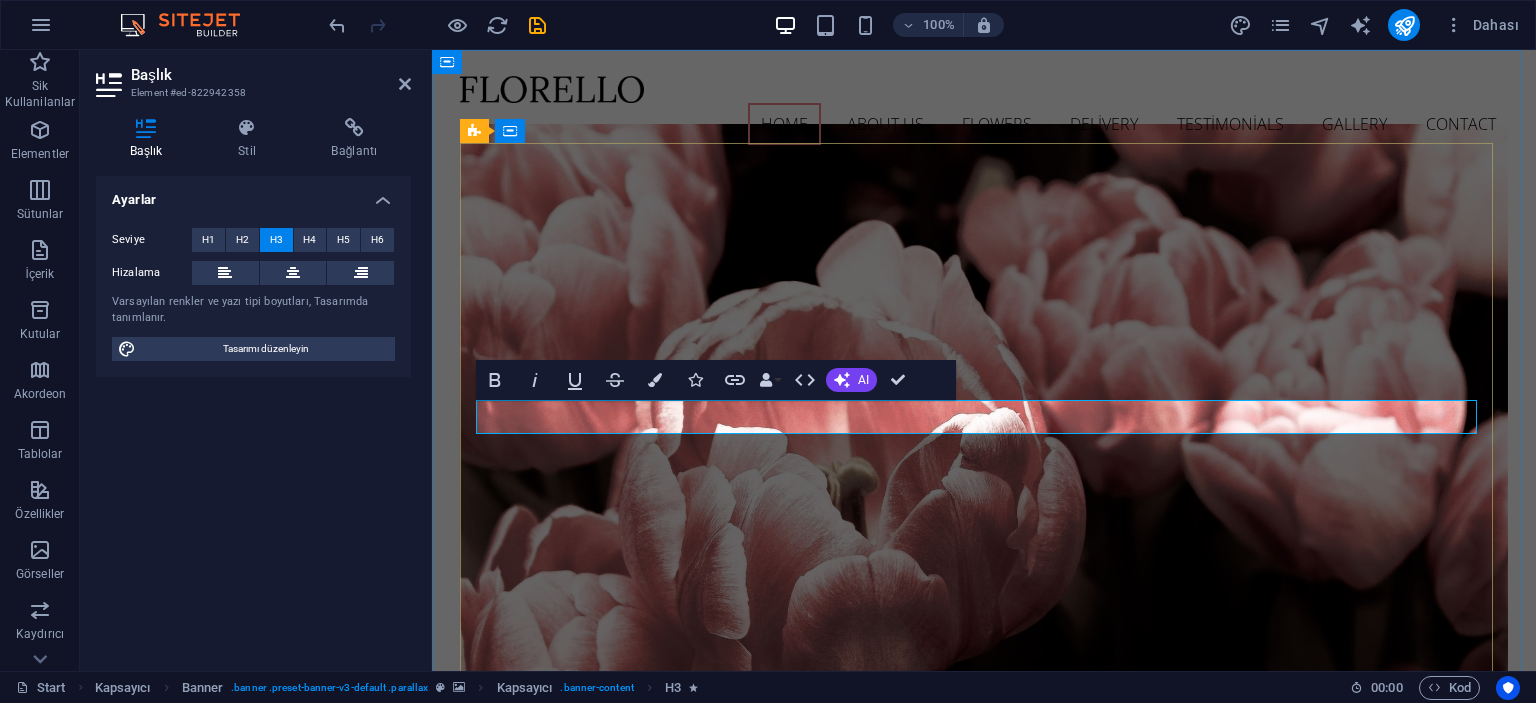 click on "Come and visit our wonderful arrangements" at bounding box center (984, 954) 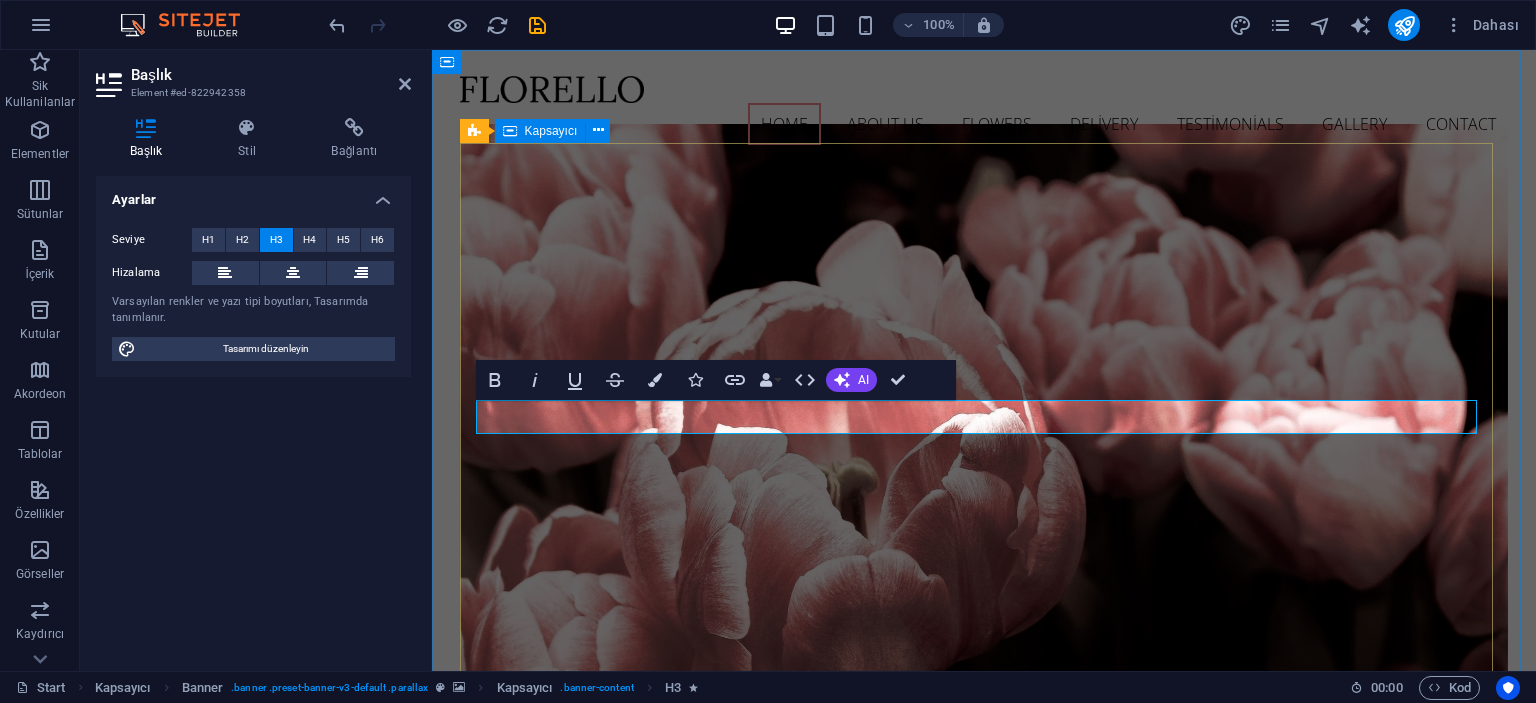 click on "ümraniye çiçekçilik Harika düzenlemelerimizi gelip ziyaret edin Harika düzenlemelerimizi gelip ziyaret edin Learn more" at bounding box center (984, 952) 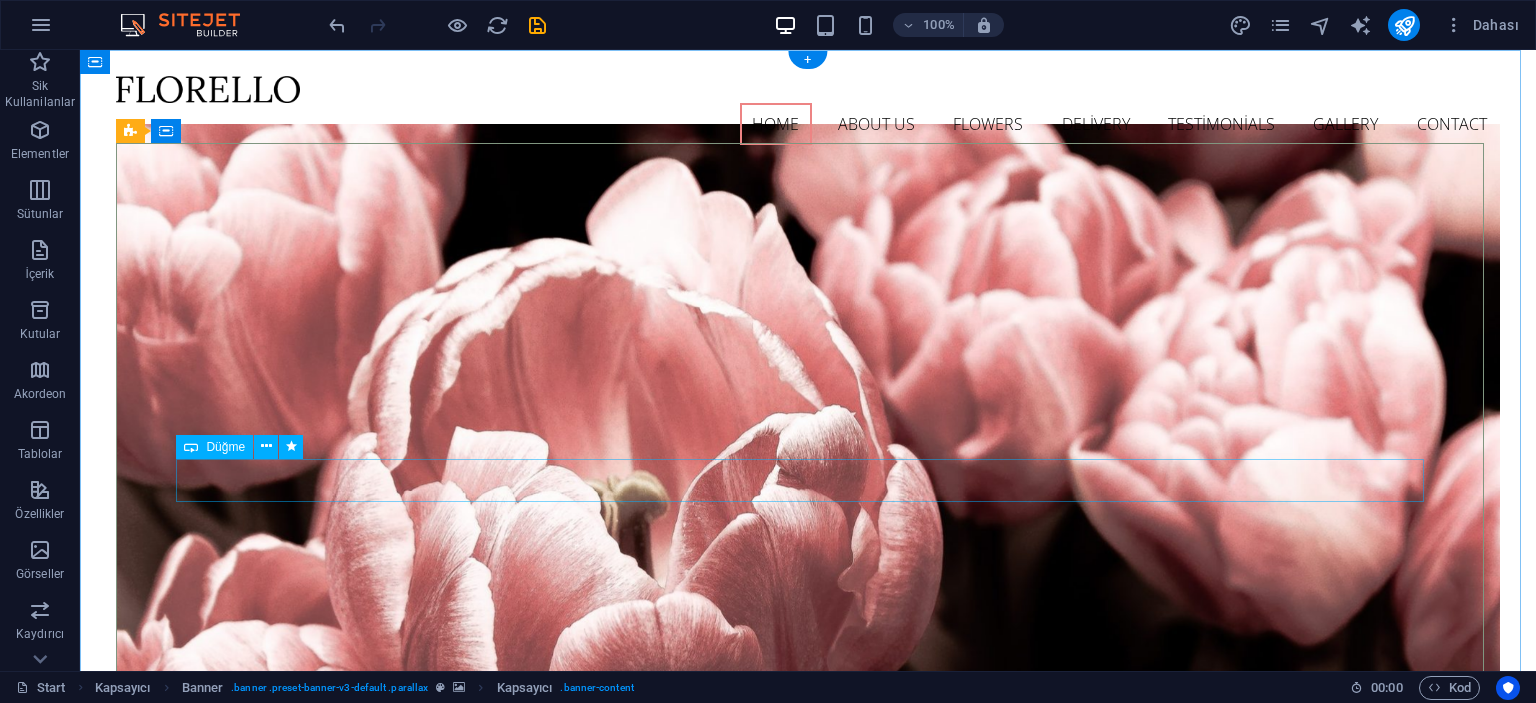click on "Learn more" at bounding box center [808, 1018] 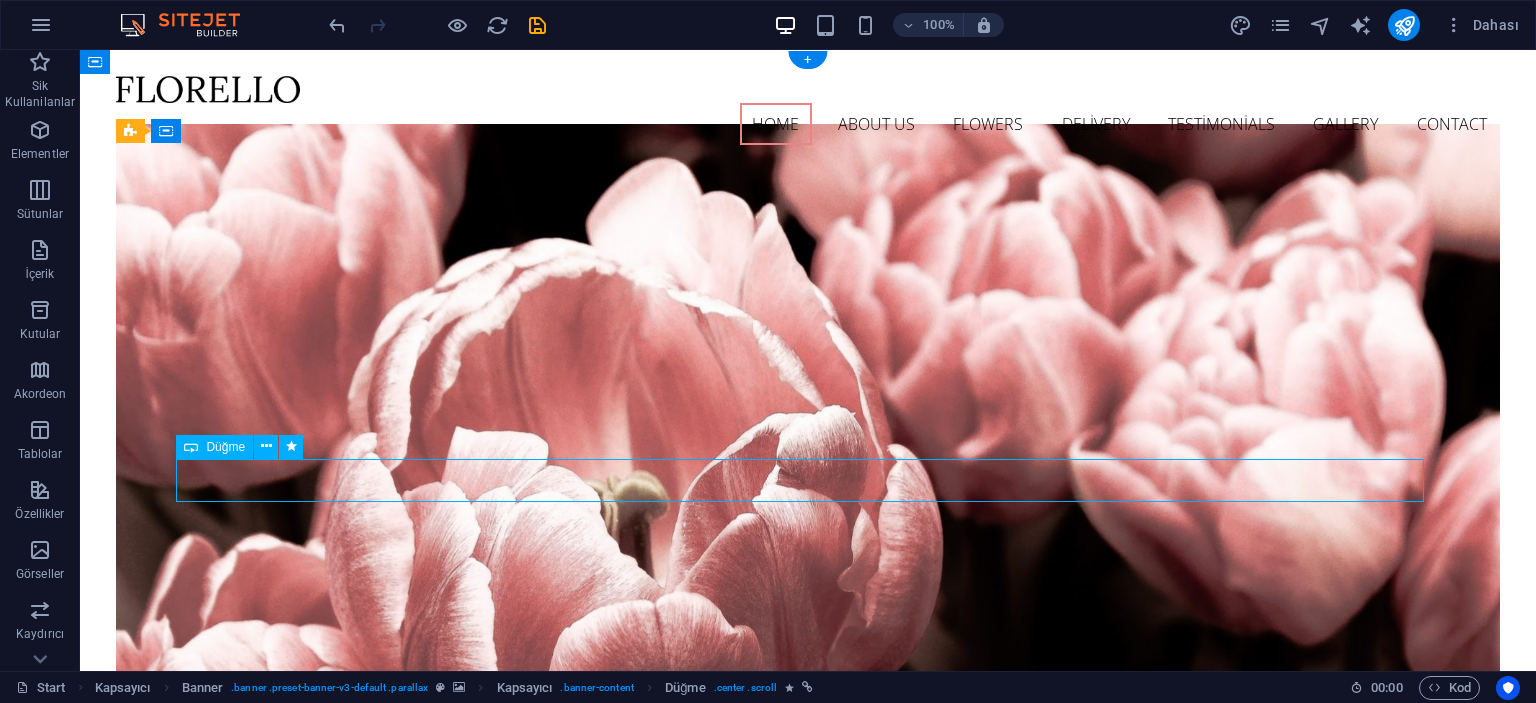click on "Learn more" at bounding box center [808, 1018] 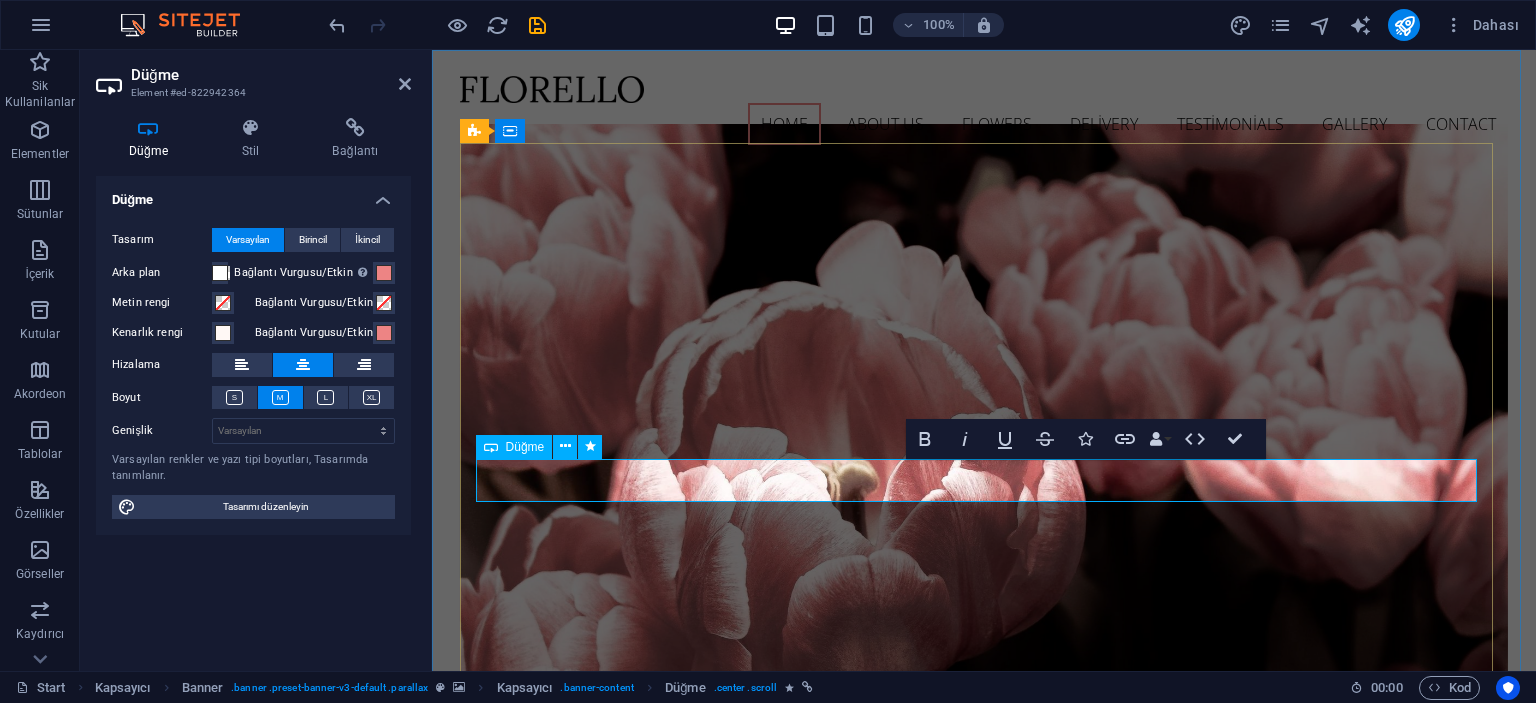 click on "Learn more" at bounding box center [984, 1018] 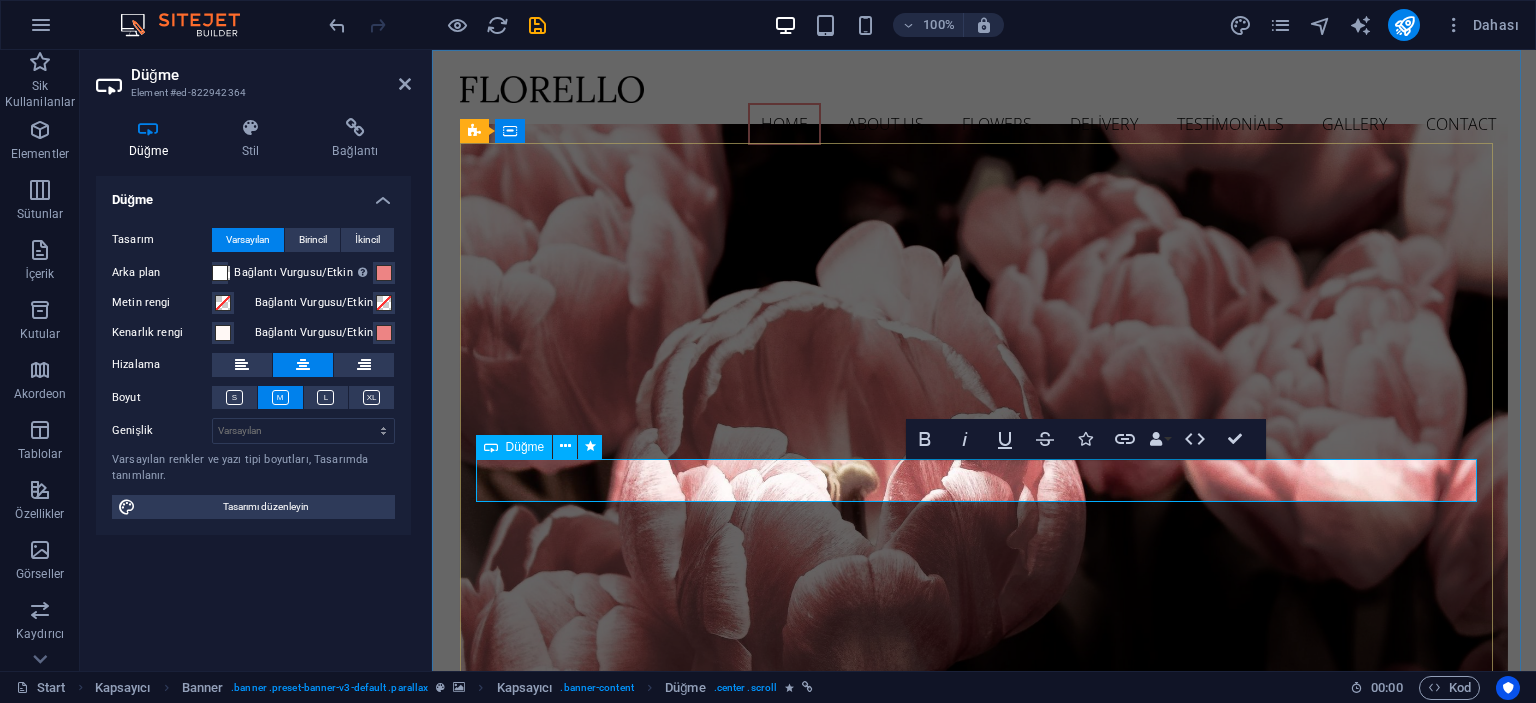 drag, startPoint x: 1031, startPoint y: 481, endPoint x: 874, endPoint y: 475, distance: 157.11461 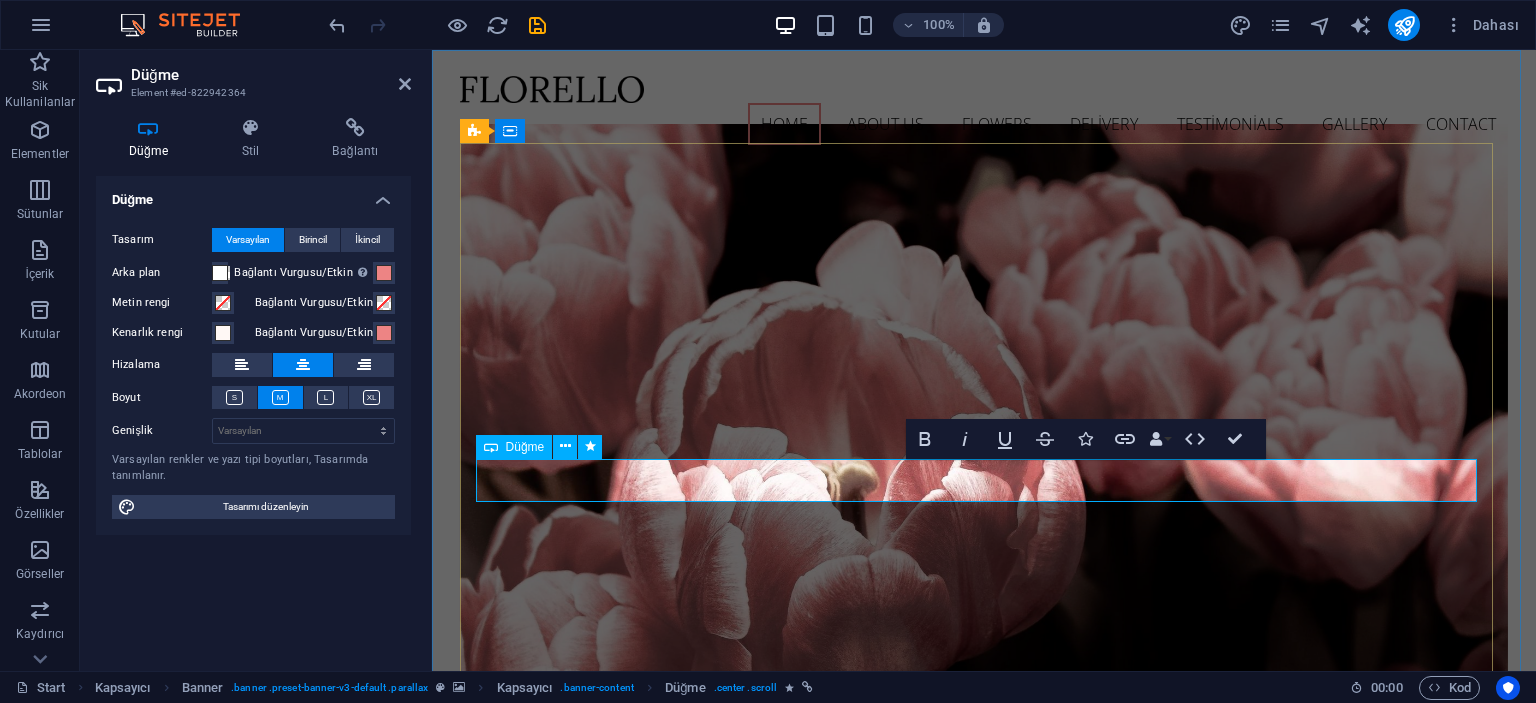 click on "Learn more" at bounding box center (984, 1018) 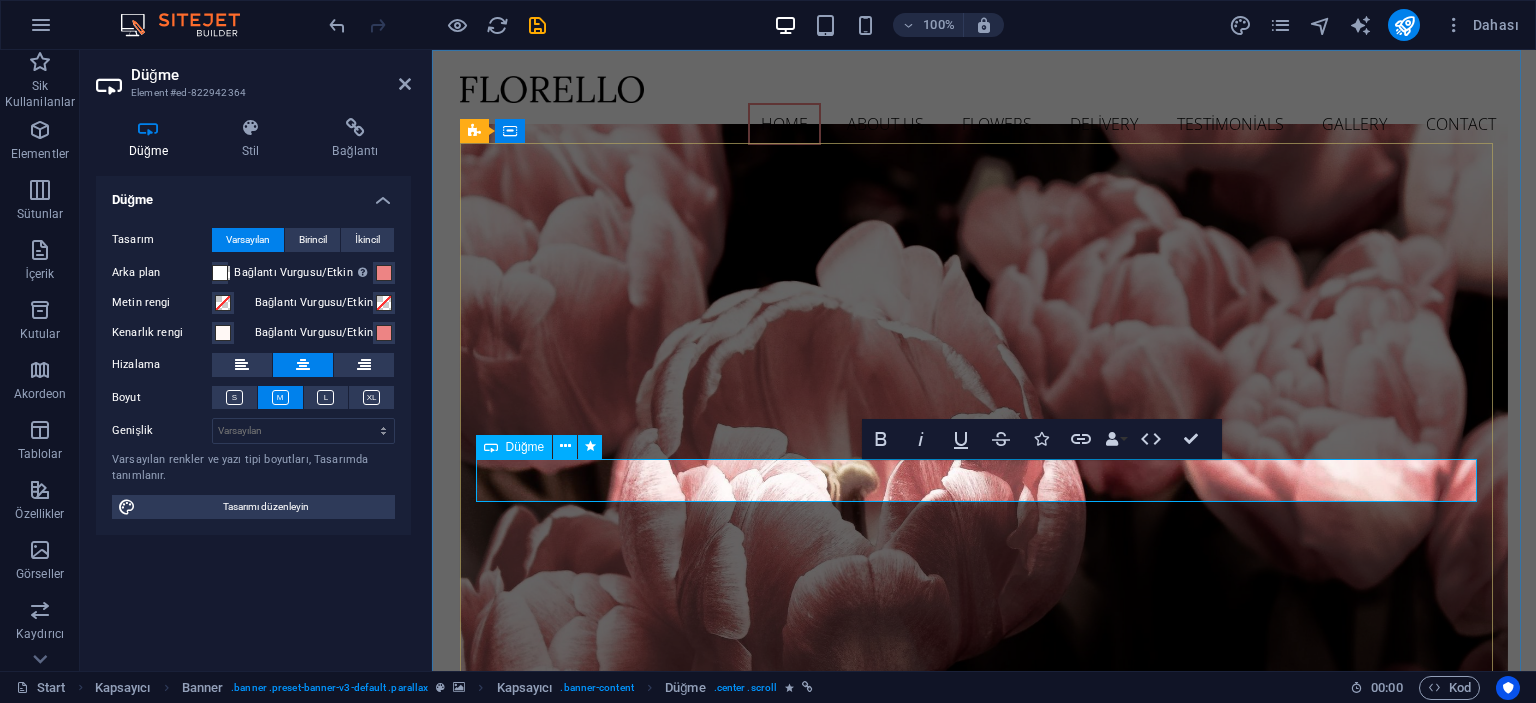 scroll, scrollTop: 0, scrollLeft: 8, axis: horizontal 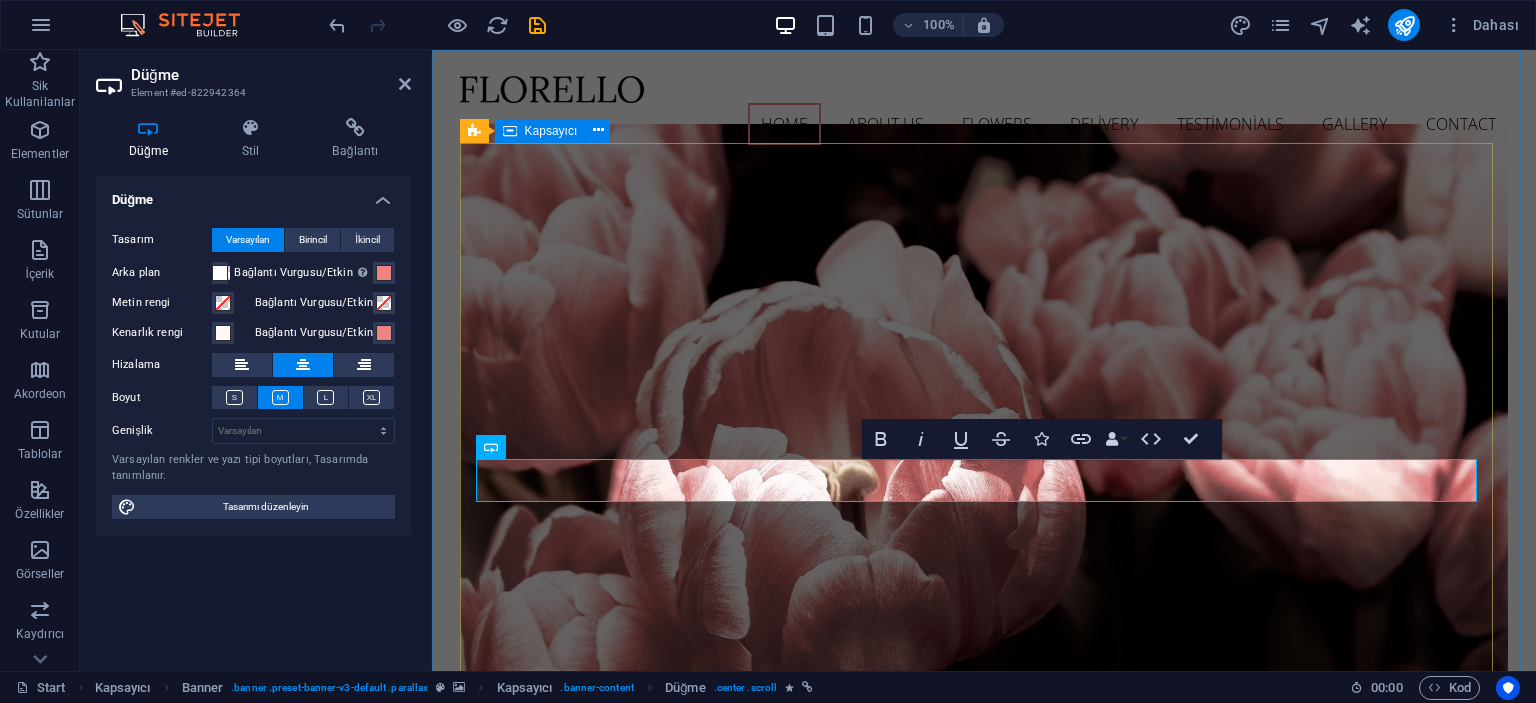 click on "ümraniye çiçekçilik Harika düzenlemelerimizi gelip ziyaret edin Daha fazla bilgi edin Daha fazla bilgi edin" at bounding box center [984, 952] 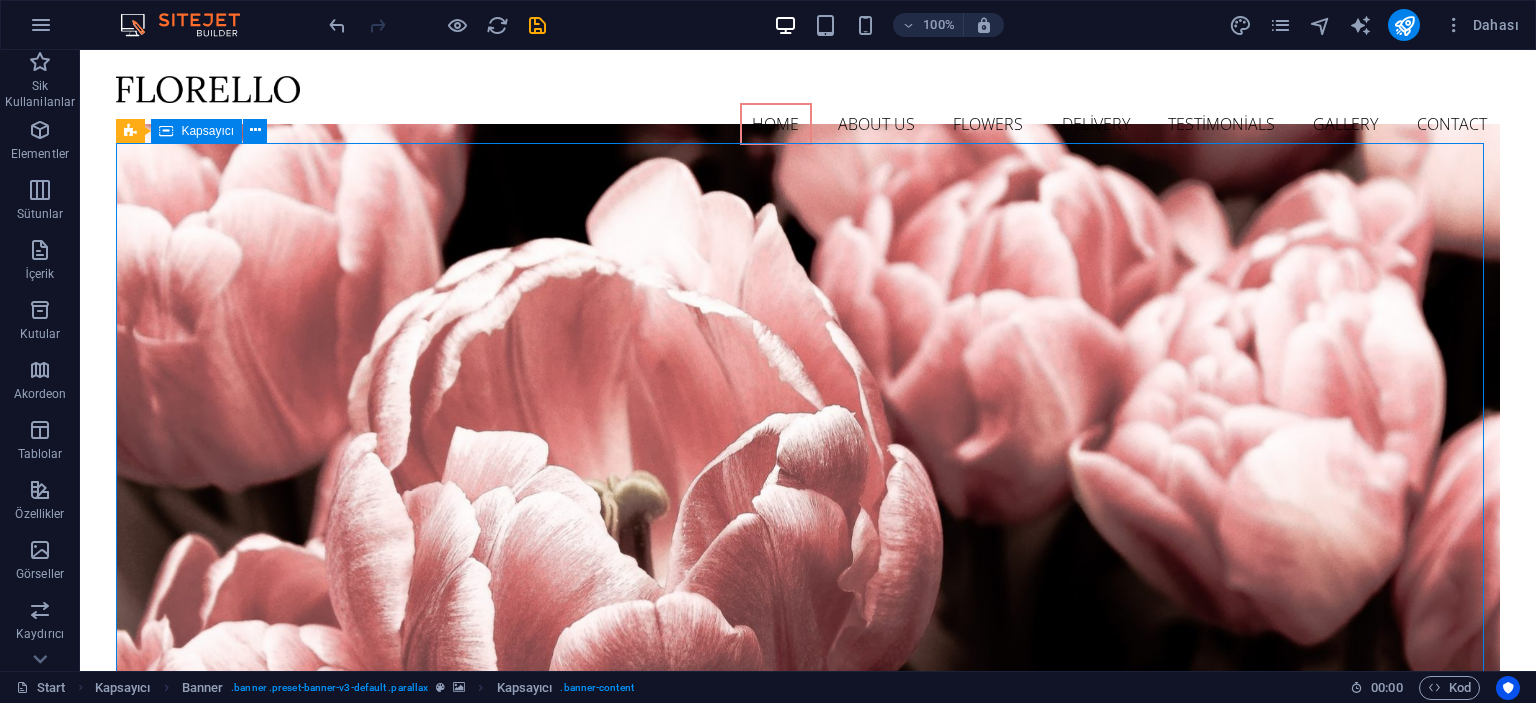click on "ümraniye çiçekçilik Harika düzenlemelerimizi gelip ziyaret edin Daha fazla bilgi edin" at bounding box center (807, 952) 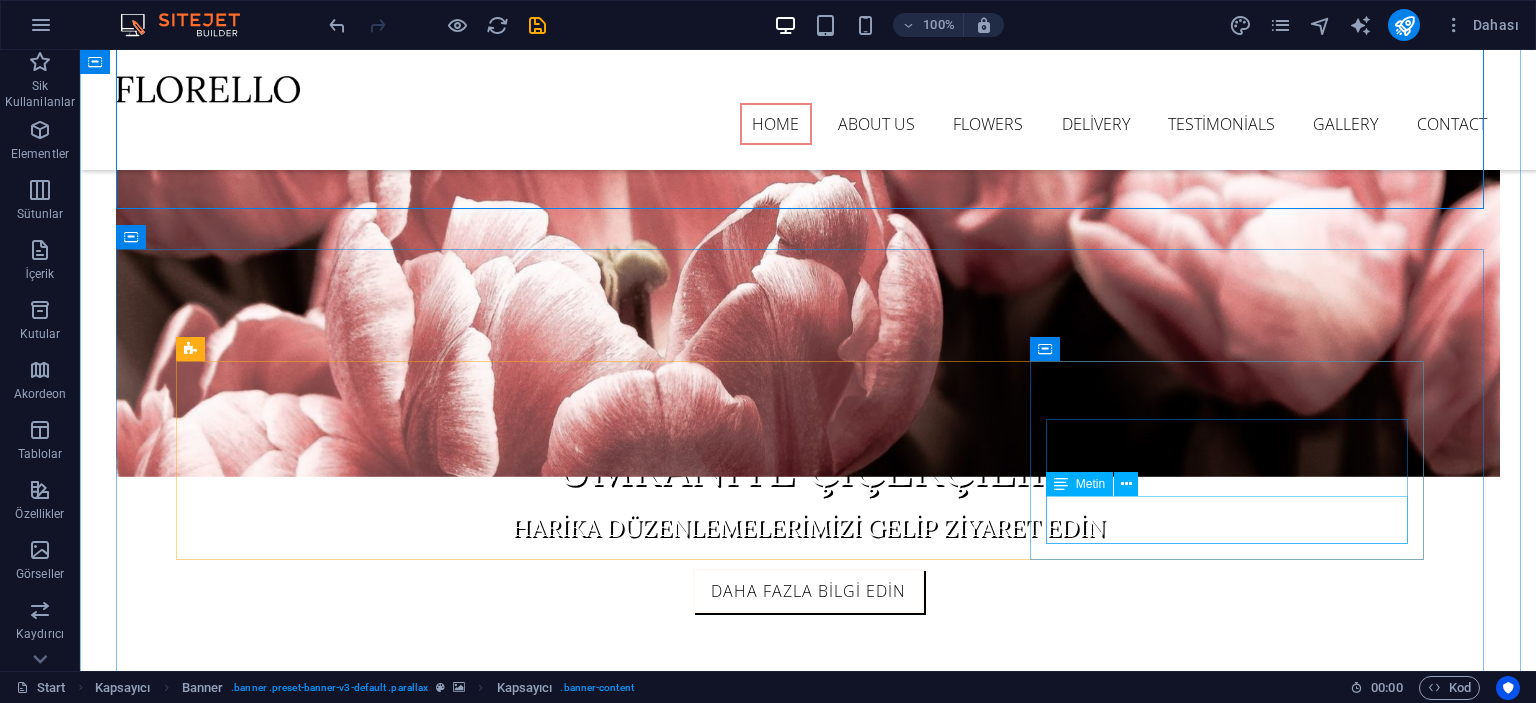 scroll, scrollTop: 300, scrollLeft: 0, axis: vertical 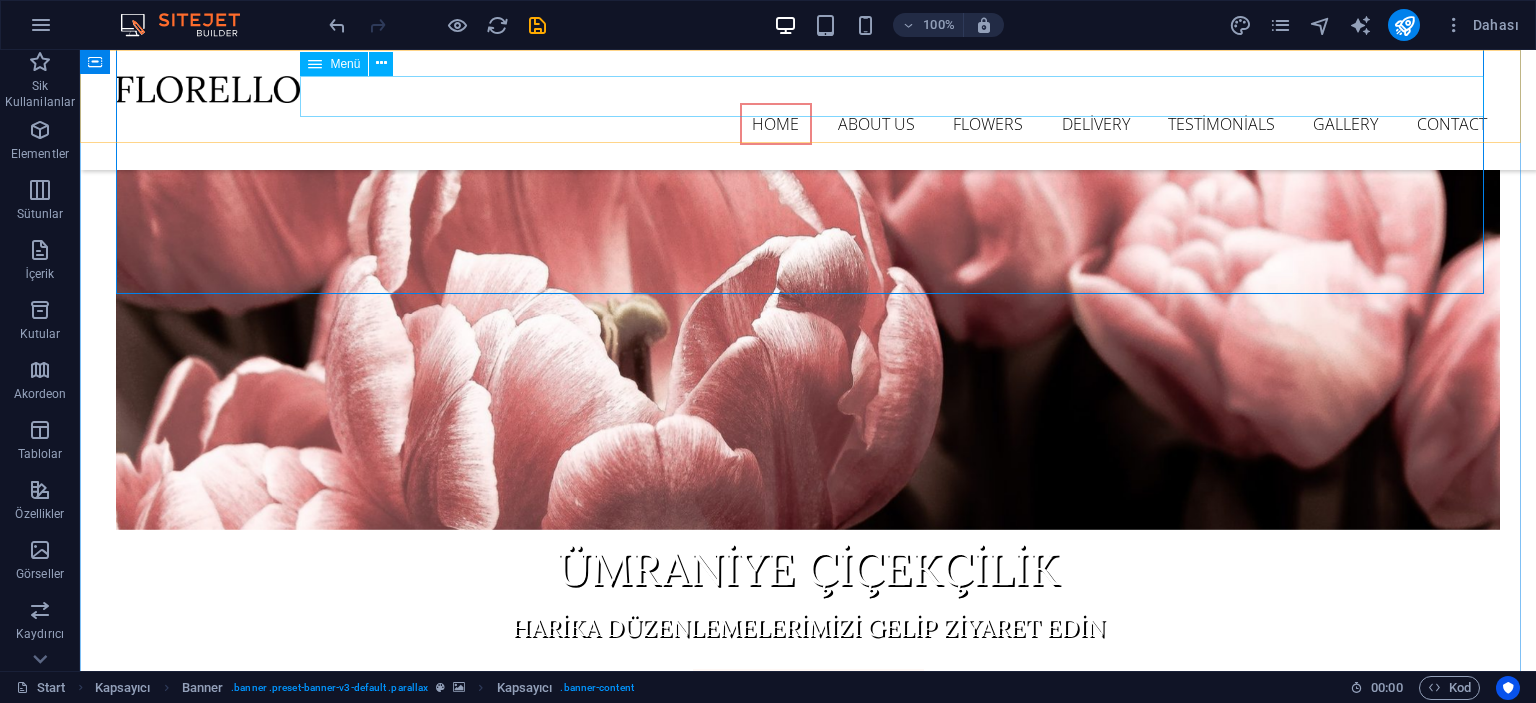 click on "Home About us Flowers Delivery Testimonials Gallery Contact" at bounding box center [807, 124] 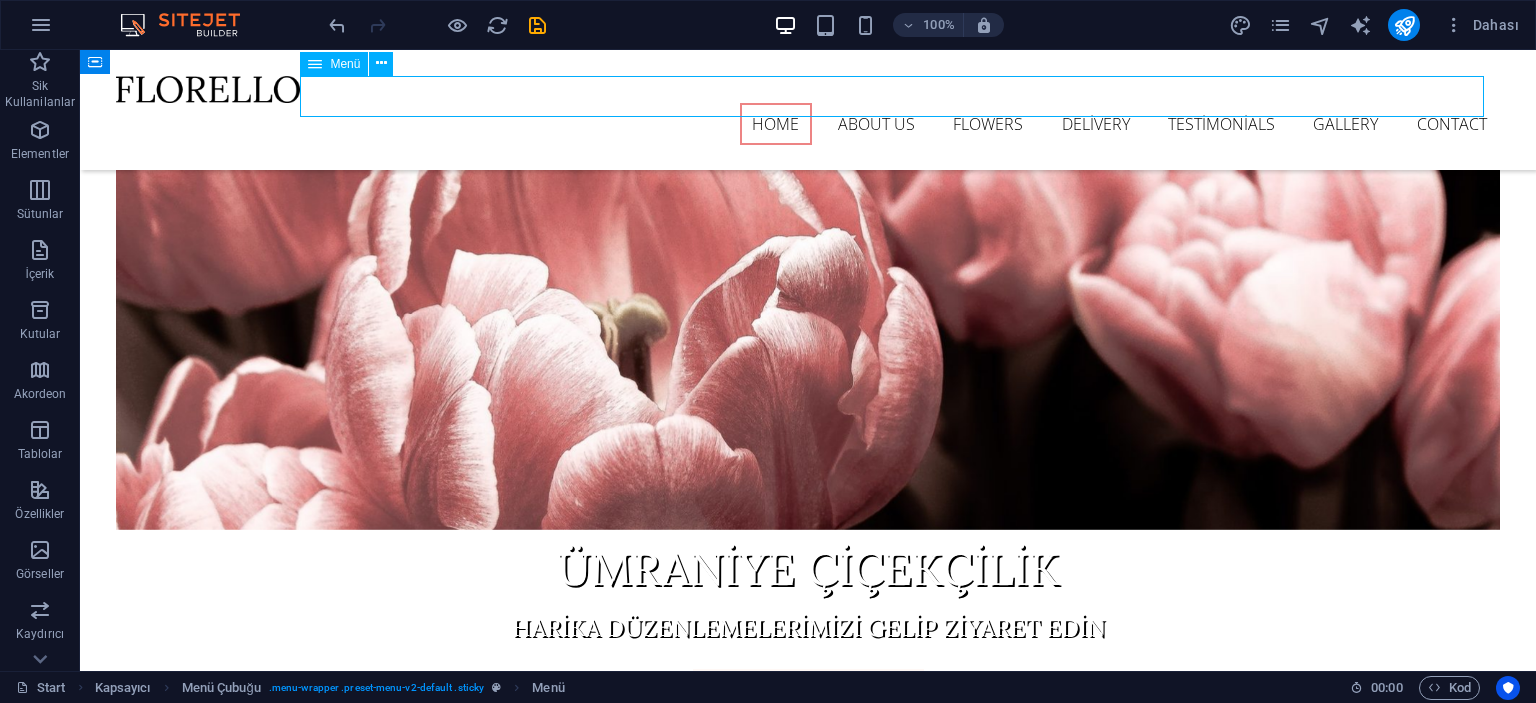 click on "Home About us Flowers Delivery Testimonials Gallery Contact" at bounding box center (807, 124) 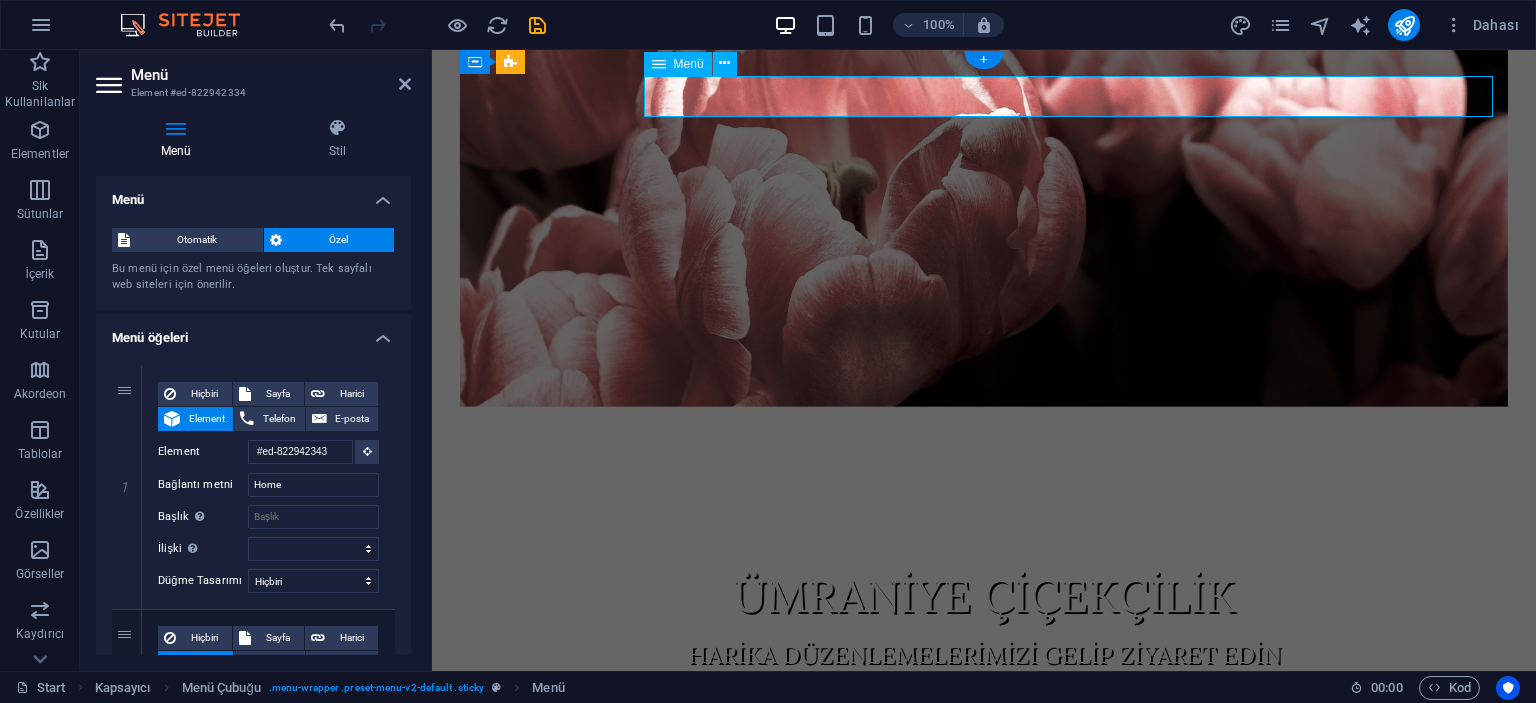 scroll, scrollTop: 0, scrollLeft: 0, axis: both 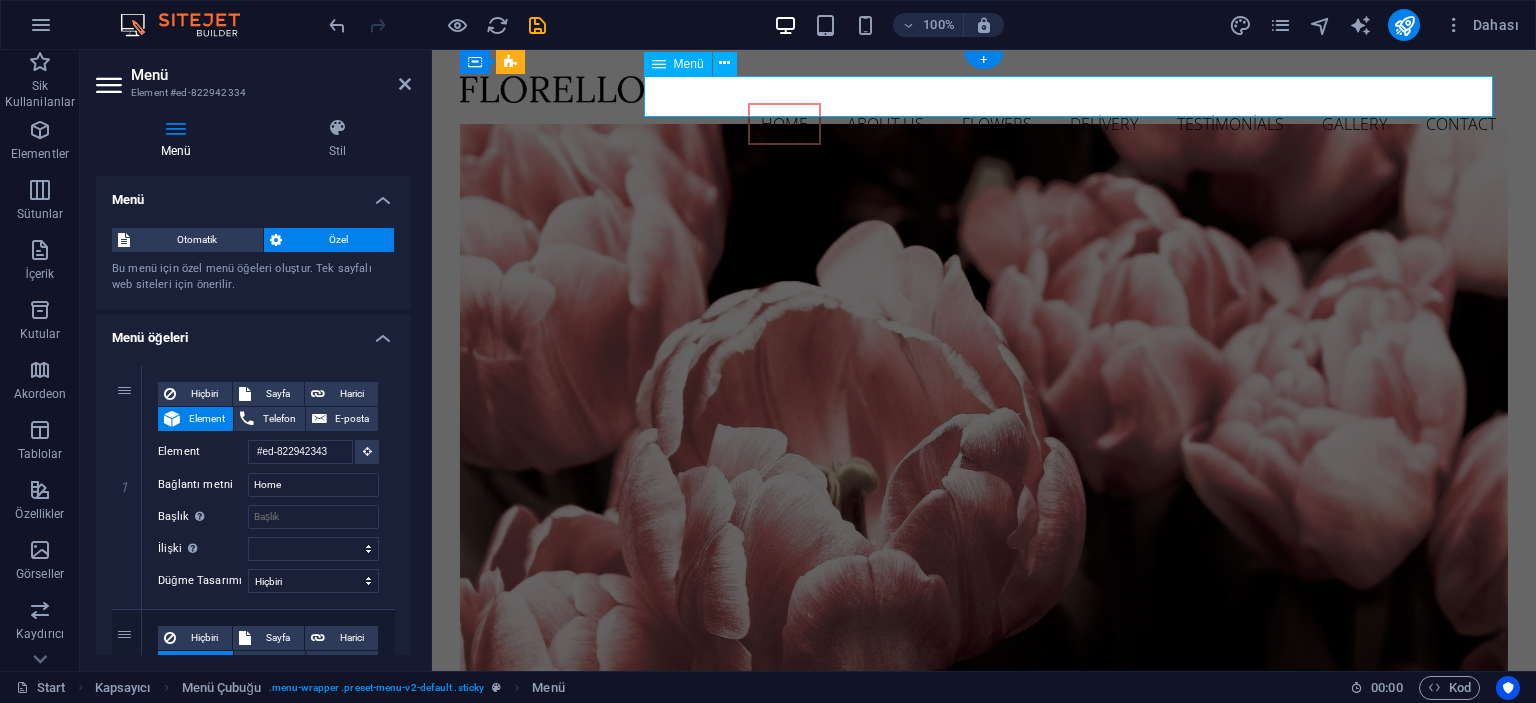 click on "Home About us Flowers Delivery Testimonials Gallery Contact" at bounding box center [984, 124] 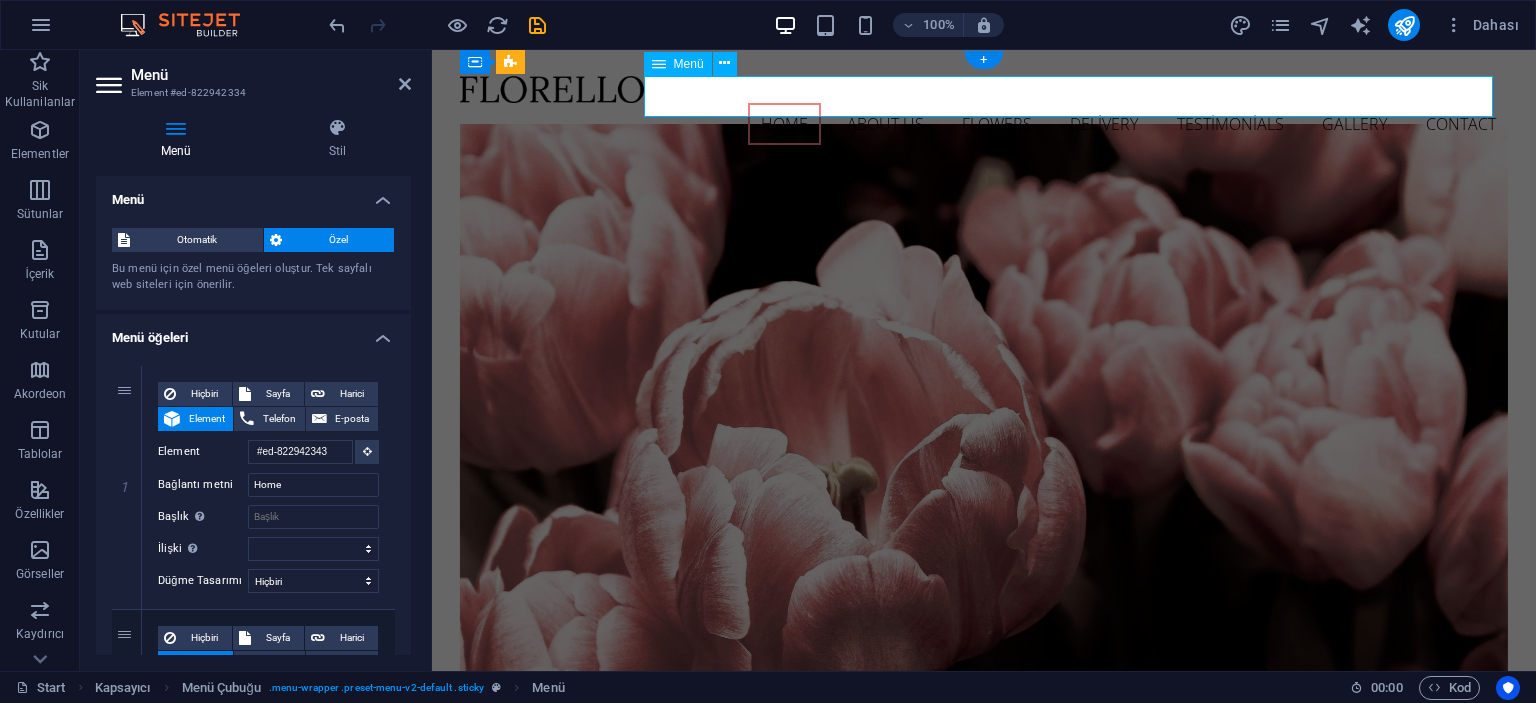 click on "Home About us Flowers Delivery Testimonials Gallery Contact" at bounding box center (984, 124) 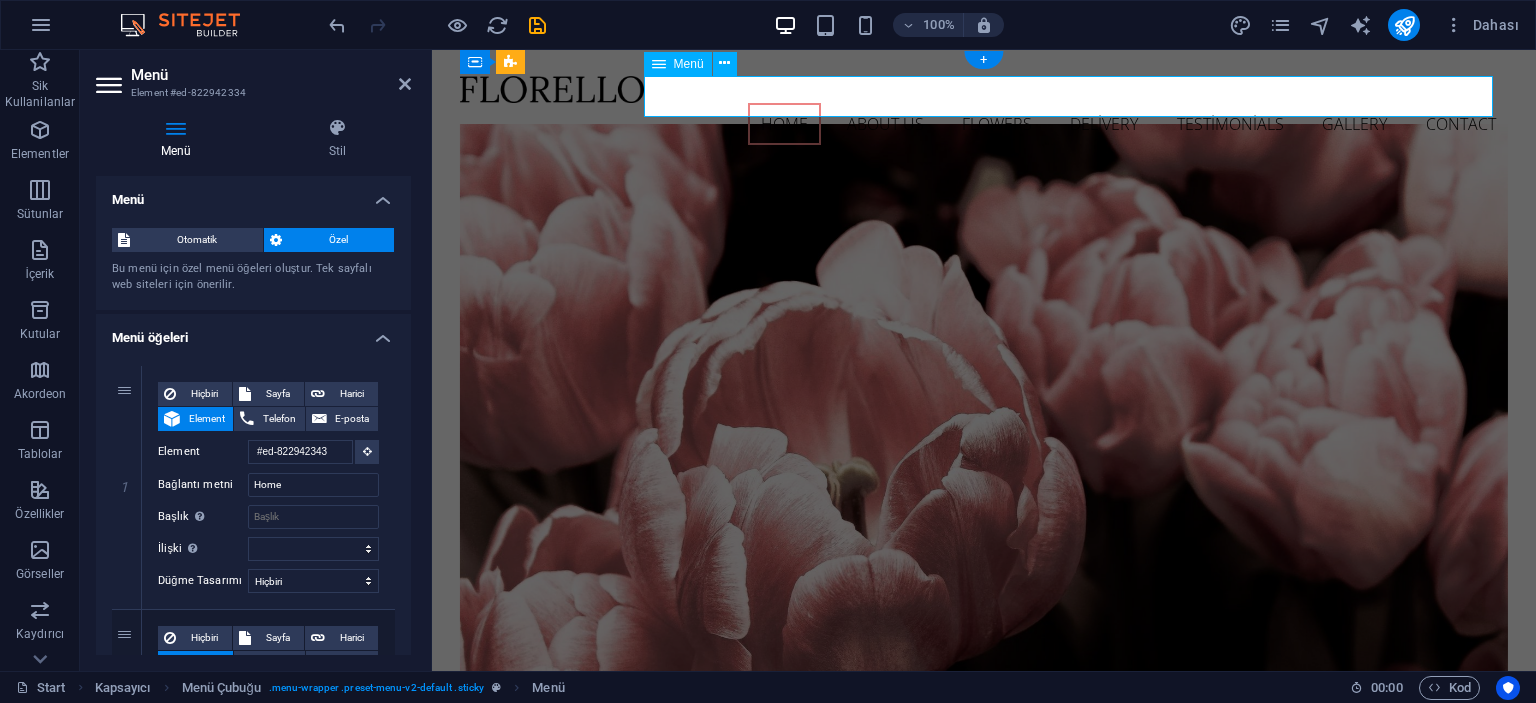 click on "Home About us Flowers Delivery Testimonials Gallery Contact" at bounding box center [984, 124] 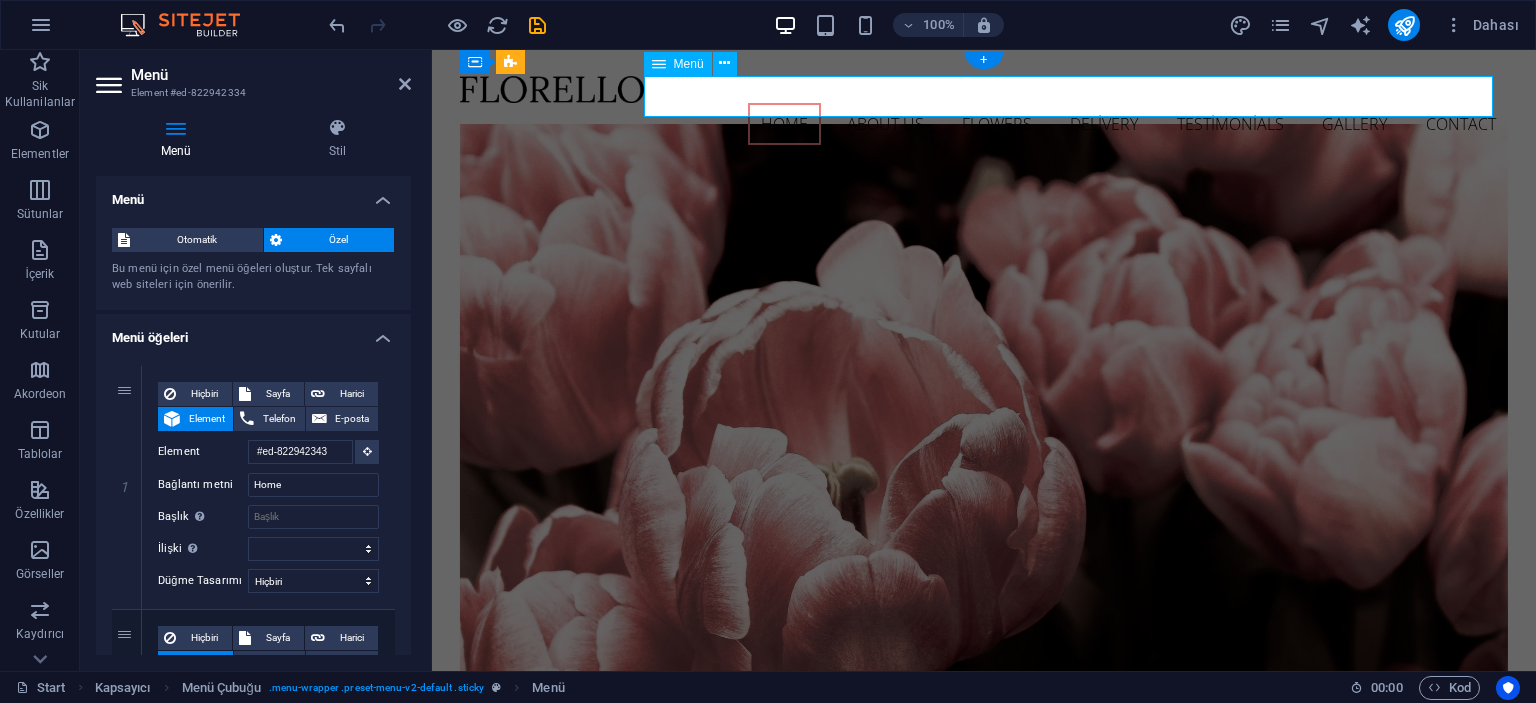 click on "Home About us Flowers Delivery Testimonials Gallery Contact" at bounding box center [984, 124] 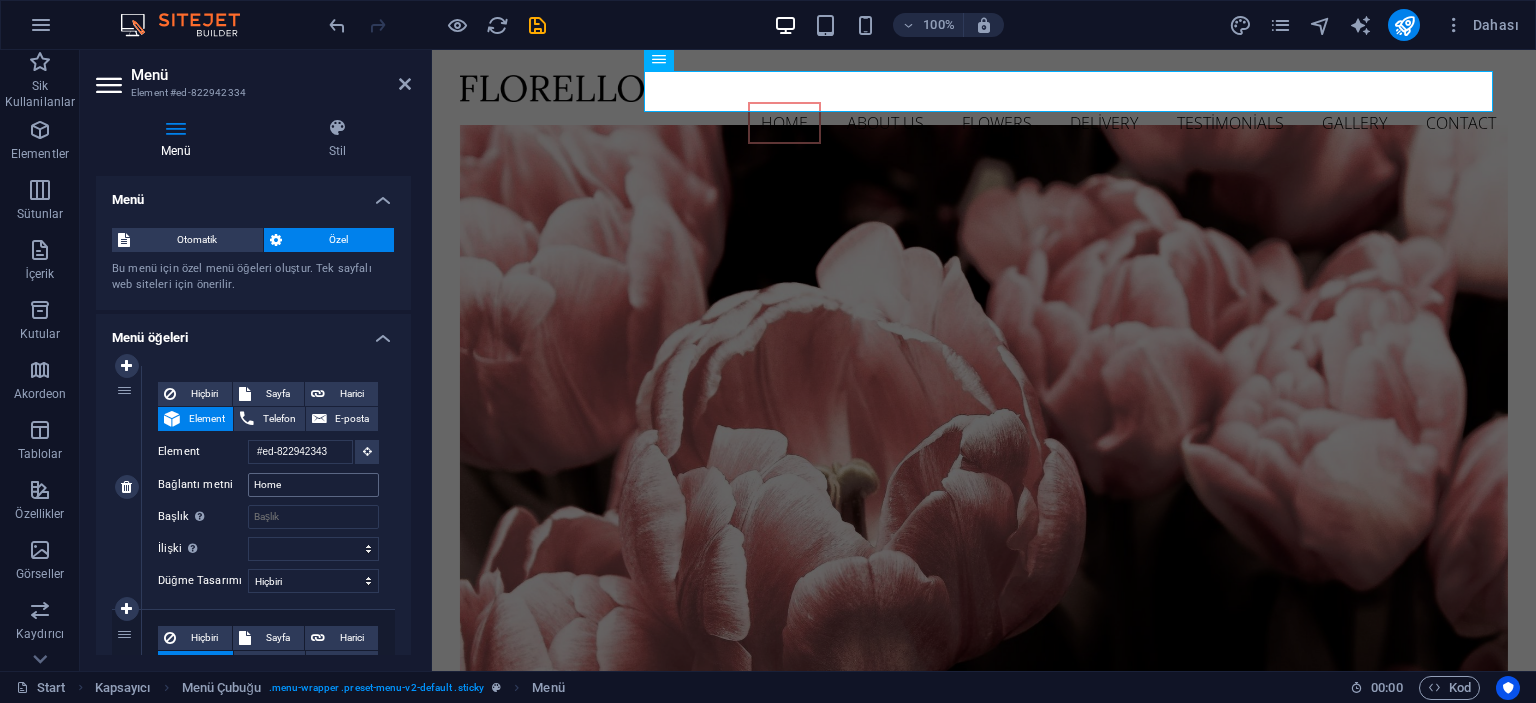 scroll, scrollTop: 0, scrollLeft: 0, axis: both 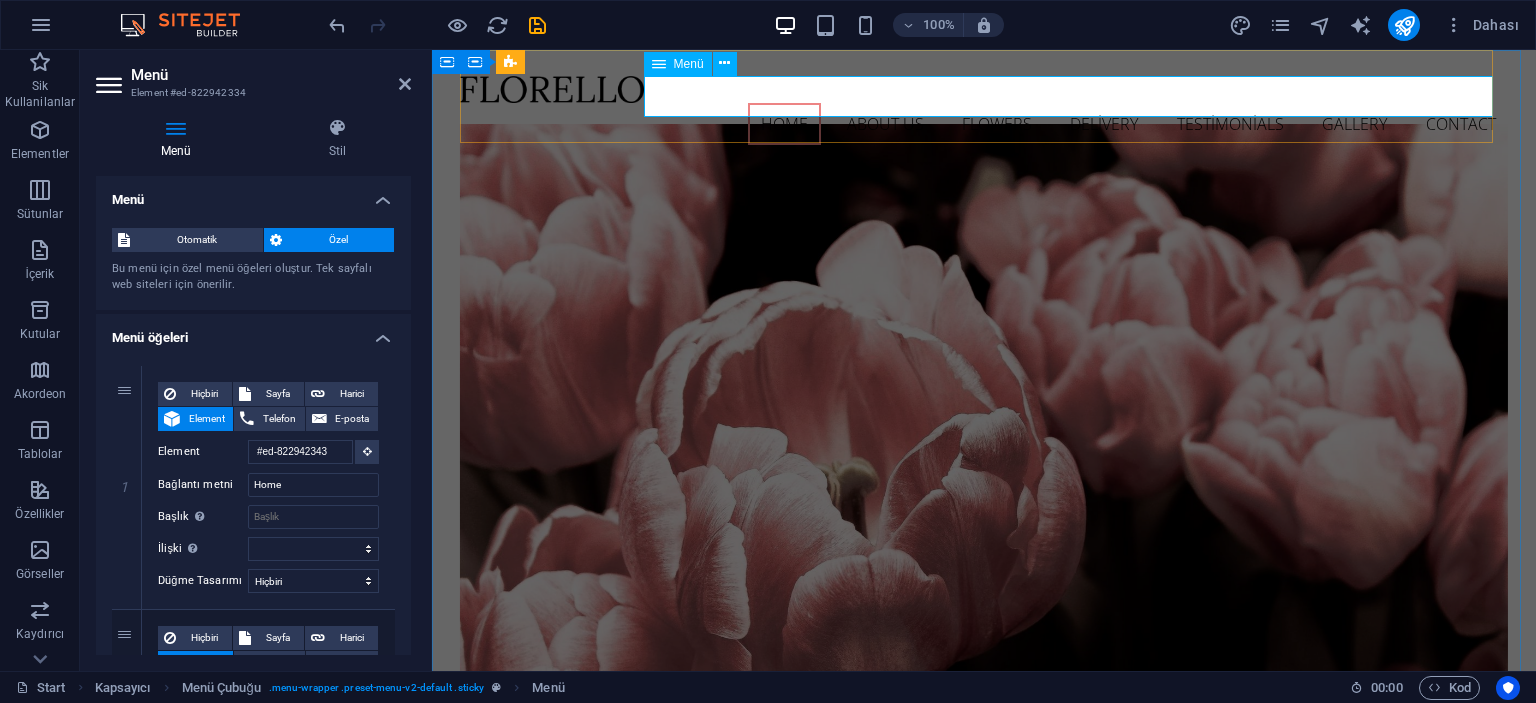 click on "Home About us Flowers Delivery Testimonials Gallery Contact" at bounding box center [984, 124] 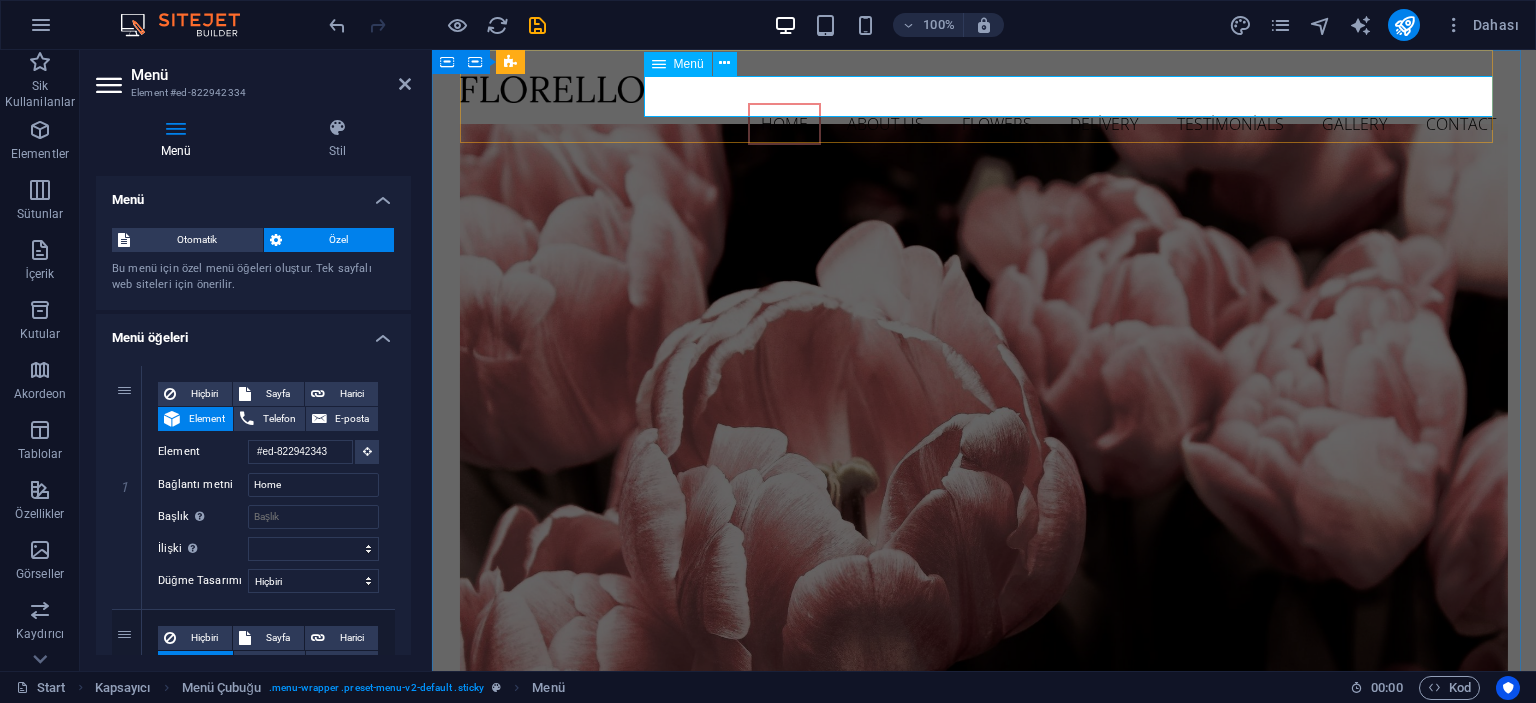 click on "Home About us Flowers Delivery Testimonials Gallery Contact" at bounding box center (984, 124) 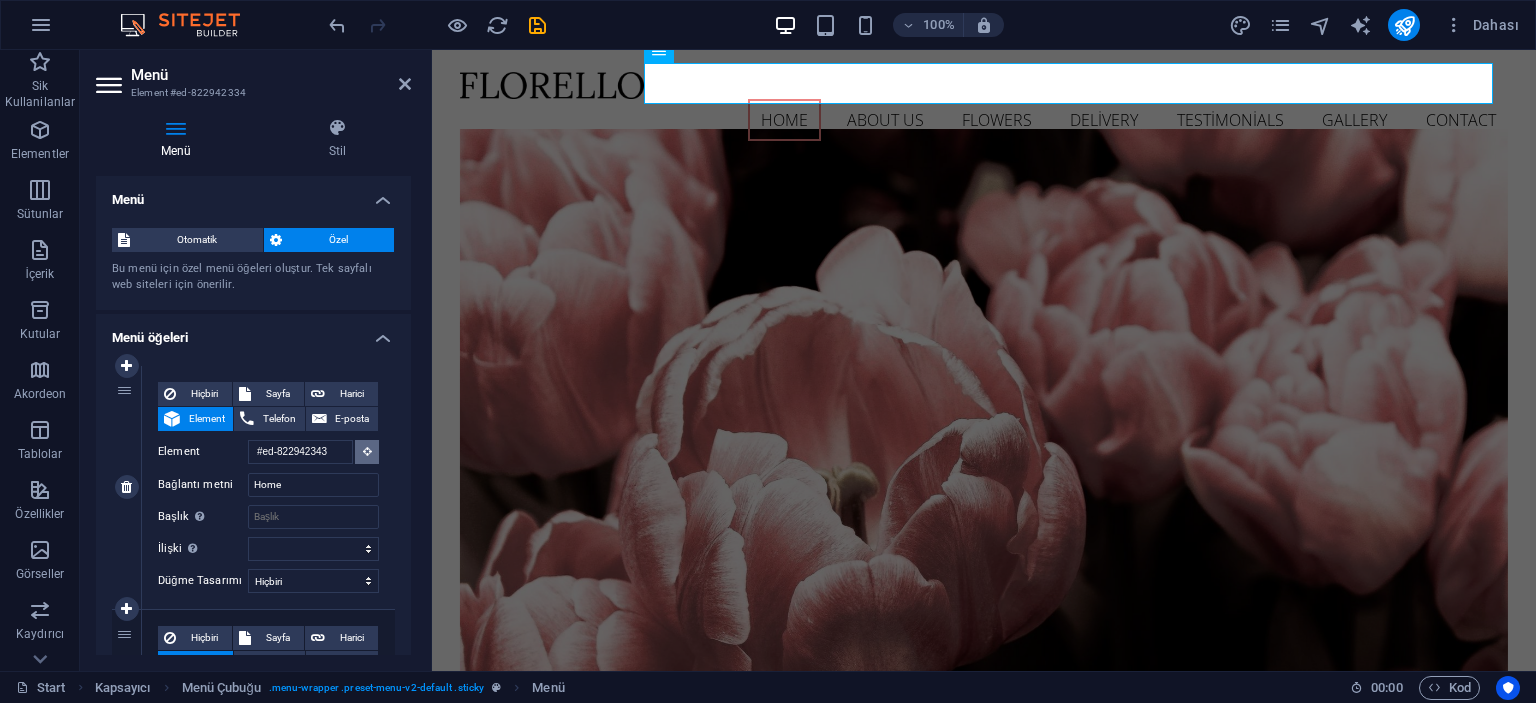 scroll, scrollTop: 0, scrollLeft: 0, axis: both 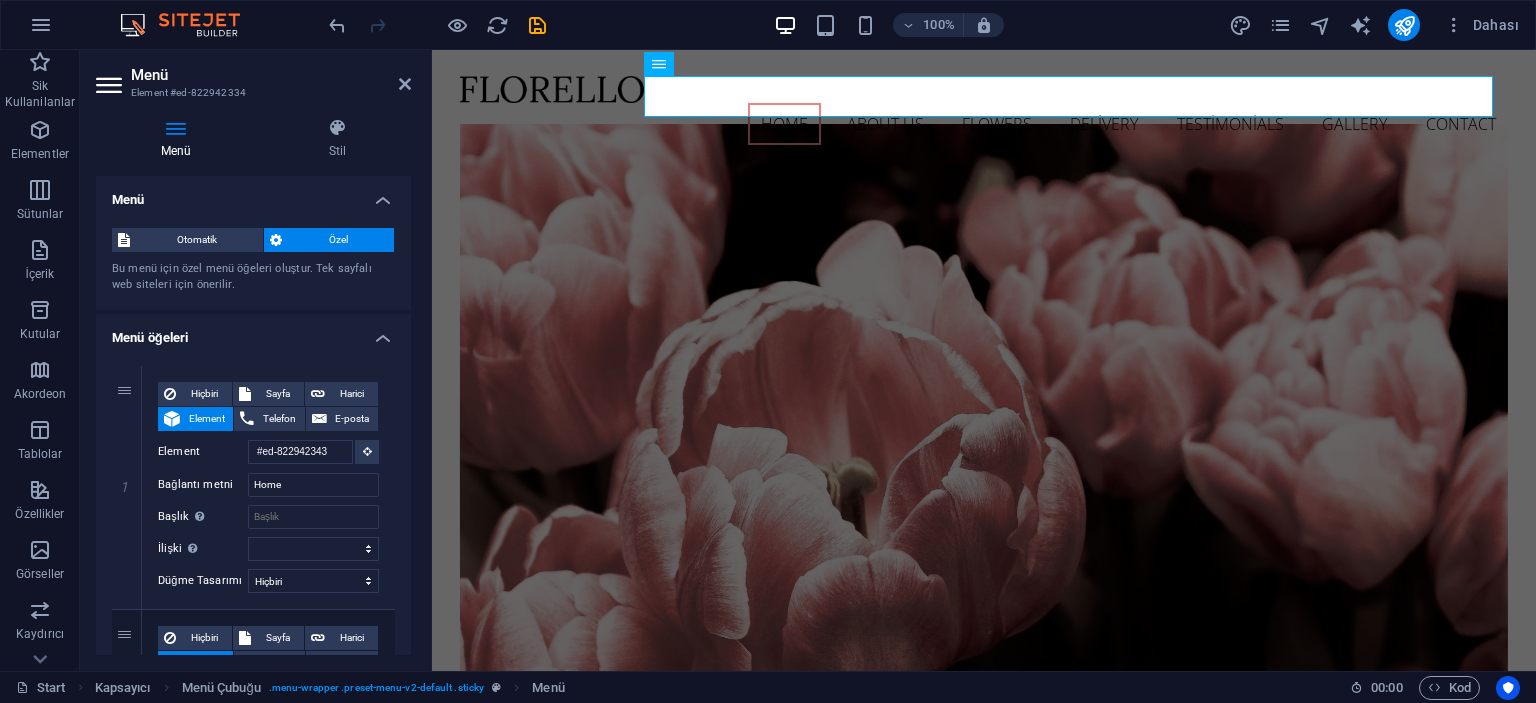 click on "Özel" at bounding box center (338, 240) 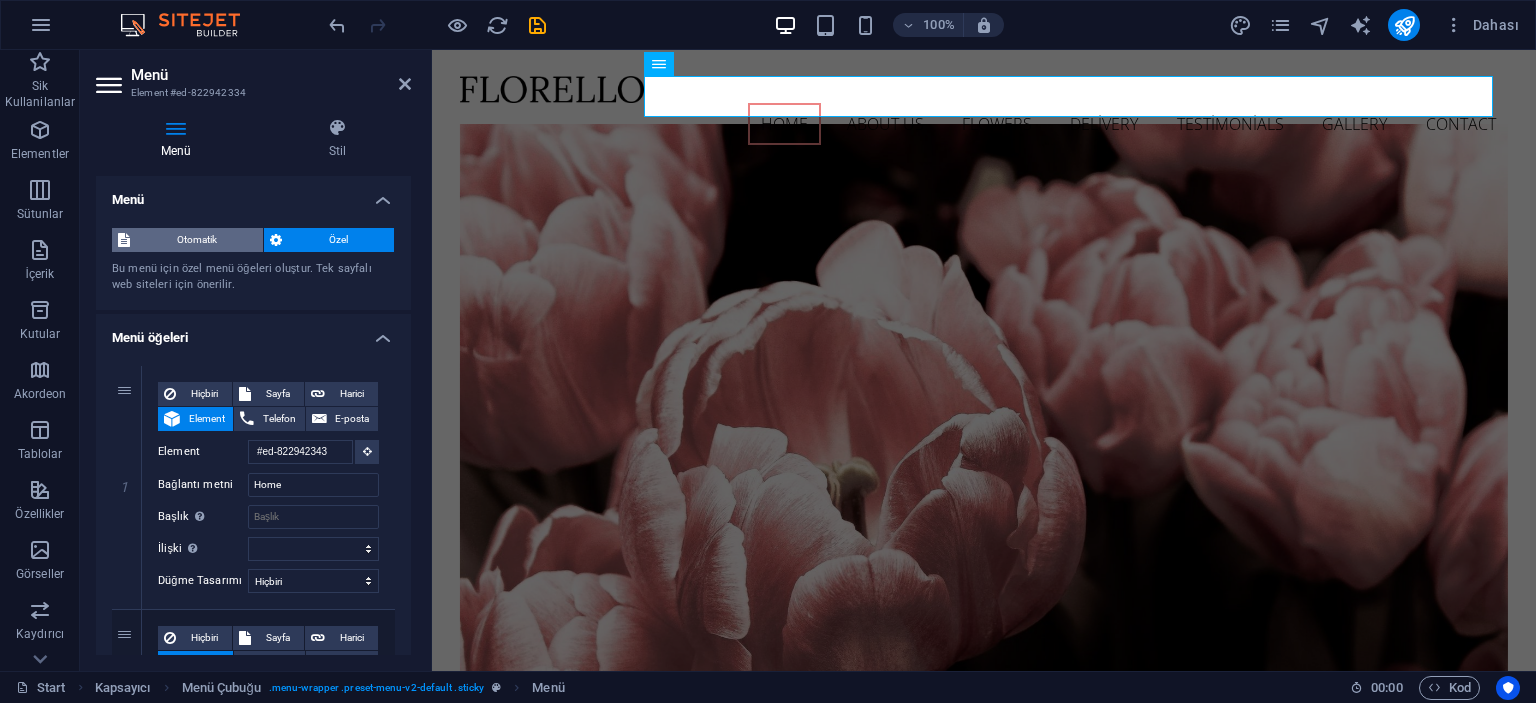 click on "Otomatik" at bounding box center (196, 240) 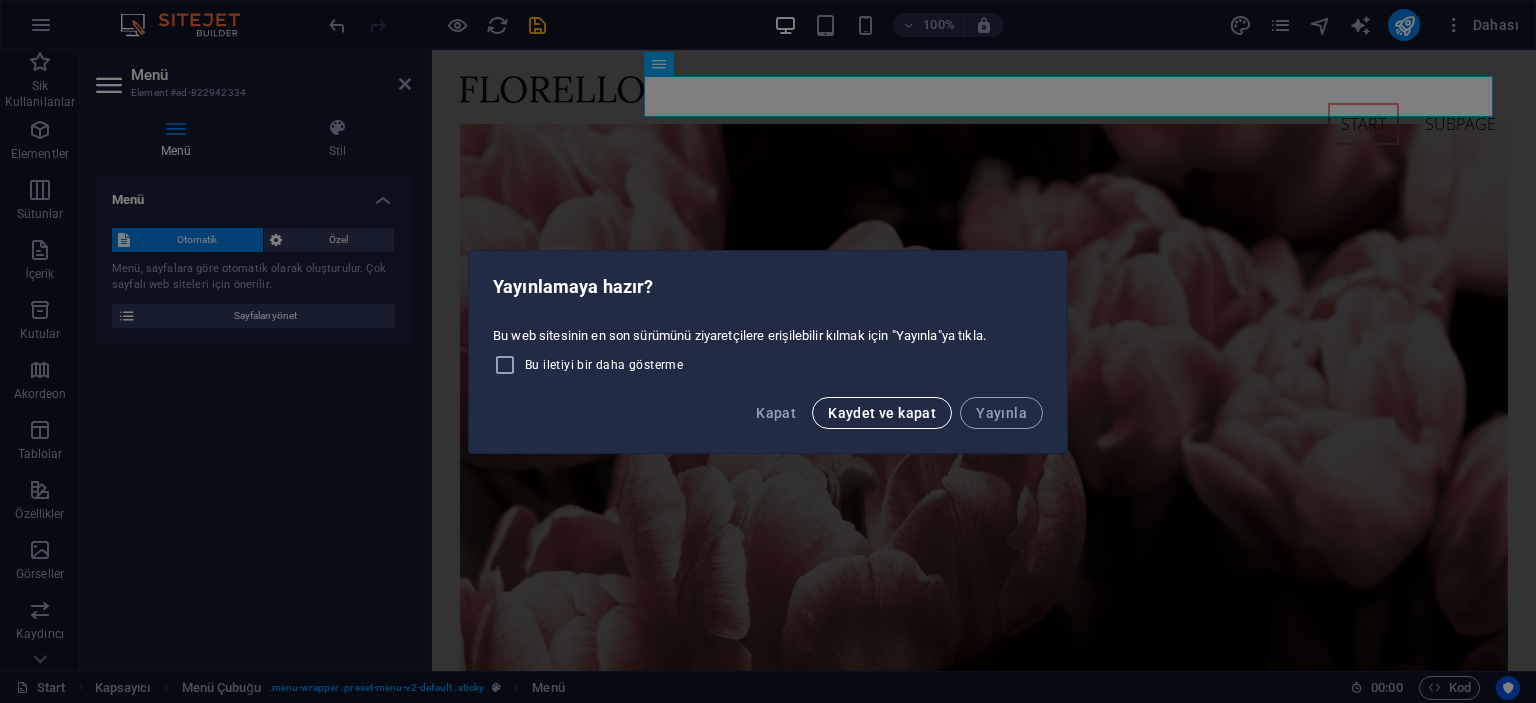 click on "Kaydet ve kapat" at bounding box center [882, 413] 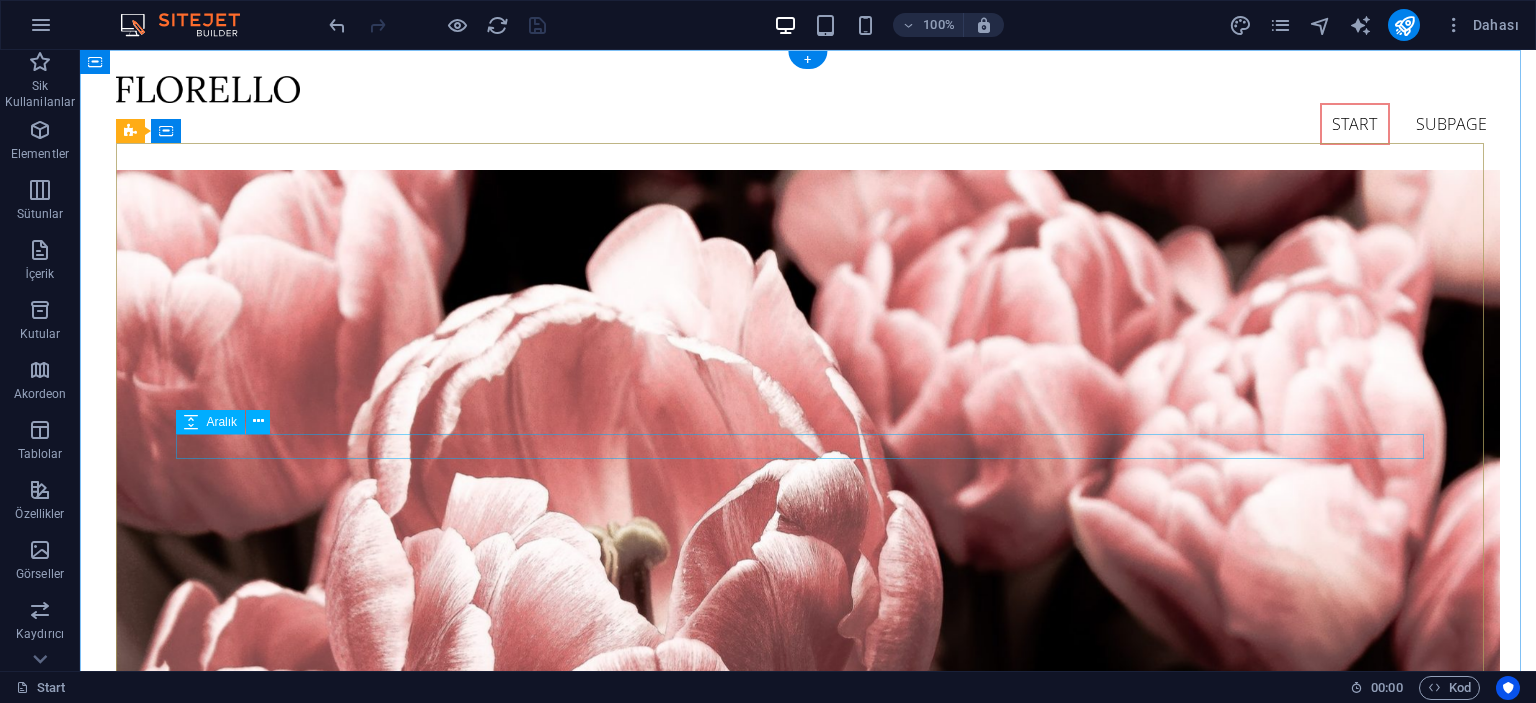 scroll, scrollTop: 0, scrollLeft: 0, axis: both 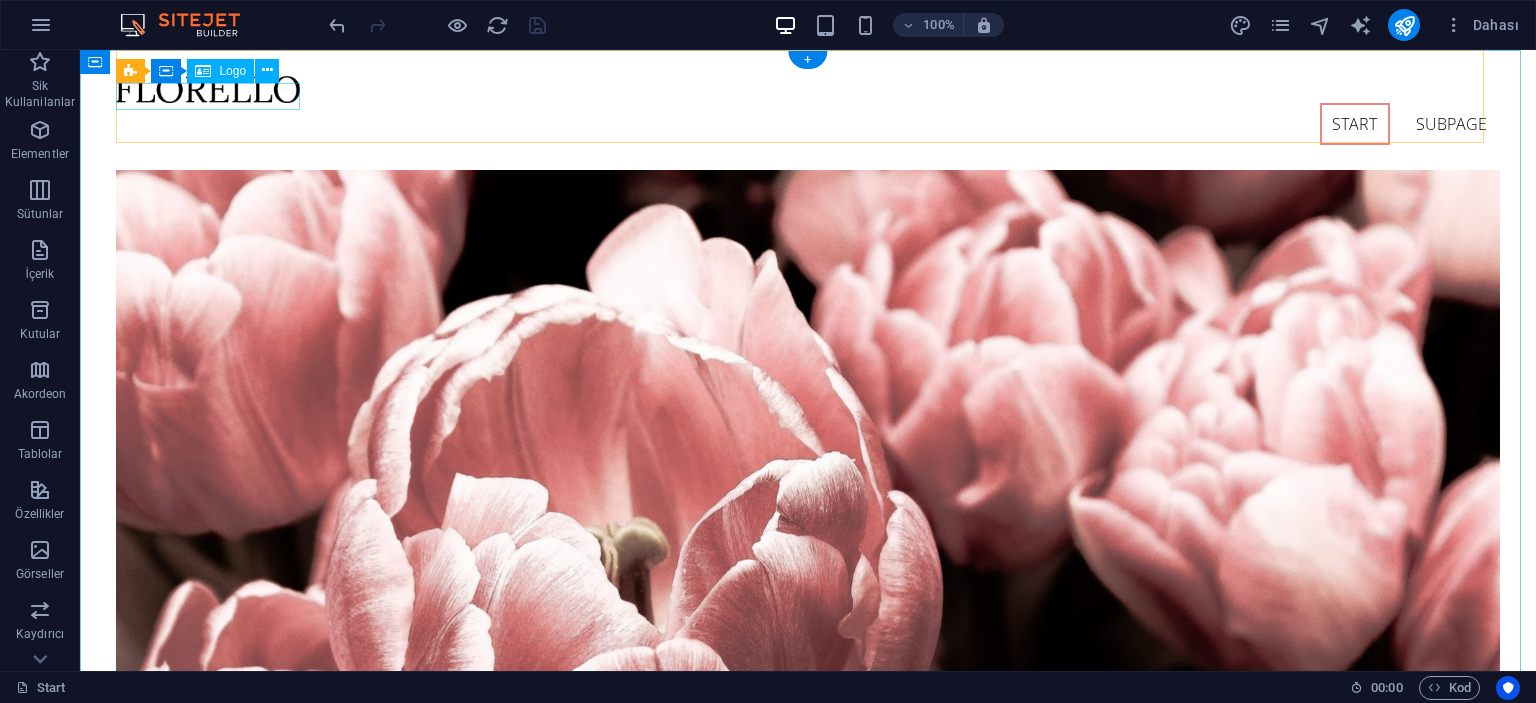 click at bounding box center [807, 89] 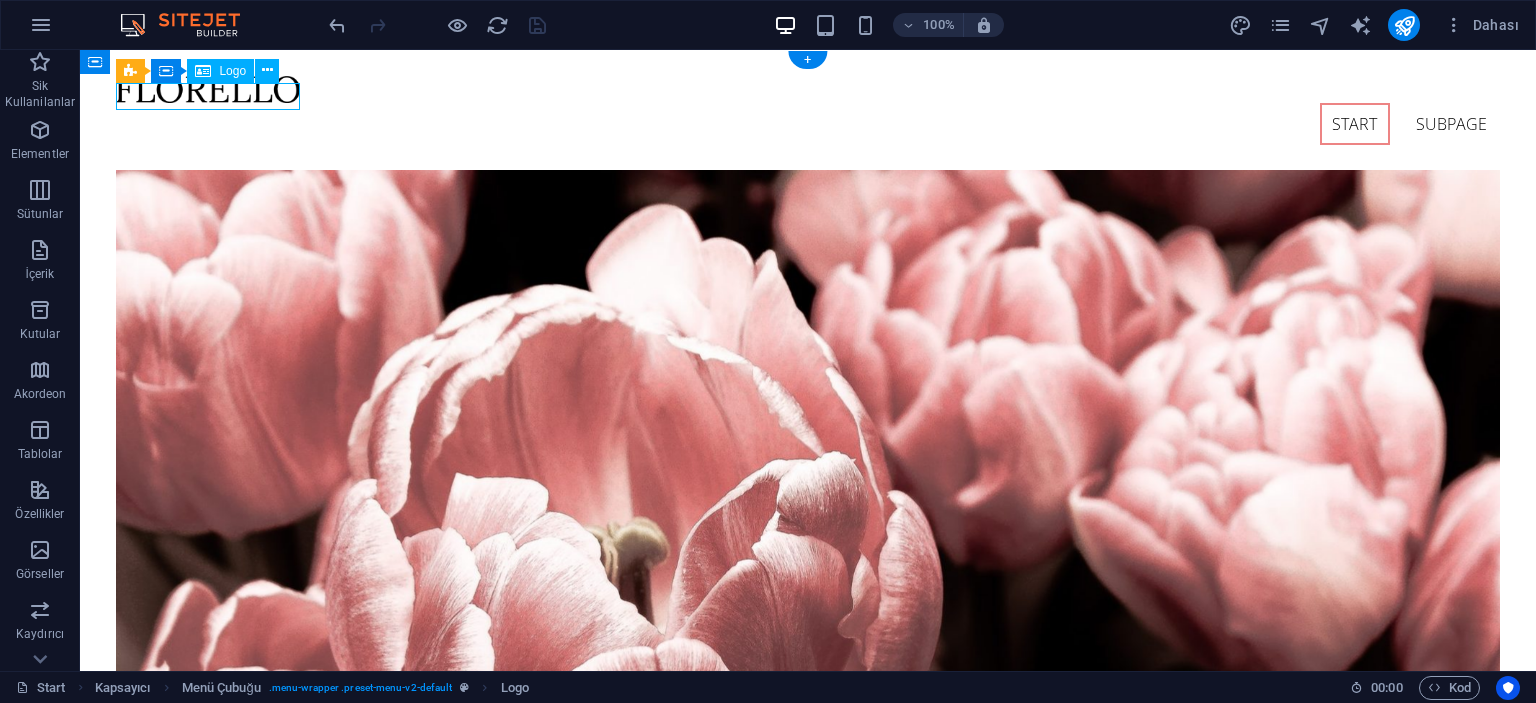 click at bounding box center (807, 89) 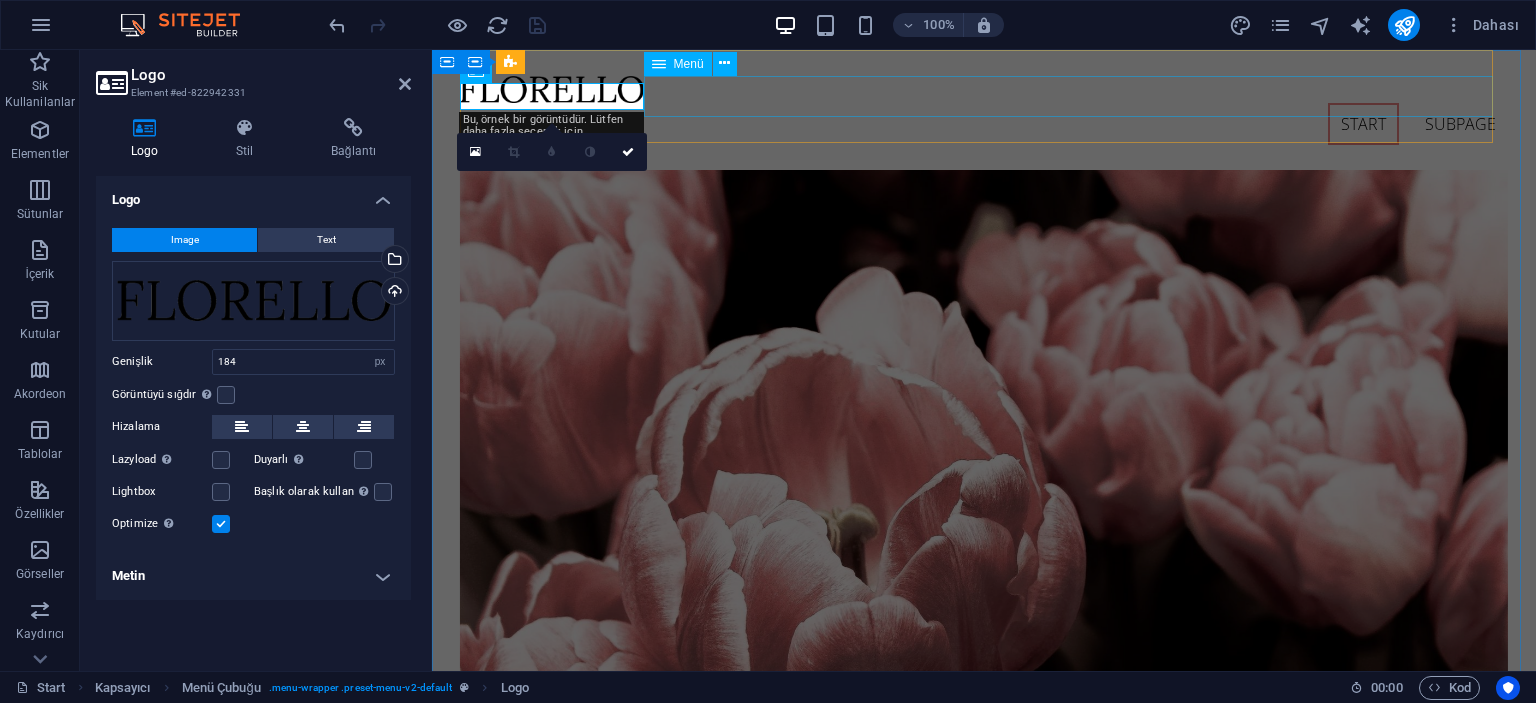 click on "Start Subpage" at bounding box center (984, 124) 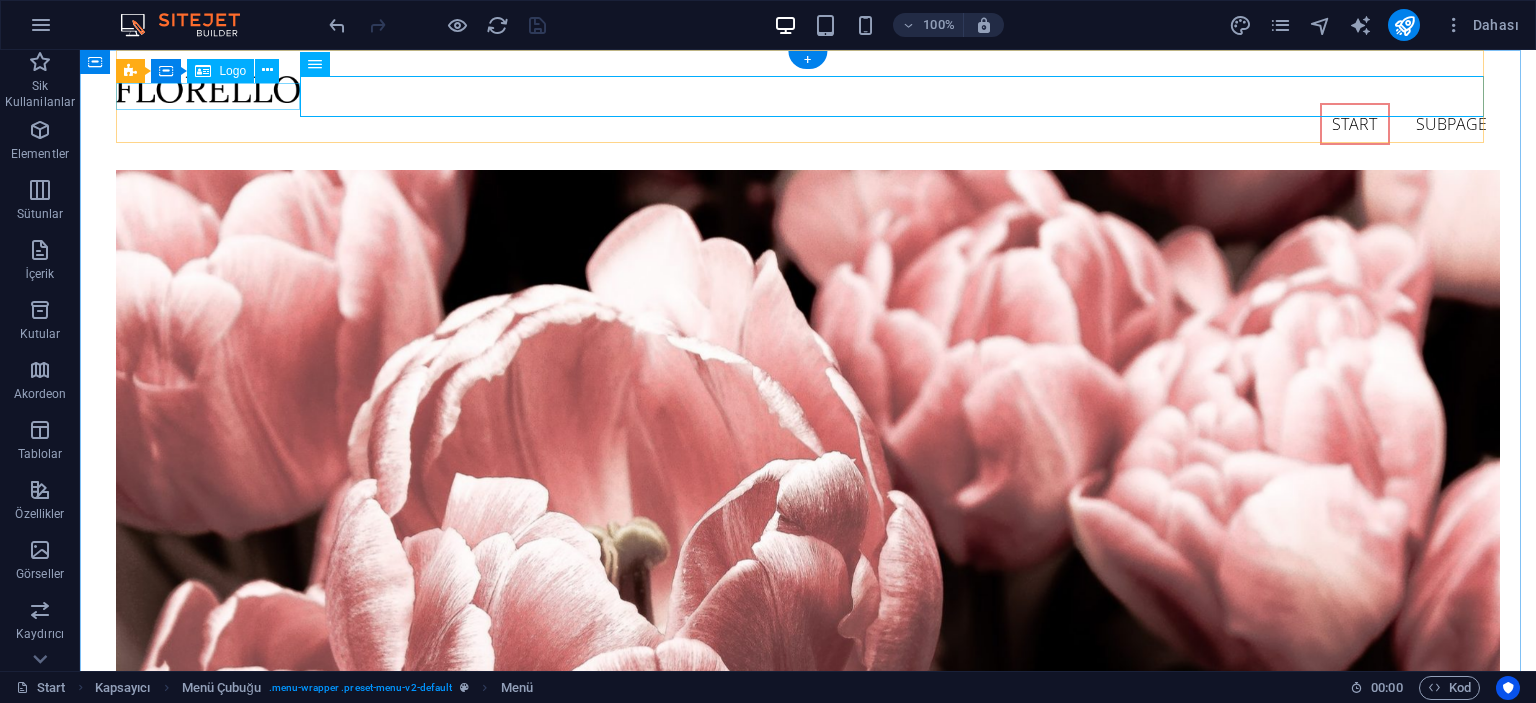 click at bounding box center (807, 89) 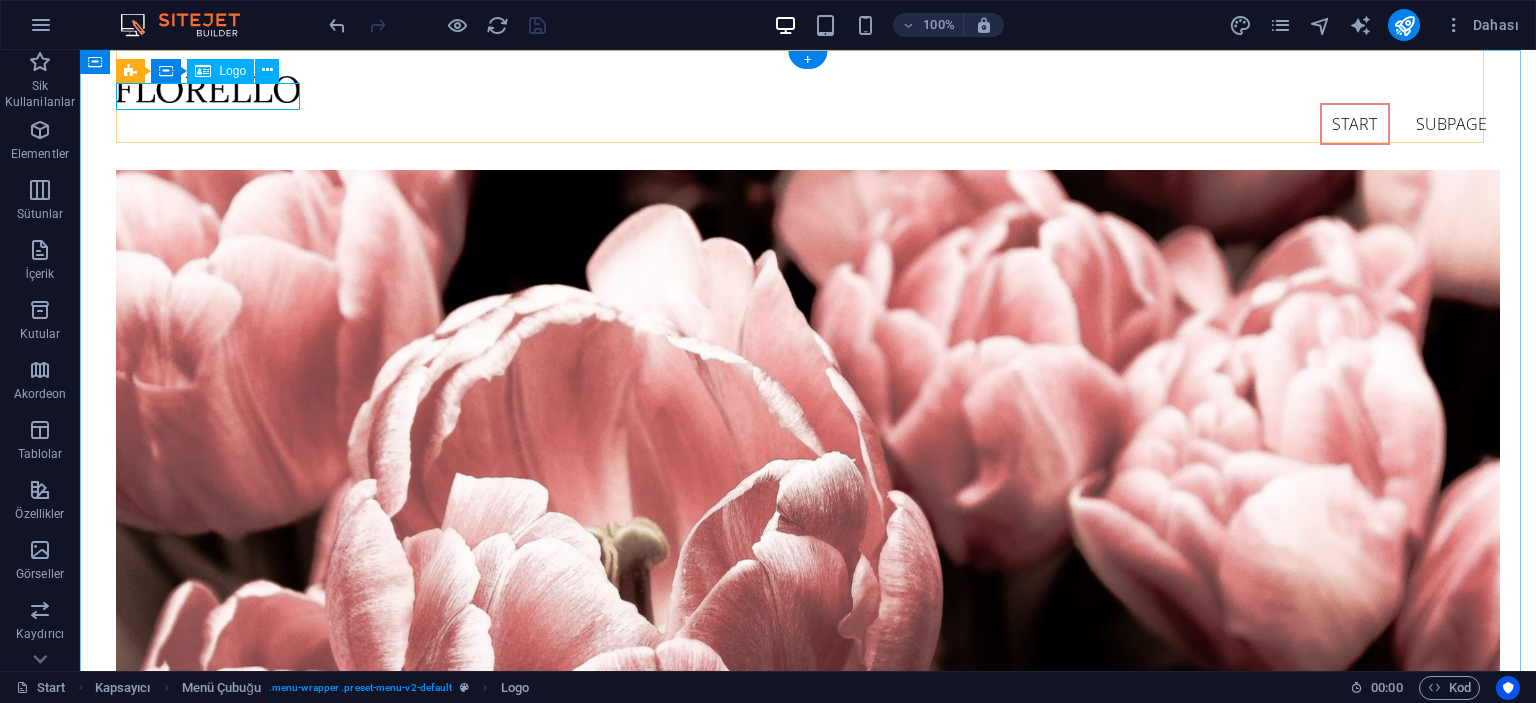 click at bounding box center [807, 89] 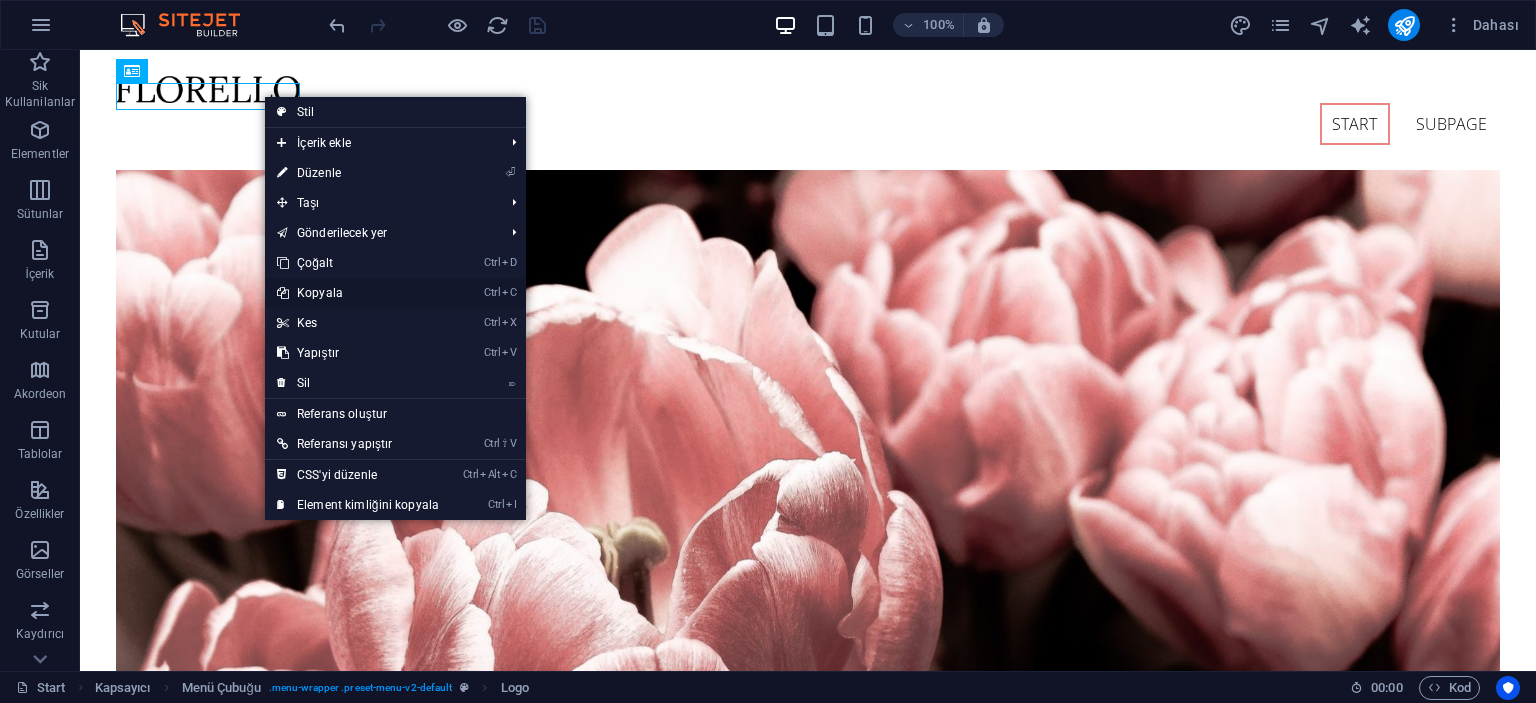 click on "Ctrl C  Kopyala" at bounding box center [358, 293] 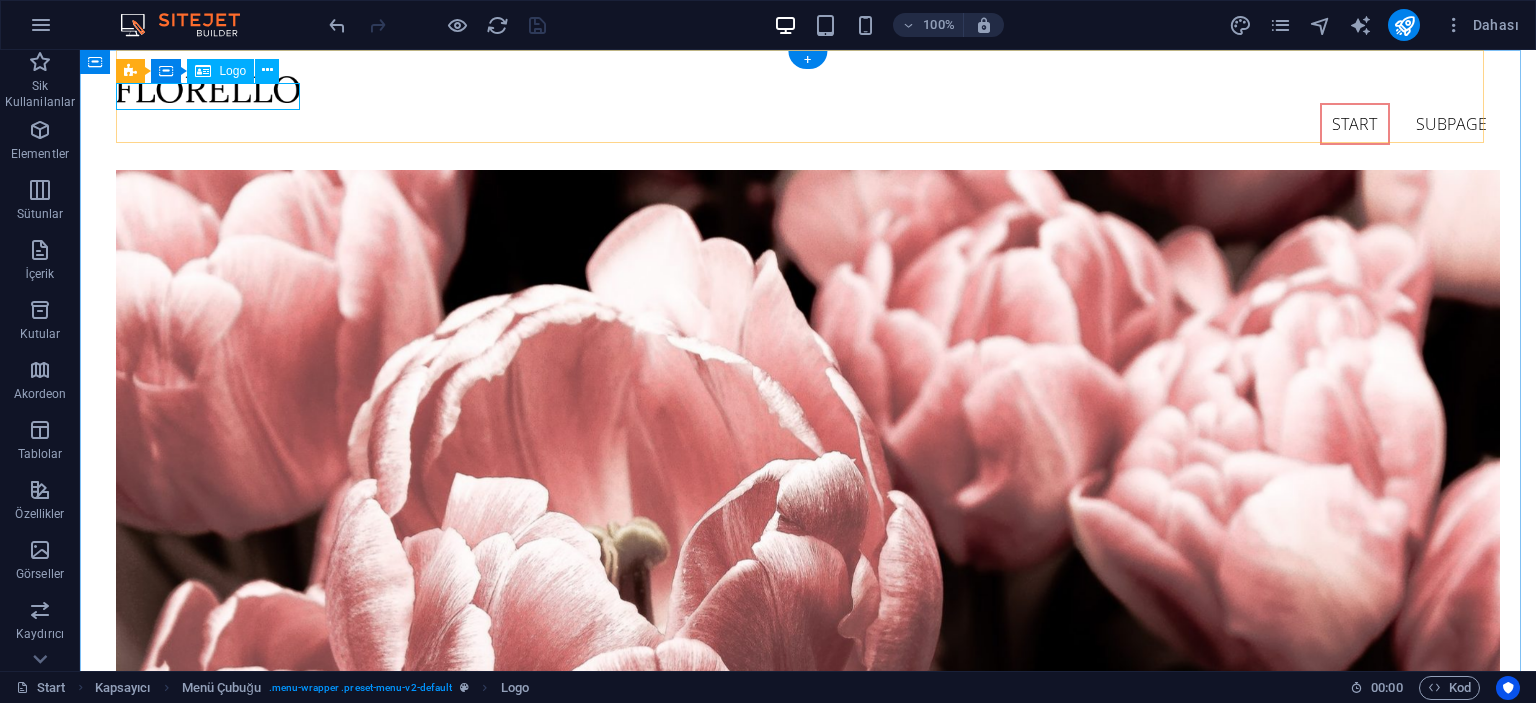 click at bounding box center [807, 89] 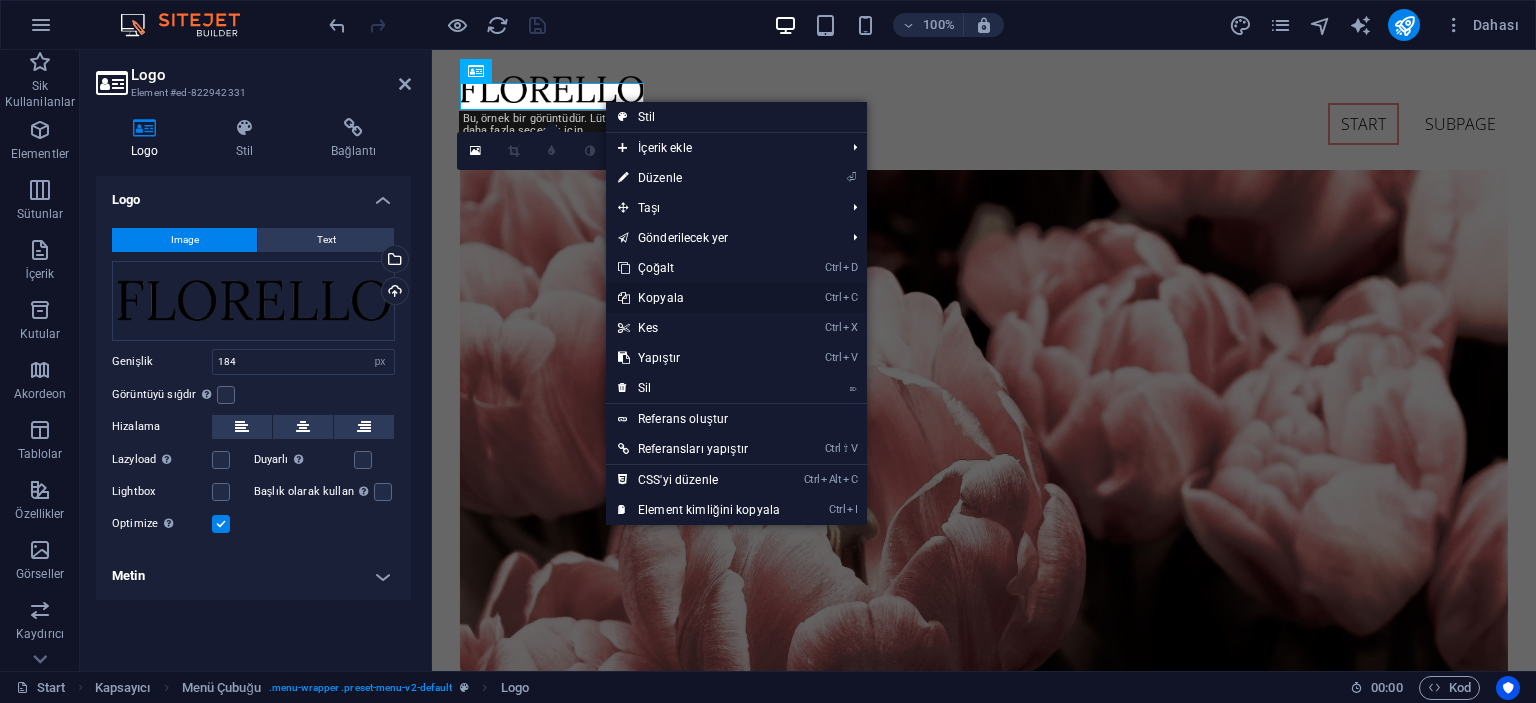 click on "Ctrl C  Kopyala" at bounding box center [699, 298] 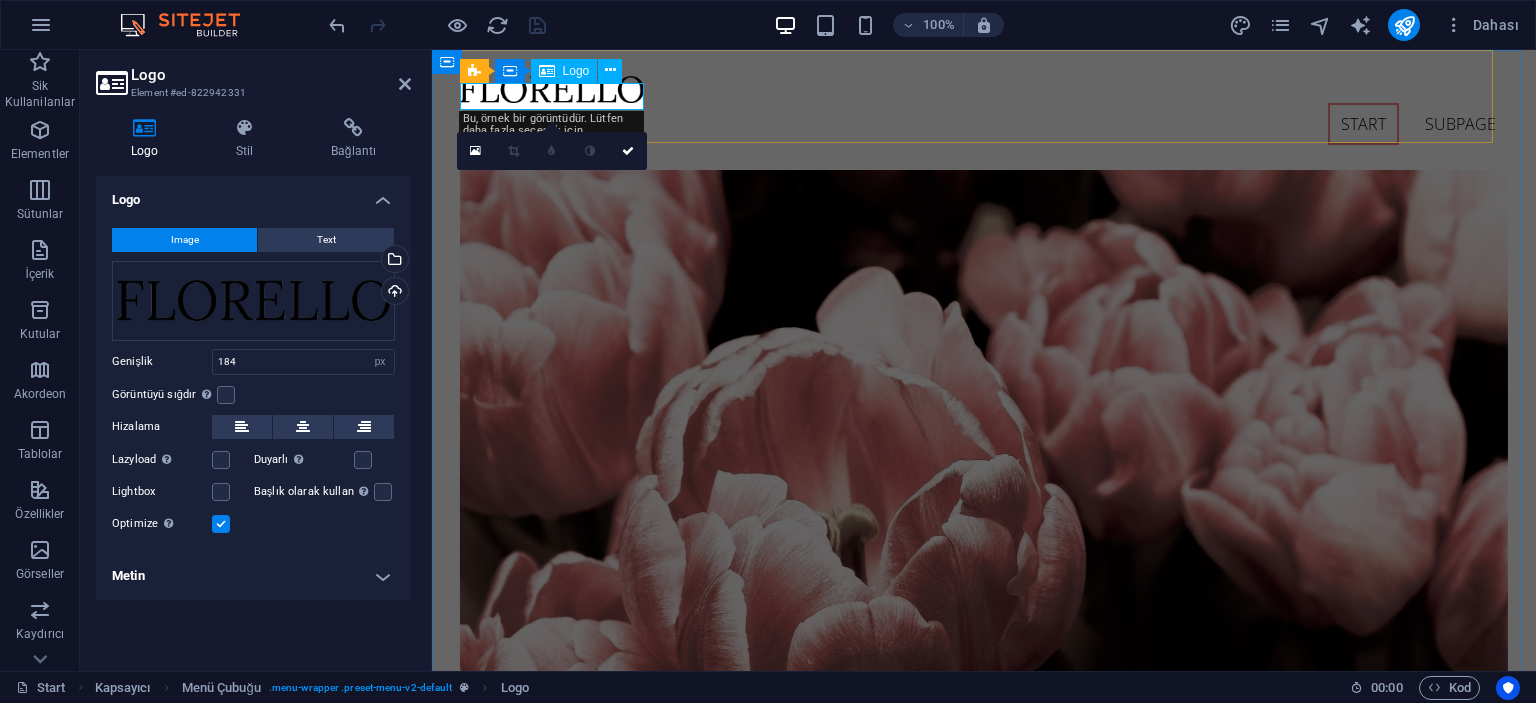 click at bounding box center [984, 89] 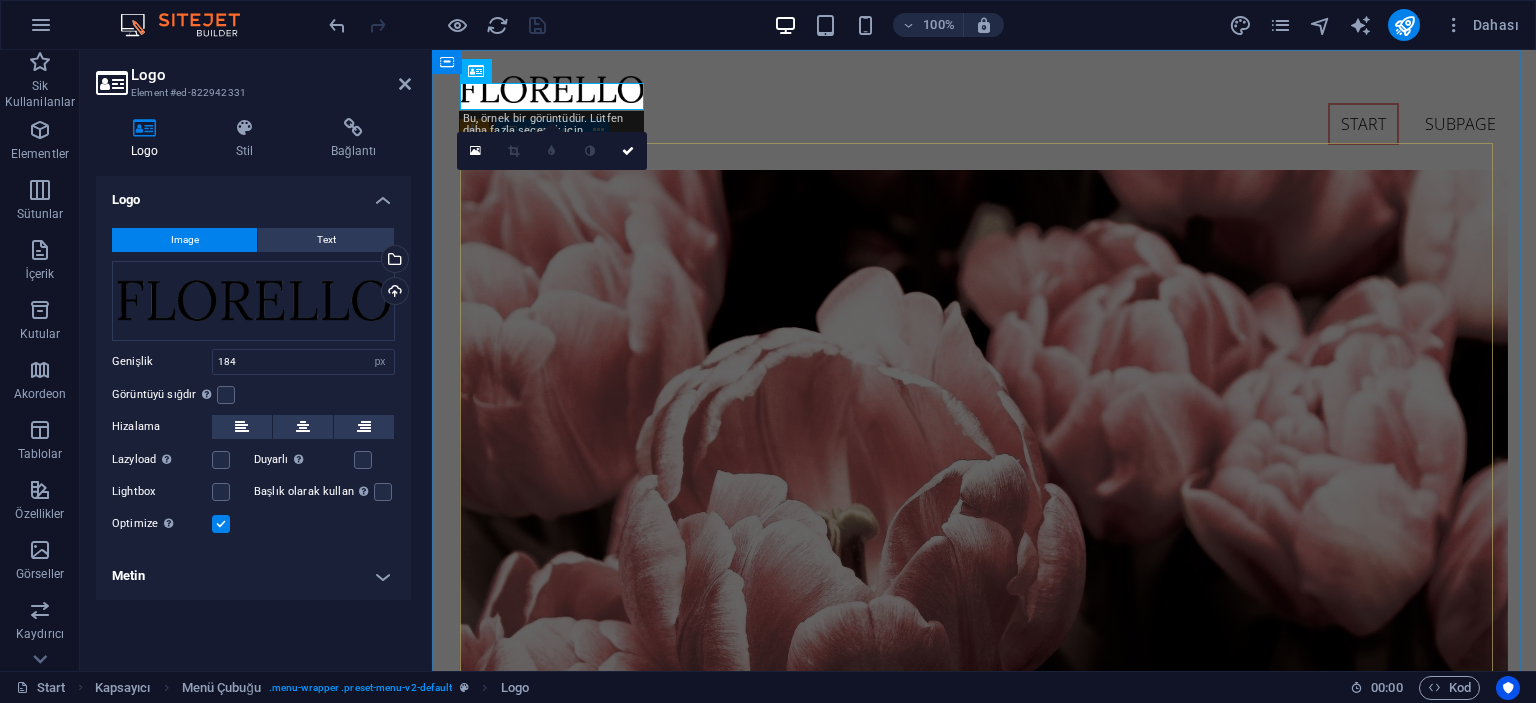 click on "ümraniye çiçekçilik Harika düzenlemelerimizi gelip ziyaret edin Daha fazla bilgi edin" at bounding box center (984, 952) 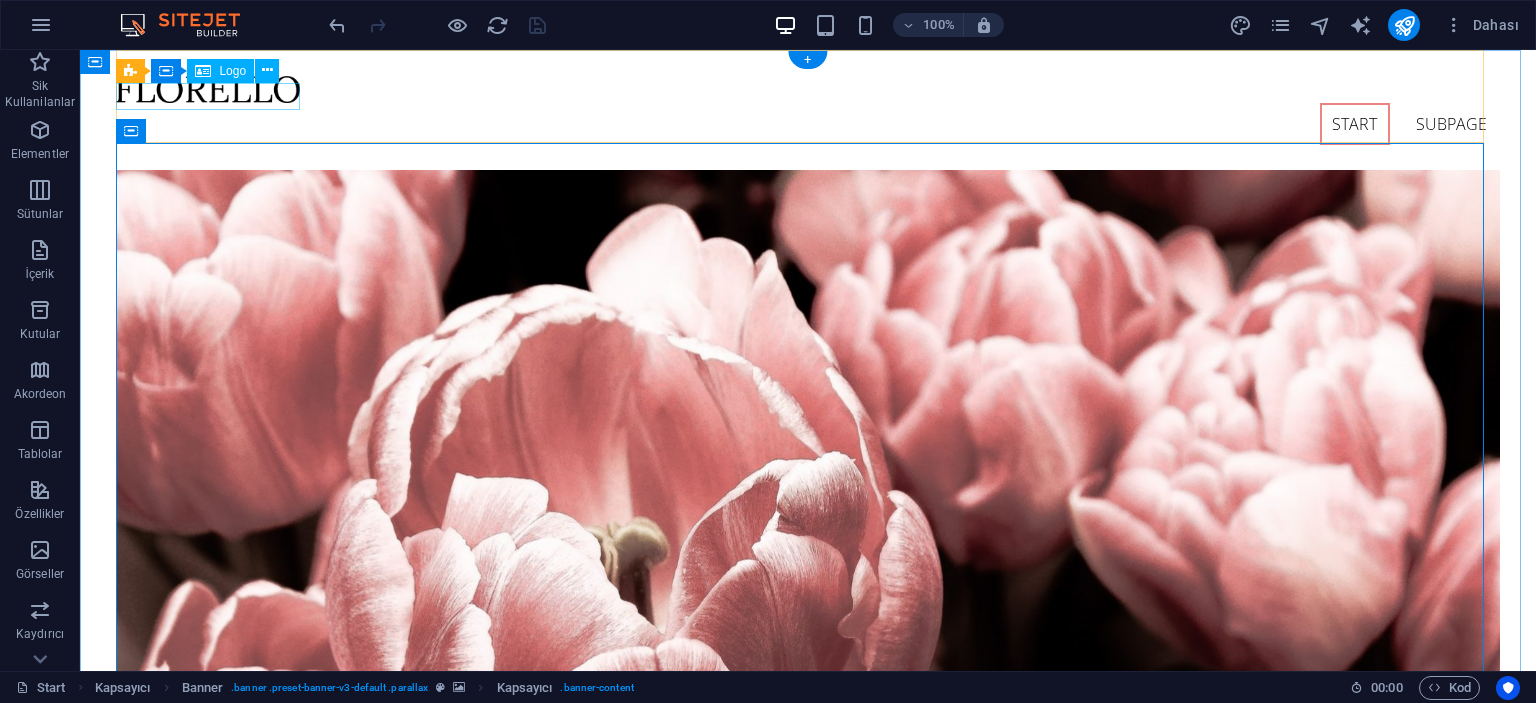 click at bounding box center [807, 89] 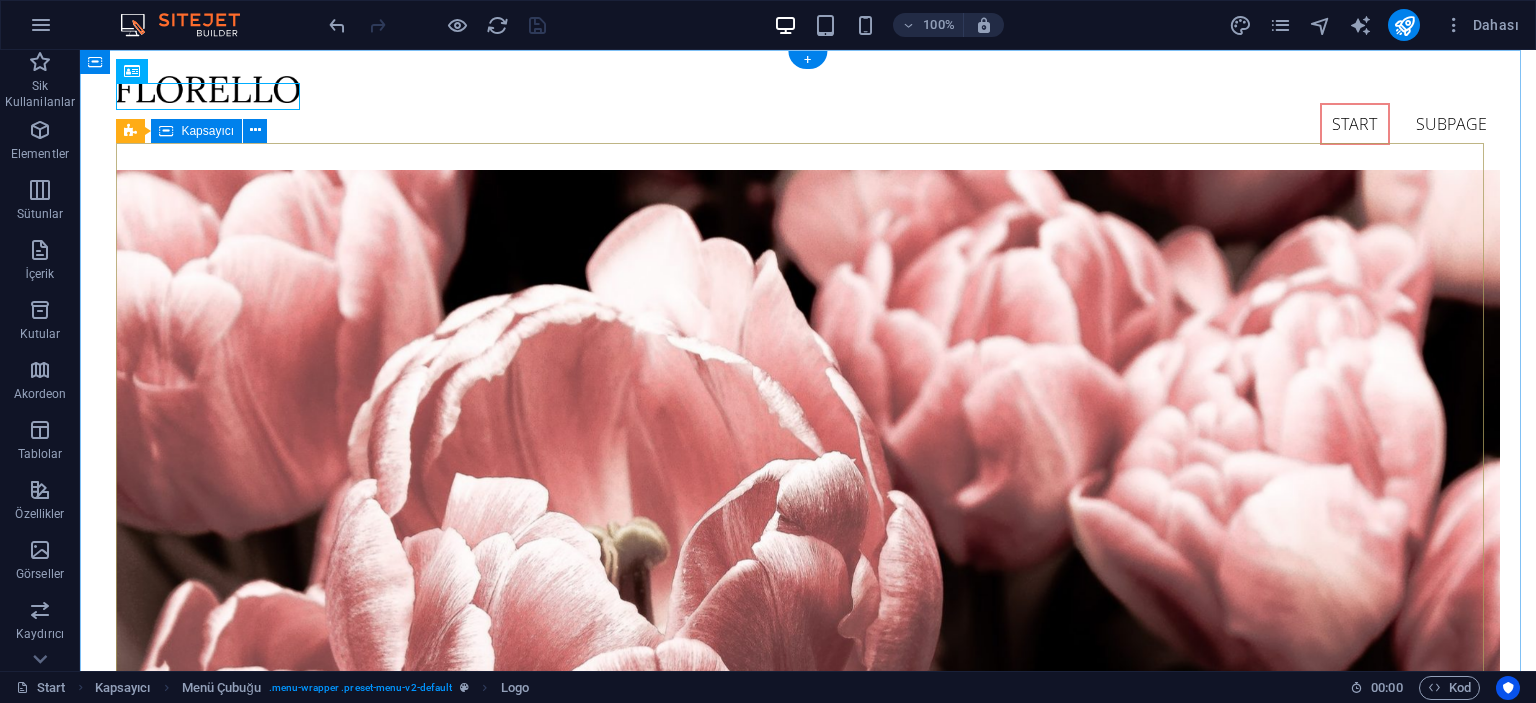click on "ümraniye çiçekçilik Harika düzenlemelerimizi gelip ziyaret edin Daha fazla bilgi edin" at bounding box center [807, 952] 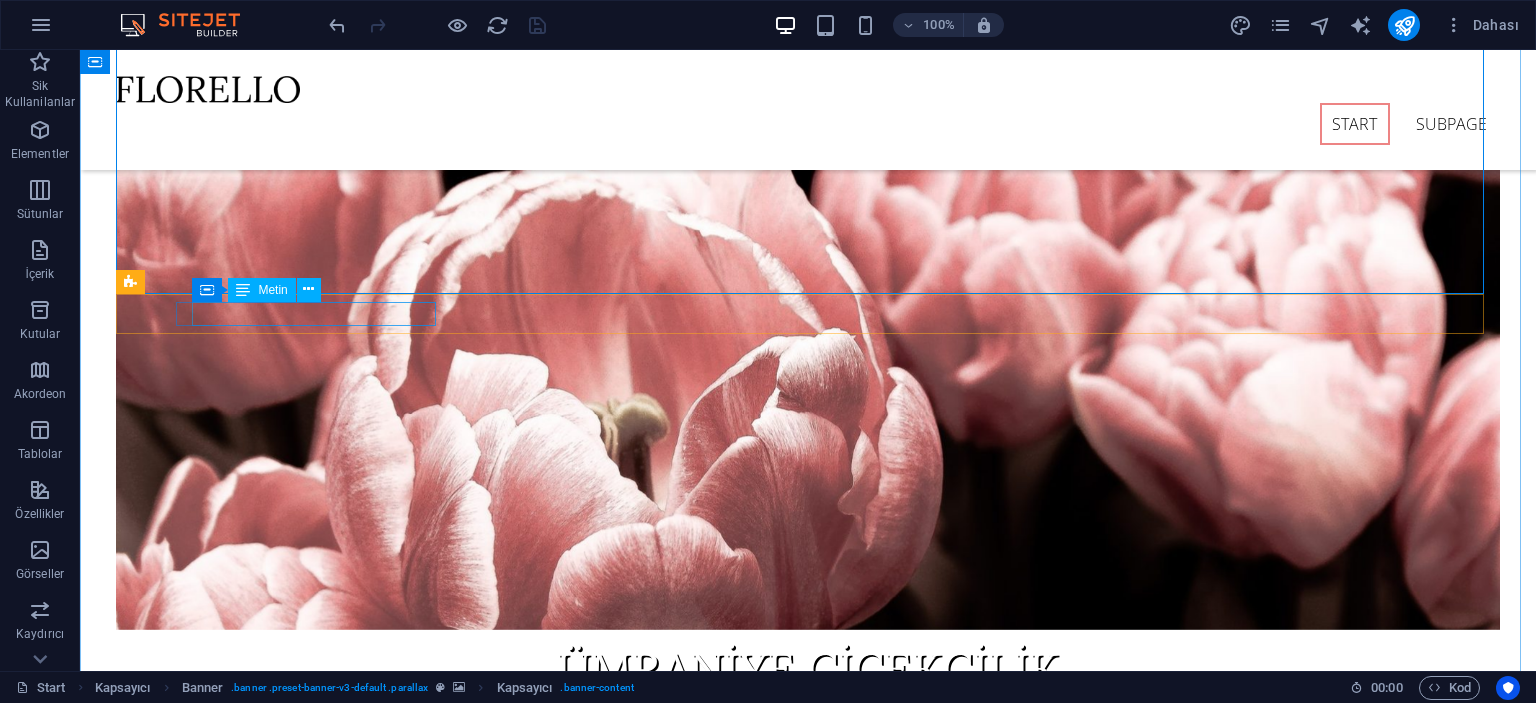 scroll, scrollTop: 100, scrollLeft: 0, axis: vertical 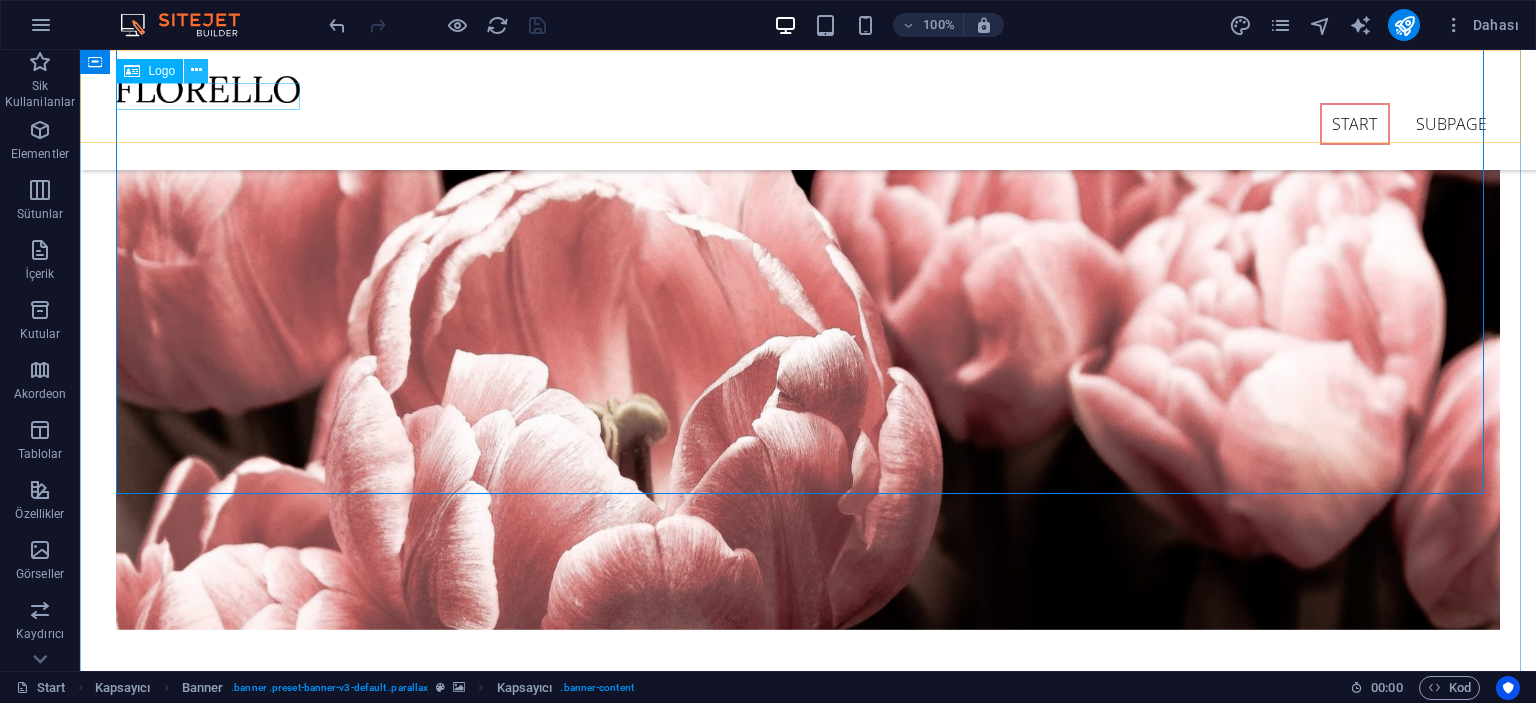 click at bounding box center [196, 70] 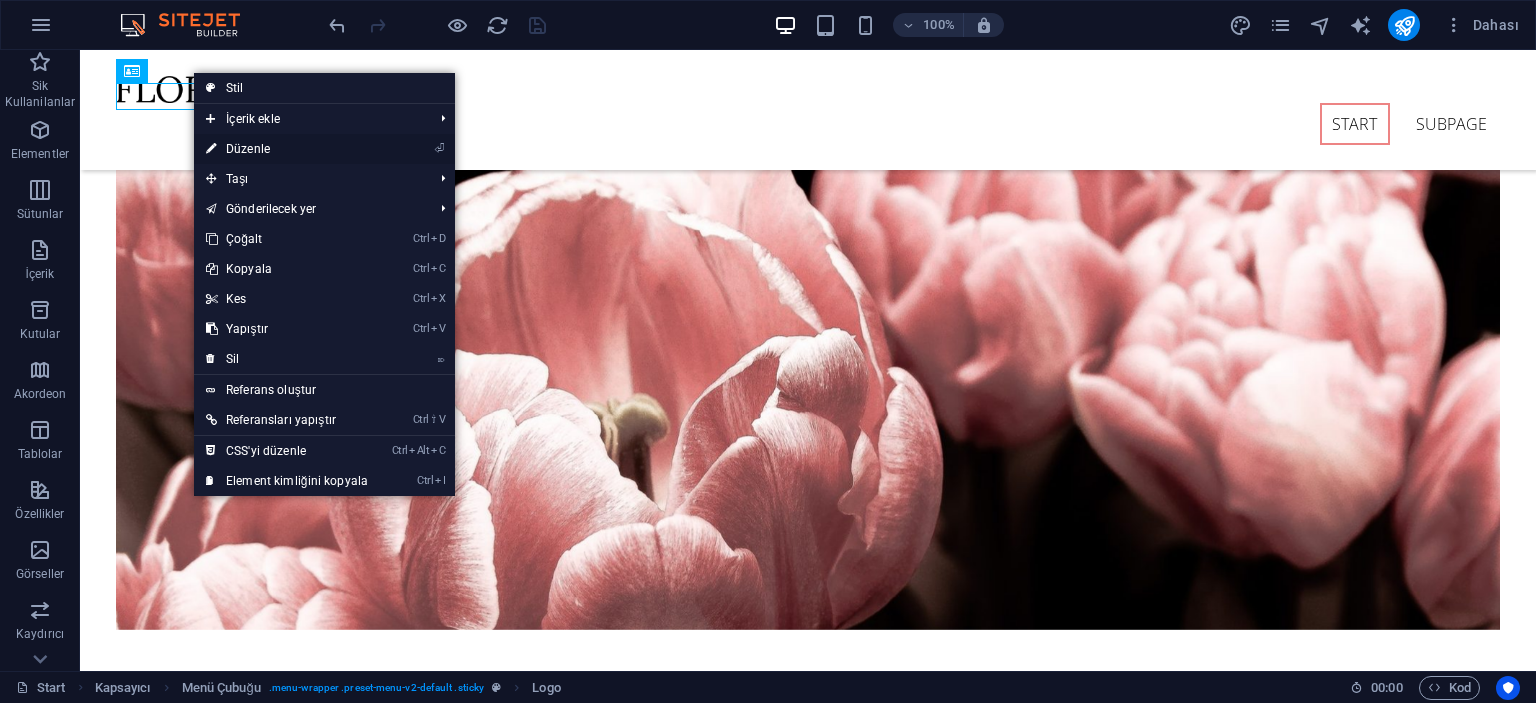 click on "⏎  Düzenle" at bounding box center (287, 149) 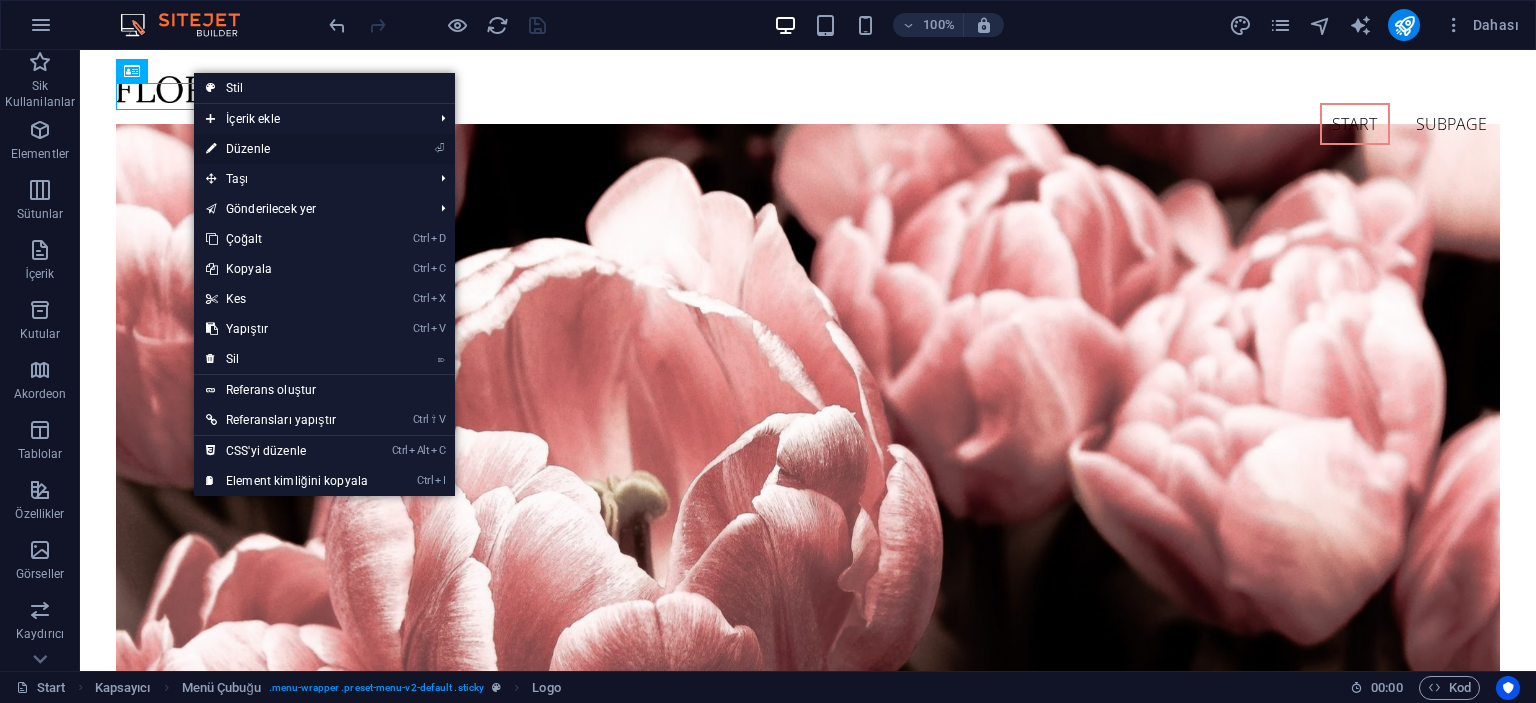 select on "px" 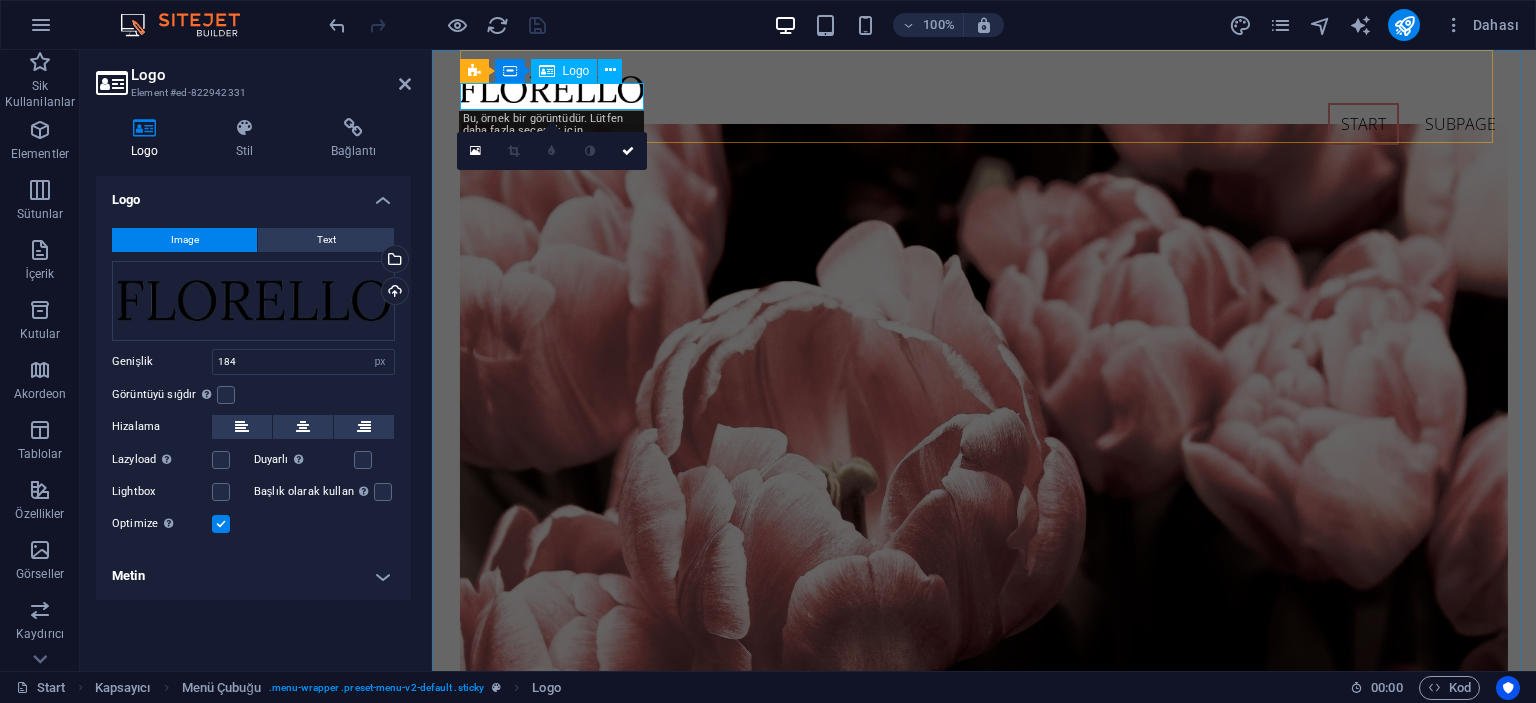 click at bounding box center (984, 89) 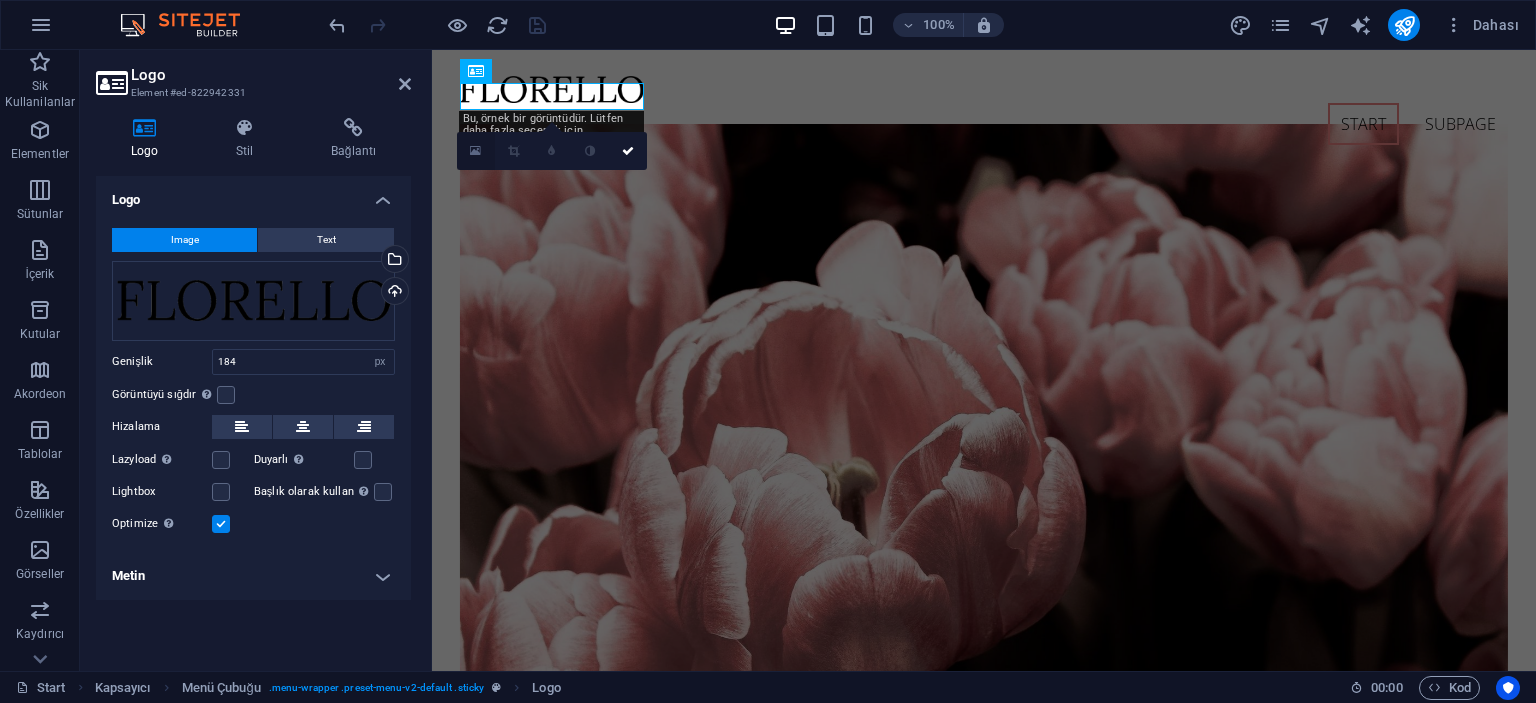 click at bounding box center (475, 151) 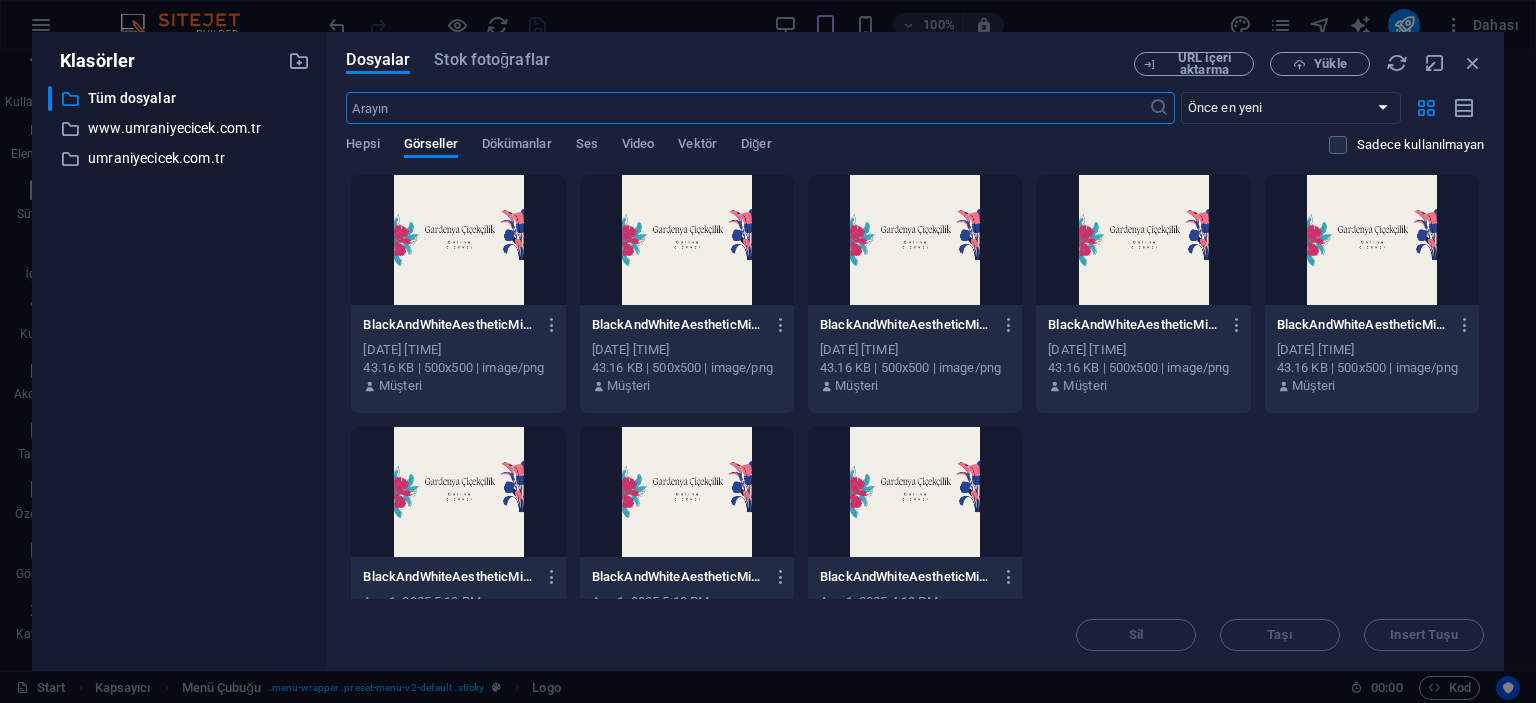 click at bounding box center (458, 240) 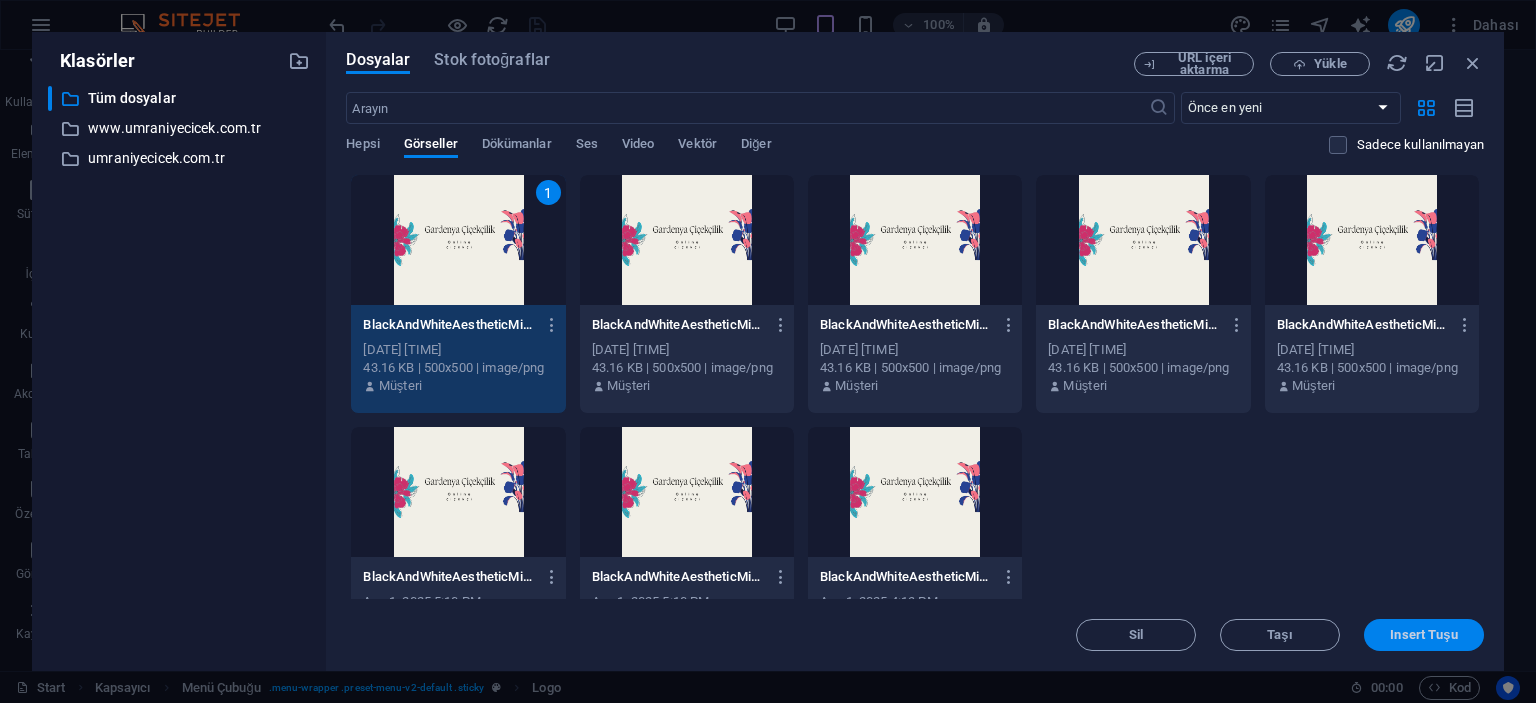 click on "Insert Tuşu" at bounding box center (1423, 635) 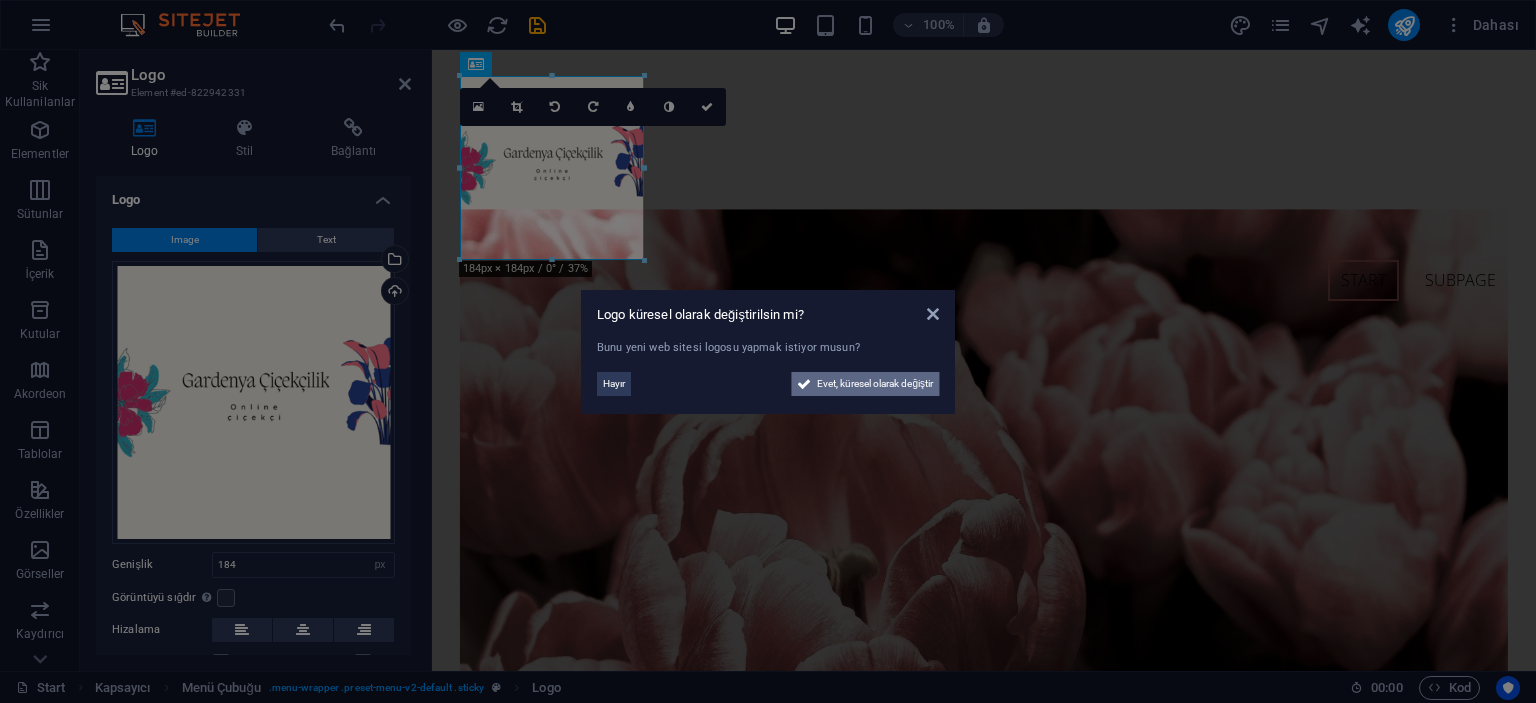 click on "Evet, küresel olarak değiştir" at bounding box center [875, 384] 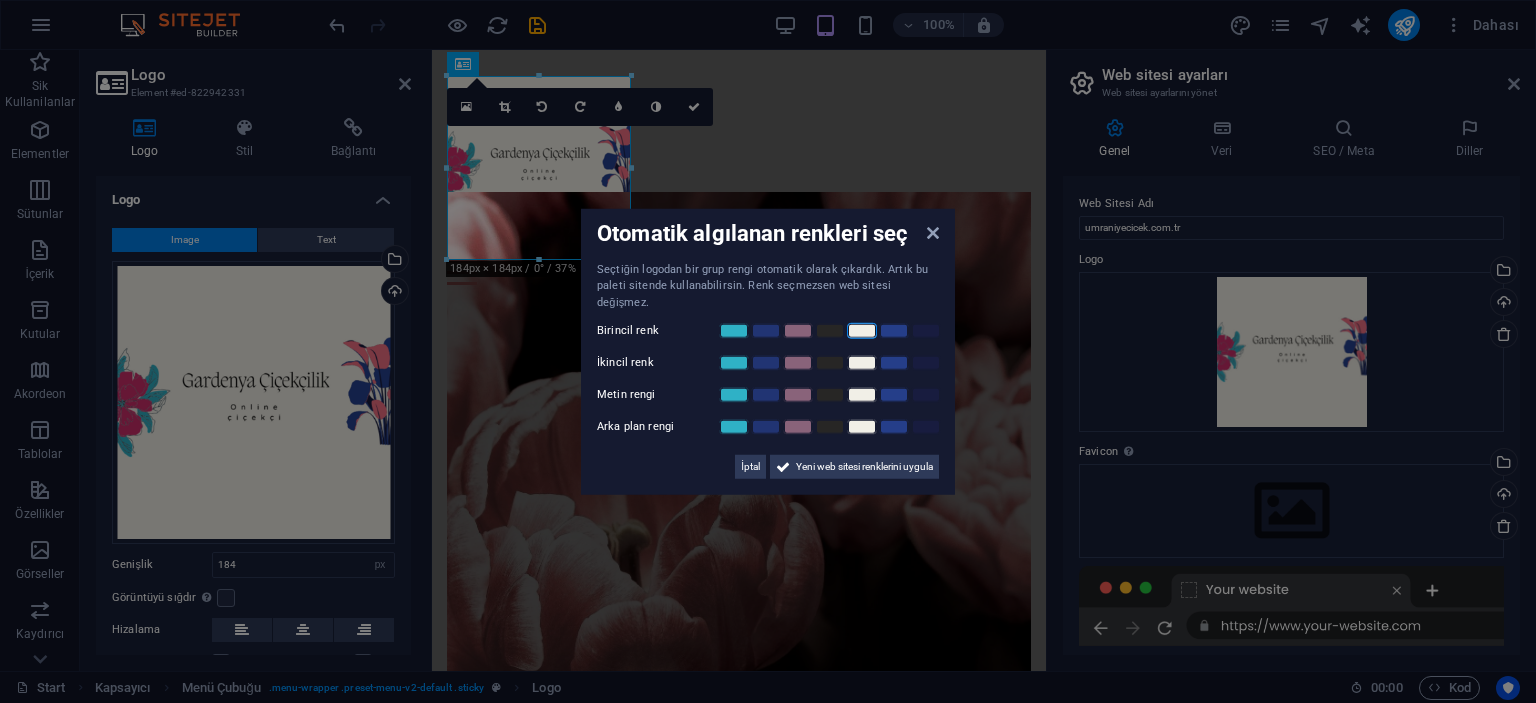 click at bounding box center (862, 331) 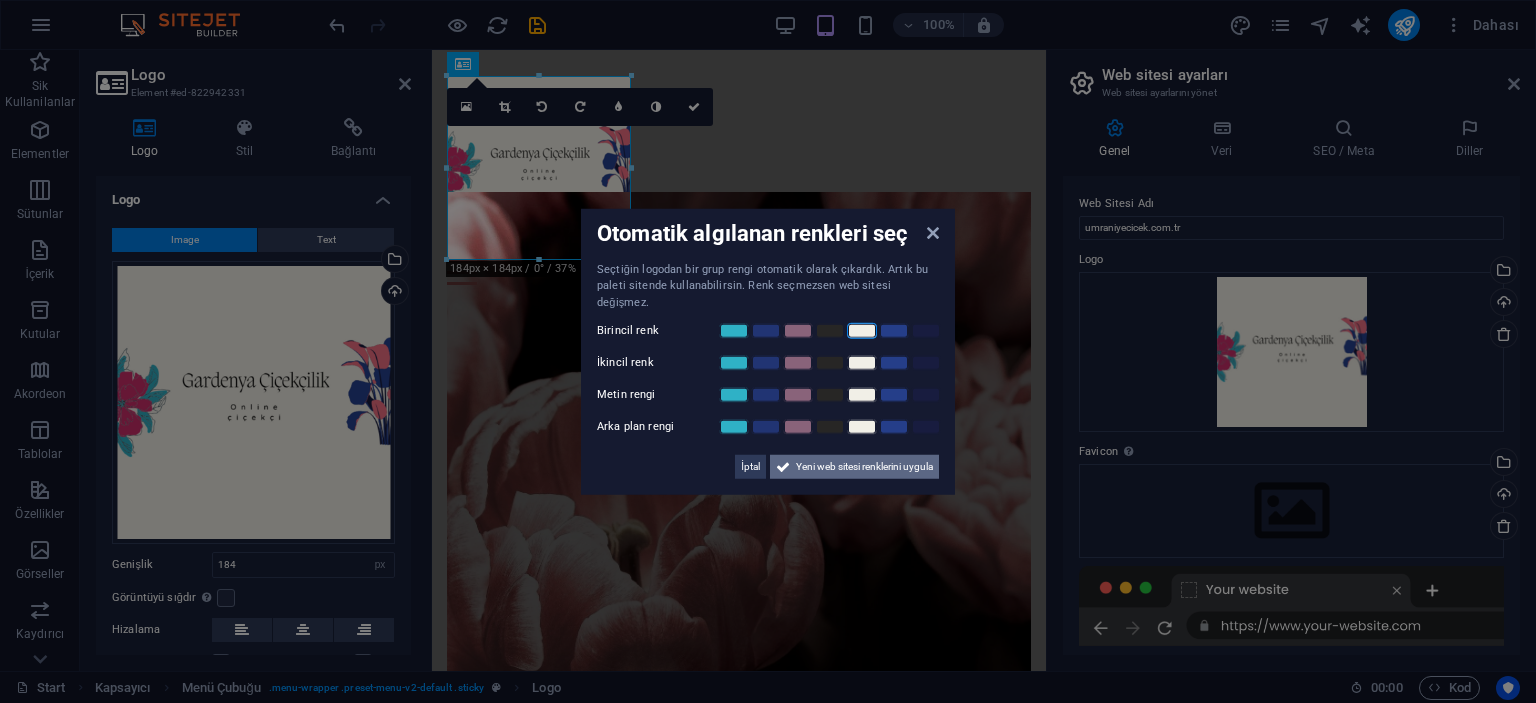 click on "Yeni web sitesi renklerini uygula" at bounding box center (864, 467) 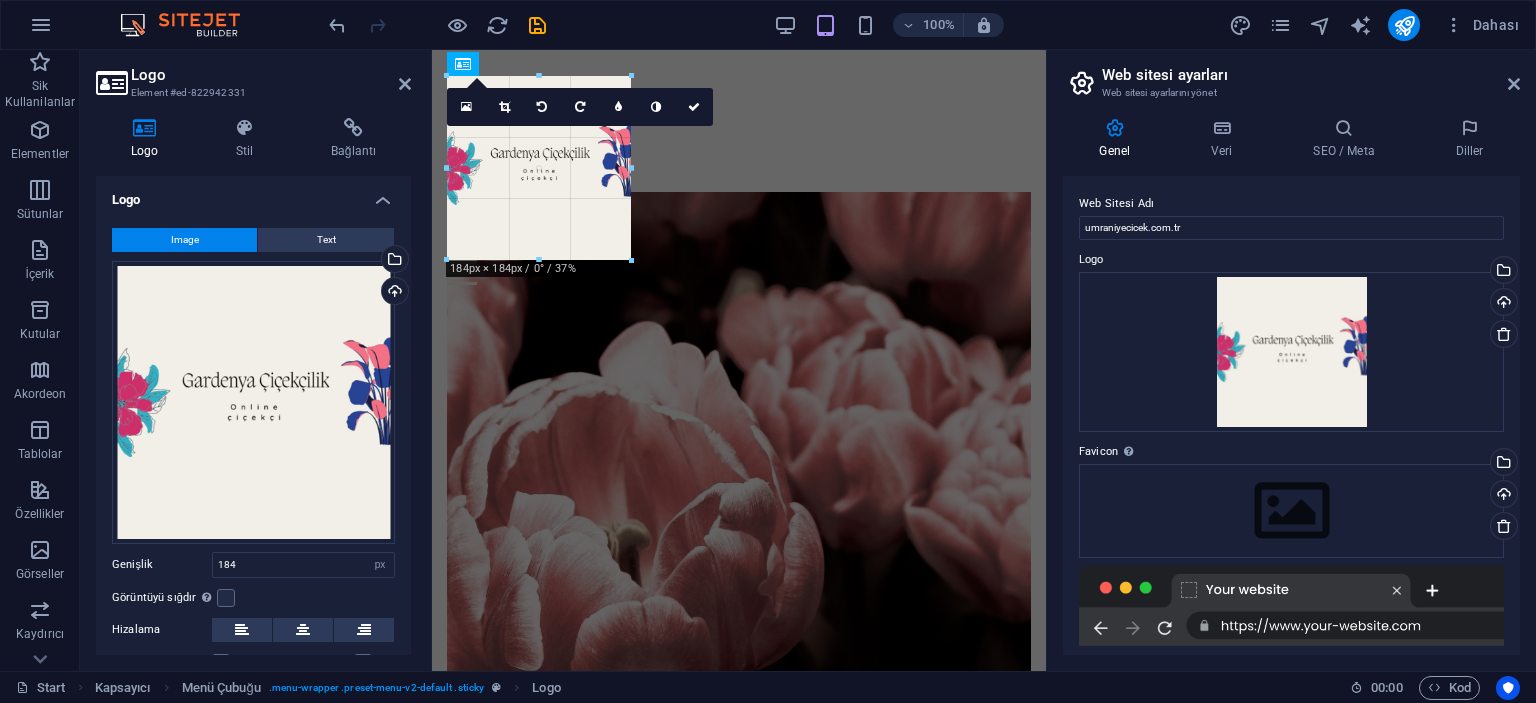 drag, startPoint x: 629, startPoint y: 257, endPoint x: 630, endPoint y: 245, distance: 12.0415945 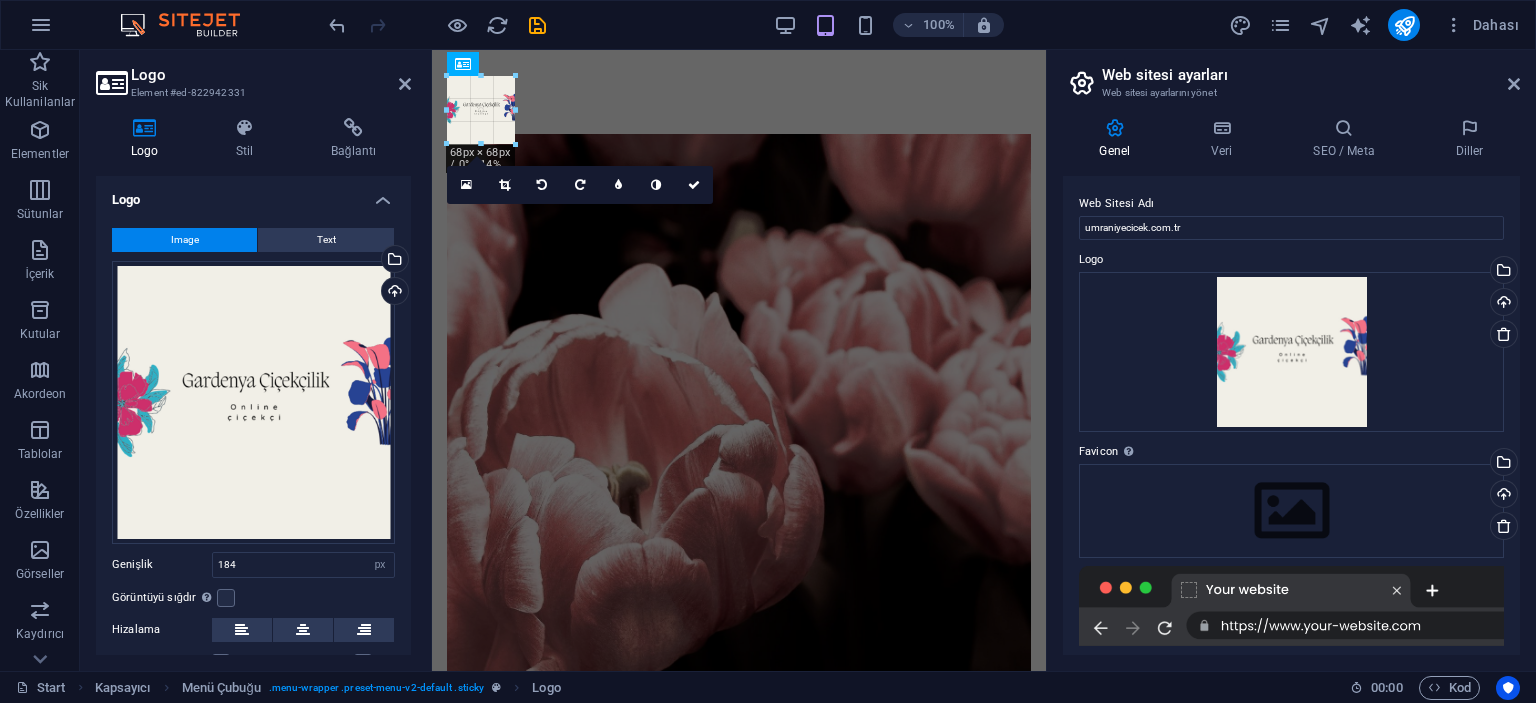 drag, startPoint x: 541, startPoint y: 259, endPoint x: 551, endPoint y: 142, distance: 117.426575 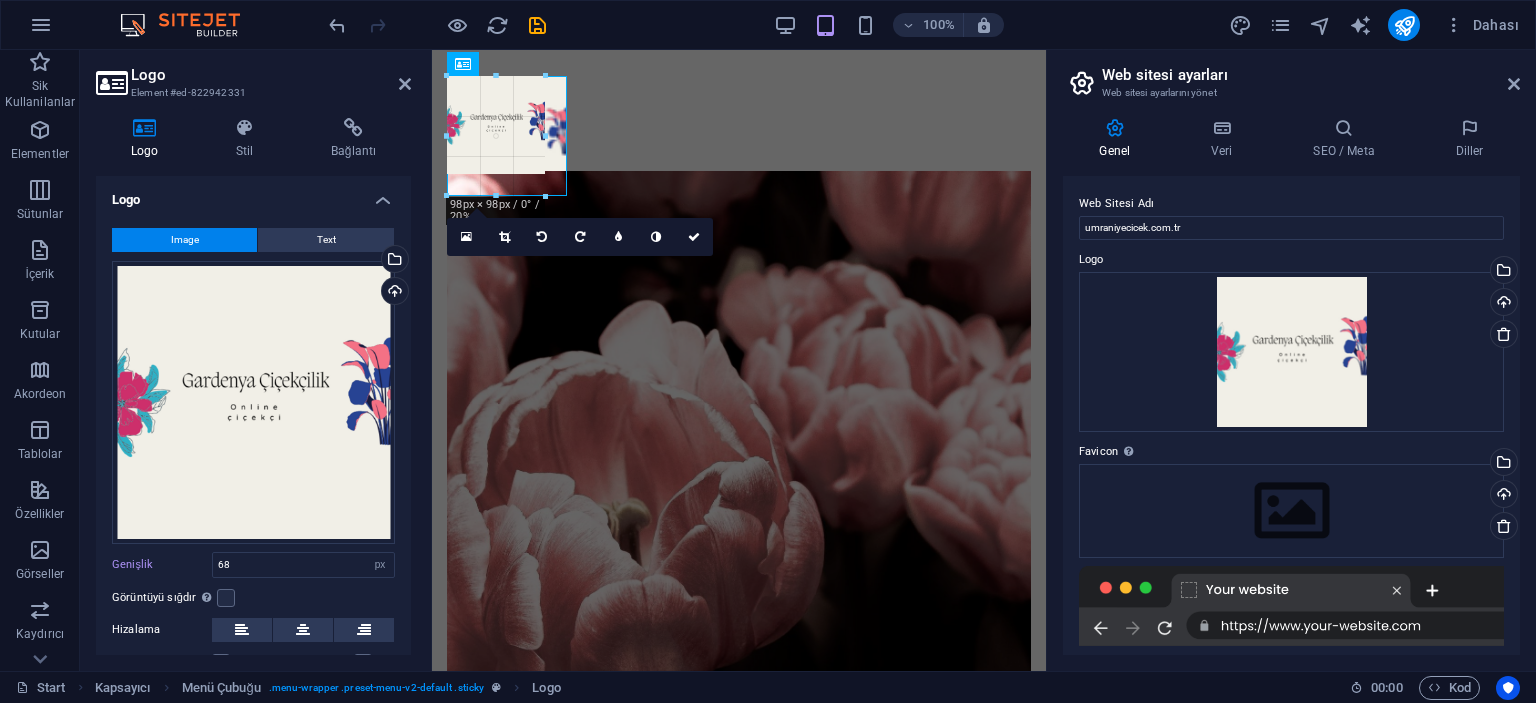 drag, startPoint x: 516, startPoint y: 109, endPoint x: 568, endPoint y: 110, distance: 52.009613 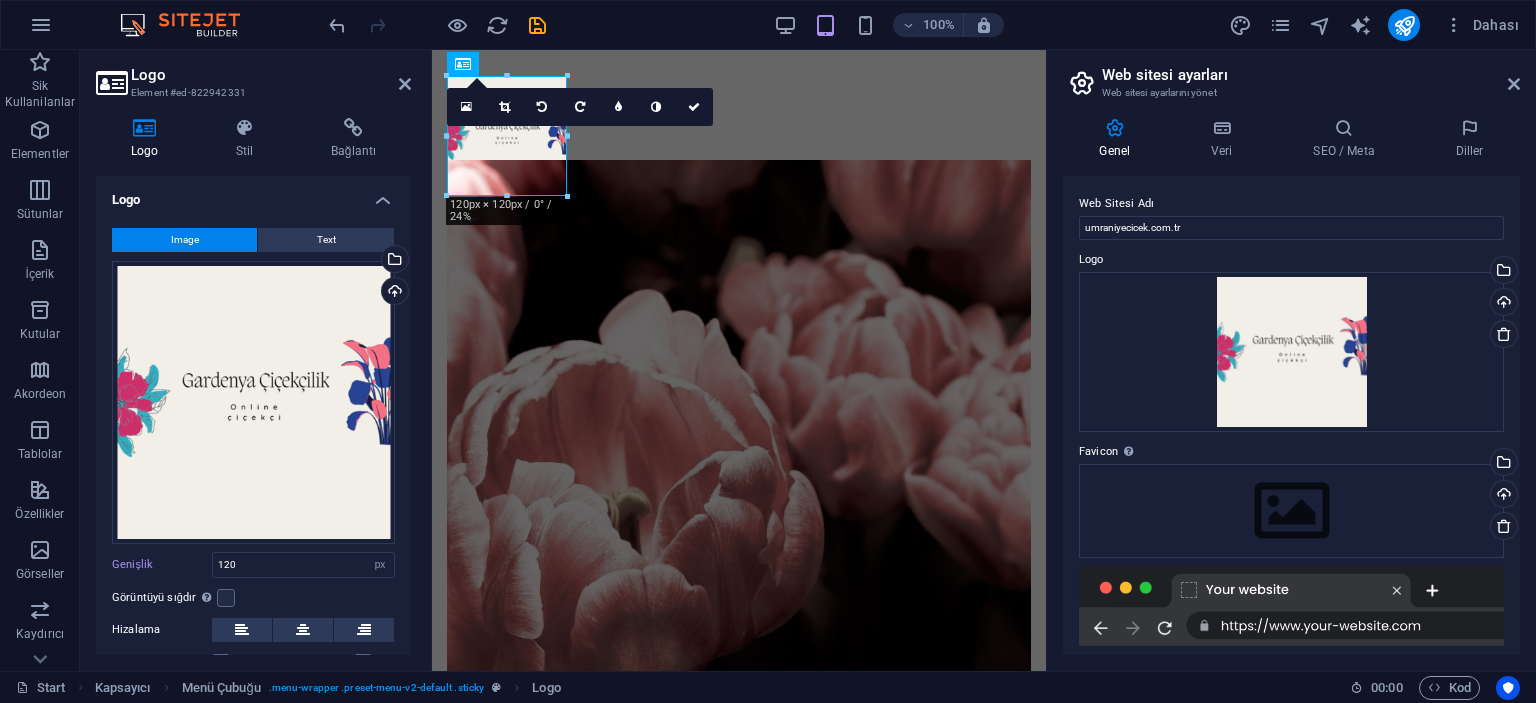 click on "Logo" at bounding box center [271, 75] 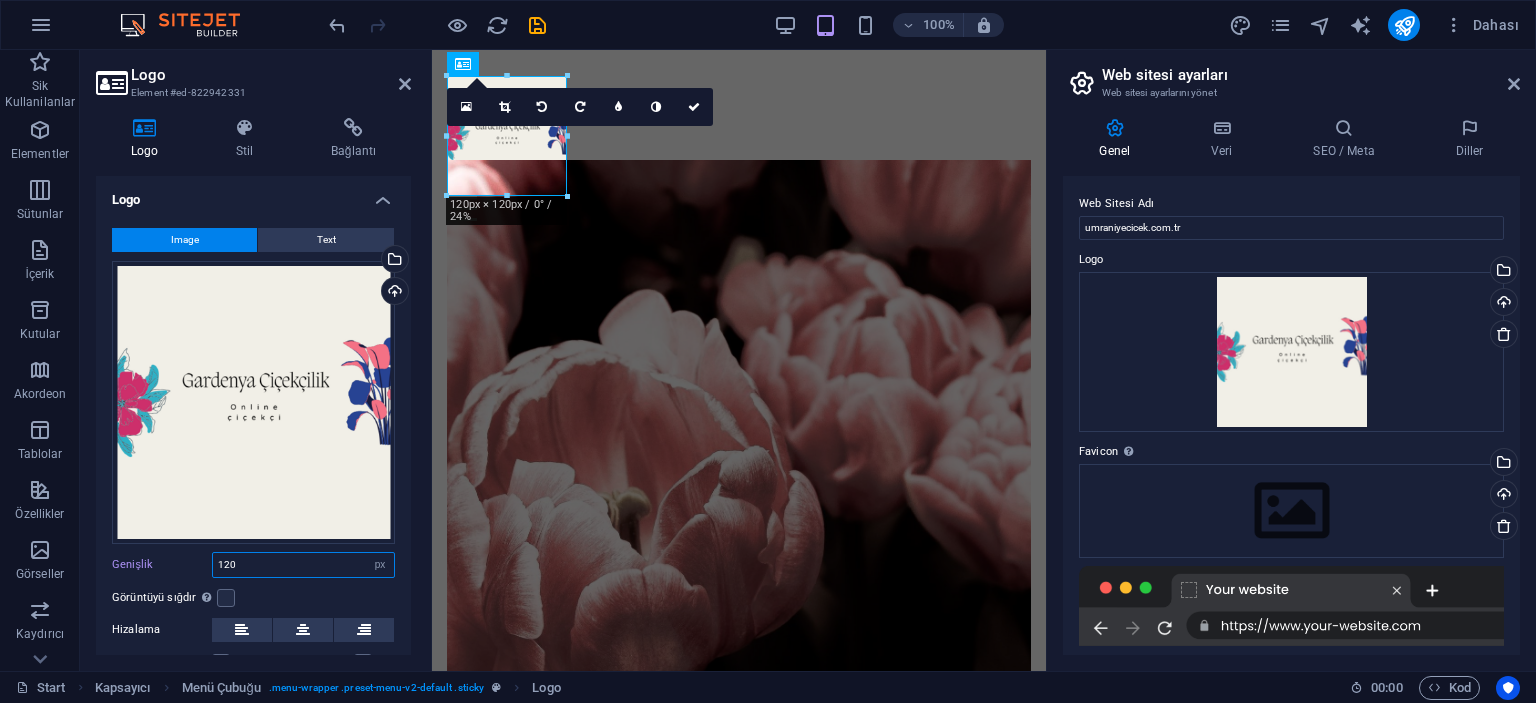 drag, startPoint x: 264, startPoint y: 559, endPoint x: 279, endPoint y: 564, distance: 15.811388 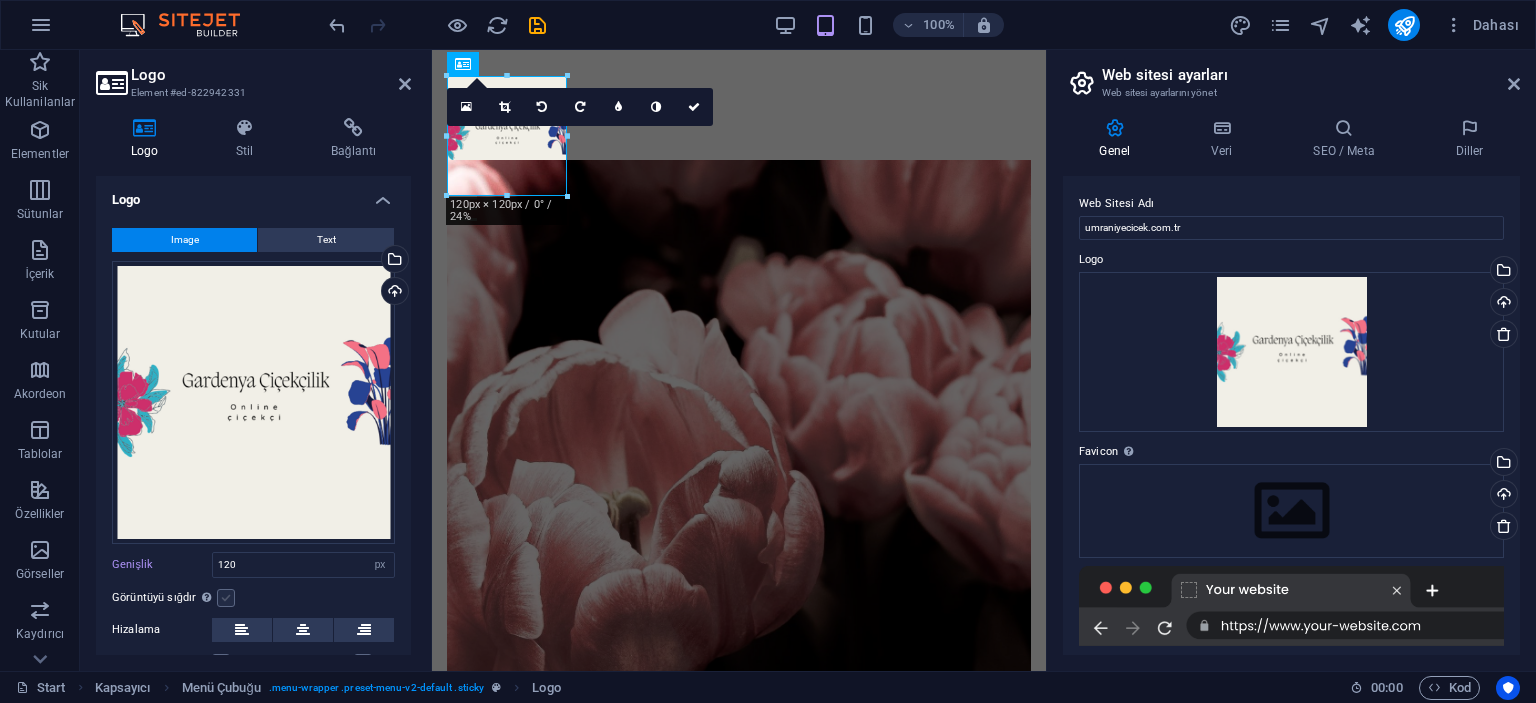 click at bounding box center (226, 598) 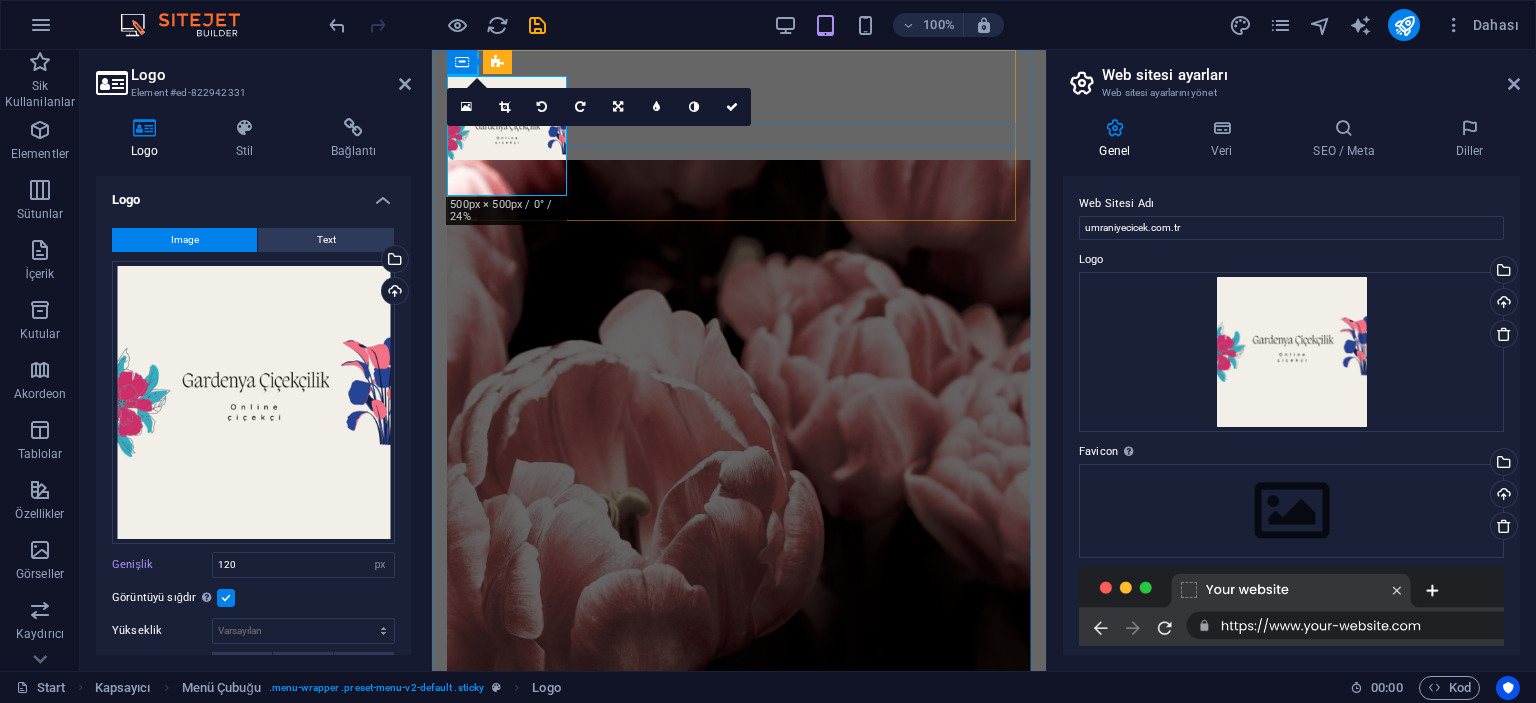 click at bounding box center [738, 208] 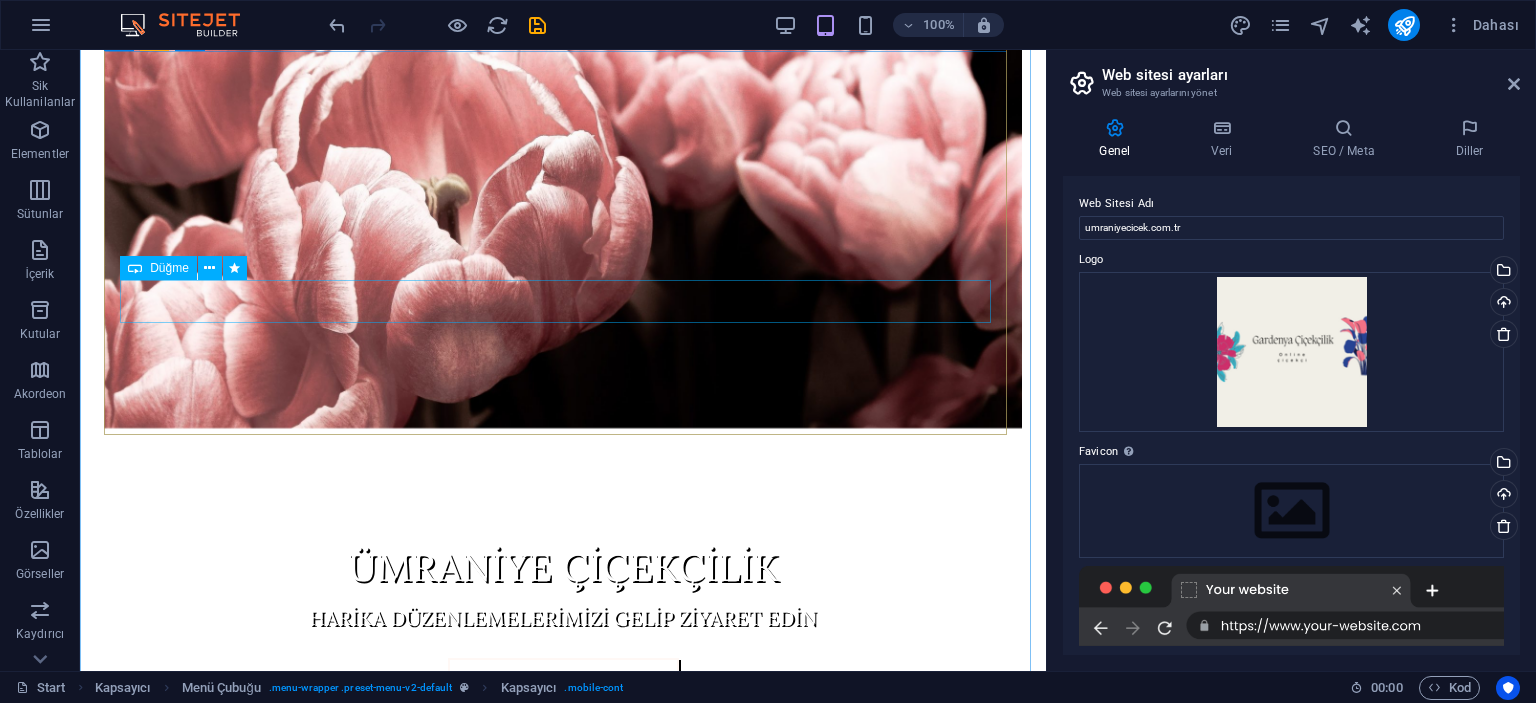 scroll, scrollTop: 0, scrollLeft: 0, axis: both 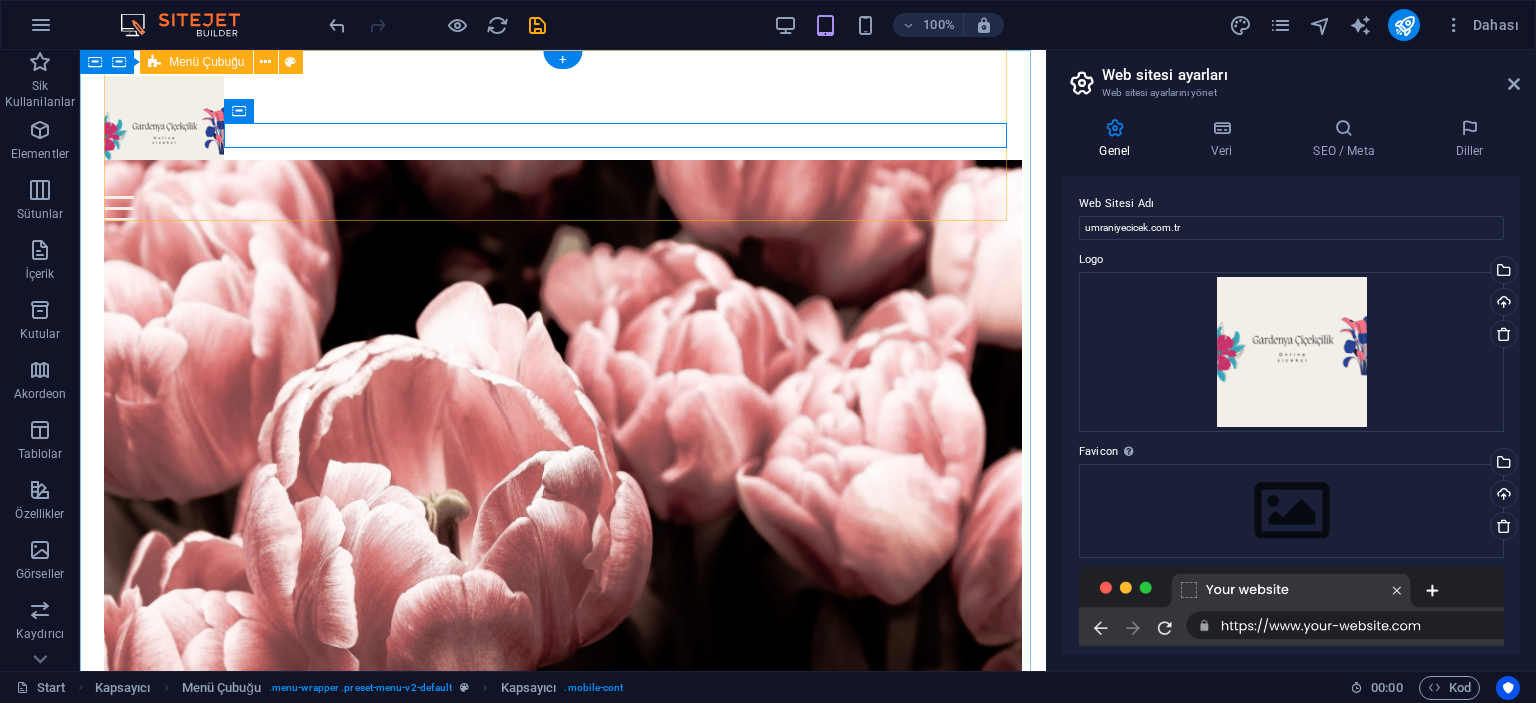 click on "Start Subpage" at bounding box center (563, 148) 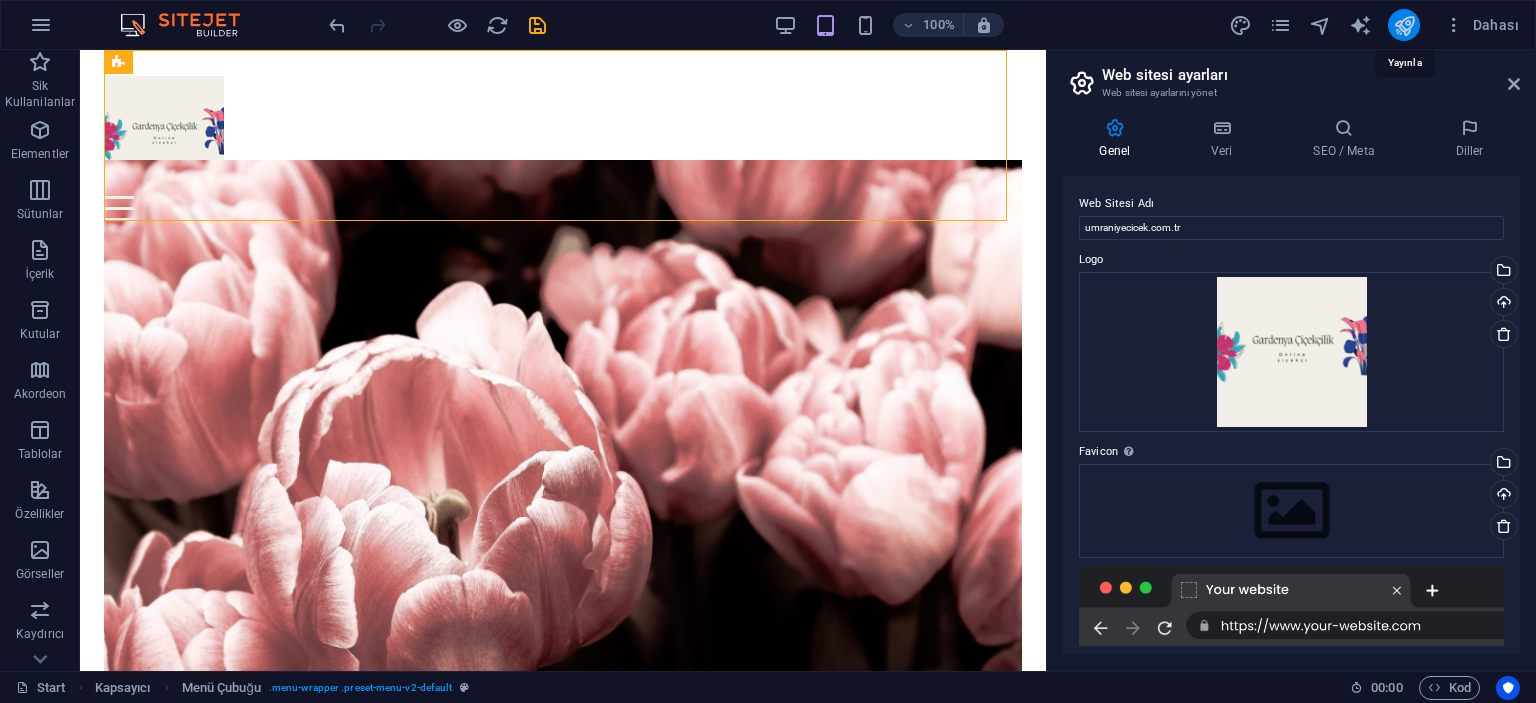 click at bounding box center (1404, 25) 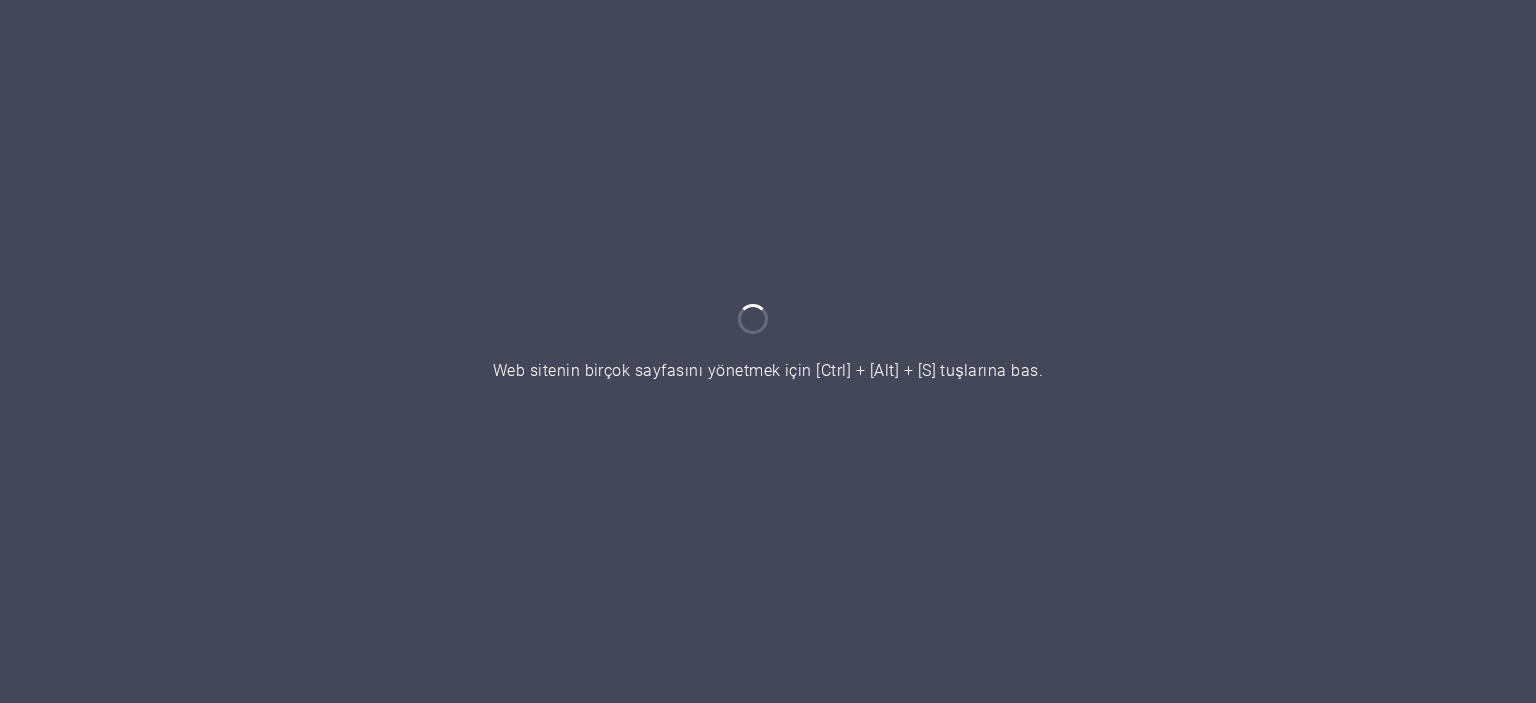 scroll, scrollTop: 0, scrollLeft: 0, axis: both 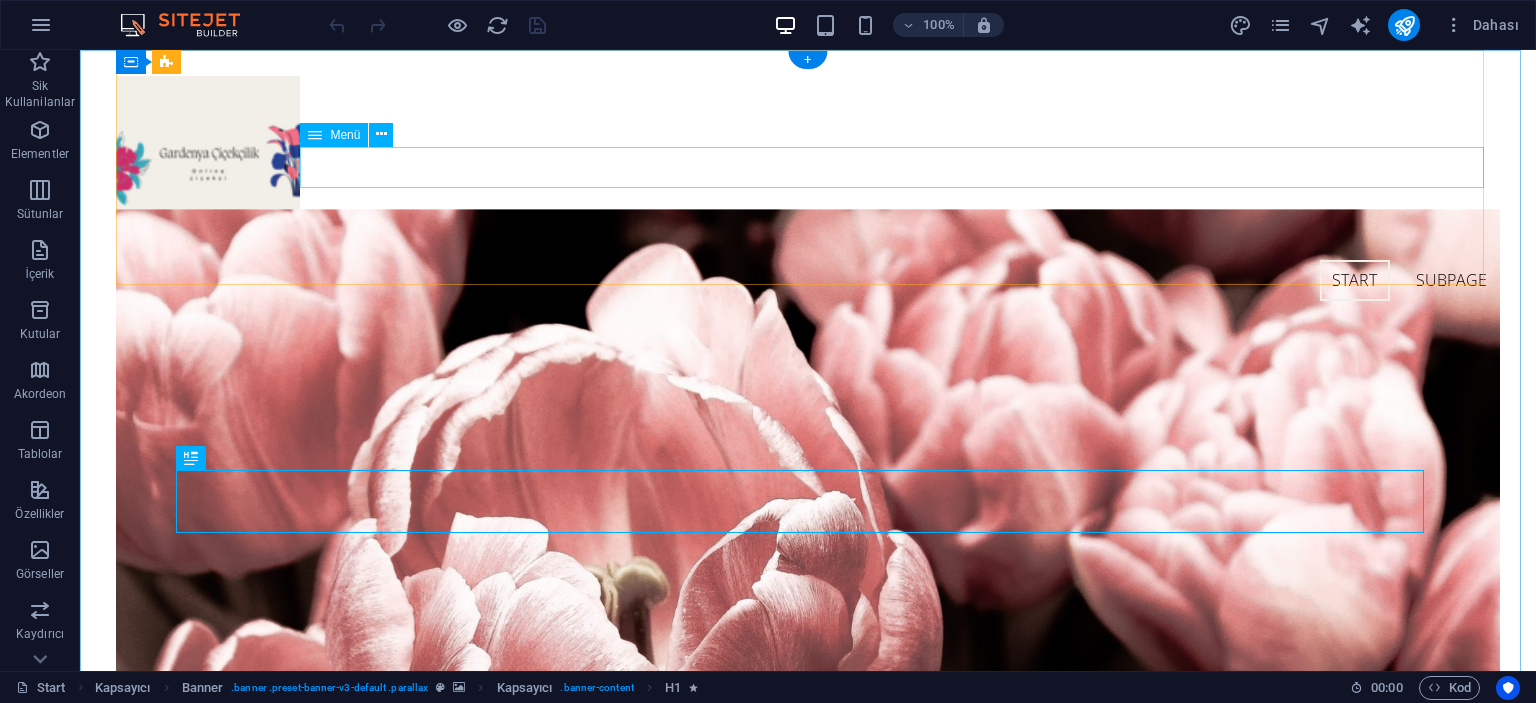 click on "Start Subpage" at bounding box center [807, 281] 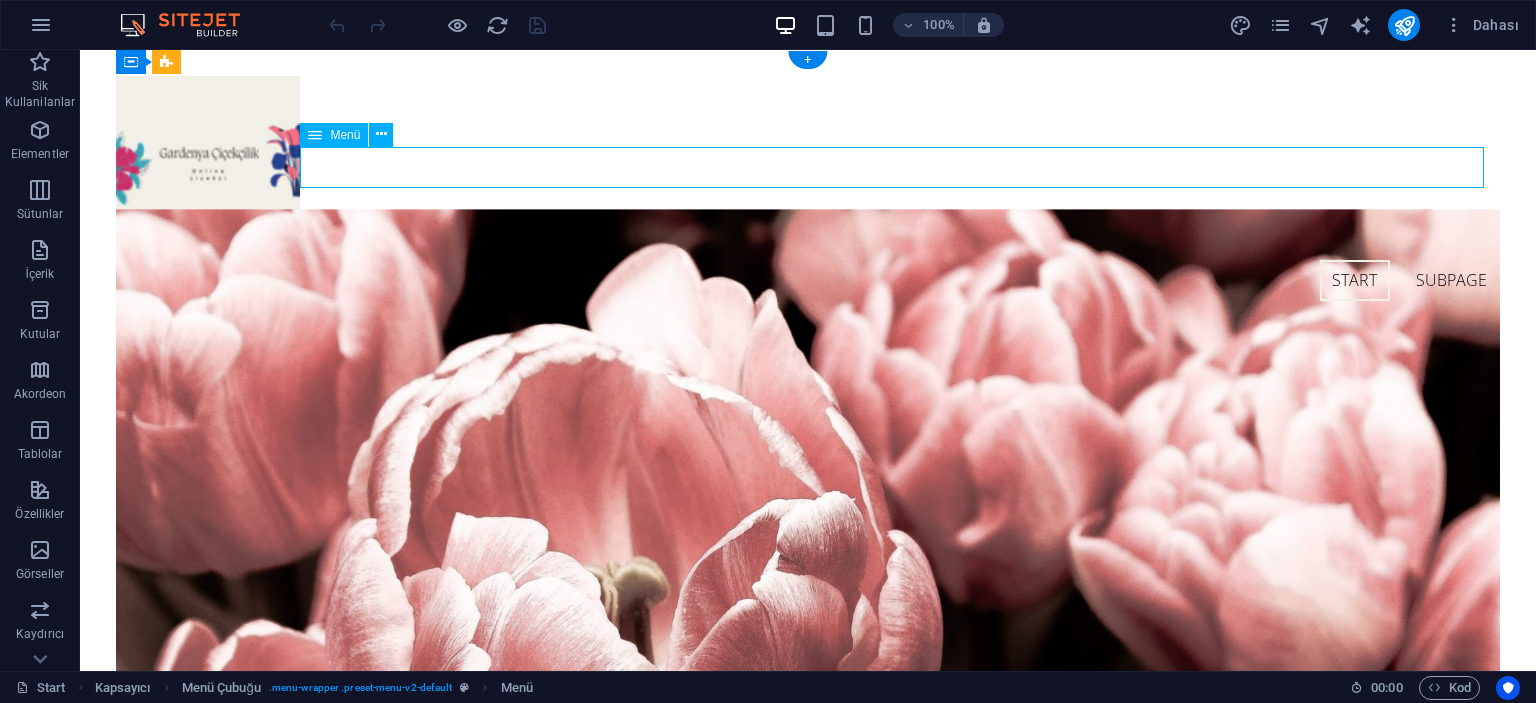 click on "Start Subpage" at bounding box center (807, 281) 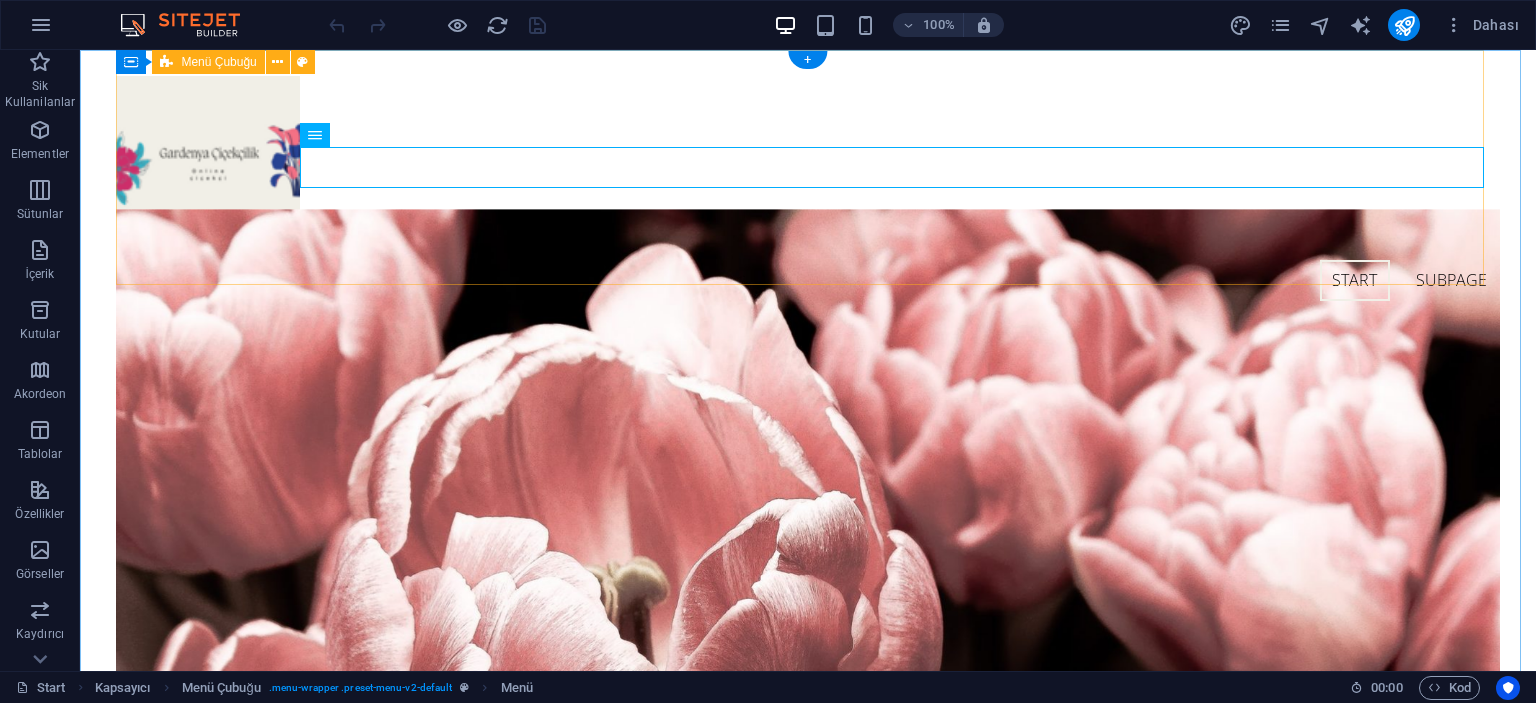 click on "Start Subpage" at bounding box center (807, 188) 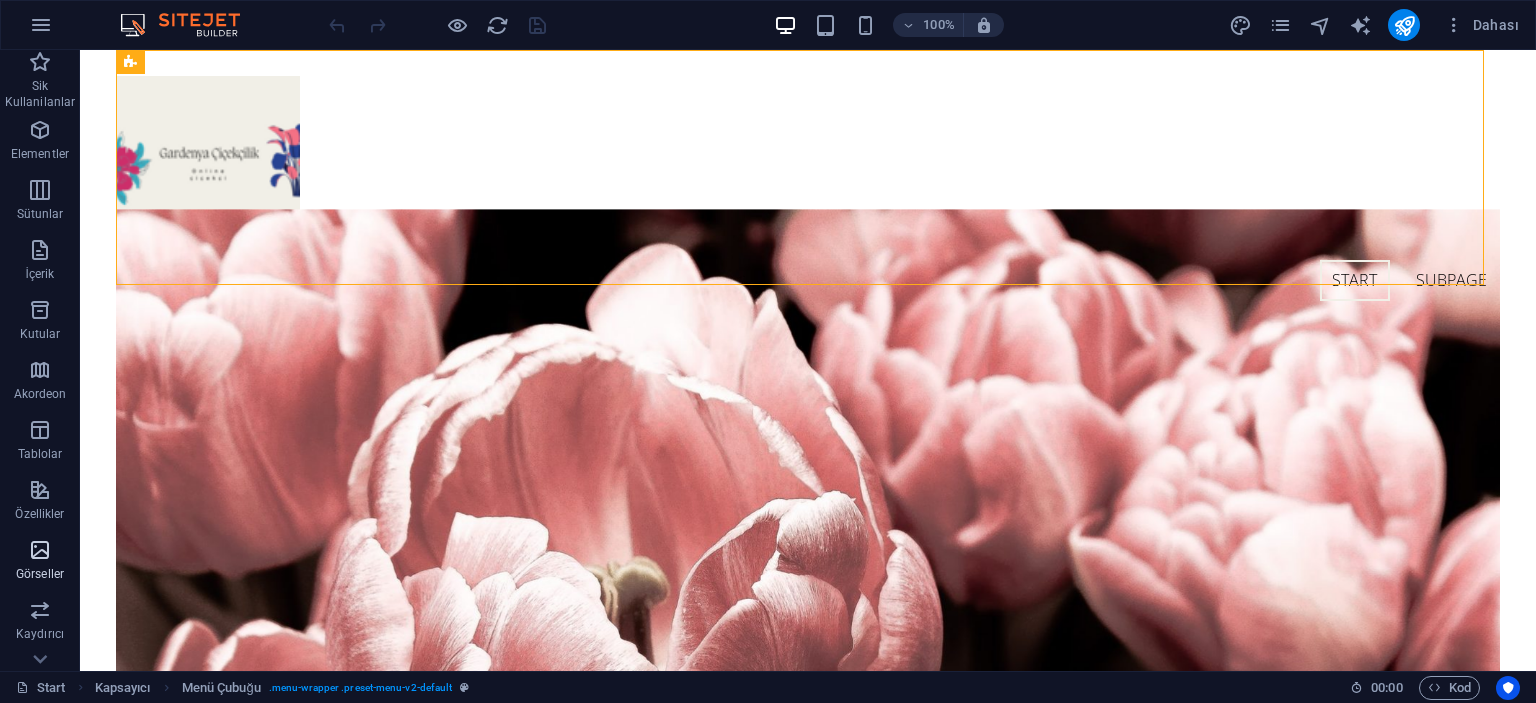 click at bounding box center [40, 550] 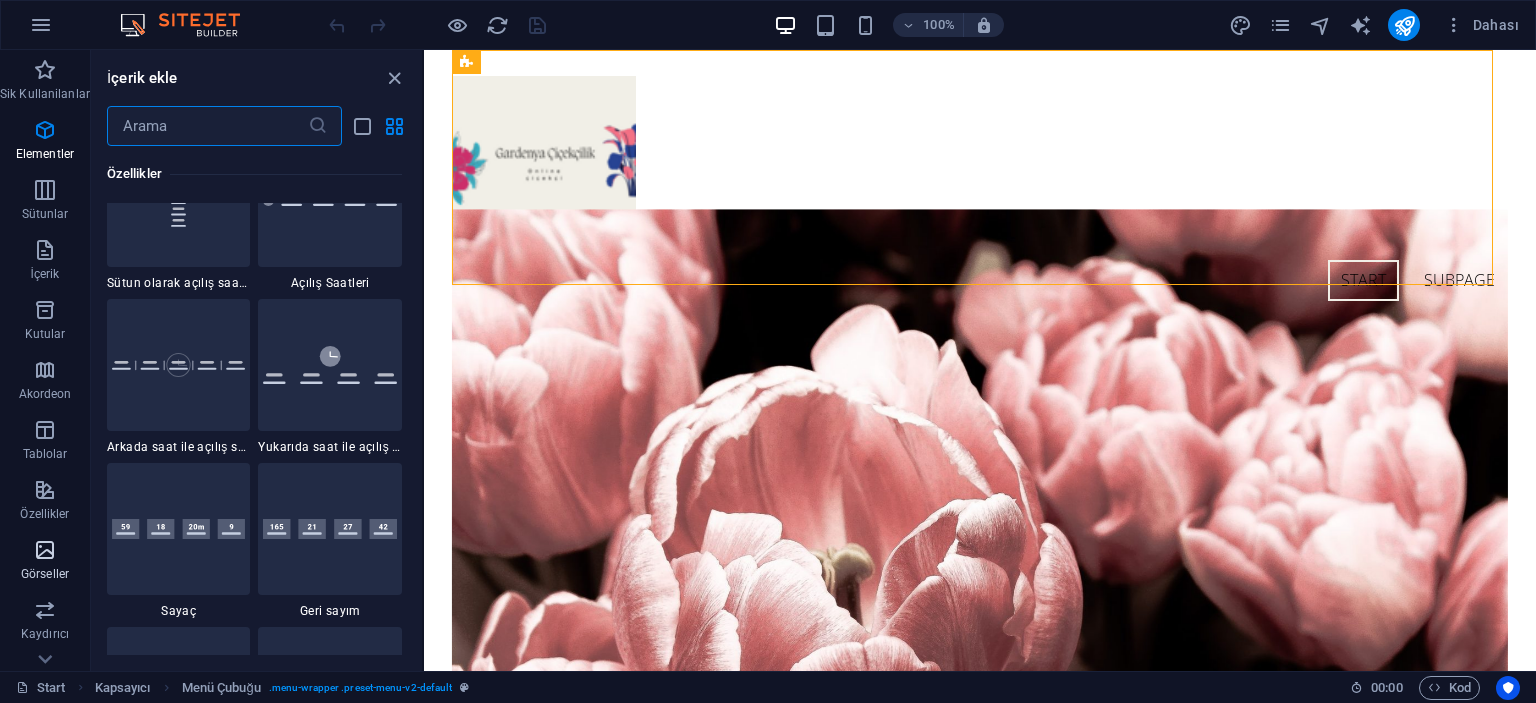 scroll, scrollTop: 10140, scrollLeft: 0, axis: vertical 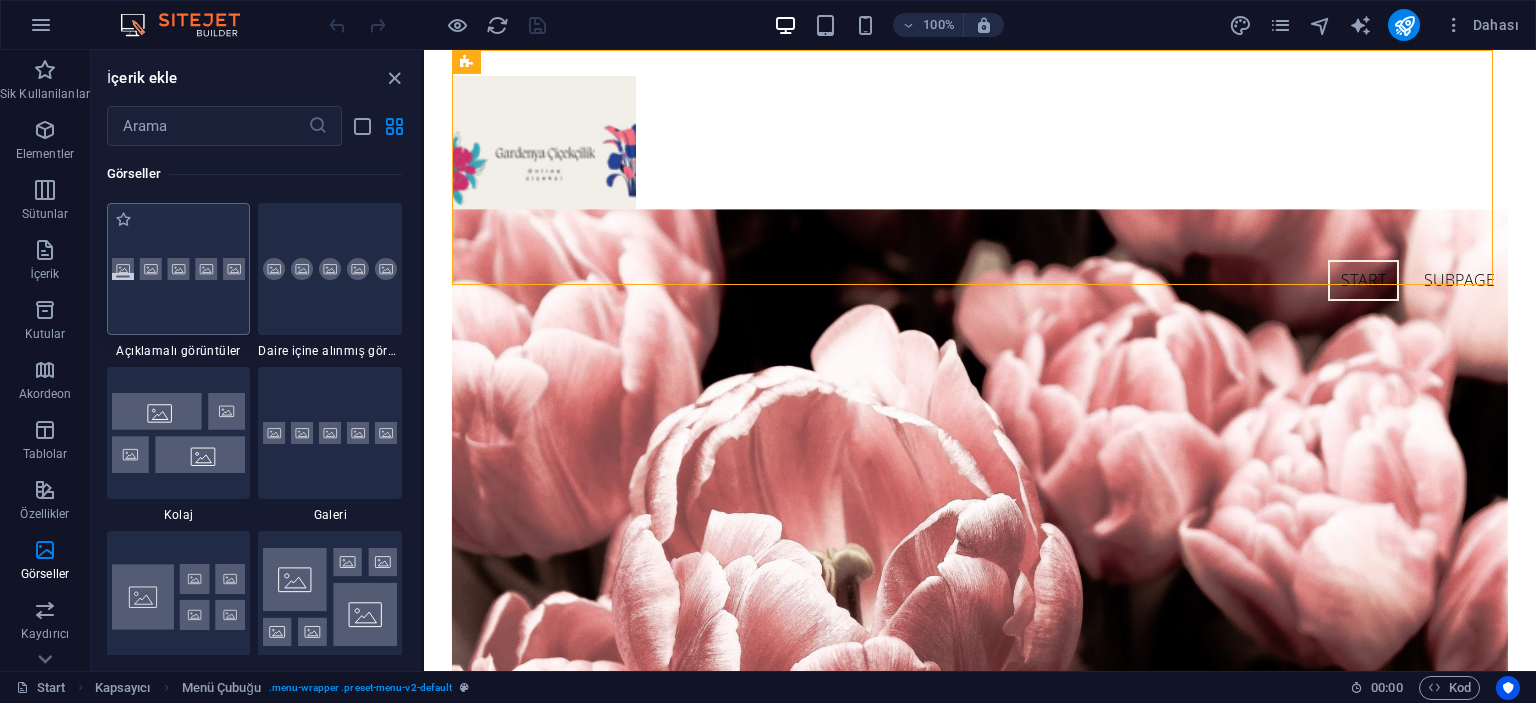 click at bounding box center (179, 269) 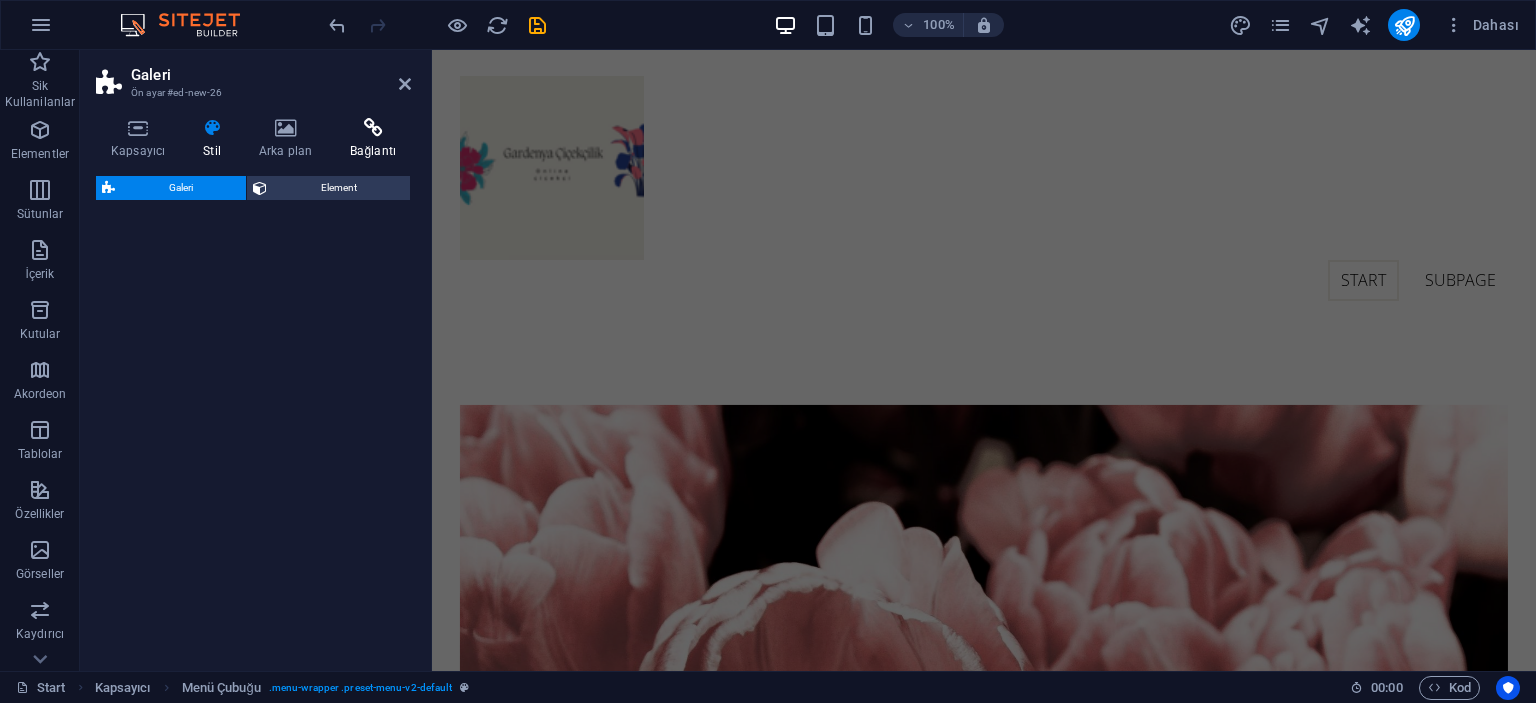 select on "rem" 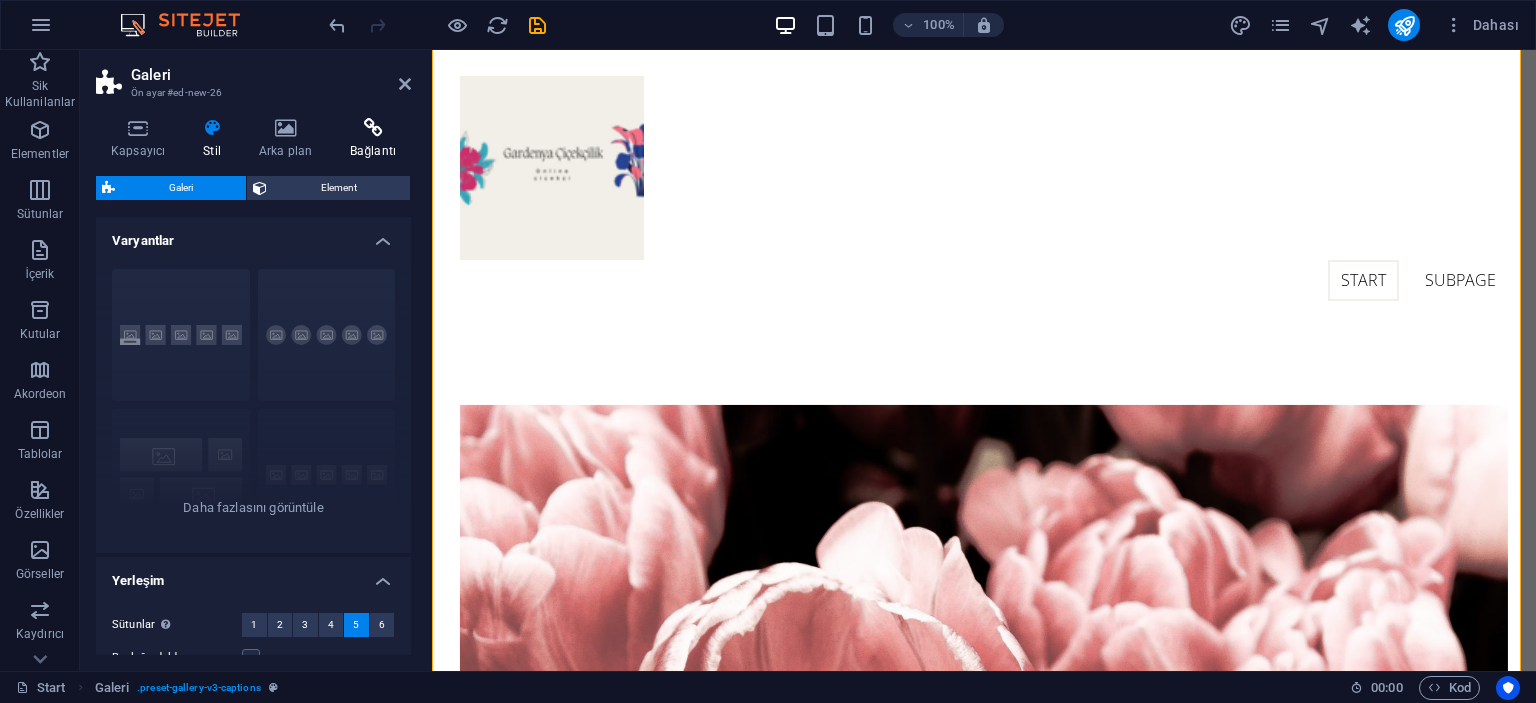 scroll, scrollTop: 7268, scrollLeft: 0, axis: vertical 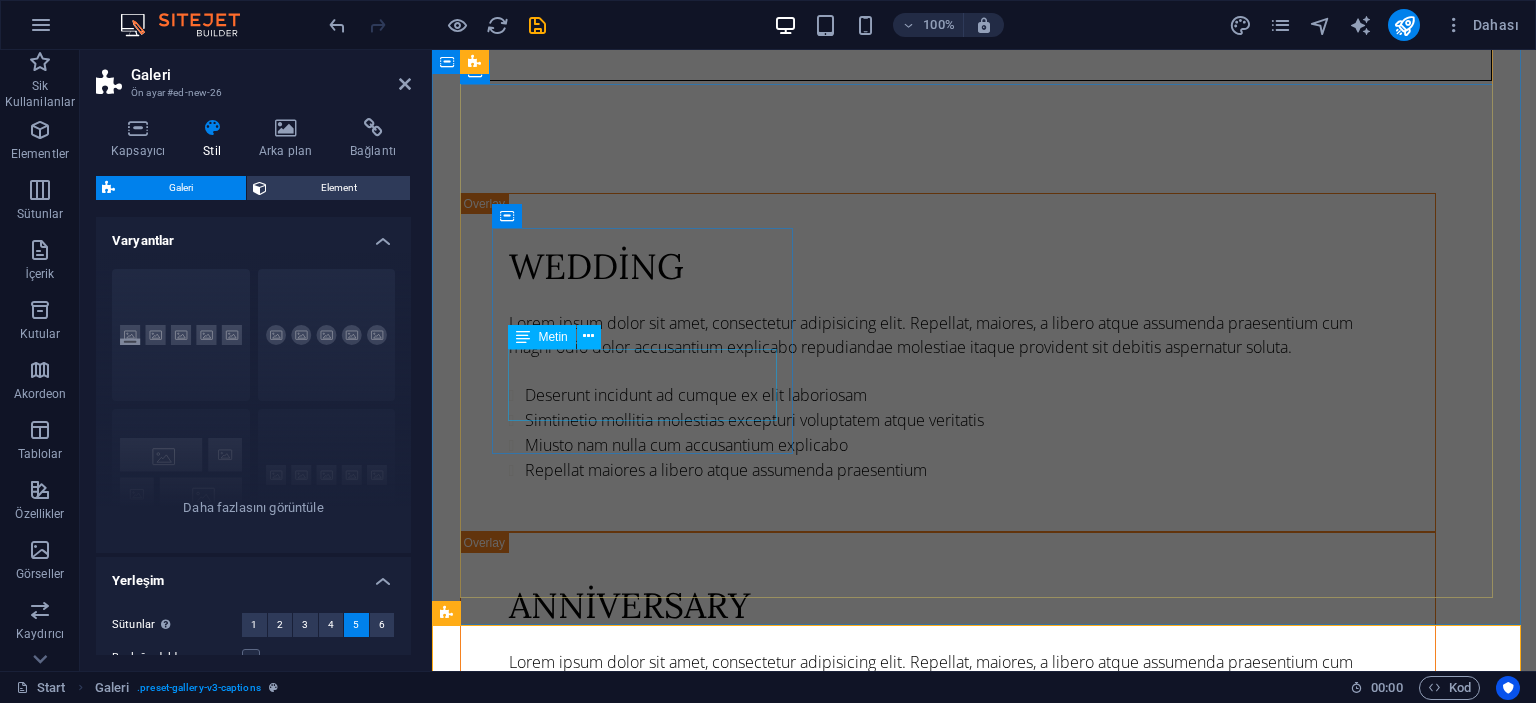click on "[LANDMARK] [CITY] İSTANBUL   [POSTAL_CODE] Legal Notice  |  Privacy" at bounding box center (984, 5409) 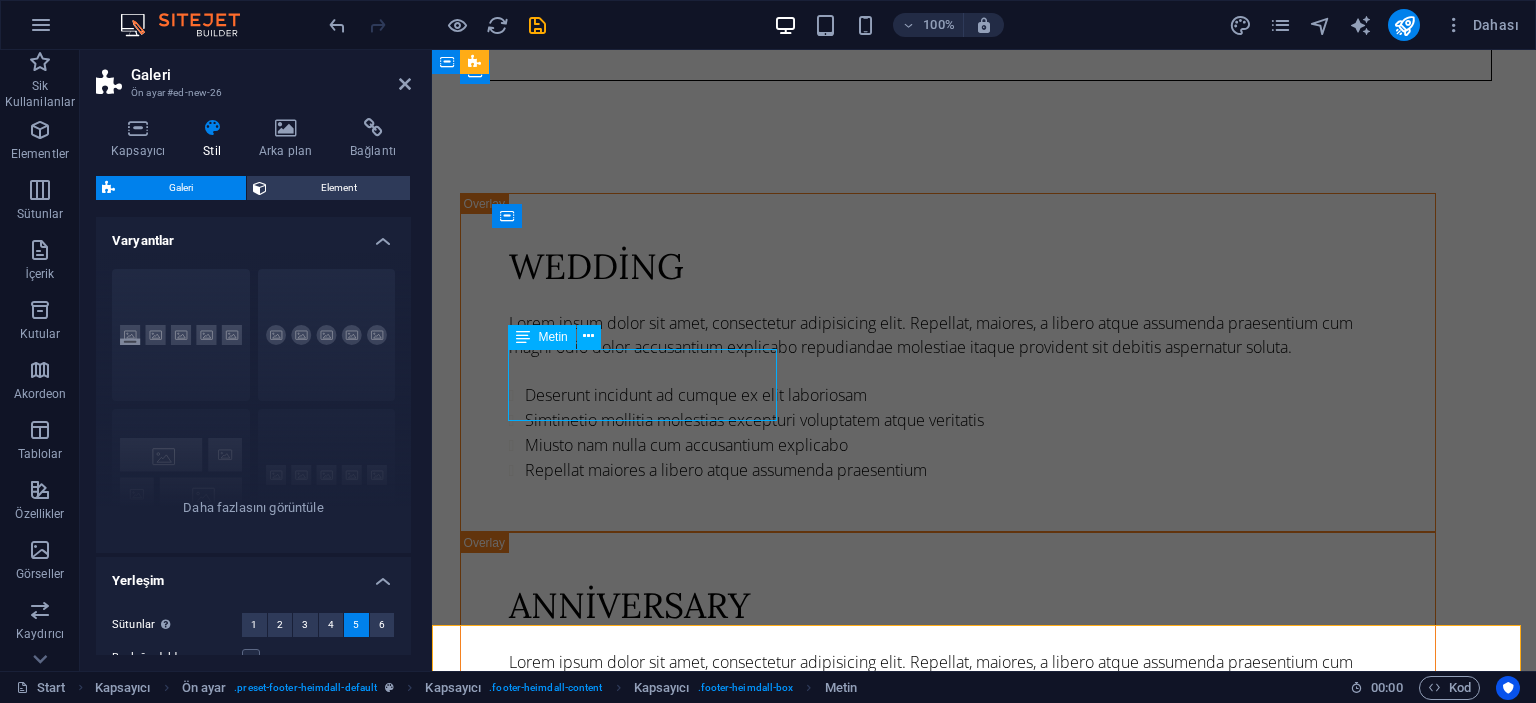 click on "[LANDMARK] [CITY] İSTANBUL   [POSTAL_CODE] Legal Notice  |  Privacy" at bounding box center (984, 5409) 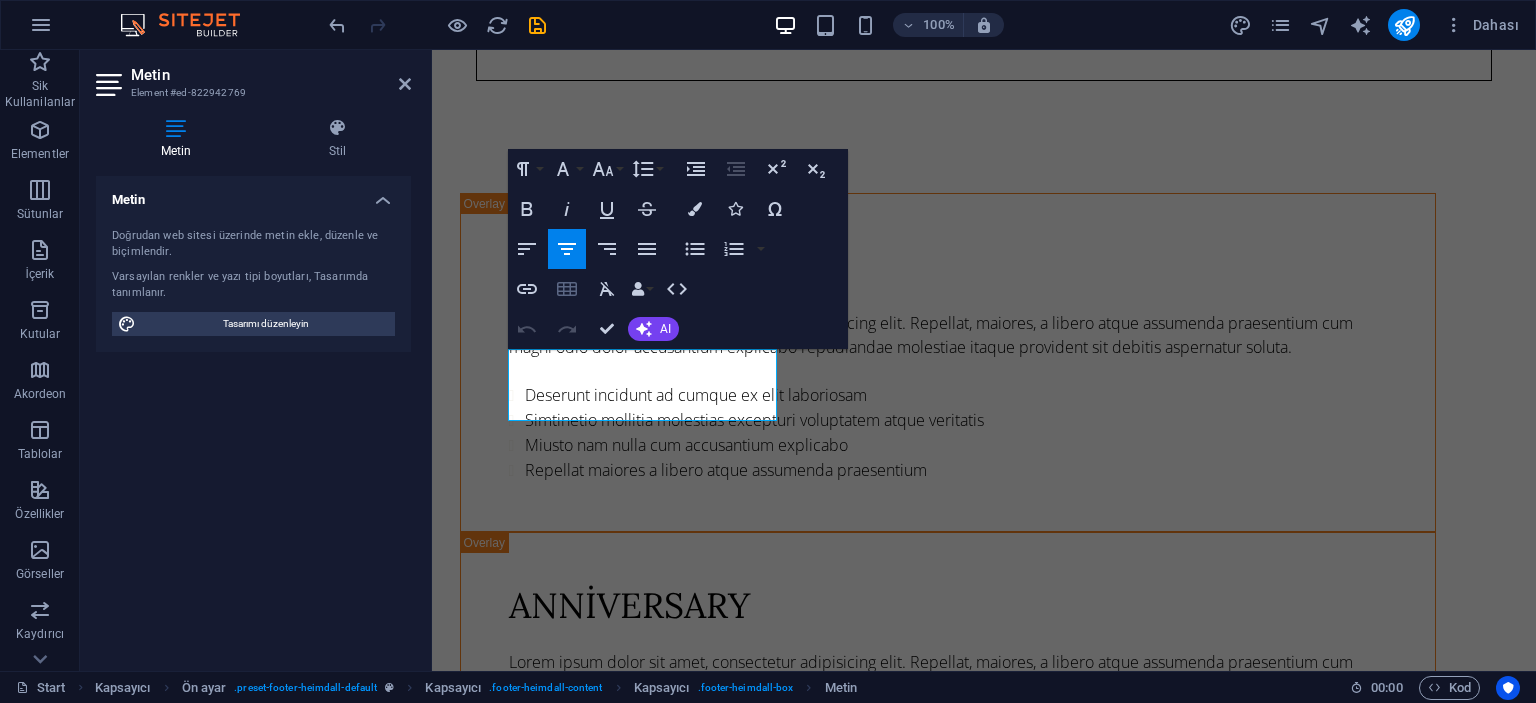 click 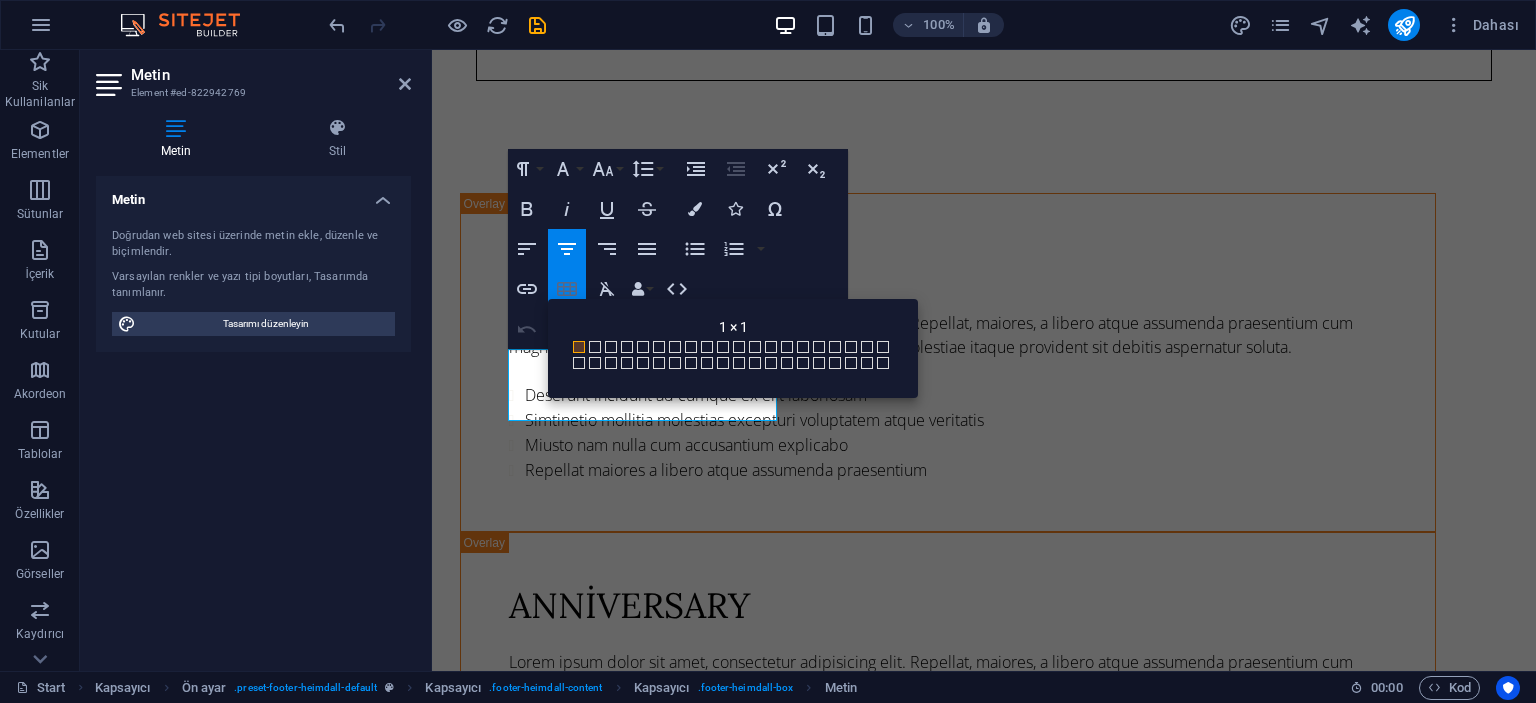 click 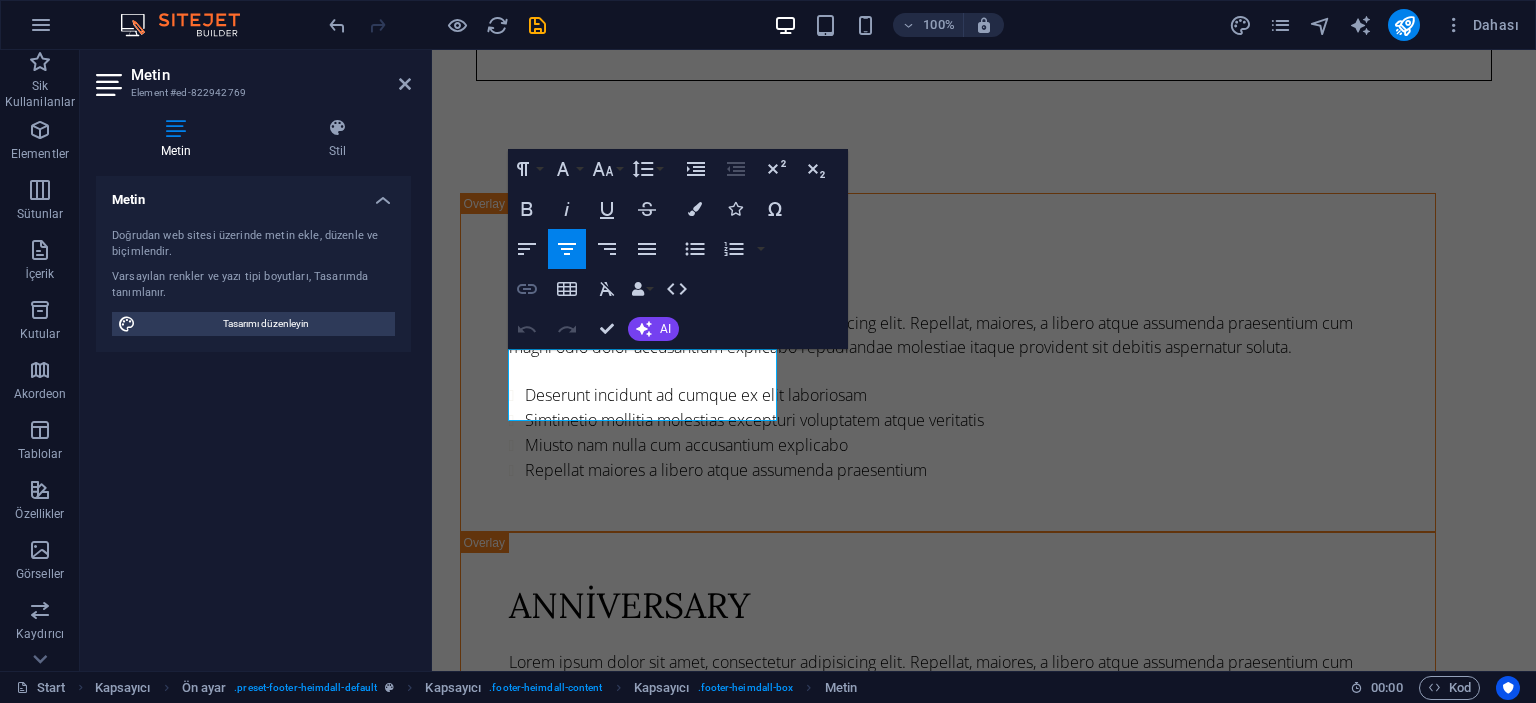 click 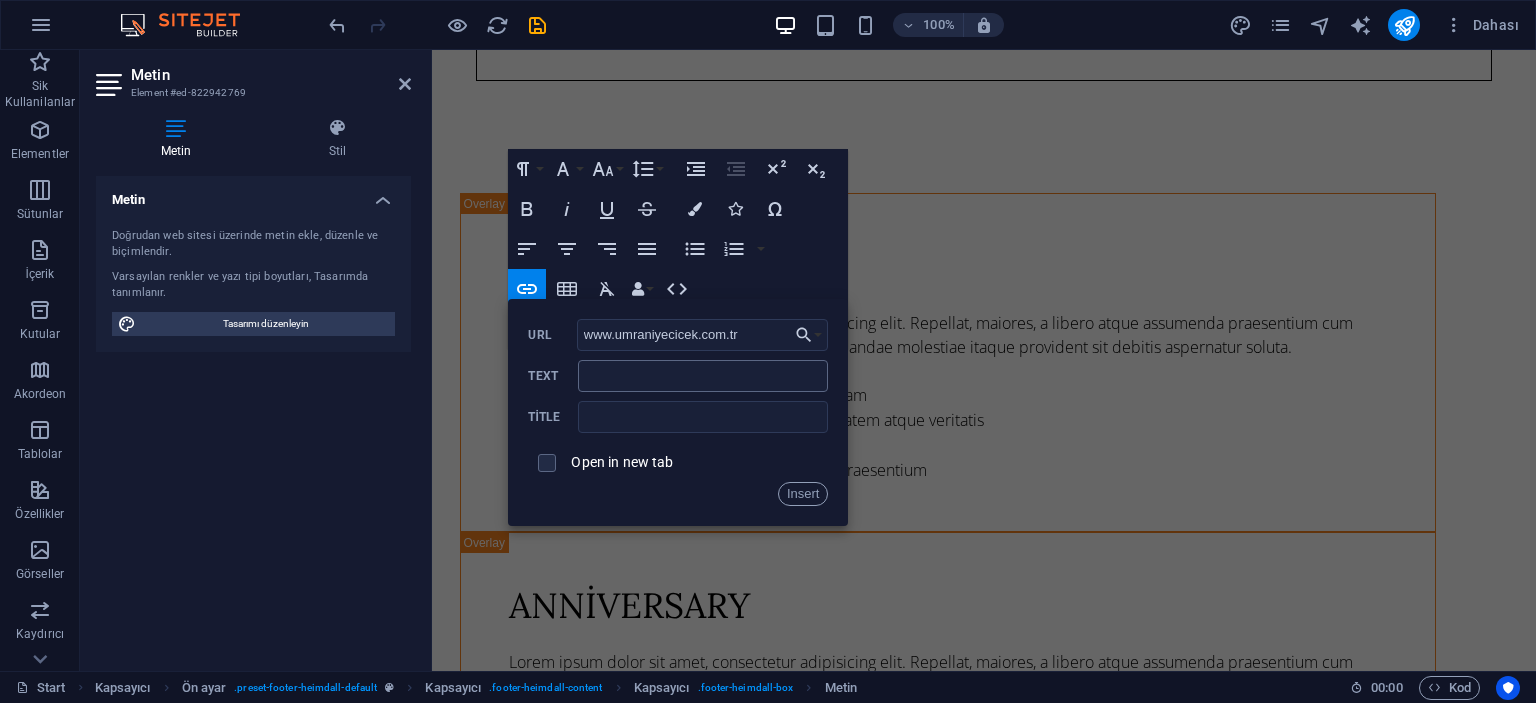 type on "www.umraniyecicek.com.tr" 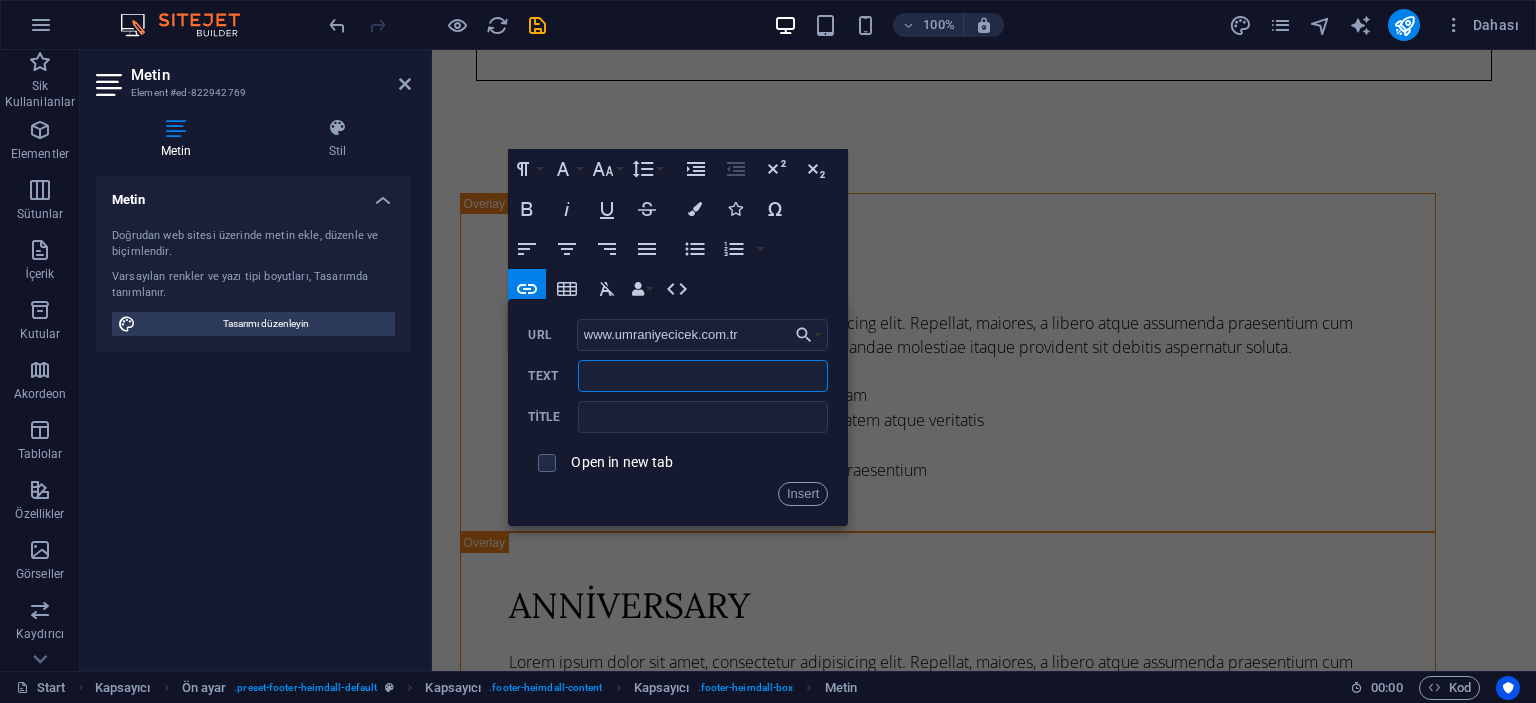 click on "Text" at bounding box center [703, 376] 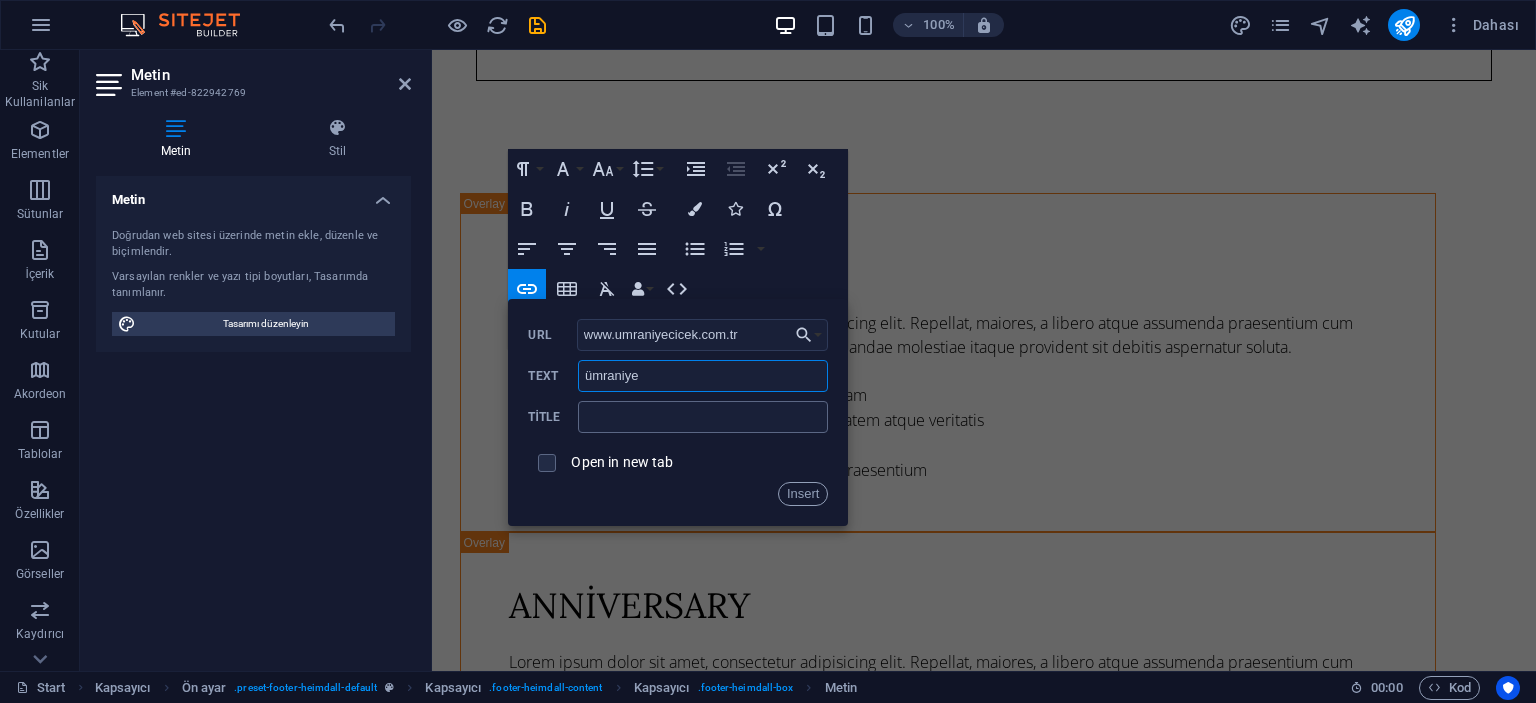 type on "ümraniye" 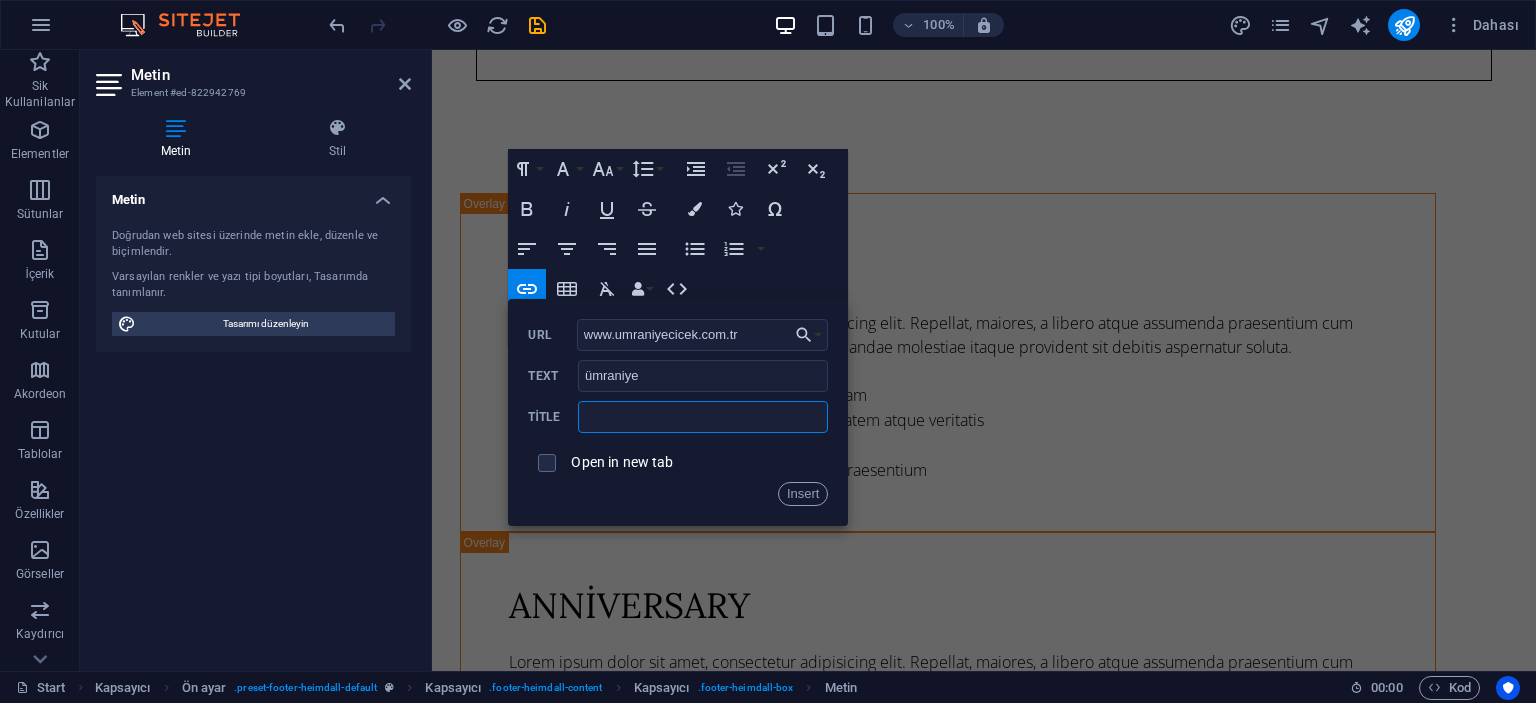 click at bounding box center (703, 417) 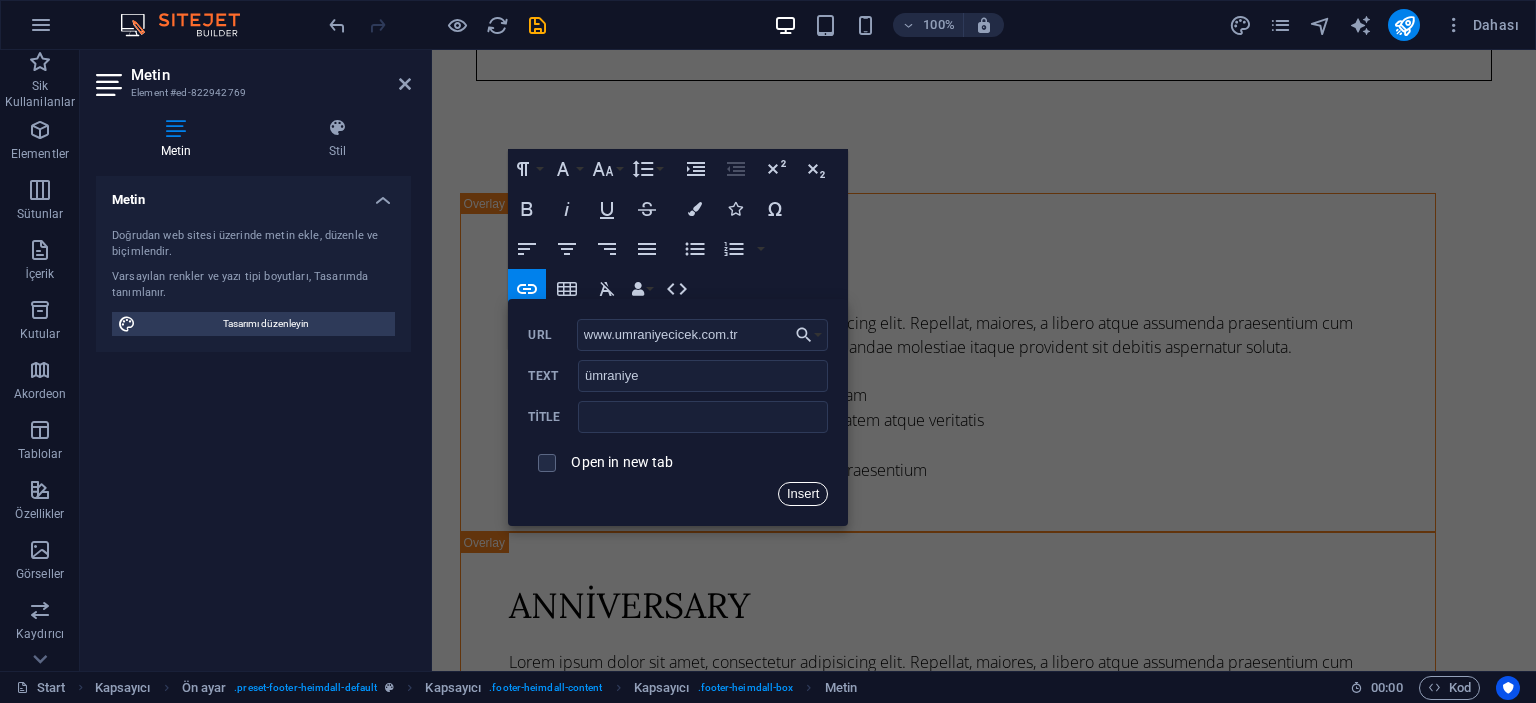 click on "Insert" at bounding box center [803, 494] 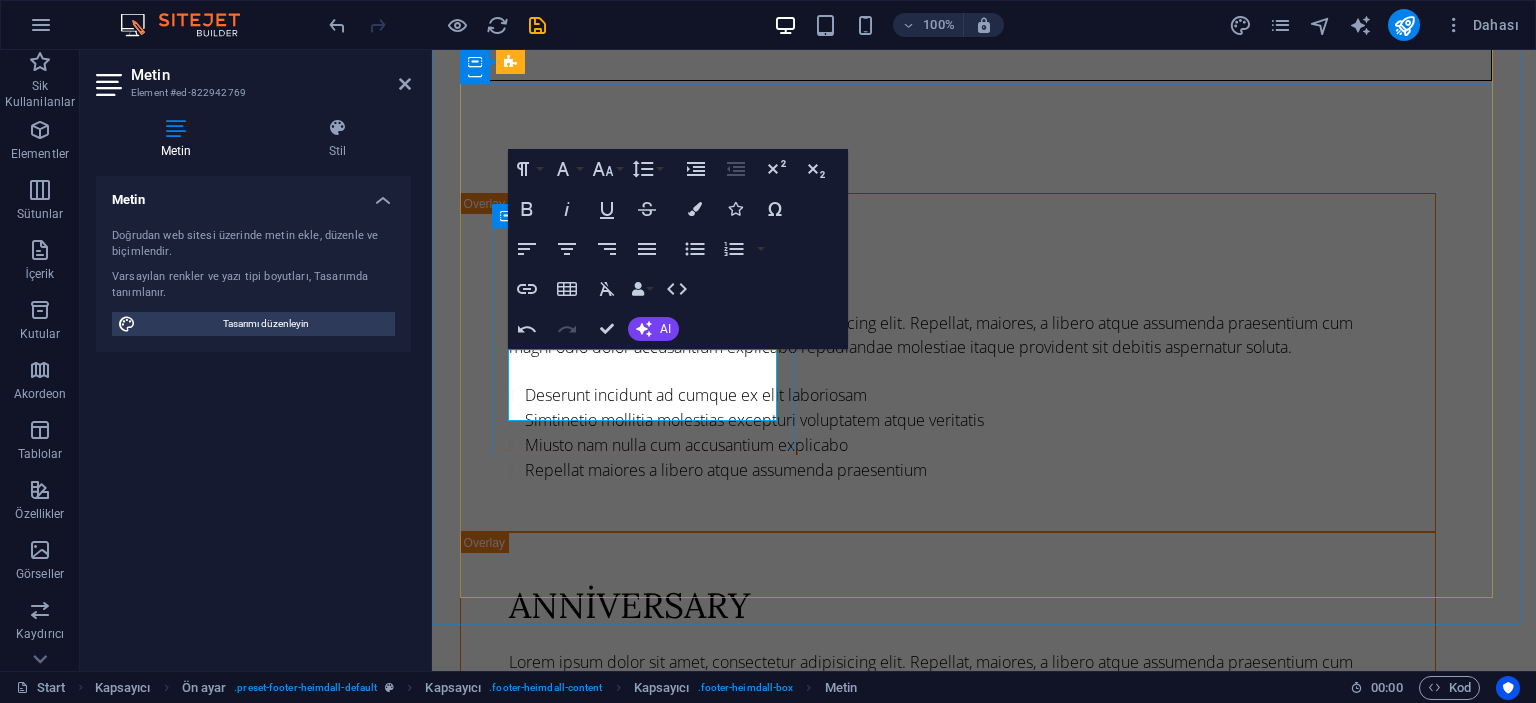 click on "Legal Notice  |  Privacy" at bounding box center (984, 5433) 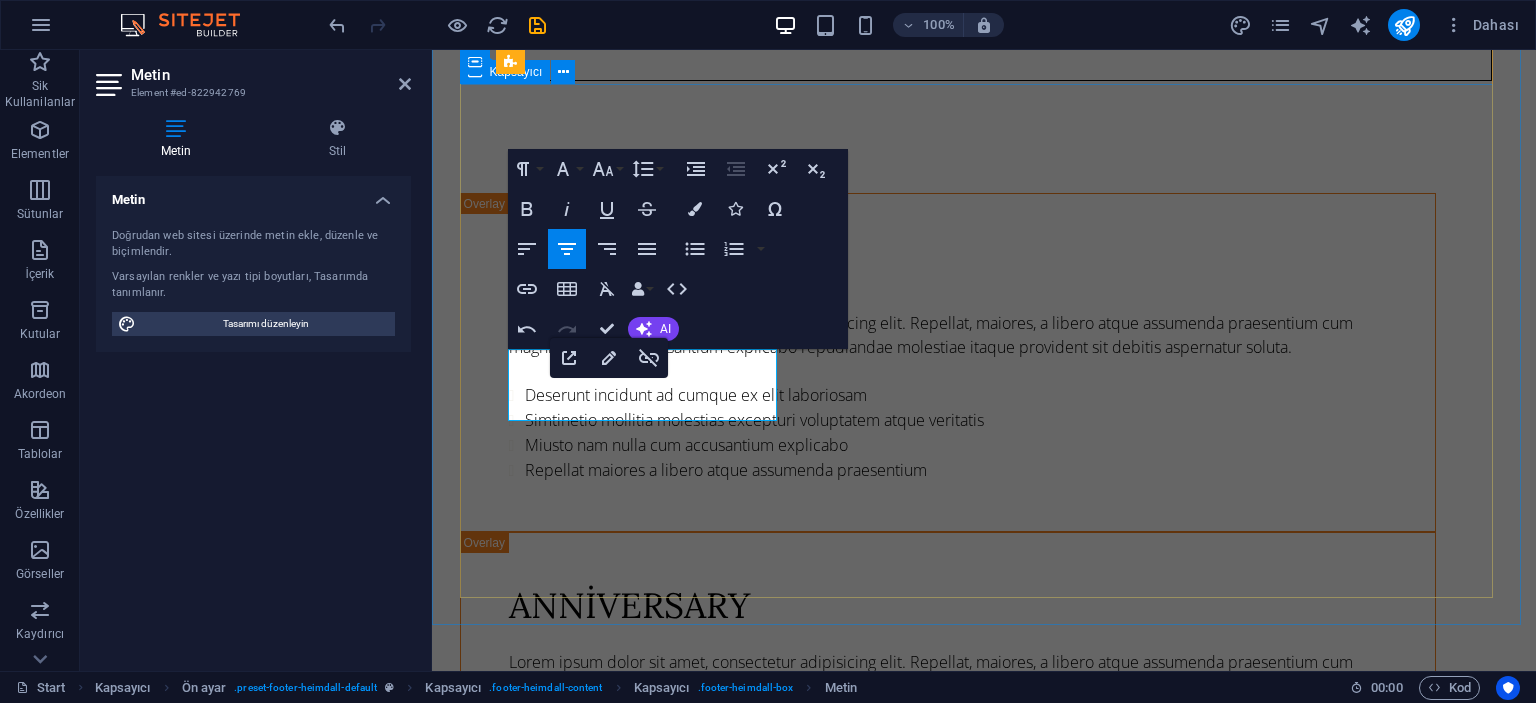 click on "Address ümraniye ​[LANDMARK] [CITY] İSTANBUL   [POSTAL_CODE] Legal Notice  |  Privacy Contact [PHONE] [EMAIL]         Visit us Mo - Fr: 08 am - 04 pm Sa: 09 am - 02 pm Su: closed" at bounding box center (984, 5606) 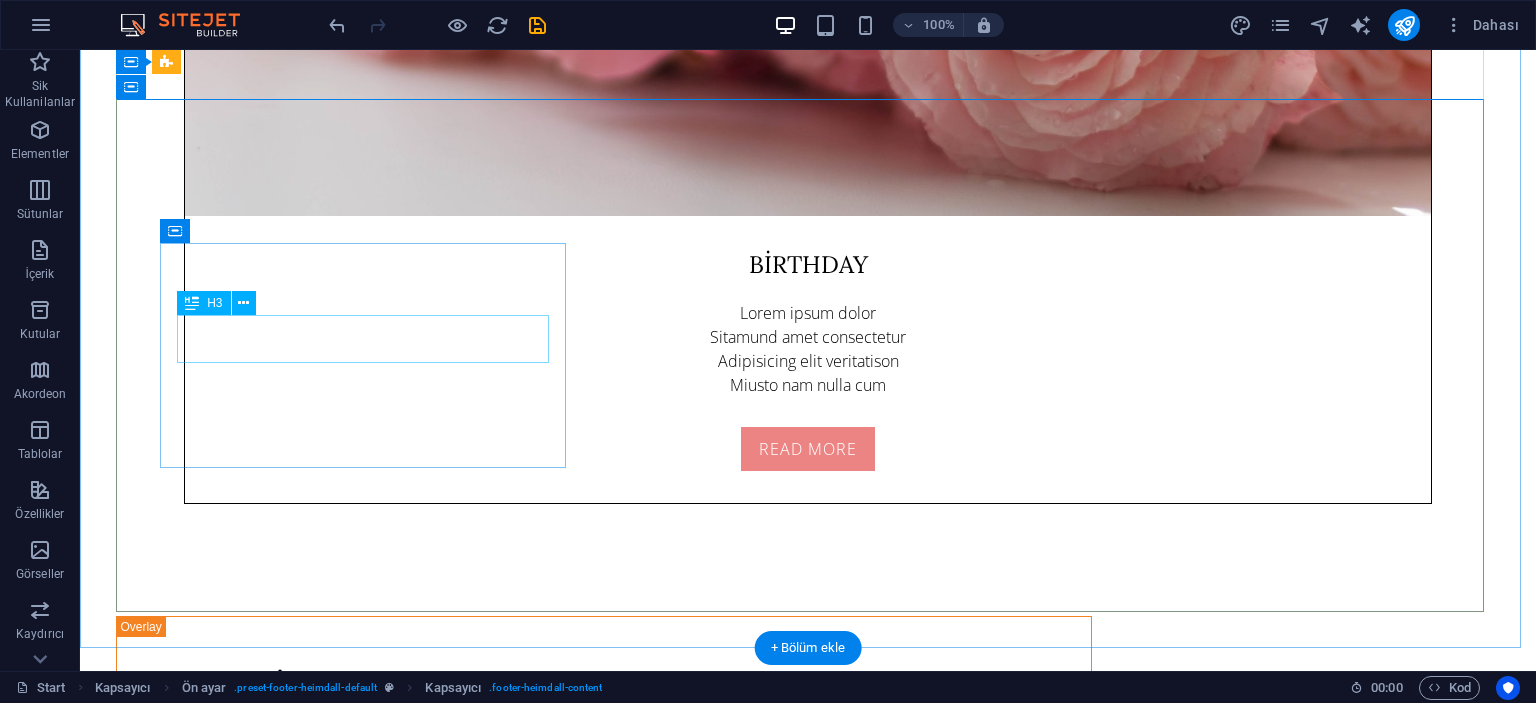 click on "Address" at bounding box center [788, 5903] 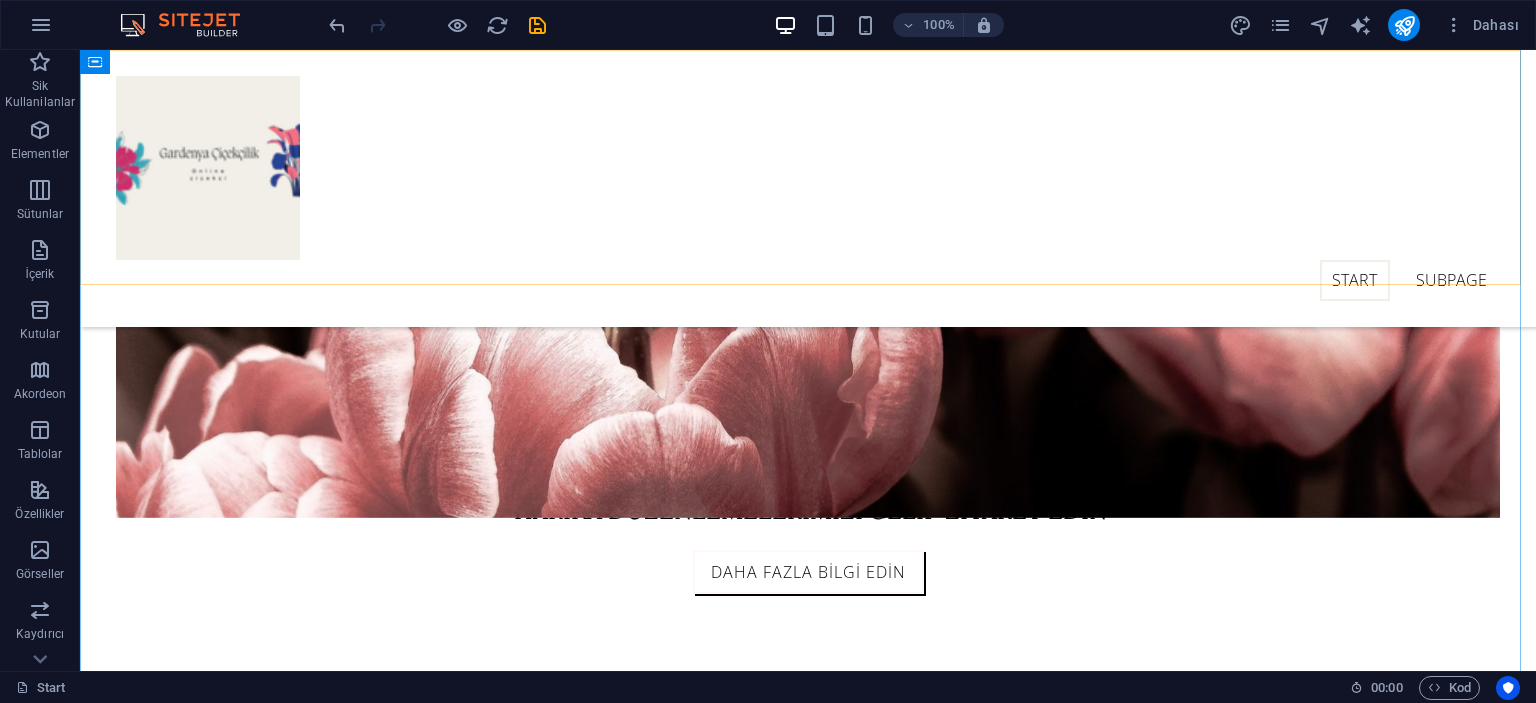 scroll, scrollTop: 500, scrollLeft: 0, axis: vertical 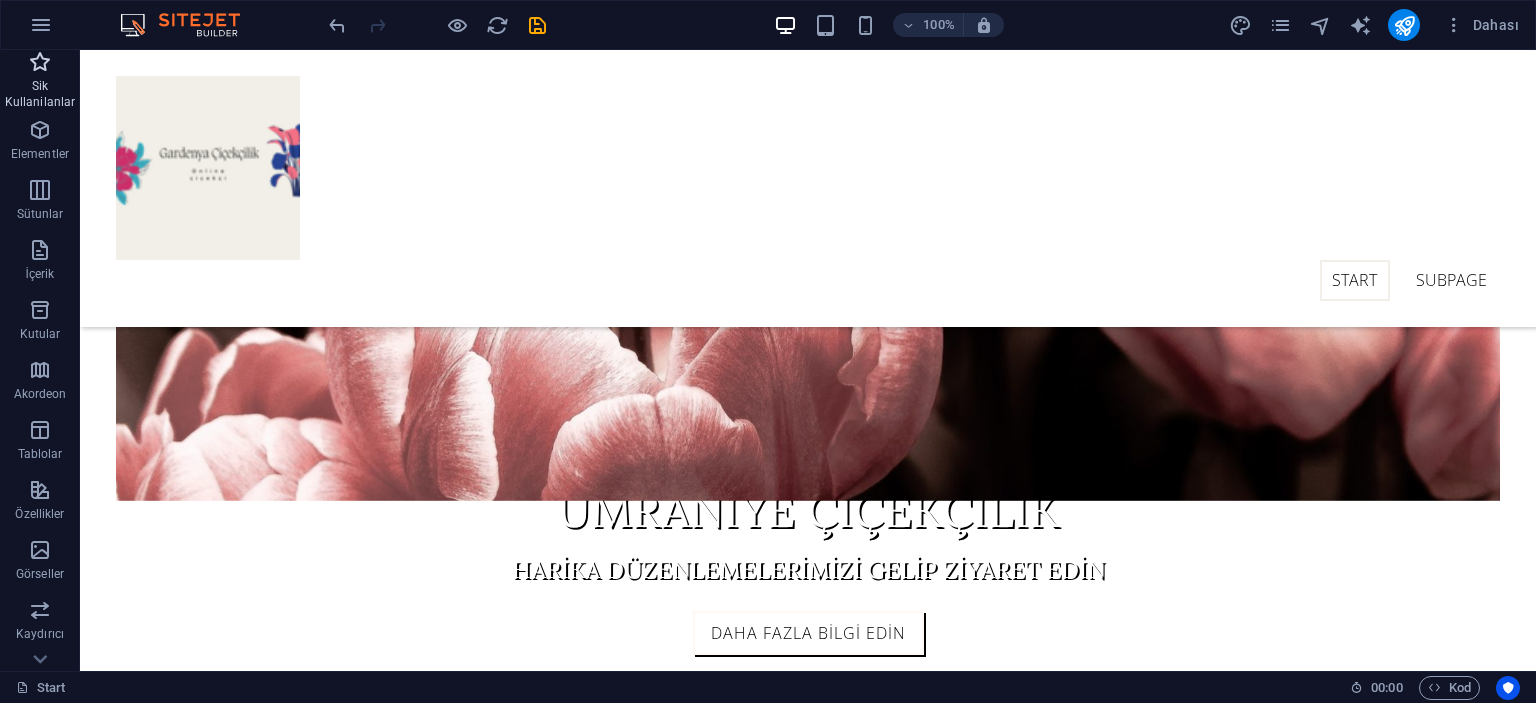 click on "Sik Kullanilanlar" at bounding box center [40, 94] 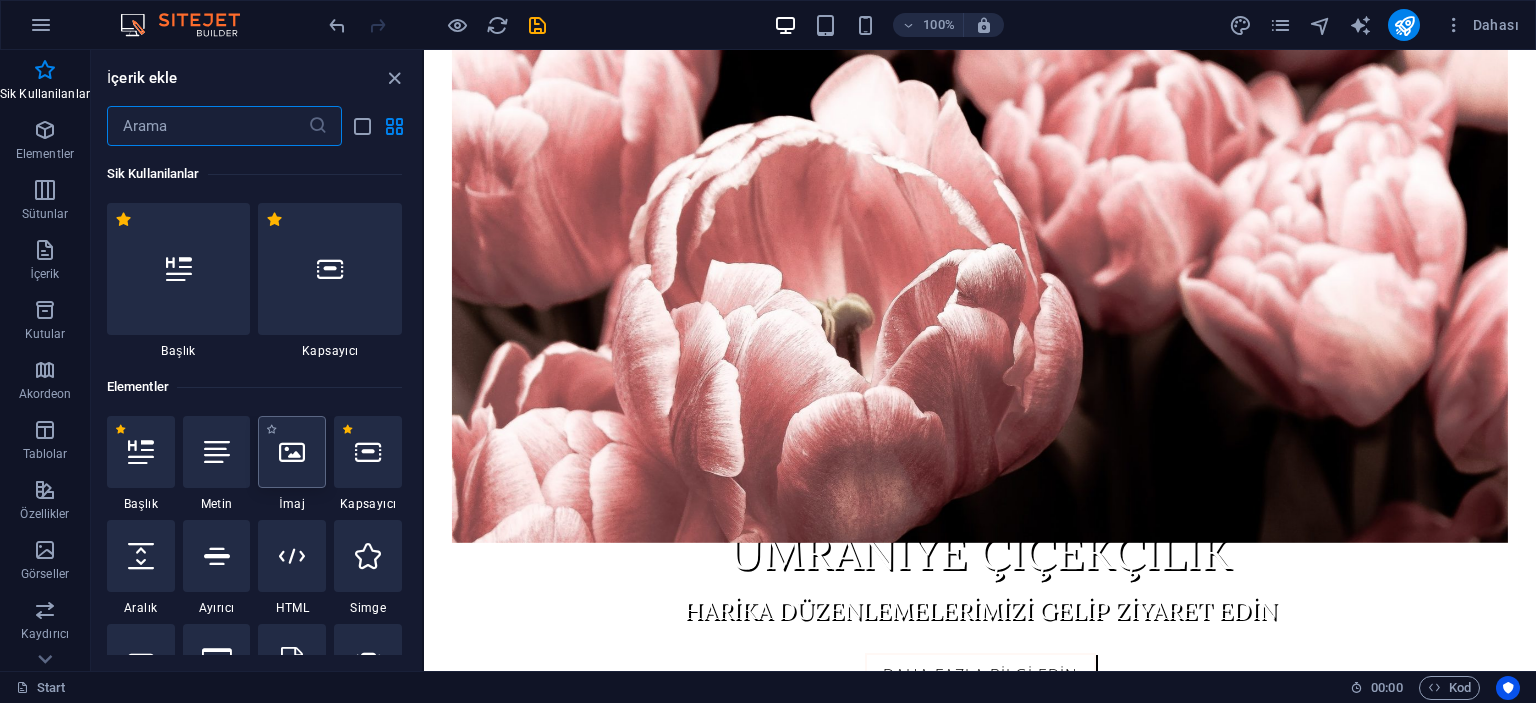 click at bounding box center (292, 452) 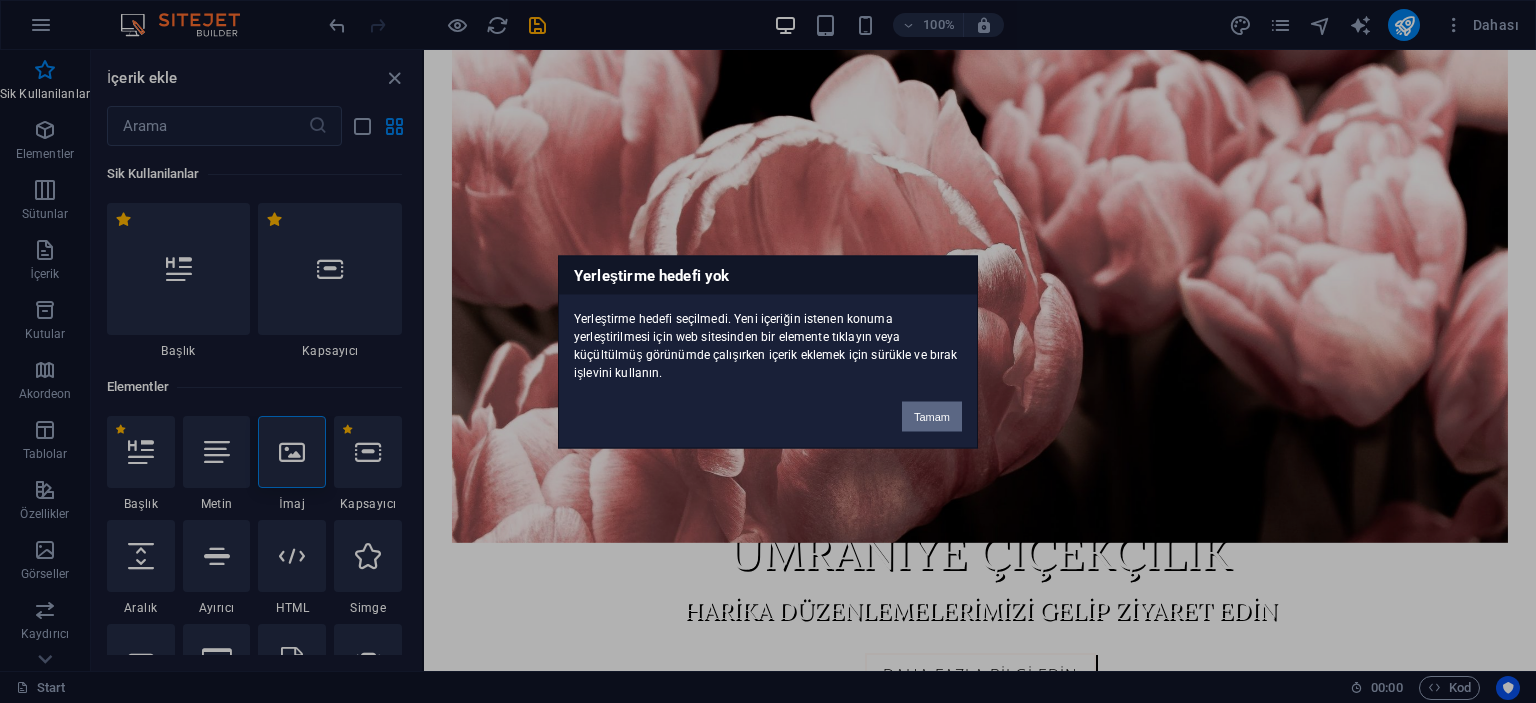 click on "Tamam" at bounding box center [932, 416] 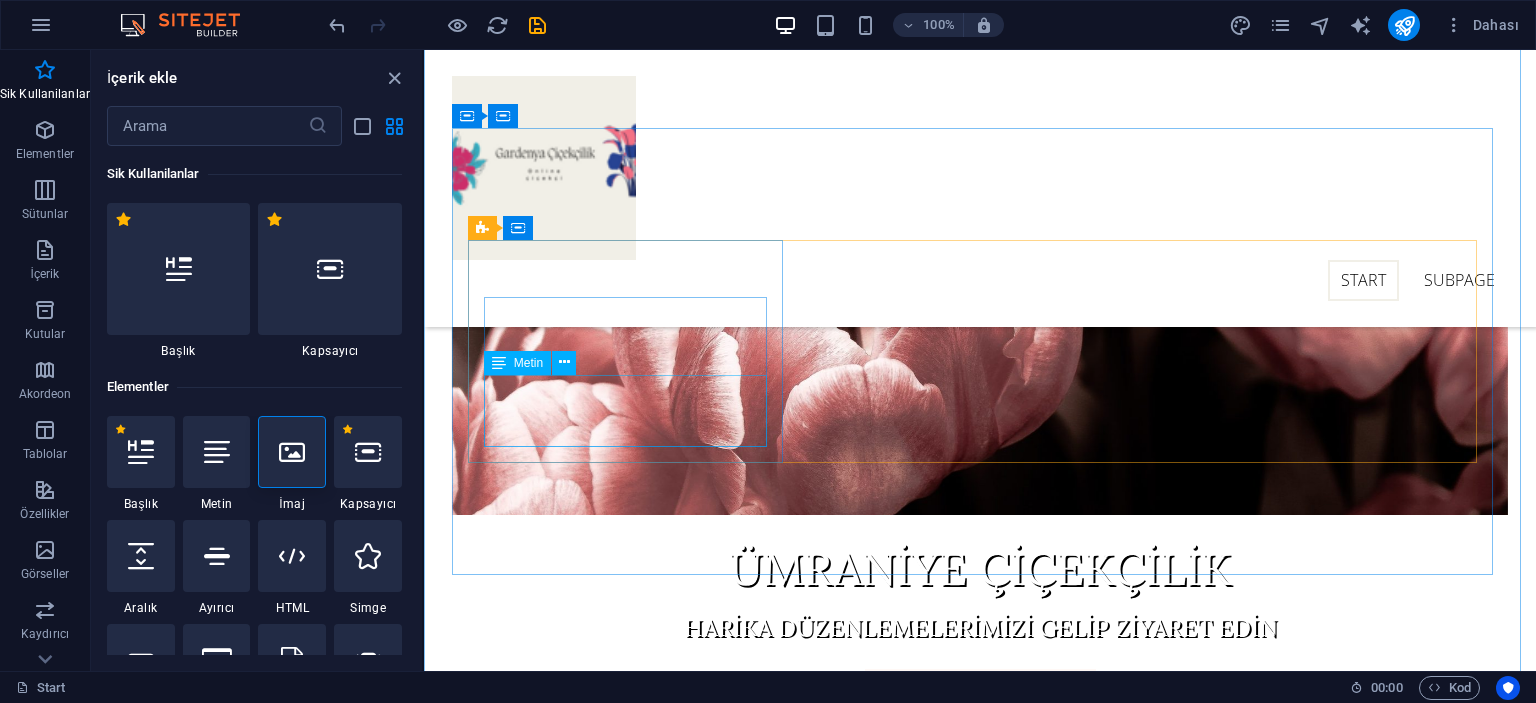 scroll, scrollTop: 400, scrollLeft: 0, axis: vertical 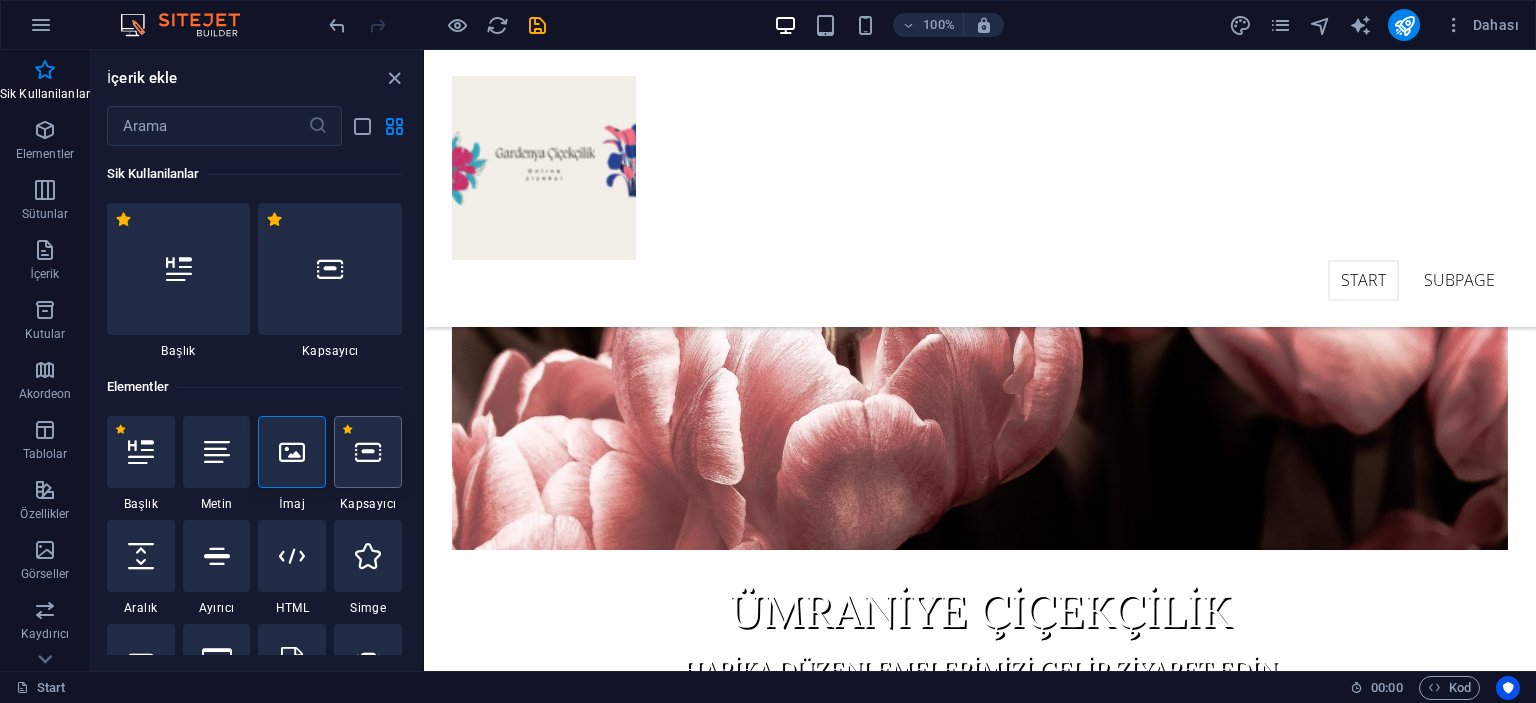 click at bounding box center [368, 452] 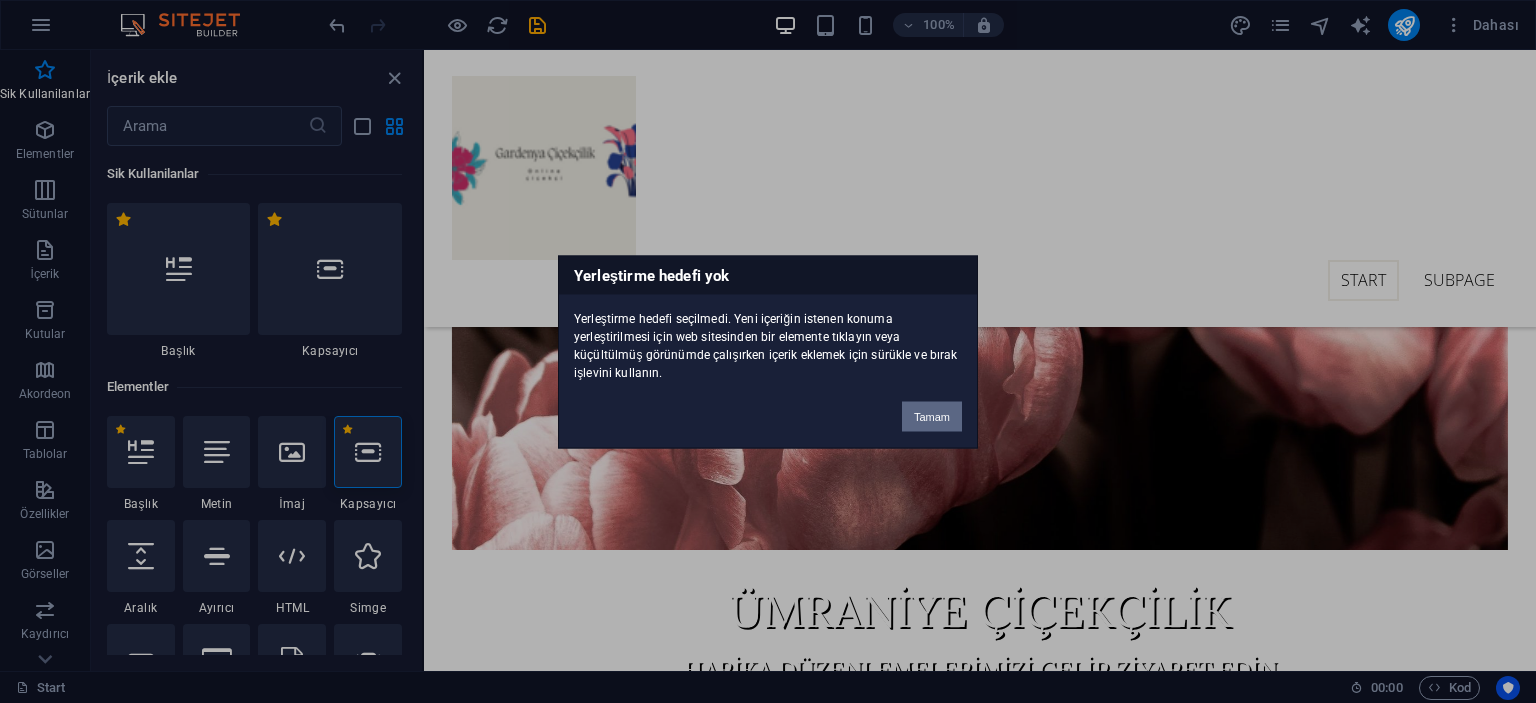 click on "Tamam" at bounding box center [932, 416] 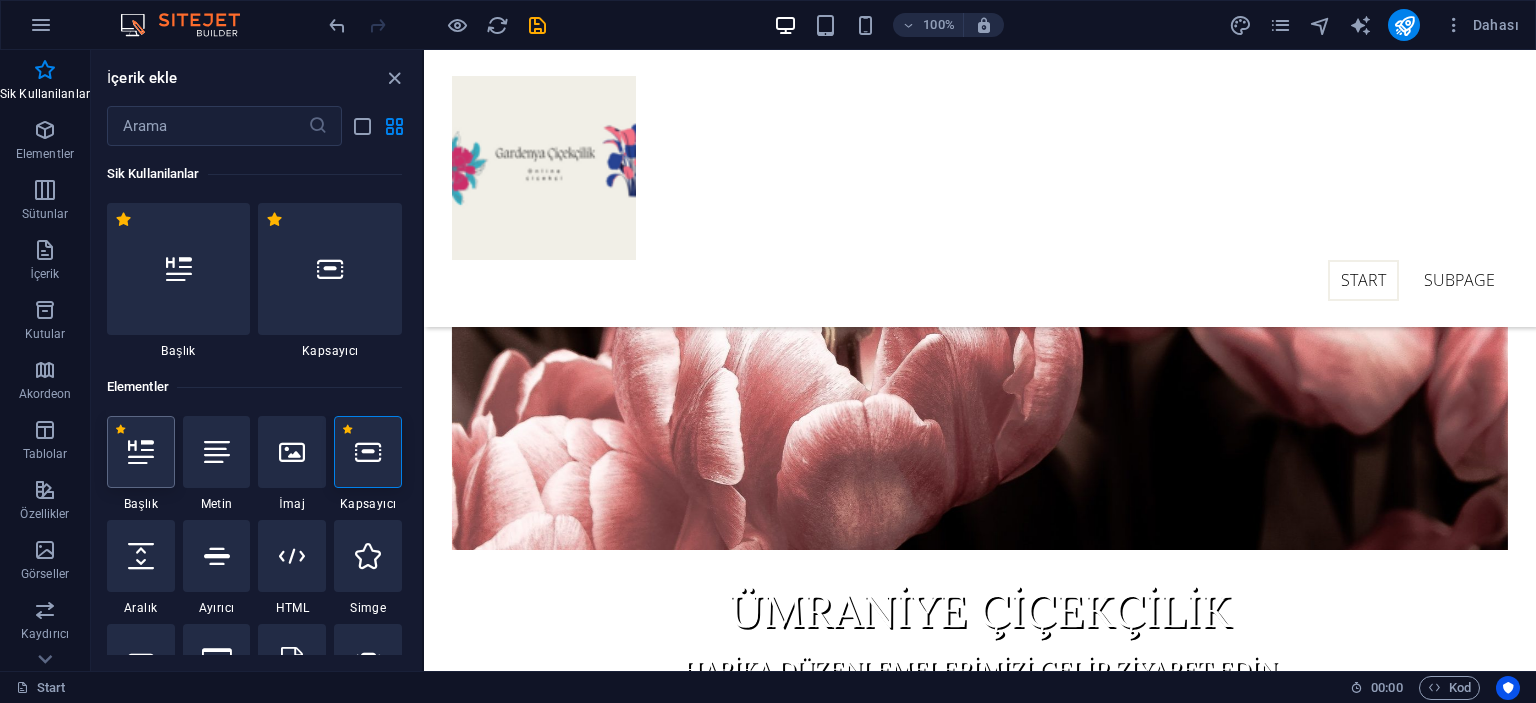 click at bounding box center [141, 452] 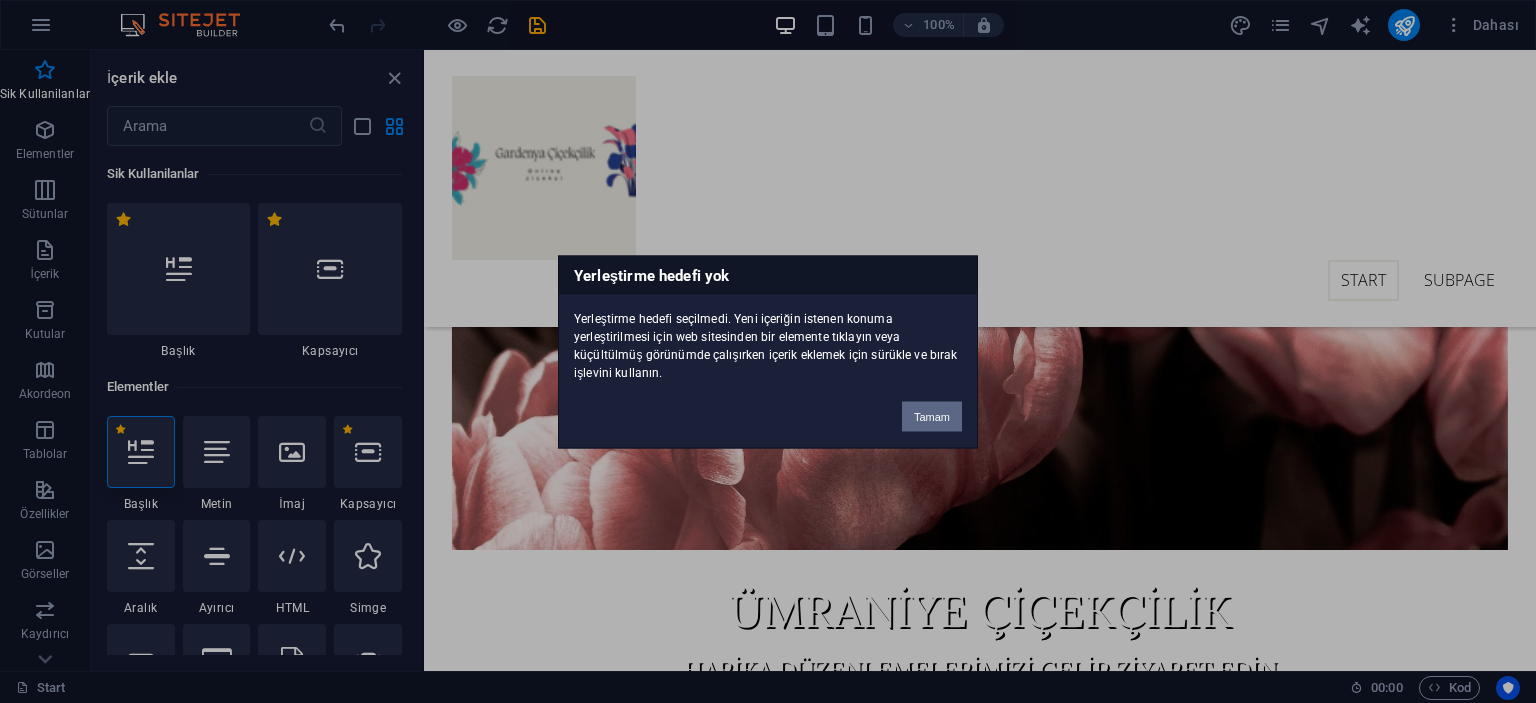 click on "Tamam" at bounding box center [932, 416] 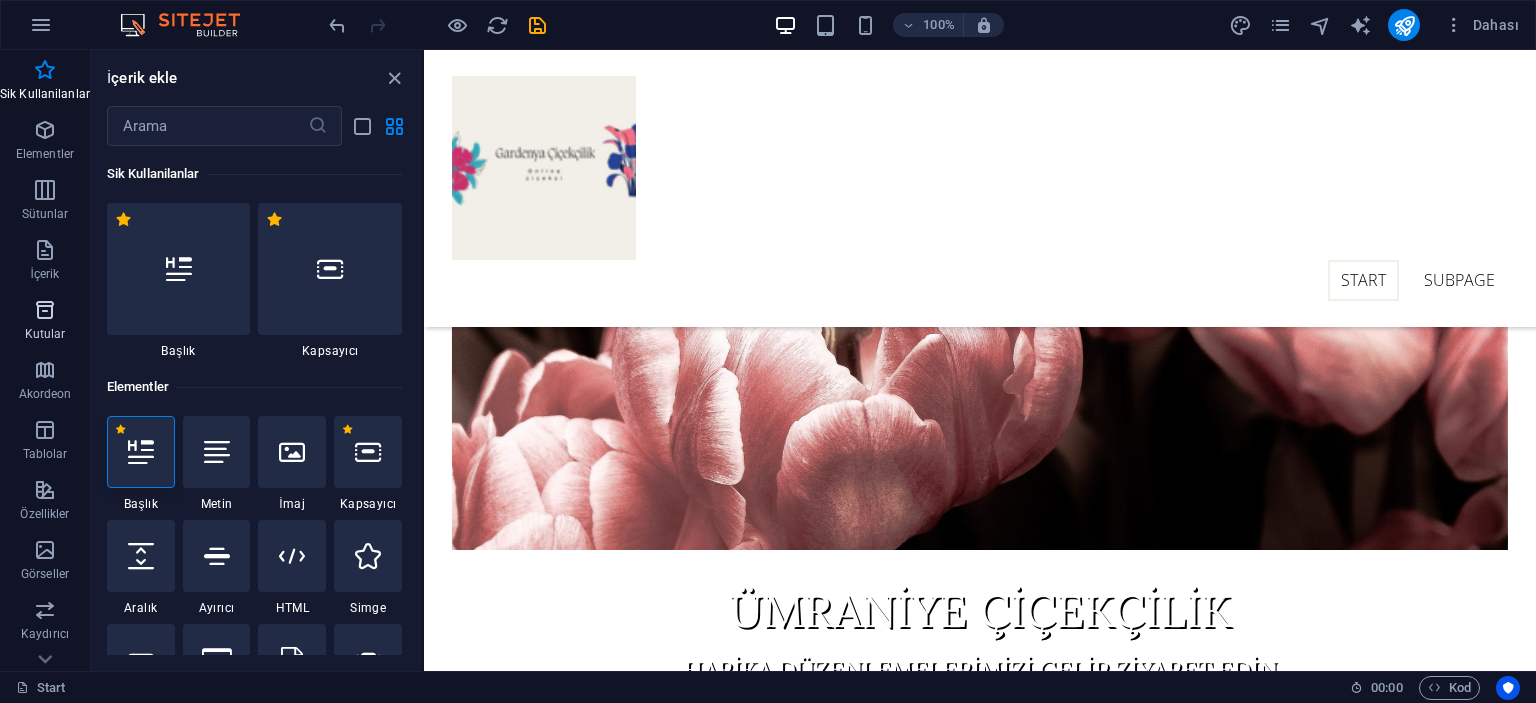 click on "Kutular" at bounding box center [45, 334] 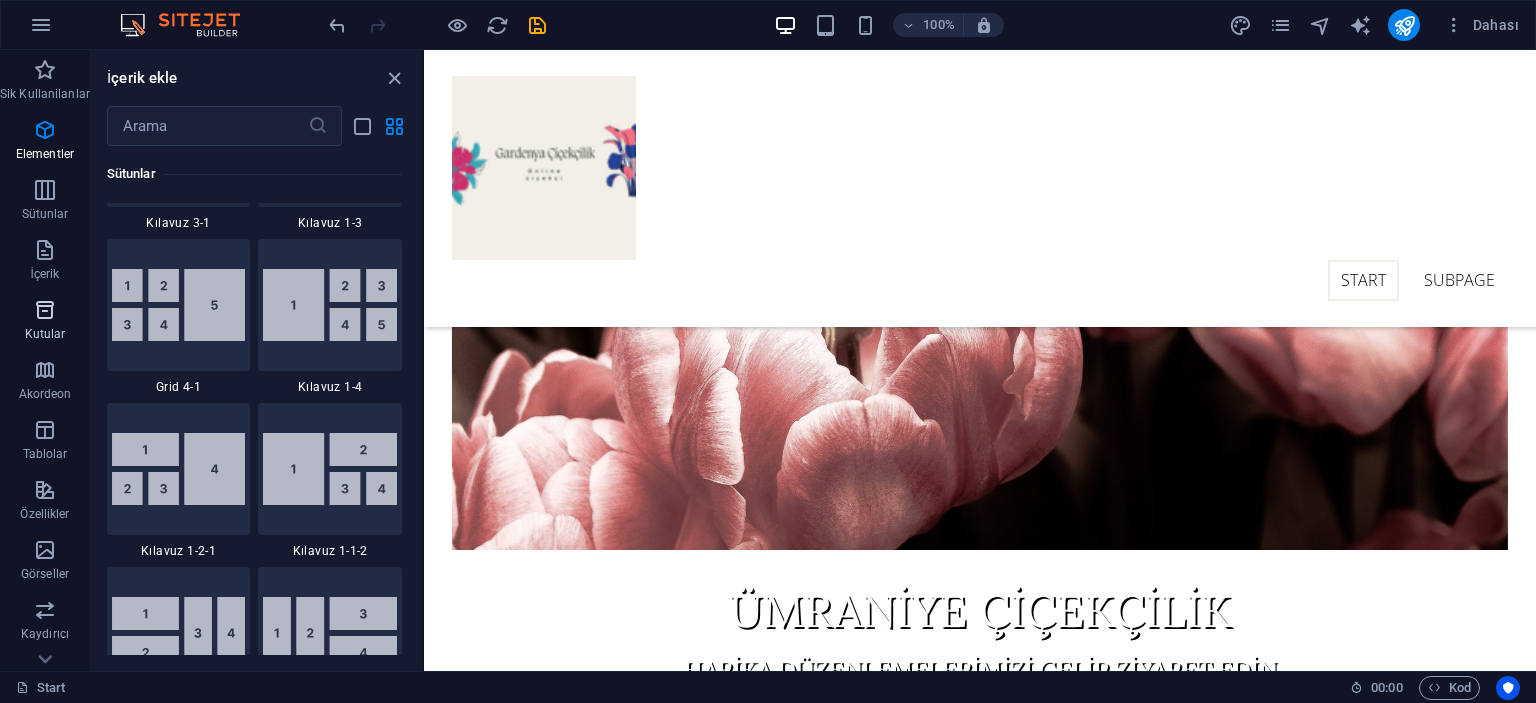 scroll, scrollTop: 5516, scrollLeft: 0, axis: vertical 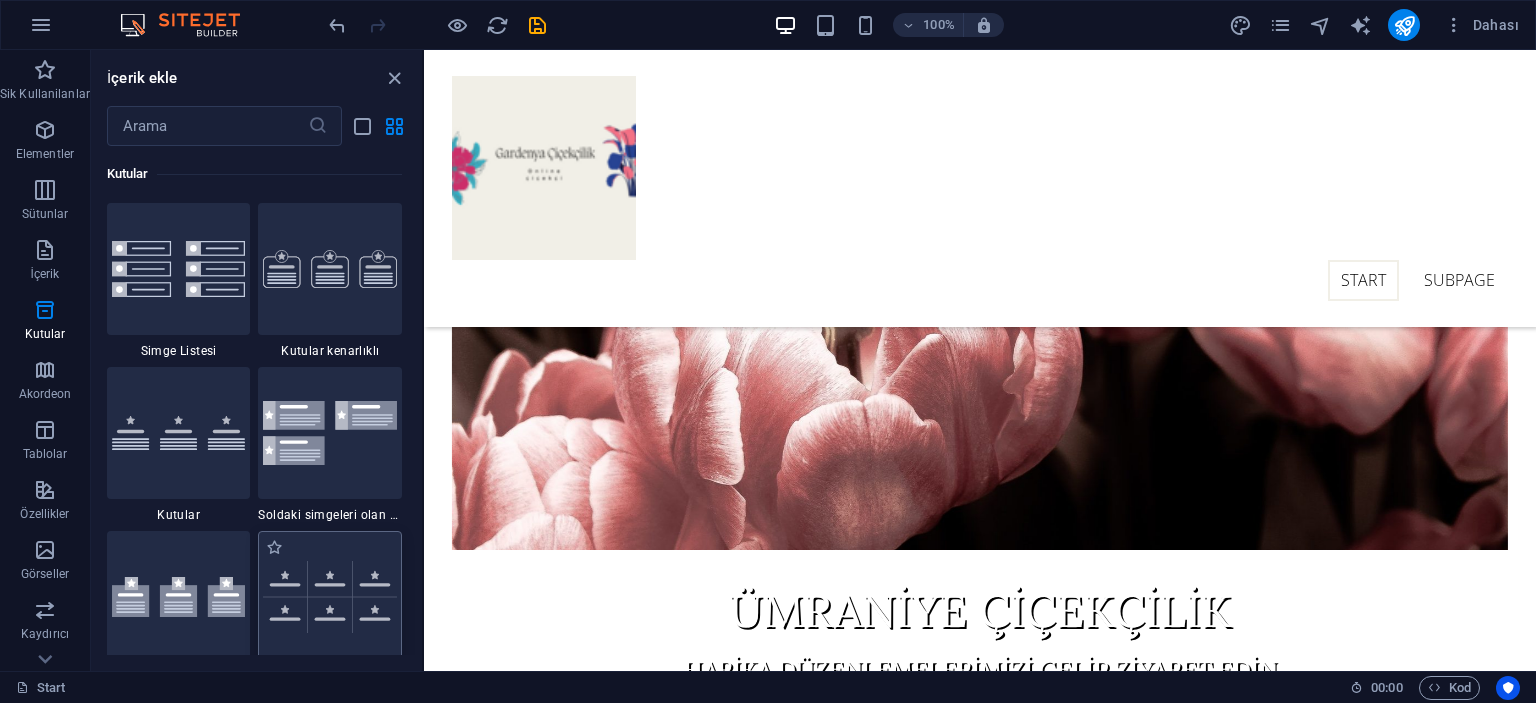 click at bounding box center [330, 596] 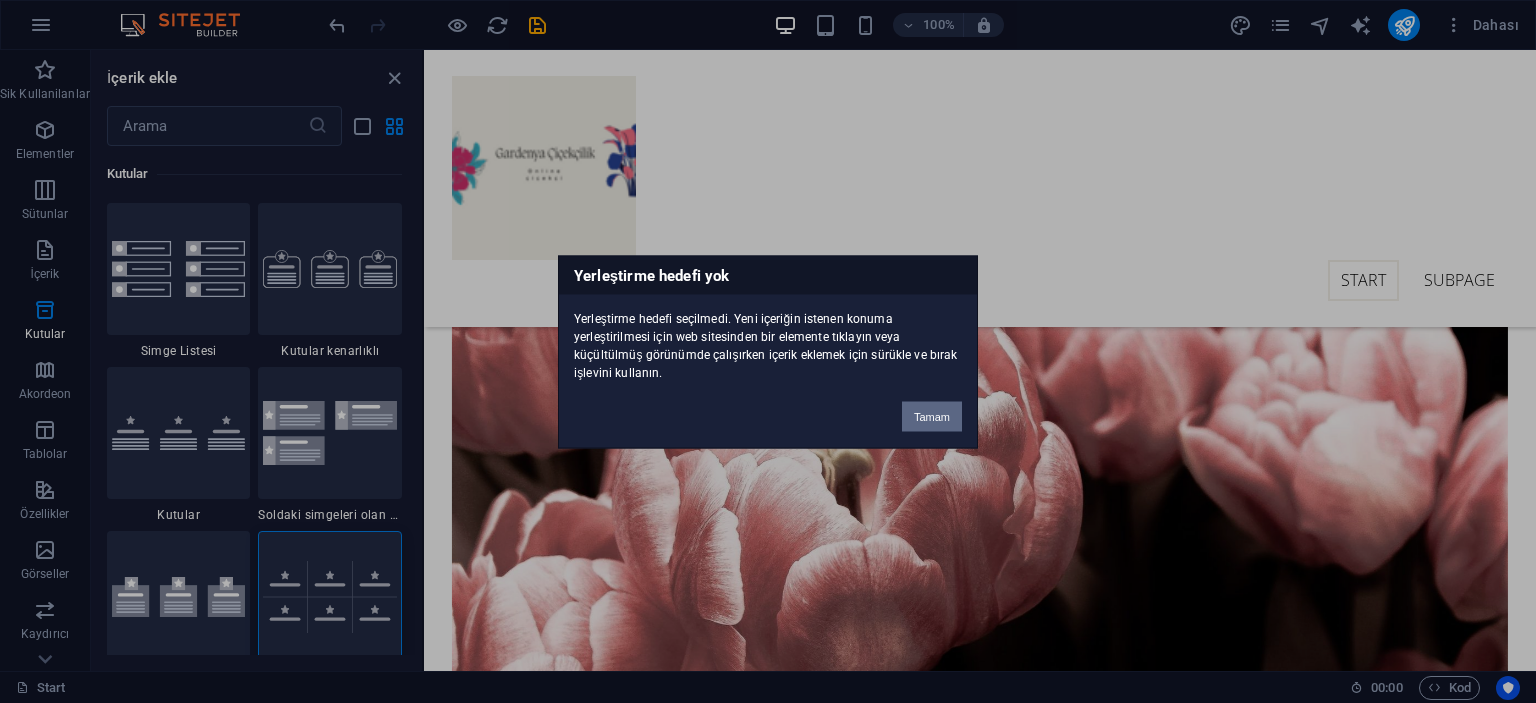 click on "Tamam" at bounding box center (932, 416) 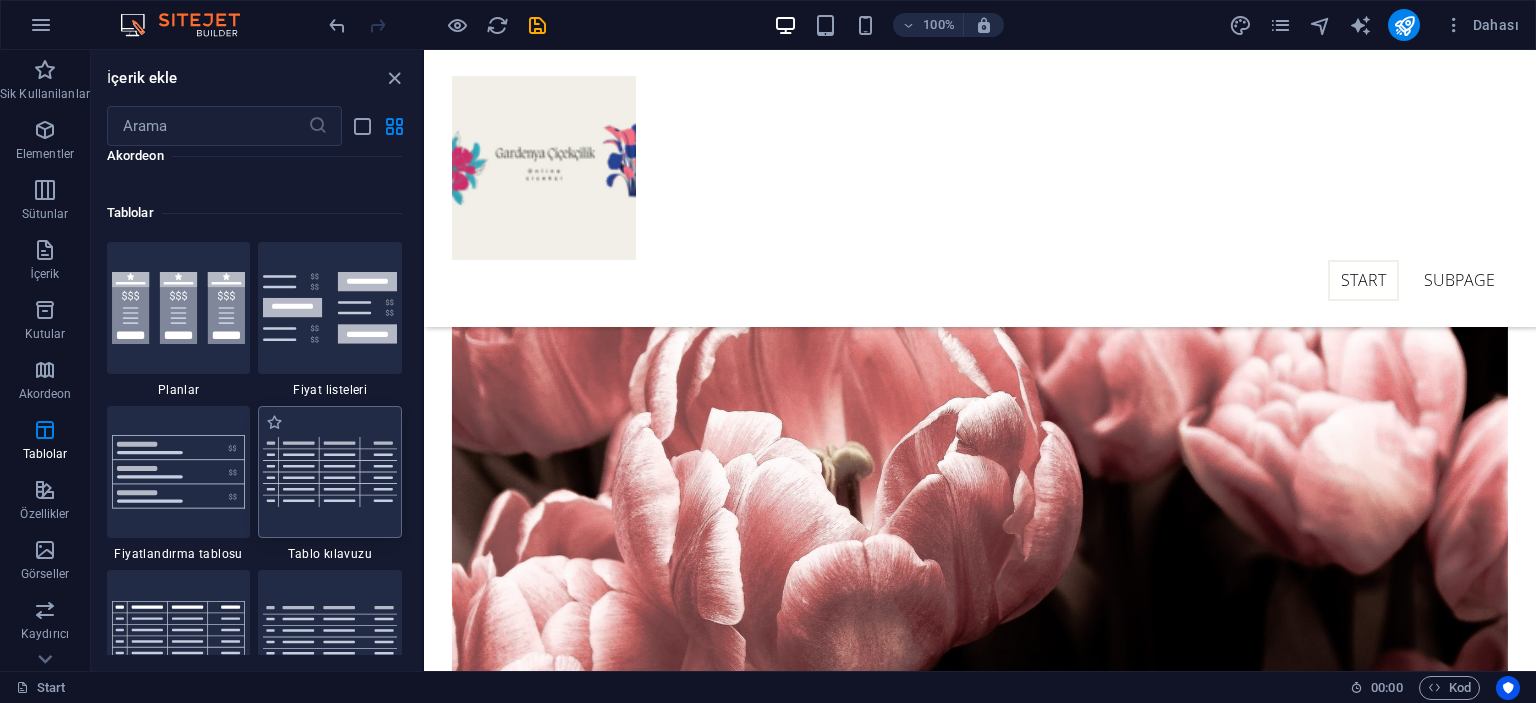 scroll, scrollTop: 6916, scrollLeft: 0, axis: vertical 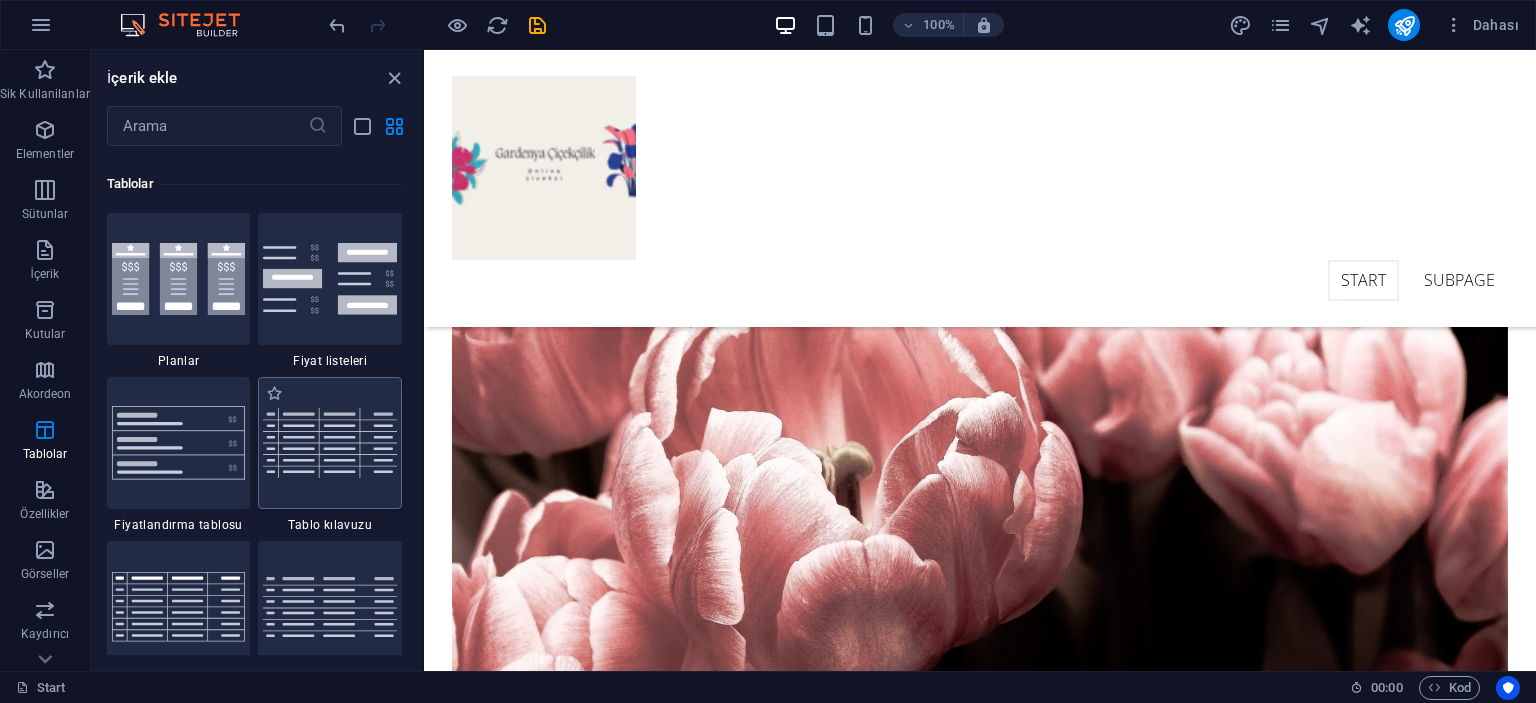 click at bounding box center (330, 443) 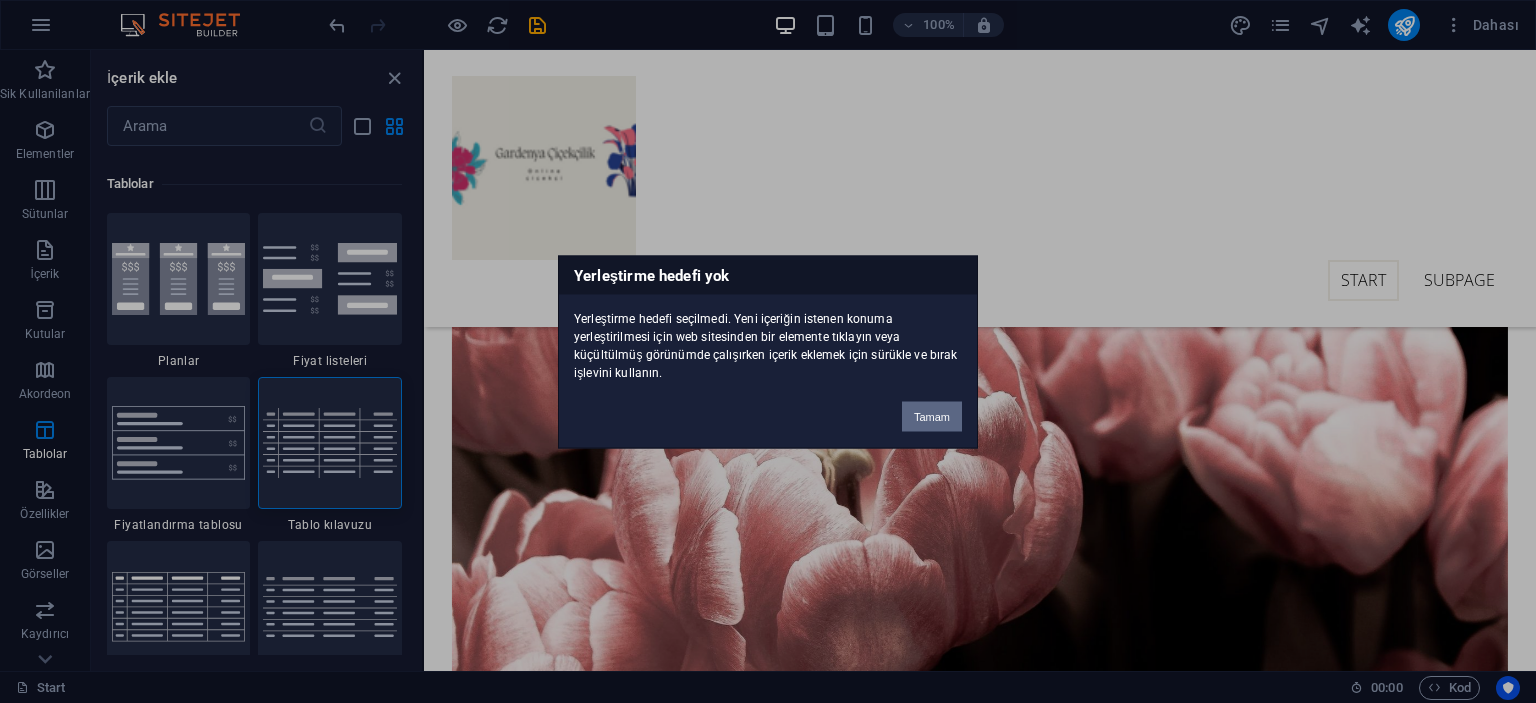 click on "Tamam" at bounding box center [932, 416] 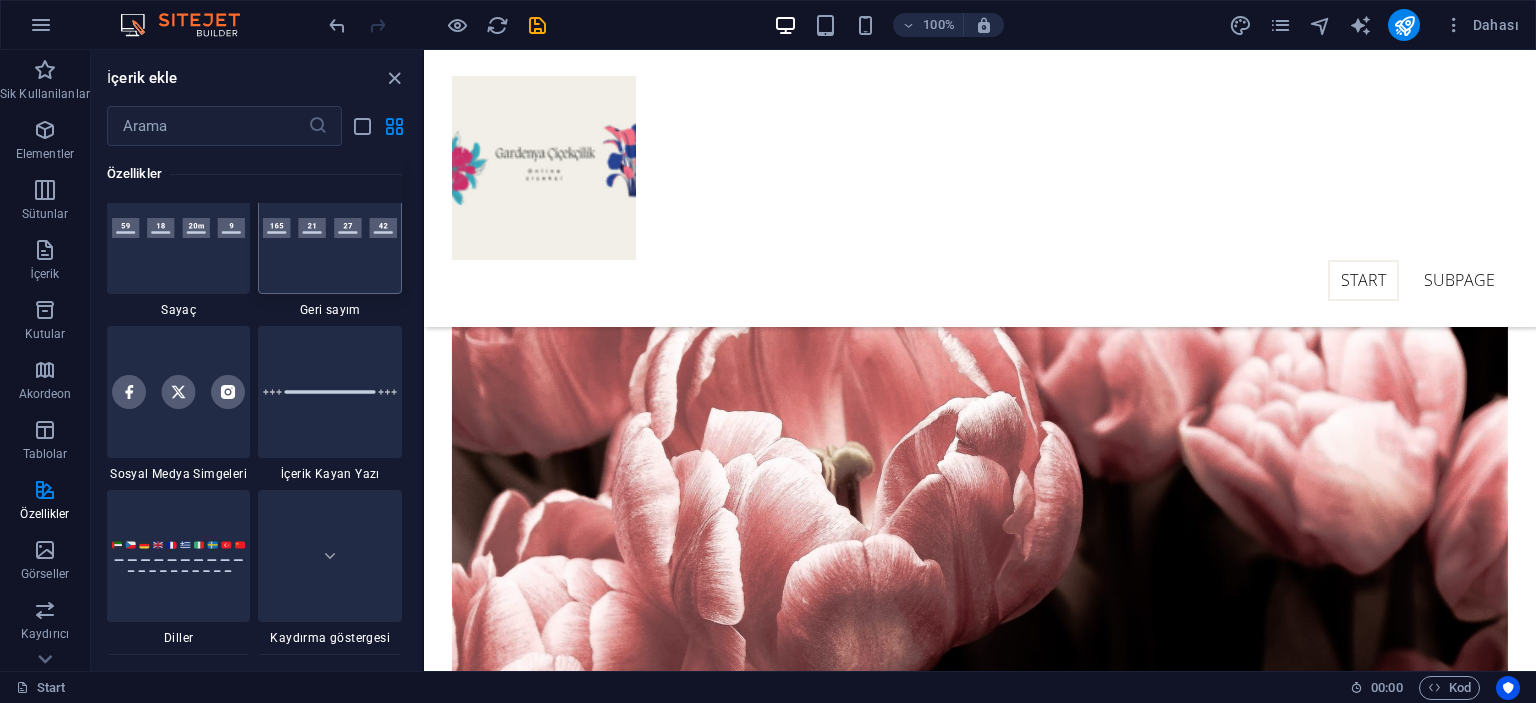 scroll, scrollTop: 9016, scrollLeft: 0, axis: vertical 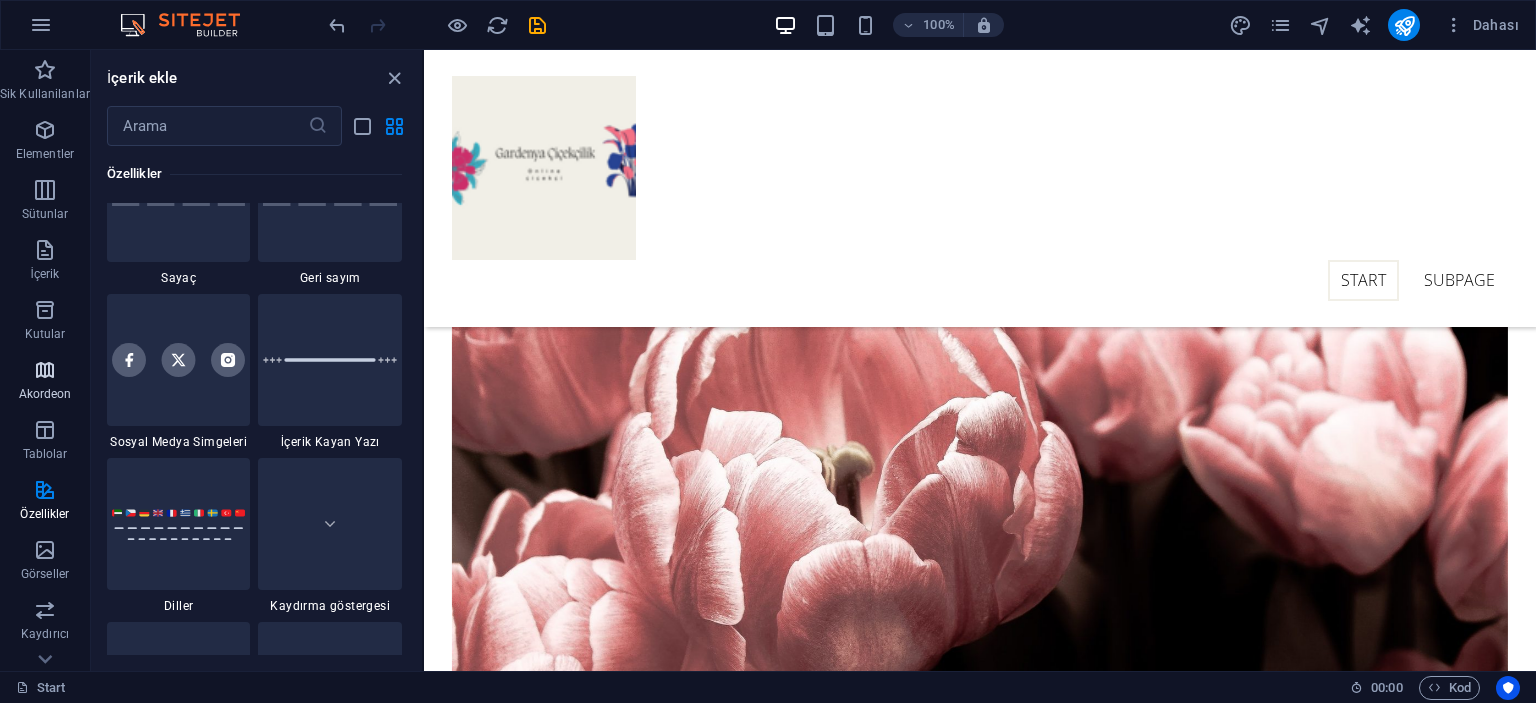 click on "Akordeon" at bounding box center [45, 382] 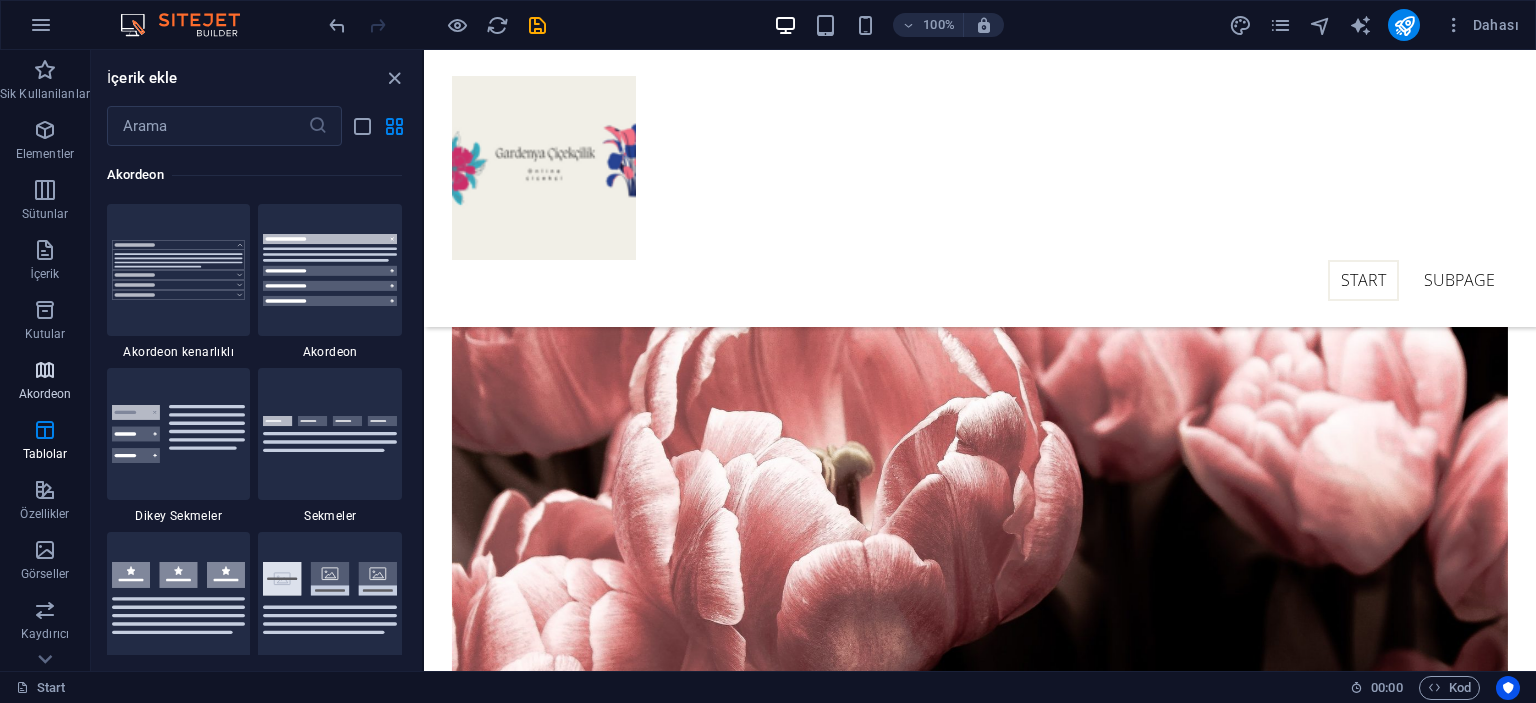 scroll, scrollTop: 6384, scrollLeft: 0, axis: vertical 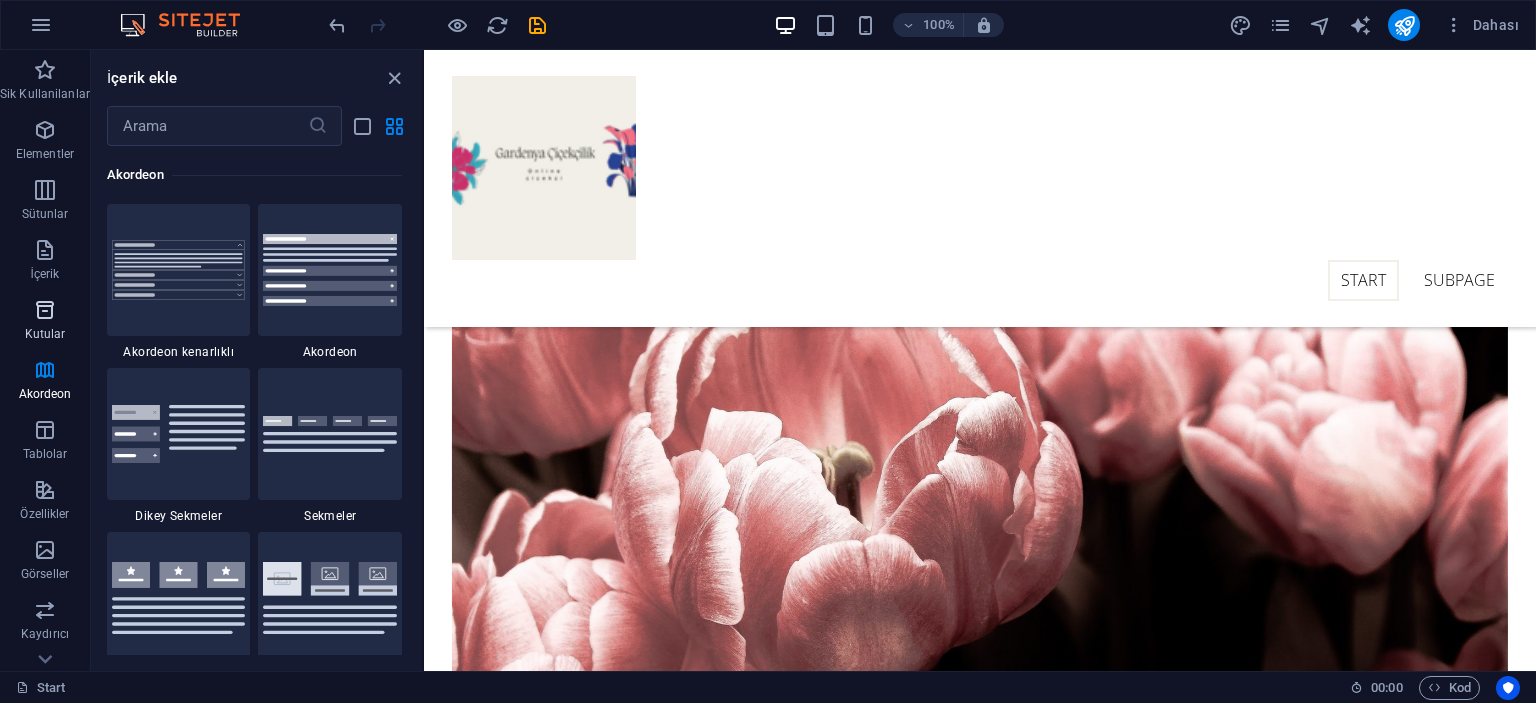 click at bounding box center [45, 310] 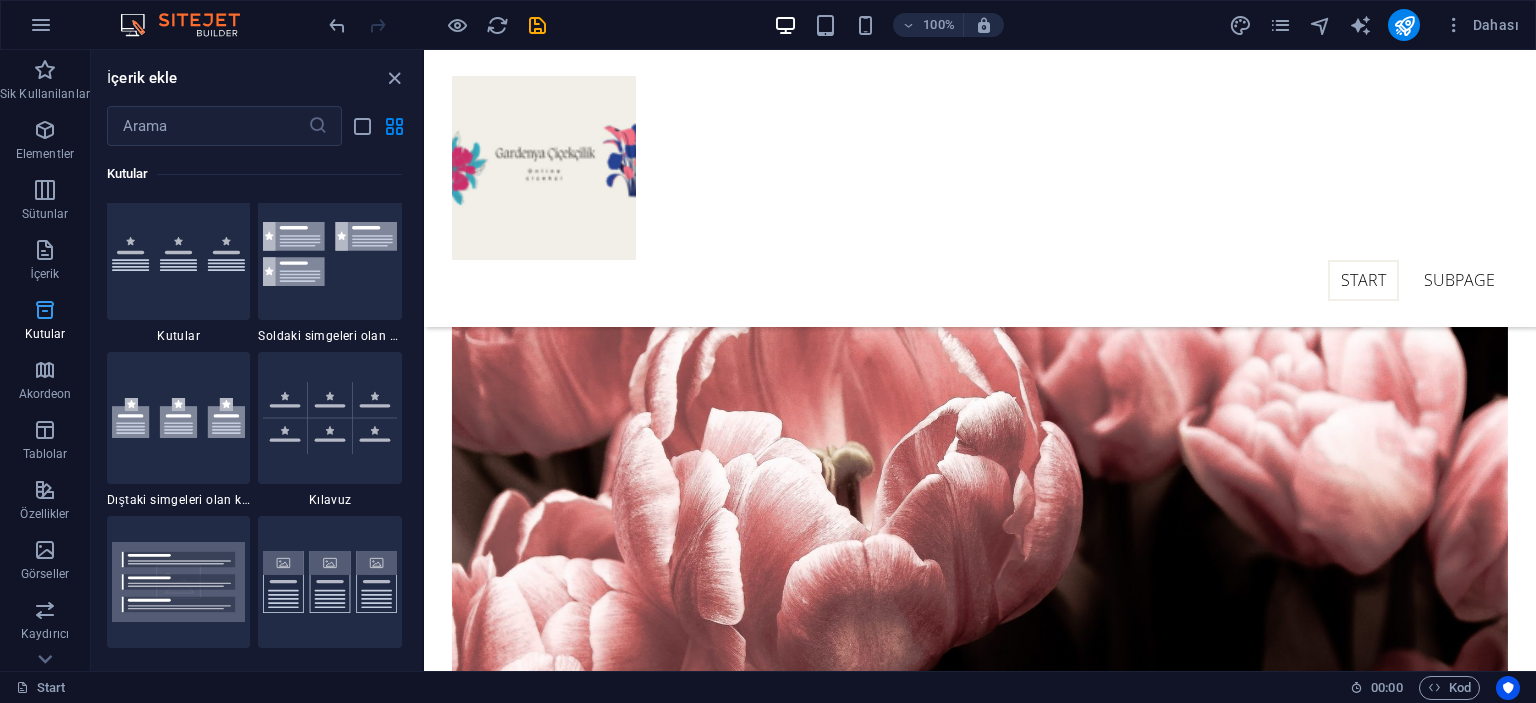 scroll, scrollTop: 5516, scrollLeft: 0, axis: vertical 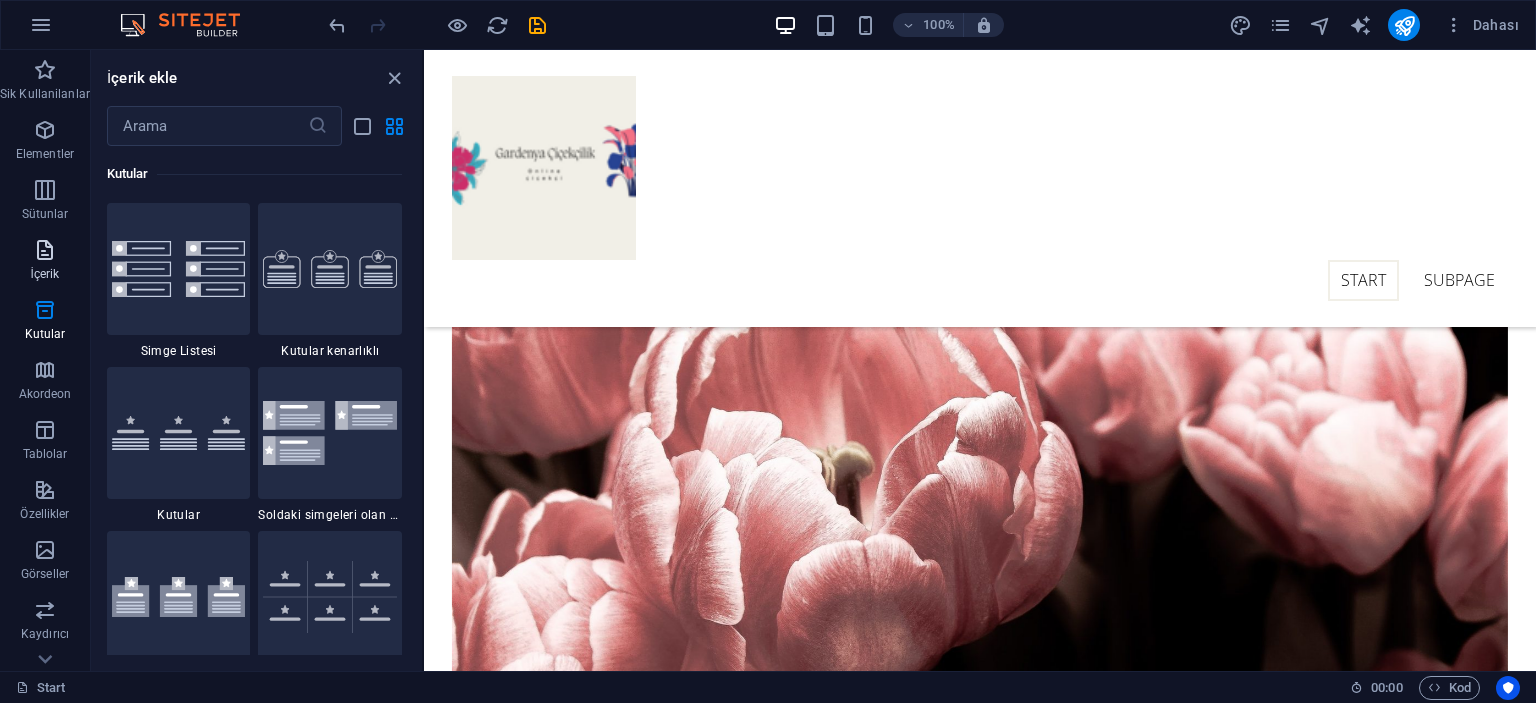 click at bounding box center (45, 250) 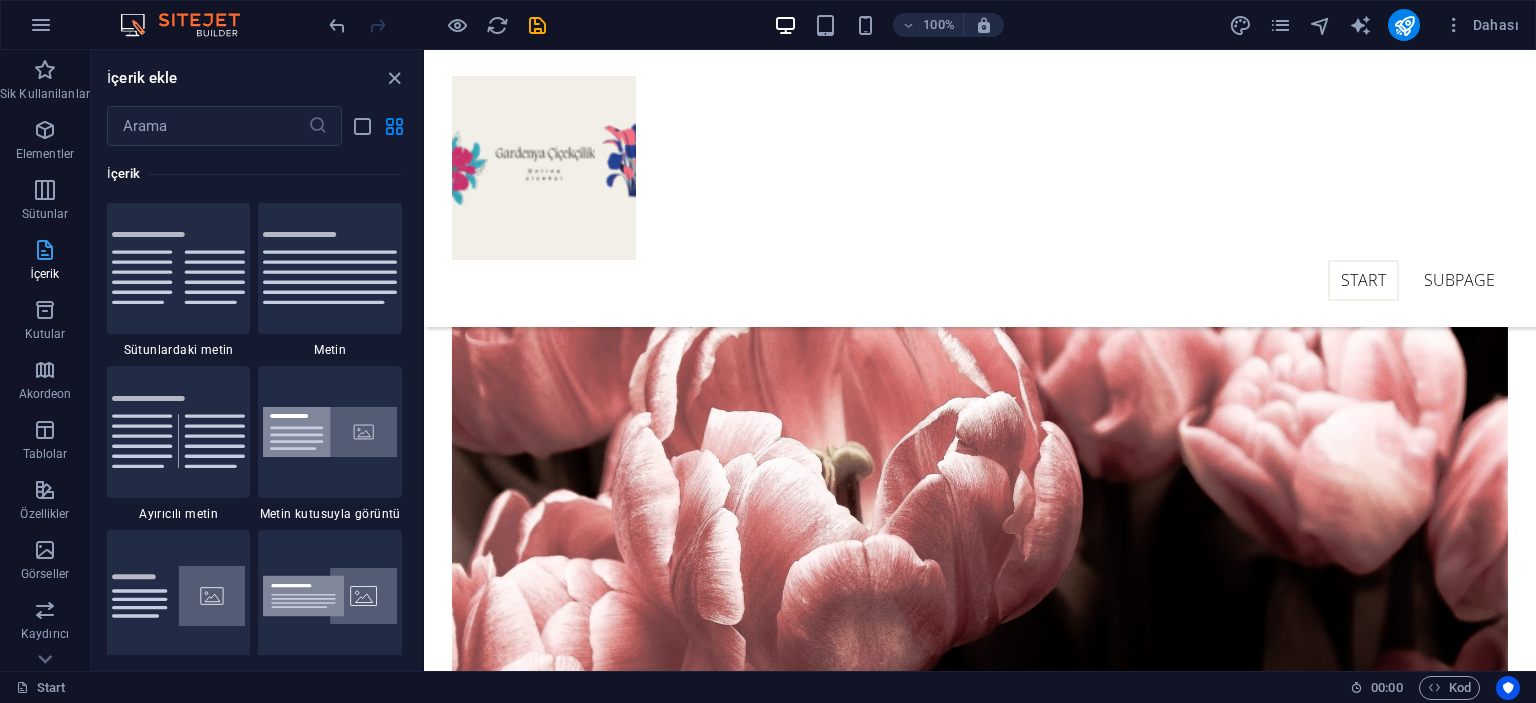 scroll, scrollTop: 3499, scrollLeft: 0, axis: vertical 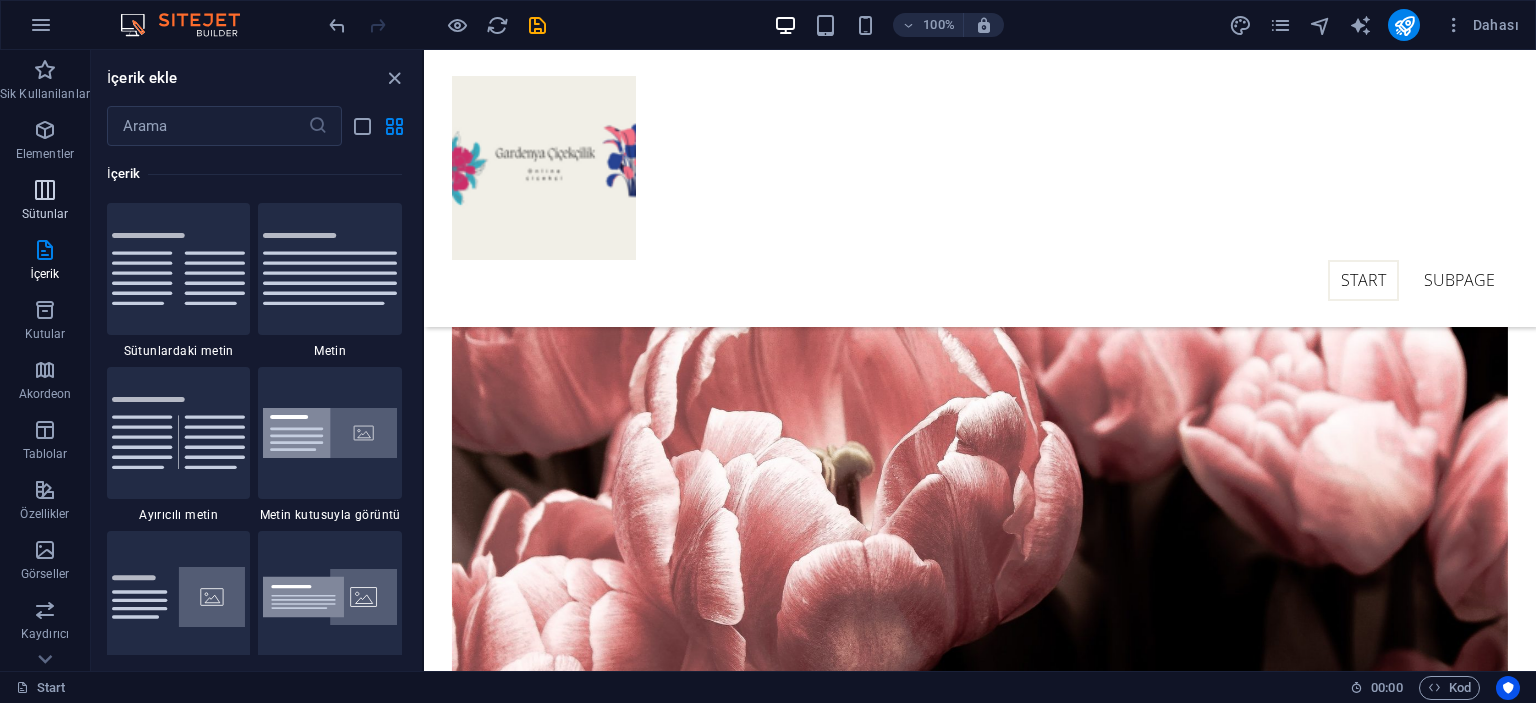 click at bounding box center (45, 190) 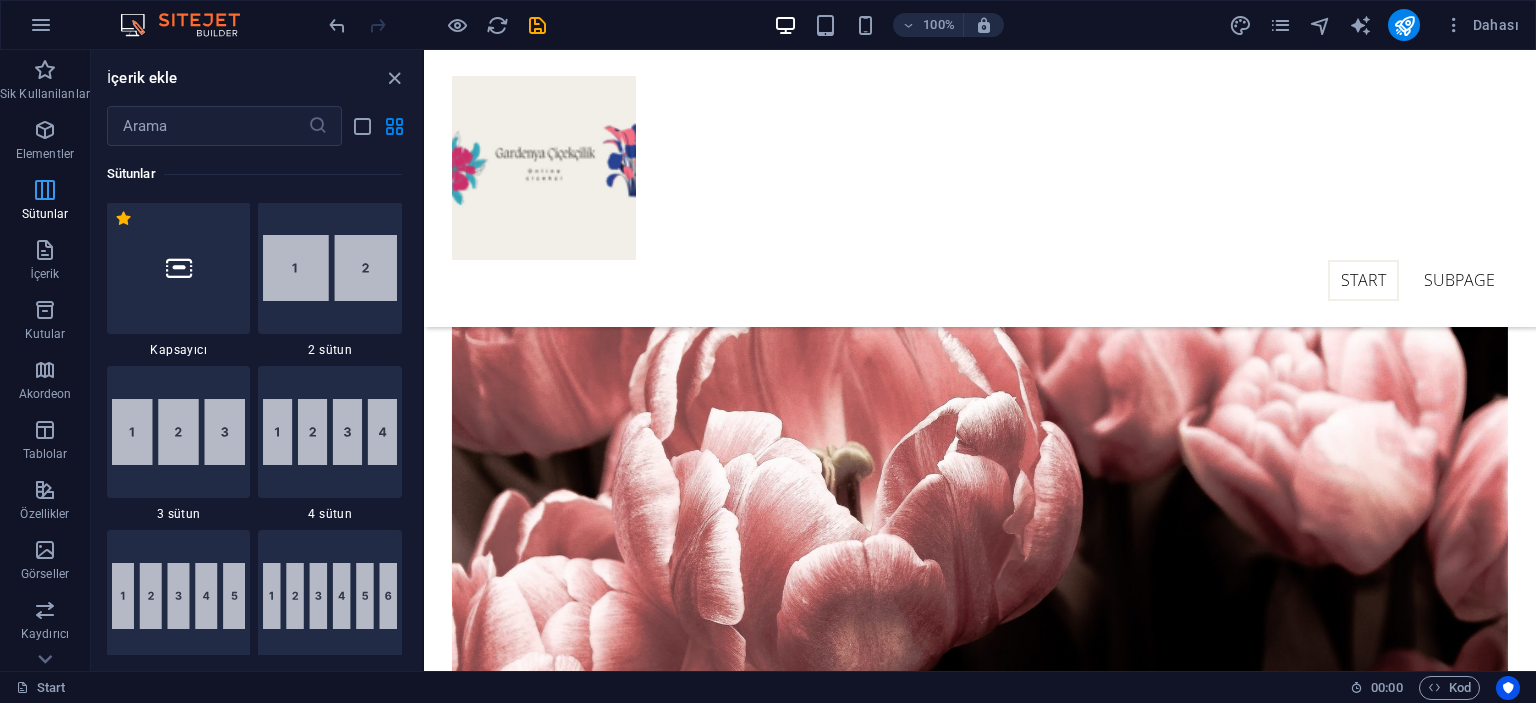 scroll, scrollTop: 990, scrollLeft: 0, axis: vertical 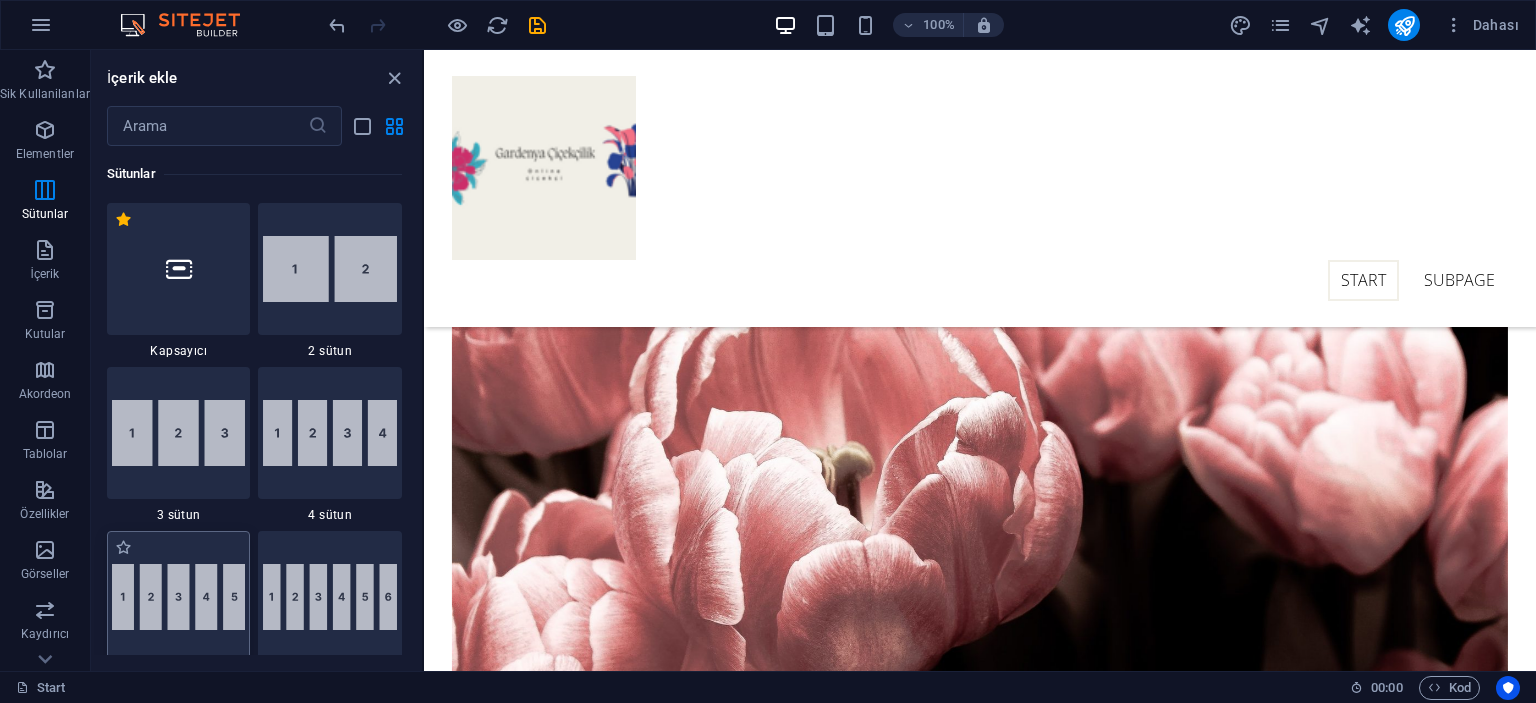 click at bounding box center (179, 597) 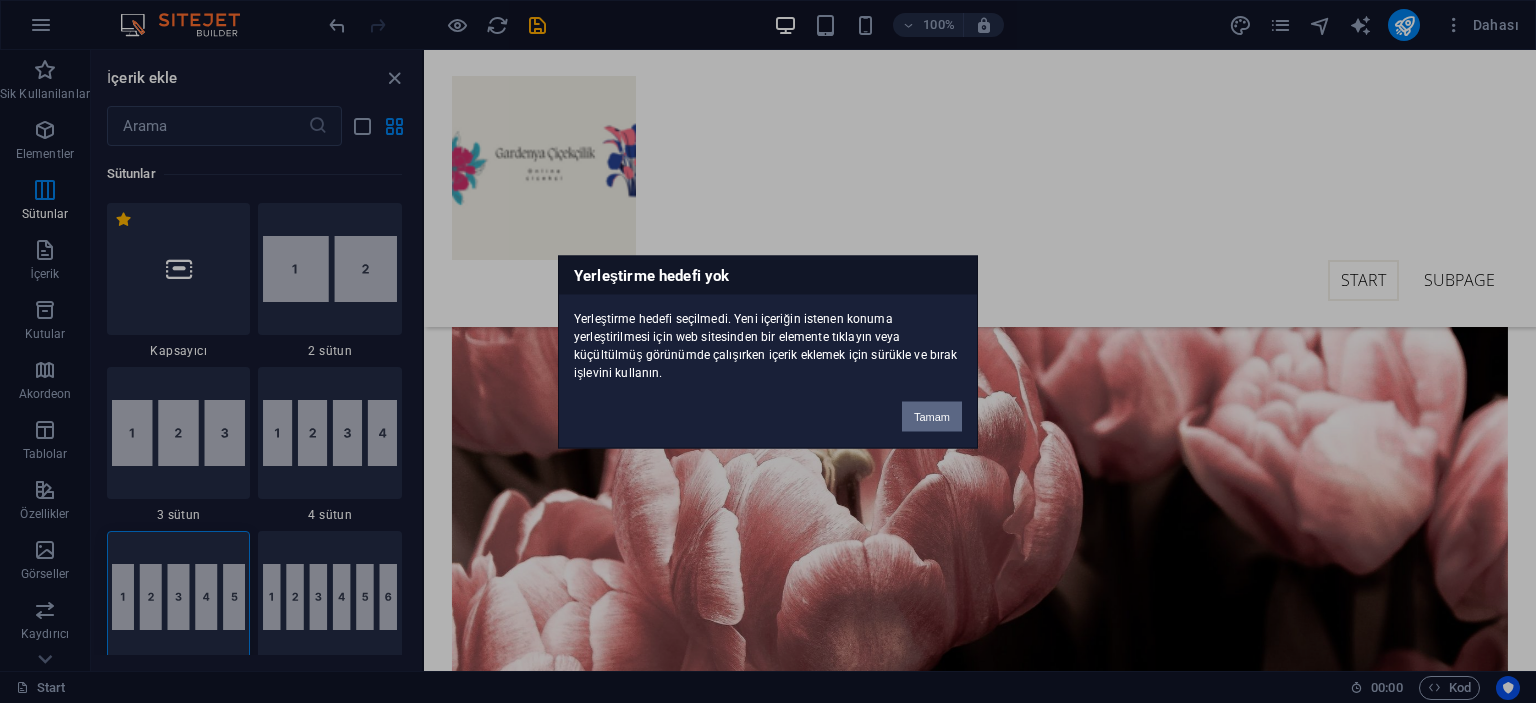 click on "Tamam" at bounding box center (932, 416) 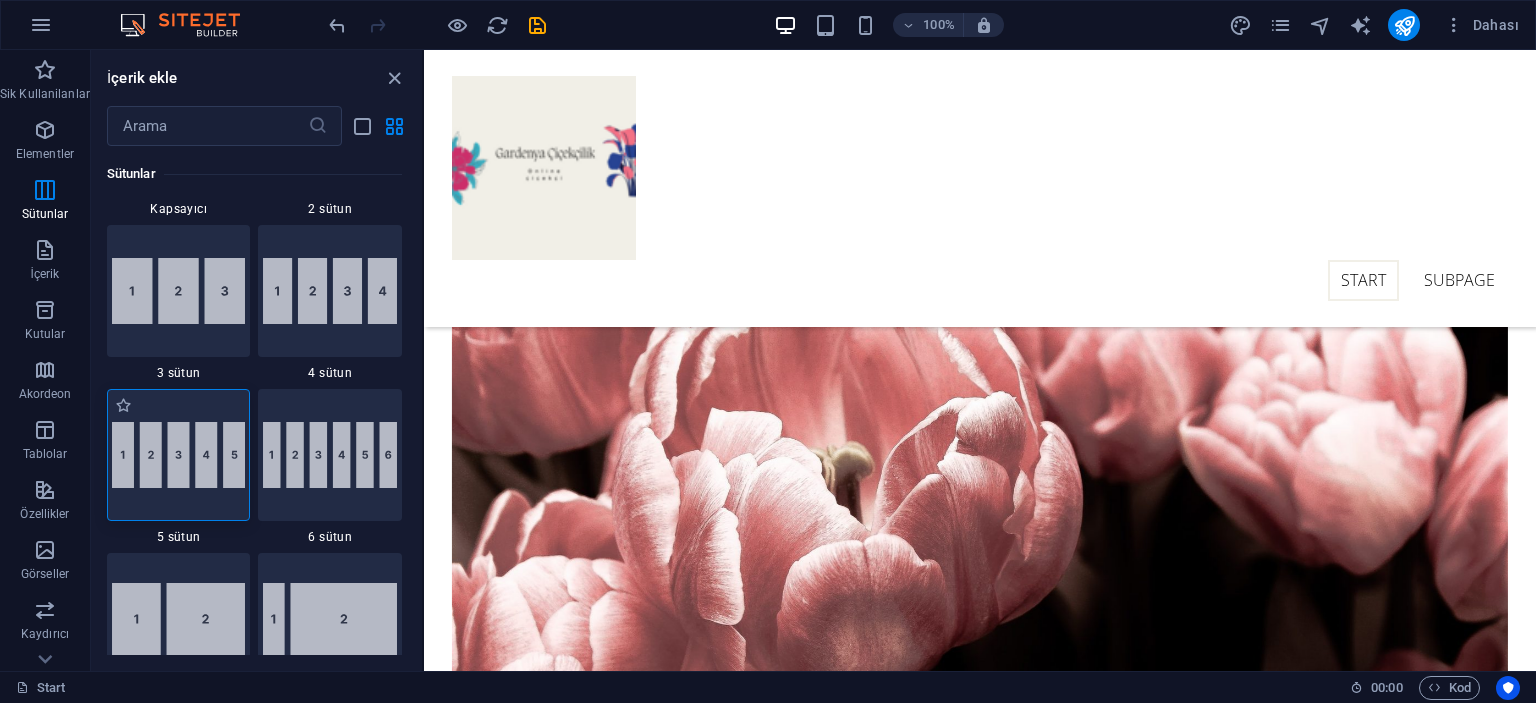 scroll, scrollTop: 1090, scrollLeft: 0, axis: vertical 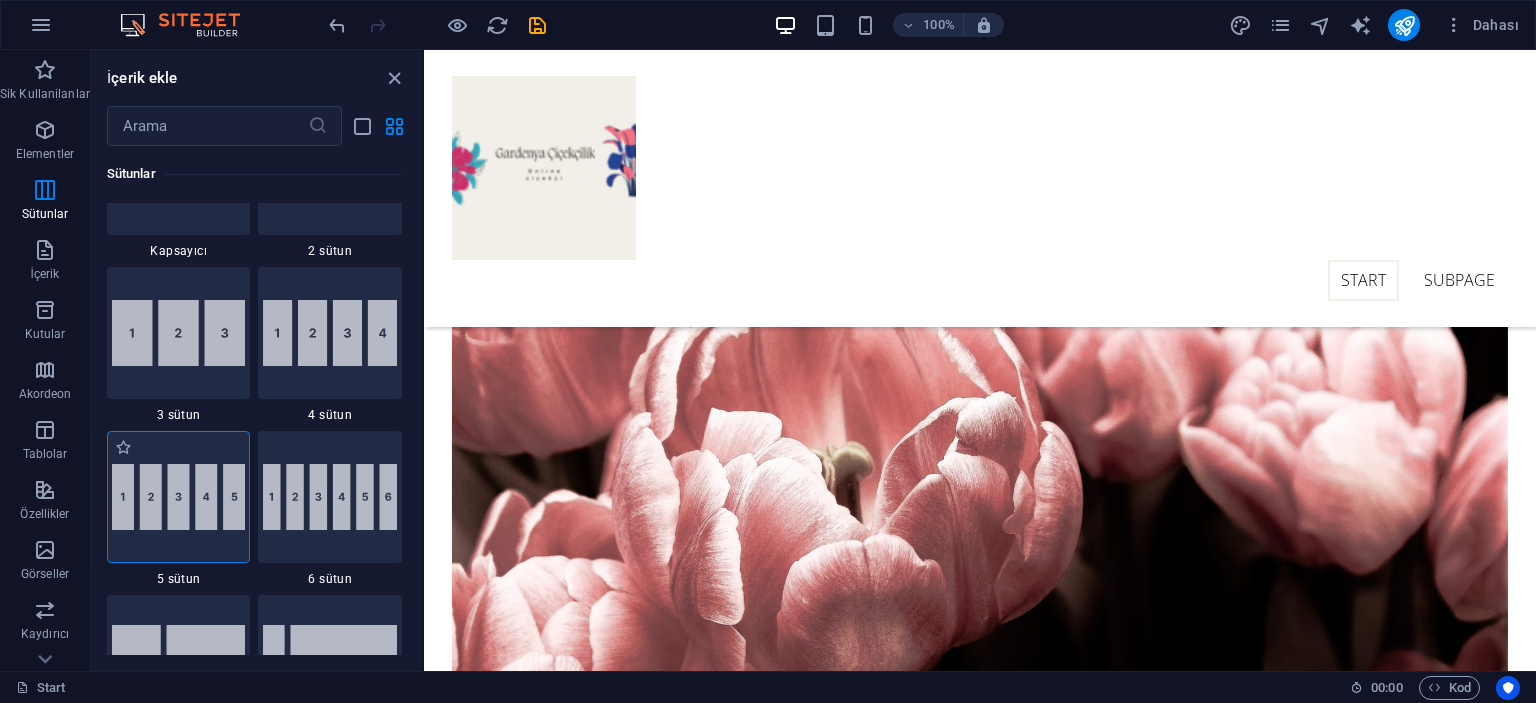 click at bounding box center (179, 497) 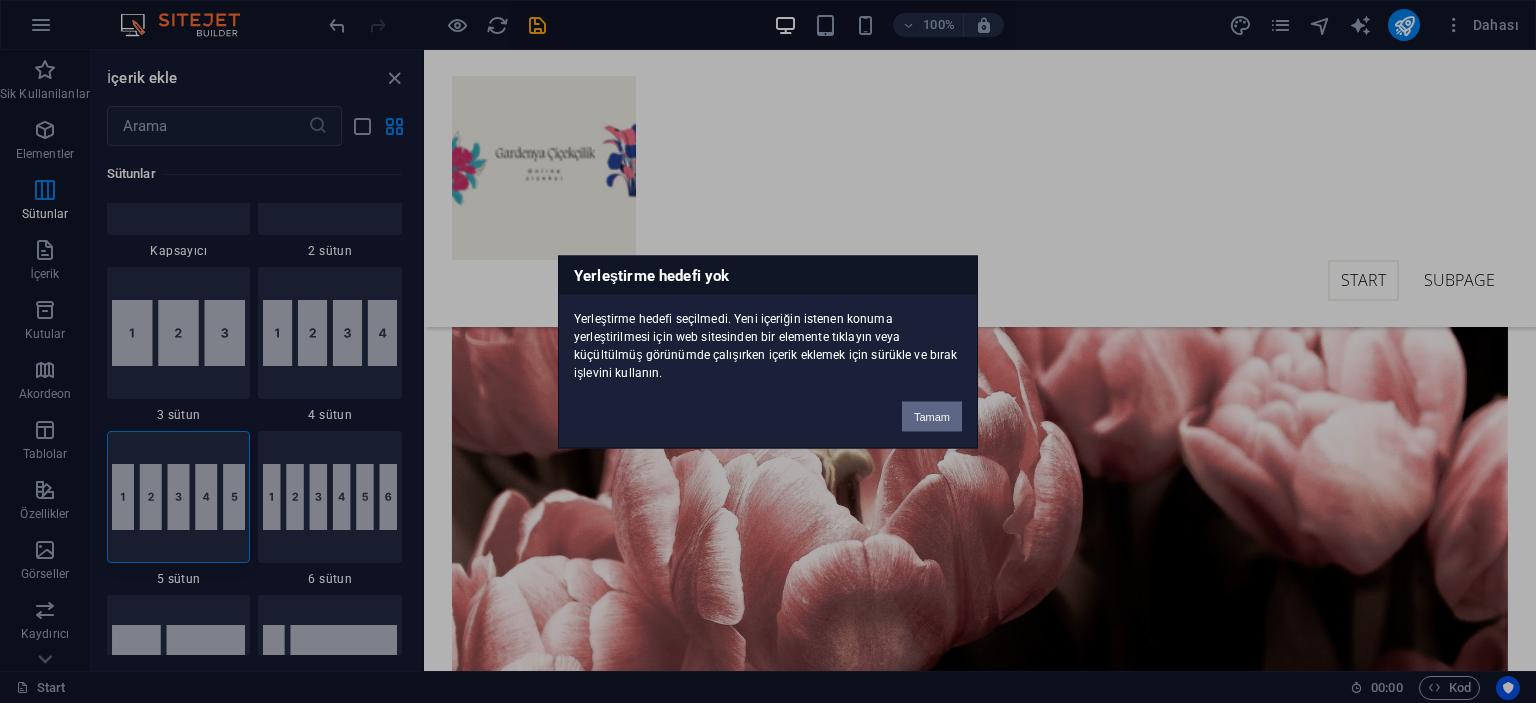 click on "Tamam" at bounding box center [932, 416] 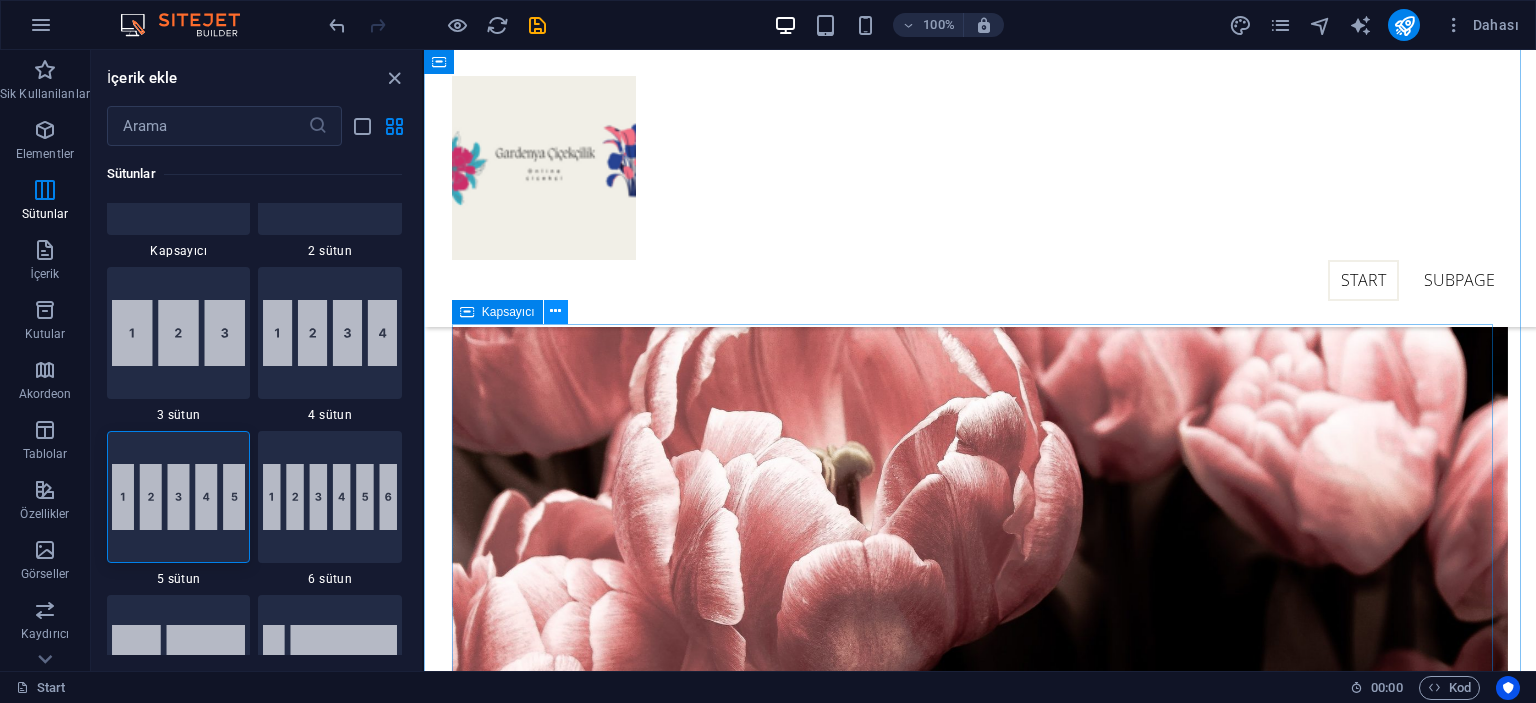 click at bounding box center (555, 311) 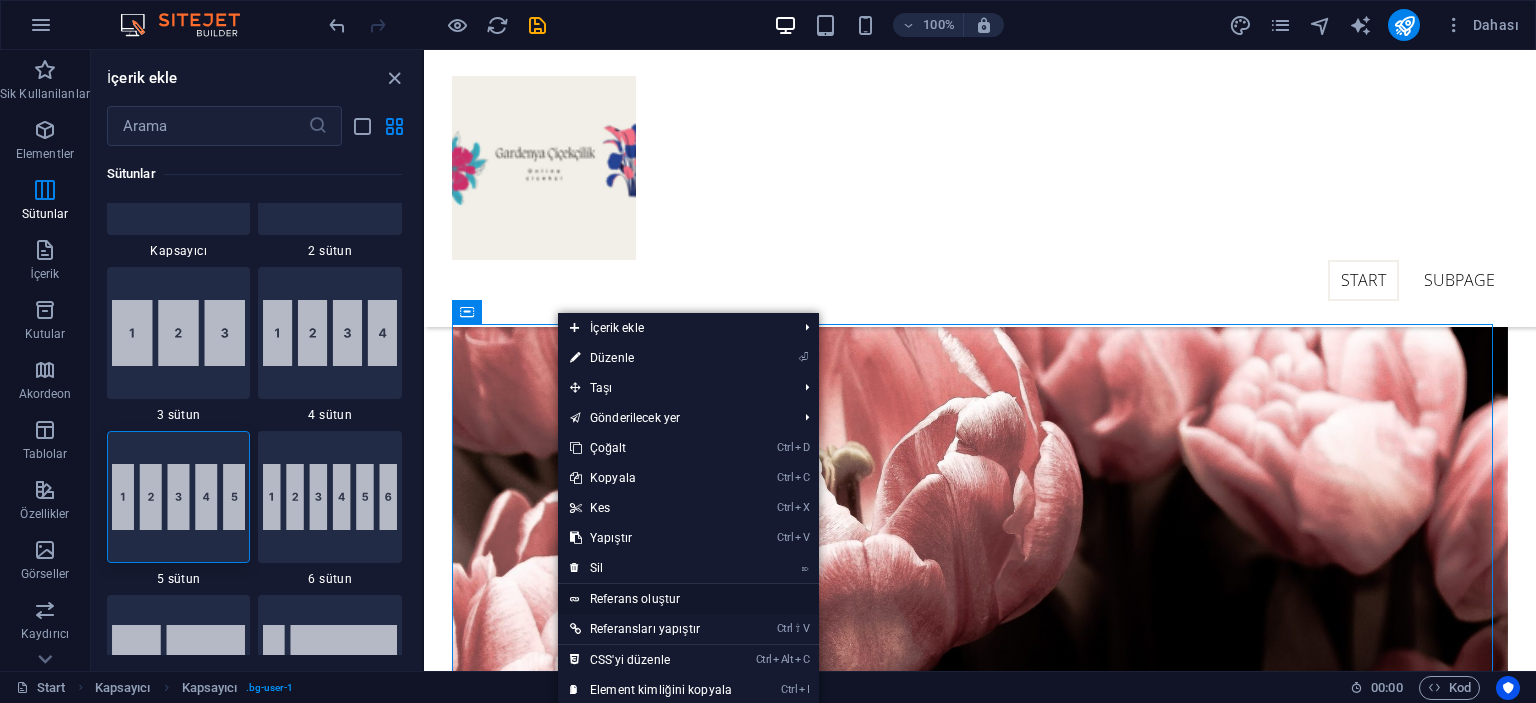 click on "Referans oluştur" at bounding box center (688, 599) 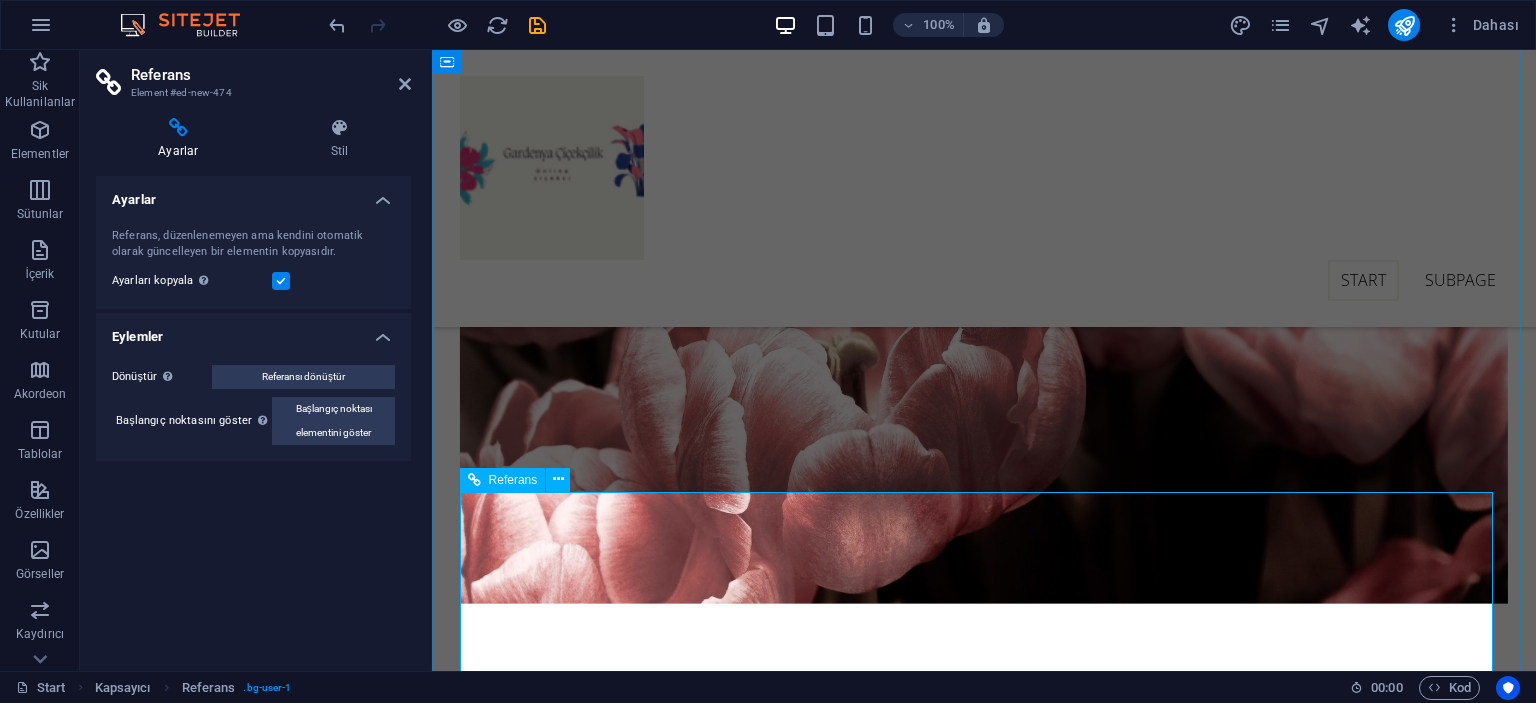 scroll, scrollTop: 579, scrollLeft: 0, axis: vertical 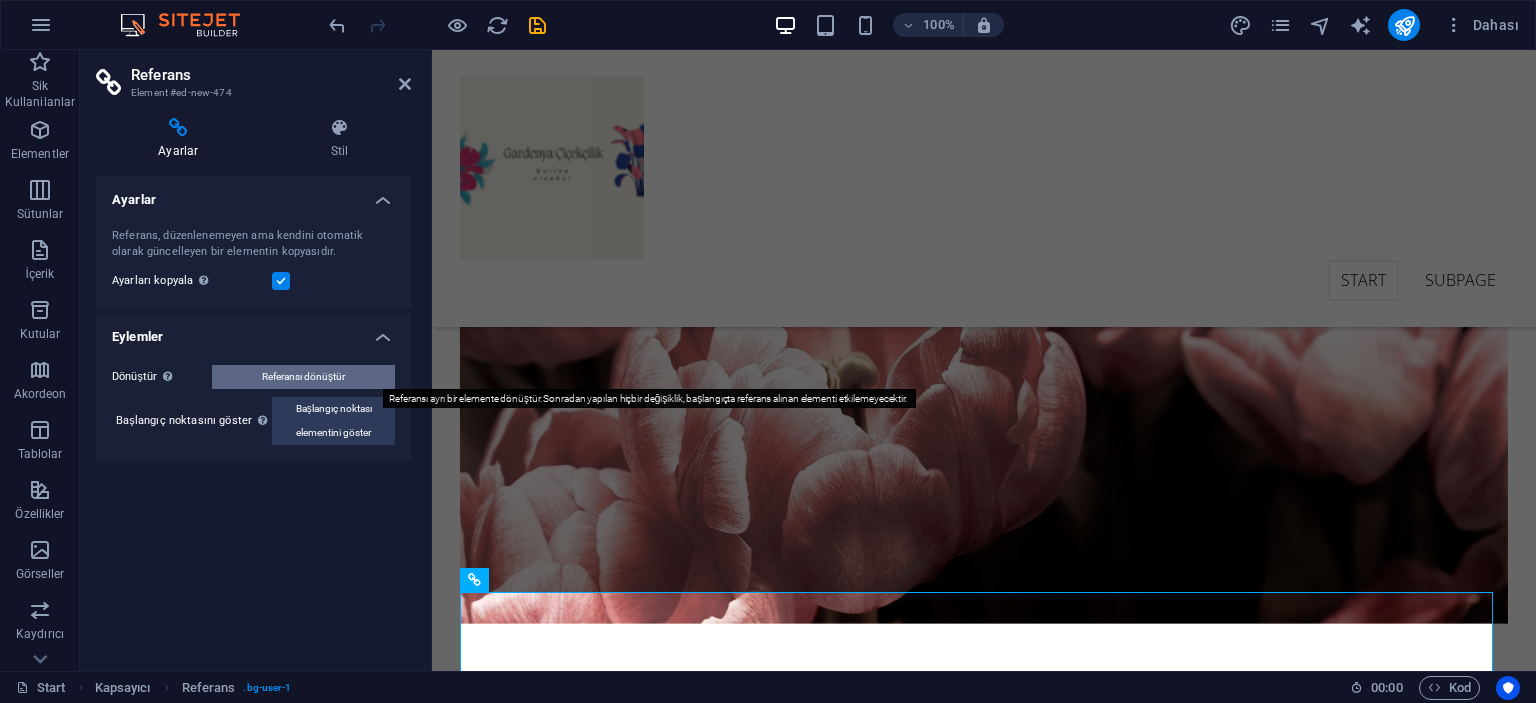 click on "Referansı dönüştür" at bounding box center [303, 377] 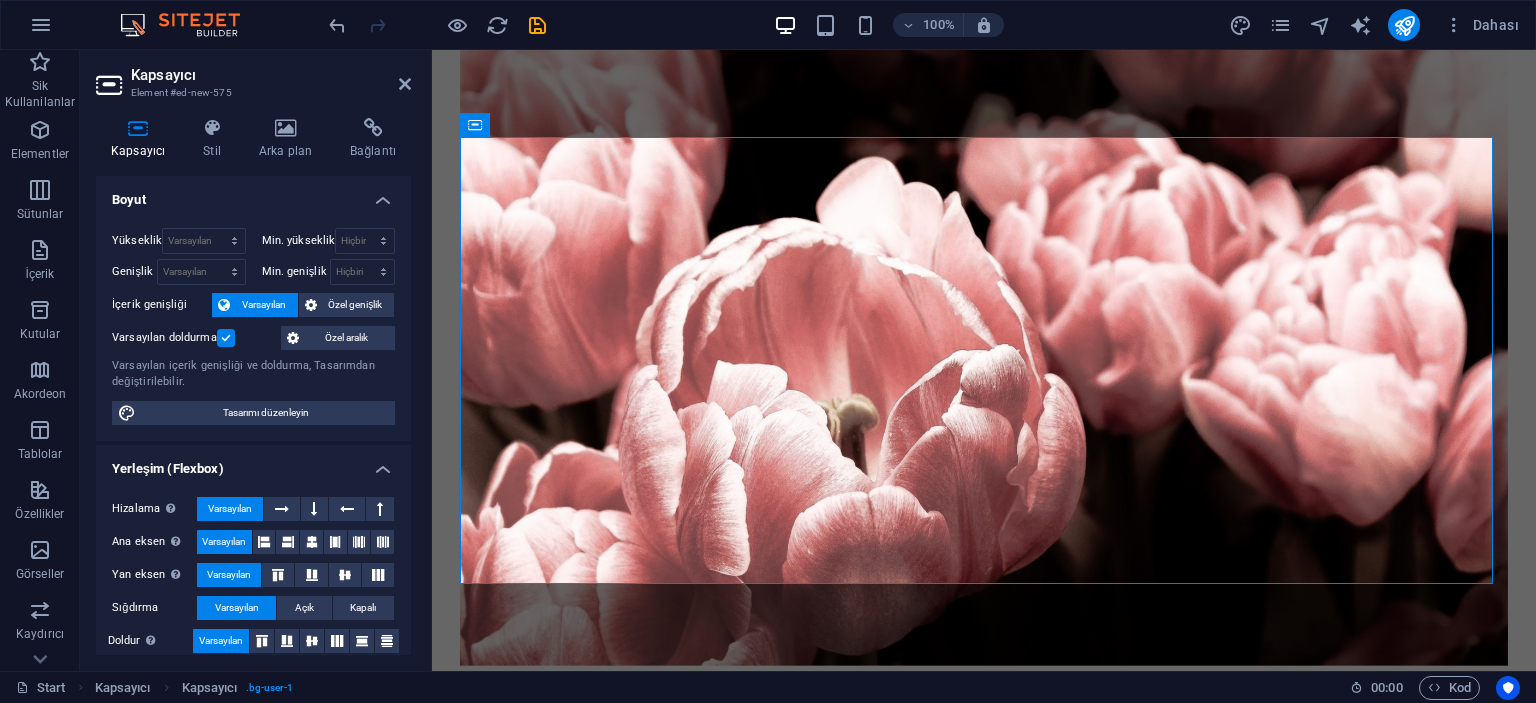 scroll, scrollTop: 1179, scrollLeft: 0, axis: vertical 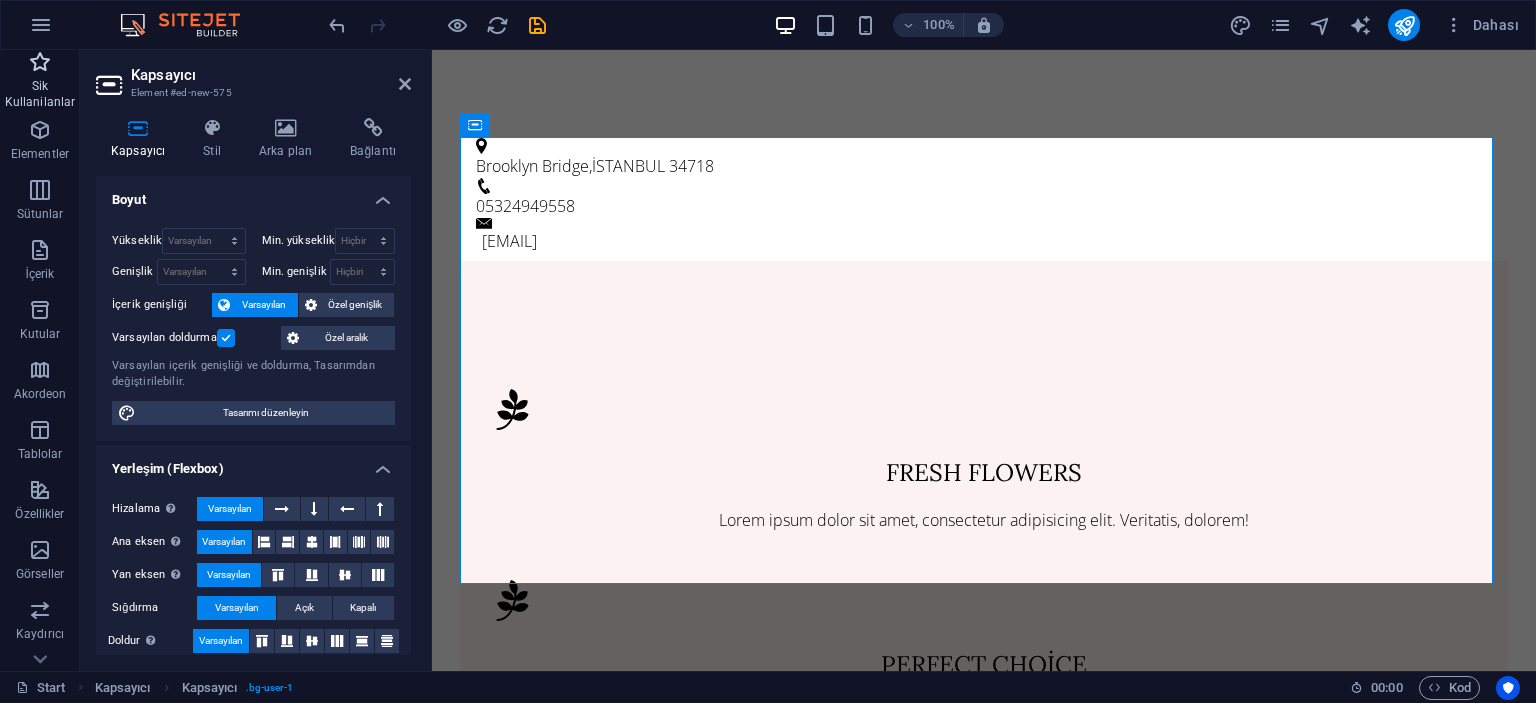 click on "Sik Kullanilanlar" at bounding box center [40, 94] 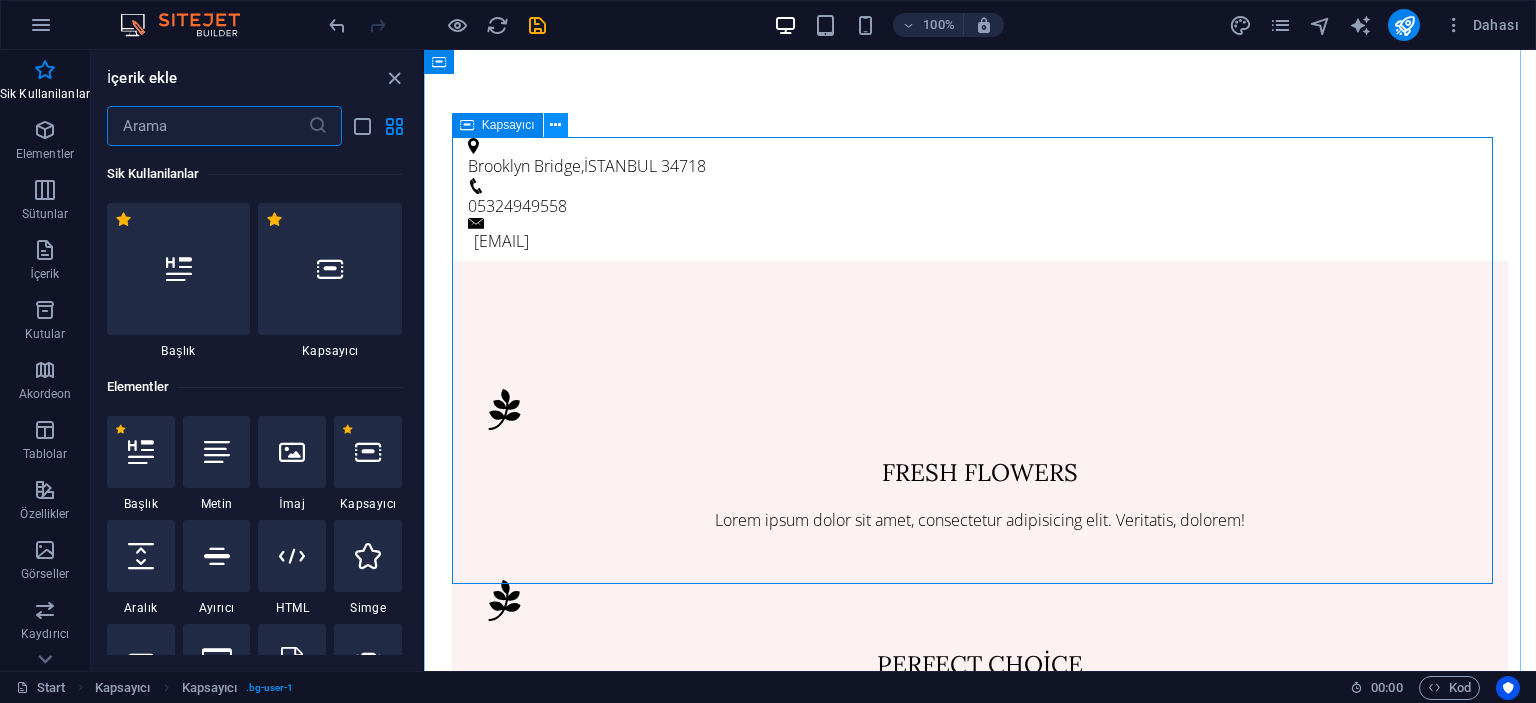 click at bounding box center [555, 125] 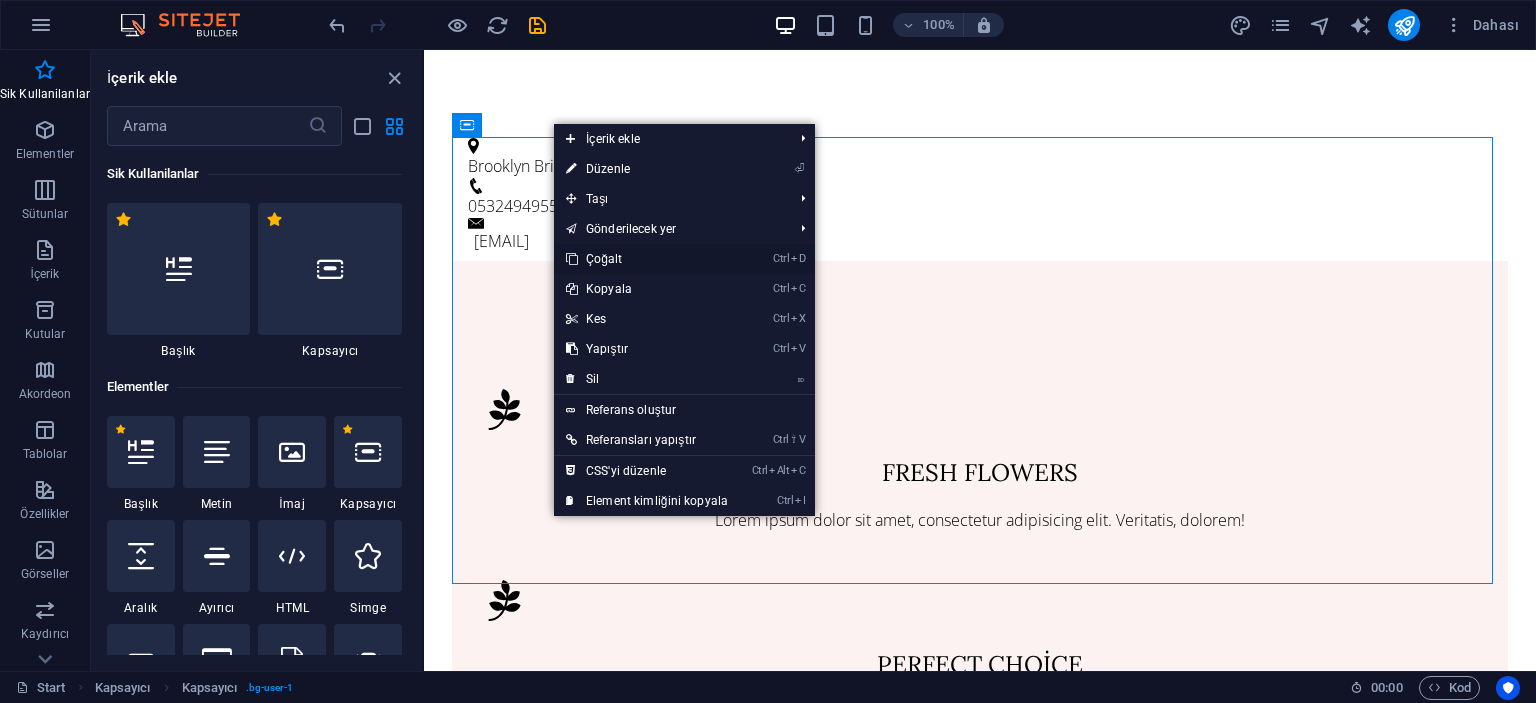 click on "Ctrl D  Çoğalt" at bounding box center (647, 259) 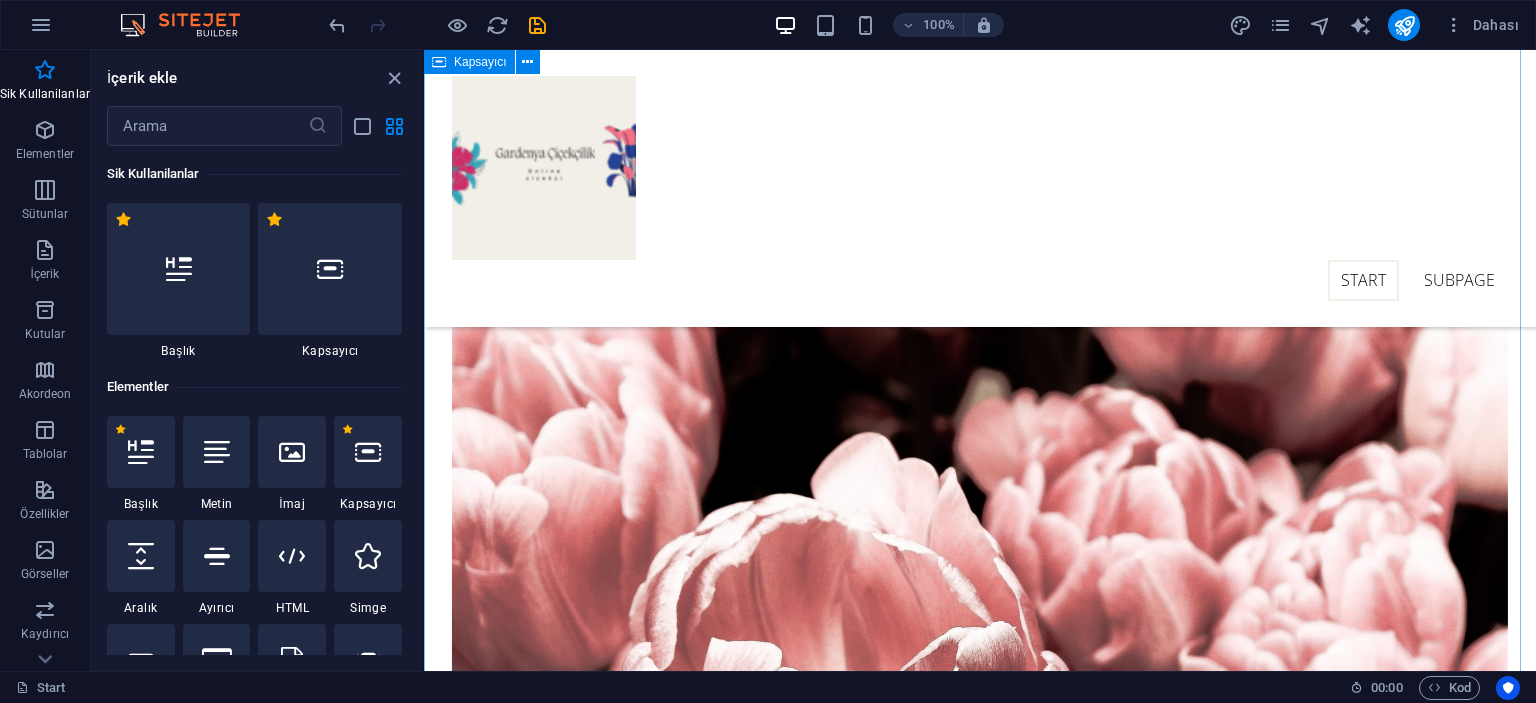 scroll, scrollTop: 79, scrollLeft: 0, axis: vertical 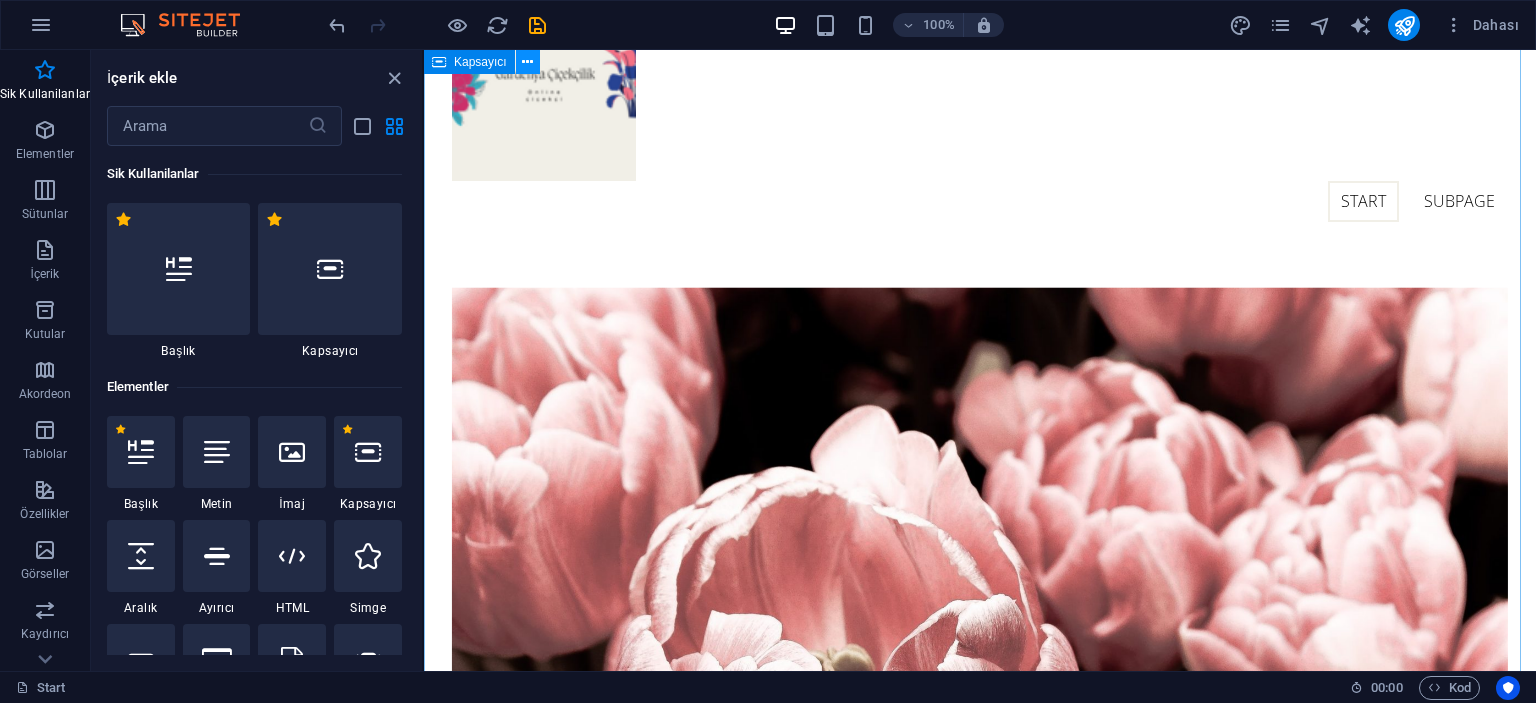 click at bounding box center (527, 62) 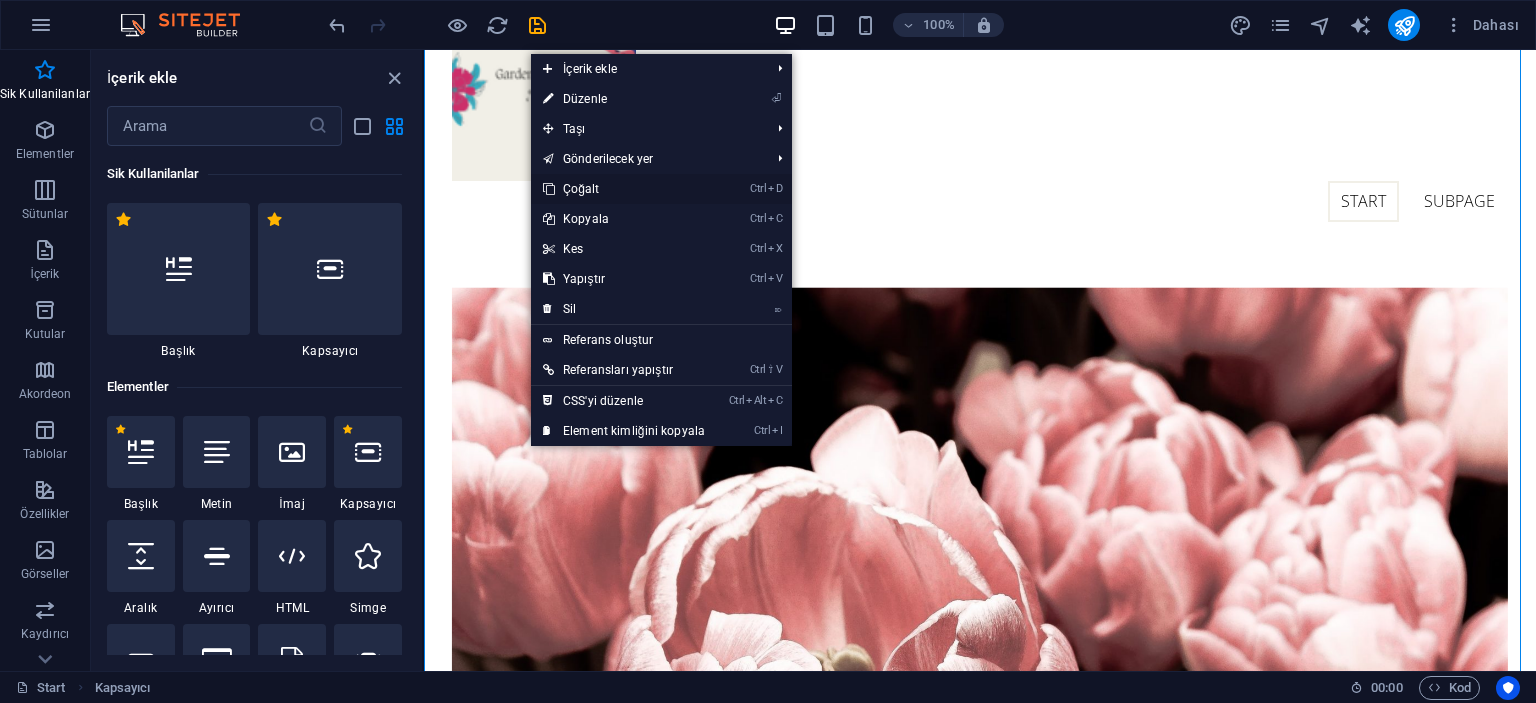 click on "Ctrl D  Çoğalt" at bounding box center [624, 189] 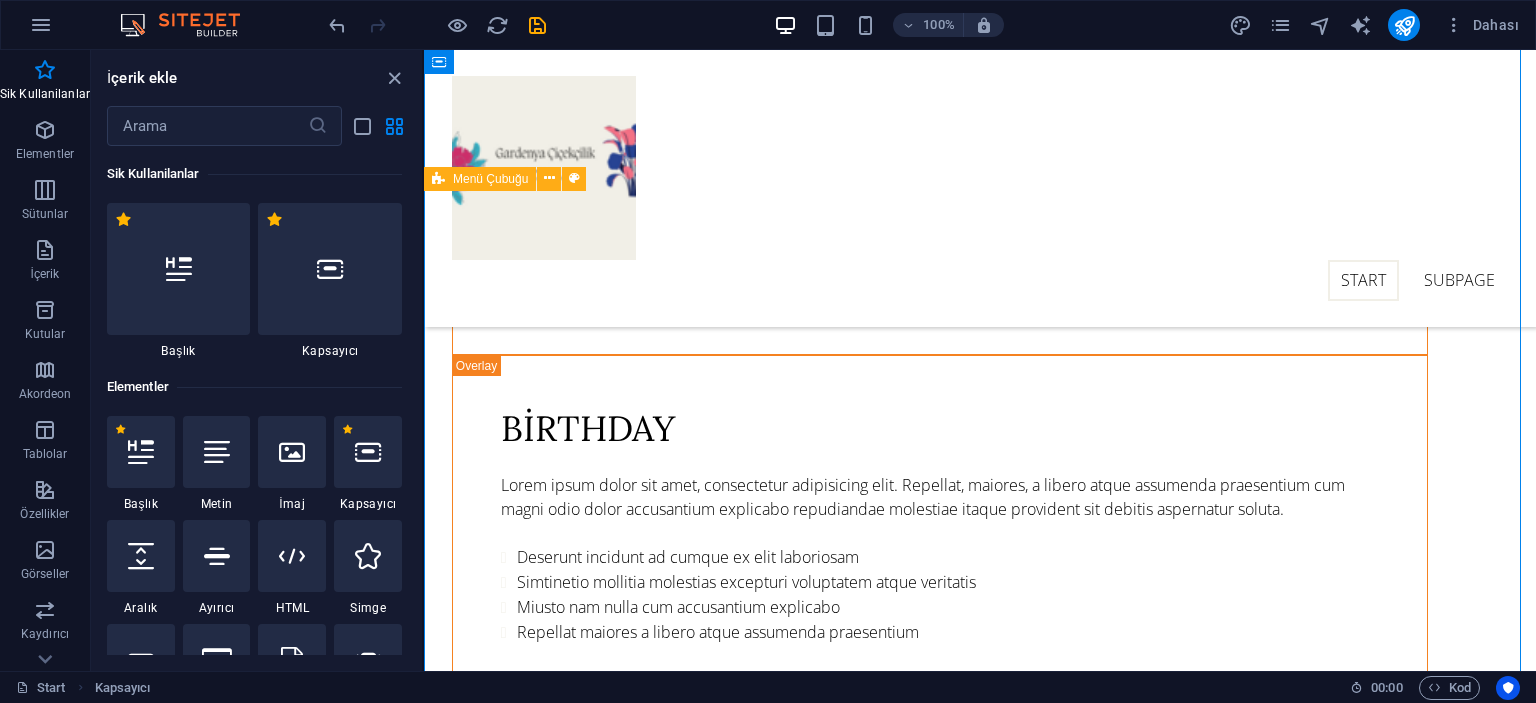 scroll, scrollTop: 9062, scrollLeft: 0, axis: vertical 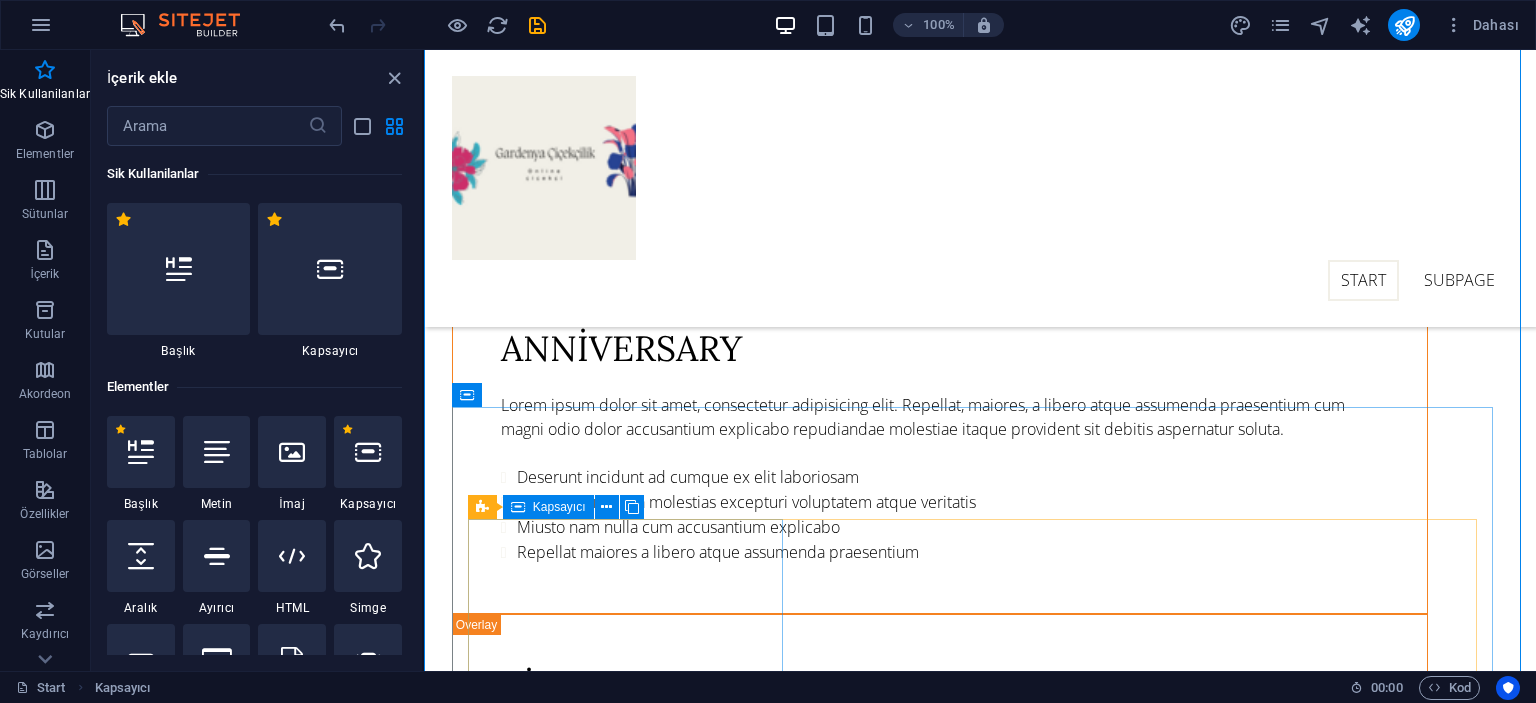 click on "Fresh Flowers Lorem ipsum dolor sit amet, consectetur adipisicing elit. Veritatis, dolorem!" at bounding box center (980, 7511) 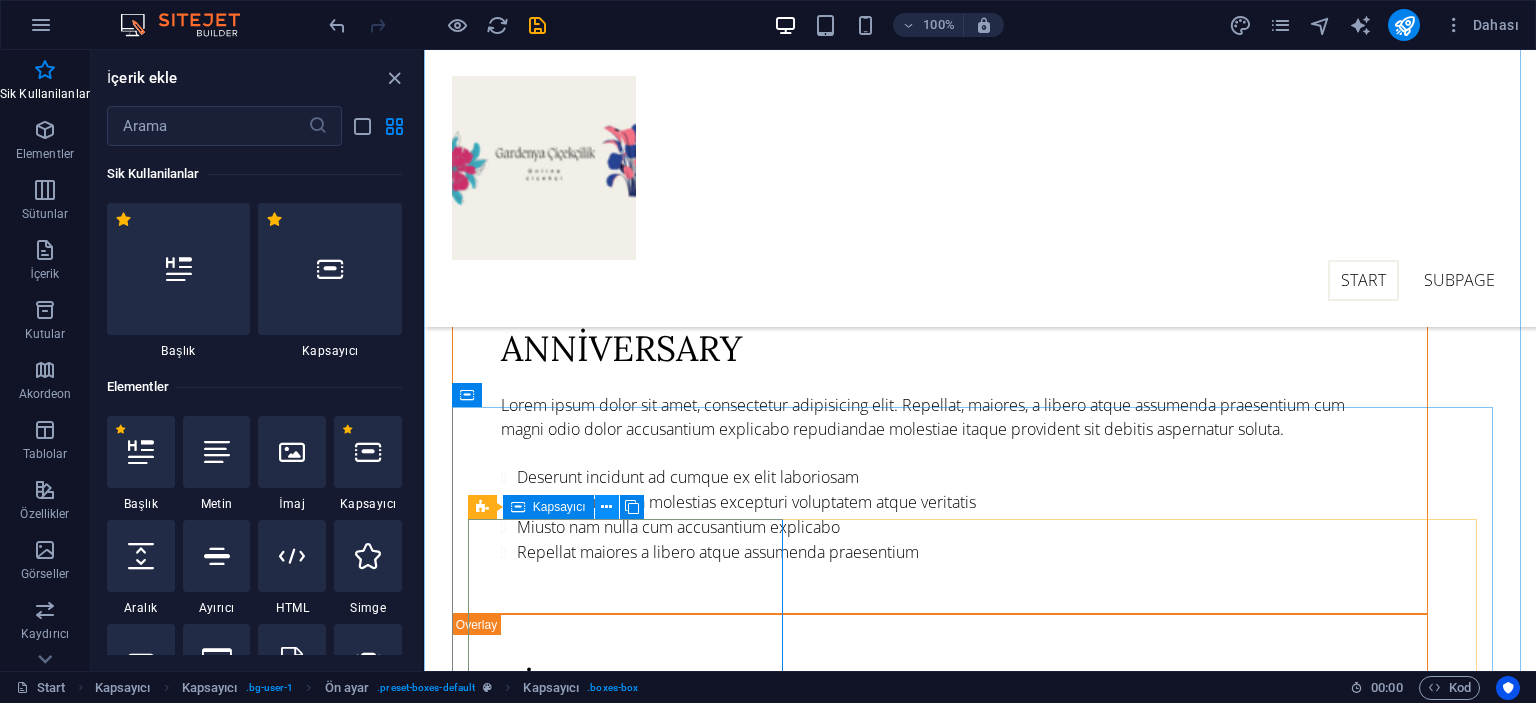 click at bounding box center (607, 507) 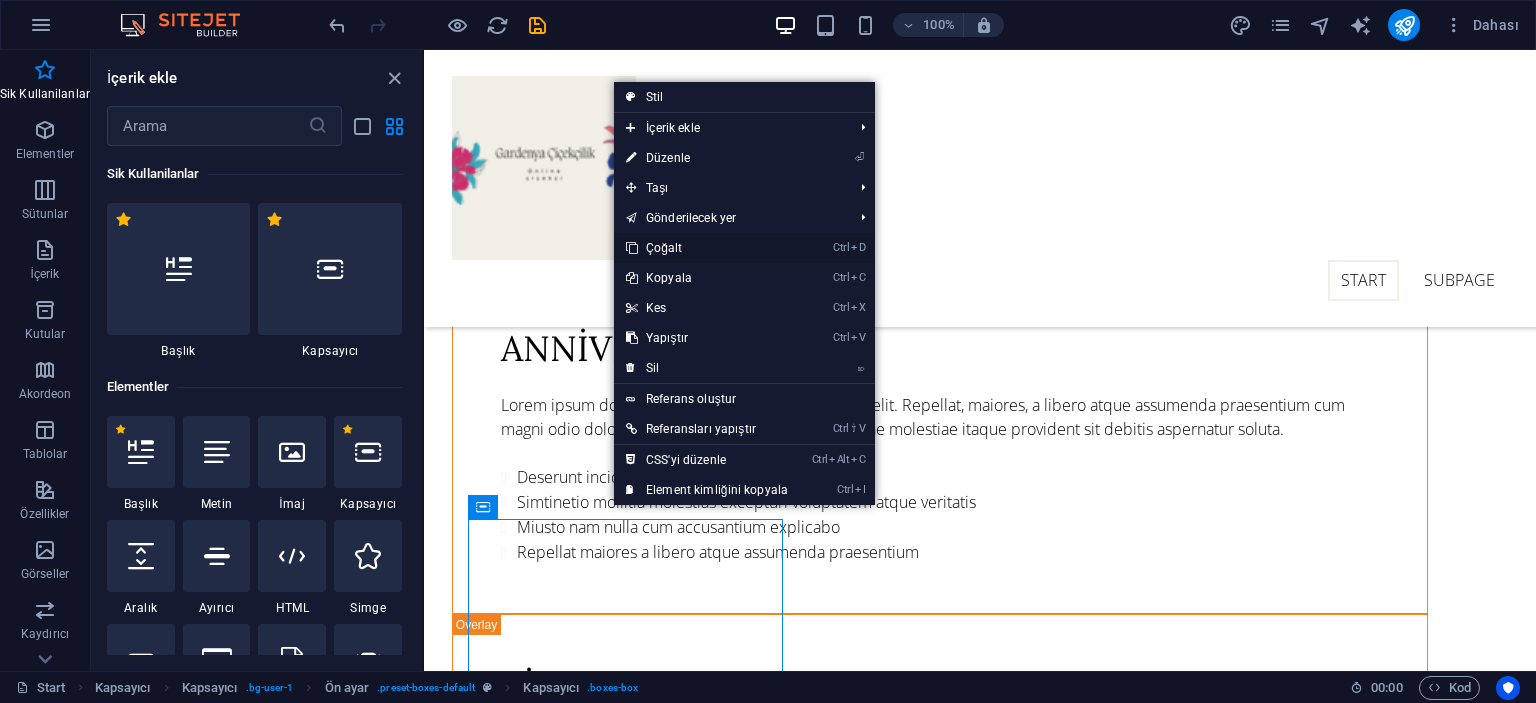 click on "Ctrl D  Çoğalt" at bounding box center (707, 248) 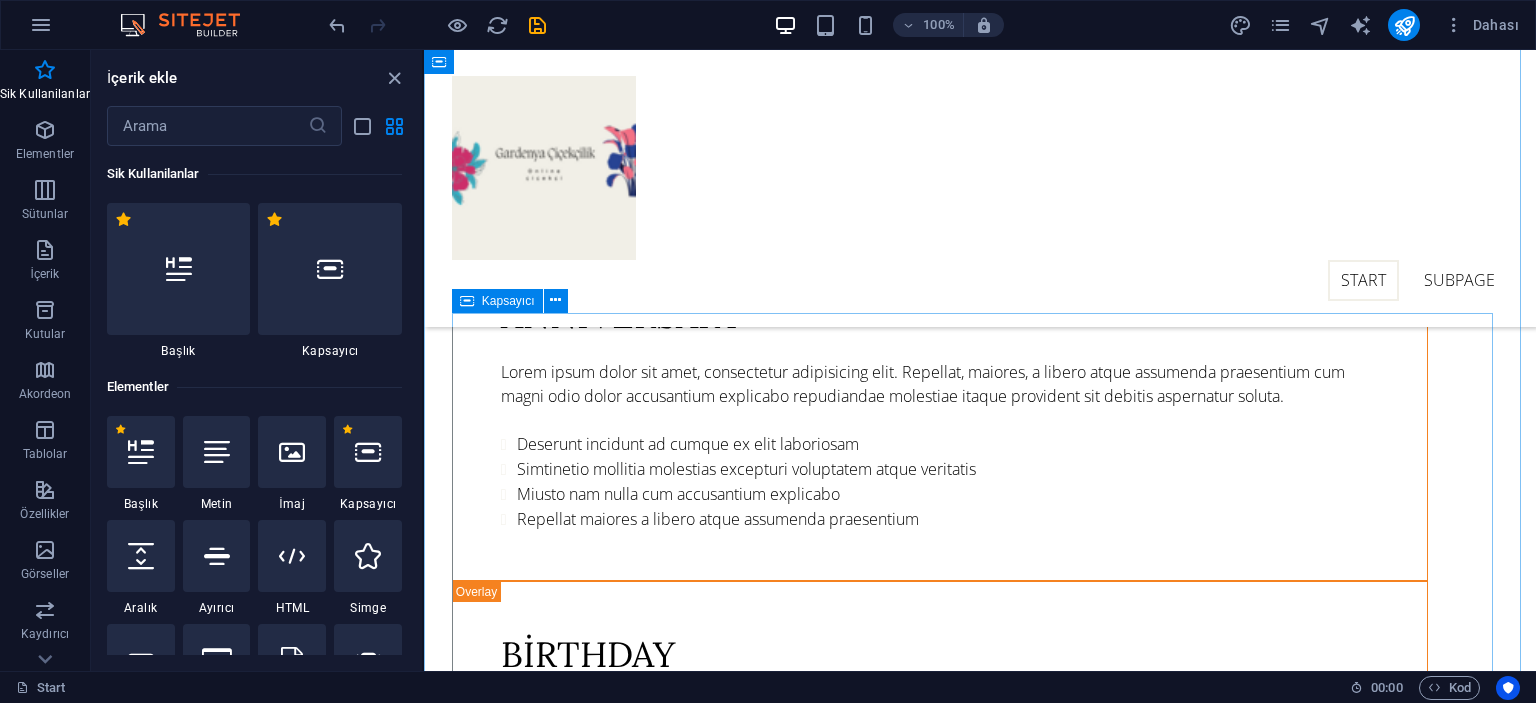 scroll, scrollTop: 9062, scrollLeft: 0, axis: vertical 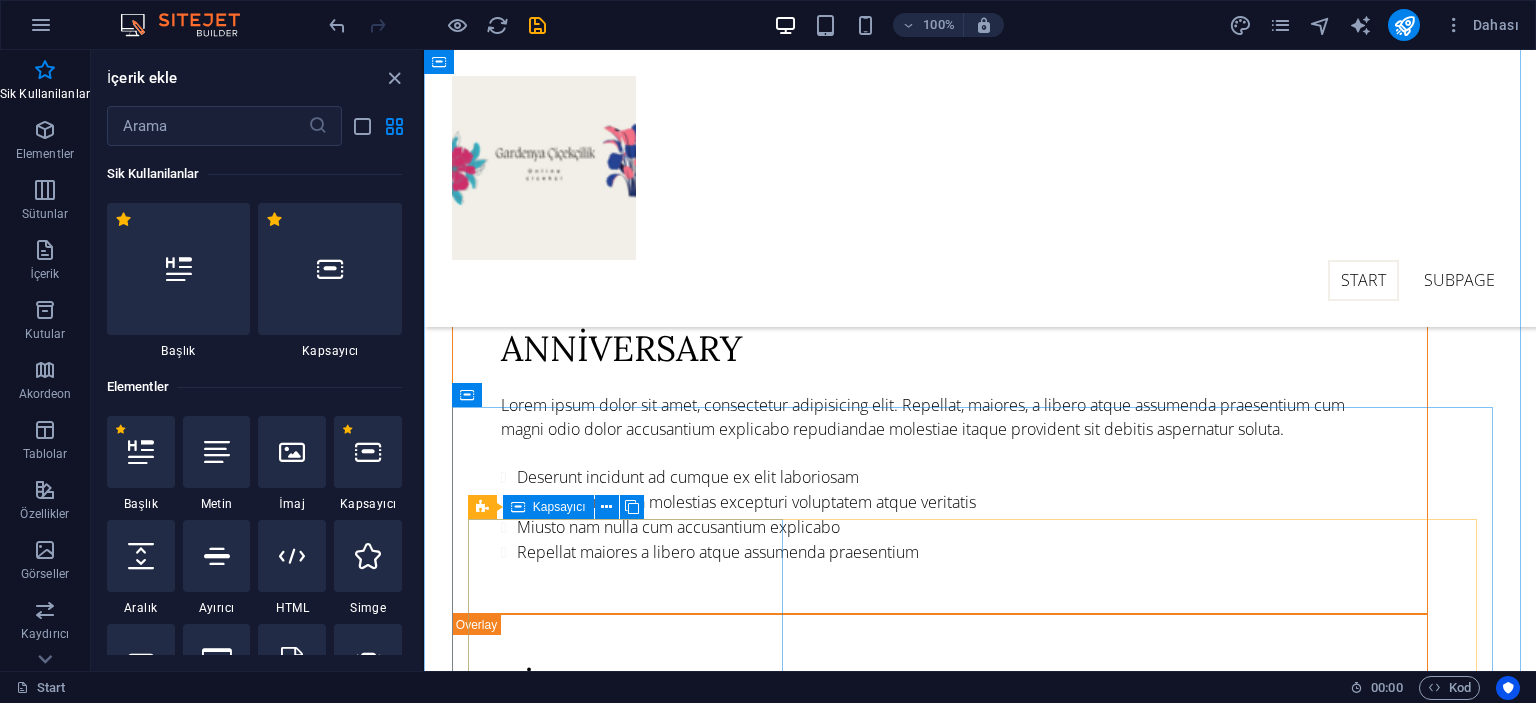 click on "Fresh Flowers Lorem ipsum dolor sit amet, consectetur adipisicing elit. Veritatis, dolorem!" at bounding box center [980, 7511] 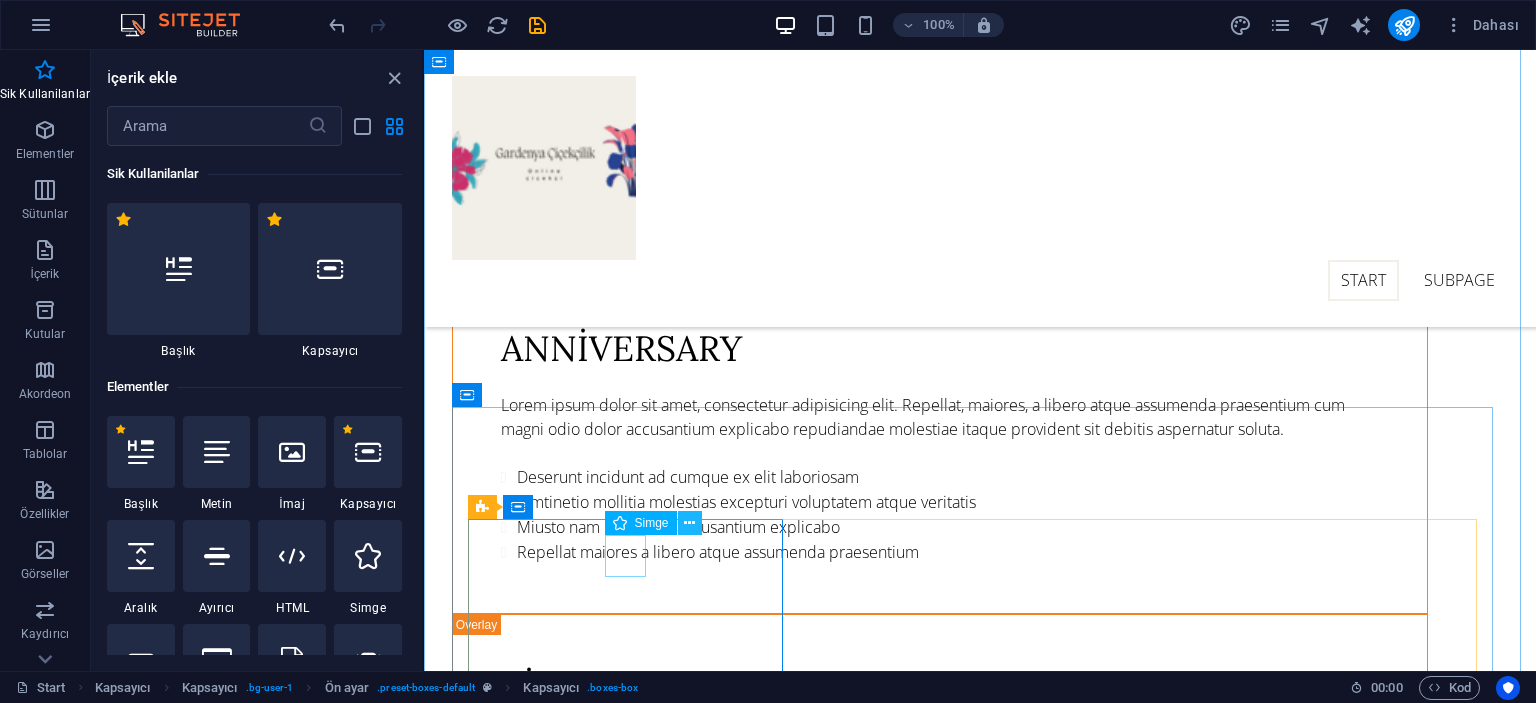 click at bounding box center (689, 523) 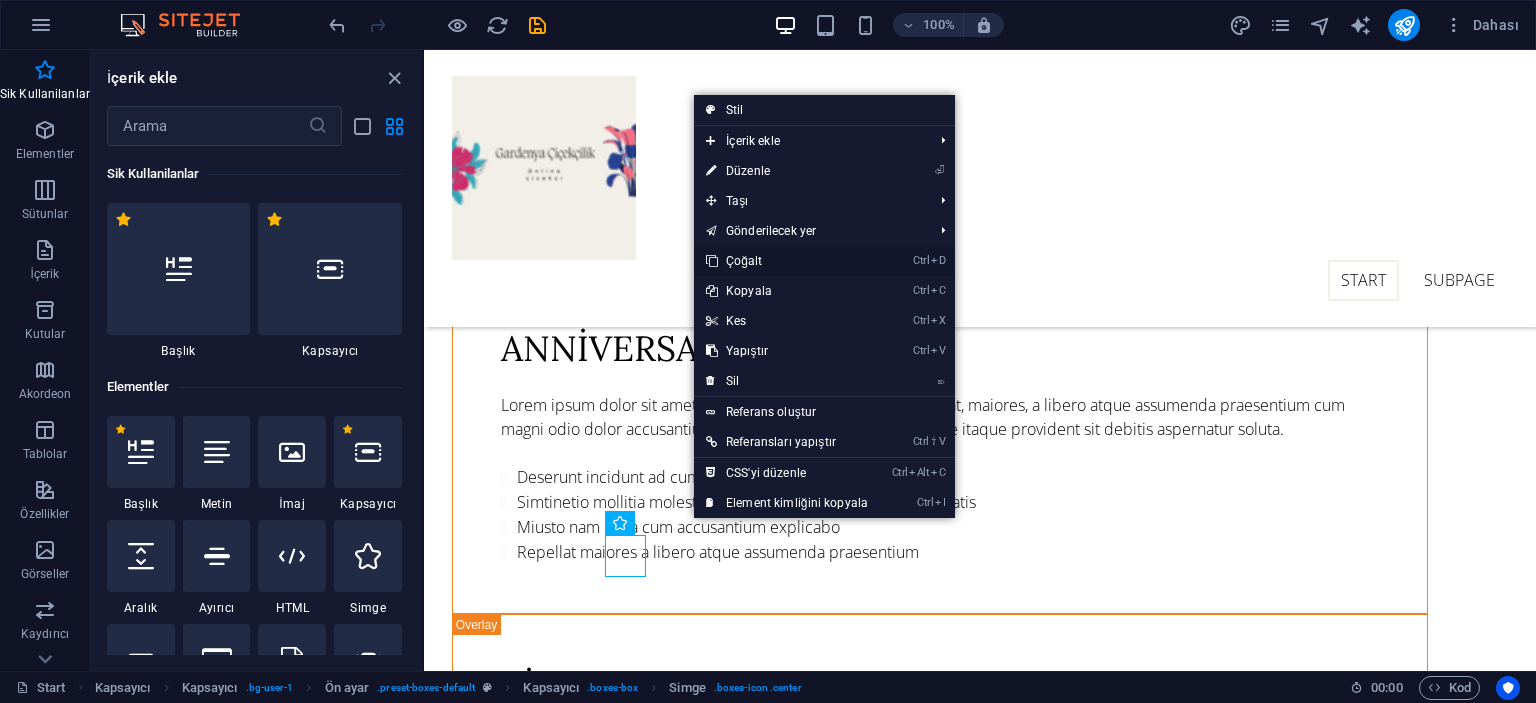 click on "Ctrl D  Çoğalt" at bounding box center (787, 261) 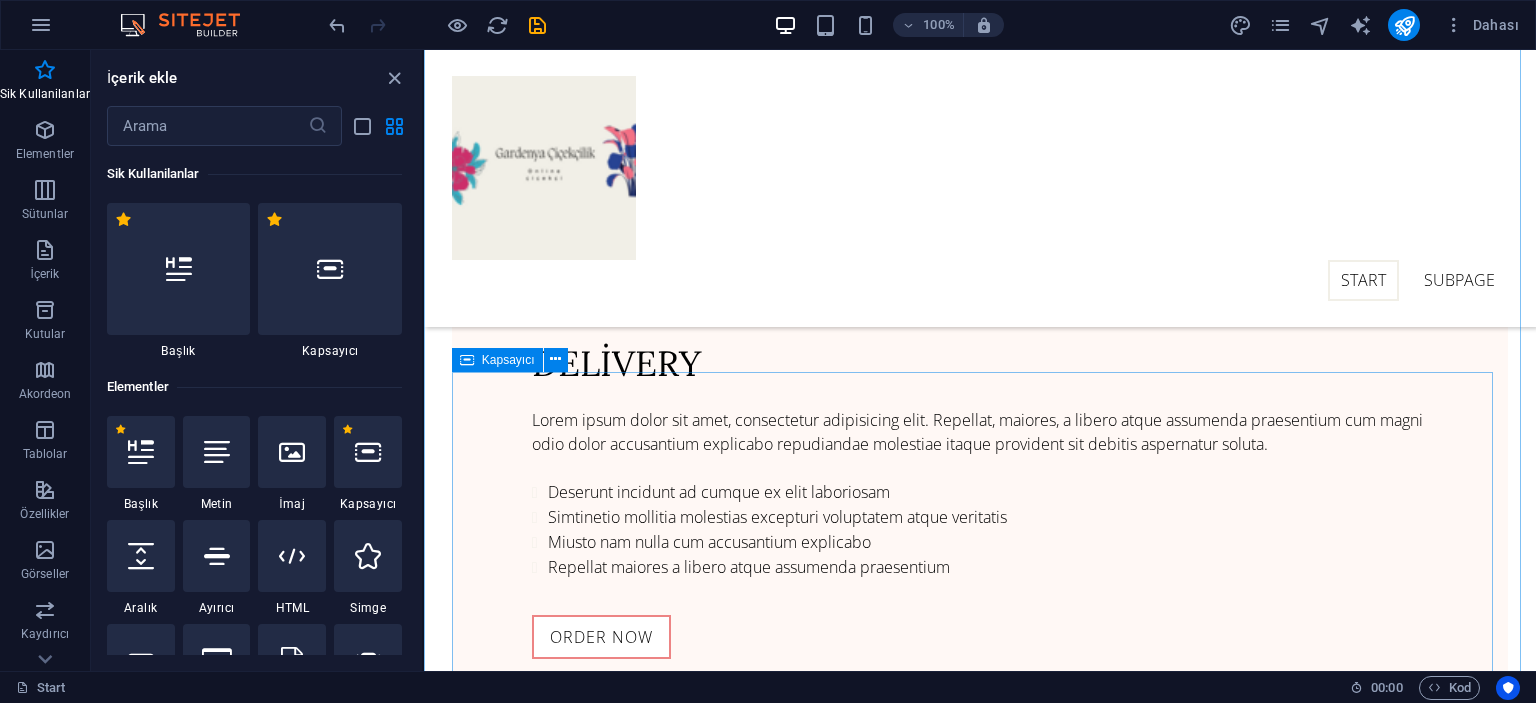 scroll, scrollTop: 10362, scrollLeft: 0, axis: vertical 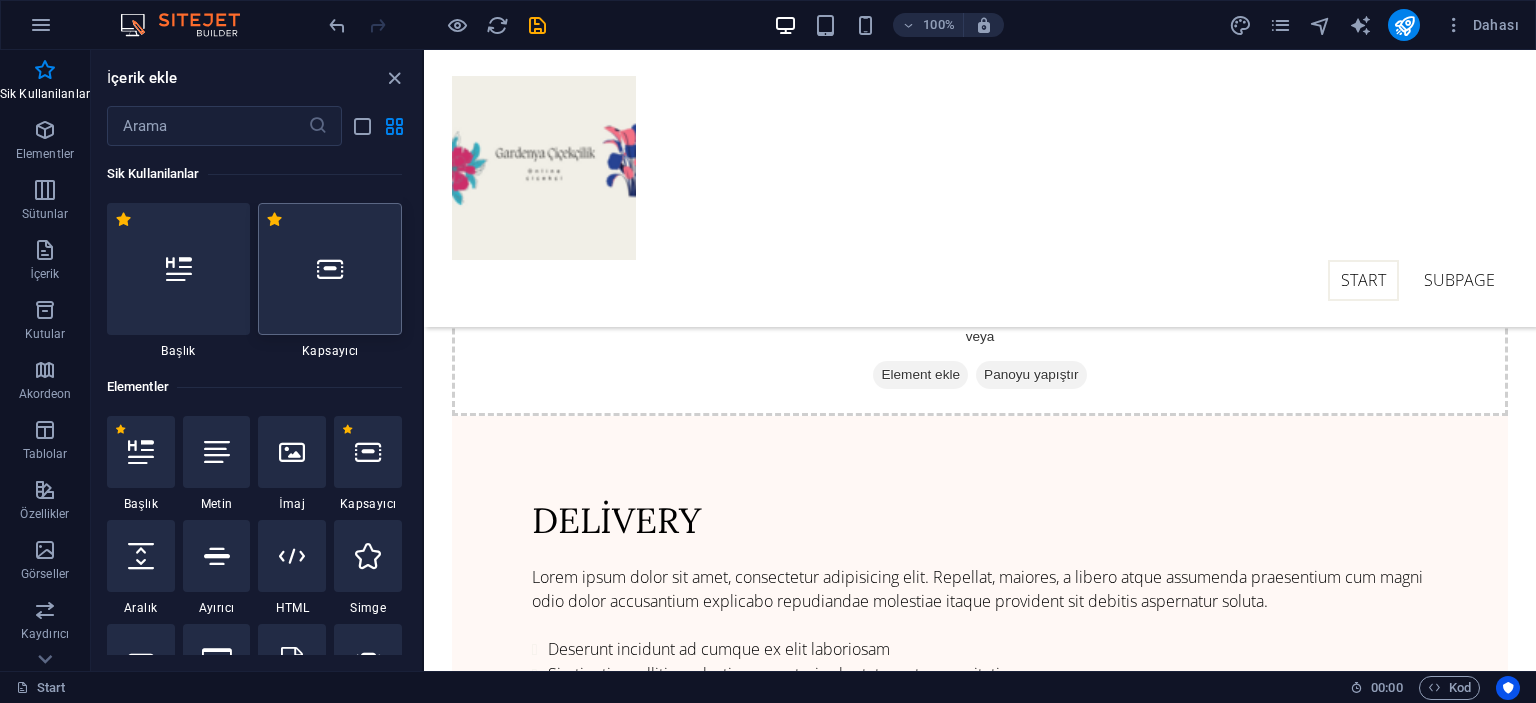 click at bounding box center [330, 269] 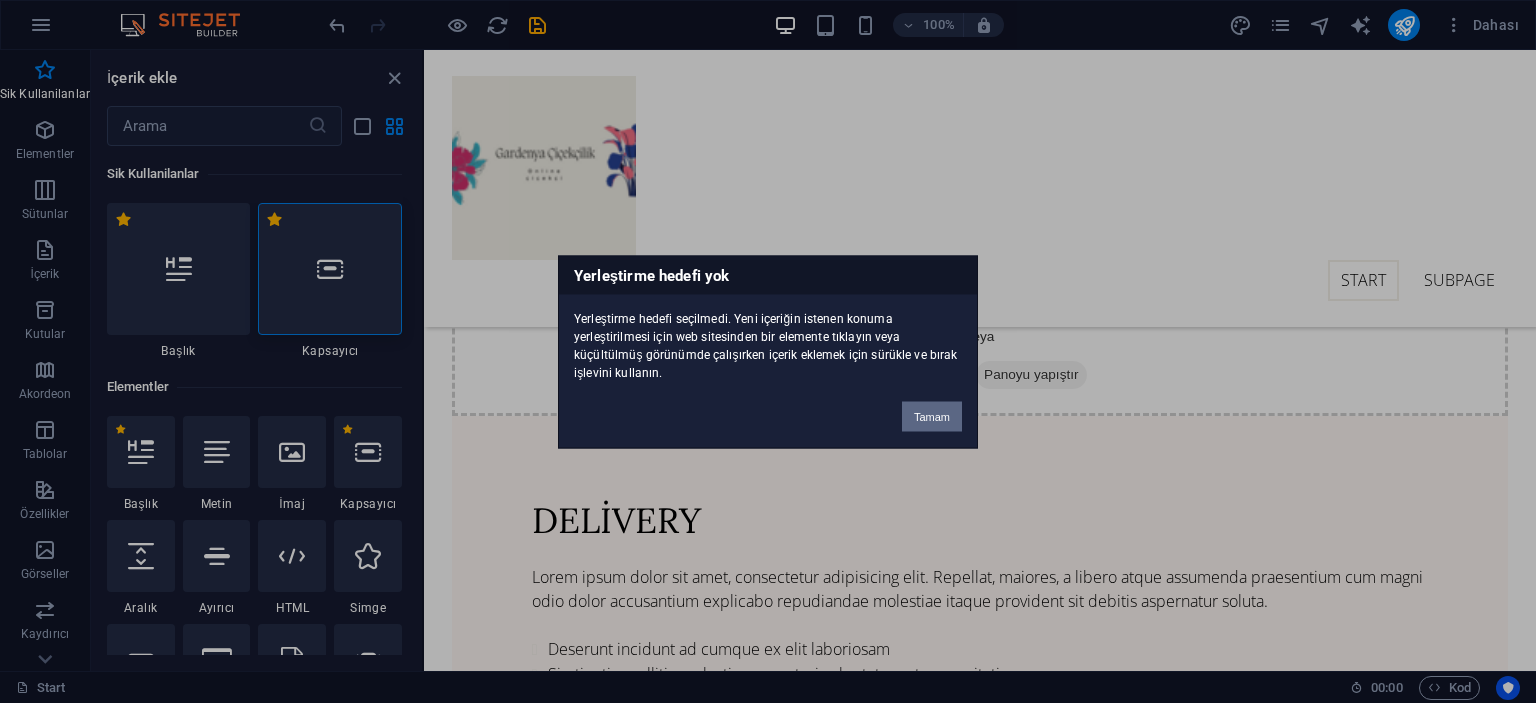 click on "Tamam" at bounding box center [932, 416] 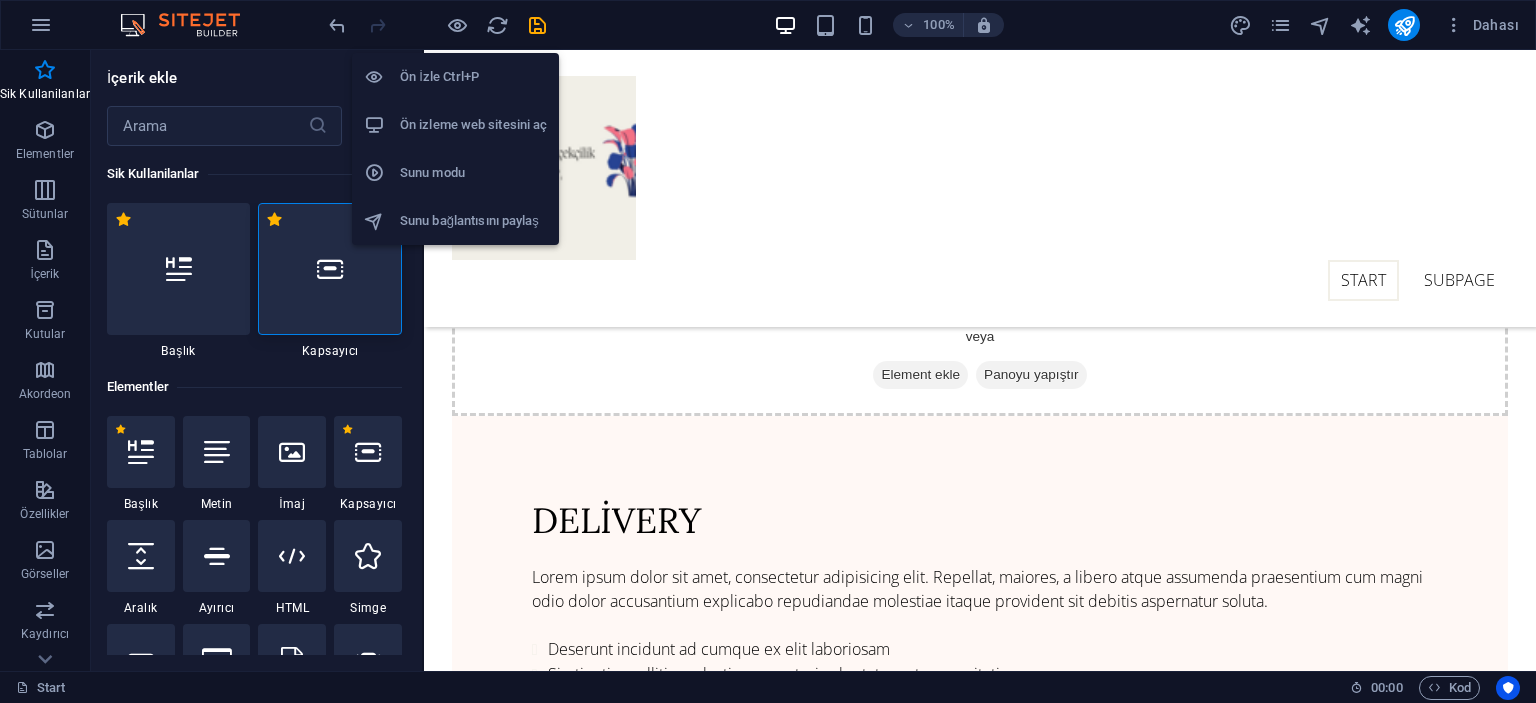 click on "Ön izleme web sitesini aç" at bounding box center [473, 125] 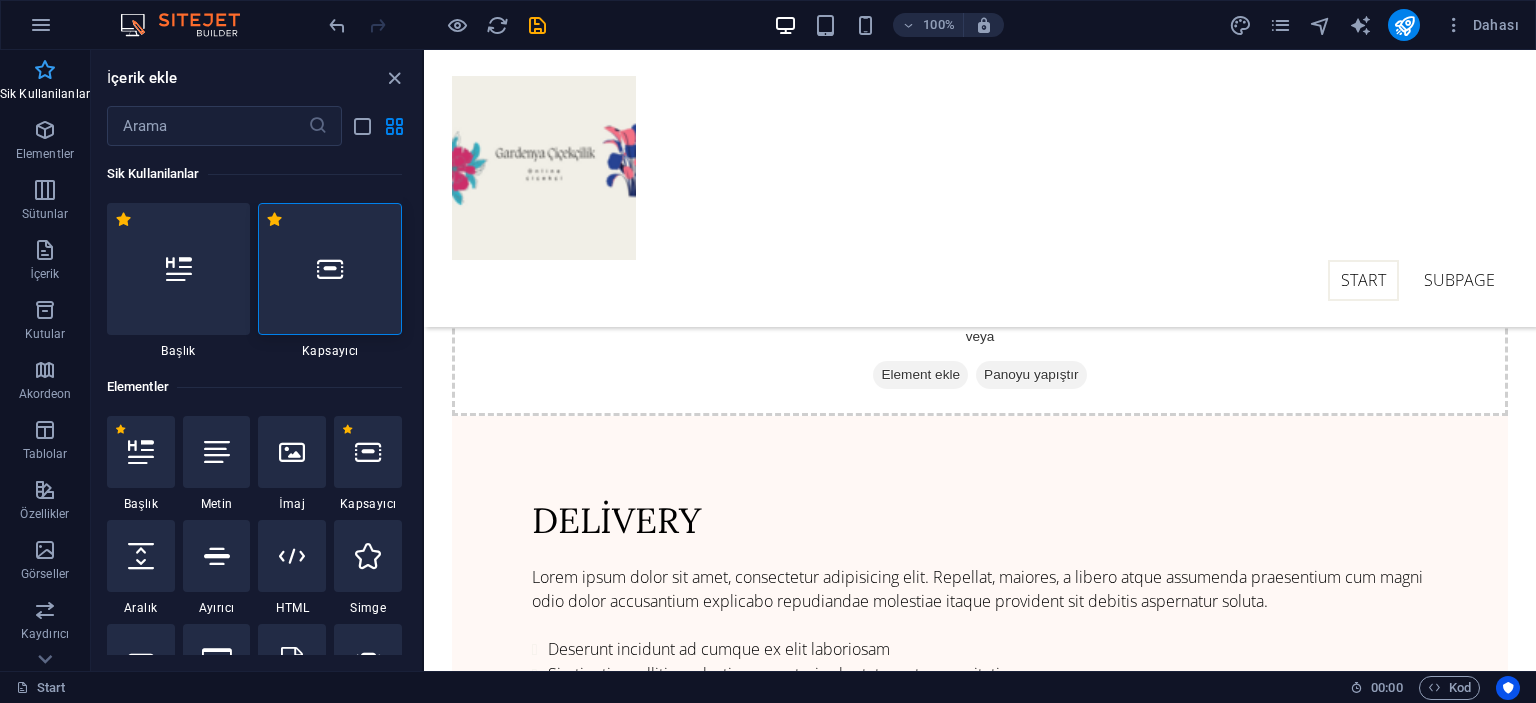 click at bounding box center [45, 70] 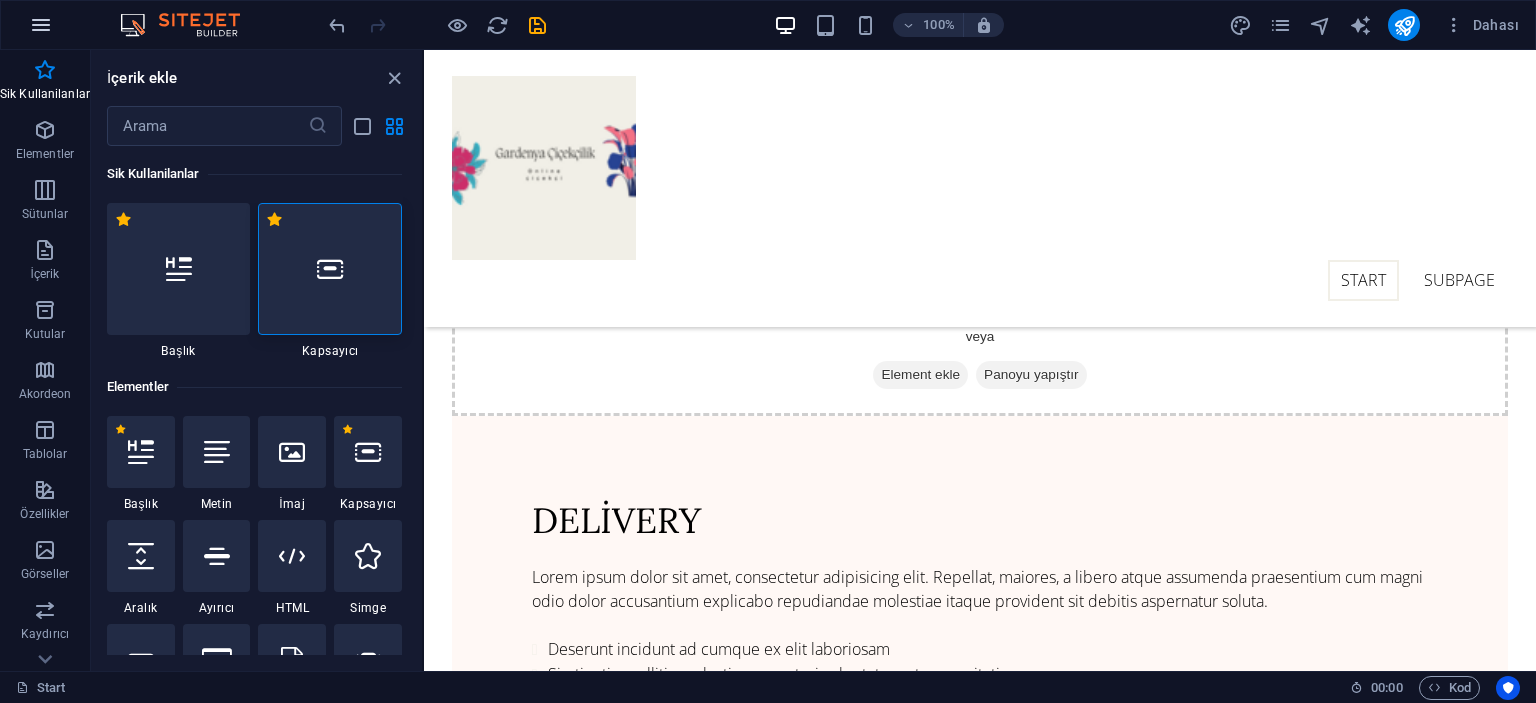 click at bounding box center [41, 25] 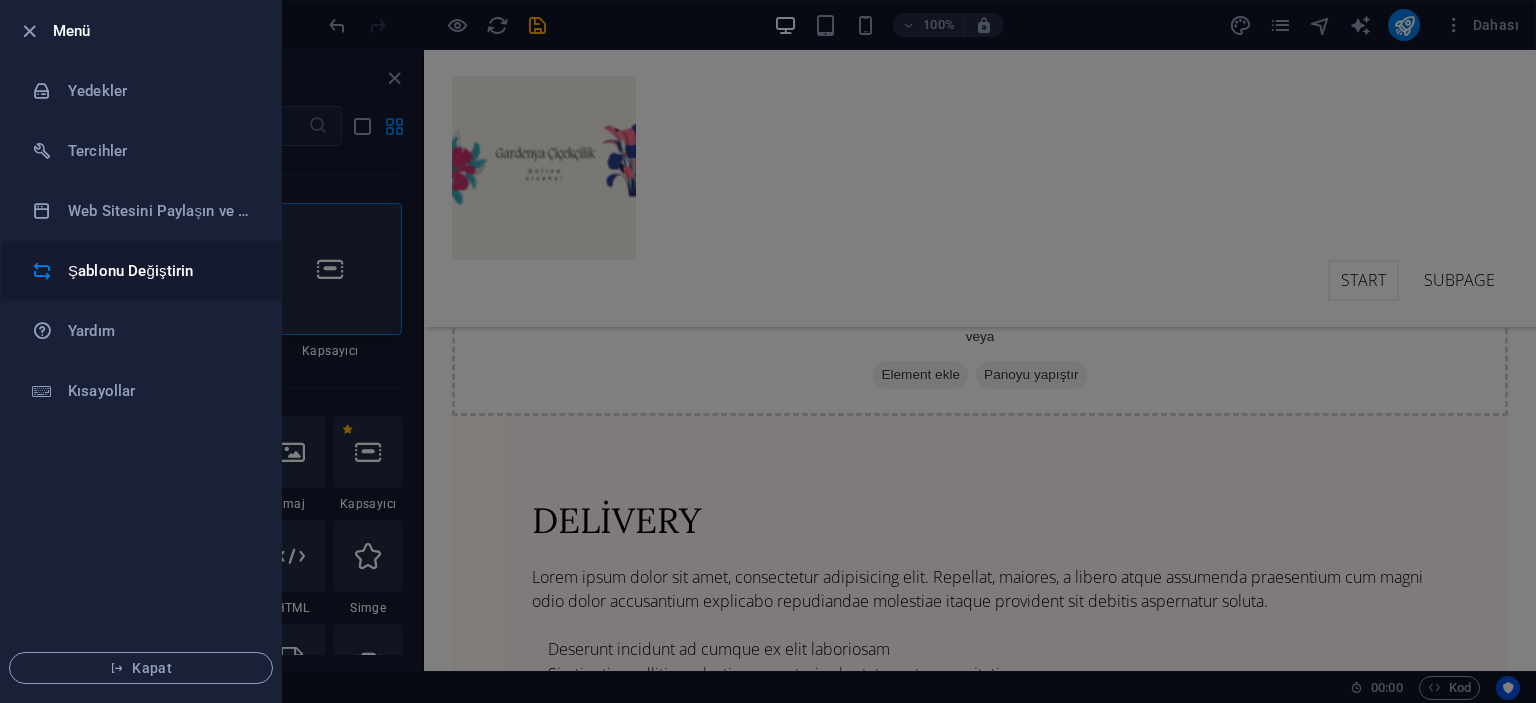 click on "Şablonu Değiştirin" at bounding box center [160, 271] 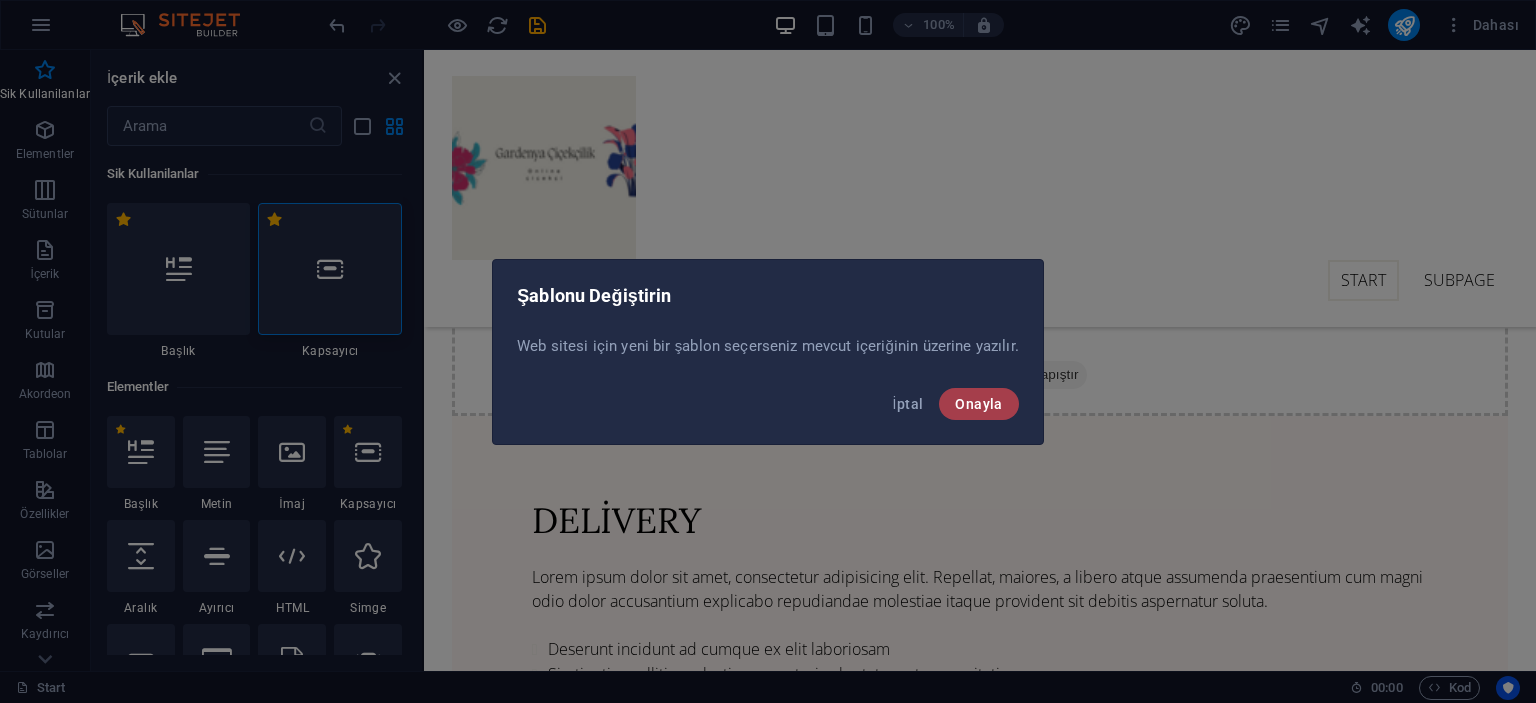 click on "Onayla" at bounding box center [978, 404] 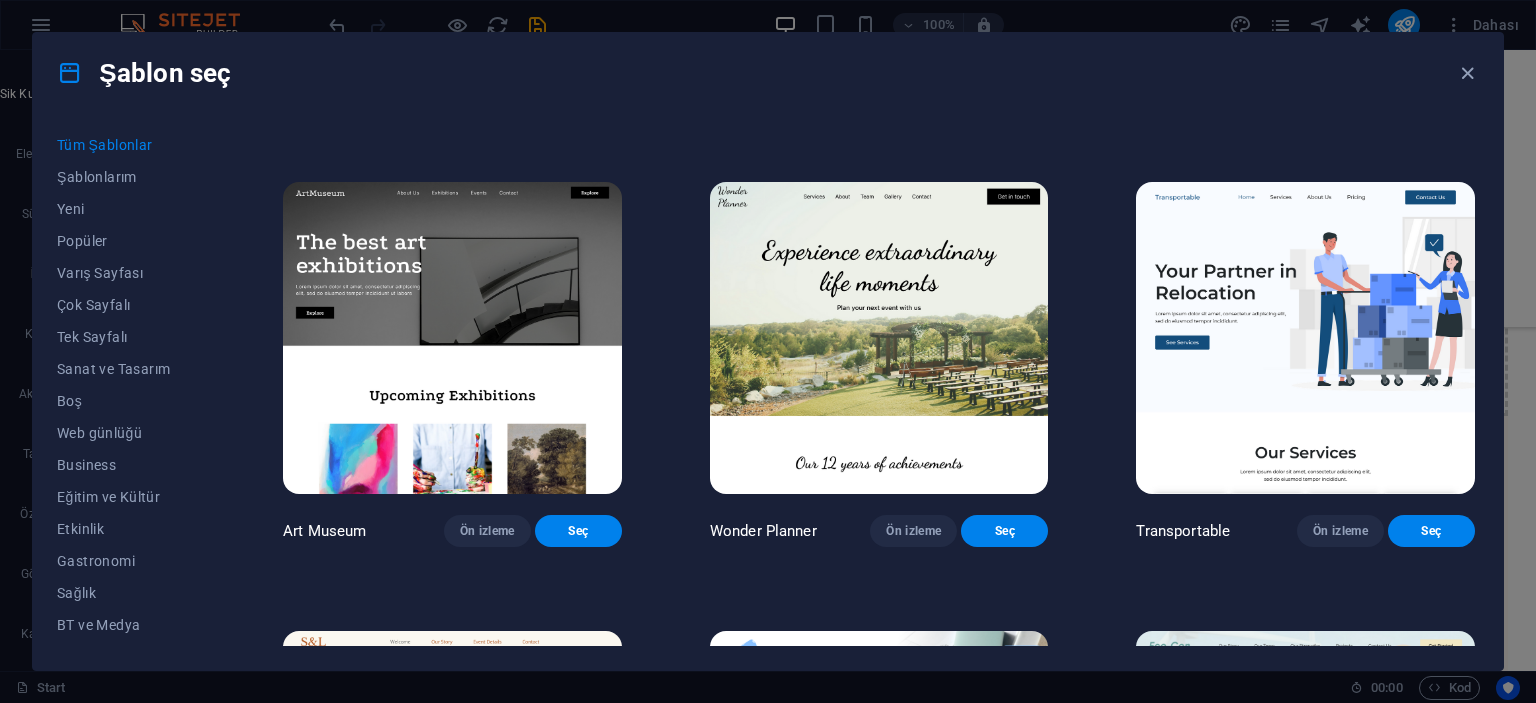 scroll, scrollTop: 300, scrollLeft: 0, axis: vertical 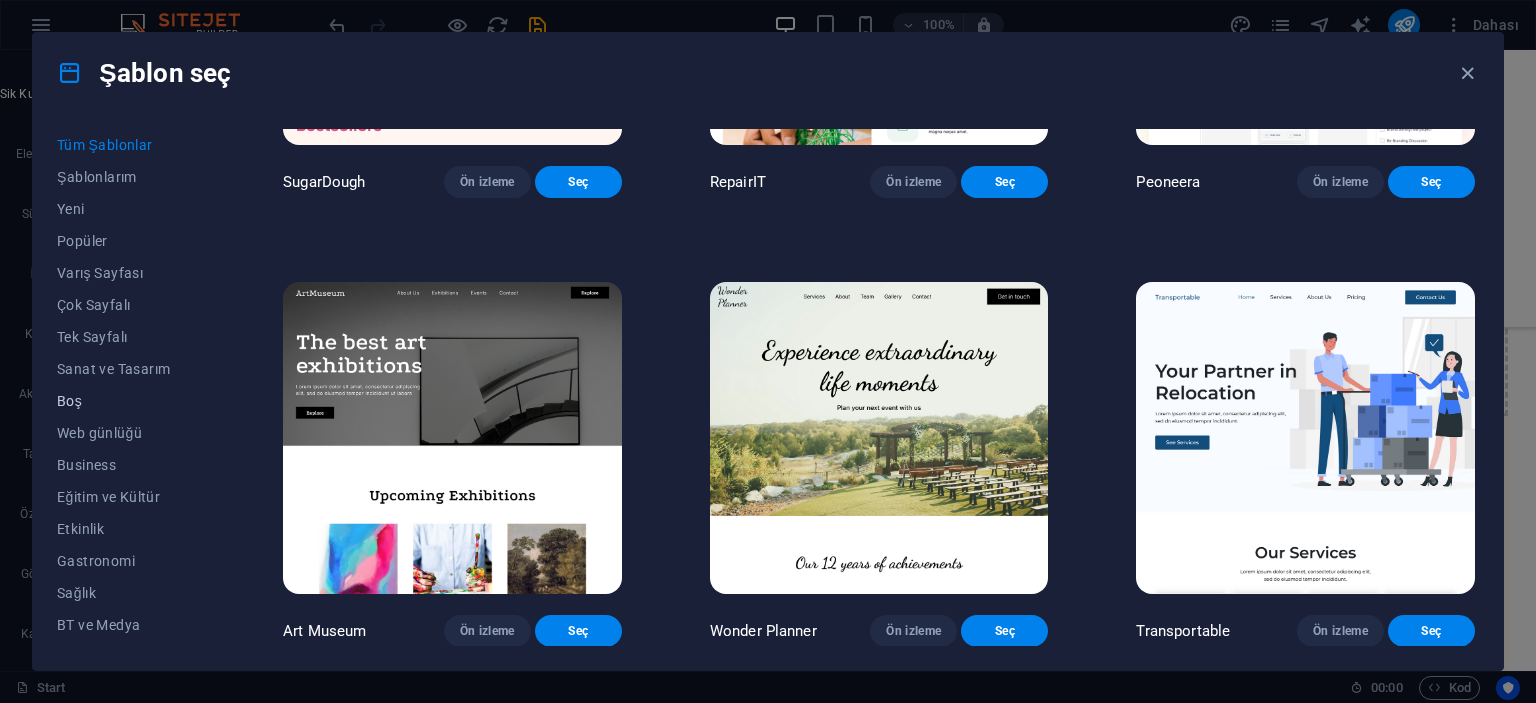 click on "Boş" at bounding box center (126, 401) 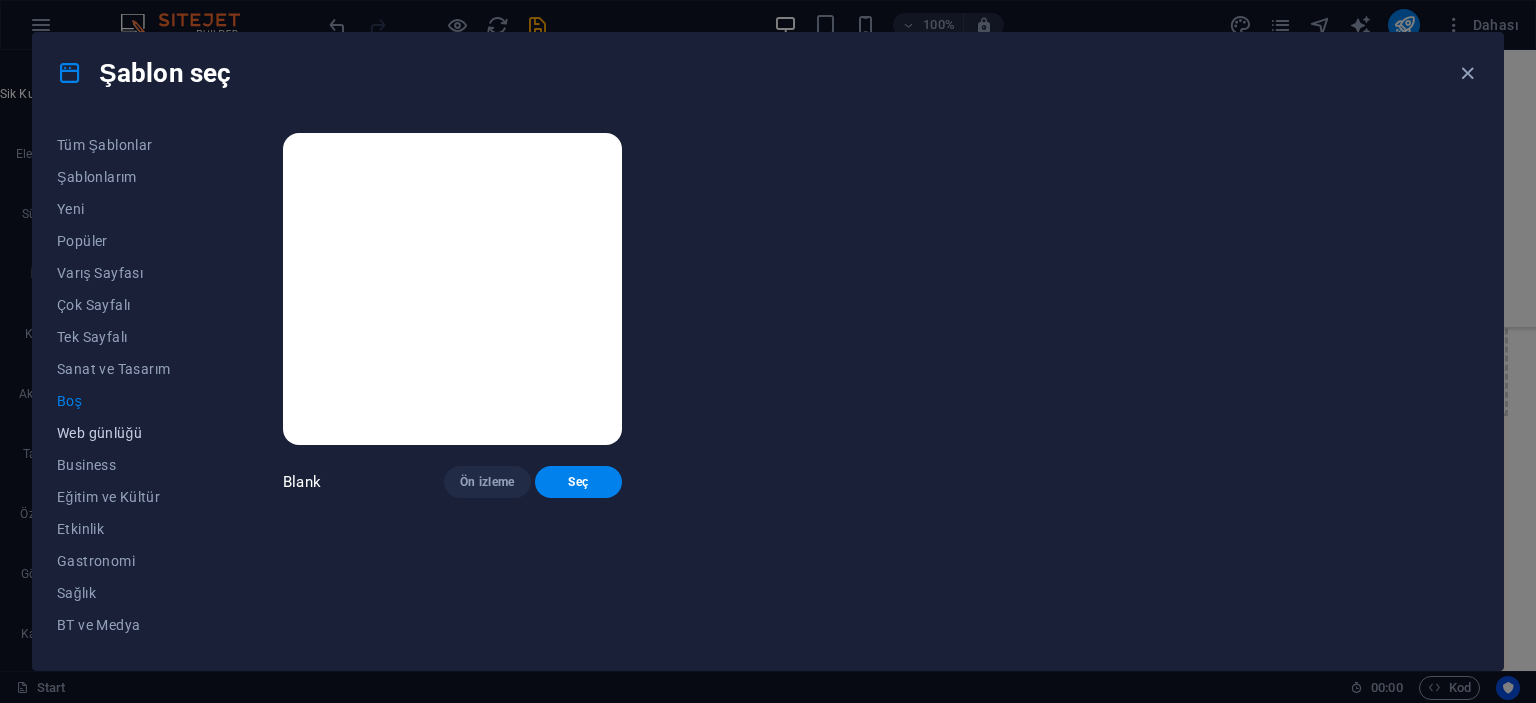 click on "Web günlüğü" at bounding box center [126, 433] 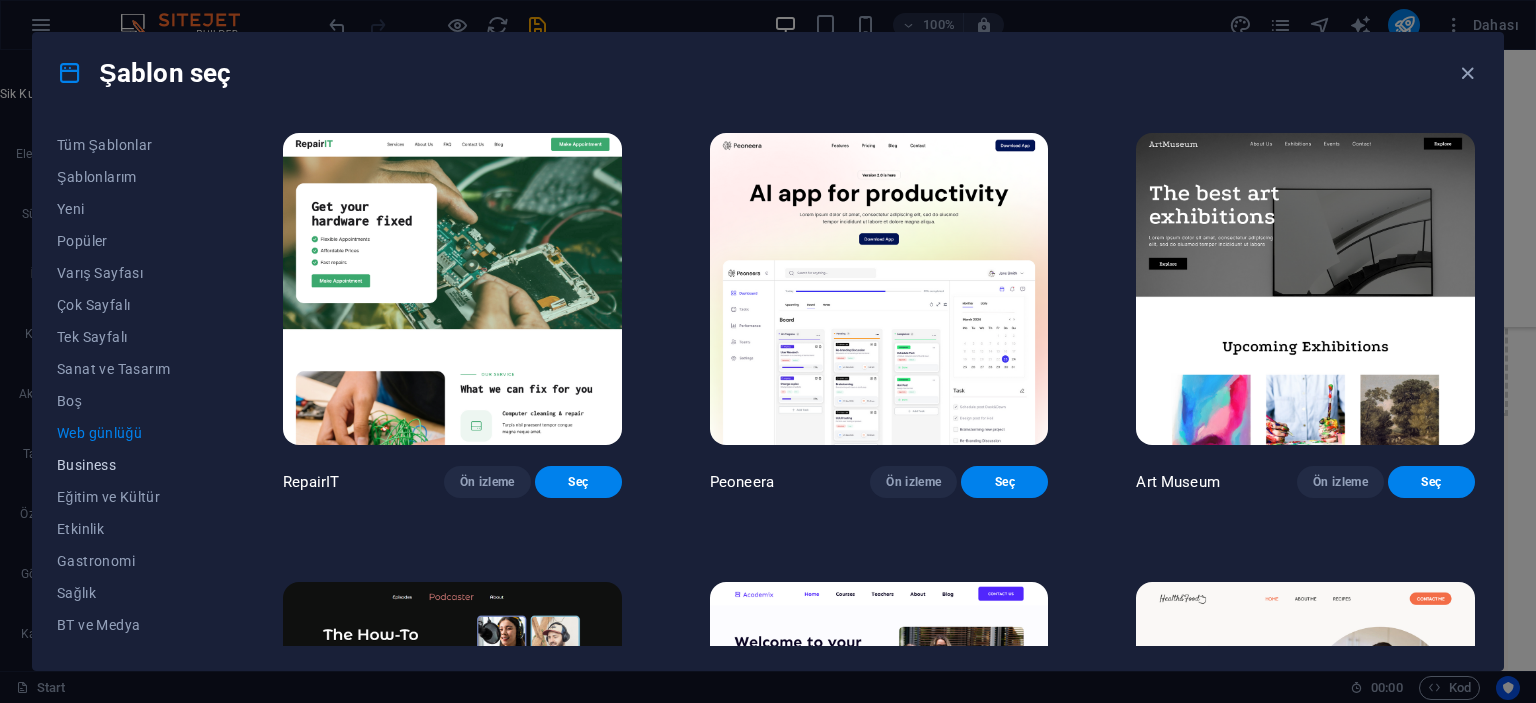click on "Business" at bounding box center (126, 465) 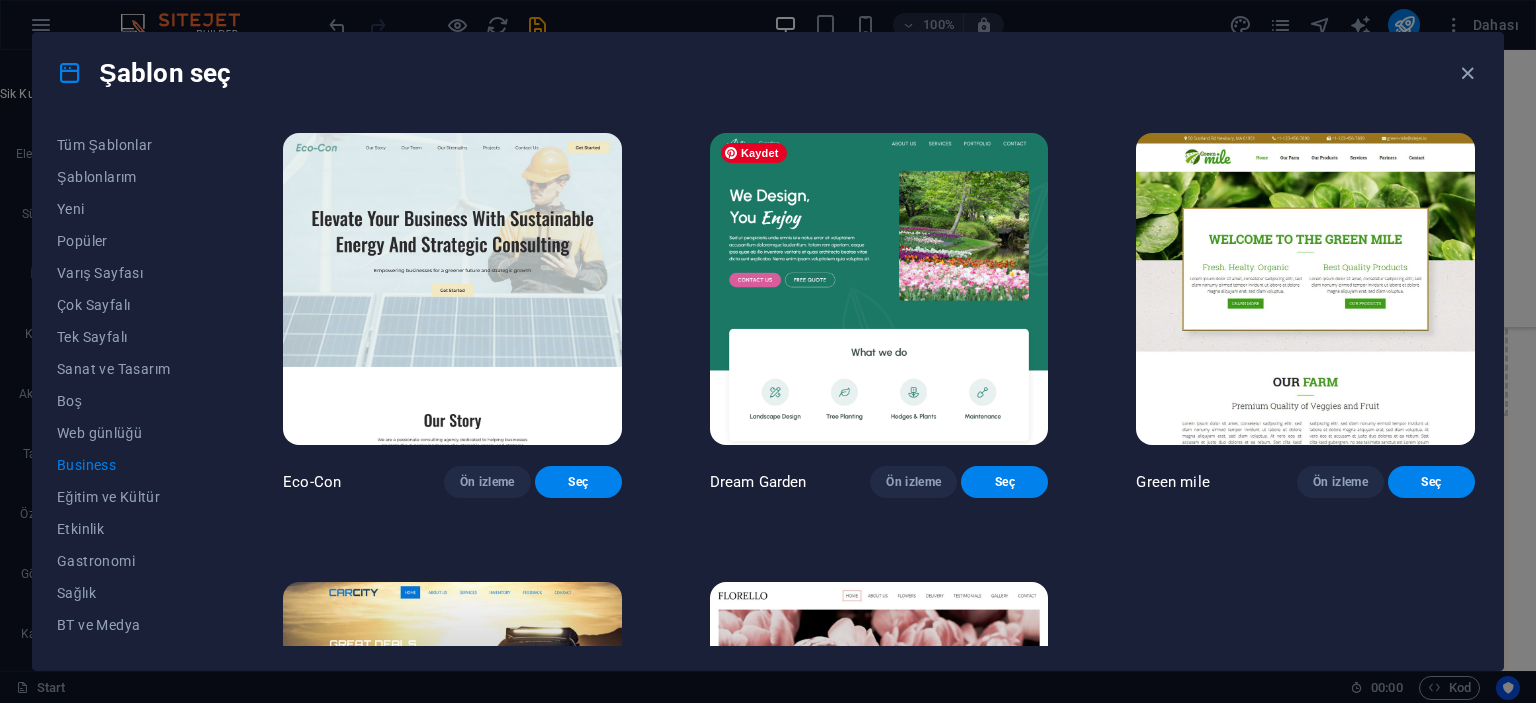 scroll, scrollTop: 296, scrollLeft: 0, axis: vertical 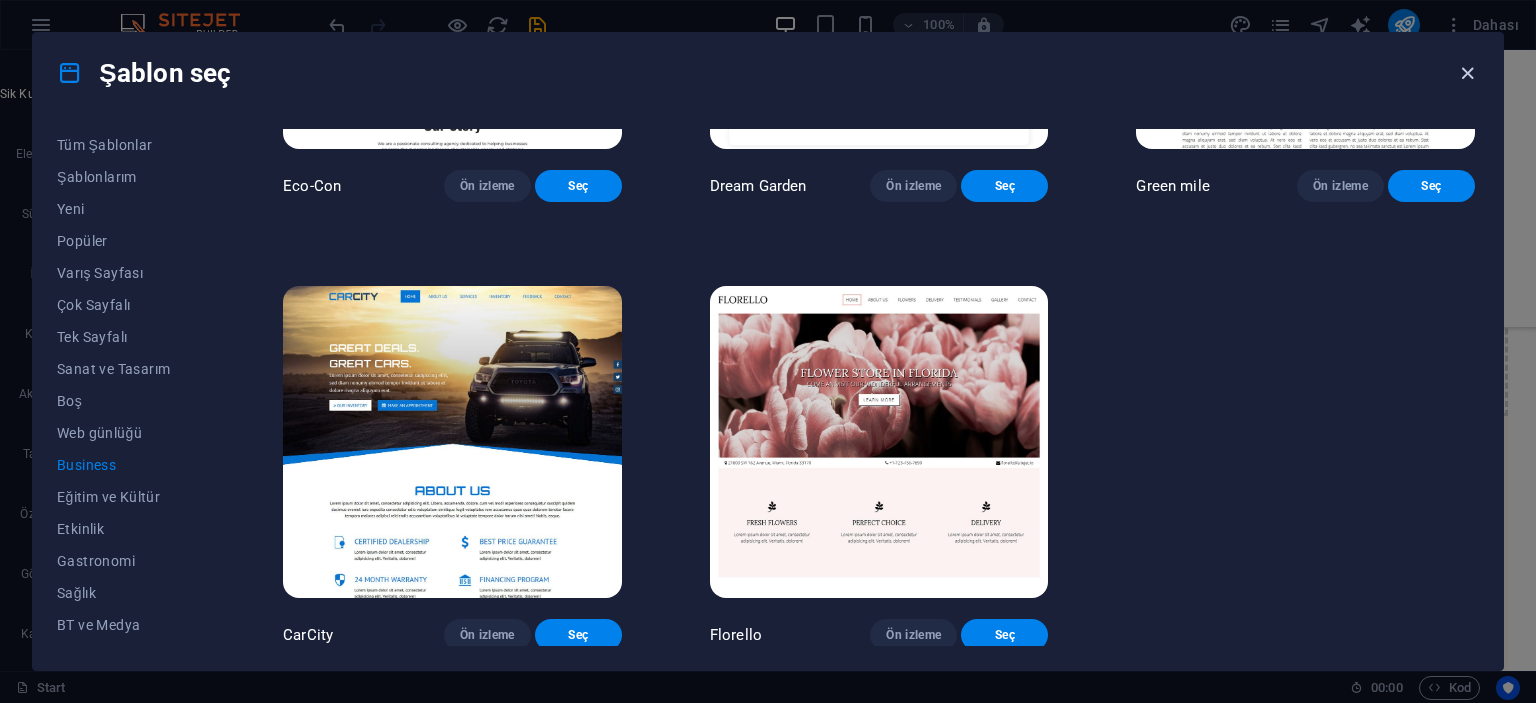 click at bounding box center (1467, 73) 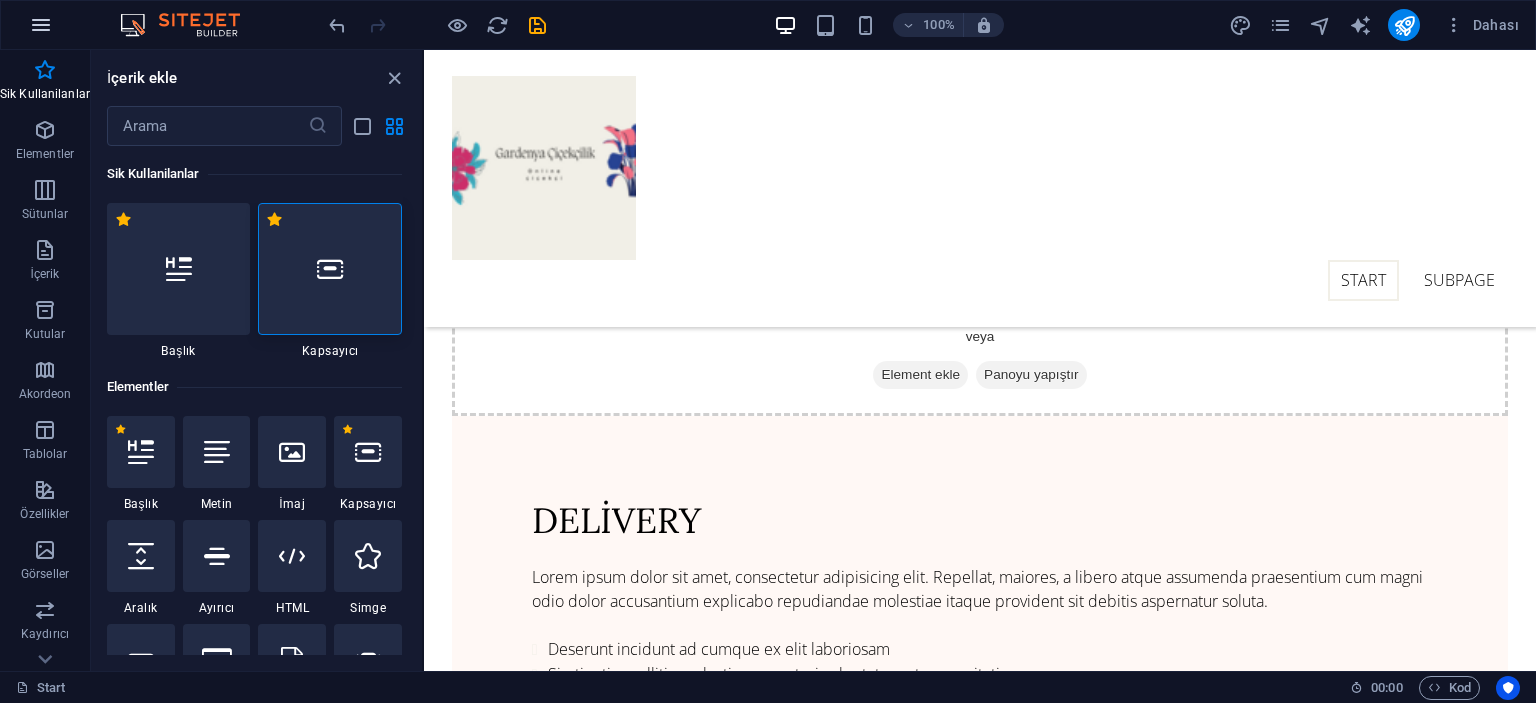 click at bounding box center [41, 25] 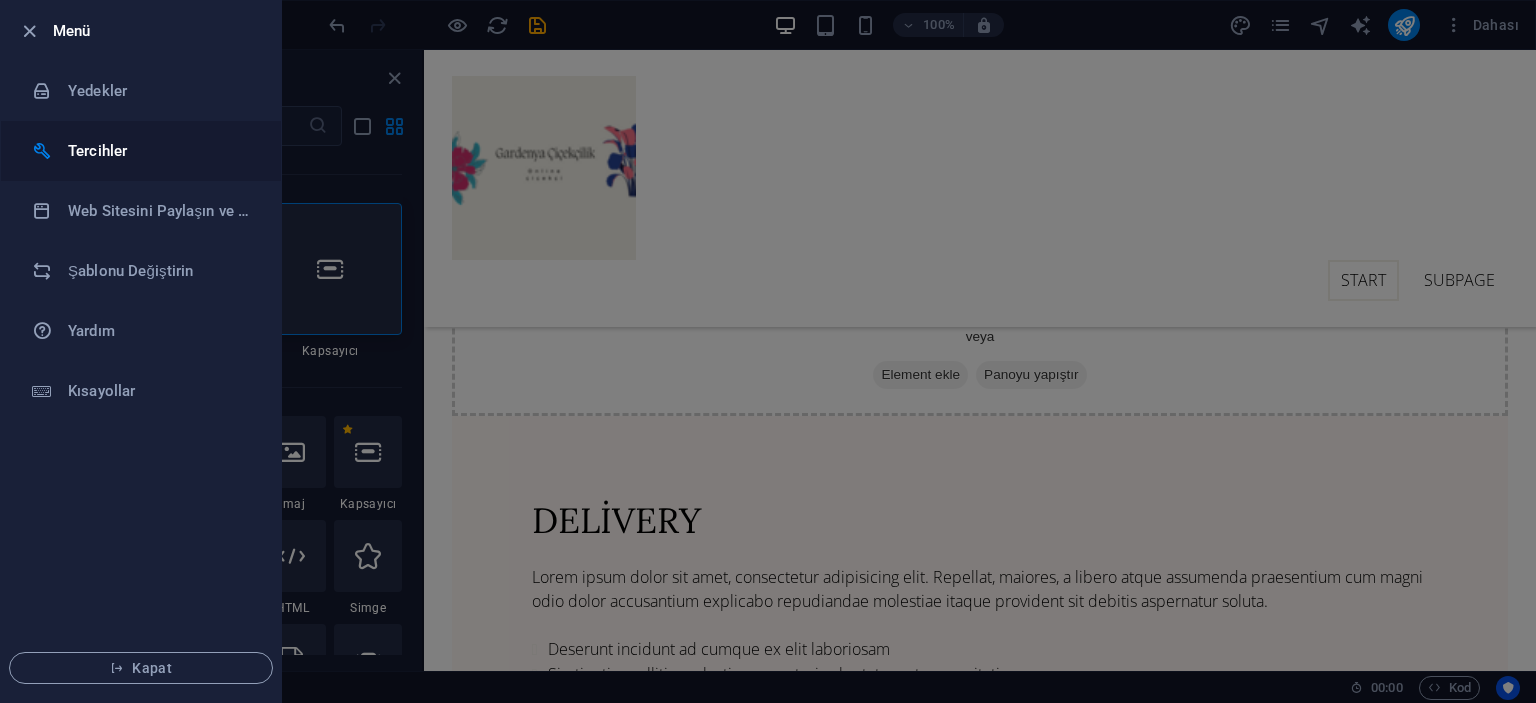 click on "Tercihler" at bounding box center [160, 151] 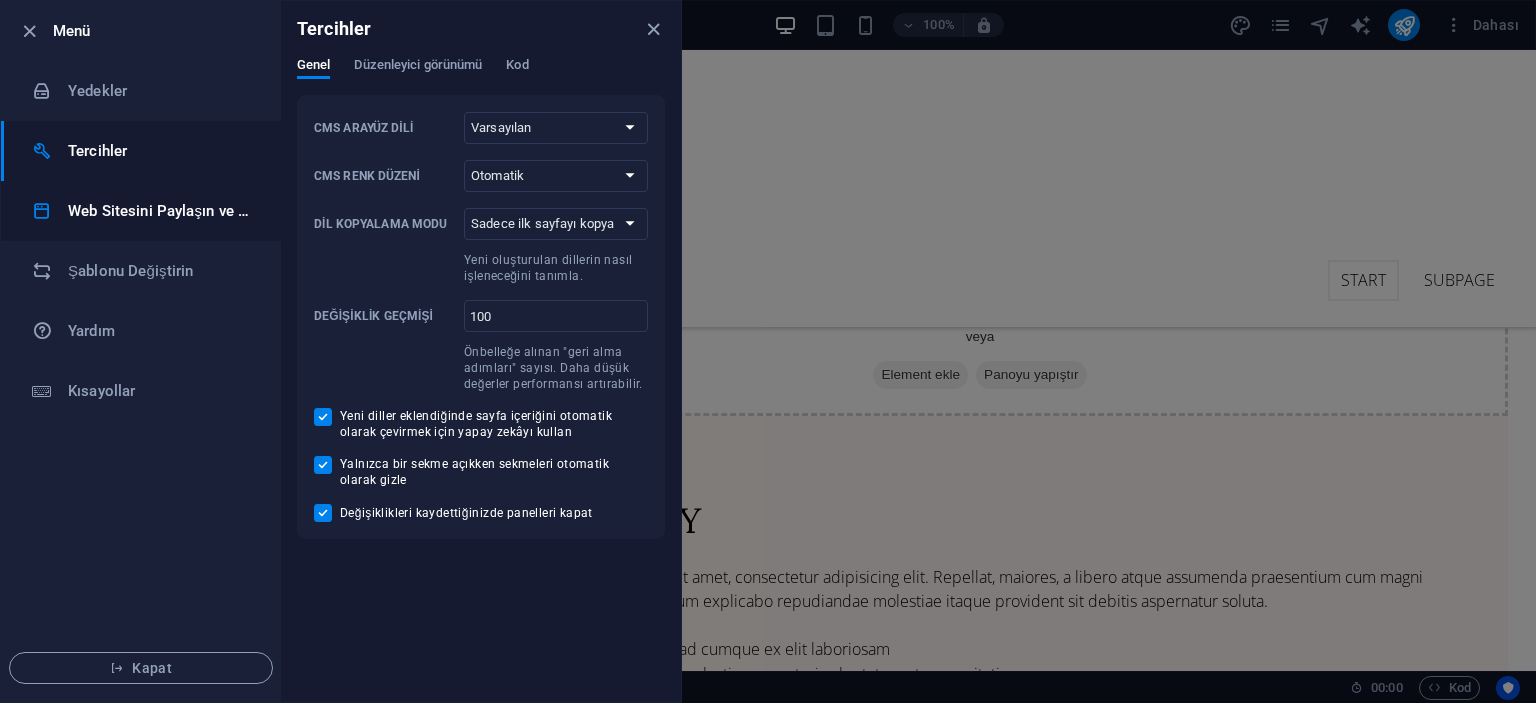 click on "Web Sitesini Paylaşın ve Kopyalayın" at bounding box center [160, 211] 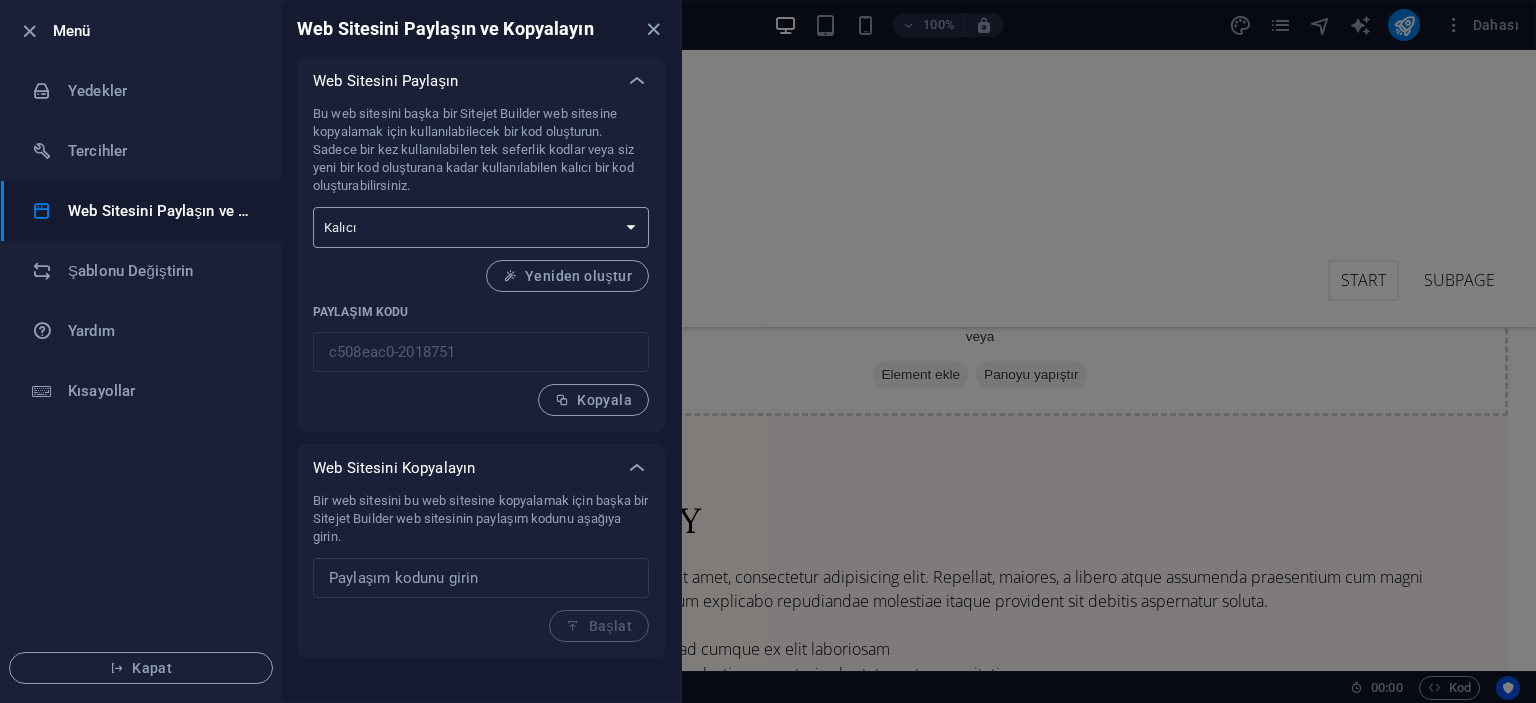 click on "Tek seferlik Kalıcı" at bounding box center [481, 227] 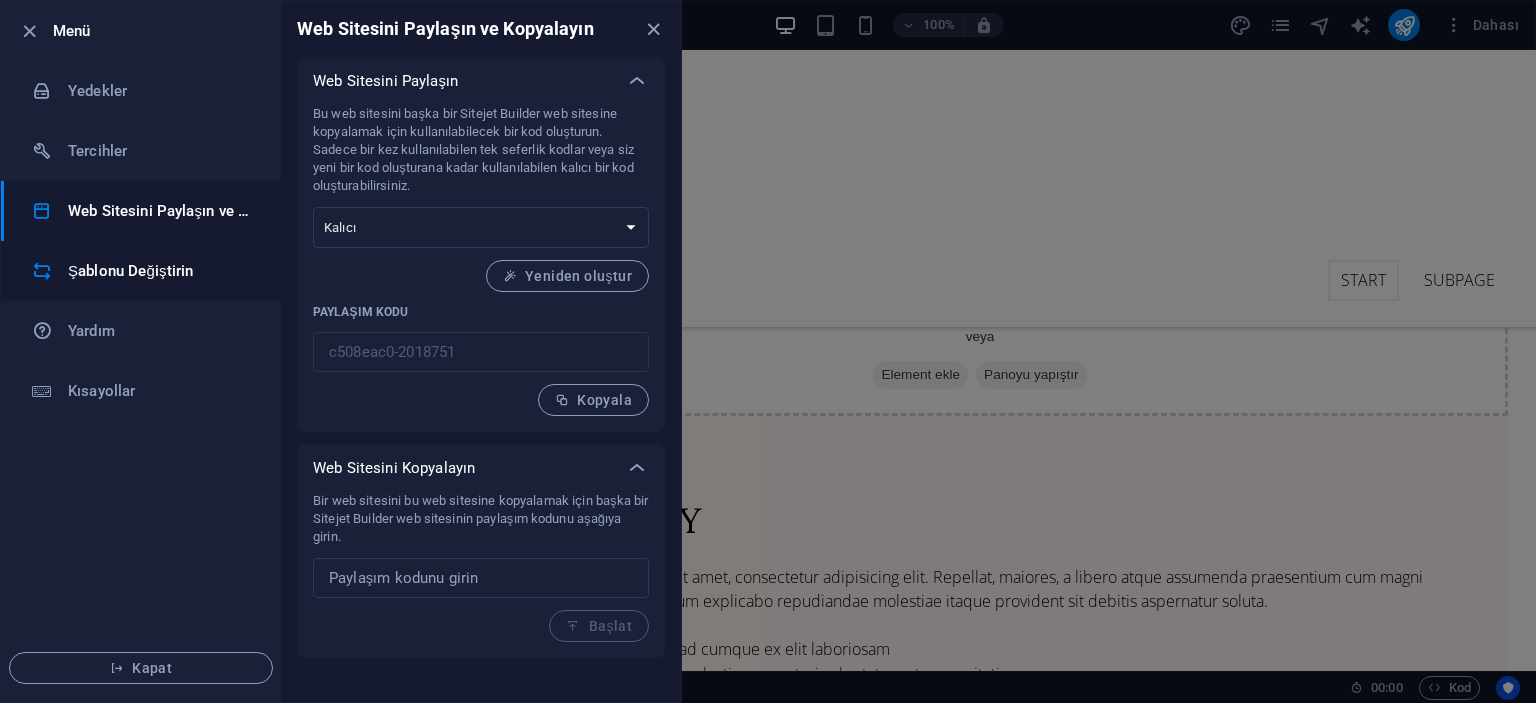click on "Şablonu Değiştirin" at bounding box center [160, 271] 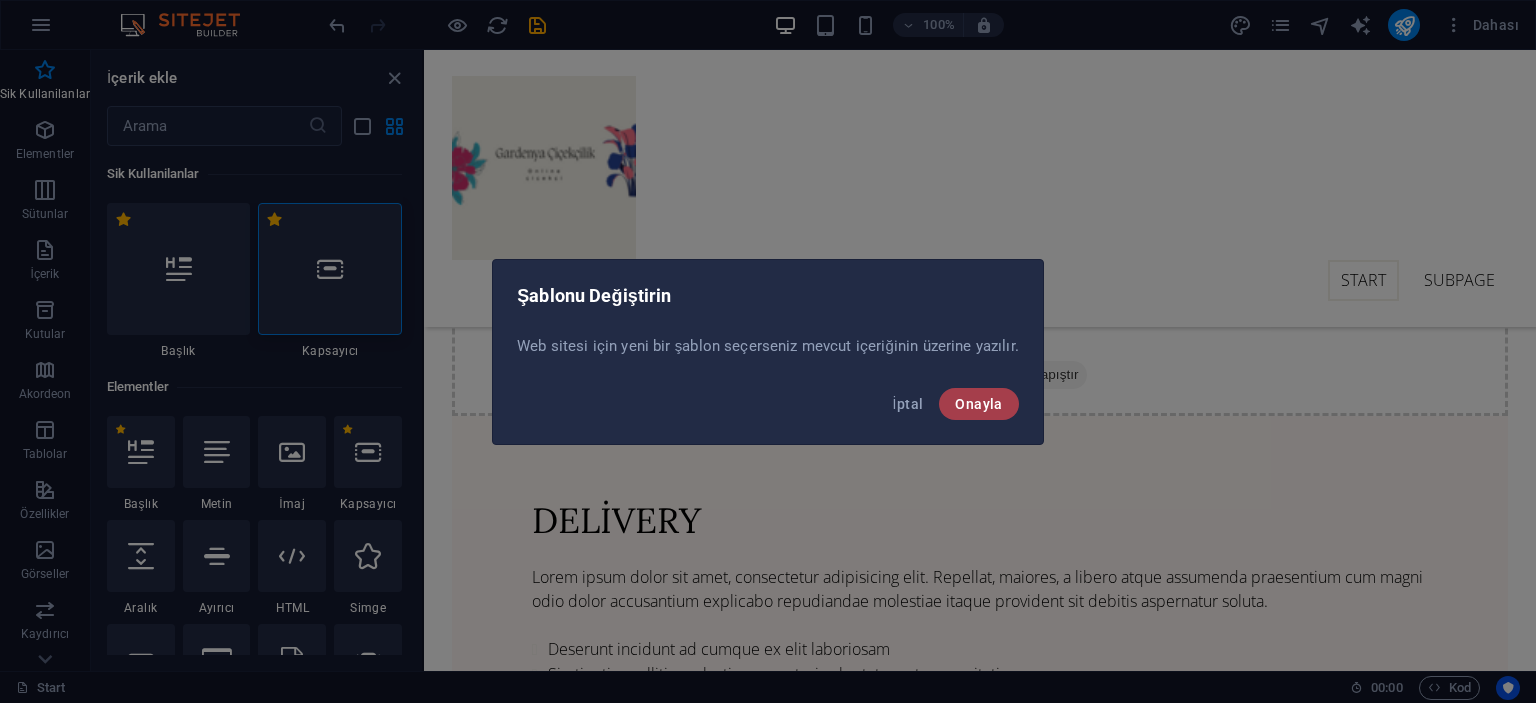 click on "Onayla" at bounding box center (978, 404) 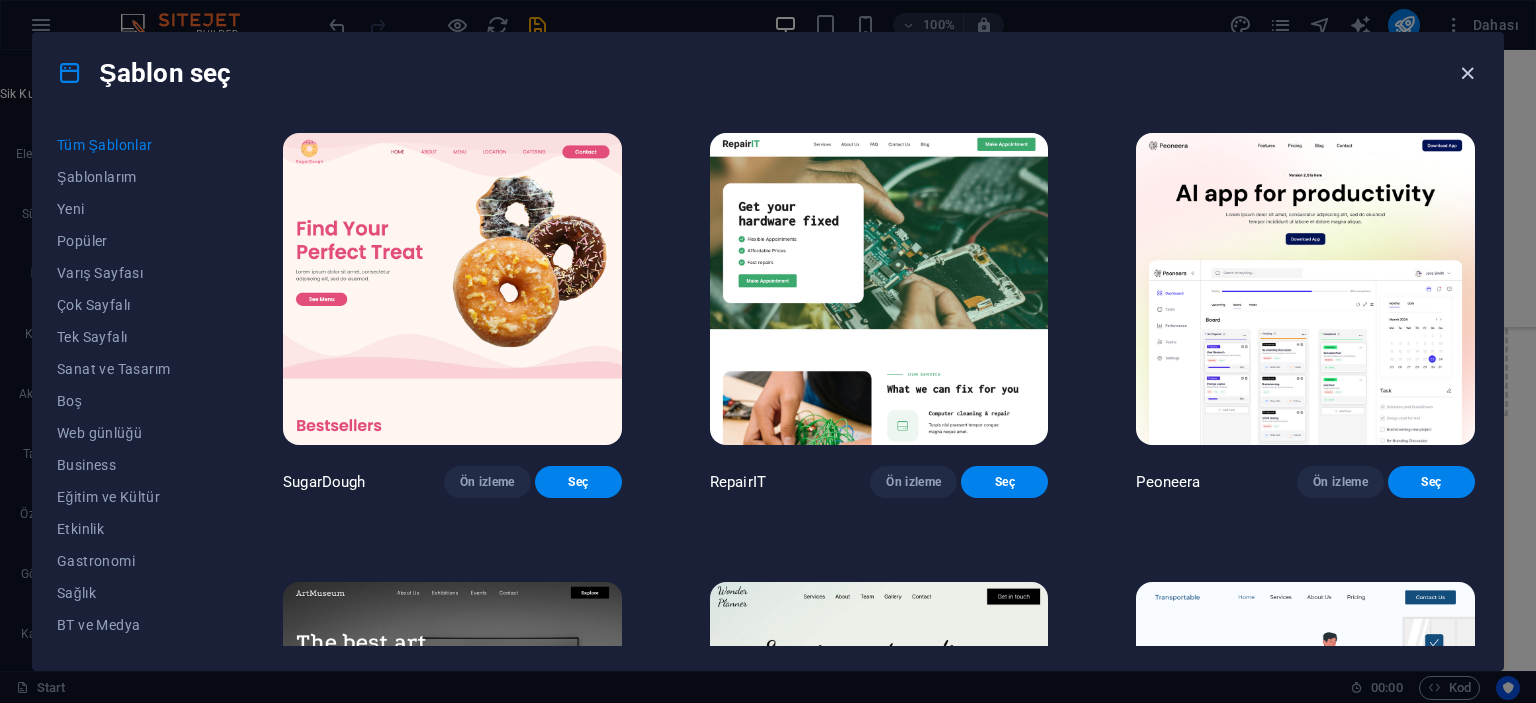 click at bounding box center (1467, 73) 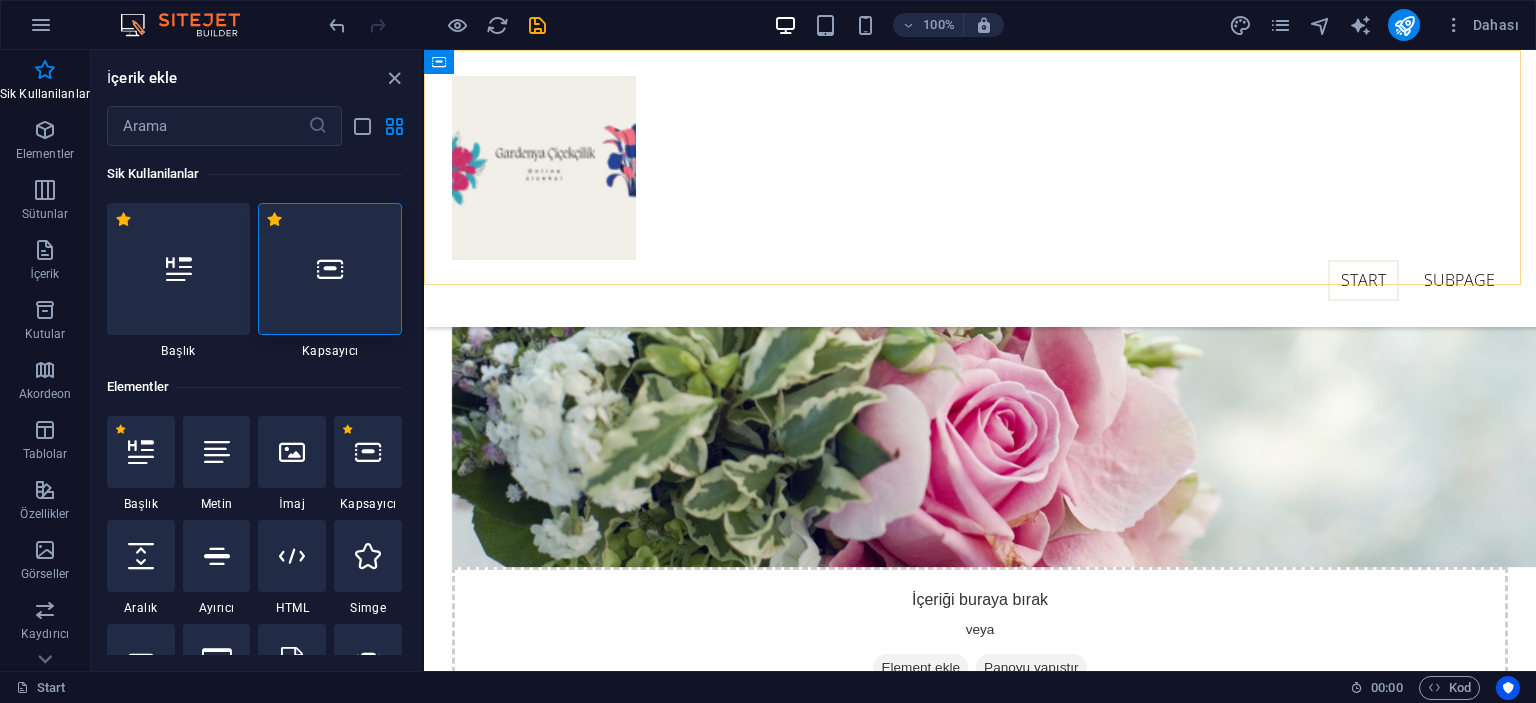 scroll, scrollTop: 9962, scrollLeft: 0, axis: vertical 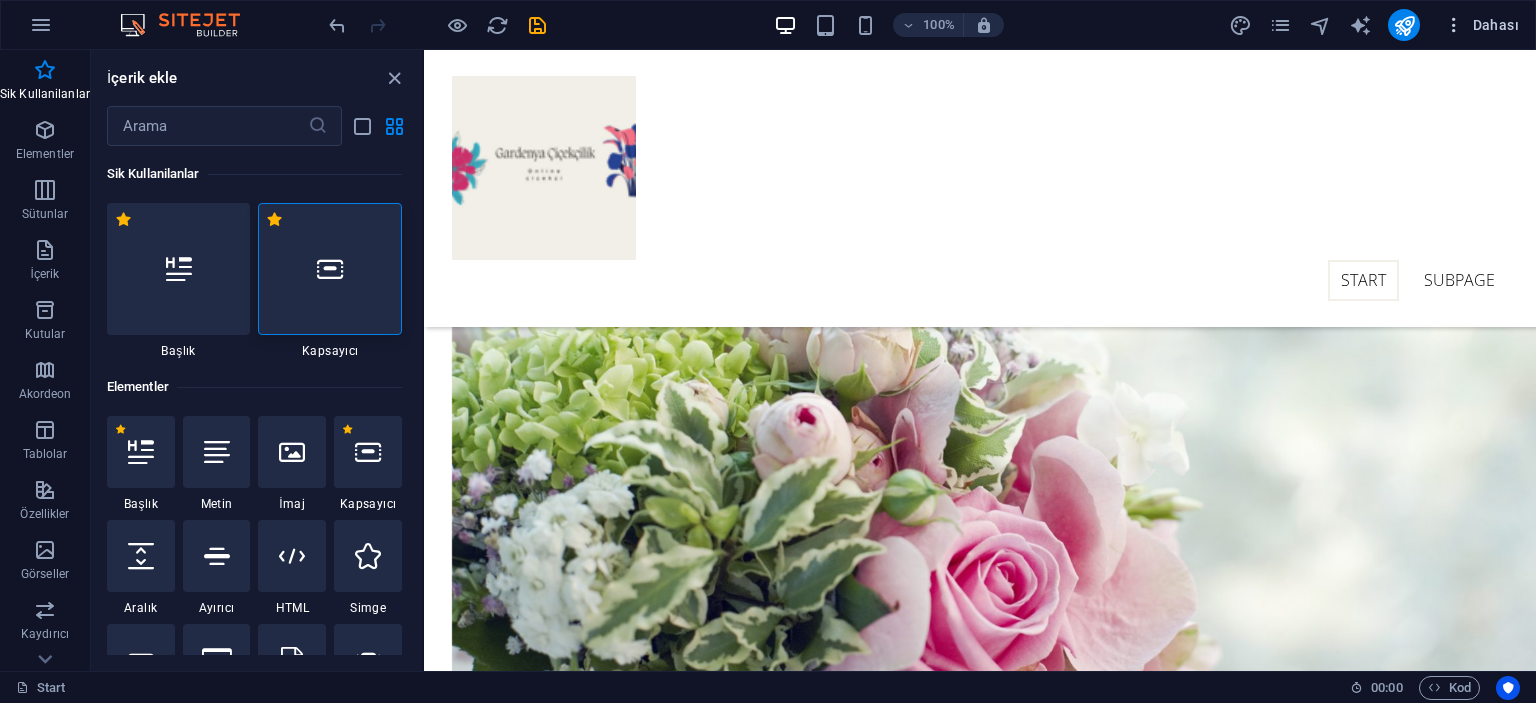 click on "Dahası" at bounding box center [1481, 25] 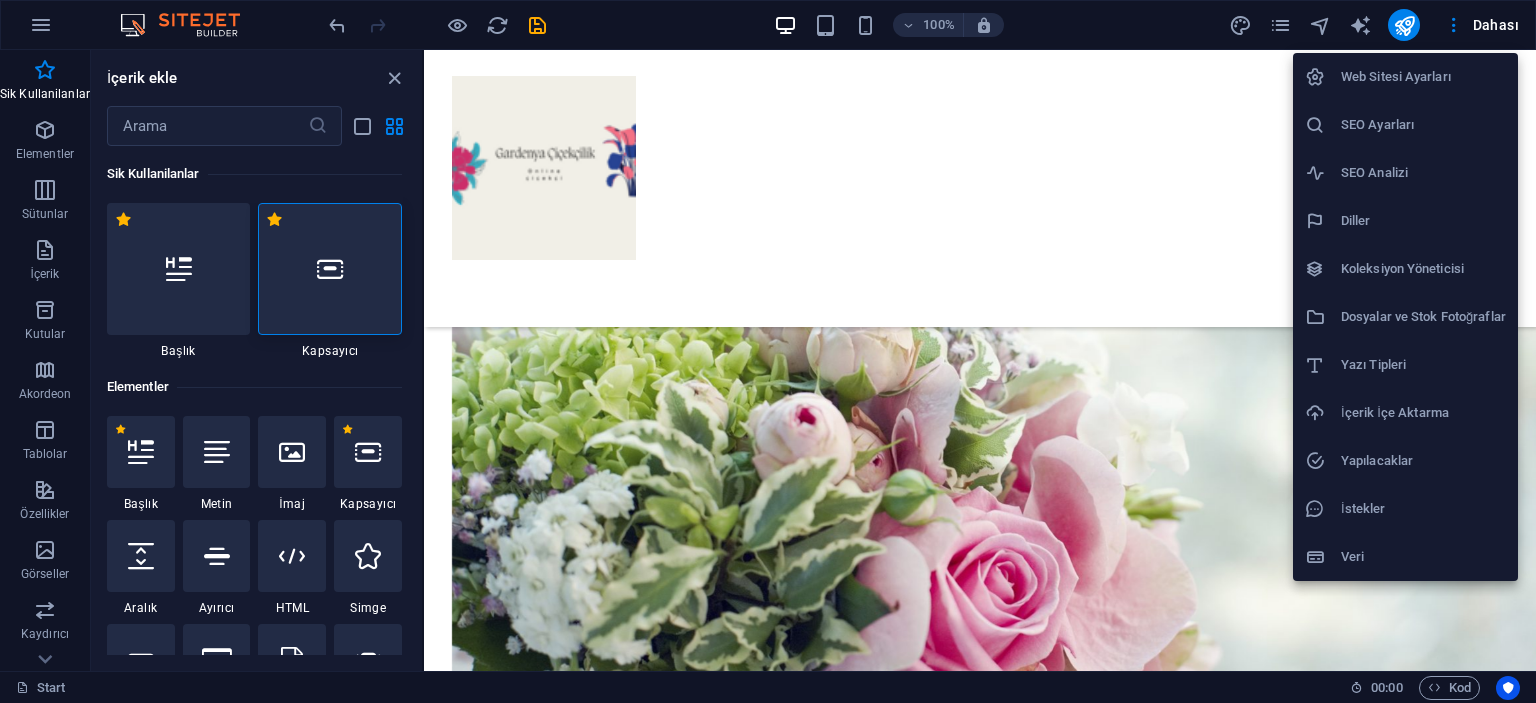 click at bounding box center [768, 351] 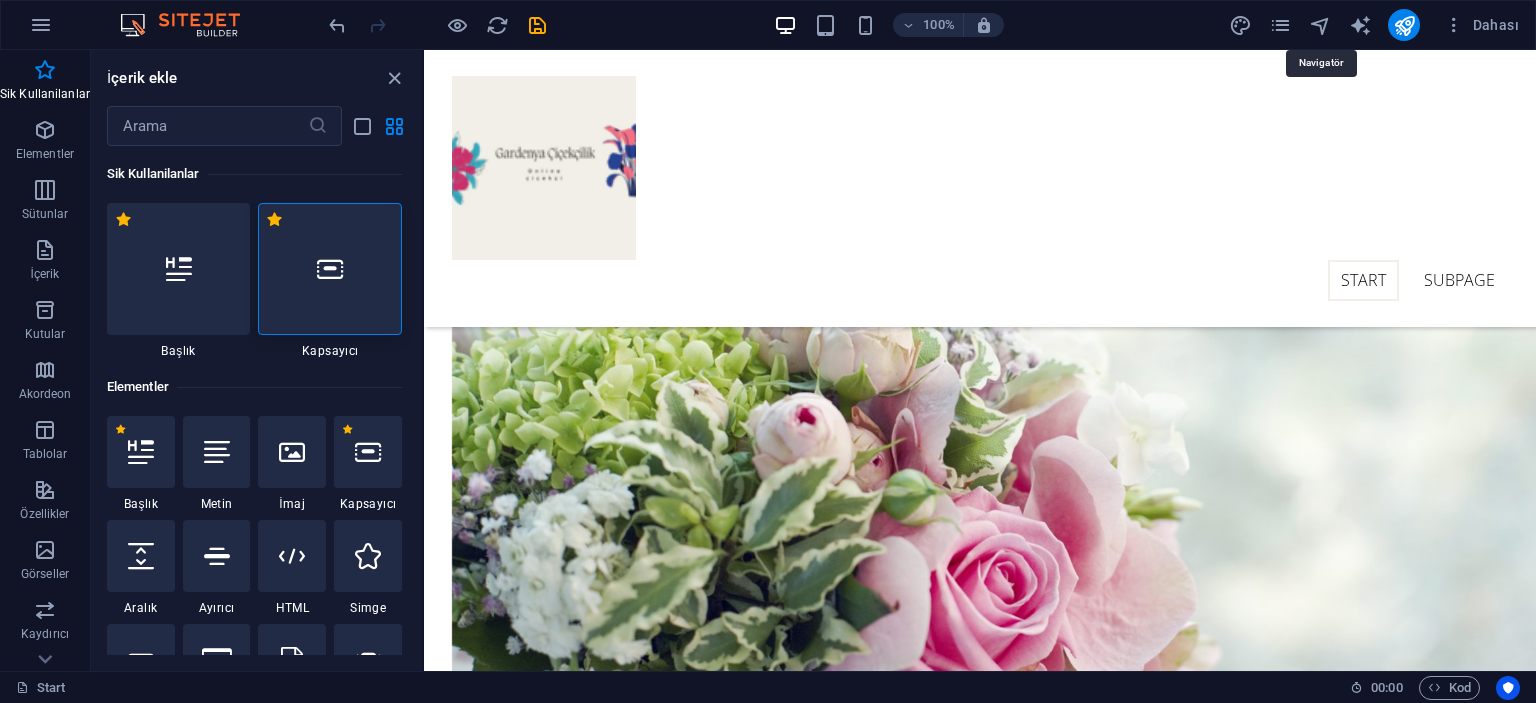 click at bounding box center [1320, 25] 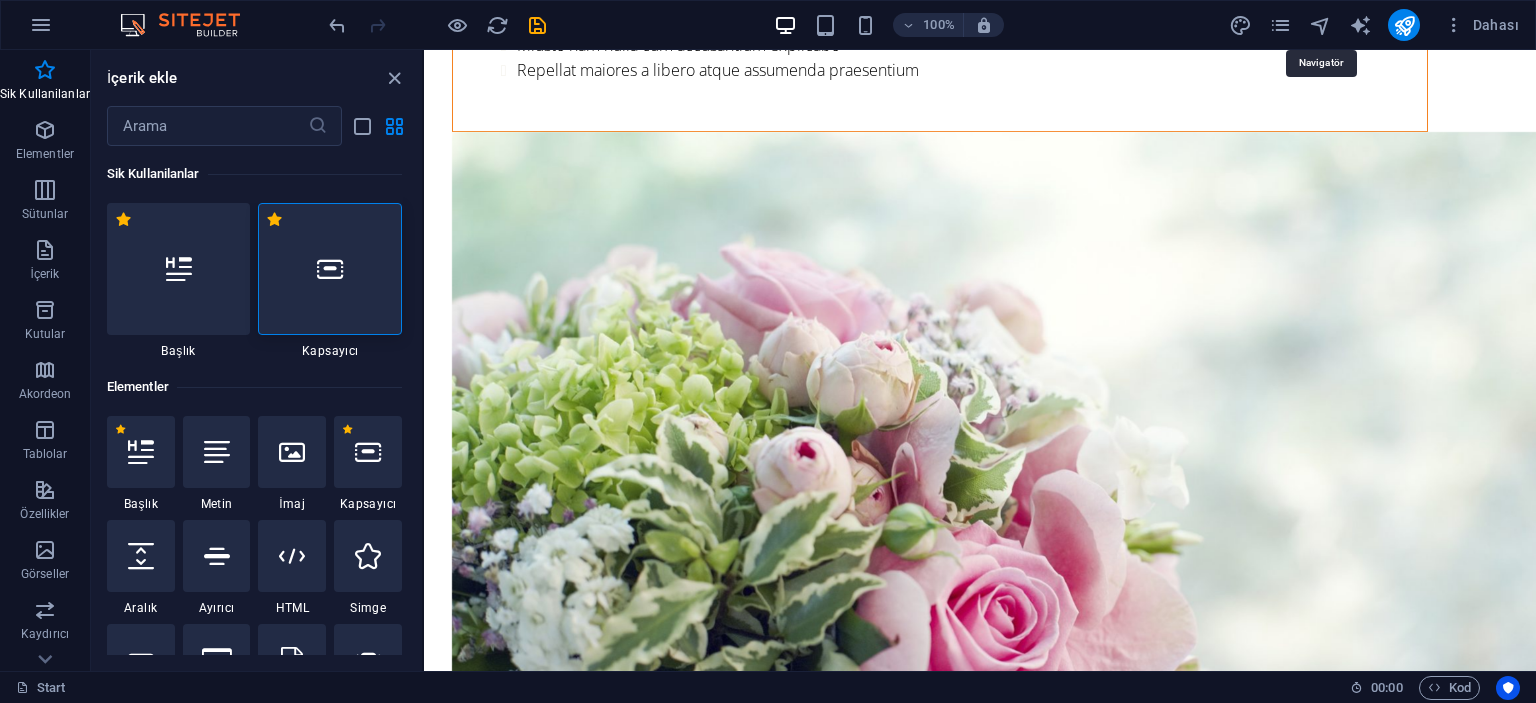 scroll, scrollTop: 10122, scrollLeft: 0, axis: vertical 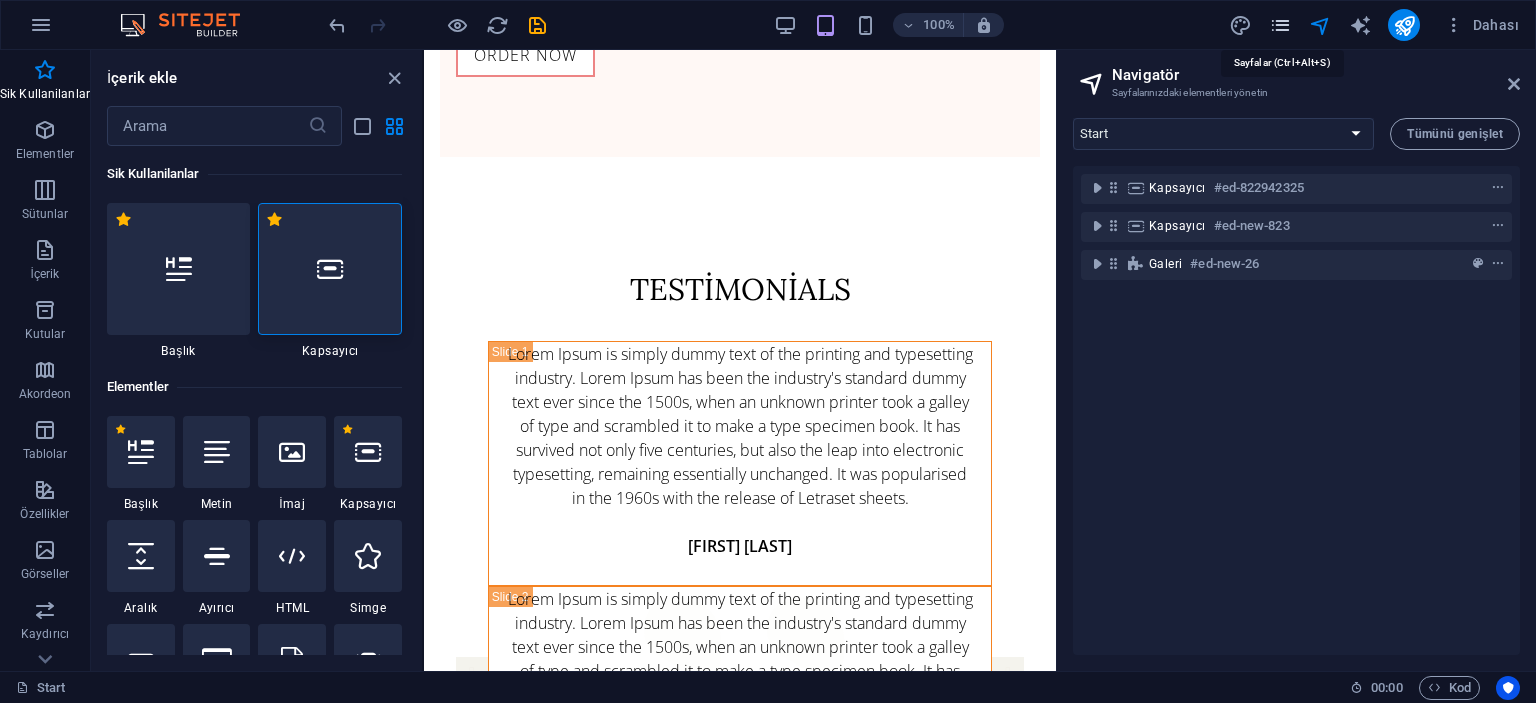 click at bounding box center [1280, 25] 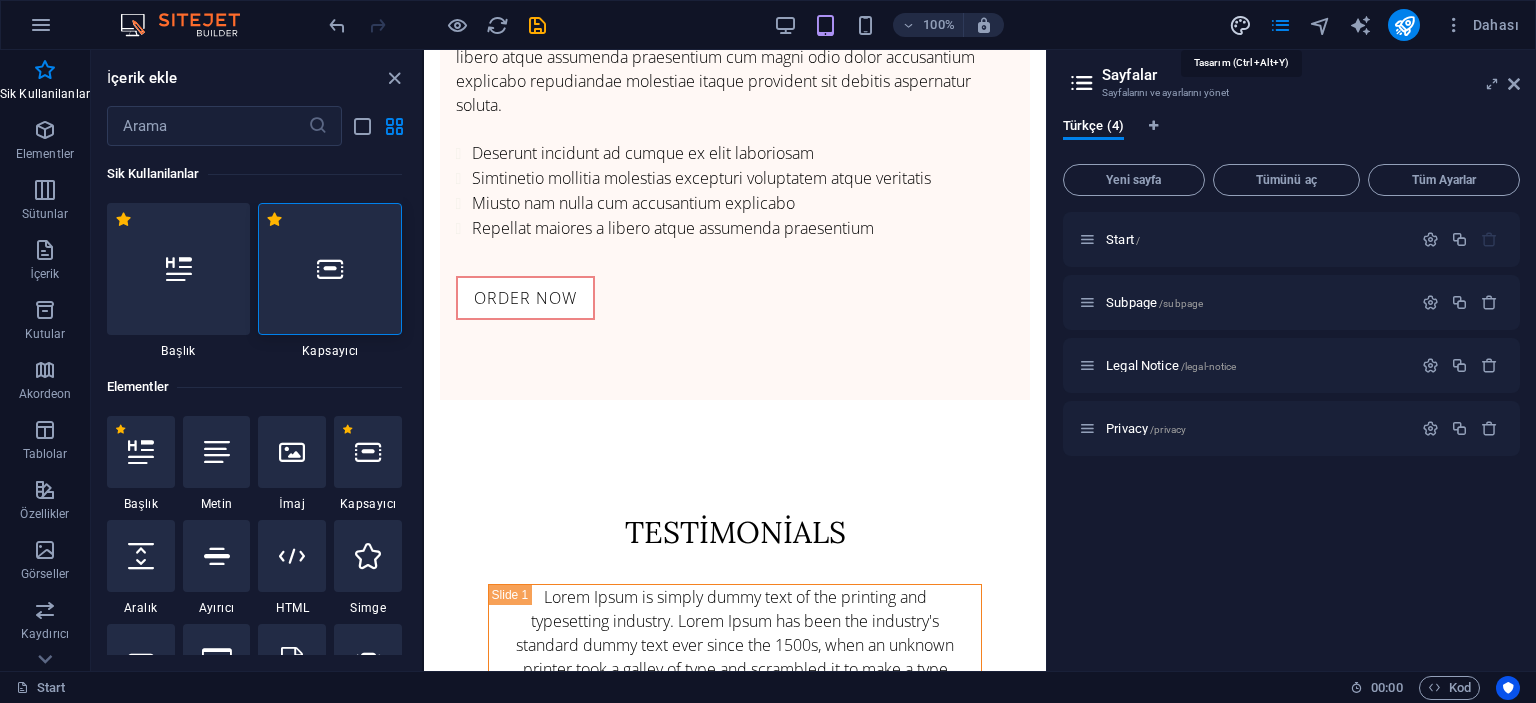 drag, startPoint x: 1238, startPoint y: 17, endPoint x: 420, endPoint y: 134, distance: 826.325 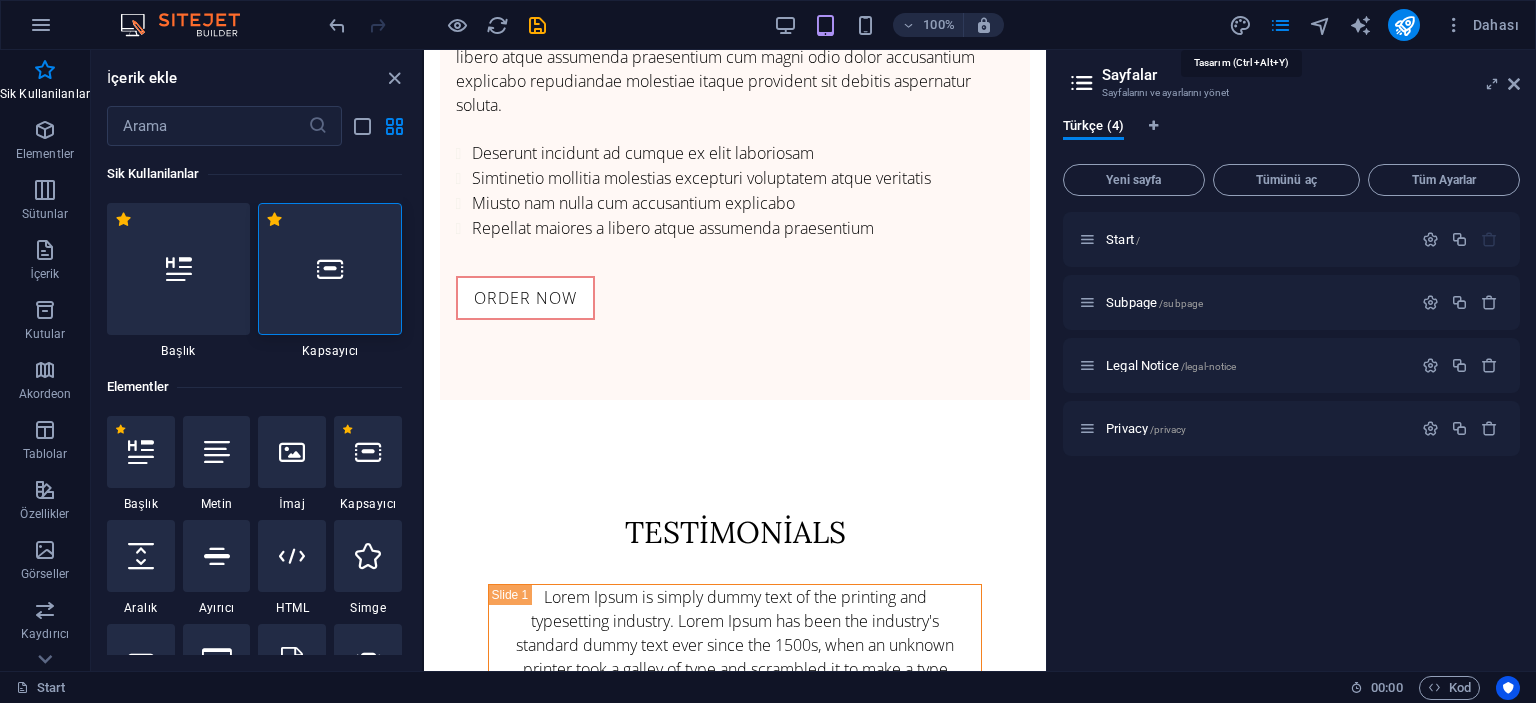 select on "px" 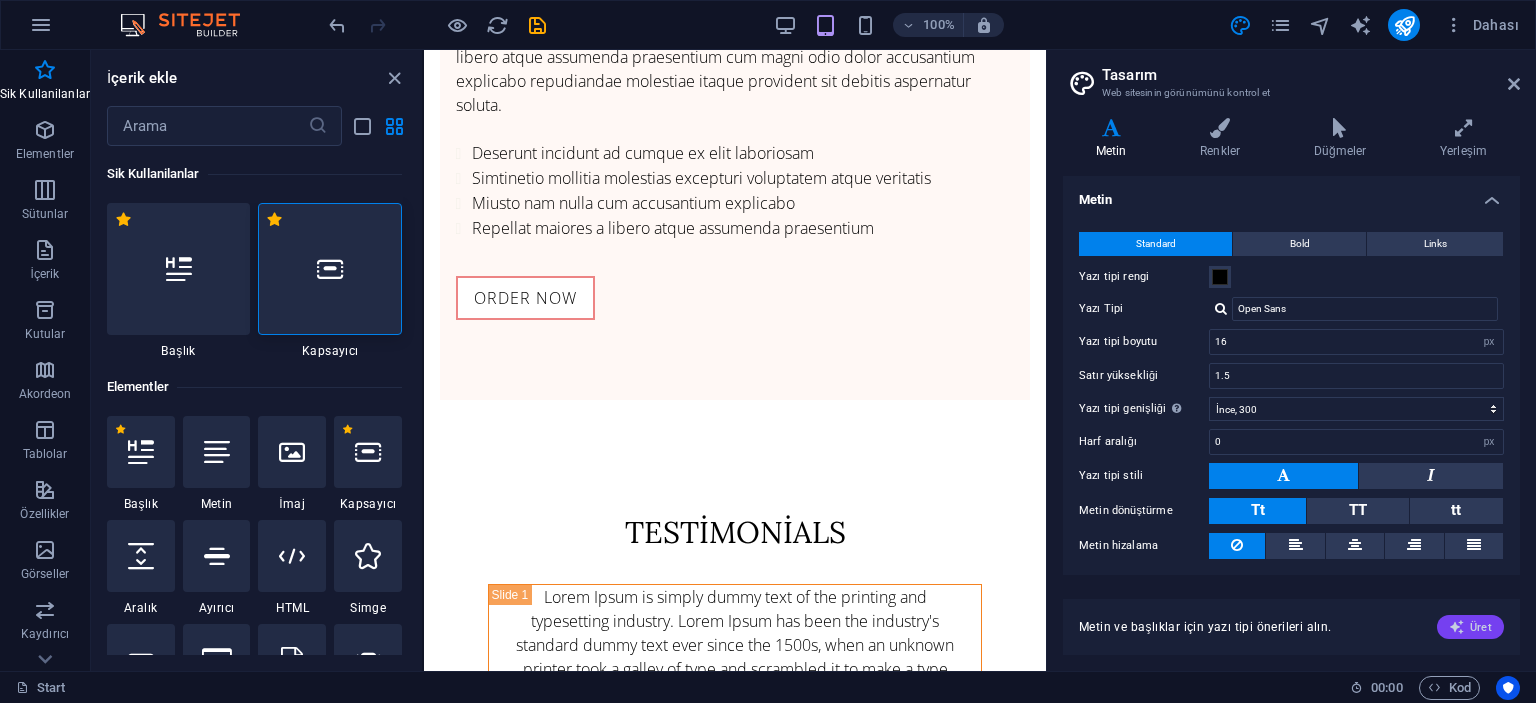 click on "Üret" at bounding box center [1470, 627] 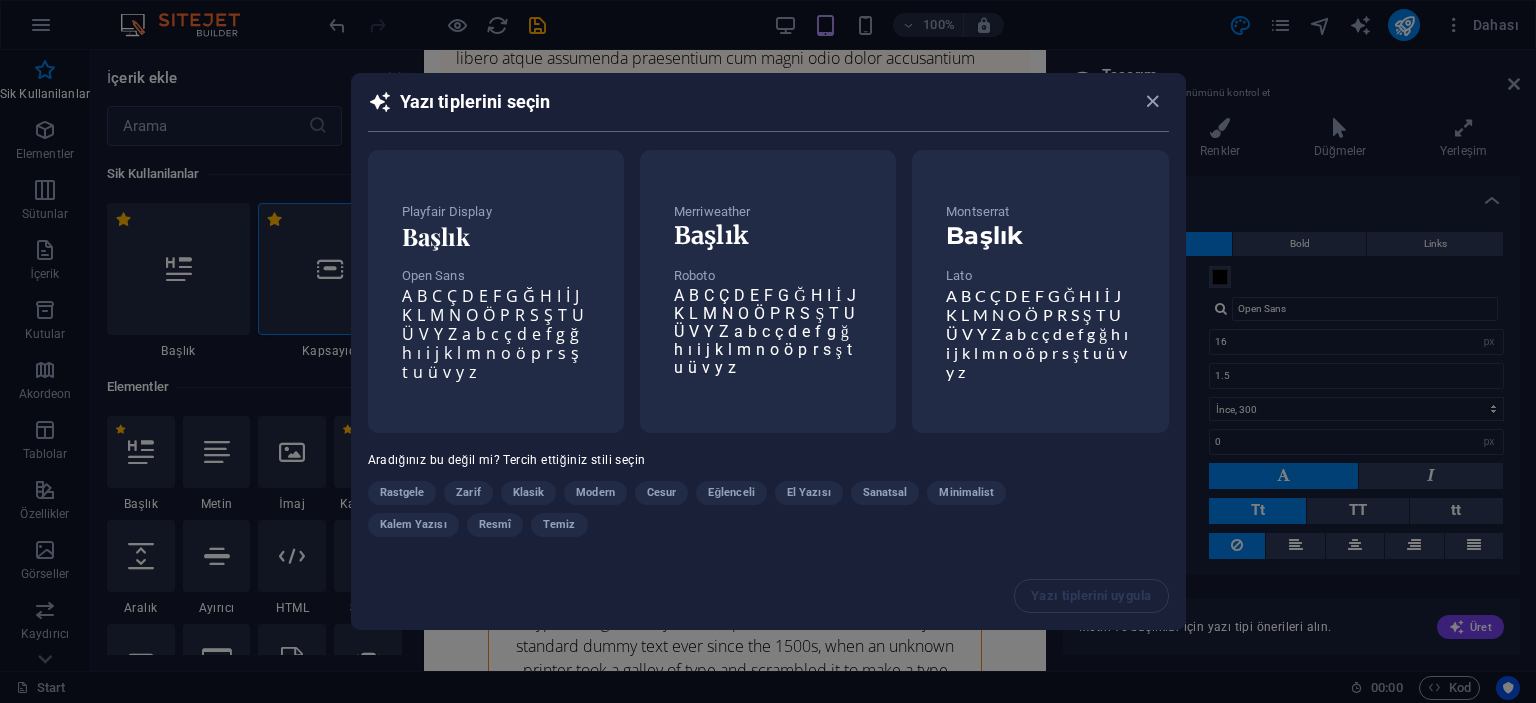 scroll, scrollTop: 10123, scrollLeft: 0, axis: vertical 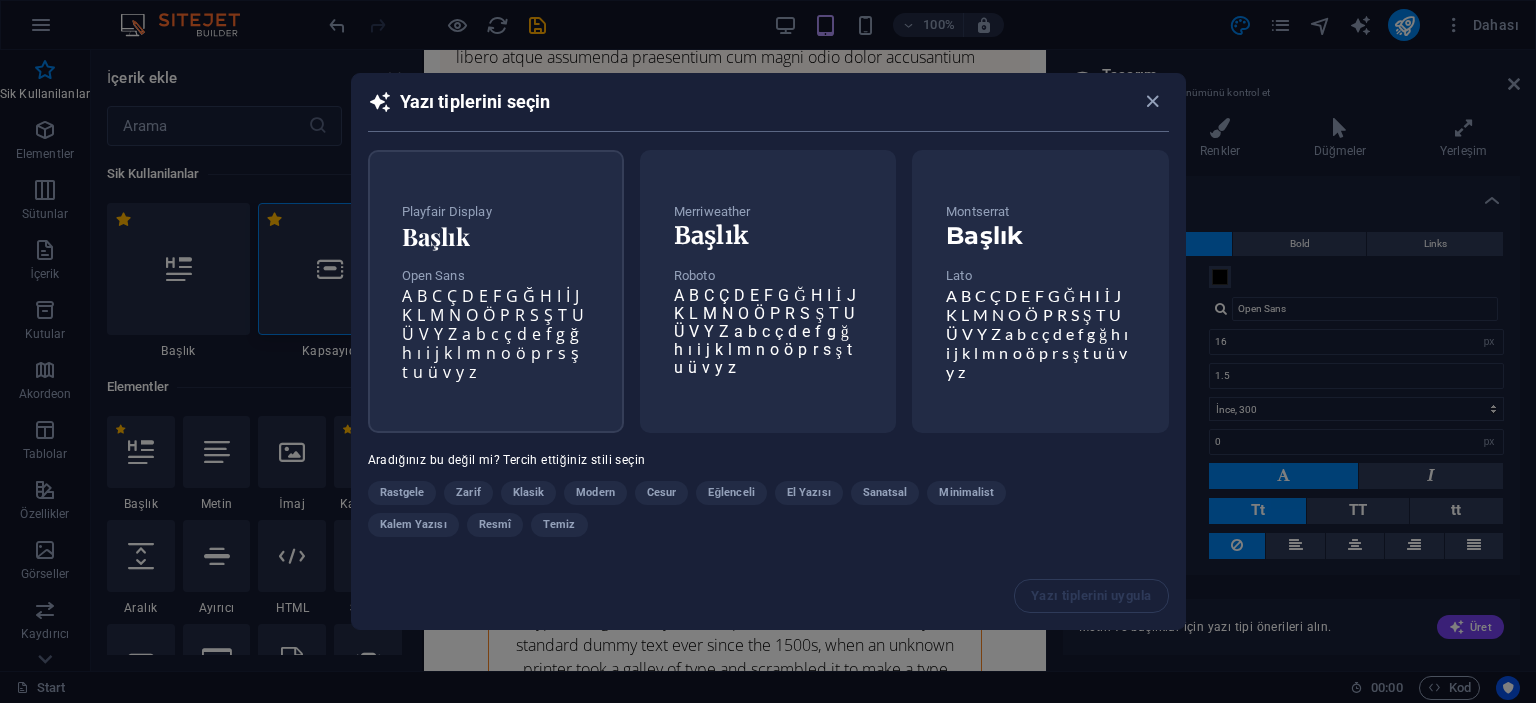 click on "Open Sans" at bounding box center (496, 276) 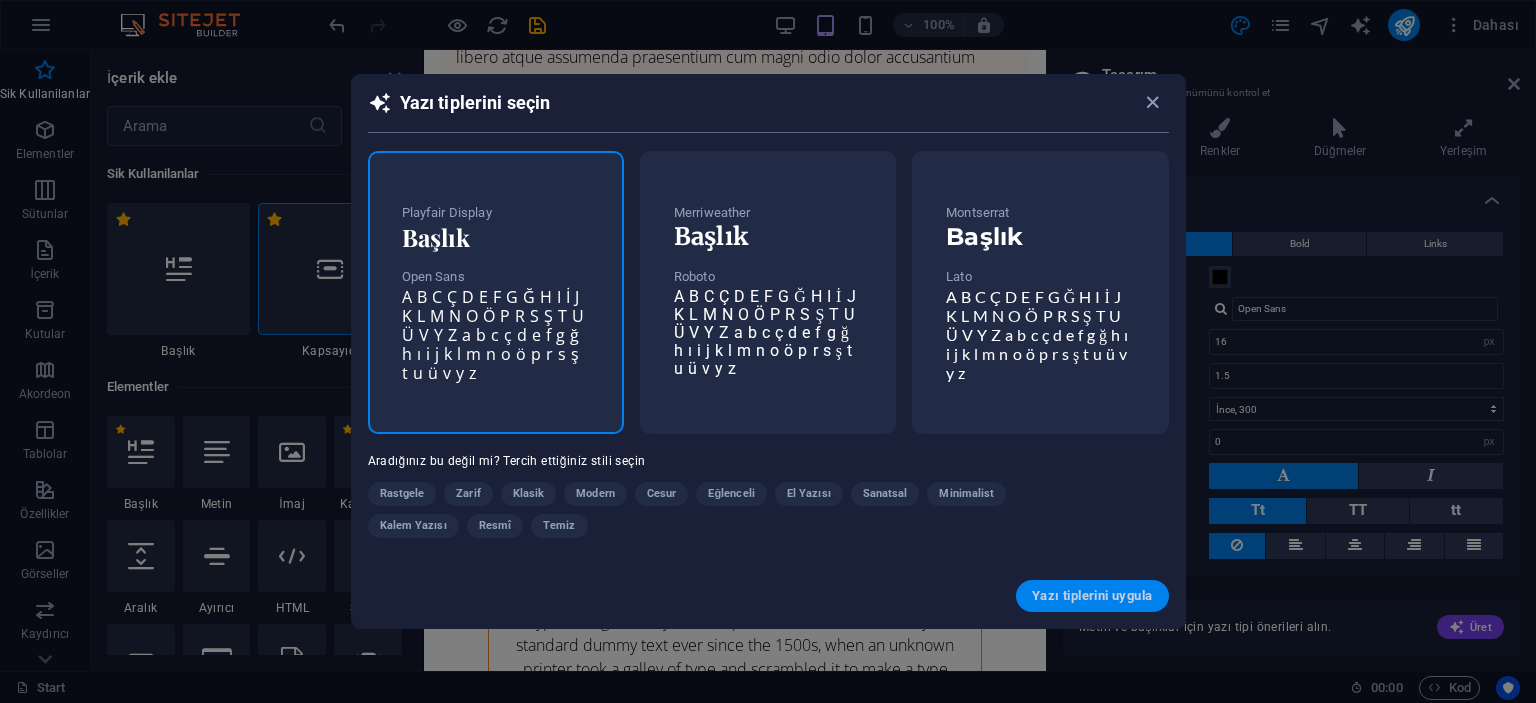 click on "Yazı tiplerini uygula" at bounding box center [1092, 596] 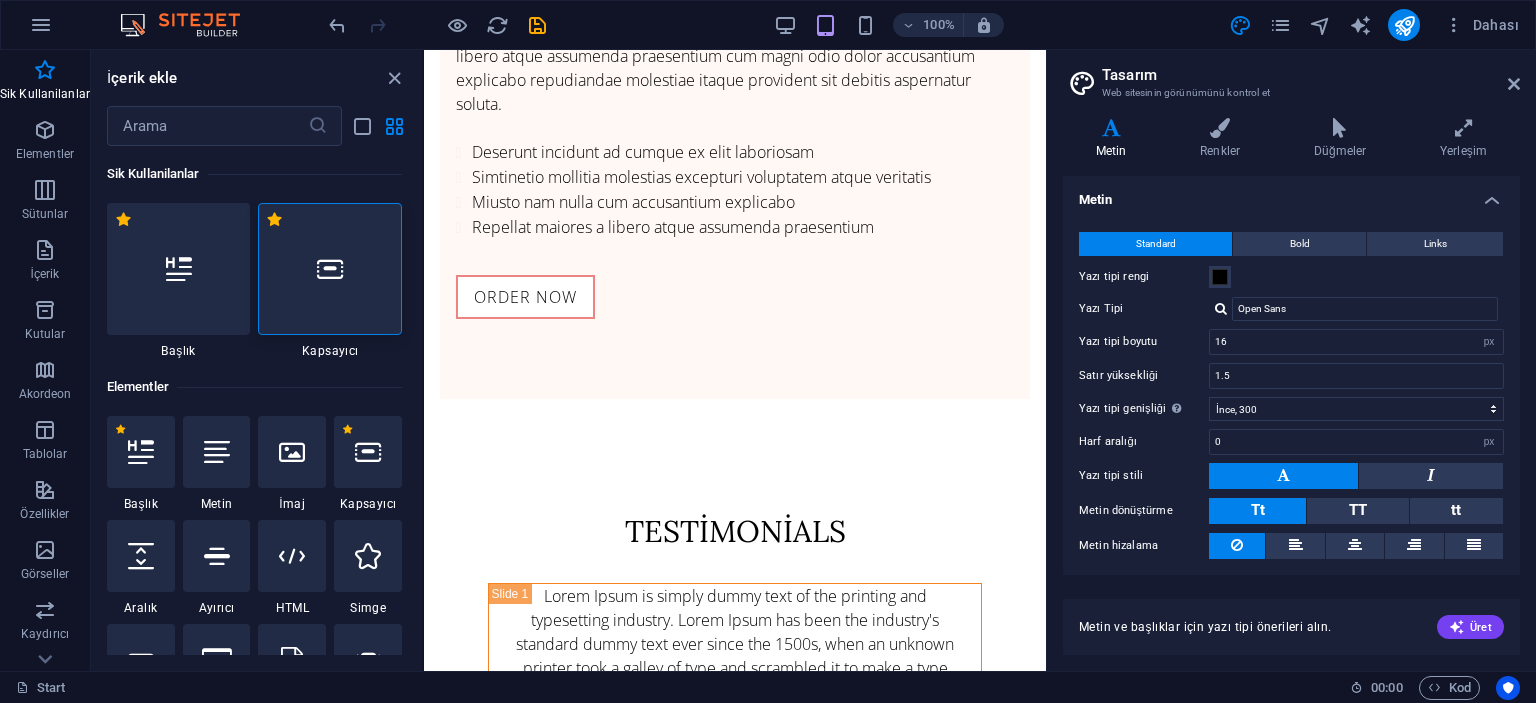 type on "1.6" 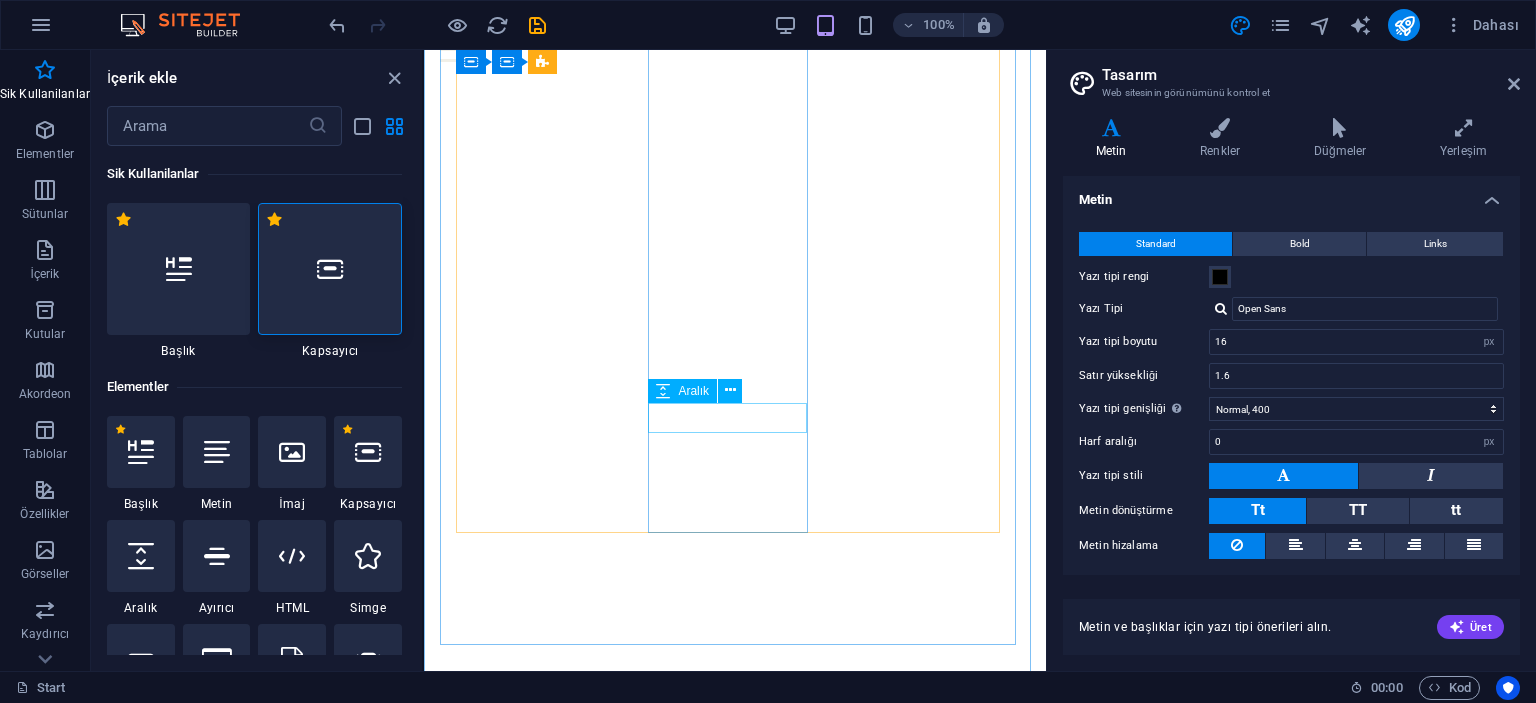 scroll, scrollTop: 14766, scrollLeft: 0, axis: vertical 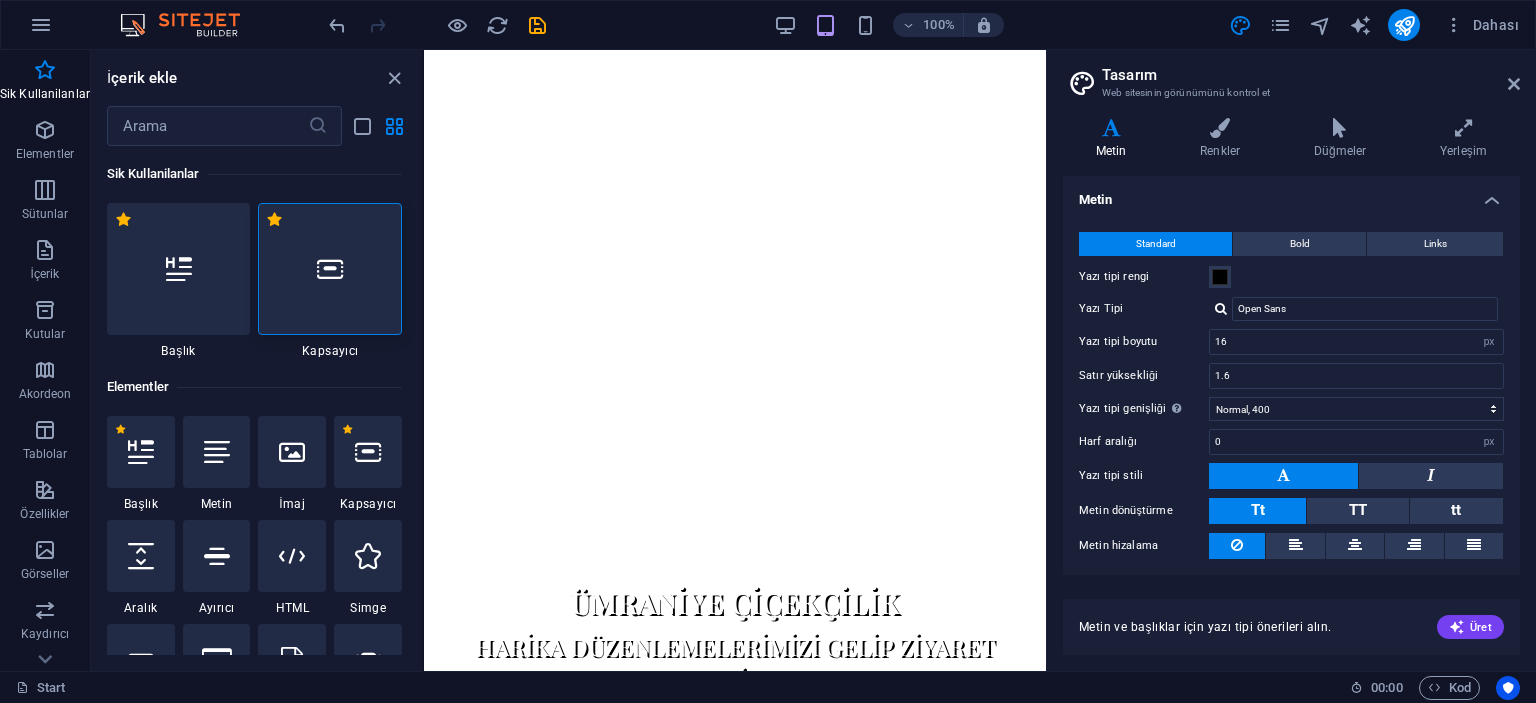 click at bounding box center (190, 25) 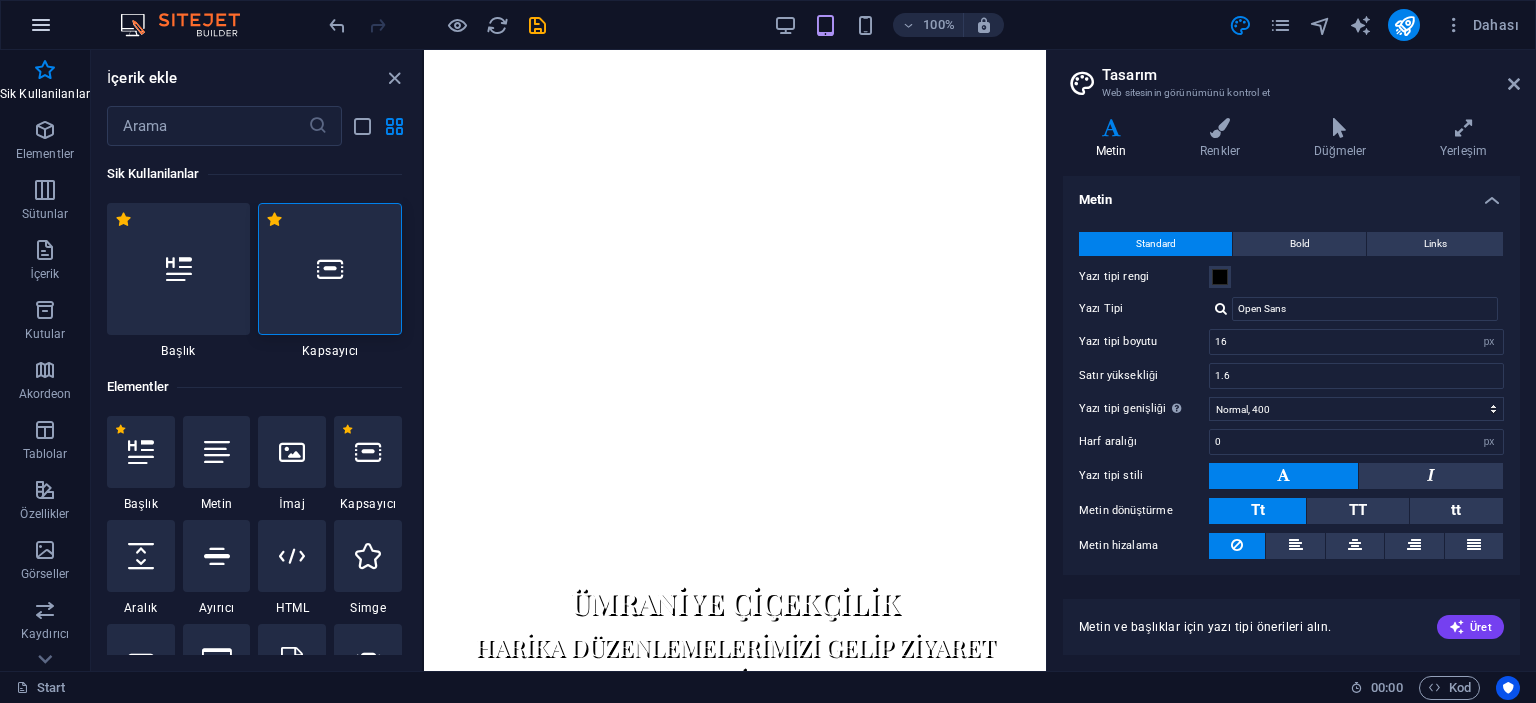 click at bounding box center (41, 25) 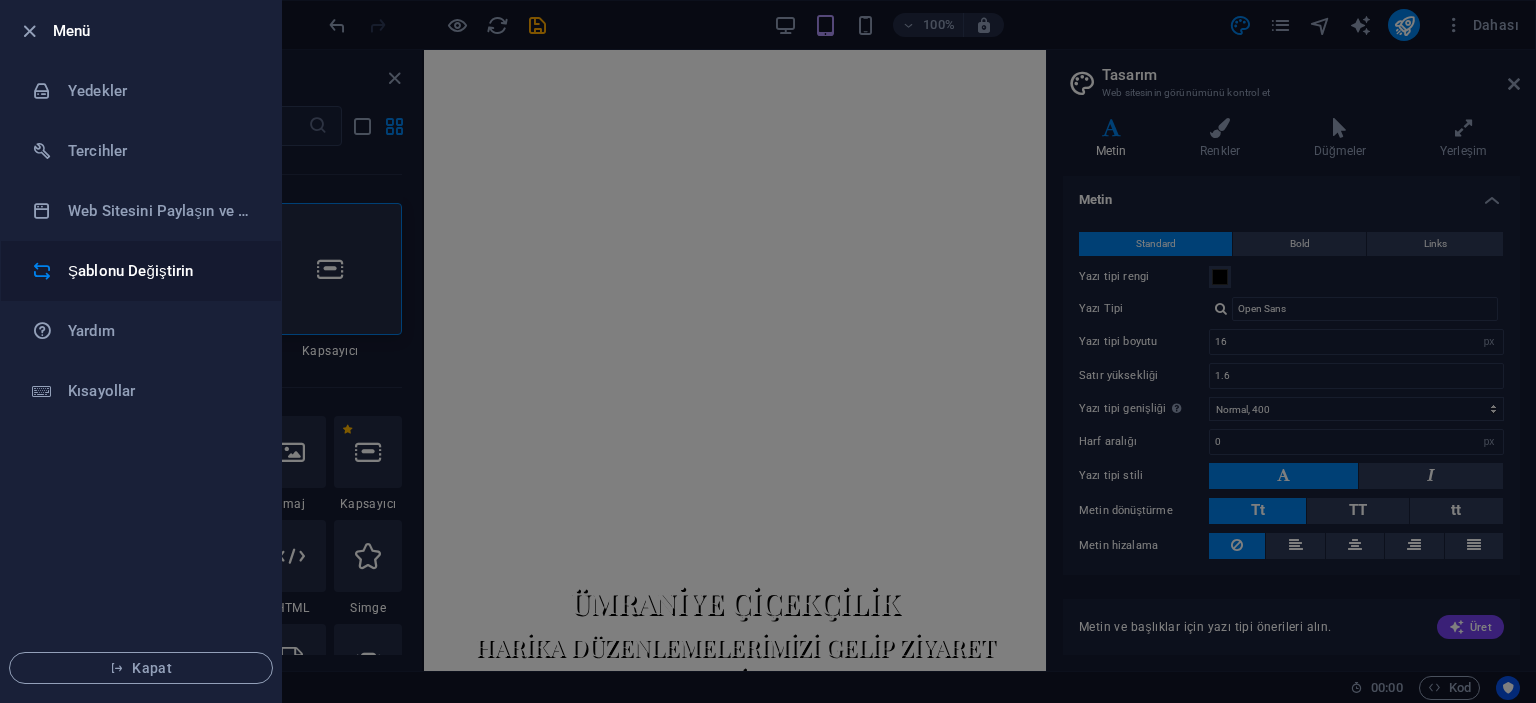 click on "Şablonu Değiştirin" at bounding box center (160, 271) 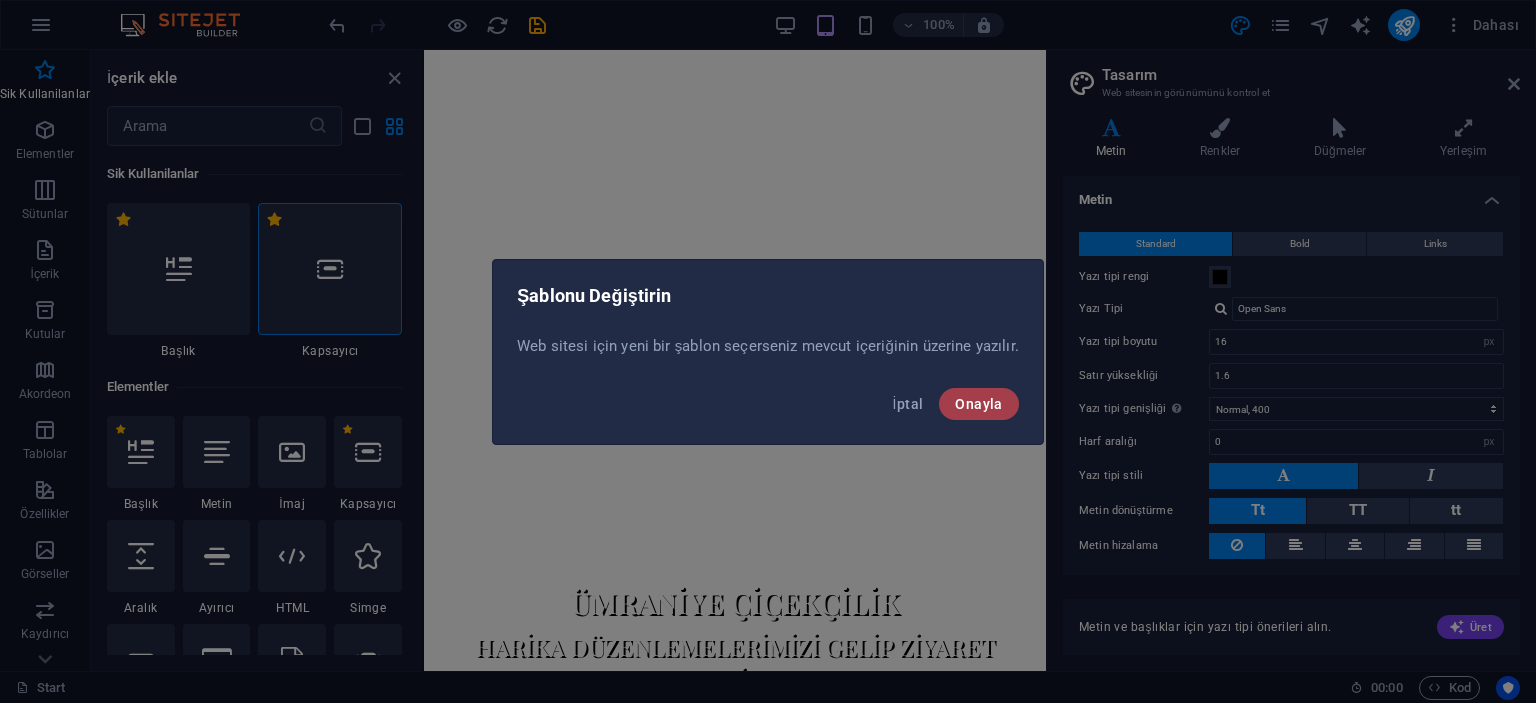 click on "Onayla" at bounding box center [978, 404] 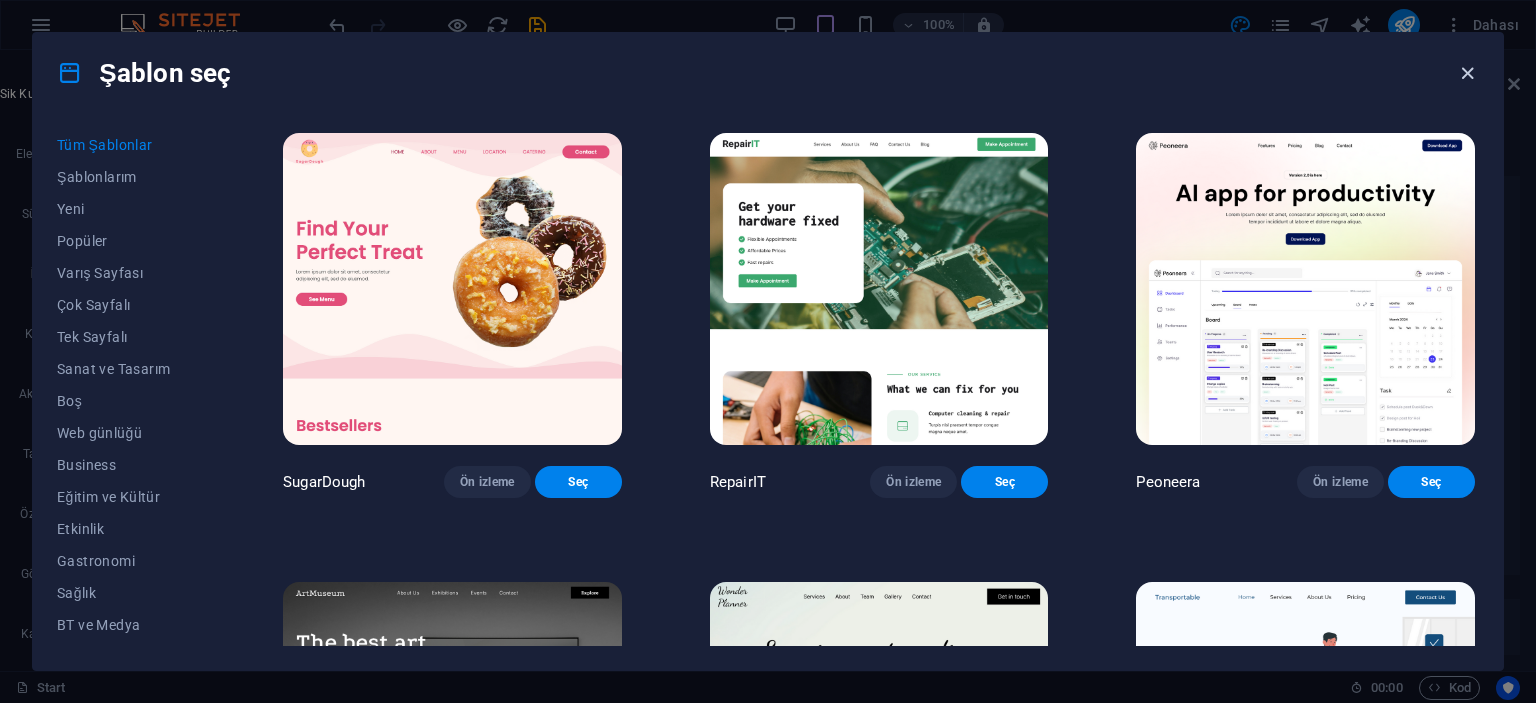 click at bounding box center [1467, 73] 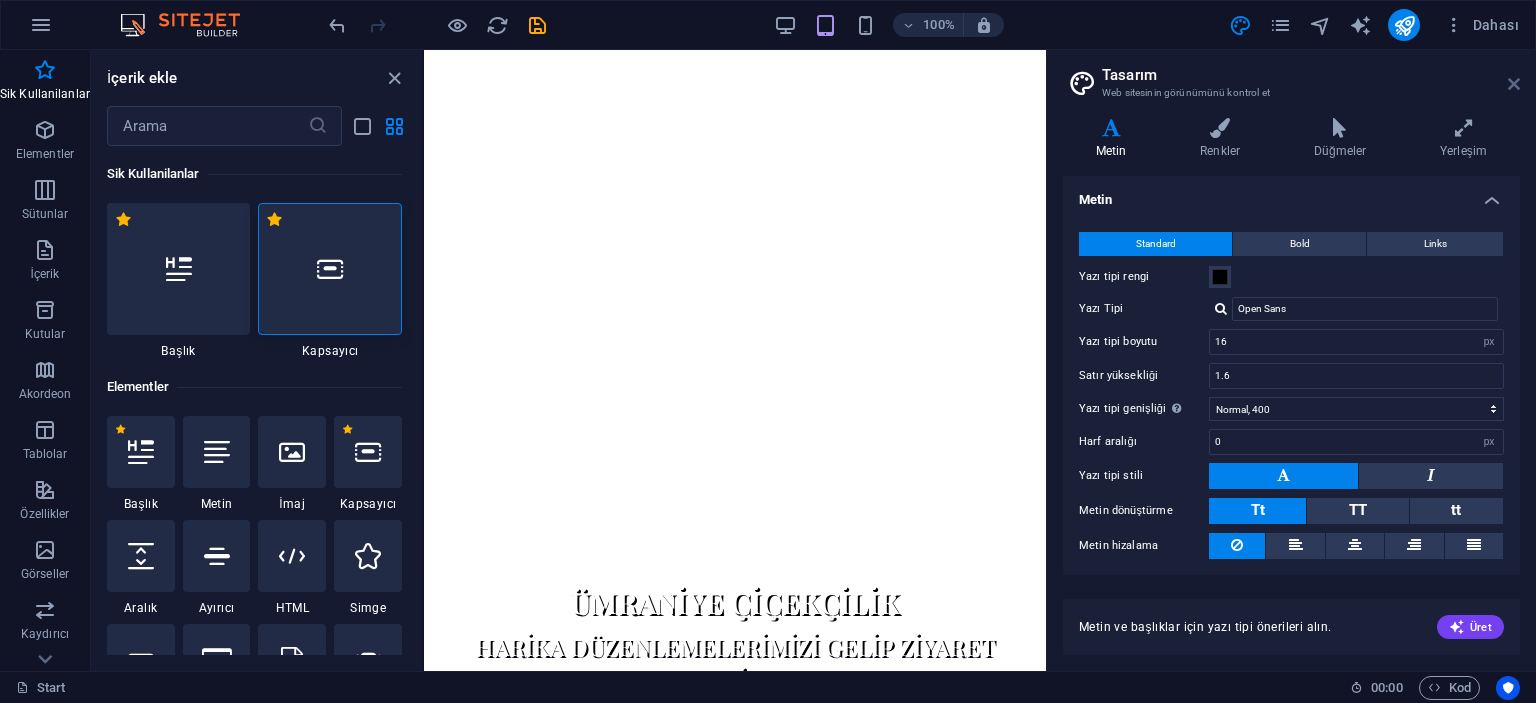click at bounding box center (1514, 84) 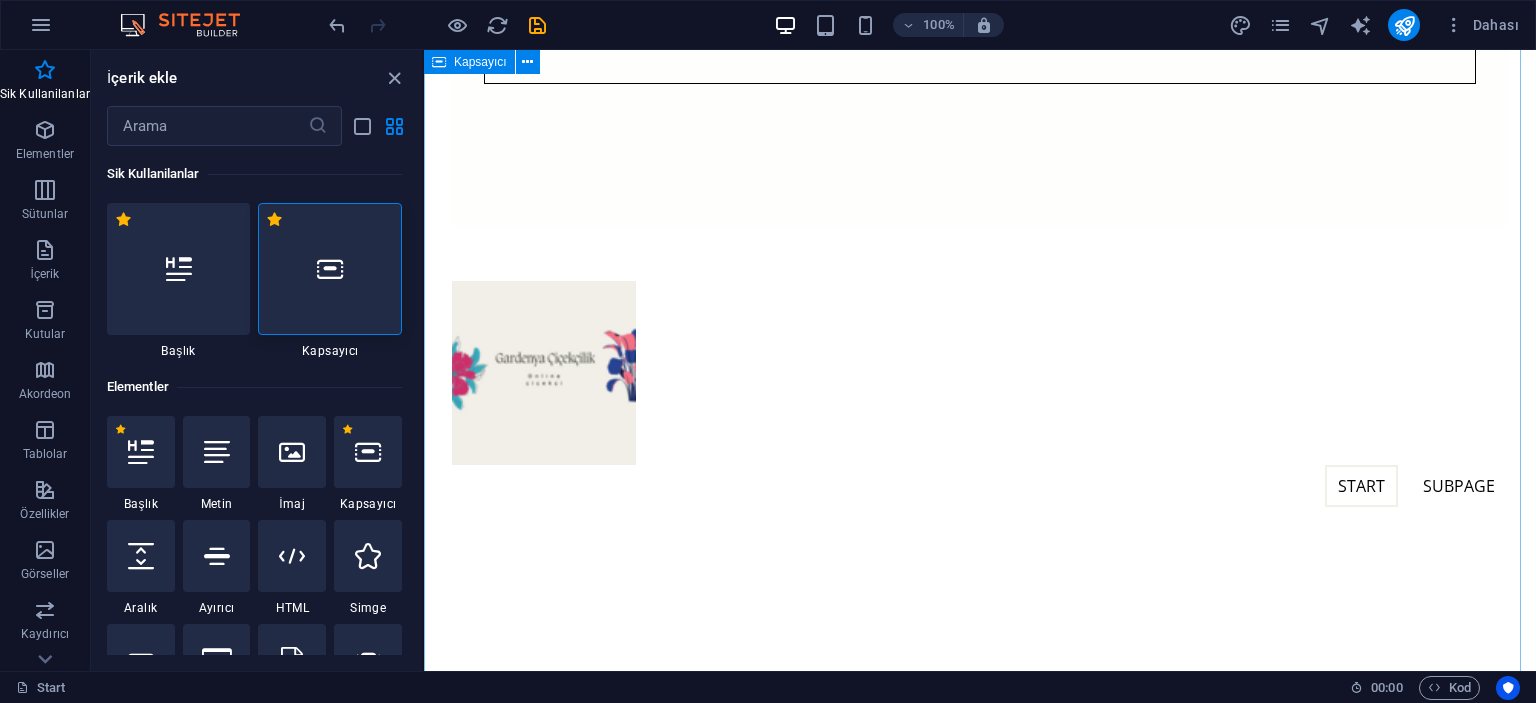 scroll, scrollTop: 14894, scrollLeft: 0, axis: vertical 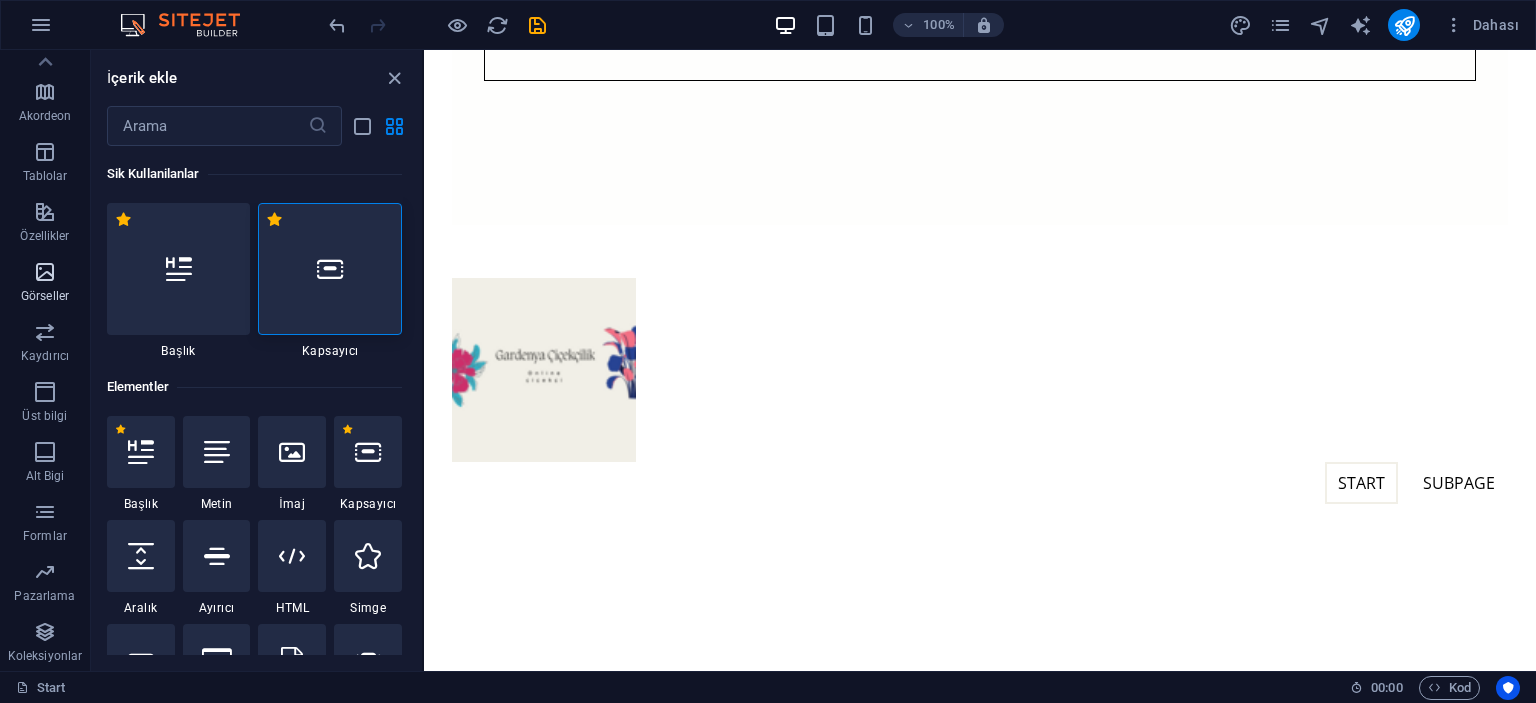 click at bounding box center [45, 272] 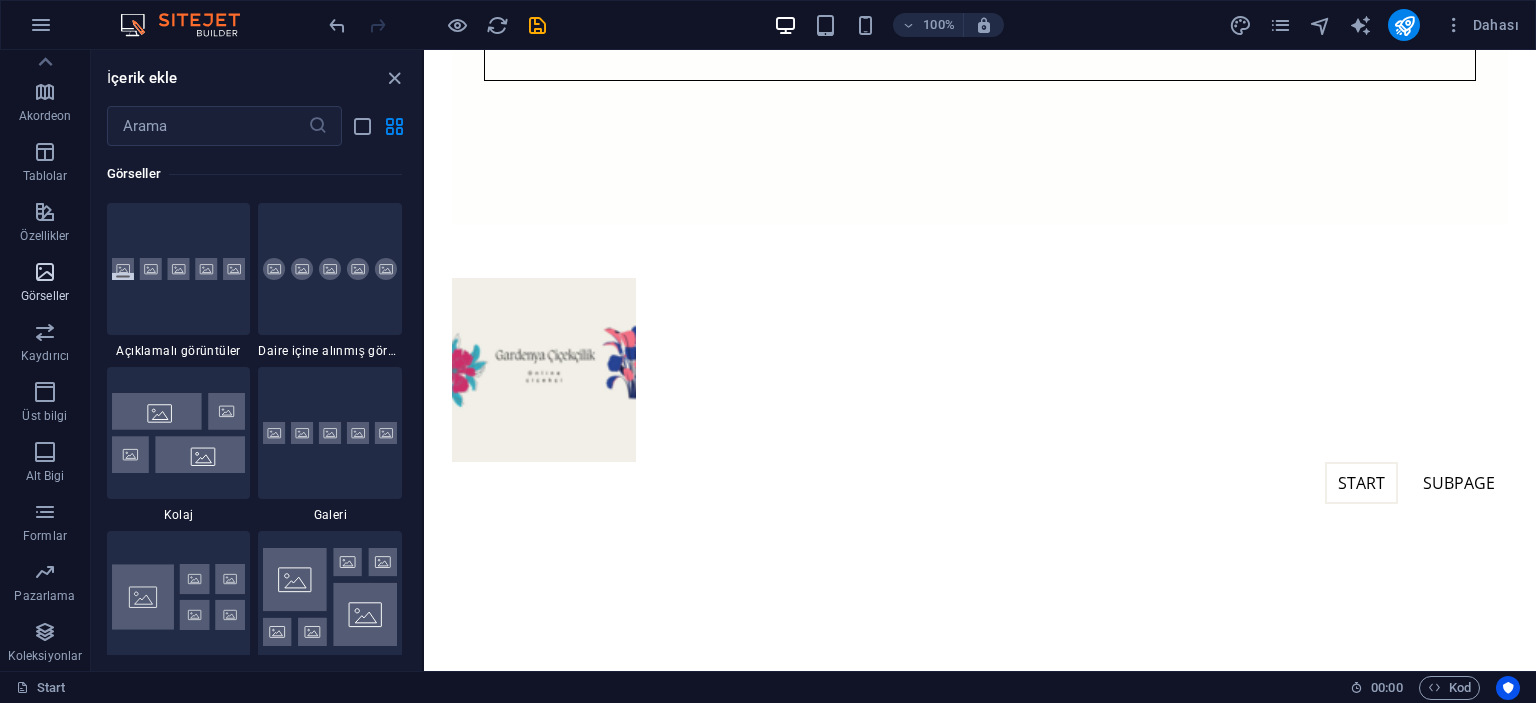 scroll, scrollTop: 10140, scrollLeft: 0, axis: vertical 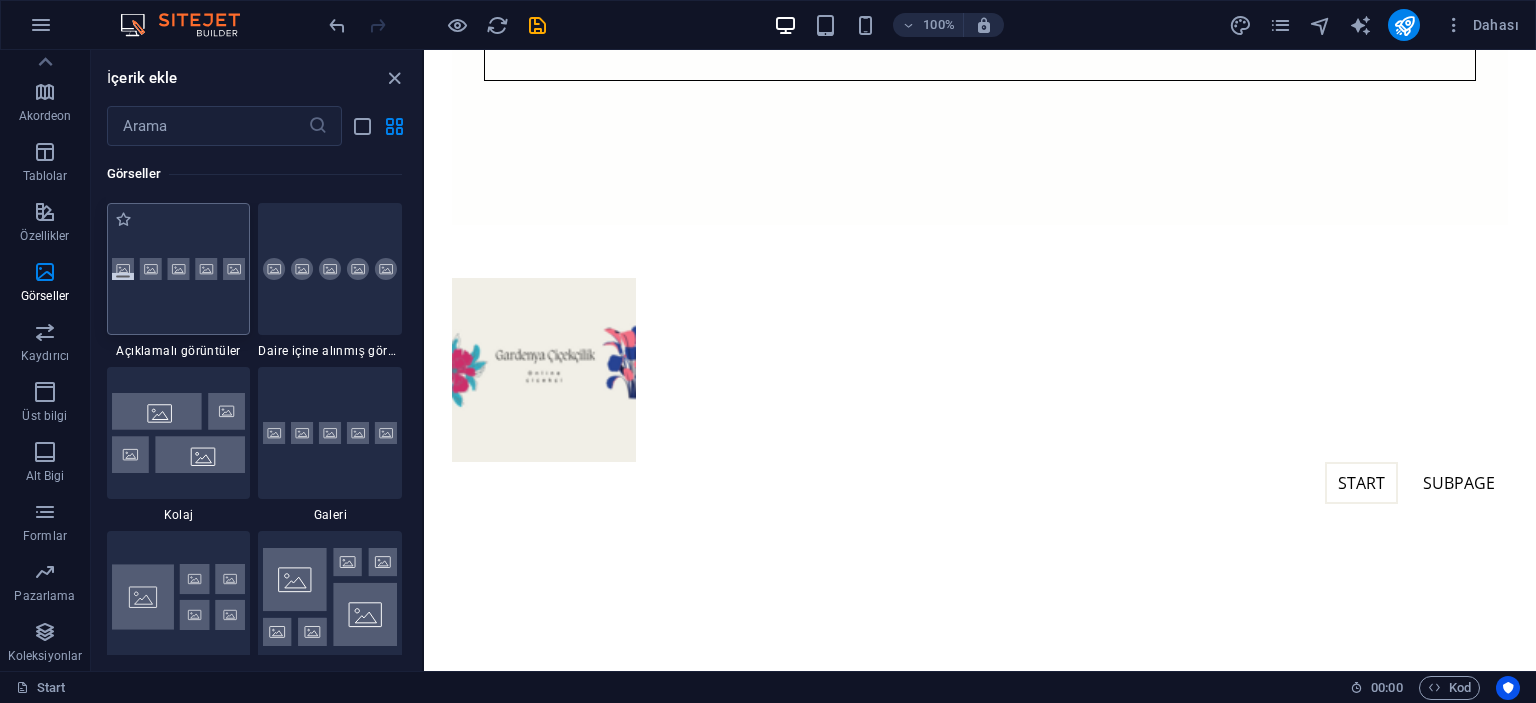 click at bounding box center [179, 269] 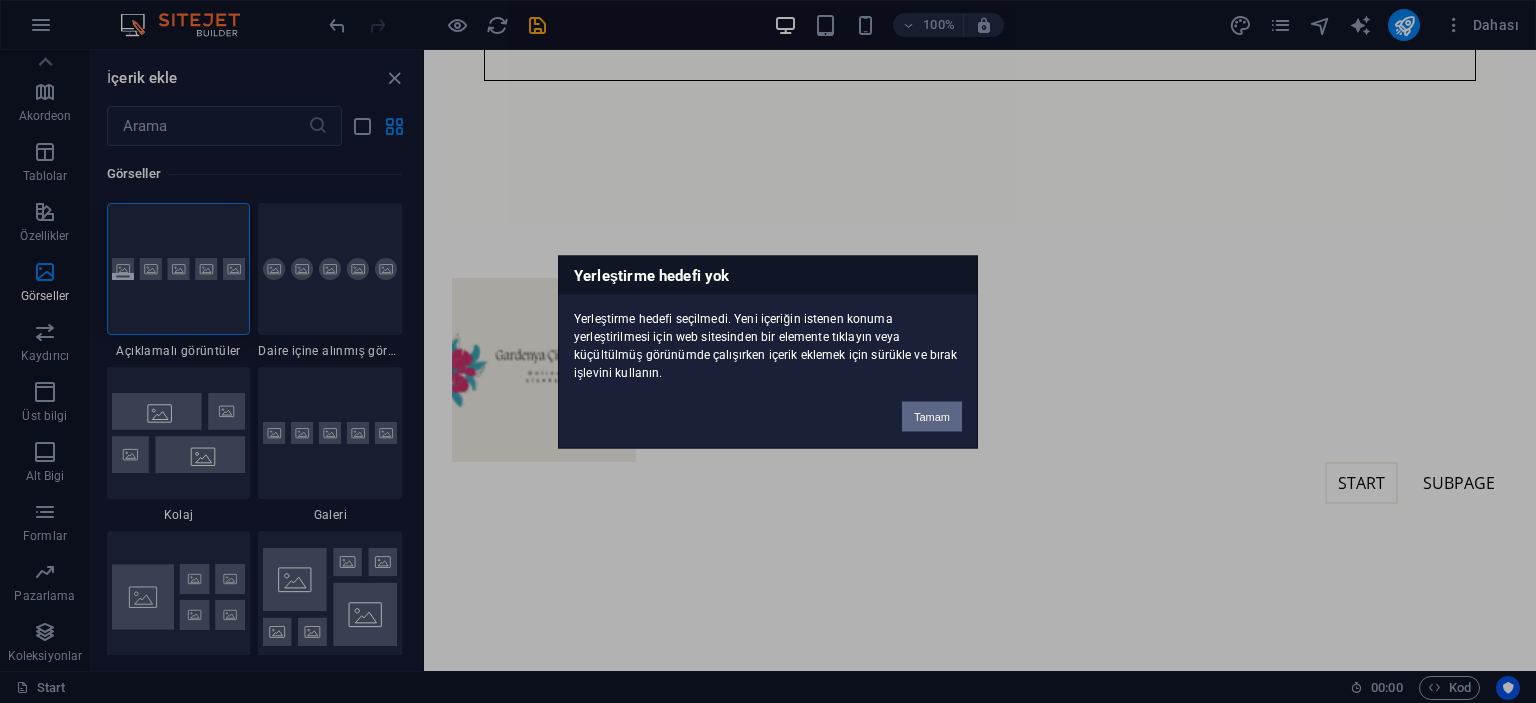 click on "Tamam" at bounding box center [932, 416] 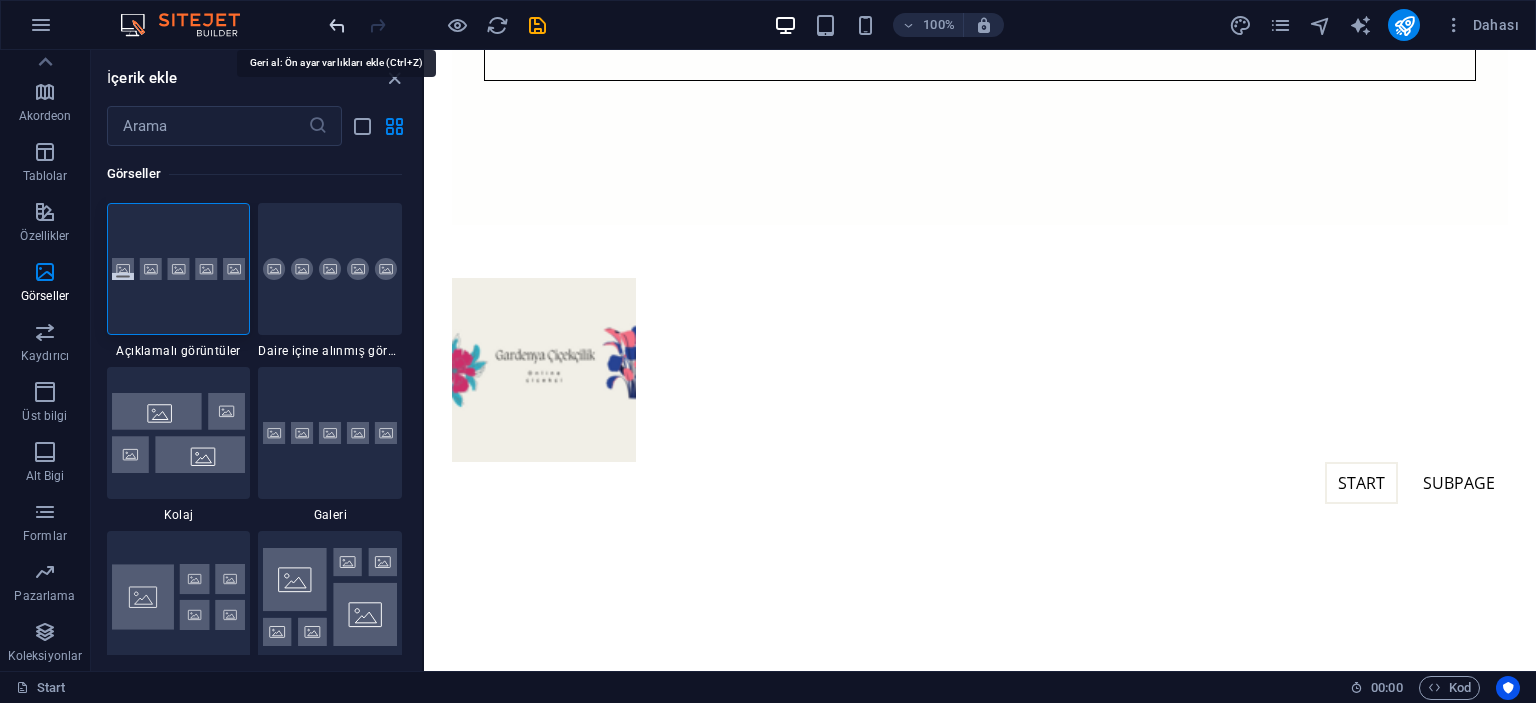 click at bounding box center [337, 25] 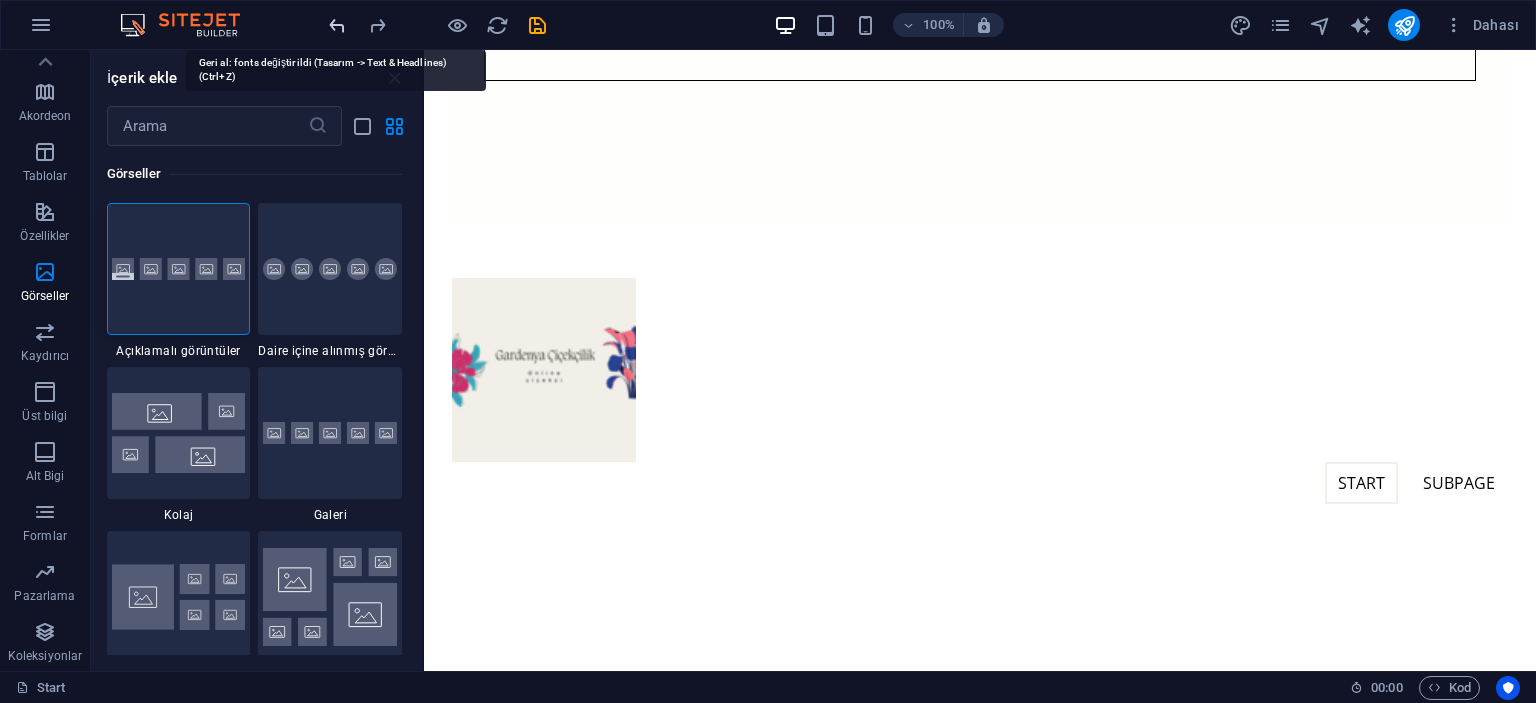 click at bounding box center [337, 25] 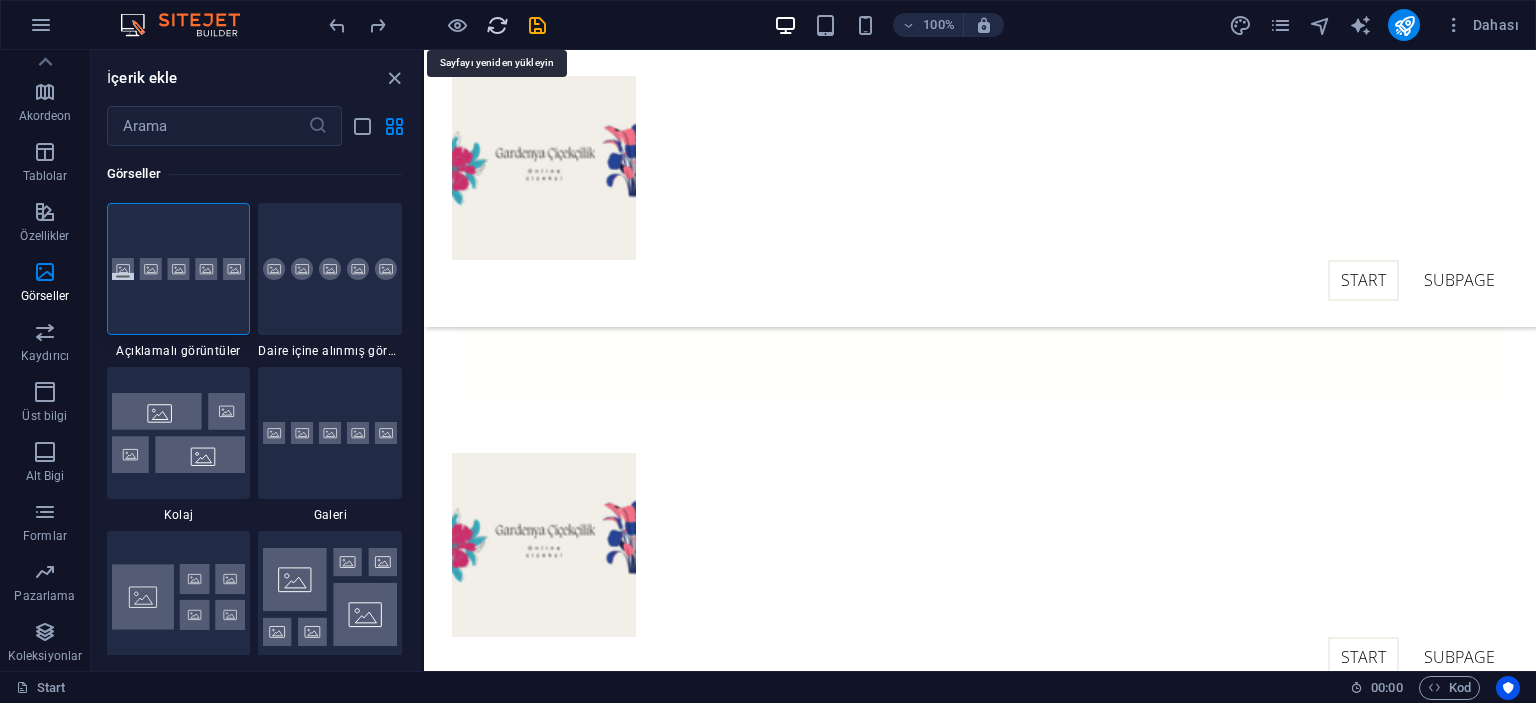 scroll, scrollTop: 14513, scrollLeft: 0, axis: vertical 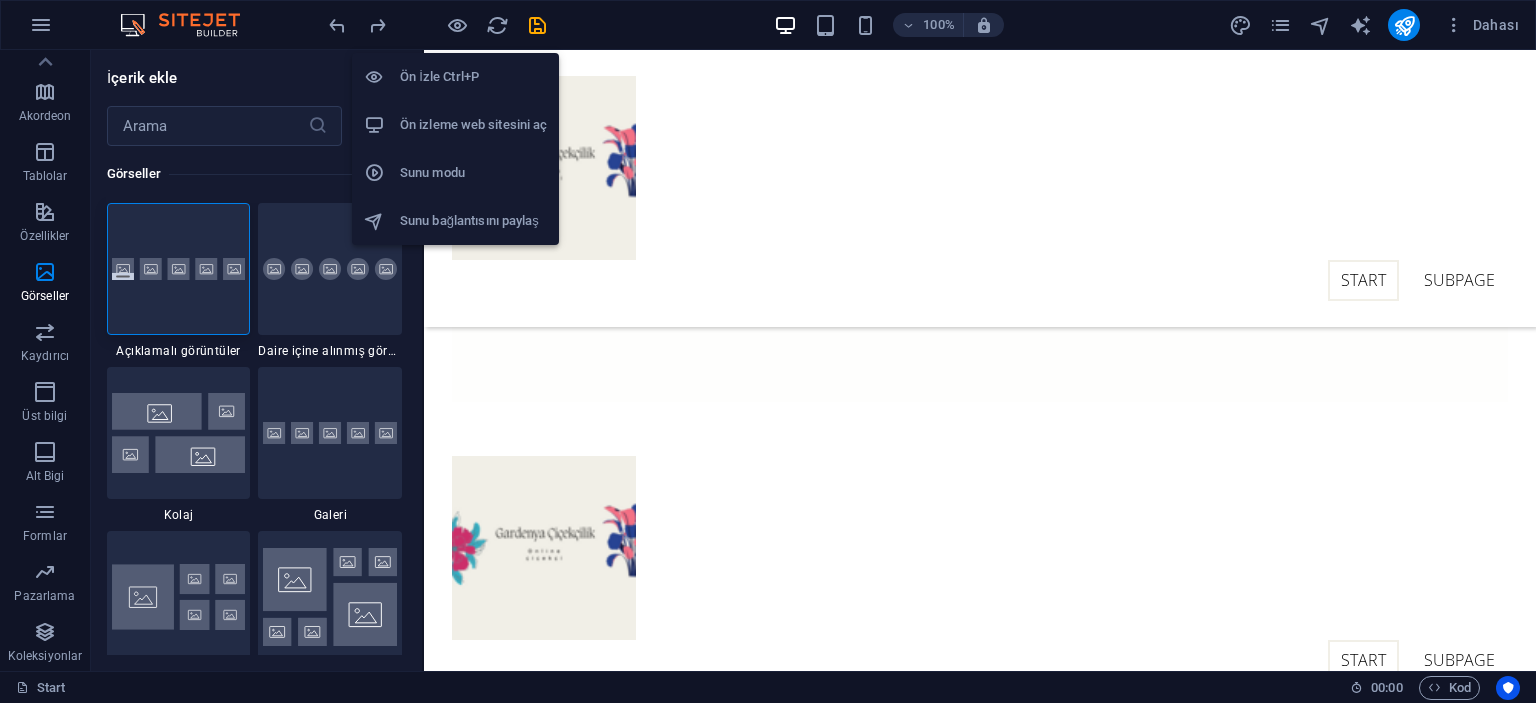 click on "Sunu bağlantısını paylaş" at bounding box center [473, 221] 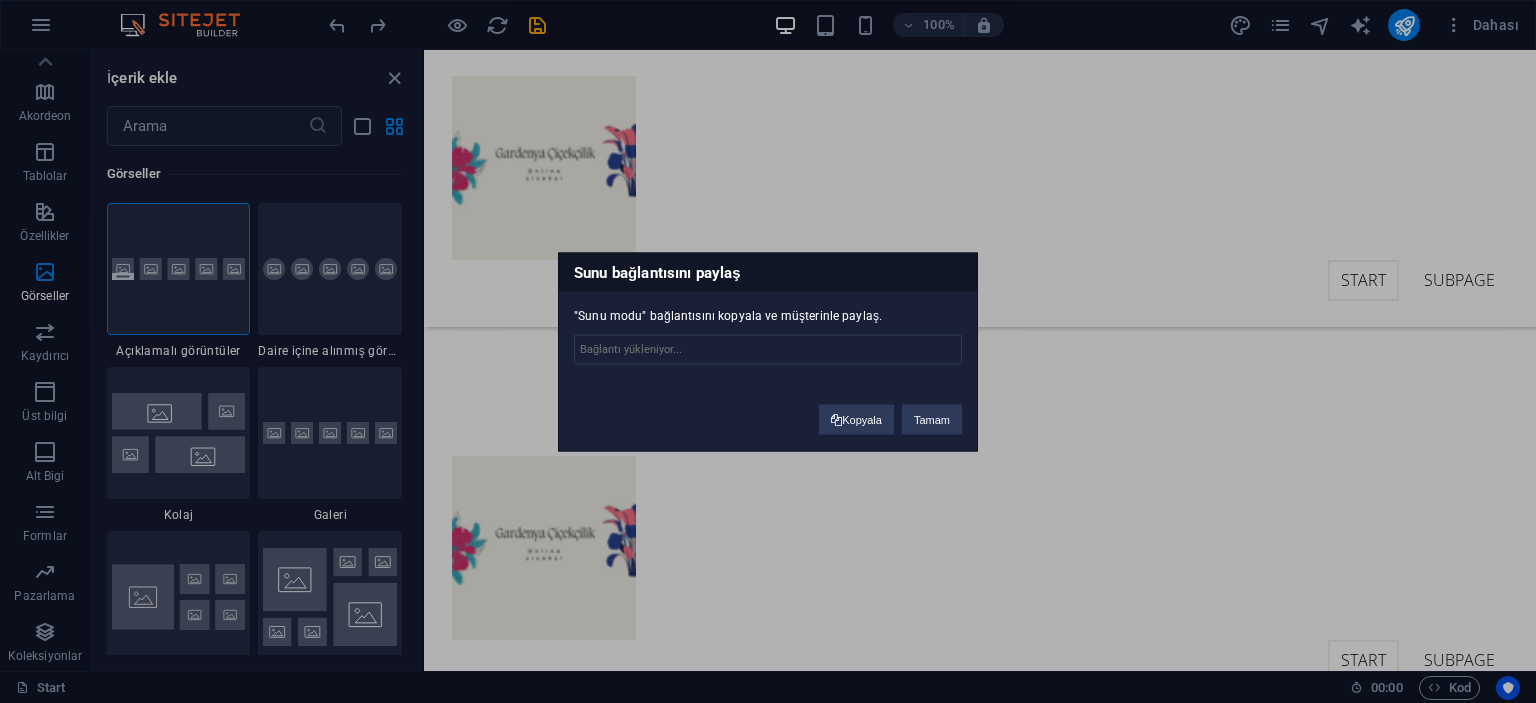type on "https://cms.sitehub.io/presentation/2018751/3273e421a468930719220f7520c2894df5ba12f3d4930084af14cf29c5bfb6b0" 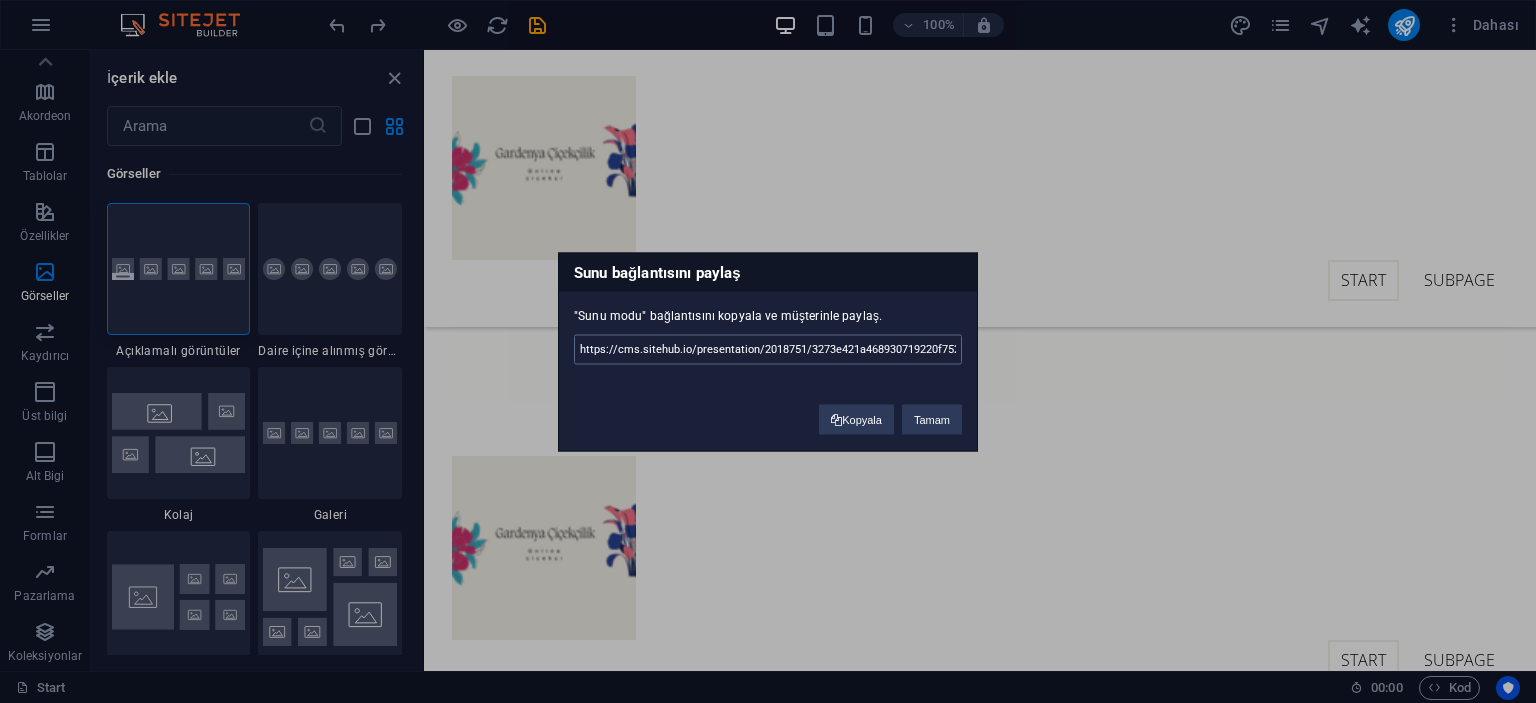 type 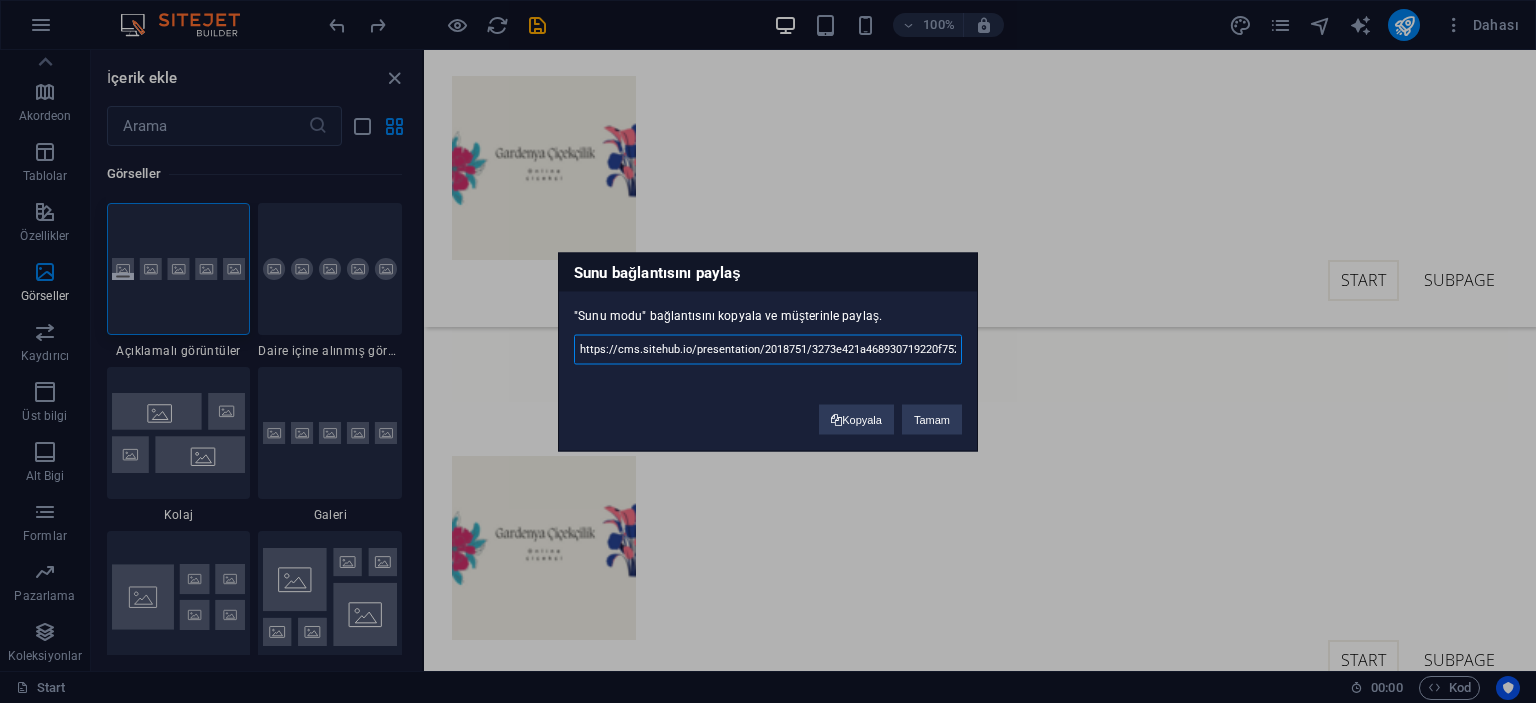 click on "https://cms.sitehub.io/presentation/2018751/3273e421a468930719220f7520c2894df5ba12f3d4930084af14cf29c5bfb6b0" at bounding box center [768, 349] 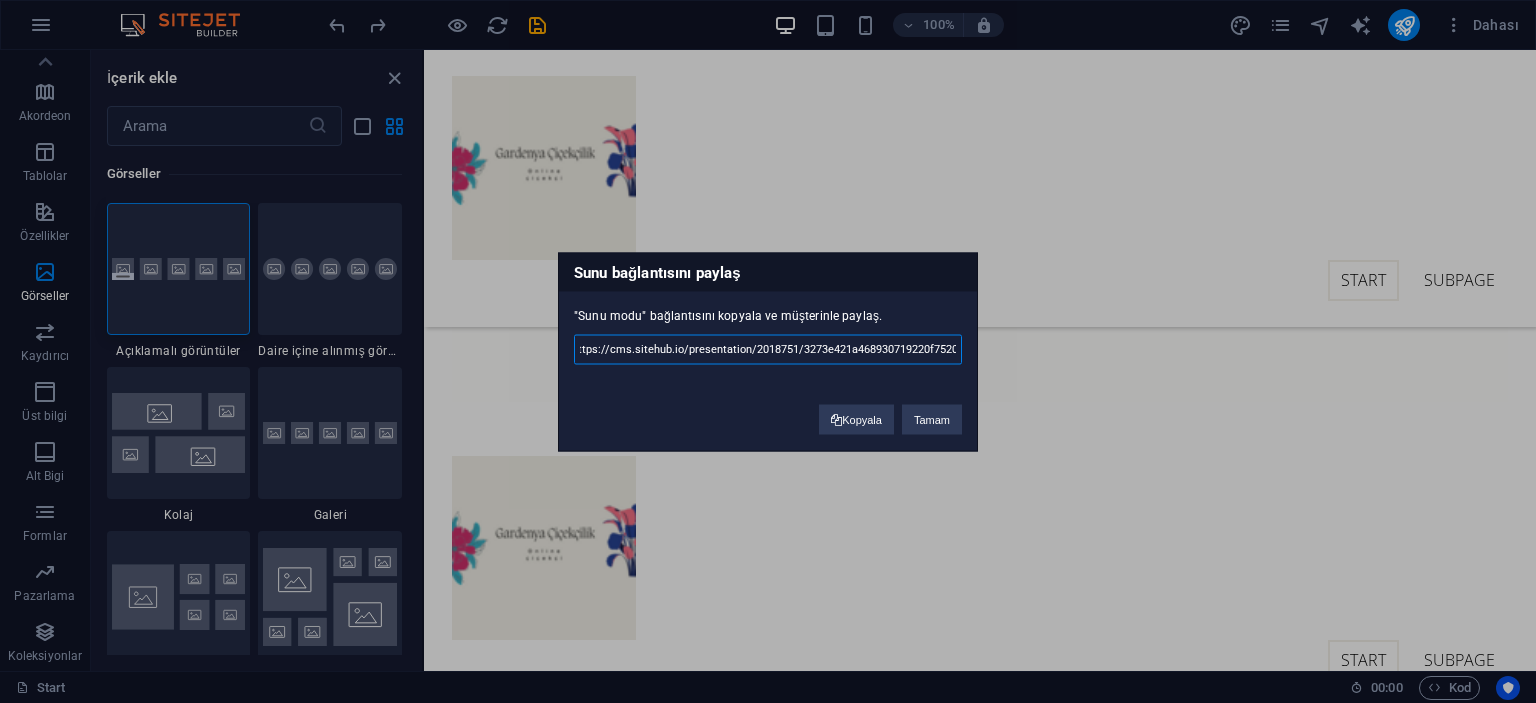 scroll, scrollTop: 0, scrollLeft: 0, axis: both 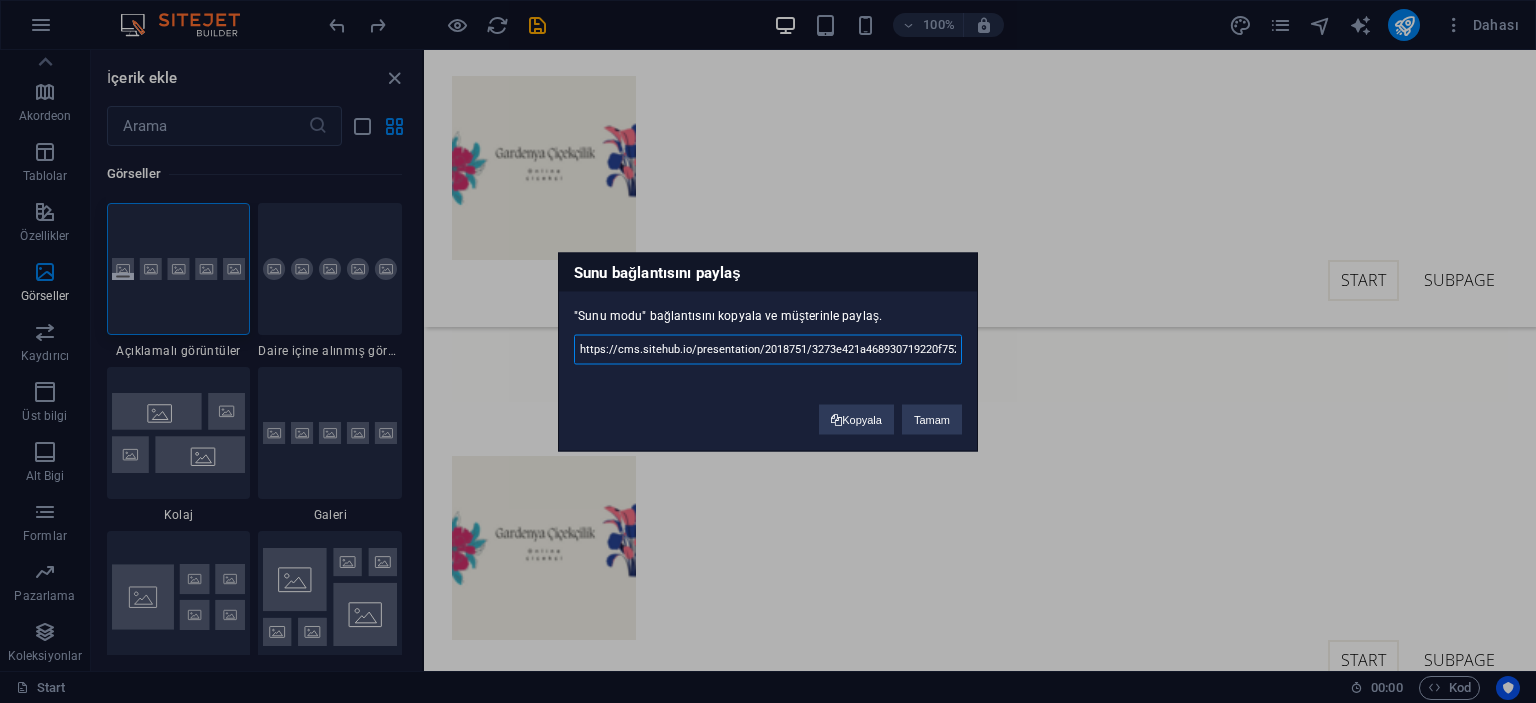 drag, startPoint x: 955, startPoint y: 349, endPoint x: 296, endPoint y: 353, distance: 659.01215 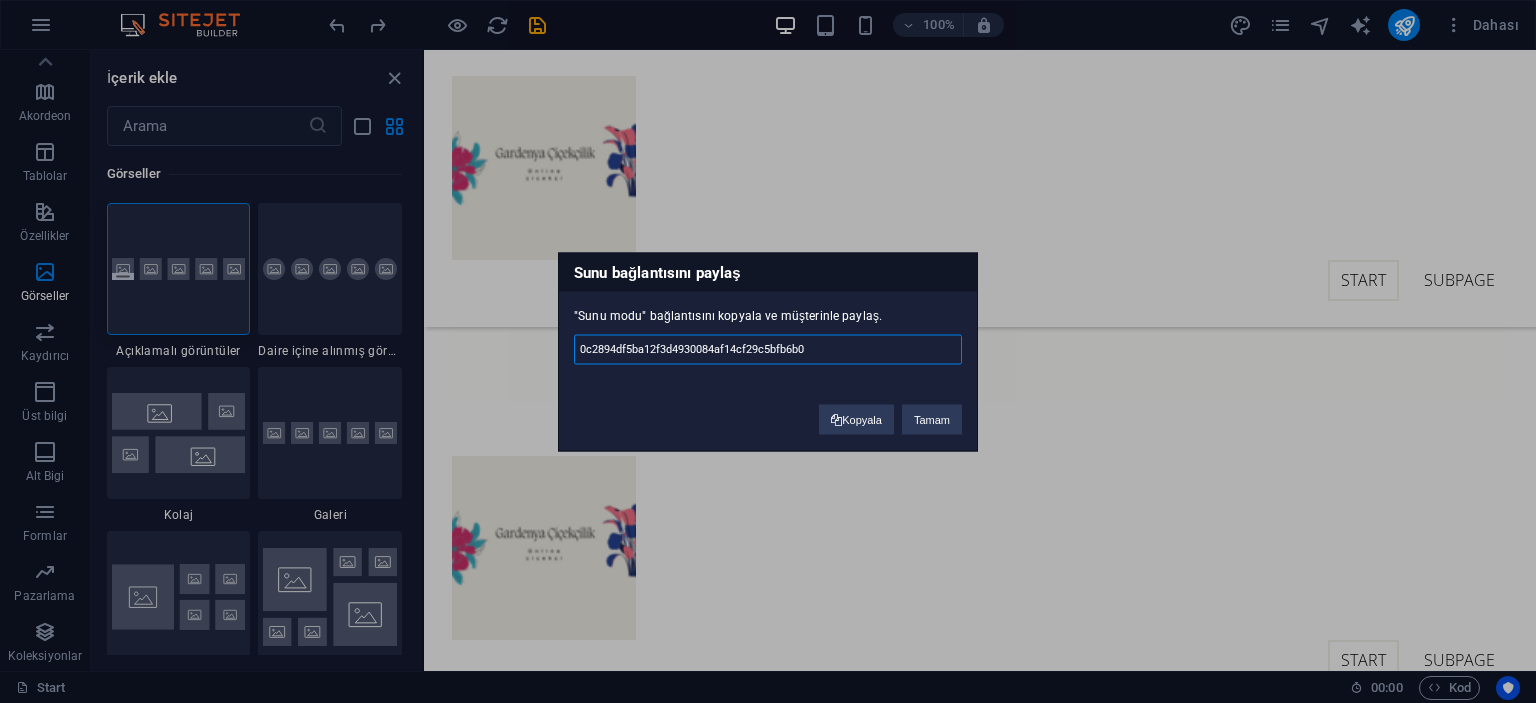 drag, startPoint x: 664, startPoint y: 351, endPoint x: 423, endPoint y: 351, distance: 241 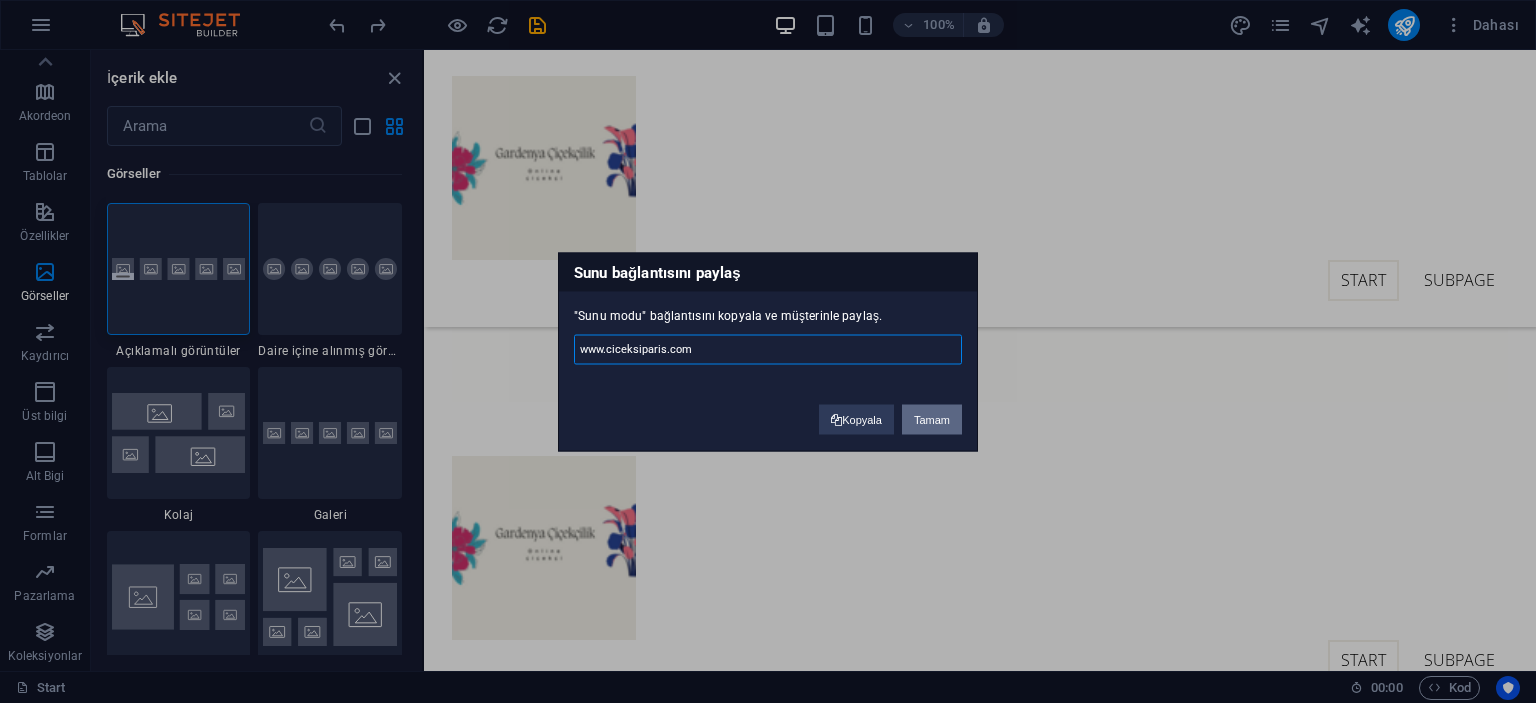 type on "www.ciceksiparis.com" 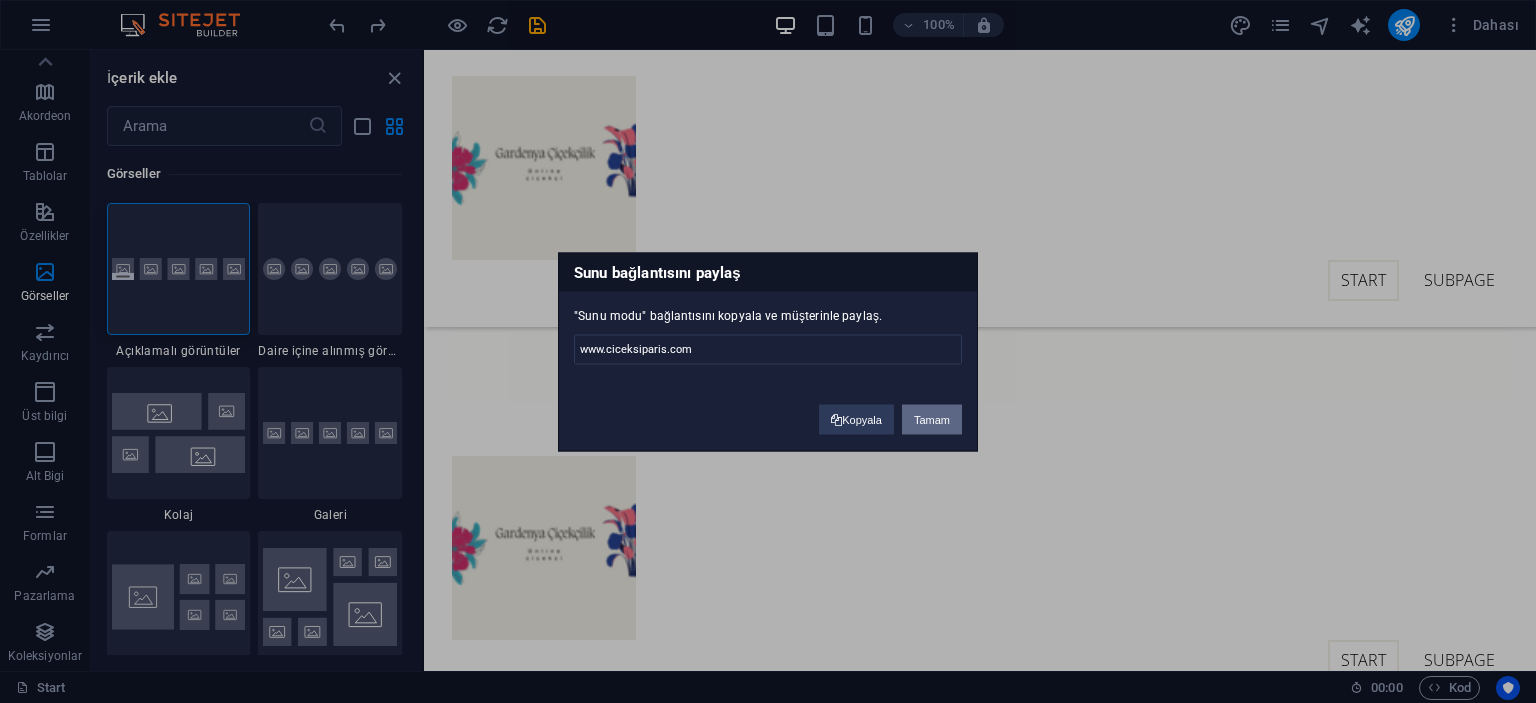 click on "Tamam" at bounding box center (932, 419) 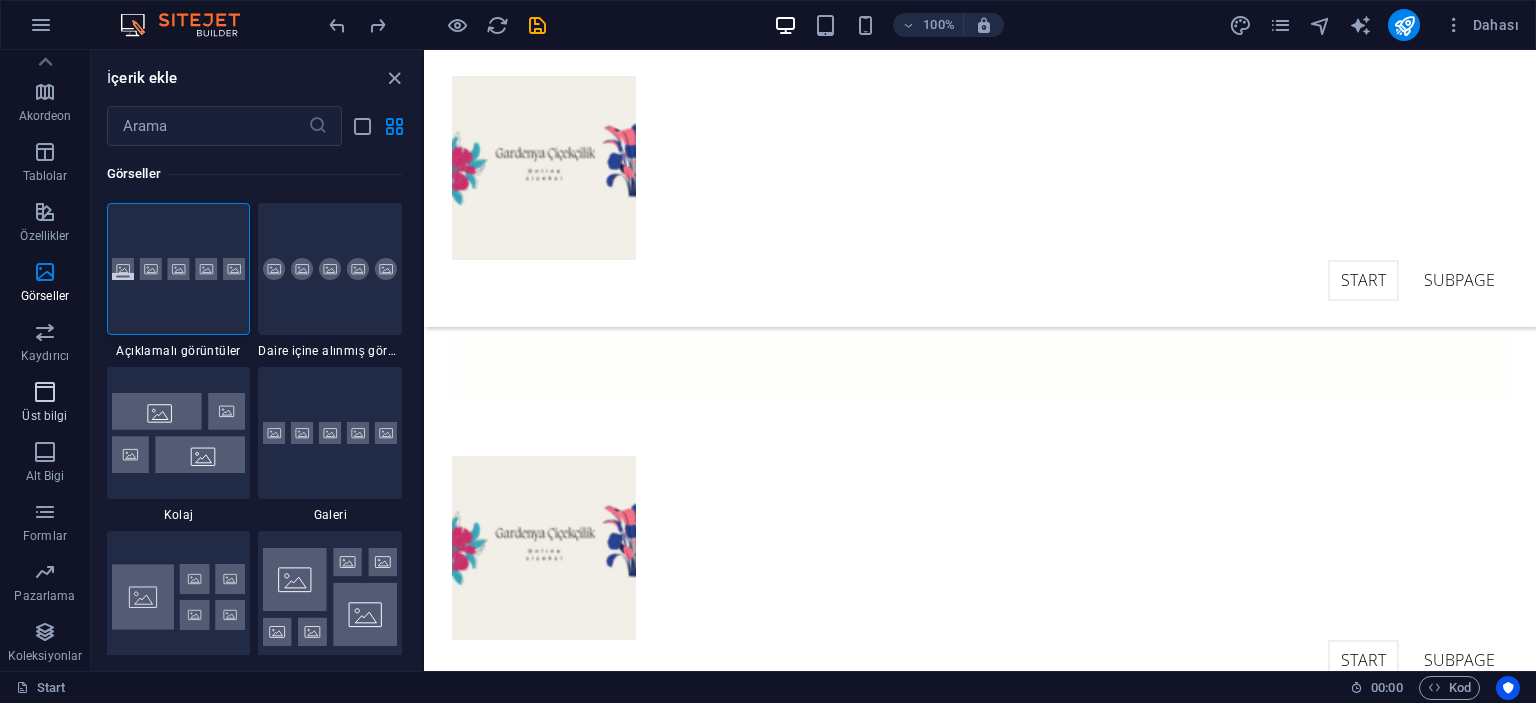 click on "Üst bilgi" at bounding box center [44, 416] 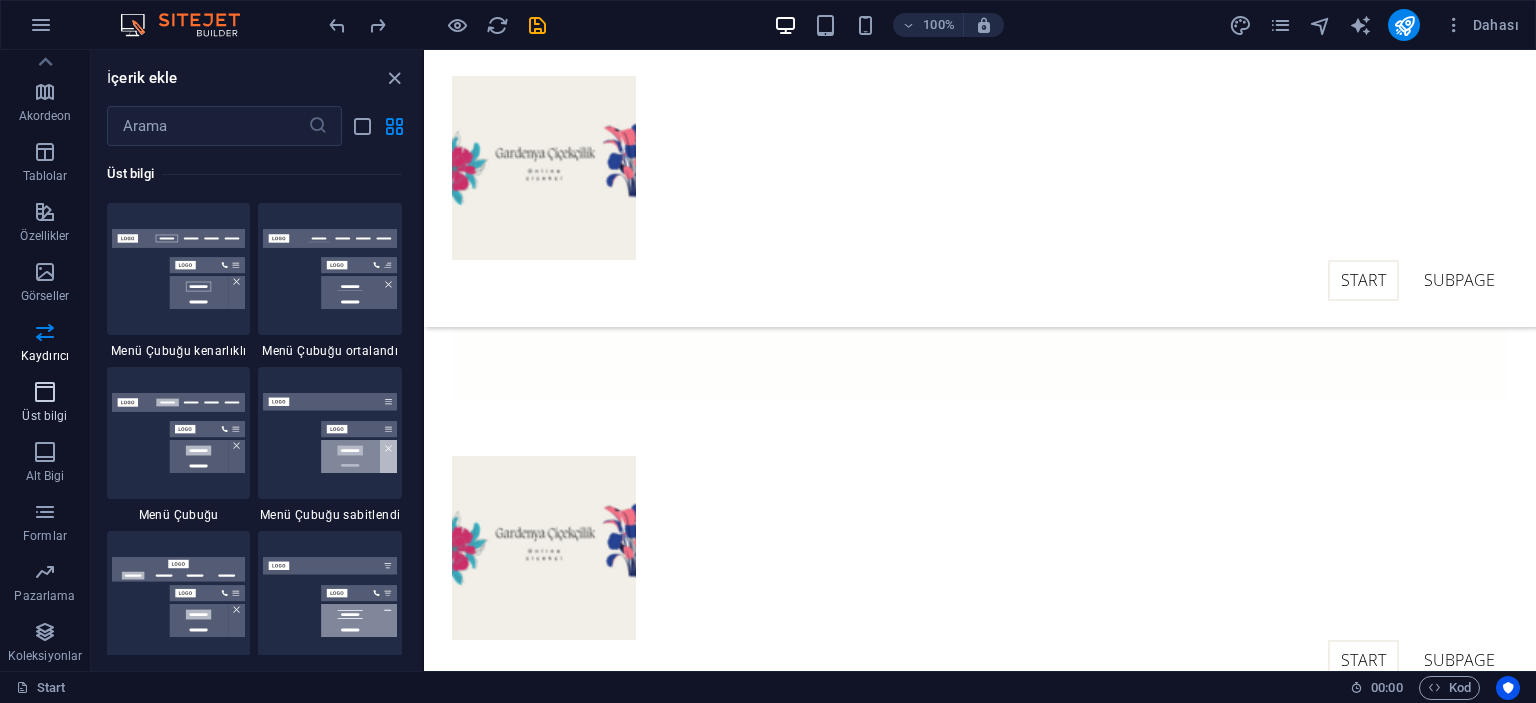 scroll, scrollTop: 12042, scrollLeft: 0, axis: vertical 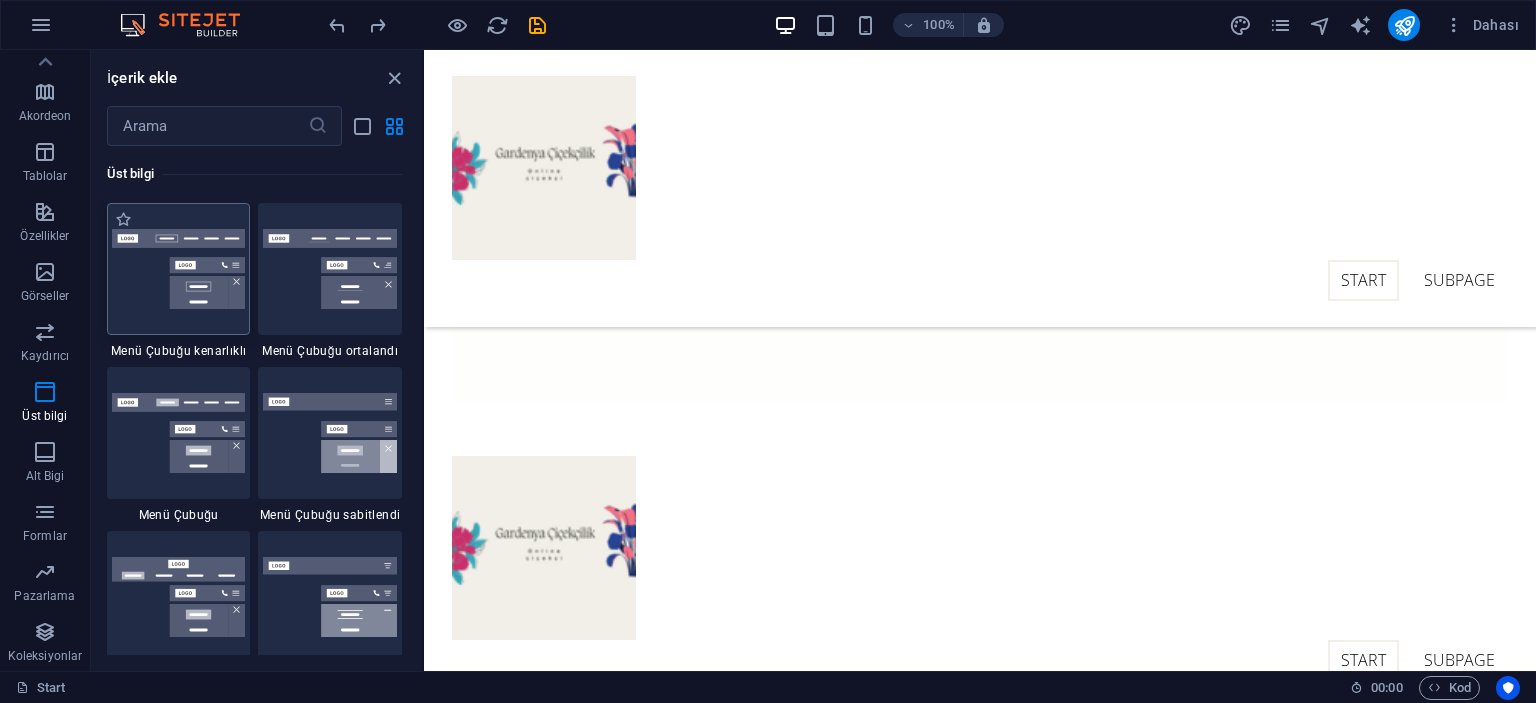 click at bounding box center (179, 269) 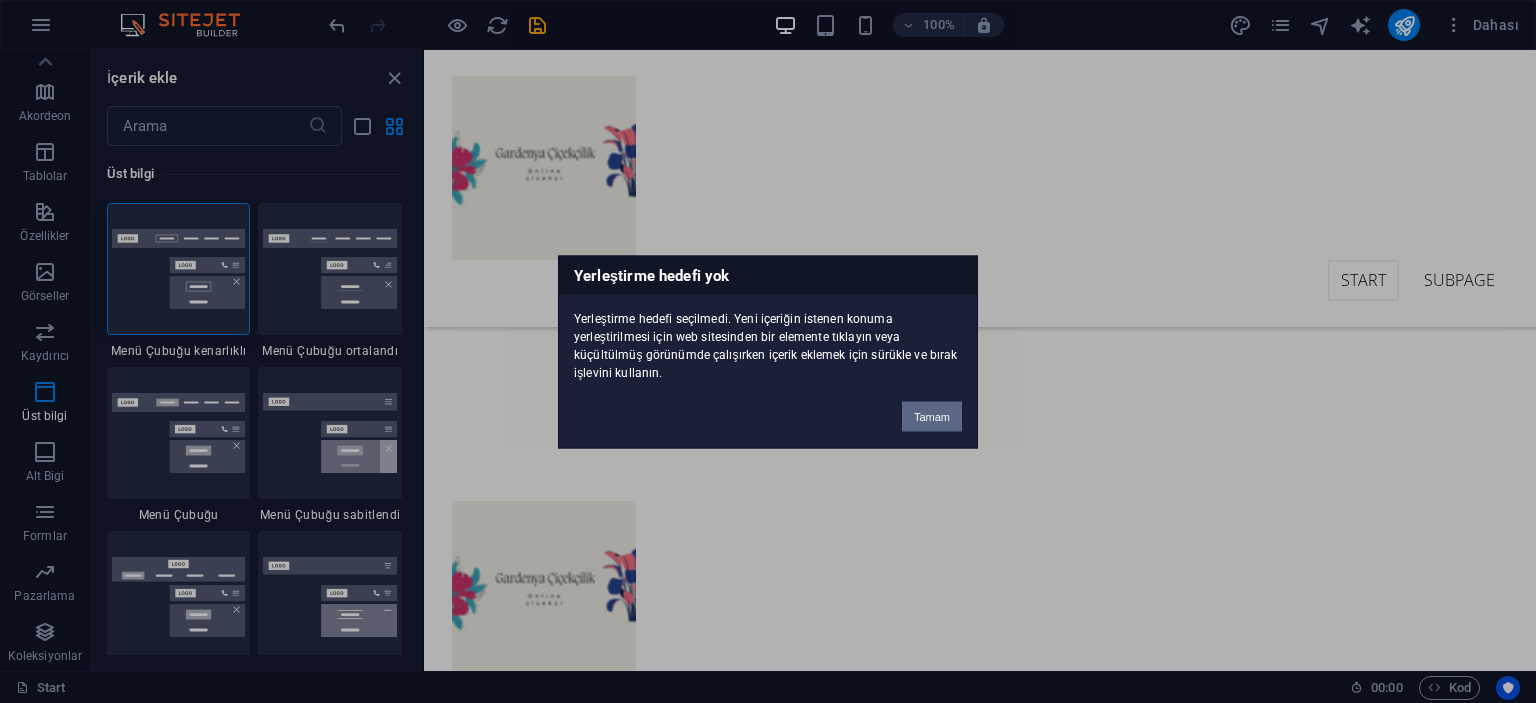click on "Tamam" at bounding box center (932, 416) 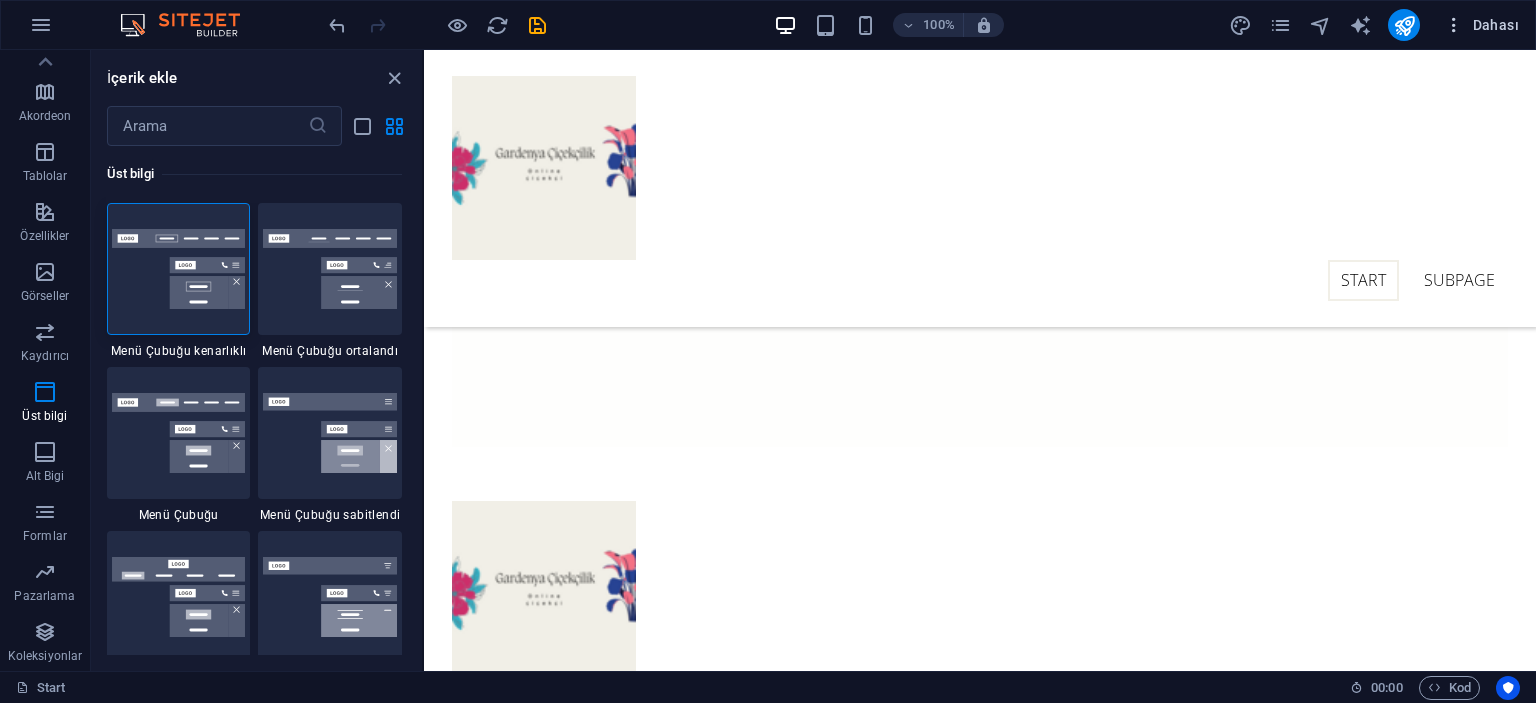 click on "Dahası" at bounding box center (1481, 25) 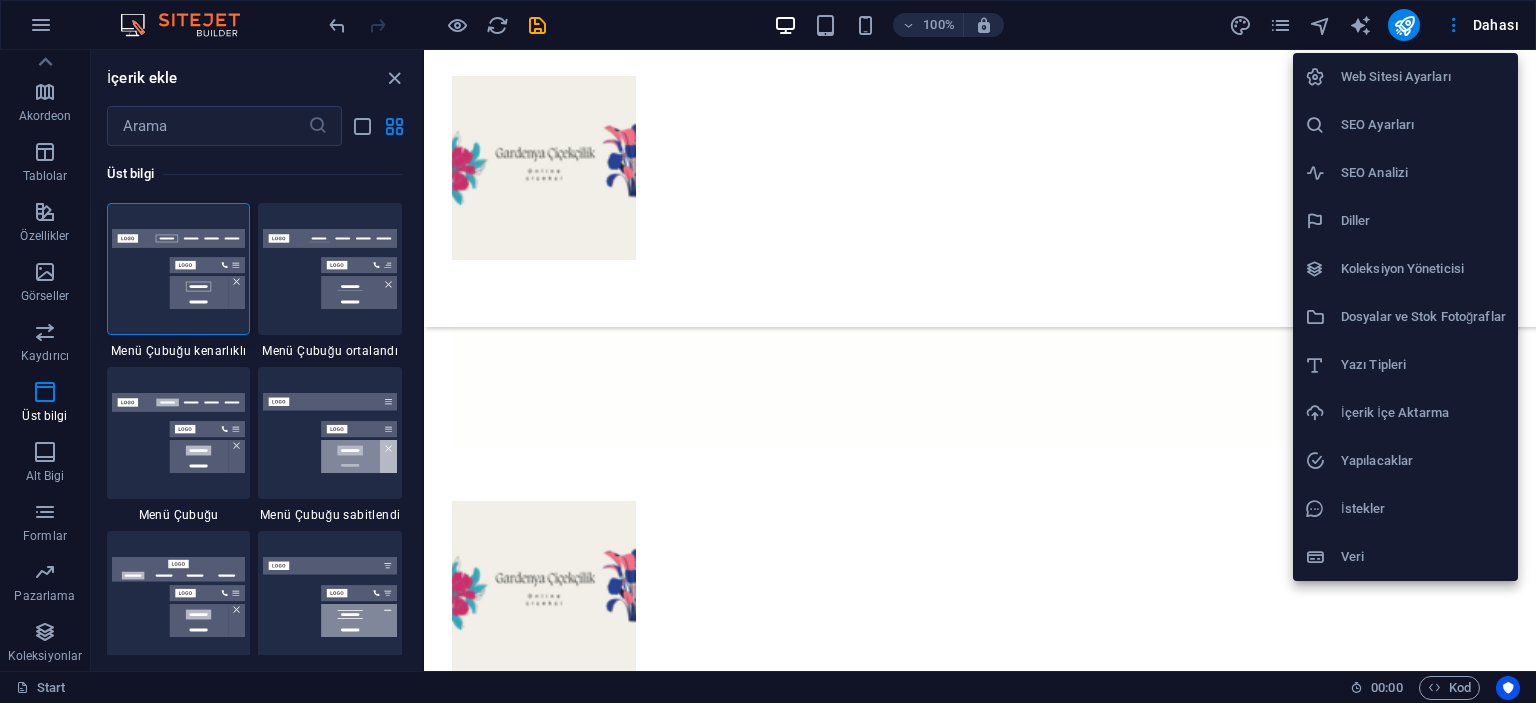 click on "Web Sitesi Ayarları" at bounding box center (1423, 77) 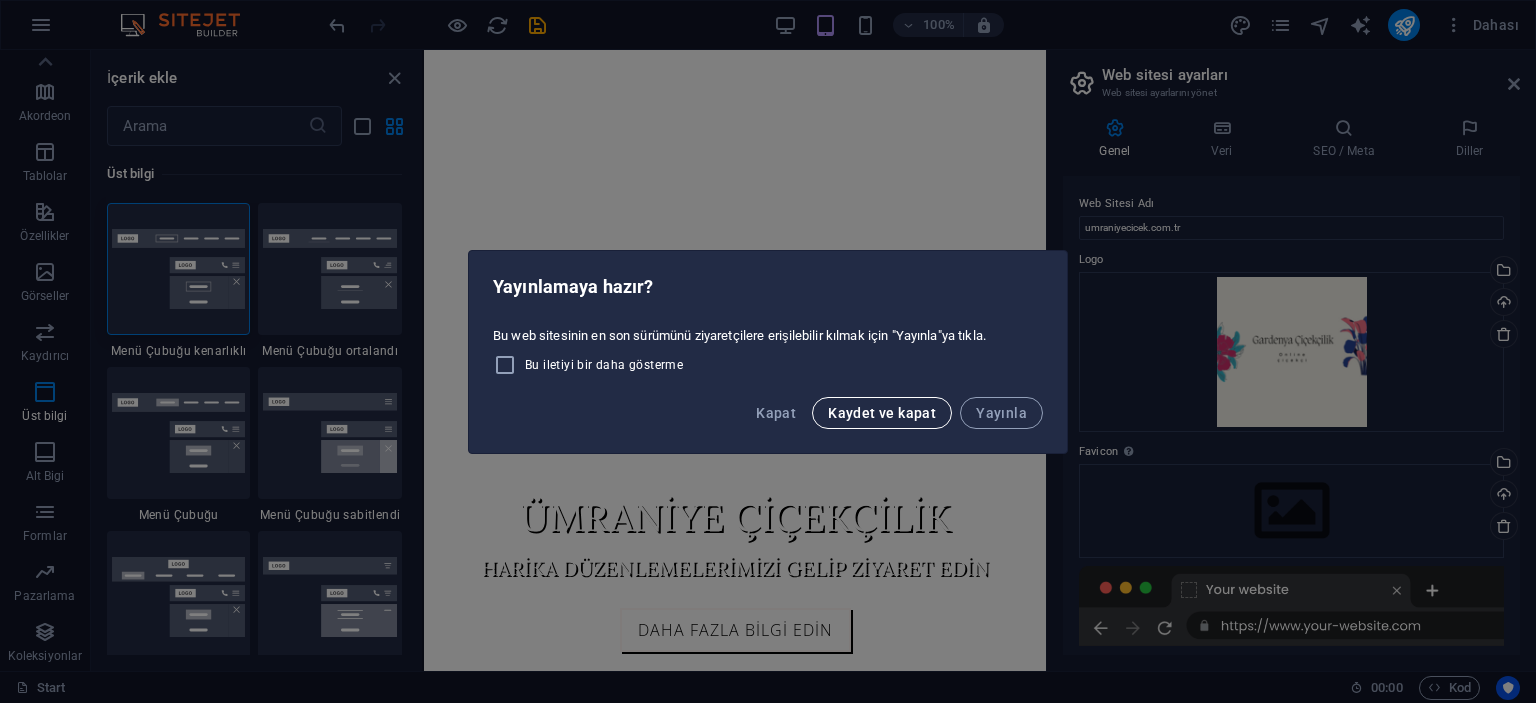 click on "Kaydet ve kapat" at bounding box center [882, 413] 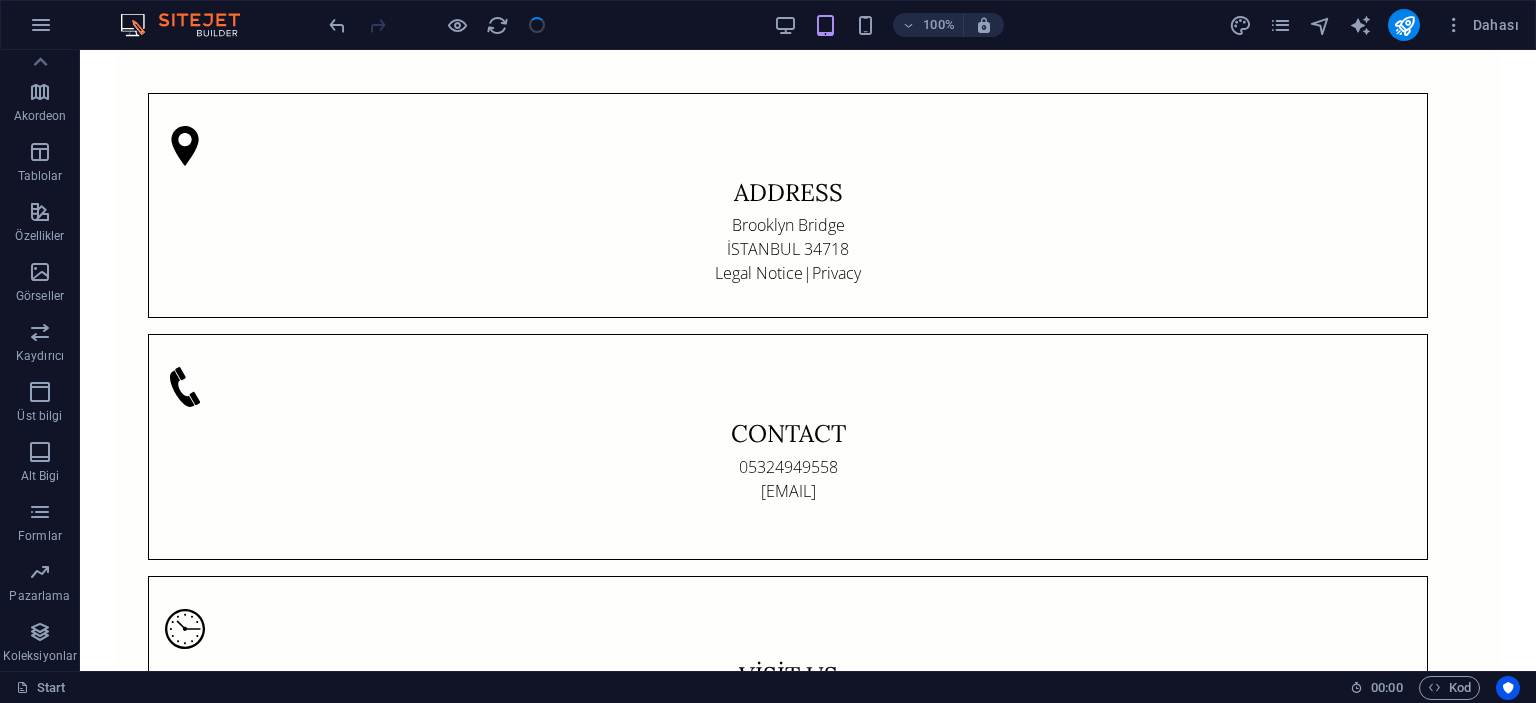 scroll, scrollTop: 14673, scrollLeft: 0, axis: vertical 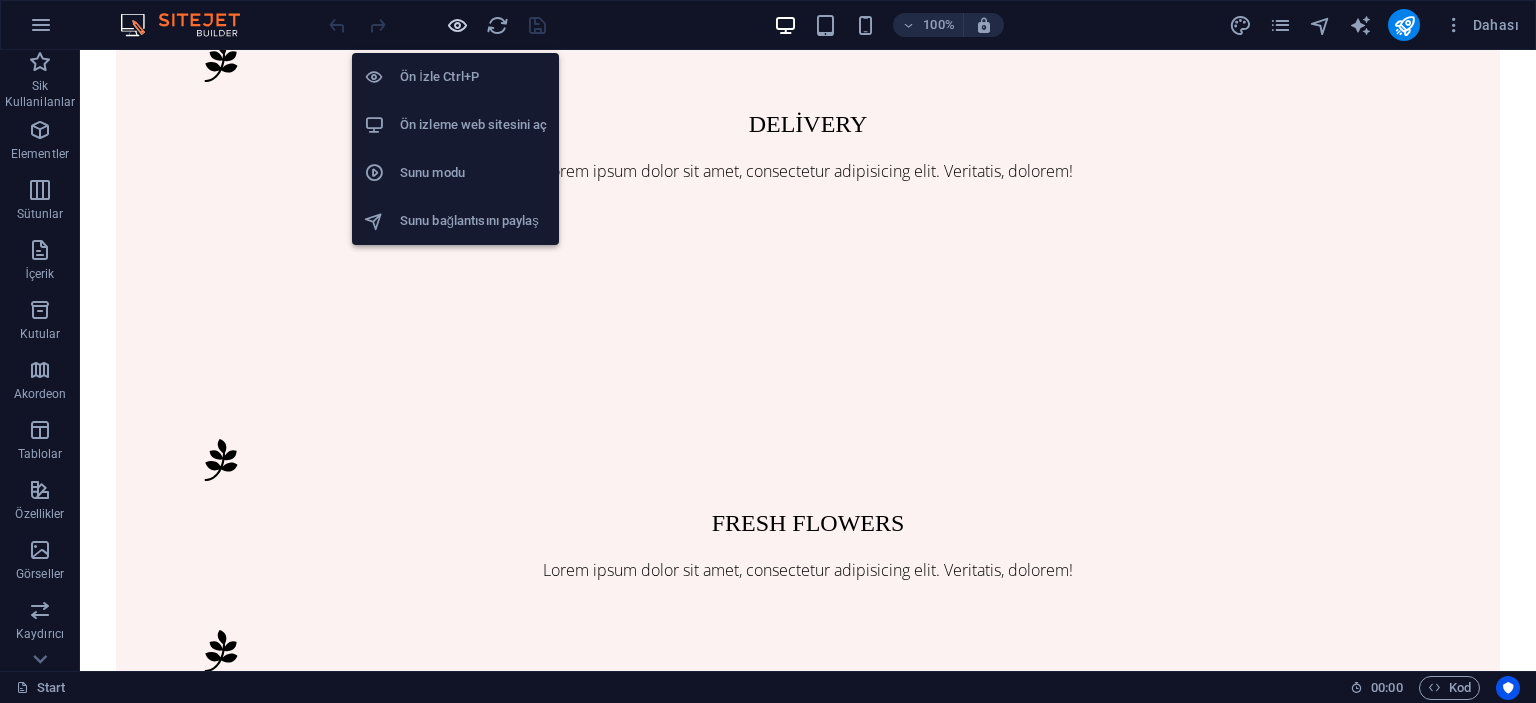 click at bounding box center (457, 25) 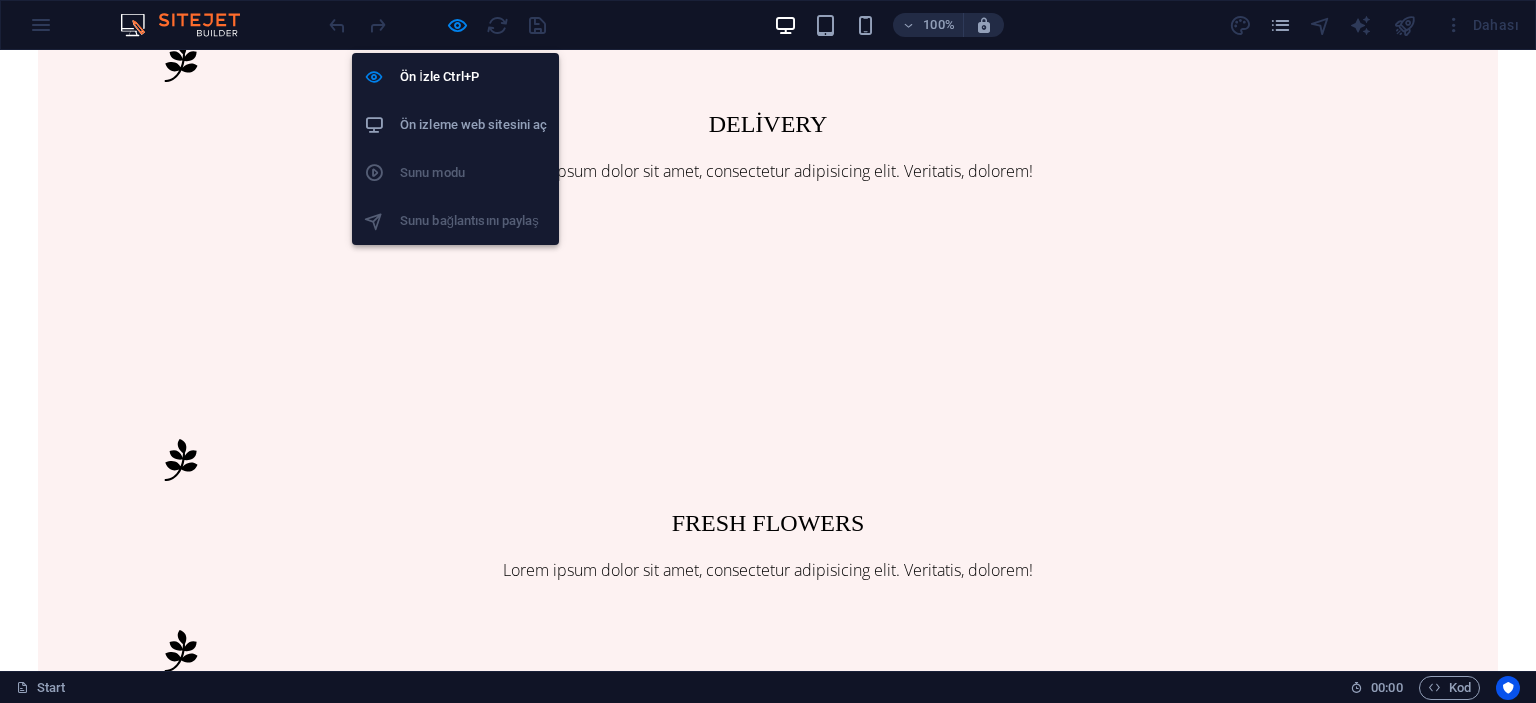 click on "Ön izleme web sitesini aç" at bounding box center [473, 125] 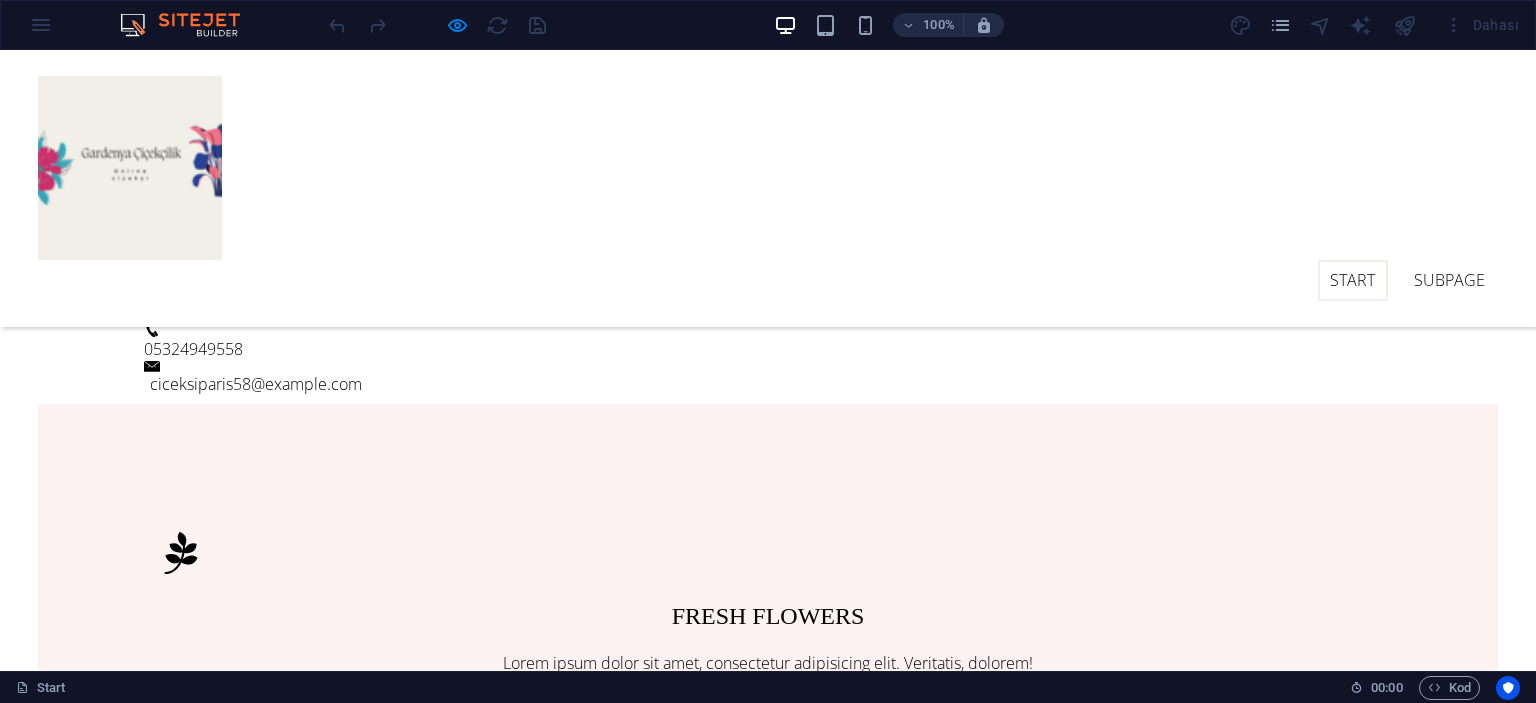 scroll, scrollTop: 720, scrollLeft: 0, axis: vertical 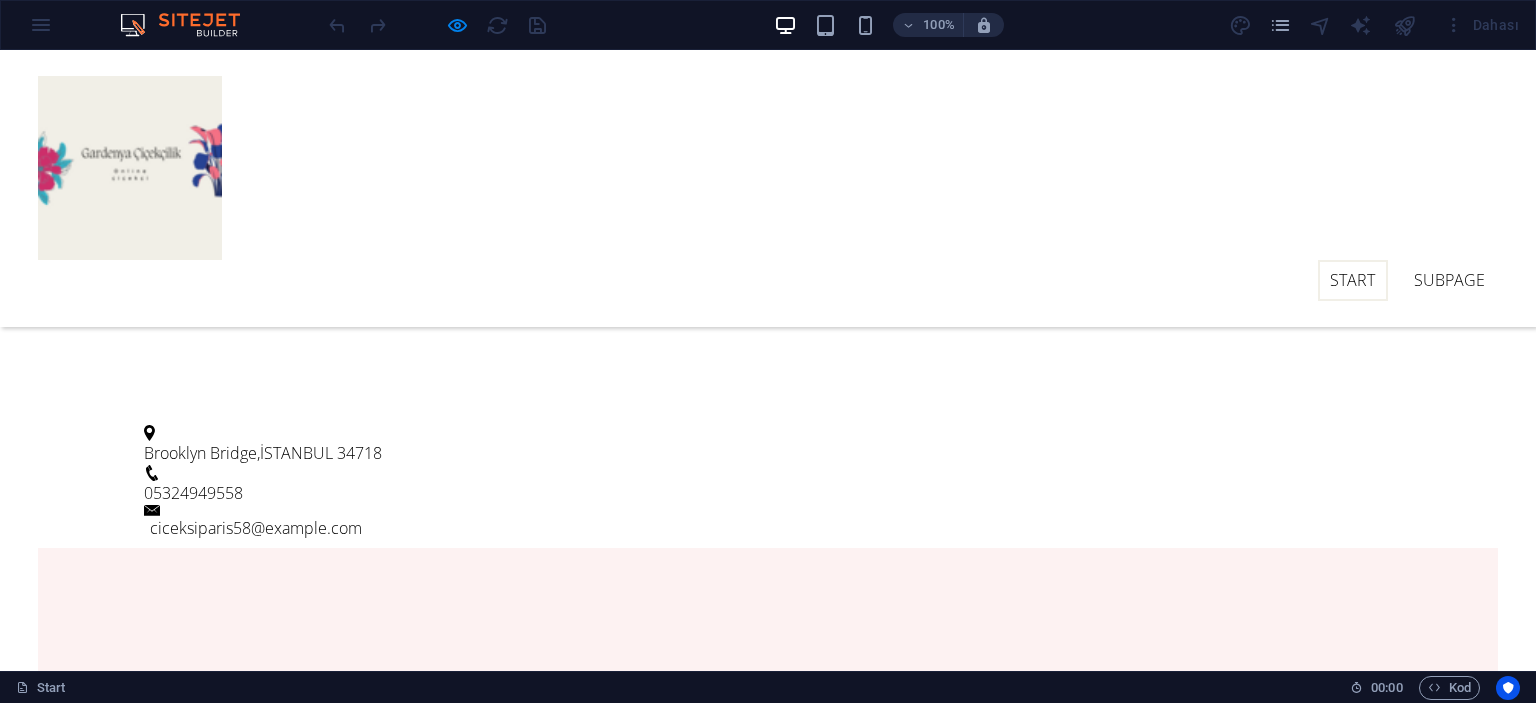 drag, startPoint x: 40, startPoint y: 31, endPoint x: 89, endPoint y: 19, distance: 50.447994 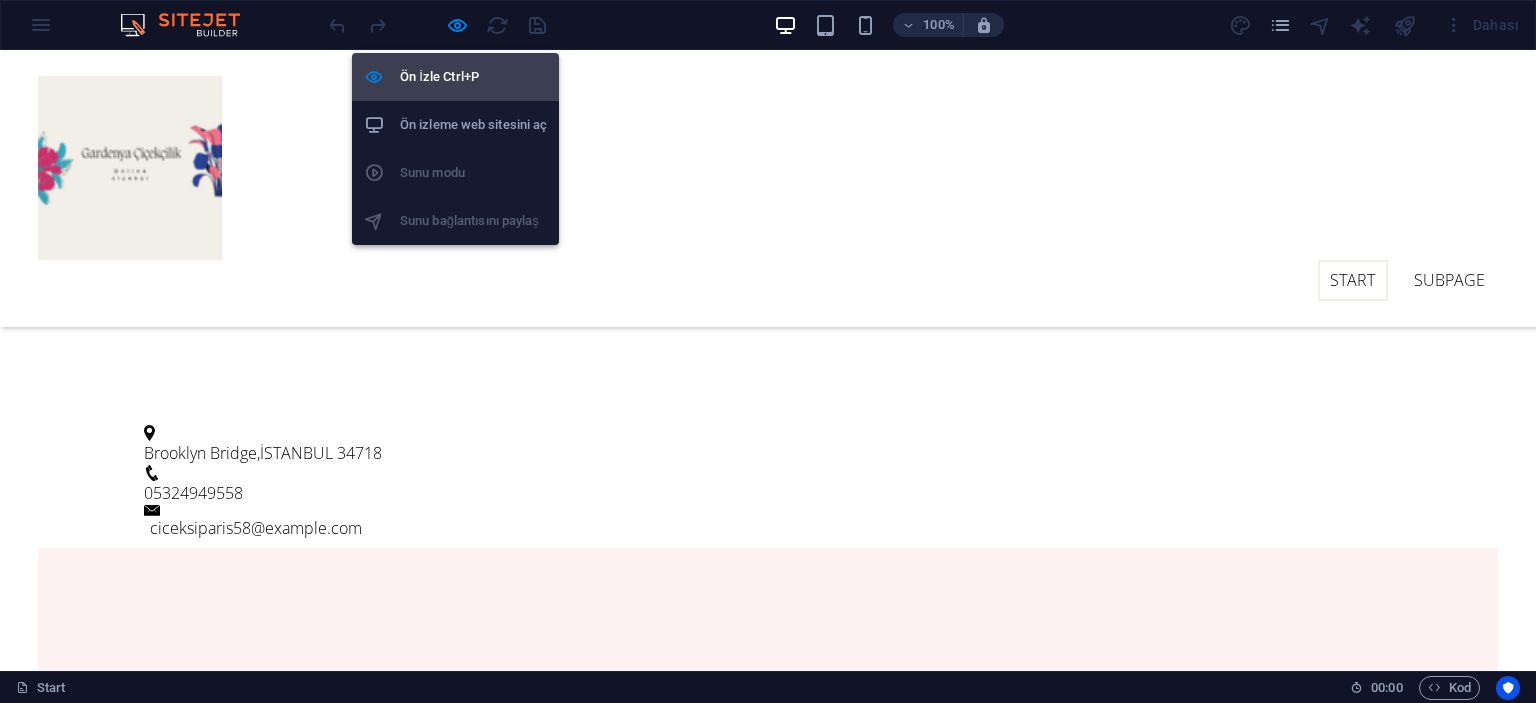 click on "Ön İzle Ctrl+P" at bounding box center (473, 77) 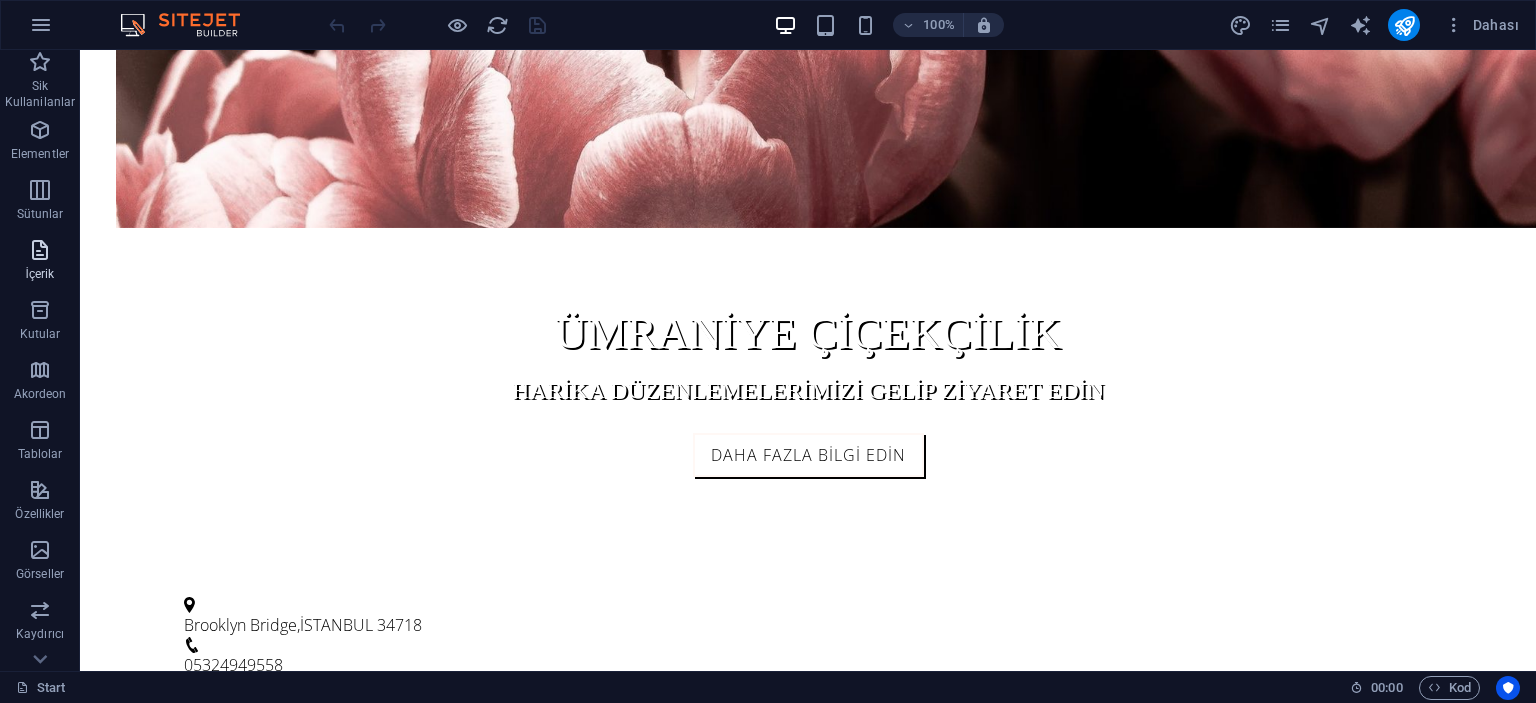 click on "İçerik" at bounding box center [39, 274] 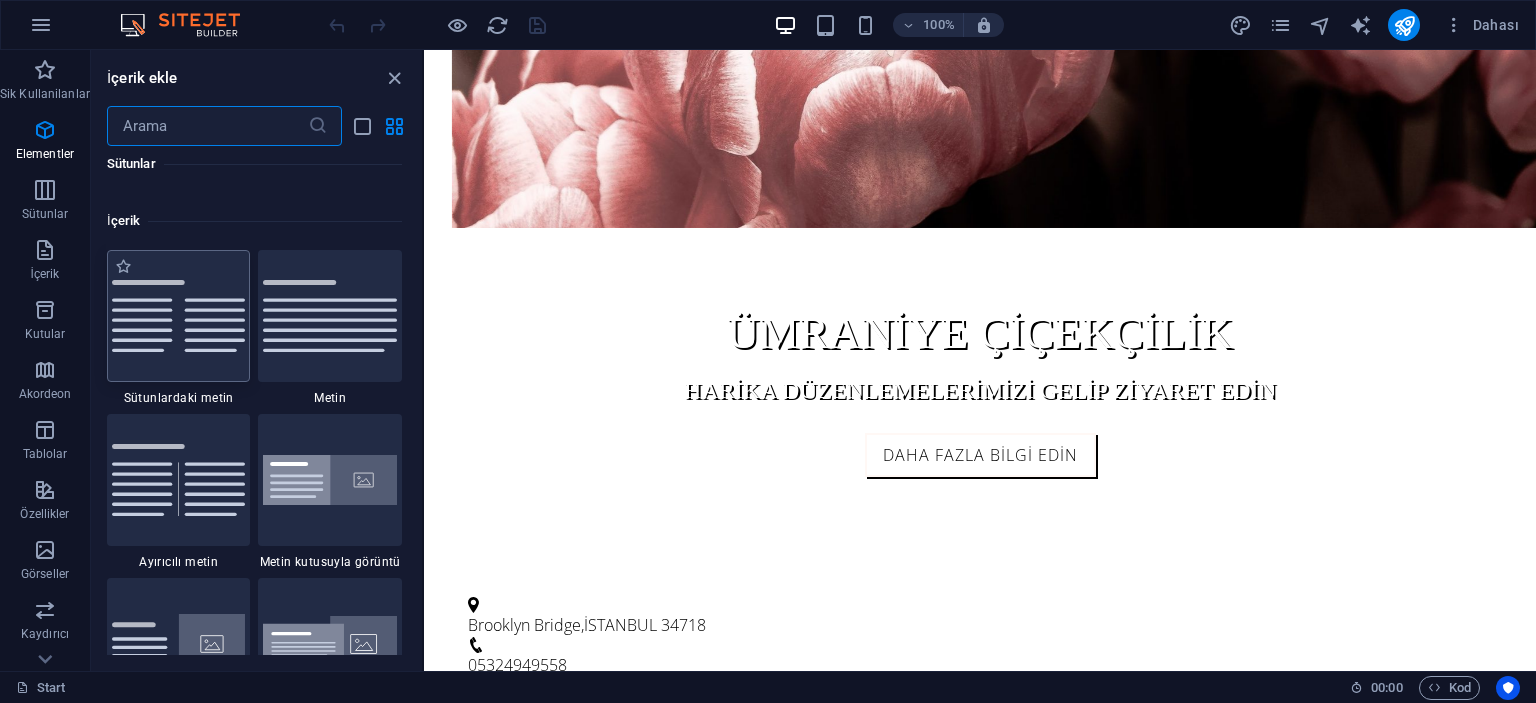 scroll, scrollTop: 3499, scrollLeft: 0, axis: vertical 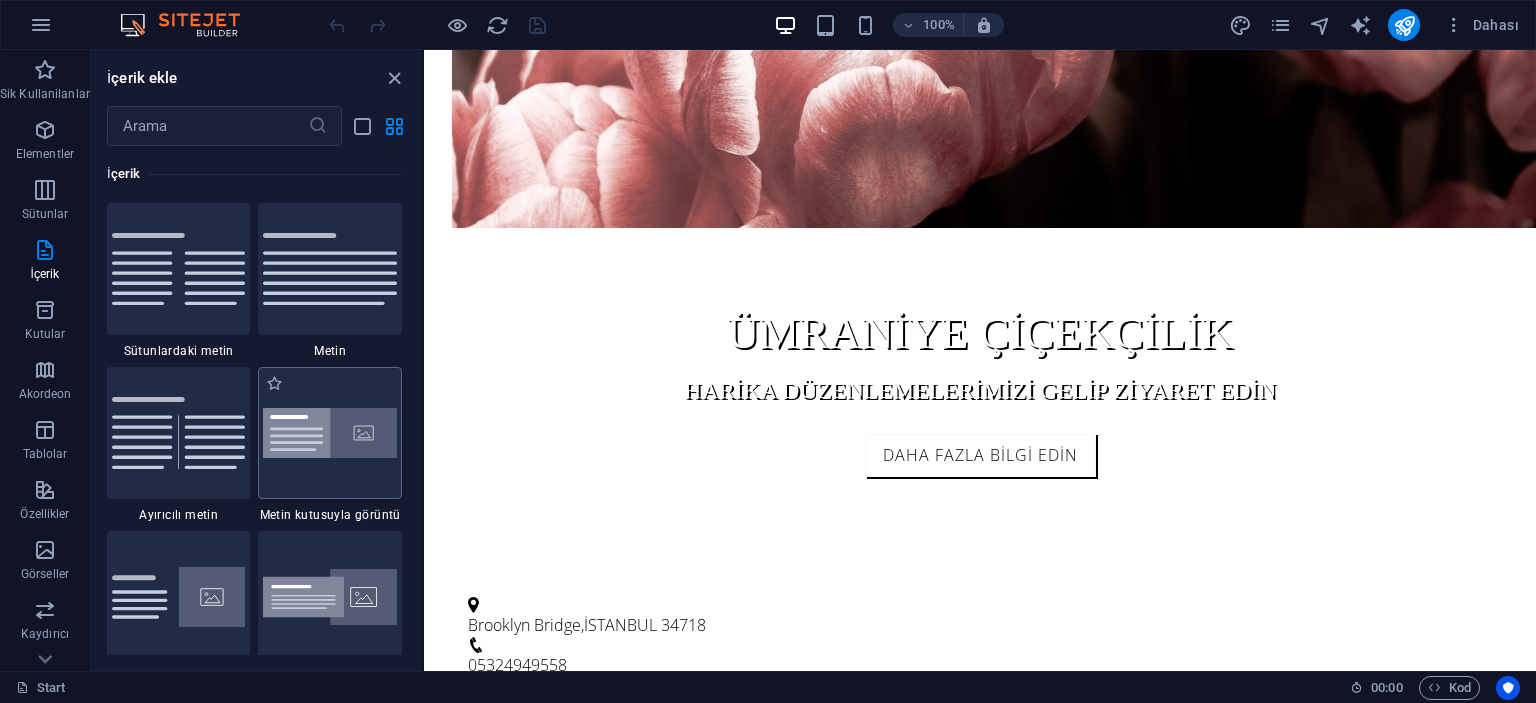 click at bounding box center (330, 433) 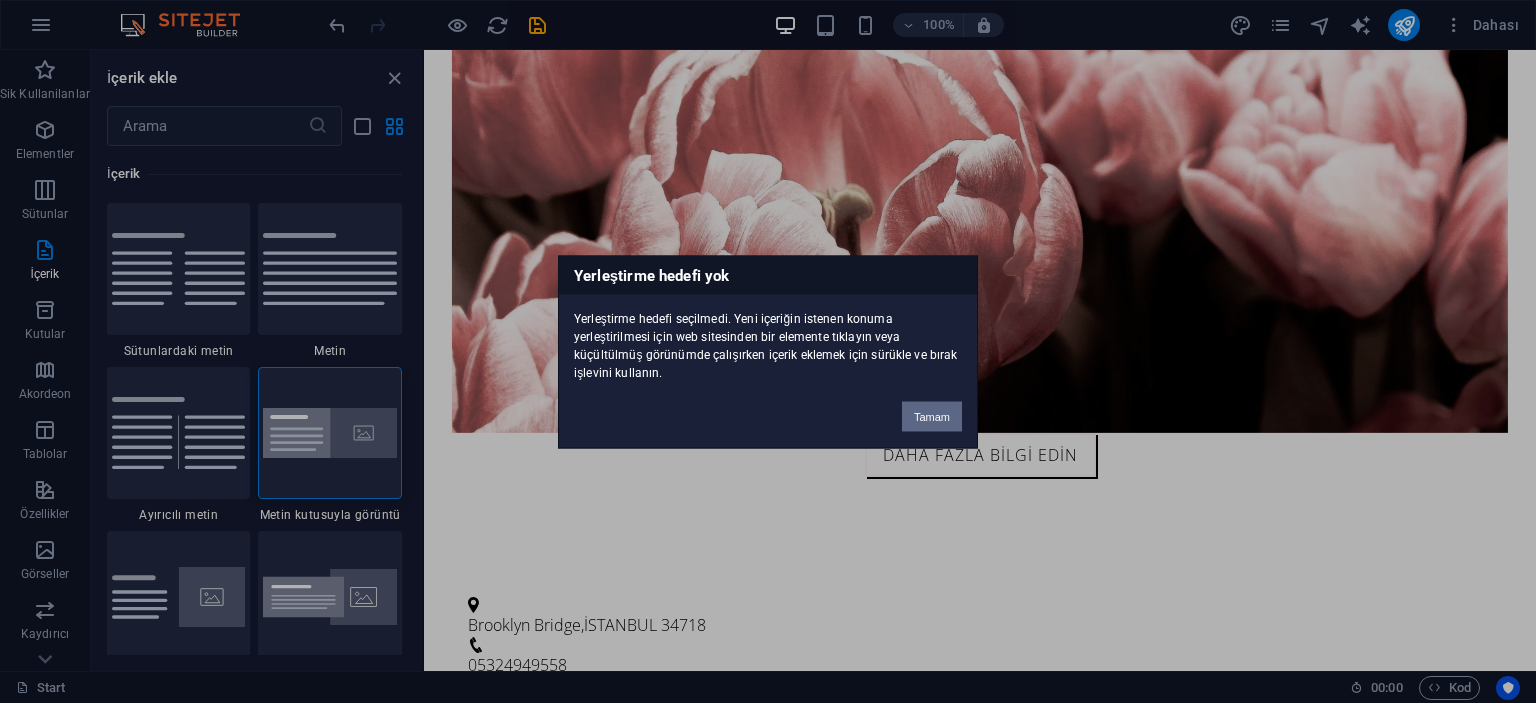 click on "Tamam" at bounding box center (932, 416) 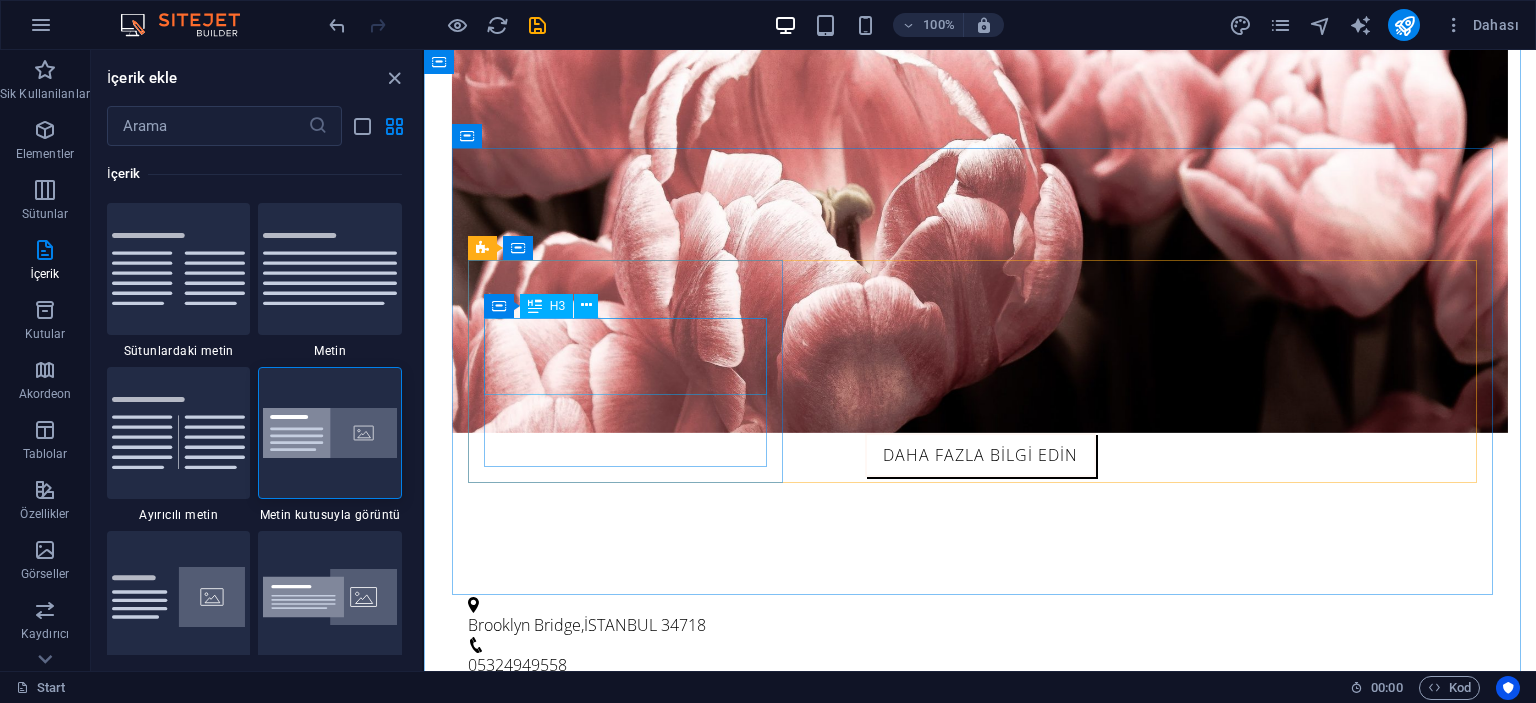 click on "Fresh Flowers" at bounding box center (980, 928) 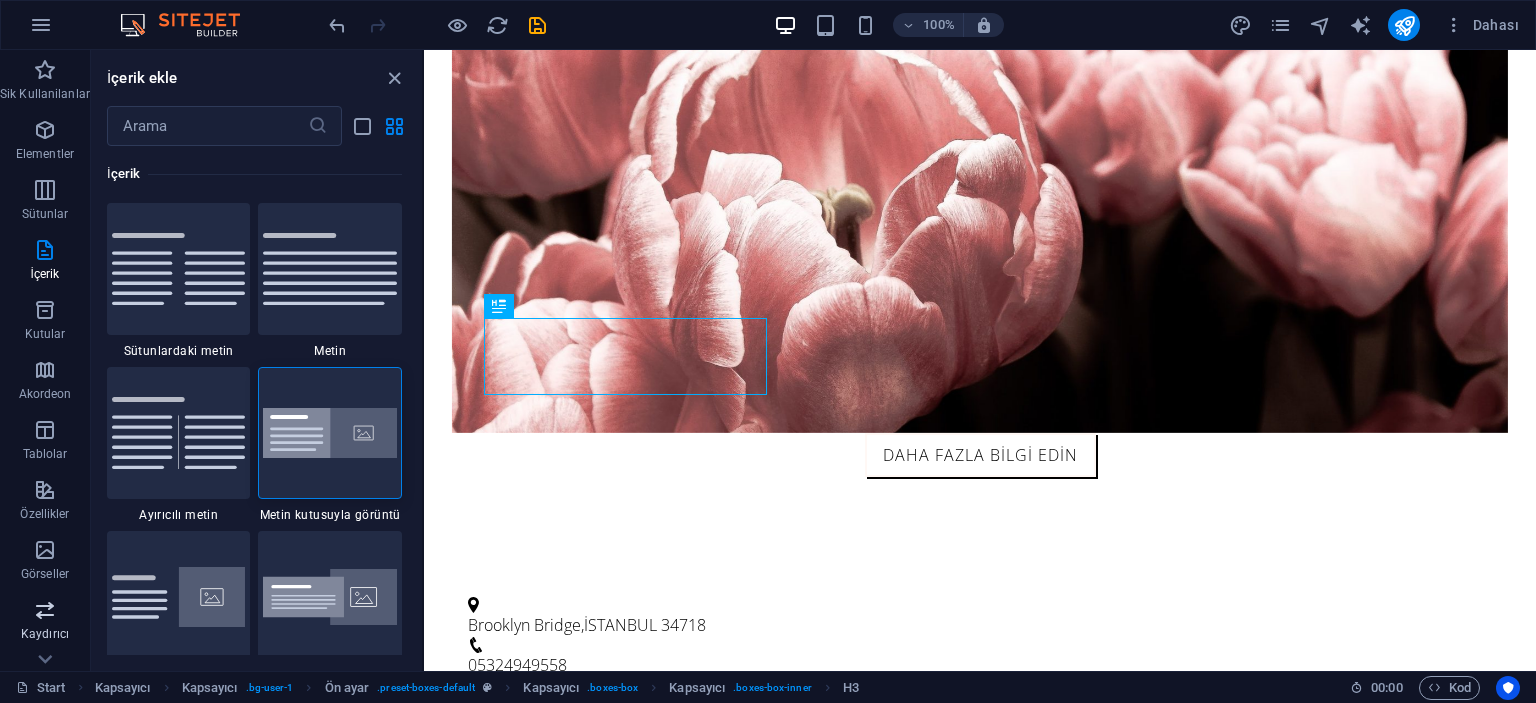 click on "Kaydırıcı" at bounding box center [45, 634] 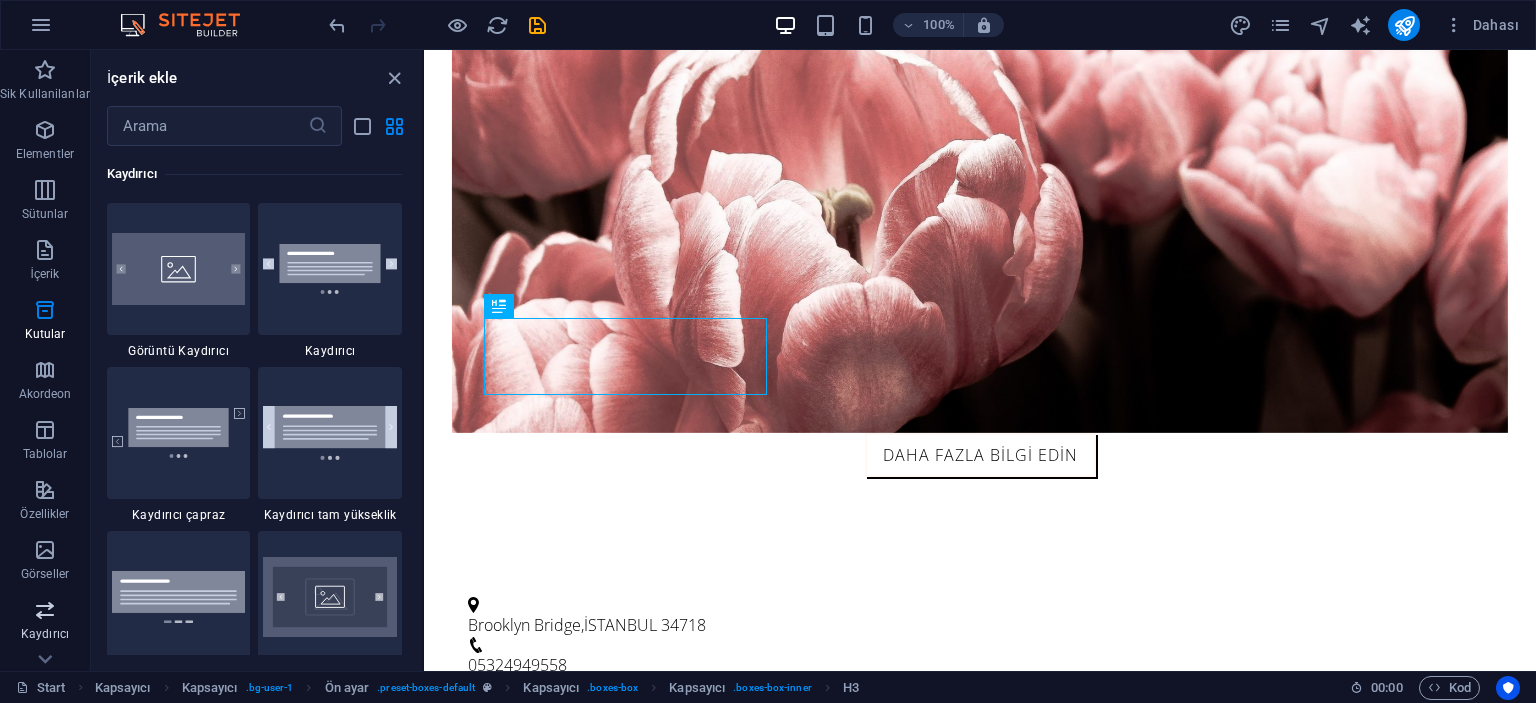 scroll, scrollTop: 11337, scrollLeft: 0, axis: vertical 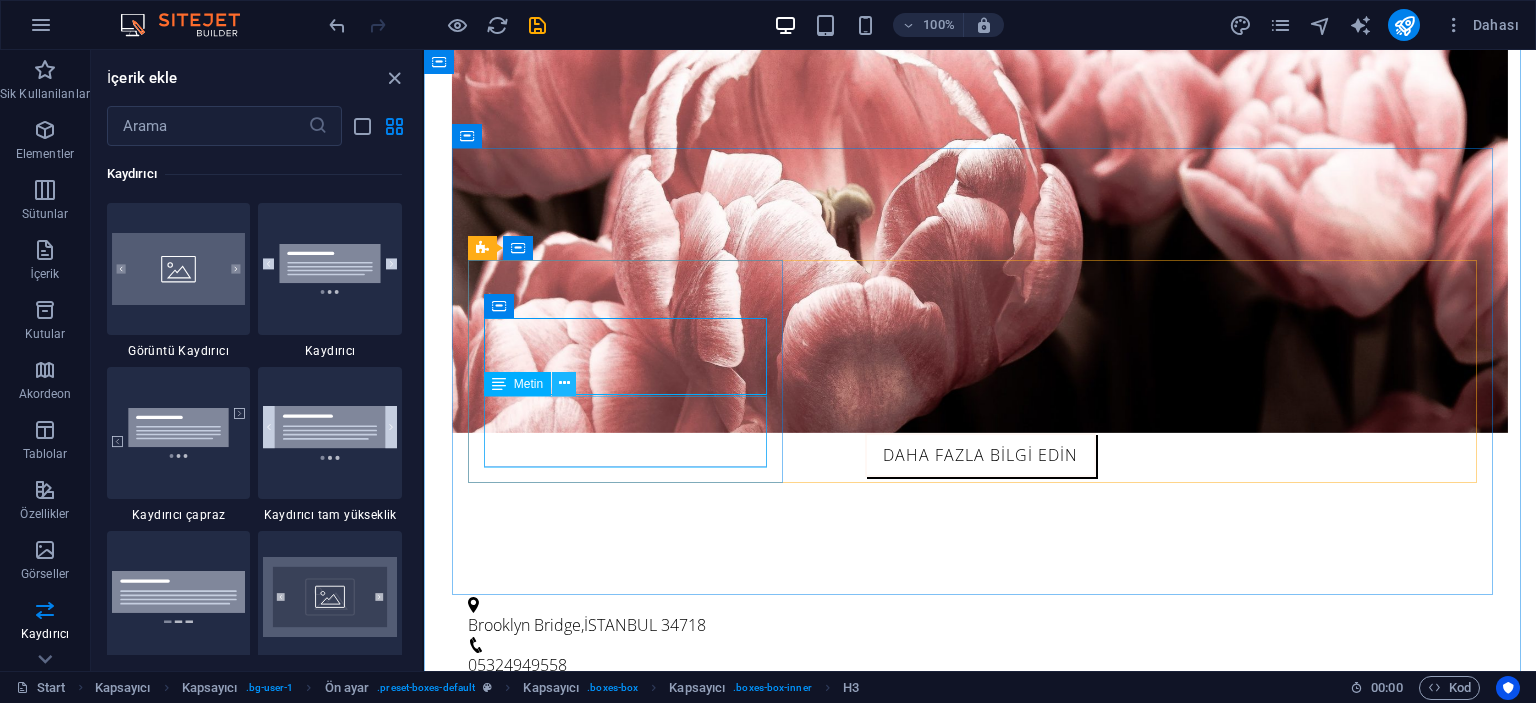 click at bounding box center (564, 384) 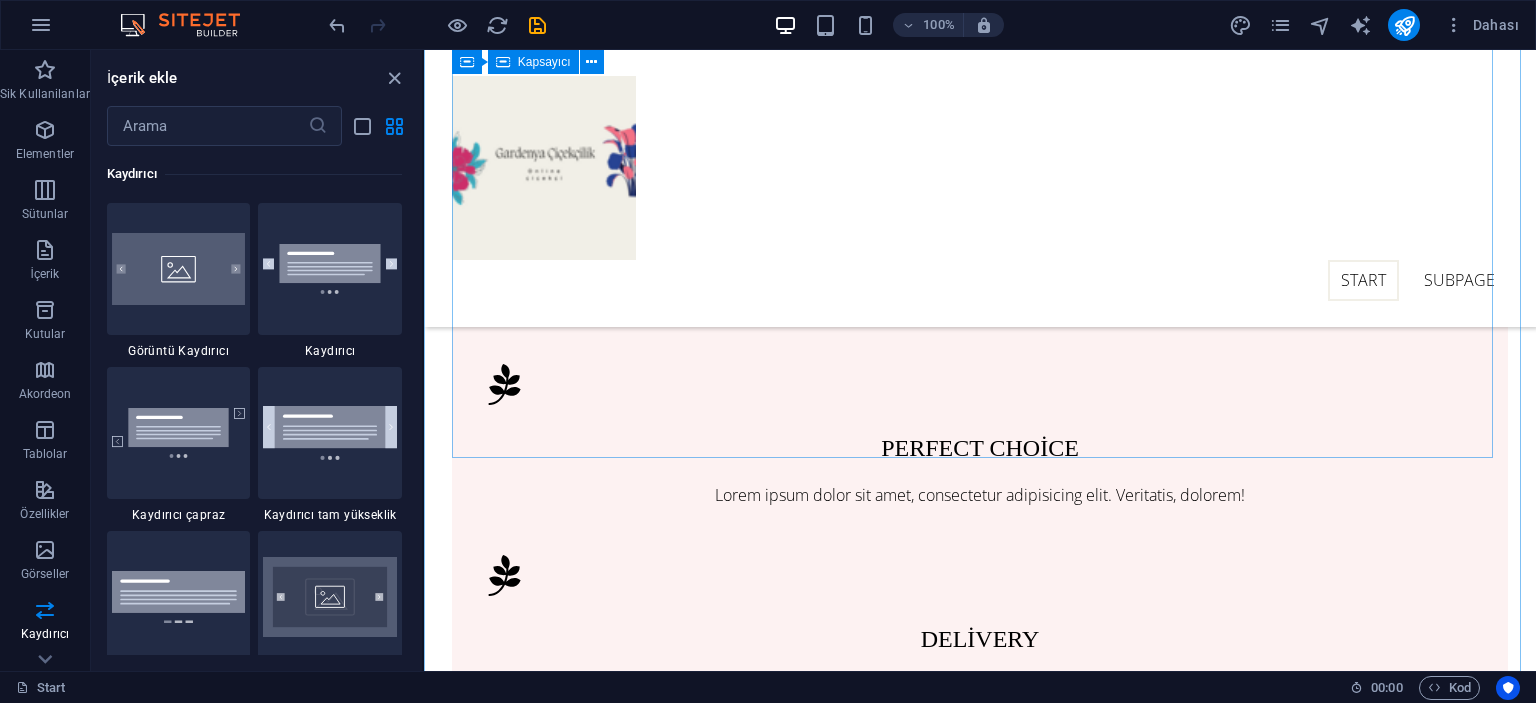 scroll, scrollTop: 1041, scrollLeft: 0, axis: vertical 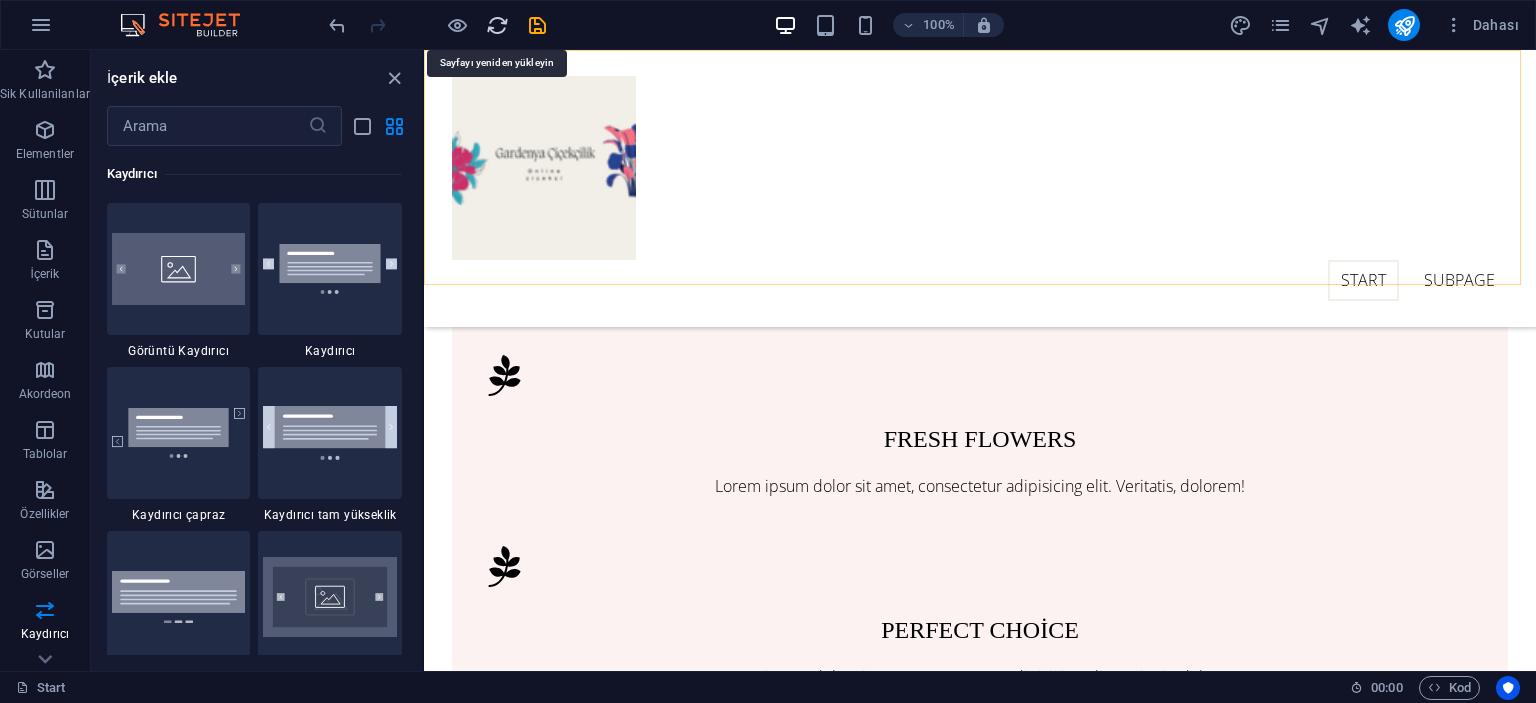 click at bounding box center [497, 25] 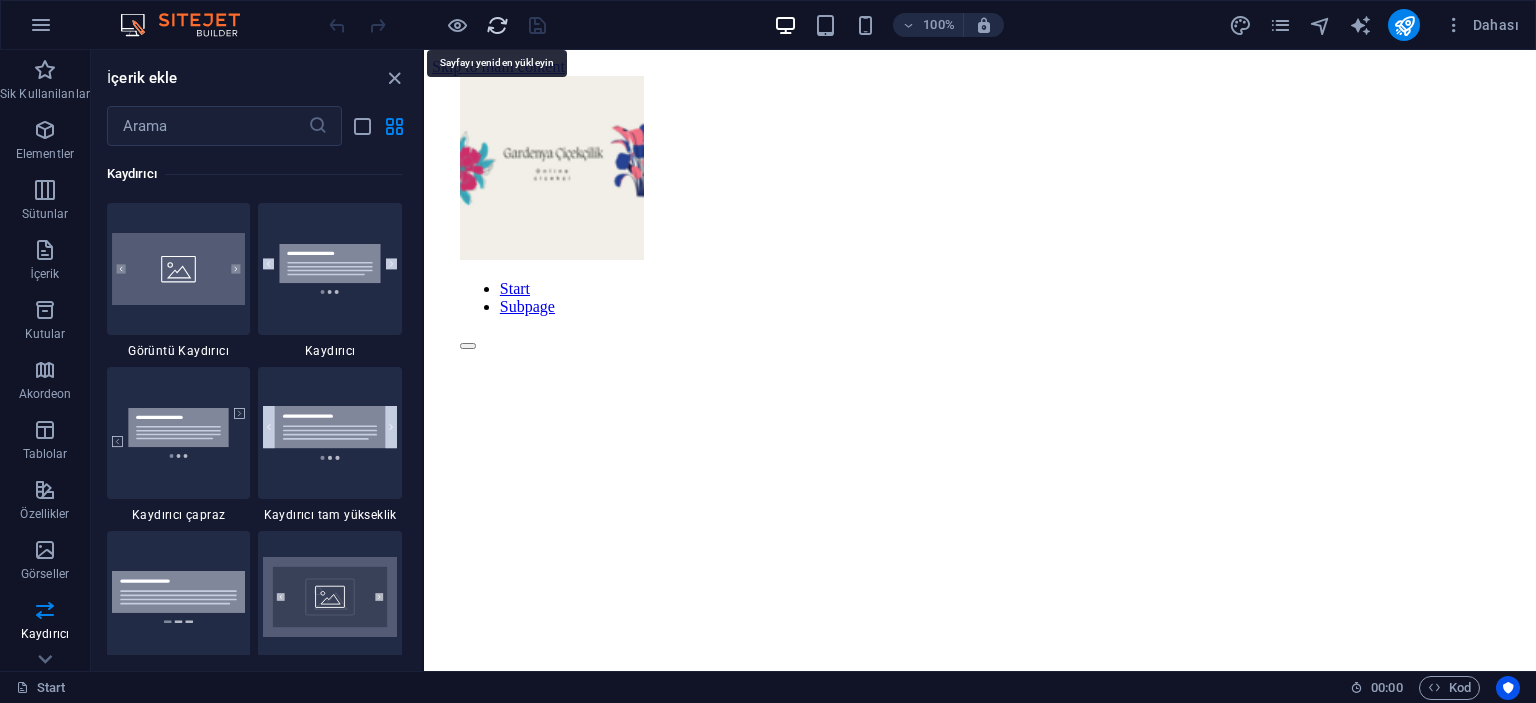 scroll, scrollTop: 0, scrollLeft: 0, axis: both 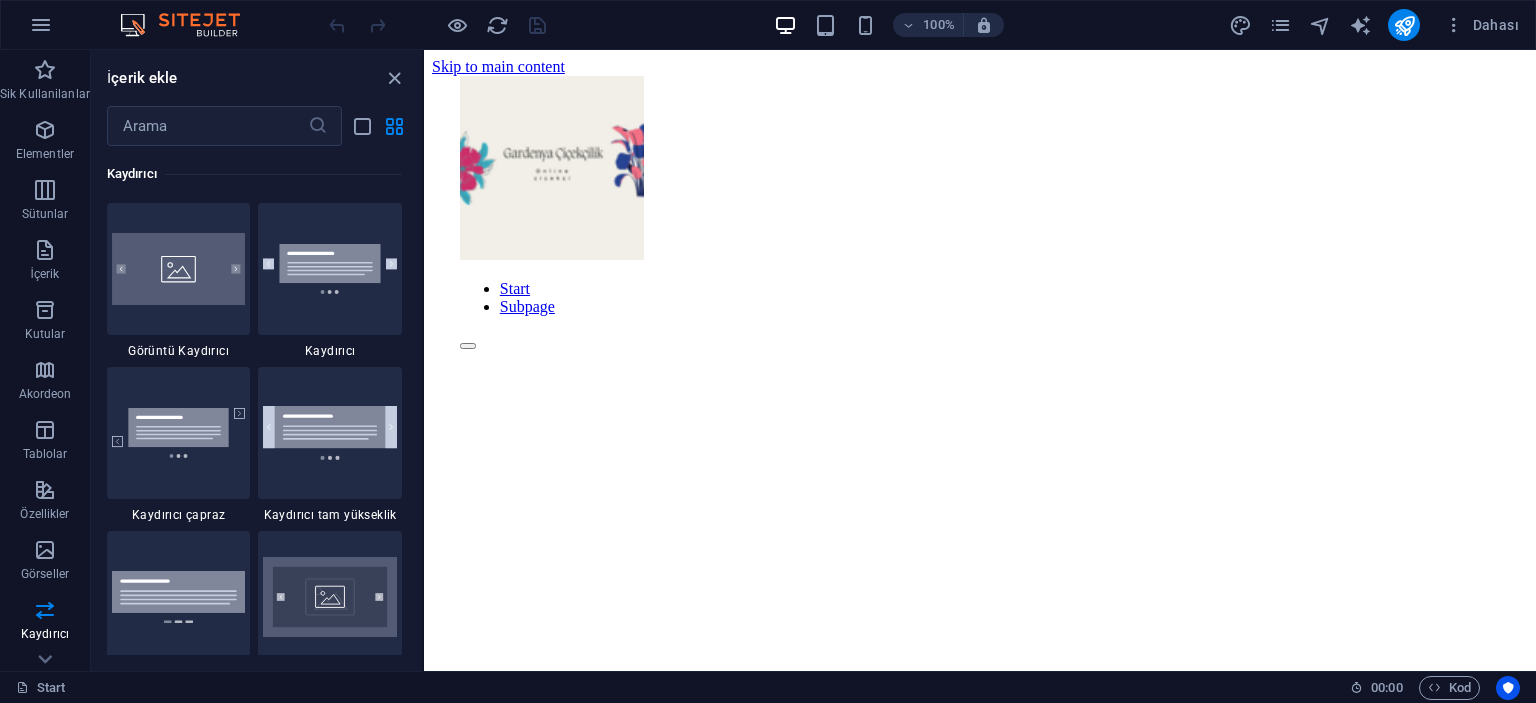 click at bounding box center [190, 25] 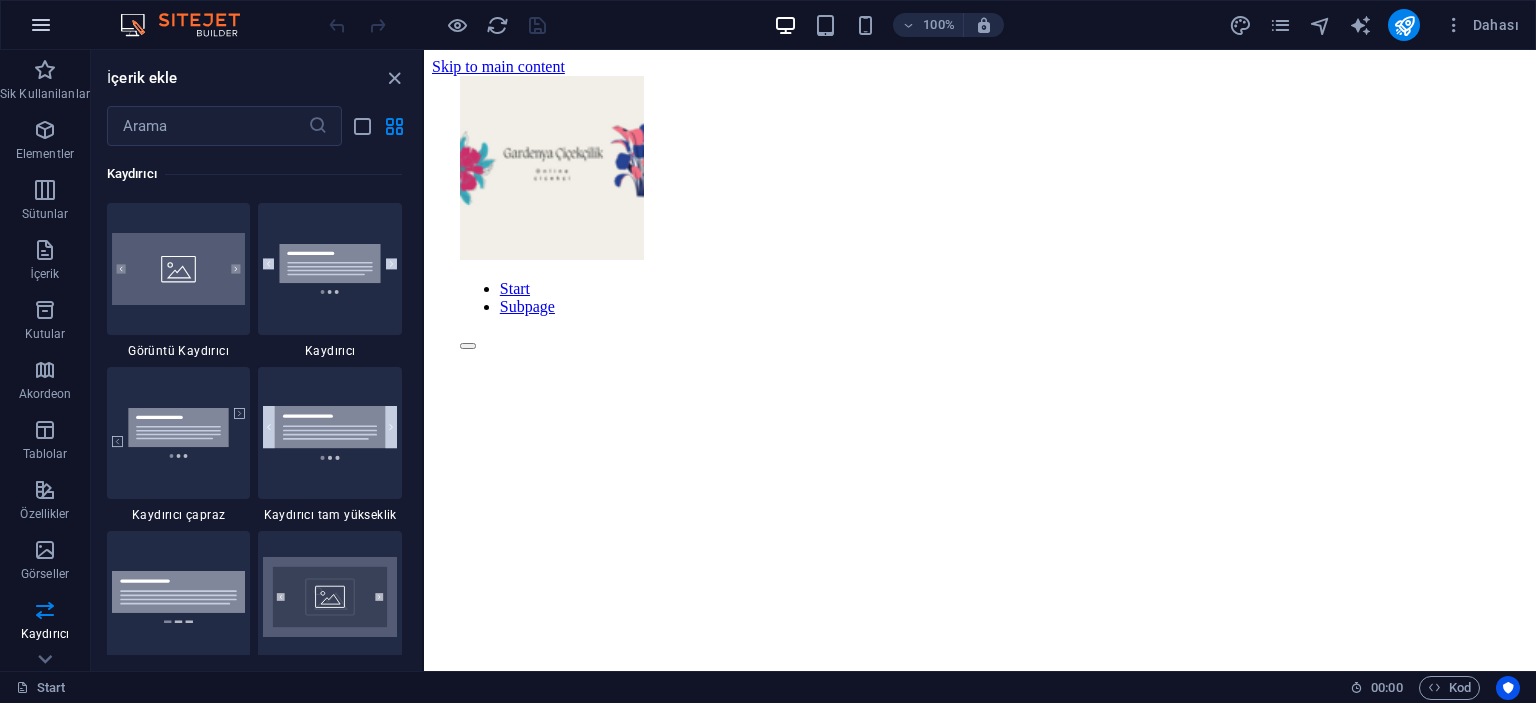 click at bounding box center (41, 25) 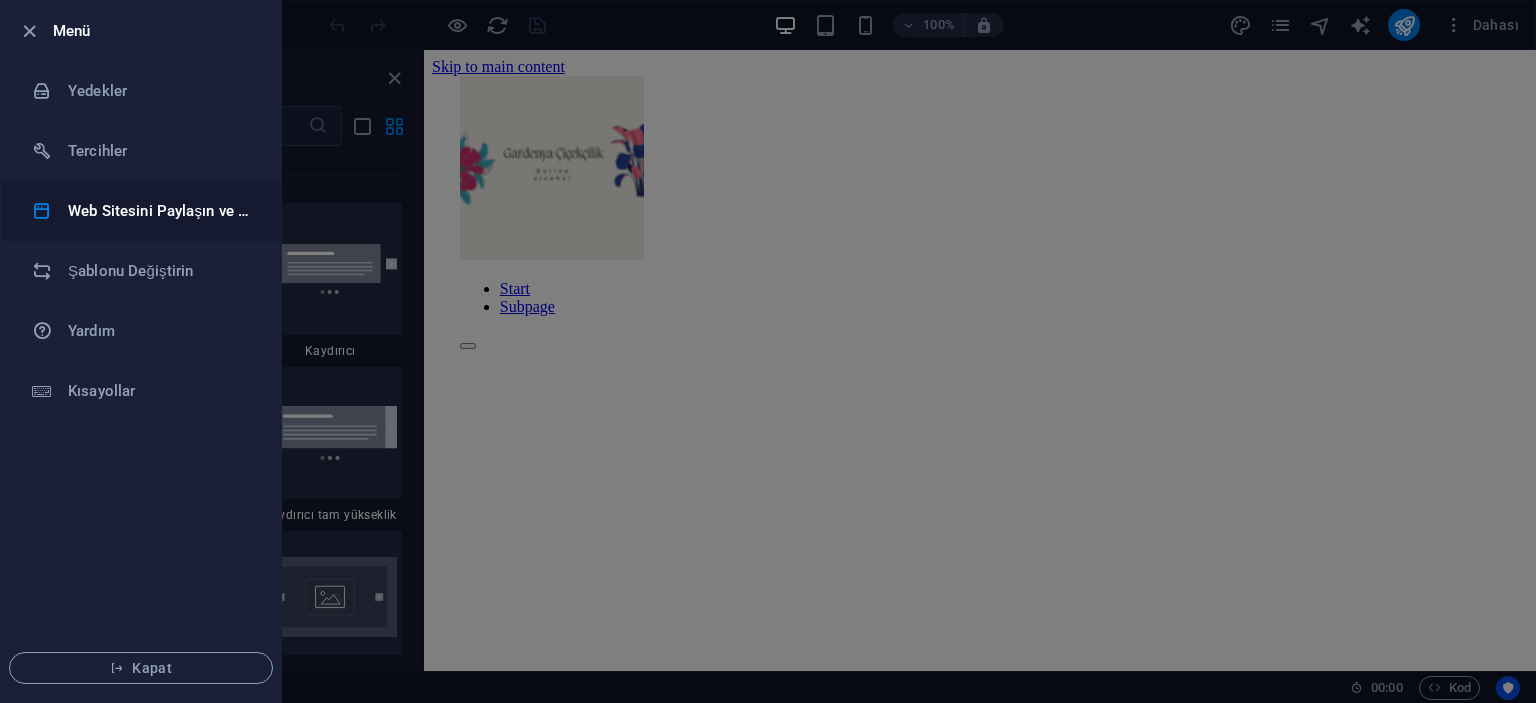 click on "Web Sitesini Paylaşın ve Kopyalayın" at bounding box center (160, 211) 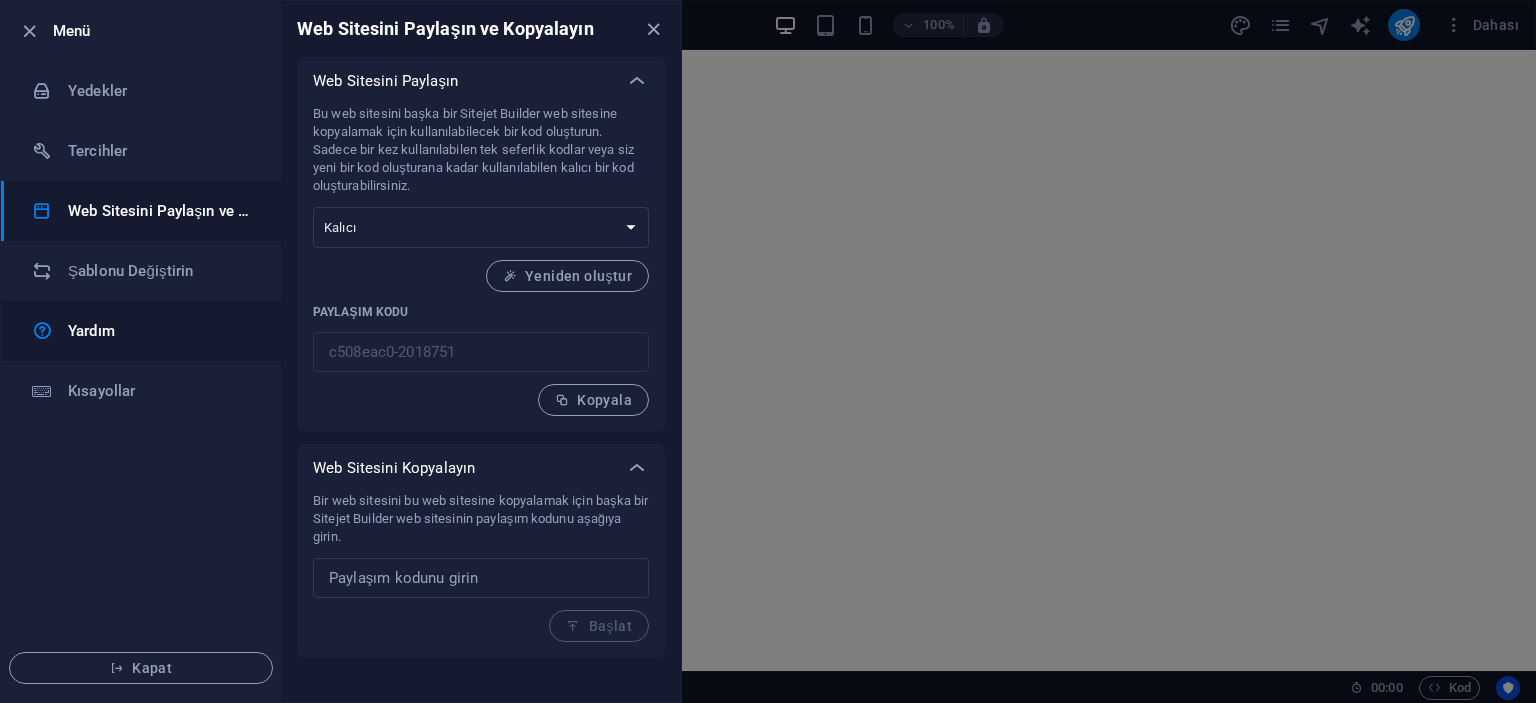 click on "Yardım" at bounding box center [160, 331] 